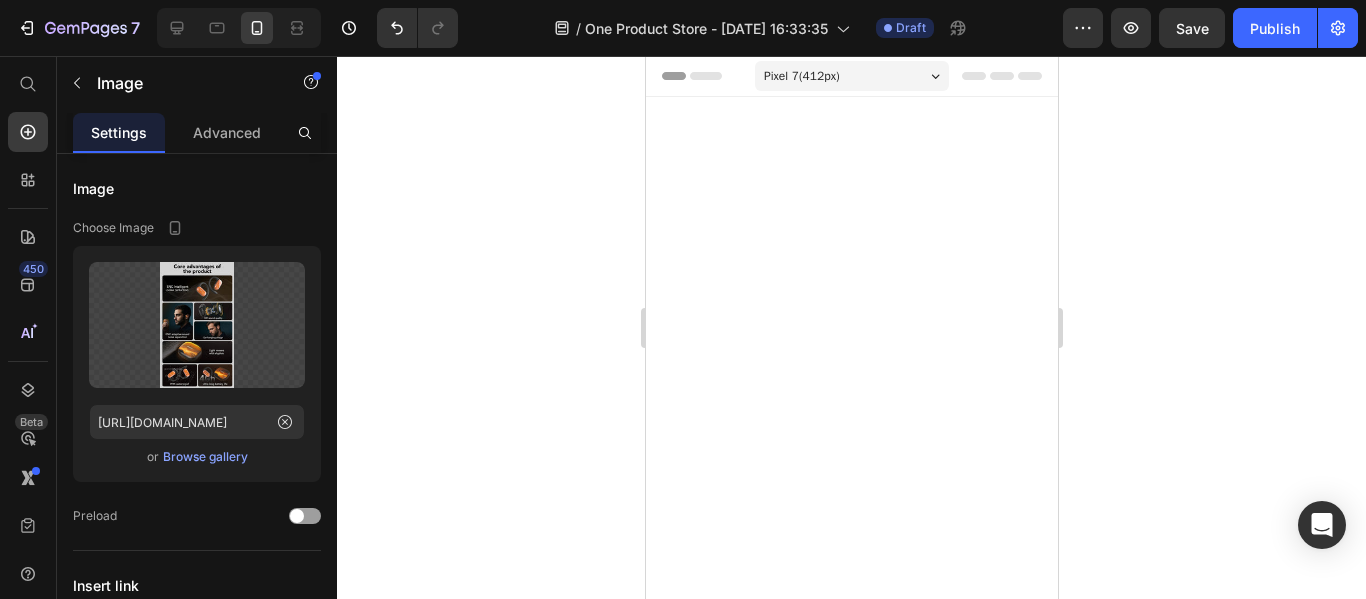 scroll, scrollTop: 0, scrollLeft: 0, axis: both 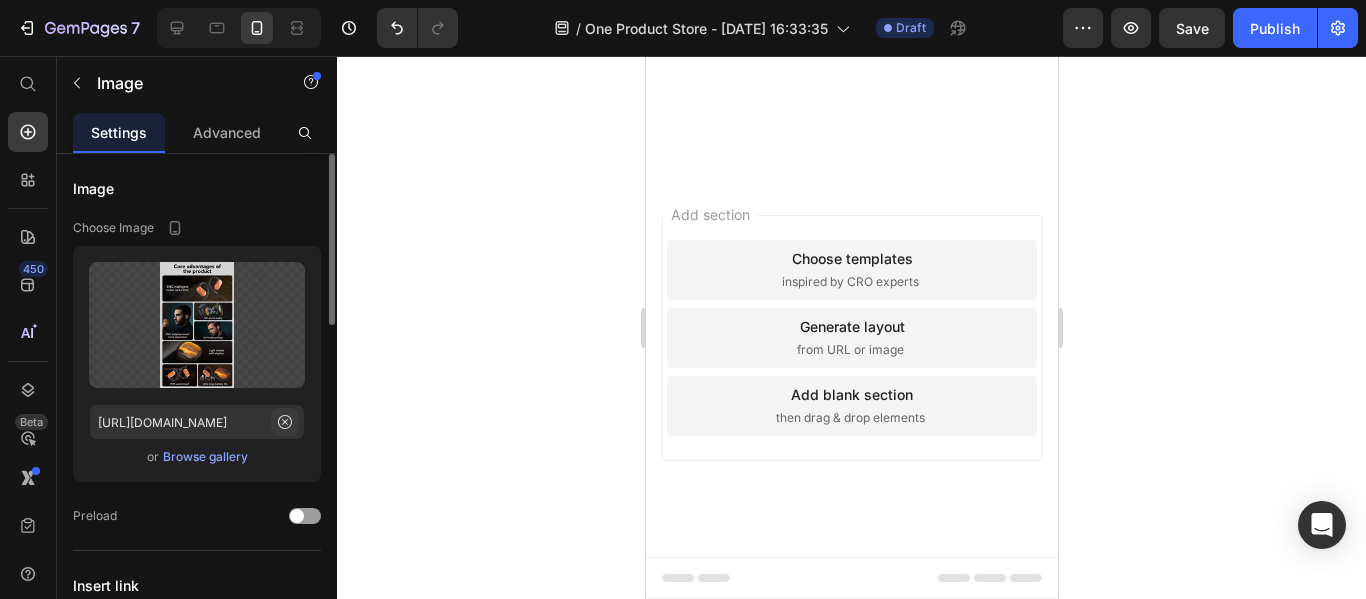 click 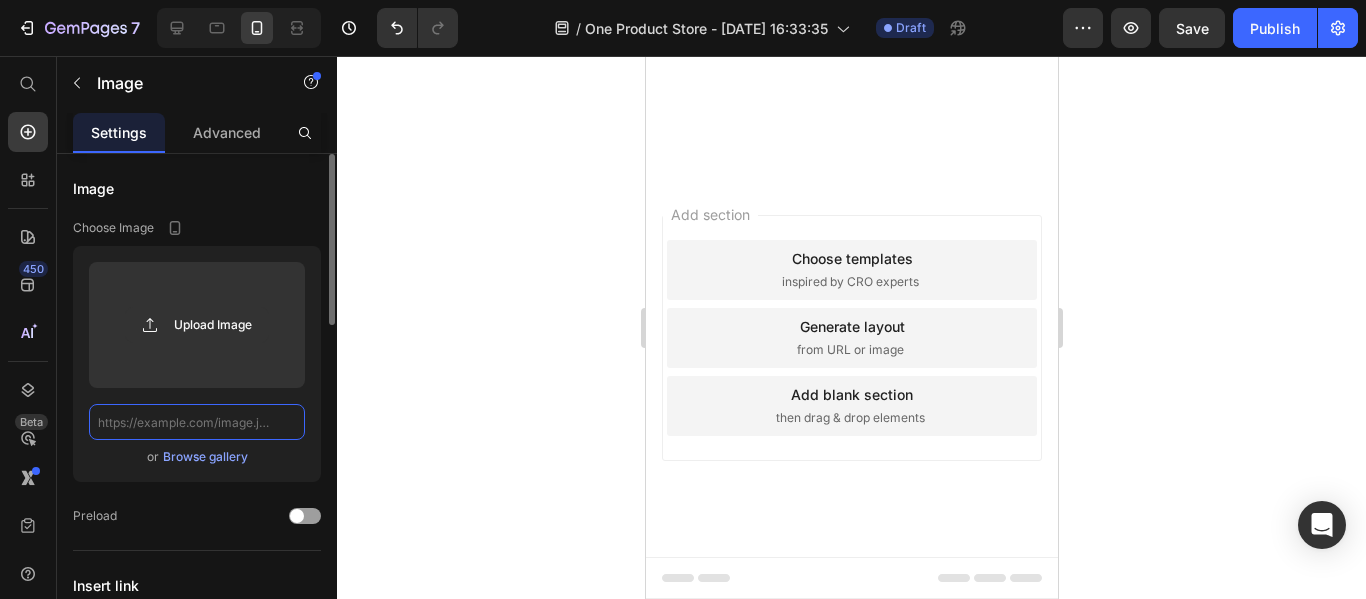 scroll, scrollTop: 0, scrollLeft: 0, axis: both 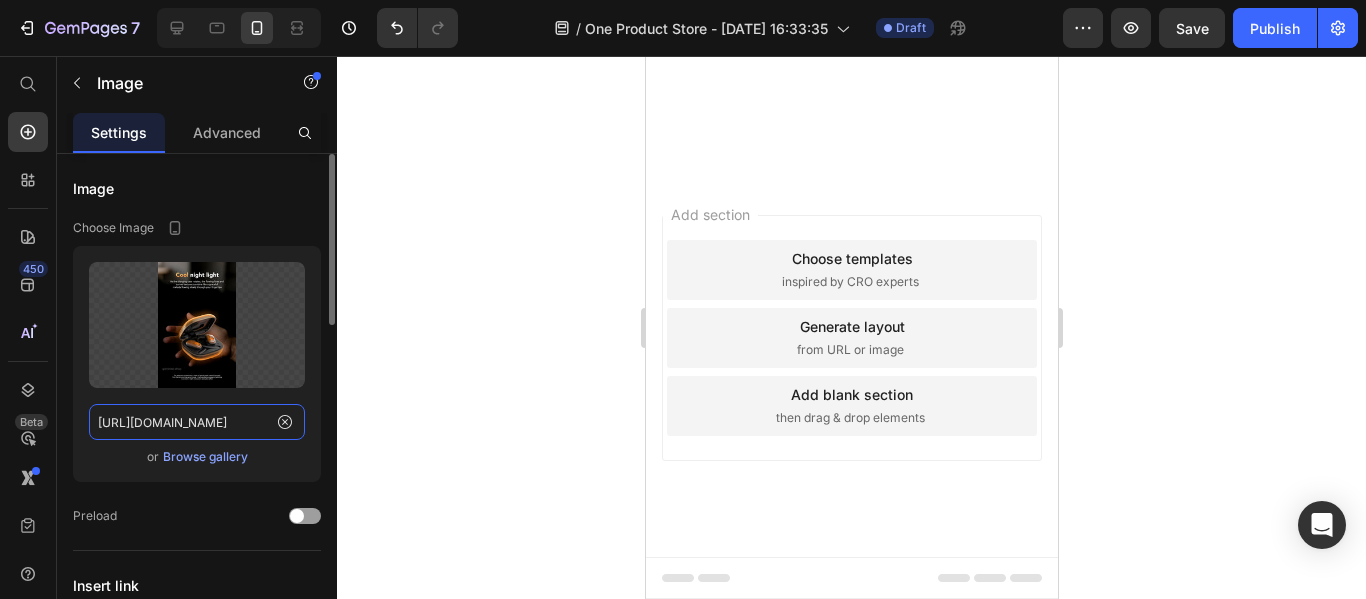 type on "[URL][DOMAIN_NAME]" 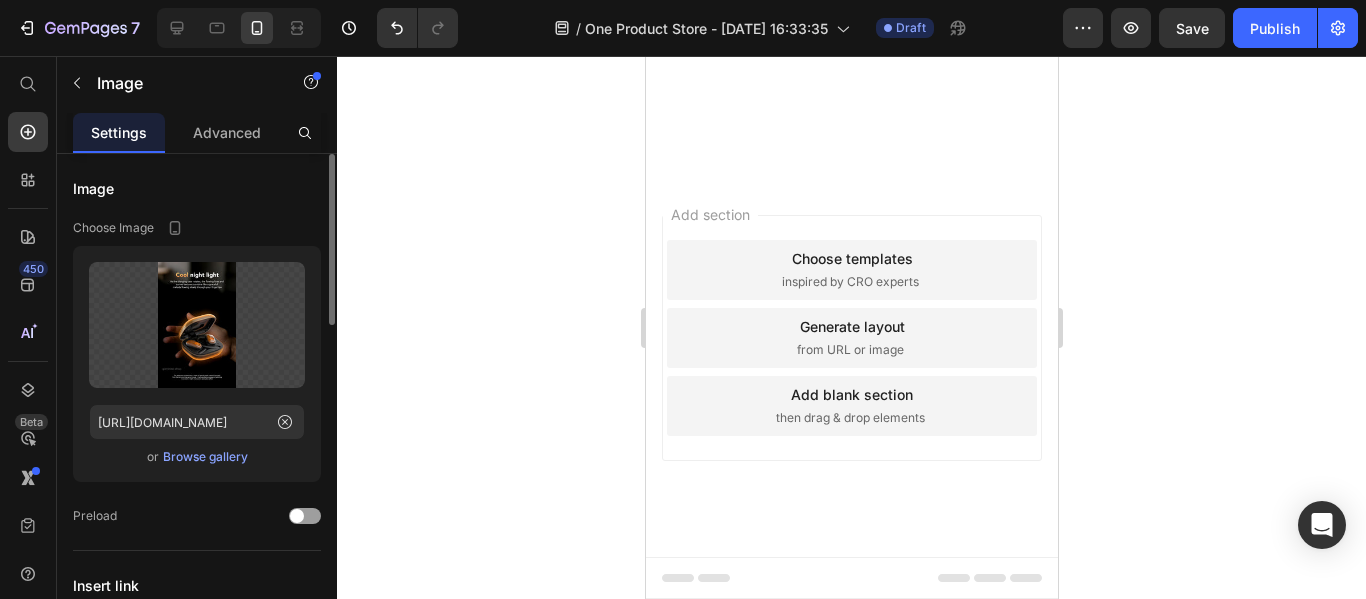 click on "Upload Image [URL][DOMAIN_NAME]  or   Browse gallery" 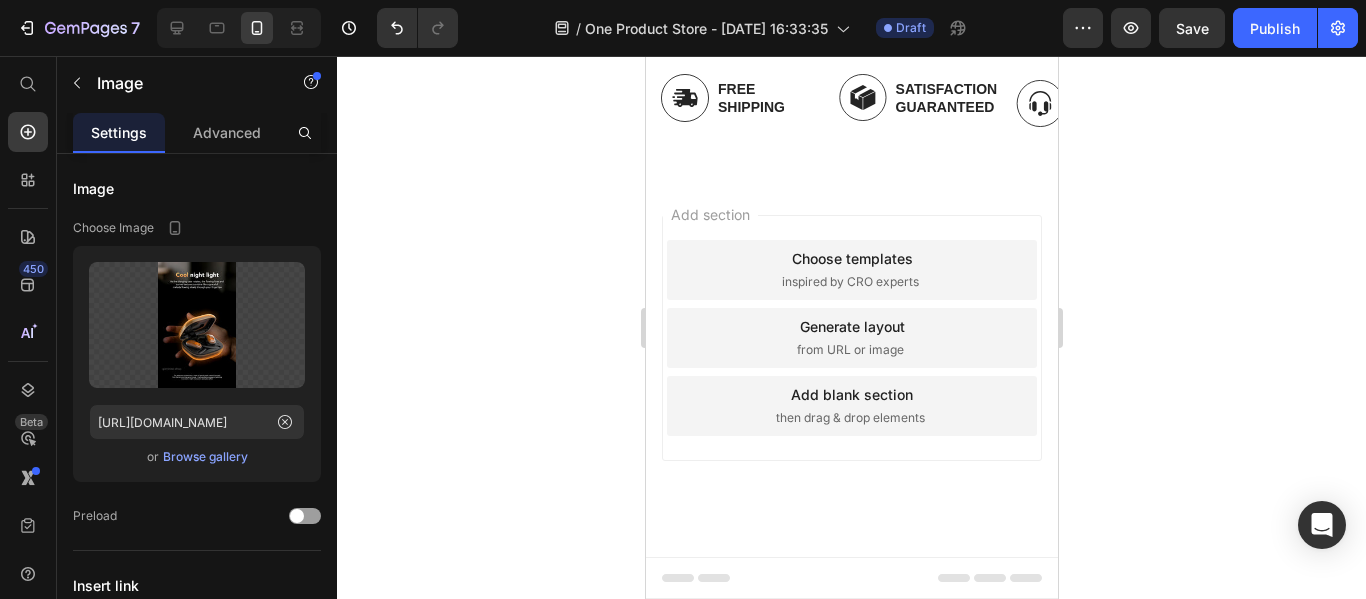 scroll, scrollTop: 3878, scrollLeft: 0, axis: vertical 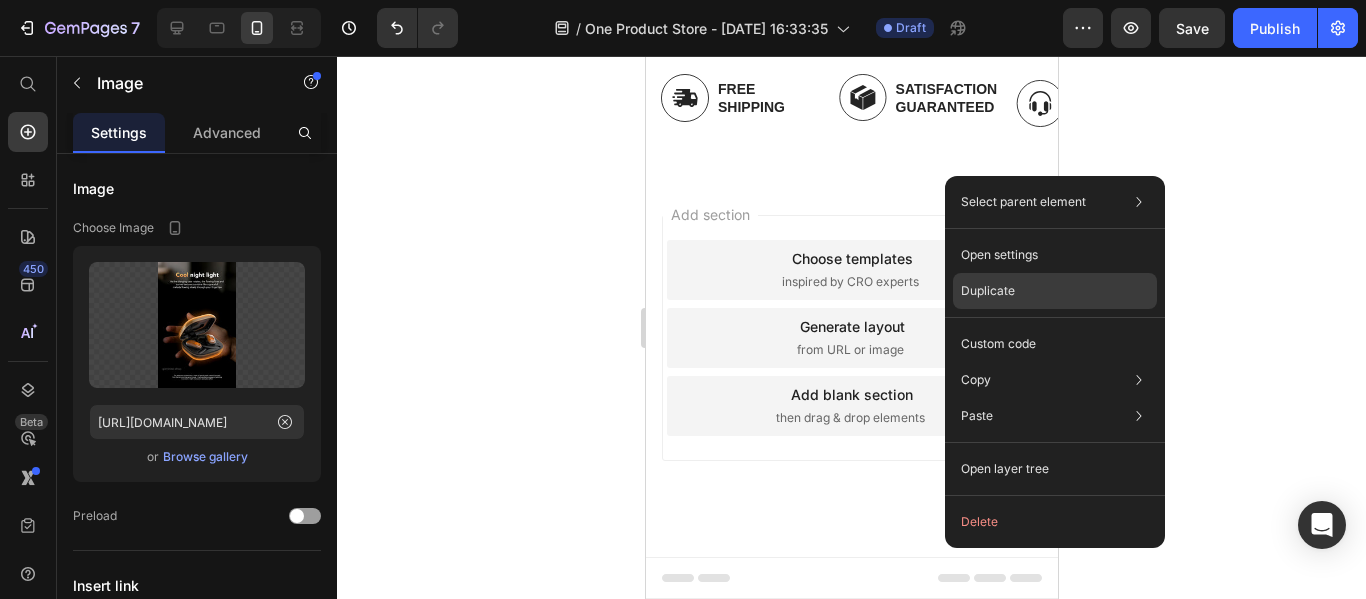 click on "Duplicate" 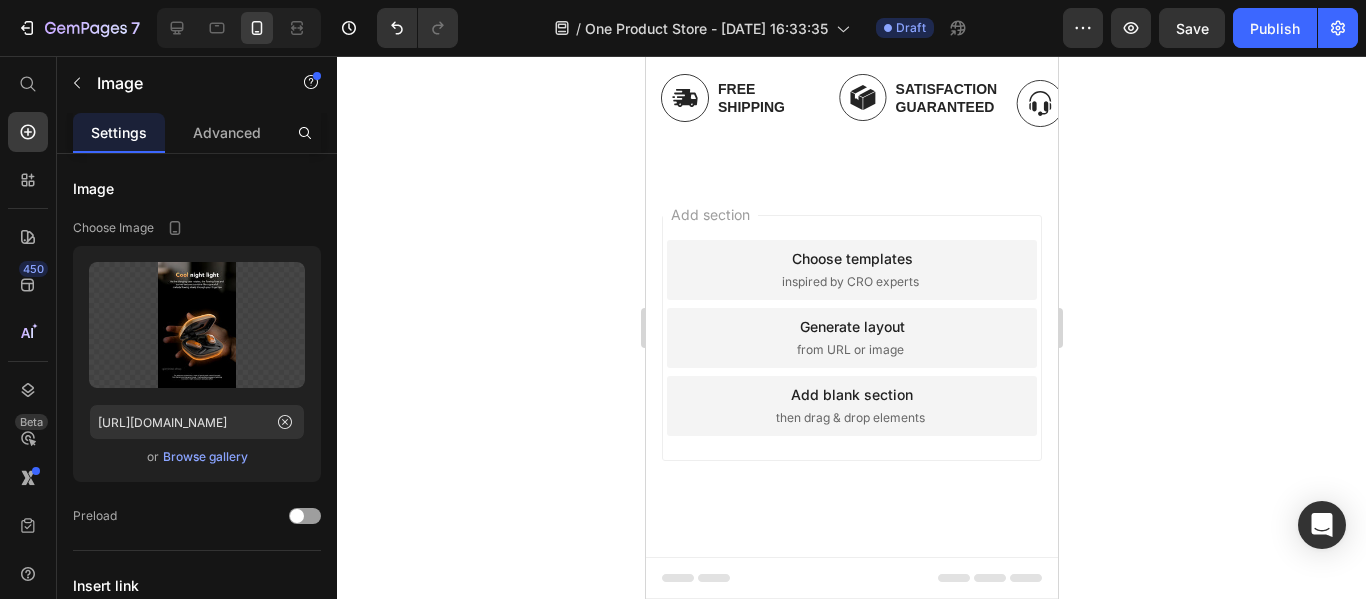 scroll, scrollTop: 4042, scrollLeft: 0, axis: vertical 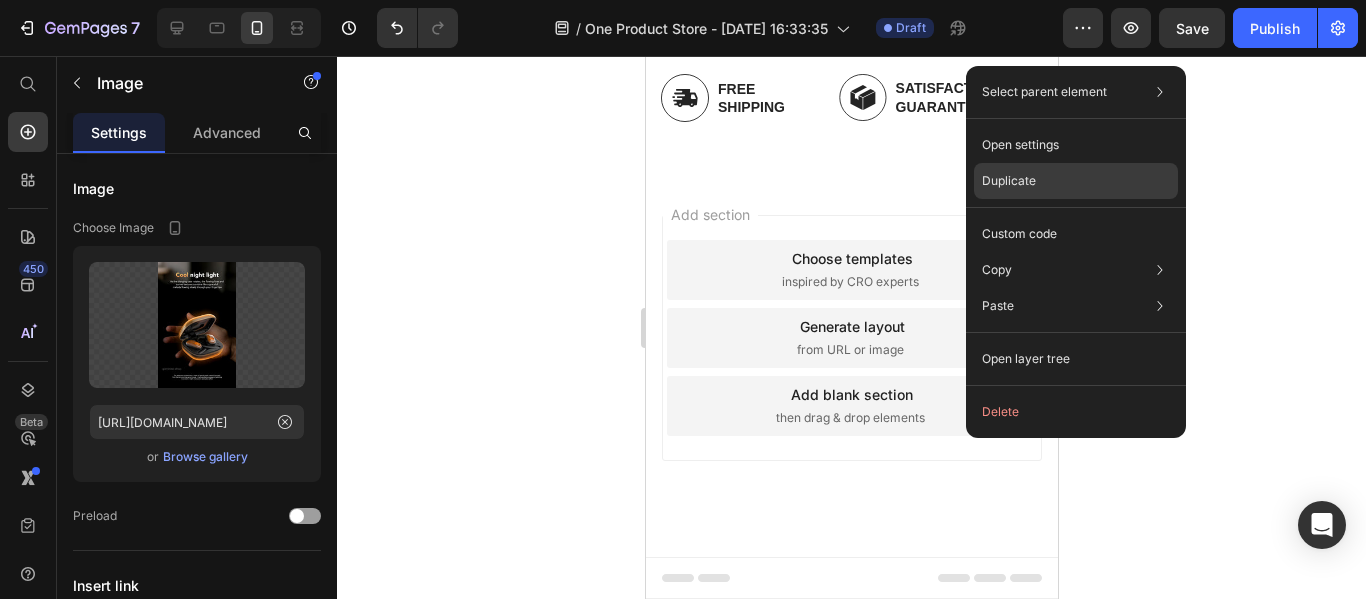 drag, startPoint x: 1030, startPoint y: 168, endPoint x: 271, endPoint y: 220, distance: 760.77924 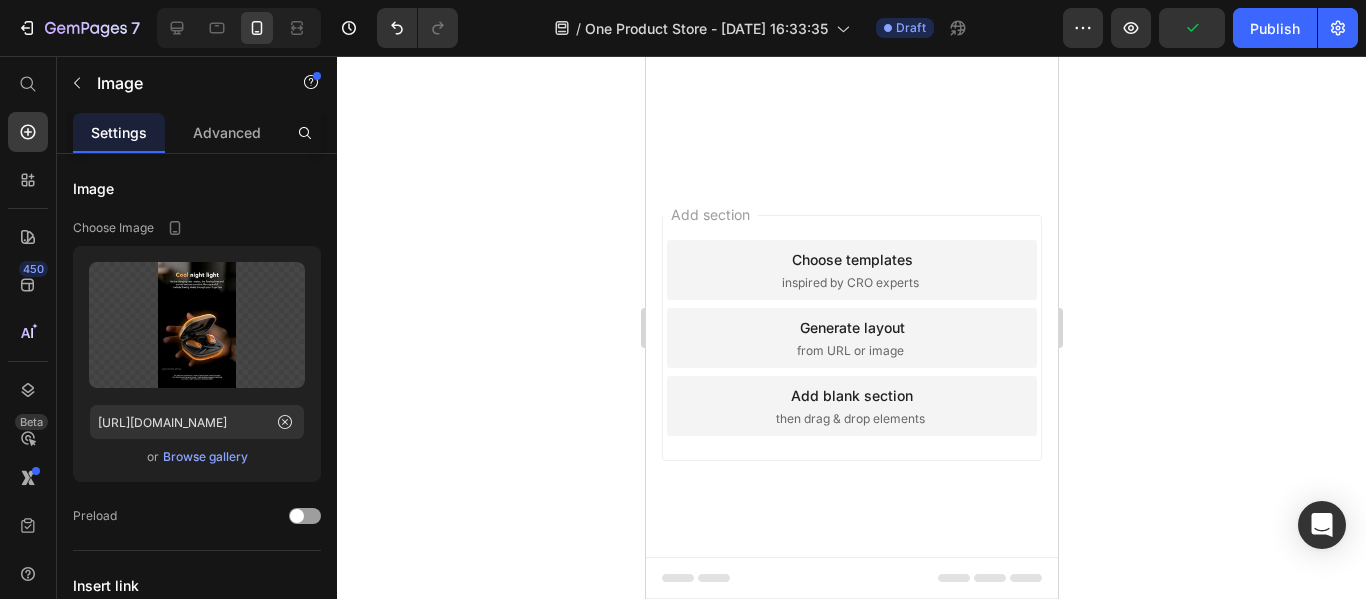 scroll, scrollTop: 4044, scrollLeft: 0, axis: vertical 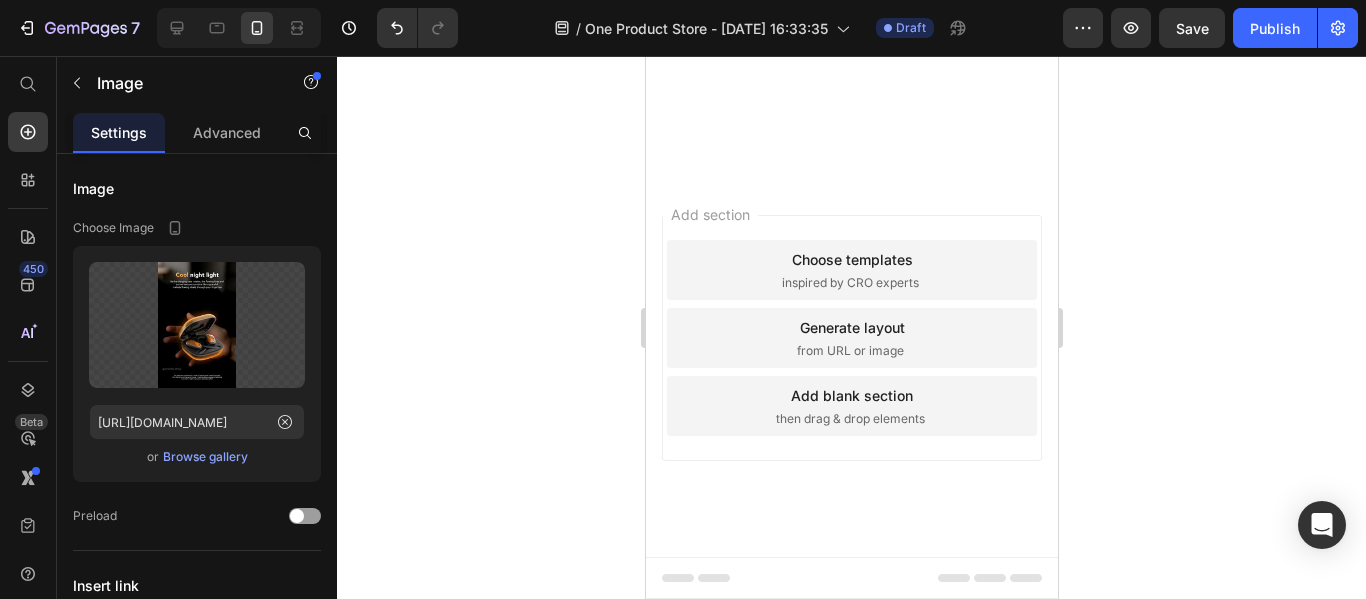 click at bounding box center [851, -1204] 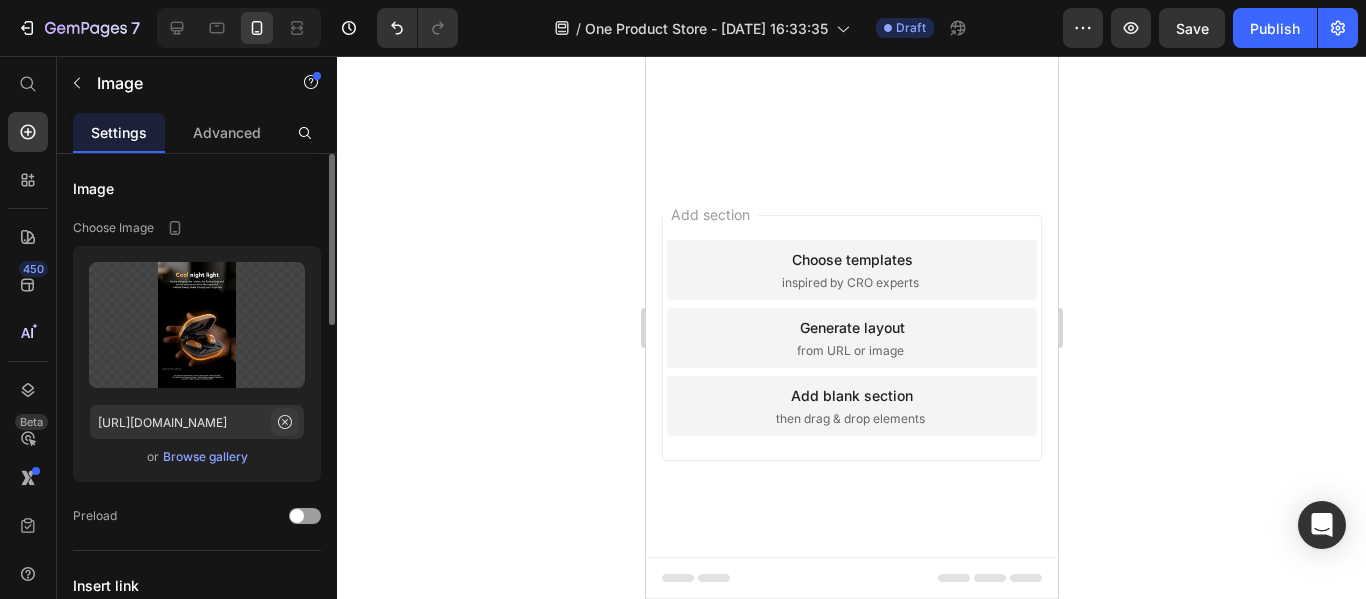 click 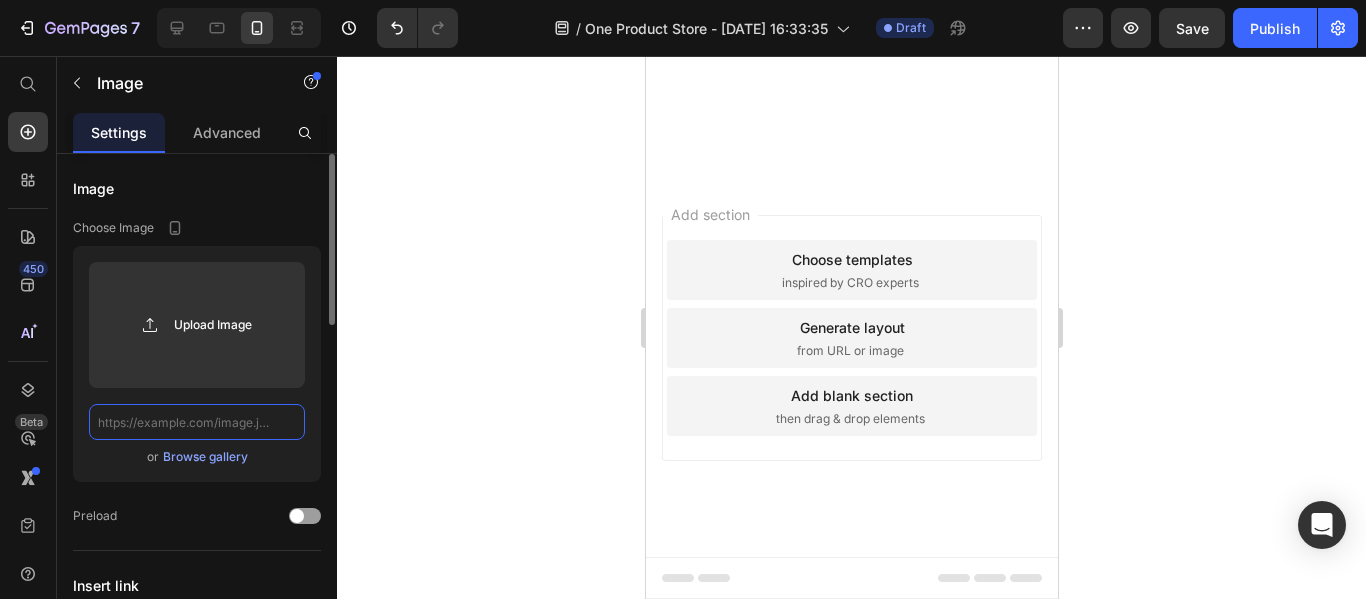 scroll, scrollTop: 0, scrollLeft: 0, axis: both 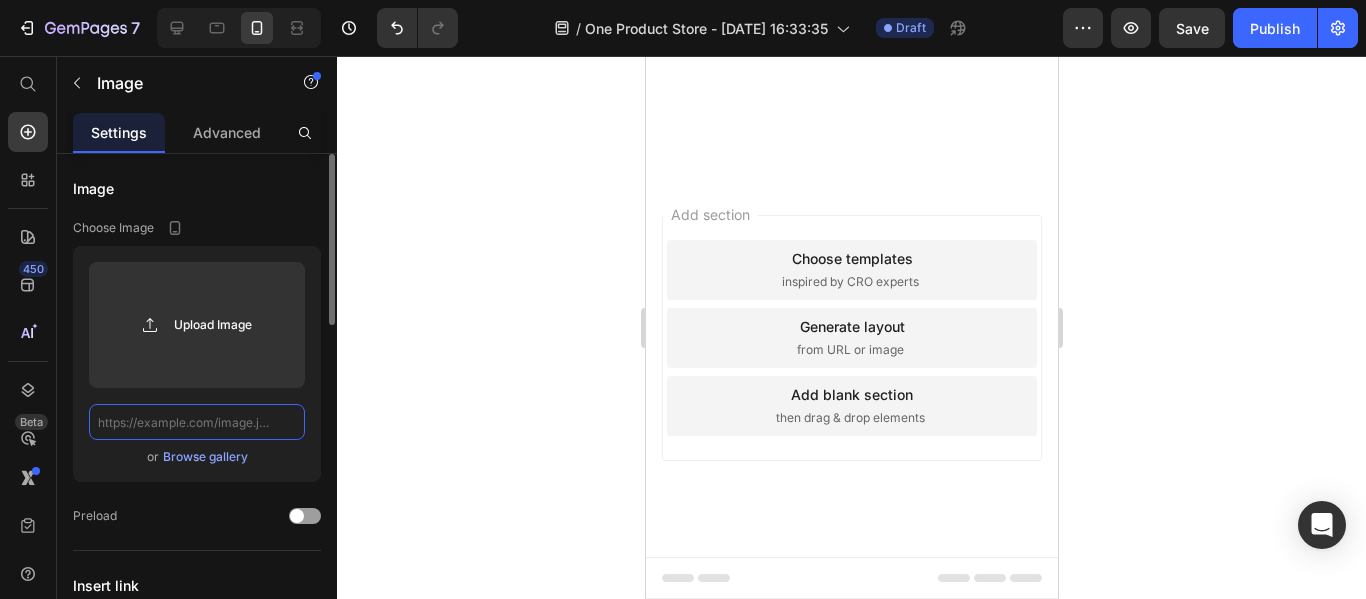 paste on "[URL][DOMAIN_NAME]" 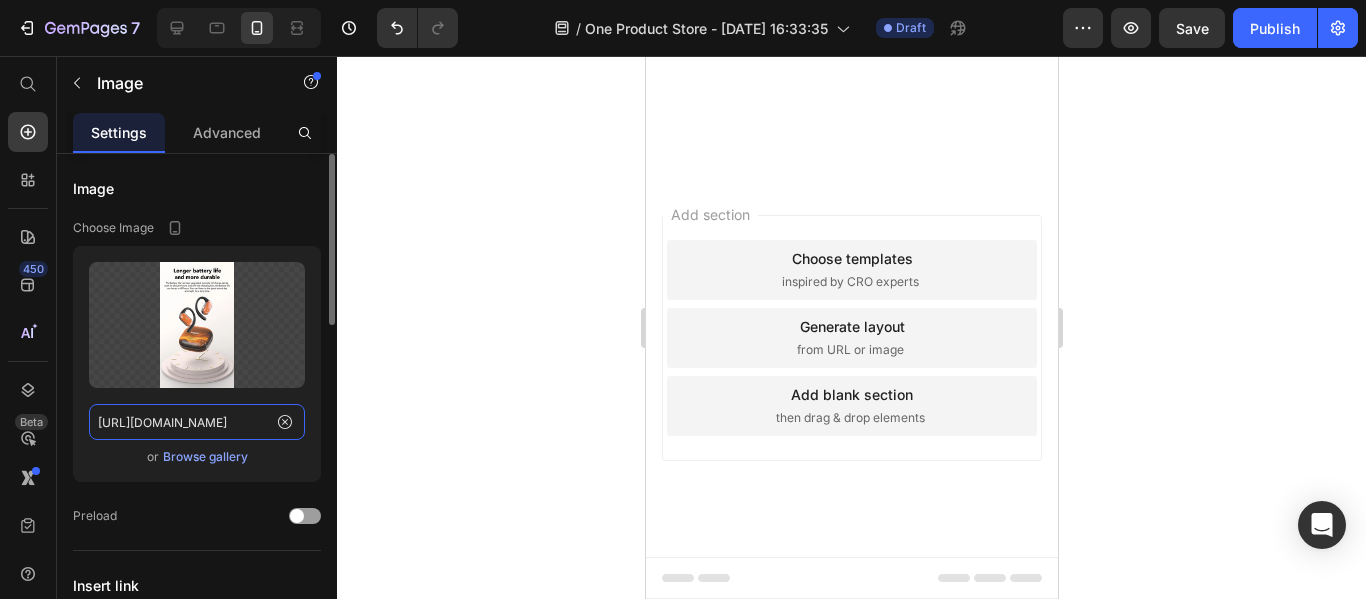 scroll, scrollTop: 0, scrollLeft: 253, axis: horizontal 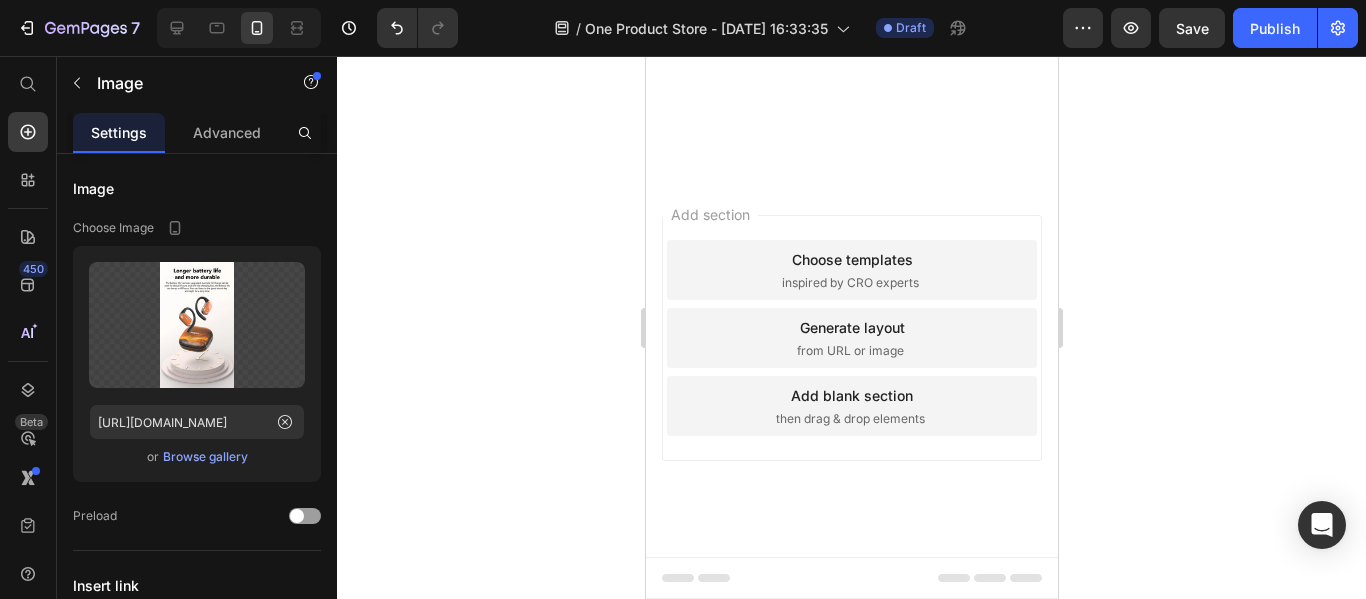 click at bounding box center (851, -578) 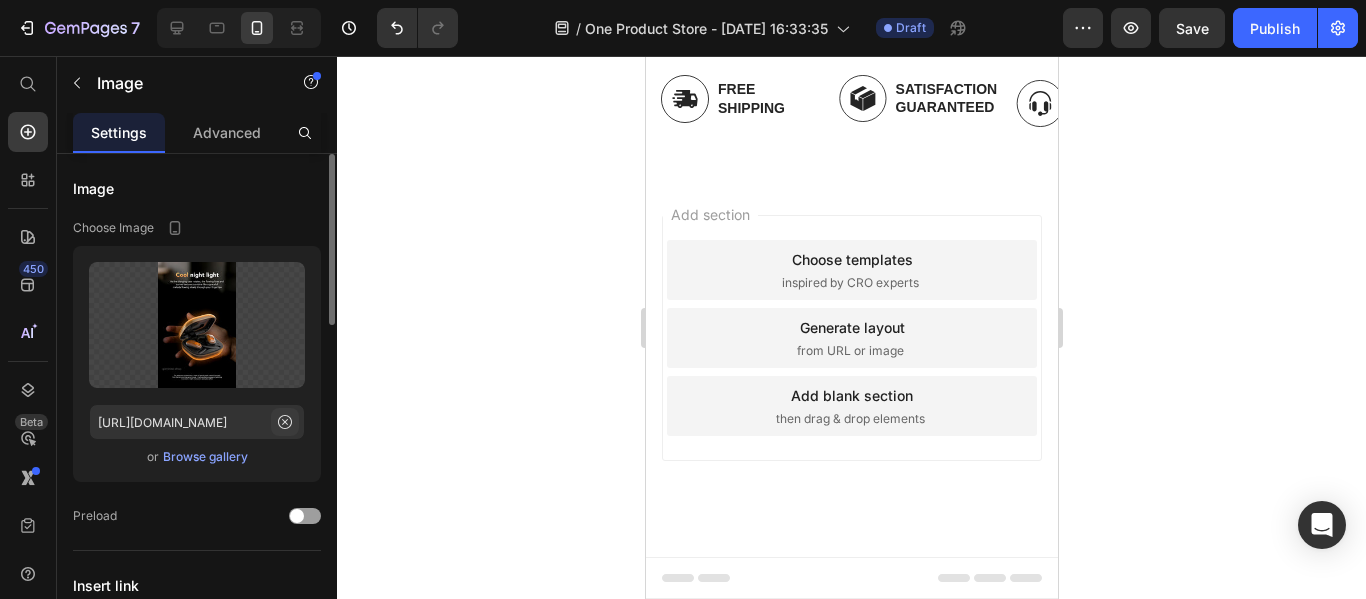 scroll, scrollTop: 4644, scrollLeft: 0, axis: vertical 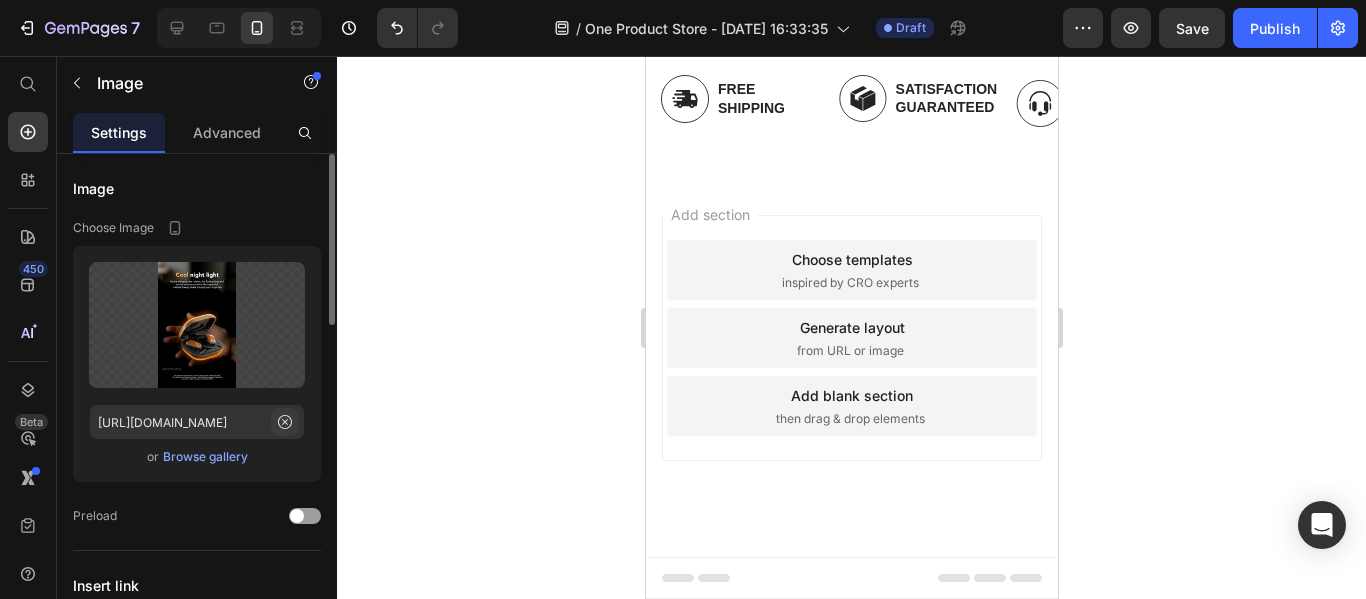 click 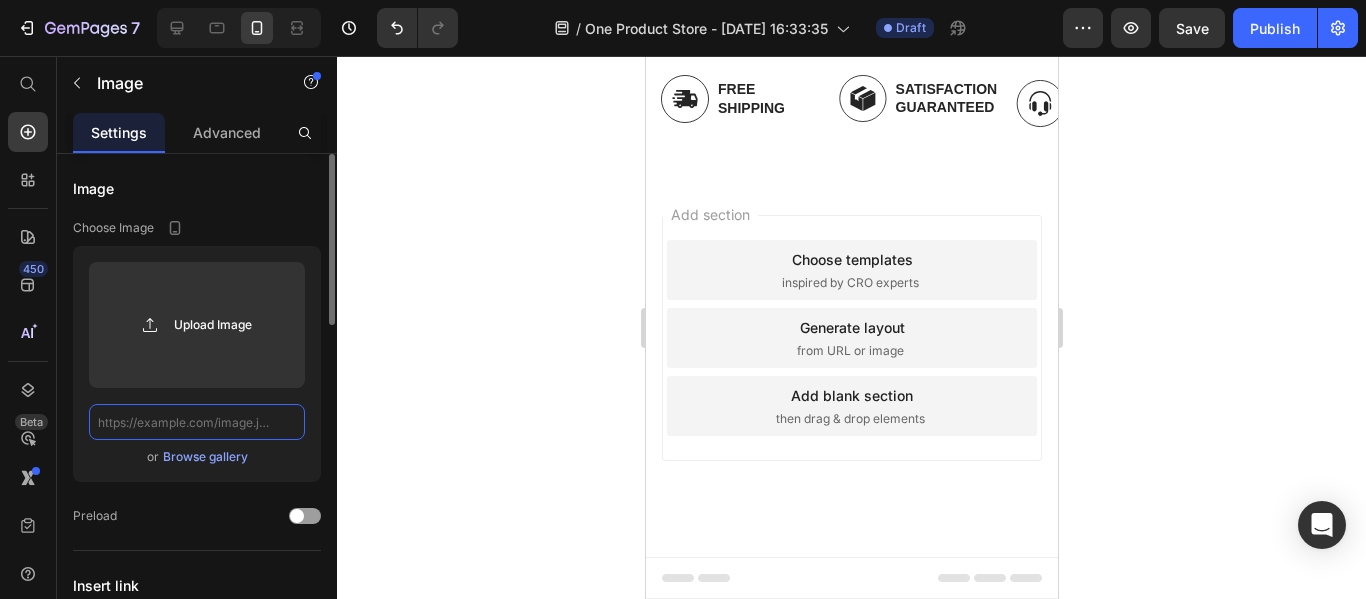 scroll, scrollTop: 0, scrollLeft: 0, axis: both 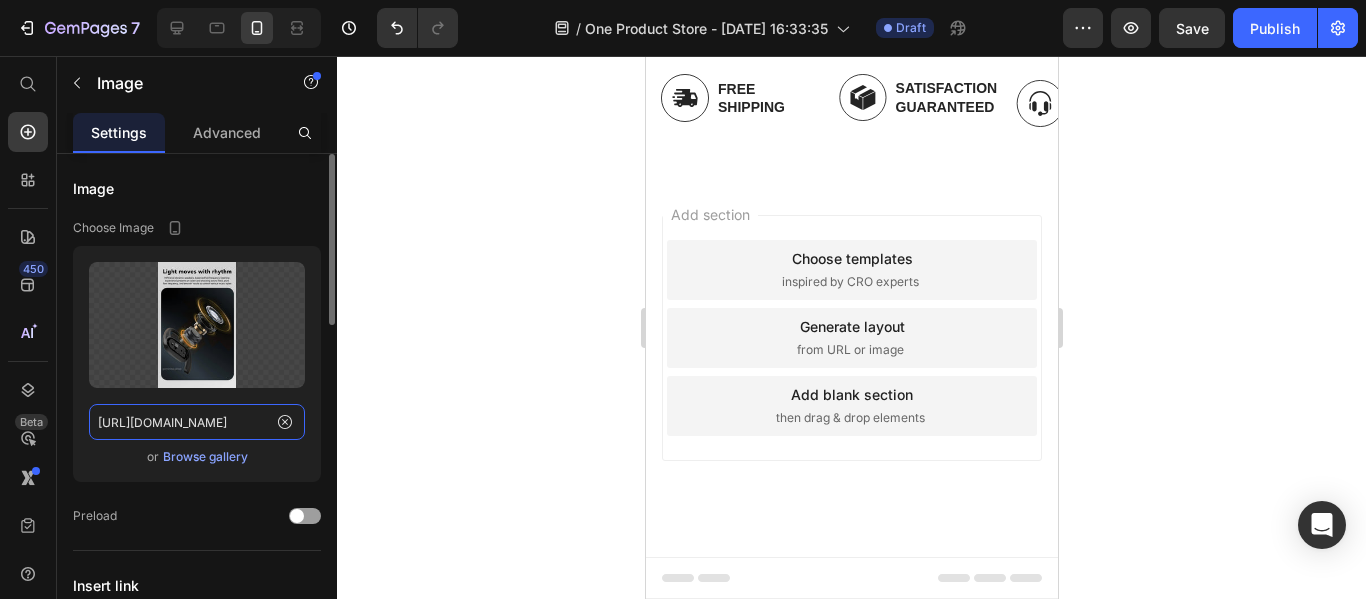 type on "https://cdn.shopify.com/s/files/1/0700/8980/1911/files/9.jpg?v=1752052333" 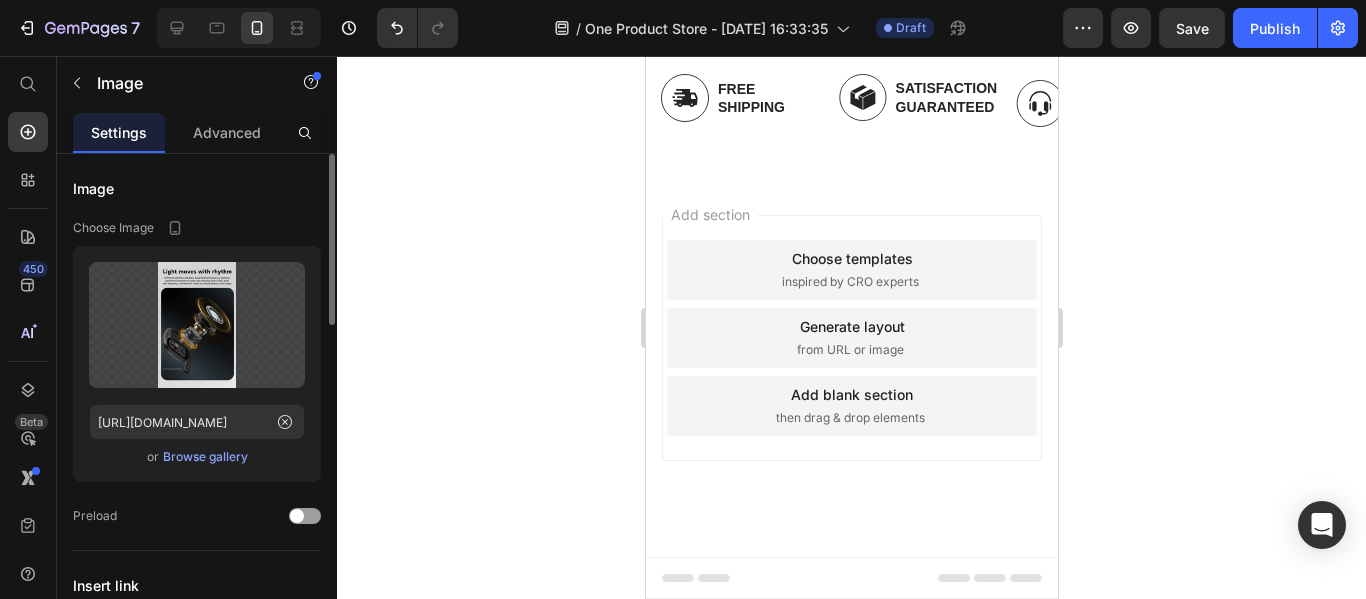 click at bounding box center (851, -580) 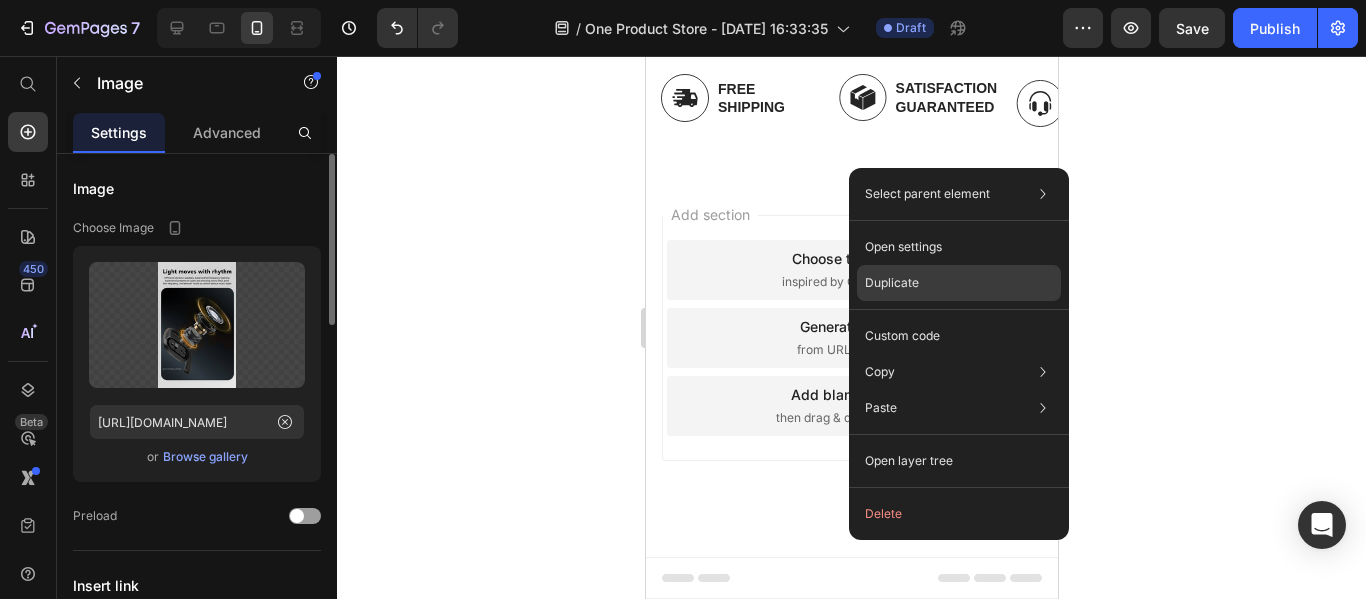 click on "Duplicate" 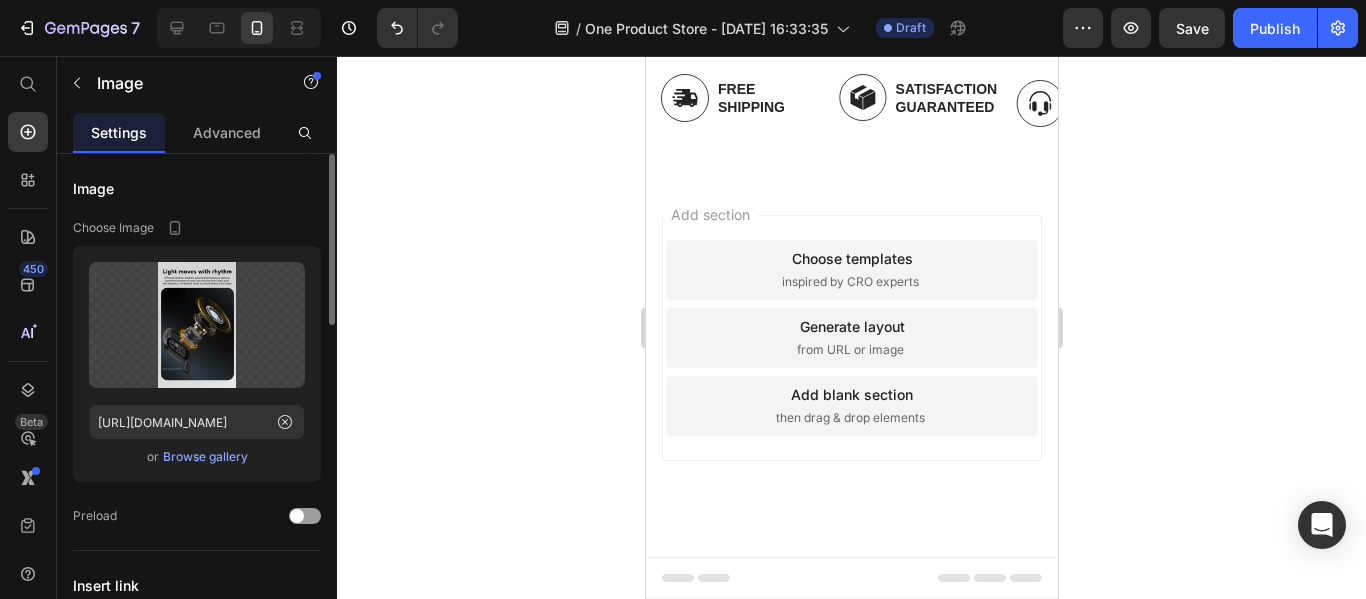 scroll, scrollTop: 5585, scrollLeft: 0, axis: vertical 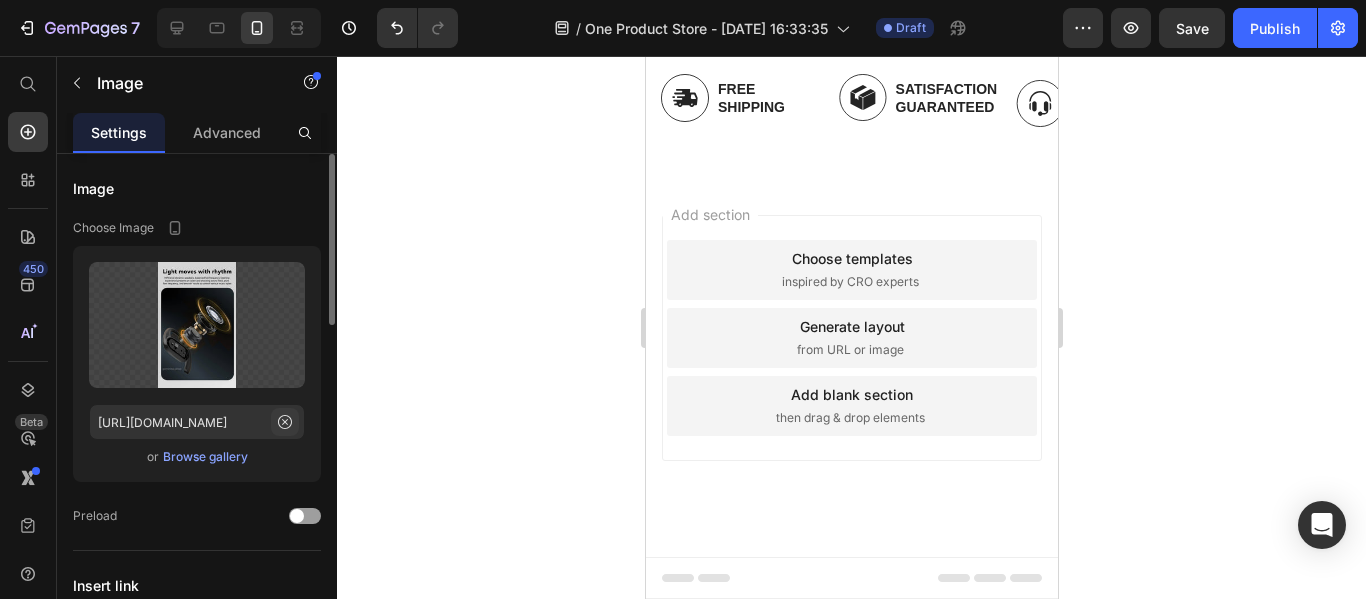 click 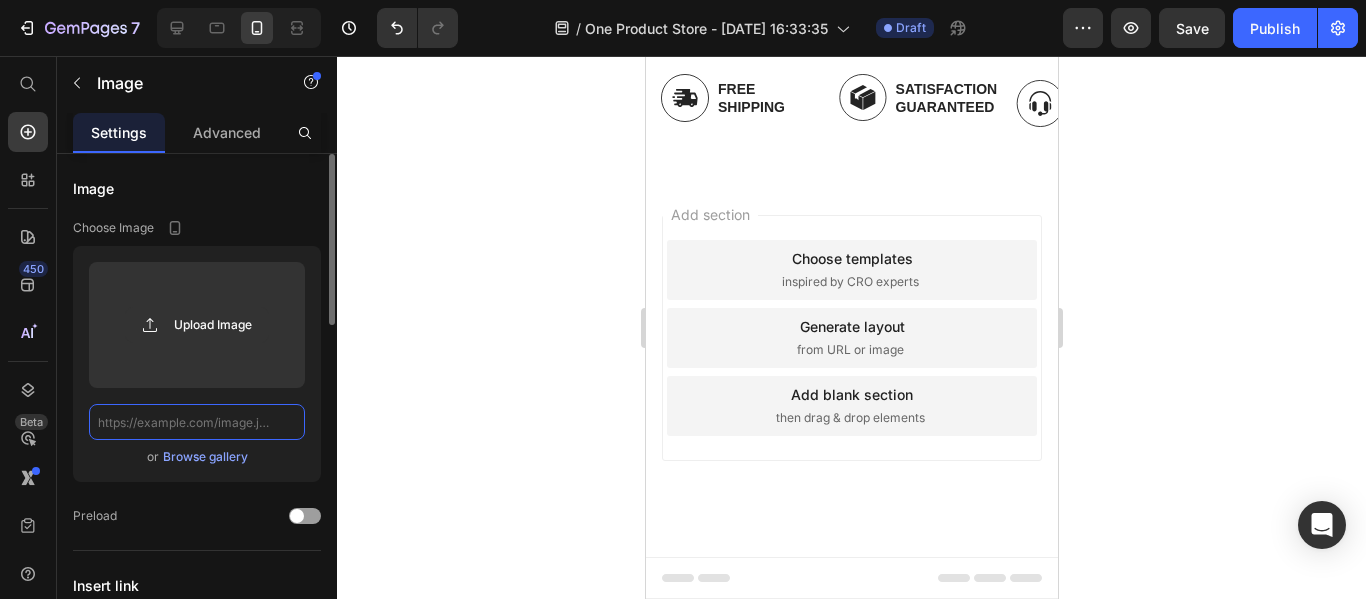scroll, scrollTop: 0, scrollLeft: 0, axis: both 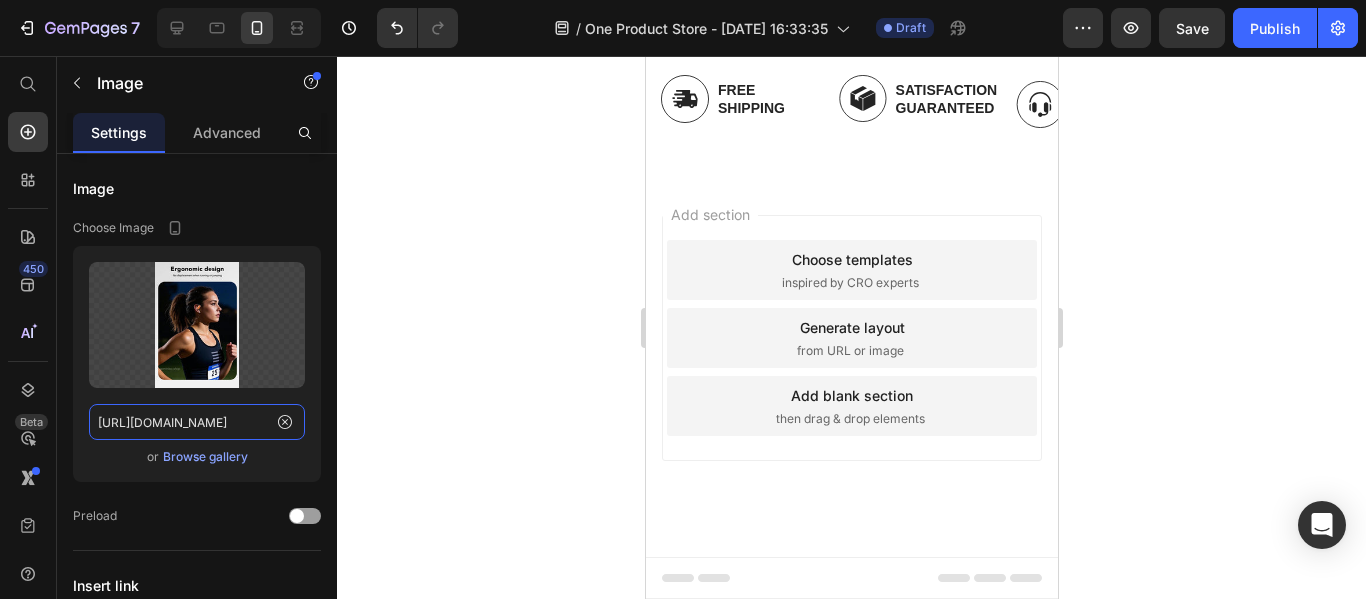type on "https://cdn.shopify.com/s/files/1/0700/8980/1911/files/10.jpg?v=1752052335" 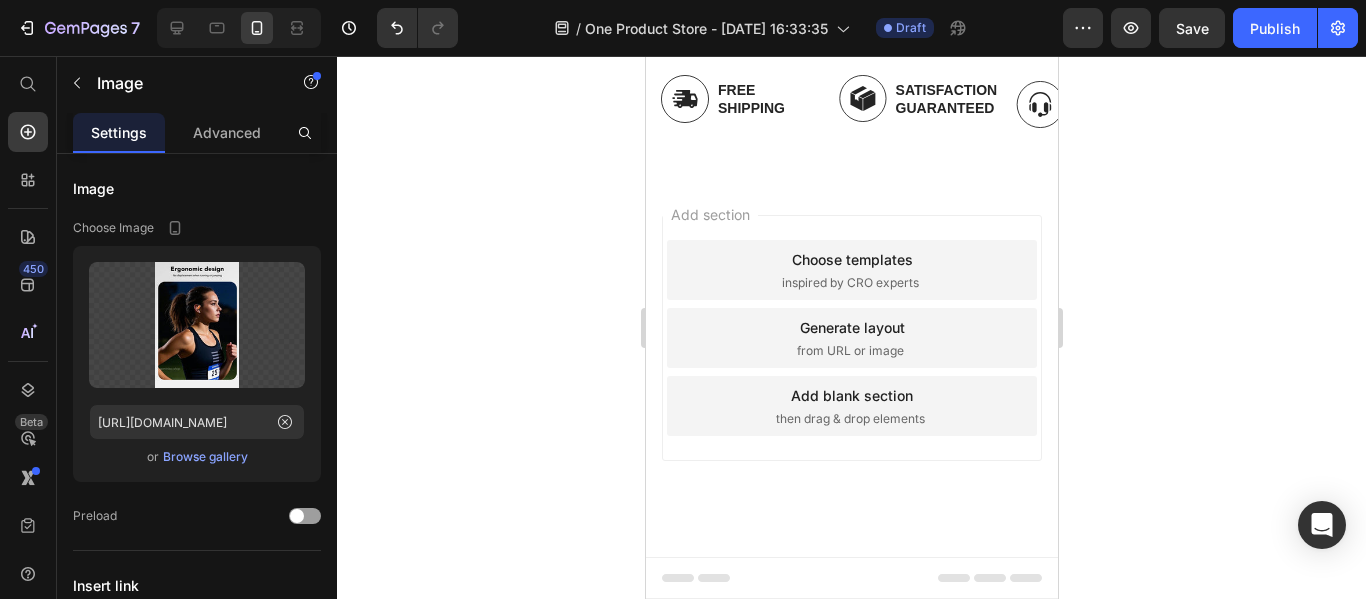 click at bounding box center (851, -560) 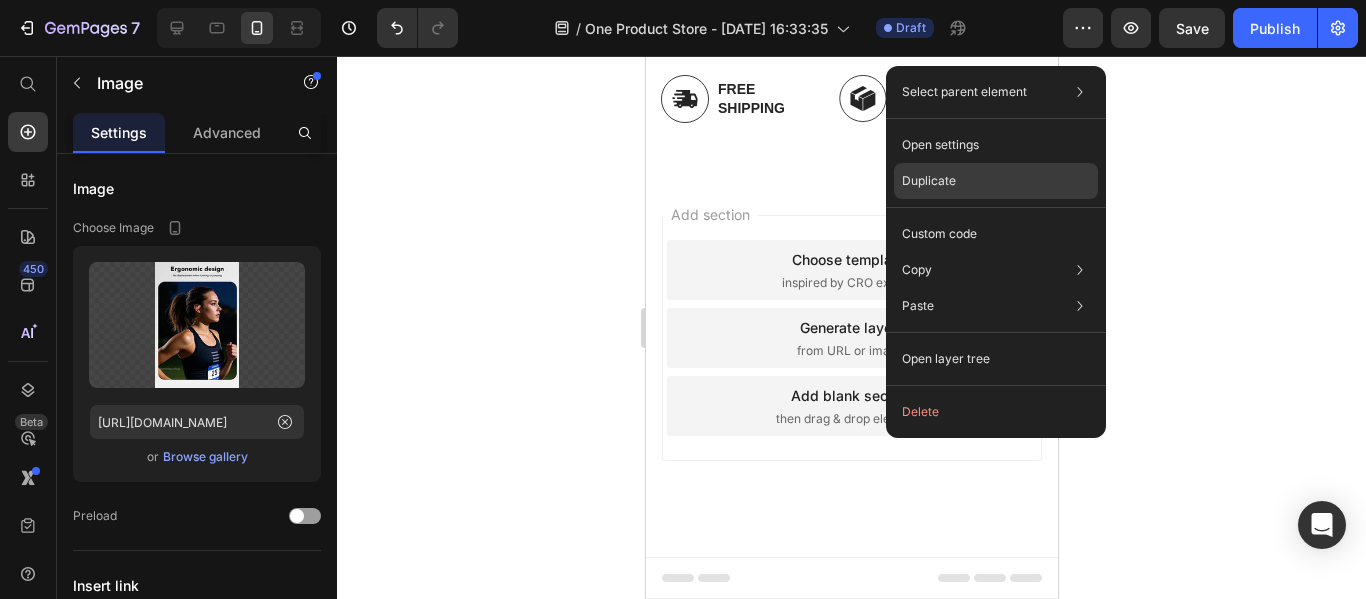 click on "Duplicate" at bounding box center (929, 181) 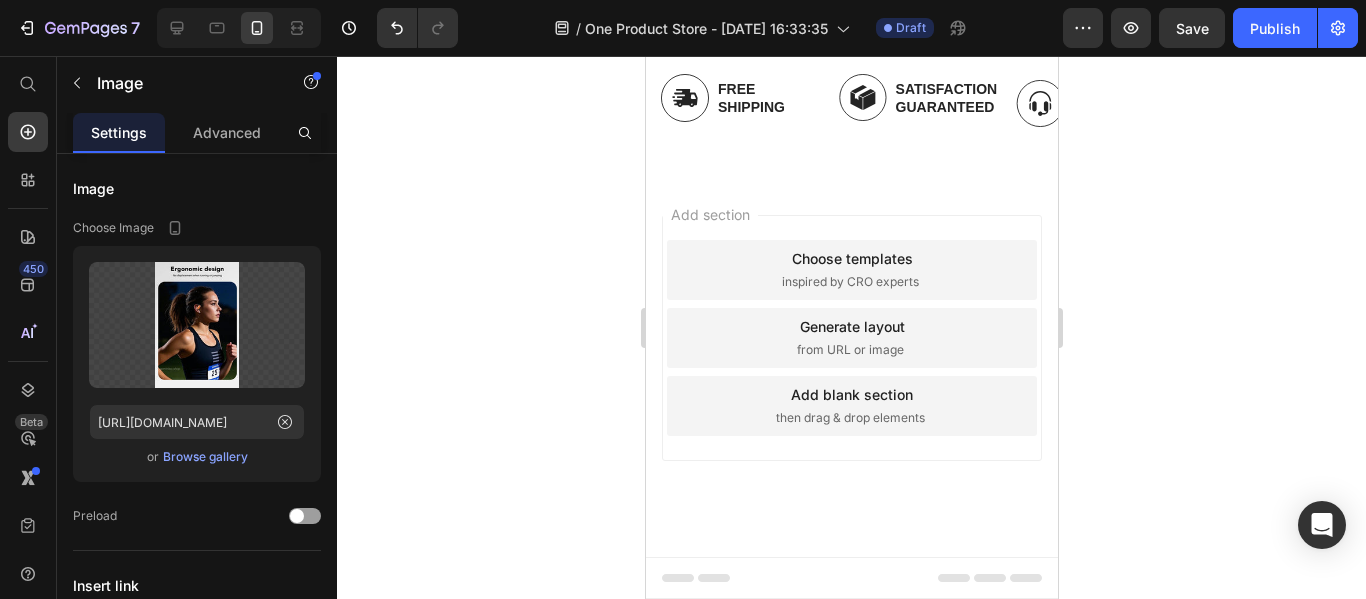 scroll, scrollTop: 5852, scrollLeft: 0, axis: vertical 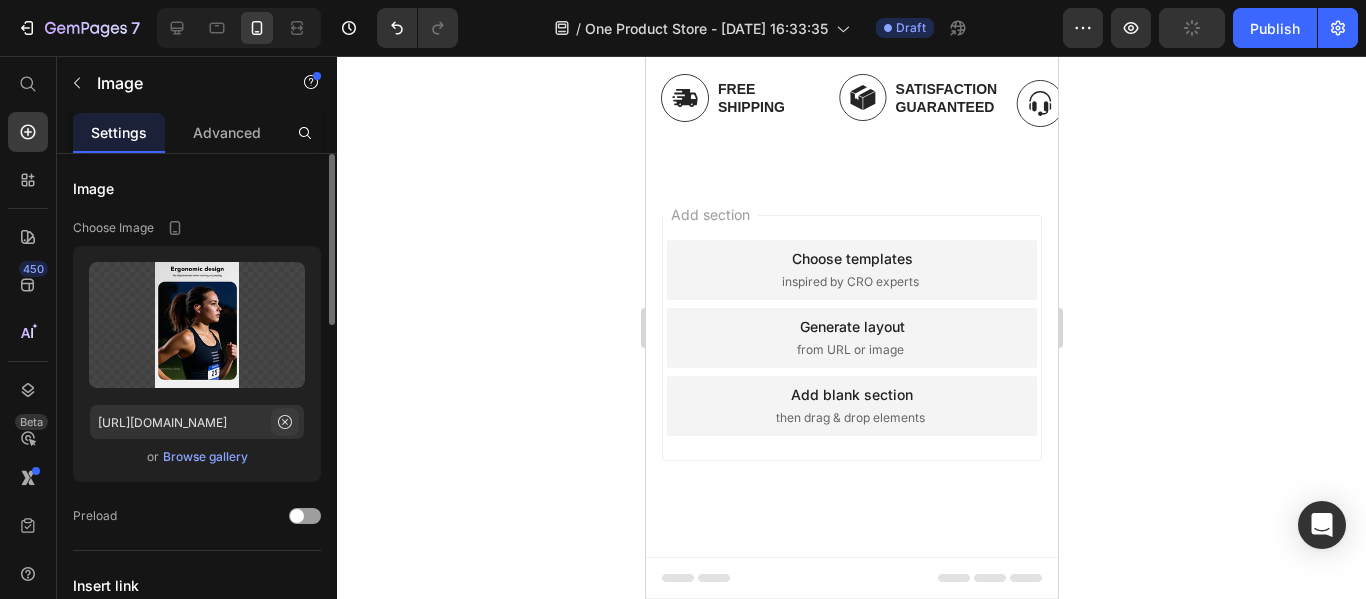 click 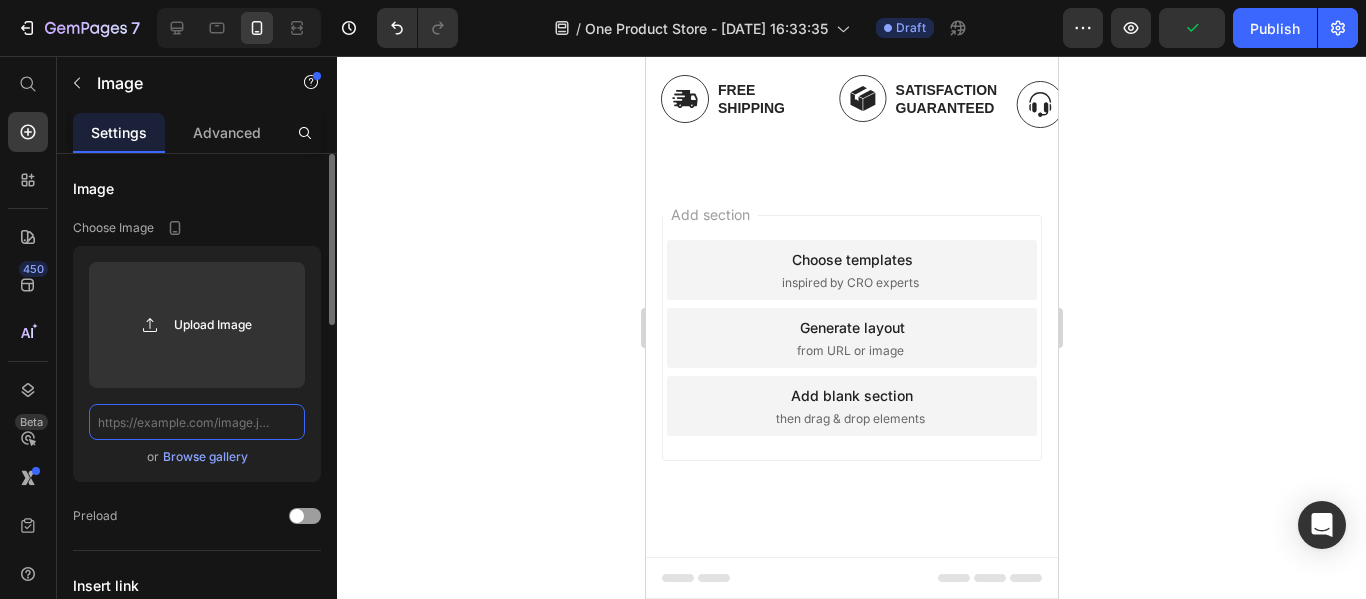 scroll, scrollTop: 0, scrollLeft: 0, axis: both 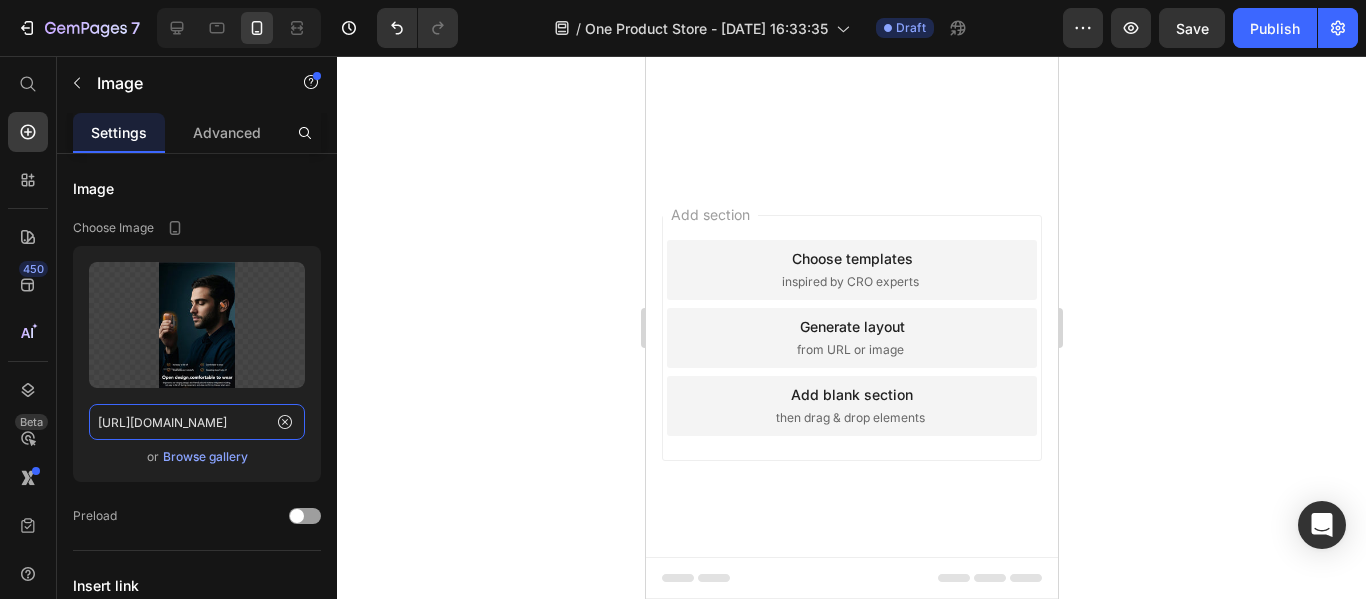 type on "https://cdn.shopify.com/s/files/1/0700/8980/1911/files/11.jpg?v=1752052336" 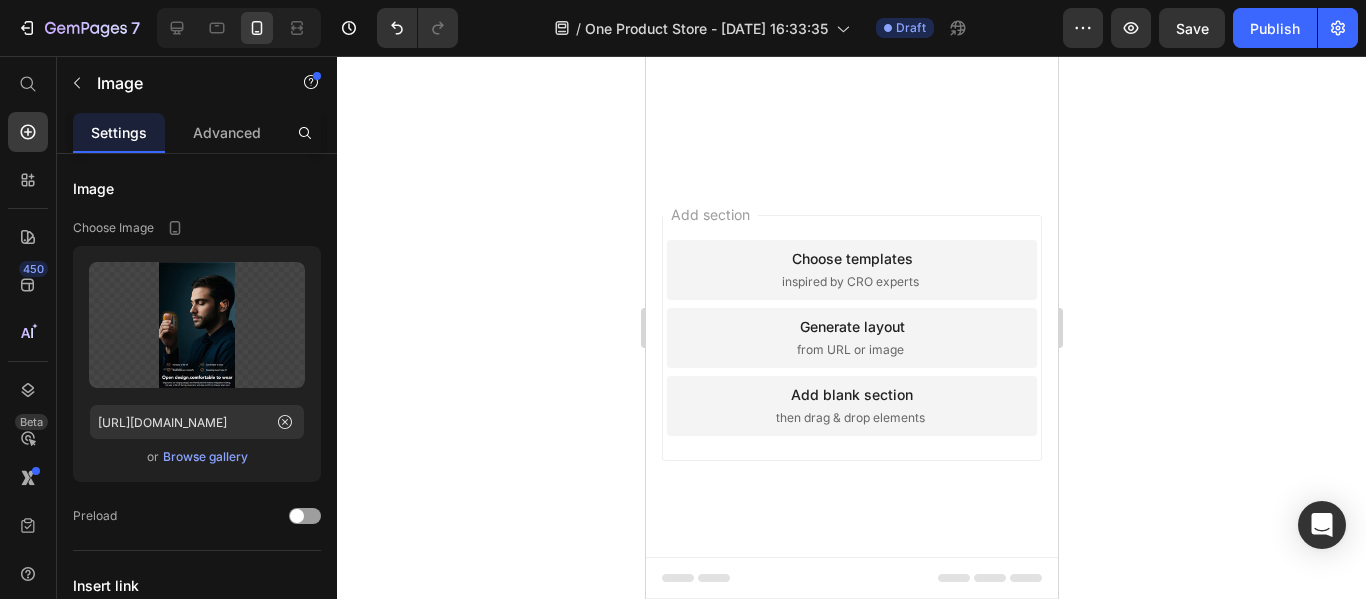 scroll, scrollTop: 0, scrollLeft: 0, axis: both 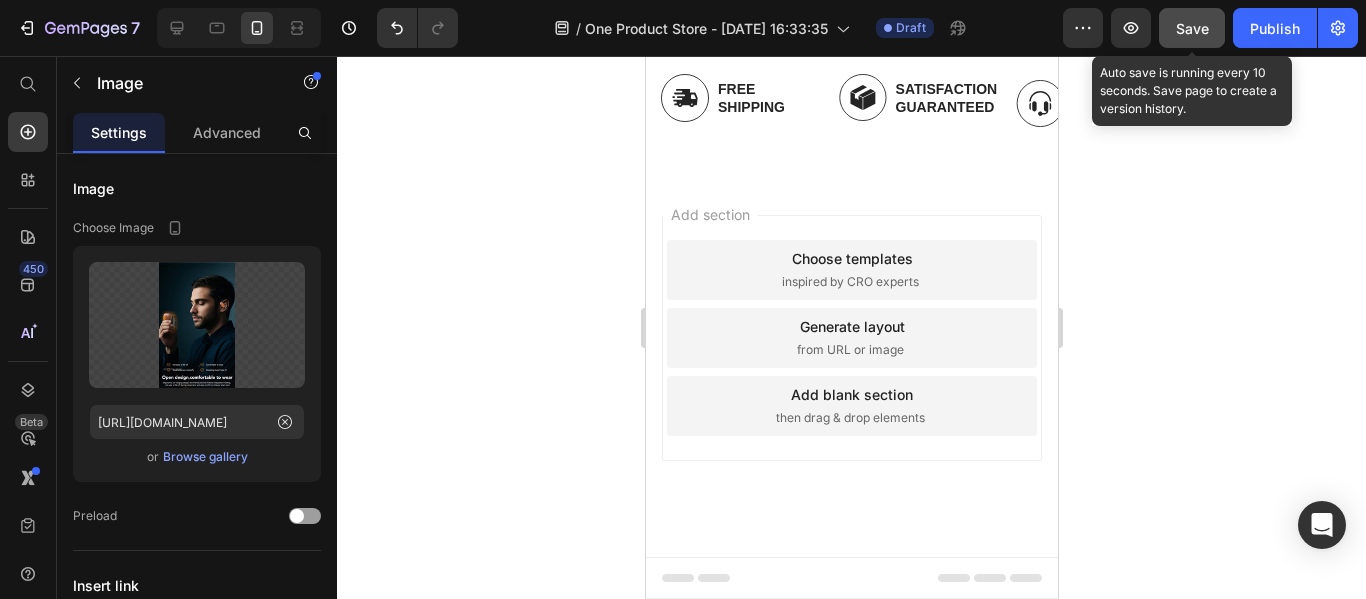 click on "Save" at bounding box center (1192, 28) 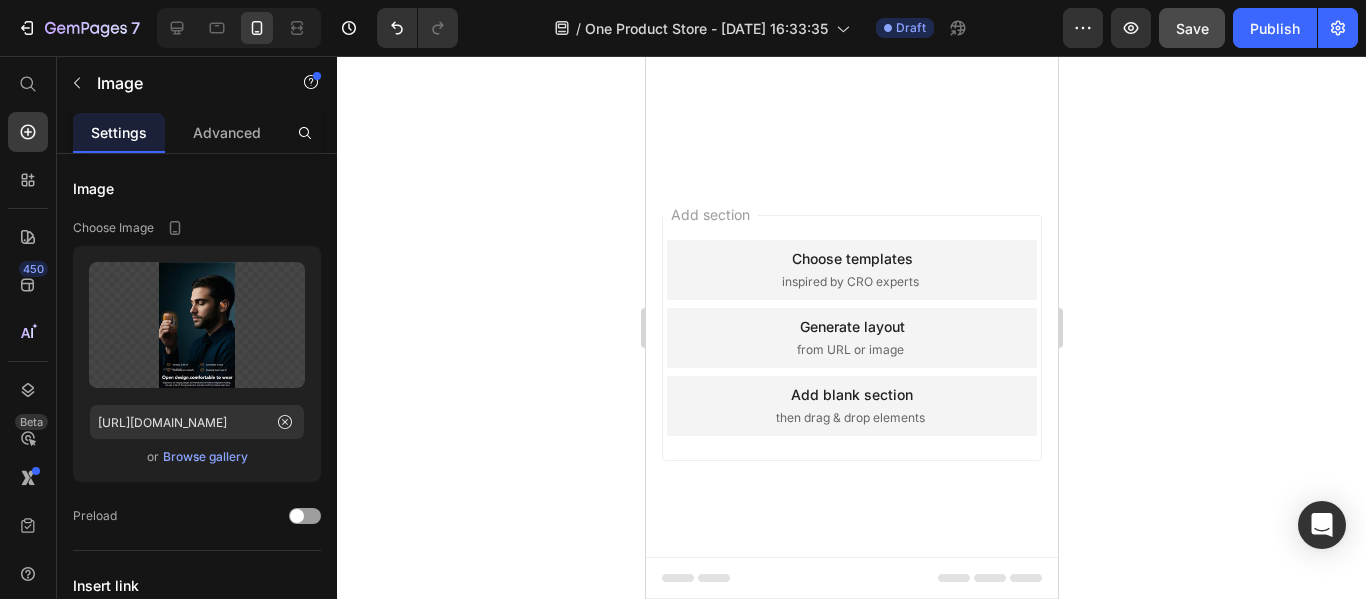 scroll, scrollTop: 5552, scrollLeft: 0, axis: vertical 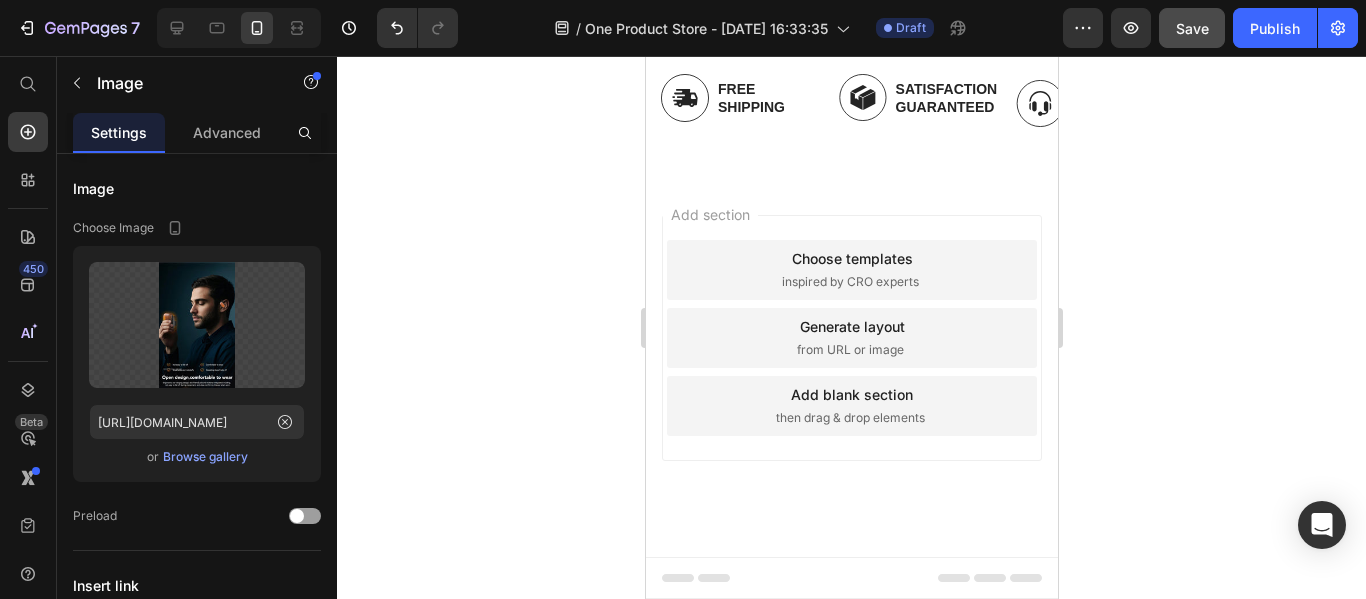 click at bounding box center [851, -587] 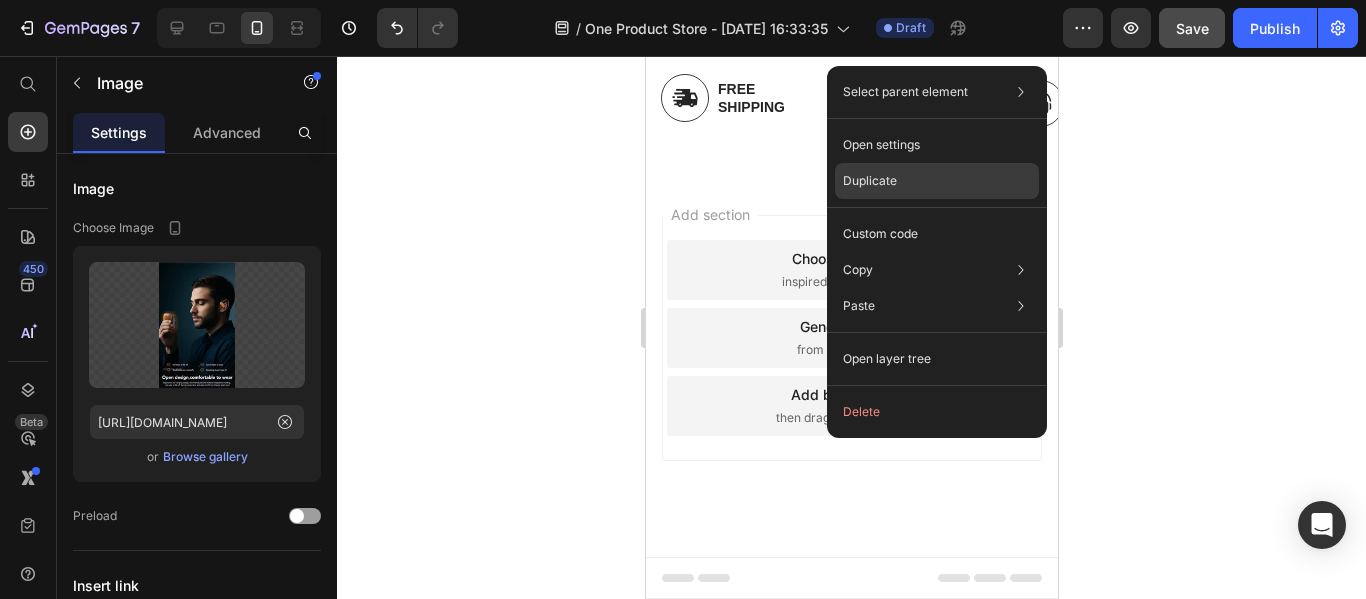 click on "Duplicate" 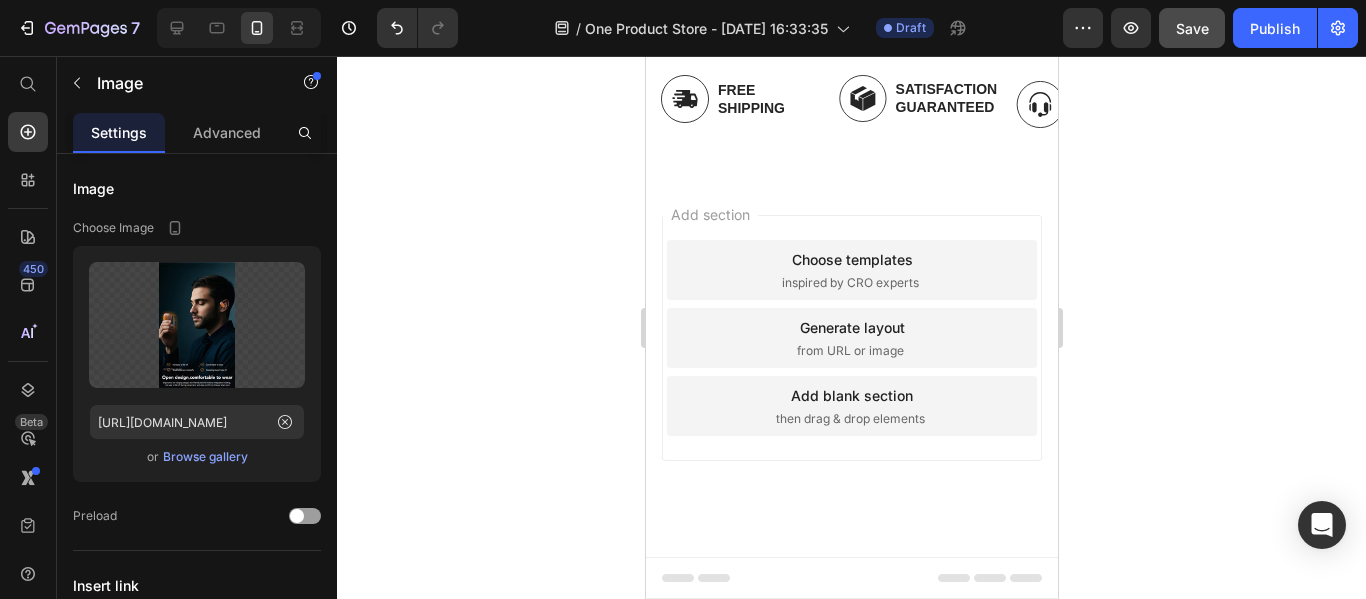 scroll, scrollTop: 6472, scrollLeft: 0, axis: vertical 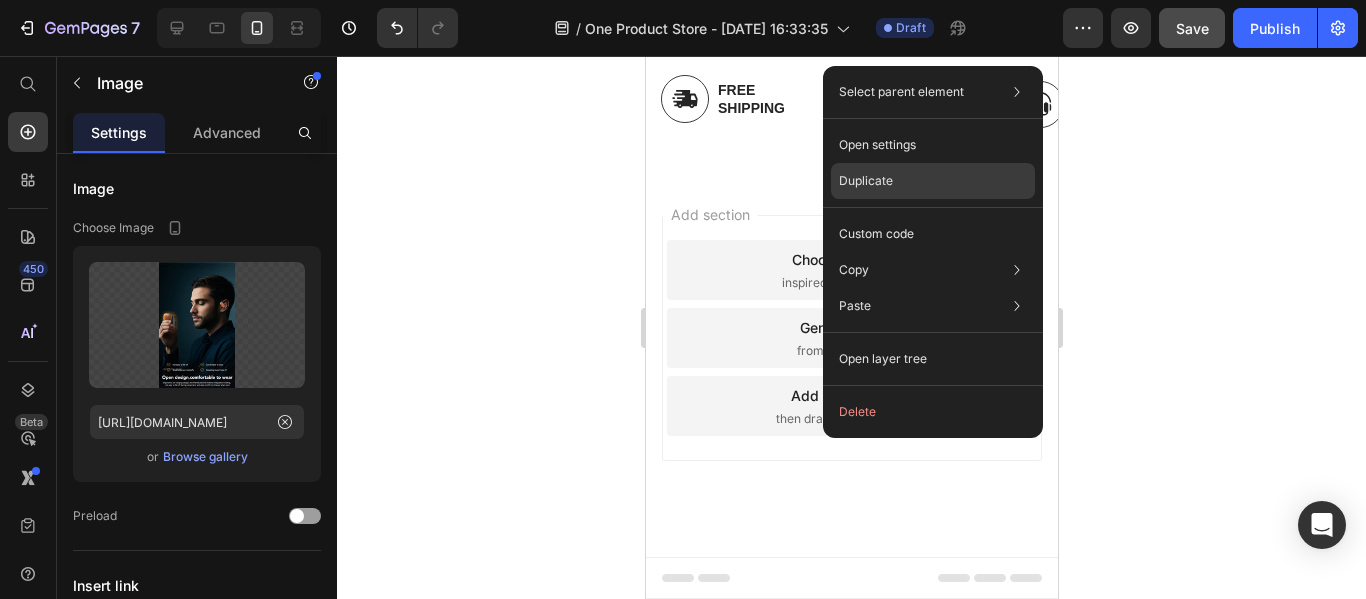 drag, startPoint x: 906, startPoint y: 180, endPoint x: 167, endPoint y: 220, distance: 740.0817 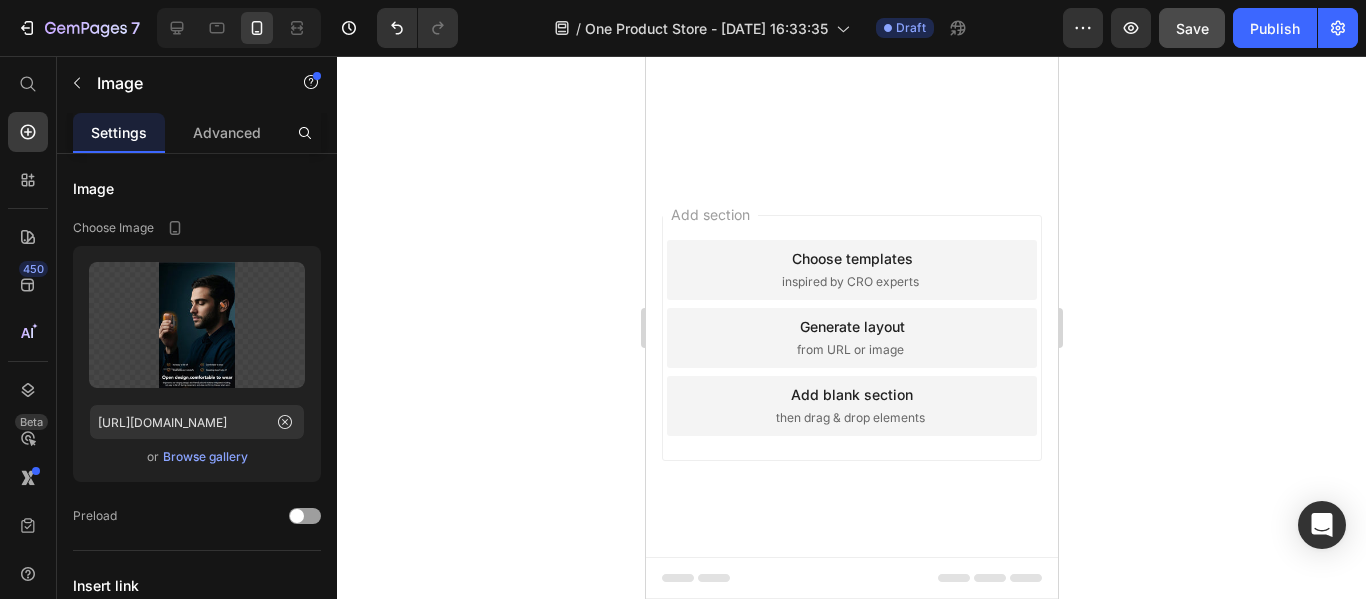 scroll, scrollTop: 6292, scrollLeft: 0, axis: vertical 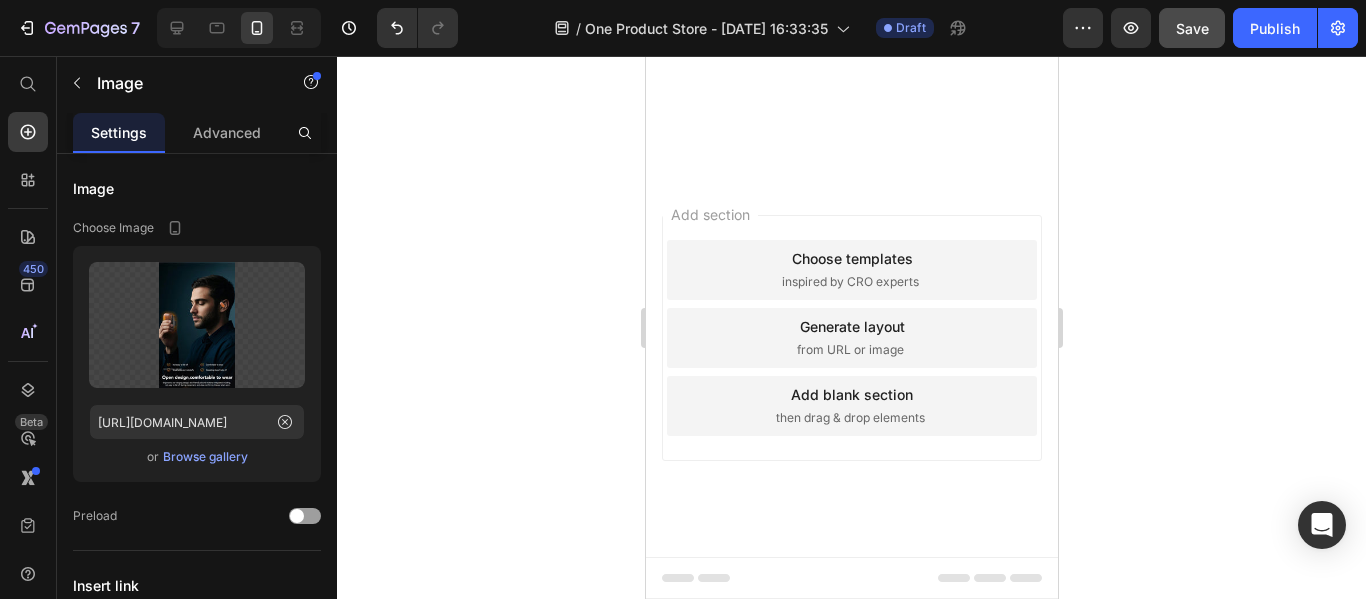 click at bounding box center [851, -1232] 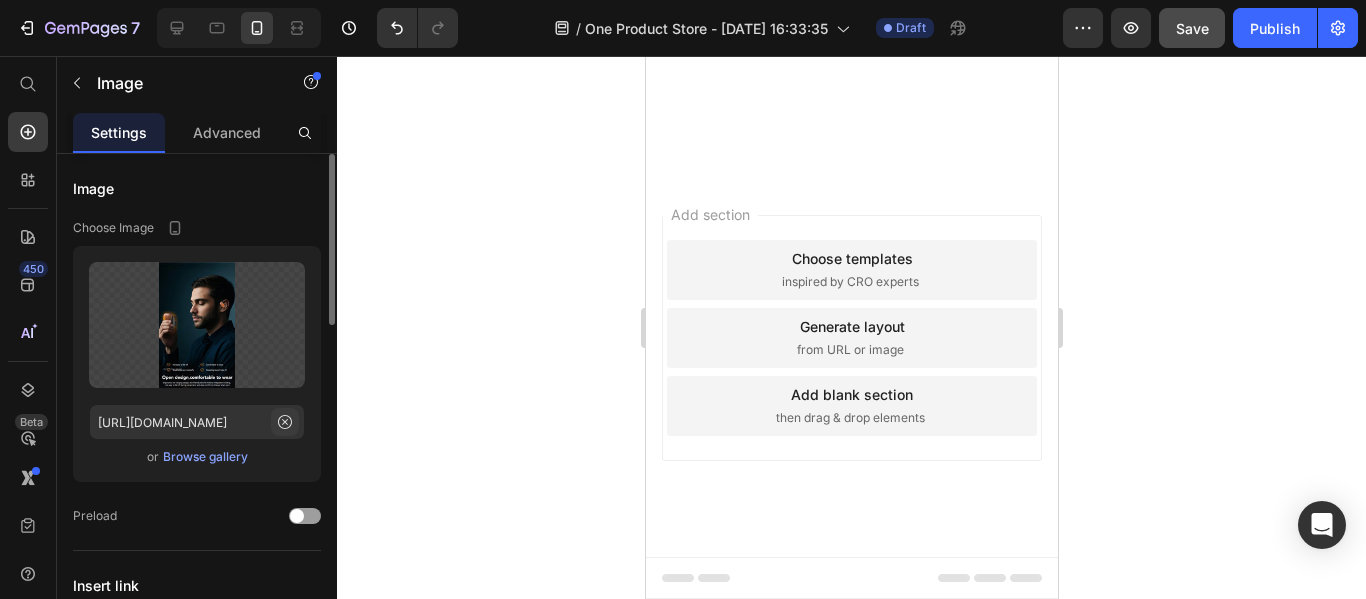 click 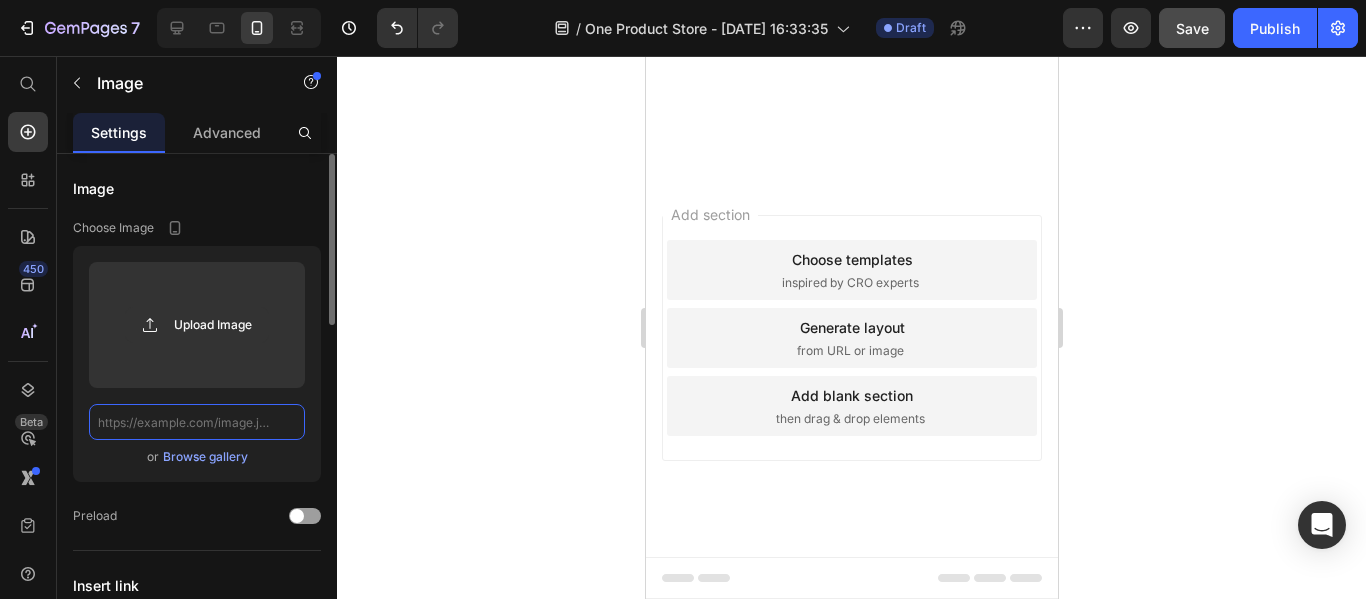 scroll, scrollTop: 0, scrollLeft: 0, axis: both 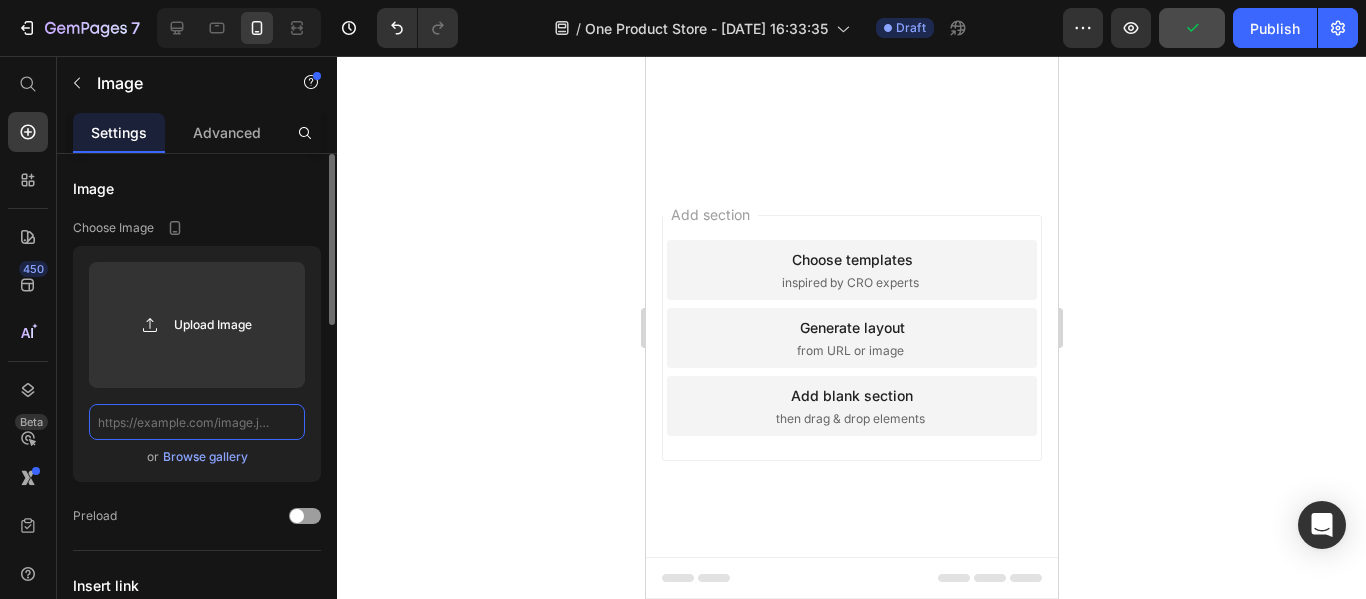 click 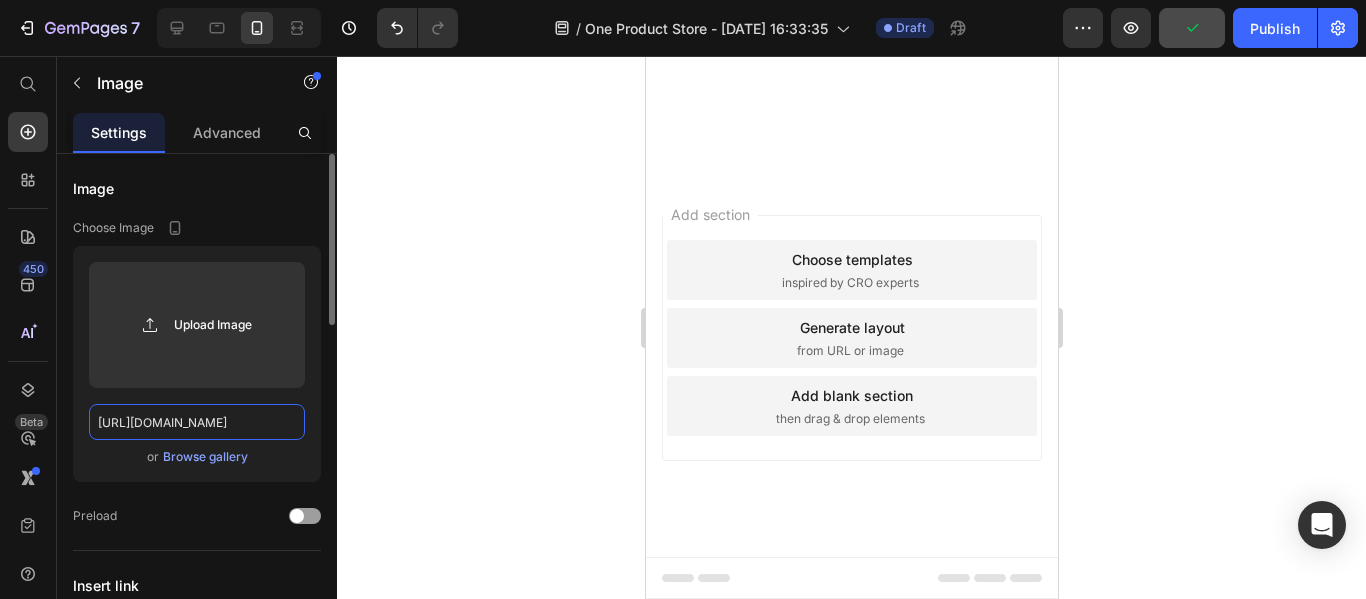 scroll, scrollTop: 0, scrollLeft: 258, axis: horizontal 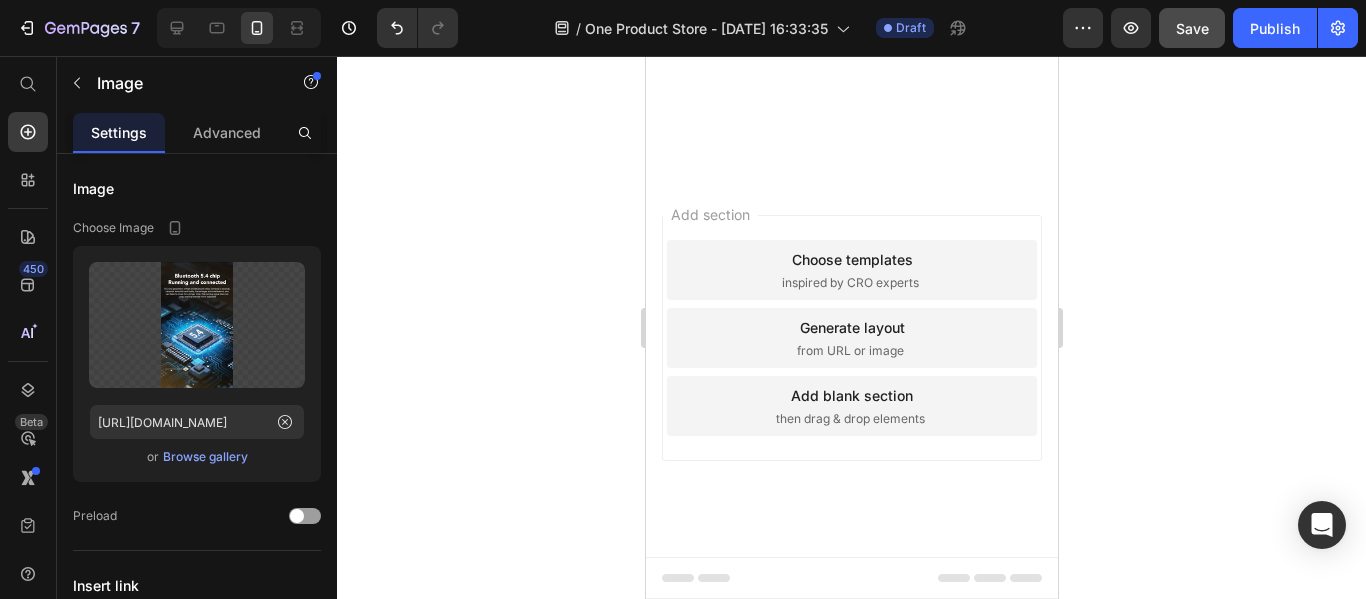 click at bounding box center (851, -587) 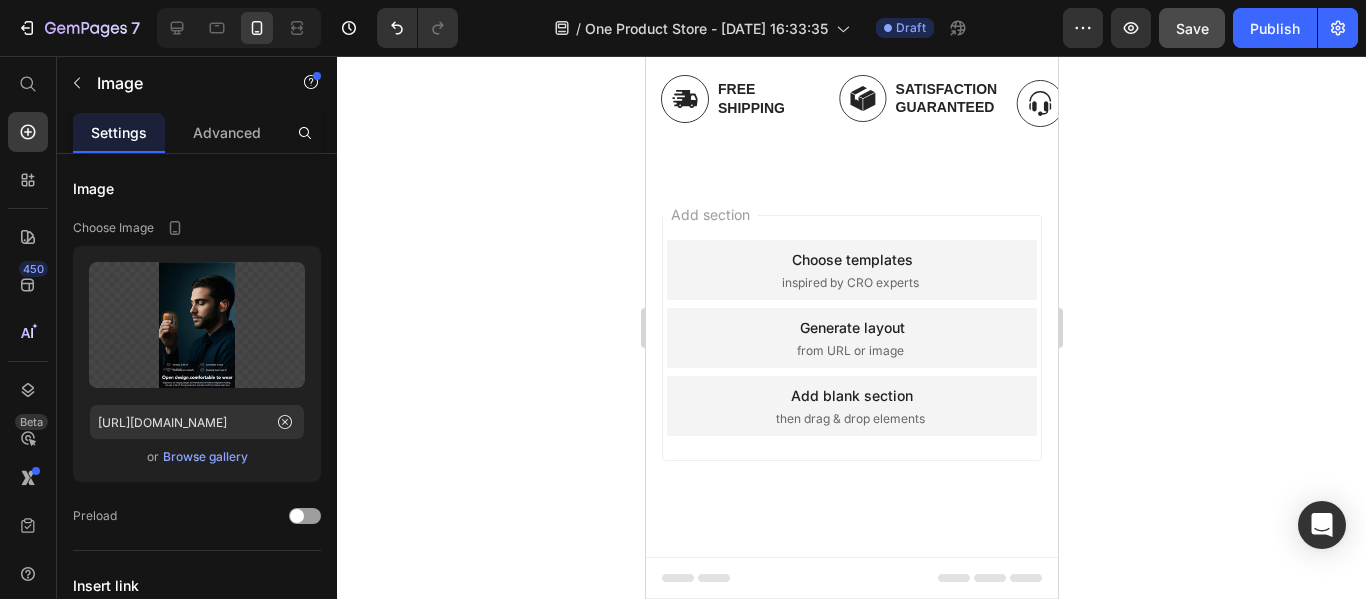scroll, scrollTop: 7292, scrollLeft: 0, axis: vertical 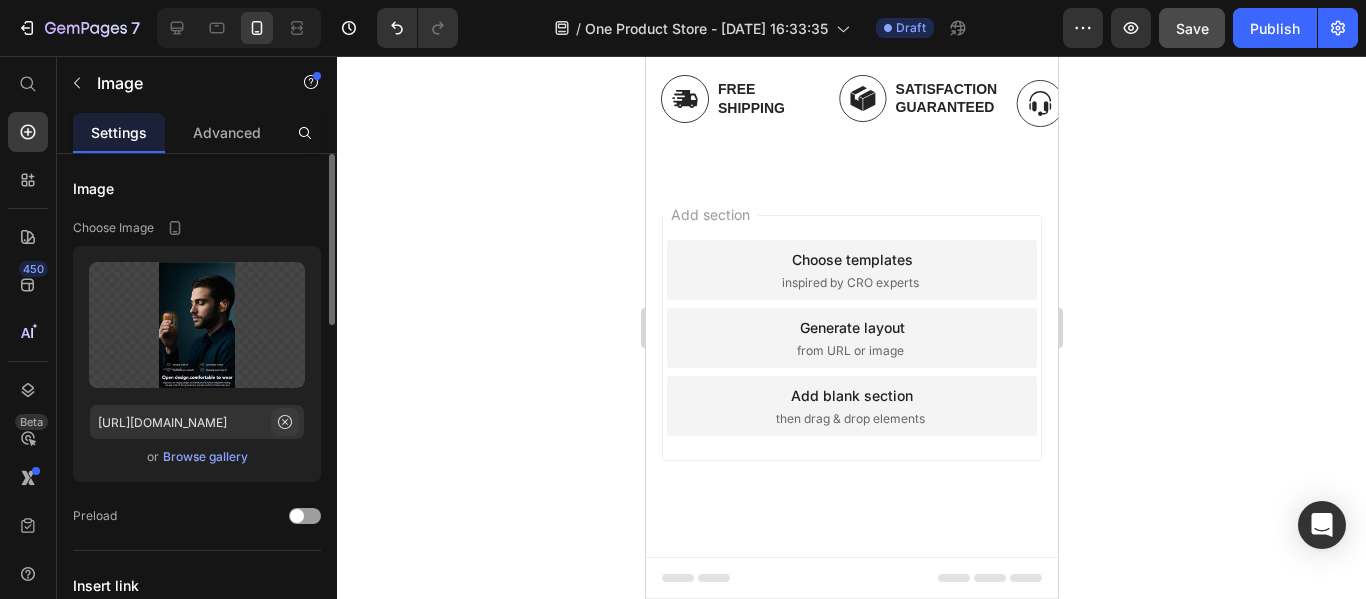 click 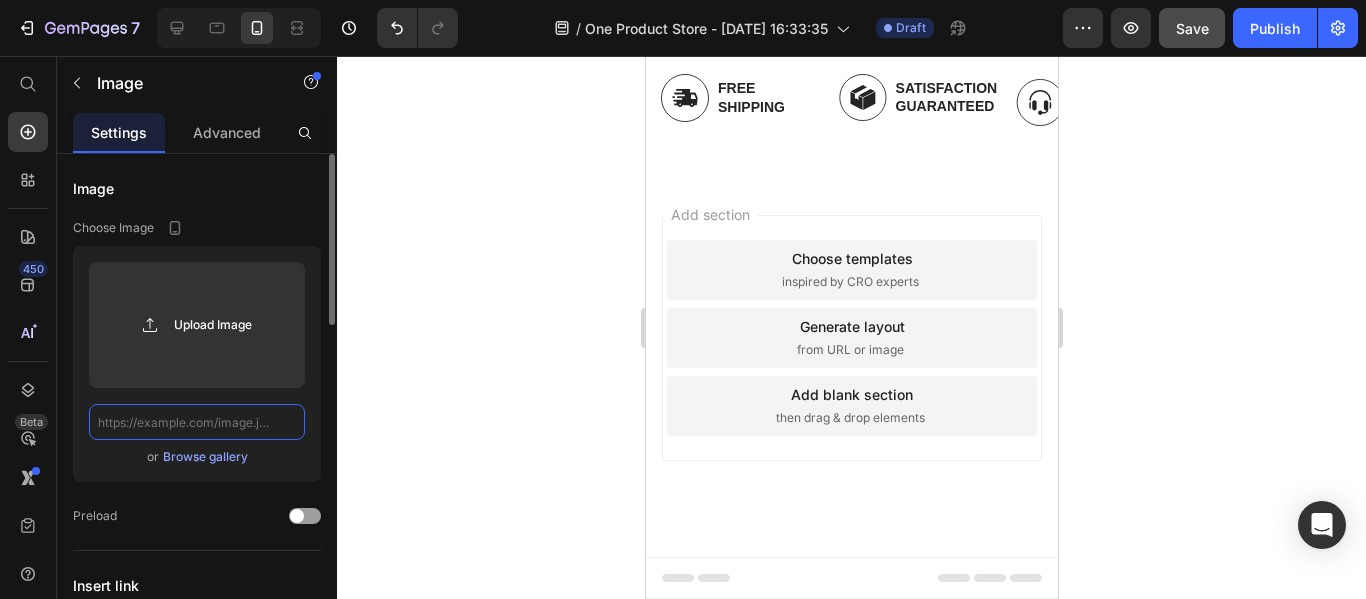 scroll, scrollTop: 0, scrollLeft: 0, axis: both 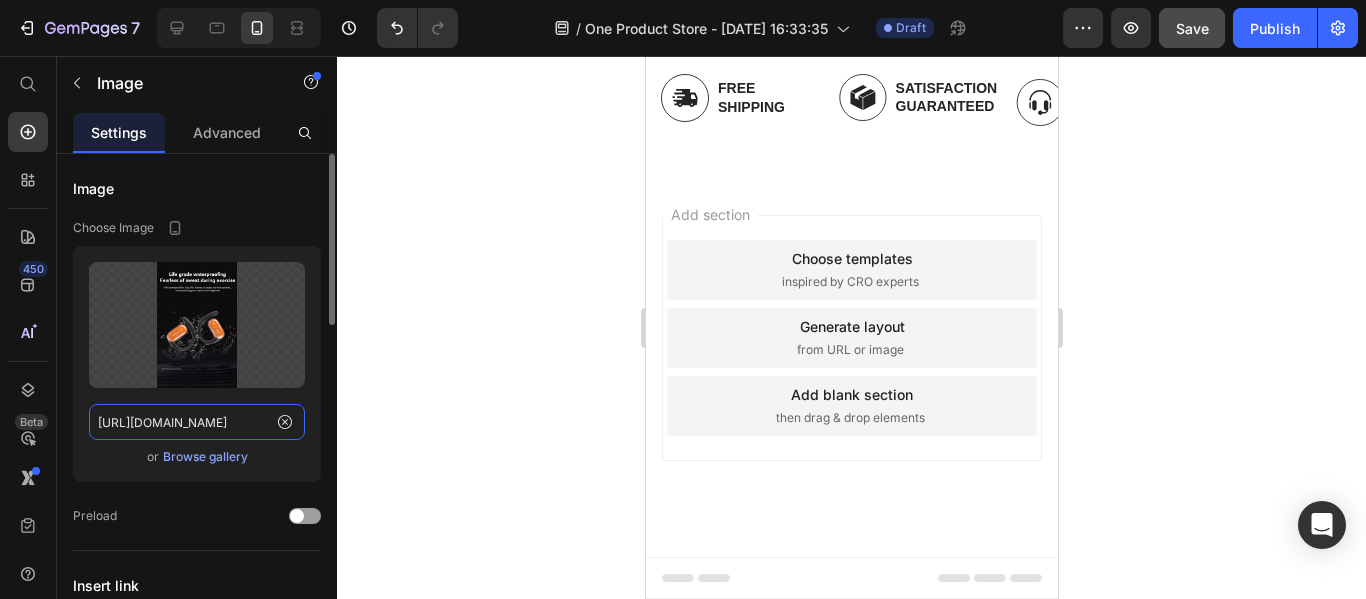 type on "https://cdn.shopify.com/s/files/1/0700/8980/1911/files/13.jpg?v=1752052334" 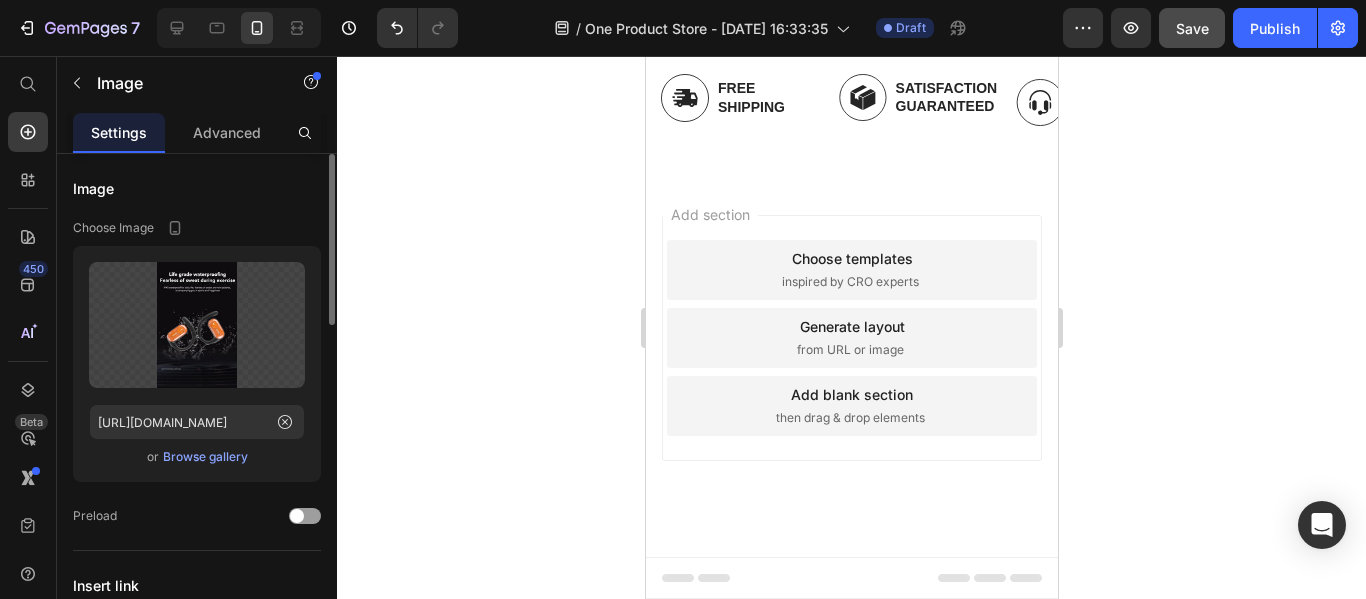 click on "Upload Image https://cdn.shopify.com/s/files/1/0700/8980/1911/files/13.jpg?v=1752052334  or   Browse gallery" 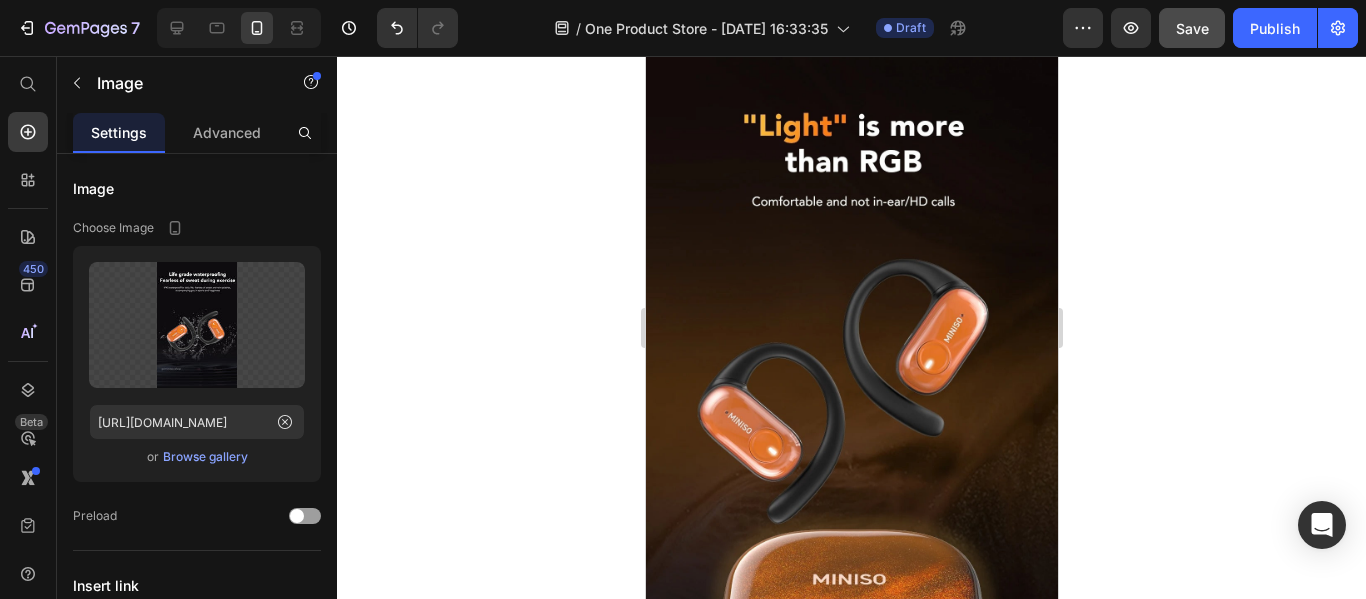 scroll, scrollTop: 1513, scrollLeft: 0, axis: vertical 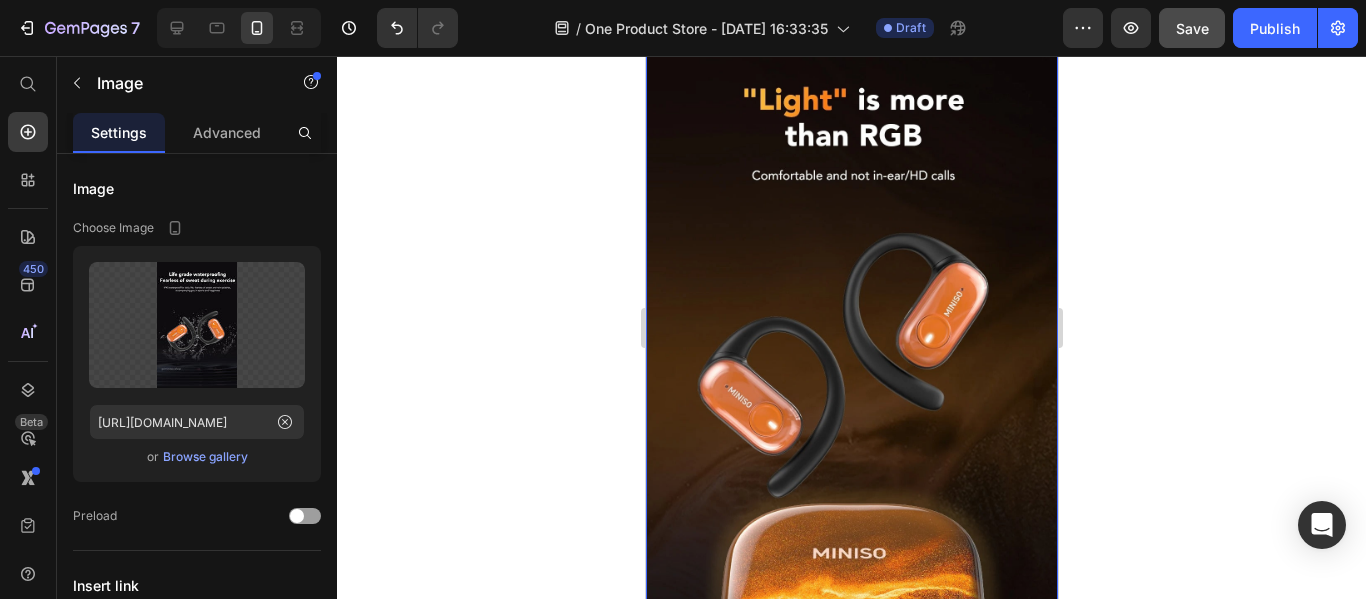 click at bounding box center [851, 409] 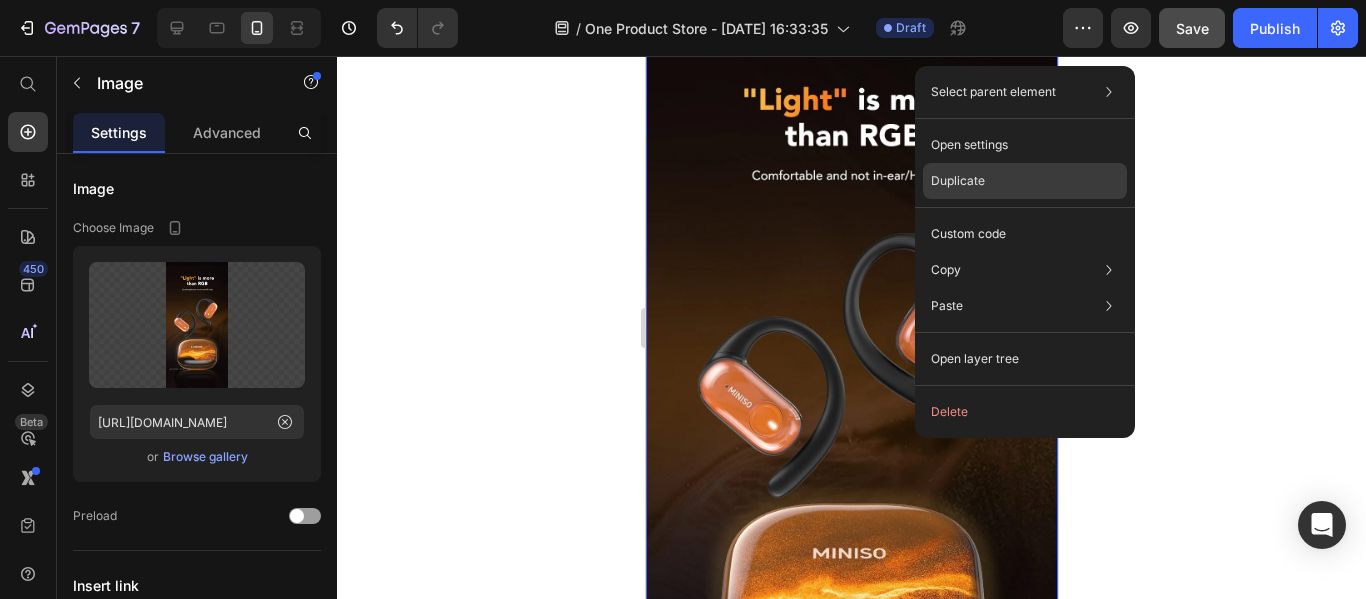 click on "Duplicate" 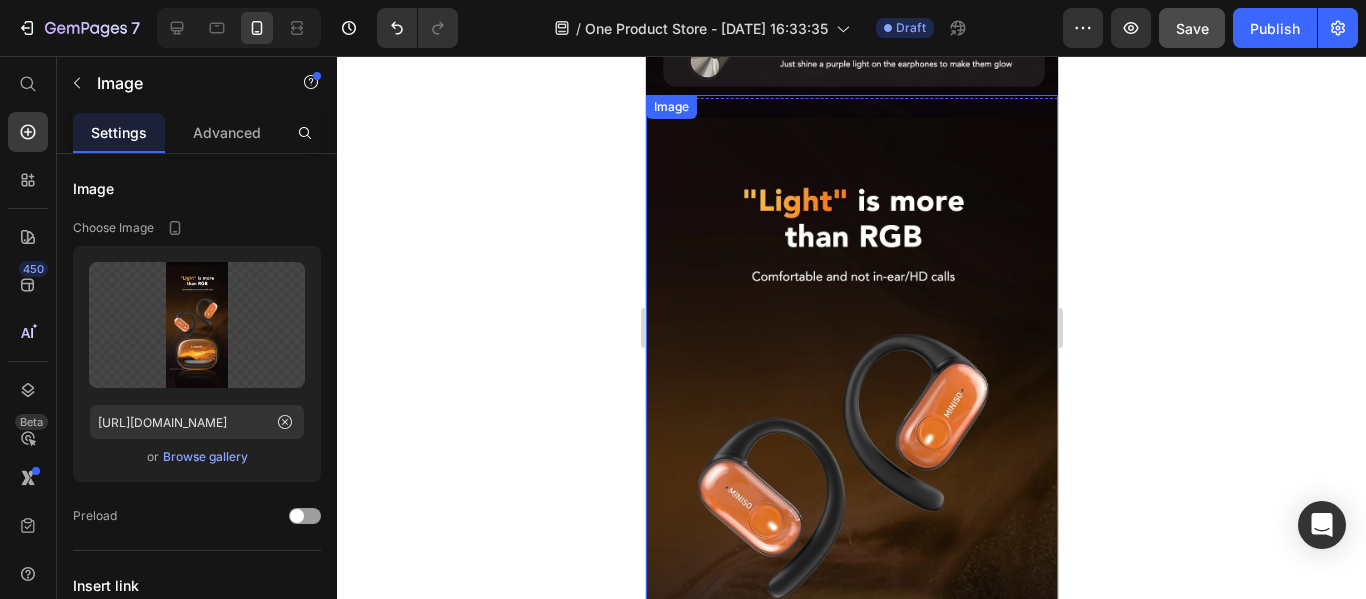 scroll, scrollTop: 1512, scrollLeft: 0, axis: vertical 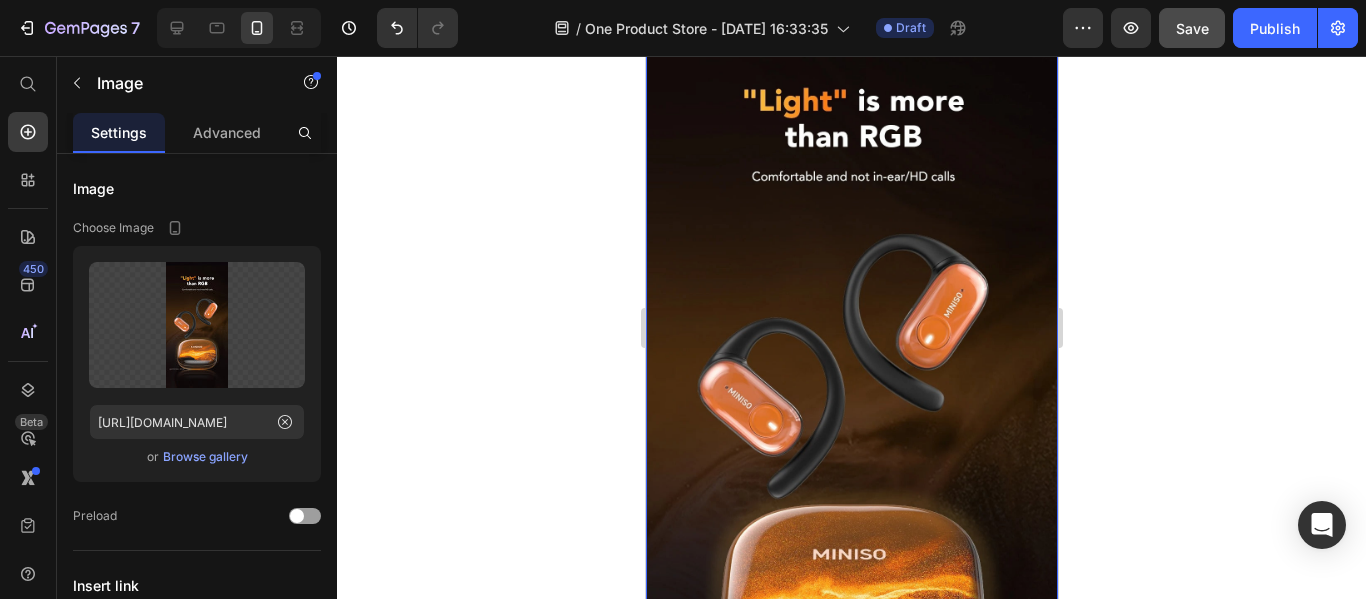 click at bounding box center [851, 410] 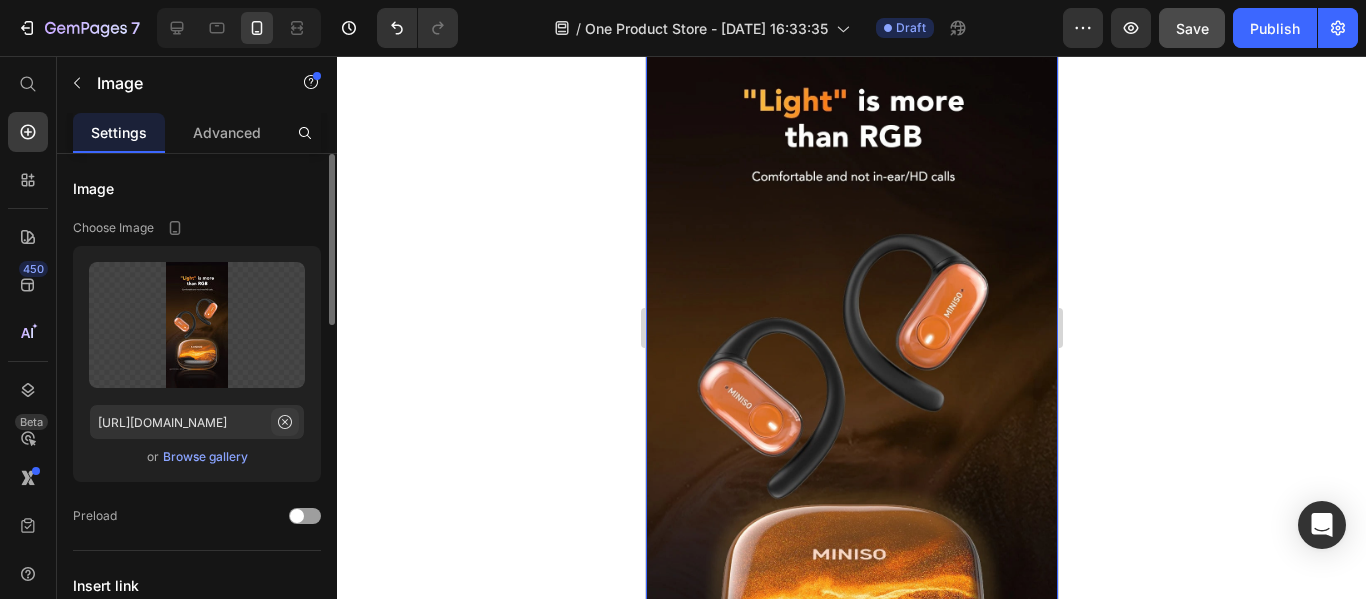 click 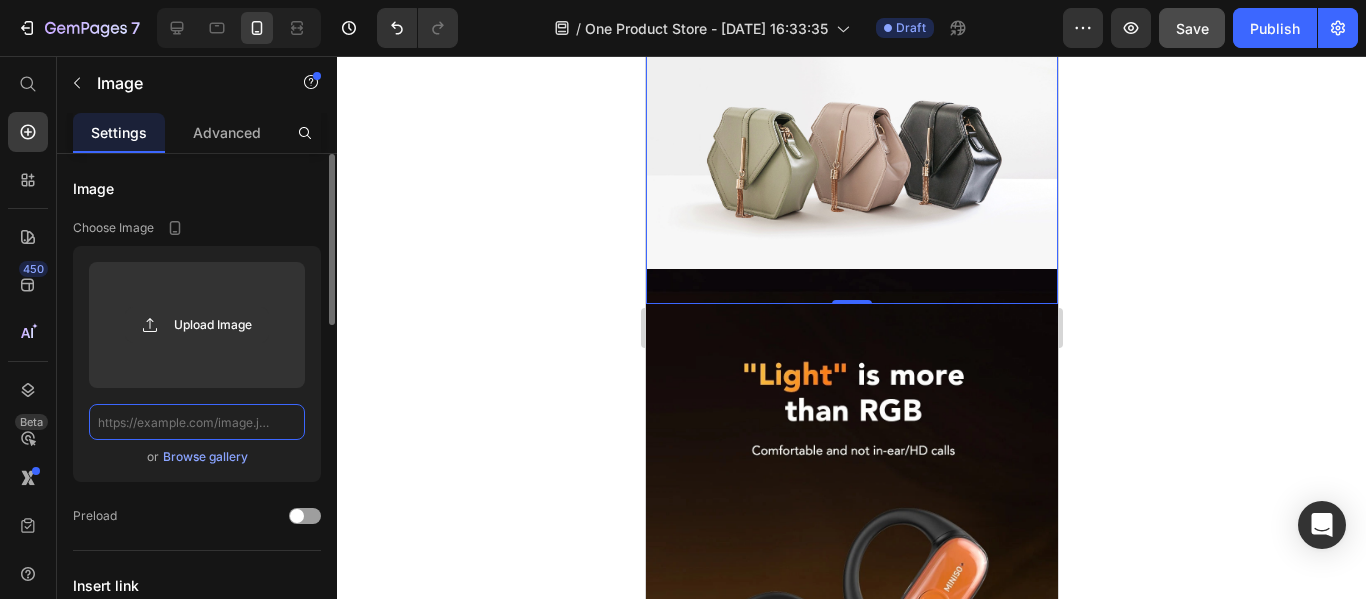 scroll, scrollTop: 0, scrollLeft: 0, axis: both 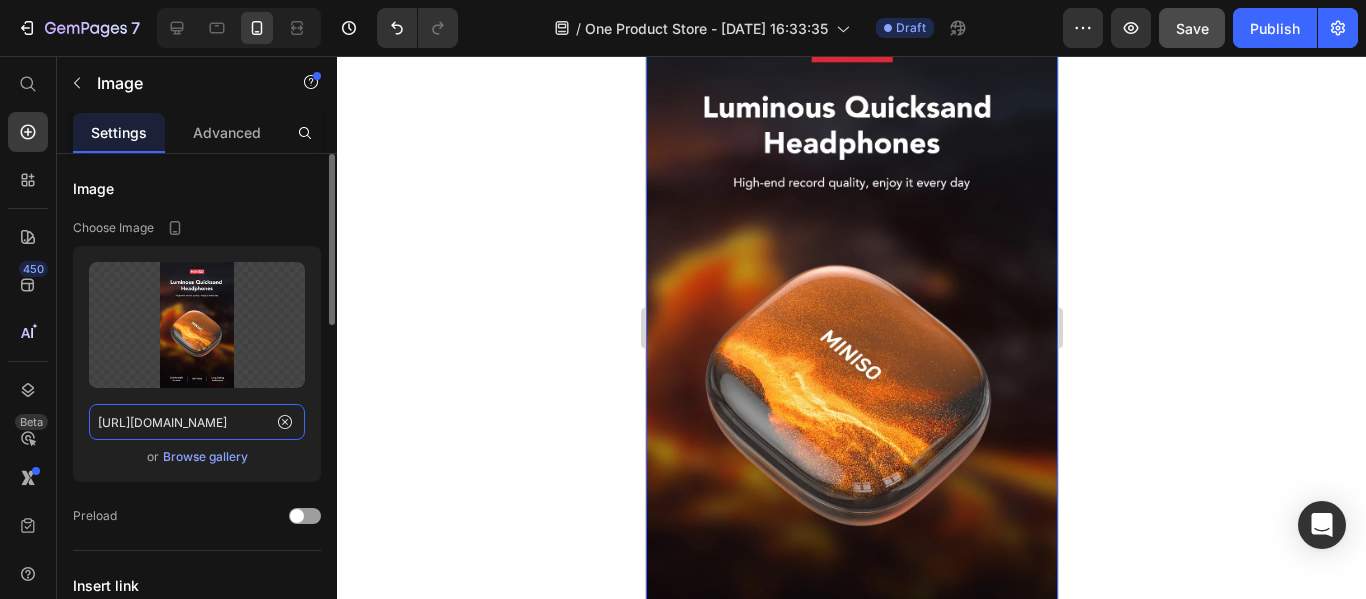 type on "https://cdn.shopify.com/s/files/1/0700/8980/1911/files/1.jpg?v=1752056064" 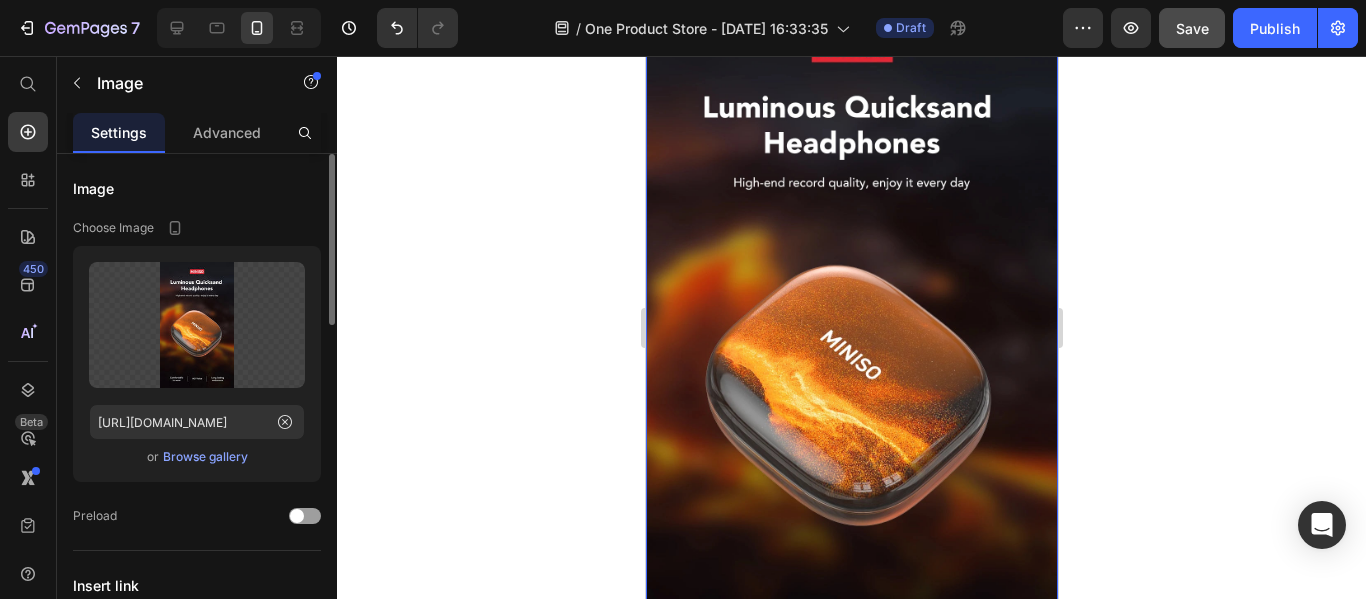 click on "Upload Image https://cdn.shopify.com/s/files/1/0700/8980/1911/files/1.jpg?v=1752056064  or   Browse gallery" 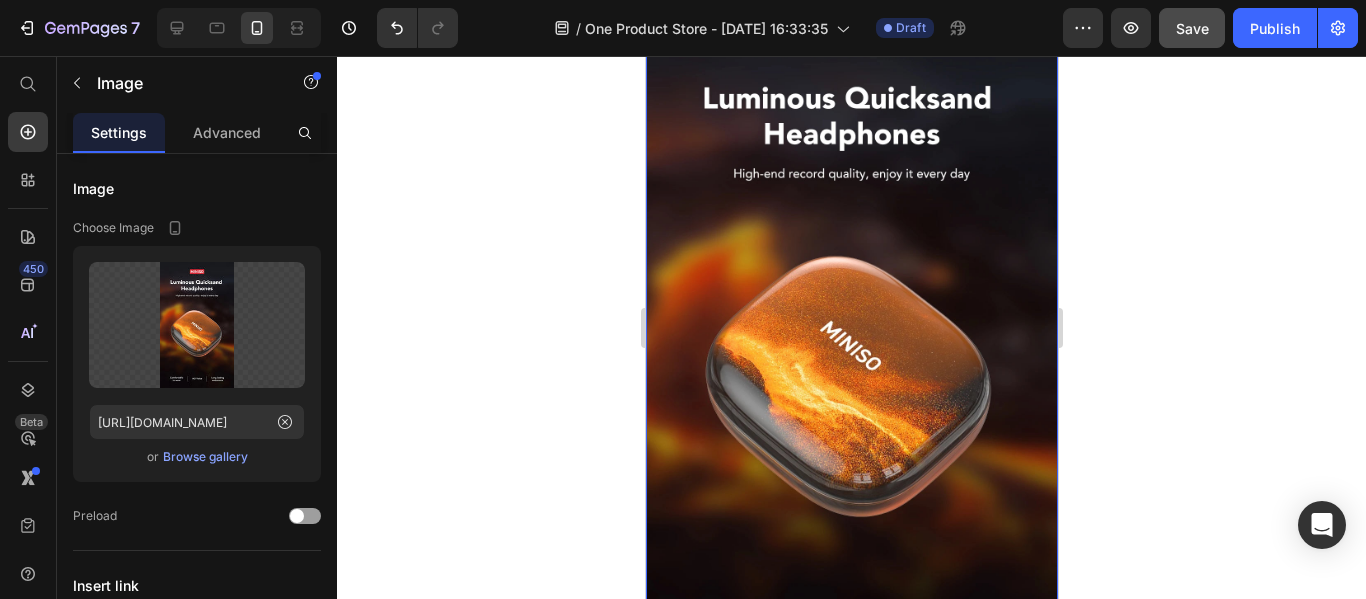 scroll, scrollTop: 1512, scrollLeft: 0, axis: vertical 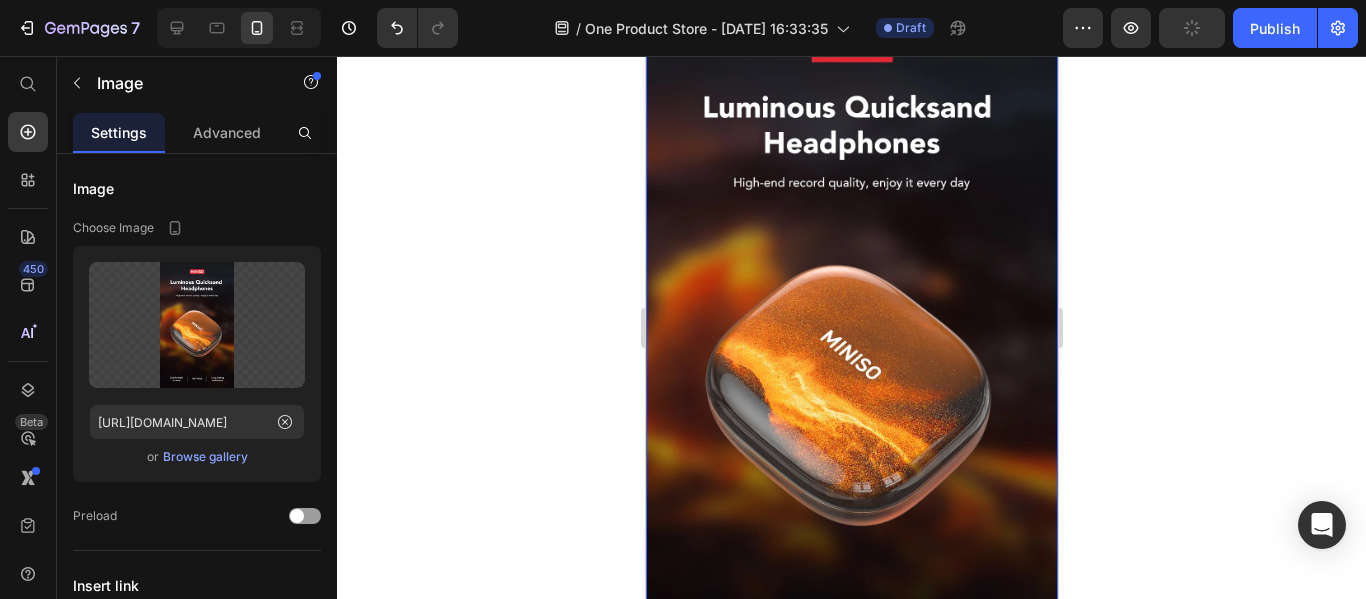 click at bounding box center (851, 347) 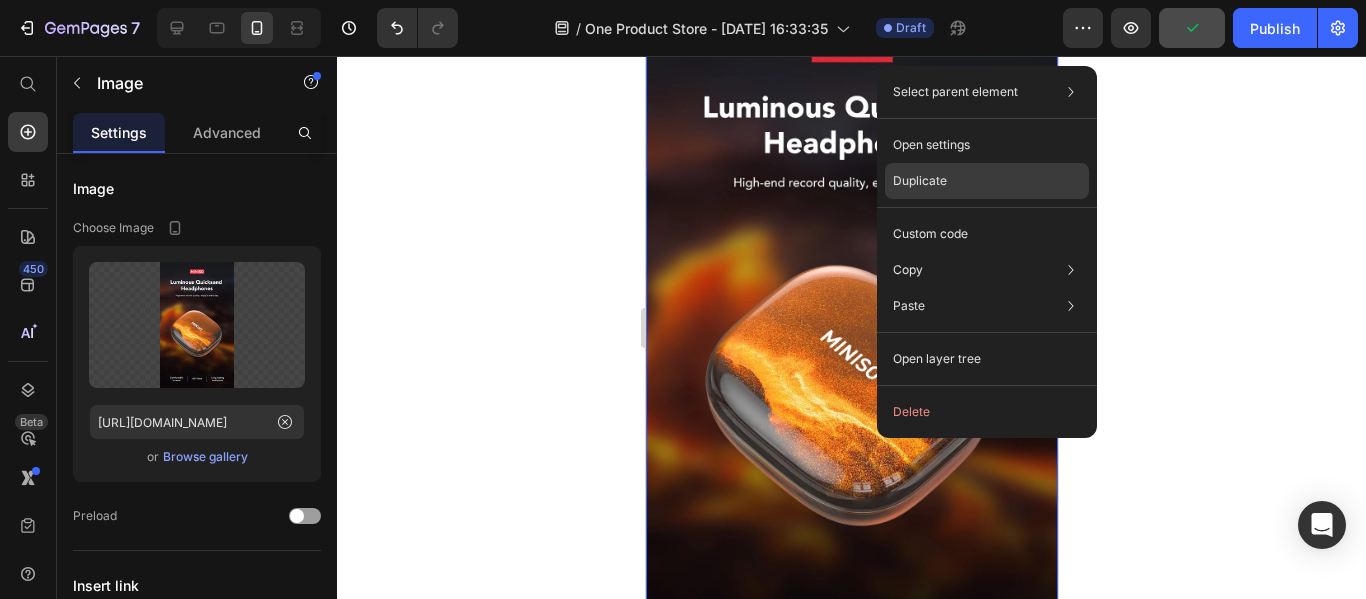 click on "Duplicate" 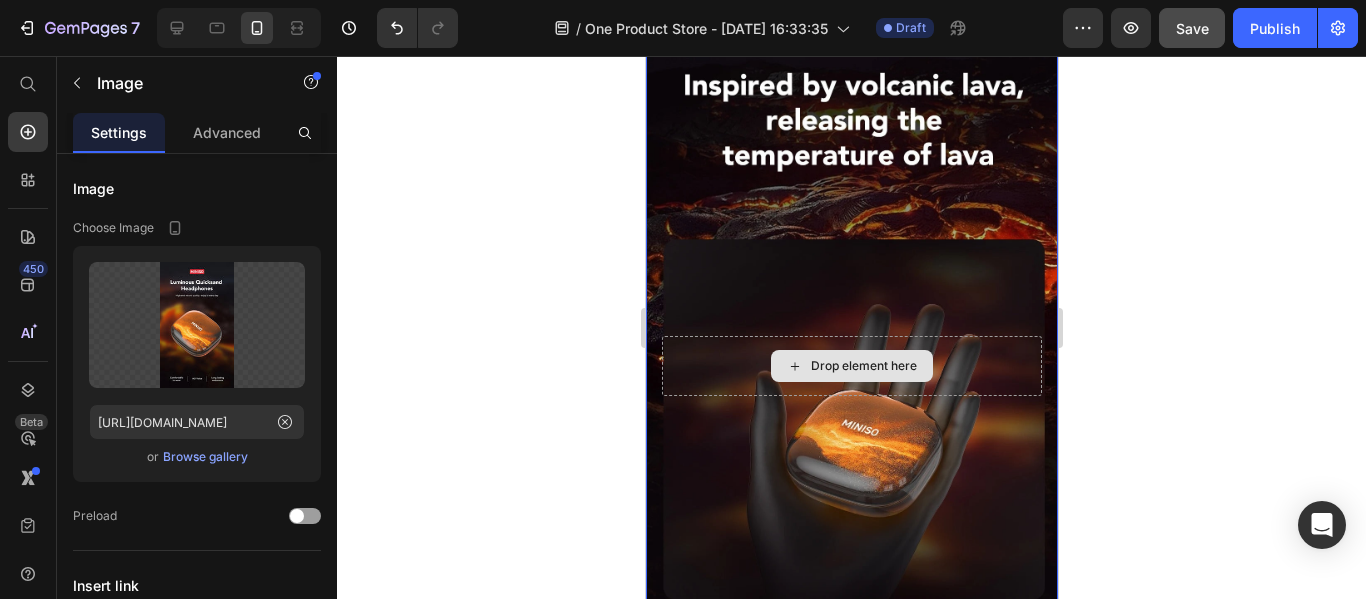 scroll, scrollTop: 692, scrollLeft: 0, axis: vertical 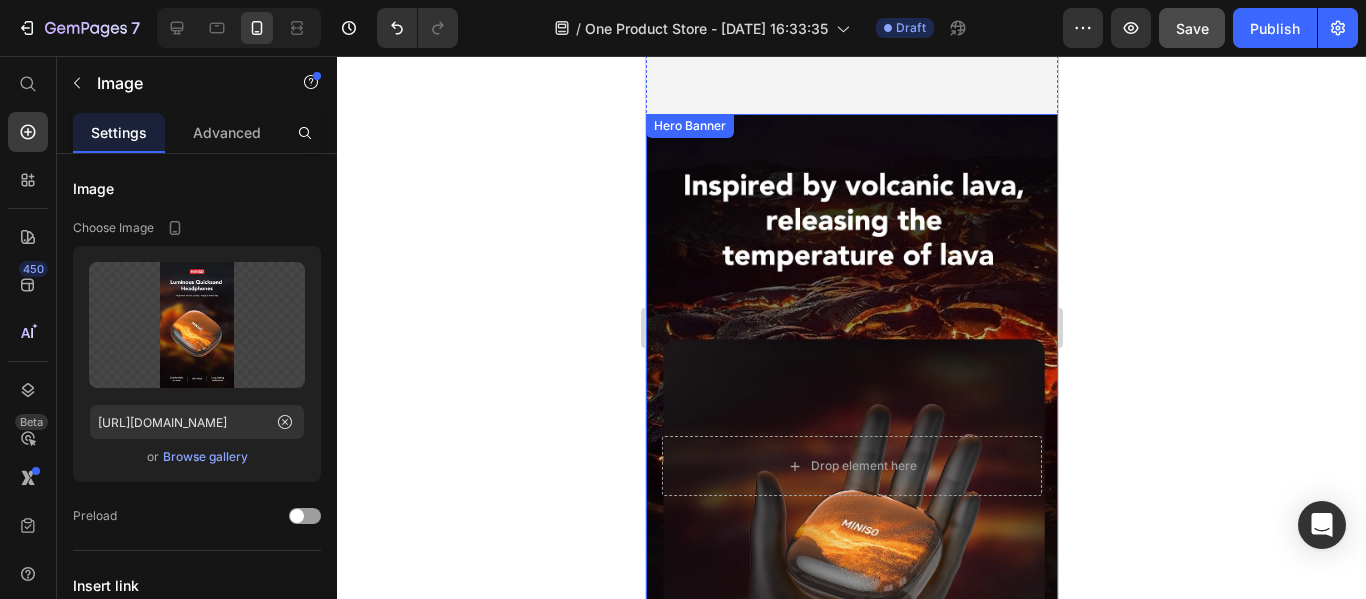 click at bounding box center (851, 466) 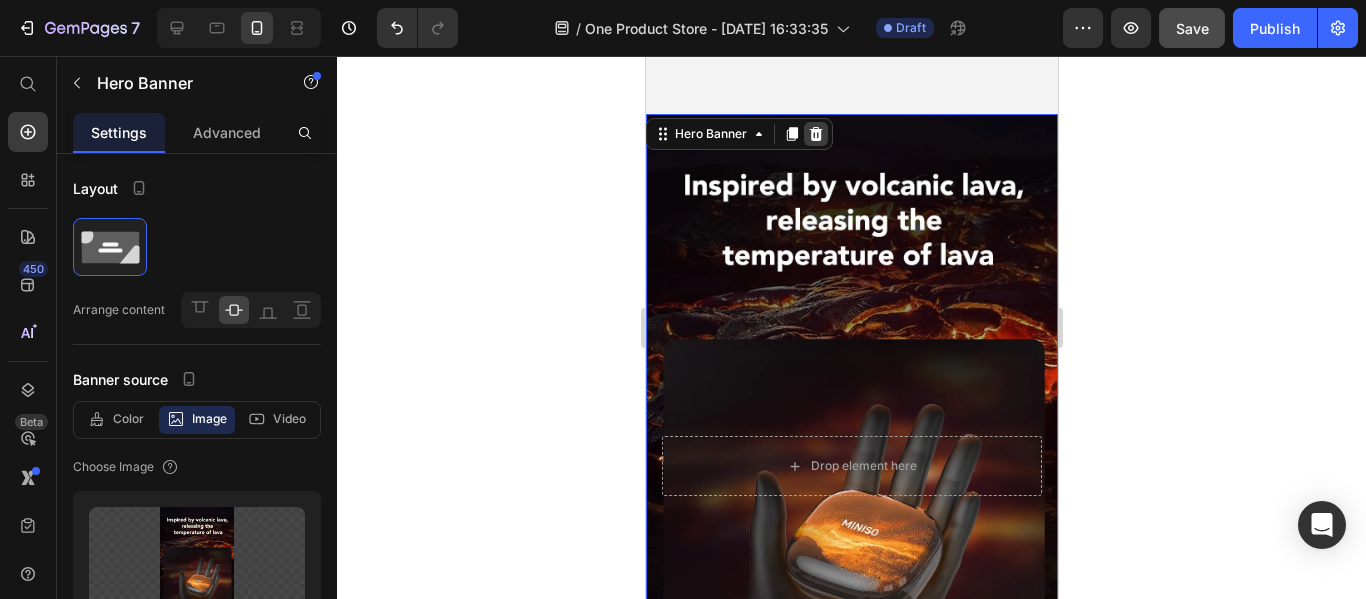 click 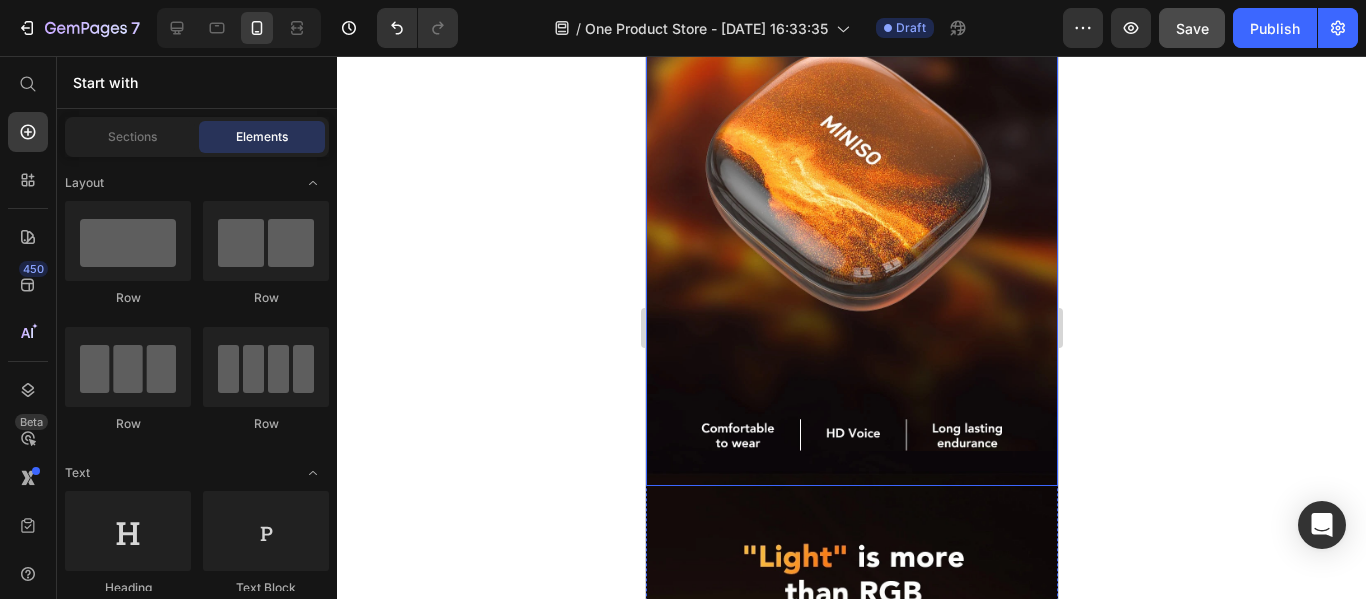 scroll, scrollTop: 1892, scrollLeft: 0, axis: vertical 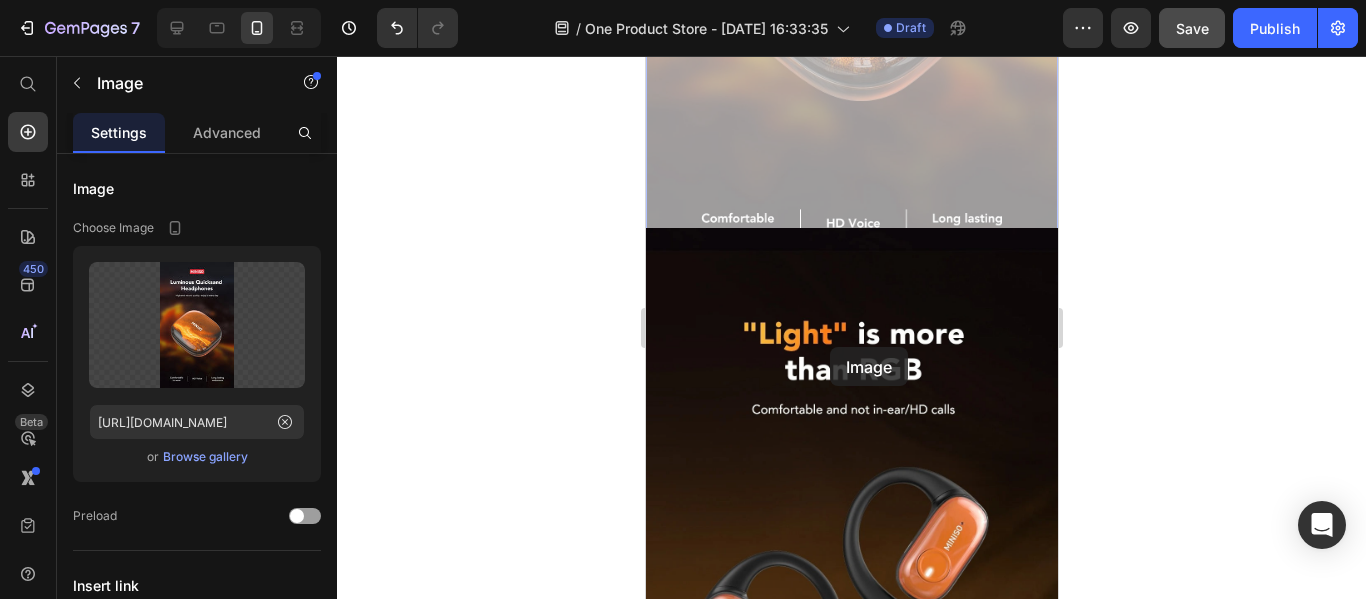 drag, startPoint x: 837, startPoint y: 100, endPoint x: 829, endPoint y: 347, distance: 247.12952 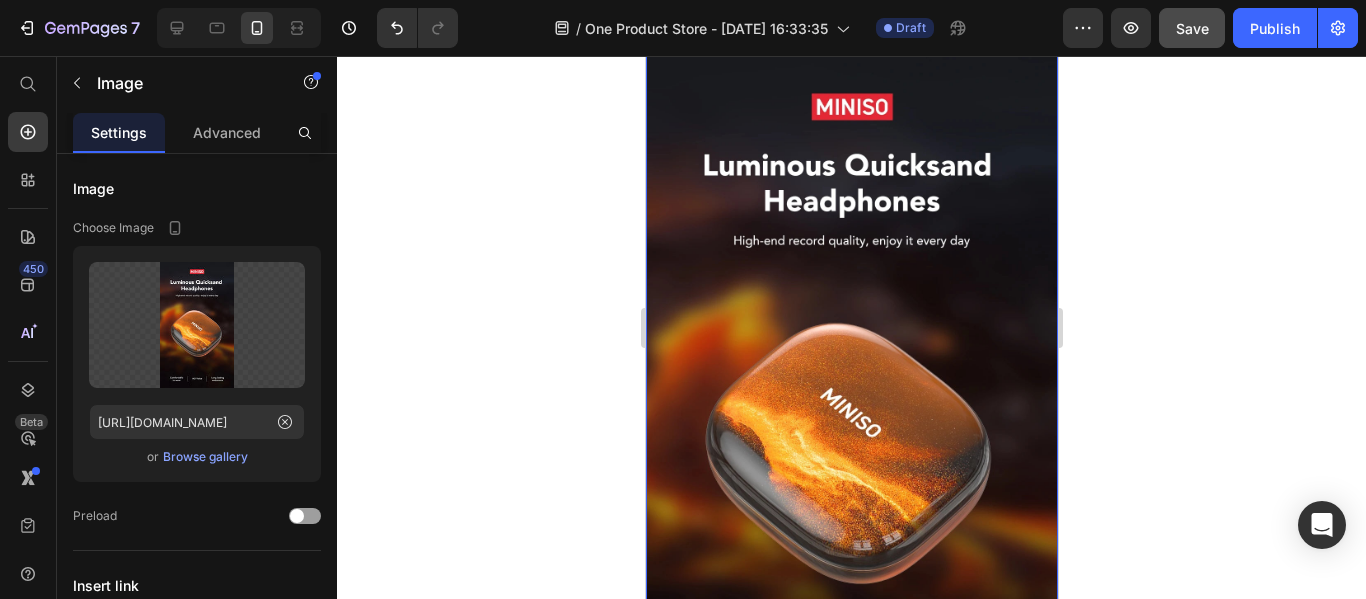 scroll, scrollTop: 2247, scrollLeft: 0, axis: vertical 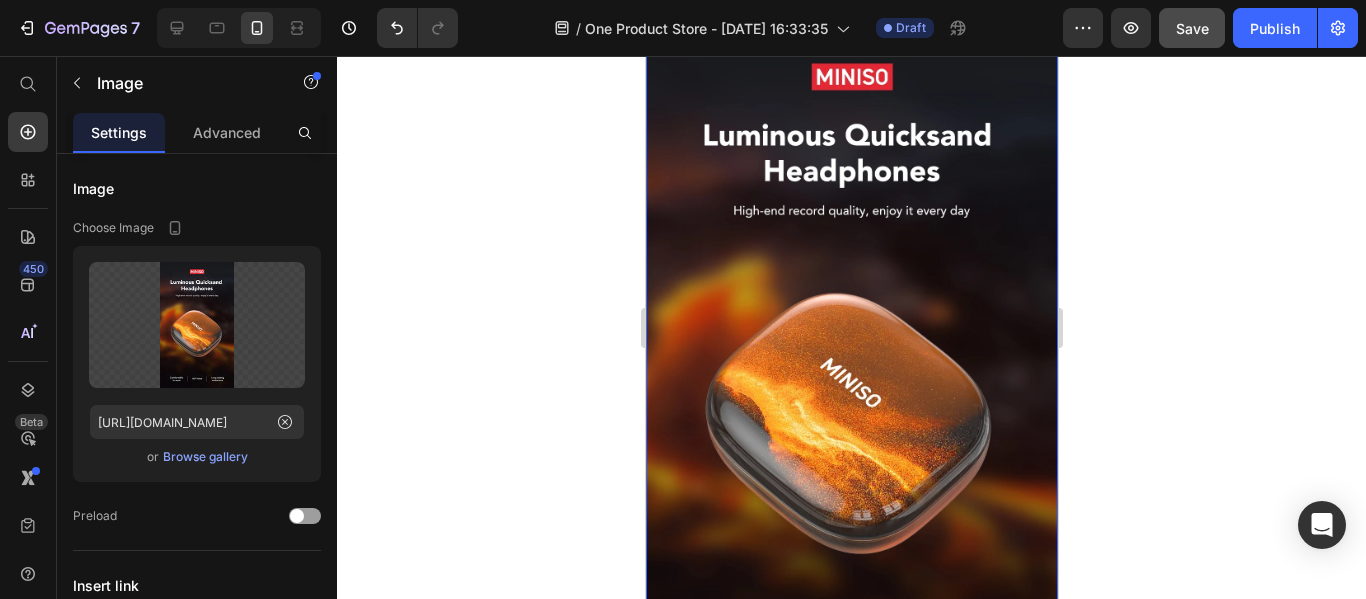 click at bounding box center (851, 375) 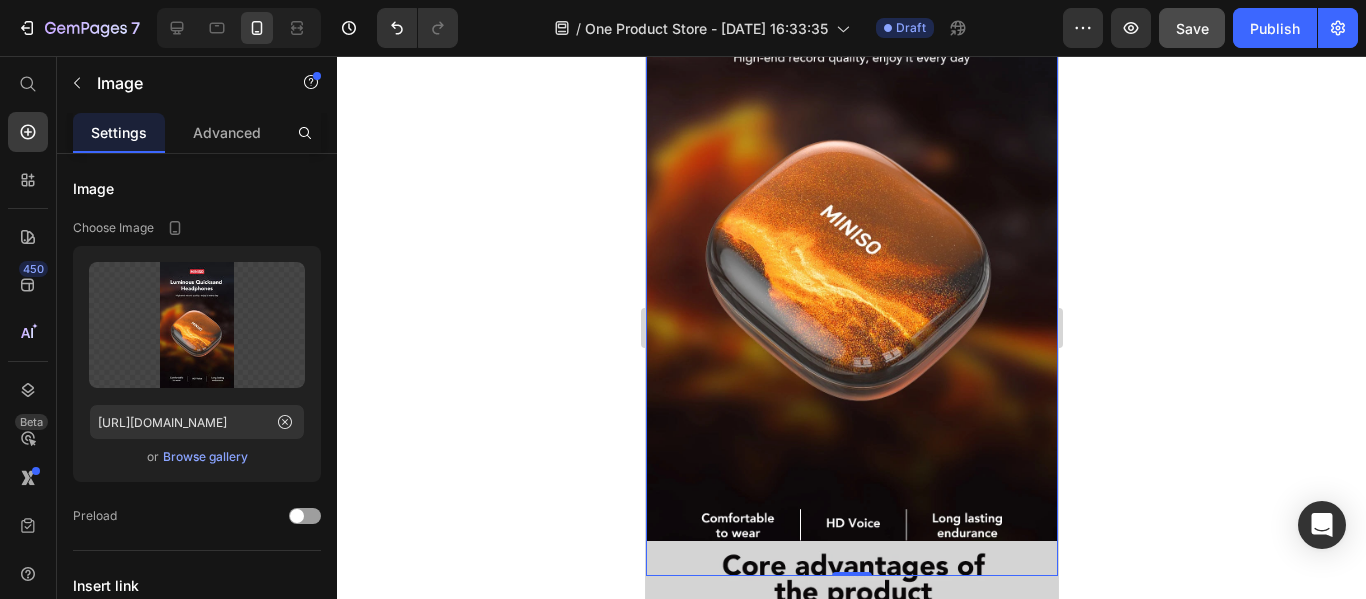 scroll, scrollTop: 2300, scrollLeft: 0, axis: vertical 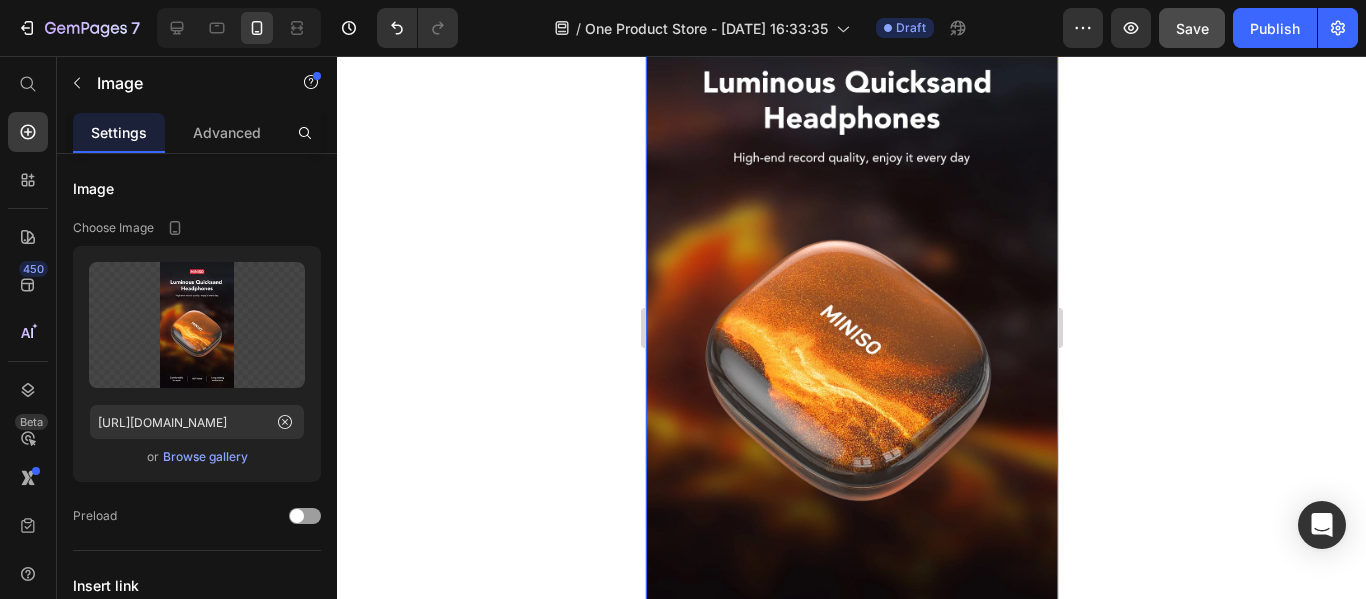 click at bounding box center [851, 322] 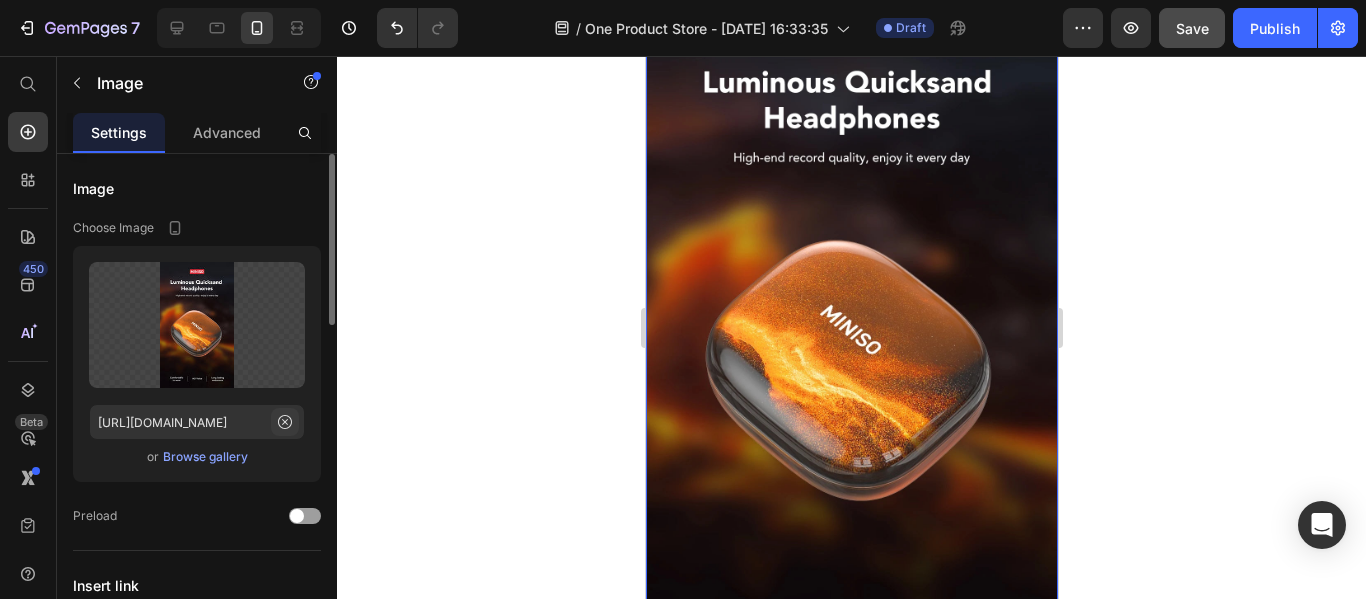 click 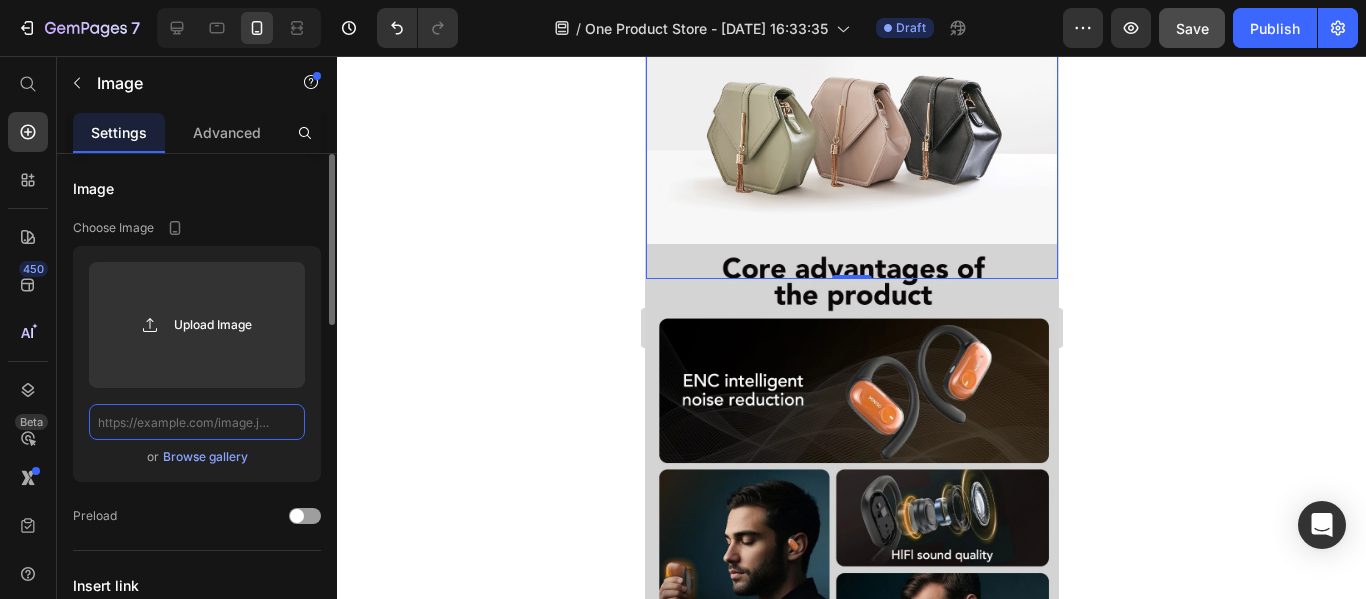 scroll, scrollTop: 0, scrollLeft: 0, axis: both 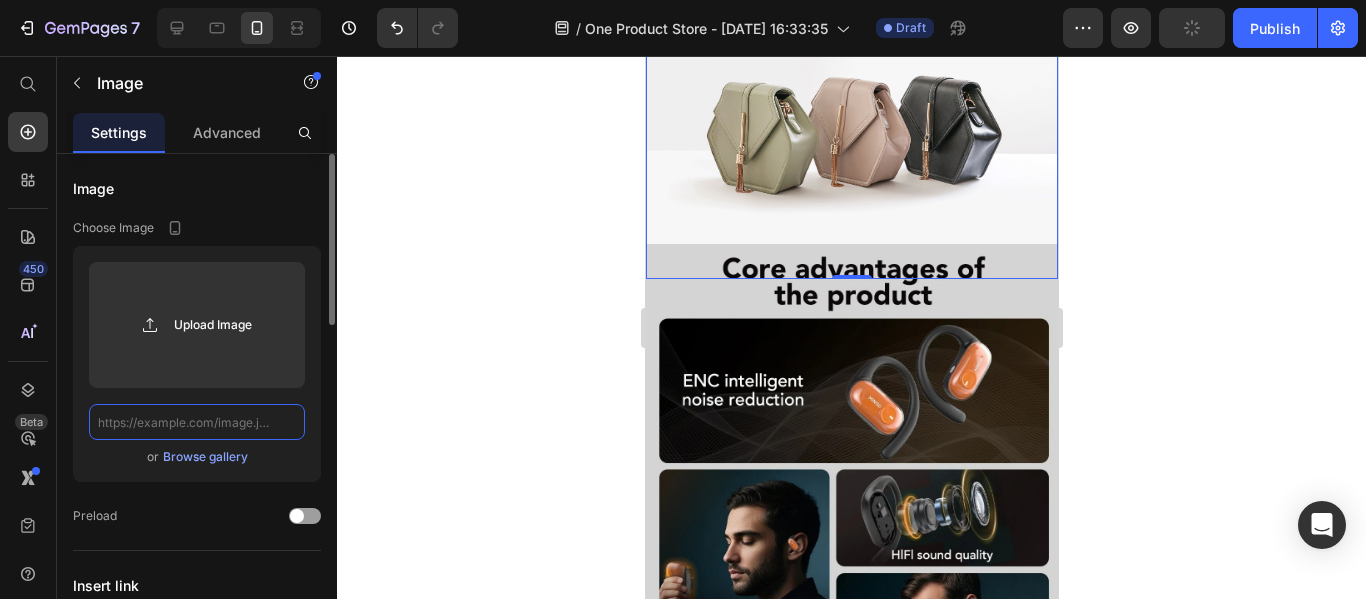 click 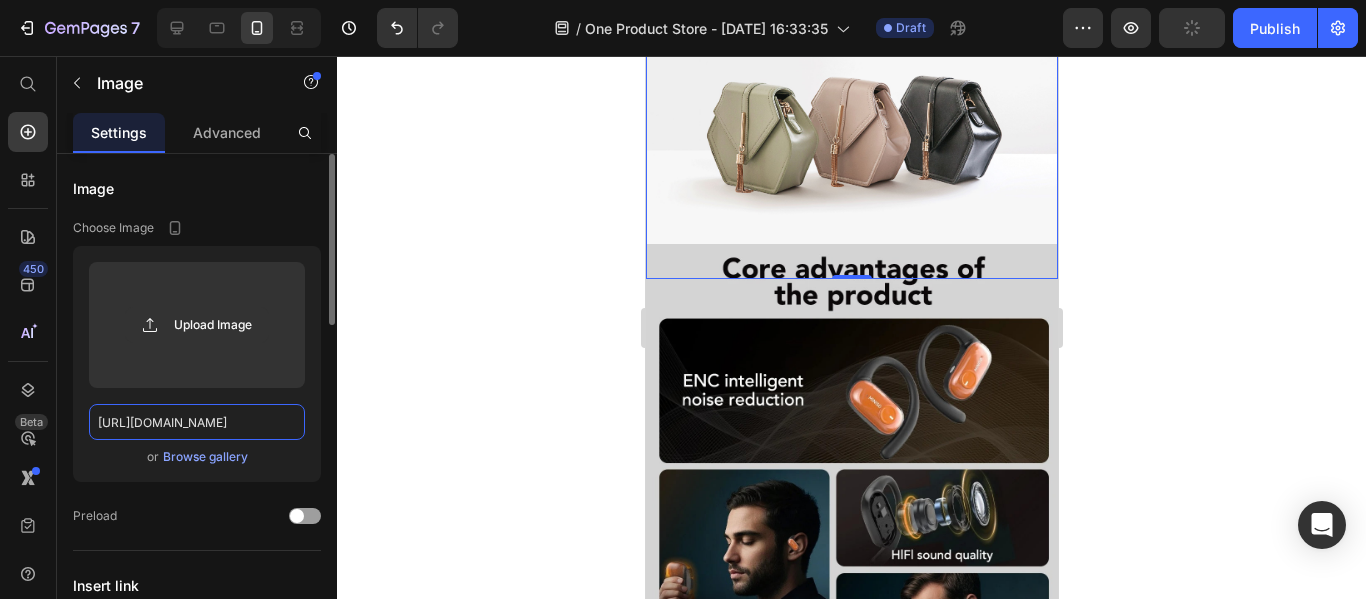 scroll, scrollTop: 0, scrollLeft: 254, axis: horizontal 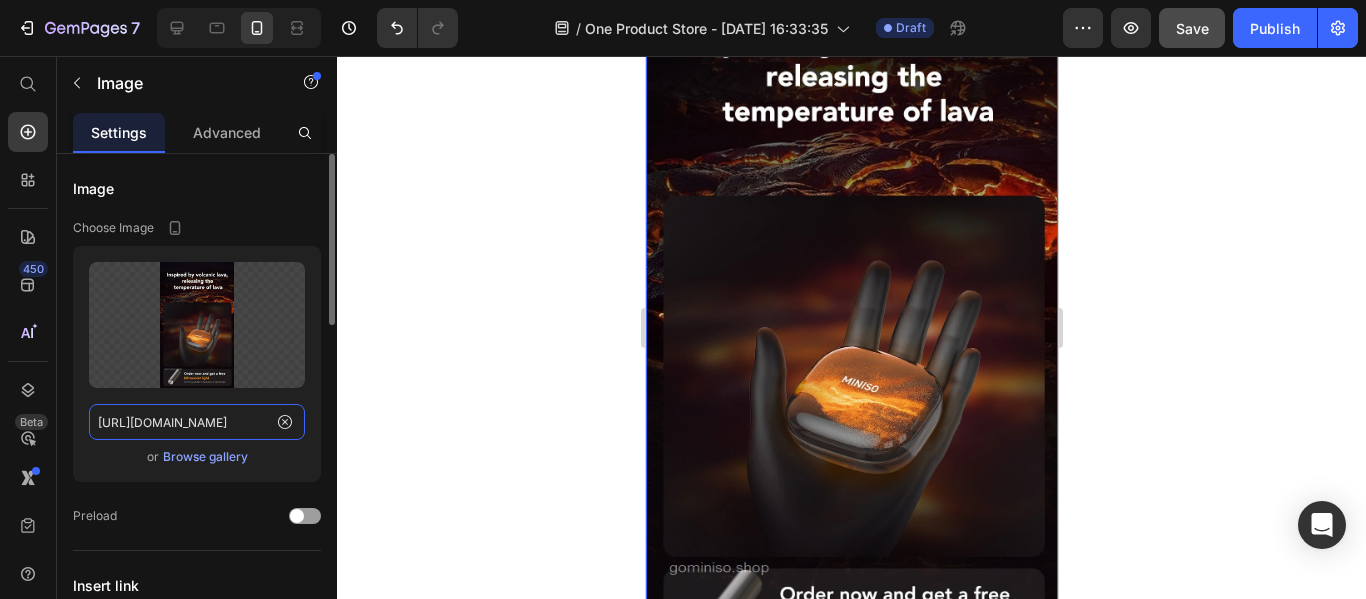 type on "https://cdn.shopify.com/s/files/1/0700/8980/1911/files/2.jpg?v=1752052336" 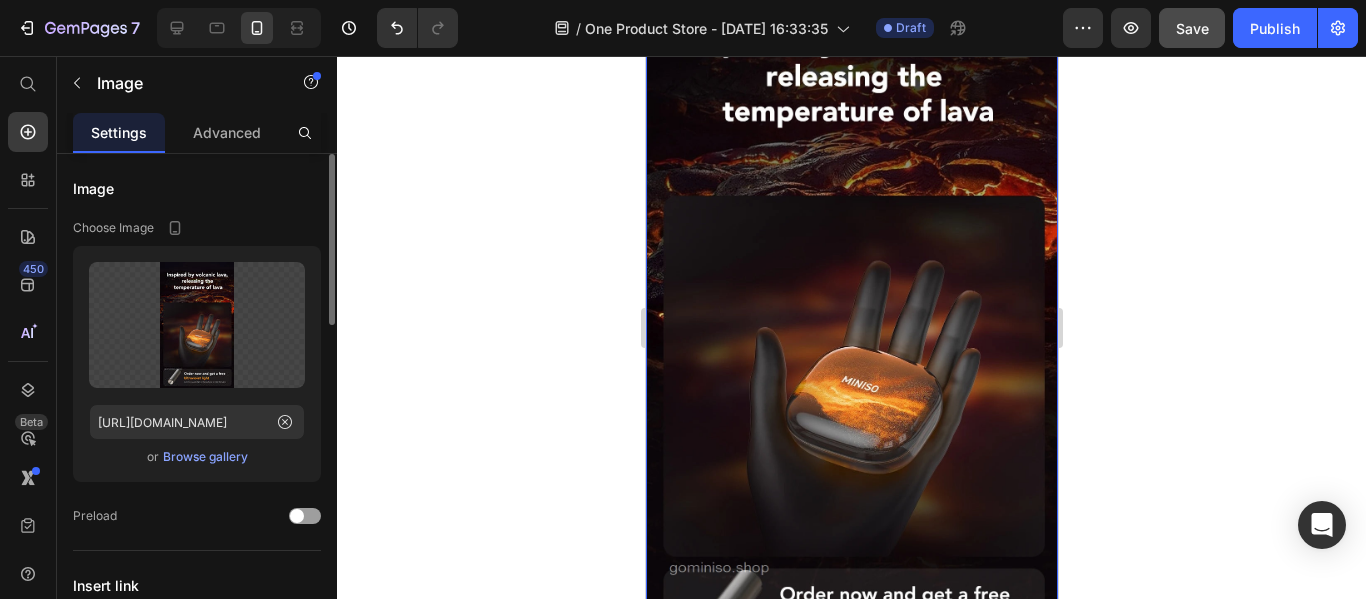 scroll, scrollTop: 0, scrollLeft: 0, axis: both 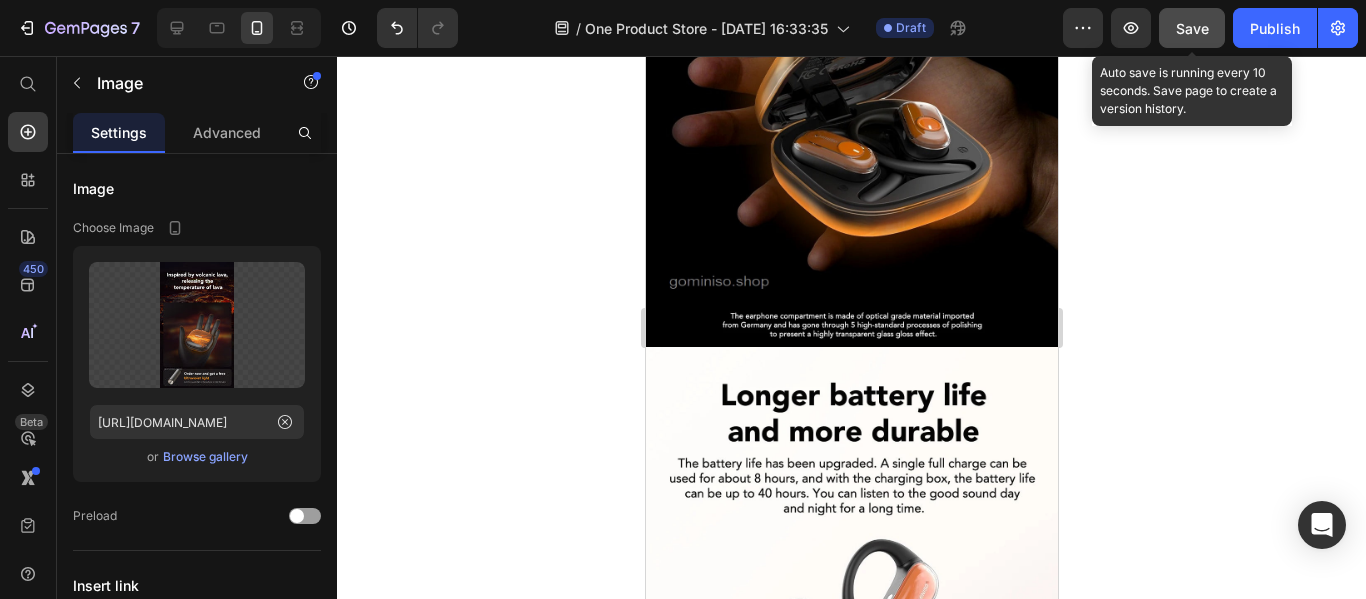 drag, startPoint x: 1175, startPoint y: 32, endPoint x: 393, endPoint y: 97, distance: 784.6968 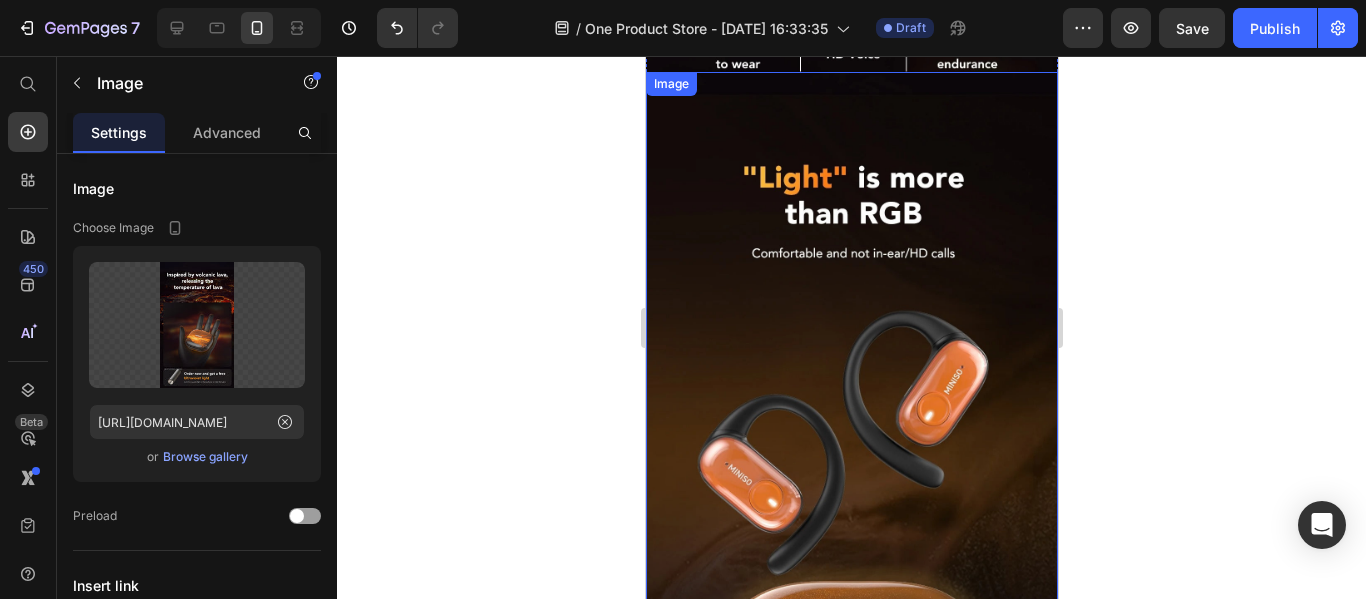 scroll, scrollTop: 1300, scrollLeft: 0, axis: vertical 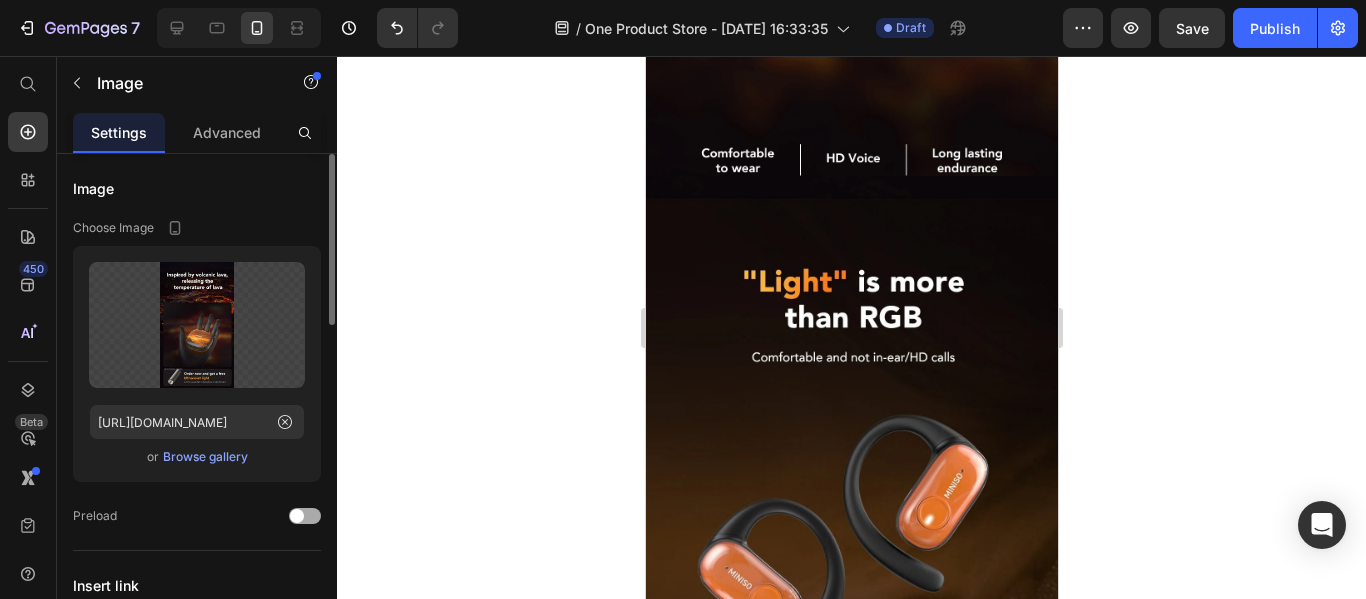 click on "Preload" 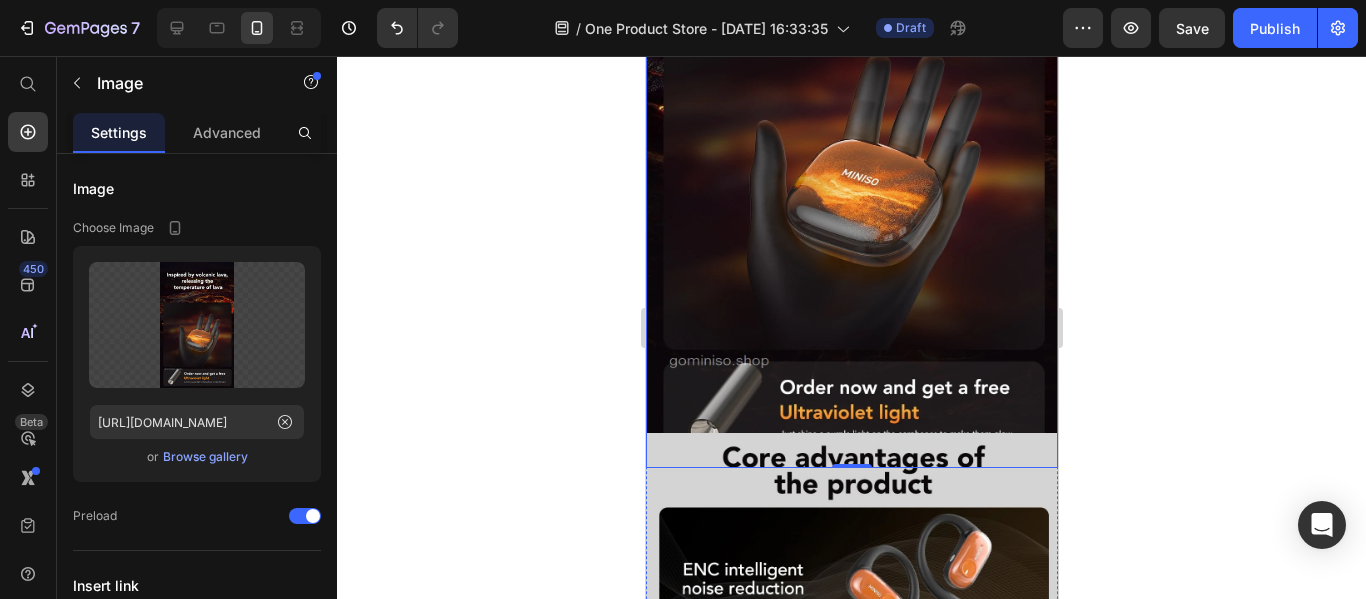 scroll, scrollTop: 2400, scrollLeft: 0, axis: vertical 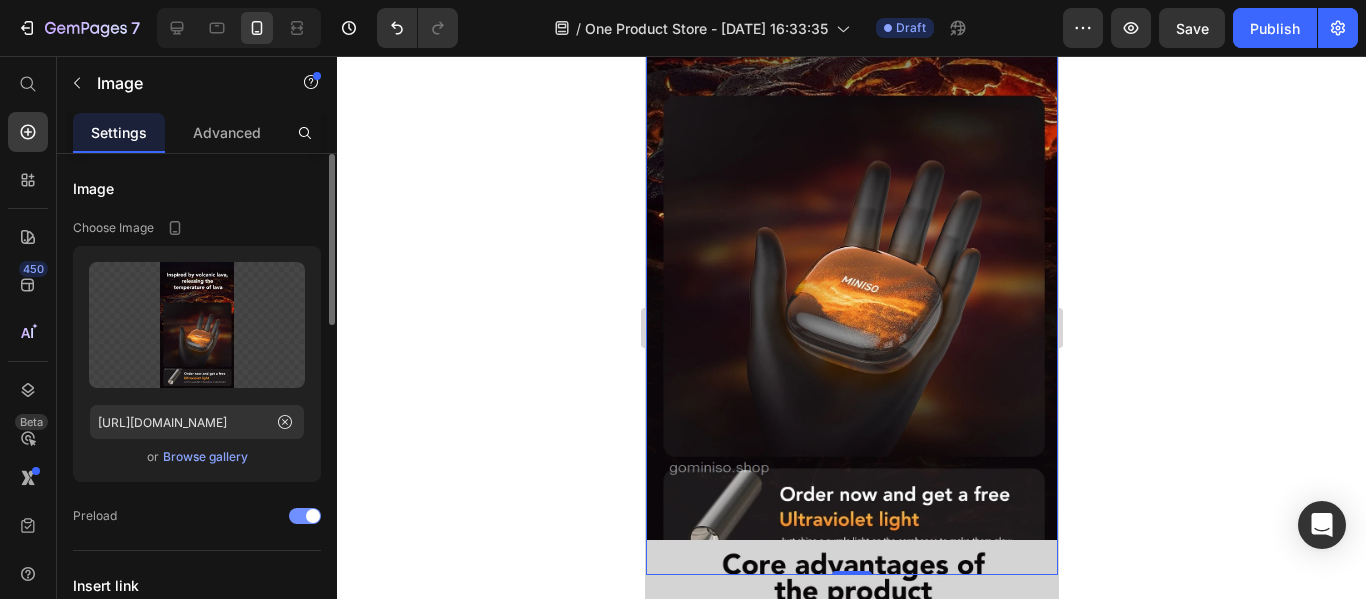 click at bounding box center [313, 516] 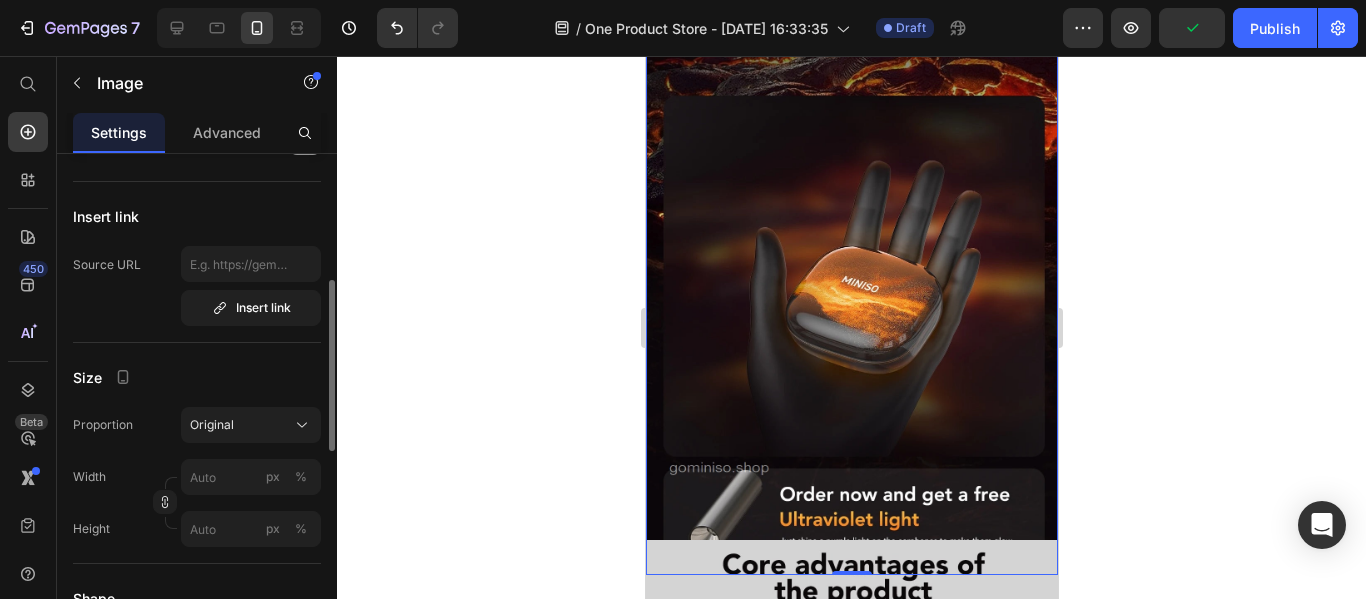 scroll, scrollTop: 0, scrollLeft: 0, axis: both 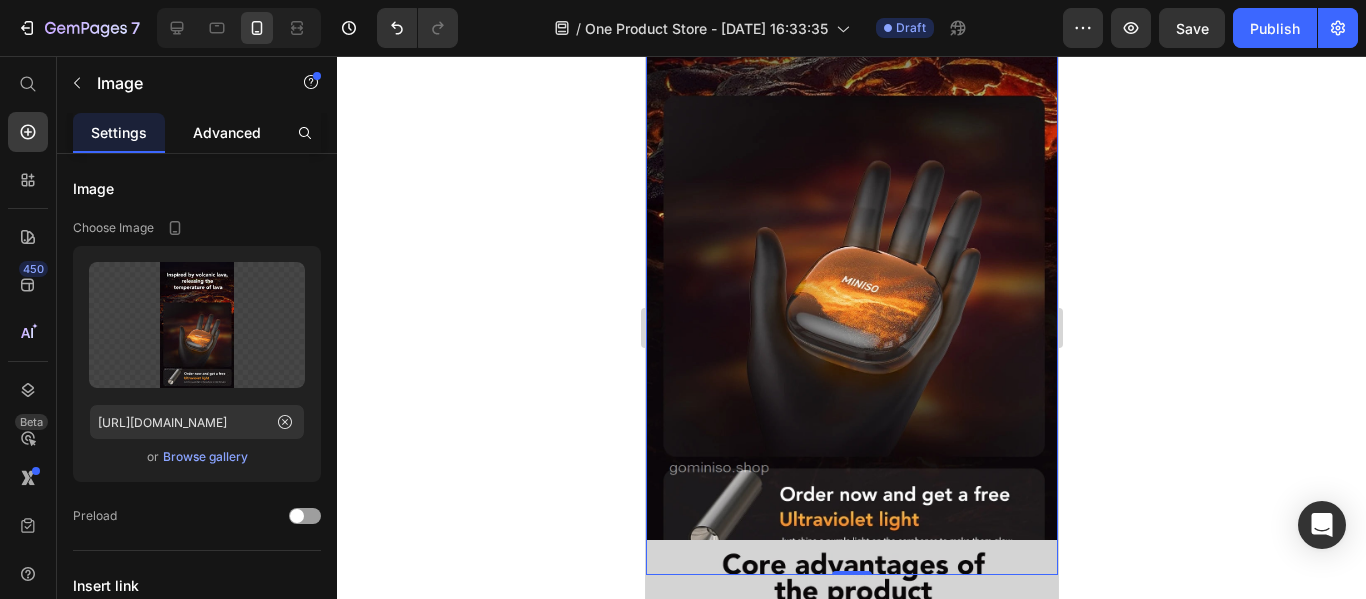 click on "Advanced" at bounding box center (227, 132) 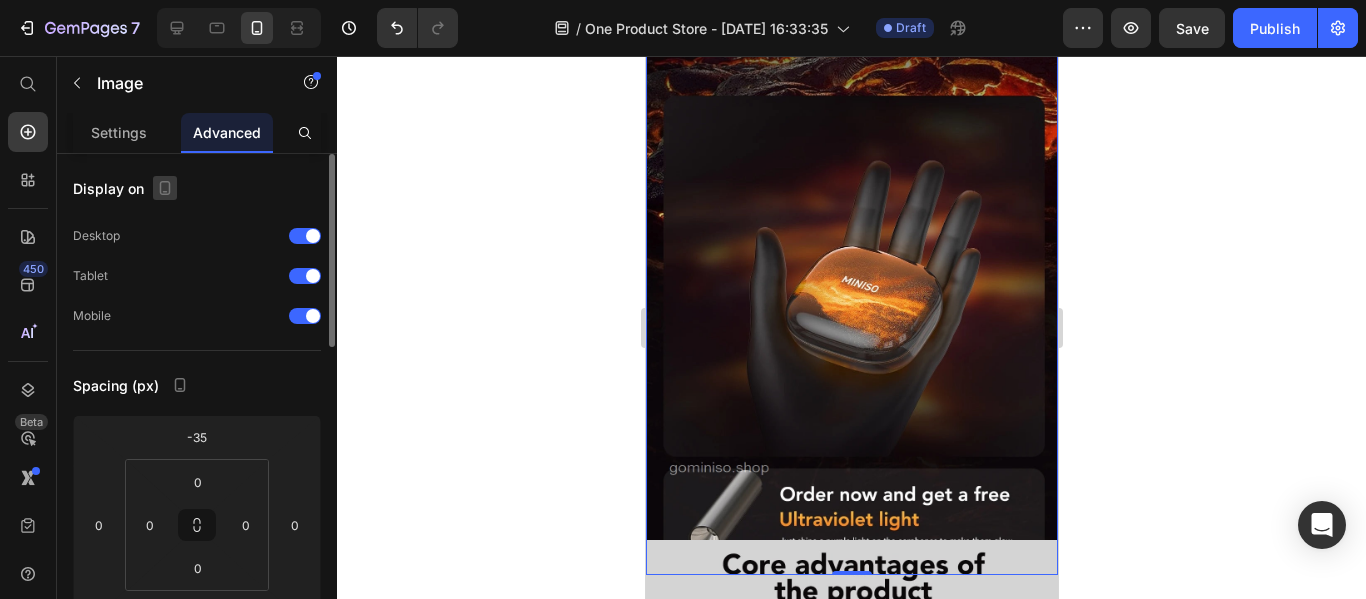 click 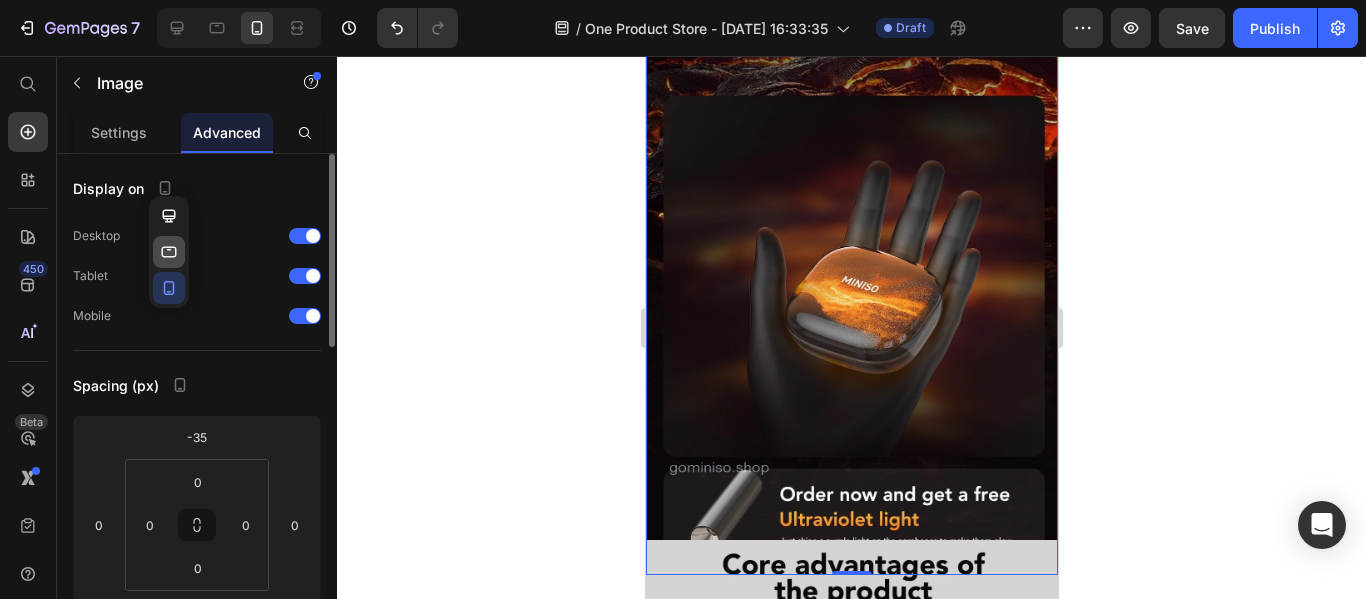 click 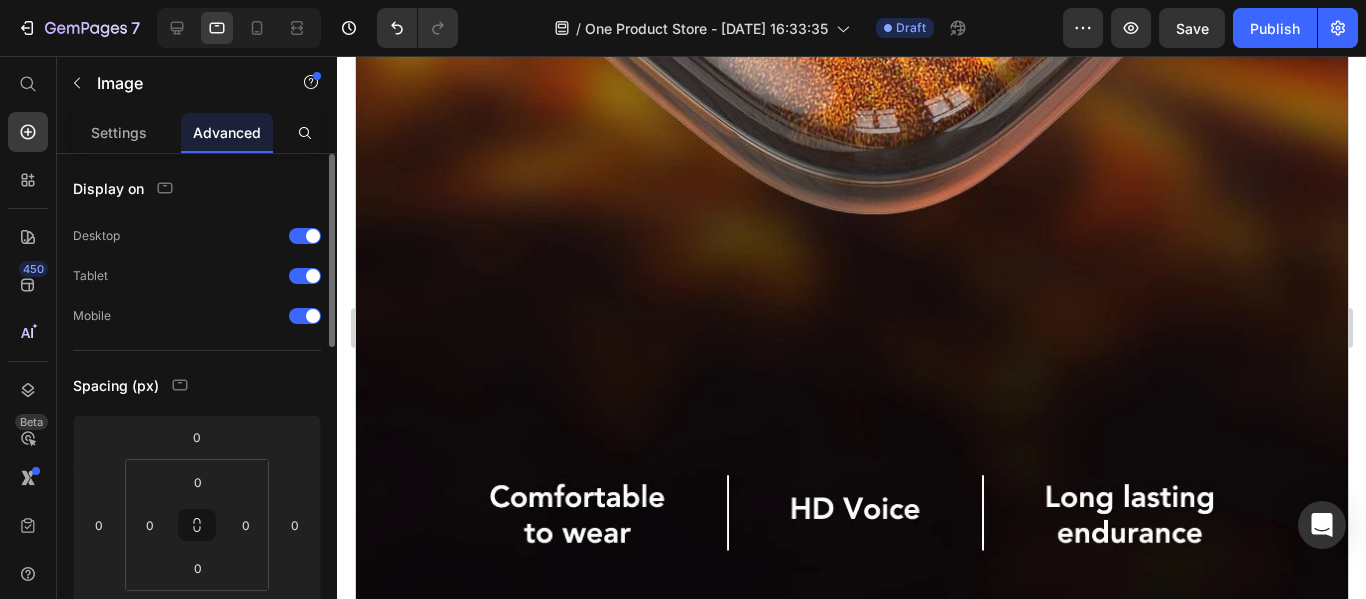 scroll, scrollTop: 2180, scrollLeft: 0, axis: vertical 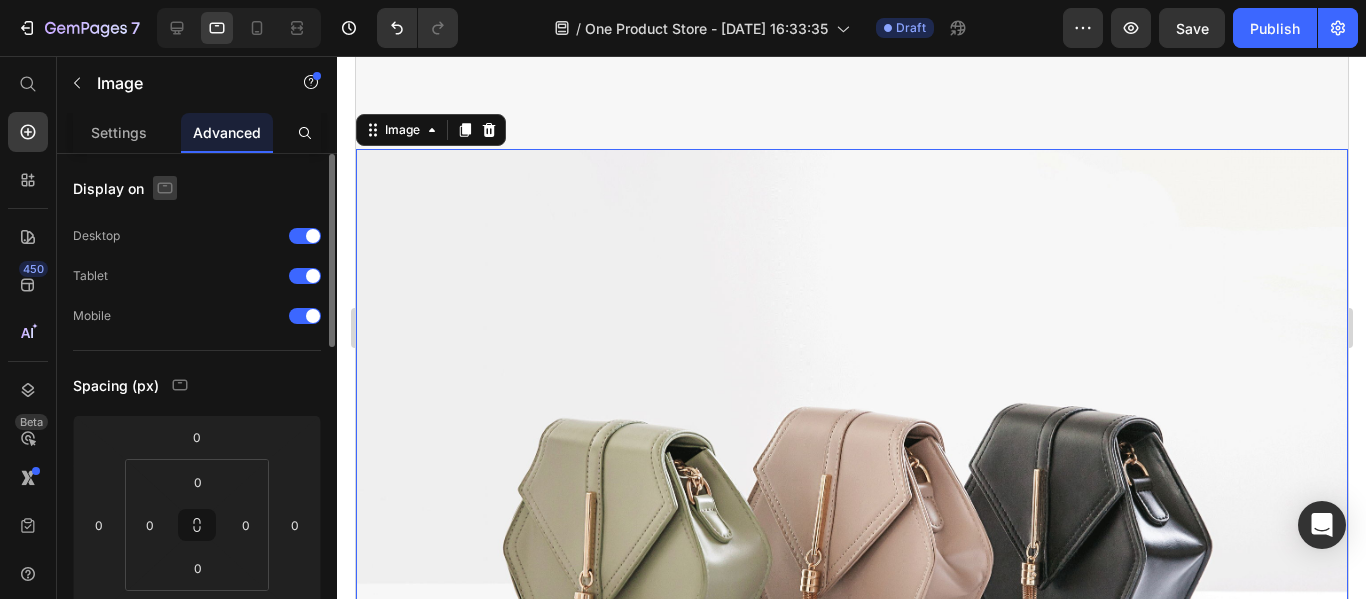 click 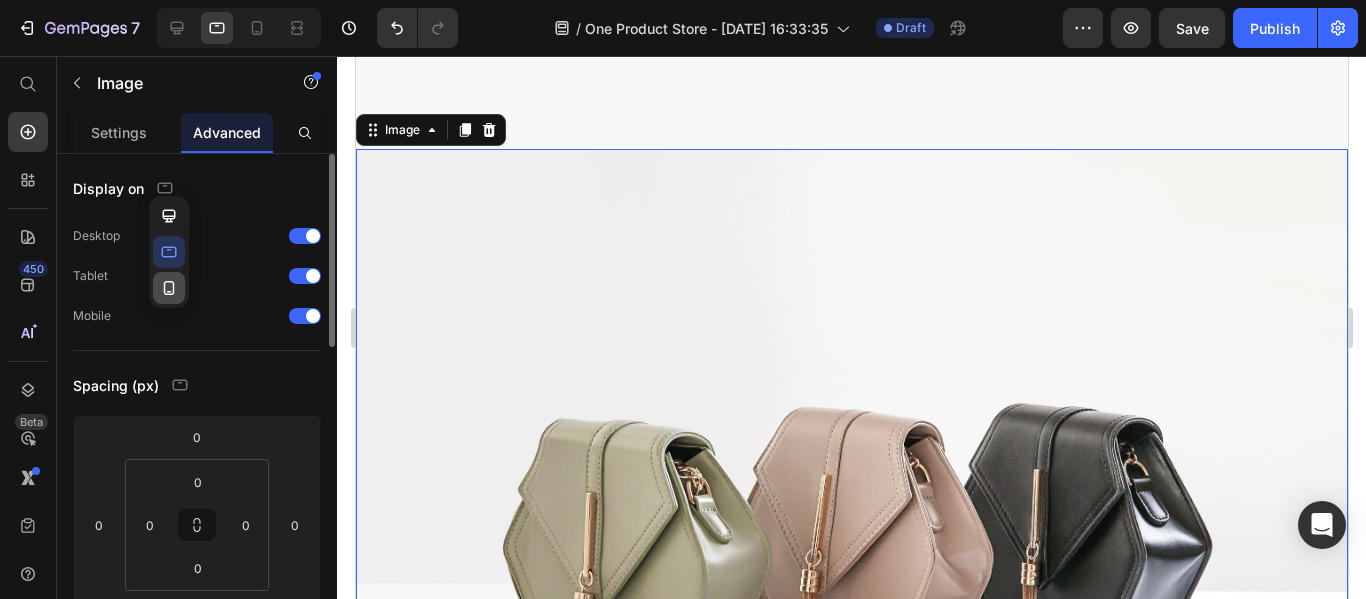 click 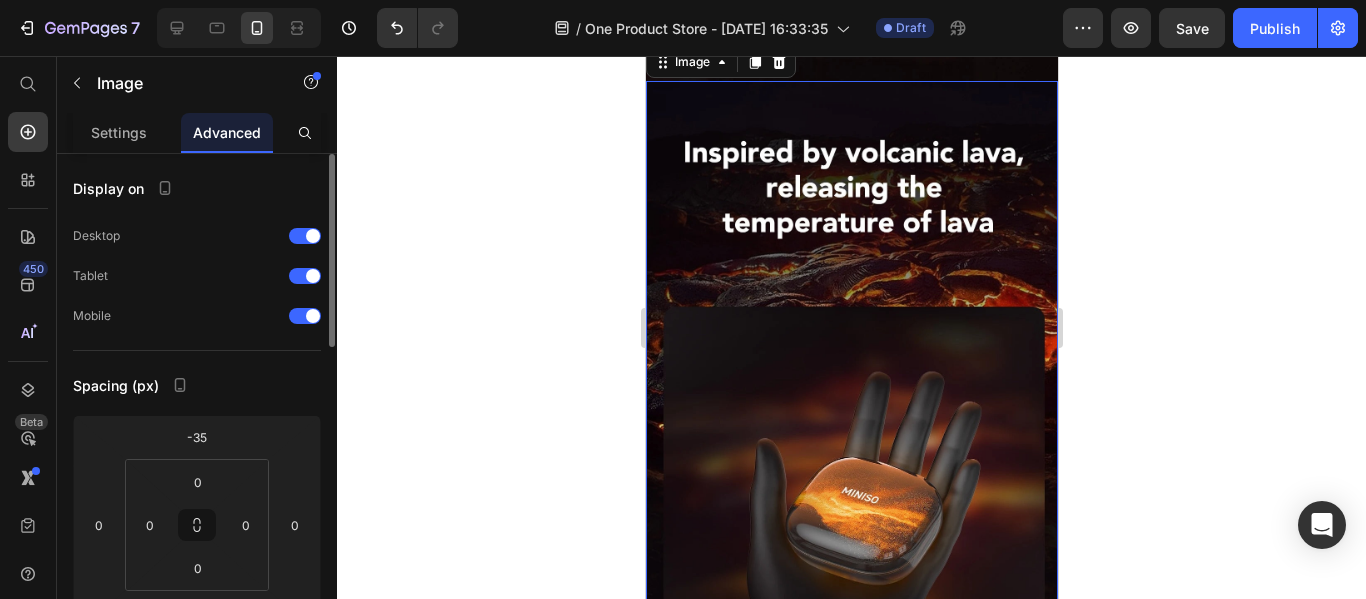 scroll, scrollTop: 2089, scrollLeft: 0, axis: vertical 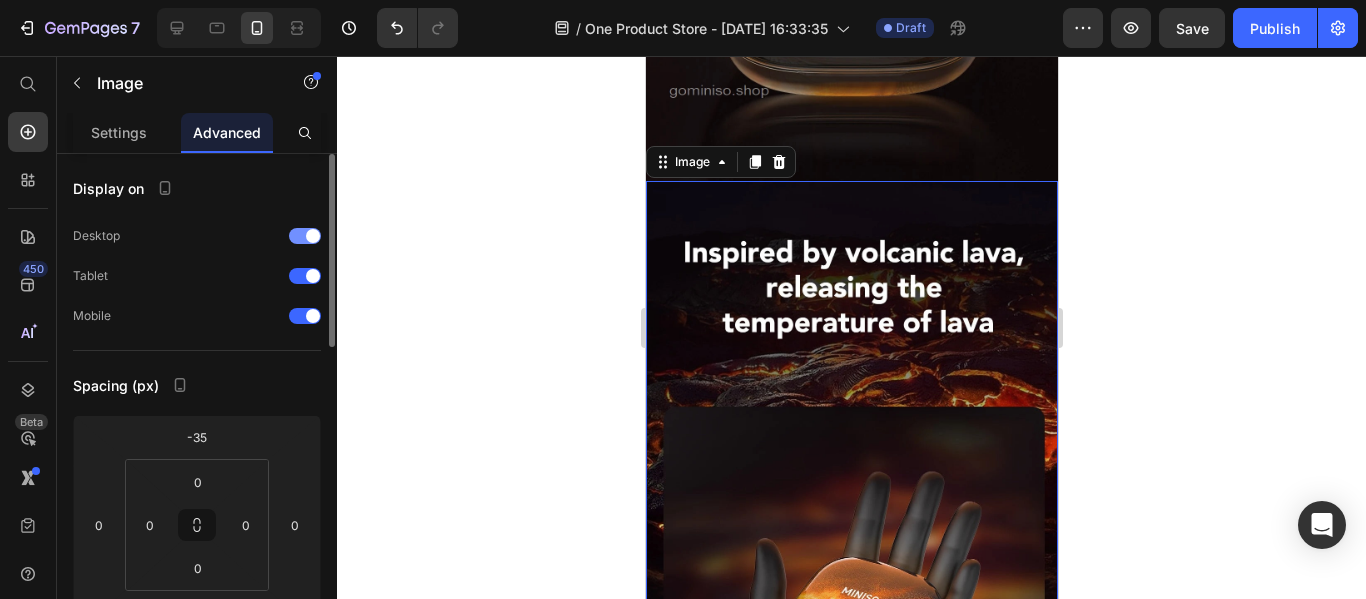 click at bounding box center (305, 236) 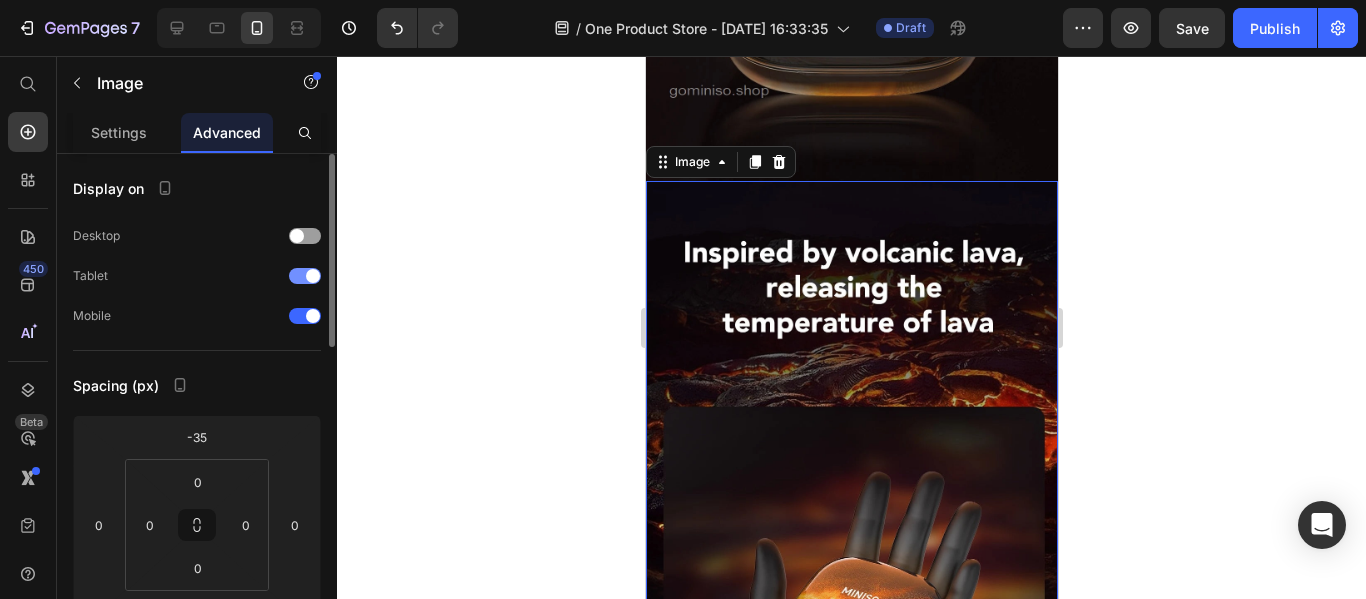 click at bounding box center [305, 276] 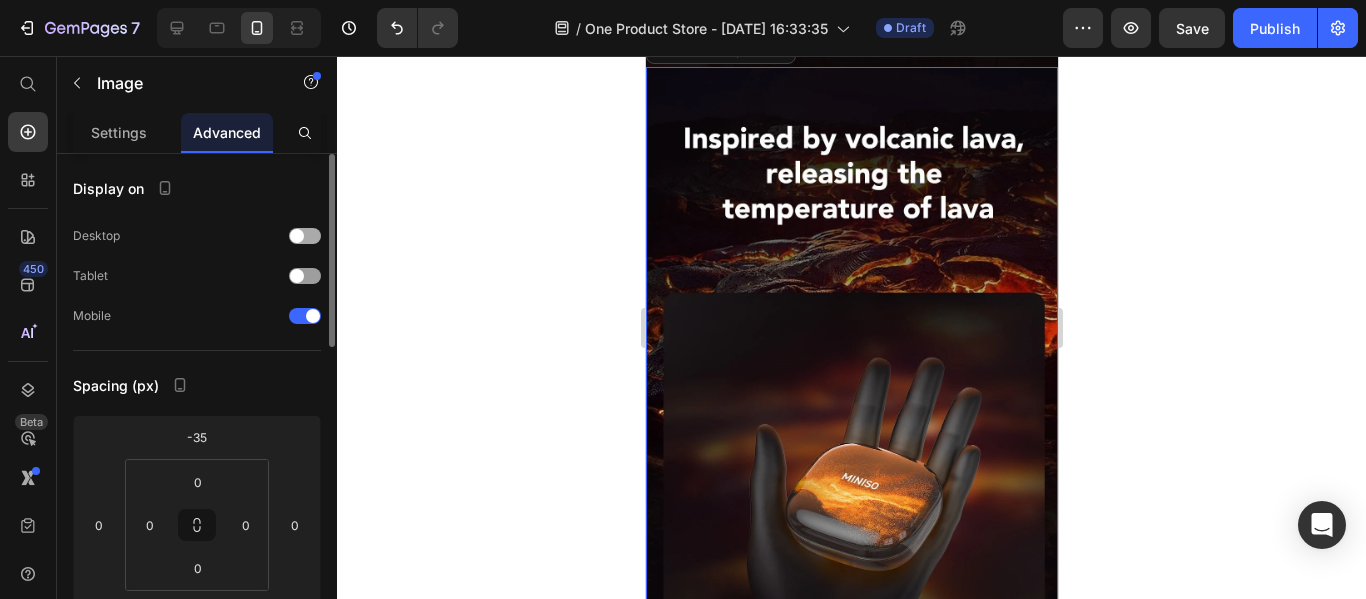 scroll, scrollTop: 2189, scrollLeft: 0, axis: vertical 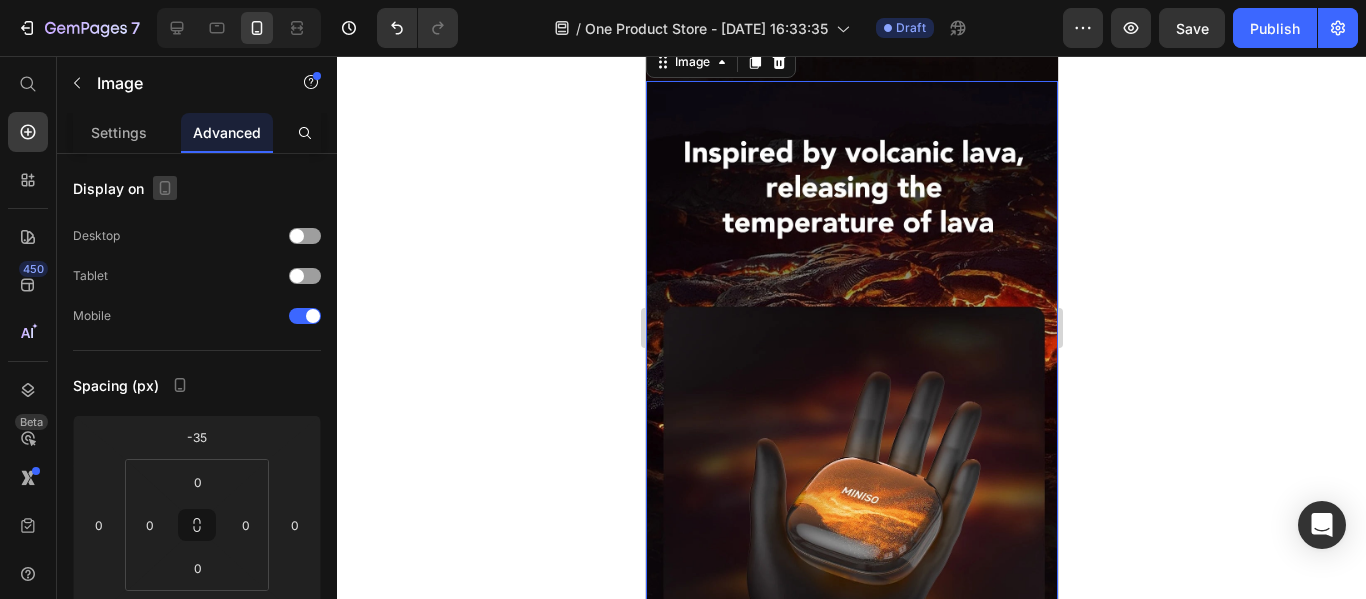 click 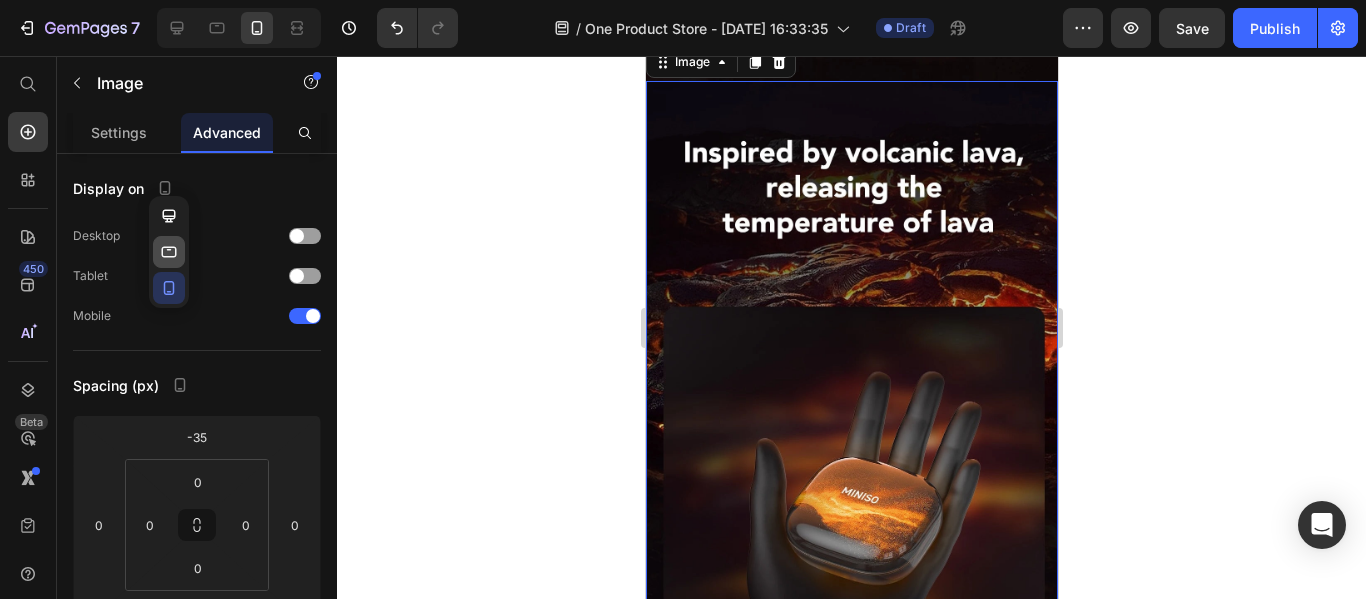 click 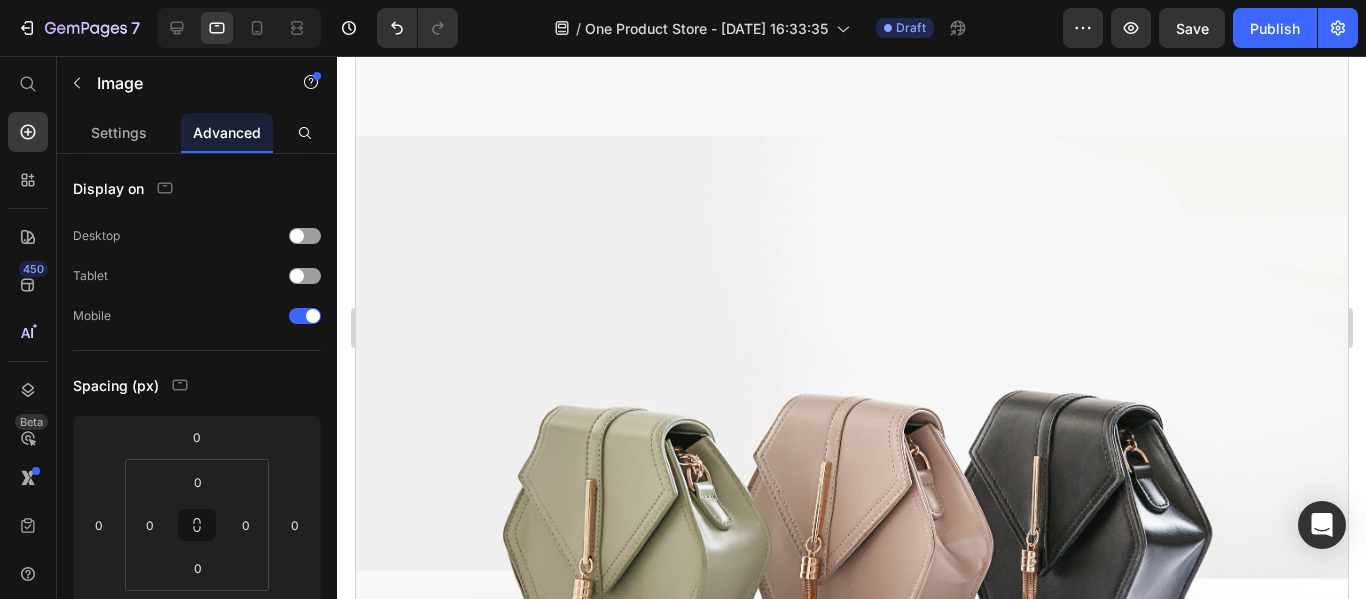 scroll, scrollTop: 2189, scrollLeft: 0, axis: vertical 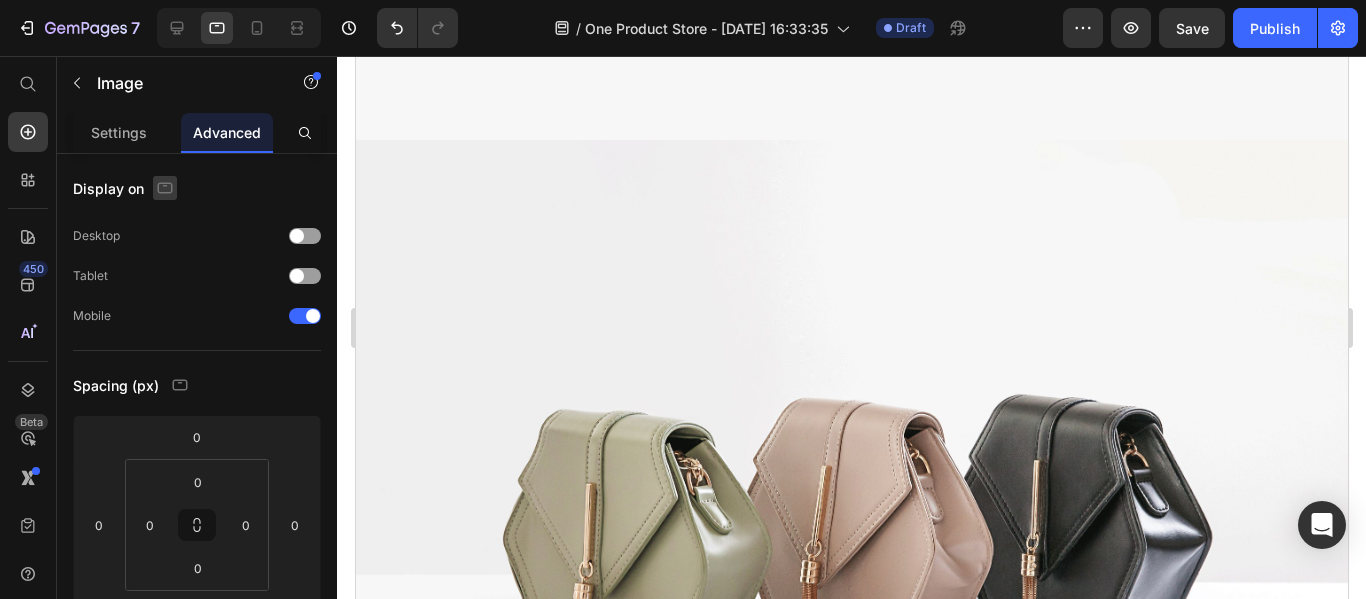 click 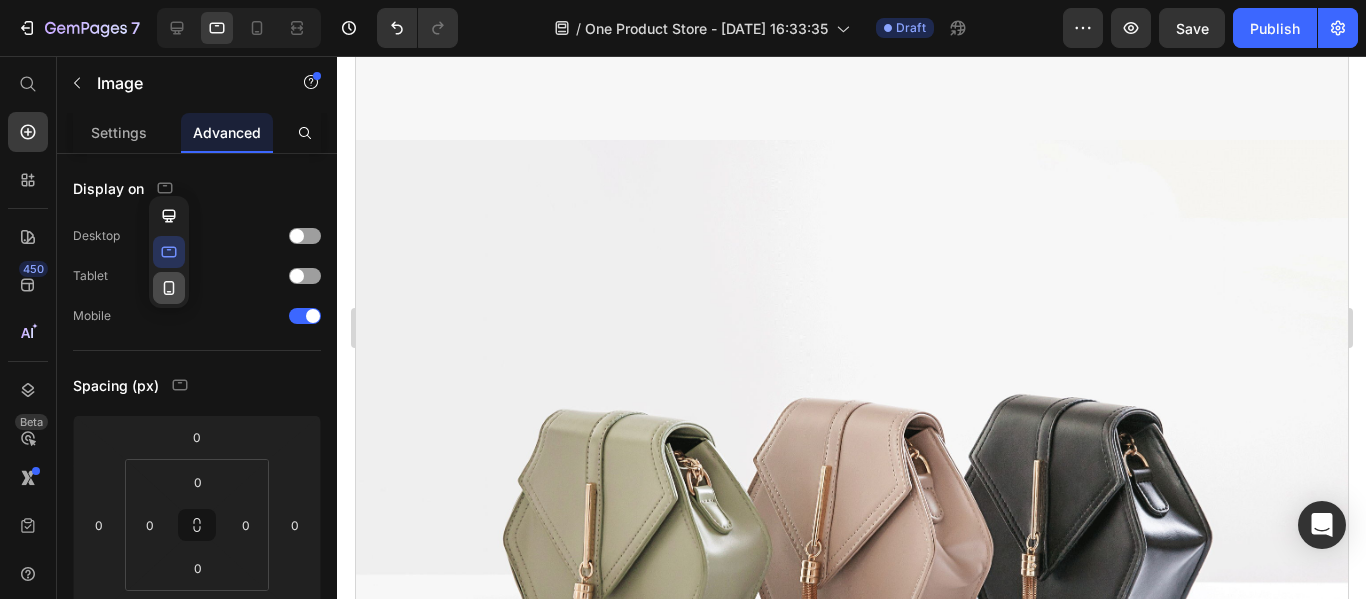 click 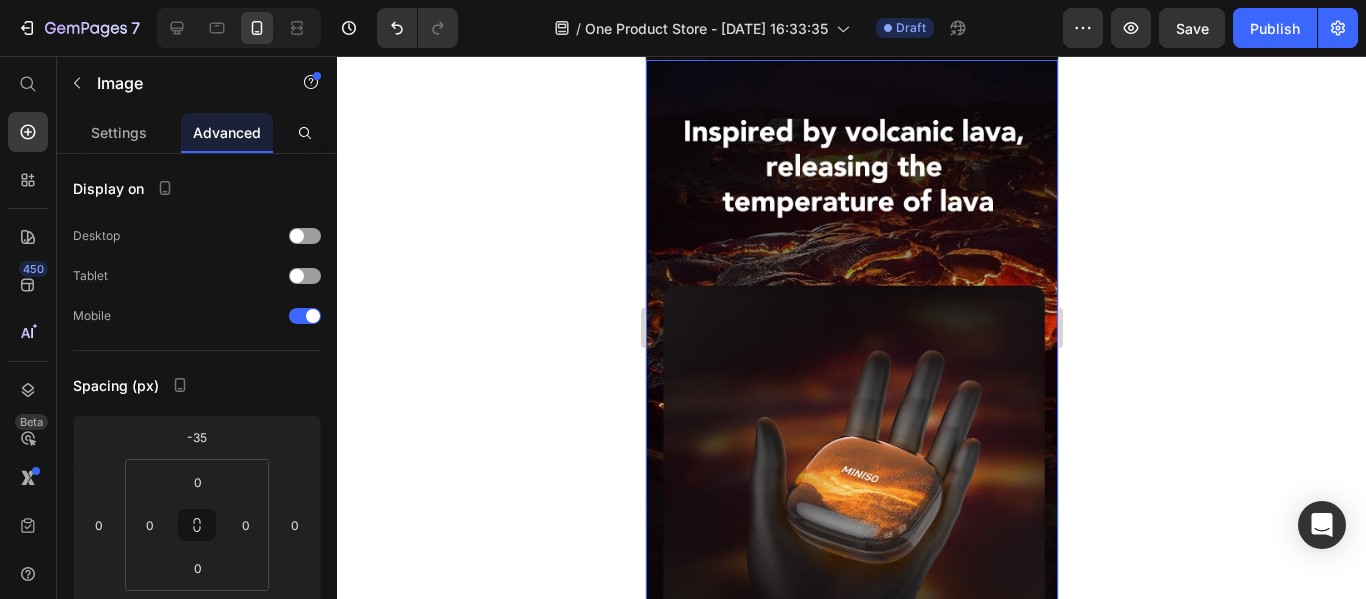 scroll, scrollTop: 2089, scrollLeft: 0, axis: vertical 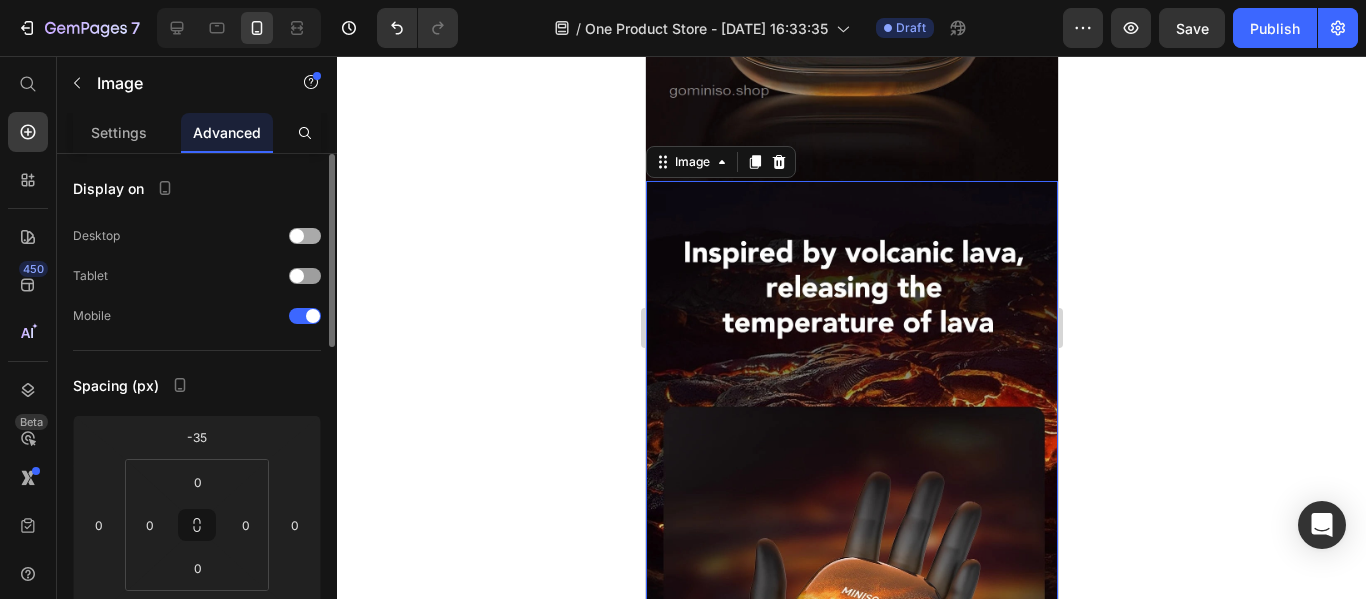 click at bounding box center (305, 276) 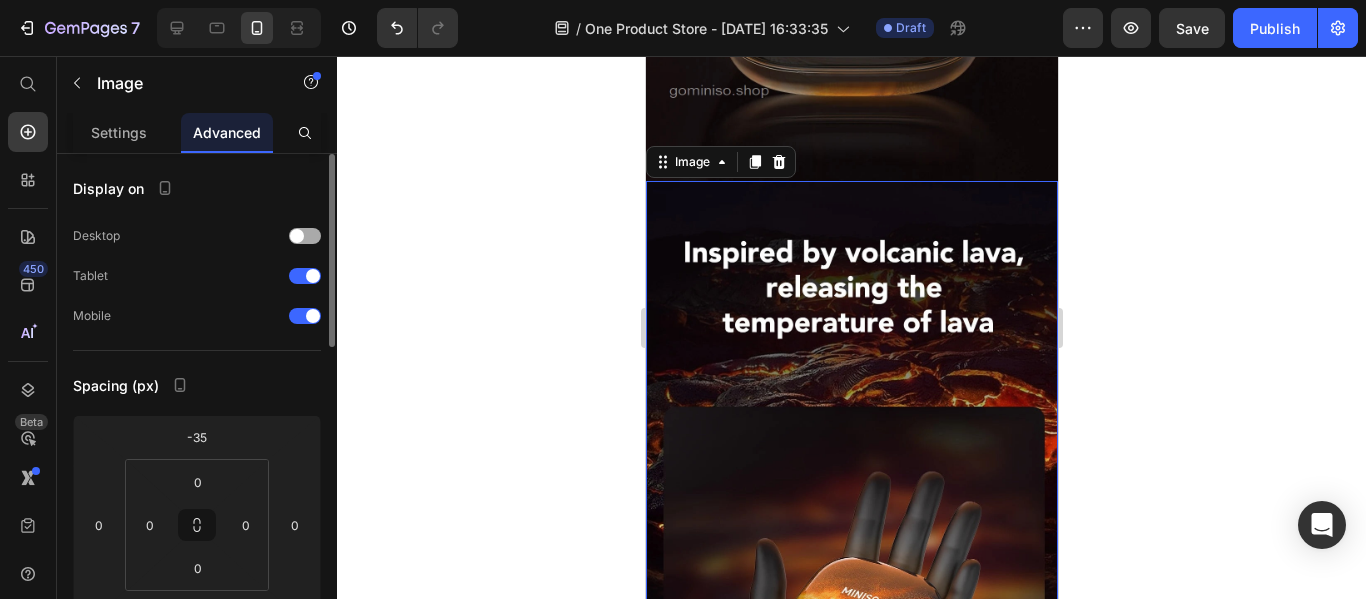 click at bounding box center [305, 236] 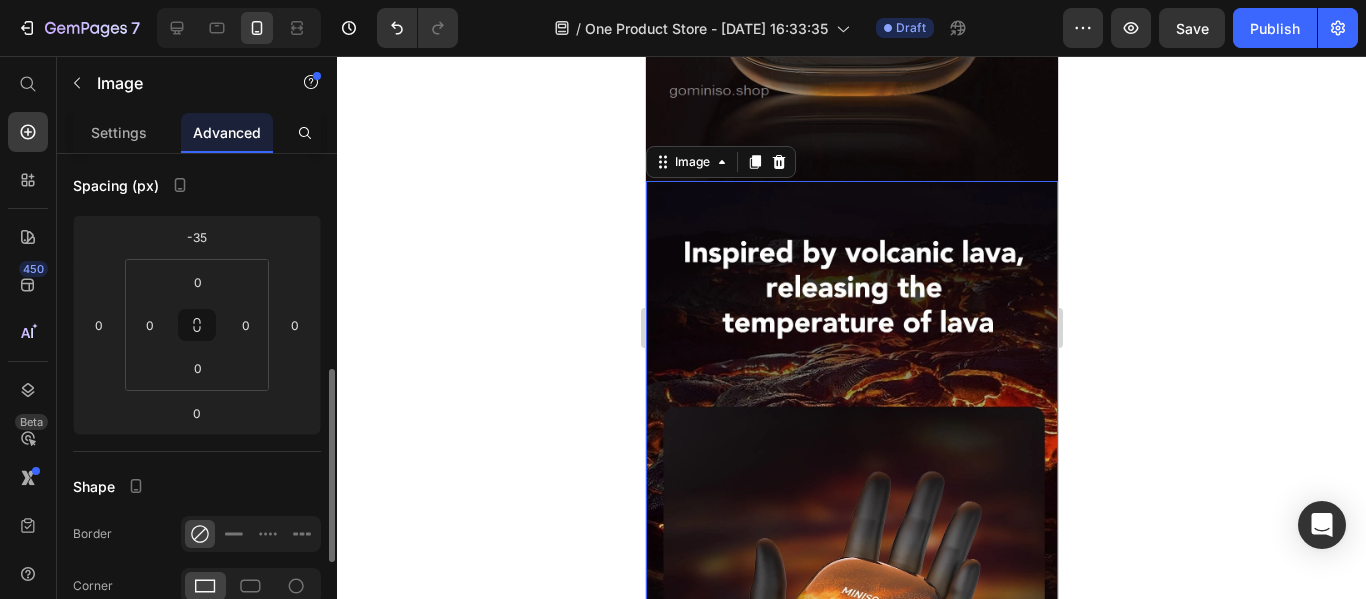 scroll, scrollTop: 300, scrollLeft: 0, axis: vertical 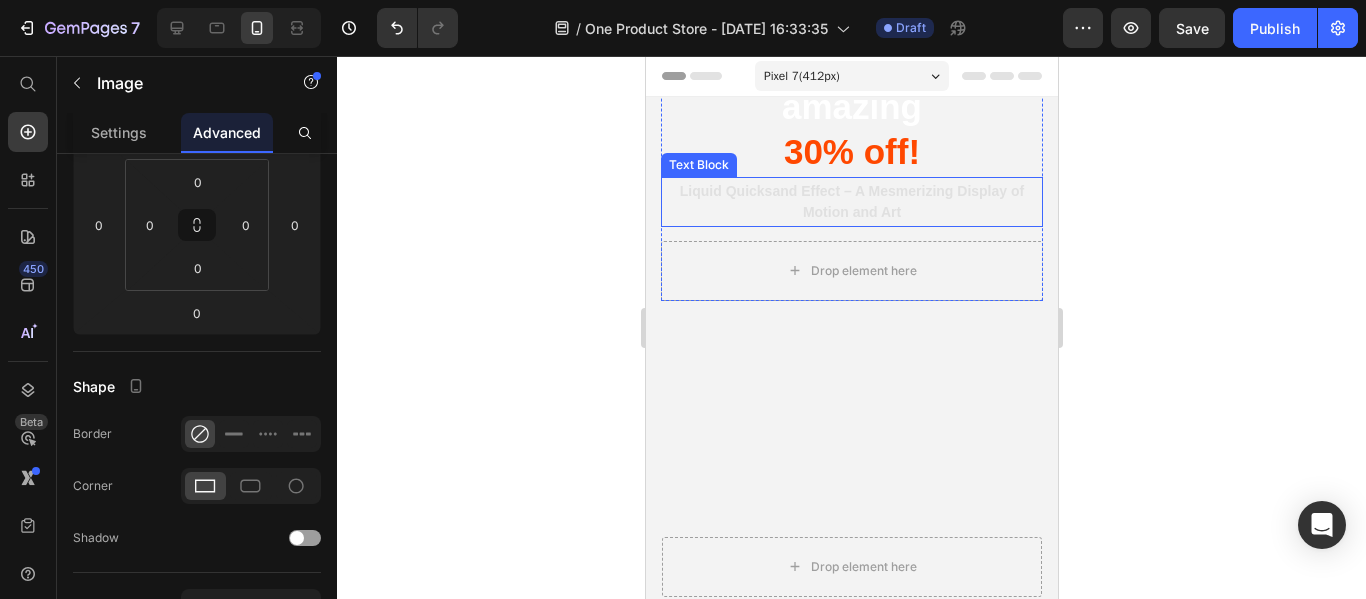click on "Liquid Quicksand Effect – A Mesmerizing Display of Motion and Art" at bounding box center (851, 201) 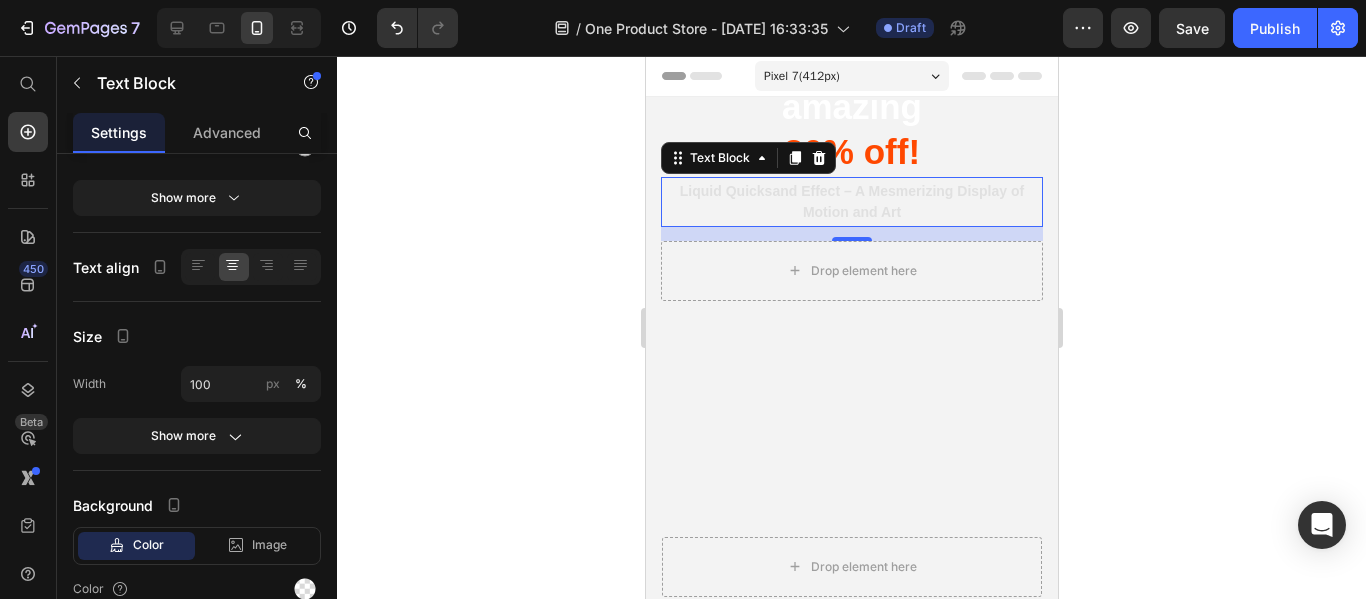 scroll, scrollTop: 0, scrollLeft: 0, axis: both 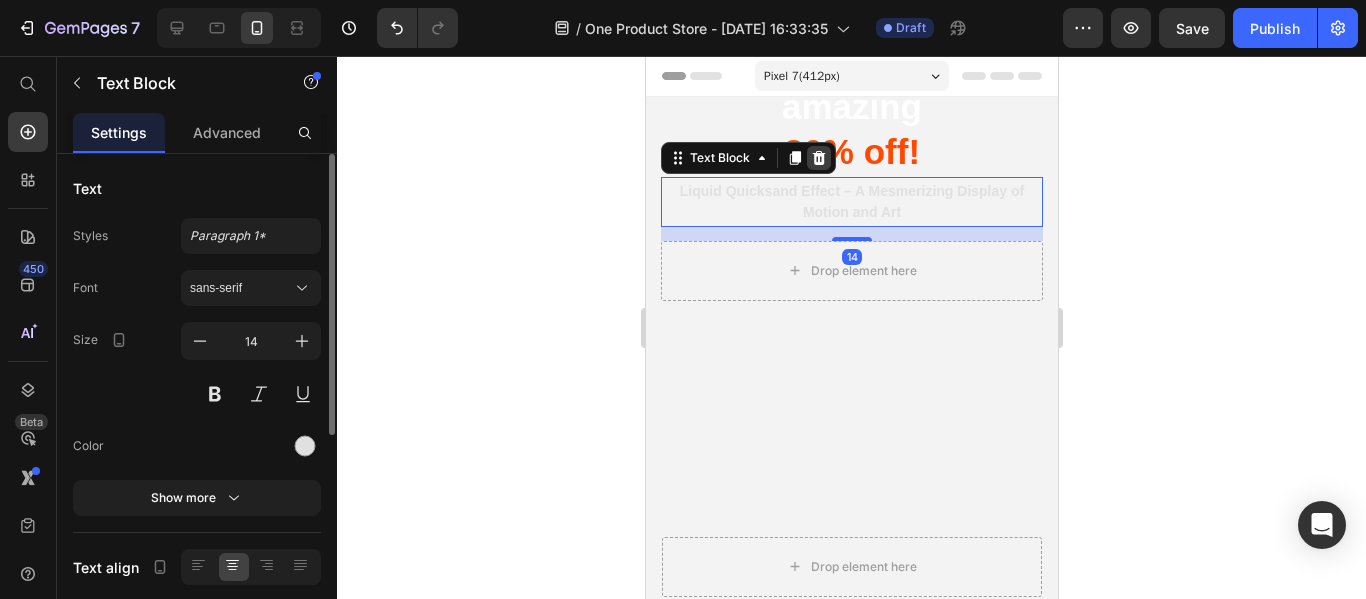 click at bounding box center (818, 158) 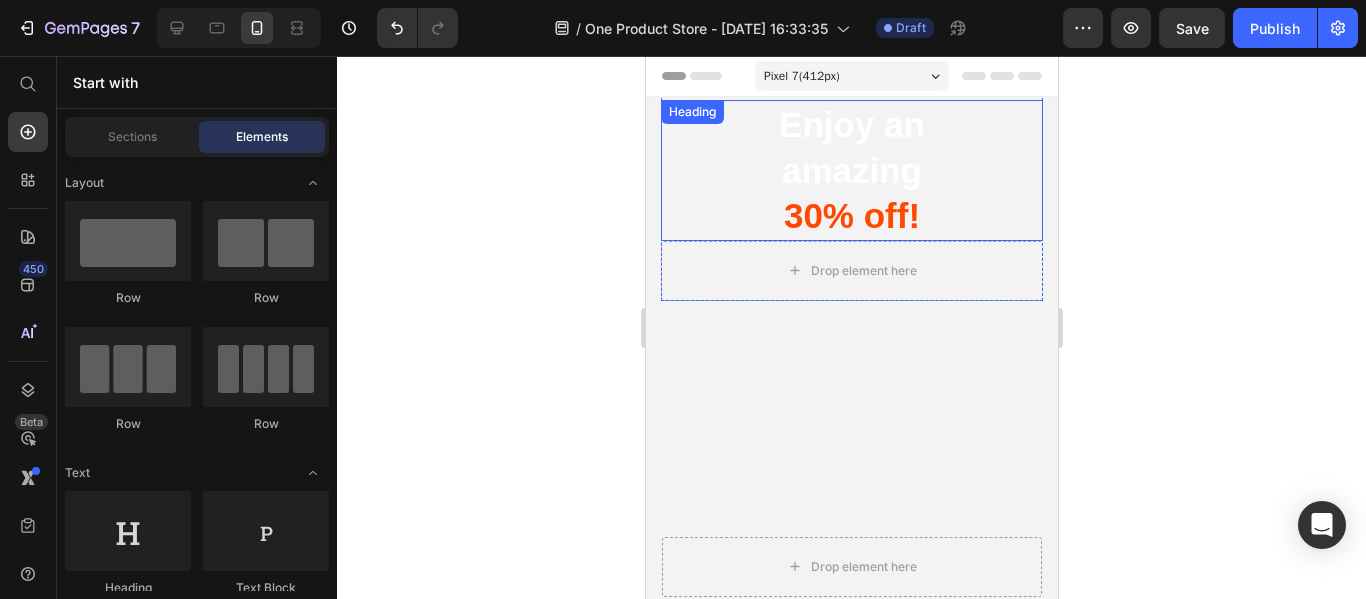 click on "Enjoy an  amazing  30% off!" at bounding box center [851, 170] 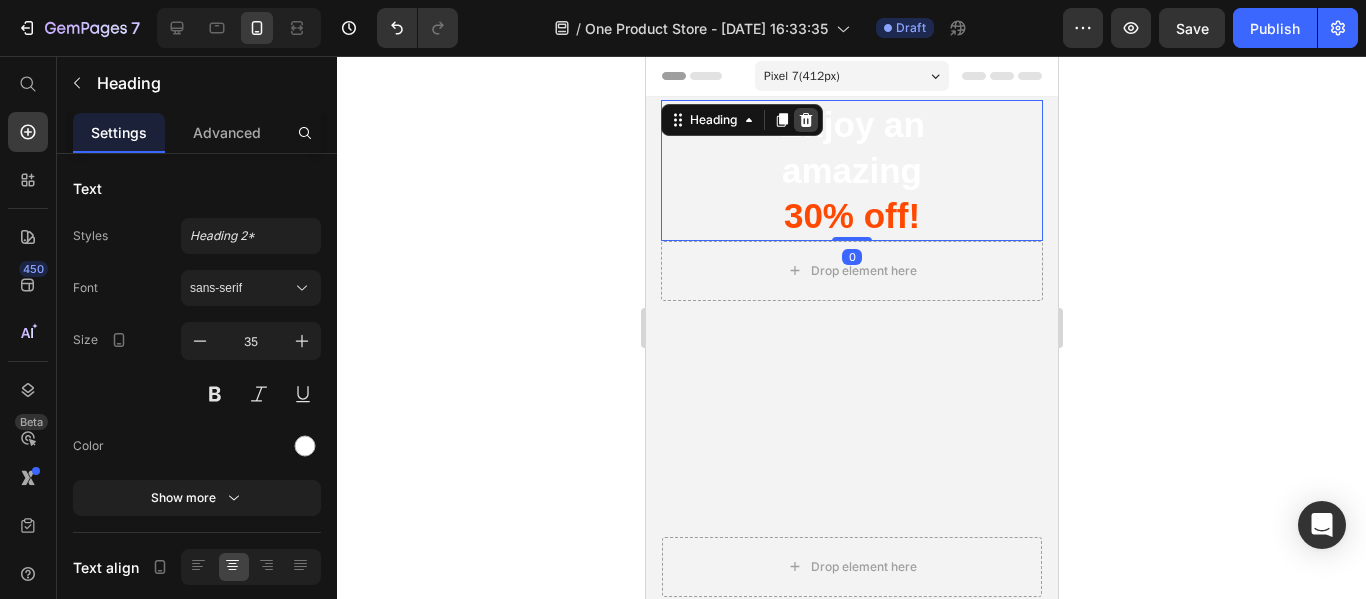 click 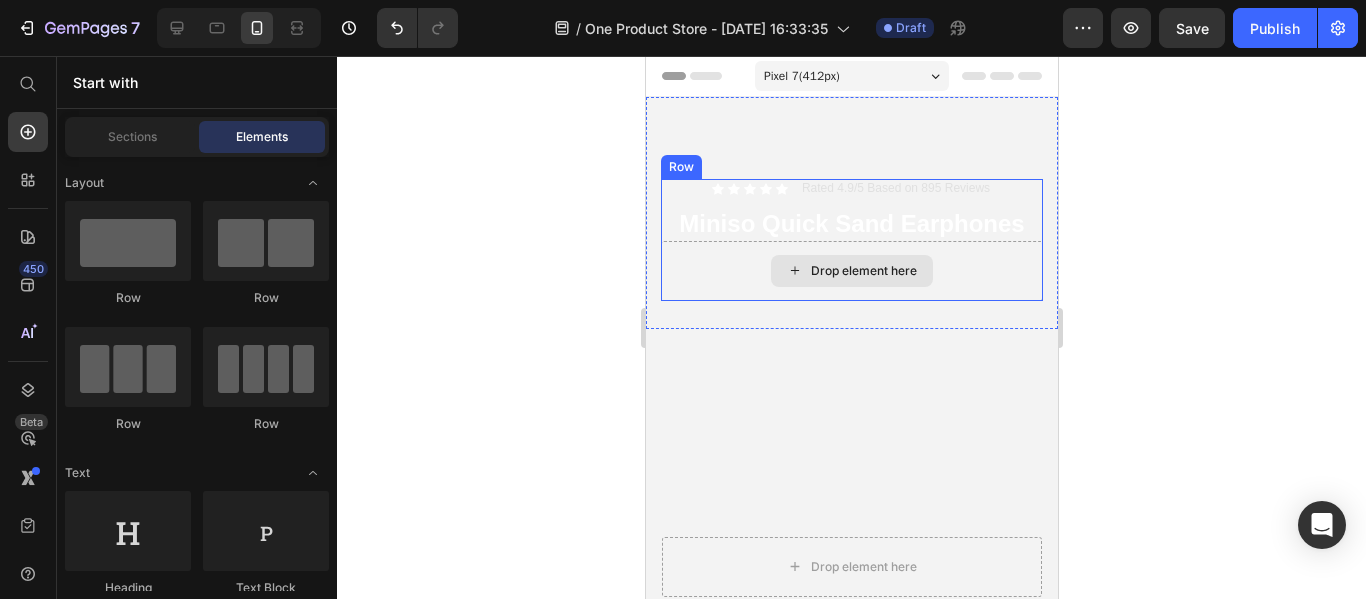 click on "Drop element here" at bounding box center (851, 271) 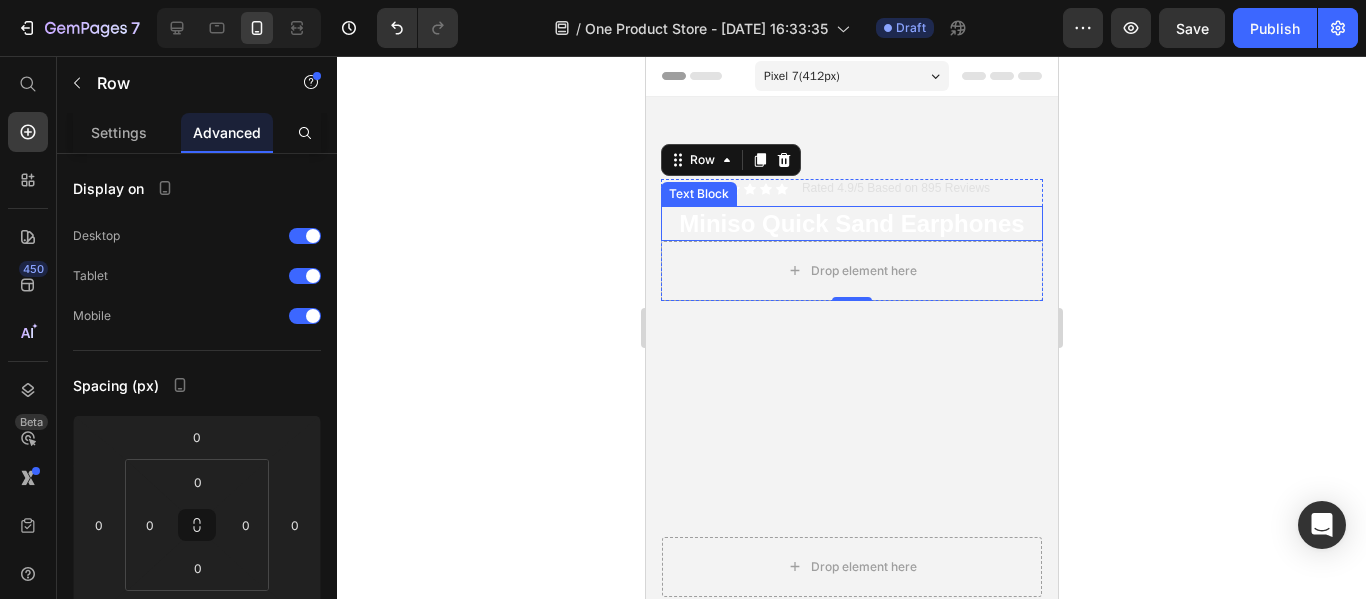 click on "Text Block" at bounding box center (698, 194) 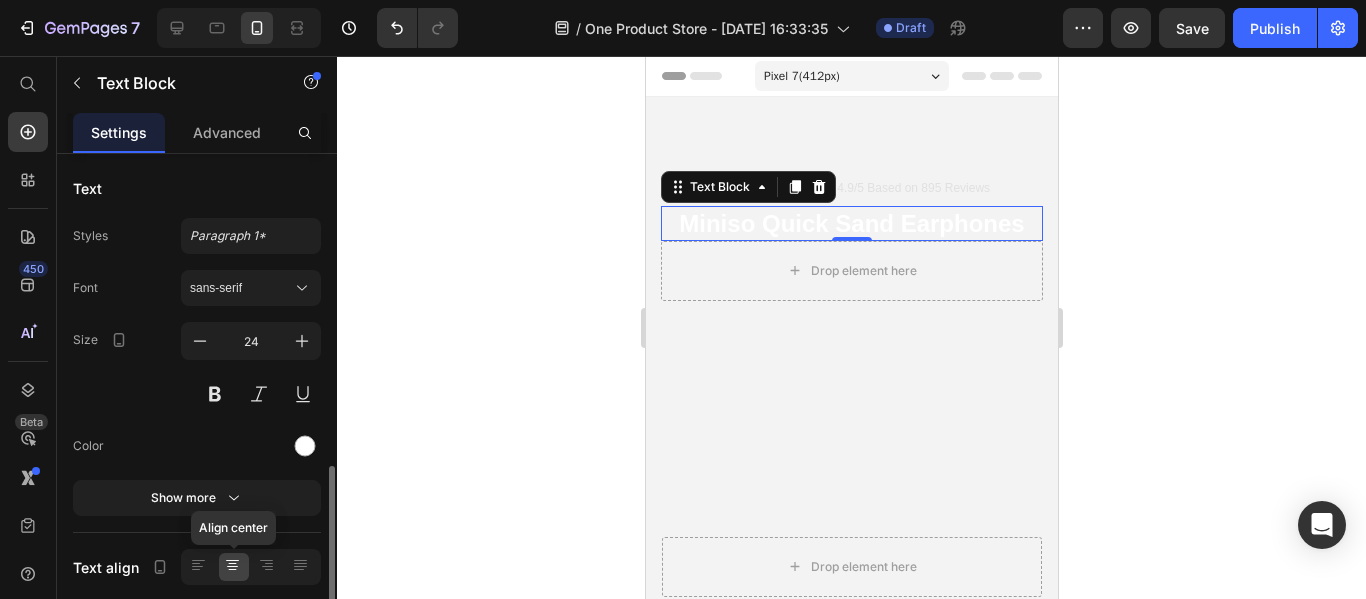 scroll, scrollTop: 200, scrollLeft: 0, axis: vertical 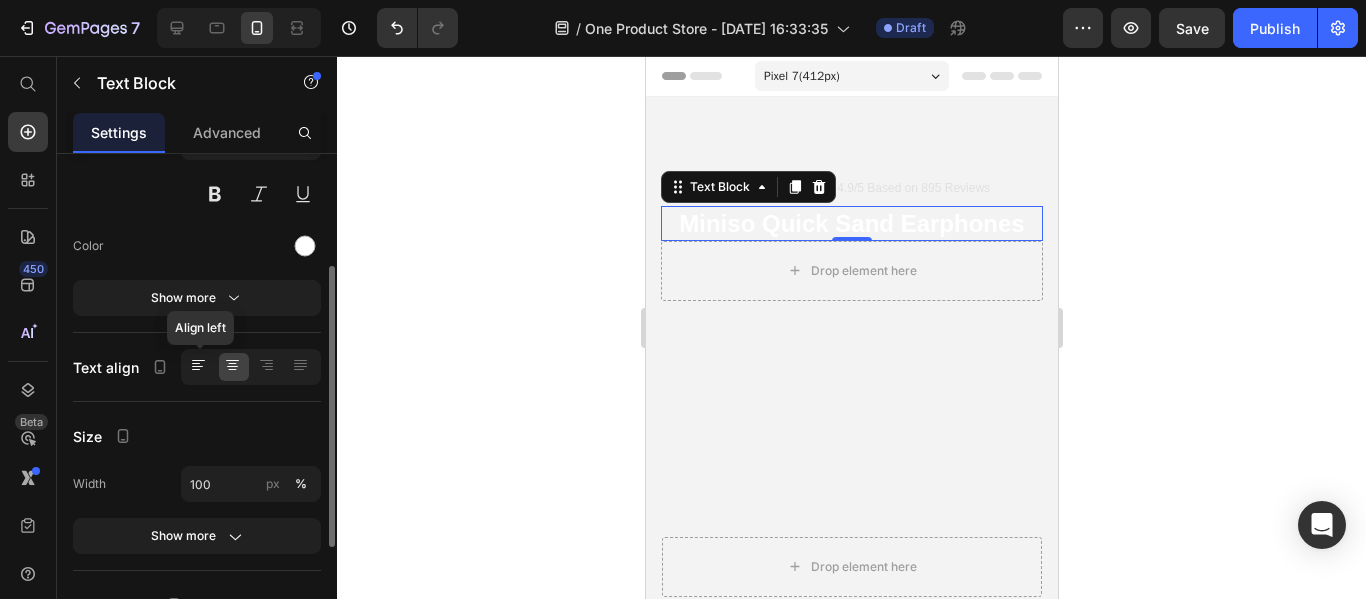 click 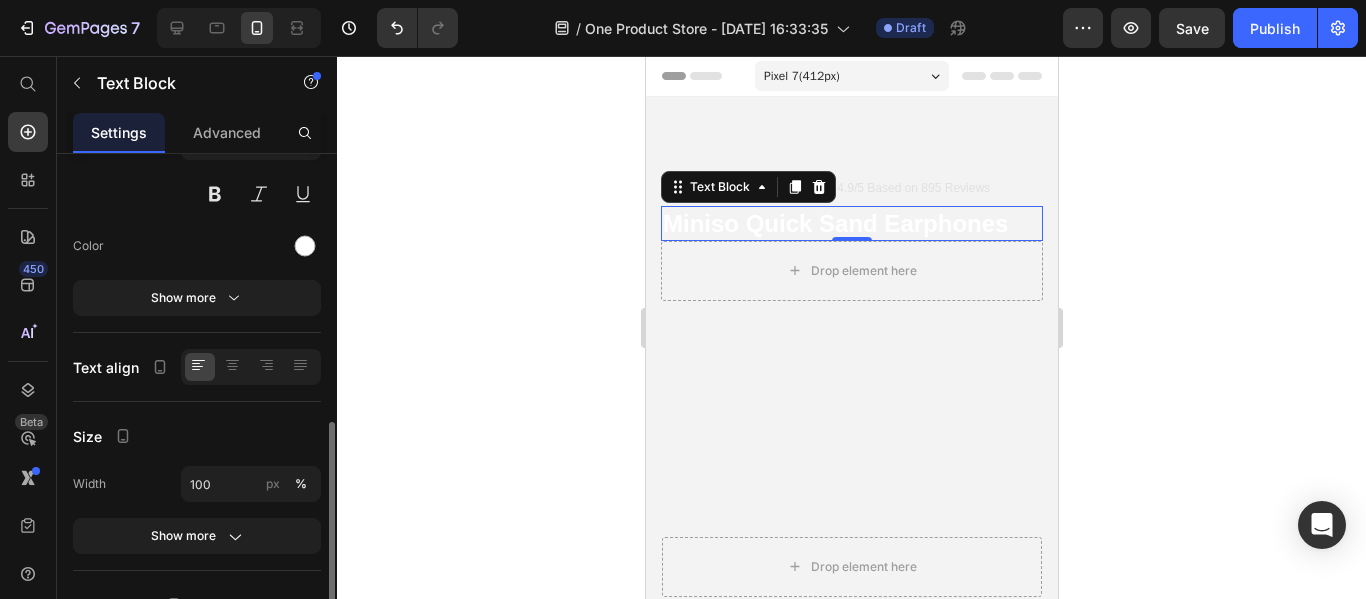 scroll, scrollTop: 300, scrollLeft: 0, axis: vertical 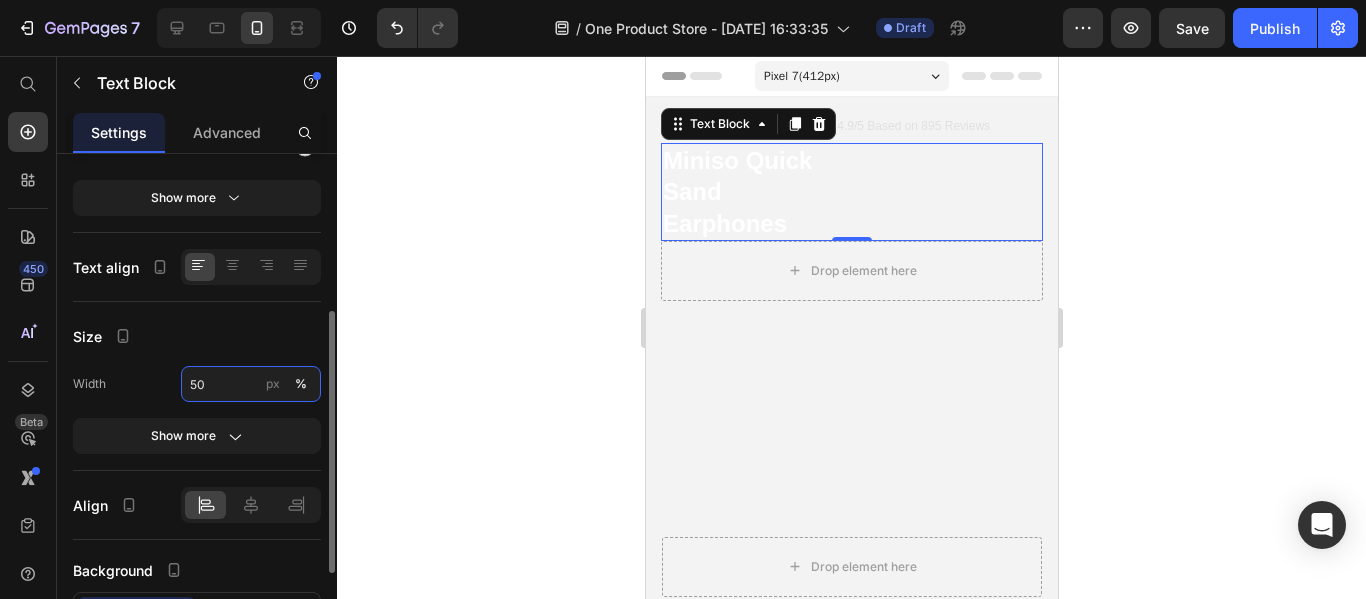 drag, startPoint x: 212, startPoint y: 382, endPoint x: 182, endPoint y: 380, distance: 30.066593 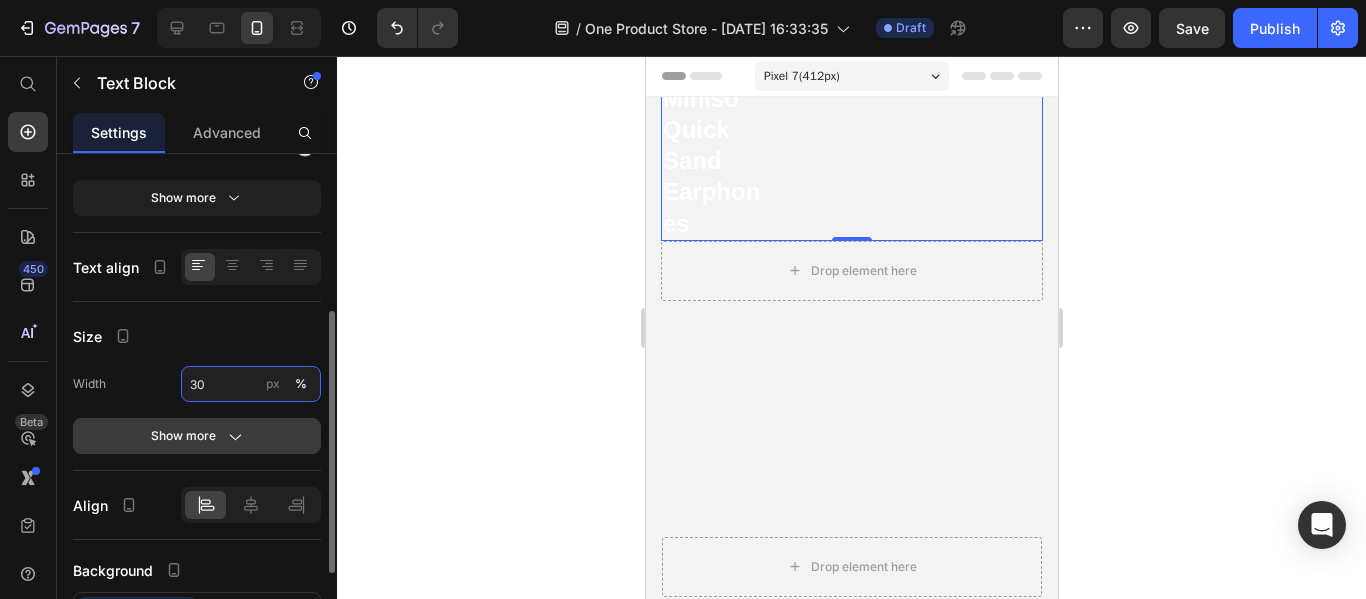 type on "30" 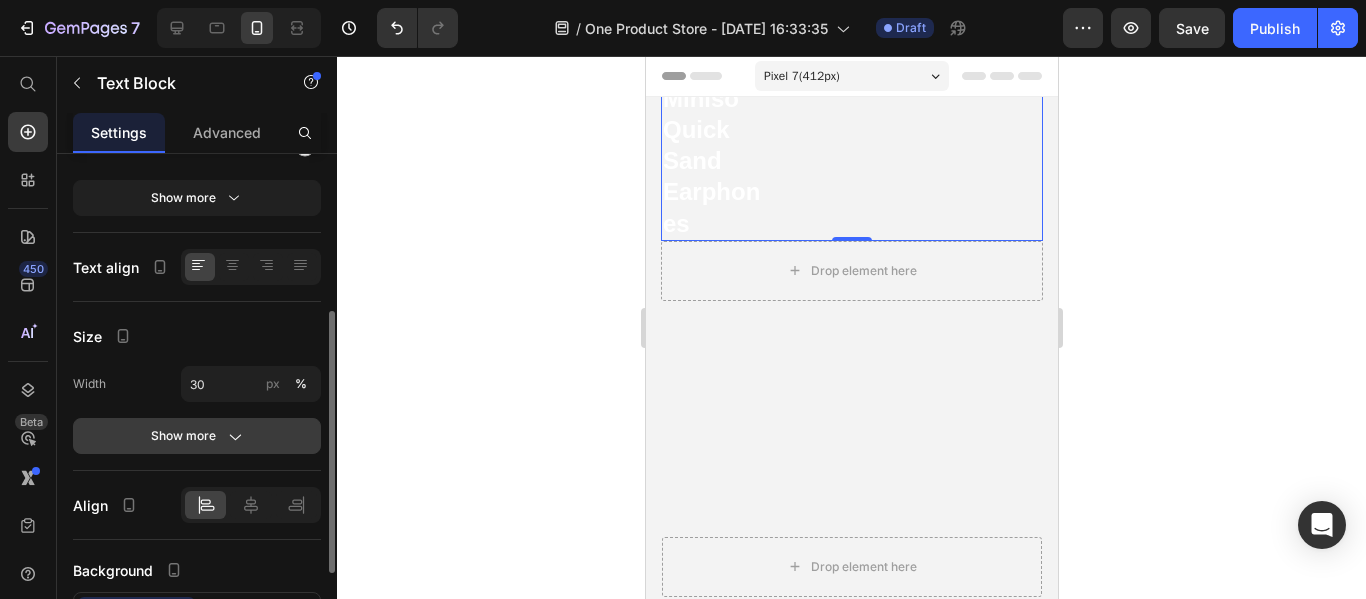 click 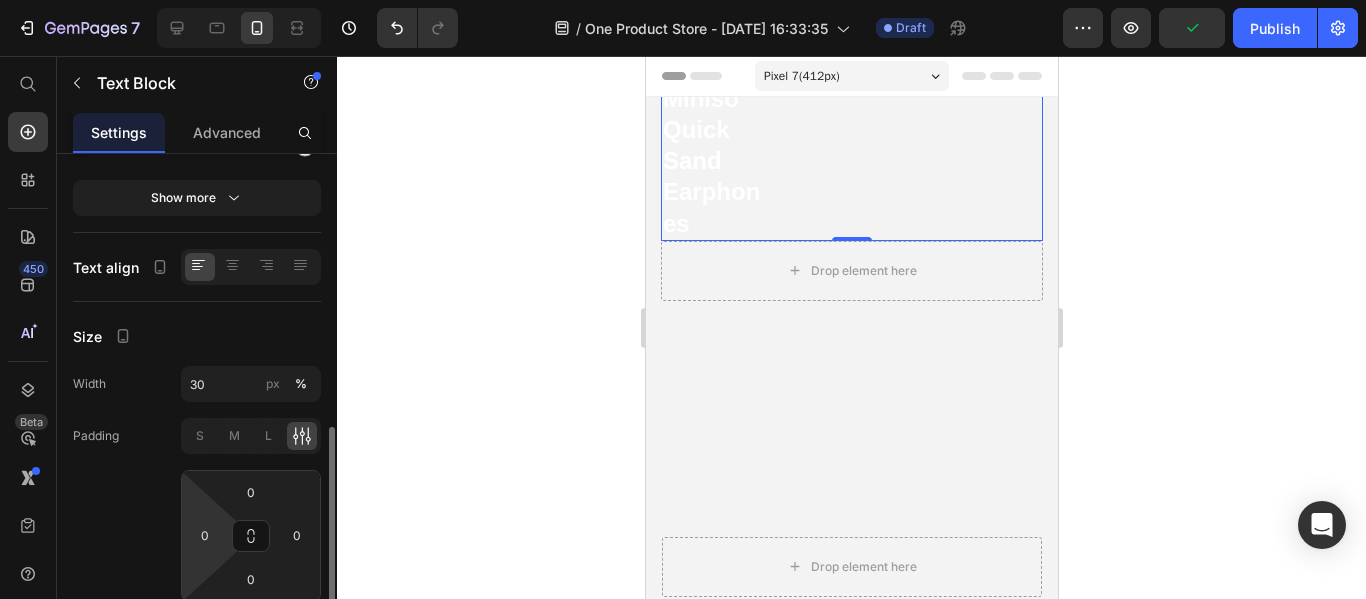 scroll, scrollTop: 400, scrollLeft: 0, axis: vertical 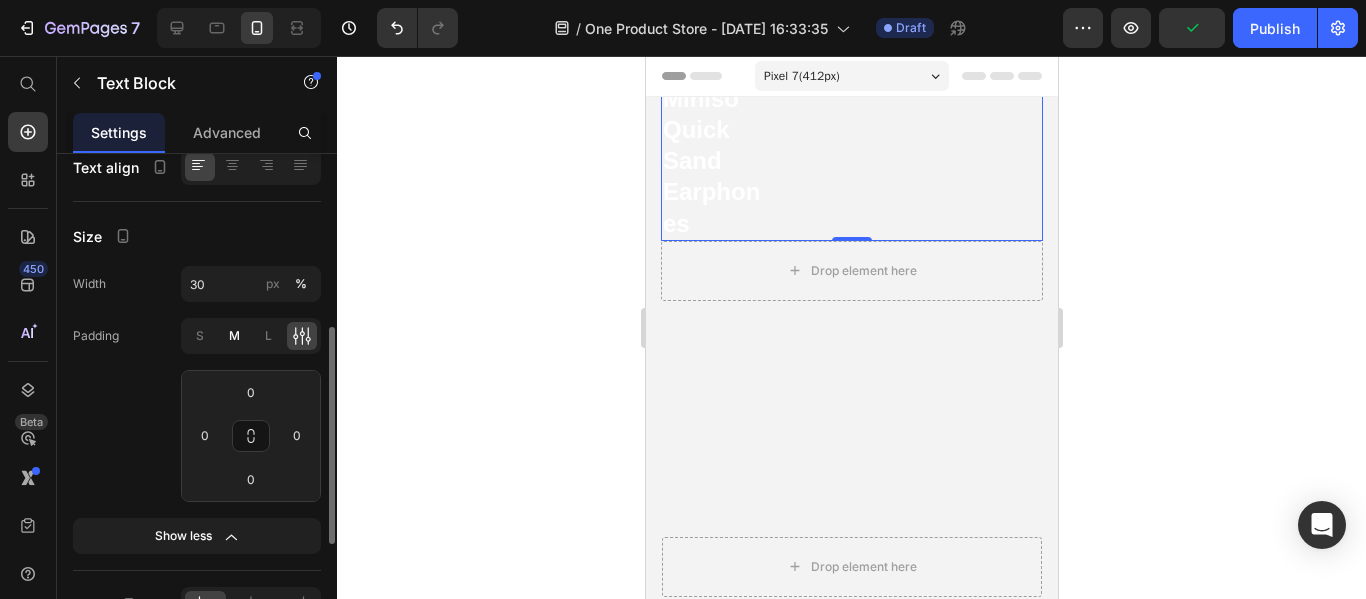 click on "M" 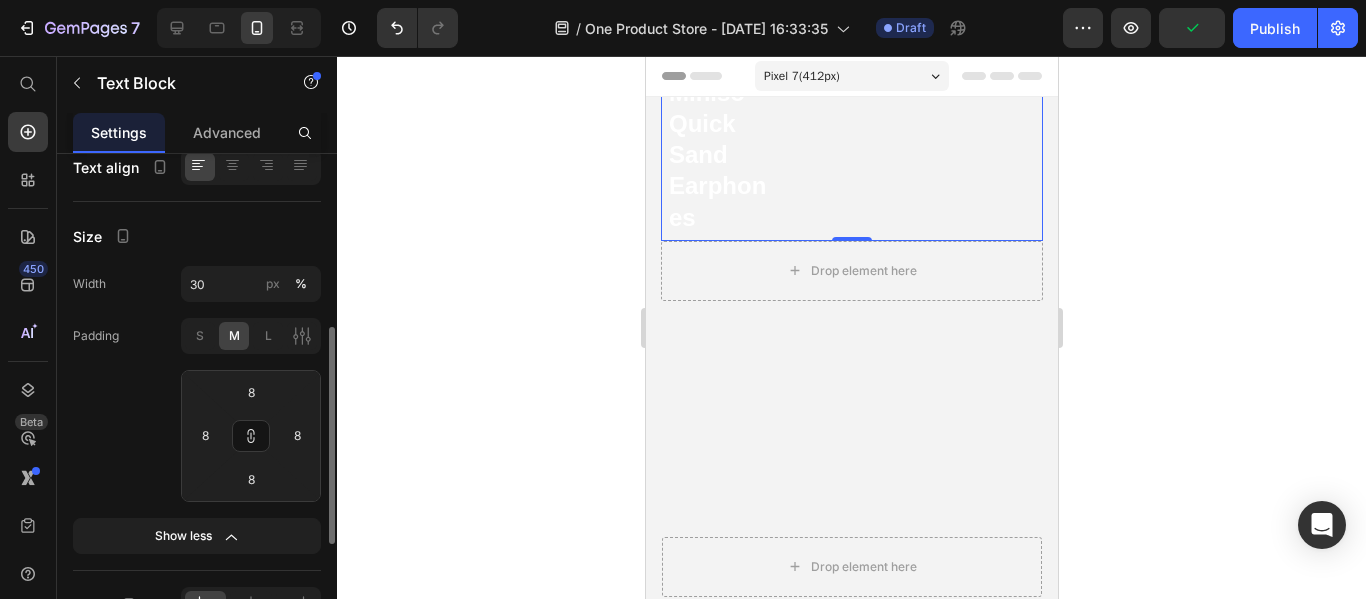 click on "S M L" 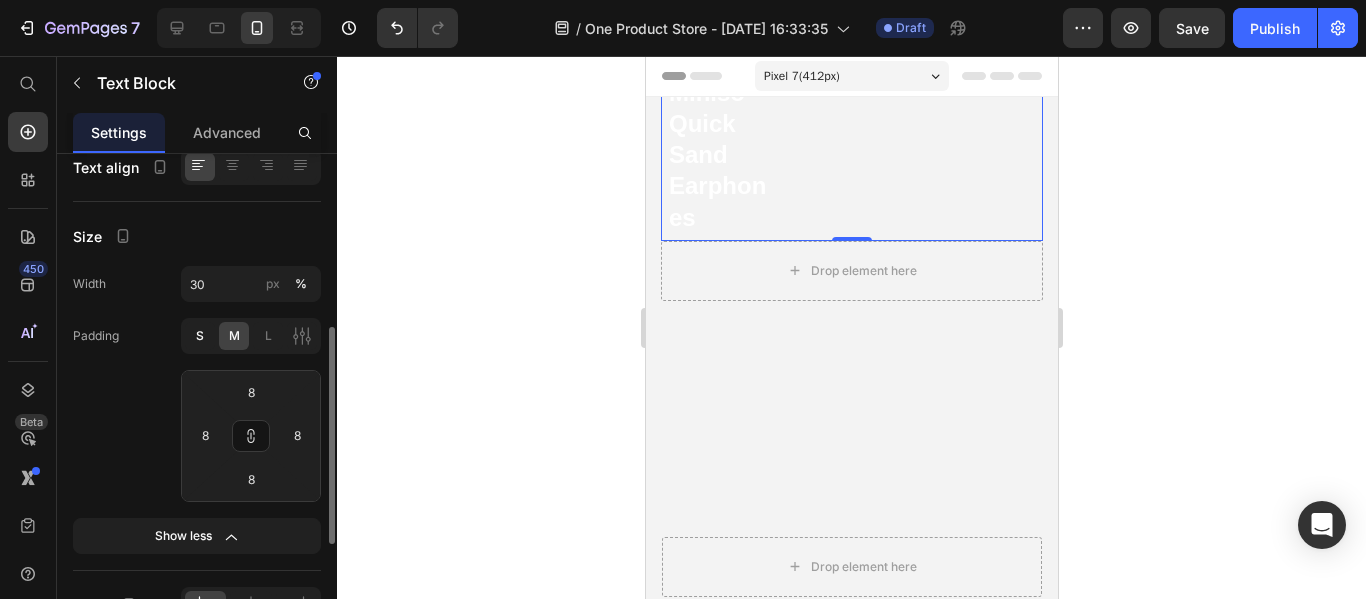 click on "S" 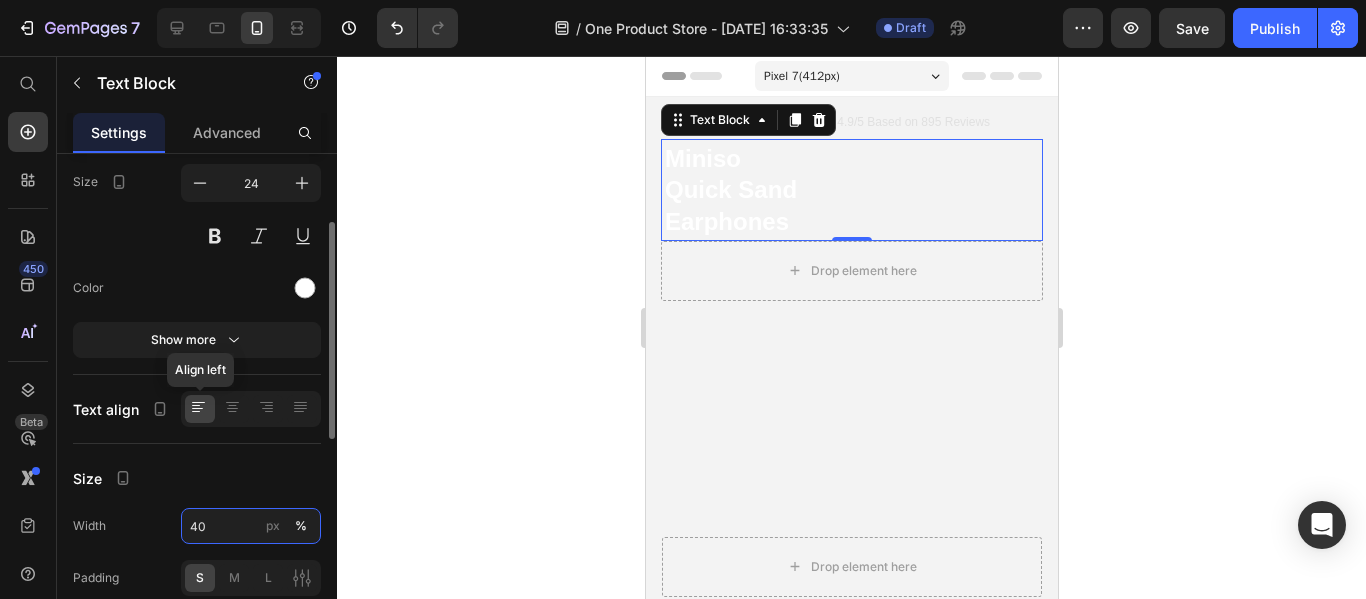 scroll, scrollTop: 0, scrollLeft: 0, axis: both 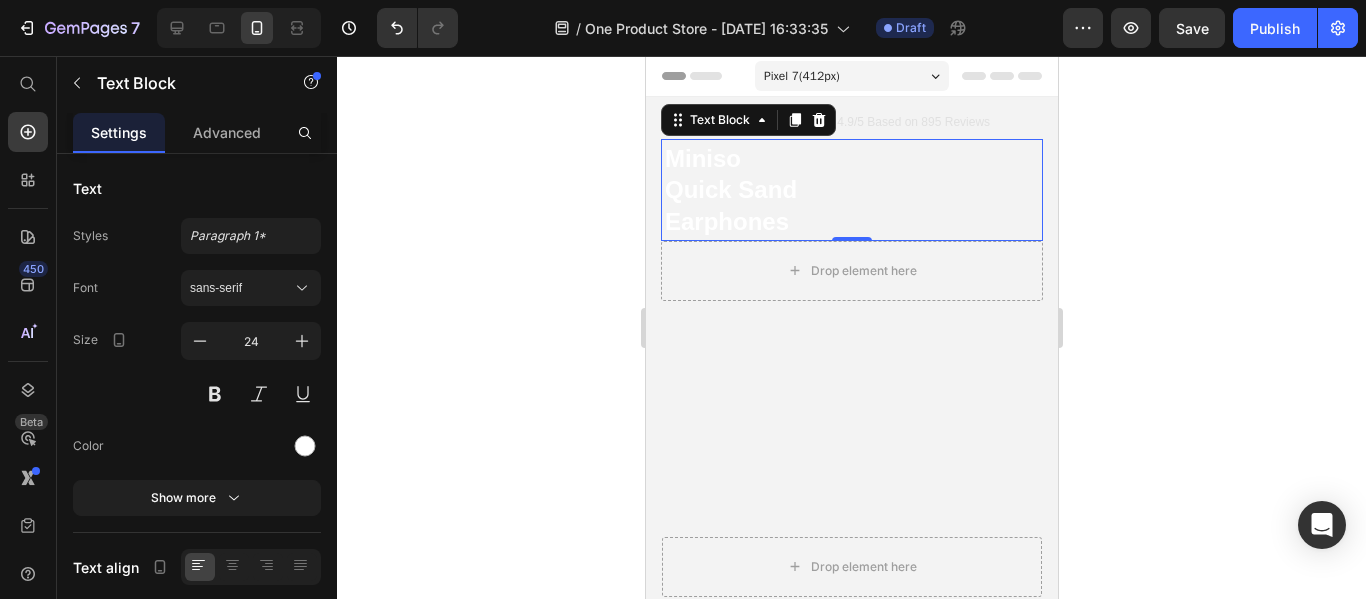 type on "40" 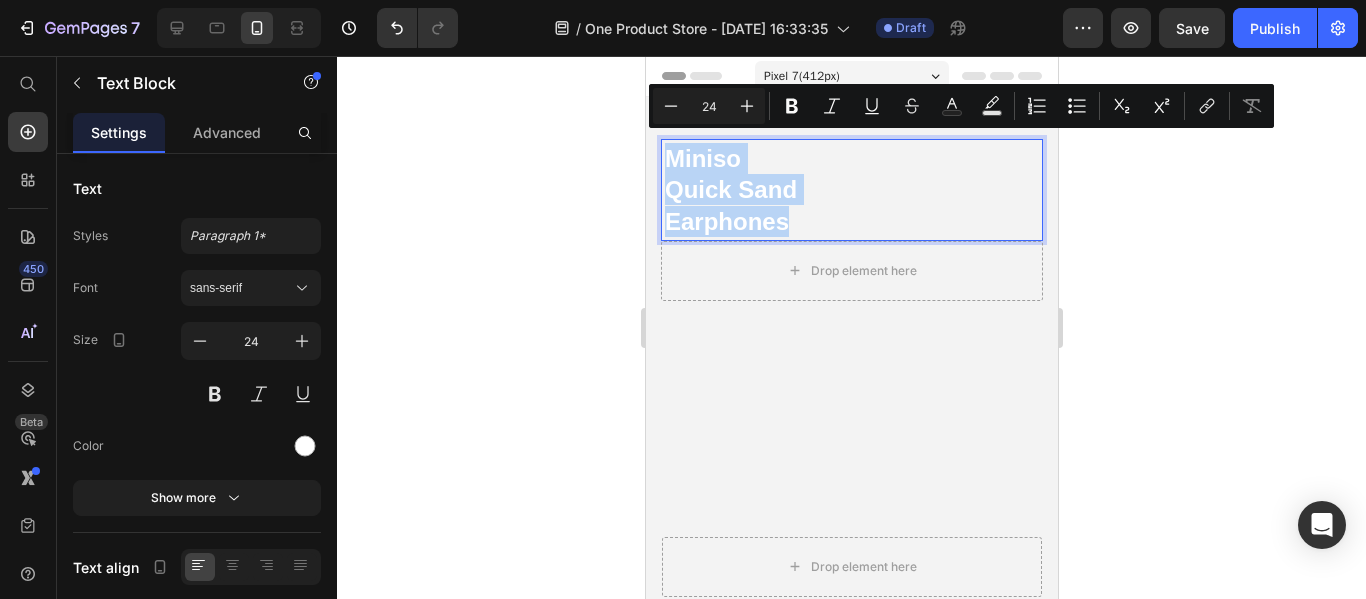 copy on "Miniso Quick Sand Earphones" 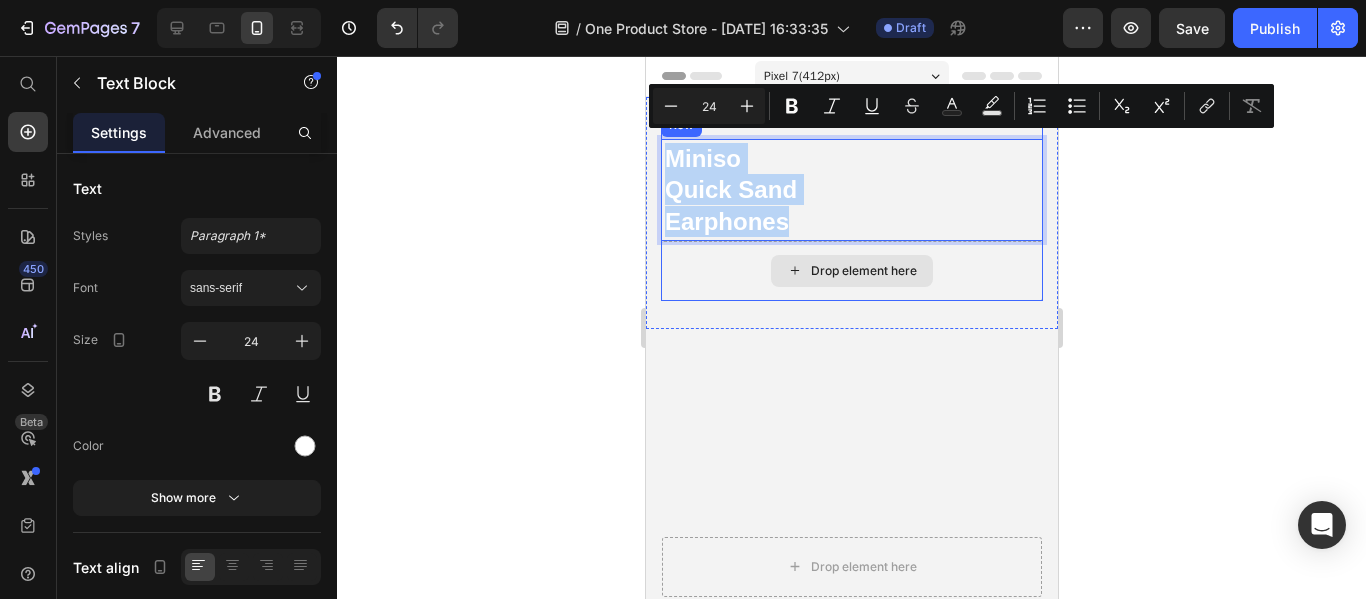 click on "Drop element here" at bounding box center [863, 271] 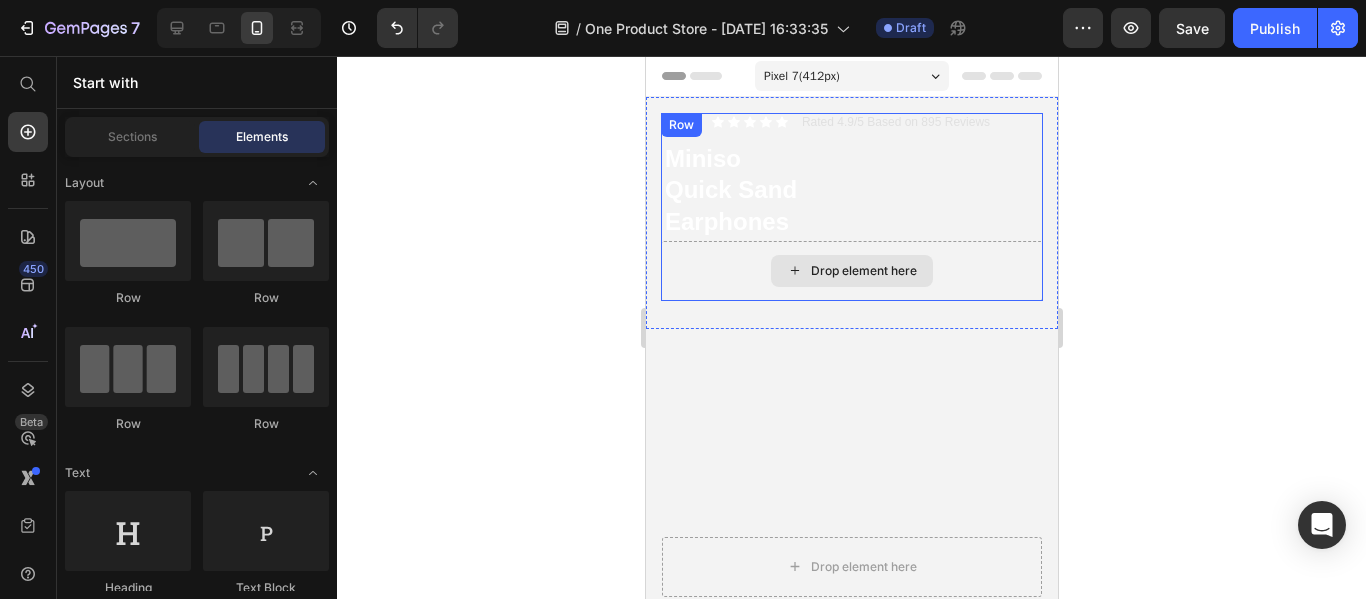click on "Drop element here" at bounding box center [863, 271] 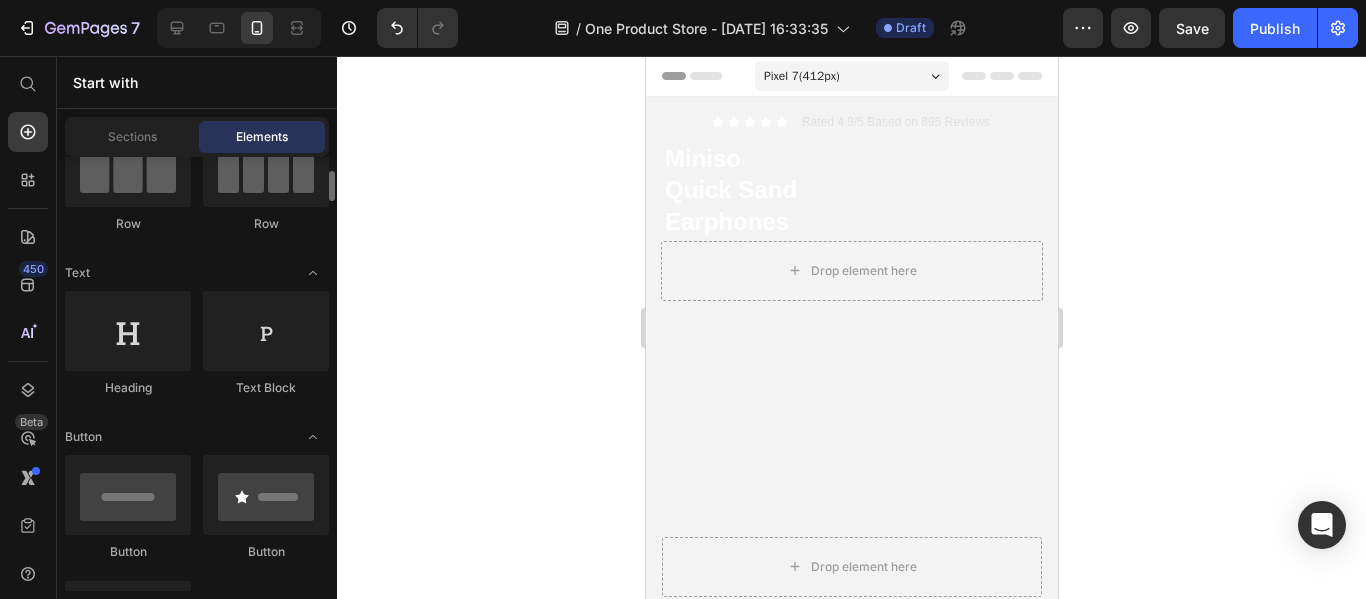 scroll, scrollTop: 300, scrollLeft: 0, axis: vertical 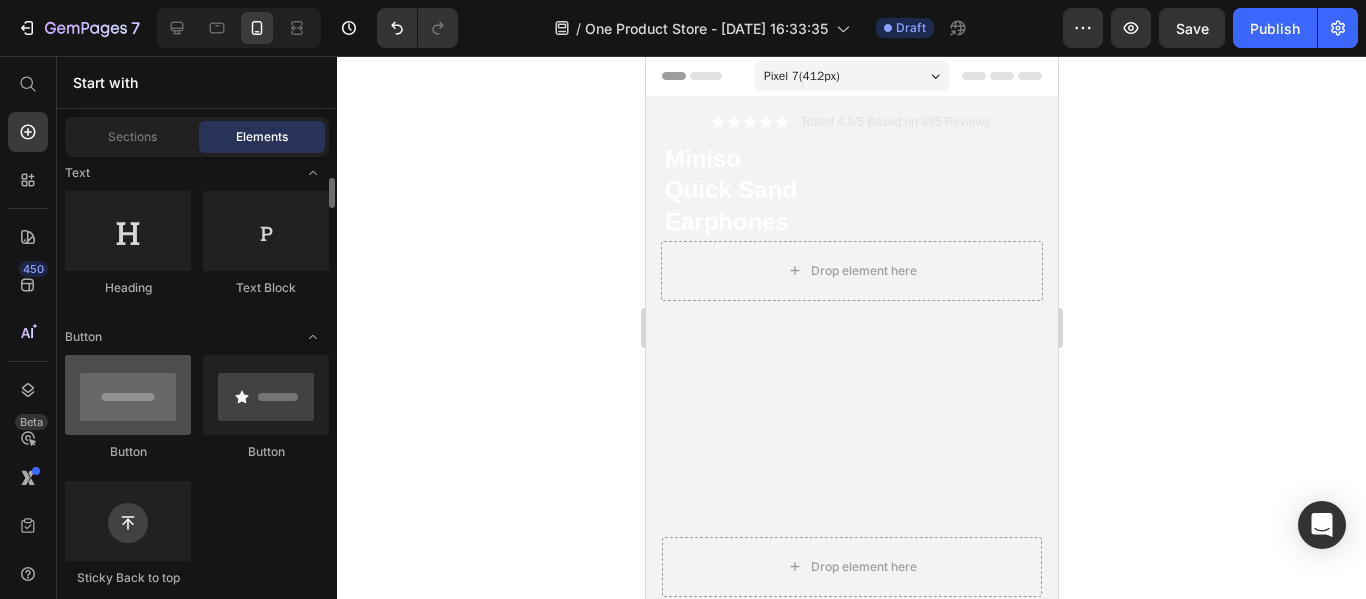 click at bounding box center (128, 395) 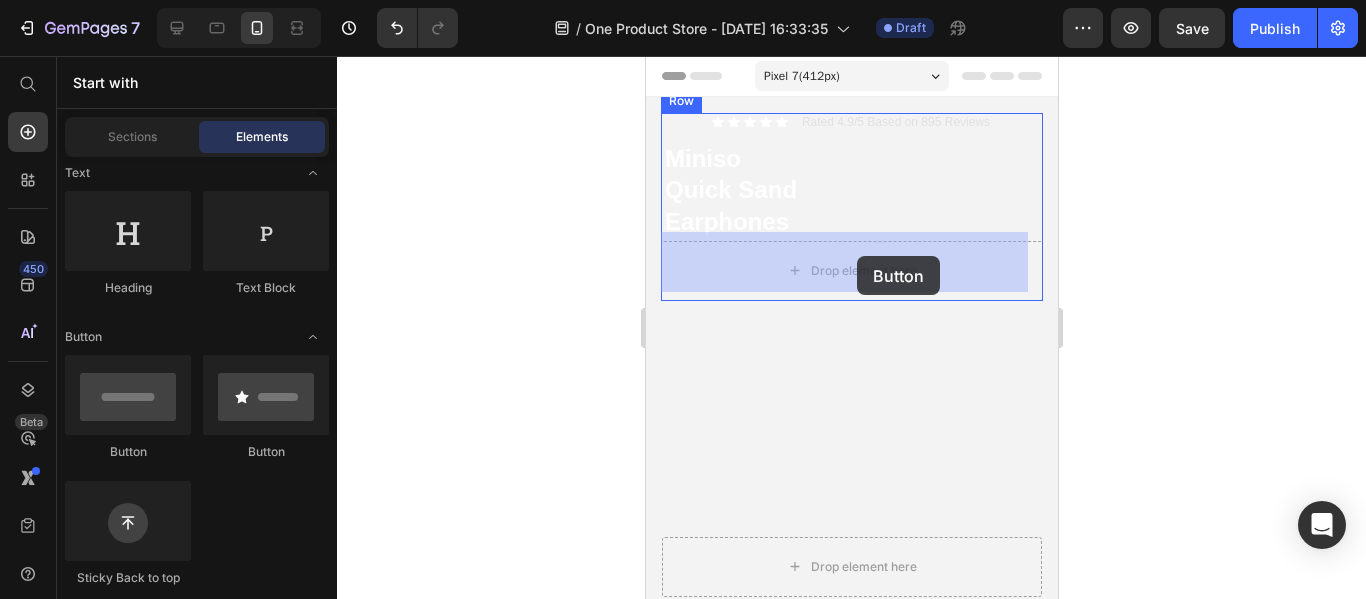 drag, startPoint x: 1131, startPoint y: 401, endPoint x: 856, endPoint y: 256, distance: 310.88583 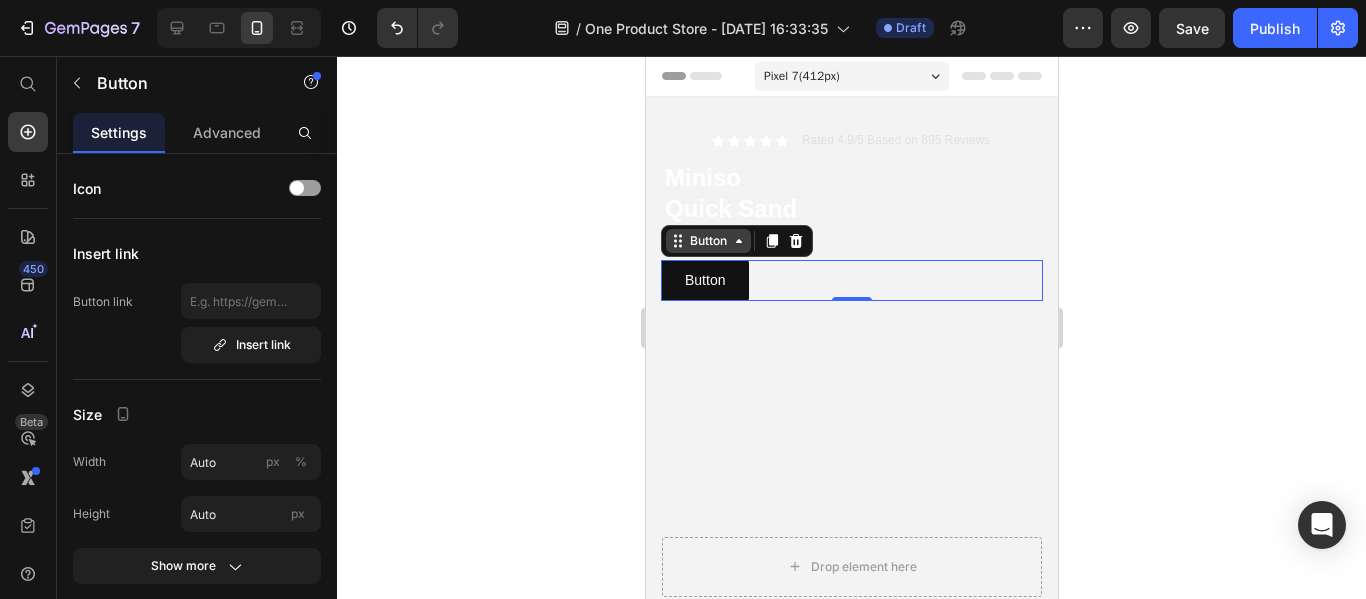 click on "Button" at bounding box center (707, 241) 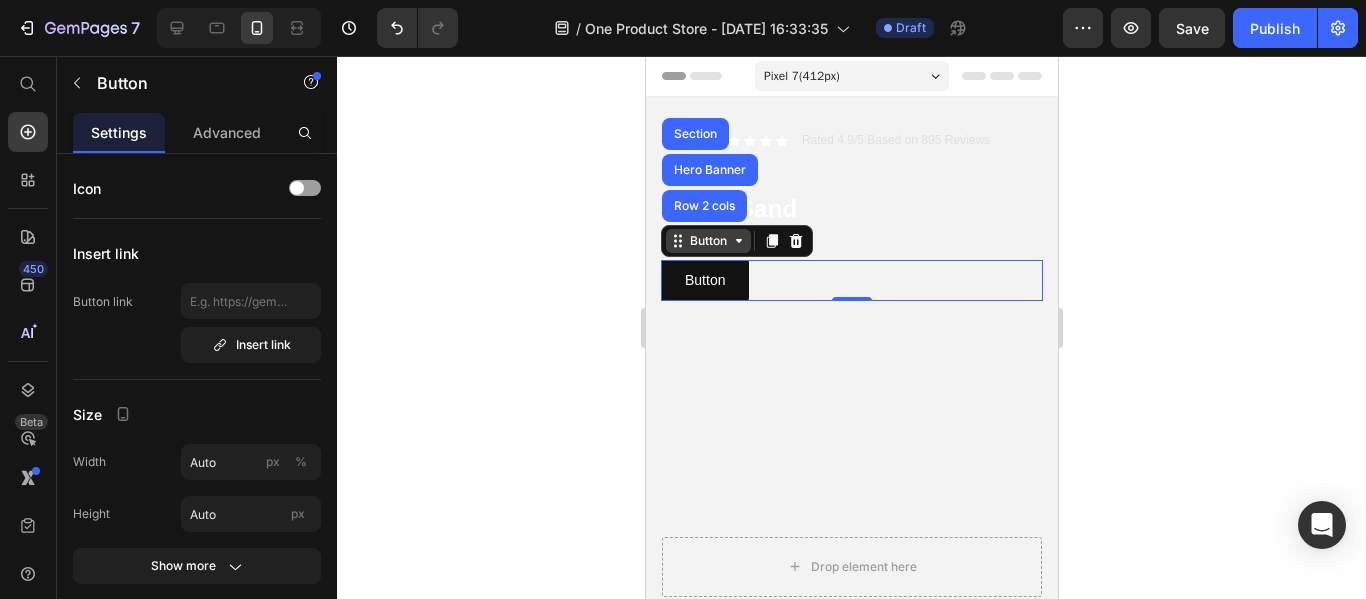 click on "Button" at bounding box center (707, 241) 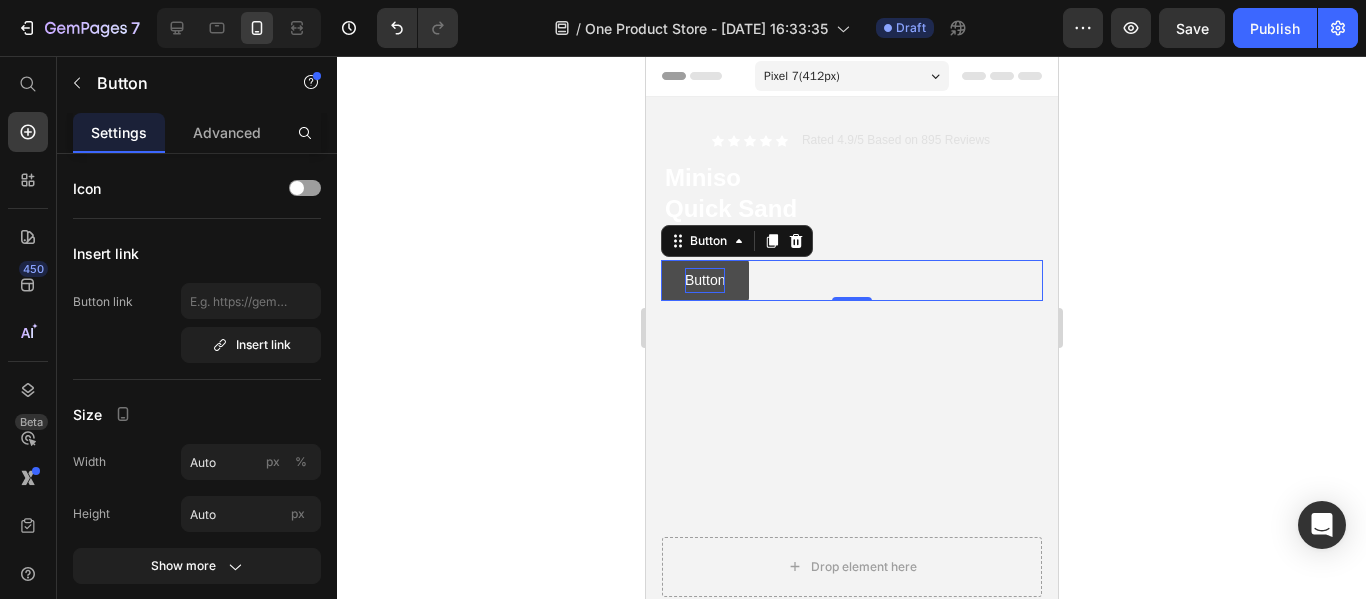 click on "Button" at bounding box center (704, 280) 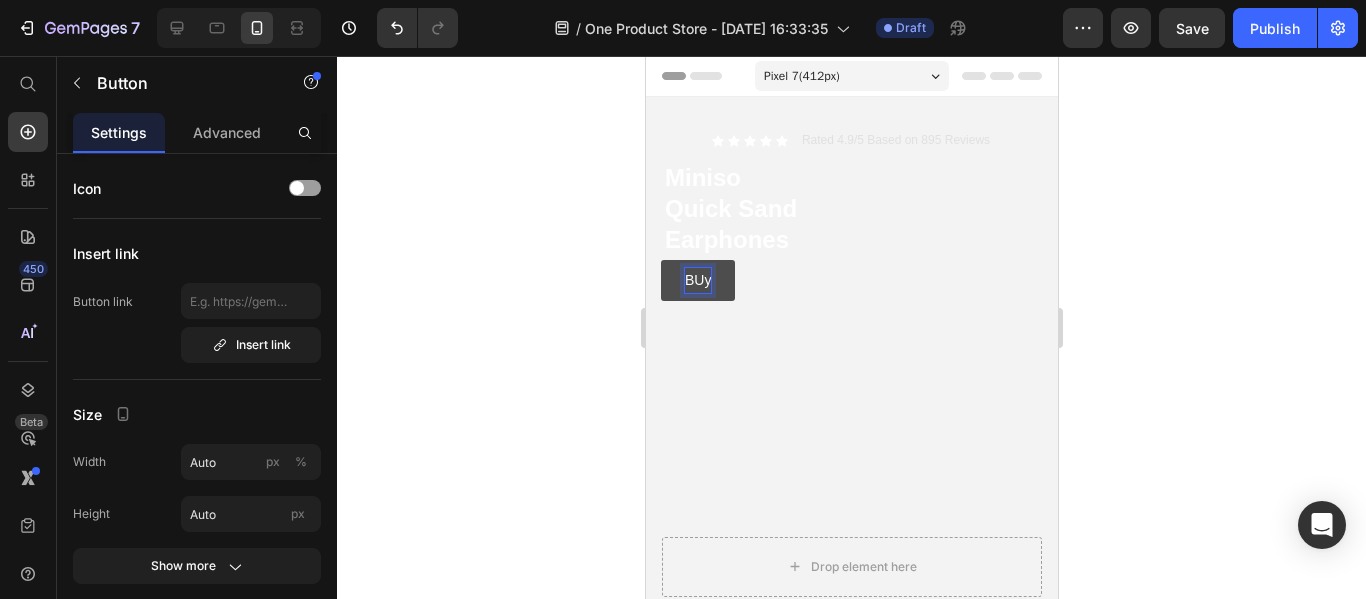 click on "BUy" at bounding box center [697, 280] 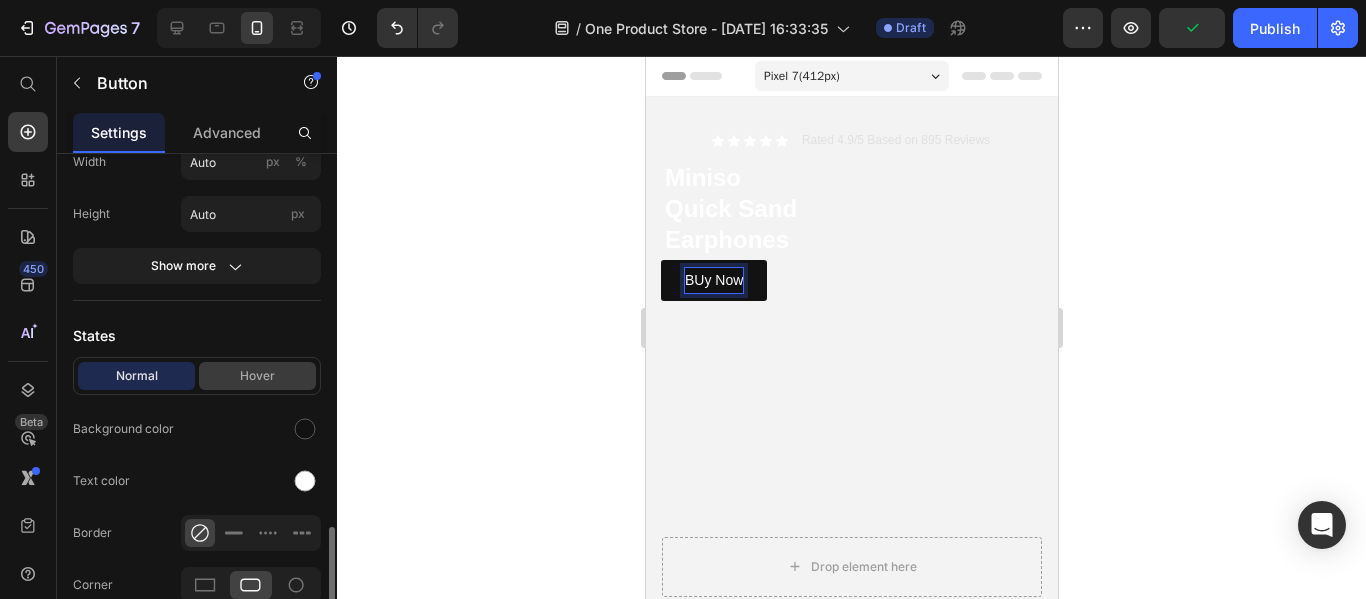 scroll, scrollTop: 500, scrollLeft: 0, axis: vertical 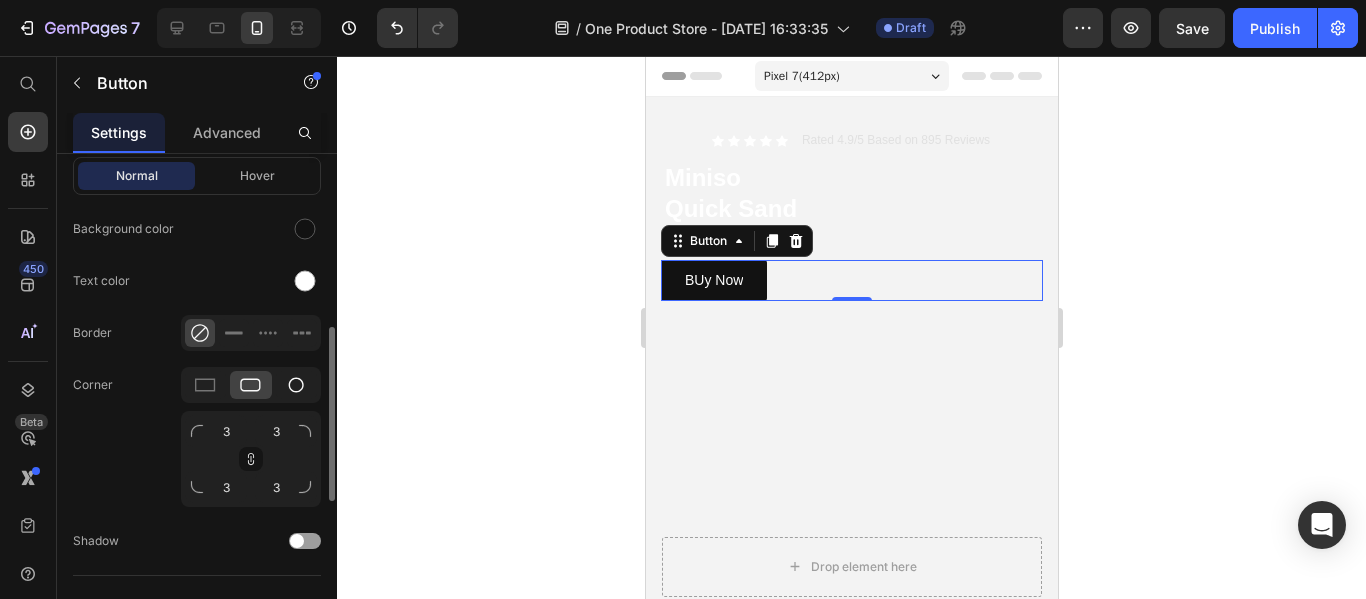click 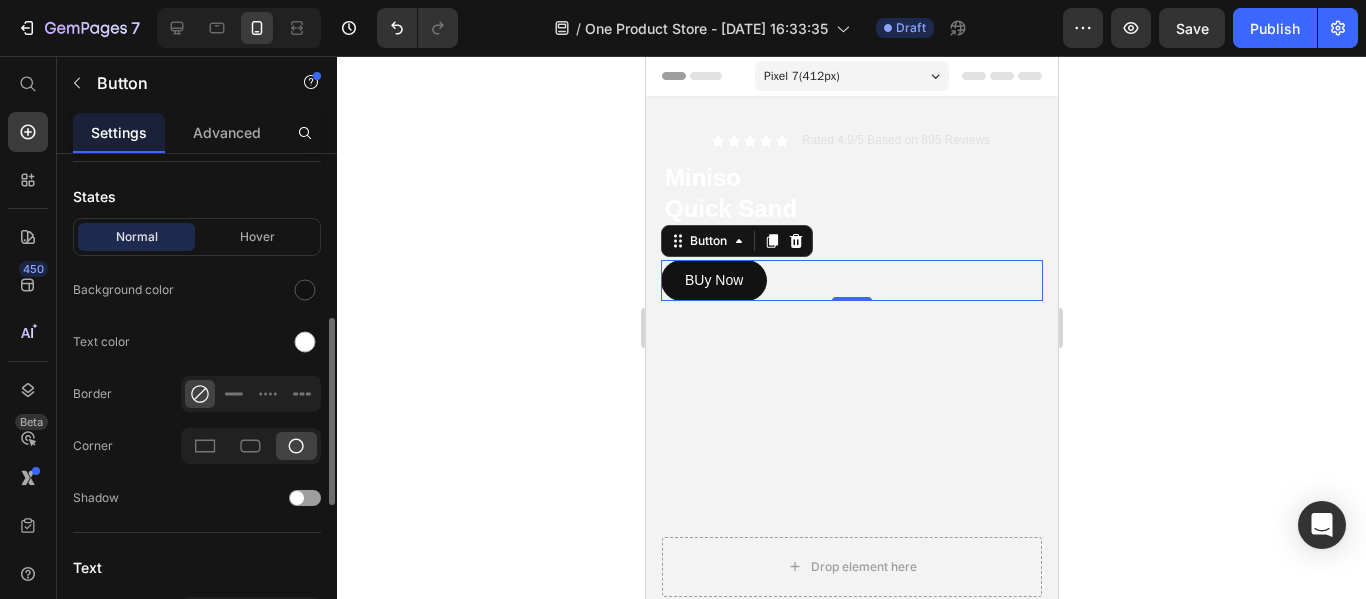 scroll, scrollTop: 239, scrollLeft: 0, axis: vertical 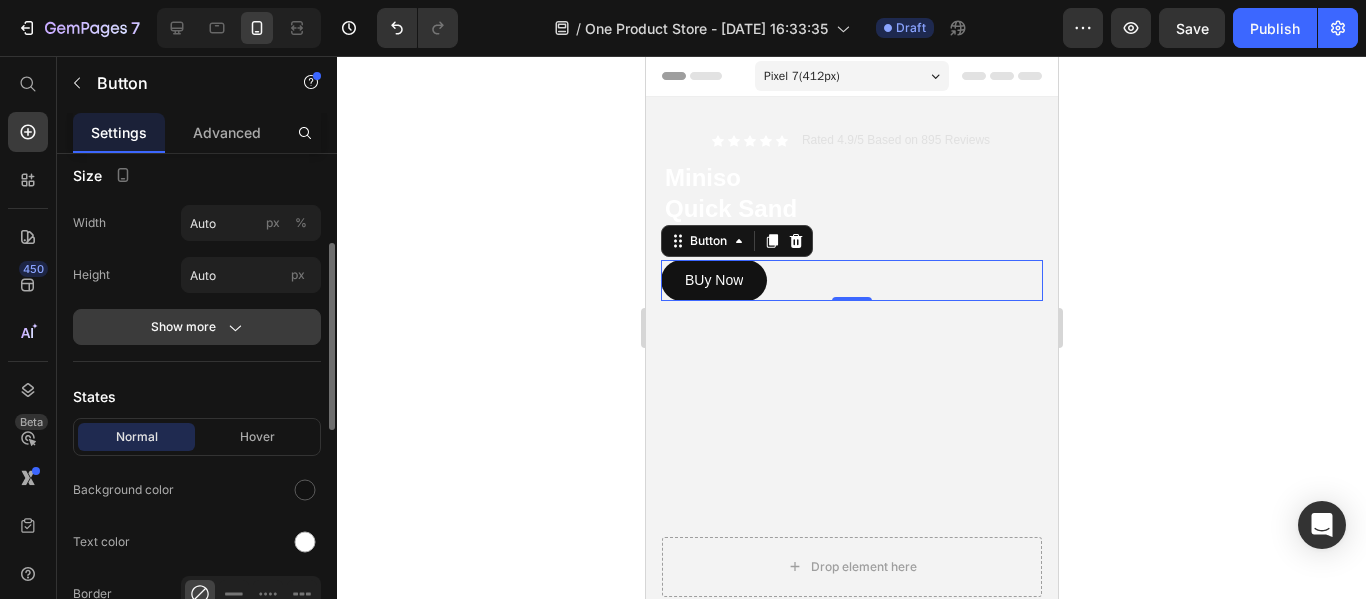 click 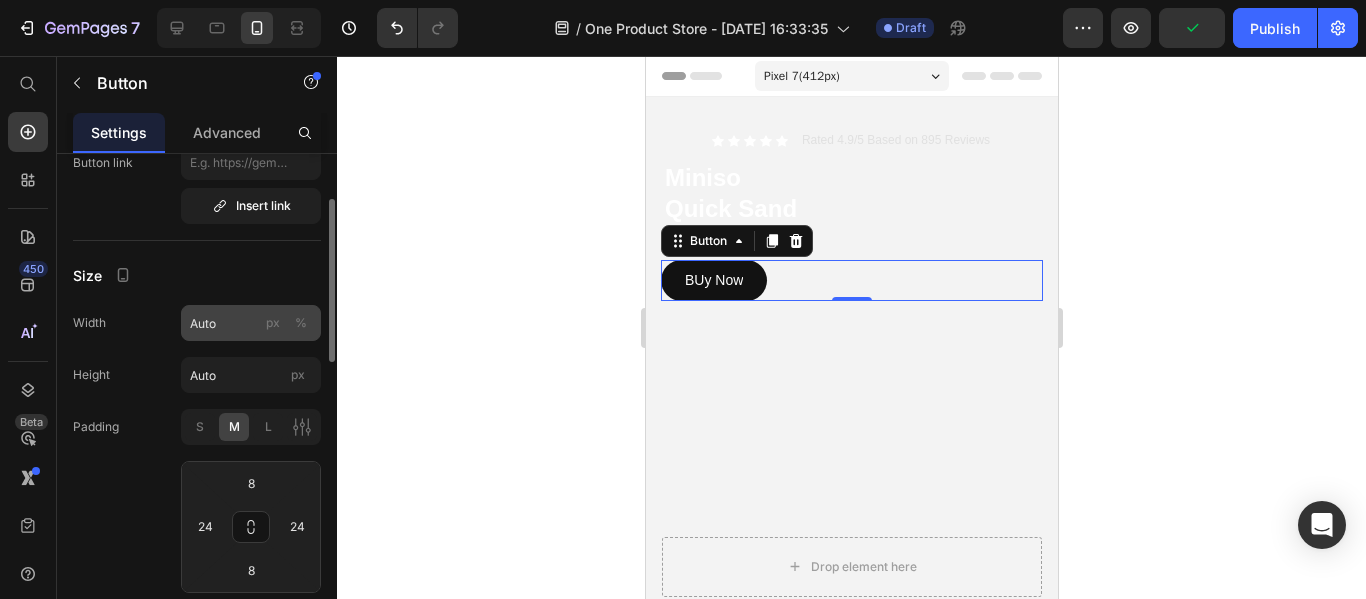 scroll, scrollTop: 0, scrollLeft: 0, axis: both 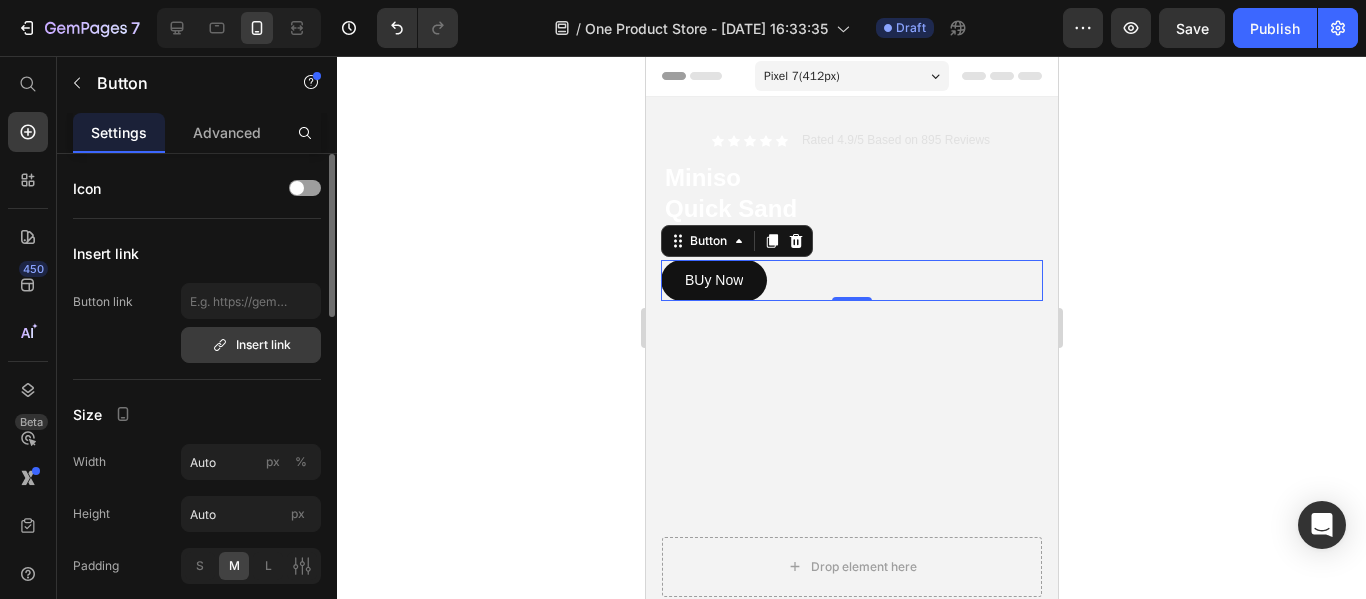 click on "Insert link" at bounding box center [251, 345] 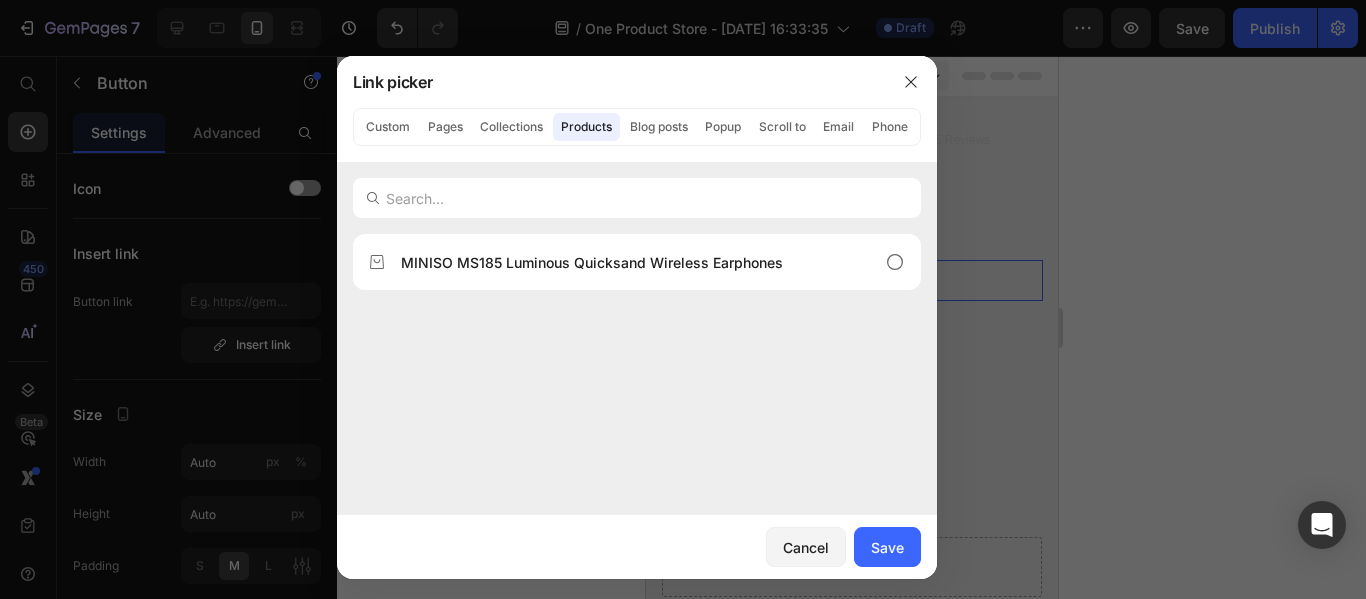click on "Products" 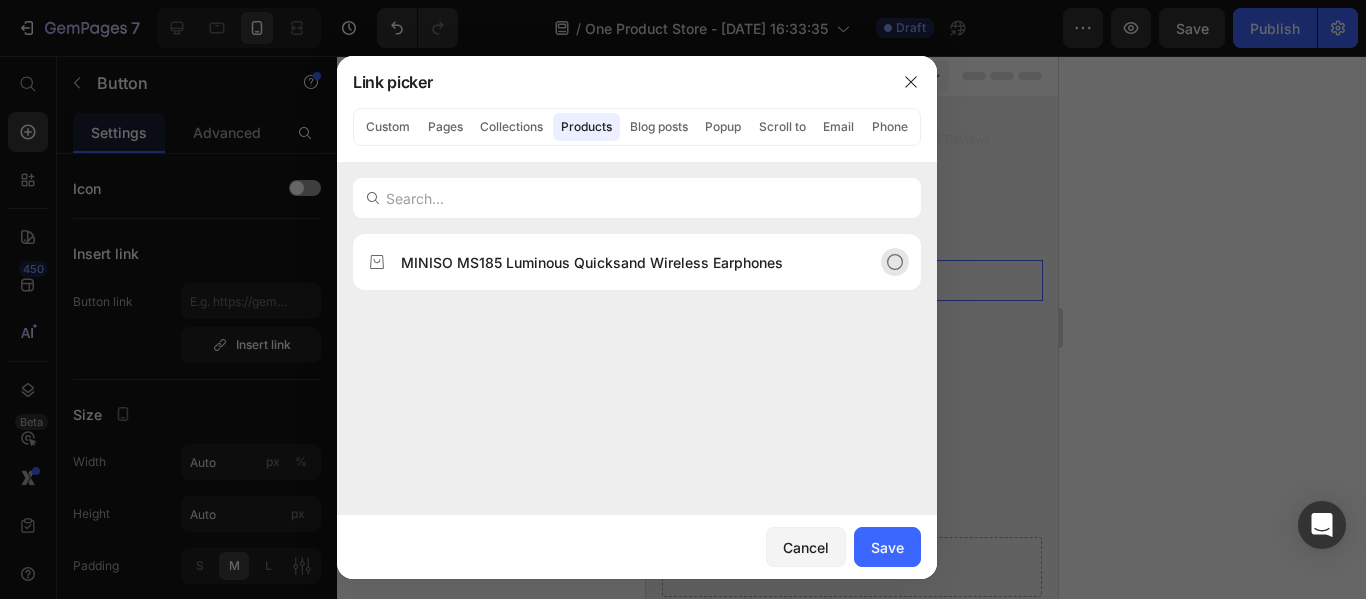 click on "MINISO MS185 Luminous Quicksand Wireless Earphones" at bounding box center [592, 262] 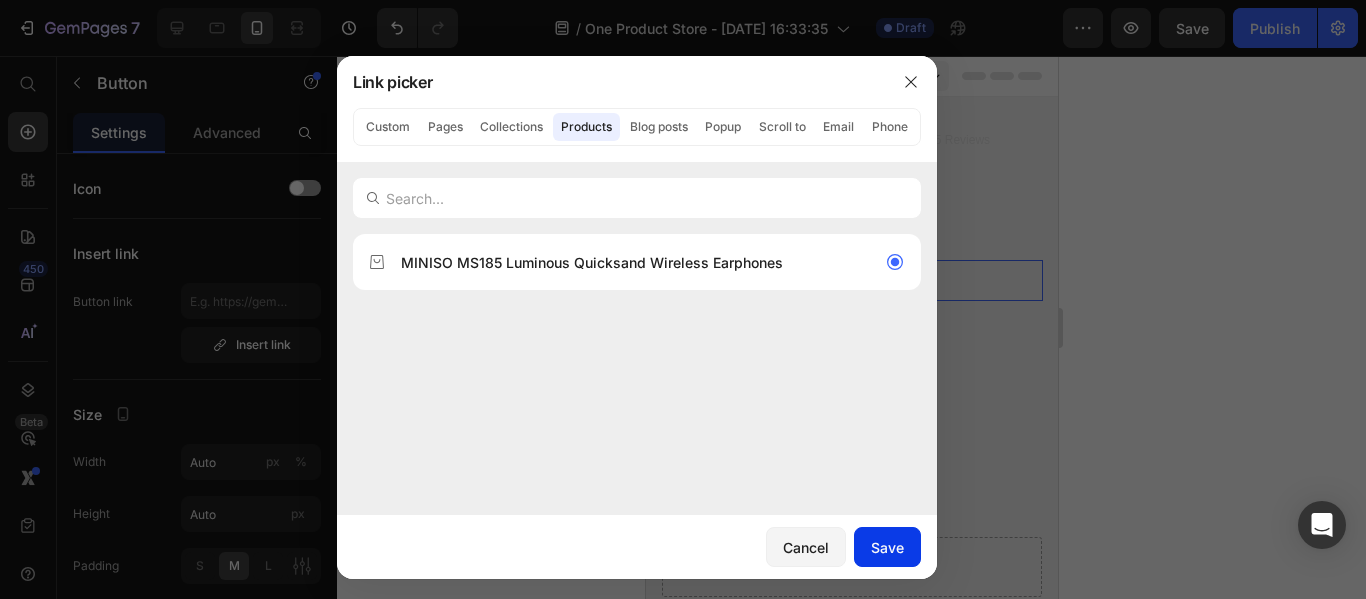 click on "Save" at bounding box center [887, 547] 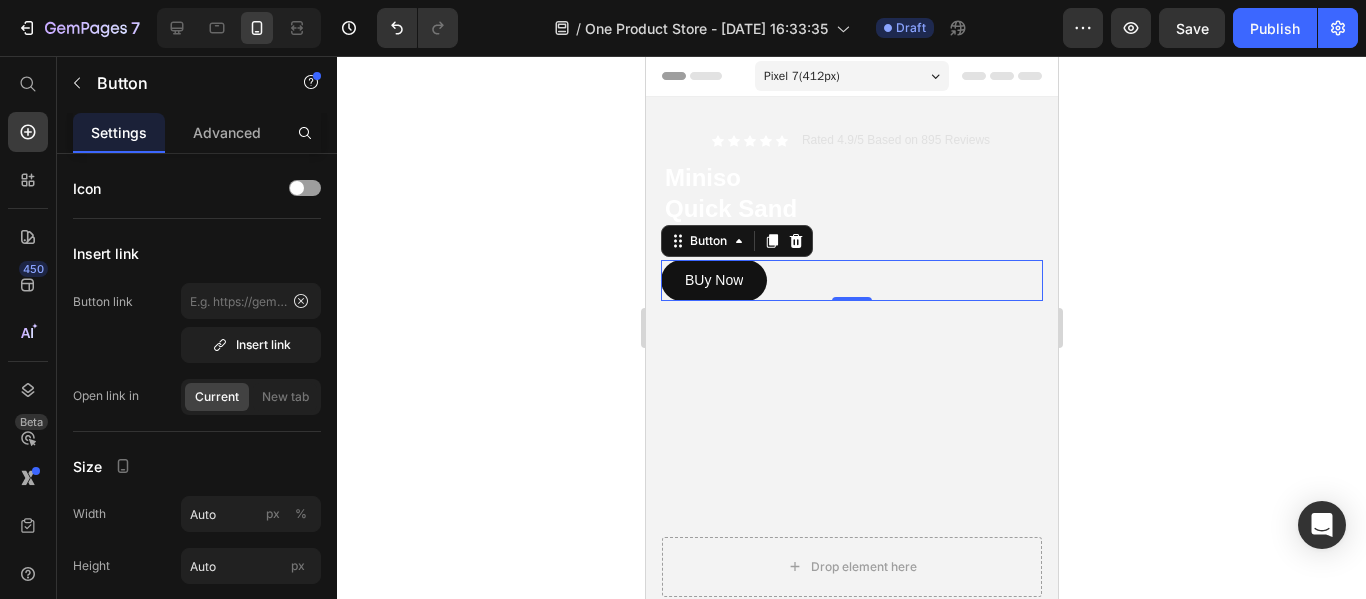 type on "/products/miniso-ms185-wireless-earbuds-pakistan-for-android" 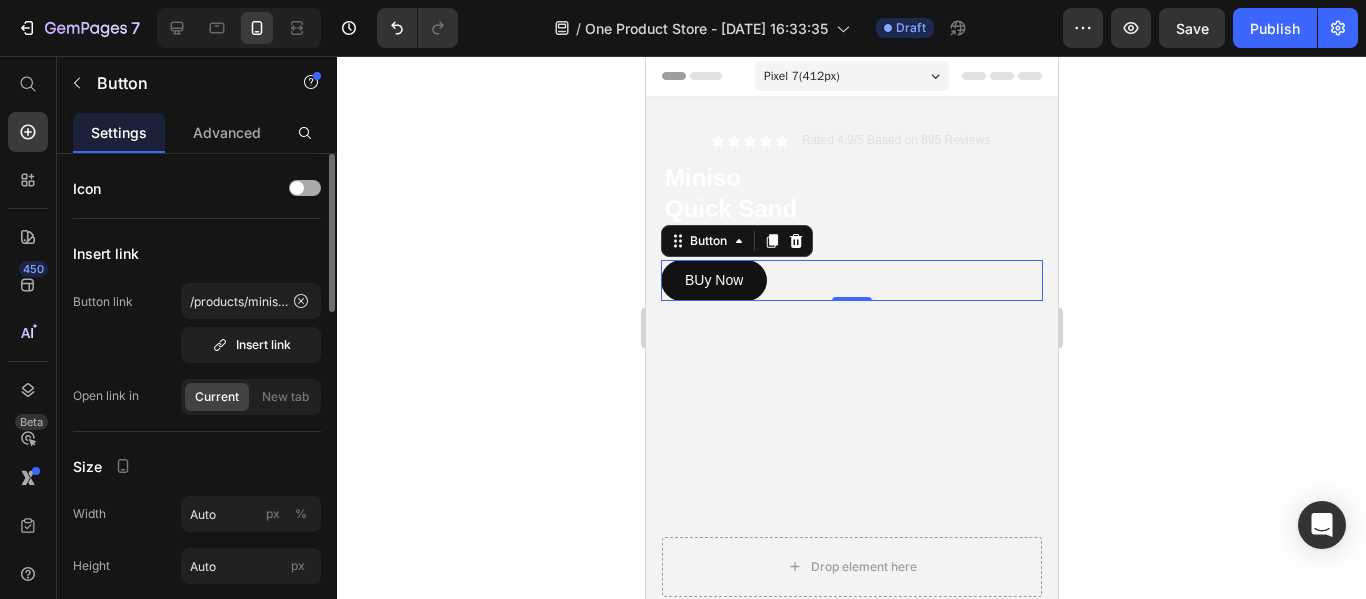 click at bounding box center [297, 188] 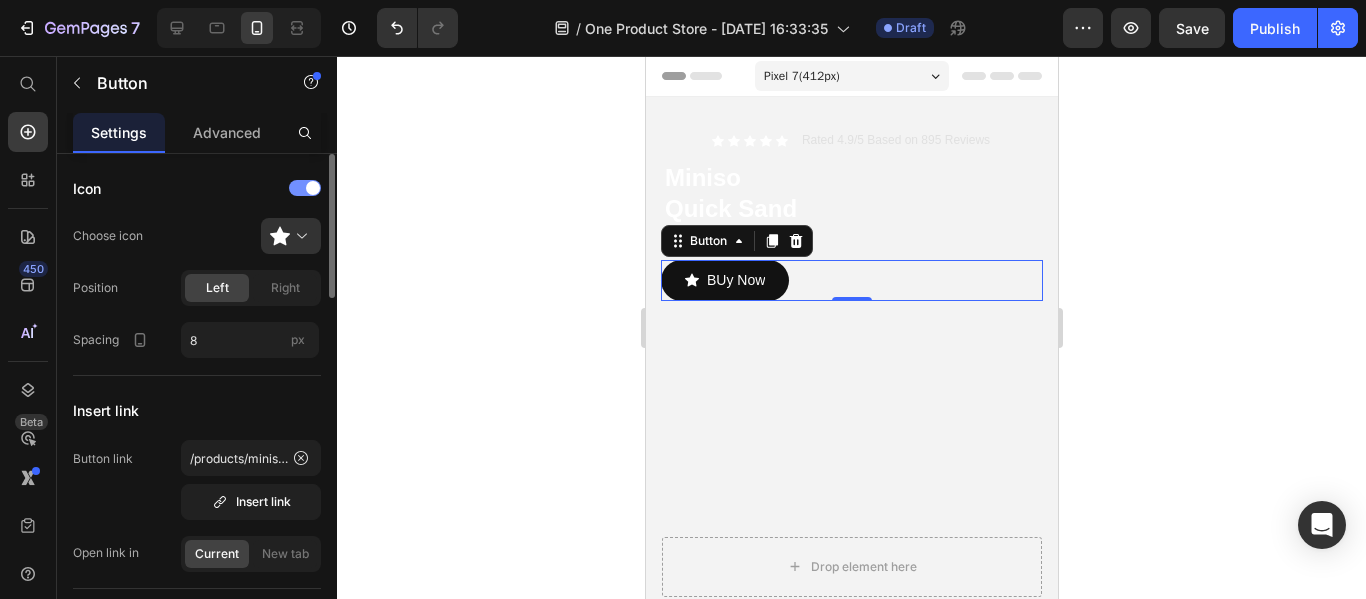 click at bounding box center [313, 188] 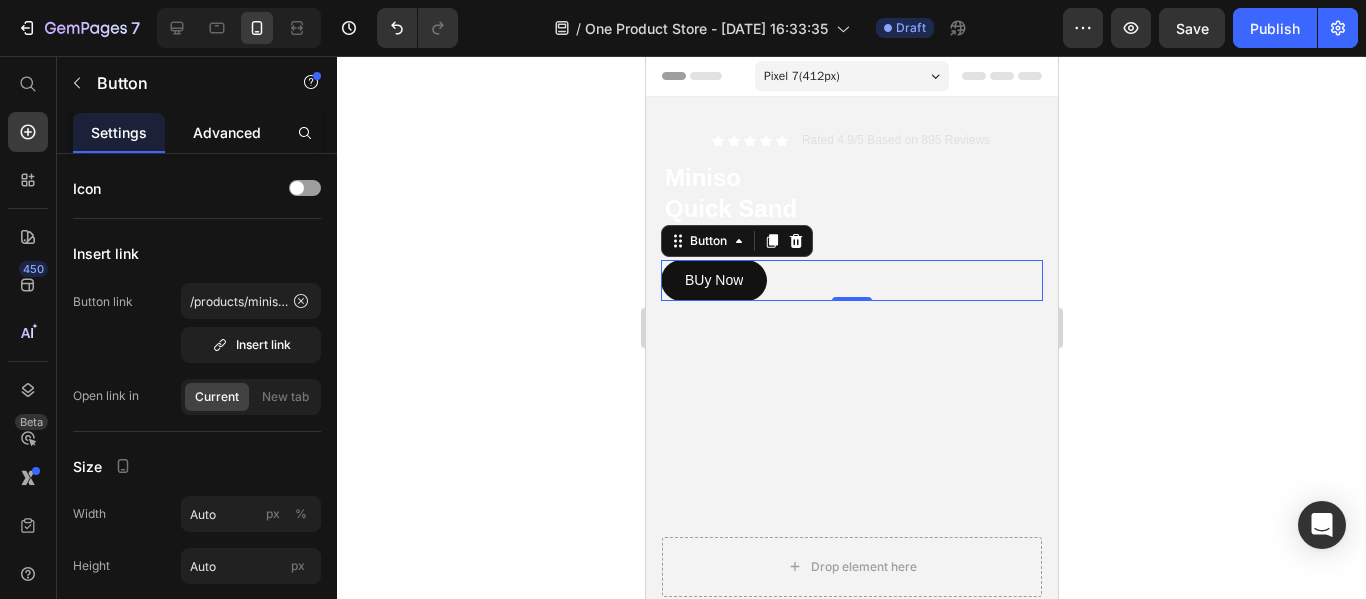 click on "Advanced" at bounding box center (227, 132) 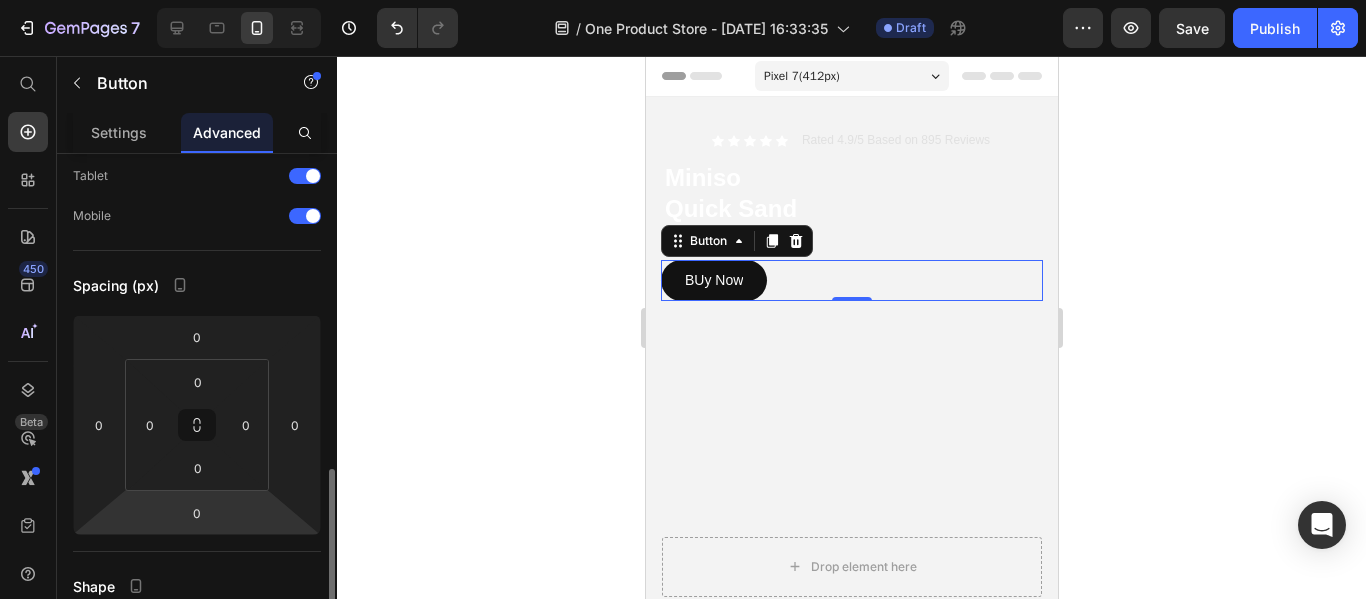 scroll, scrollTop: 300, scrollLeft: 0, axis: vertical 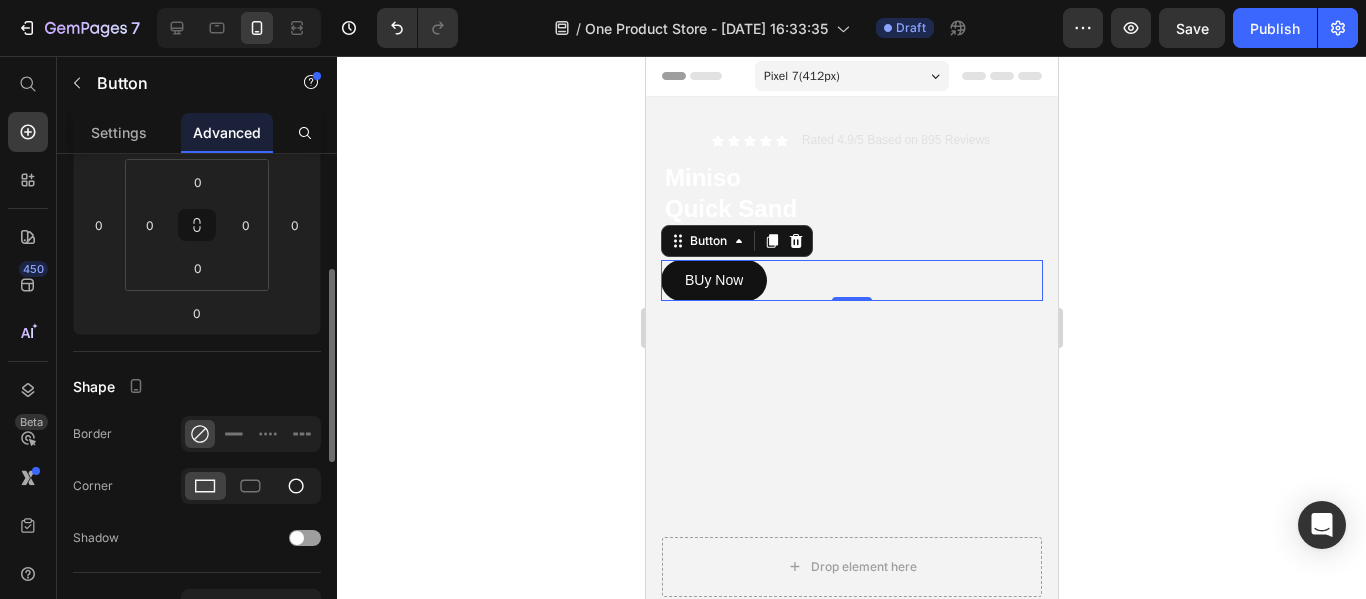 click 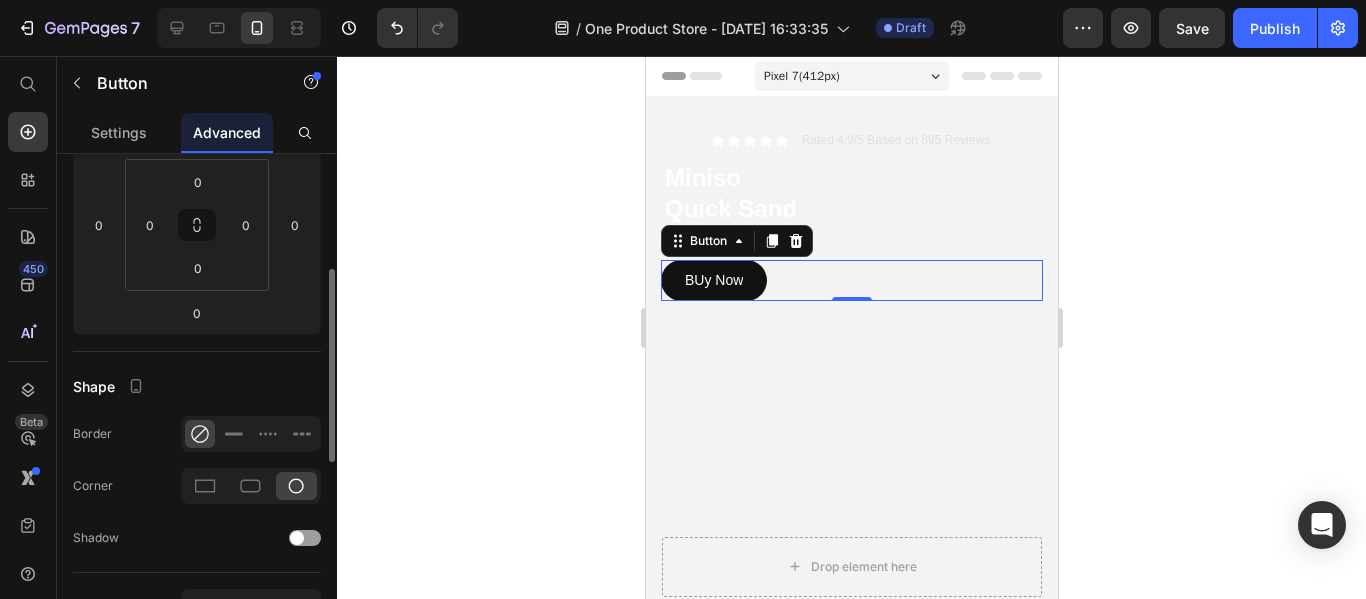 scroll, scrollTop: 500, scrollLeft: 0, axis: vertical 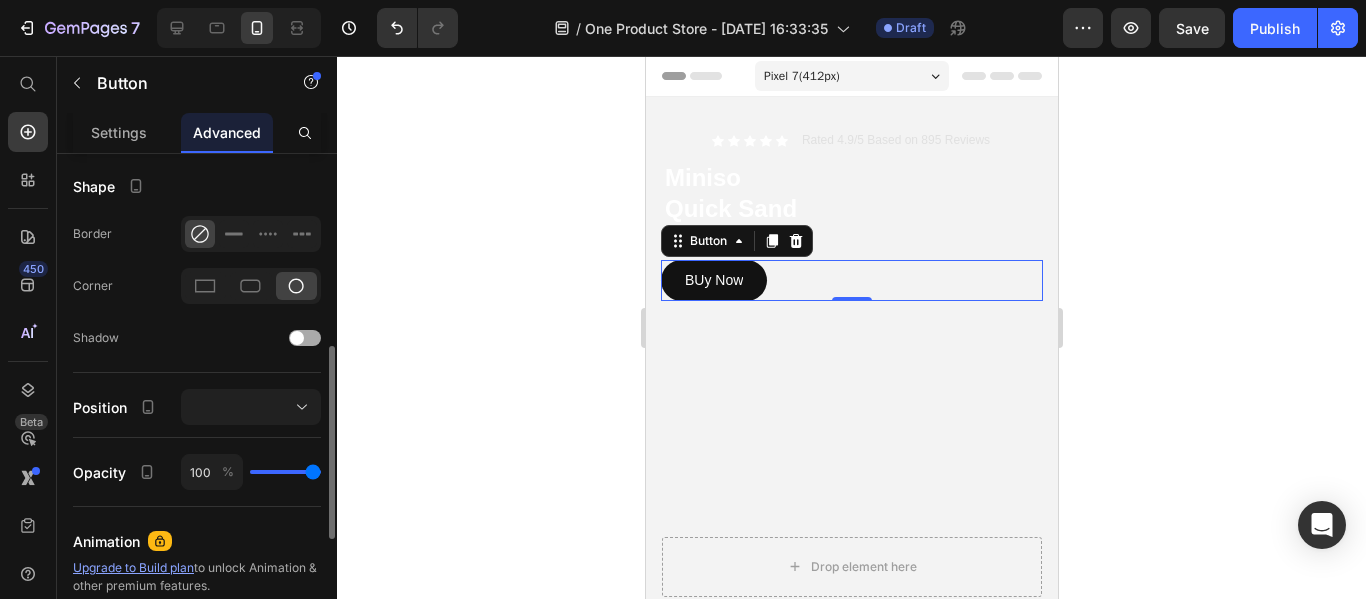 click on "Shadow" 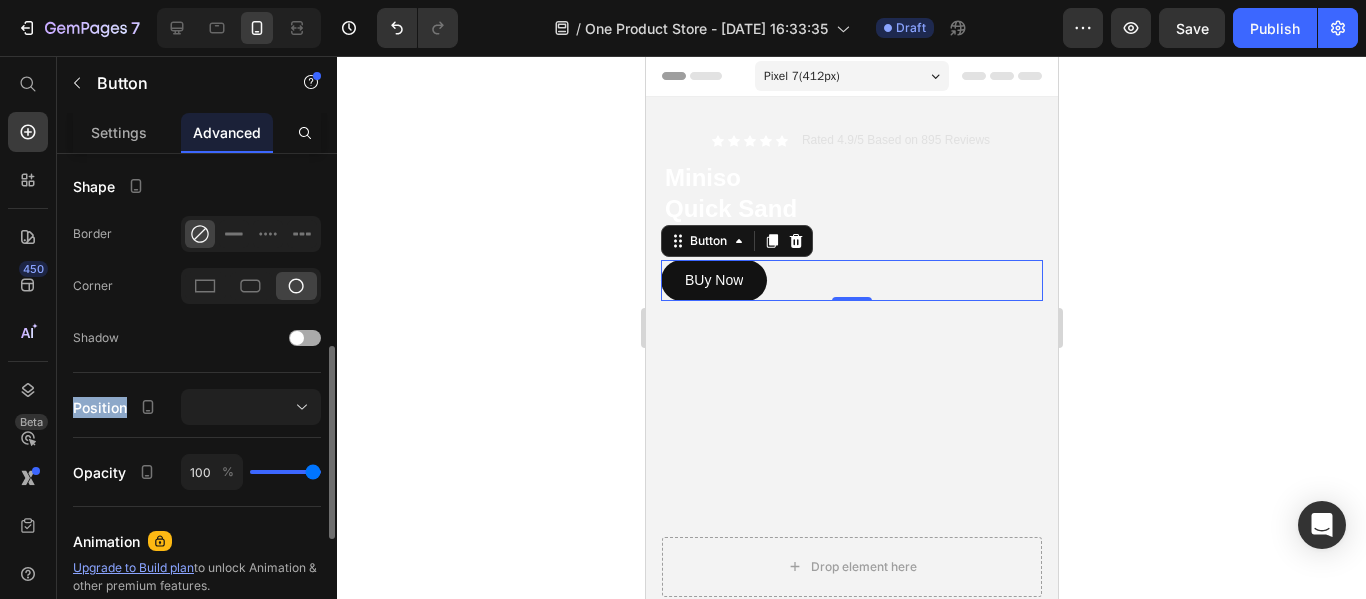 click on "Shadow" 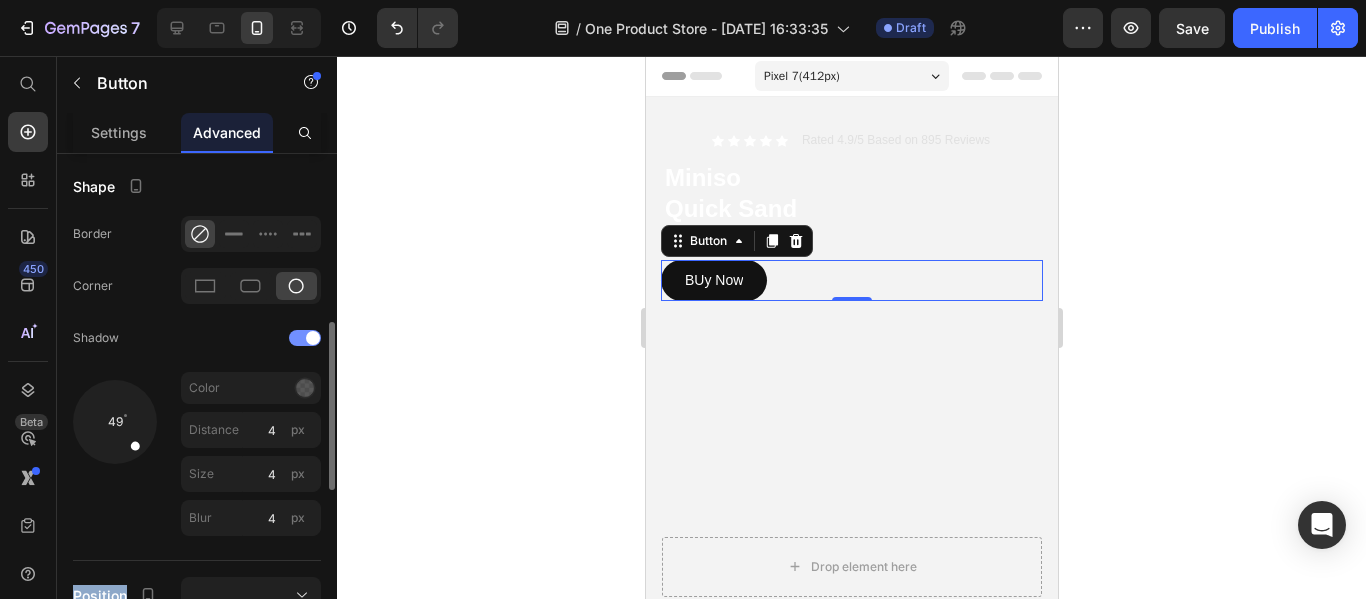 click at bounding box center [313, 338] 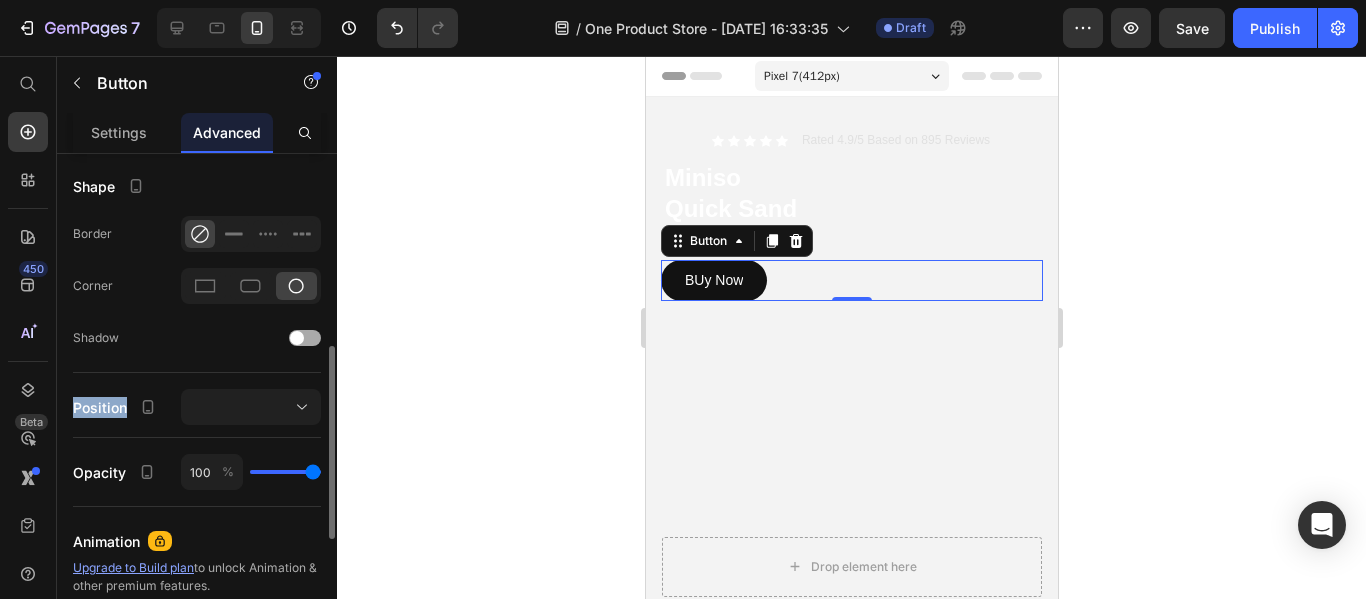 scroll, scrollTop: 600, scrollLeft: 0, axis: vertical 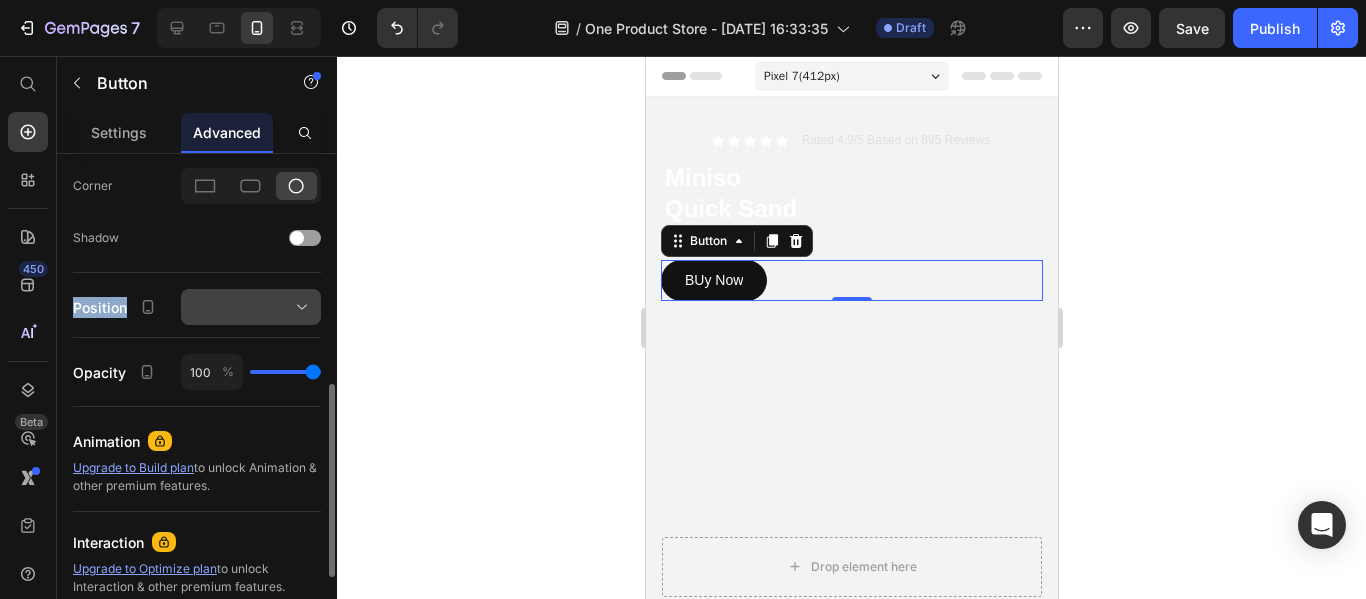 click at bounding box center [251, 307] 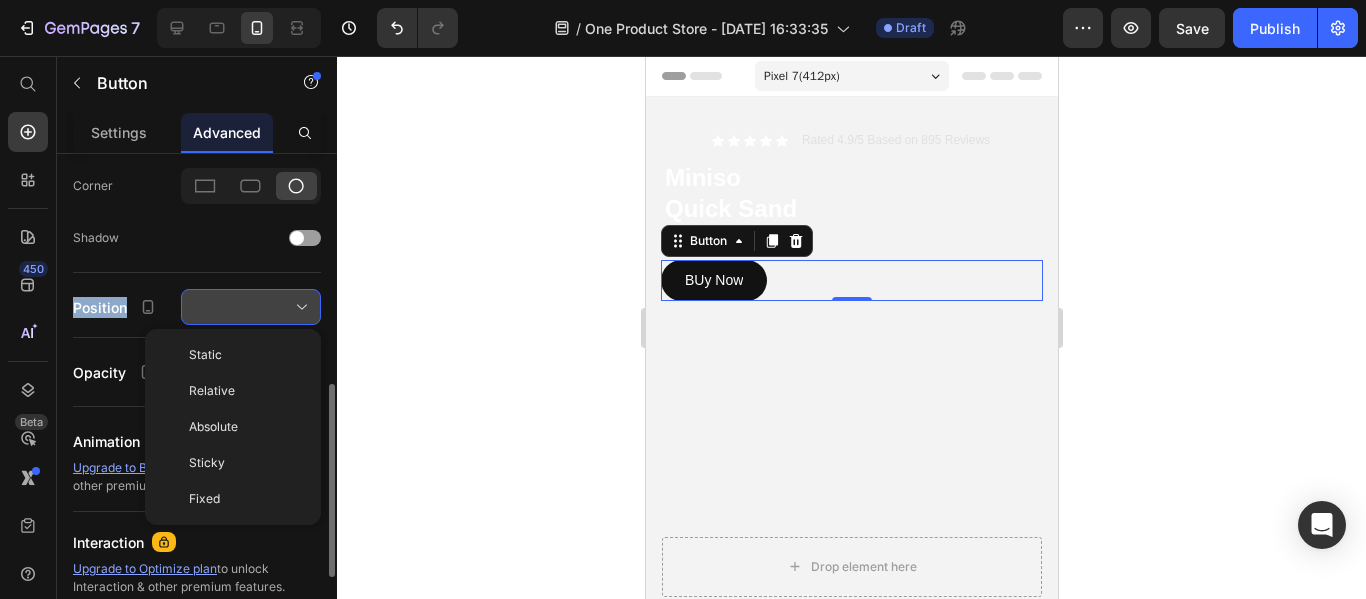 click at bounding box center (251, 307) 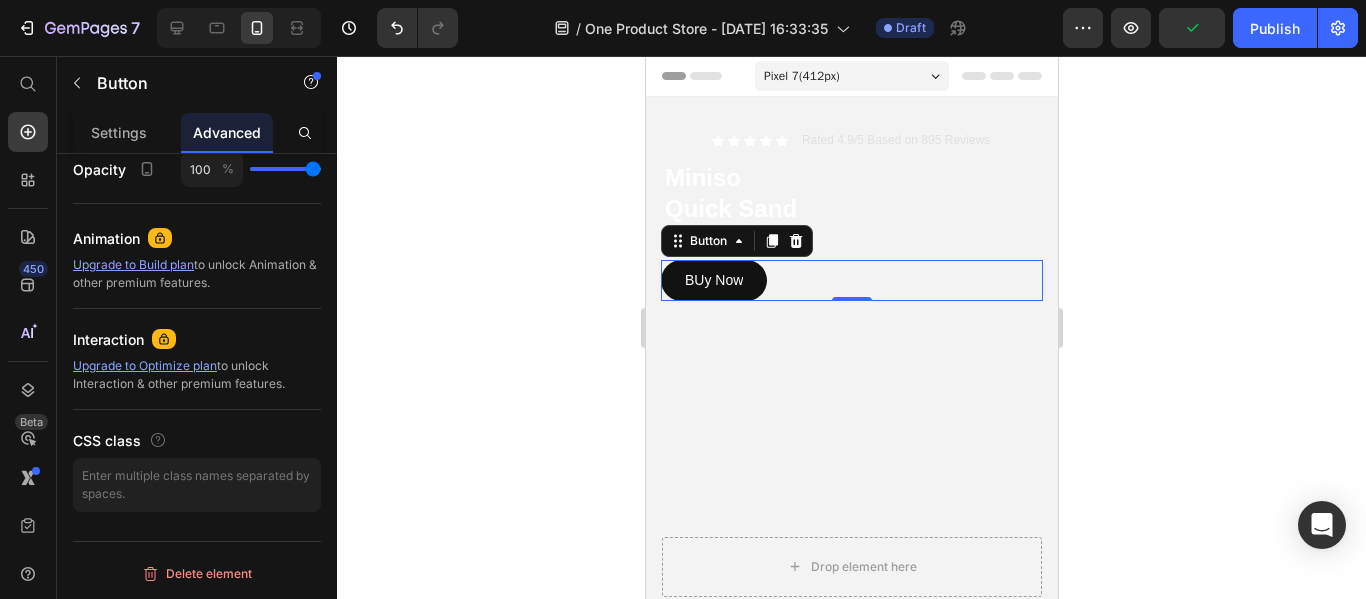 scroll, scrollTop: 0, scrollLeft: 0, axis: both 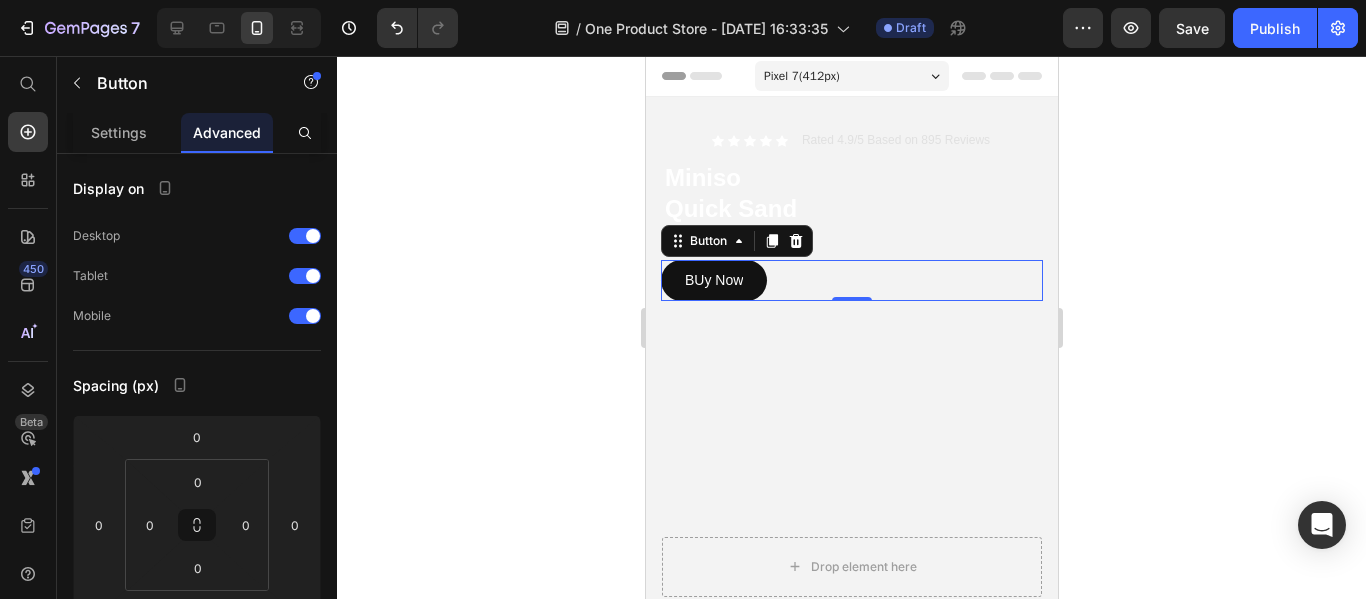 click 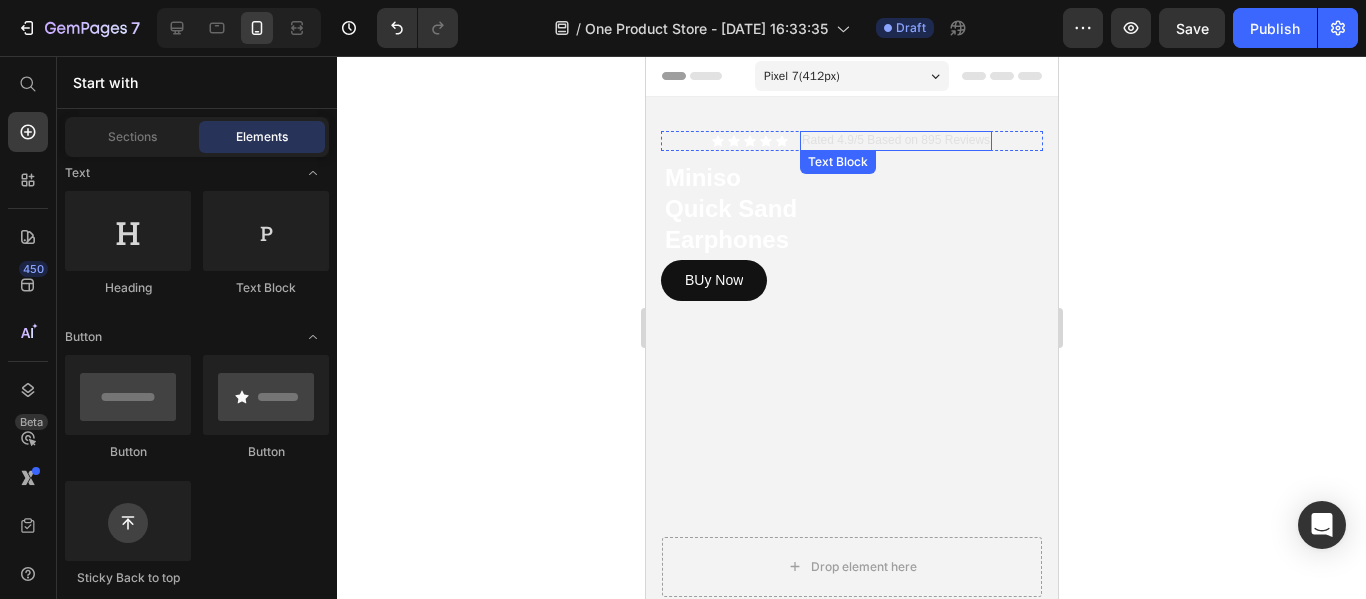 click on "Rated 4.9/5 Based on 895 Reviews" at bounding box center [895, 141] 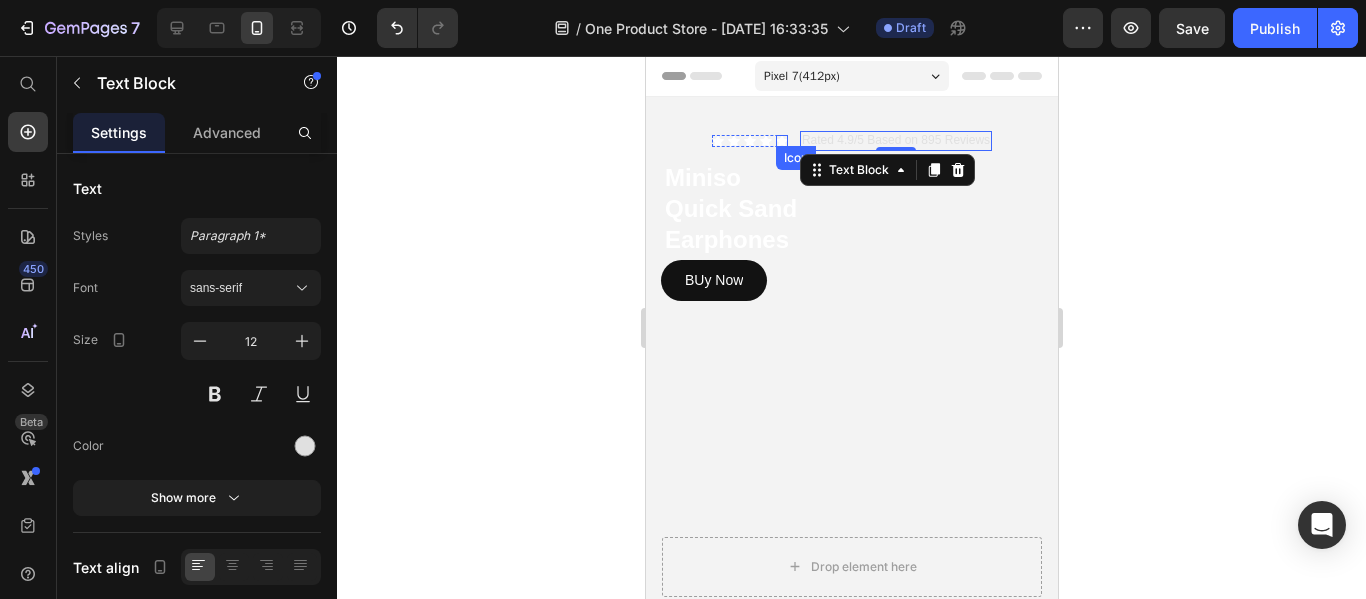 click 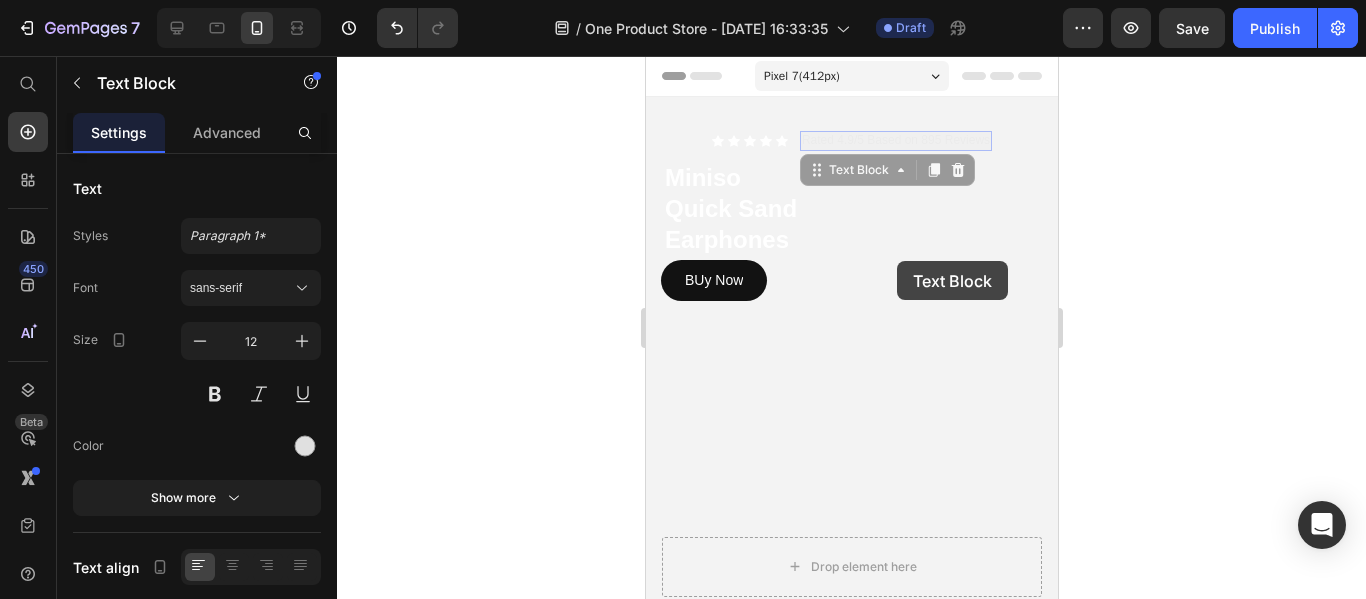 drag, startPoint x: 862, startPoint y: 127, endPoint x: 896, endPoint y: 261, distance: 138.24615 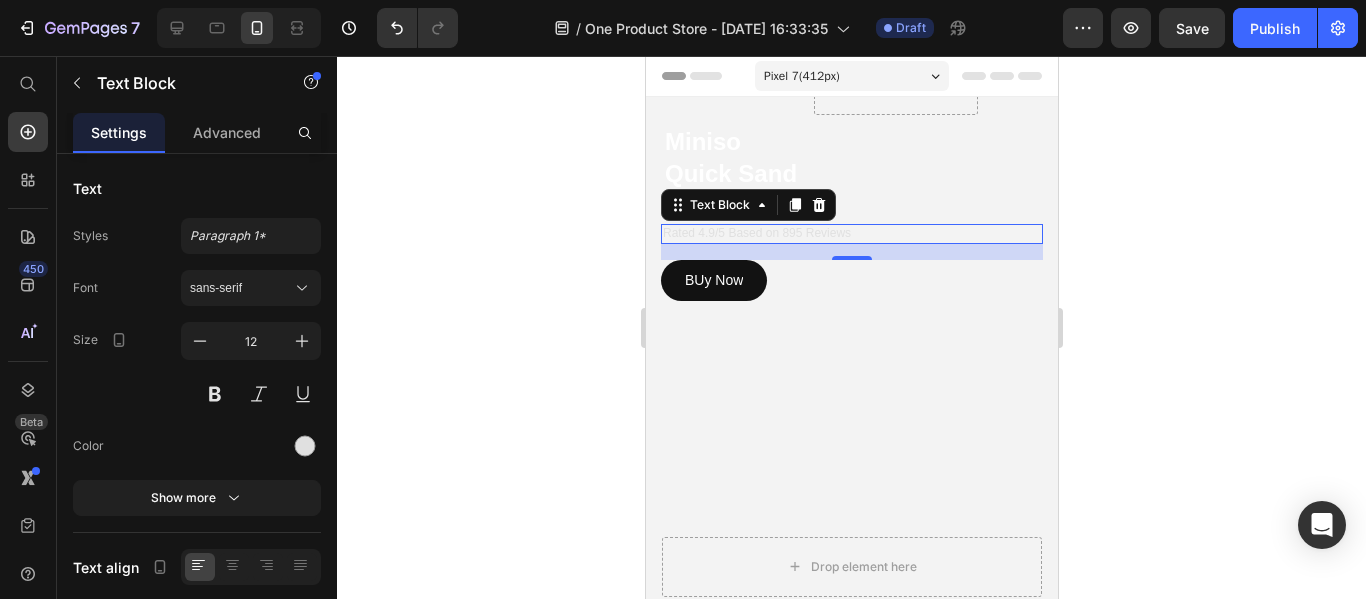 click 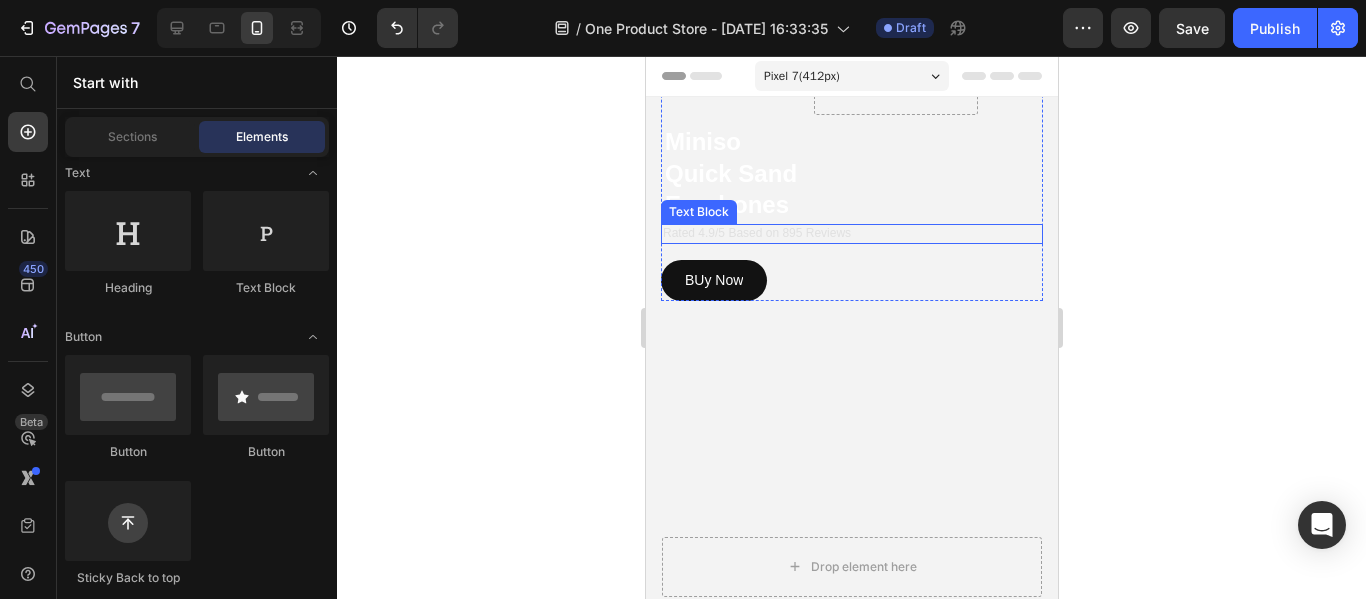 click on "Rated 4.9/5 Based on 895 Reviews" at bounding box center [851, 234] 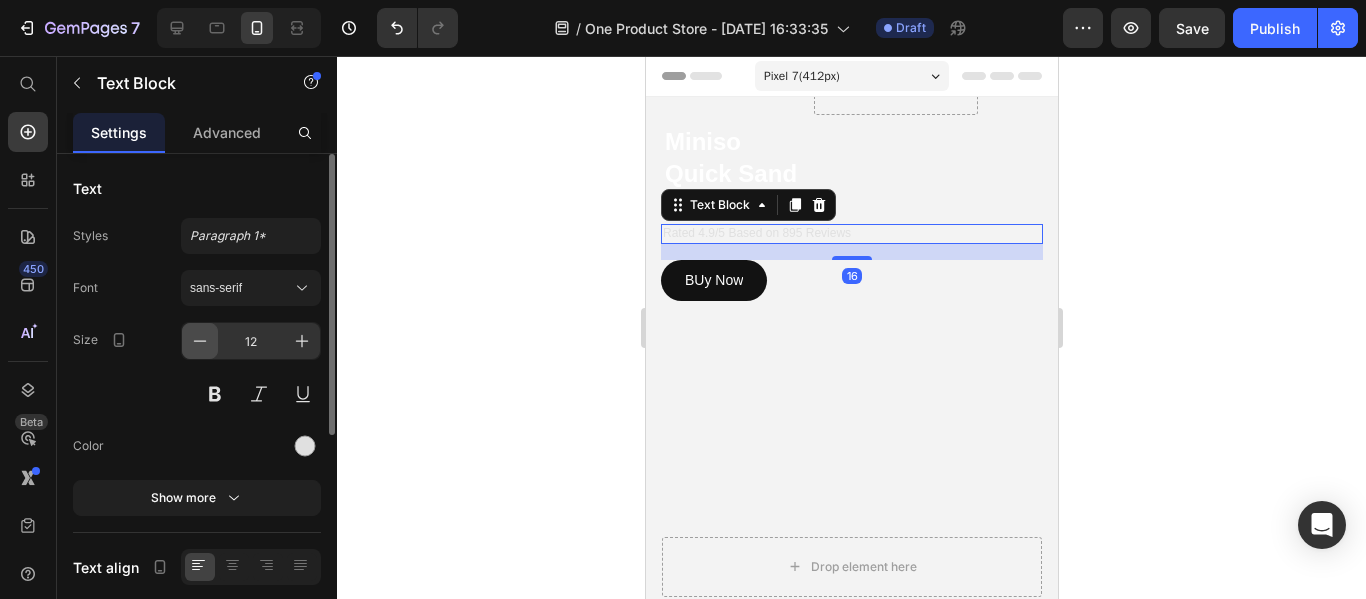 click 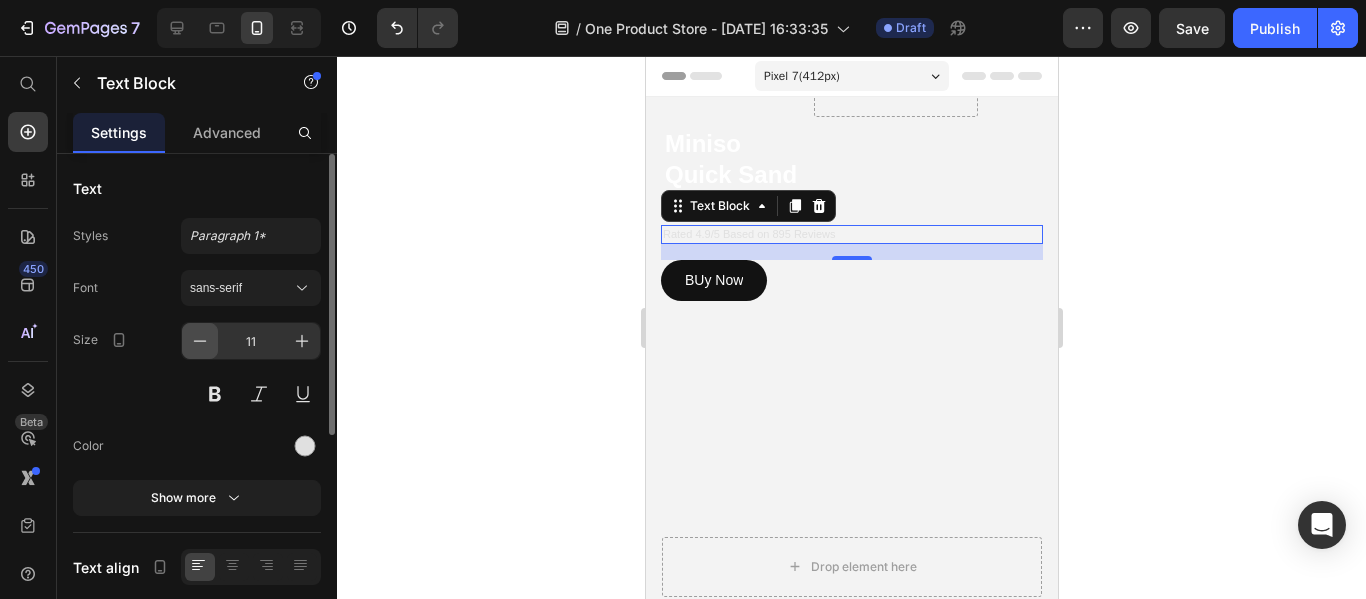 click 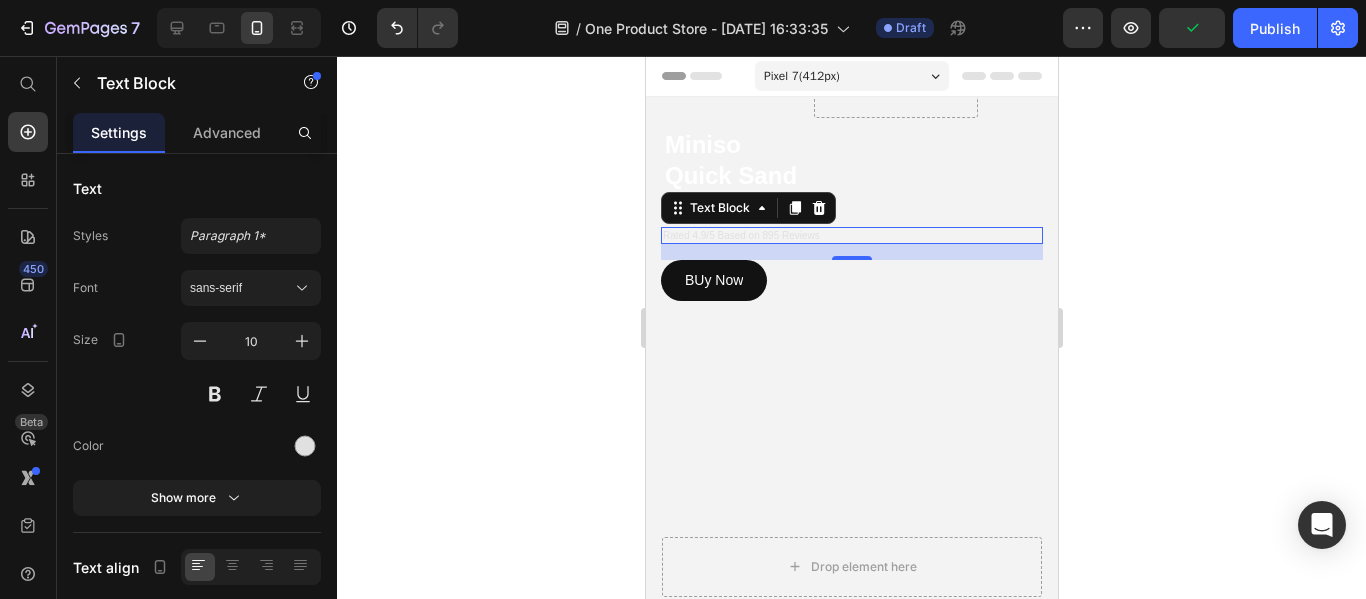 click 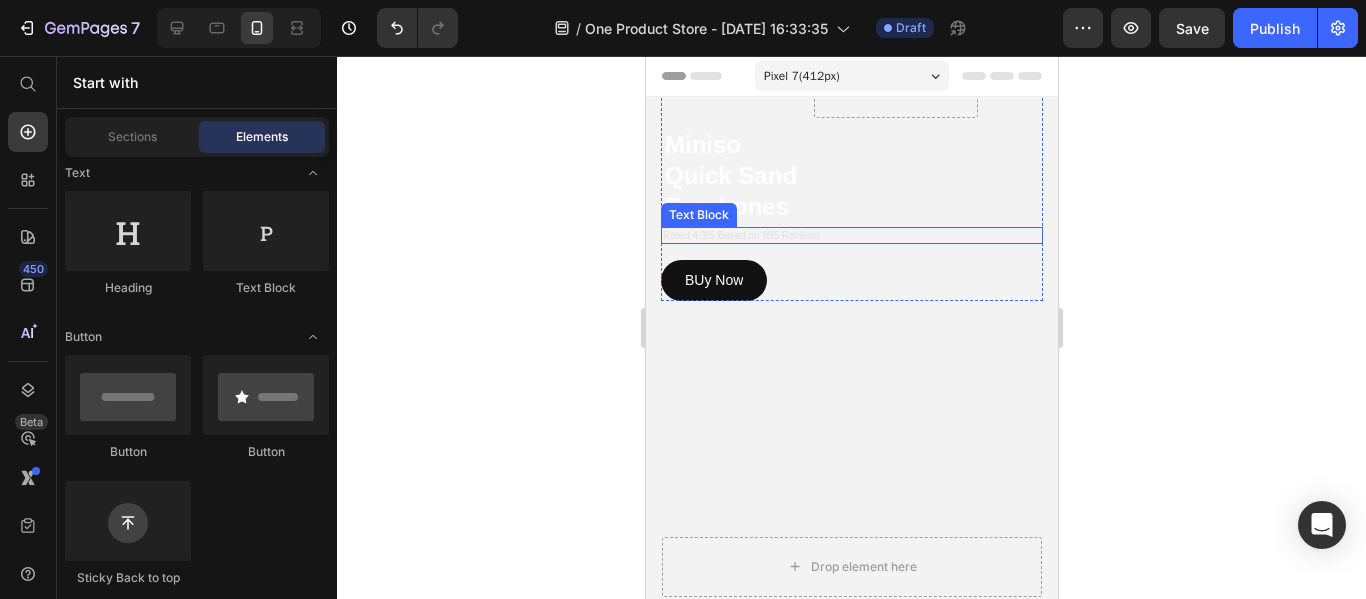 click on "Rated 4.9/5 Based on 895 Reviews" at bounding box center (851, 235) 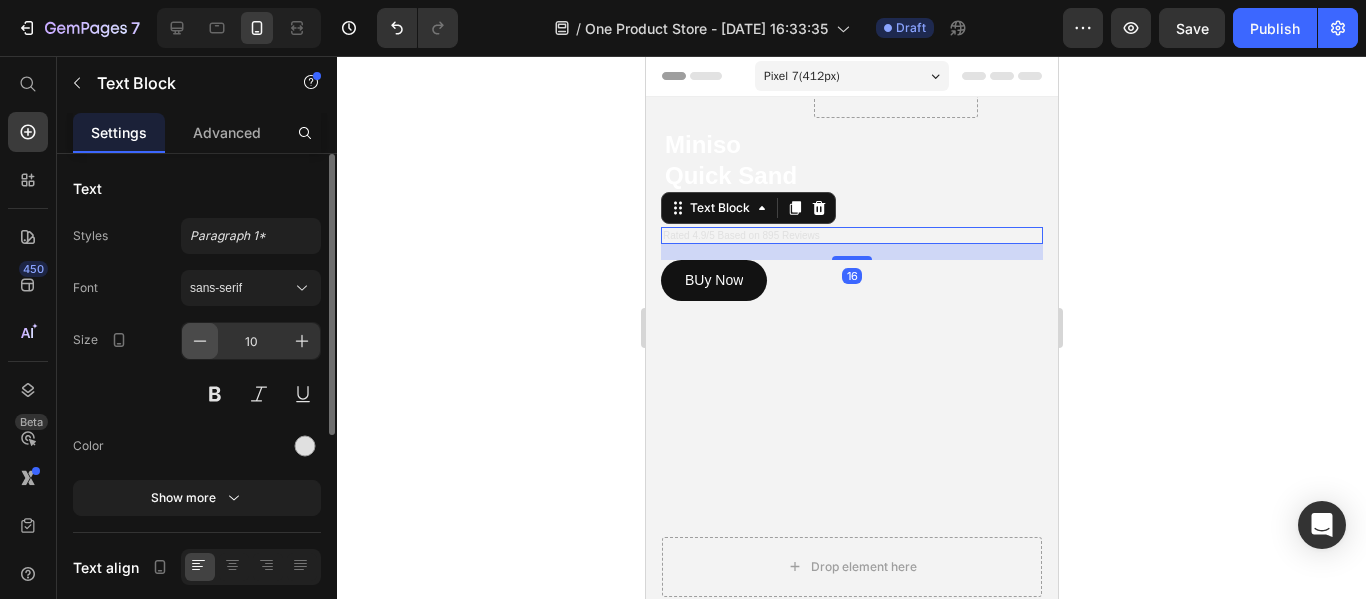 click 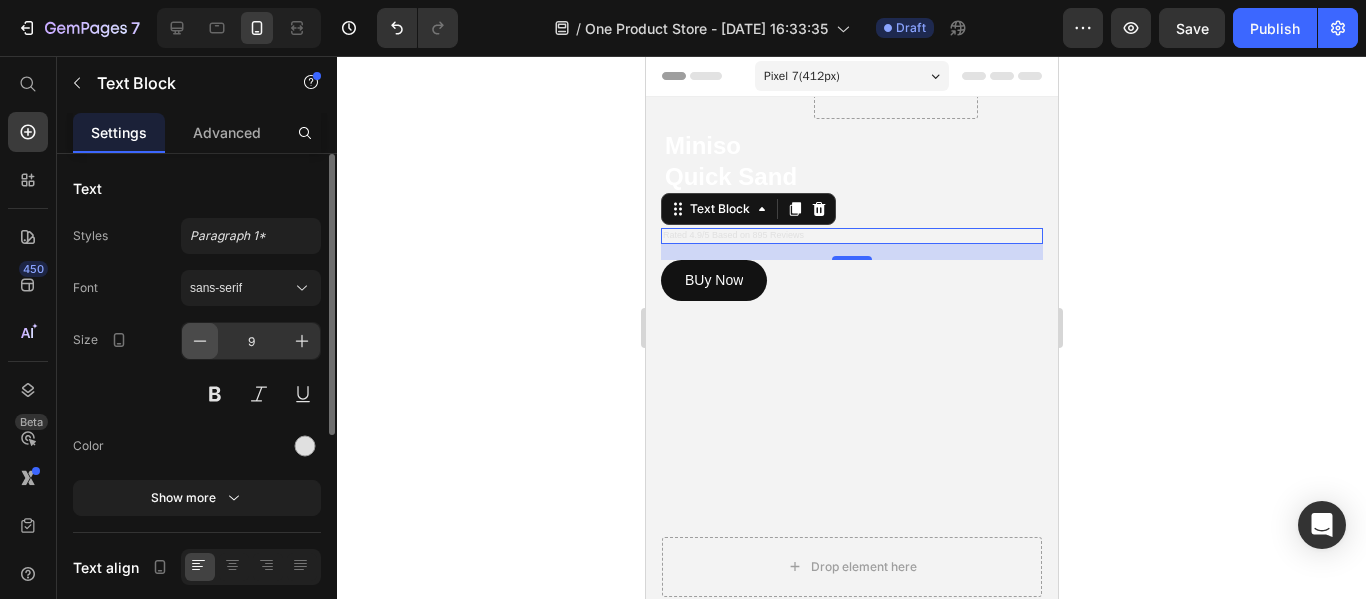 click 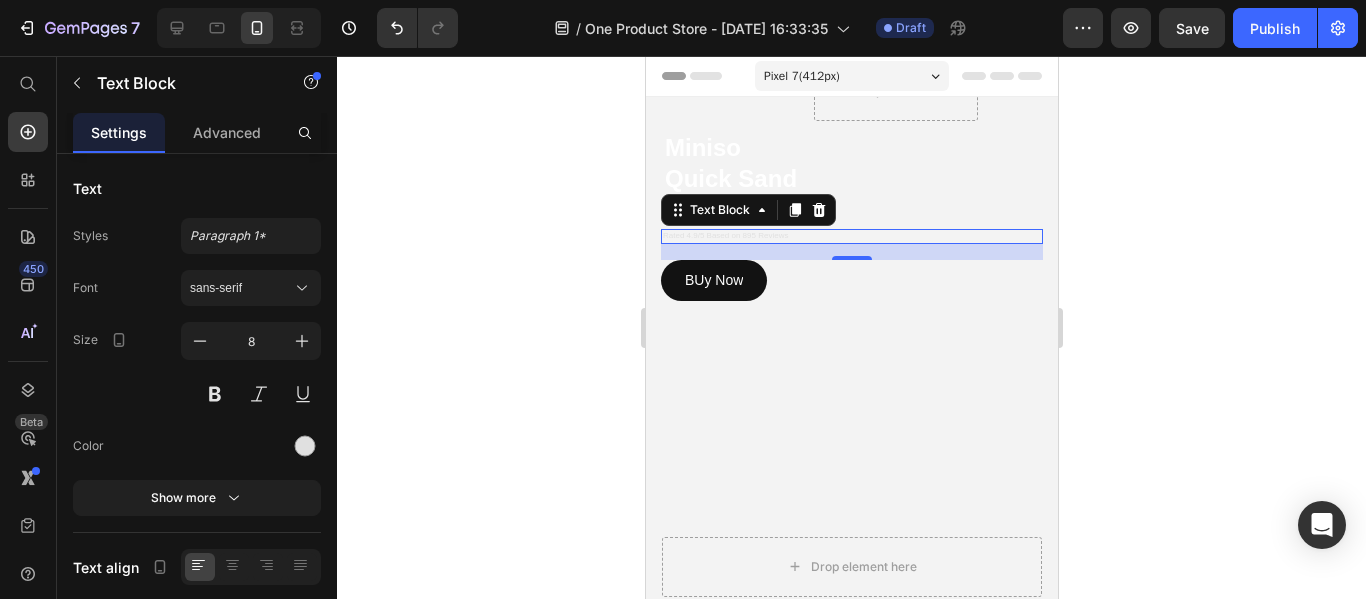 click 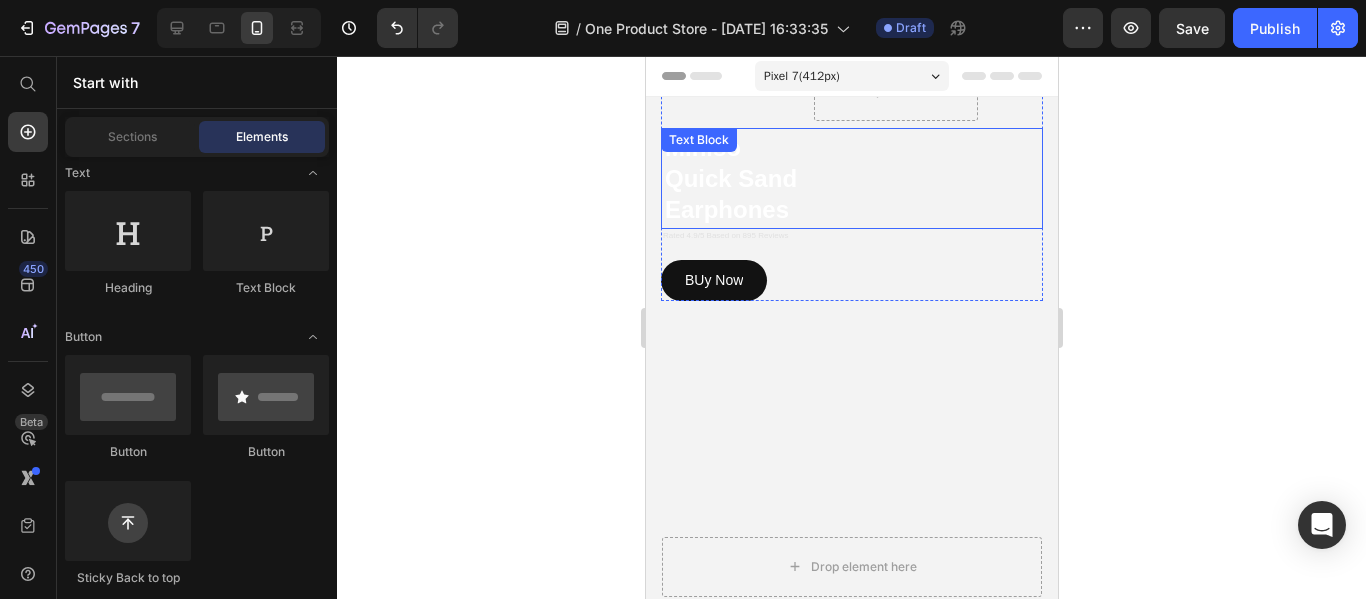 click on "Miniso Quick Sand Earphones" at bounding box center (736, 179) 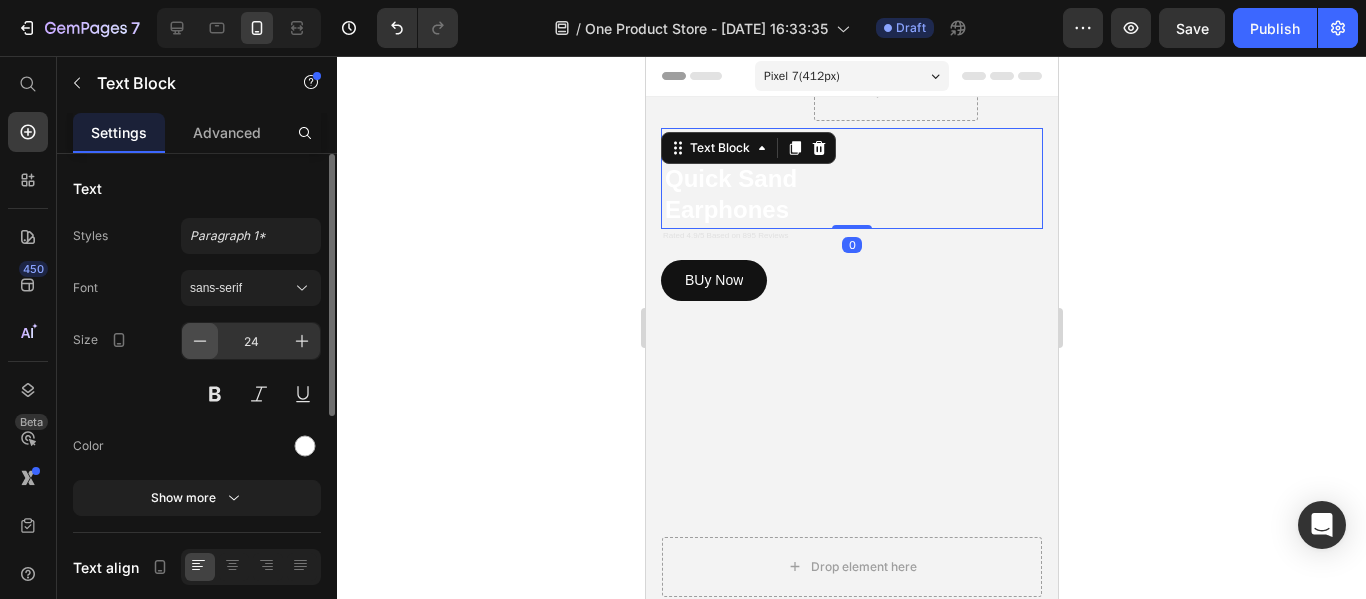 click 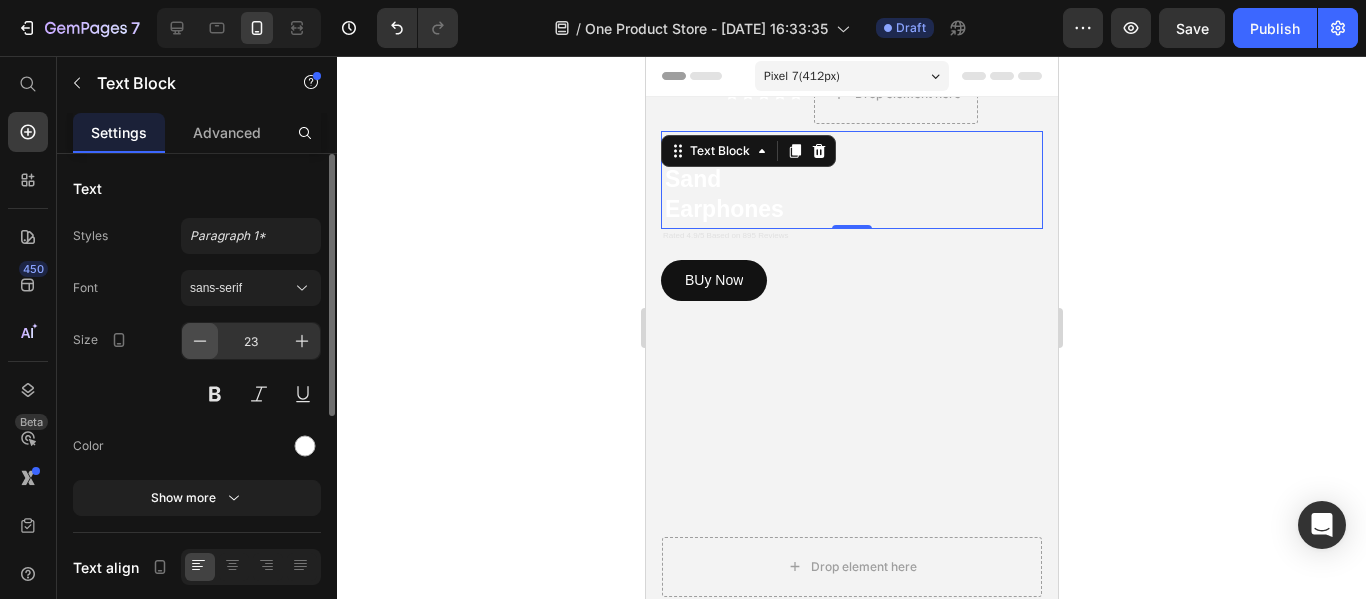 click 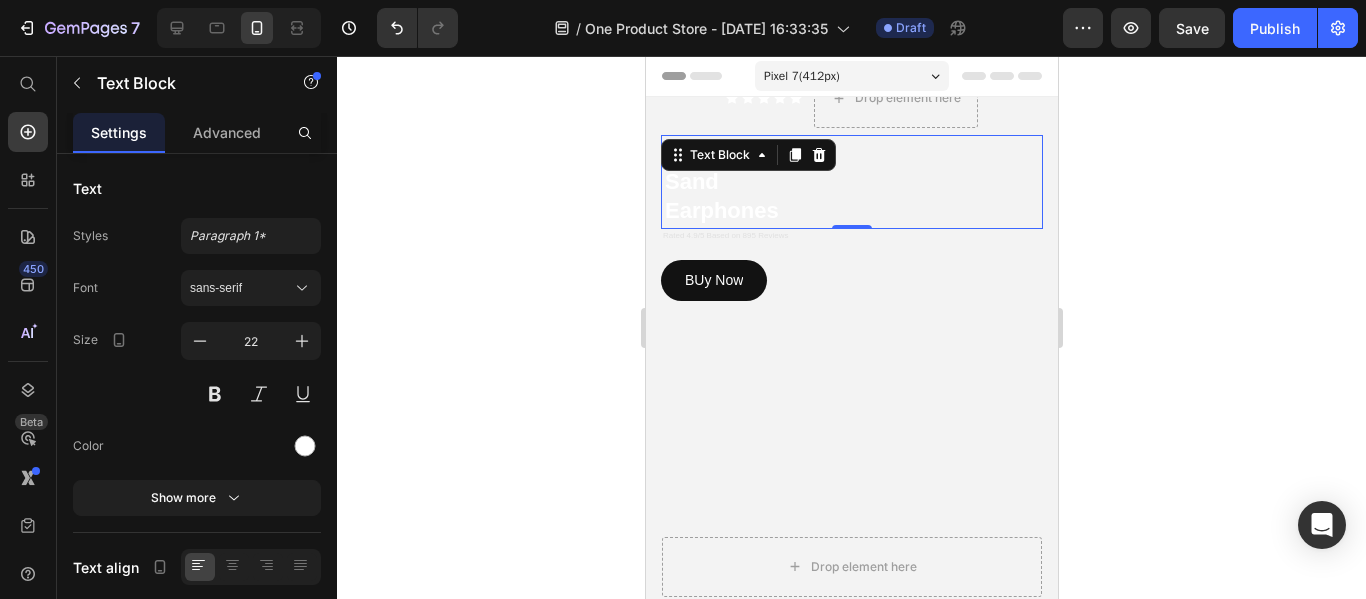 click 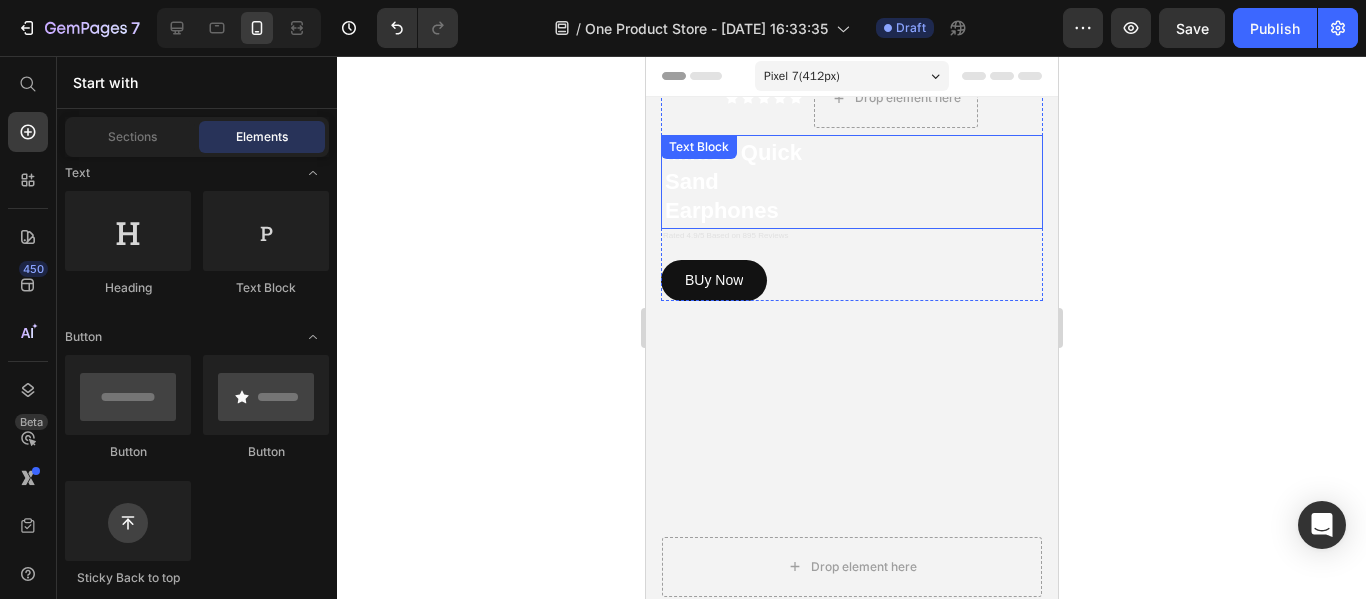 click on "Miniso Quick Sand Earphones Text Block" at bounding box center (851, 182) 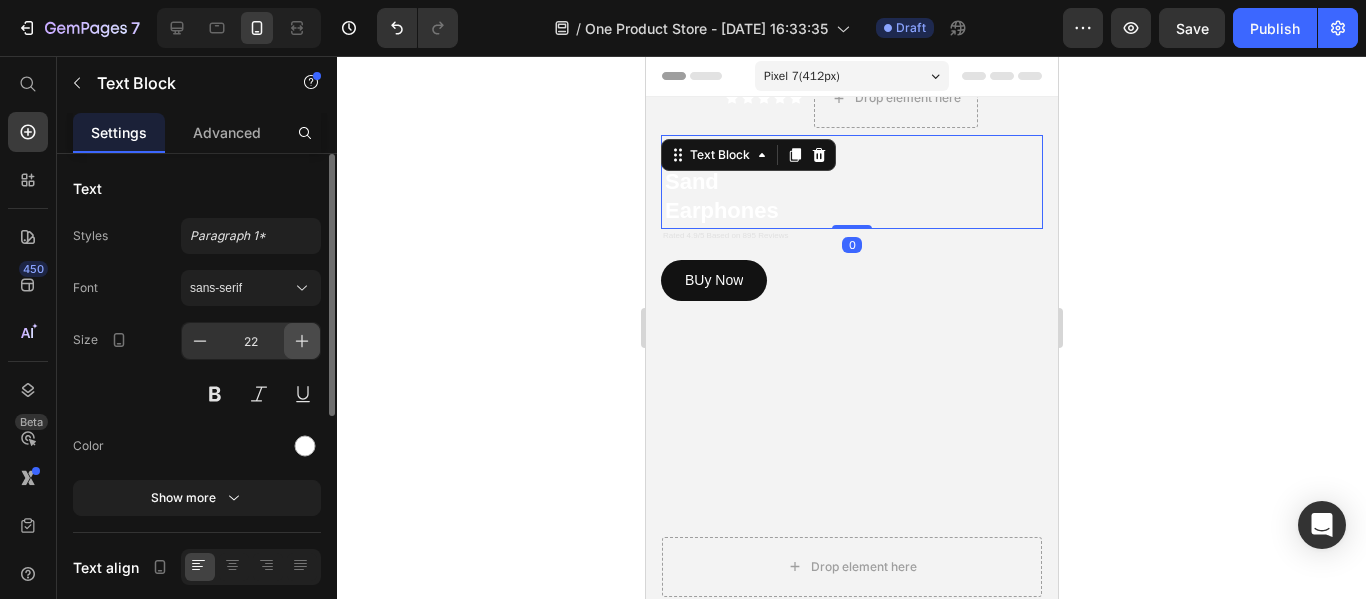click 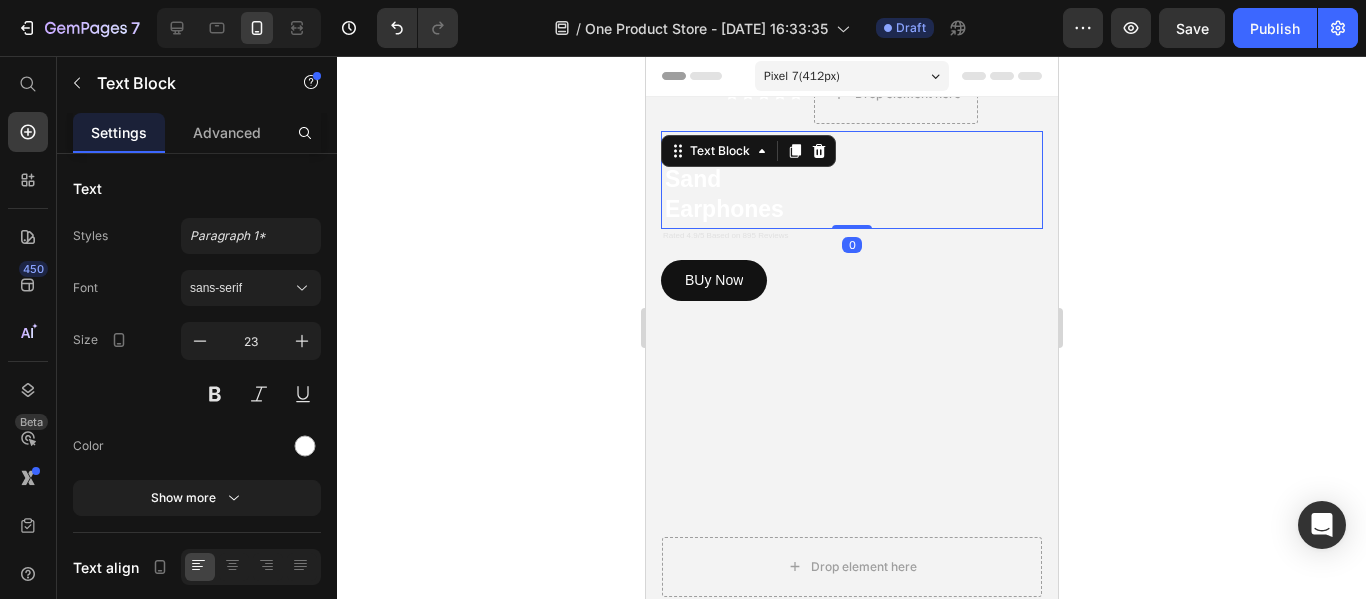 click 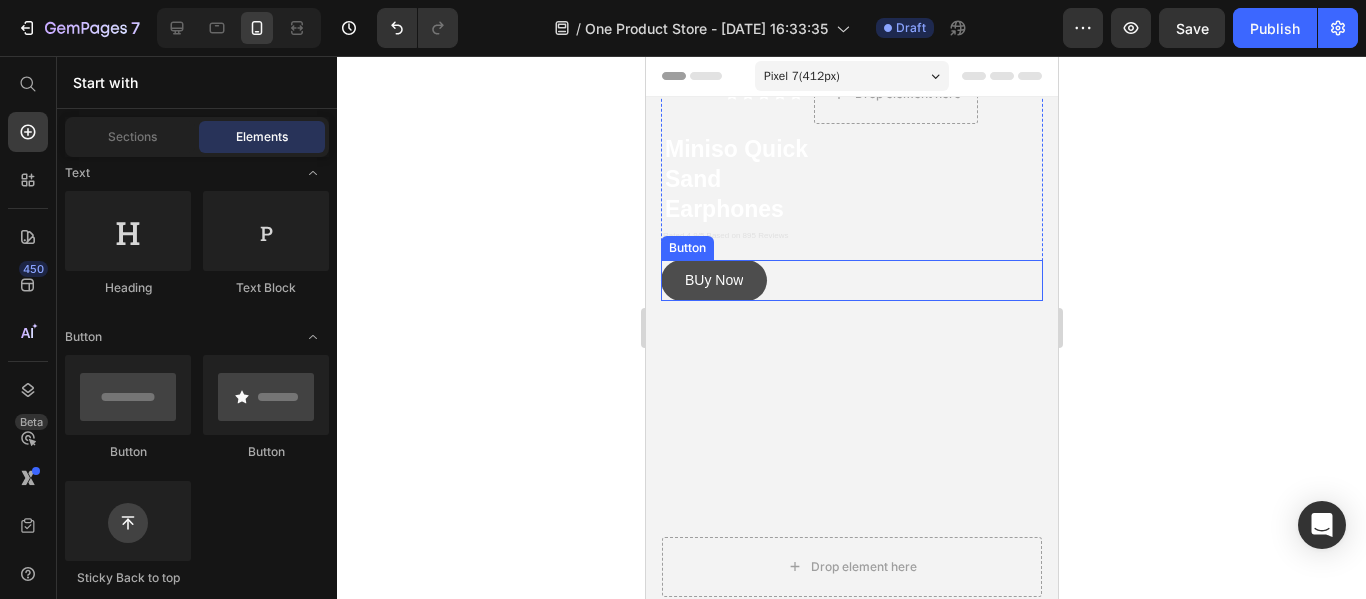 click on "BUy Now" at bounding box center (713, 280) 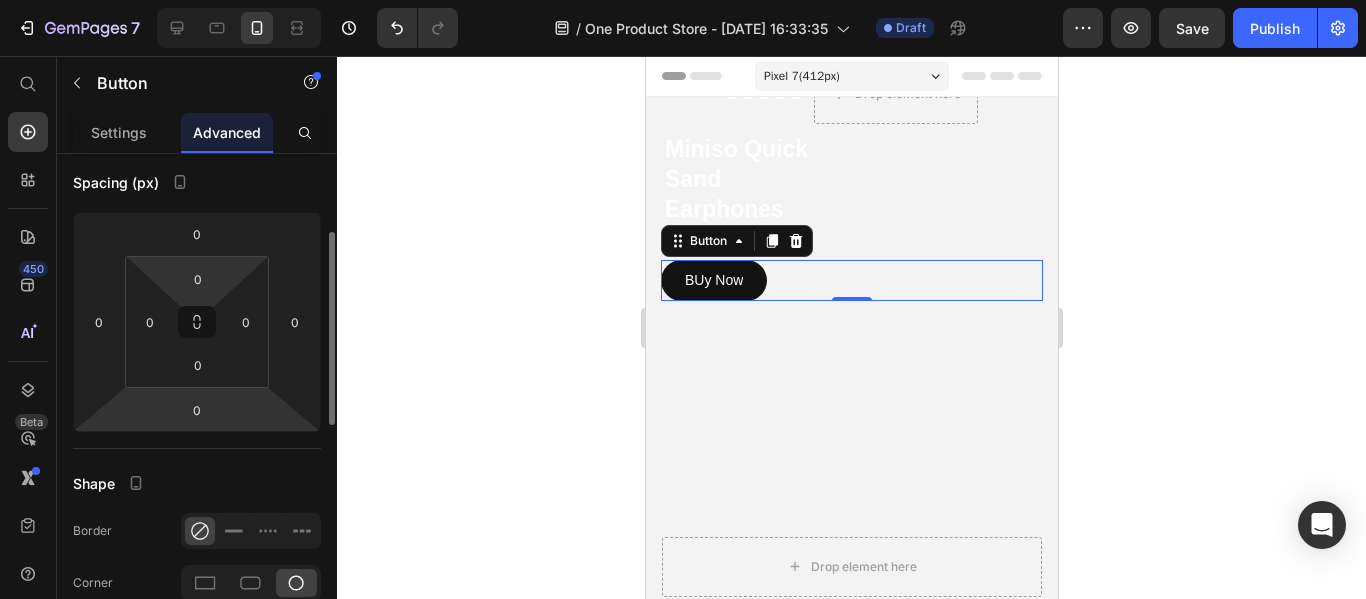 scroll, scrollTop: 0, scrollLeft: 0, axis: both 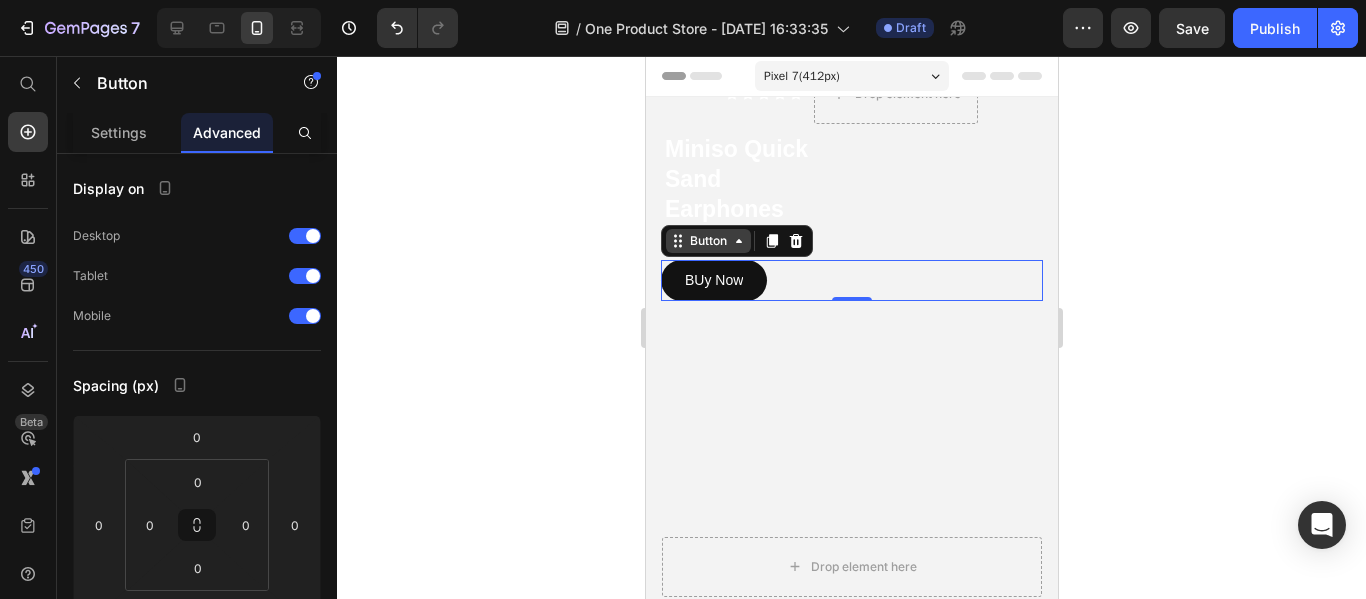 click on "Button" at bounding box center [707, 241] 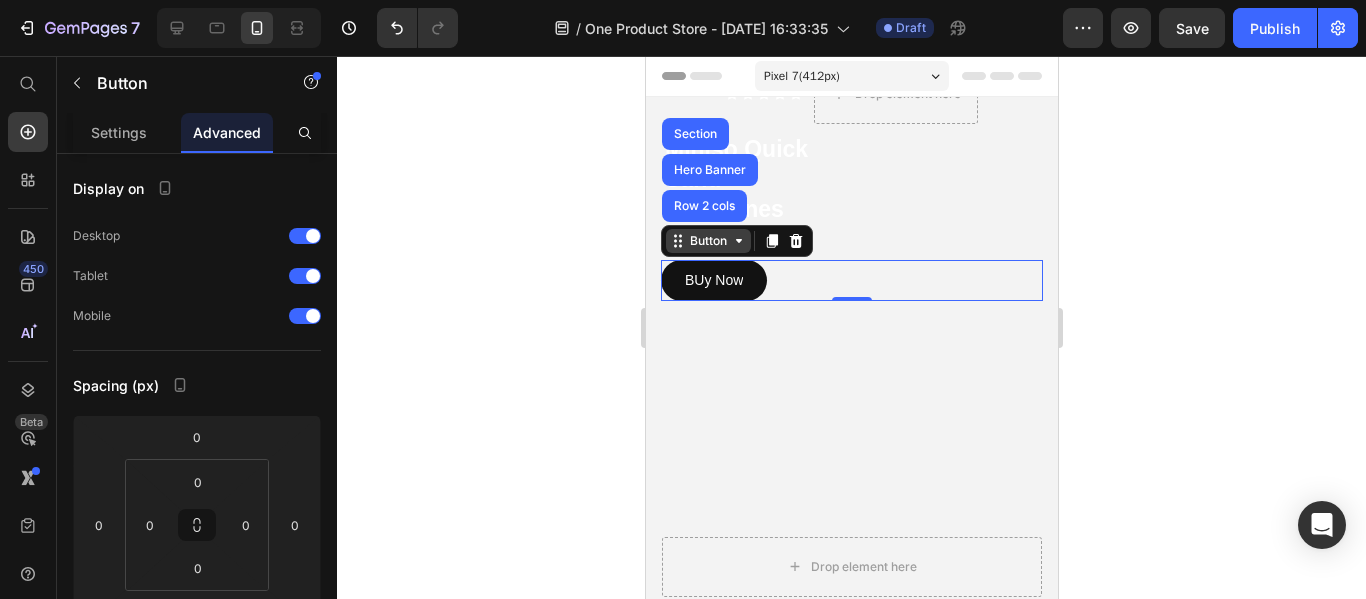 click on "Button" at bounding box center [707, 241] 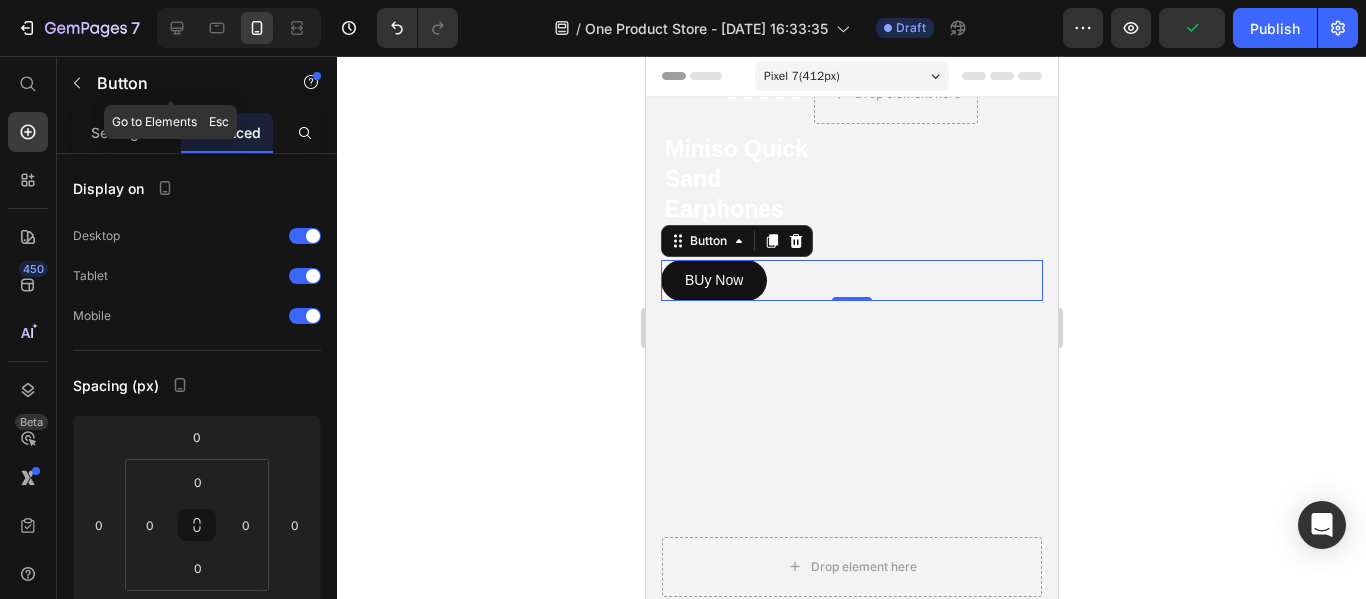 click on "Button" 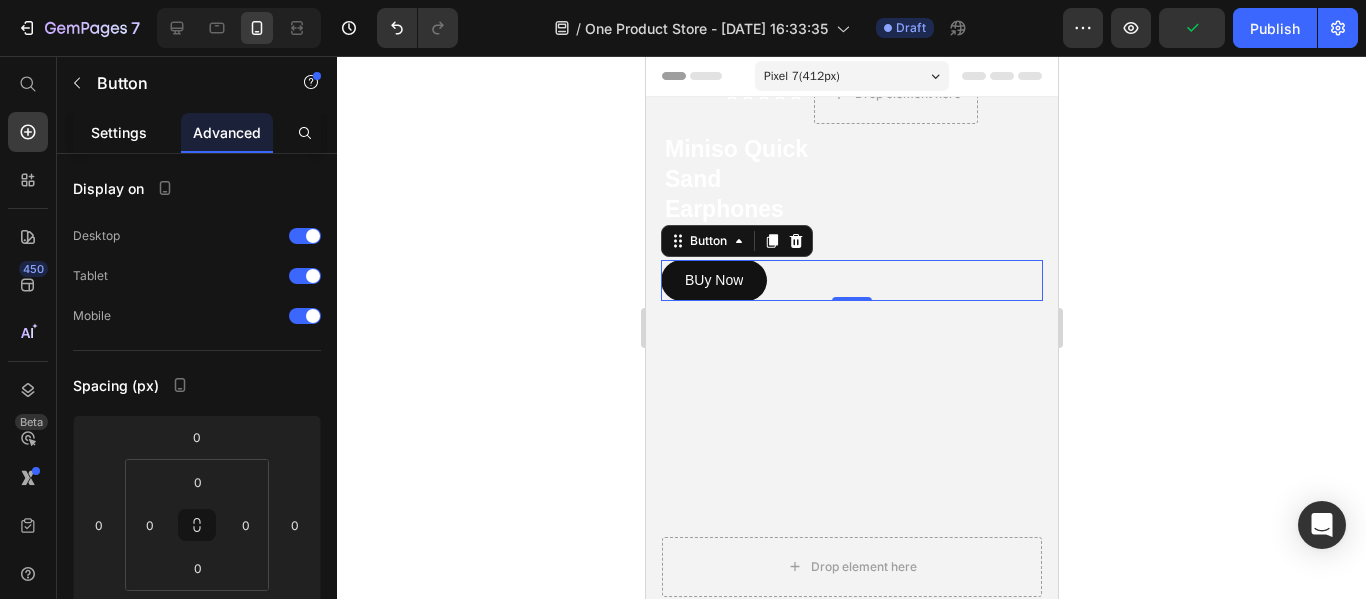 click on "Settings" 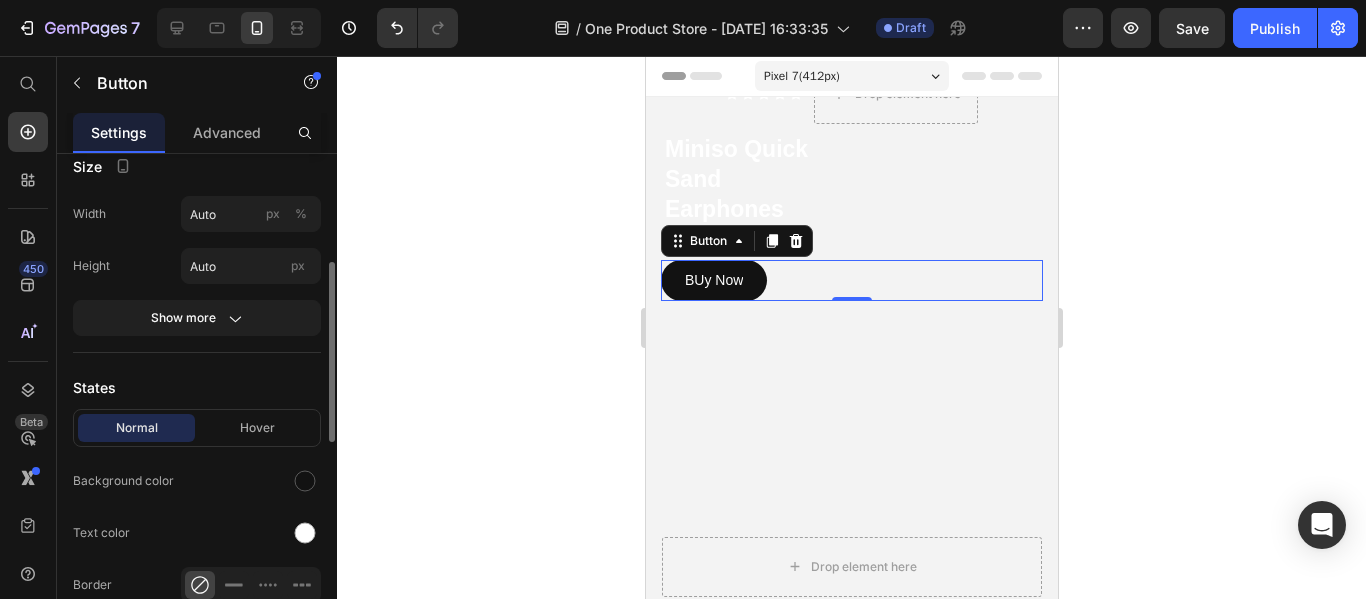 scroll, scrollTop: 500, scrollLeft: 0, axis: vertical 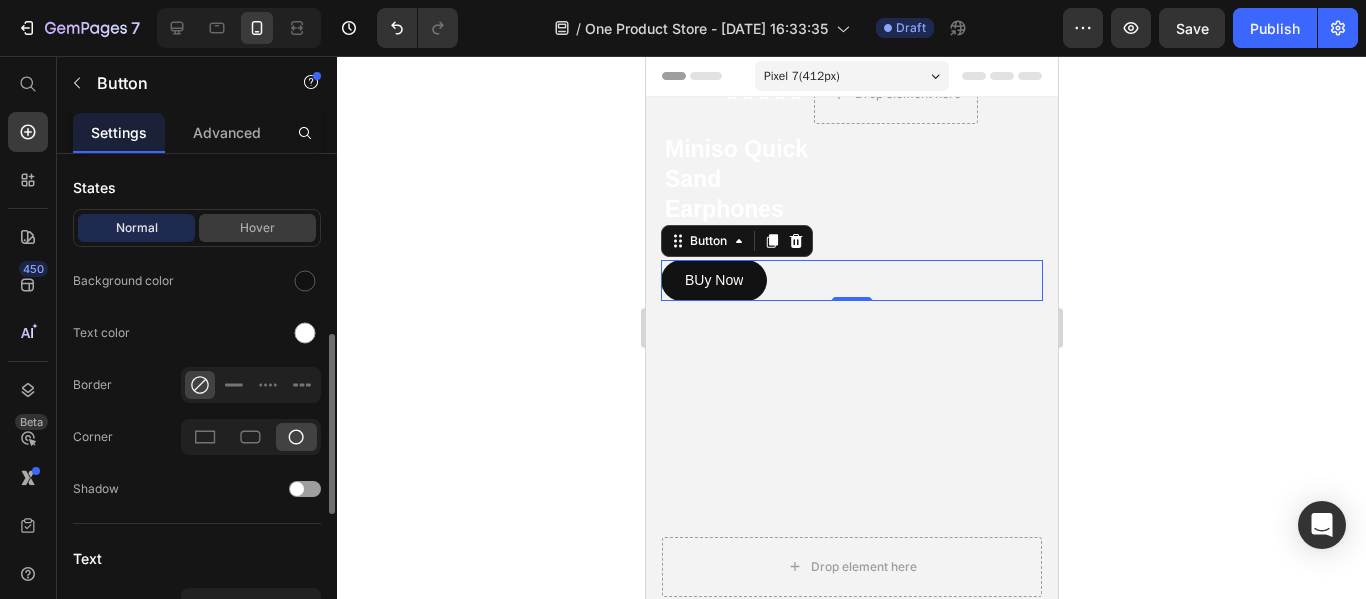 click on "Hover" at bounding box center [257, 228] 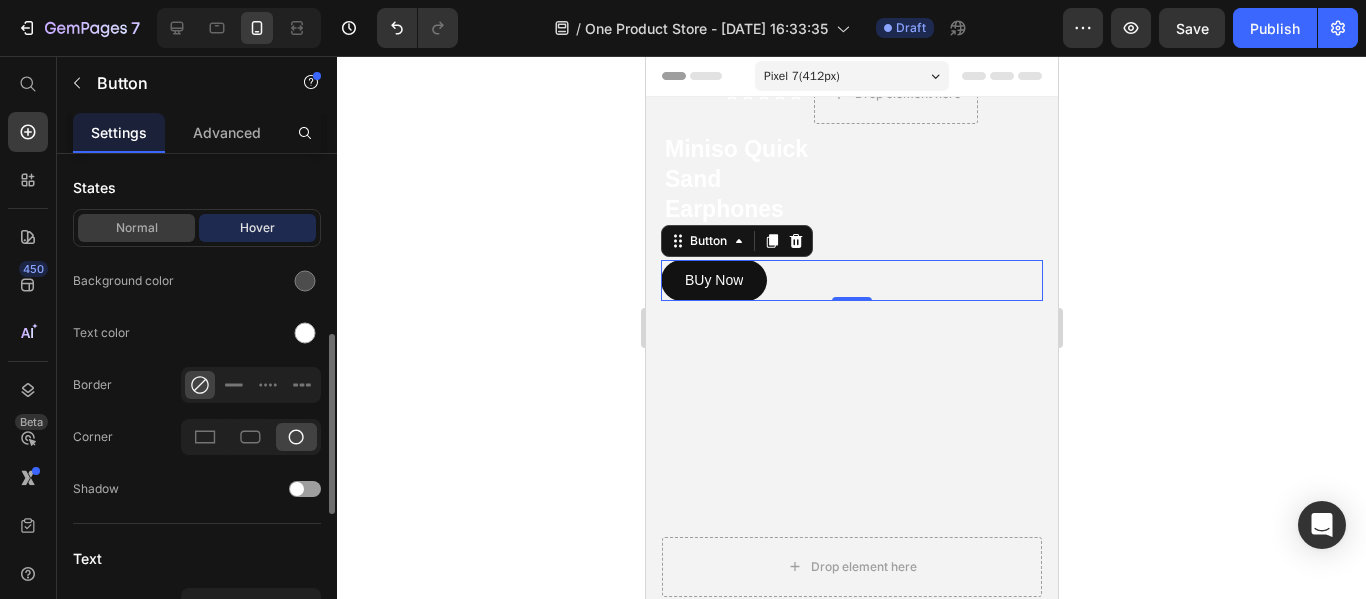 click on "Normal" at bounding box center (136, 228) 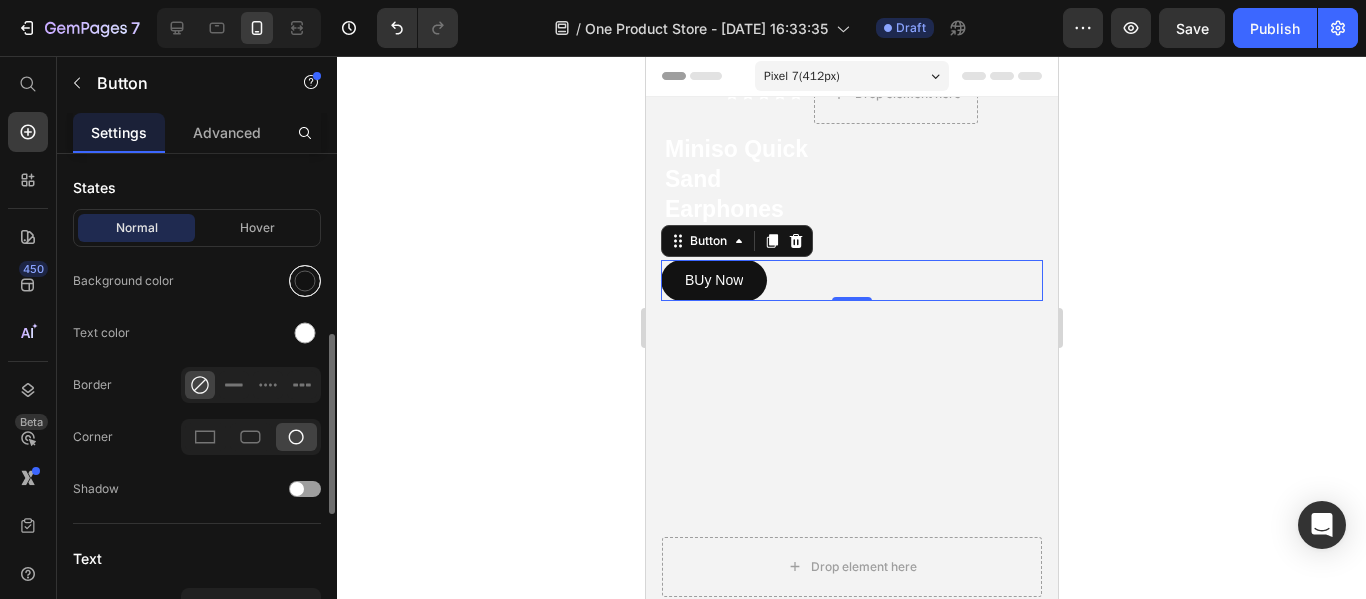 click at bounding box center (305, 281) 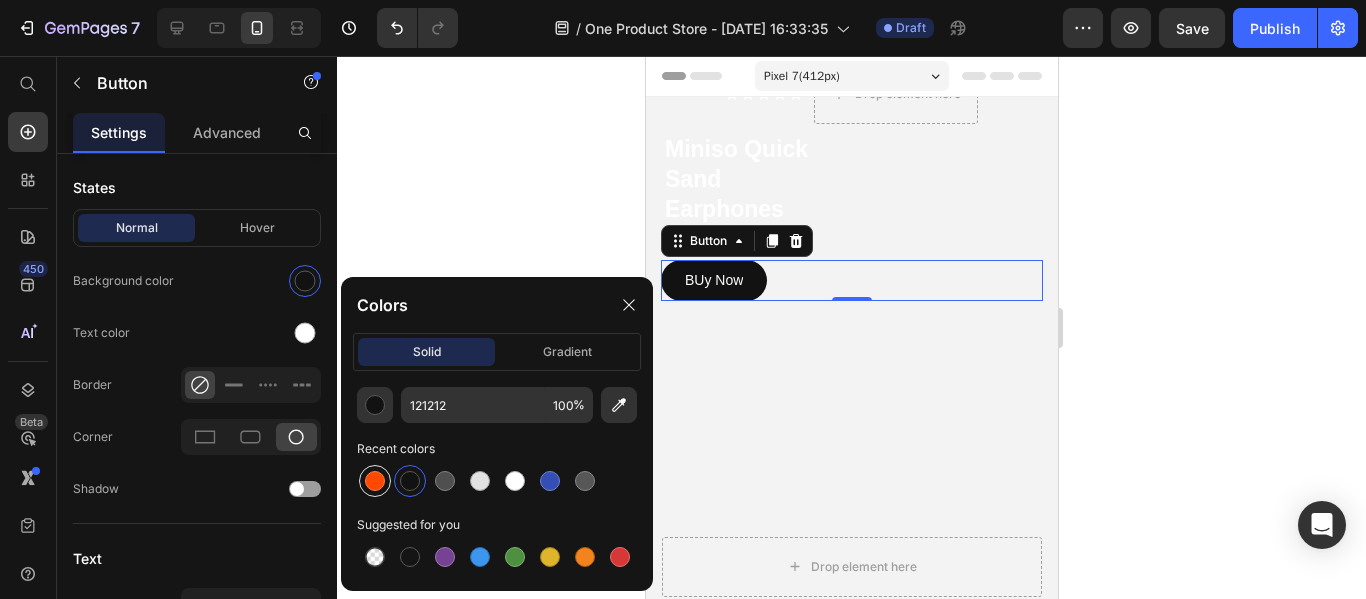 click at bounding box center [375, 481] 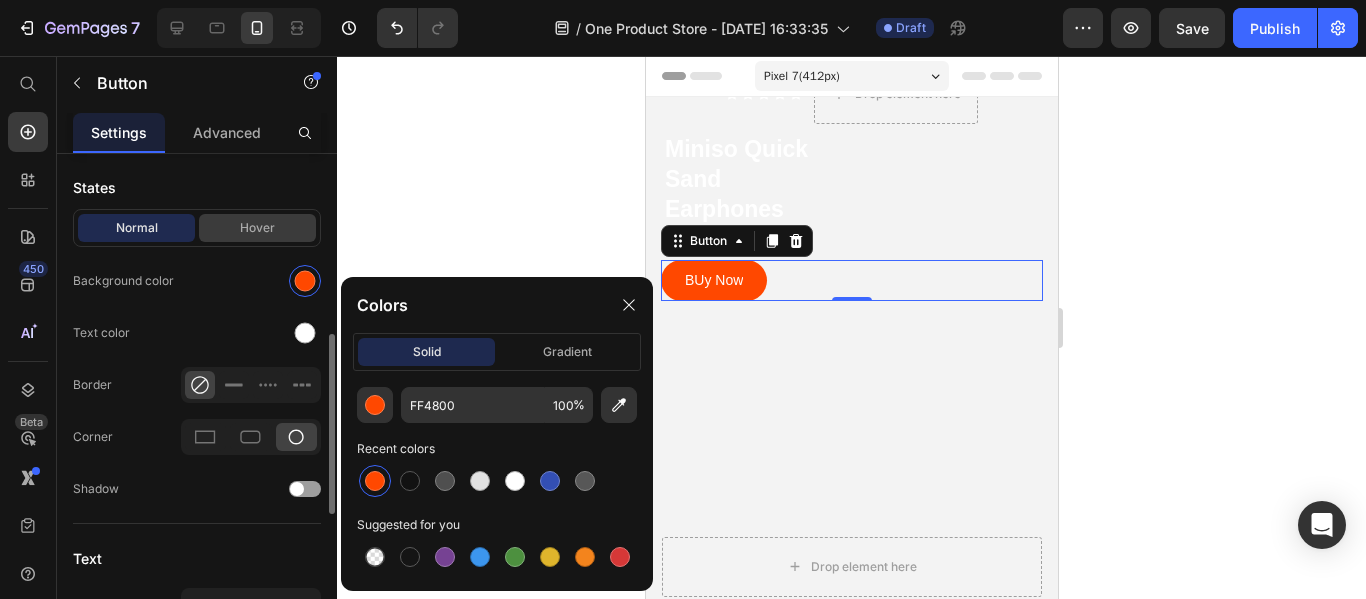 click on "Hover" at bounding box center (257, 228) 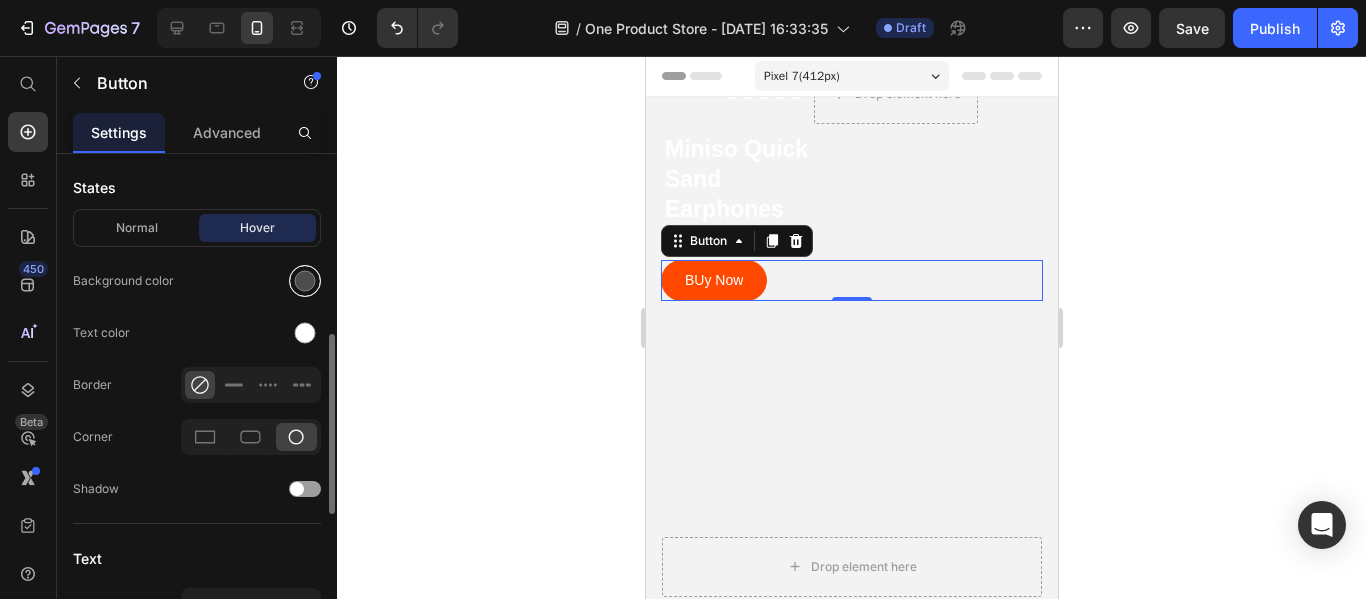 click at bounding box center (305, 281) 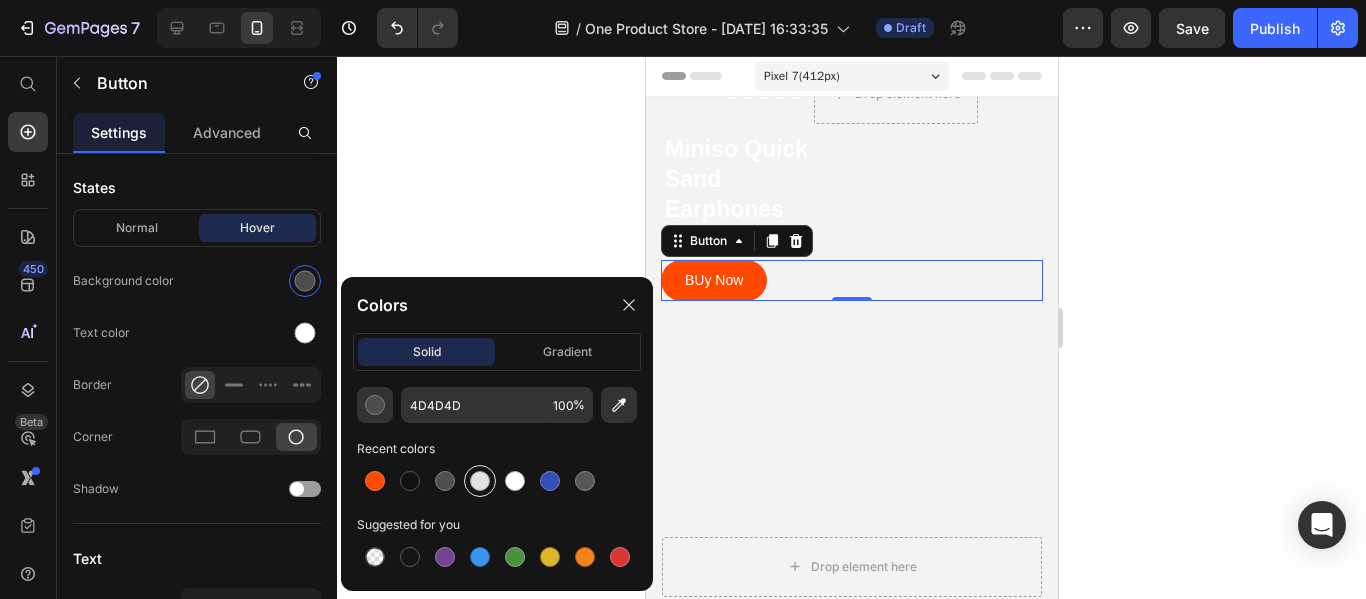 click at bounding box center [480, 481] 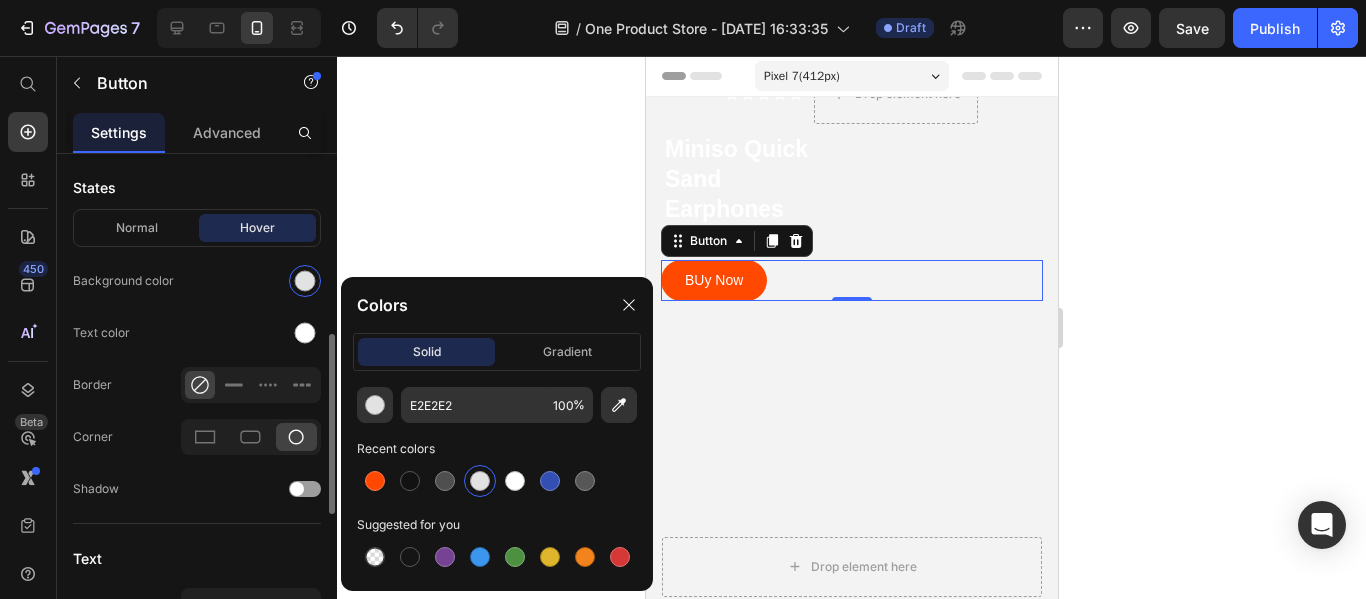 click on "States" at bounding box center [197, 187] 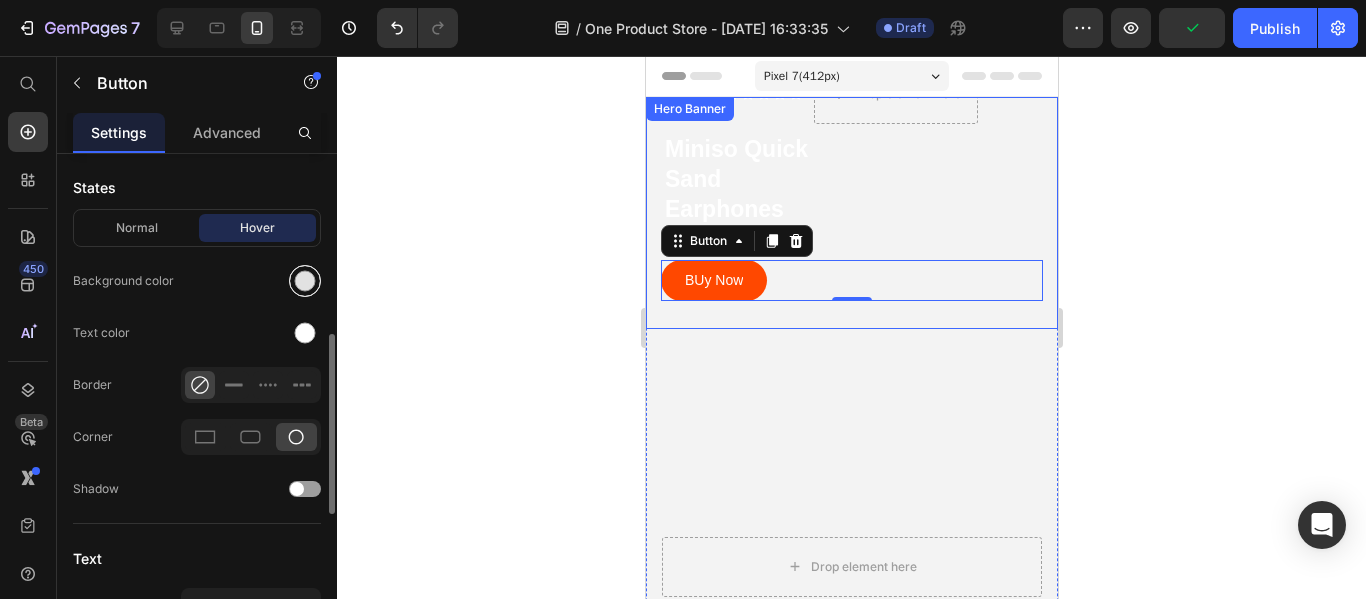 click at bounding box center [305, 281] 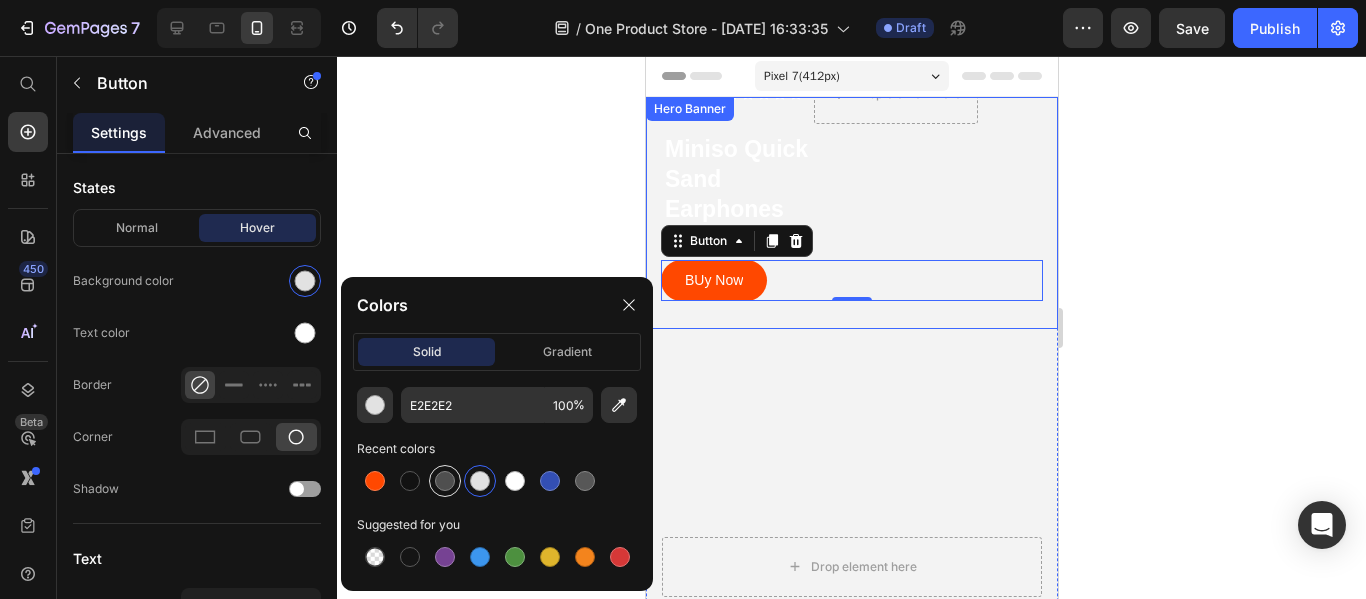click at bounding box center (445, 481) 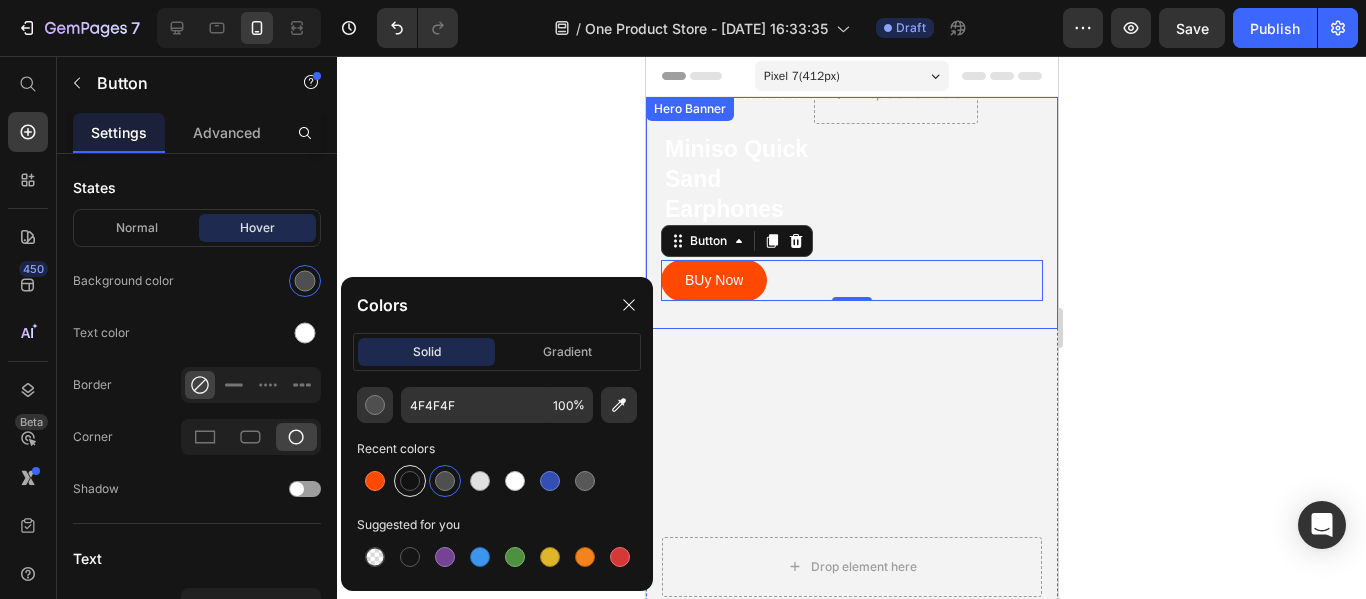 click at bounding box center [410, 481] 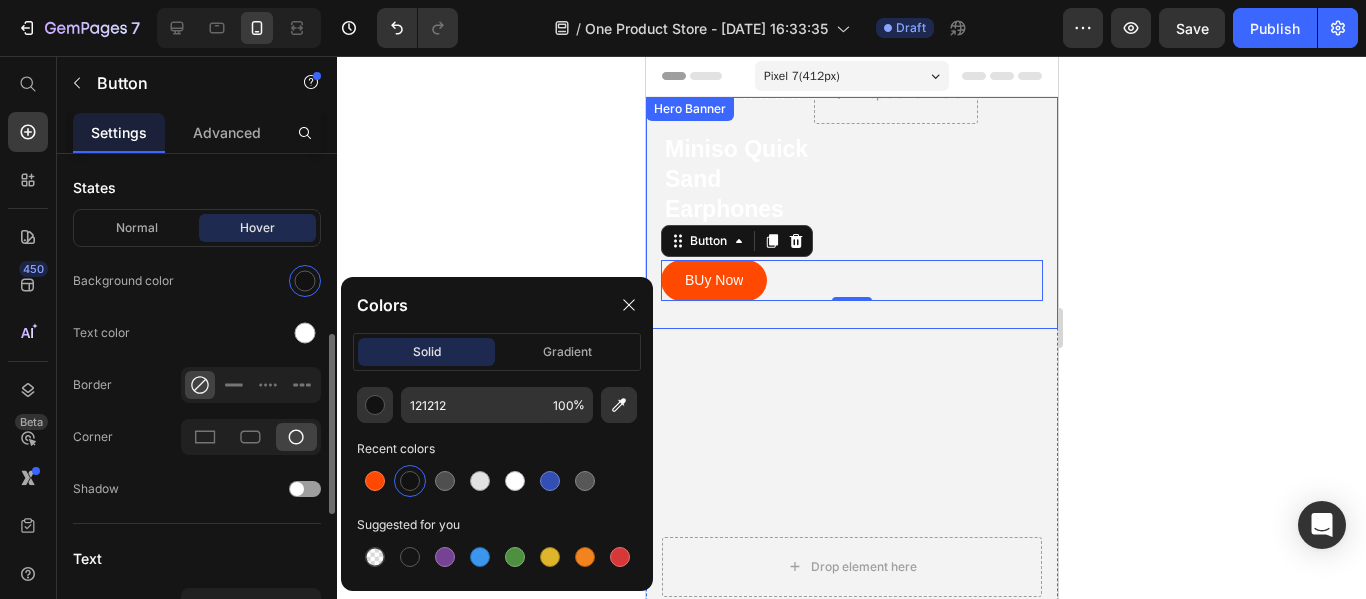 click on "States" at bounding box center (197, 187) 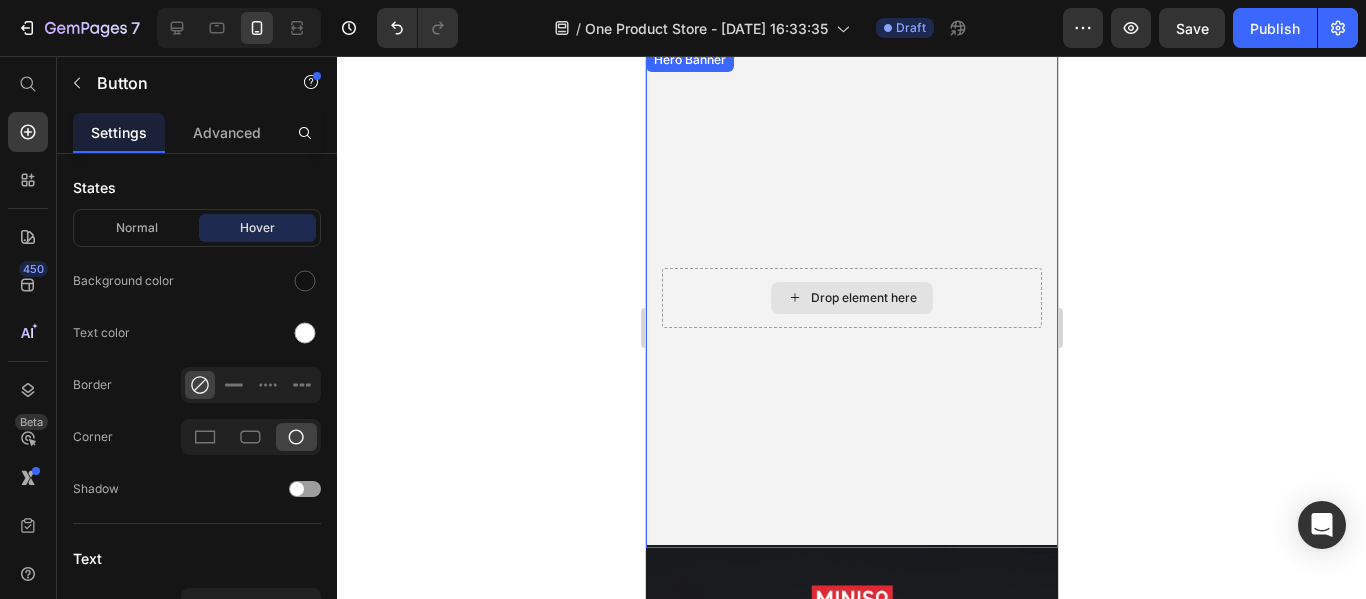 scroll, scrollTop: 300, scrollLeft: 0, axis: vertical 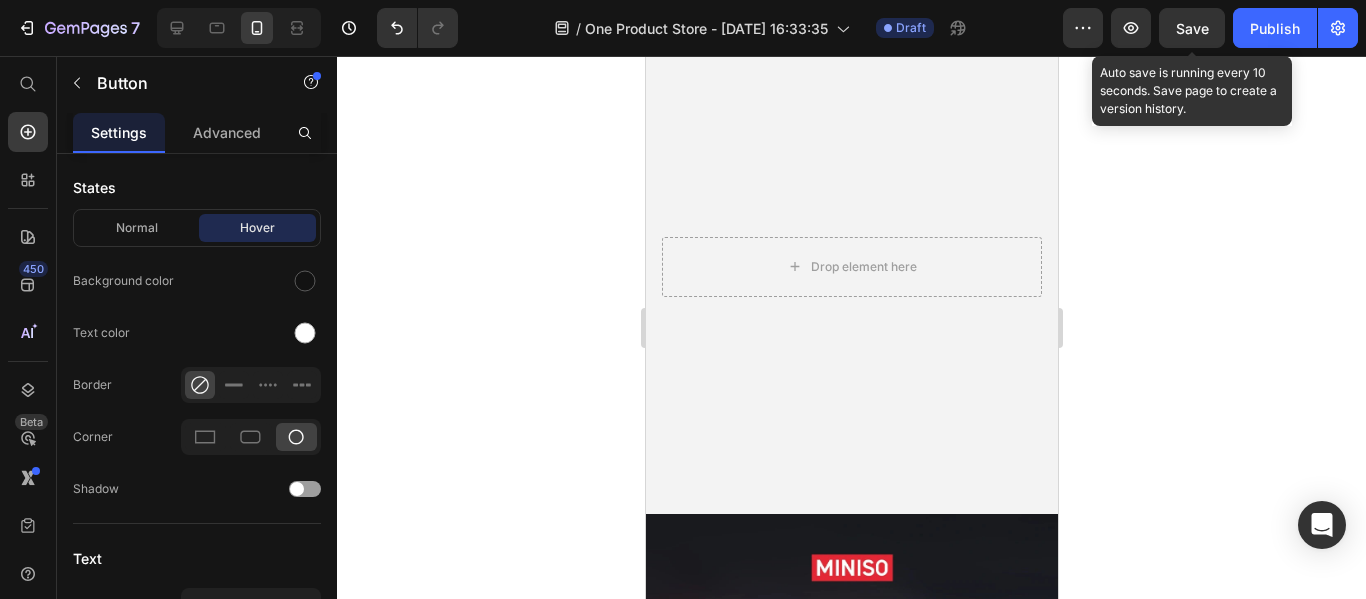 drag, startPoint x: 1192, startPoint y: 36, endPoint x: 1184, endPoint y: 46, distance: 12.806249 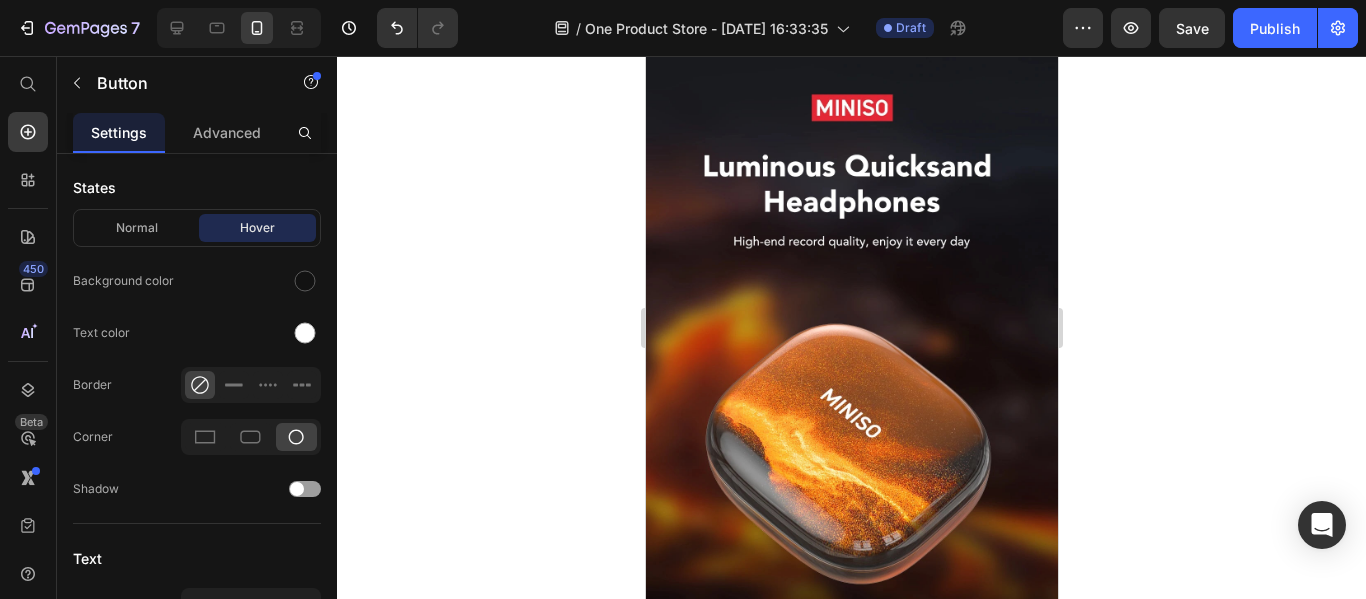 scroll, scrollTop: 800, scrollLeft: 0, axis: vertical 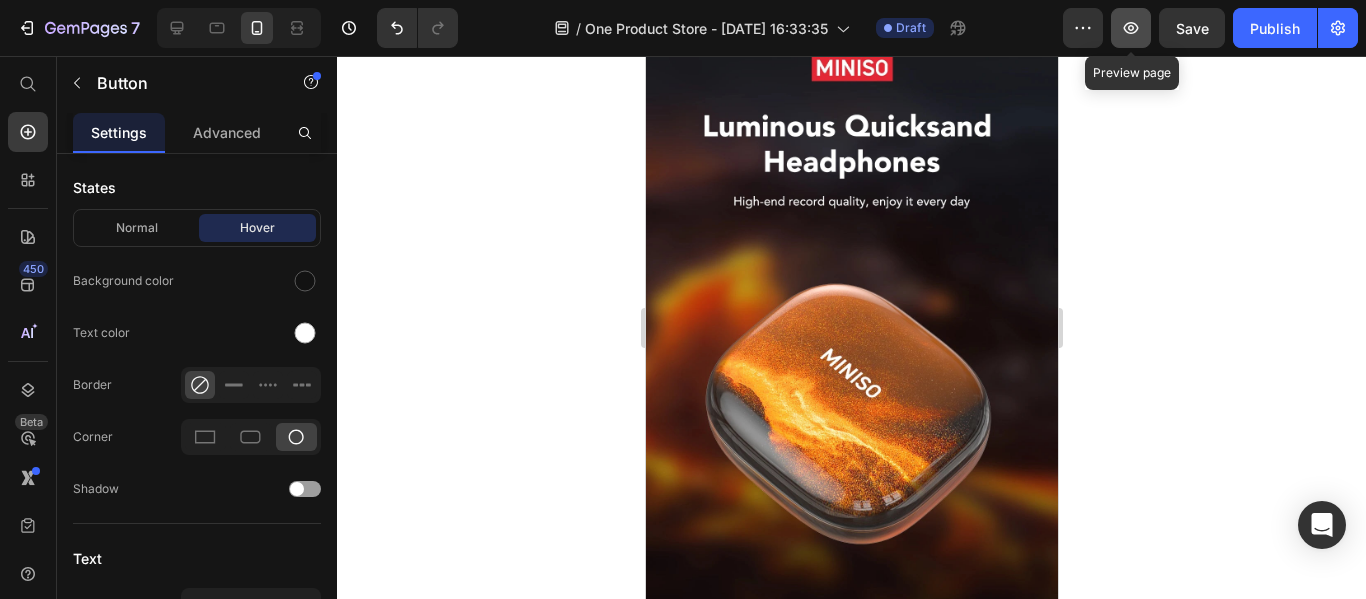 click 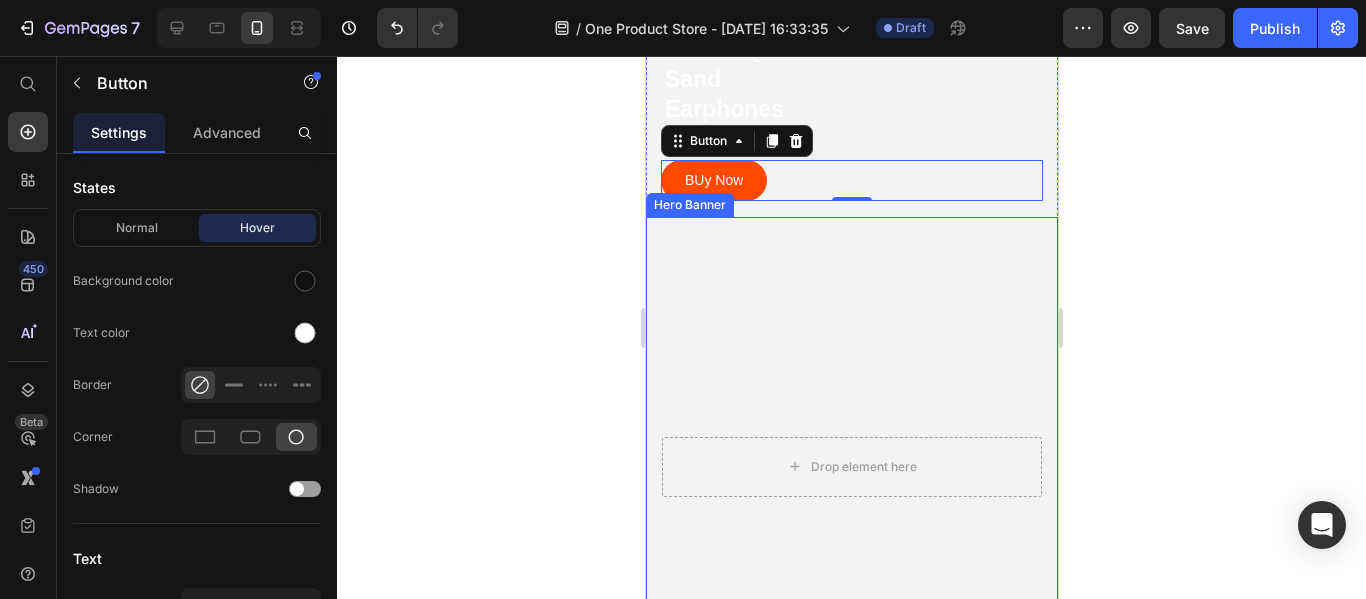 scroll, scrollTop: 0, scrollLeft: 0, axis: both 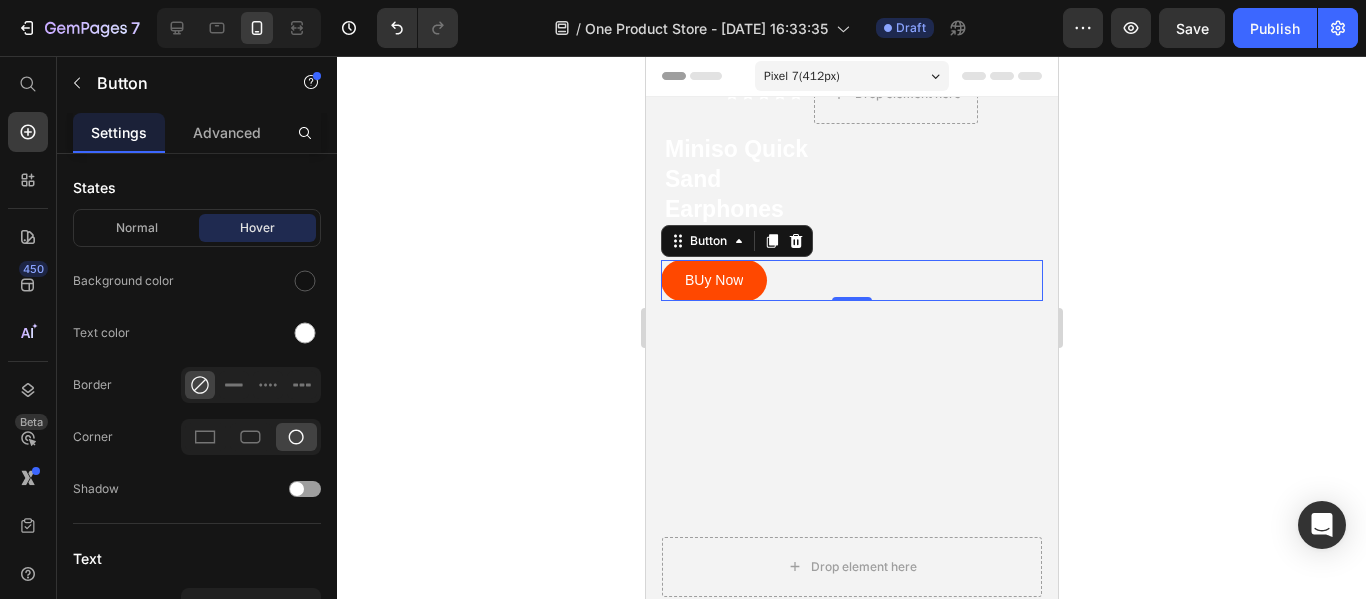 click on "Pixel 7  ( 412 px)" at bounding box center (851, 76) 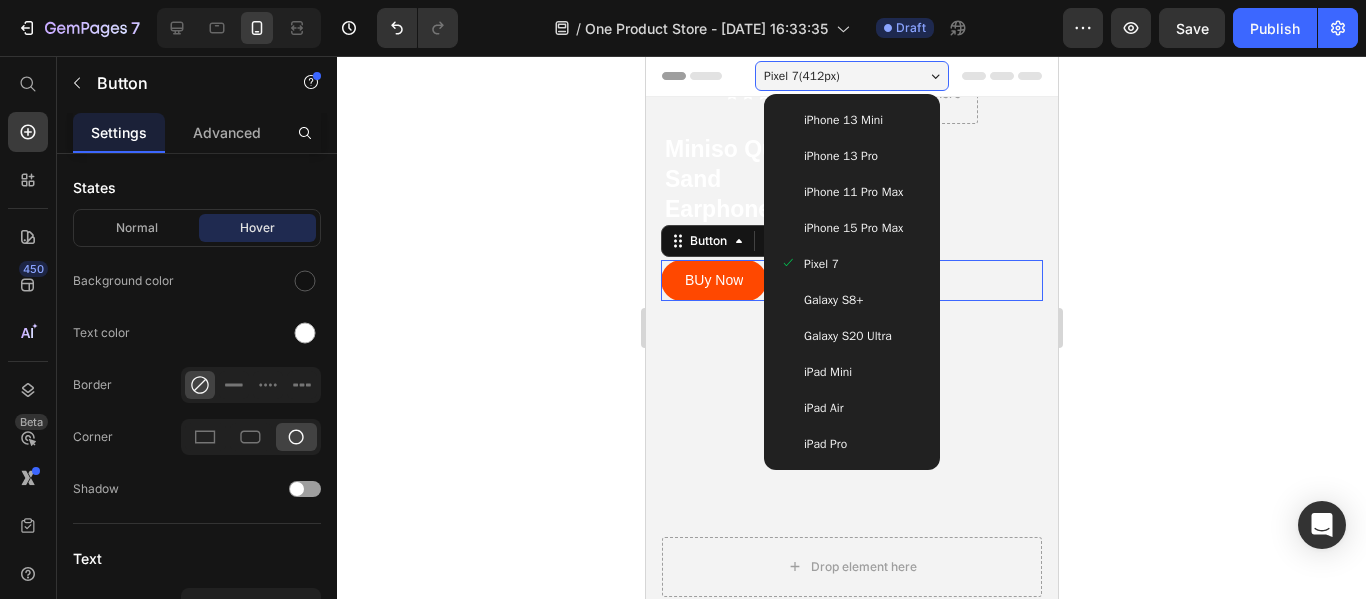 click on "iPhone 15 Pro Max" at bounding box center [852, 228] 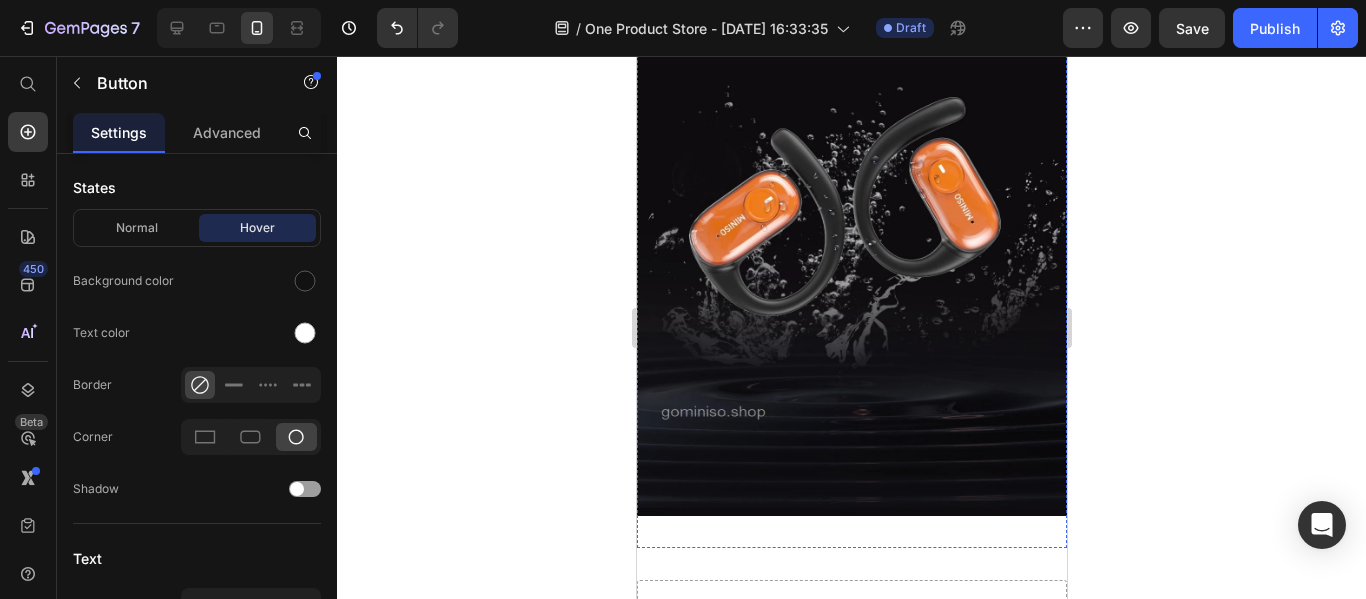 scroll, scrollTop: 8634, scrollLeft: 0, axis: vertical 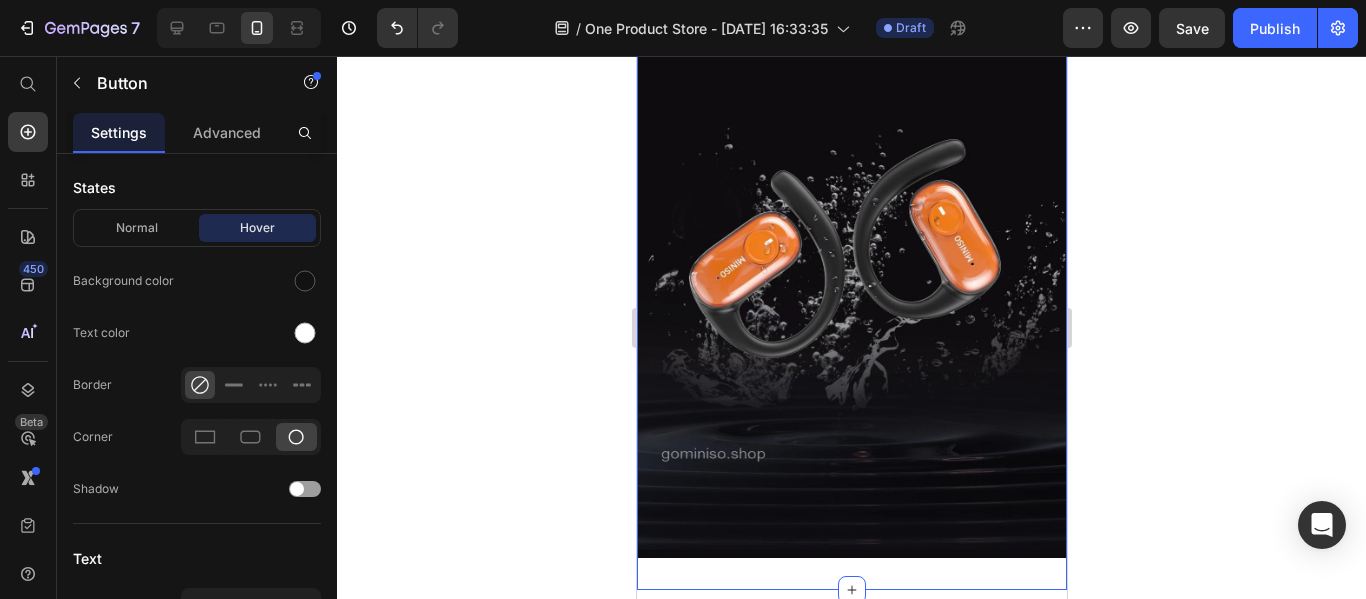 click on "Image Image Image Image Image Image Image Image Image Image Image Image Section 2" at bounding box center [851, -3614] 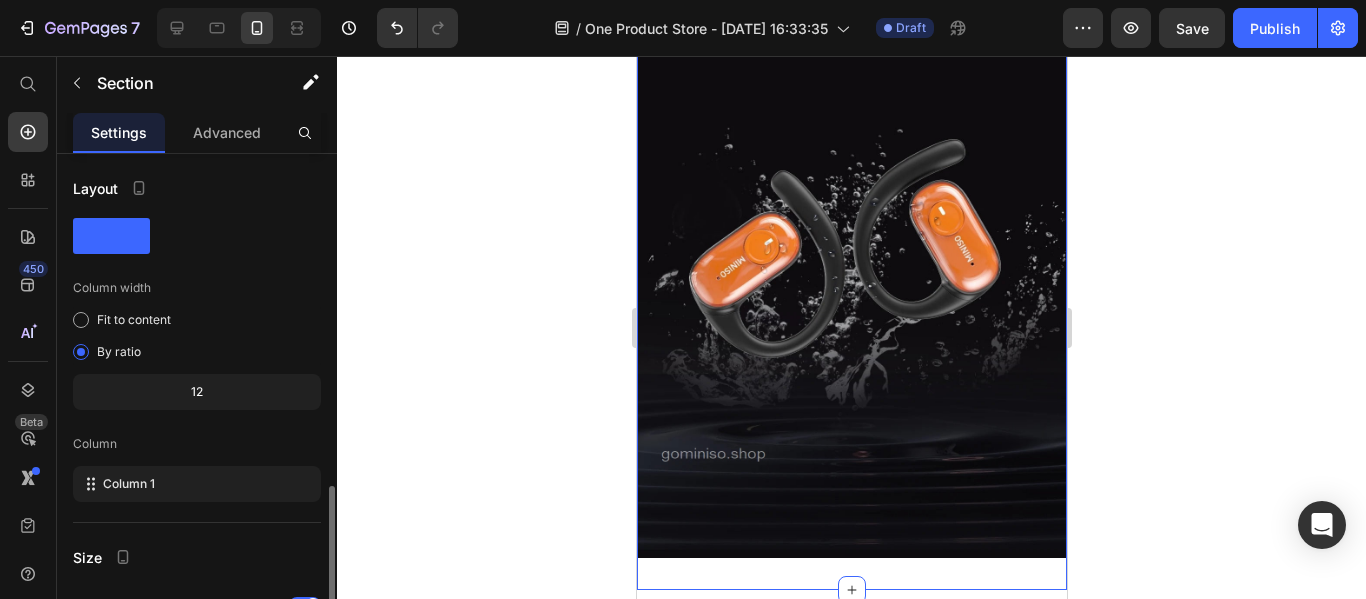 scroll, scrollTop: 262, scrollLeft: 0, axis: vertical 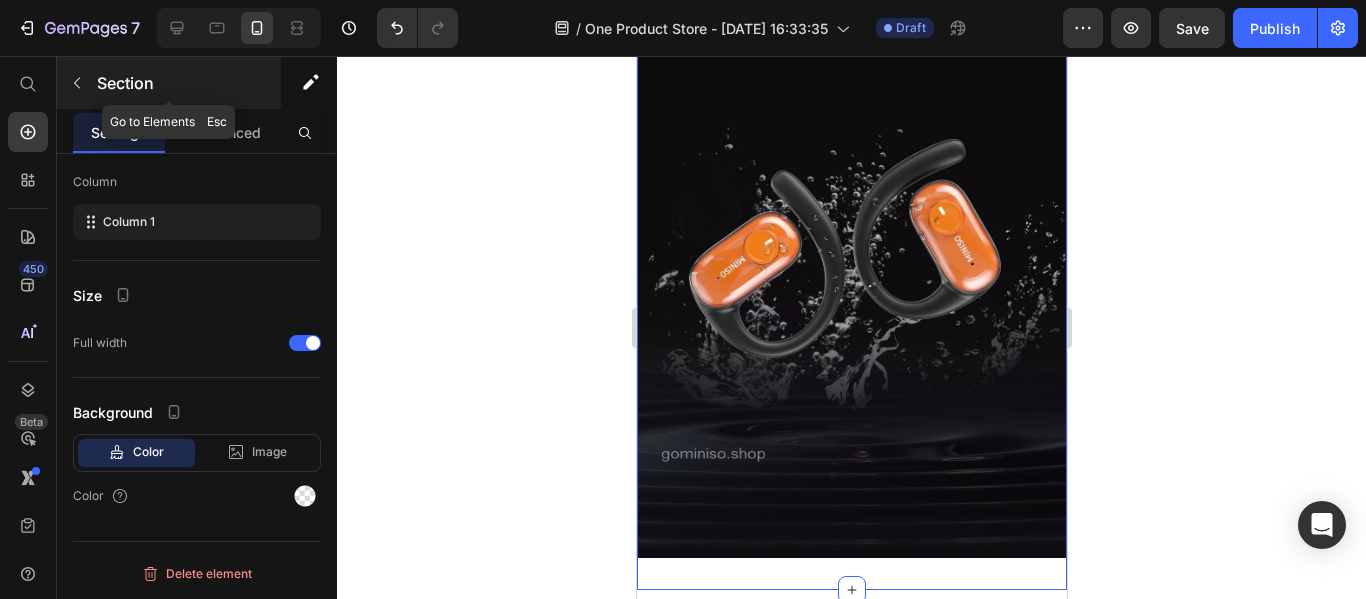 click 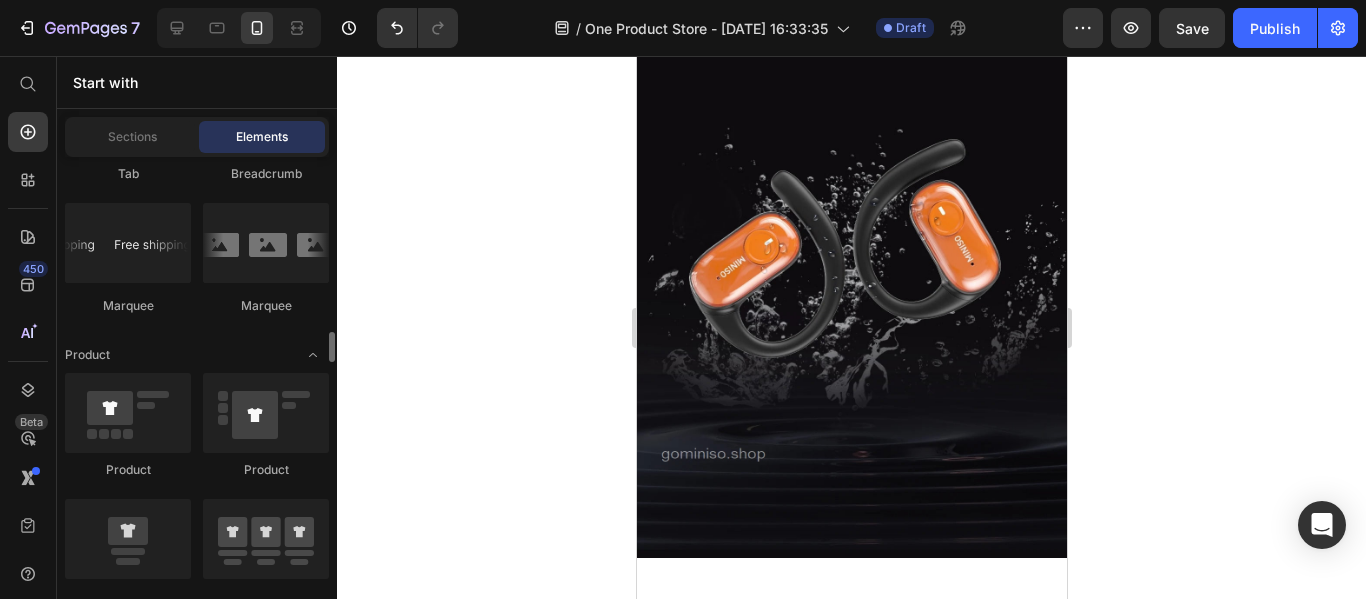 scroll, scrollTop: 2600, scrollLeft: 0, axis: vertical 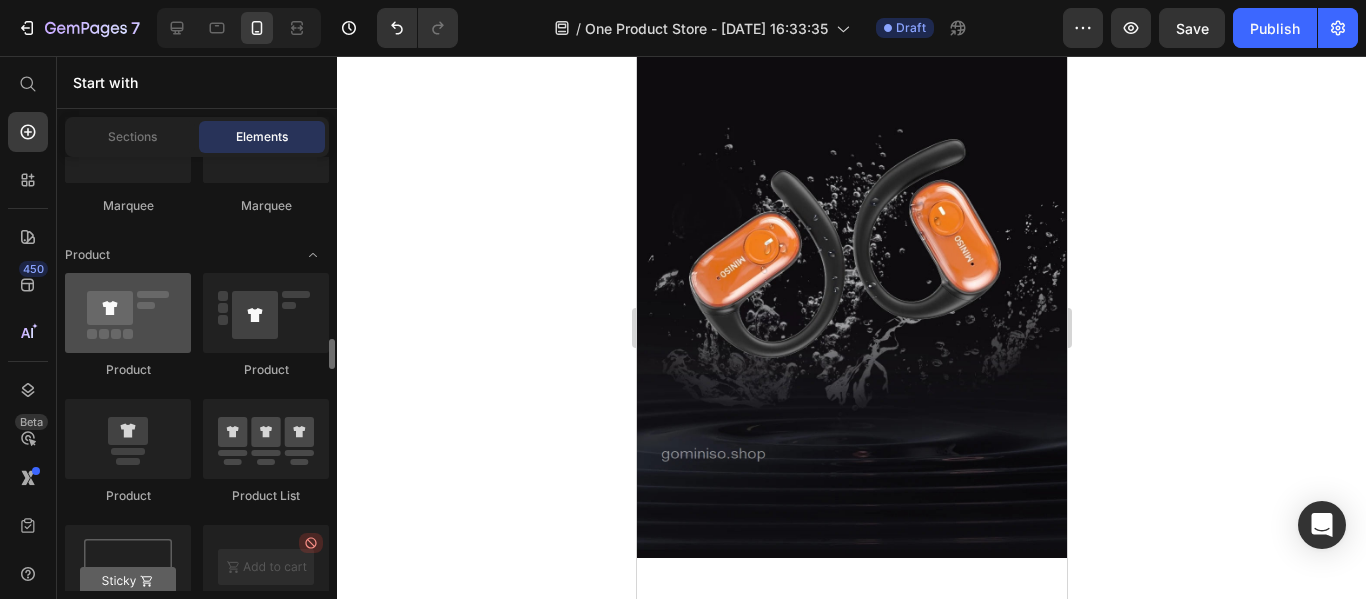 click at bounding box center [128, 313] 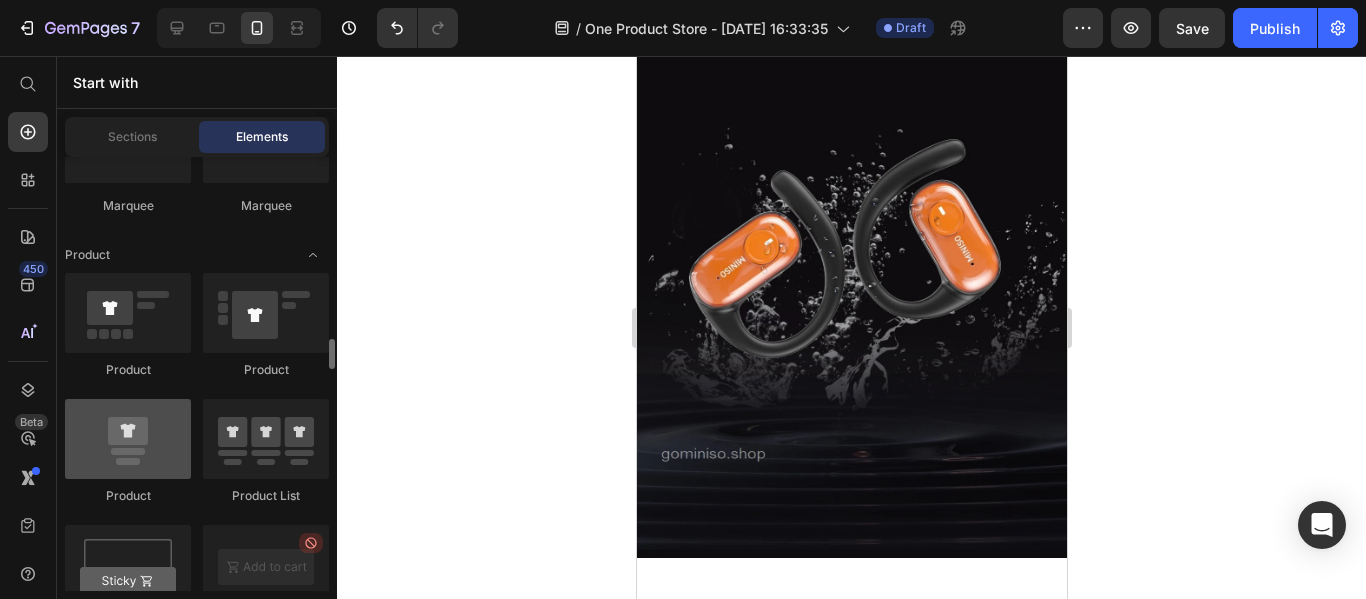 drag, startPoint x: 137, startPoint y: 291, endPoint x: 156, endPoint y: 422, distance: 132.3707 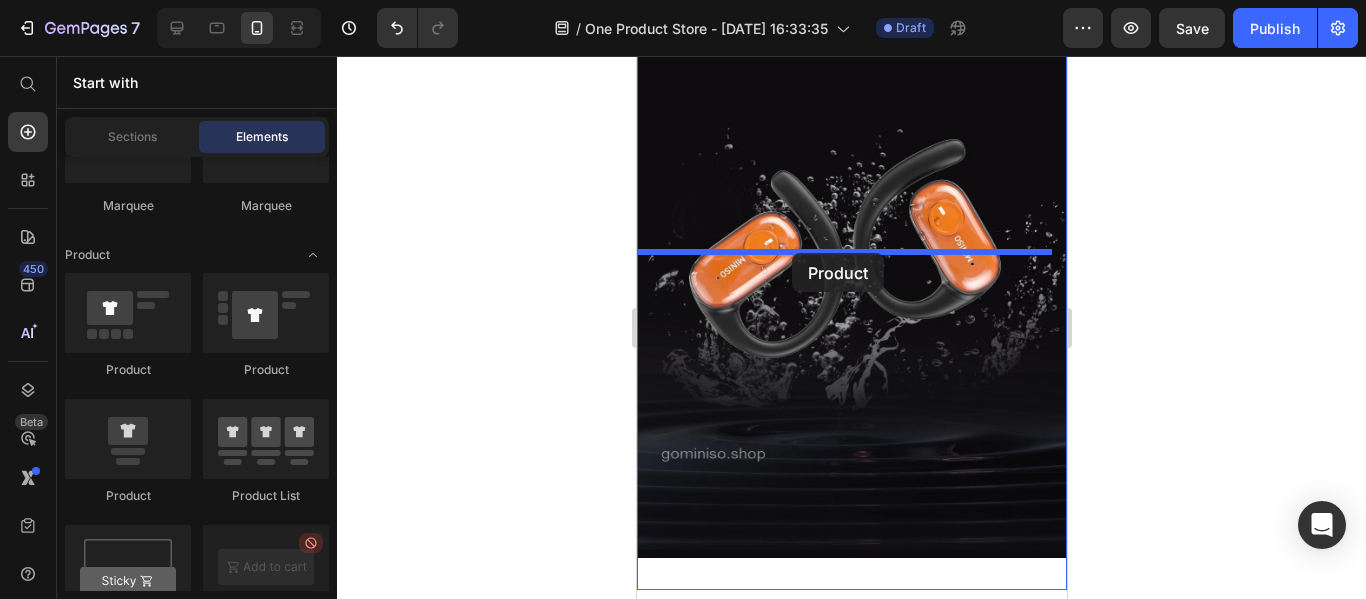 drag, startPoint x: 769, startPoint y: 381, endPoint x: 791, endPoint y: 253, distance: 129.87686 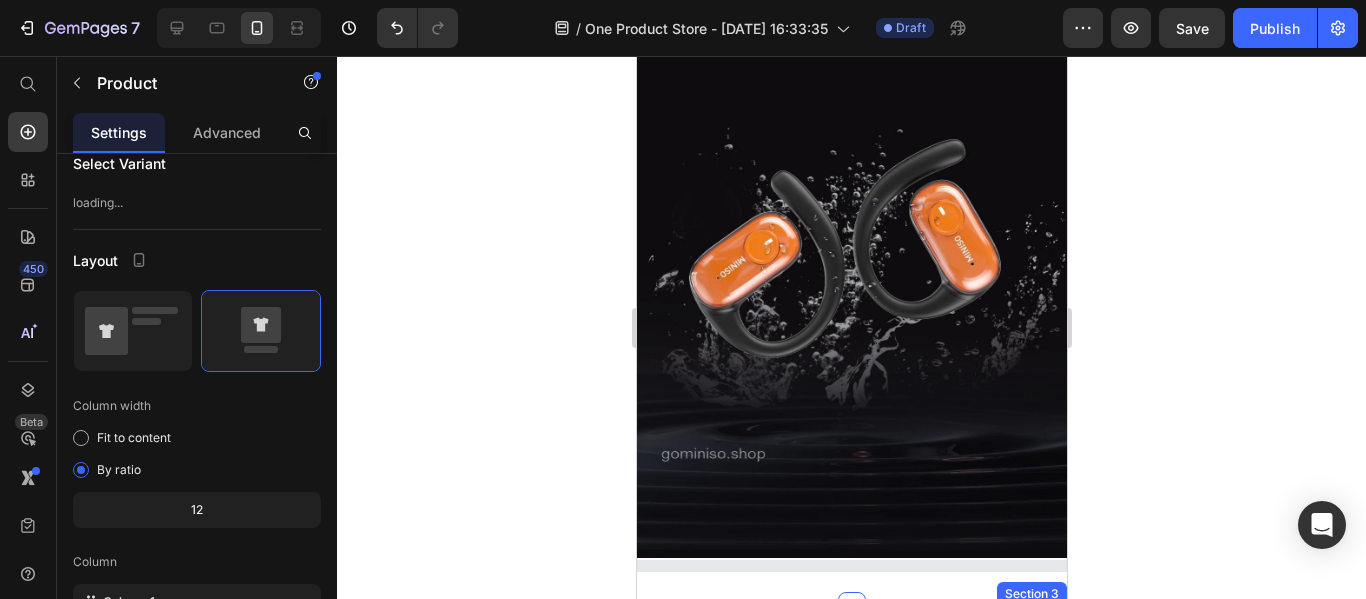 scroll, scrollTop: 0, scrollLeft: 0, axis: both 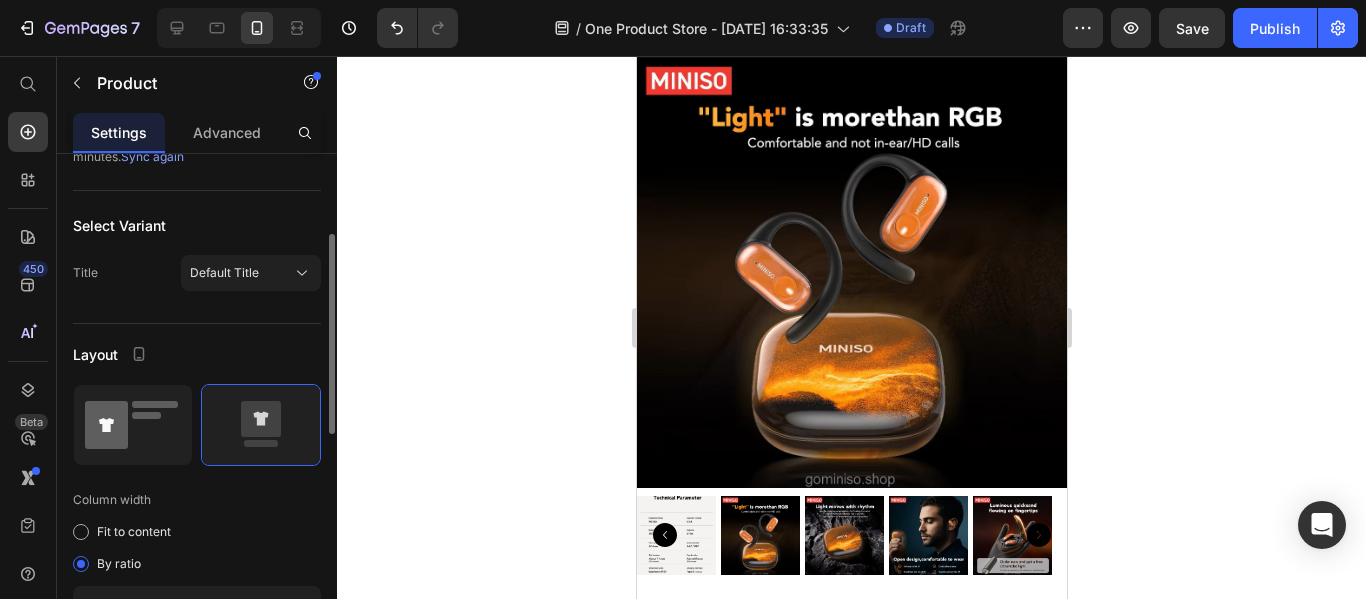 drag, startPoint x: 158, startPoint y: 423, endPoint x: 119, endPoint y: 322, distance: 108.26819 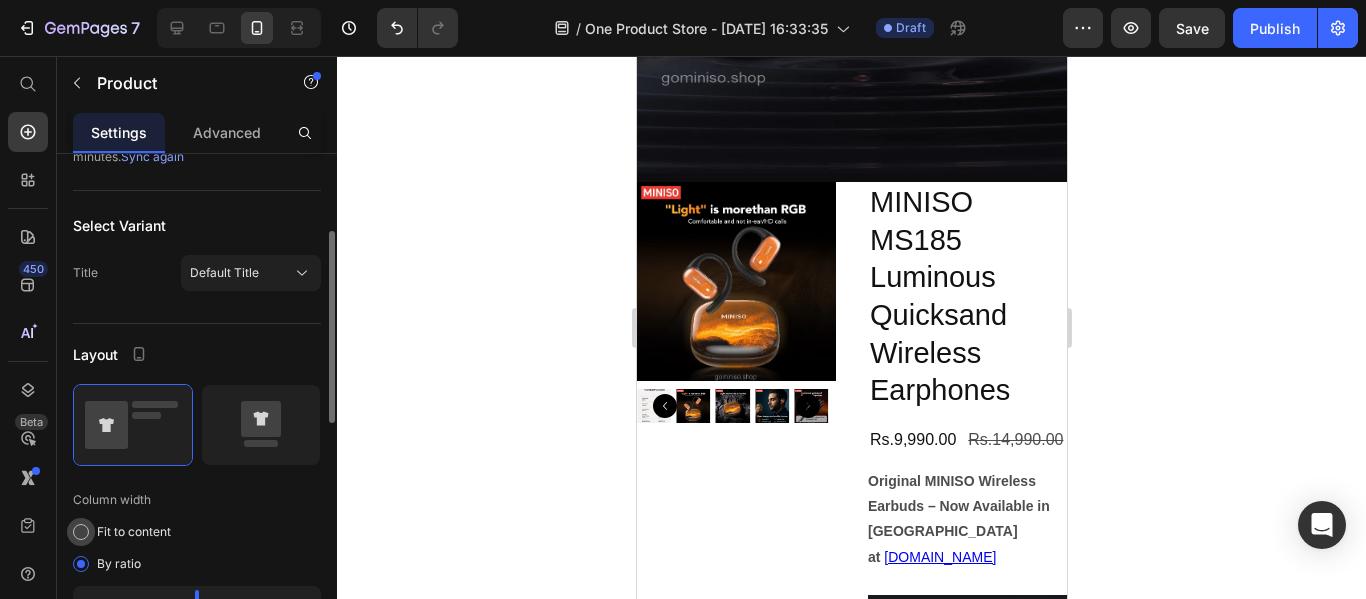 scroll, scrollTop: 9134, scrollLeft: 0, axis: vertical 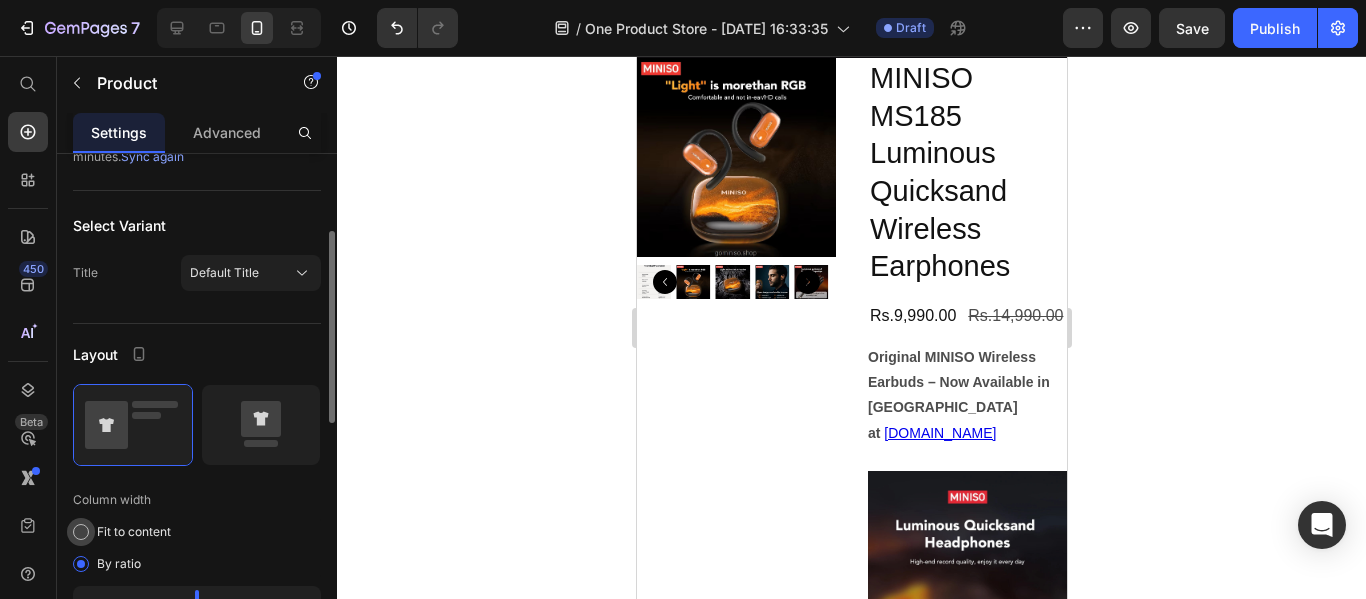 click on "Fit to content" 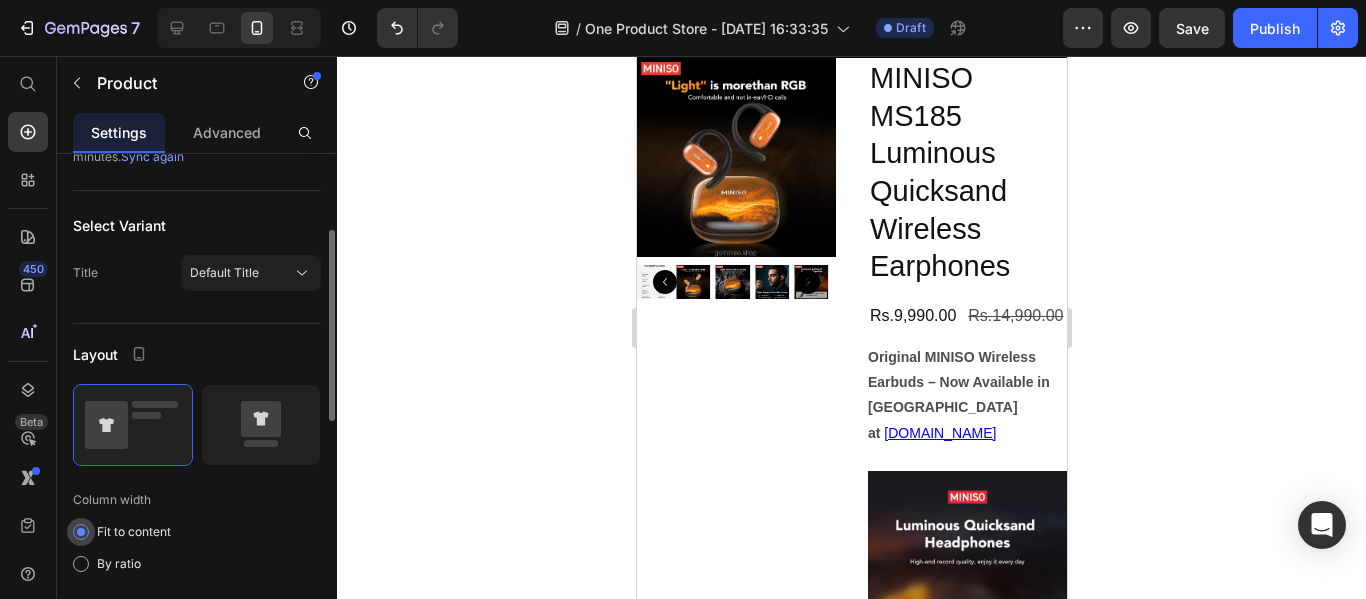 click on "Fit to content" 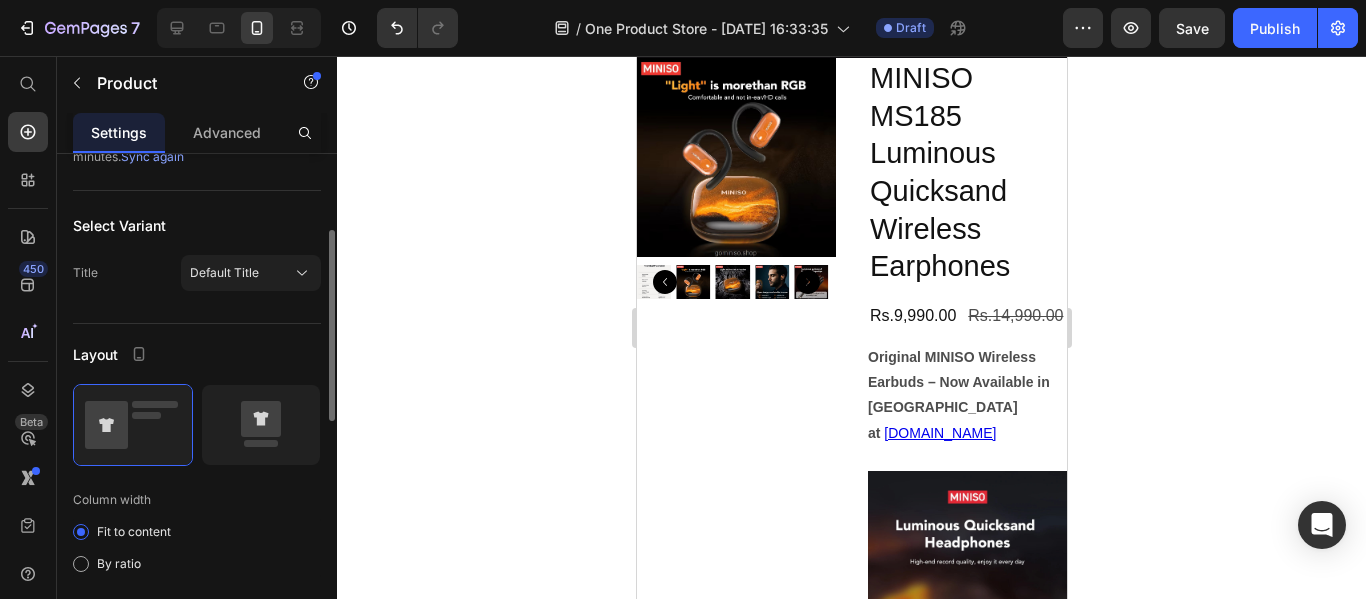 scroll, scrollTop: 500, scrollLeft: 0, axis: vertical 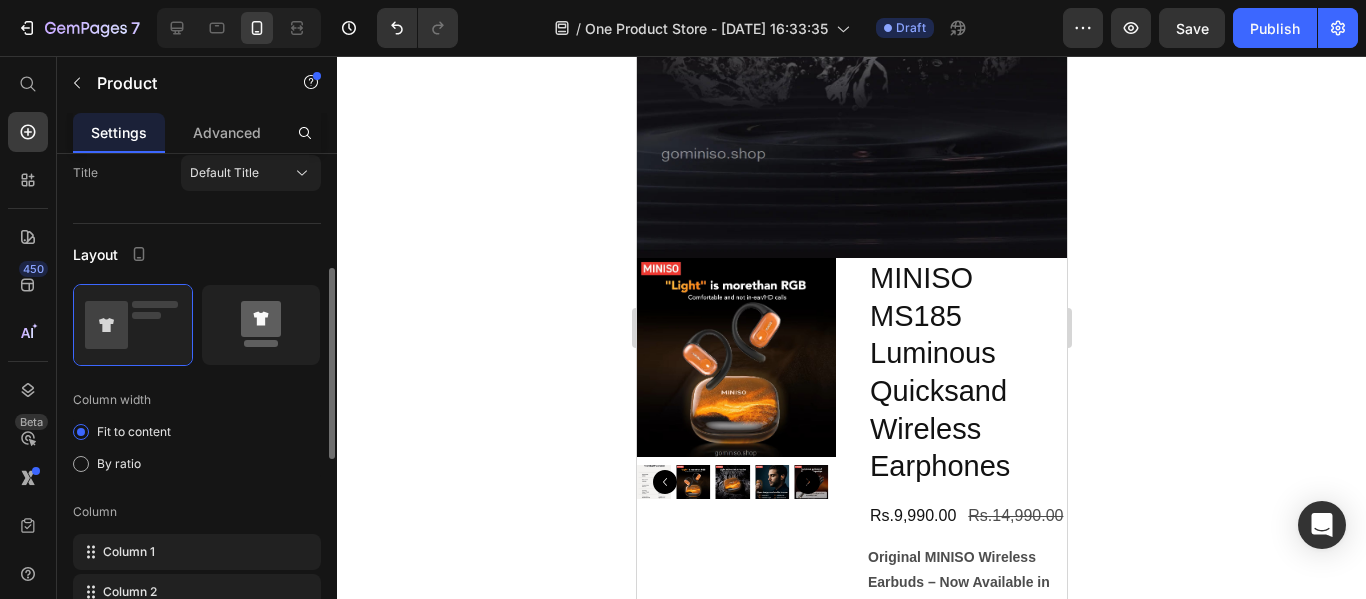 click 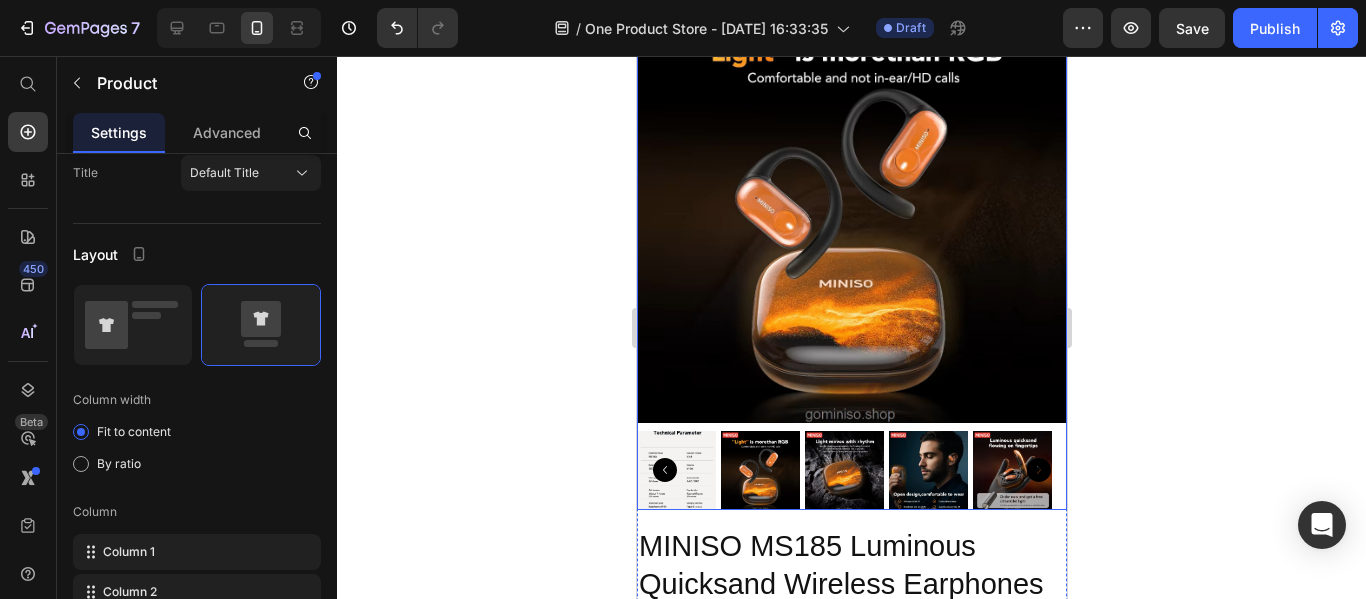 scroll, scrollTop: 9234, scrollLeft: 0, axis: vertical 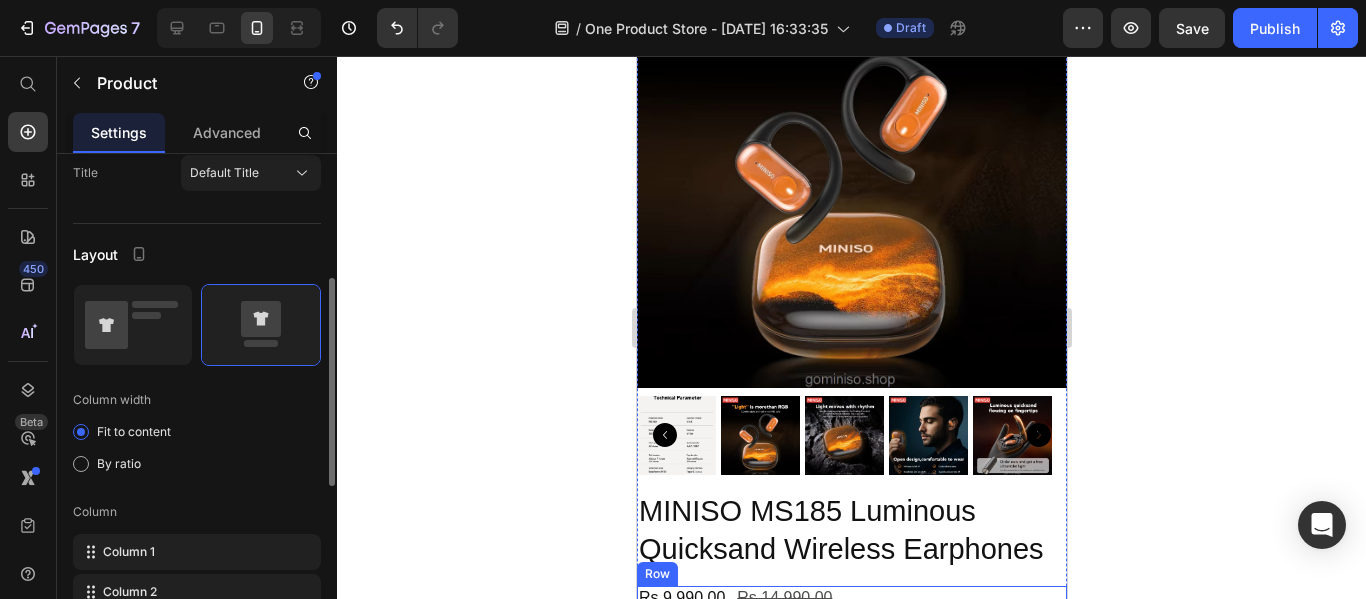 click on "Layout" at bounding box center (197, 254) 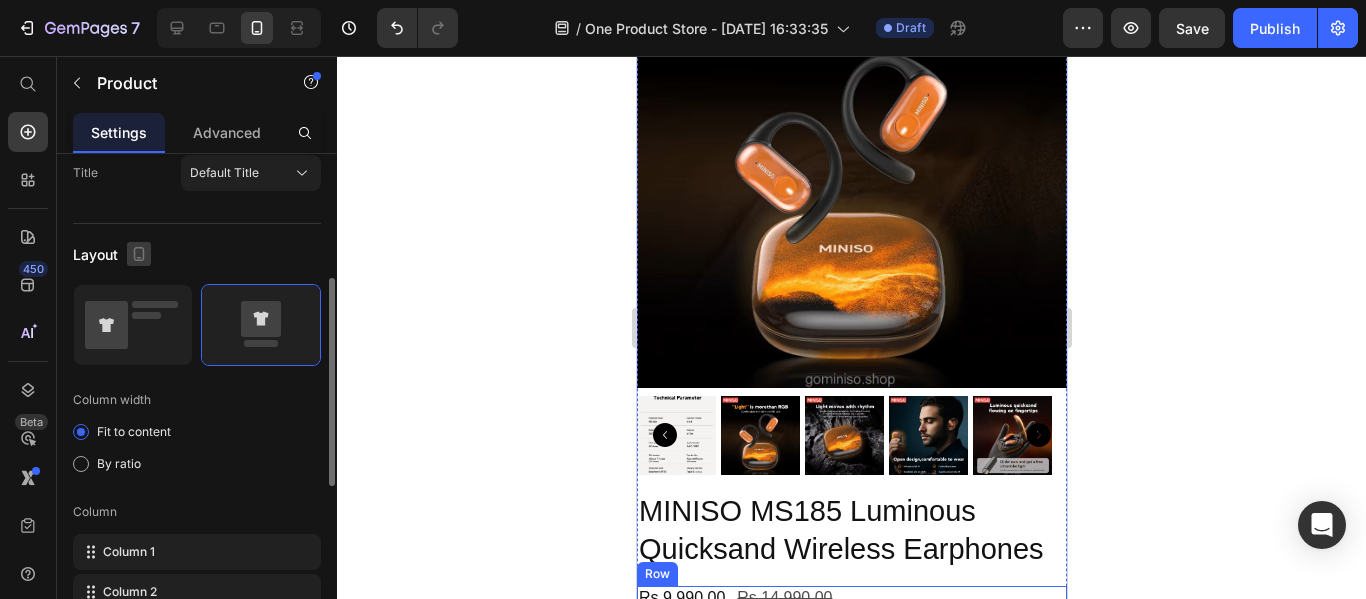 click 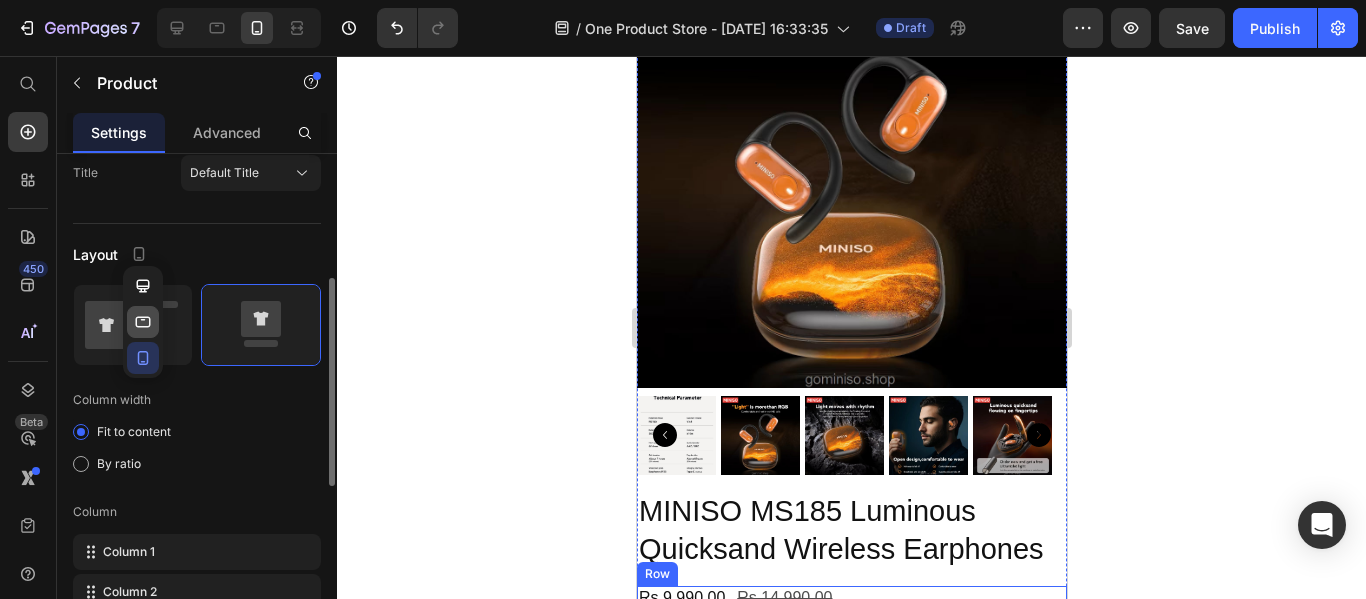 click 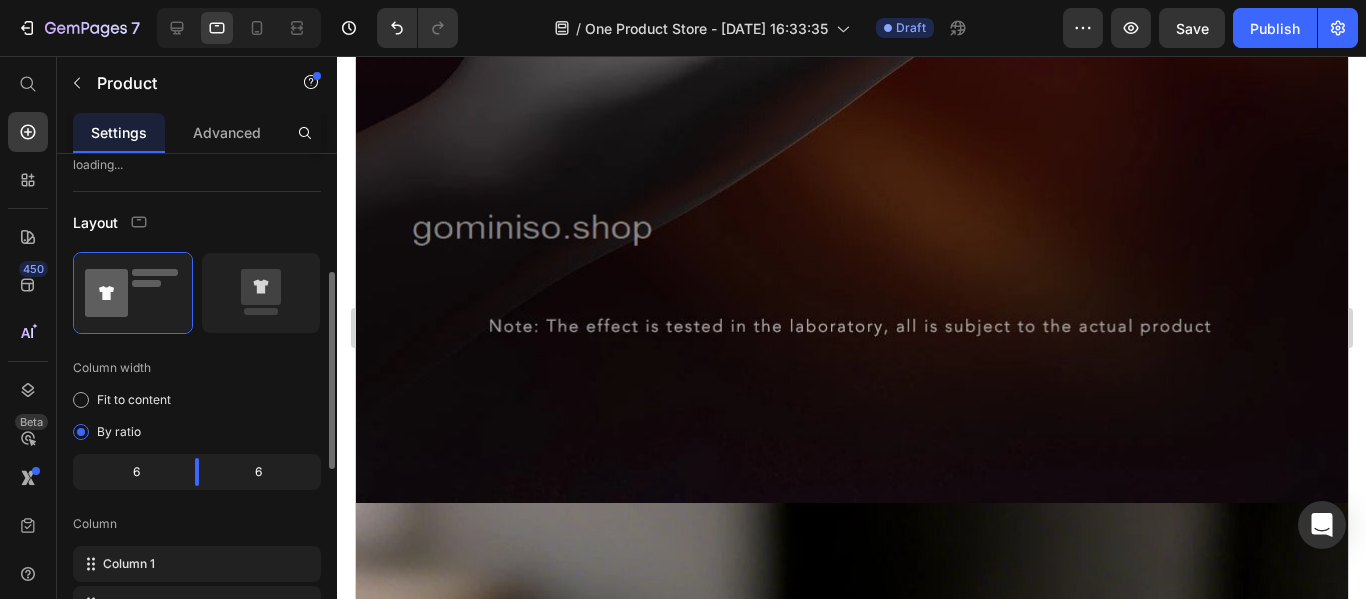 scroll, scrollTop: 5198, scrollLeft: 0, axis: vertical 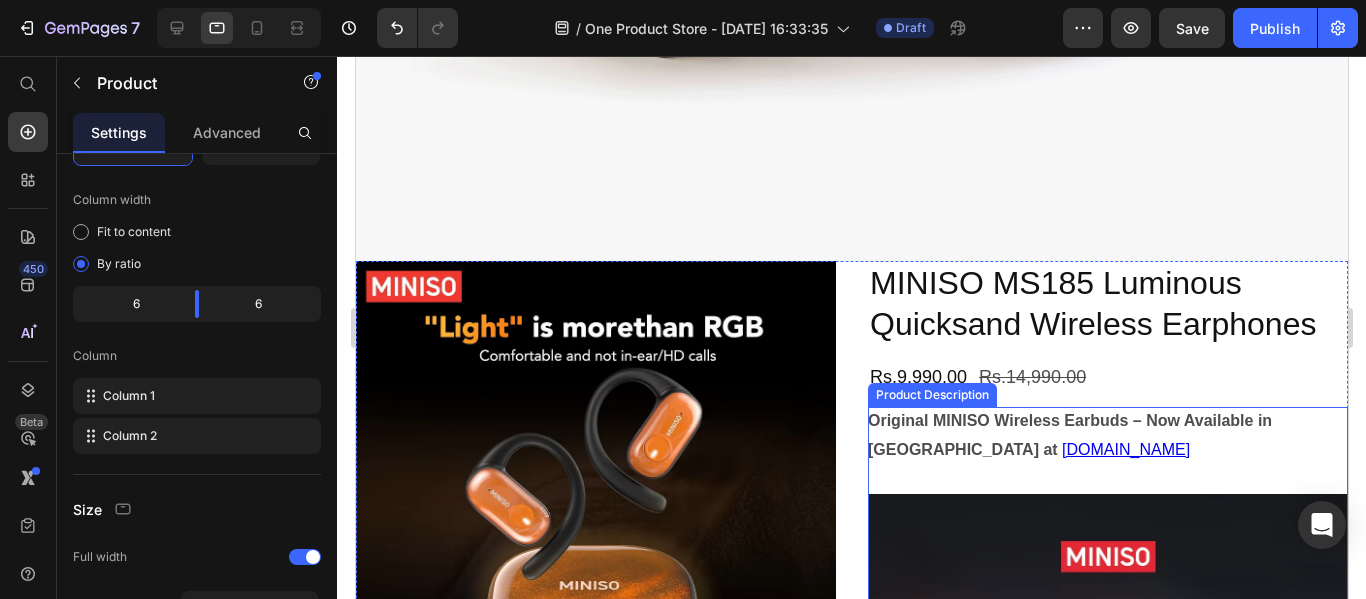 click on "Product Description" at bounding box center [931, 395] 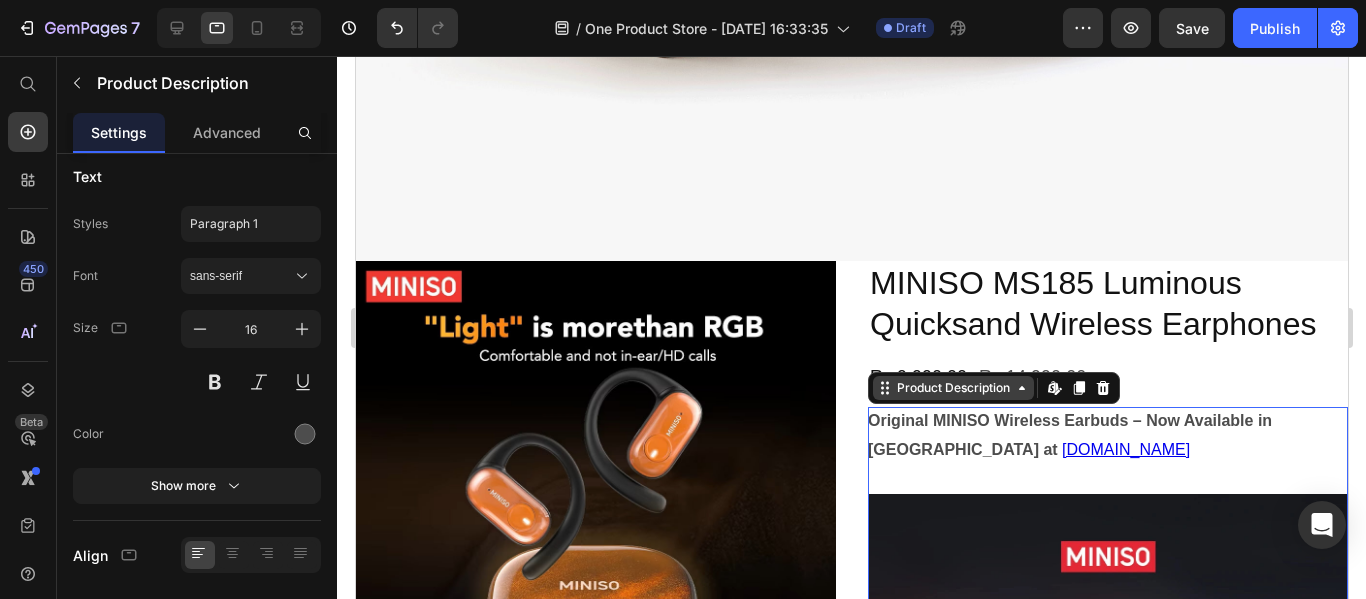 scroll, scrollTop: 0, scrollLeft: 0, axis: both 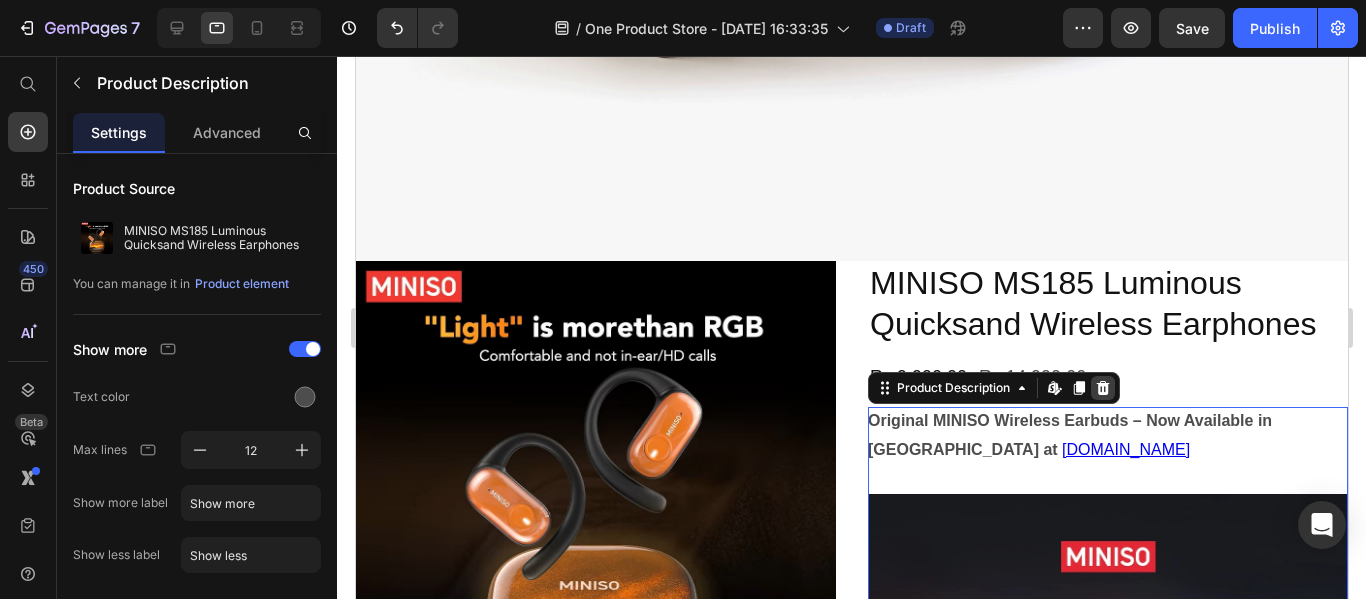 click at bounding box center [1102, 388] 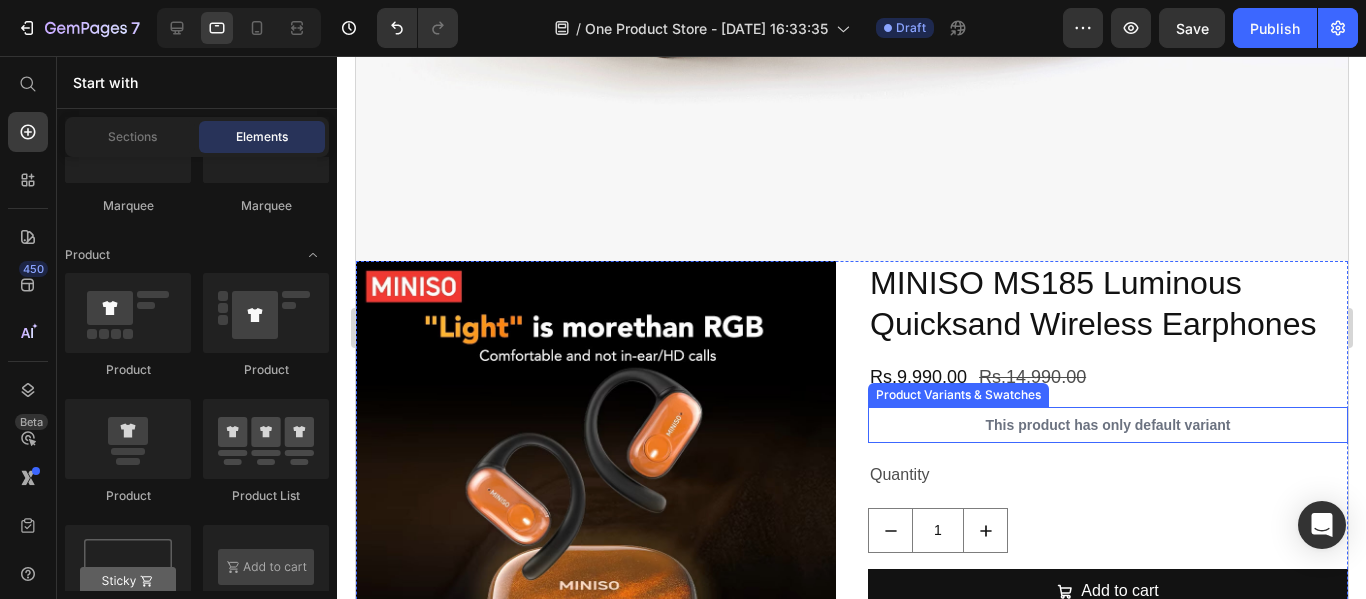 click on "This product has only default variant" at bounding box center (1107, 425) 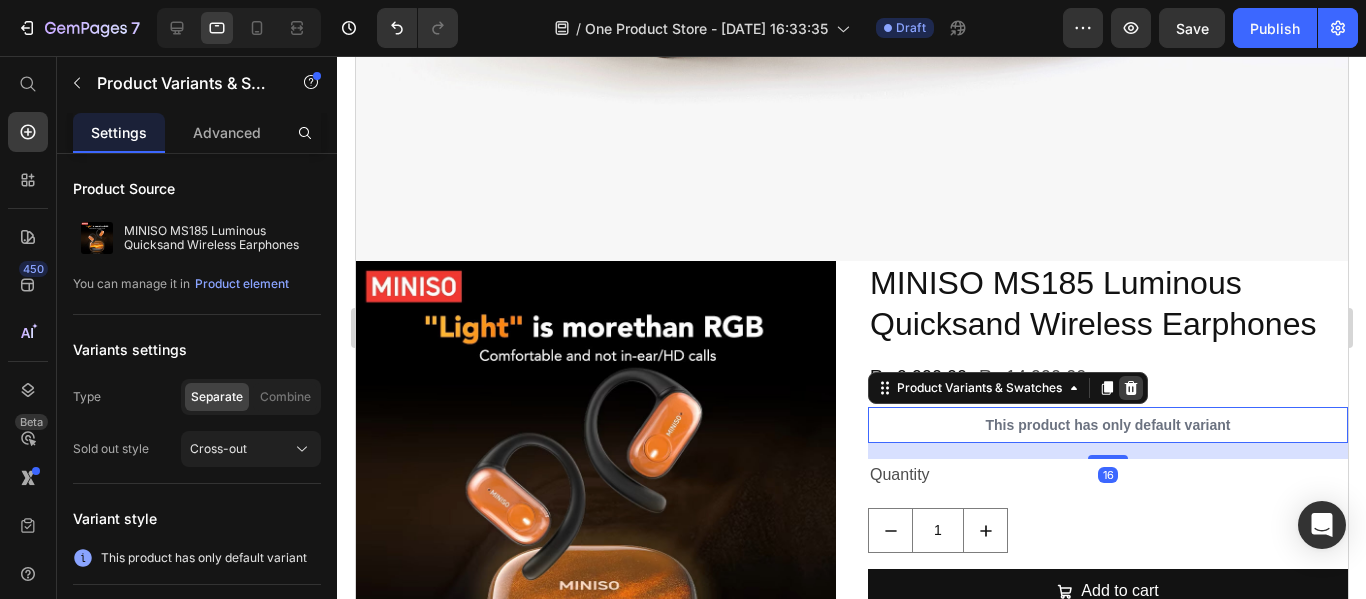 click at bounding box center [1130, 388] 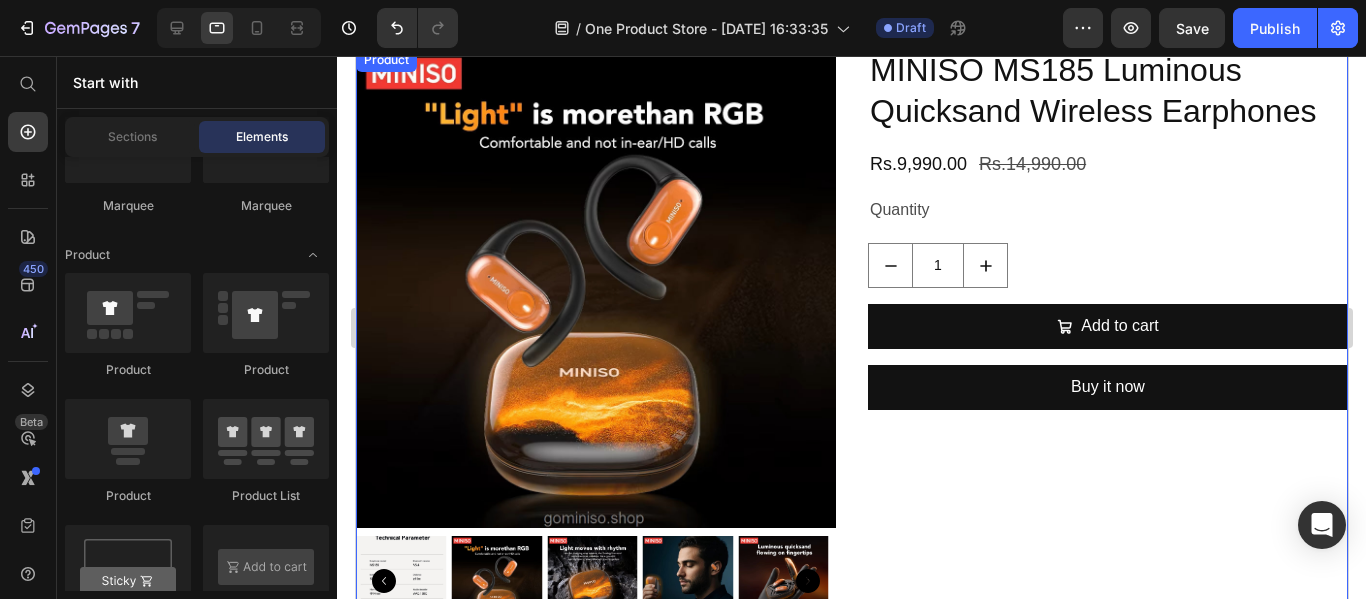 scroll, scrollTop: 9619, scrollLeft: 0, axis: vertical 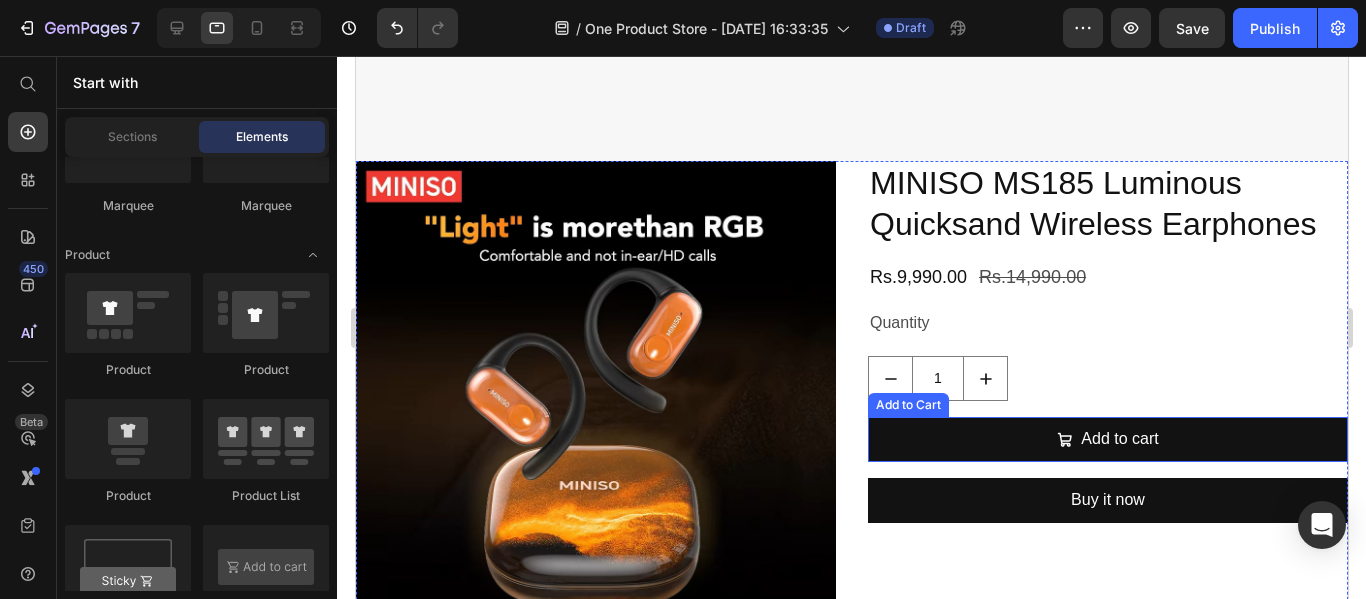 click on "Add to Cart" at bounding box center [907, 405] 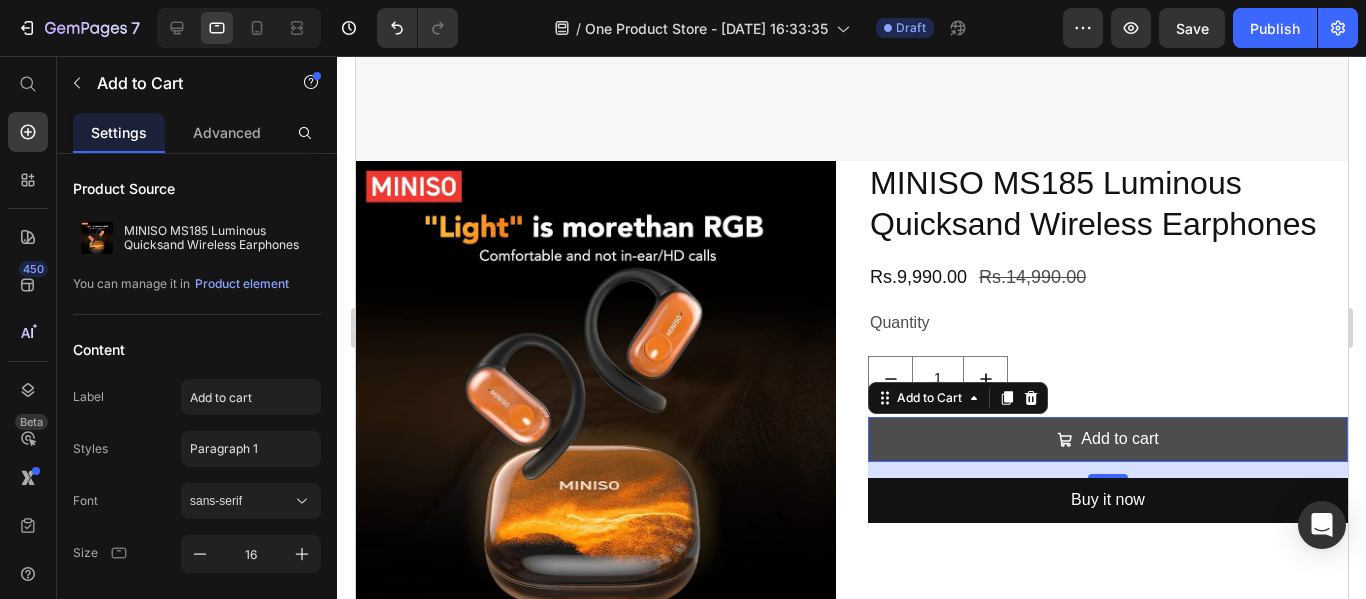 click on "Add to cart" at bounding box center (1107, 439) 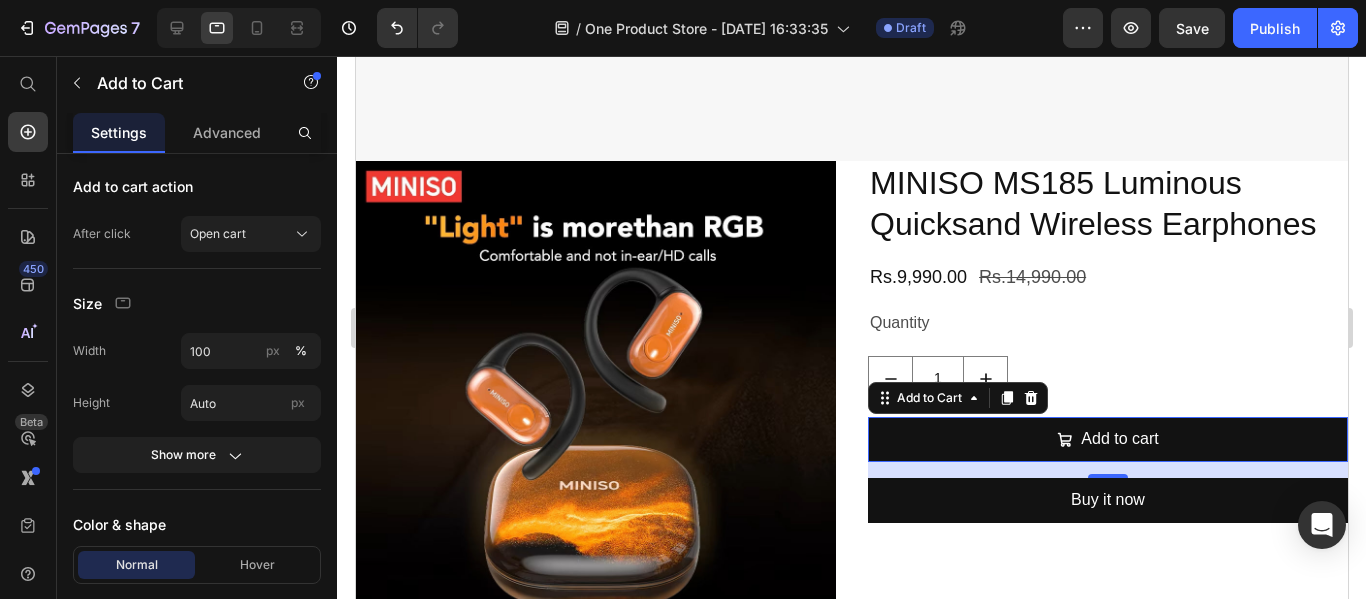 scroll, scrollTop: 1200, scrollLeft: 0, axis: vertical 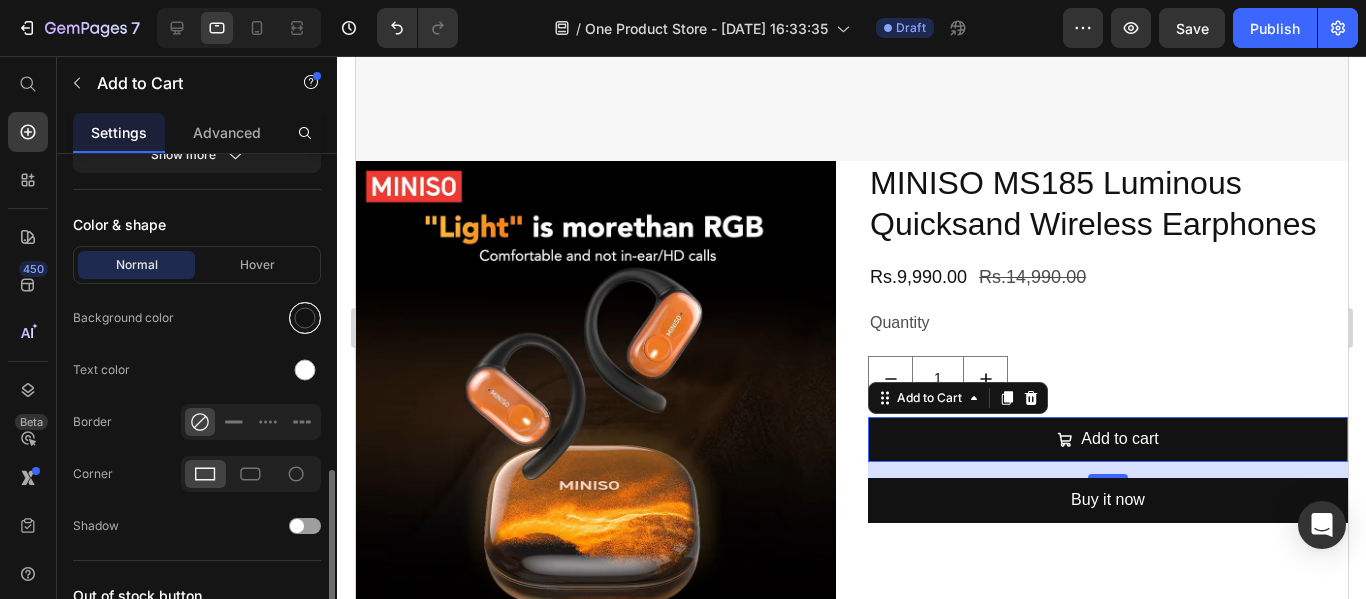 click at bounding box center [305, 318] 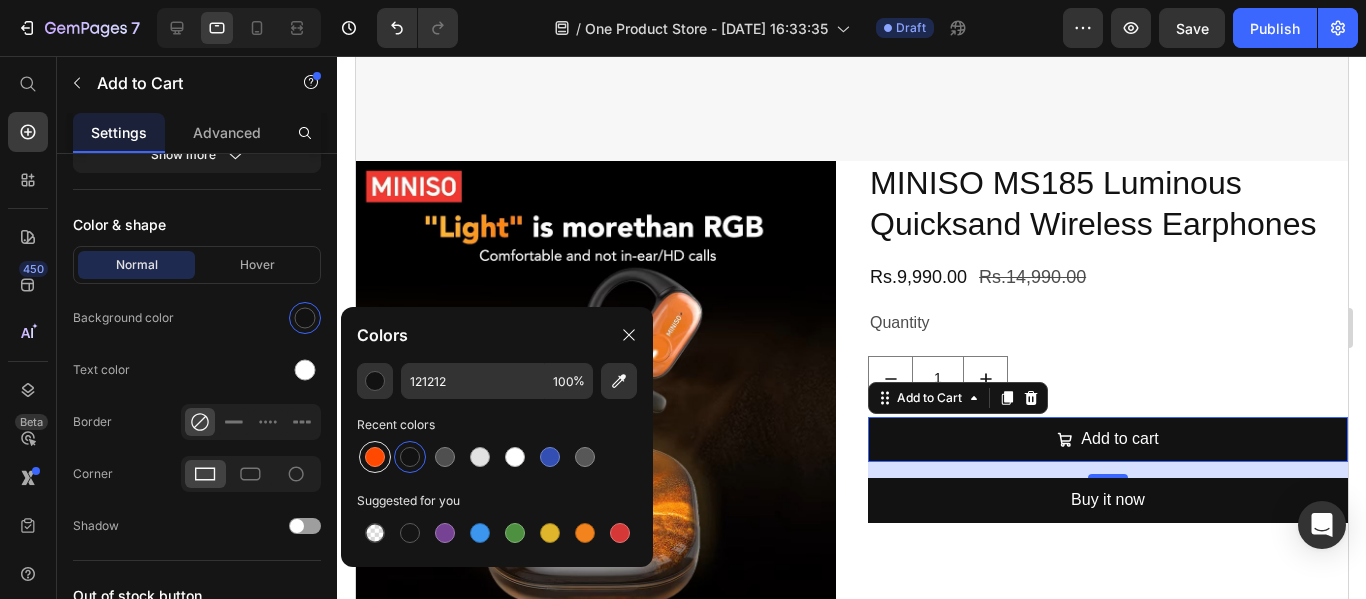 click at bounding box center [375, 457] 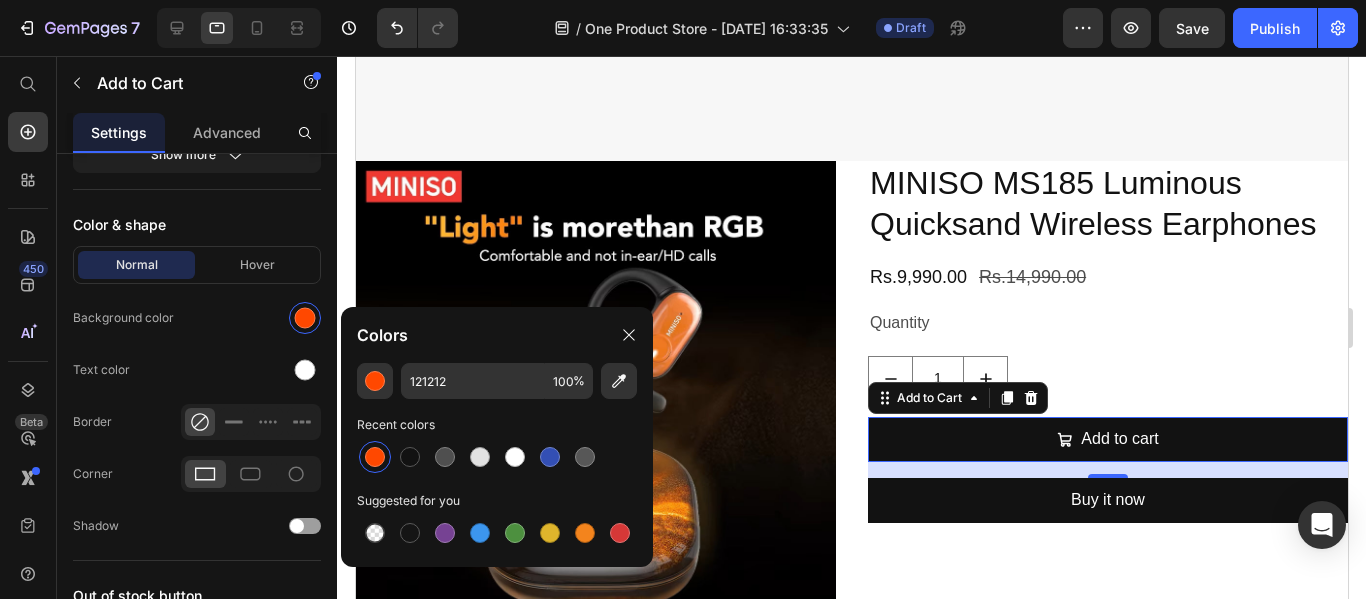 type on "FF4800" 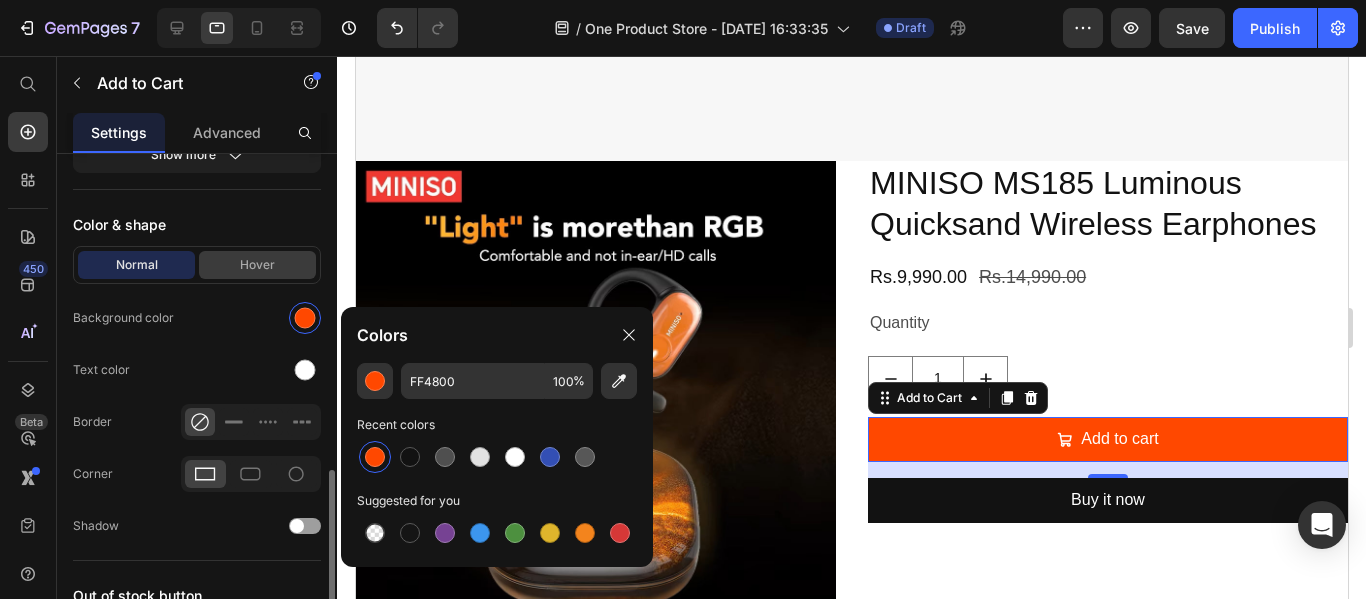 click on "Hover" at bounding box center [257, 265] 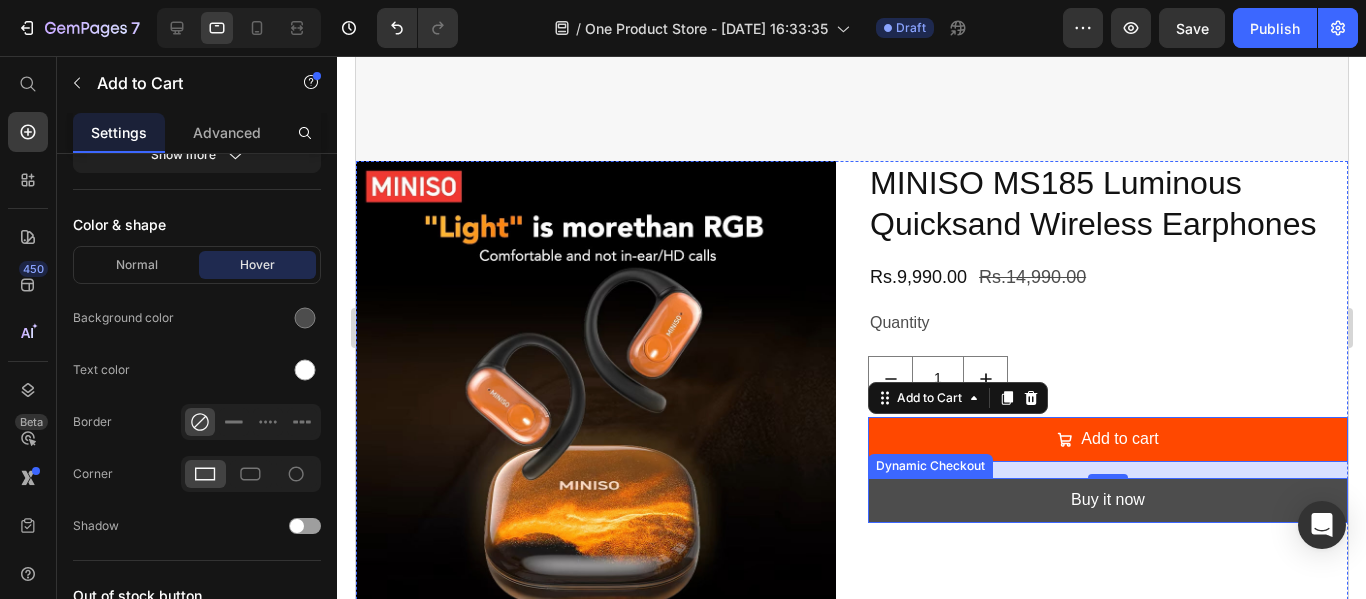 click on "Buy it now" at bounding box center [1107, 500] 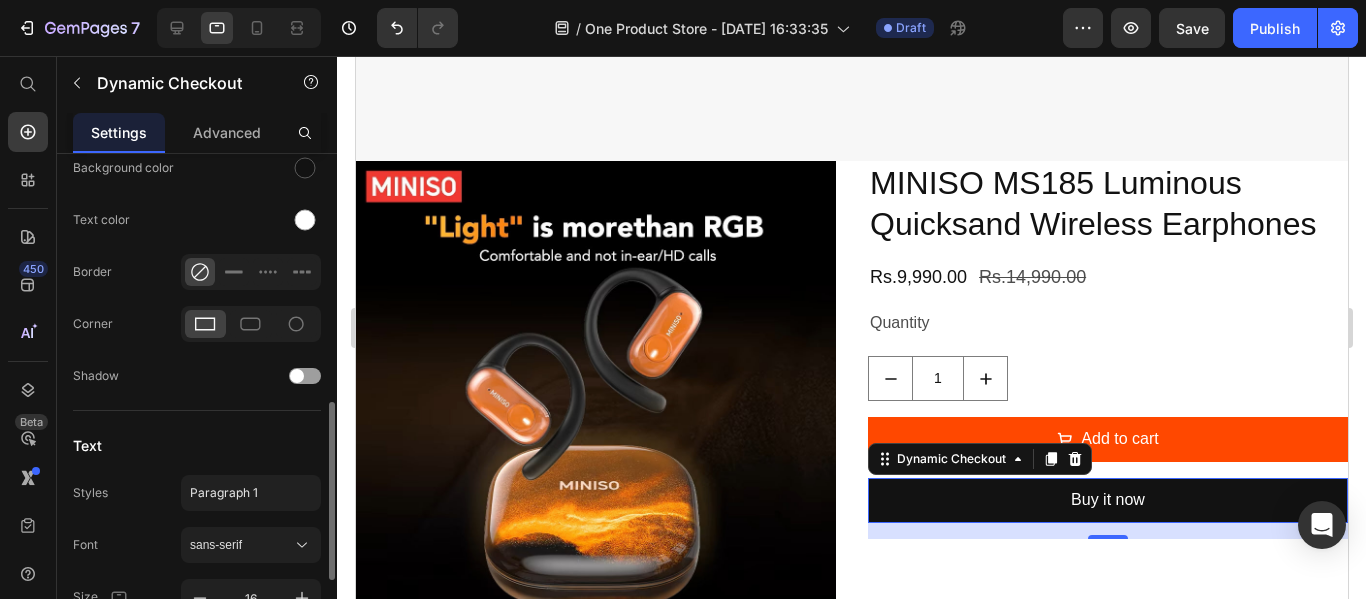 scroll, scrollTop: 500, scrollLeft: 0, axis: vertical 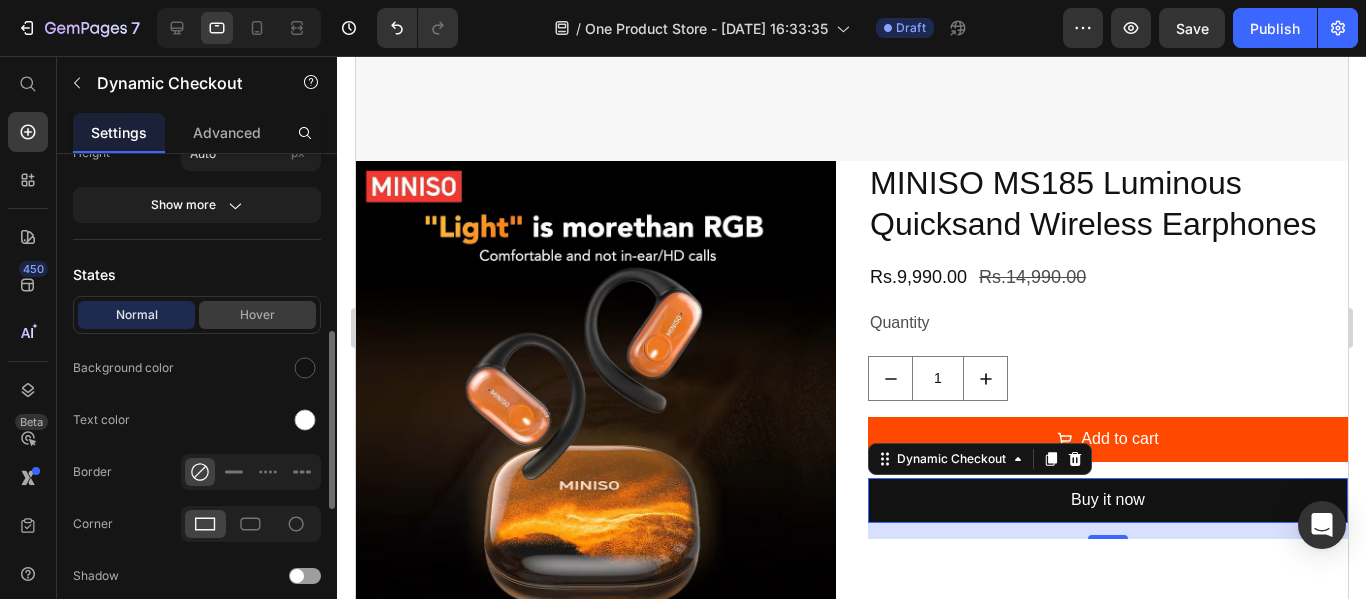 click on "Hover" at bounding box center (257, 315) 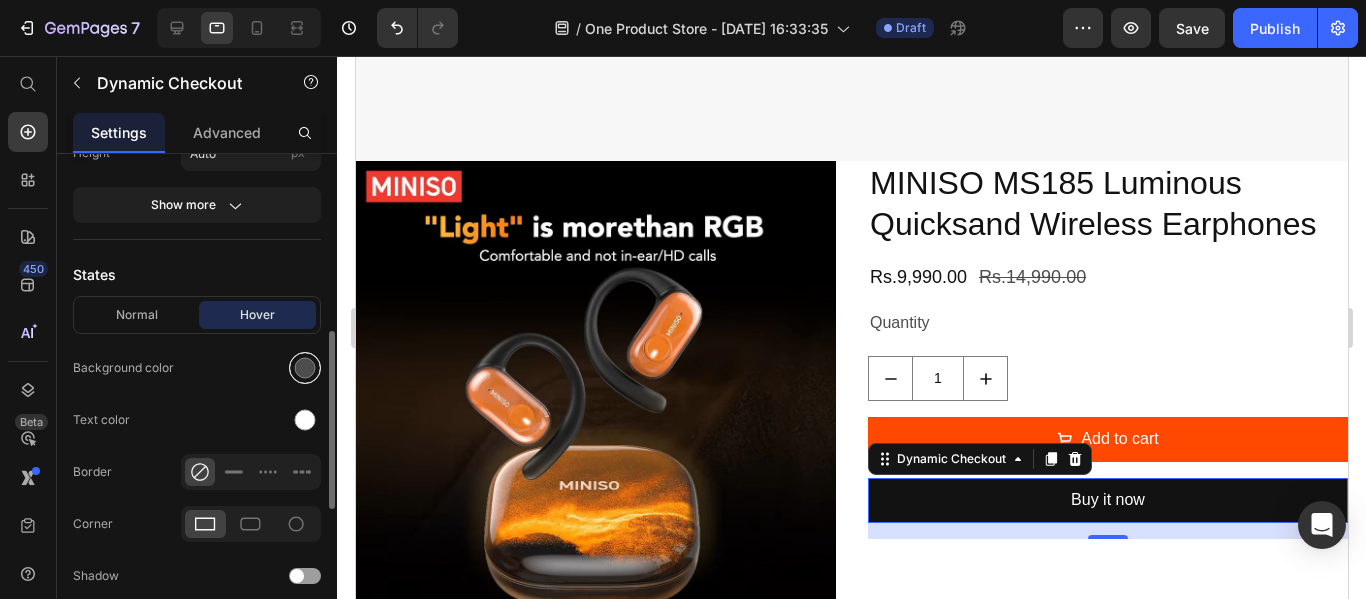 click at bounding box center (305, 368) 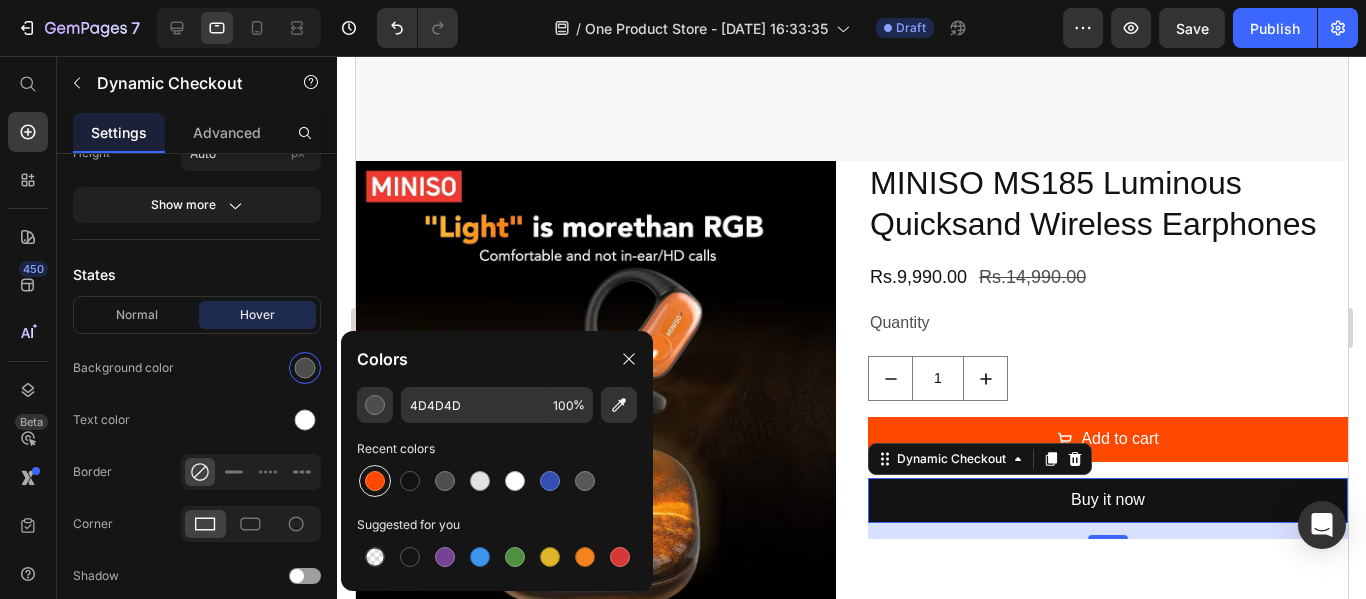 click at bounding box center [375, 481] 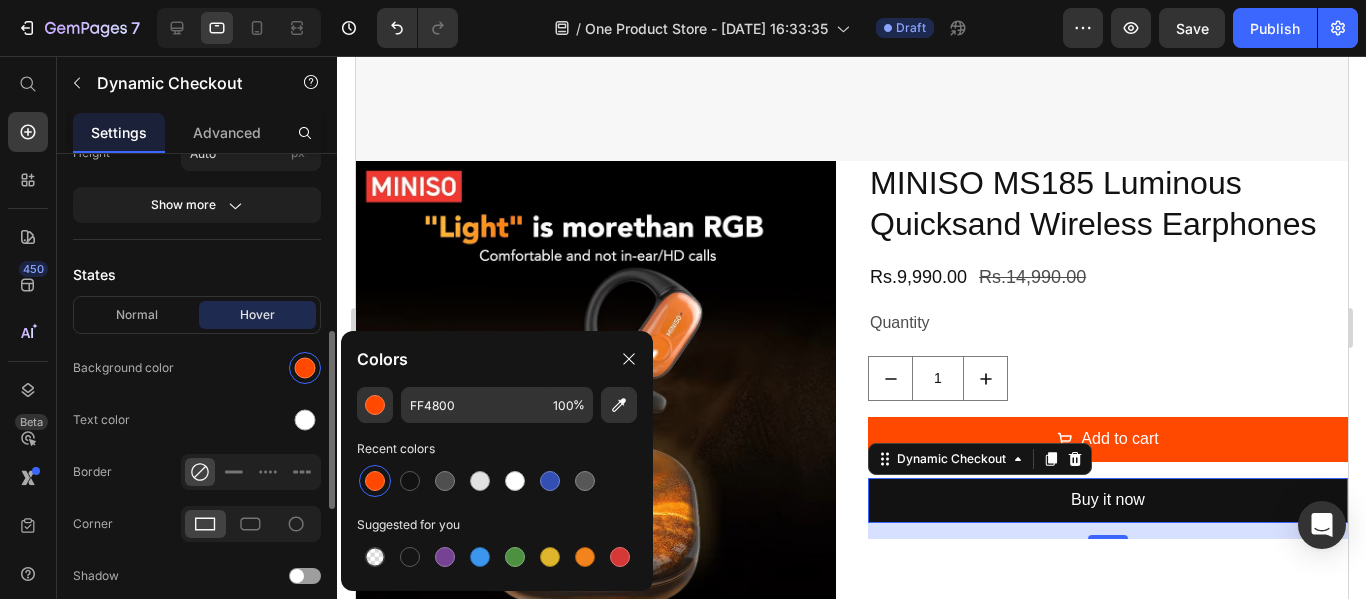 click on "Background color" 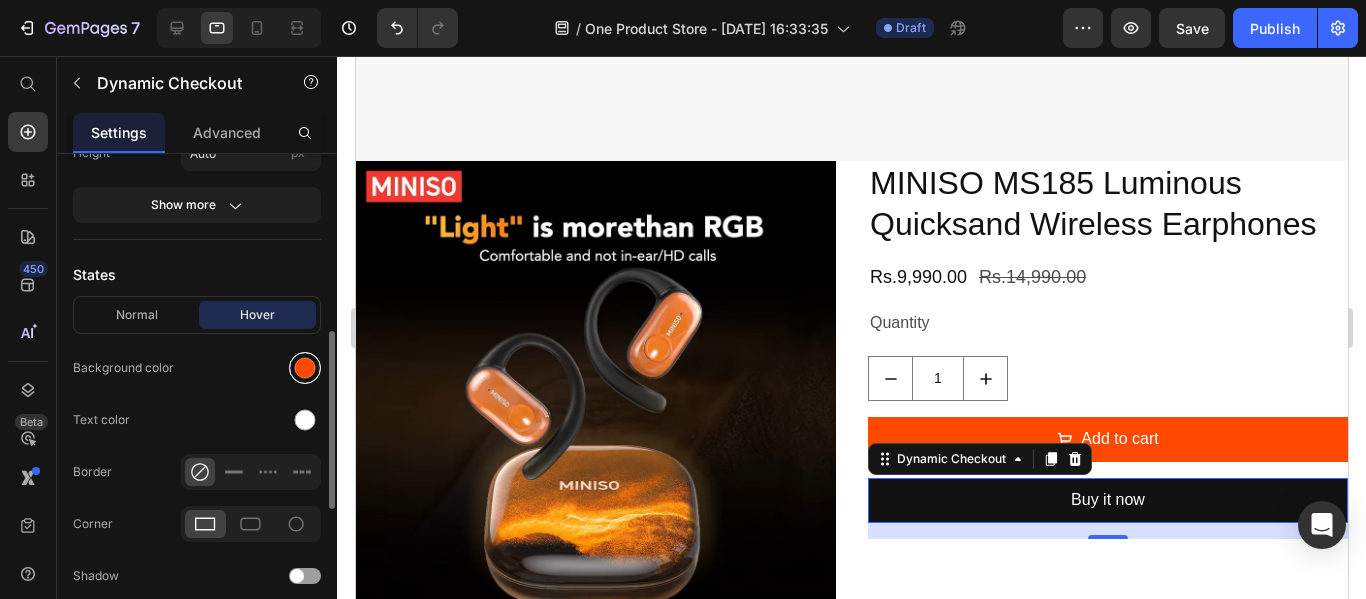 click at bounding box center (305, 368) 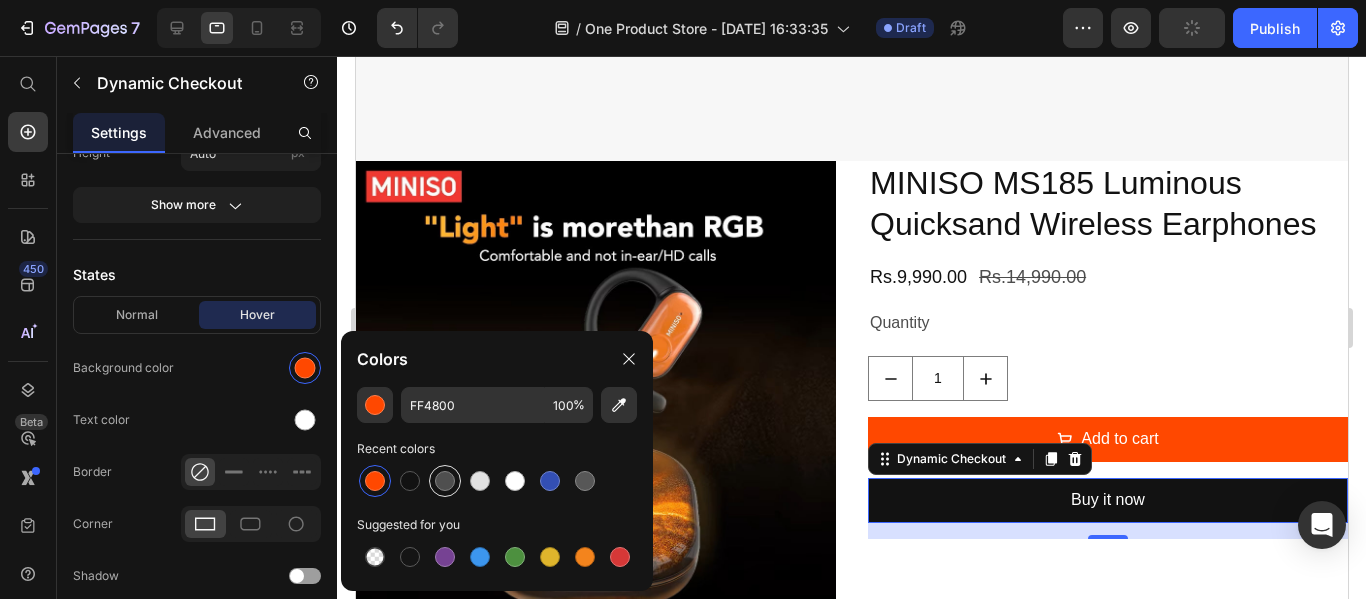 click at bounding box center [445, 481] 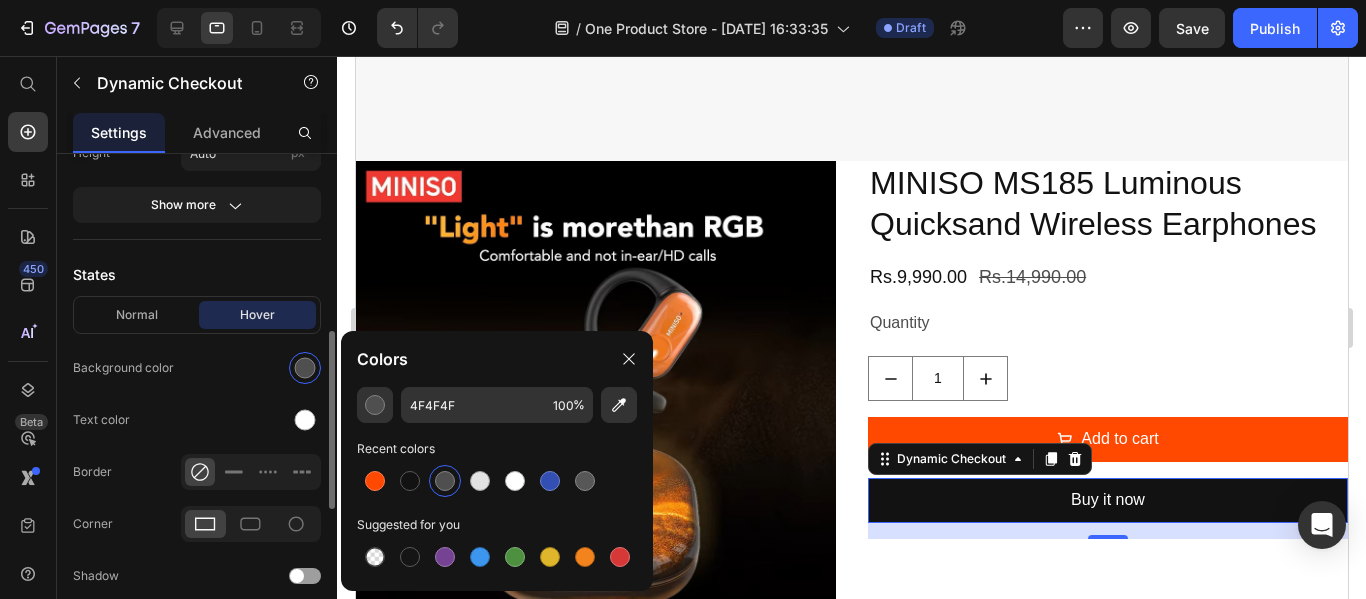 click on "States" at bounding box center [197, 274] 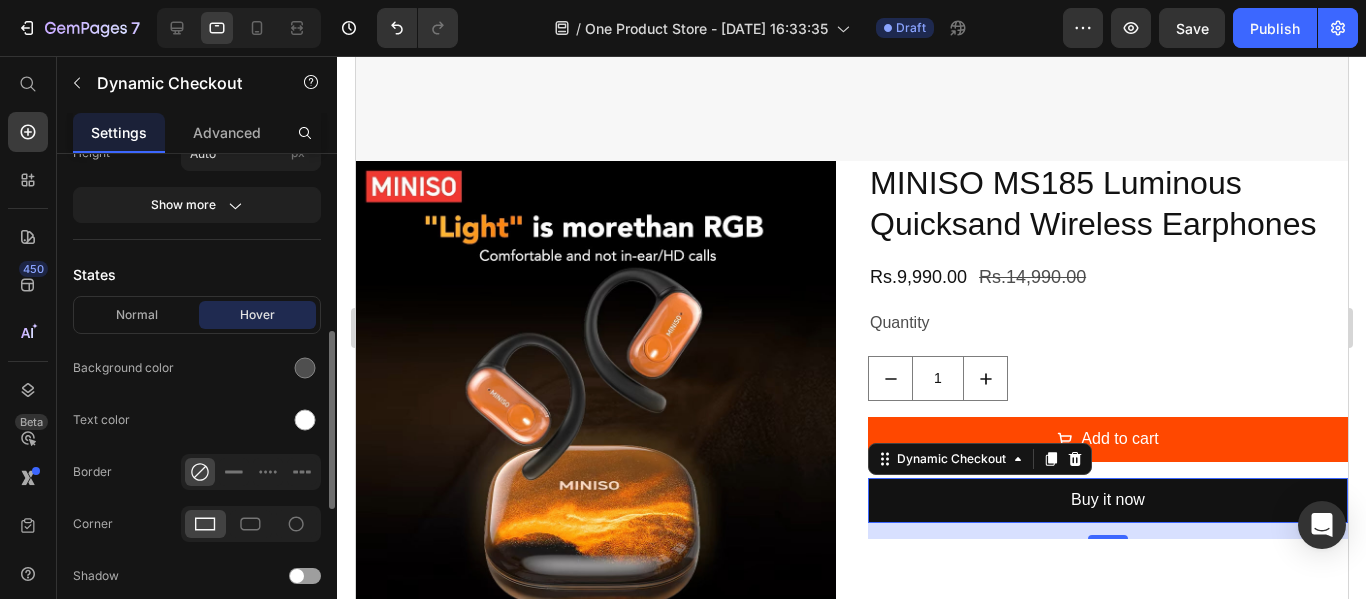 click on "States" at bounding box center (197, 274) 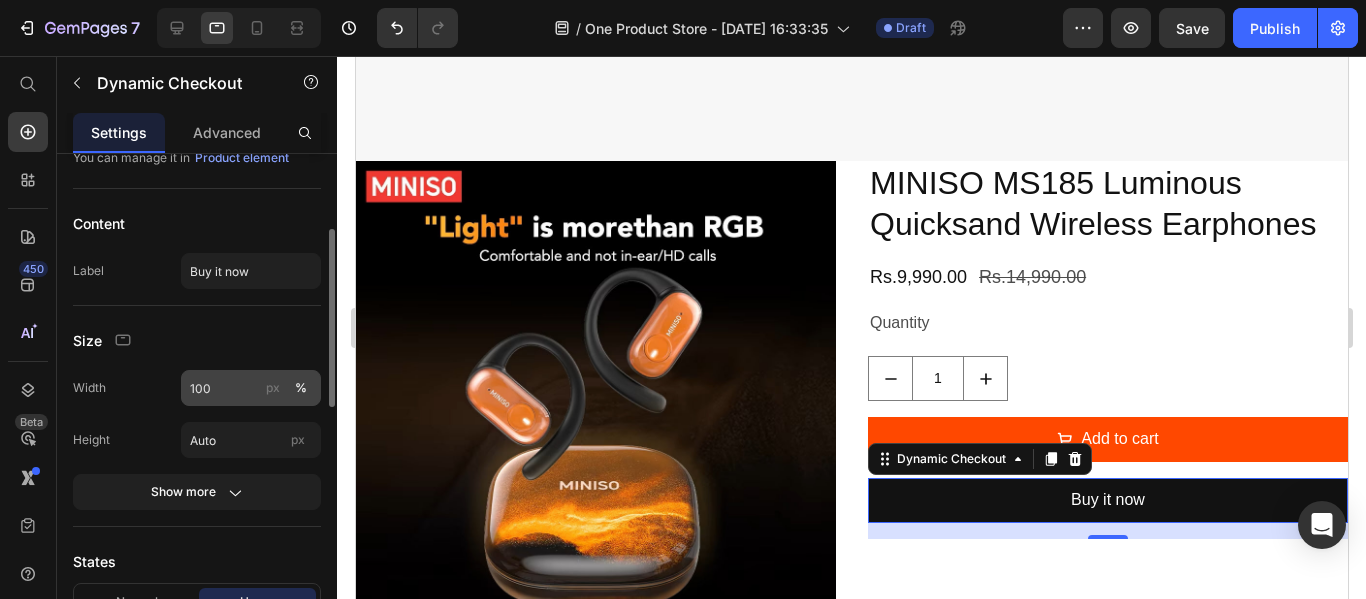 scroll, scrollTop: 0, scrollLeft: 0, axis: both 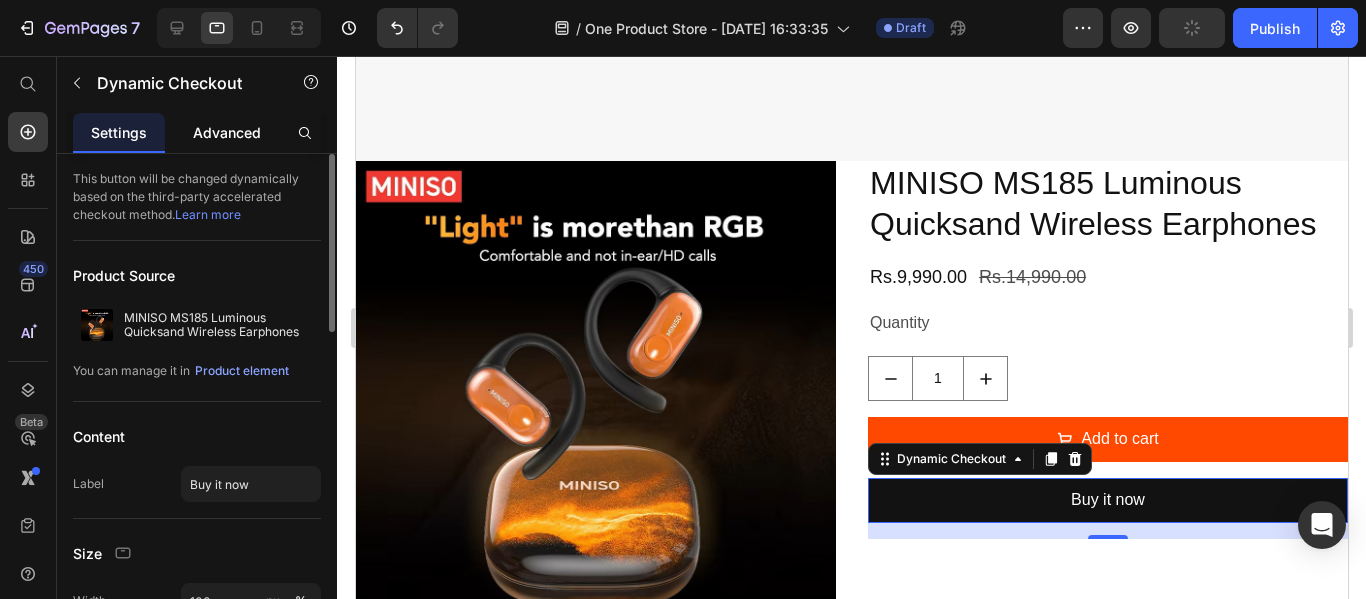 click on "Advanced" 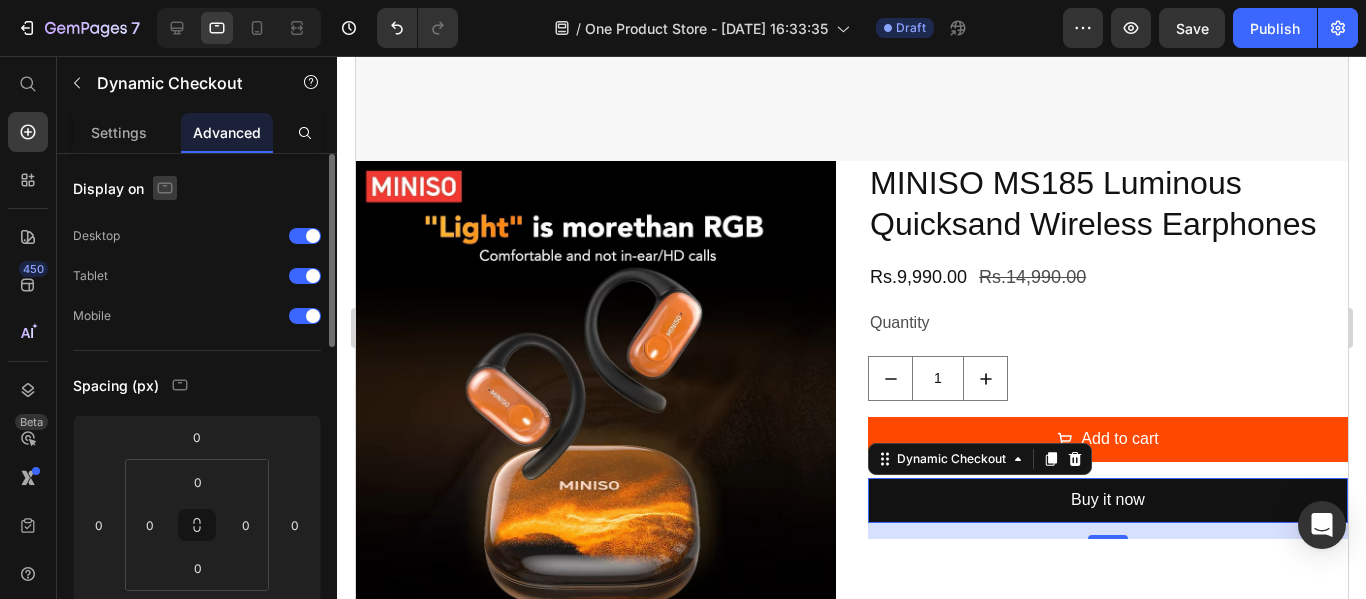 click 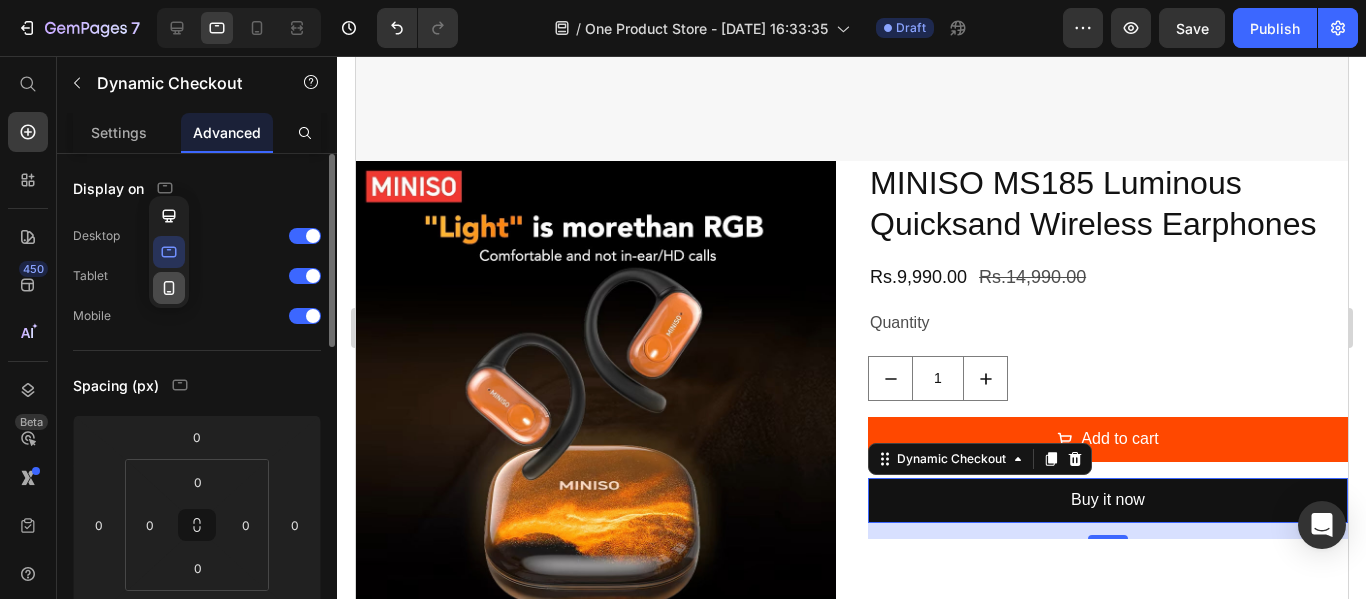 click 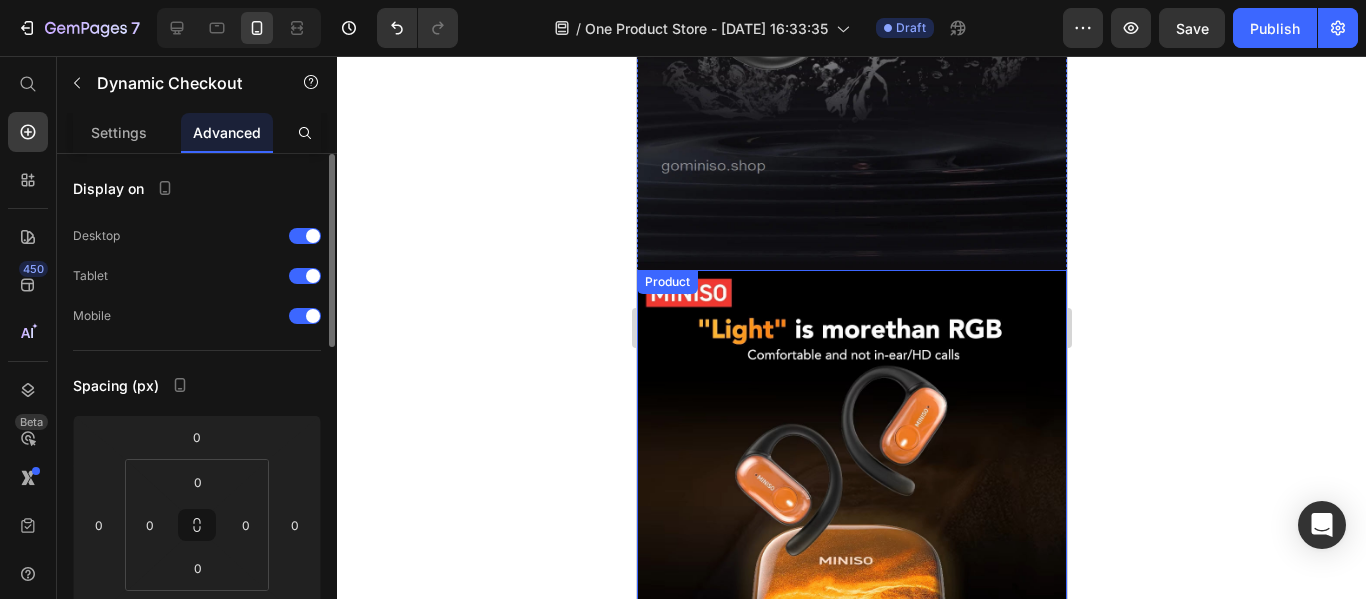 scroll, scrollTop: 8495, scrollLeft: 0, axis: vertical 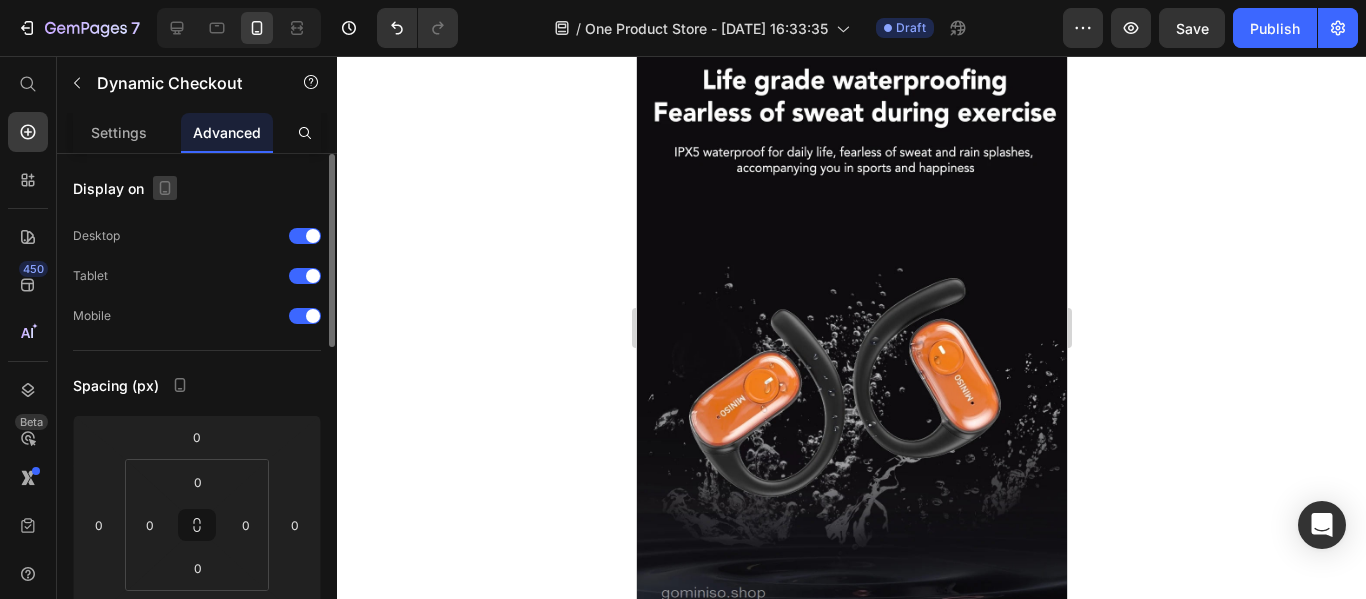 click 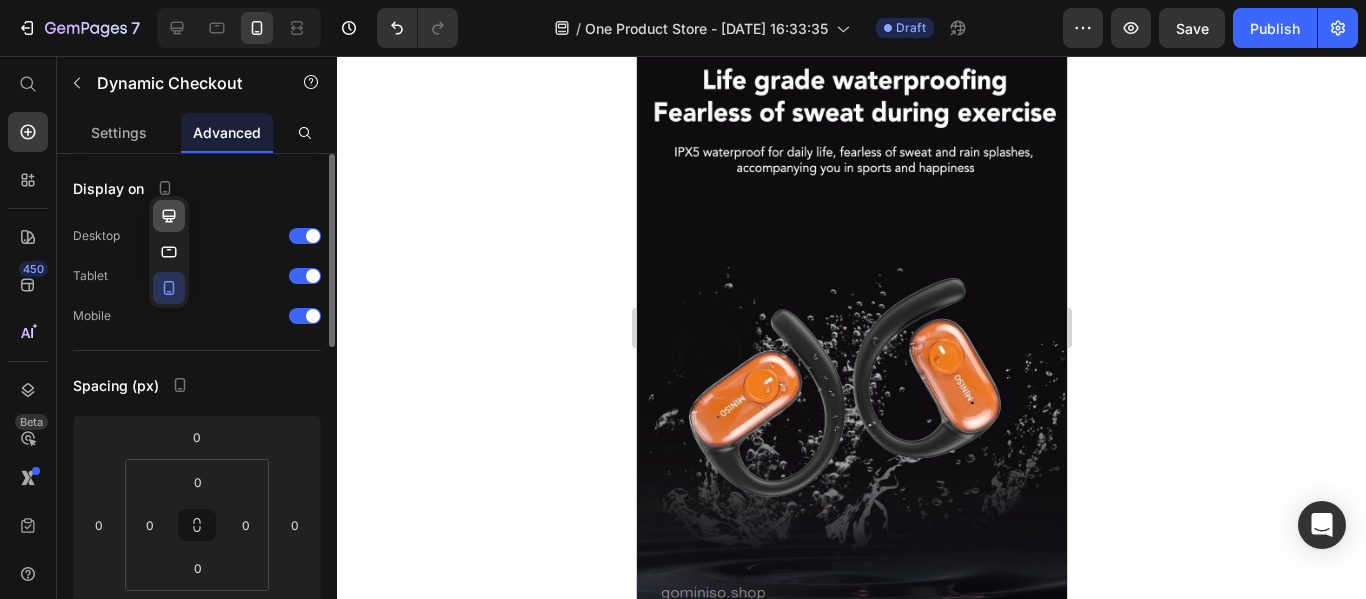 click 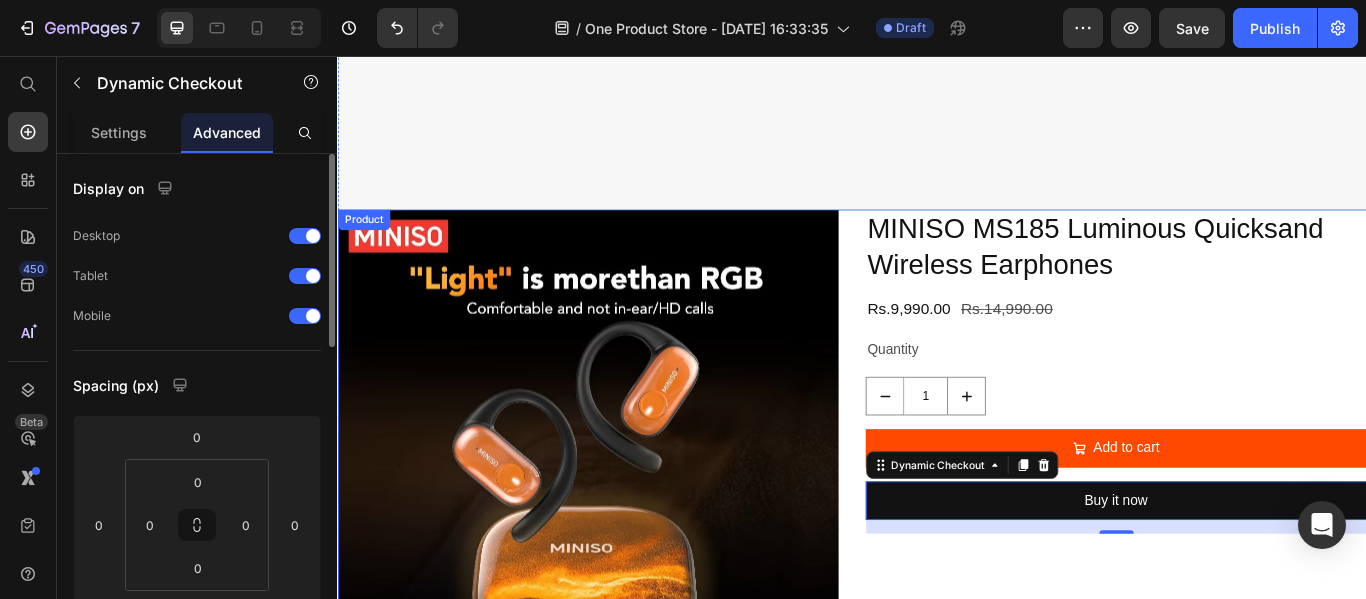 scroll, scrollTop: 11308, scrollLeft: 0, axis: vertical 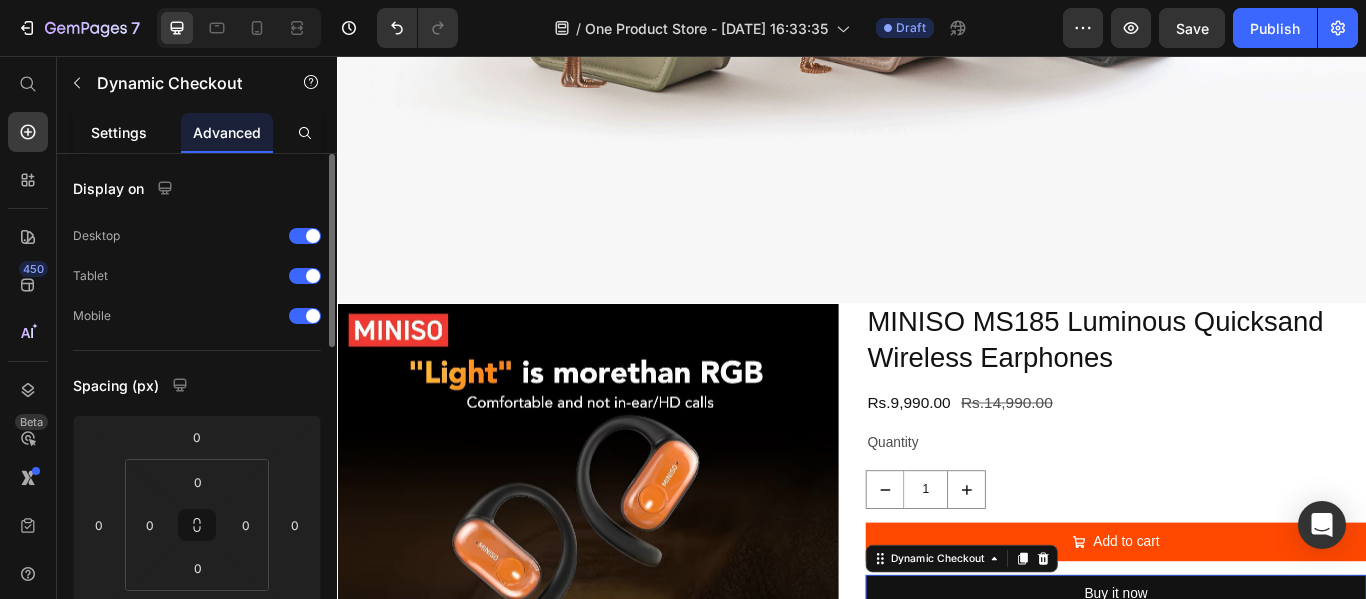 click on "Settings" 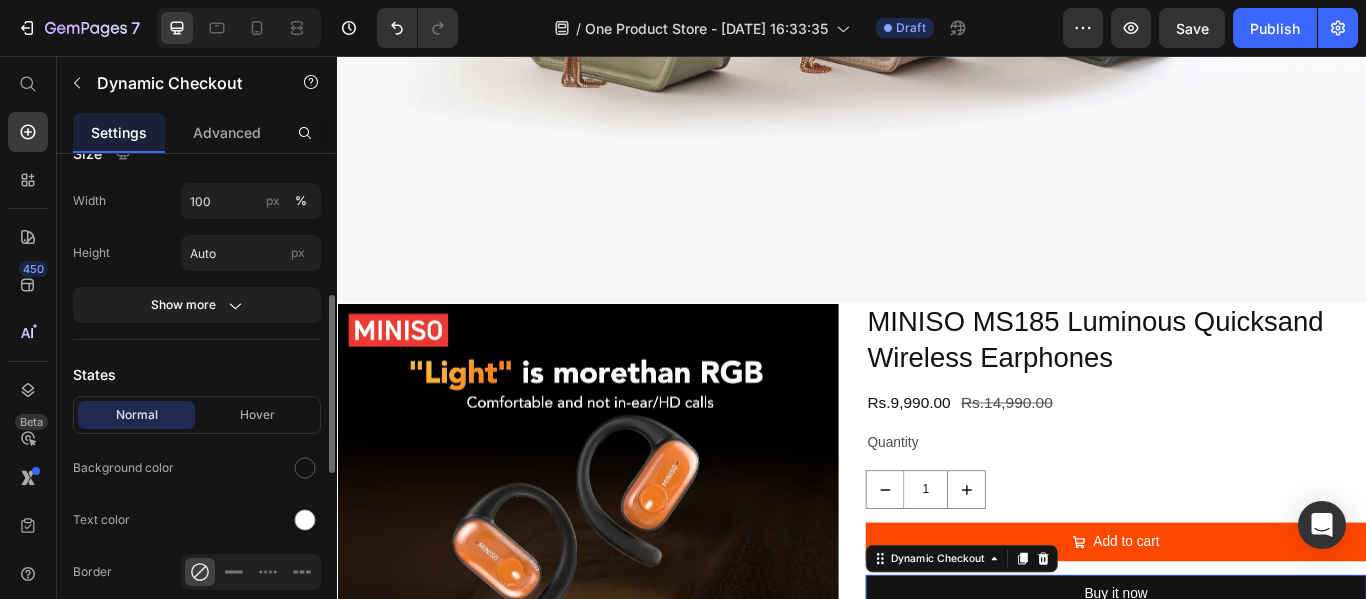 scroll, scrollTop: 500, scrollLeft: 0, axis: vertical 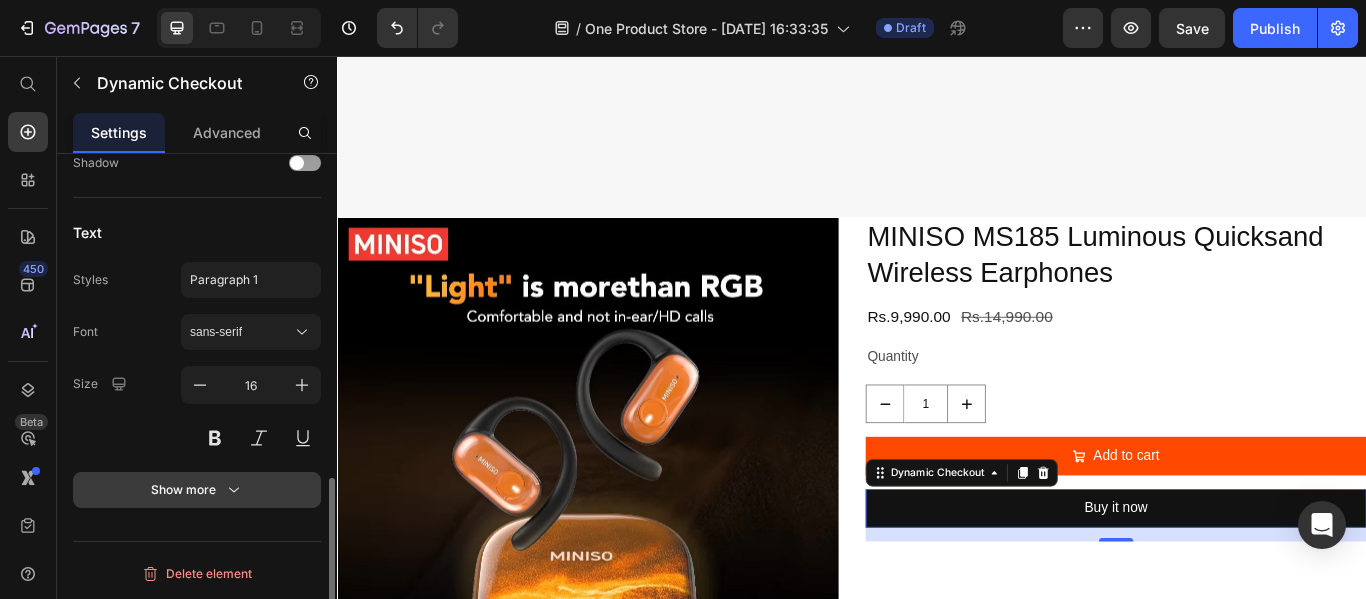 click 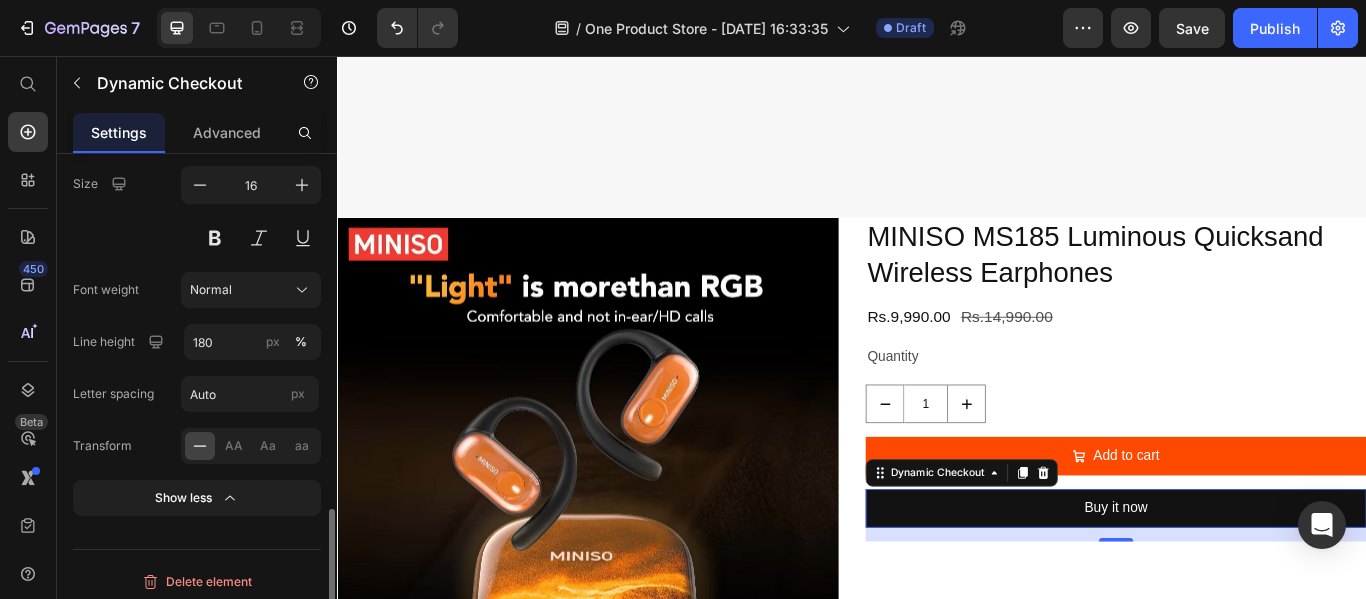 scroll, scrollTop: 1121, scrollLeft: 0, axis: vertical 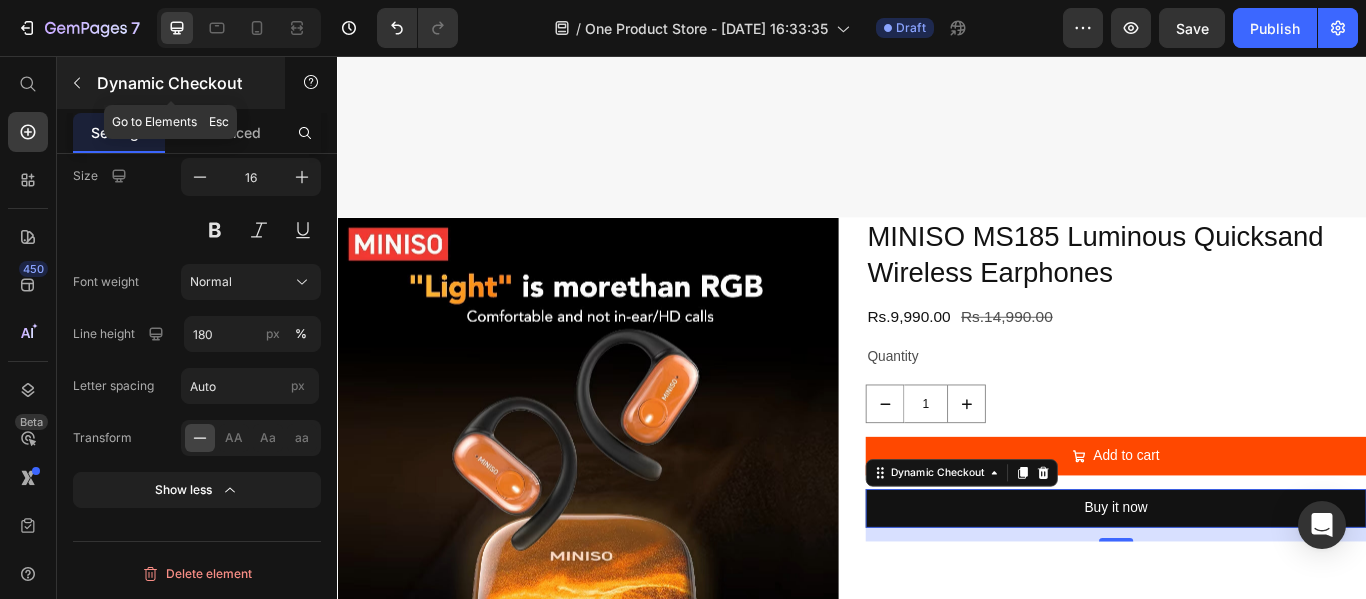 click 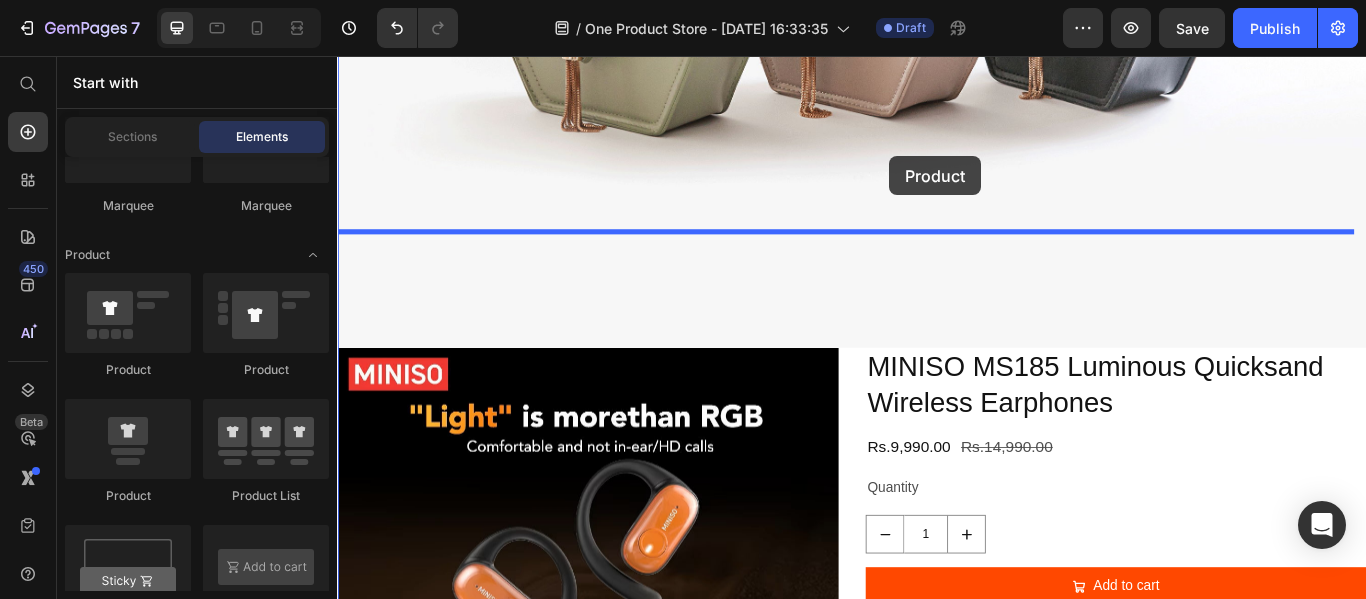 scroll, scrollTop: 11212, scrollLeft: 0, axis: vertical 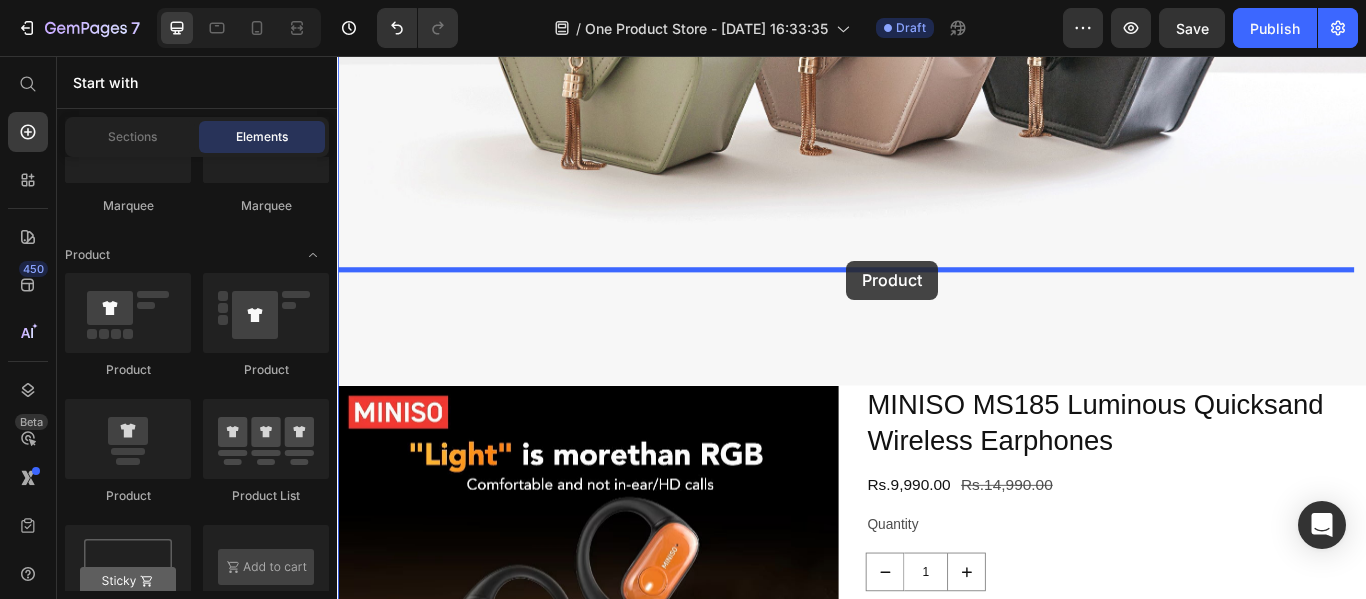 drag, startPoint x: 589, startPoint y: 376, endPoint x: 931, endPoint y: 295, distance: 351.46124 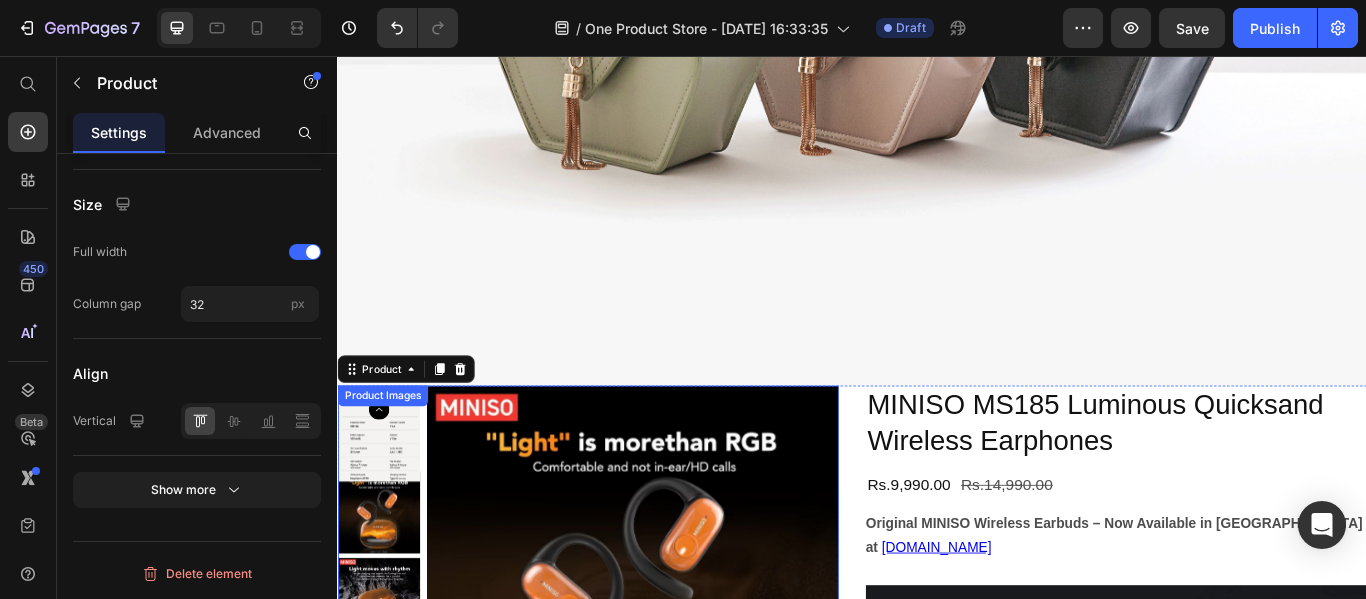 scroll, scrollTop: 0, scrollLeft: 0, axis: both 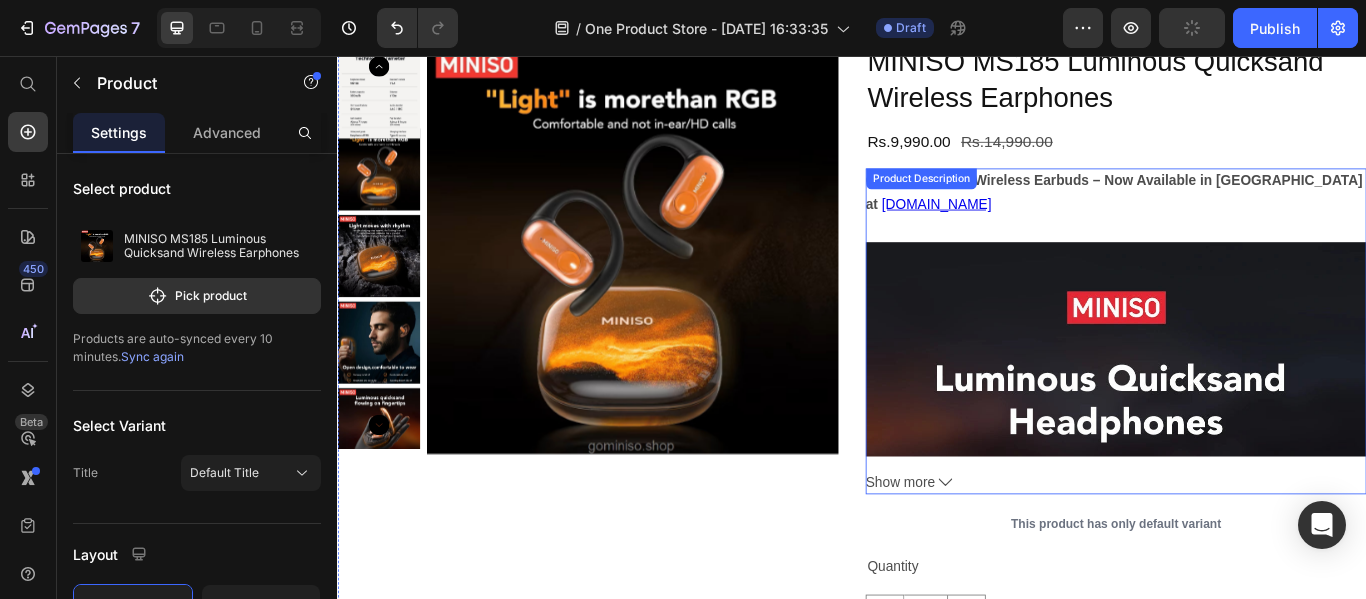 click 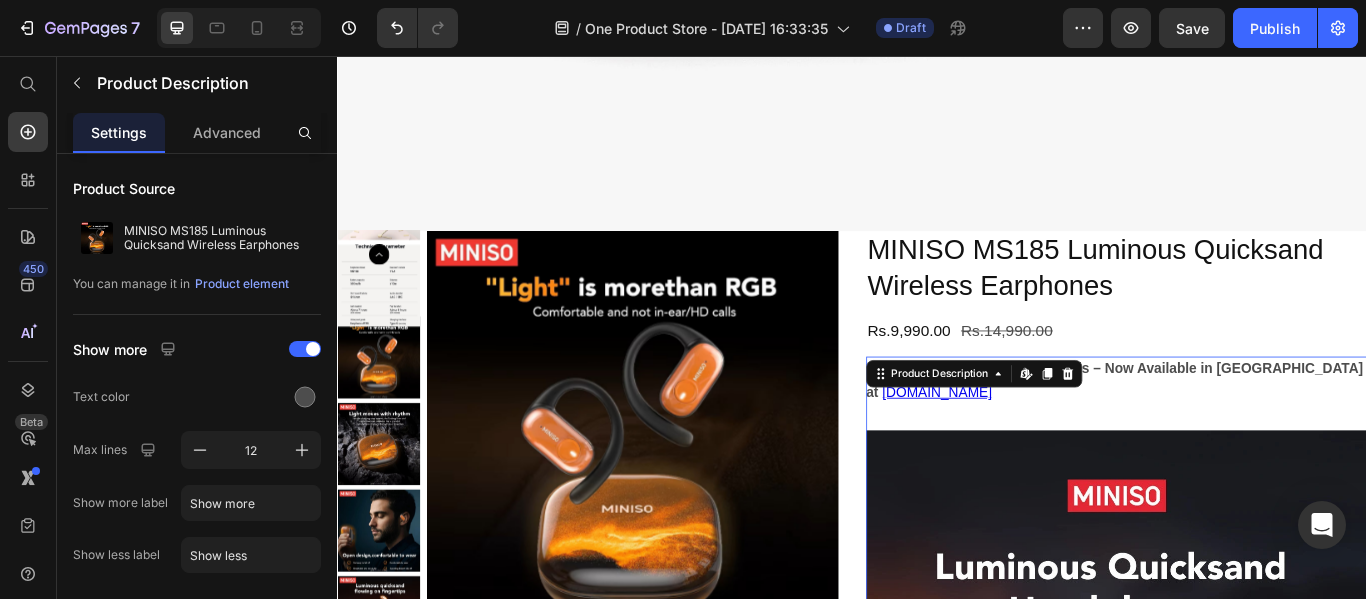 scroll, scrollTop: 11412, scrollLeft: 0, axis: vertical 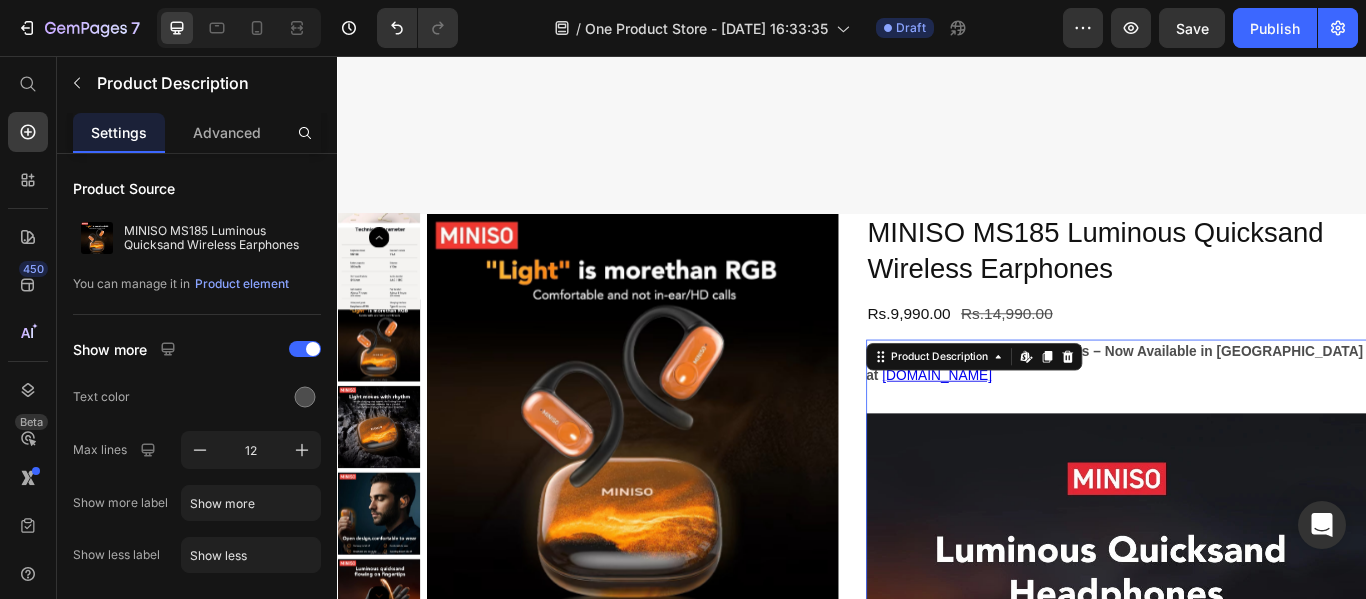 type 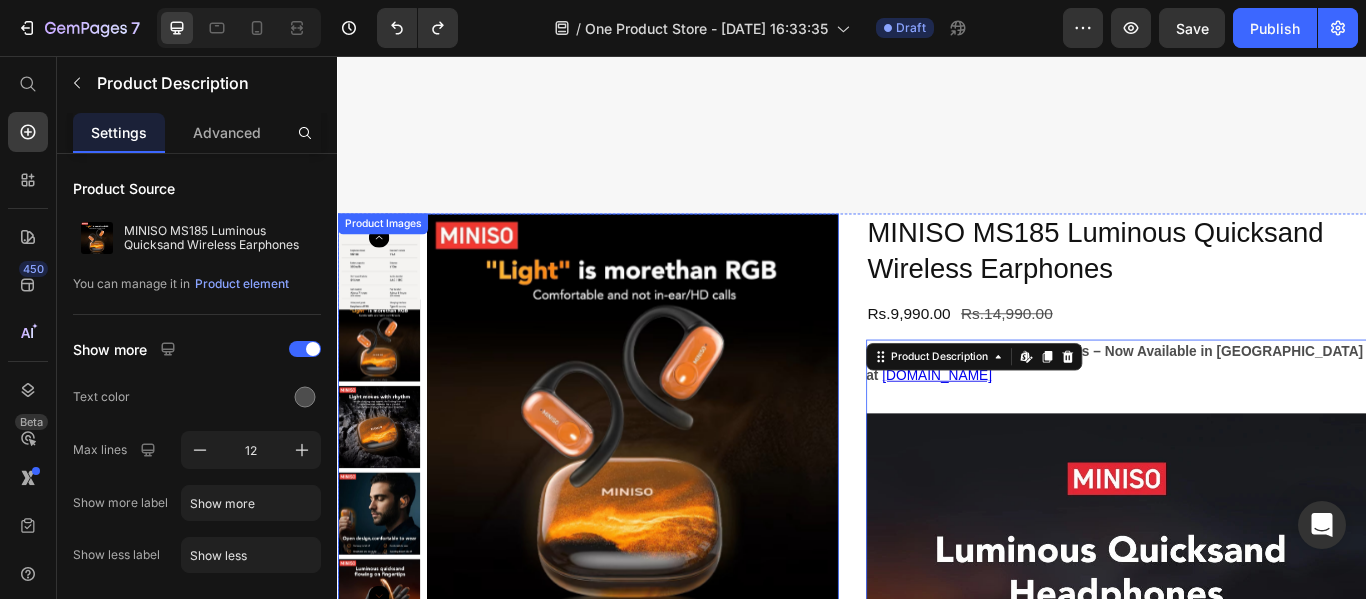 scroll, scrollTop: 11312, scrollLeft: 0, axis: vertical 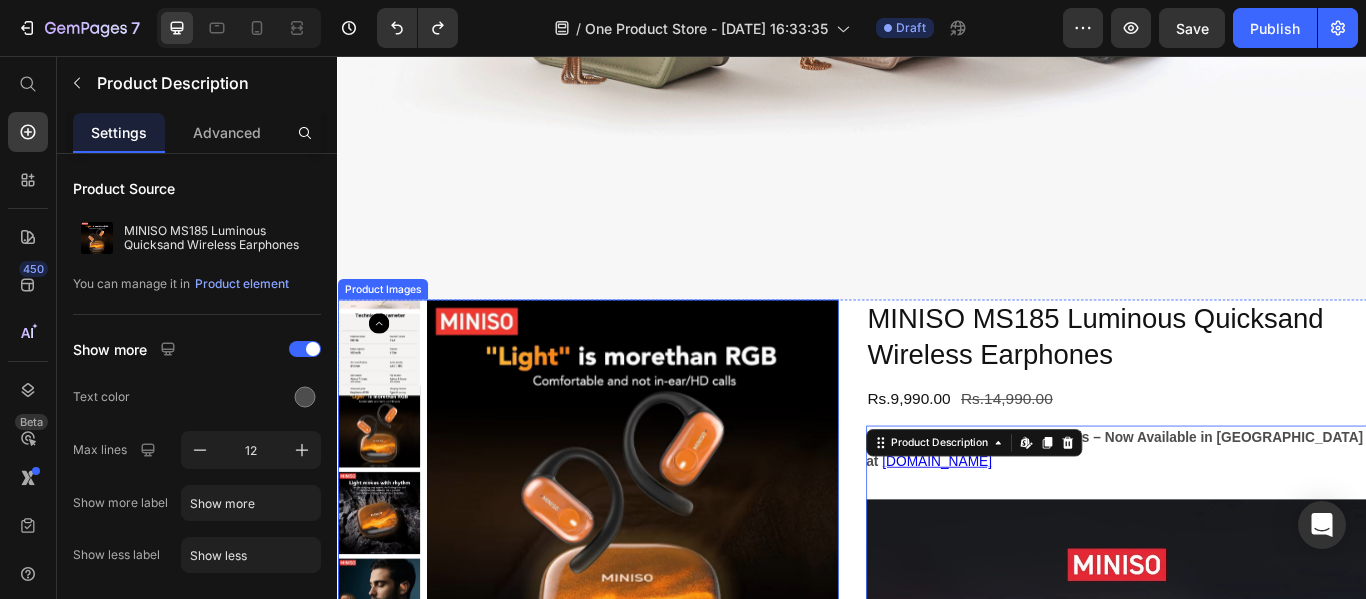 click on "Product Images" at bounding box center [389, 328] 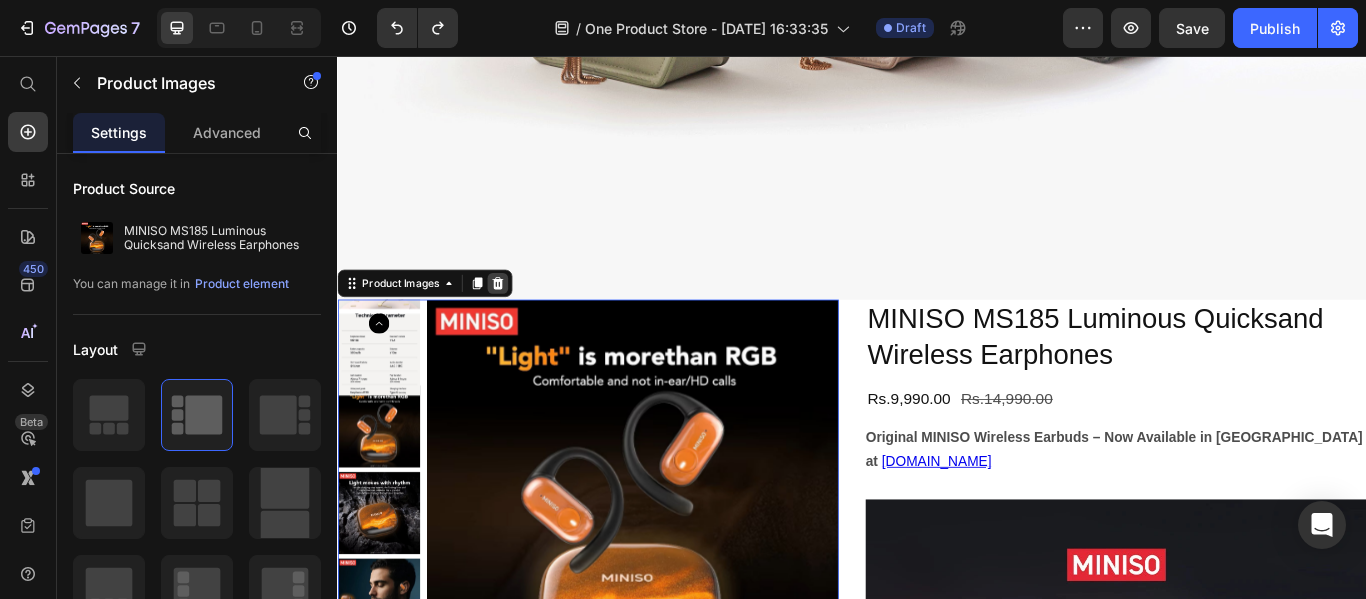 click 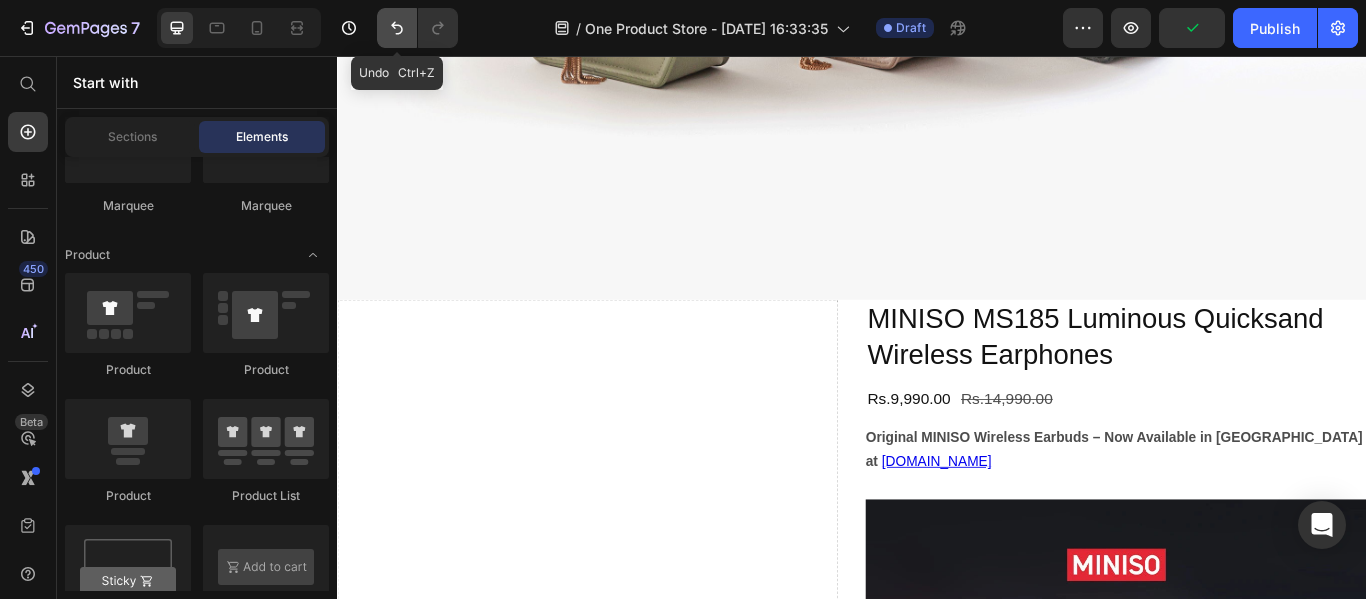 click 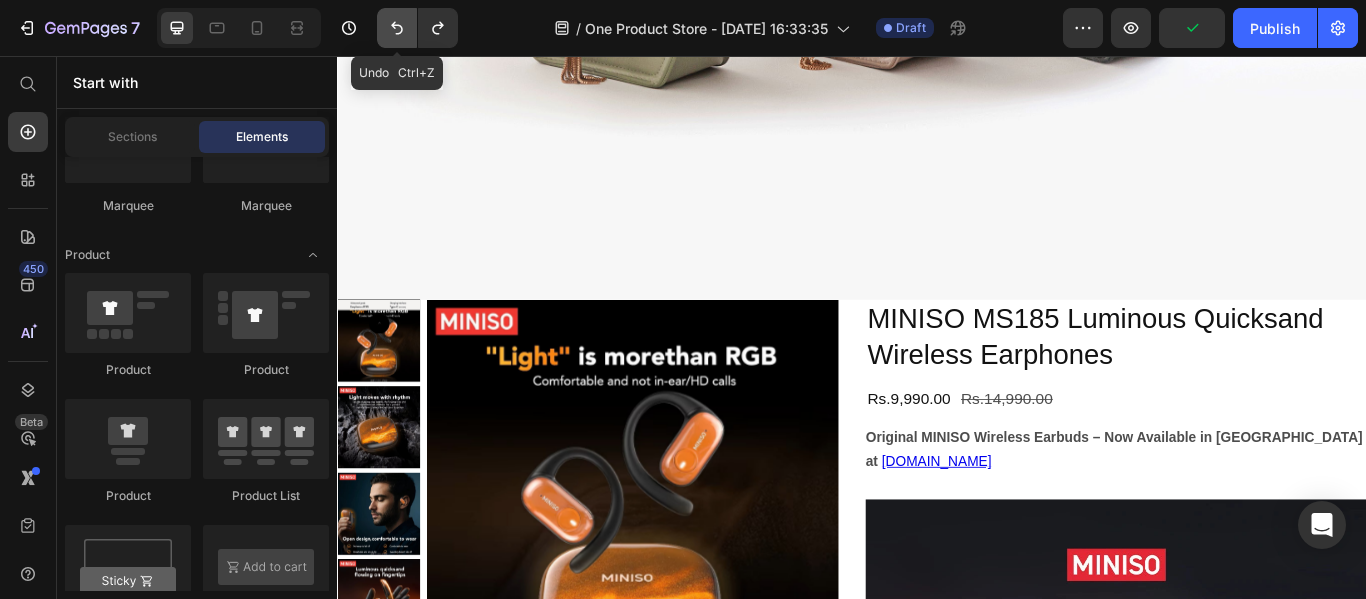 click 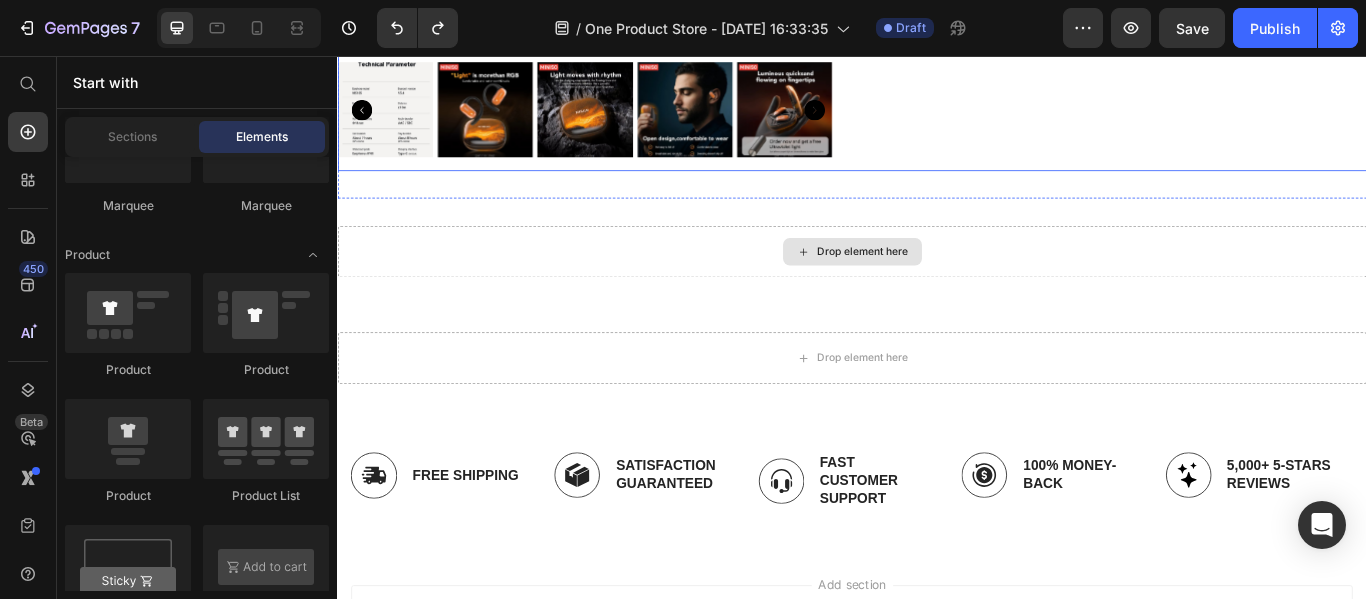 scroll, scrollTop: 12212, scrollLeft: 0, axis: vertical 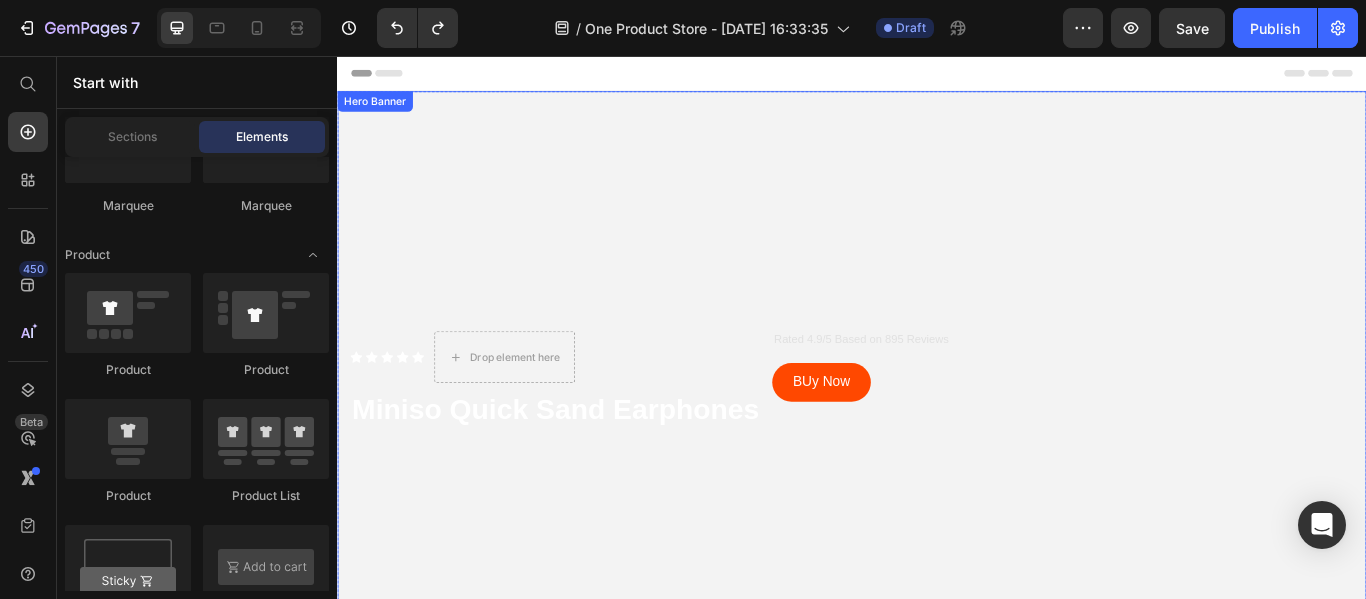 click at bounding box center [937, 434] 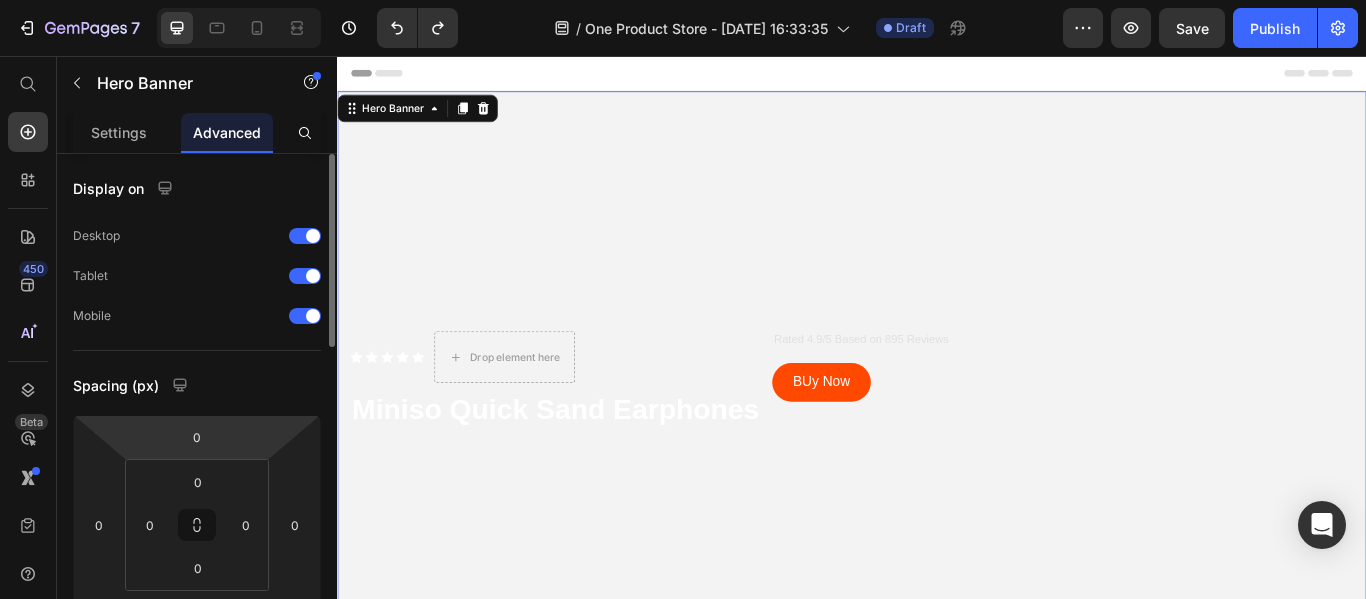 click on "0 0 0 0" at bounding box center (197, 525) 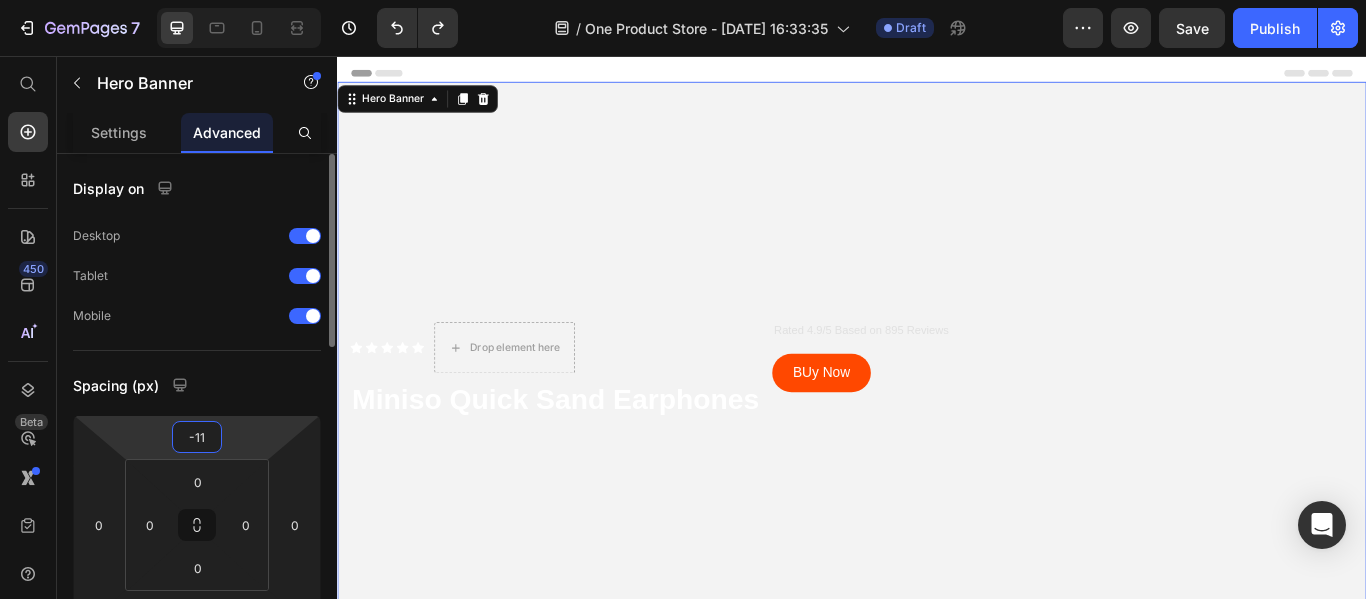 click on "-11" at bounding box center [197, 437] 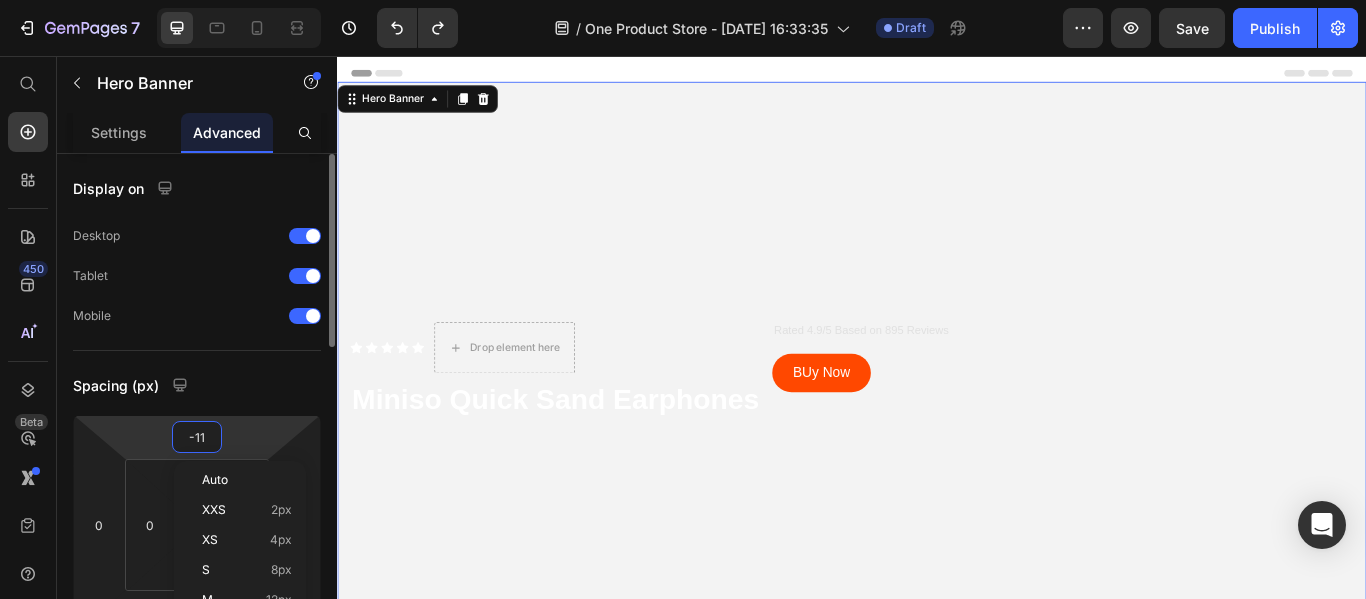 click on "-11" at bounding box center [197, 437] 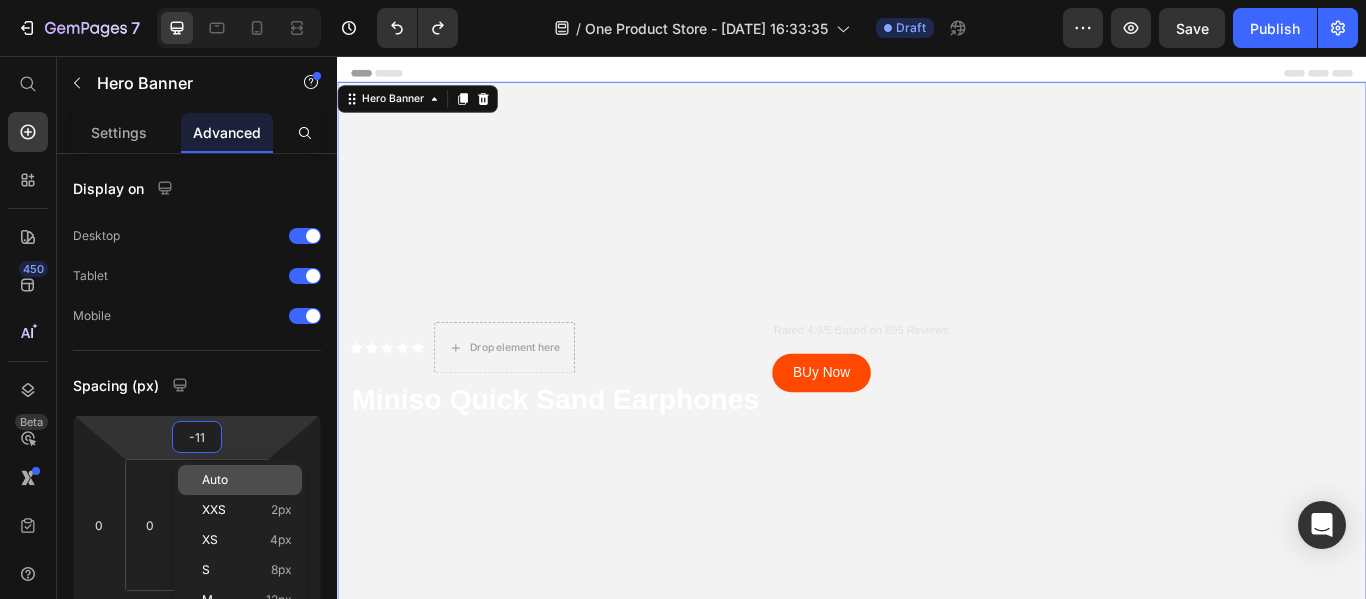 type on "-11" 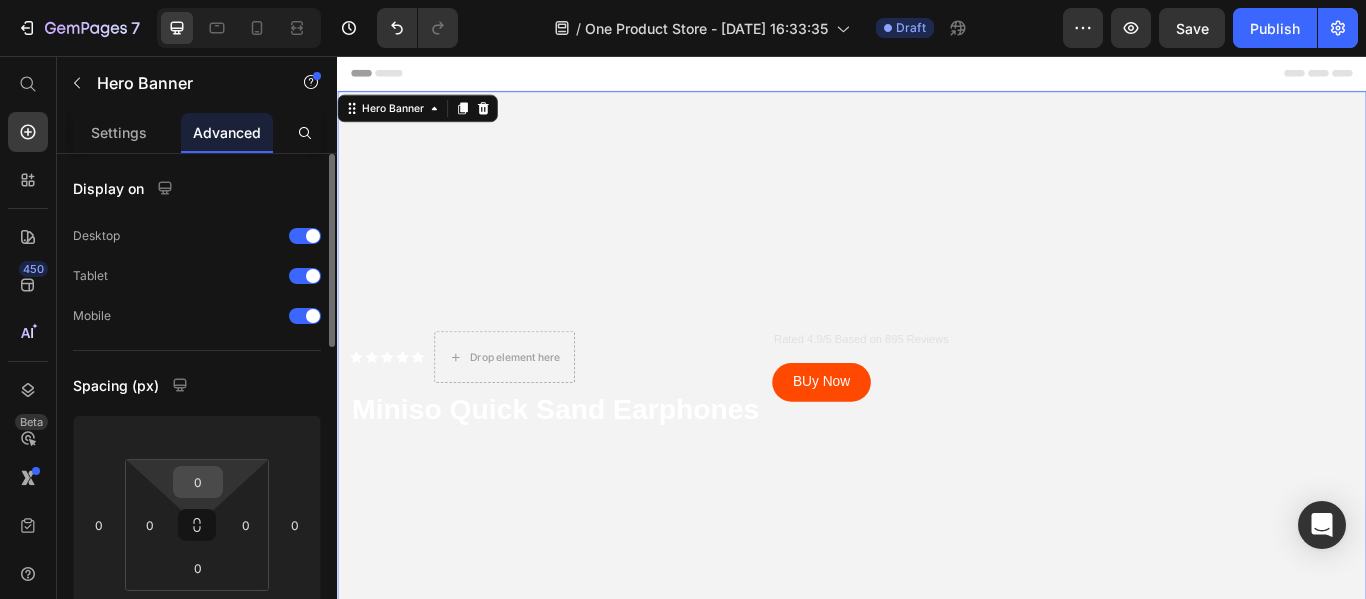 click on "0" at bounding box center [198, 482] 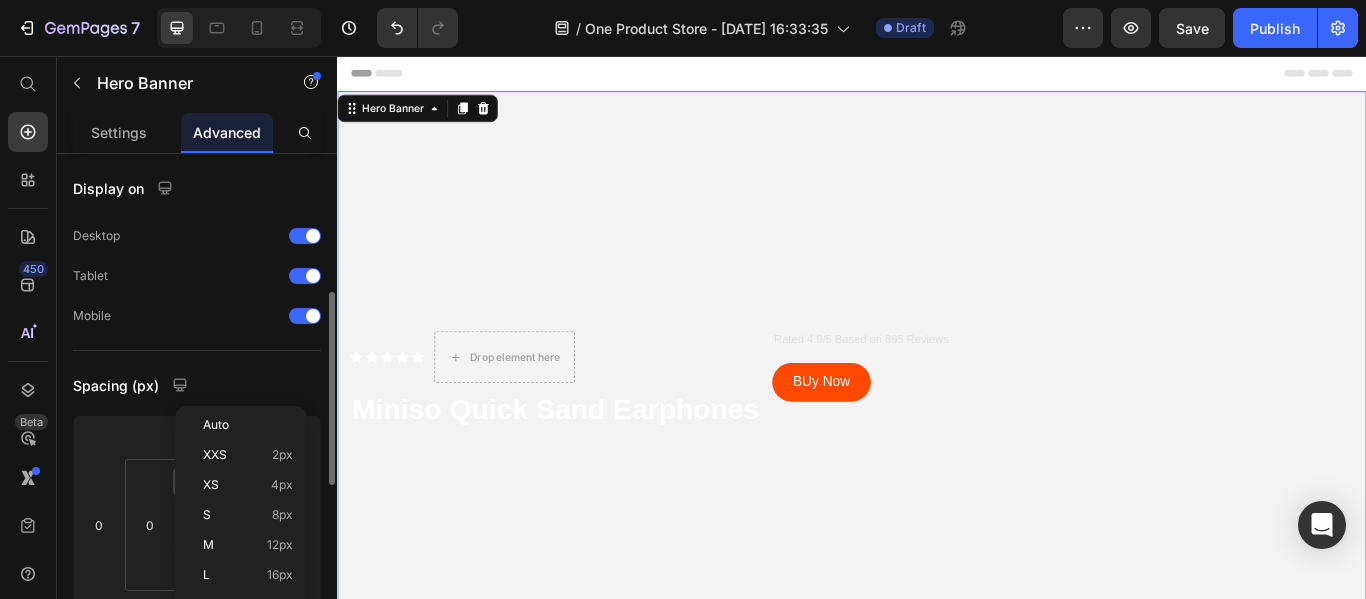 scroll, scrollTop: 100, scrollLeft: 0, axis: vertical 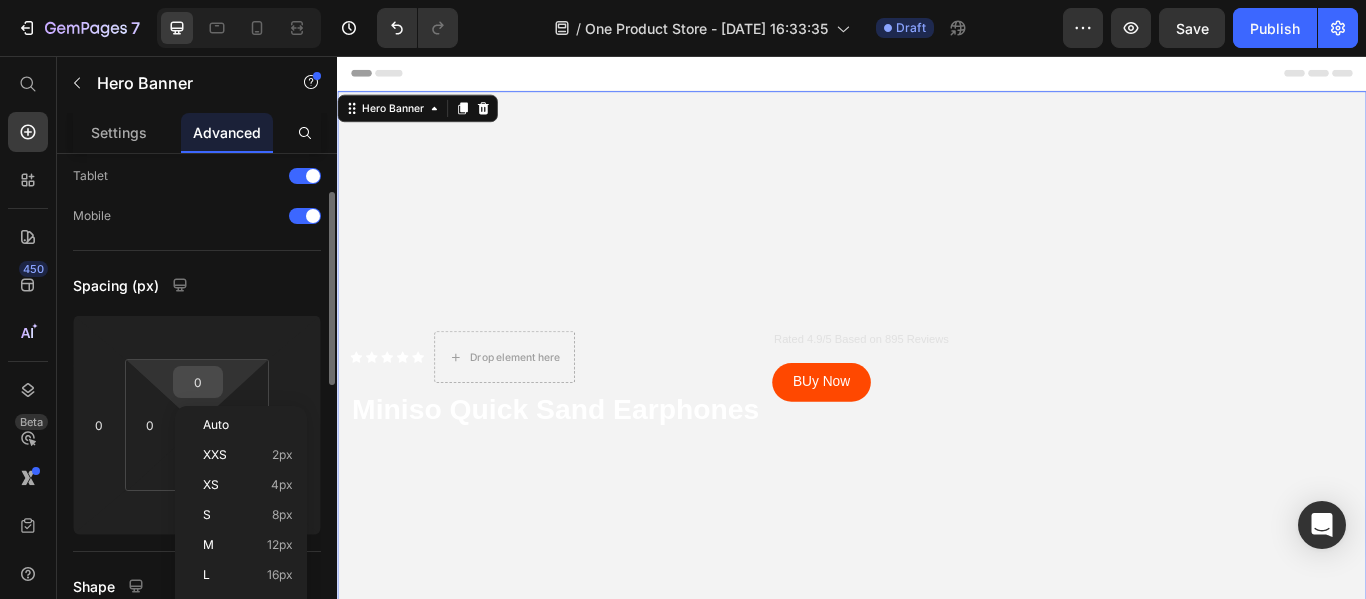 type 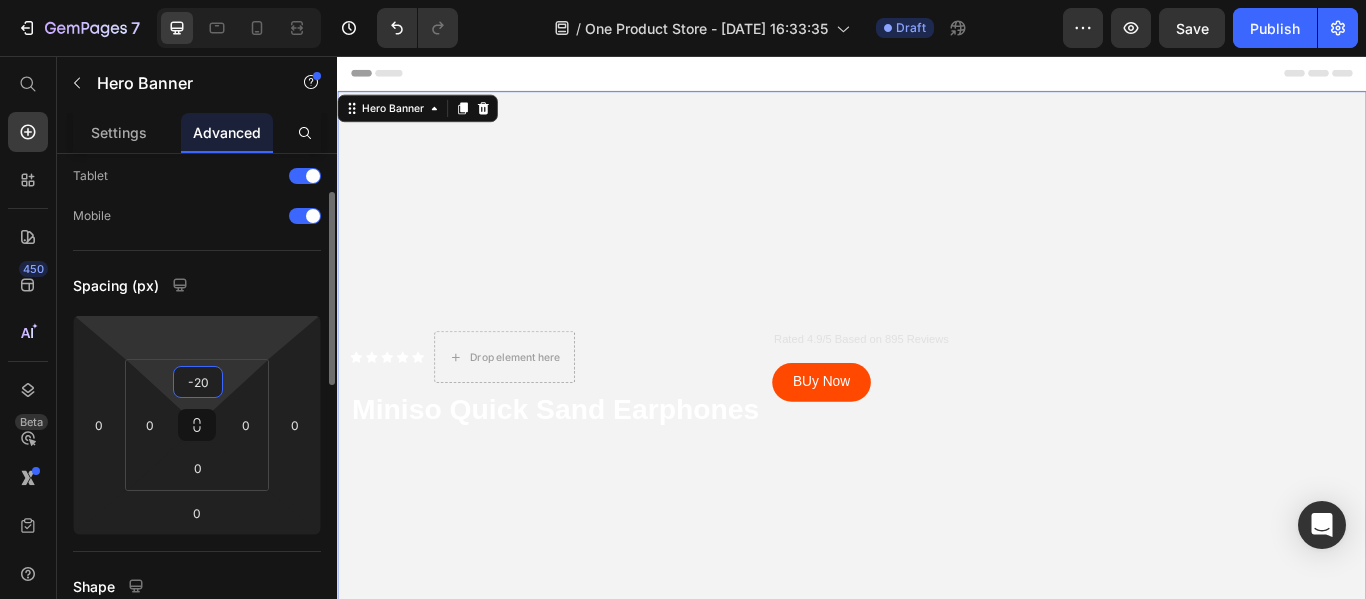 type on "-20" 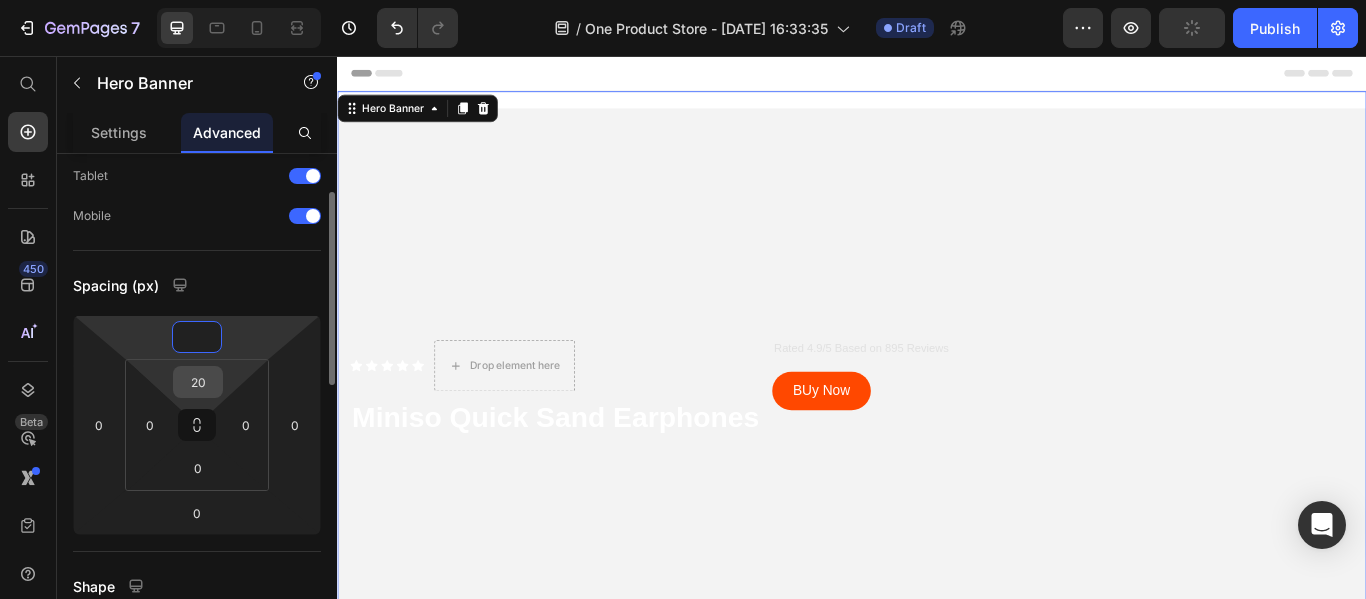 click on "20" at bounding box center (198, 382) 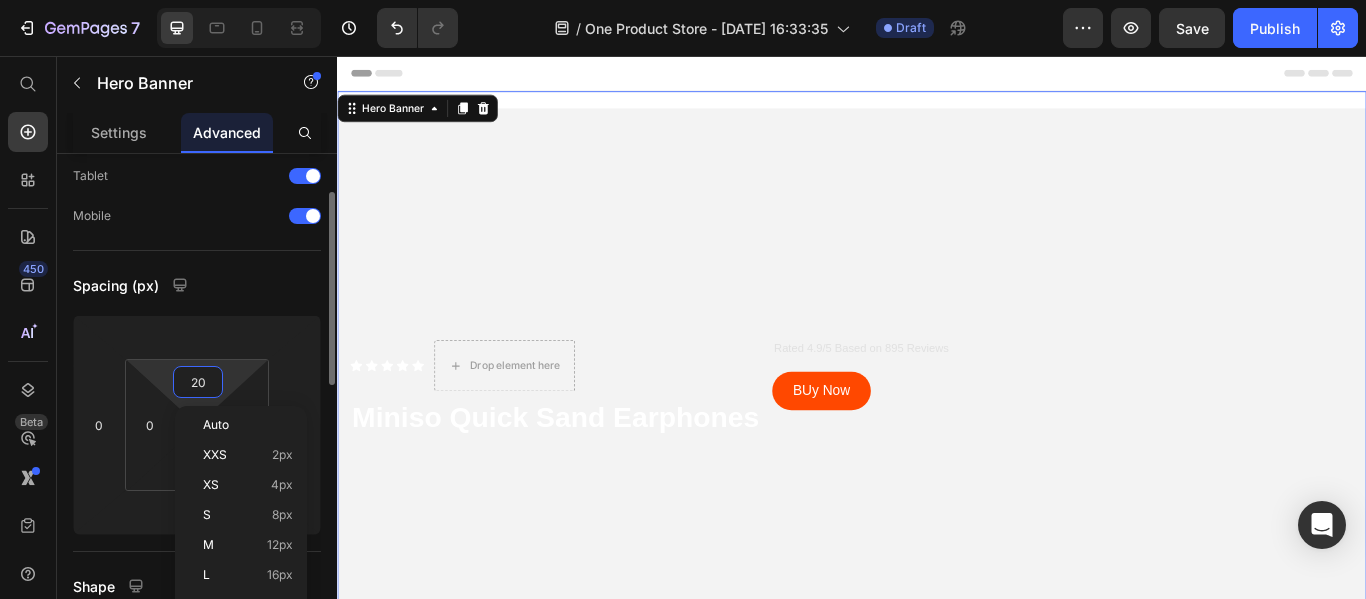 type 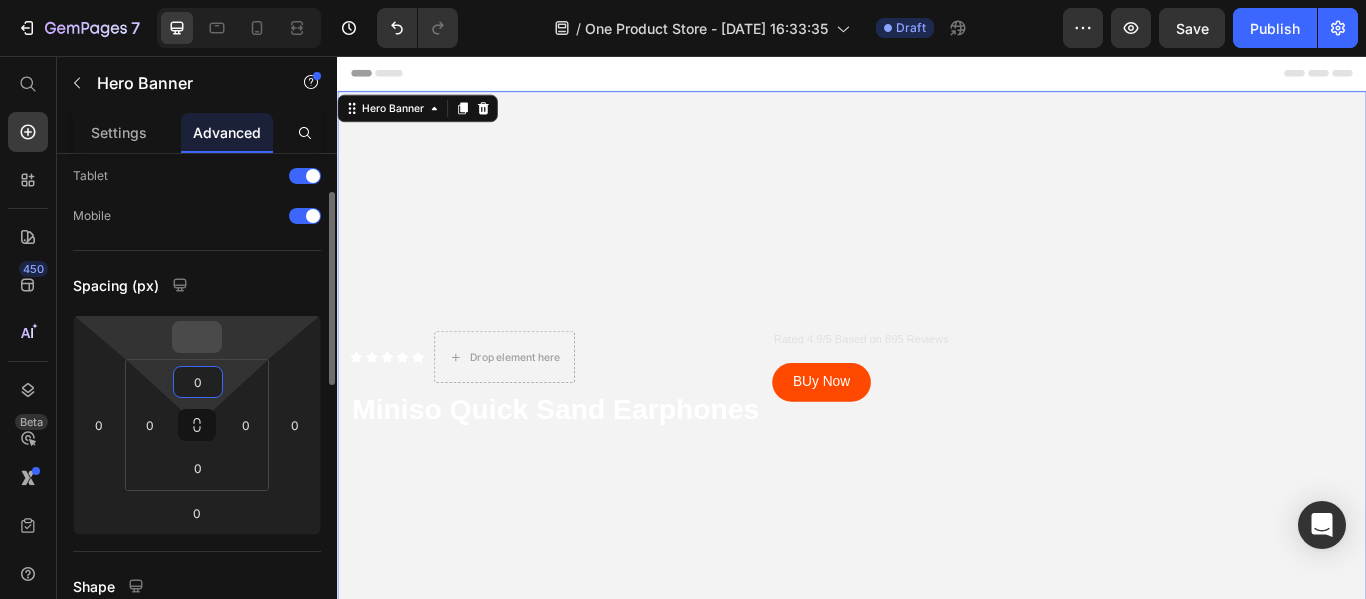 type on "0" 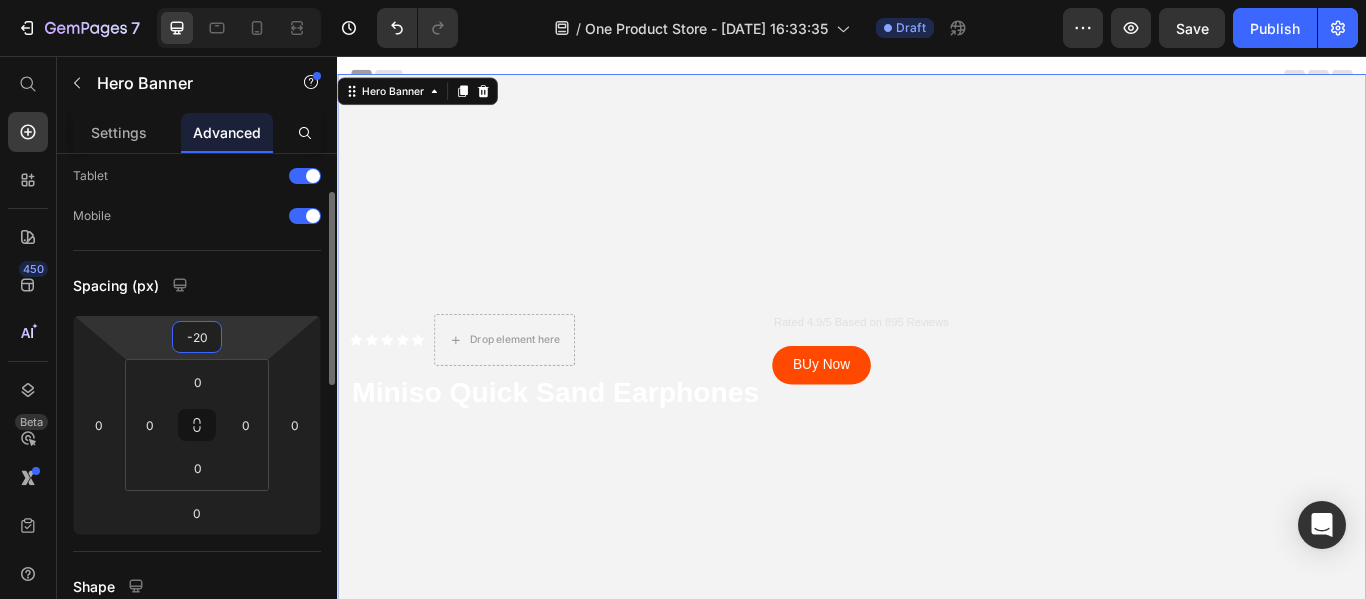 type on "-20" 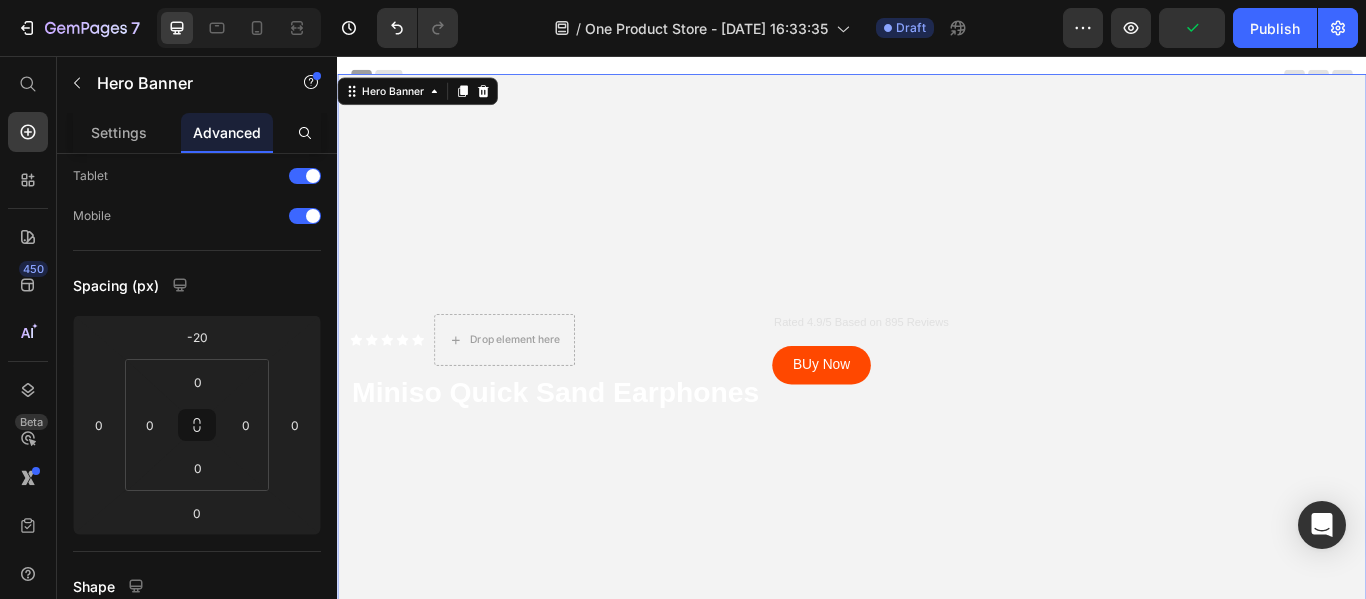click at bounding box center (937, 414) 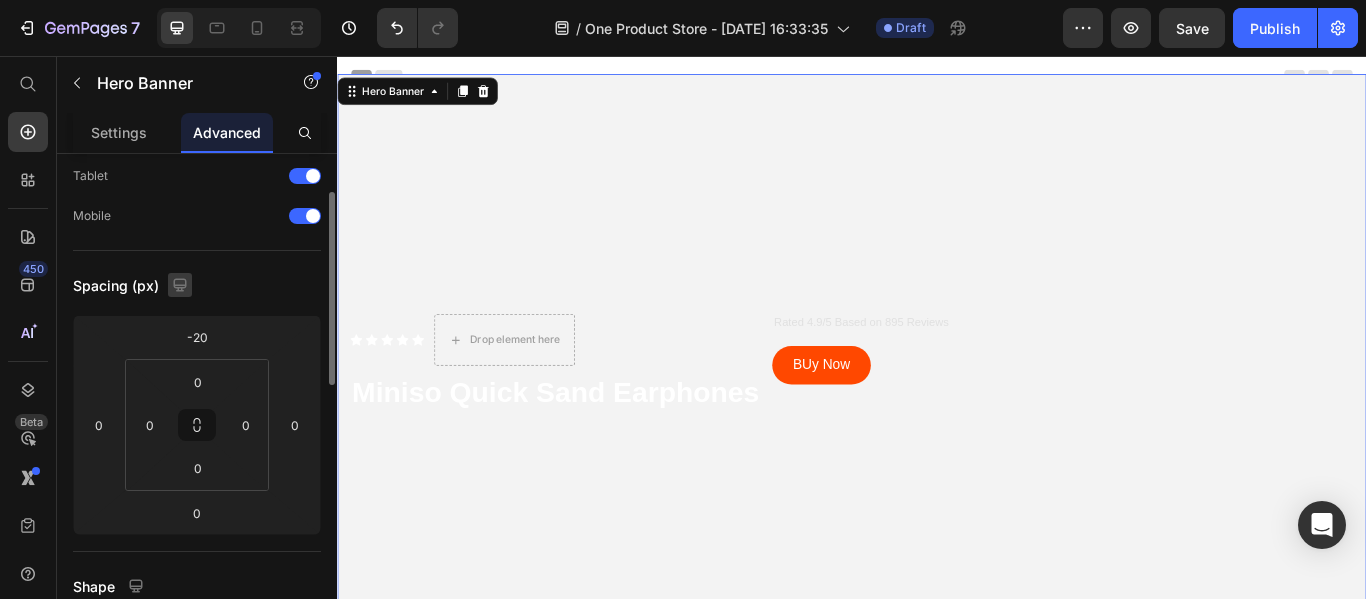 click 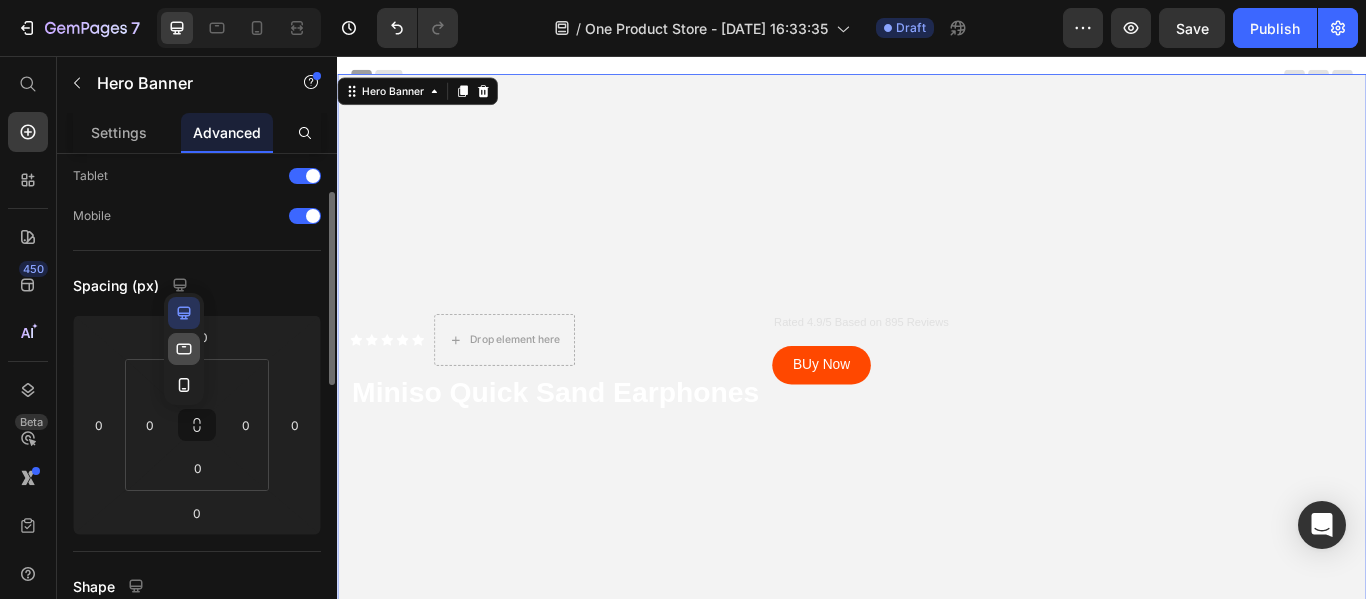 click 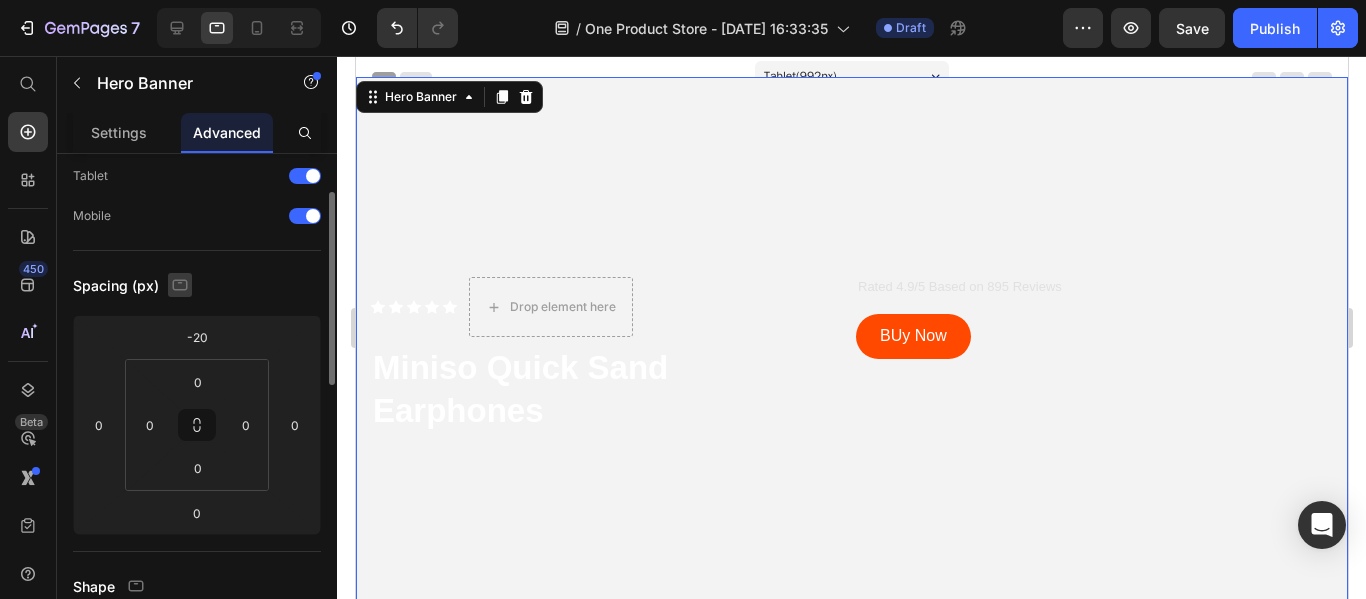 click 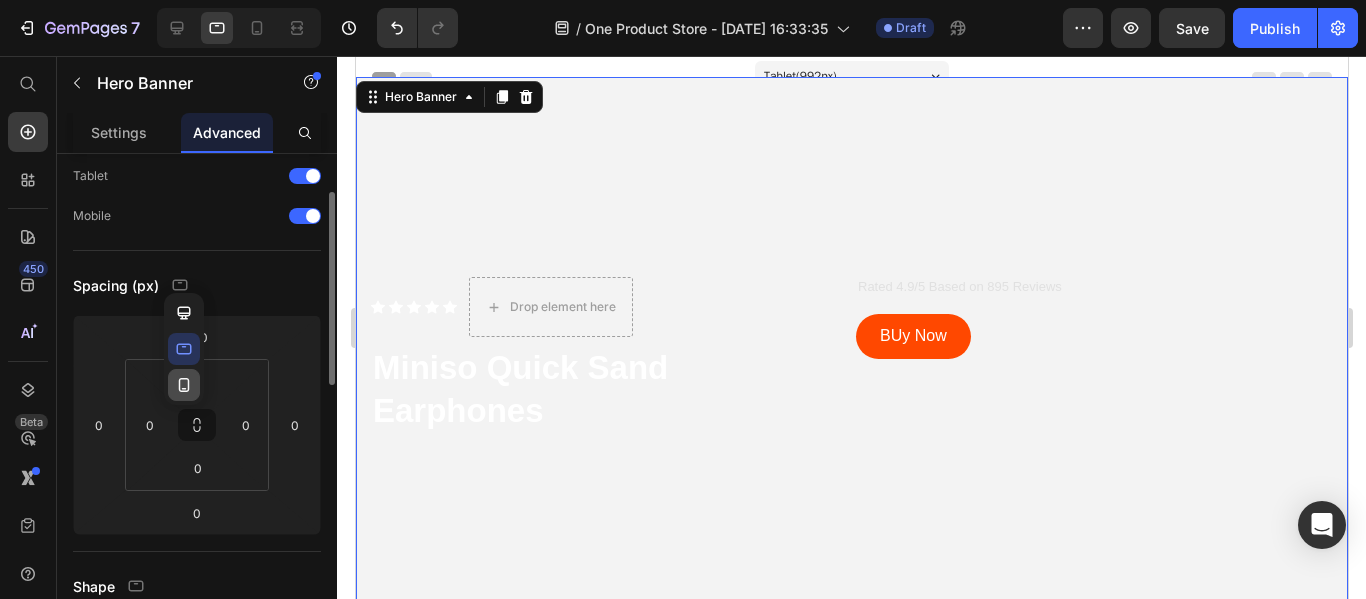 drag, startPoint x: 186, startPoint y: 385, endPoint x: 184, endPoint y: 52, distance: 333.006 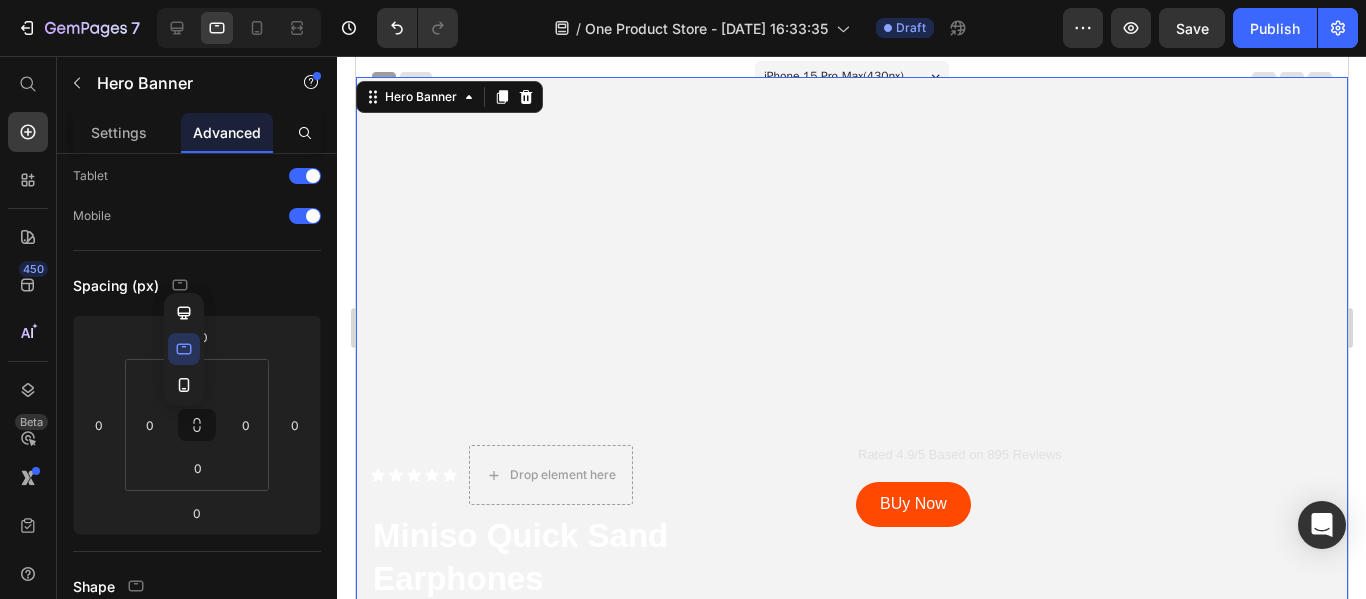 click on "Drop element here" at bounding box center (550, 475) 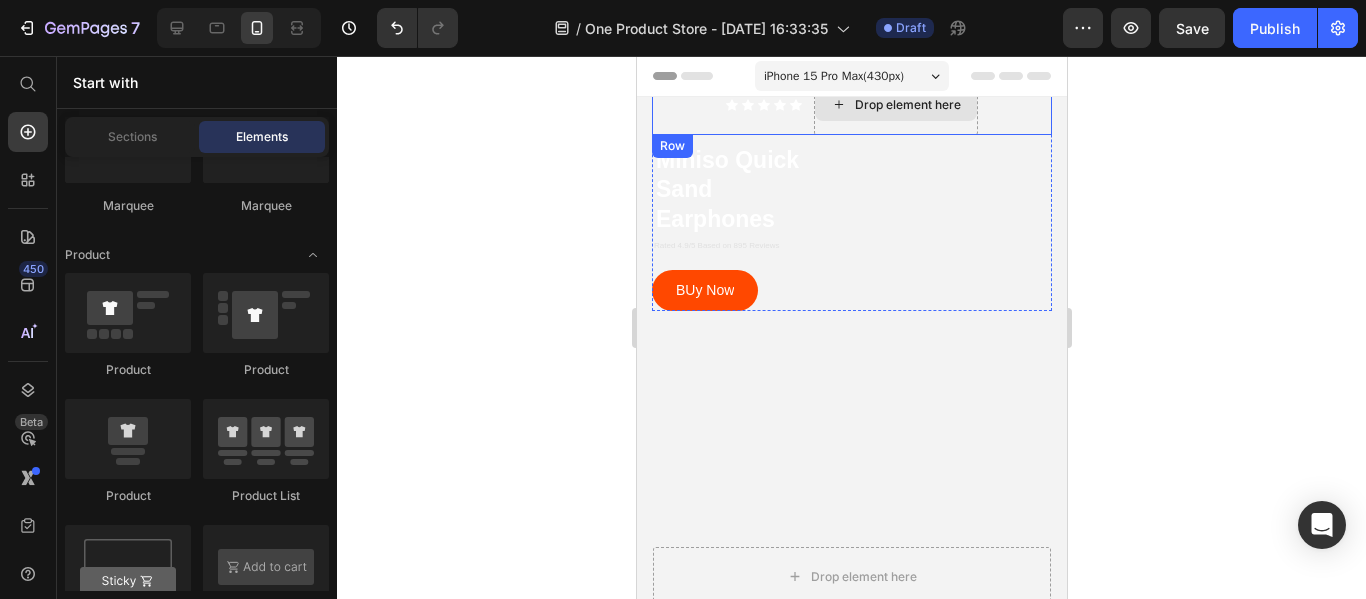 click on "Icon Icon Icon Icon Icon Icon List" at bounding box center [763, 105] 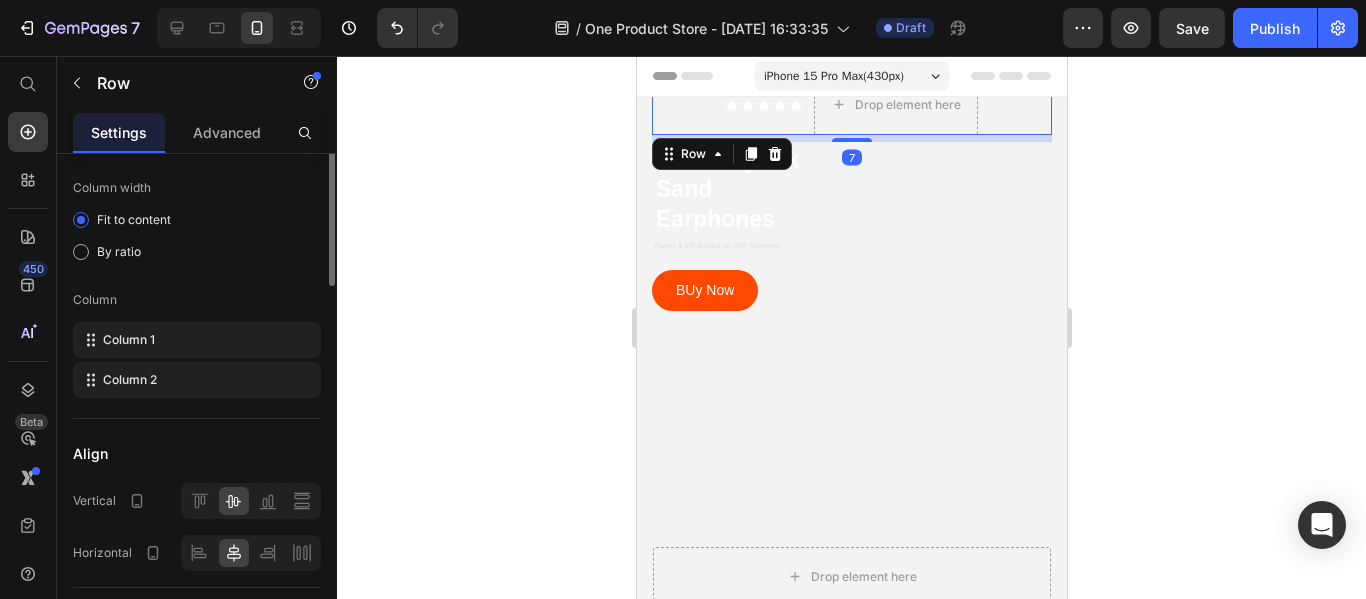 scroll, scrollTop: 0, scrollLeft: 0, axis: both 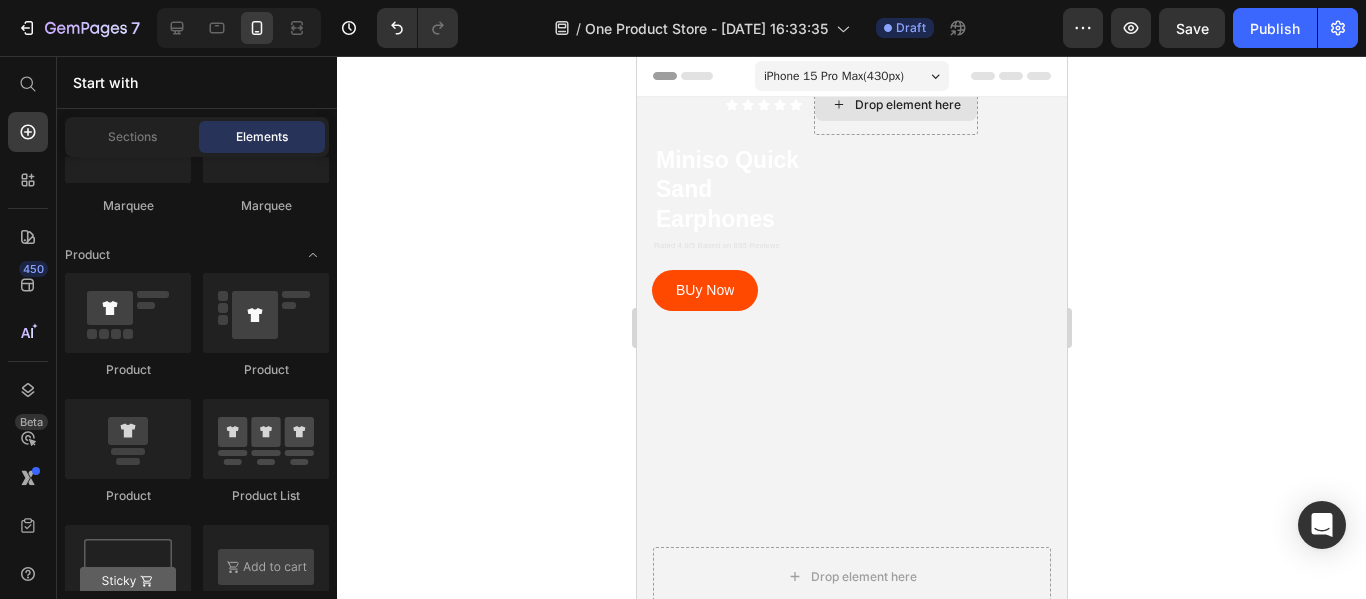 click on "Drop element here" at bounding box center [895, 105] 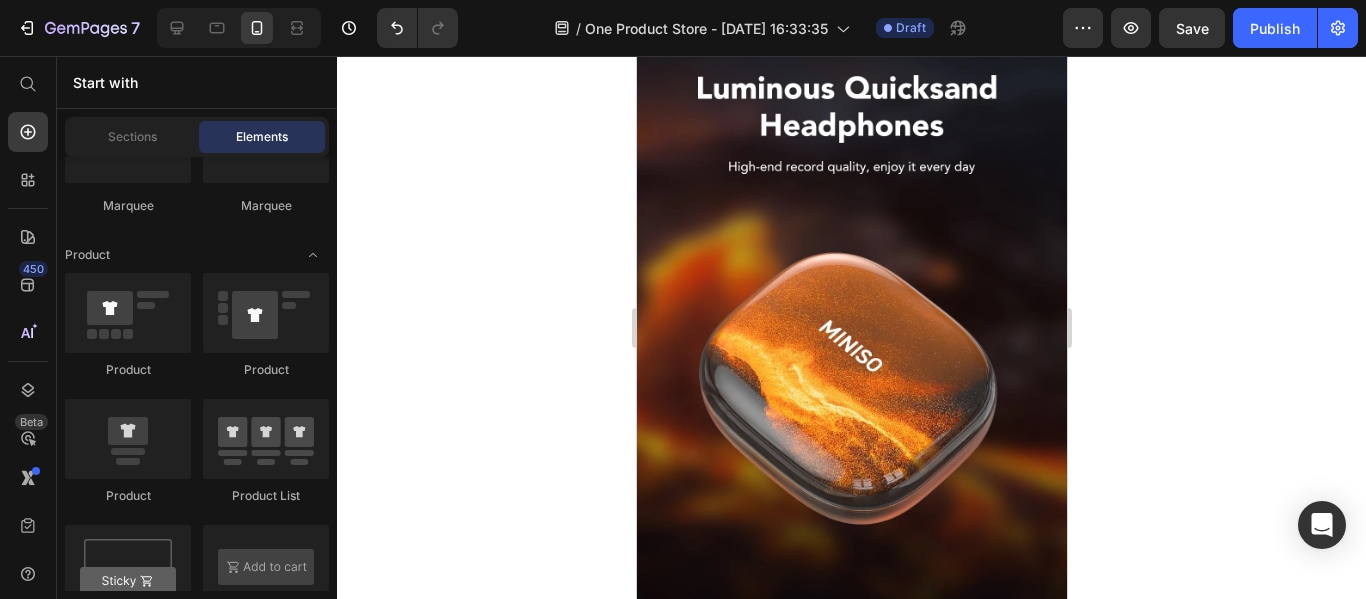 scroll, scrollTop: 0, scrollLeft: 0, axis: both 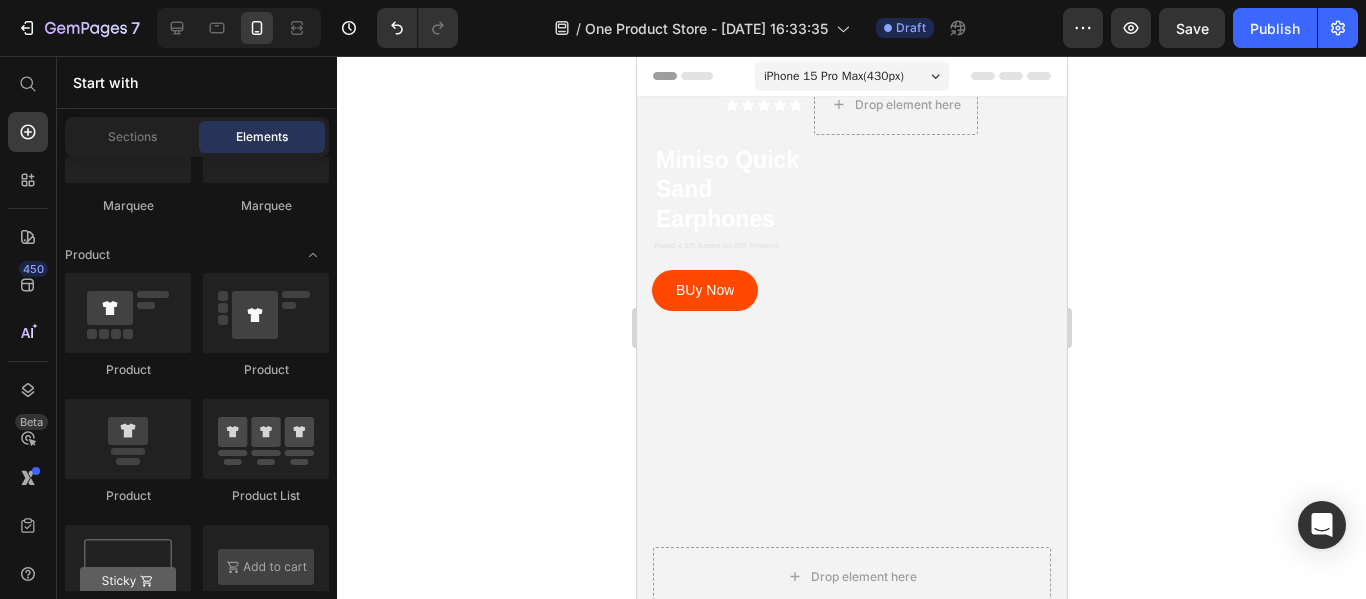 drag, startPoint x: 1059, startPoint y: 564, endPoint x: 1683, endPoint y: 62, distance: 800.86206 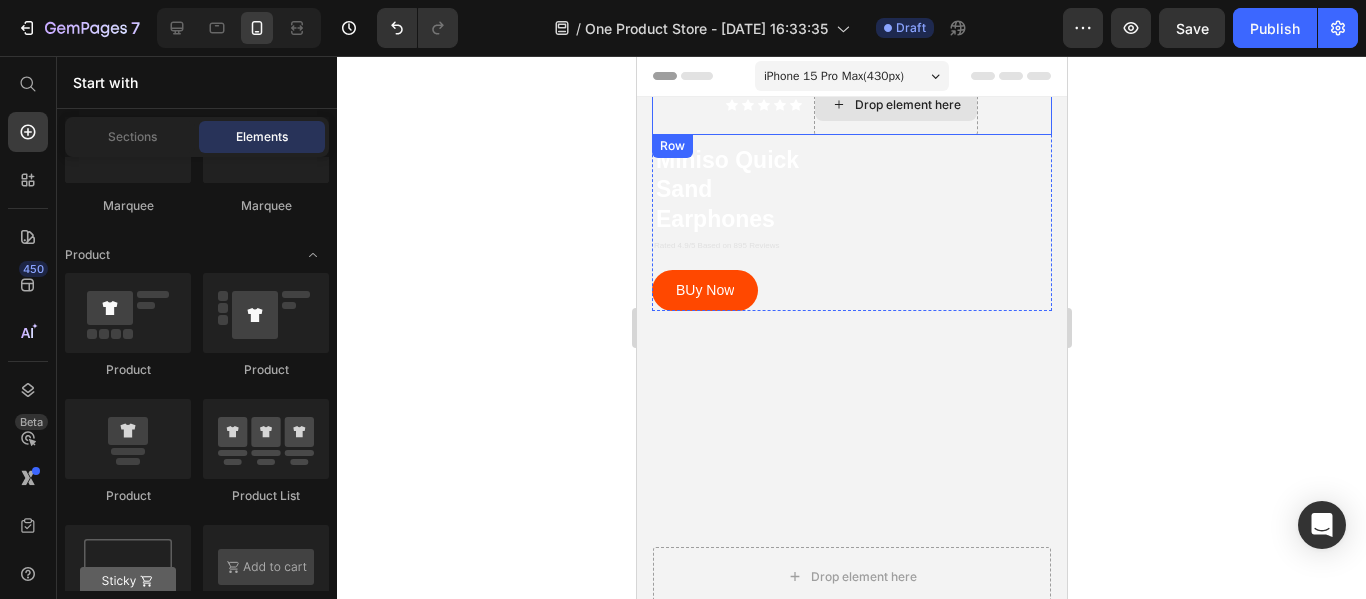 click on "Drop element here" at bounding box center (895, 105) 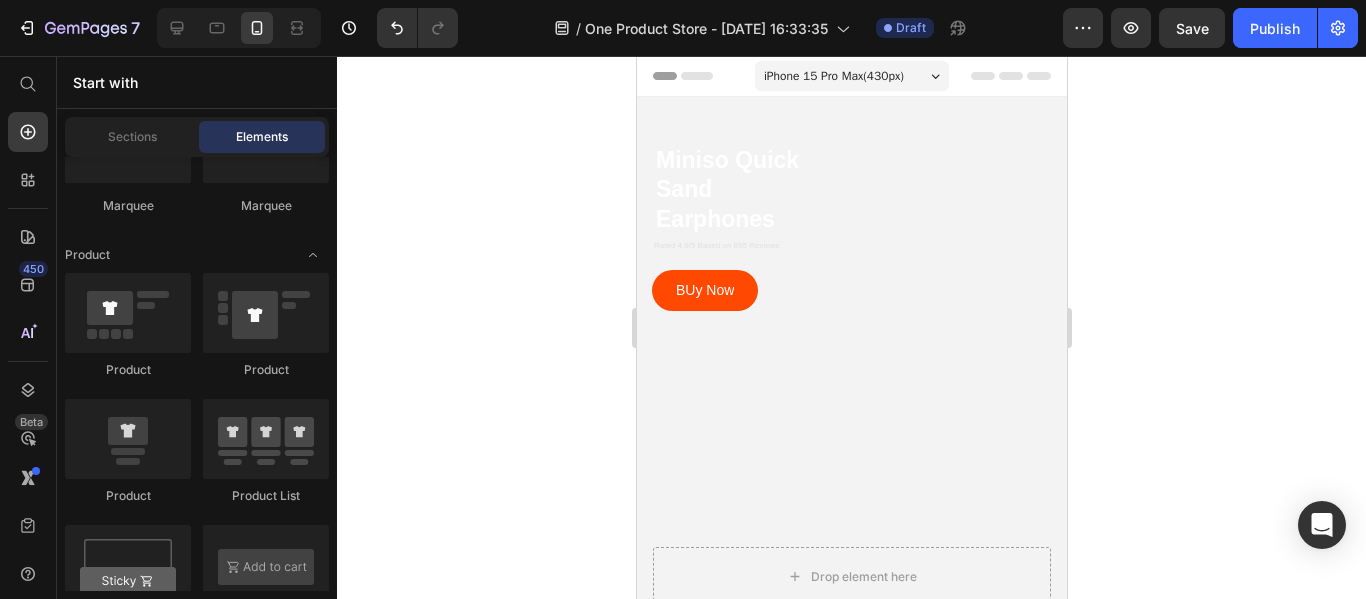 click on "Header" at bounding box center (693, 76) 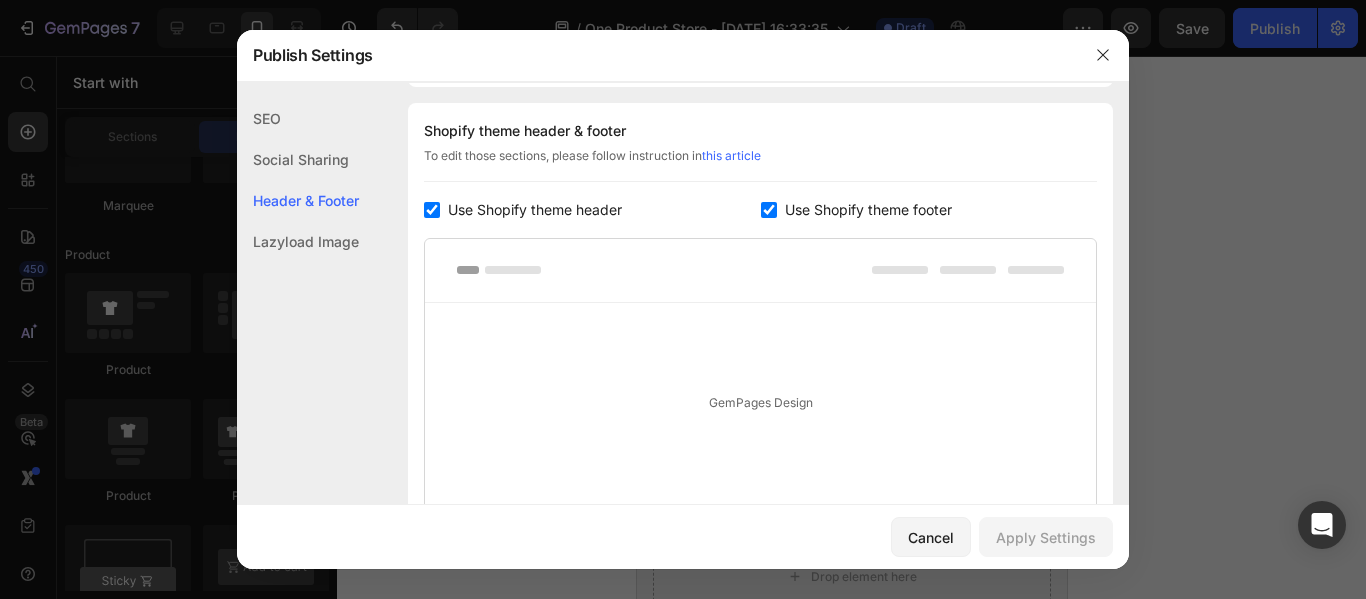 scroll, scrollTop: 937, scrollLeft: 0, axis: vertical 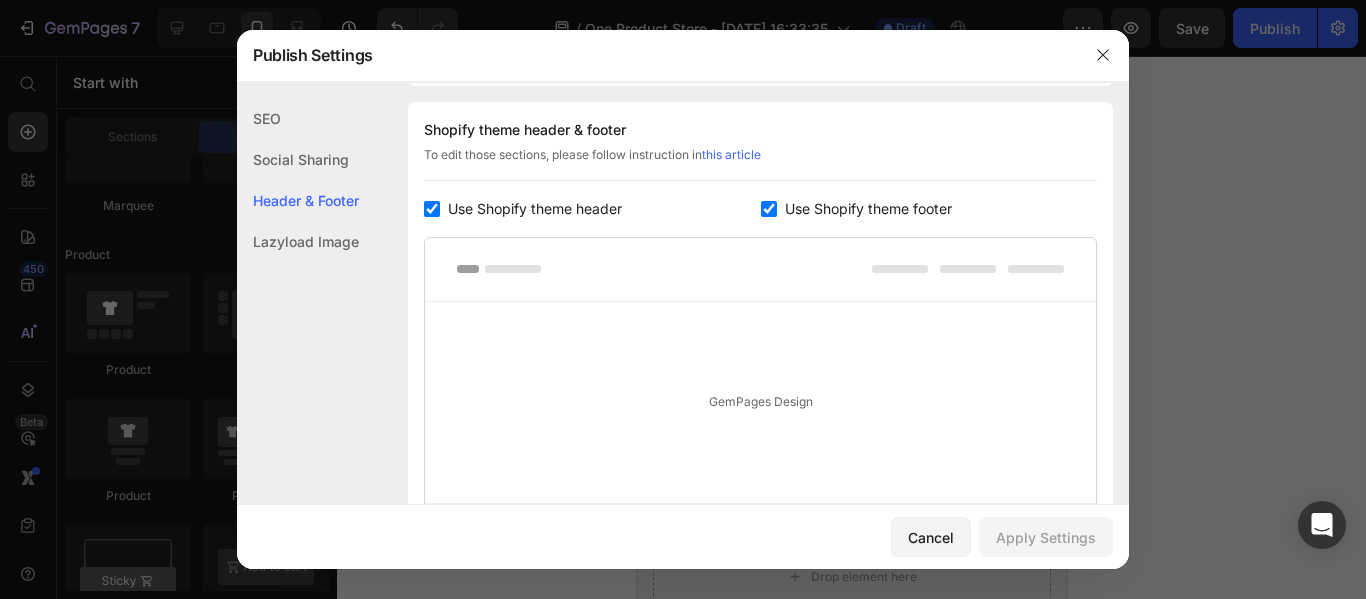 click on "Lazyload Image" 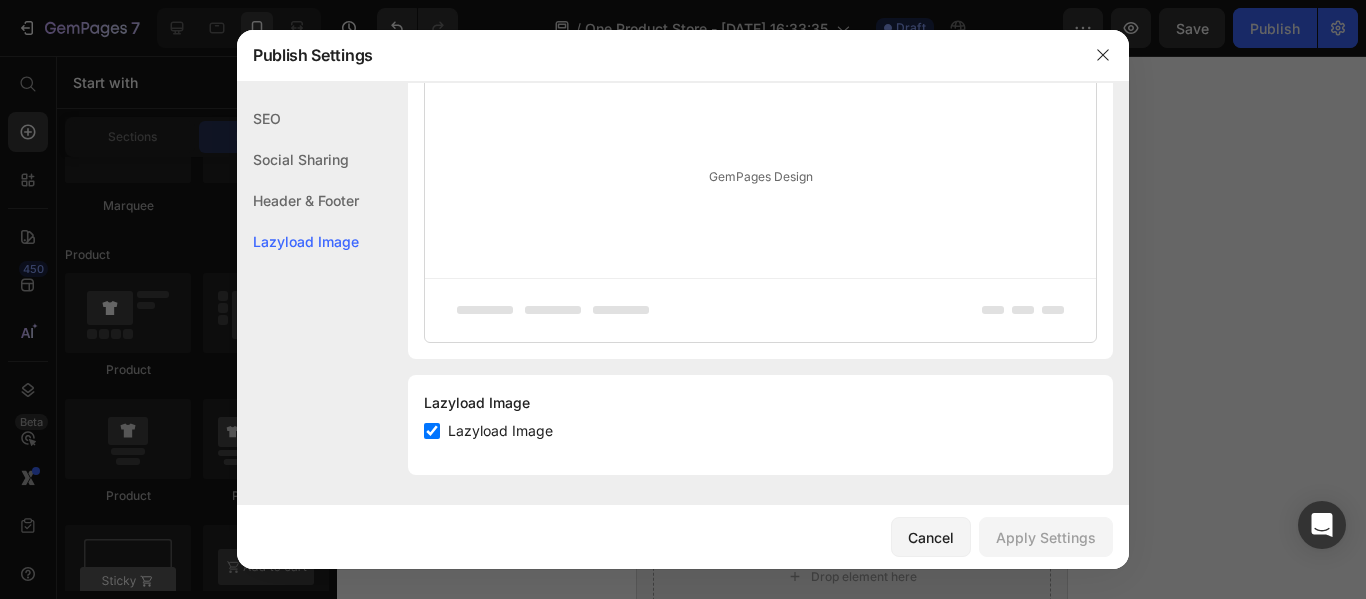 scroll, scrollTop: 1164, scrollLeft: 0, axis: vertical 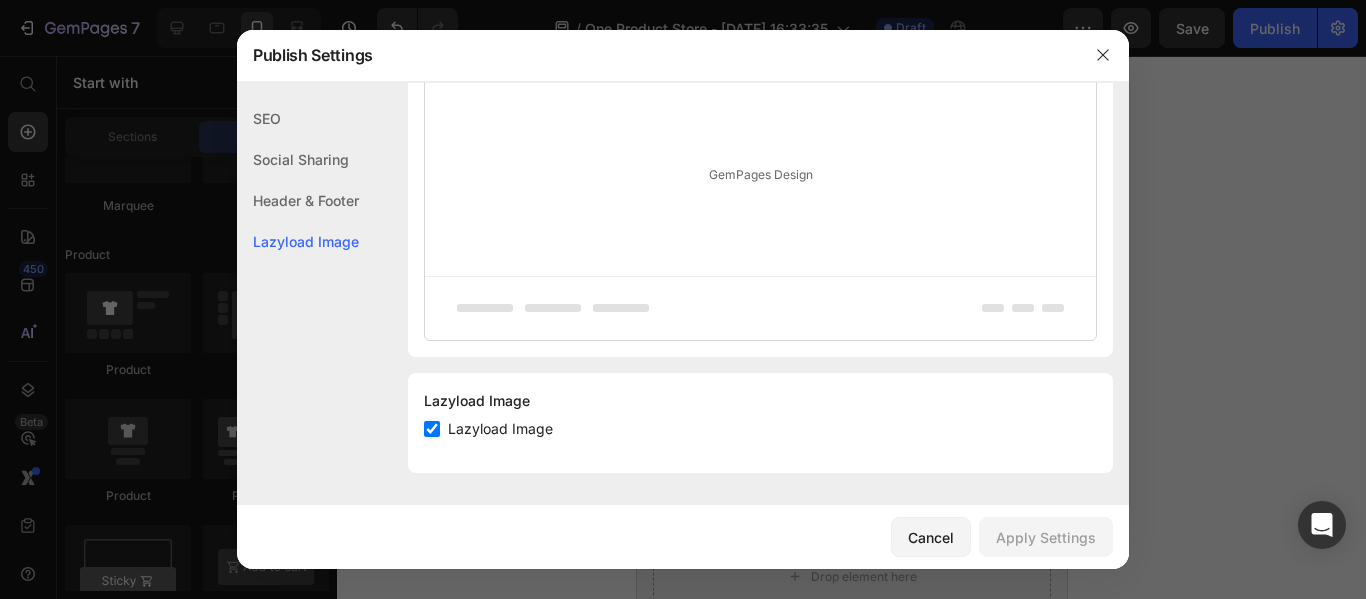 click on "Social Sharing" 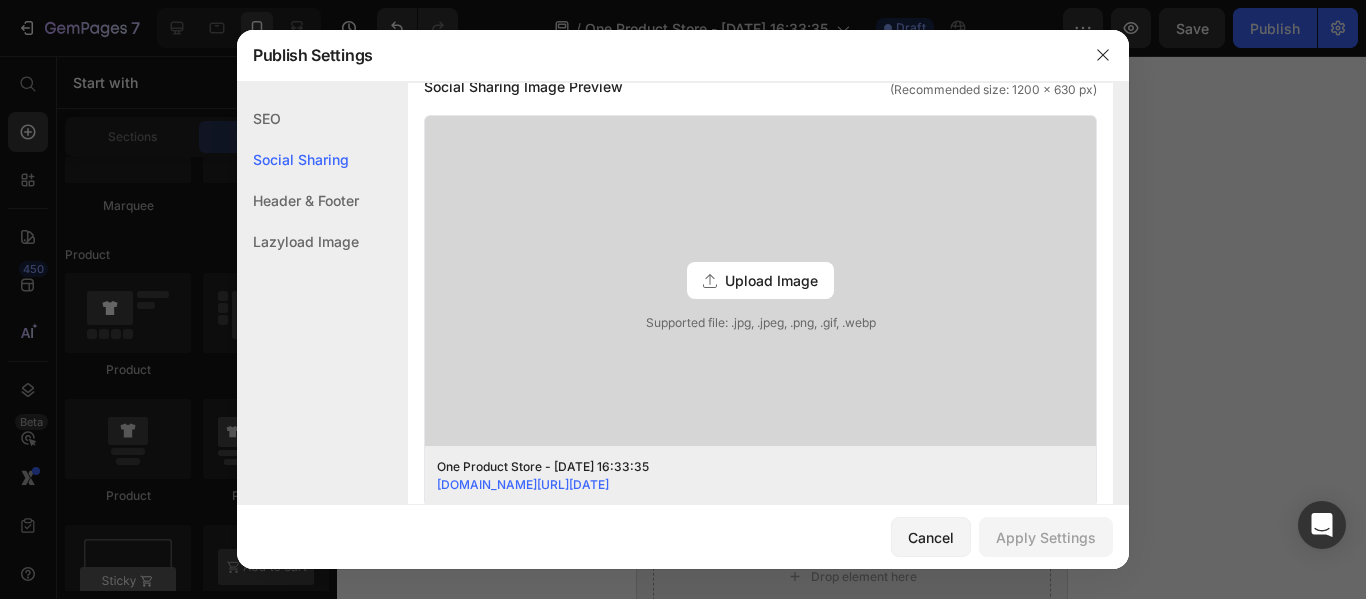 scroll, scrollTop: 457, scrollLeft: 0, axis: vertical 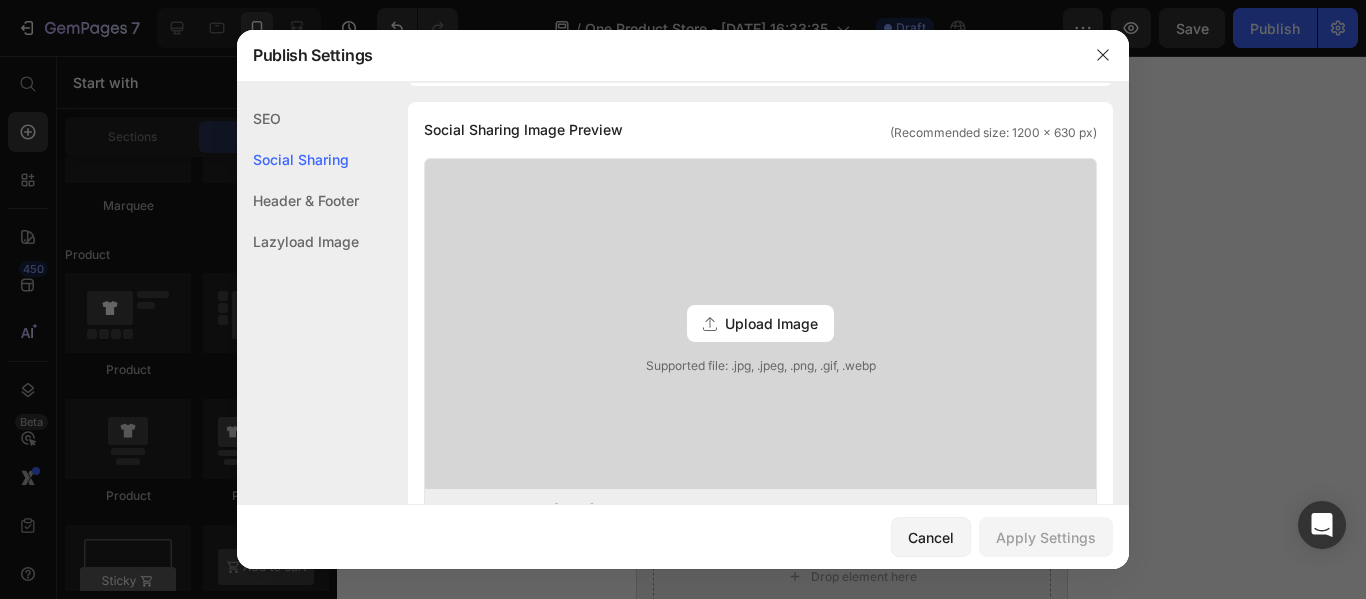 click on "SEO" 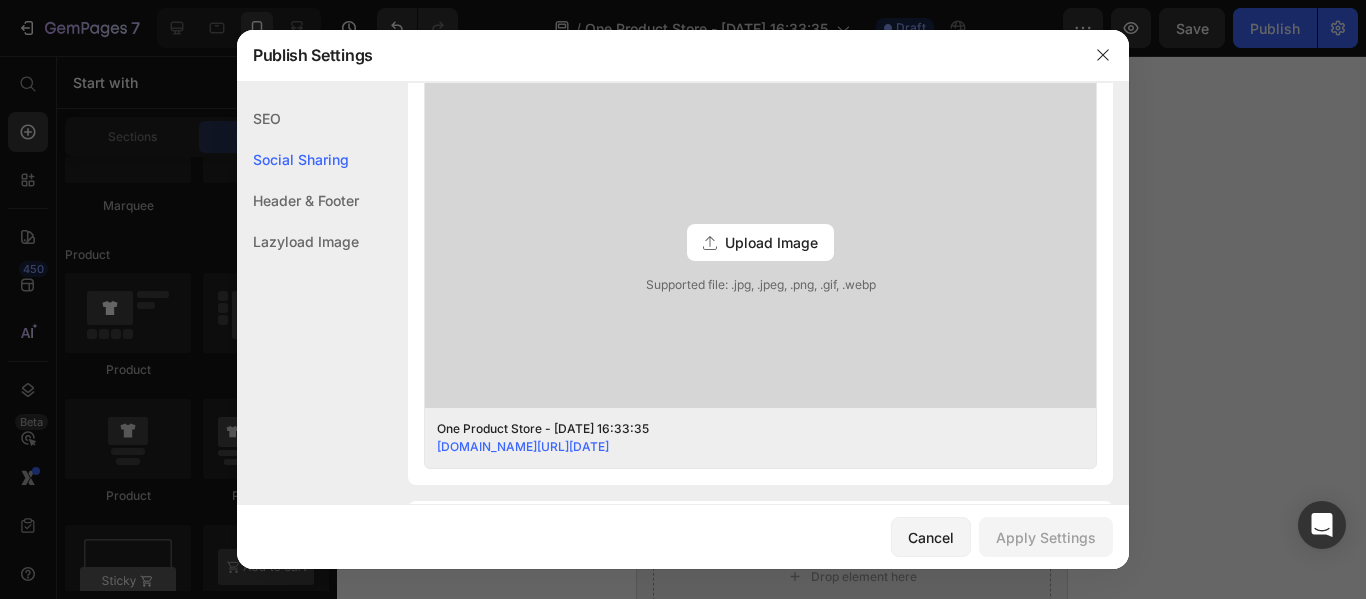 scroll, scrollTop: 600, scrollLeft: 0, axis: vertical 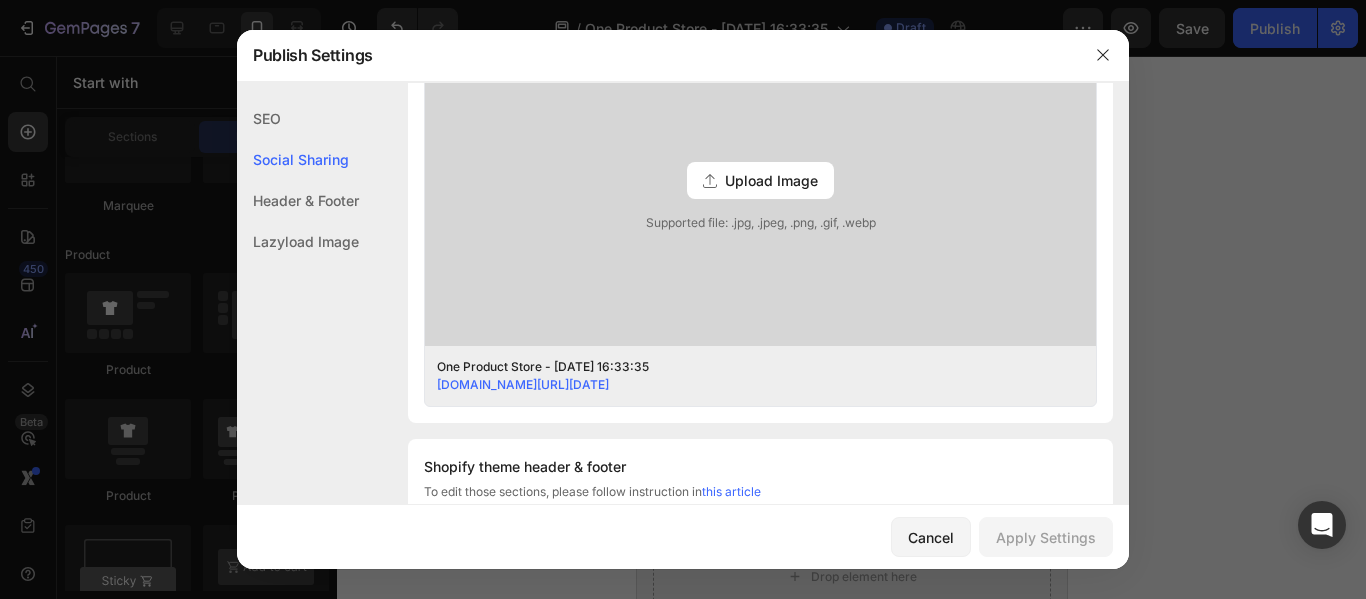 click on "Upload Image" at bounding box center [771, 180] 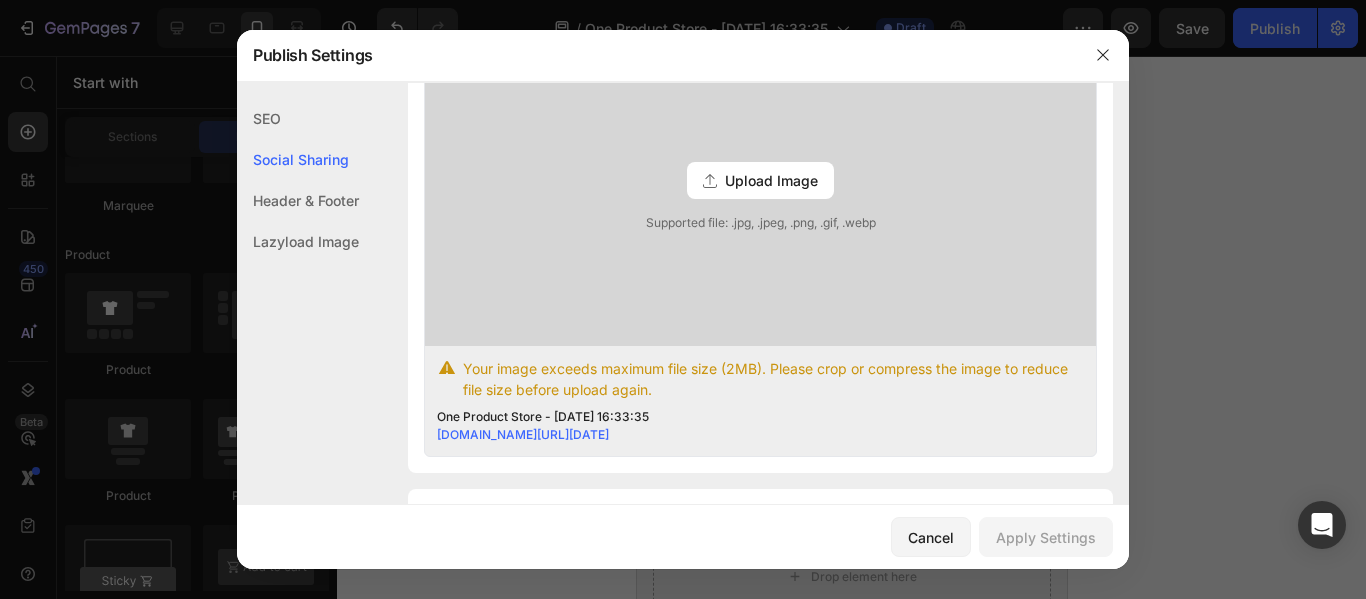 click on "Upload Image" at bounding box center [771, 180] 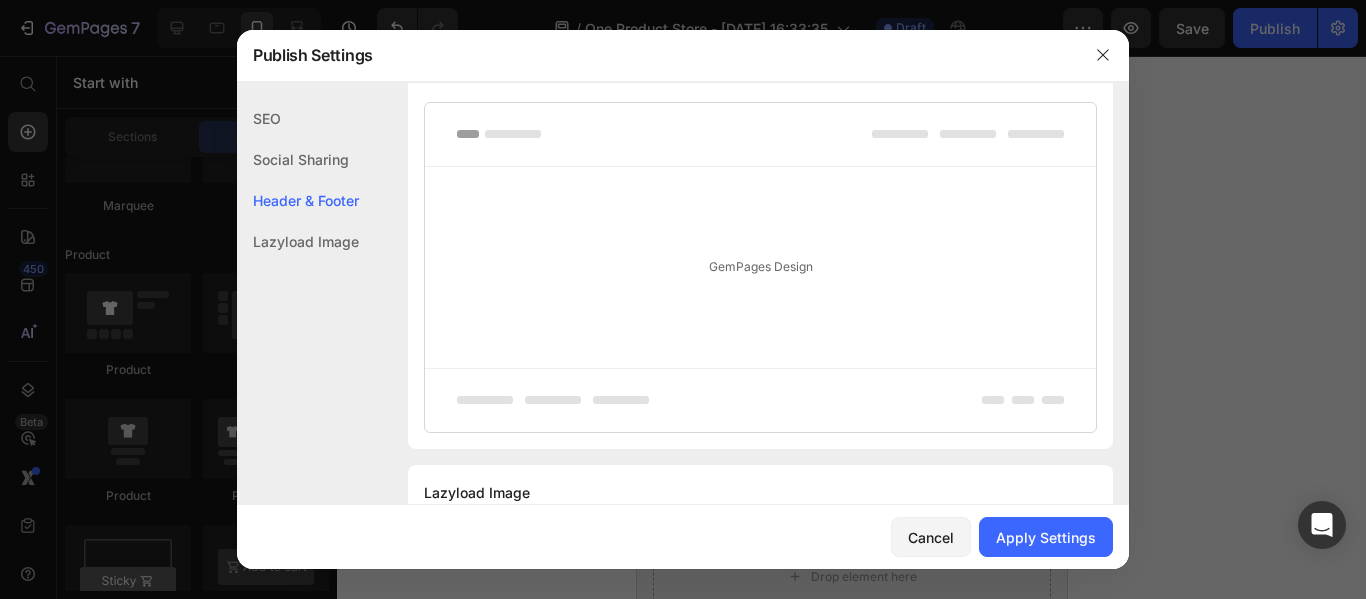 scroll, scrollTop: 1100, scrollLeft: 0, axis: vertical 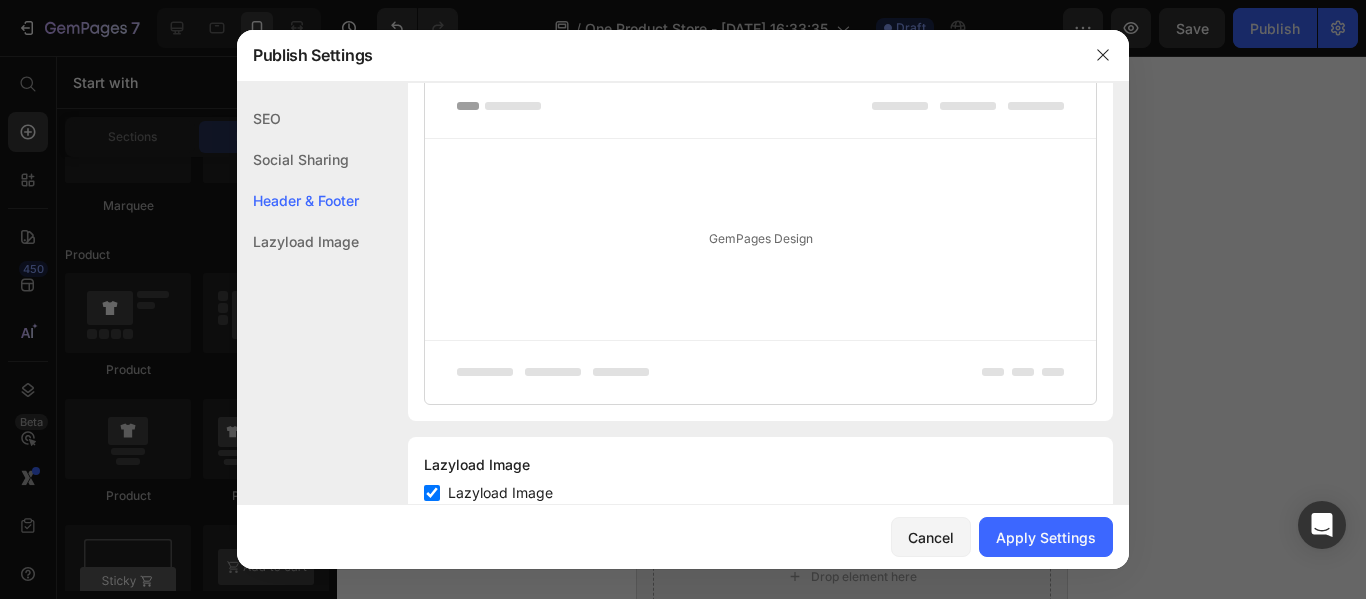 click at bounding box center [760, 107] 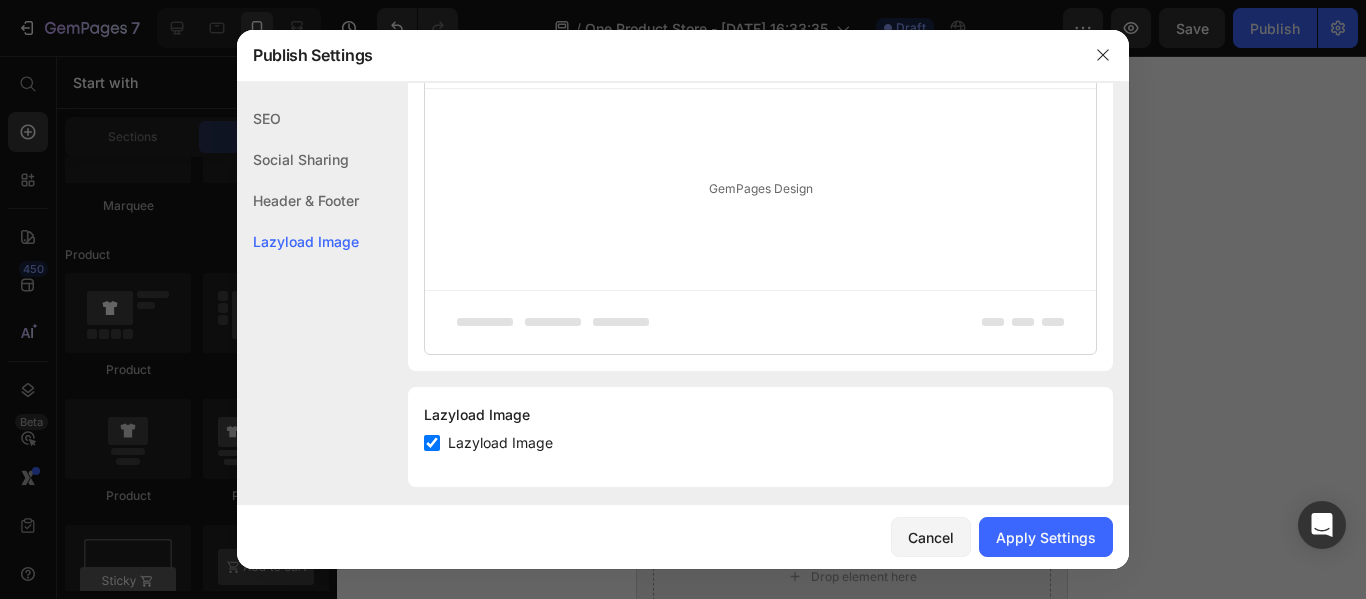 scroll, scrollTop: 1164, scrollLeft: 0, axis: vertical 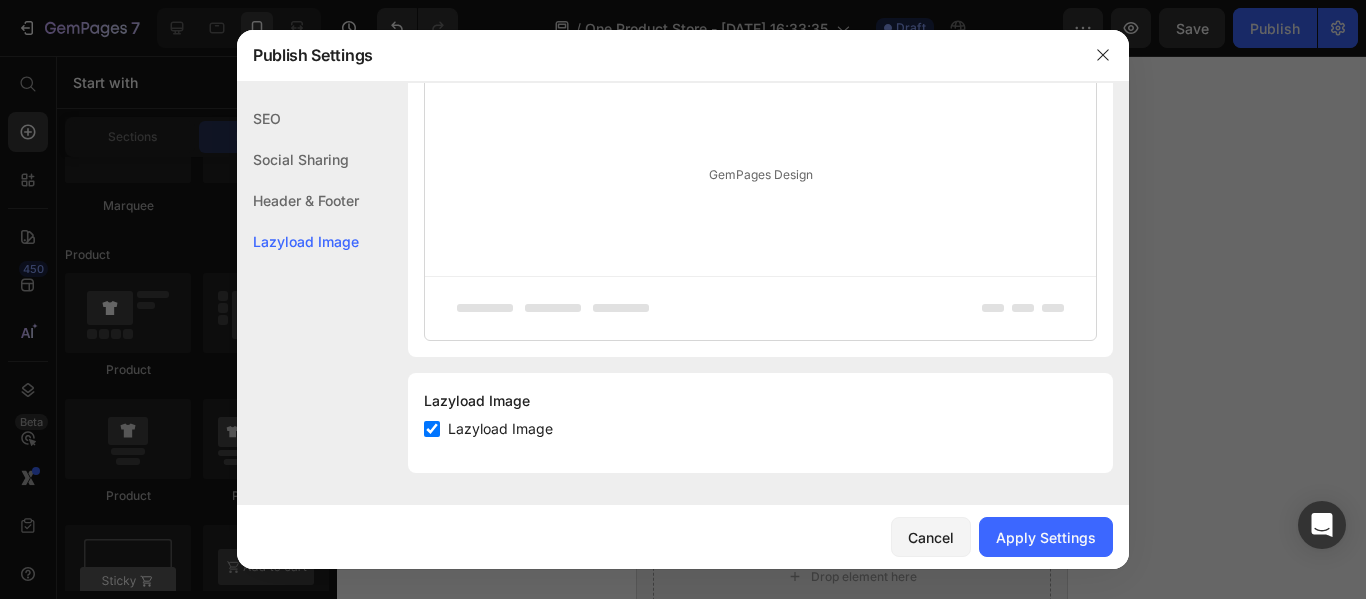 click on "SEO" 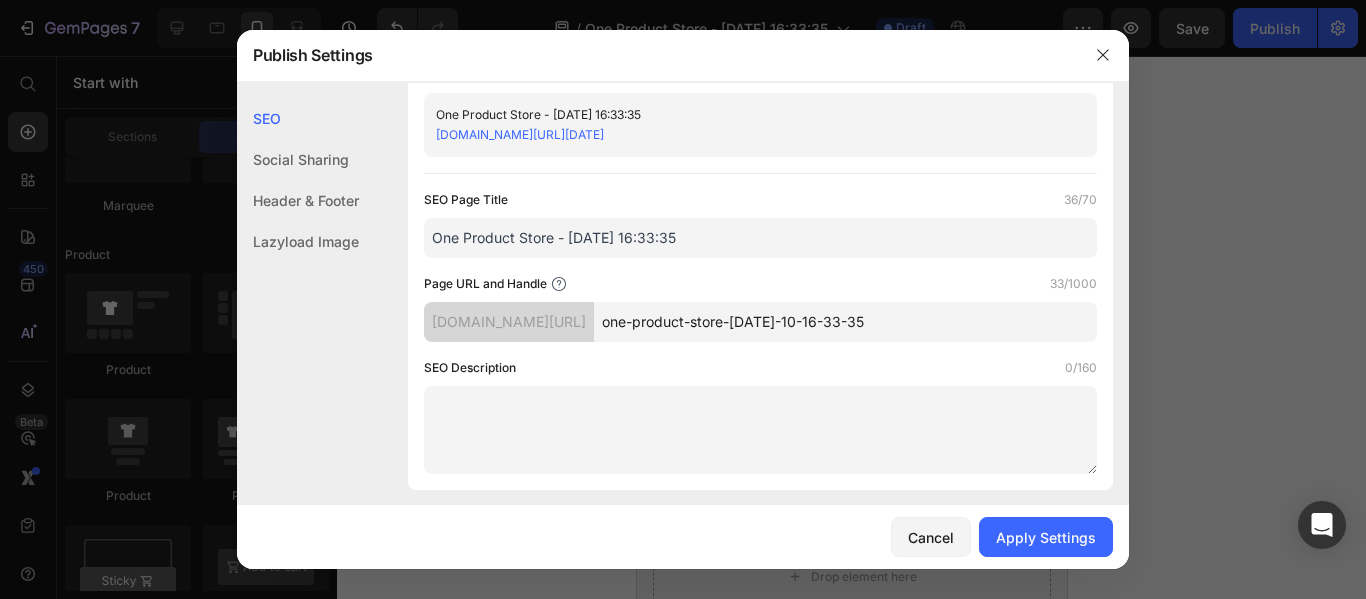 scroll, scrollTop: 0, scrollLeft: 0, axis: both 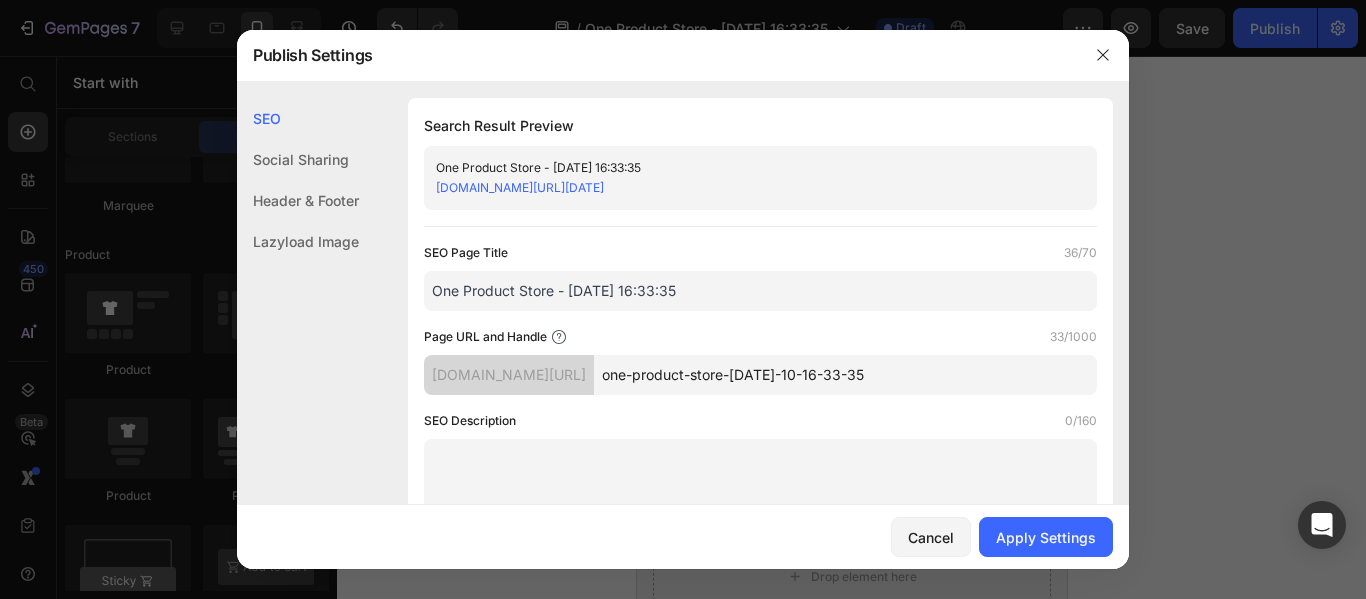 click on "One Product Store - [DATE] 16:33:35" at bounding box center [760, 291] 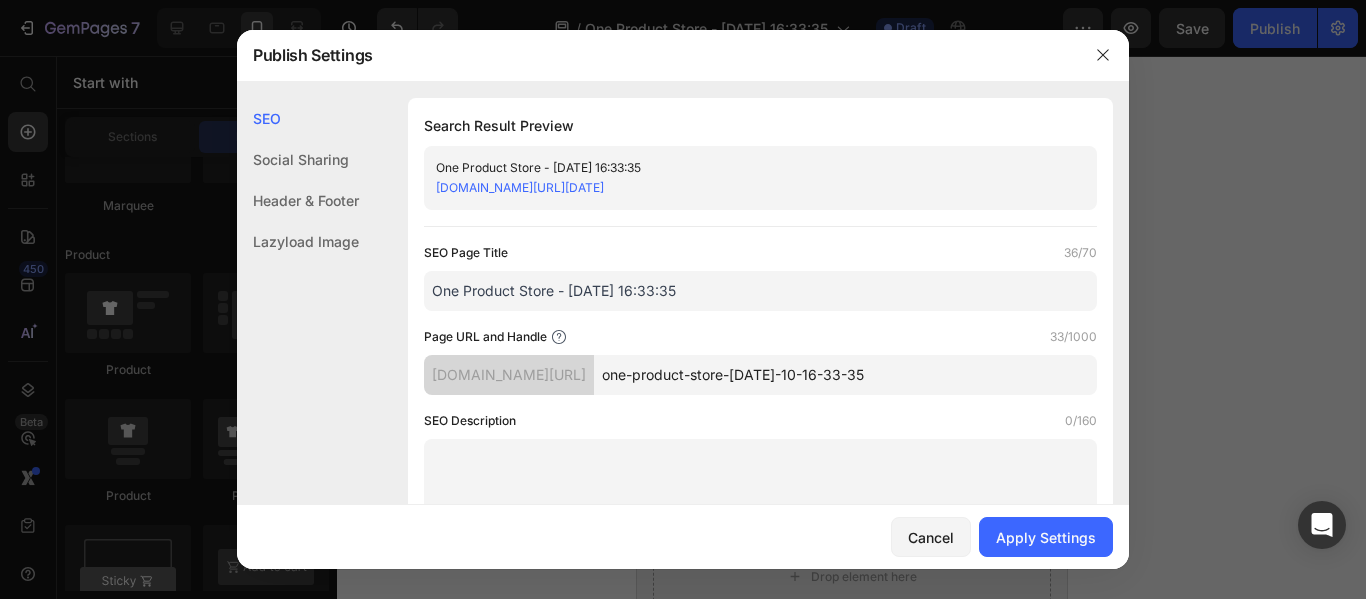 drag, startPoint x: 696, startPoint y: 281, endPoint x: 417, endPoint y: 262, distance: 279.6462 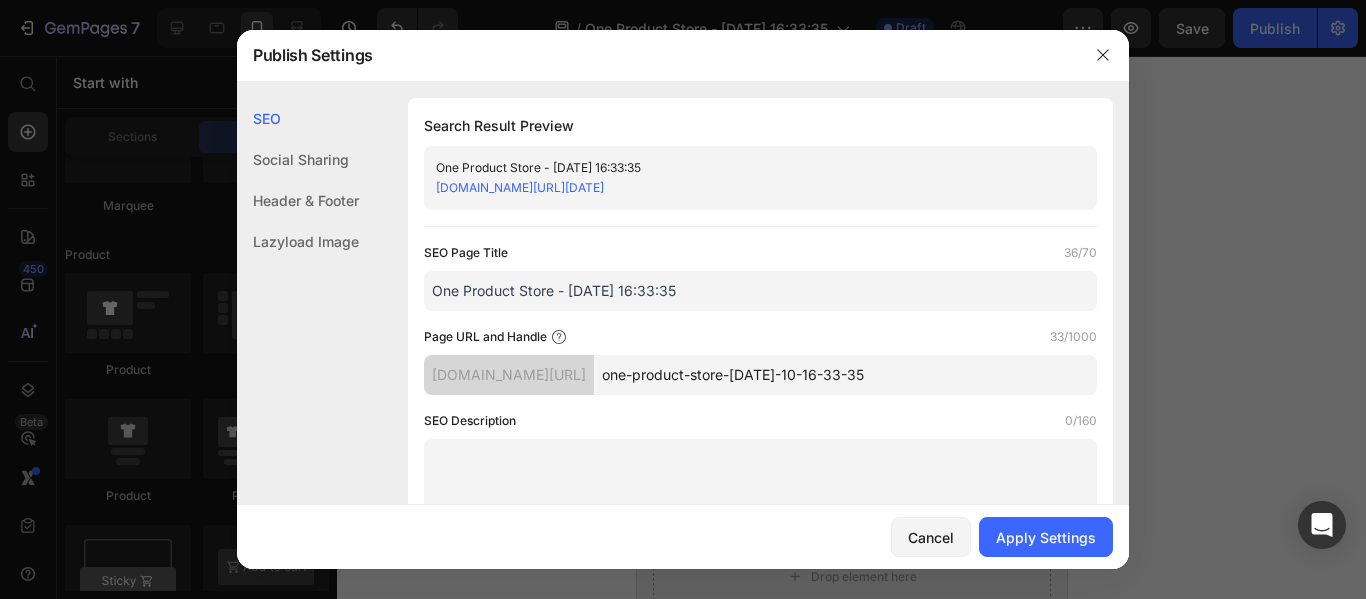 click on "Search Result Preview One Product Store - Jul 10, 16:33:35 8kkadx-nt.myshopify.com/pages/one-product-store-jul-10-16-33-35 SEO Page Title  36/70  One Product Store - Jul 10, 16:33:35  Page URL and Handle  33/1000  8kkadx-nt.myshopify.com/pages/ one-product-store-jul-10-16-33-35  SEO Description  0/160" at bounding box center [760, 320] 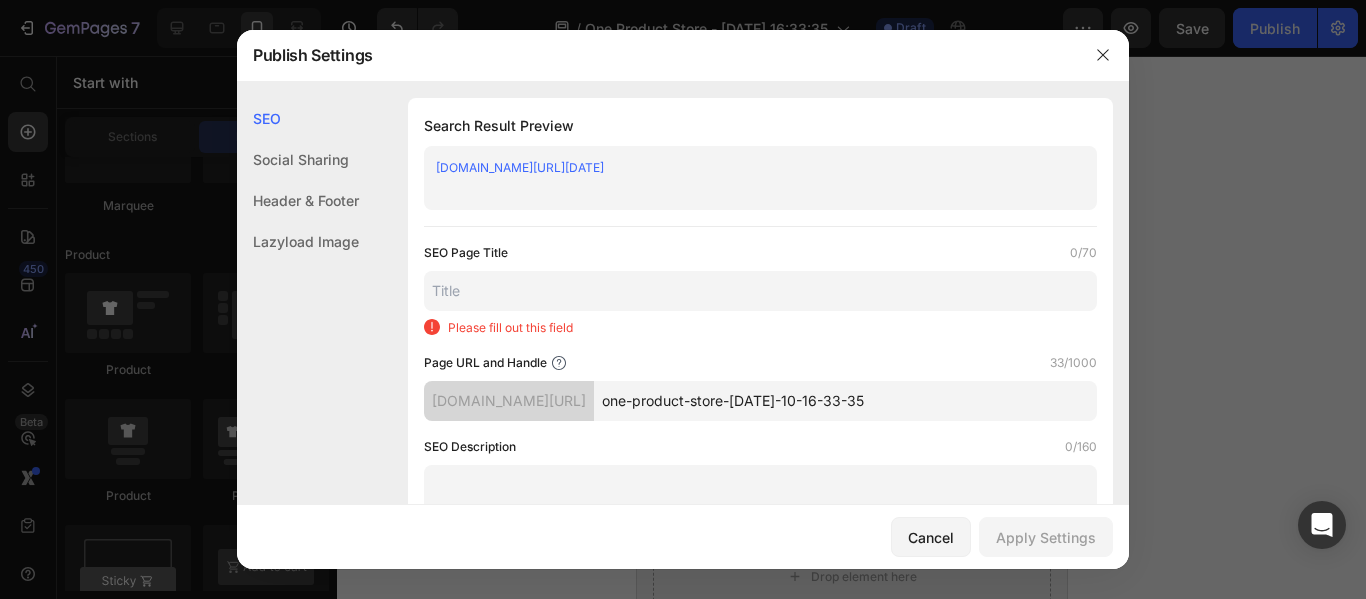 click at bounding box center [760, 291] 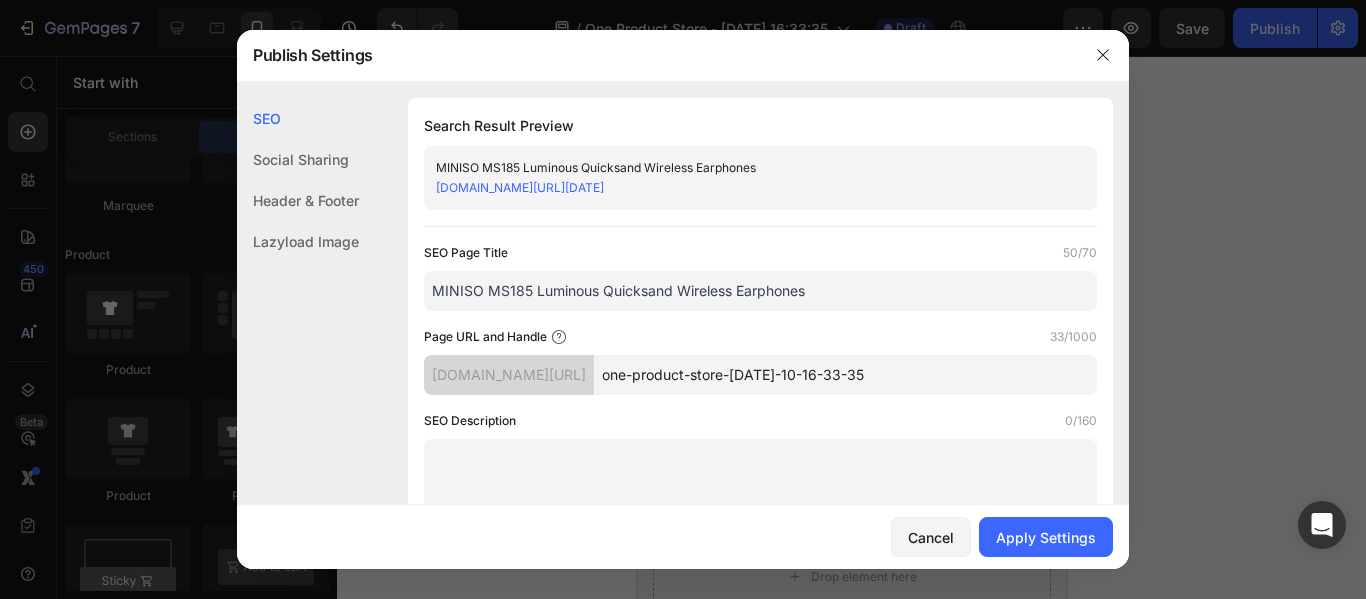 type on "MINISO MS185 Luminous Quicksand Wireless Earphones" 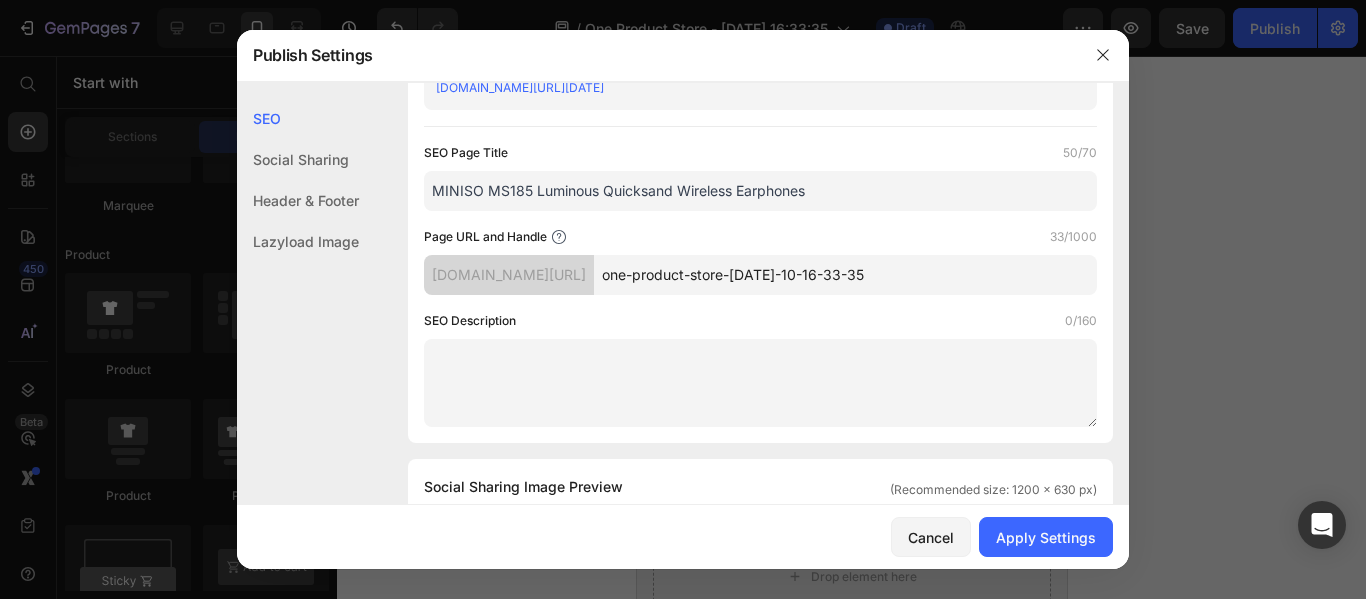 click on "SEO Page Title  50/70  MINISO MS185 Luminous Quicksand Wireless Earphones  Page URL and Handle  33/1000  8kkadx-nt.myshopify.com/pages/ one-product-store-jul-10-16-33-35  SEO Description  0/160" 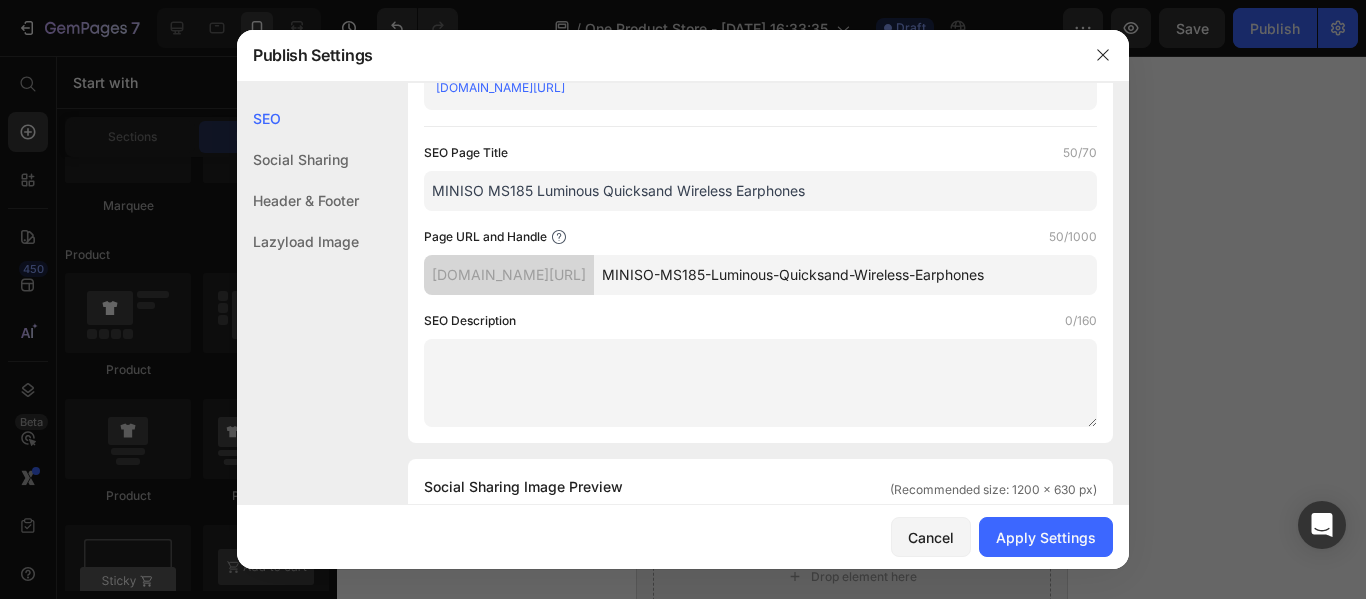 type on "MINISO-MS185-Luminous-Quicksand-Wireless-Earphones" 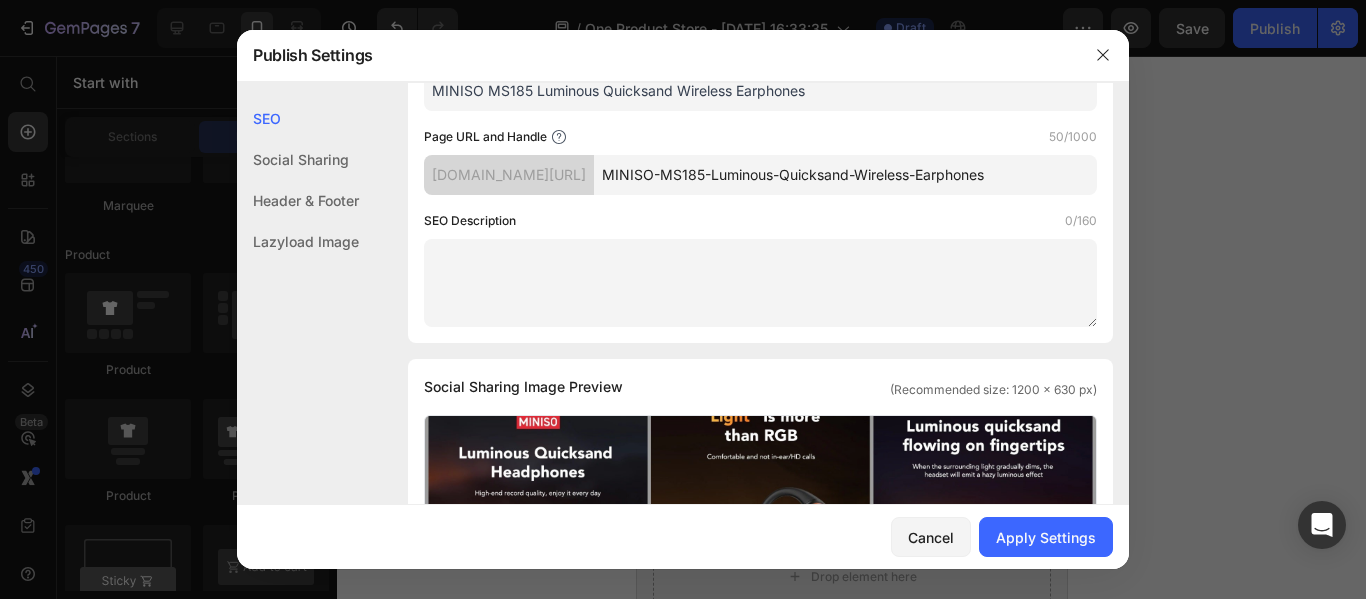 click on "SEO Description  0/160" at bounding box center (760, 269) 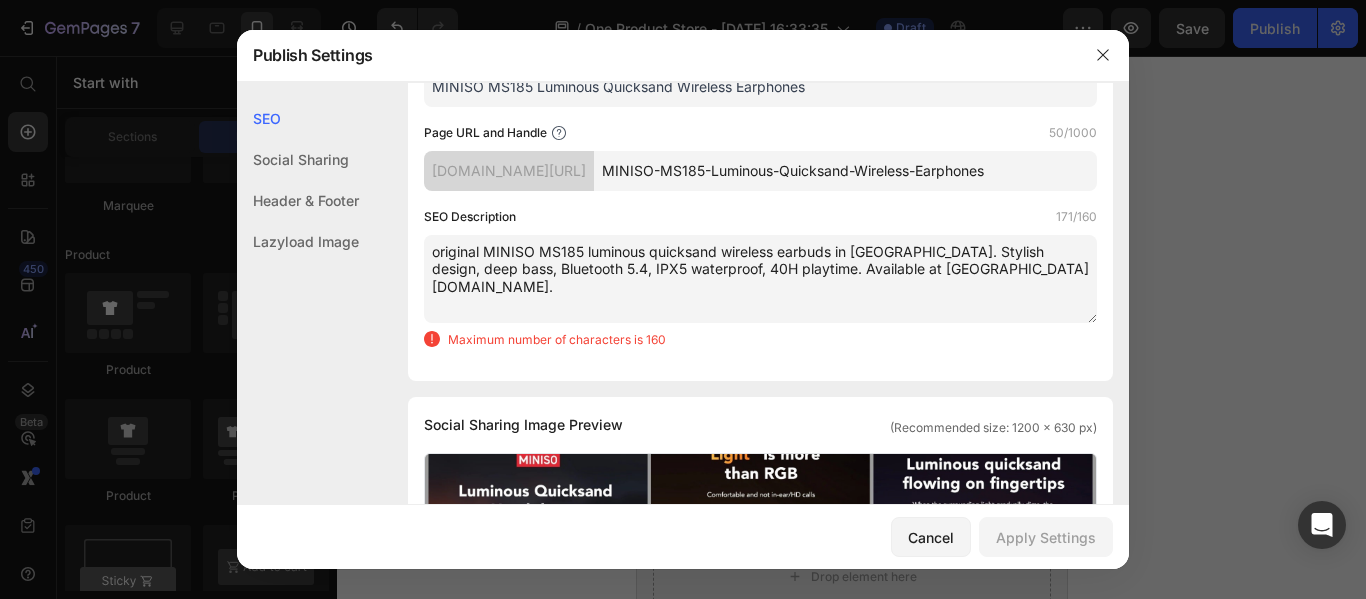 scroll, scrollTop: 240, scrollLeft: 0, axis: vertical 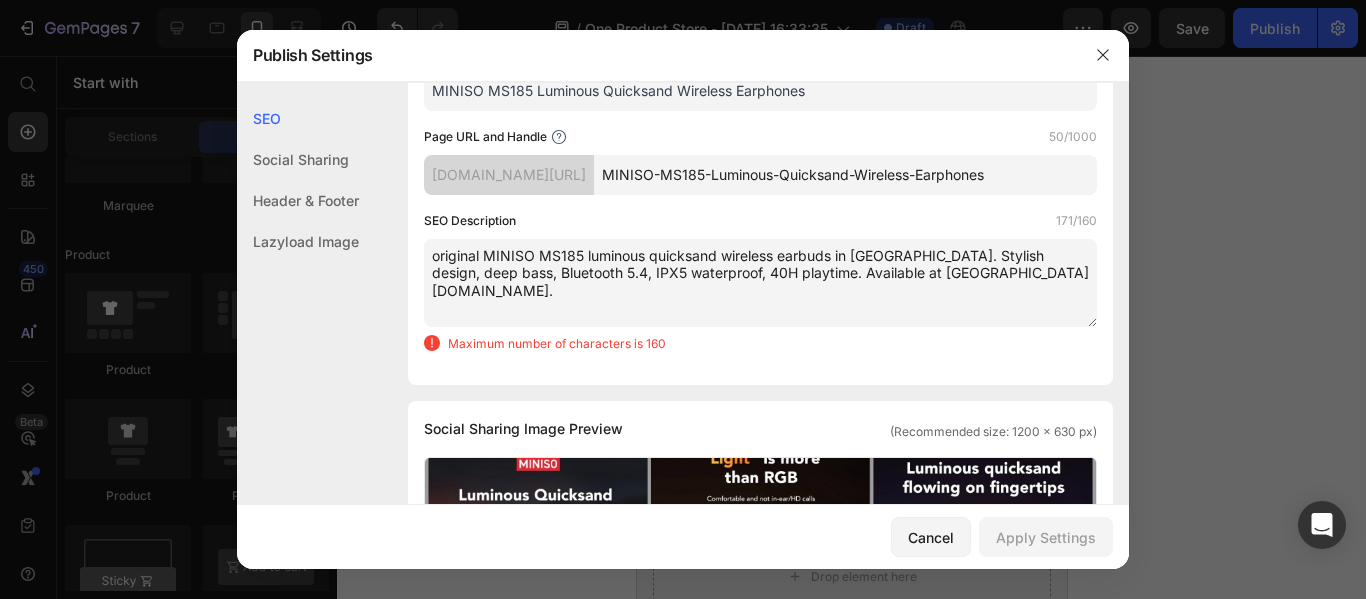 click on "original MINISO MS185 luminous quicksand wireless earbuds in Pakistan. Stylish design, deep bass, Bluetooth 5.4, IPX5 waterproof, 40H playtime. Available at GoMiniso.shop." at bounding box center [760, 283] 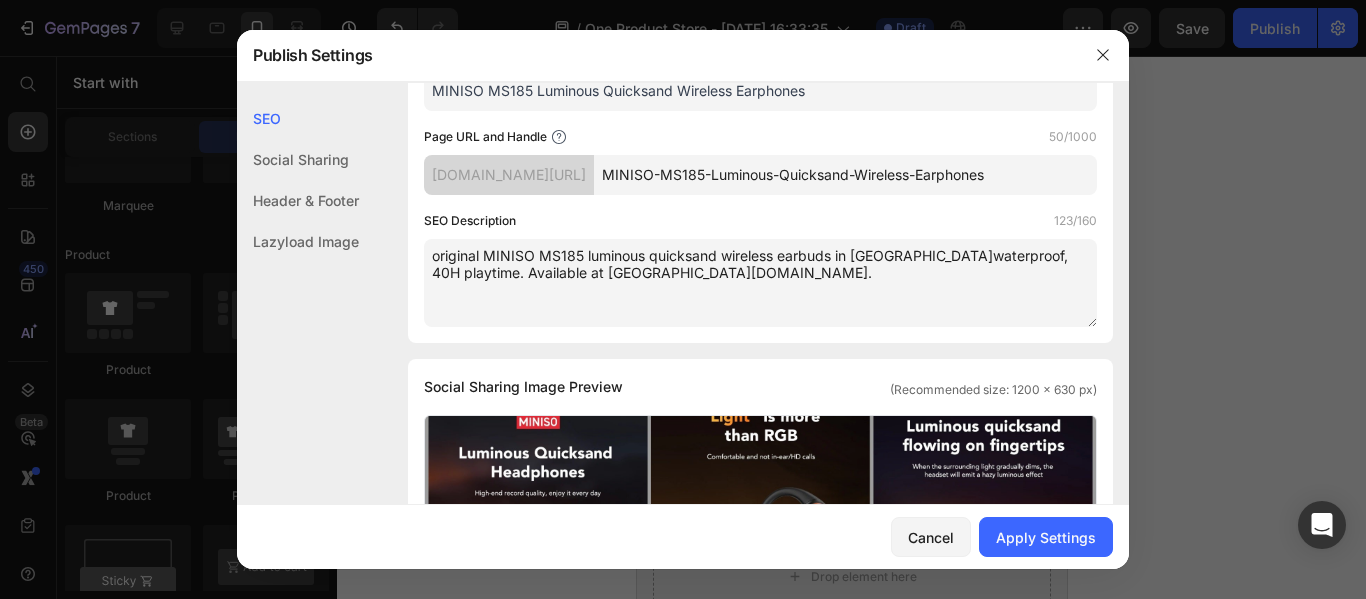 click on "original MINISO MS185 luminous quicksand wireless earbuds in Pakistan.waterproof, 40H playtime. Available at GoMiniso.shop." at bounding box center [760, 283] 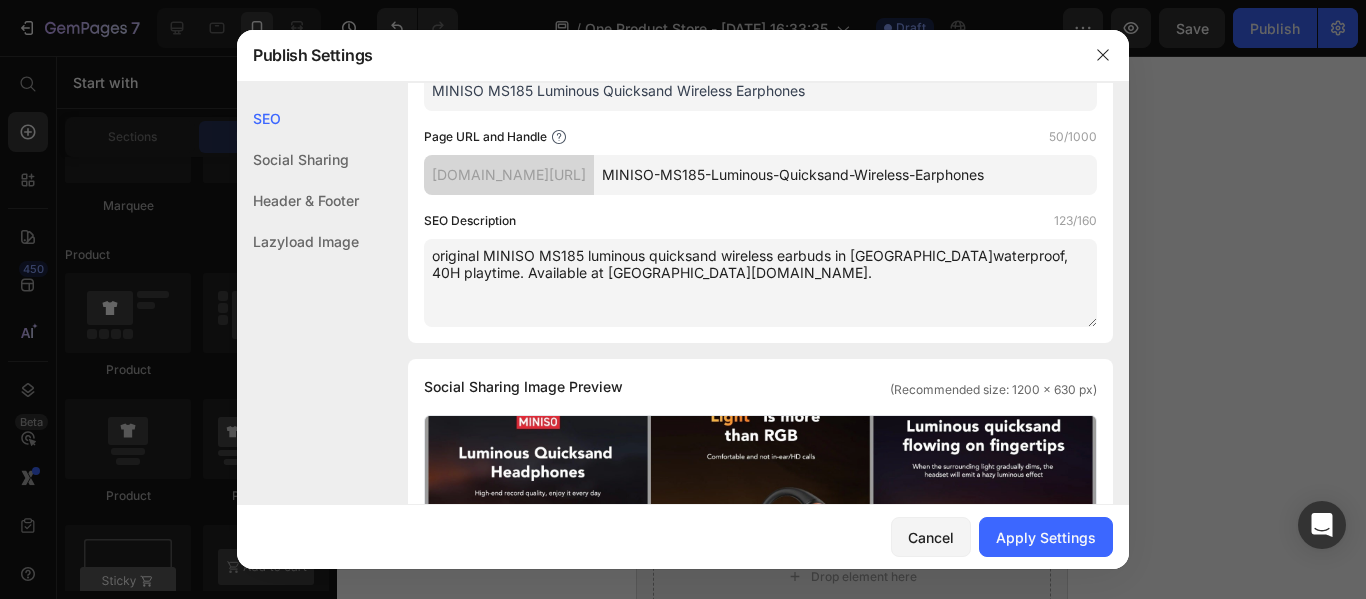 click on "original MINISO MS185 luminous quicksand wireless earbuds in Pakistan.waterproof, 40H playtime. Available at GoMiniso.shop." at bounding box center (760, 283) 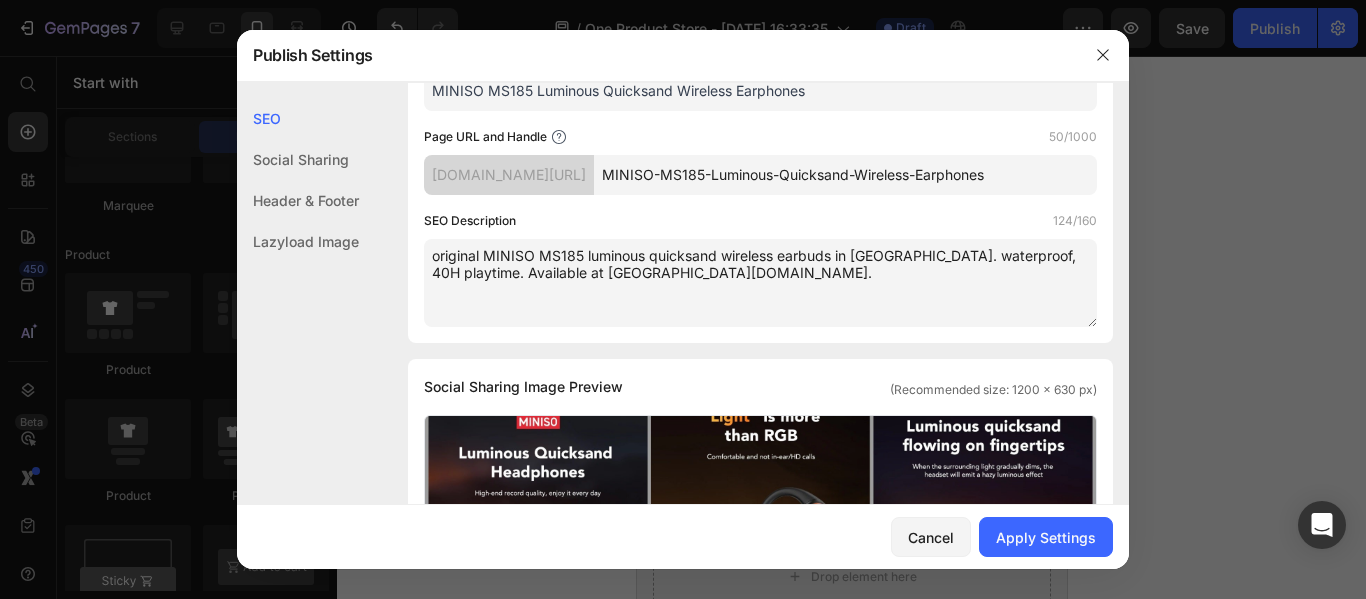 click on "original MINISO MS185 luminous quicksand wireless earbuds in Pakistan. waterproof, 40H playtime. Available at GoMiniso.shop." at bounding box center (760, 283) 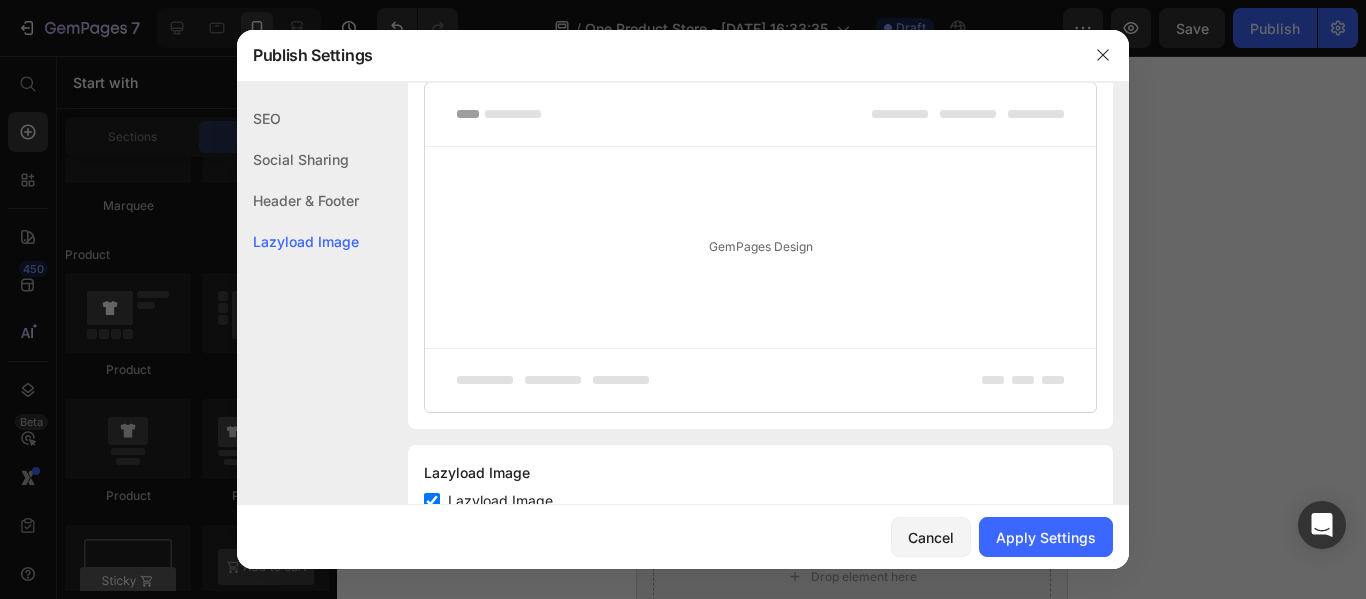 scroll, scrollTop: 1240, scrollLeft: 0, axis: vertical 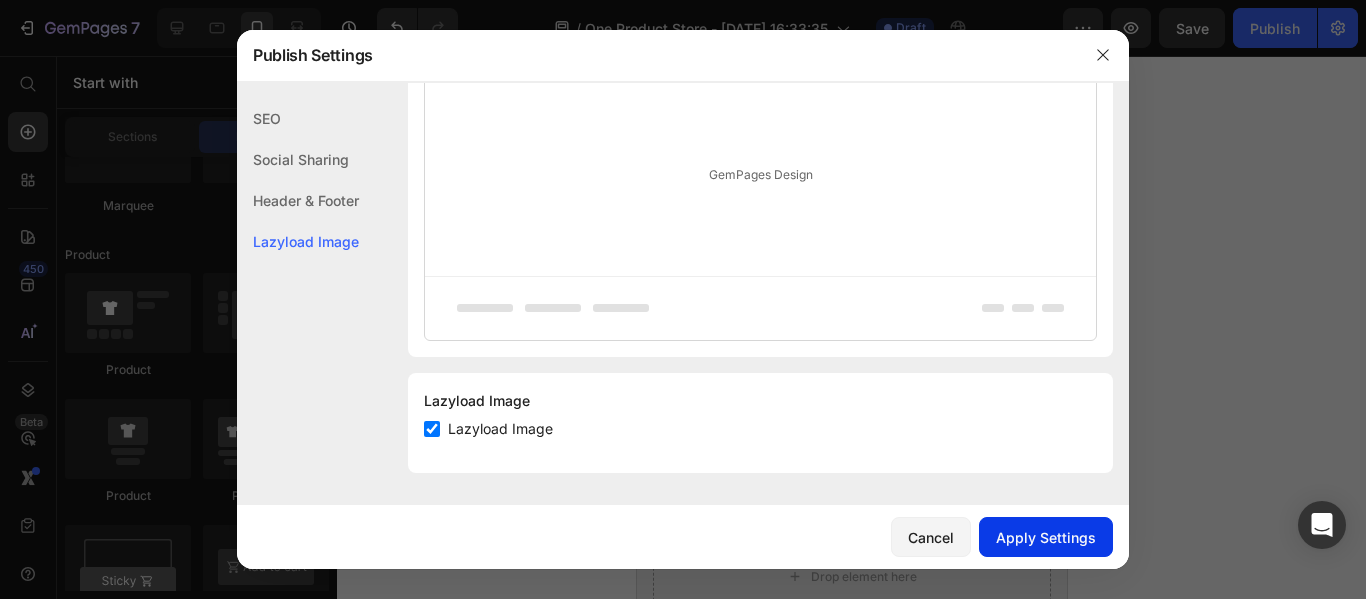 type on "original MINISO MS185 luminous quicksand wireless earbuds in Pakistan. waterproof, 40H playtime. Available at GoMiniso.shop." 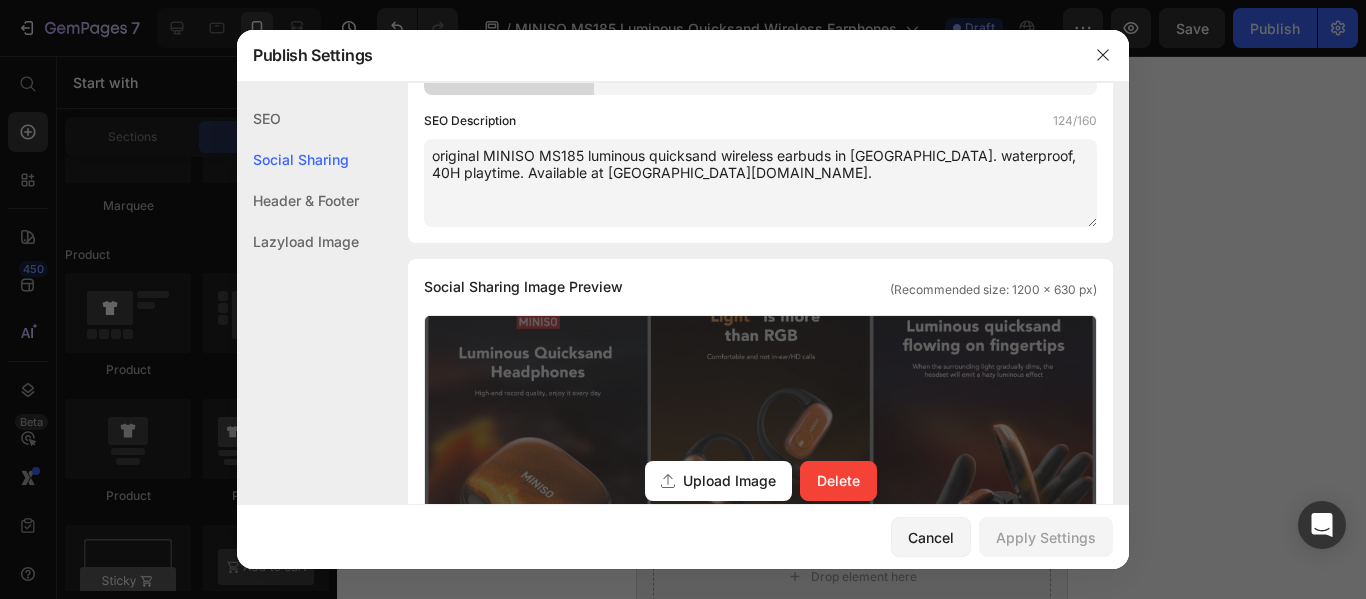 scroll, scrollTop: 0, scrollLeft: 0, axis: both 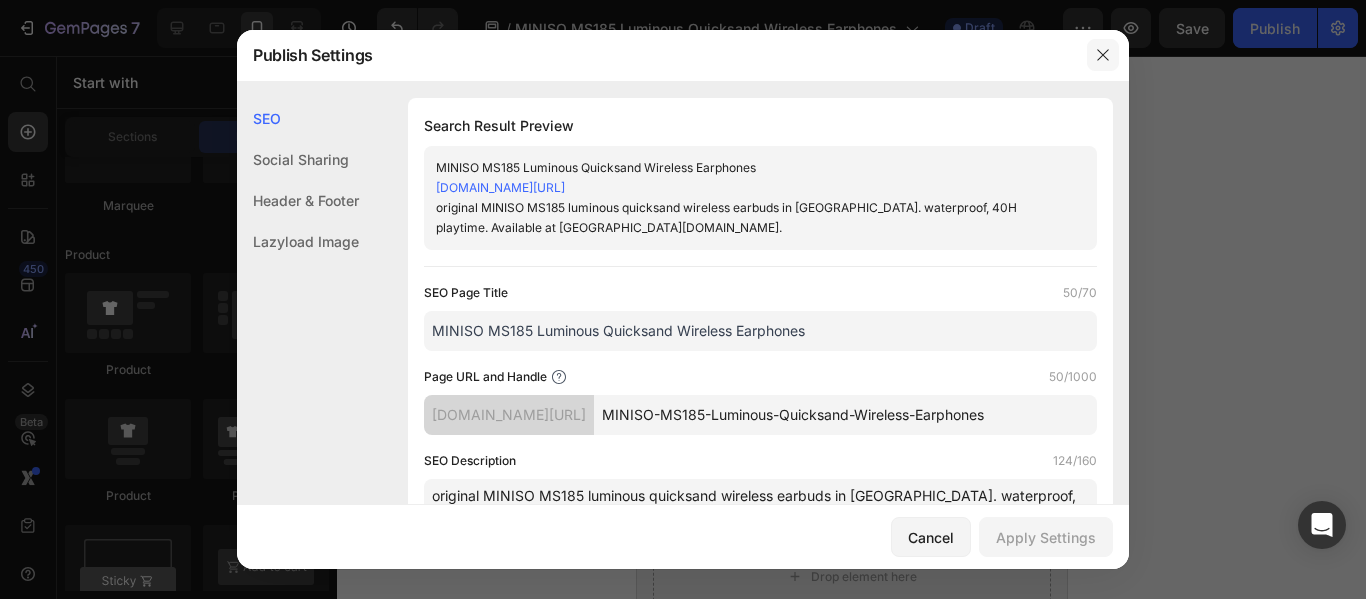 click 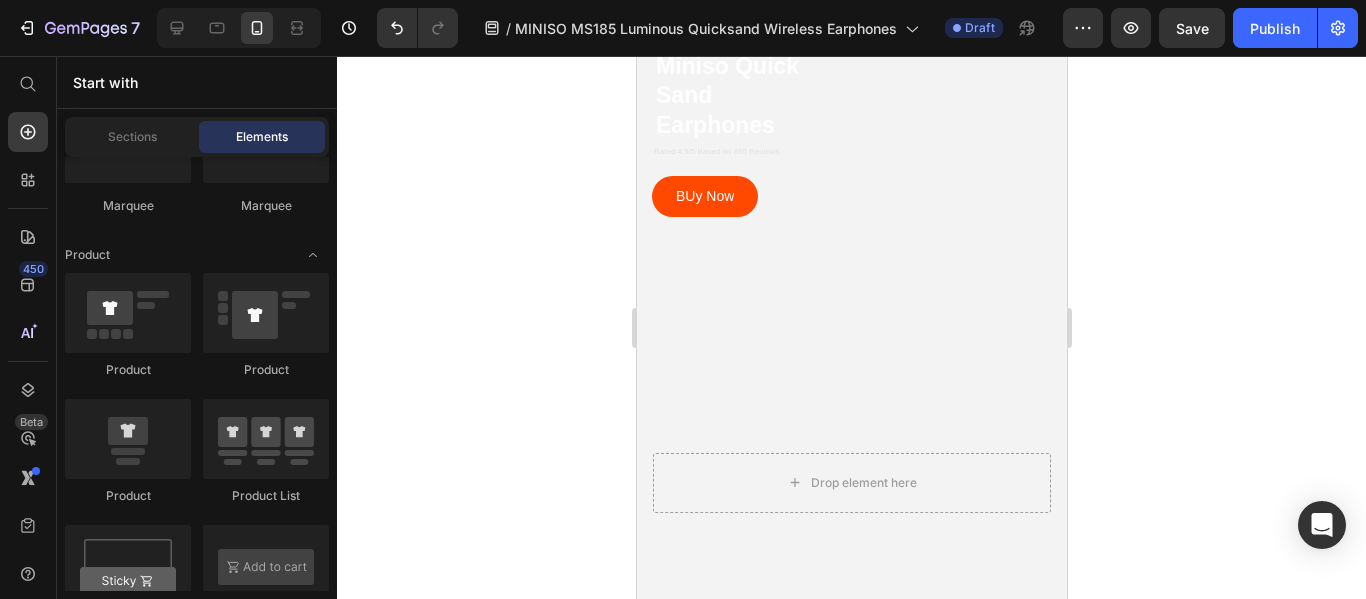 scroll, scrollTop: 0, scrollLeft: 0, axis: both 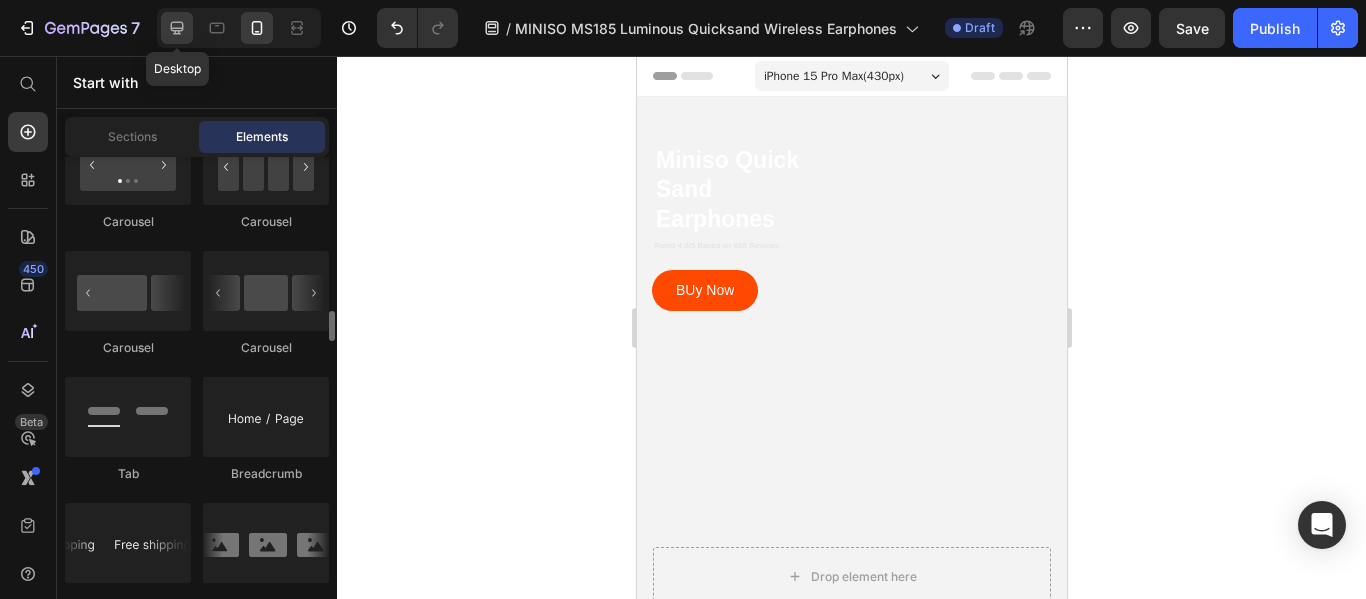 click 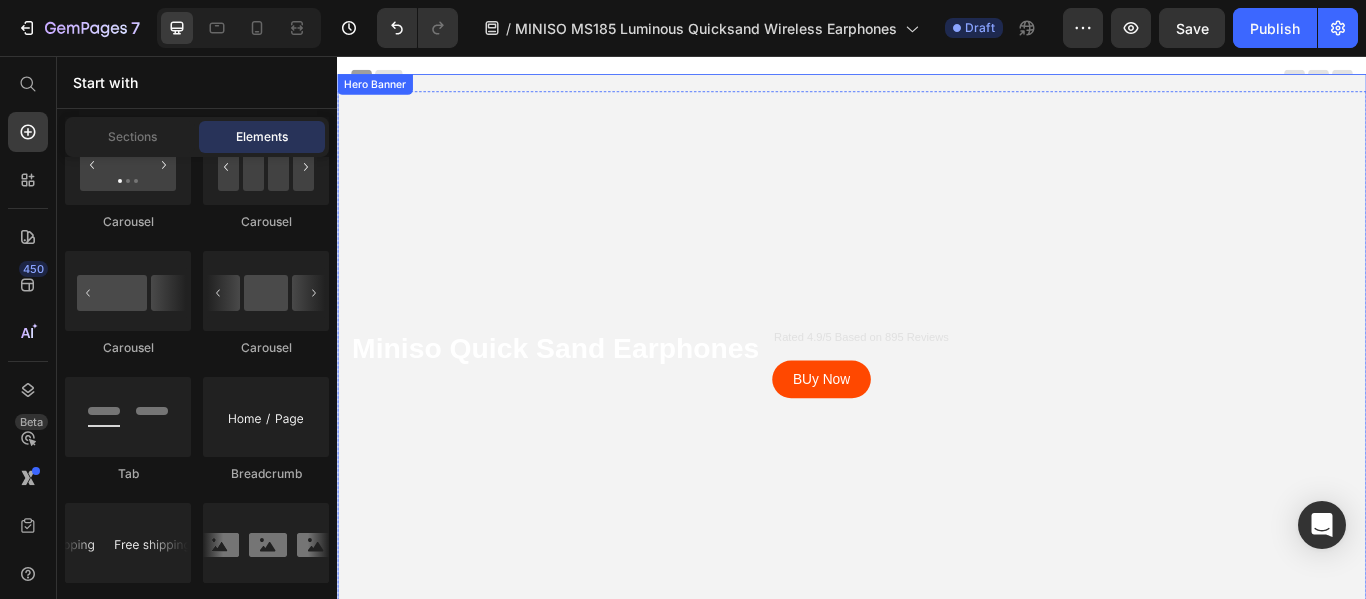 click at bounding box center [937, 414] 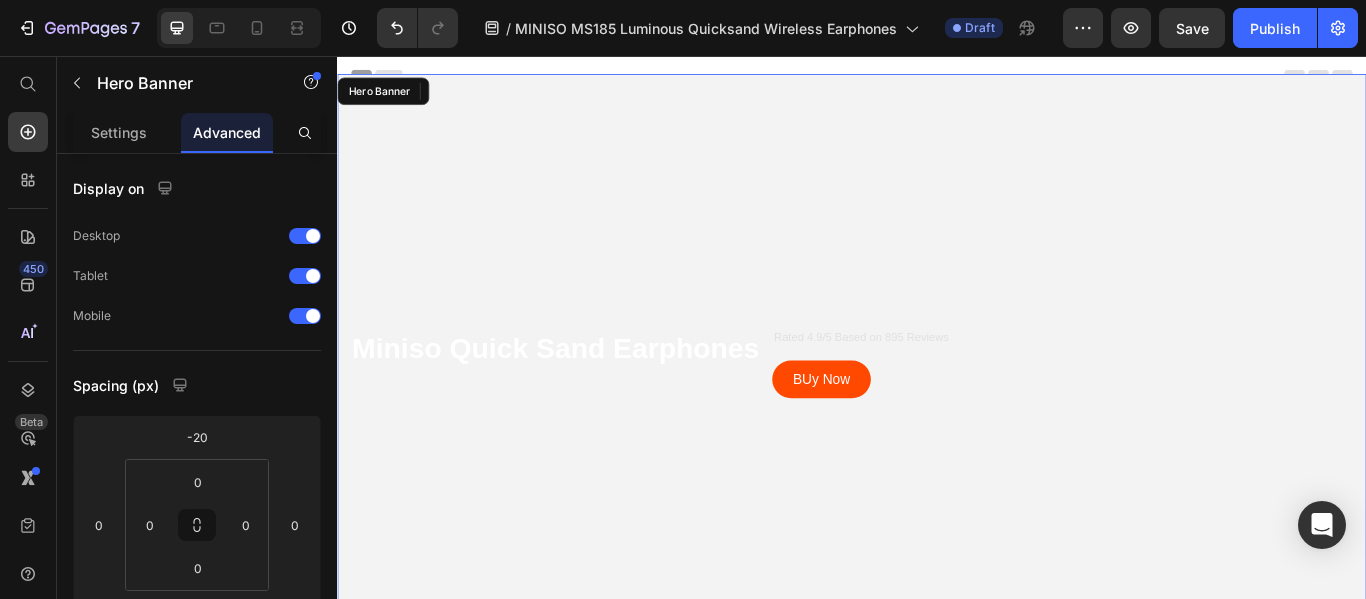 scroll, scrollTop: 400, scrollLeft: 0, axis: vertical 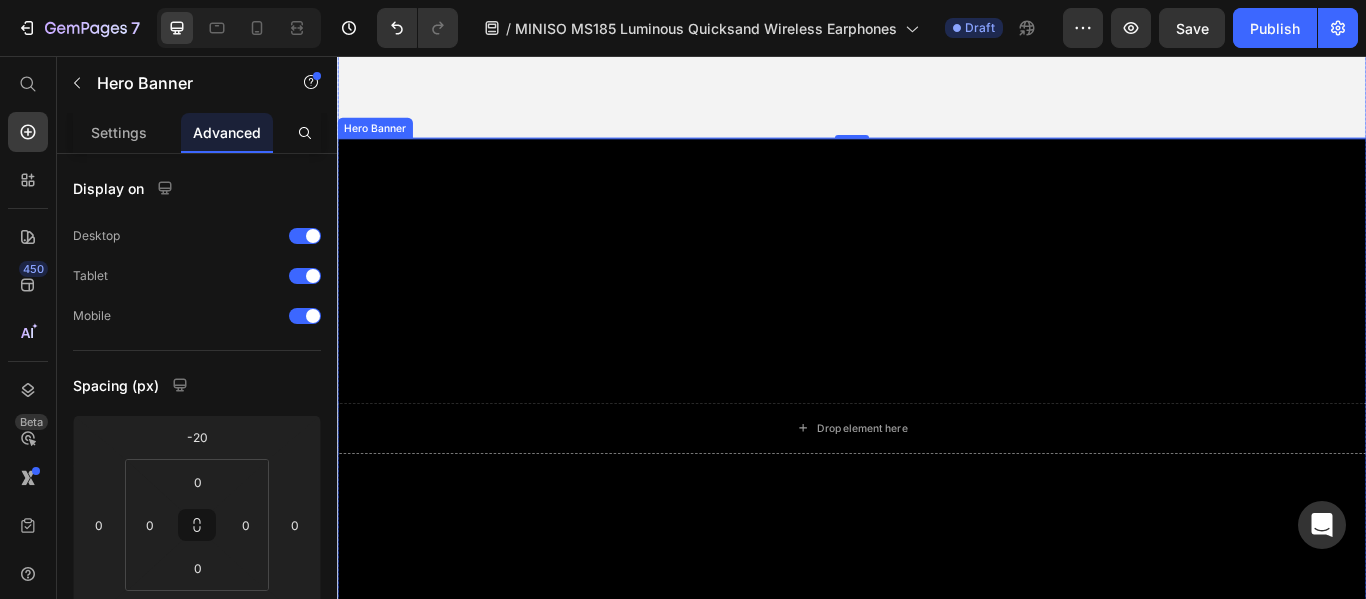 drag, startPoint x: 504, startPoint y: 312, endPoint x: 471, endPoint y: 313, distance: 33.01515 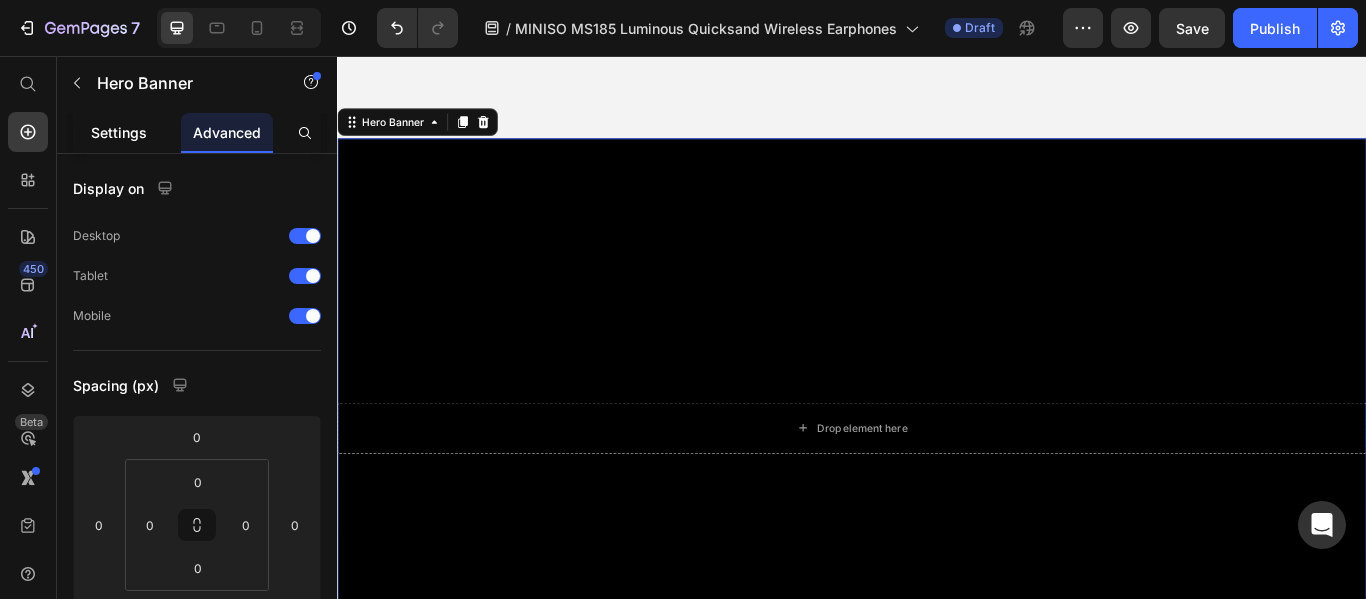 click on "Settings" at bounding box center (119, 132) 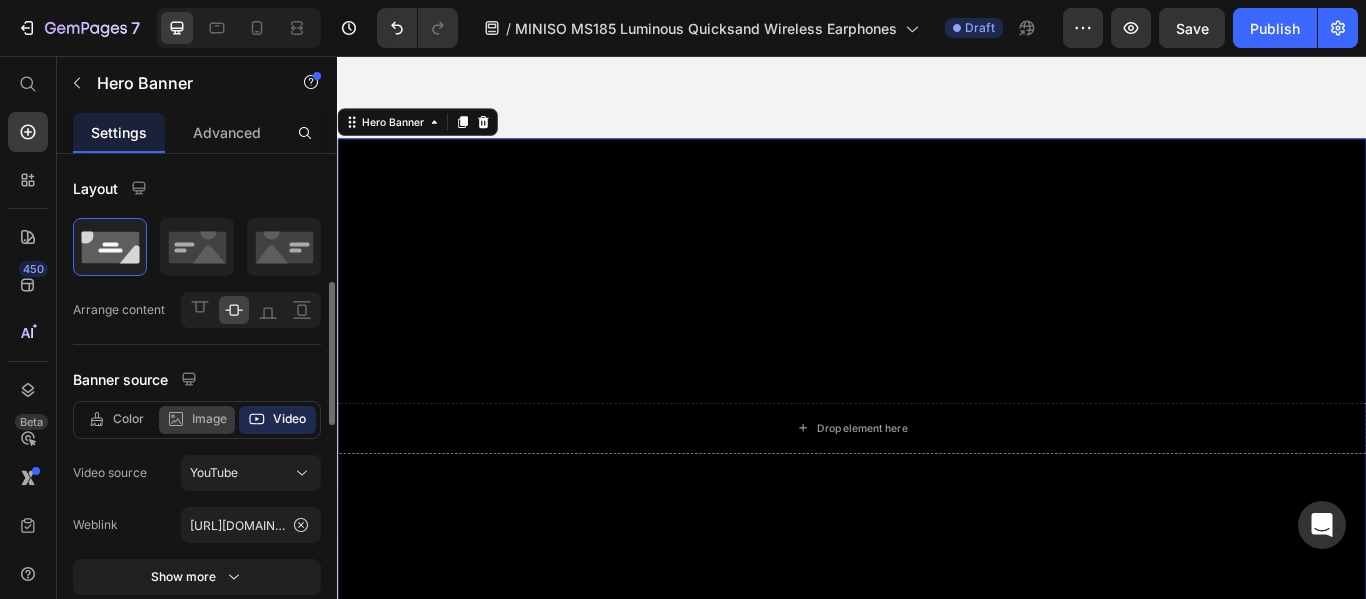 scroll, scrollTop: 100, scrollLeft: 0, axis: vertical 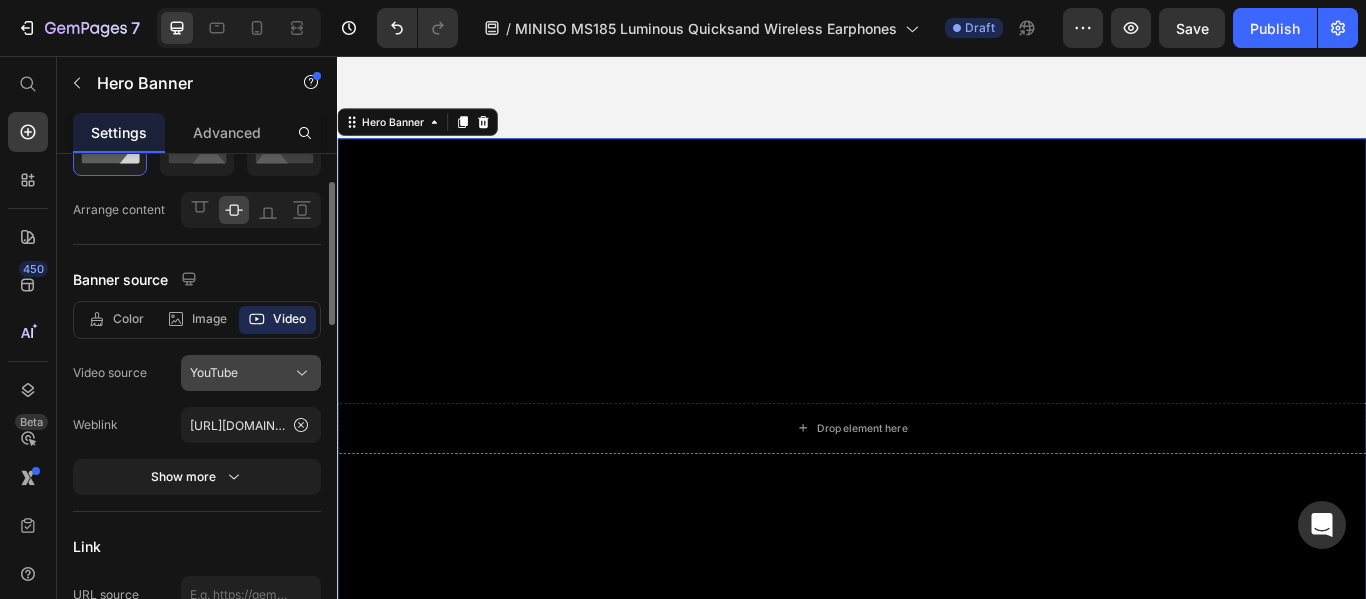 click 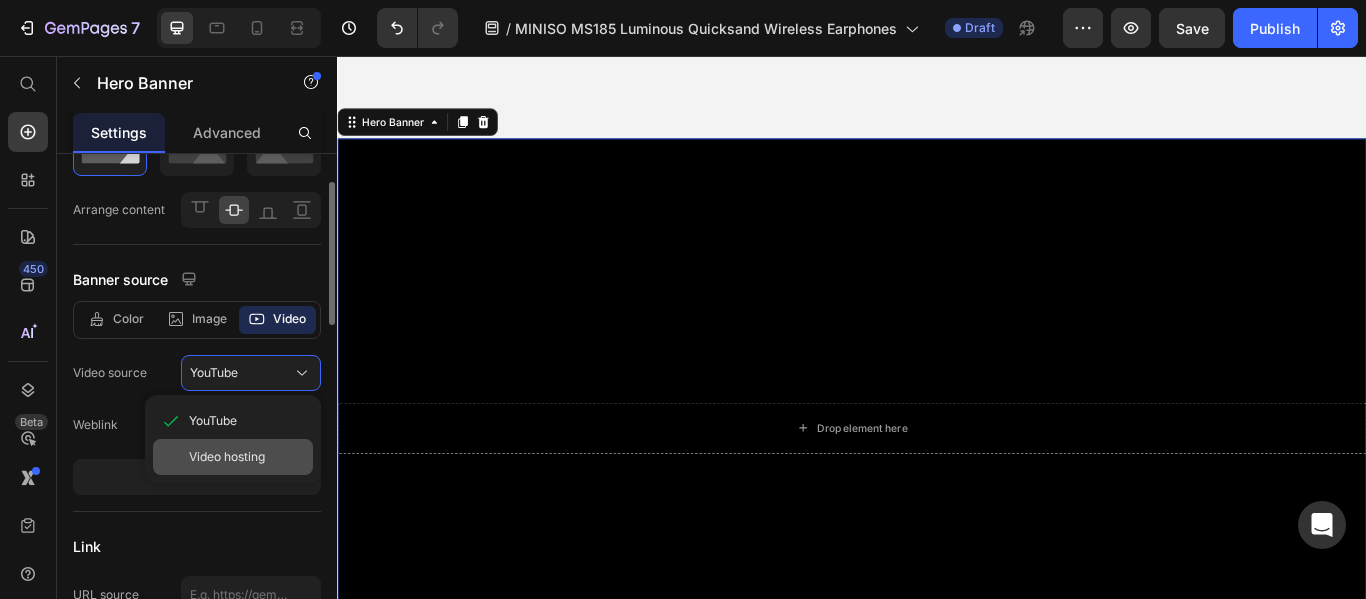 click on "Video hosting" at bounding box center (227, 457) 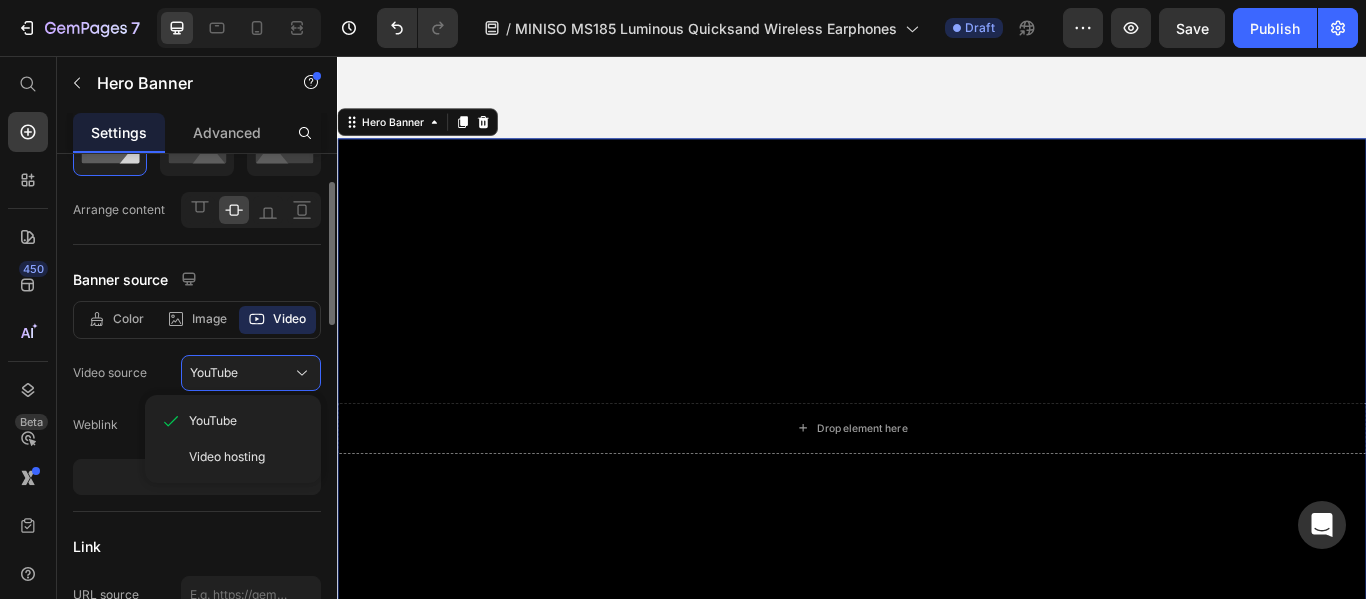 type on "https://media.w3.org/2010/05/sintel/trailer.mp4" 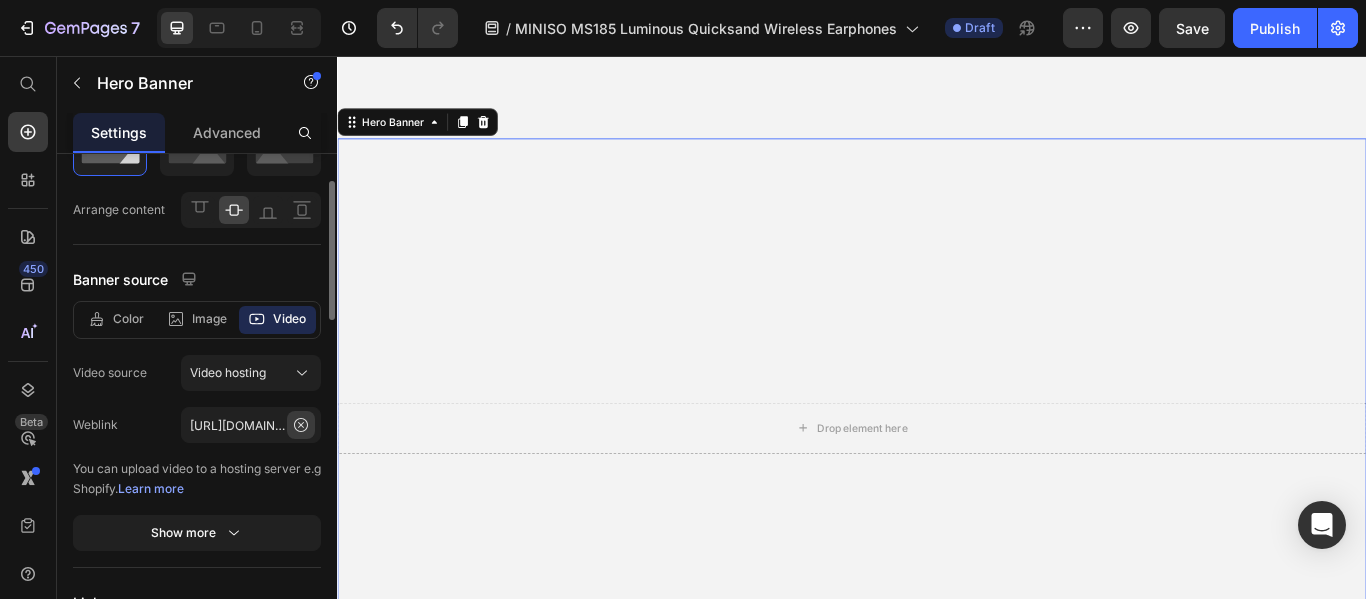 click 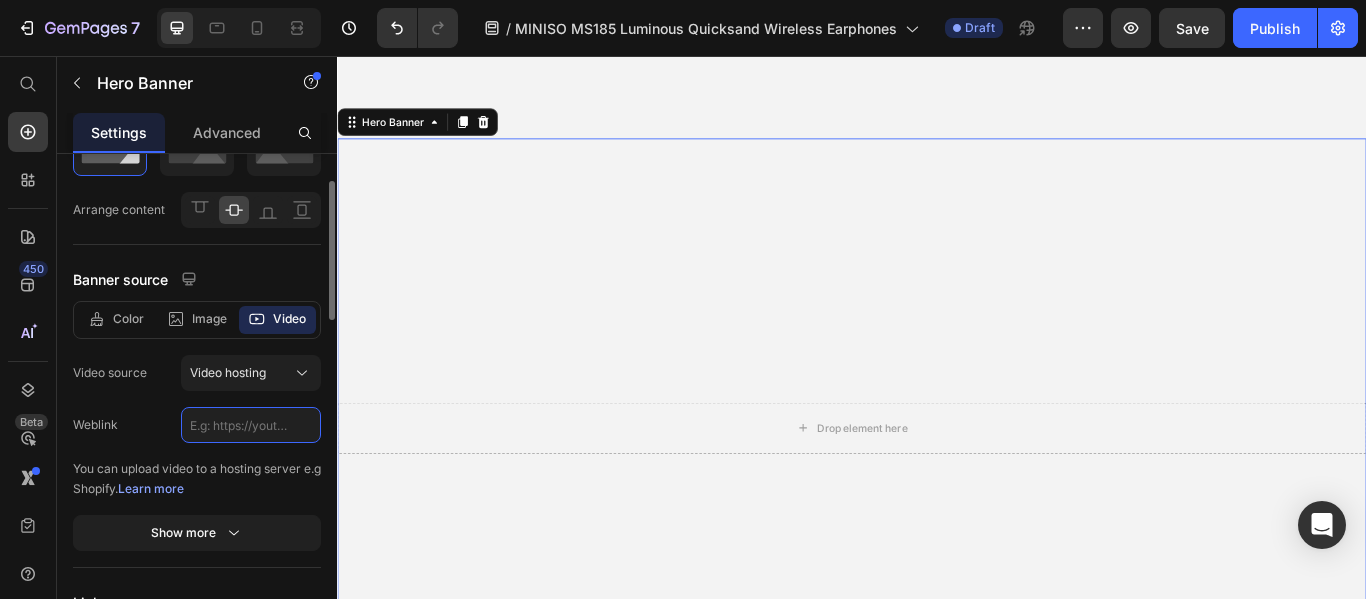 scroll, scrollTop: 0, scrollLeft: 0, axis: both 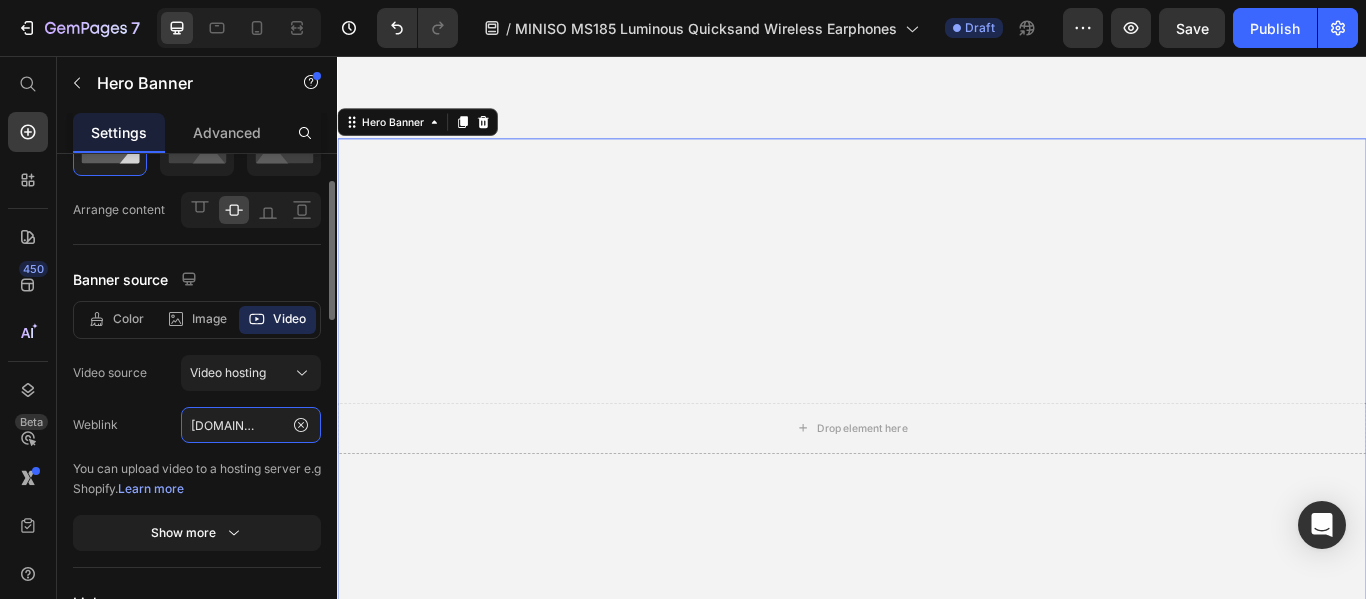 type on "https://cdn.shopify.com/videos/c/o/v/e20ce313a59b471c97fada02b8fe7d5c.mp4" 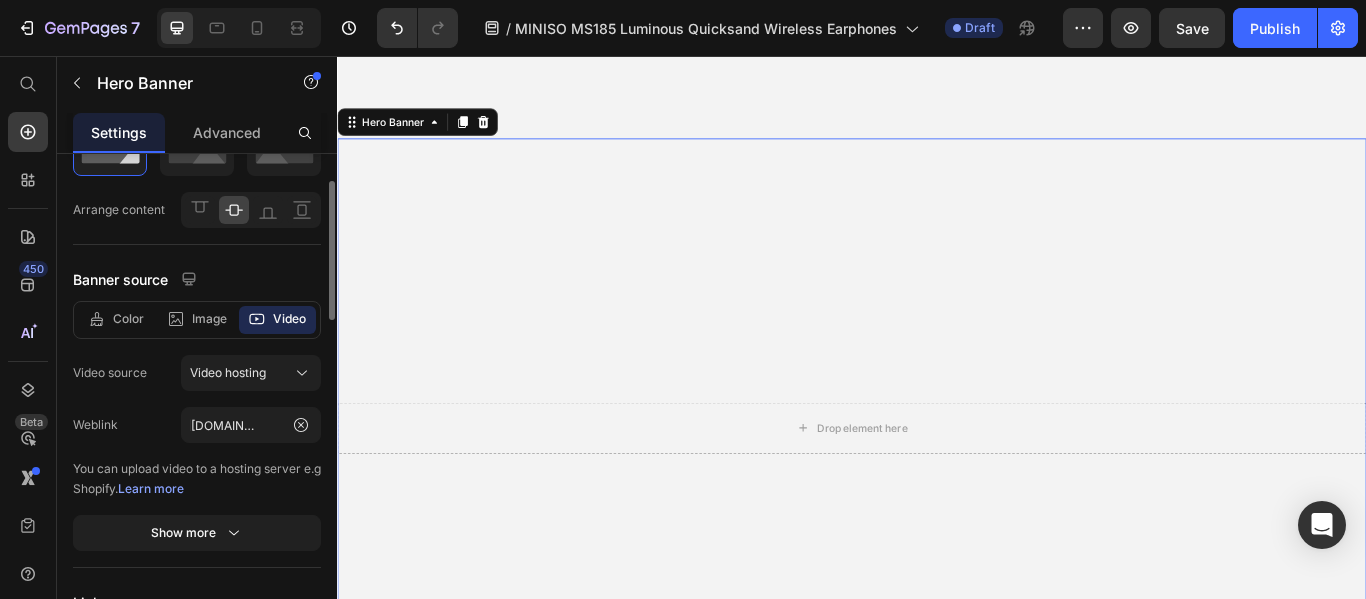 click on "Weblink https://cdn.shopify.com/videos/c/o/v/e20ce313a59b471c97fada02b8fe7d5c.mp4" 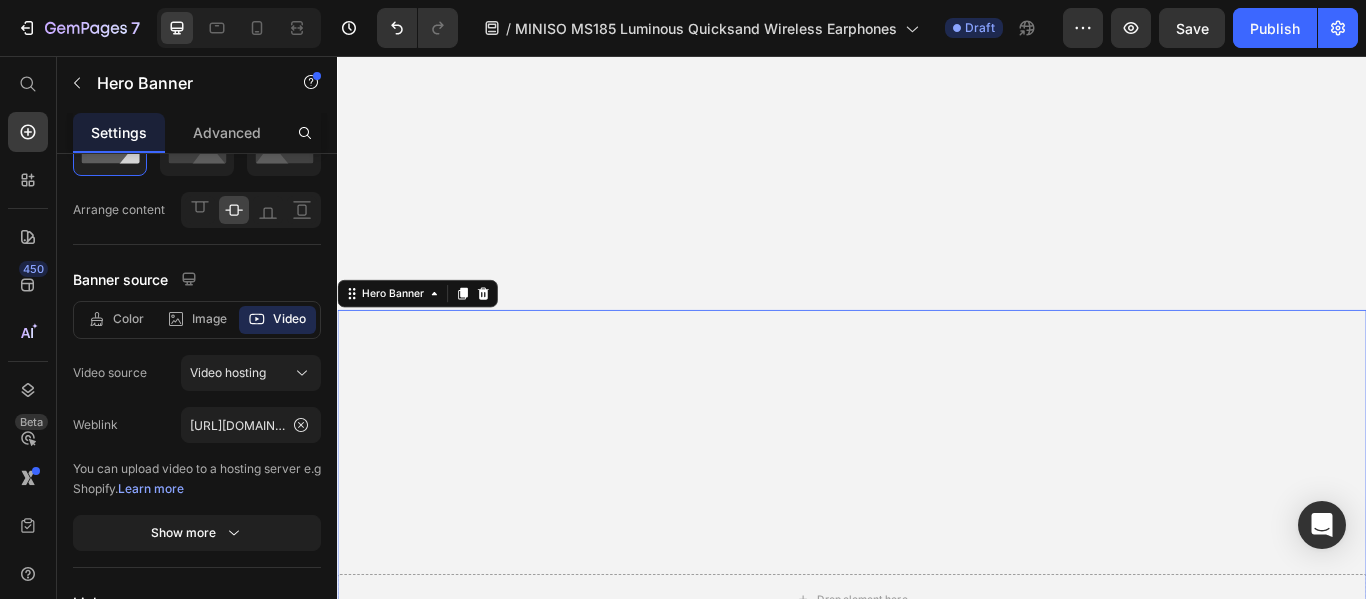 scroll, scrollTop: 212, scrollLeft: 0, axis: vertical 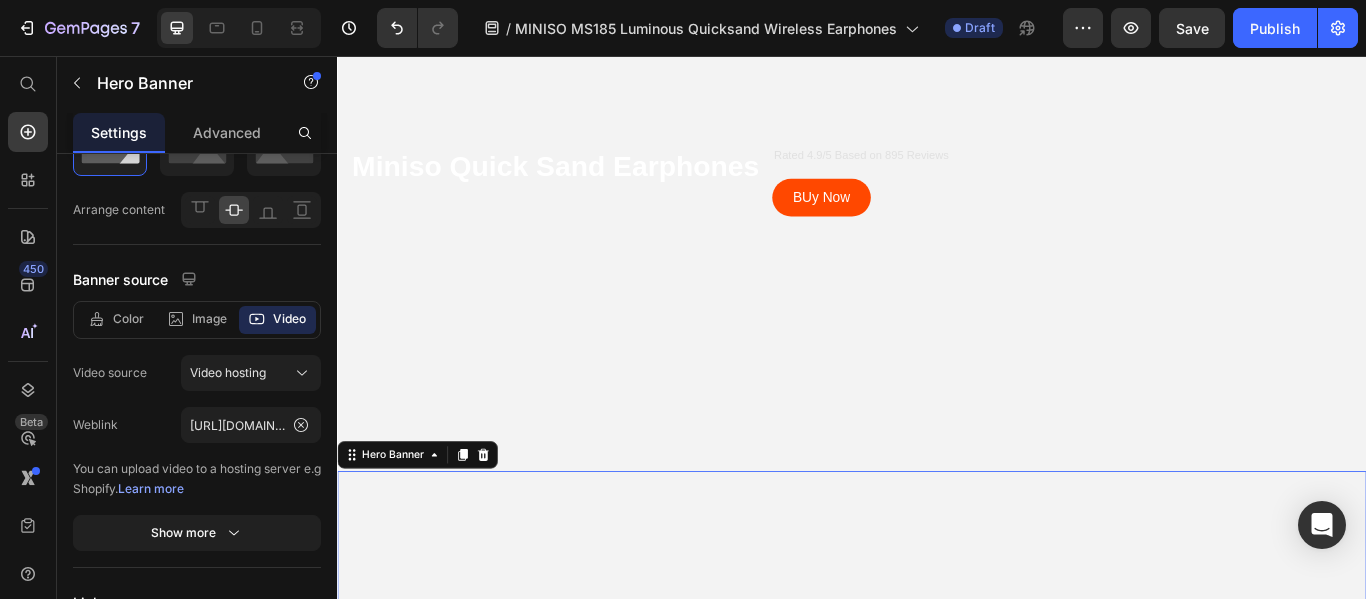 click at bounding box center (937, 877) 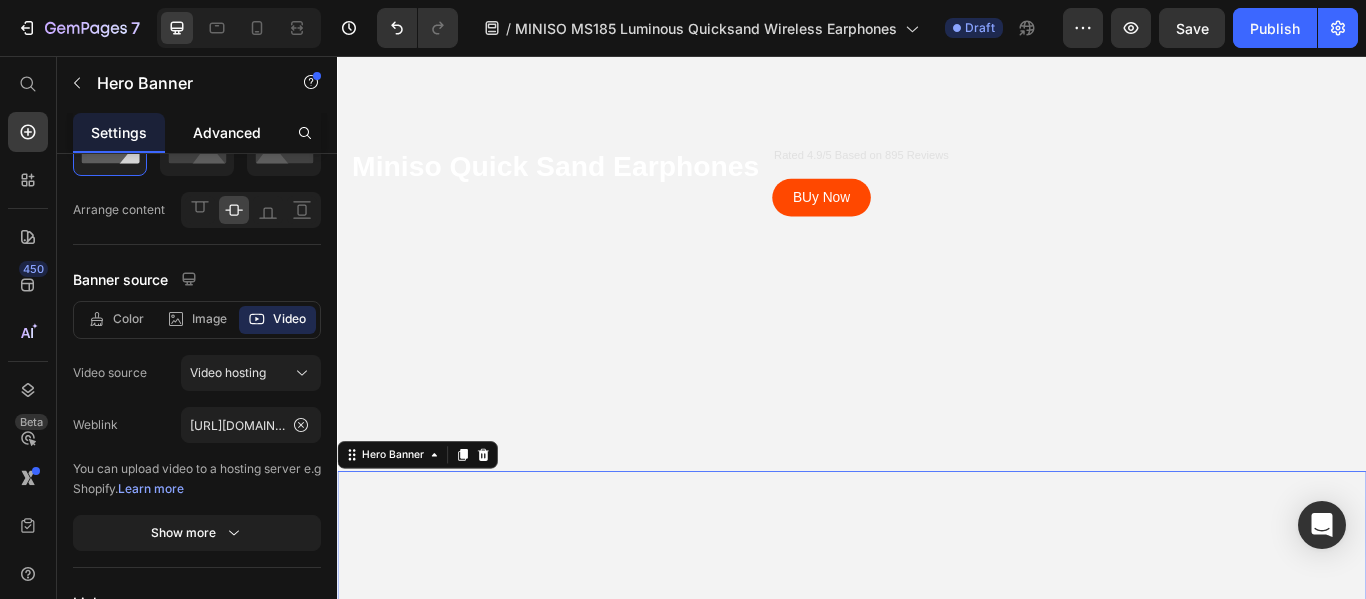 click on "Advanced" at bounding box center (227, 132) 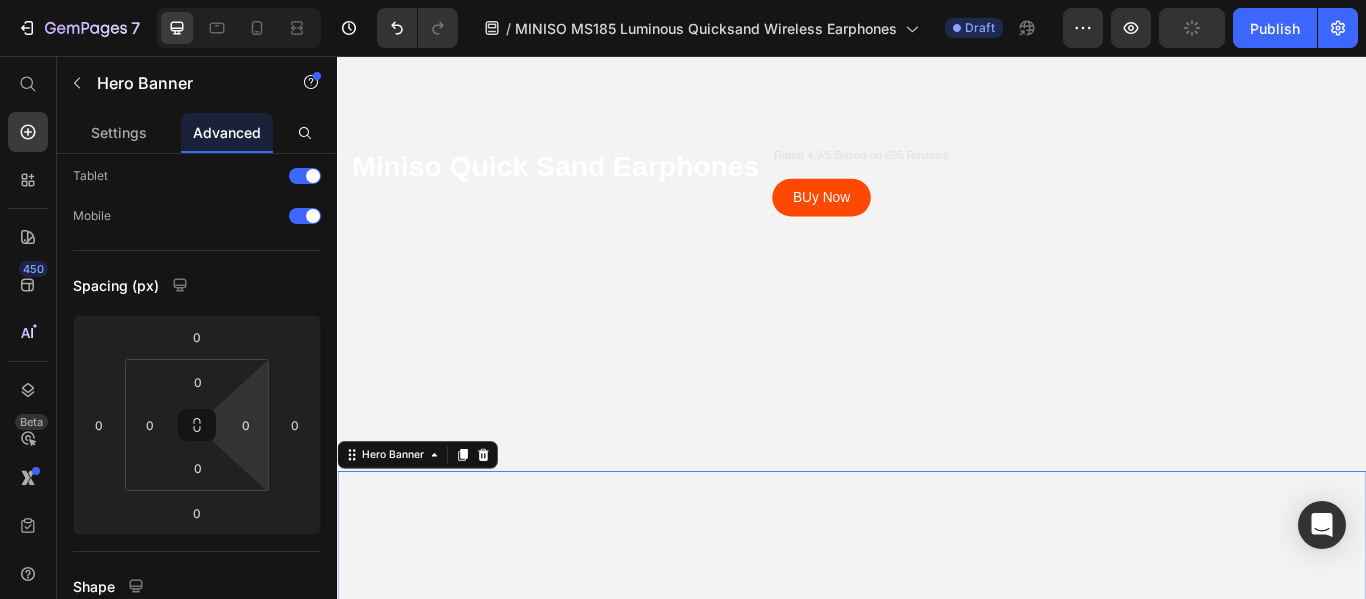 scroll, scrollTop: 300, scrollLeft: 0, axis: vertical 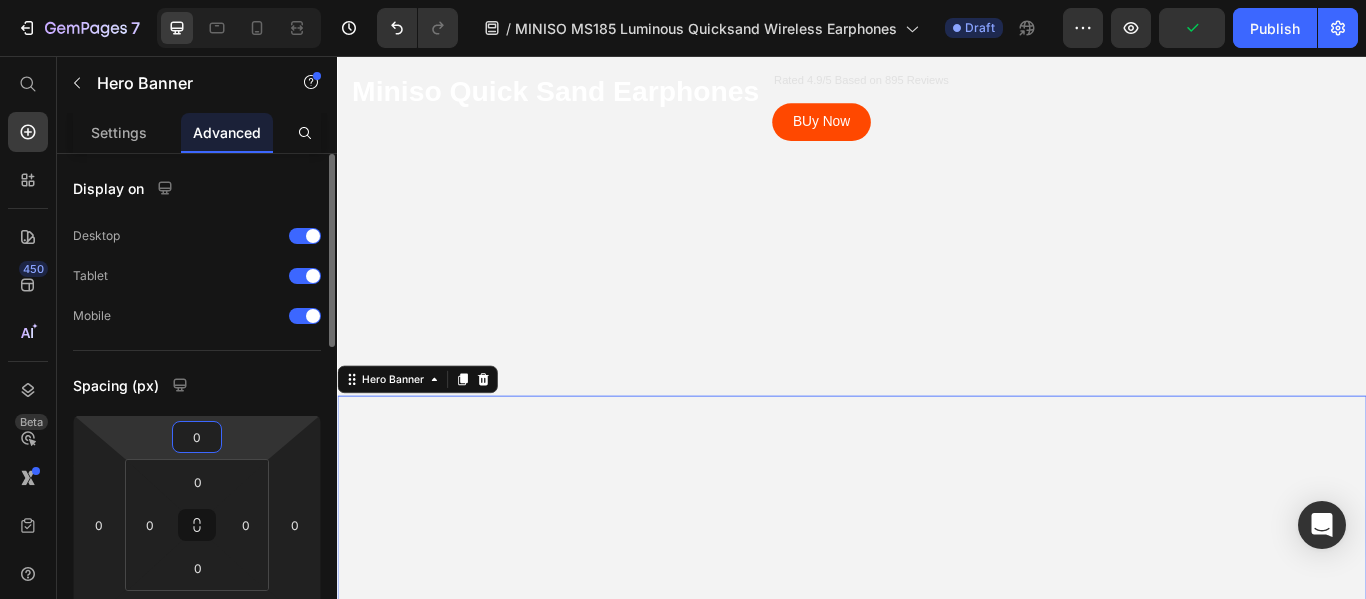 click on "0" at bounding box center (197, 437) 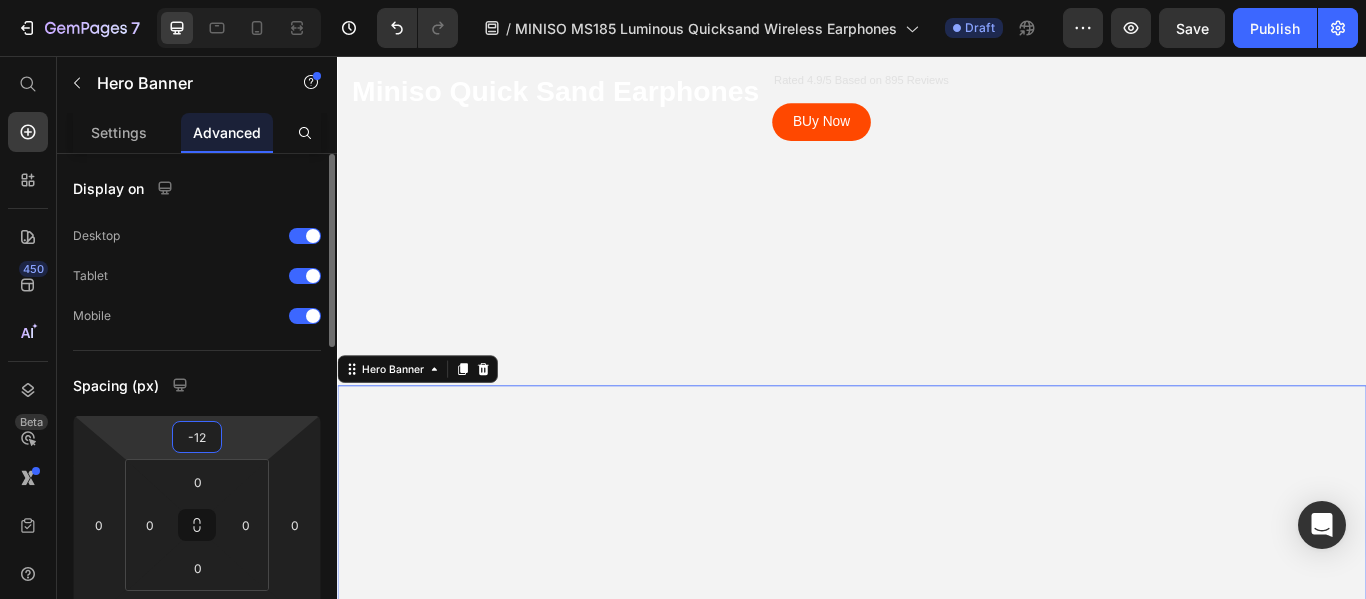 drag, startPoint x: 215, startPoint y: 437, endPoint x: 194, endPoint y: 436, distance: 21.023796 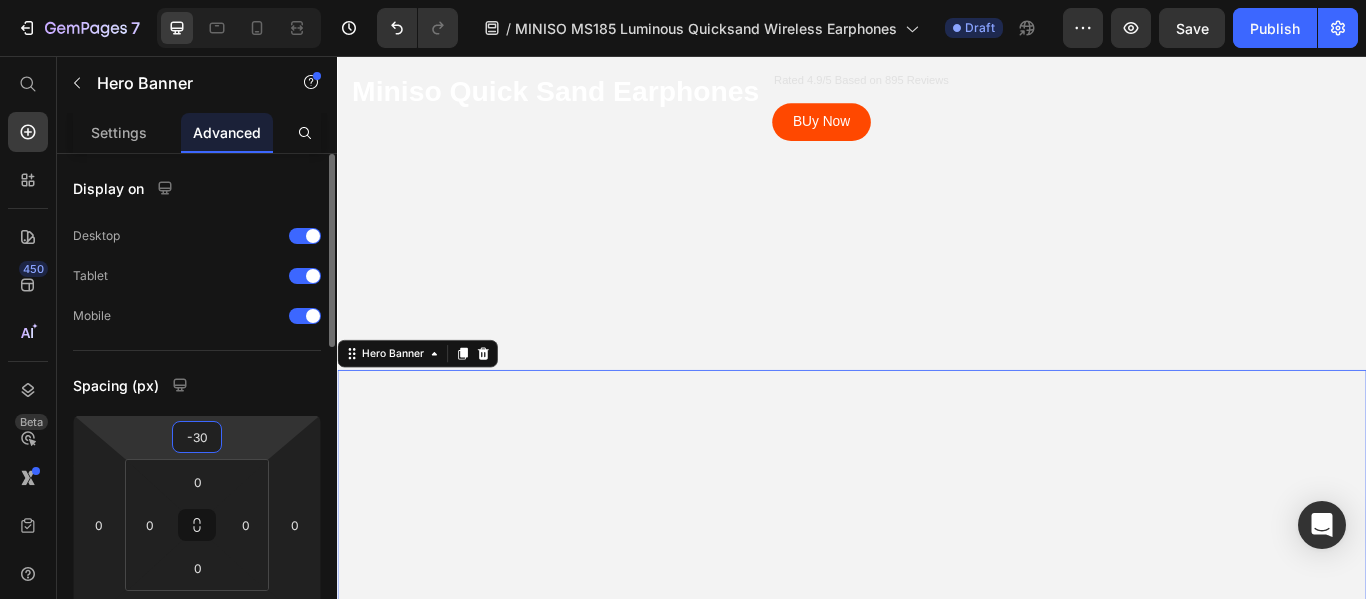 type on "-30" 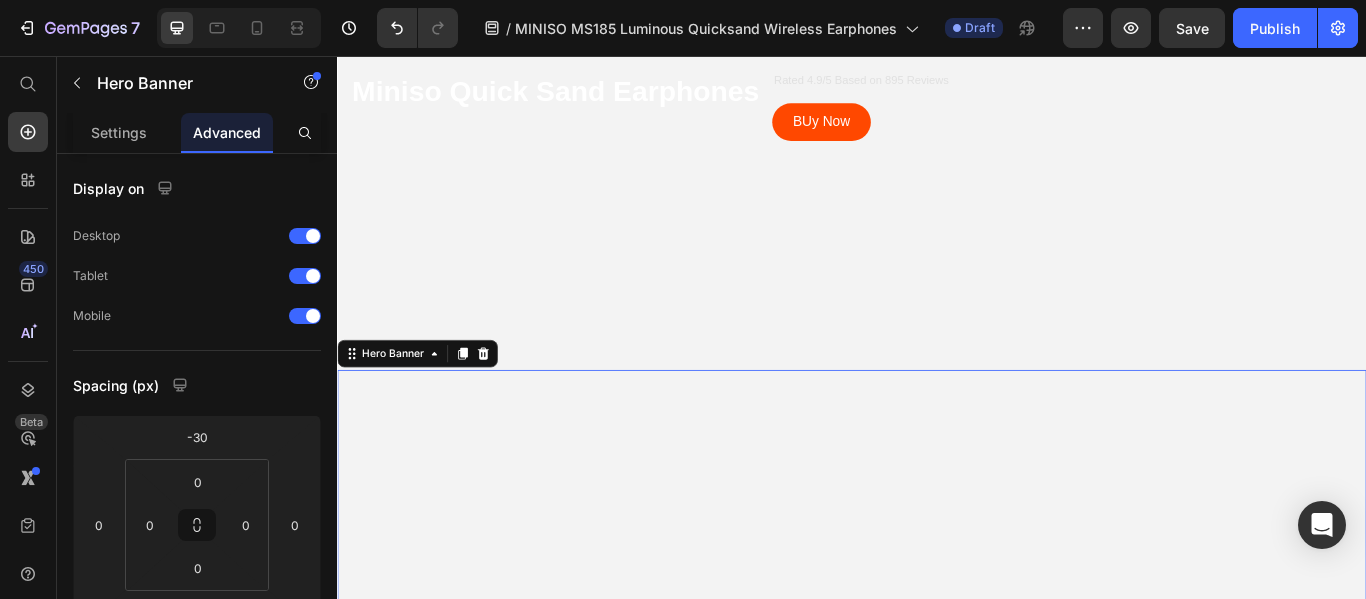 click at bounding box center (937, 759) 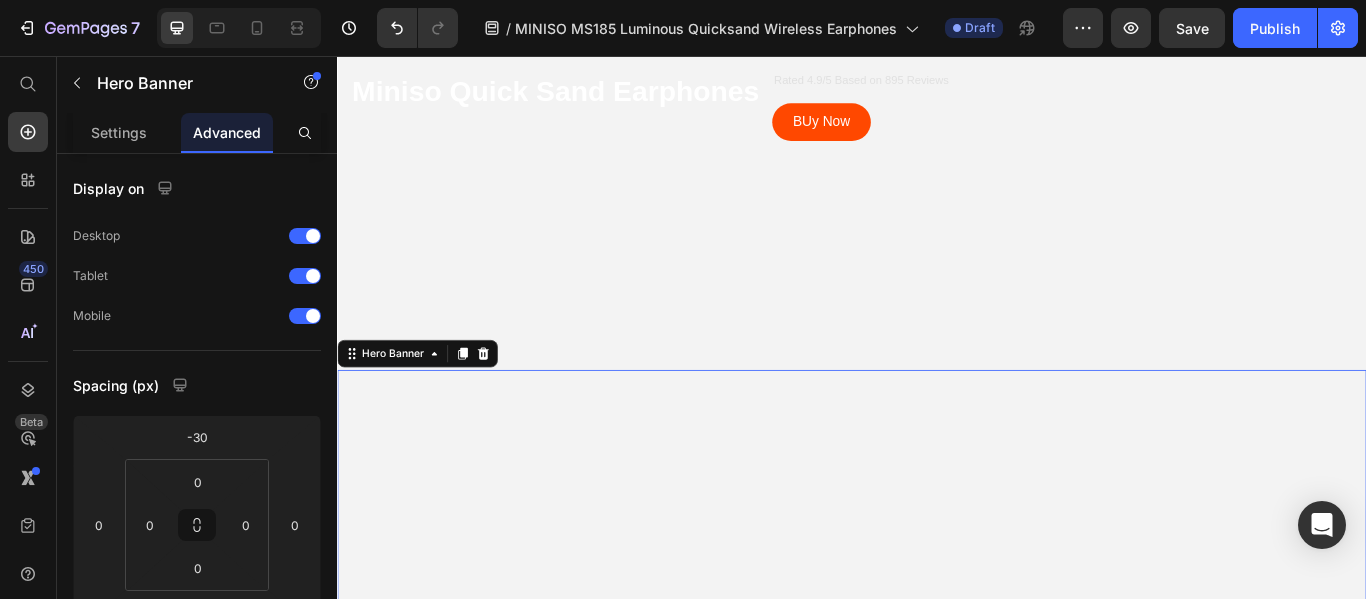 click at bounding box center [937, 759] 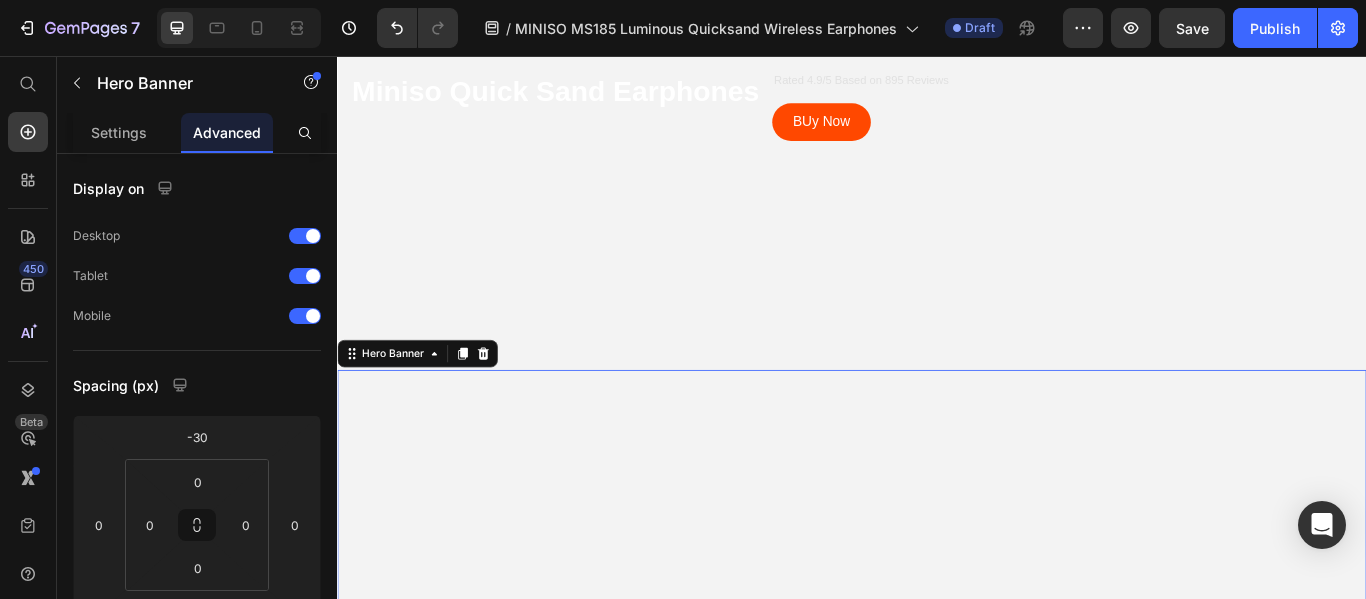 click at bounding box center [937, 759] 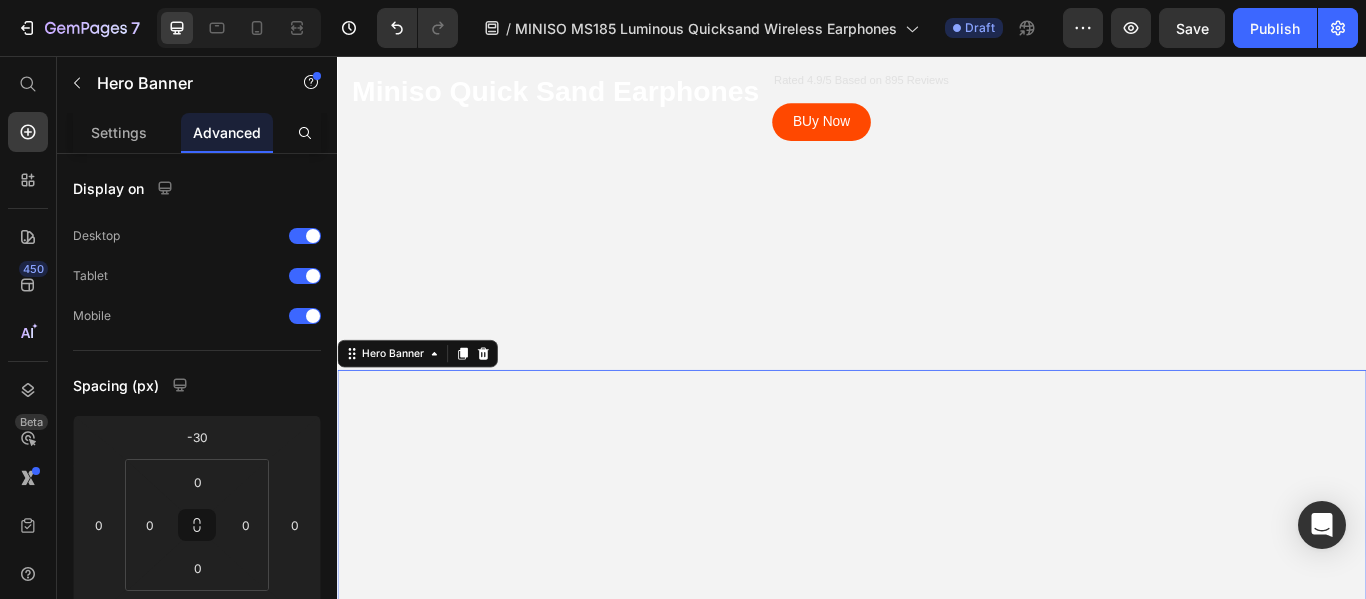 click at bounding box center (937, 759) 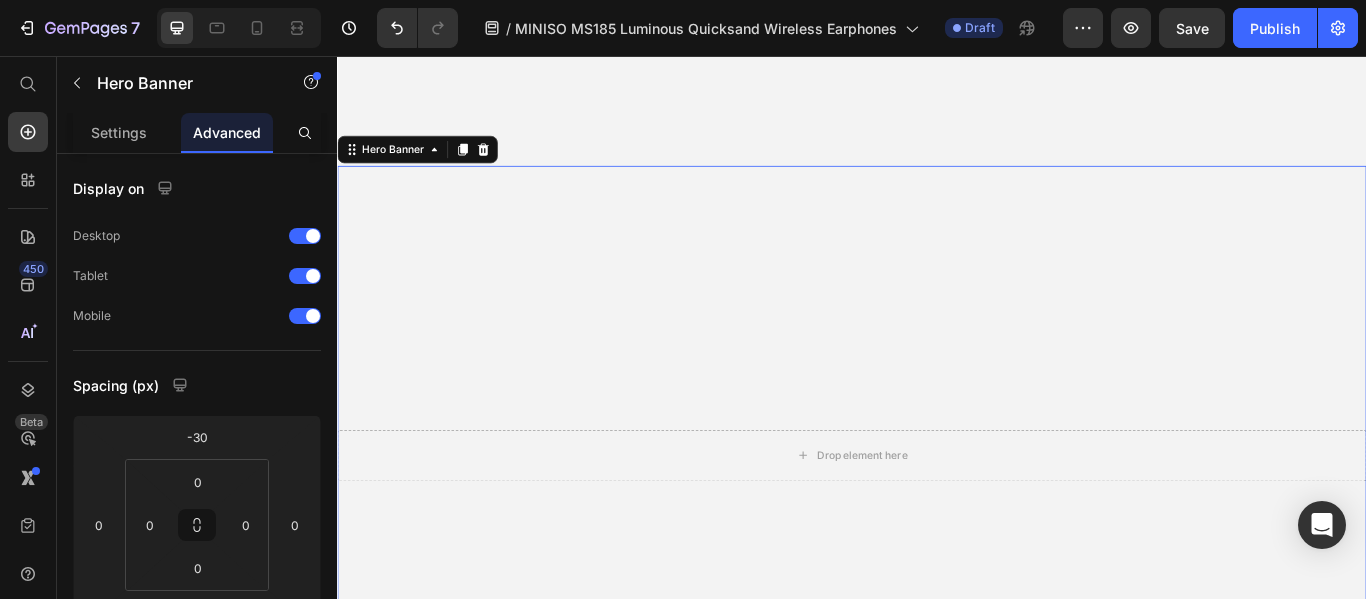 scroll, scrollTop: 500, scrollLeft: 0, axis: vertical 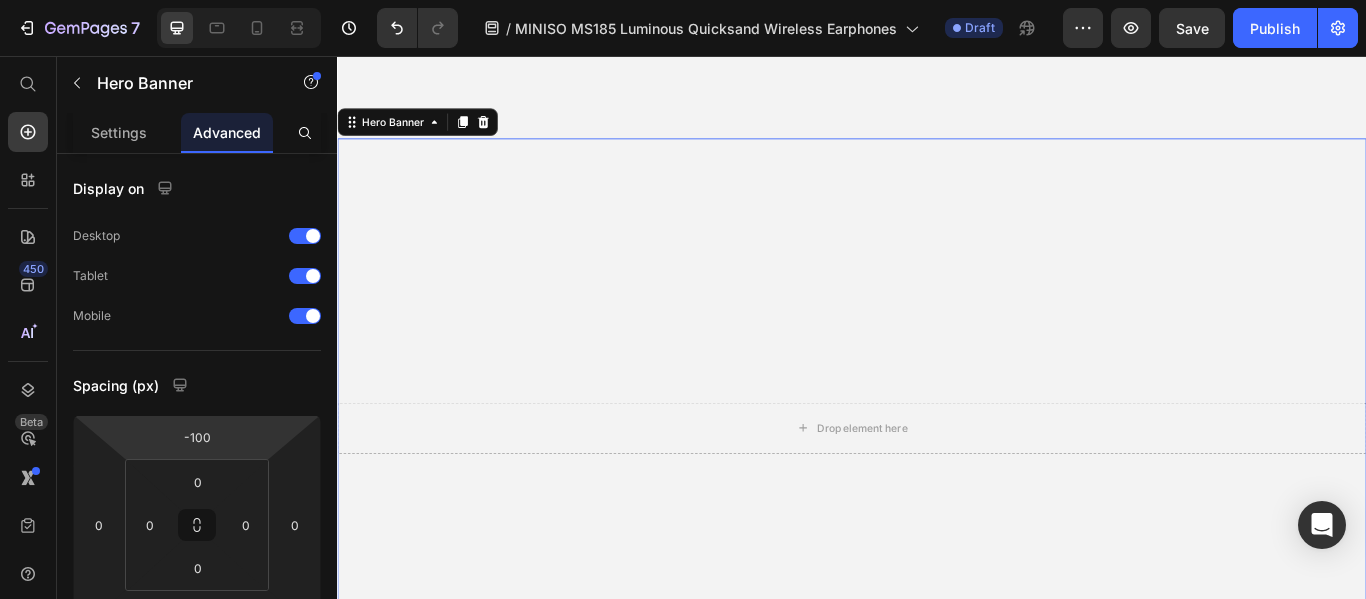 click at bounding box center [937, 489] 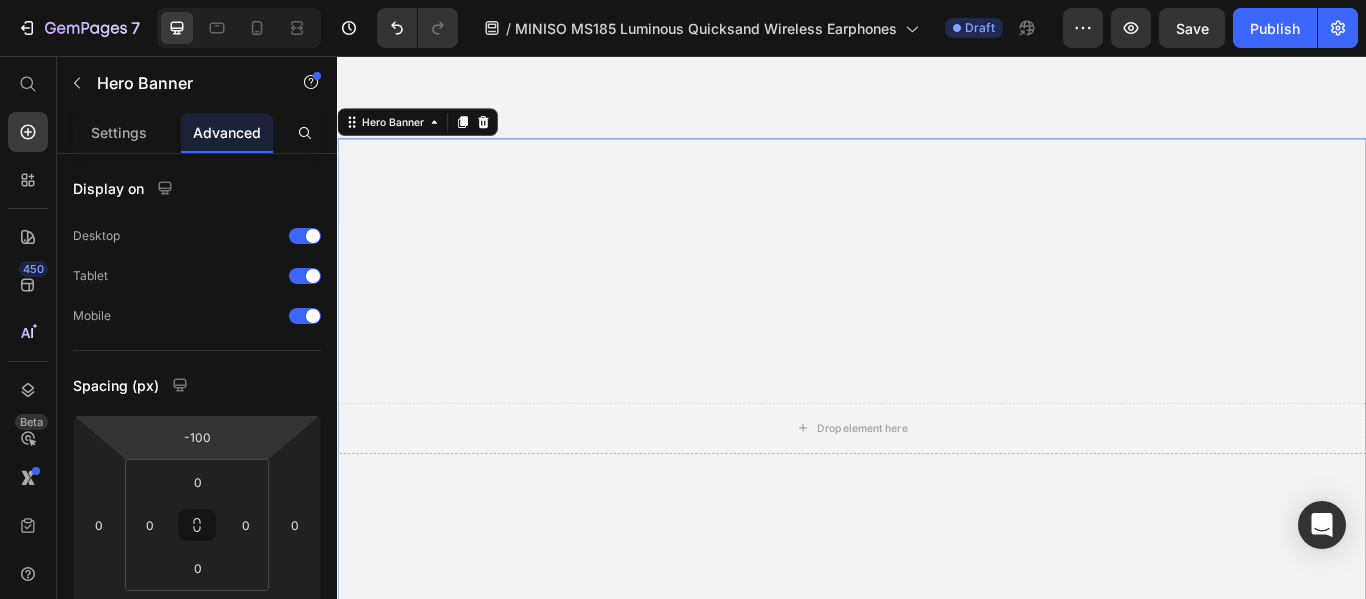 click at bounding box center (937, 489) 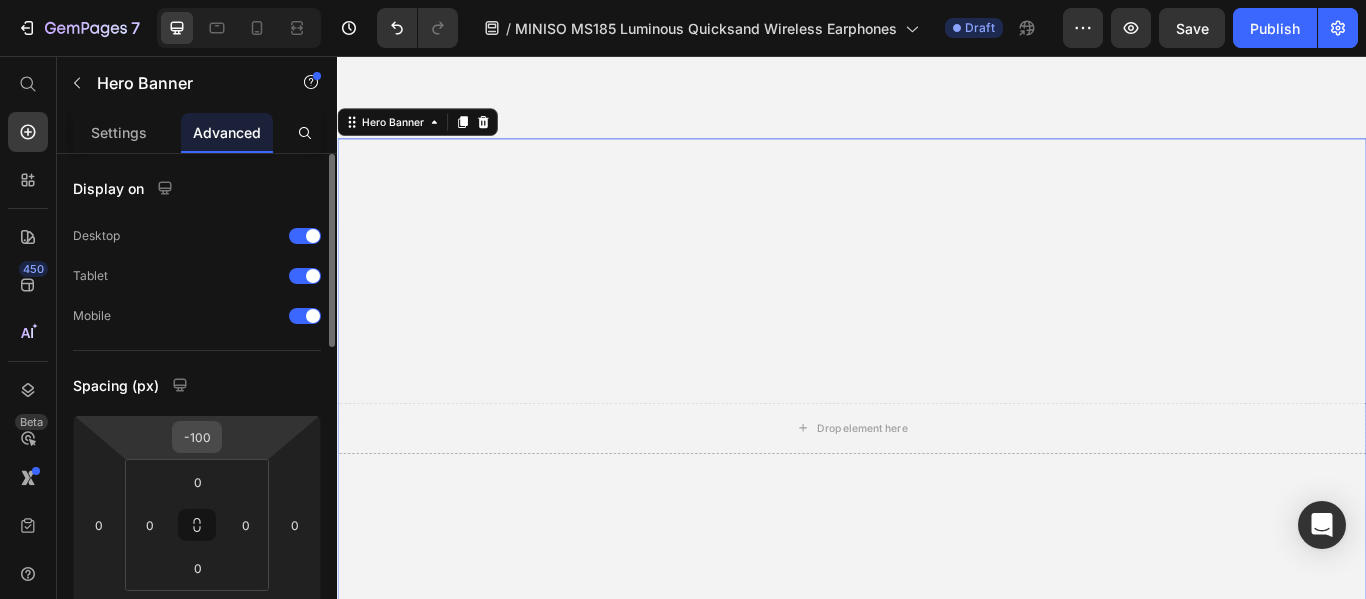 click on "-100" at bounding box center (197, 437) 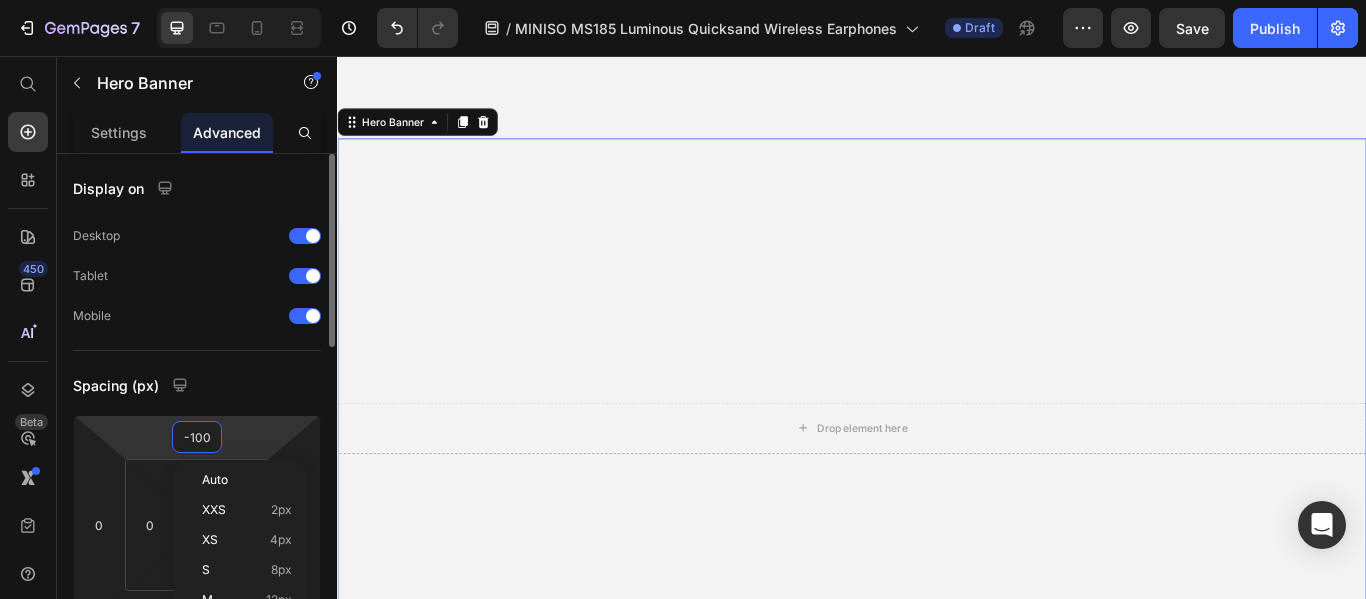 click on "-100" at bounding box center (197, 437) 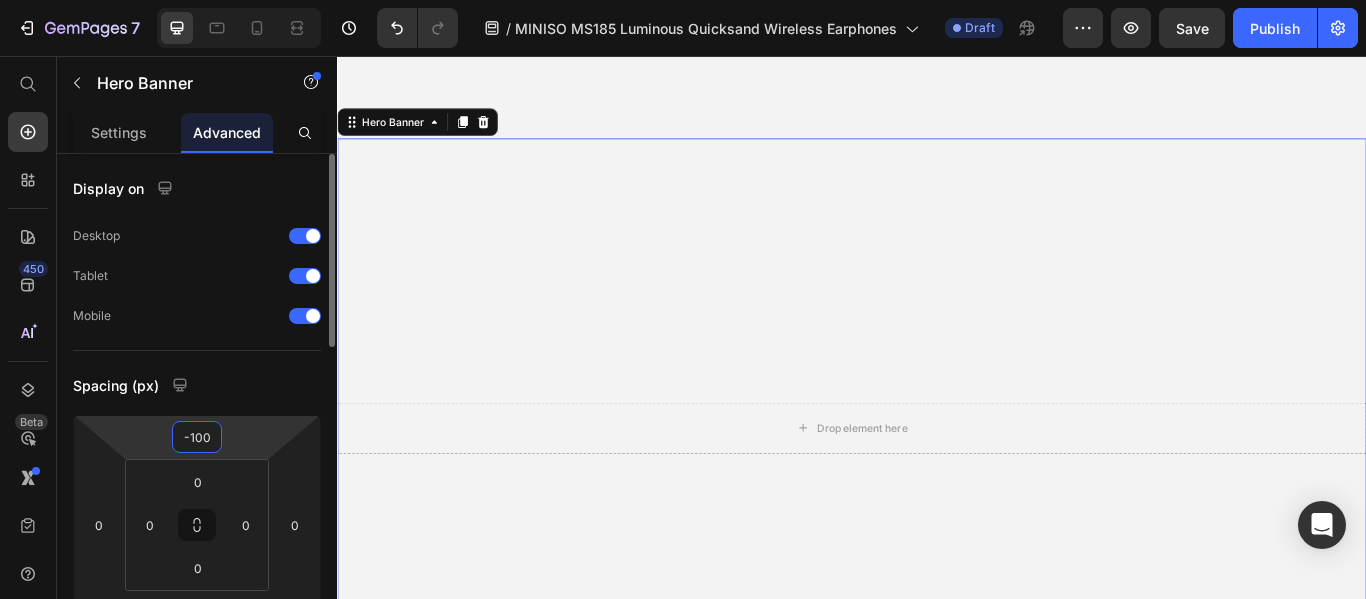 click on "-100" at bounding box center [197, 437] 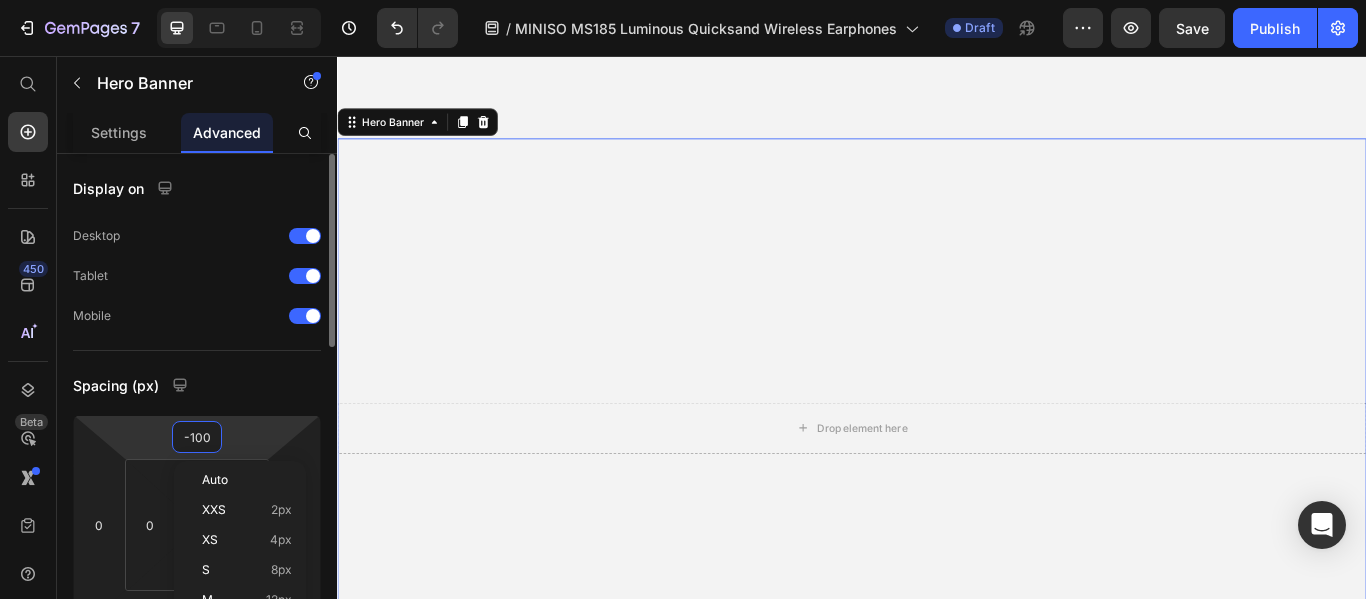 type on "0" 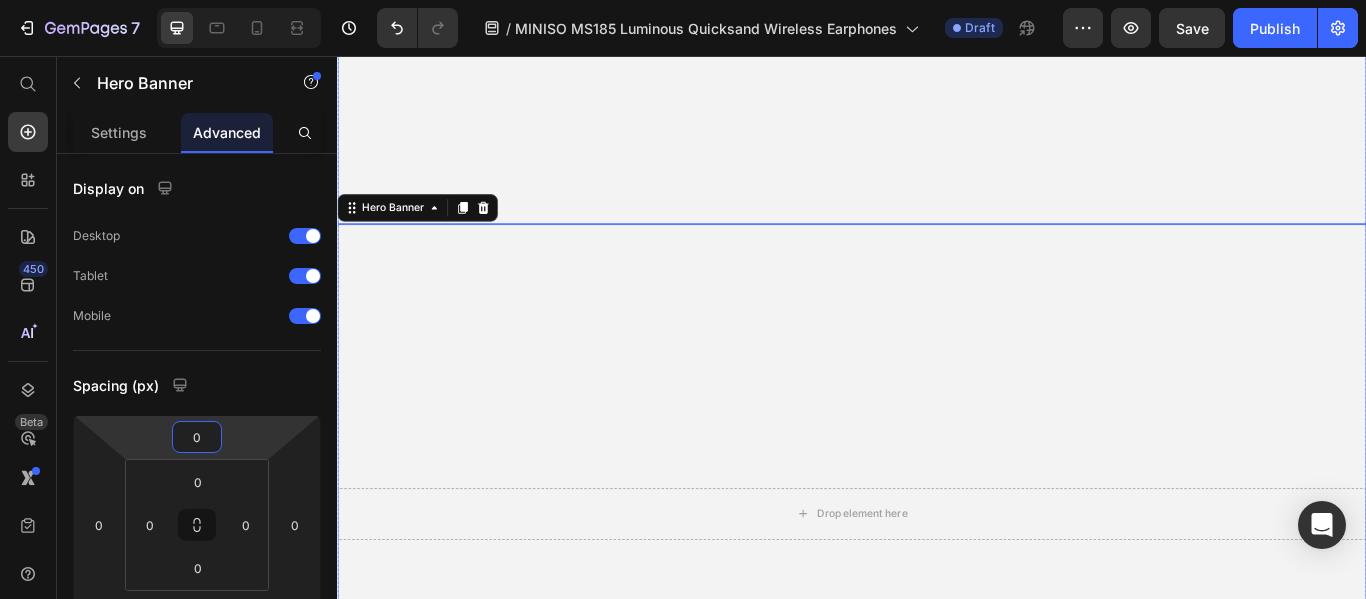 click at bounding box center [937, -86] 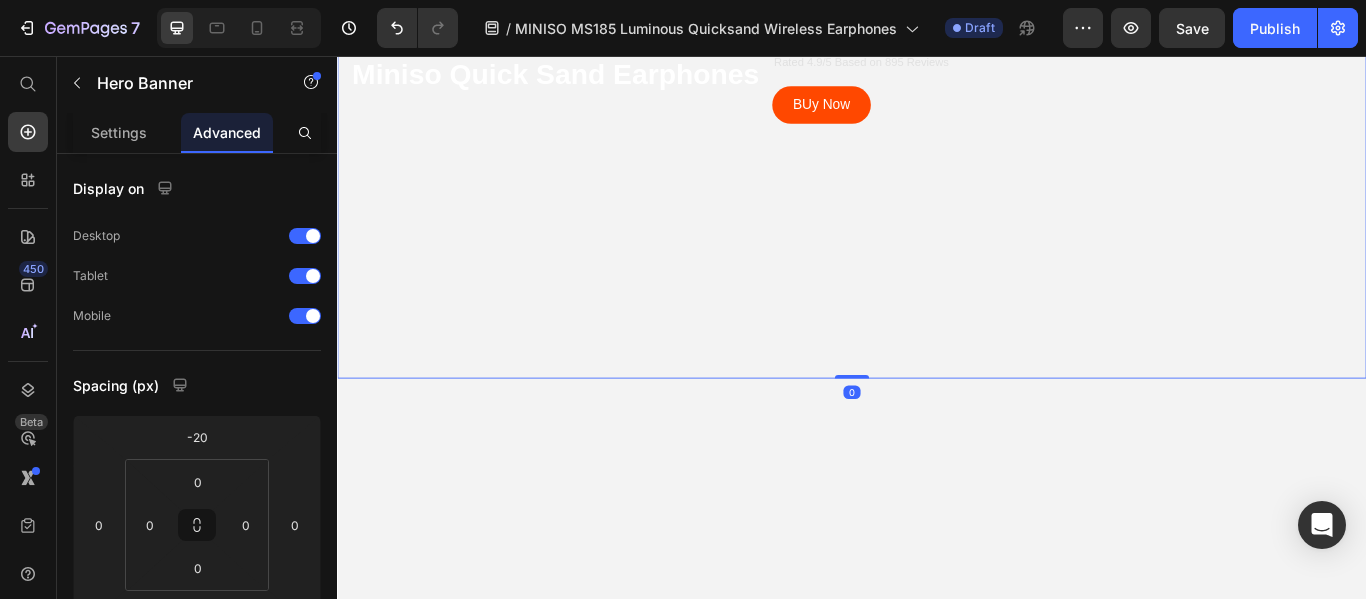scroll, scrollTop: 300, scrollLeft: 0, axis: vertical 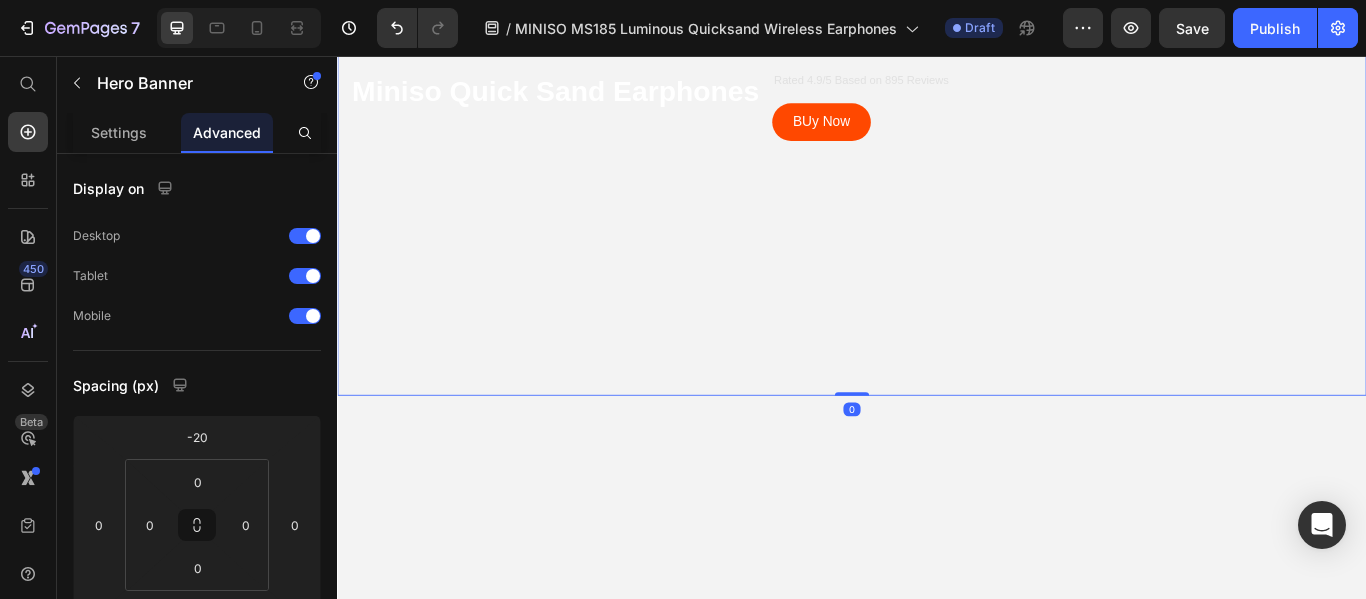 click at bounding box center (937, 114) 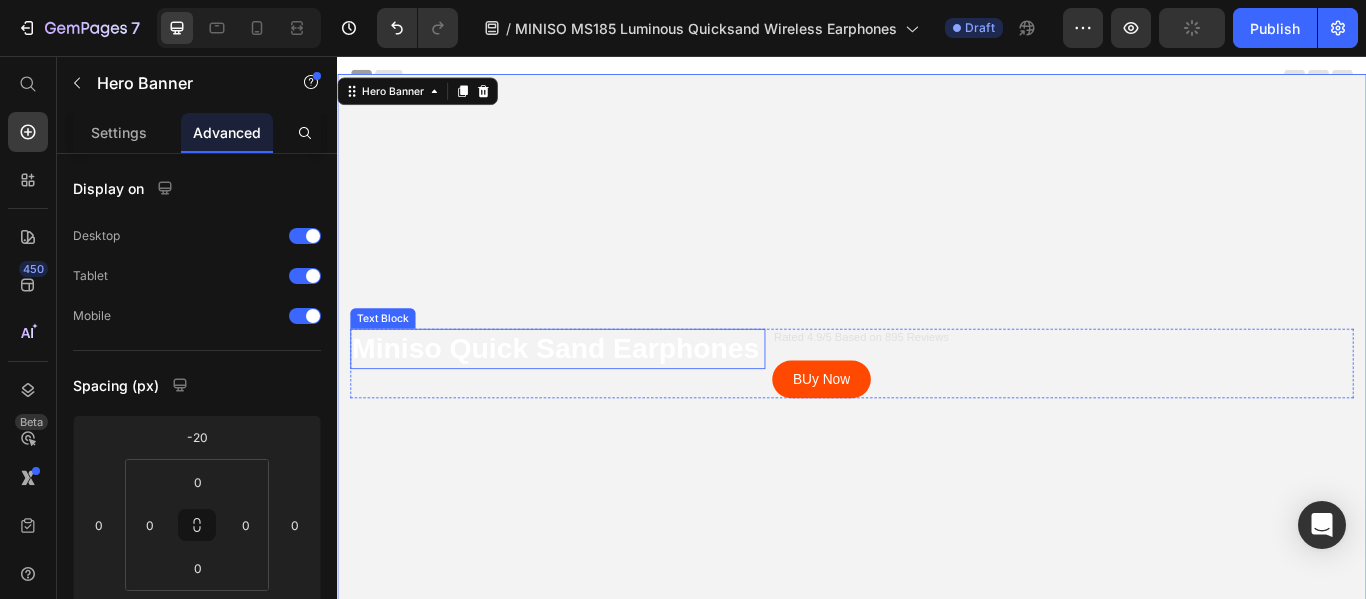 scroll, scrollTop: 88, scrollLeft: 0, axis: vertical 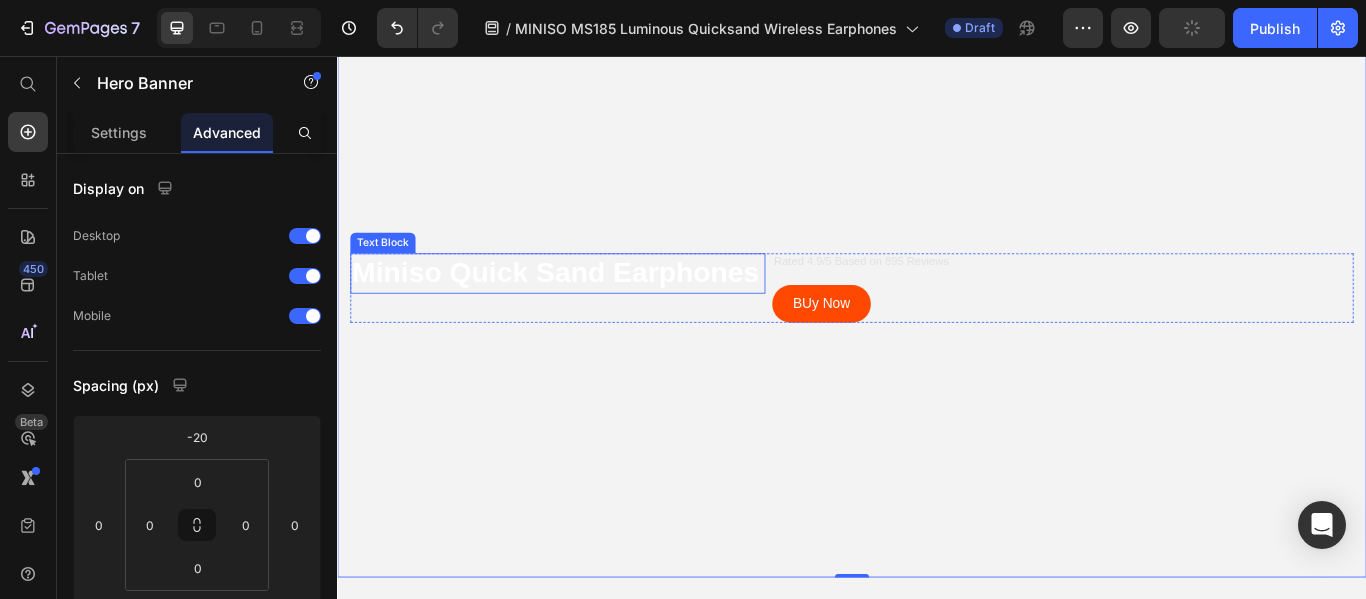 click at bounding box center [937, 1001] 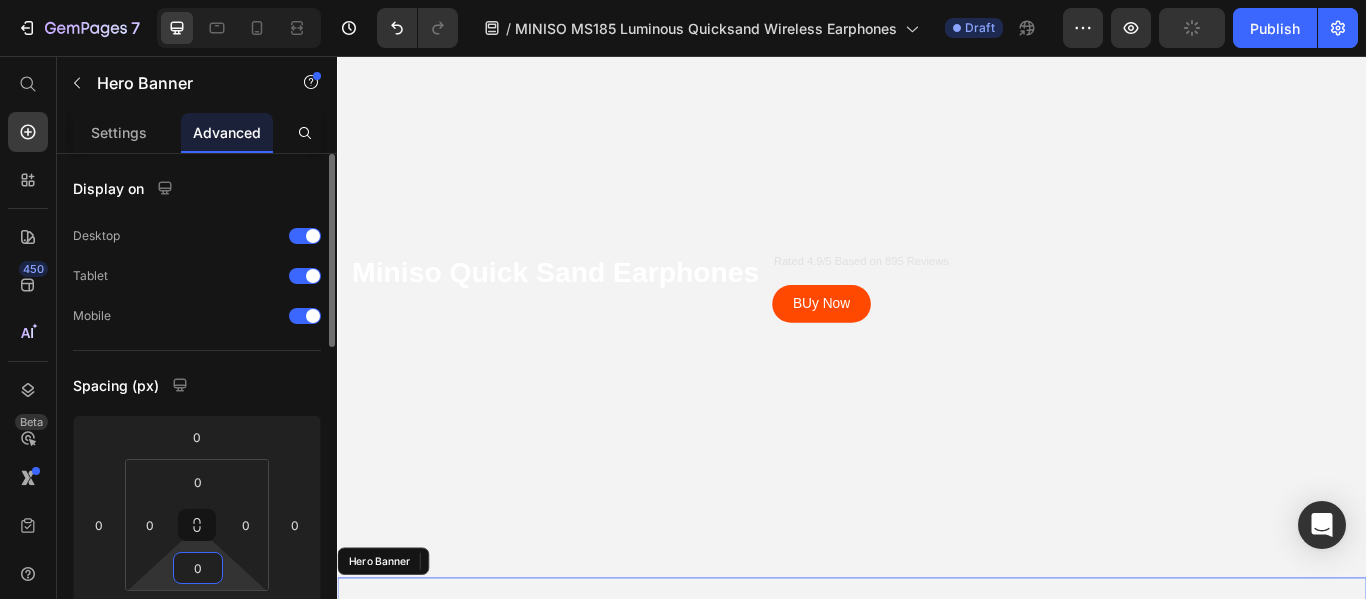 click on "0" at bounding box center [198, 568] 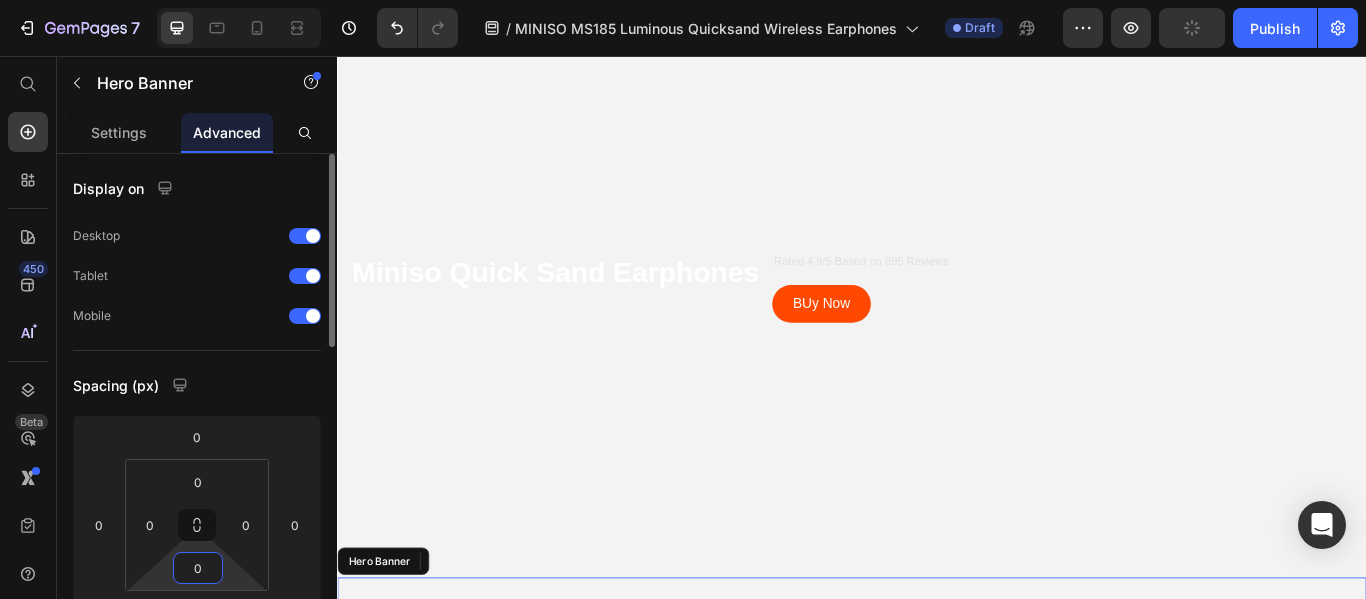 click on "0" at bounding box center (198, 568) 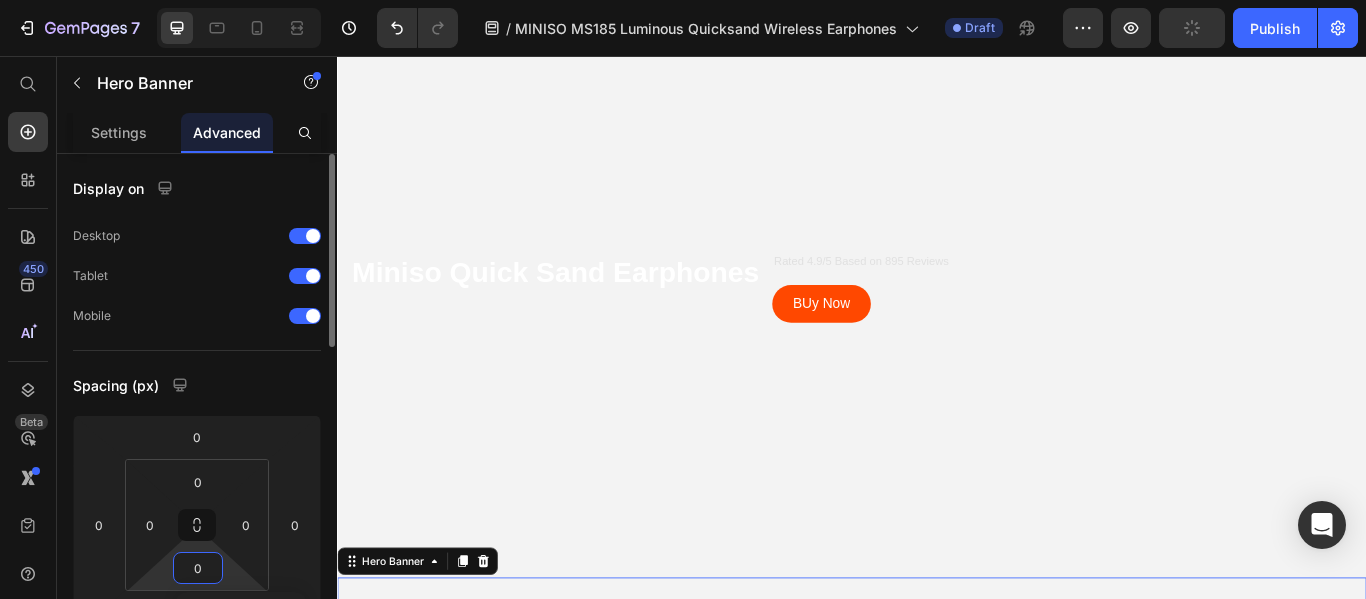 scroll, scrollTop: 300, scrollLeft: 0, axis: vertical 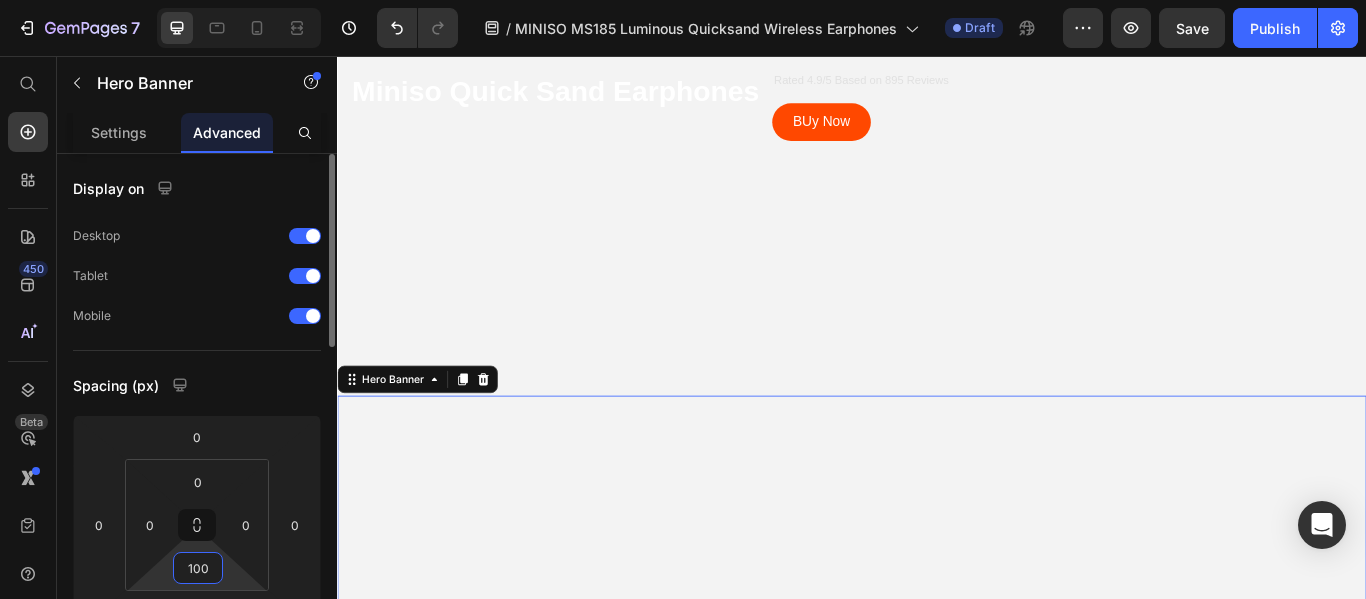 type on "100" 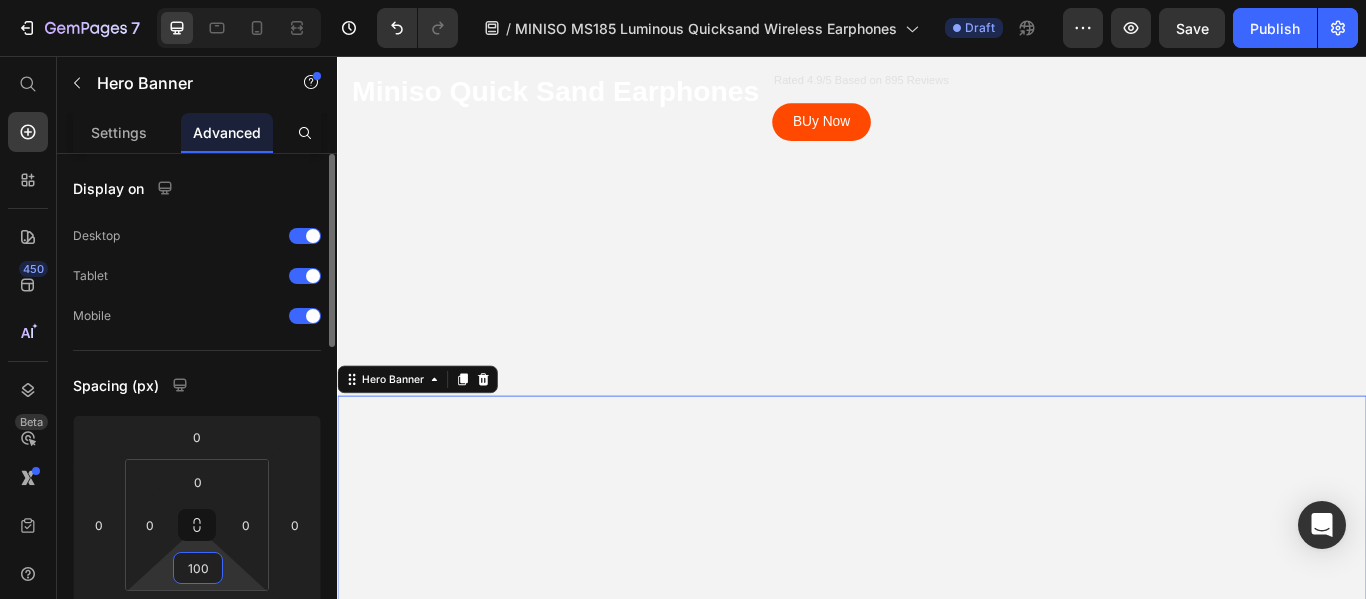 click on "Spacing (px)" at bounding box center (197, 385) 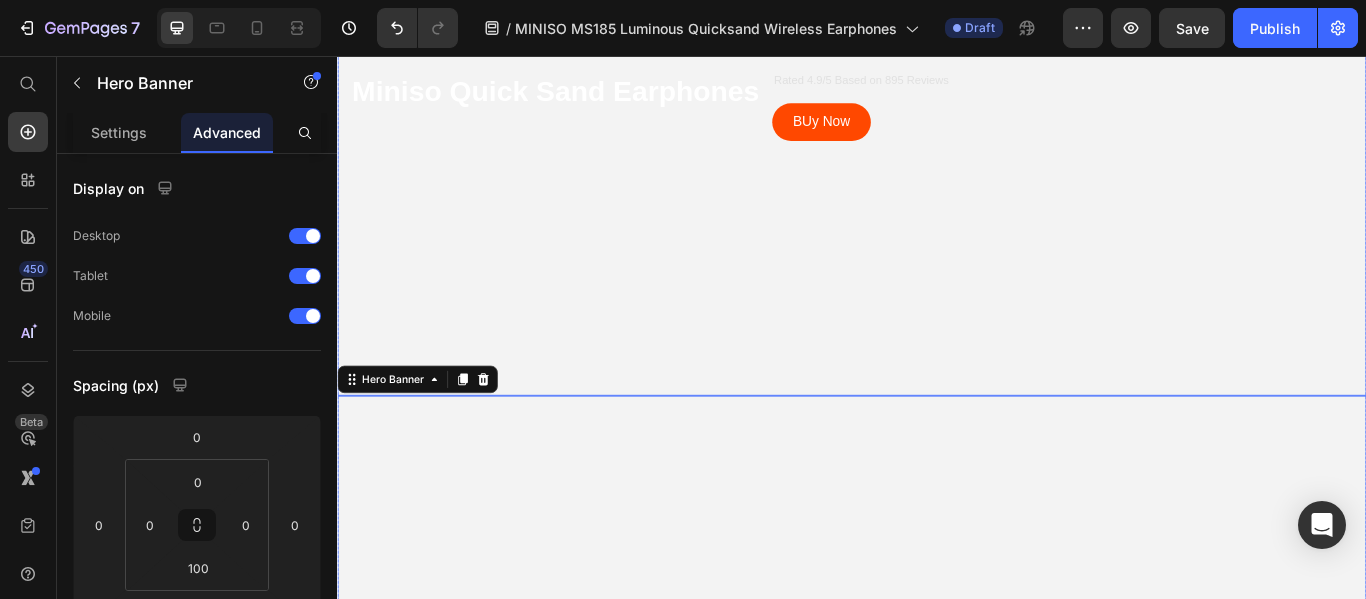 click at bounding box center (937, 114) 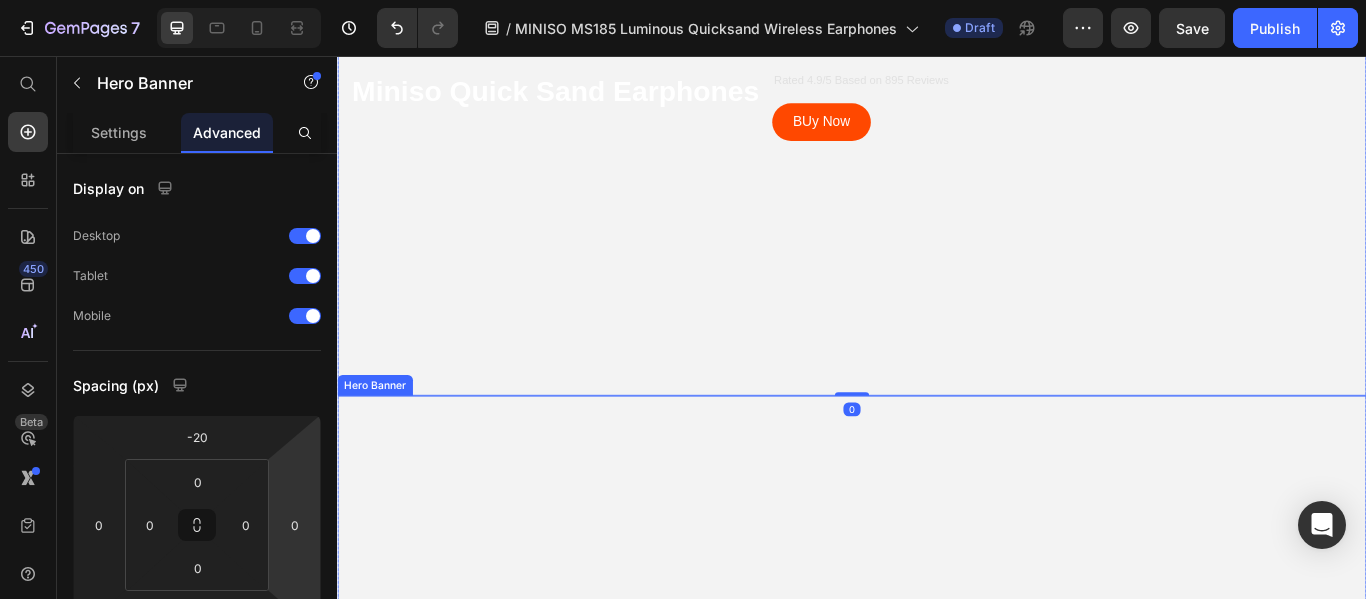 click at bounding box center [937, 739] 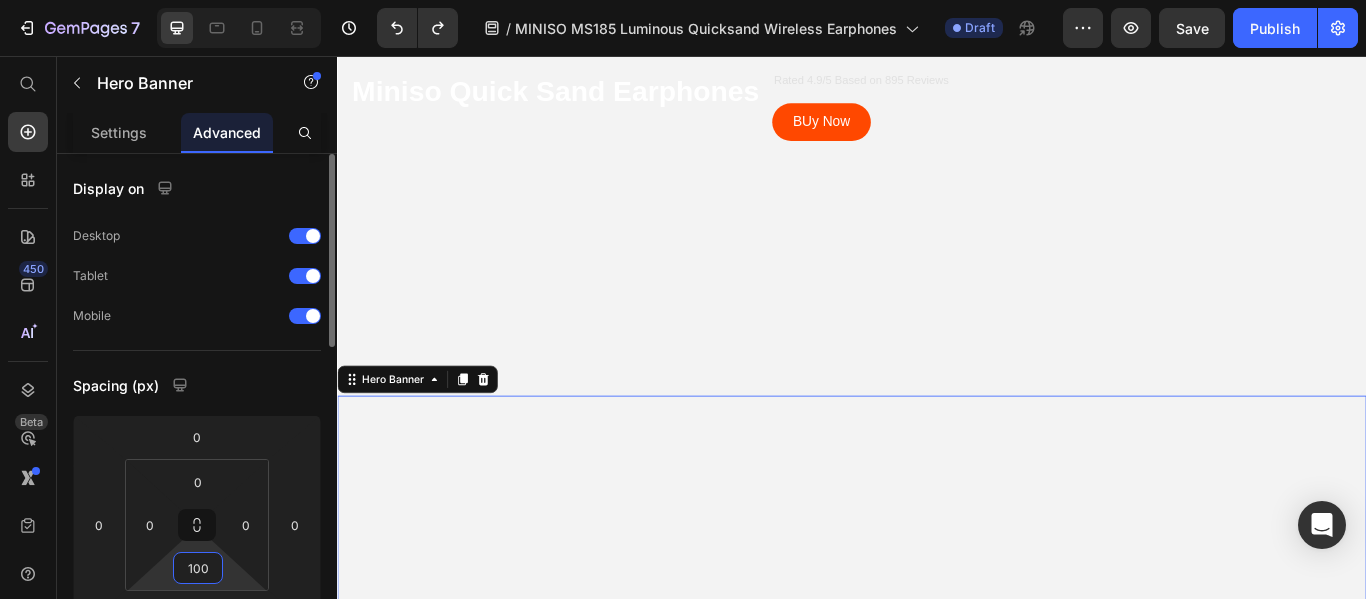 click on "100" at bounding box center (198, 568) 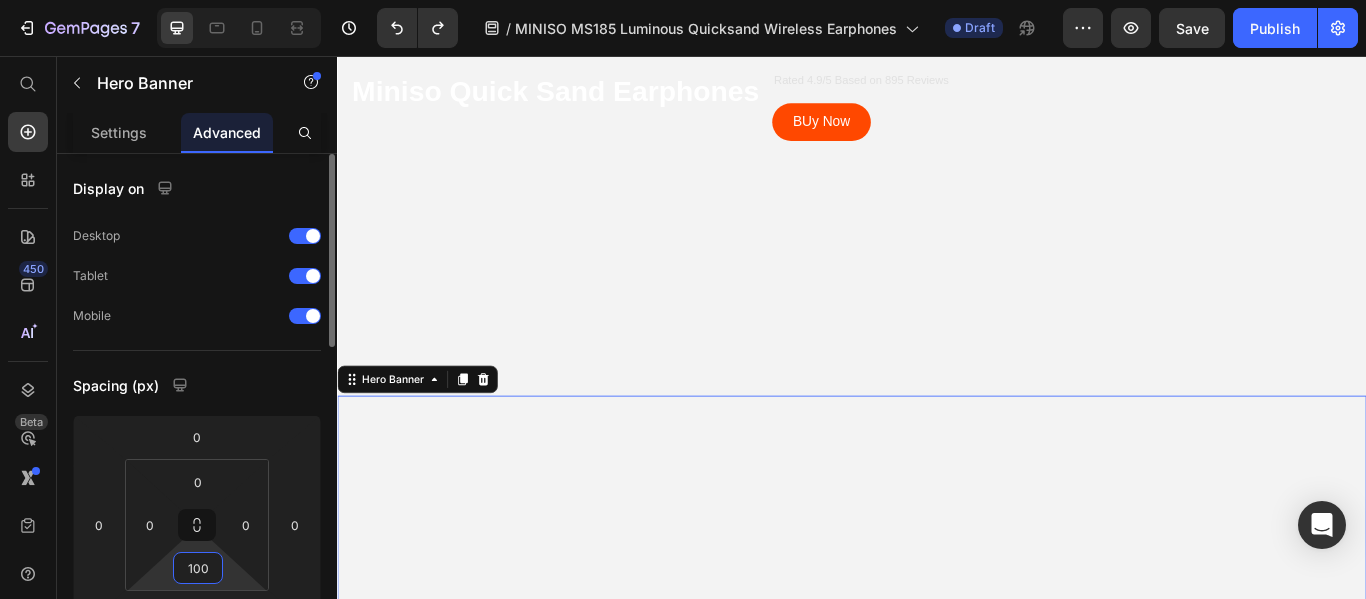 click on "100" at bounding box center (198, 568) 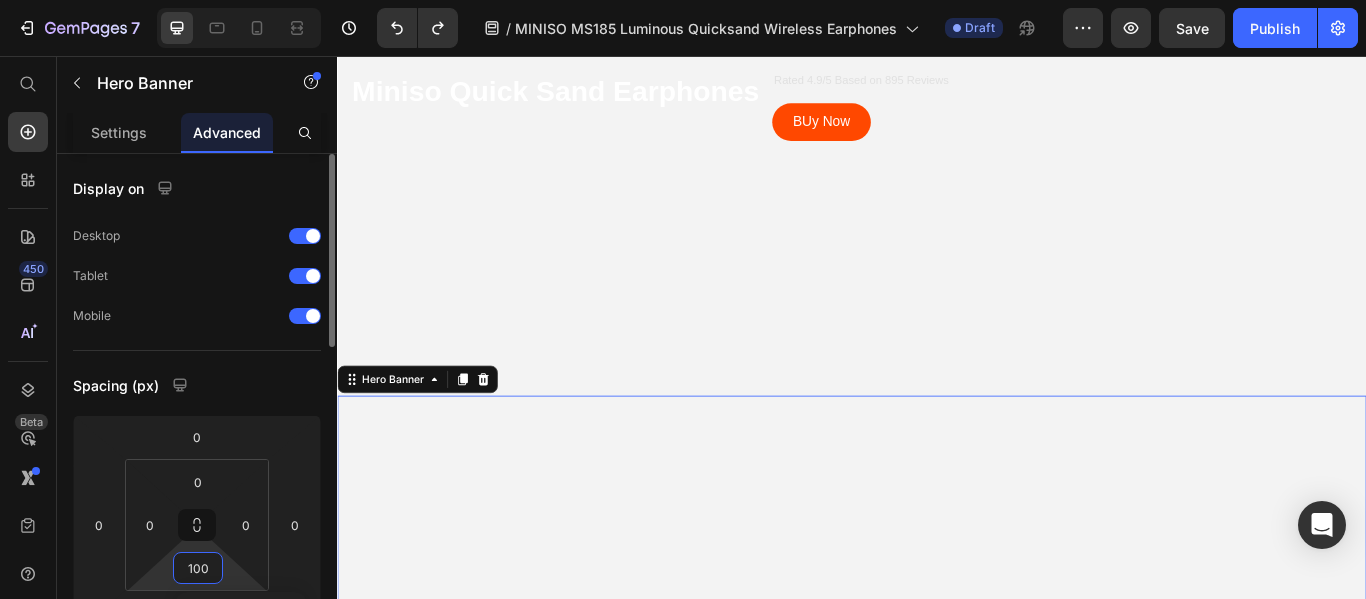click on "100" at bounding box center [198, 568] 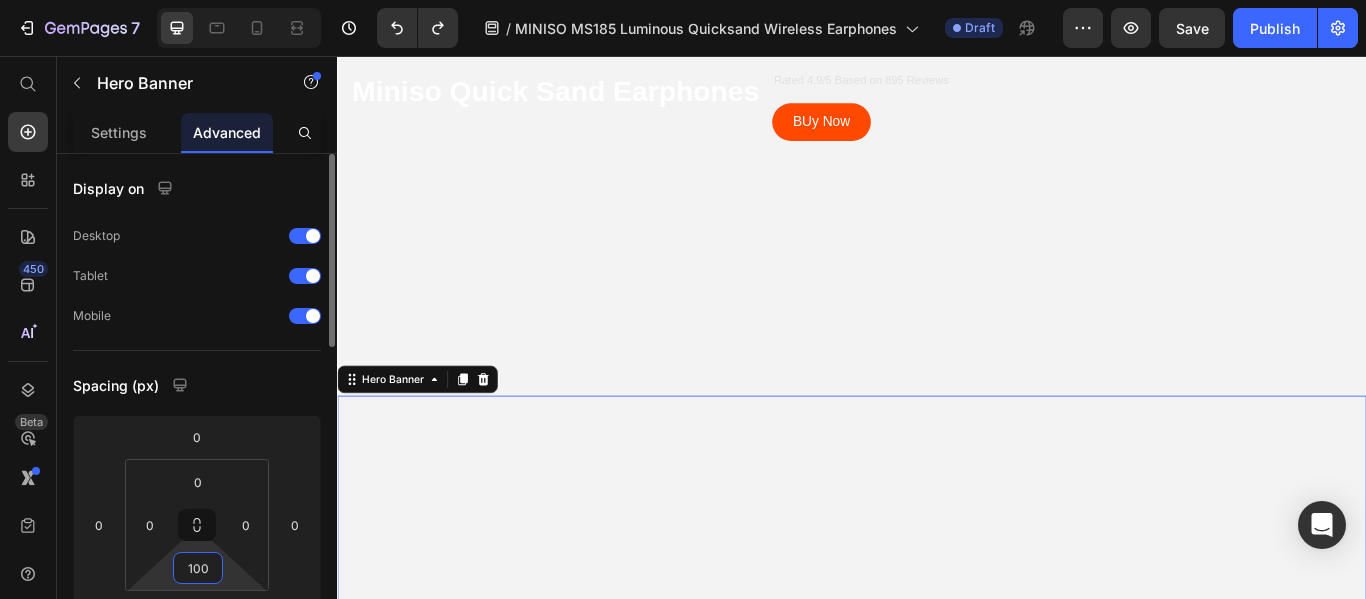 click on "100" at bounding box center (198, 568) 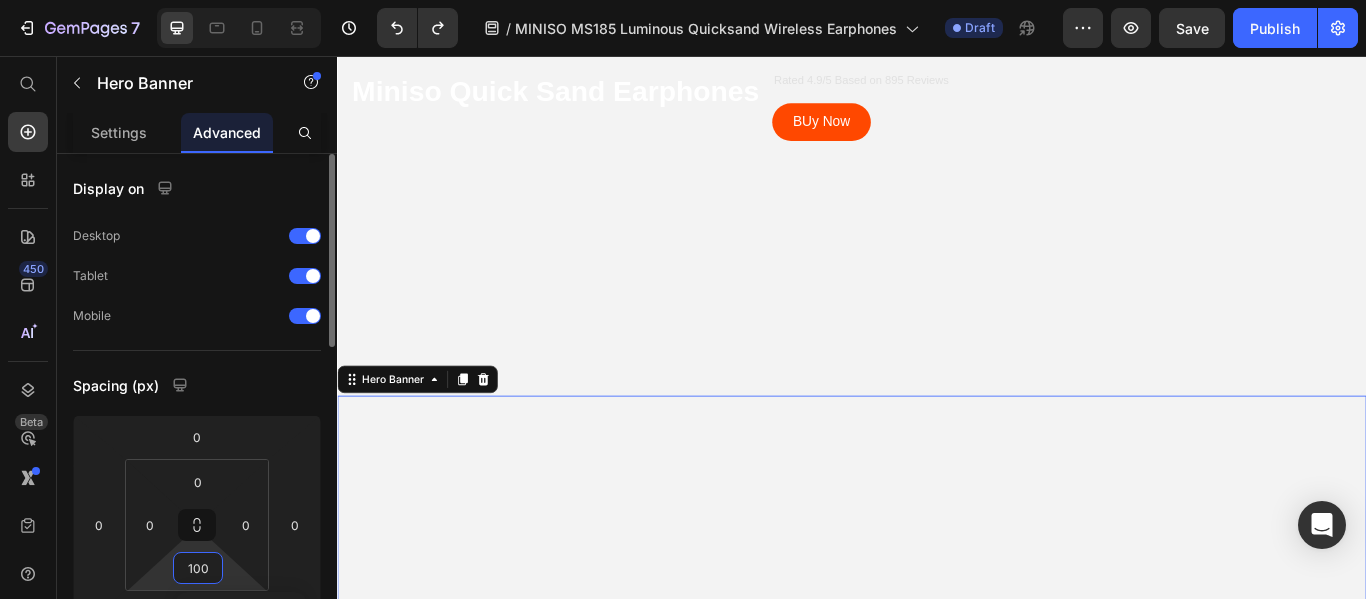 type on "0" 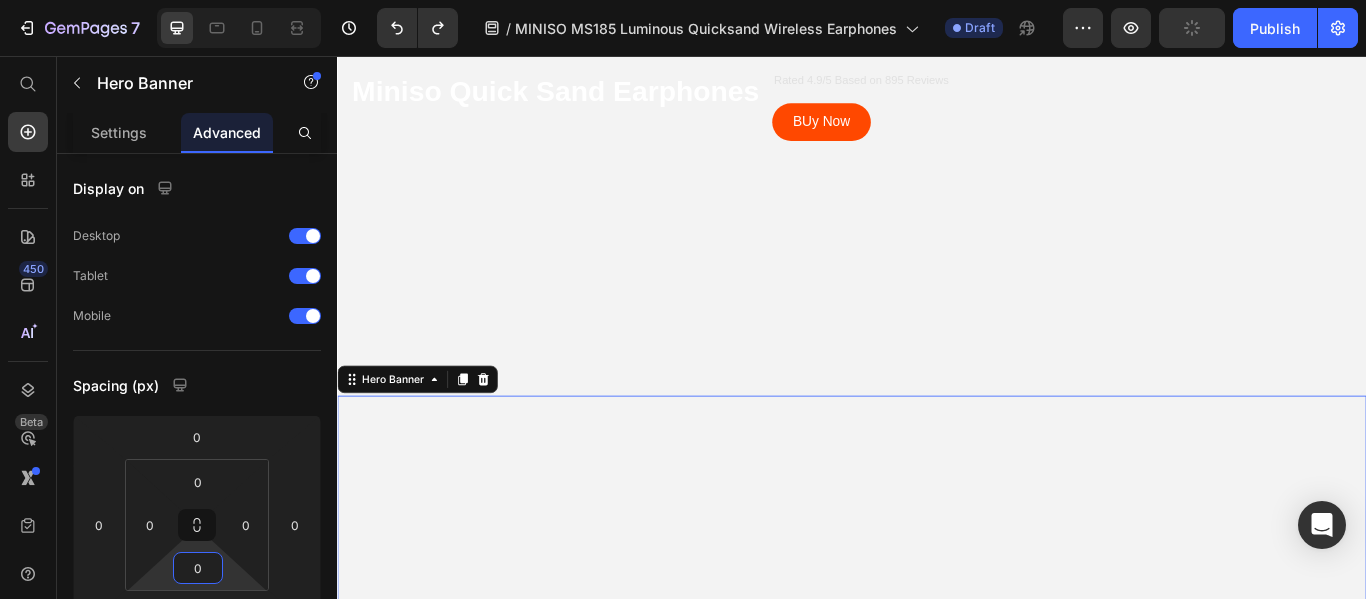 click at bounding box center [937, 114] 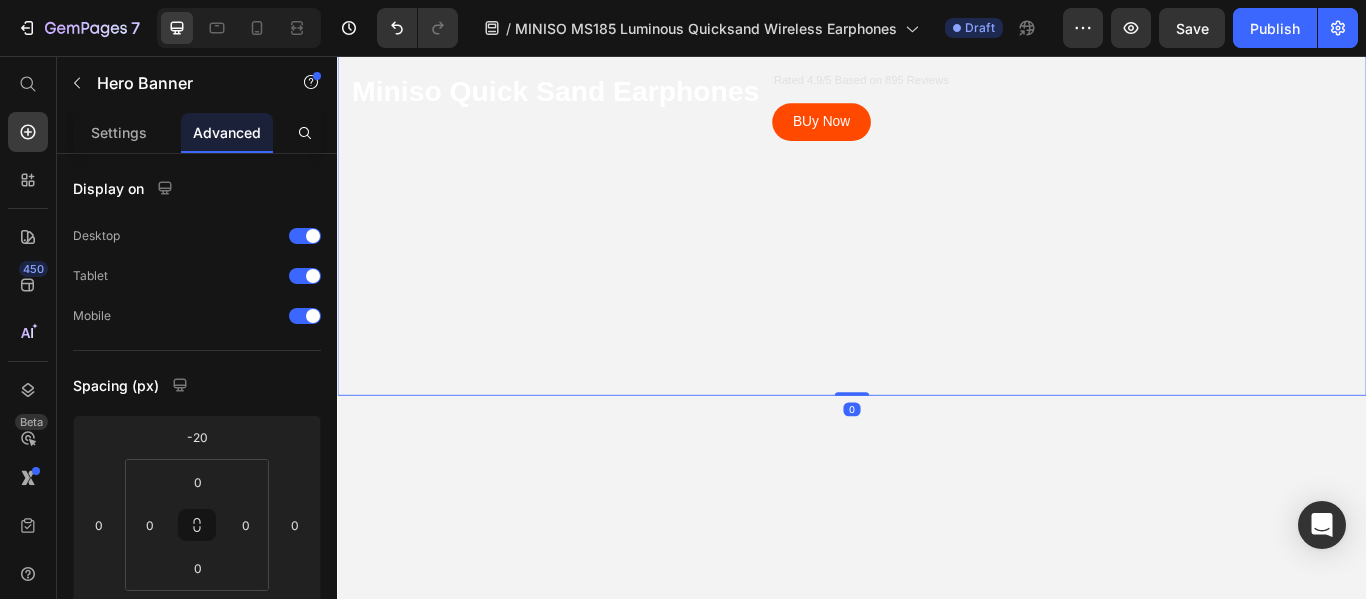 click at bounding box center (937, 114) 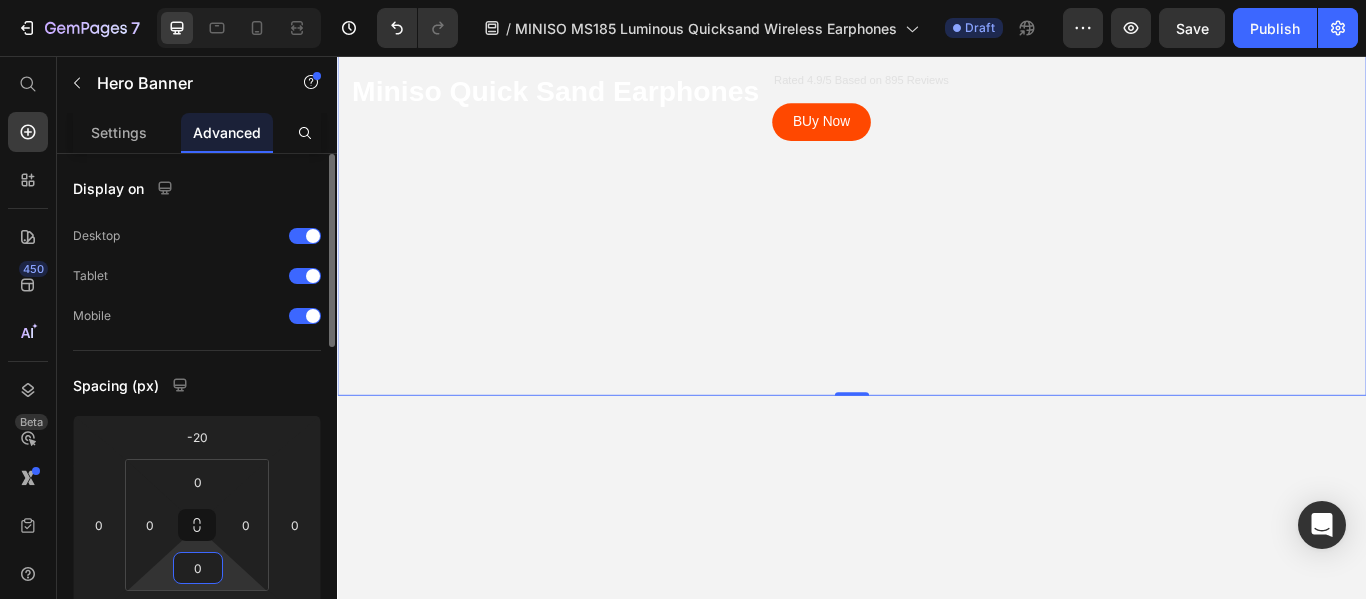click on "0" at bounding box center (198, 568) 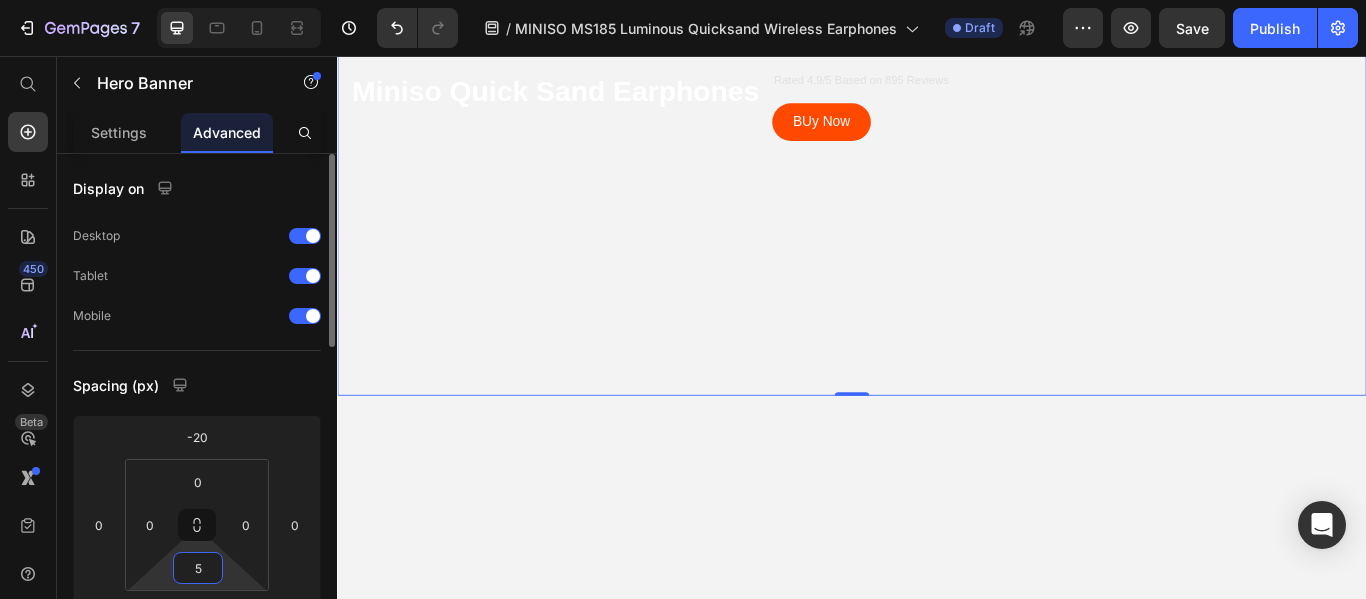type on "50" 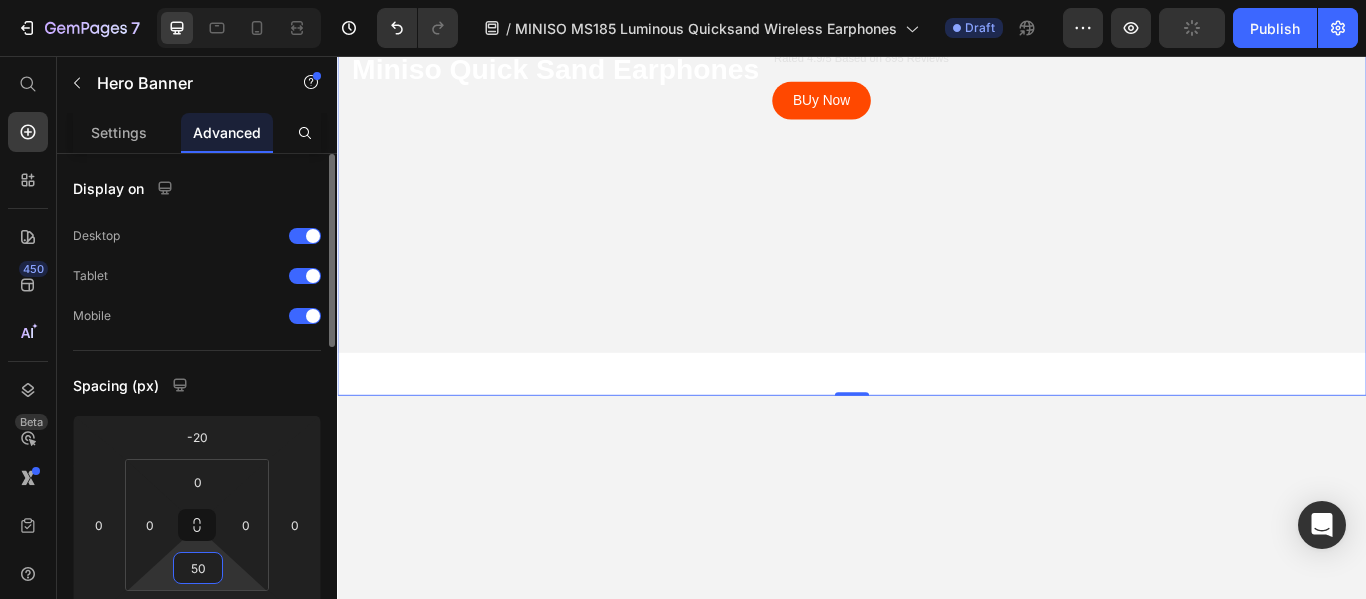 drag, startPoint x: 213, startPoint y: 574, endPoint x: 180, endPoint y: 575, distance: 33.01515 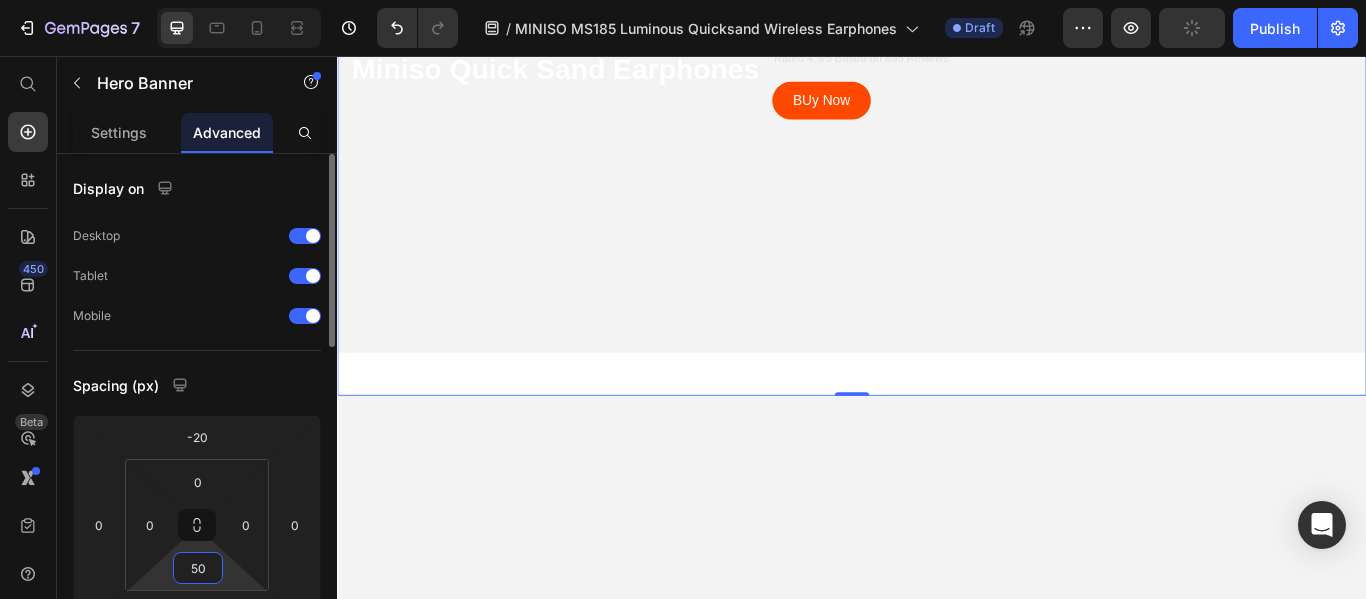 click on "50" at bounding box center [198, 568] 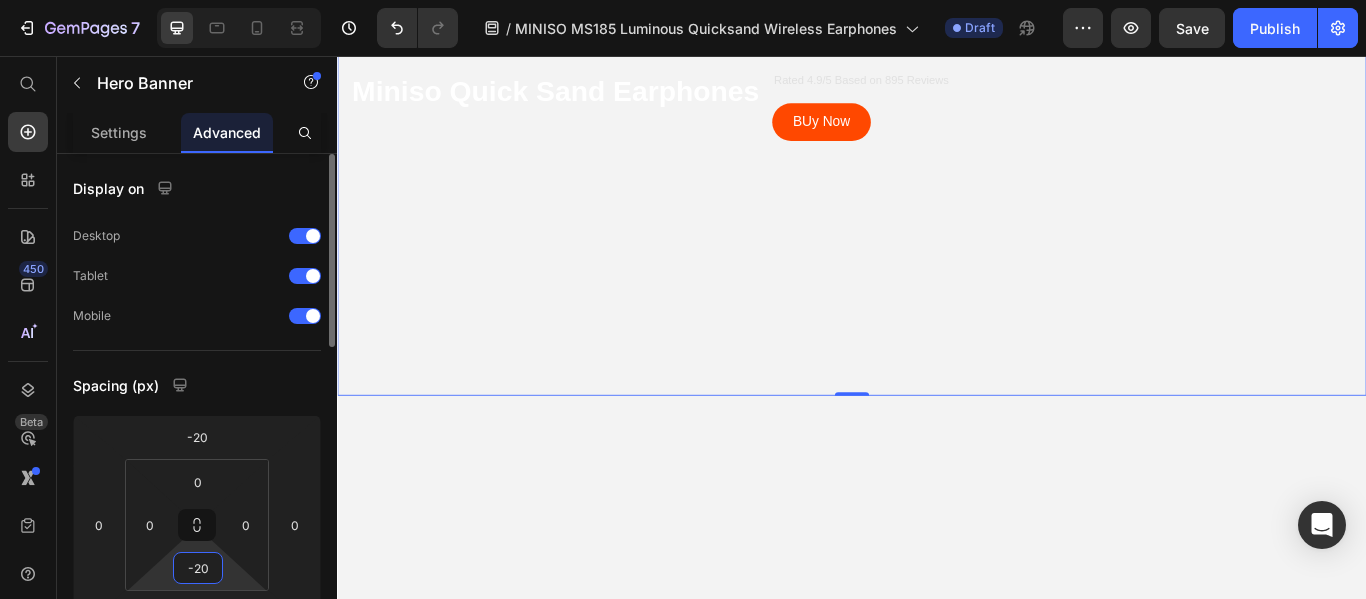 type on "20" 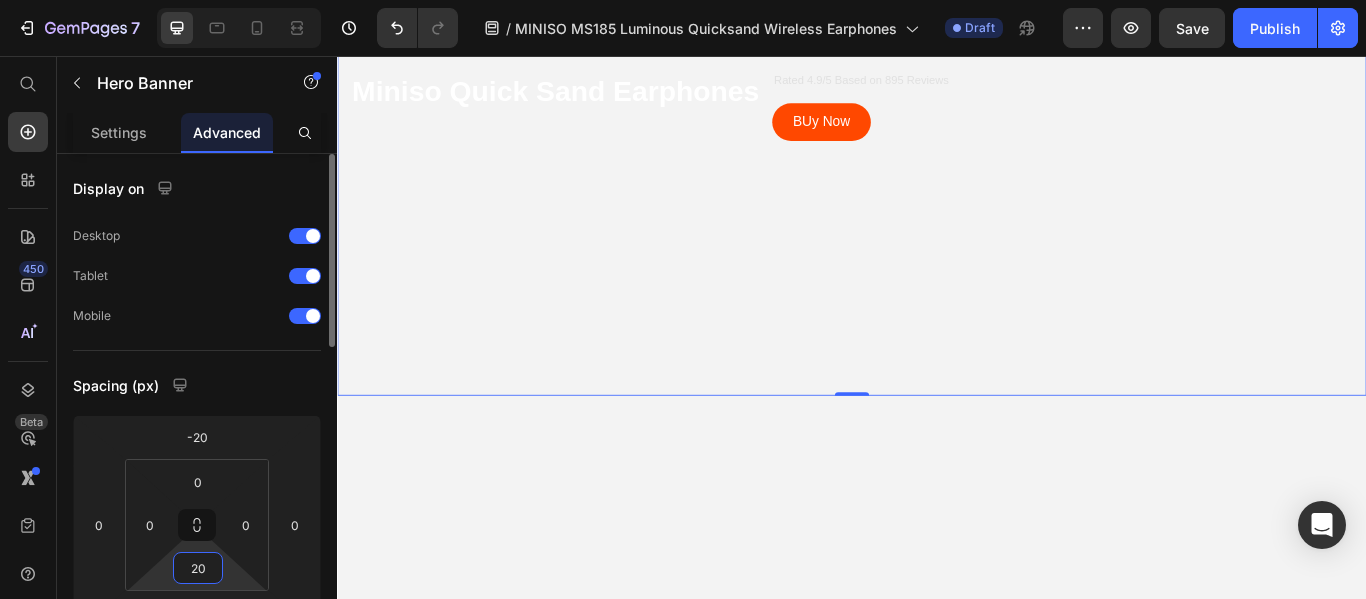 click on "Spacing (px)" at bounding box center [197, 385] 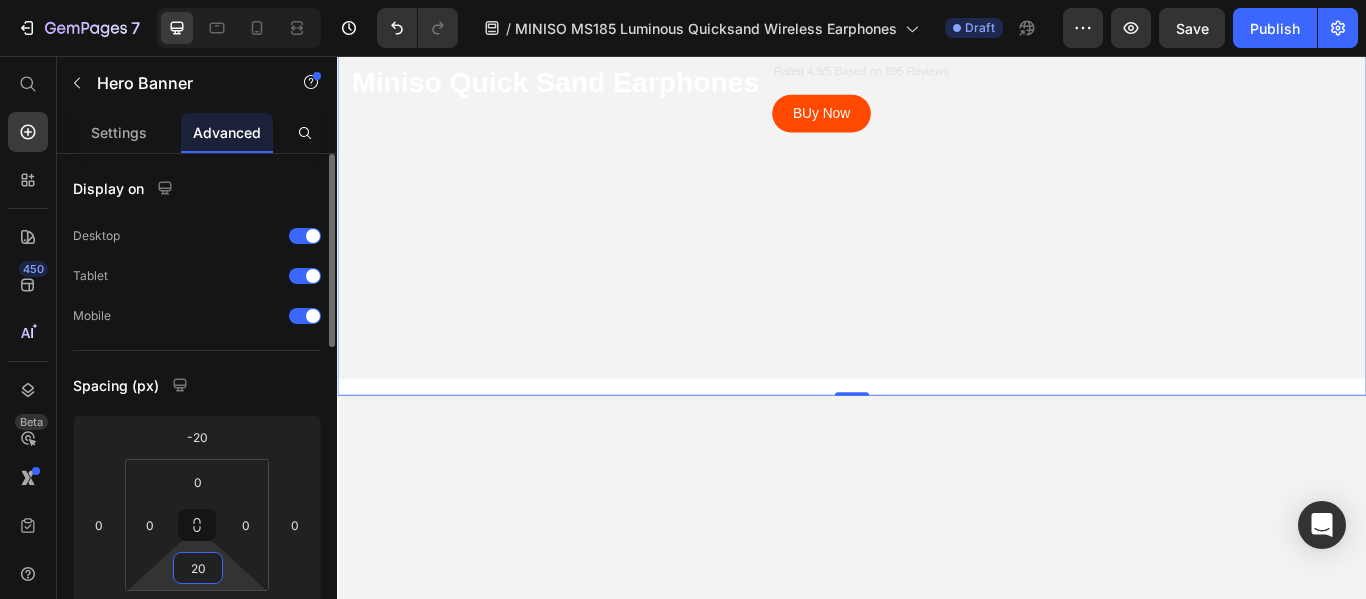 drag, startPoint x: 208, startPoint y: 572, endPoint x: 183, endPoint y: 572, distance: 25 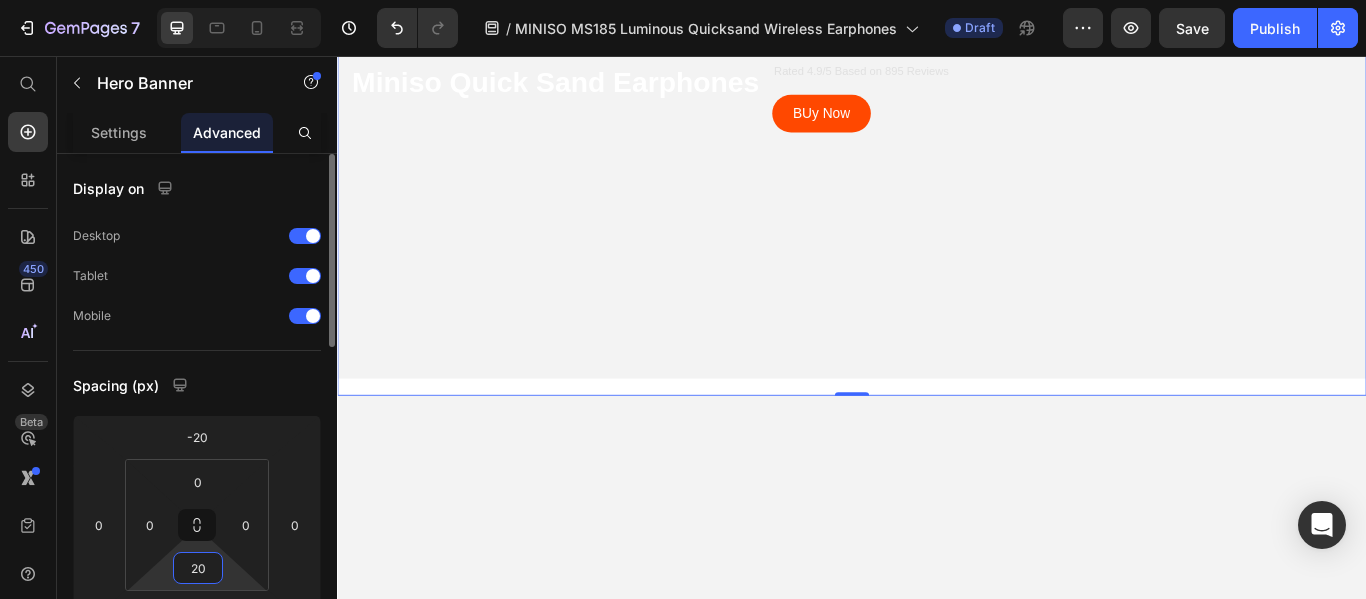 click on "20" at bounding box center (198, 568) 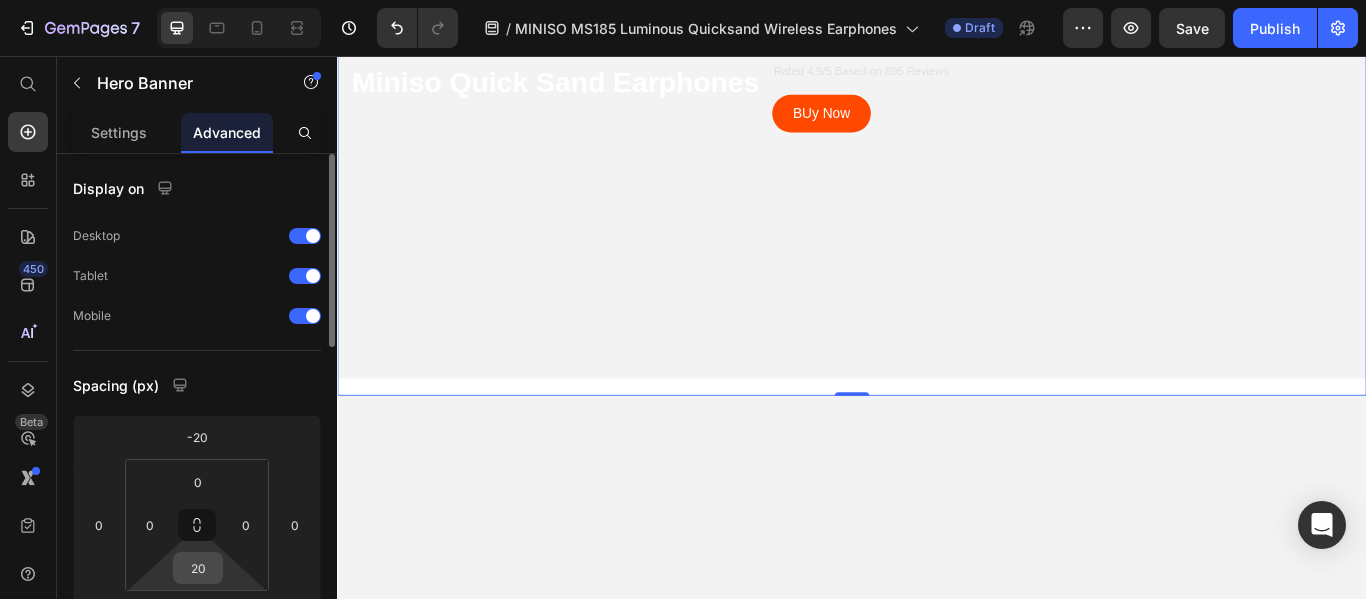 drag, startPoint x: 218, startPoint y: 568, endPoint x: 191, endPoint y: 570, distance: 27.073973 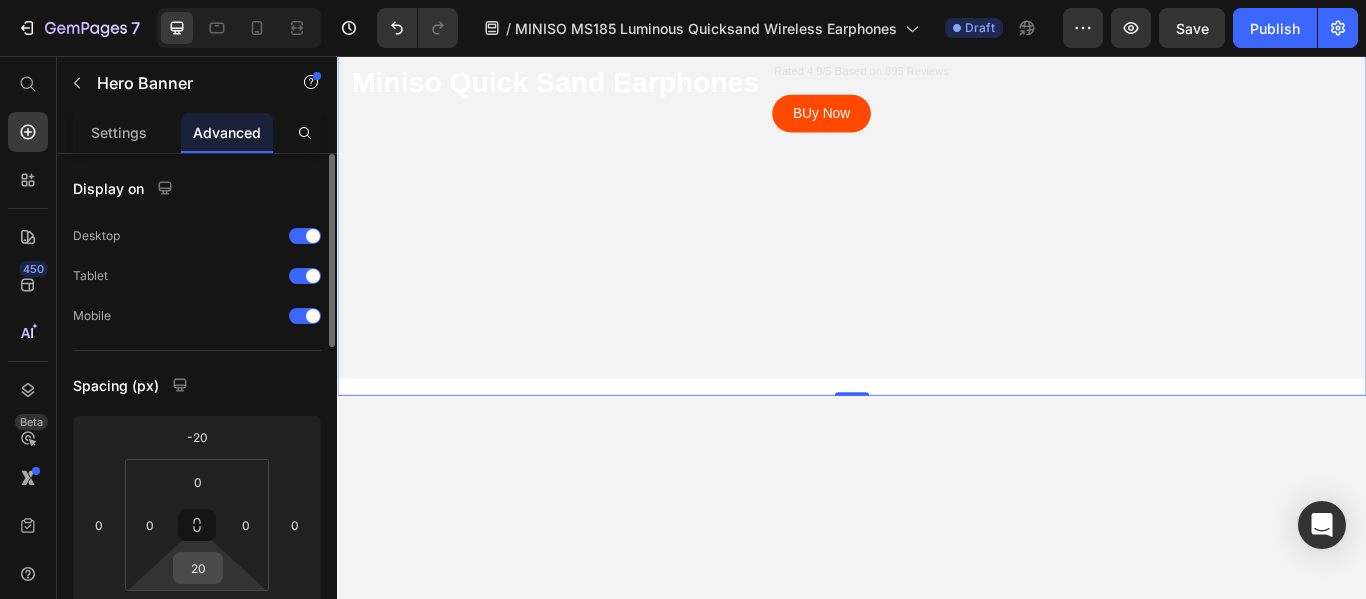 click on "20" at bounding box center (198, 568) 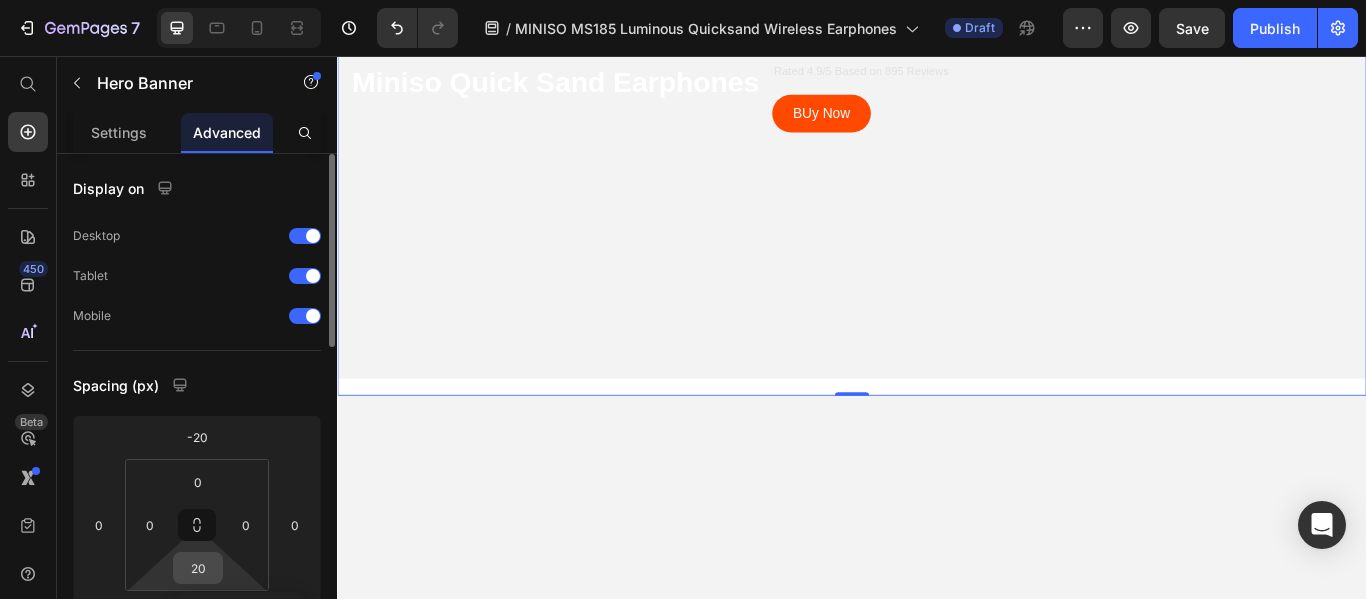 click on "20" at bounding box center [198, 568] 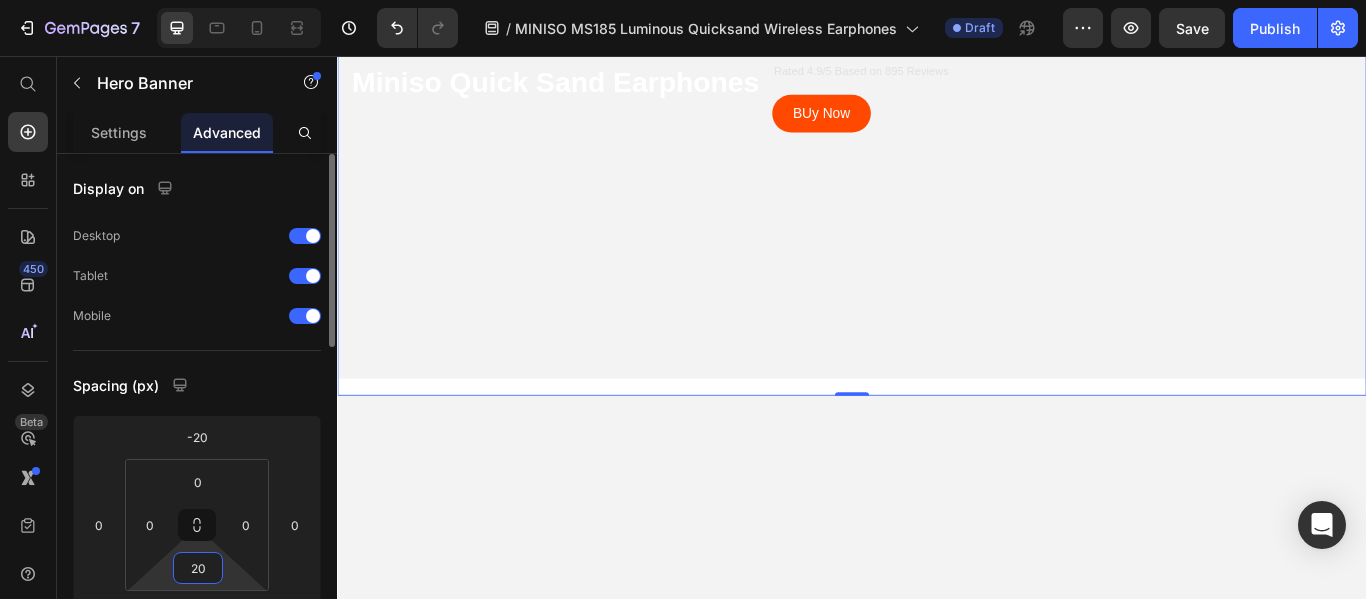 click on "20" at bounding box center [198, 568] 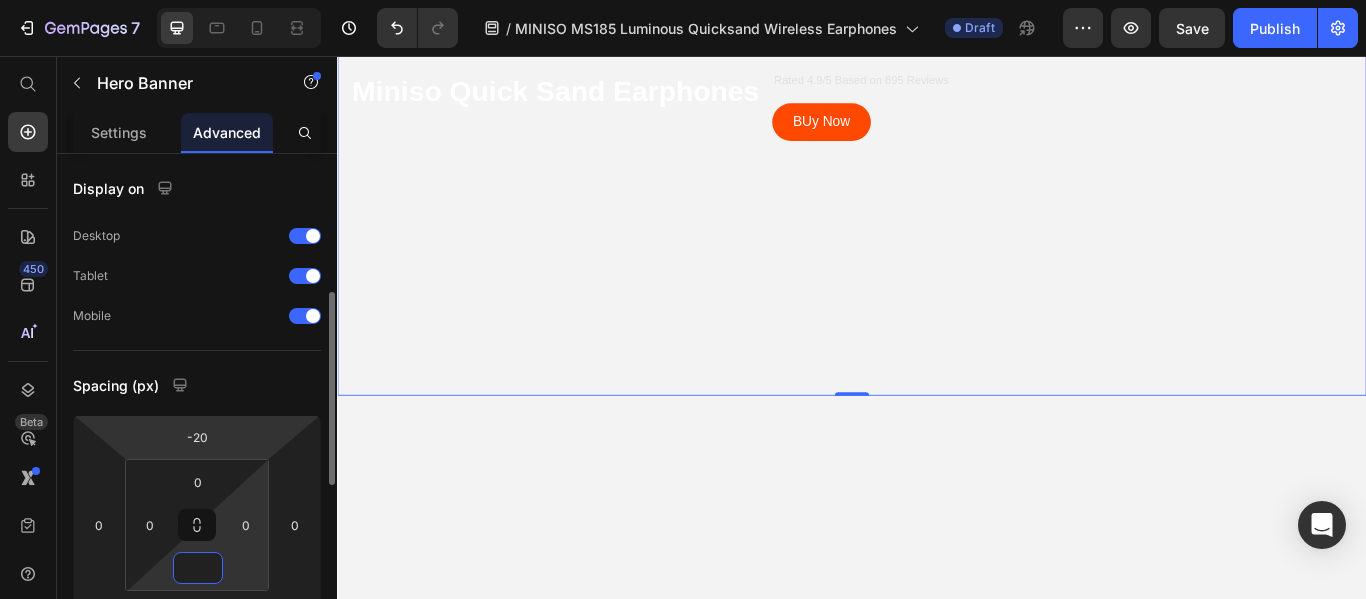 scroll, scrollTop: 100, scrollLeft: 0, axis: vertical 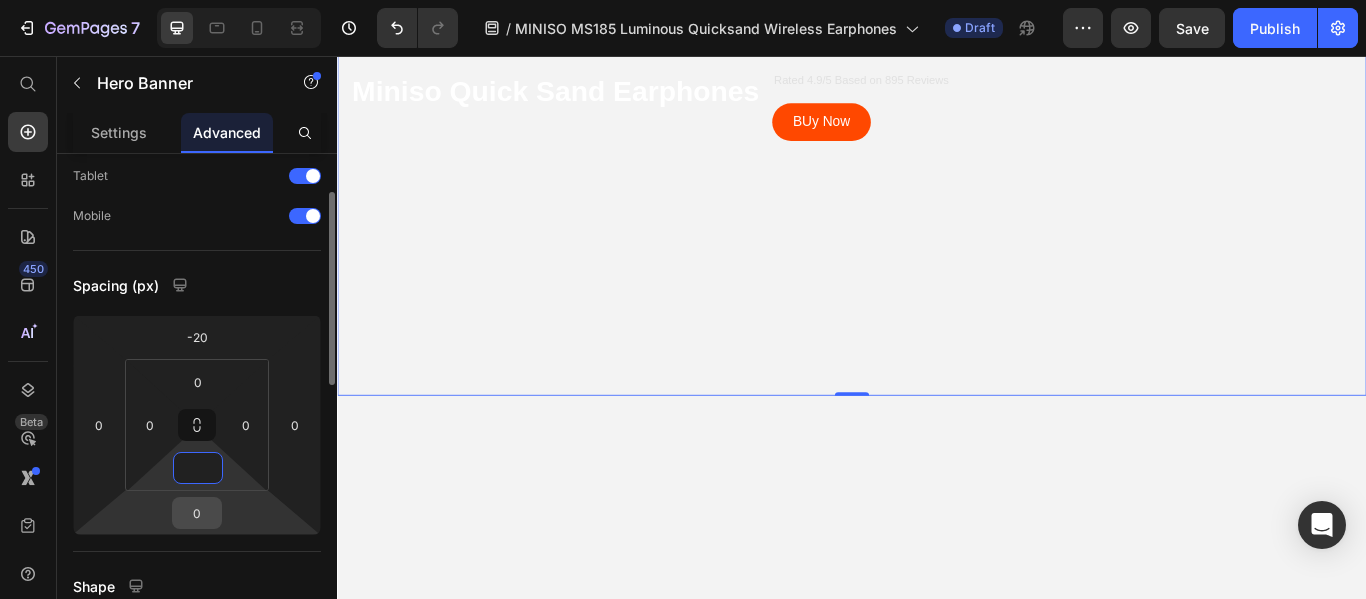type on "0" 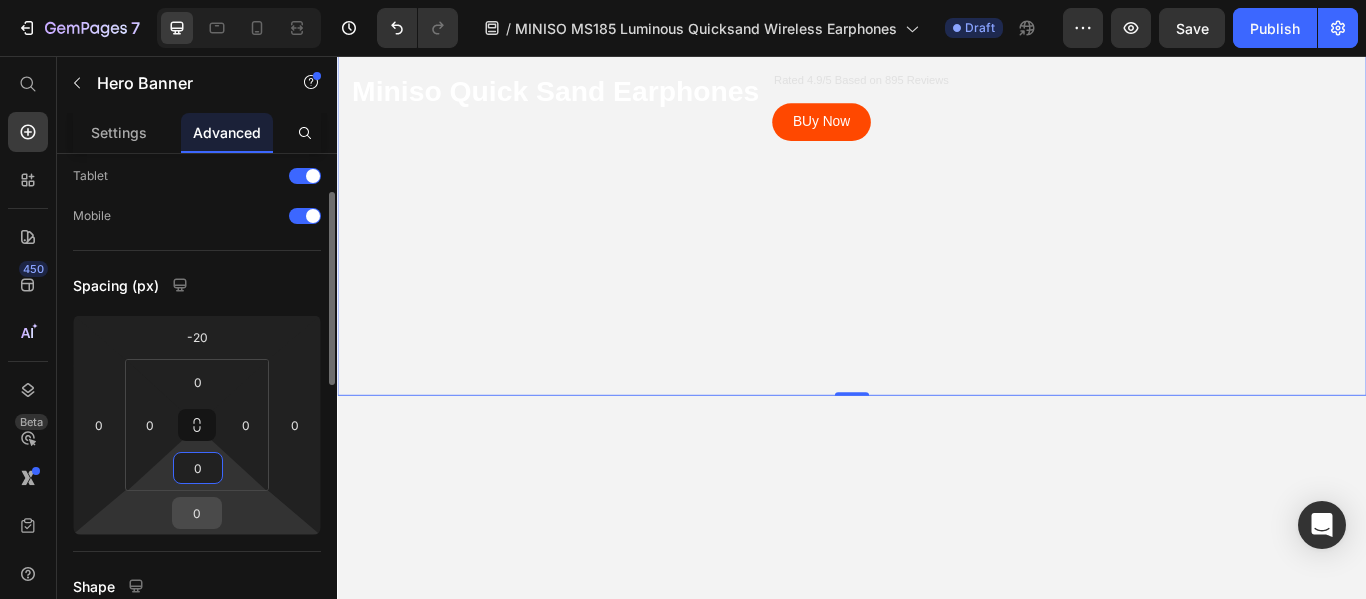 click on "0" at bounding box center [197, 513] 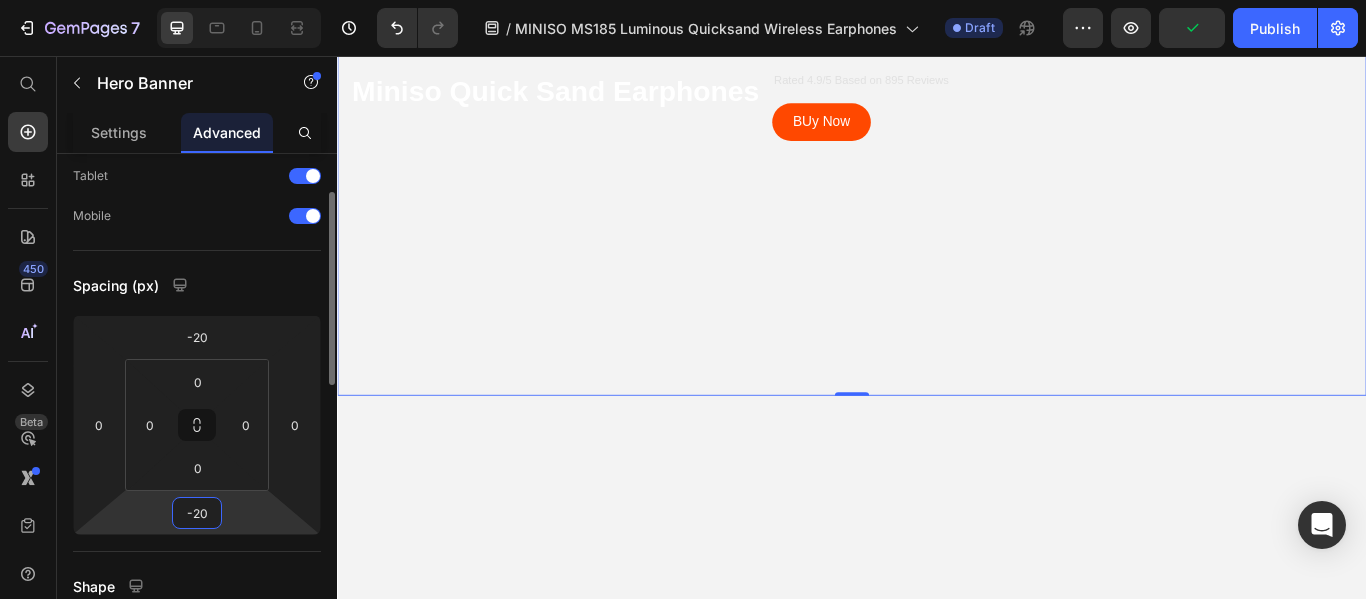 drag, startPoint x: 214, startPoint y: 514, endPoint x: 194, endPoint y: 516, distance: 20.09975 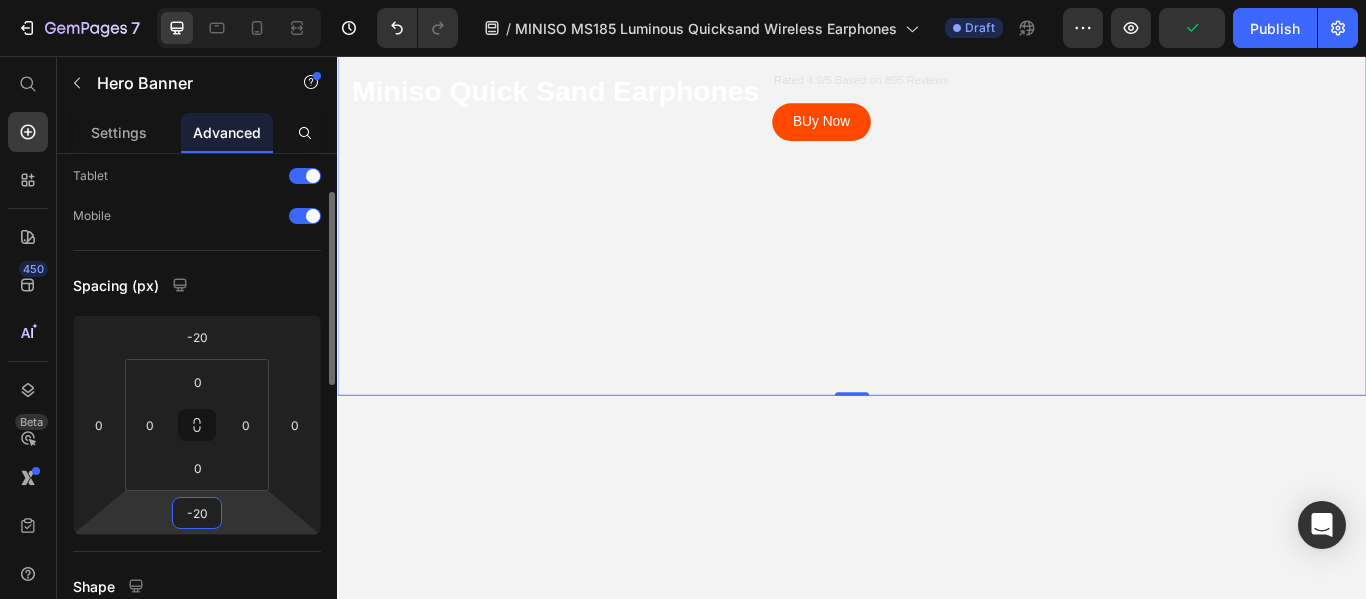 click on "-20" at bounding box center [197, 513] 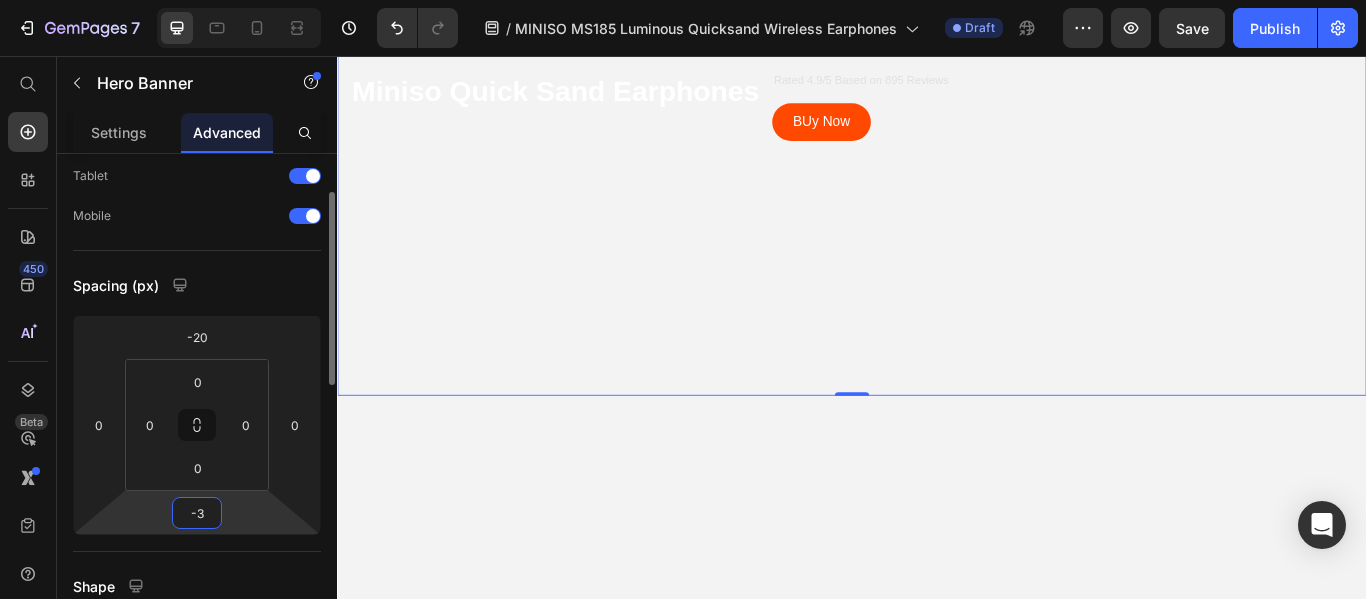 type on "-30" 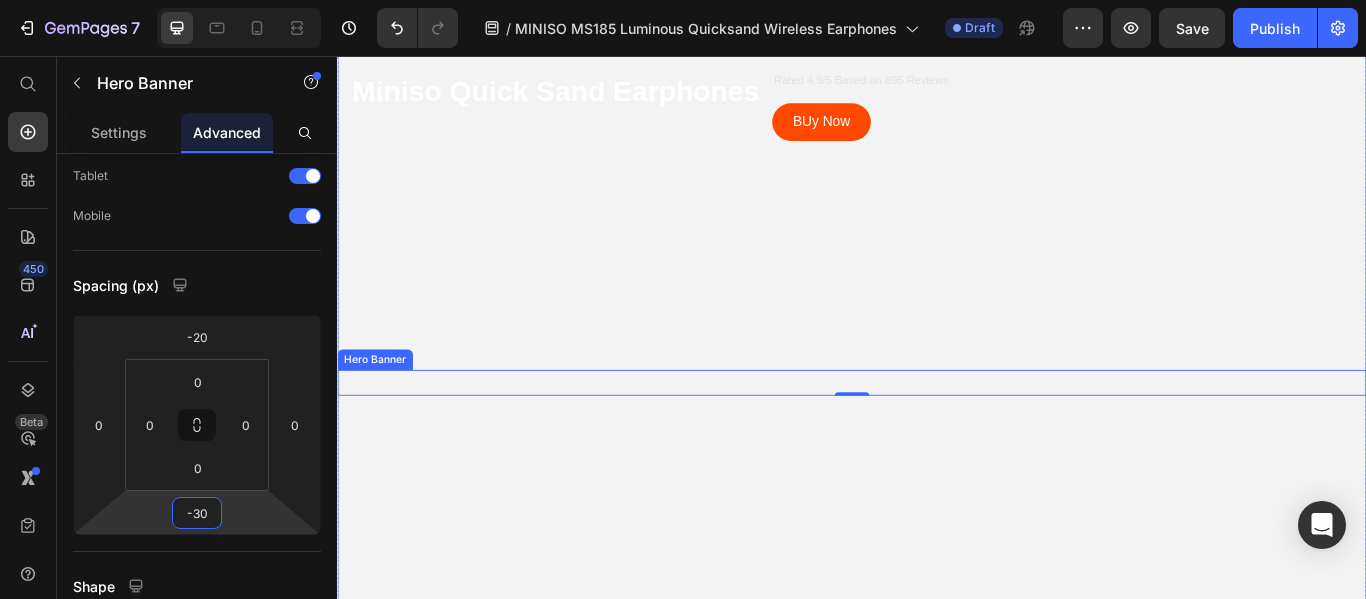 click at bounding box center (937, 759) 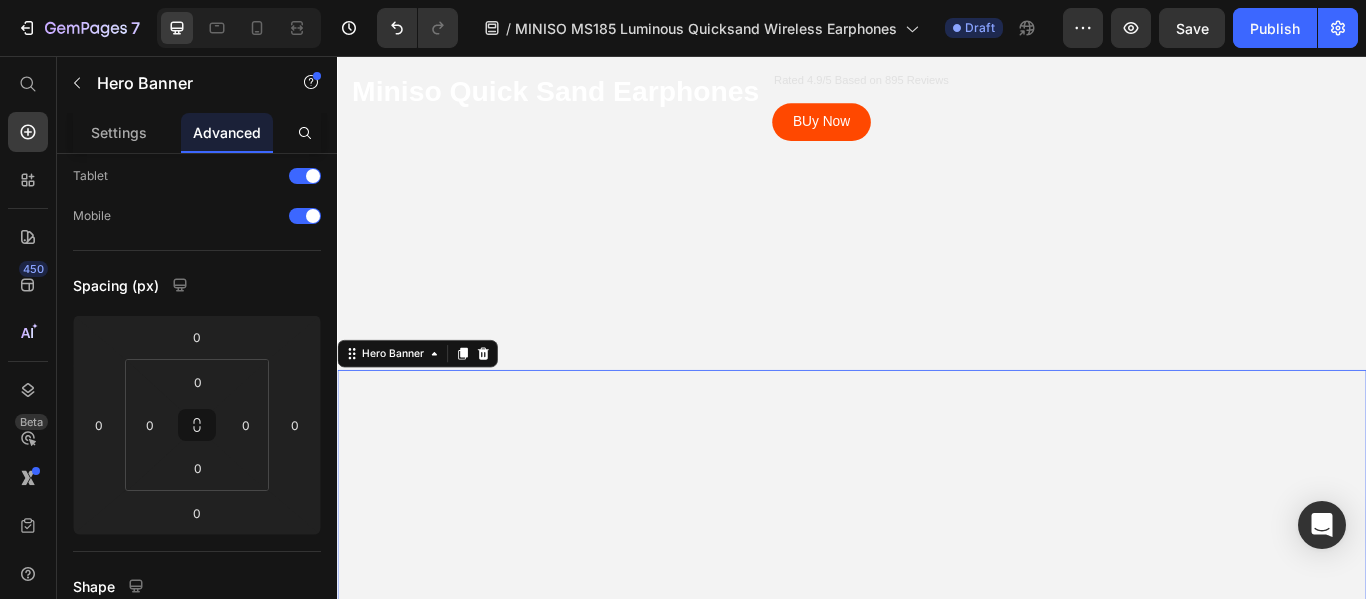 click at bounding box center (937, 759) 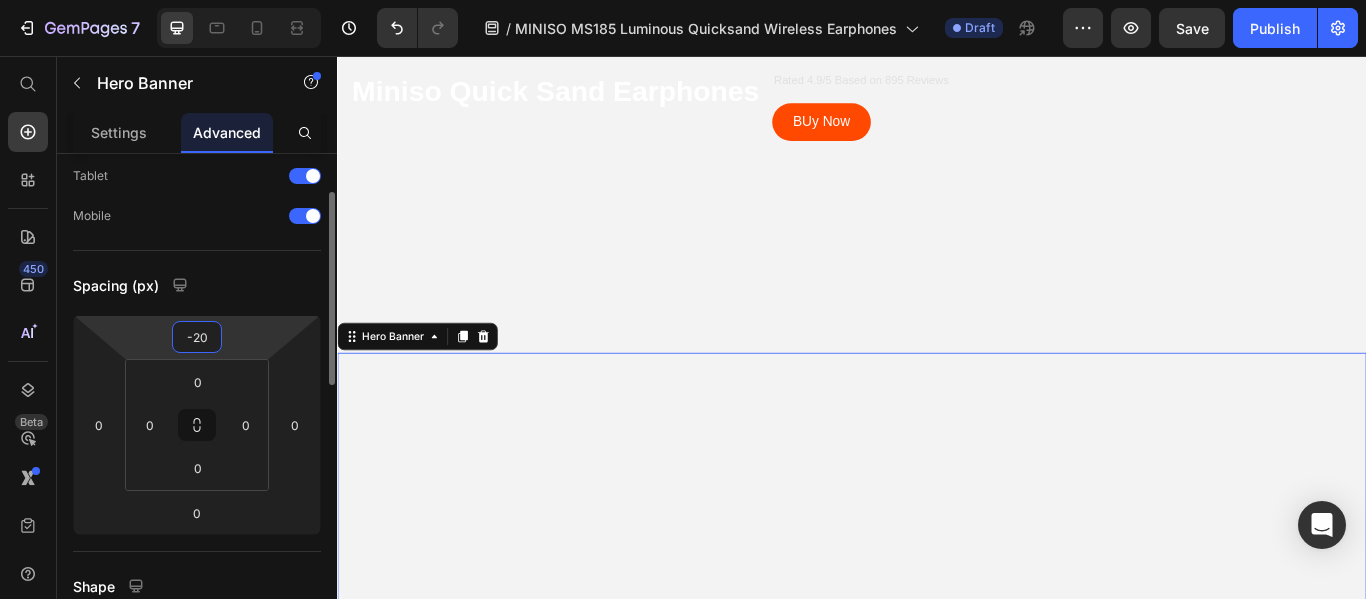 click on "-20" at bounding box center (197, 337) 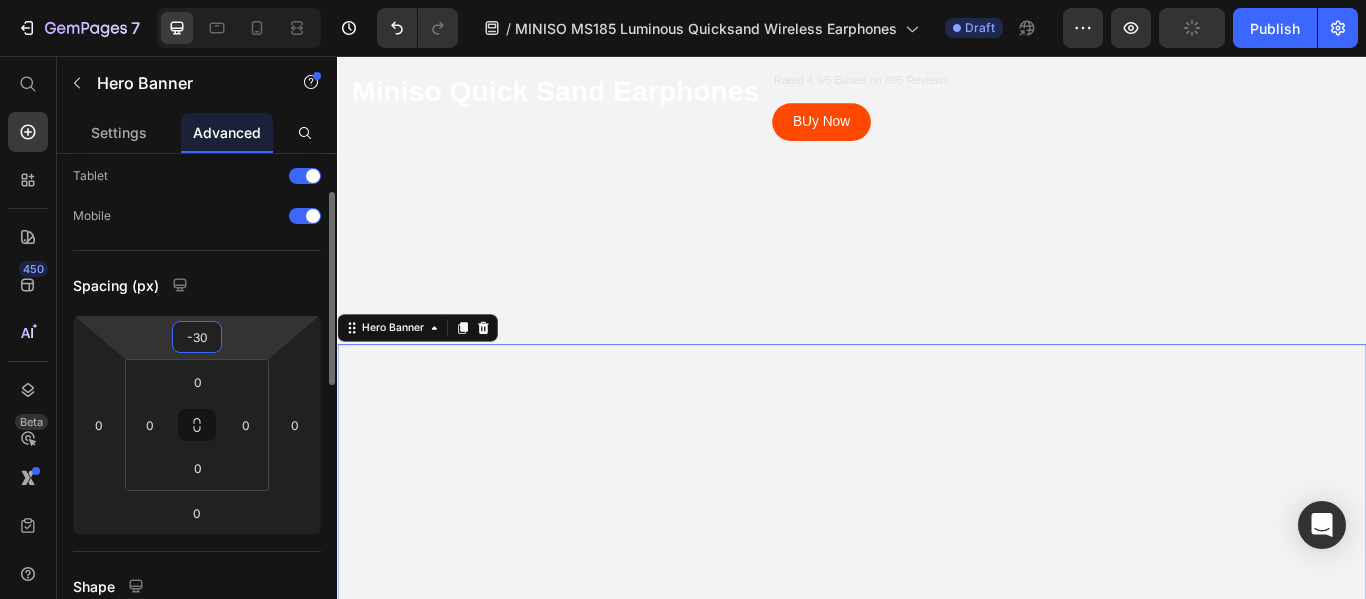 click on "-30" at bounding box center [197, 337] 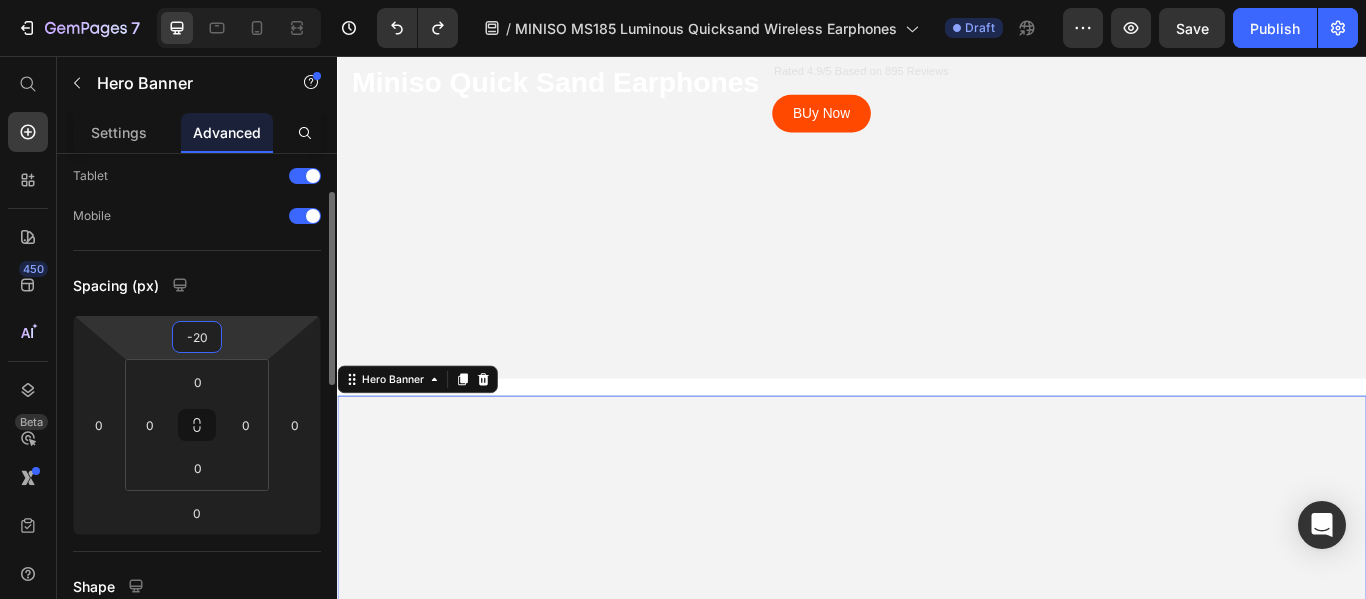 type on "0" 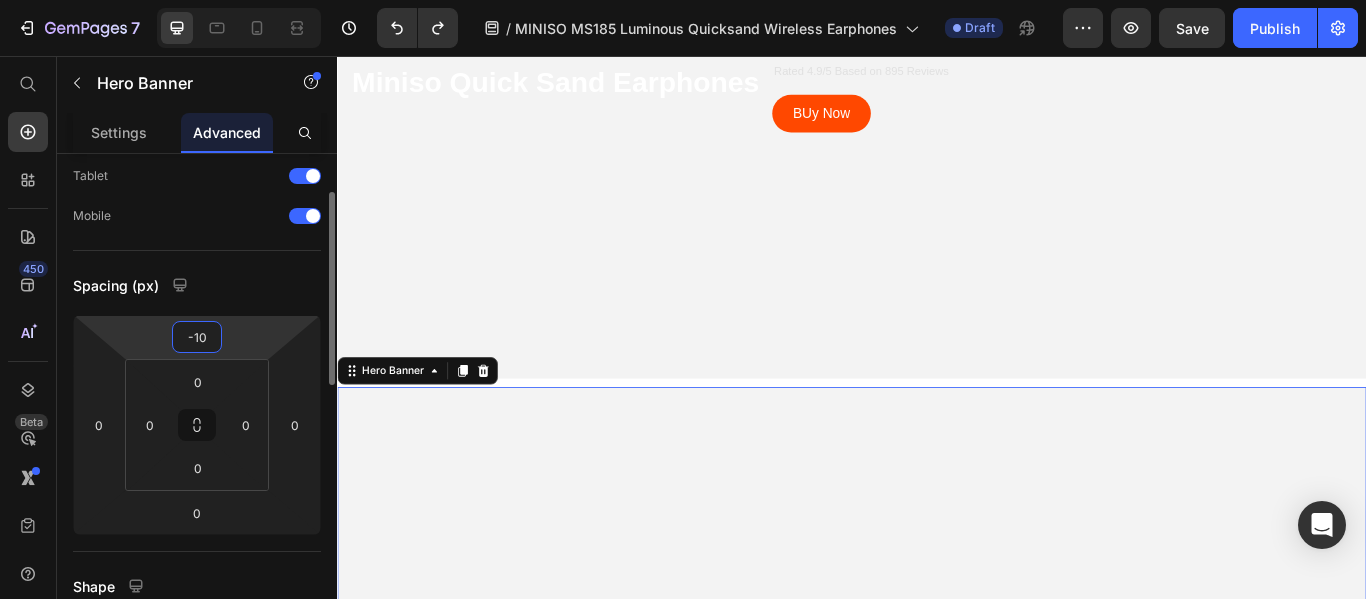click on "-10" at bounding box center (197, 337) 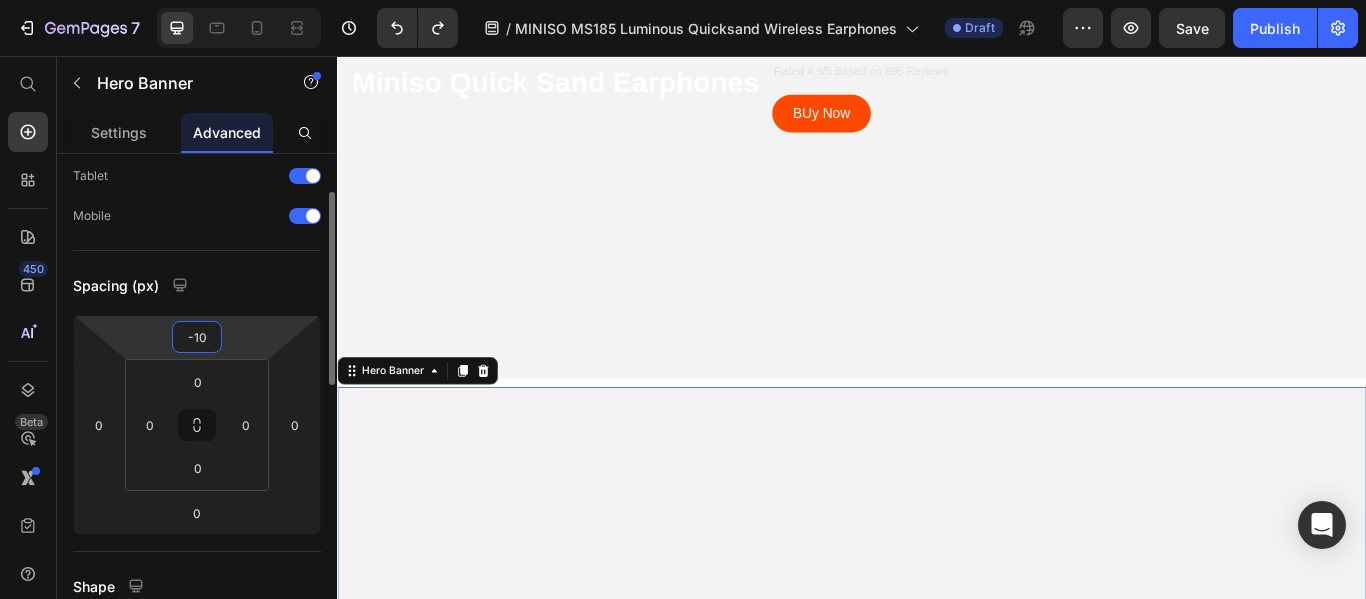 click on "-10" at bounding box center [197, 337] 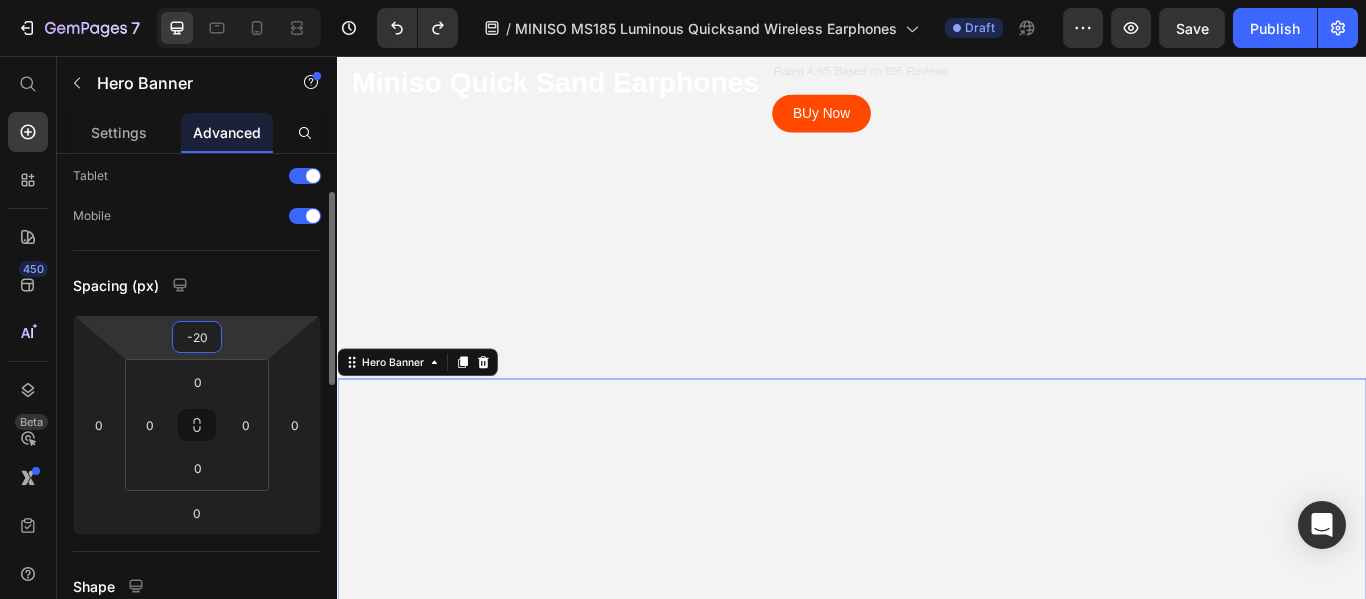 click on "-20" at bounding box center [197, 337] 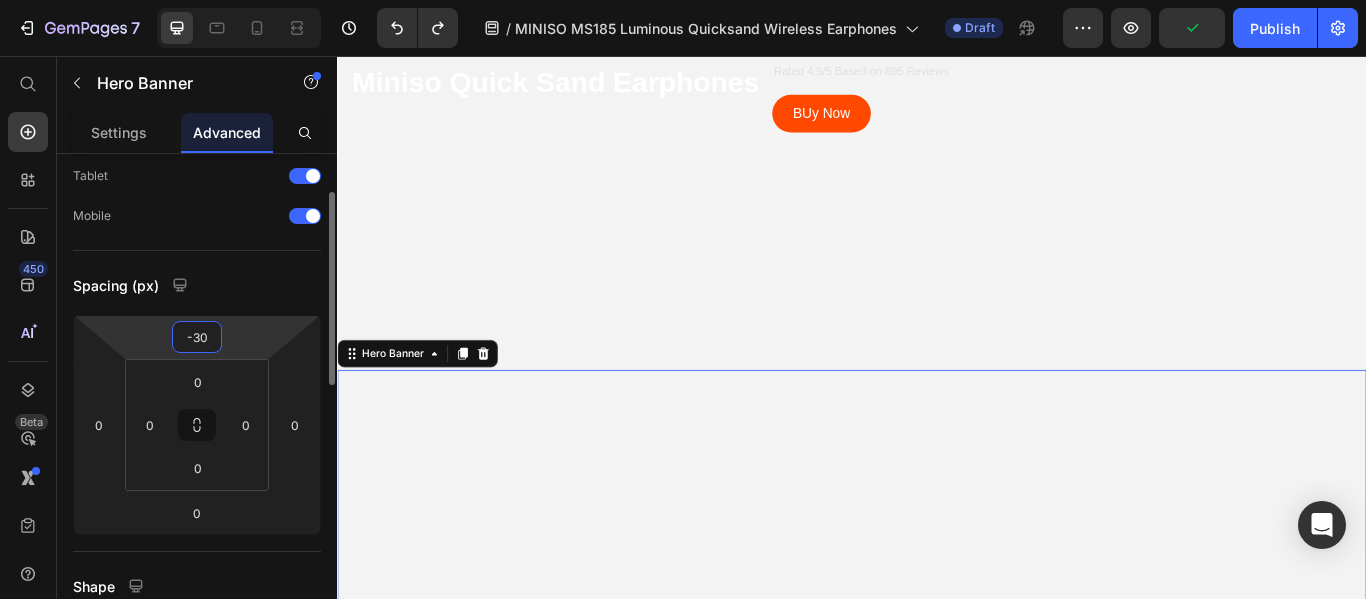 drag, startPoint x: 200, startPoint y: 337, endPoint x: 212, endPoint y: 336, distance: 12.0415945 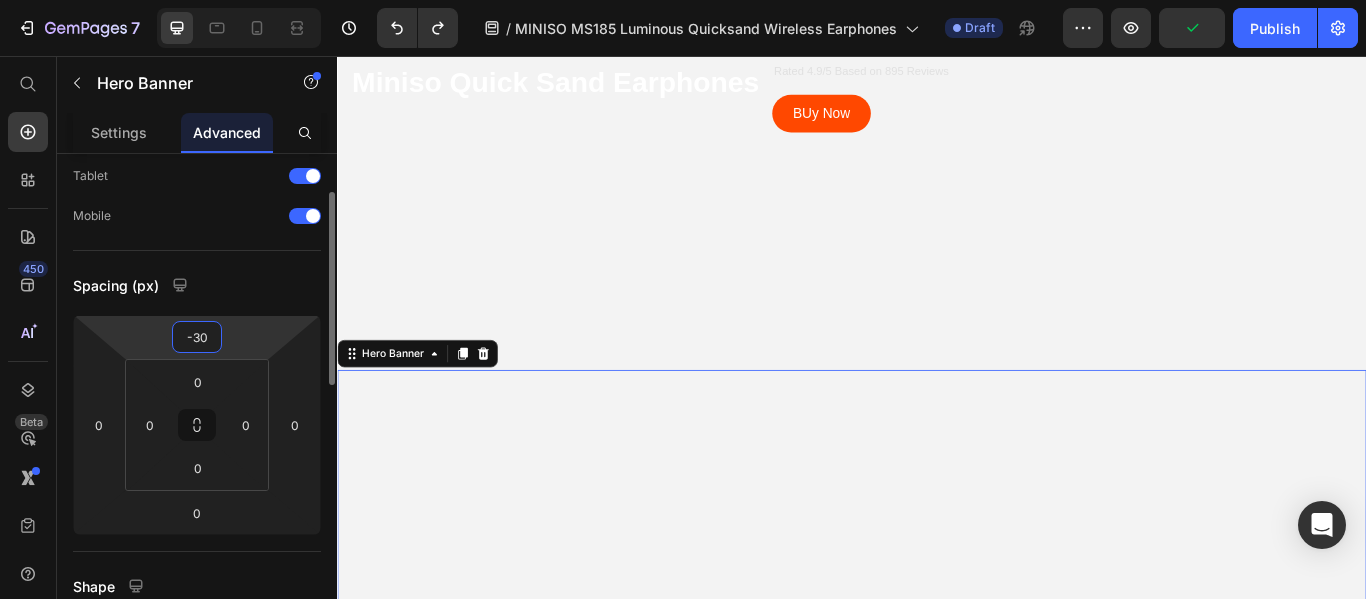 click on "-30" at bounding box center (197, 337) 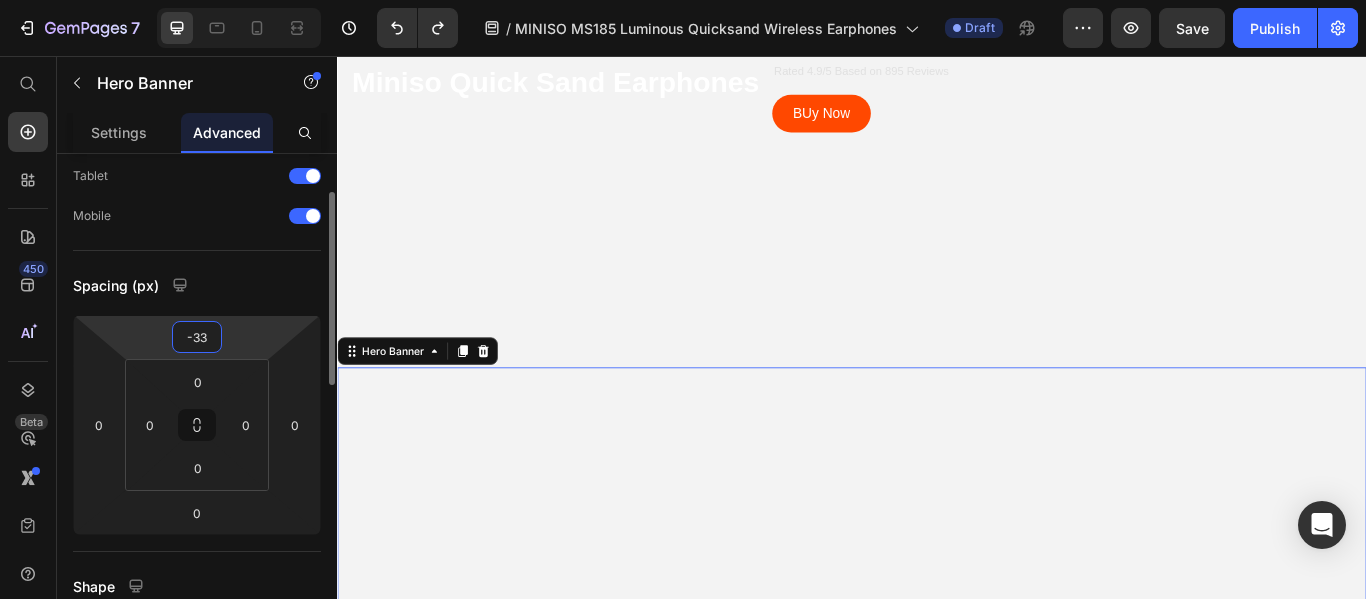 click on "-33" at bounding box center [197, 337] 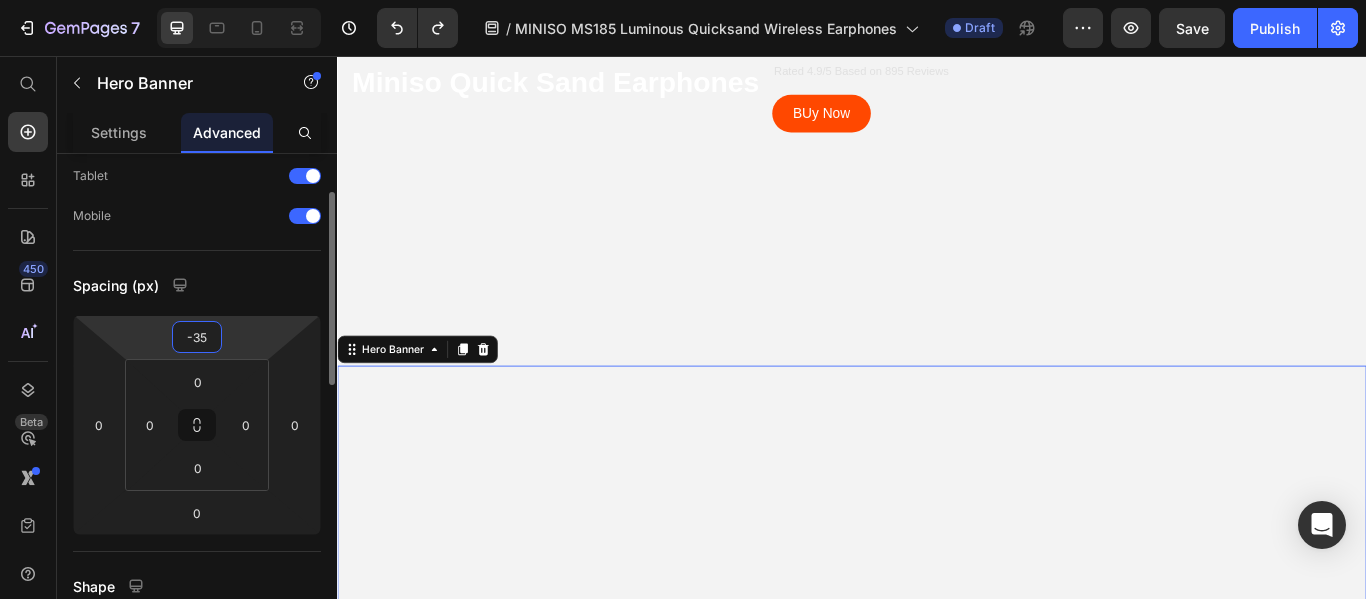 click on "-35" at bounding box center [197, 337] 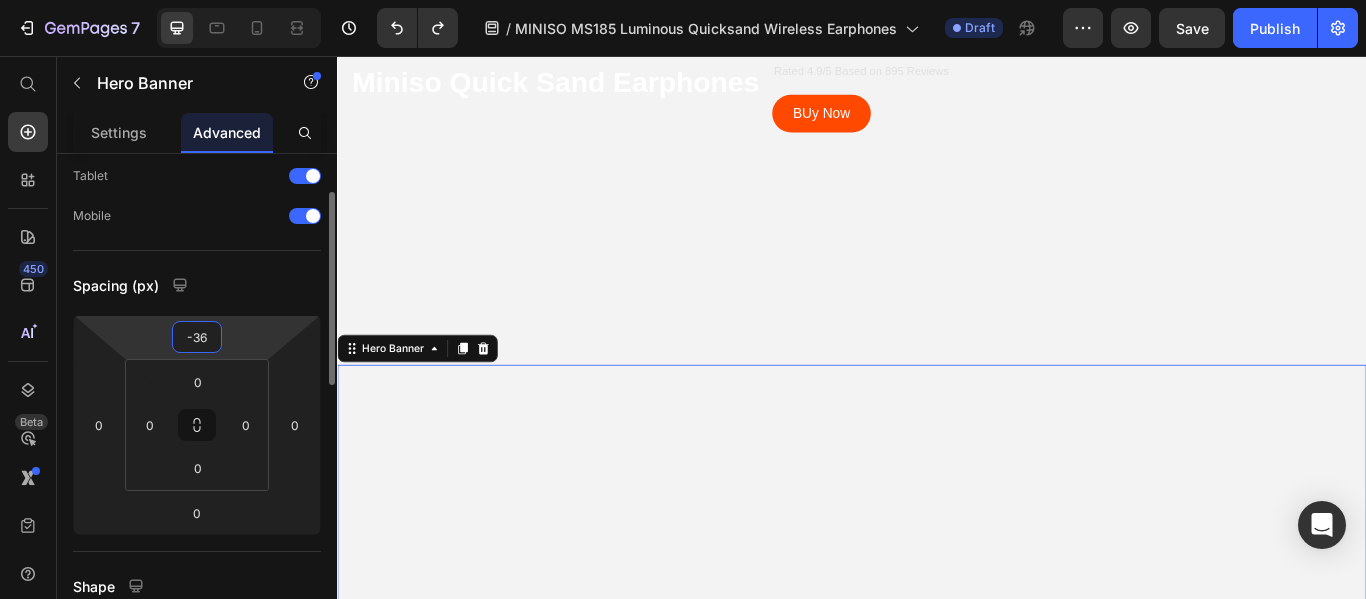 click on "-36" at bounding box center [197, 337] 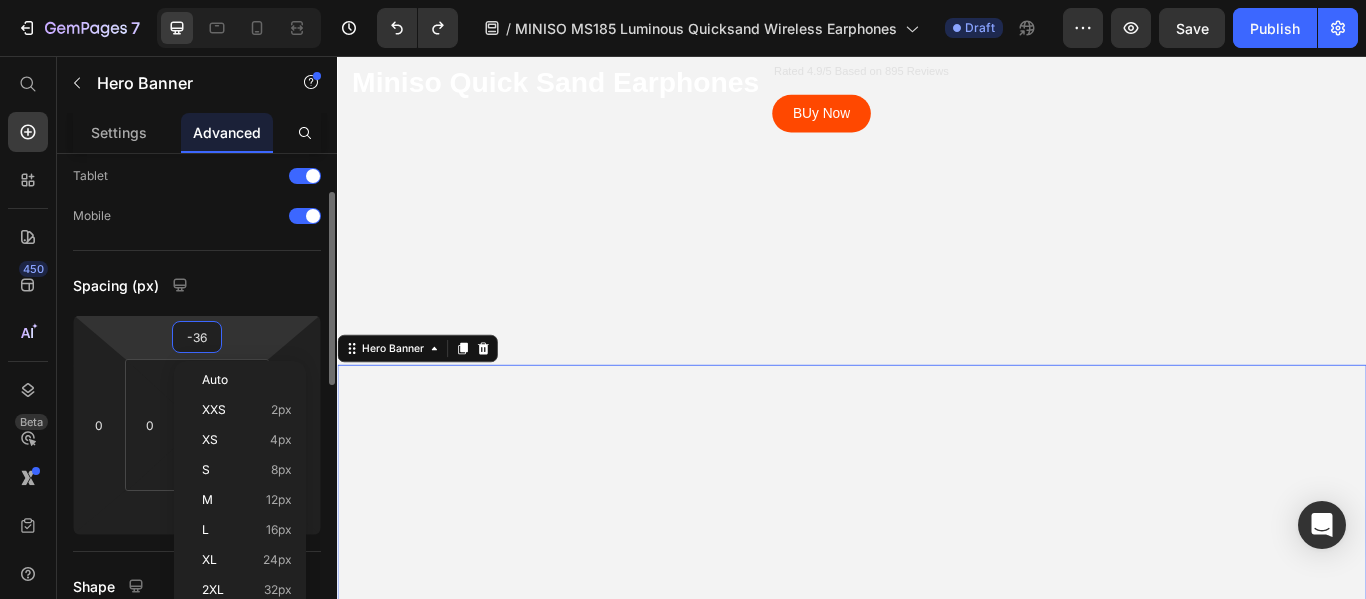 type on "-37" 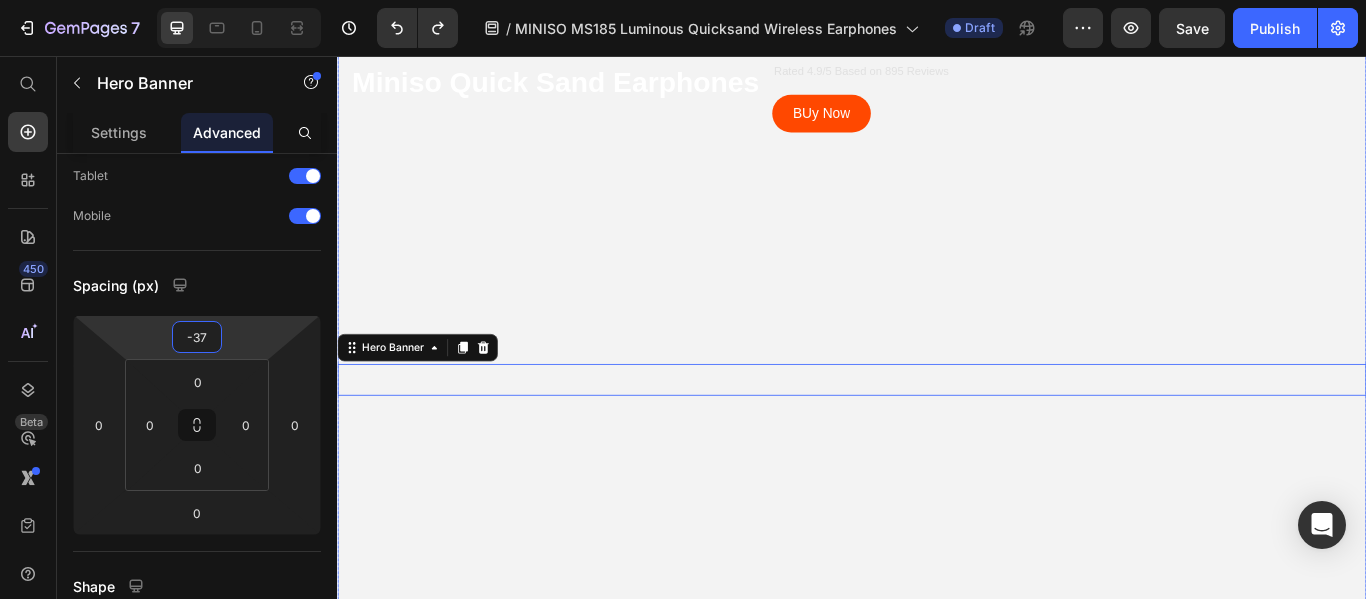 drag, startPoint x: 619, startPoint y: 334, endPoint x: 495, endPoint y: 434, distance: 159.29846 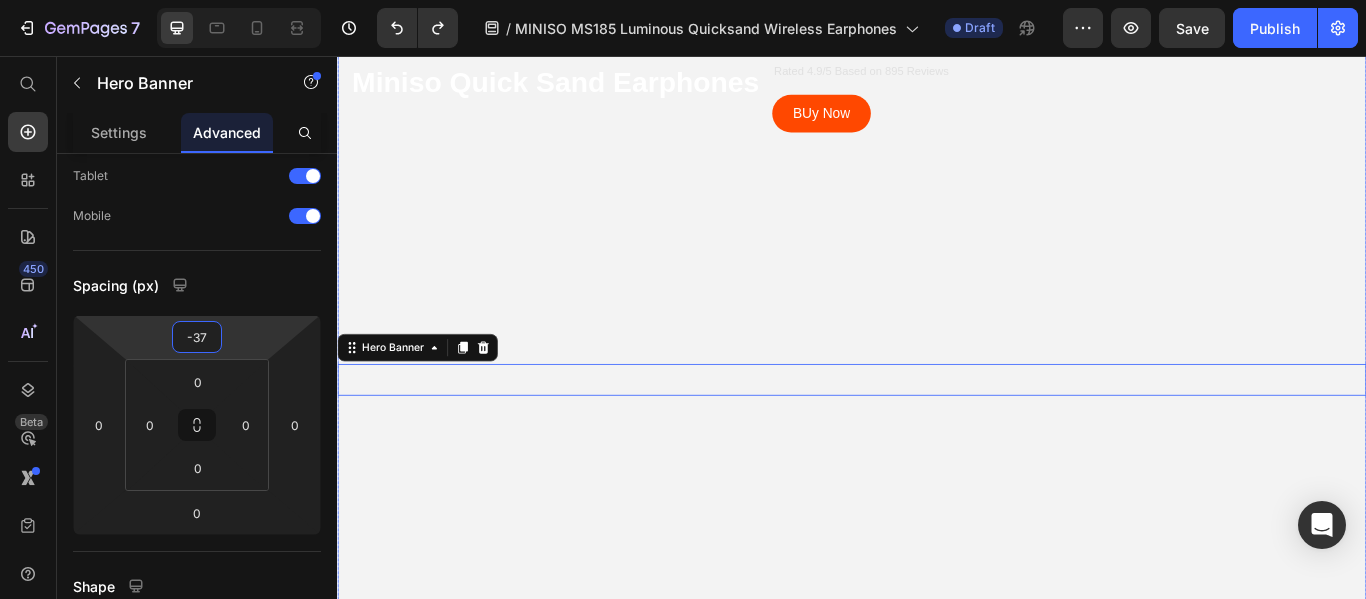 click at bounding box center [937, 104] 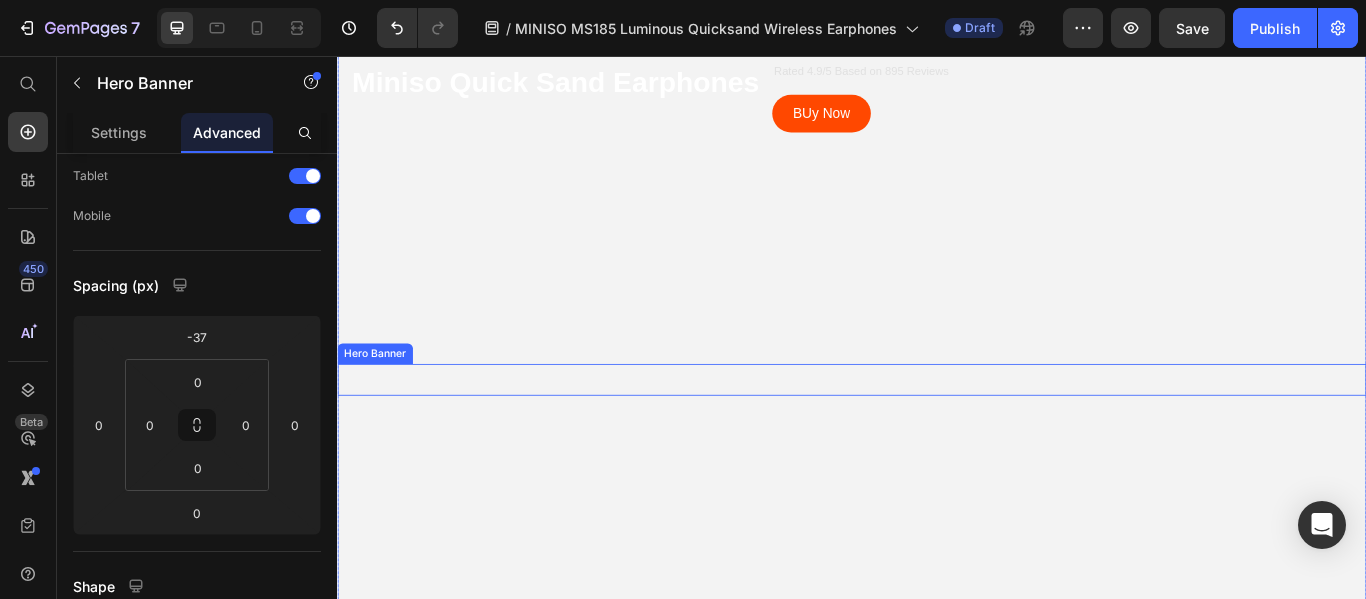 click at bounding box center [937, 752] 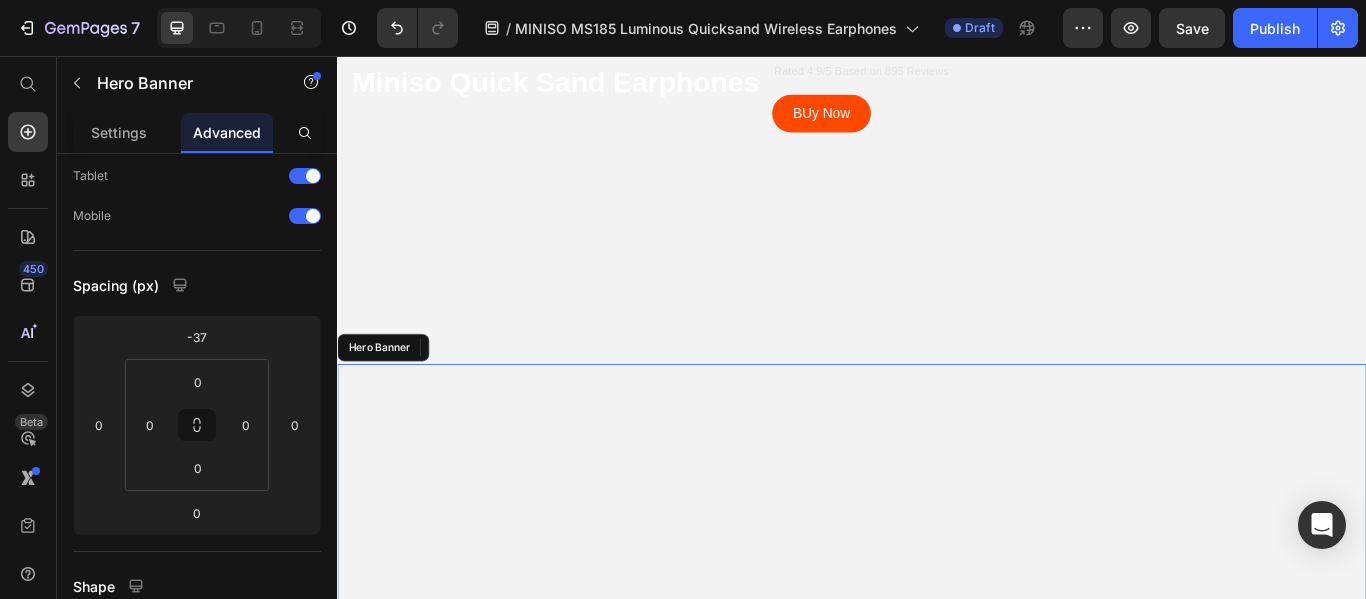 click at bounding box center [937, 752] 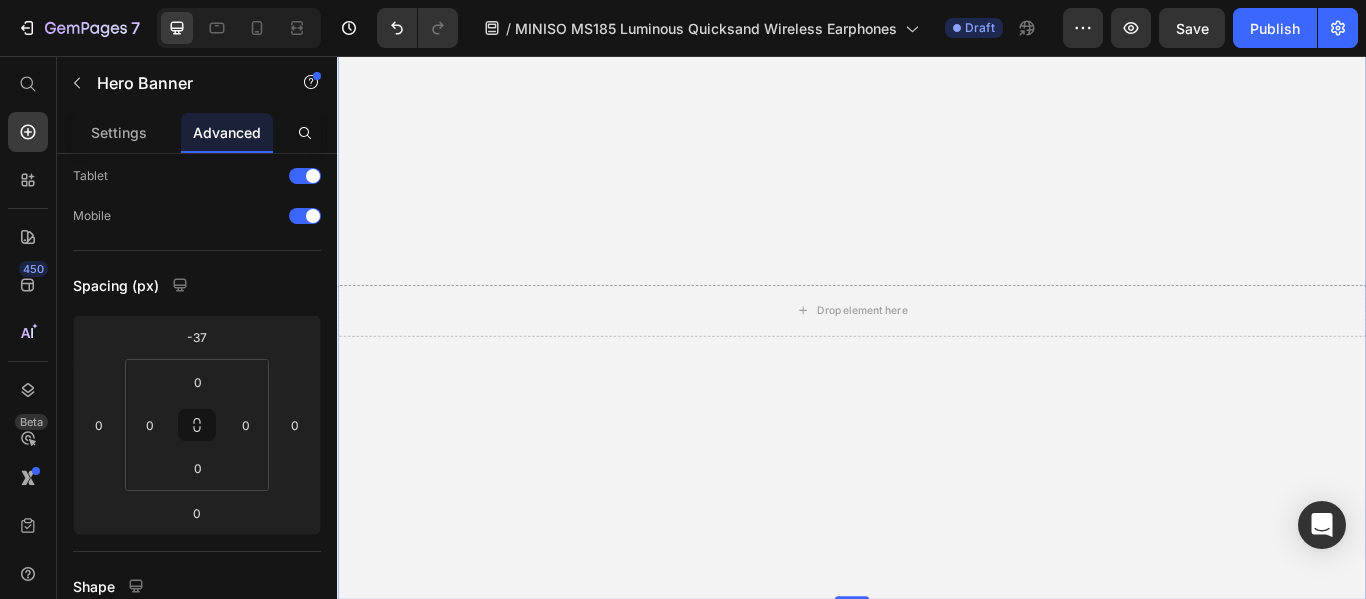 scroll, scrollTop: 900, scrollLeft: 0, axis: vertical 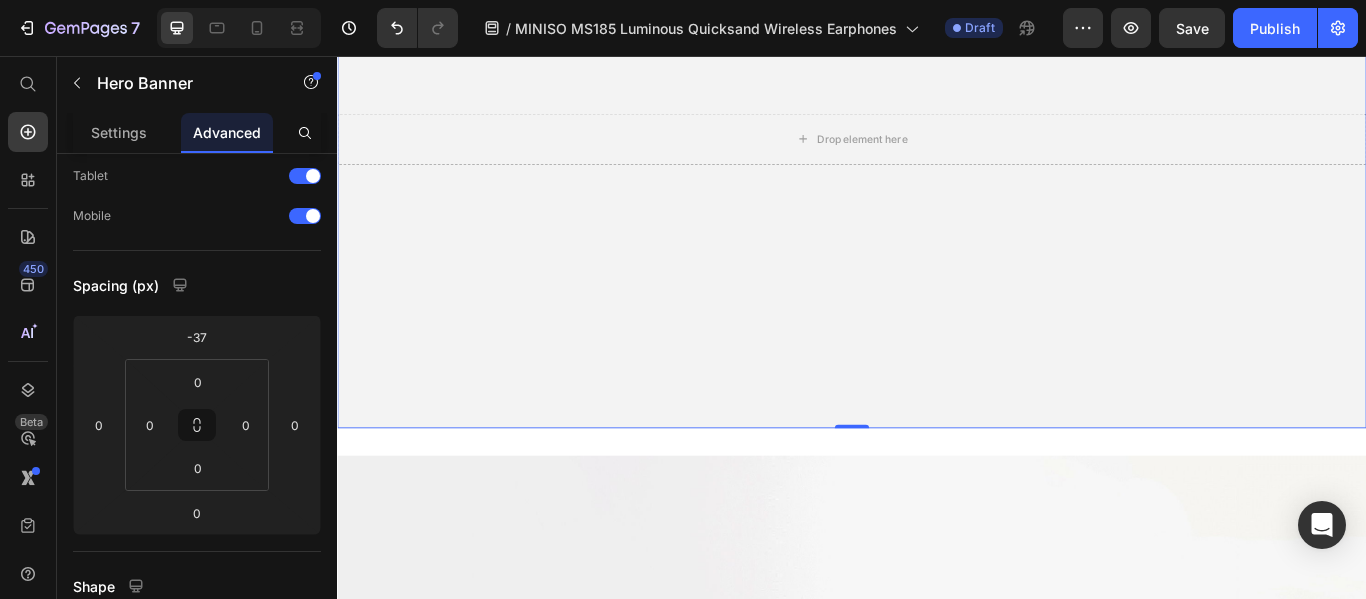 click at bounding box center (937, 152) 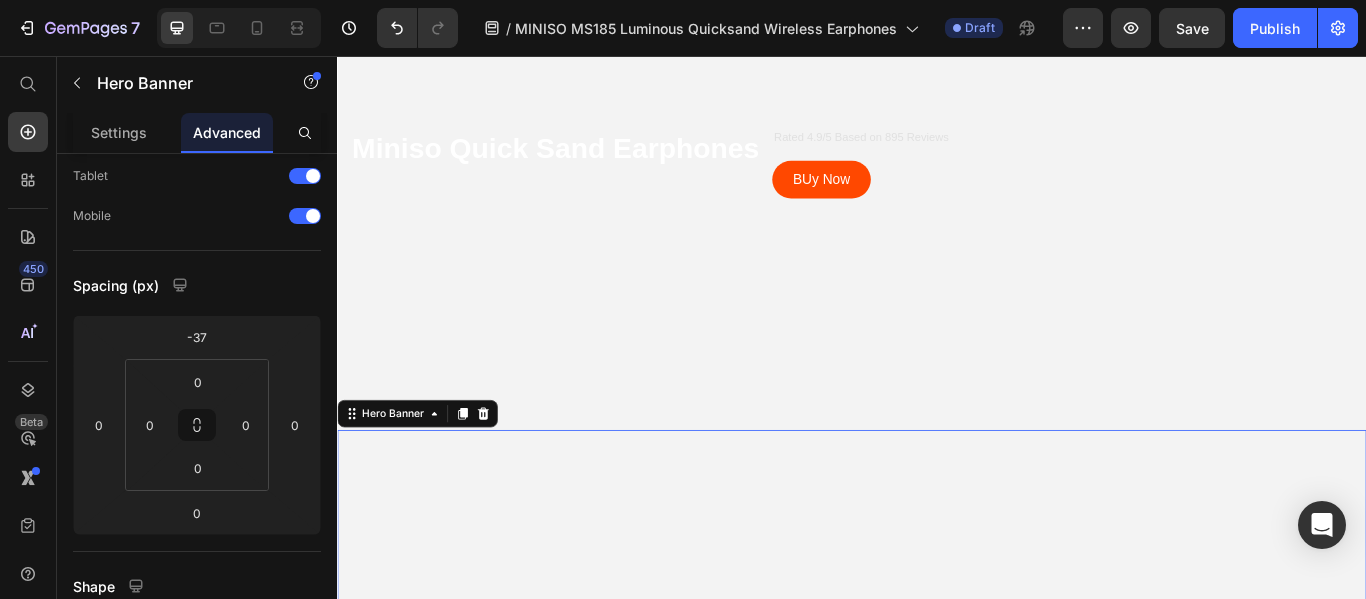 scroll, scrollTop: 200, scrollLeft: 0, axis: vertical 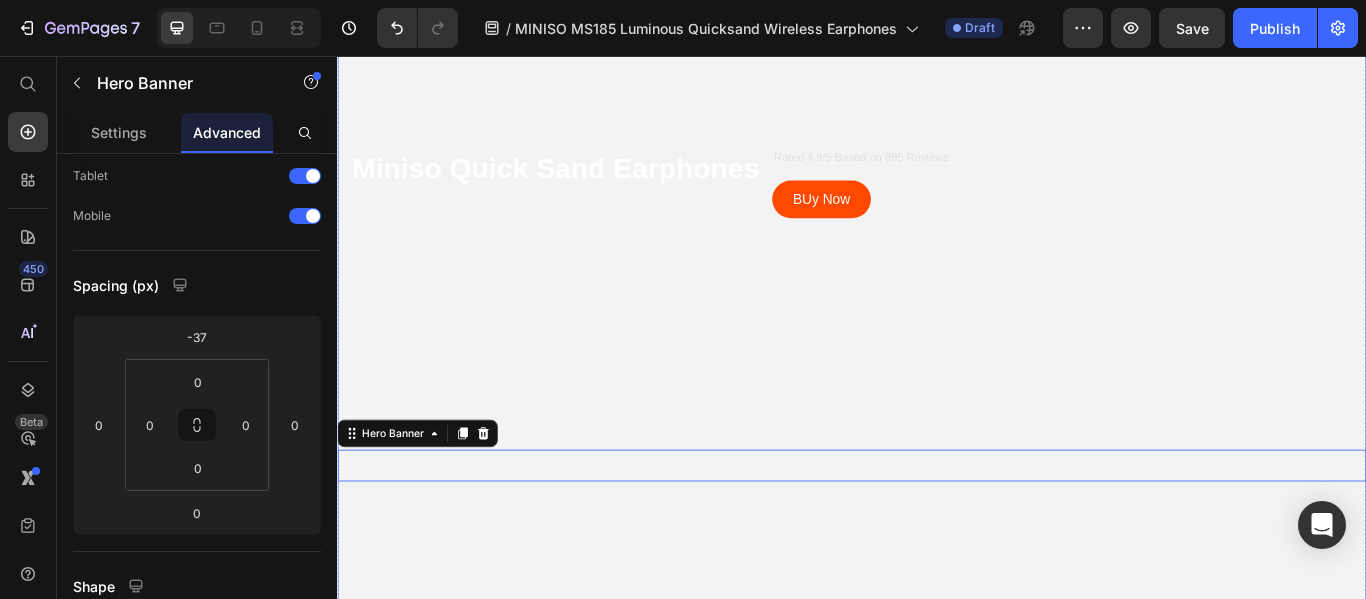 click on "Miniso Quick Sand Earphones Text Block Rated 4.9/5 Based on 895 Reviews Text Block BUy Now Button Row" at bounding box center (937, 205) 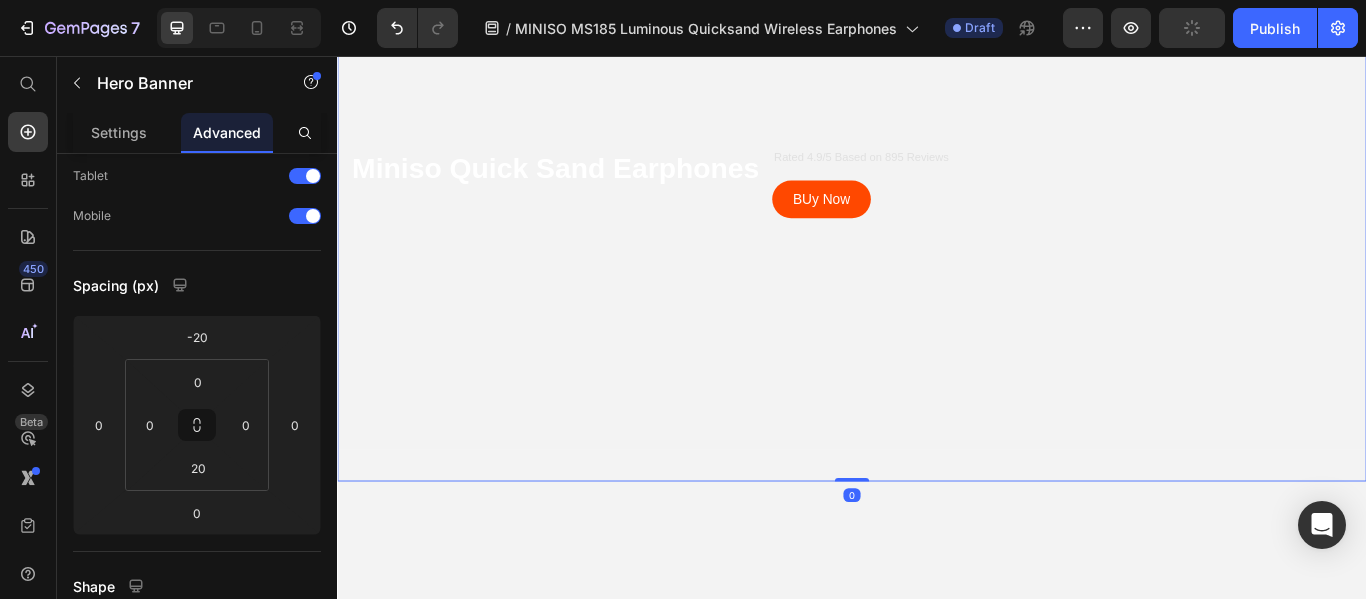 scroll, scrollTop: 0, scrollLeft: 0, axis: both 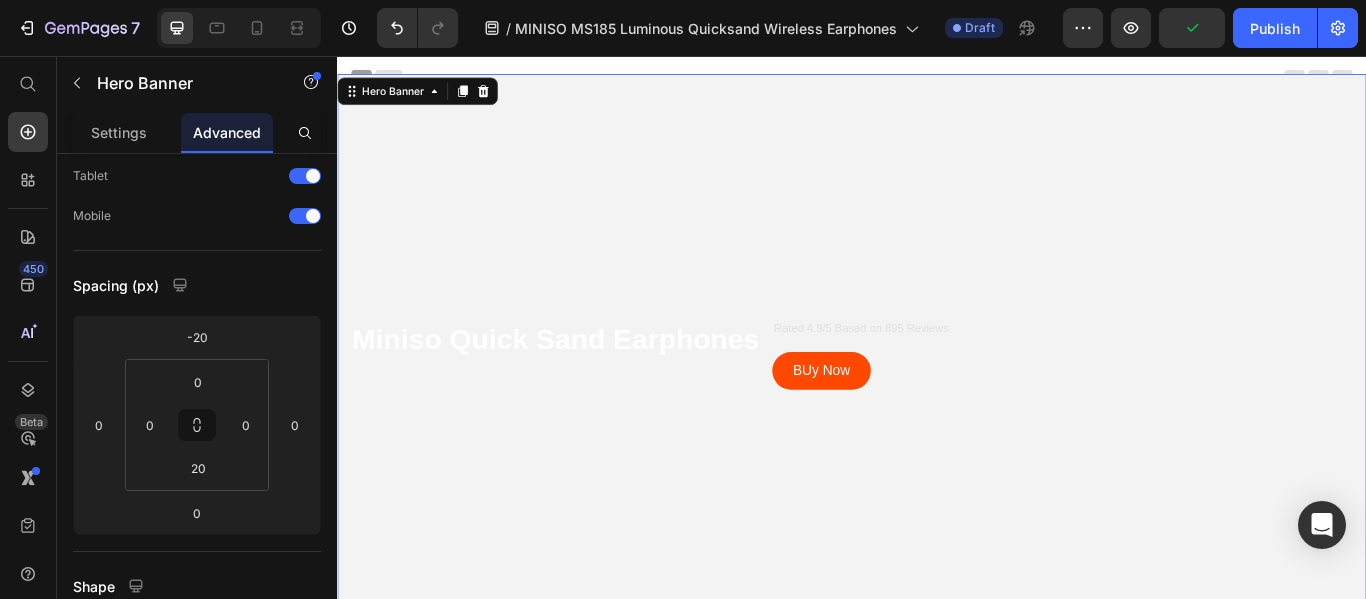 click at bounding box center [937, 404] 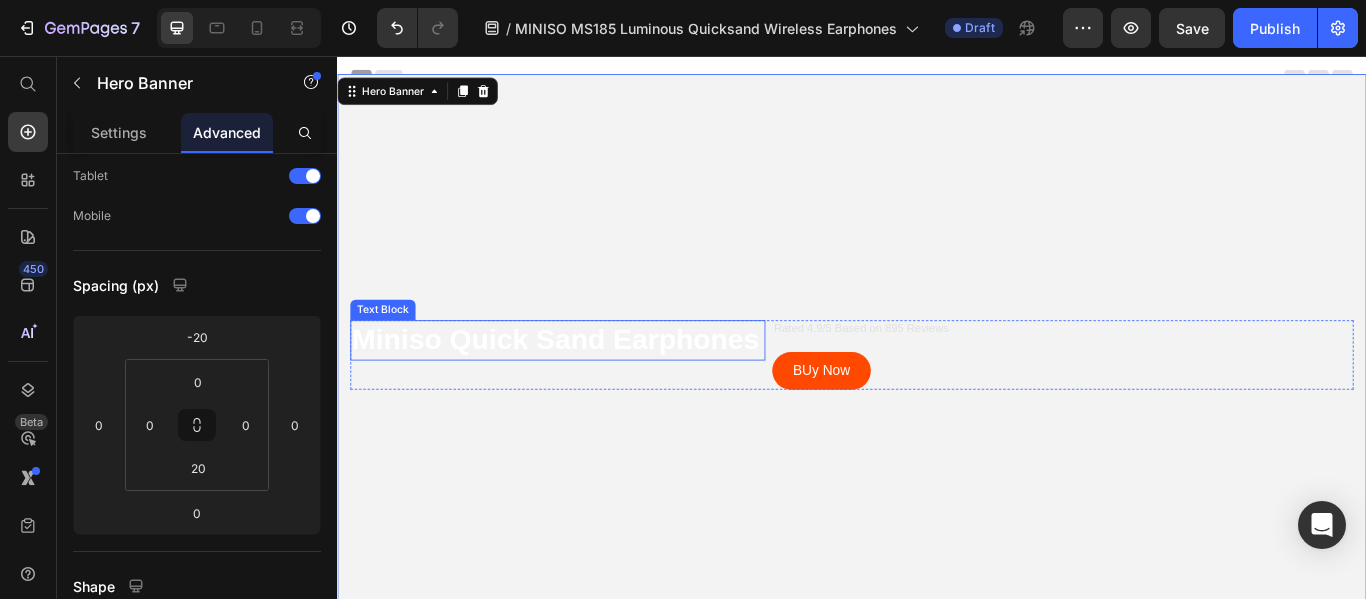 scroll, scrollTop: 188, scrollLeft: 0, axis: vertical 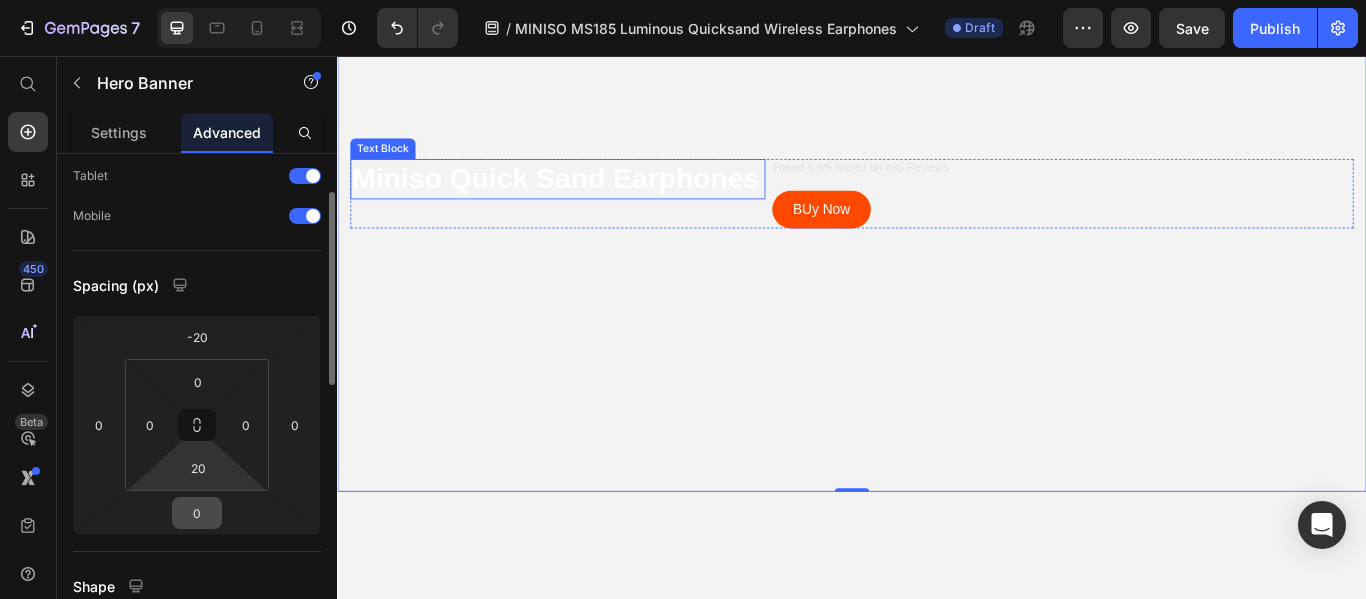 click on "0" at bounding box center [197, 513] 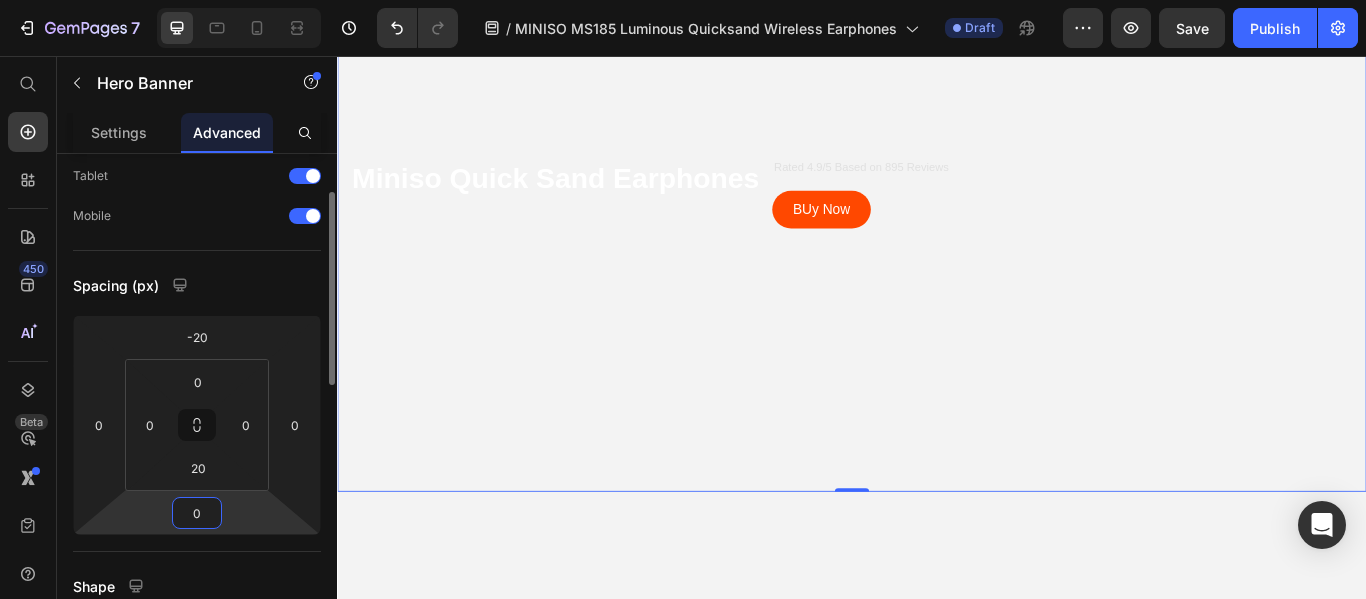 scroll, scrollTop: 300, scrollLeft: 0, axis: vertical 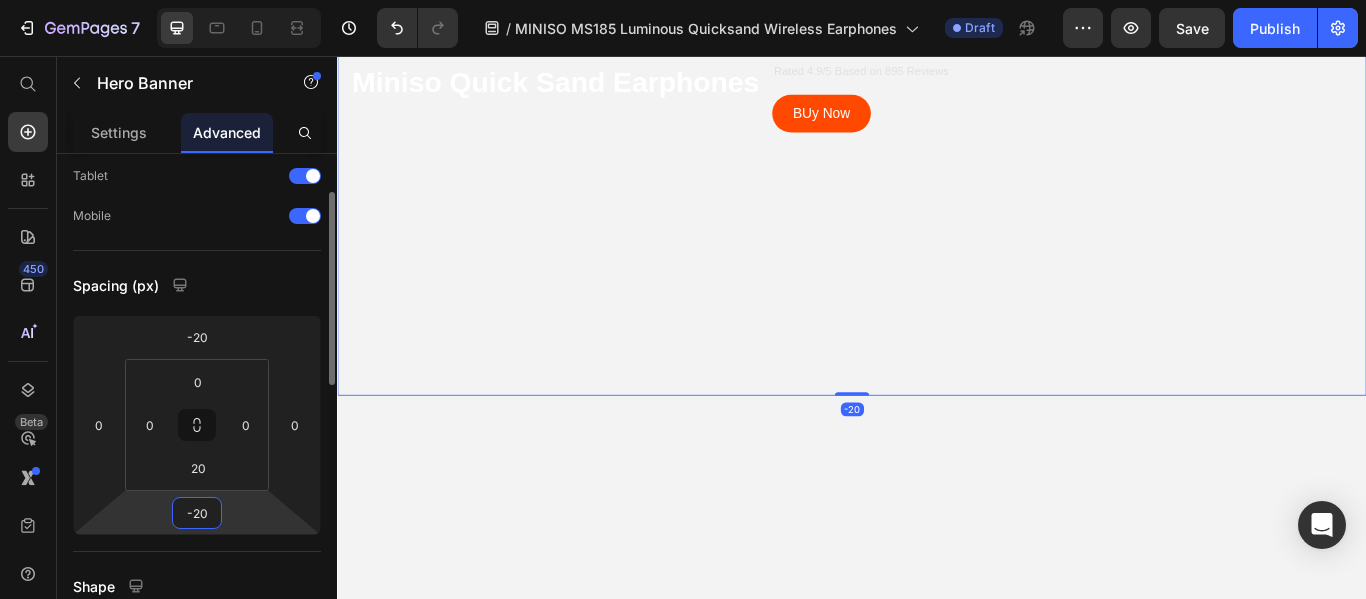 drag, startPoint x: 214, startPoint y: 515, endPoint x: 191, endPoint y: 518, distance: 23.194826 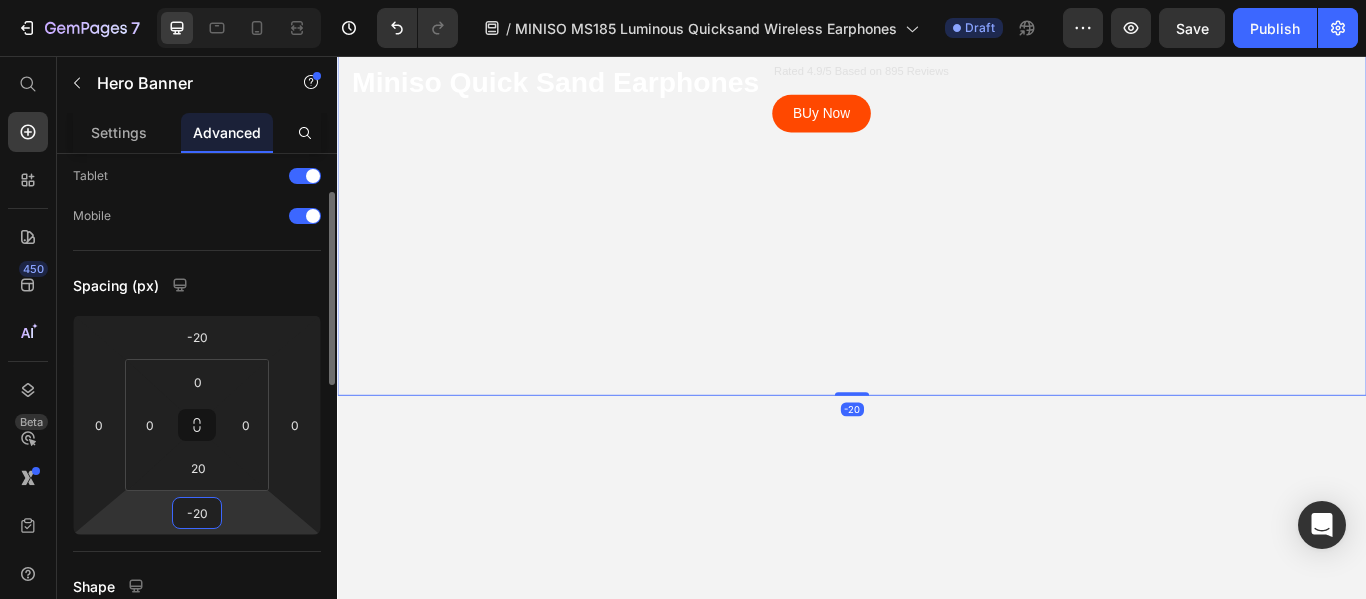 click on "-20" at bounding box center [197, 513] 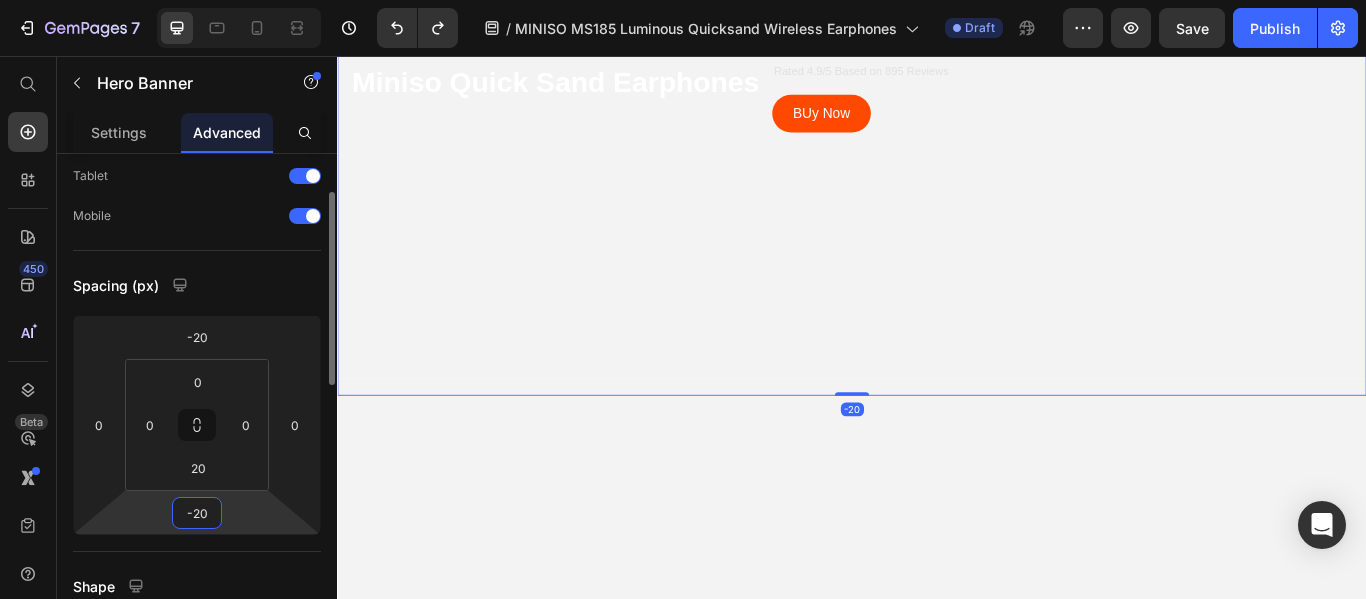 type on "0" 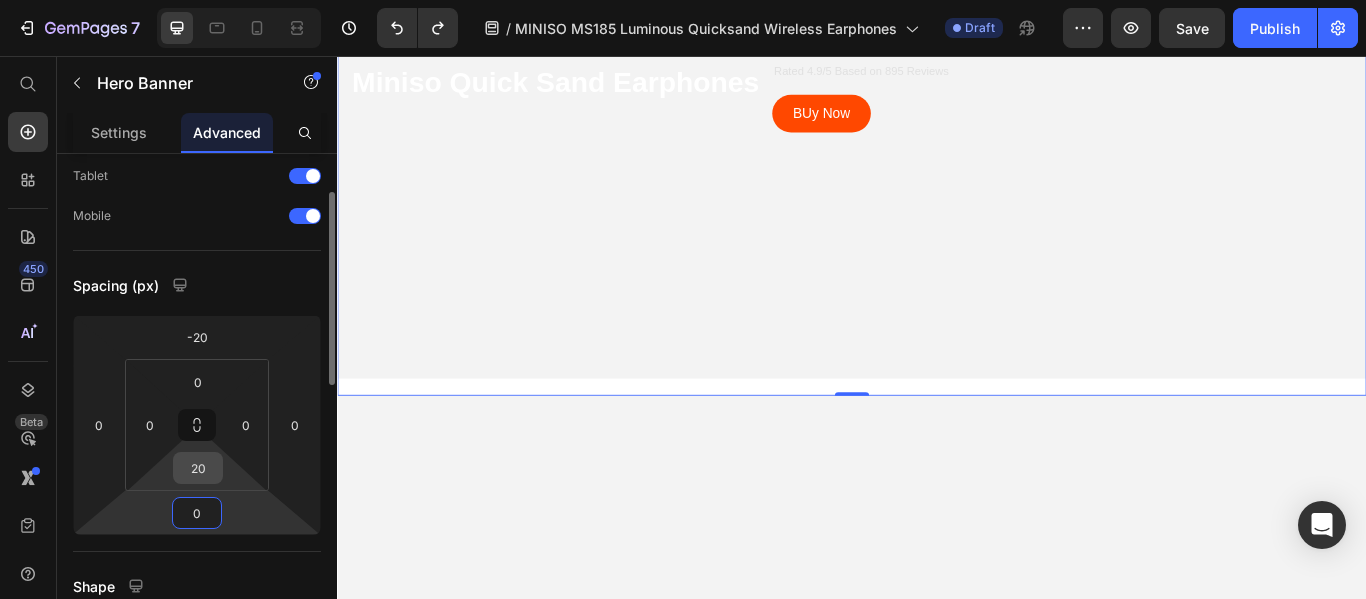 click on "20" at bounding box center (198, 468) 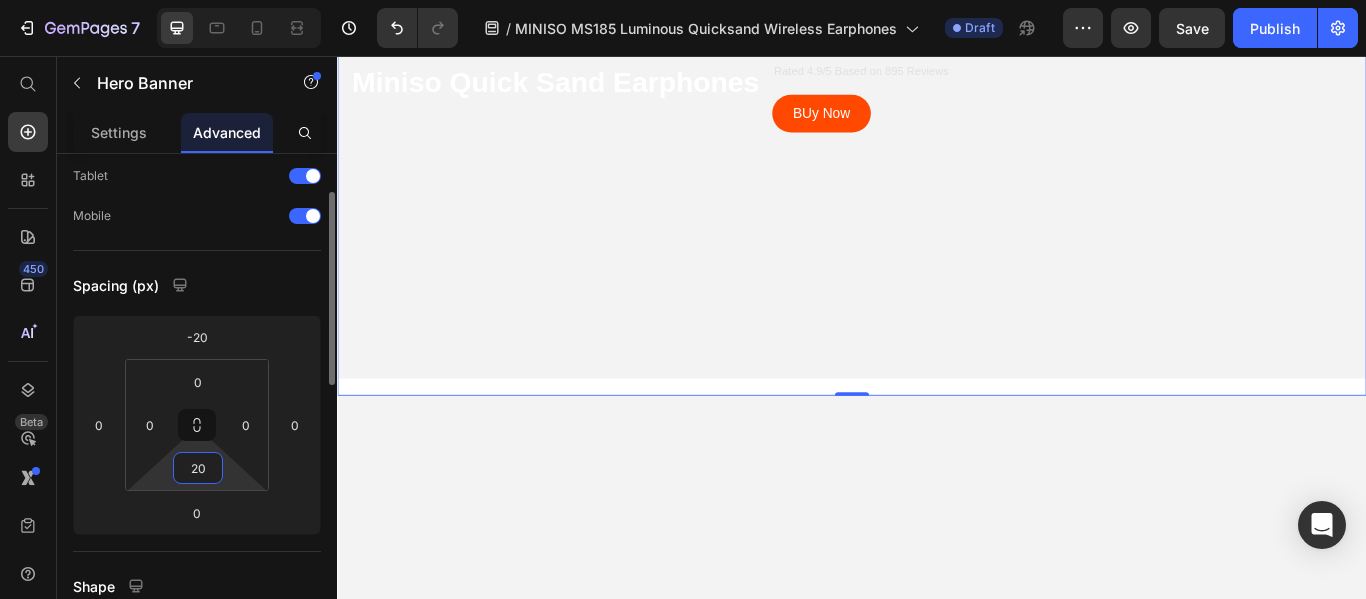 click on "20" at bounding box center [198, 468] 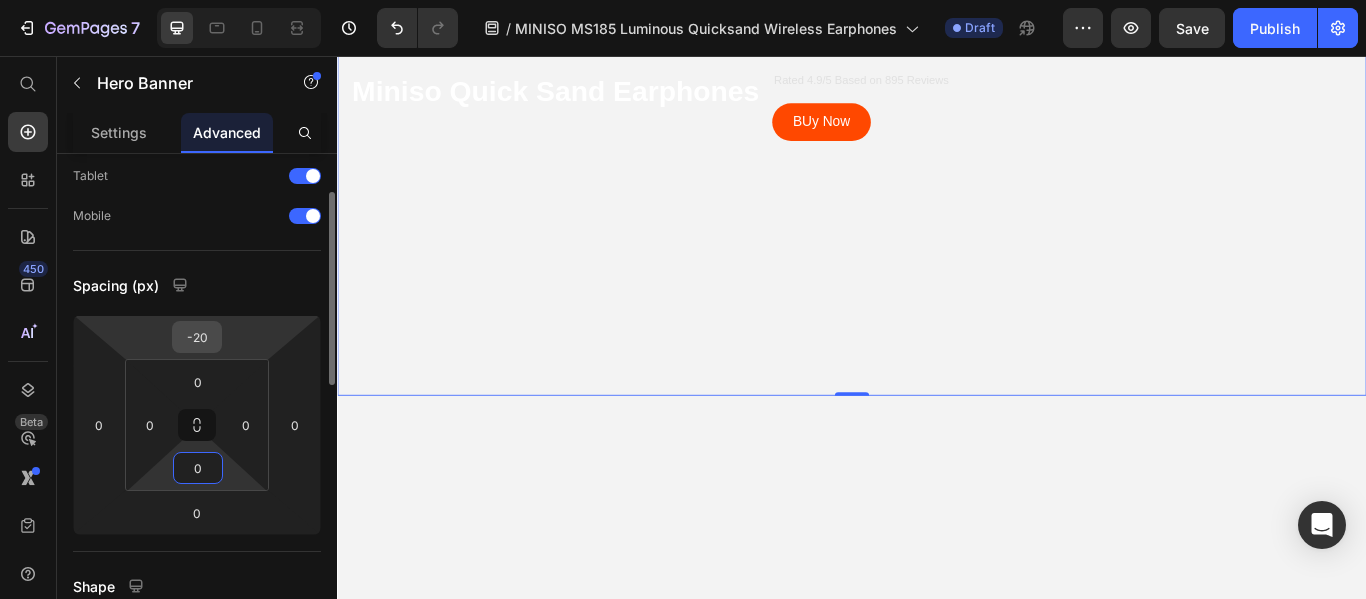 type on "0" 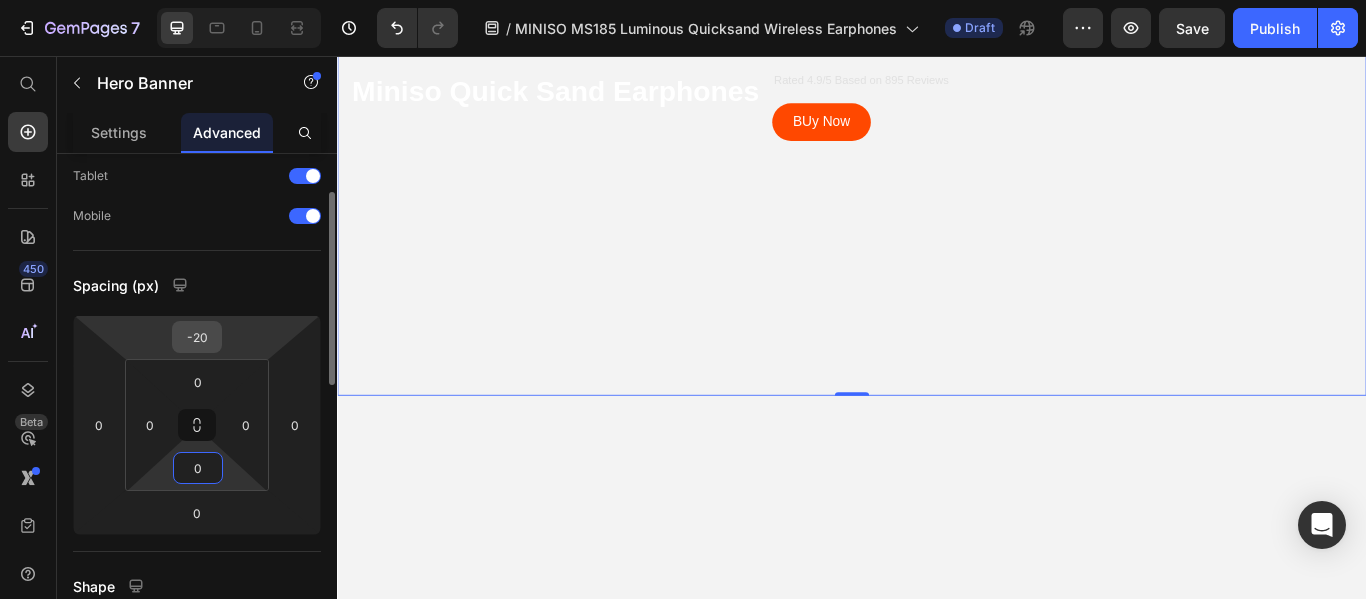 click on "-20" at bounding box center (197, 337) 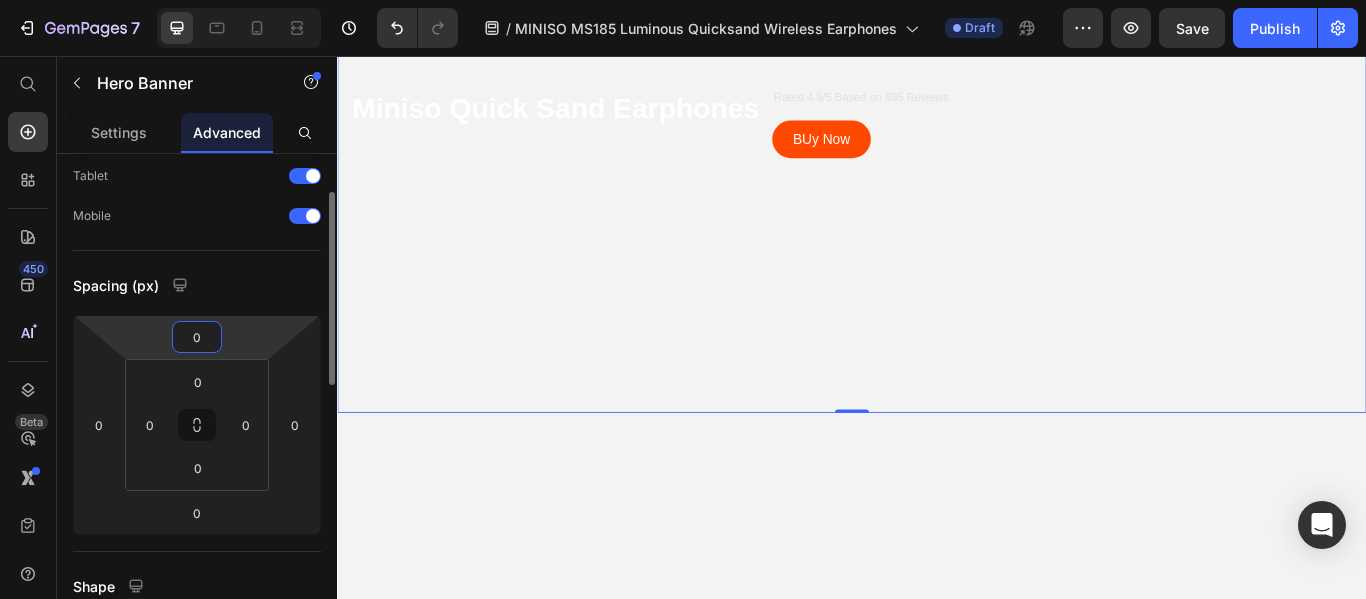 type on "0" 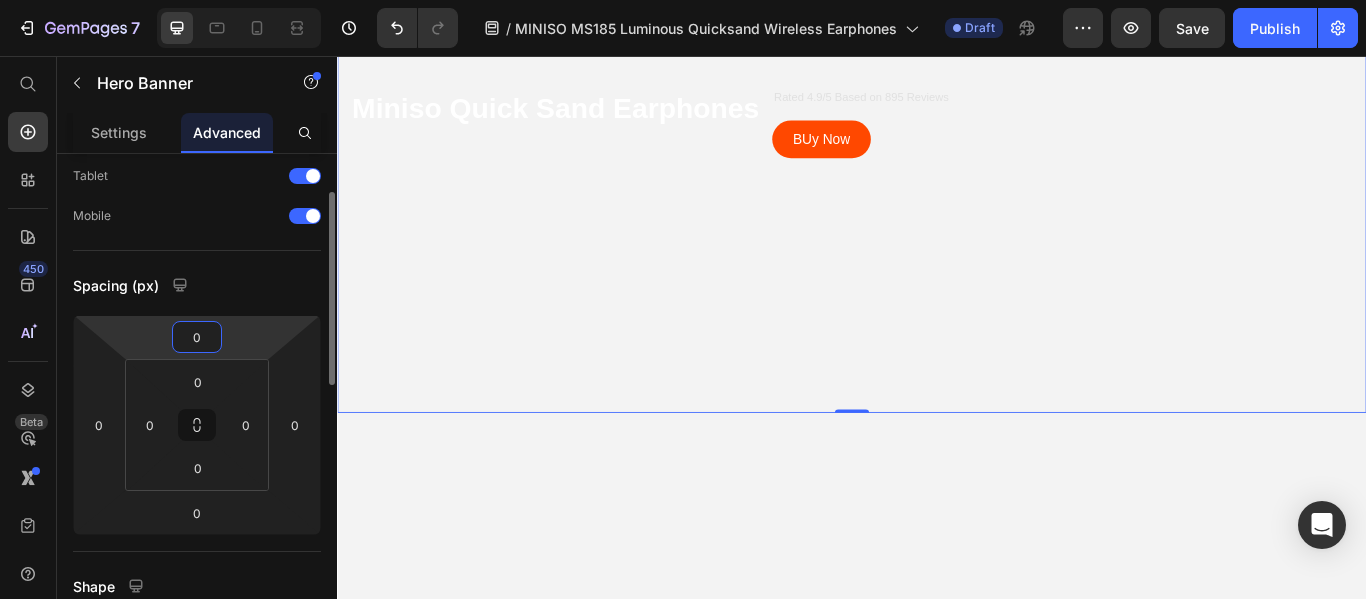 click on "Spacing (px)" at bounding box center (197, 285) 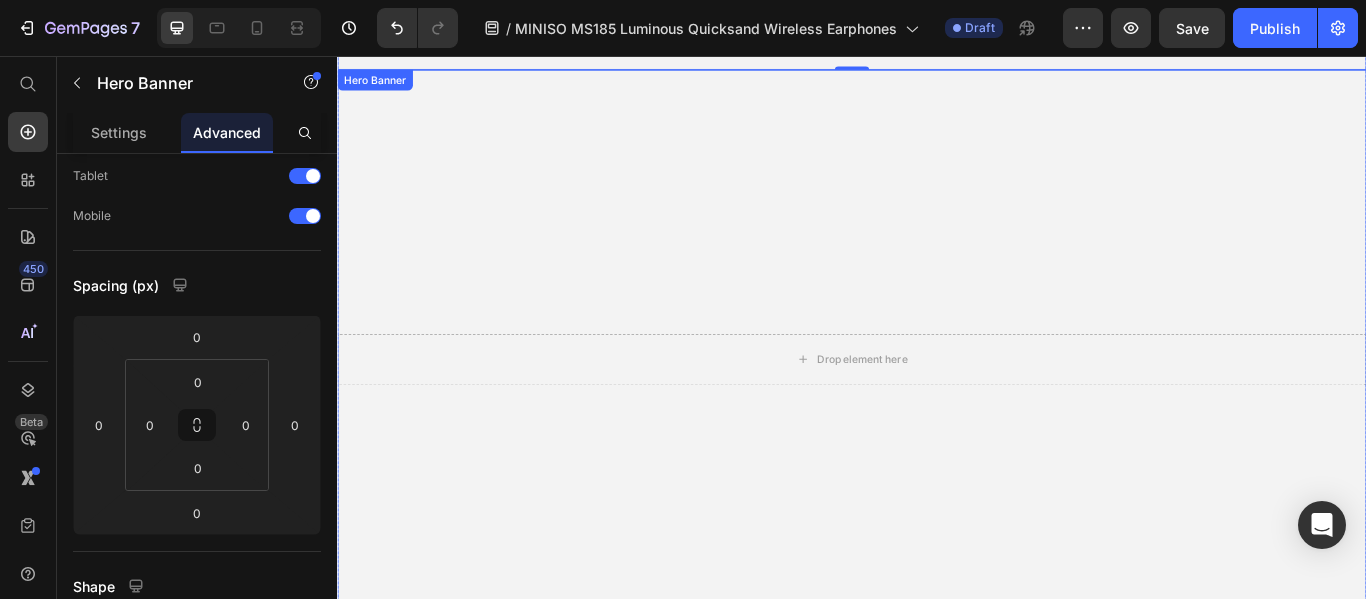scroll, scrollTop: 500, scrollLeft: 0, axis: vertical 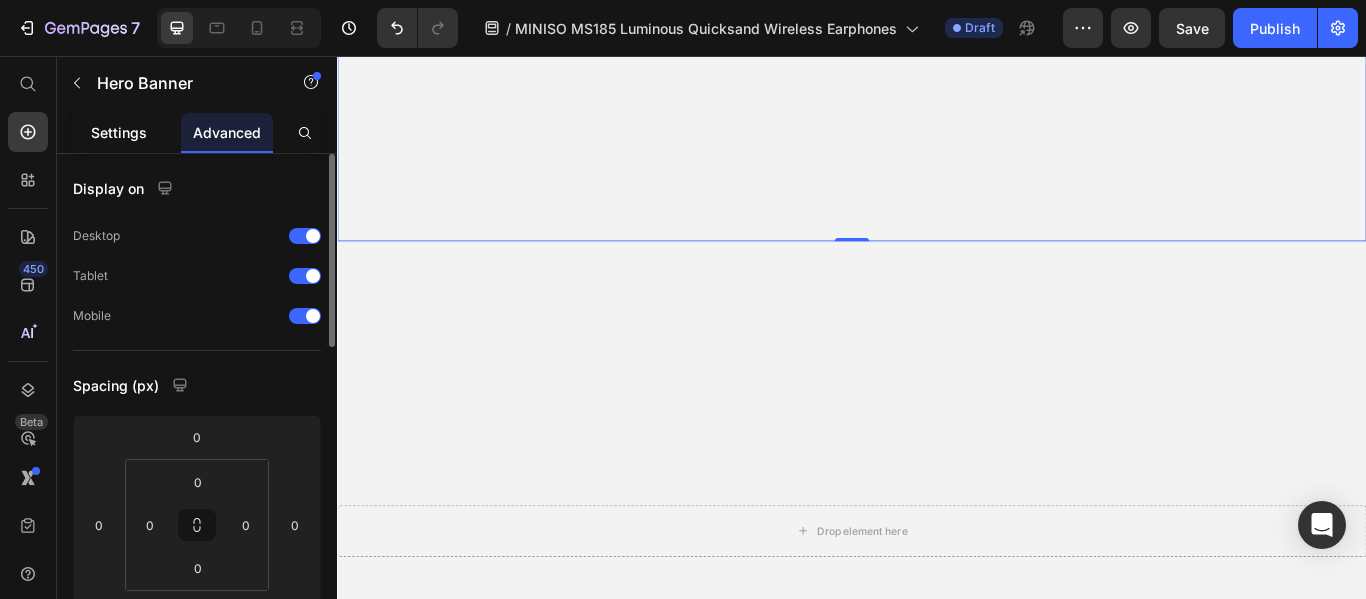 click on "Settings" 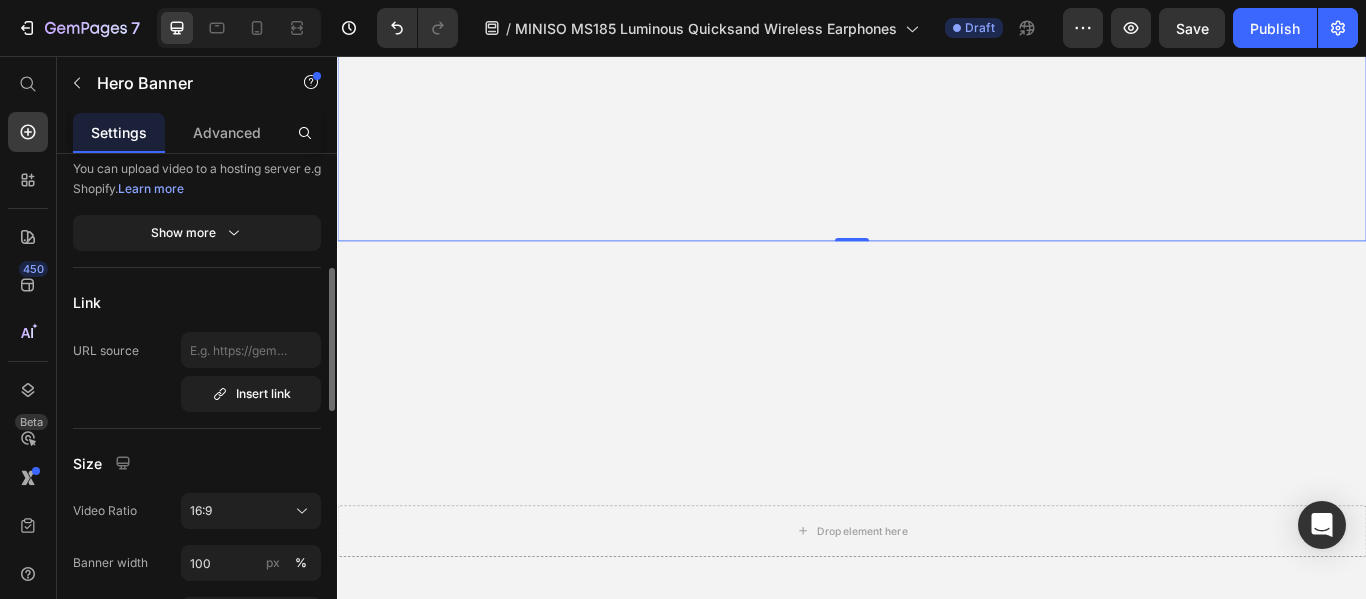 scroll, scrollTop: 600, scrollLeft: 0, axis: vertical 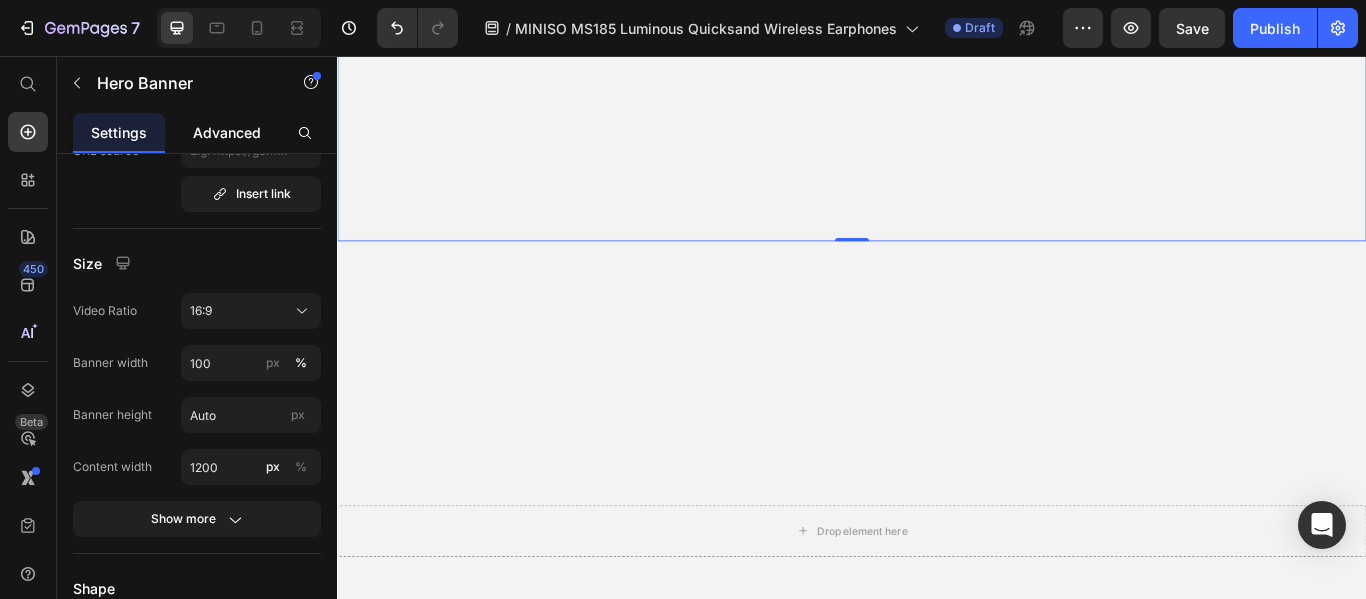 click on "Advanced" at bounding box center [227, 132] 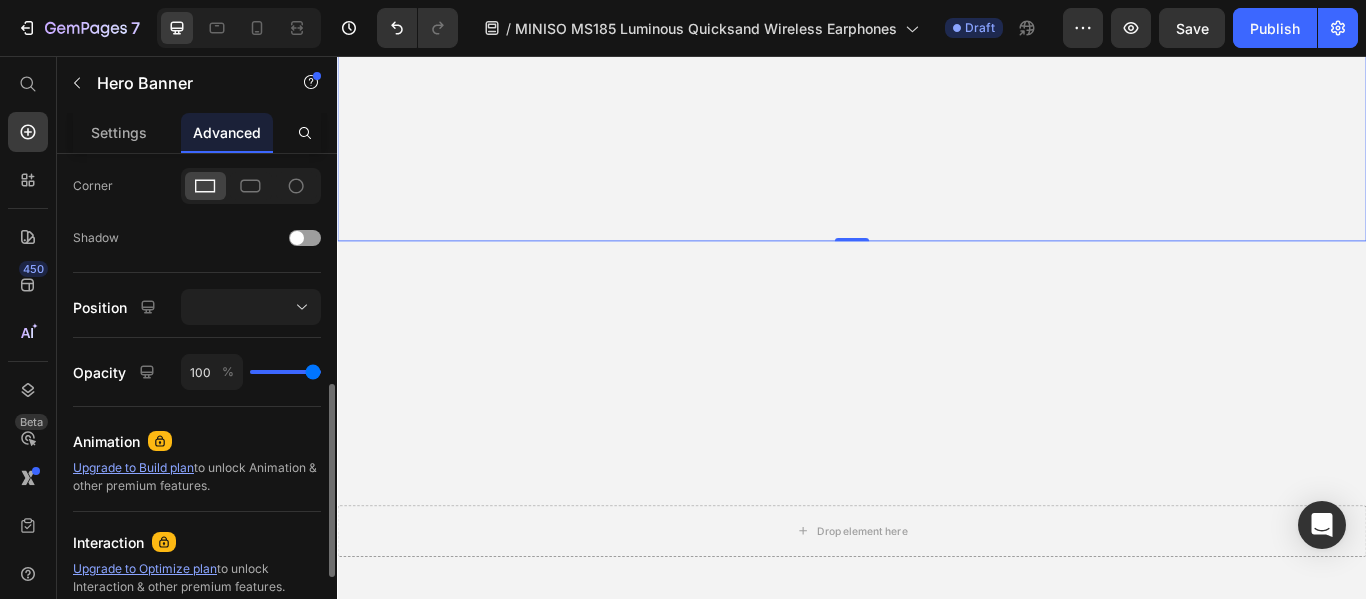 scroll, scrollTop: 0, scrollLeft: 0, axis: both 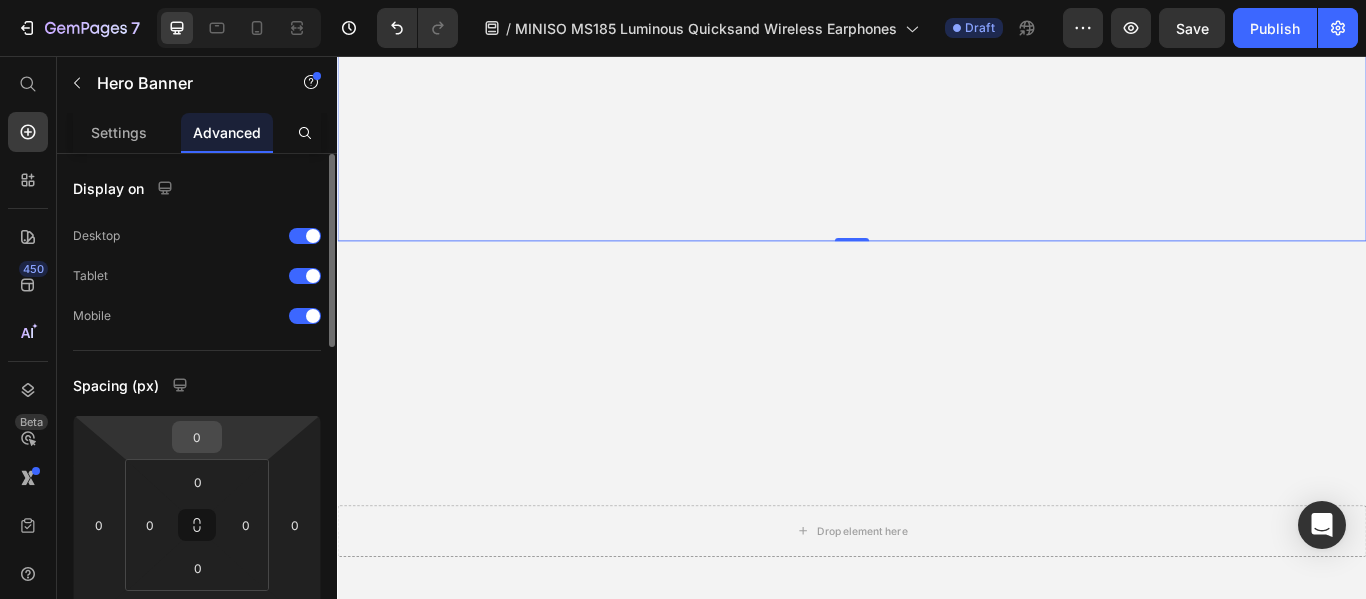 click on "0" at bounding box center (197, 437) 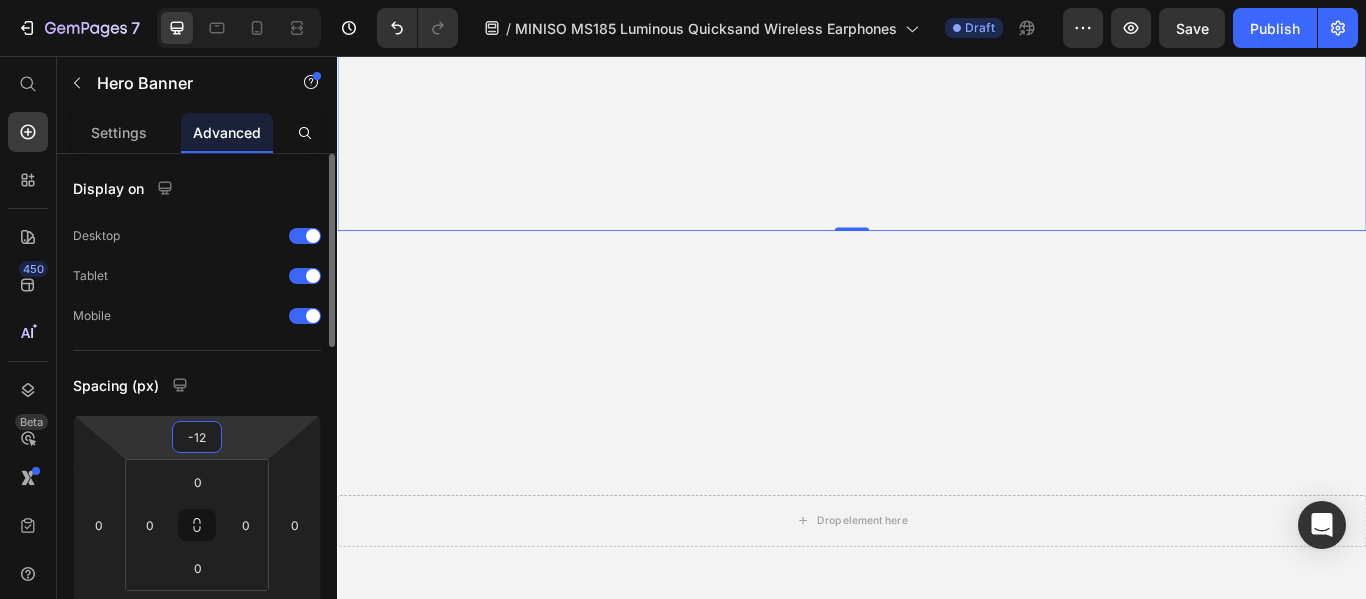 drag, startPoint x: 191, startPoint y: 439, endPoint x: 215, endPoint y: 438, distance: 24.020824 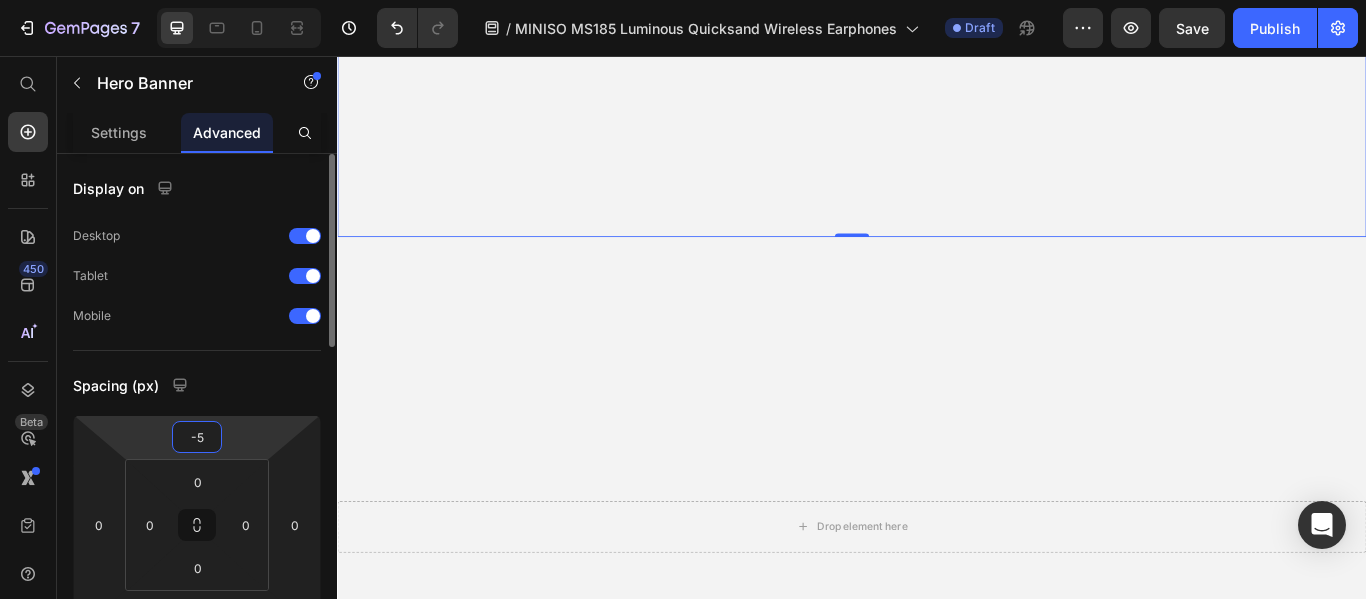 type on "-50" 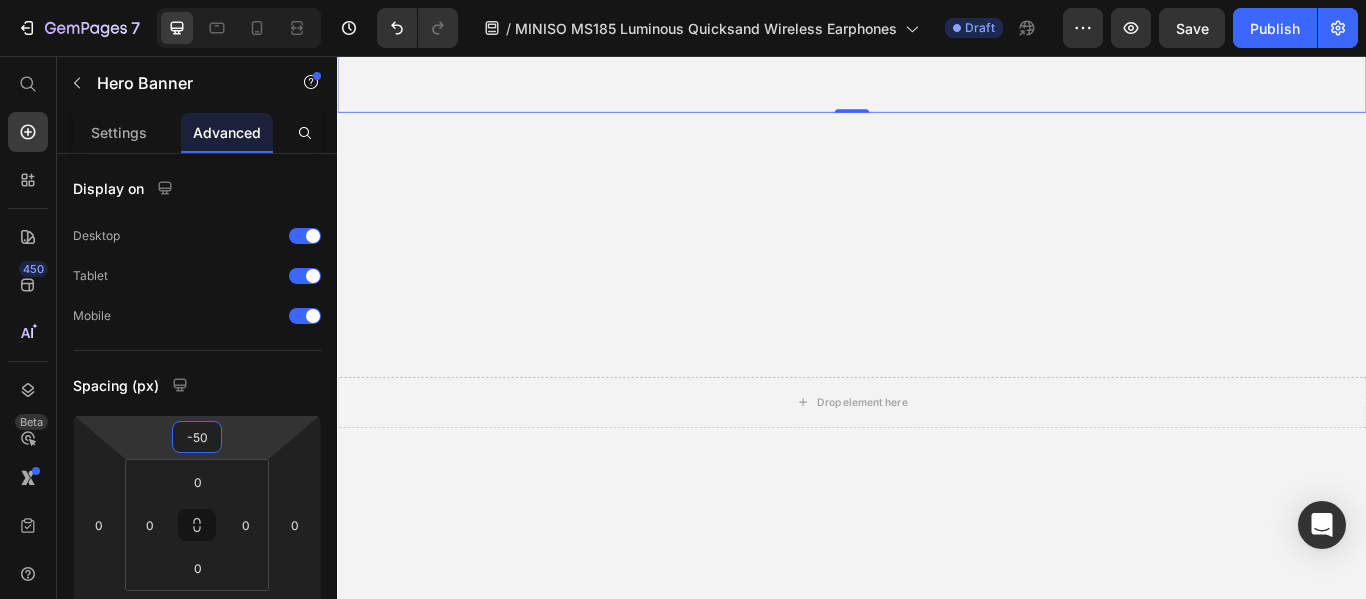 scroll, scrollTop: 300, scrollLeft: 0, axis: vertical 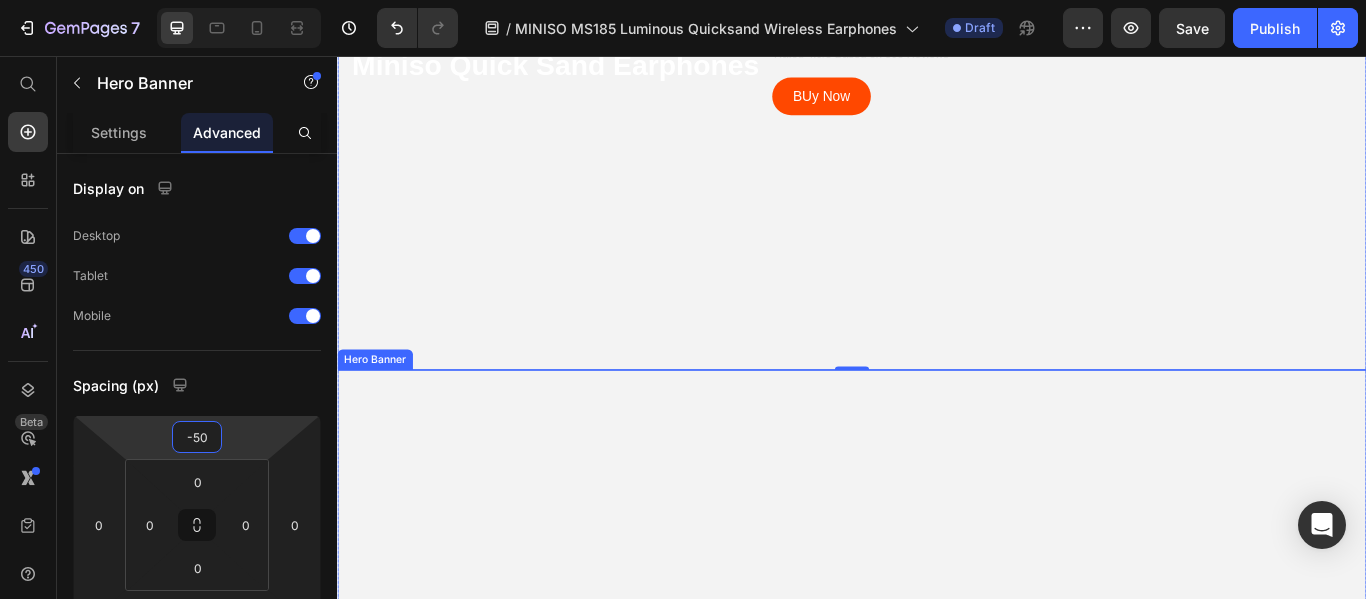 click at bounding box center [937, 759] 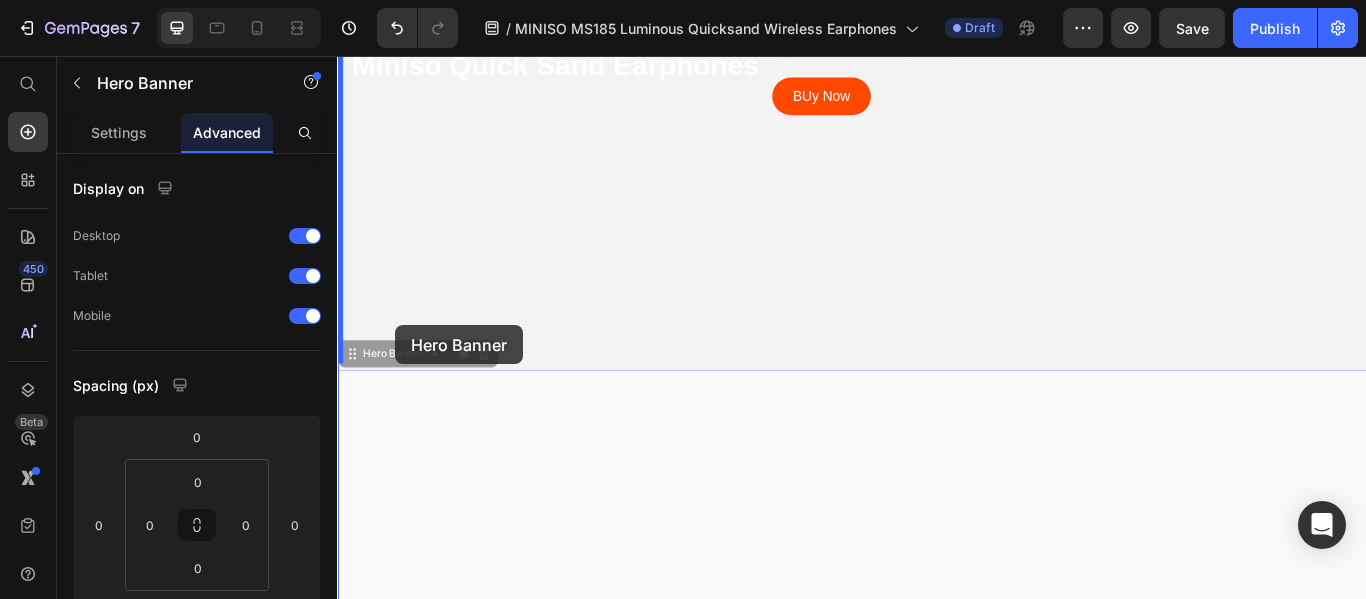 drag, startPoint x: 373, startPoint y: 402, endPoint x: 831, endPoint y: 394, distance: 458.06985 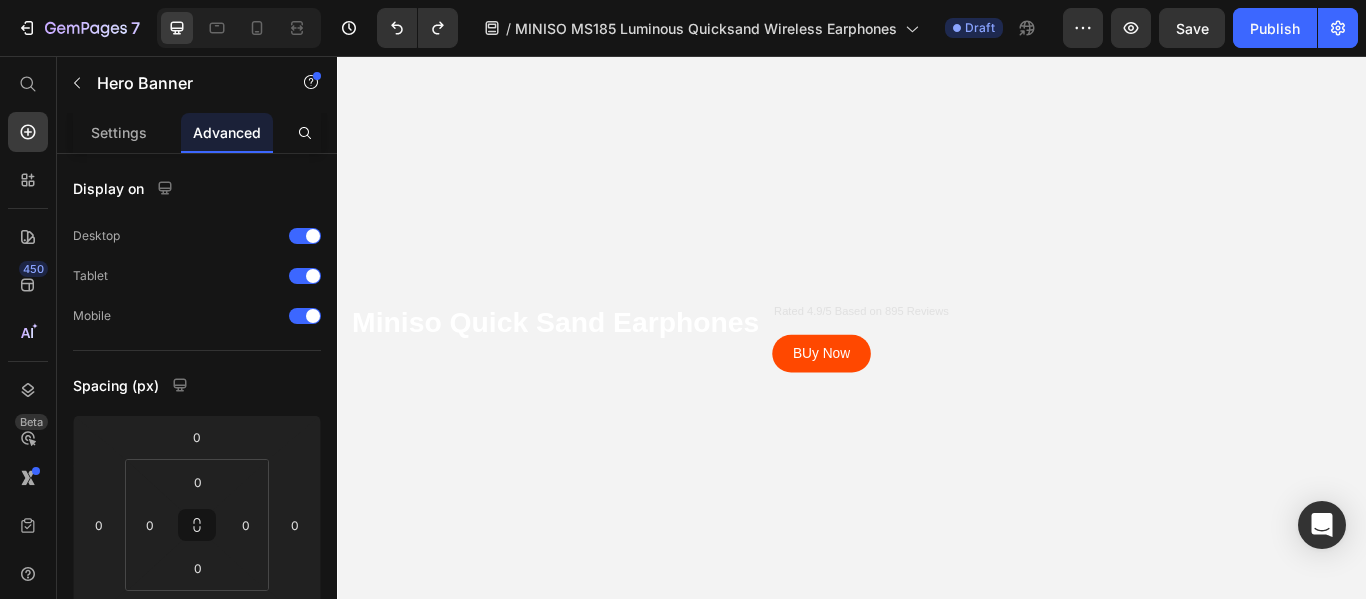 scroll, scrollTop: 300, scrollLeft: 0, axis: vertical 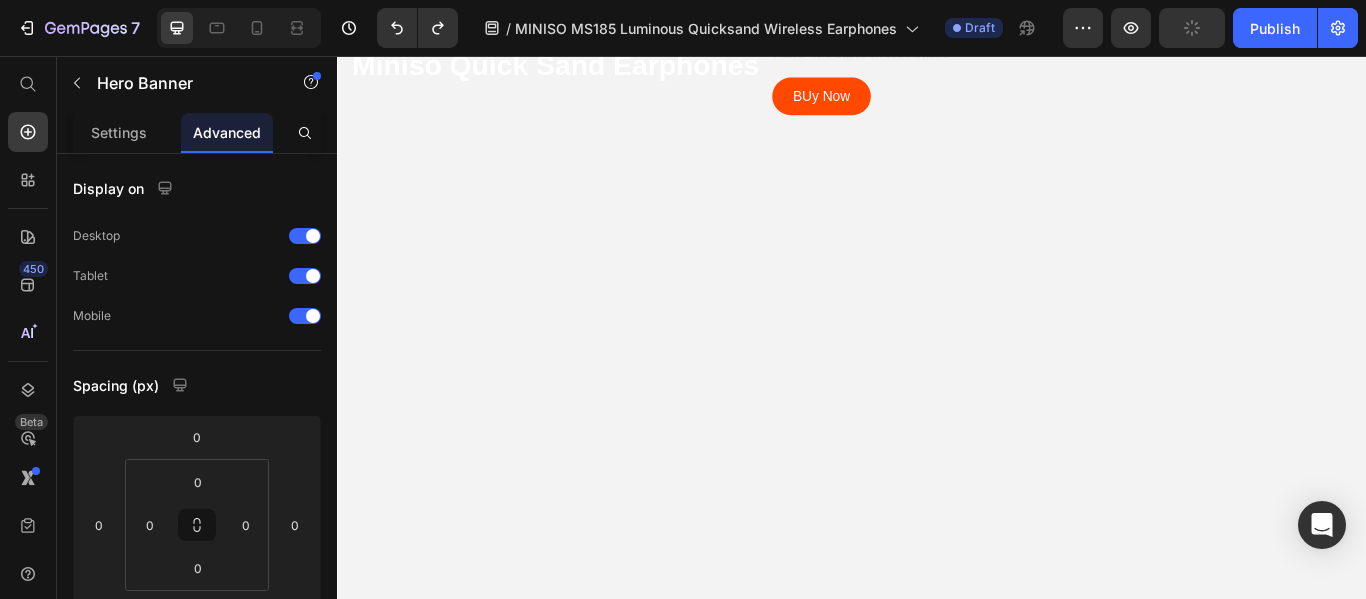 click at bounding box center [937, 84] 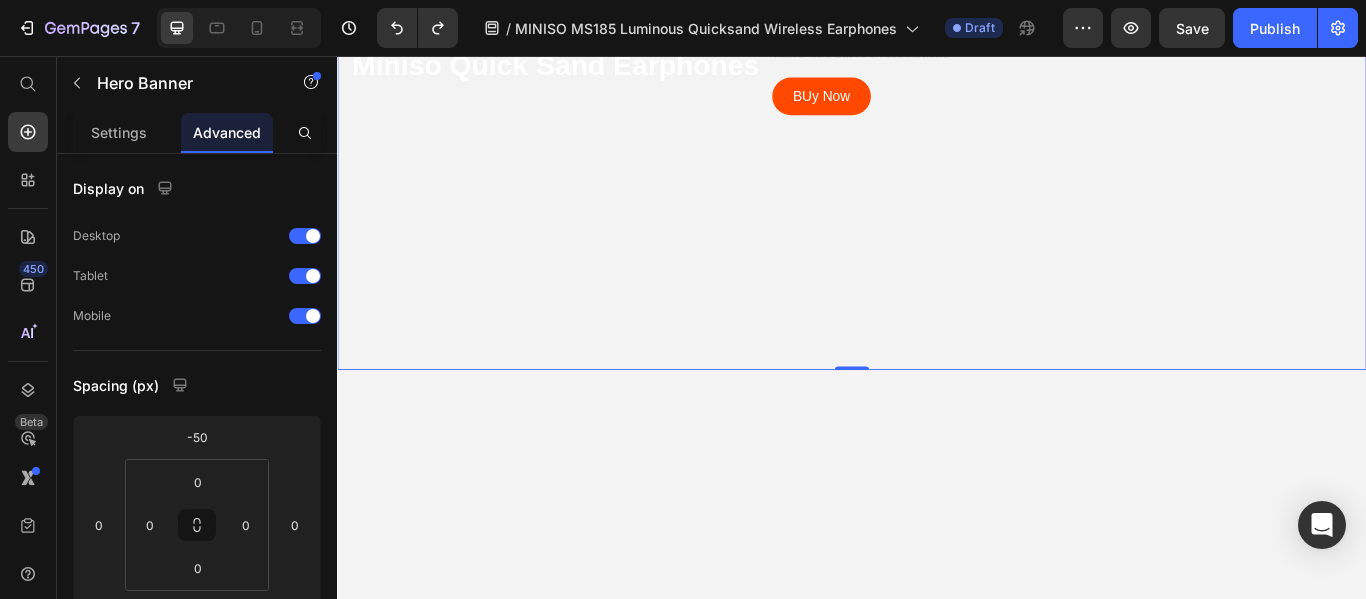 click at bounding box center [937, 84] 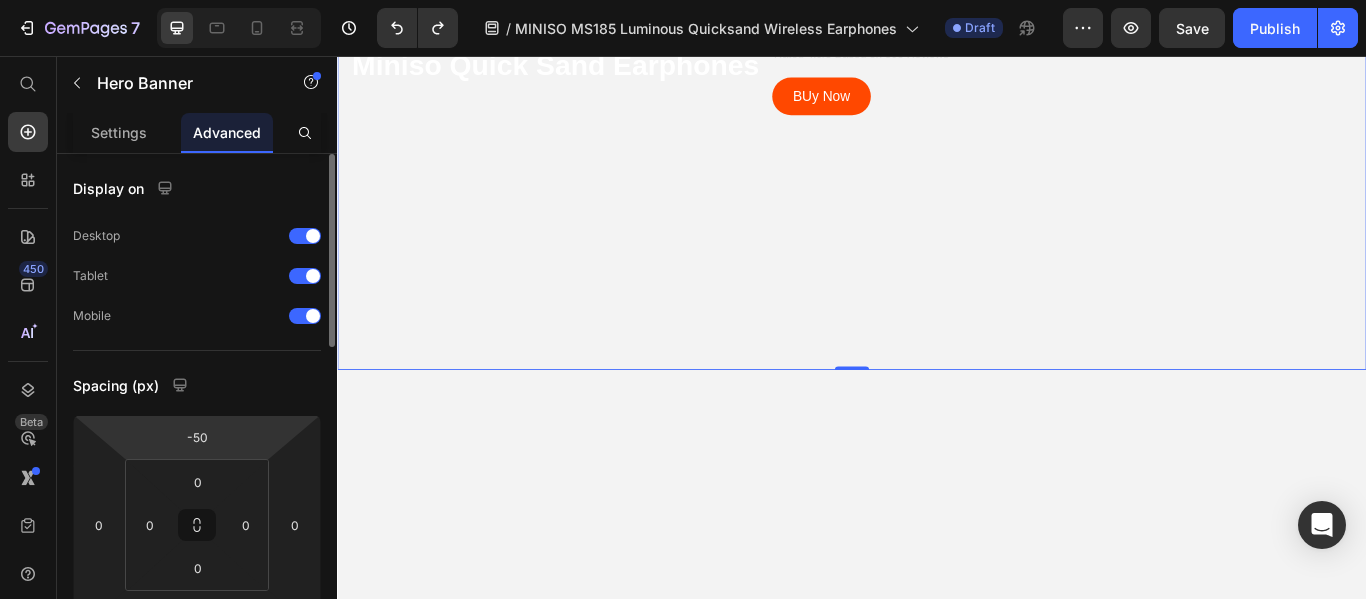 scroll, scrollTop: 100, scrollLeft: 0, axis: vertical 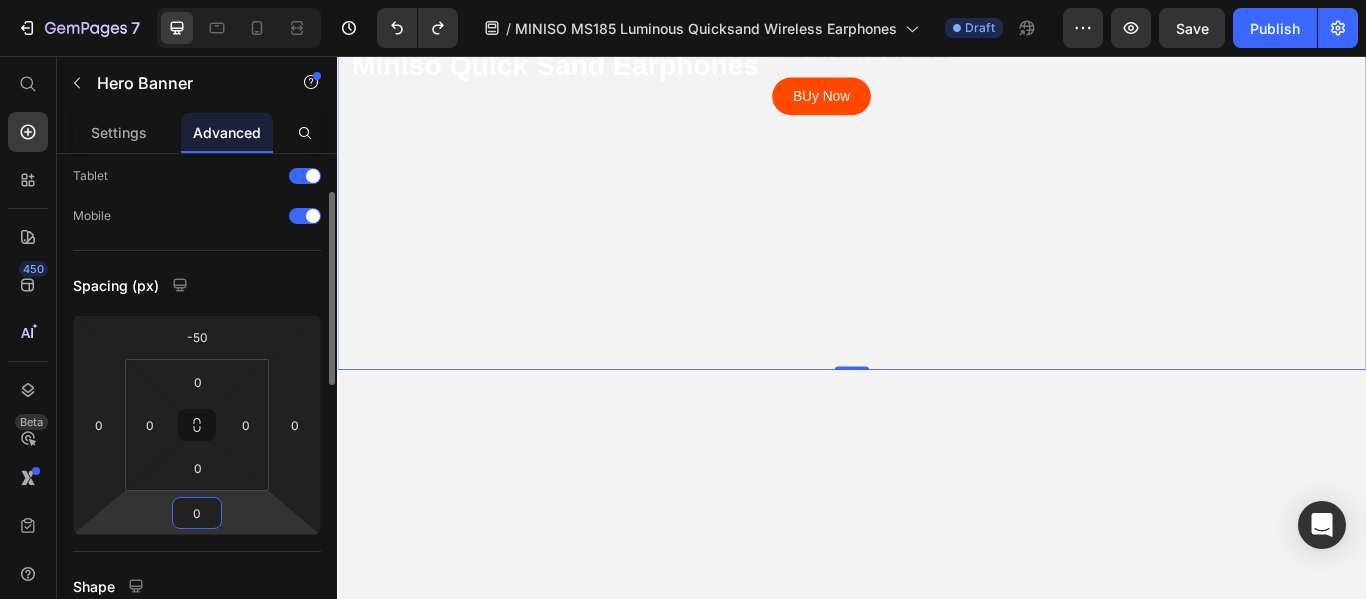 click on "0" at bounding box center [197, 513] 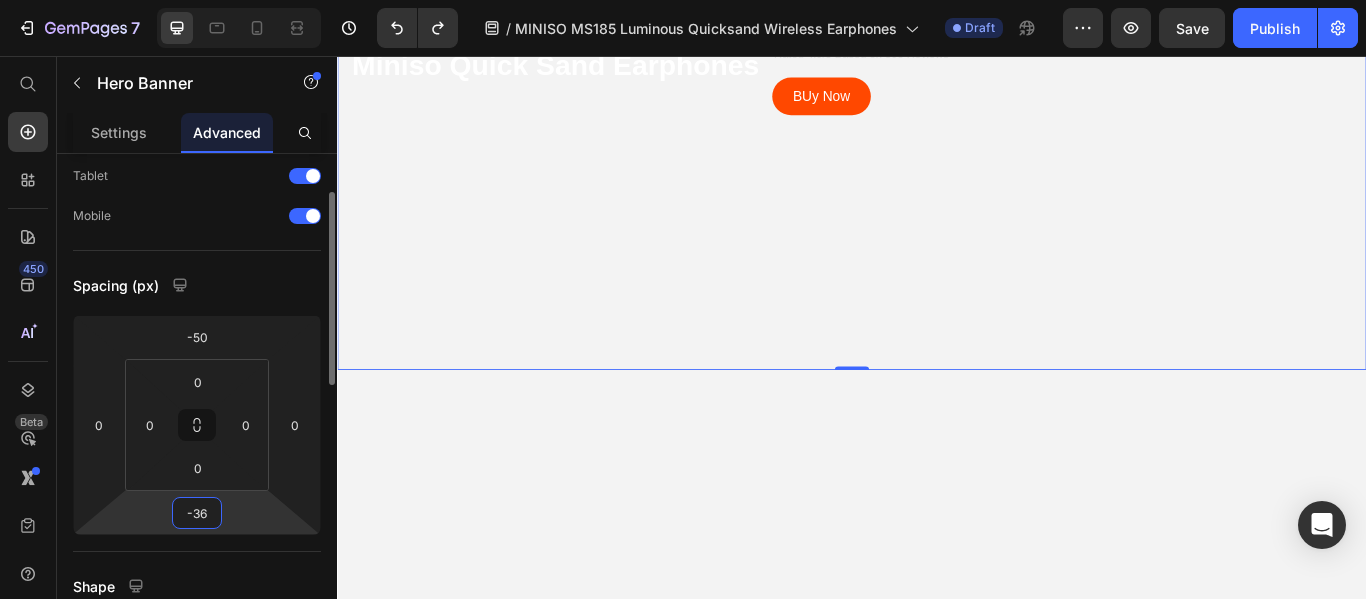 drag, startPoint x: 216, startPoint y: 515, endPoint x: 193, endPoint y: 511, distance: 23.345236 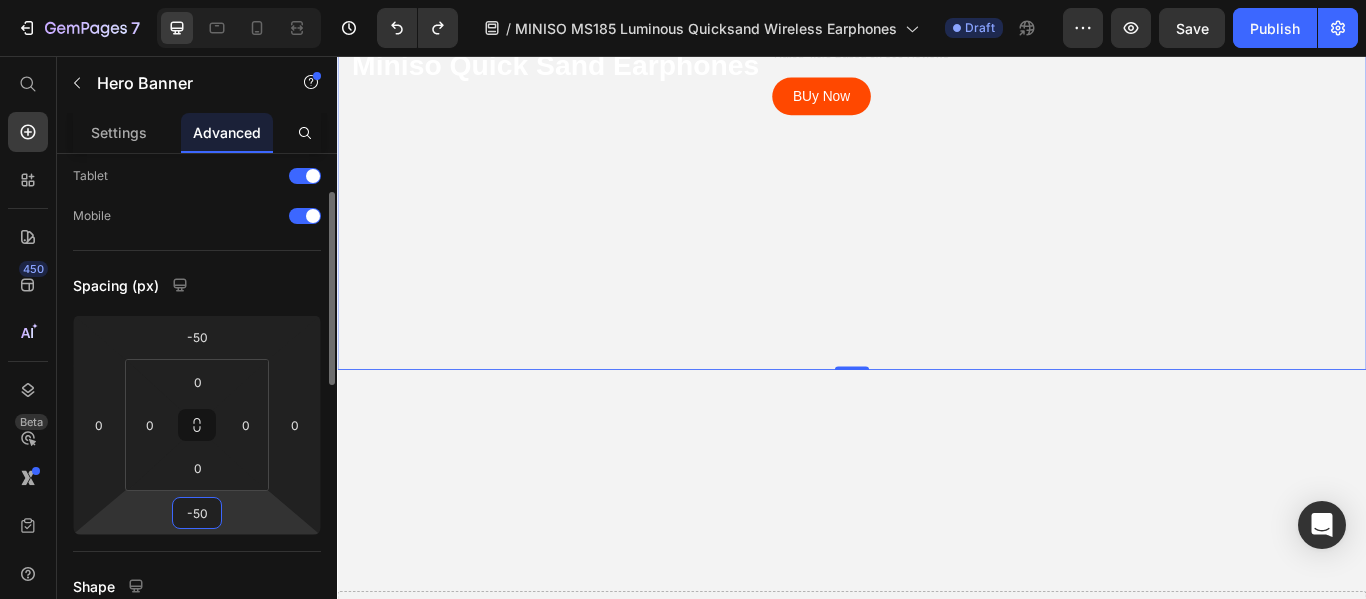 drag, startPoint x: 208, startPoint y: 512, endPoint x: 189, endPoint y: 511, distance: 19.026299 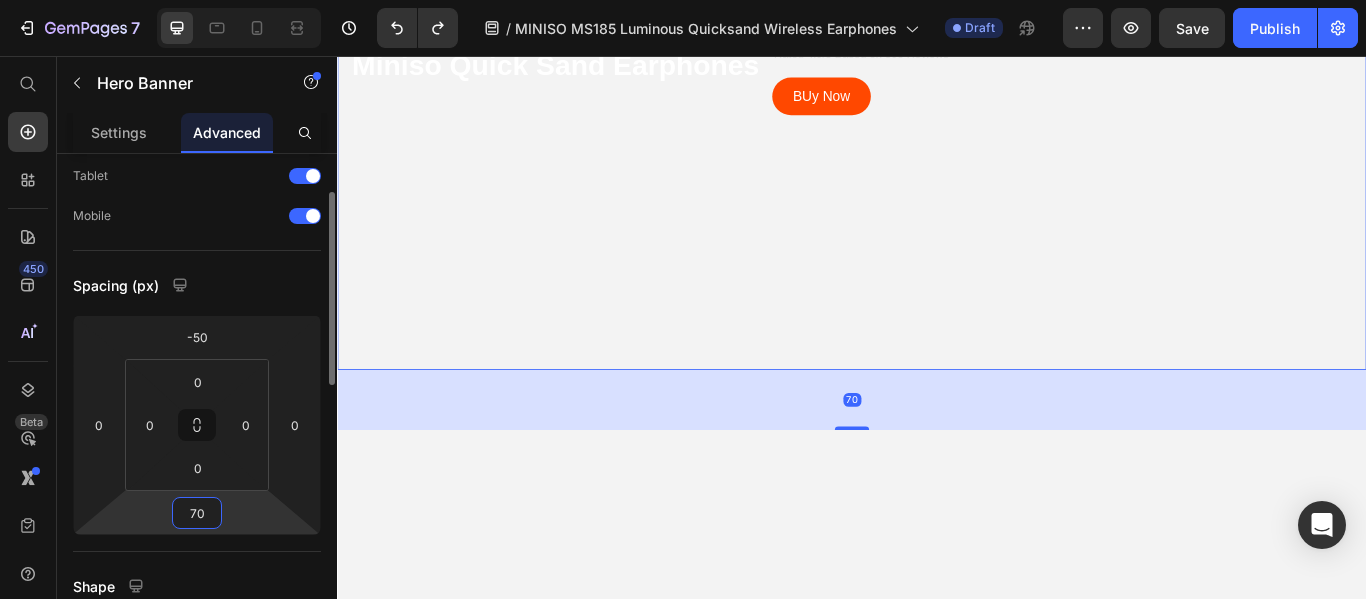 click on "70" at bounding box center (197, 513) 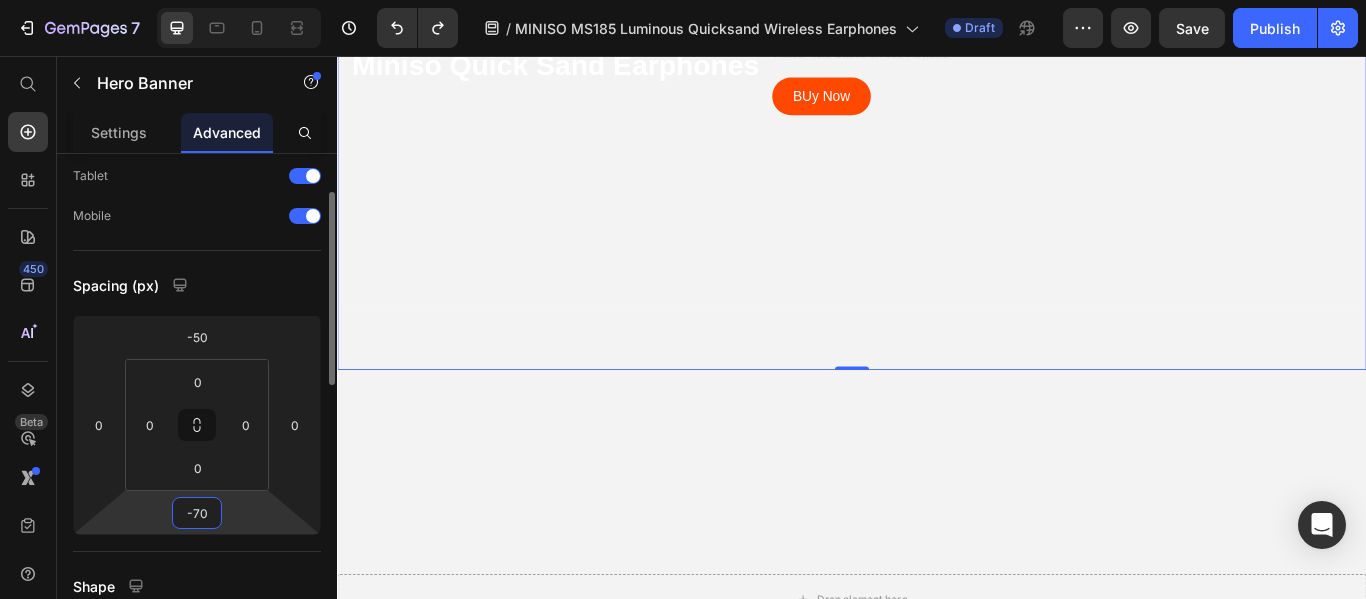 click on "-70" at bounding box center [197, 513] 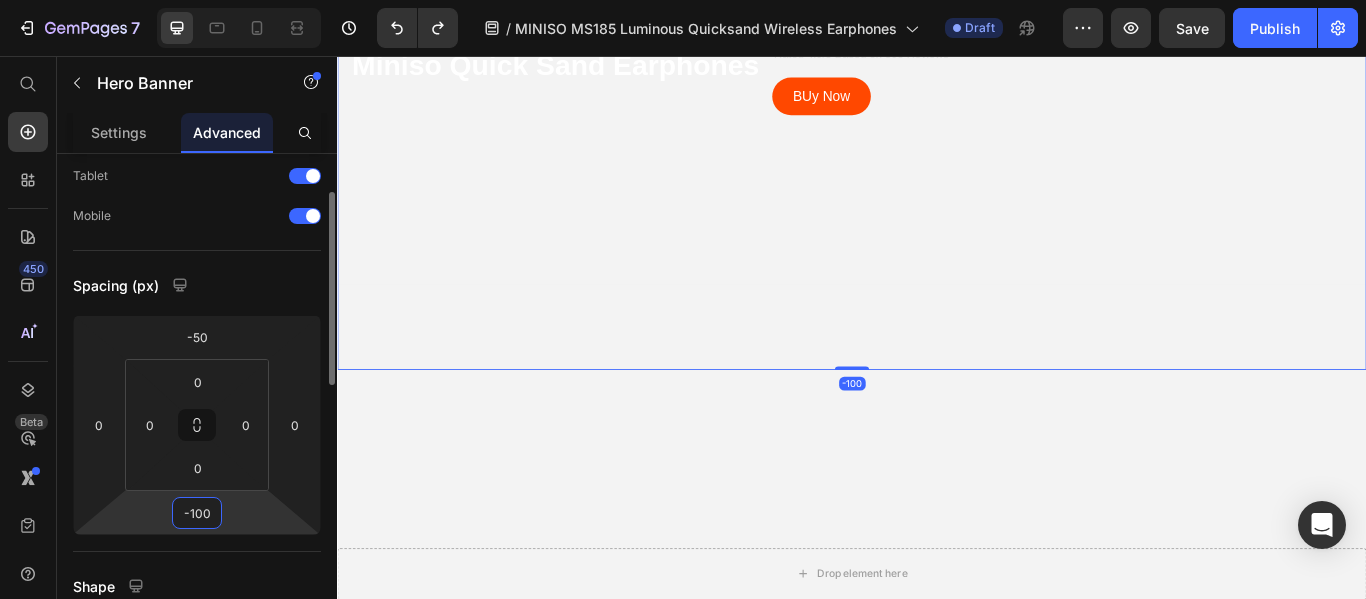 type on "-1000" 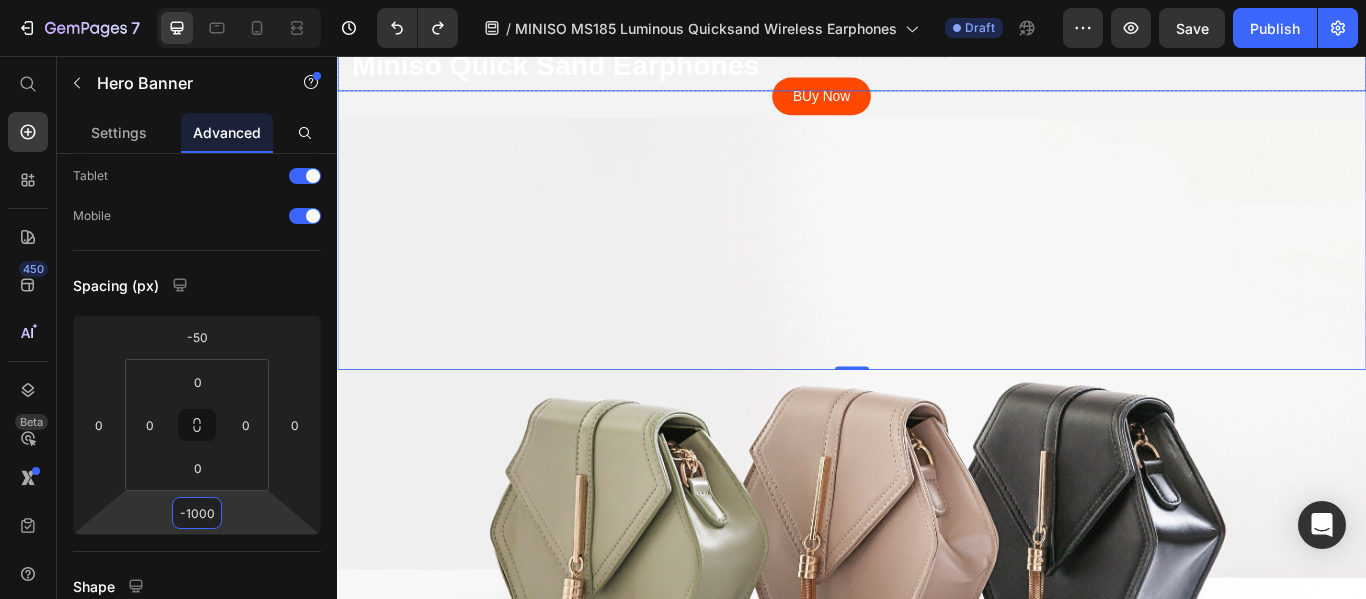 scroll, scrollTop: 0, scrollLeft: 0, axis: both 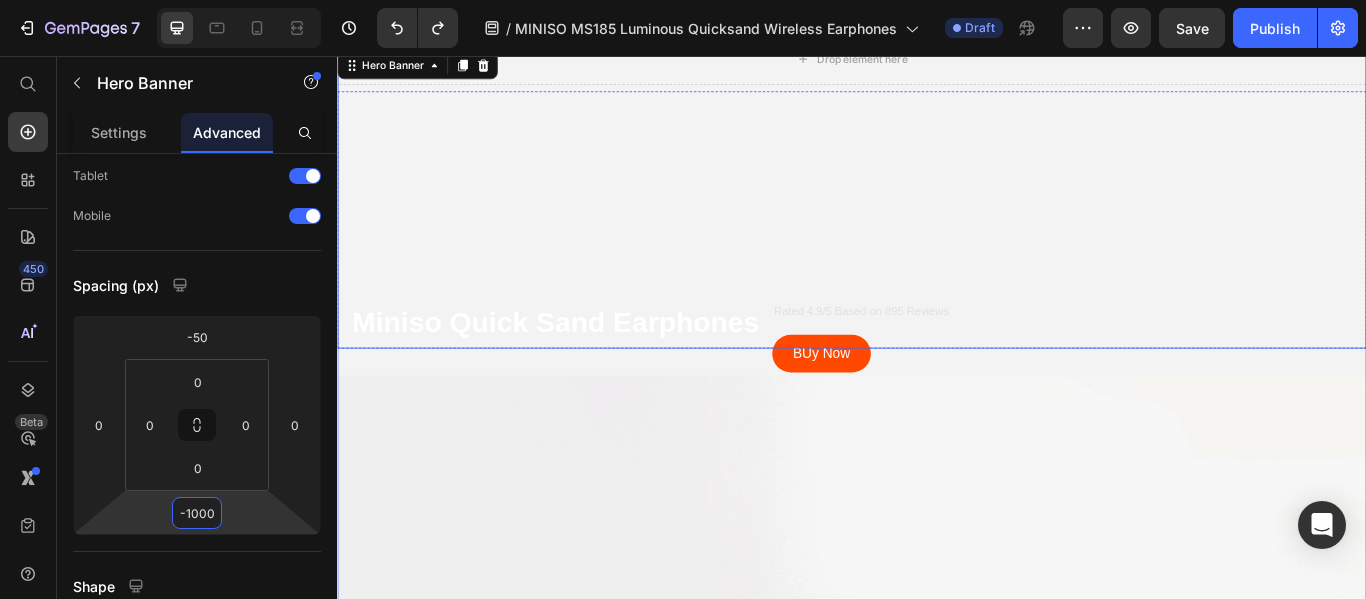 type on "0" 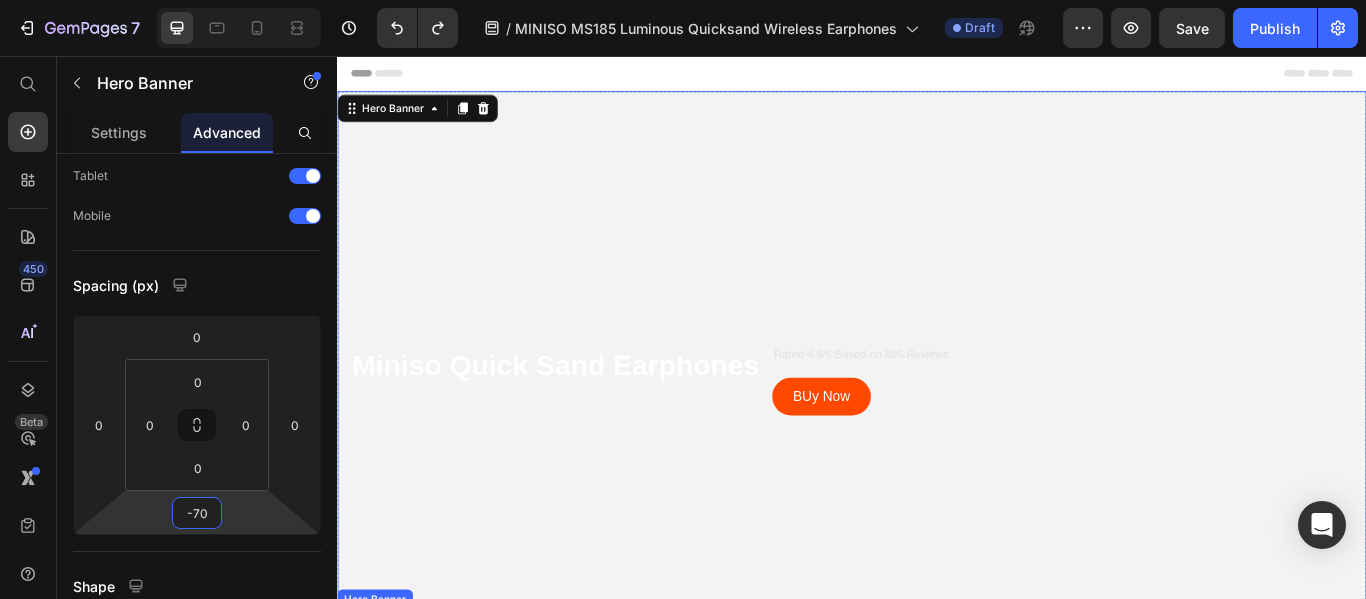 scroll, scrollTop: 500, scrollLeft: 0, axis: vertical 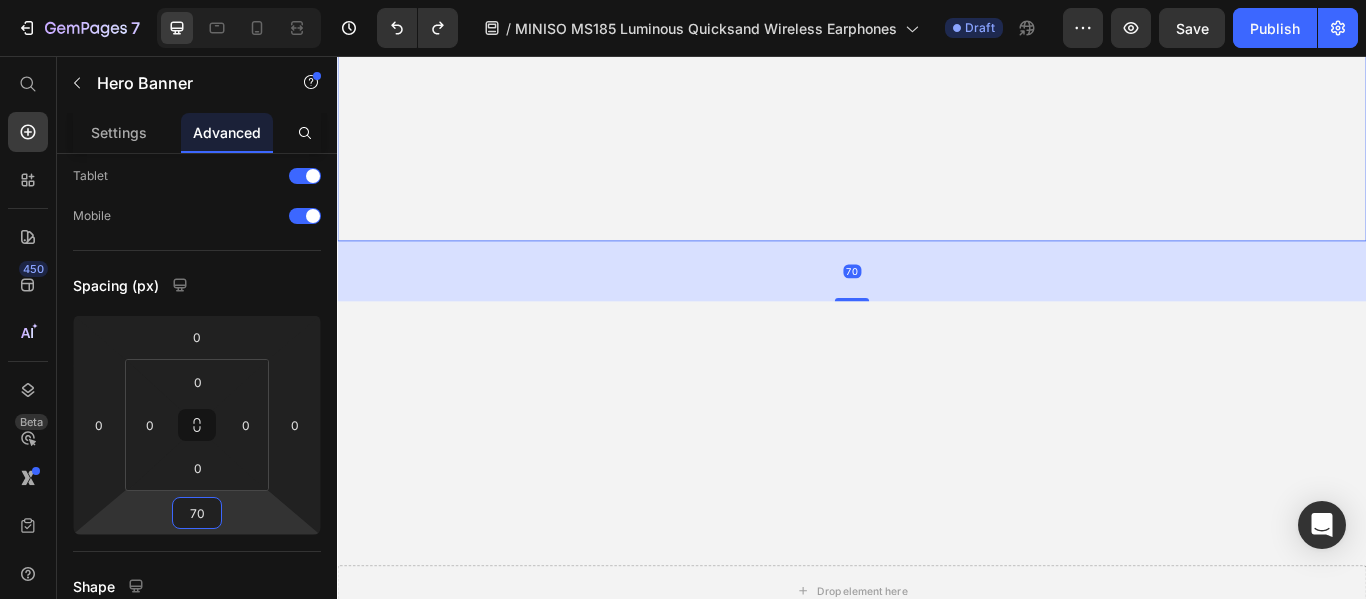 type on "70" 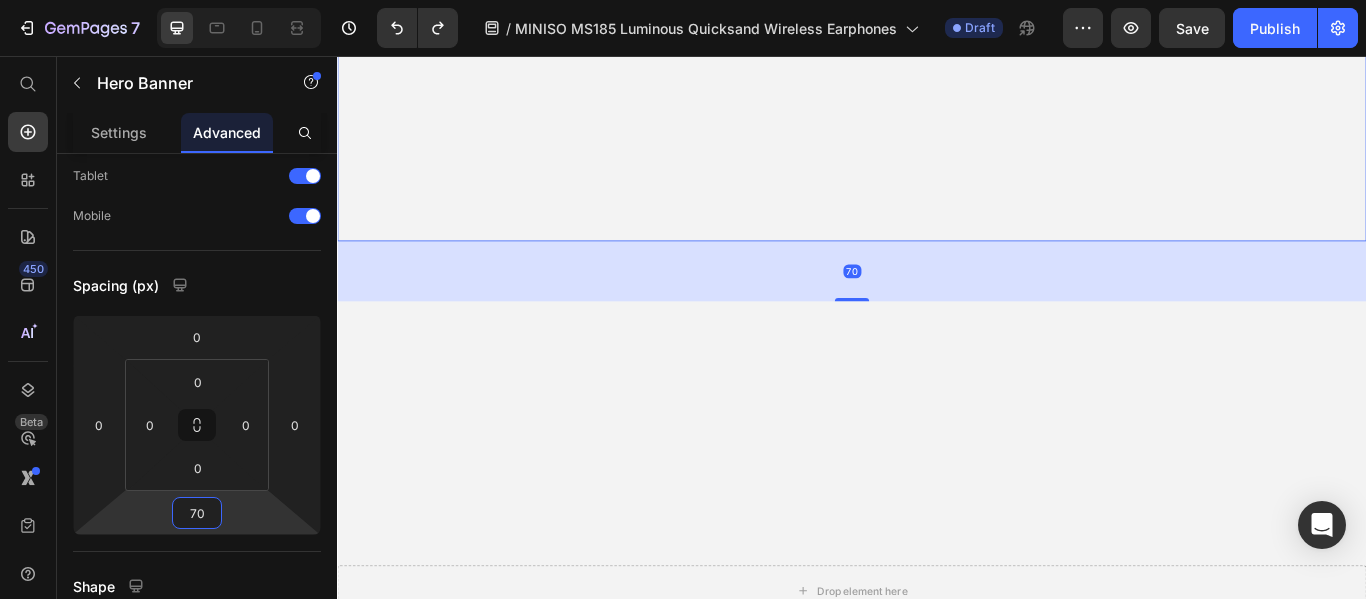 click on "70" at bounding box center (937, 307) 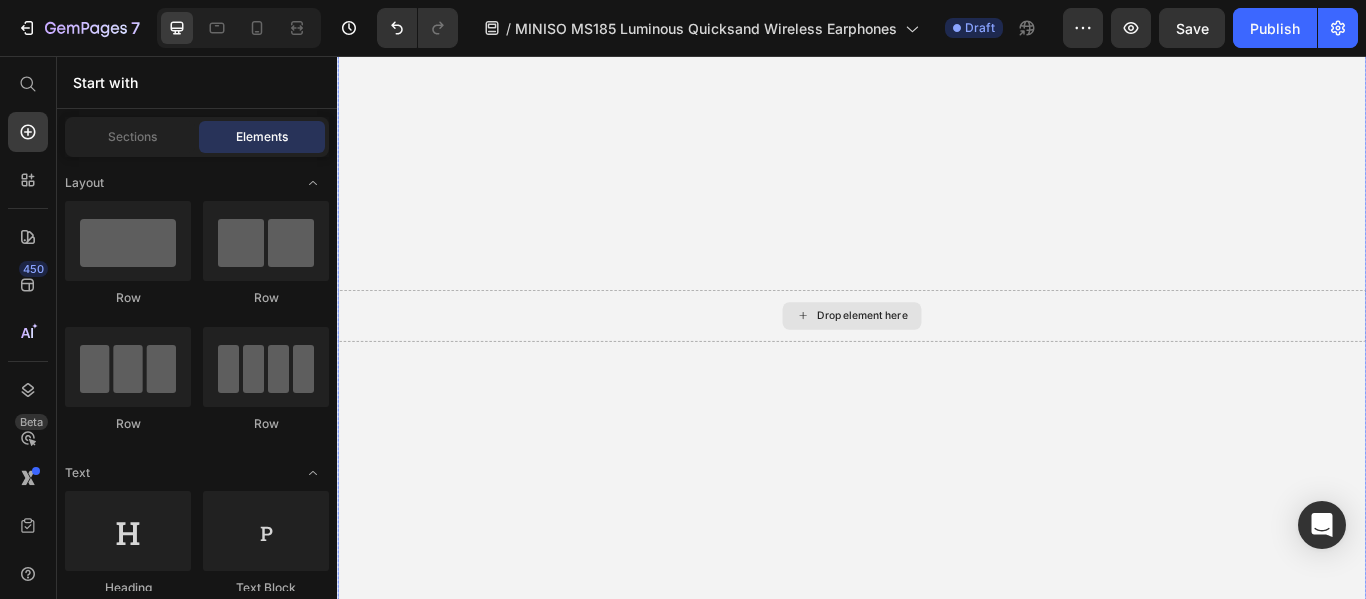 scroll, scrollTop: 0, scrollLeft: 0, axis: both 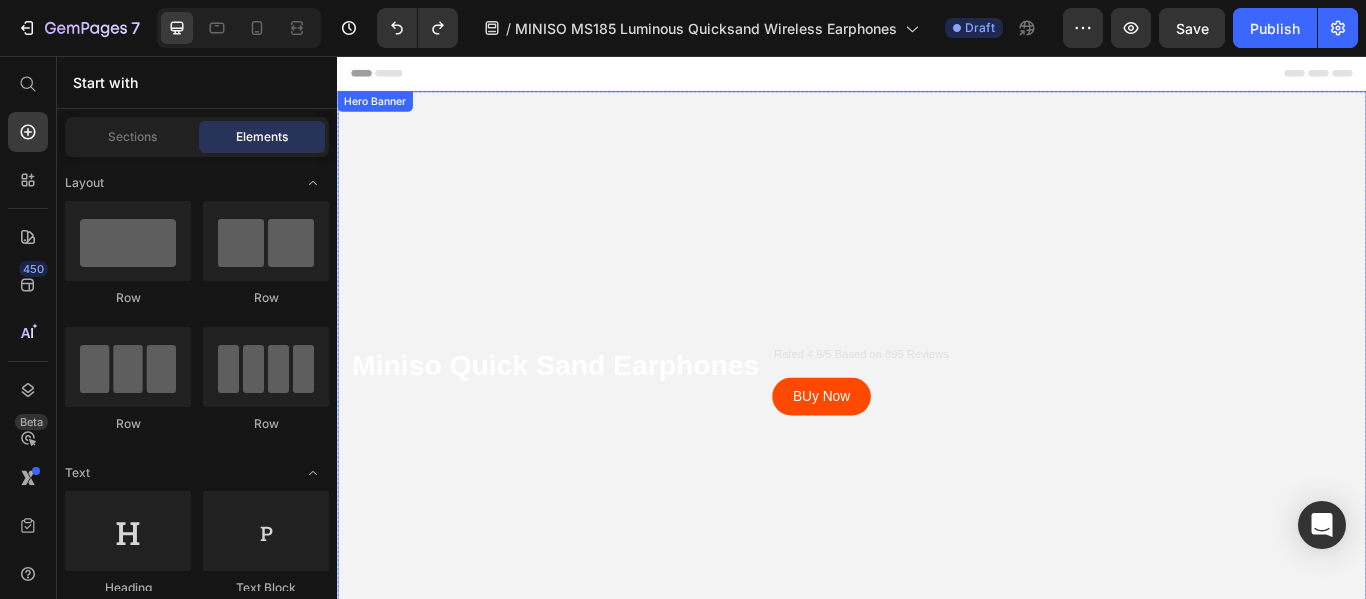 click at bounding box center [937, 434] 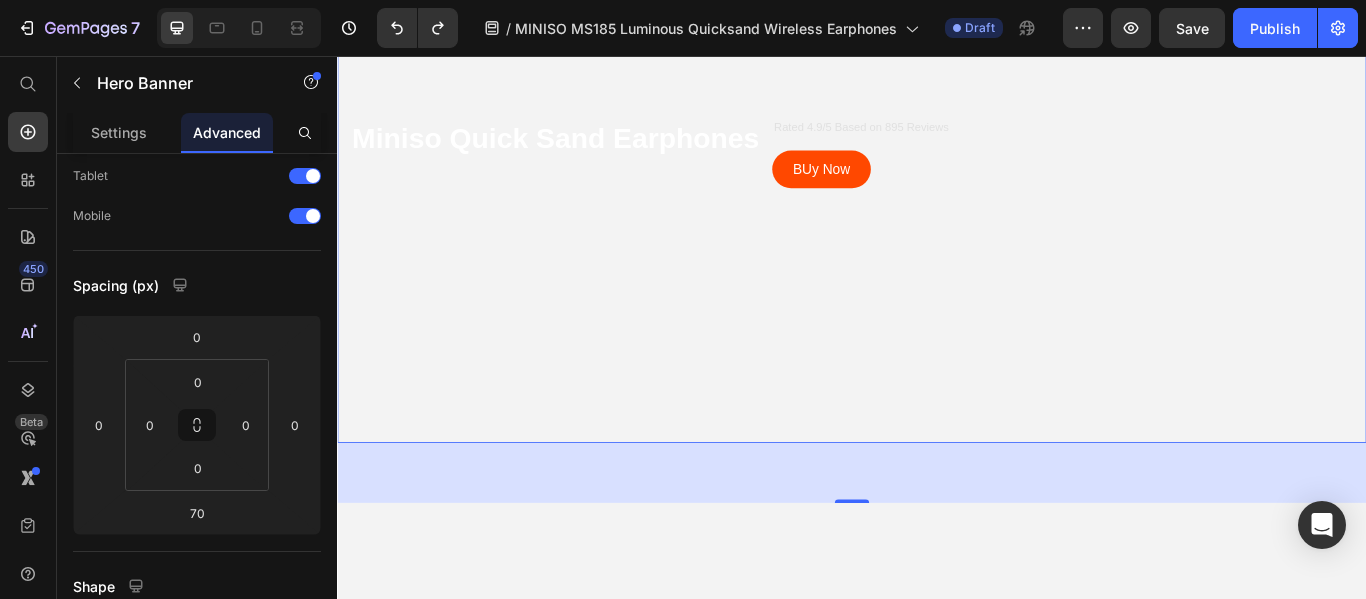 scroll, scrollTop: 300, scrollLeft: 0, axis: vertical 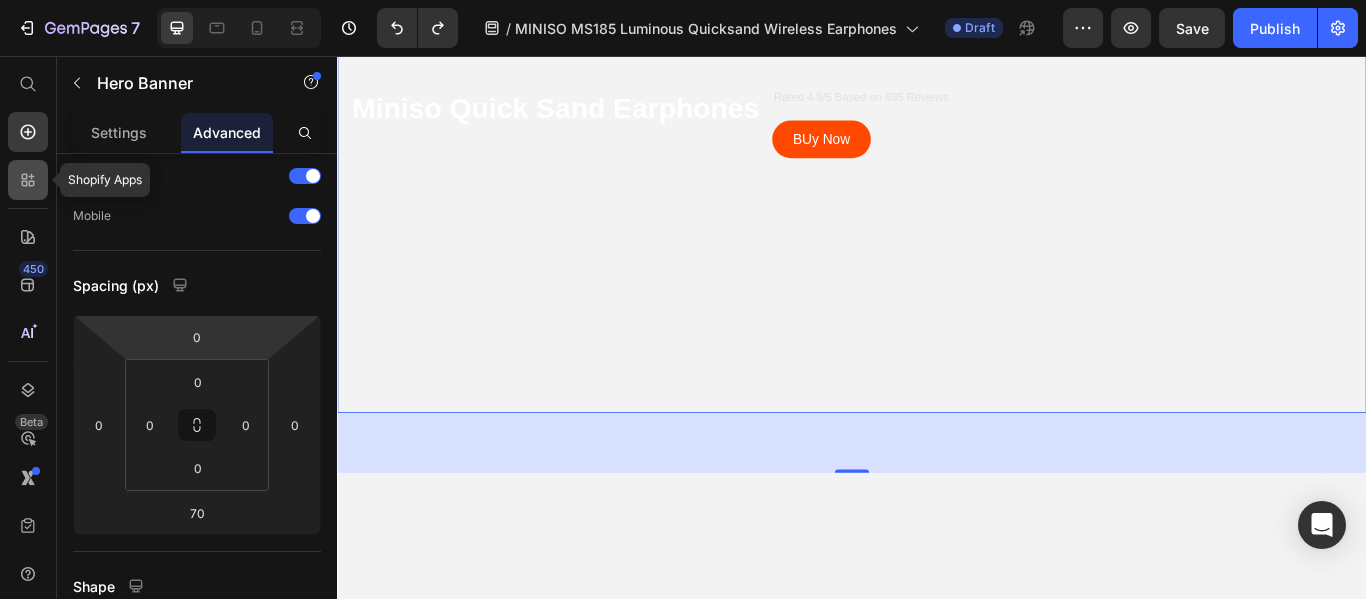 click 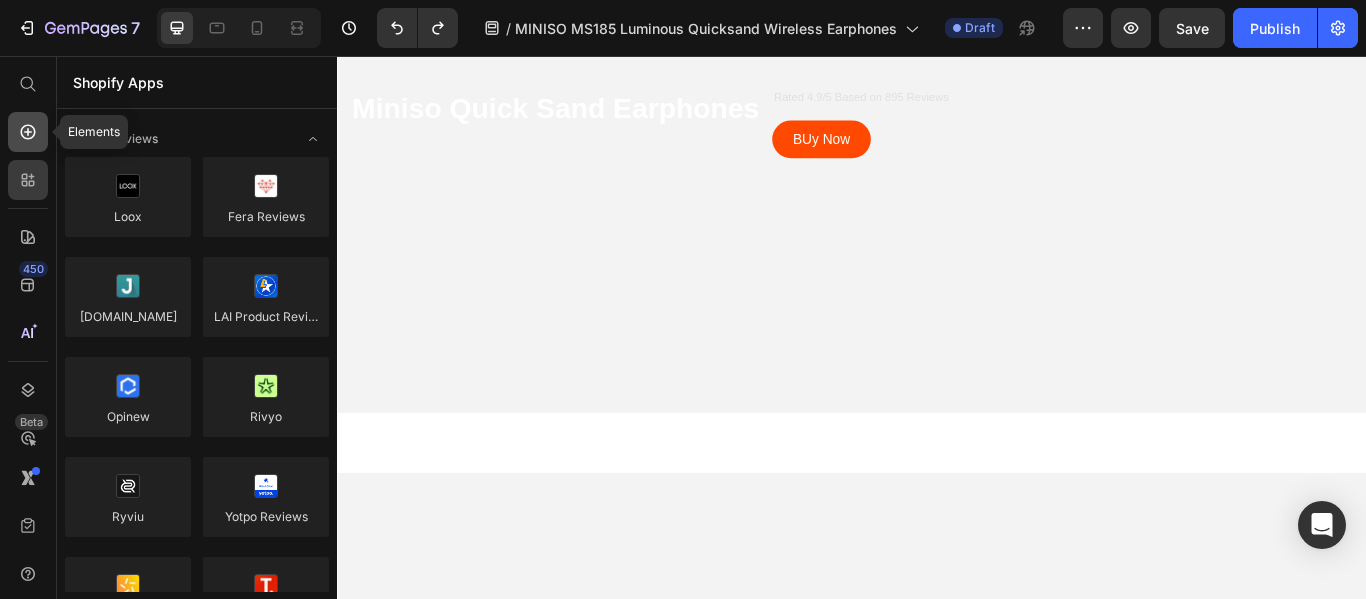 click 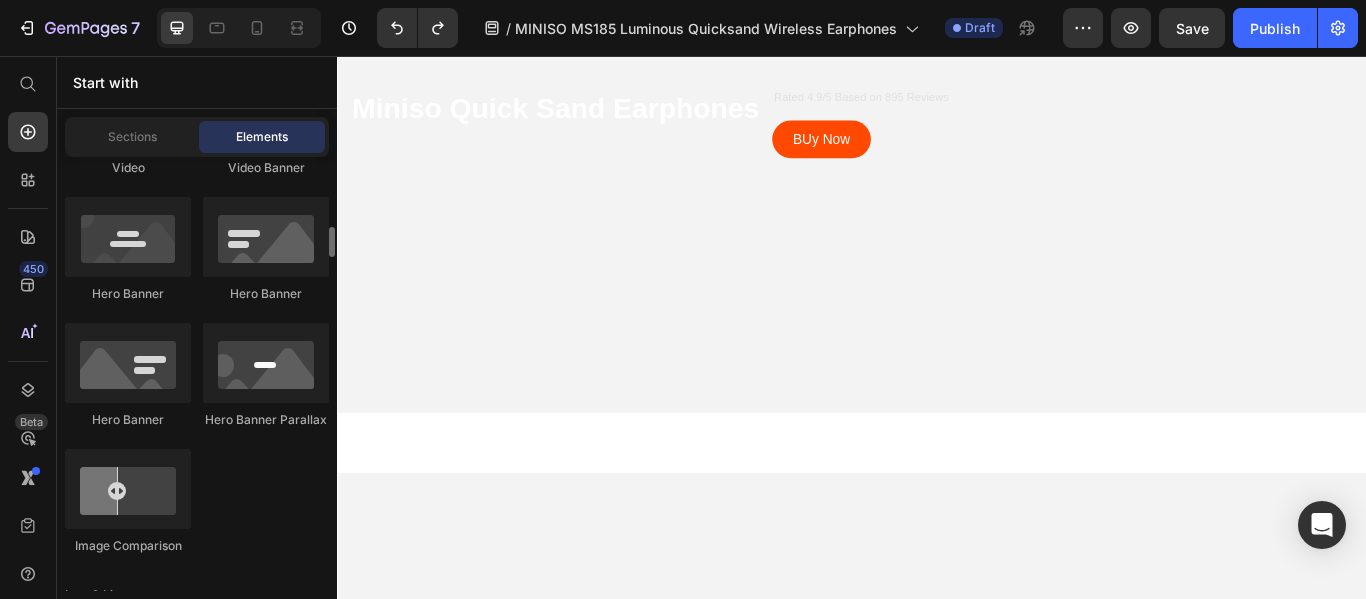 scroll, scrollTop: 800, scrollLeft: 0, axis: vertical 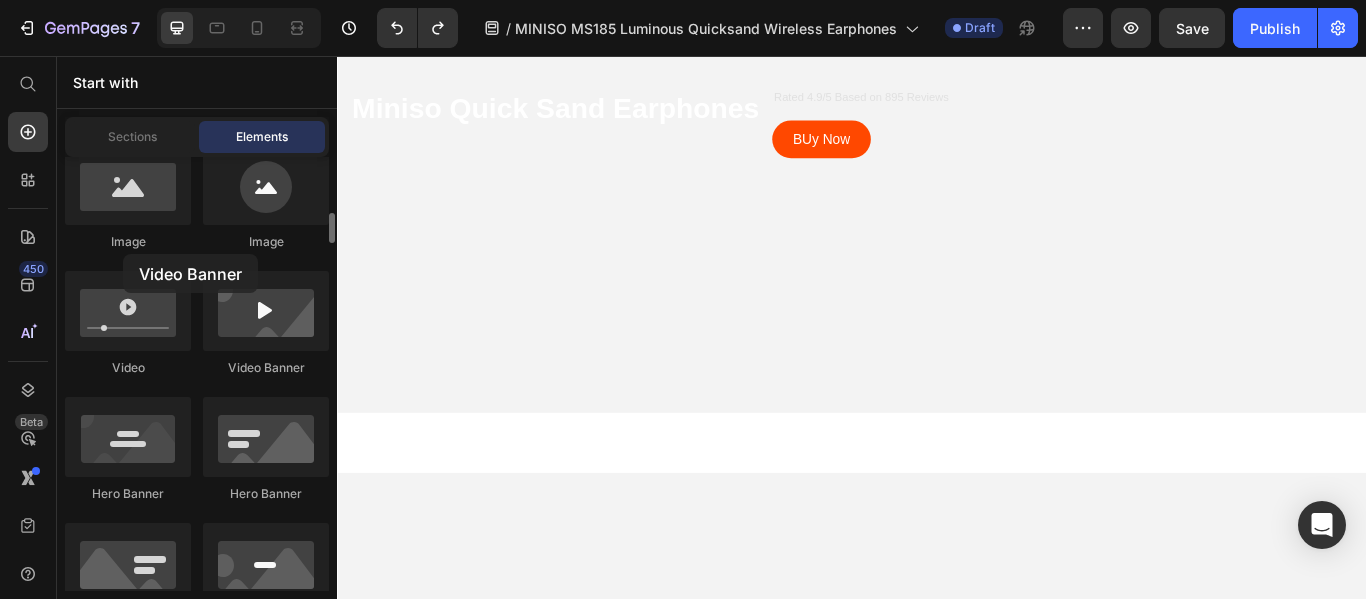 drag, startPoint x: 257, startPoint y: 319, endPoint x: 123, endPoint y: 254, distance: 148.93288 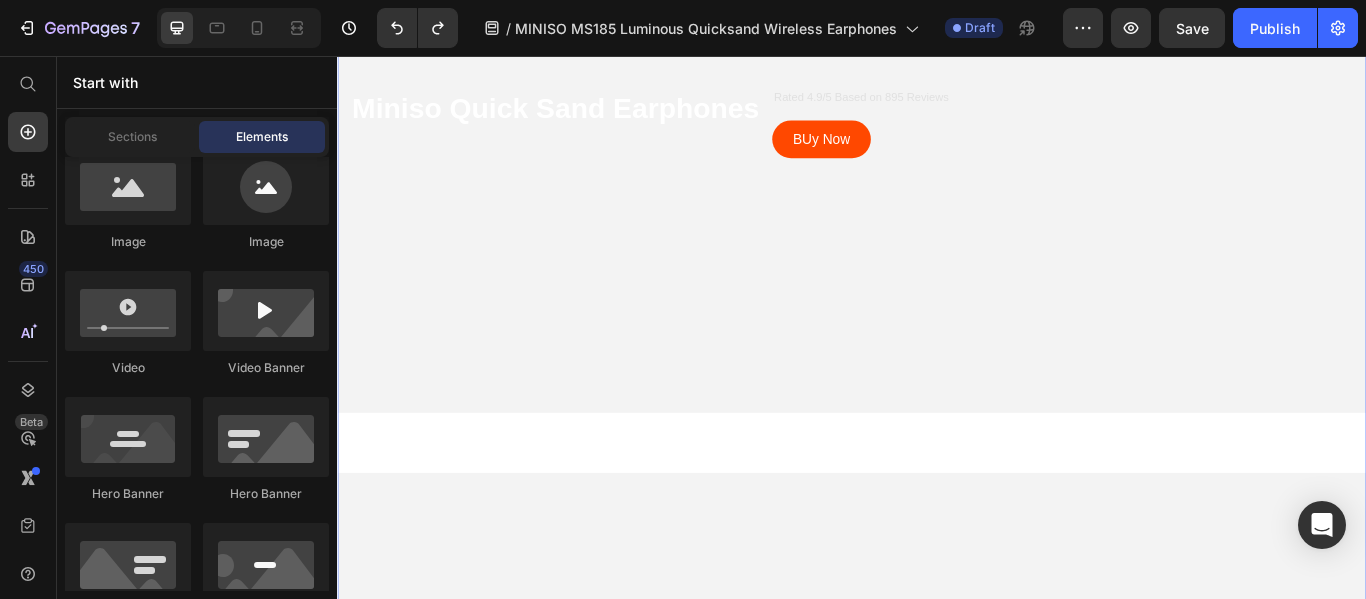 click on "Miniso Quick Sand Earphones Text Block Rated 4.9/5 Based on 895 Reviews Text Block BUy Now Button Row Hero Banner
Drop element here Hero Banner" at bounding box center [937, 507] 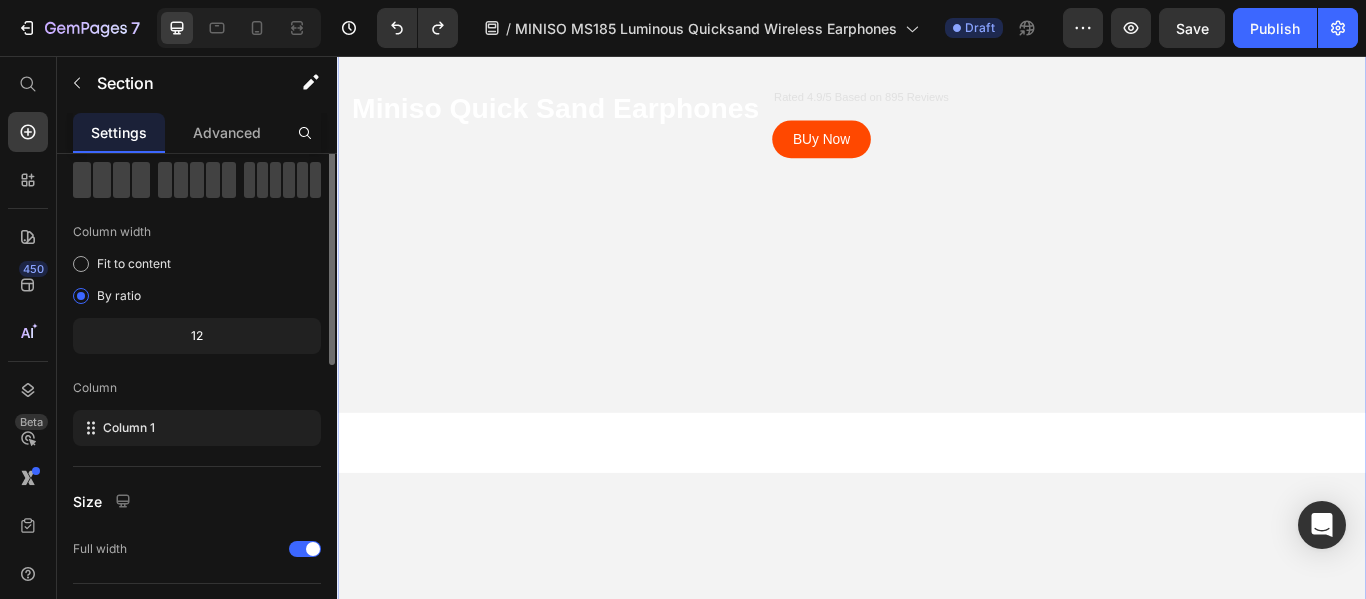 scroll, scrollTop: 0, scrollLeft: 0, axis: both 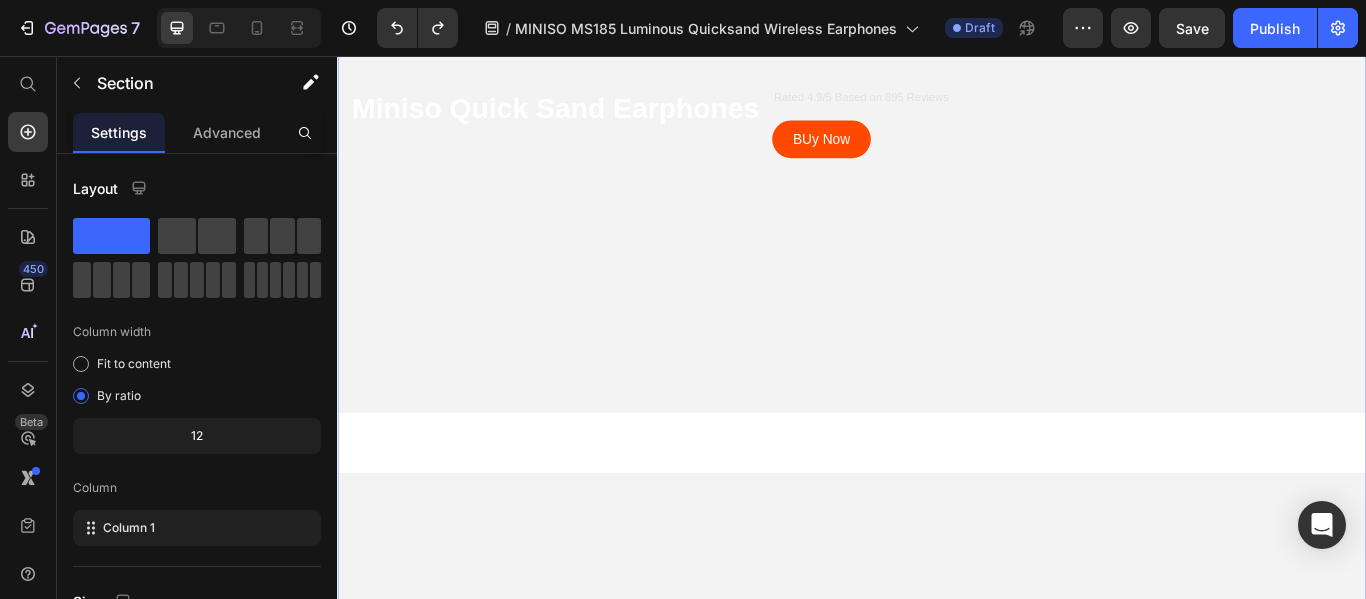 click on "Miniso Quick Sand Earphones Text Block Rated 4.9/5 Based on 895 Reviews Text Block BUy Now Button Row Hero Banner
Drop element here Hero Banner" at bounding box center [937, 507] 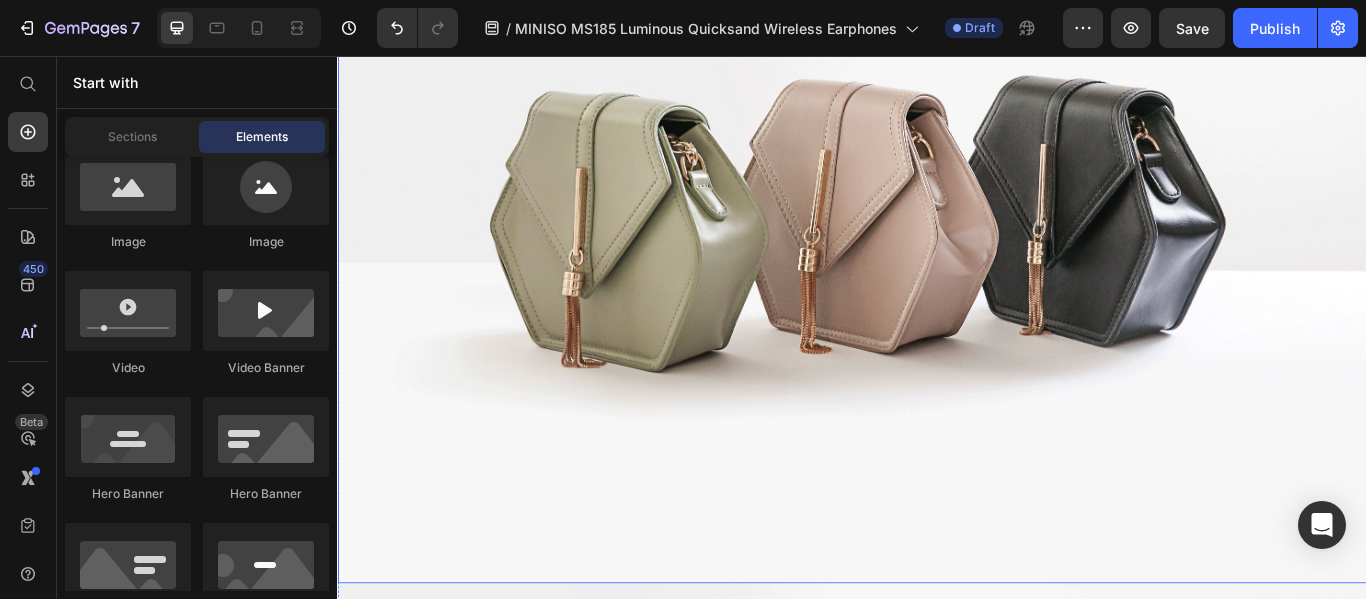 scroll, scrollTop: 7266, scrollLeft: 0, axis: vertical 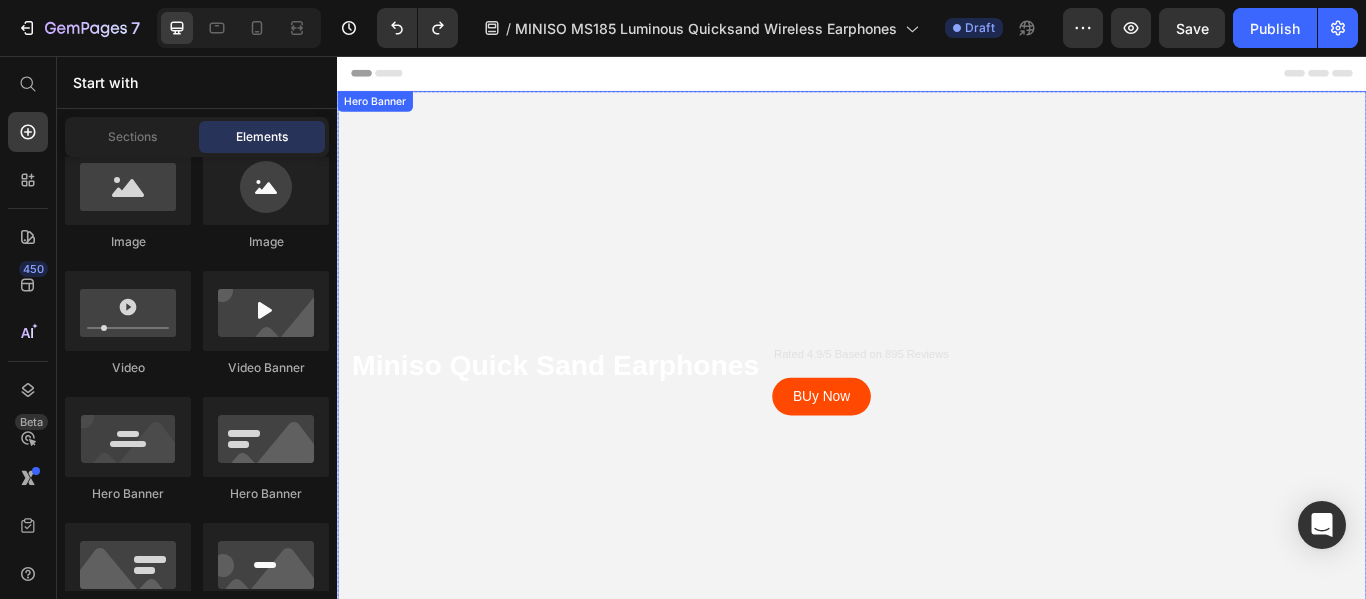 click at bounding box center [937, 434] 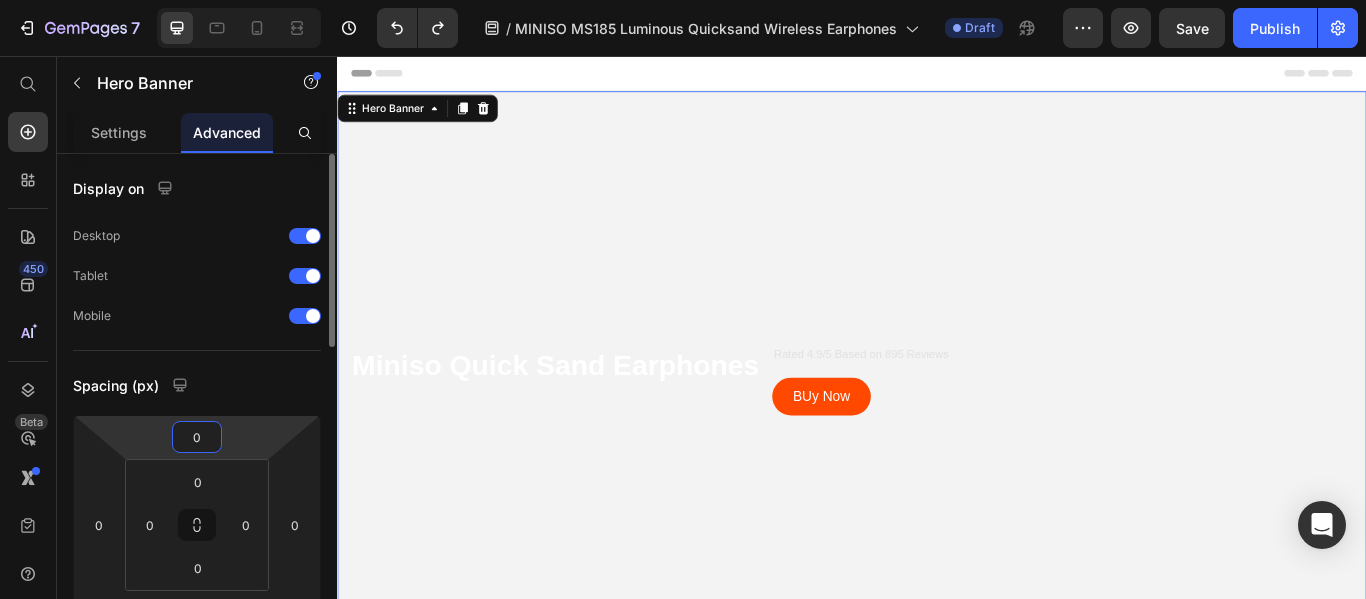 click on "0" at bounding box center (197, 437) 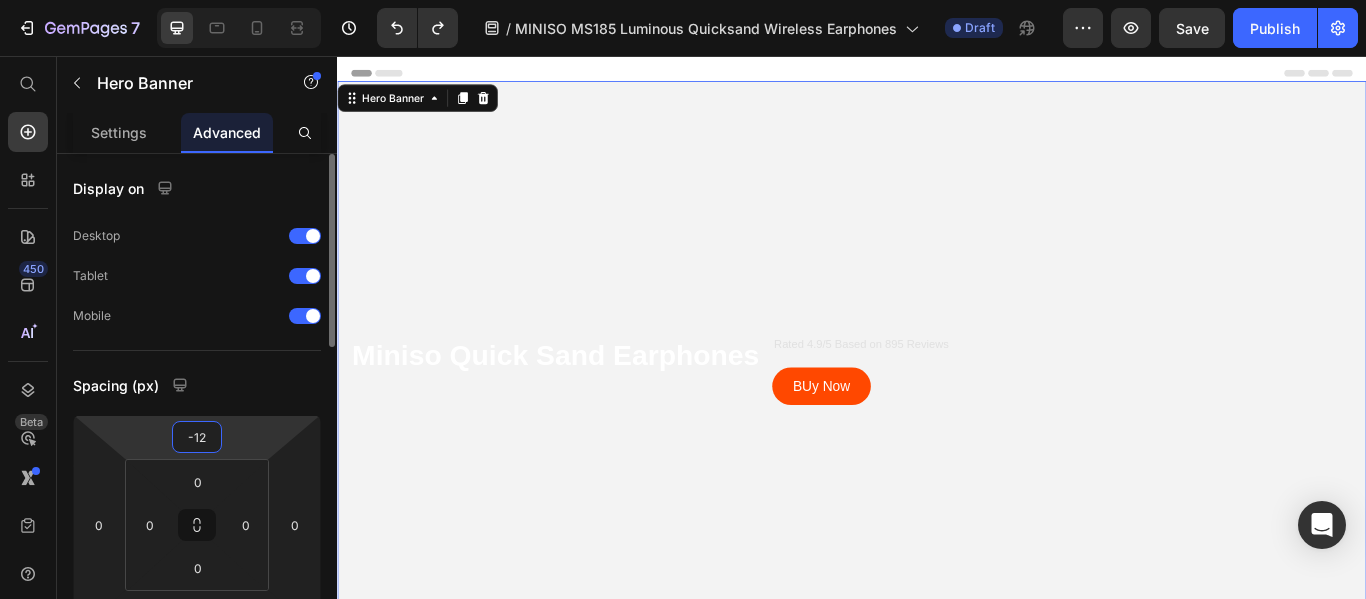 drag, startPoint x: 210, startPoint y: 435, endPoint x: 186, endPoint y: 438, distance: 24.186773 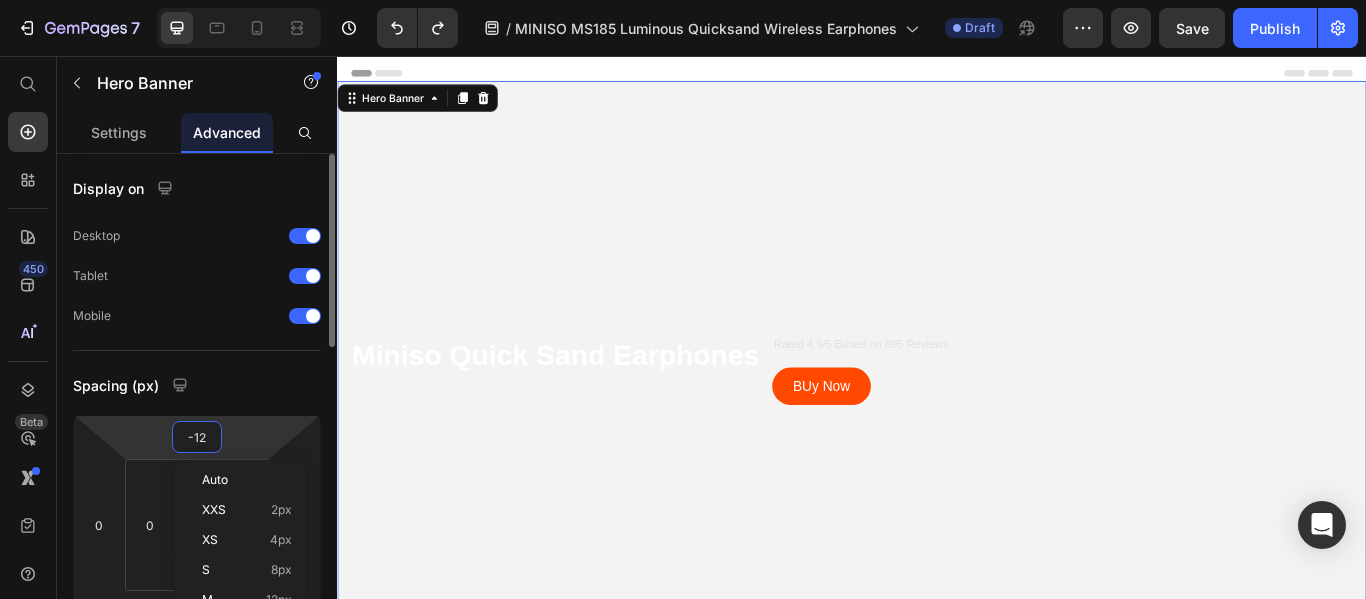 type on "1" 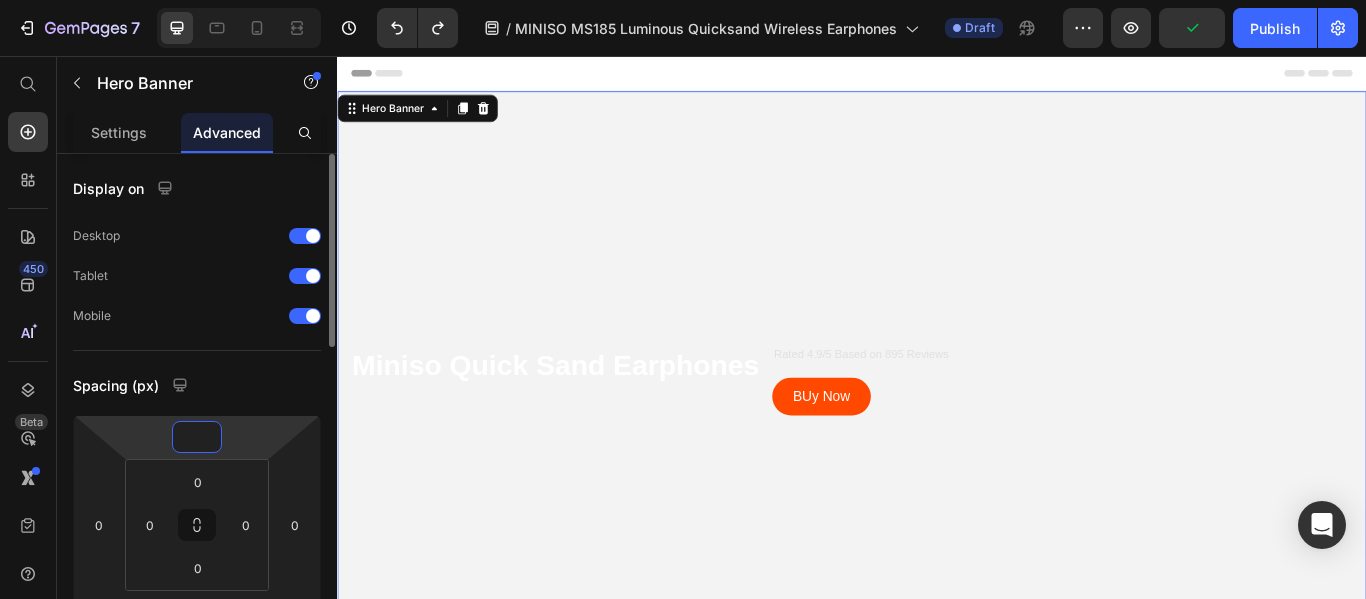 type on "1" 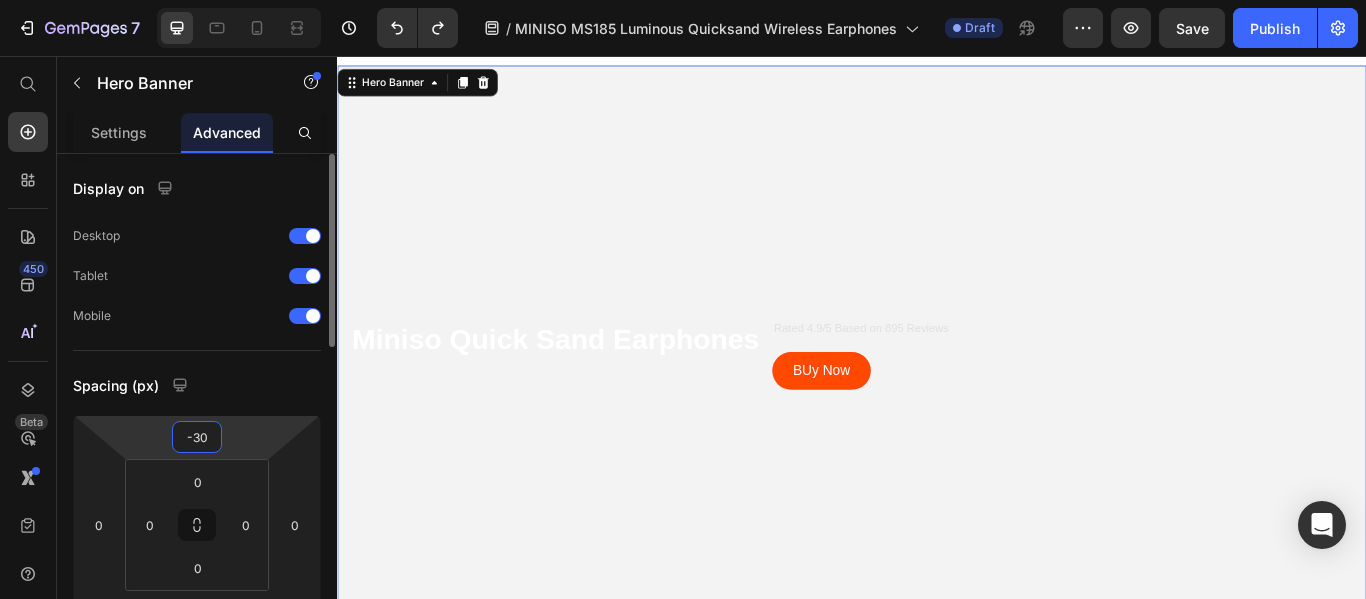 drag, startPoint x: 216, startPoint y: 438, endPoint x: 193, endPoint y: 444, distance: 23.769728 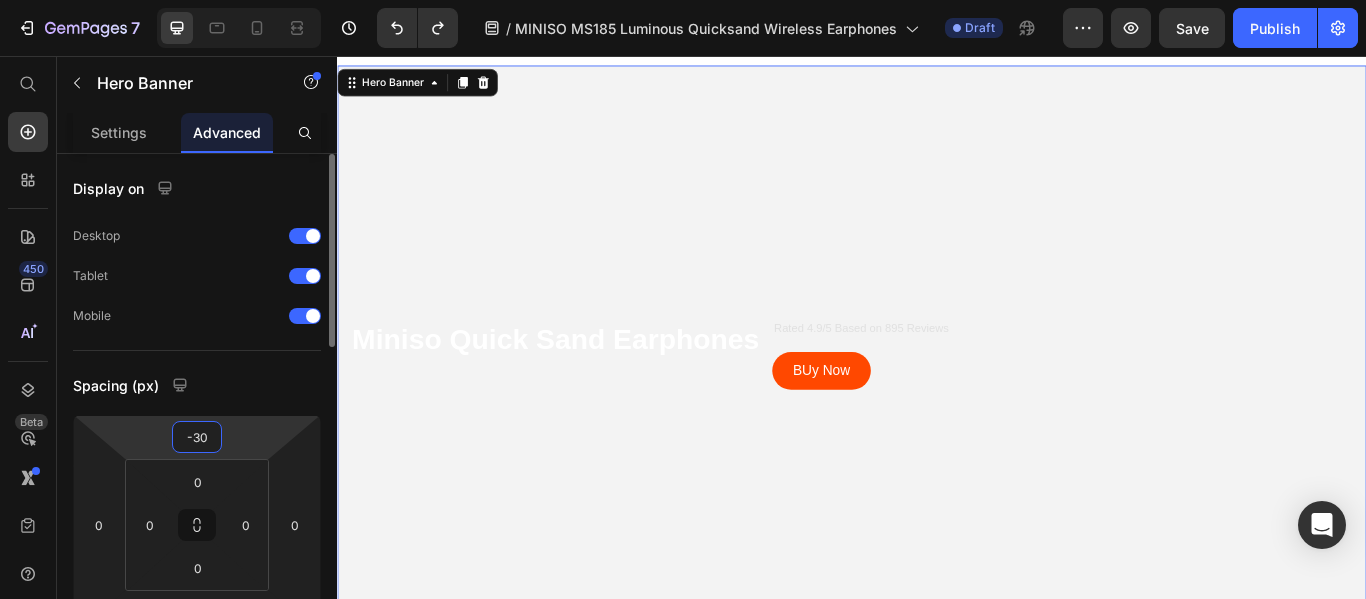 click on "-30" at bounding box center [197, 437] 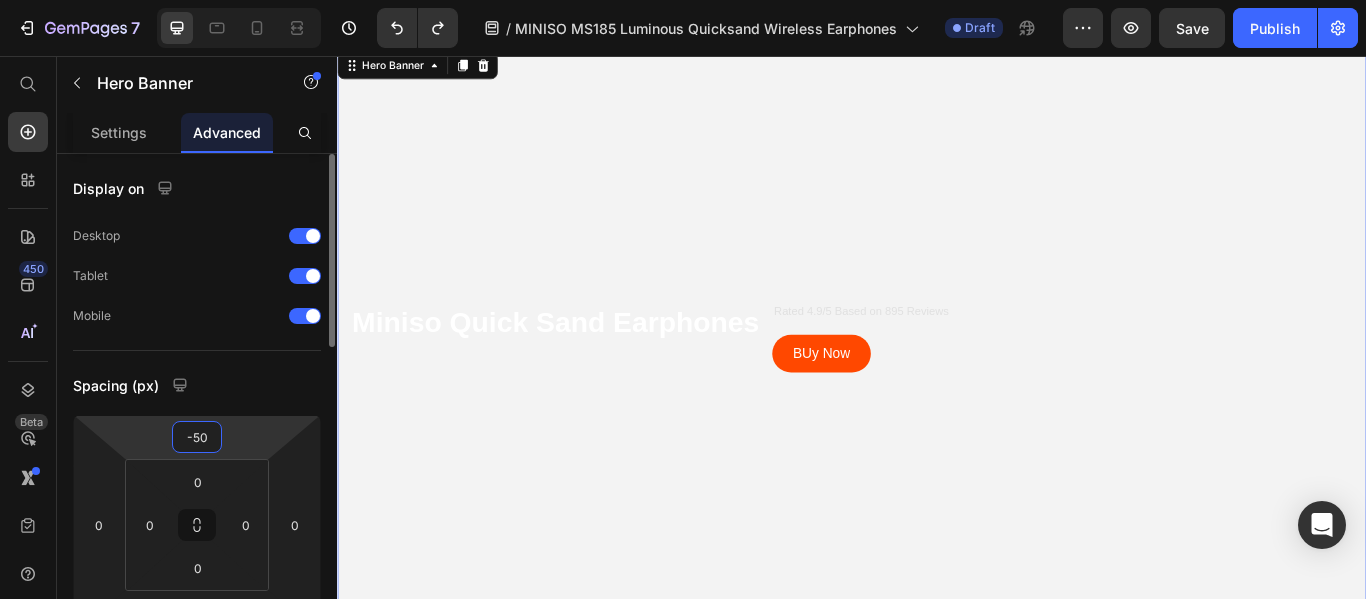 drag, startPoint x: 191, startPoint y: 436, endPoint x: 211, endPoint y: 436, distance: 20 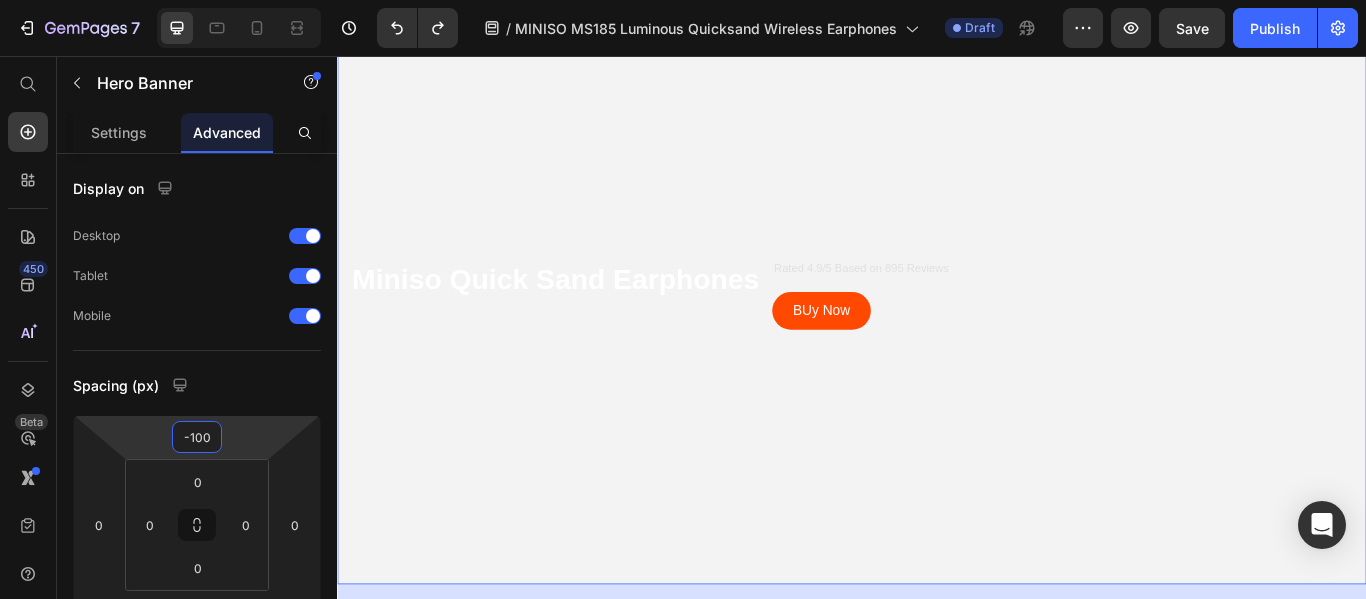scroll, scrollTop: 100, scrollLeft: 0, axis: vertical 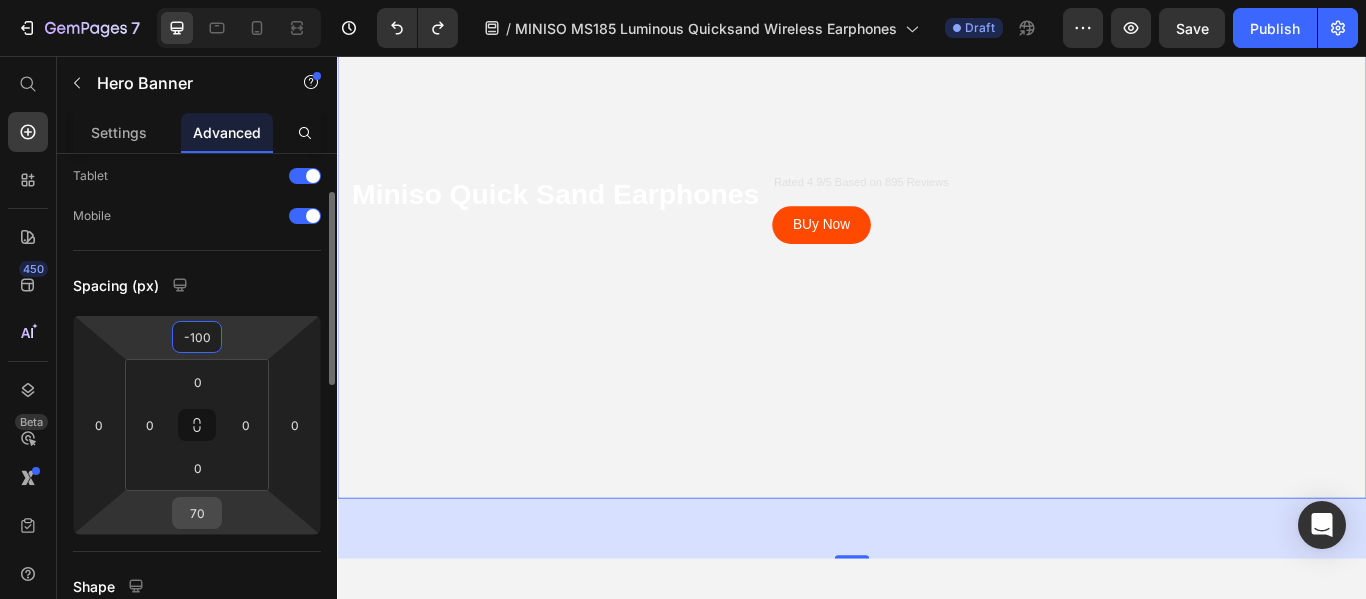 type on "-100" 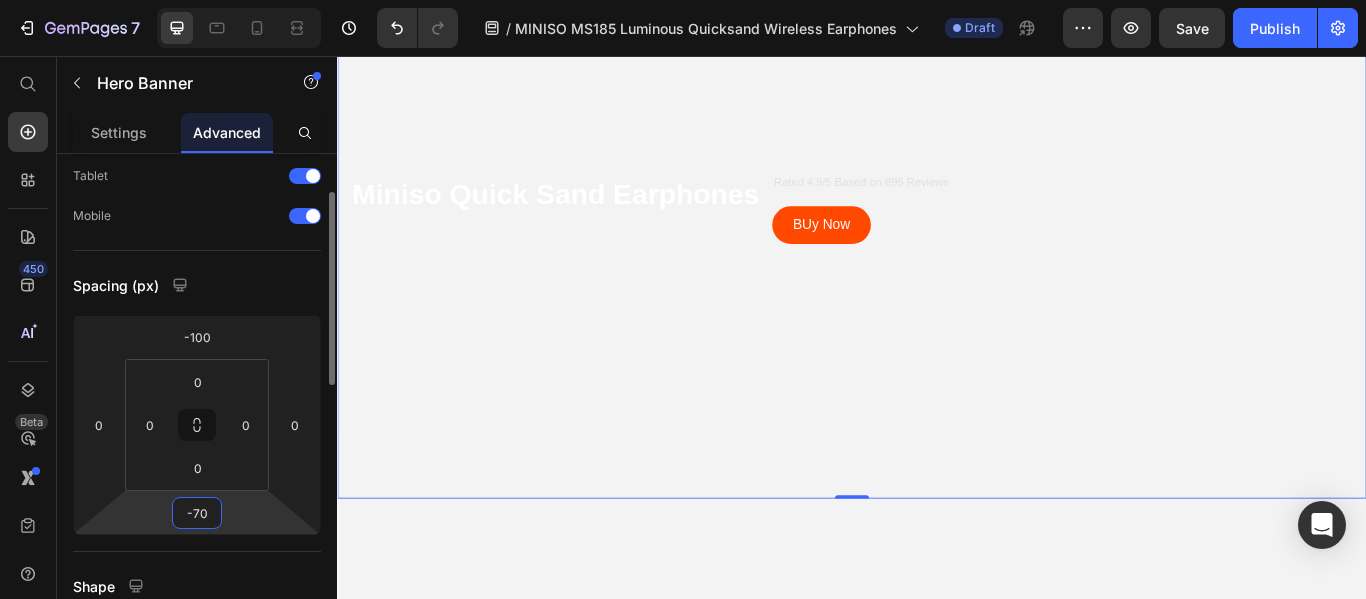 drag, startPoint x: 192, startPoint y: 514, endPoint x: 210, endPoint y: 514, distance: 18 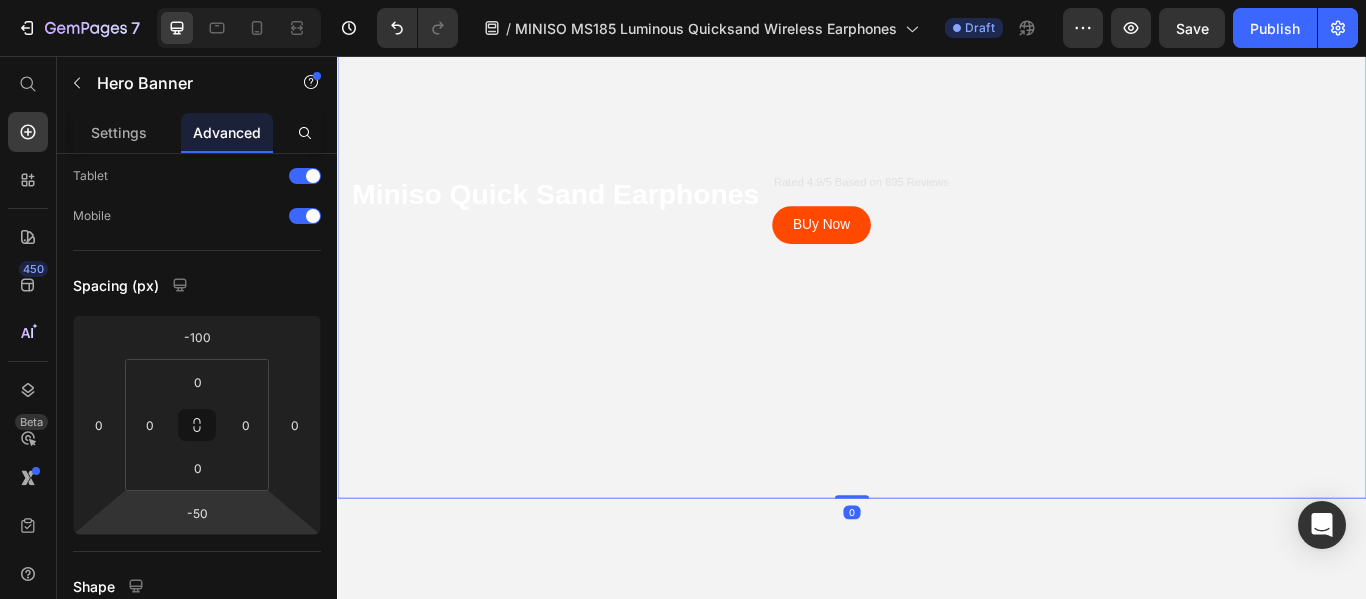 drag, startPoint x: 927, startPoint y: 559, endPoint x: 924, endPoint y: 535, distance: 24.186773 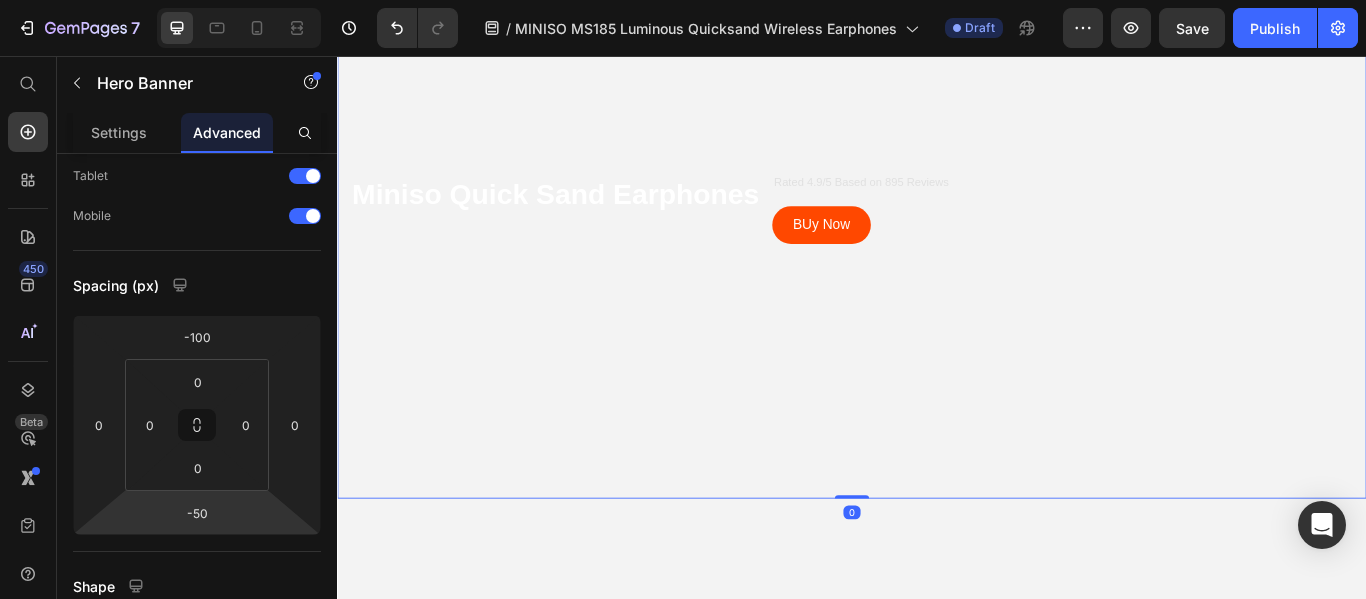 click on "Miniso Quick Sand Earphones Text Block Rated 4.9/5 Based on 895 Reviews Text Block BUy Now Button Row Hero Banner   0" at bounding box center [937, 234] 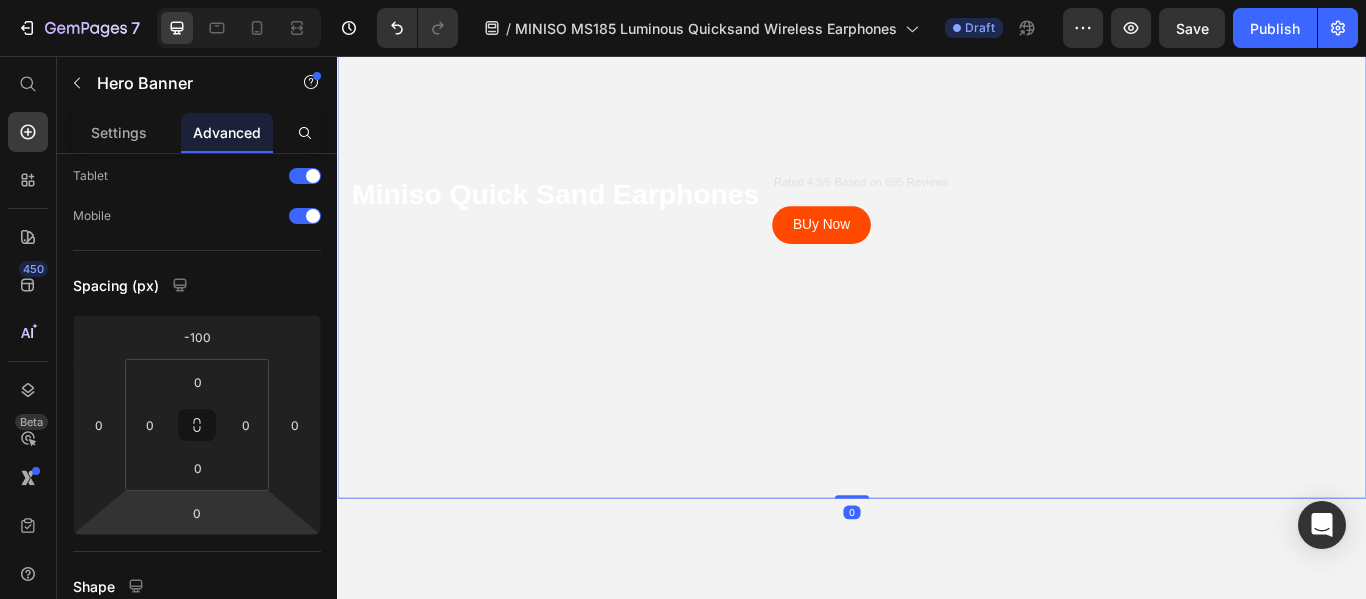scroll, scrollTop: 0, scrollLeft: 0, axis: both 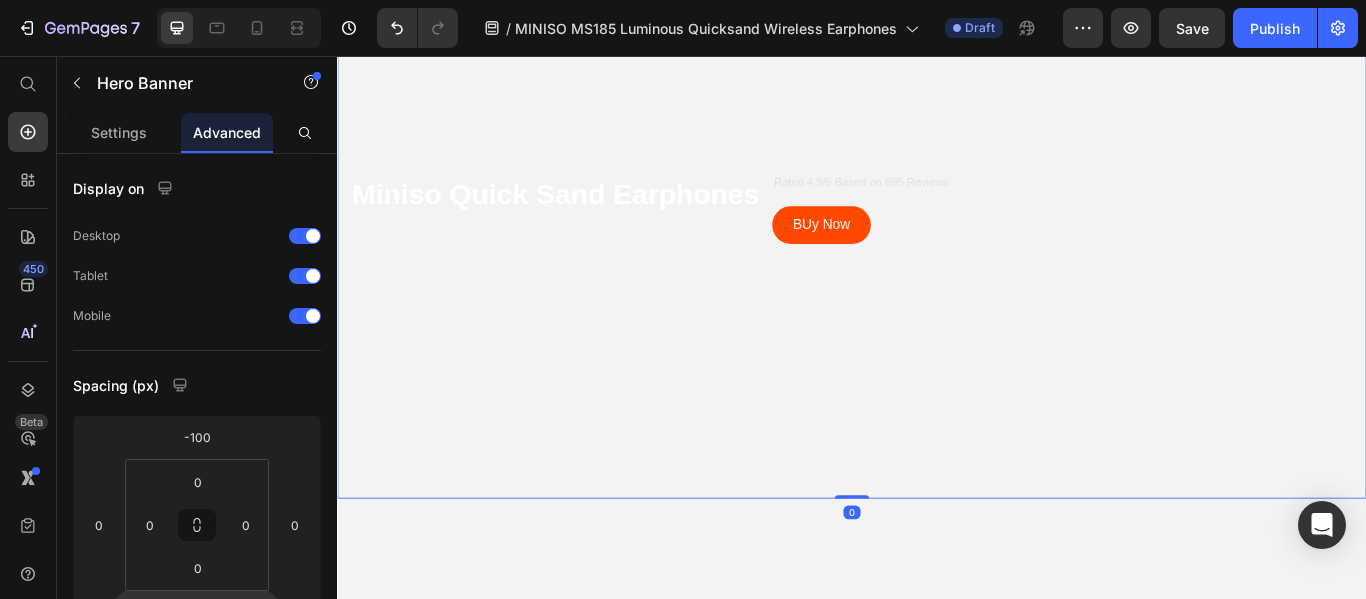 click at bounding box center (937, 234) 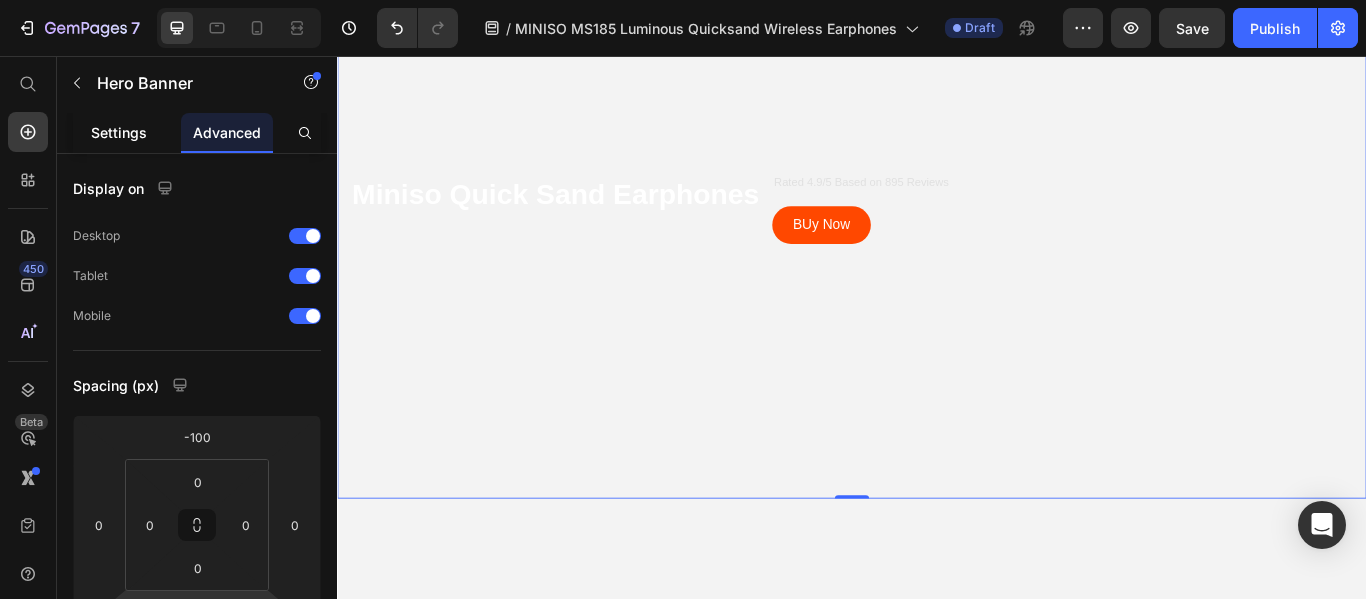 click on "Settings" at bounding box center [119, 132] 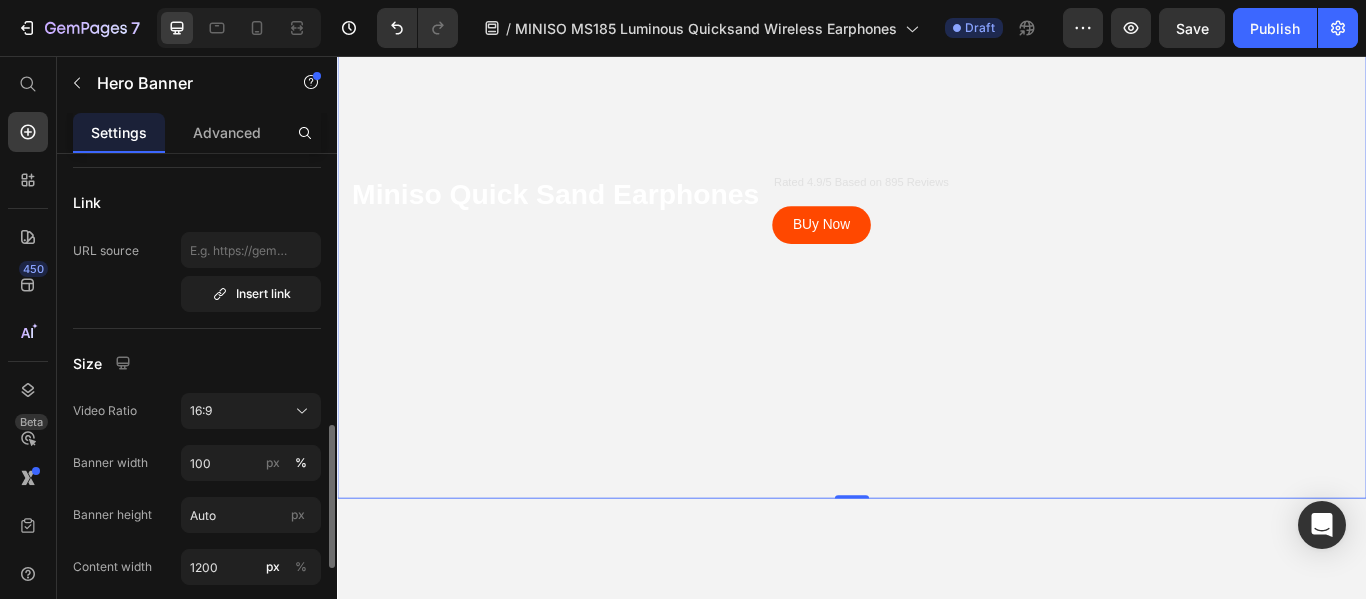 scroll, scrollTop: 600, scrollLeft: 0, axis: vertical 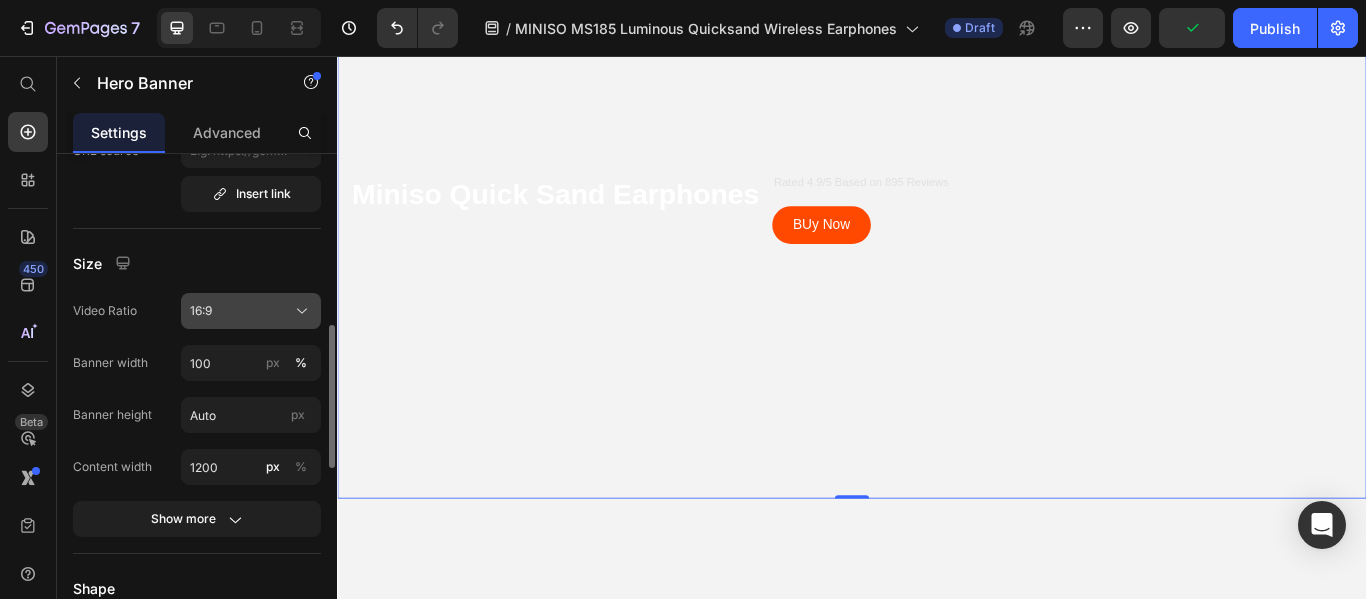 click on "16:9" at bounding box center (251, 311) 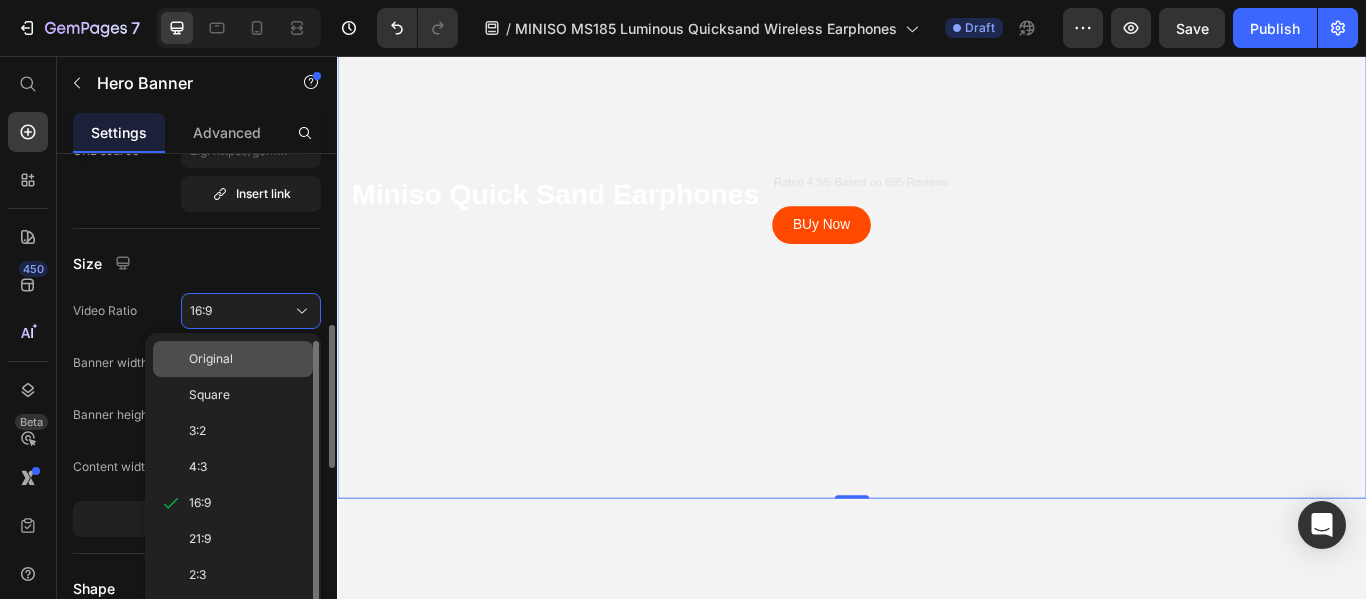 click on "Original" 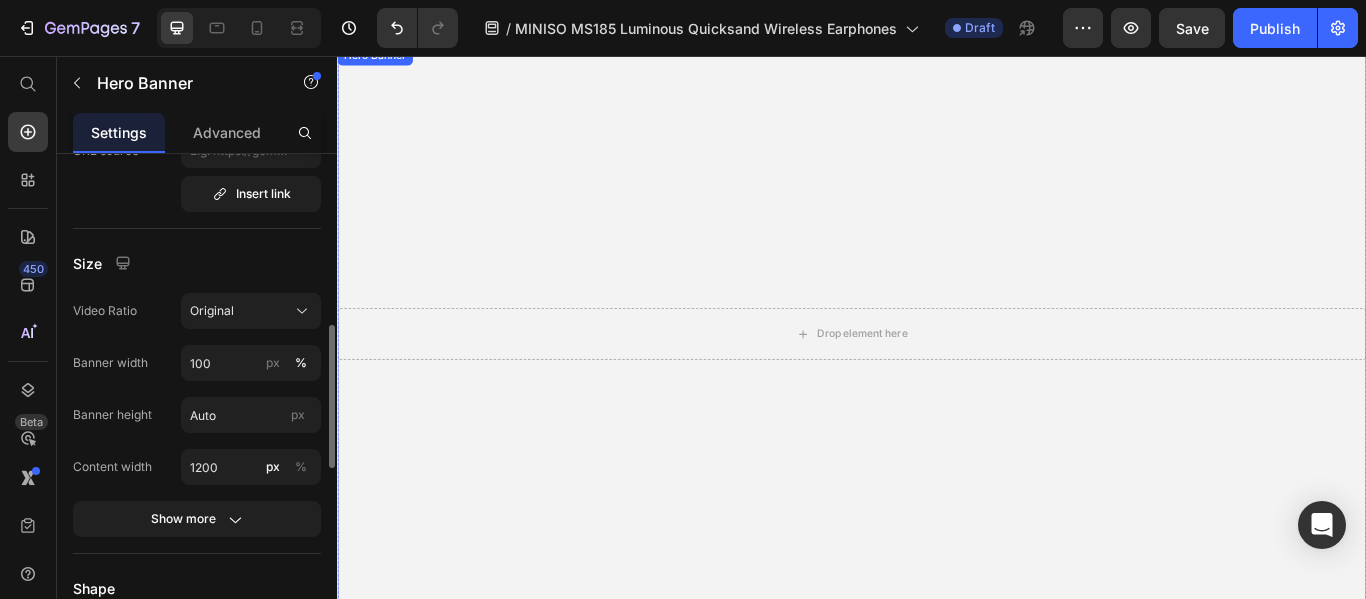 scroll, scrollTop: 0, scrollLeft: 0, axis: both 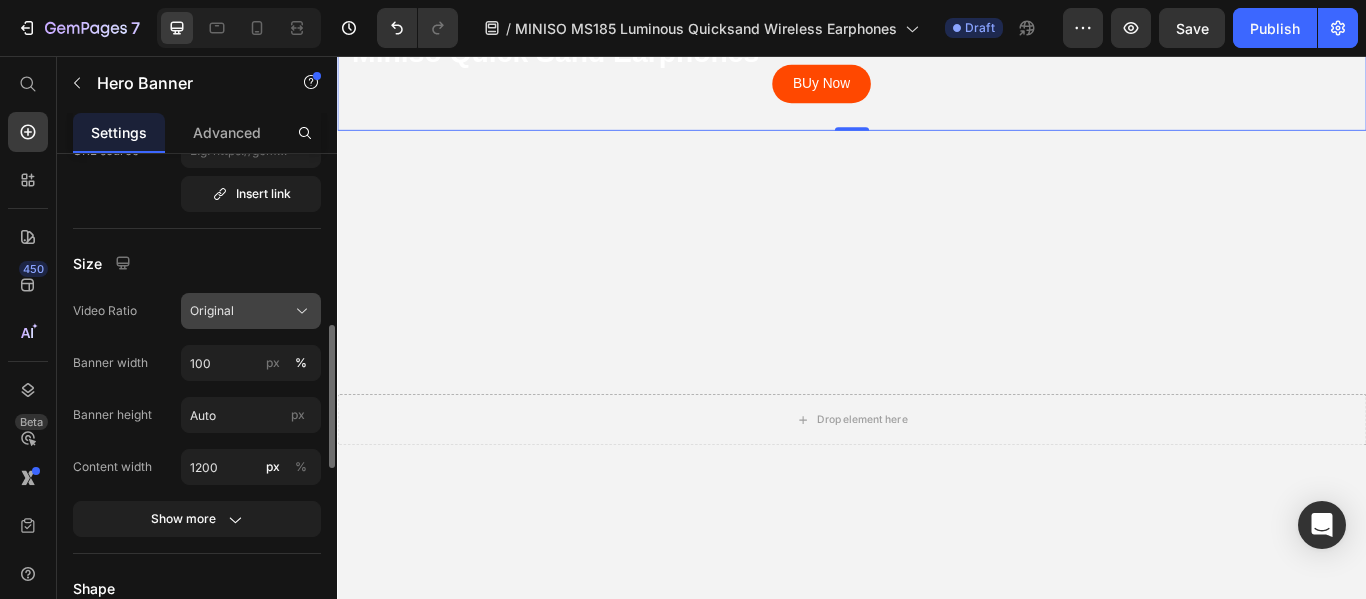 click on "Original" 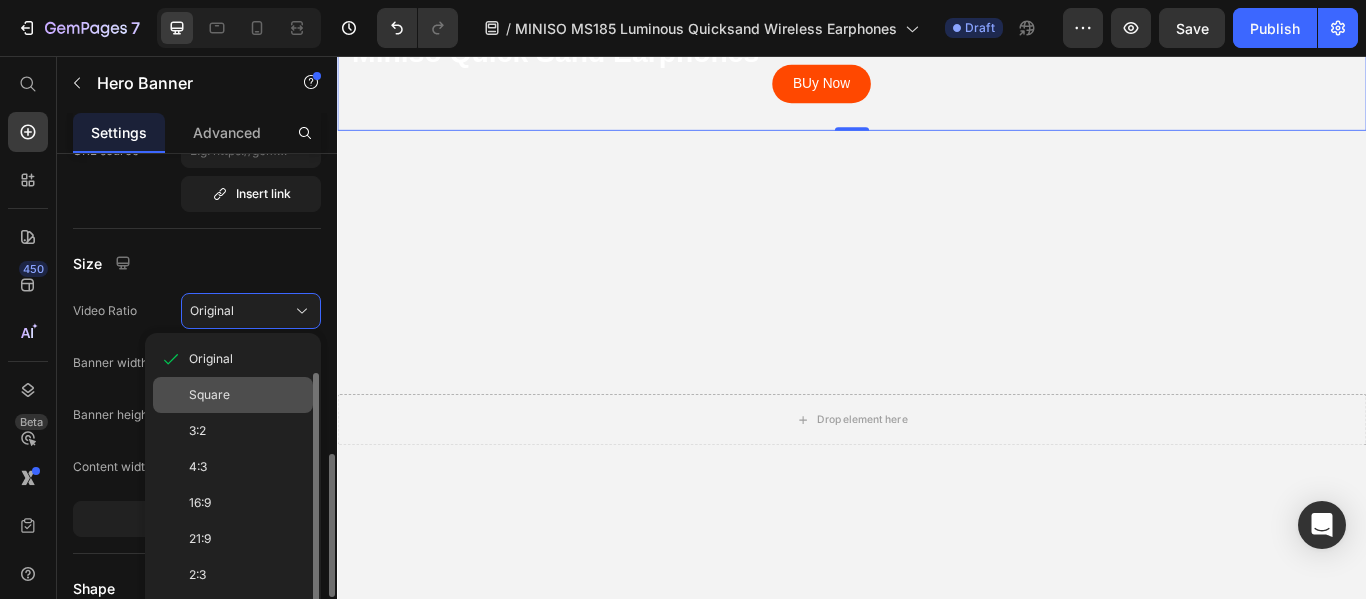 scroll, scrollTop: 16, scrollLeft: 0, axis: vertical 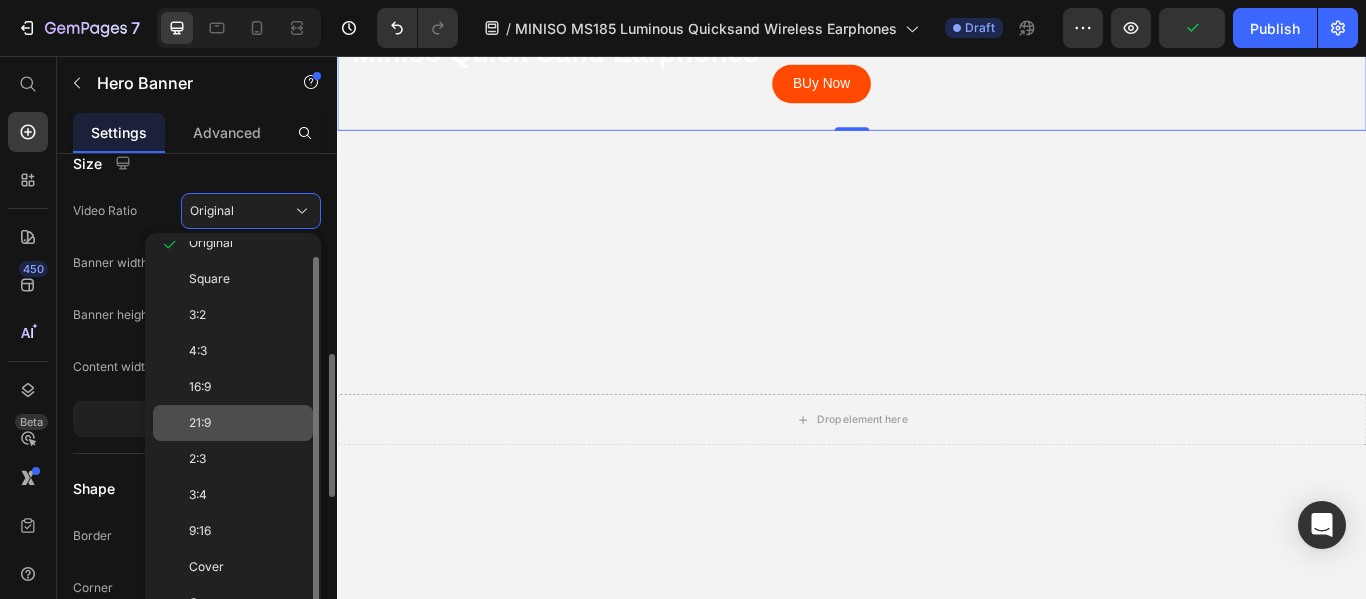 click on "21:9" at bounding box center (247, 423) 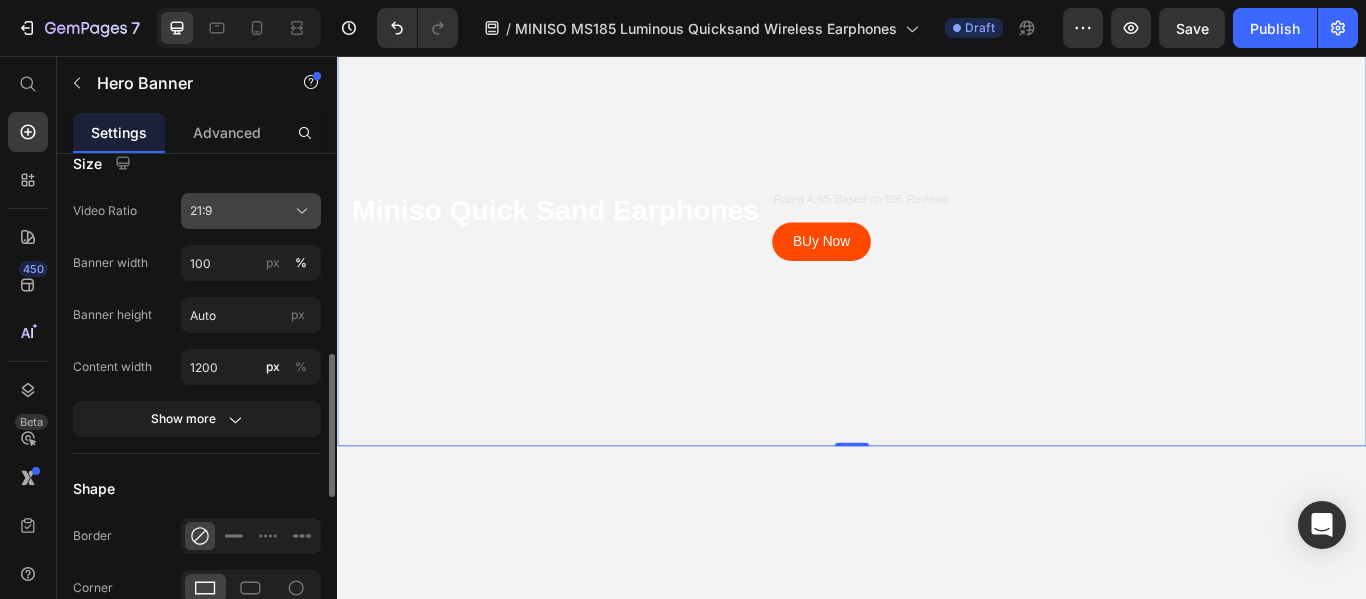 click on "21:9" 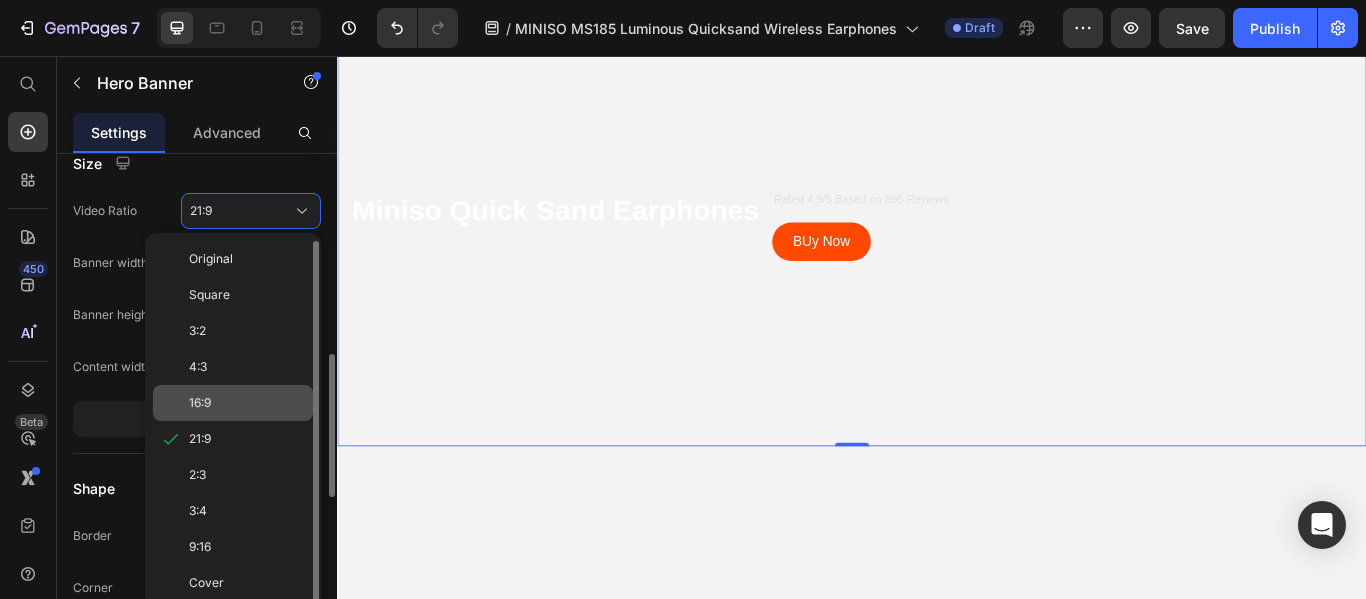 click on "16:9" at bounding box center (247, 403) 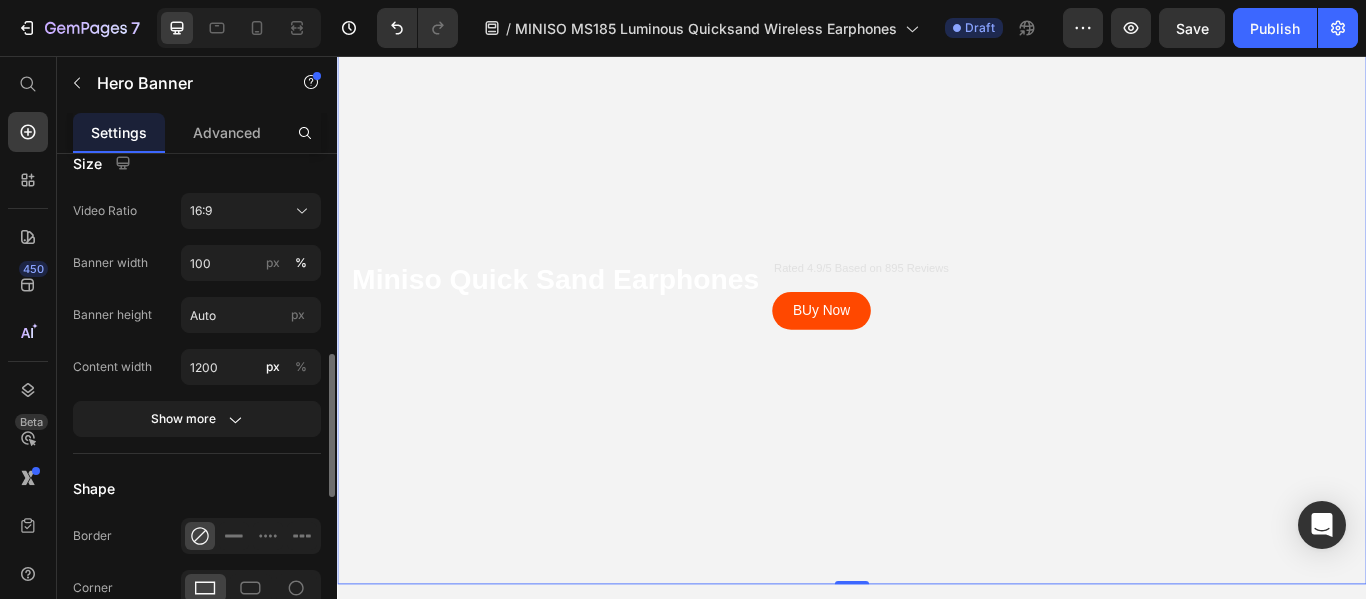 click at bounding box center (937, 1009) 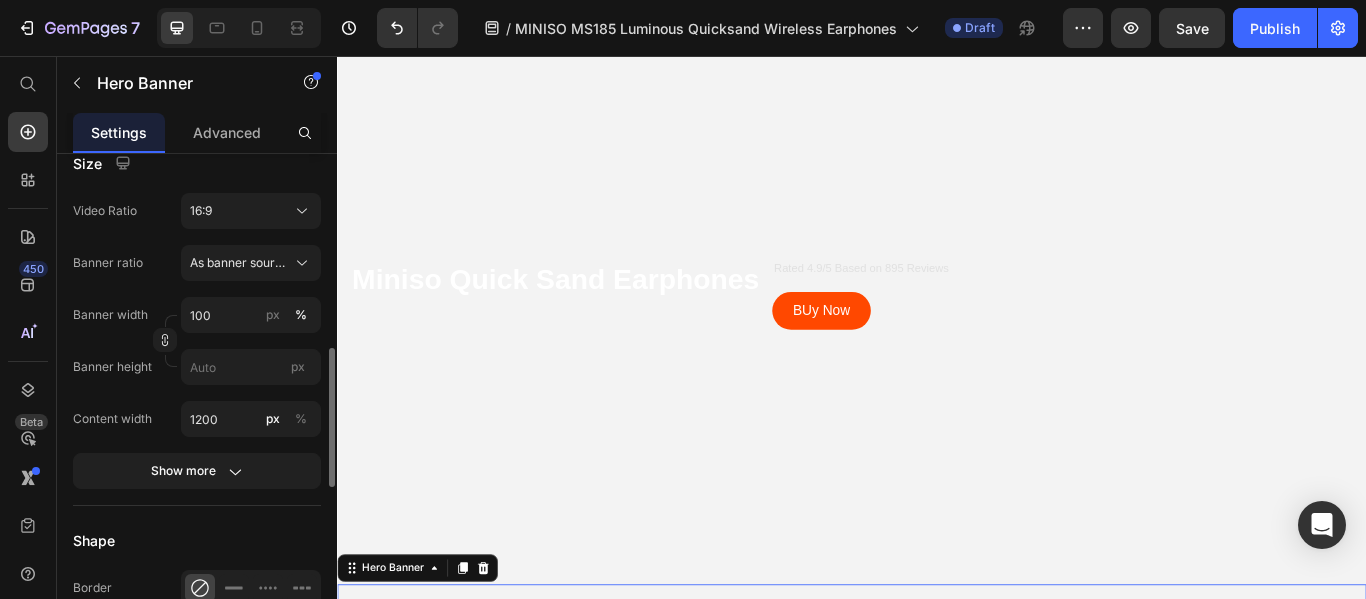 click at bounding box center (937, 334) 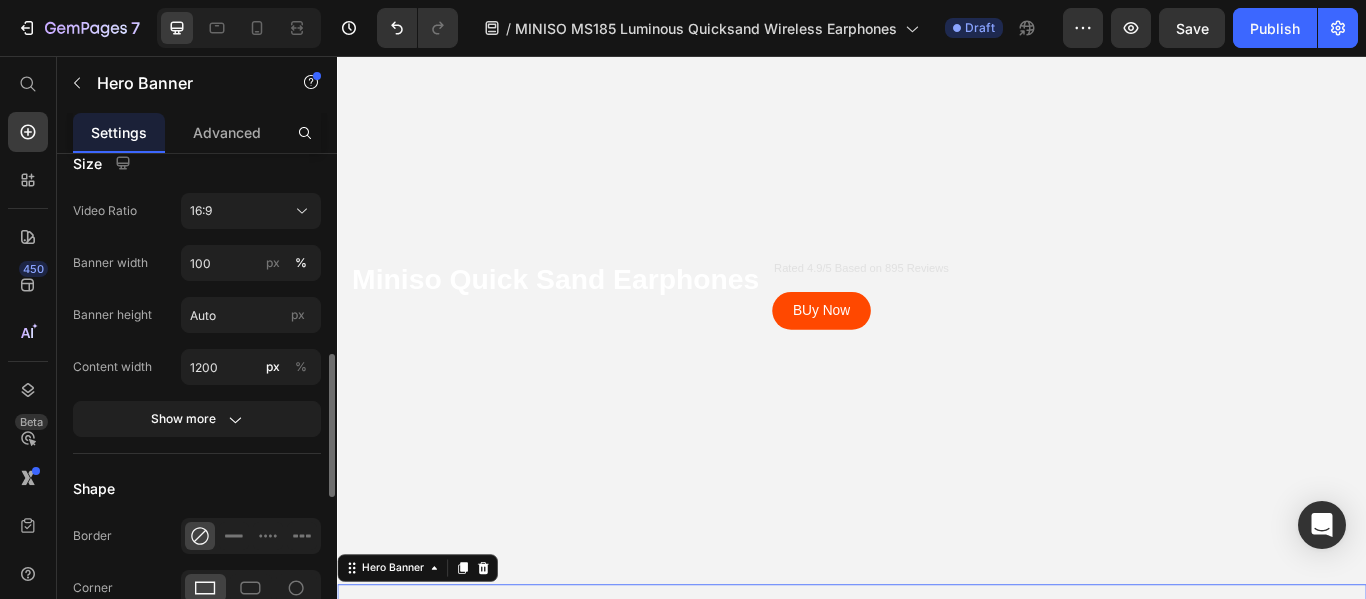 scroll, scrollTop: 300, scrollLeft: 0, axis: vertical 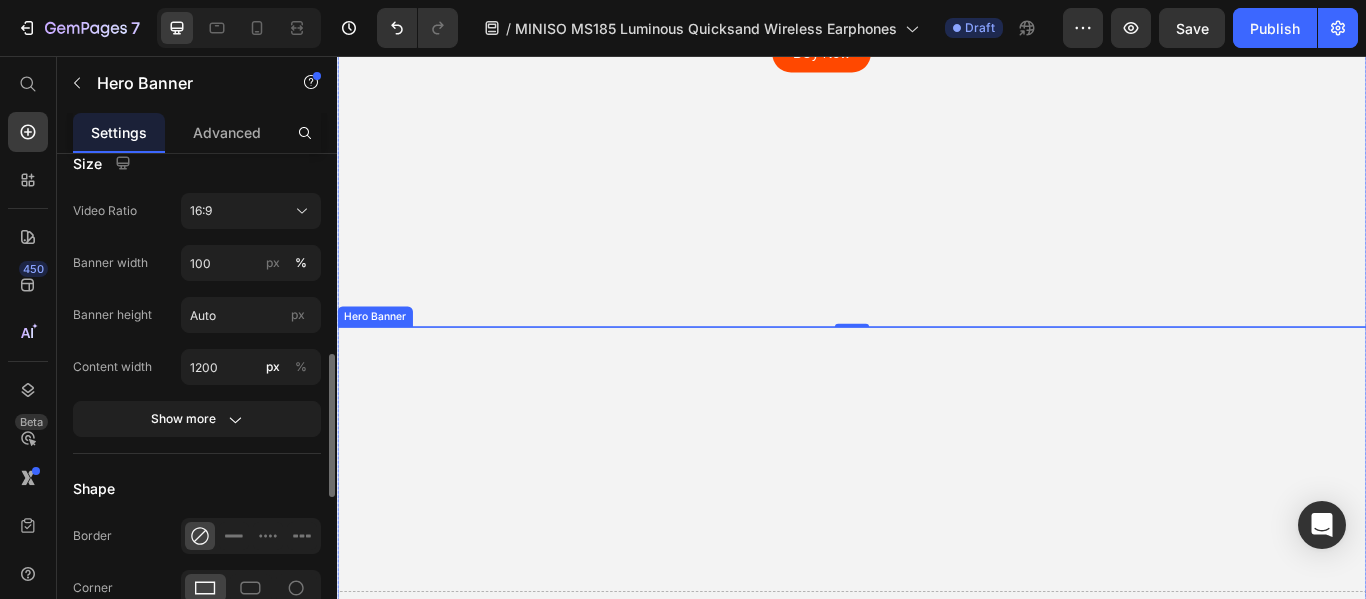 click at bounding box center (937, 709) 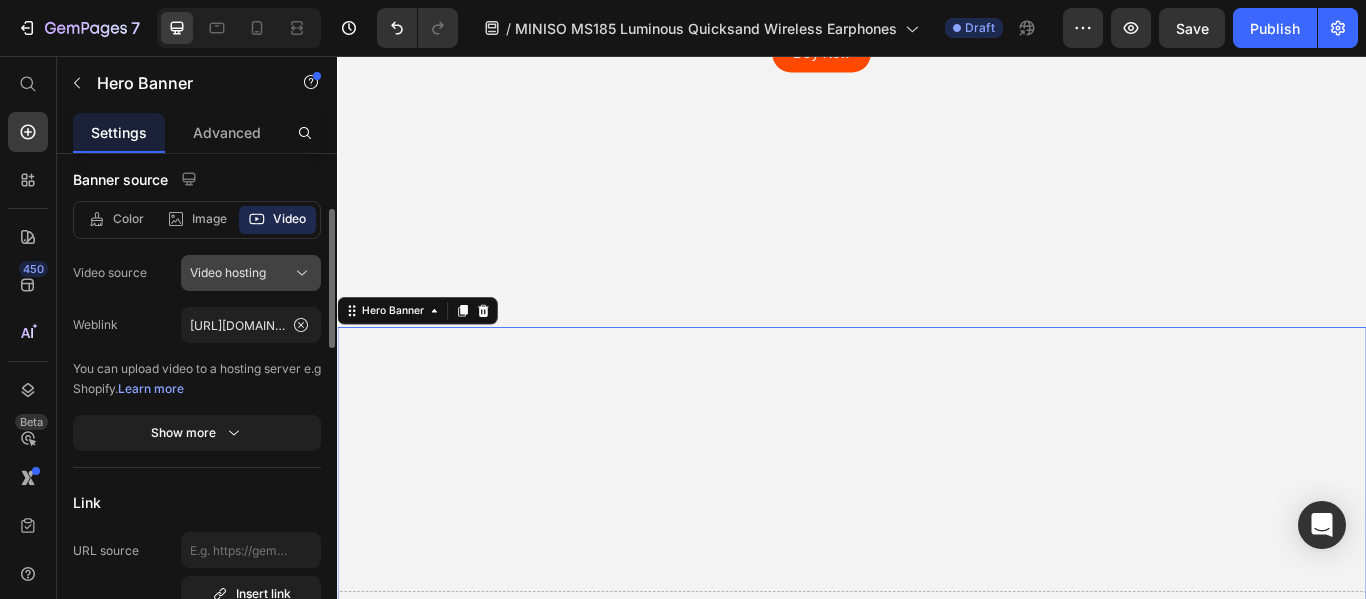 scroll, scrollTop: 0, scrollLeft: 0, axis: both 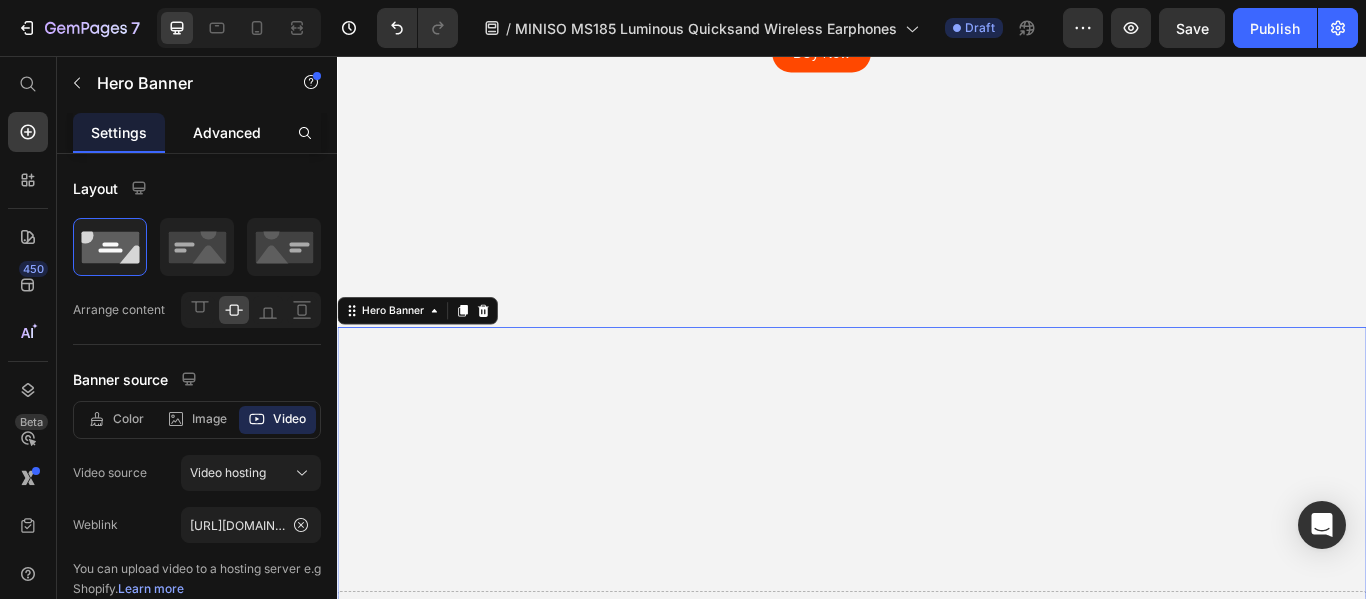 click on "Advanced" at bounding box center [227, 132] 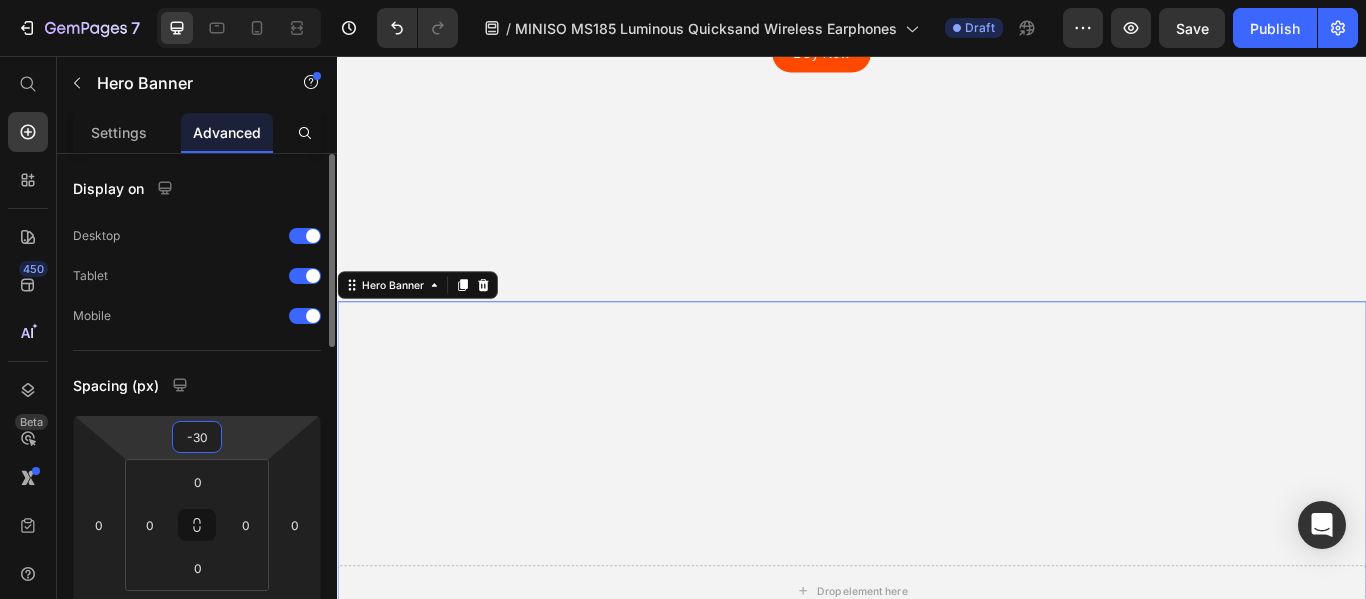 drag, startPoint x: 200, startPoint y: 439, endPoint x: 217, endPoint y: 440, distance: 17.029387 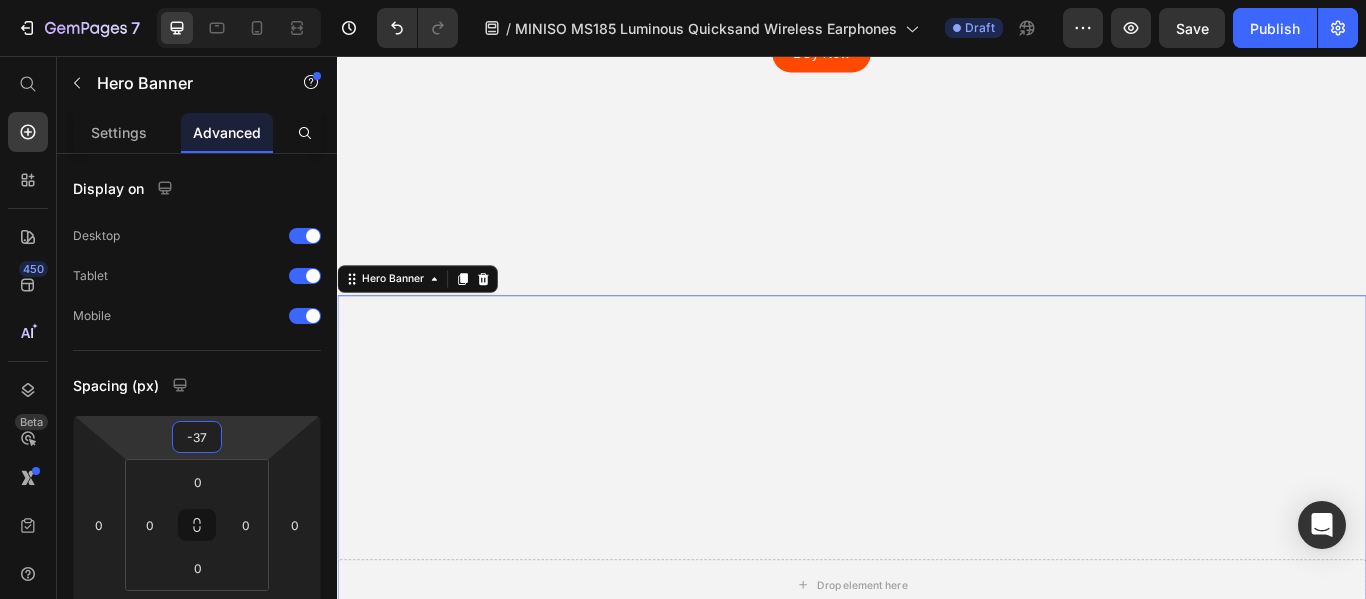 type on "-37" 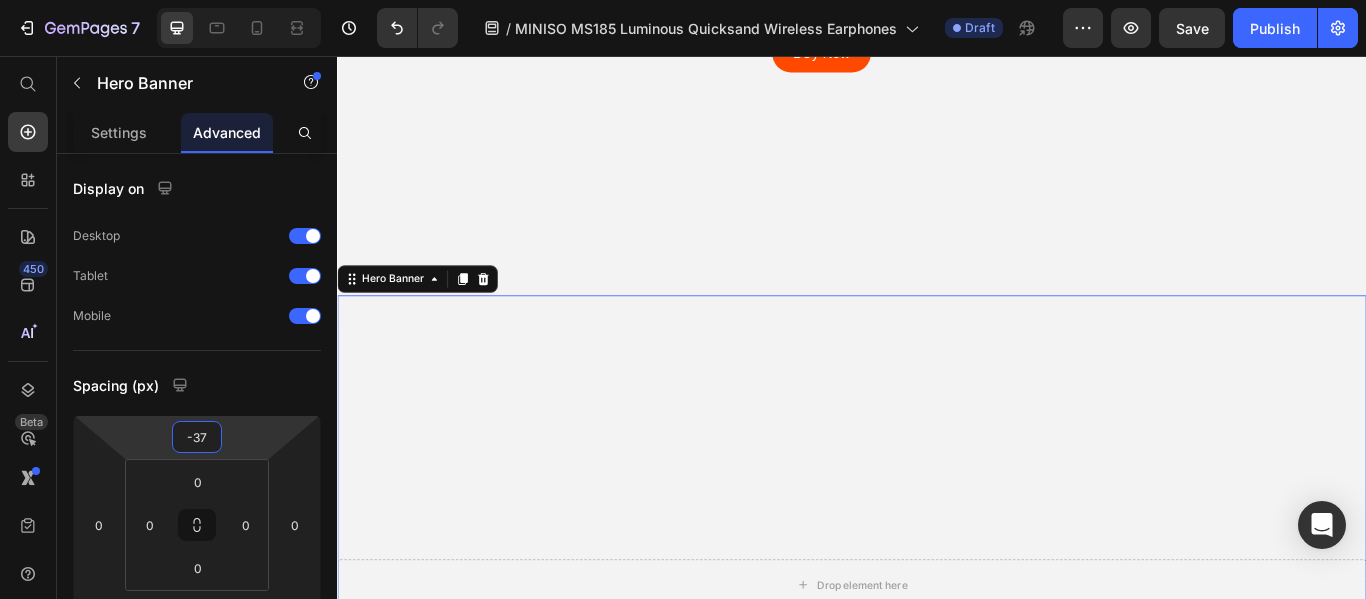 click at bounding box center [937, 672] 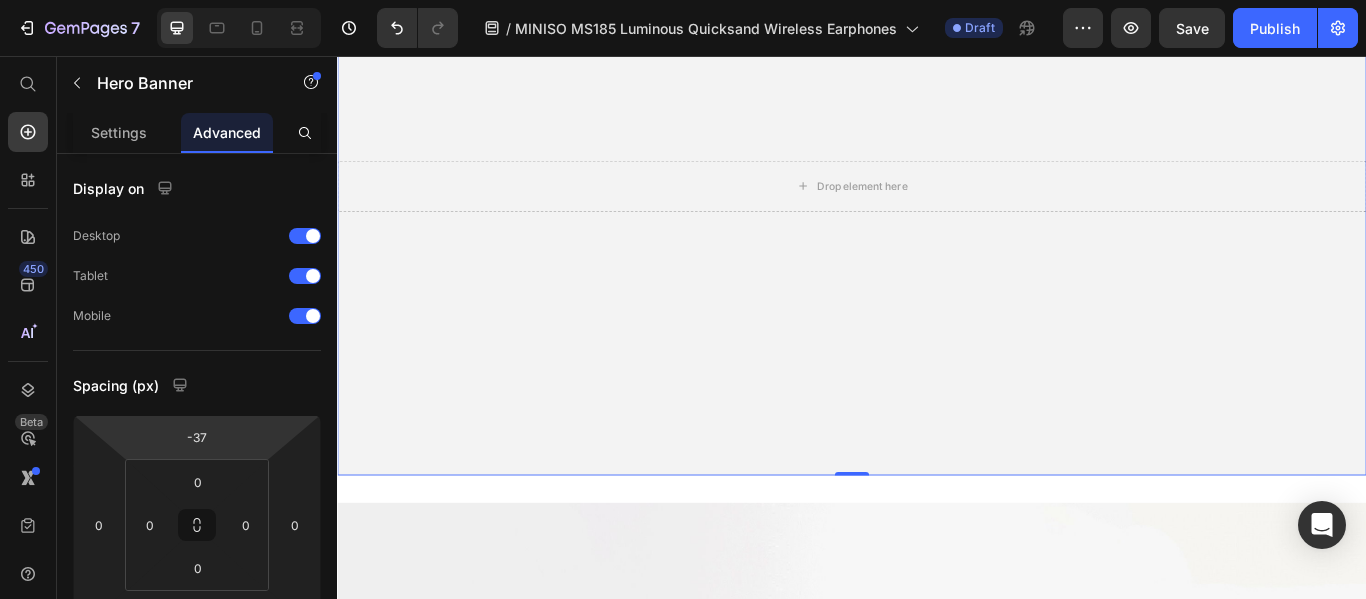 scroll, scrollTop: 800, scrollLeft: 0, axis: vertical 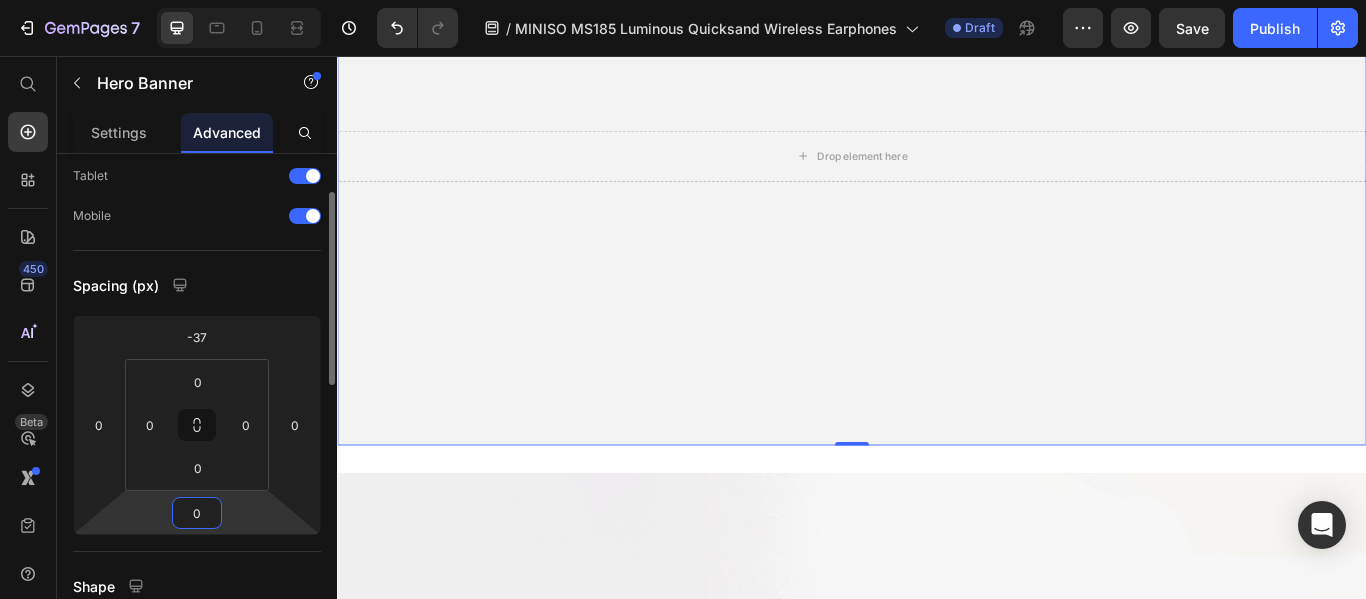 click on "0" at bounding box center [197, 513] 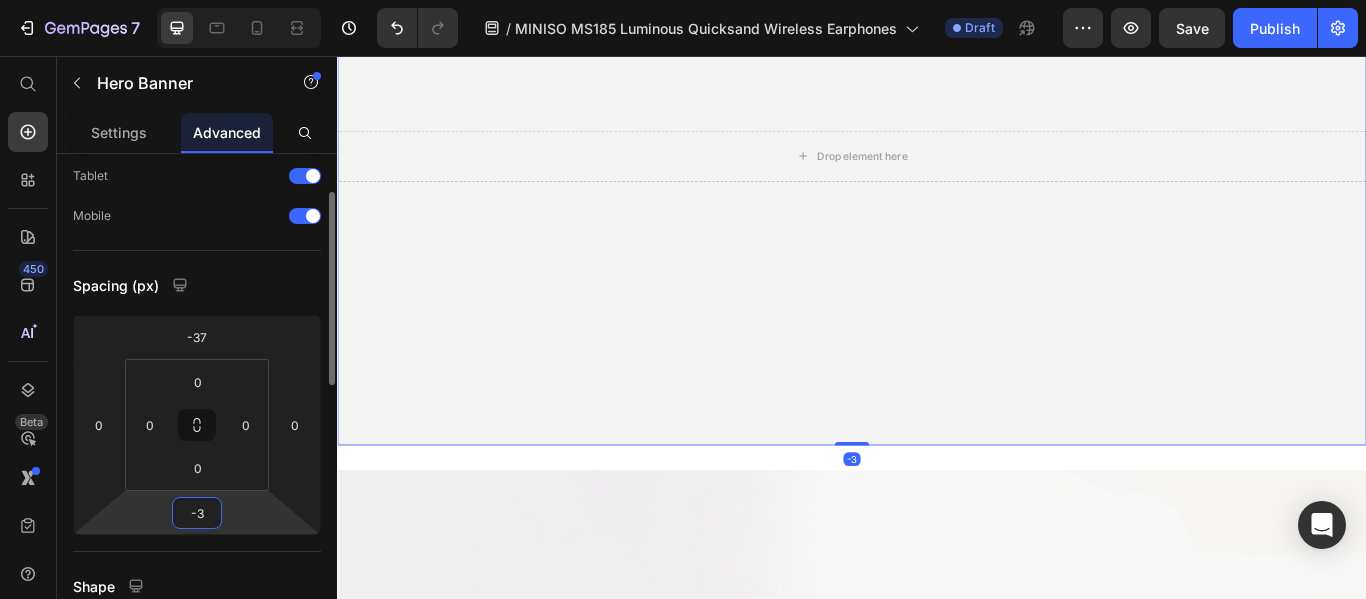 type on "-30" 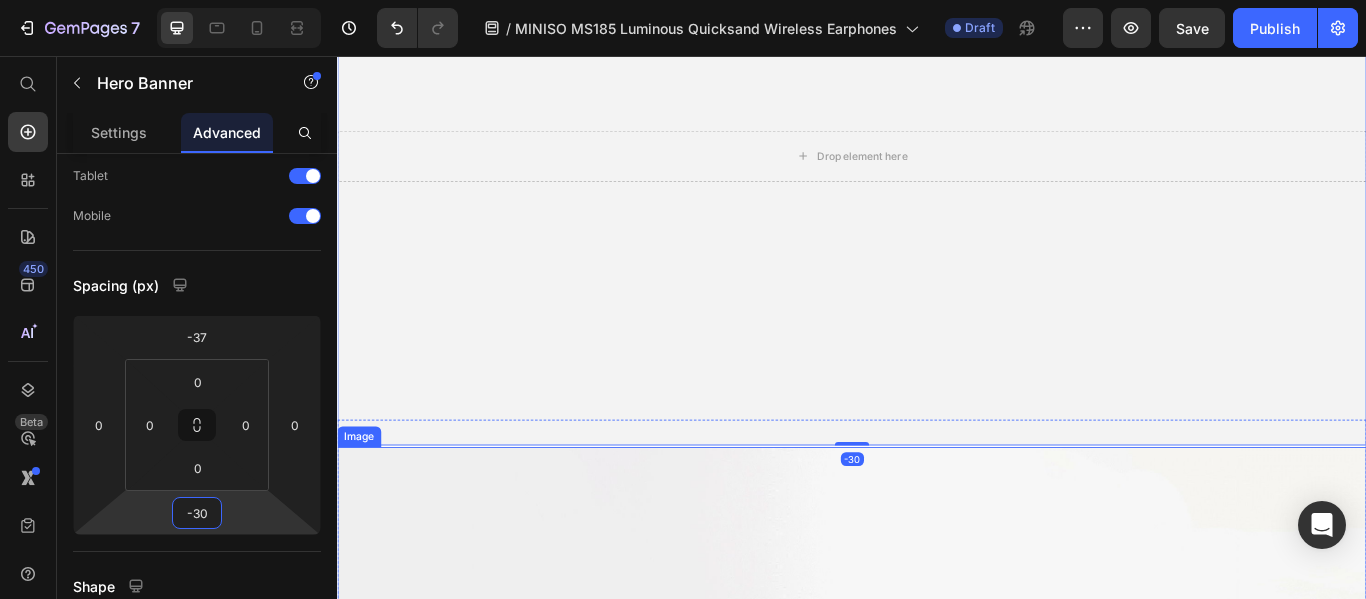 click on "Image Image Image Image Image Image Image Image Image Image Image Image
Product Images MINISO MS185 Luminous Quicksand Wireless Earphones Product Title Rs.9,990.00 Product Price Rs.14,990.00 Product Price Row Quantity Text Block 1 Product Quantity
Add to cart Add to Cart Buy it now Dynamic Checkout Product Section 2" at bounding box center (937, 6272) 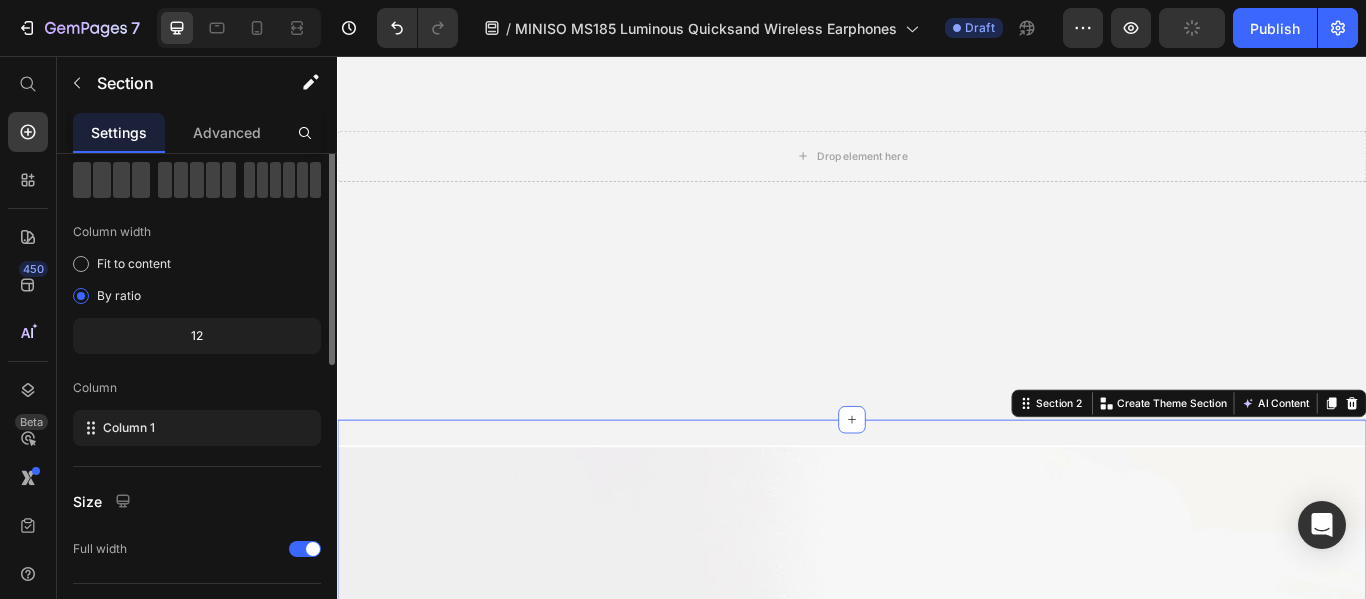 scroll, scrollTop: 0, scrollLeft: 0, axis: both 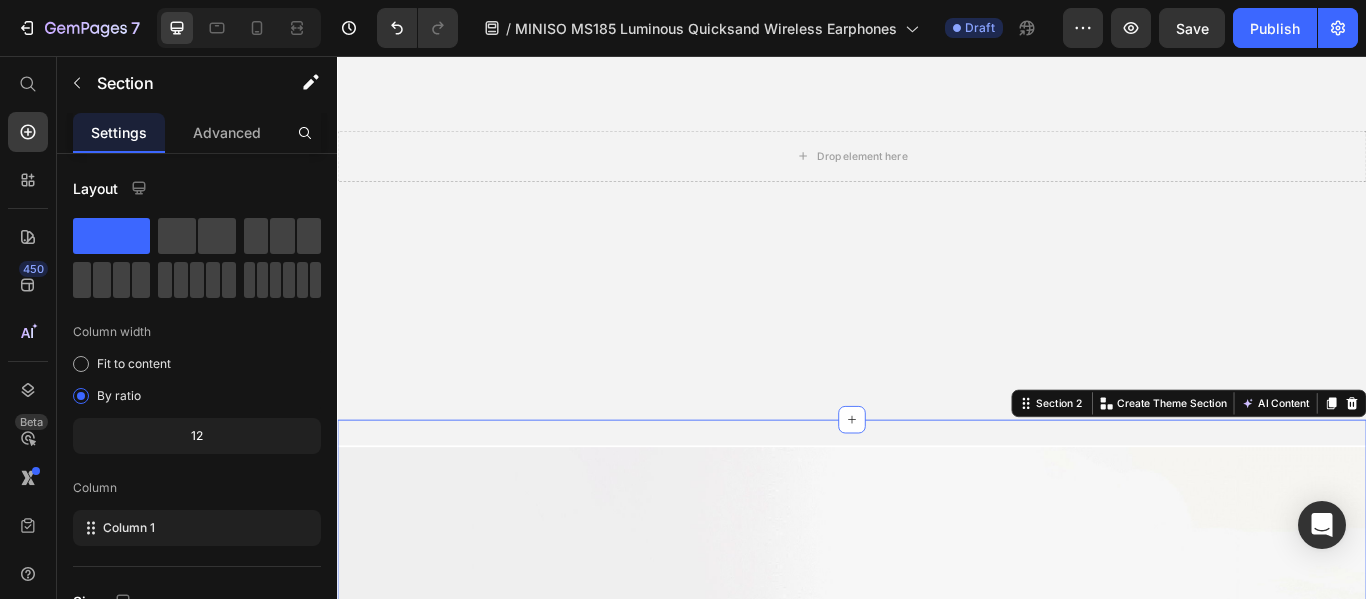 click on "Image Image Image Image Image Image Image Image Image Image Image Image
Product Images MINISO MS185 Luminous Quicksand Wireless Earphones Product Title Rs.9,990.00 Product Price Rs.14,990.00 Product Price Row Quantity Text Block 1 Product Quantity
Add to cart Add to Cart Buy it now Dynamic Checkout Product Section 2   You can create reusable sections Create Theme Section AI Content Write with GemAI What would you like to describe here? Tone and Voice Persuasive Product MINISO MS185 Luminous Quicksand Wireless Earphones Show more Generate" at bounding box center (937, 6272) 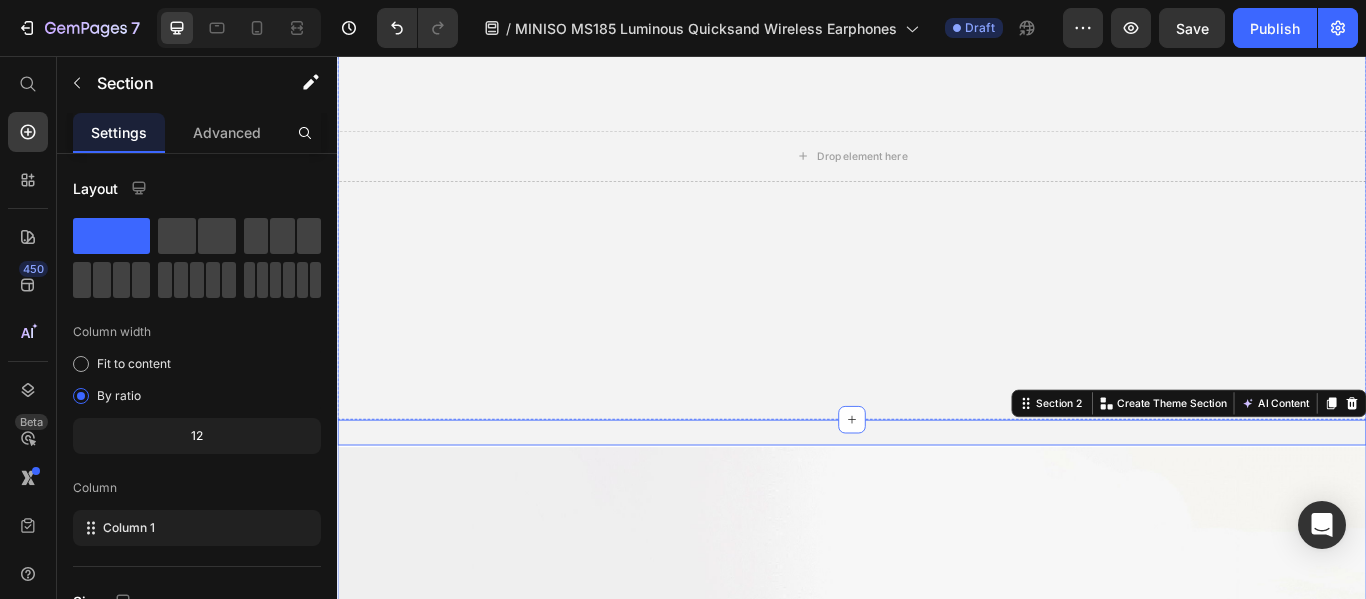 drag, startPoint x: 727, startPoint y: 457, endPoint x: 605, endPoint y: 492, distance: 126.921234 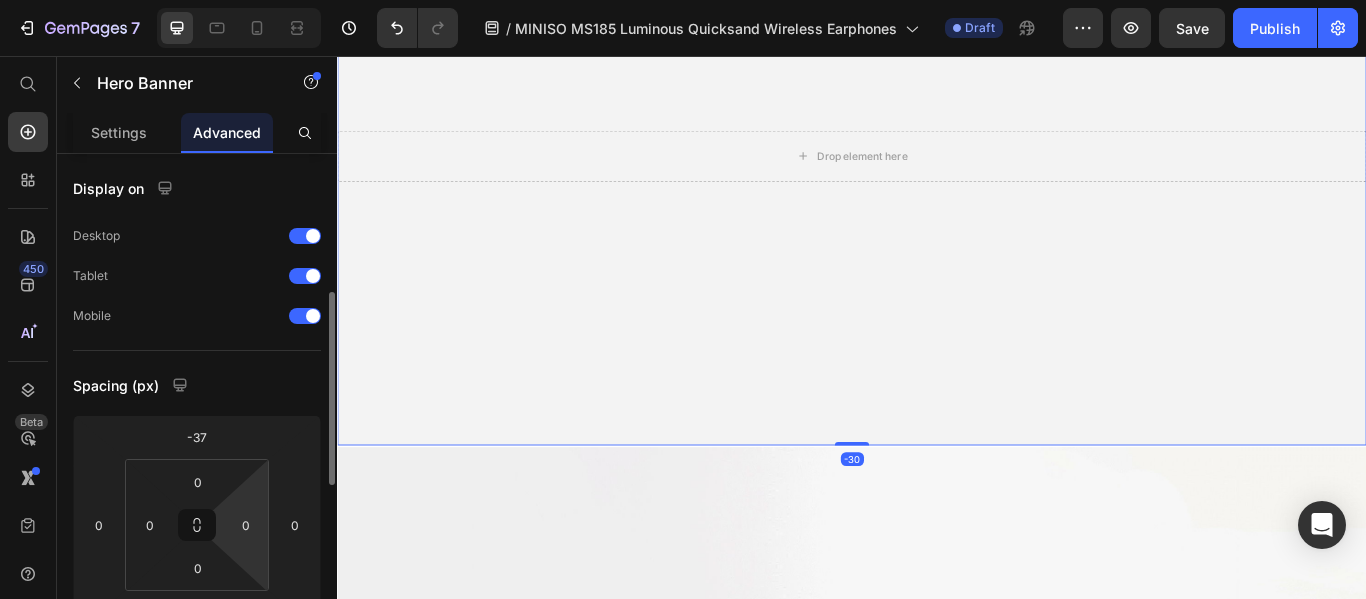 scroll, scrollTop: 100, scrollLeft: 0, axis: vertical 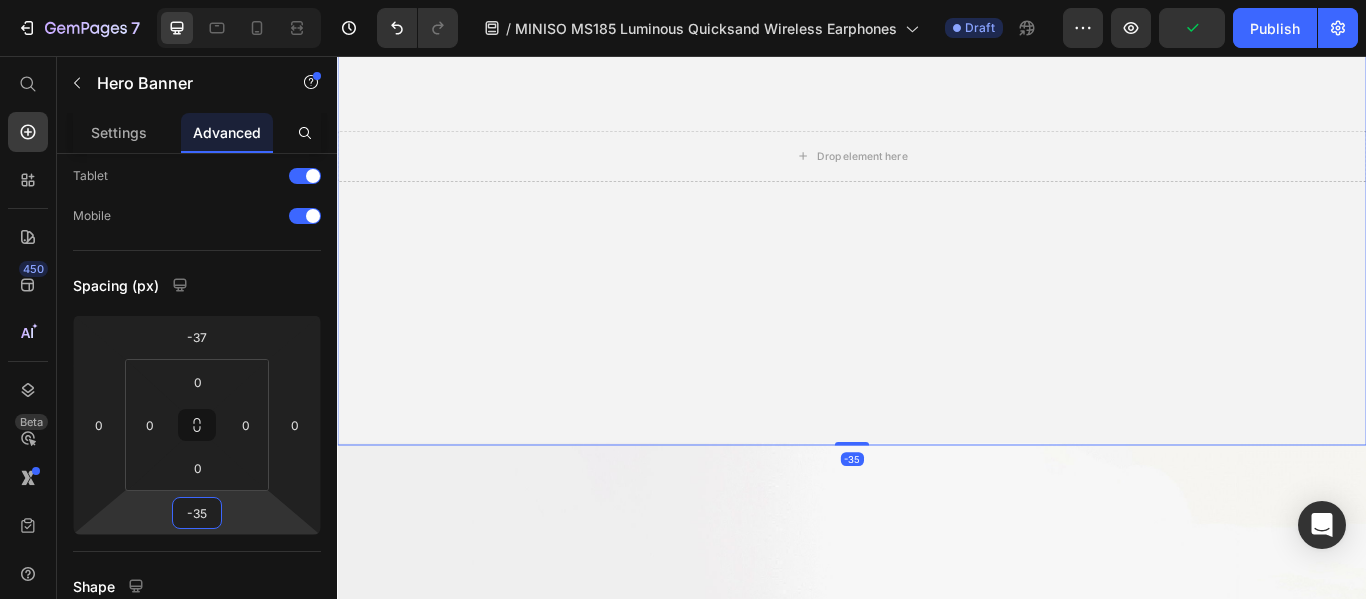 type on "-35" 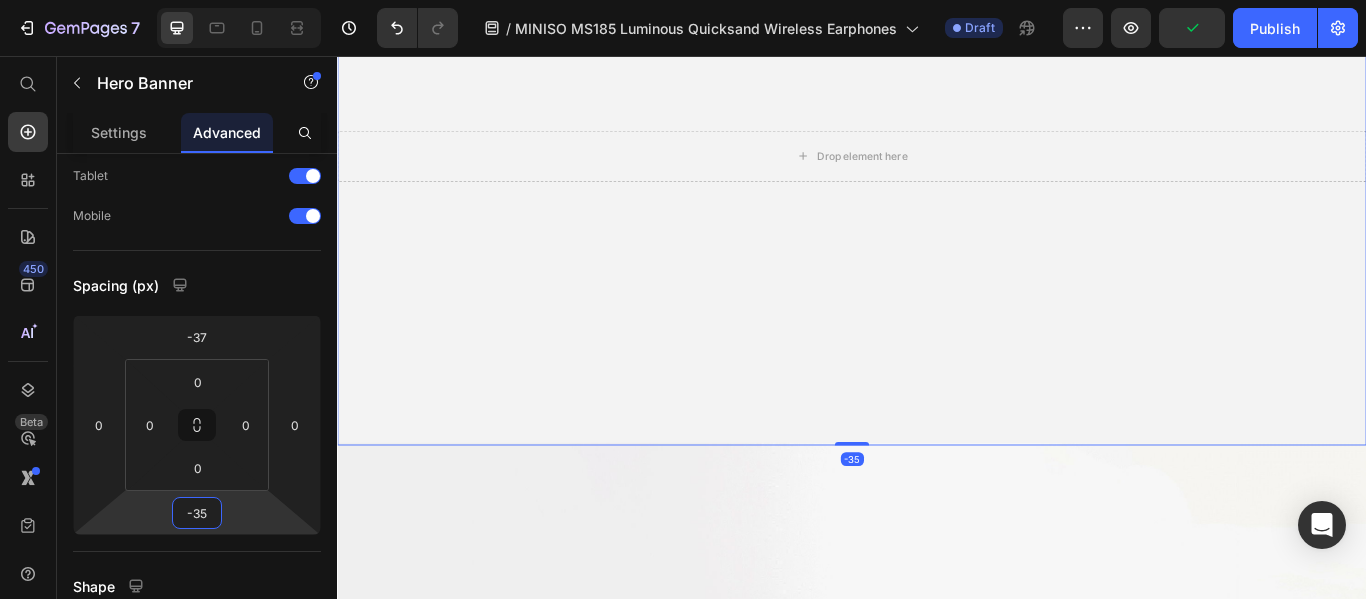 click at bounding box center [937, 172] 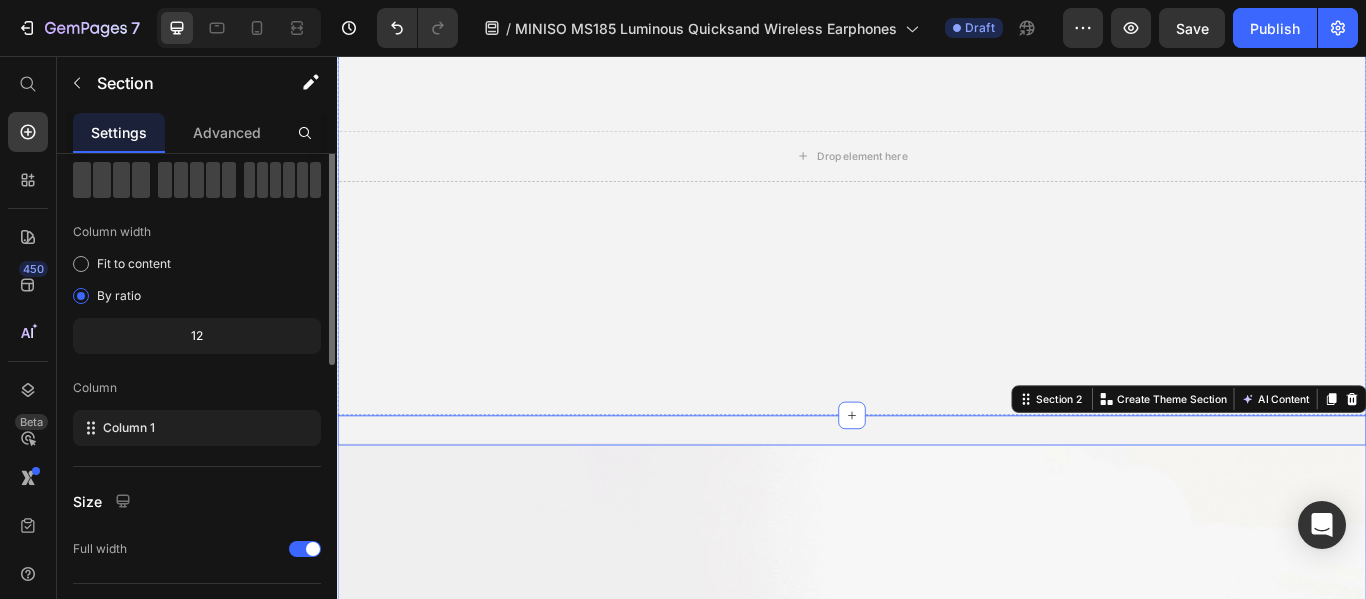 scroll, scrollTop: 0, scrollLeft: 0, axis: both 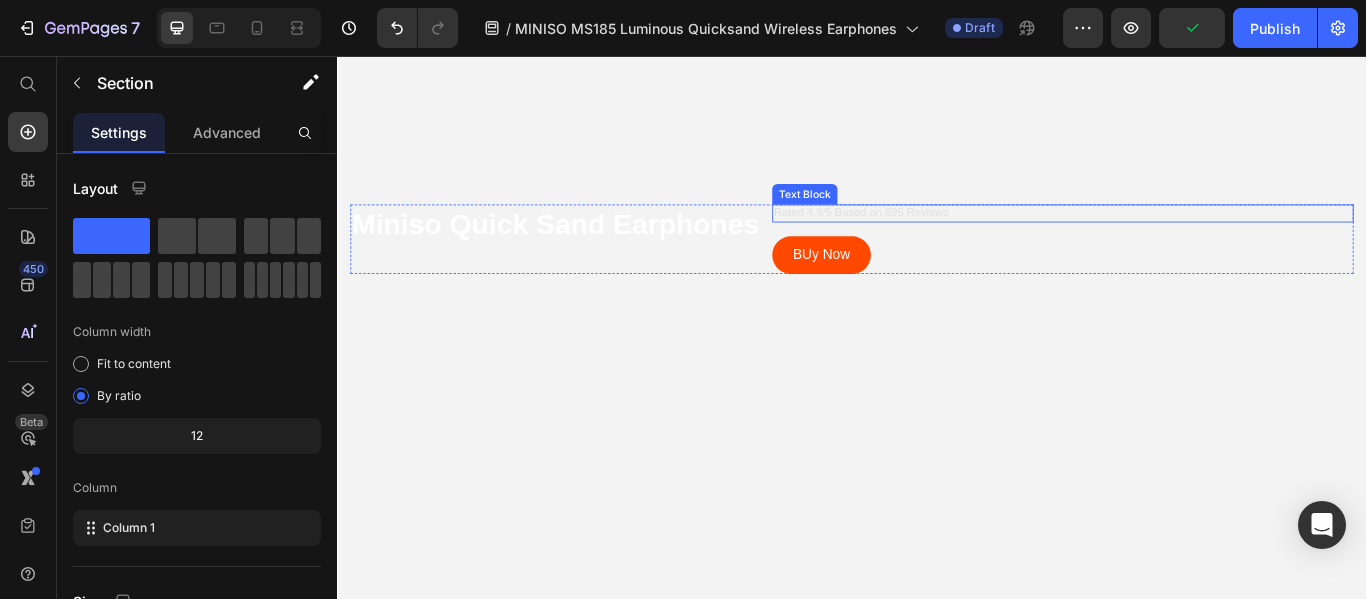 click on "Rated 4.9/5 Based on 895 Reviews" at bounding box center [1183, 239] 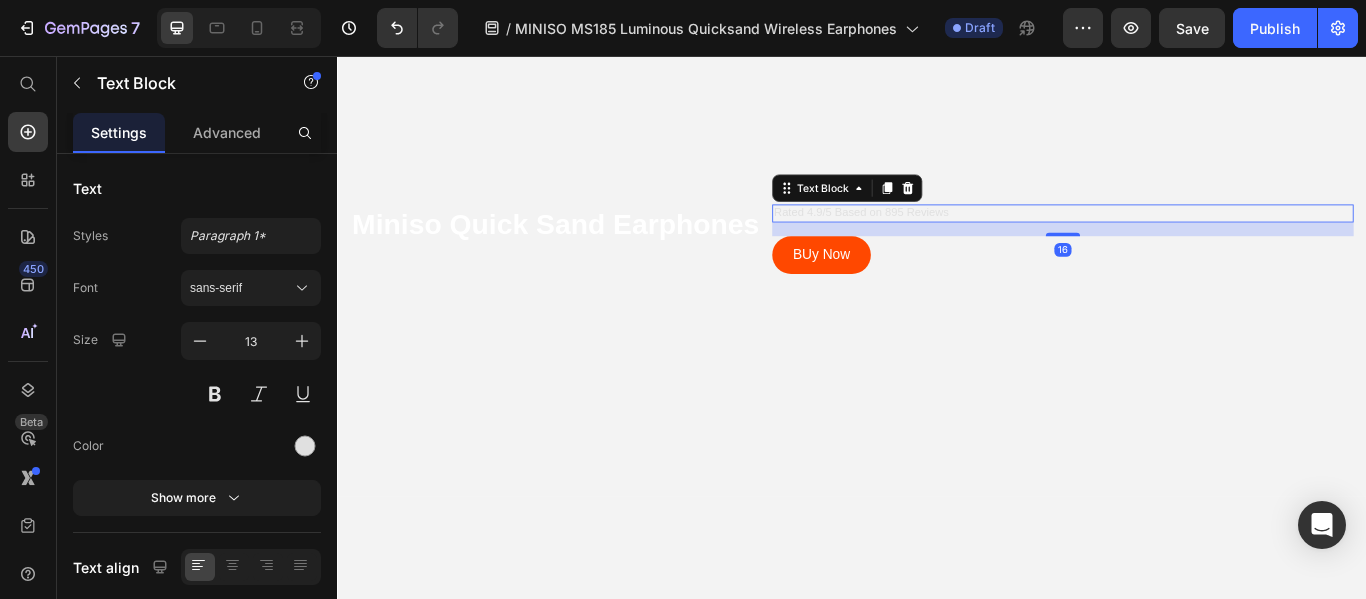 scroll, scrollTop: 100, scrollLeft: 0, axis: vertical 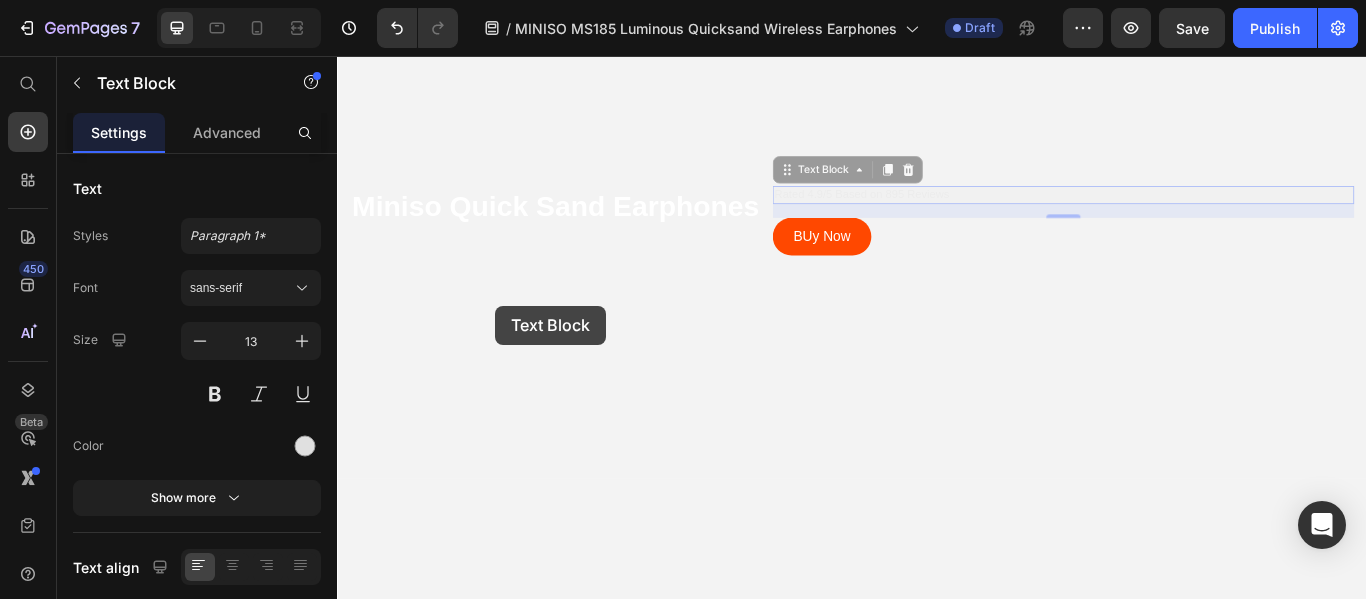 drag, startPoint x: 885, startPoint y: 194, endPoint x: 521, endPoint y: 347, distance: 394.84808 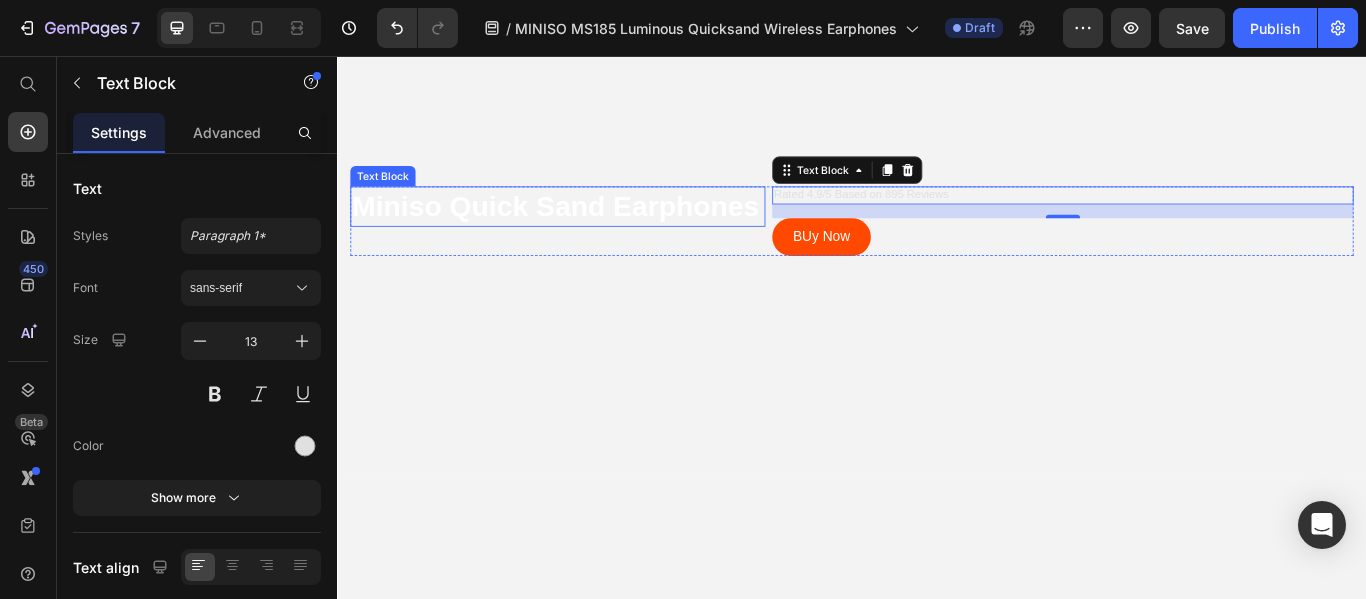 drag, startPoint x: 860, startPoint y: 184, endPoint x: 820, endPoint y: 188, distance: 40.1995 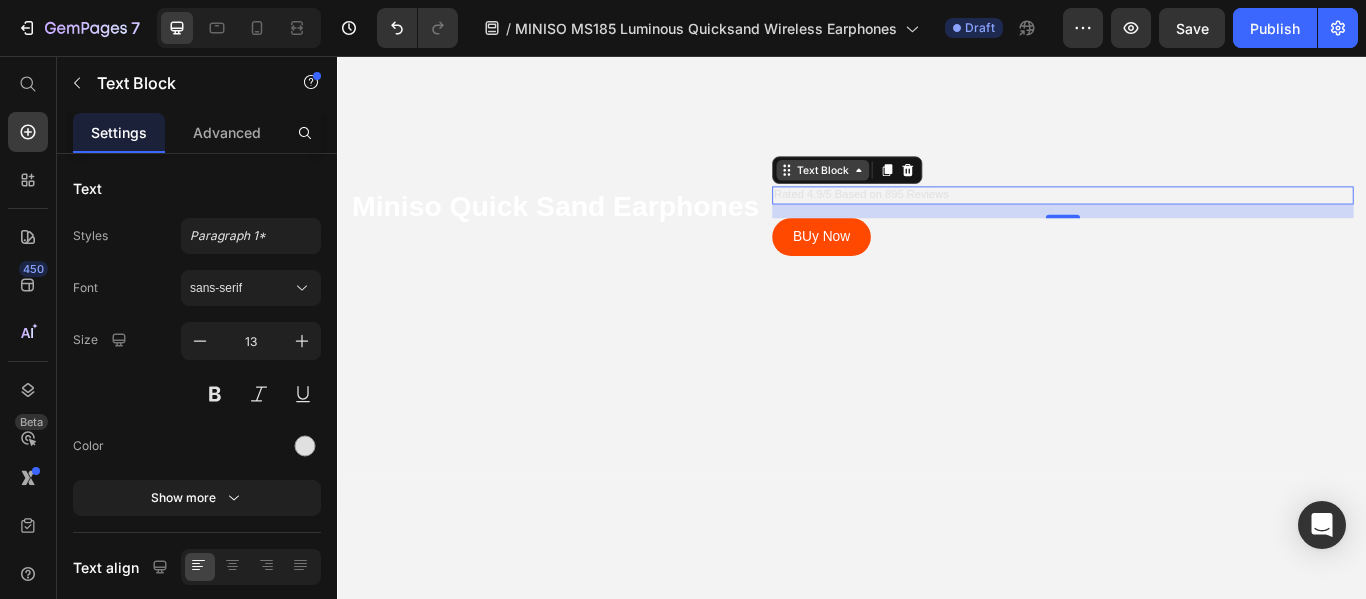 click on "Text Block" at bounding box center (903, 189) 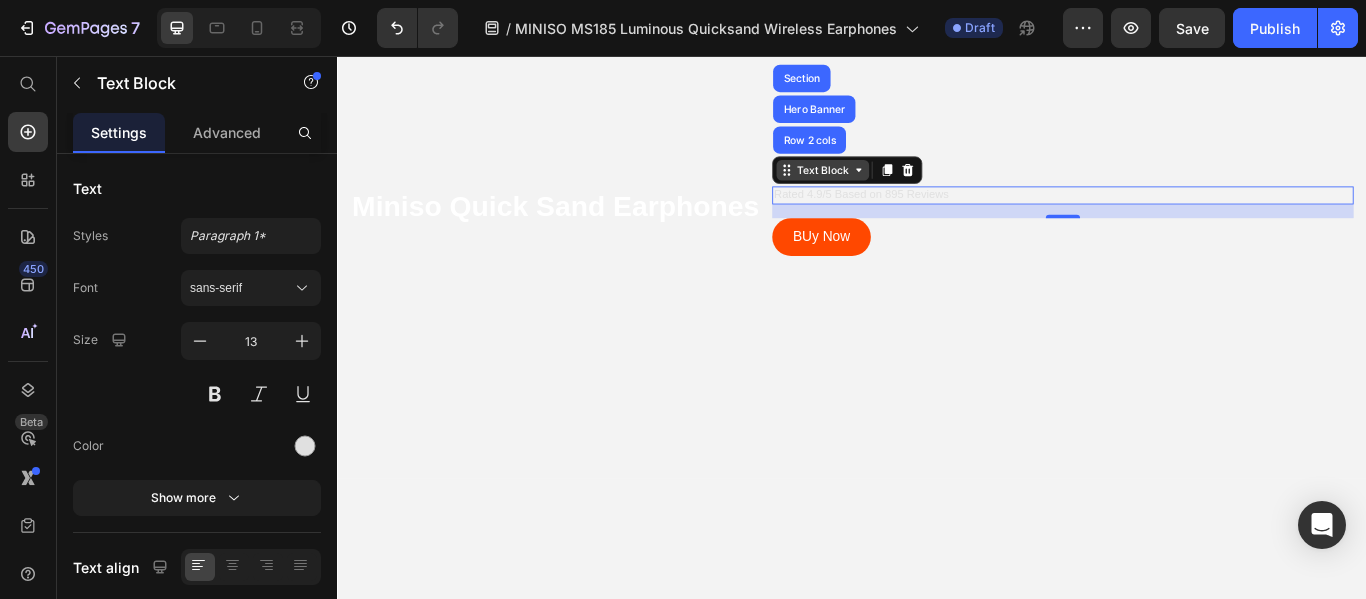 click on "Text Block" at bounding box center [903, 189] 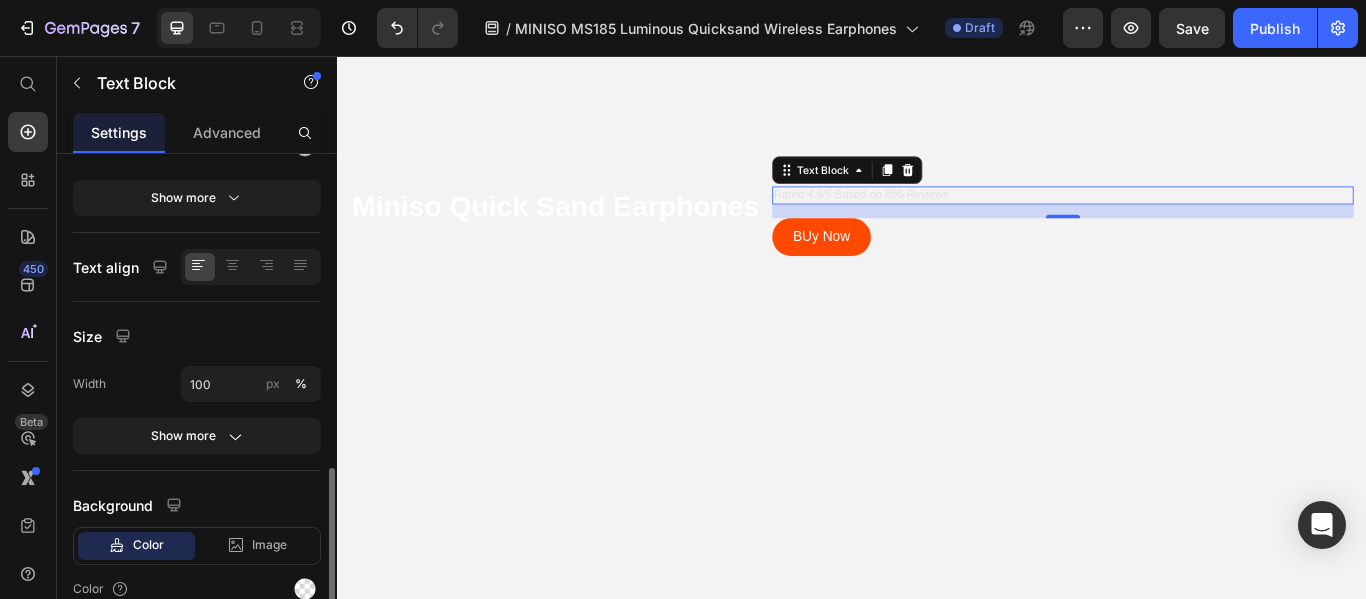 scroll, scrollTop: 393, scrollLeft: 0, axis: vertical 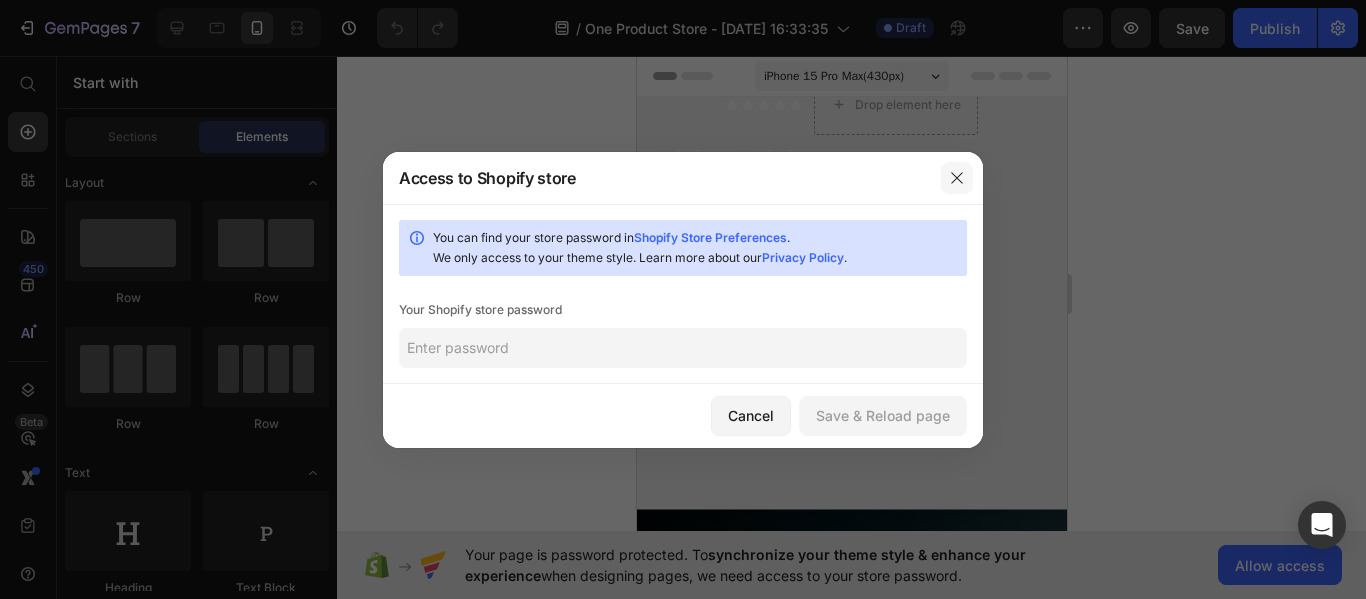 click 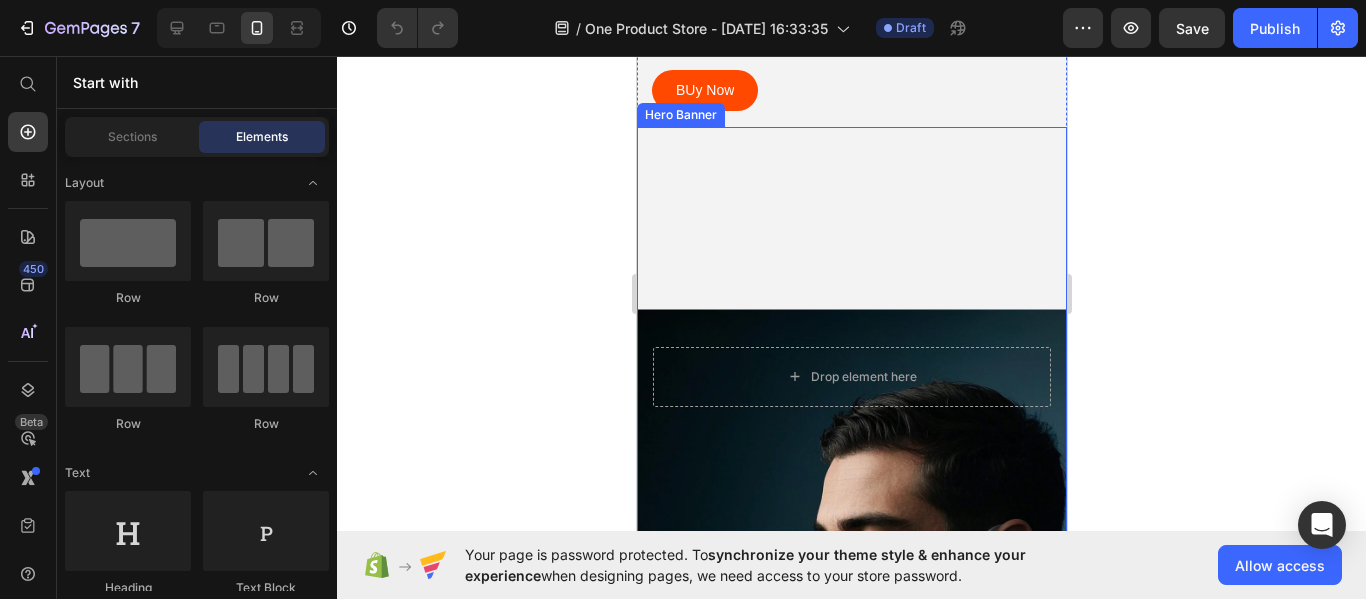 scroll, scrollTop: 0, scrollLeft: 0, axis: both 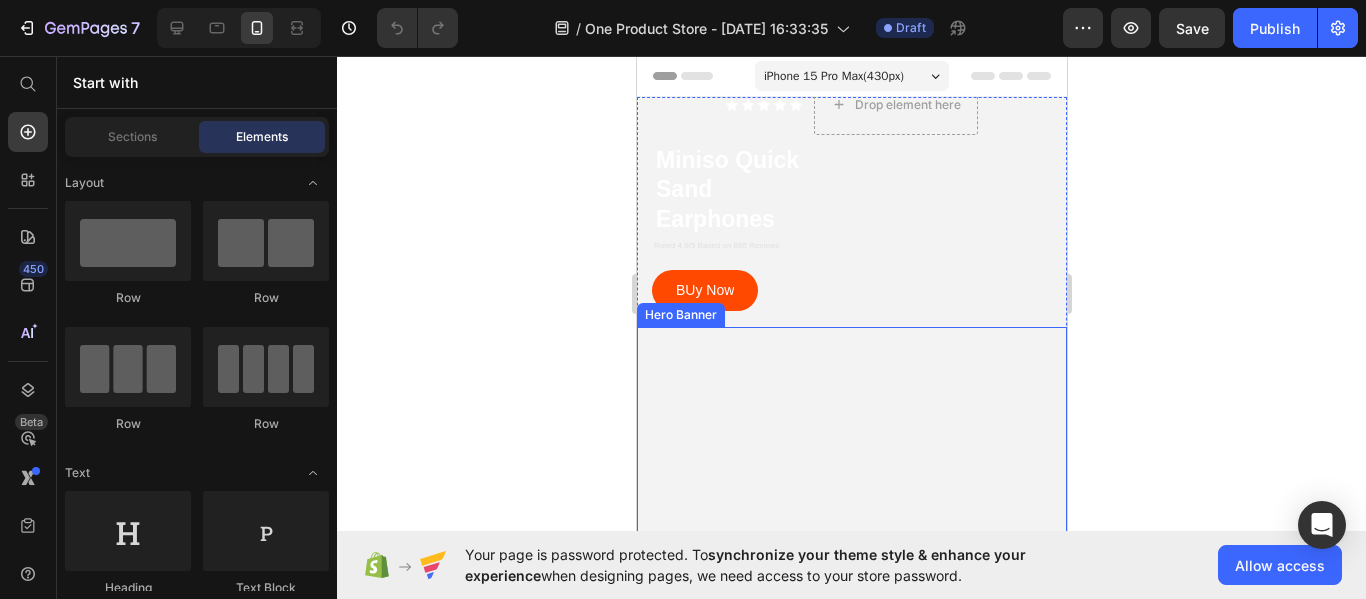 click at bounding box center [851, 577] 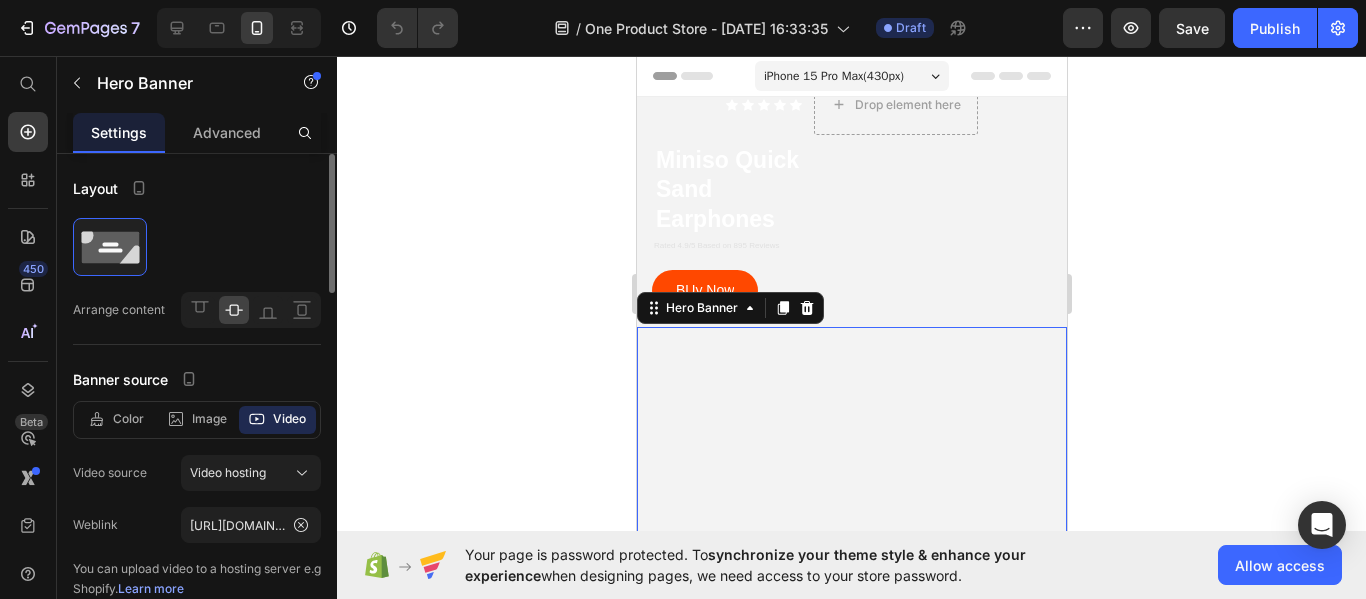 scroll, scrollTop: 100, scrollLeft: 0, axis: vertical 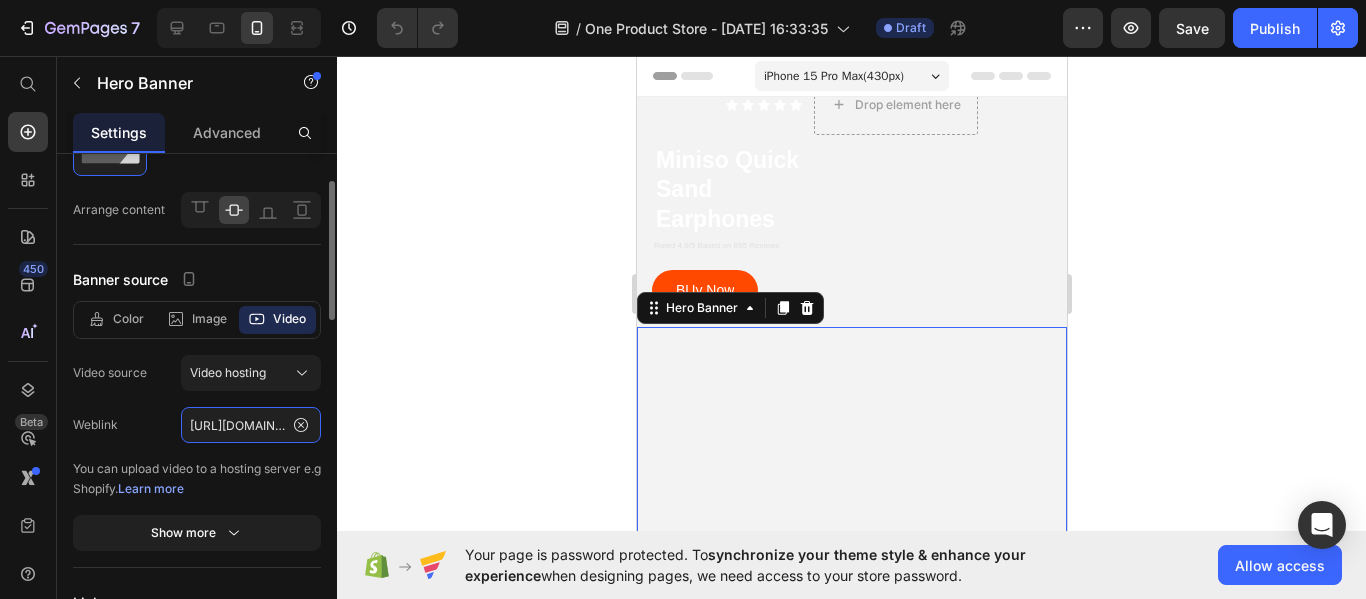 click on "https://cdn.shopify.com/videos/c/o/v/b50b467623ea4c5694e63d7f0f1d49c6.mp4" 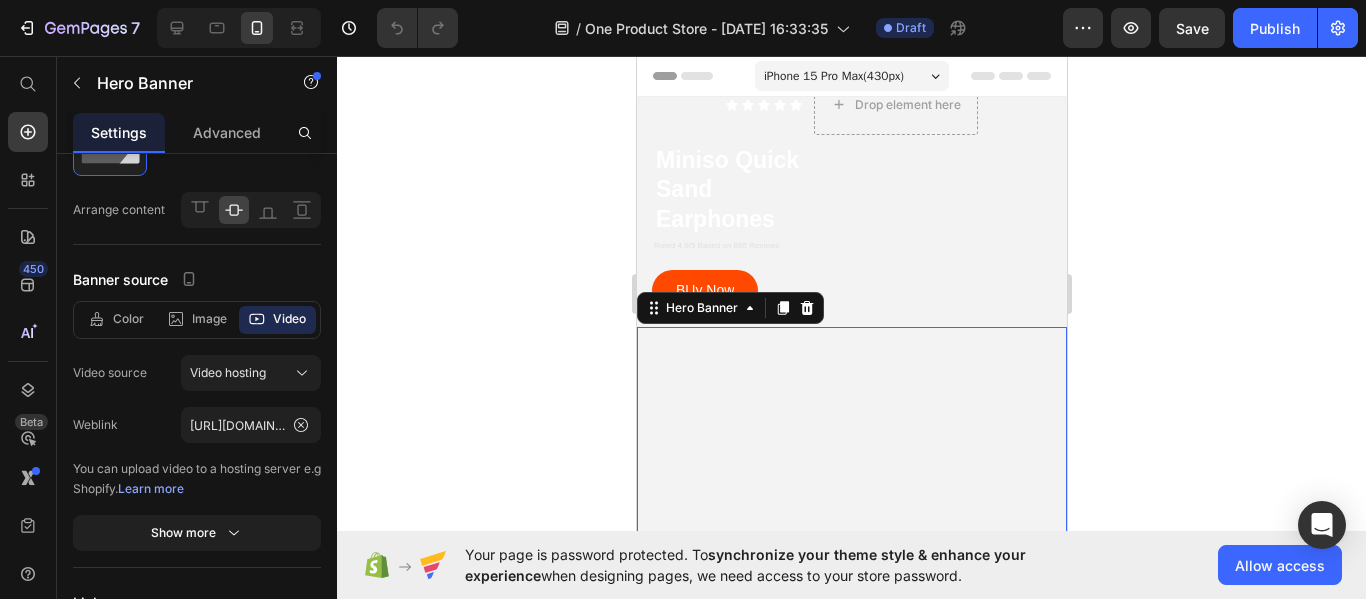 click at bounding box center [851, 577] 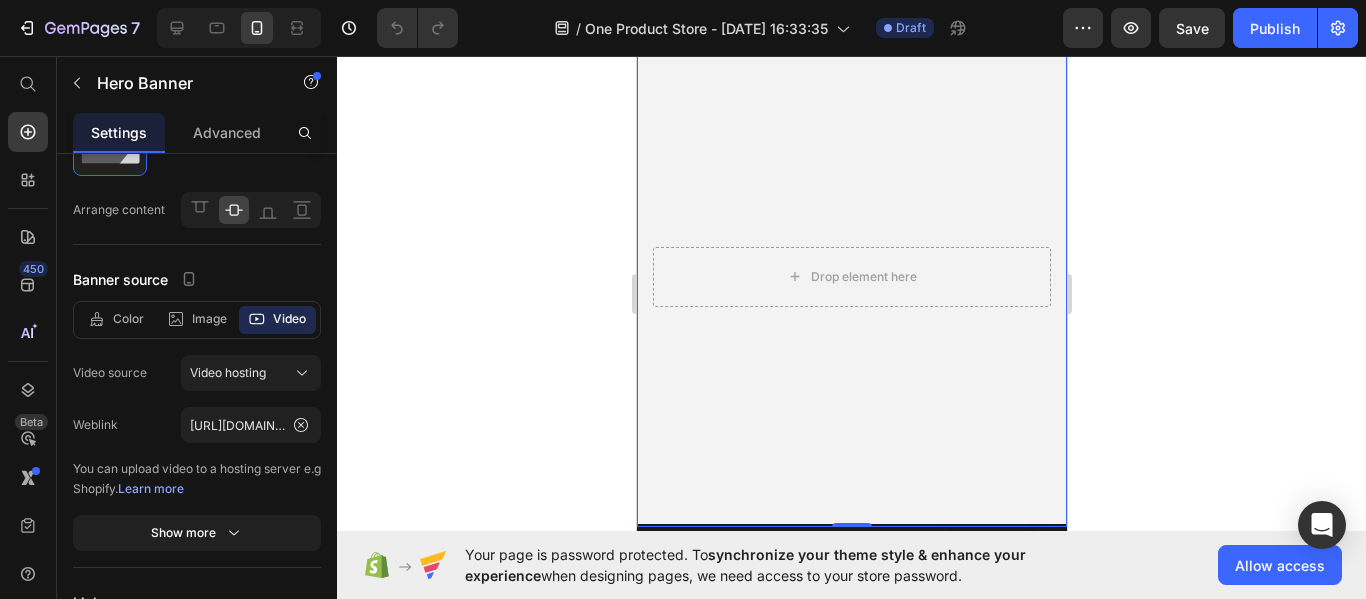 scroll, scrollTop: 100, scrollLeft: 0, axis: vertical 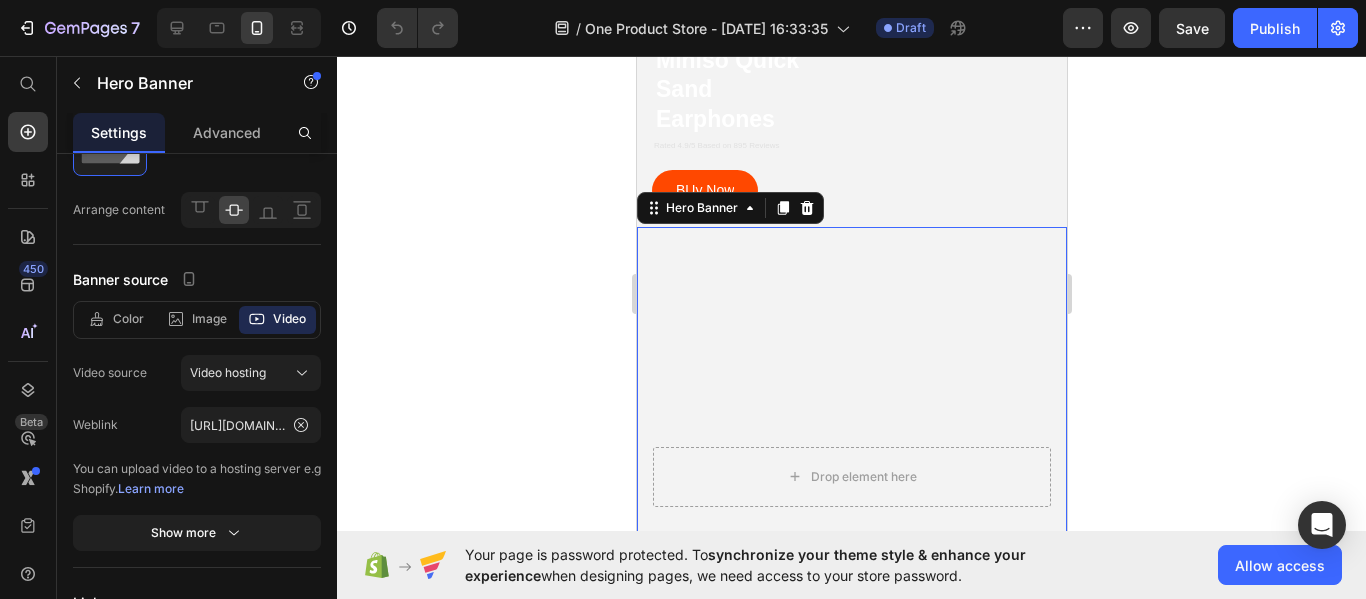 click at bounding box center [851, 477] 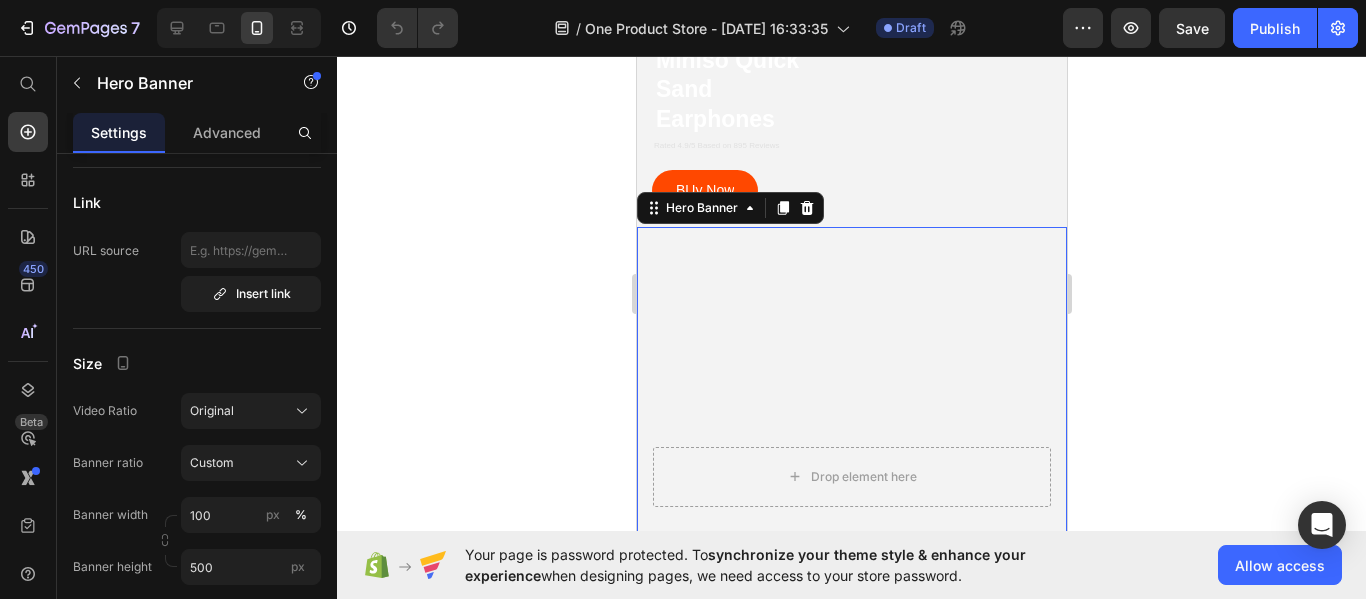scroll, scrollTop: 0, scrollLeft: 0, axis: both 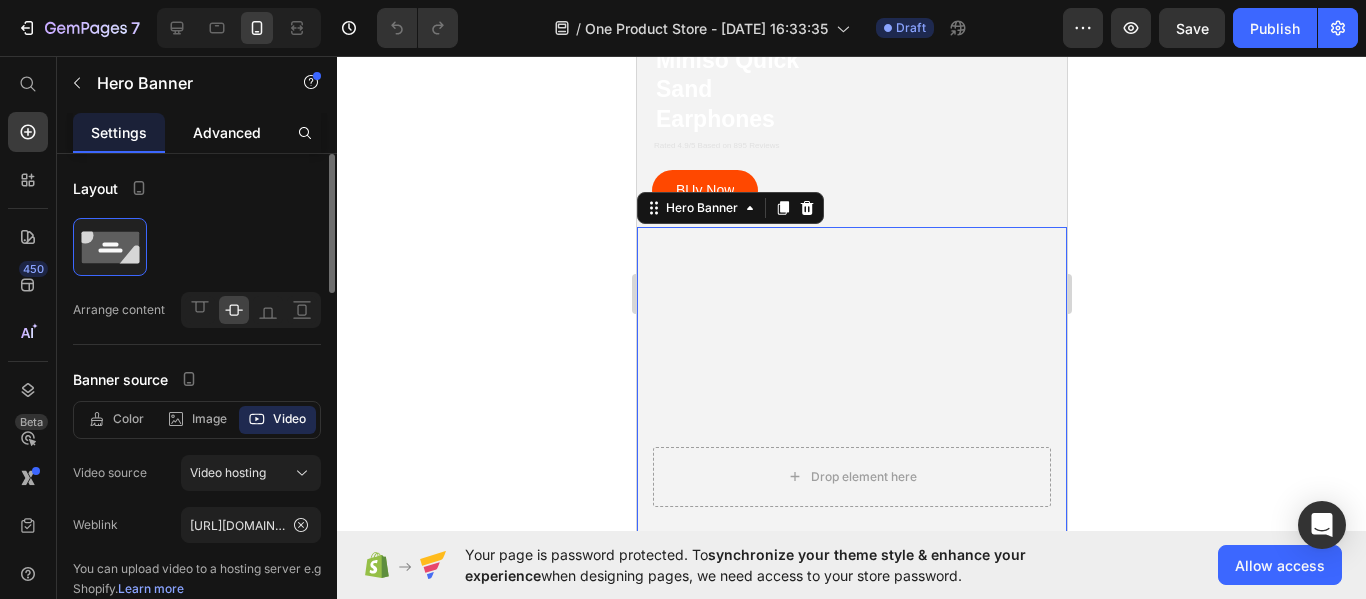 click on "Advanced" at bounding box center [227, 132] 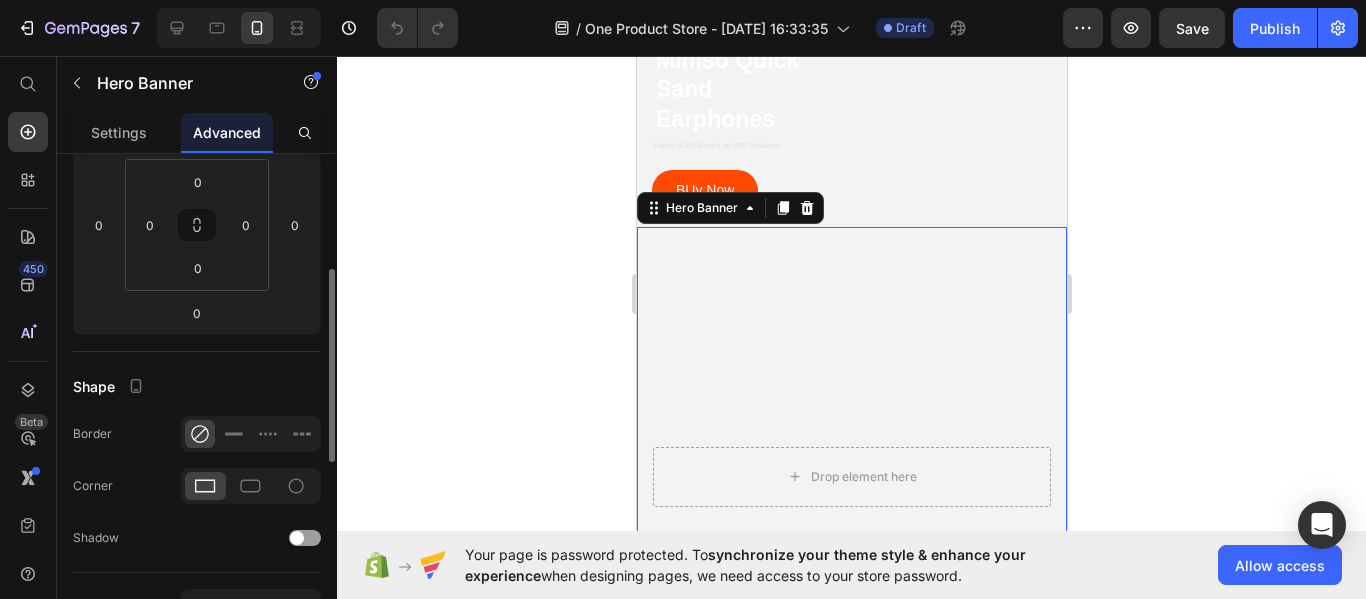 scroll, scrollTop: 200, scrollLeft: 0, axis: vertical 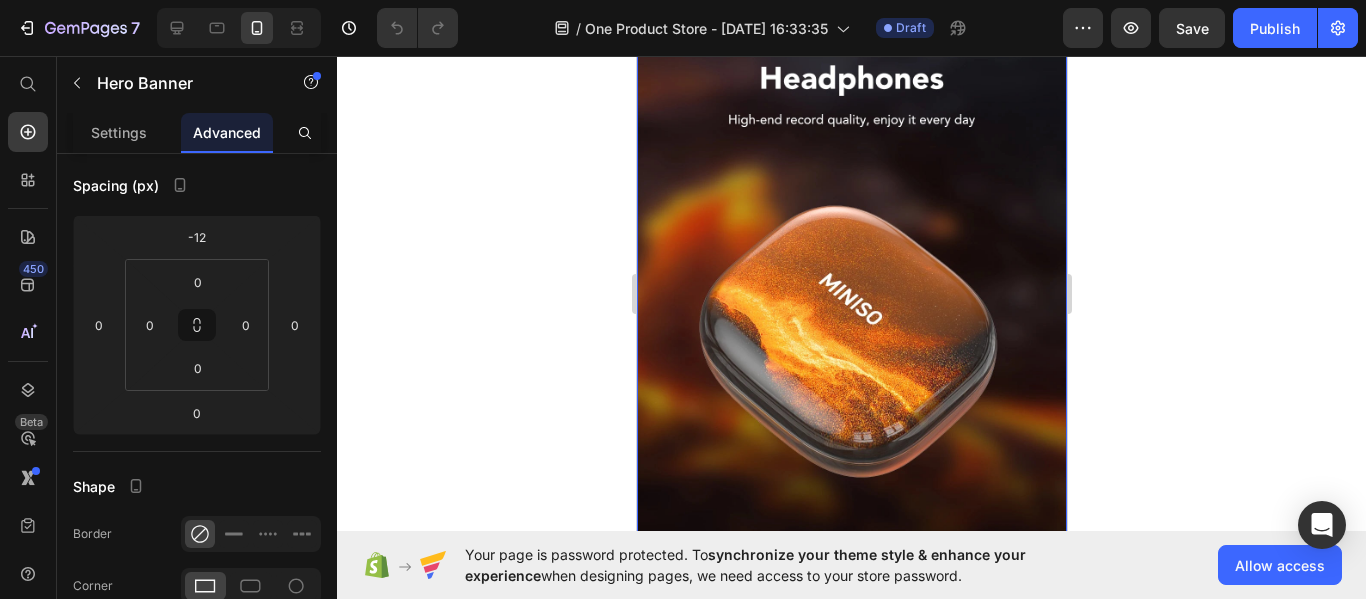 click at bounding box center (851, 292) 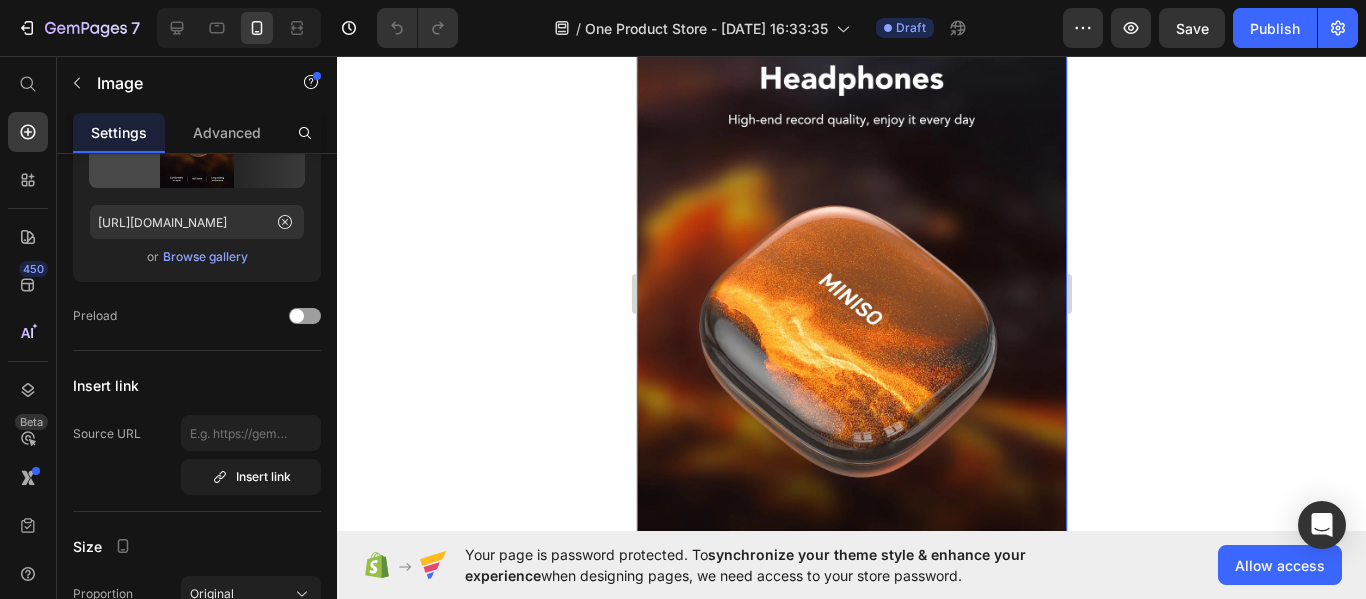 scroll, scrollTop: 0, scrollLeft: 0, axis: both 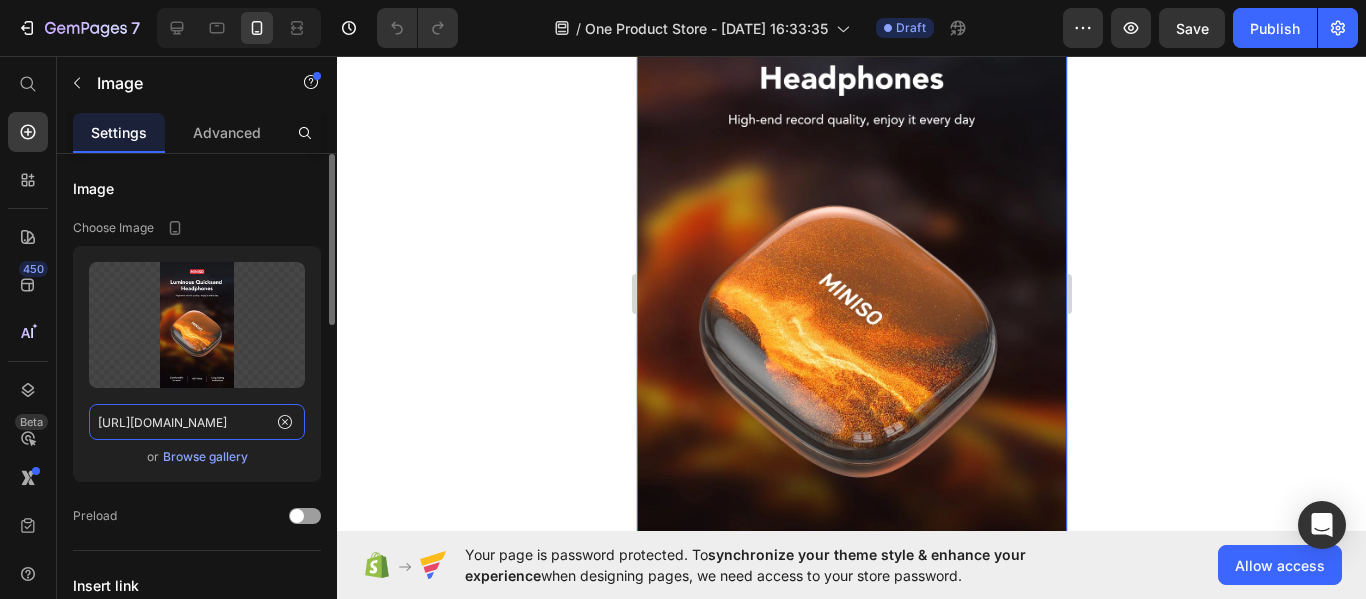 click on "[URL][DOMAIN_NAME]" 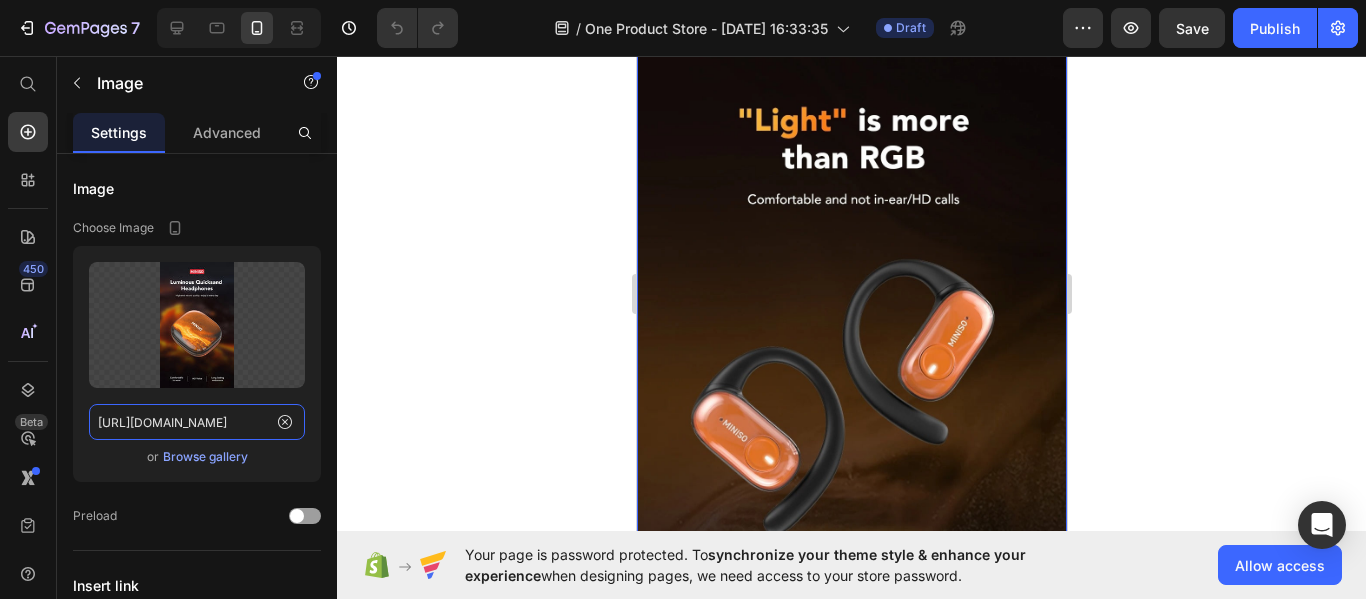 scroll, scrollTop: 1600, scrollLeft: 0, axis: vertical 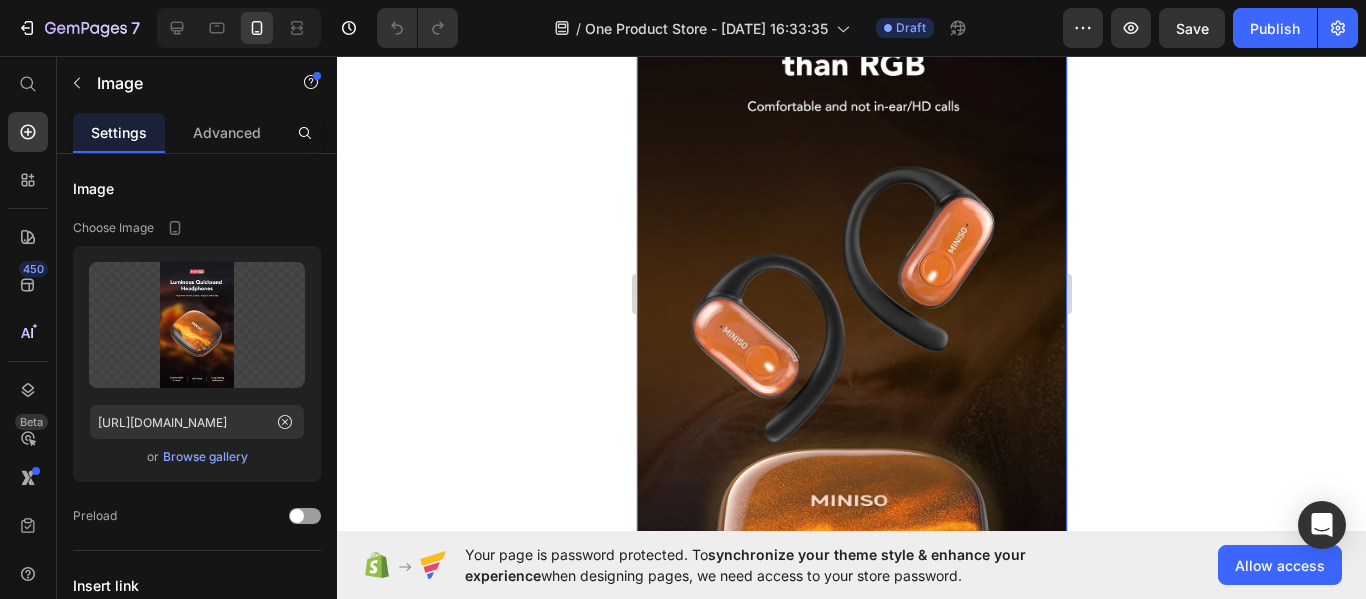 click at bounding box center (851, 350) 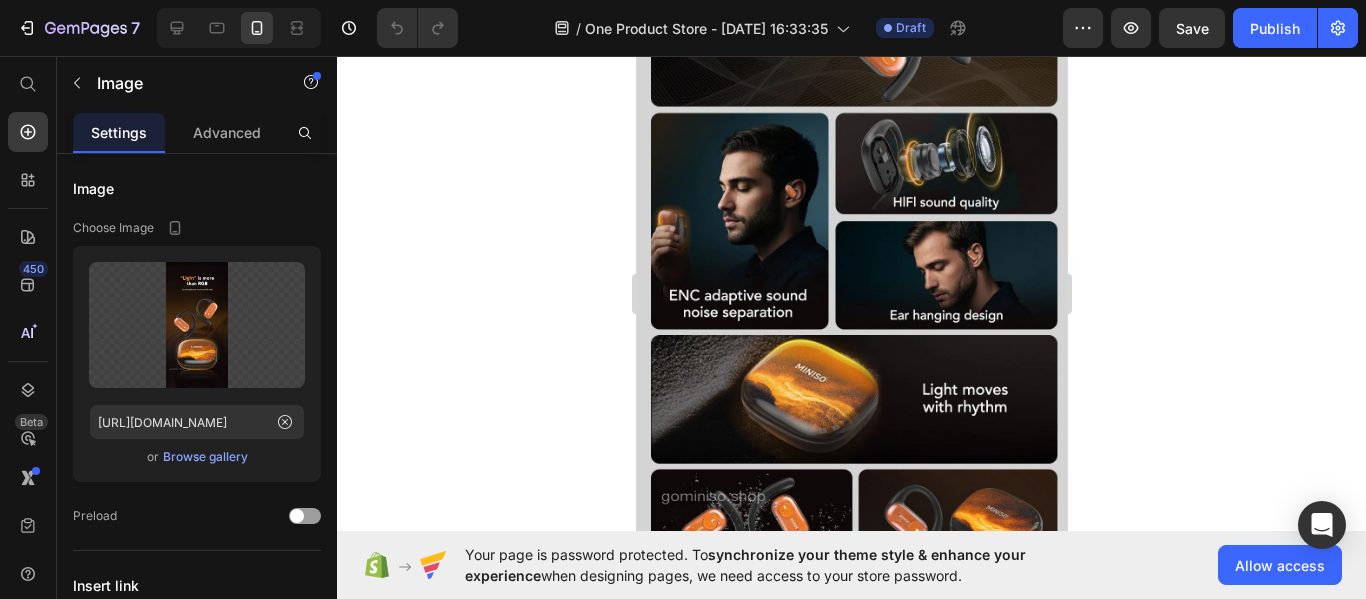 scroll, scrollTop: 3300, scrollLeft: 0, axis: vertical 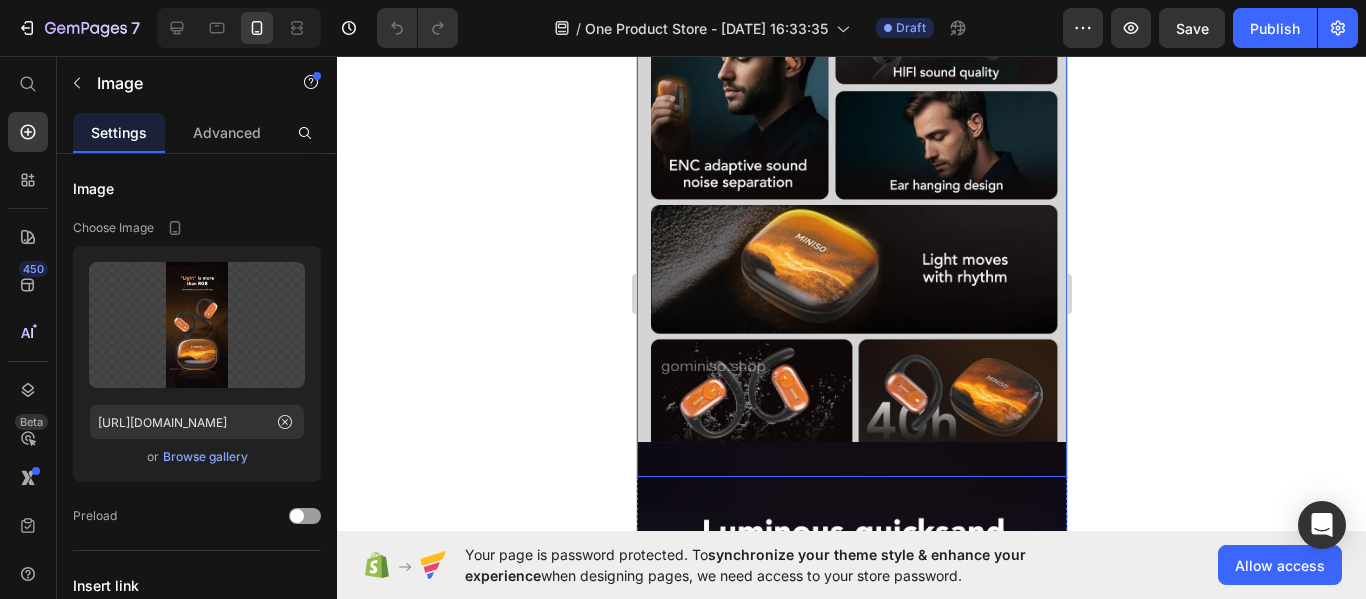 click at bounding box center (851, 112) 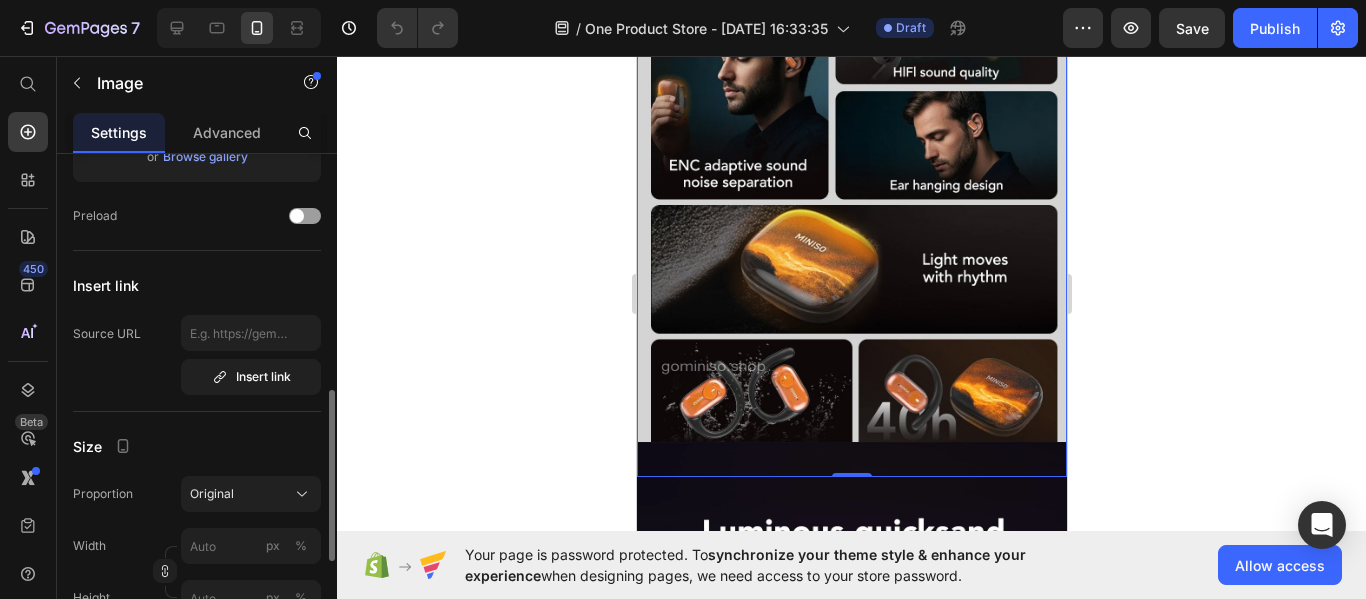 scroll, scrollTop: 500, scrollLeft: 0, axis: vertical 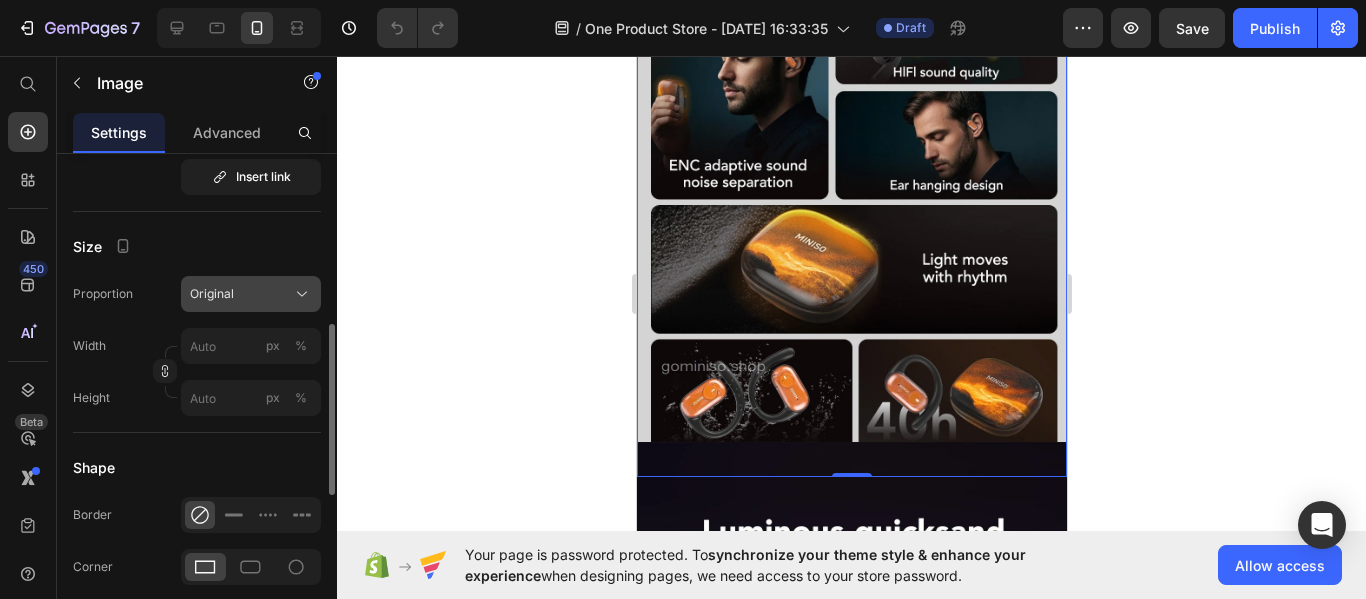 click on "Original" 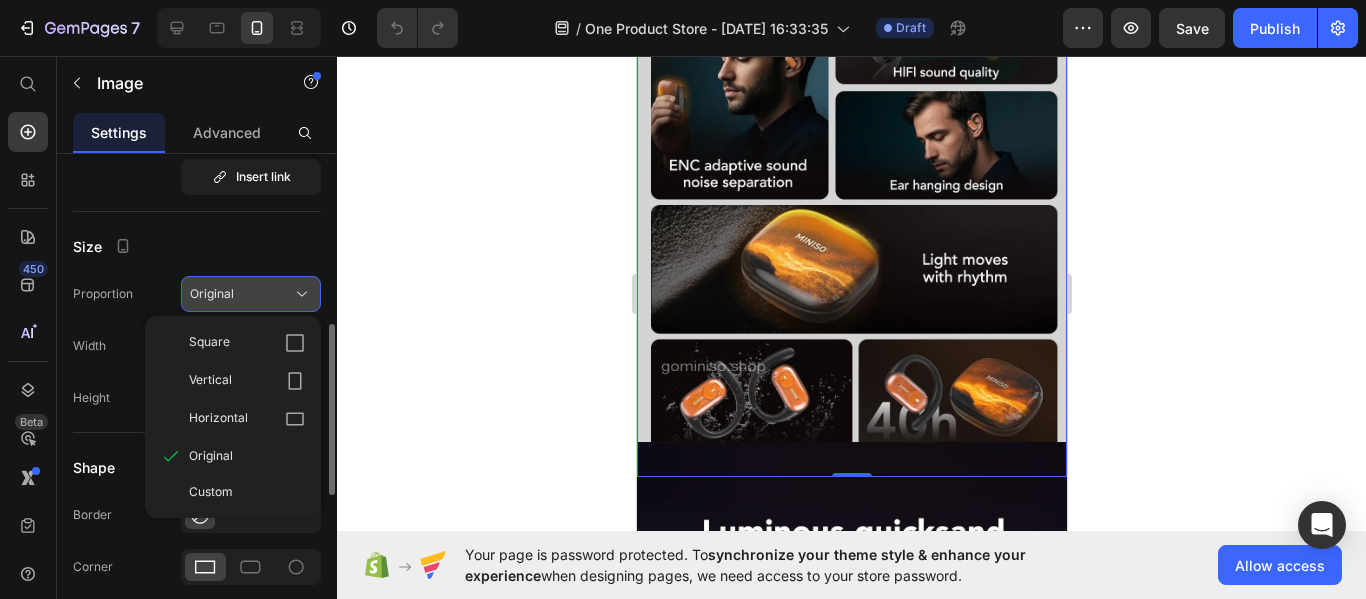 click on "Original" 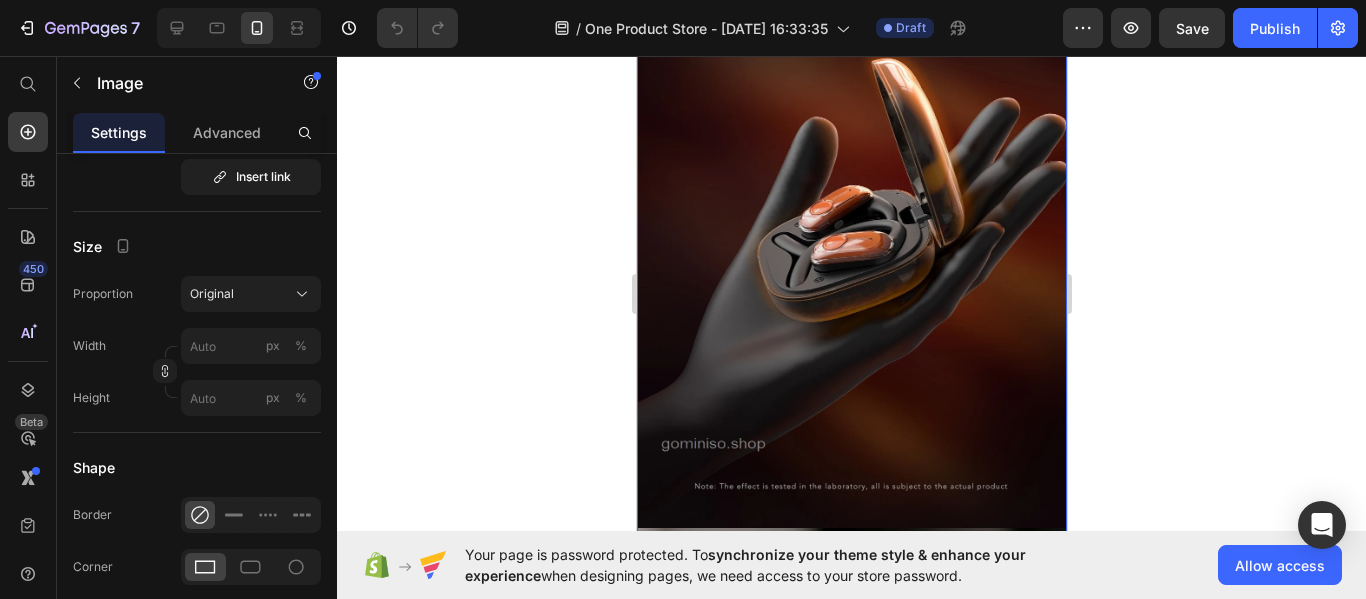 scroll, scrollTop: 4000, scrollLeft: 0, axis: vertical 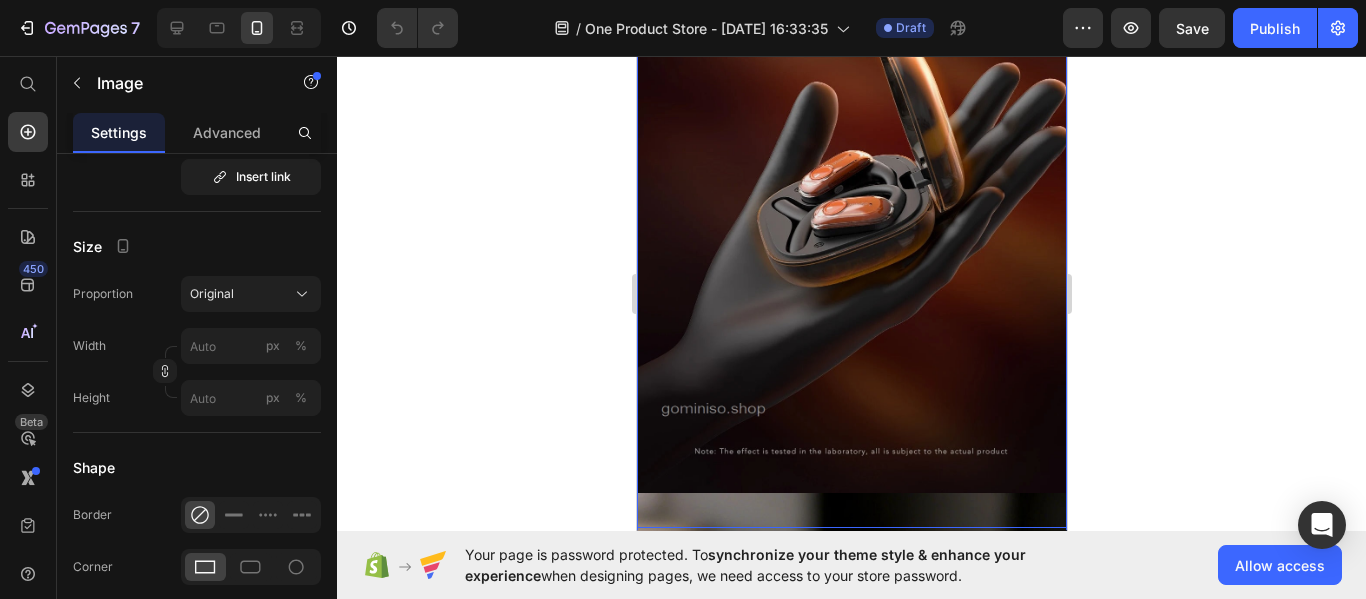 click at bounding box center (851, 135) 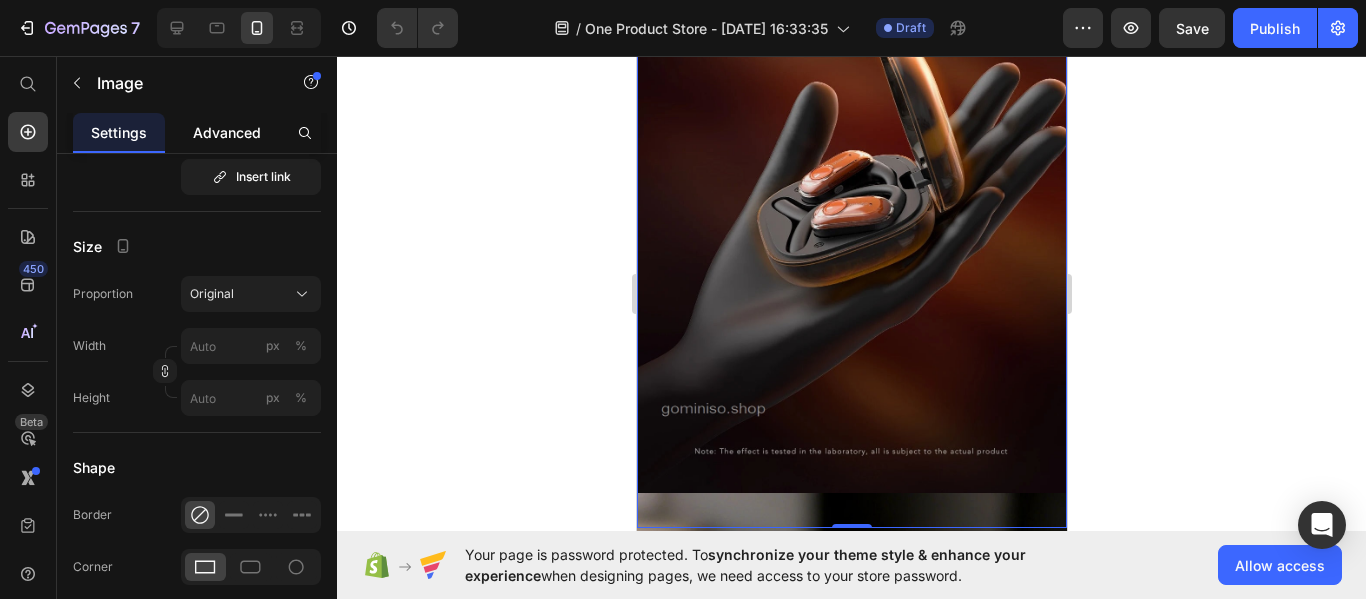 click on "Advanced" at bounding box center (227, 132) 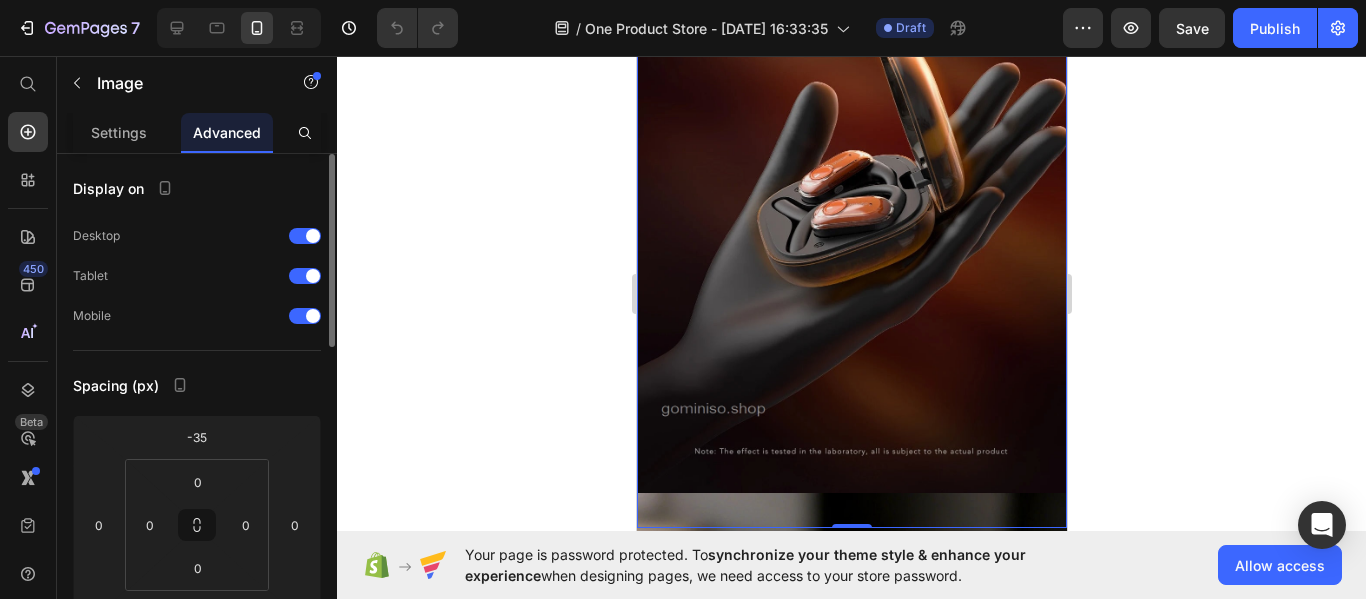 scroll, scrollTop: 100, scrollLeft: 0, axis: vertical 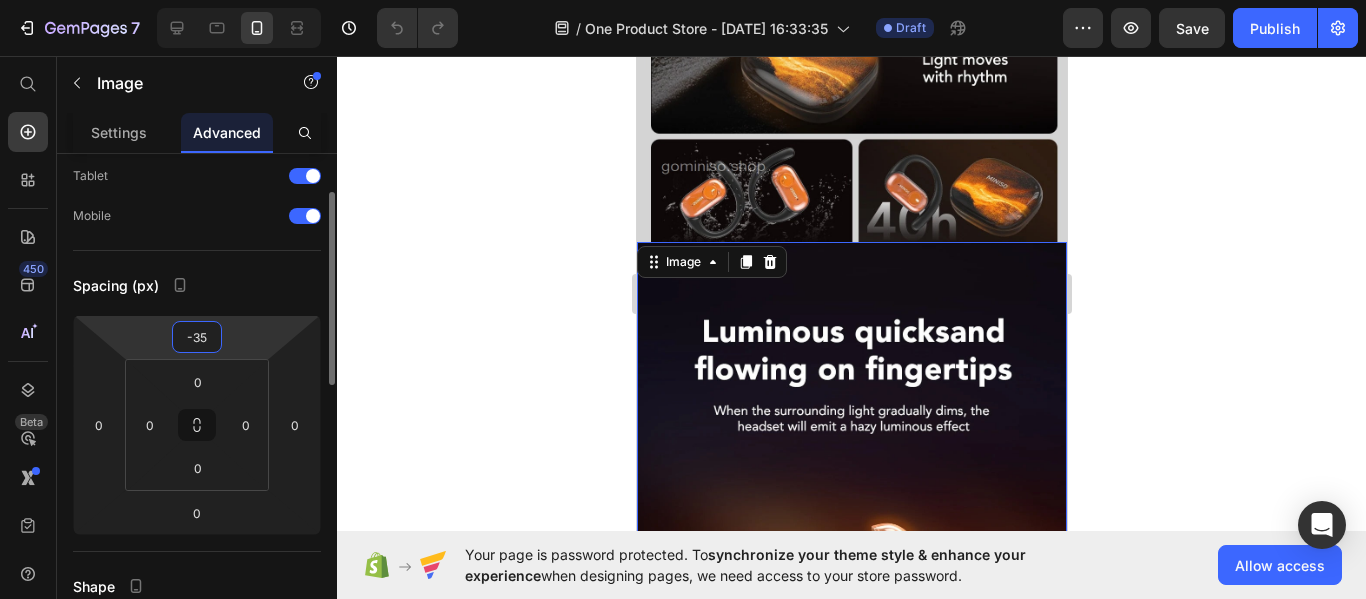 click on "-35" at bounding box center [197, 337] 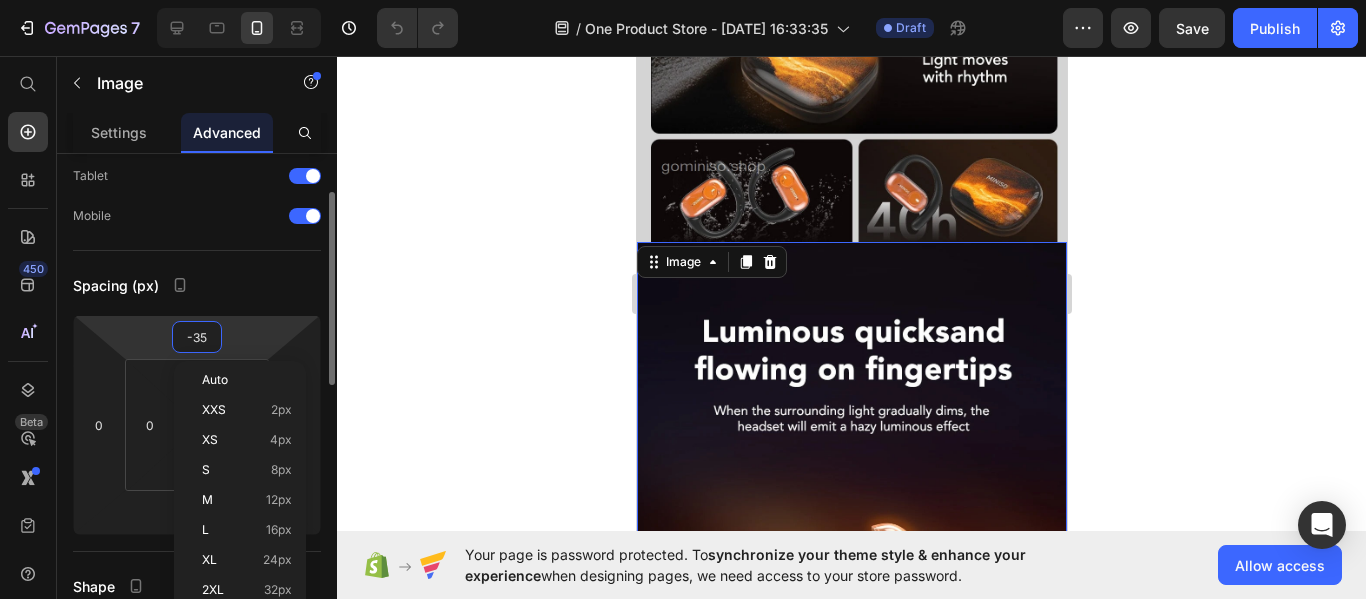 type on "0" 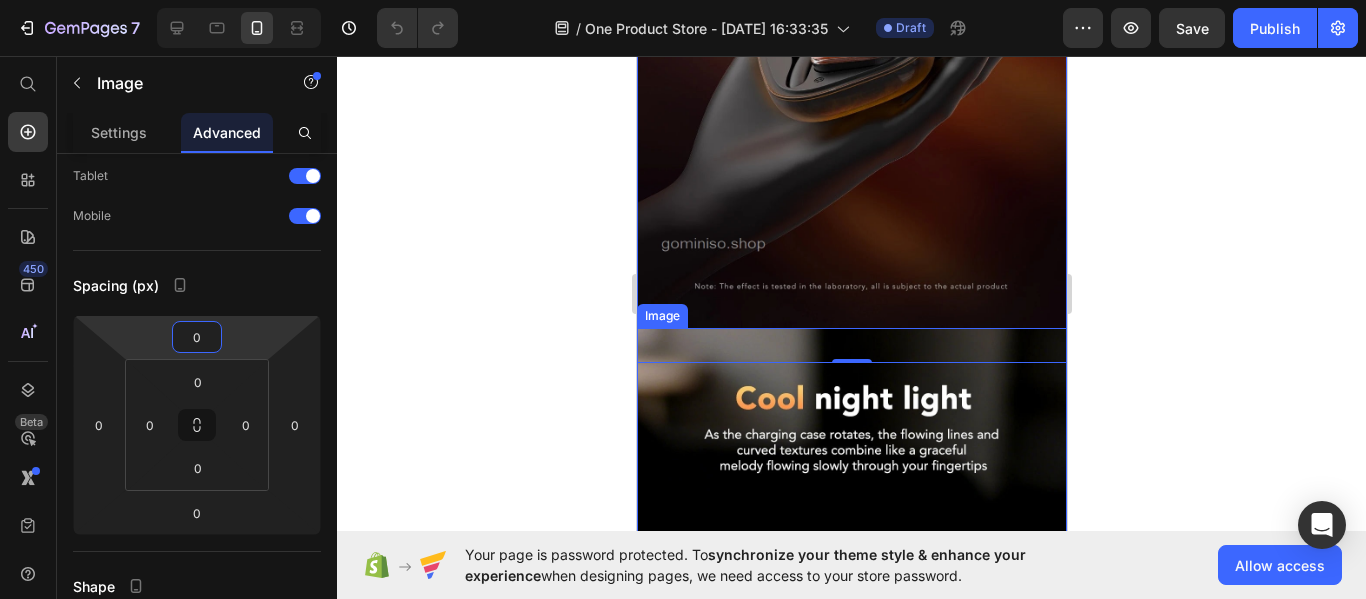 scroll, scrollTop: 4300, scrollLeft: 0, axis: vertical 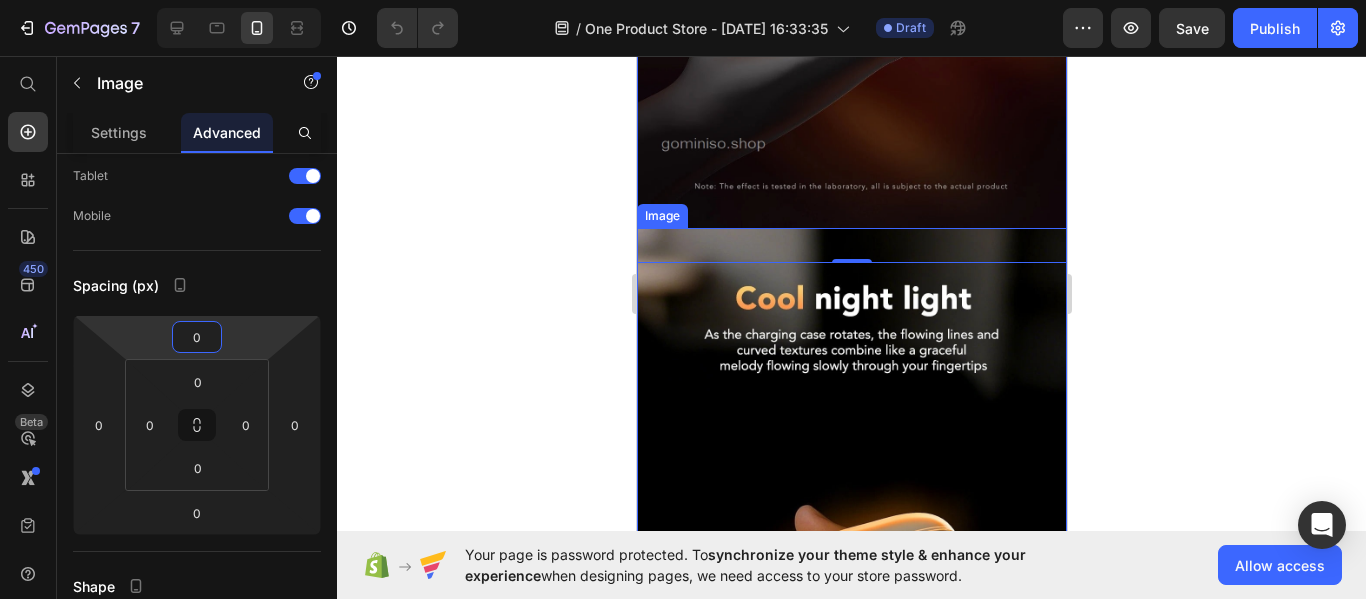 click at bounding box center [851, 573] 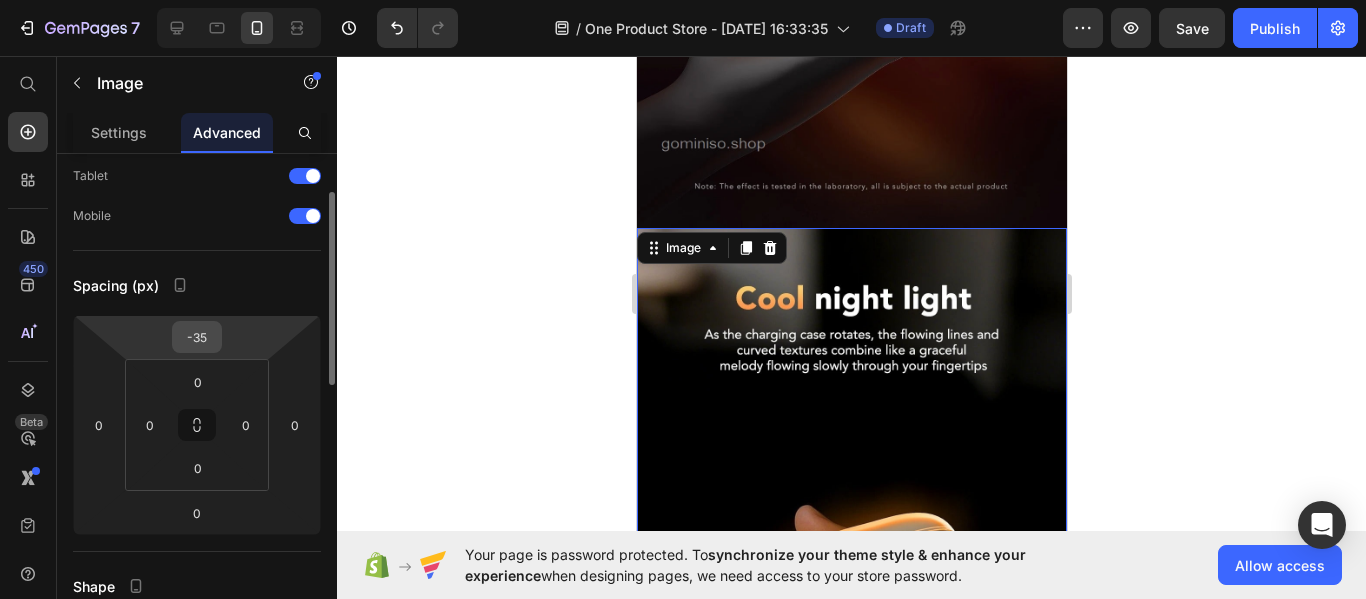 click on "-35" at bounding box center [197, 337] 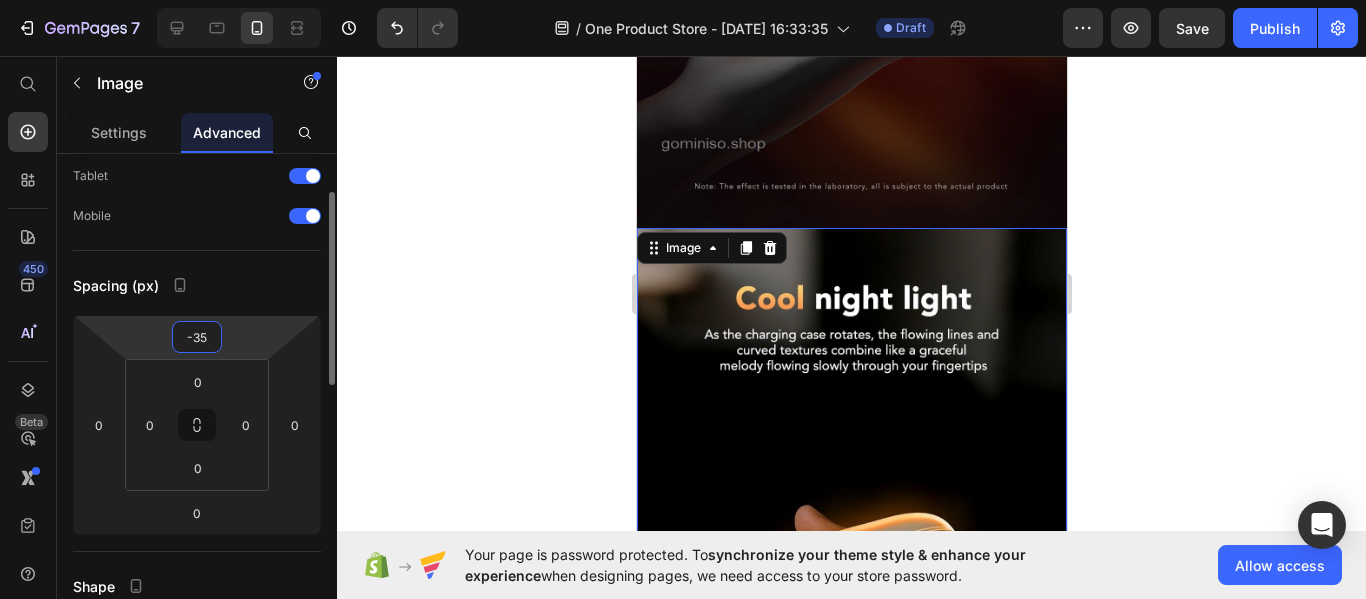type on "0" 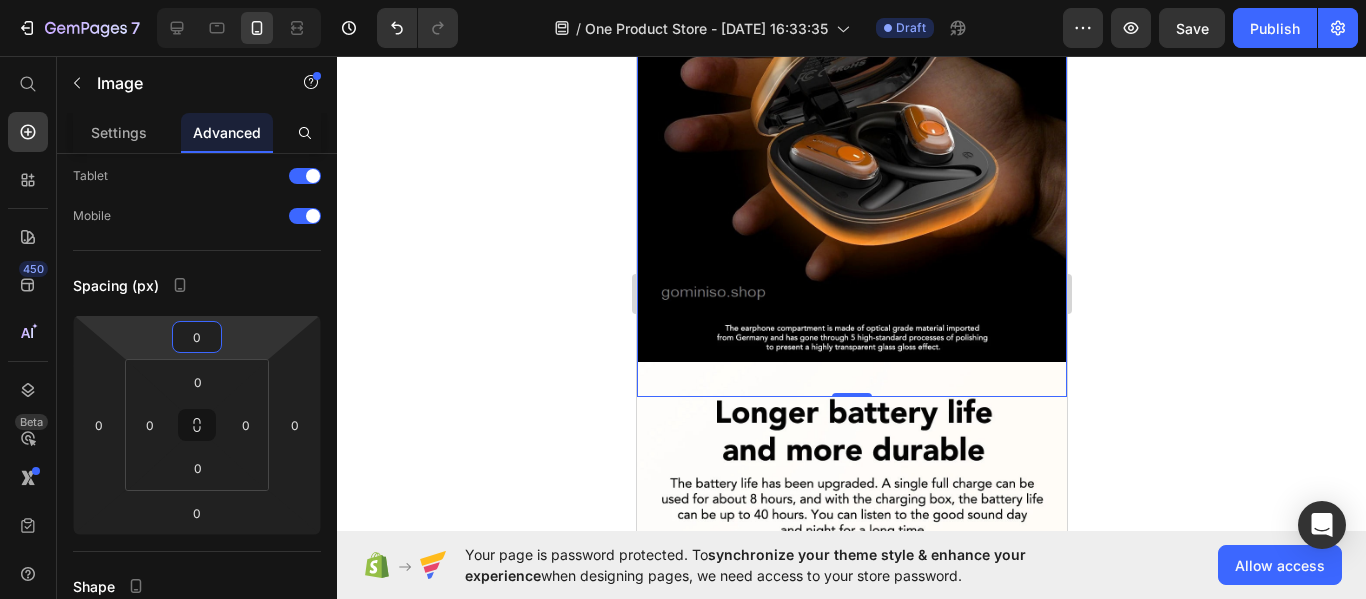 scroll, scrollTop: 5000, scrollLeft: 0, axis: vertical 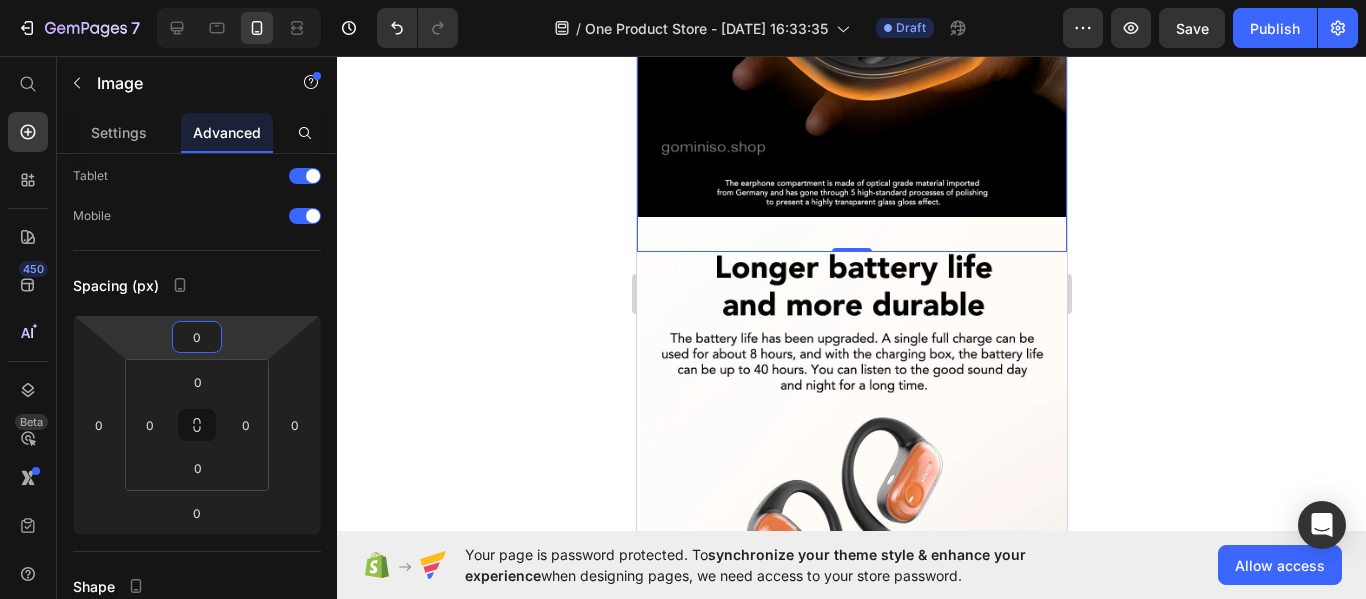 click at bounding box center [851, 582] 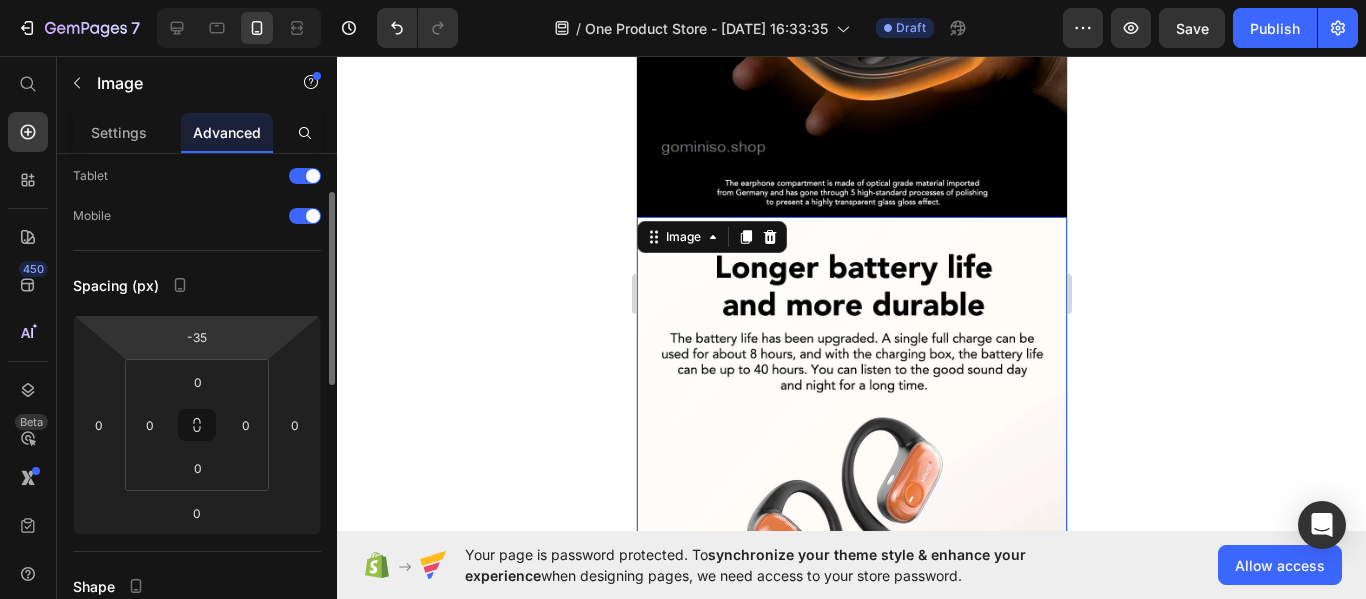 click on "7   /  One Product Store - Jul 10, 16:33:35 Draft Preview  Save   Publish  450 Beta Start with Sections Elements Hero Section Product Detail Brands Trusted Badges Guarantee Product Breakdown How to use Testimonials Compare Bundle FAQs Social Proof Brand Story Product List Collection Blog List Contact Sticky Add to Cart Custom Footer Browse Library 450 Layout
Row
Row
Row
Row Text
Heading
Text Block Button
Button
Button
Sticky Back to top Media
Image
Image" at bounding box center [683, 0] 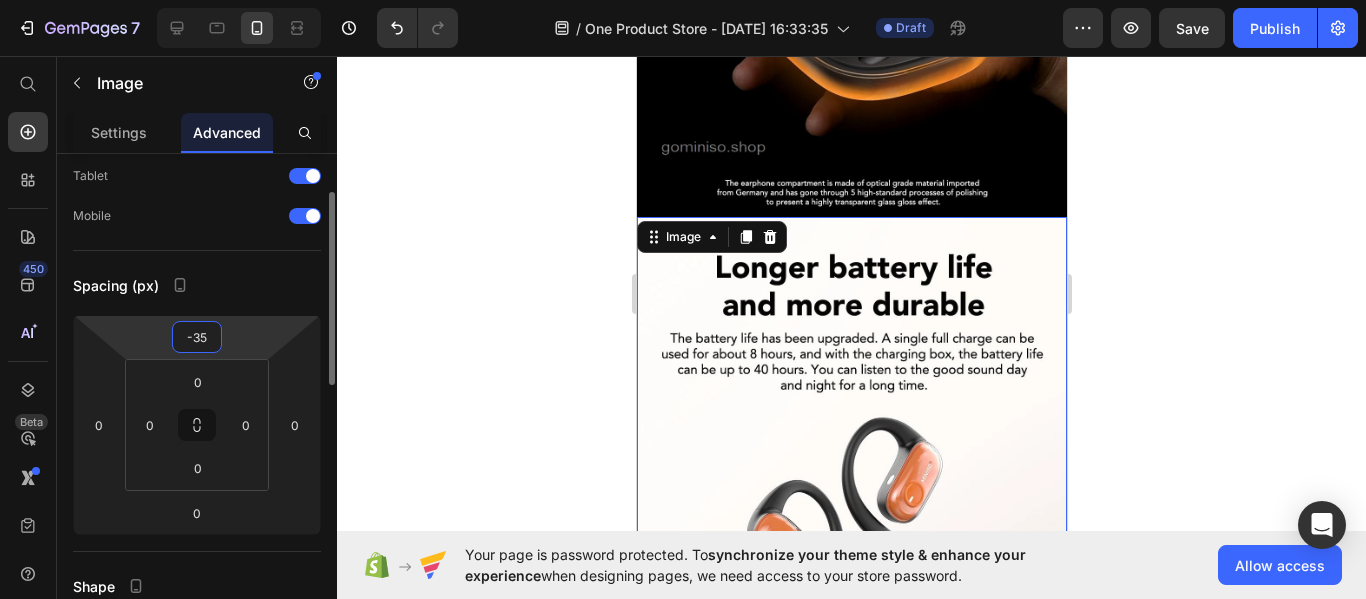 click on "-35" at bounding box center (197, 337) 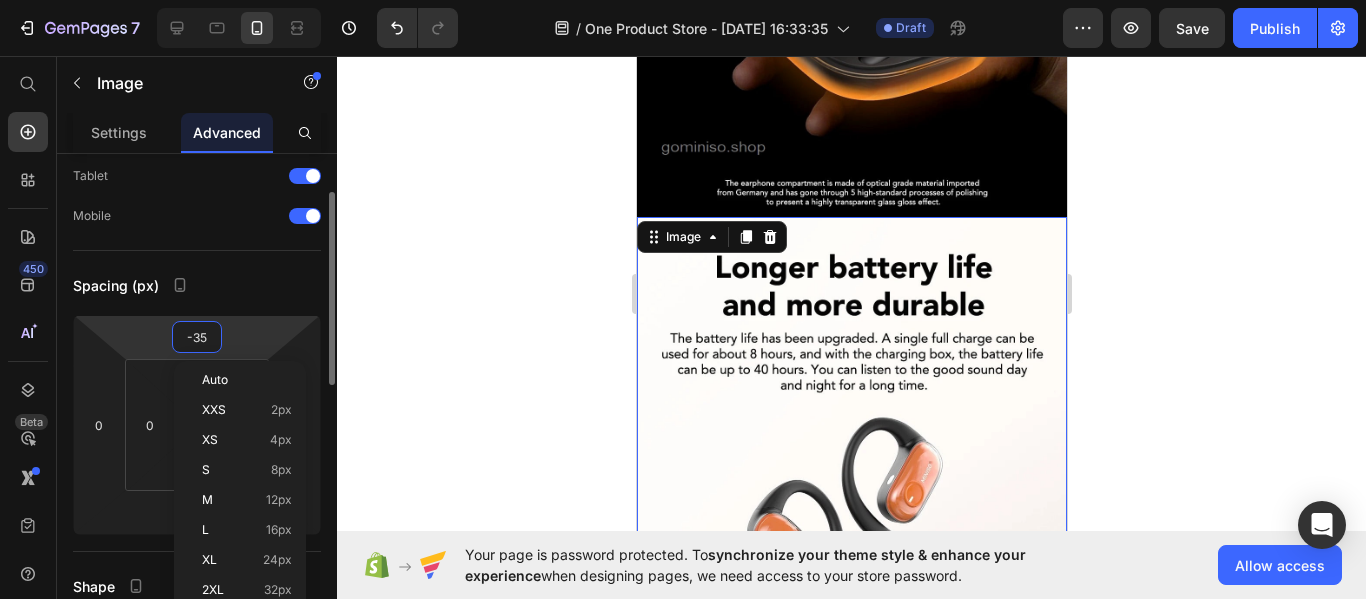 click on "-35" at bounding box center (197, 337) 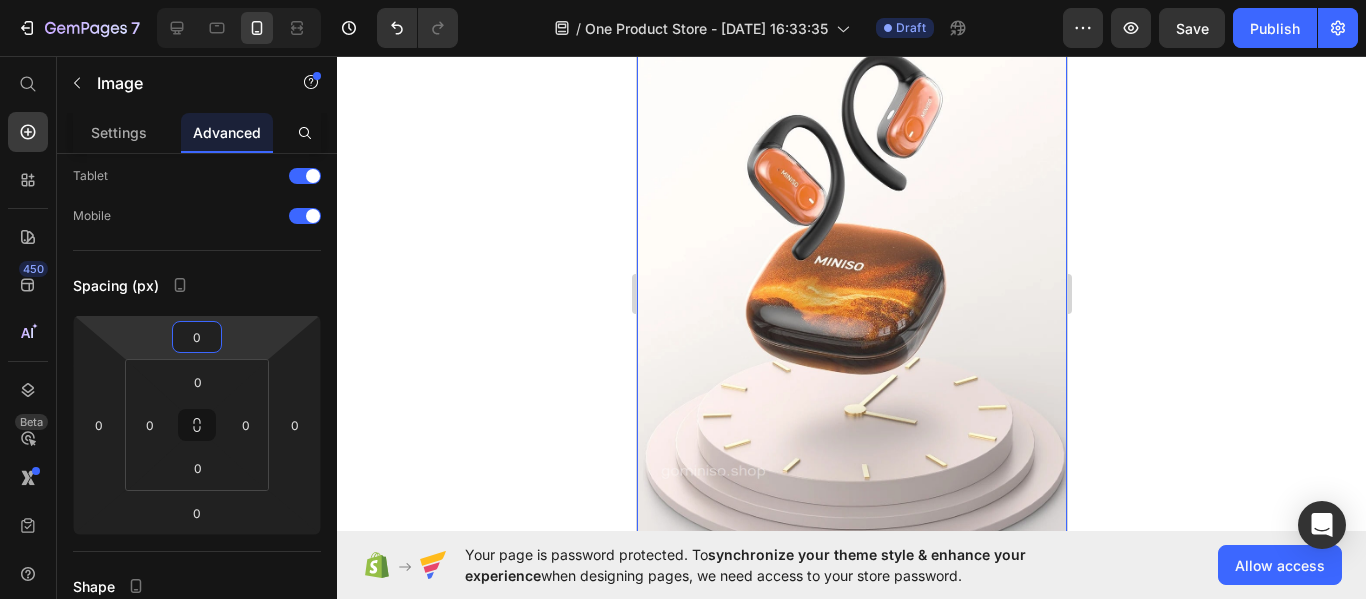 scroll, scrollTop: 5700, scrollLeft: 0, axis: vertical 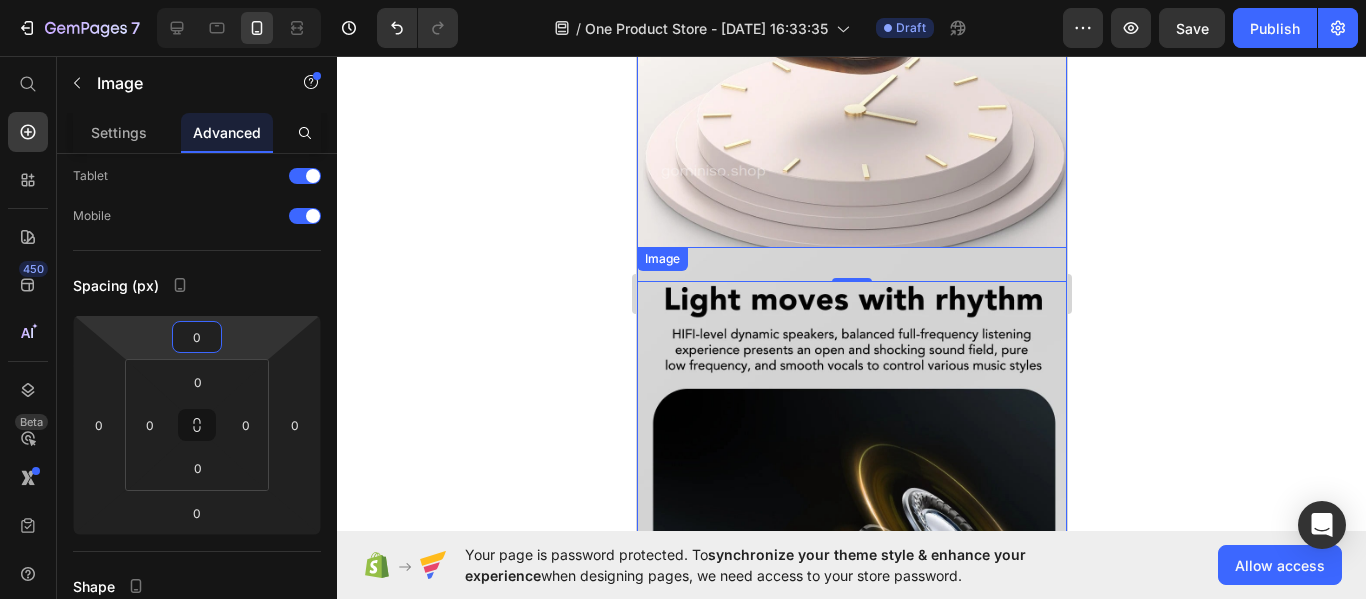 click at bounding box center (851, 593) 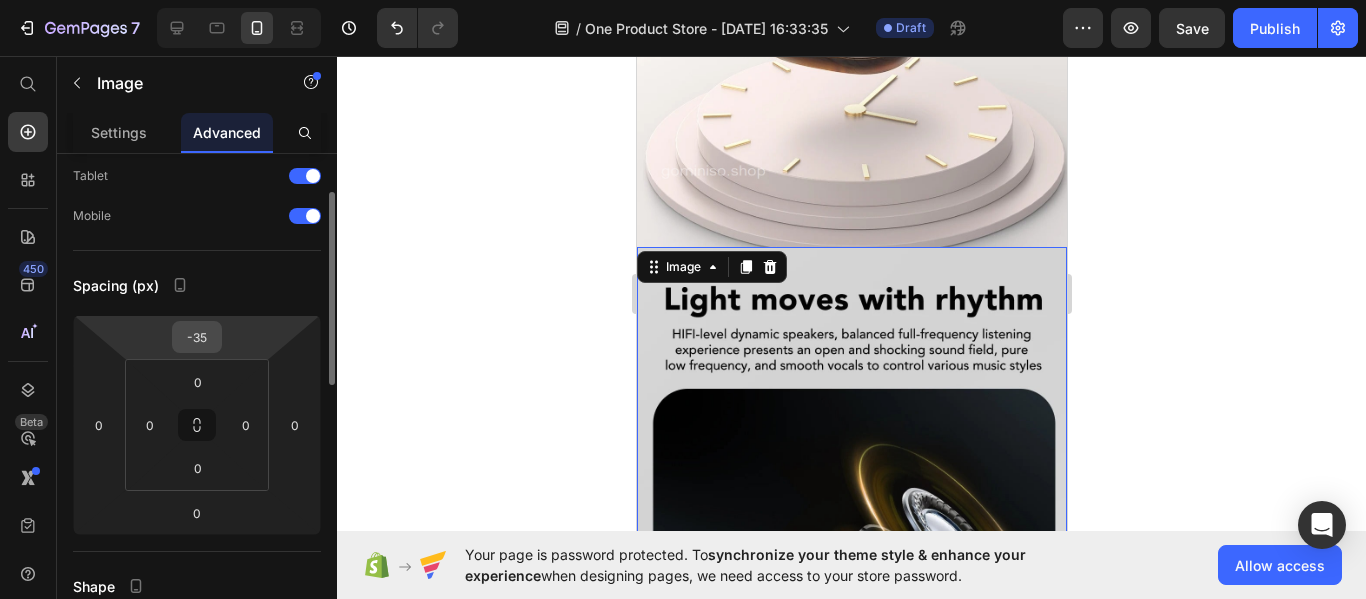 click on "-35" at bounding box center [197, 337] 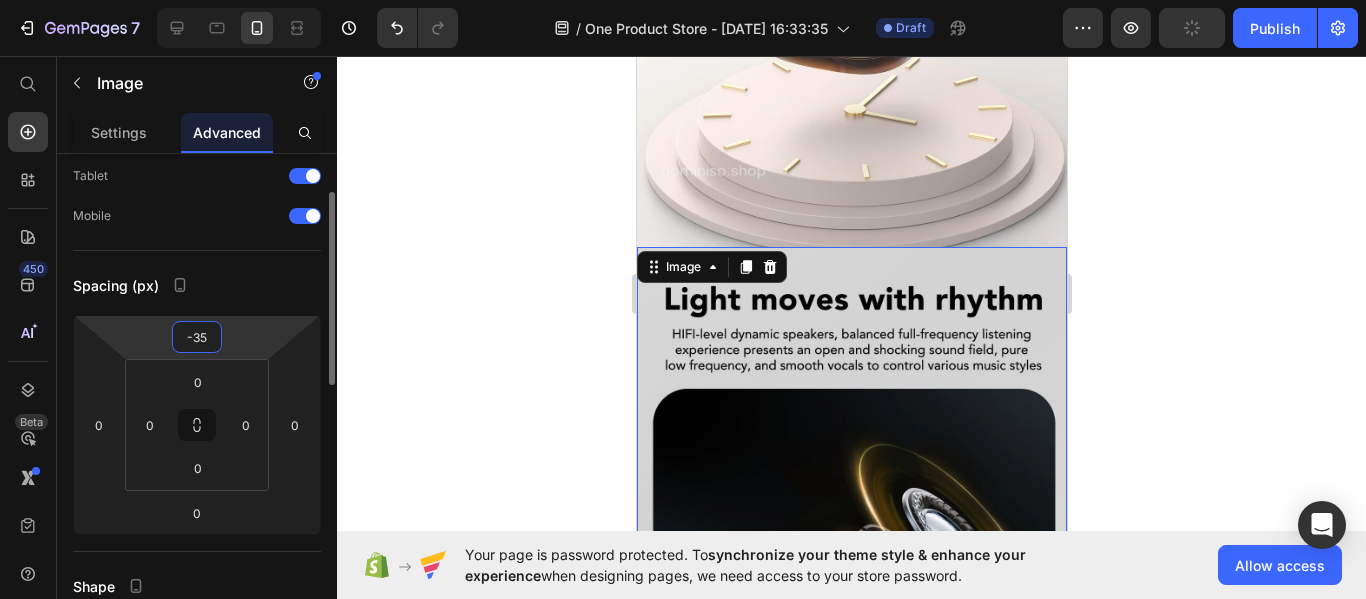 click on "-35" at bounding box center (197, 337) 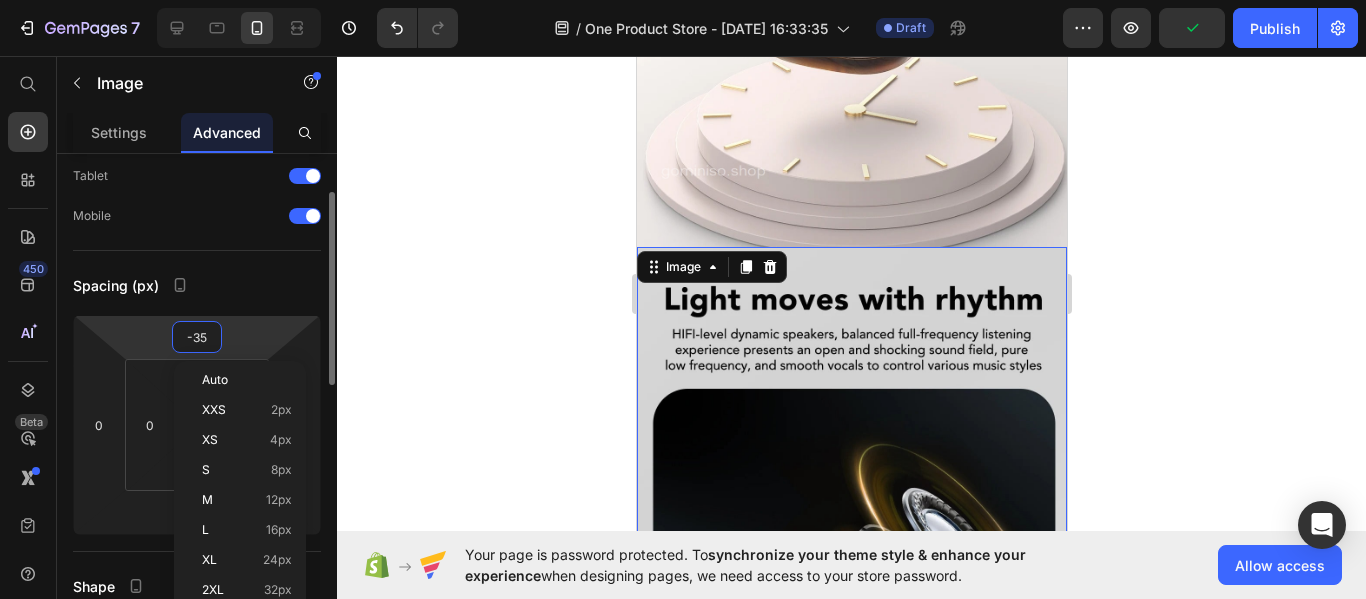type on "0" 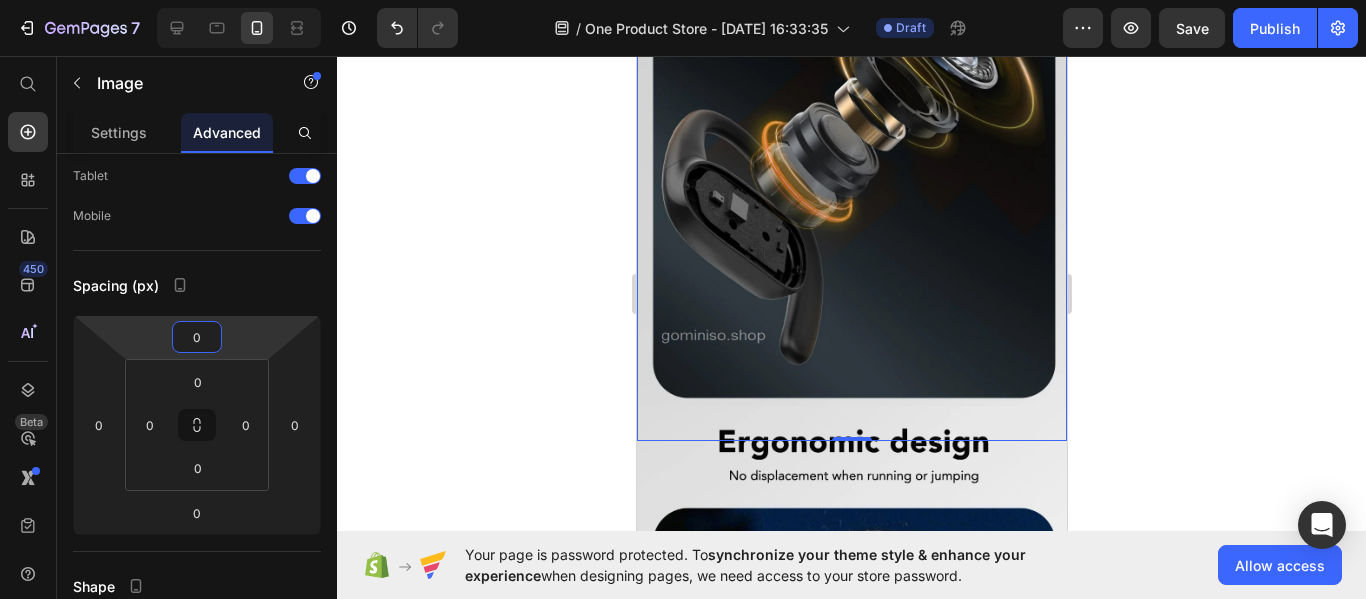 scroll, scrollTop: 6500, scrollLeft: 0, axis: vertical 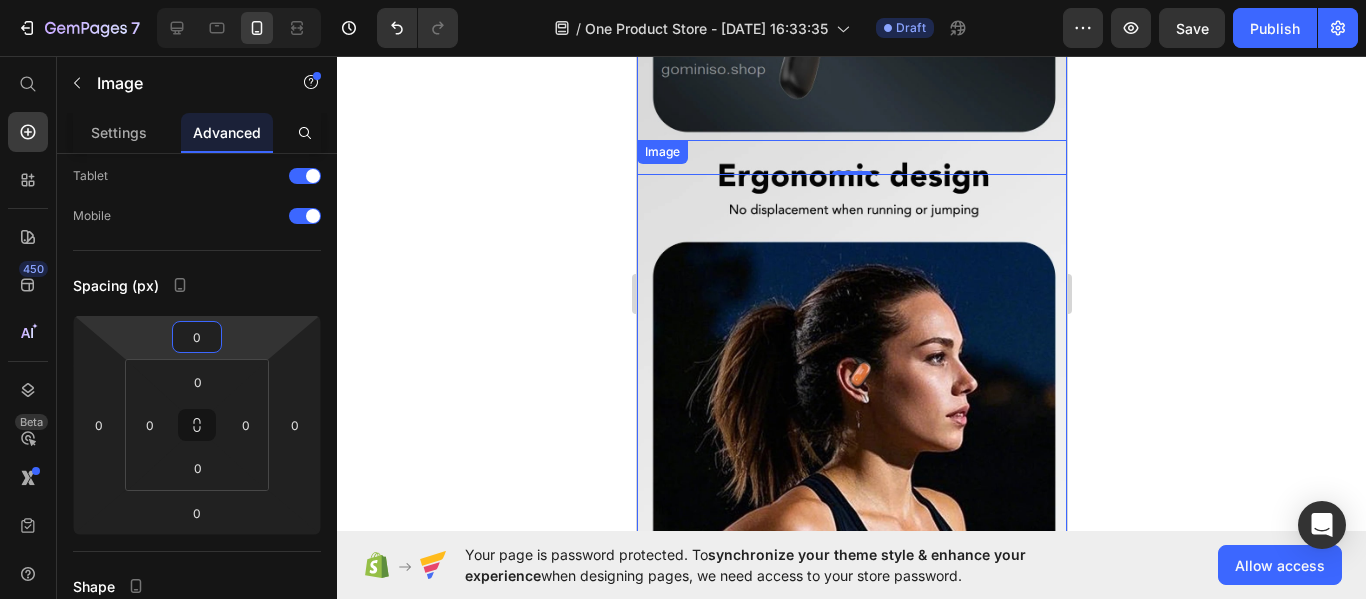 click at bounding box center (851, 466) 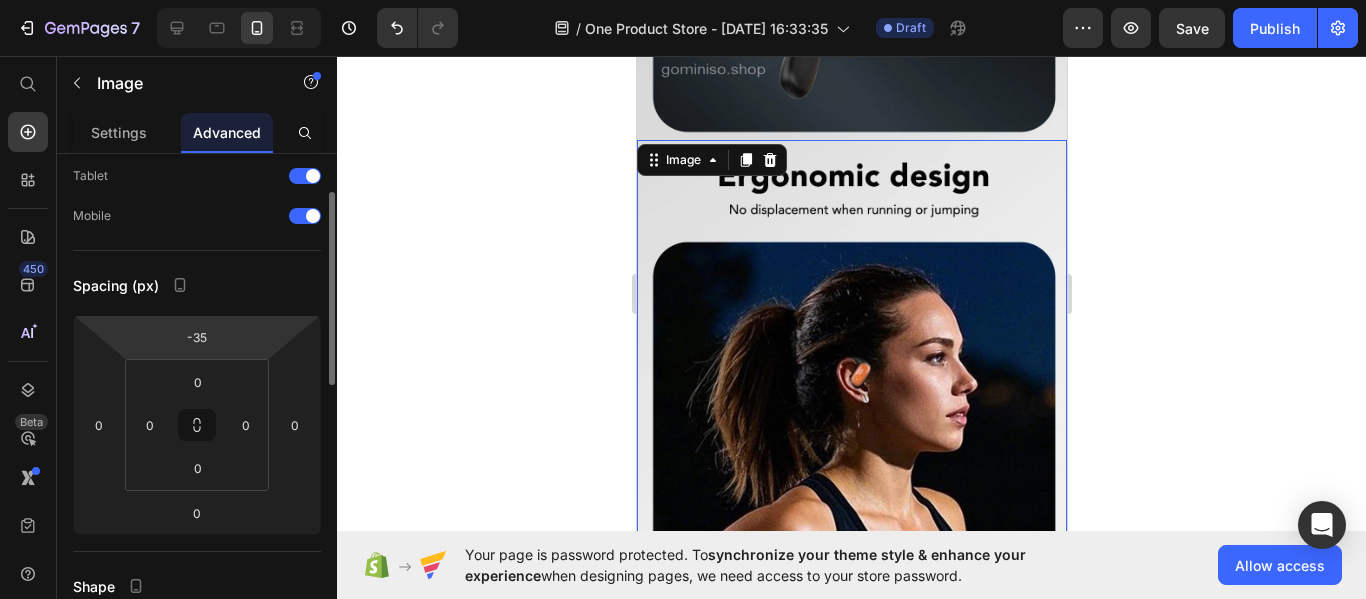 click on "7   /  One Product Store - Jul 10, 16:33:35 Draft Preview  Save   Publish  450 Beta Start with Sections Elements Hero Section Product Detail Brands Trusted Badges Guarantee Product Breakdown How to use Testimonials Compare Bundle FAQs Social Proof Brand Story Product List Collection Blog List Contact Sticky Add to Cart Custom Footer Browse Library 450 Layout
Row
Row
Row
Row Text
Heading
Text Block Button
Button
Button
Sticky Back to top Media
Image
Image" at bounding box center [683, 0] 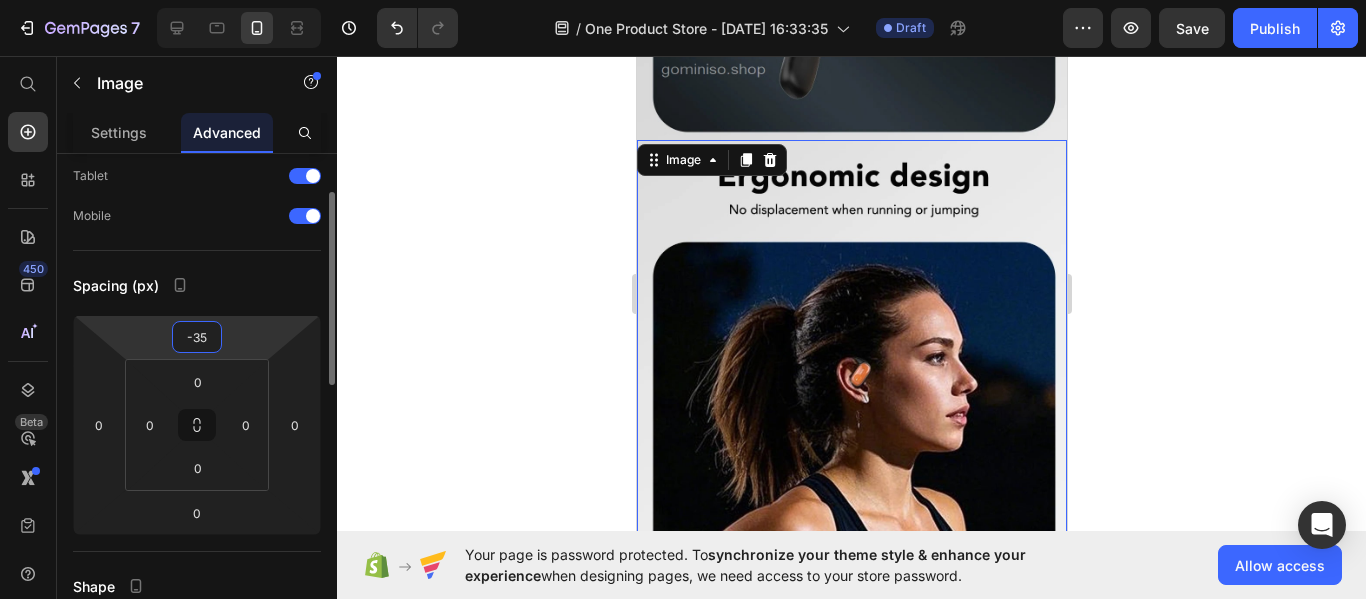 click on "-35" at bounding box center (197, 337) 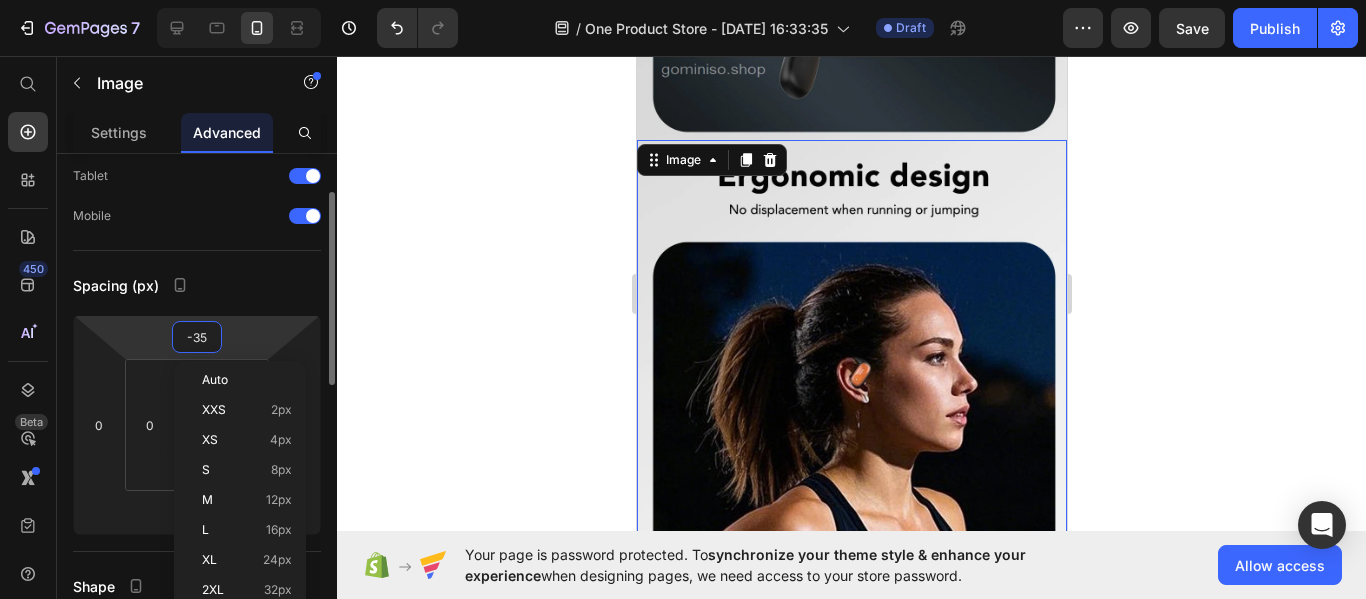 click on "-35" at bounding box center [197, 337] 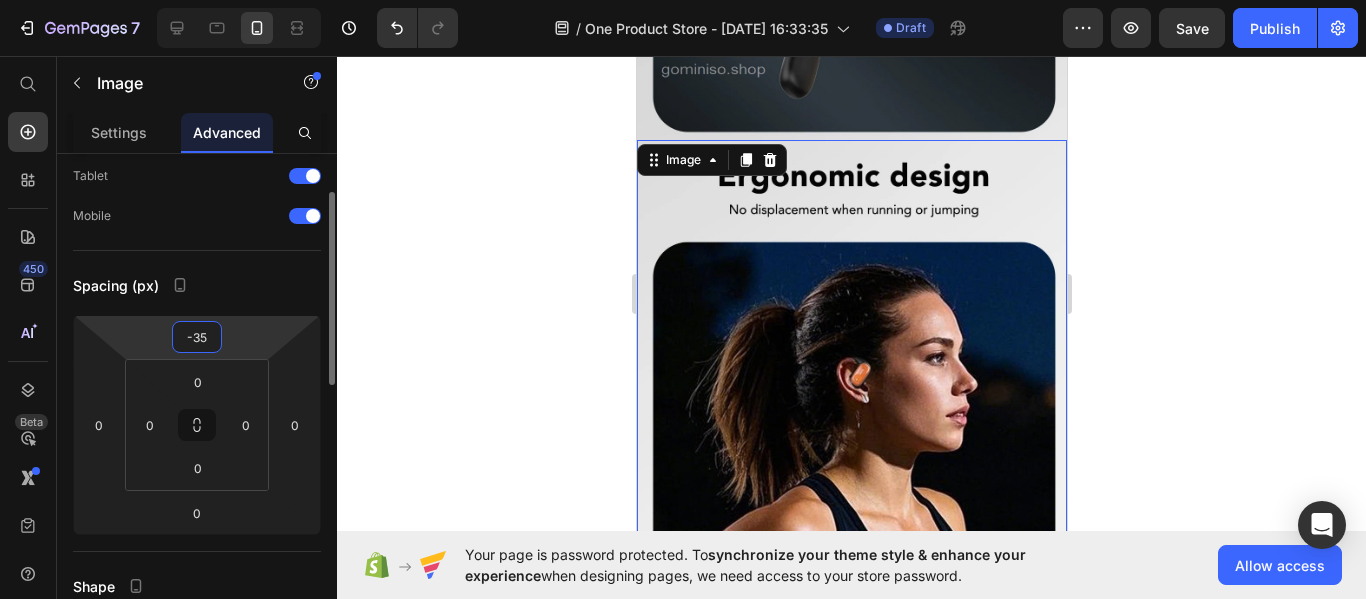 type on "0" 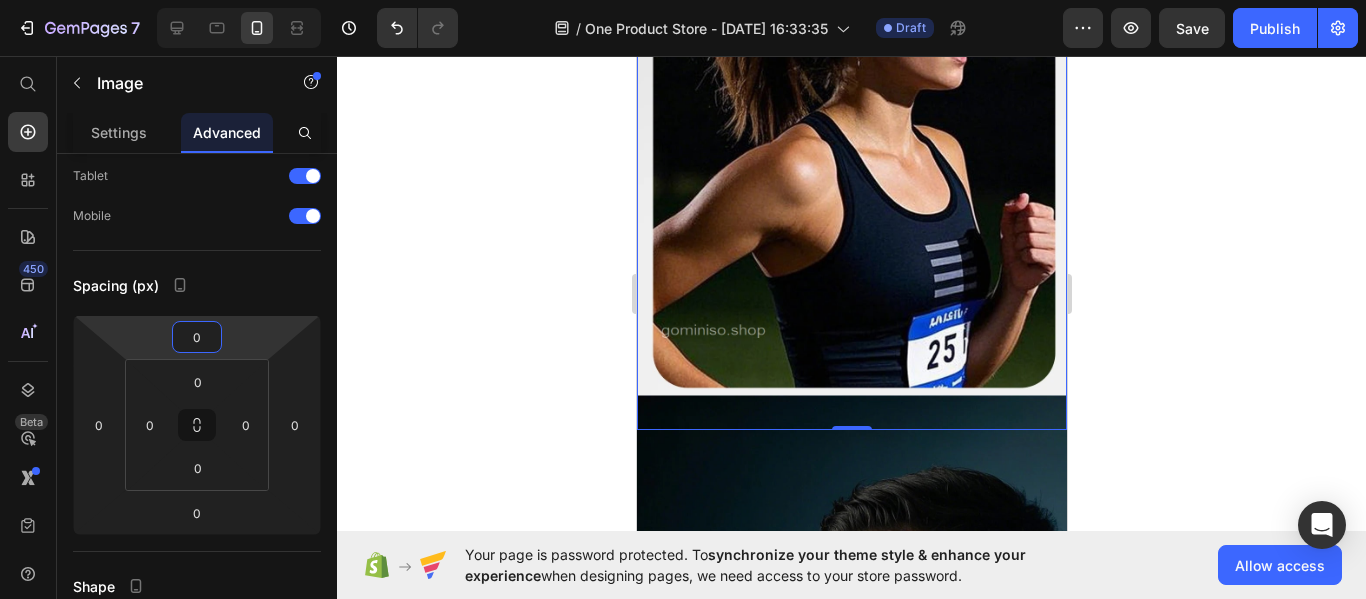 scroll, scrollTop: 6900, scrollLeft: 0, axis: vertical 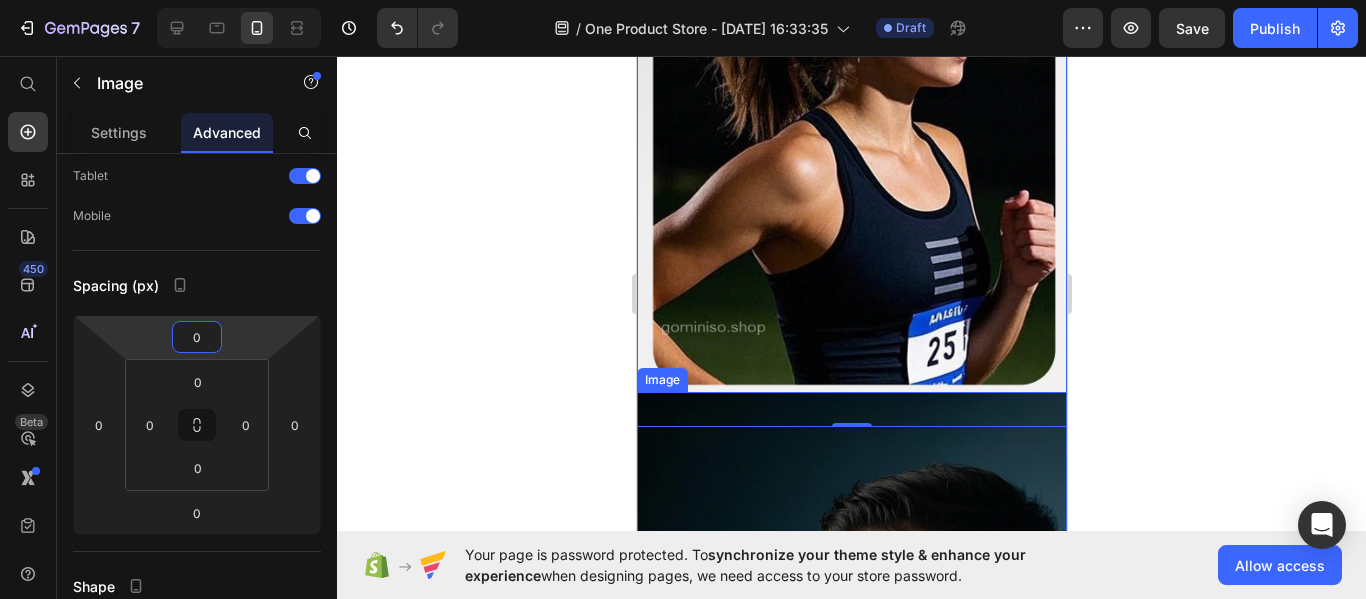 click at bounding box center (851, 746) 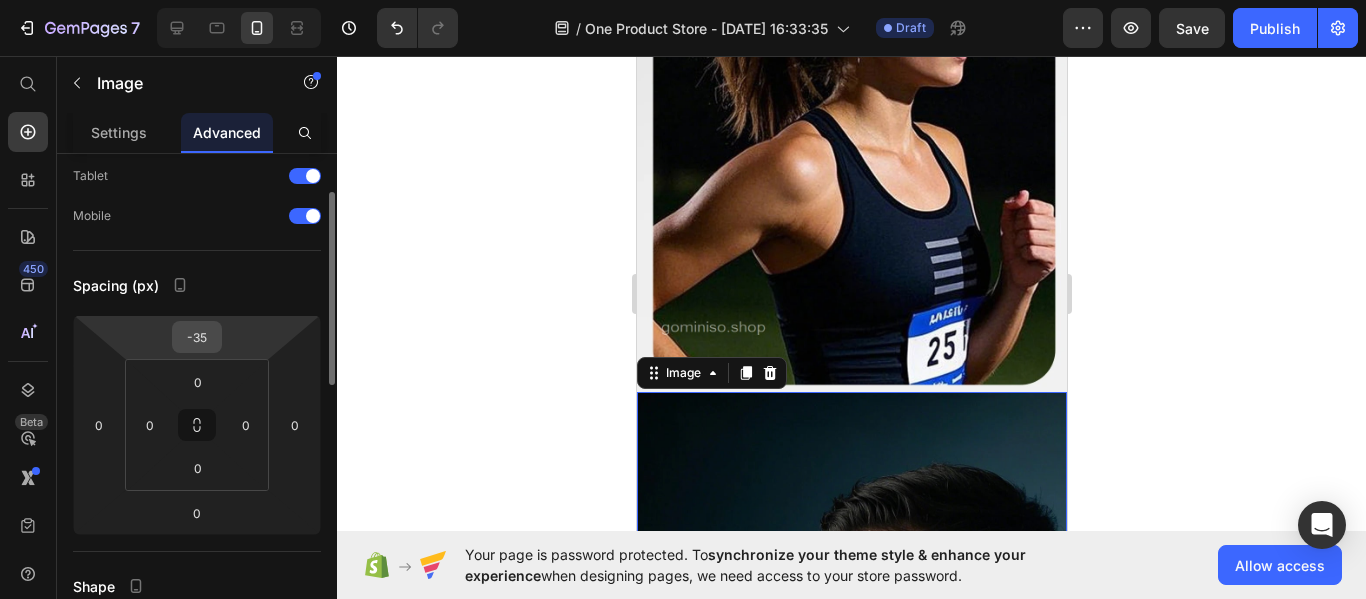 click on "-35" at bounding box center [197, 337] 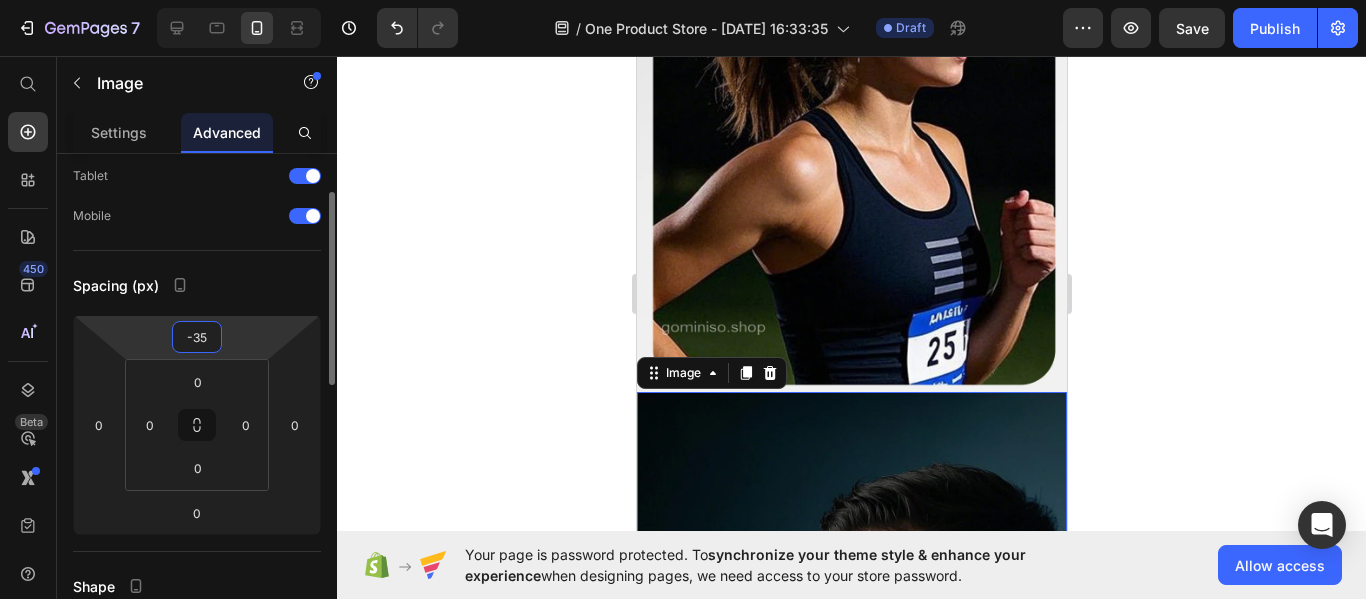 click on "-35" at bounding box center [197, 337] 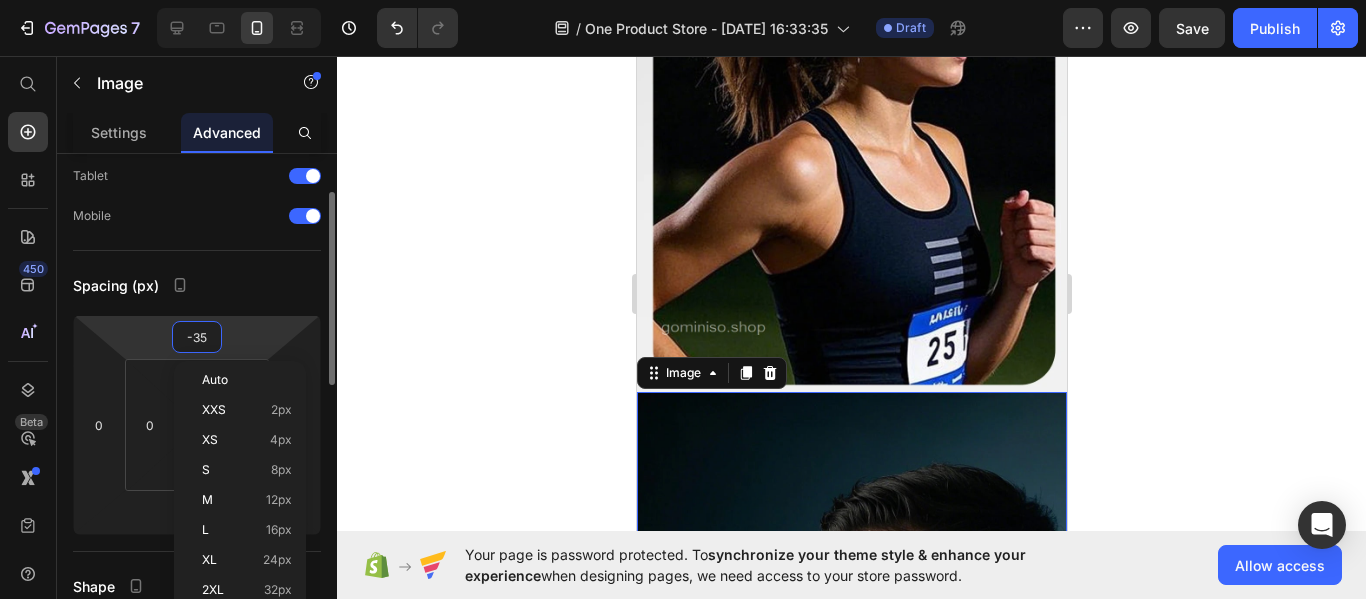 click on "-35" at bounding box center [197, 337] 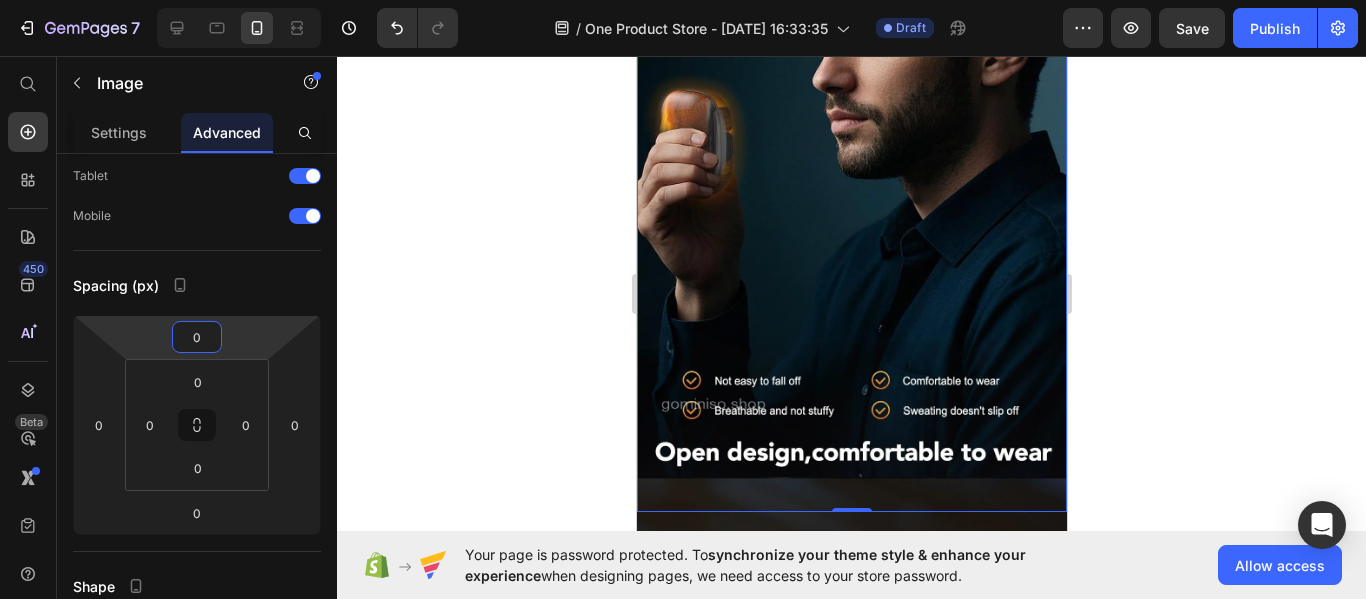 scroll, scrollTop: 7700, scrollLeft: 0, axis: vertical 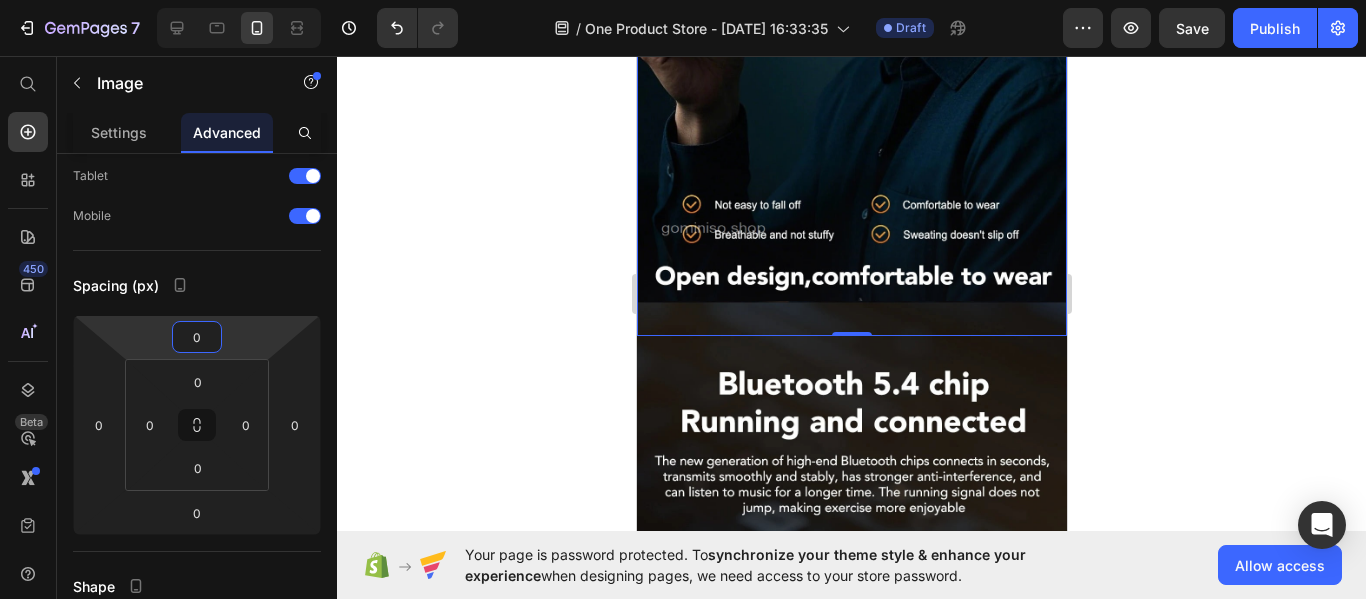 click at bounding box center [851, 677] 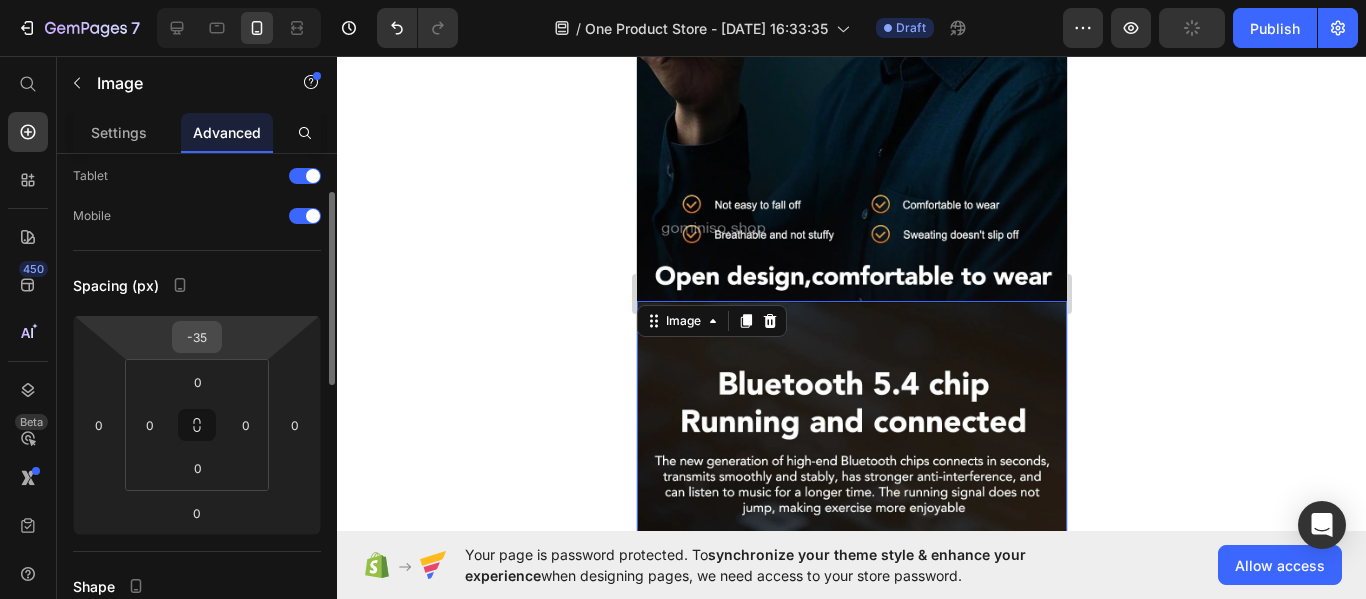 click on "-35" at bounding box center (197, 337) 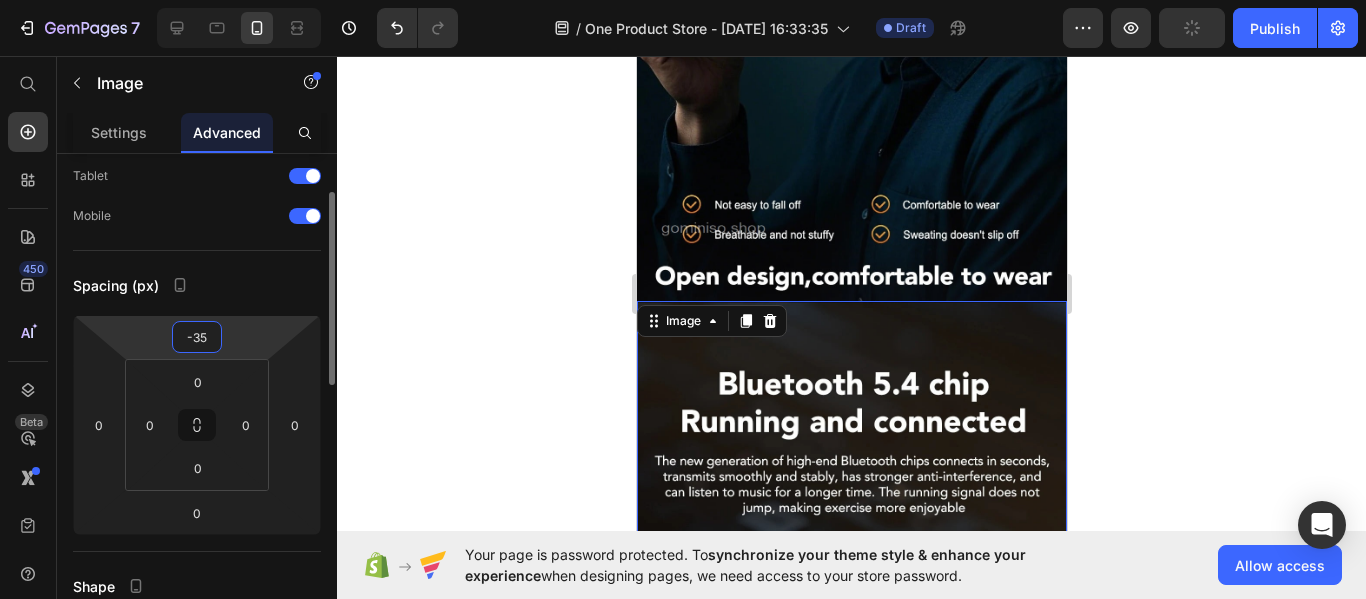 click on "-35" at bounding box center [197, 337] 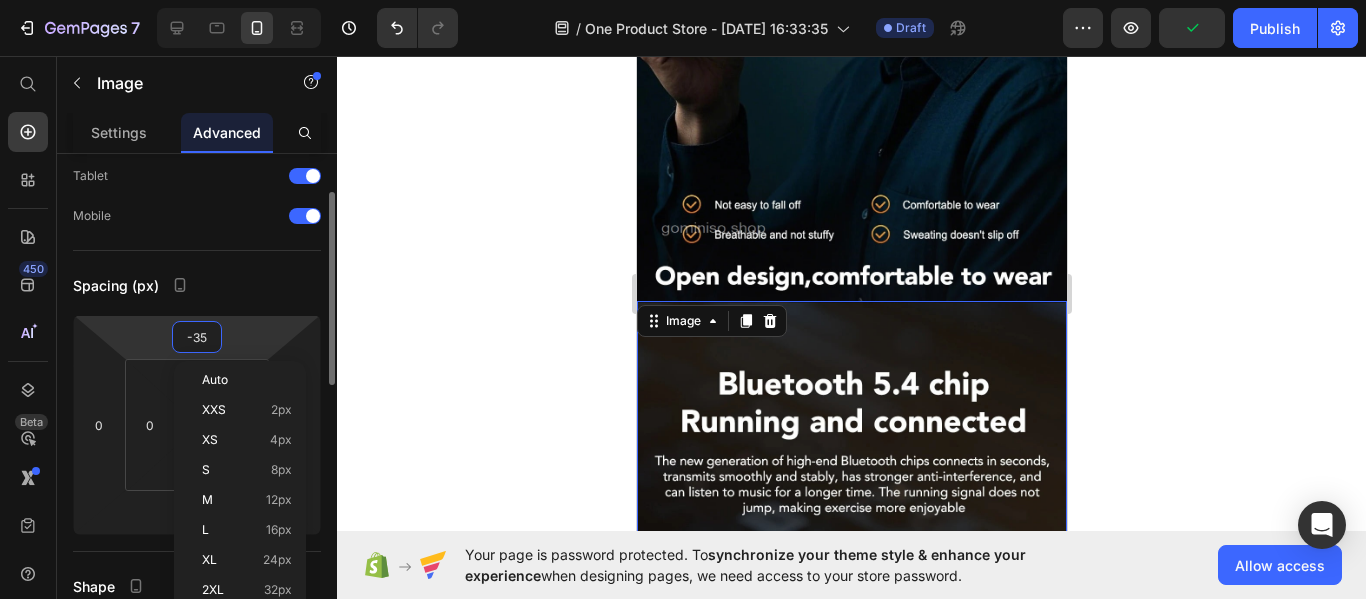 type on "0" 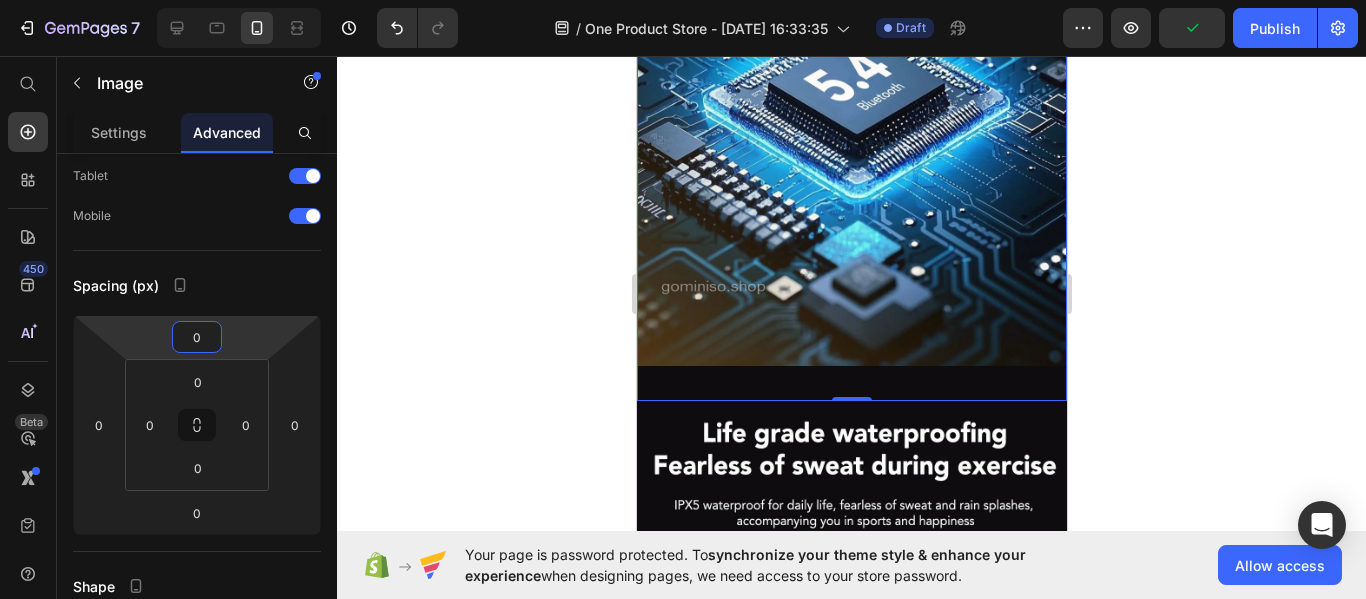 scroll, scrollTop: 8400, scrollLeft: 0, axis: vertical 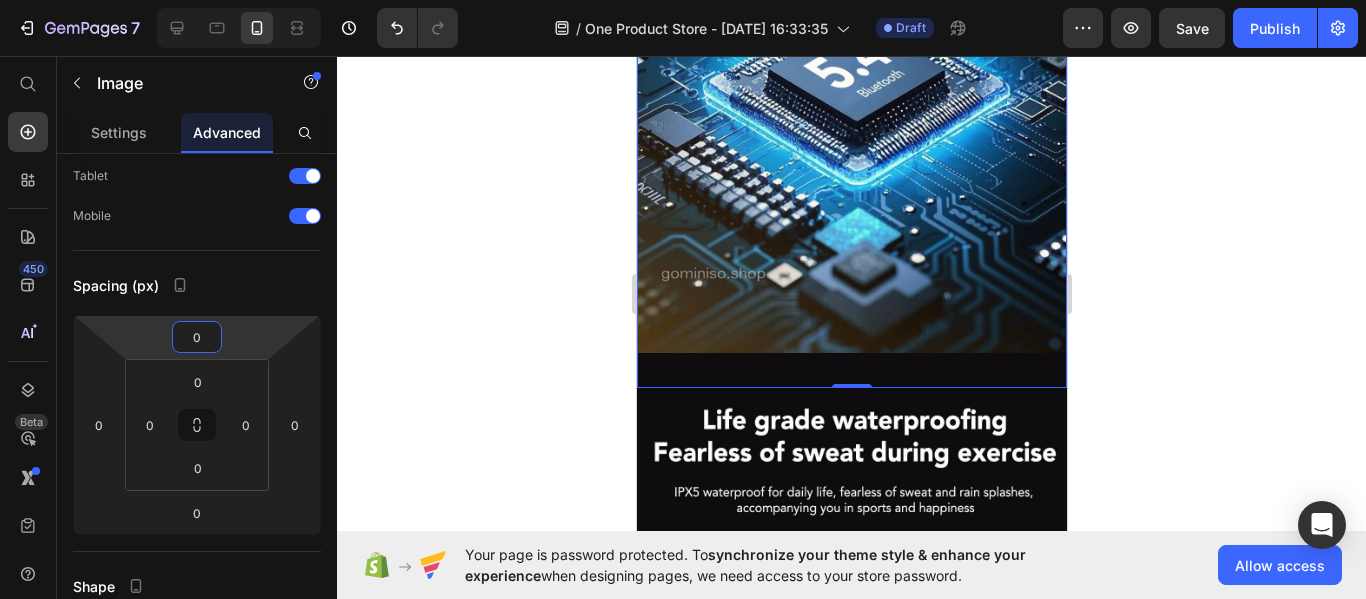 click at bounding box center (851, 695) 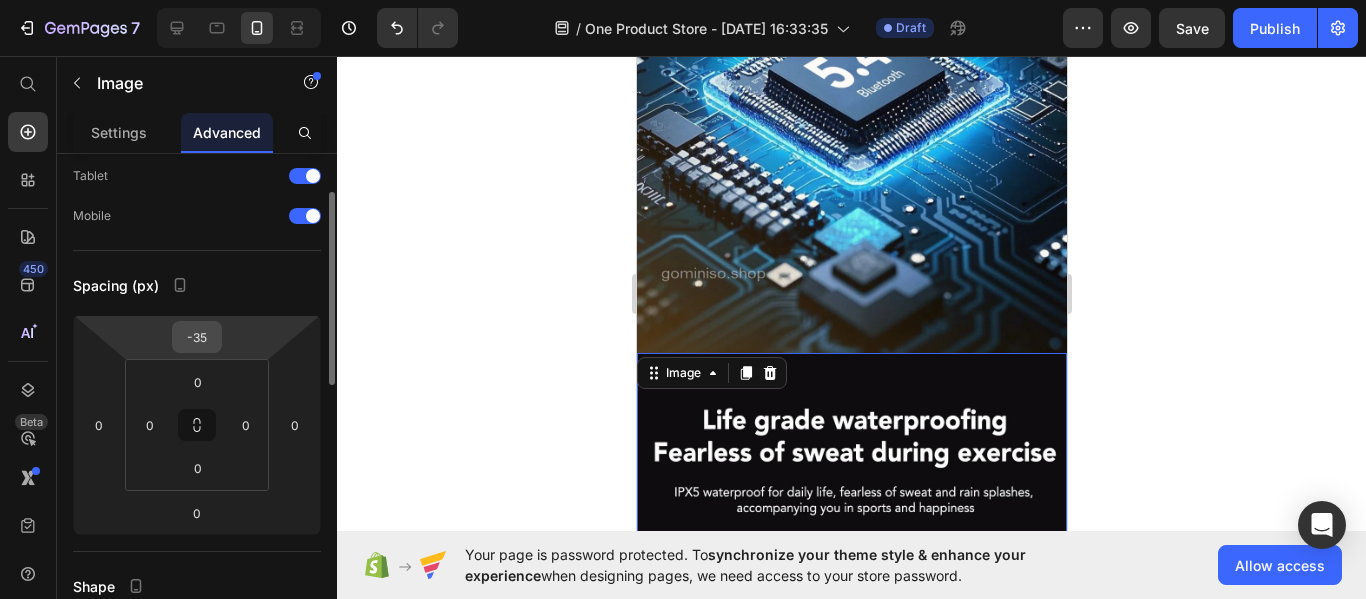 click on "-35" at bounding box center (197, 337) 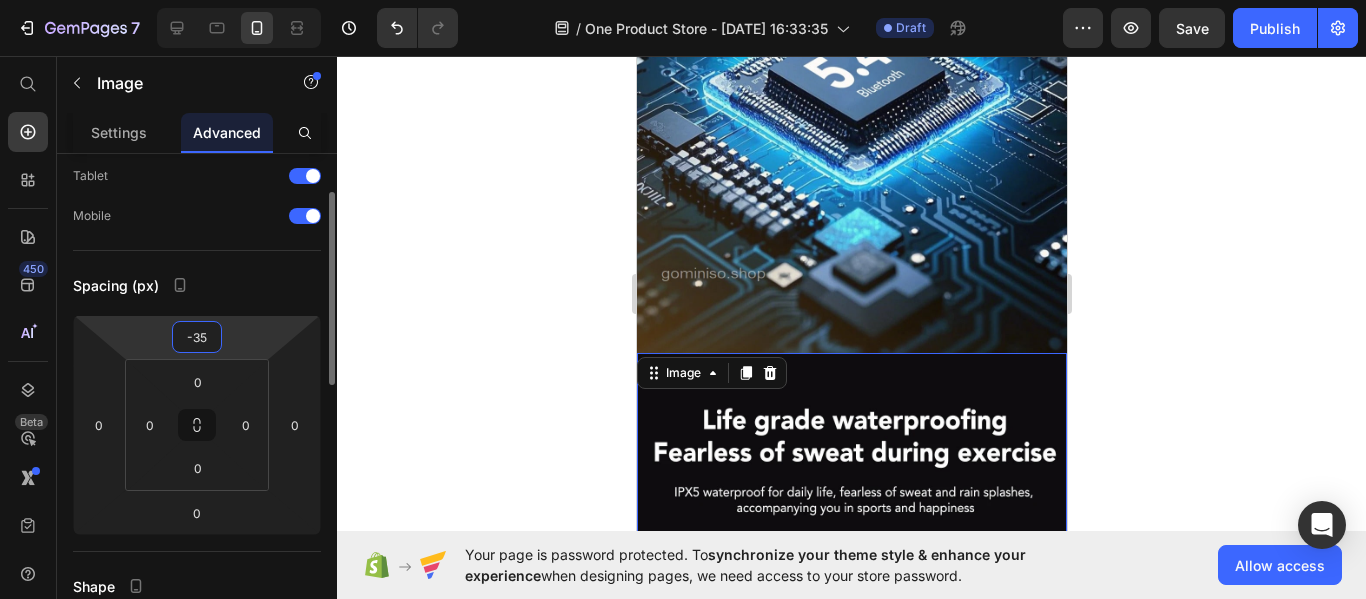 click on "-35" at bounding box center (197, 337) 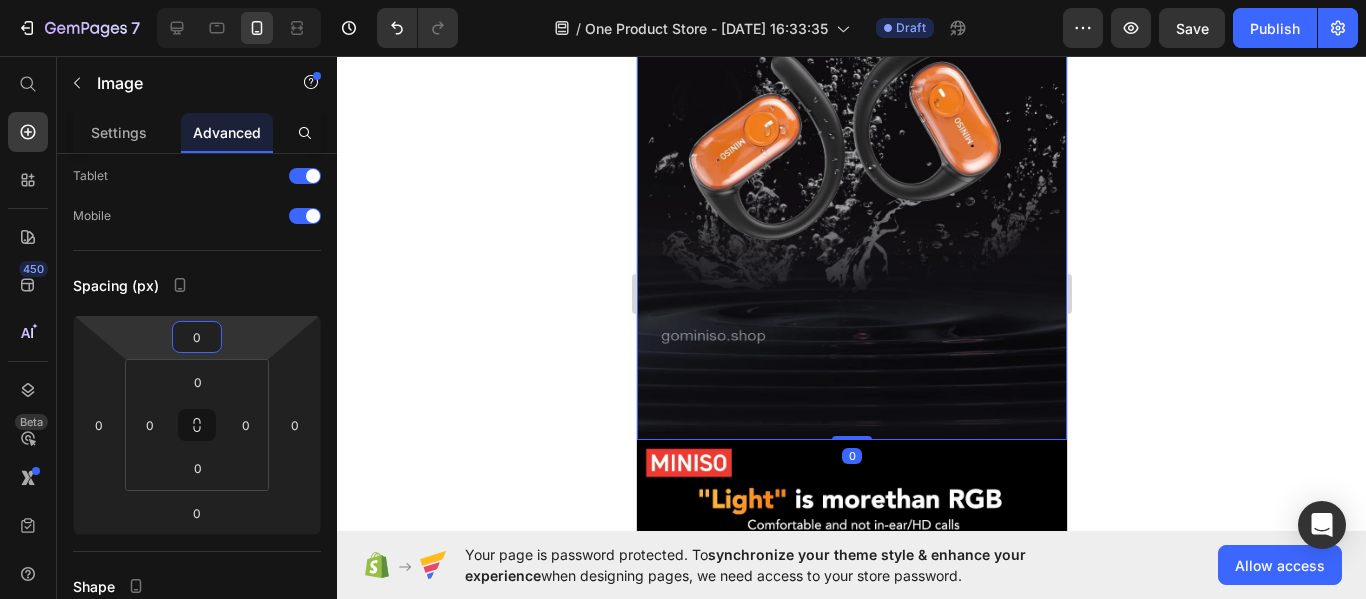 scroll, scrollTop: 9100, scrollLeft: 0, axis: vertical 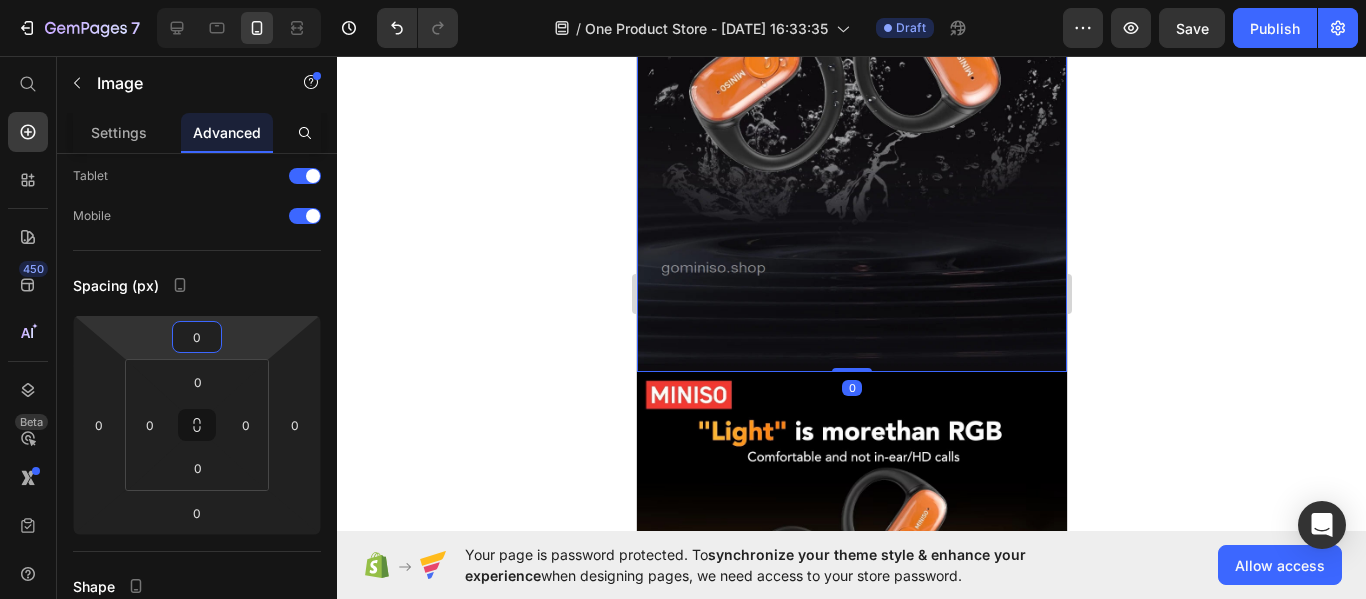 click at bounding box center [851, 587] 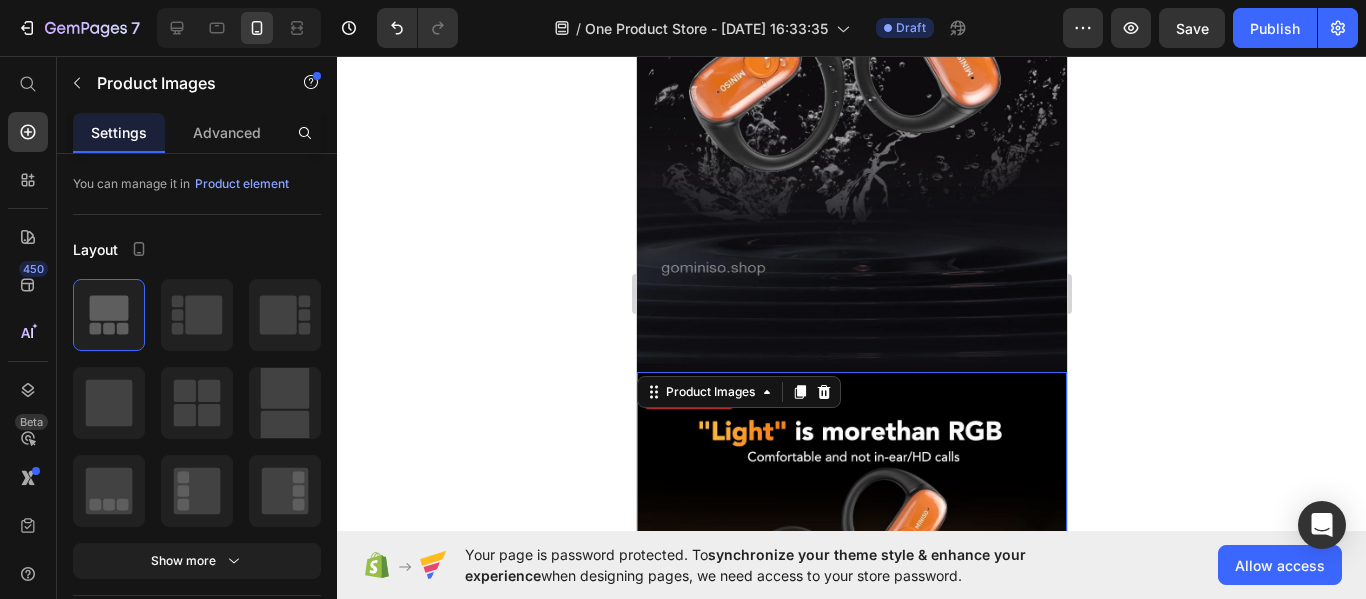 scroll, scrollTop: 8800, scrollLeft: 0, axis: vertical 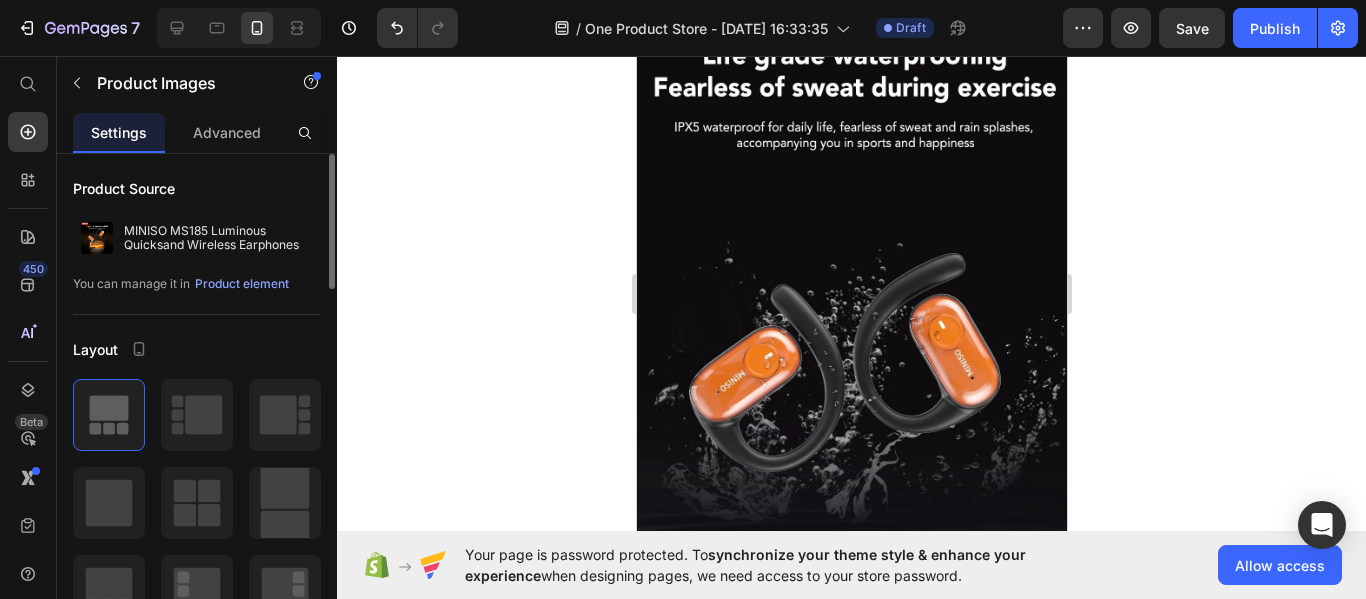 click at bounding box center [851, 887] 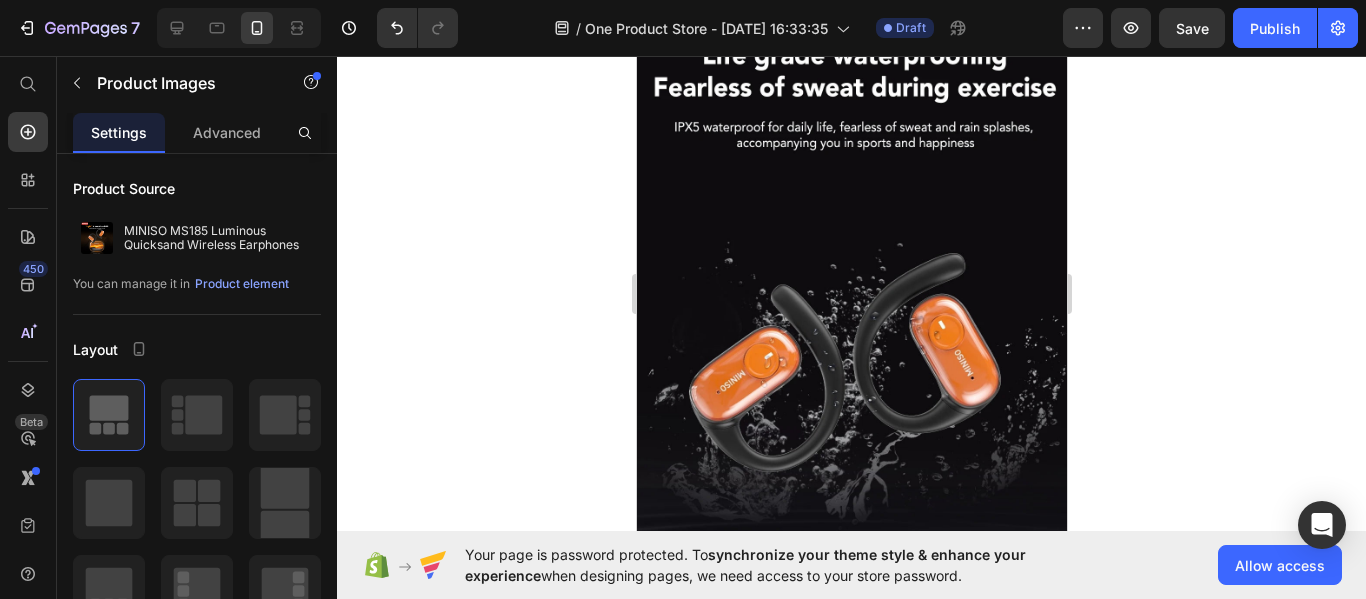 click at bounding box center [851, 887] 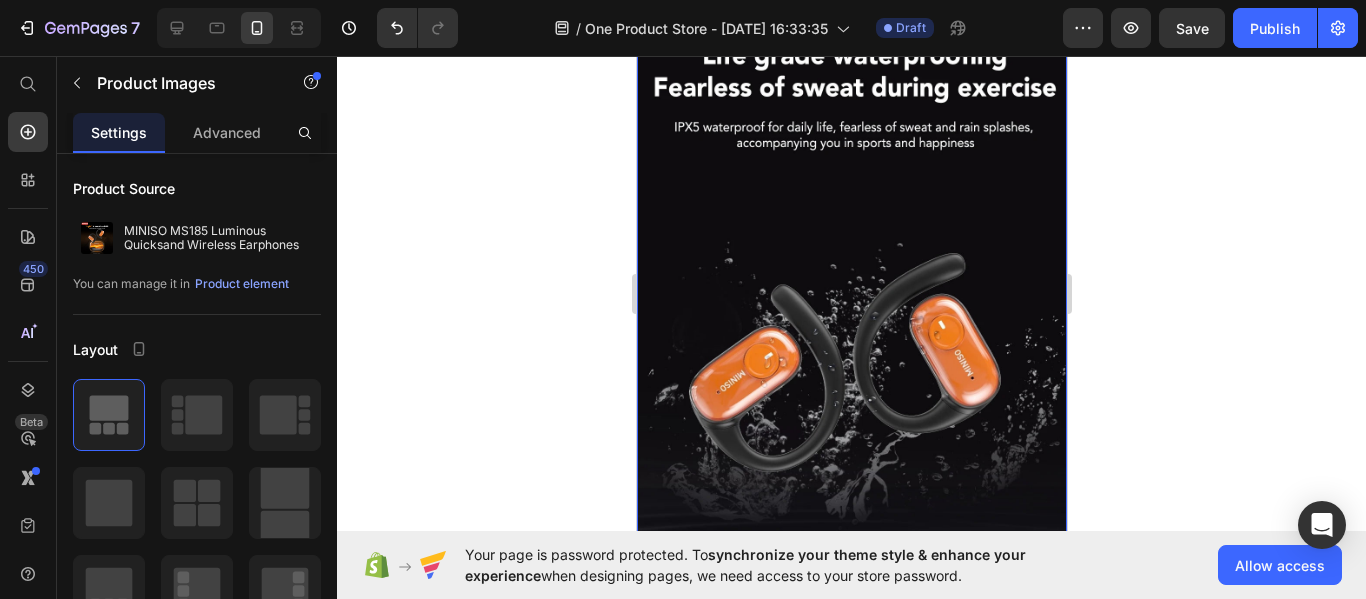 click at bounding box center (851, 330) 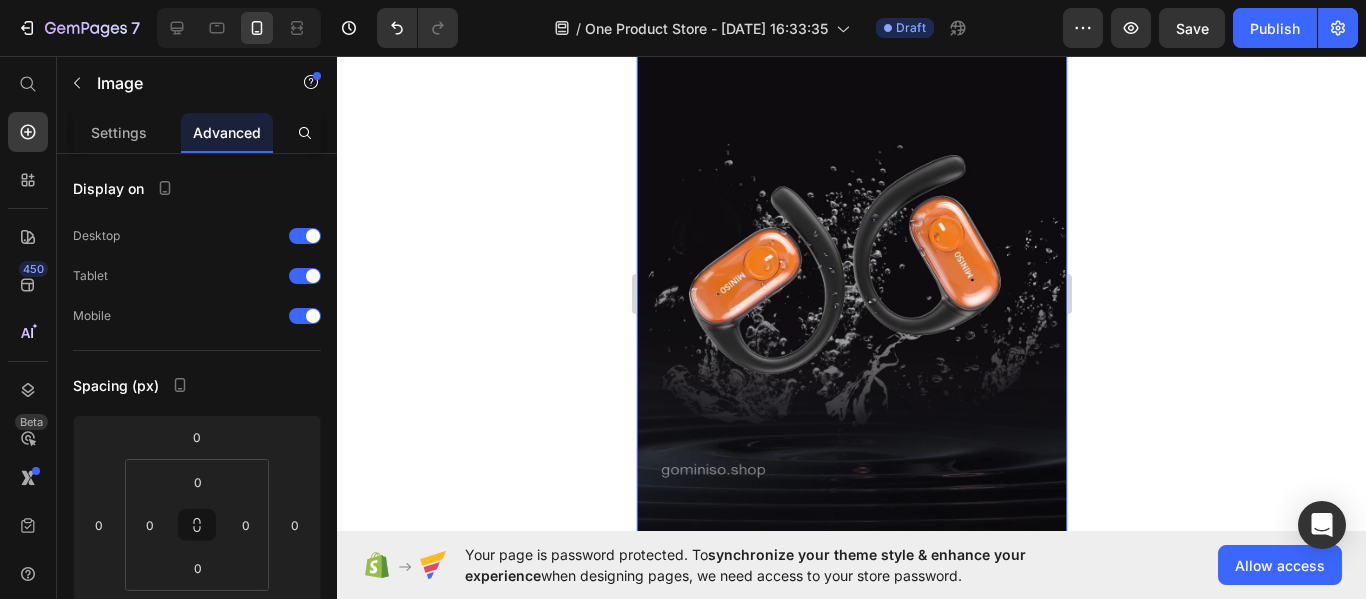 scroll, scrollTop: 9000, scrollLeft: 0, axis: vertical 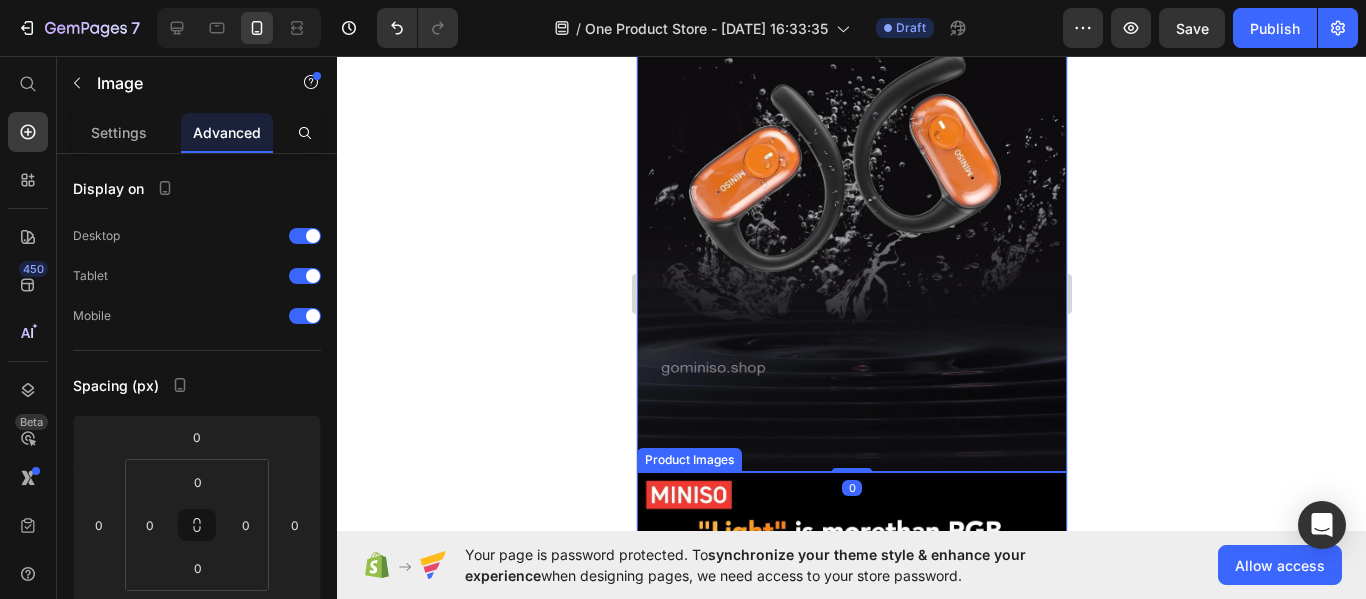 click at bounding box center [851, 687] 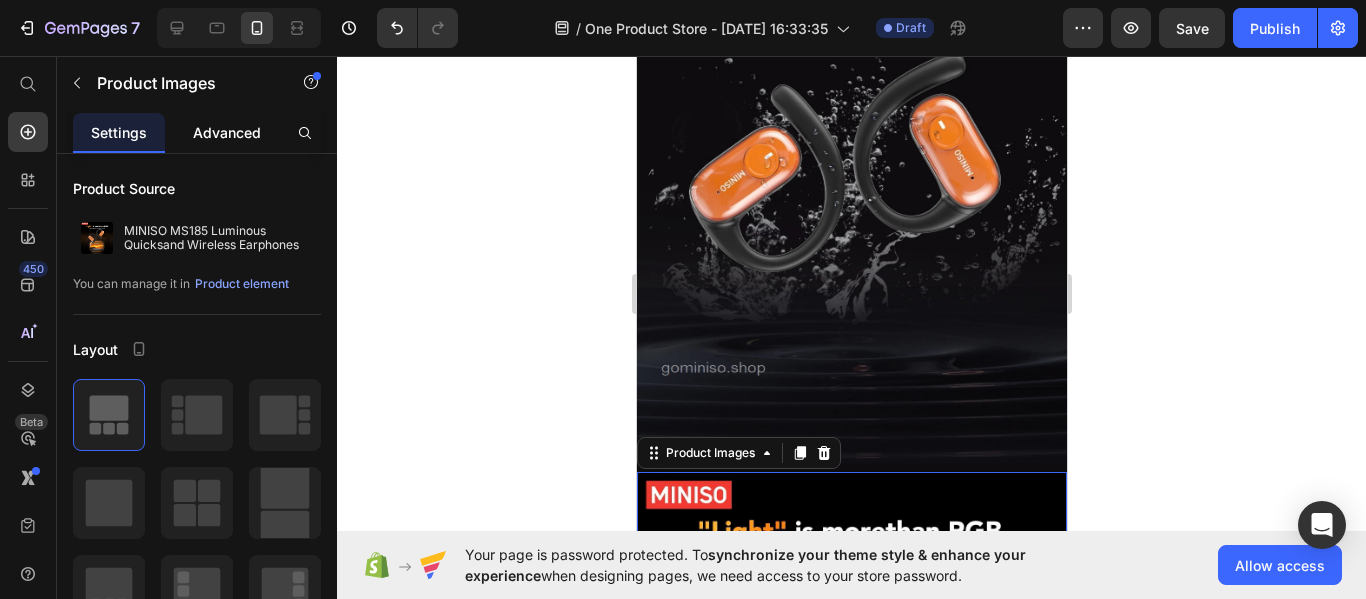 drag, startPoint x: 215, startPoint y: 125, endPoint x: 244, endPoint y: 149, distance: 37.64306 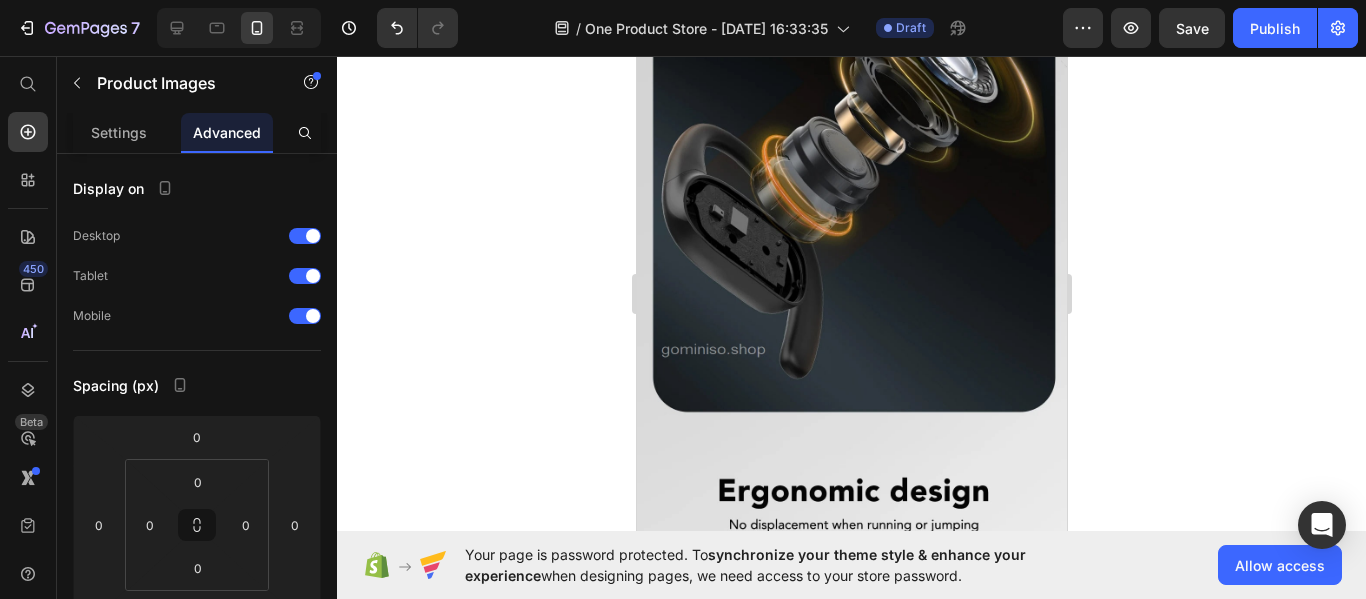 scroll, scrollTop: 6200, scrollLeft: 0, axis: vertical 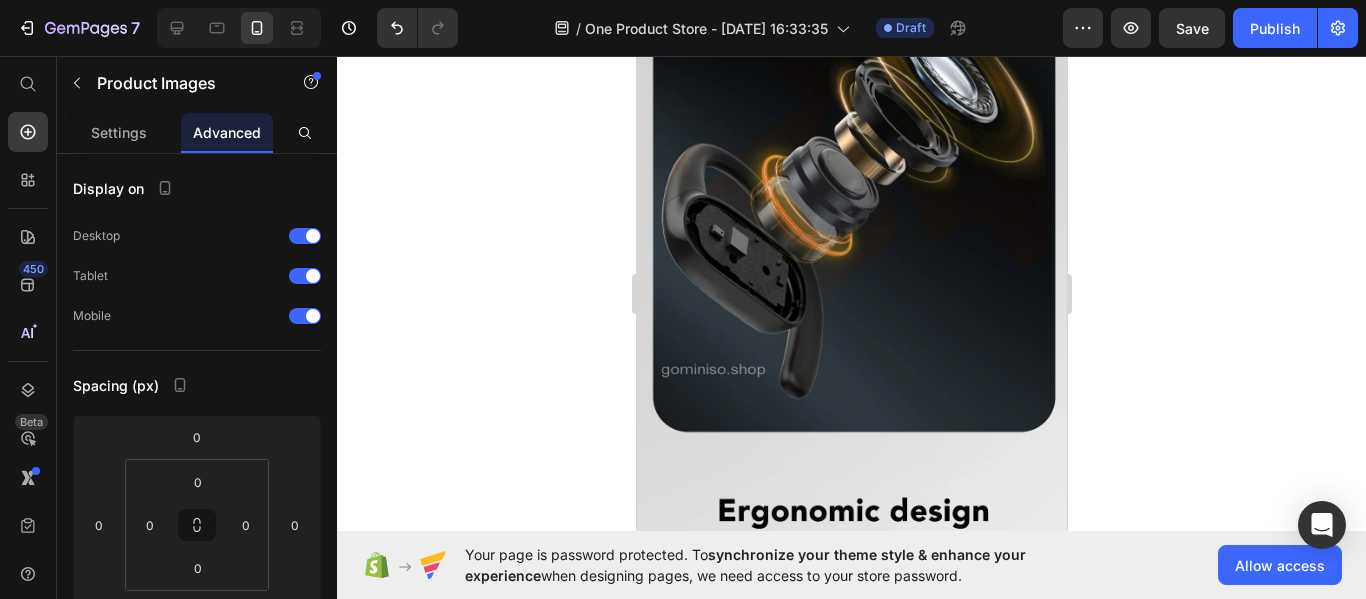 click at bounding box center [851, 801] 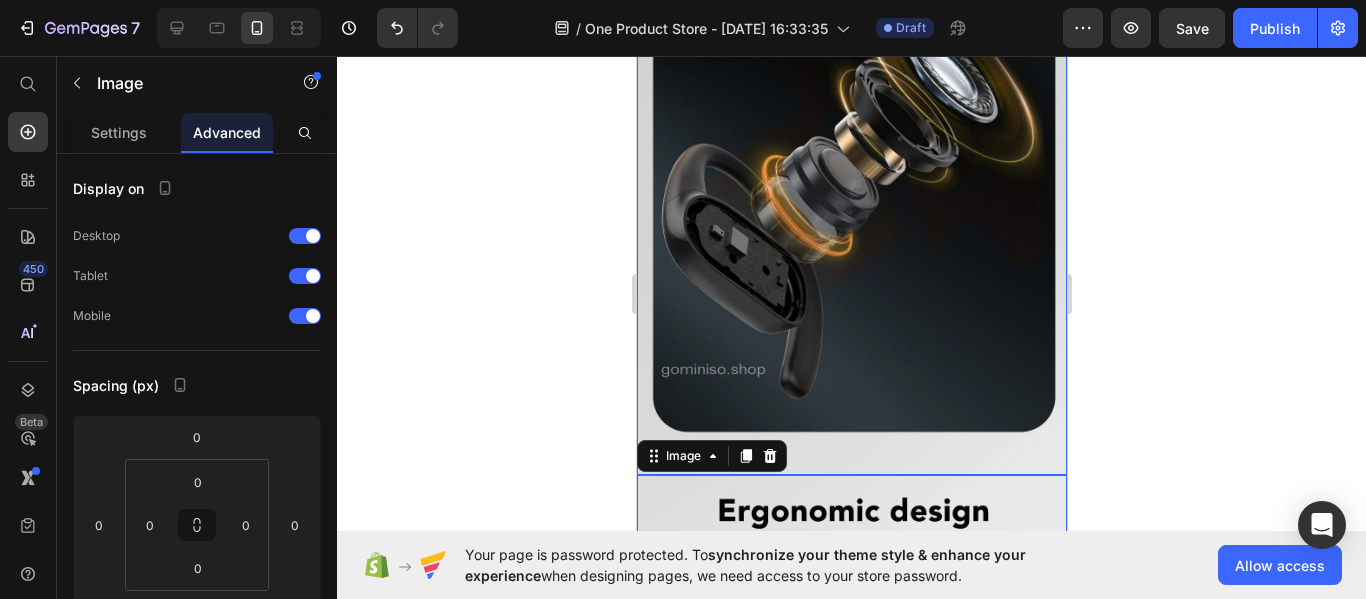 click at bounding box center [851, 128] 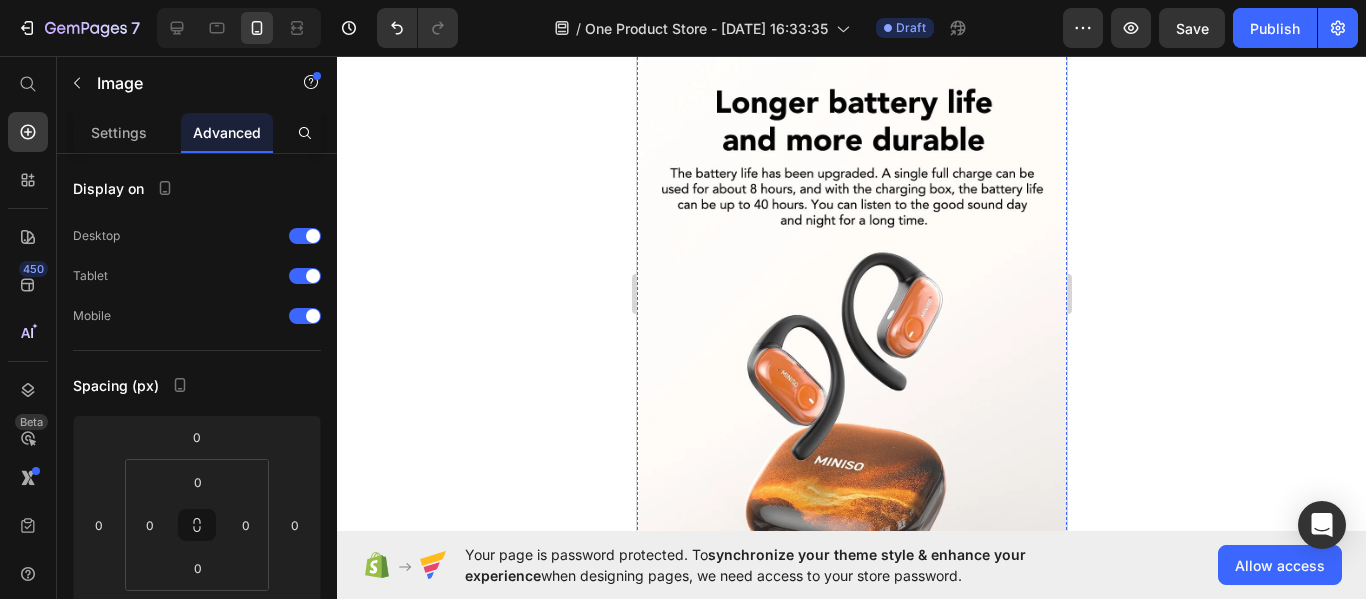 click at bounding box center (851, 417) 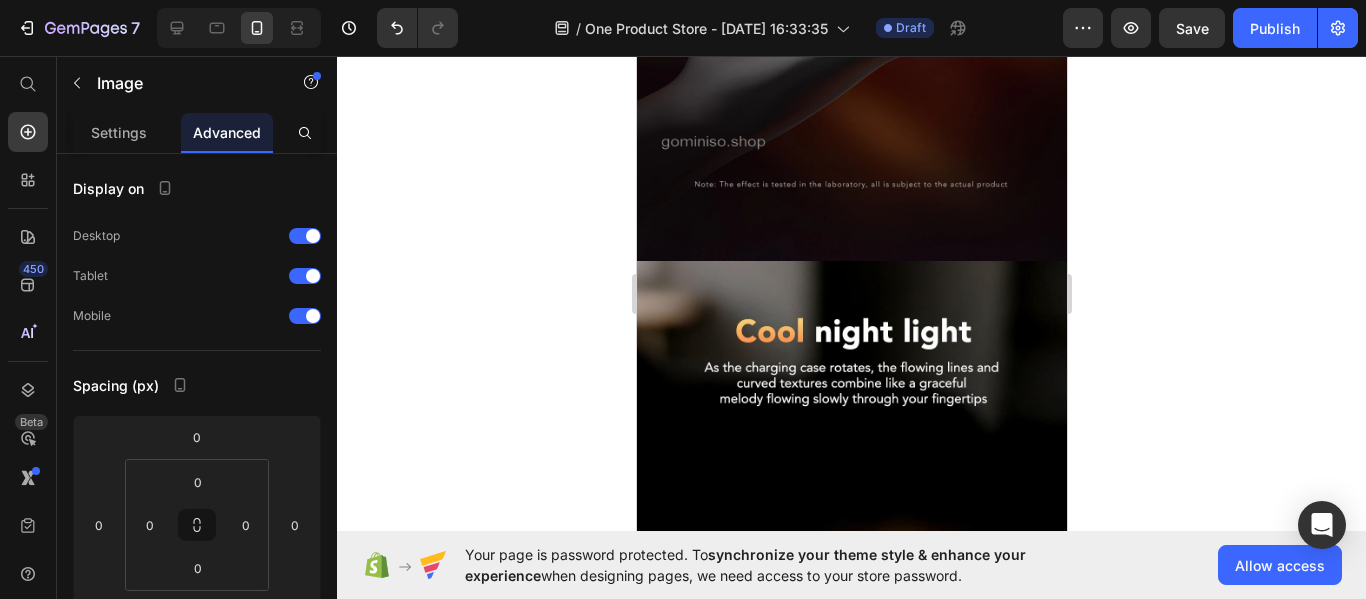 scroll, scrollTop: 4300, scrollLeft: 0, axis: vertical 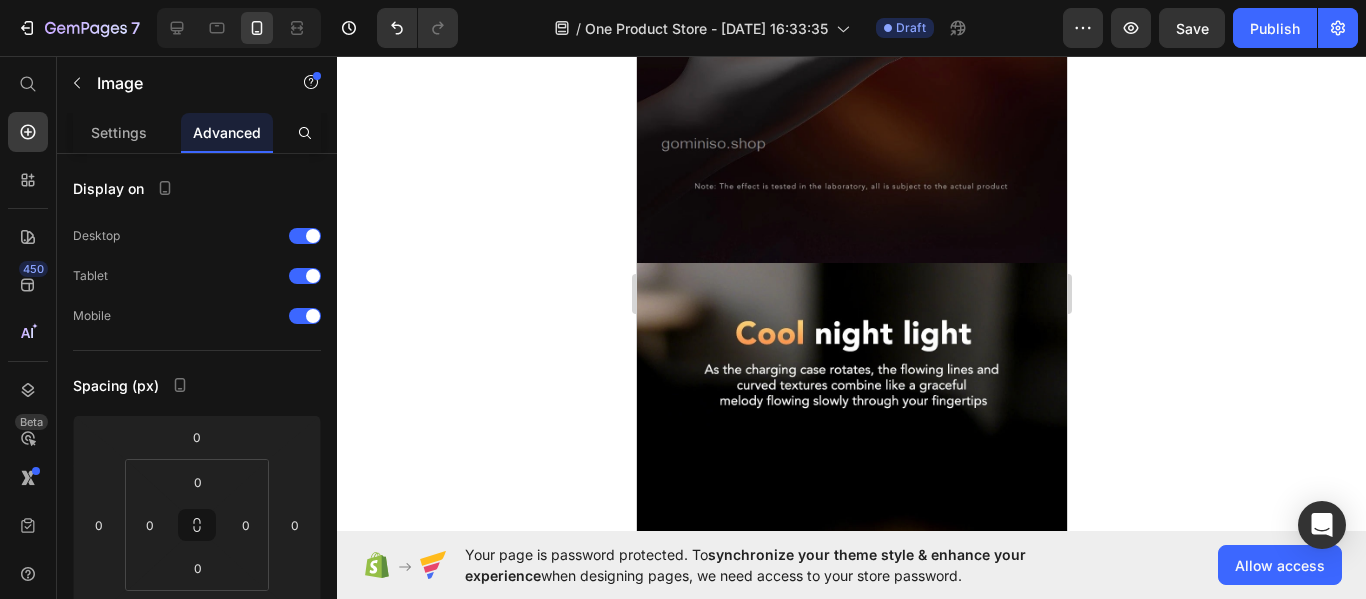 click at bounding box center (851, 608) 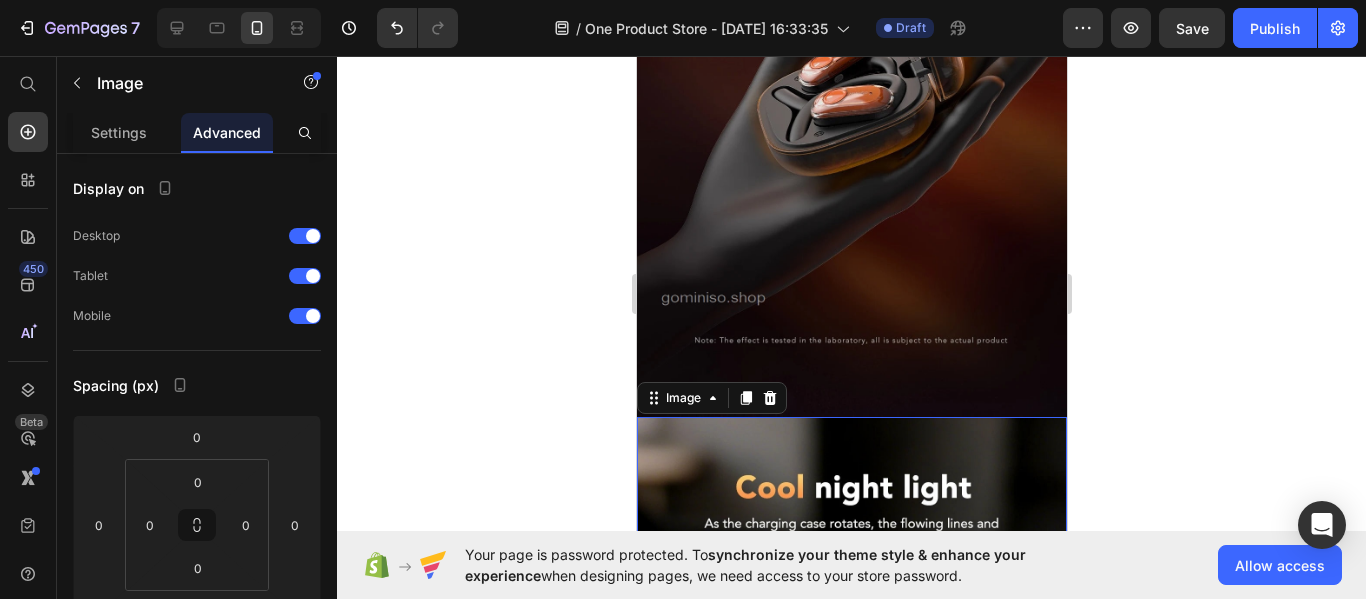 scroll, scrollTop: 3800, scrollLeft: 0, axis: vertical 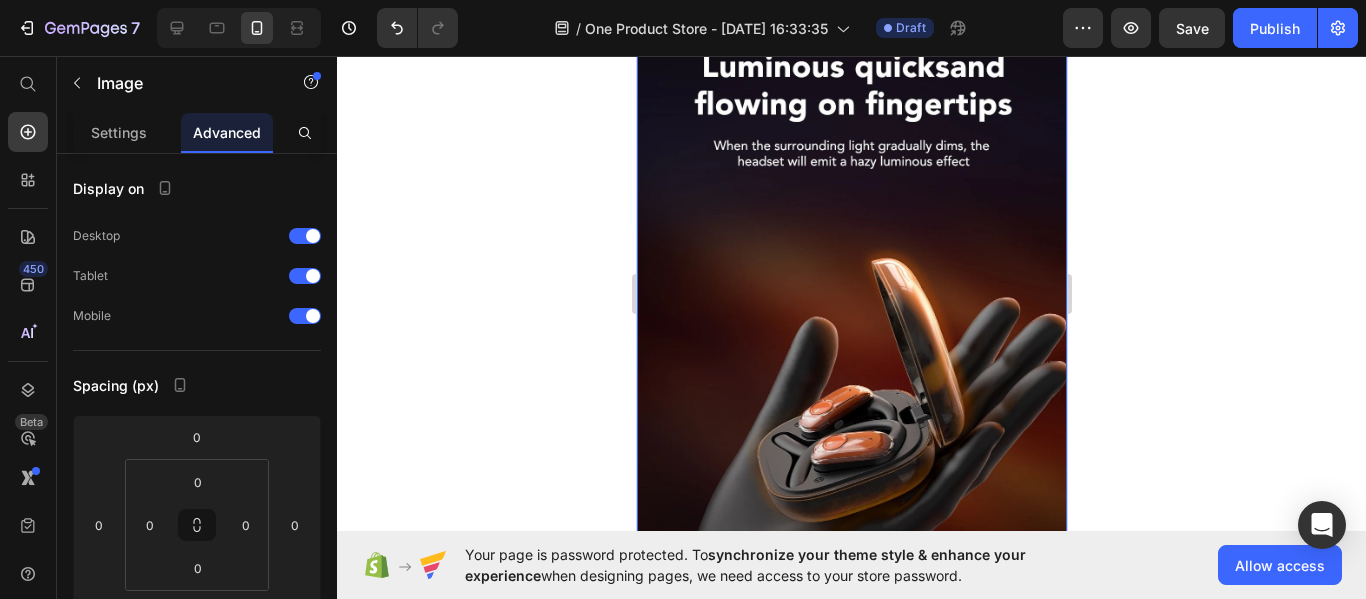 click at bounding box center [851, 370] 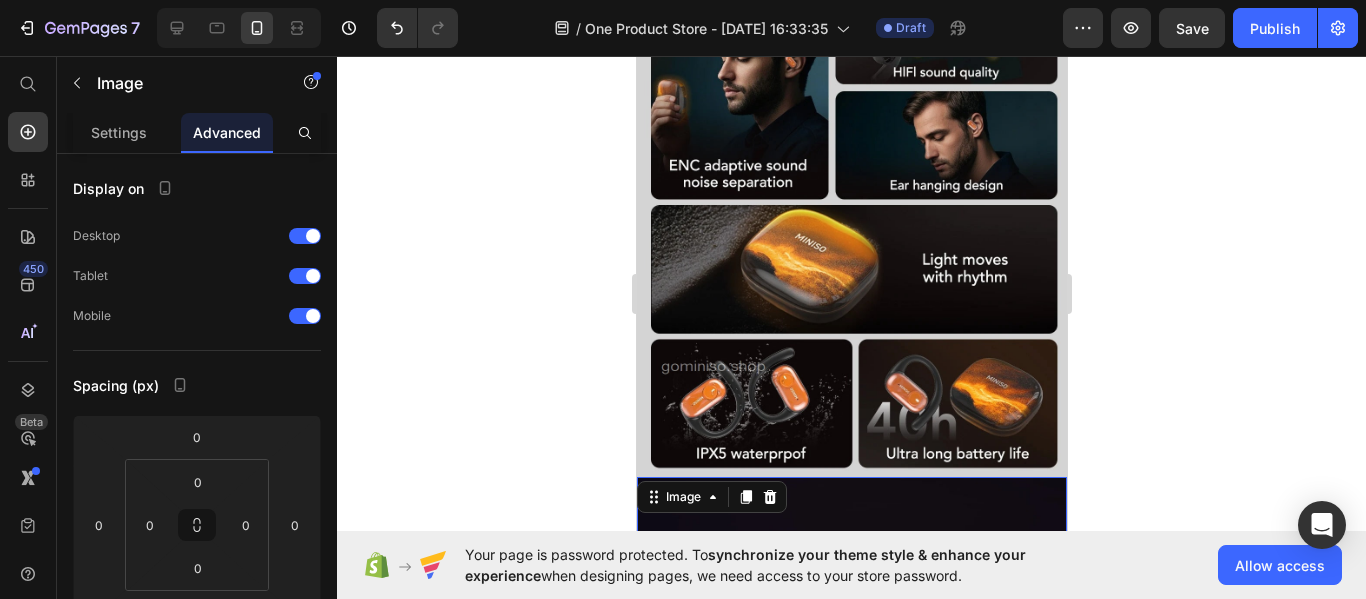 scroll, scrollTop: 2900, scrollLeft: 0, axis: vertical 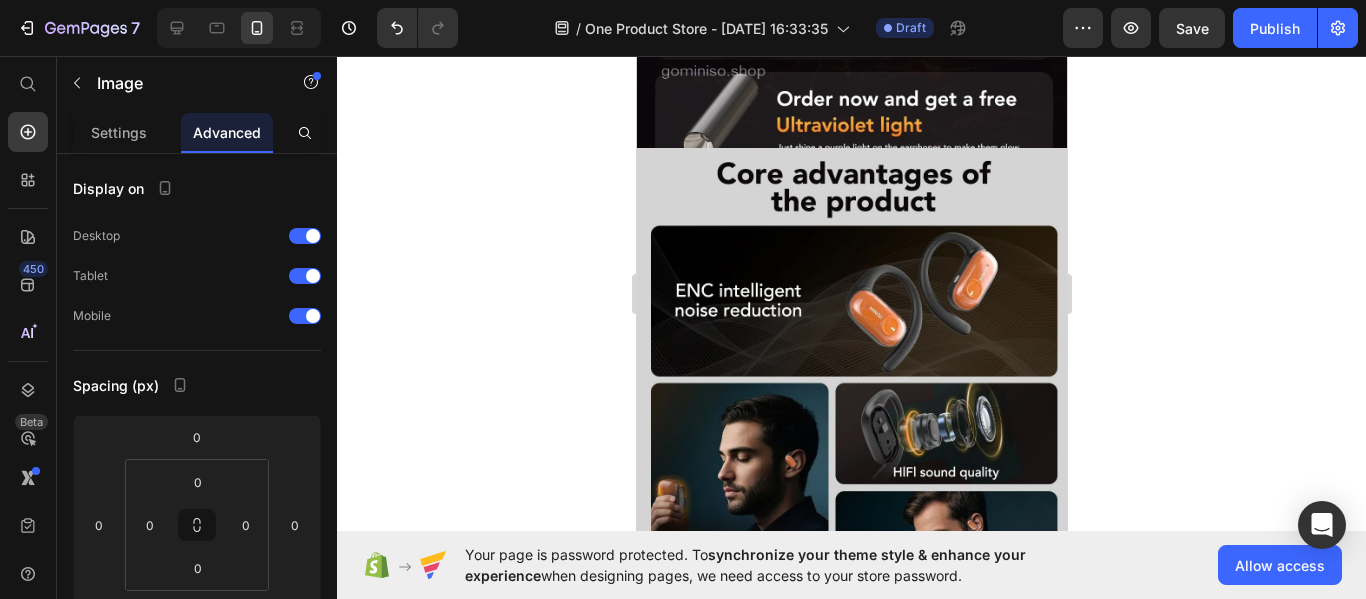click at bounding box center [851, 512] 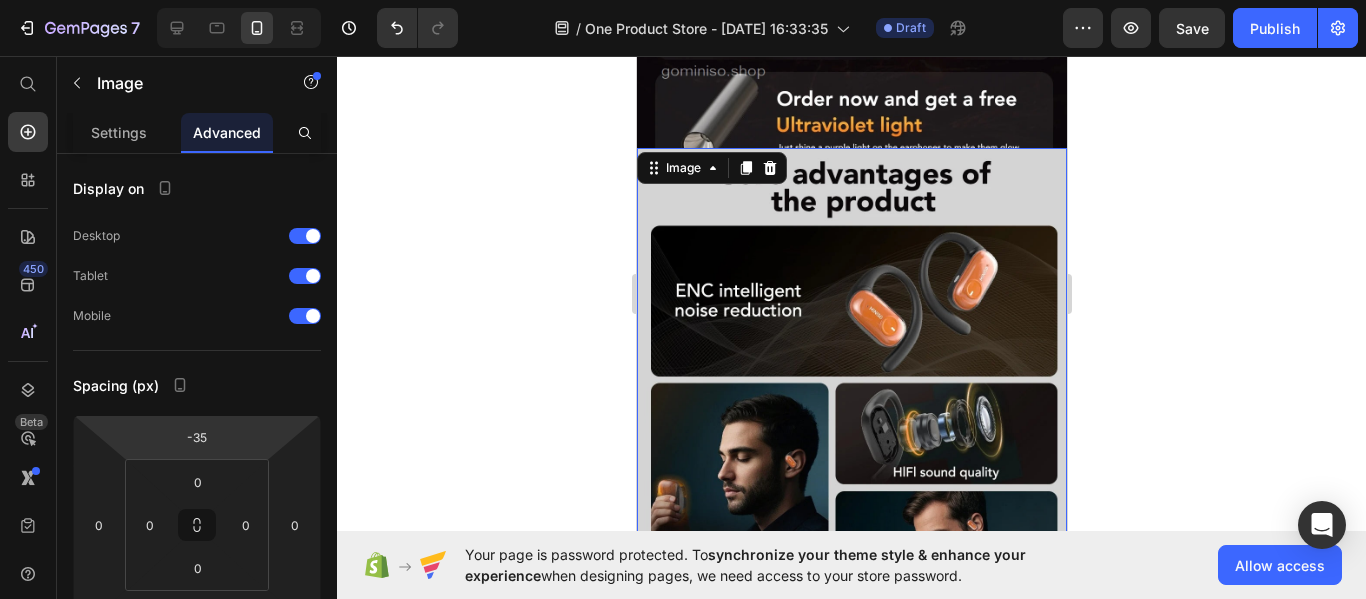 click on "7   /  One Product Store - Jul 10, 16:33:35 Draft Preview  Save   Publish  450 Beta Start with Sections Elements Hero Section Product Detail Brands Trusted Badges Guarantee Product Breakdown How to use Testimonials Compare Bundle FAQs Social Proof Brand Story Product List Collection Blog List Contact Sticky Add to Cart Custom Footer Browse Library 450 Layout
Row
Row
Row
Row Text
Heading
Text Block Button
Button
Button
Sticky Back to top Media
Image
Image" at bounding box center (683, 0) 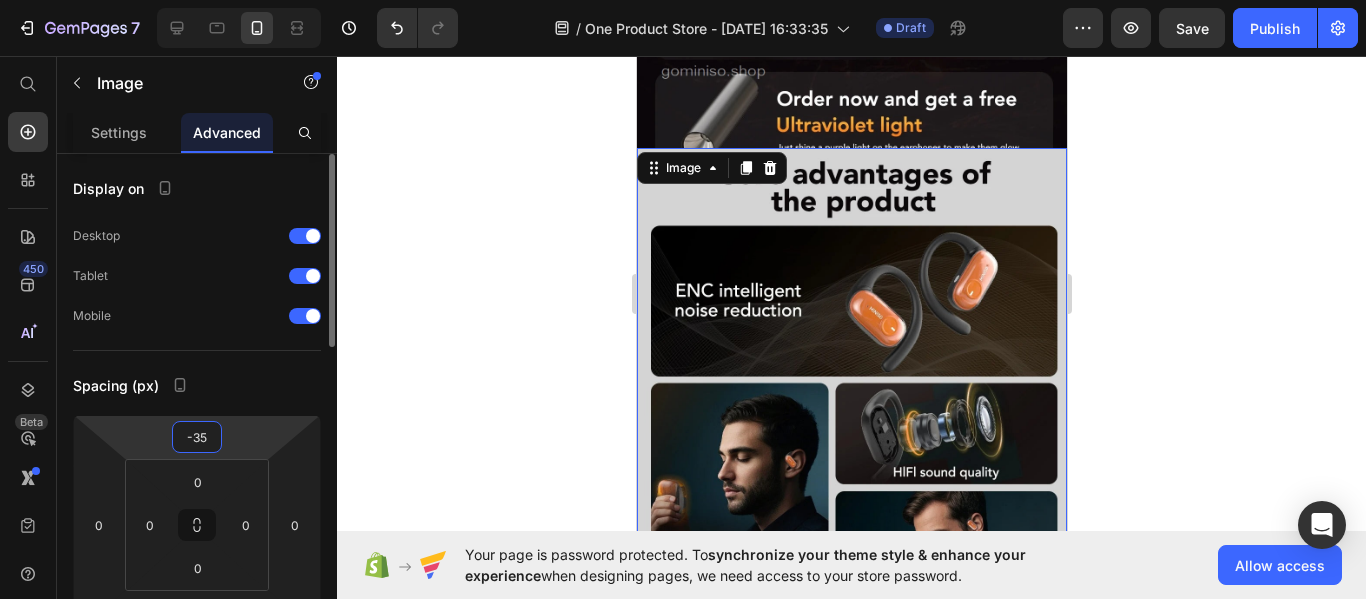 type on "0" 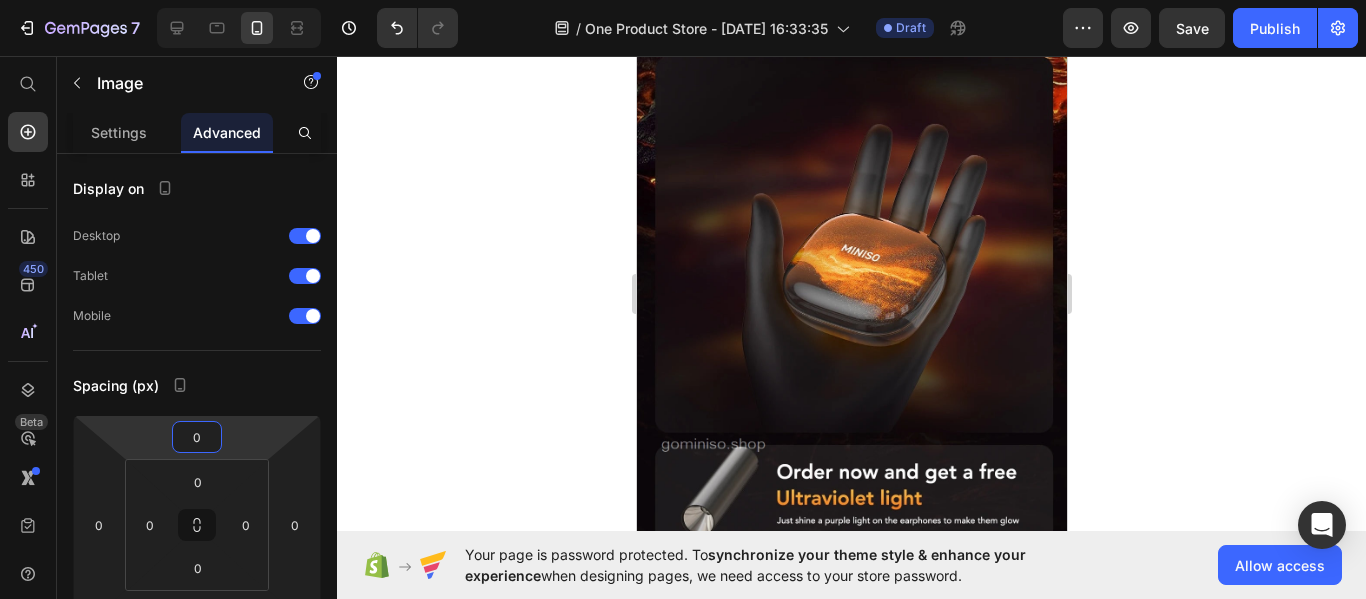 scroll, scrollTop: 2500, scrollLeft: 0, axis: vertical 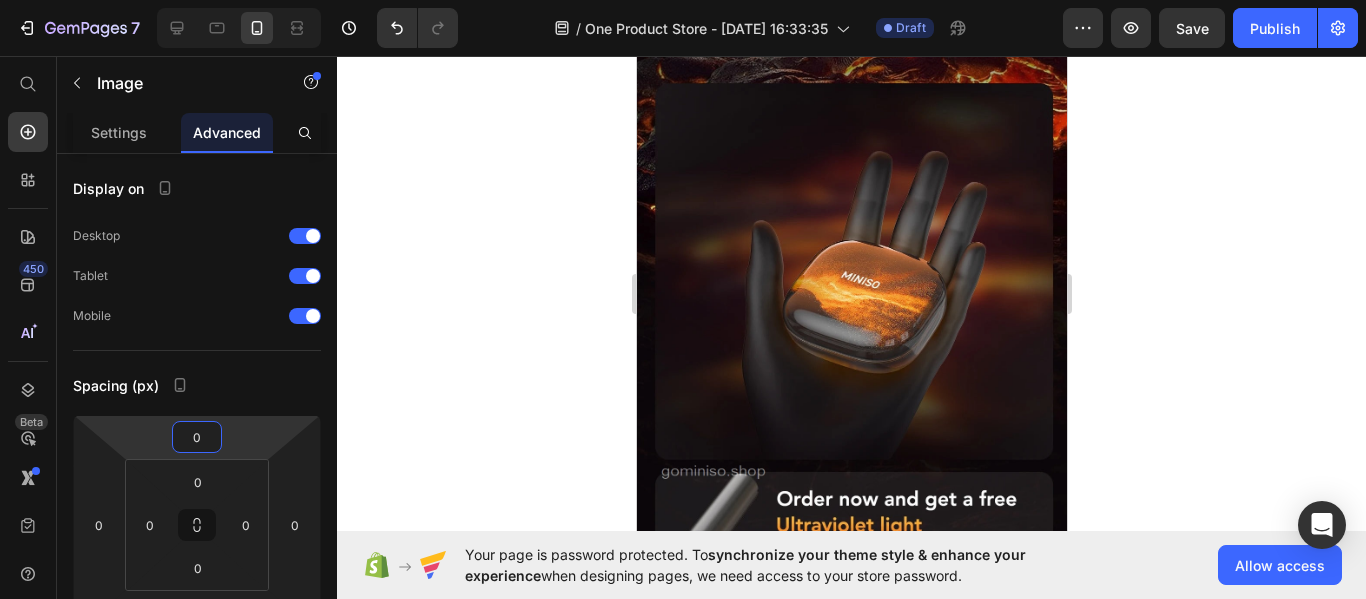 click at bounding box center [851, 215] 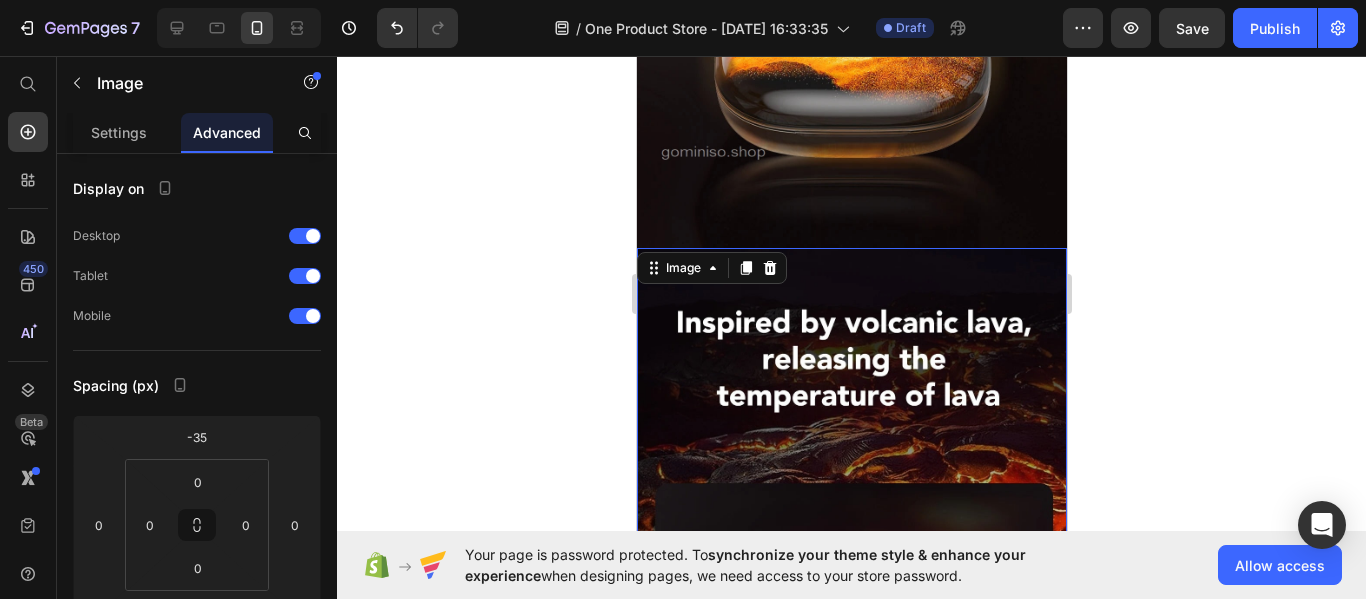 scroll, scrollTop: 2000, scrollLeft: 0, axis: vertical 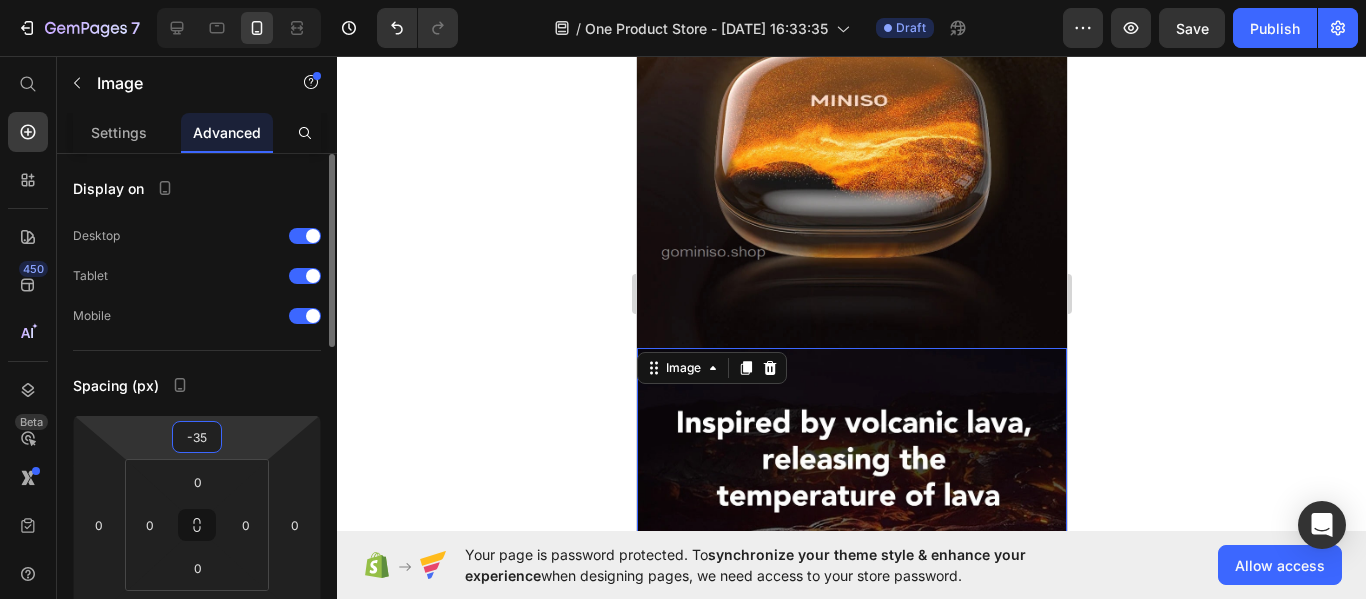 click on "-35" at bounding box center (197, 437) 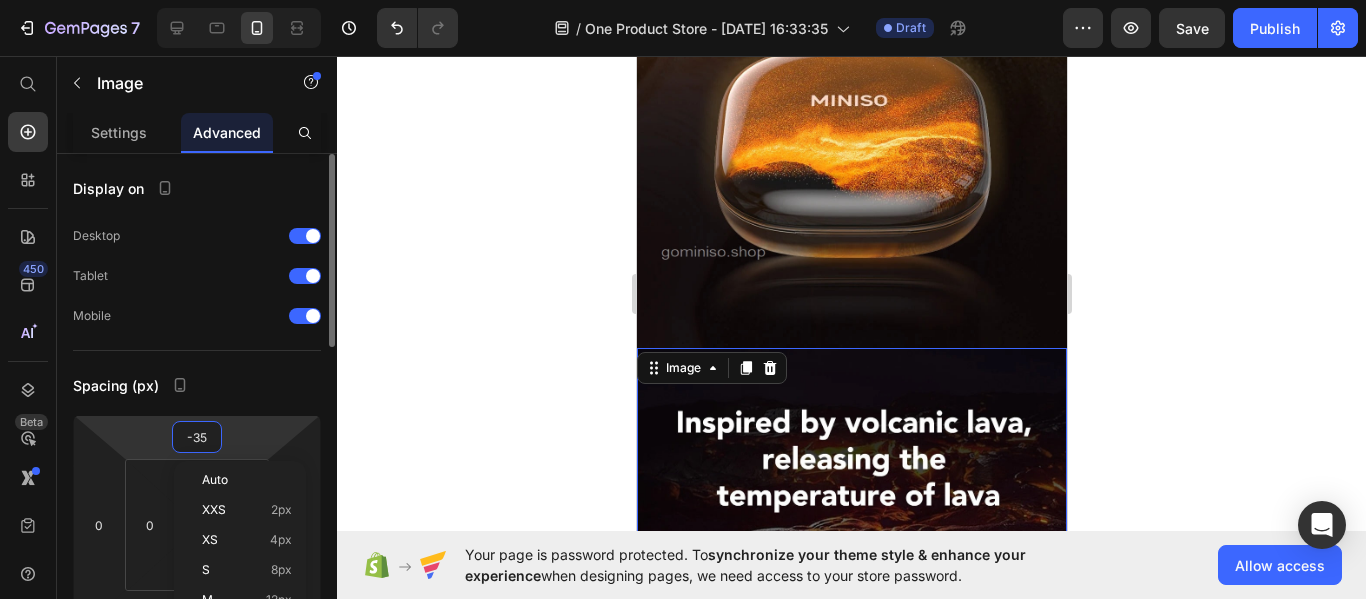 type on "0" 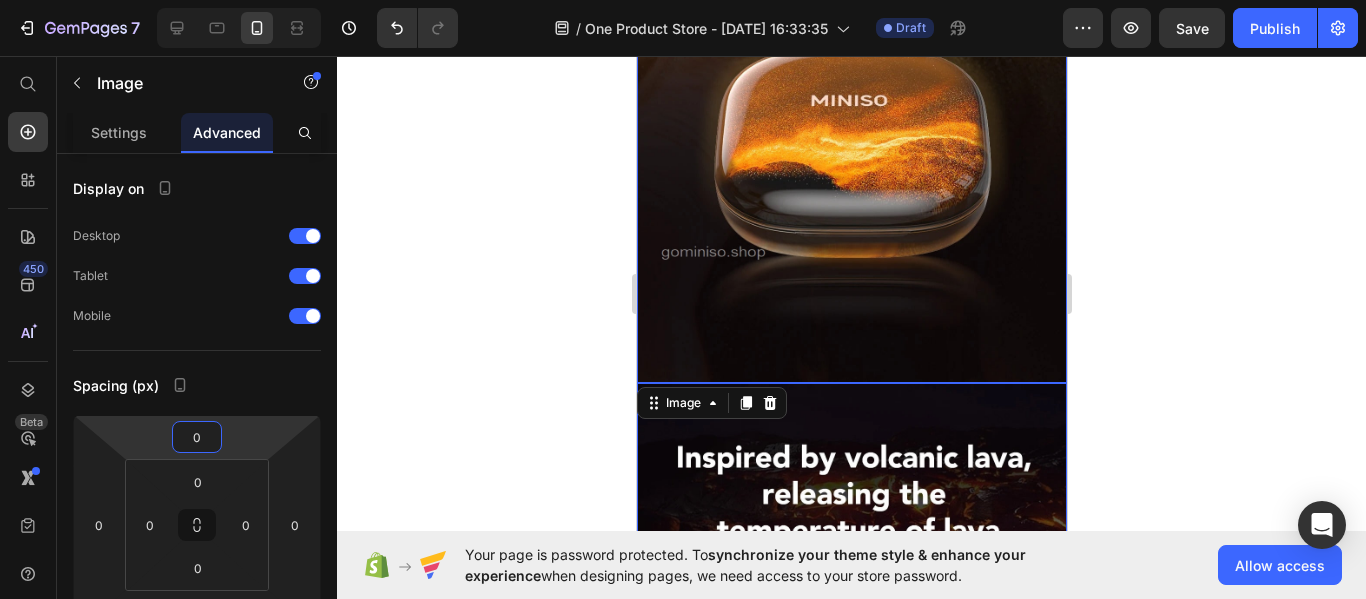 click at bounding box center [851, -50] 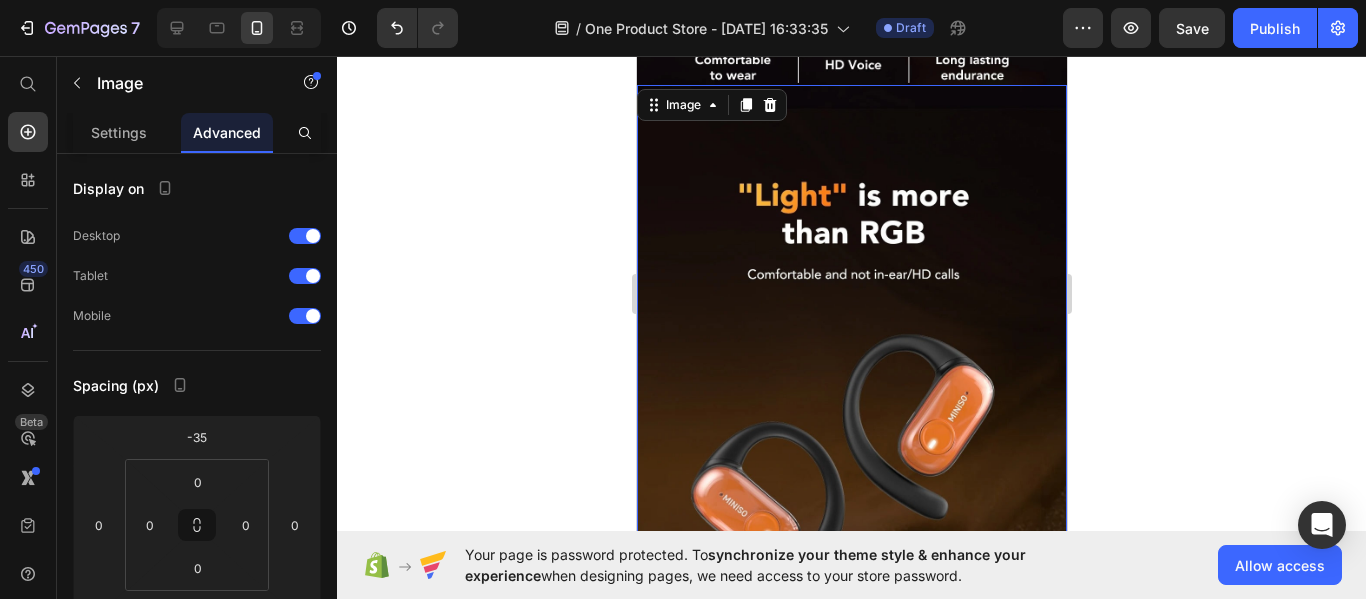 scroll, scrollTop: 1200, scrollLeft: 0, axis: vertical 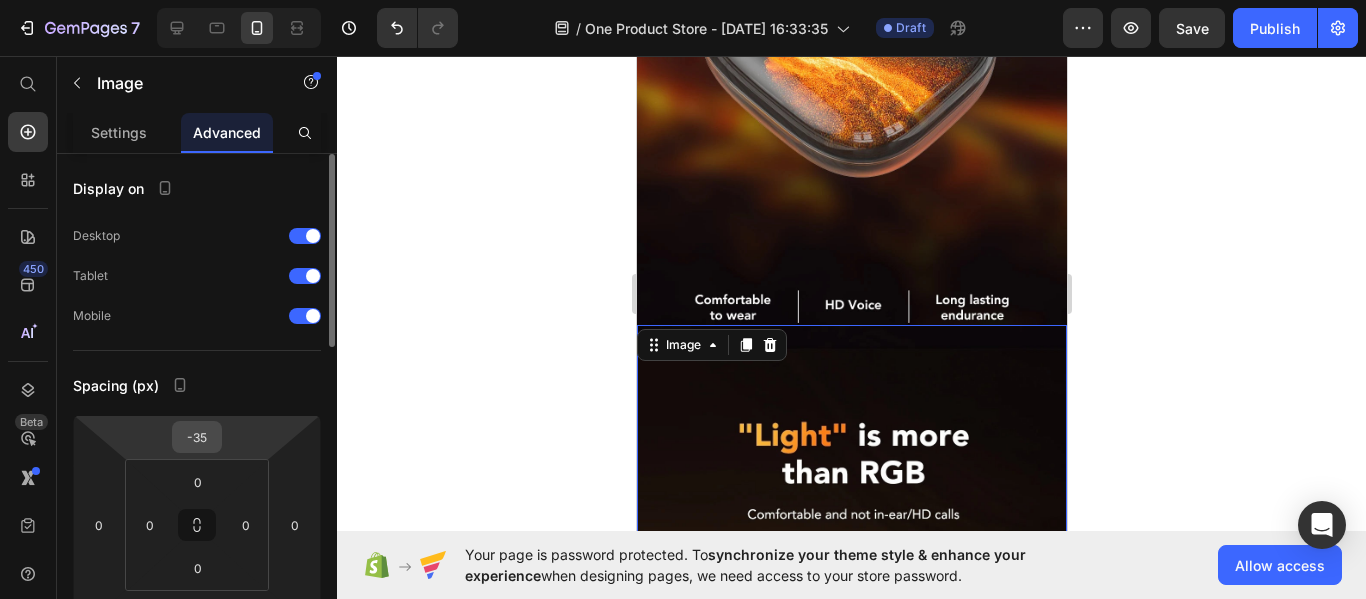 click on "-35" at bounding box center [197, 437] 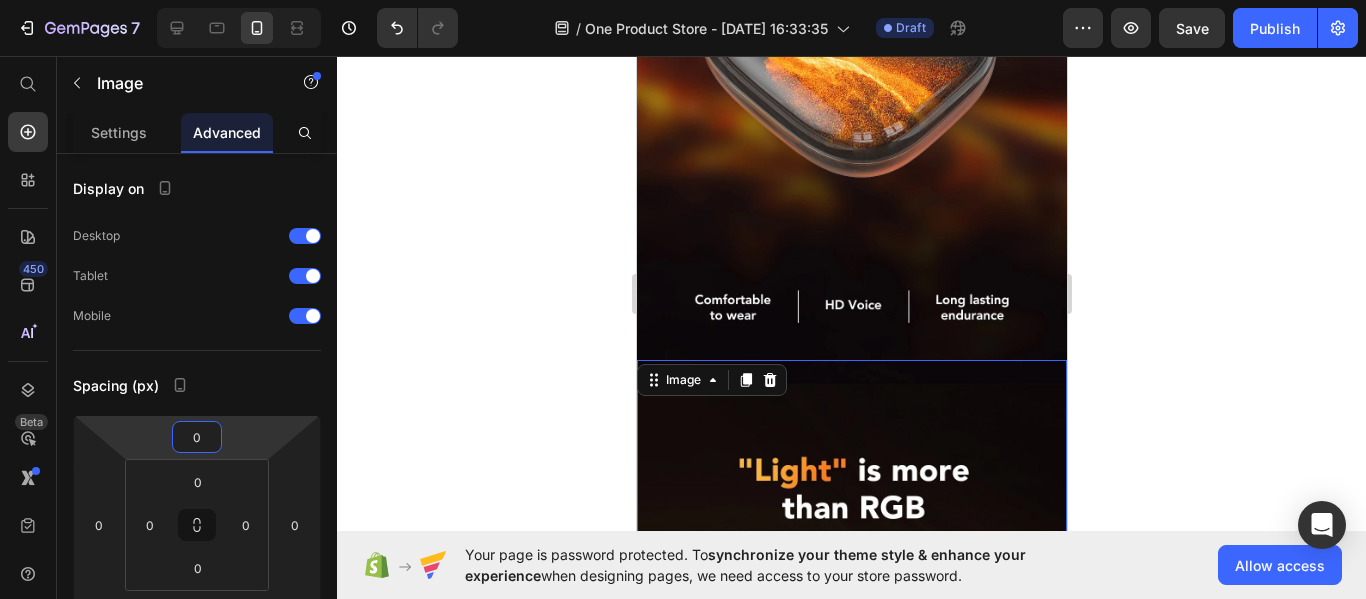 type on "0" 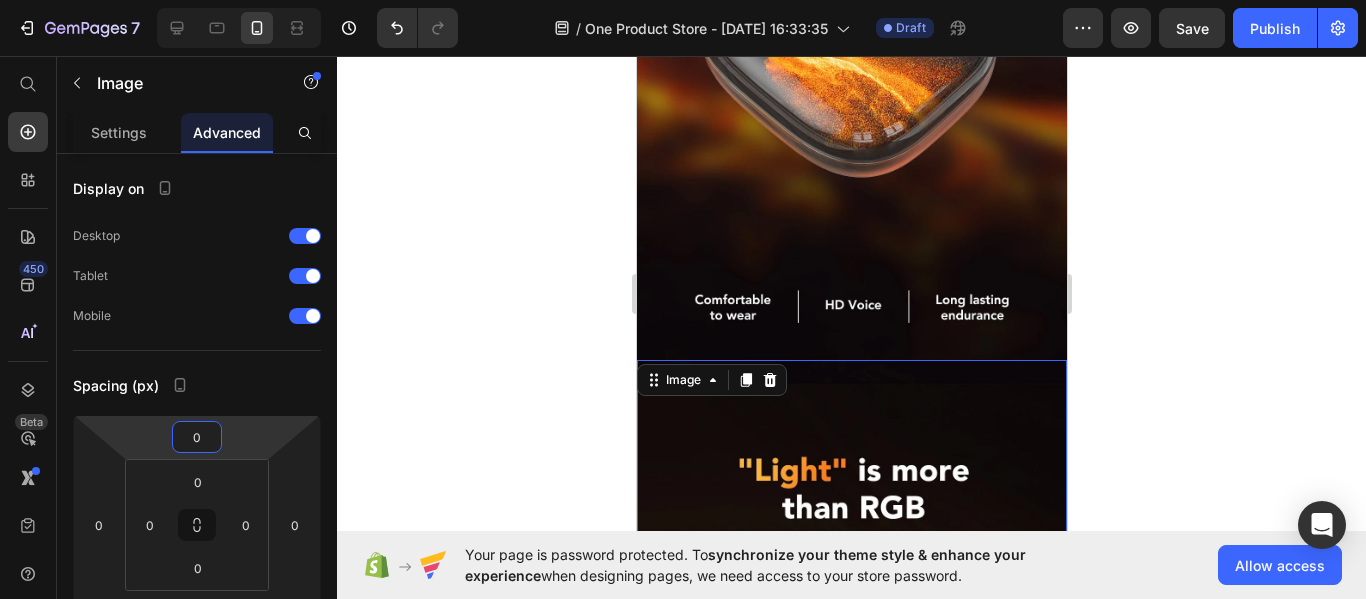 click at bounding box center (851, 793) 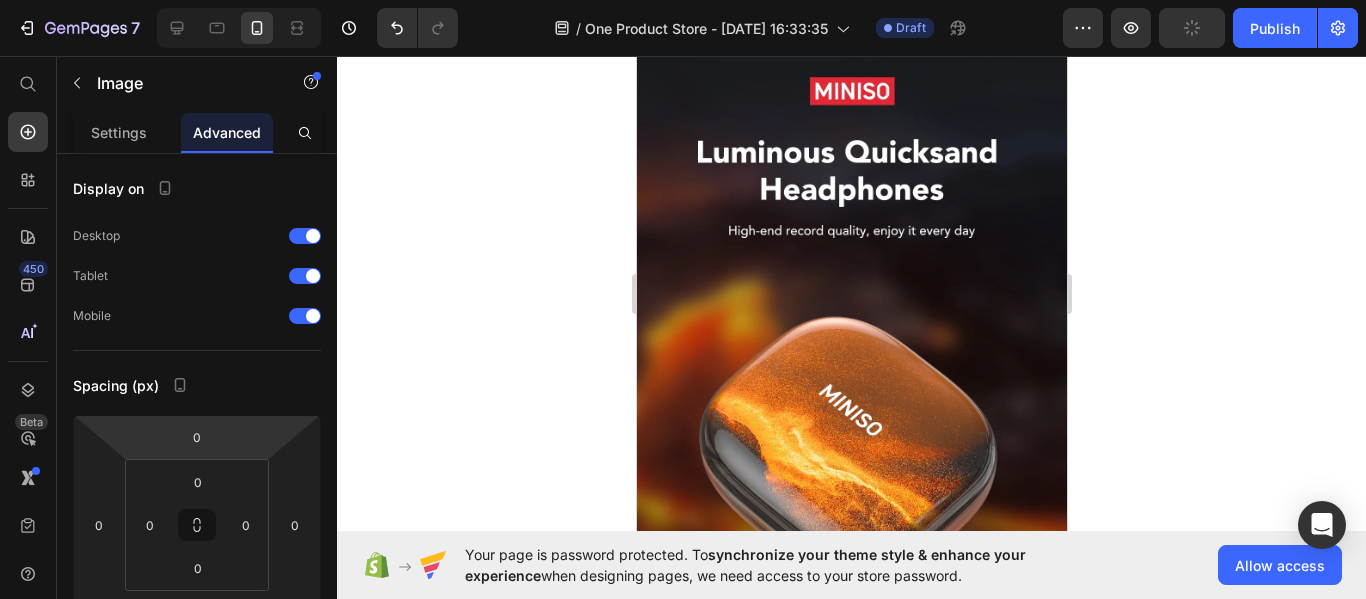 scroll, scrollTop: 700, scrollLeft: 0, axis: vertical 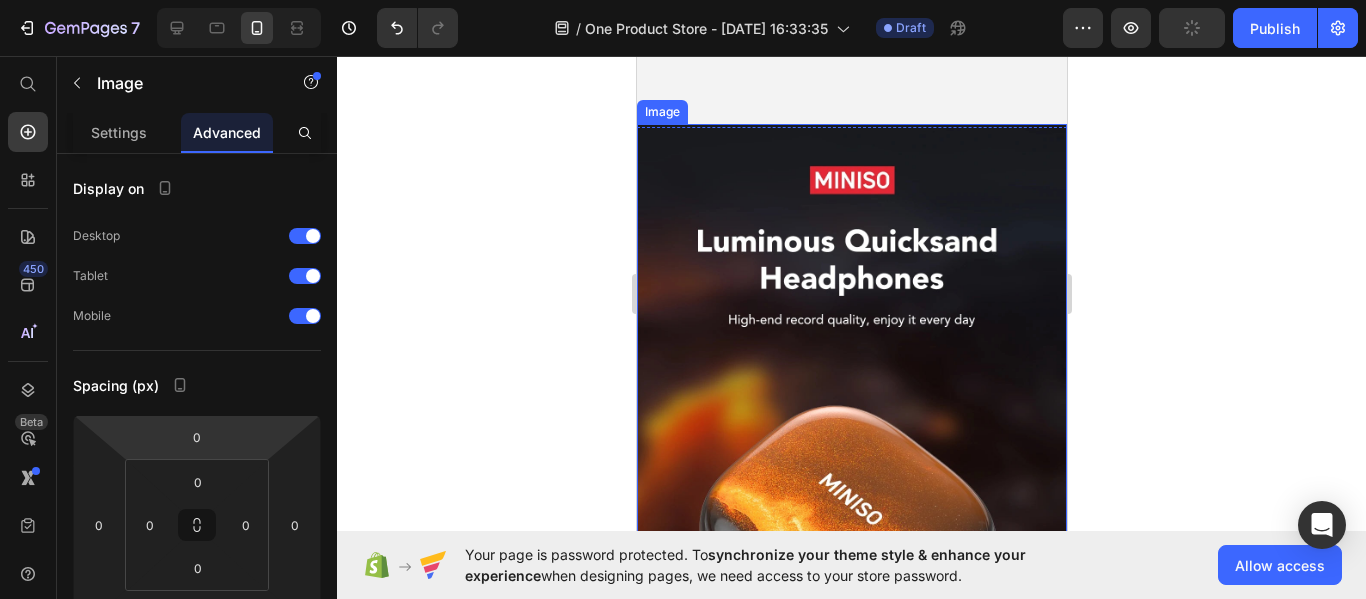 click at bounding box center (851, 492) 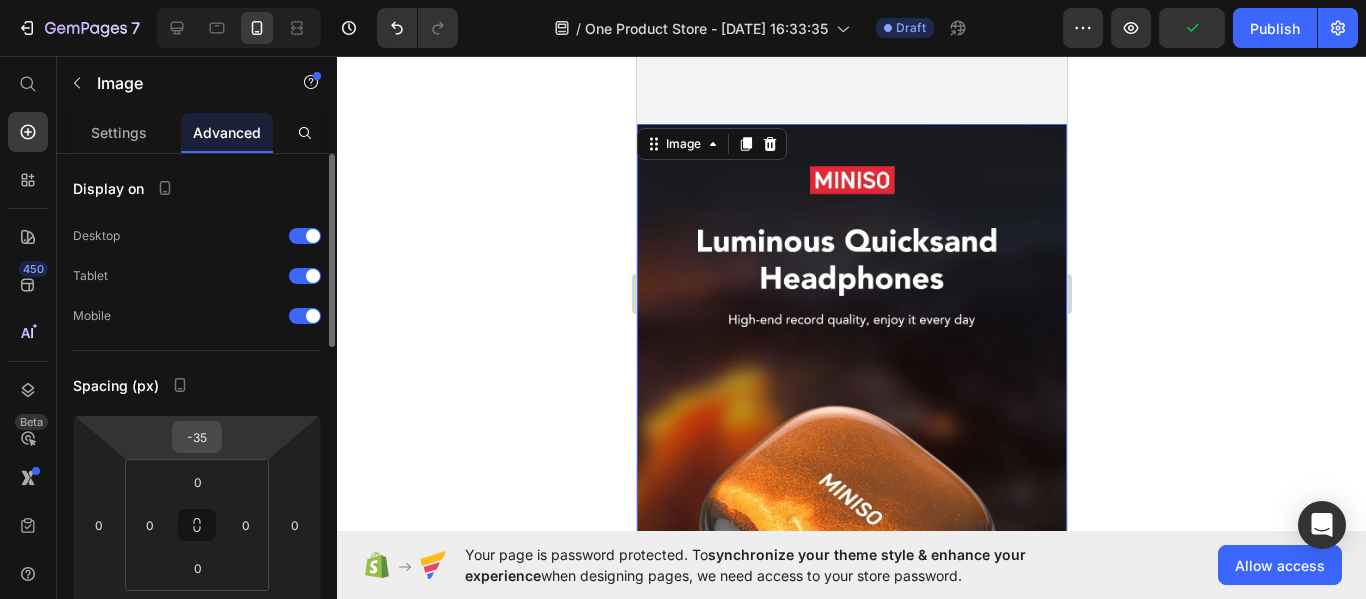 click on "-35" at bounding box center [197, 437] 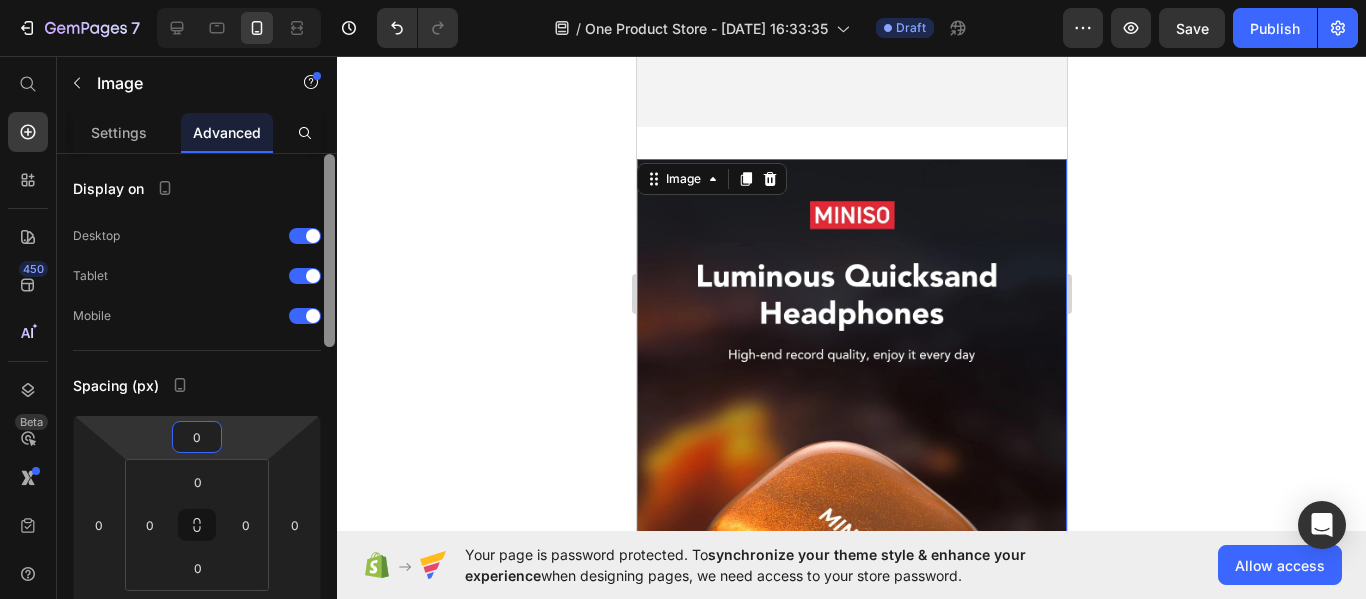 type on "-35" 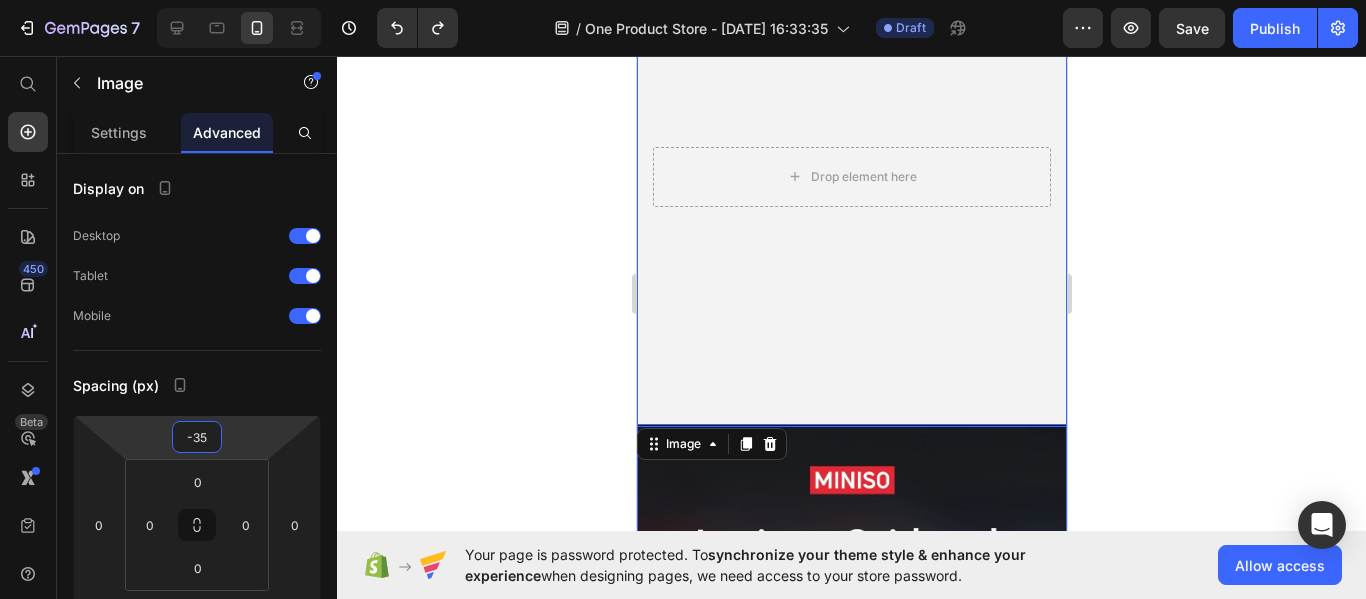 scroll, scrollTop: 0, scrollLeft: 0, axis: both 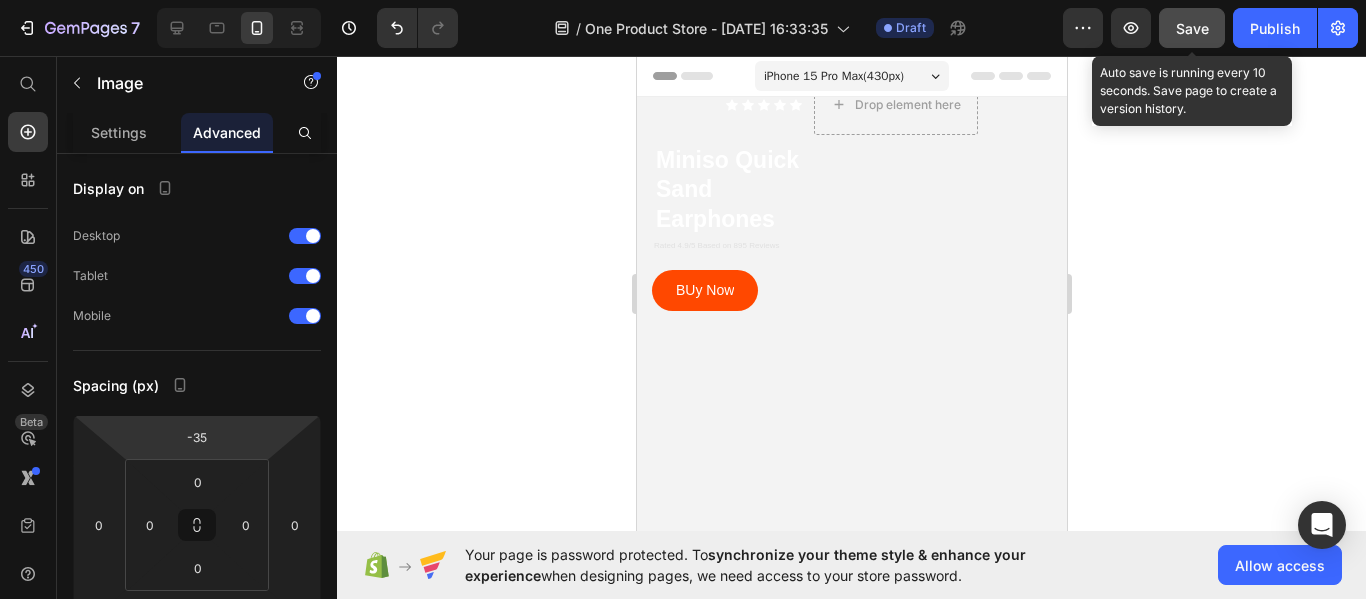 click on "Save" at bounding box center (1192, 28) 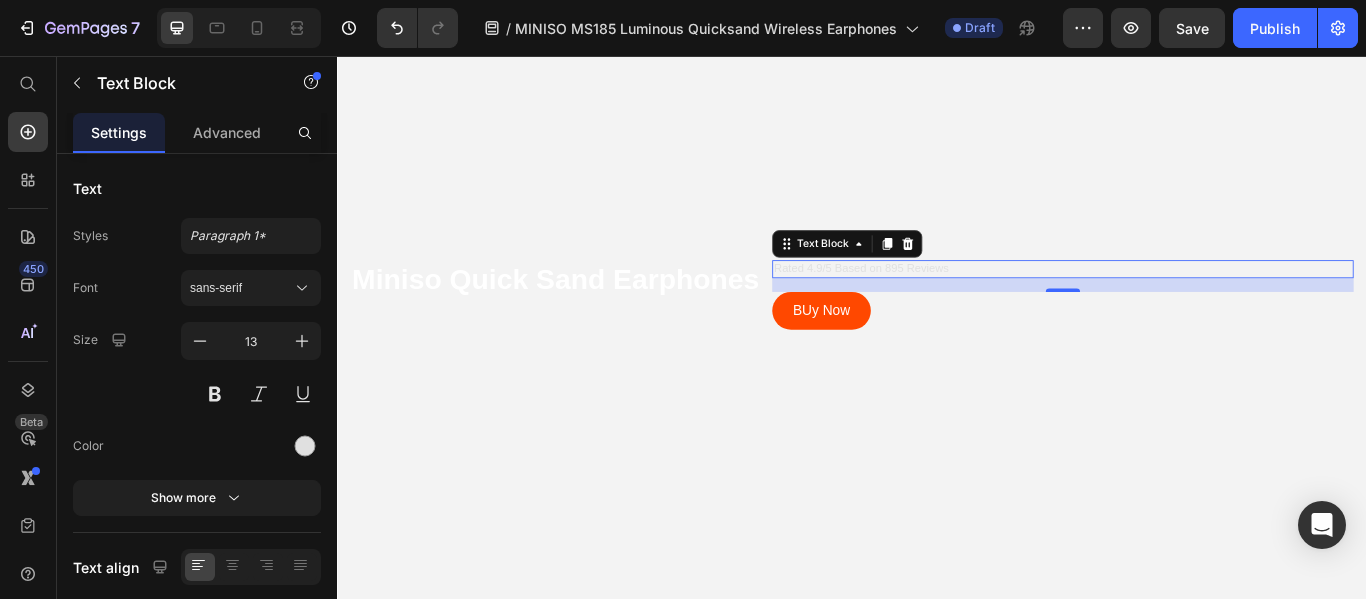 scroll, scrollTop: 86, scrollLeft: 0, axis: vertical 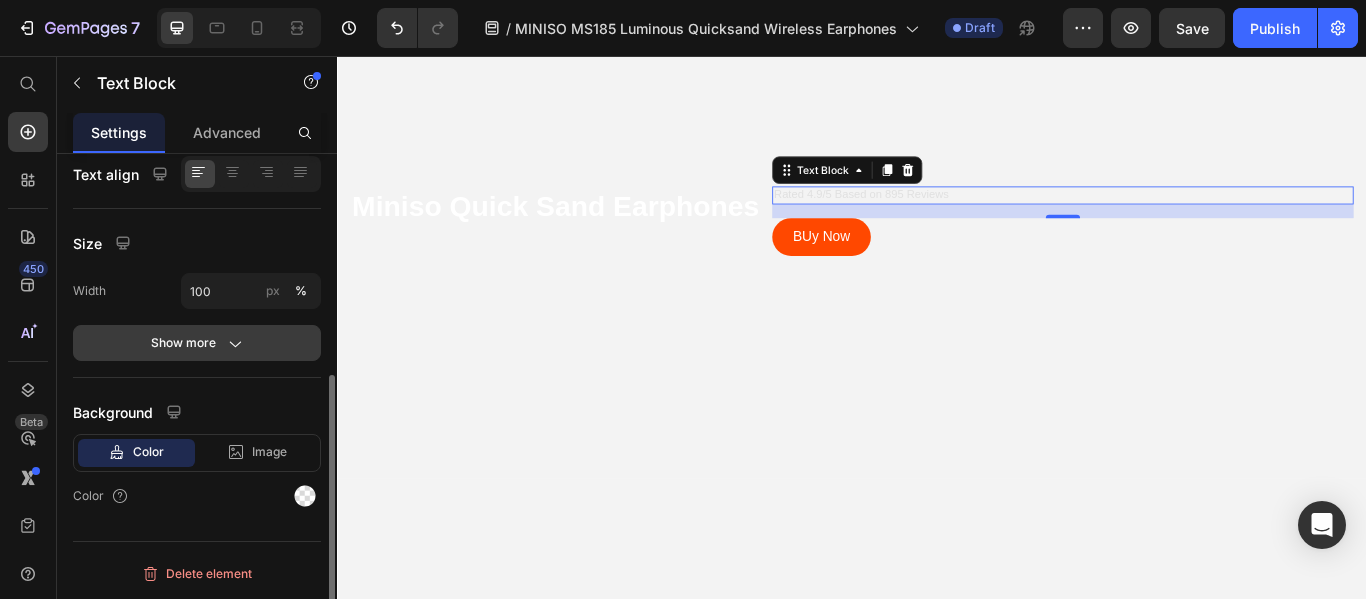 click 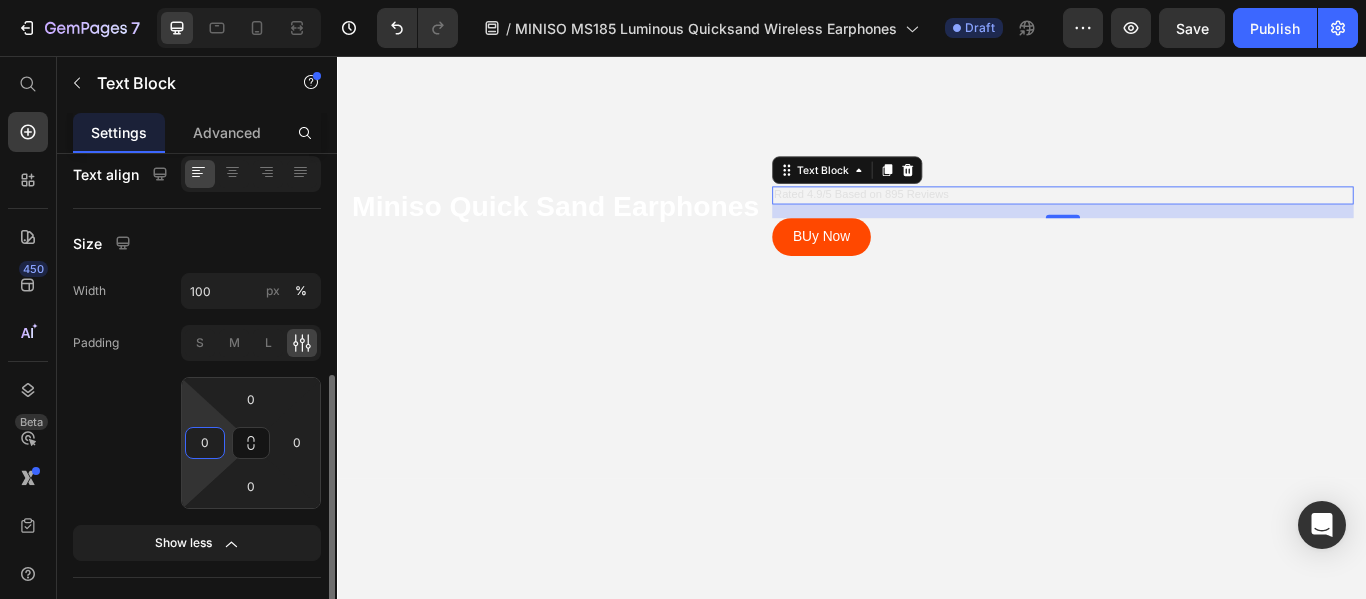 click on "0" at bounding box center [205, 443] 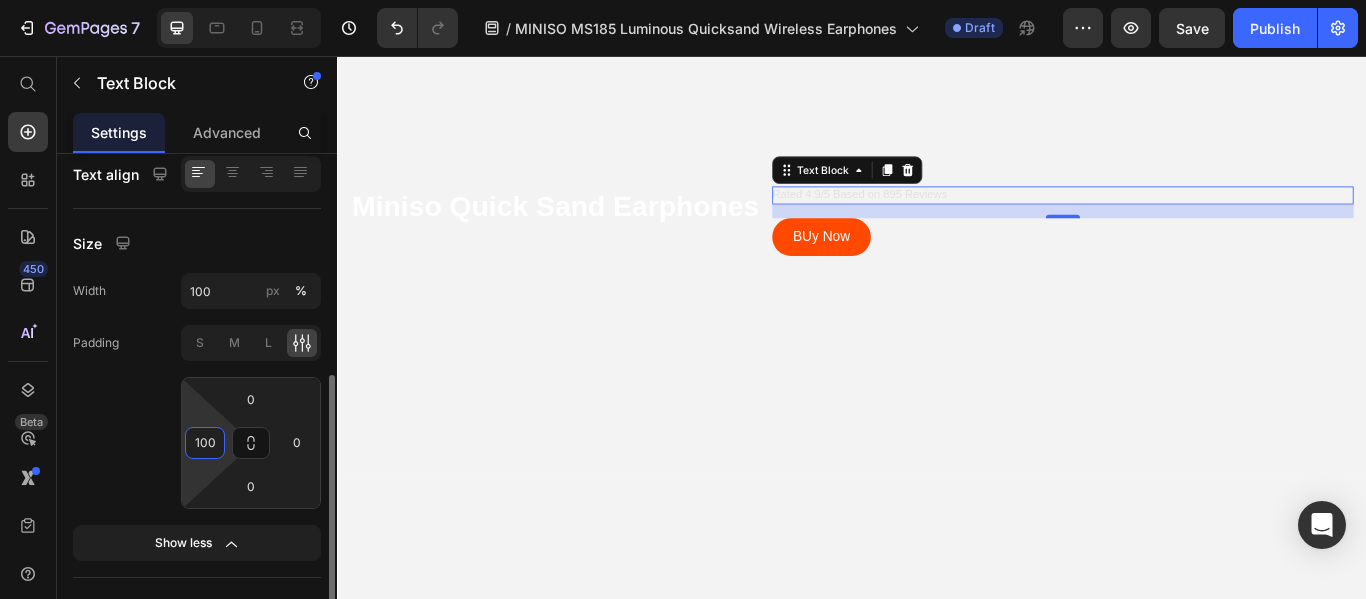 click on "Padding S M L 0 100 0 0" 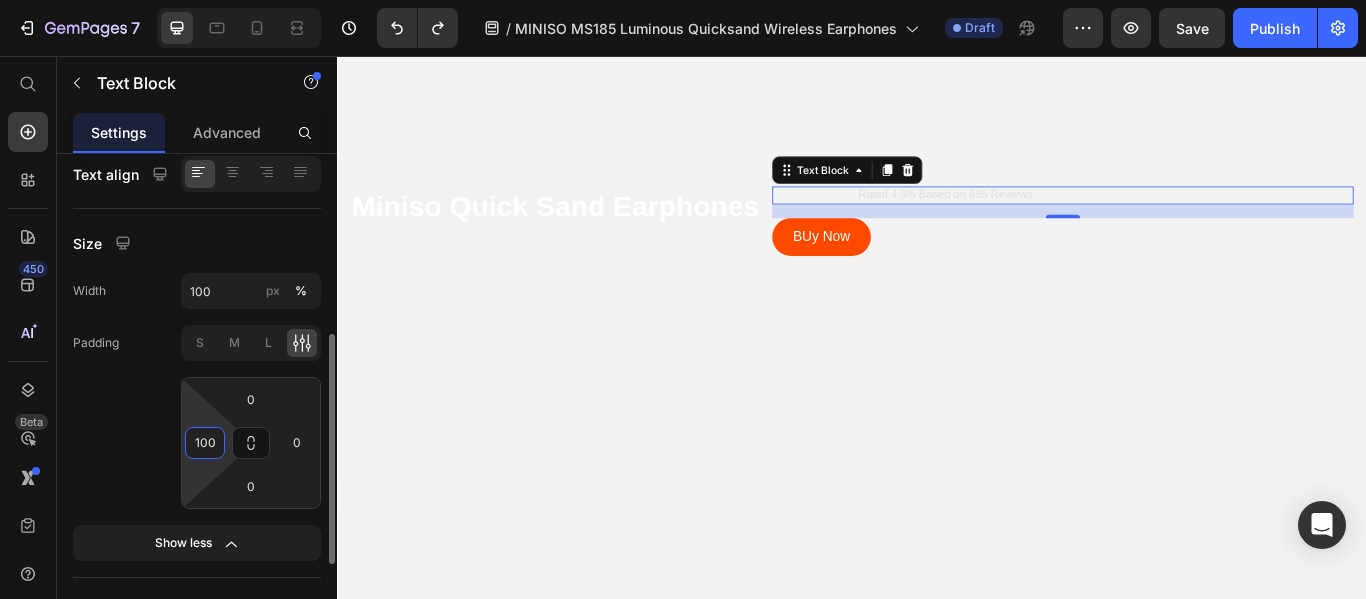 click on "100" at bounding box center [205, 443] 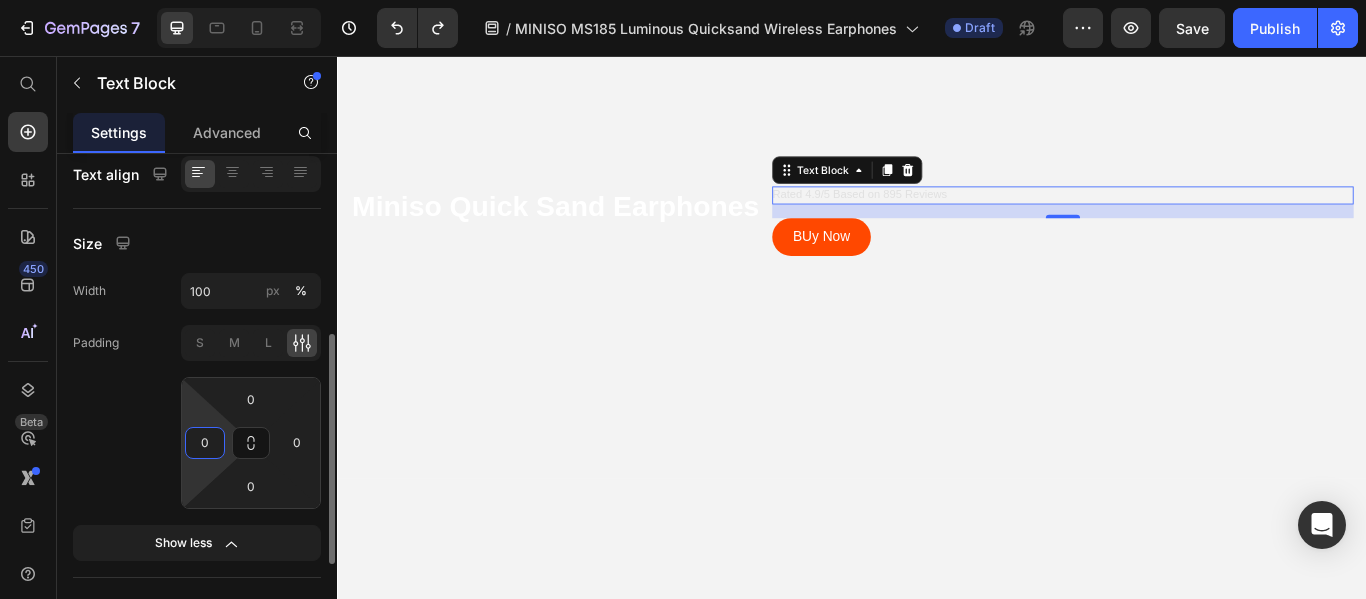 type on "0" 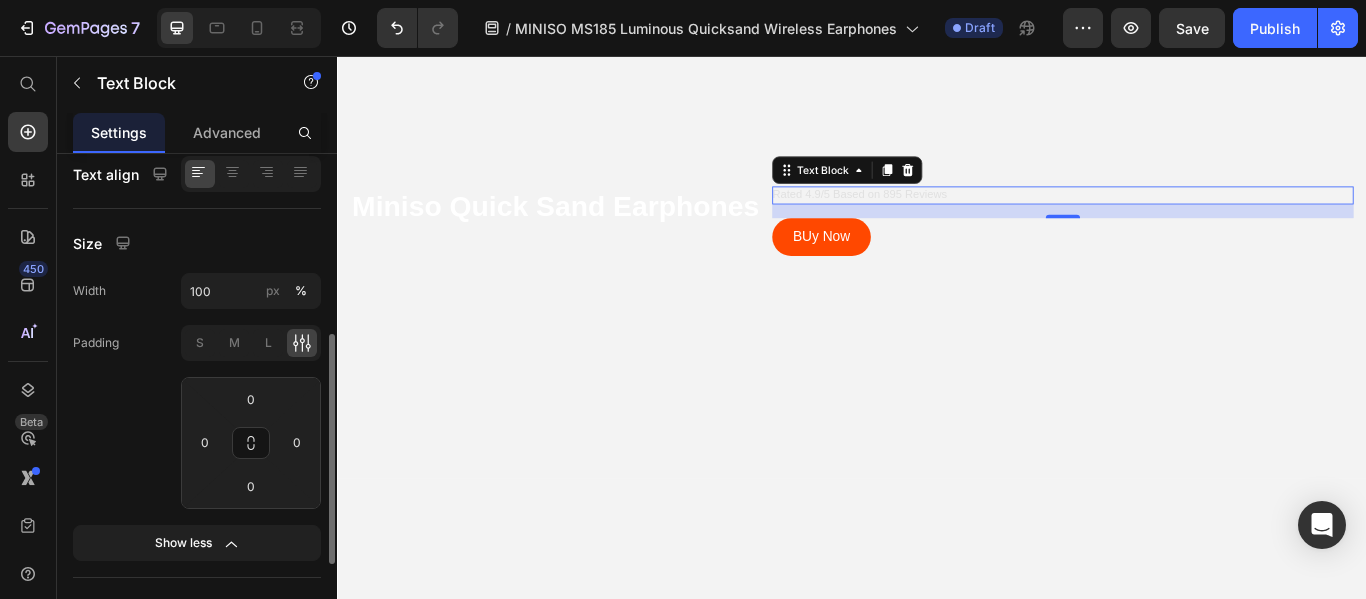 click 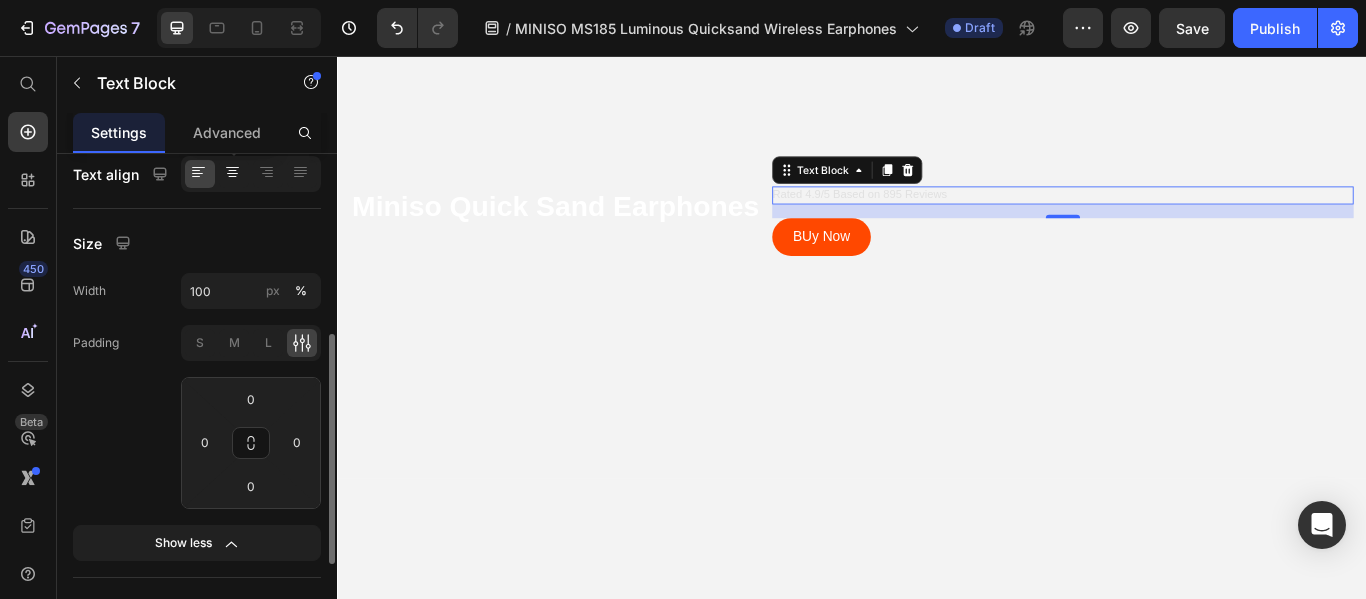click 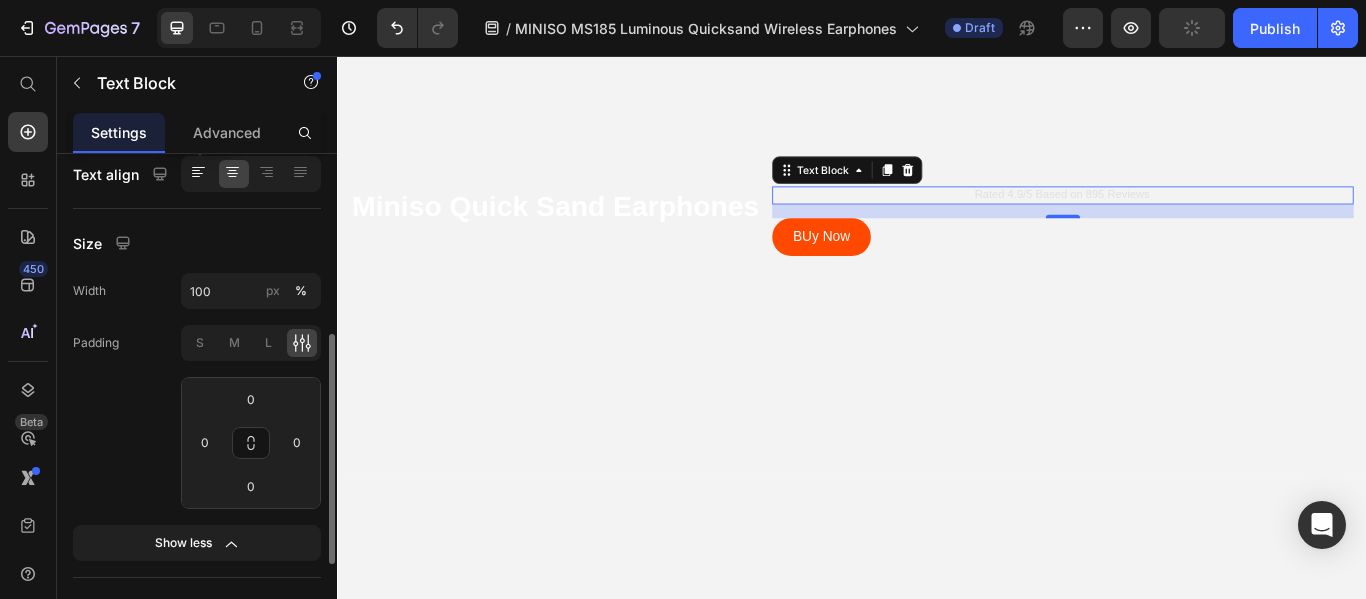 click 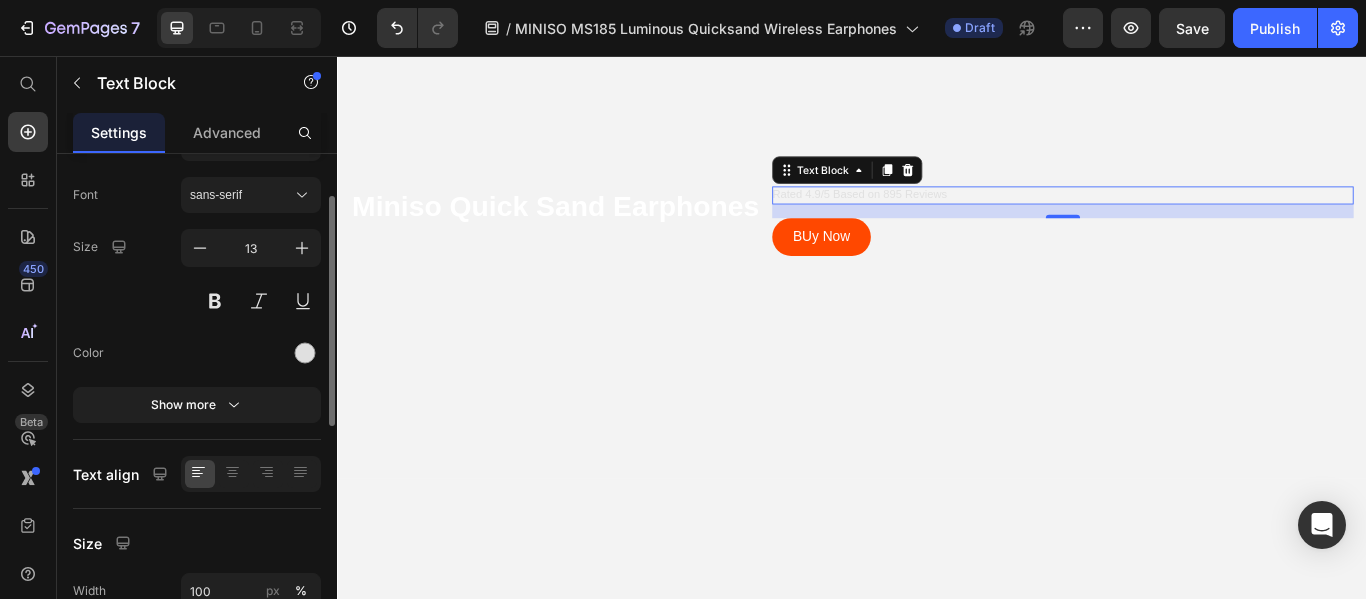 scroll, scrollTop: 0, scrollLeft: 0, axis: both 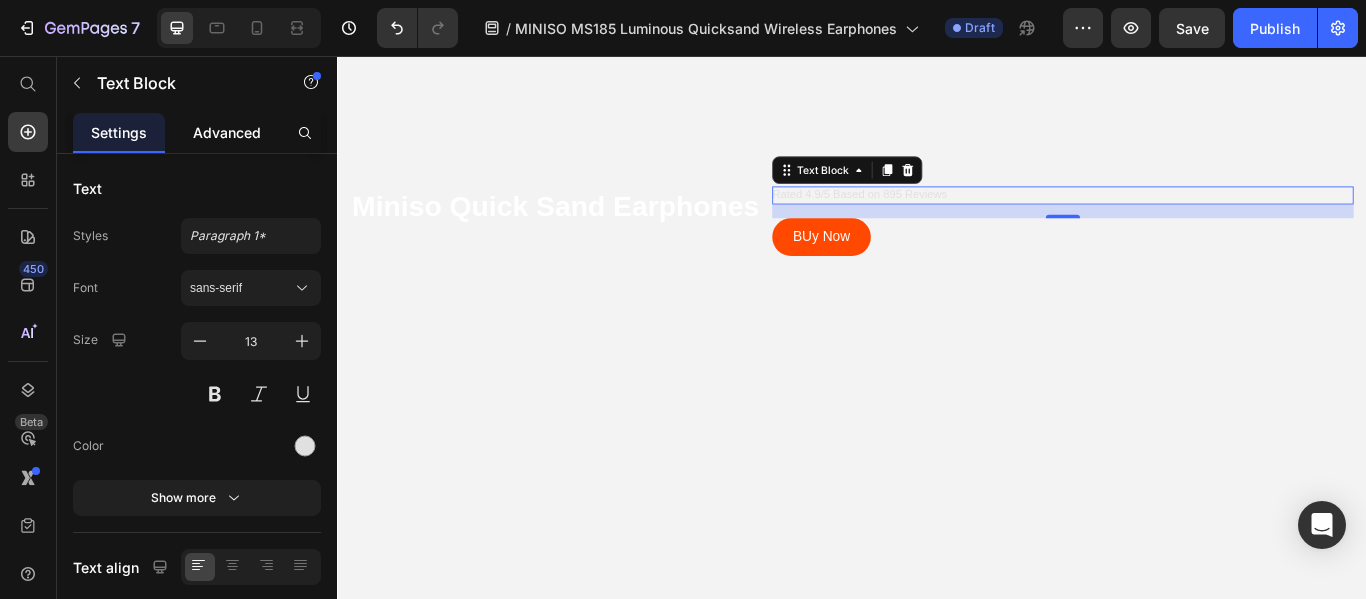 click on "Advanced" at bounding box center (227, 132) 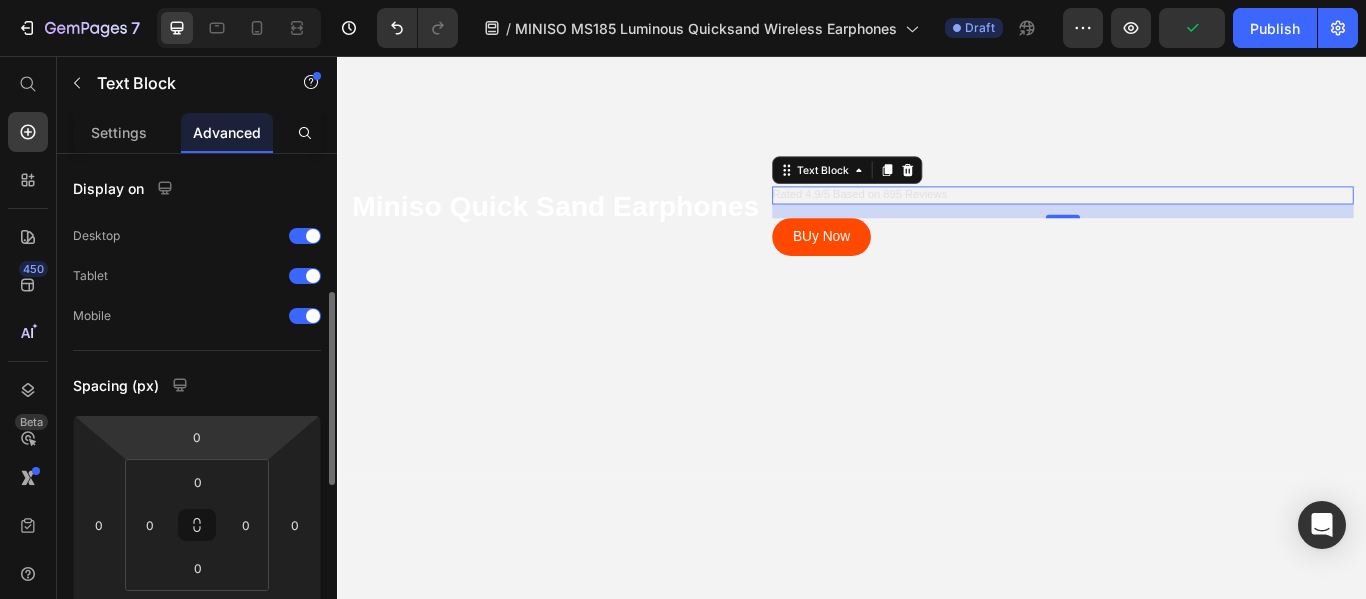 scroll, scrollTop: 100, scrollLeft: 0, axis: vertical 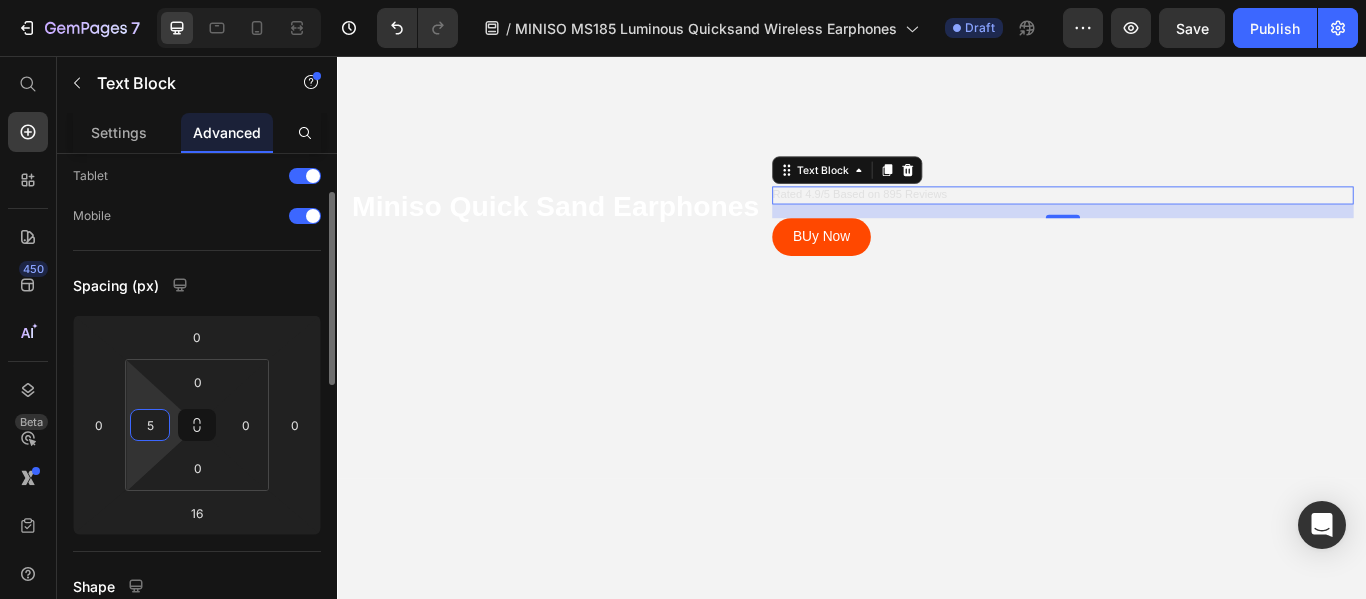 type on "50" 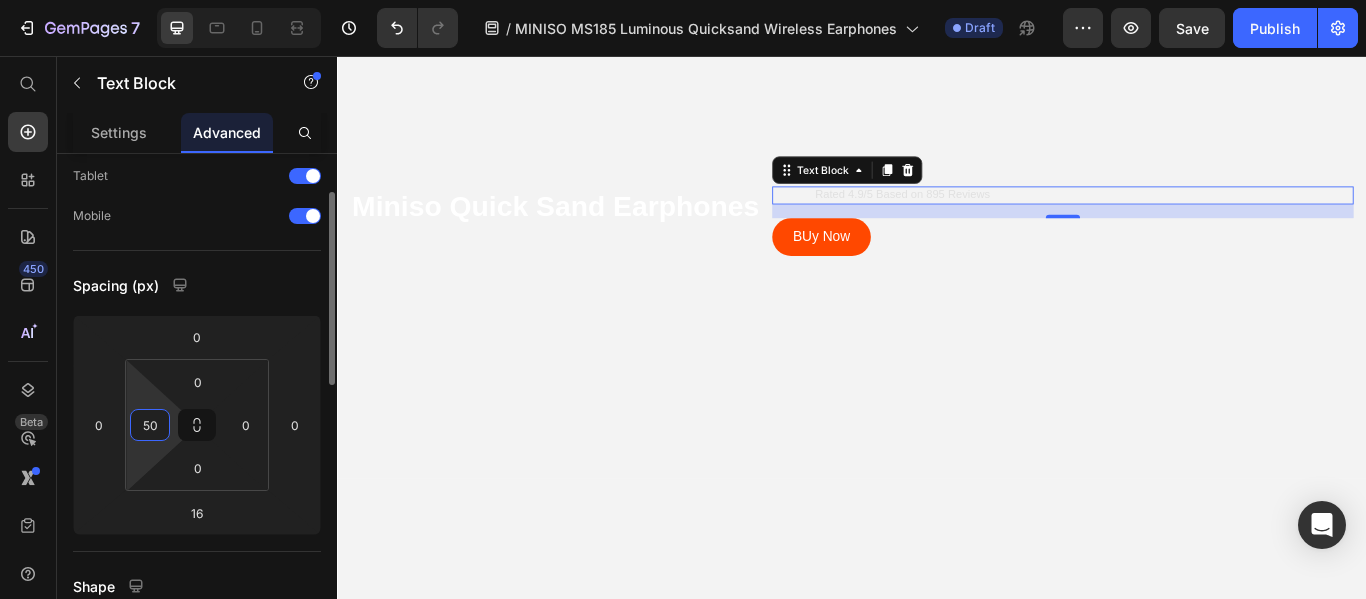 drag, startPoint x: 155, startPoint y: 425, endPoint x: 134, endPoint y: 425, distance: 21 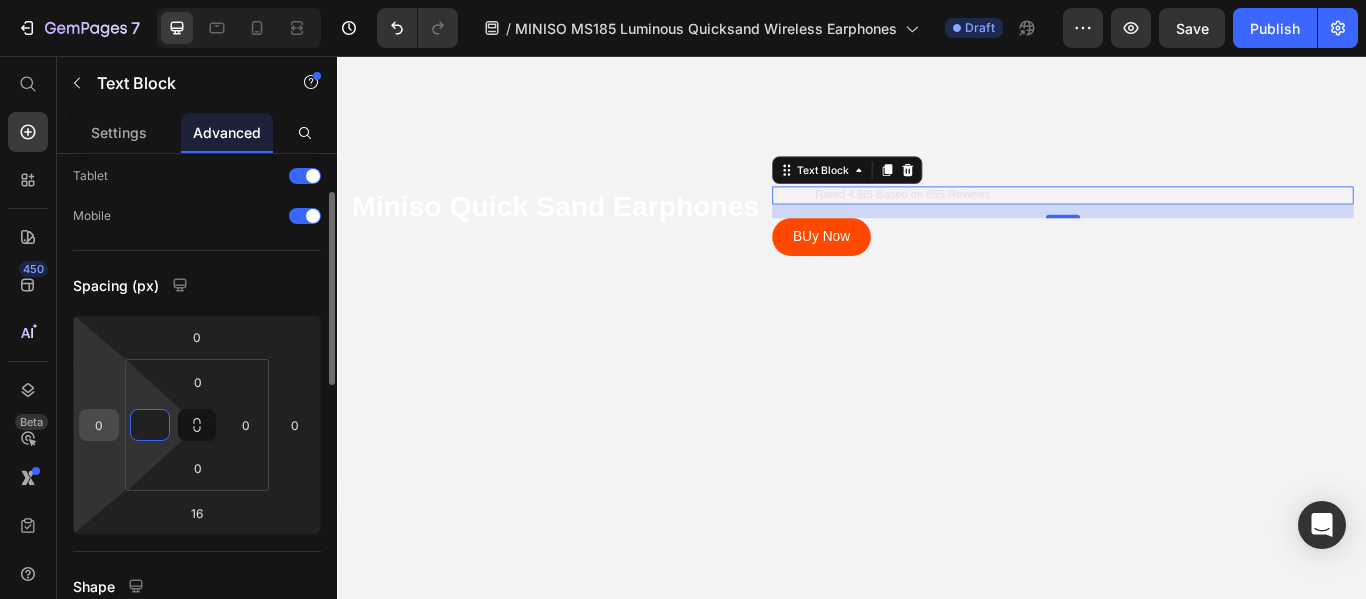 type on "0" 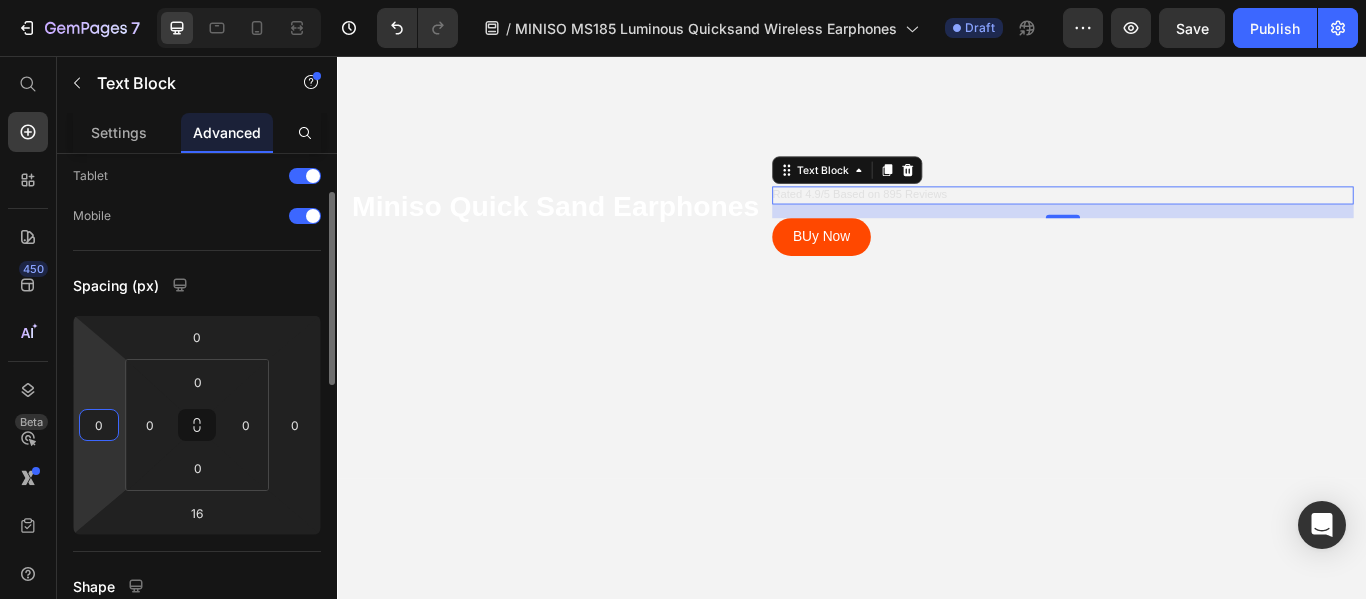 click on "0" at bounding box center (99, 425) 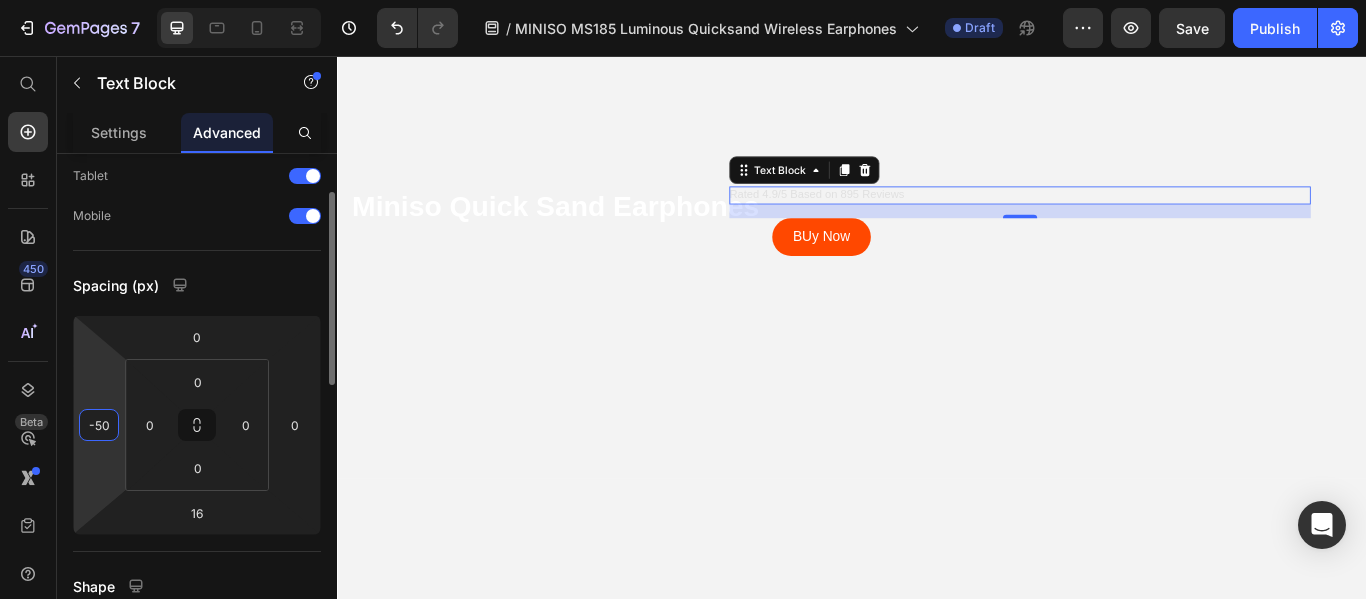 click on "-50" at bounding box center [99, 425] 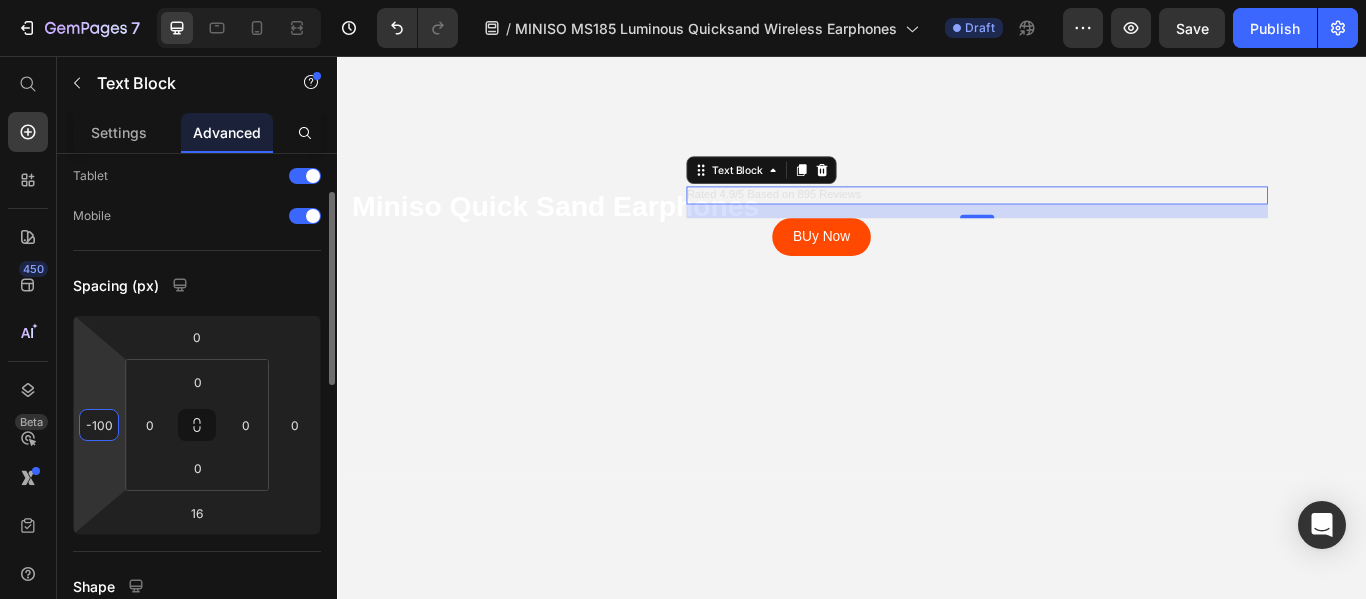 drag, startPoint x: 109, startPoint y: 425, endPoint x: 93, endPoint y: 423, distance: 16.124516 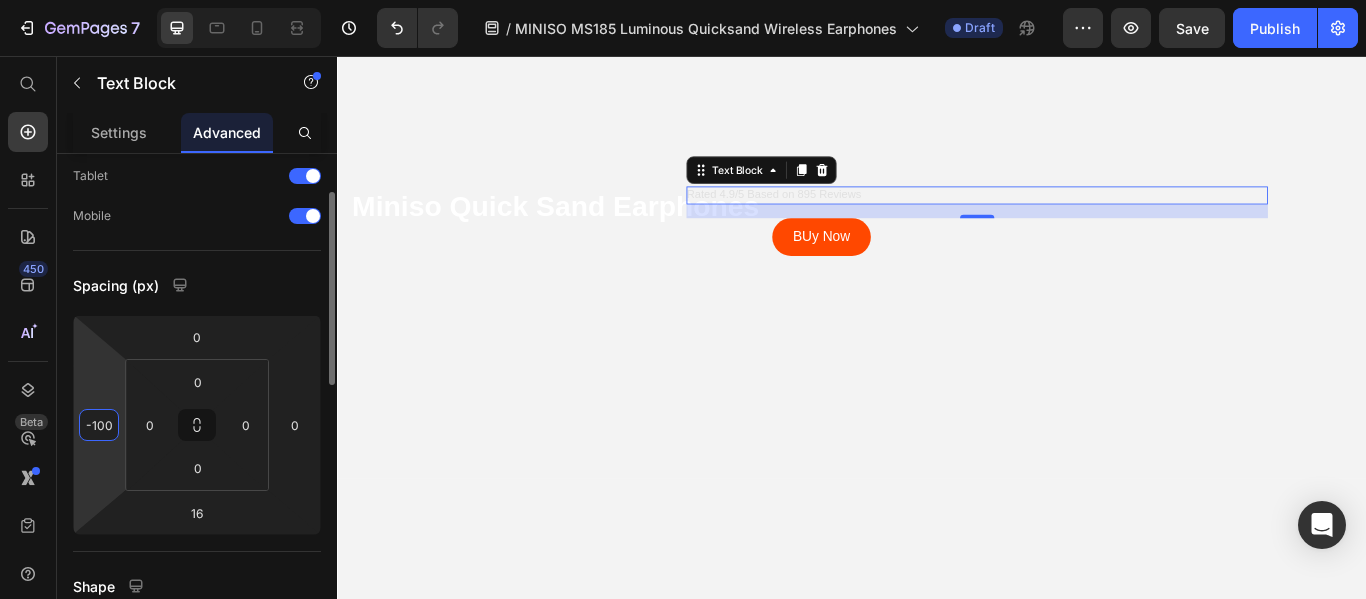 click on "-100" at bounding box center [99, 425] 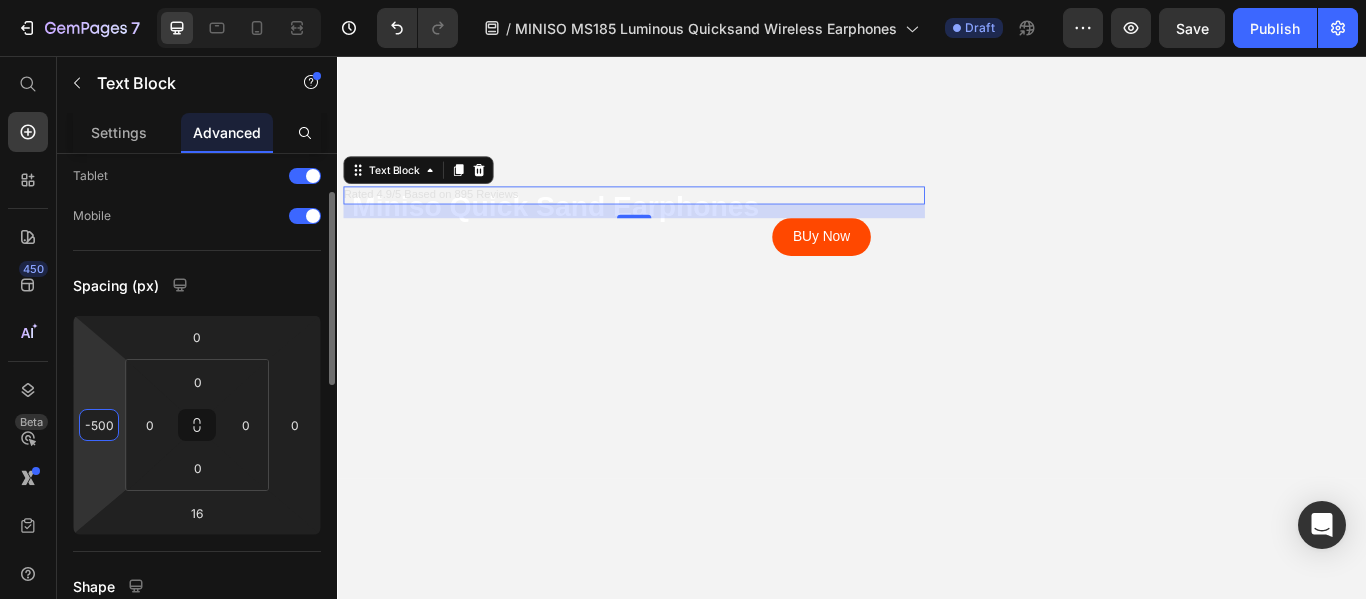 click on "-500" at bounding box center [99, 425] 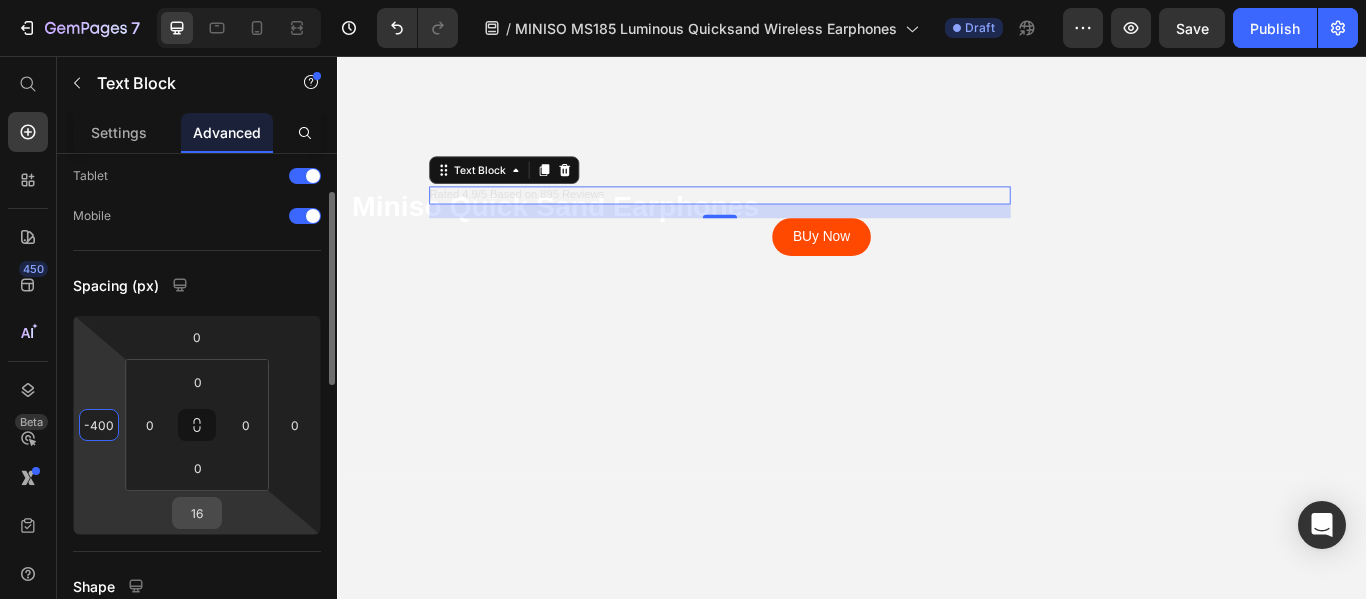 type on "-400" 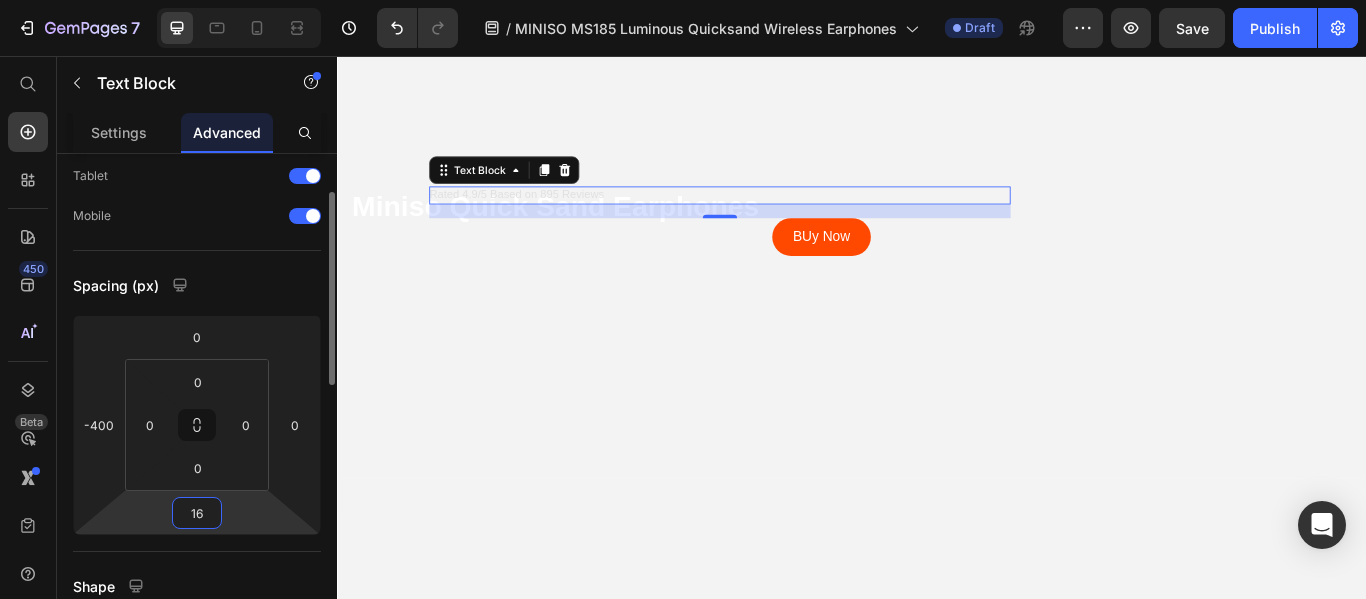 click on "16" at bounding box center [197, 513] 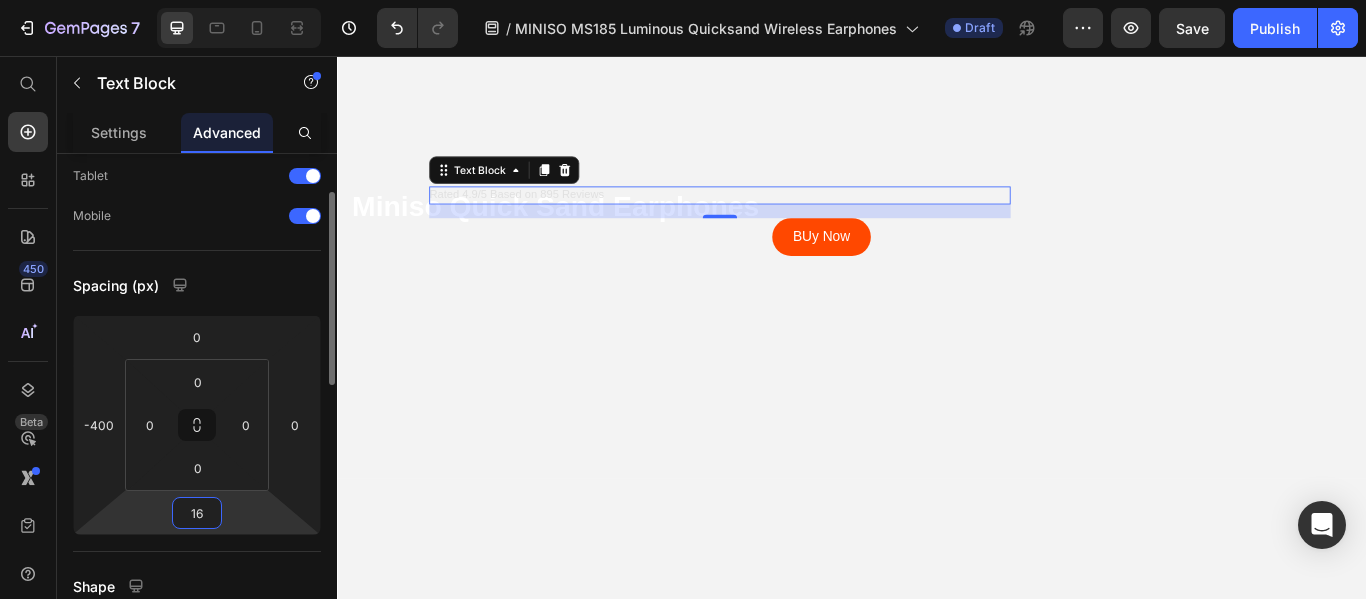click on "16" at bounding box center [197, 513] 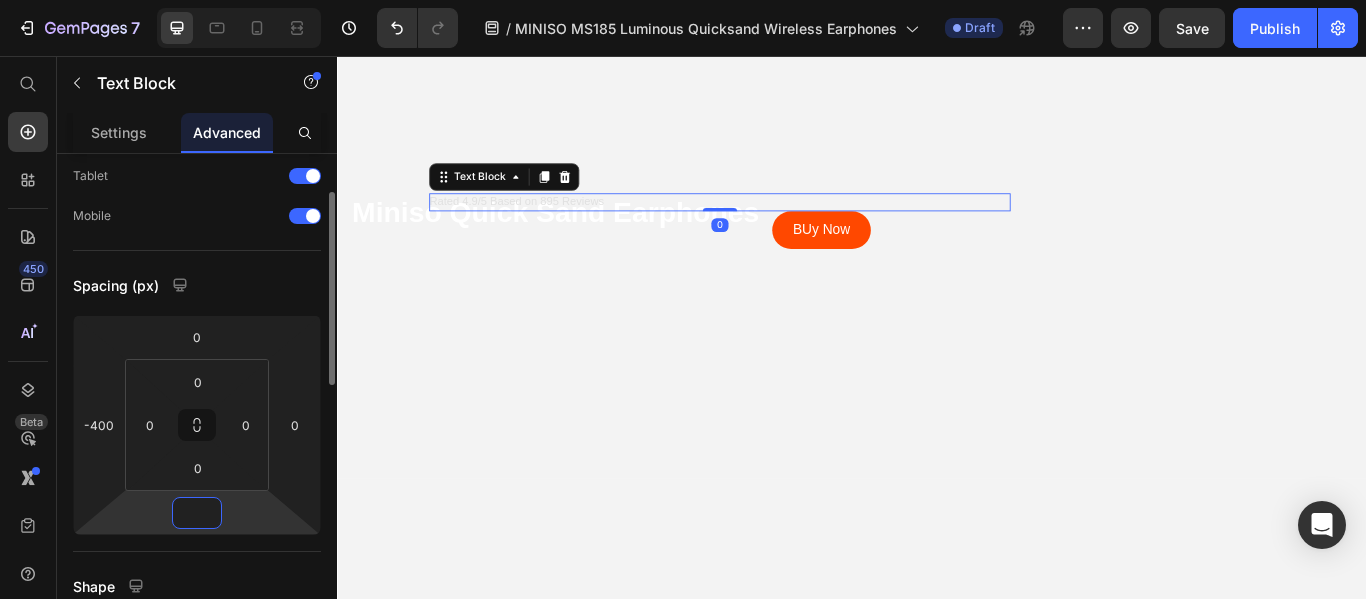 drag, startPoint x: 203, startPoint y: 510, endPoint x: 187, endPoint y: 511, distance: 16.03122 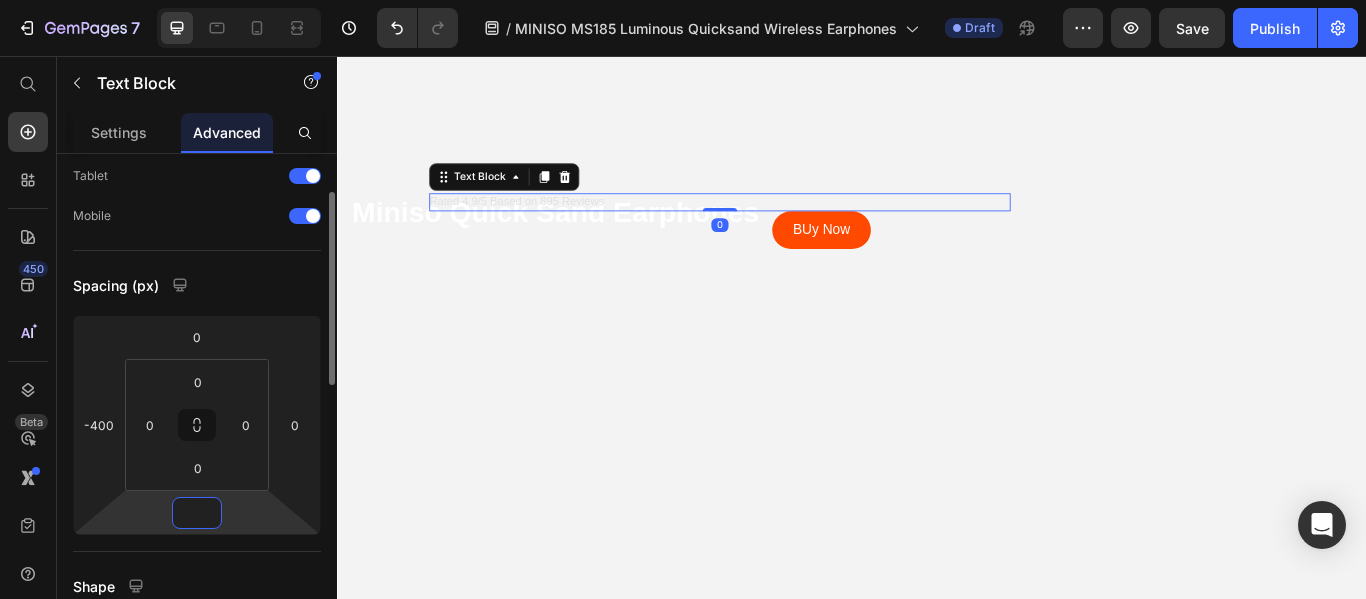 click at bounding box center (197, 513) 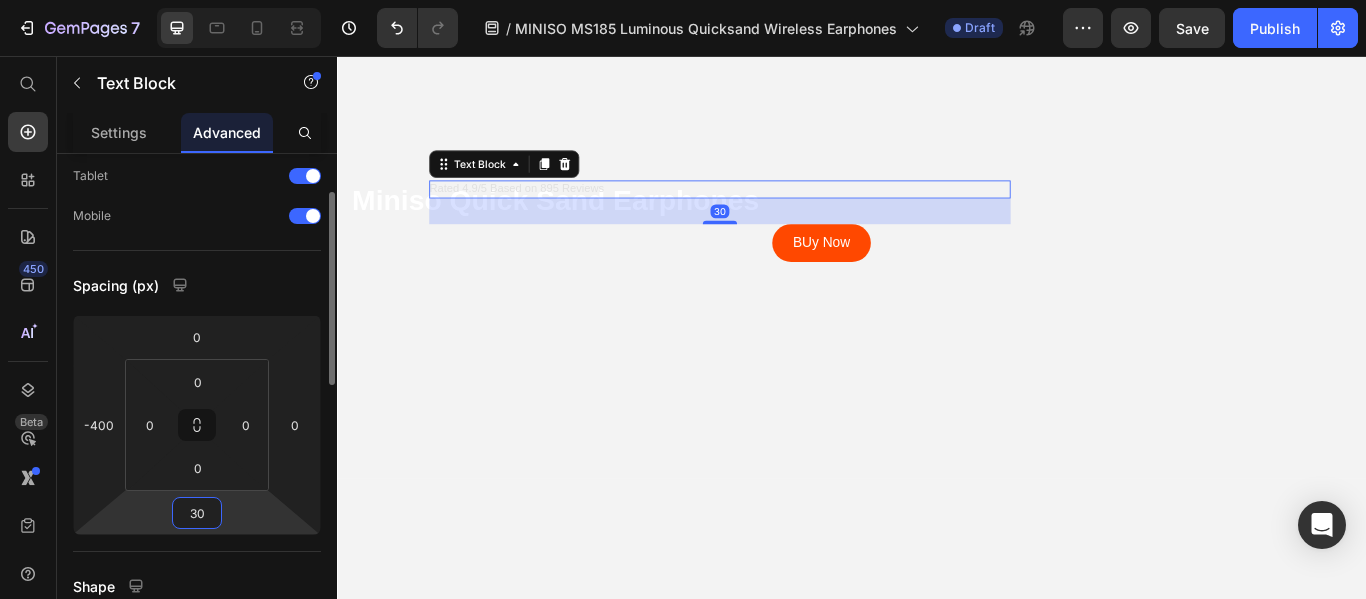type on "300" 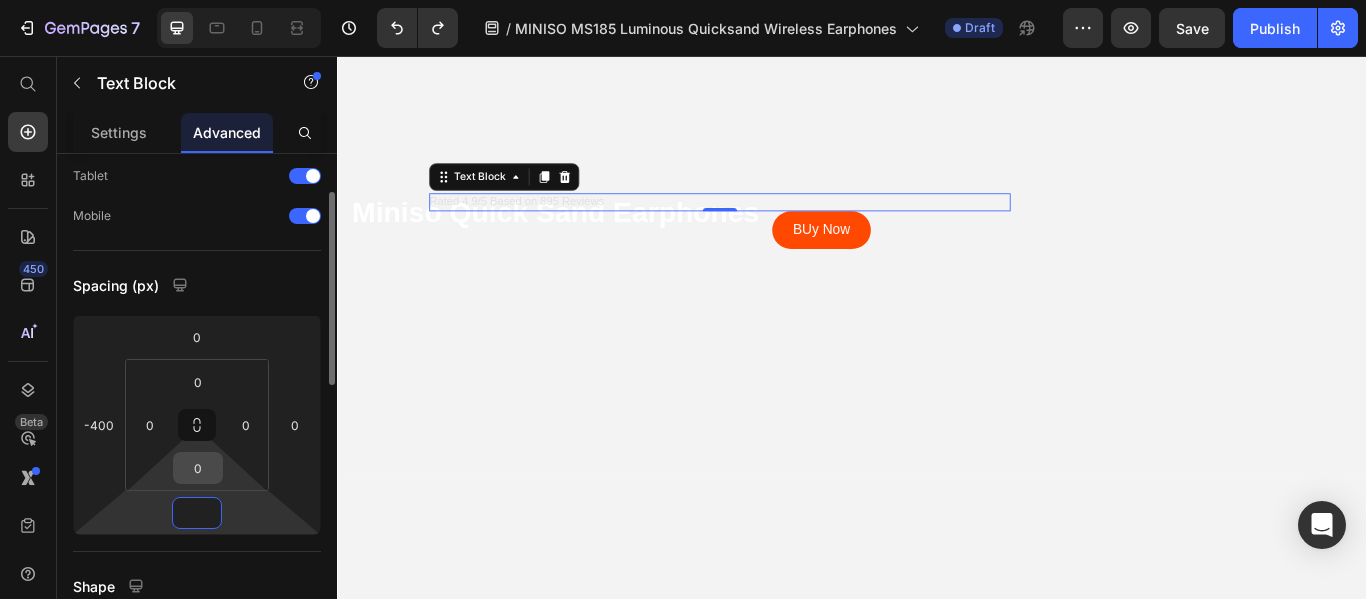 type on "0" 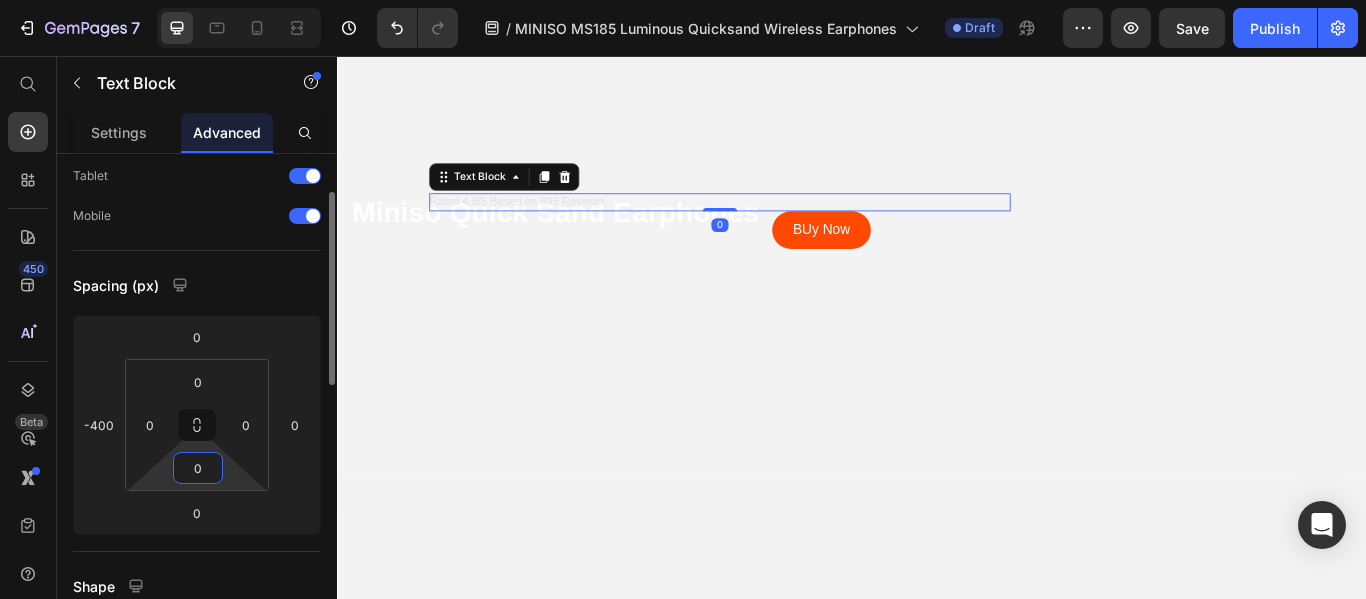 drag, startPoint x: 208, startPoint y: 471, endPoint x: 195, endPoint y: 470, distance: 13.038404 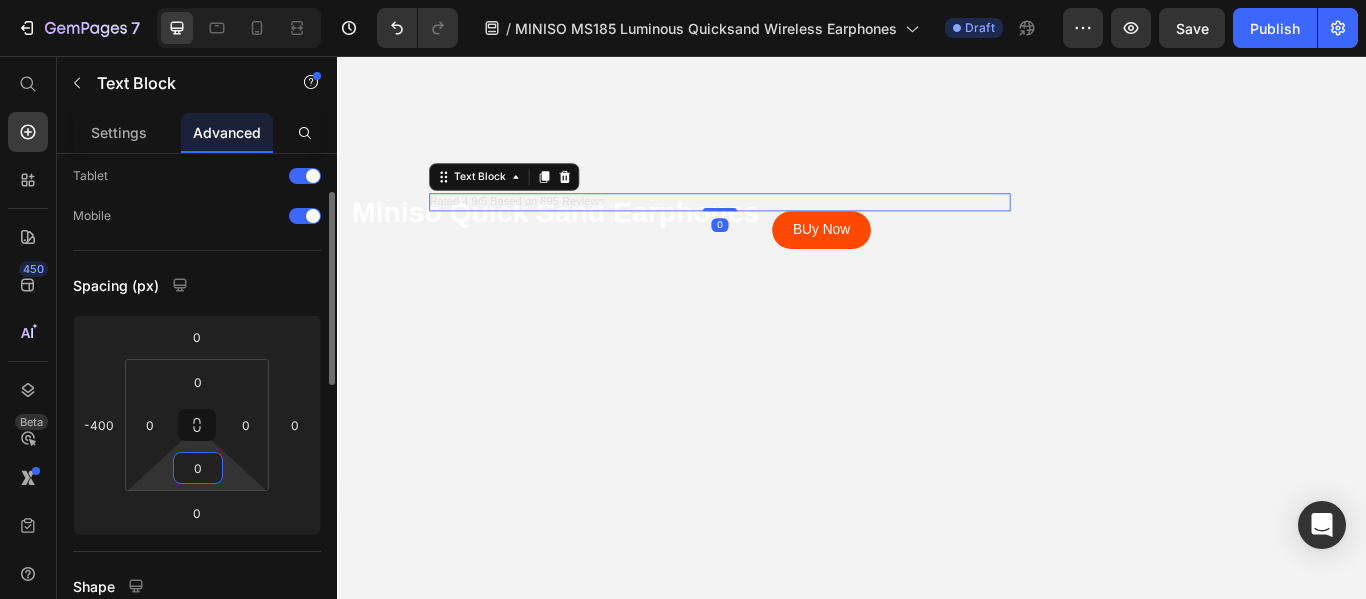 click on "0" at bounding box center [198, 468] 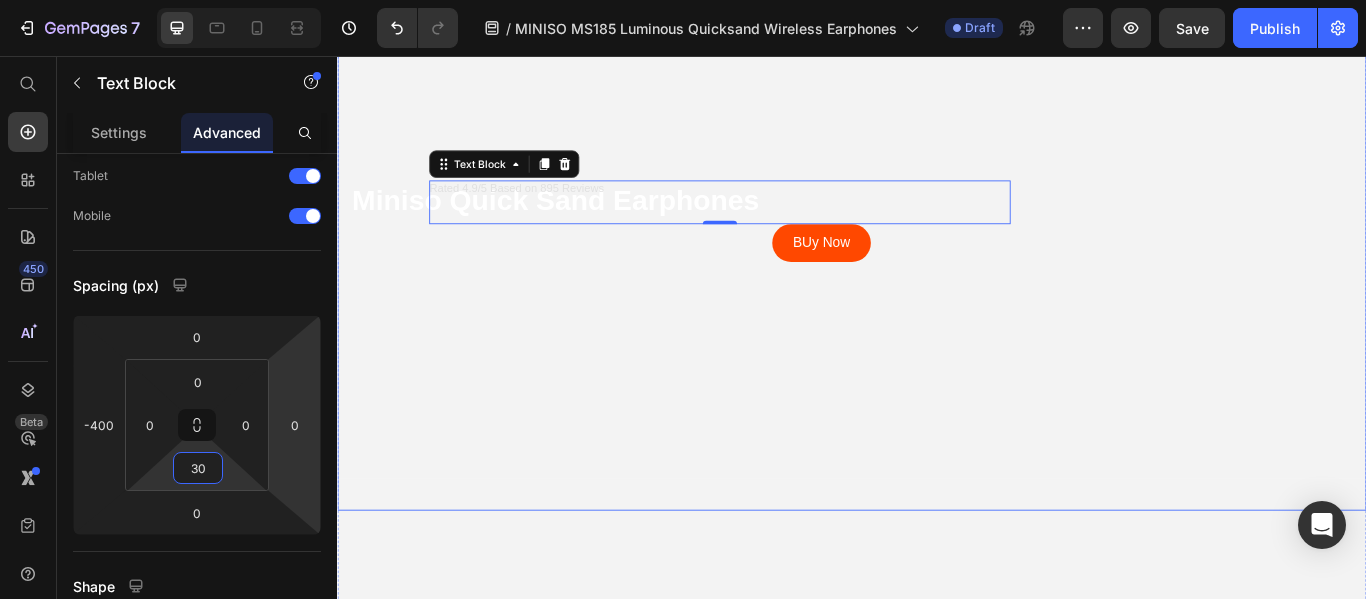 type on "0" 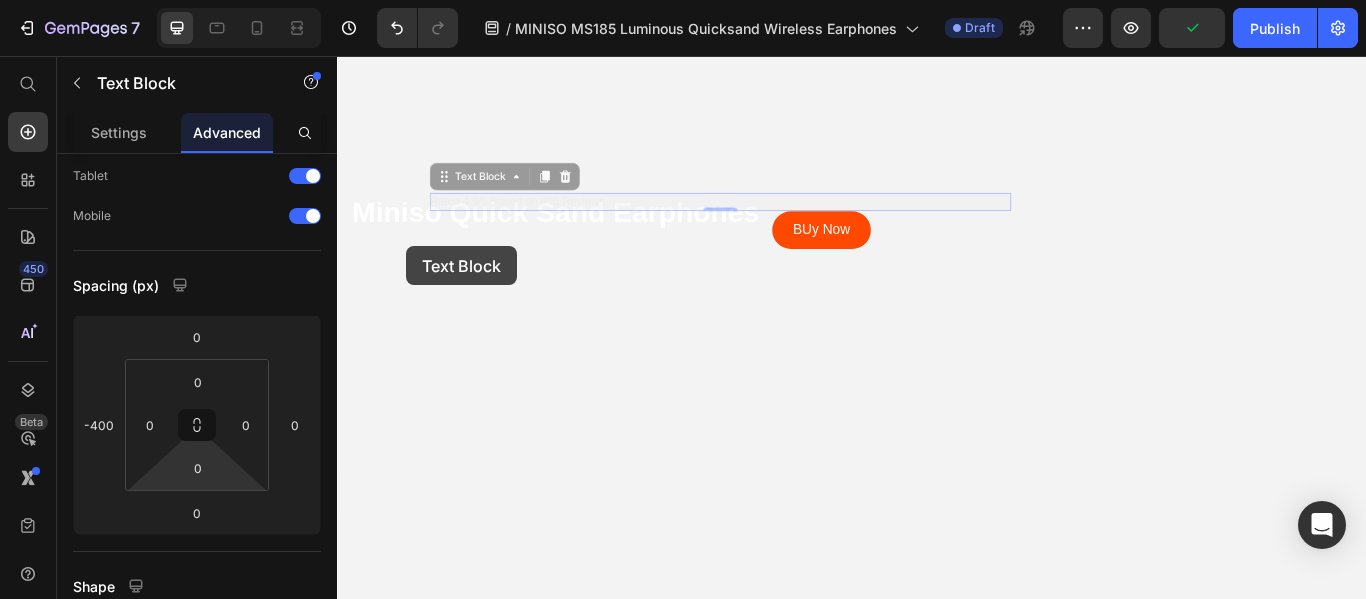 drag, startPoint x: 451, startPoint y: 195, endPoint x: 418, endPoint y: 278, distance: 89.31965 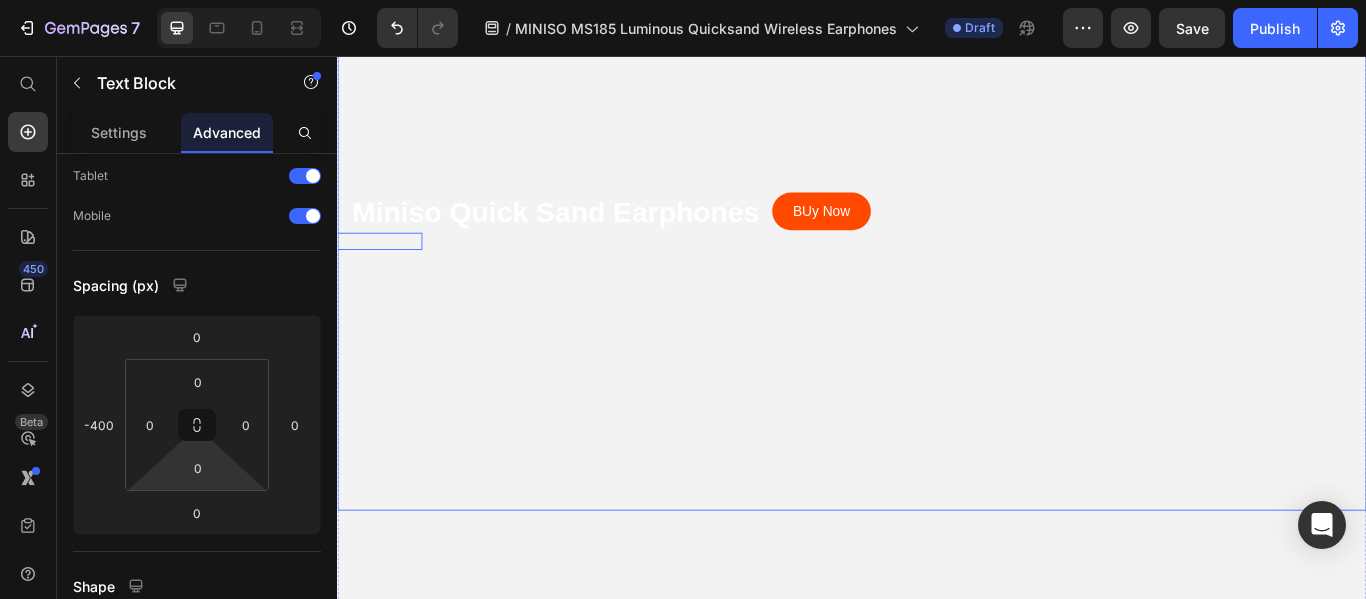 click at bounding box center (937, 248) 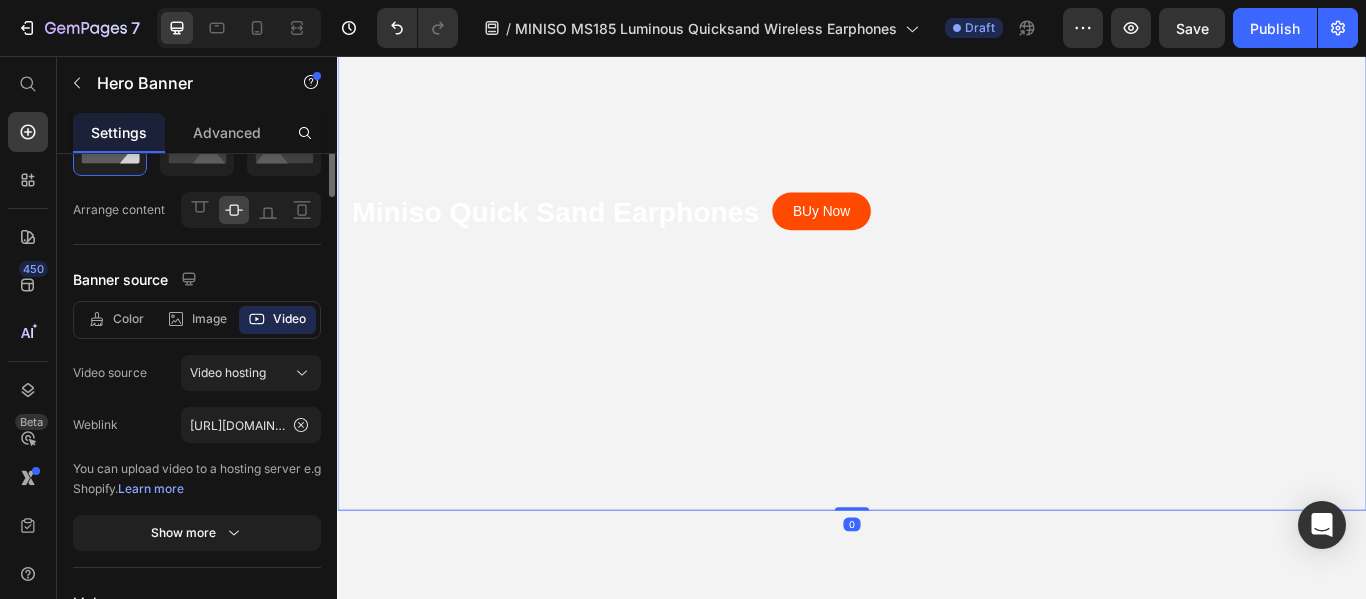 scroll, scrollTop: 0, scrollLeft: 0, axis: both 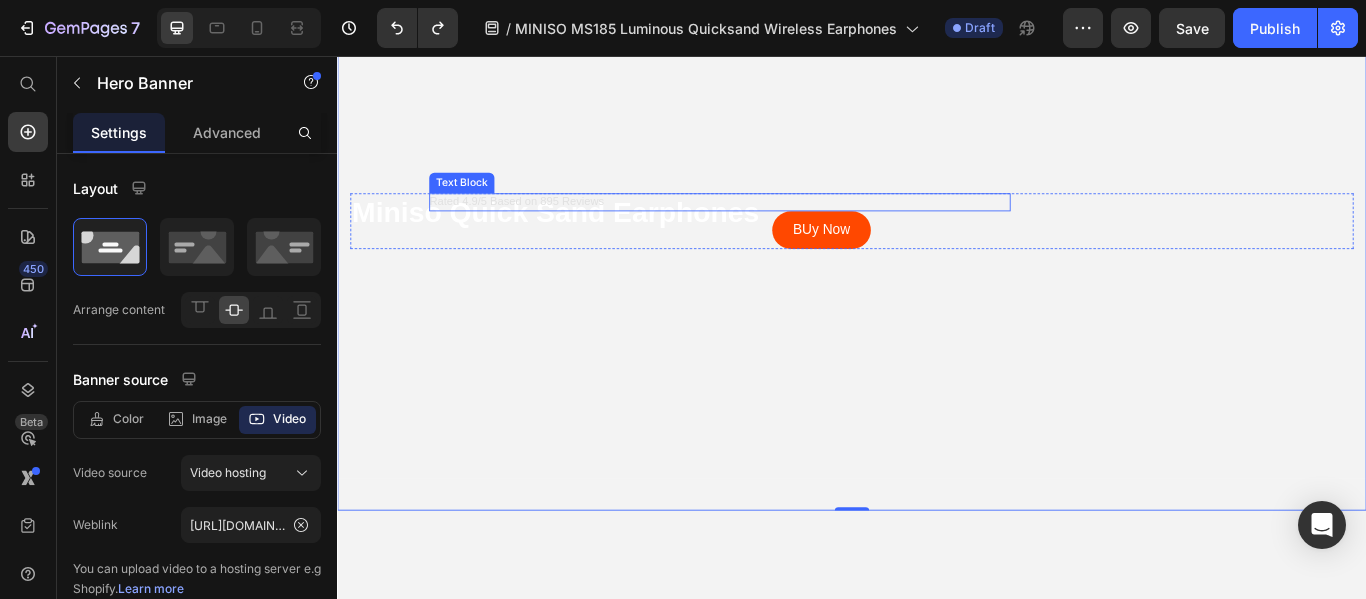 click on "Rated 4.9/5 Based on 895 Reviews" at bounding box center (782, 226) 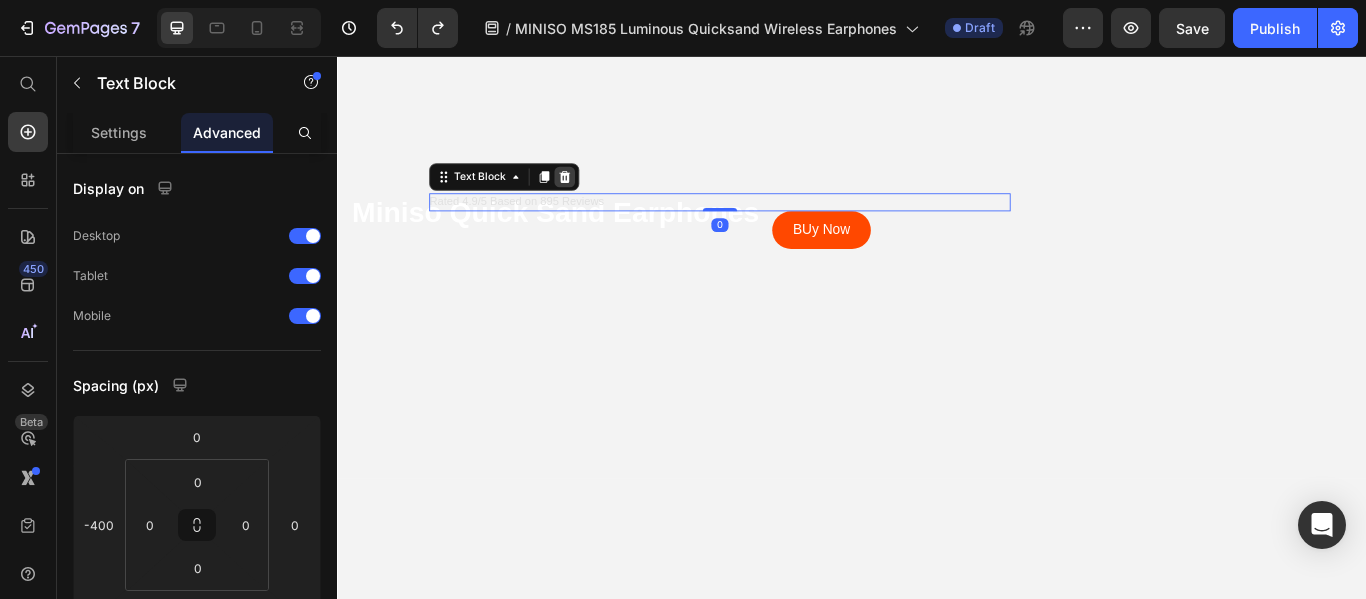 click 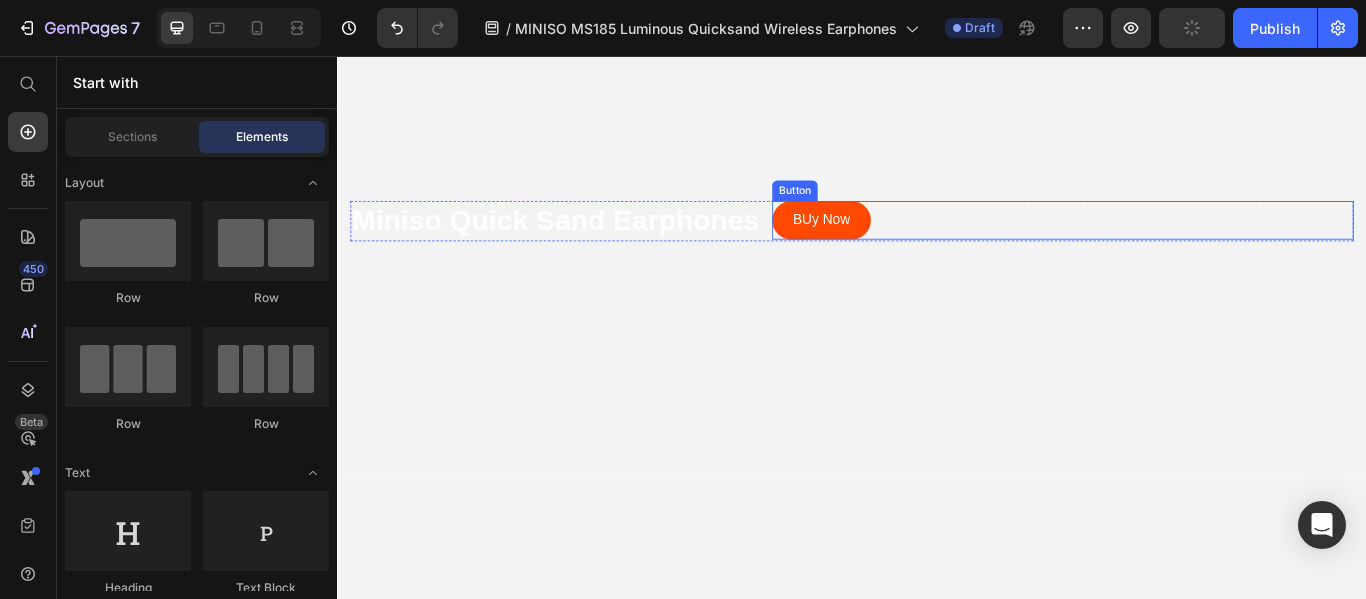 scroll, scrollTop: 0, scrollLeft: 0, axis: both 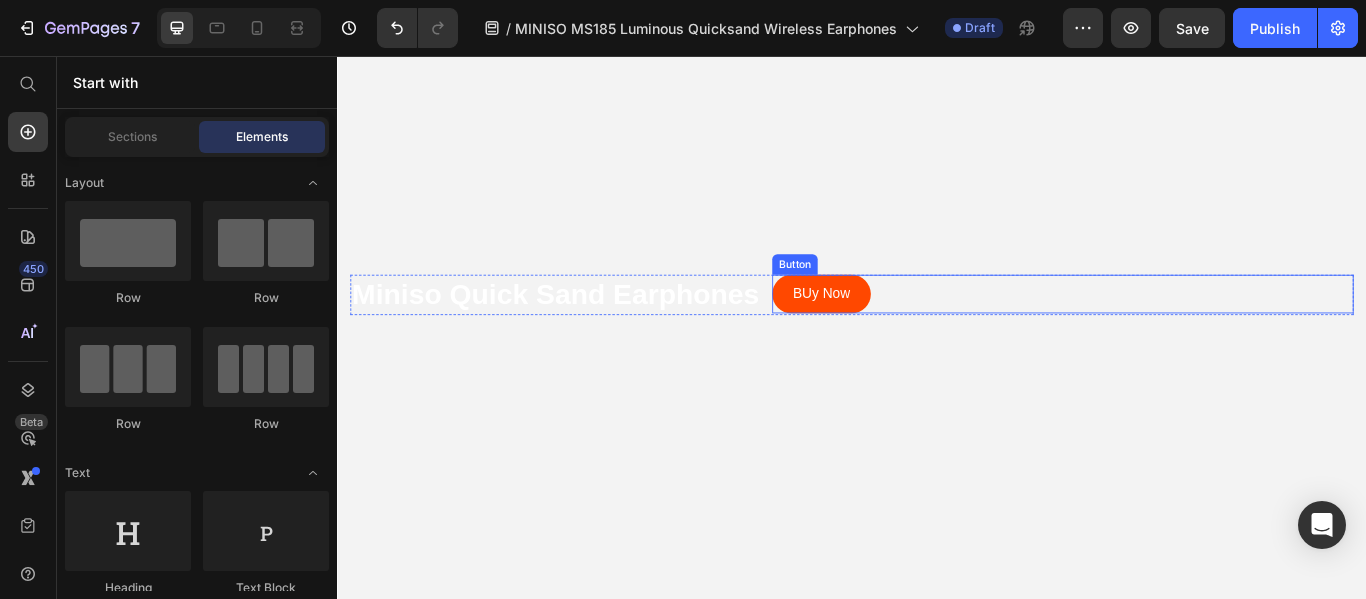 click on "Button" at bounding box center (870, 299) 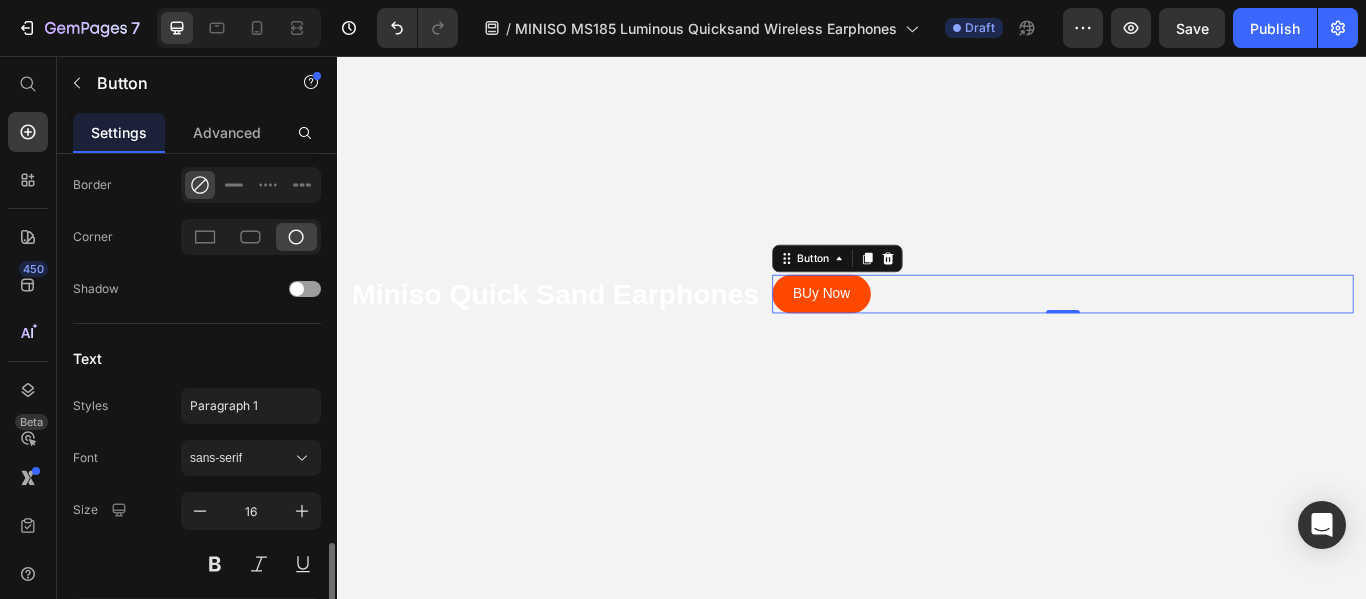 scroll, scrollTop: 891, scrollLeft: 0, axis: vertical 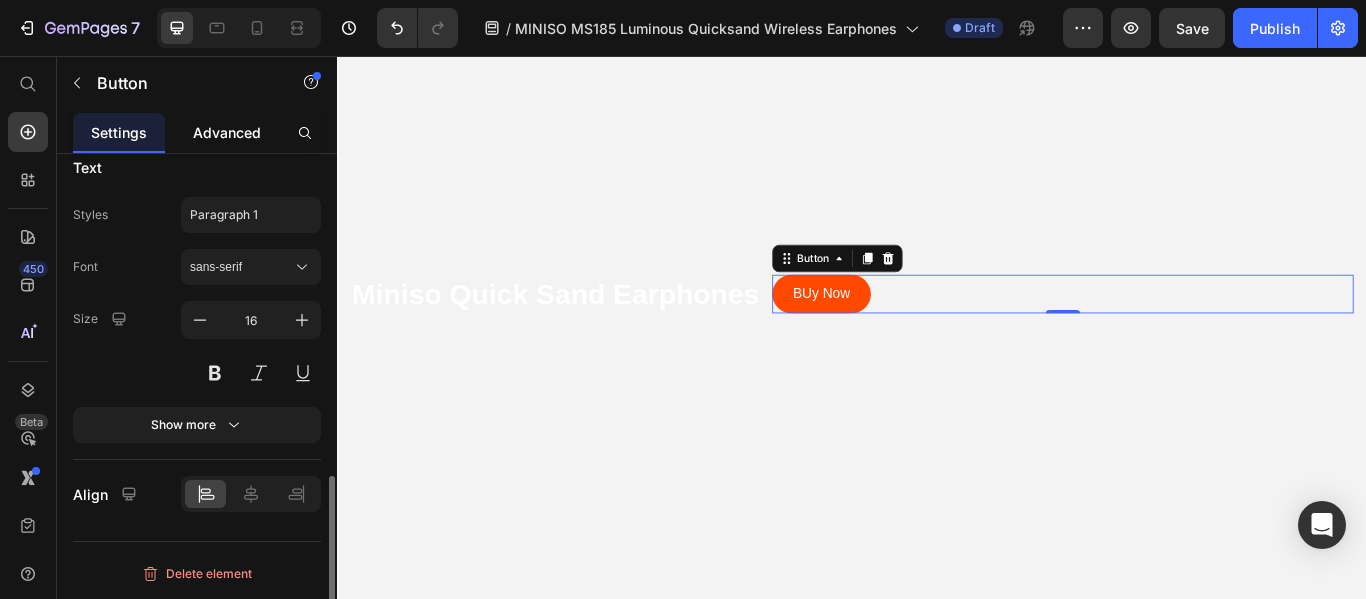 click on "Advanced" at bounding box center (227, 132) 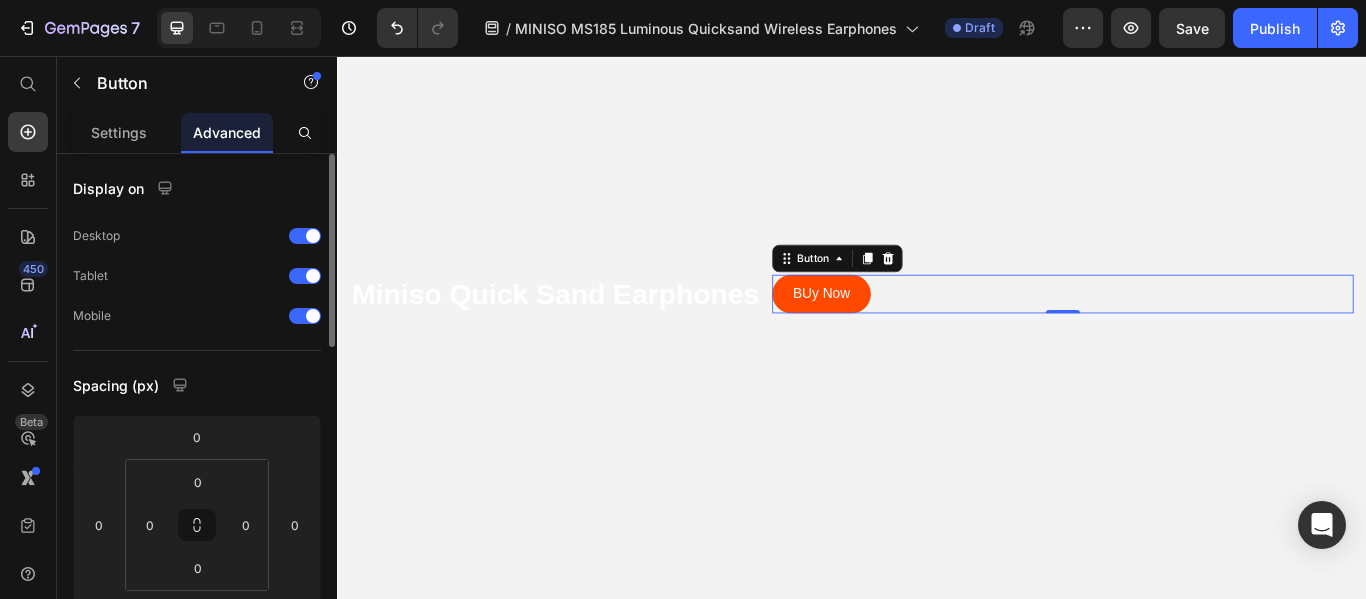 scroll, scrollTop: 100, scrollLeft: 0, axis: vertical 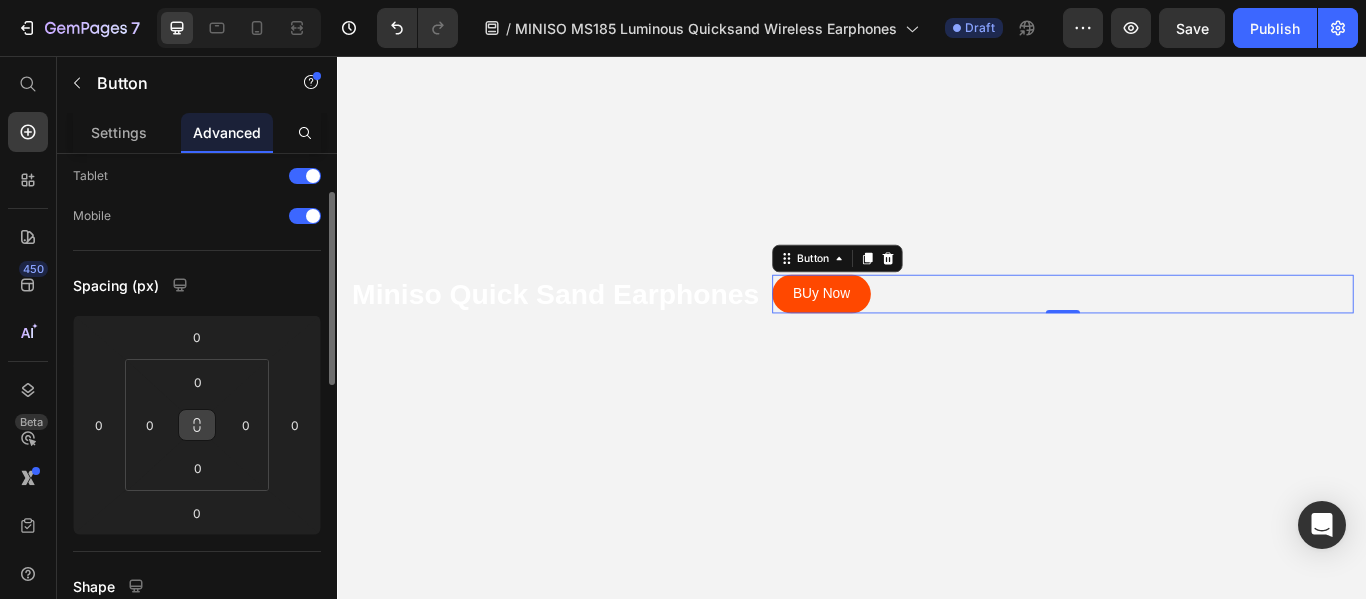 click 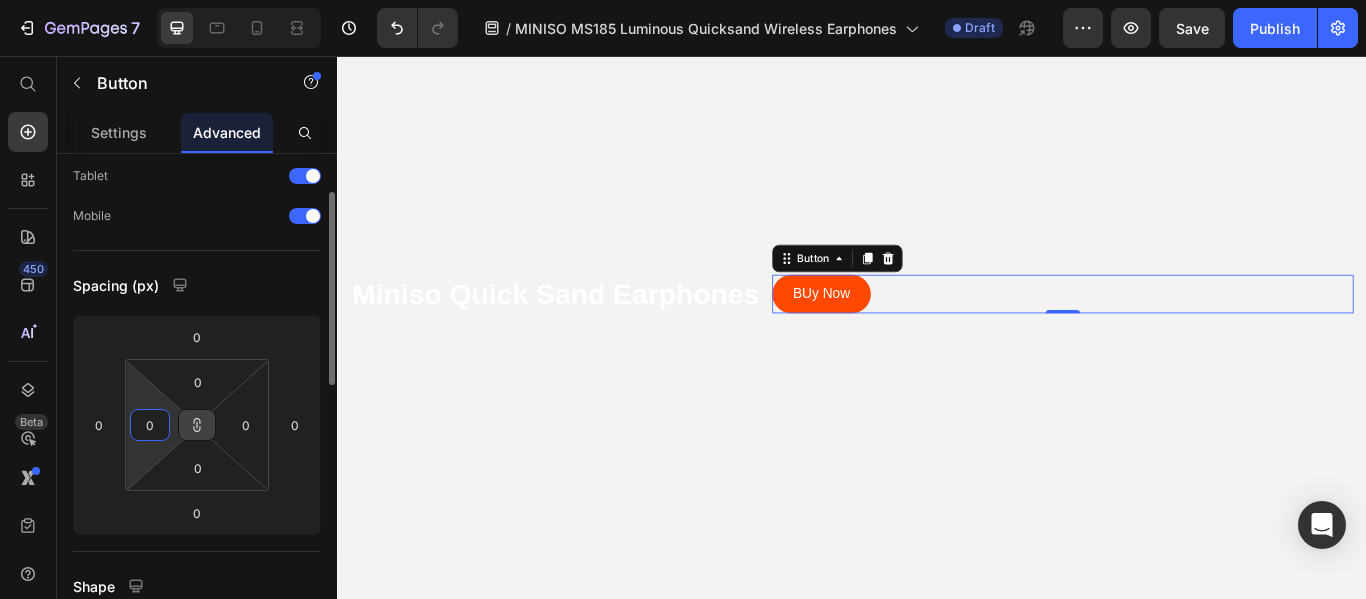 click on "0" at bounding box center [150, 425] 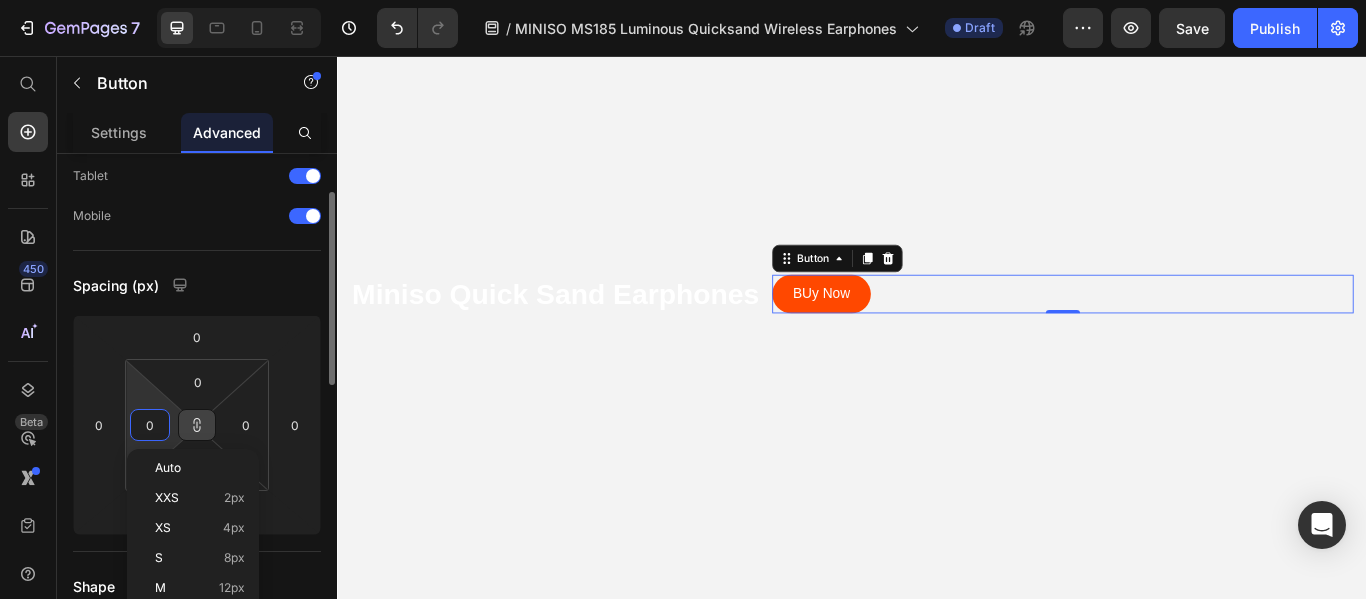 type 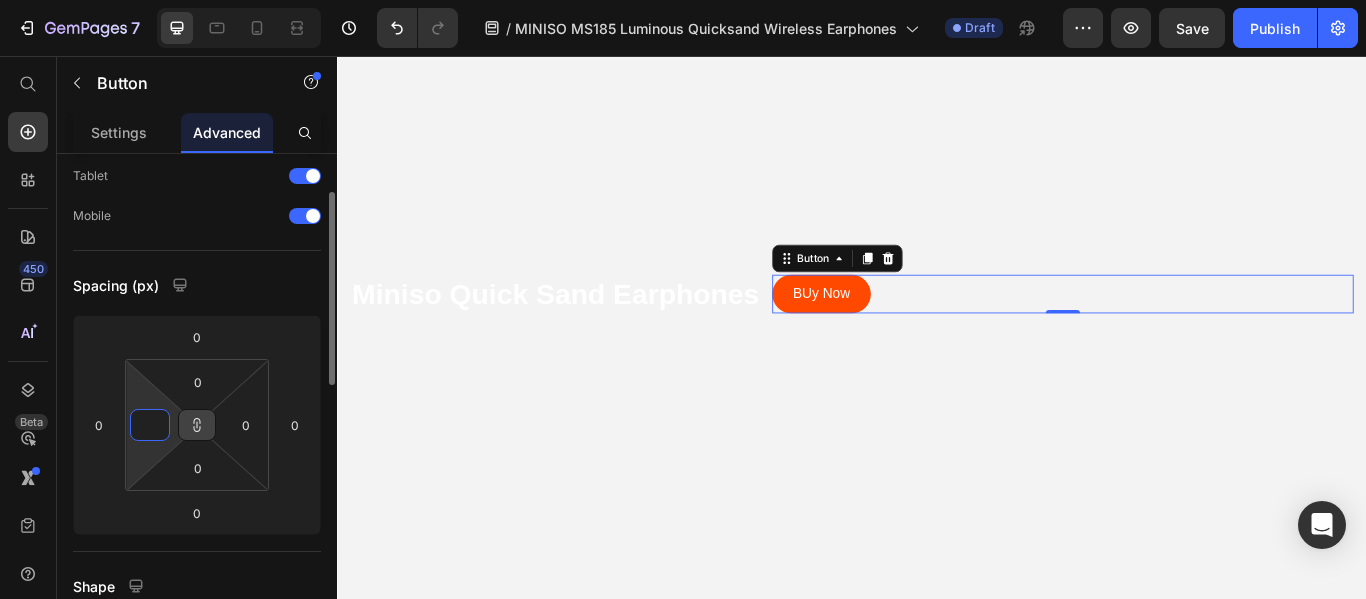 type on "3" 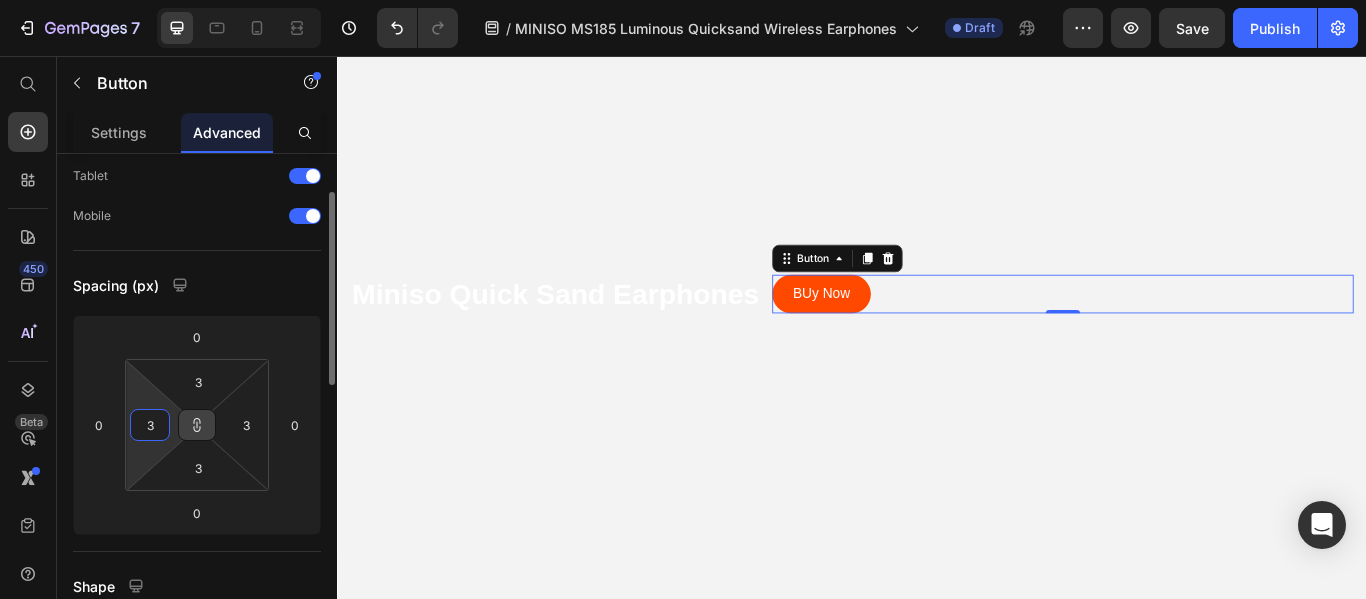 type on "30" 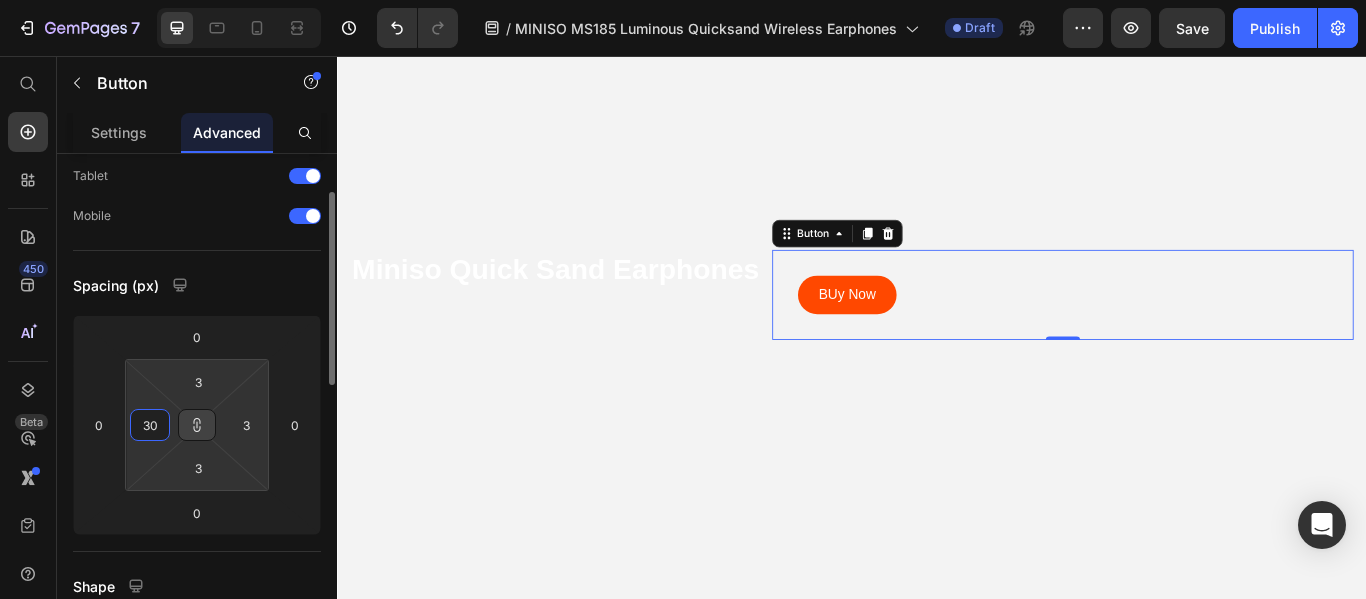 type on "30" 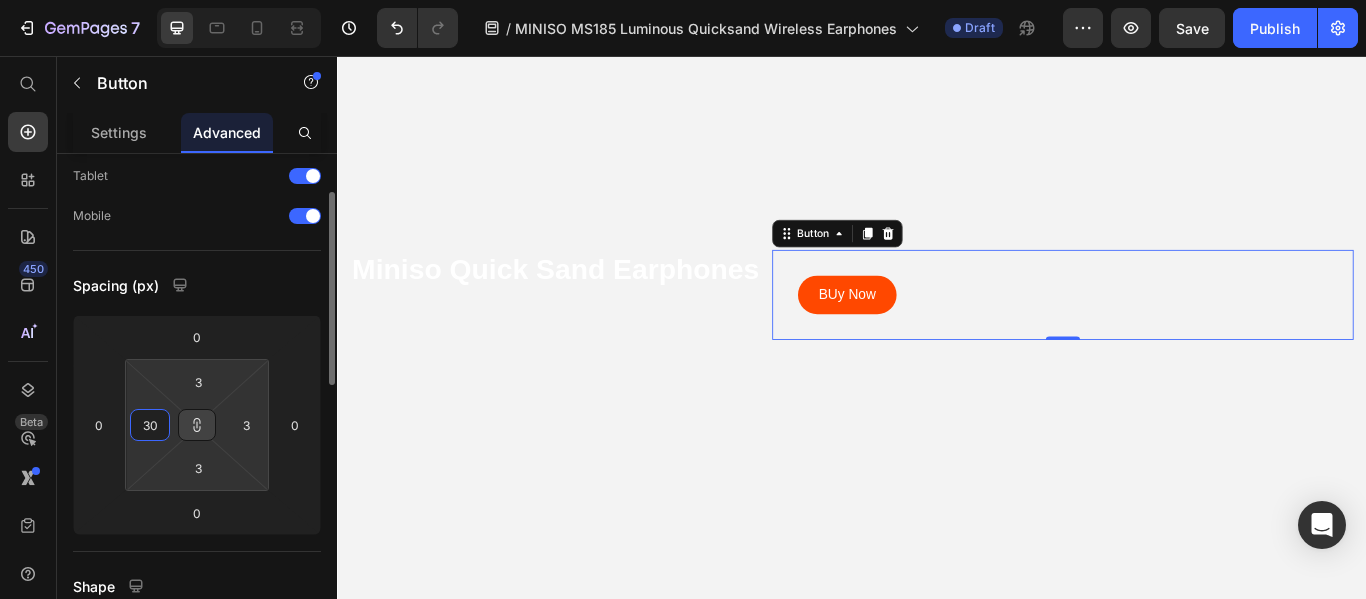 type on "30" 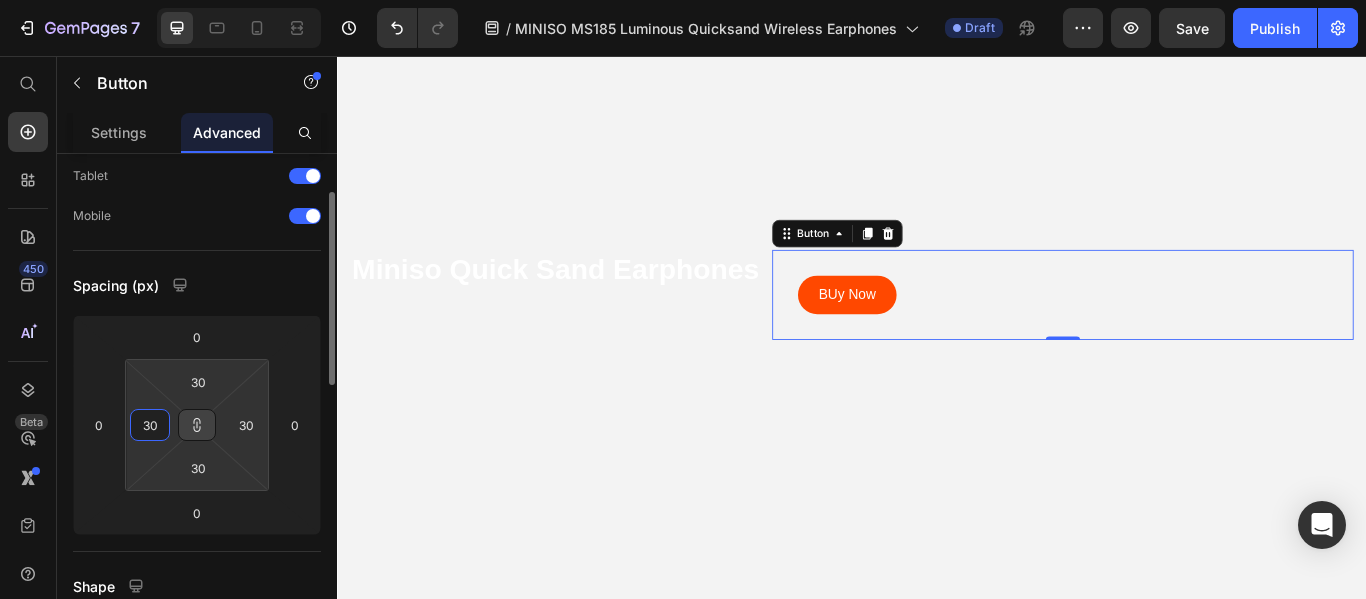 drag, startPoint x: 159, startPoint y: 423, endPoint x: 142, endPoint y: 424, distance: 17.029387 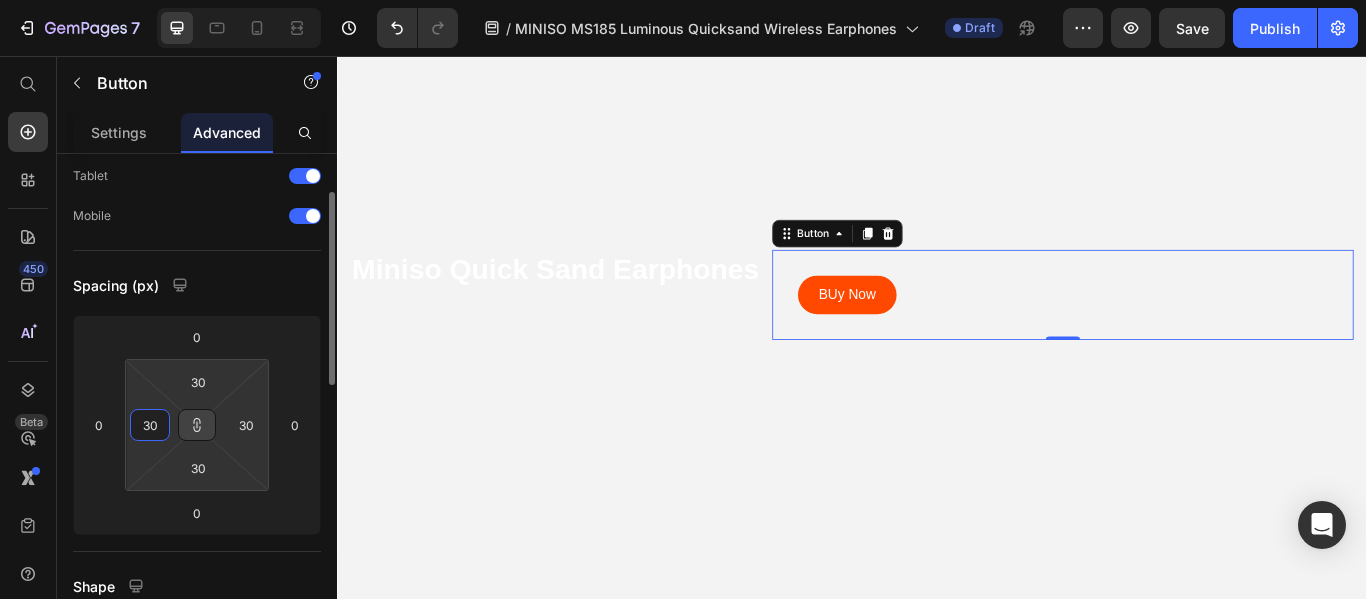 click on "30" at bounding box center (150, 425) 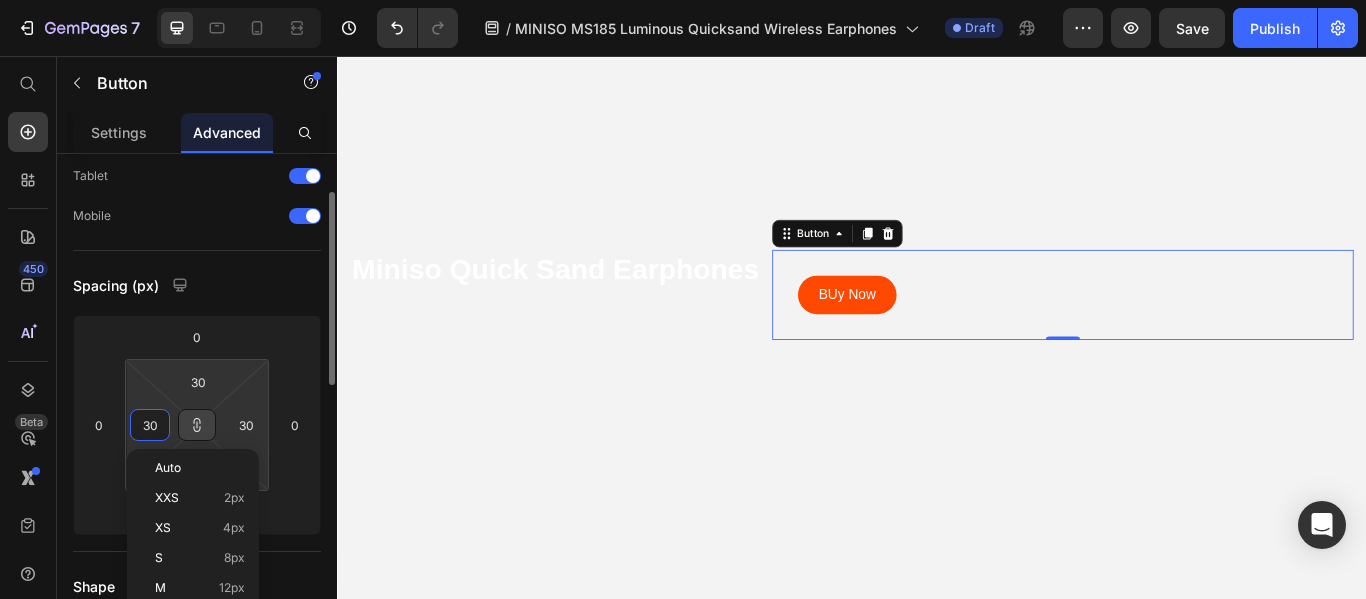 type on "6" 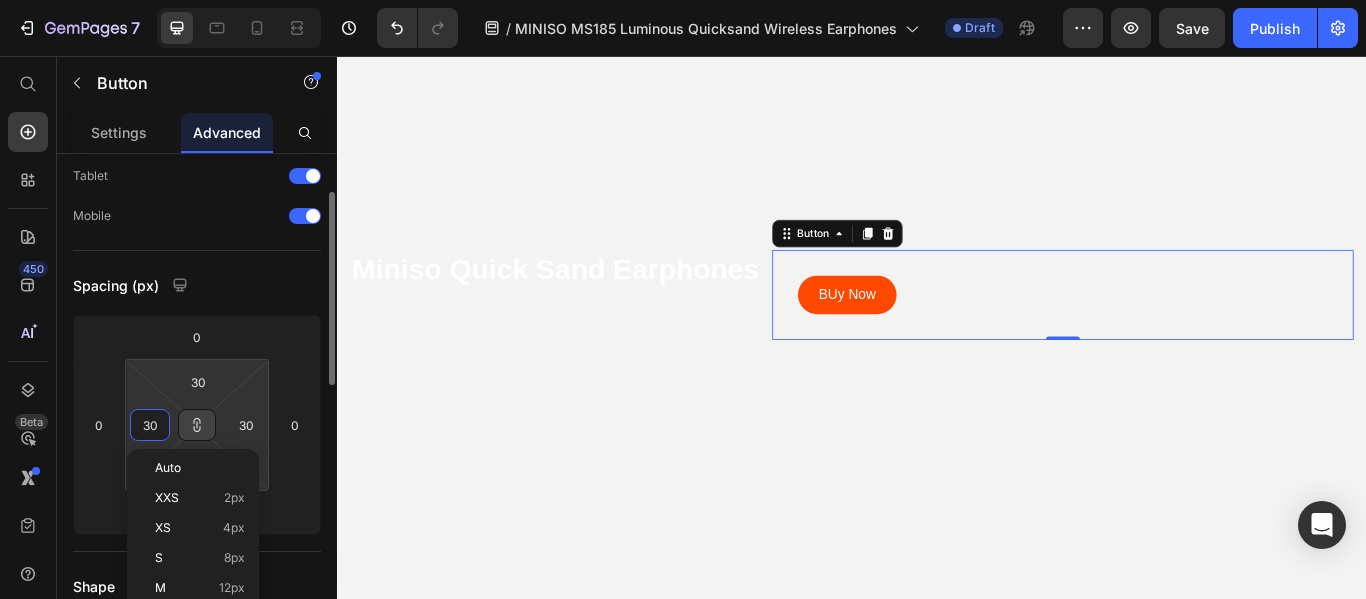 type on "6" 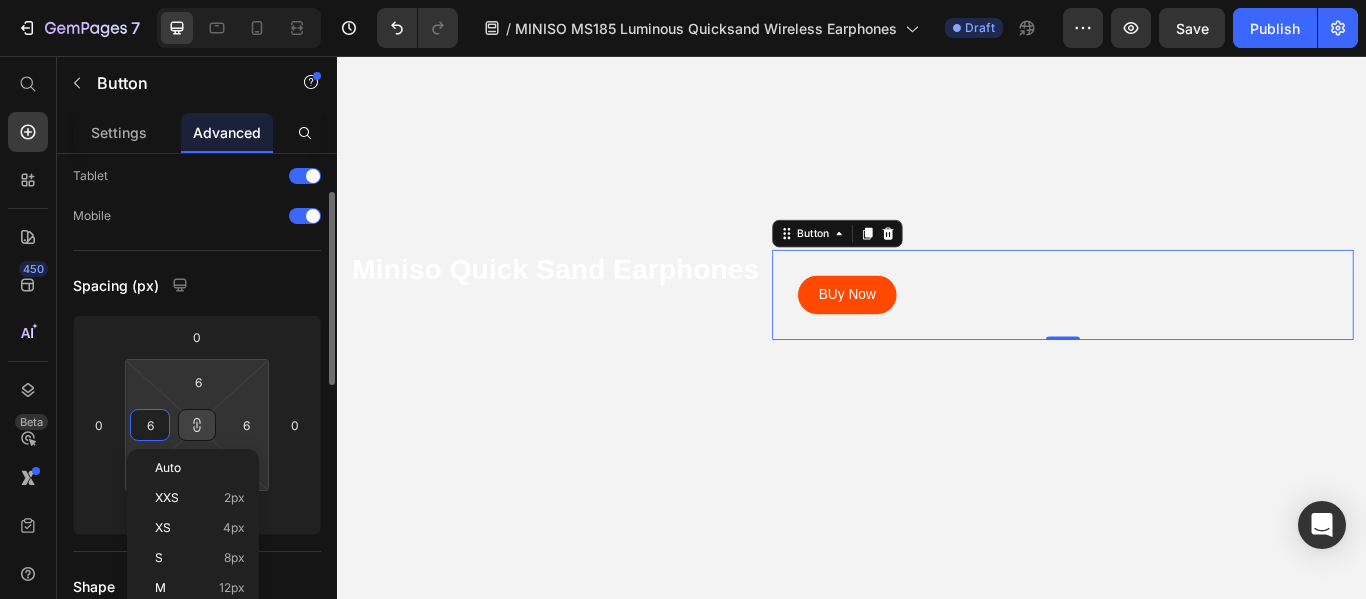 type on "60" 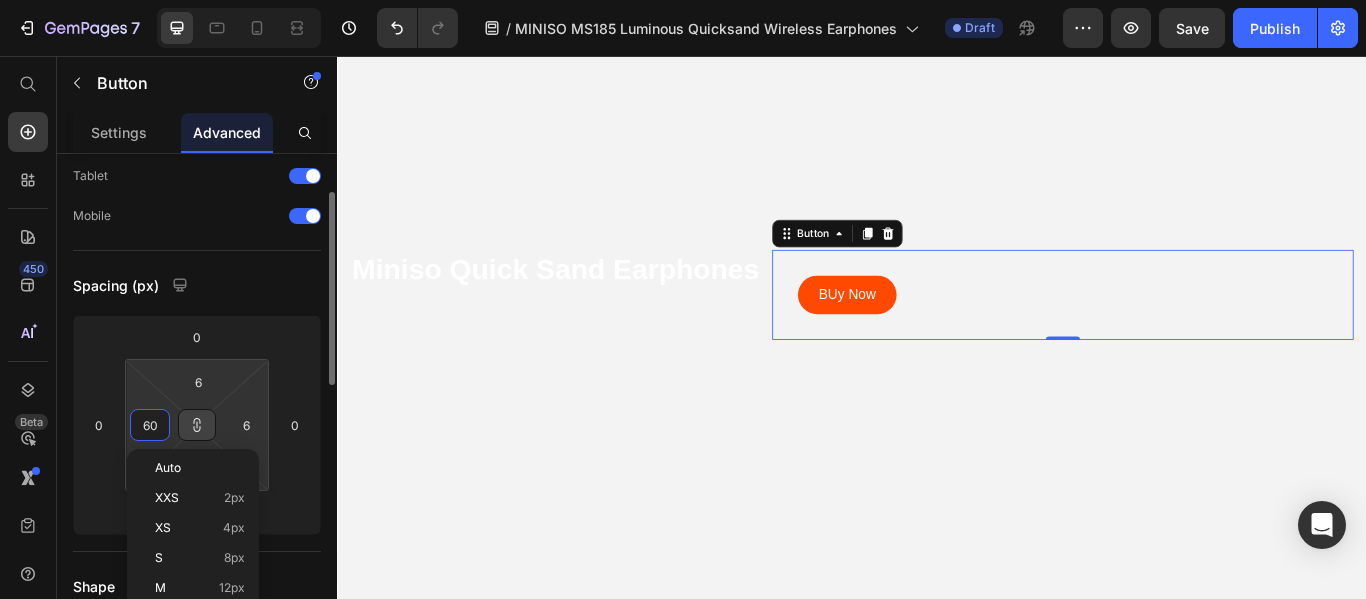 type on "60" 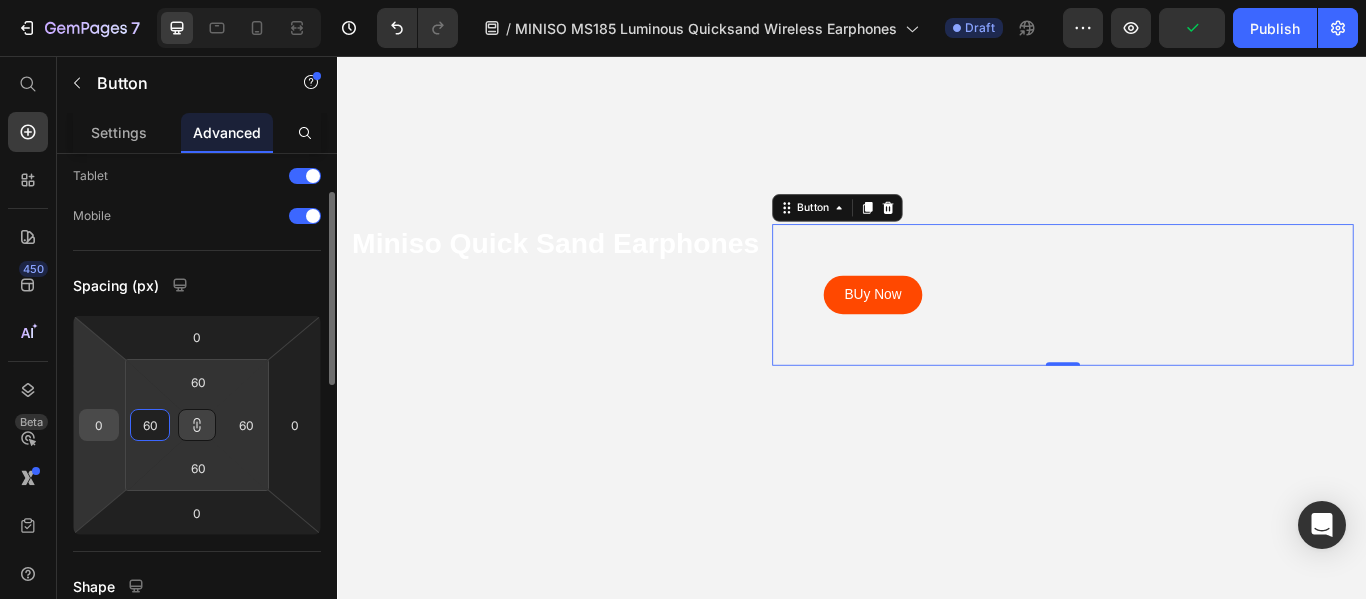 drag, startPoint x: 155, startPoint y: 425, endPoint x: 117, endPoint y: 424, distance: 38.013157 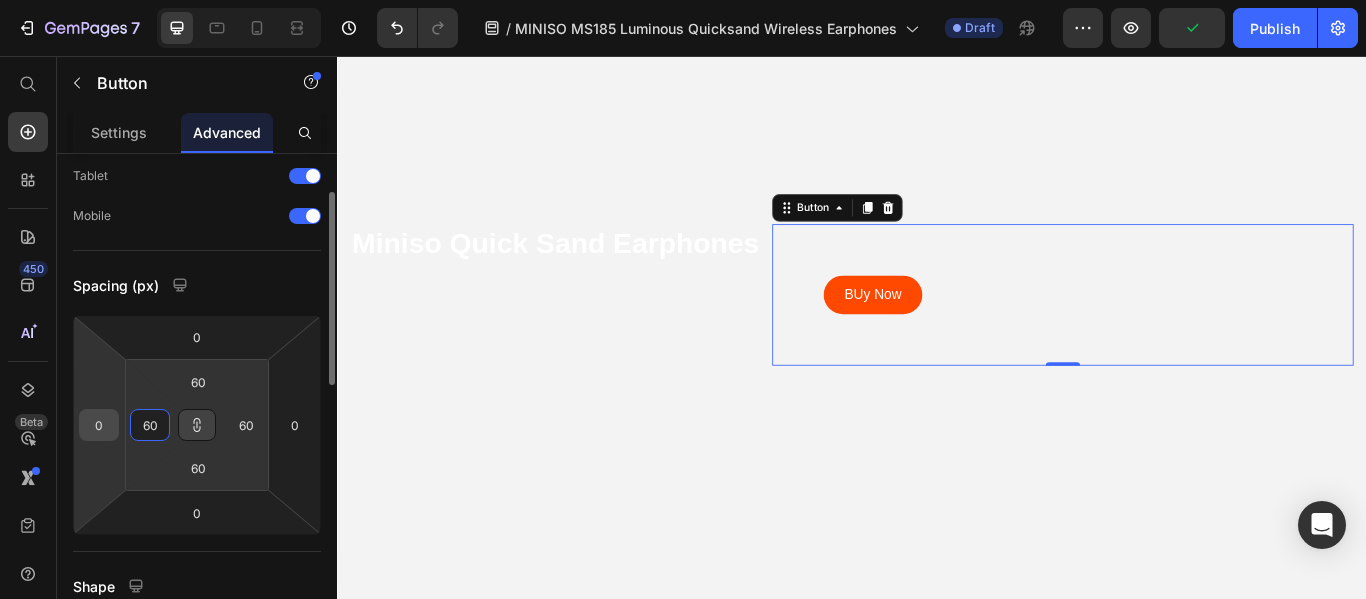 click on "0 0 0 0 60 60 60 60" 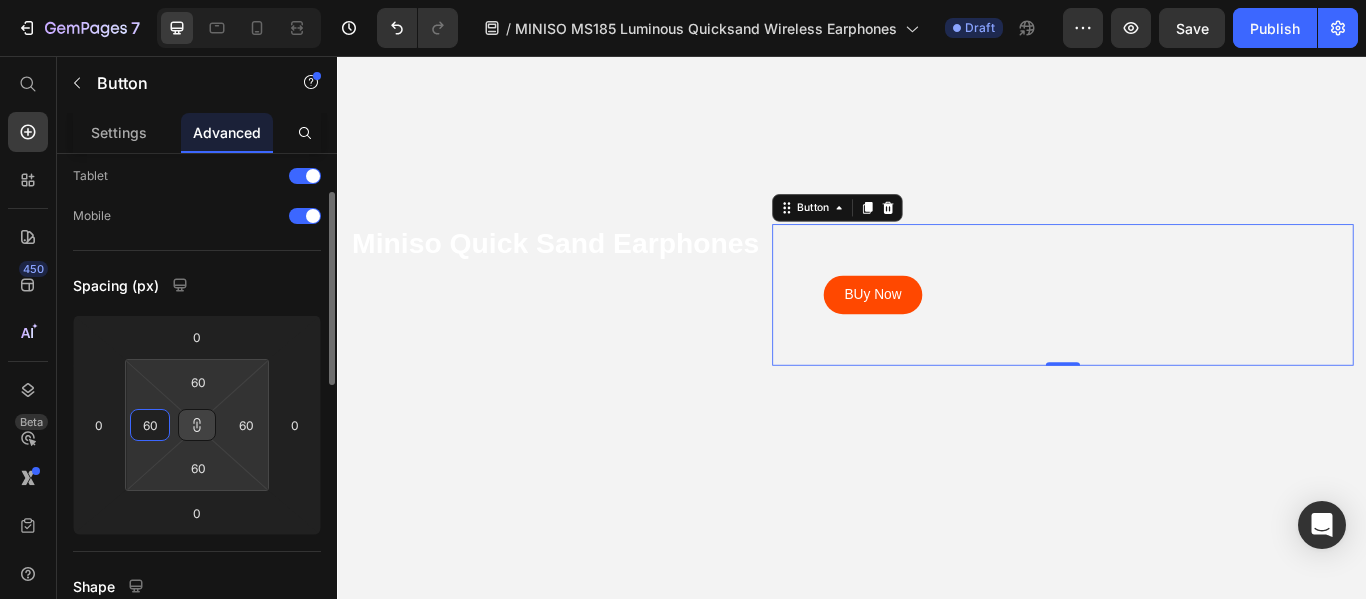 type on "0" 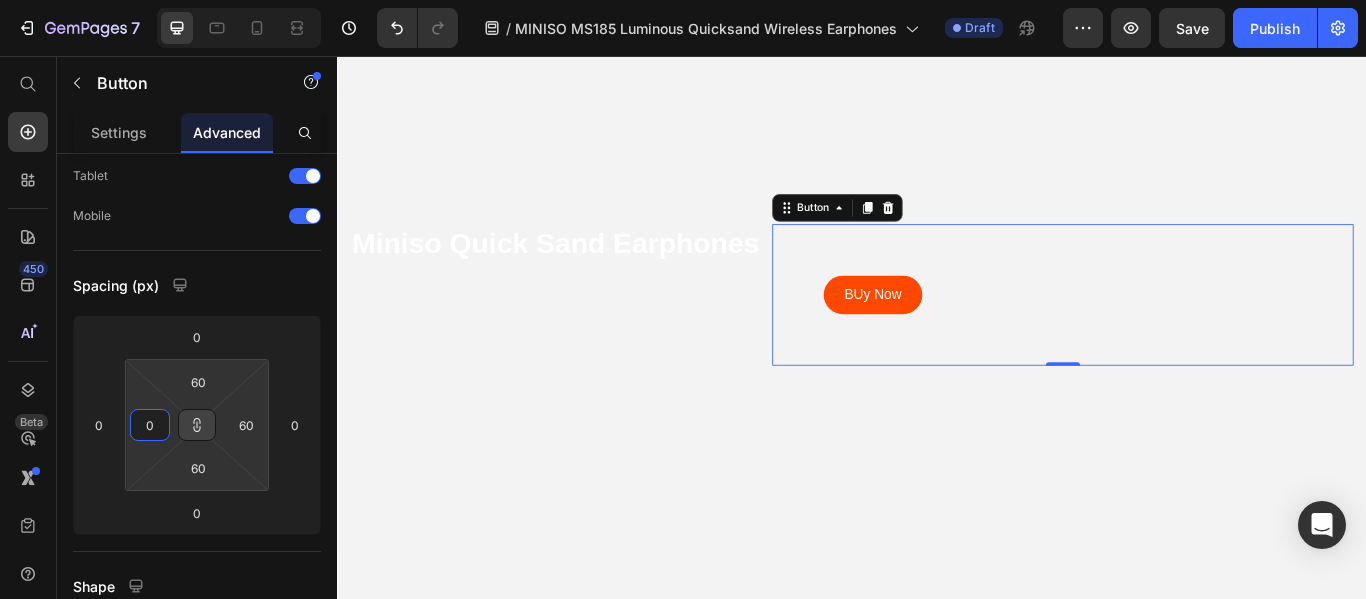 click 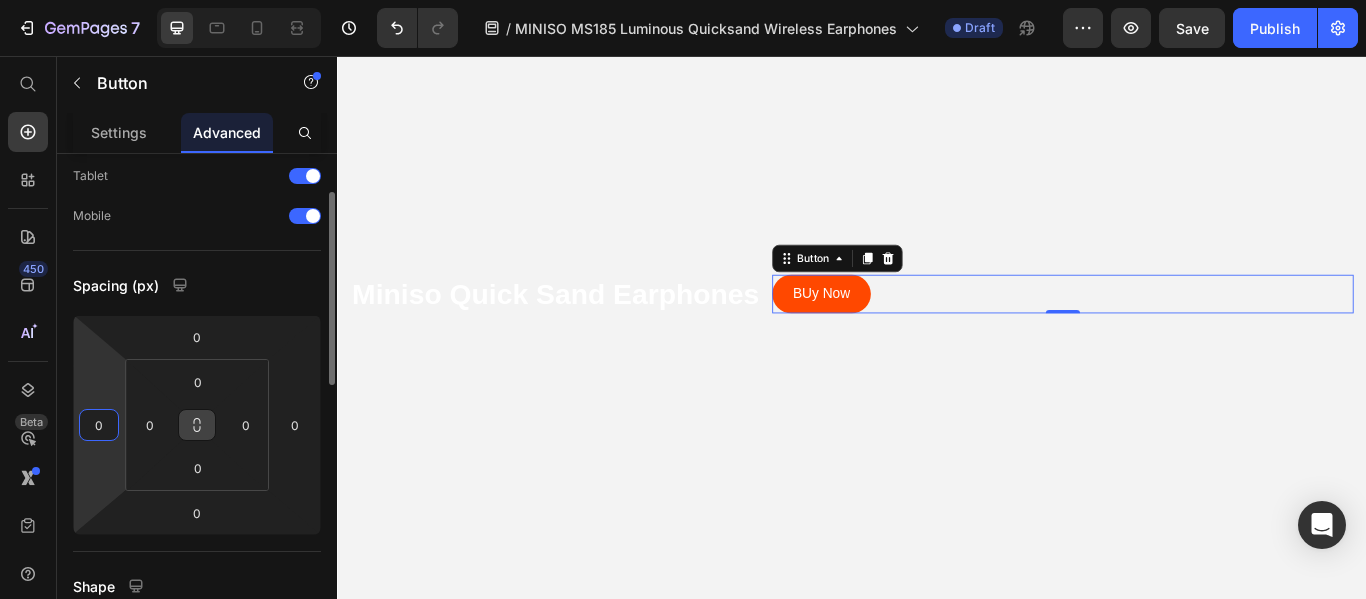 click on "0" at bounding box center [99, 425] 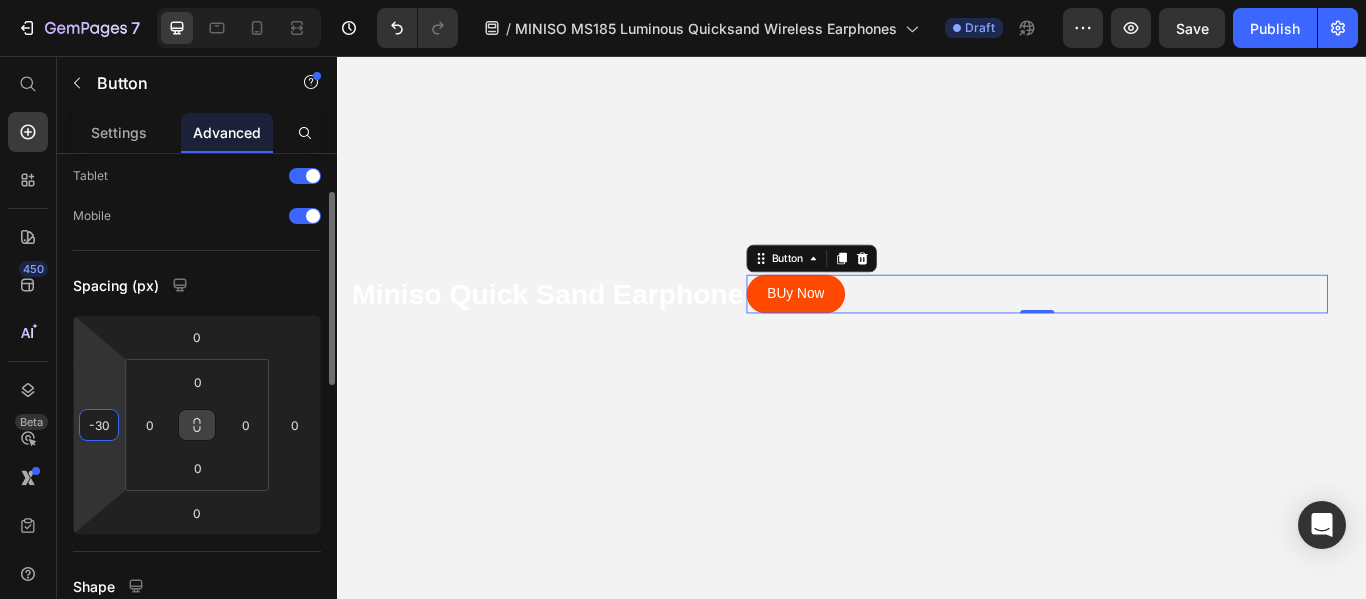 drag, startPoint x: 92, startPoint y: 423, endPoint x: 113, endPoint y: 421, distance: 21.095022 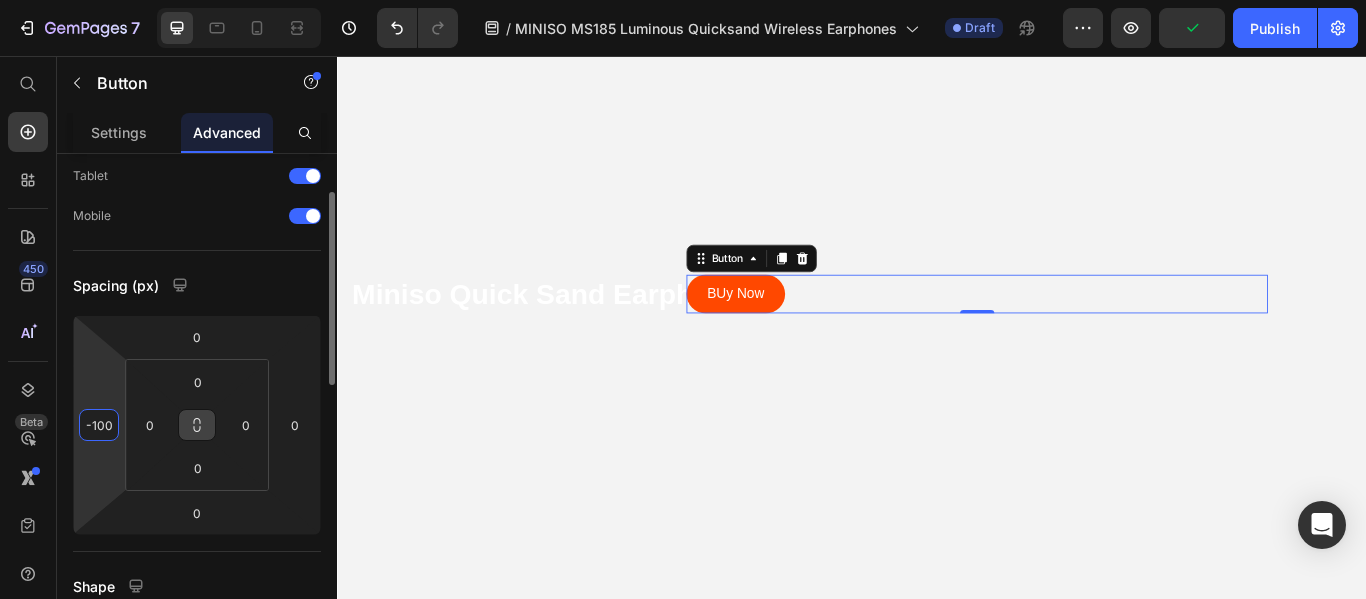 click on "-100" at bounding box center [99, 425] 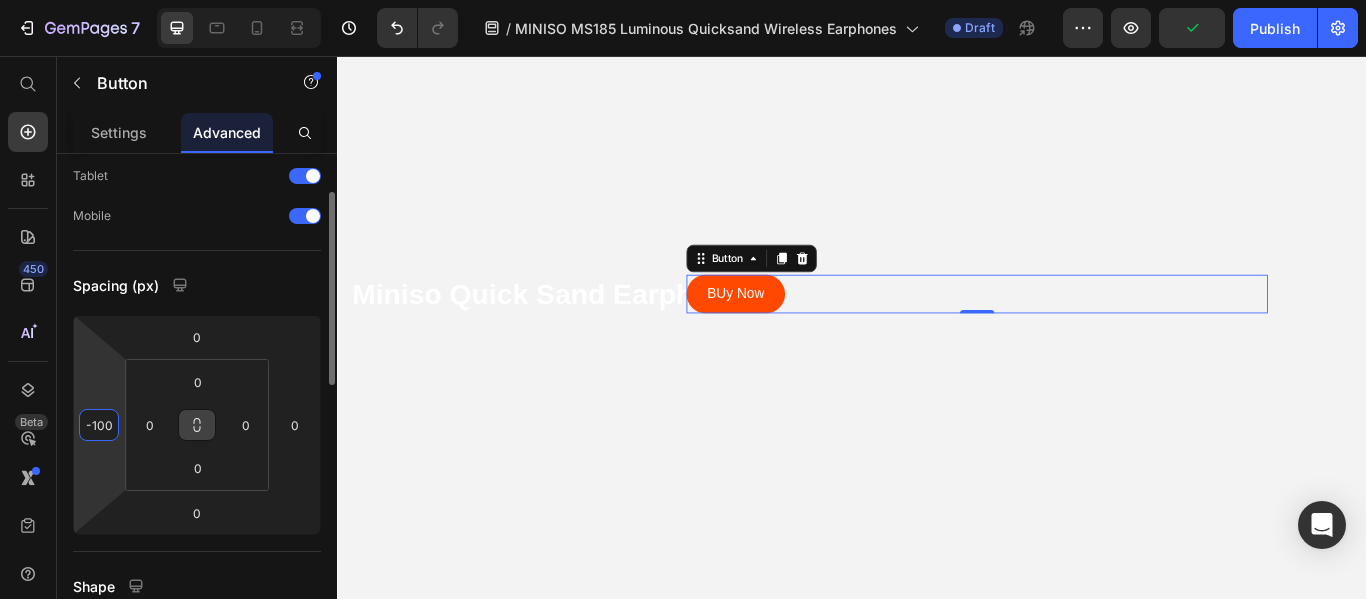 drag, startPoint x: 97, startPoint y: 423, endPoint x: 73, endPoint y: 423, distance: 24 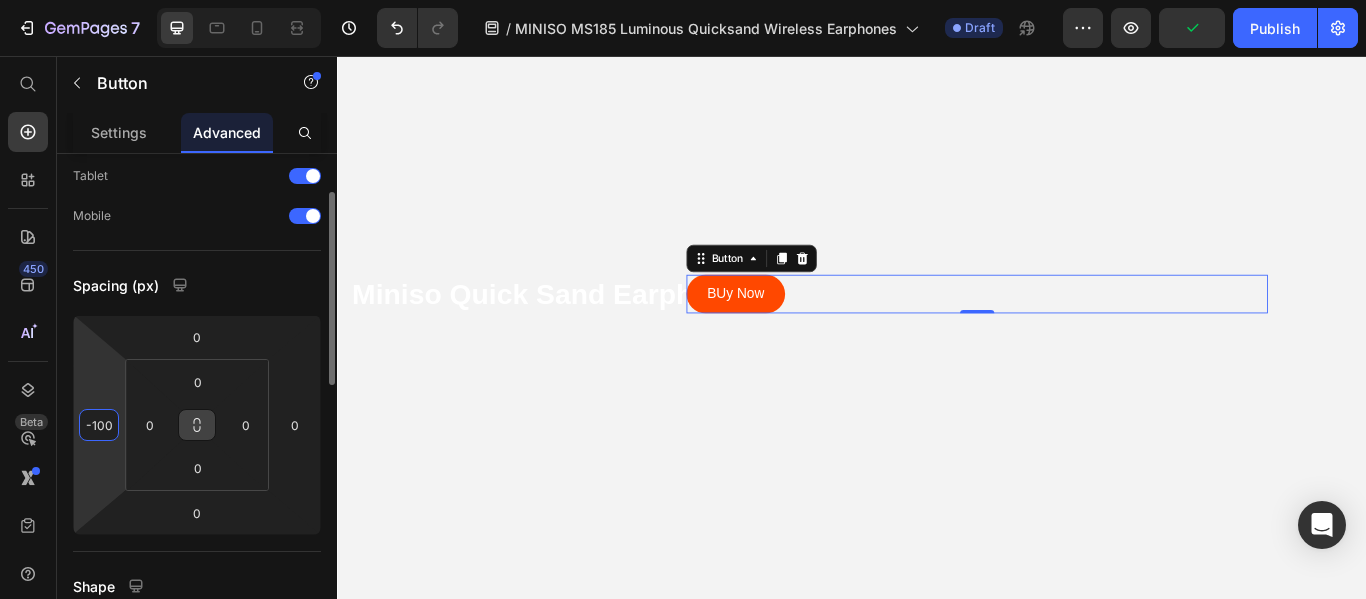 click on "0 -100 0 0" at bounding box center [197, 425] 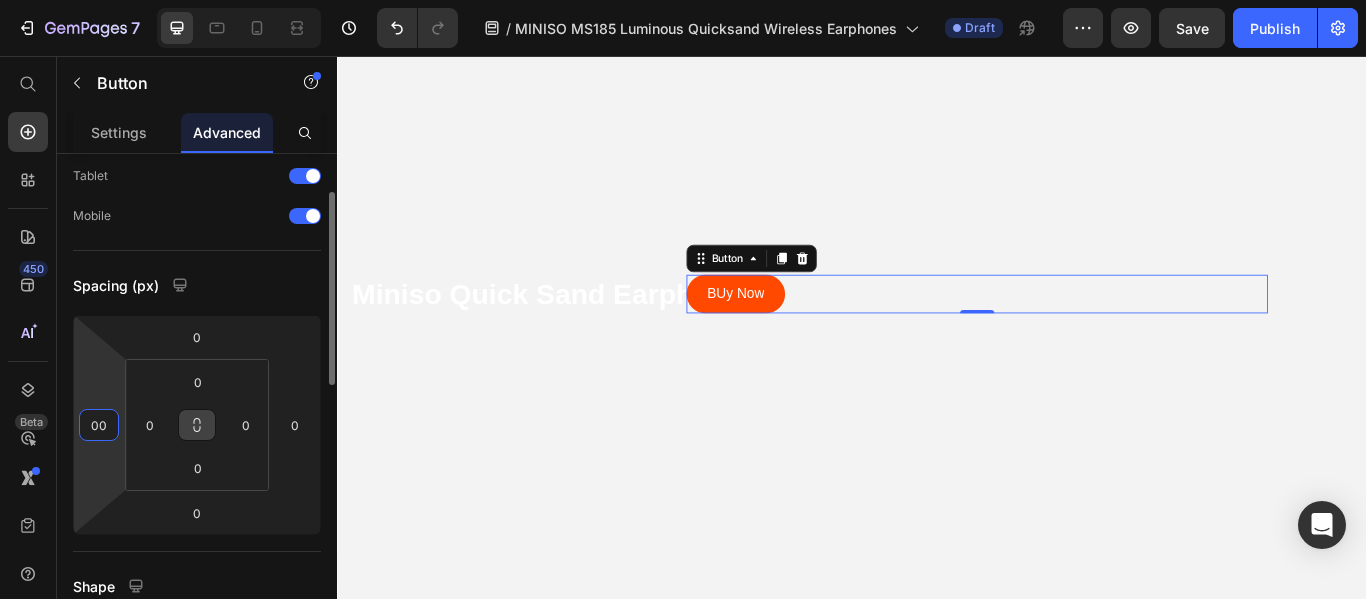type on "0" 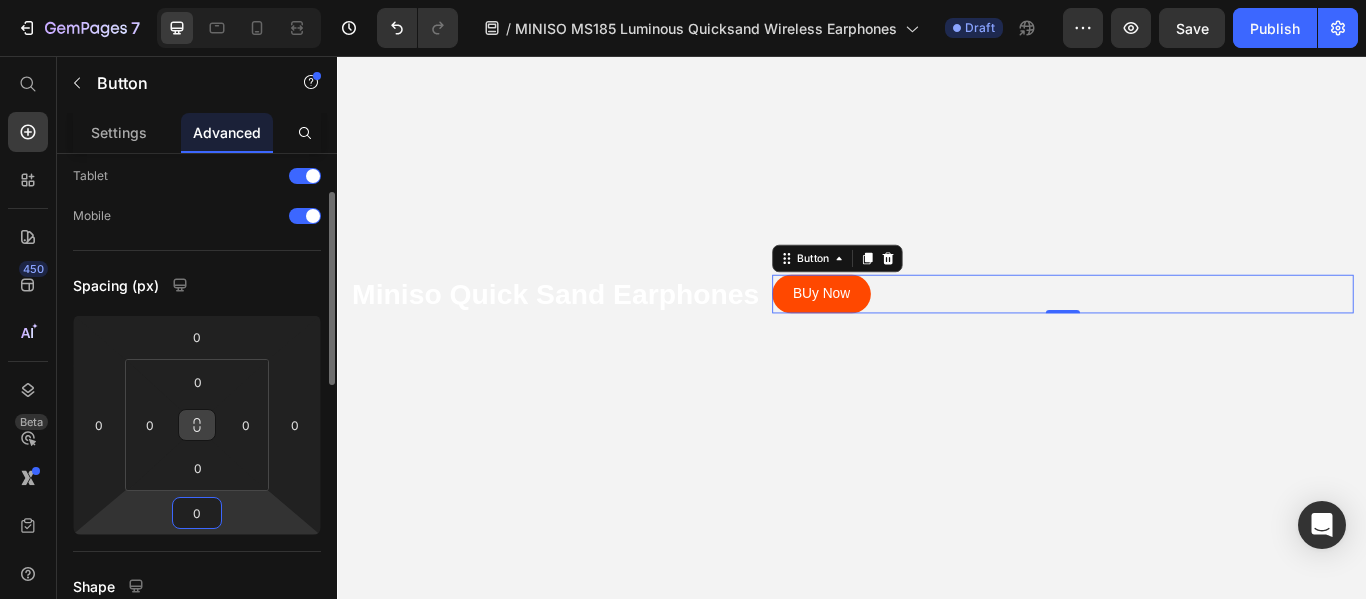 click on "0" at bounding box center [197, 513] 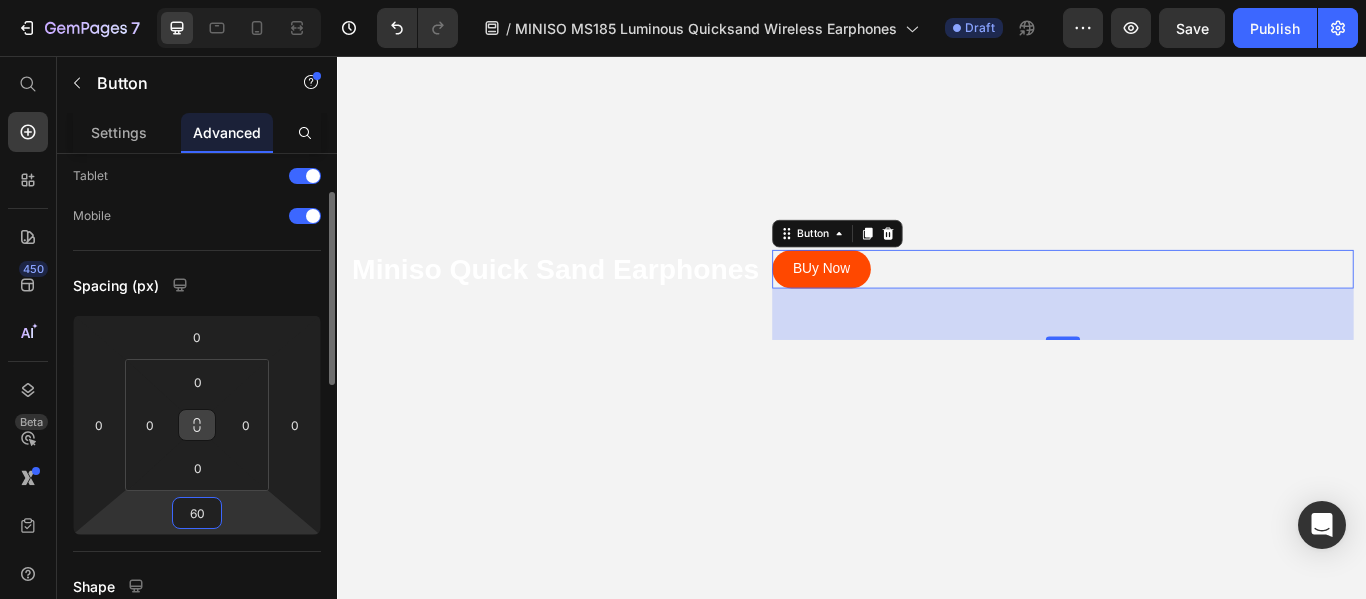 click on "Spacing (px)" at bounding box center [197, 285] 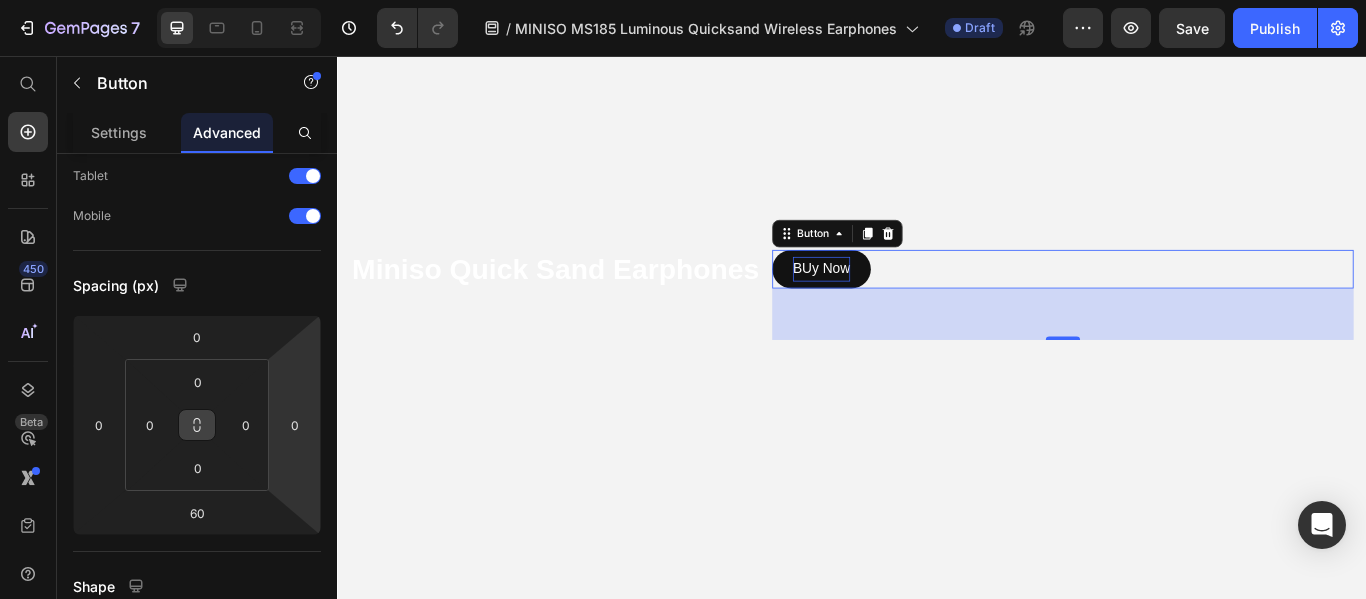 click on "BUy Now" at bounding box center (901, 304) 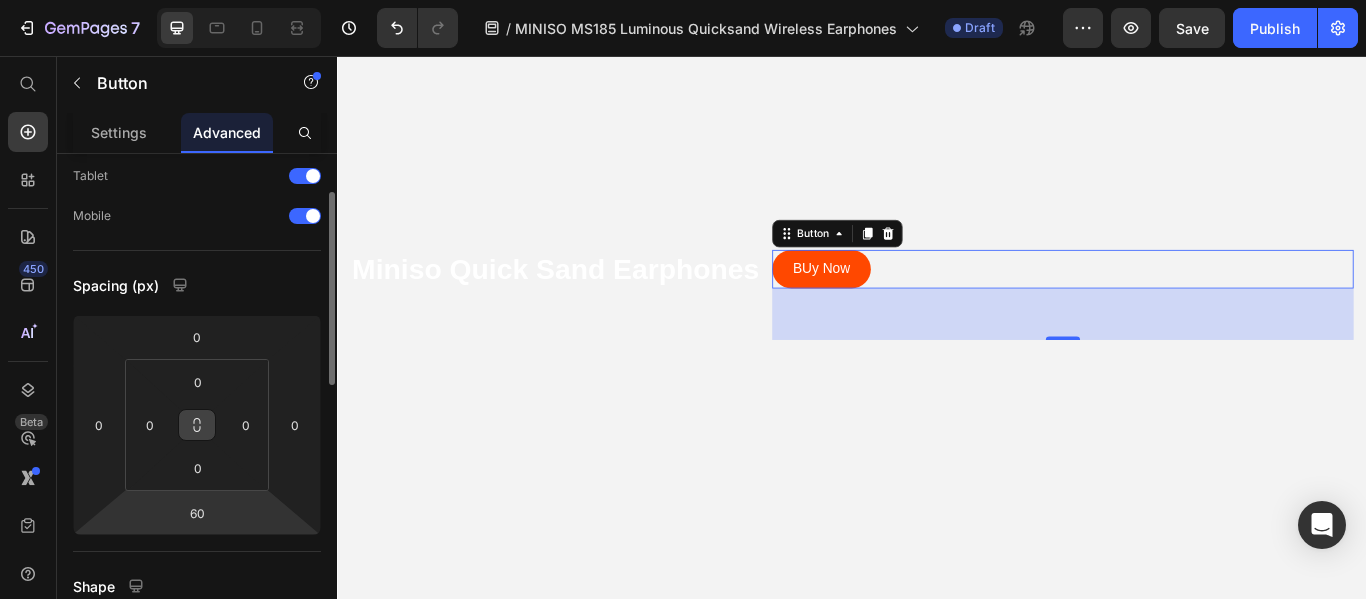 click on "60" at bounding box center [197, 513] 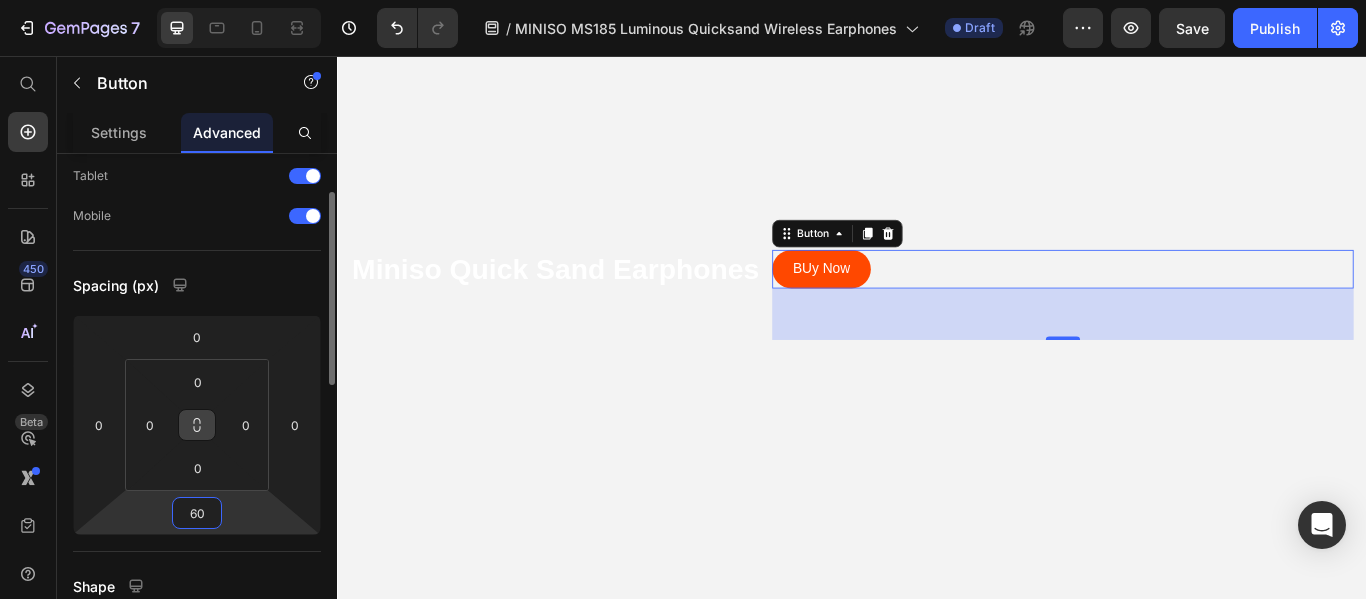 click on "60" at bounding box center (197, 513) 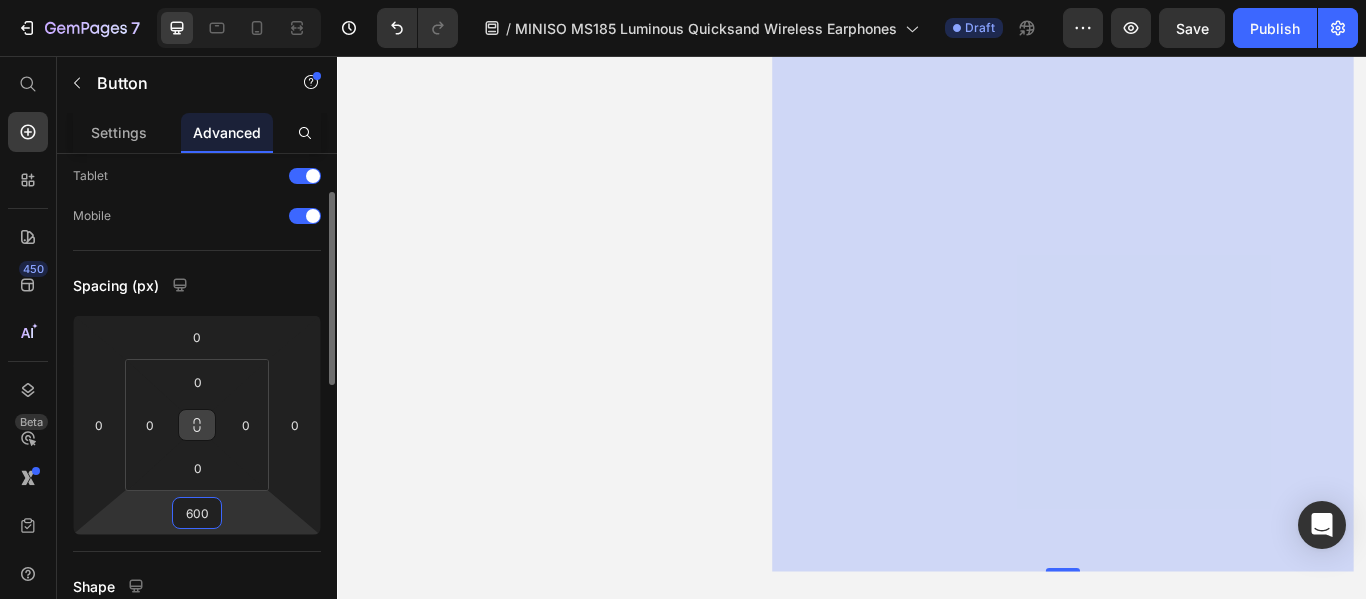 type on "60" 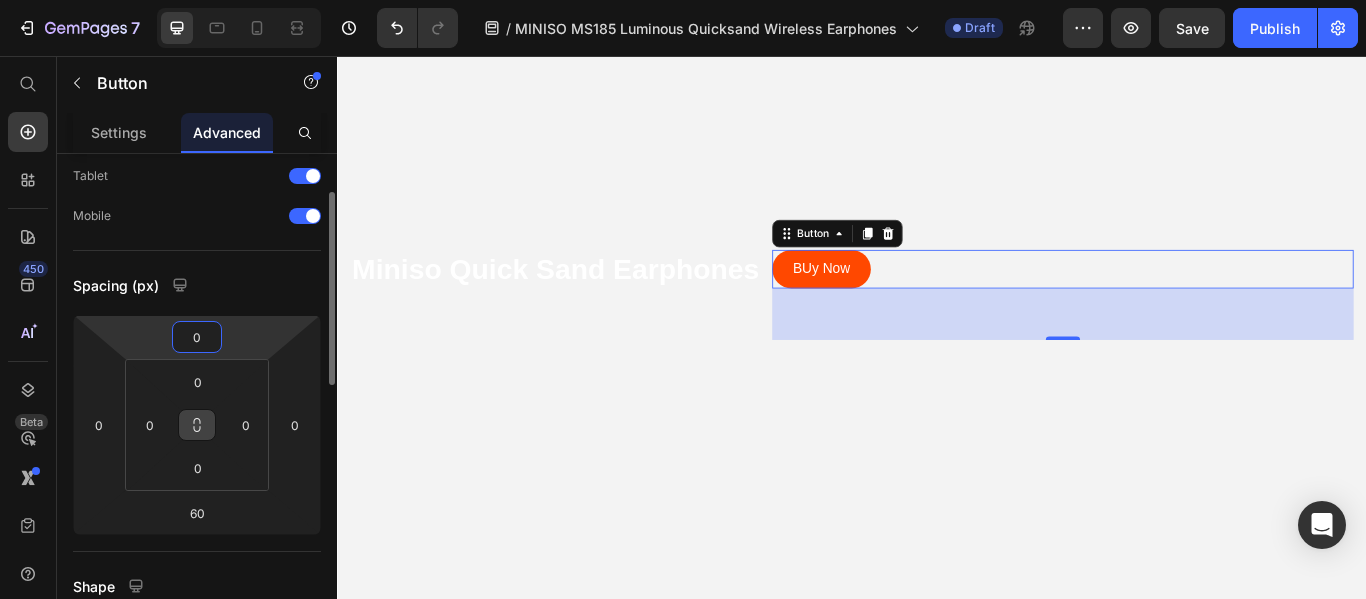 click on "0" at bounding box center [197, 337] 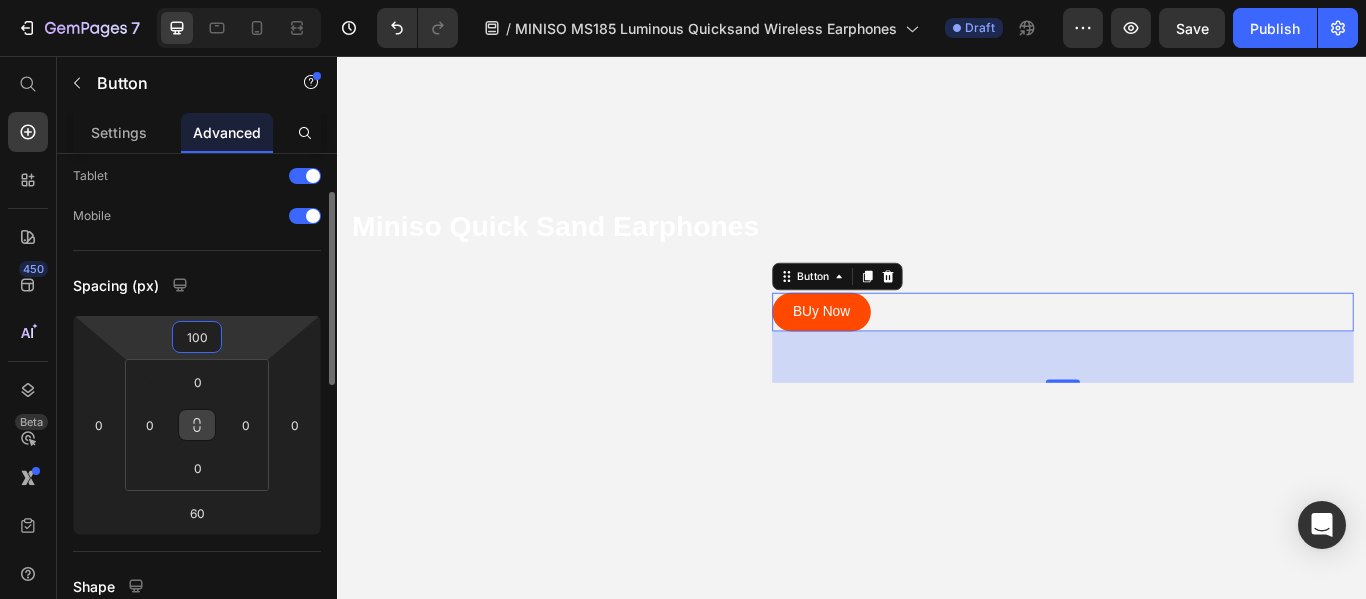 drag, startPoint x: 211, startPoint y: 334, endPoint x: 186, endPoint y: 336, distance: 25.079872 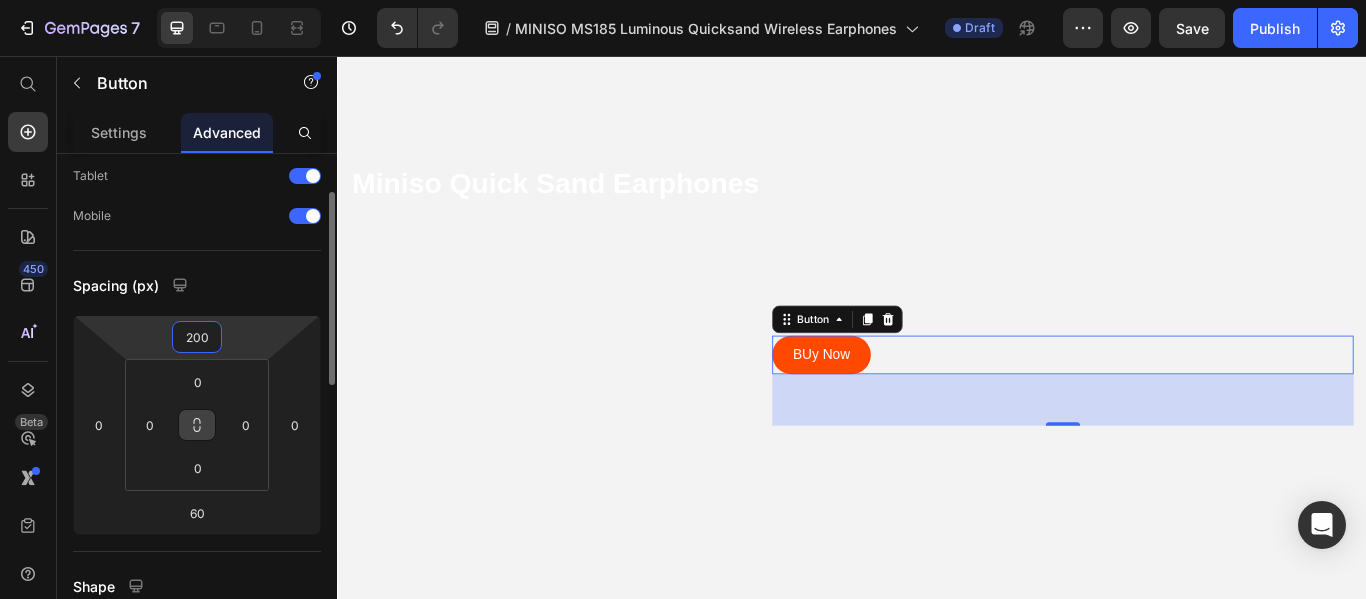 drag, startPoint x: 209, startPoint y: 334, endPoint x: 171, endPoint y: 332, distance: 38.052597 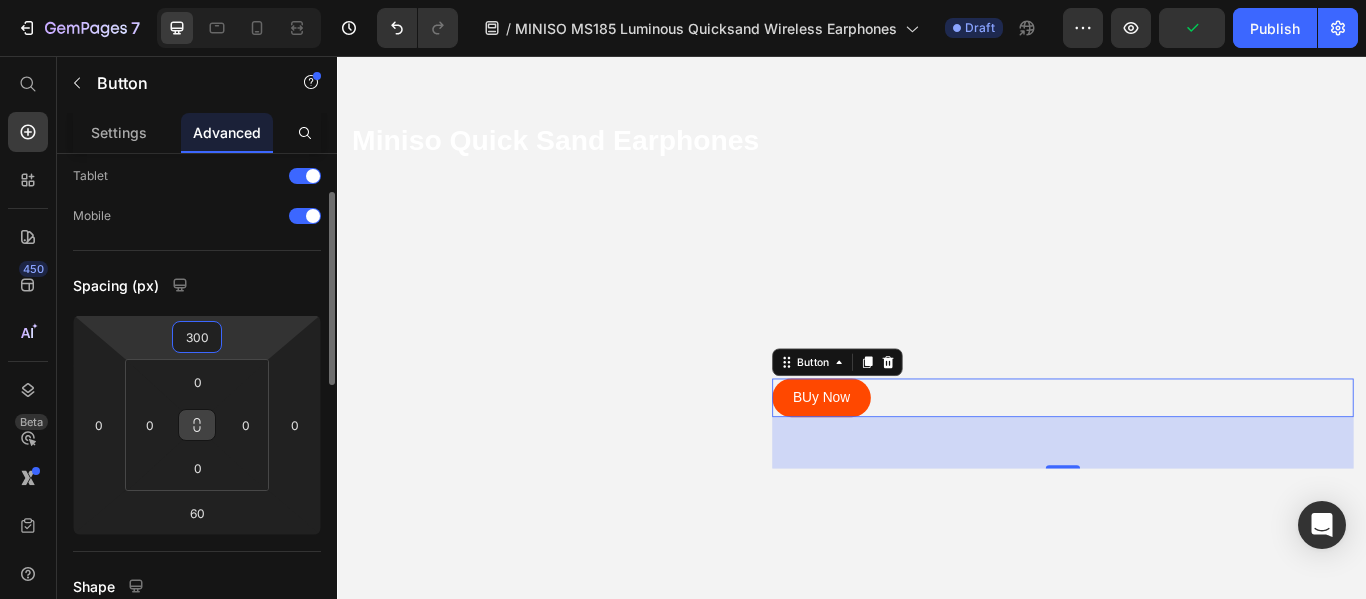 drag, startPoint x: 209, startPoint y: 347, endPoint x: 171, endPoint y: 342, distance: 38.327538 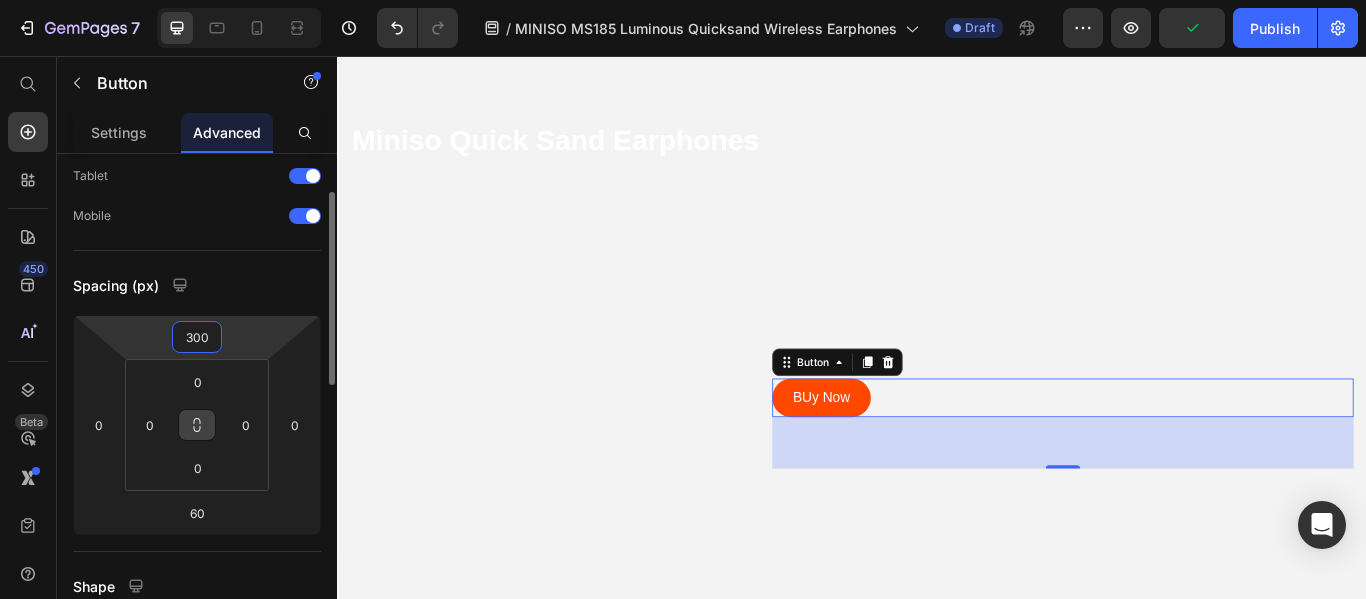 click on "300 0 60 0" at bounding box center (197, 425) 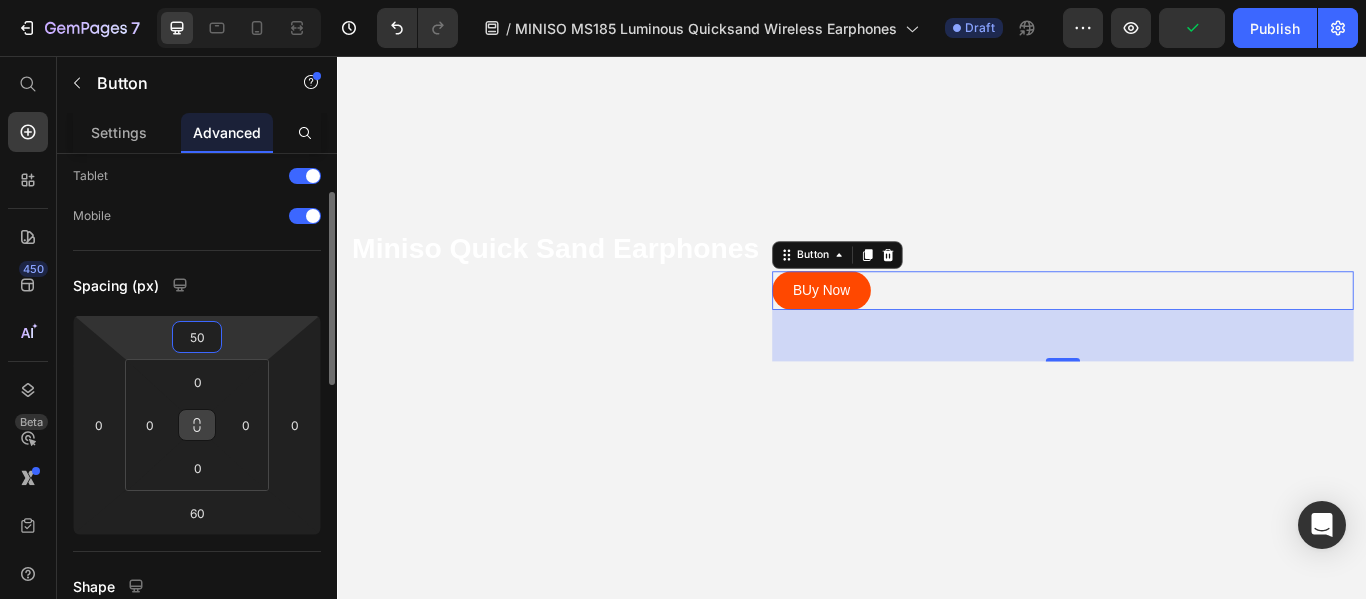 type on "500" 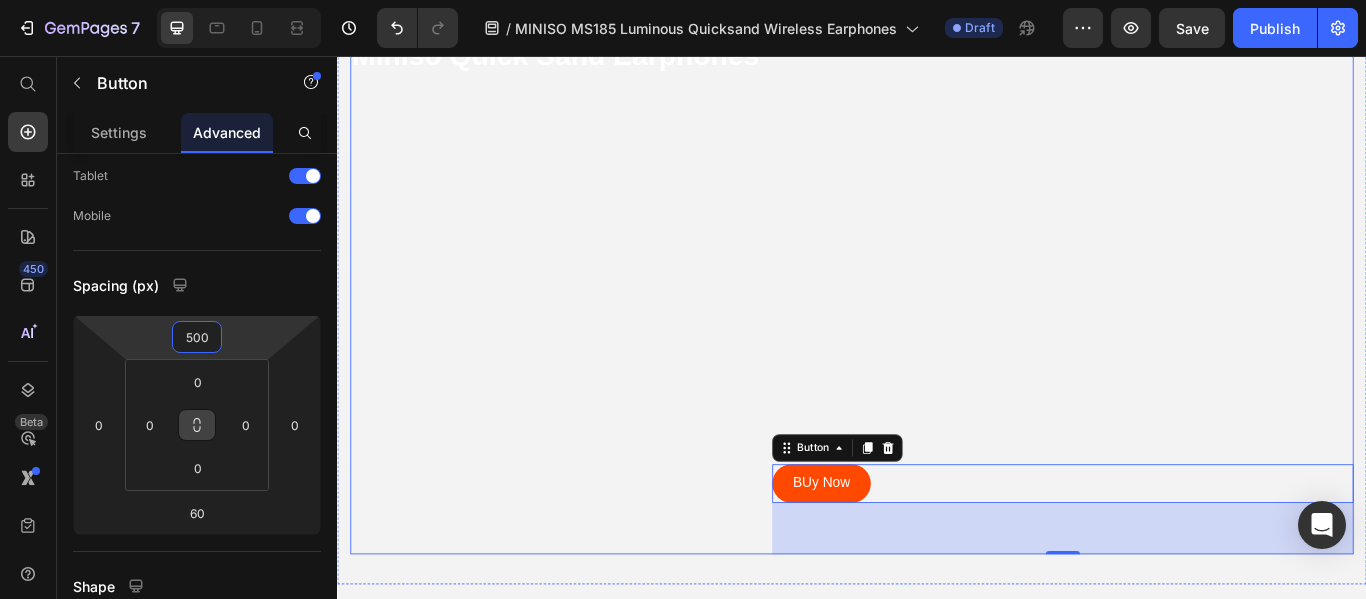 click on "Miniso Quick Sand Earphones Text Block" at bounding box center (594, 334) 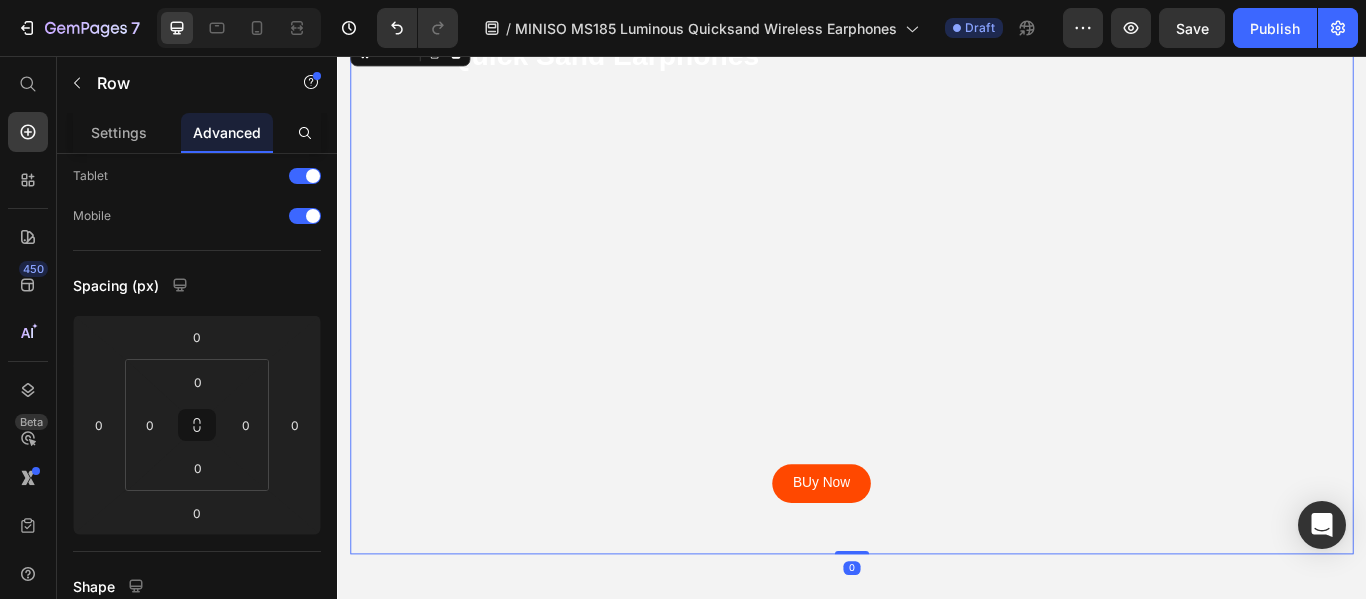 scroll, scrollTop: 0, scrollLeft: 0, axis: both 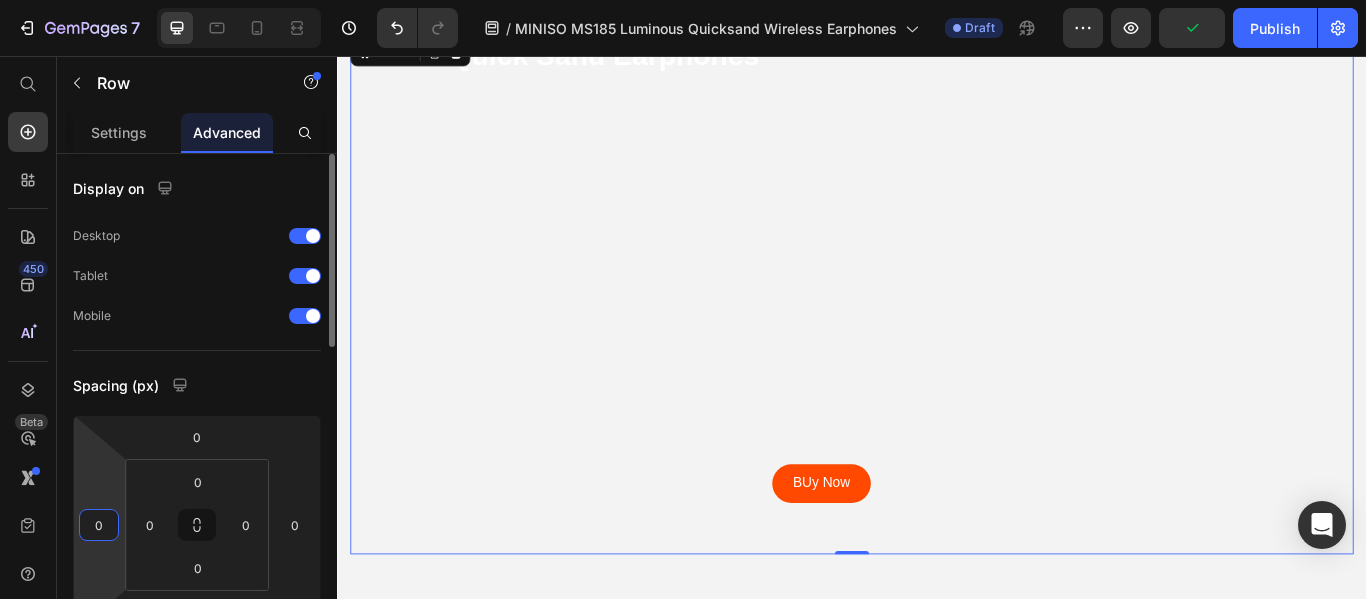 click on "0" at bounding box center [99, 525] 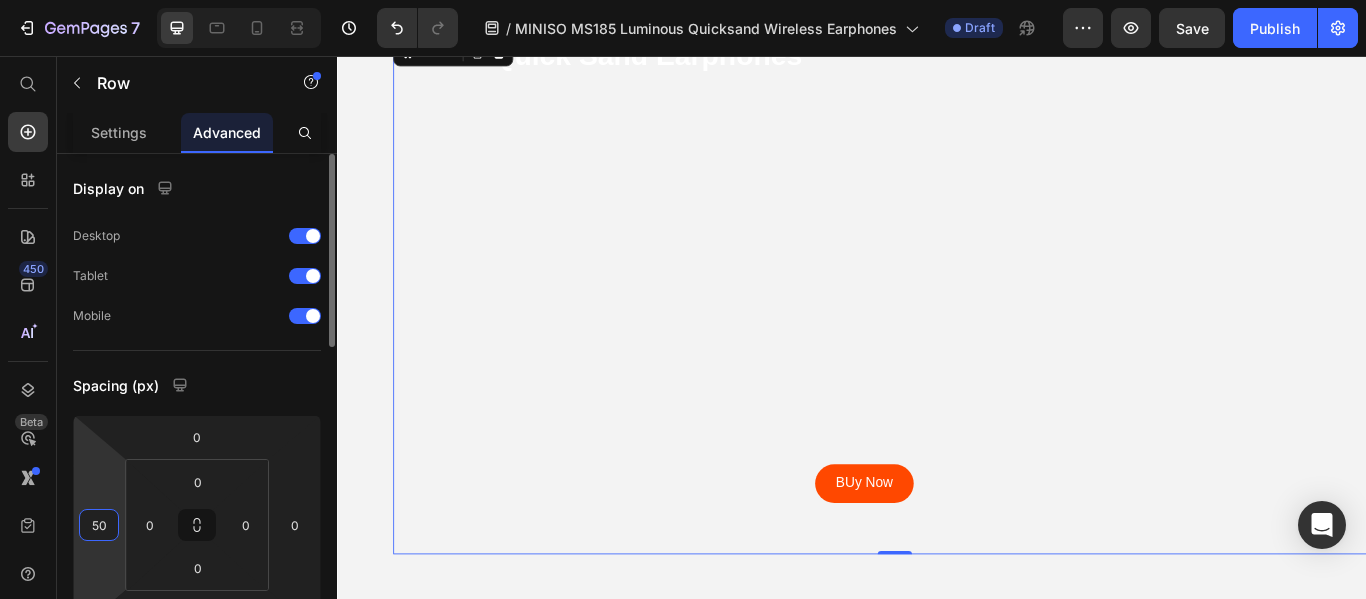 drag, startPoint x: 108, startPoint y: 523, endPoint x: 84, endPoint y: 523, distance: 24 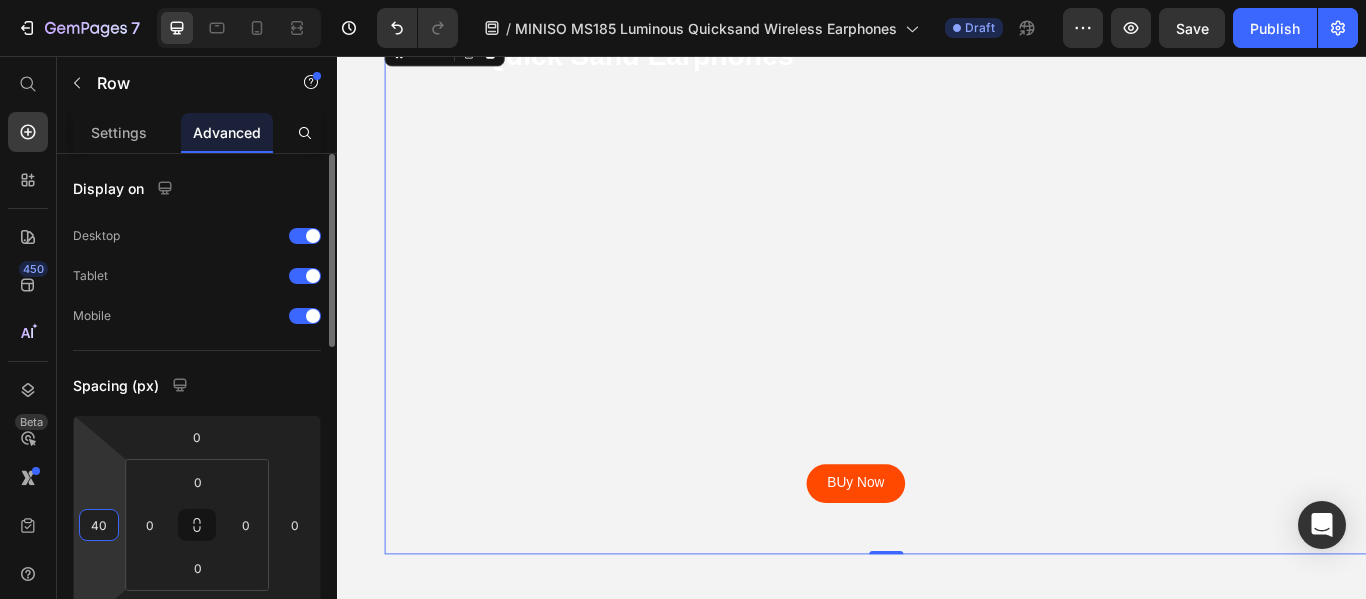 drag, startPoint x: 95, startPoint y: 519, endPoint x: 109, endPoint y: 519, distance: 14 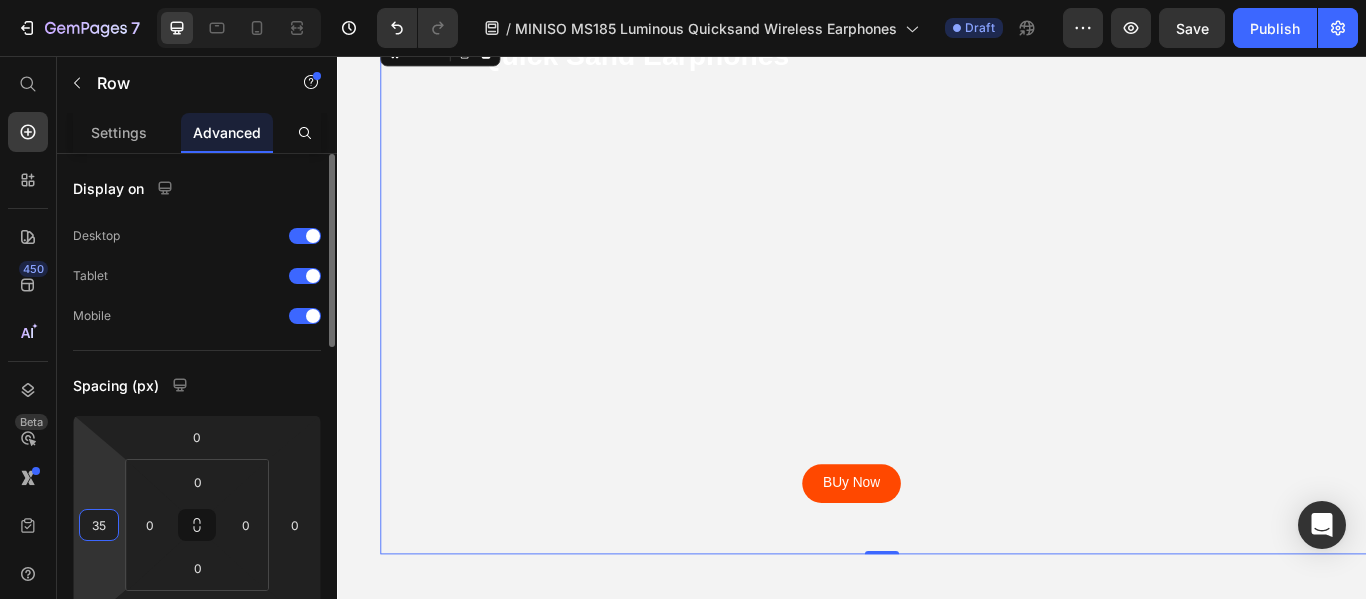 drag, startPoint x: 96, startPoint y: 523, endPoint x: 111, endPoint y: 524, distance: 15.033297 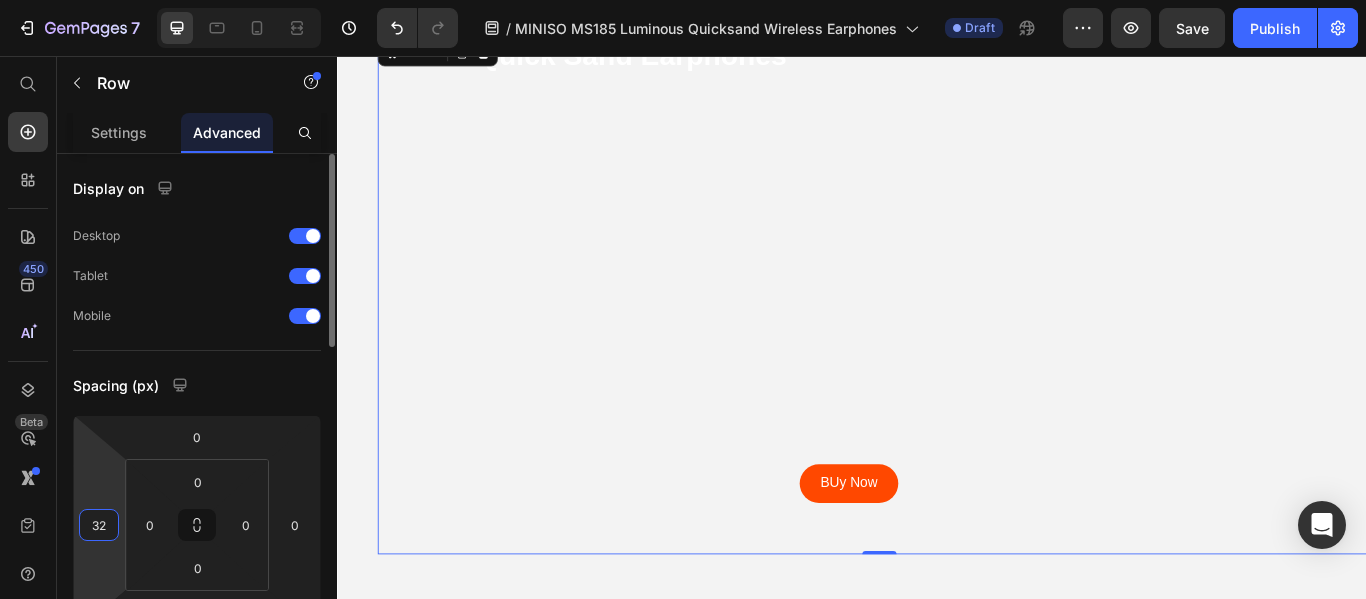 click on "7   /  MINISO MS185 Luminous Quicksand Wireless Earphones Draft Preview  Save   Publish  450 Beta Start with Sections Elements Hero Section Product Detail Brands Trusted Badges Guarantee Product Breakdown How to use Testimonials Compare Bundle FAQs Social Proof Brand Story Product List Collection Blog List Contact Sticky Add to Cart Custom Footer Browse Library 450 Layout
Row
Row
Row
Row Text
Heading
Text Block Button
Button
Button
Sticky Back to top Media
Image" at bounding box center [683, 0] 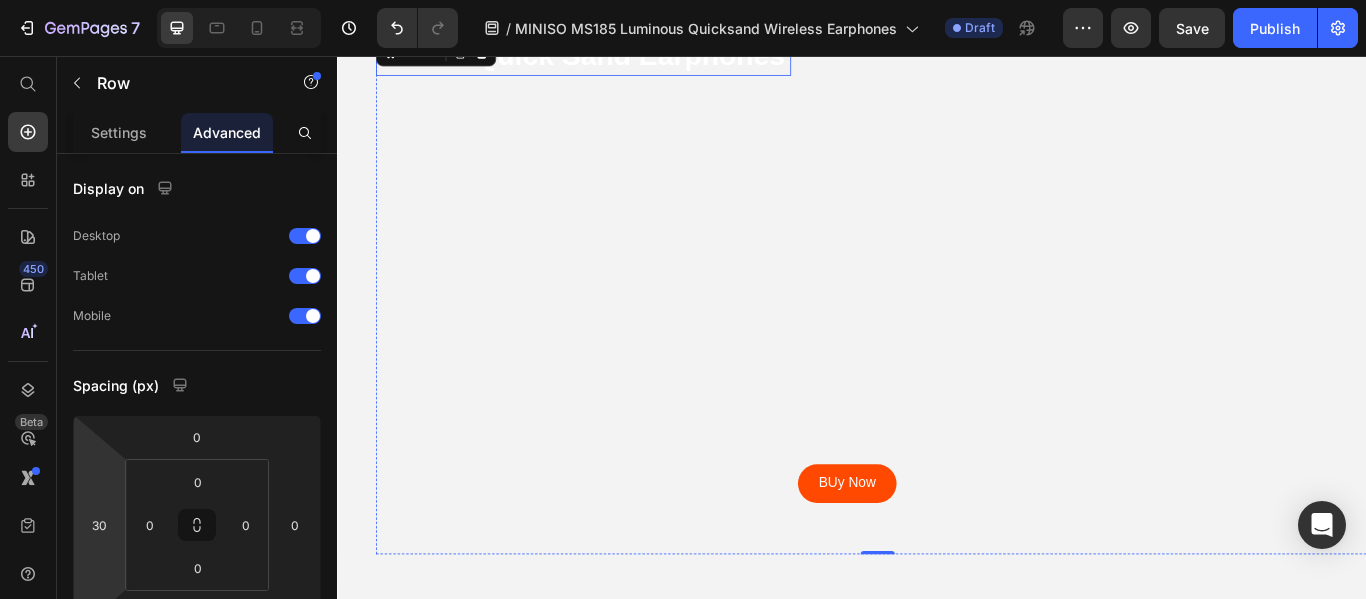 click on "Miniso Quick Sand Earphones" at bounding box center (624, 55) 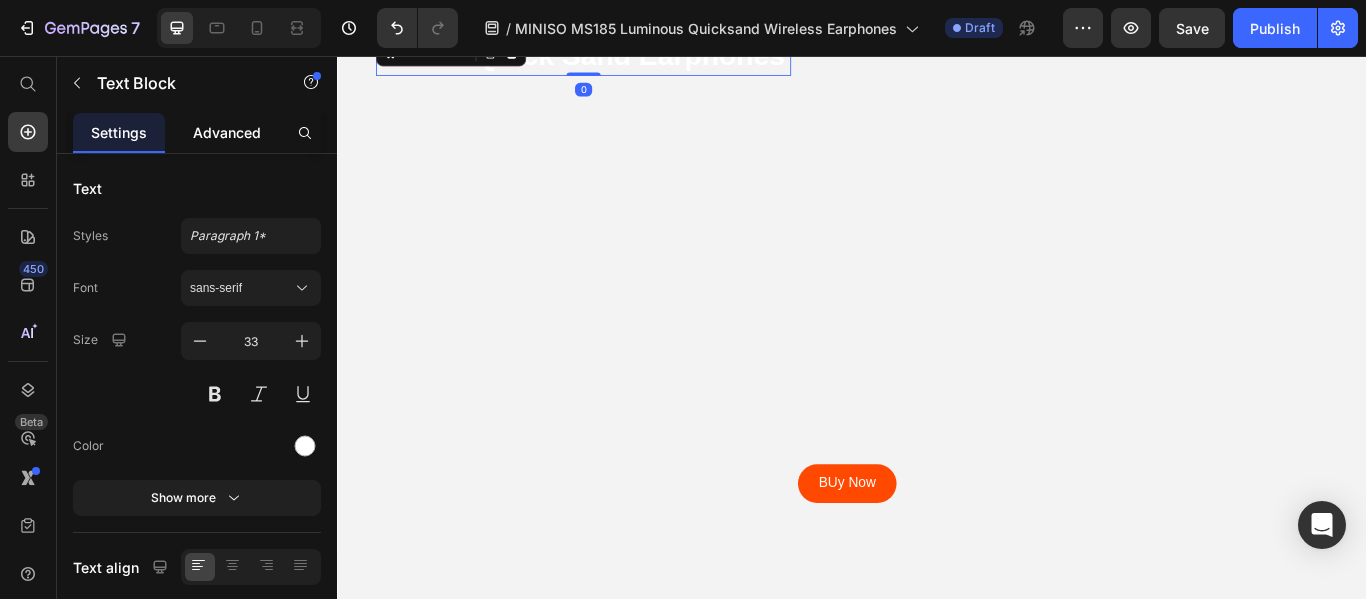 click on "Advanced" at bounding box center [227, 132] 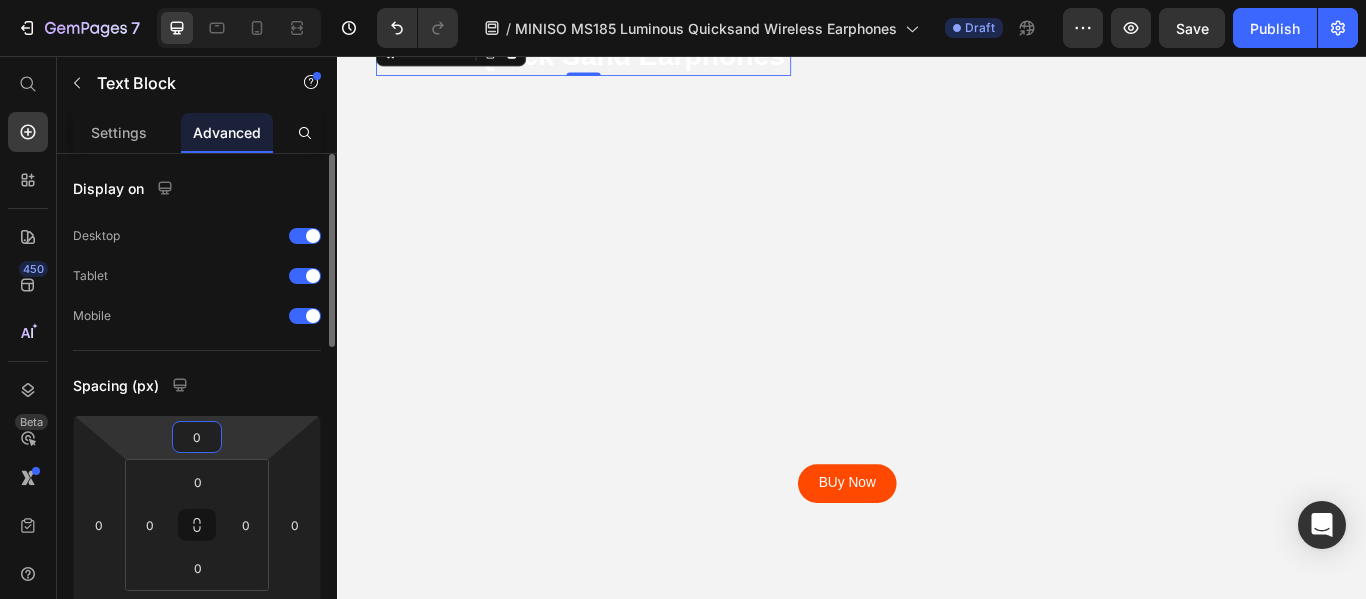 click on "0" at bounding box center (197, 437) 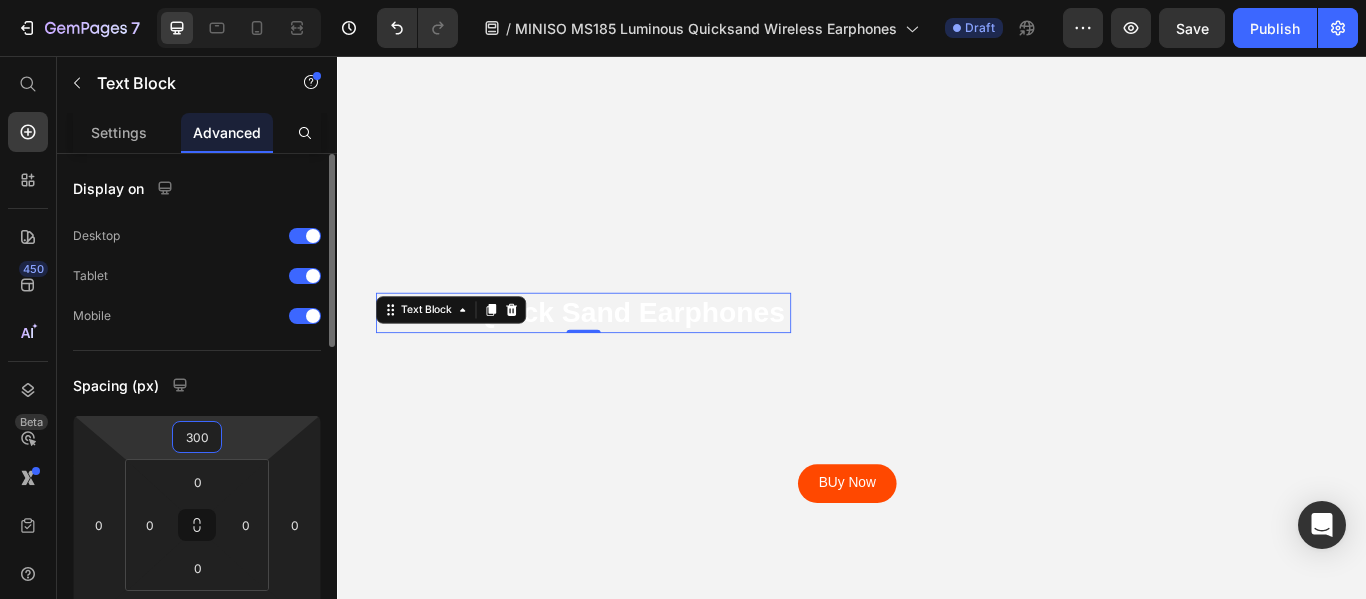 drag, startPoint x: 185, startPoint y: 438, endPoint x: 215, endPoint y: 440, distance: 30.066593 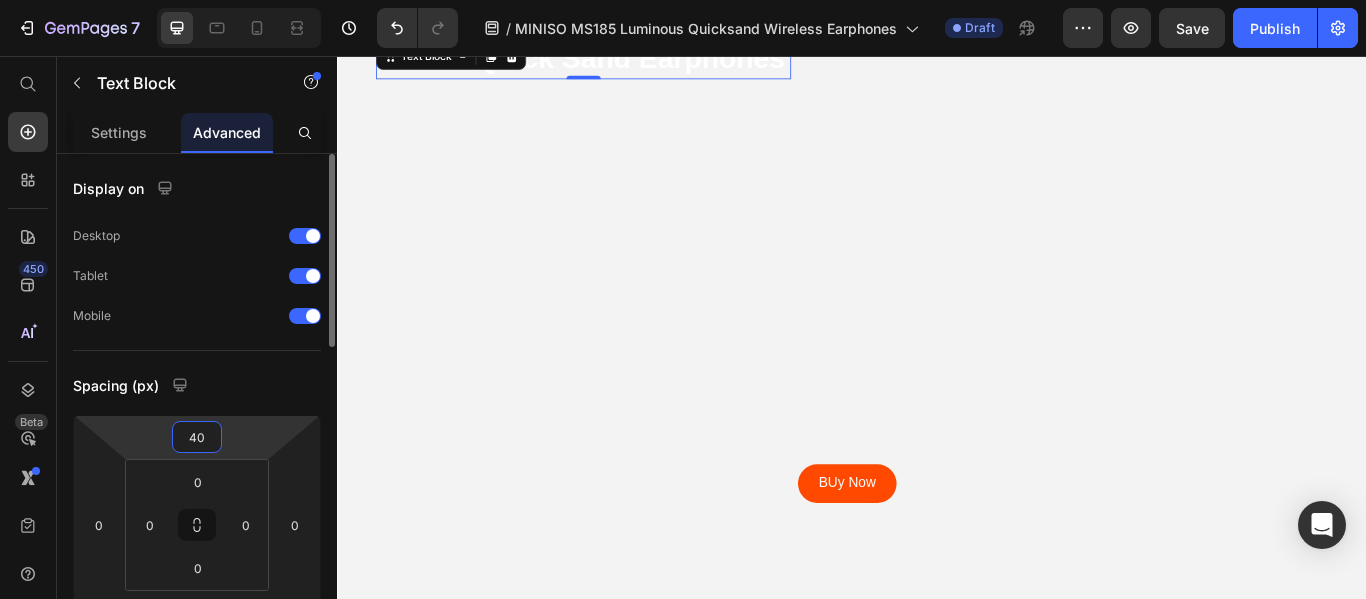type on "400" 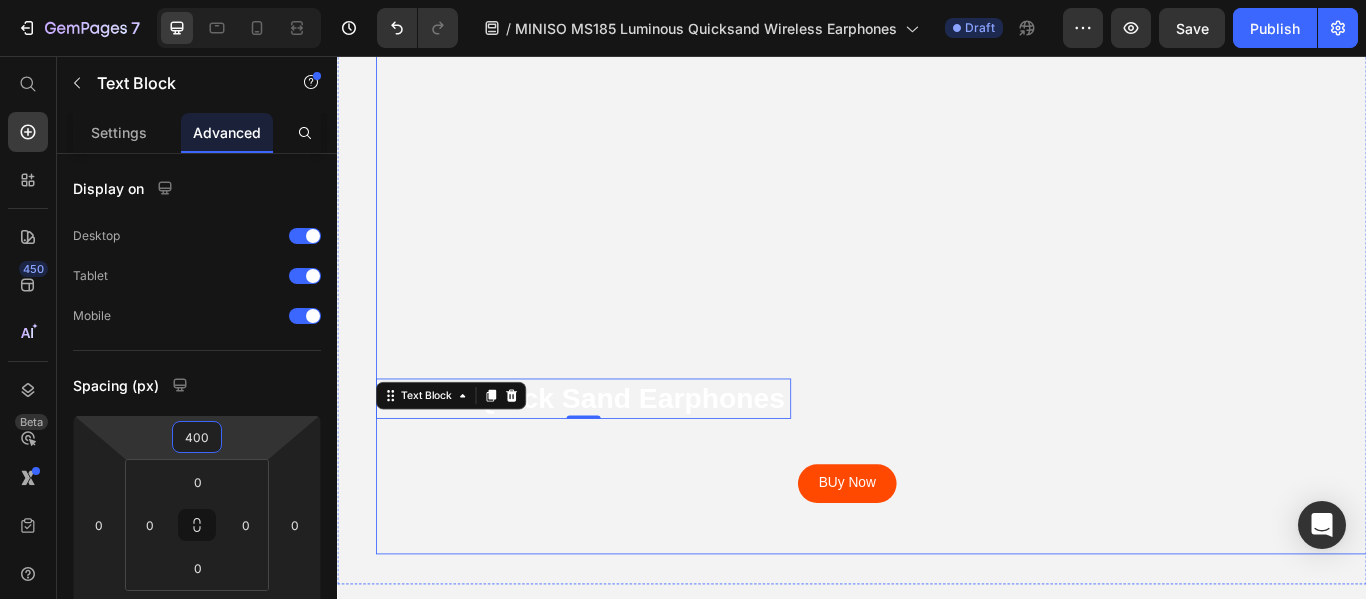 click on "BUy Now Button" at bounding box center (1213, 334) 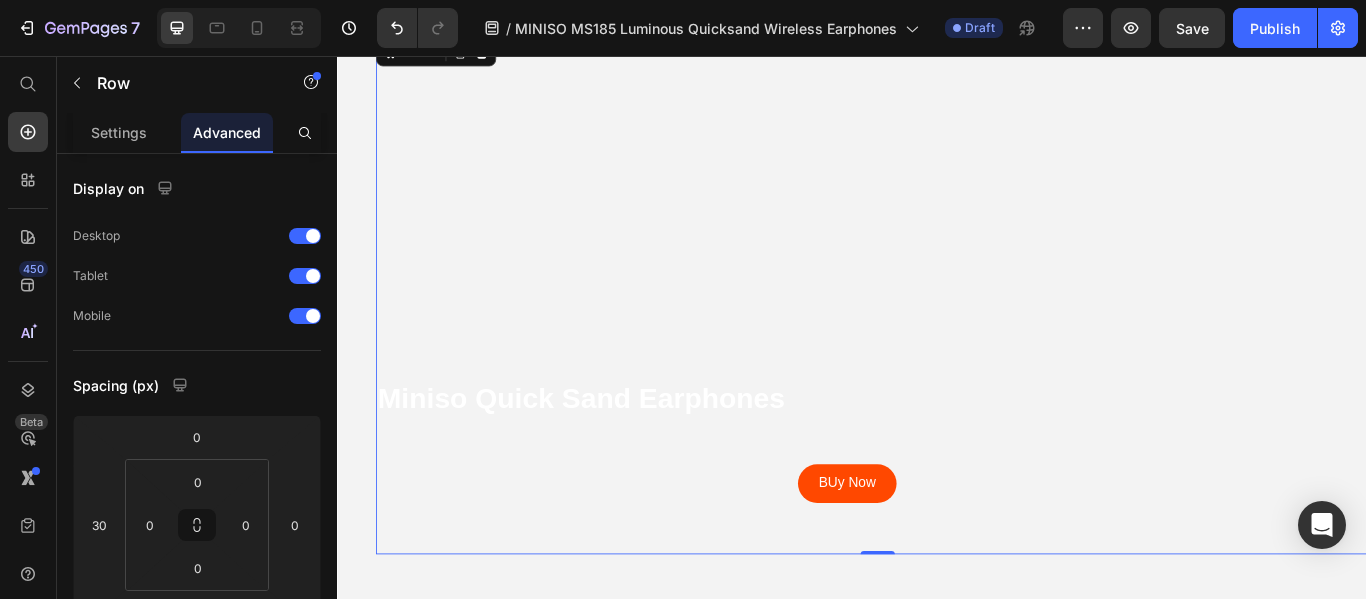 scroll, scrollTop: 81, scrollLeft: 0, axis: vertical 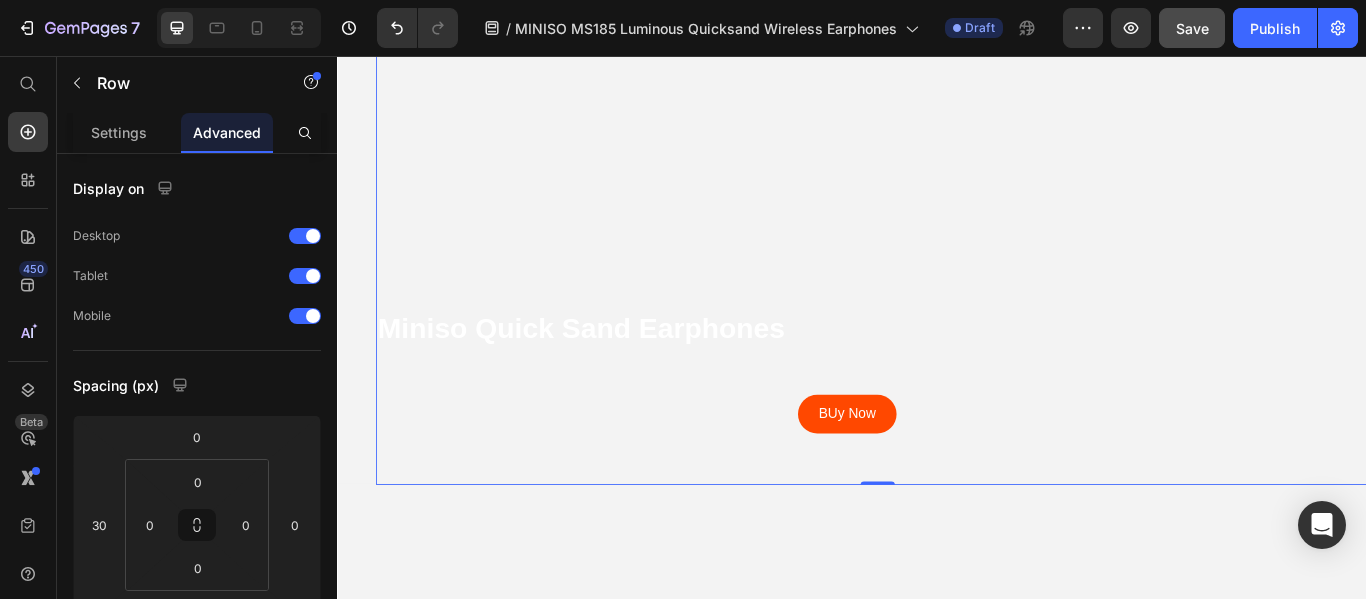 click on "Save" at bounding box center (1192, 28) 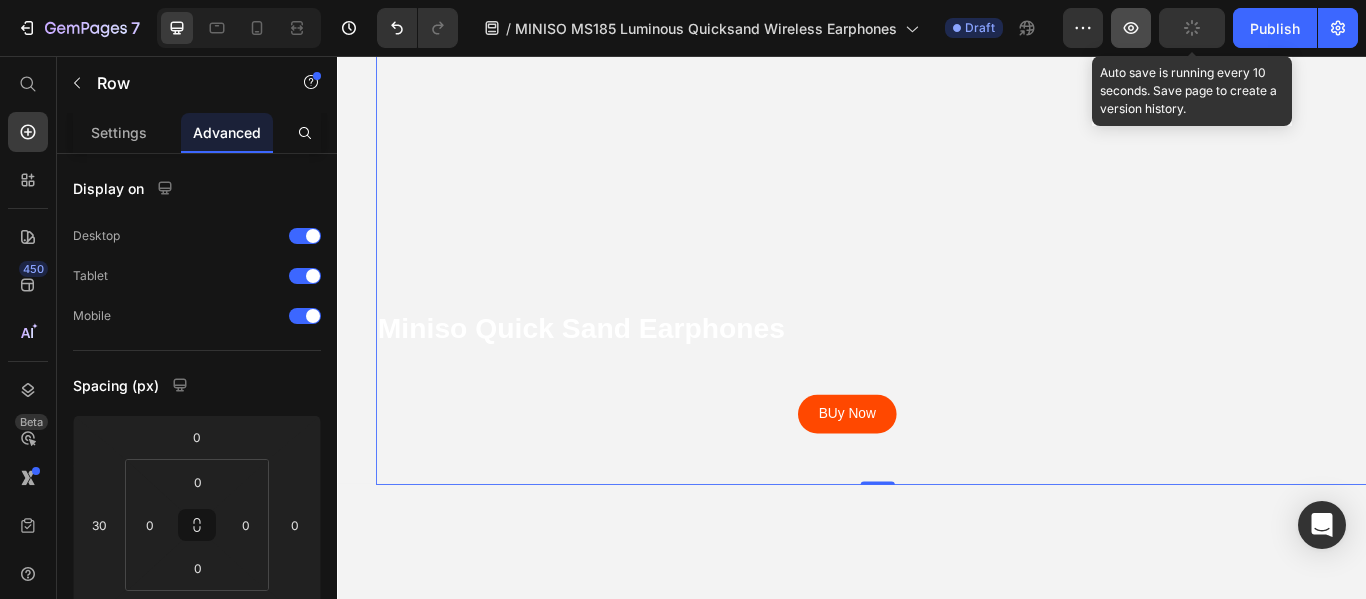 scroll, scrollTop: 800, scrollLeft: 0, axis: vertical 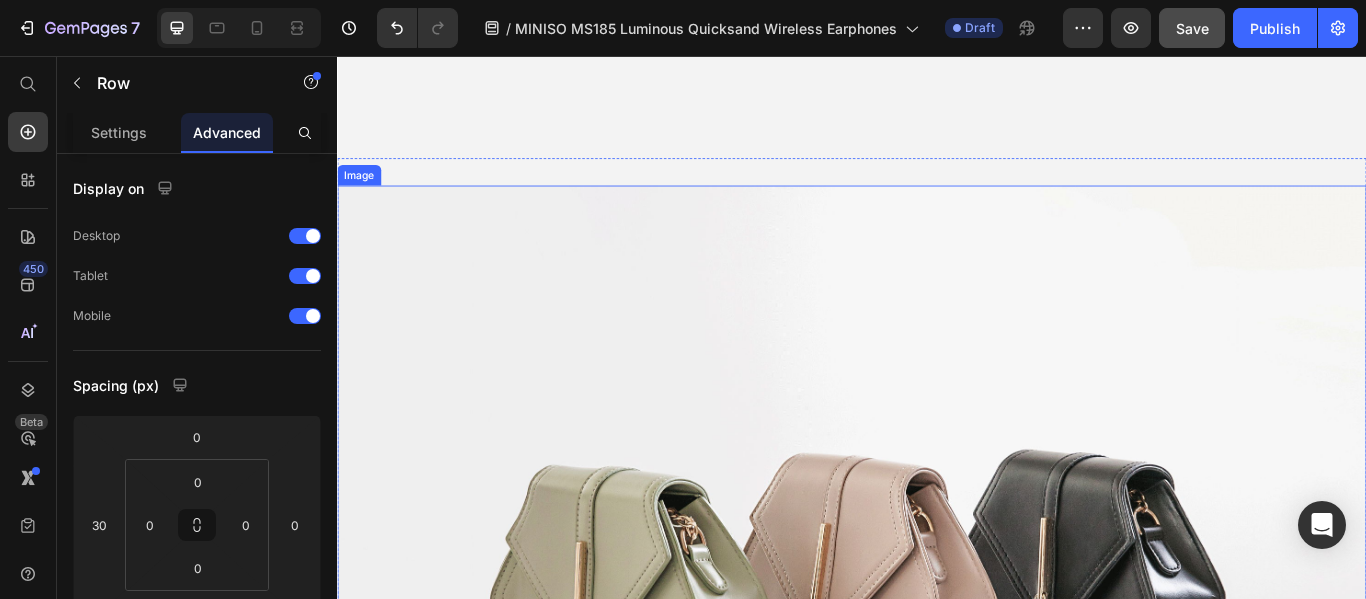click at bounding box center [937, 657] 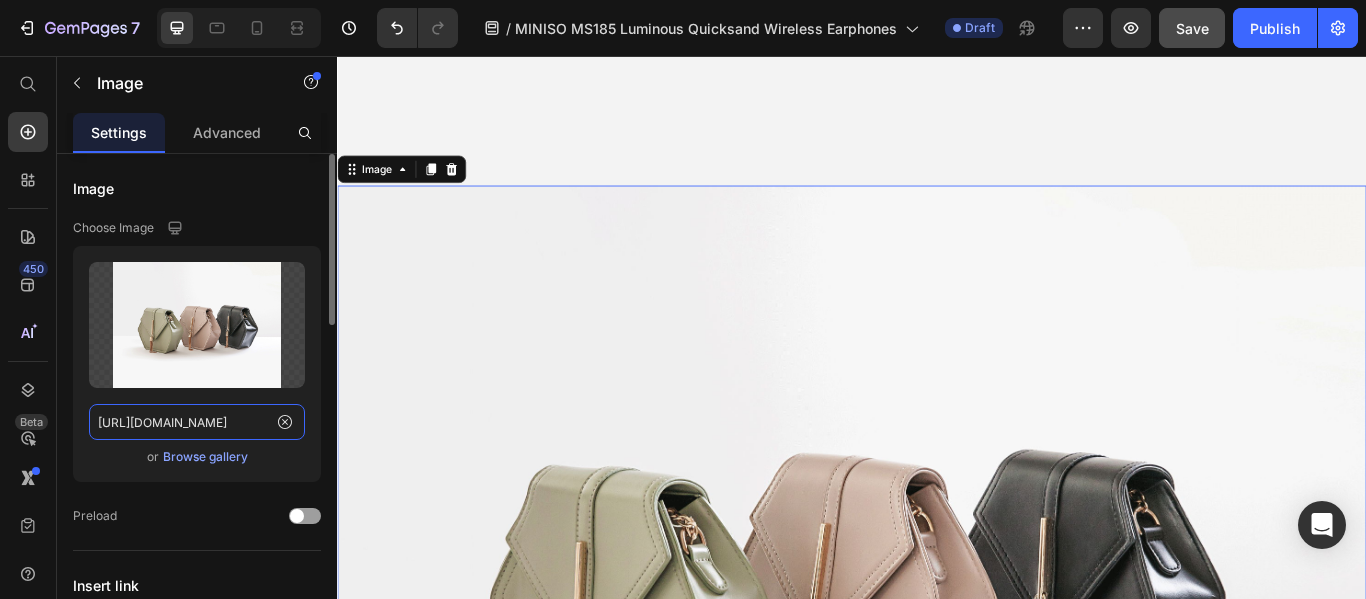 click on "https://ucarecdn.com/ee6d5074-1640-4cc7-8933-47c8589c3dee/-/format/auto/" 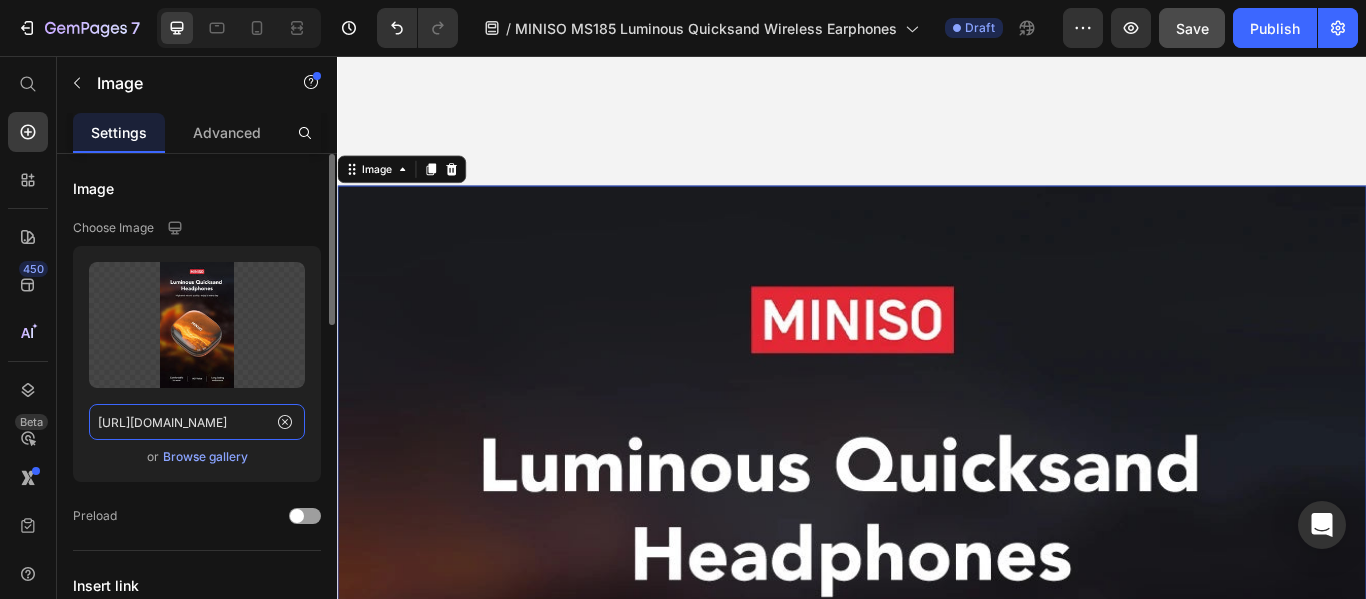scroll, scrollTop: 0, scrollLeft: 252, axis: horizontal 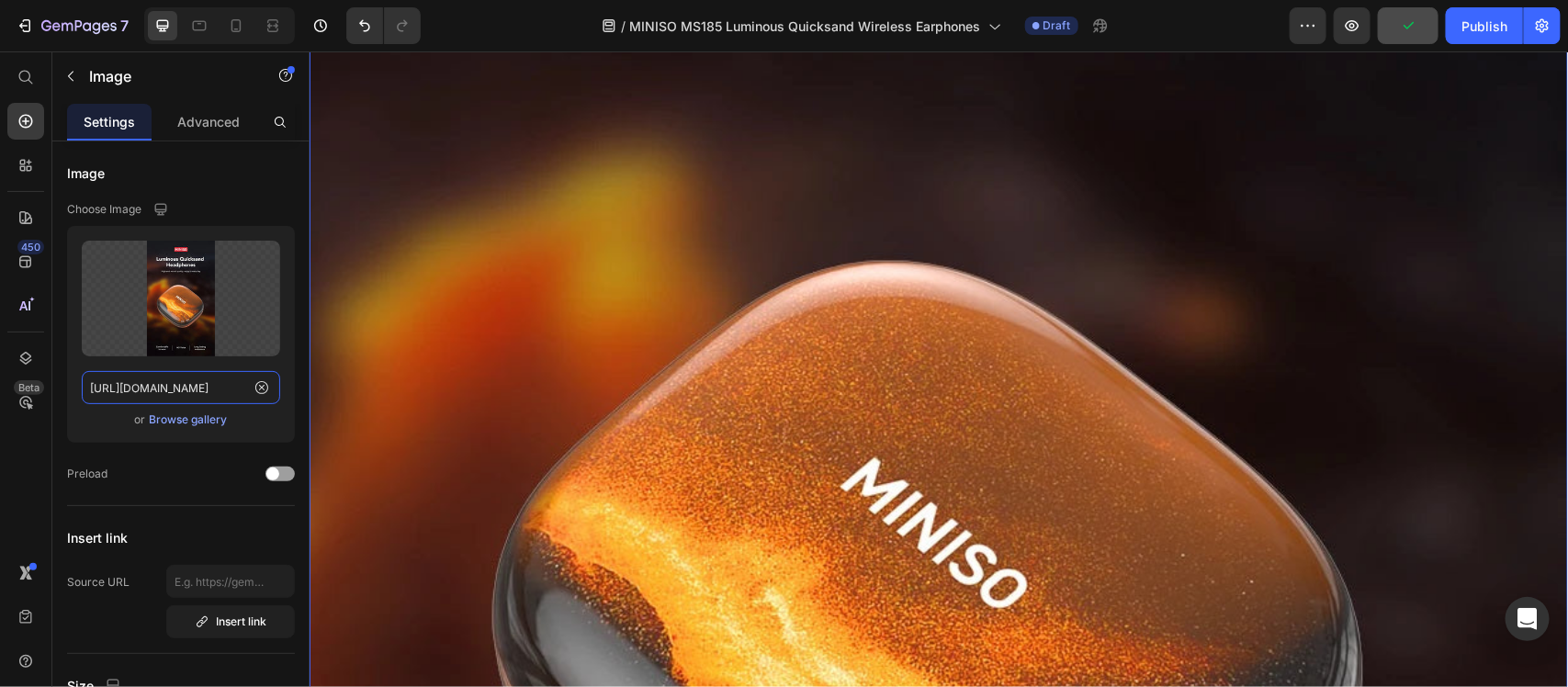 type on "https://cdn.shopify.com/s/files/1/0700/8980/1911/files/1.jpg?v=1752056064" 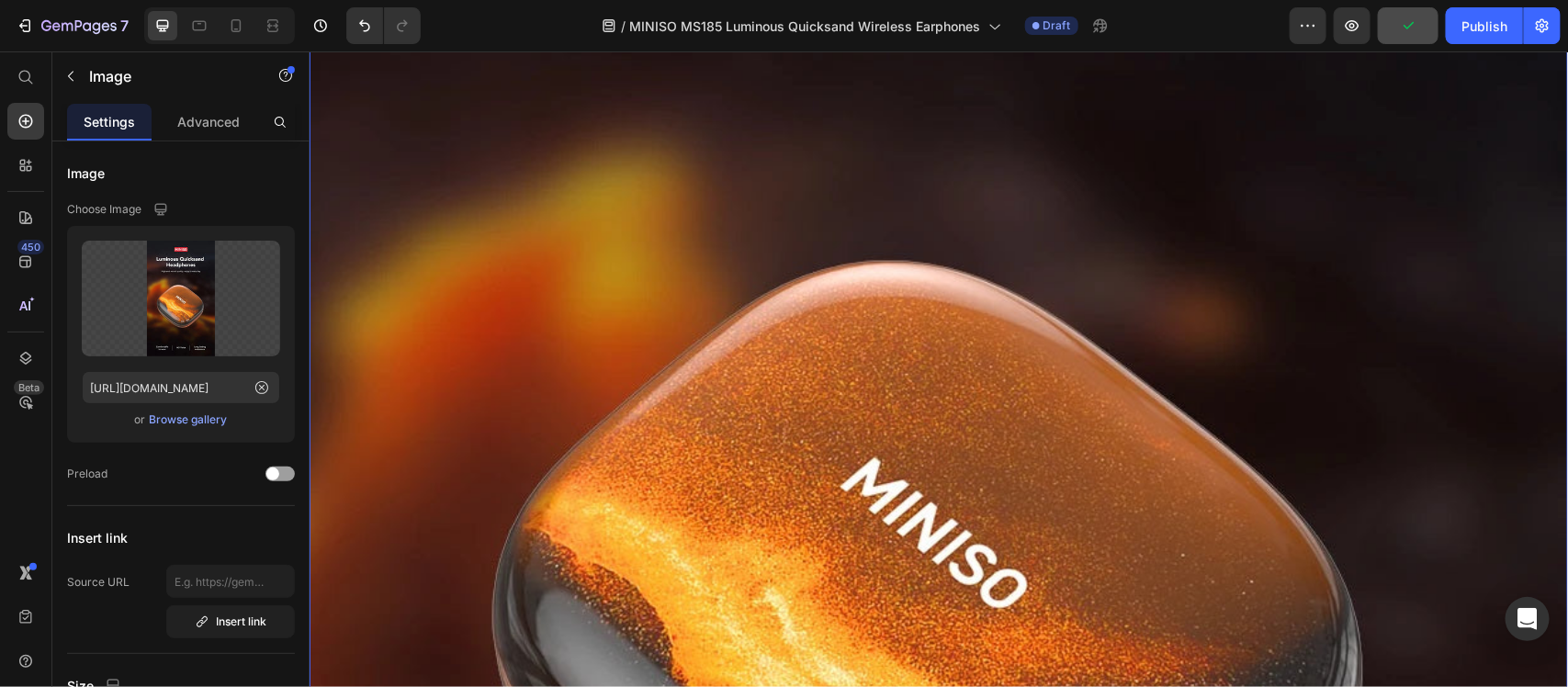 scroll, scrollTop: 0, scrollLeft: 0, axis: both 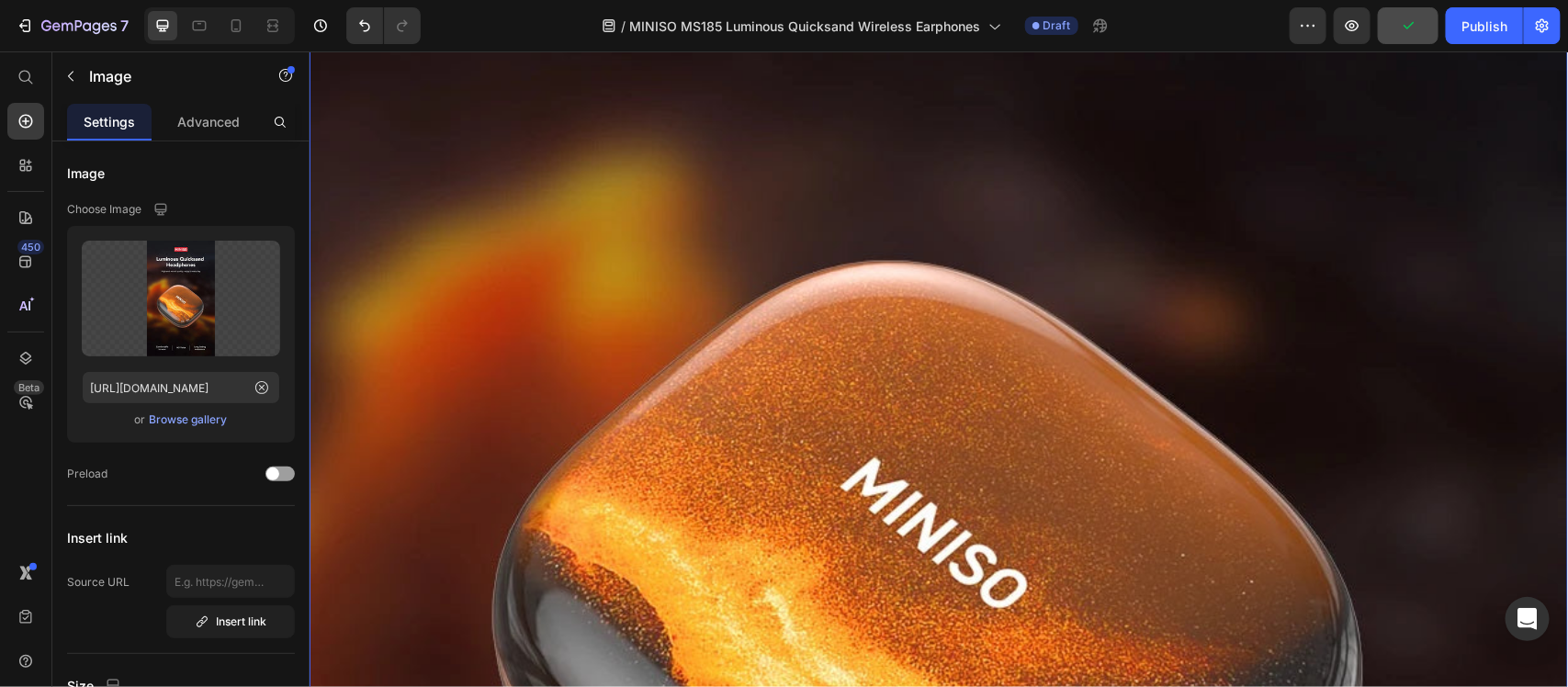 click at bounding box center [938, 512] 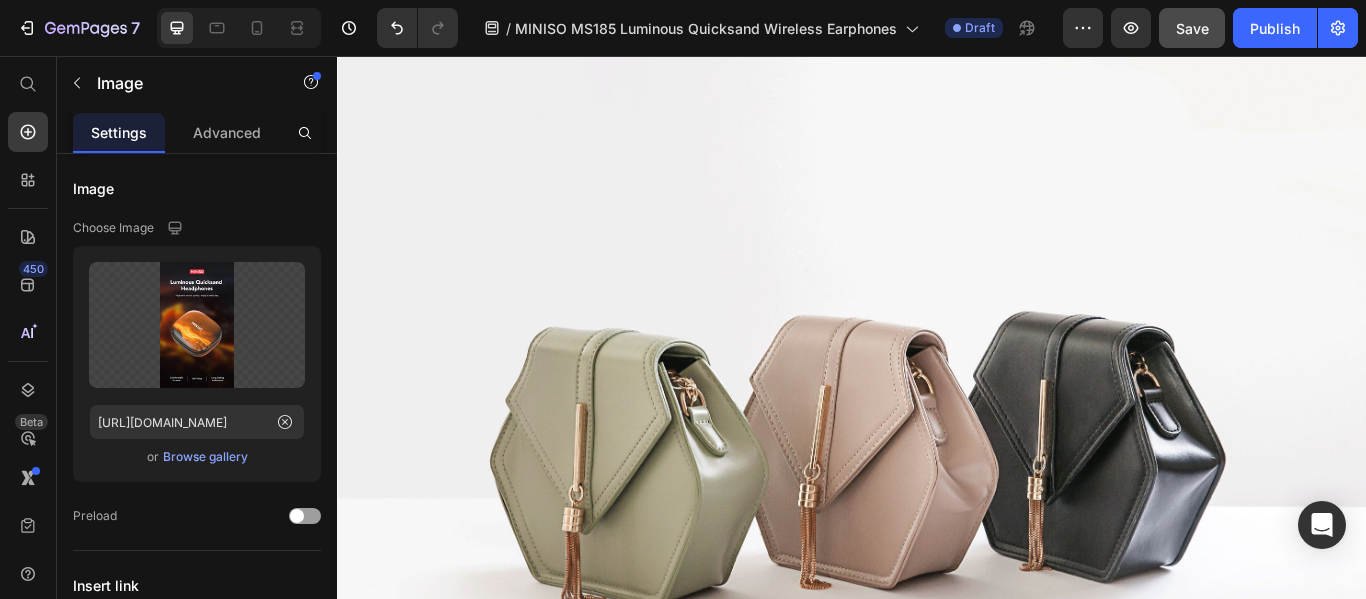 scroll, scrollTop: 3304, scrollLeft: 0, axis: vertical 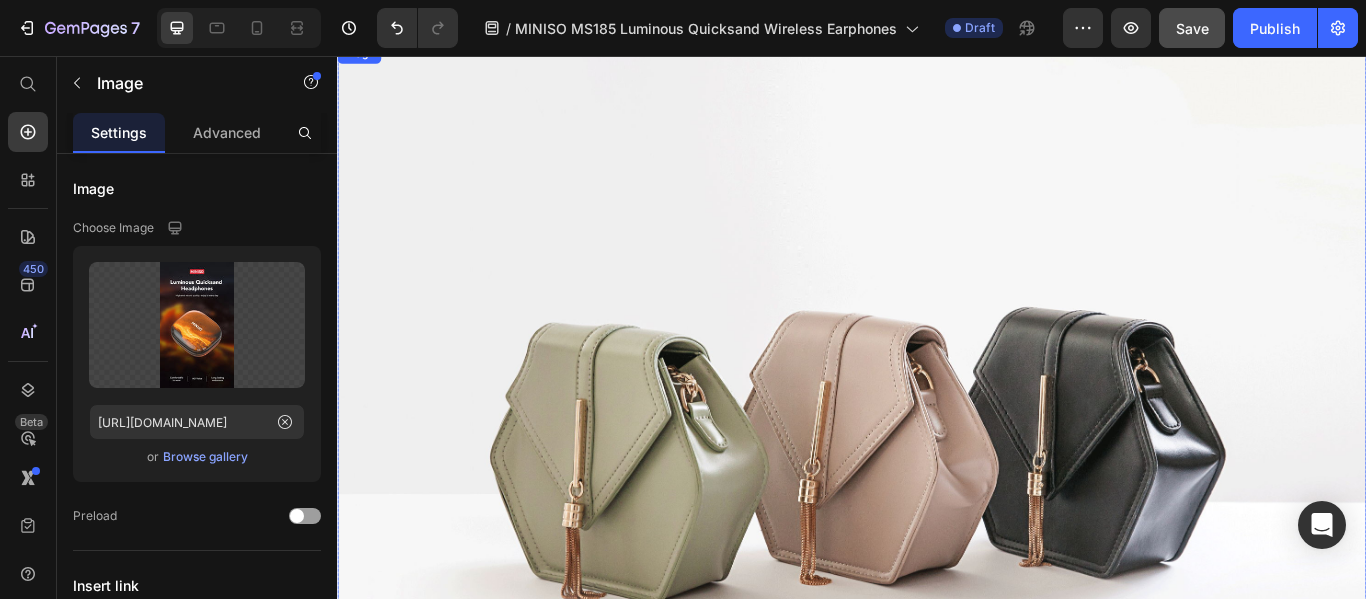 click at bounding box center (937, 491) 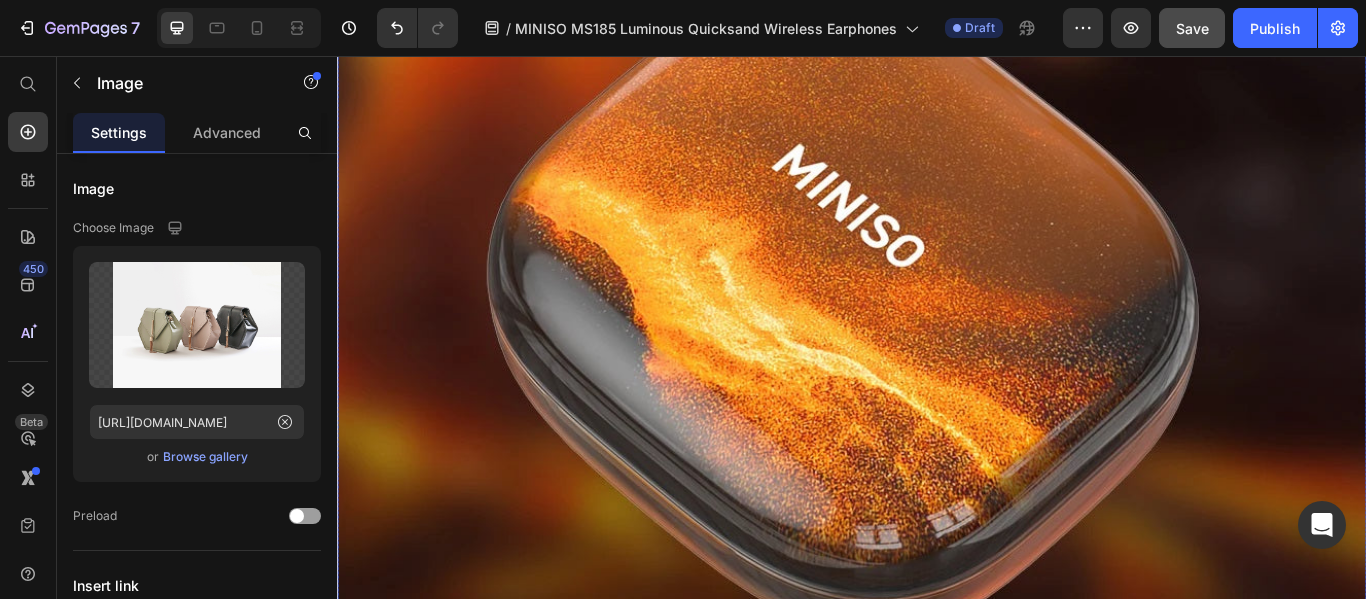 scroll, scrollTop: 2104, scrollLeft: 0, axis: vertical 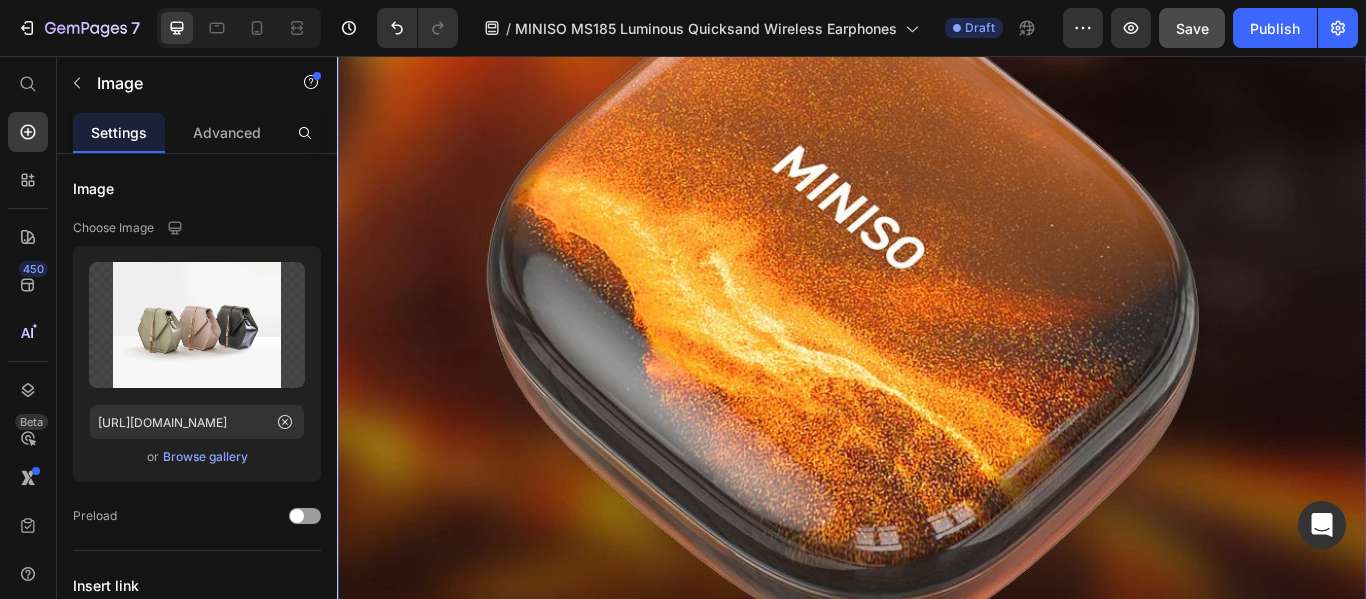 click at bounding box center (937, 213) 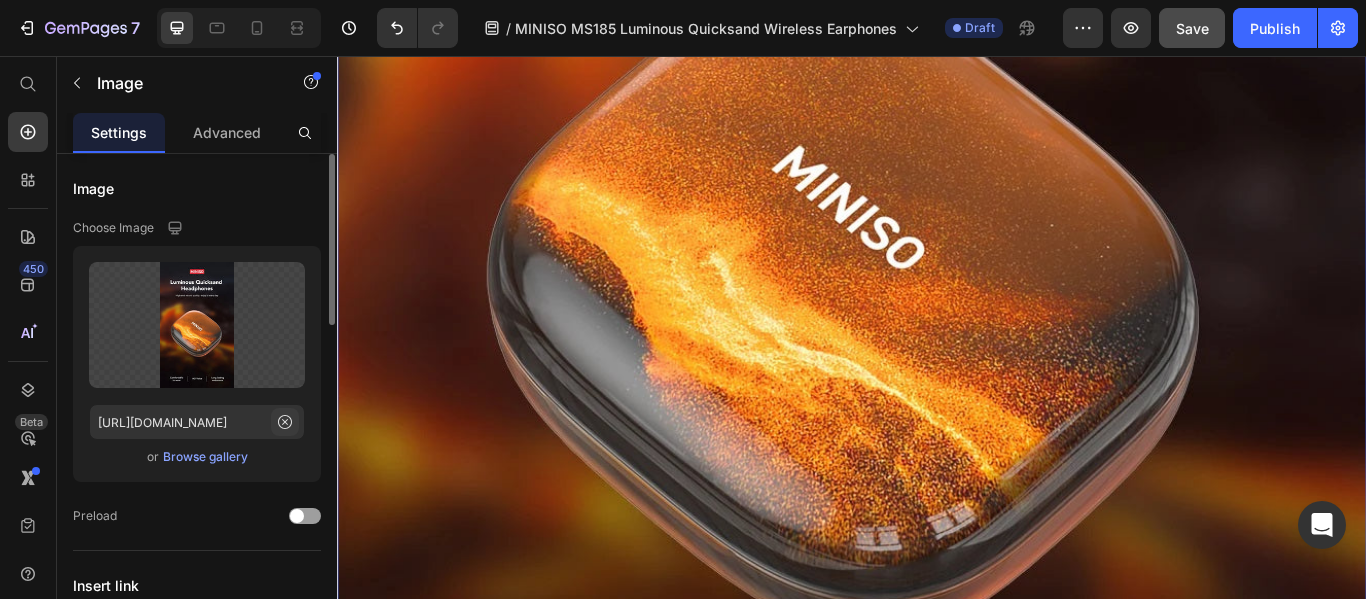 click 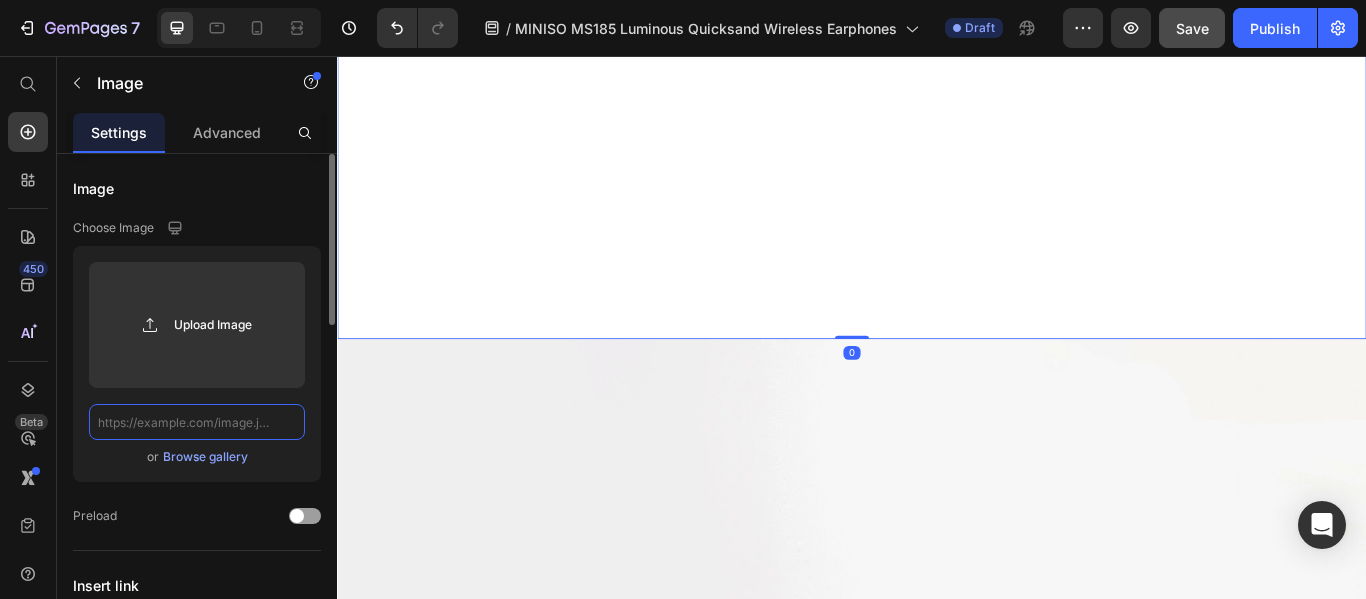 scroll, scrollTop: 0, scrollLeft: 0, axis: both 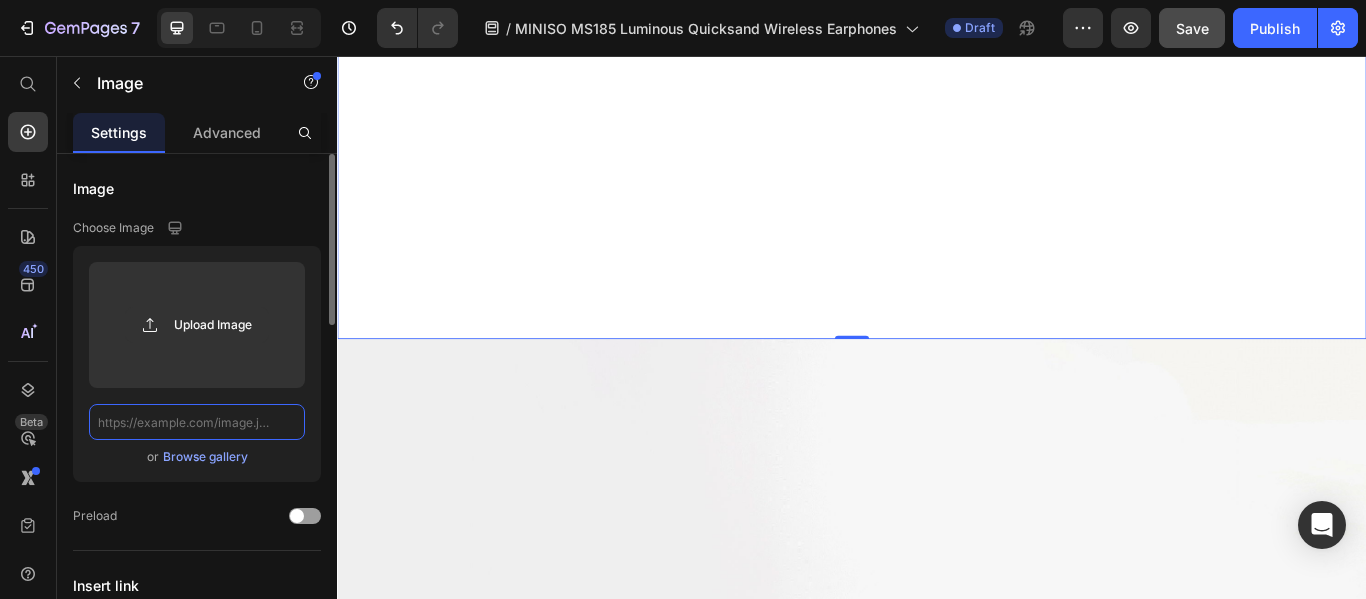 click 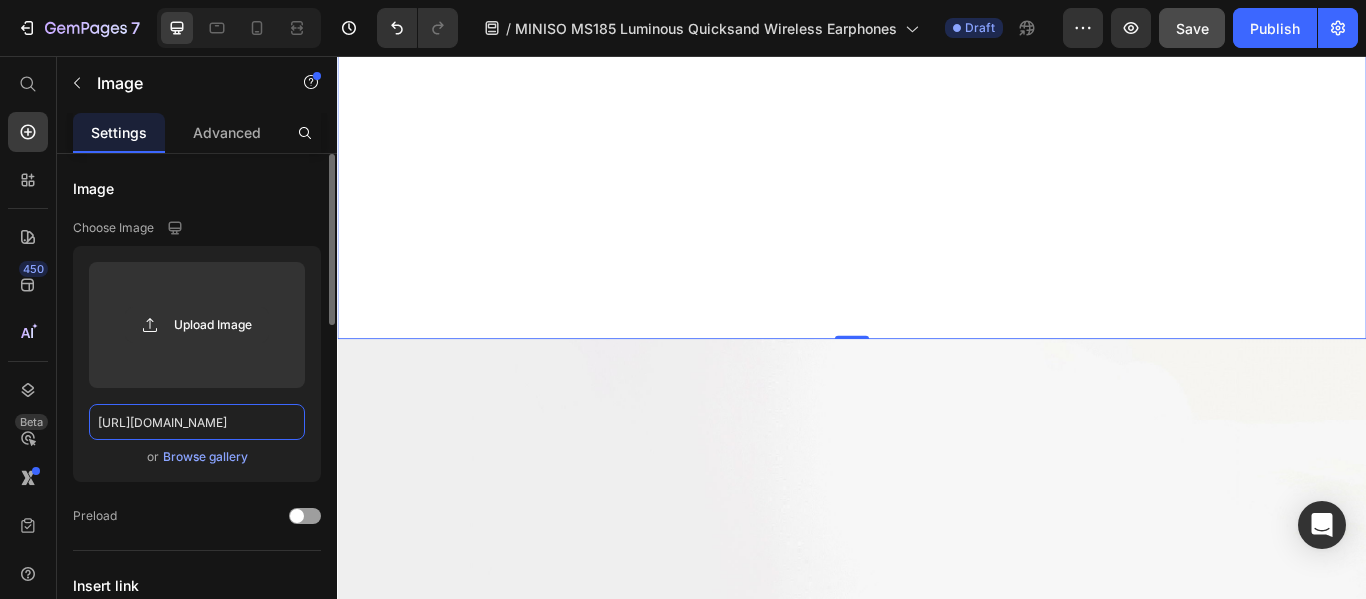 scroll, scrollTop: 0, scrollLeft: 258, axis: horizontal 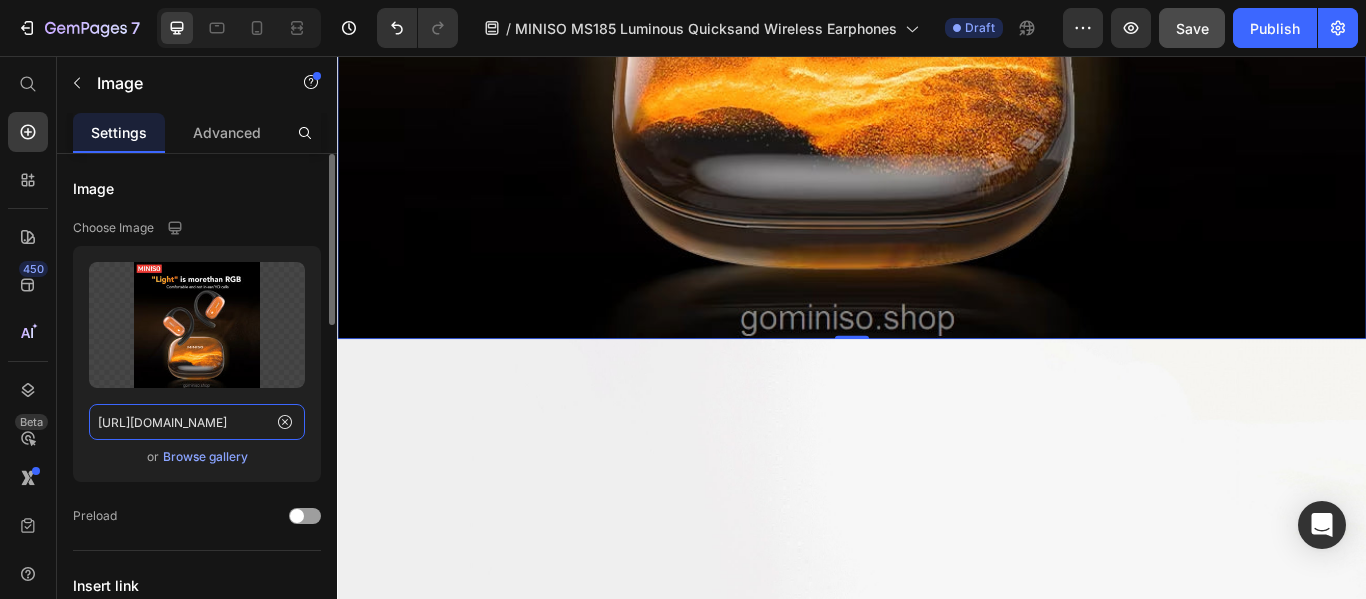type on "https://cdn.shopify.com/s/files/1/0700/8980/1911/files/1.1.jpg?v=1752052332" 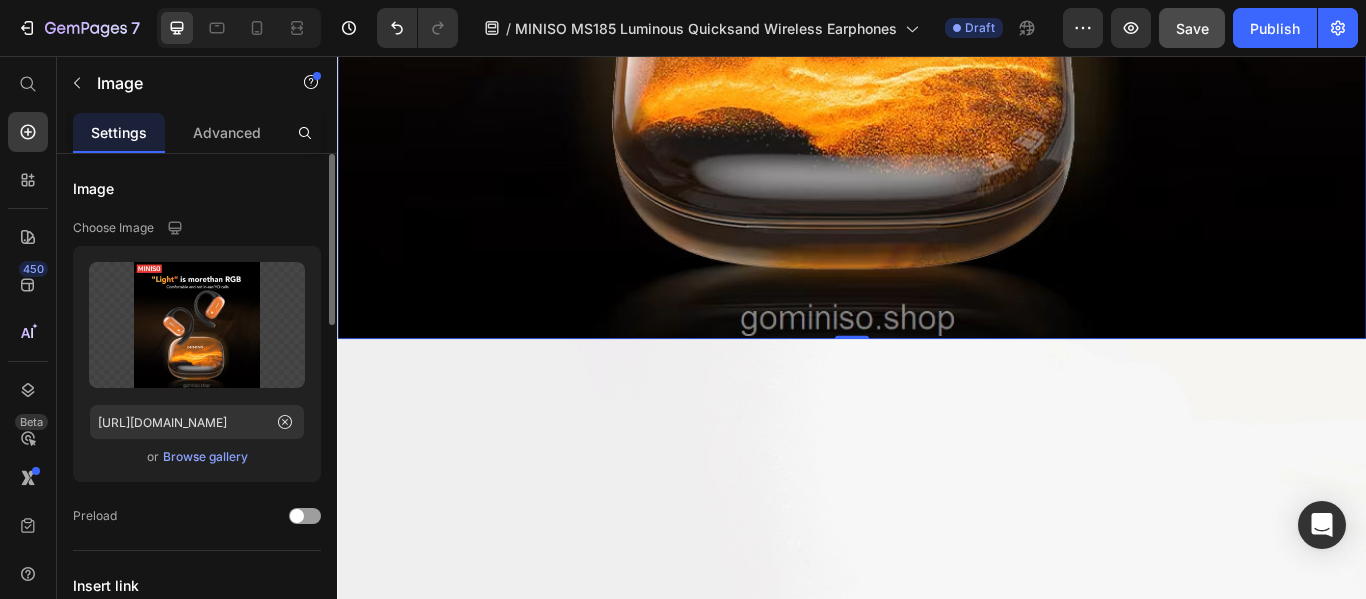click on "Image" at bounding box center [197, 188] 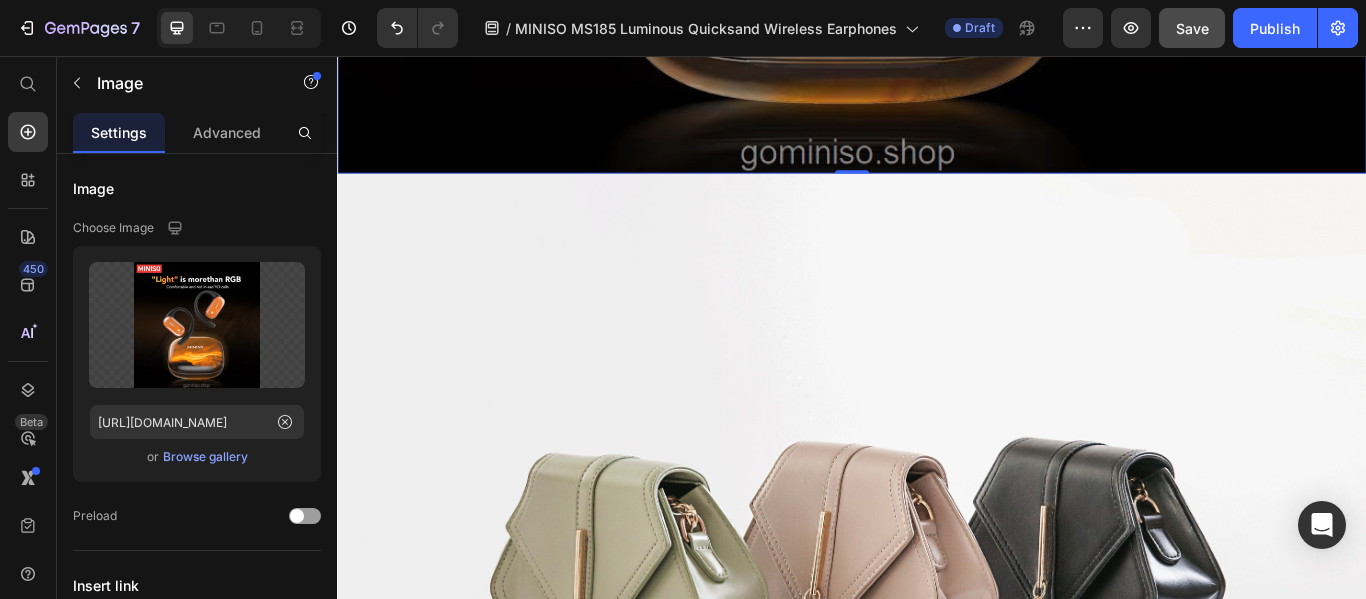 scroll, scrollTop: 2304, scrollLeft: 0, axis: vertical 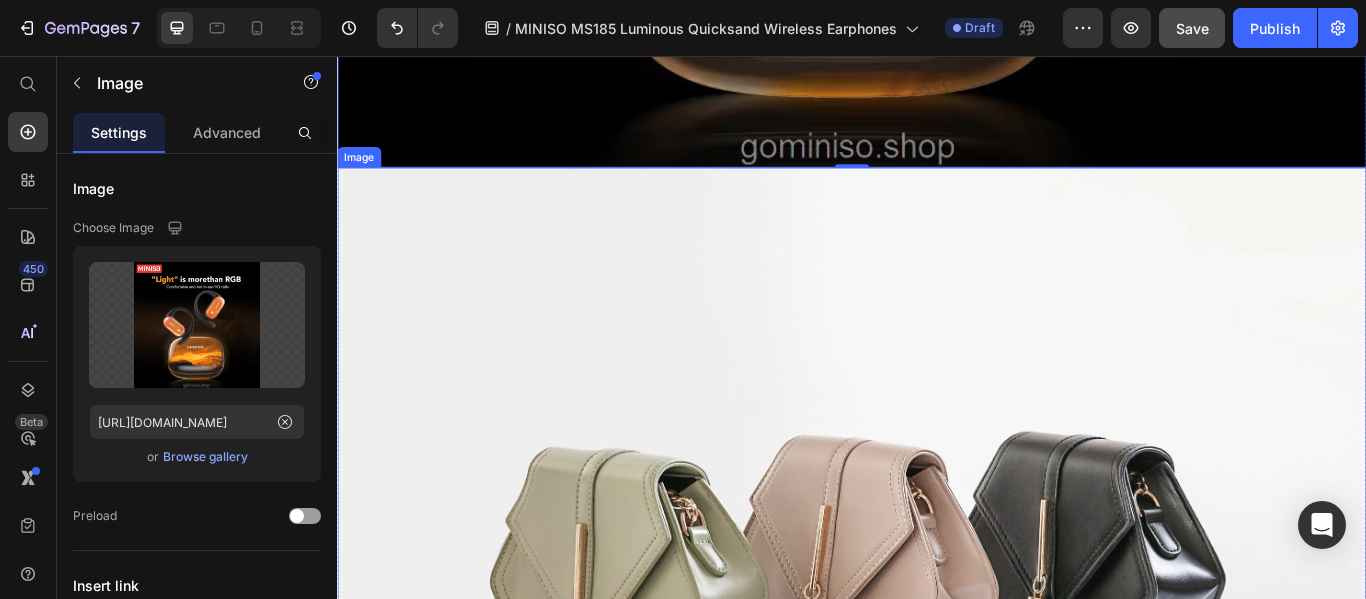 click at bounding box center [937, 636] 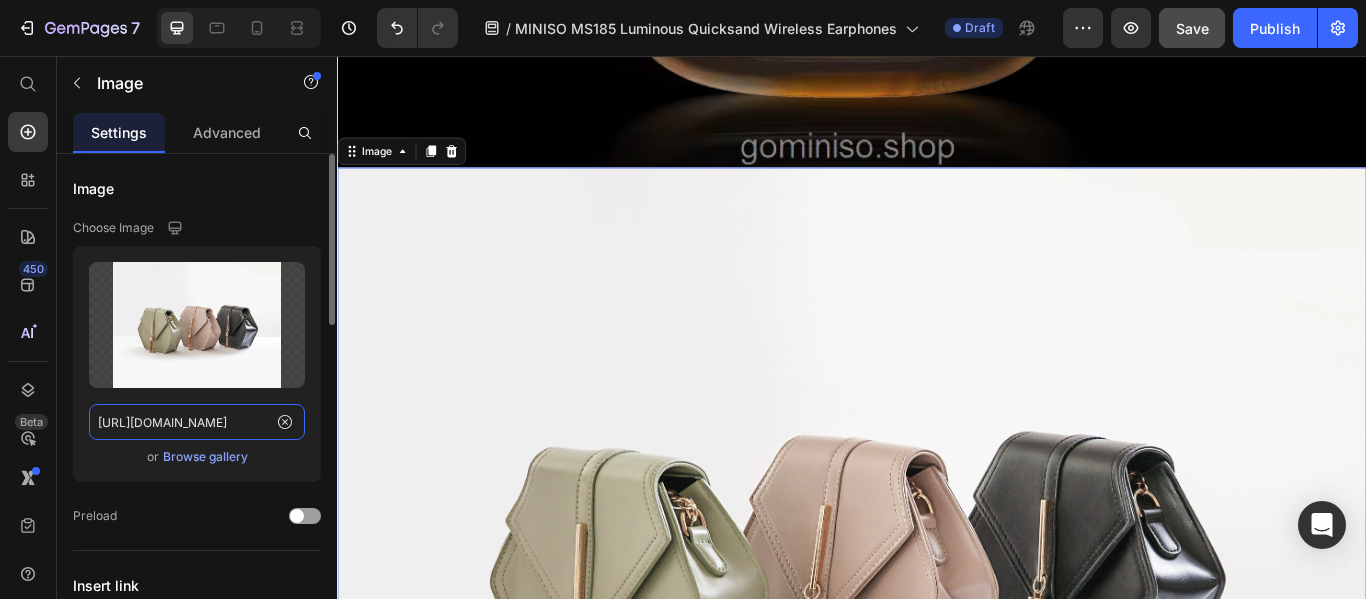 click on "https://ucarecdn.com/ee6d5074-1640-4cc7-8933-47c8589c3dee/-/format/auto/" 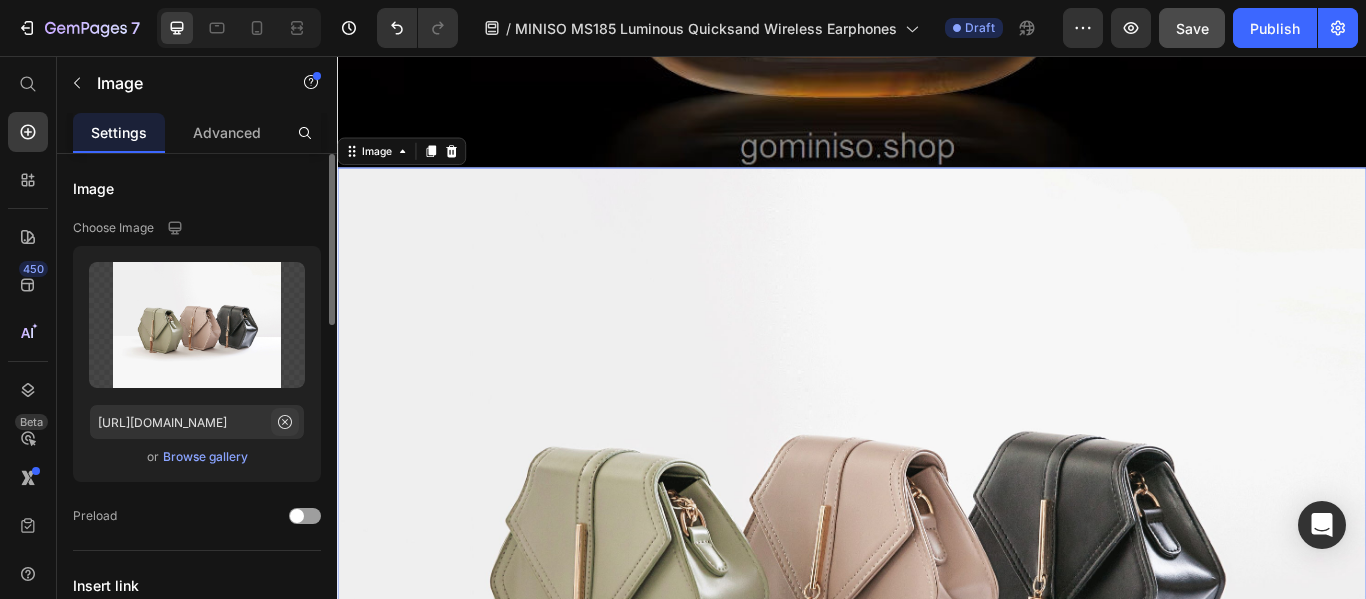 click 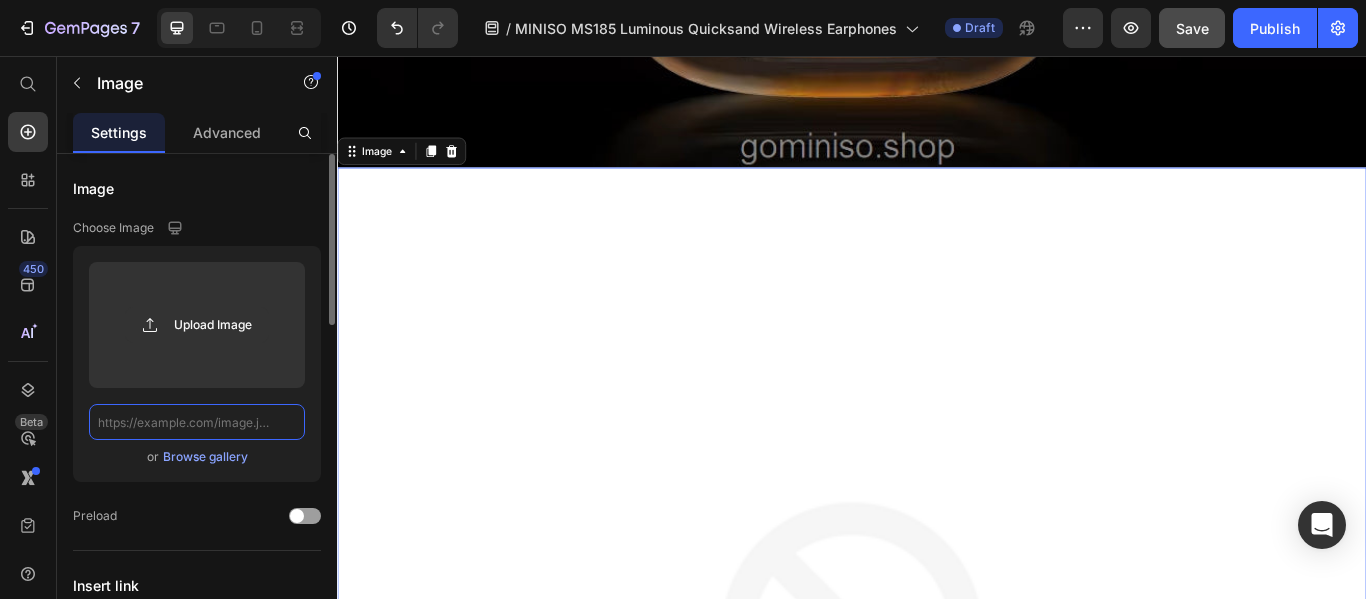 click 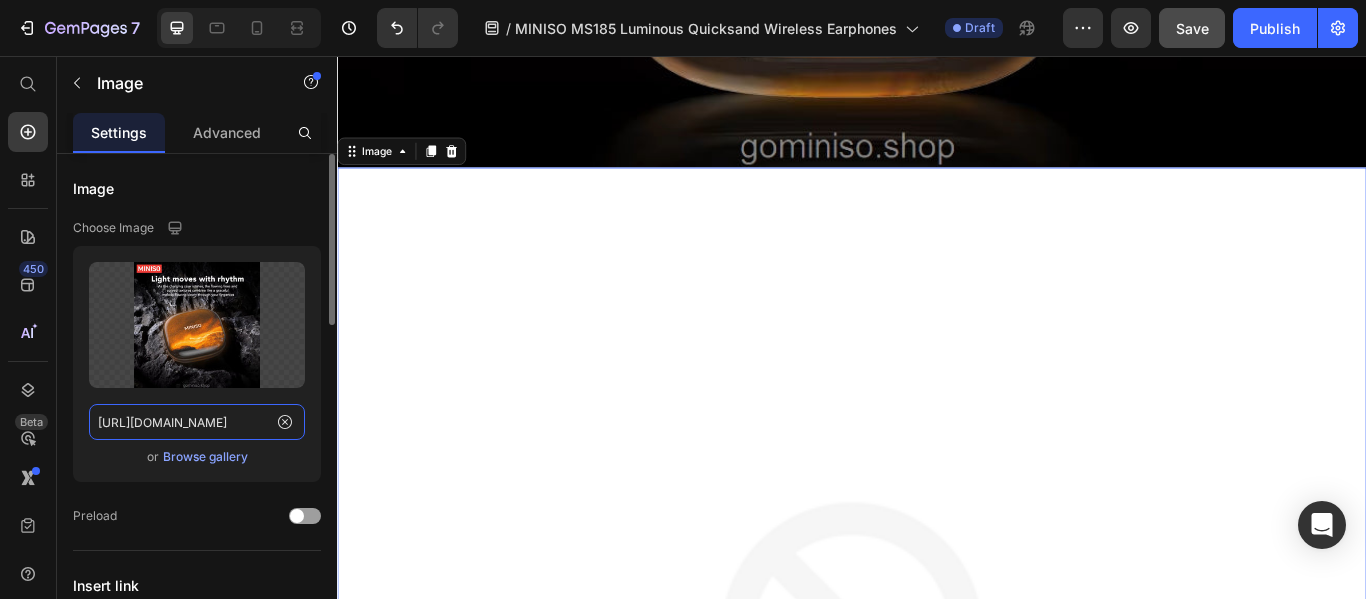 scroll, scrollTop: 0, scrollLeft: 262, axis: horizontal 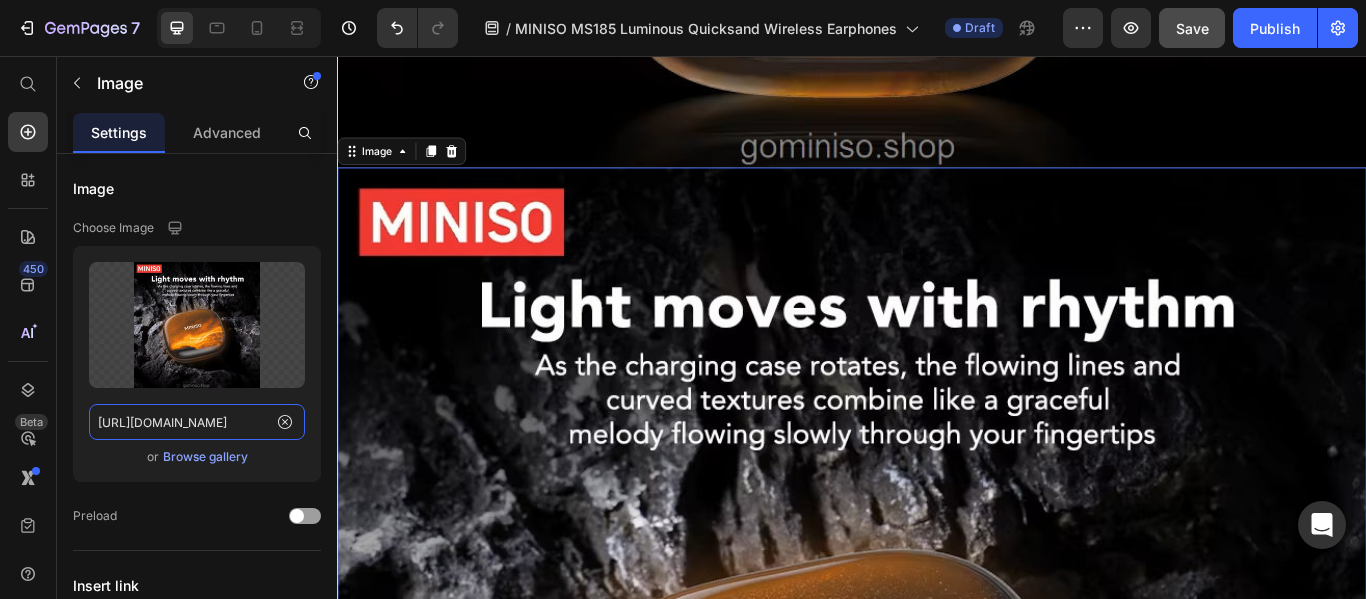 type on "https://cdn.shopify.com/s/files/1/0700/8980/1911/files/1.2.jpg?v=1752052336" 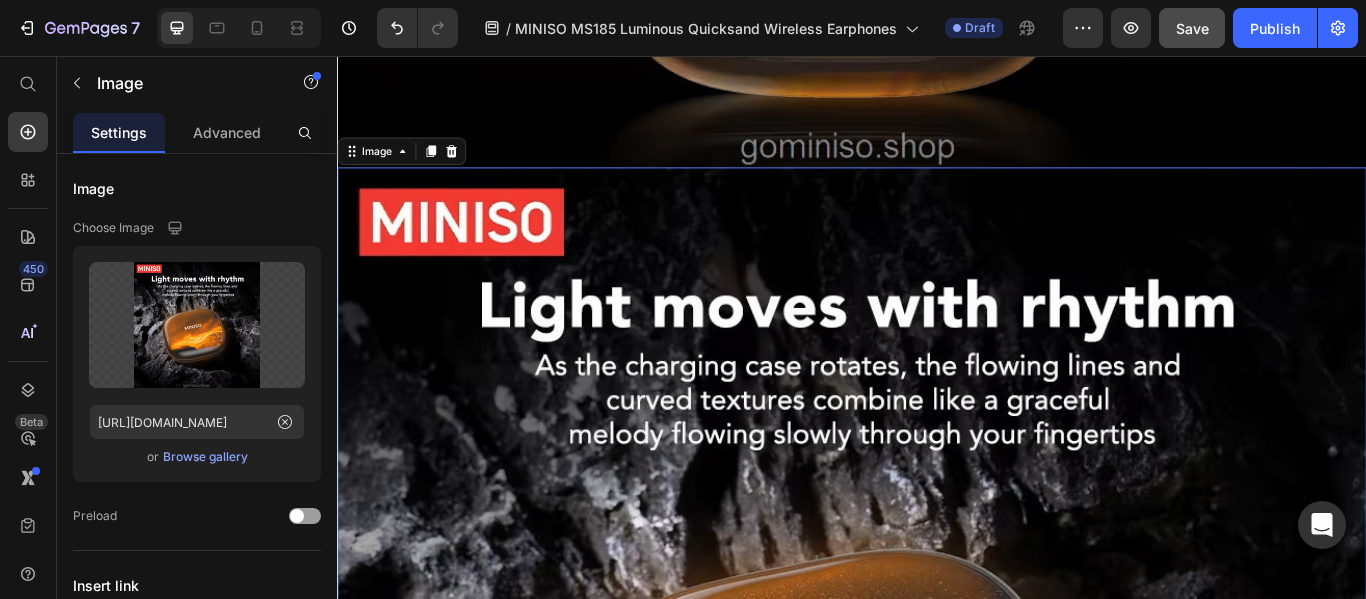 click at bounding box center [937, 786] 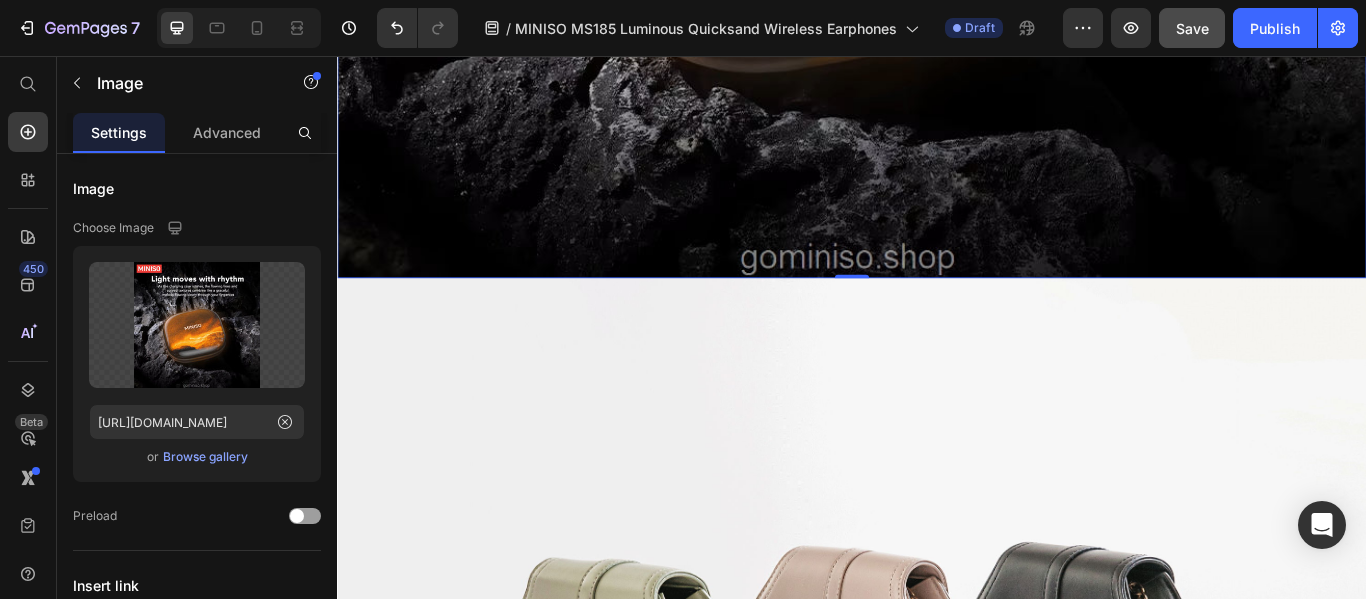 scroll, scrollTop: 3404, scrollLeft: 0, axis: vertical 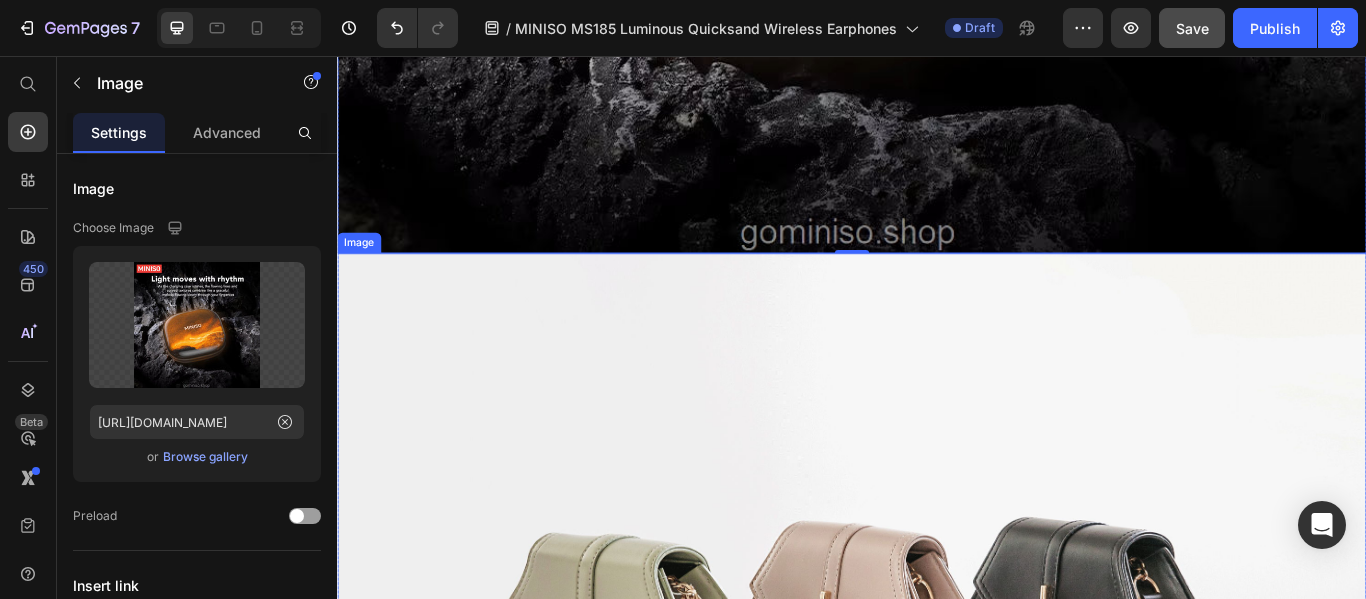 click at bounding box center [937, 736] 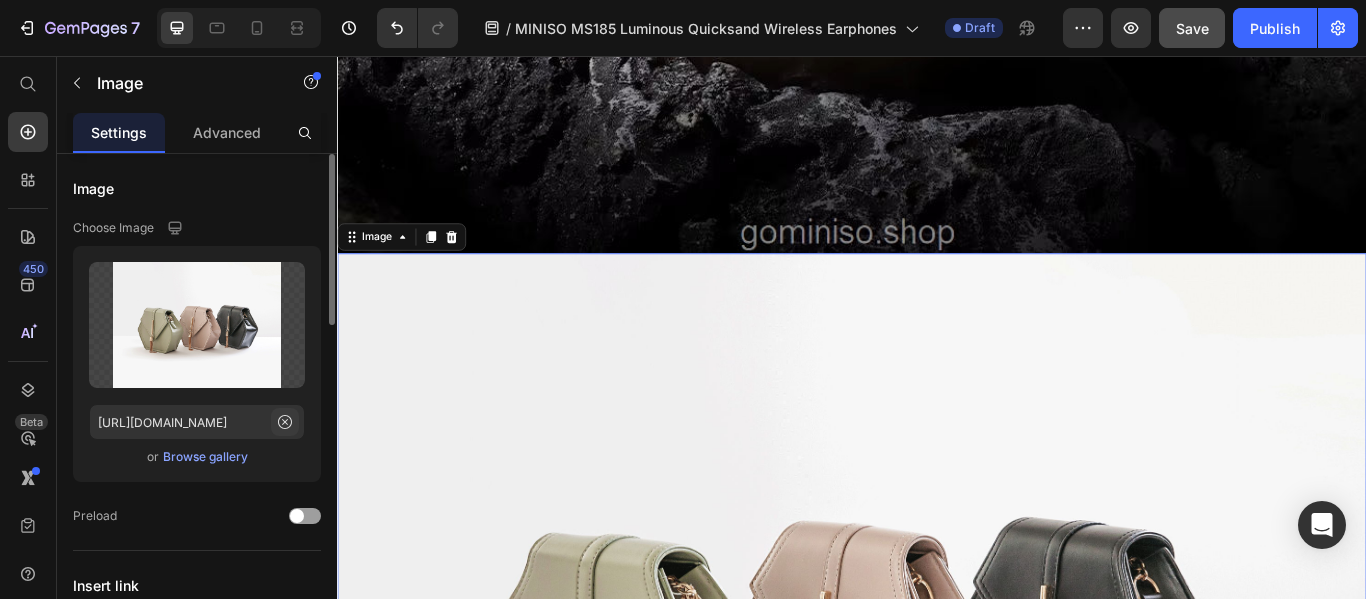 click 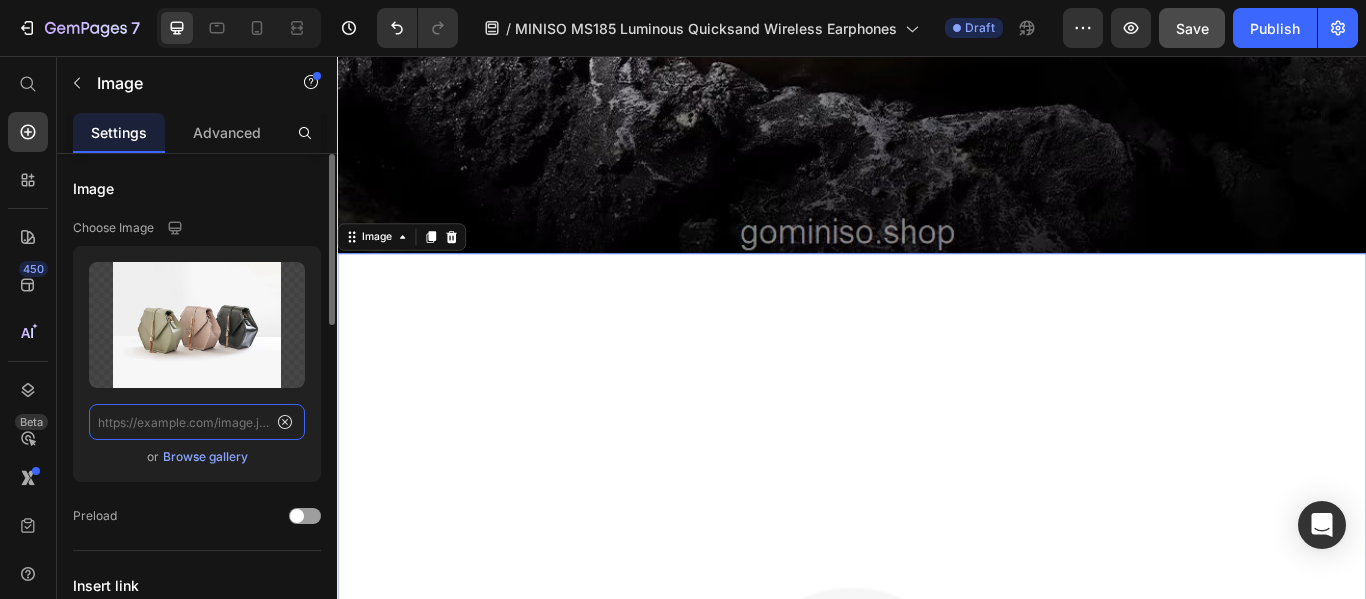 scroll, scrollTop: 0, scrollLeft: 0, axis: both 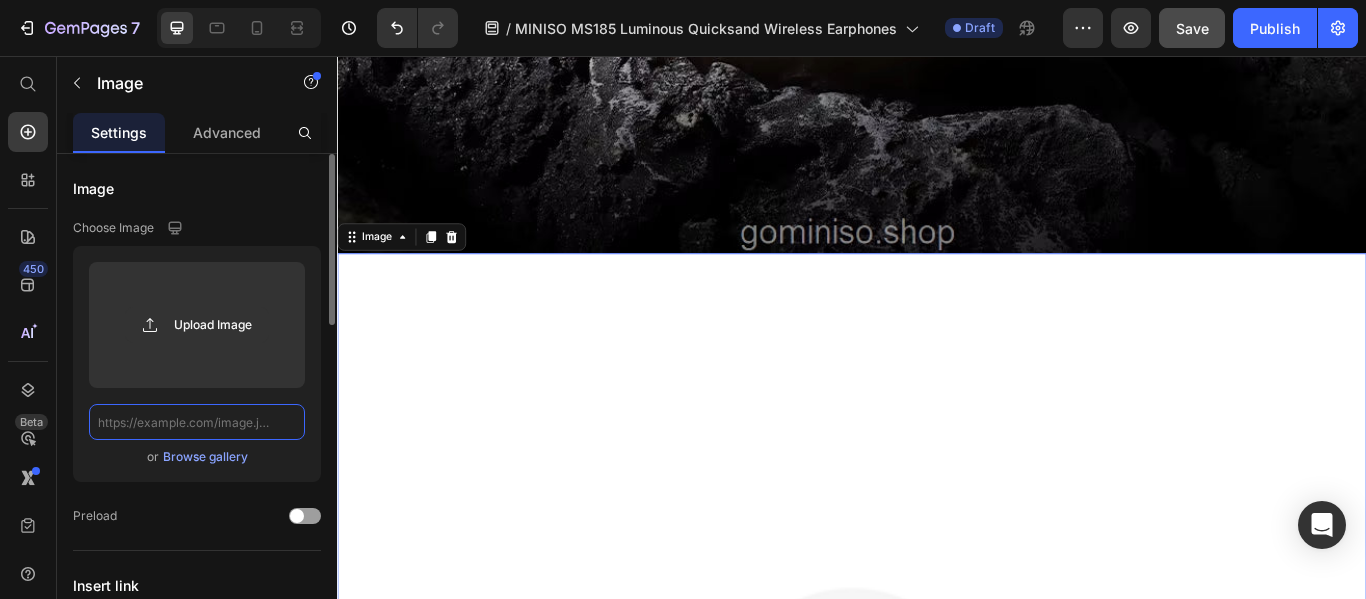 click 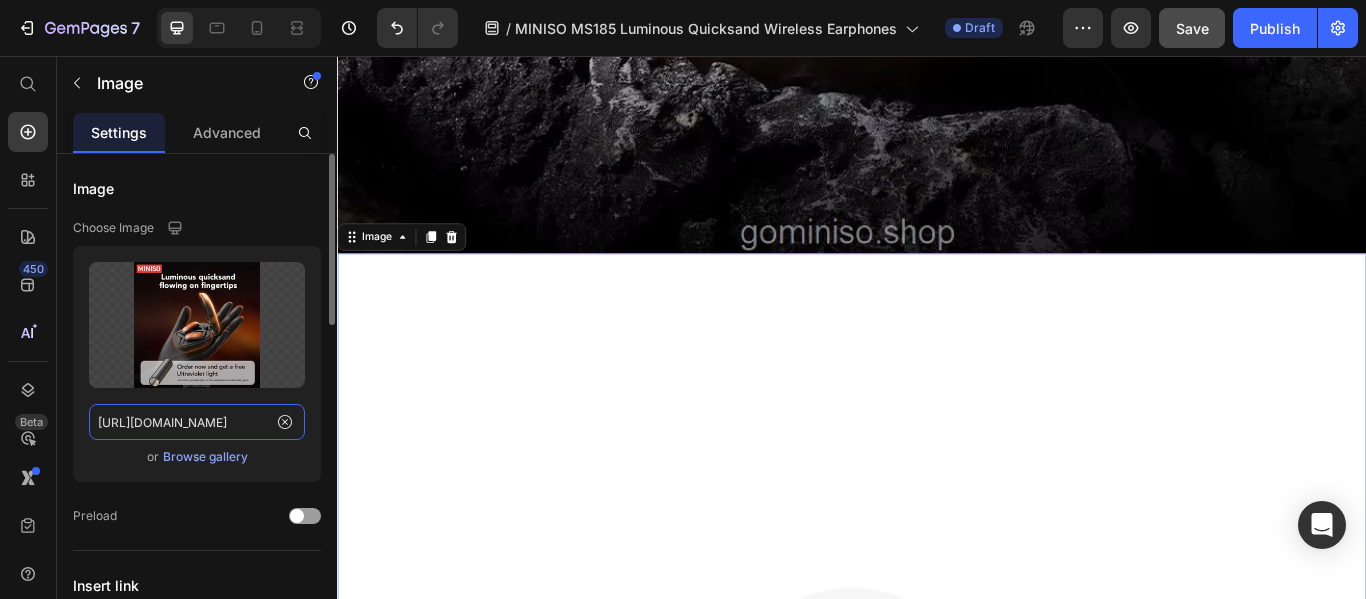 scroll, scrollTop: 0, scrollLeft: 259, axis: horizontal 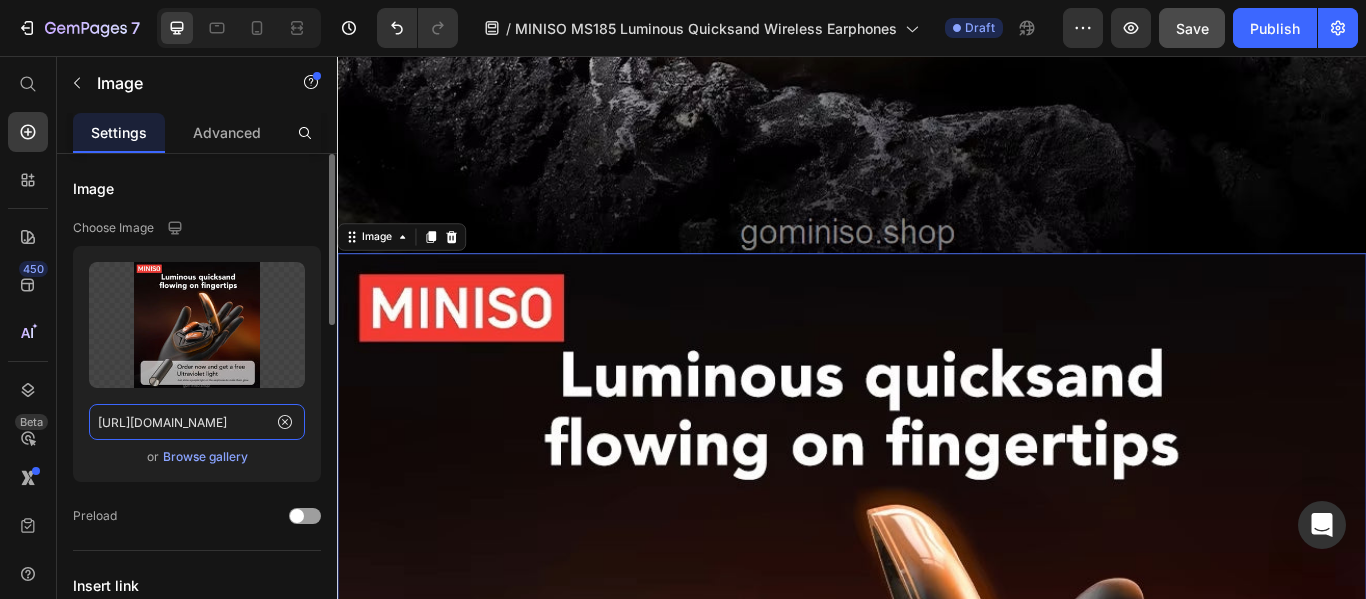 type on "https://cdn.shopify.com/s/files/1/0700/8980/1911/files/1.4.jpg?v=1752052331" 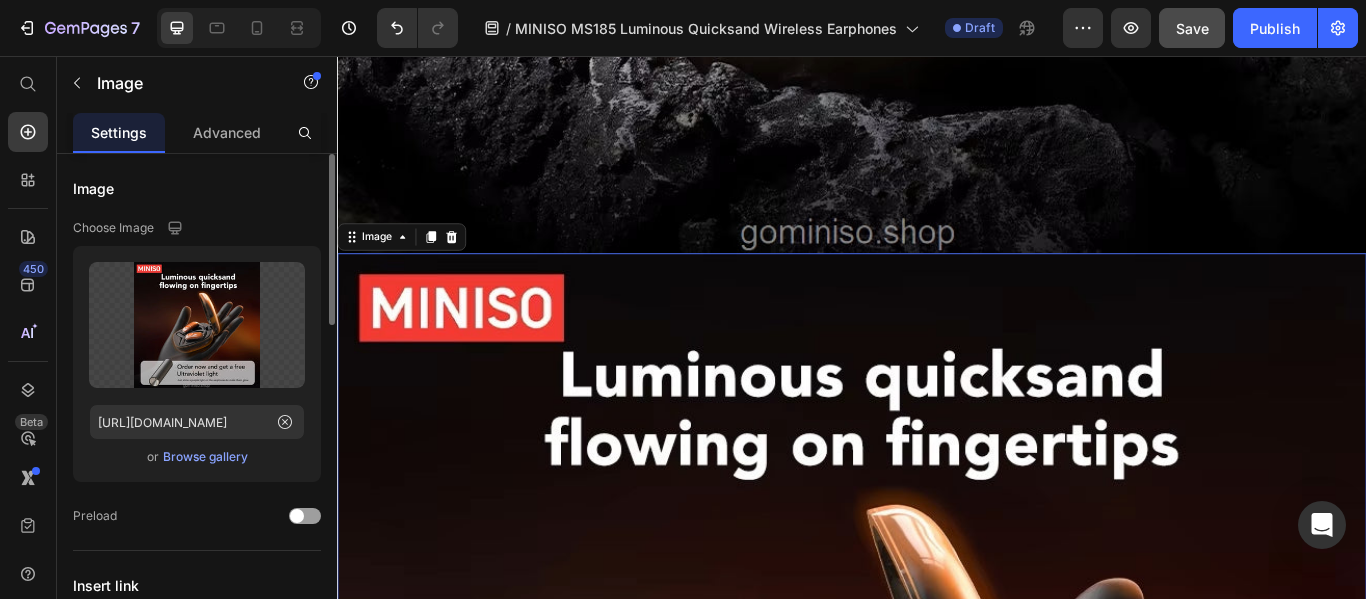 click on "Upload Image https://cdn.shopify.com/s/files/1/0700/8980/1911/files/1.4.jpg?v=1752052331  or   Browse gallery" 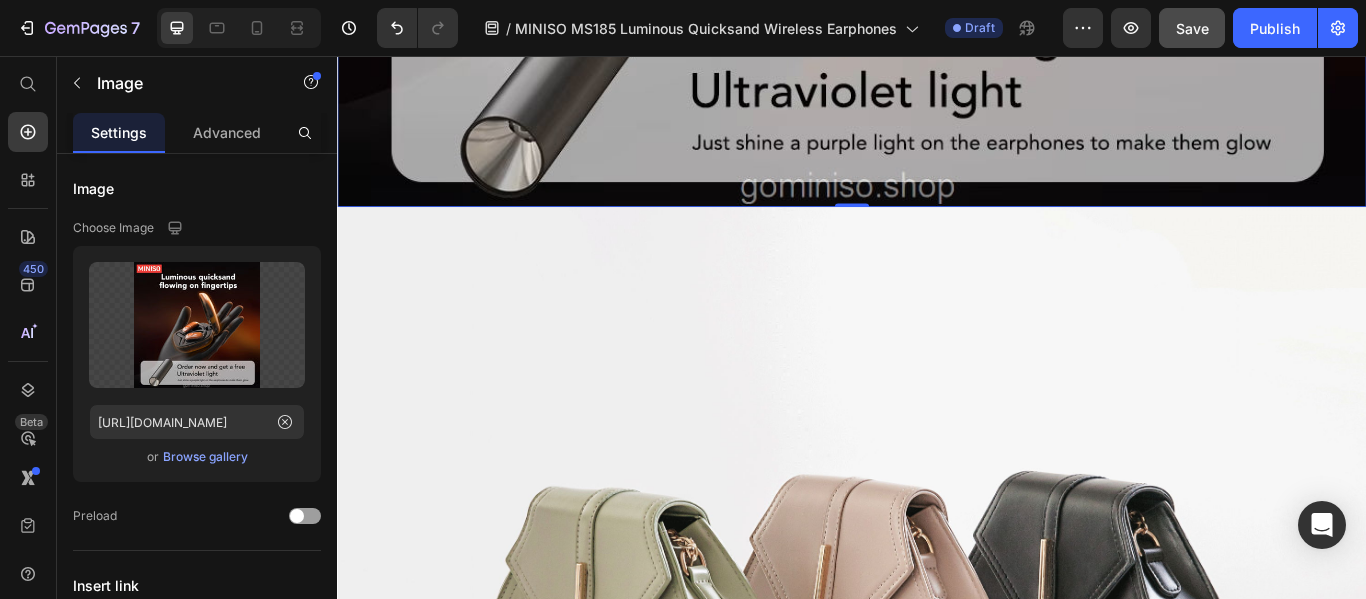 scroll, scrollTop: 4704, scrollLeft: 0, axis: vertical 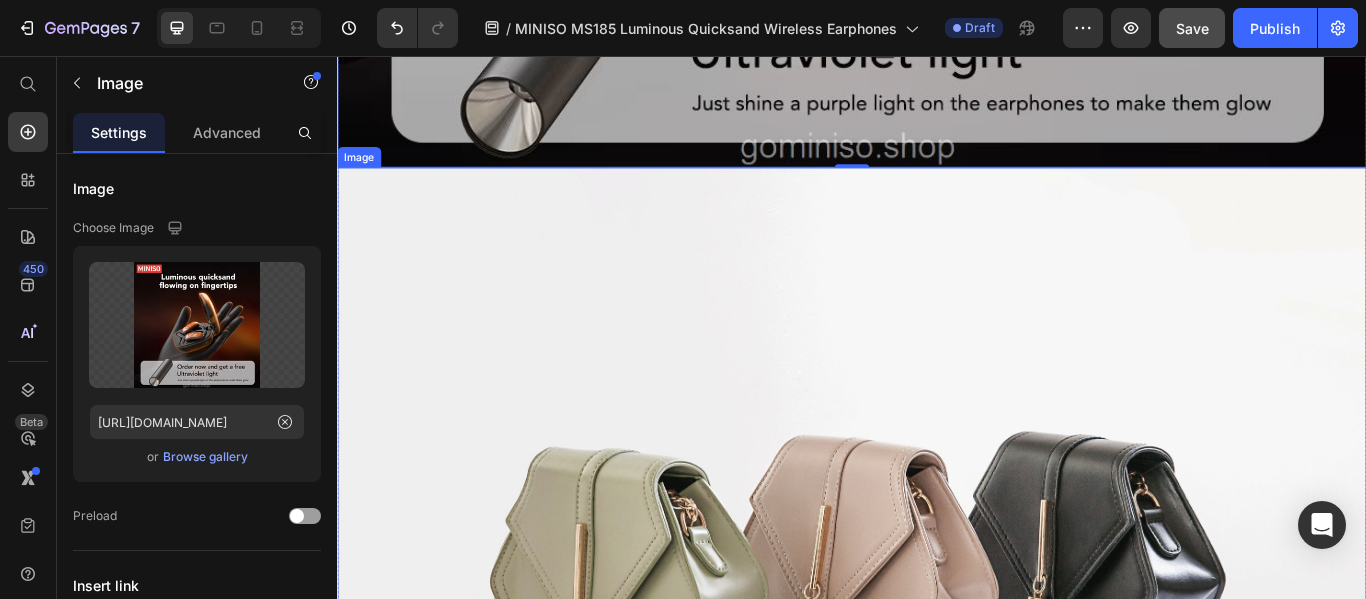 click at bounding box center (937, 636) 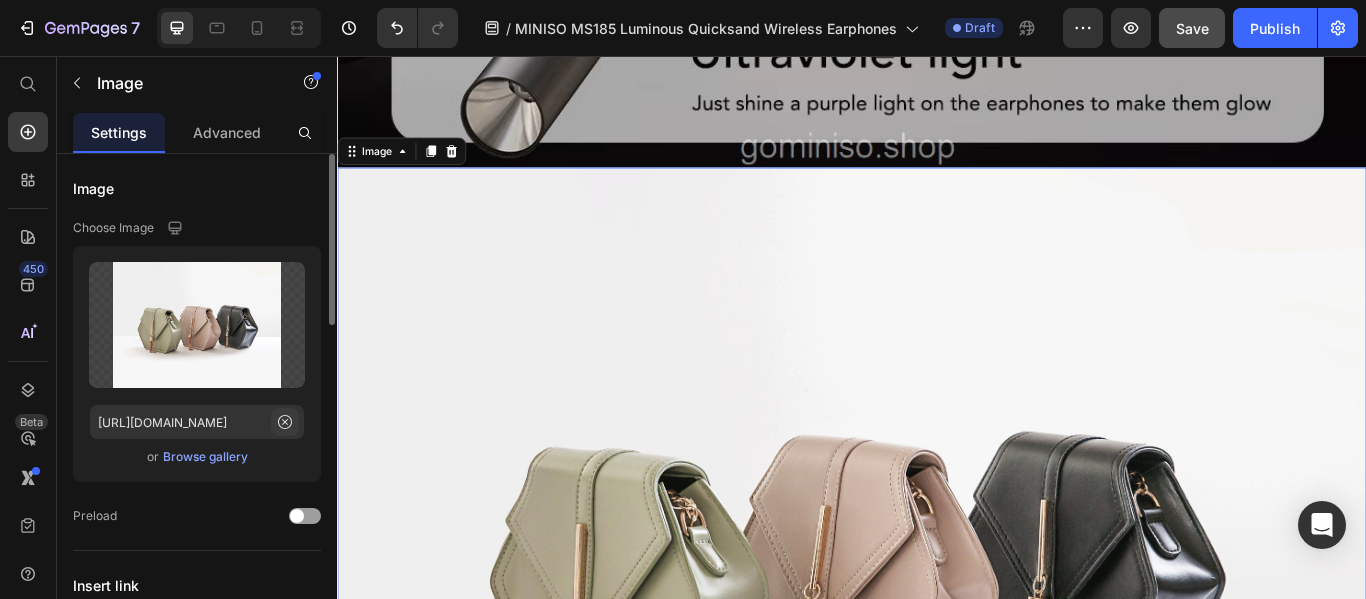 click 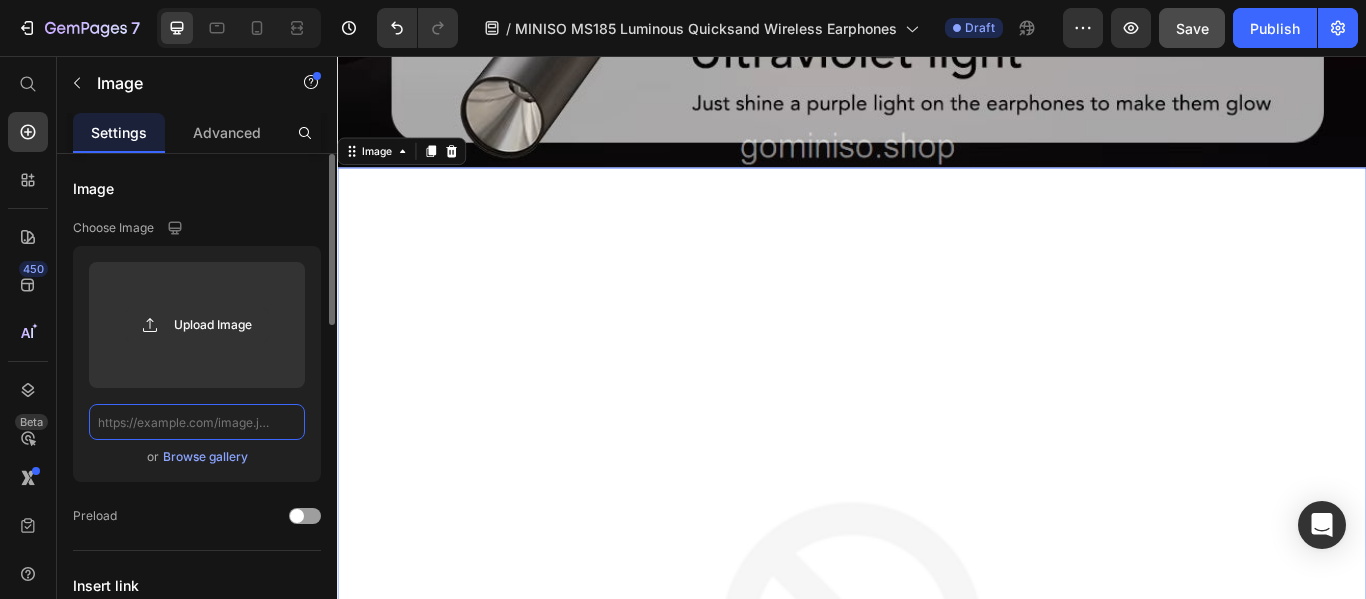 scroll, scrollTop: 0, scrollLeft: 0, axis: both 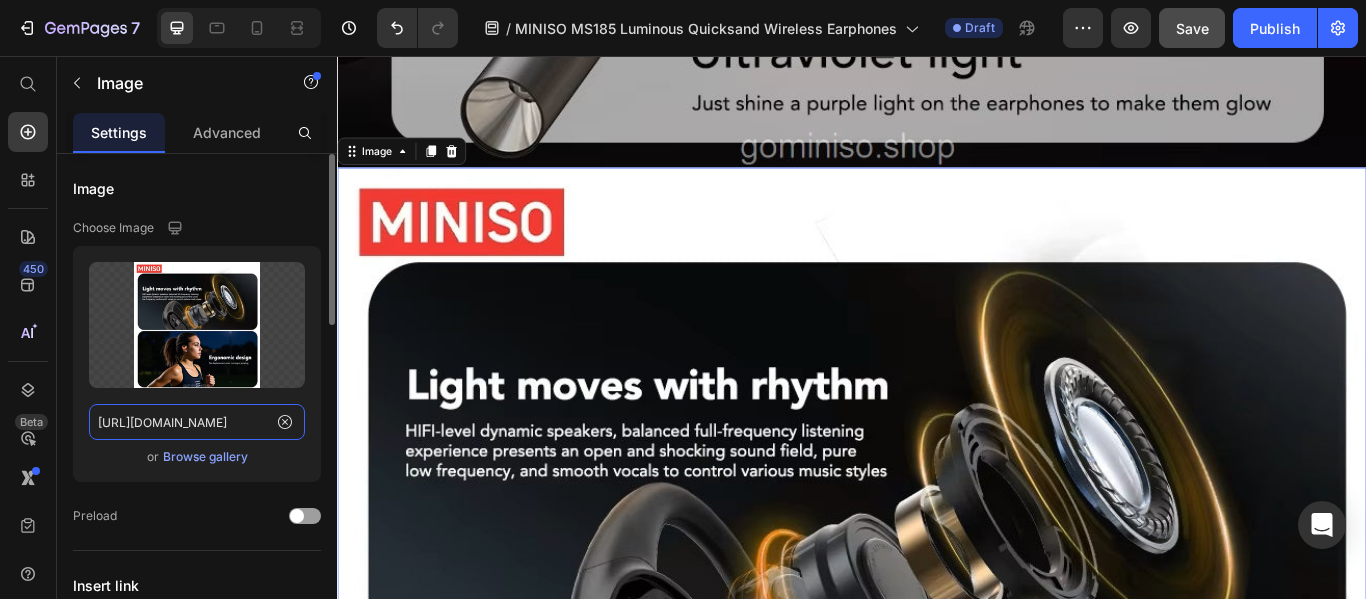 type on "https://cdn.shopify.com/s/files/1/0700/8980/1911/files/1.5.jpg?v=1752052333" 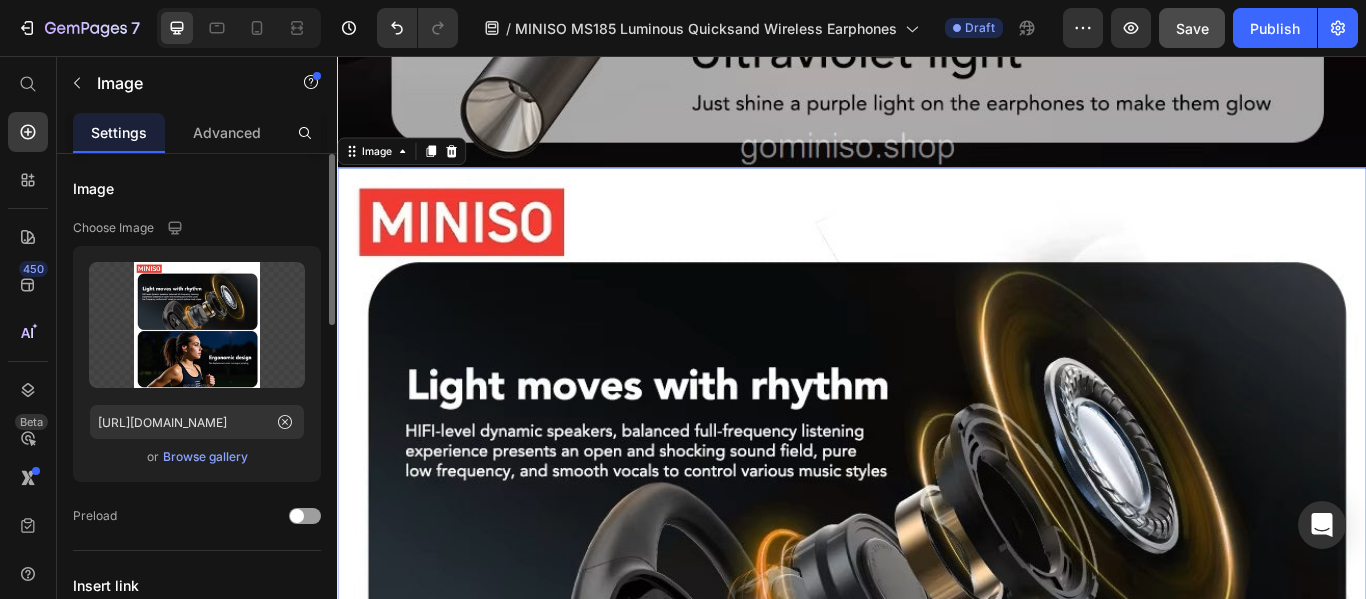 click on "Choose Image" at bounding box center (197, 228) 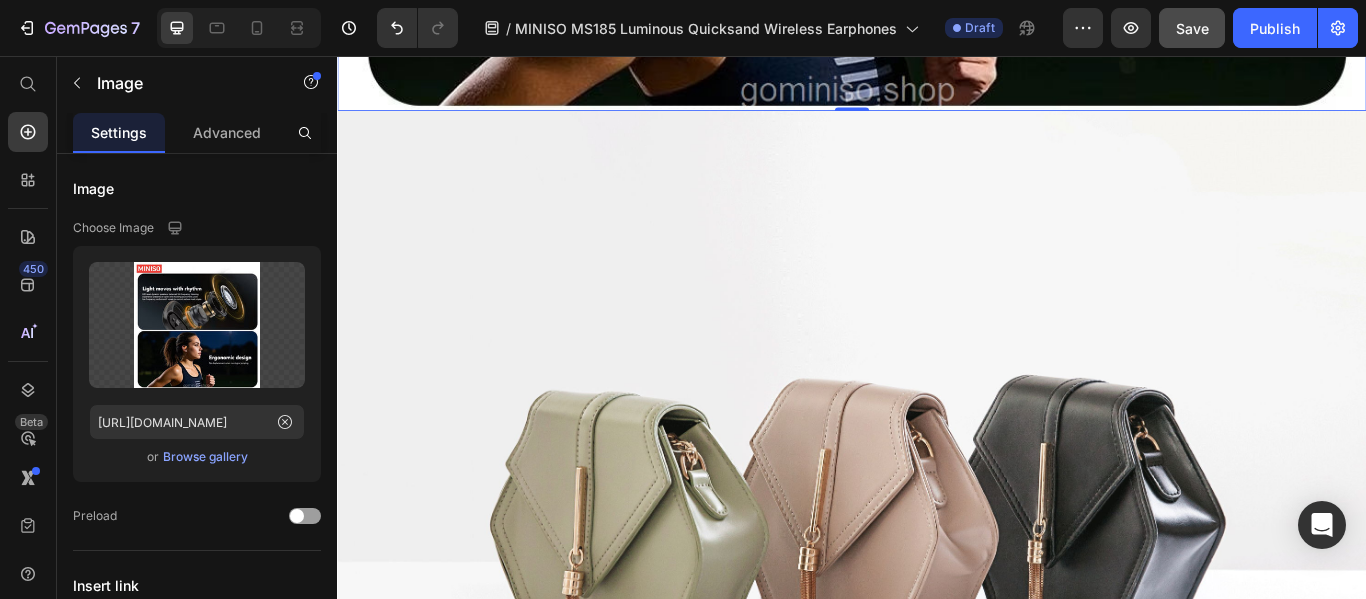 scroll, scrollTop: 6004, scrollLeft: 0, axis: vertical 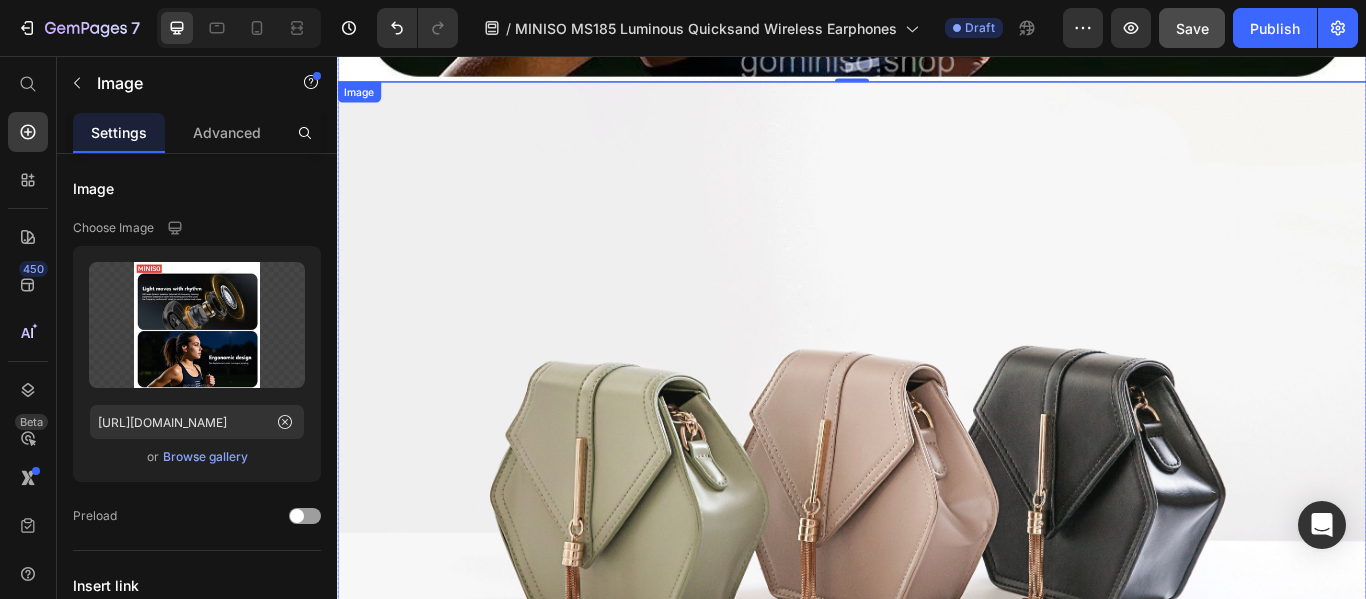click at bounding box center [937, 536] 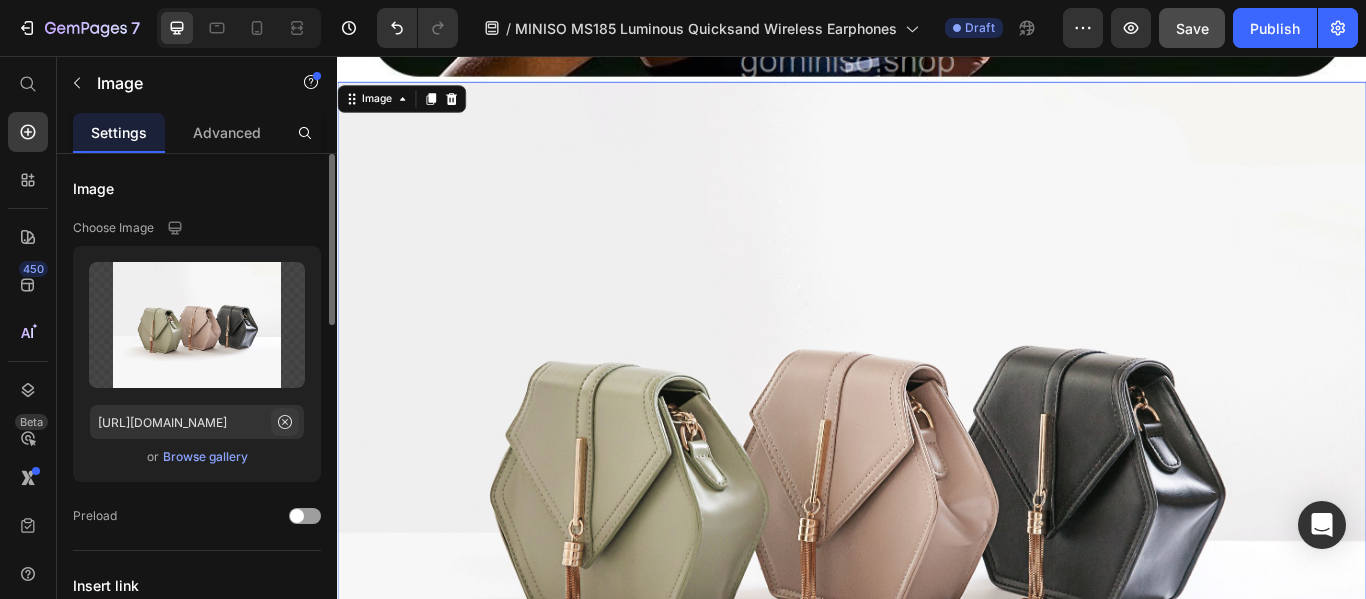 click 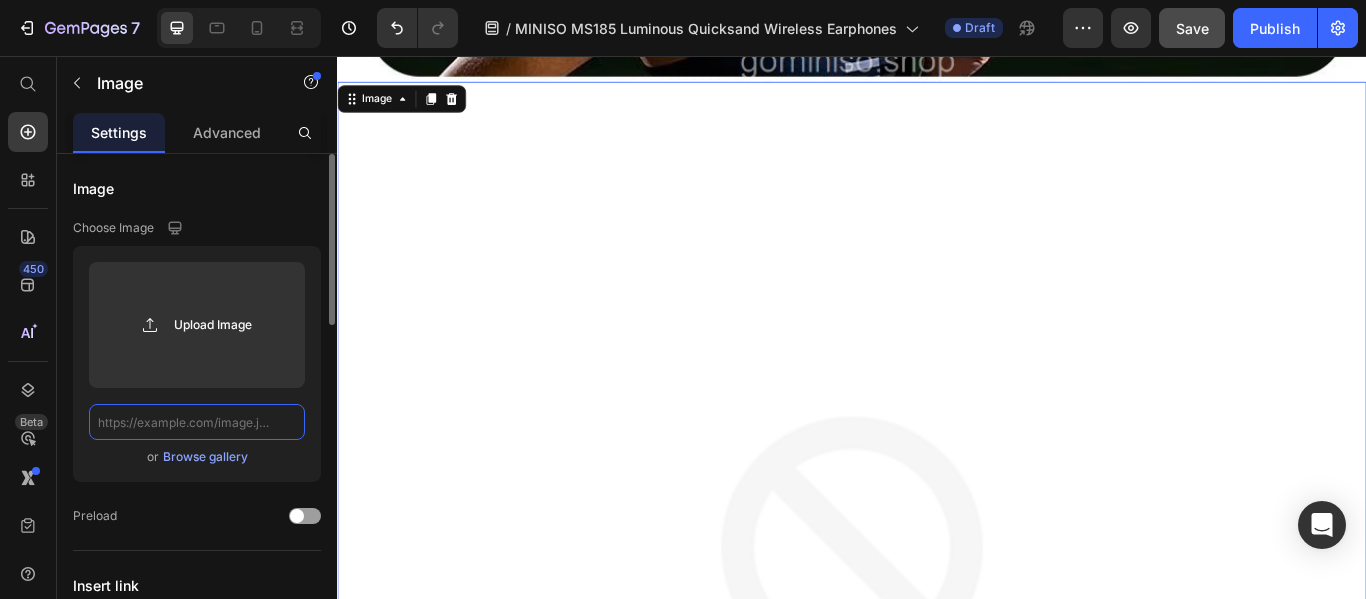scroll, scrollTop: 0, scrollLeft: 0, axis: both 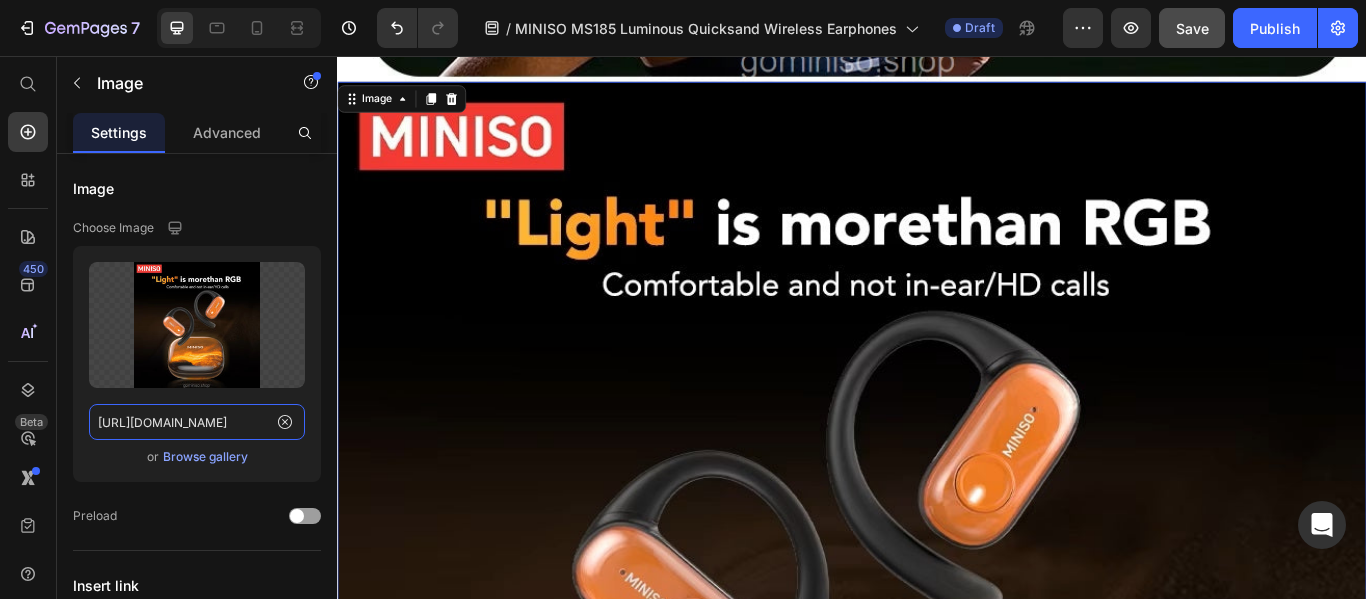 type on "https://cdn.shopify.com/s/files/1/0700/8980/1911/files/1.6.jpg?v=1752052331" 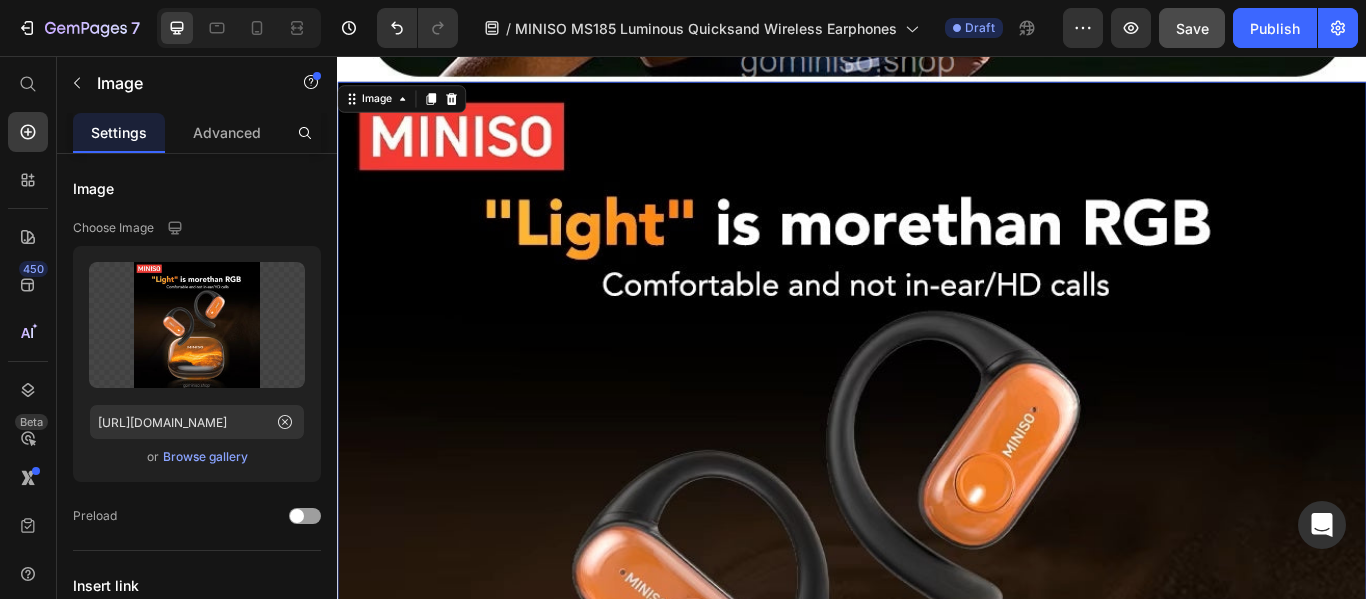 click at bounding box center (937, 686) 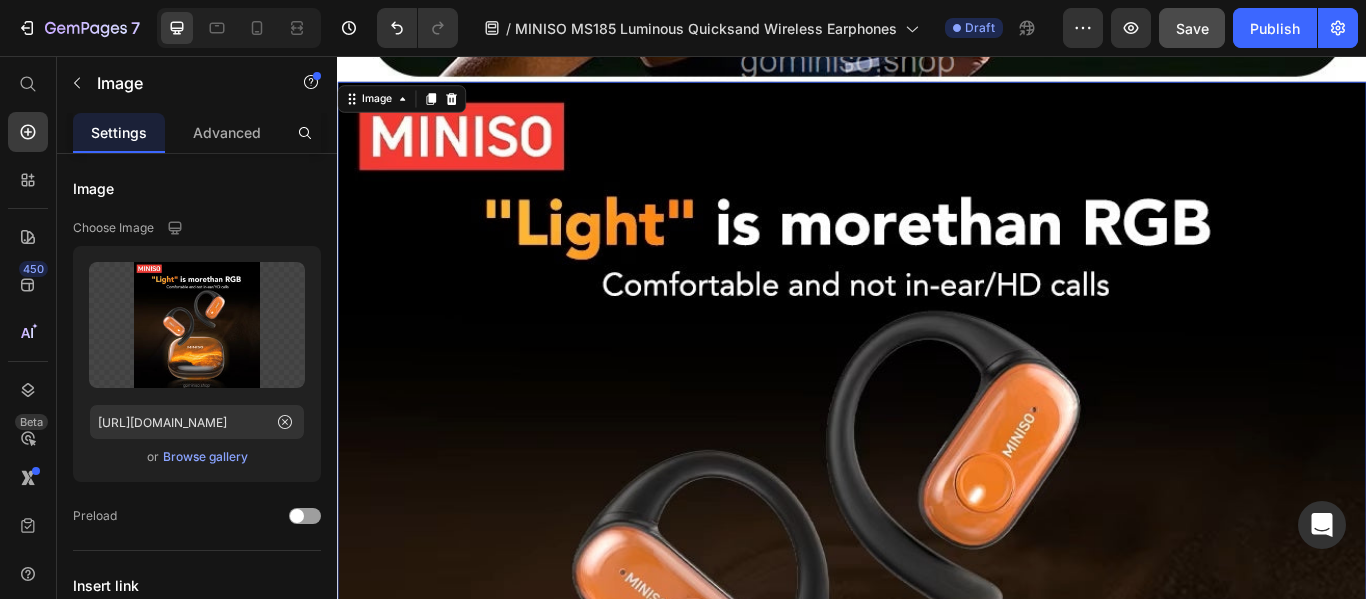 scroll, scrollTop: 0, scrollLeft: 0, axis: both 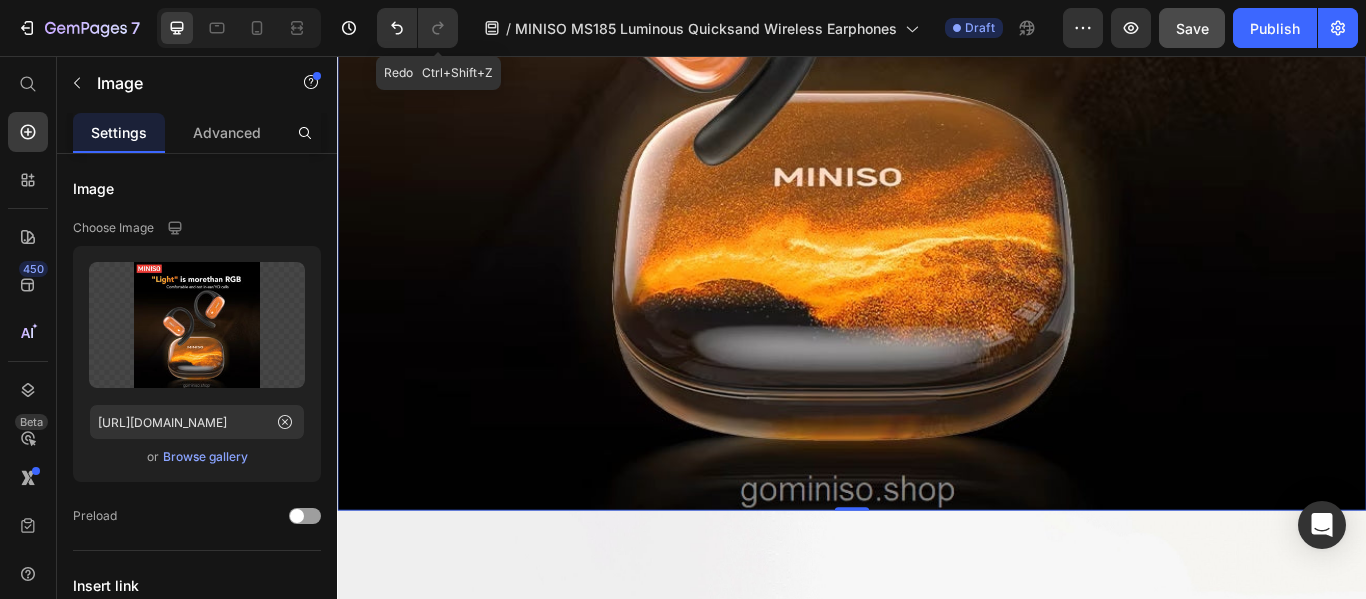 click at bounding box center [937, -14] 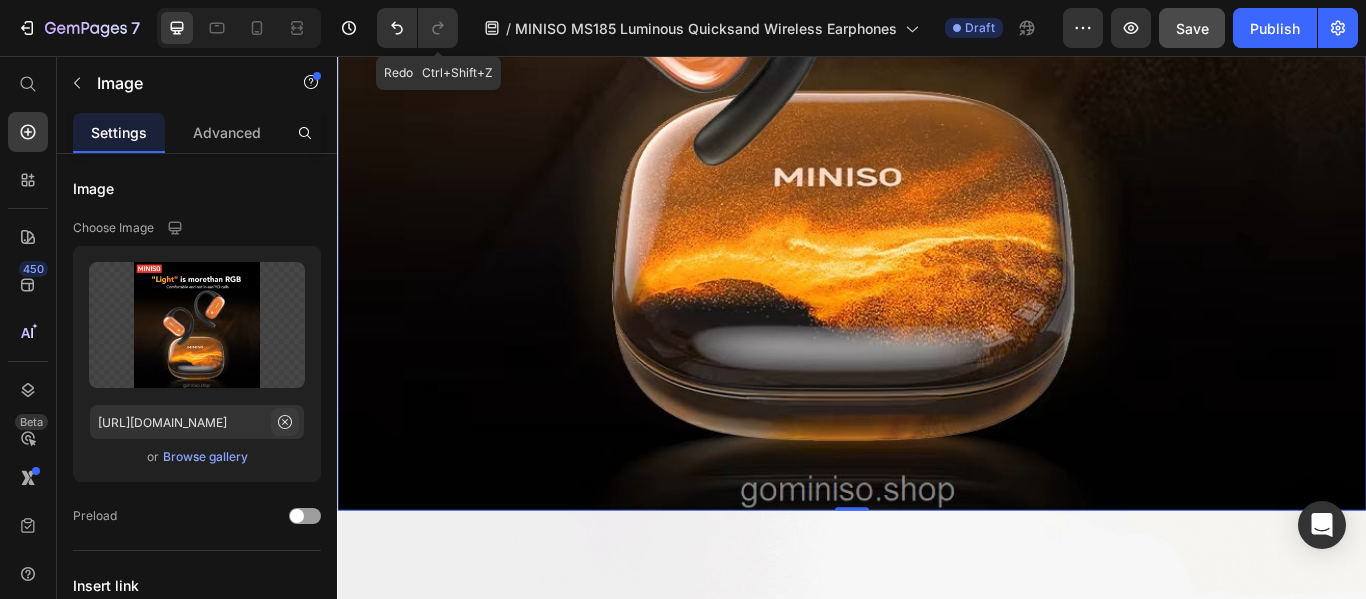 click 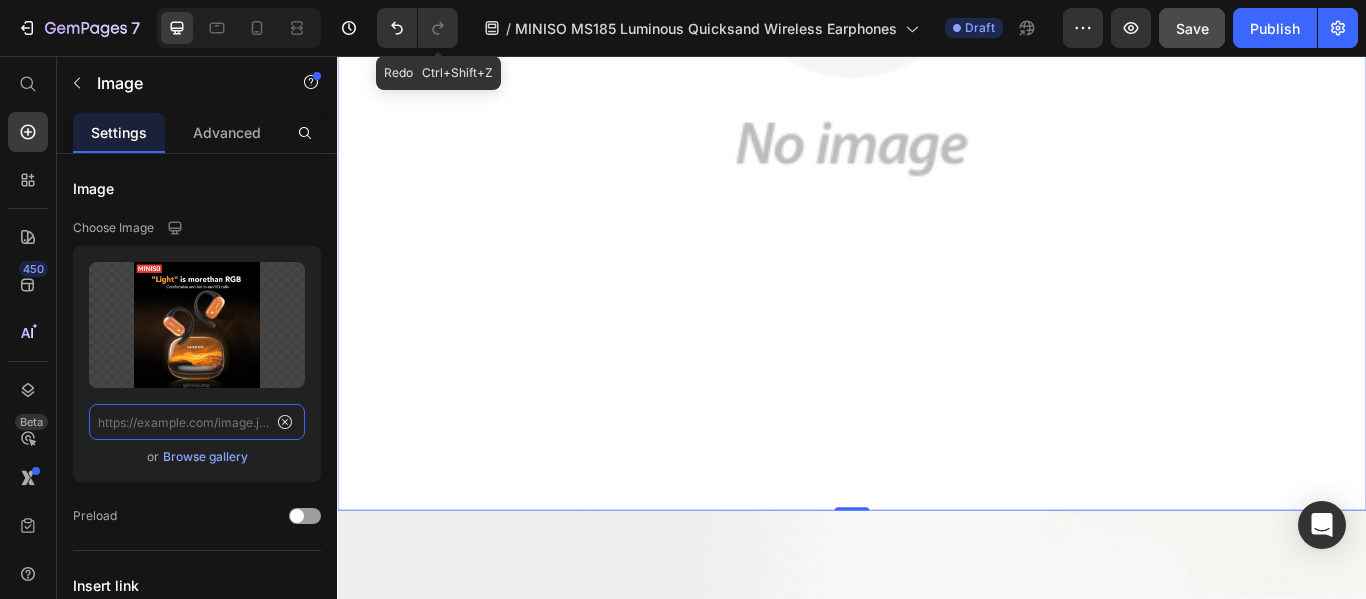 scroll, scrollTop: 0, scrollLeft: 0, axis: both 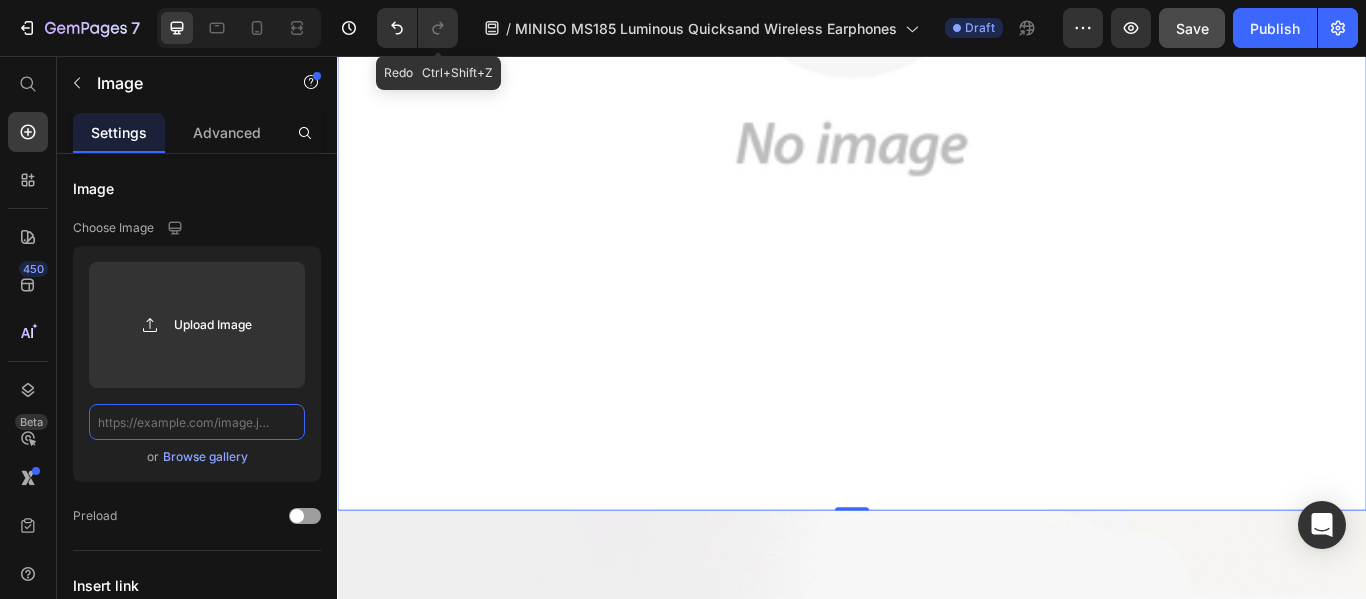 paste on "https://cdn.shopify.com/s/files/1/0700/8980/1911/files/1.7.jpg?v=1752052332" 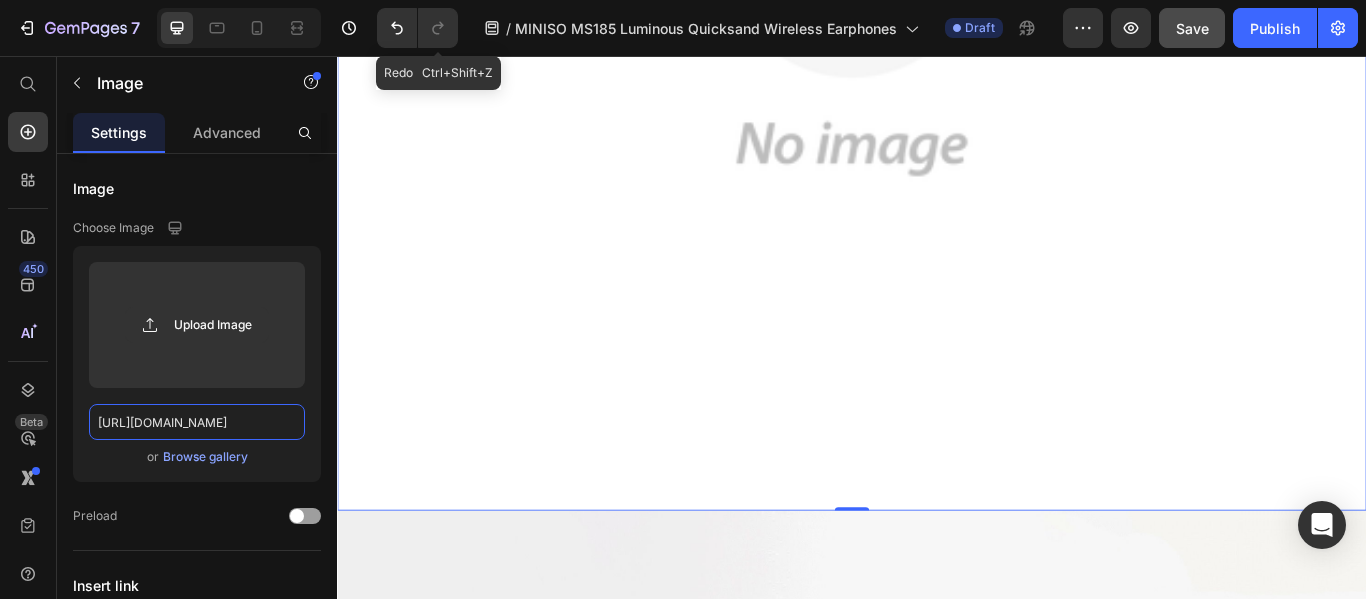 scroll, scrollTop: 0, scrollLeft: 260, axis: horizontal 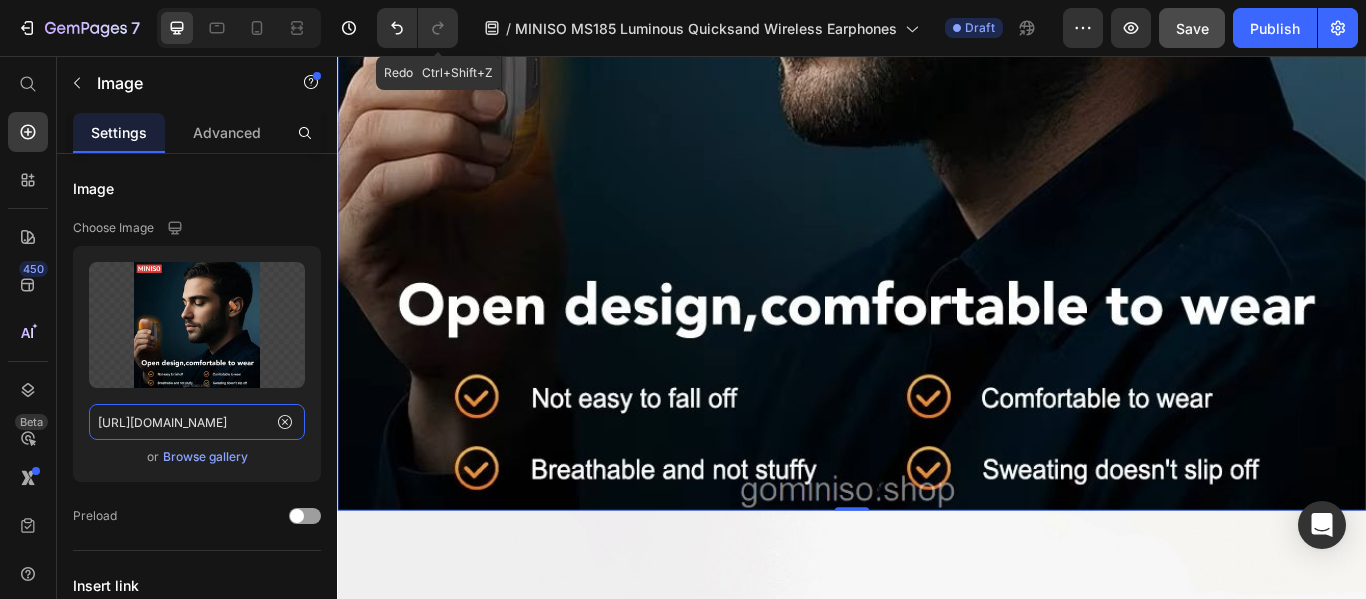 type on "https://cdn.shopify.com/s/files/1/0700/8980/1911/files/1.7.jpg?v=1752052332" 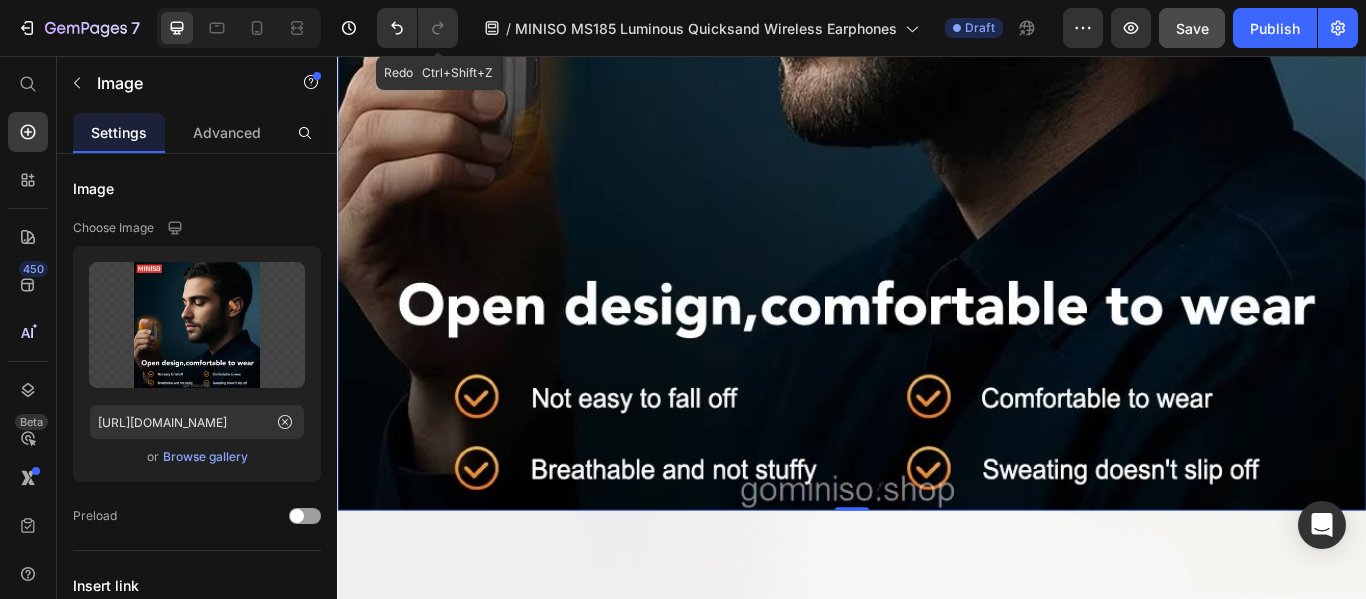 scroll, scrollTop: 0, scrollLeft: 0, axis: both 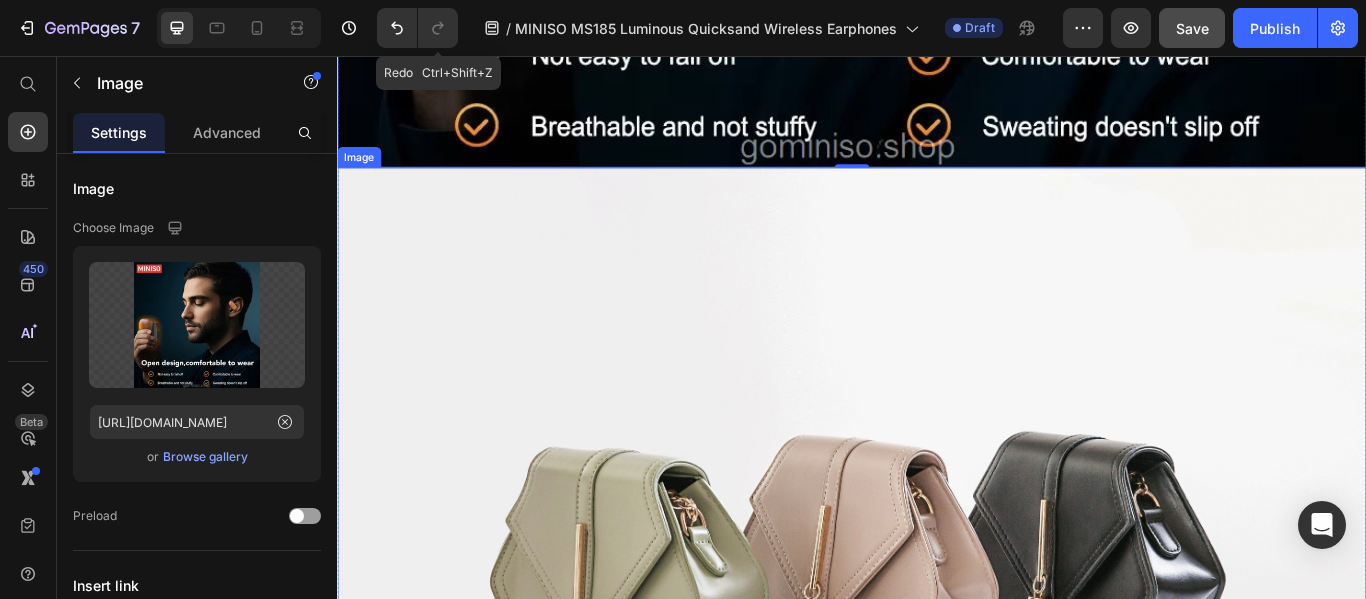 click at bounding box center [937, 636] 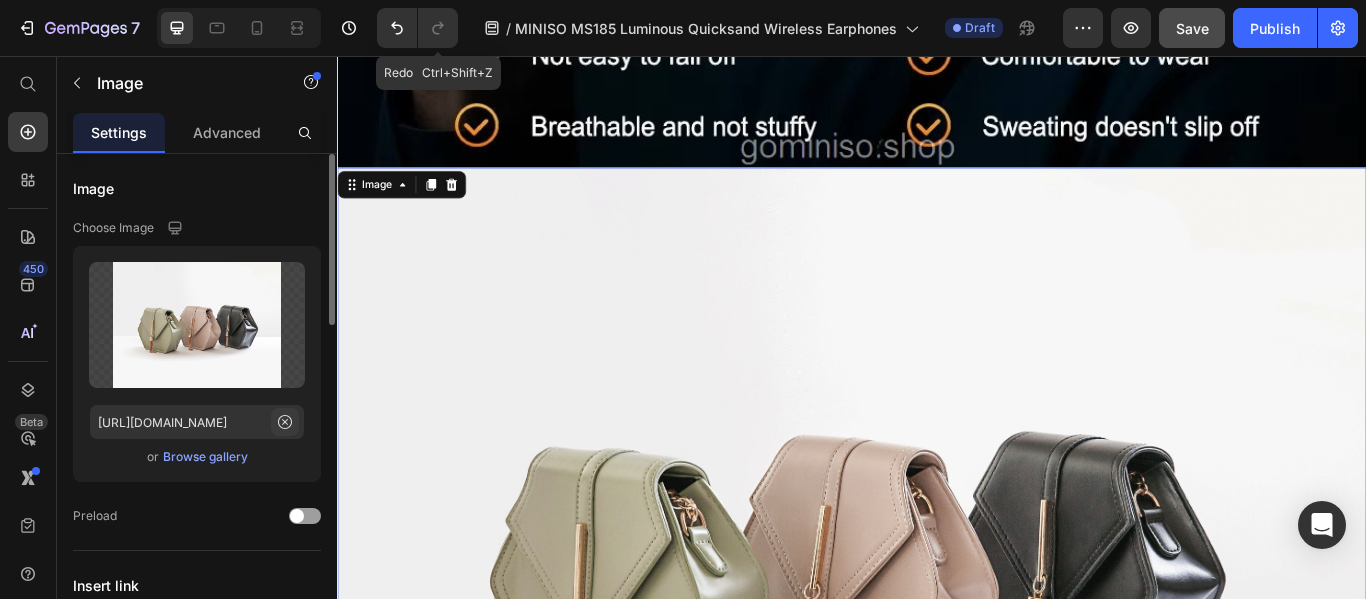 click 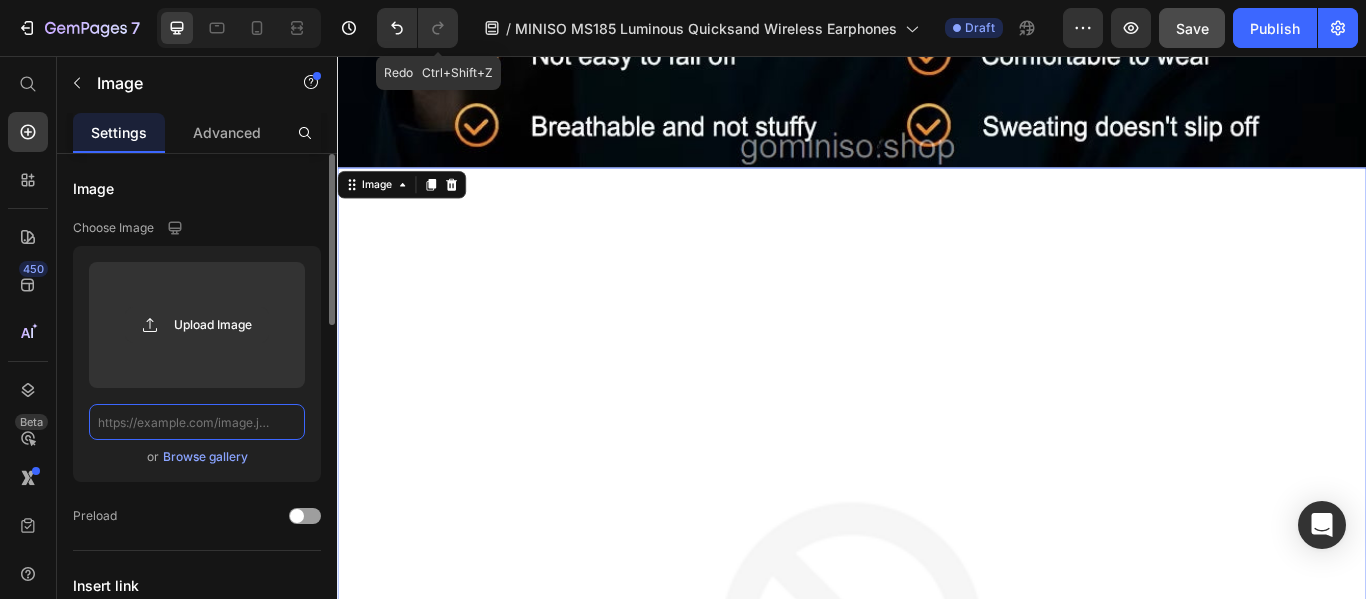 scroll, scrollTop: 0, scrollLeft: 0, axis: both 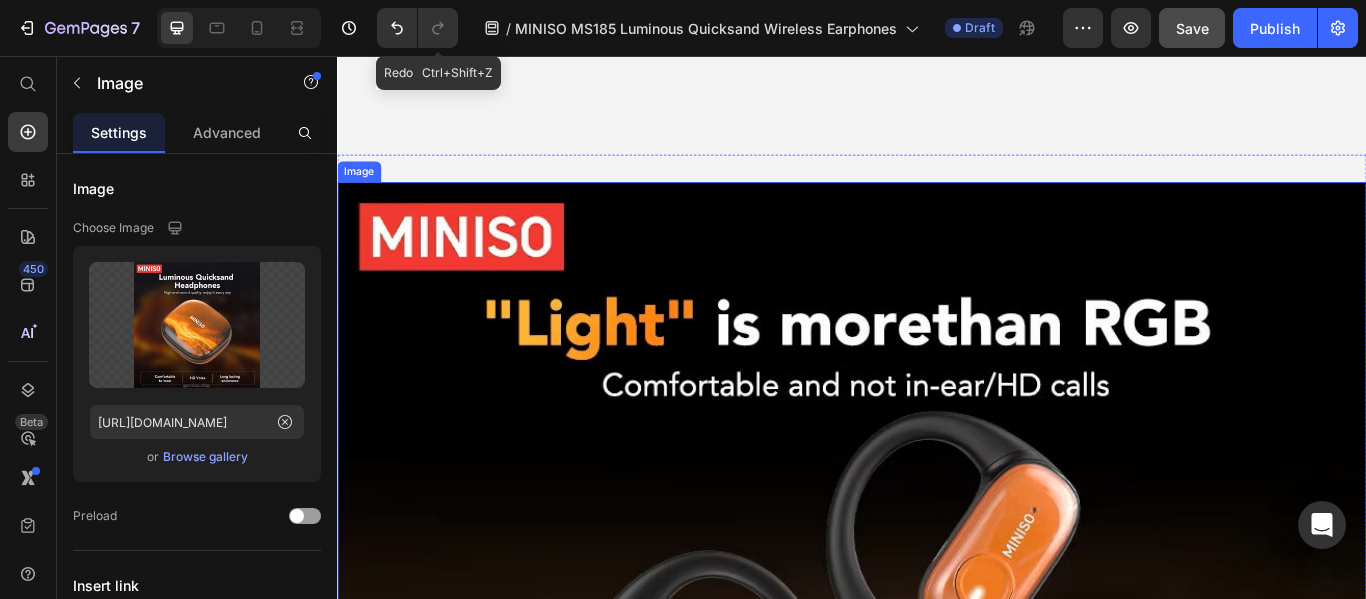 click at bounding box center [937, 803] 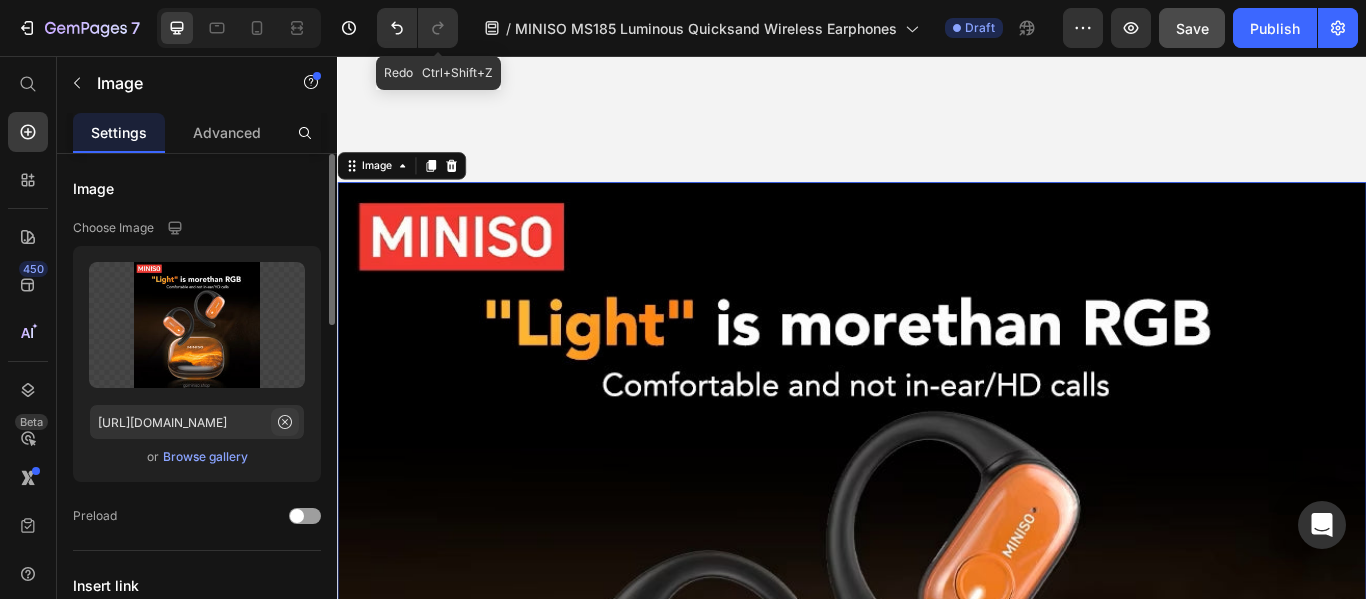 click 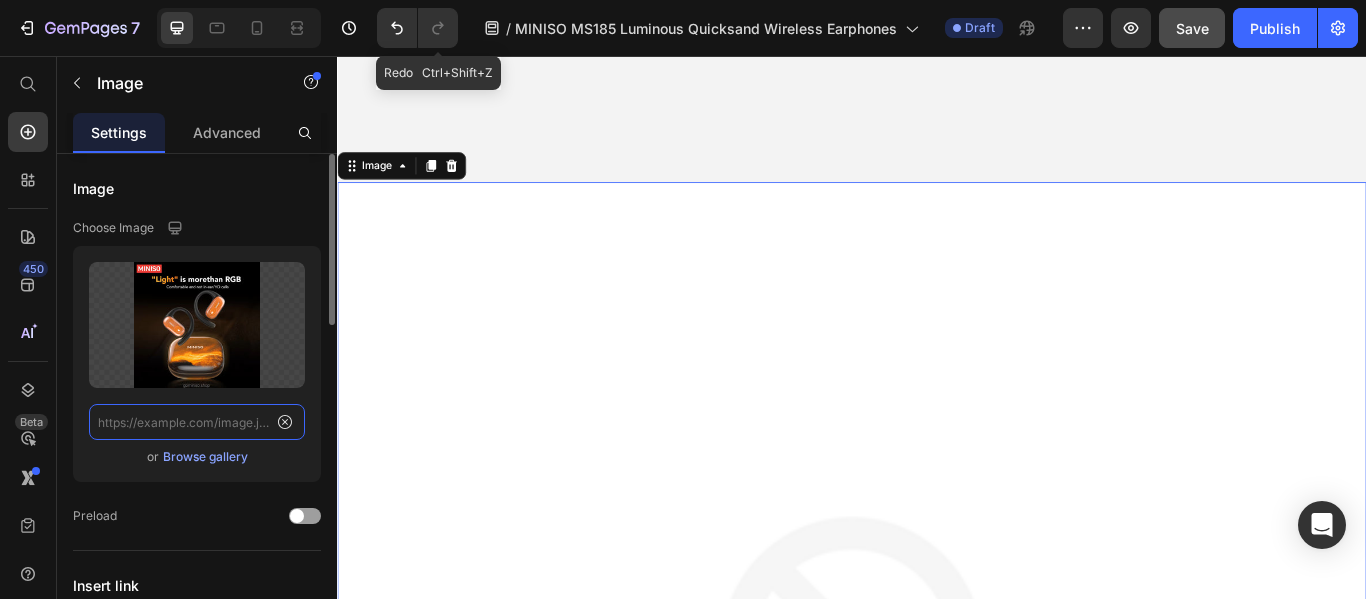 scroll, scrollTop: 0, scrollLeft: 0, axis: both 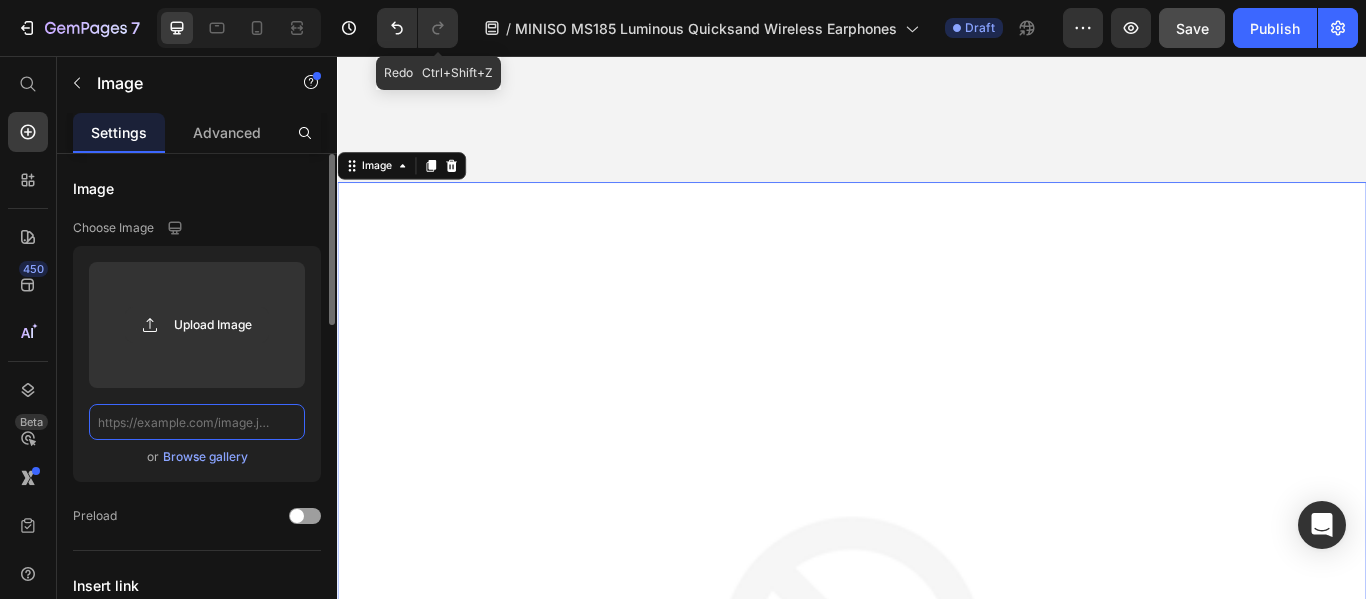 paste on "https://cdn.shopify.com/s/files/1/0700/8980/1911/files/1.8.jpg?v=1752052333" 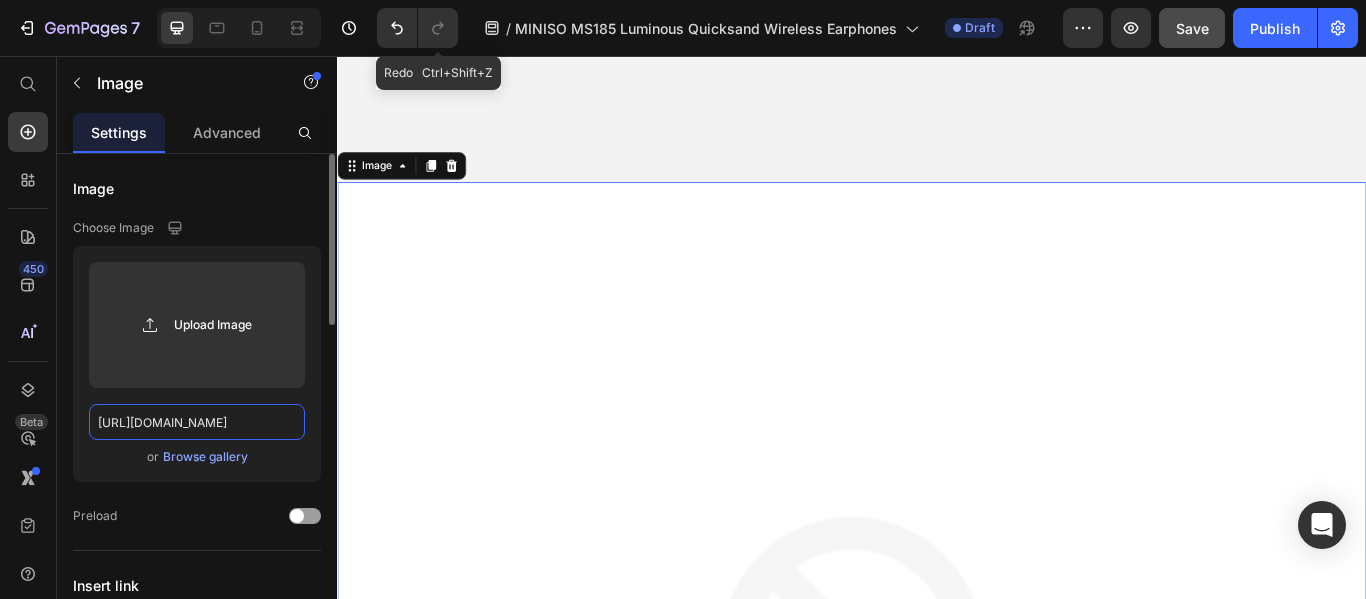 scroll, scrollTop: 0, scrollLeft: 261, axis: horizontal 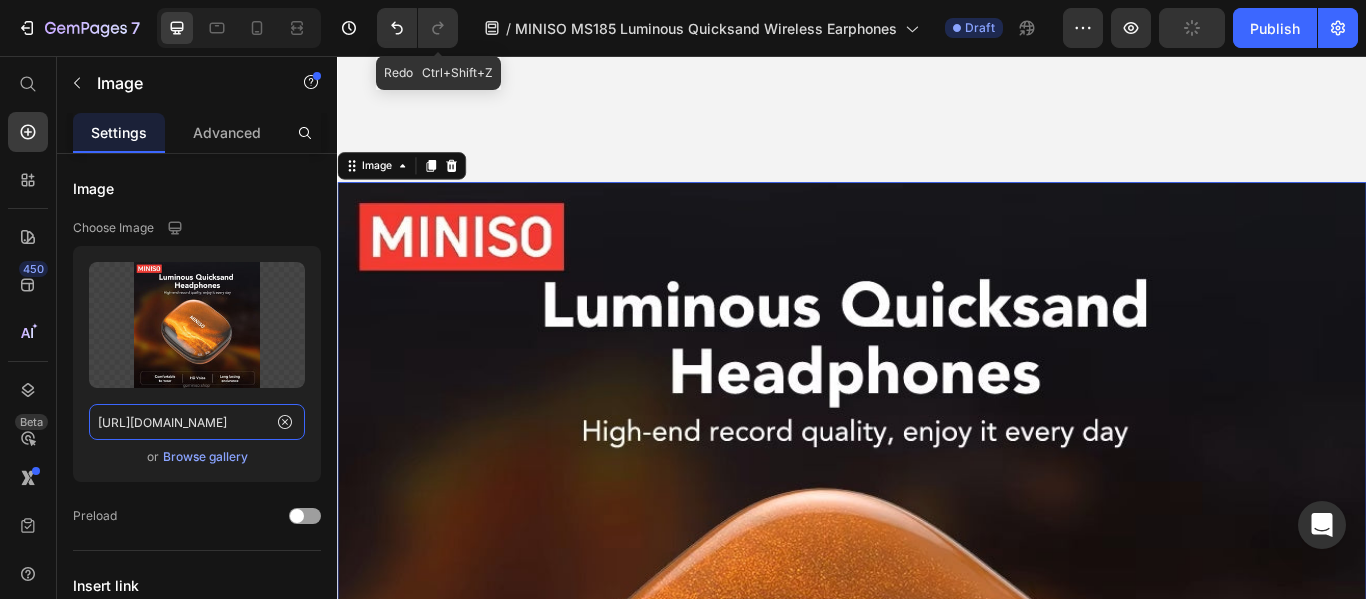 type on "https://cdn.shopify.com/s/files/1/0700/8980/1911/files/1.8.jpg?v=1752052333" 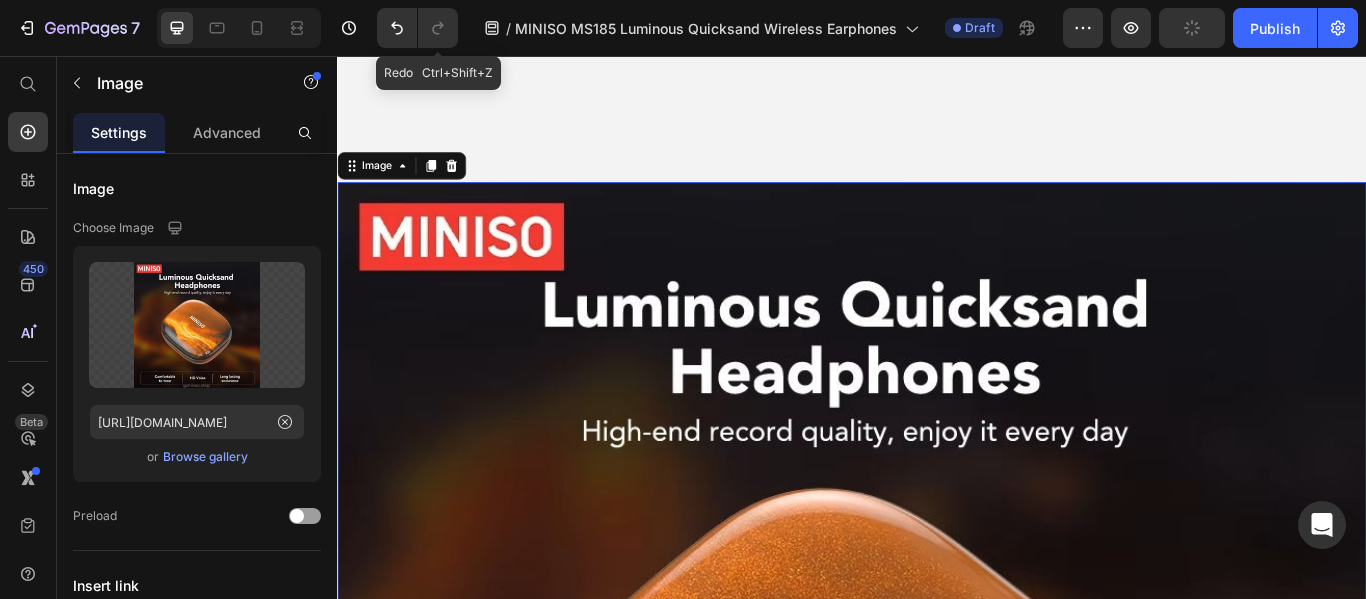click at bounding box center [937, 803] 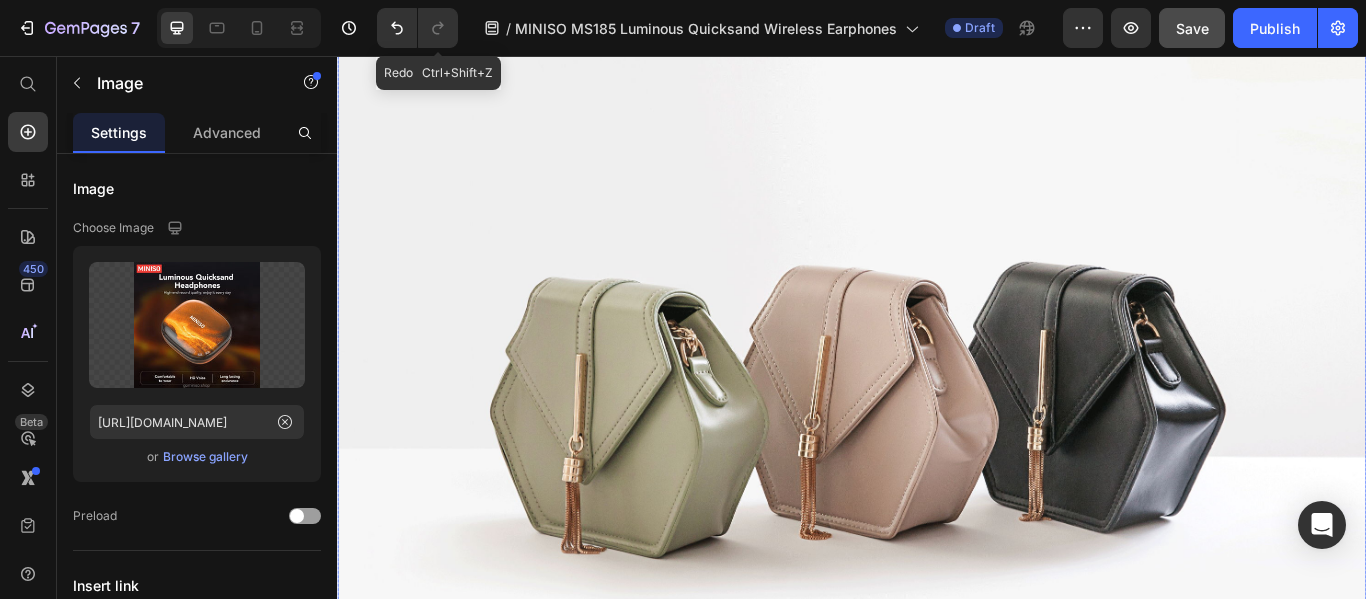 scroll, scrollTop: 8504, scrollLeft: 0, axis: vertical 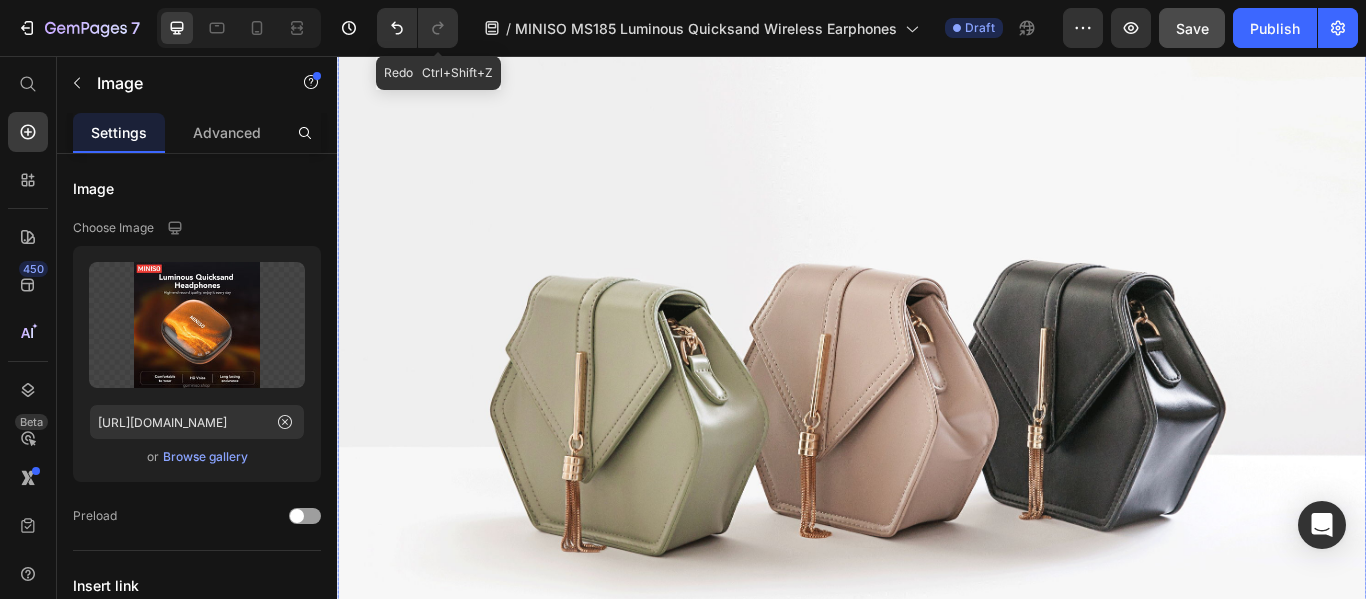 click at bounding box center (937, 436) 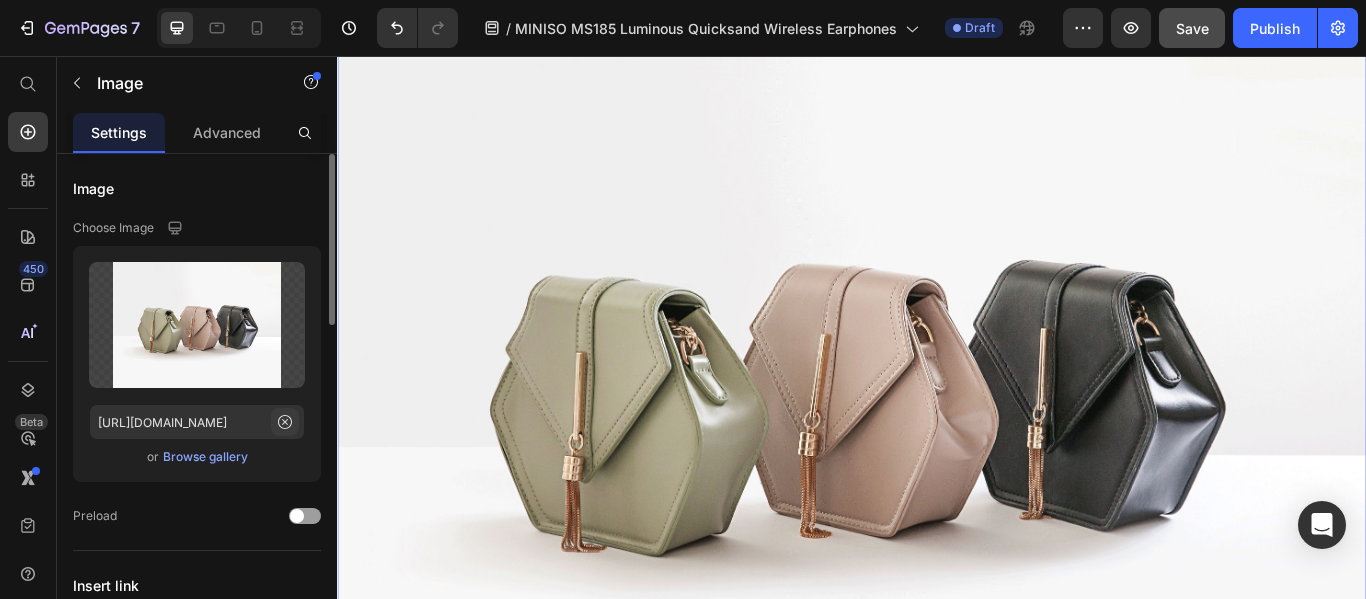 click 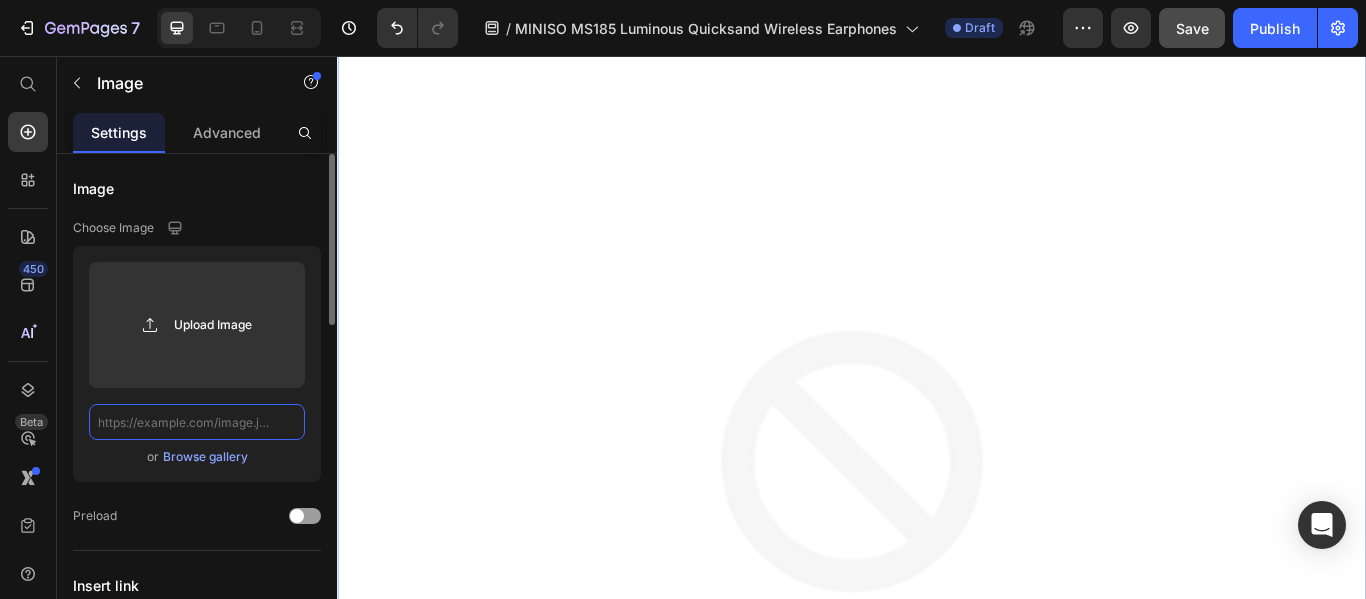 scroll, scrollTop: 0, scrollLeft: 0, axis: both 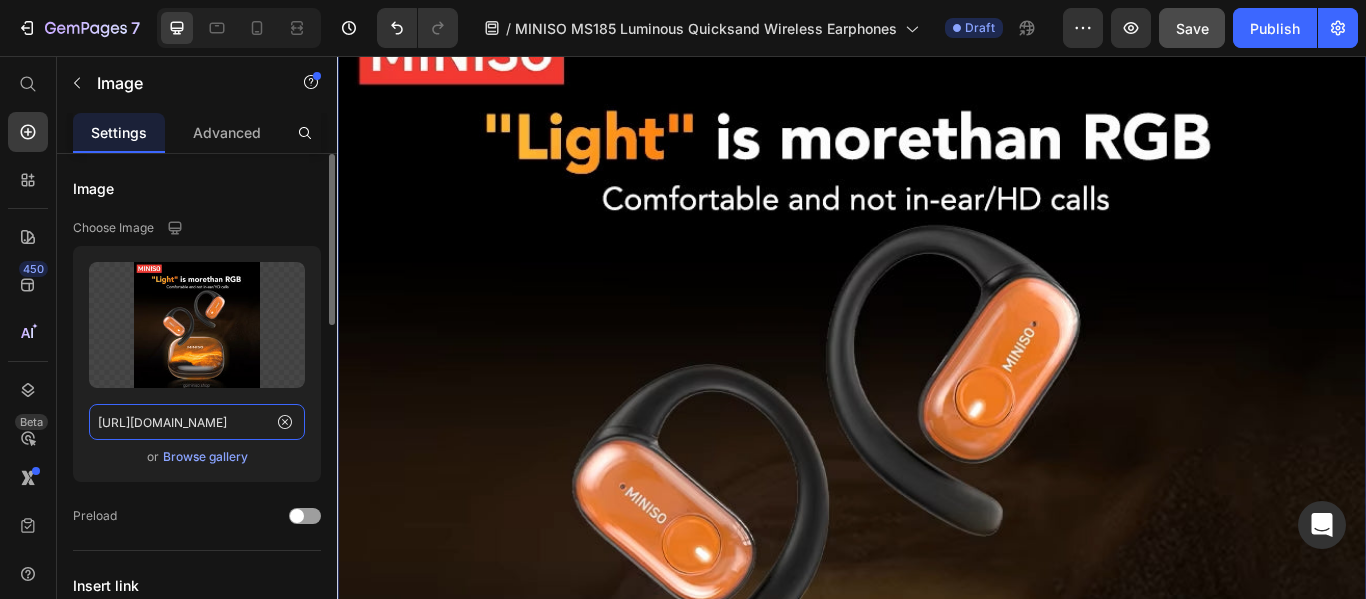 type on "https://cdn.shopify.com/s/files/1/0700/8980/1911/files/1.1.jpg?v=1752052332" 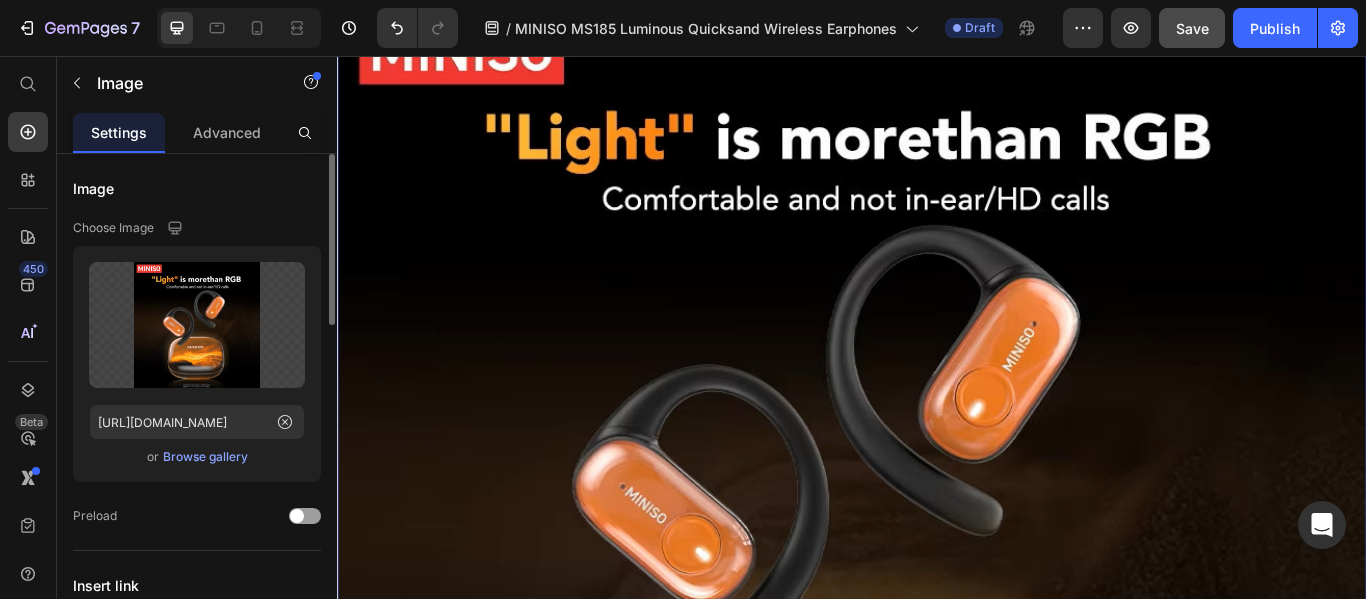 click on "or   Browse gallery" at bounding box center (197, 457) 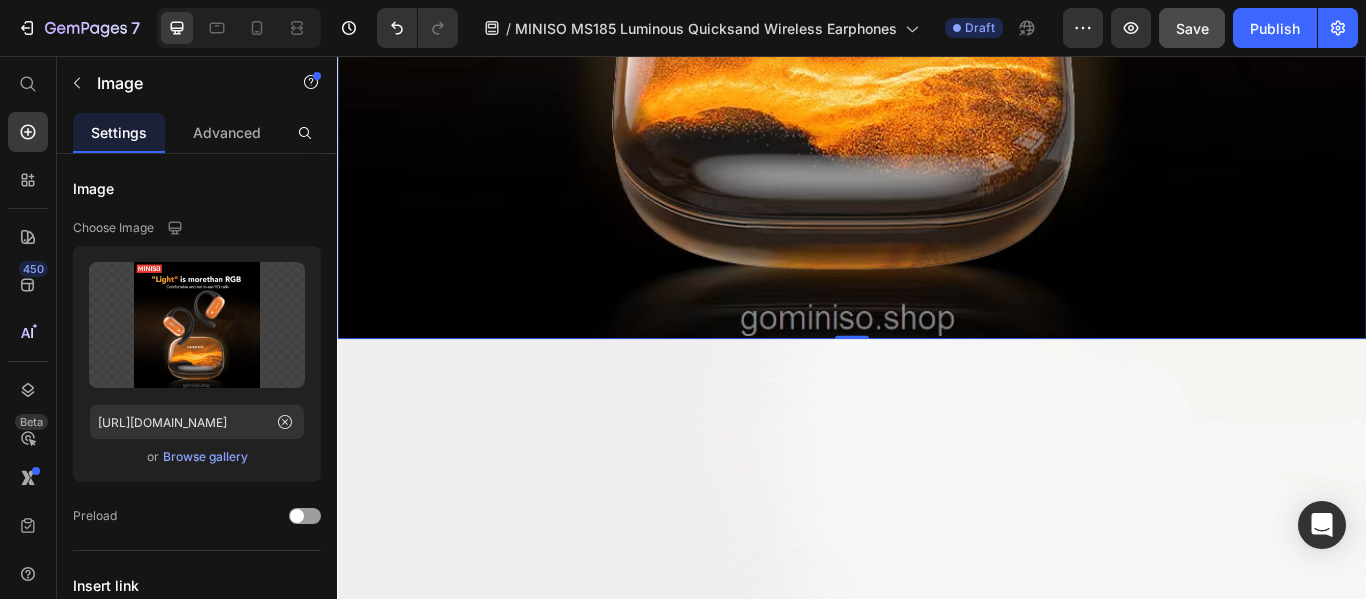 scroll, scrollTop: 9604, scrollLeft: 0, axis: vertical 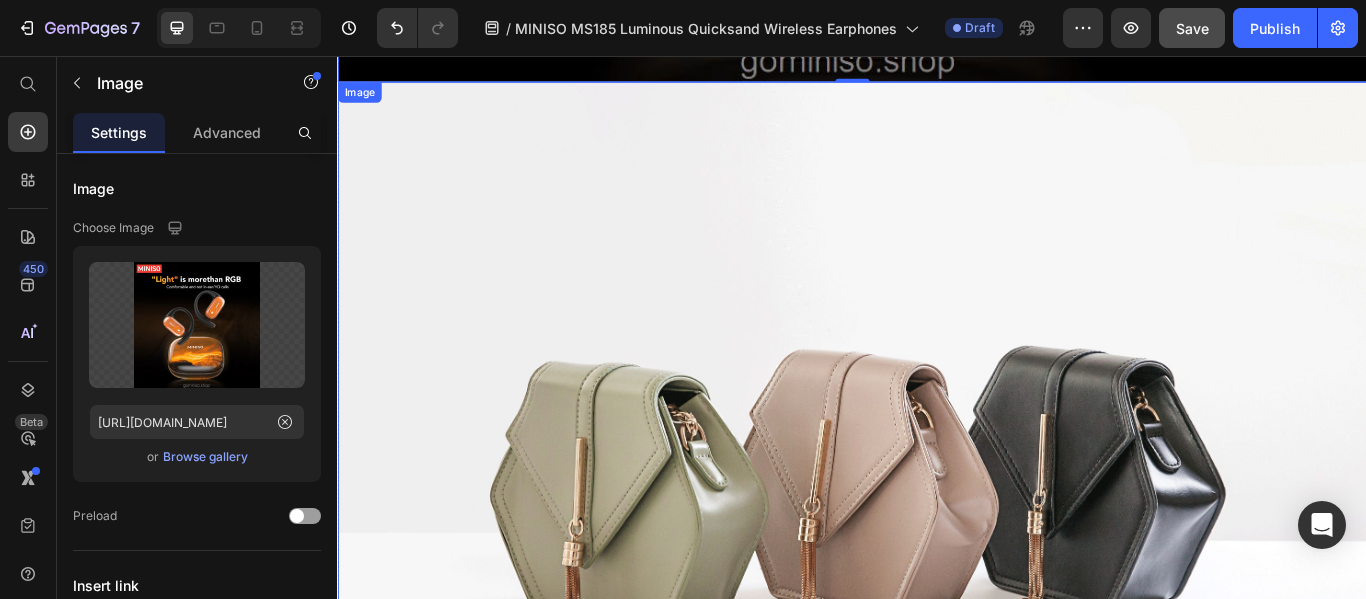 click at bounding box center [937, 536] 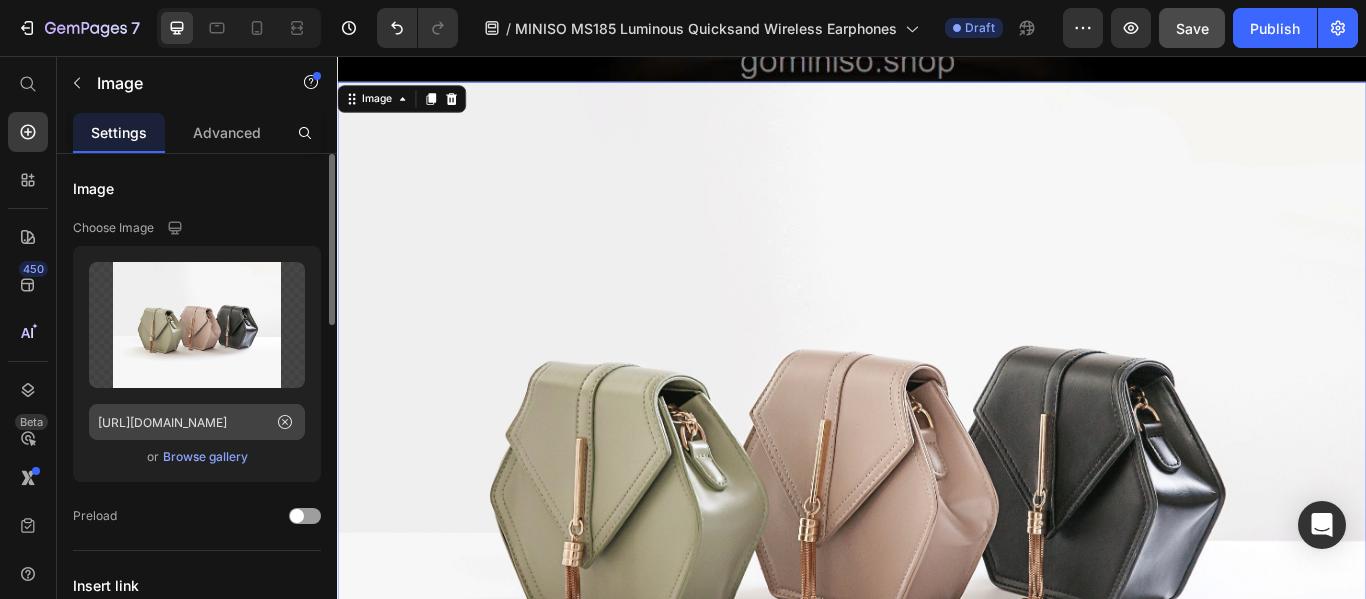 drag, startPoint x: 292, startPoint y: 423, endPoint x: 253, endPoint y: 427, distance: 39.20459 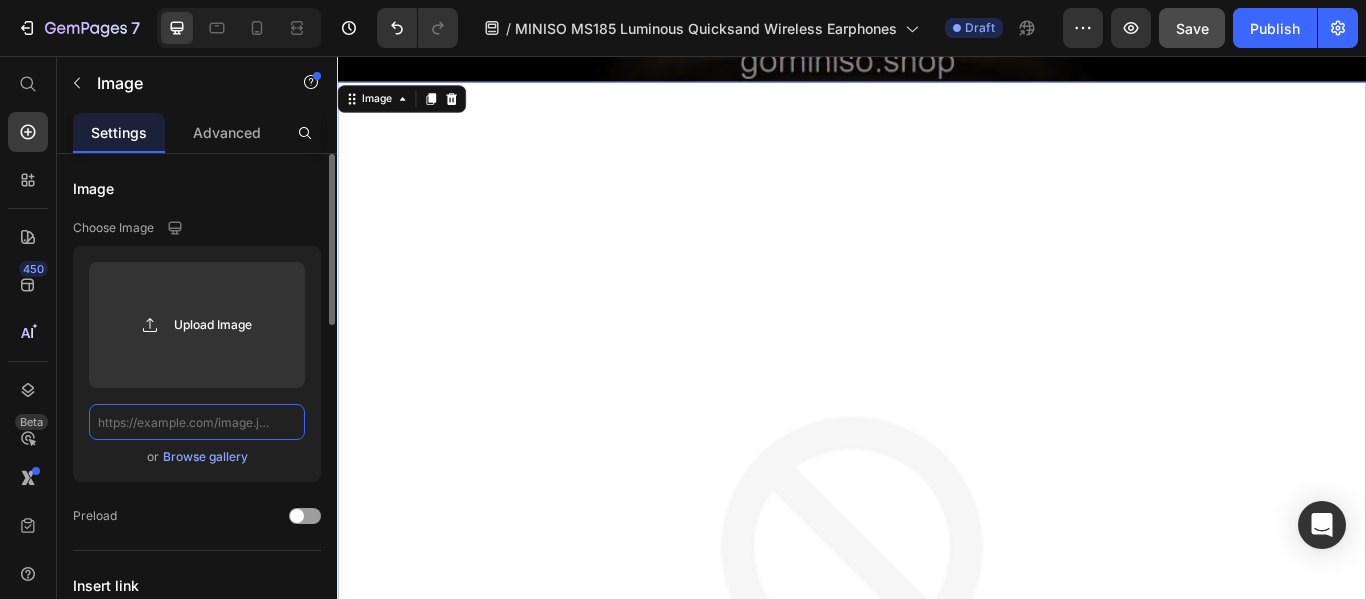 scroll, scrollTop: 0, scrollLeft: 0, axis: both 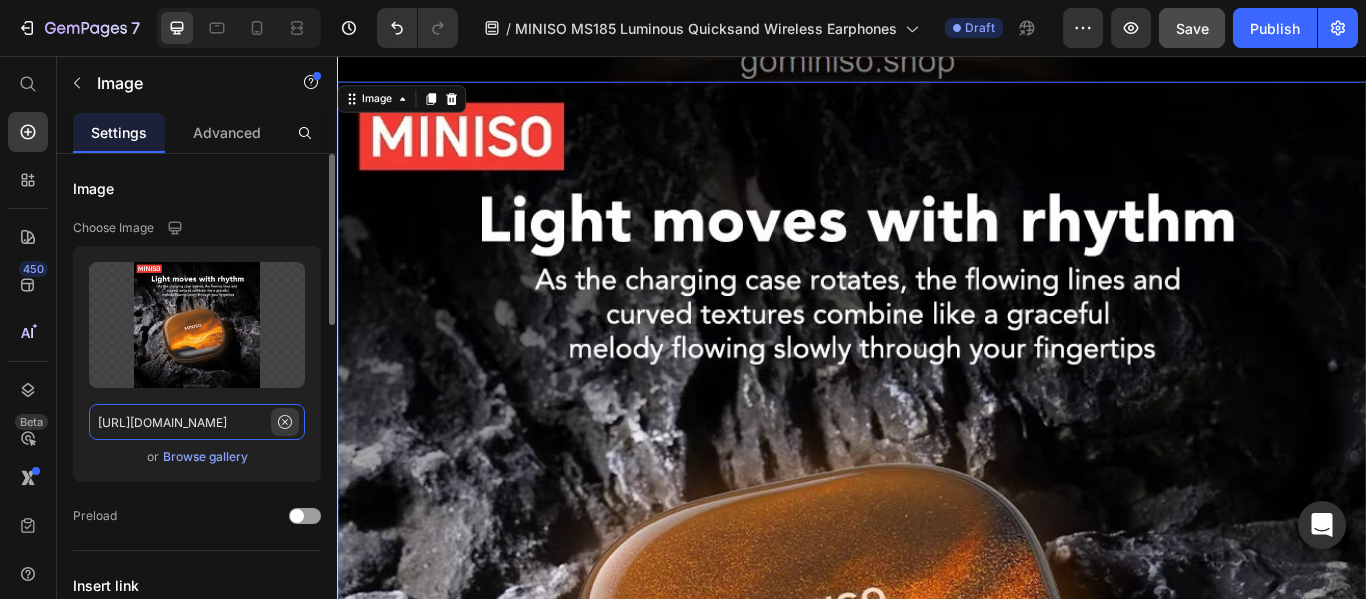 type on "https://cdn.shopify.com/s/files/1/0700/8980/1911/files/1.9.jpg?v=1752052336" 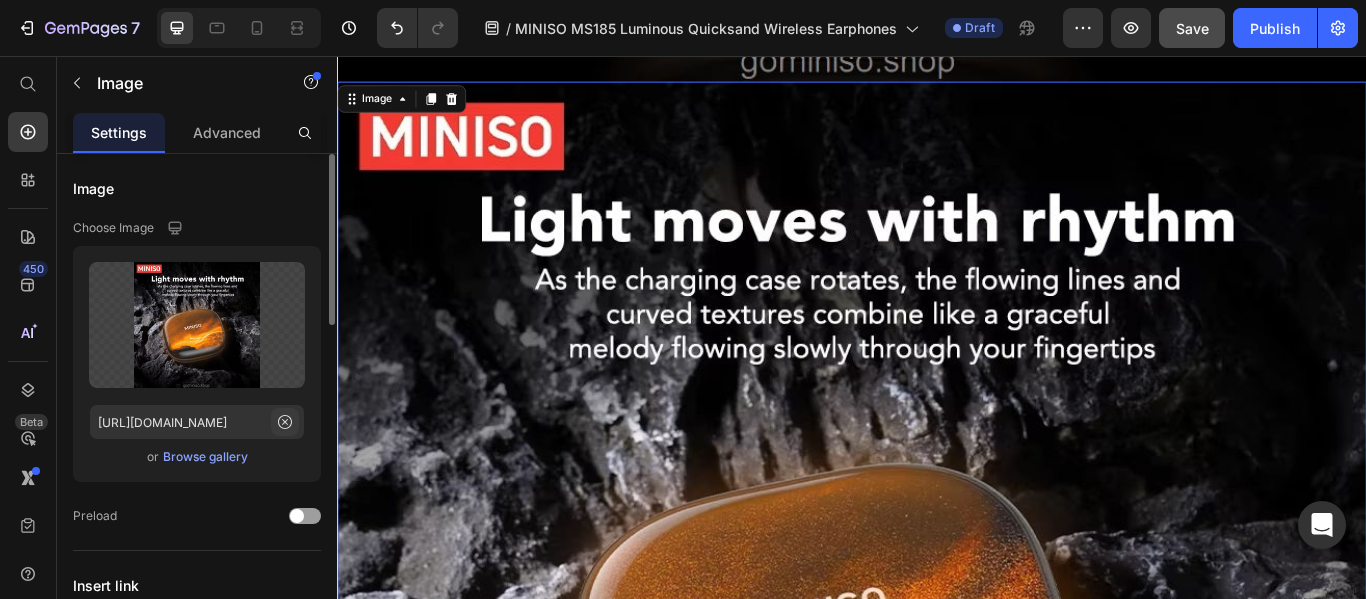 click 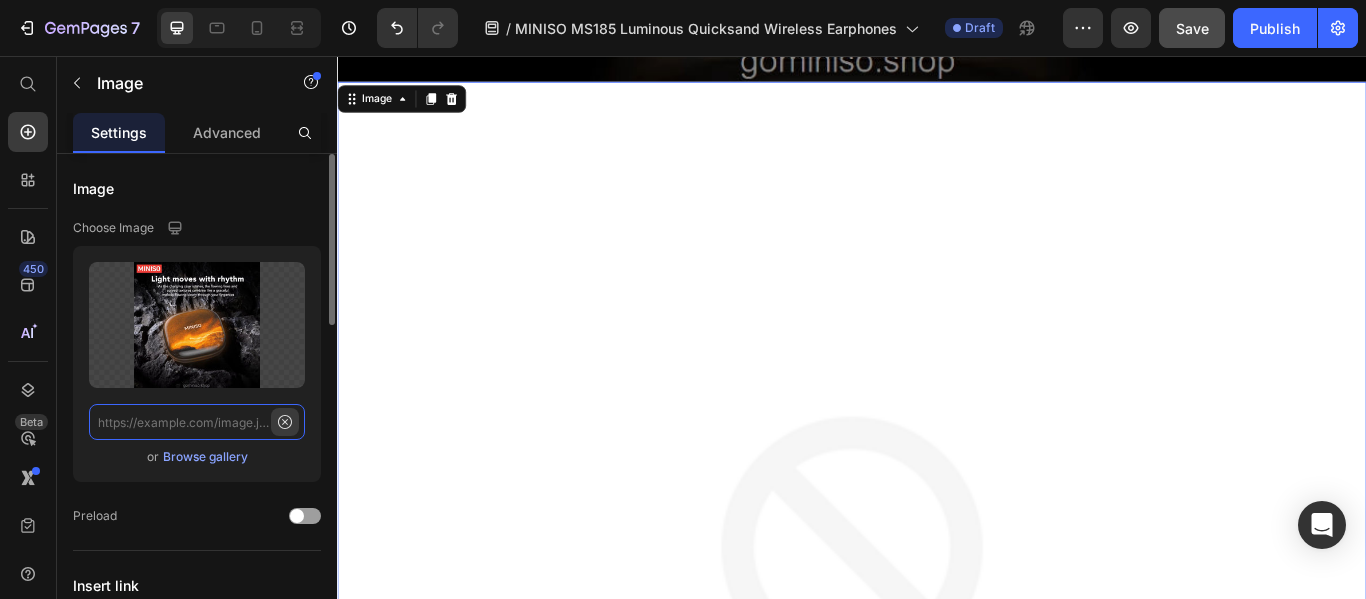 scroll, scrollTop: 0, scrollLeft: 0, axis: both 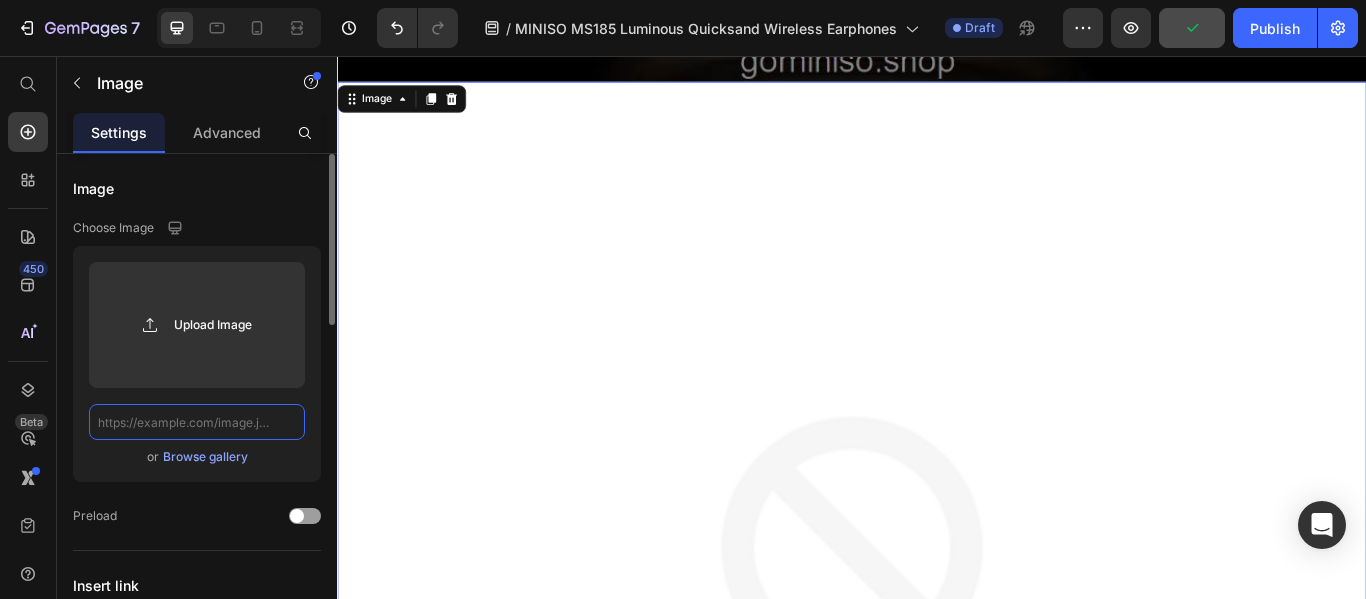 paste on "https://cdn.shopify.com/s/files/1/0700/8980/1911/files/1.10.jpg?v=1752052332" 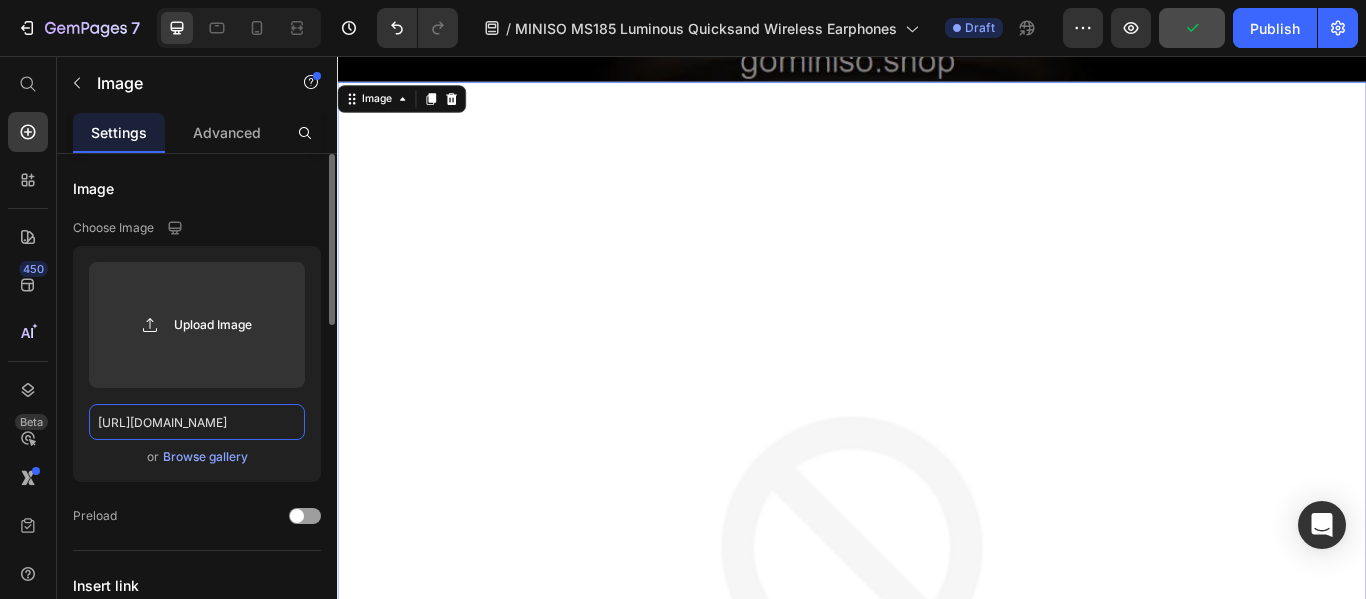 scroll, scrollTop: 0, scrollLeft: 266, axis: horizontal 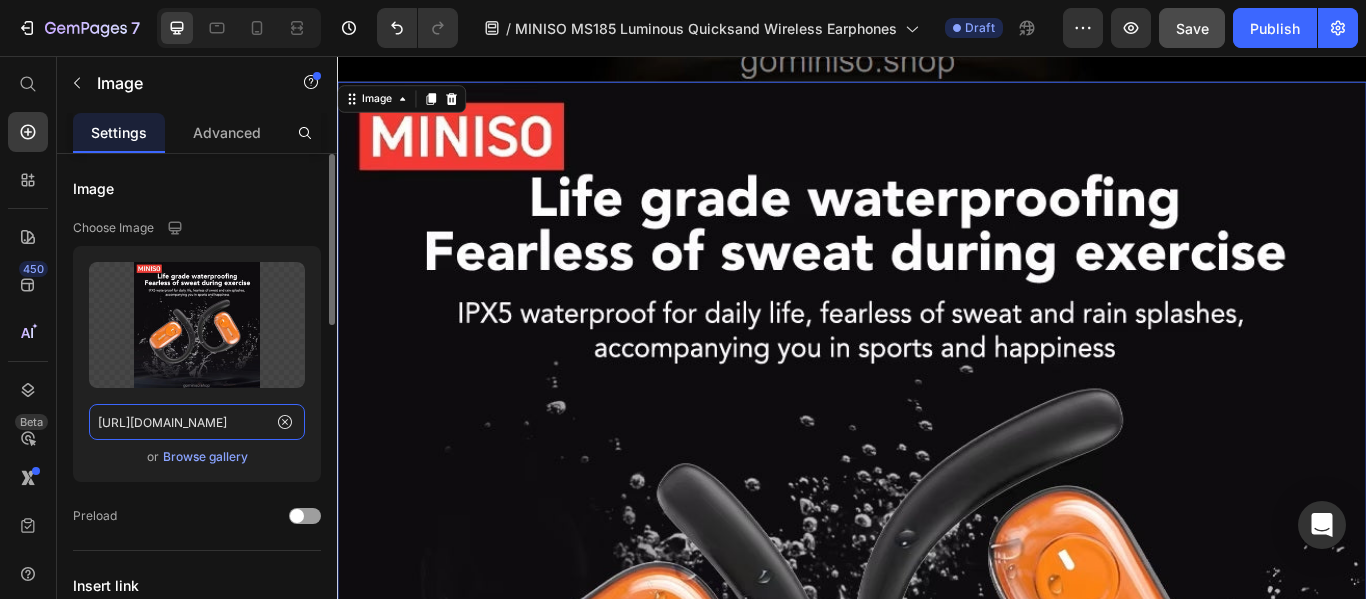 type on "https://cdn.shopify.com/s/files/1/0700/8980/1911/files/1.10.jpg?v=1752052332" 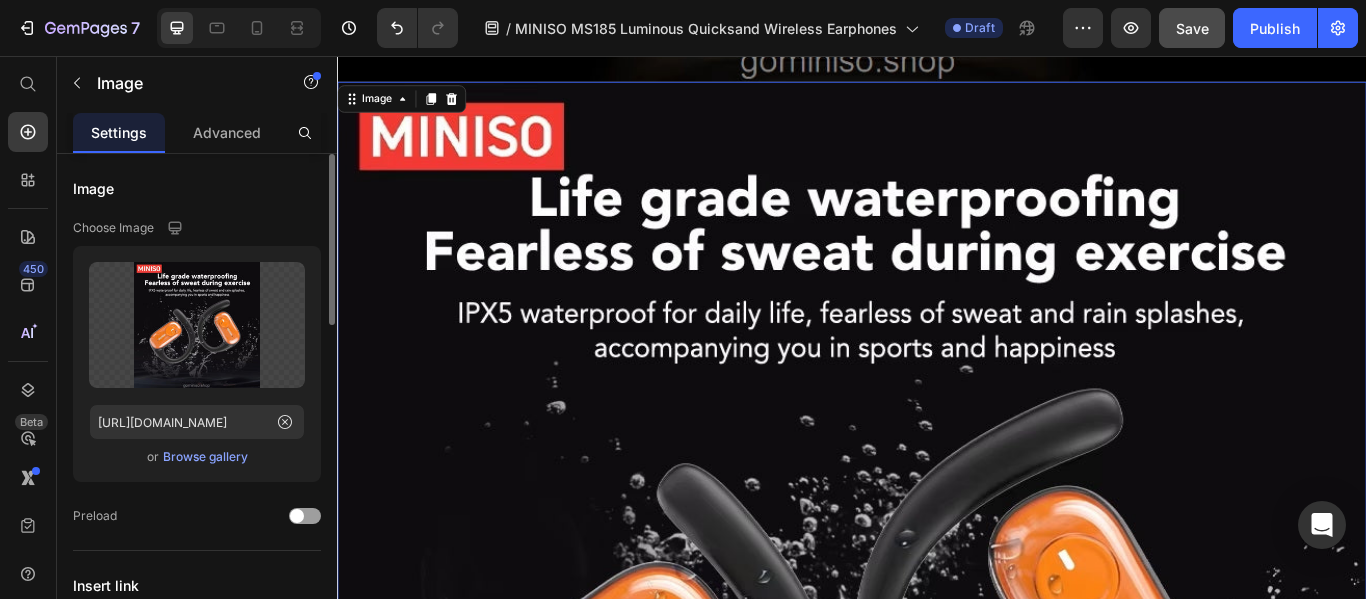 click on "Upload Image https://cdn.shopify.com/s/files/1/0700/8980/1911/files/1.10.jpg?v=1752052332  or   Browse gallery" 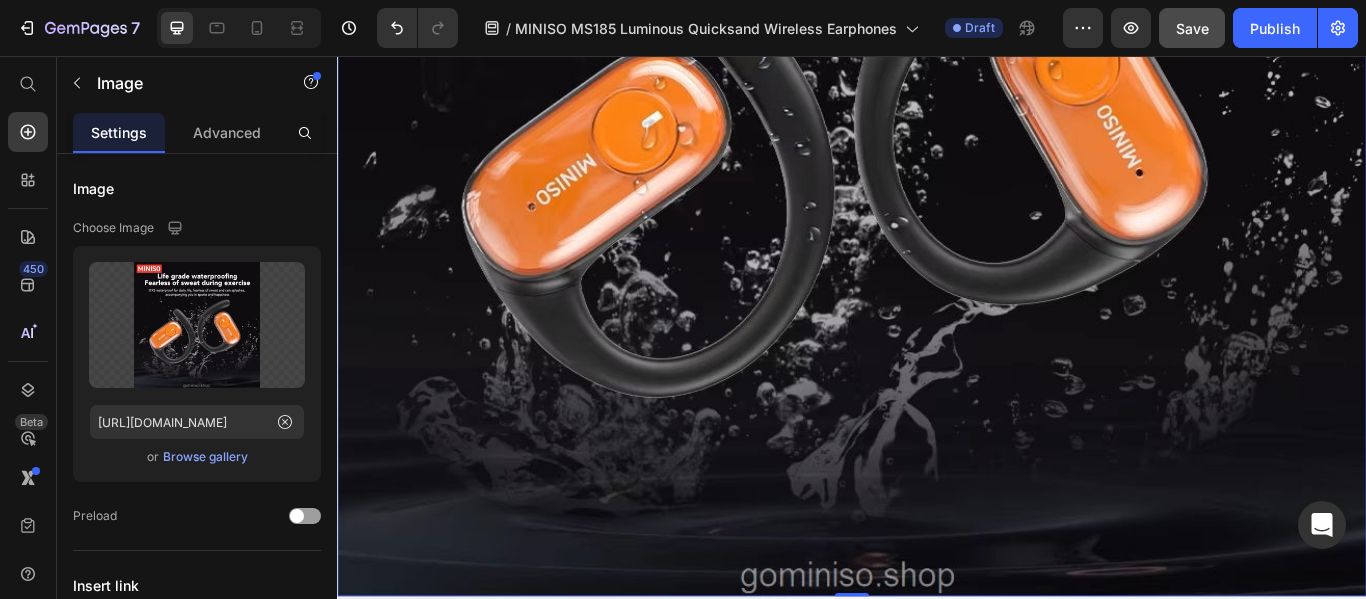 scroll, scrollTop: 10504, scrollLeft: 0, axis: vertical 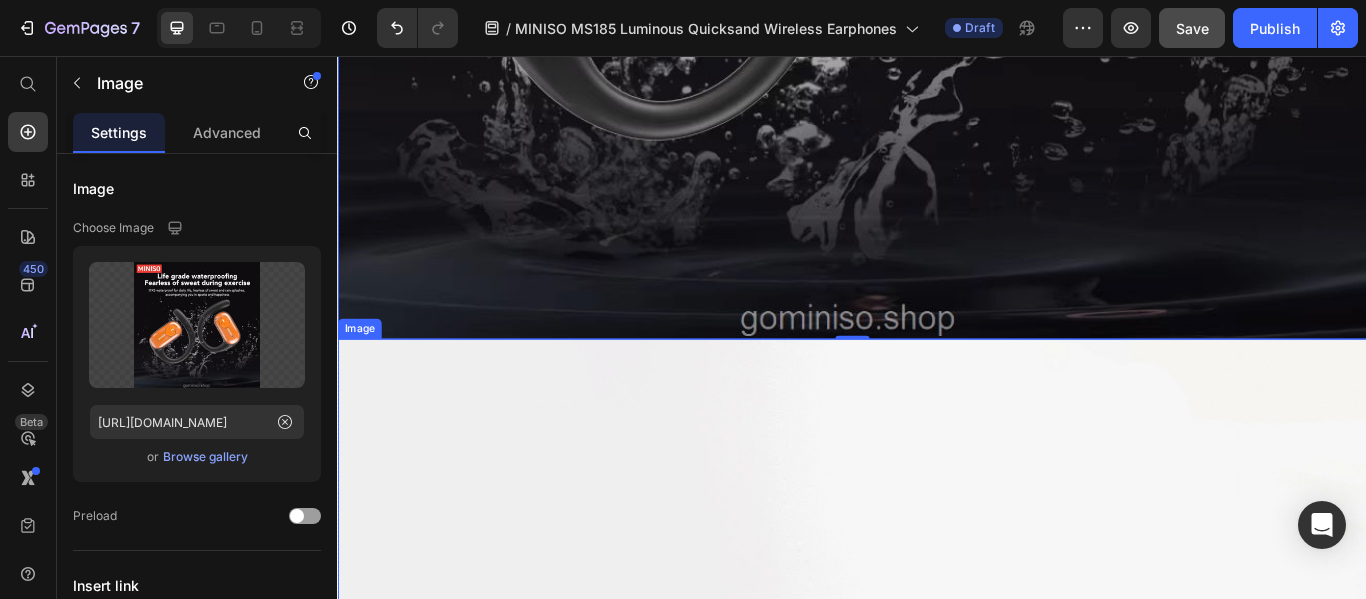 click at bounding box center [937, 836] 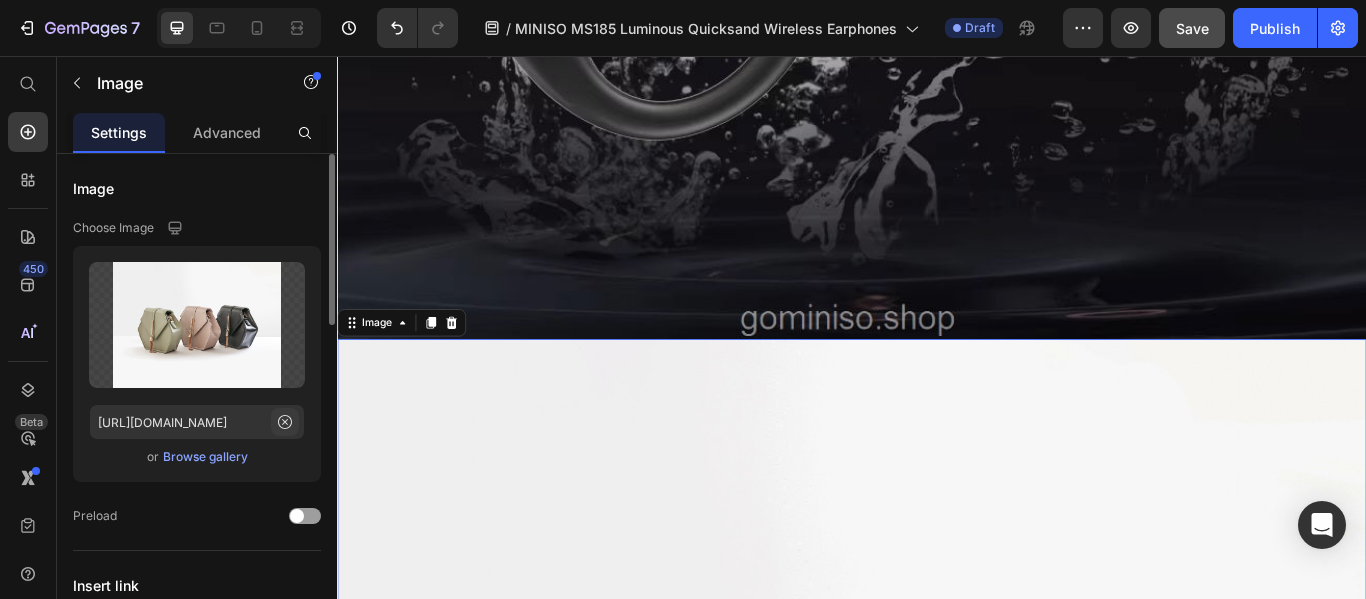 click 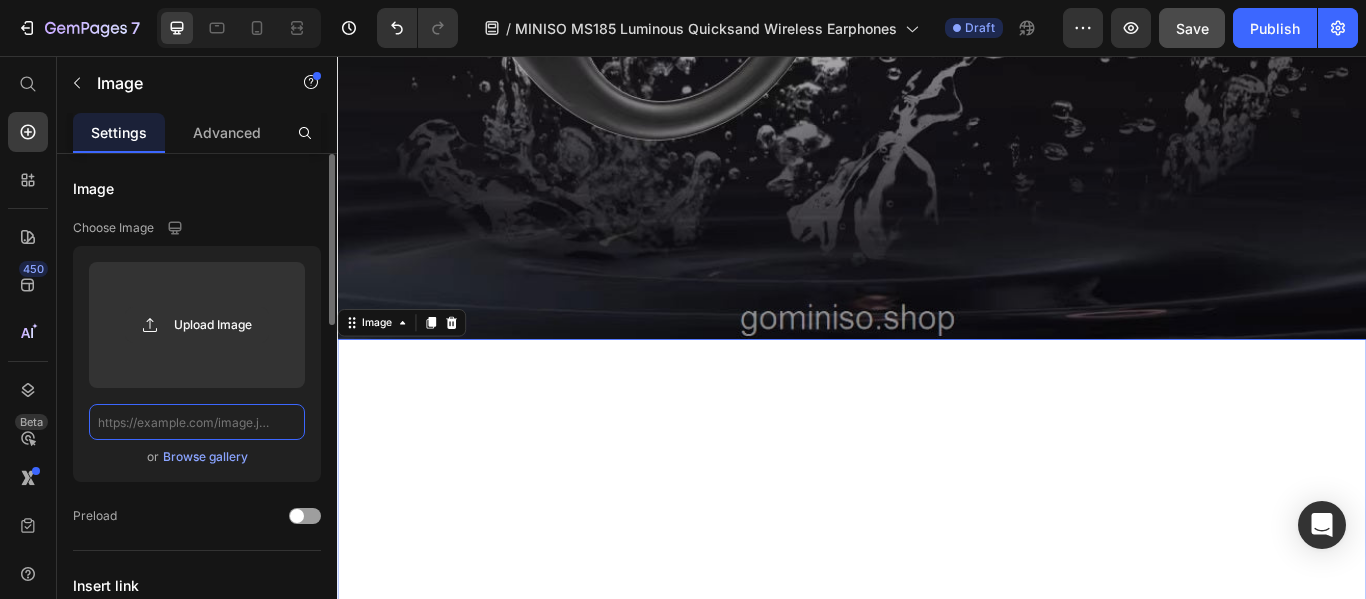 scroll, scrollTop: 0, scrollLeft: 0, axis: both 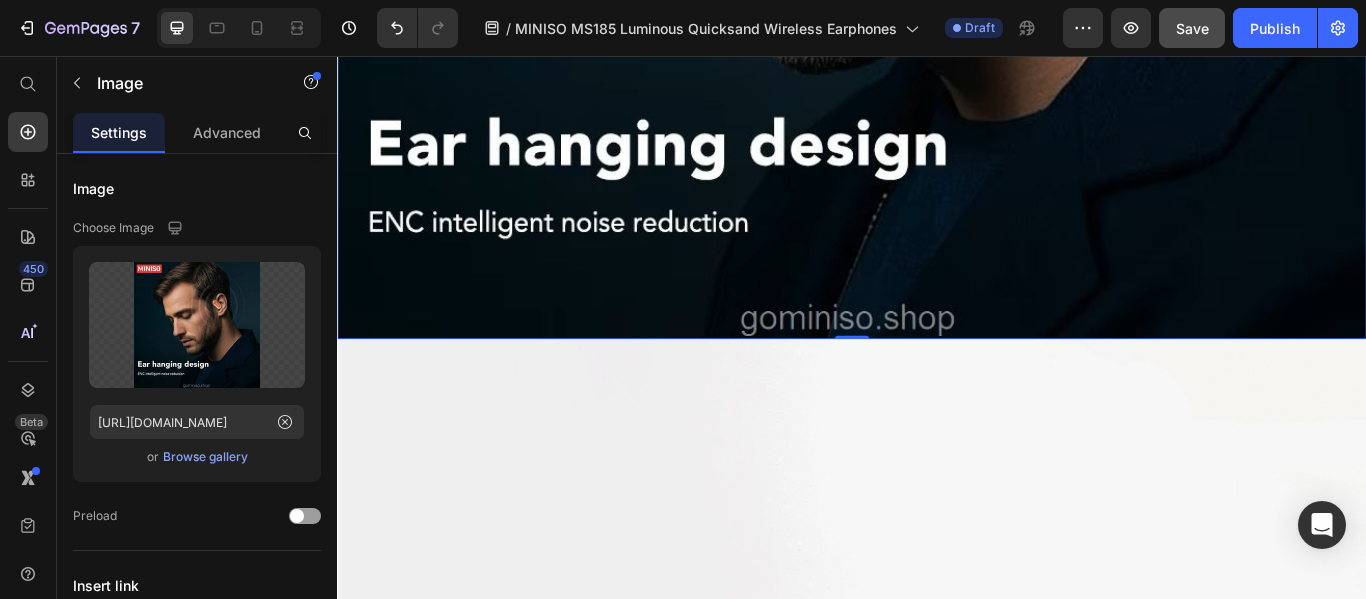 click at bounding box center [937, 836] 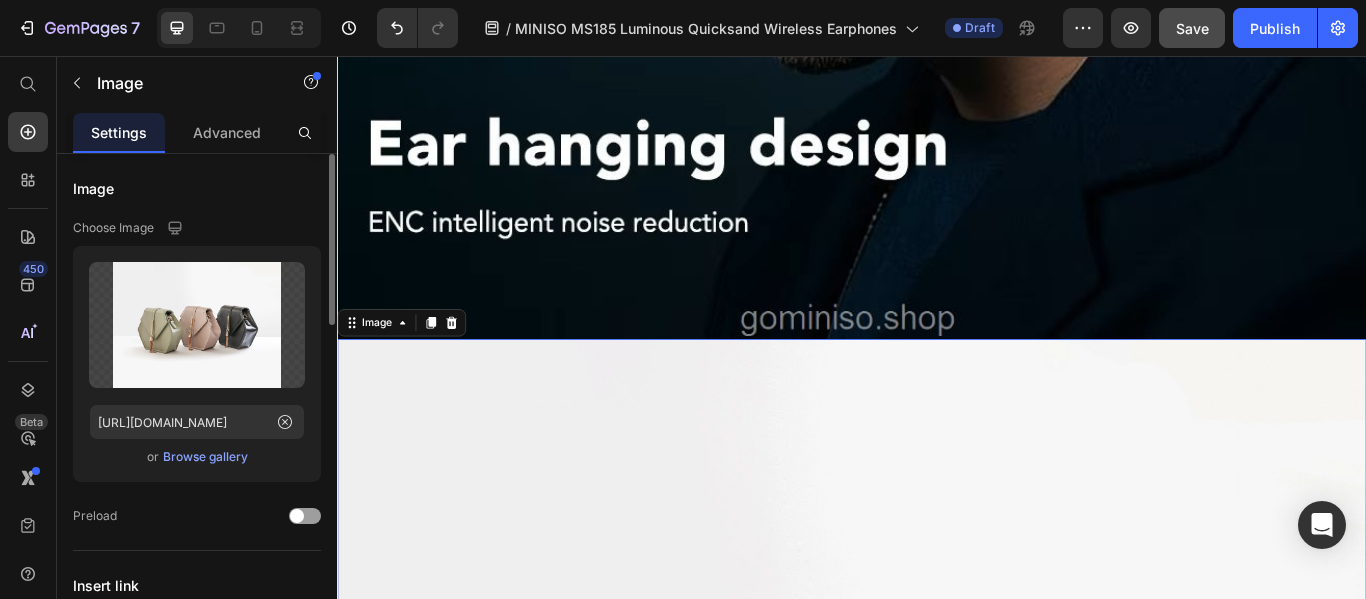 drag, startPoint x: 281, startPoint y: 431, endPoint x: 309, endPoint y: 410, distance: 35 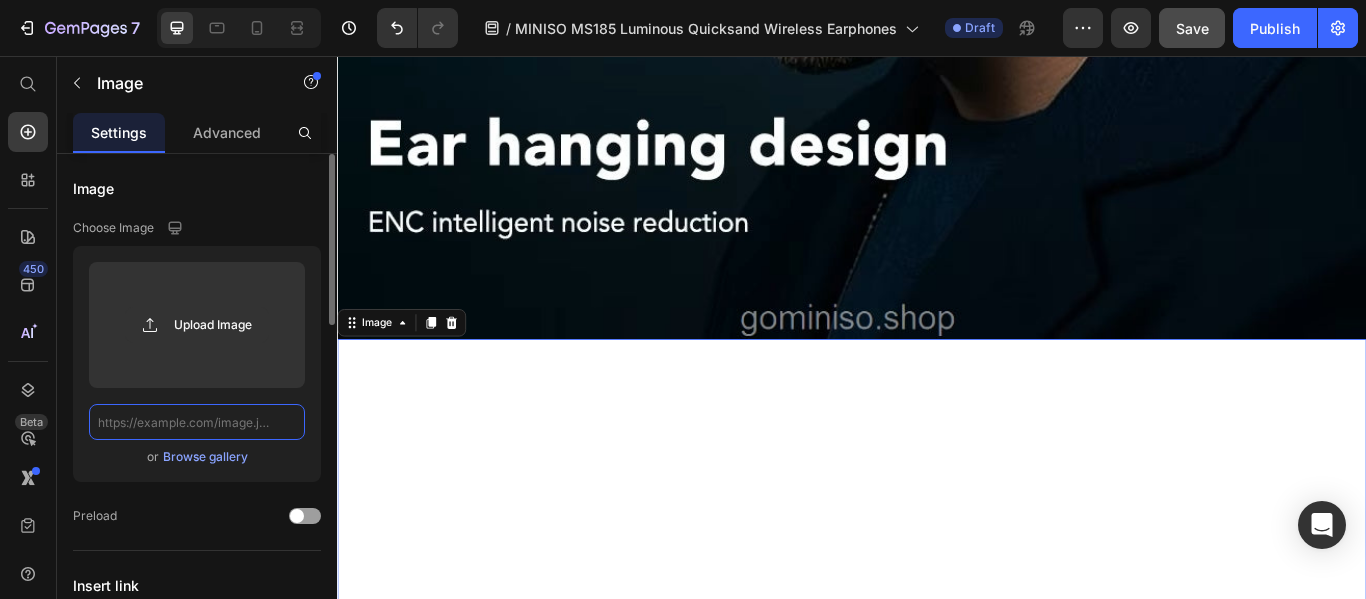 scroll, scrollTop: 0, scrollLeft: 0, axis: both 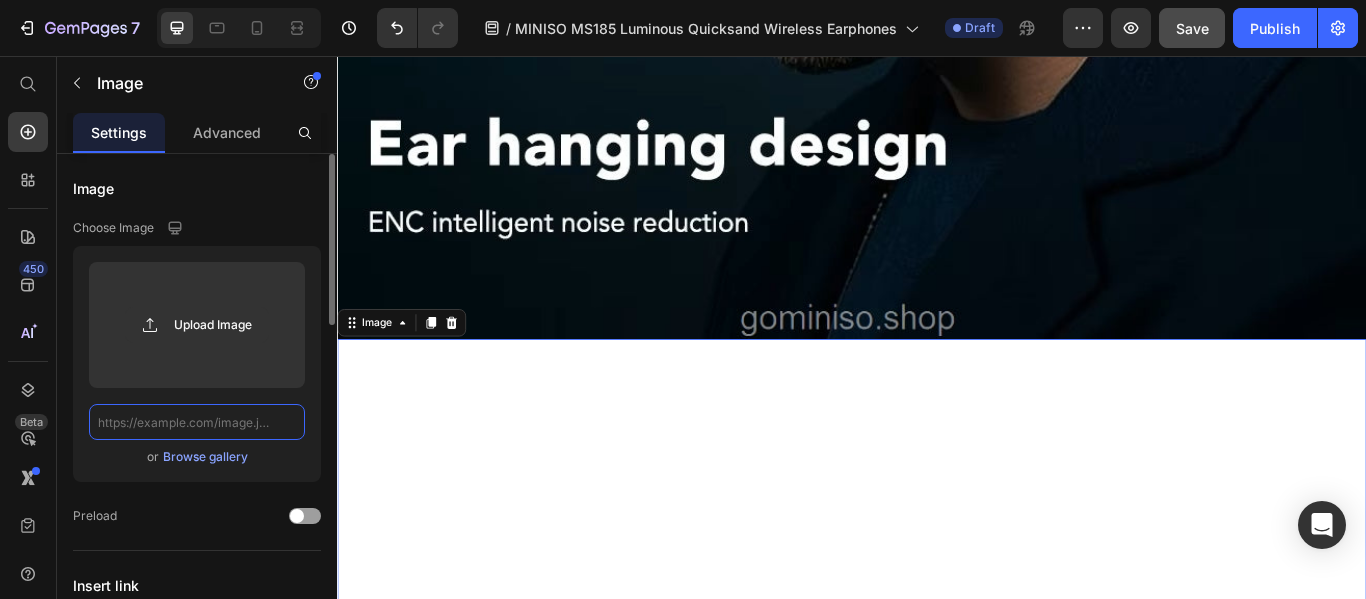 paste on "https://cdn.shopify.com/s/files/1/0700/8980/1911/files/1.3.jpg?v=1752052336" 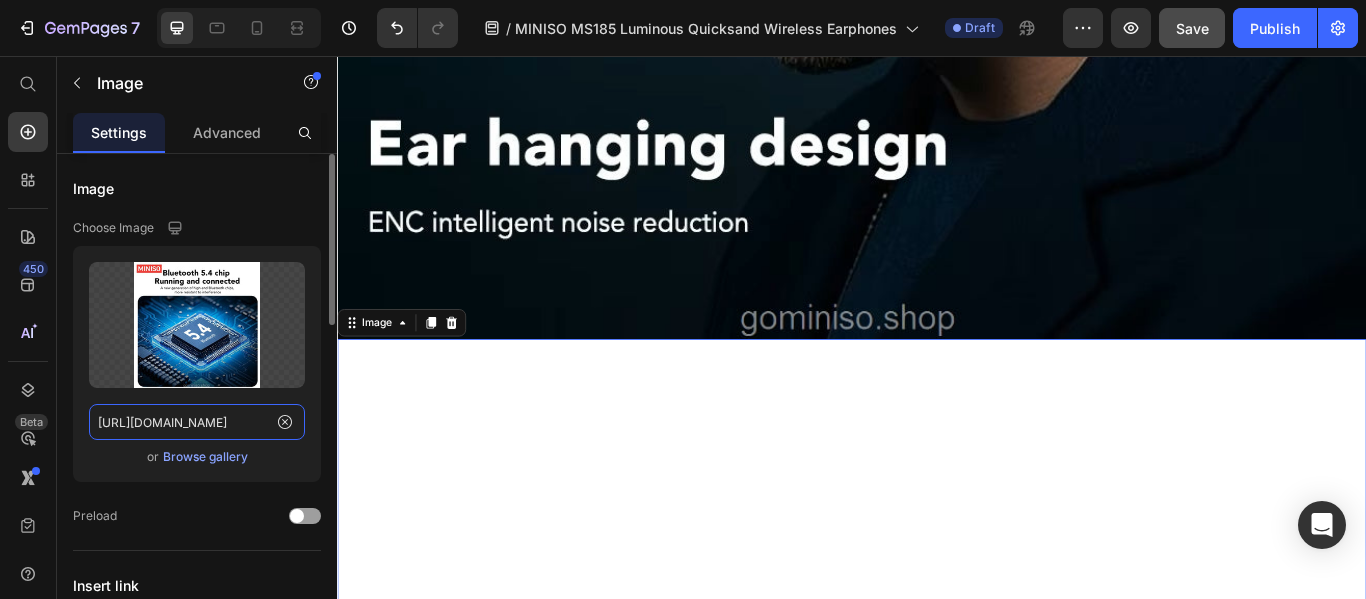scroll, scrollTop: 0, scrollLeft: 261, axis: horizontal 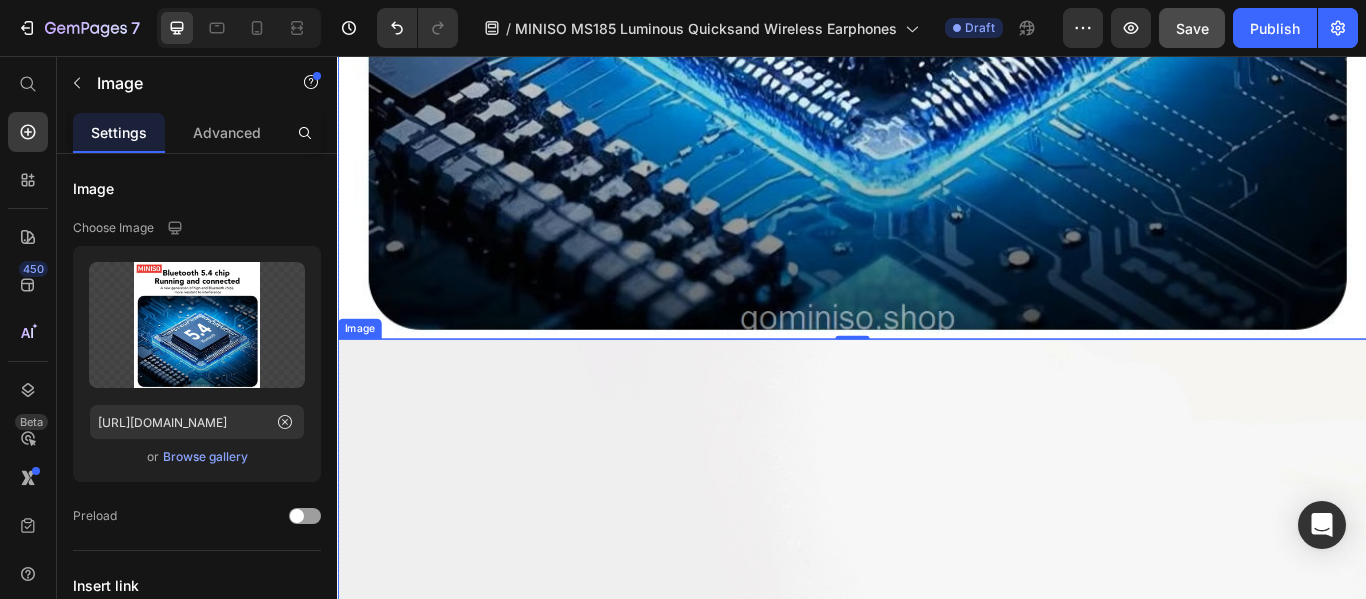 click at bounding box center [937, 836] 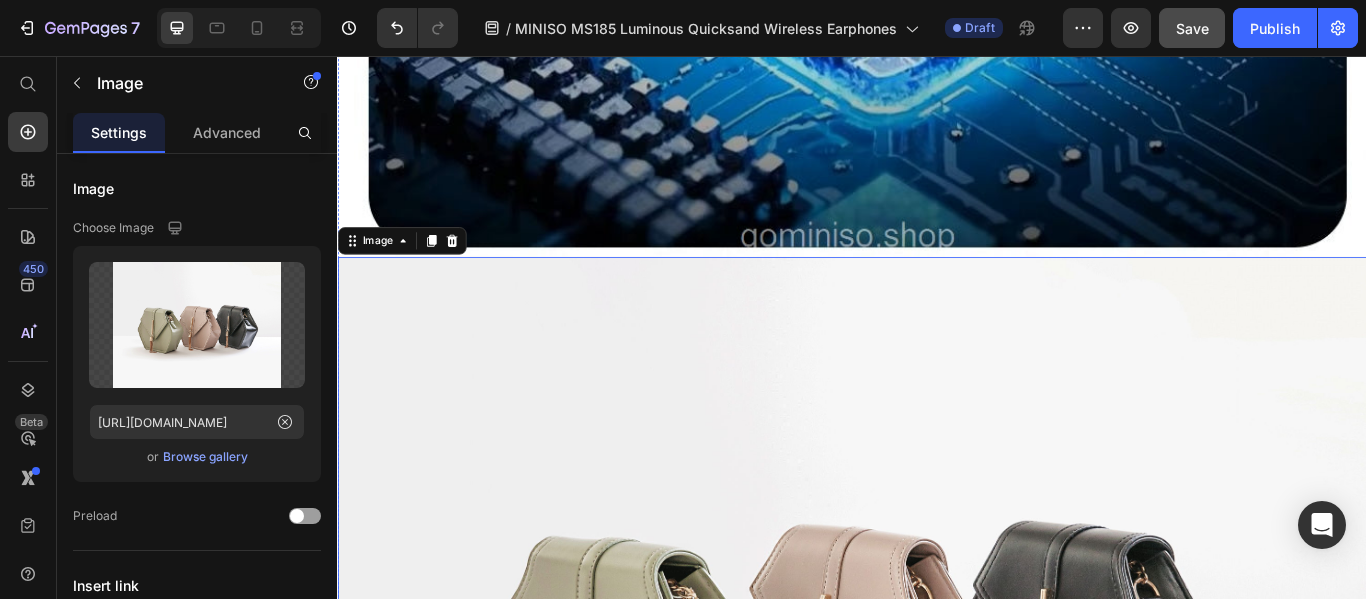 scroll, scrollTop: 13104, scrollLeft: 0, axis: vertical 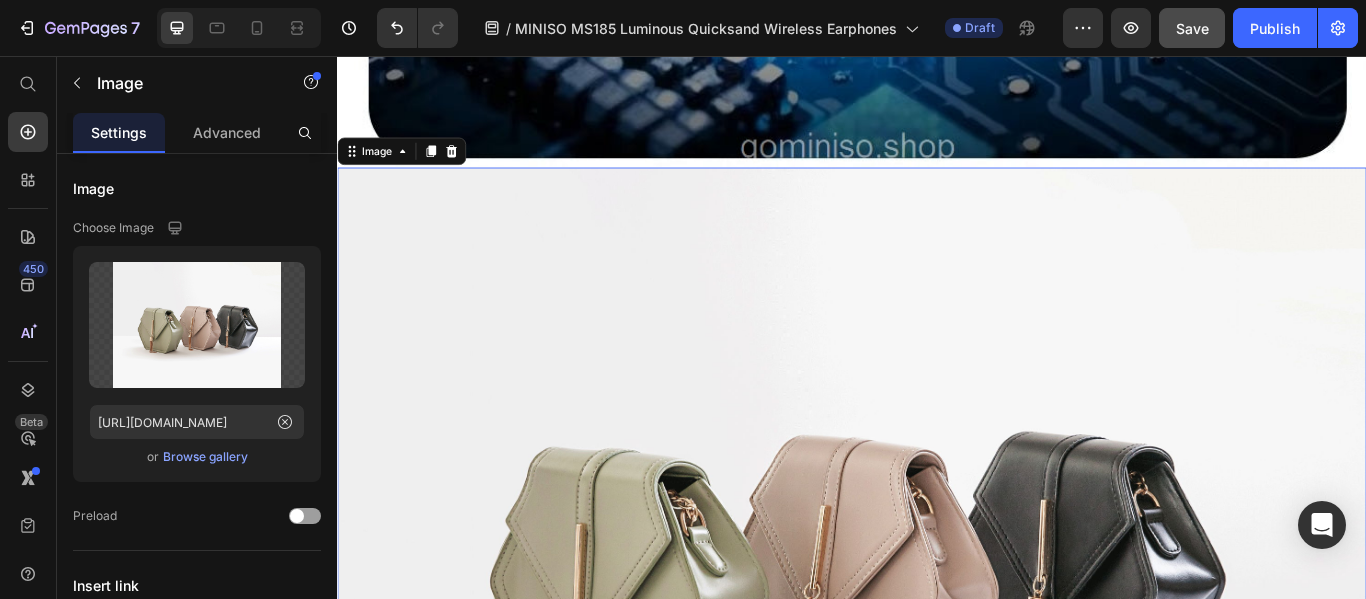 click at bounding box center [937, 636] 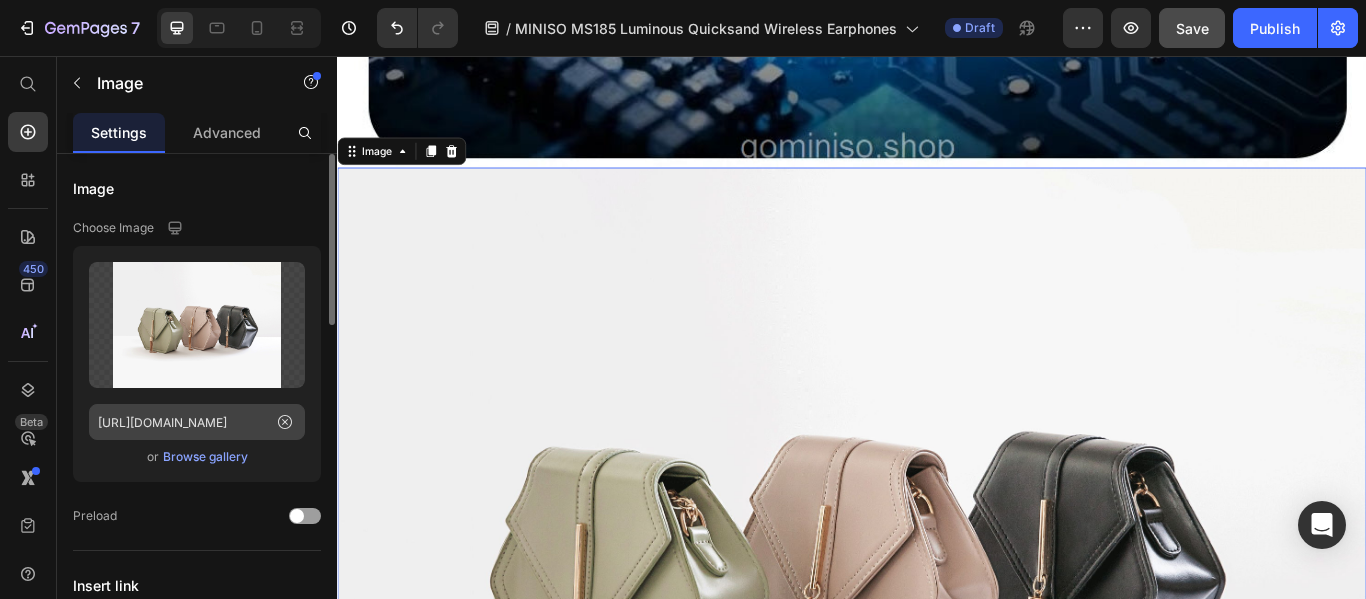 click 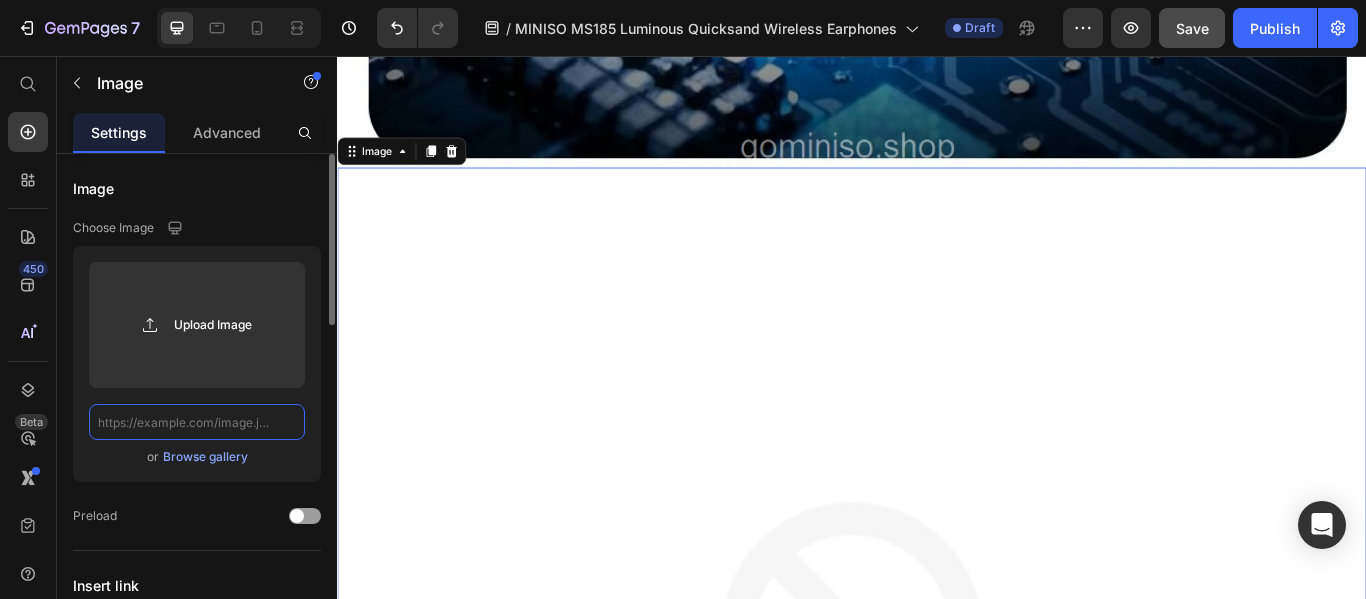 scroll, scrollTop: 0, scrollLeft: 0, axis: both 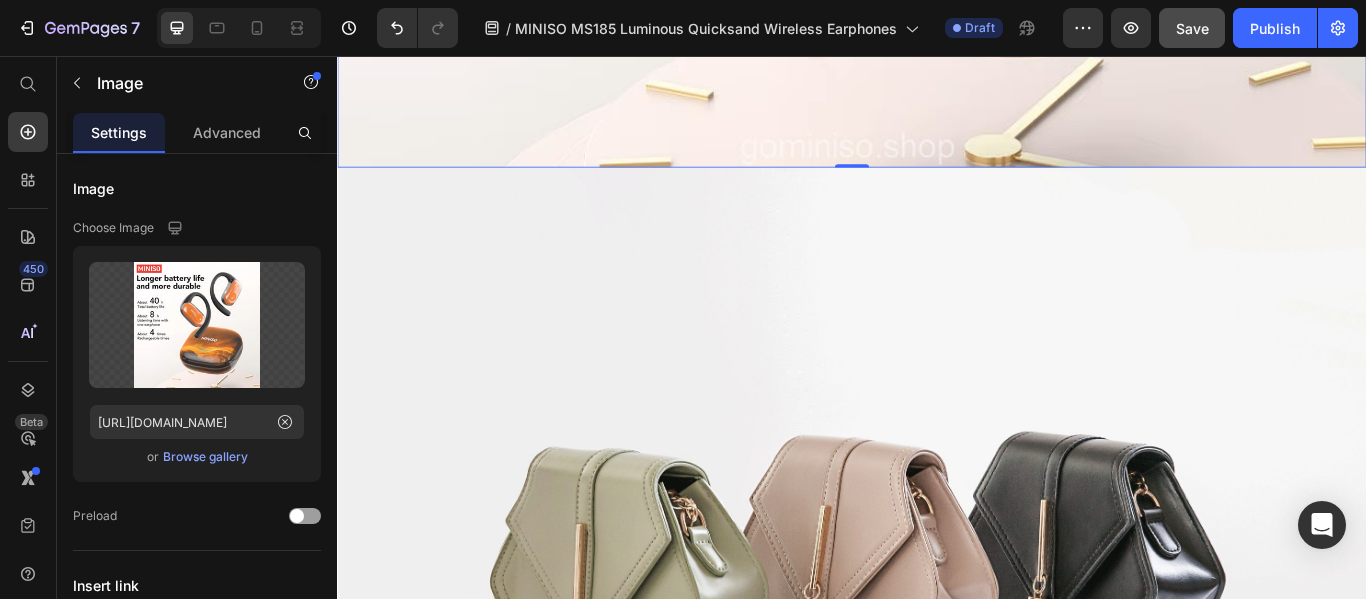 click at bounding box center (937, 636) 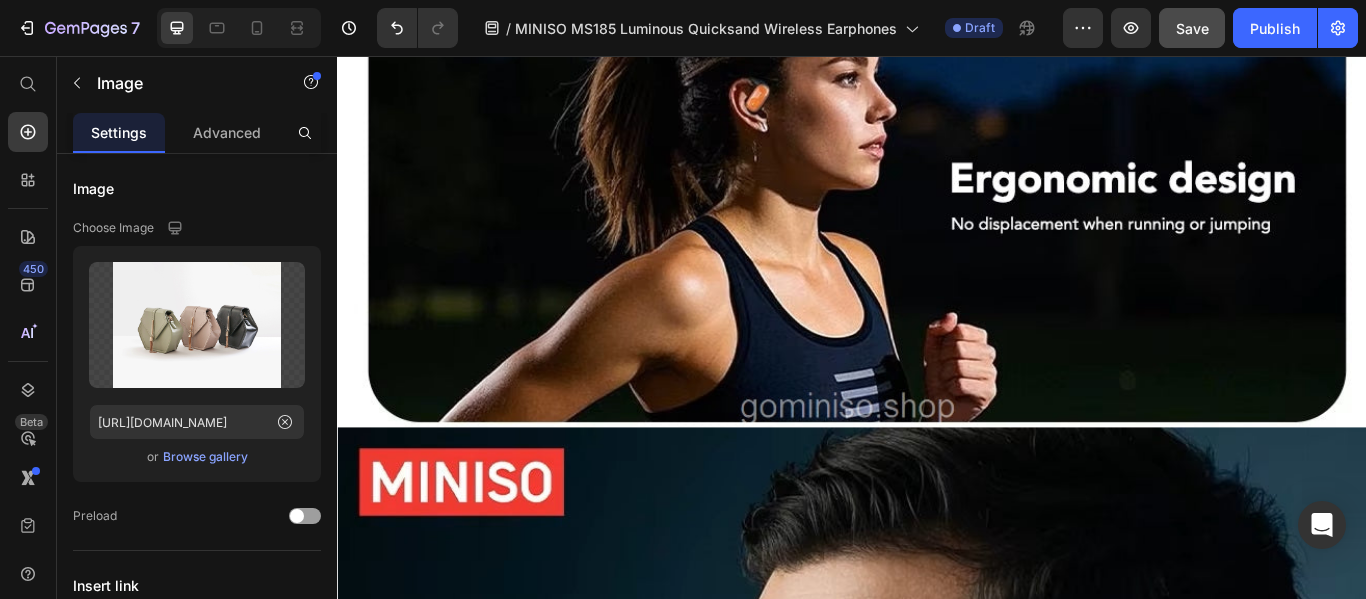scroll, scrollTop: 5604, scrollLeft: 0, axis: vertical 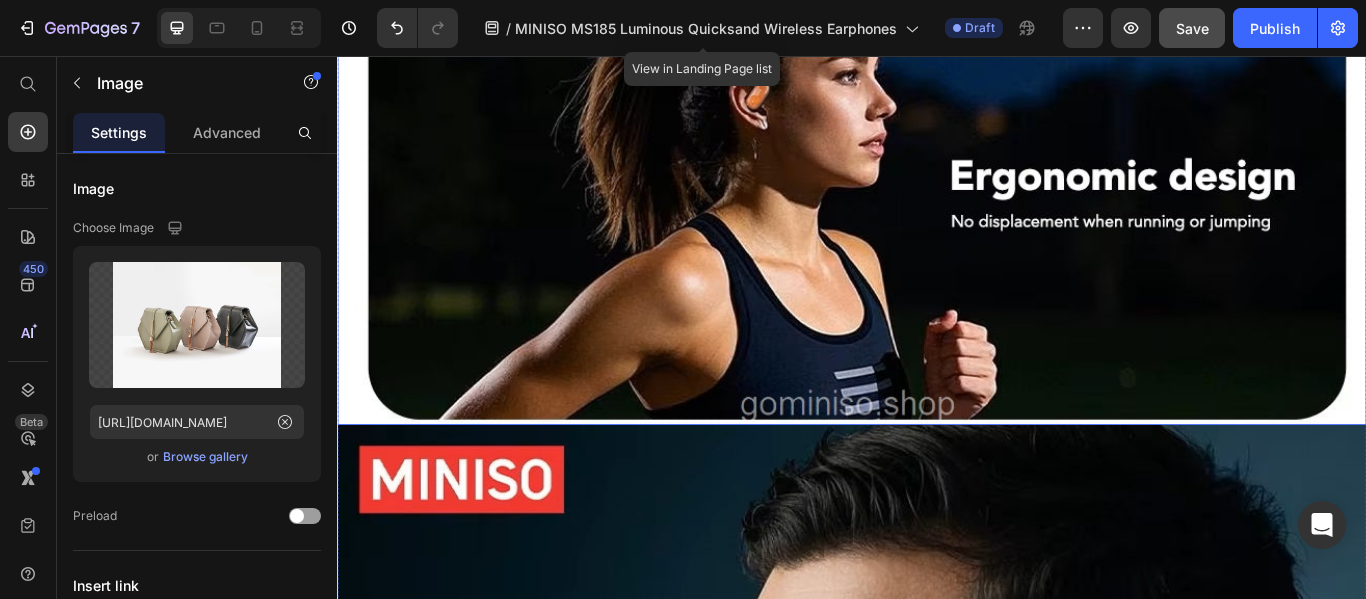 click at bounding box center [937, -114] 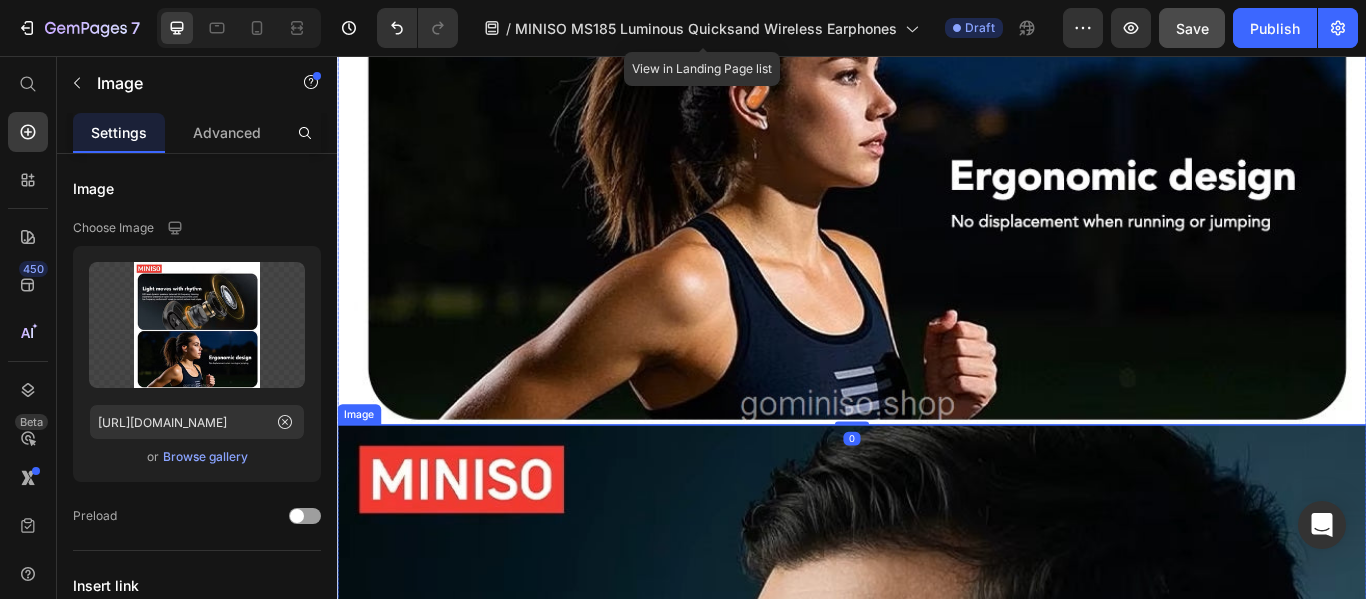scroll, scrollTop: 5804, scrollLeft: 0, axis: vertical 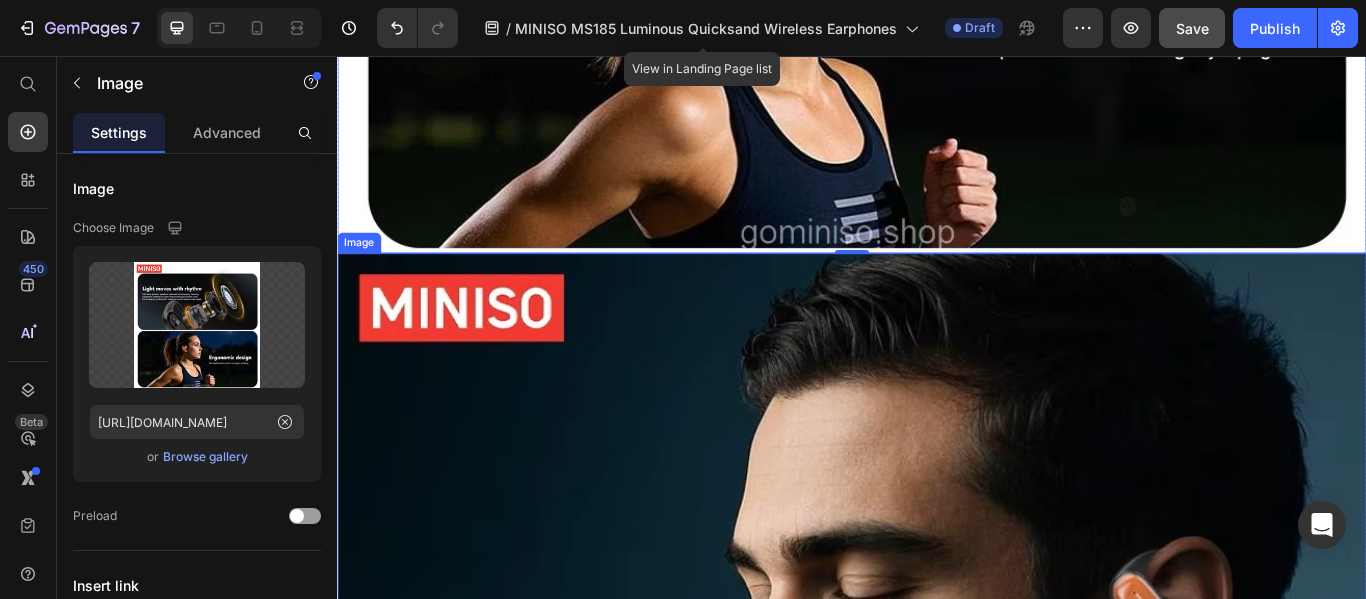 click at bounding box center [937, 886] 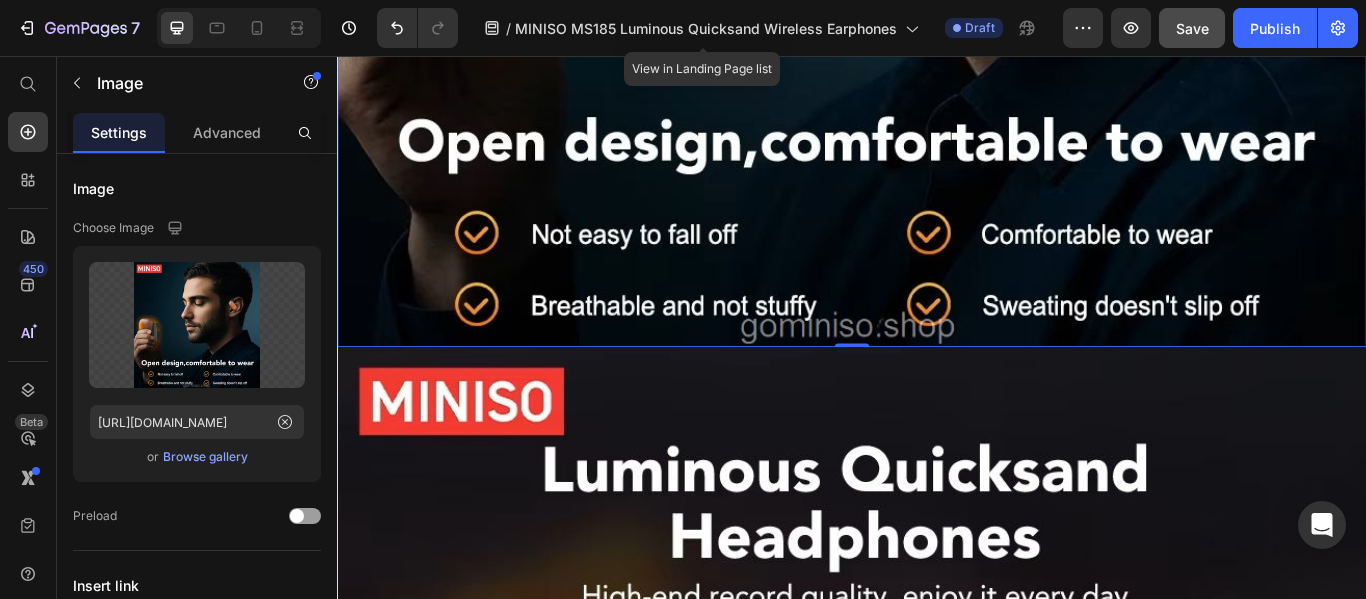 scroll, scrollTop: 7004, scrollLeft: 0, axis: vertical 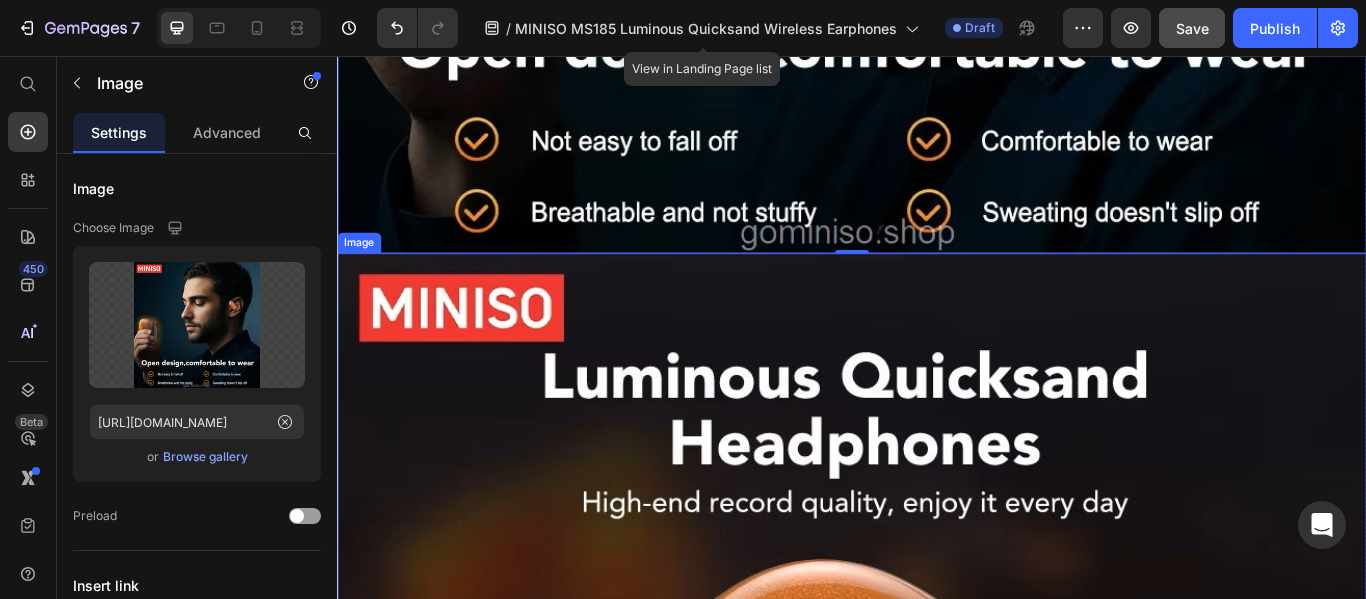click at bounding box center [937, 886] 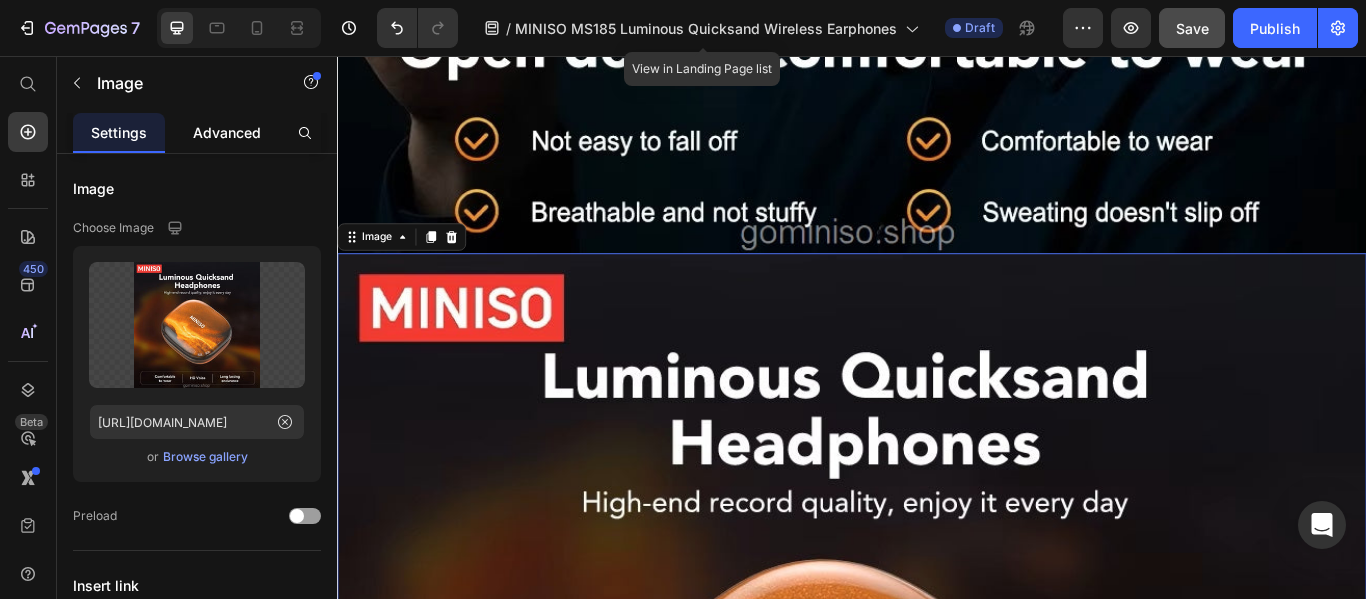 click on "Advanced" at bounding box center [227, 132] 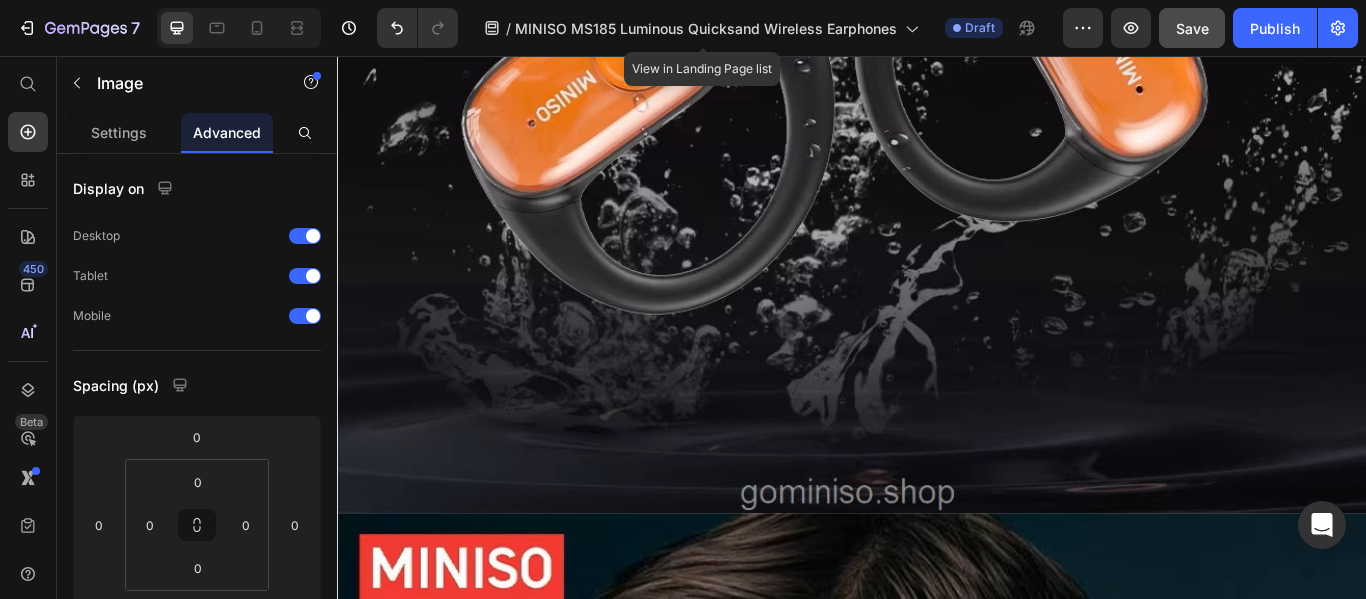 scroll, scrollTop: 10304, scrollLeft: 0, axis: vertical 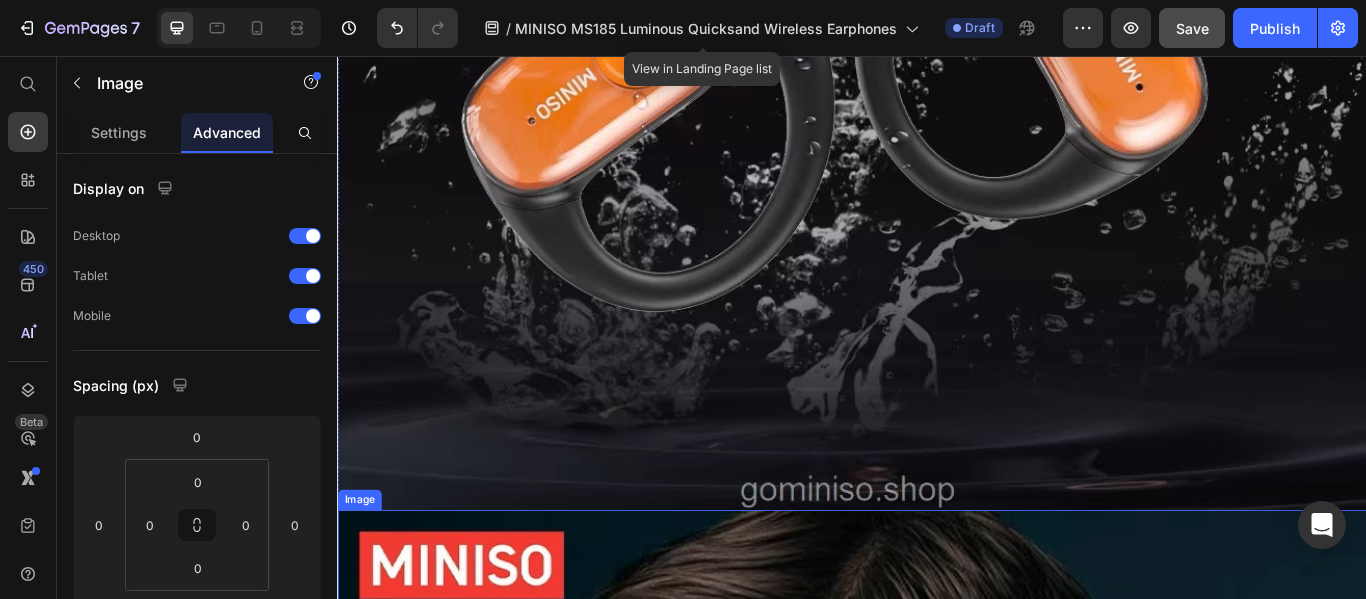 click at bounding box center [937, 1186] 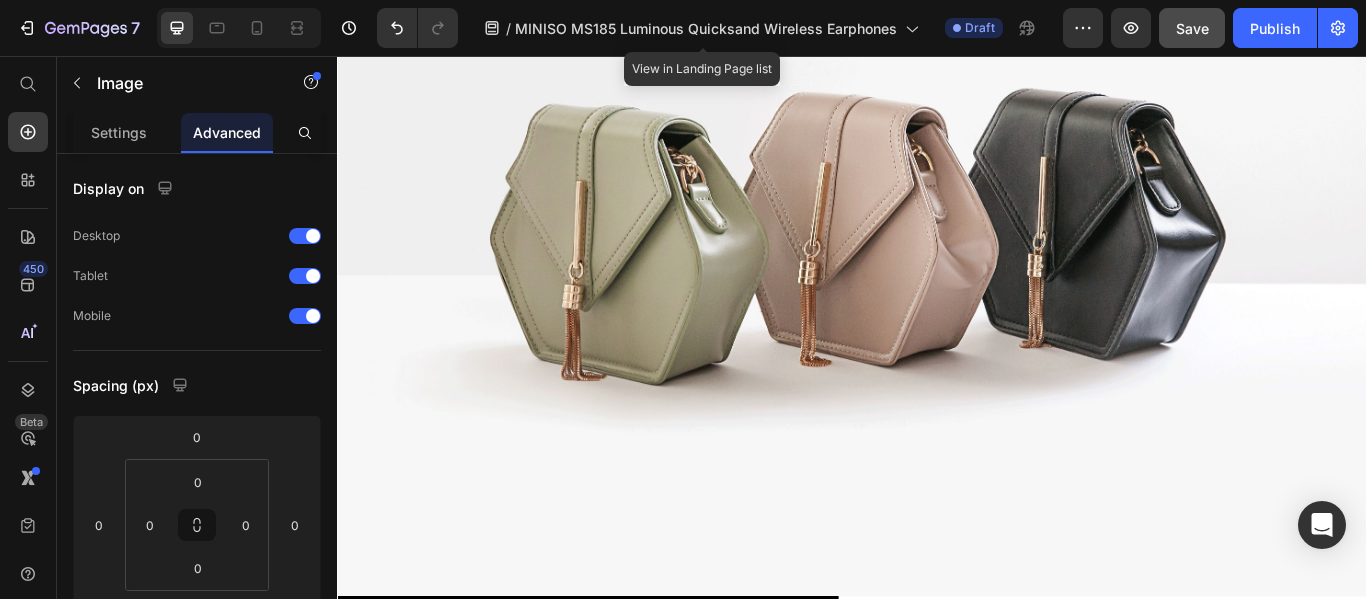 scroll, scrollTop: 14604, scrollLeft: 0, axis: vertical 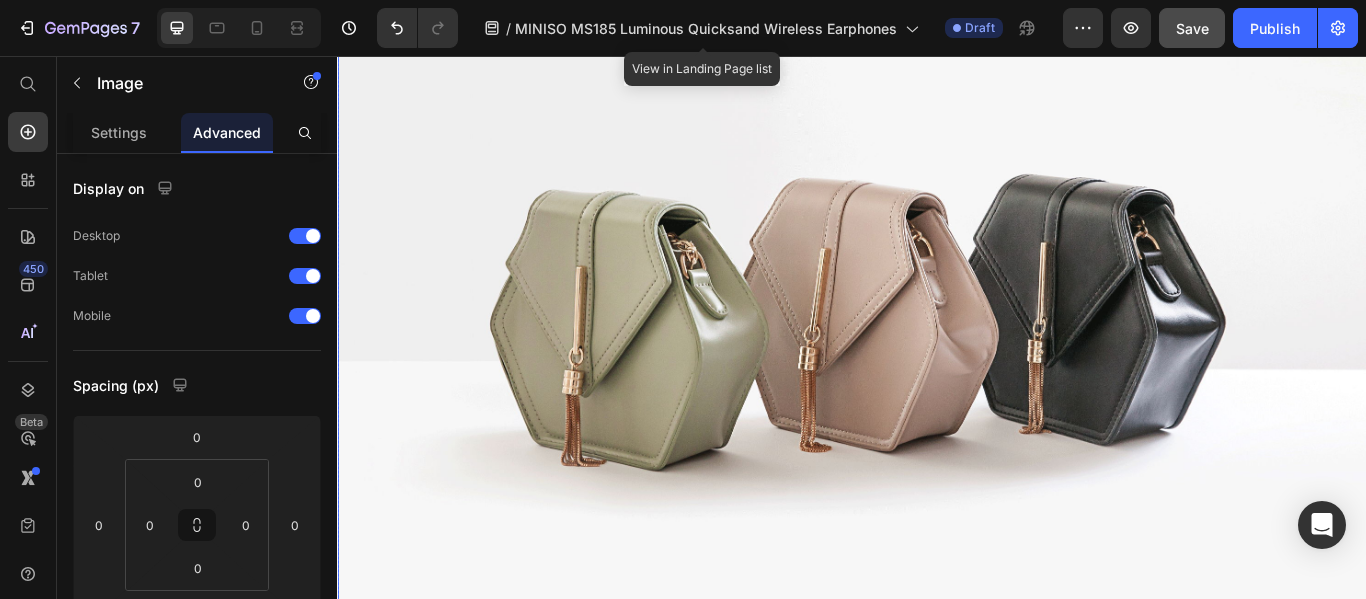 click at bounding box center [937, 336] 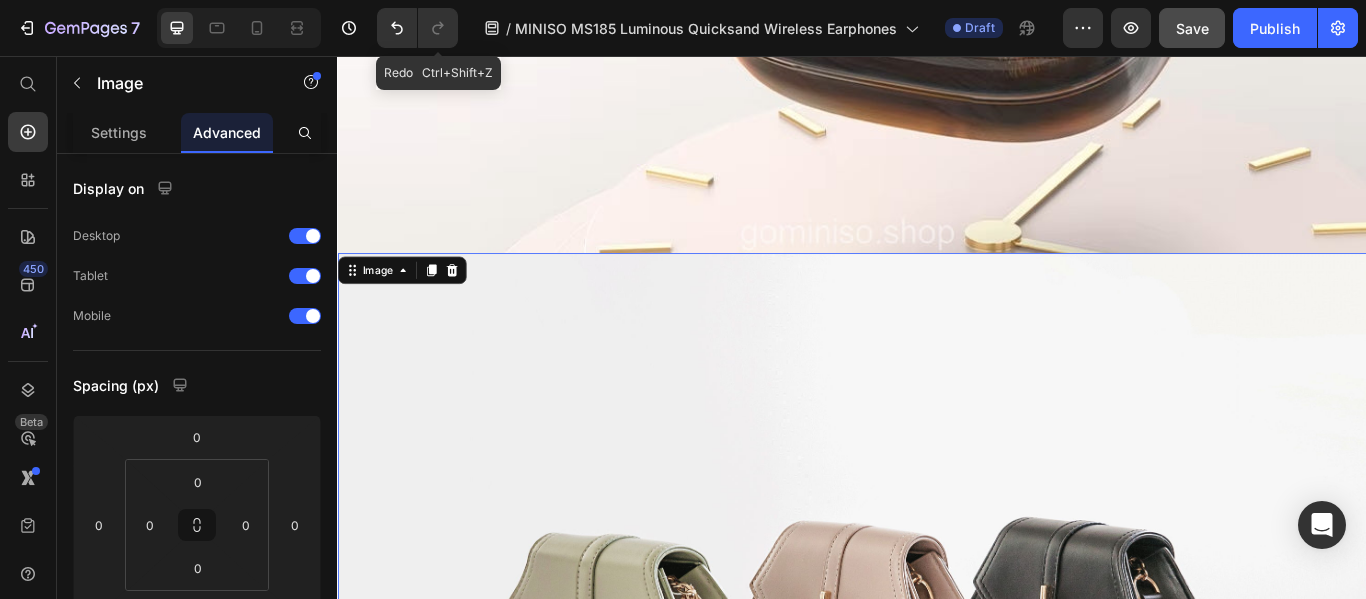 scroll, scrollTop: 14304, scrollLeft: 0, axis: vertical 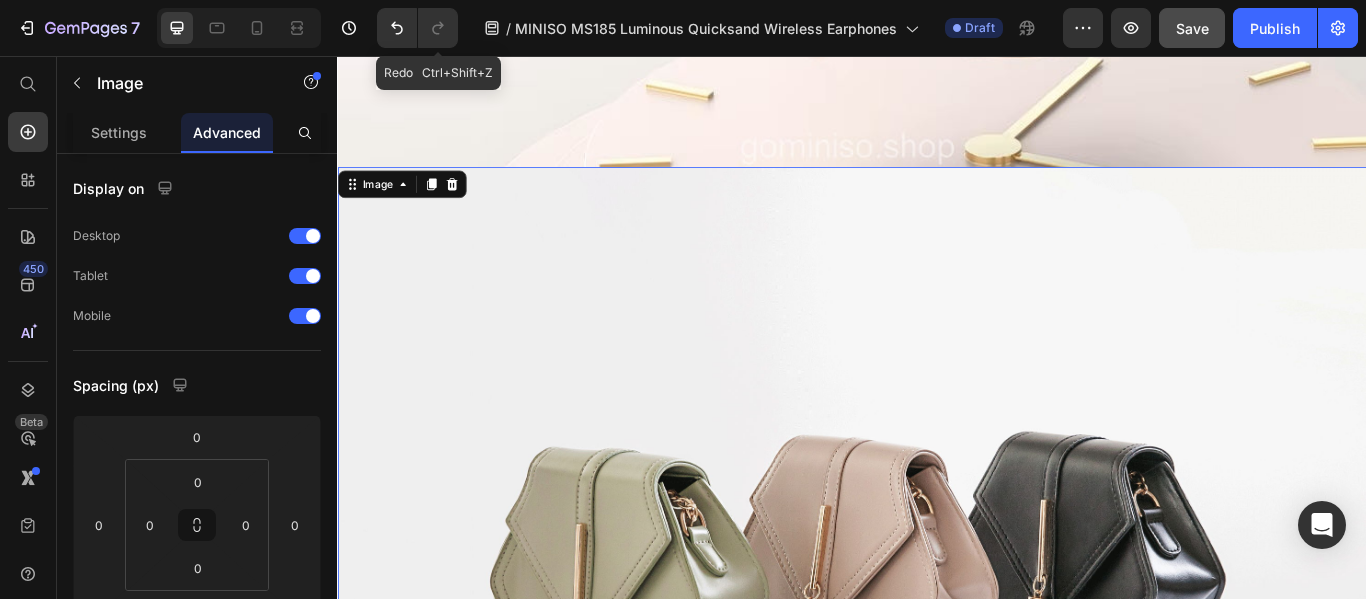 click at bounding box center [937, 636] 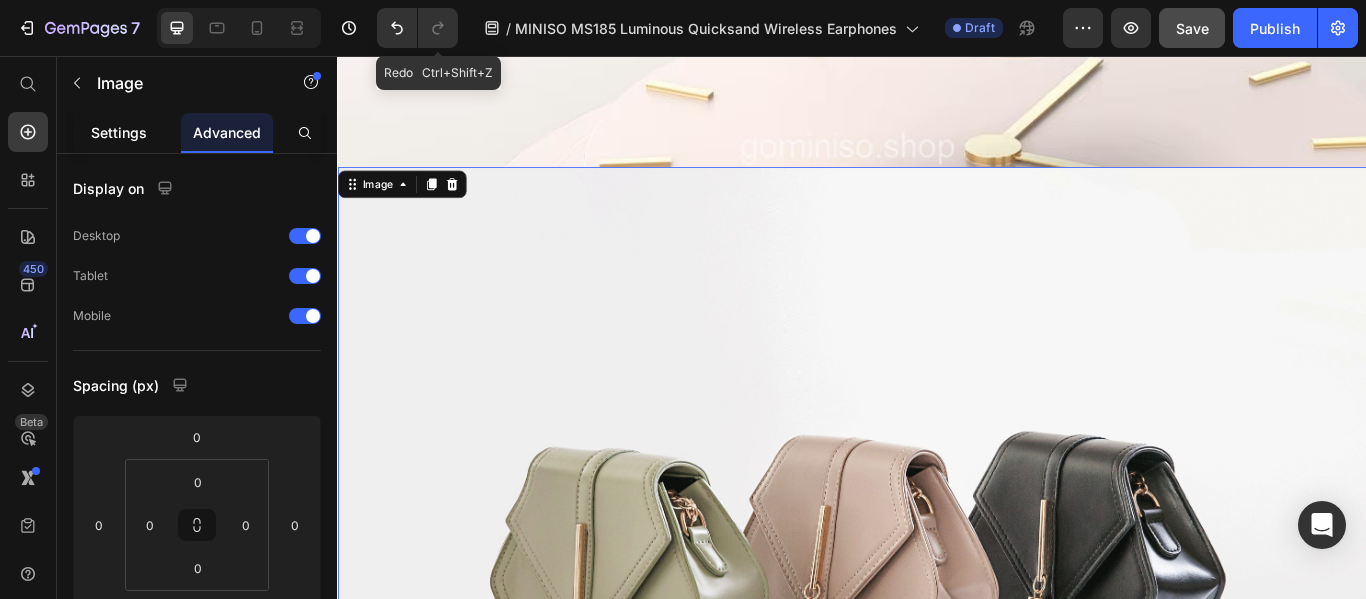 click on "Settings" at bounding box center [119, 132] 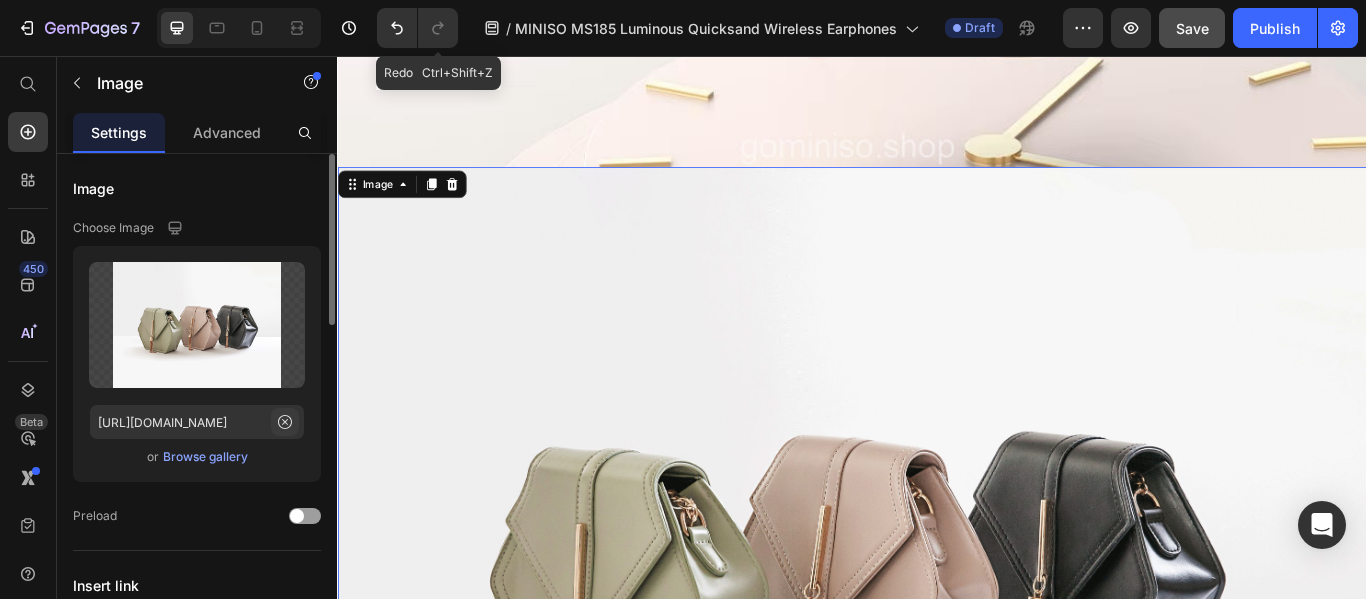 click 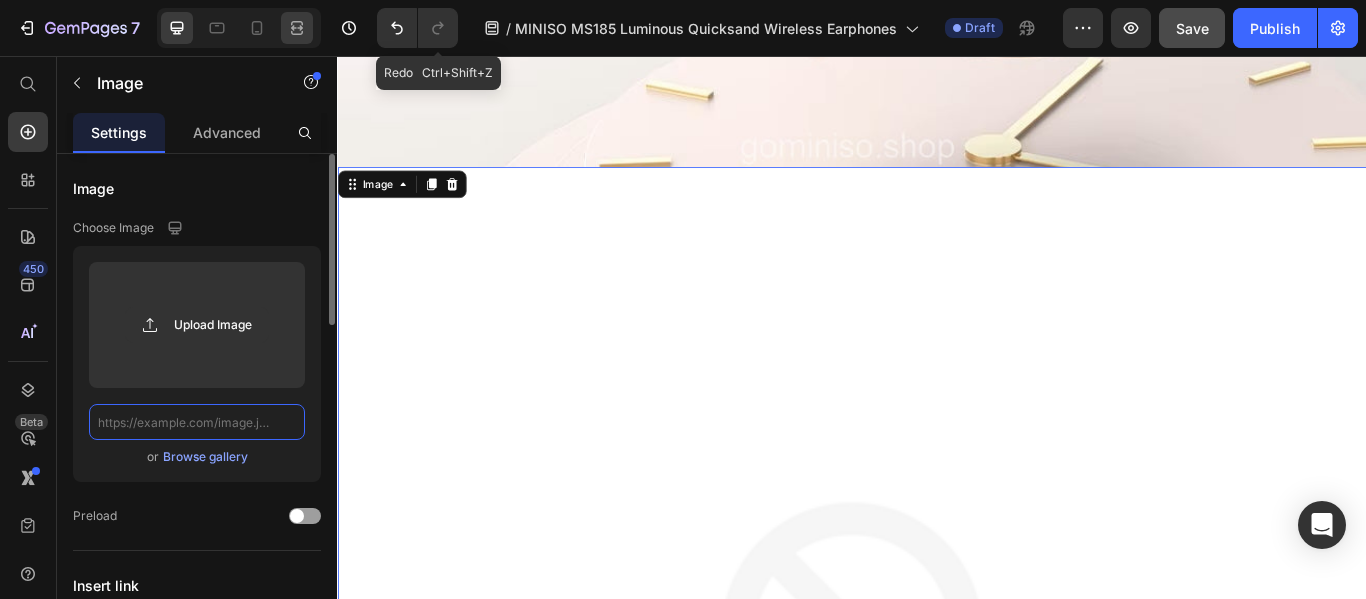 scroll, scrollTop: 0, scrollLeft: 0, axis: both 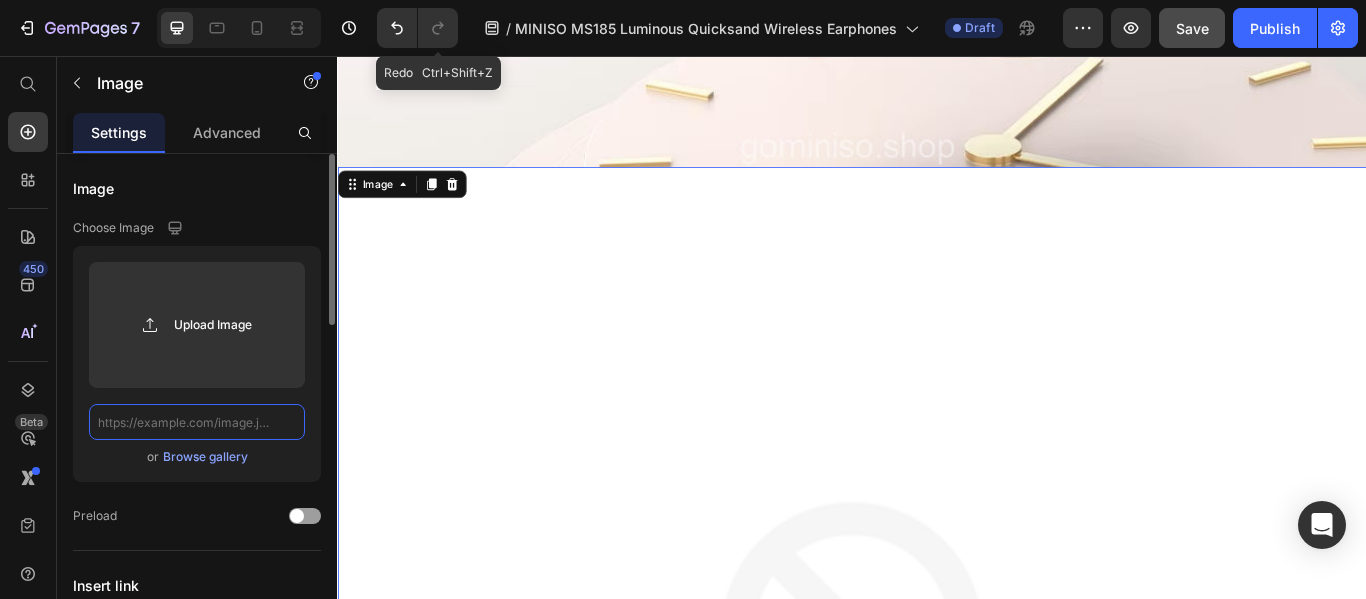 paste on "https://cdn.shopify.com/s/files/1/0700/8980/1911/files/gominiso.shop_miniso_earphones_m185_pakistan_jpg.jpg?v=1752136317" 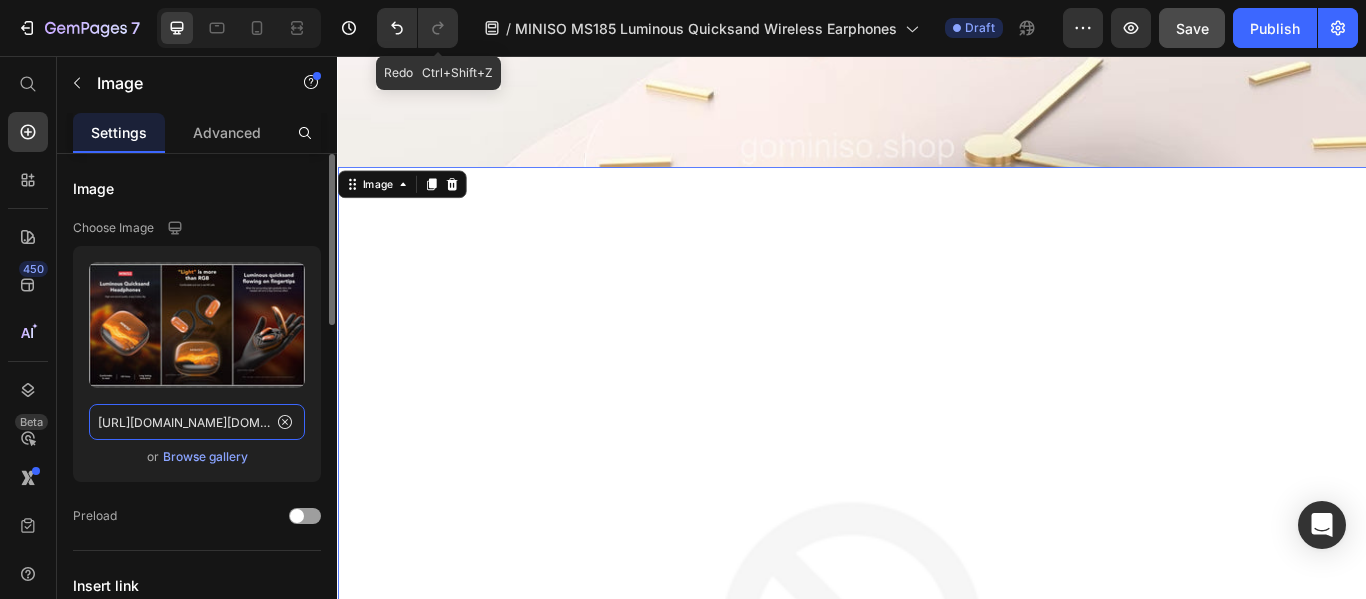 scroll, scrollTop: 0, scrollLeft: 546, axis: horizontal 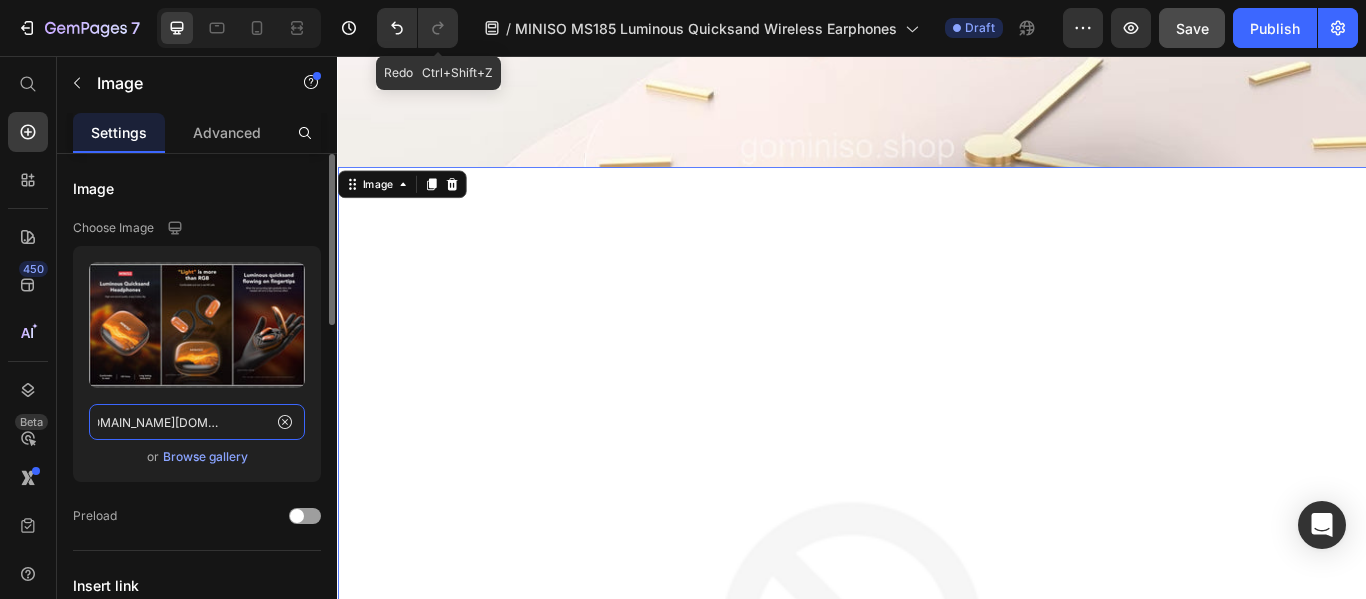 type on "https://cdn.shopify.com/s/files/1/0700/8980/1911/files/gominiso.shop_miniso_earphones_m185_pakistan_jpg.jpg?v=1752136317" 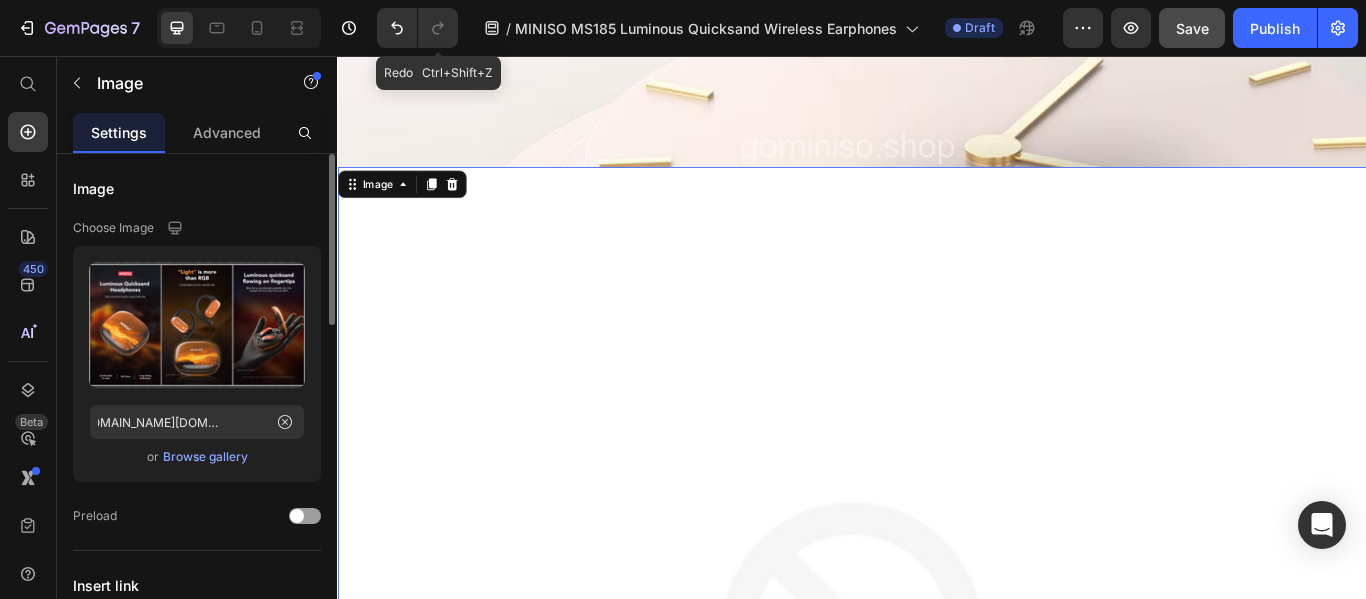 click on "Choose Image" at bounding box center [197, 228] 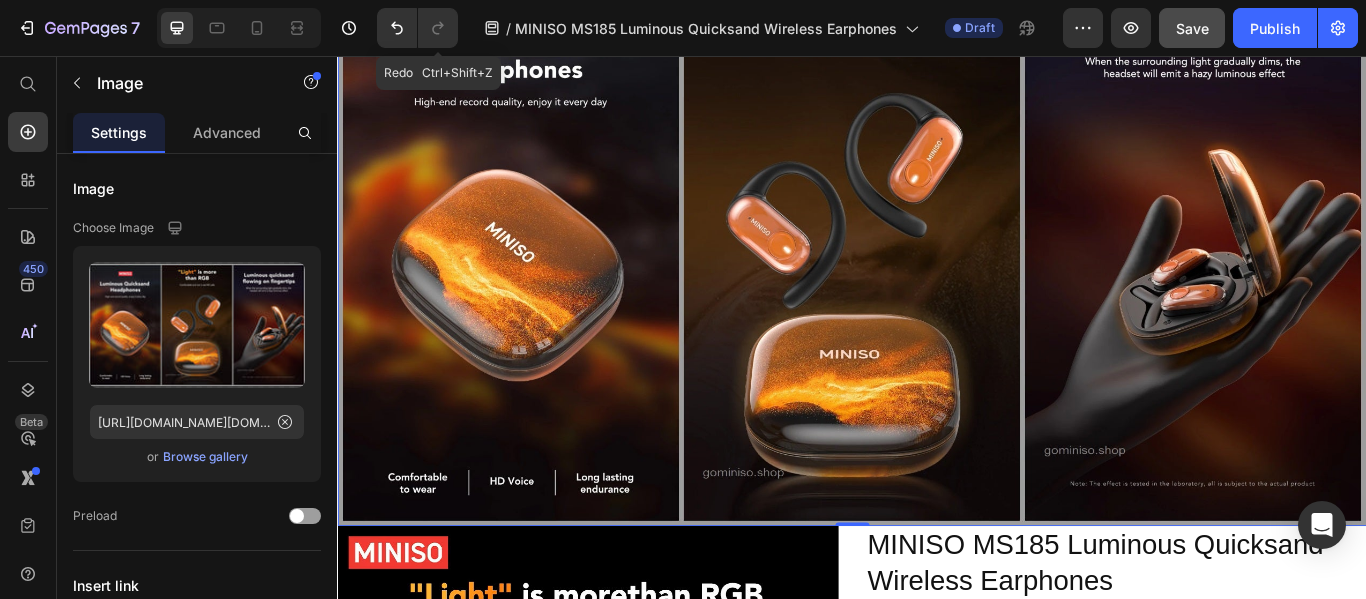 scroll, scrollTop: 14704, scrollLeft: 0, axis: vertical 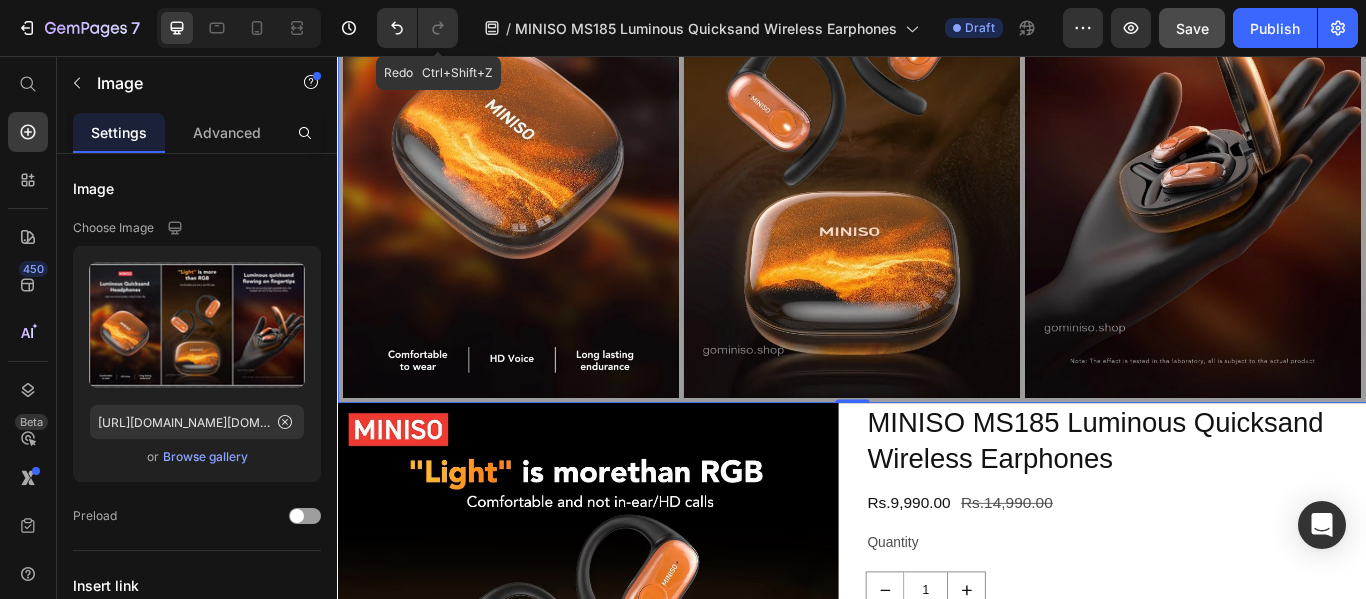 click on "0" at bounding box center (937, 477) 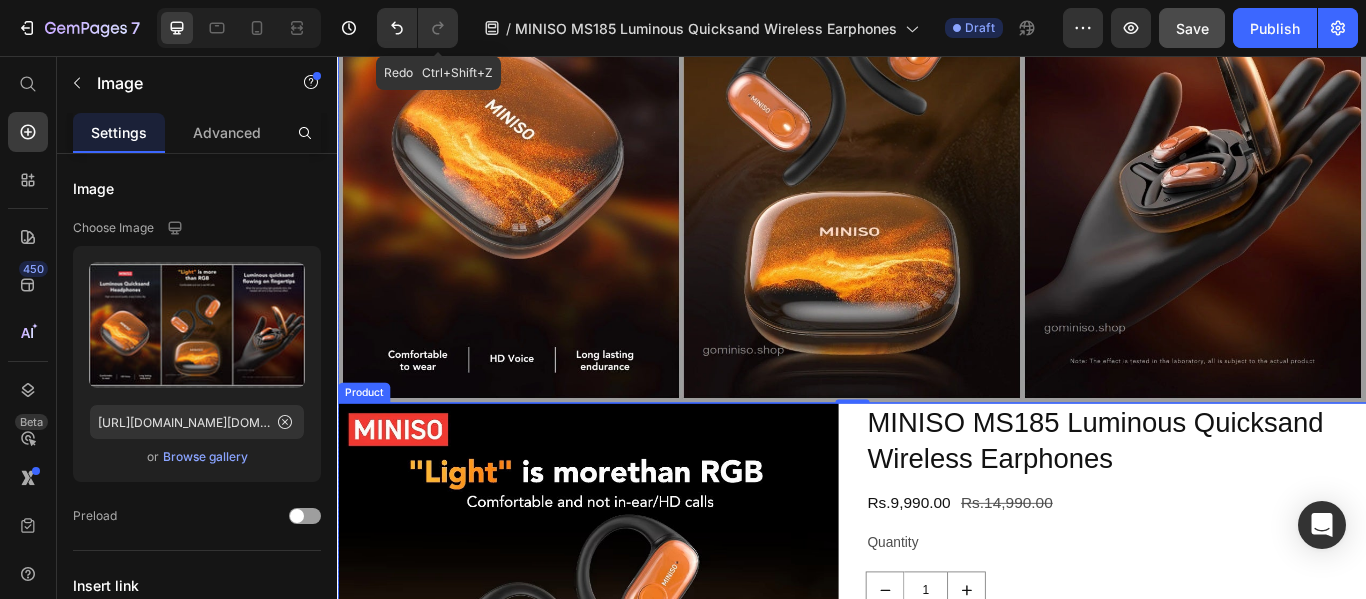 click on "Product Images MINISO MS185 Luminous Quicksand Wireless Earphones Product Title Rs.9,990.00 Product Price Rs.14,990.00 Product Price Row Quantity Text Block 1 Product Quantity
Add to cart Add to Cart Buy it now Dynamic Checkout Product" at bounding box center [937, 820] 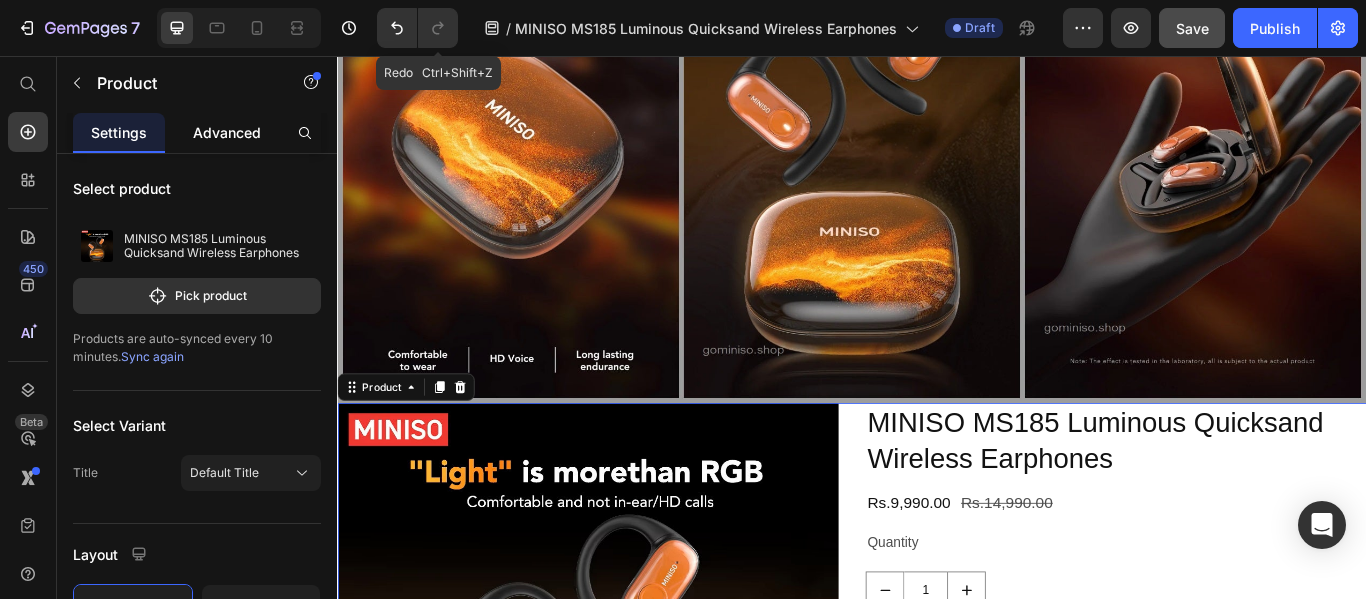 click on "Advanced" at bounding box center [227, 132] 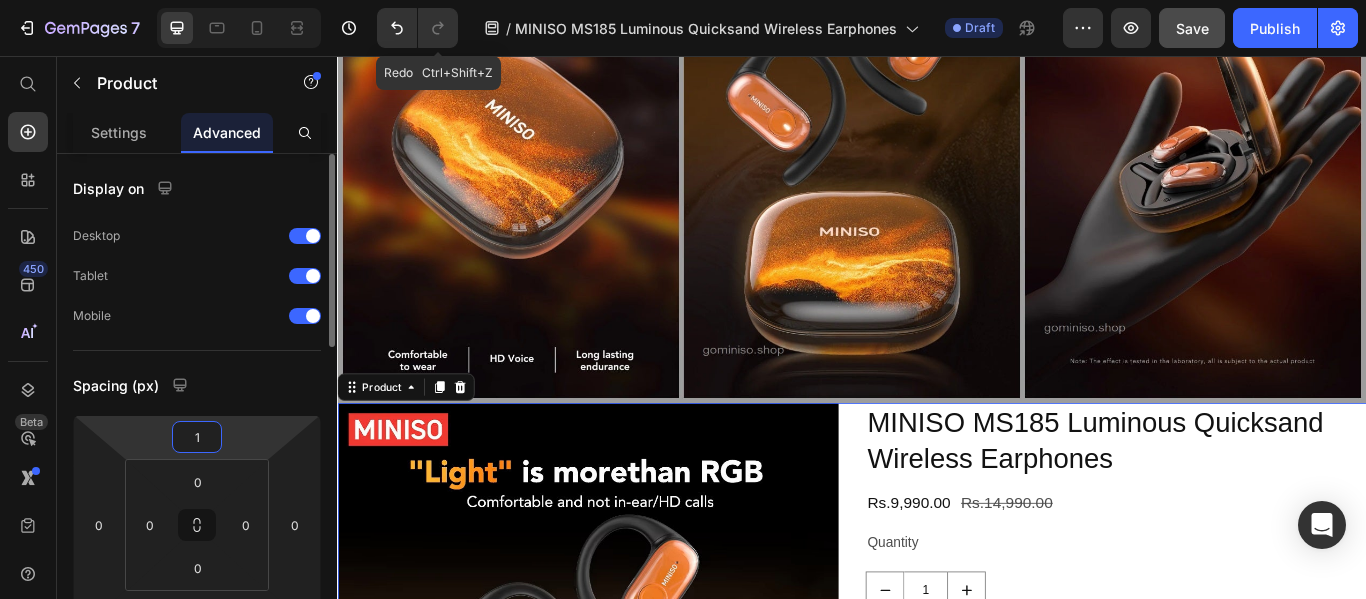 type on "12" 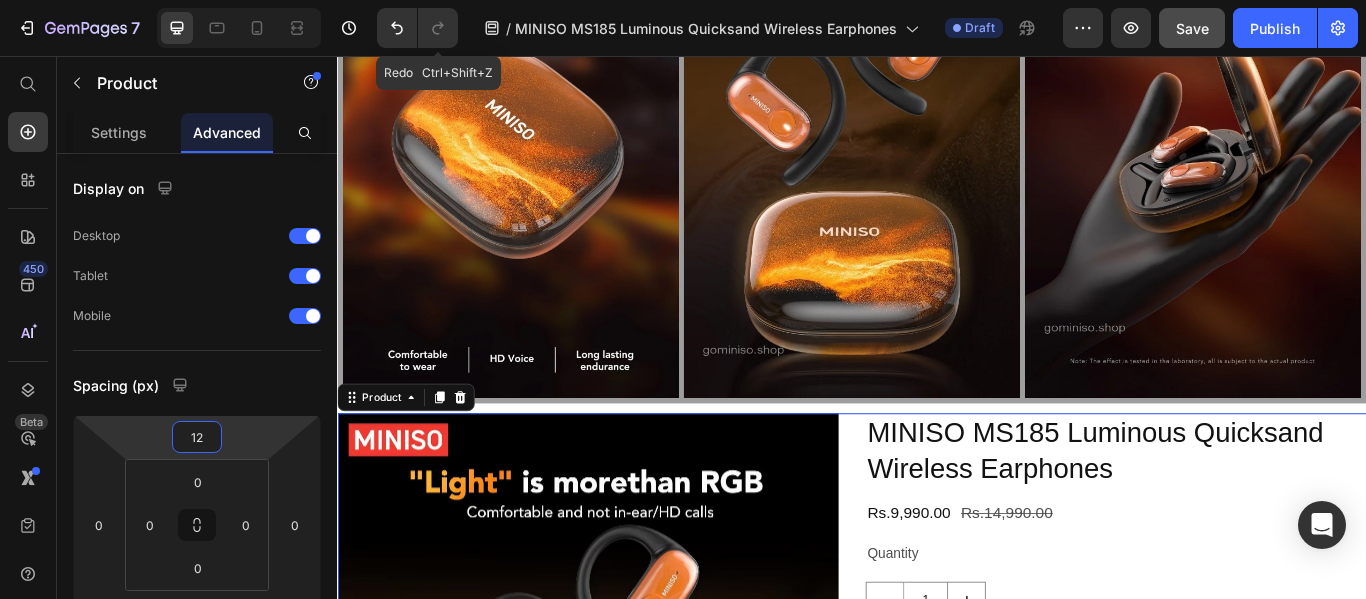 scroll, scrollTop: 15504, scrollLeft: 0, axis: vertical 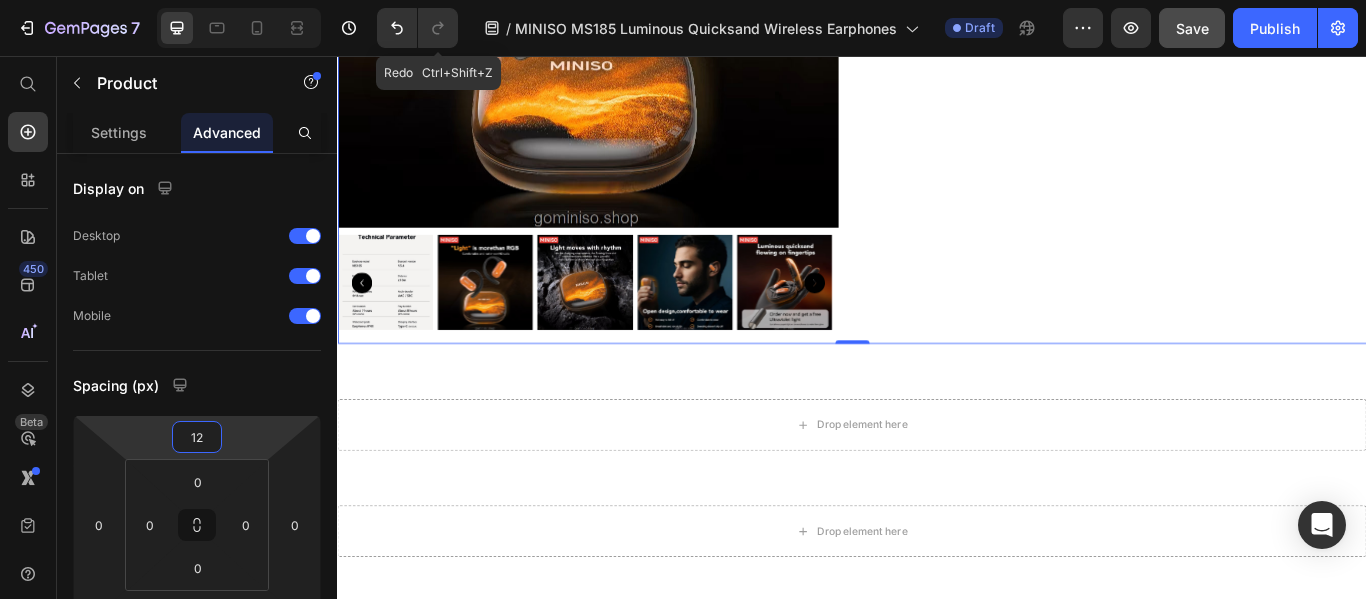 click at bounding box center [1091, 743] 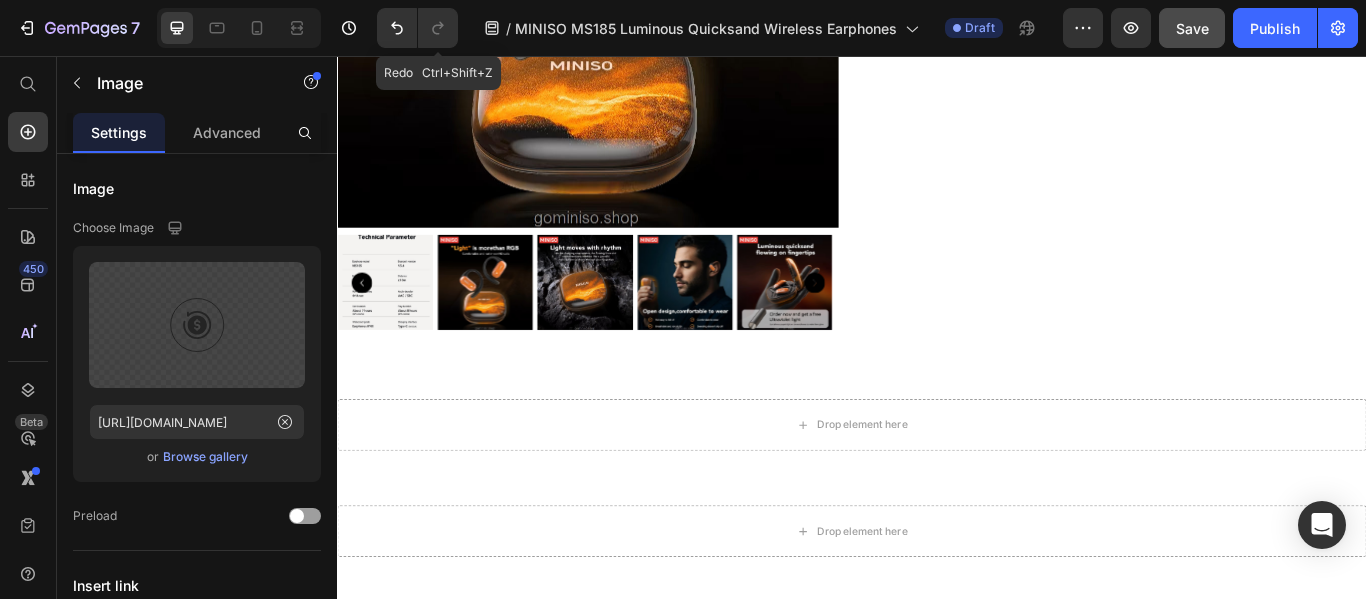 click 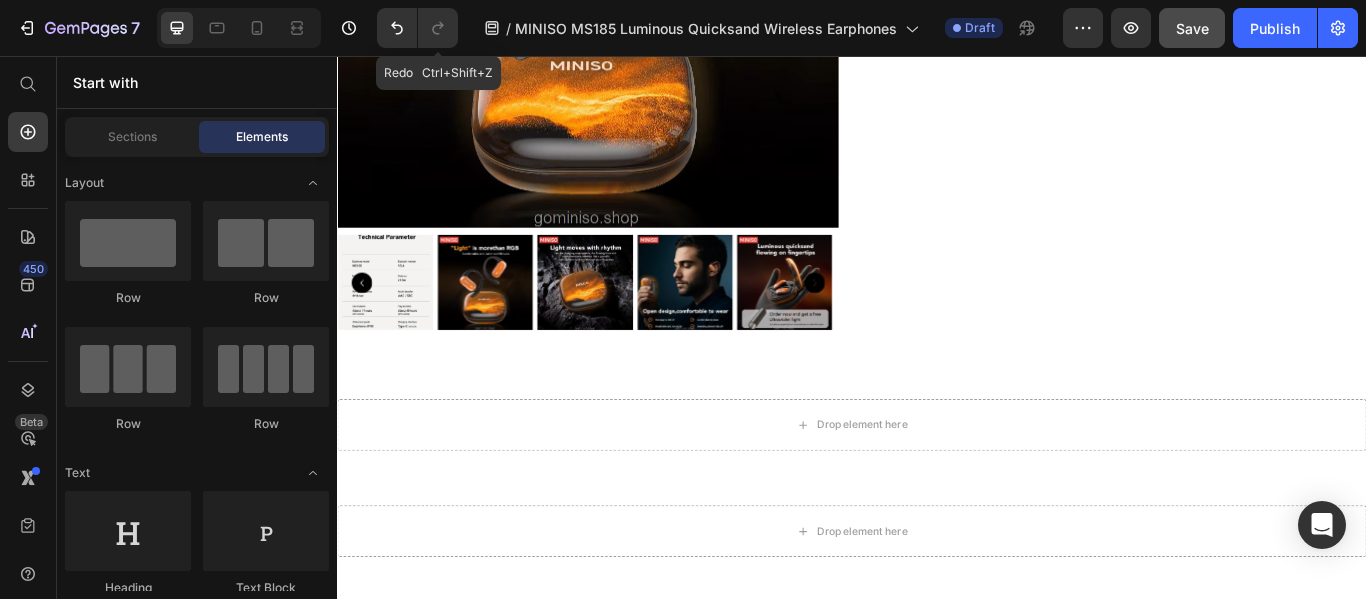 click on "100% Money-Back" at bounding box center [1199, 751] 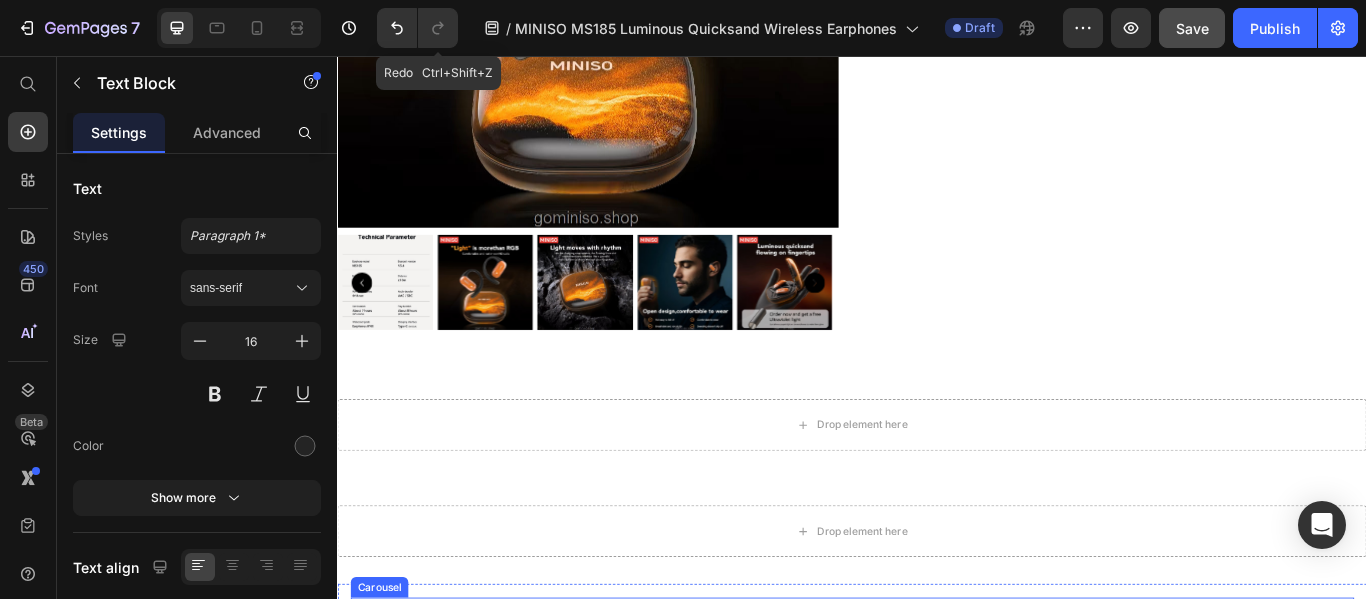 click on "Image Free Shipping Text Block Row Image Satisfaction Guaranteed Text Block Row Image Fast Customer Support Text Block Row
100% Money-Back Text Block   0 Row Image 5,000+ 5-Stars Reviews Text Block Row Carousel" at bounding box center [937, 745] 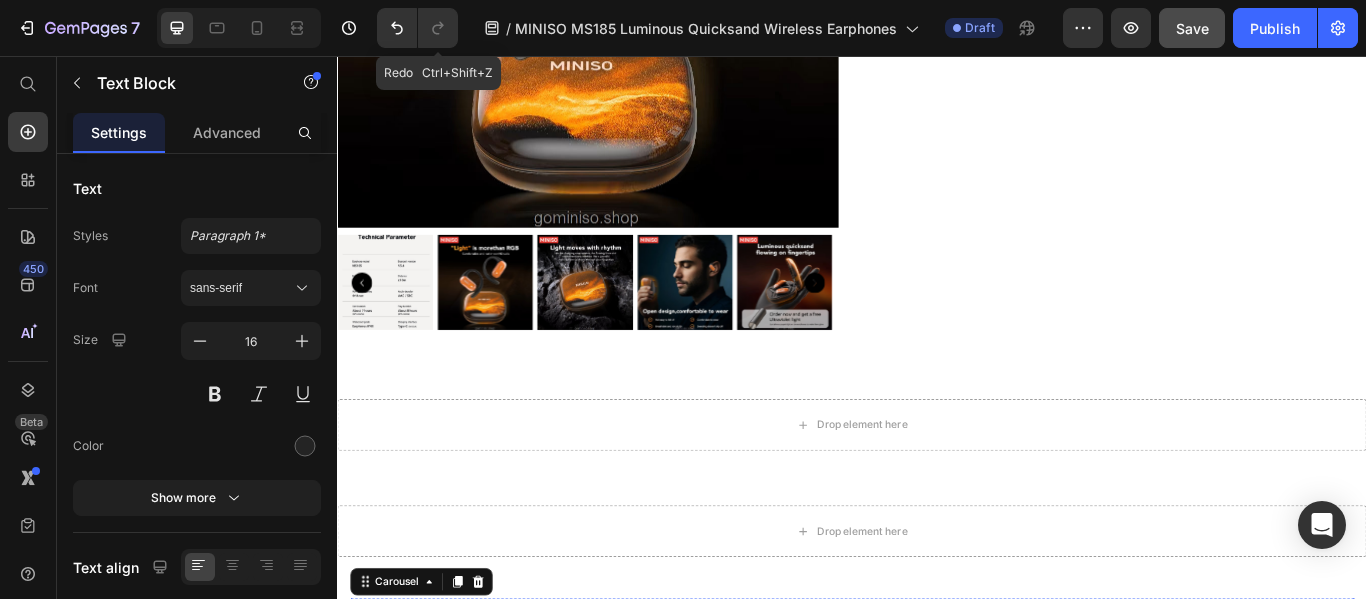 click on "100% Money-Back" at bounding box center [1199, 751] 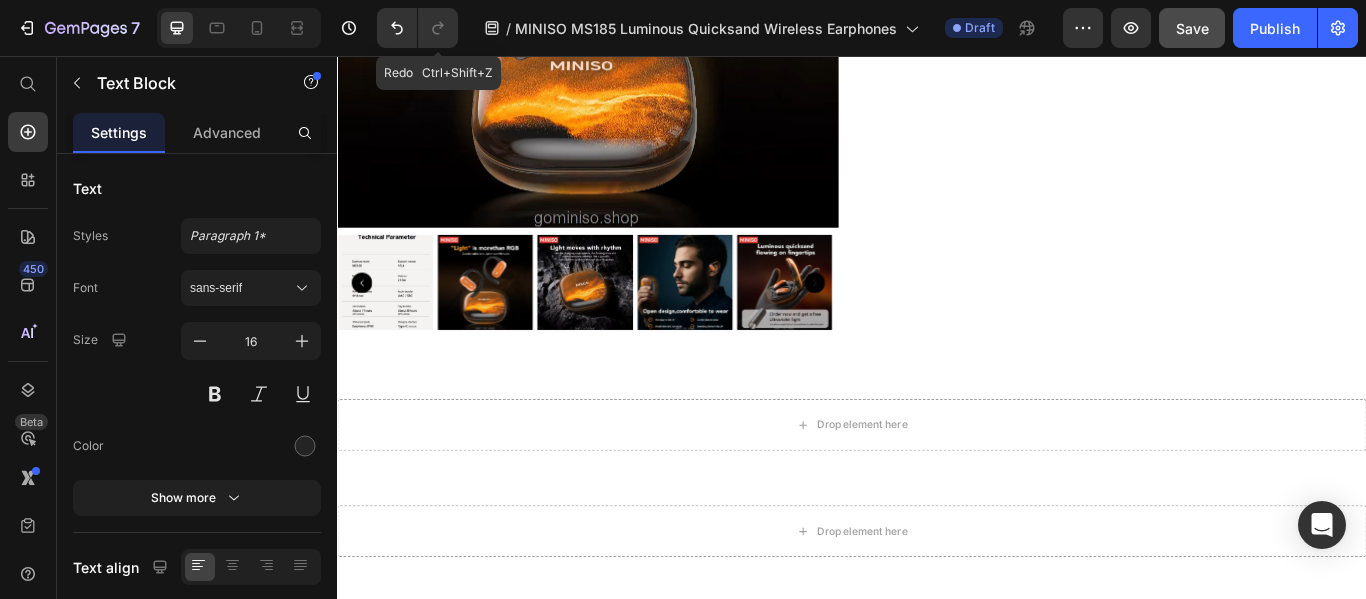 click 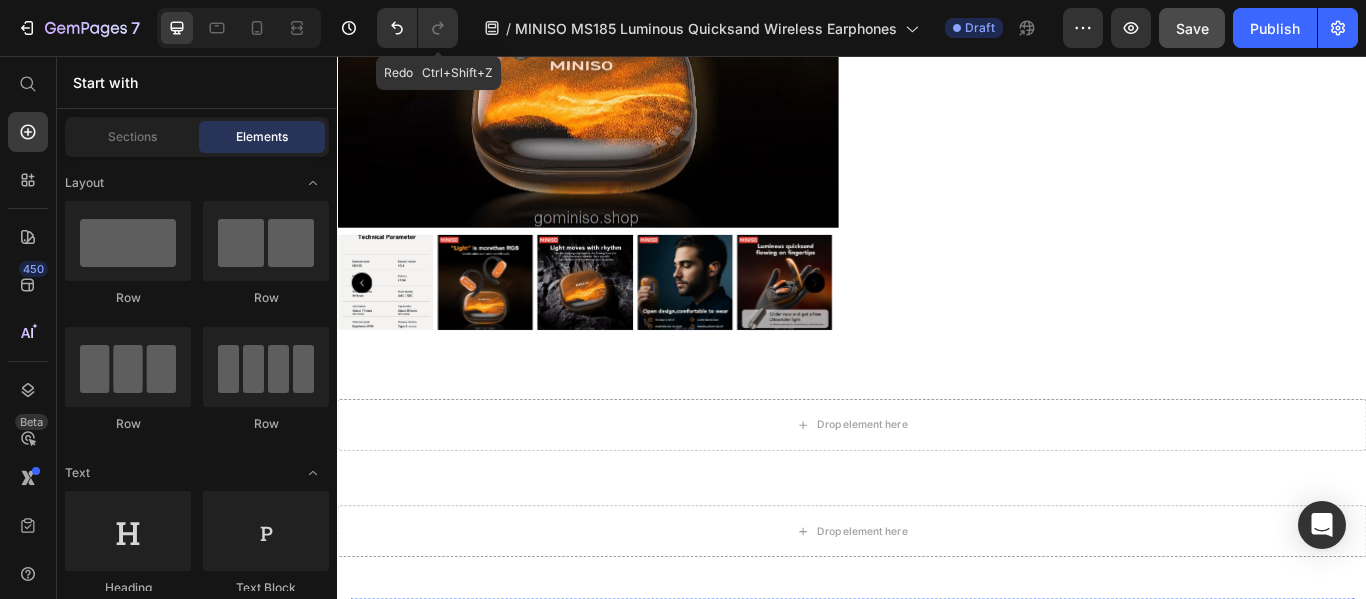 click on "Row" at bounding box center (1084, 716) 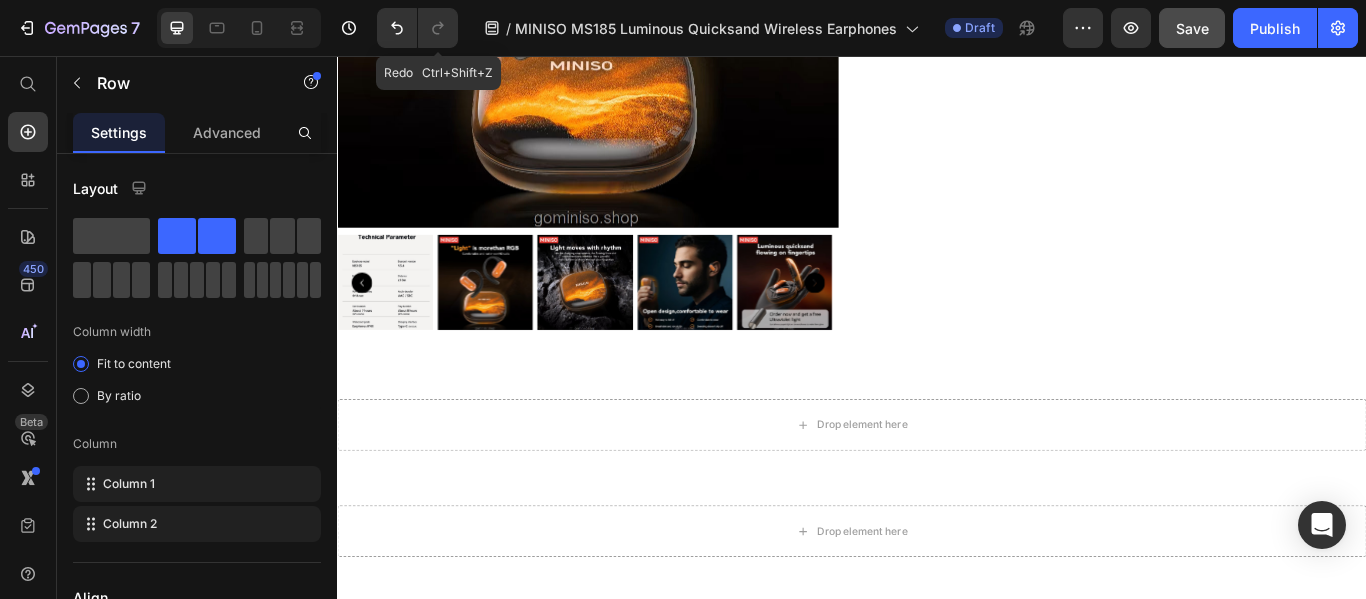 click 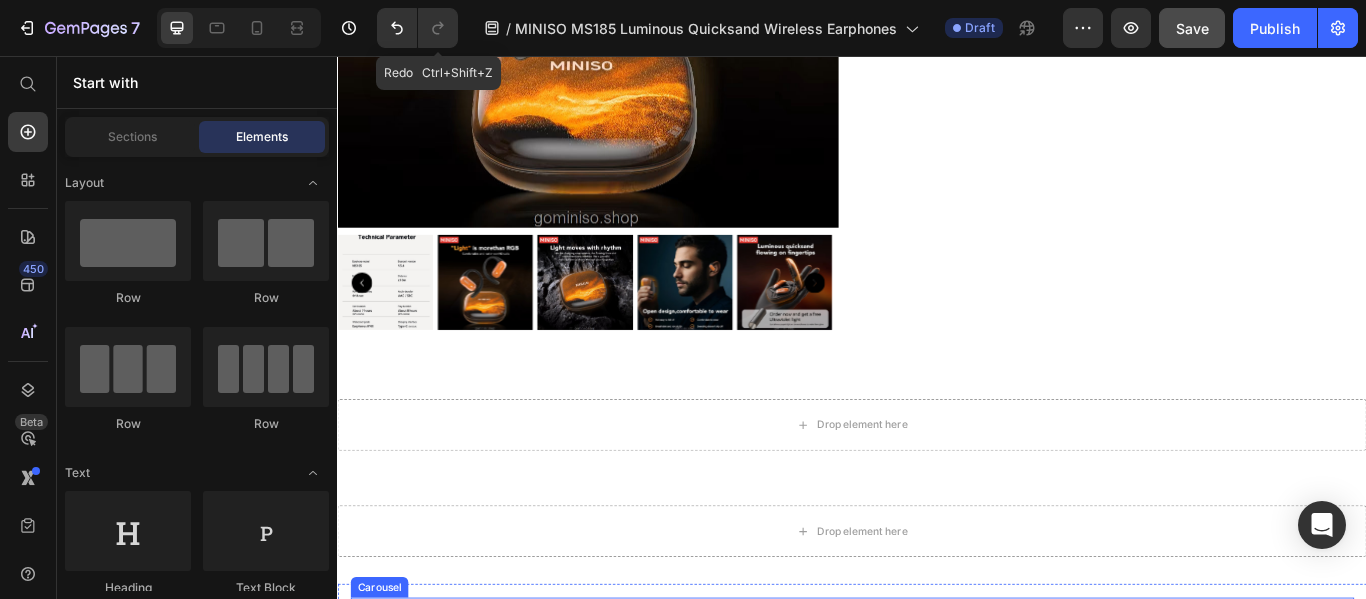 click on "Drop element here" at bounding box center [1166, 753] 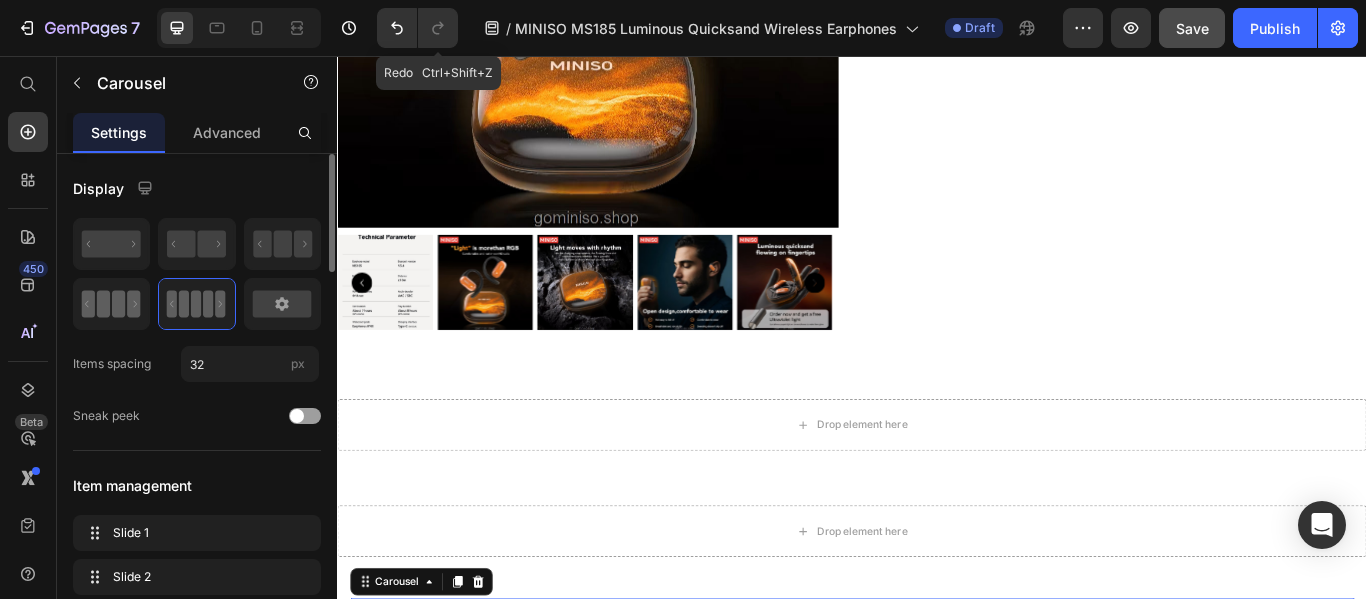 click 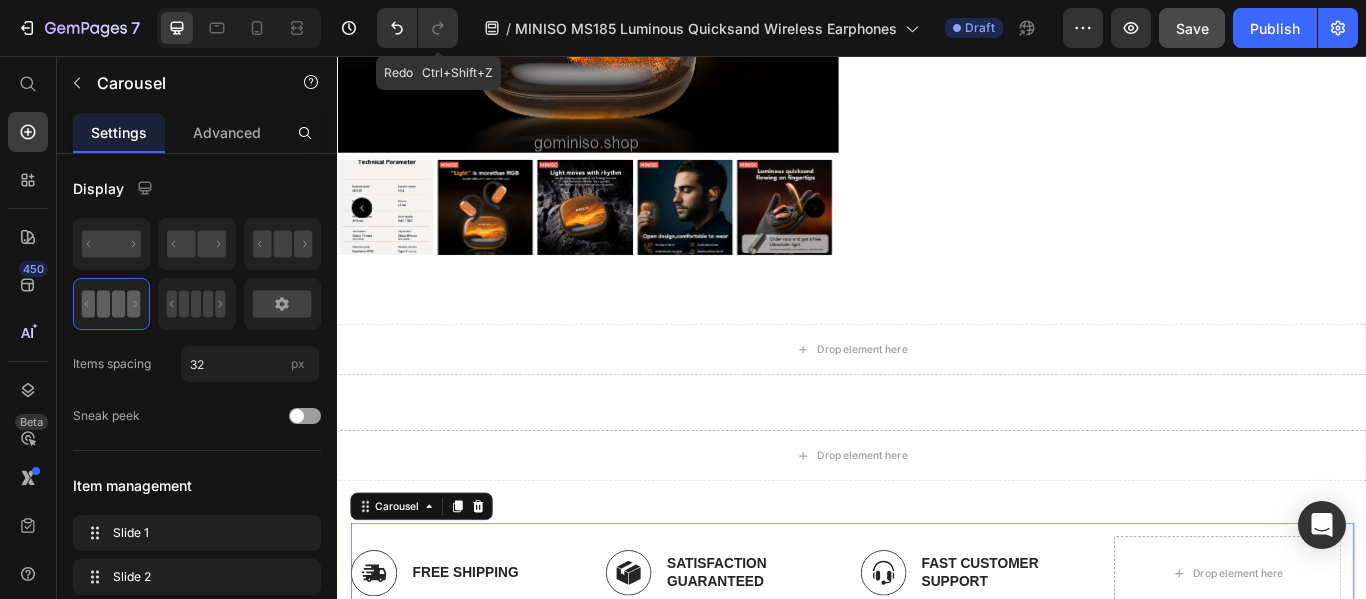 scroll, scrollTop: 15604, scrollLeft: 0, axis: vertical 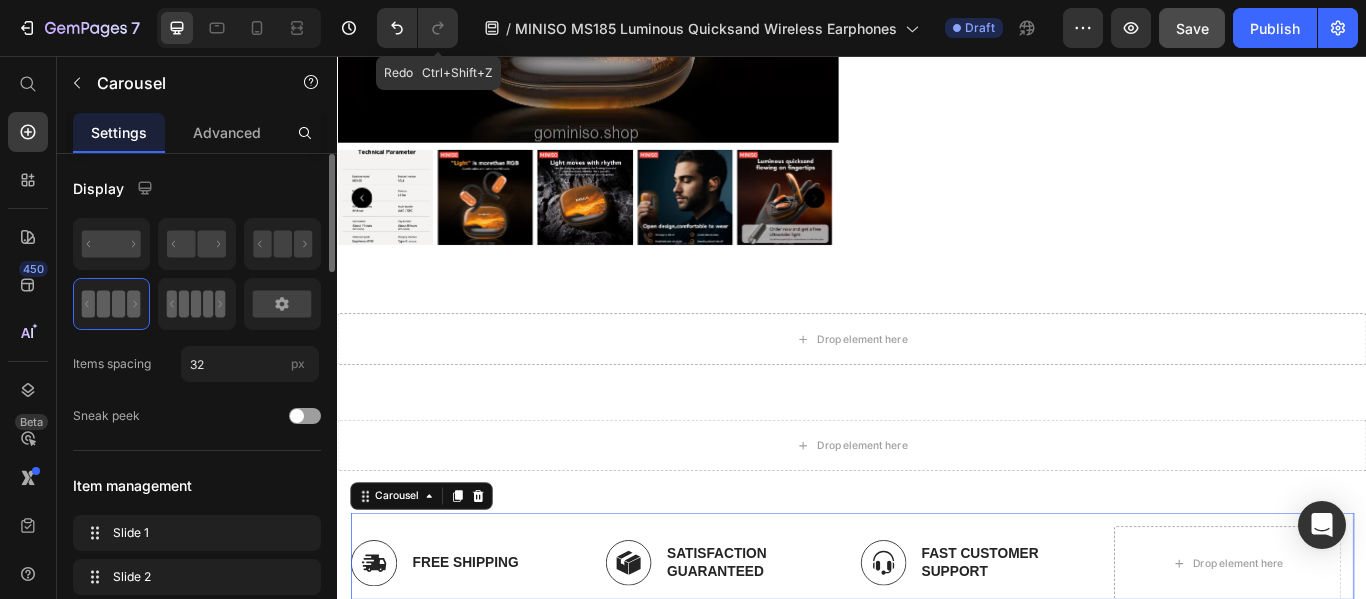 click 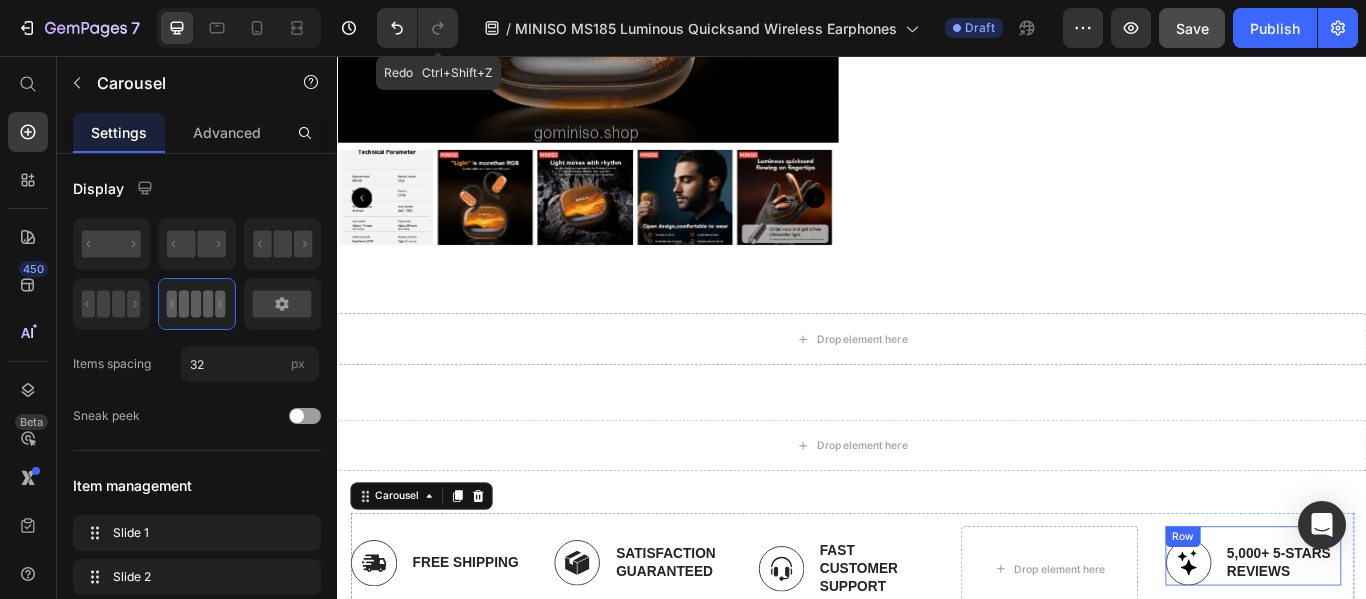 click on "Image 5,000+ 5-Stars Reviews Text Block Row" at bounding box center [1404, 638] 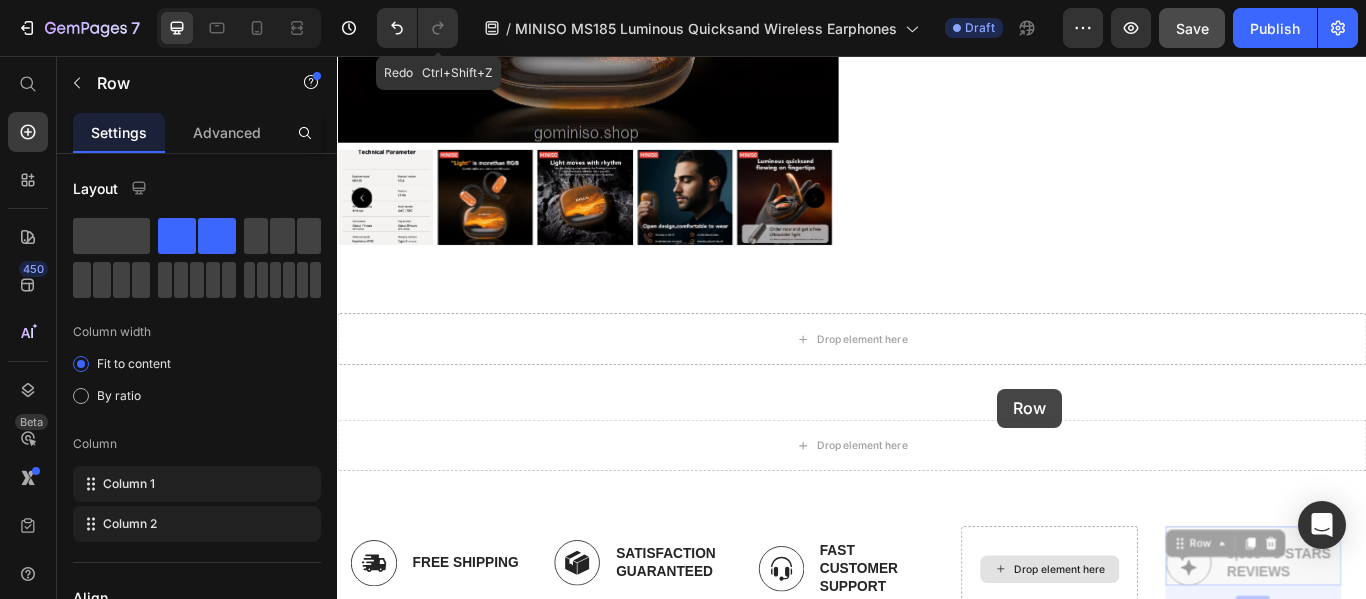 drag, startPoint x: 1318, startPoint y: 429, endPoint x: 1107, endPoint y: 444, distance: 211.5325 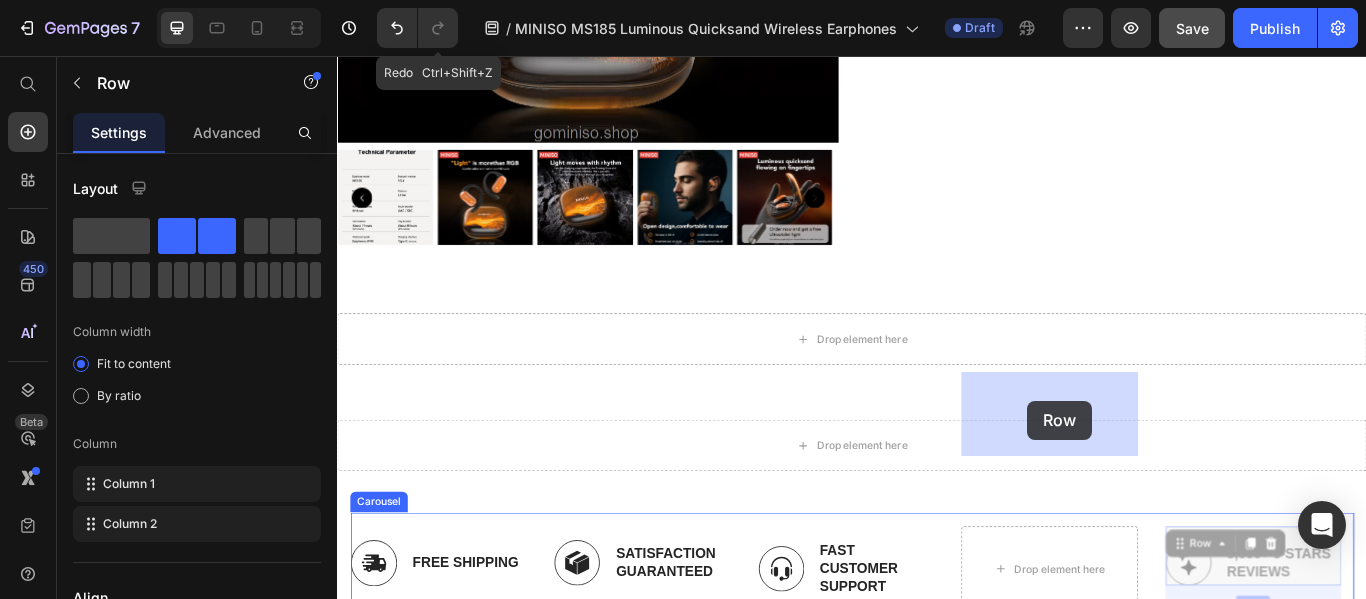 drag, startPoint x: 1335, startPoint y: 440, endPoint x: 1142, endPoint y: 458, distance: 193.83755 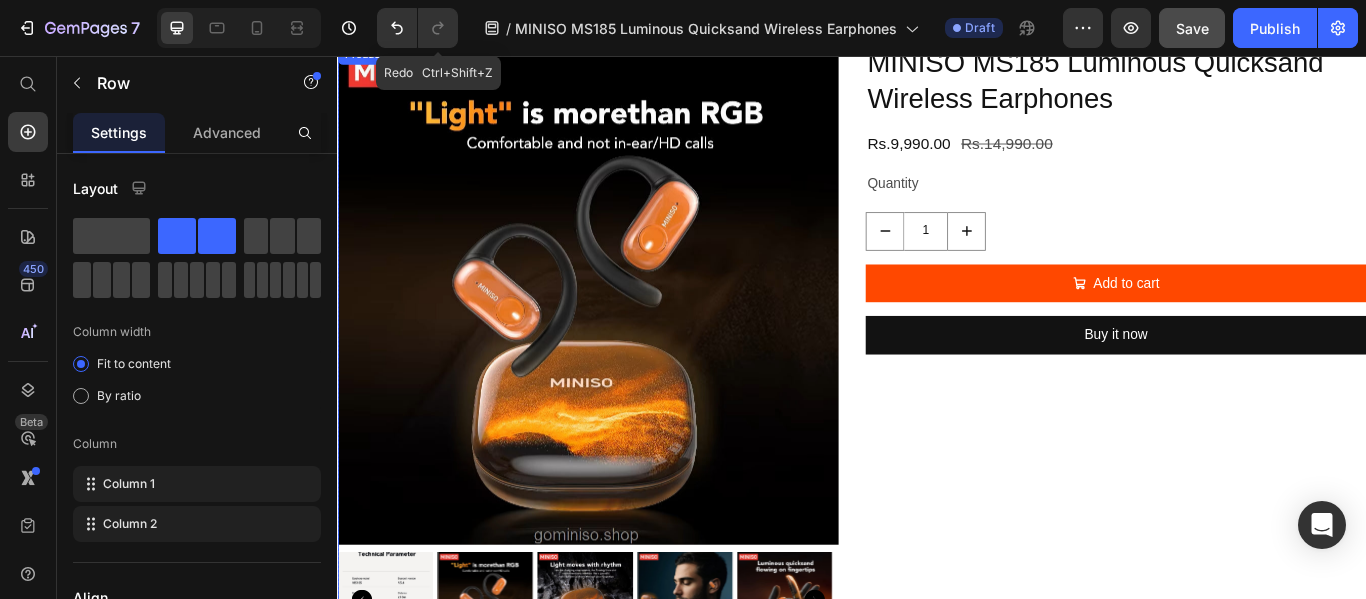 scroll, scrollTop: 15157, scrollLeft: 0, axis: vertical 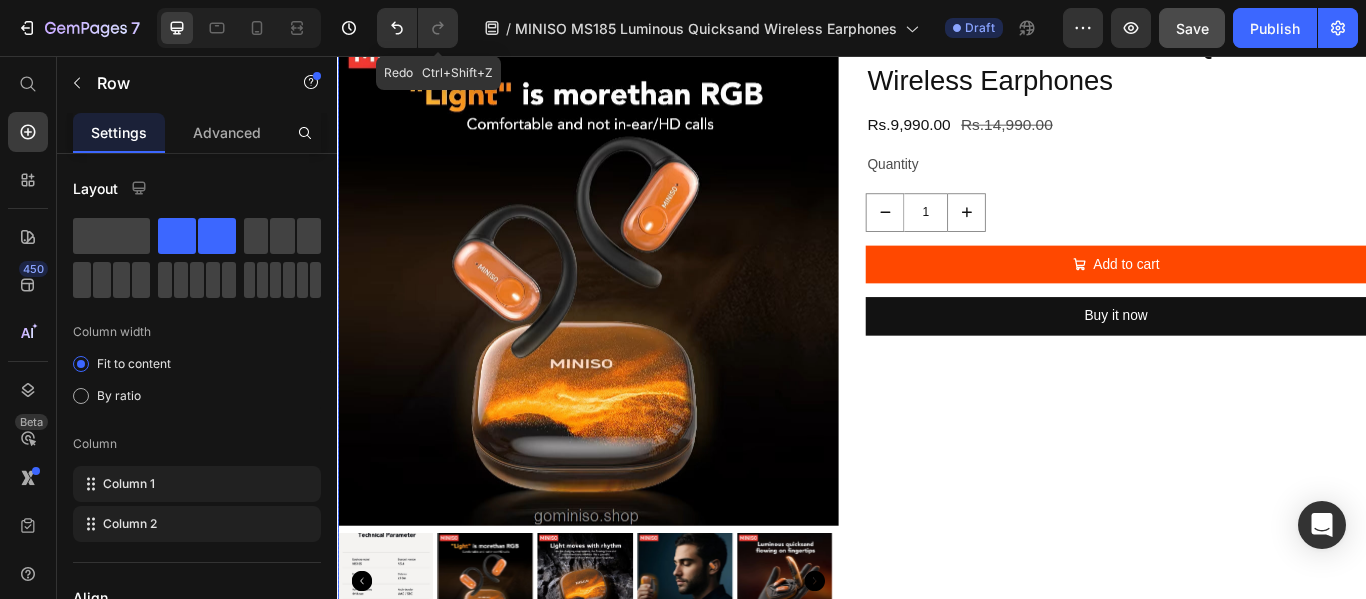 click on "MINISO MS185 Luminous Quicksand Wireless Earphones Product Title Rs.9,990.00 Product Price Rs.14,990.00 Product Price Row Quantity Text Block 1 Product Quantity
Add to cart Add to Cart Buy it now Dynamic Checkout" at bounding box center (1245, 379) 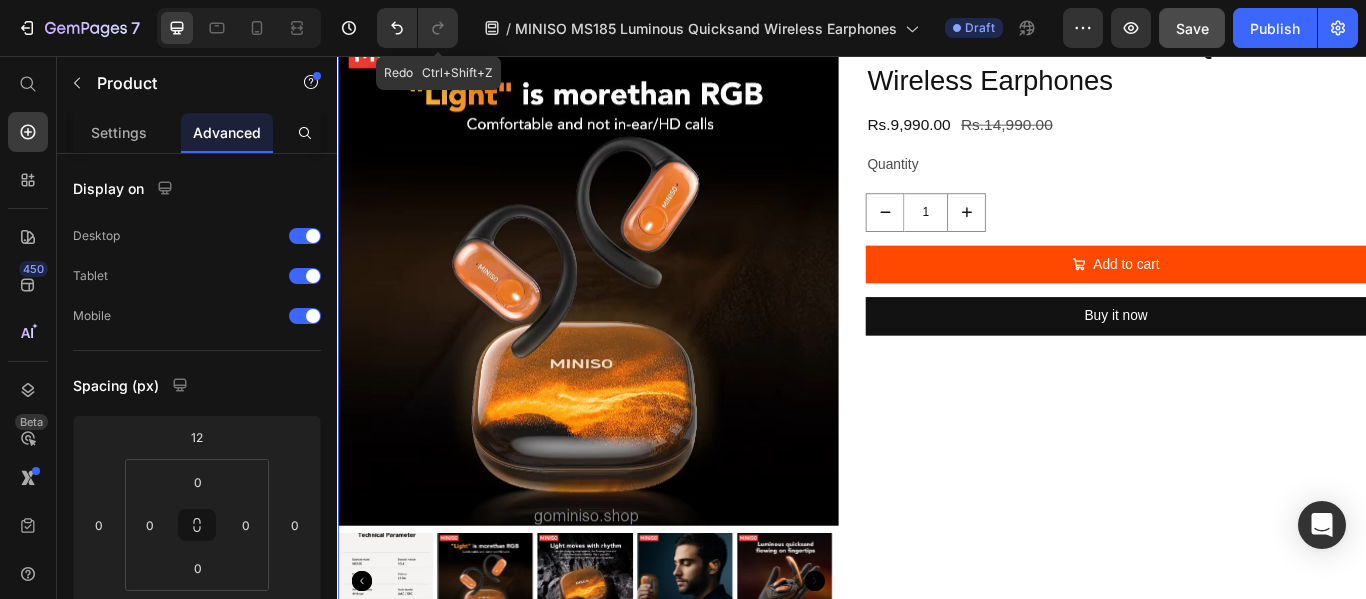 click on "MINISO MS185 Luminous Quicksand Wireless Earphones Product Title Rs.9,990.00 Product Price Rs.14,990.00 Product Price Row Quantity Text Block 1 Product Quantity
Add to cart Add to Cart Buy it now Dynamic Checkout" at bounding box center [1245, 379] 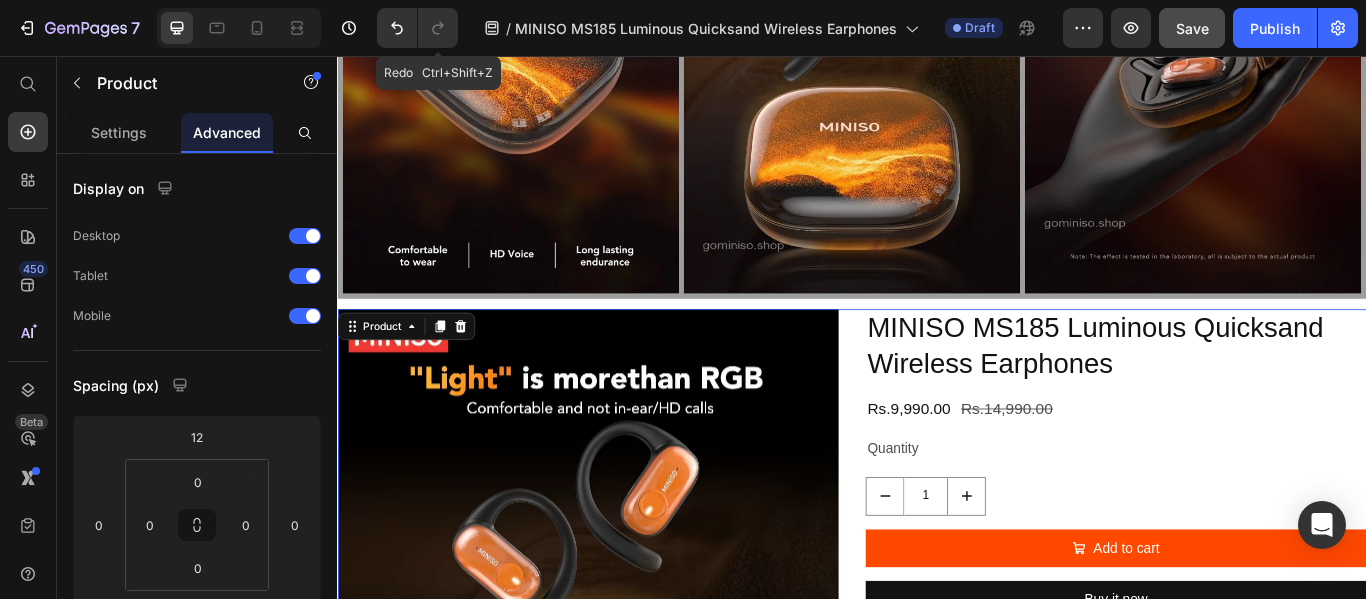 scroll, scrollTop: 15057, scrollLeft: 0, axis: vertical 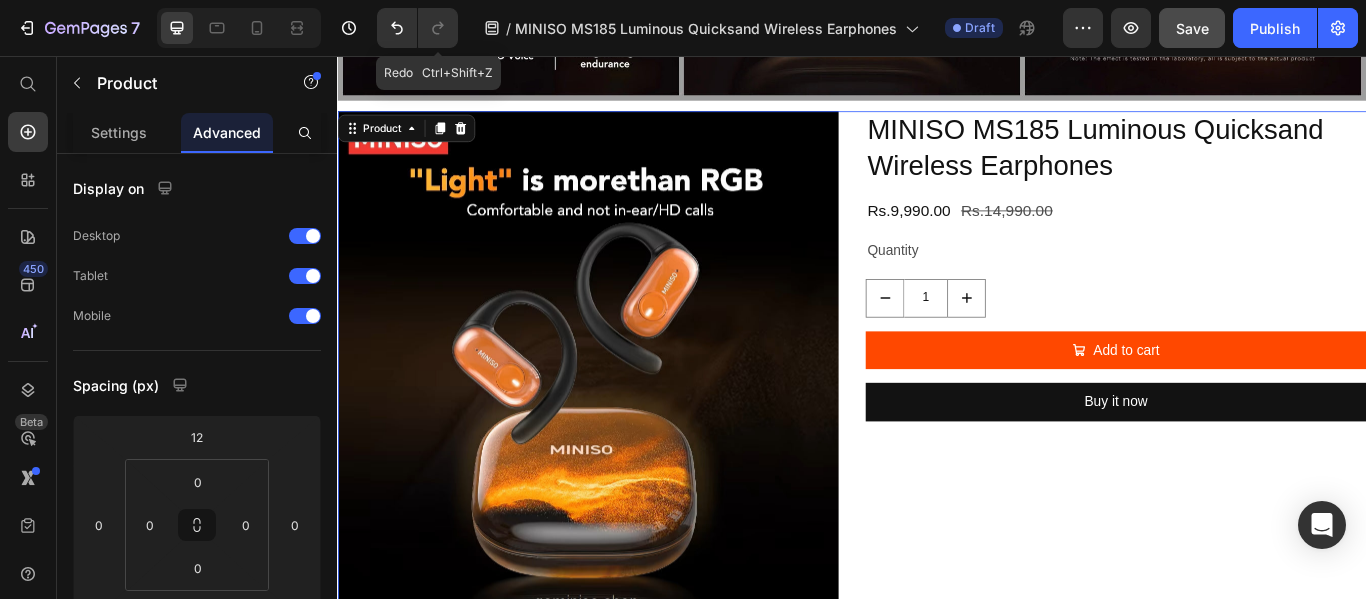 click on "MINISO MS185 Luminous Quicksand Wireless Earphones Product Title Rs.9,990.00 Product Price Rs.14,990.00 Product Price Row Quantity Text Block 1 Product Quantity
Add to cart Add to Cart Buy it now Dynamic Checkout" at bounding box center [1245, 479] 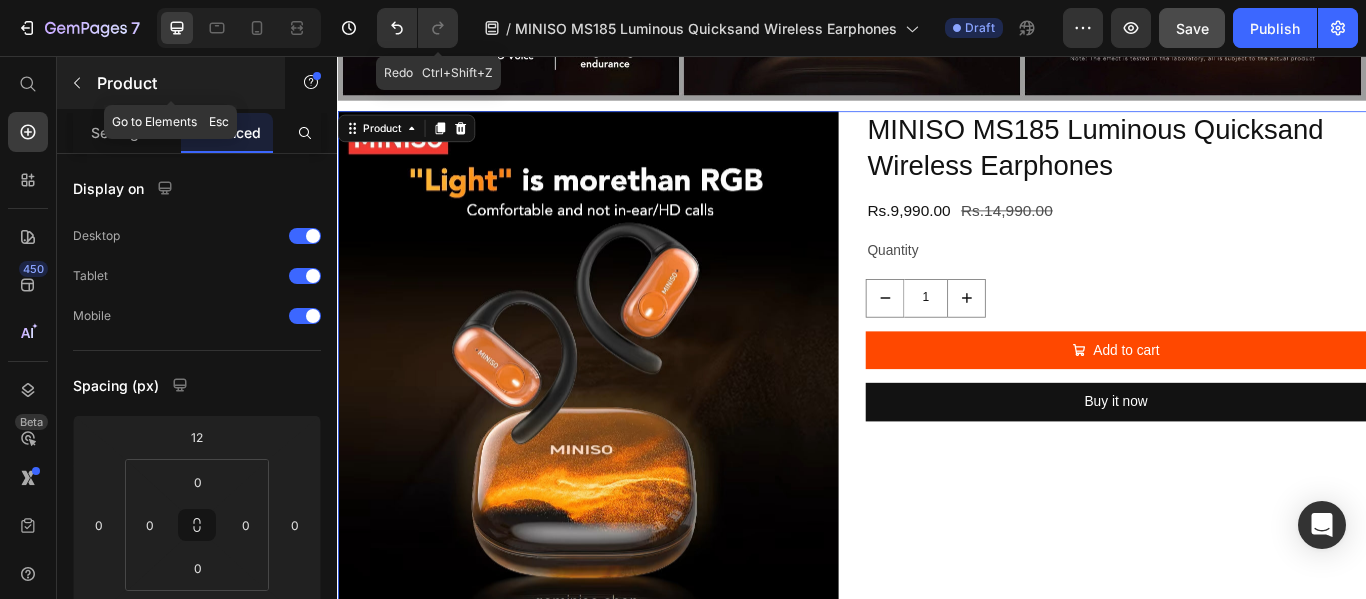 click 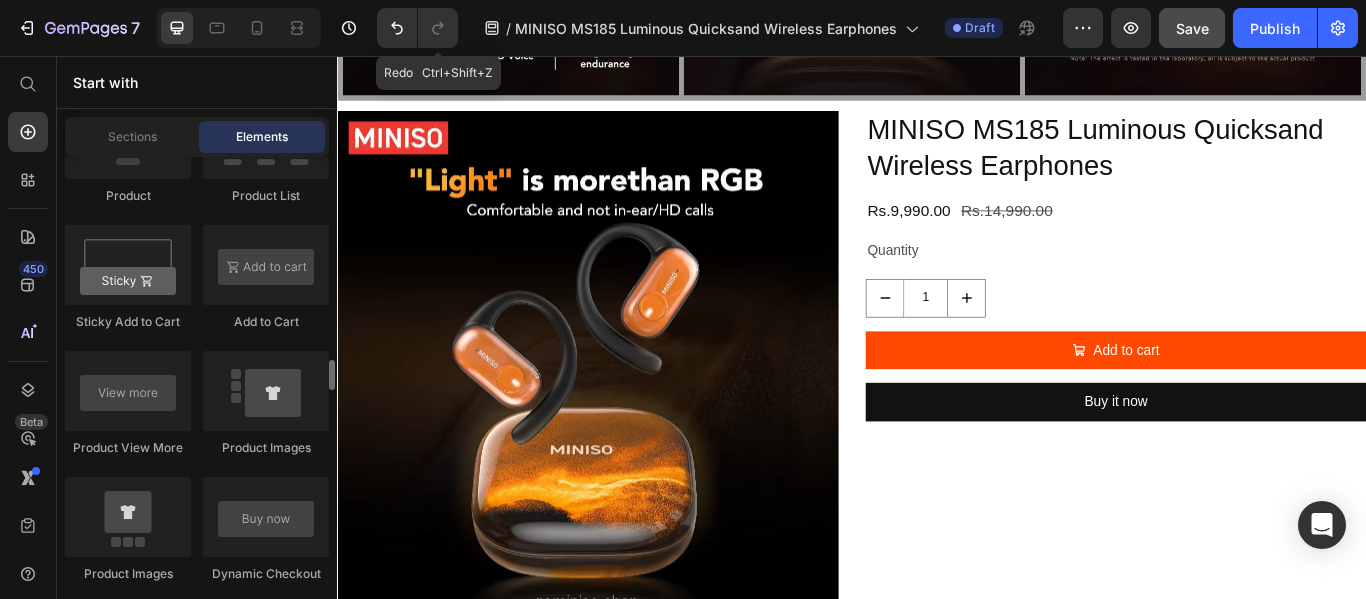 scroll, scrollTop: 3000, scrollLeft: 0, axis: vertical 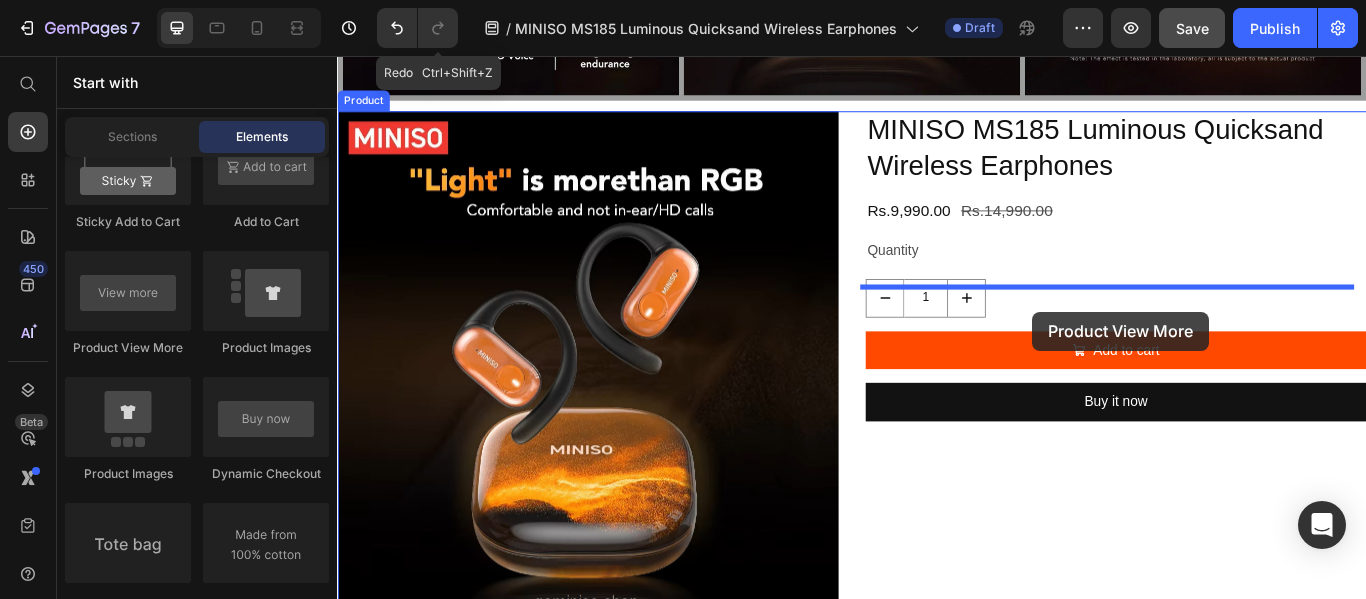 drag, startPoint x: 461, startPoint y: 345, endPoint x: 1147, endPoint y: 354, distance: 686.059 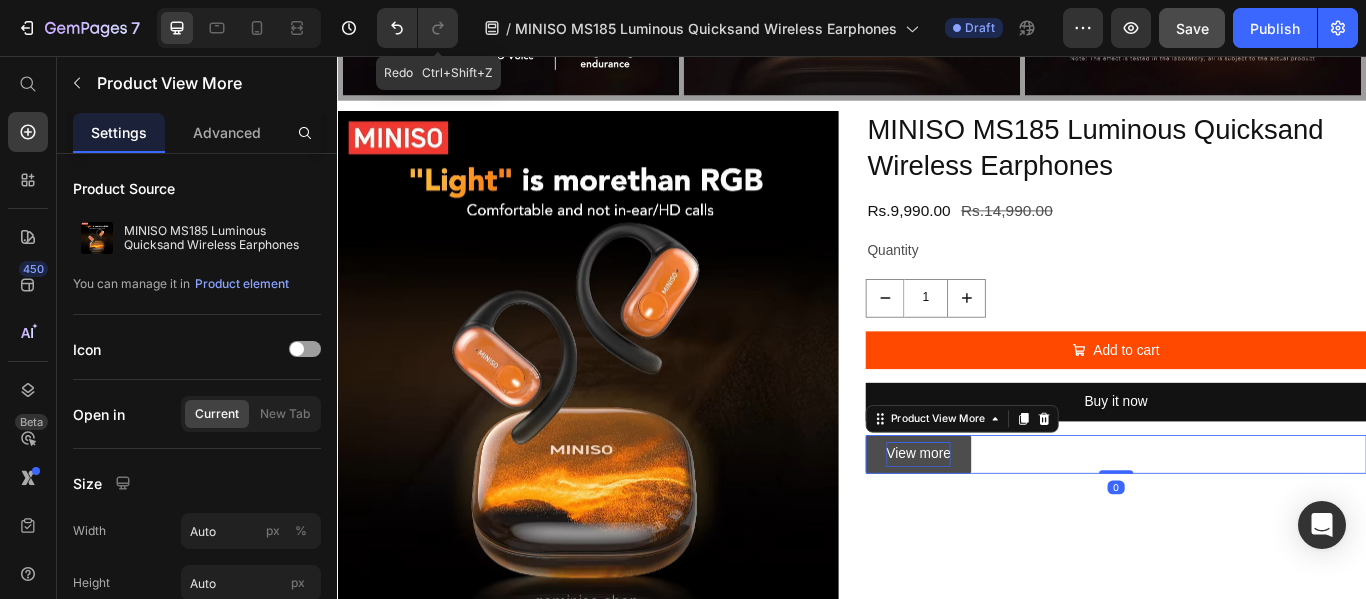 click on "View more" at bounding box center (1014, 520) 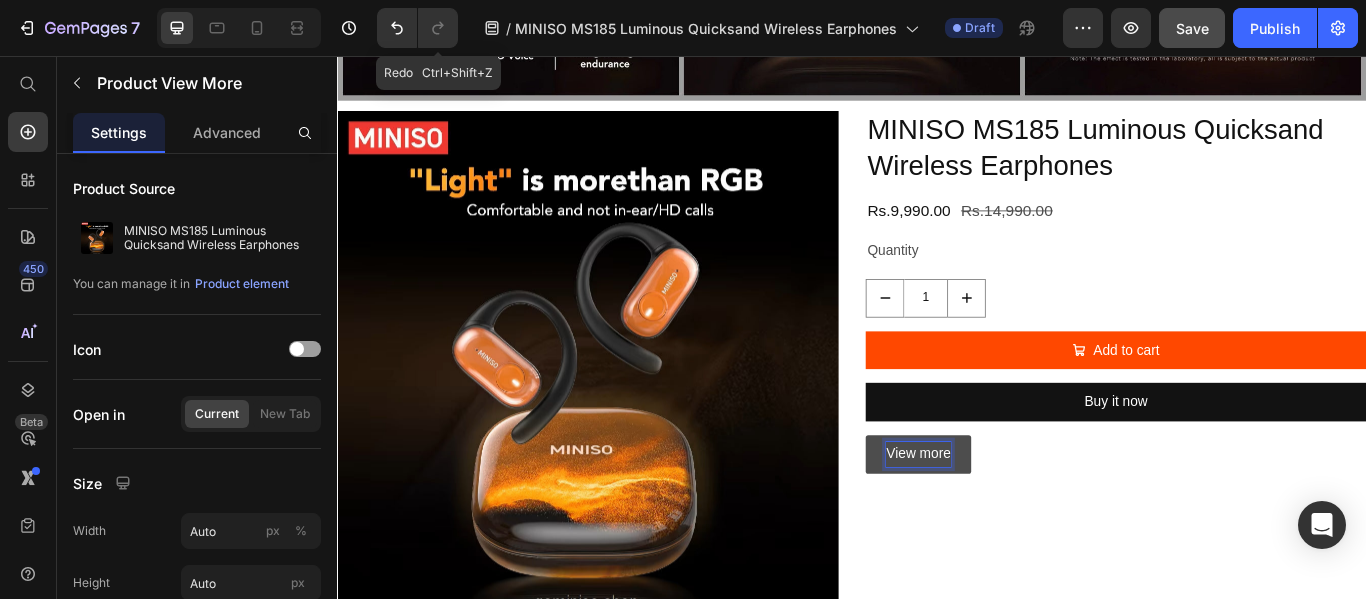 click on "MINISO MS185 Luminous Quicksand Wireless Earphones Product Title Rs.9,990.00 Product Price Rs.14,990.00 Product Price Row Quantity Text Block 1 Product Quantity
Add to cart Add to Cart Buy it now Dynamic Checkout View more Product View More   0" at bounding box center (1245, 479) 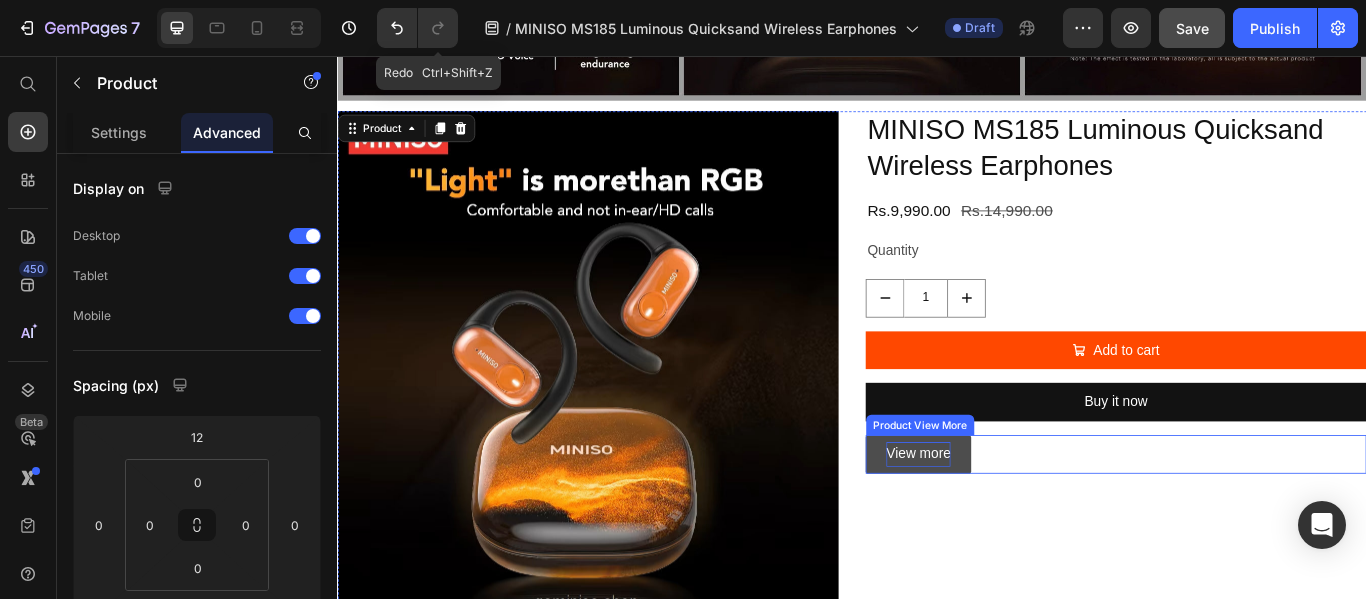 click on "View more" at bounding box center (1014, 520) 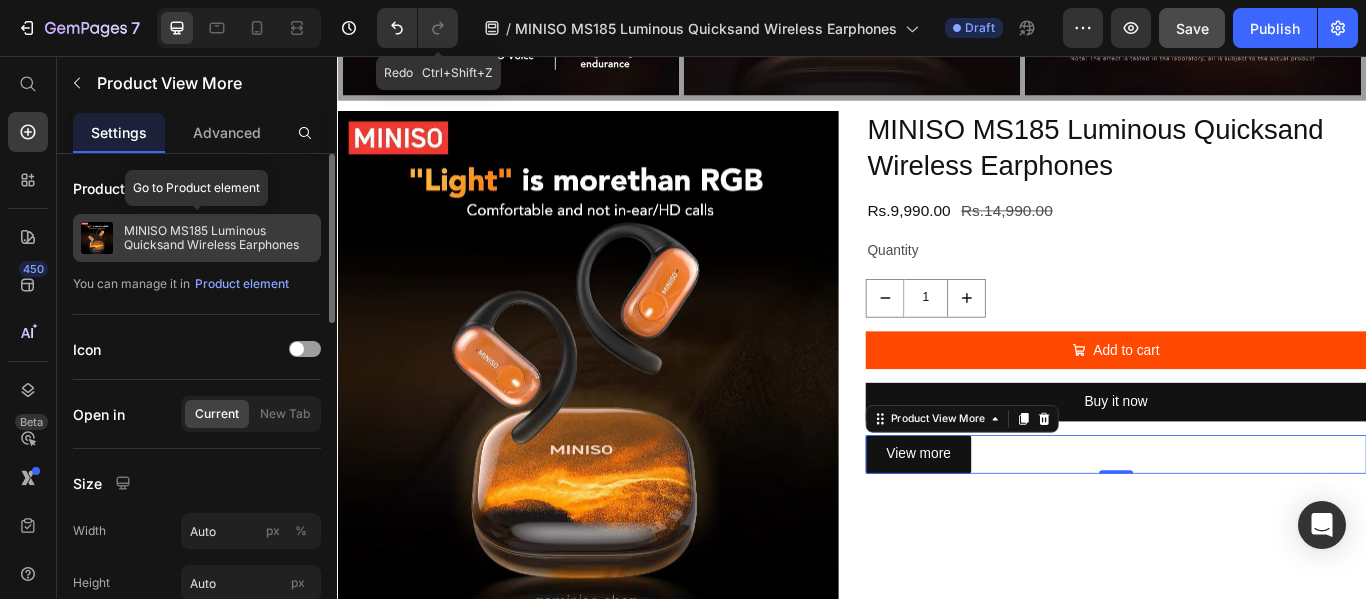 click on "MINISO MS185 Luminous Quicksand Wireless Earphones" at bounding box center (218, 238) 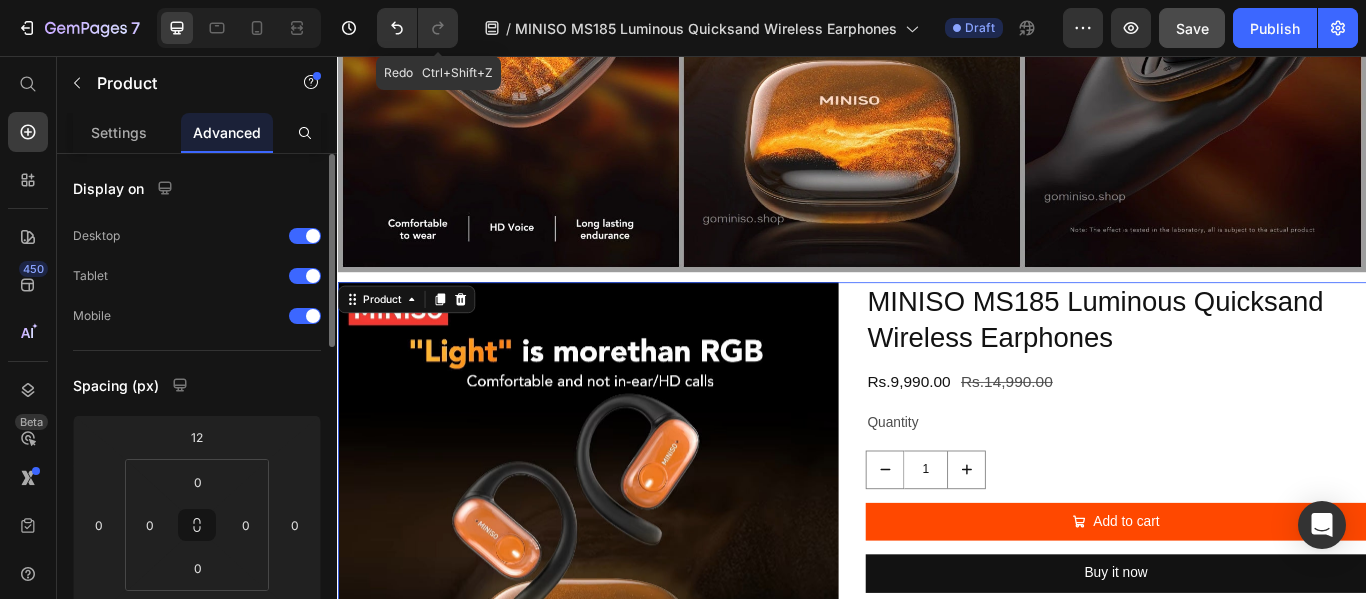 scroll, scrollTop: 14557, scrollLeft: 0, axis: vertical 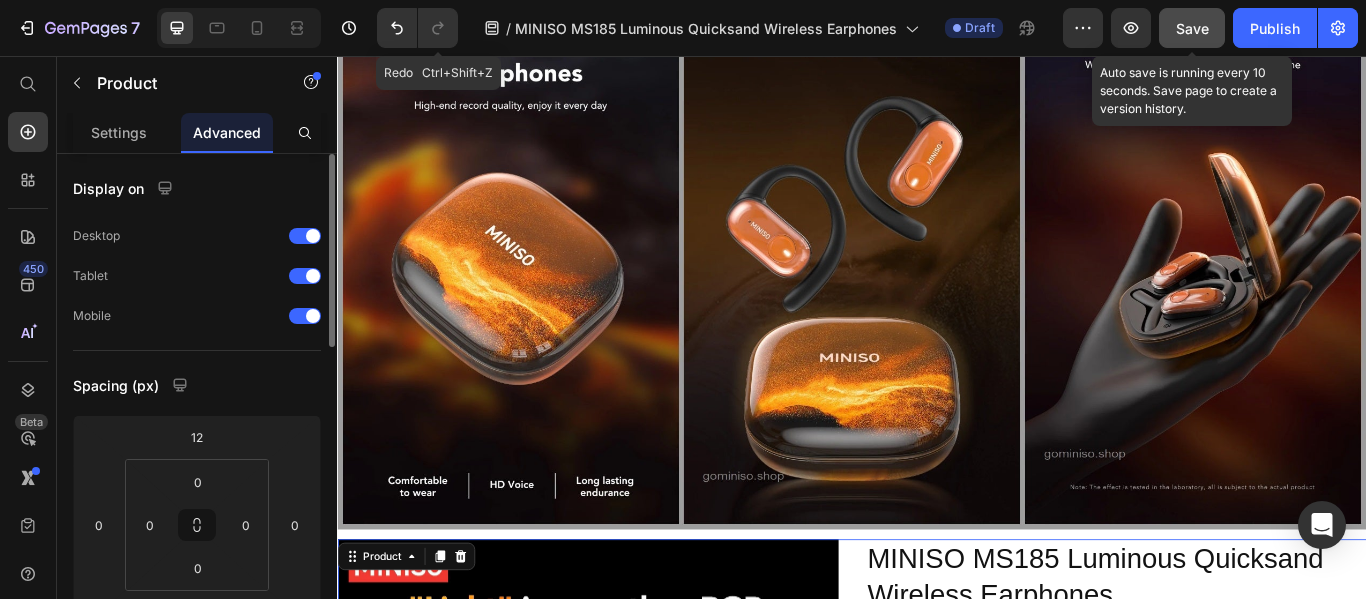 click on "Save" at bounding box center (1192, 28) 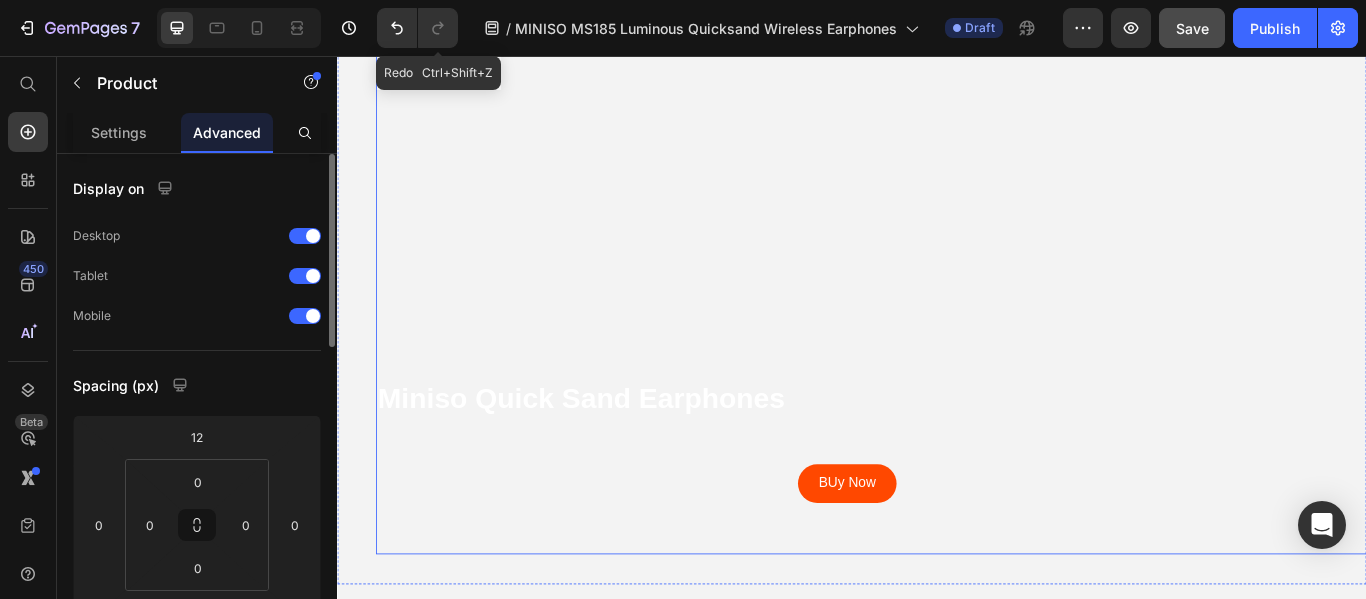 scroll, scrollTop: 65, scrollLeft: 0, axis: vertical 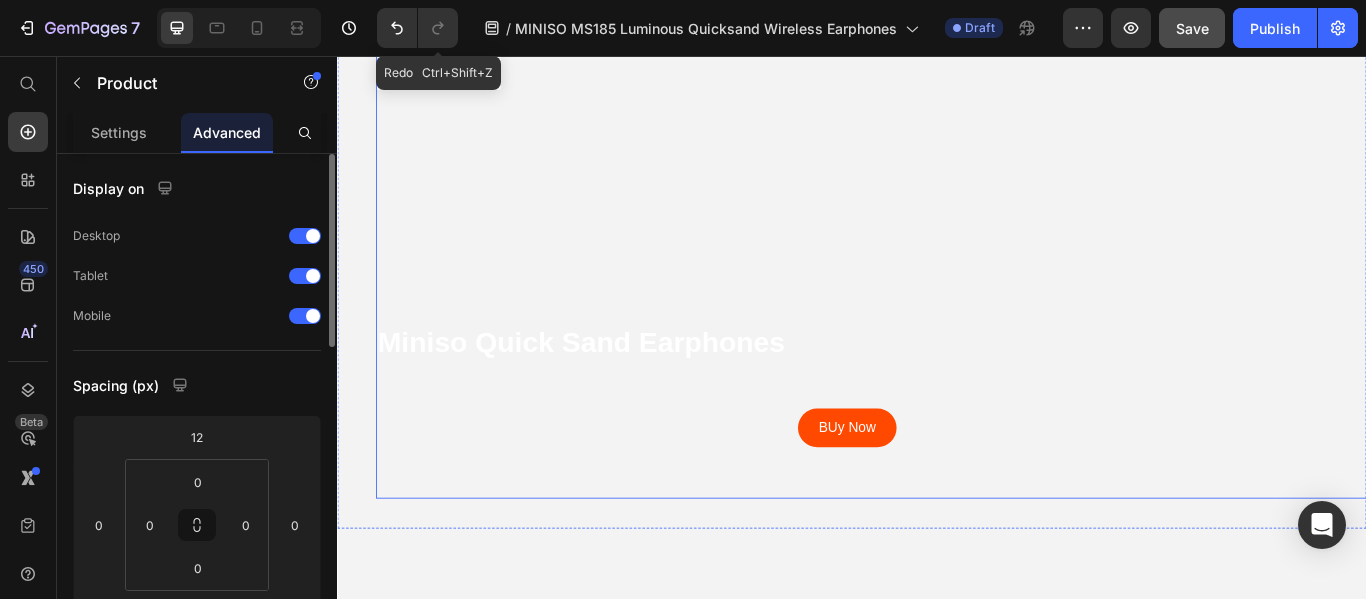 click at bounding box center (937, 907) 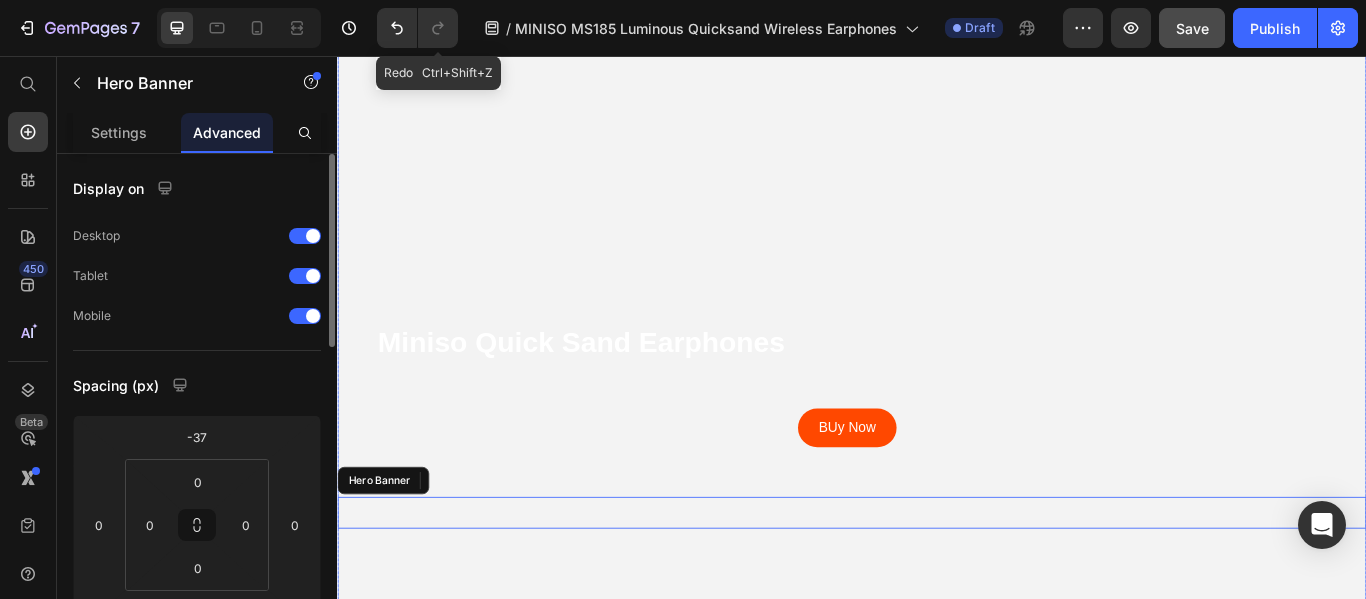click on "Miniso Quick Sand Earphones Text Block BUy Now Button Row" at bounding box center [937, 269] 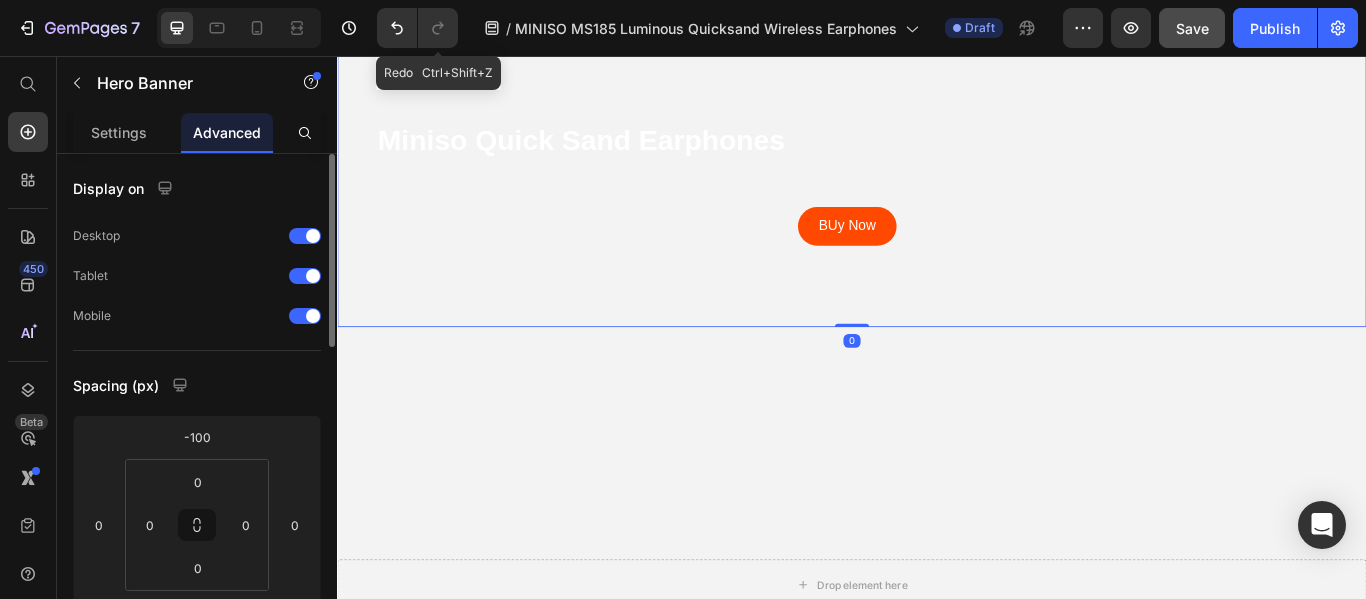 click on "Miniso Quick Sand Earphones Text Block BUy Now Button Row" at bounding box center (937, 34) 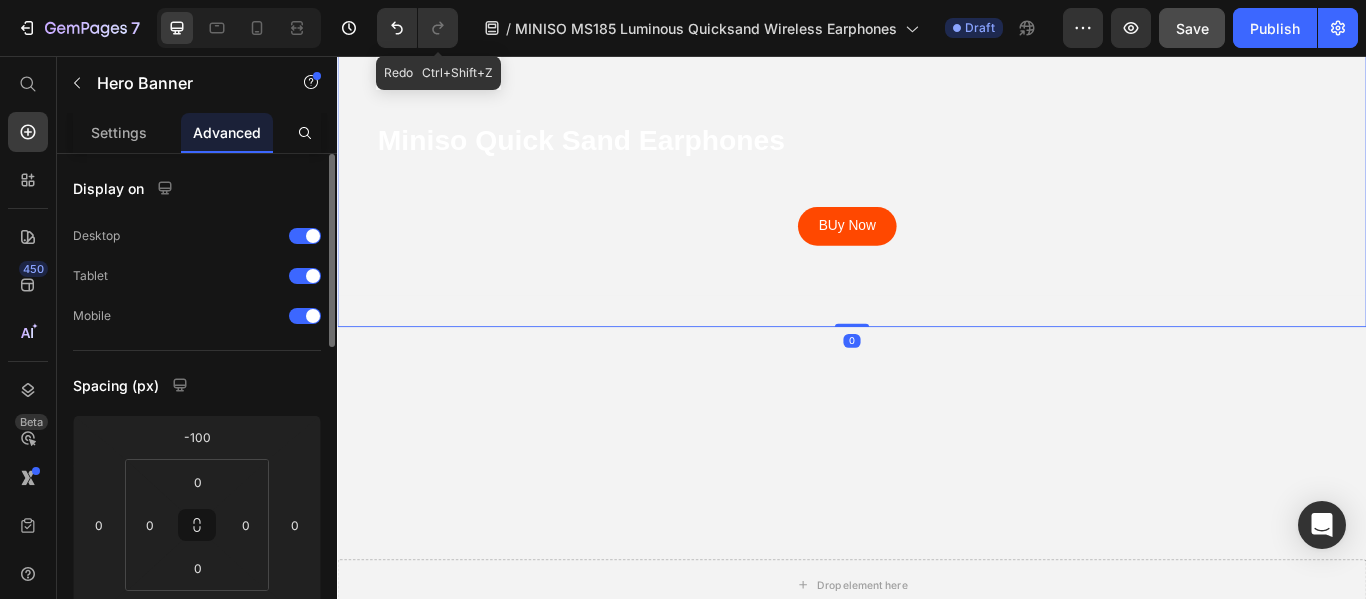 drag, startPoint x: 932, startPoint y: 362, endPoint x: 937, endPoint y: 342, distance: 20.615528 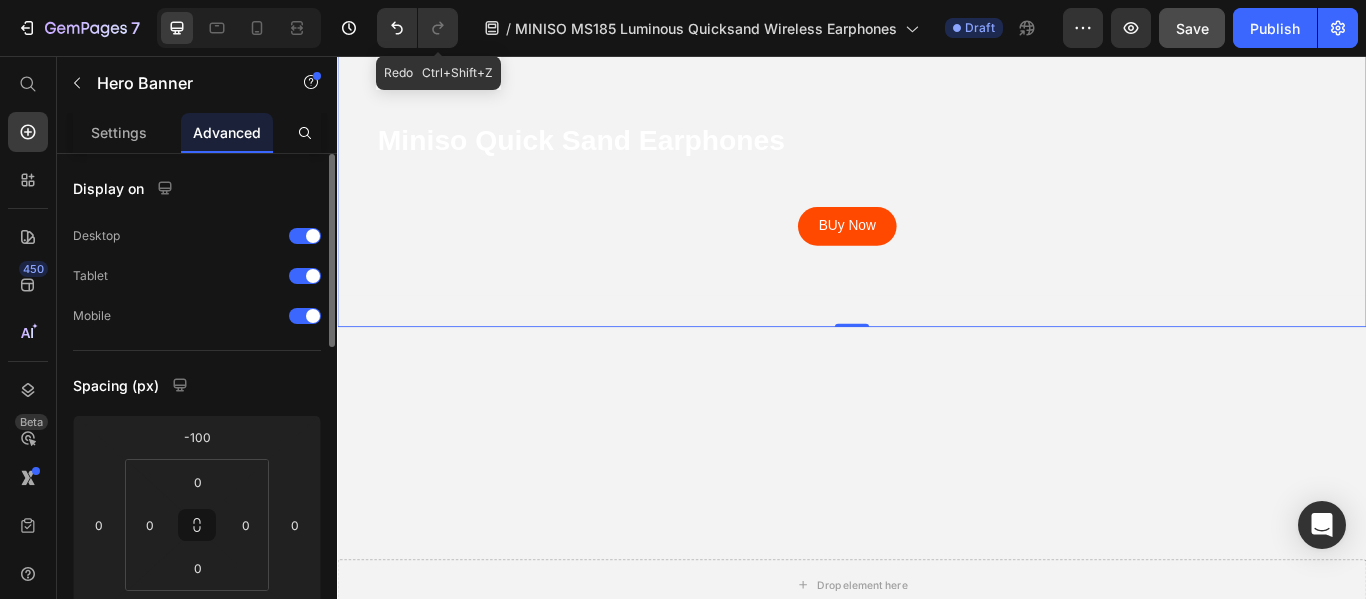 click on "Miniso Quick Sand Earphones Text Block BUy Now Button Row" at bounding box center [937, 34] 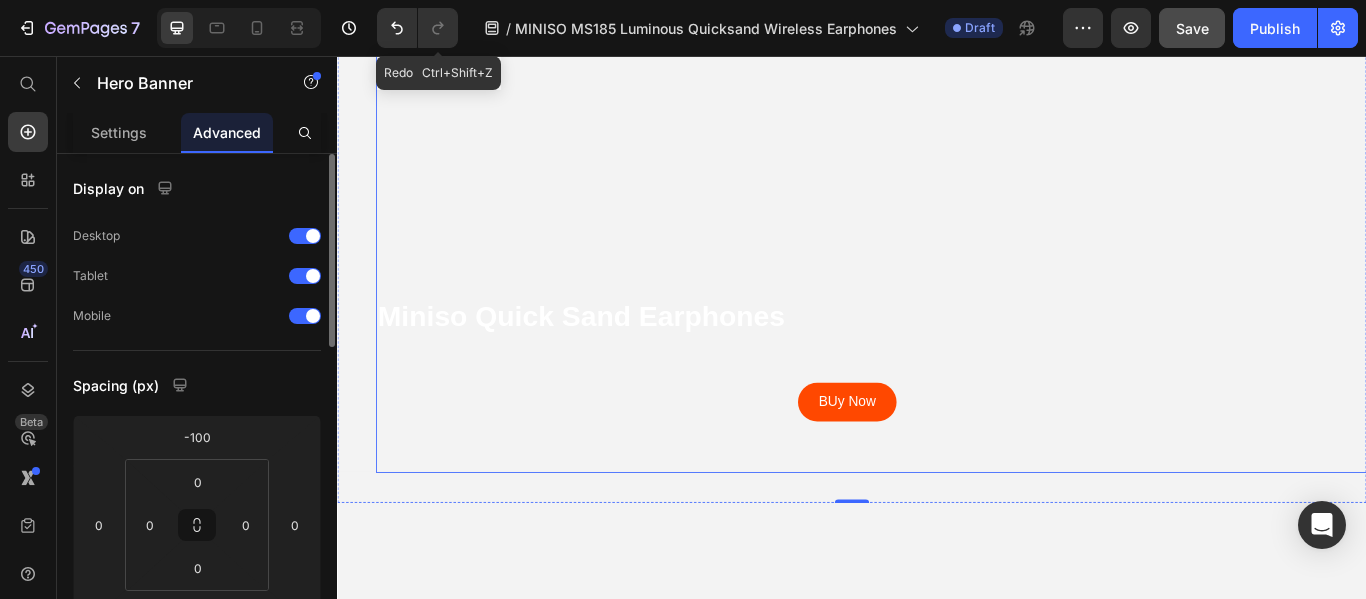 scroll, scrollTop: 0, scrollLeft: 0, axis: both 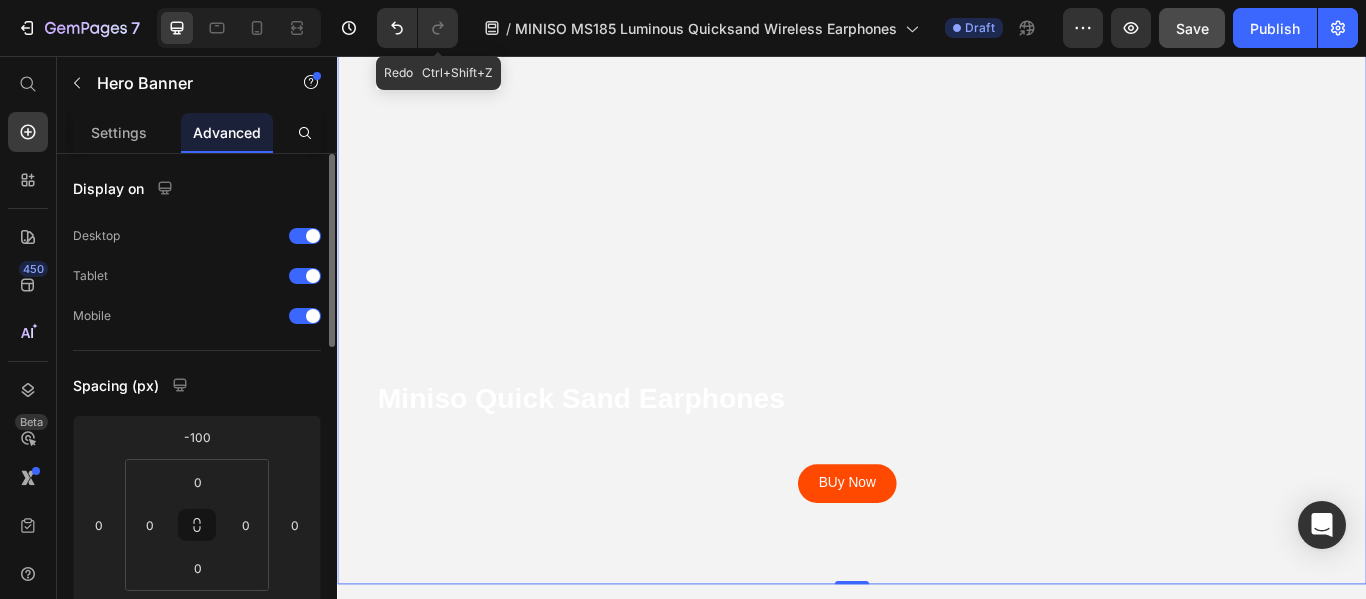 click on "Miniso Quick Sand Earphones Text Block BUy Now Button Row" at bounding box center (937, 334) 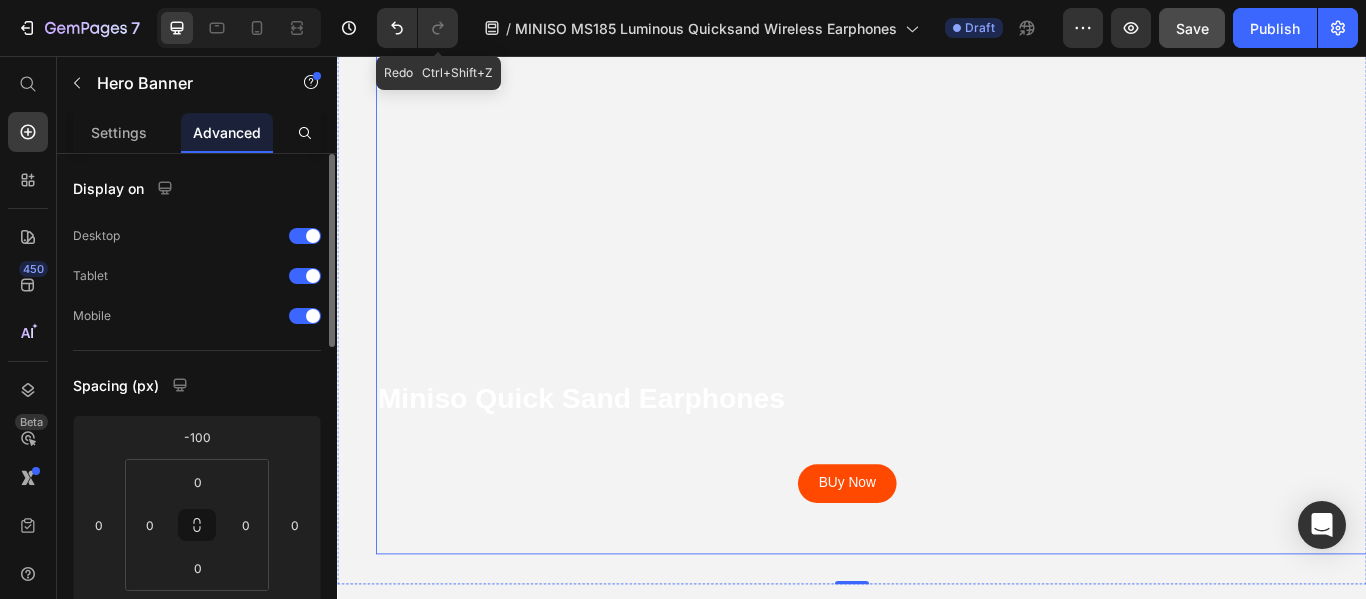 click on "Miniso Quick Sand Earphones Text Block" at bounding box center (624, 334) 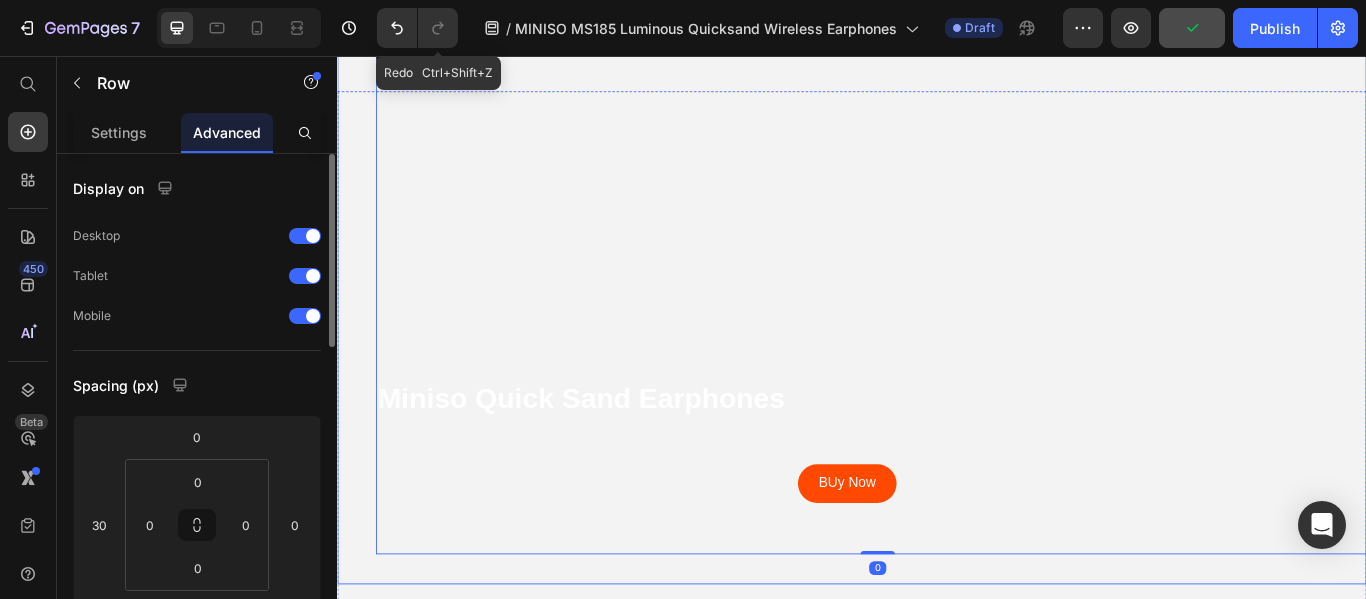 click on "Miniso Quick Sand Earphones Text Block BUy Now Button Row   0" at bounding box center [937, 334] 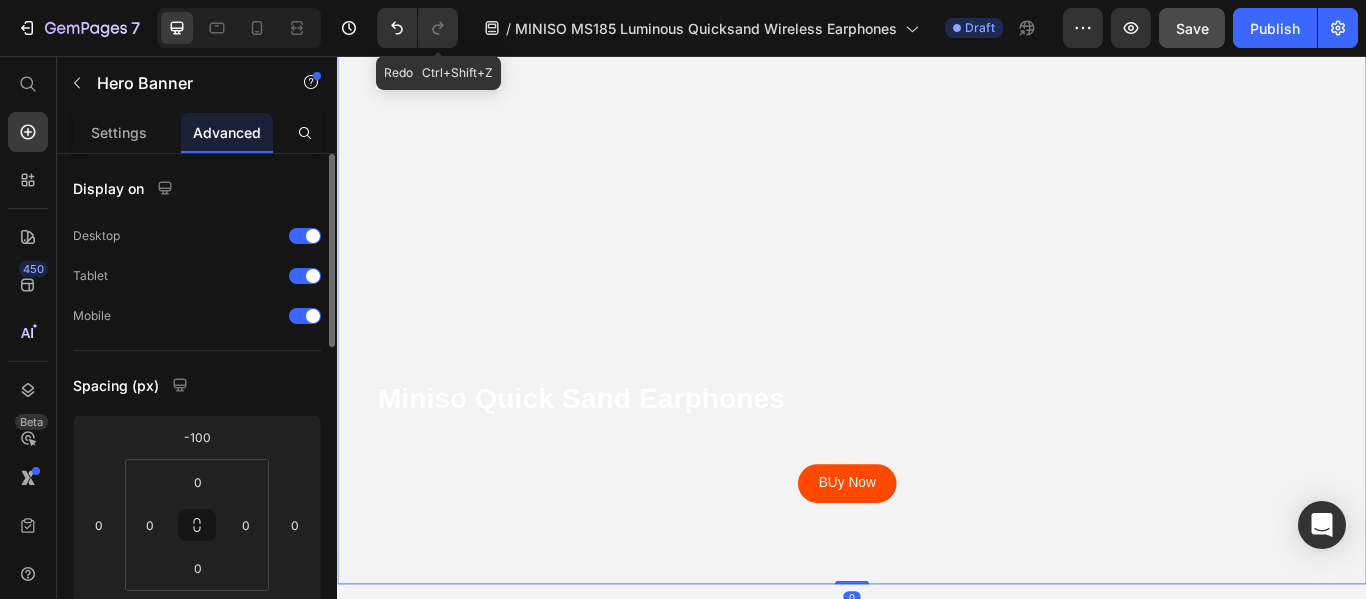 click on "Miniso Quick Sand Earphones Text Block BUy Now Button Row" at bounding box center [937, 334] 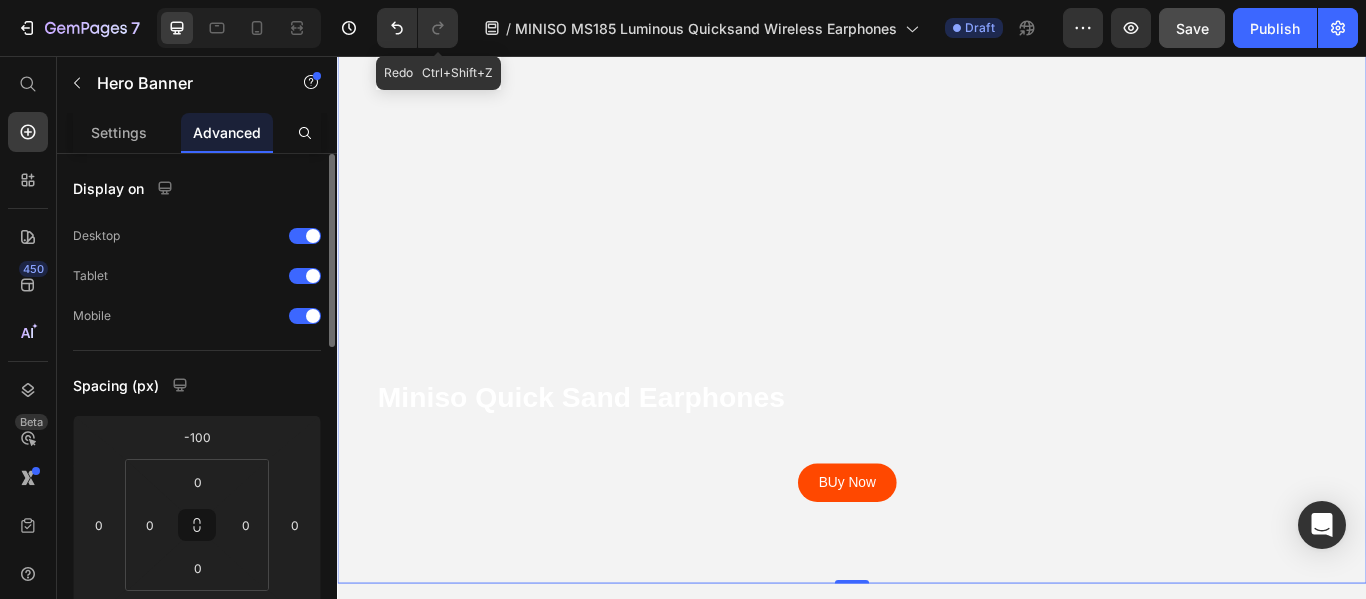 scroll, scrollTop: 67, scrollLeft: 0, axis: vertical 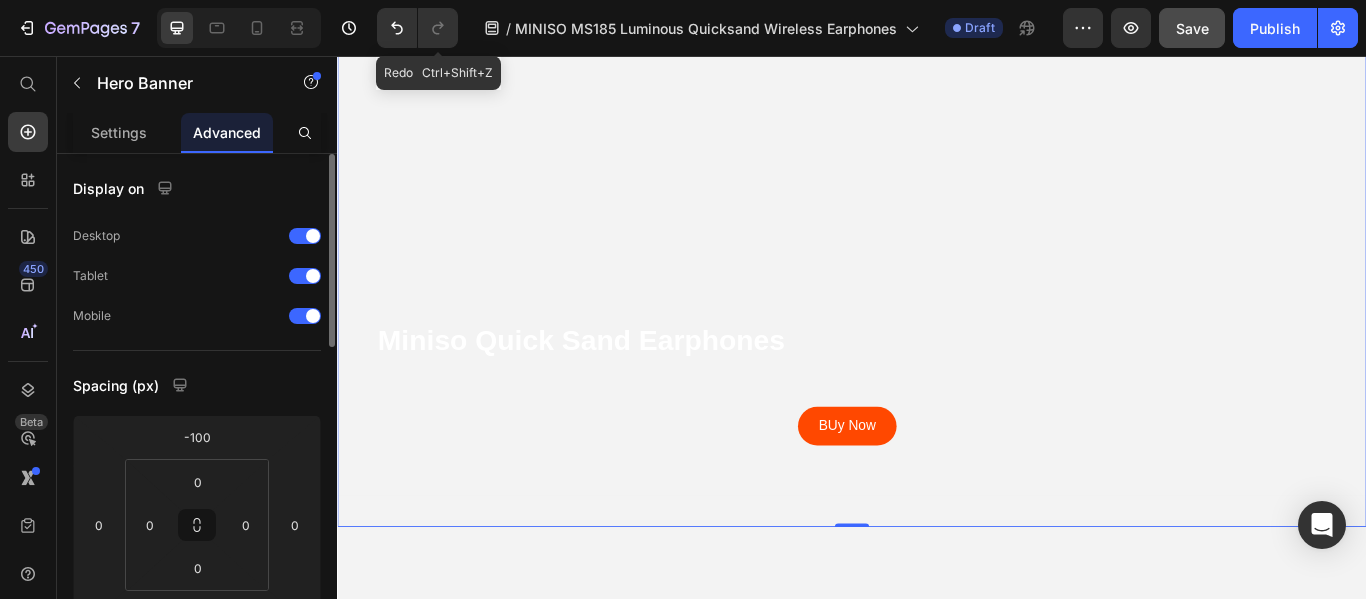 click at bounding box center (937, 905) 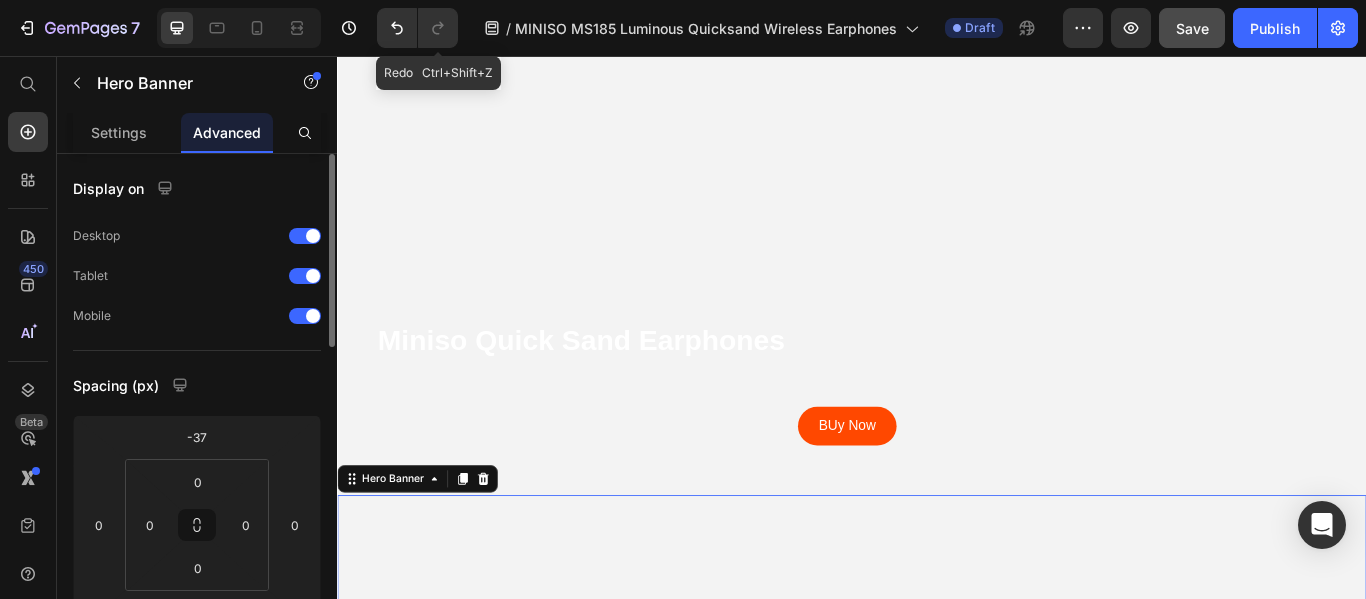 scroll, scrollTop: 300, scrollLeft: 0, axis: vertical 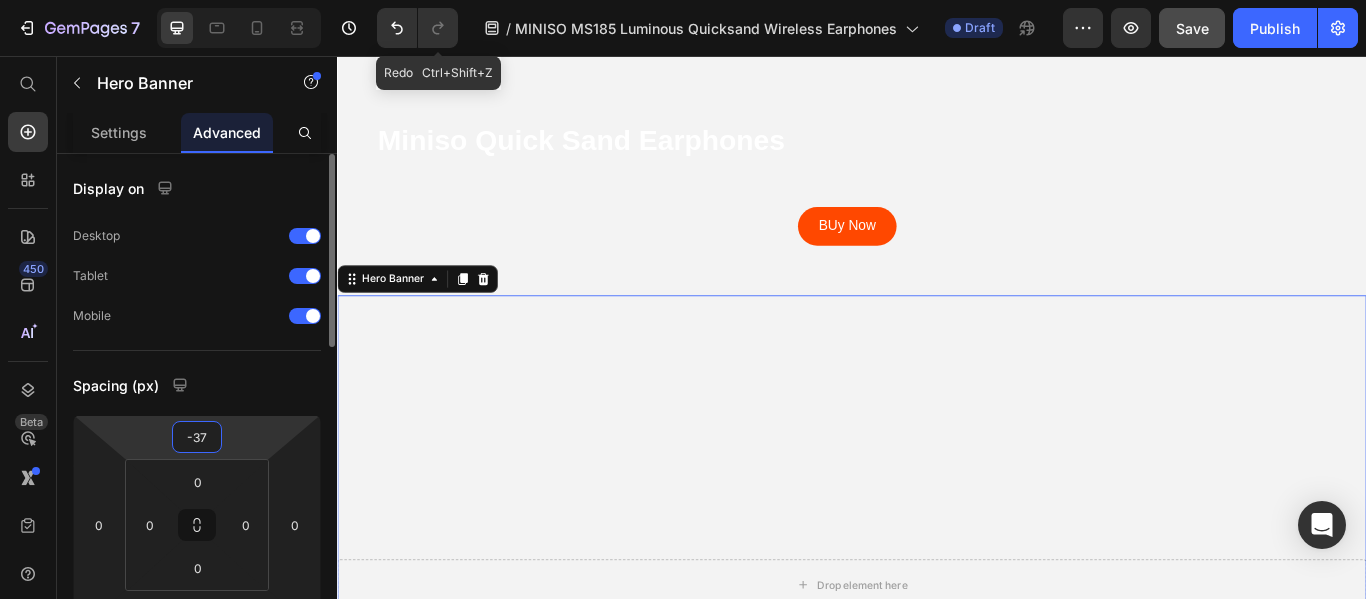 click on "-37" at bounding box center [197, 437] 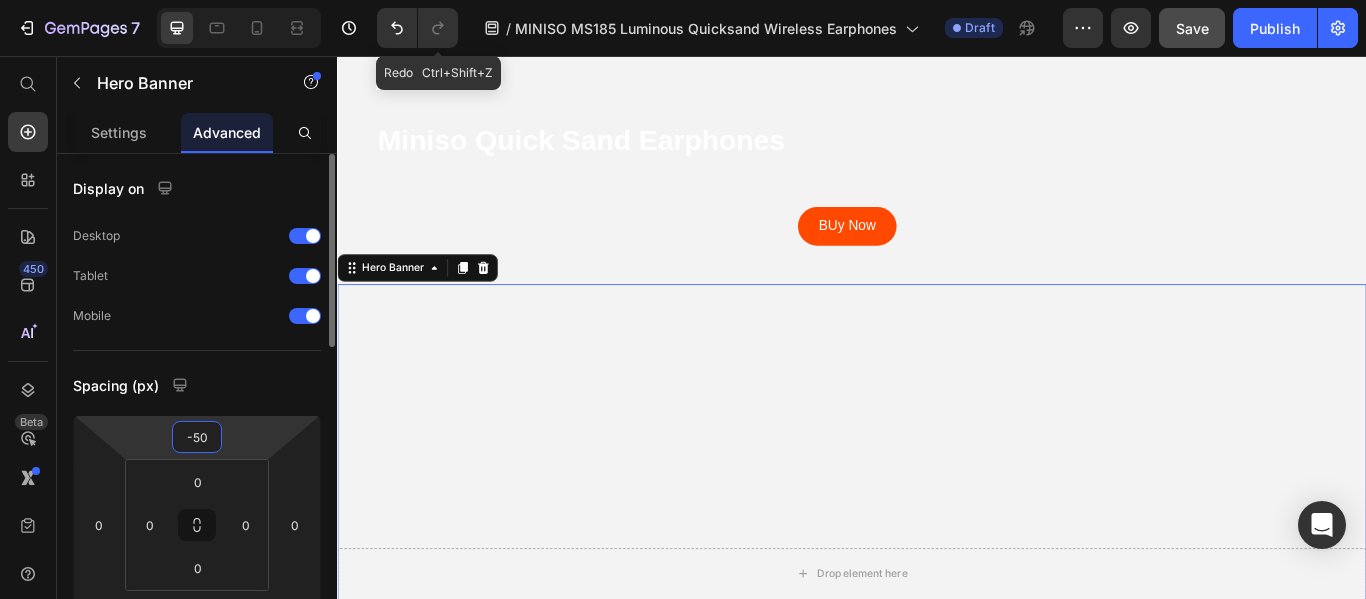 type on "-37" 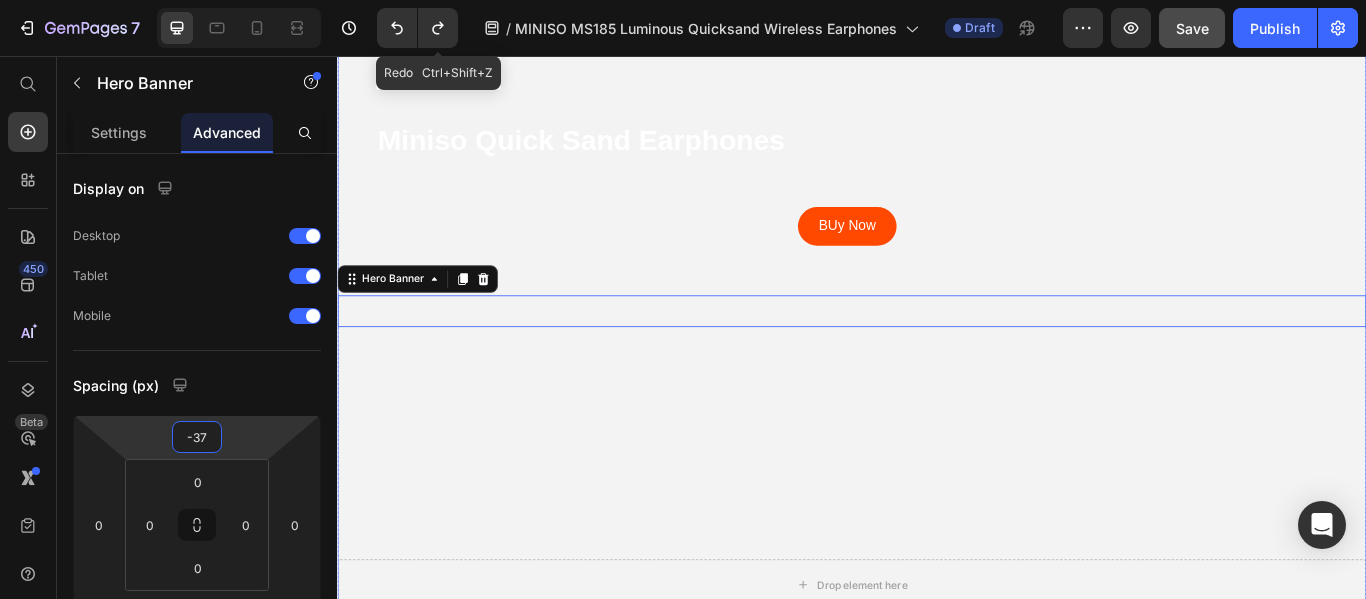 click on "Miniso Quick Sand Earphones Text Block BUy Now Button Row" at bounding box center (937, 34) 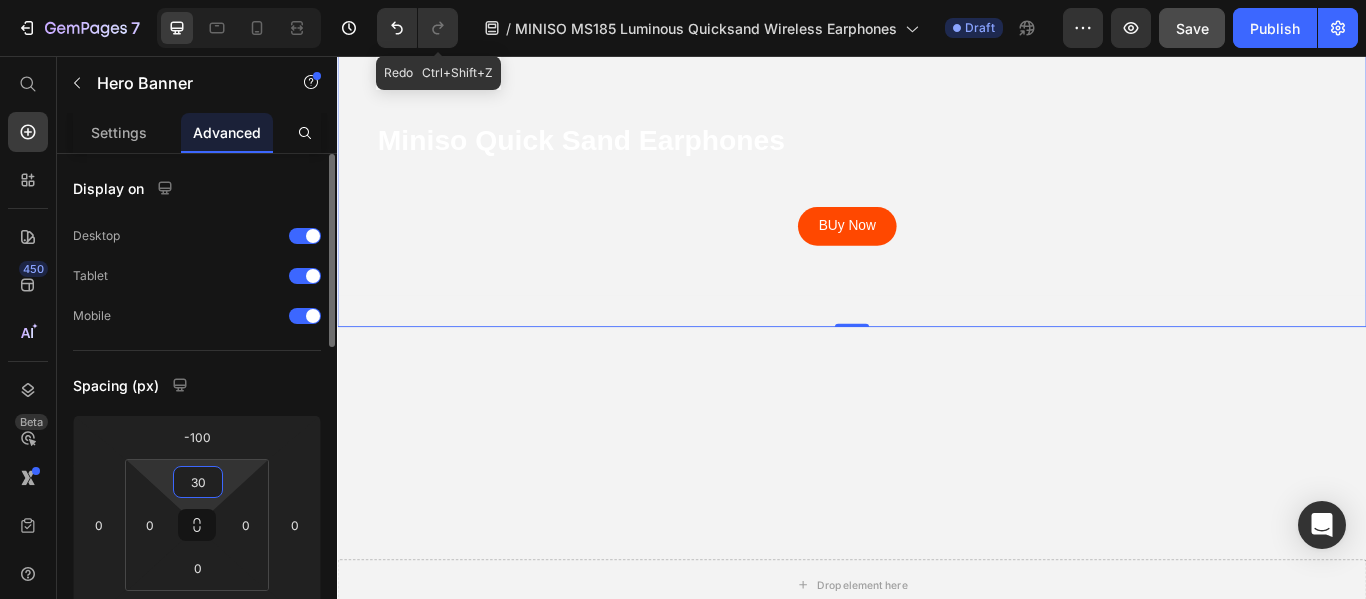 click on "Spacing (px)" at bounding box center (197, 385) 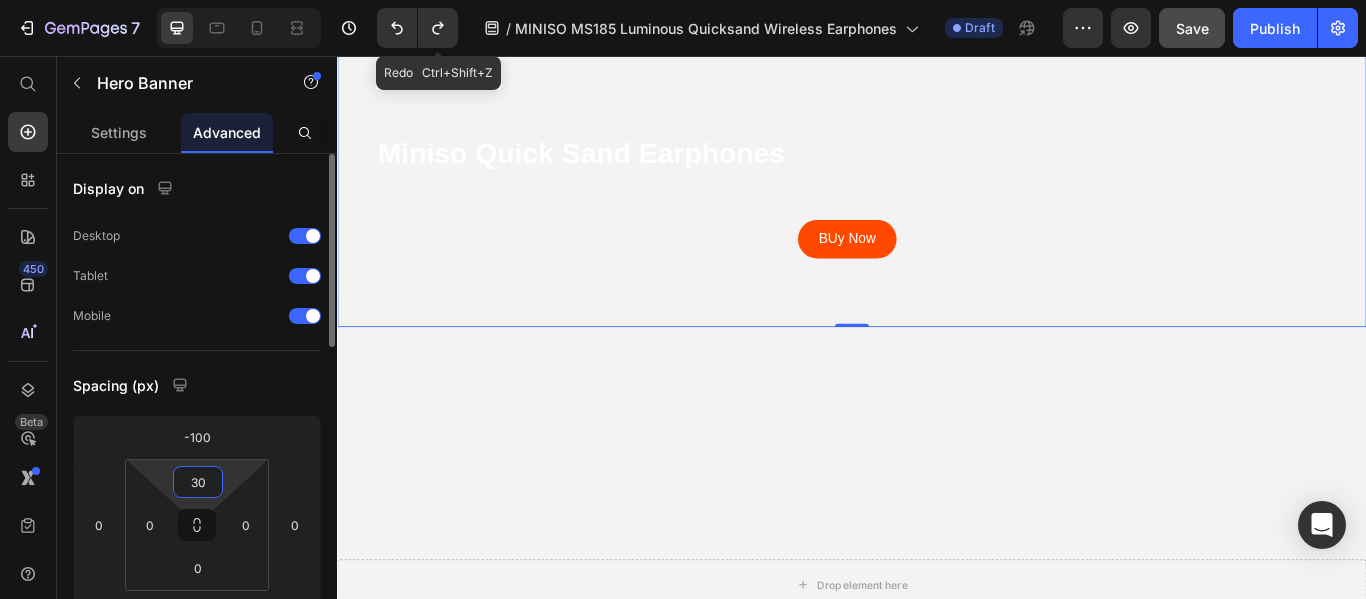 type on "0" 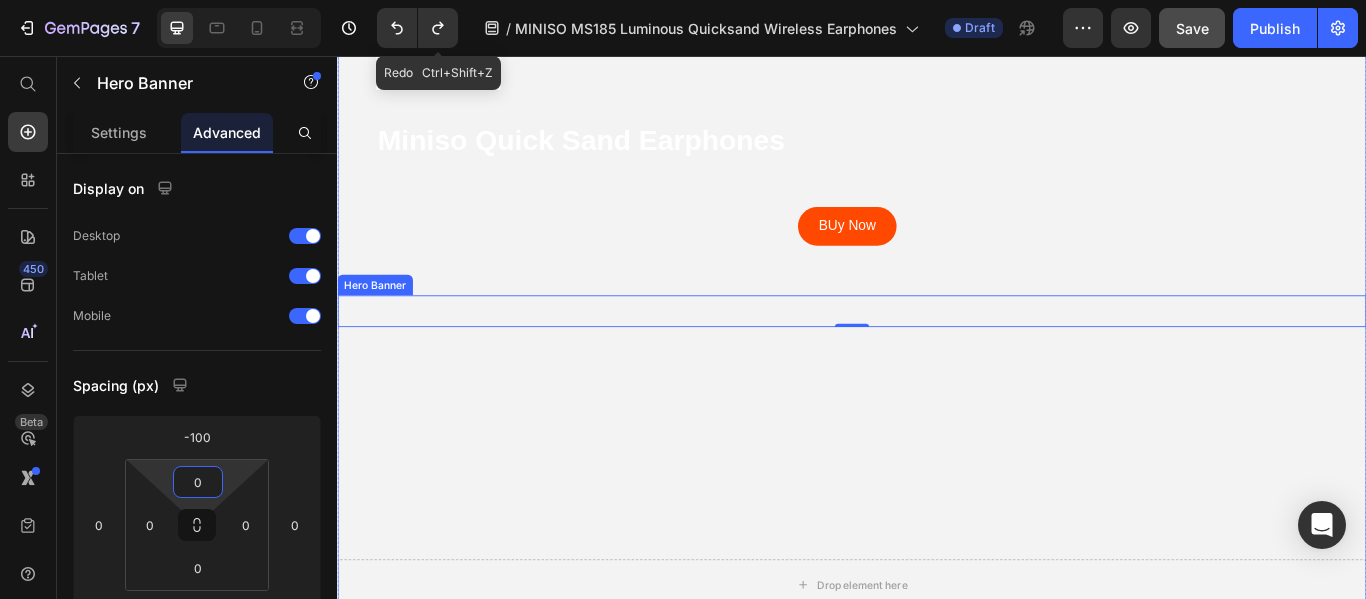 click at bounding box center (937, 672) 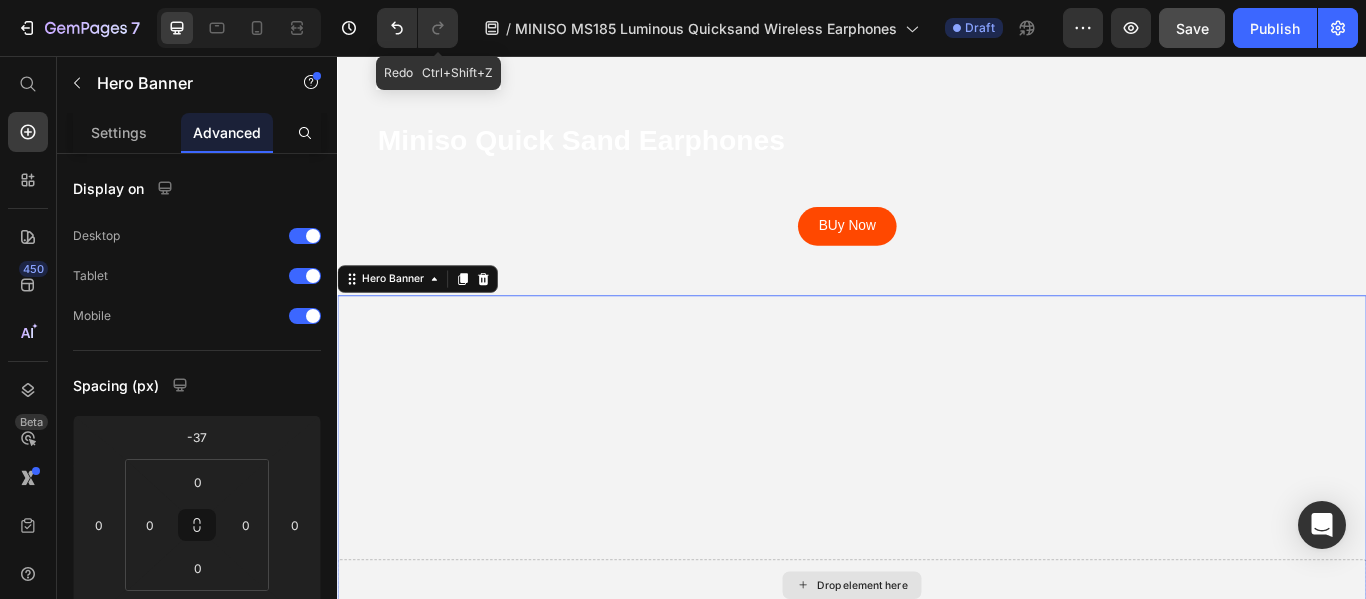 click on "Drop element here" at bounding box center [937, 673] 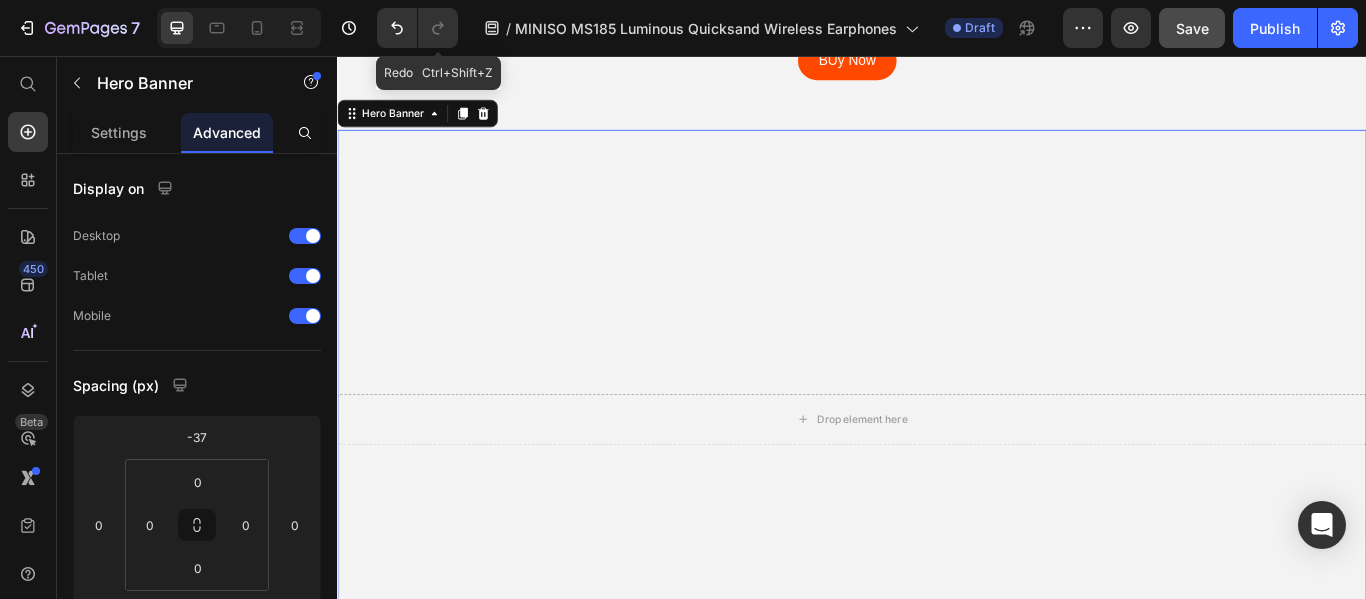 scroll, scrollTop: 500, scrollLeft: 0, axis: vertical 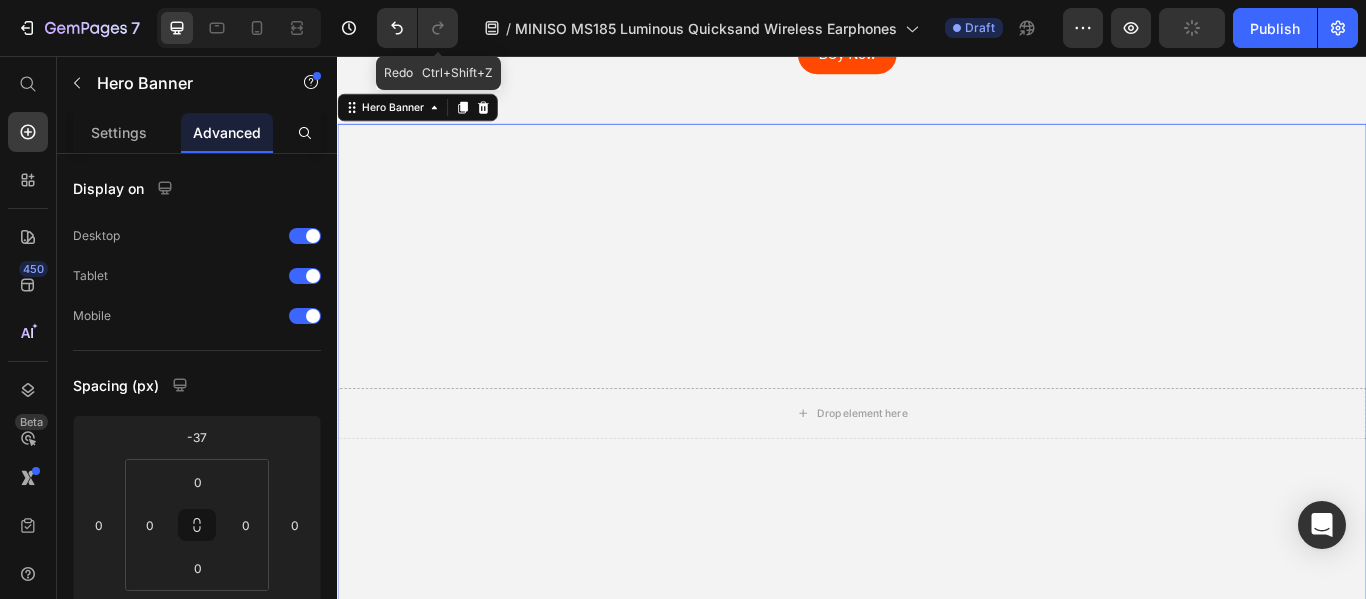 click at bounding box center (937, 472) 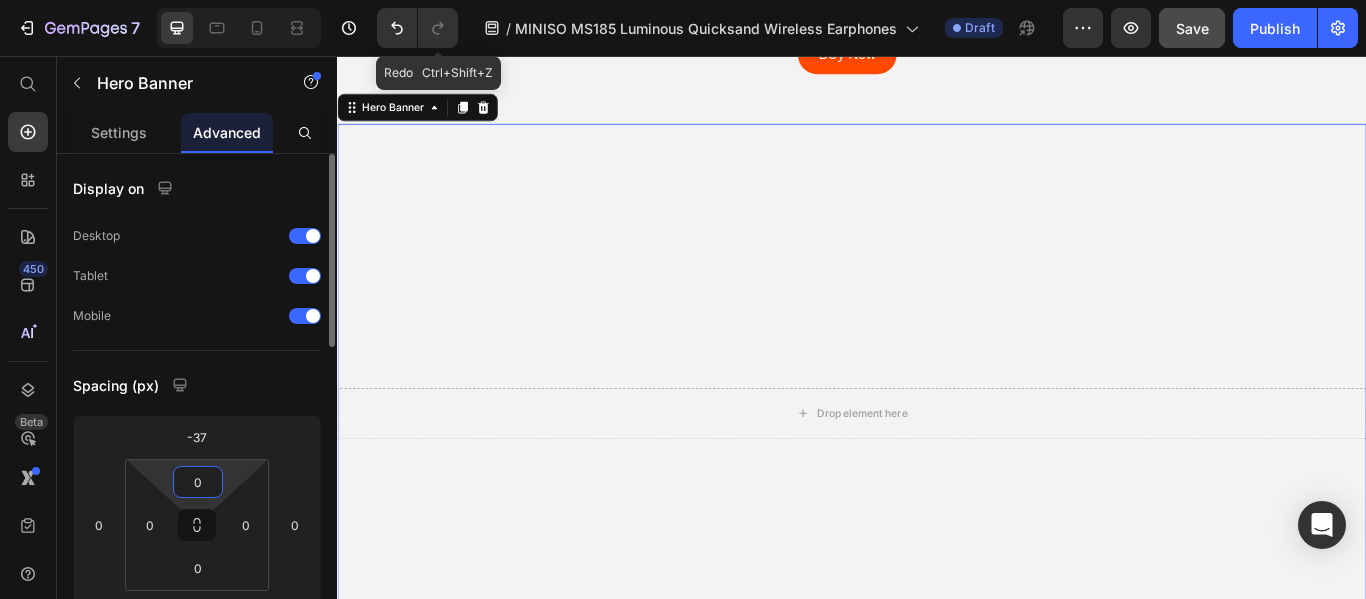 click on "0" at bounding box center [198, 482] 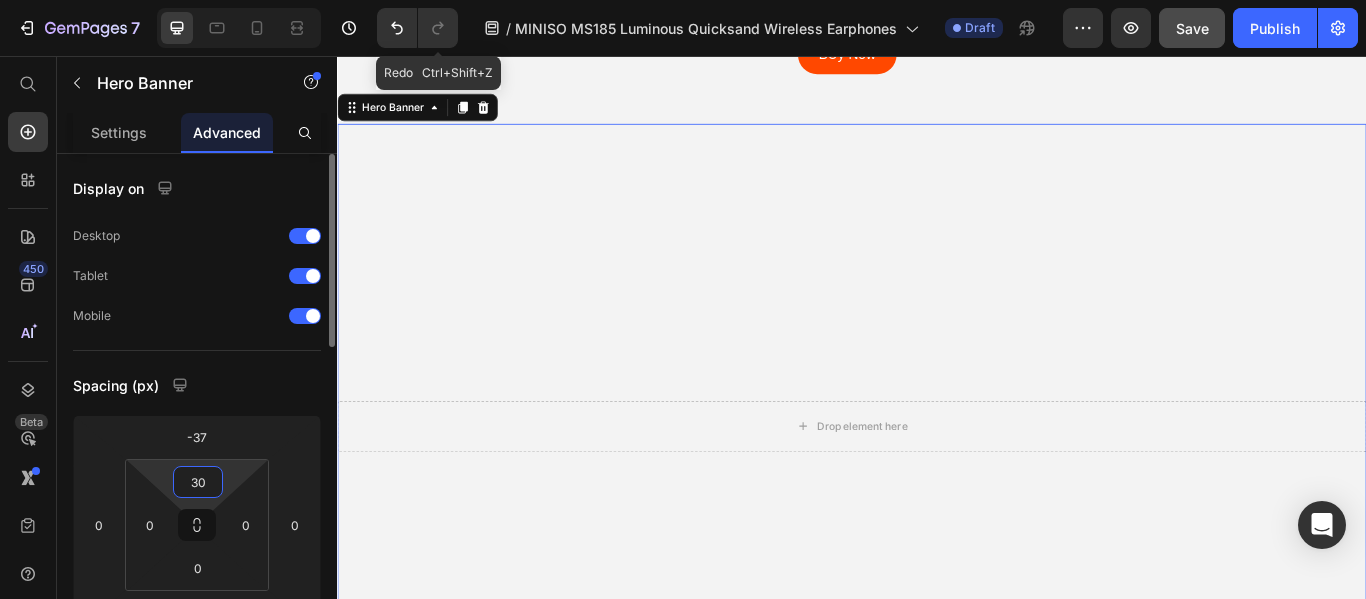 drag, startPoint x: 202, startPoint y: 482, endPoint x: 190, endPoint y: 489, distance: 13.892444 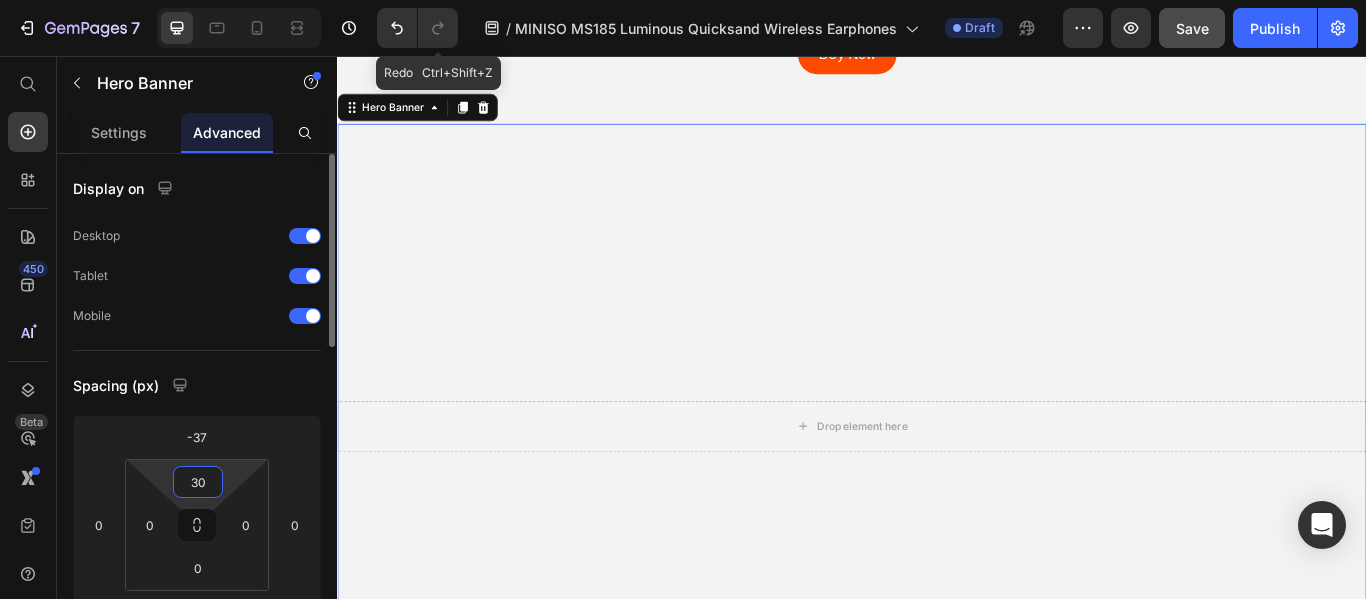 click on "30" at bounding box center [198, 482] 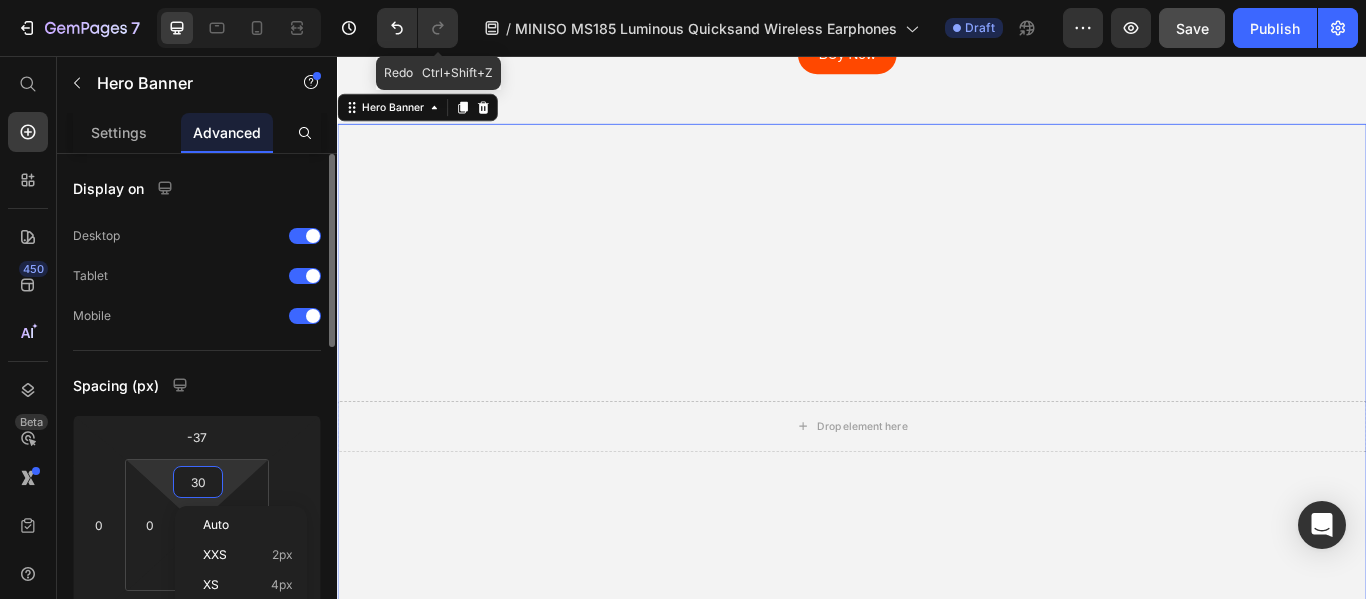 click on "30" at bounding box center (198, 482) 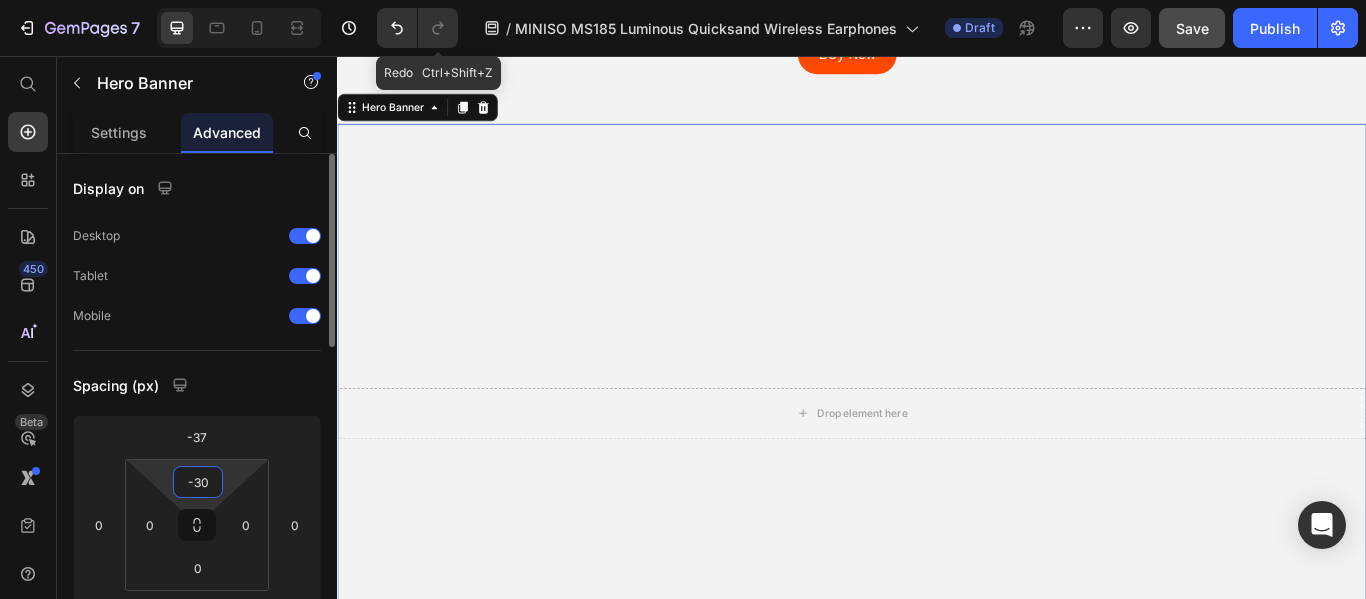 click on "-30" at bounding box center [198, 482] 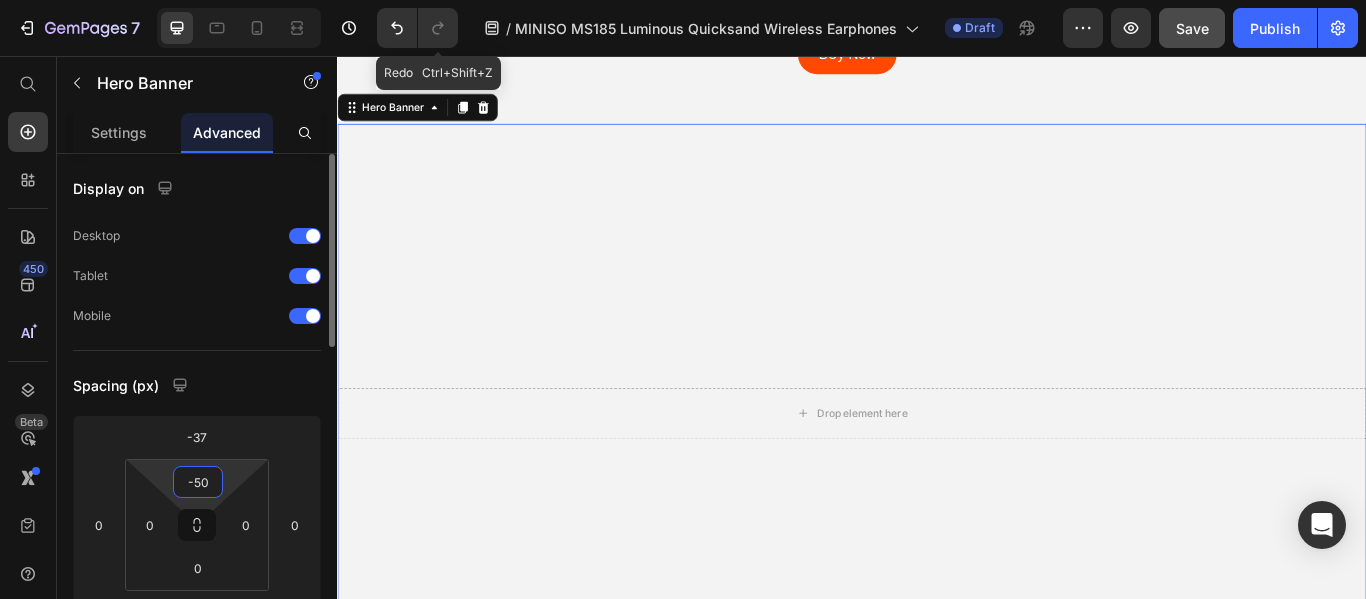 click on "-50" at bounding box center [198, 482] 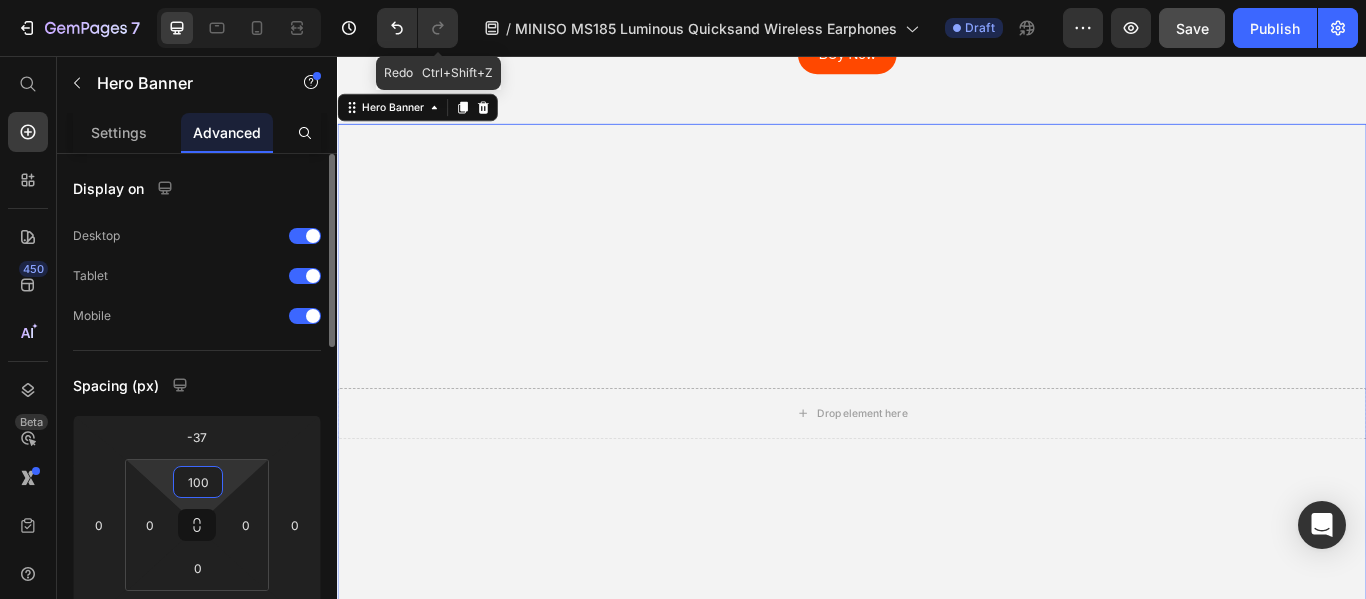 click on "Spacing (px)" at bounding box center (197, 385) 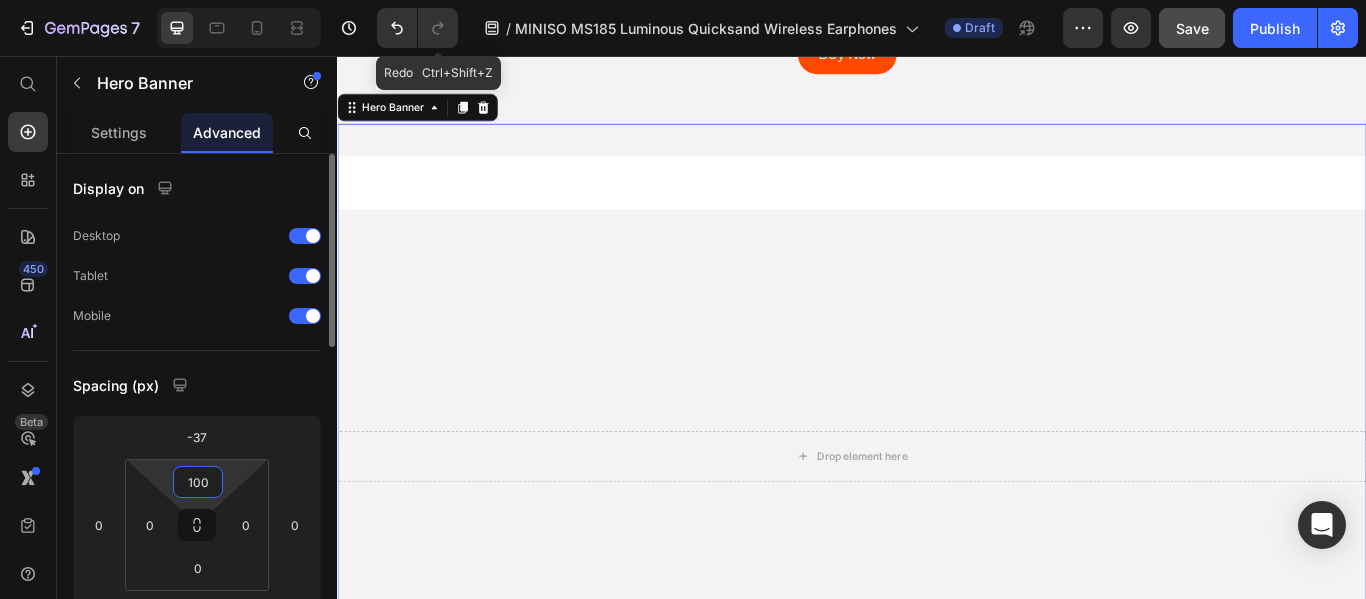 click on "100" at bounding box center (198, 482) 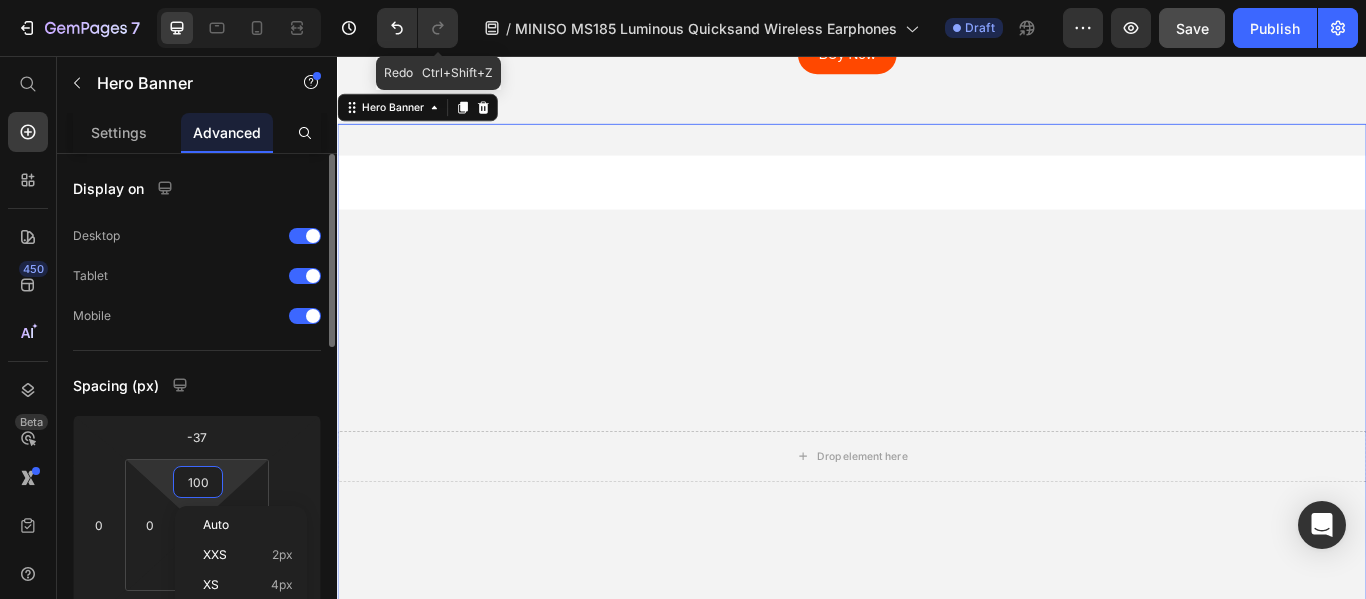 click on "100" at bounding box center [198, 482] 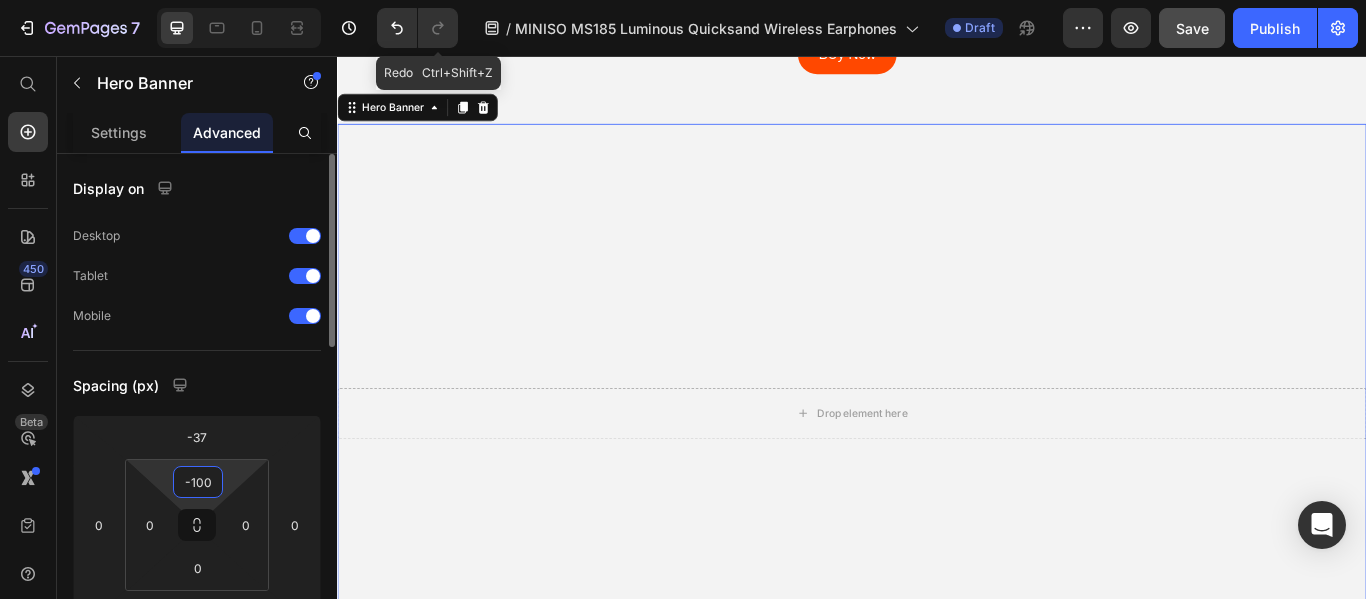 click on "-100" at bounding box center (198, 482) 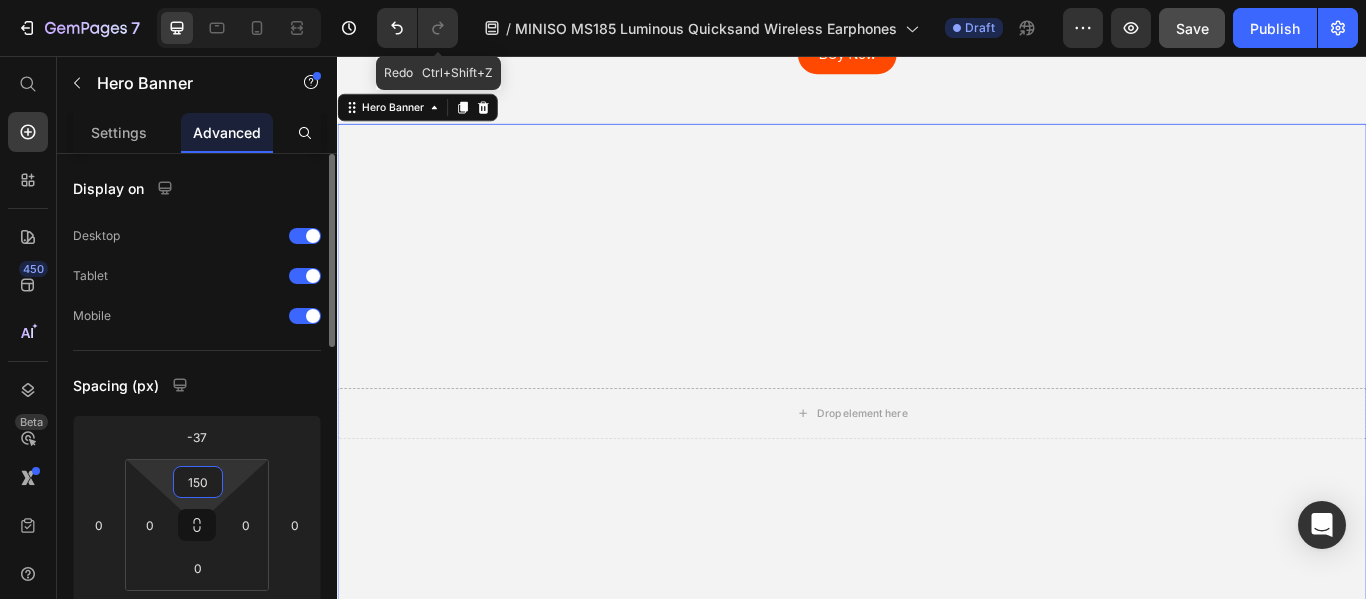 click on "Spacing (px)" at bounding box center [197, 385] 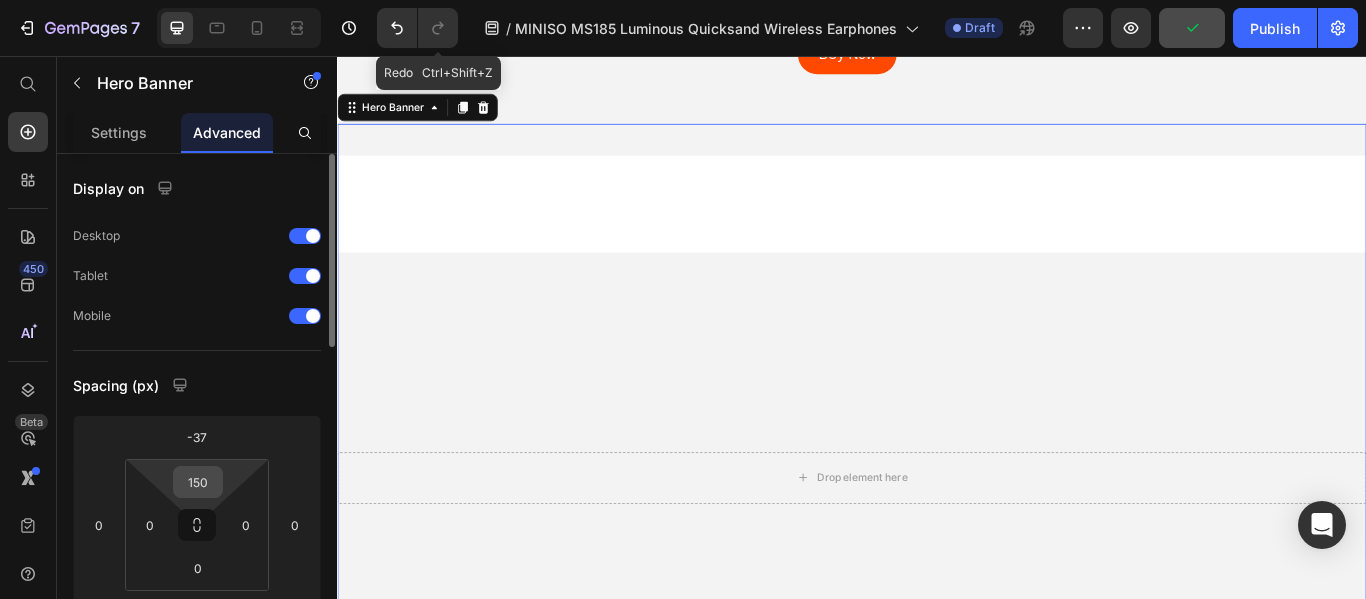 click on "150" at bounding box center [198, 482] 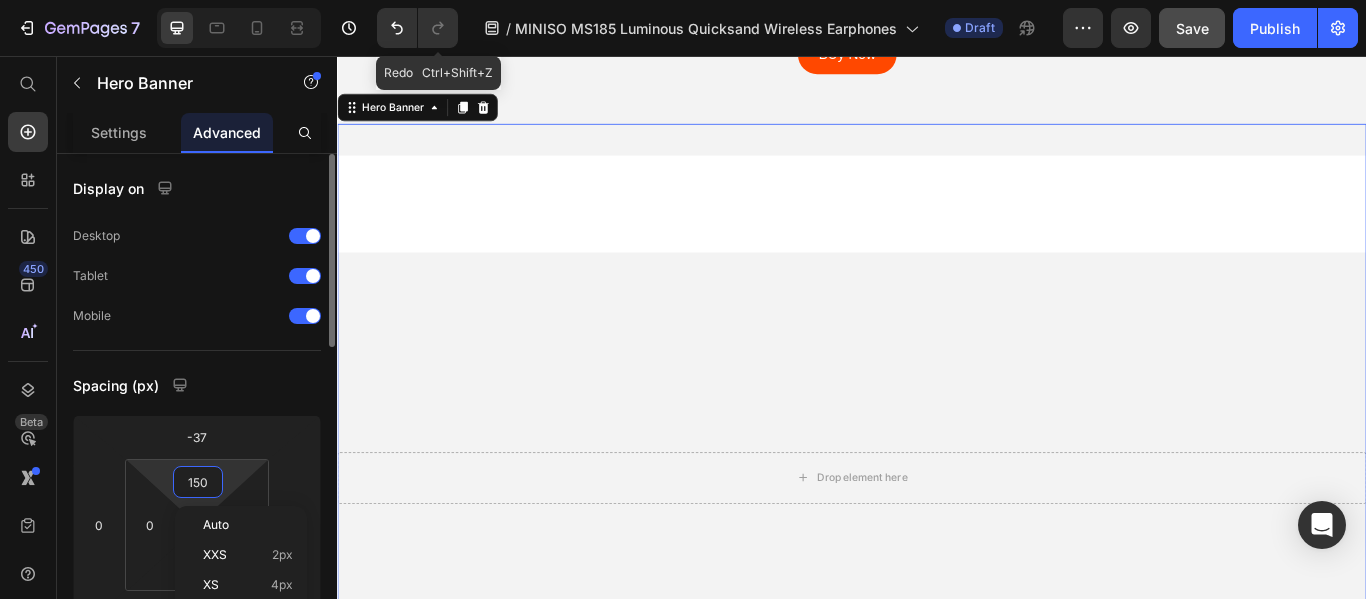 click on "150" at bounding box center [198, 482] 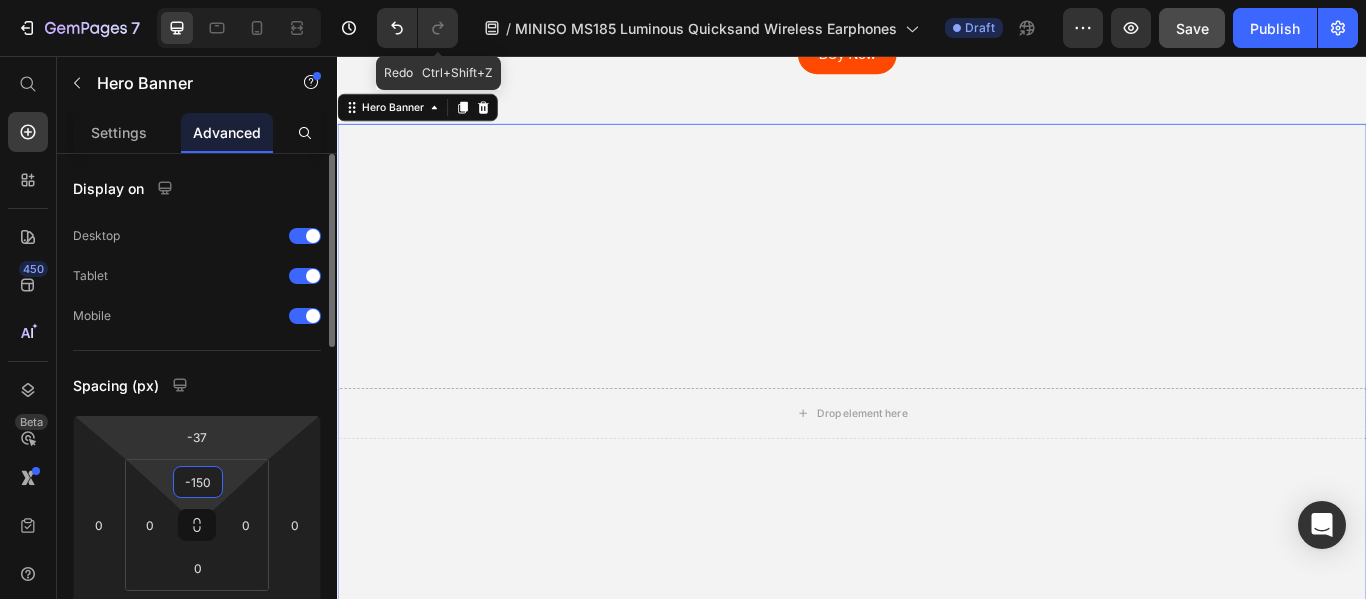 click on "Spacing (px)" at bounding box center [197, 385] 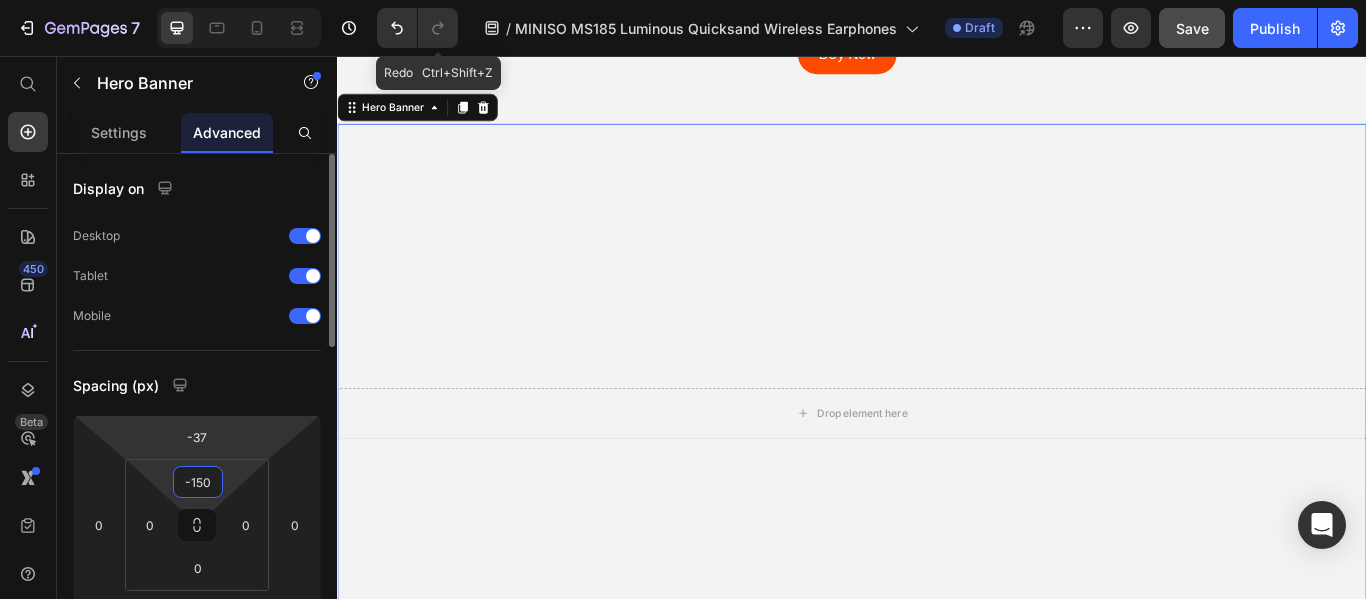 type on "150" 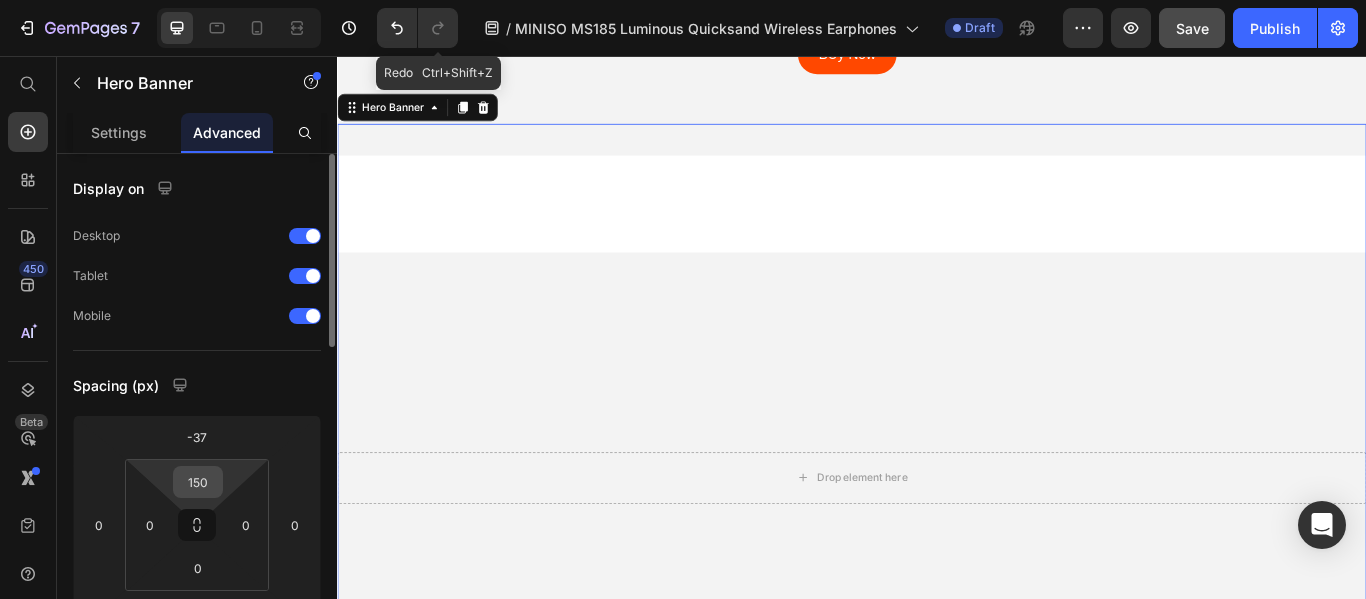 click on "150" at bounding box center (198, 482) 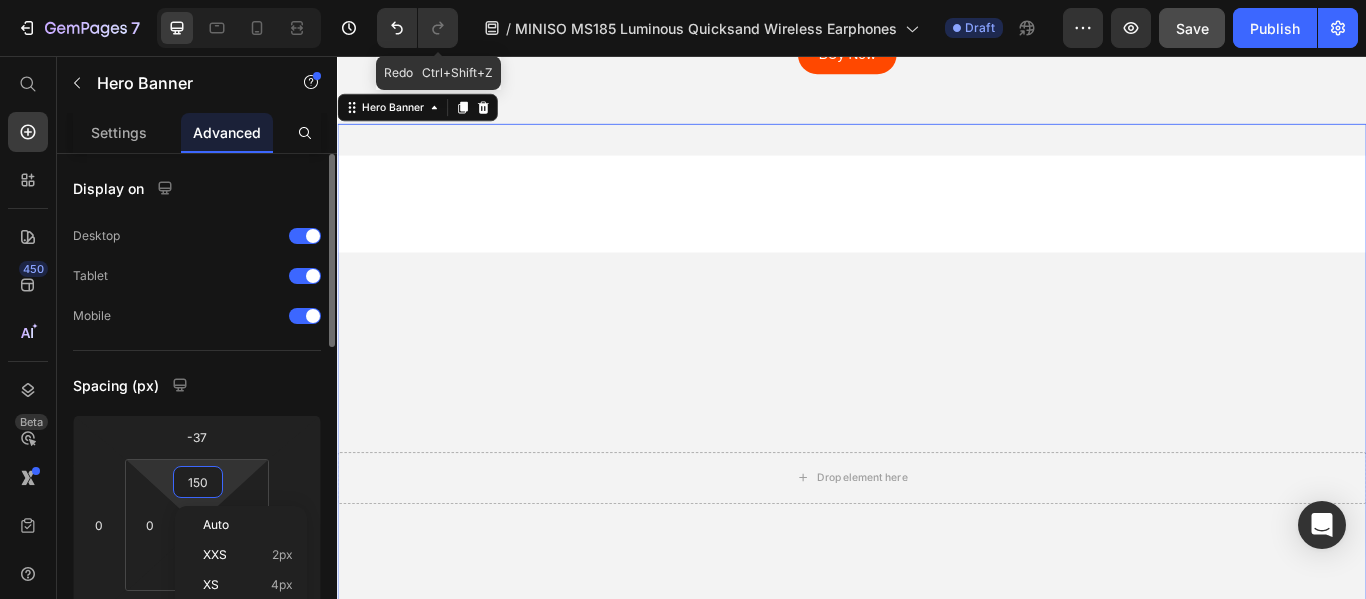 click on "150" at bounding box center [198, 482] 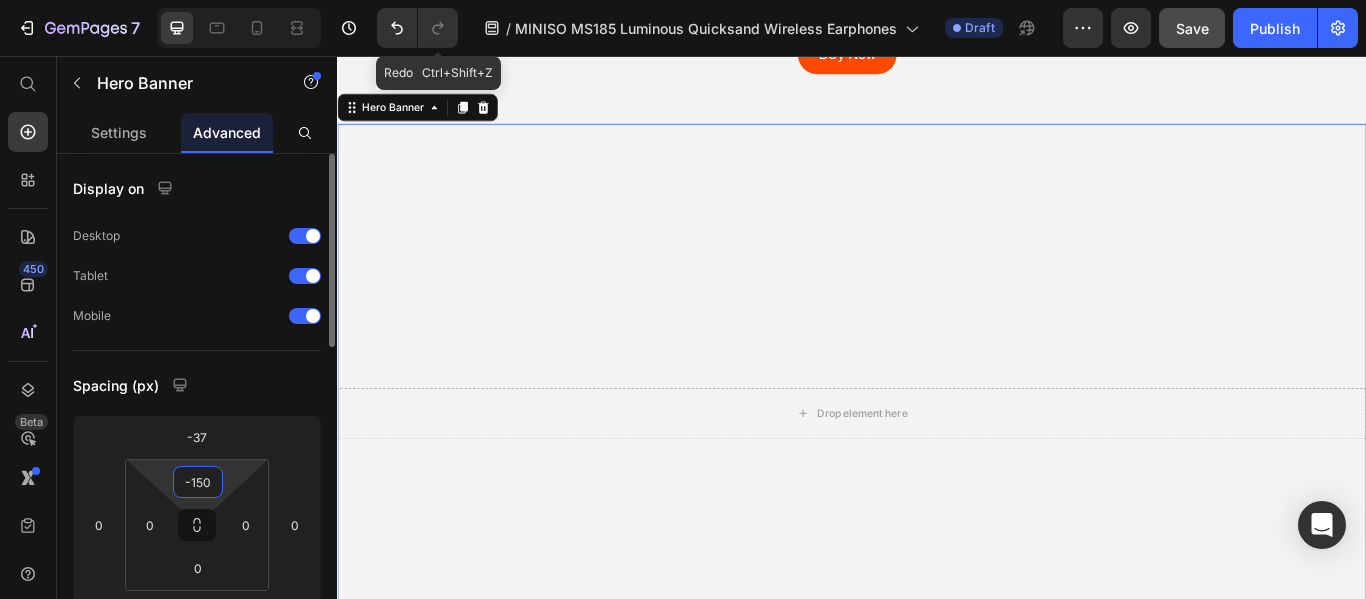 type on "-150" 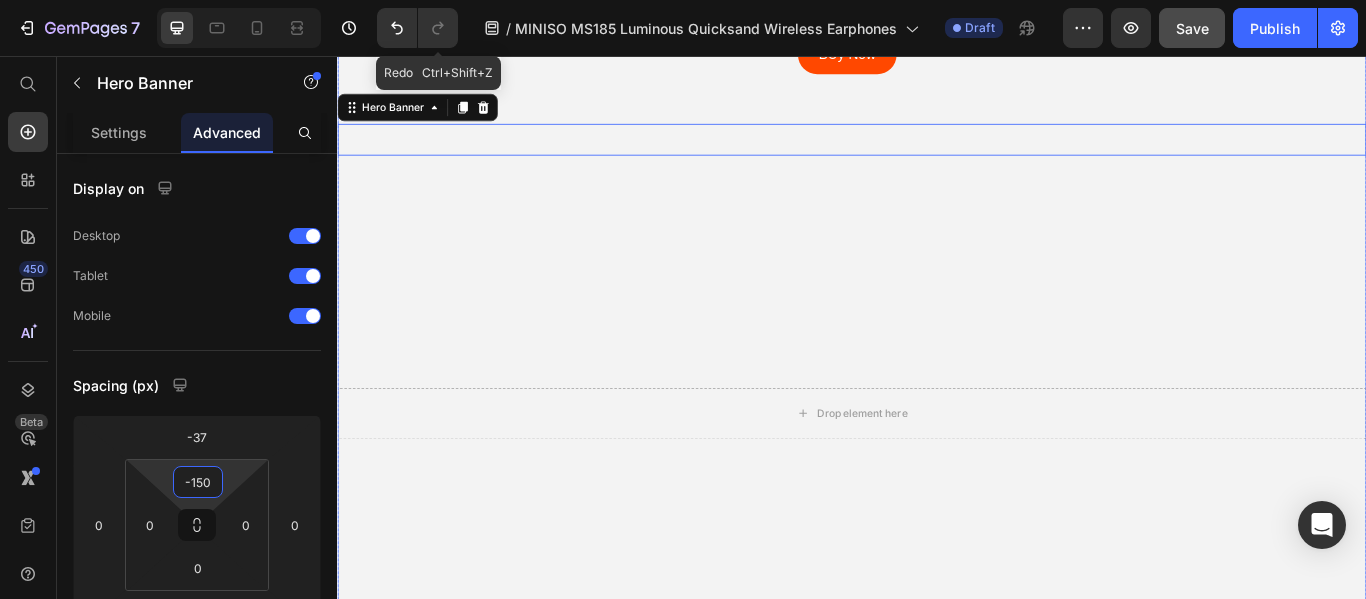 click on "Miniso Quick Sand Earphones Text Block BUy Now Button Row" at bounding box center [937, -166] 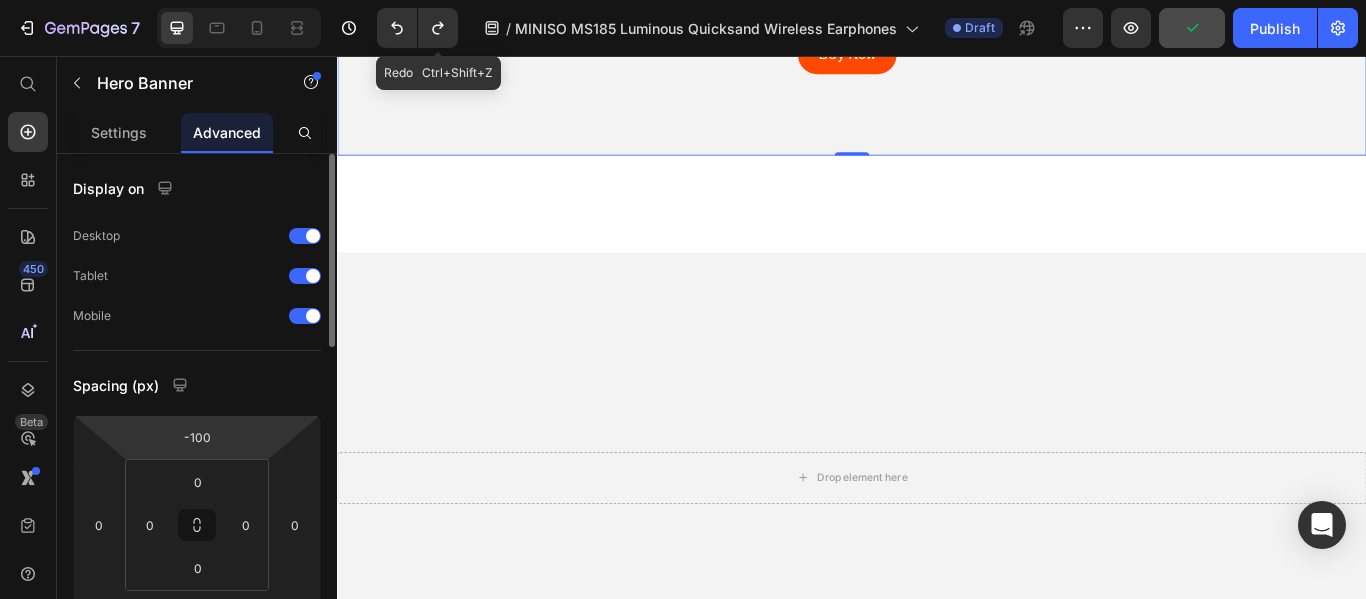 click on "7  Redo   Ctrl+Shift+Z  /  MINISO MS185 Luminous Quicksand Wireless Earphones Draft Preview  Publish  450 Beta Start with Sections Elements Hero Section Product Detail Brands Trusted Badges Guarantee Product Breakdown How to use Testimonials Compare Bundle FAQs Social Proof Brand Story Product List Collection Blog List Contact Sticky Add to Cart Custom Footer Browse Library 450 Layout
Row
Row
Row
Row Text
Heading
Text Block Button
Button
Button
Sticky Back to top Media" at bounding box center [683, 0] 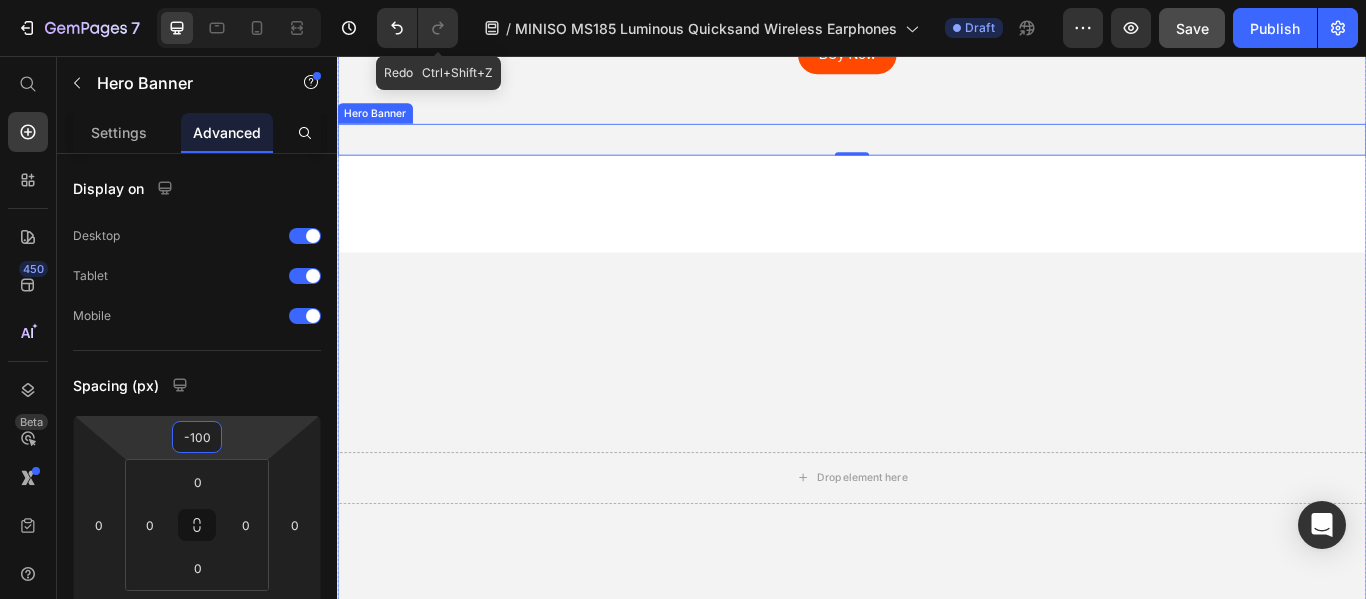 click at bounding box center (937, 547) 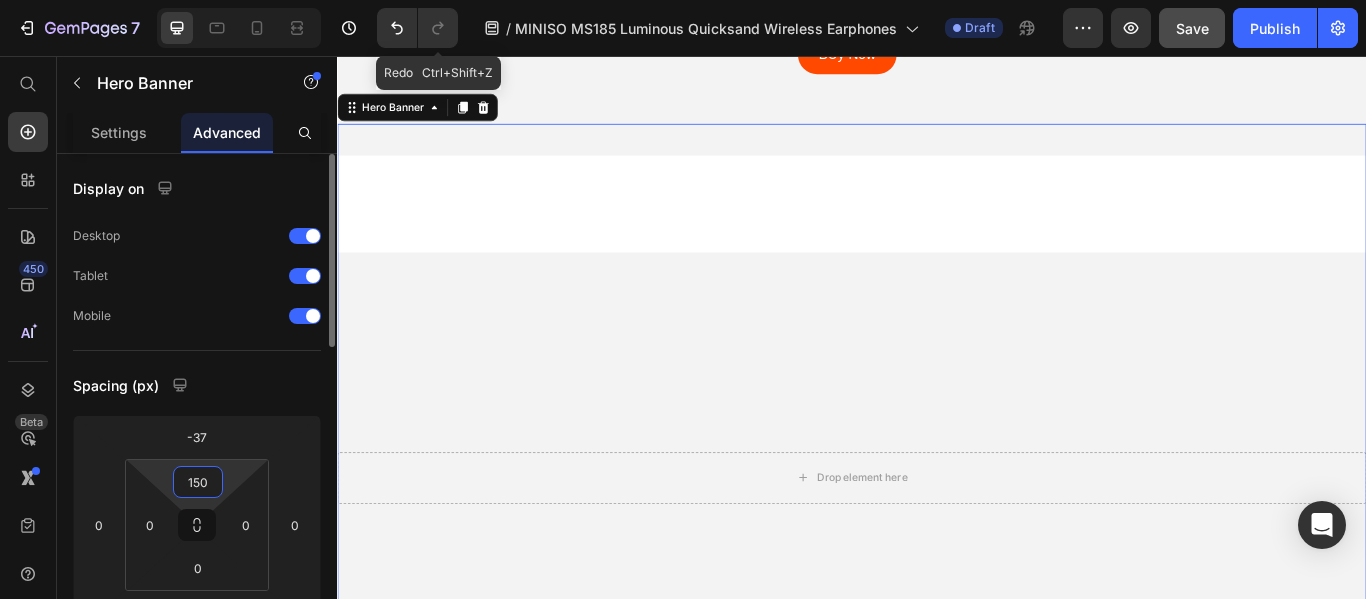 click on "150" at bounding box center (198, 482) 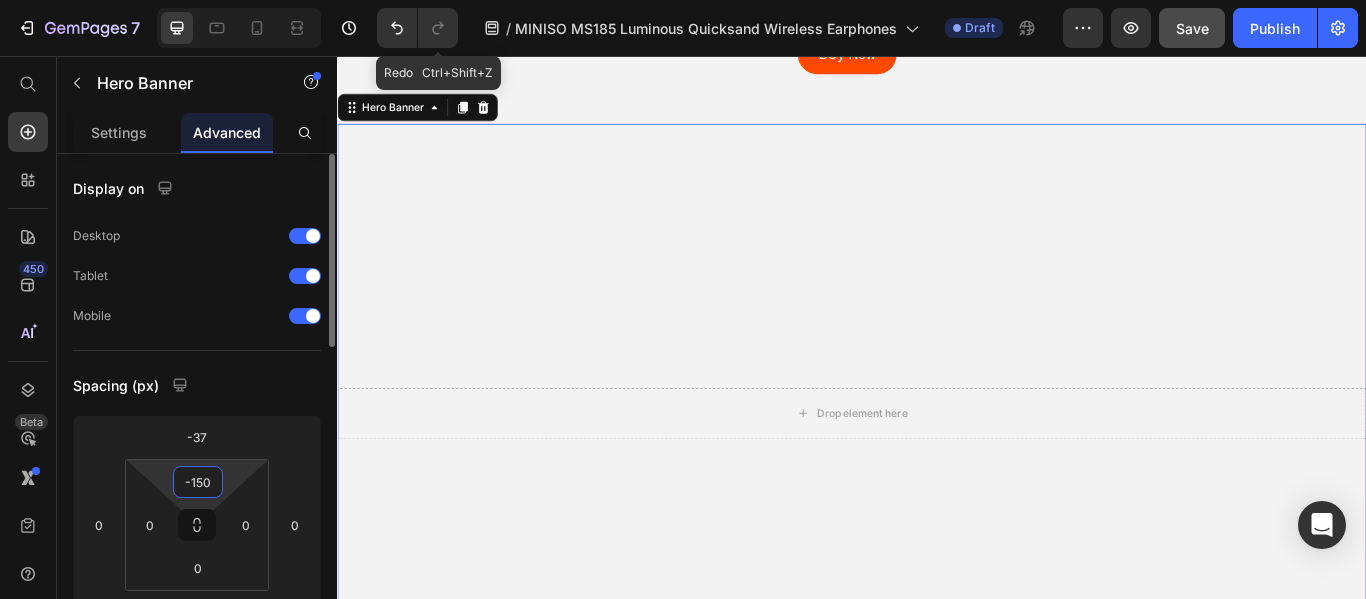 type on "-150" 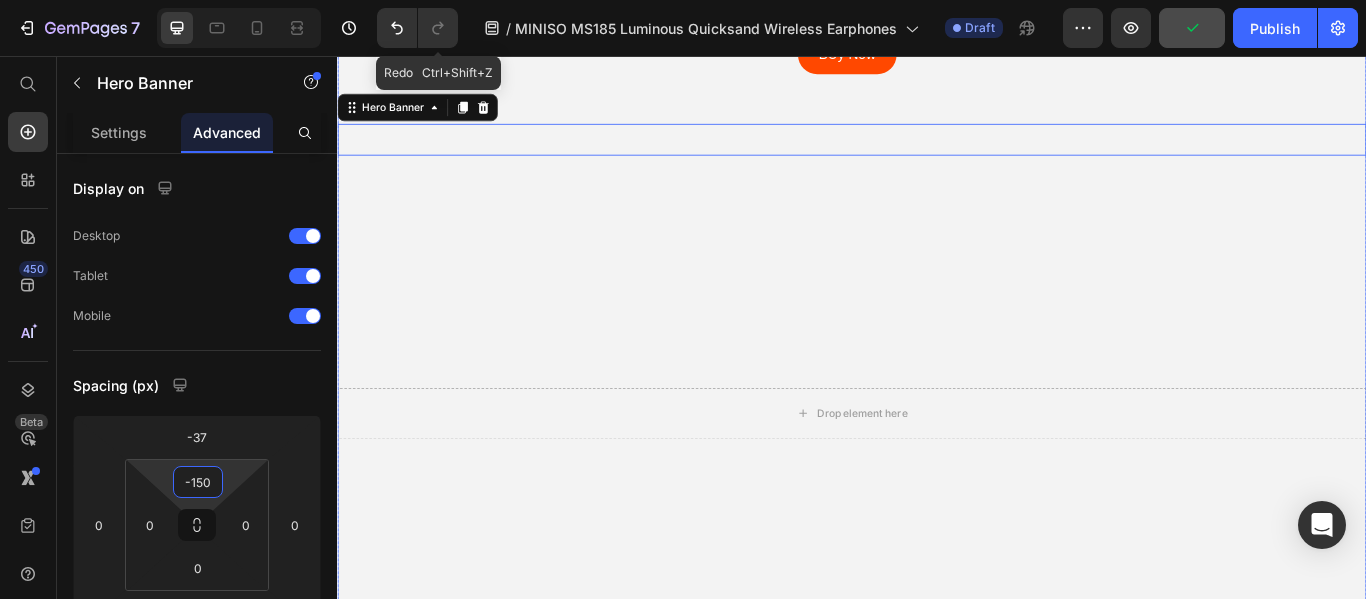 click on "Miniso Quick Sand Earphones Text Block BUy Now Button Row" at bounding box center (937, -166) 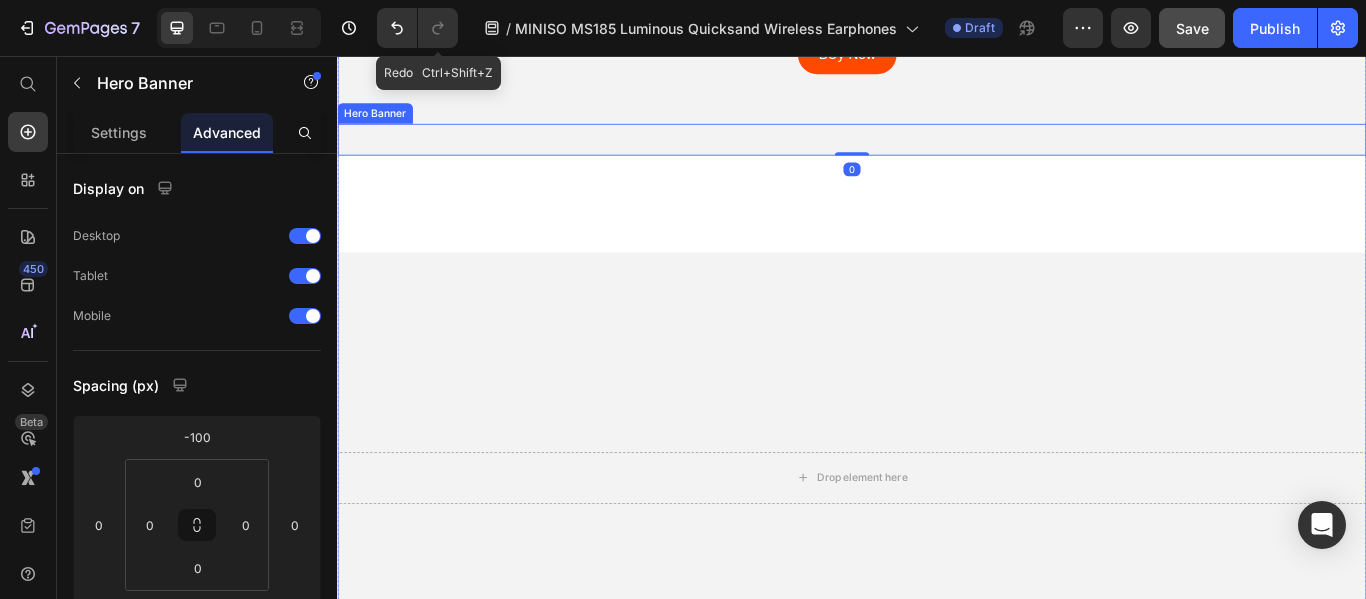 click on "Drop element here Hero Banner" at bounding box center [937, 472] 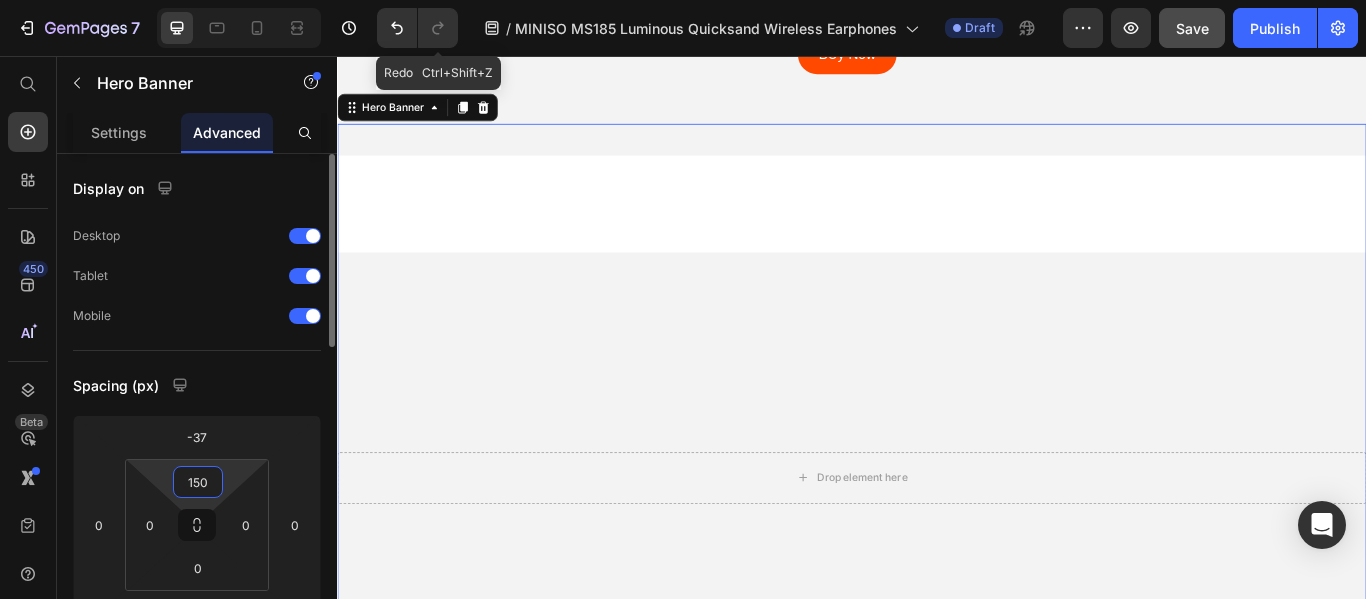 click on "150" at bounding box center (198, 482) 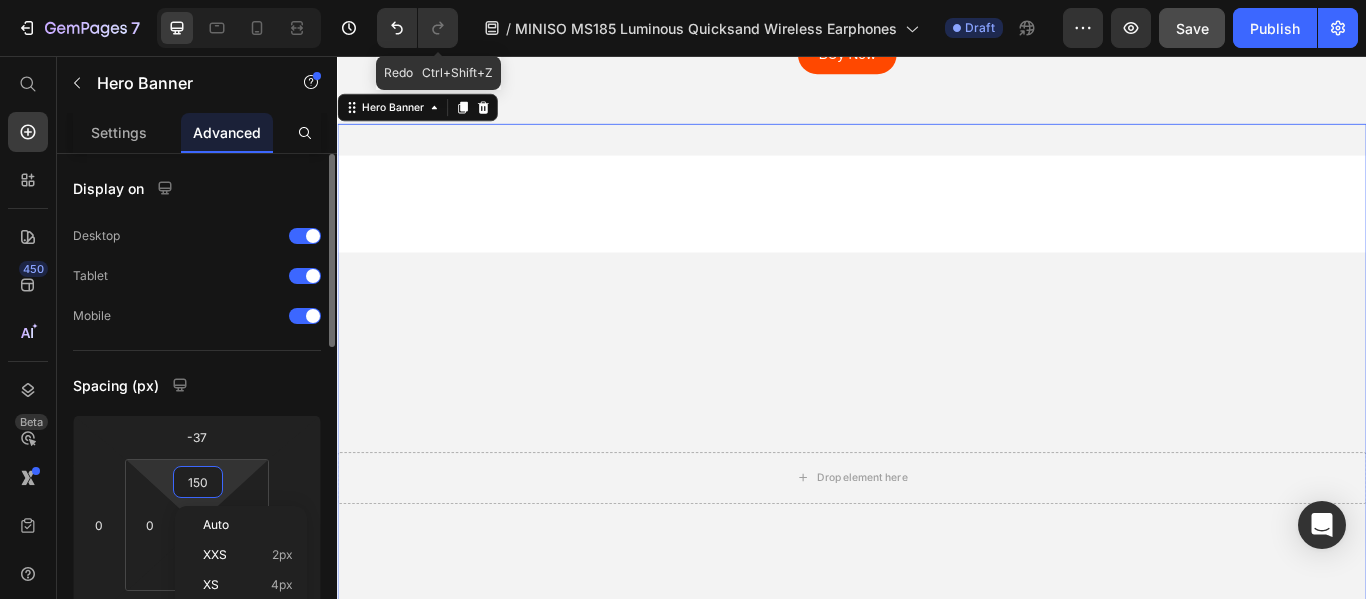 type on "0" 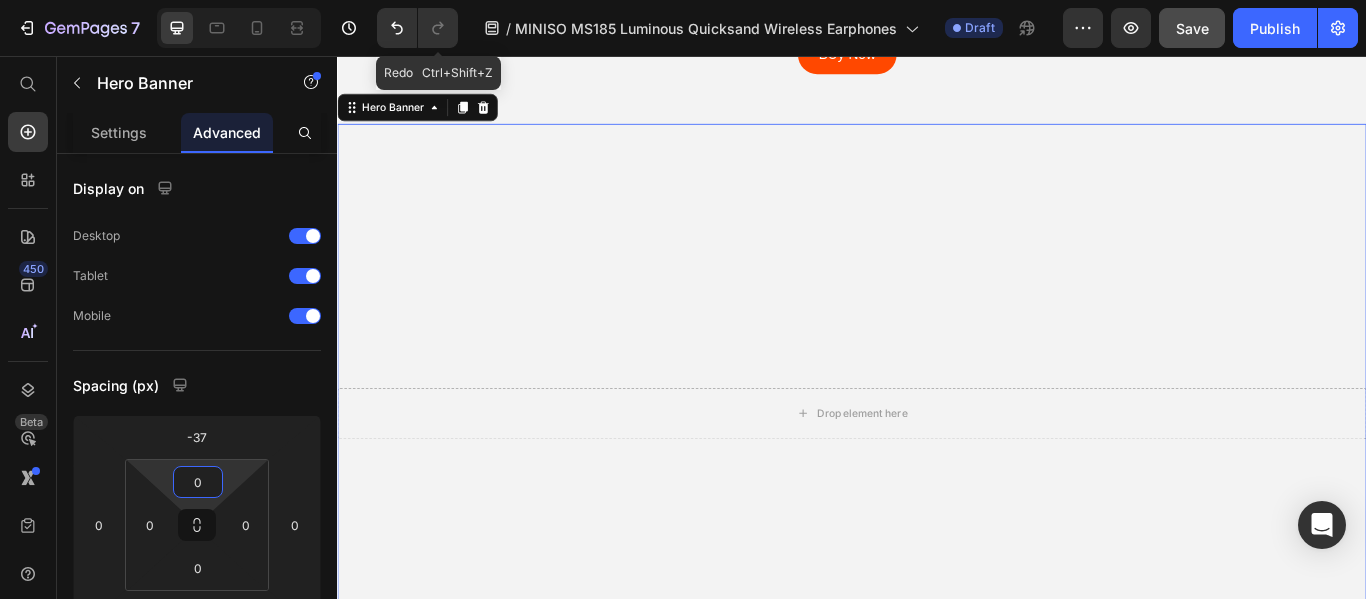click on "Miniso Quick Sand Earphones Text Block BUy Now Button Row" at bounding box center (937, -166) 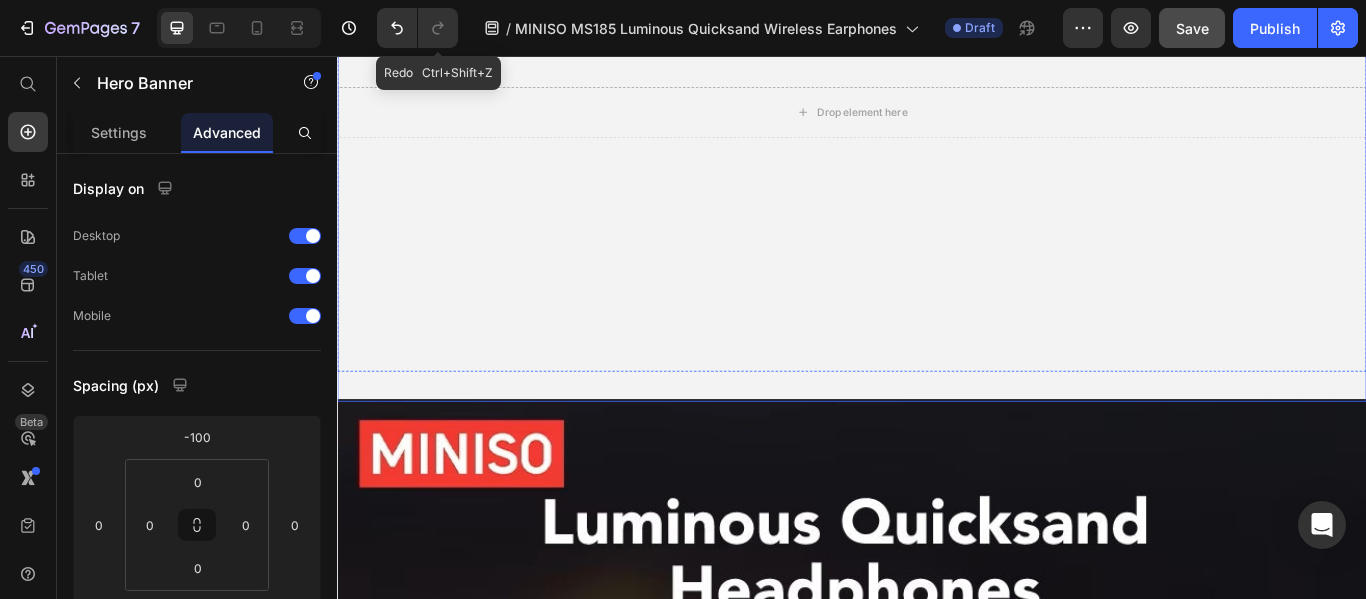 scroll, scrollTop: 900, scrollLeft: 0, axis: vertical 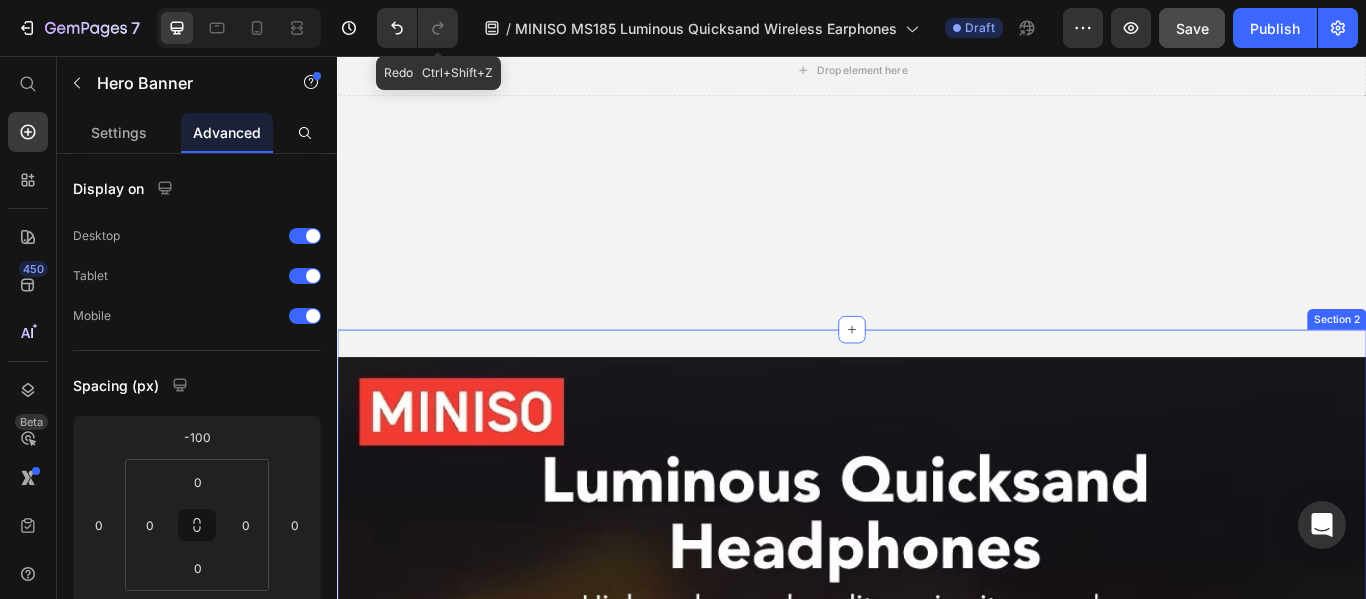 click on "Image Image Image Image Image Image Image Image Image Image Image Image
Product Images MINISO MS185 Luminous Quicksand Wireless Earphones Product Title Rs.9,990.00 Product Price Rs.14,990.00 Product Price Row Quantity Text Block 1 Product Quantity
Add to cart Add to Cart Buy it now Dynamic Checkout View more Product View More Product Section 2" at bounding box center [937, 7710] 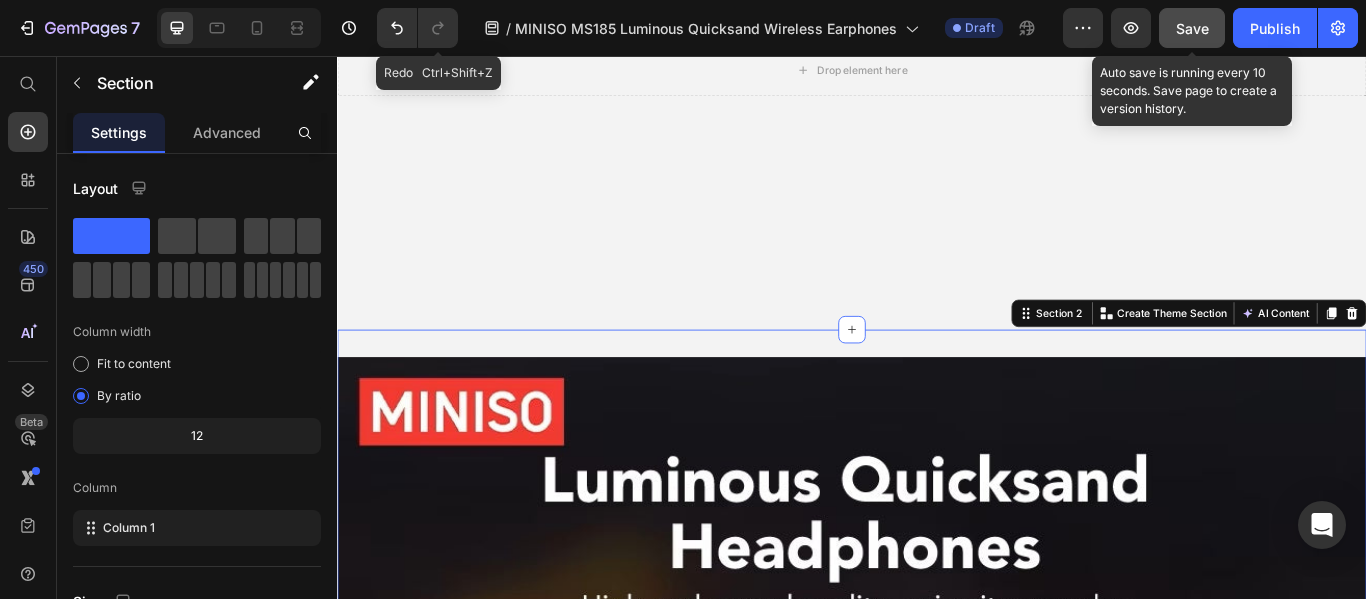 click on "Save" at bounding box center (1192, 28) 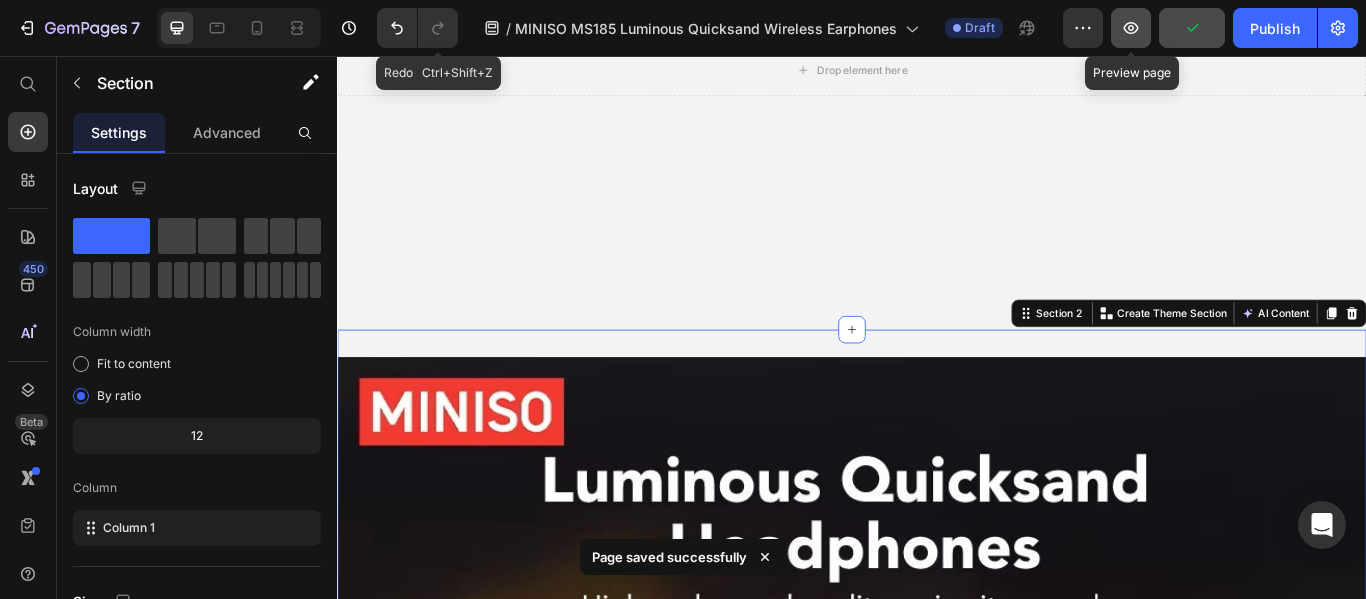 click 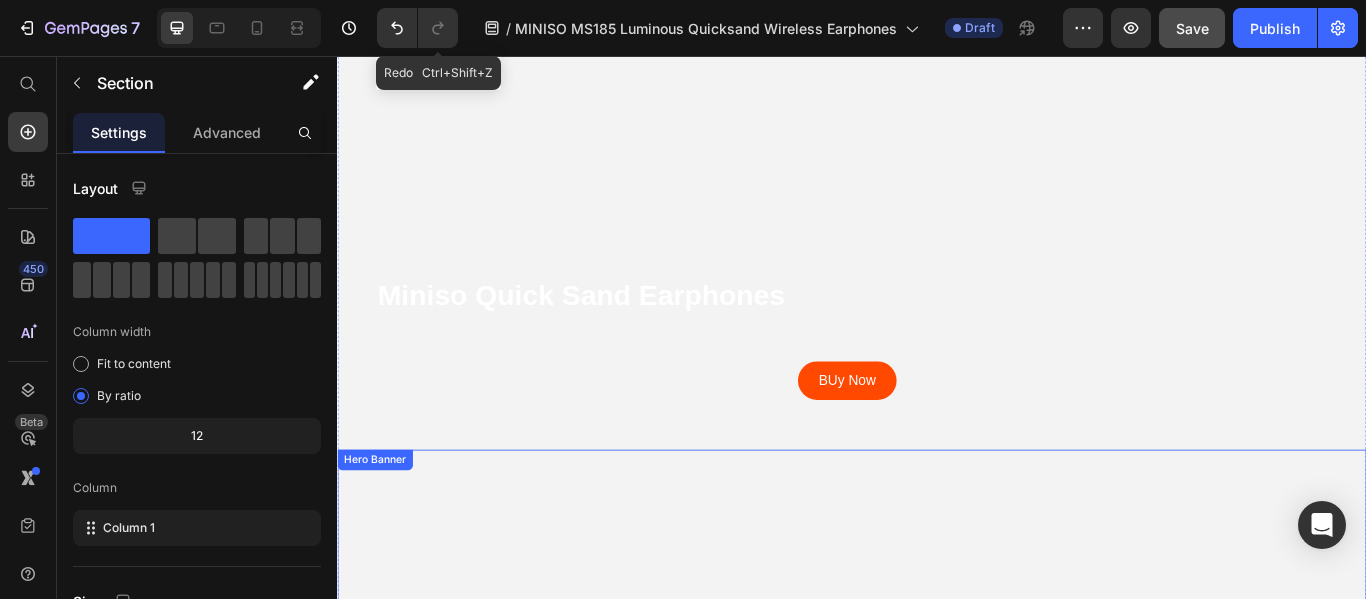 scroll, scrollTop: 100, scrollLeft: 0, axis: vertical 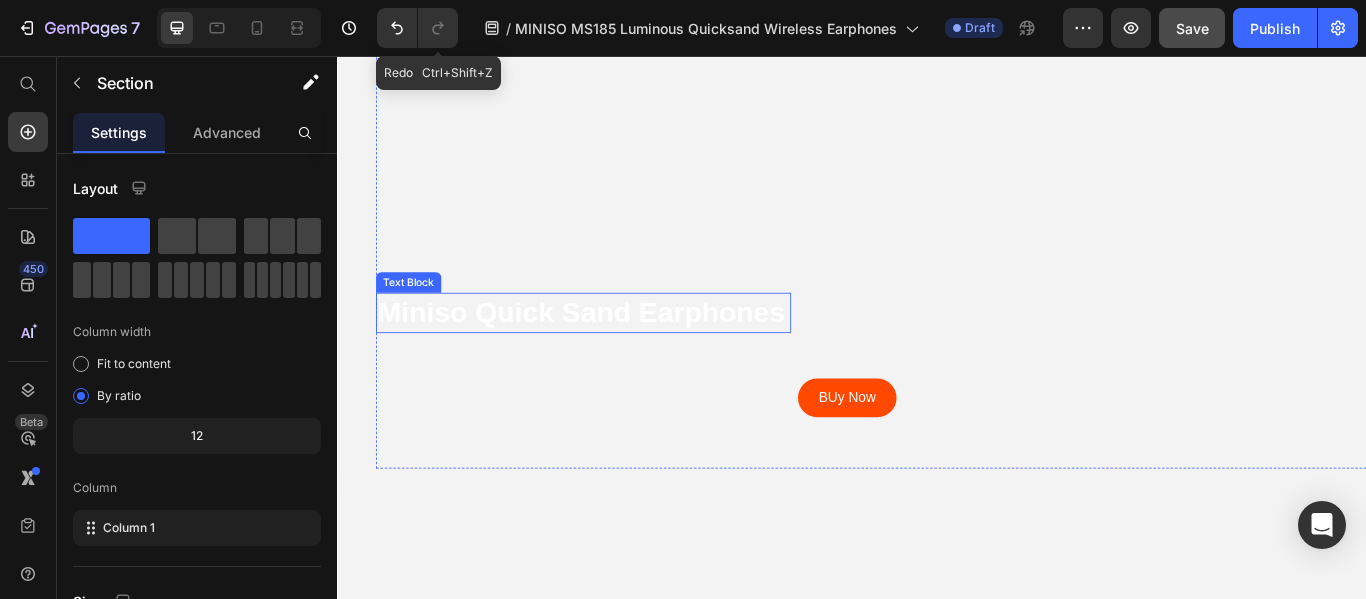click on "Miniso Quick Sand Earphones" at bounding box center [624, 355] 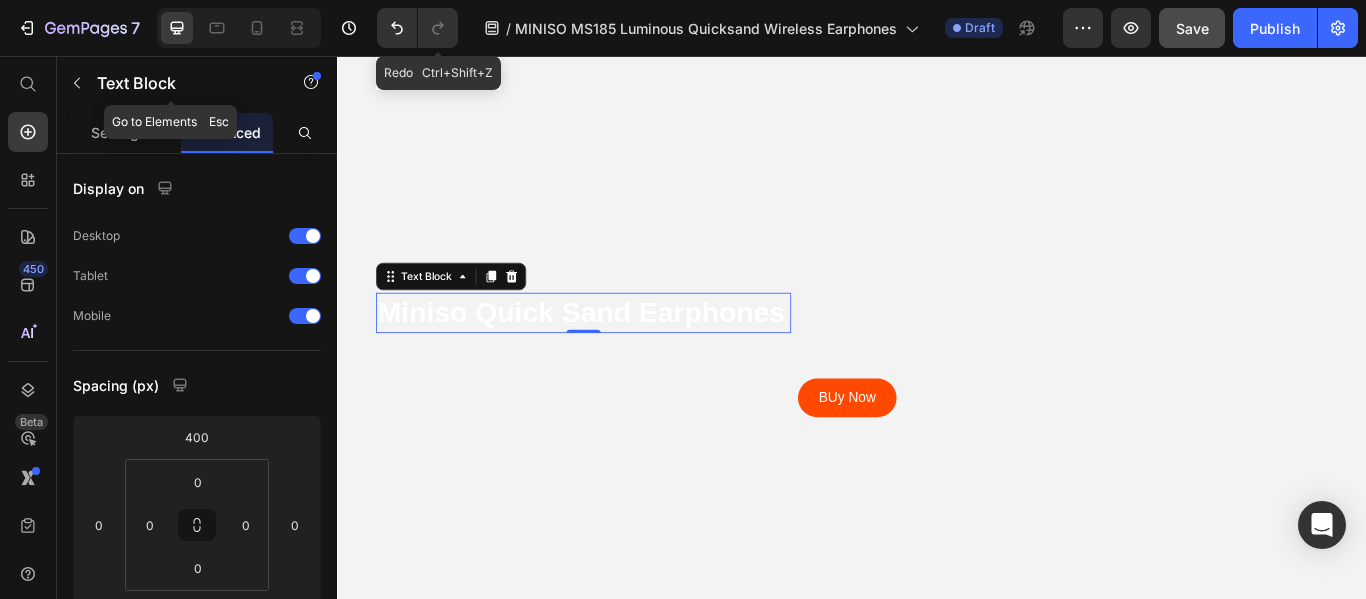 click on "Text Block" 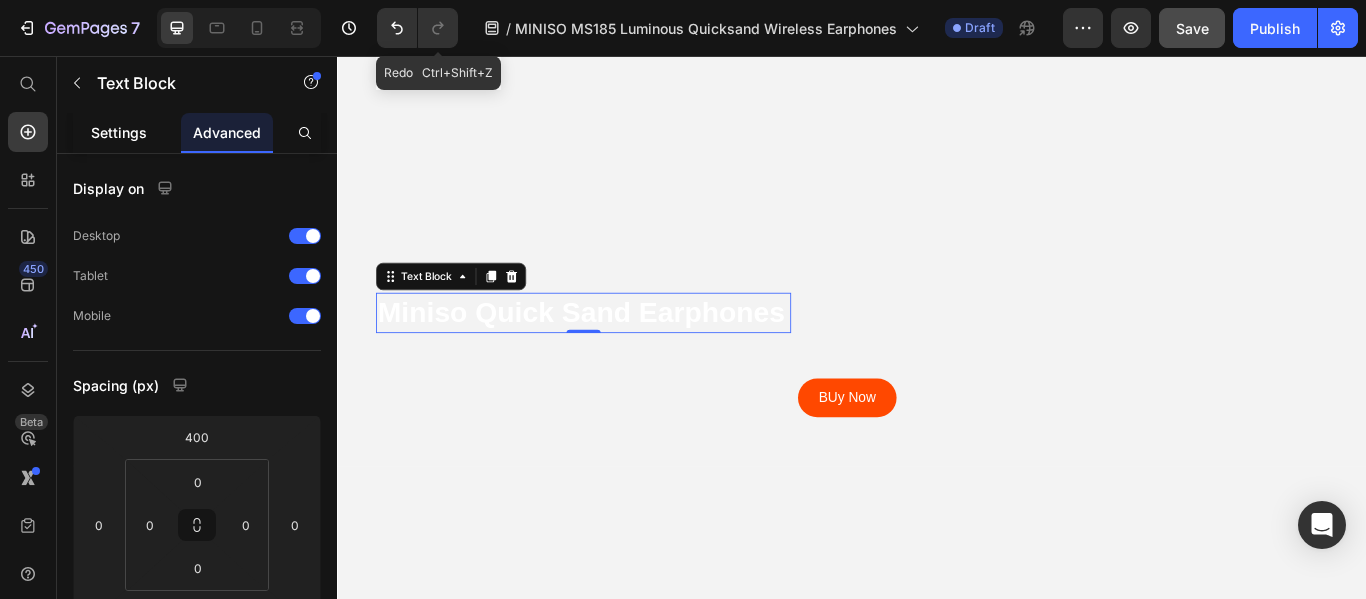 click on "Settings" at bounding box center [119, 132] 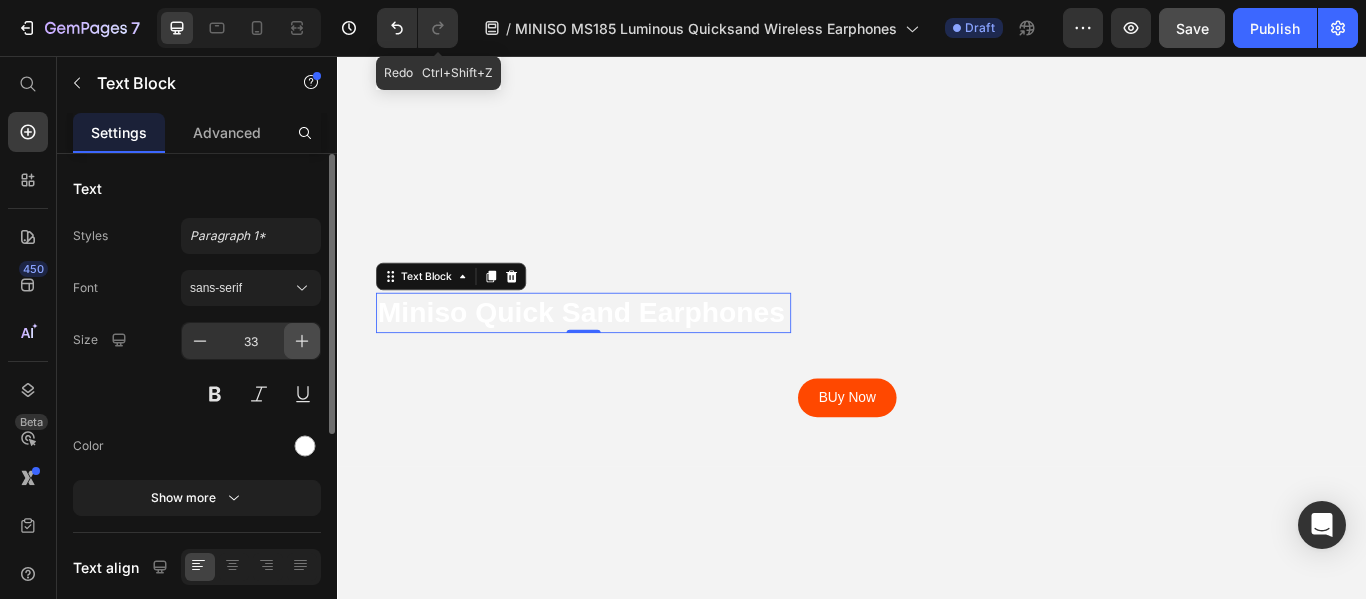 scroll, scrollTop: 100, scrollLeft: 0, axis: vertical 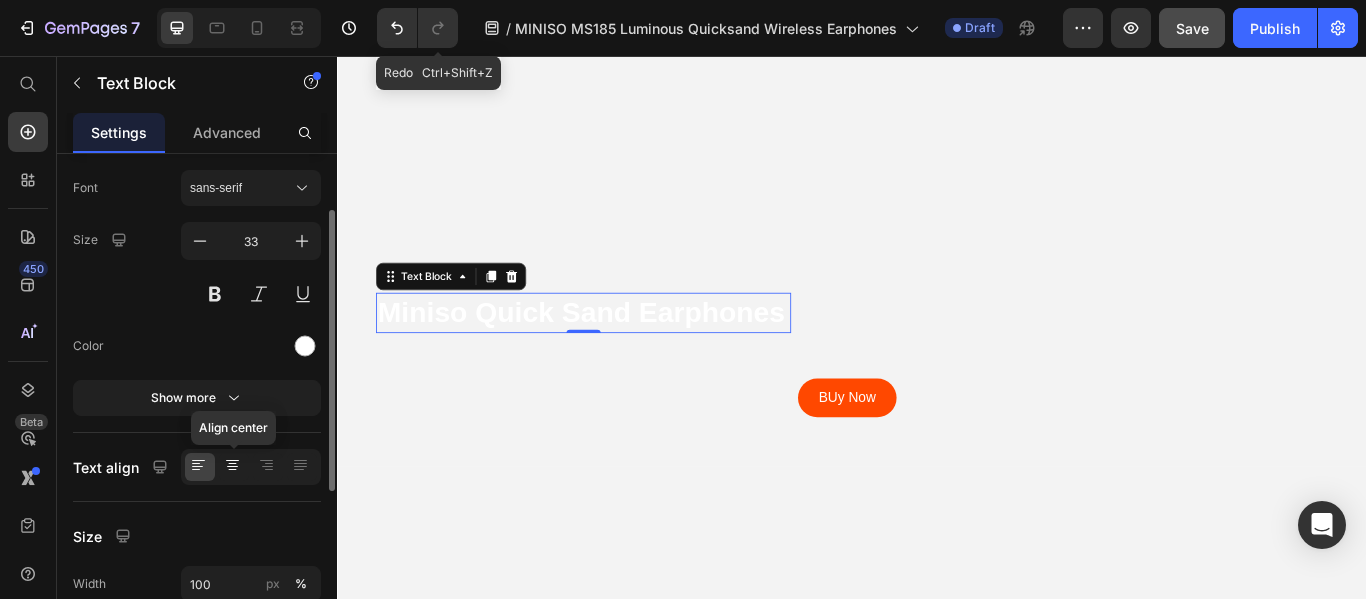 click 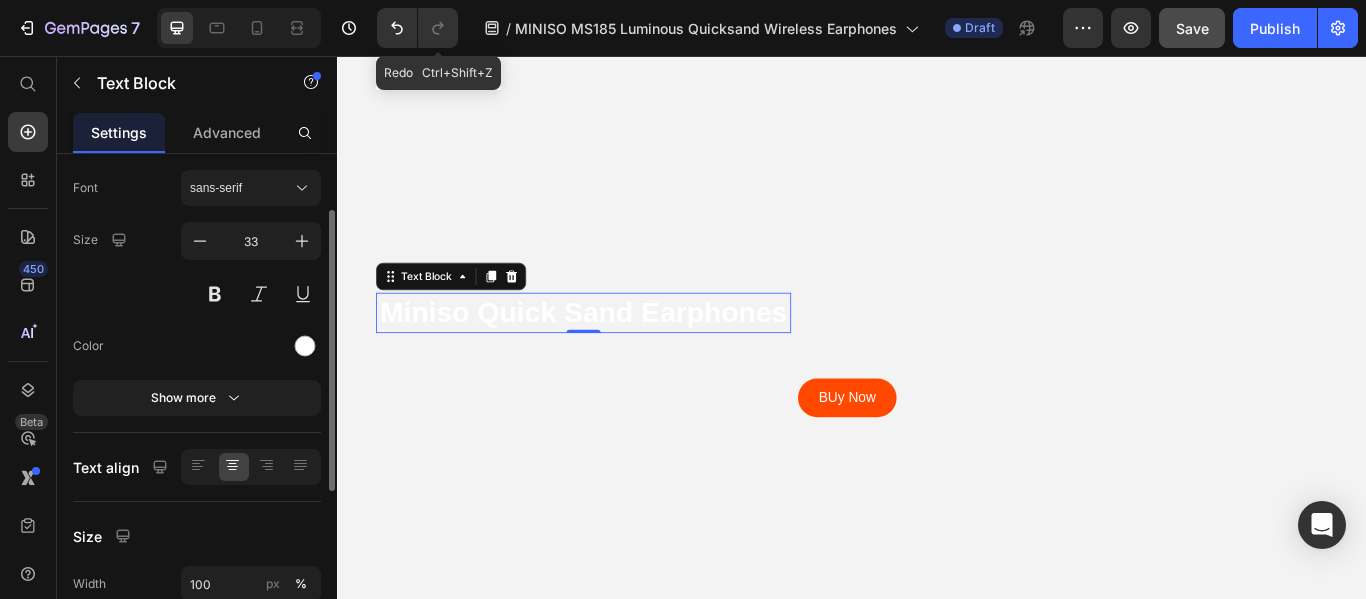 scroll, scrollTop: 300, scrollLeft: 0, axis: vertical 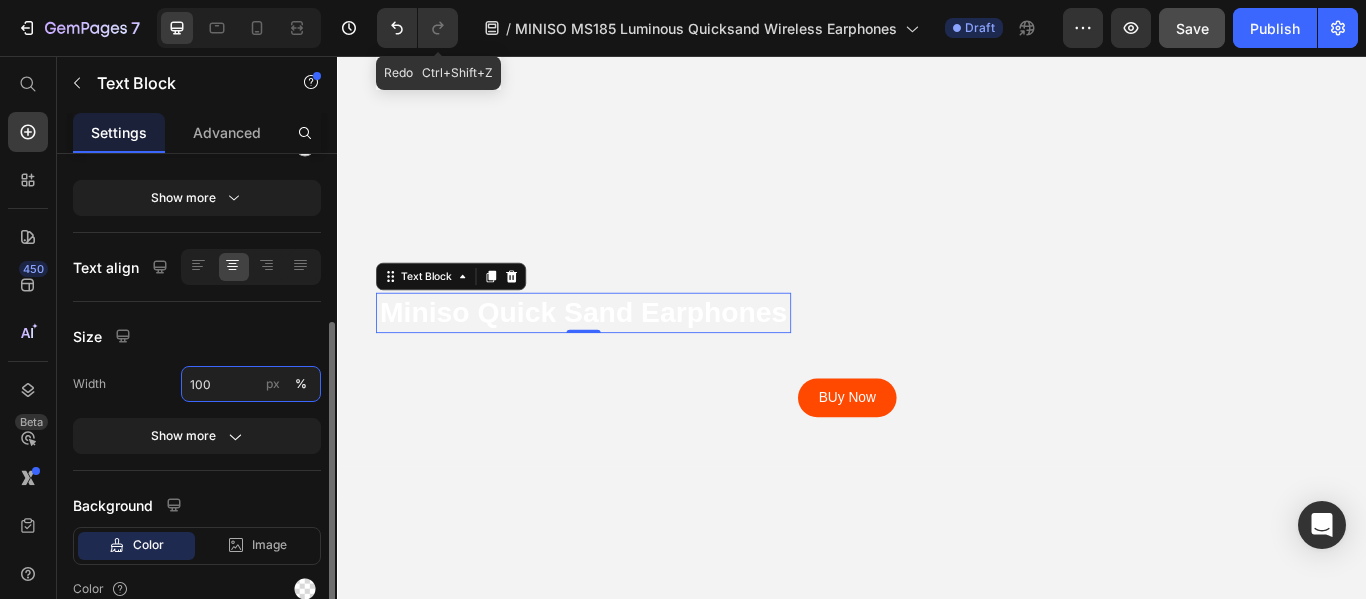 click on "100" at bounding box center (251, 384) 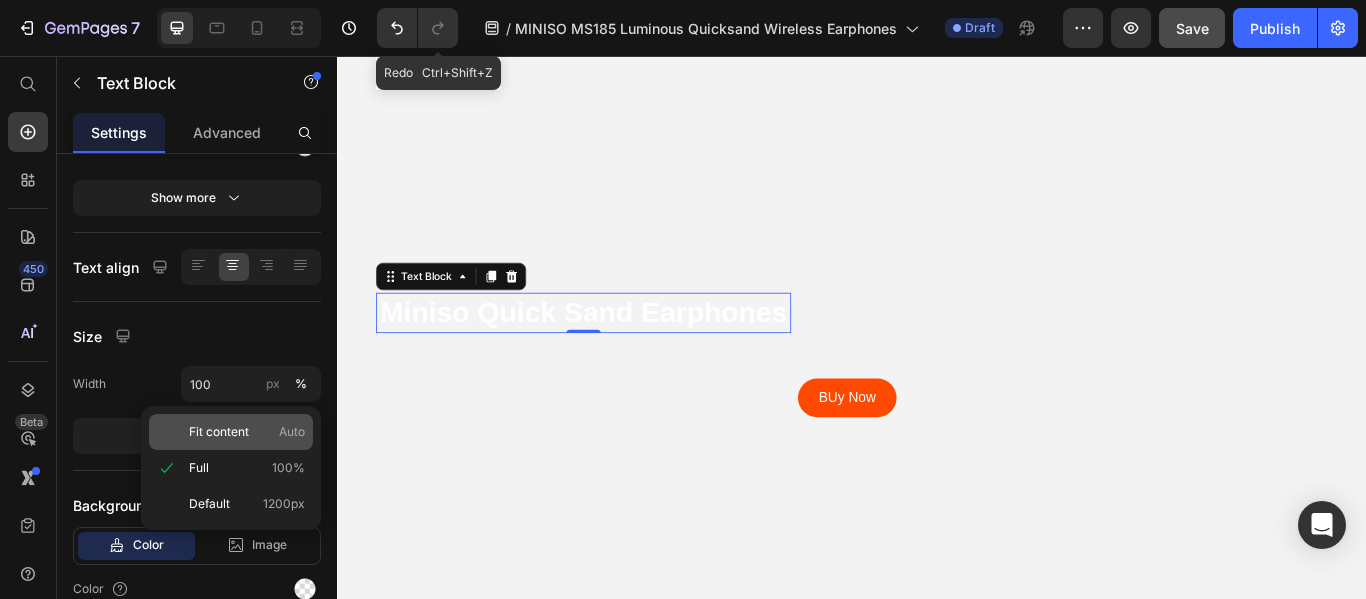 click on "Fit content" at bounding box center (219, 432) 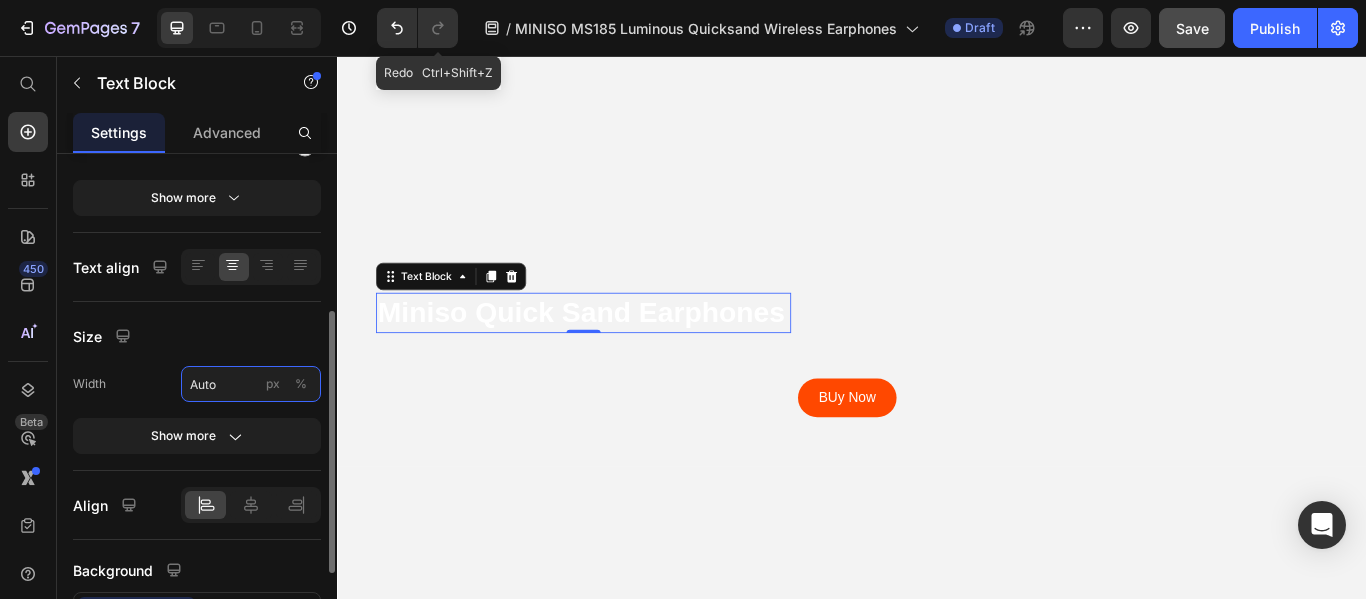 click on "Auto" at bounding box center [251, 384] 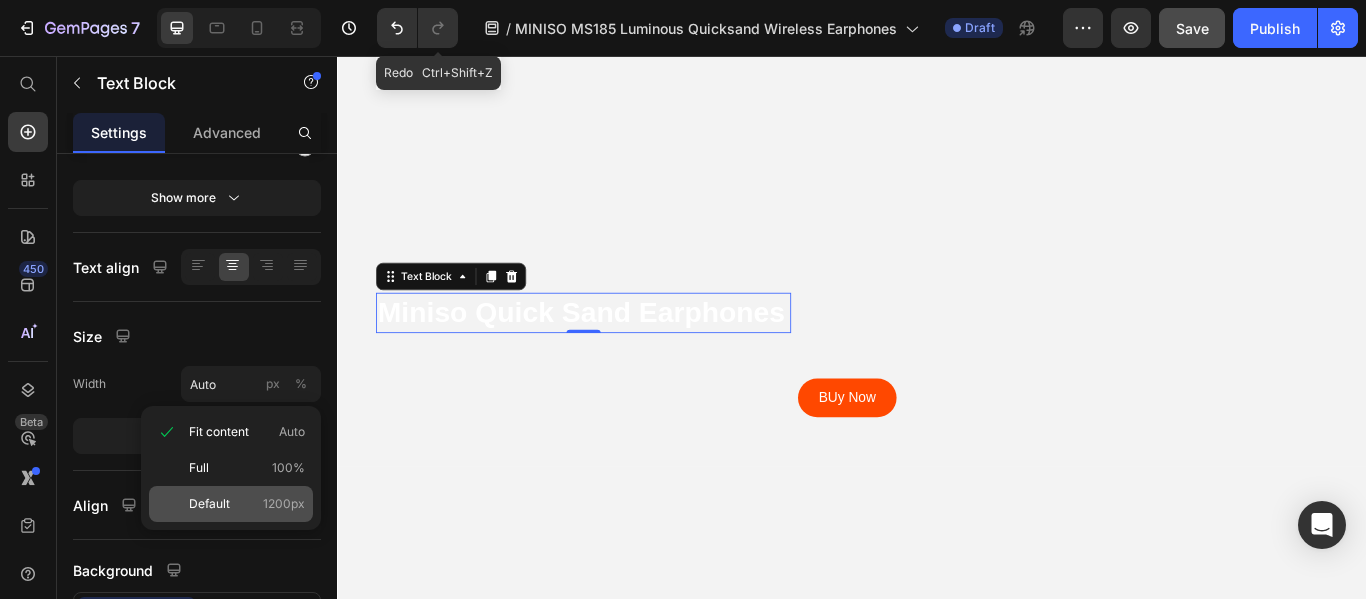 click on "Default 1200px" 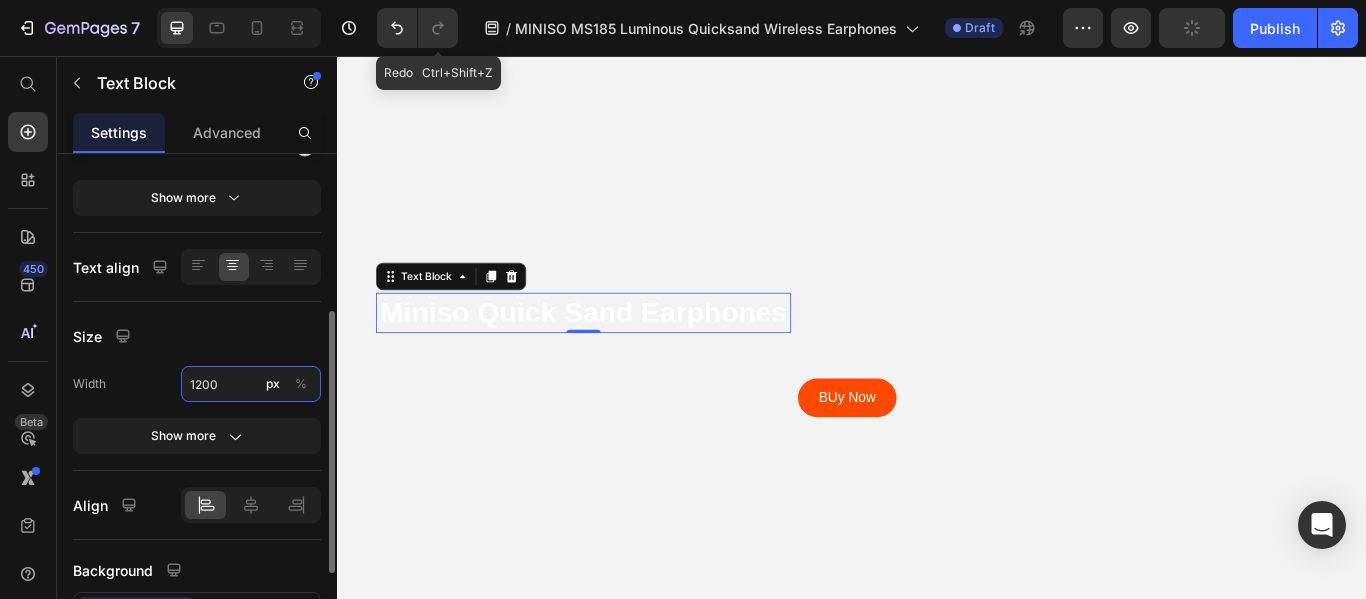 click on "1200" at bounding box center (251, 384) 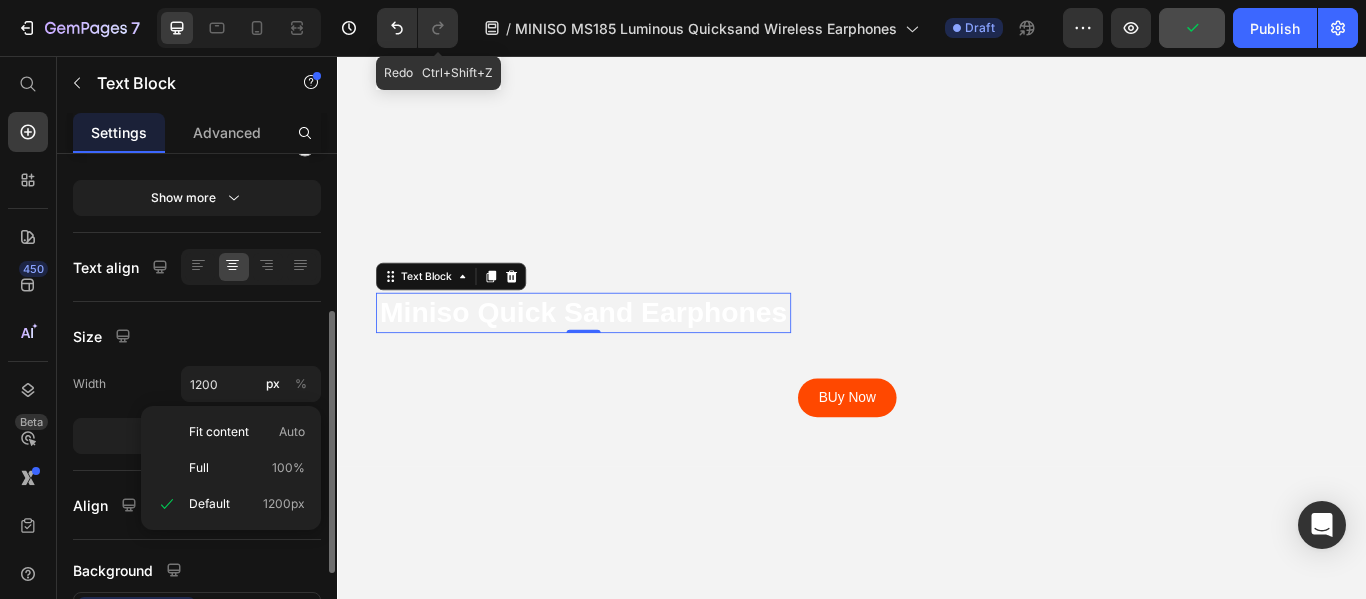 click on "Size" at bounding box center (197, 336) 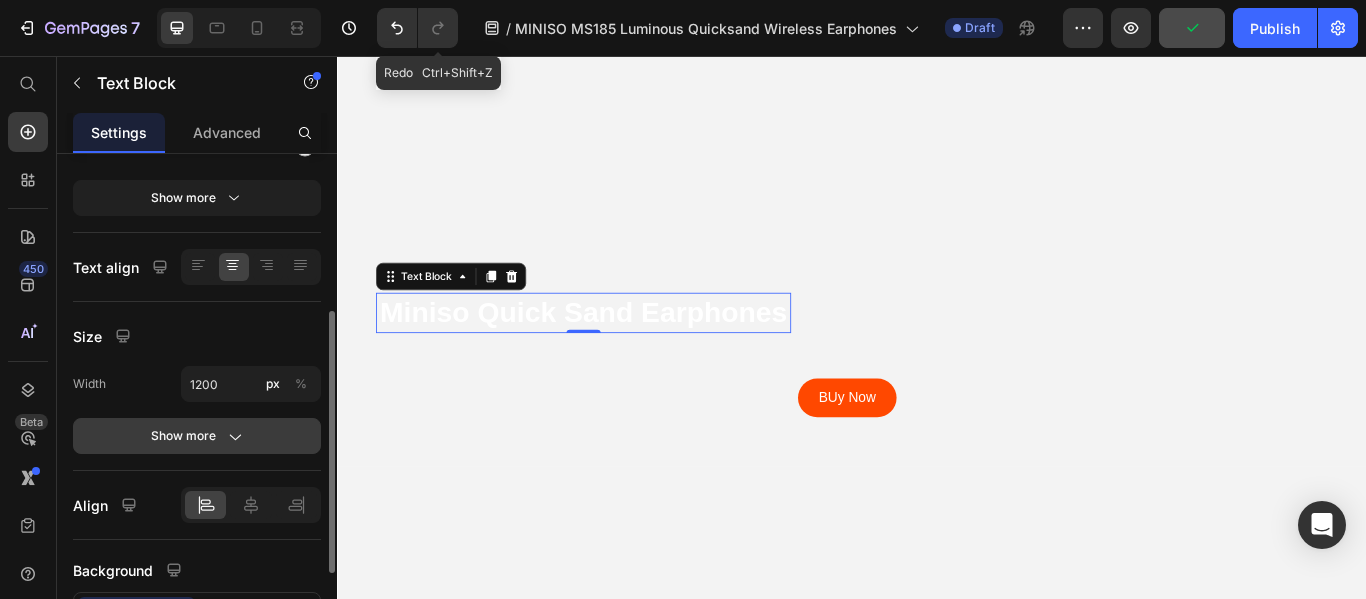 click 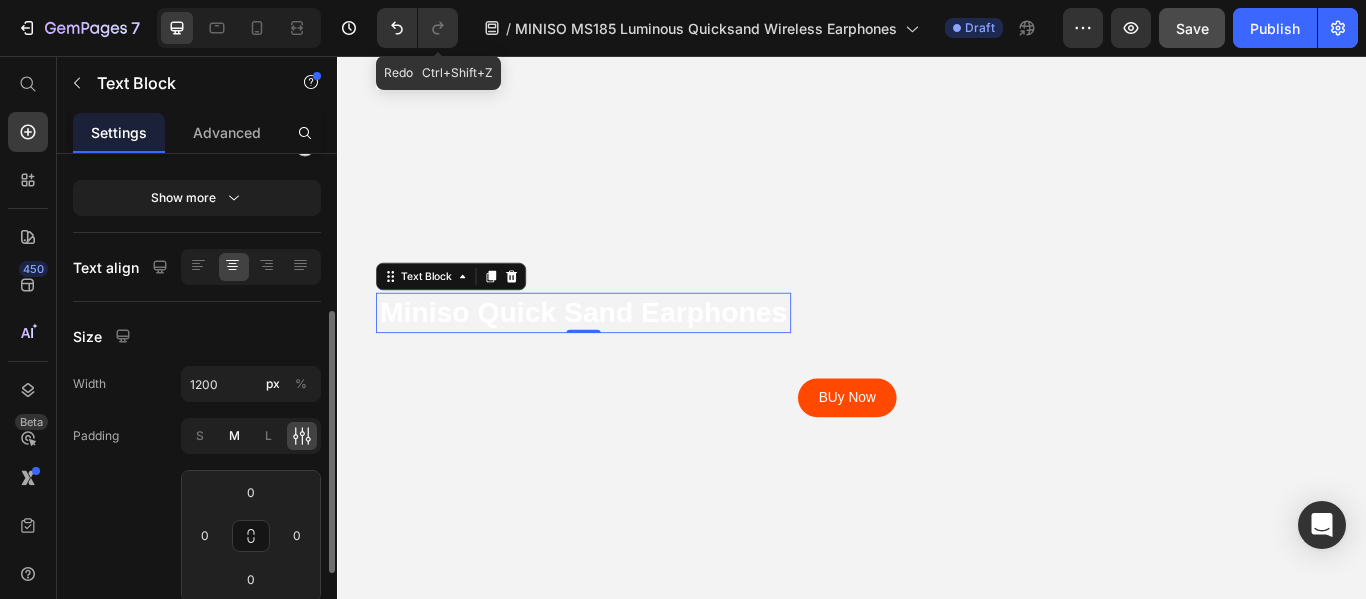 click on "M" 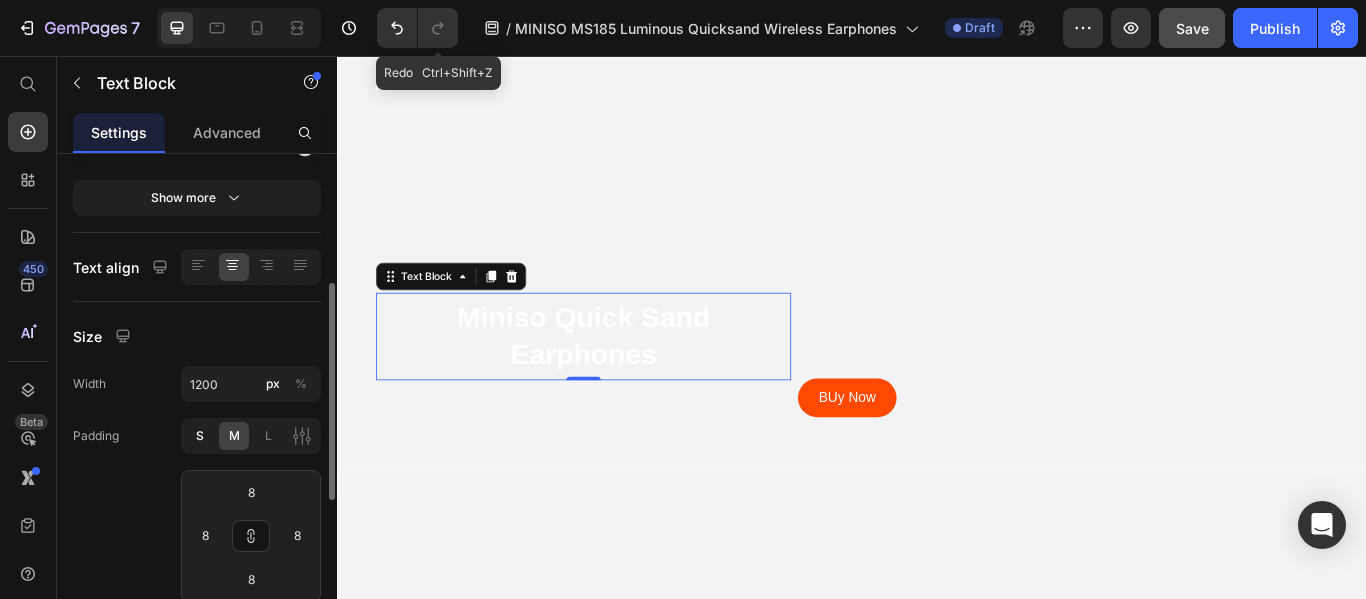 click on "S" 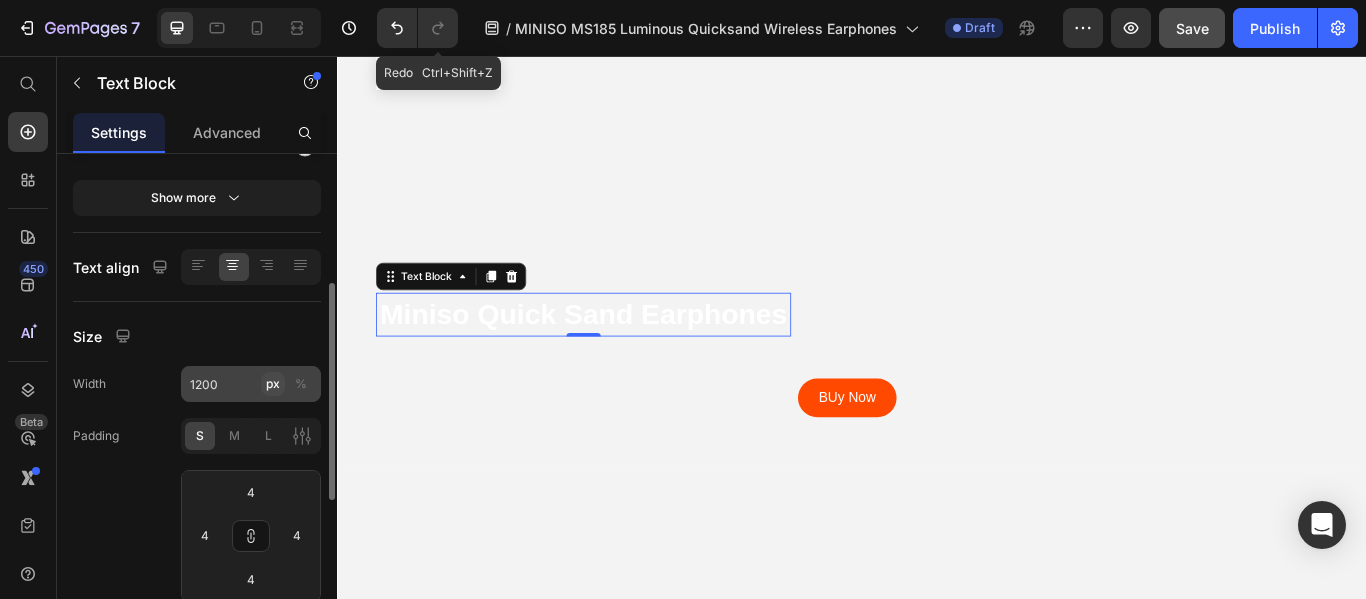 scroll, scrollTop: 500, scrollLeft: 0, axis: vertical 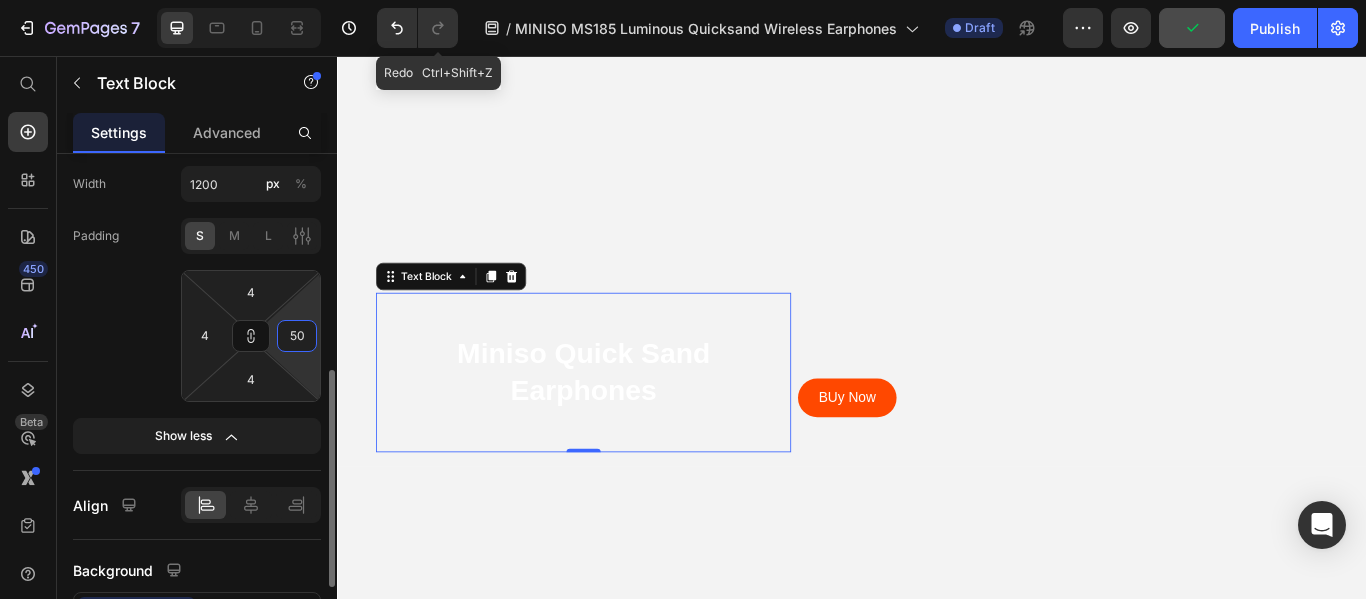type on "8" 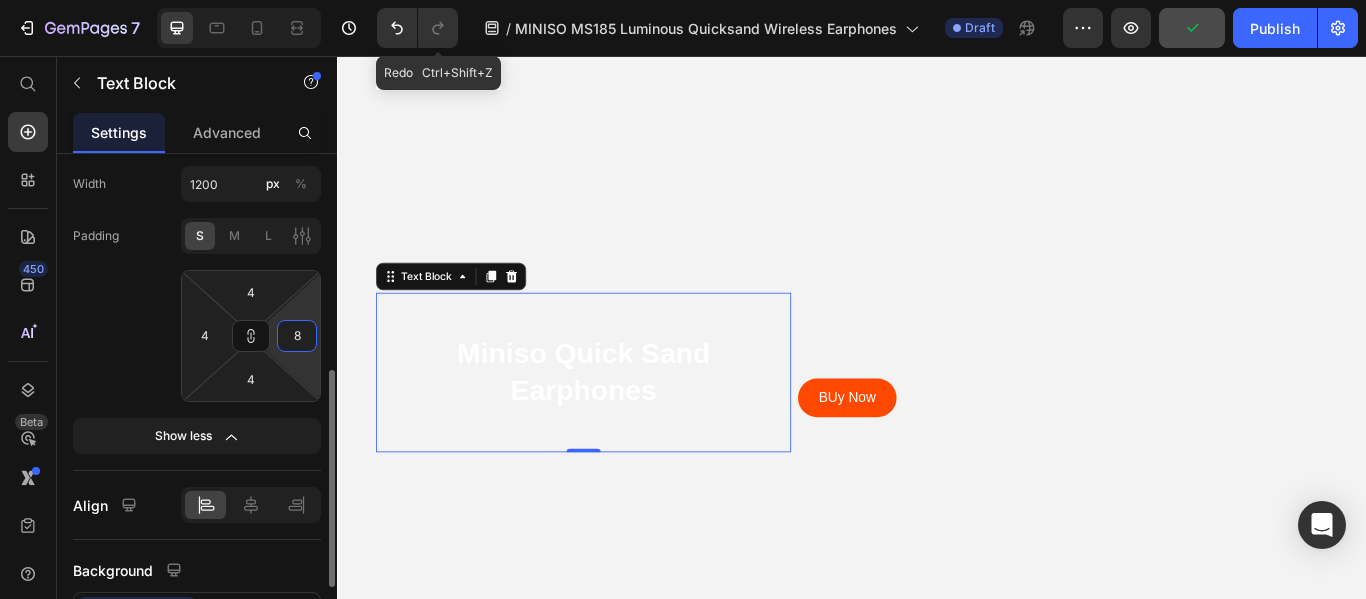 type on "8" 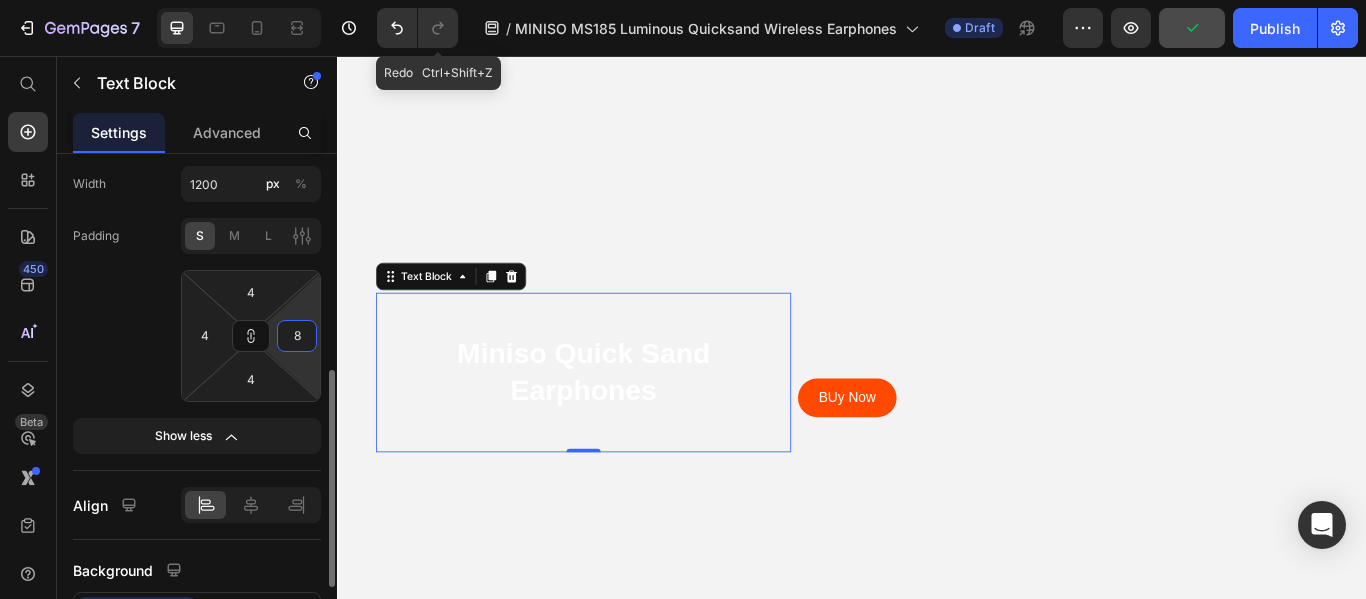 type on "8" 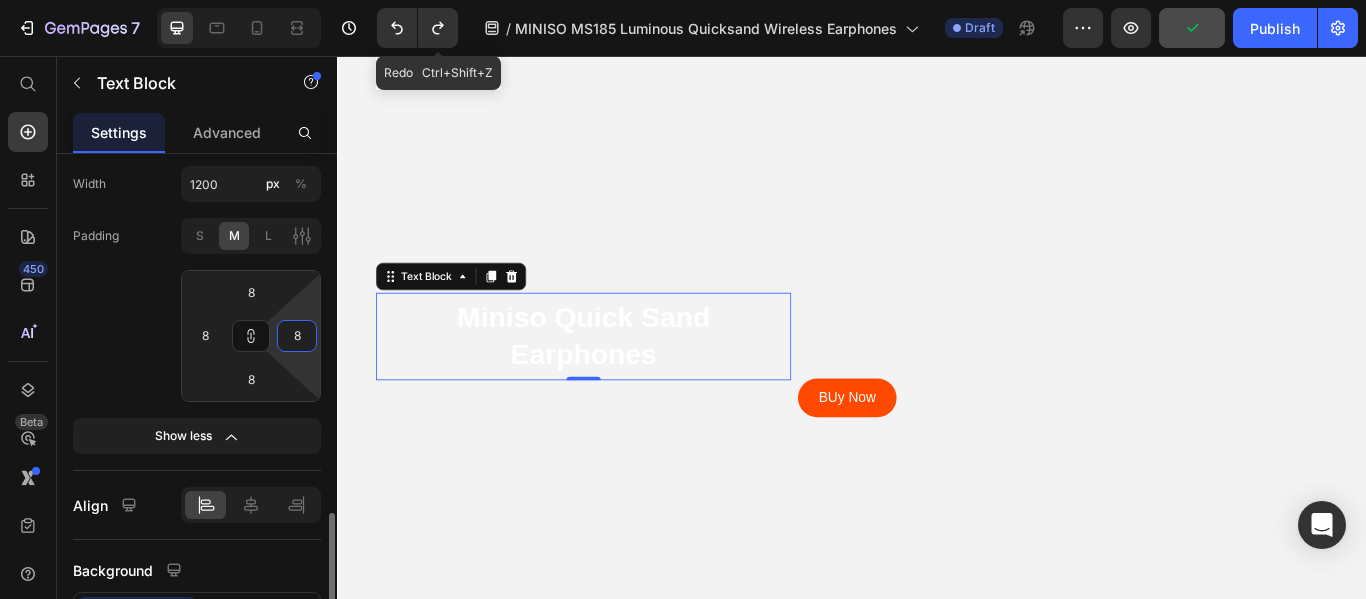 scroll, scrollTop: 658, scrollLeft: 0, axis: vertical 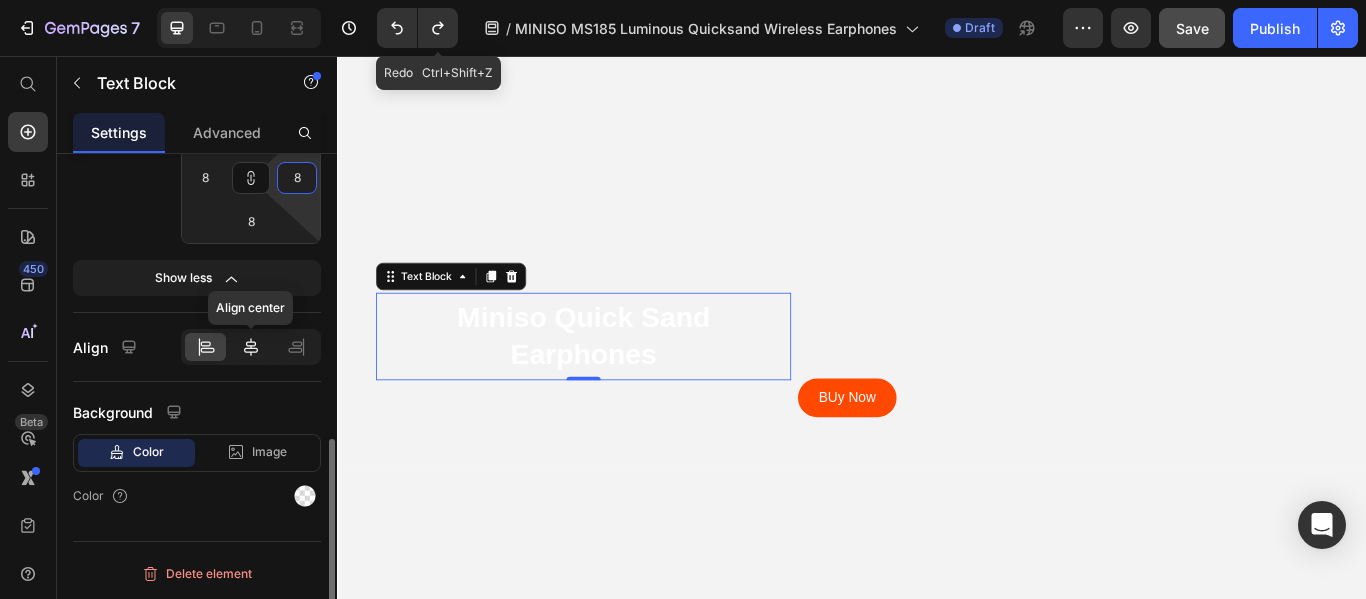 type on "8" 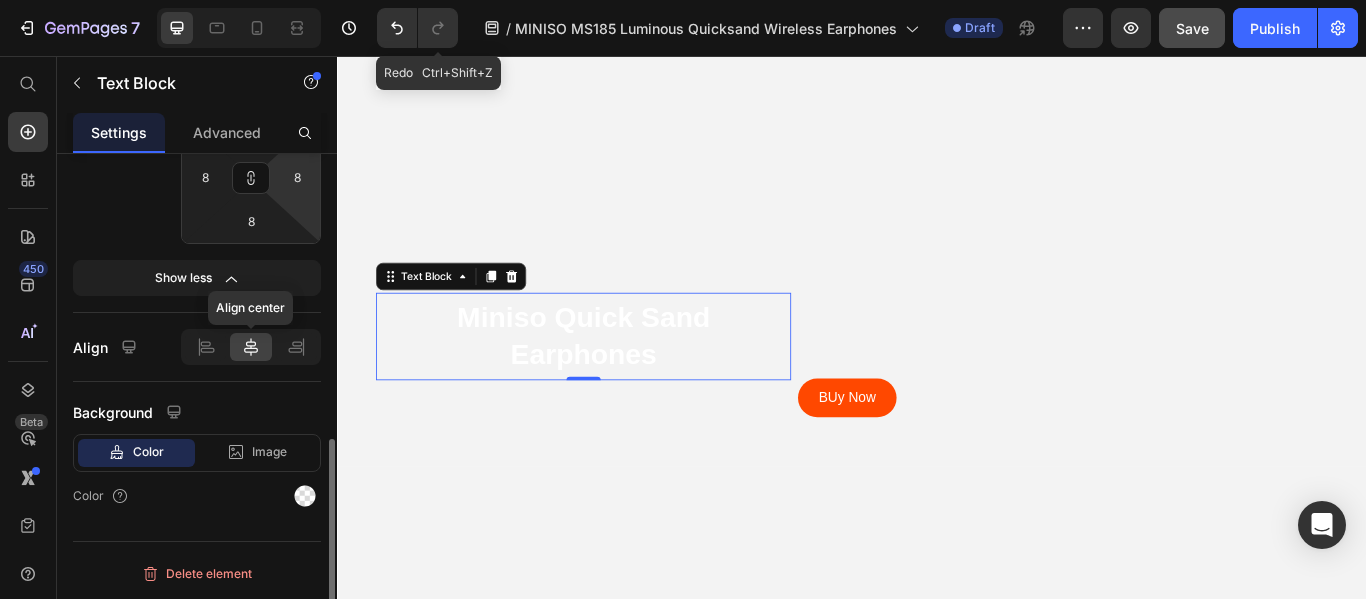 click 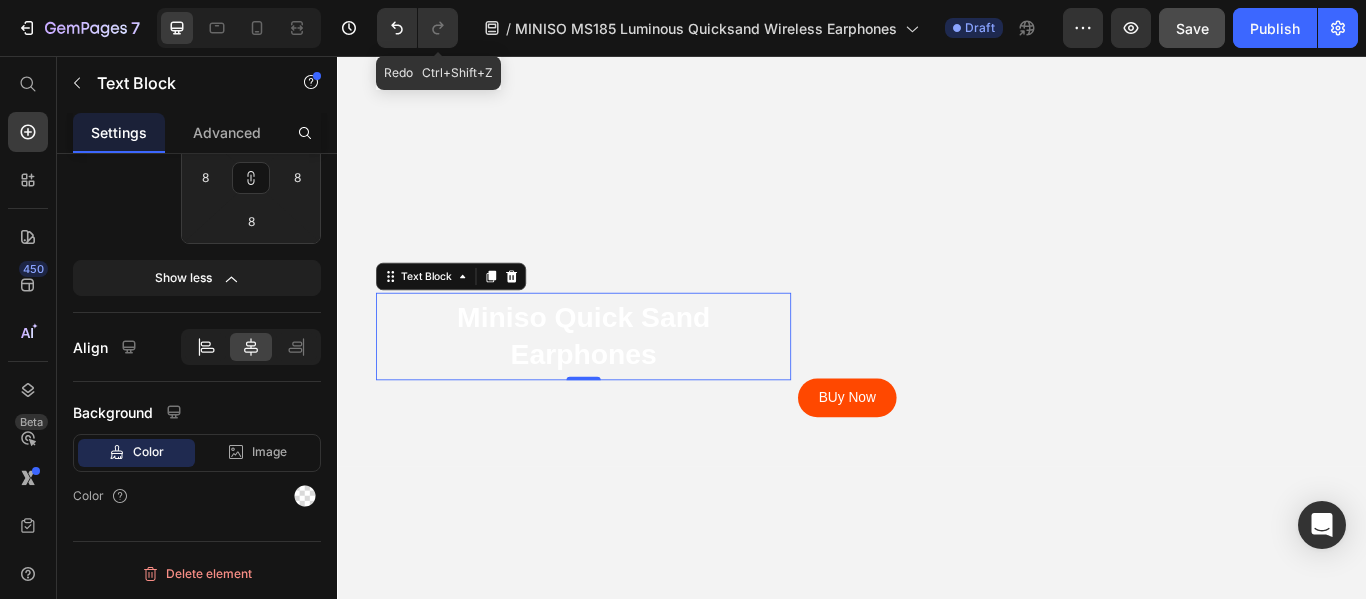 scroll, scrollTop: 58, scrollLeft: 0, axis: vertical 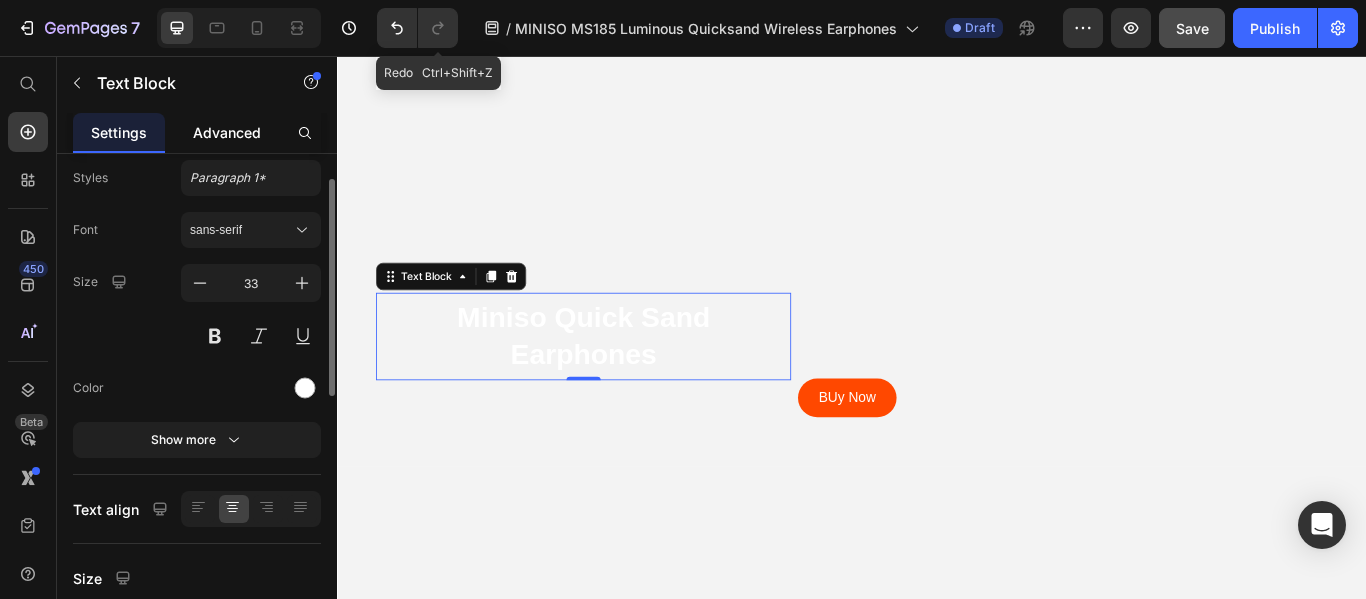 click on "Advanced" 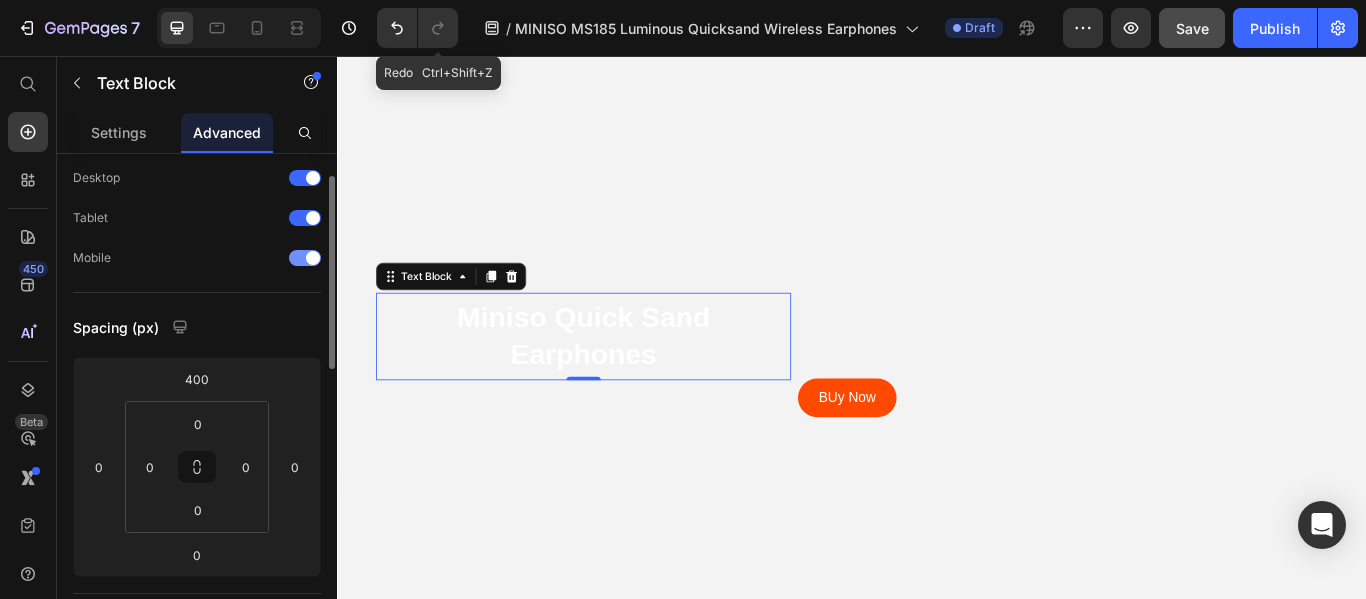 scroll, scrollTop: 0, scrollLeft: 0, axis: both 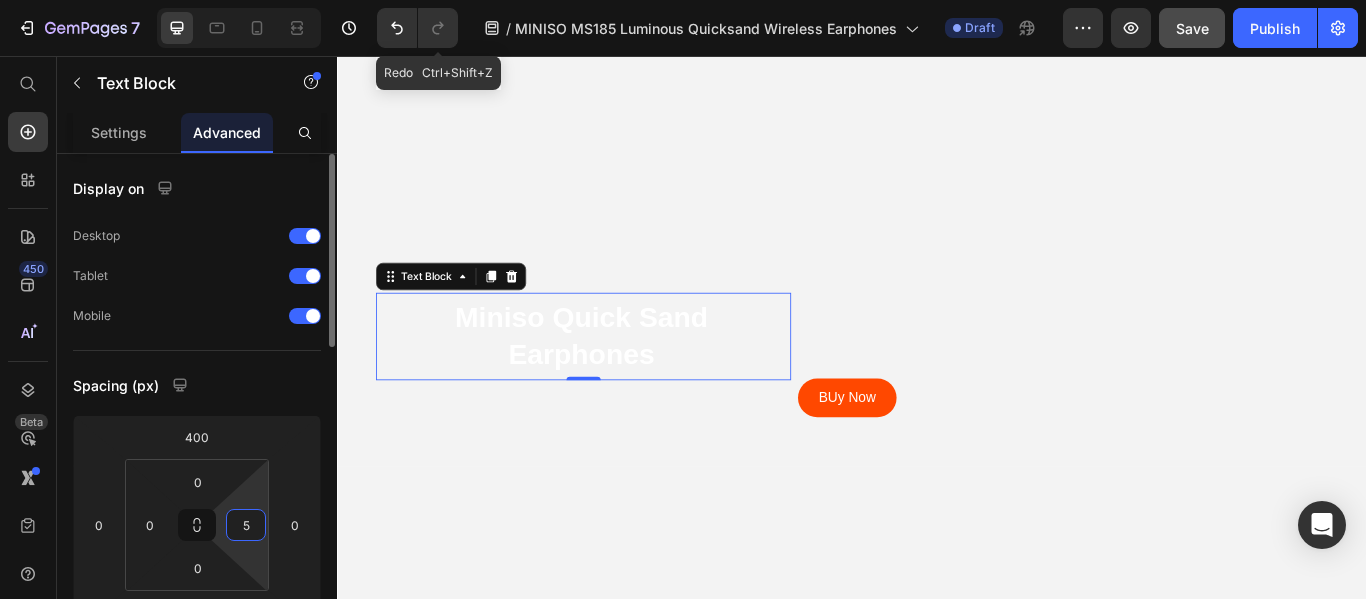 type on "50" 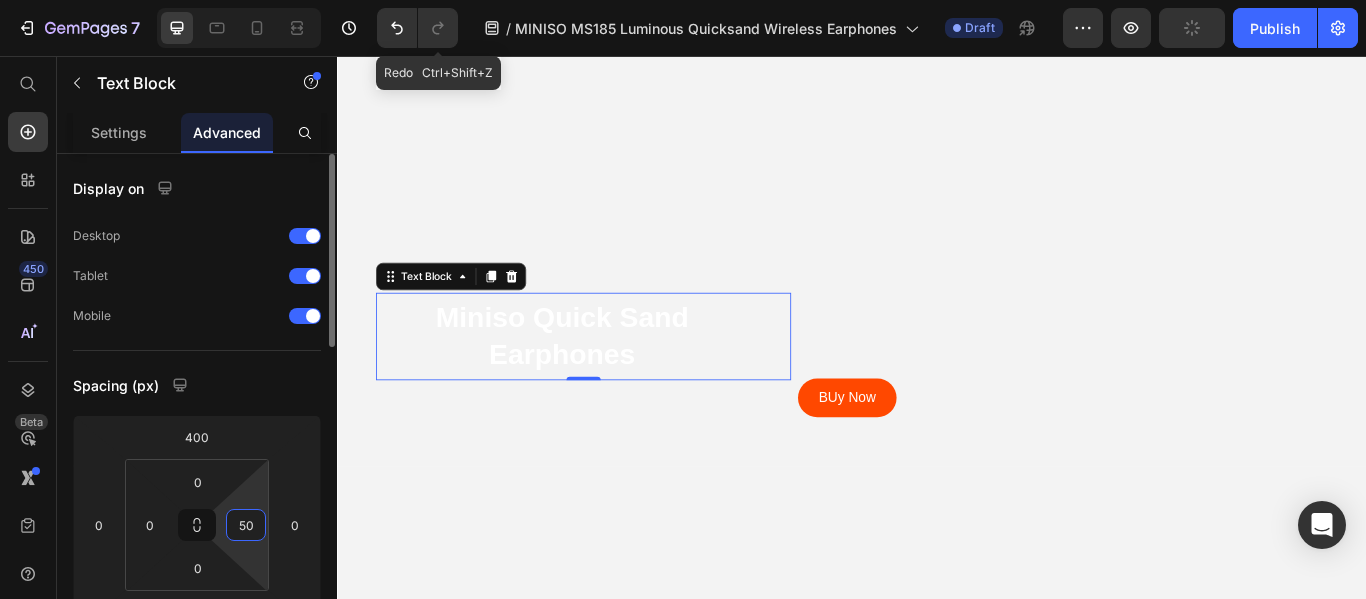 click on "50" at bounding box center [246, 525] 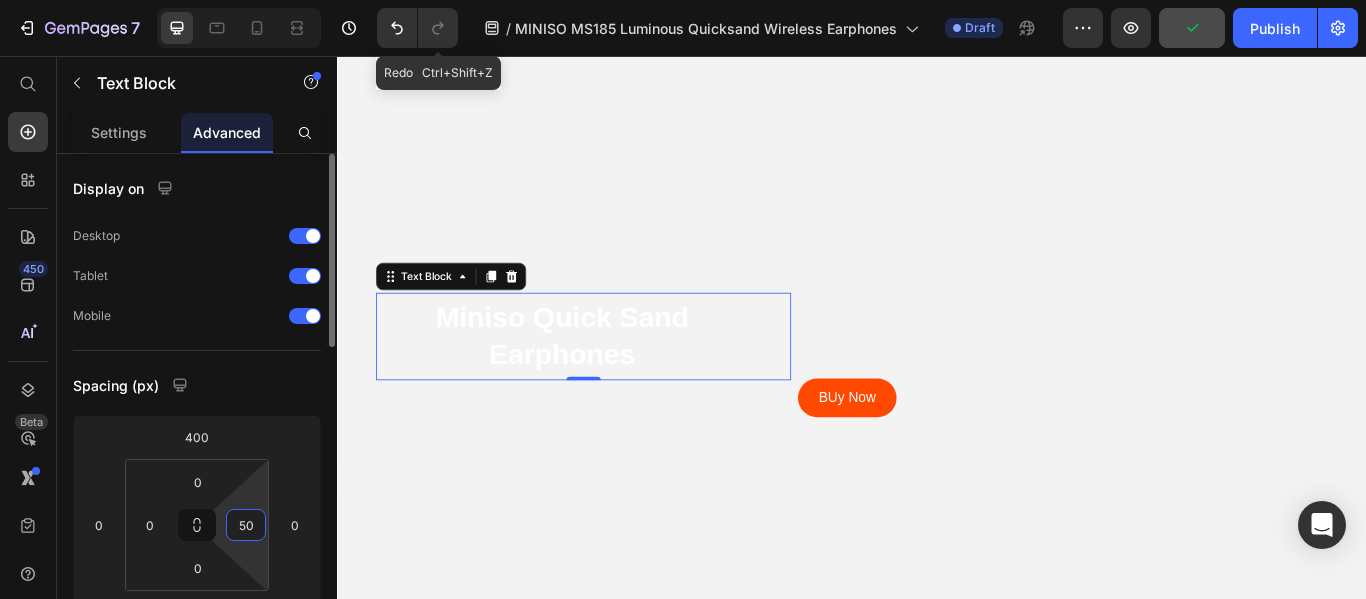 click on "50" at bounding box center (246, 525) 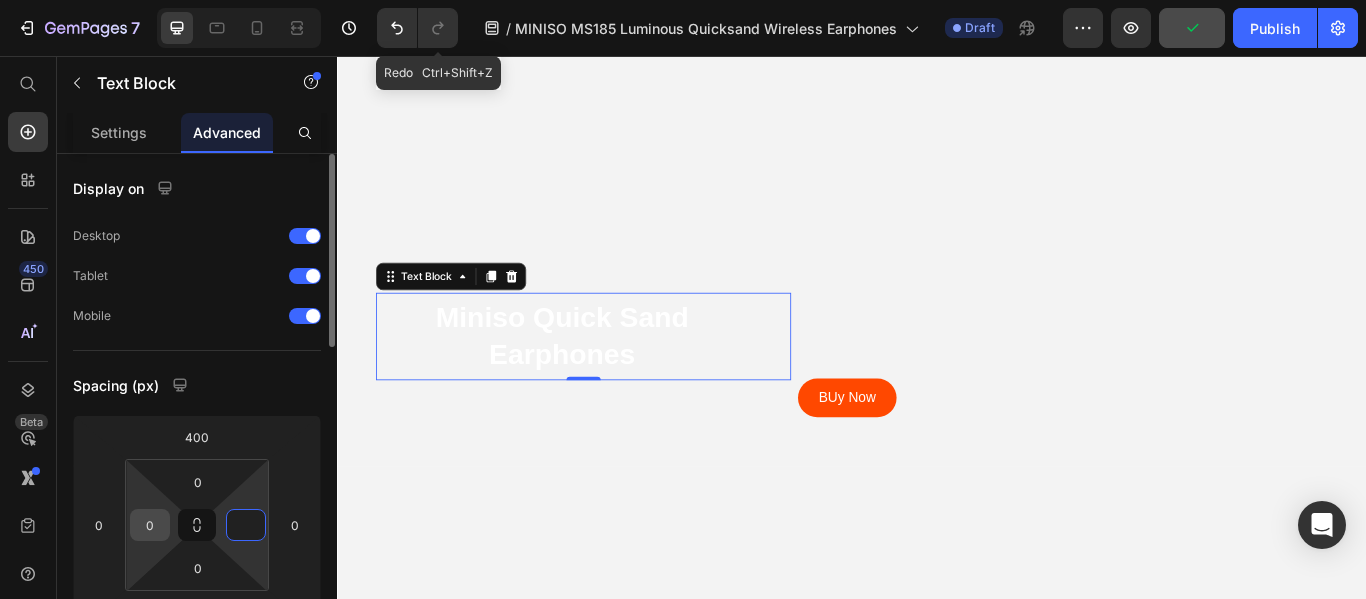 click on "0" at bounding box center [150, 525] 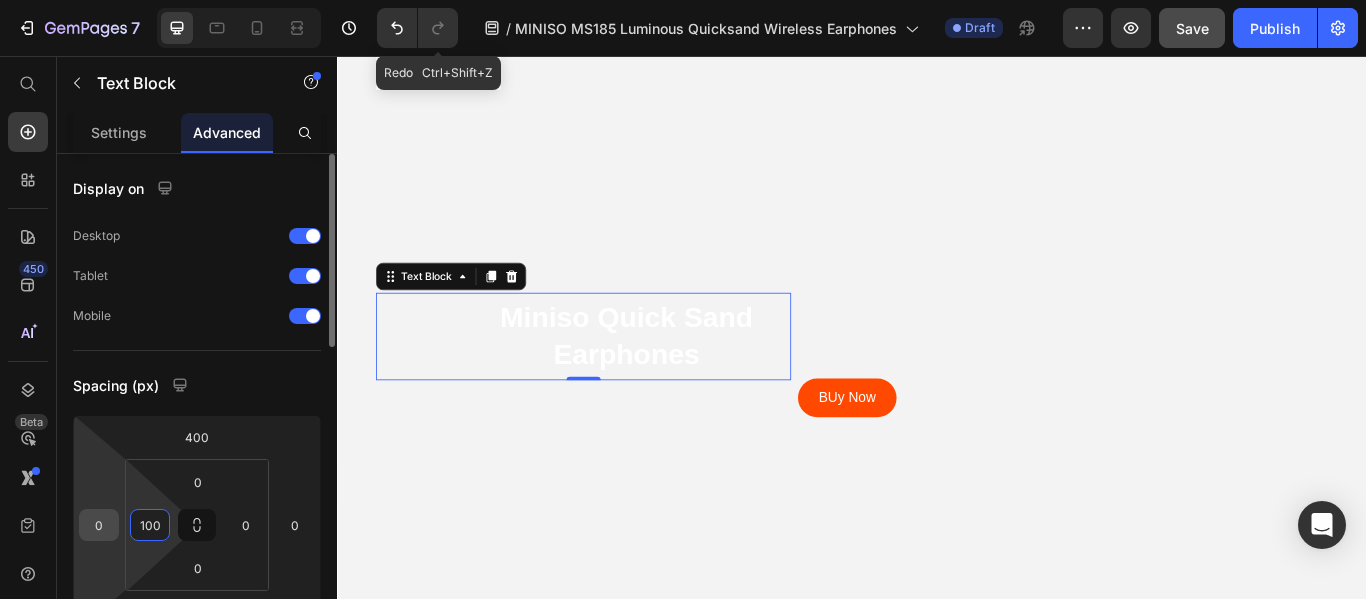 type on "100" 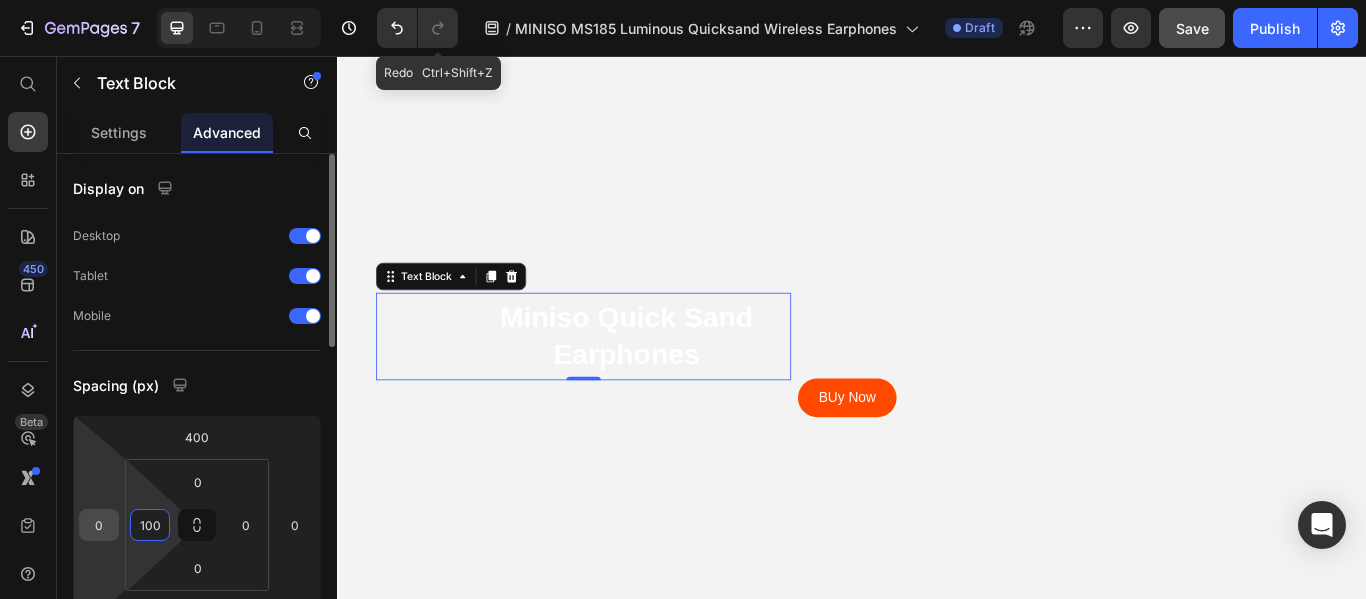 click on "0" at bounding box center [99, 525] 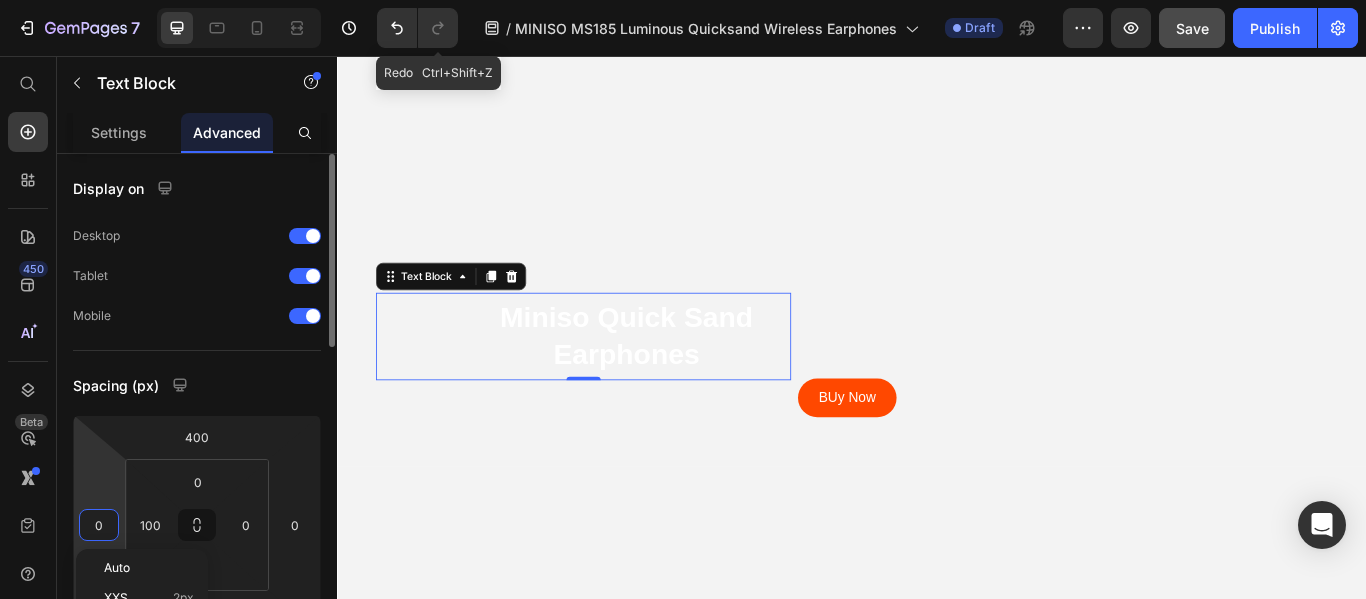 click on "0" at bounding box center (99, 525) 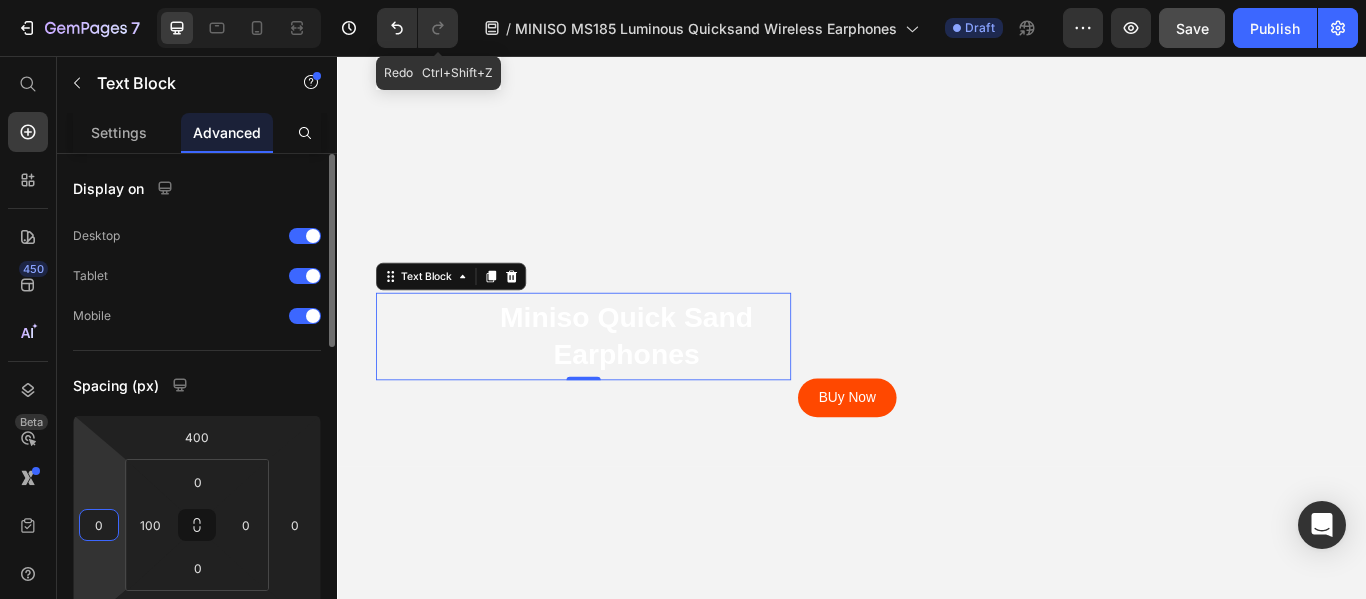 click on "0" at bounding box center [99, 525] 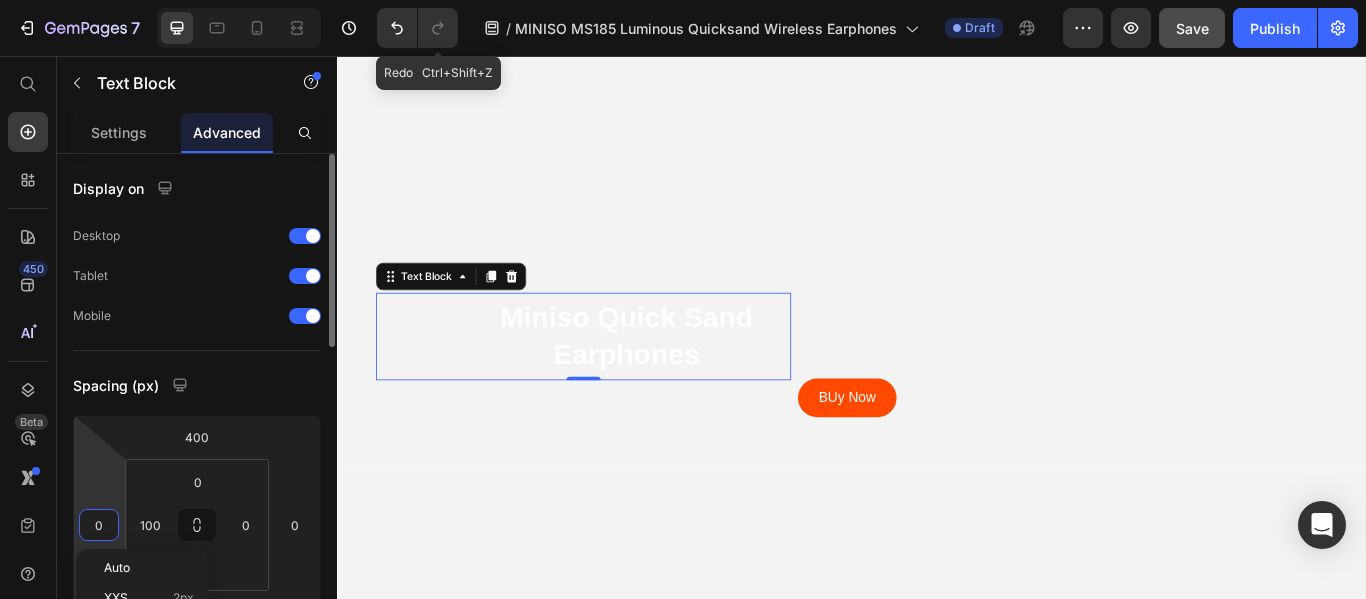 click on "0" at bounding box center (99, 525) 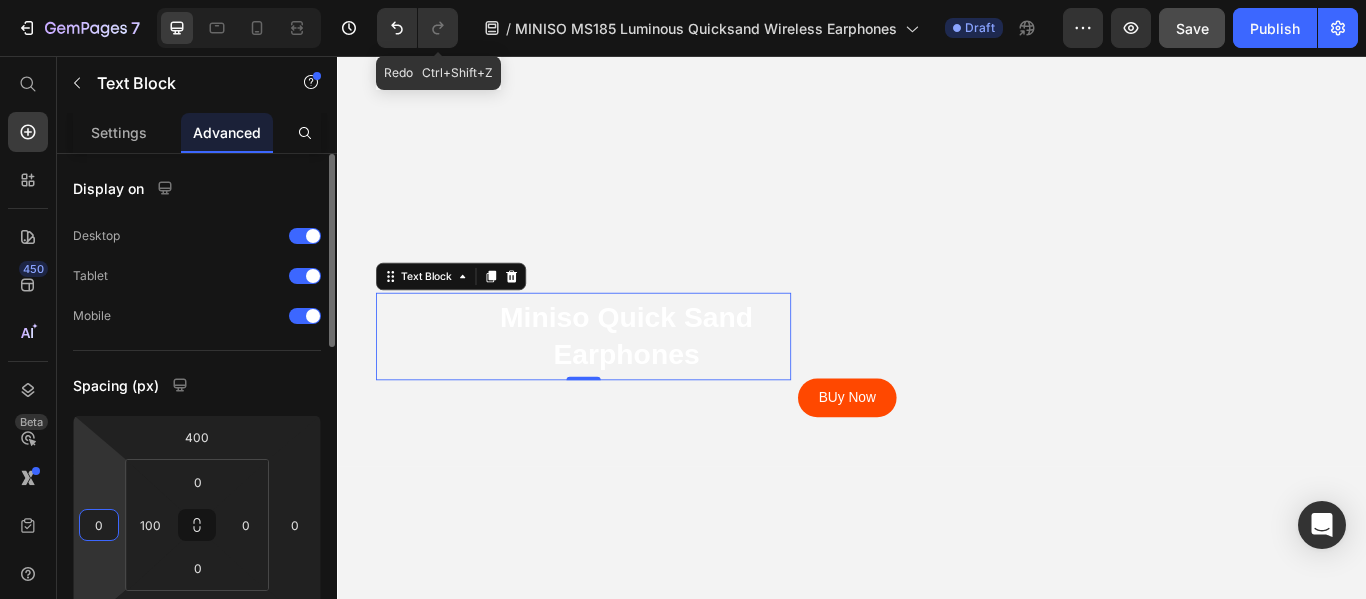 click on "0" at bounding box center (99, 525) 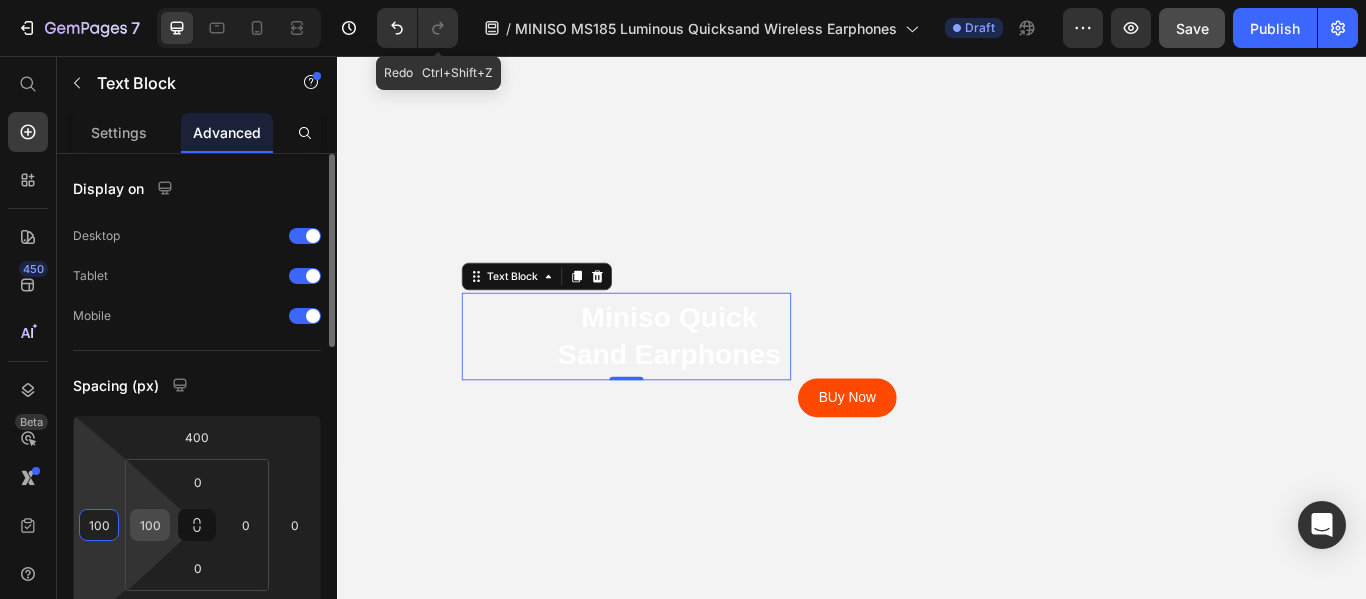 type on "100" 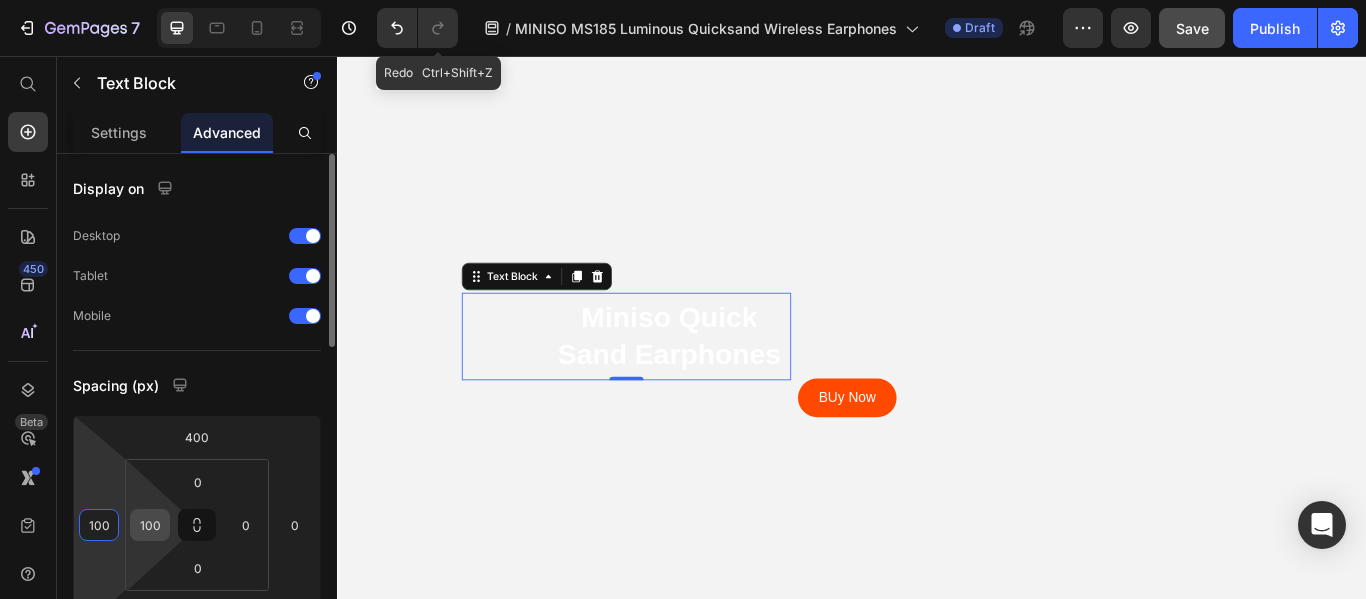click on "100" at bounding box center (150, 525) 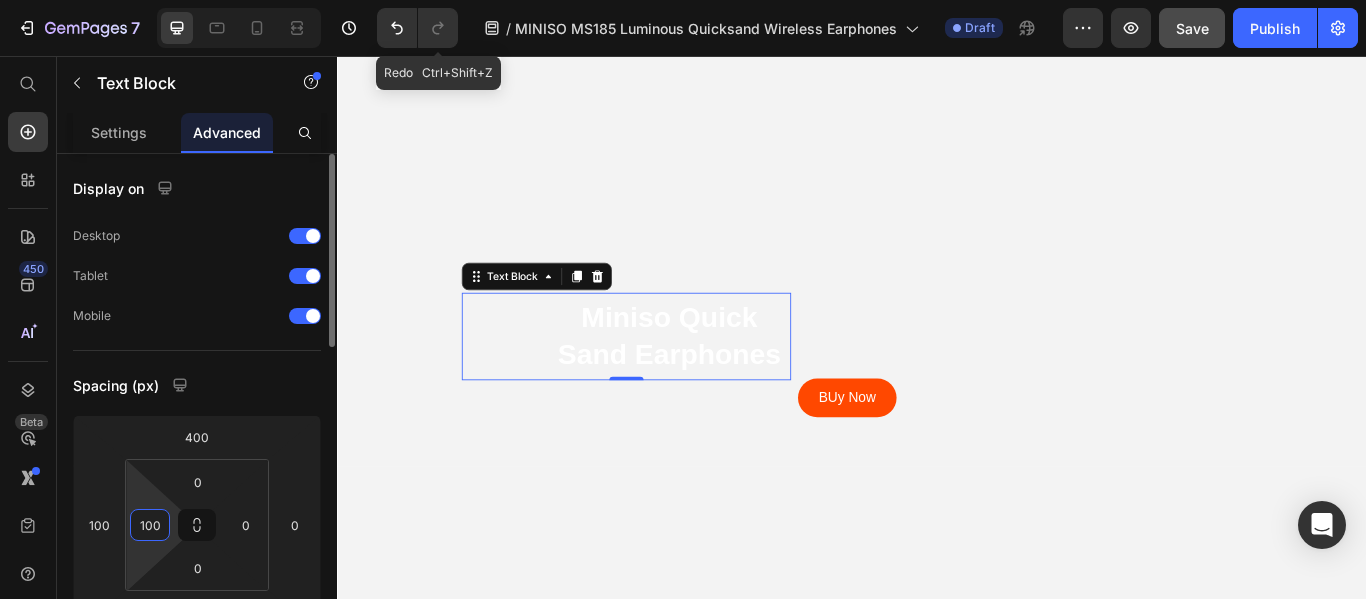 click on "100" at bounding box center (150, 525) 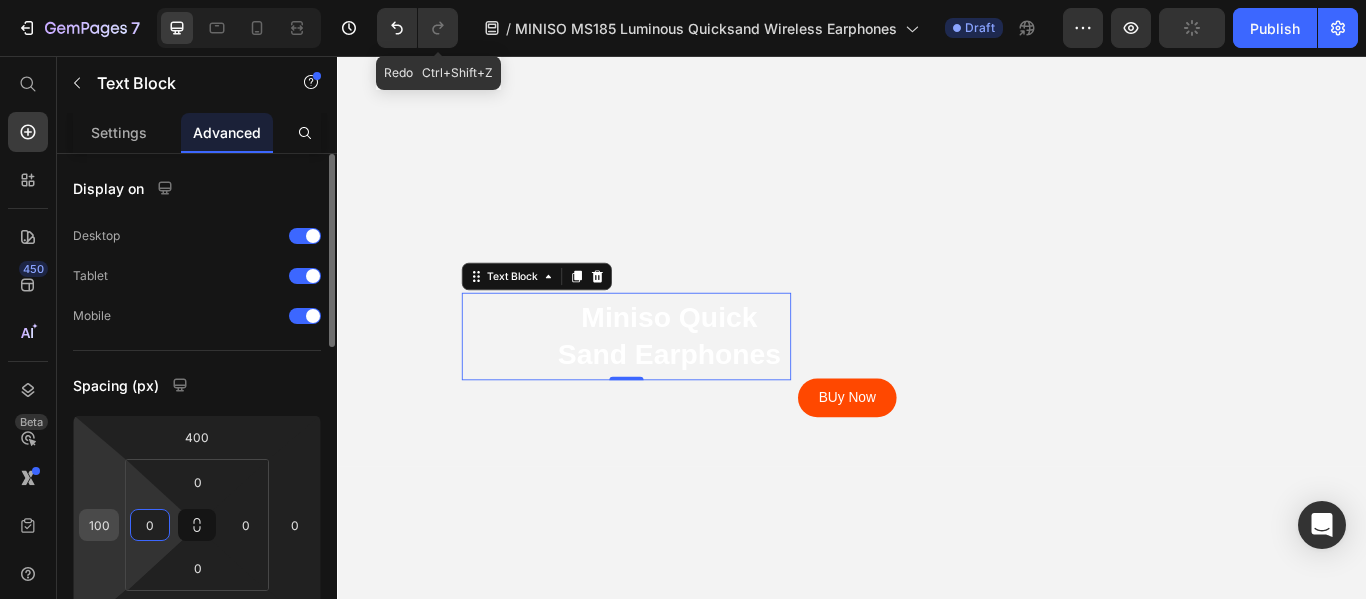type on "0" 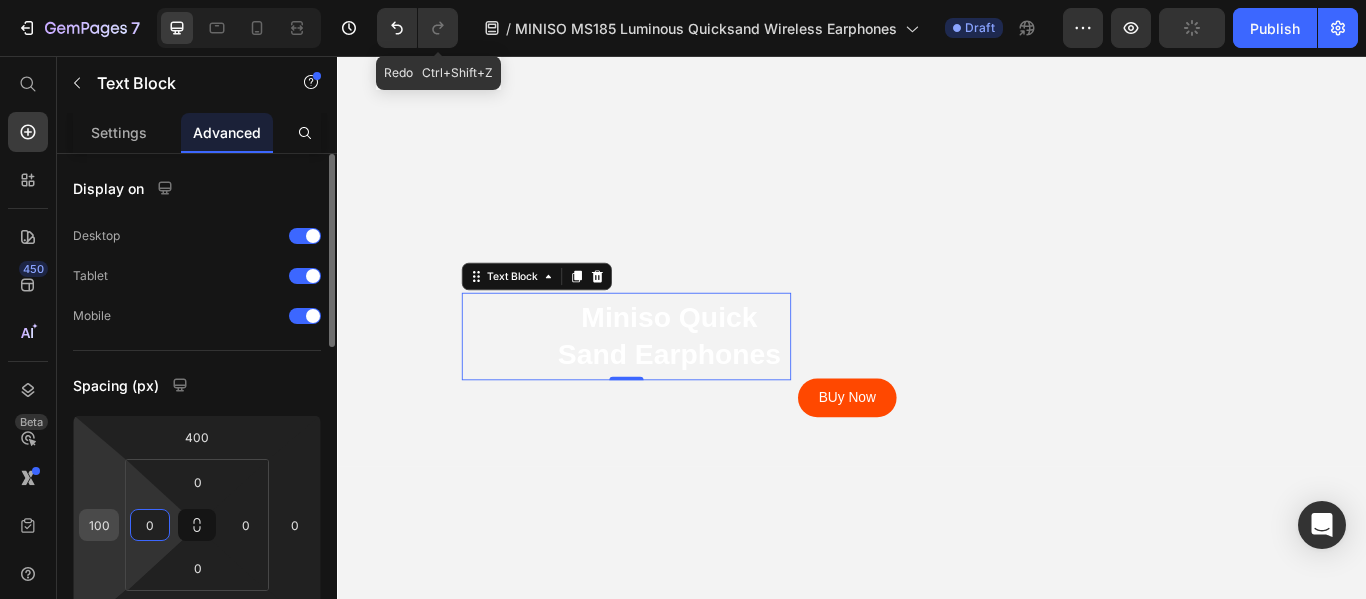 click on "100" at bounding box center [99, 525] 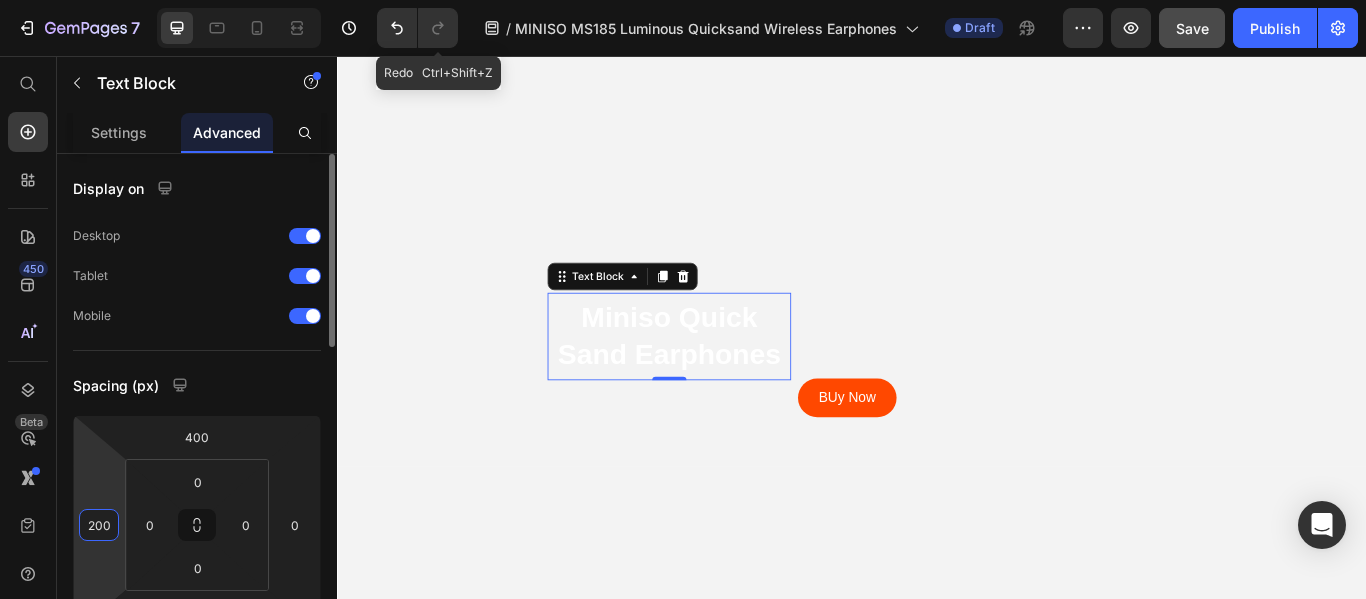 click on "200" at bounding box center (99, 525) 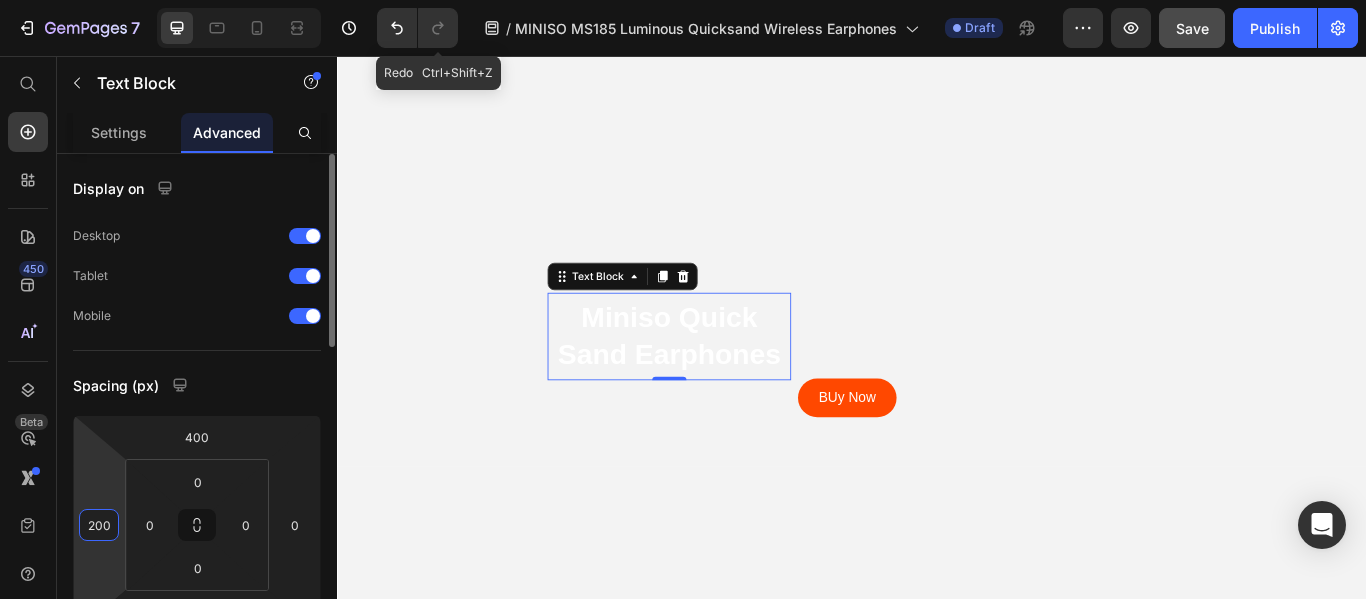 click on "200" at bounding box center (99, 525) 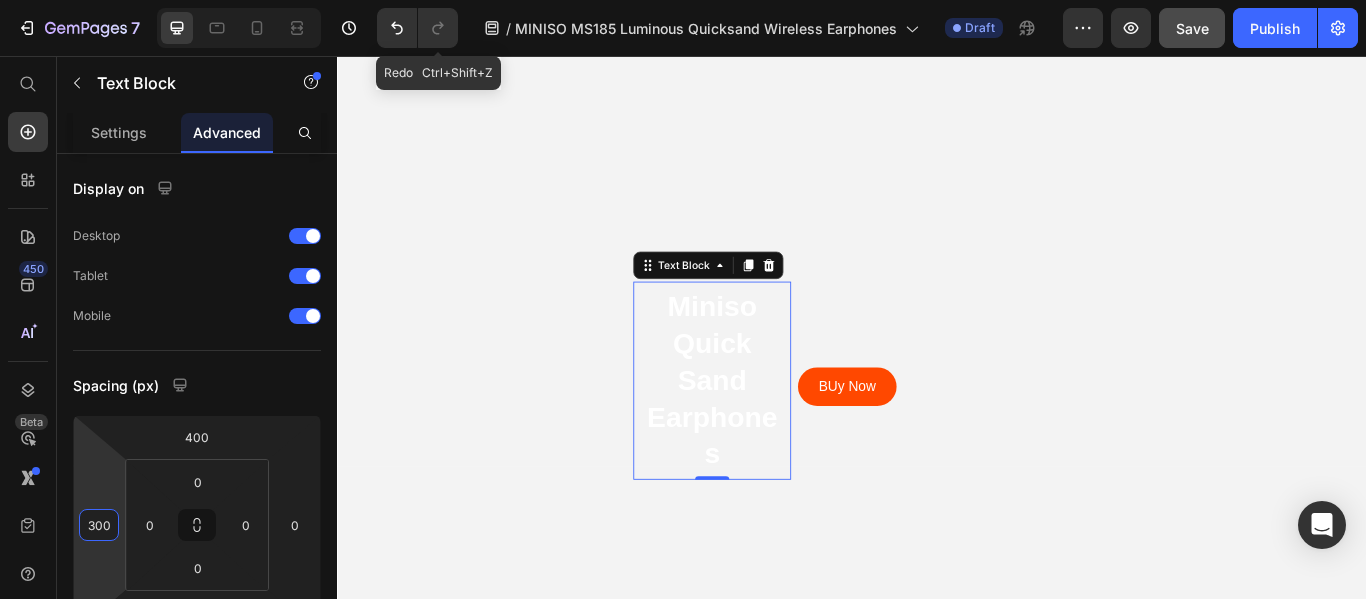 type on "300" 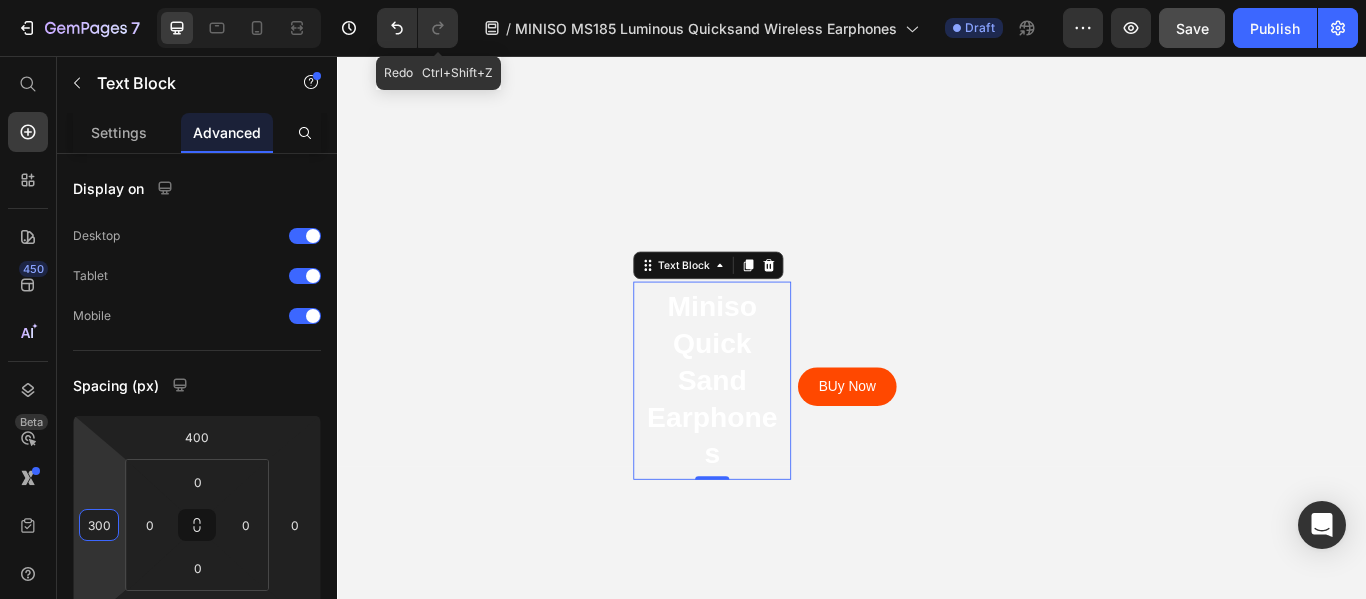 click on "Miniso Quick Sand Earphones" at bounding box center [774, 434] 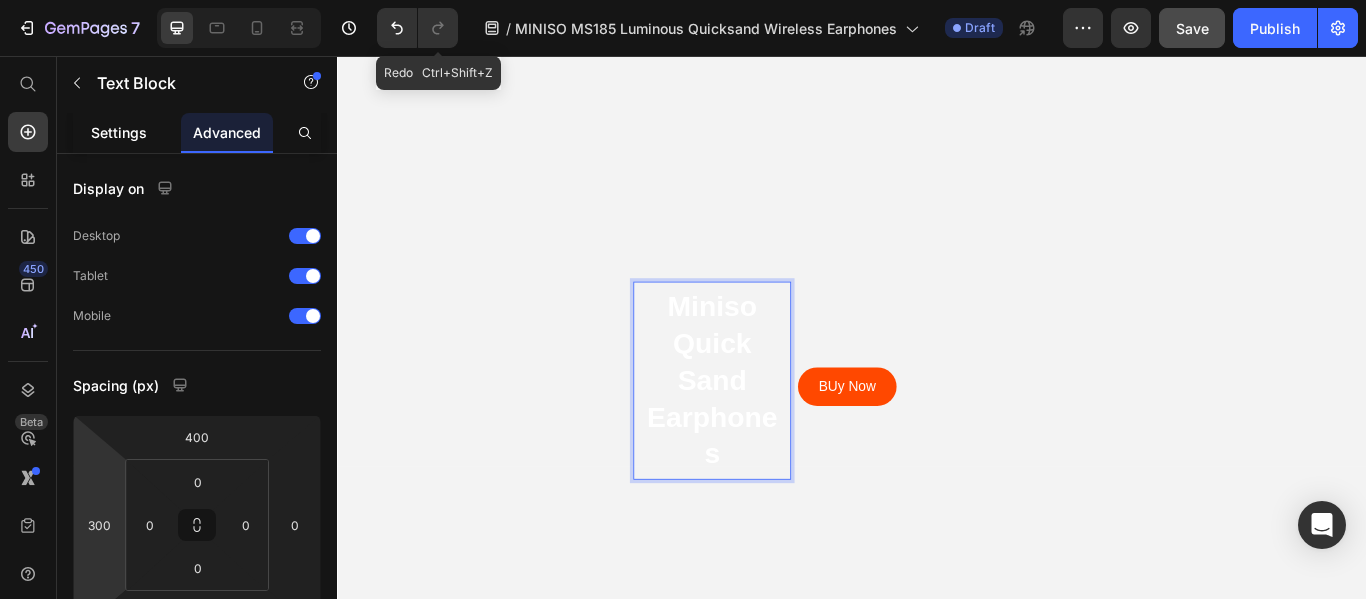 click on "Settings" 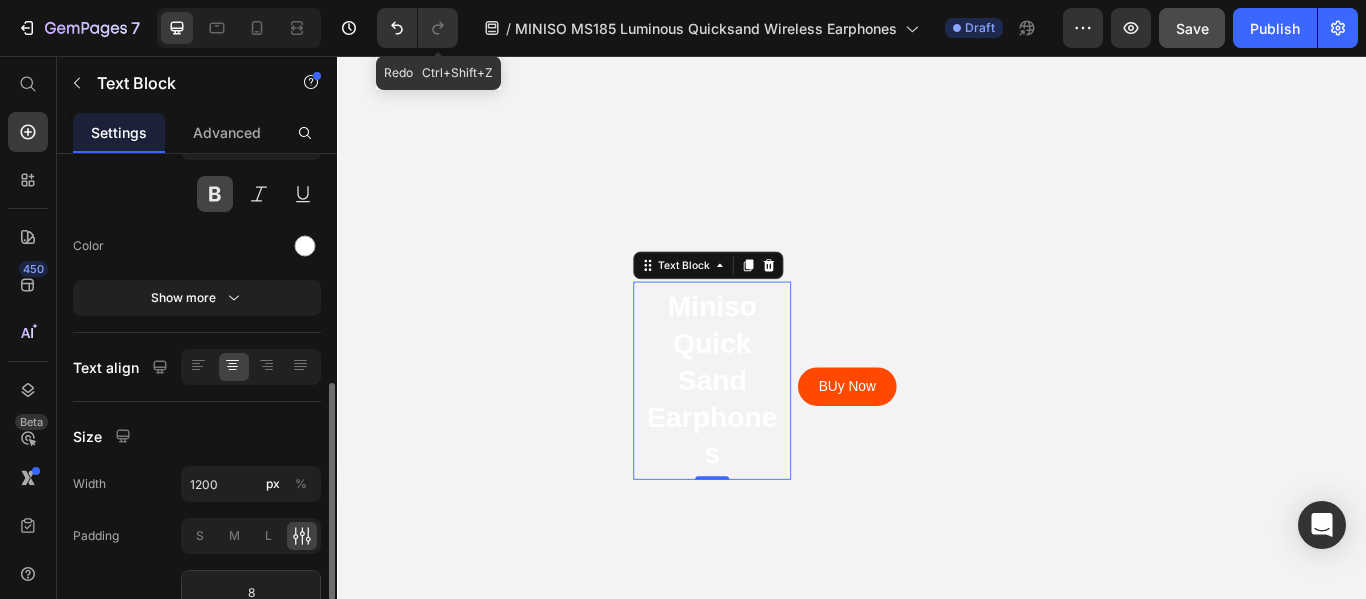 scroll, scrollTop: 300, scrollLeft: 0, axis: vertical 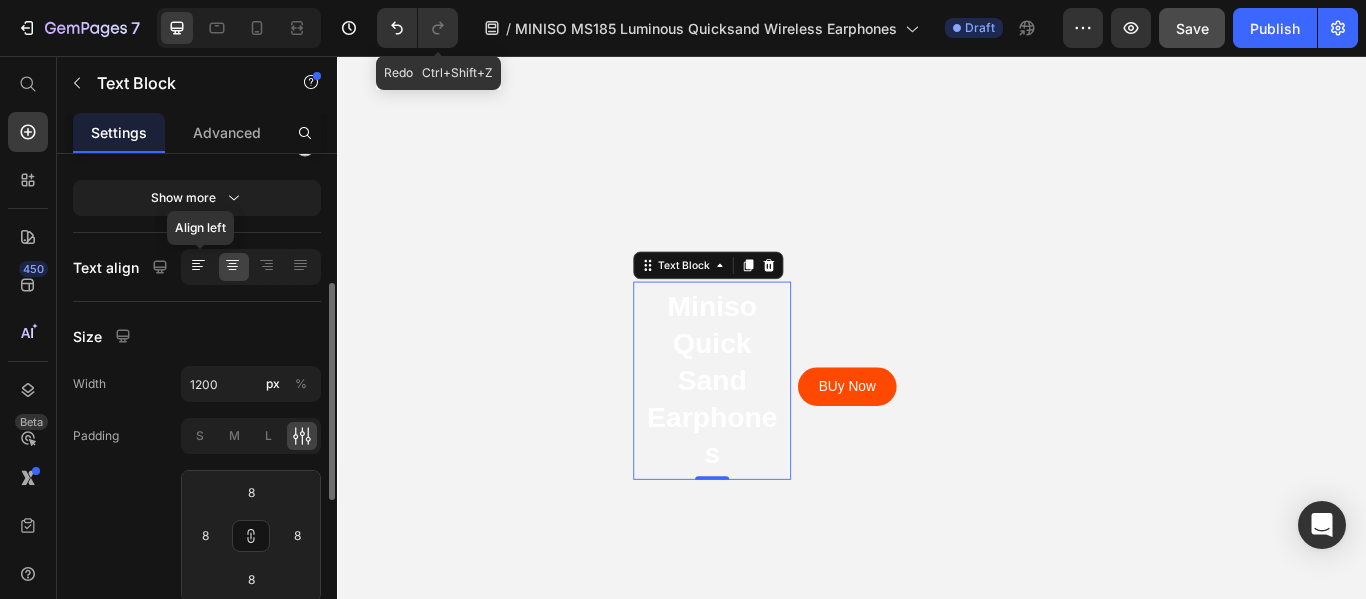 click 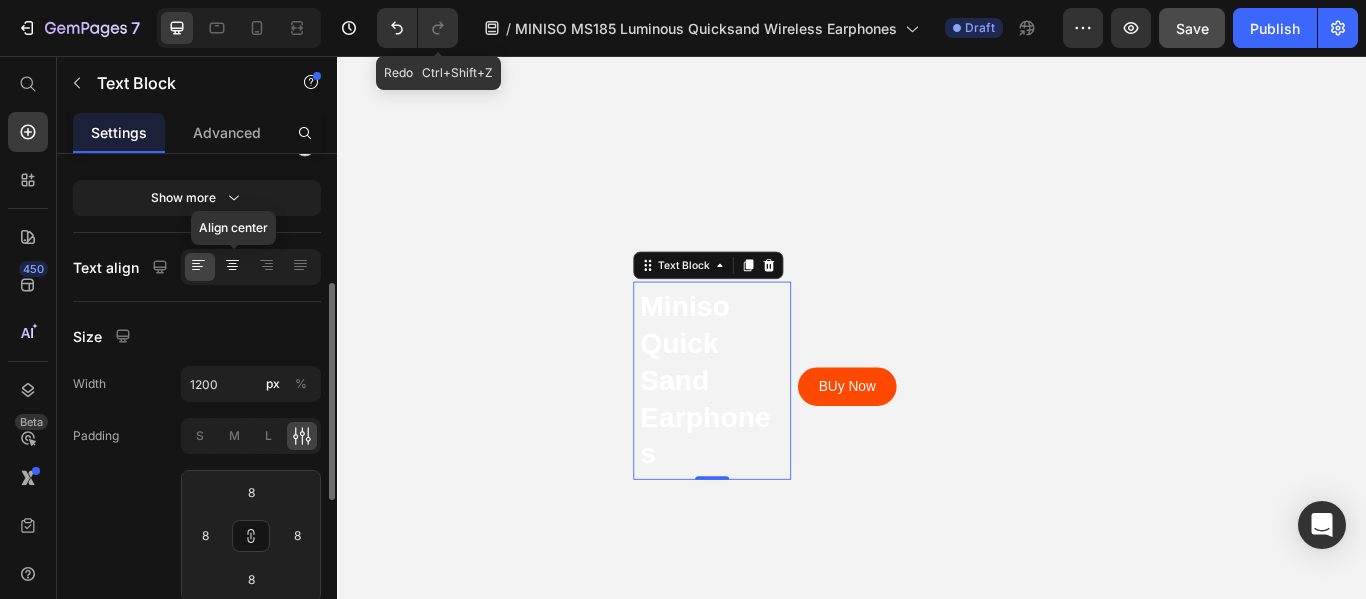 click 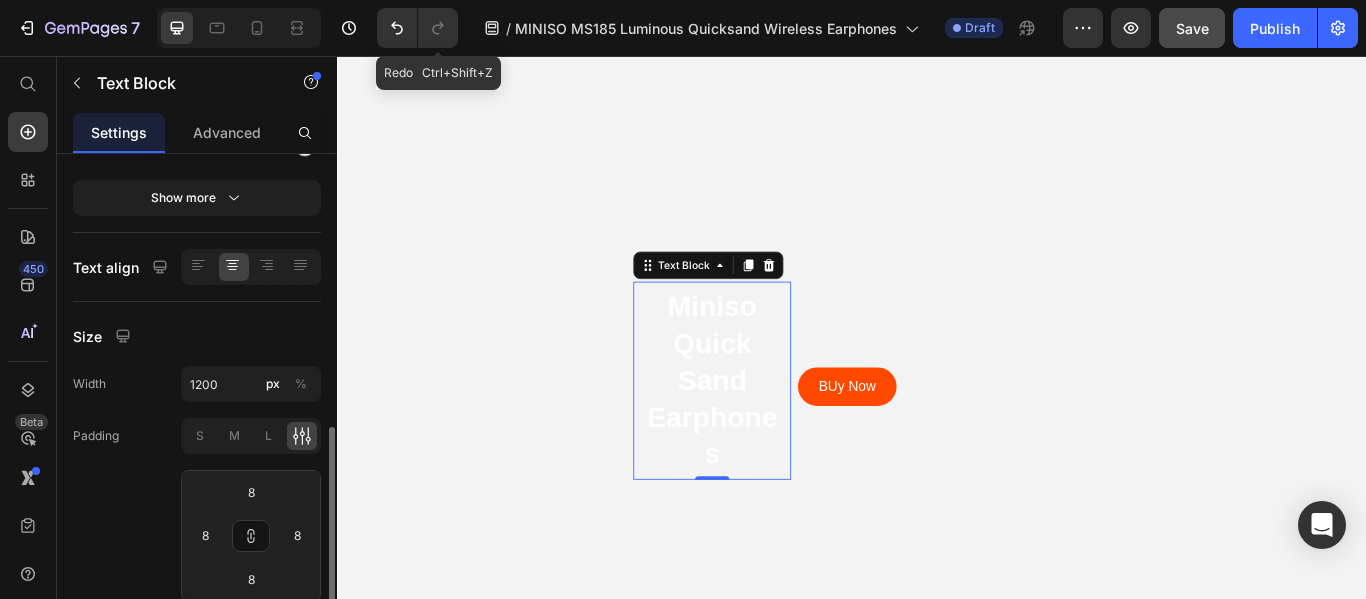 scroll, scrollTop: 500, scrollLeft: 0, axis: vertical 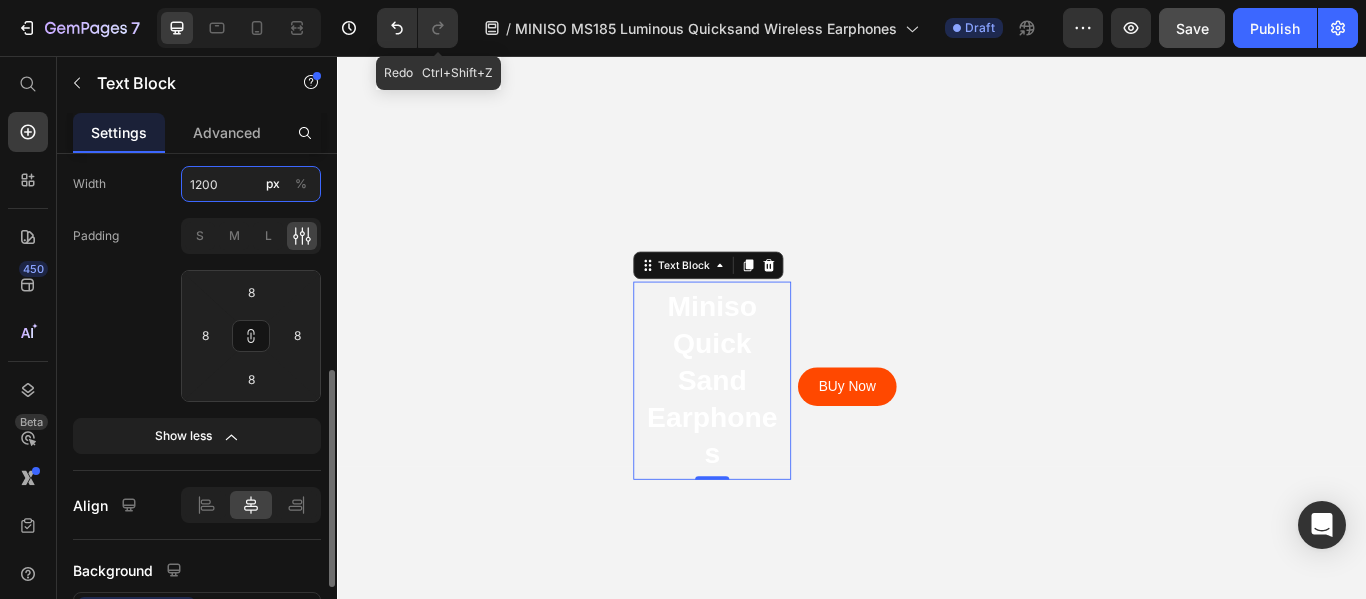click on "1200" at bounding box center [251, 184] 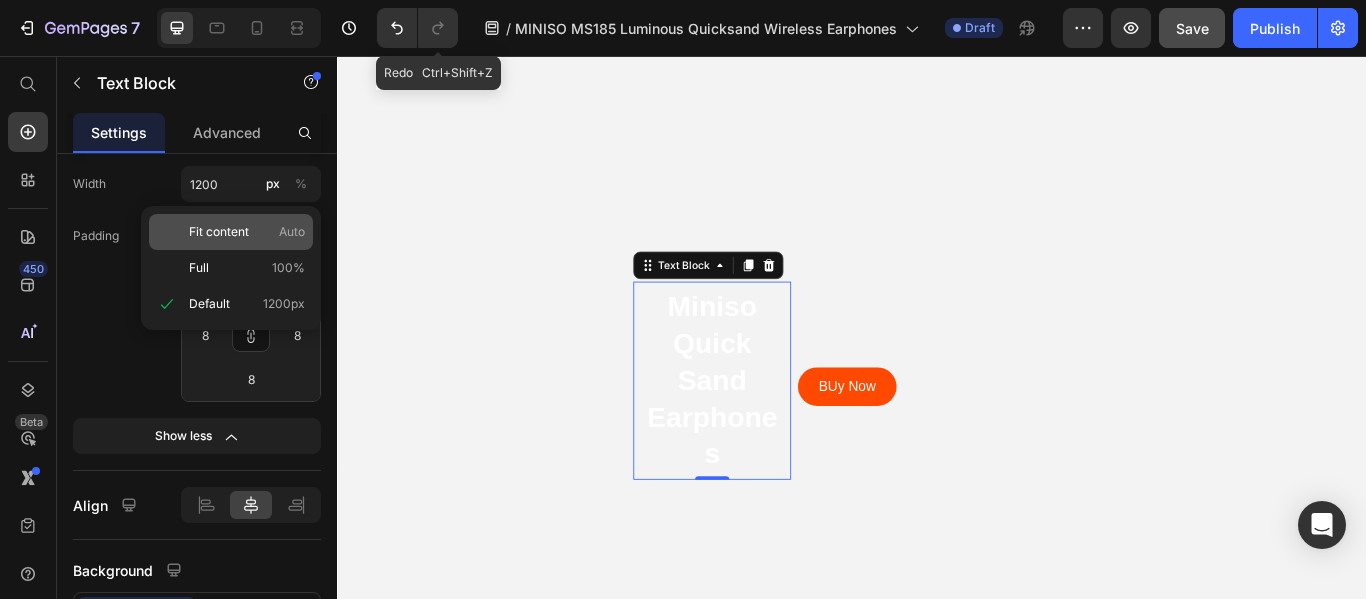 click on "Fit content Auto" at bounding box center (247, 232) 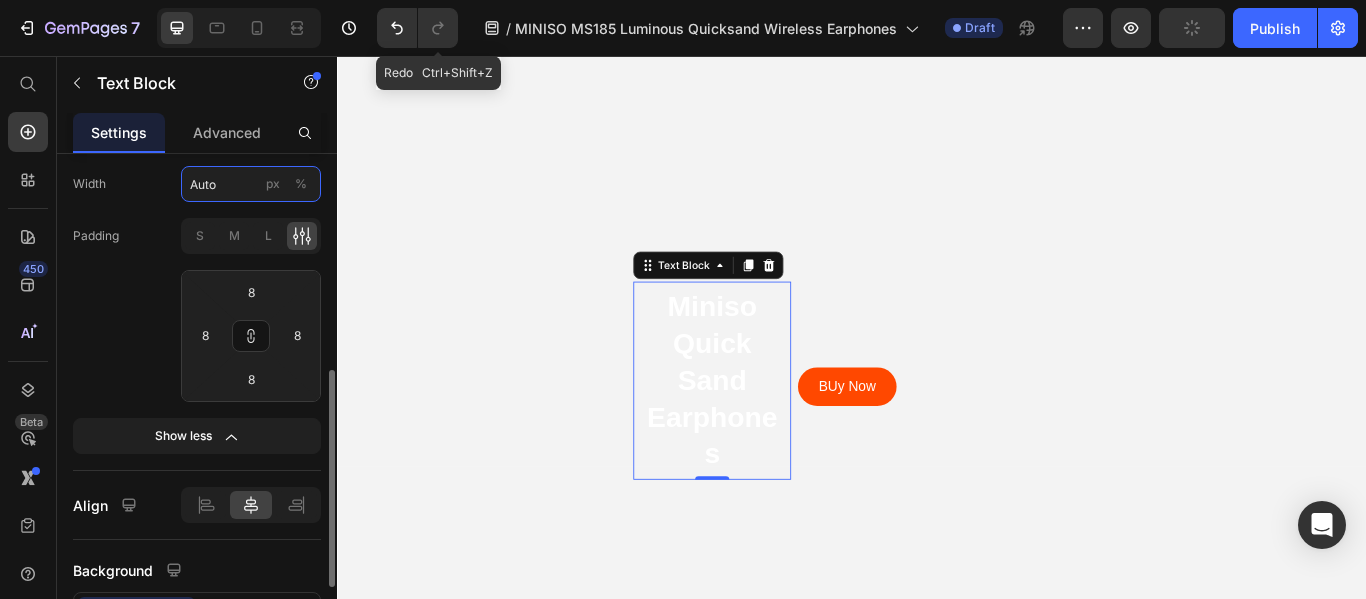 click on "Auto" at bounding box center [251, 184] 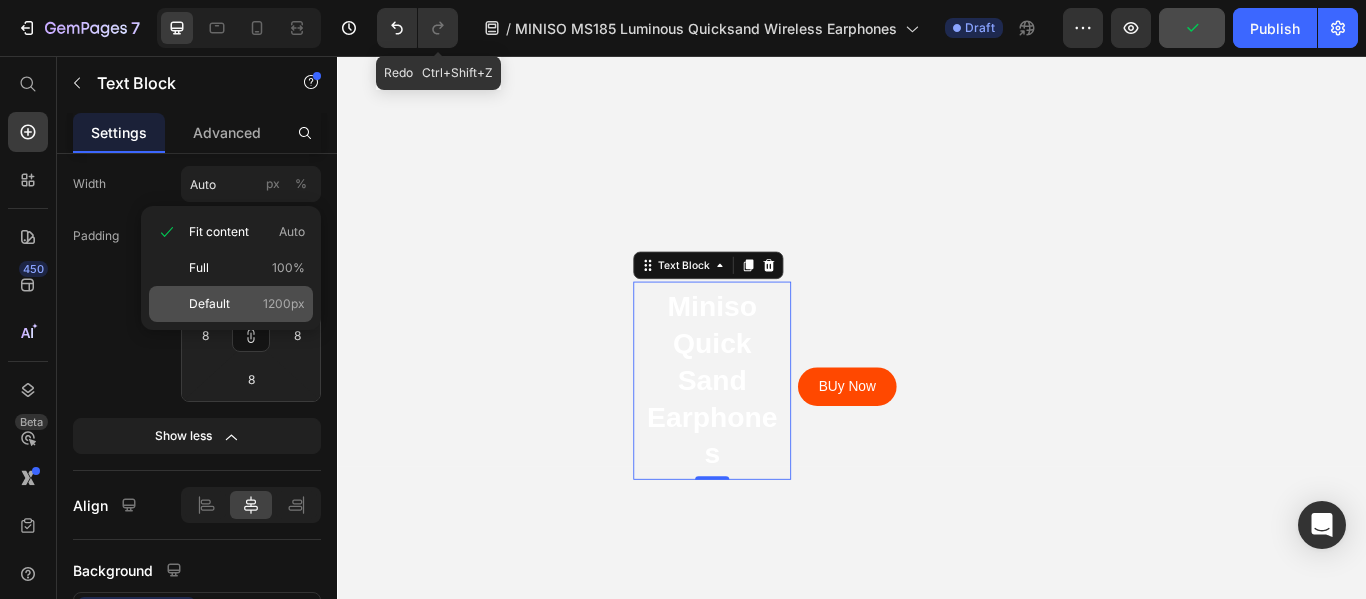 click on "Default 1200px" at bounding box center (247, 304) 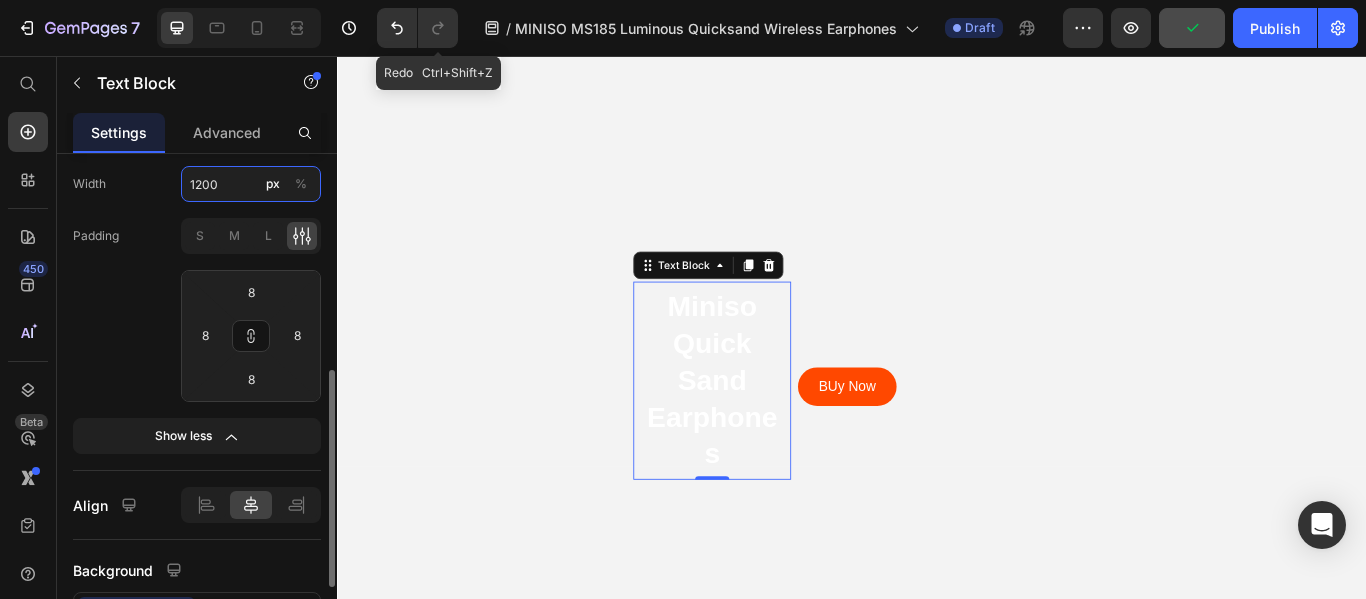click on "1200" at bounding box center (251, 184) 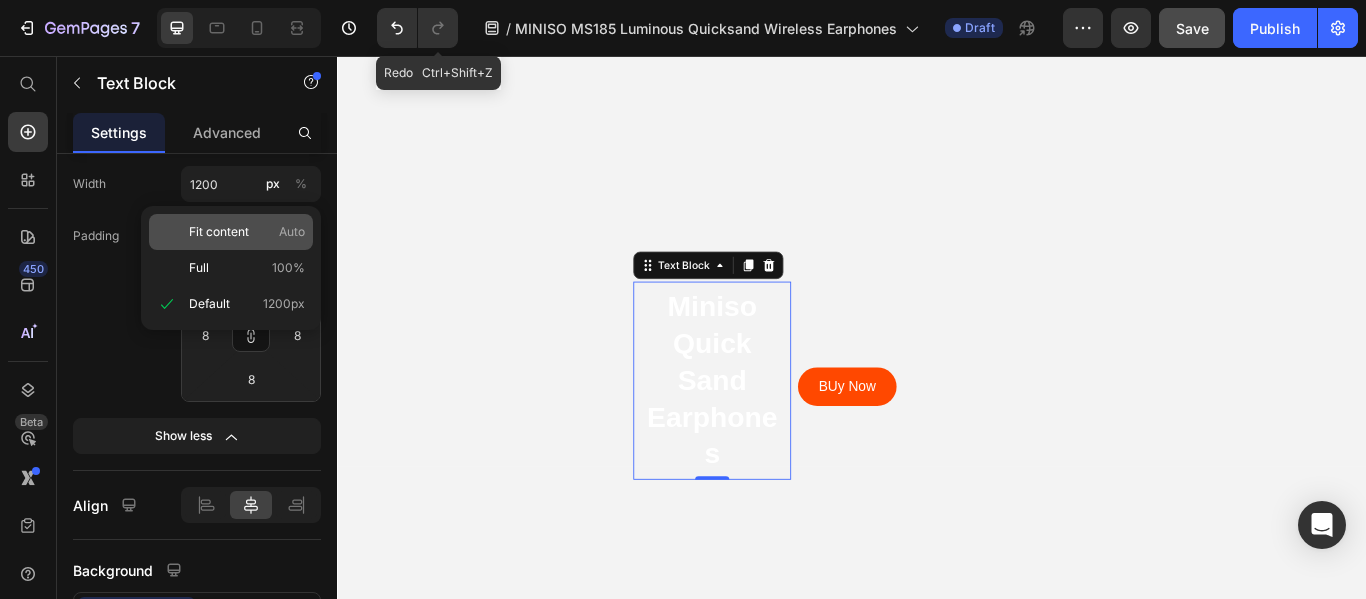 click on "Fit content" at bounding box center (219, 232) 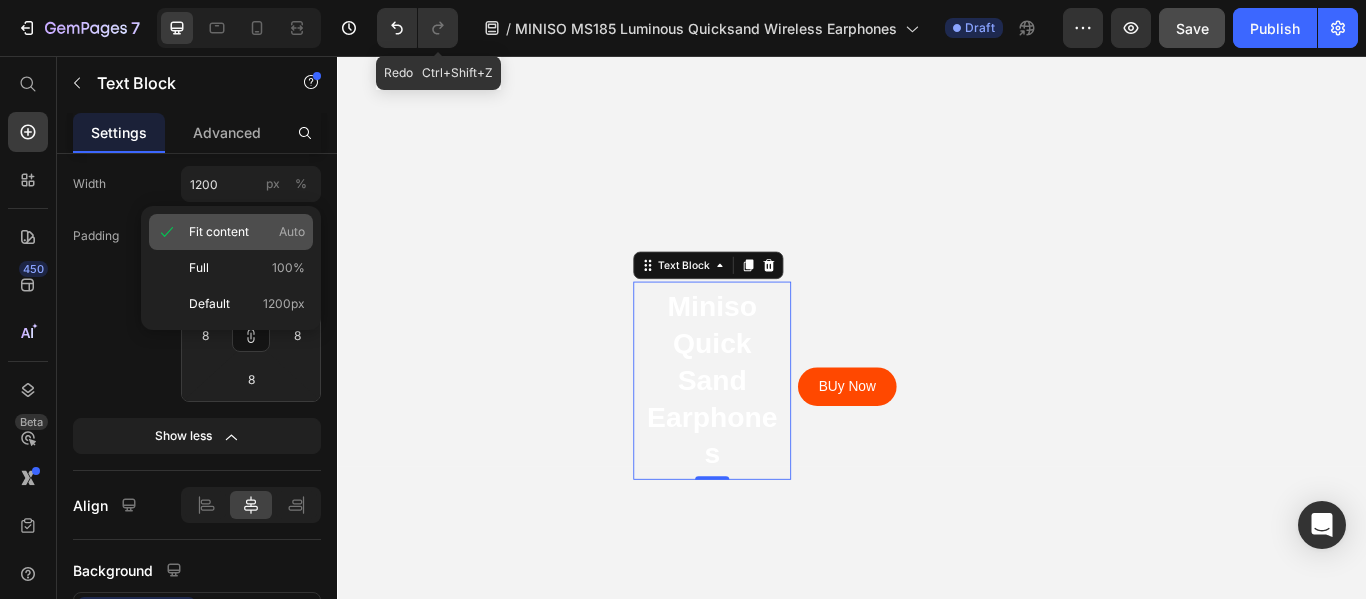 type on "Auto" 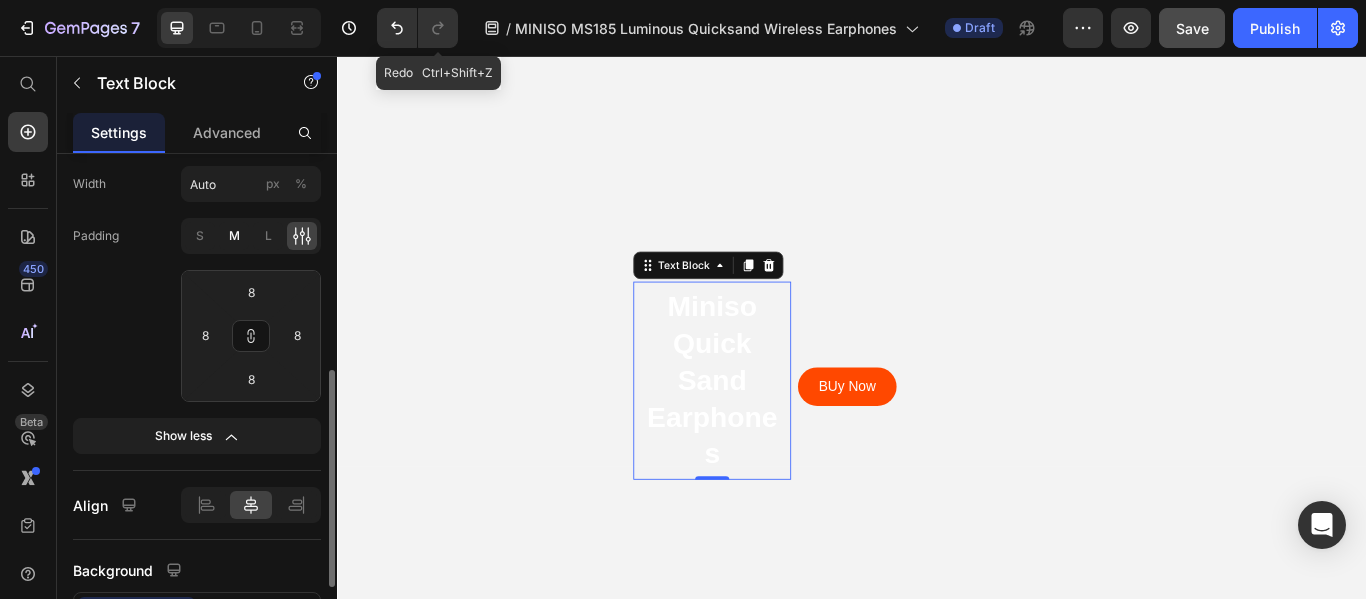 click on "M" 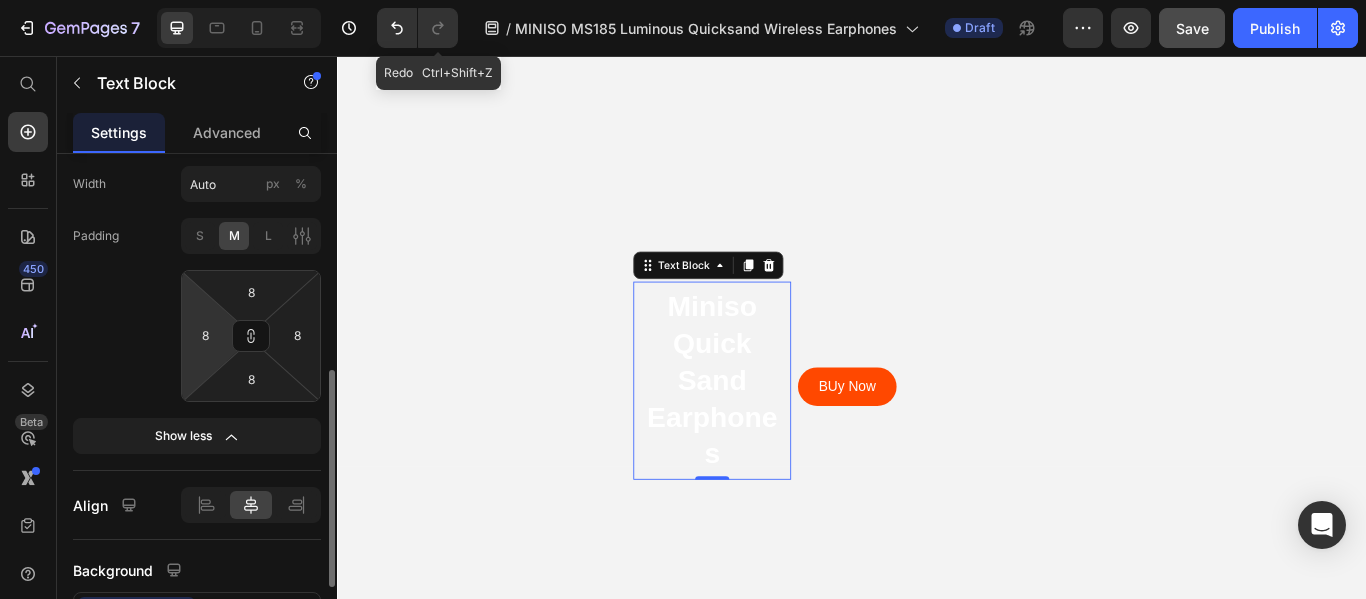 scroll, scrollTop: 658, scrollLeft: 0, axis: vertical 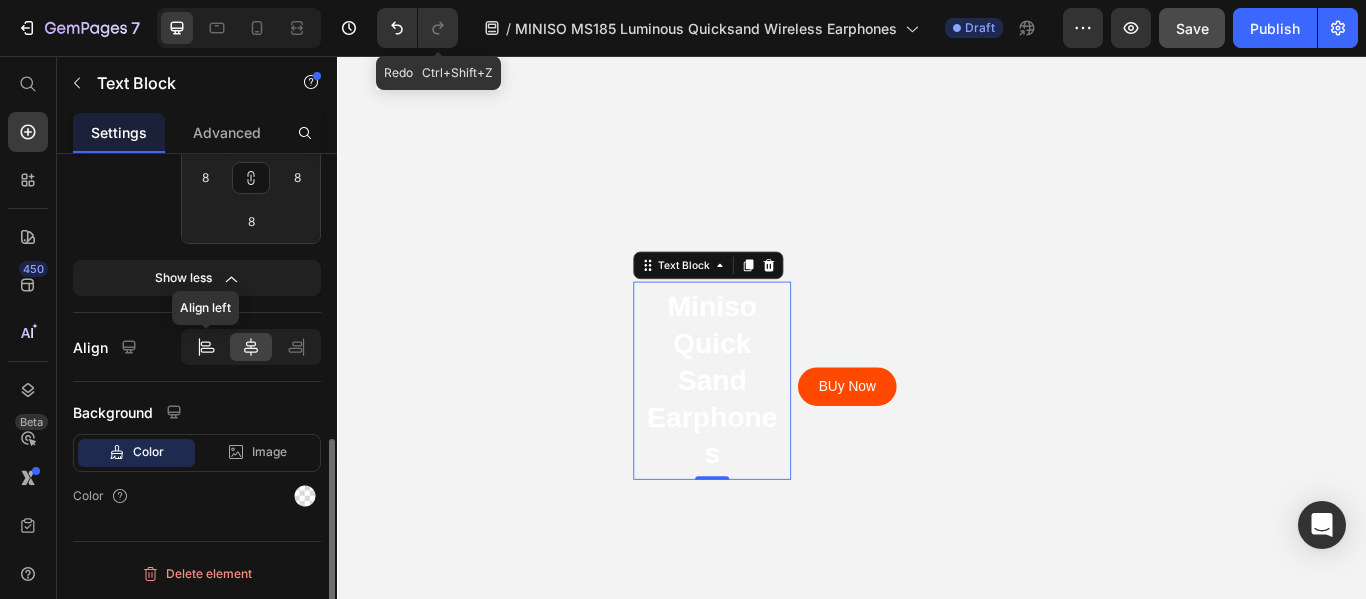 click 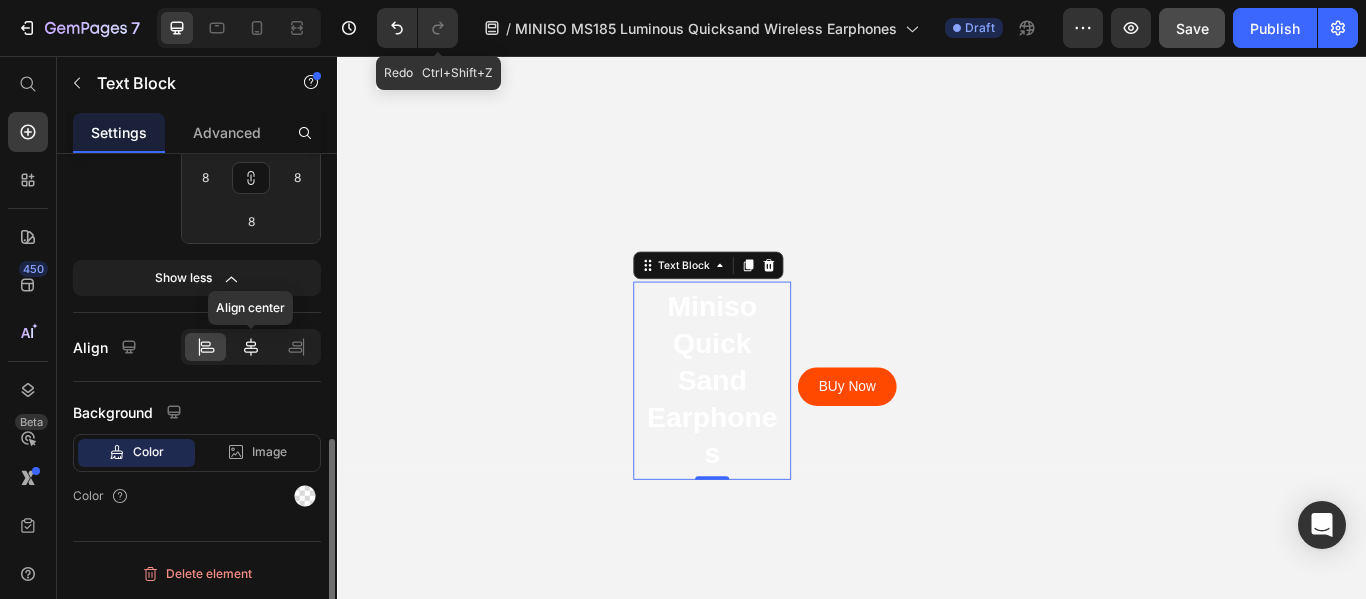 click 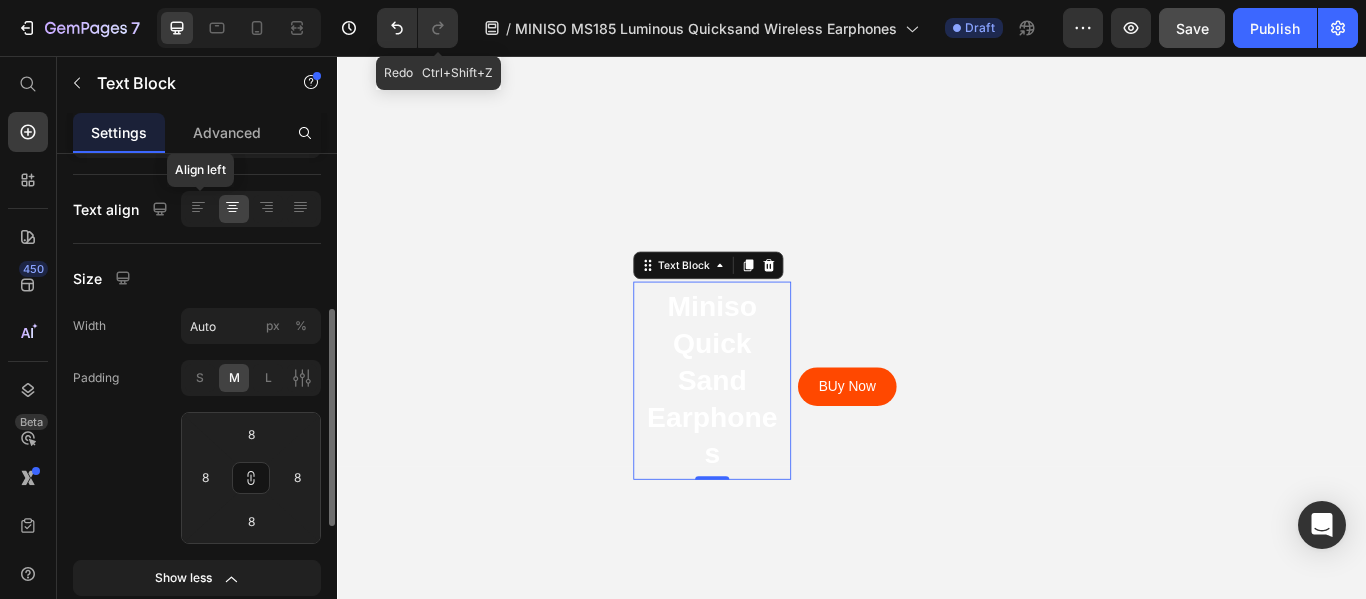 scroll, scrollTop: 0, scrollLeft: 0, axis: both 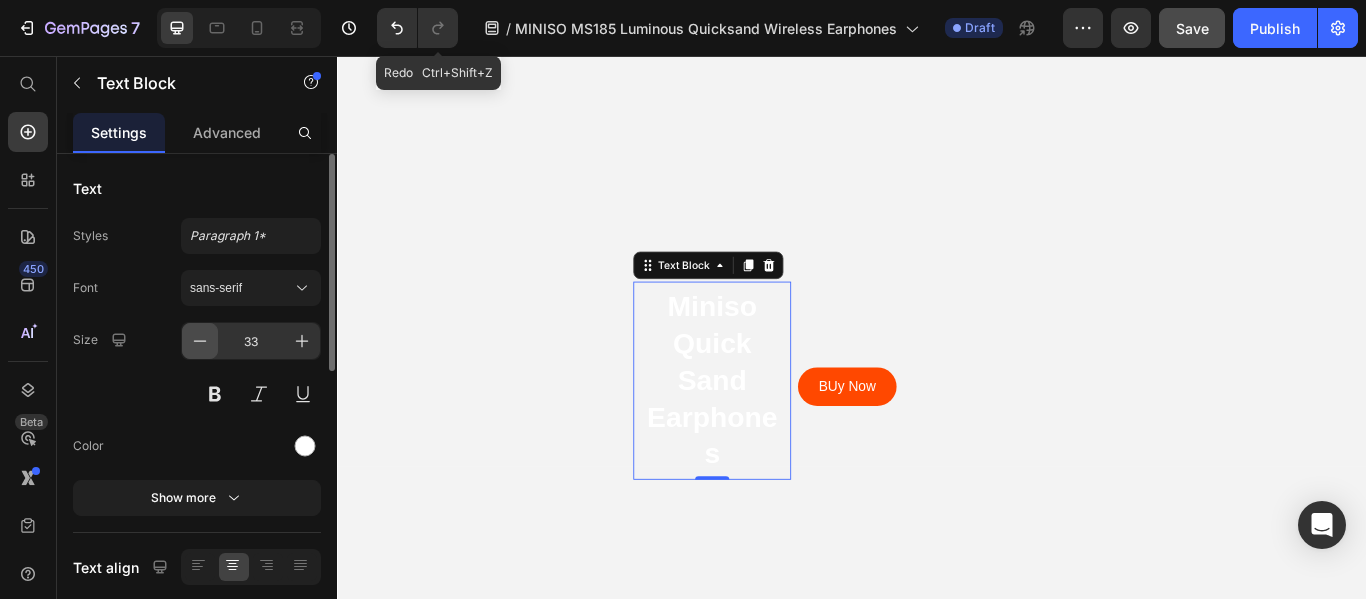 click at bounding box center [200, 341] 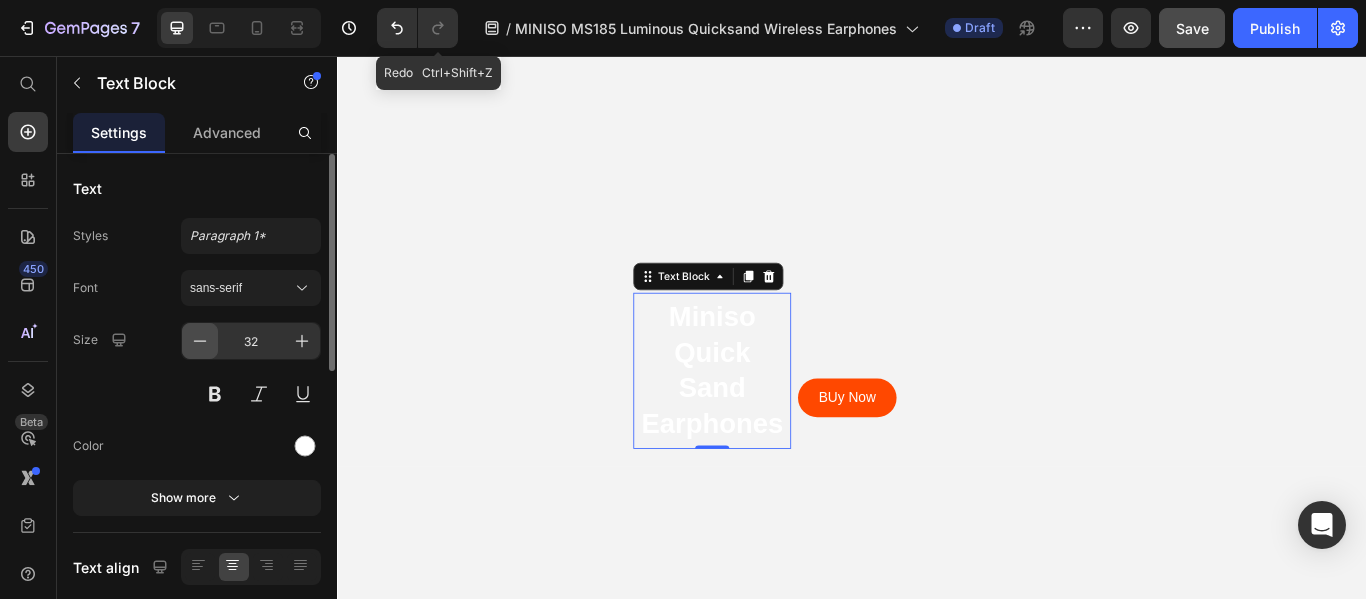 click 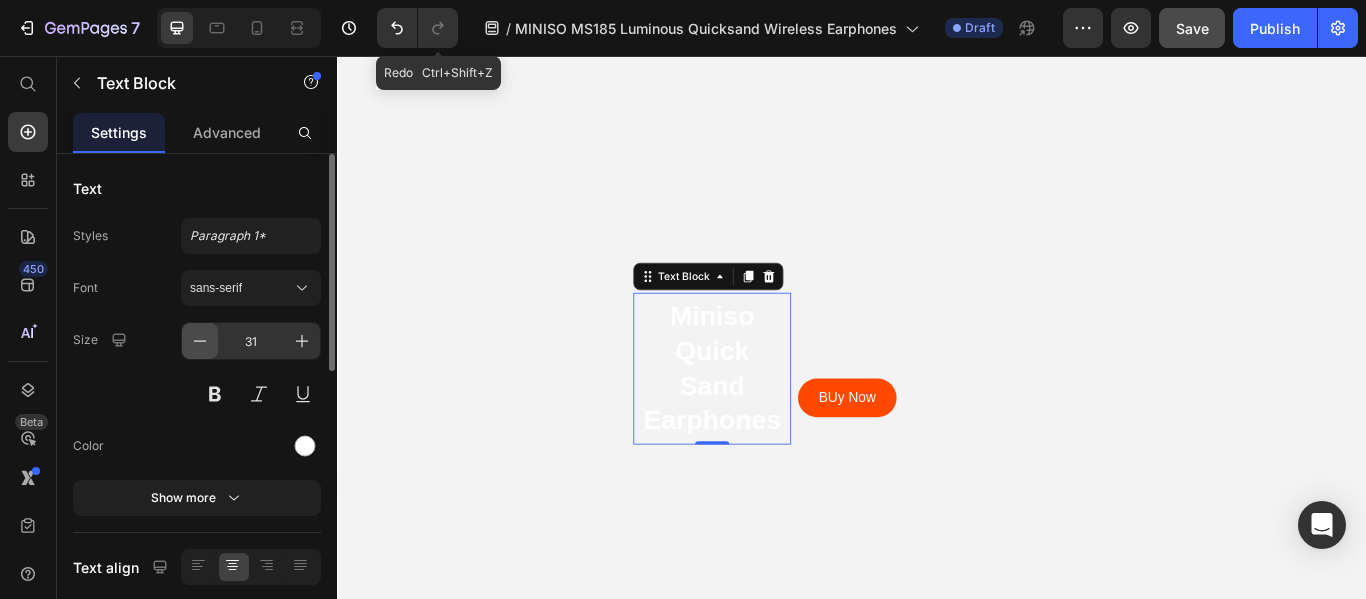 click 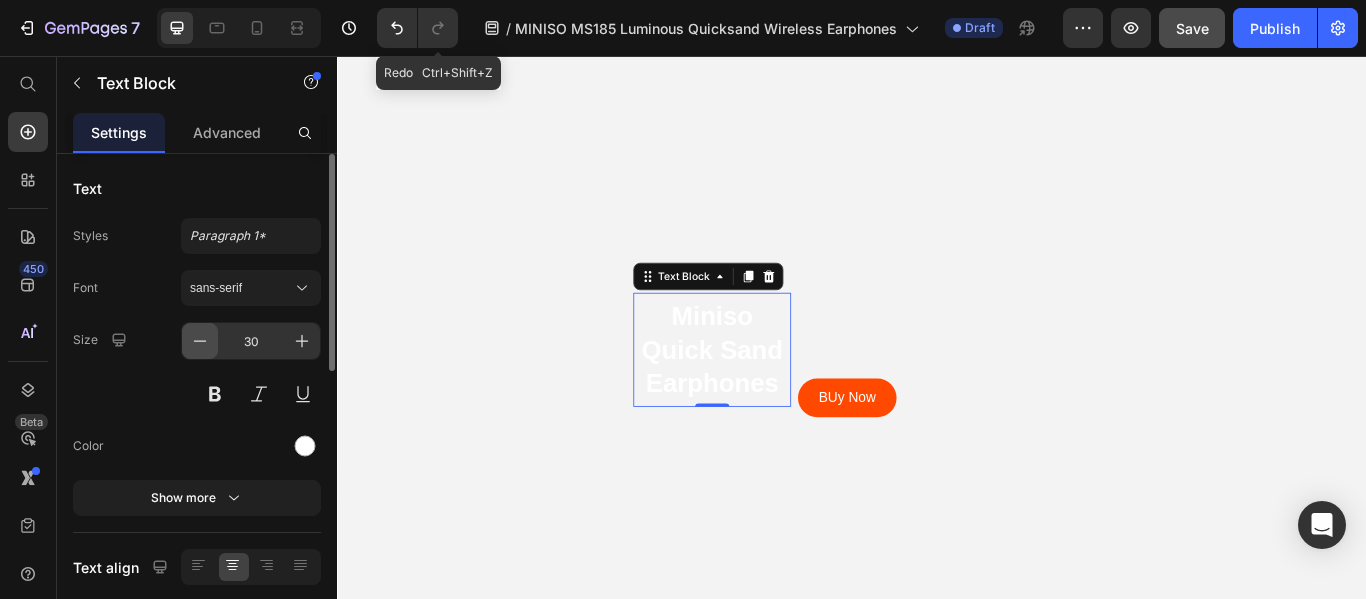 click 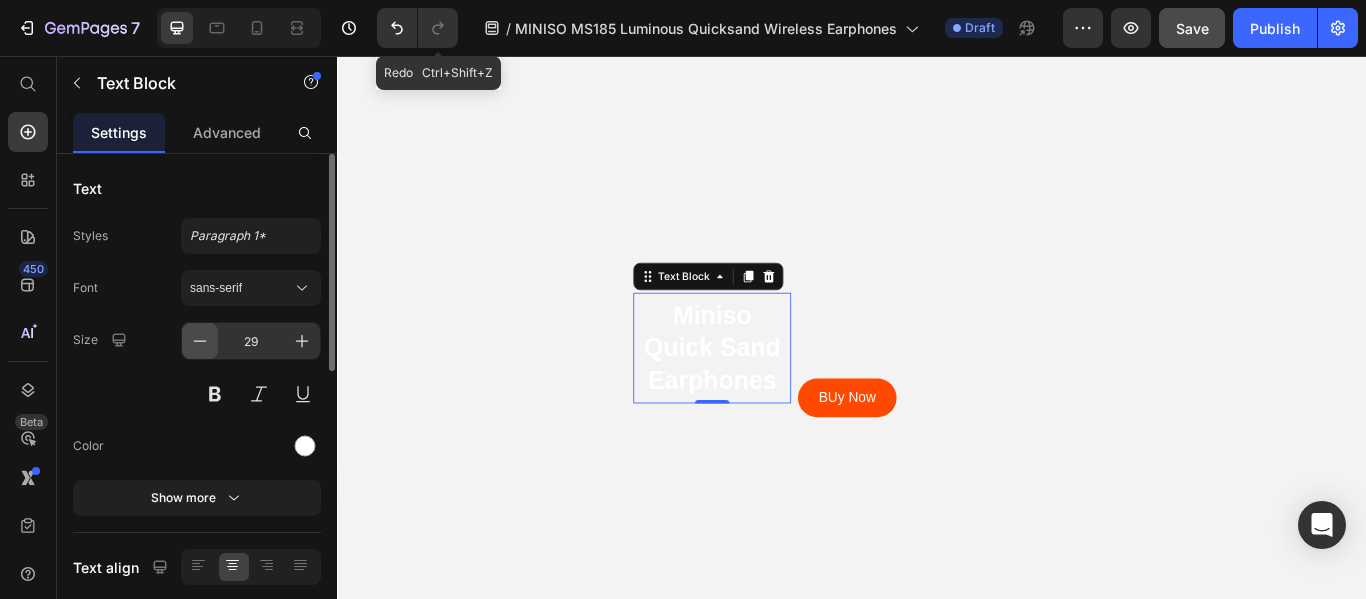 click 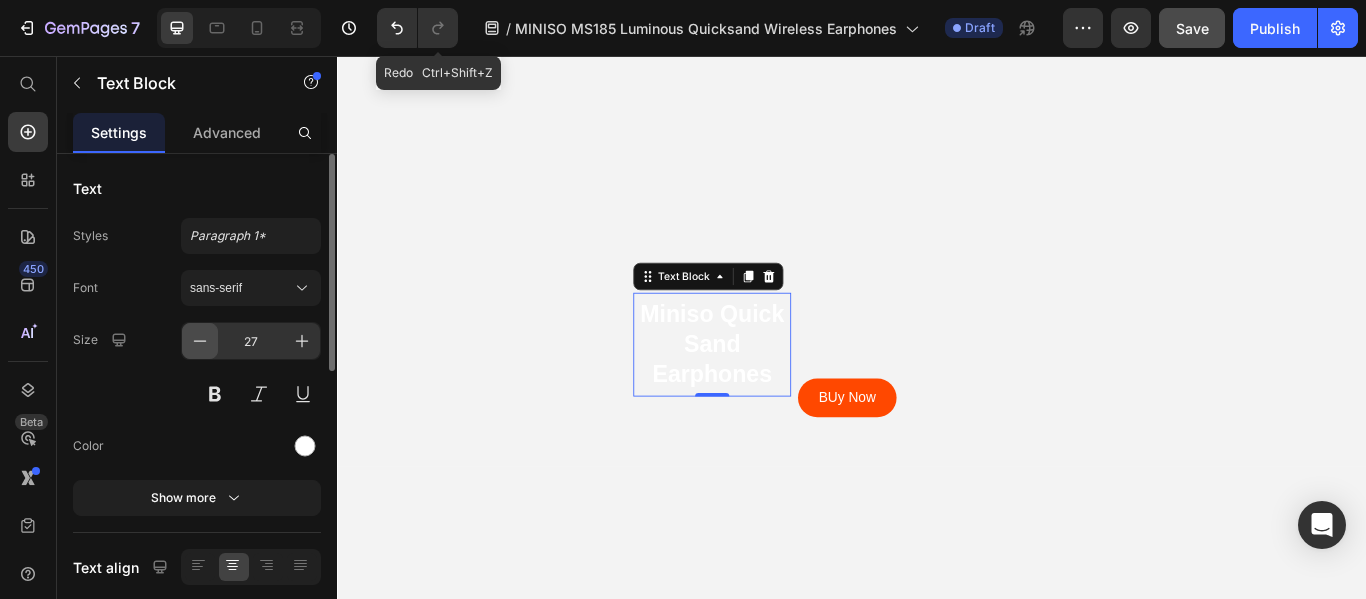click 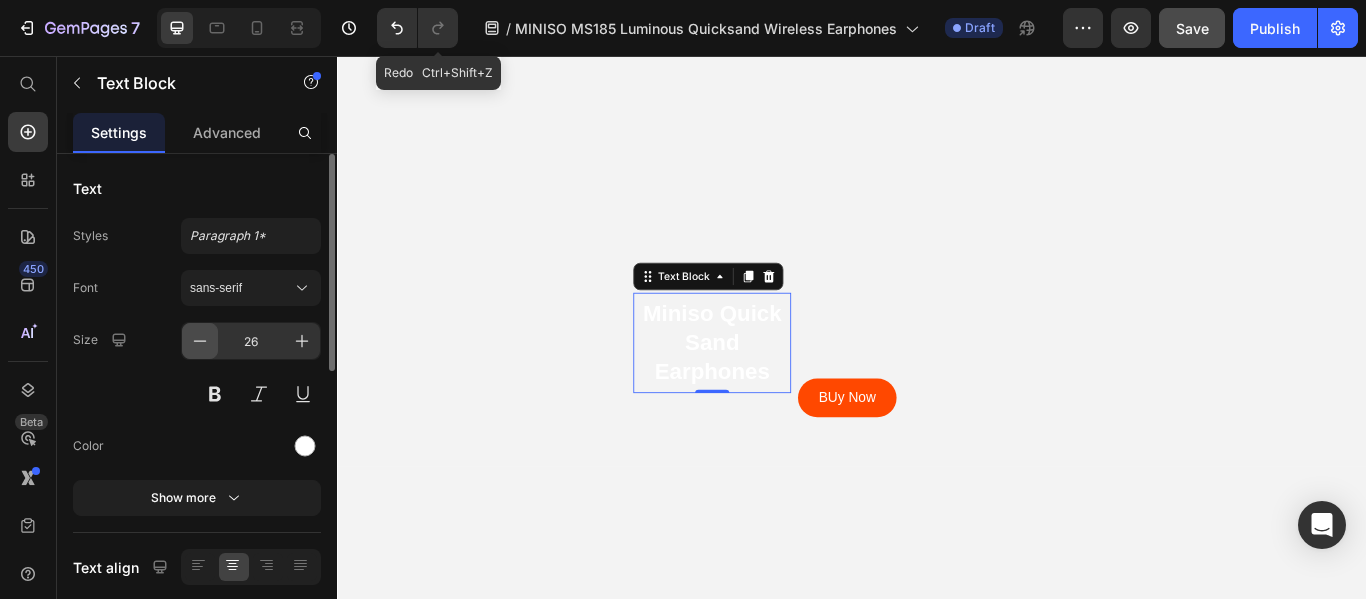 click 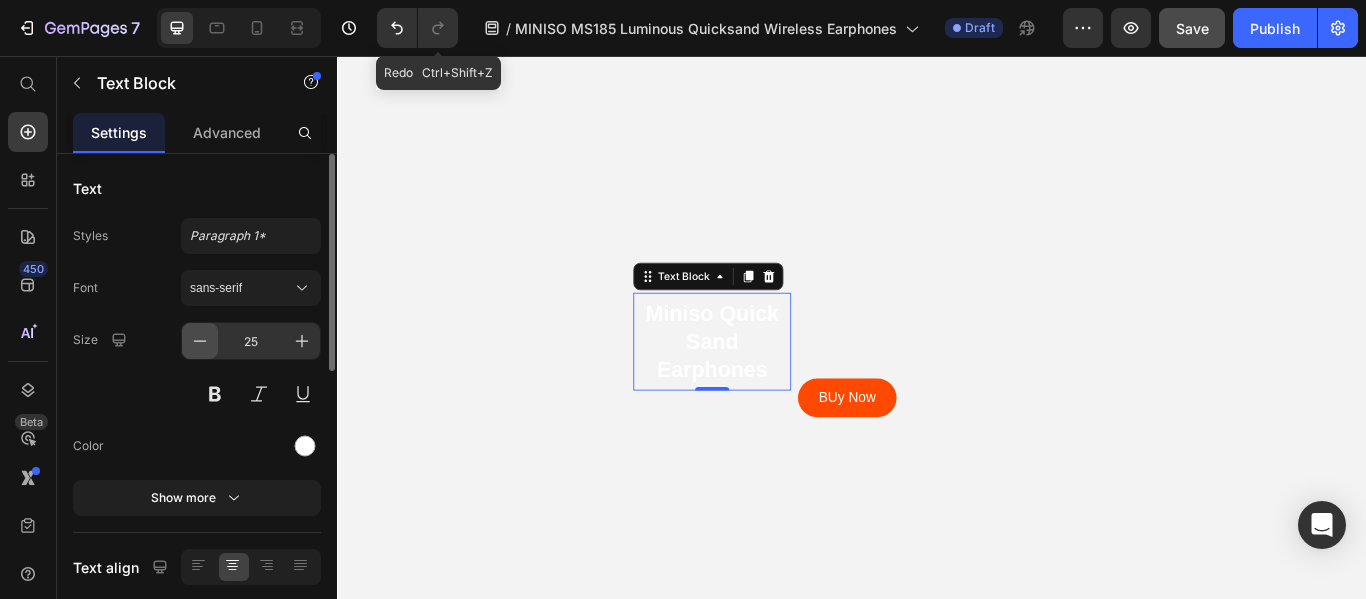 click 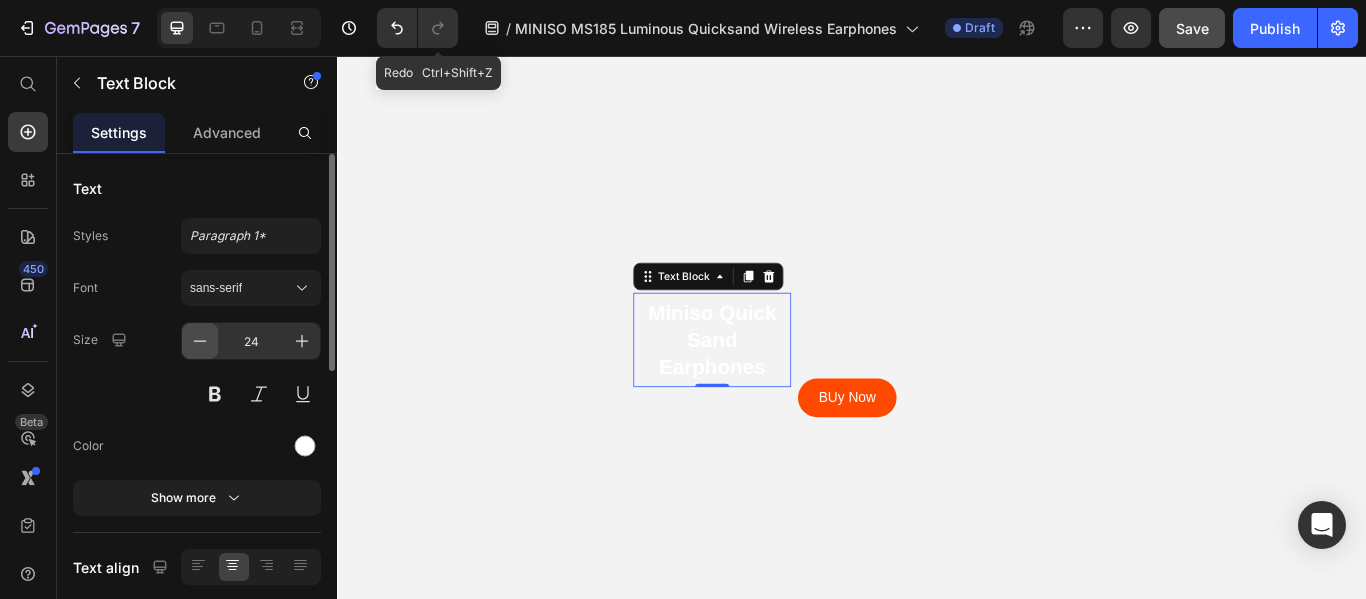 click 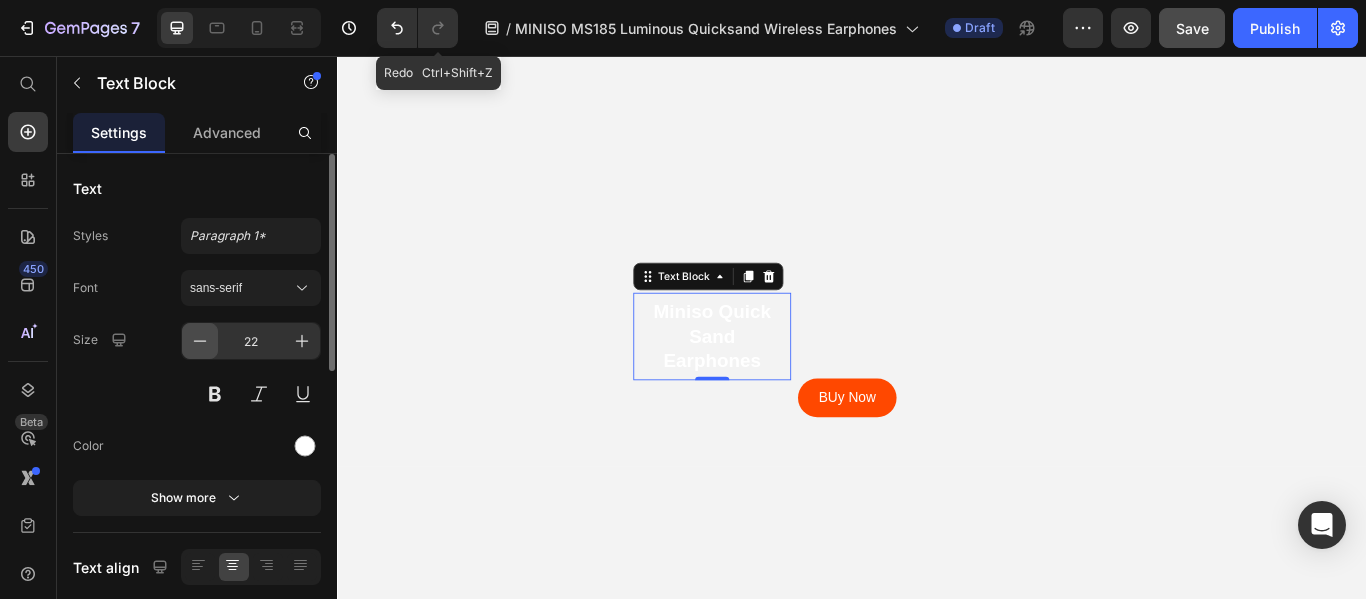 click 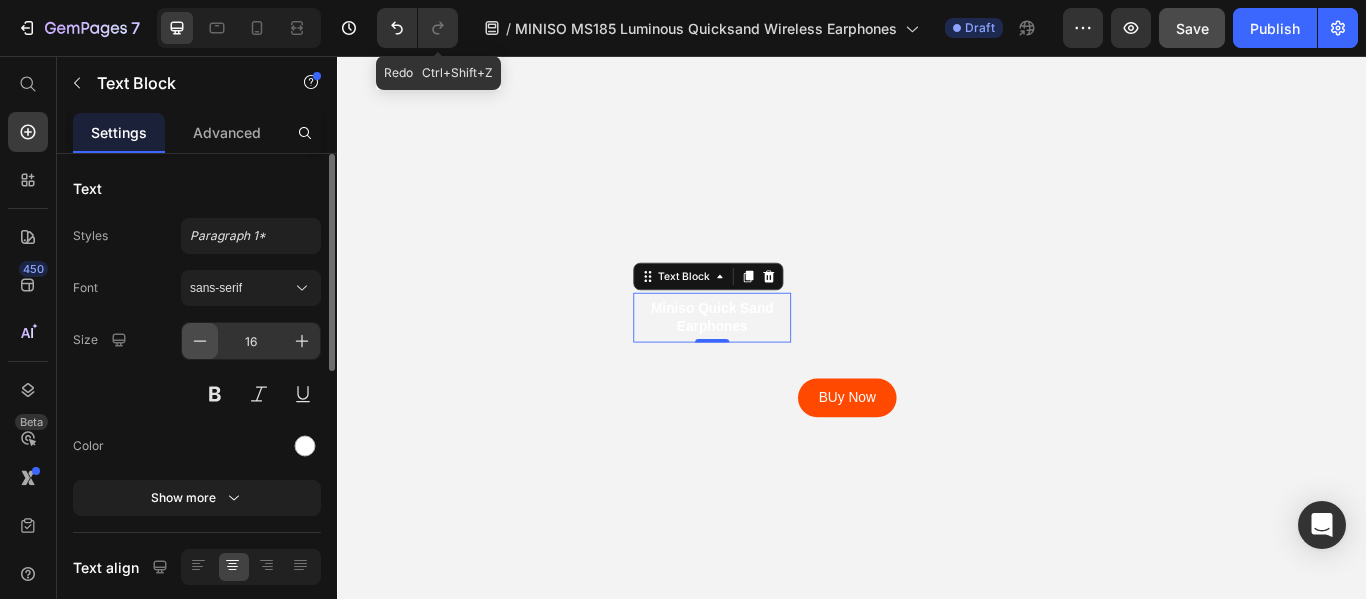 click 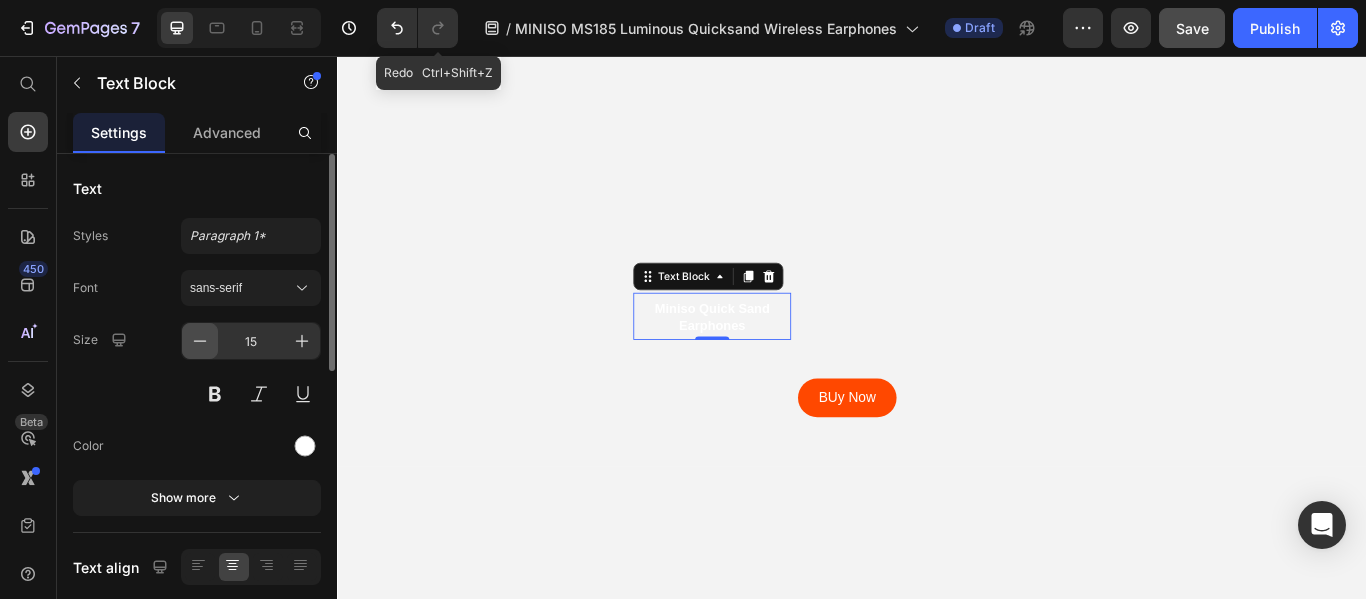 click 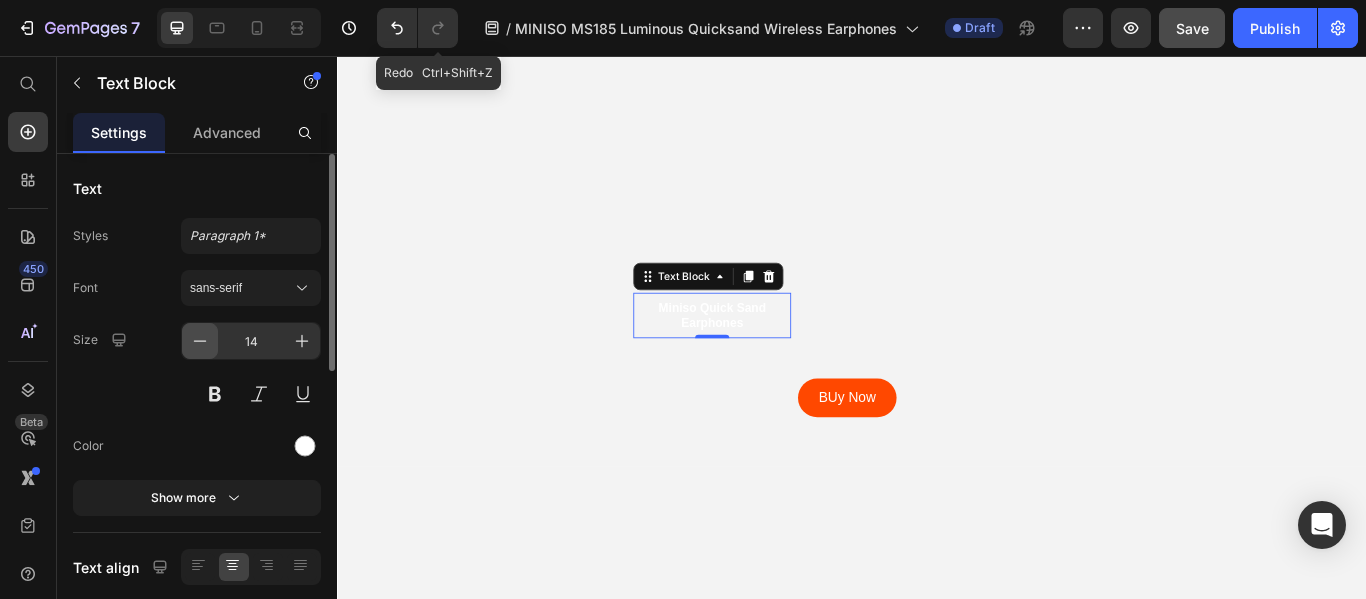 click 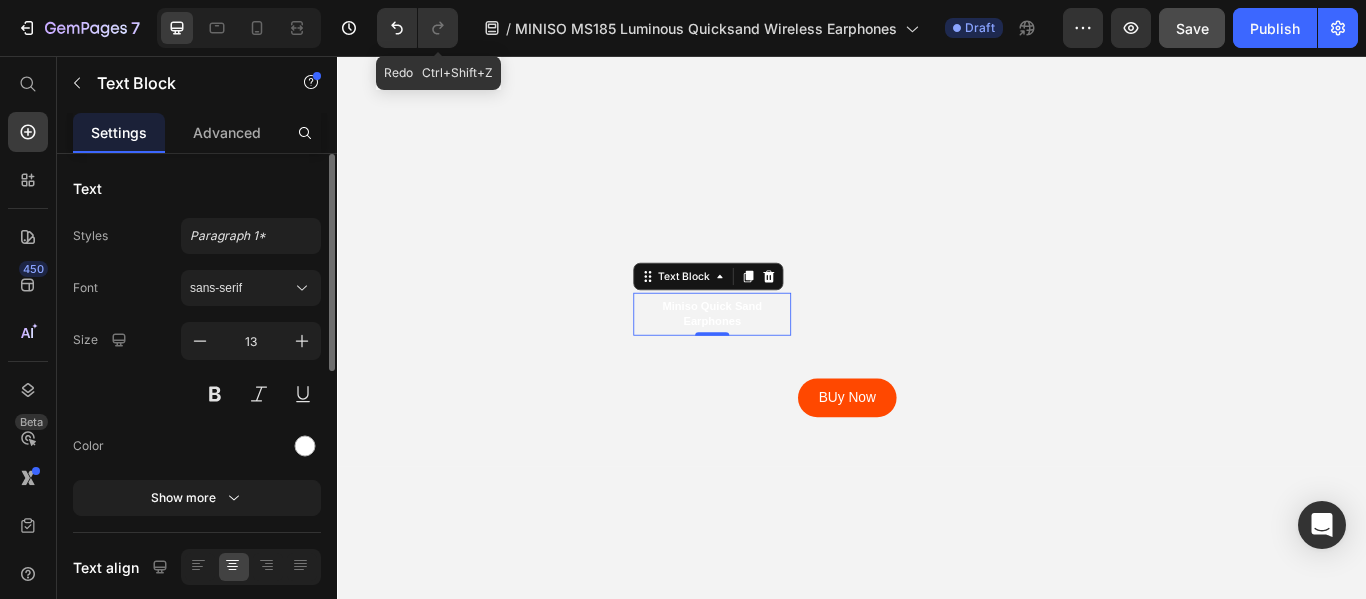 click on "Font sans-serif Size 13 Color Show more" at bounding box center [197, 393] 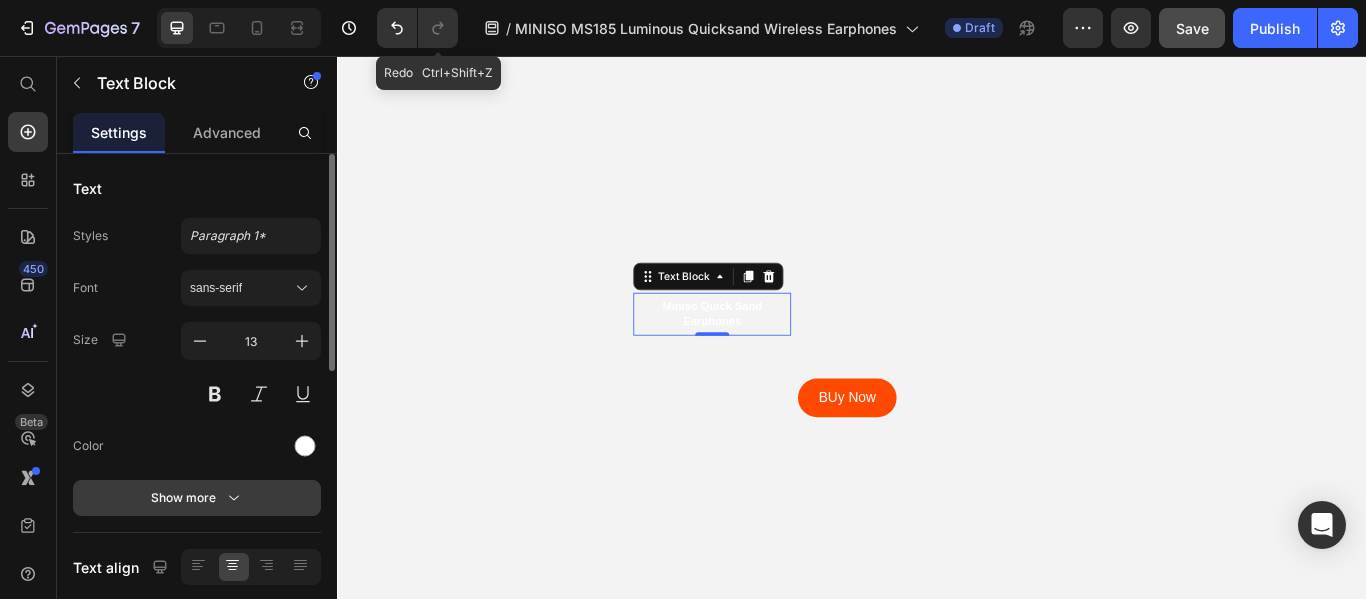 click on "Show more" at bounding box center (197, 498) 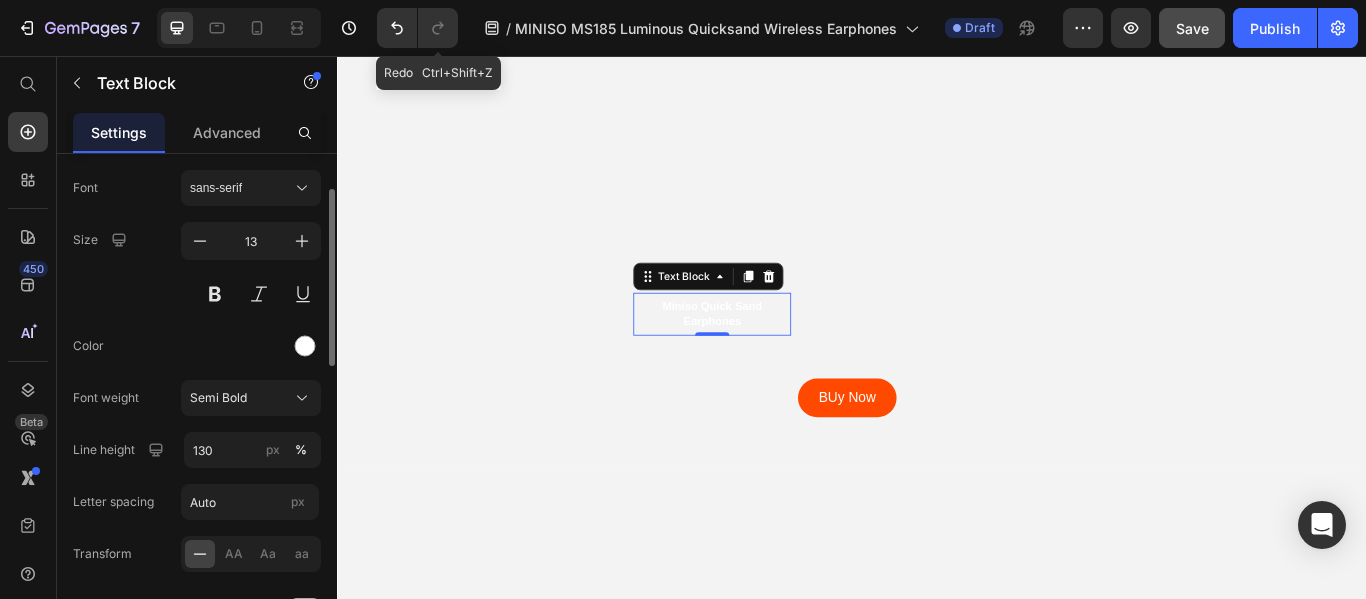 scroll, scrollTop: 200, scrollLeft: 0, axis: vertical 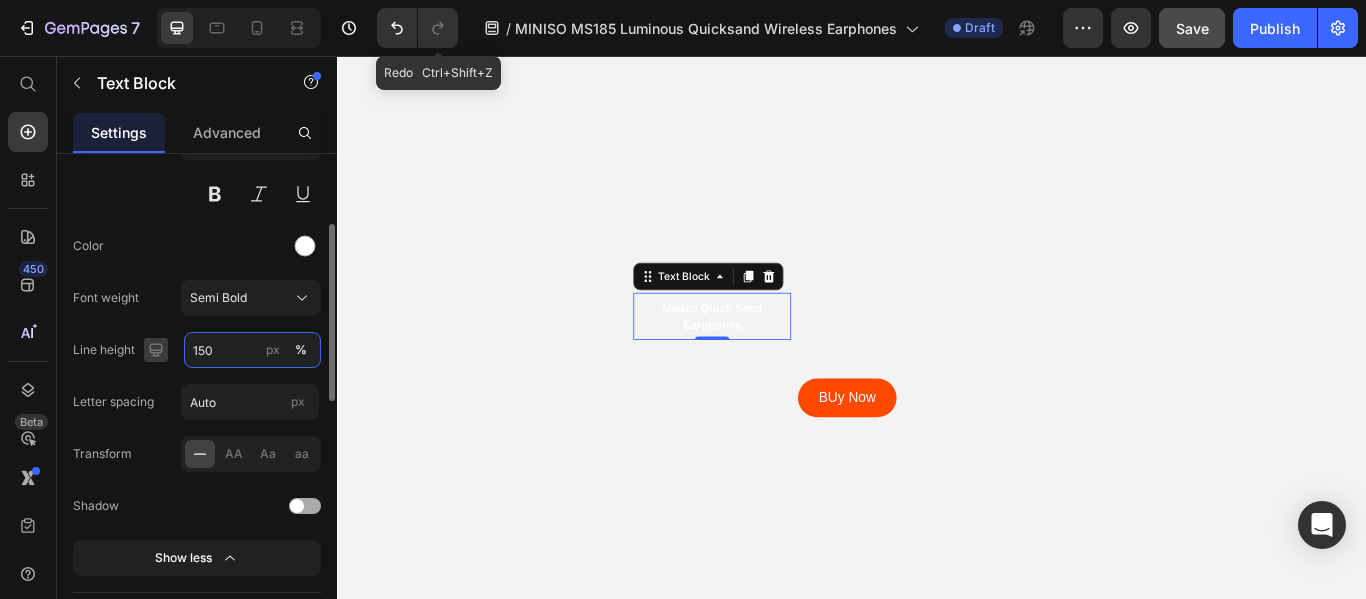 drag, startPoint x: 228, startPoint y: 359, endPoint x: 164, endPoint y: 348, distance: 64.93843 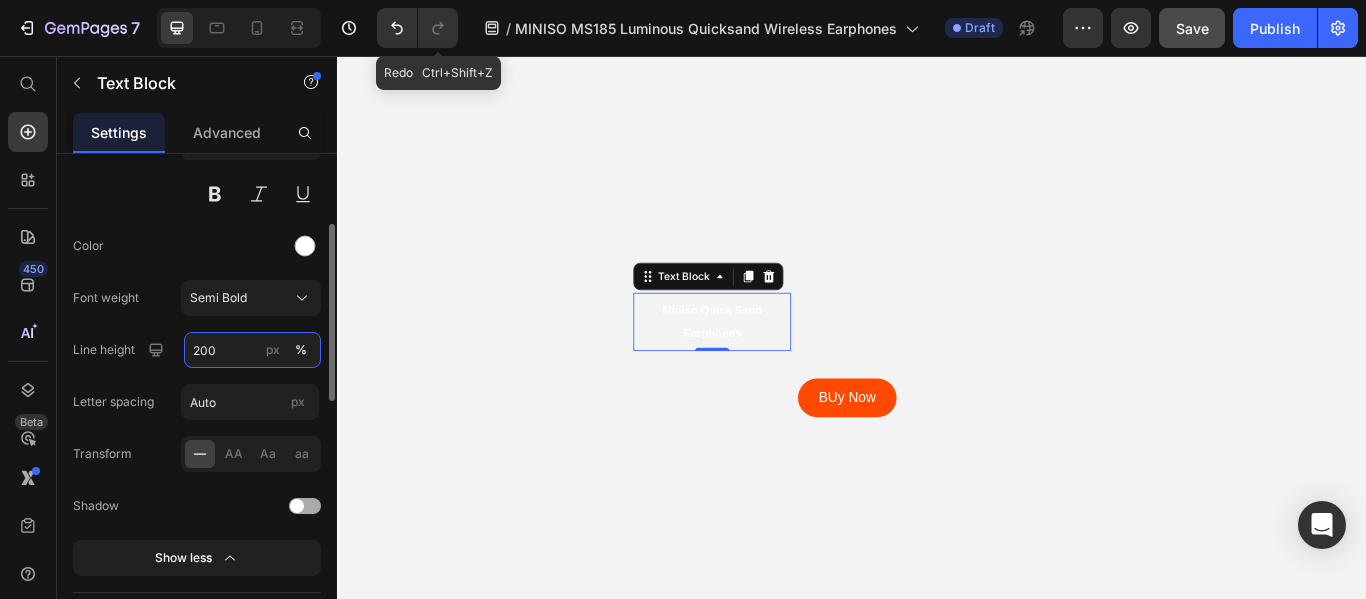 drag, startPoint x: 233, startPoint y: 356, endPoint x: 187, endPoint y: 355, distance: 46.010868 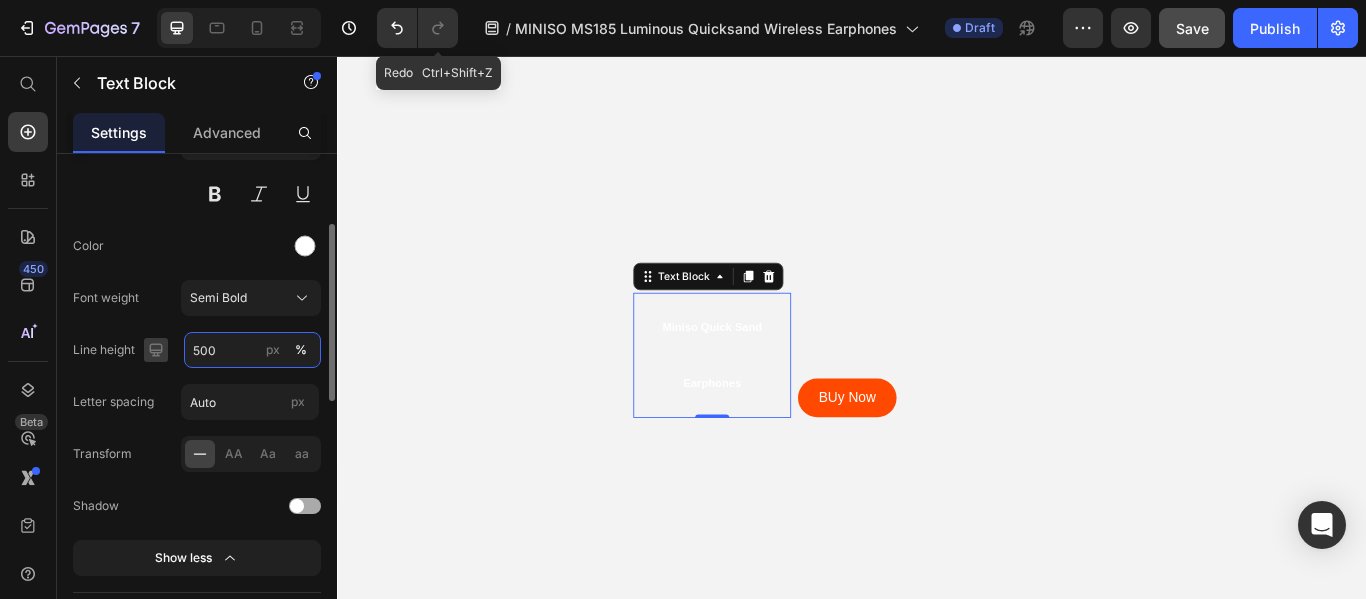 drag, startPoint x: 223, startPoint y: 359, endPoint x: 161, endPoint y: 350, distance: 62.649822 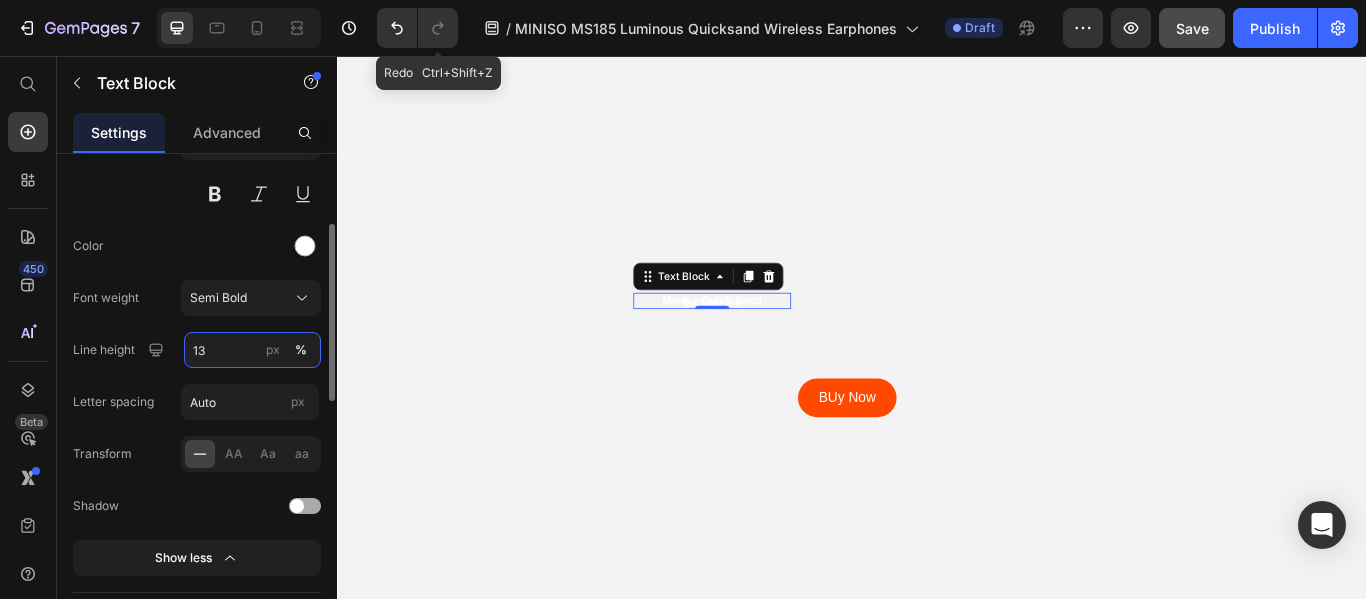 type on "130" 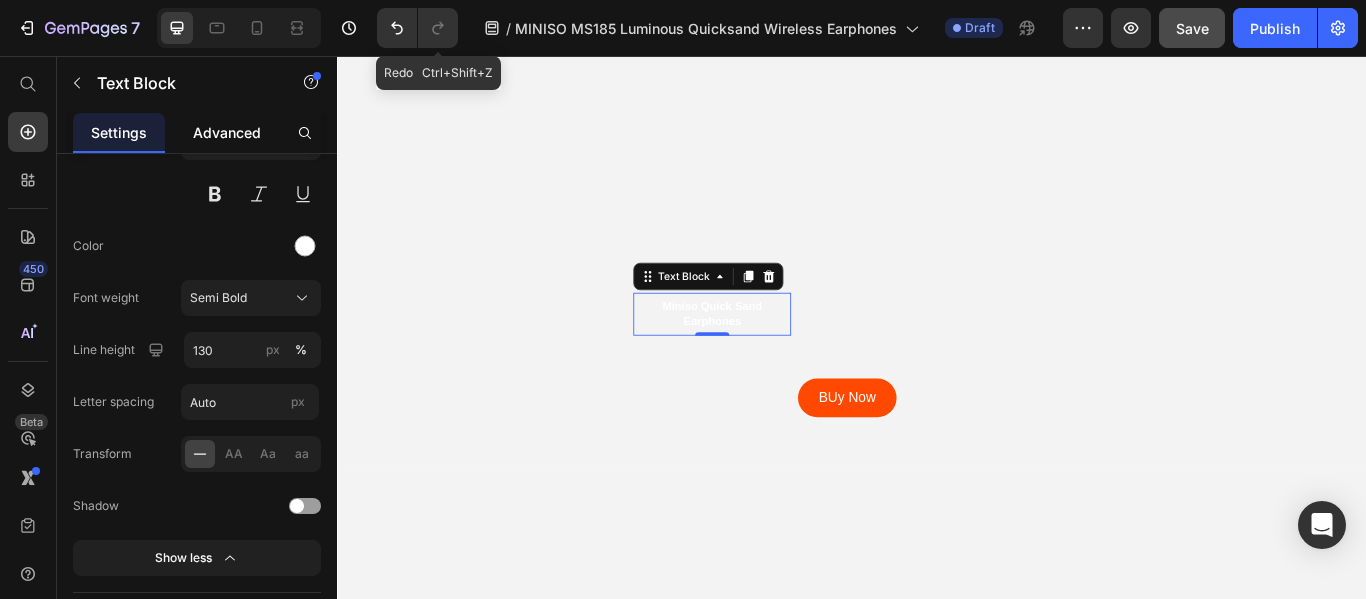 click on "Advanced" at bounding box center (227, 132) 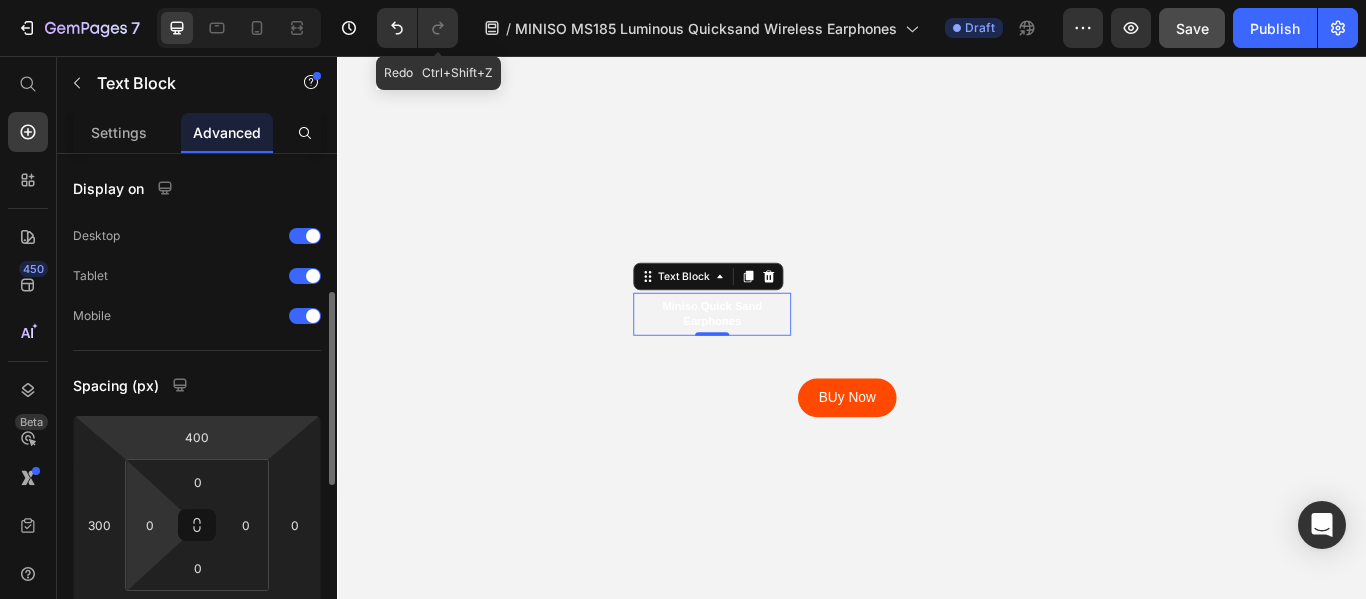 scroll, scrollTop: 100, scrollLeft: 0, axis: vertical 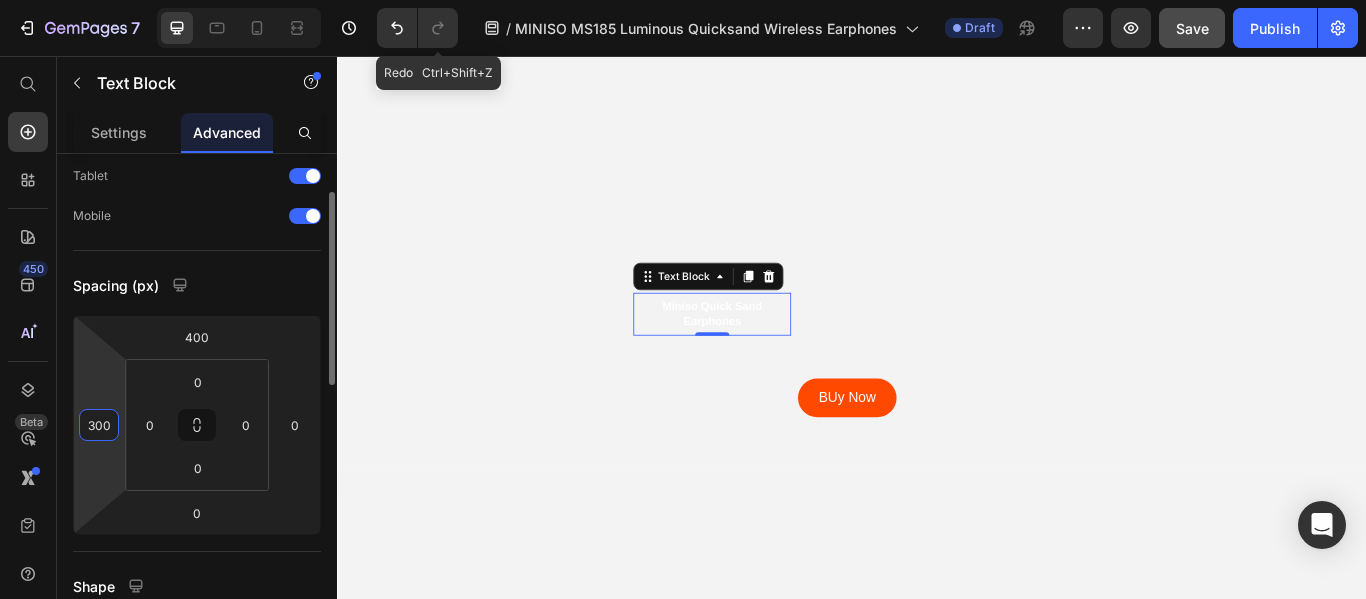 click on "300" at bounding box center (99, 425) 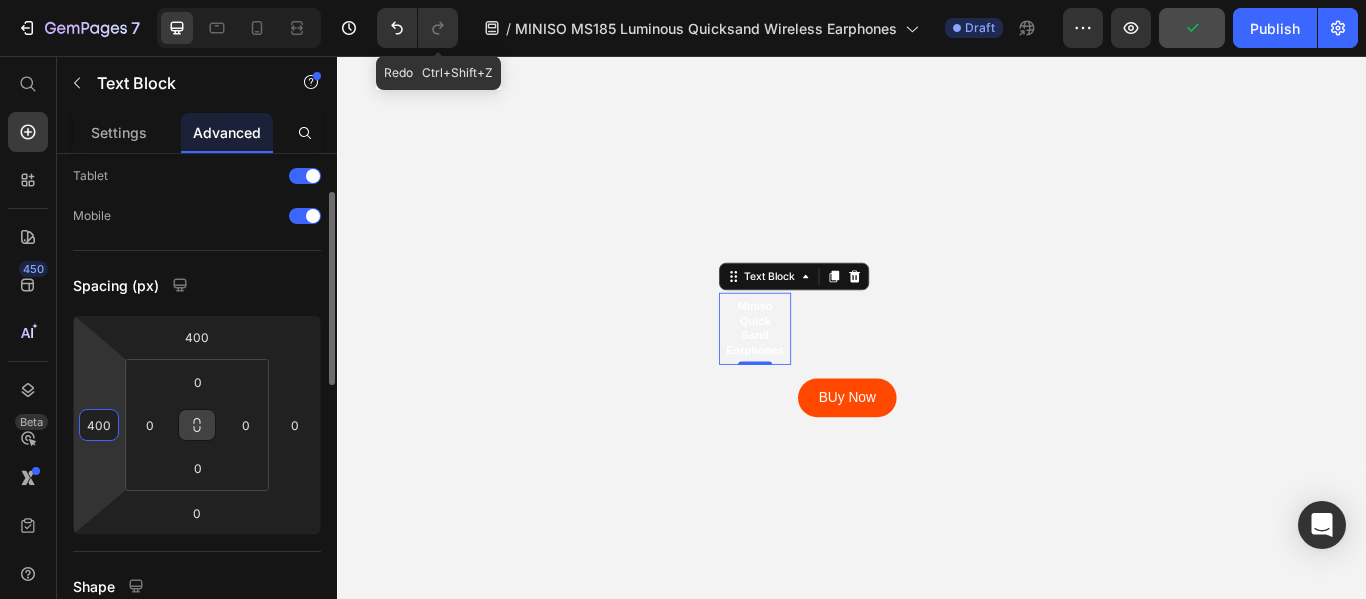click 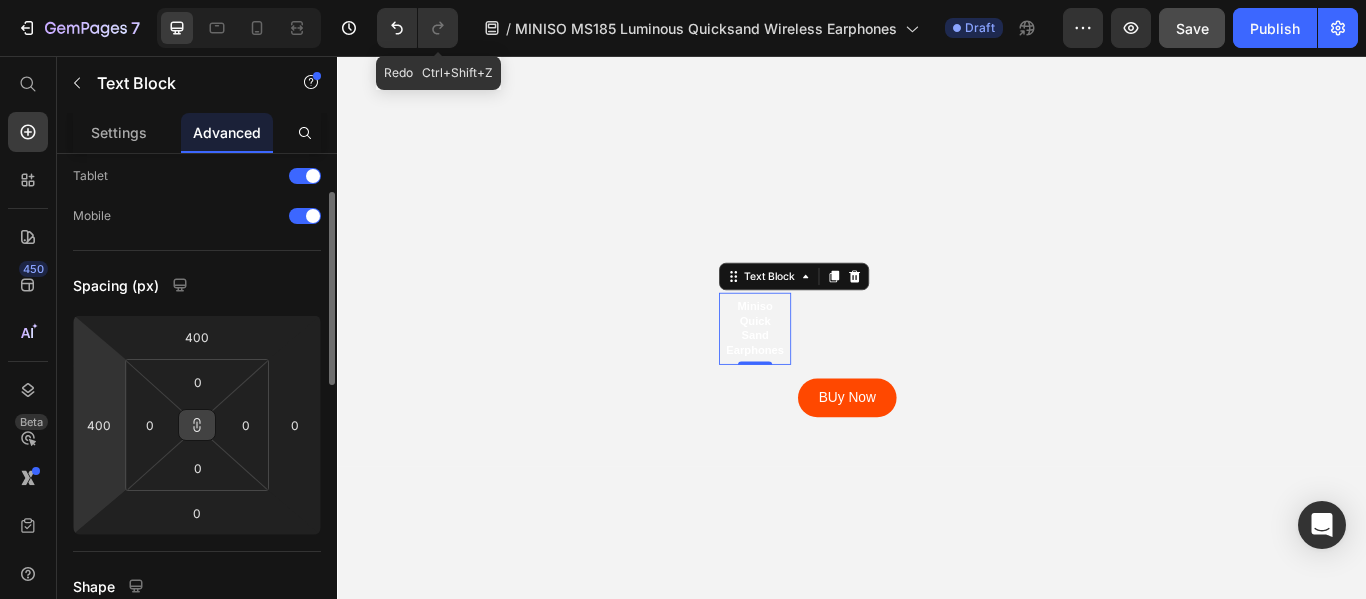 click 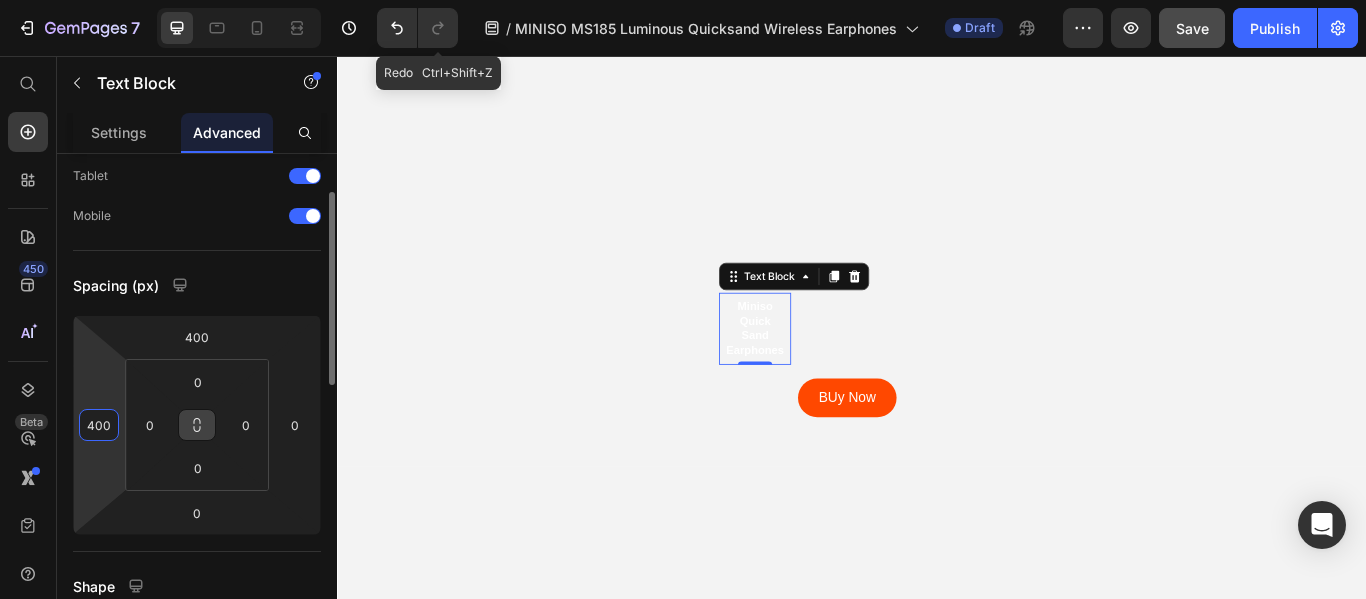 click on "400" at bounding box center [99, 425] 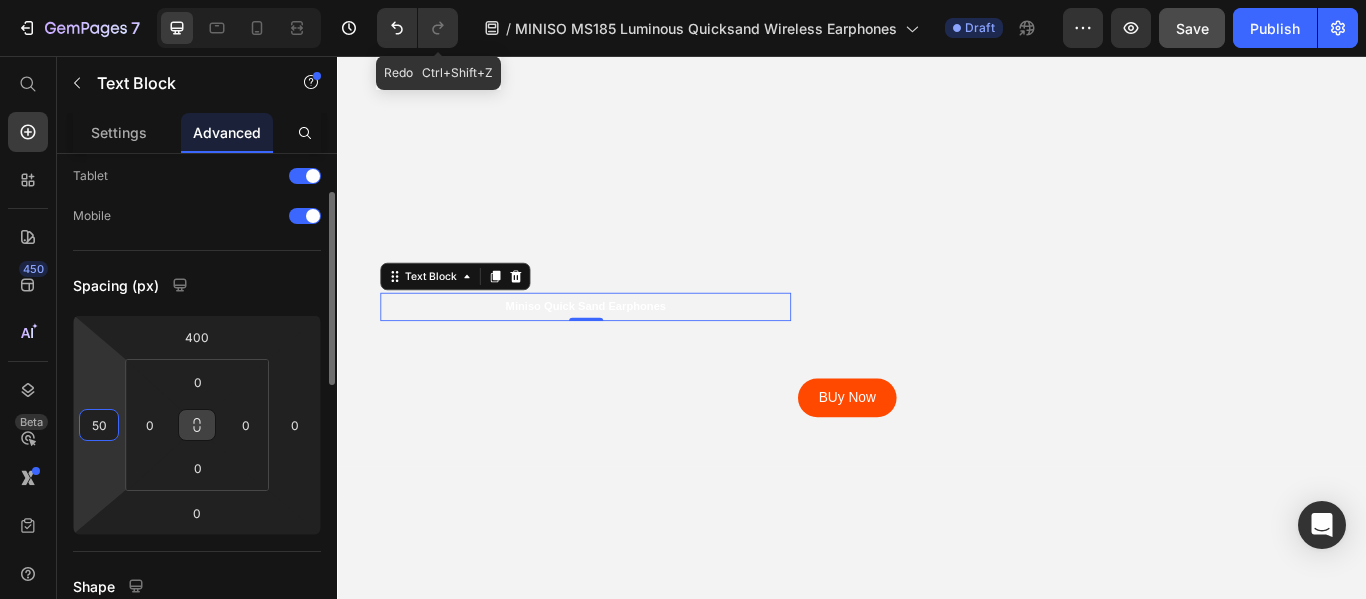 type on "500" 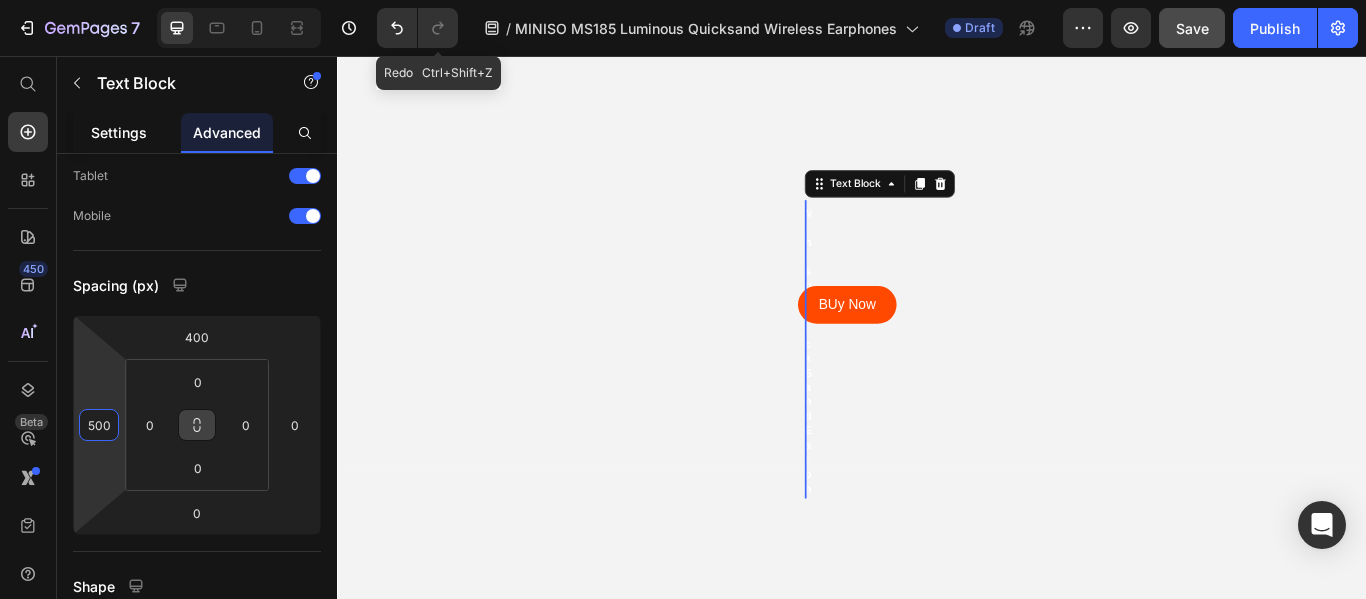 click on "Settings" at bounding box center [119, 132] 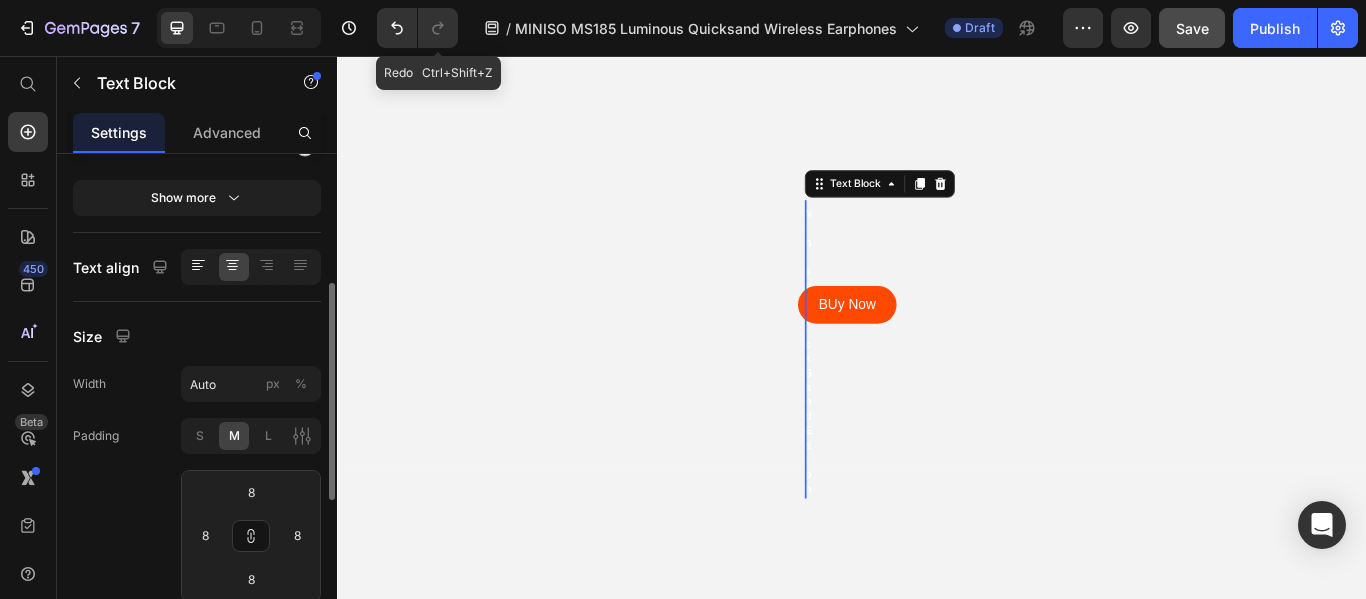 scroll, scrollTop: 400, scrollLeft: 0, axis: vertical 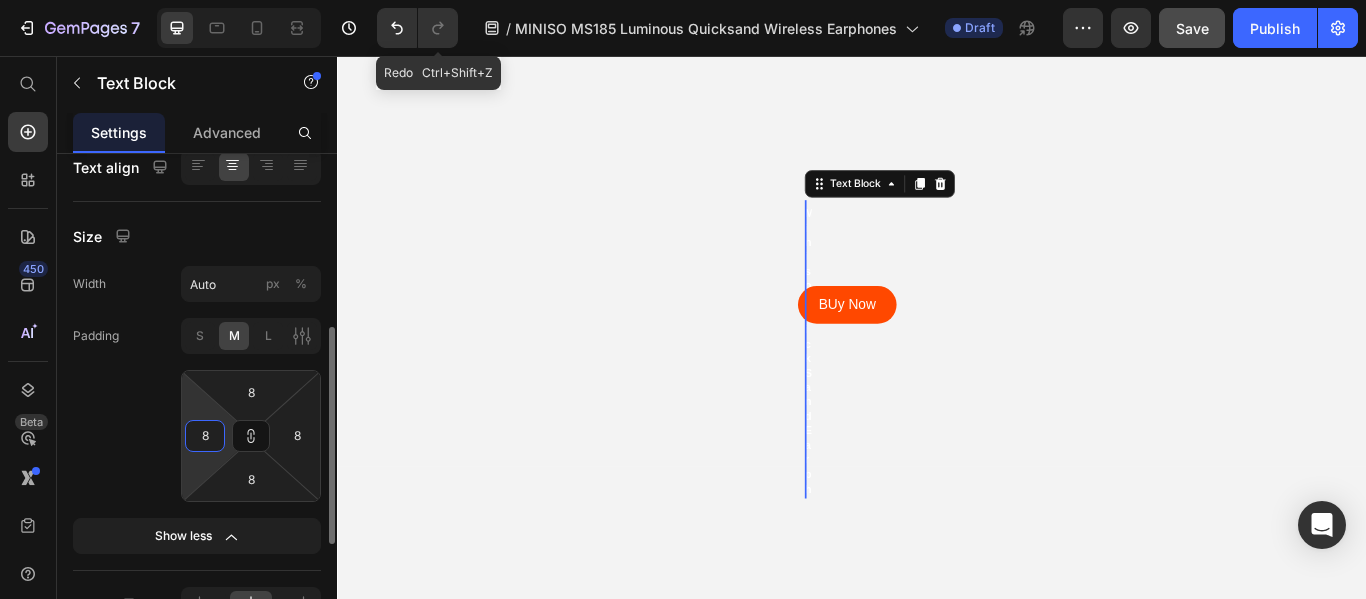 click on "8" at bounding box center [205, 436] 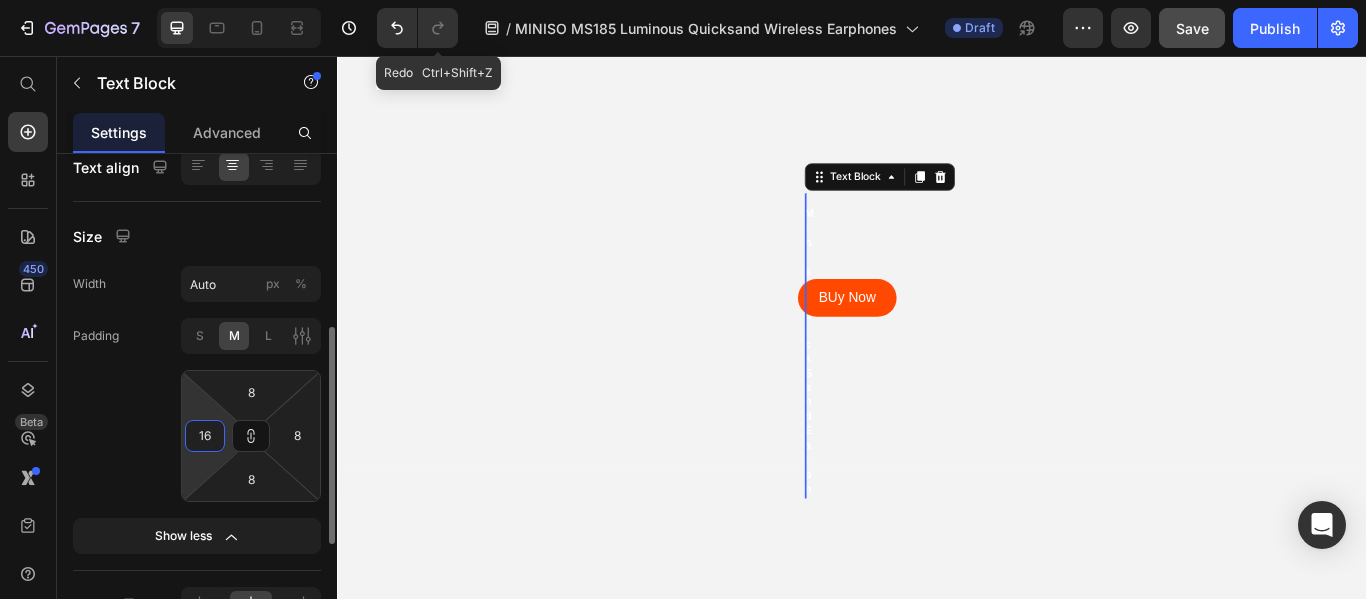 click on "16" at bounding box center (205, 436) 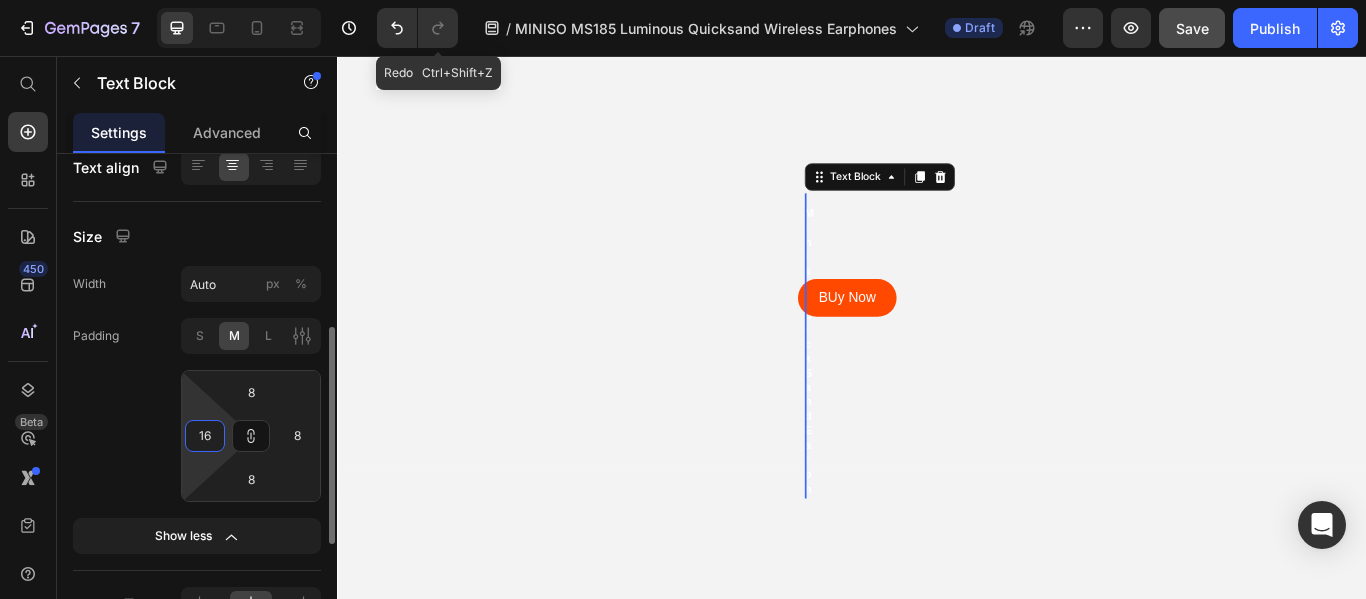 click on "16" at bounding box center [205, 436] 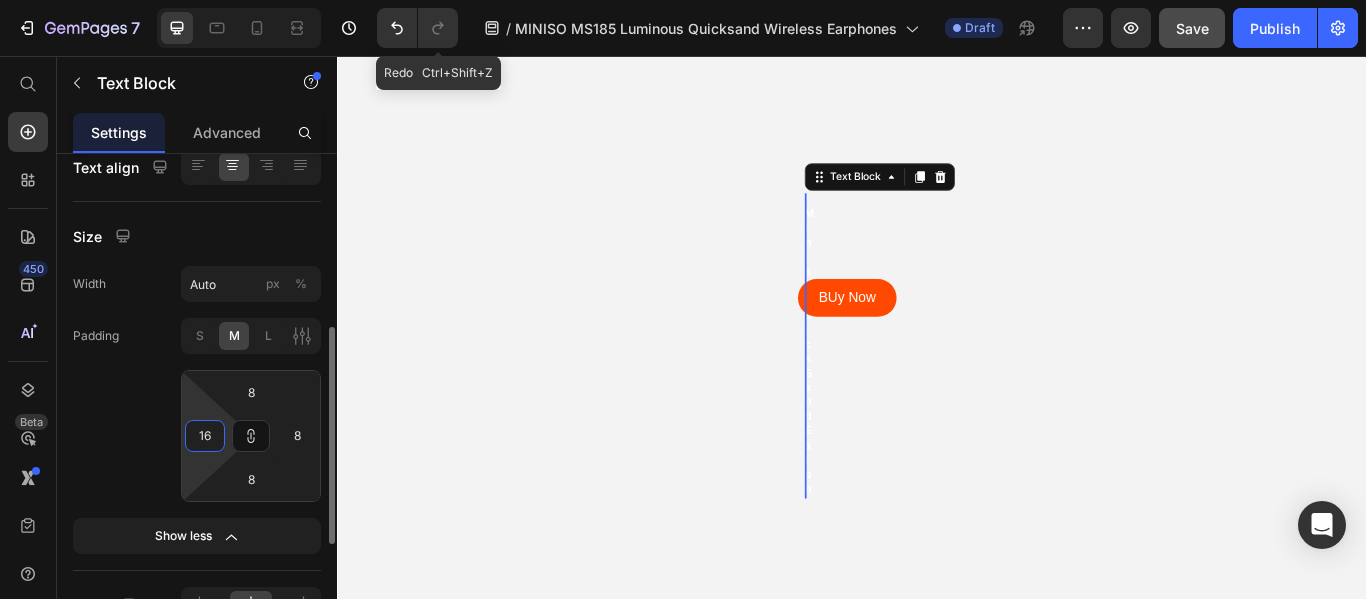 click on "16" at bounding box center [205, 436] 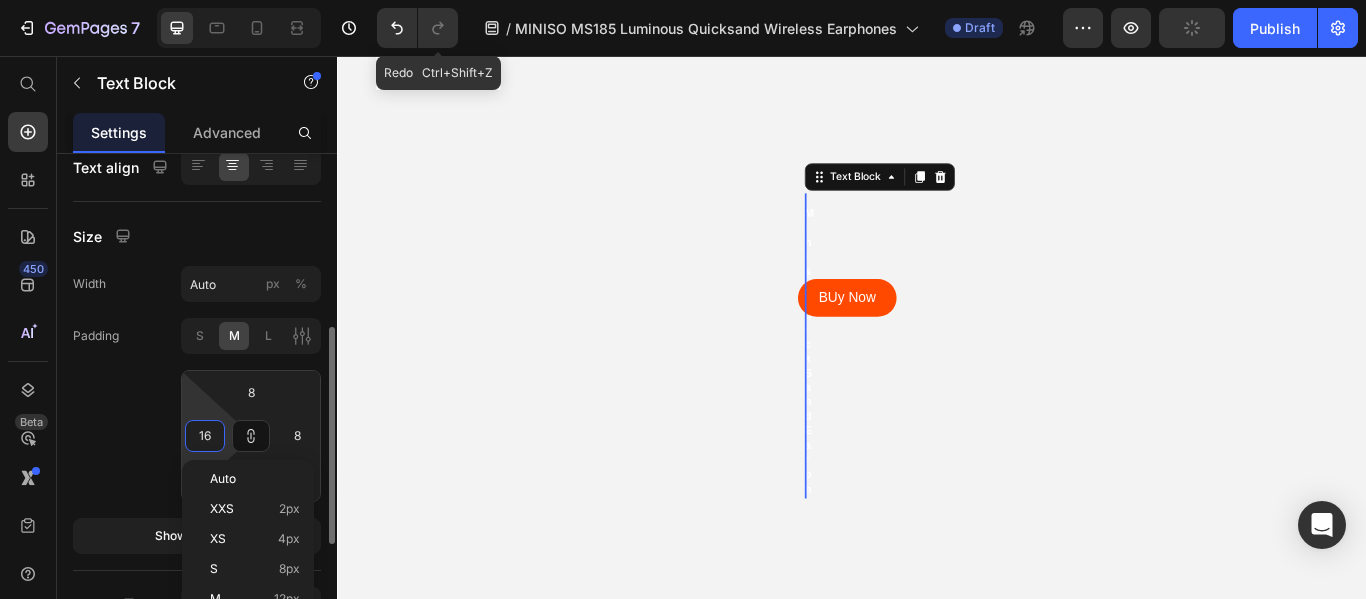 click on "16" at bounding box center (205, 436) 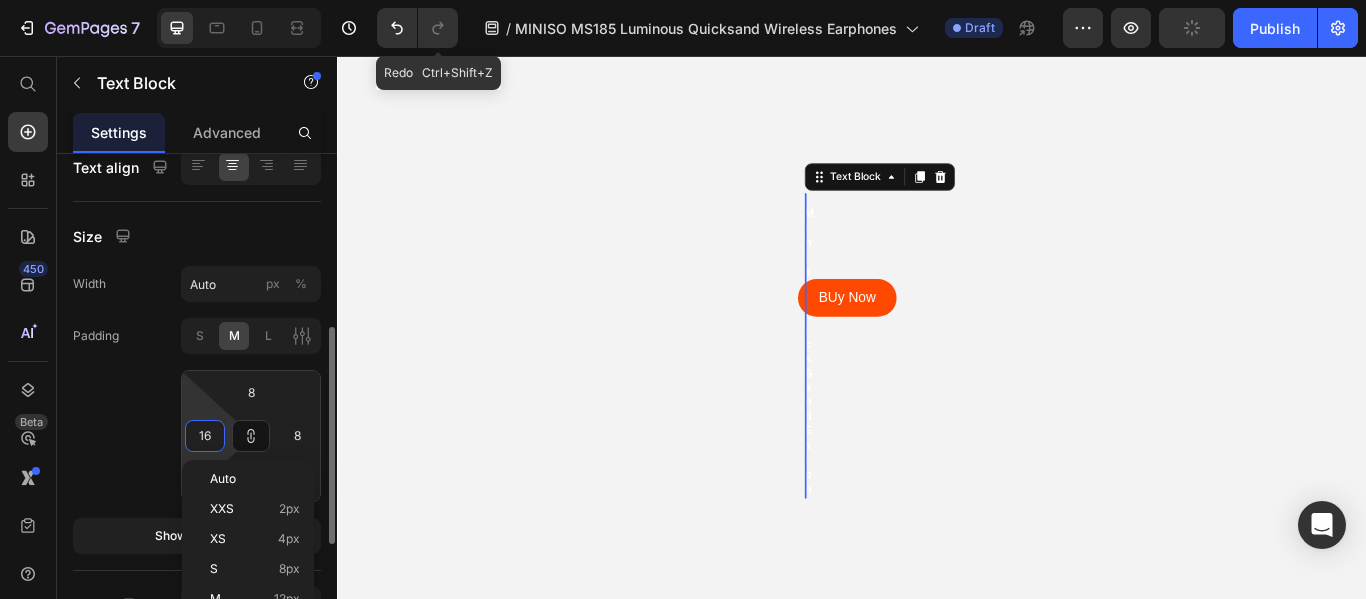 click on "16" at bounding box center [205, 436] 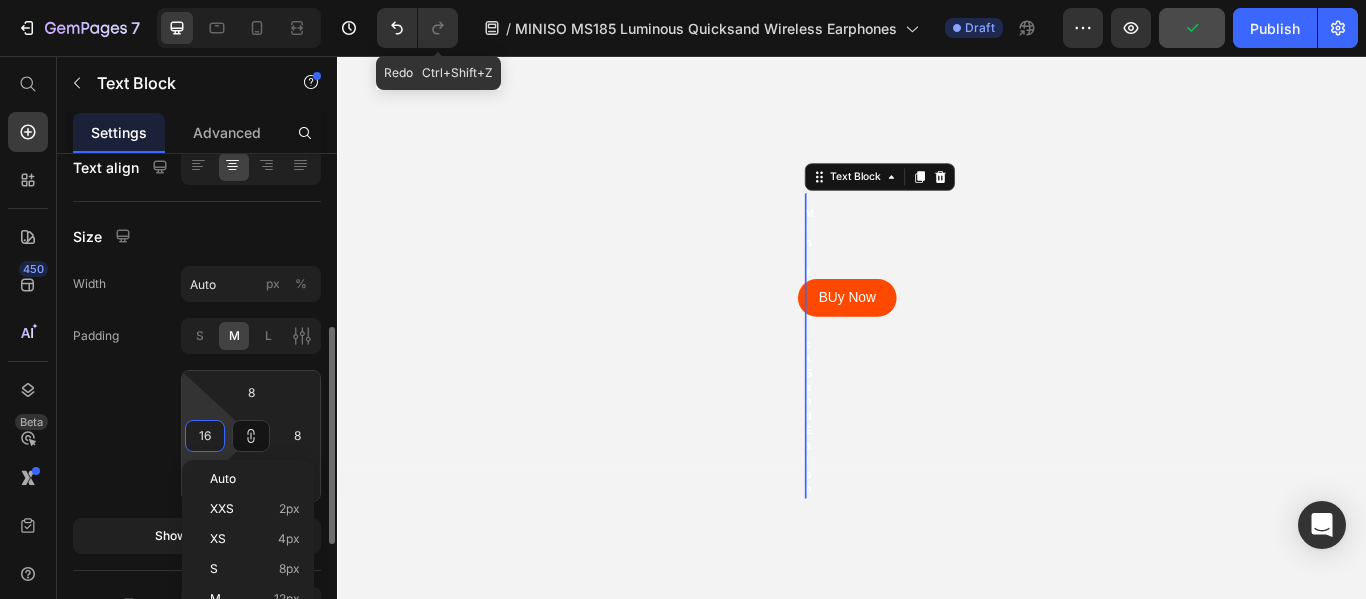 click on "16" at bounding box center (205, 436) 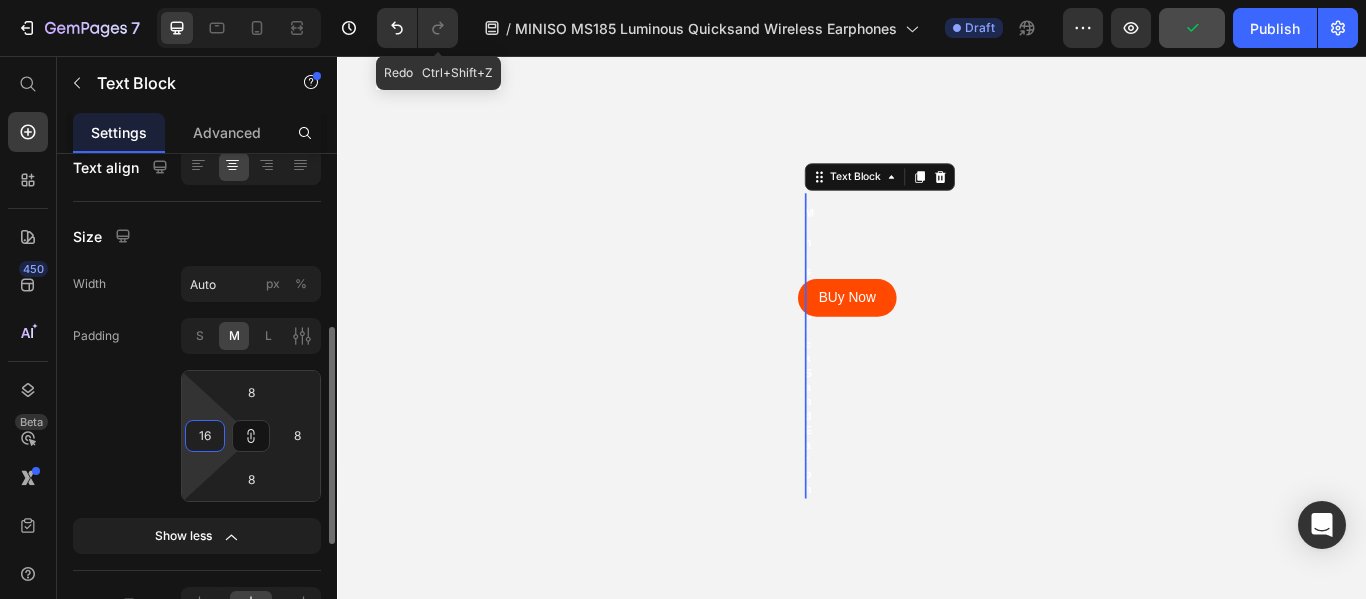 click on "16" at bounding box center (205, 436) 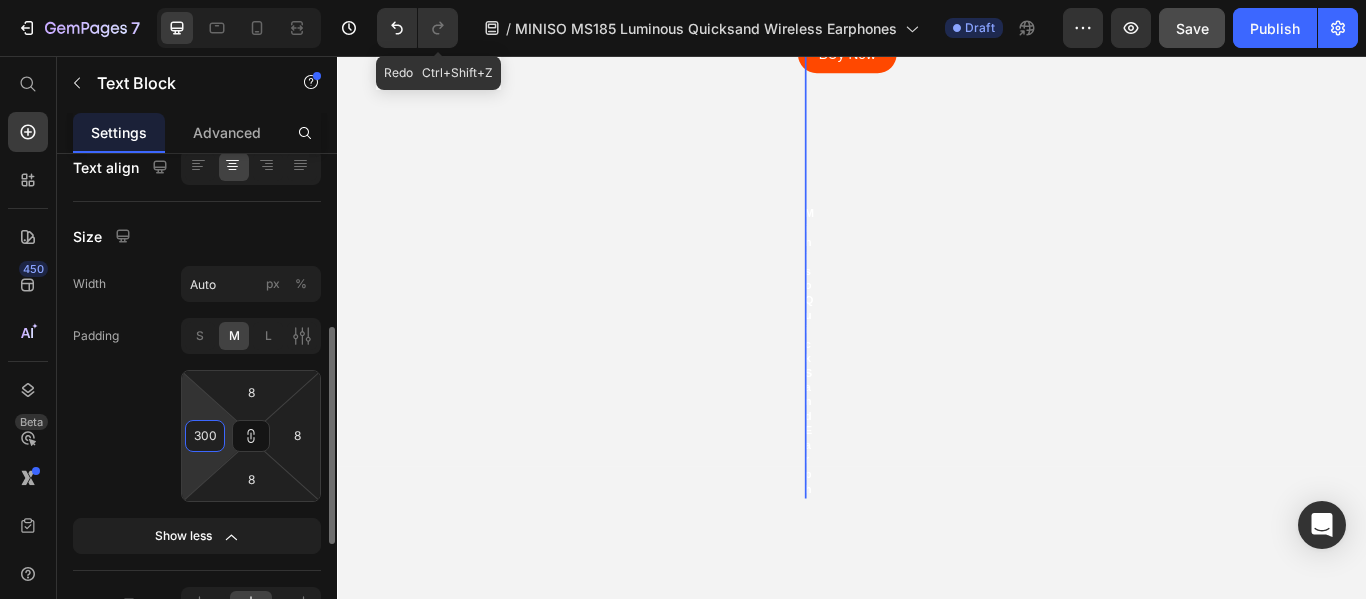 click on "300" at bounding box center (205, 436) 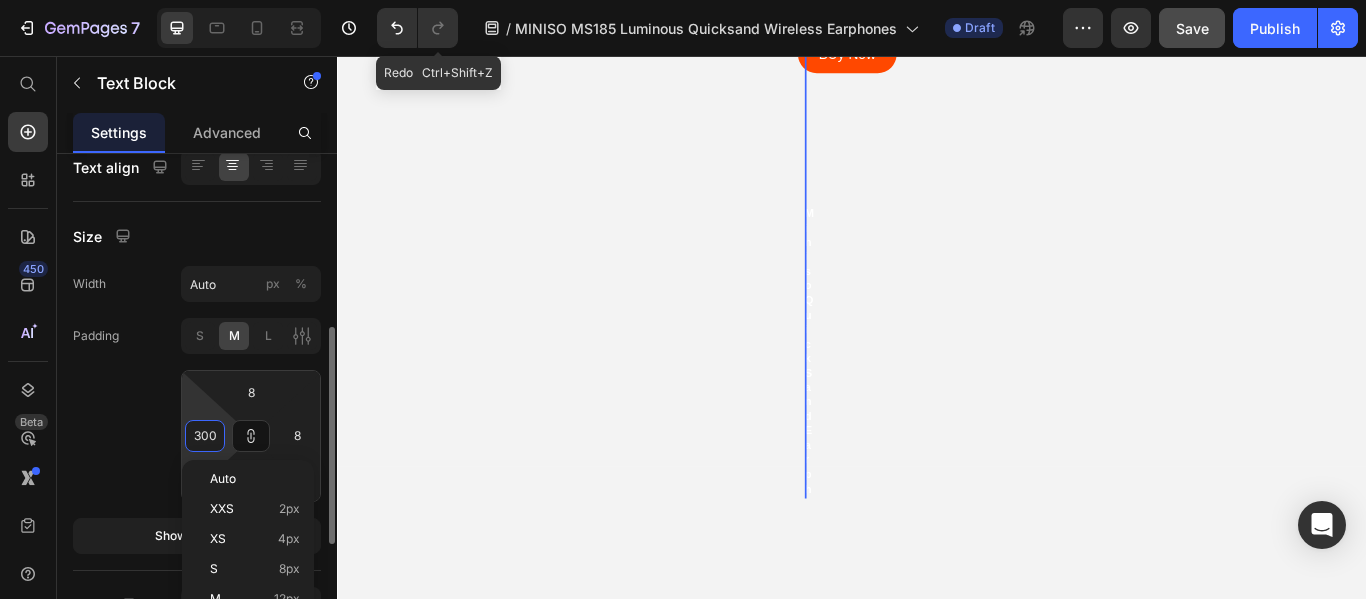 click on "300" at bounding box center (205, 436) 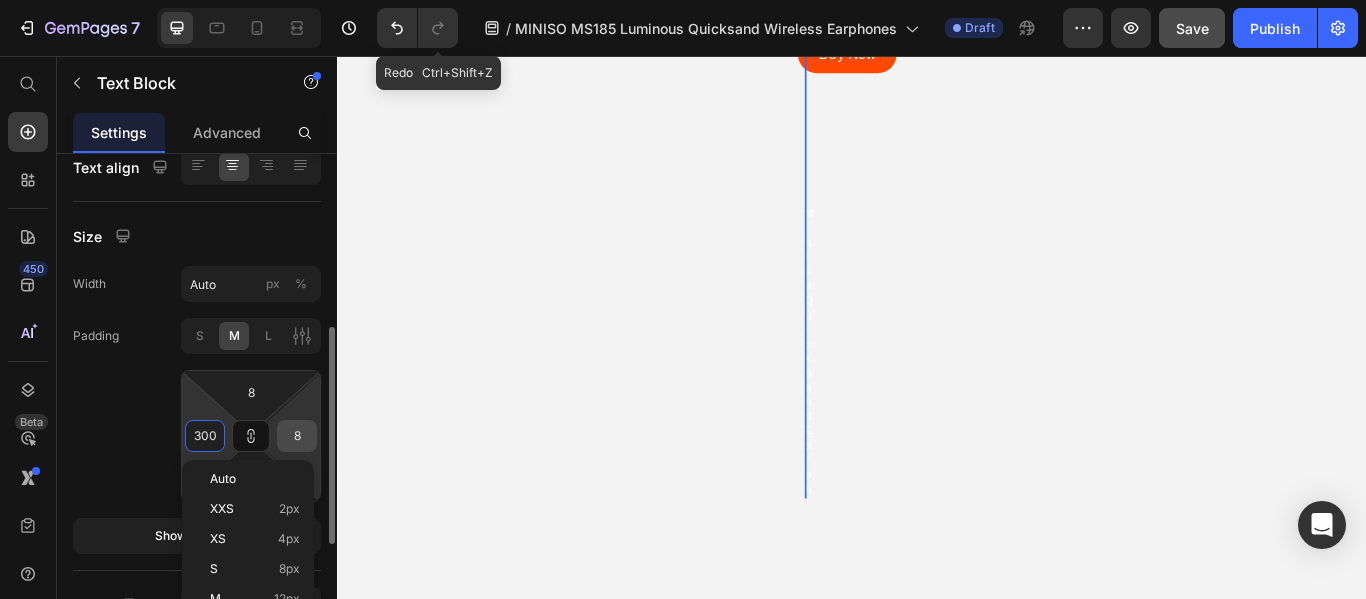 type on "300" 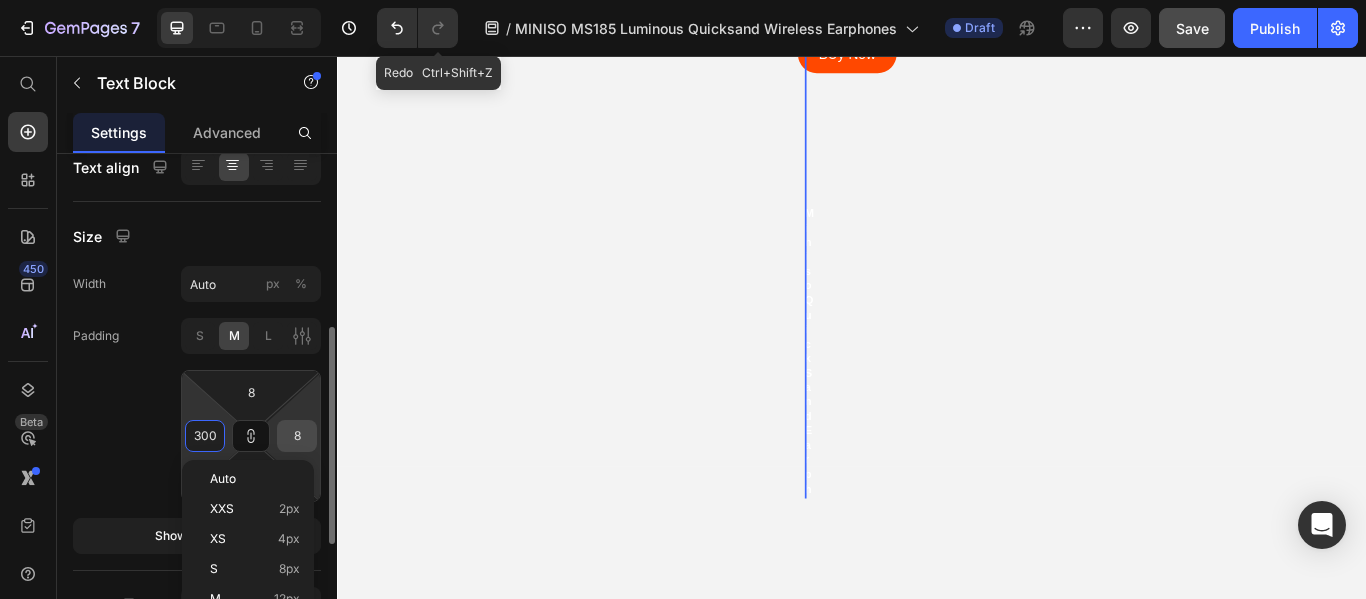 click on "8" at bounding box center (297, 436) 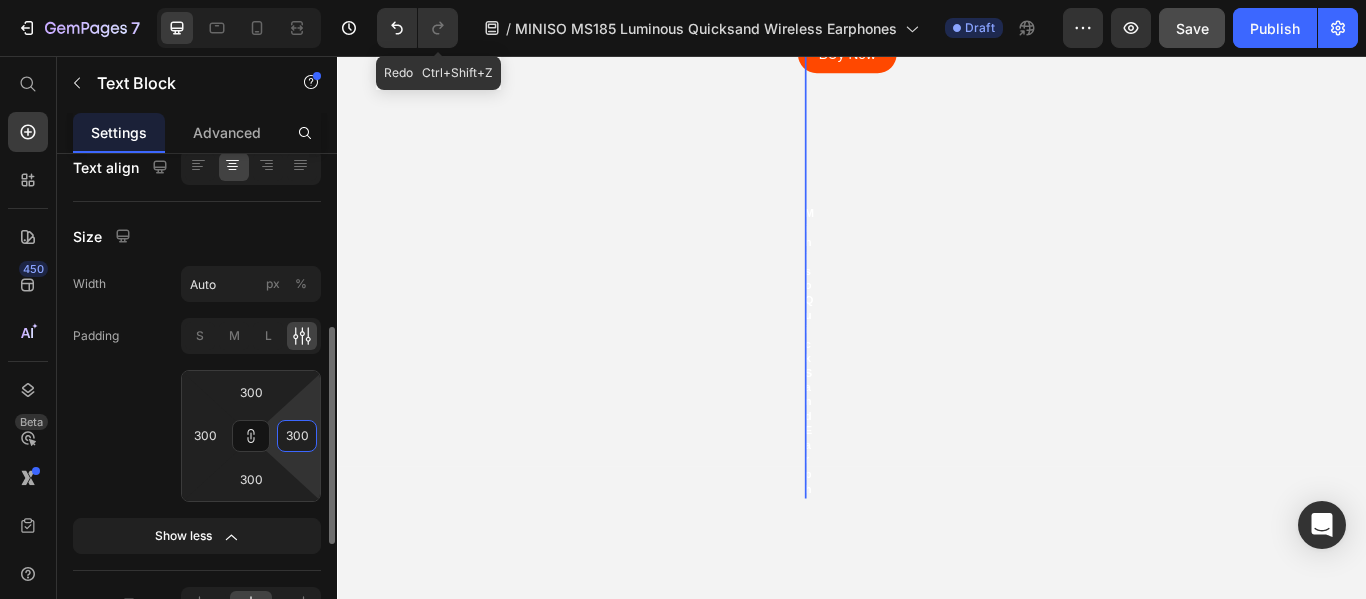 click on "300" at bounding box center (297, 436) 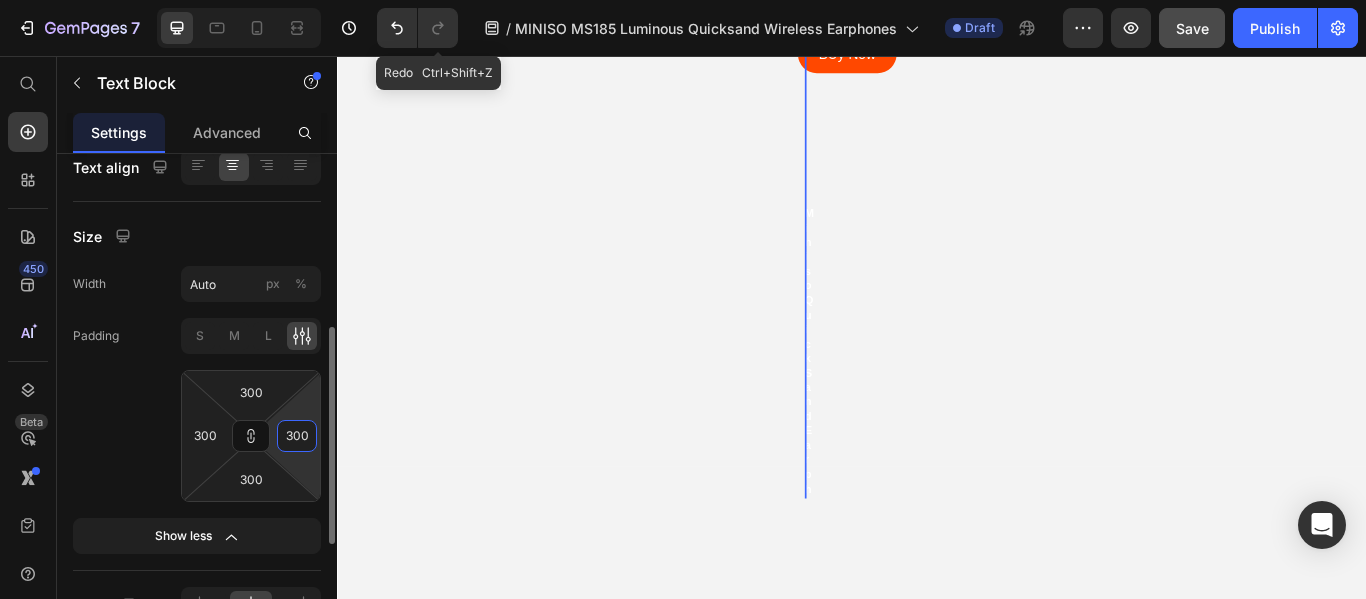 click on "300" at bounding box center [297, 436] 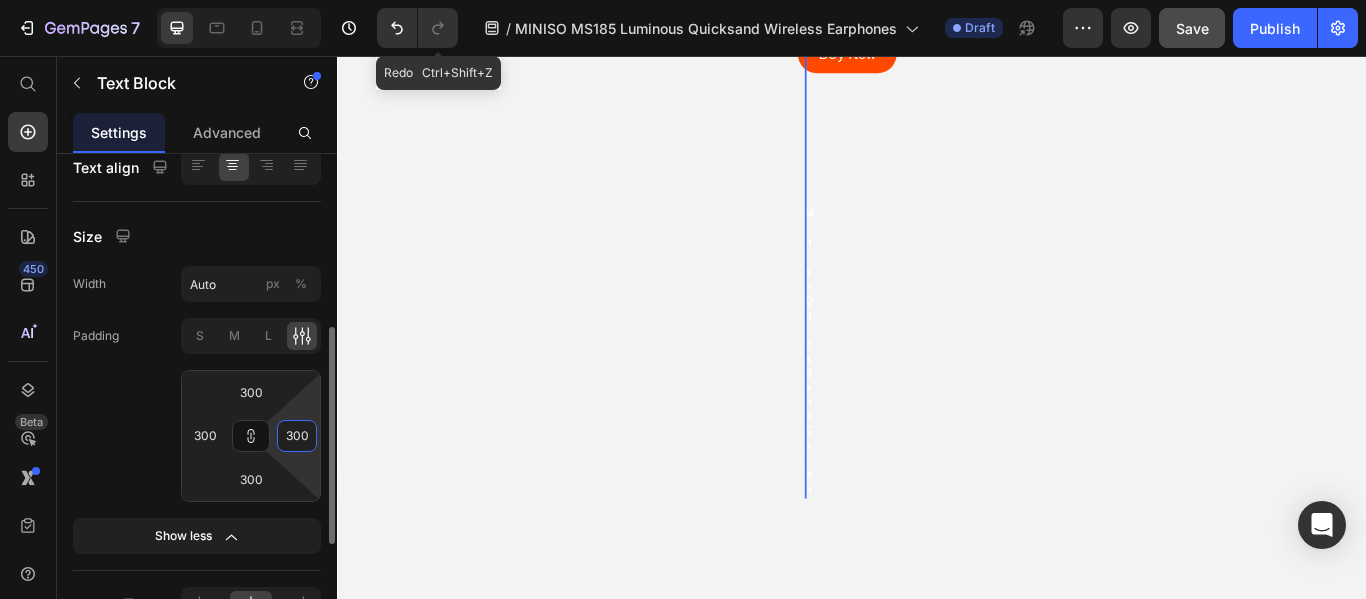 click on "300" at bounding box center [297, 436] 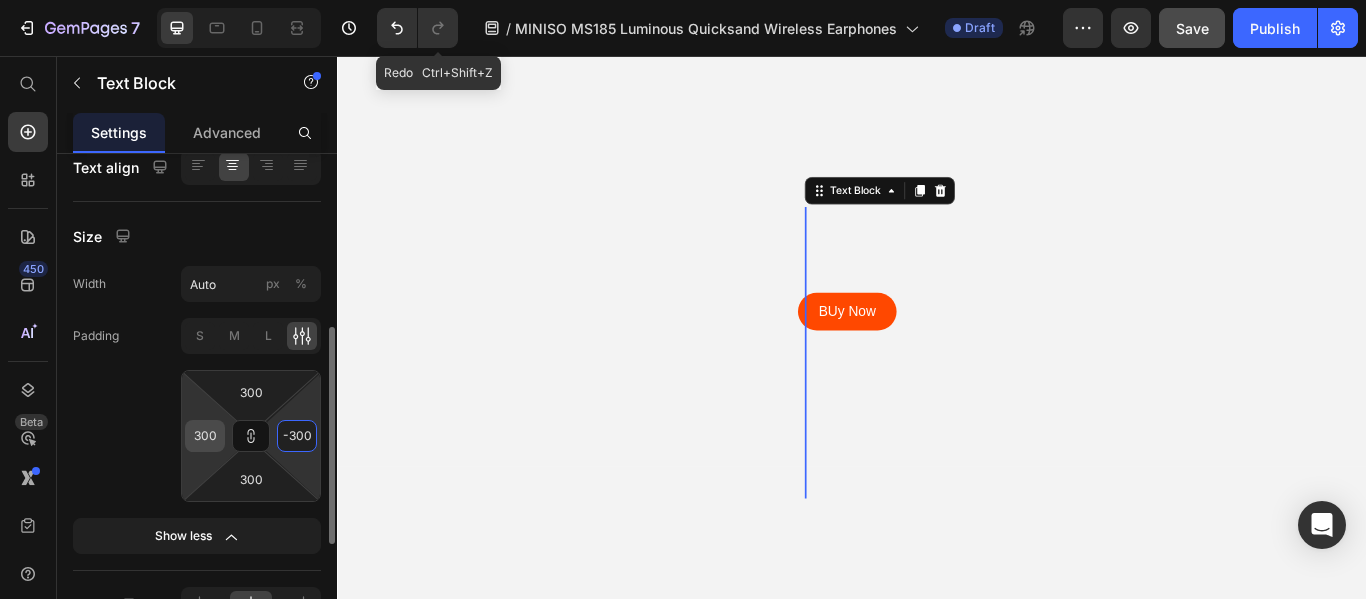 click on "300" at bounding box center [205, 436] 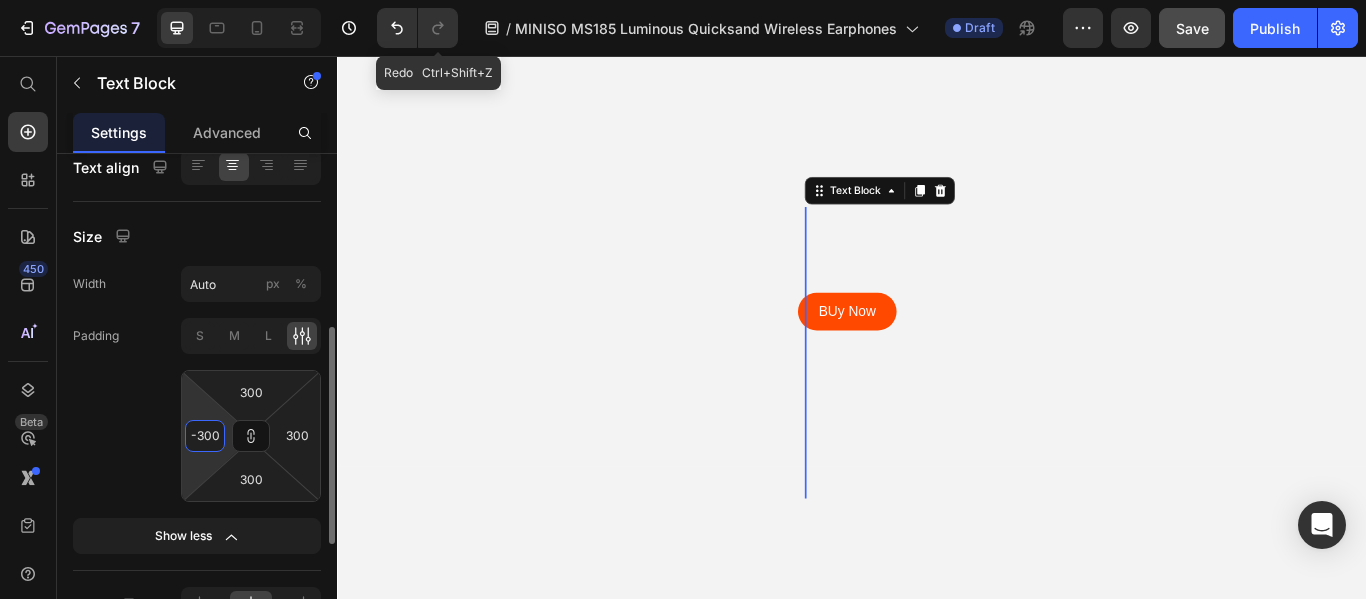 type on "-300" 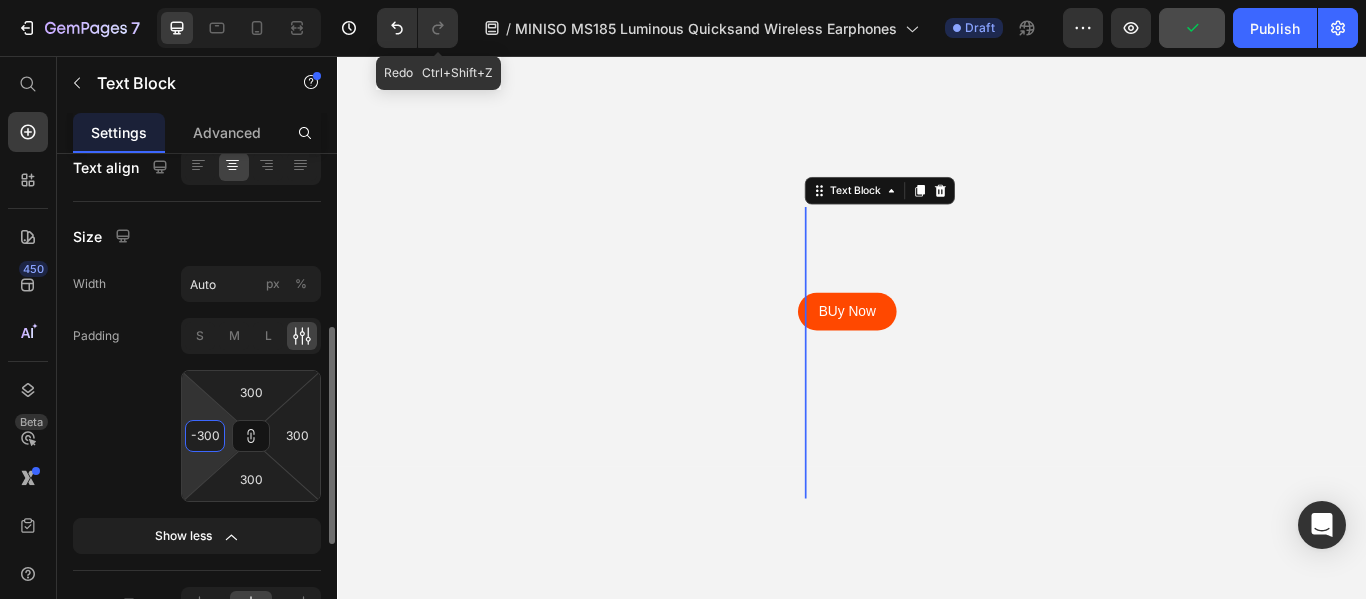click on "-300" at bounding box center (205, 436) 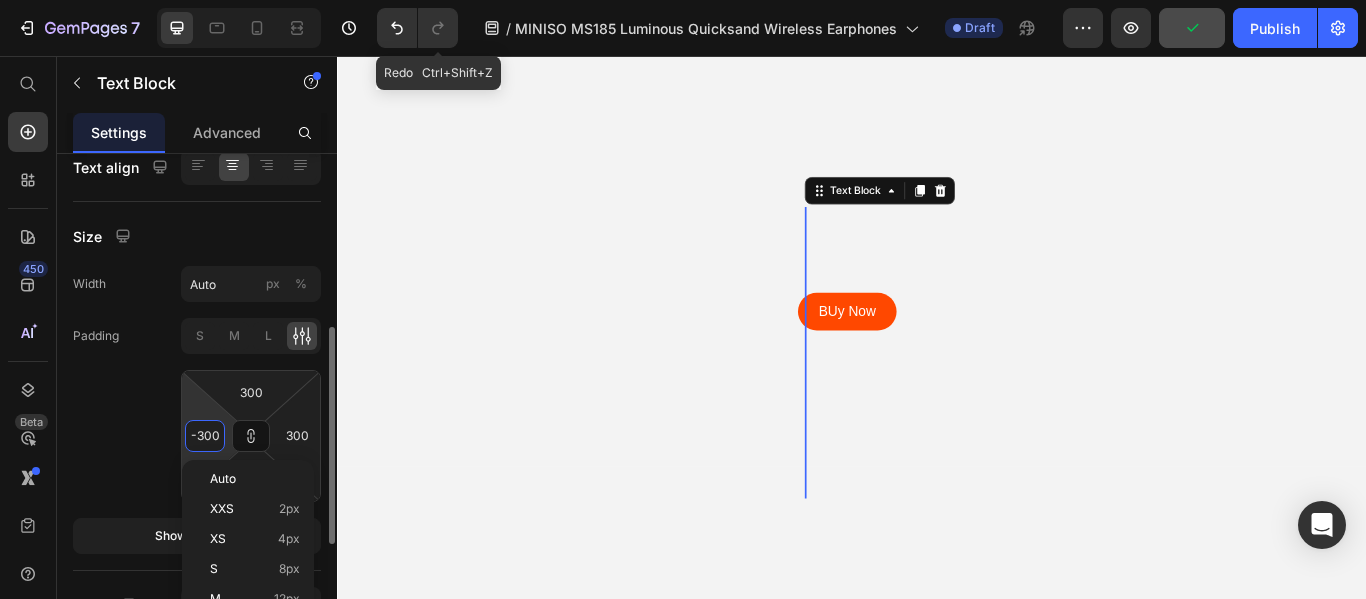 click on "-300" at bounding box center (205, 436) 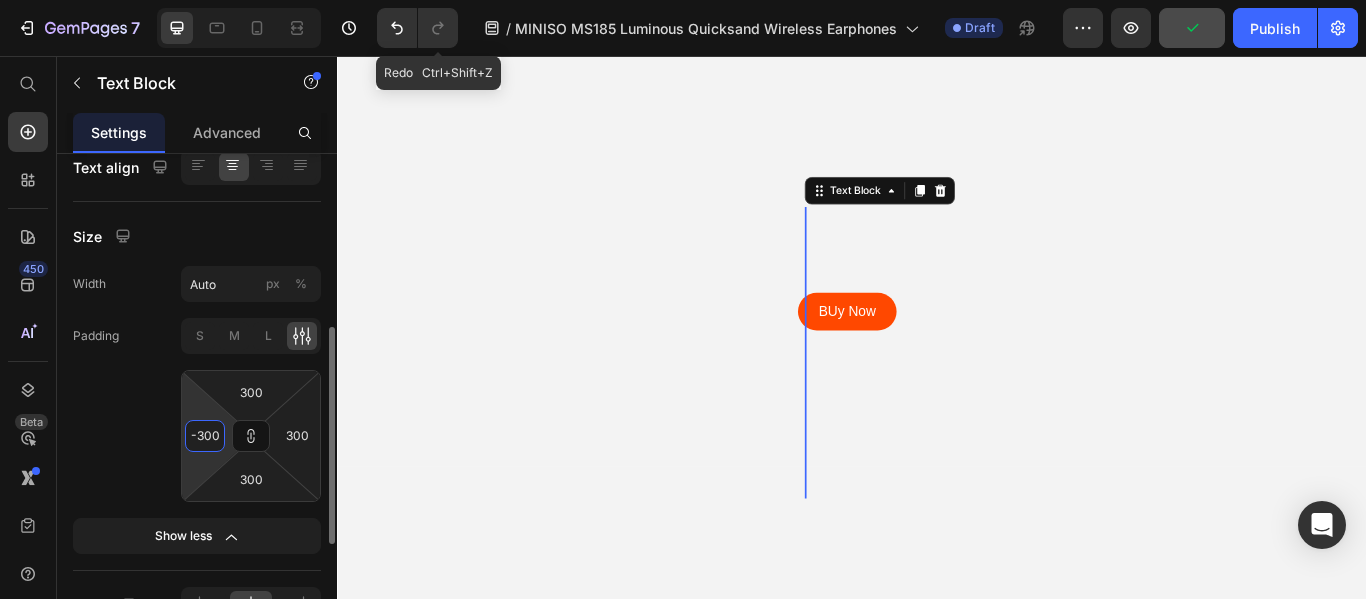 drag, startPoint x: 215, startPoint y: 430, endPoint x: 184, endPoint y: 432, distance: 31.06445 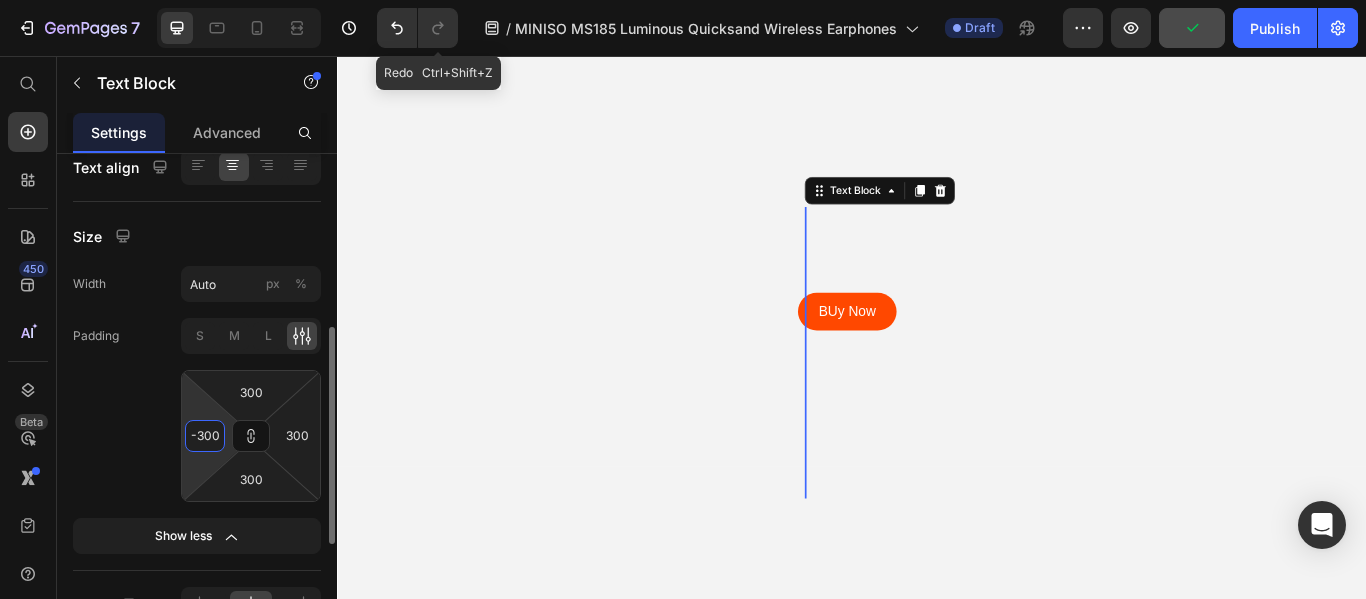 click on "300 -300 300 300" 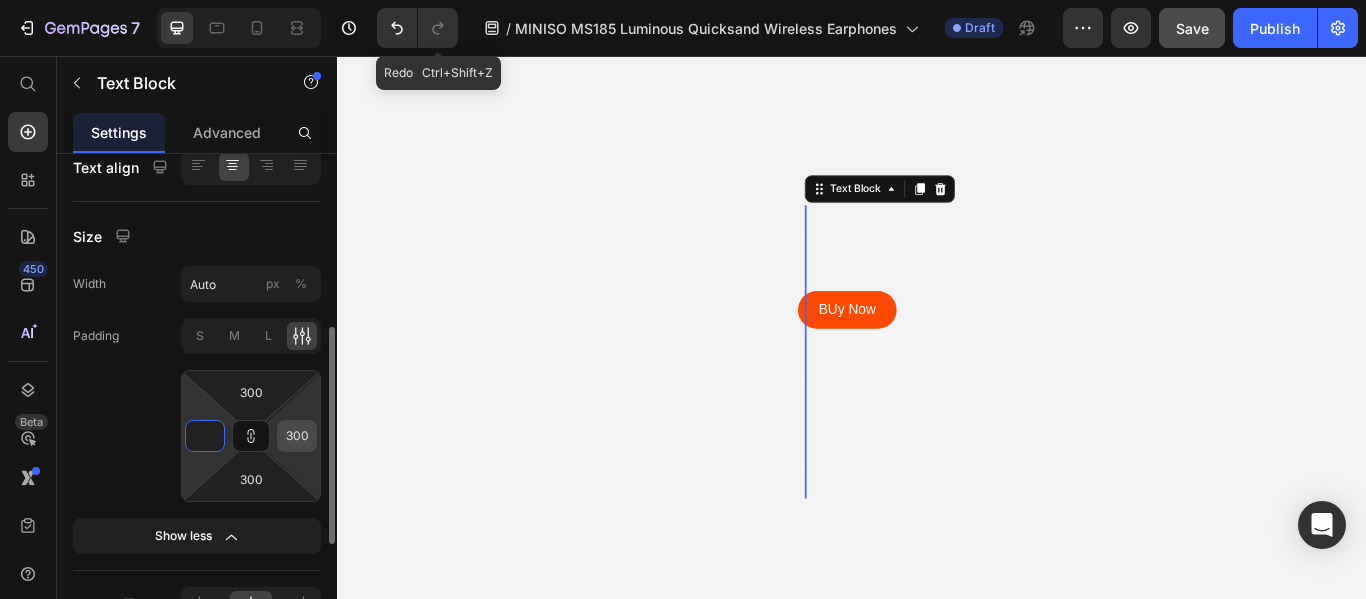 type on "0" 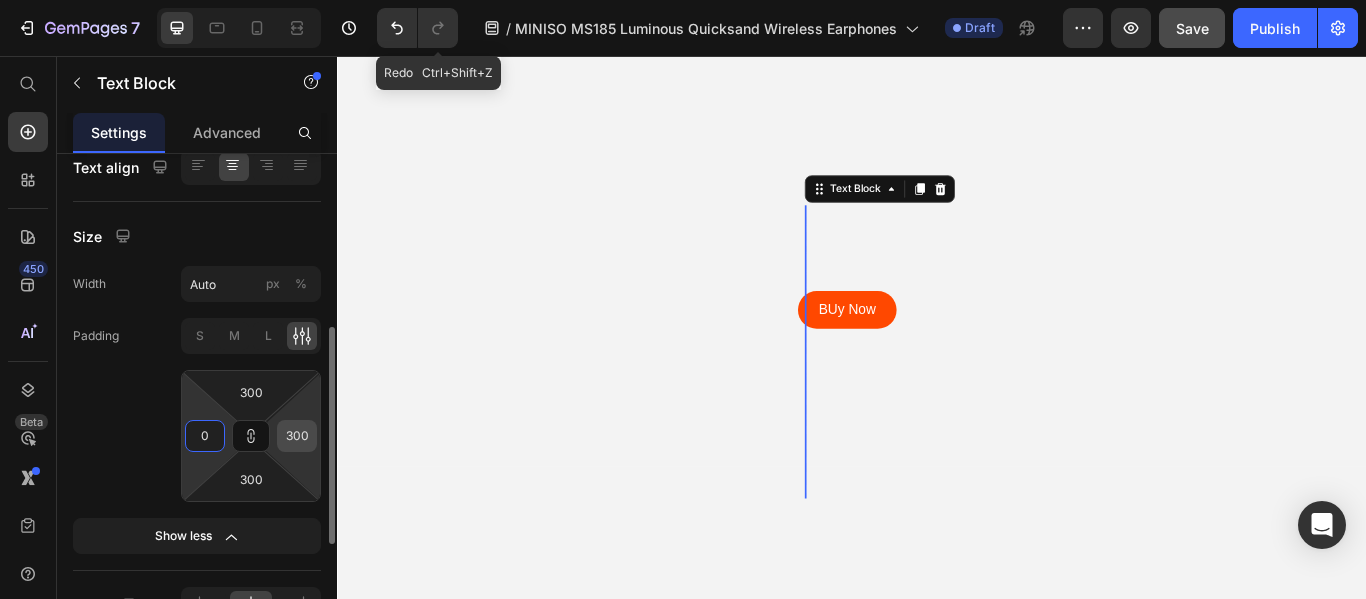 click on "300" at bounding box center (297, 436) 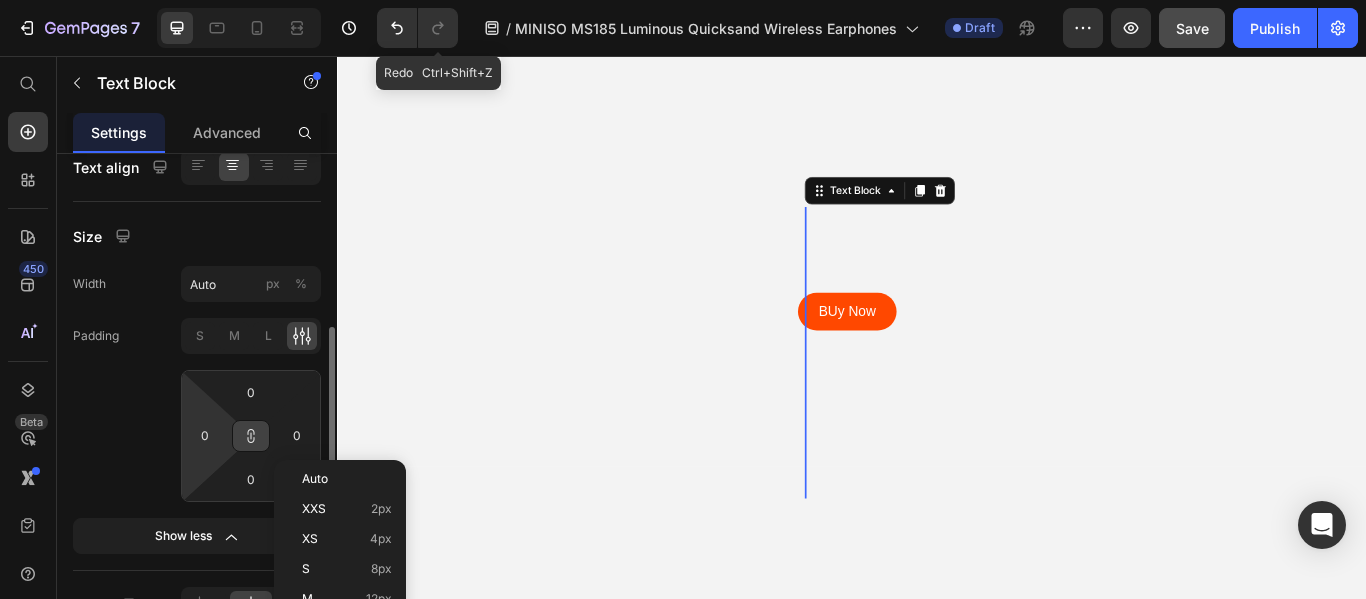 click at bounding box center [251, 436] 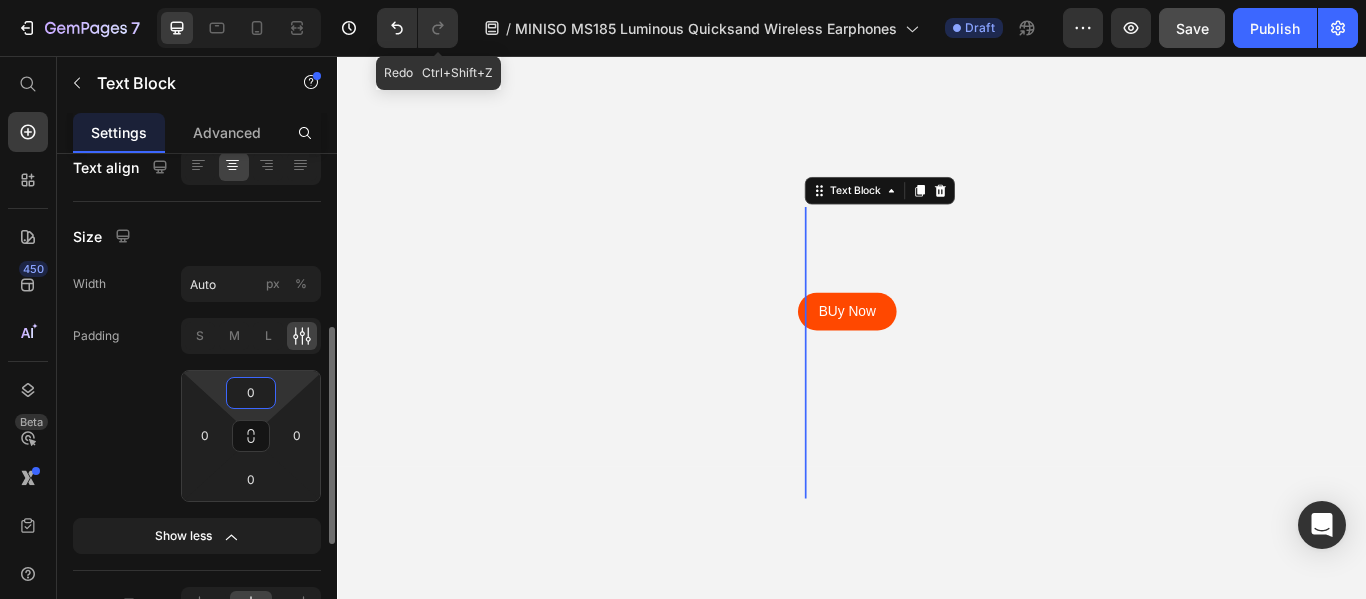 click on "0" at bounding box center (251, 393) 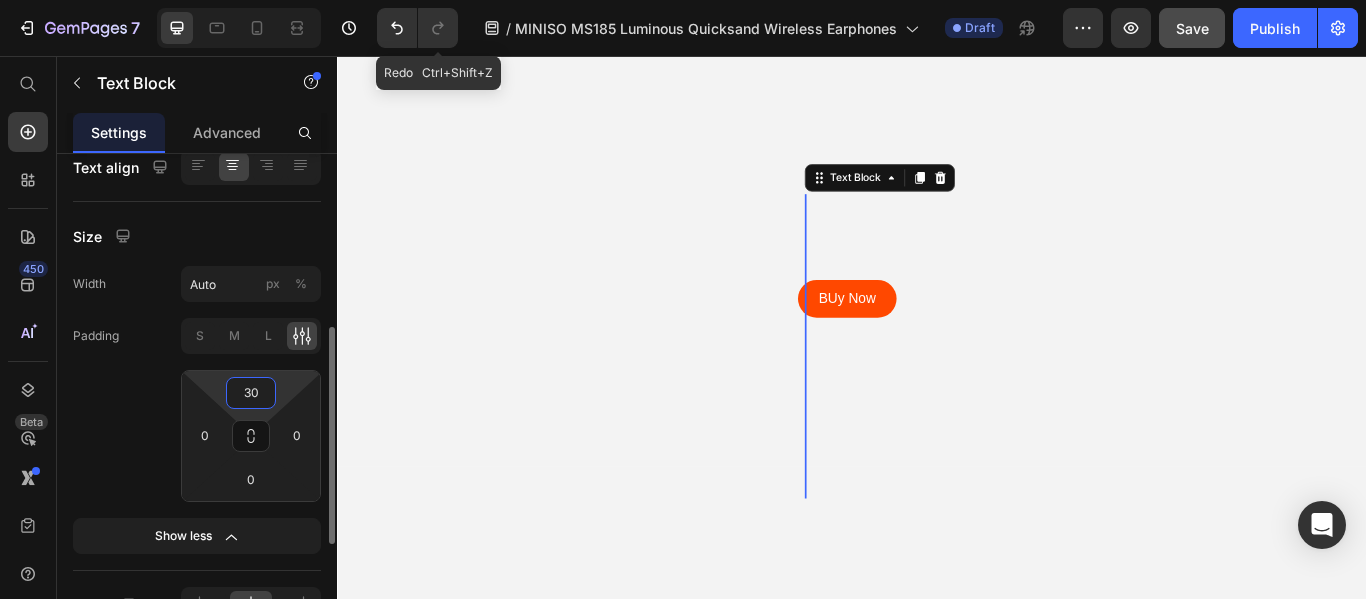 type on "300" 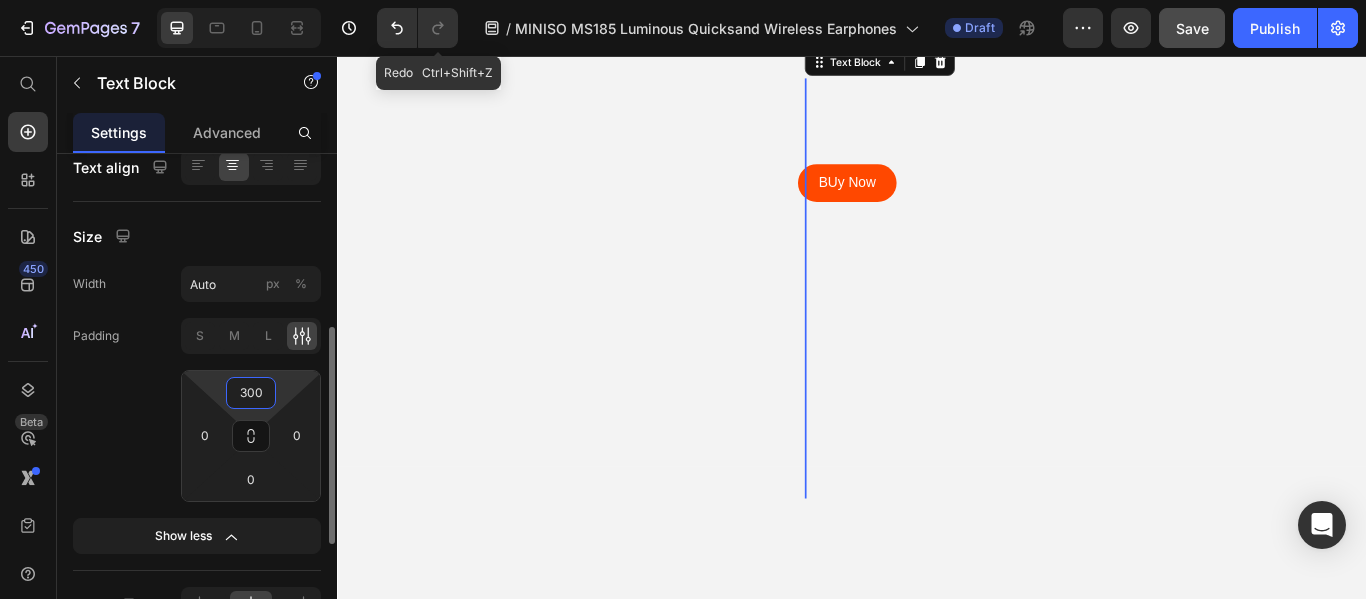 click on "300" at bounding box center (251, 393) 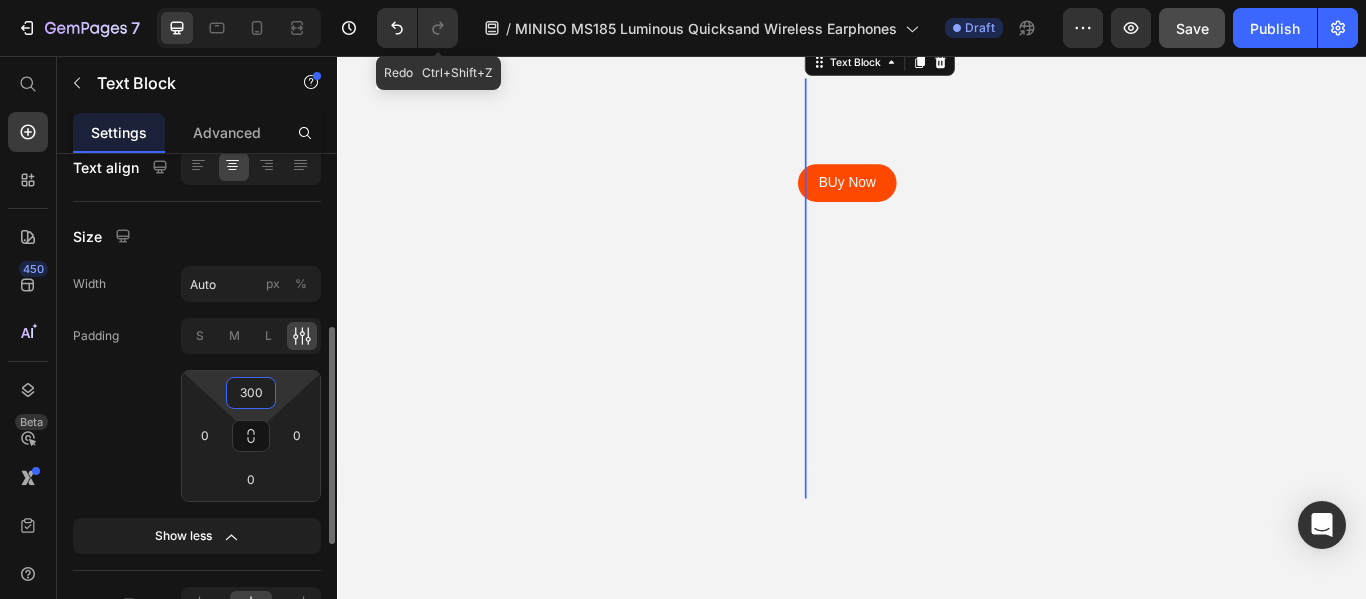 click on "300" at bounding box center [251, 393] 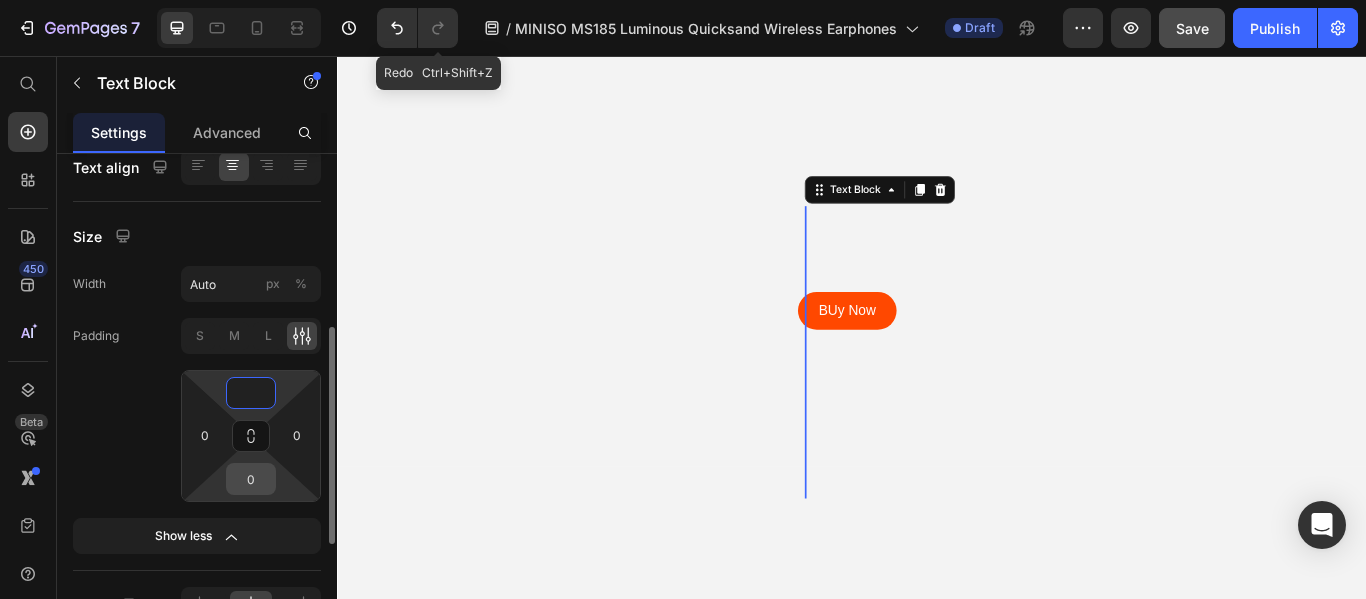 click on "0" at bounding box center [251, 479] 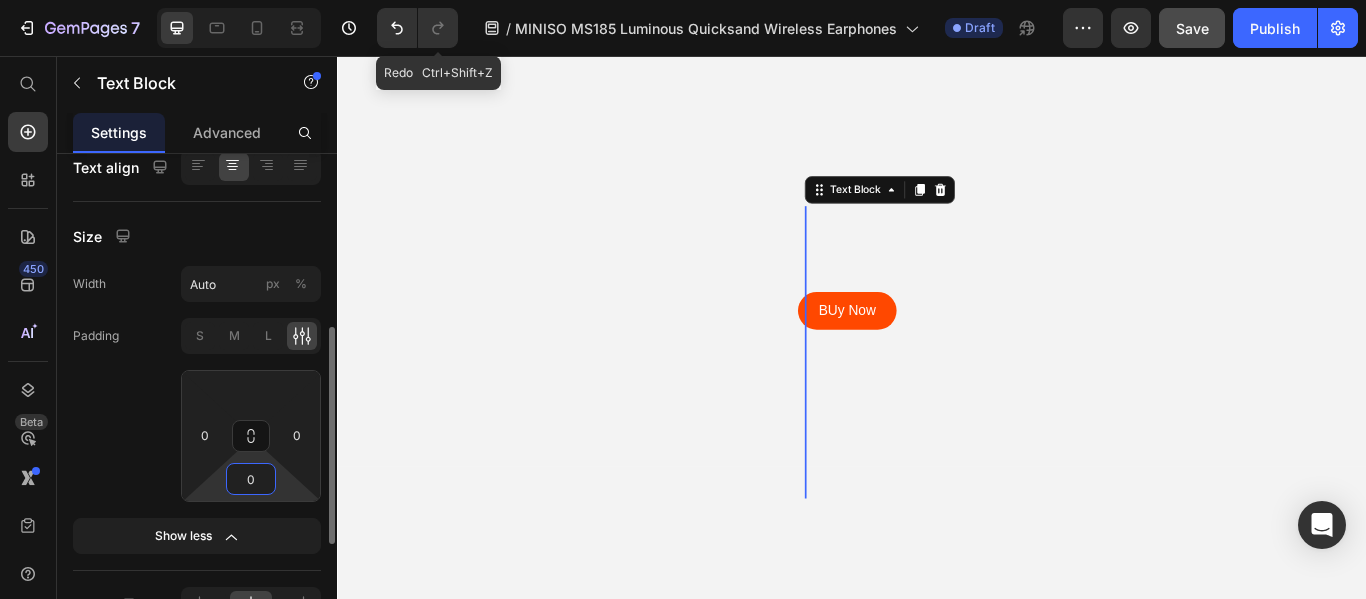 type on "0" 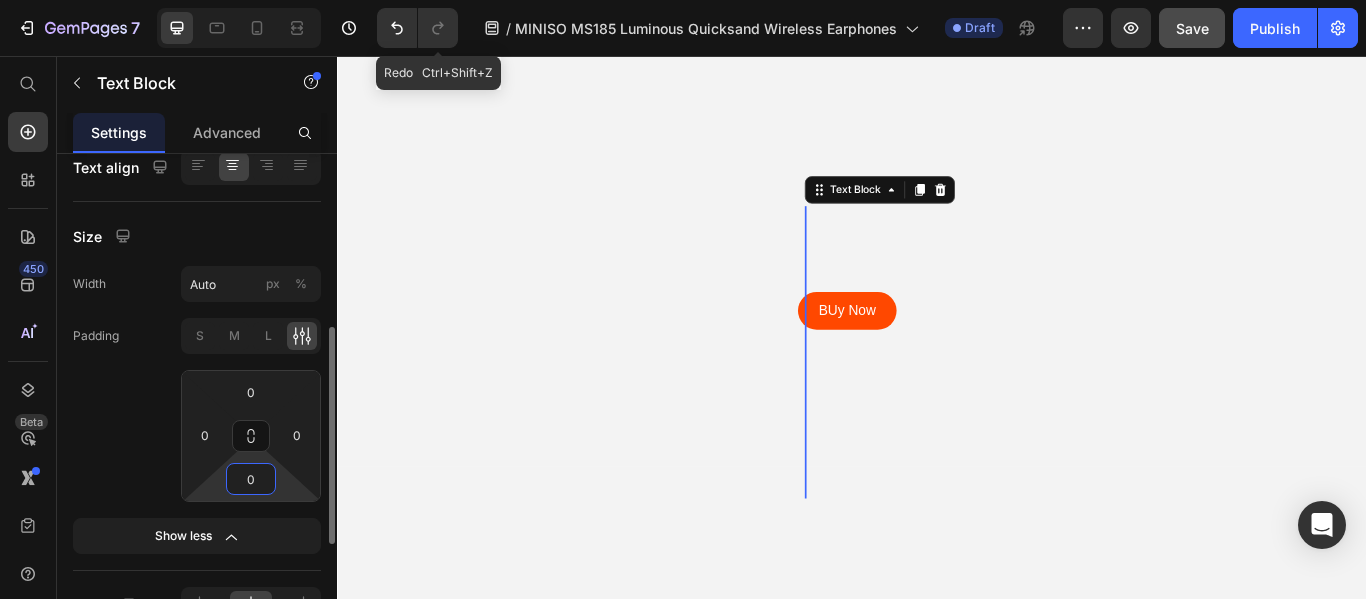 click on "0" at bounding box center (251, 479) 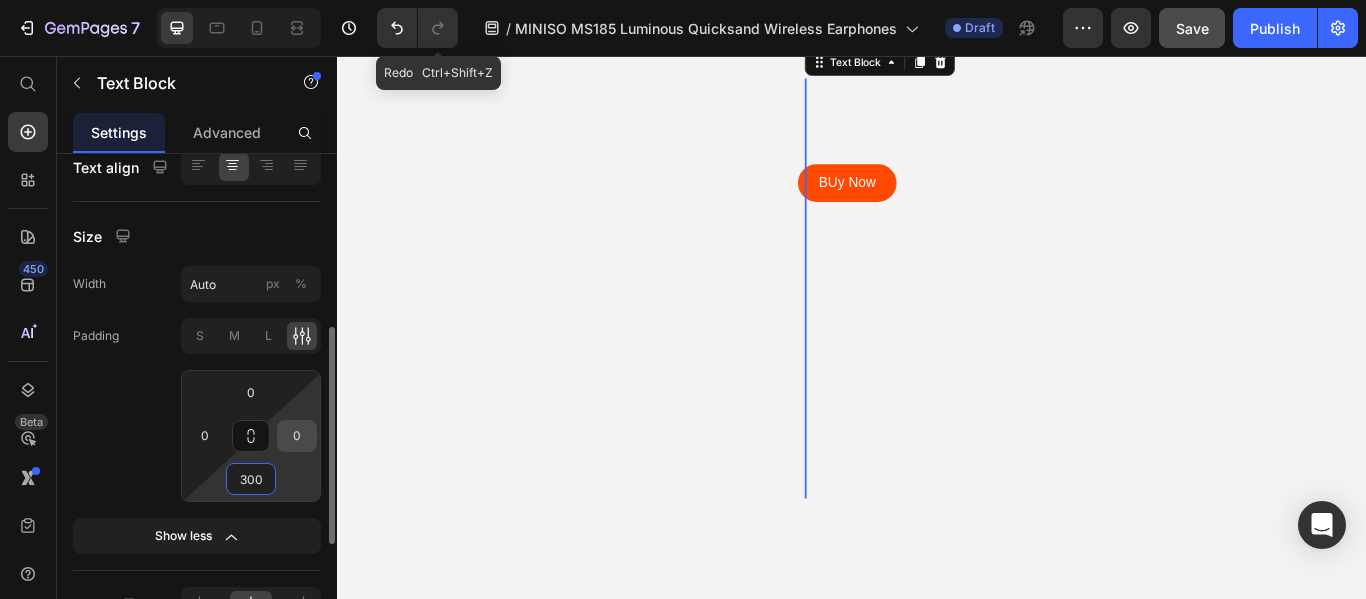 type on "300" 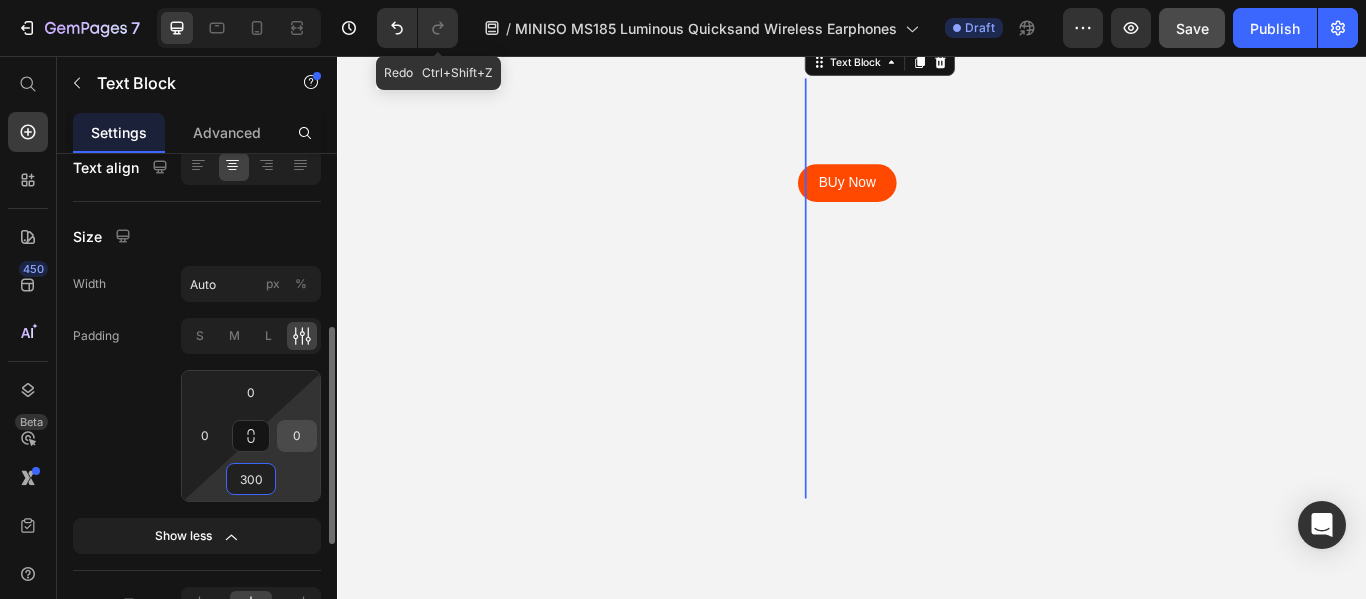click on "0" at bounding box center (297, 436) 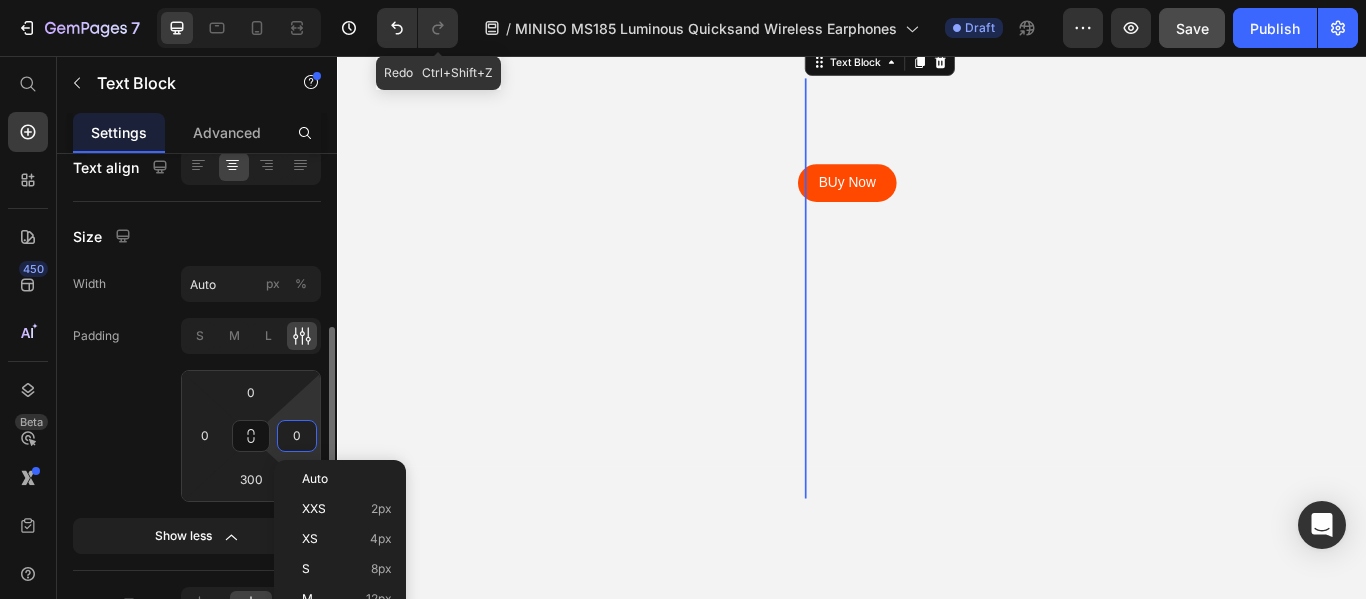 click on "0" at bounding box center (297, 436) 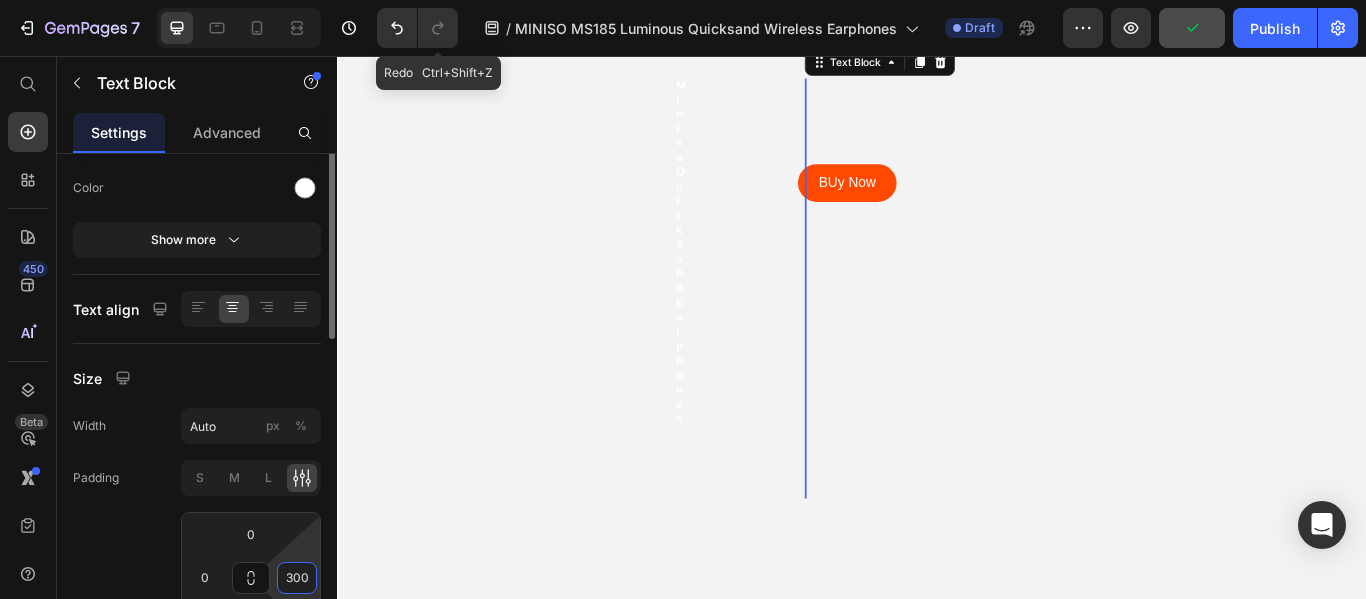 scroll, scrollTop: 158, scrollLeft: 0, axis: vertical 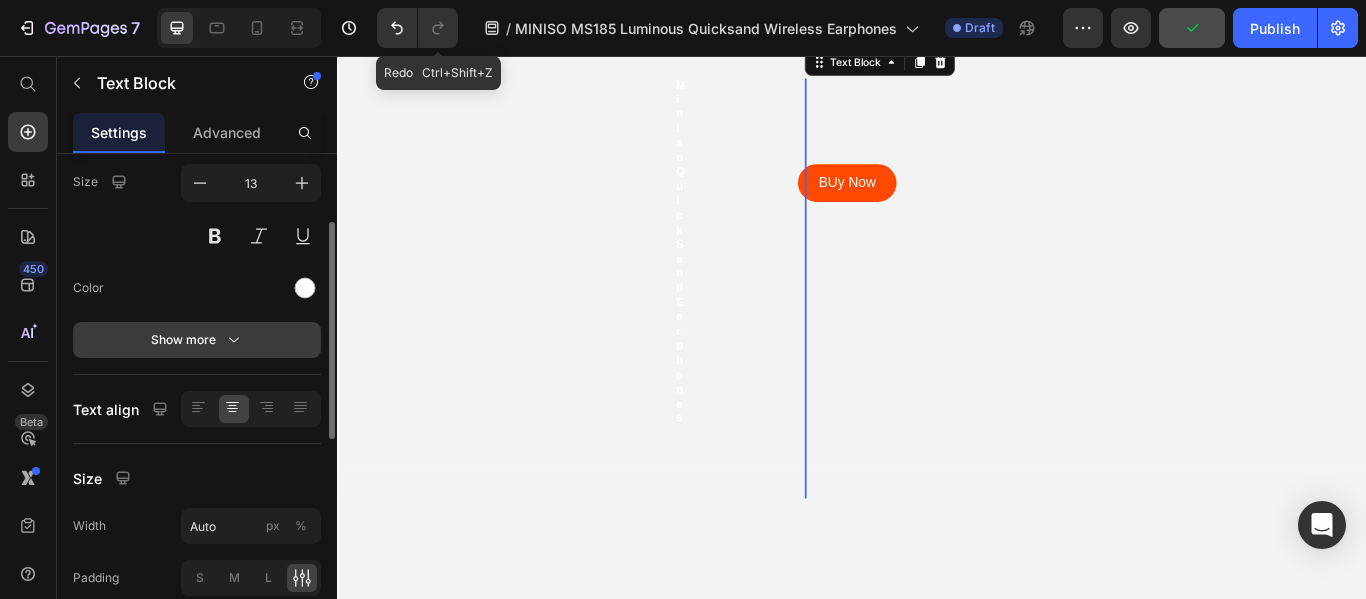 type on "300" 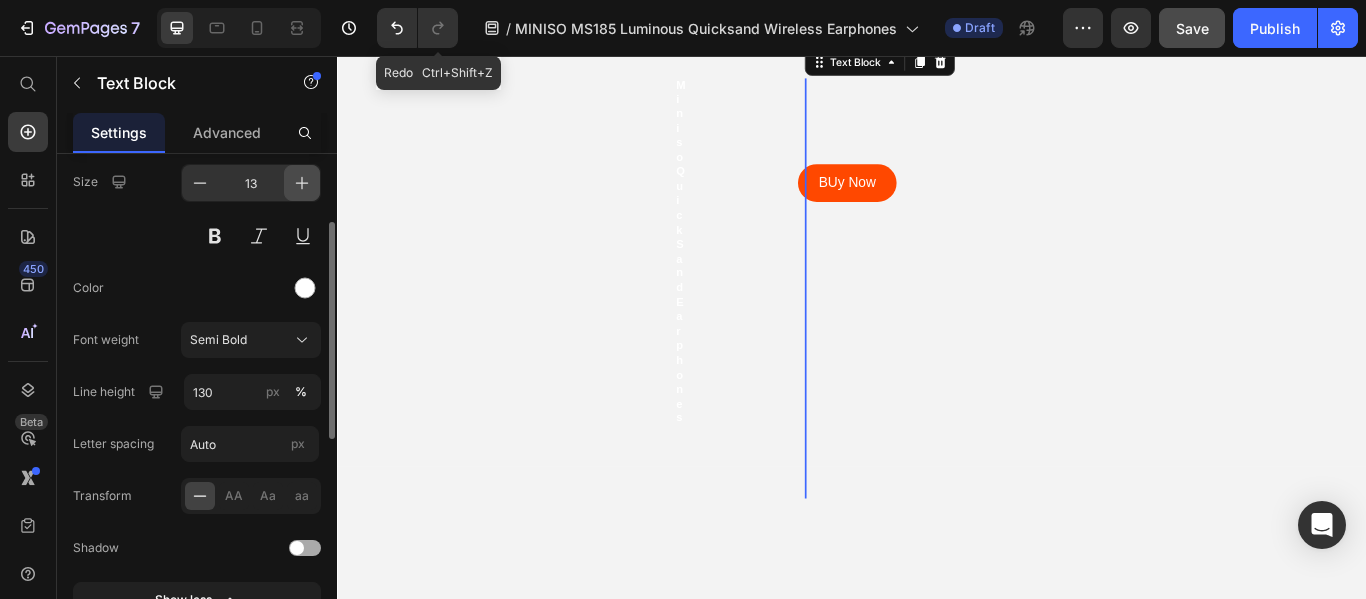 click 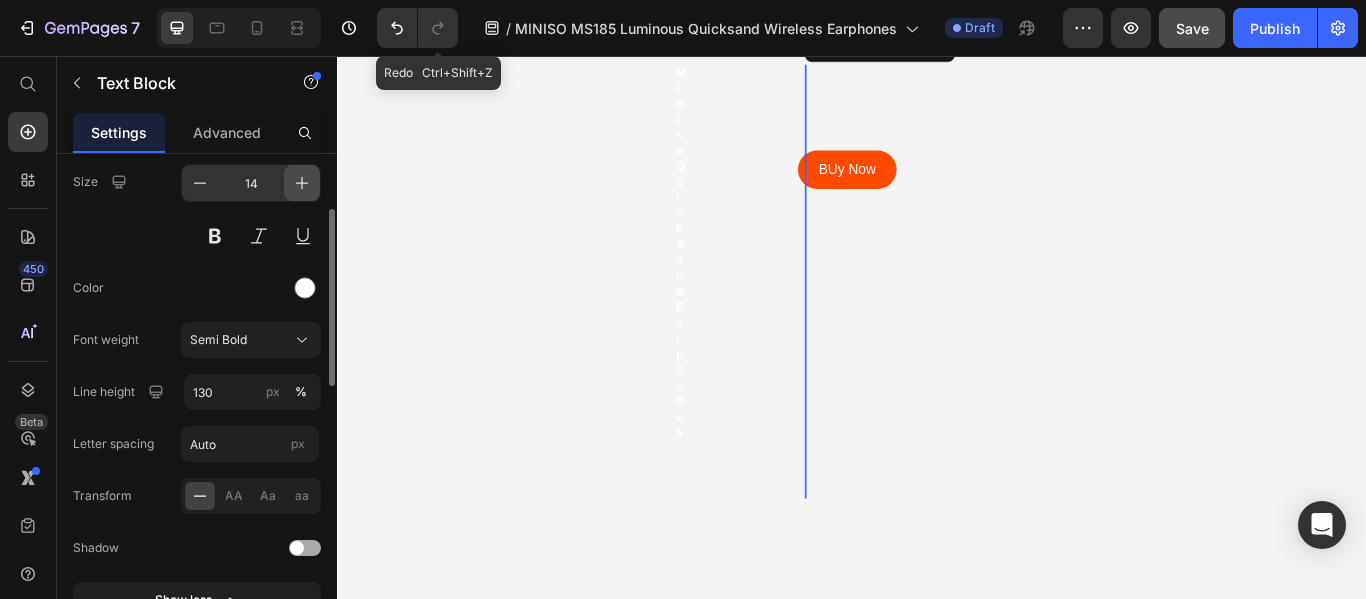 click 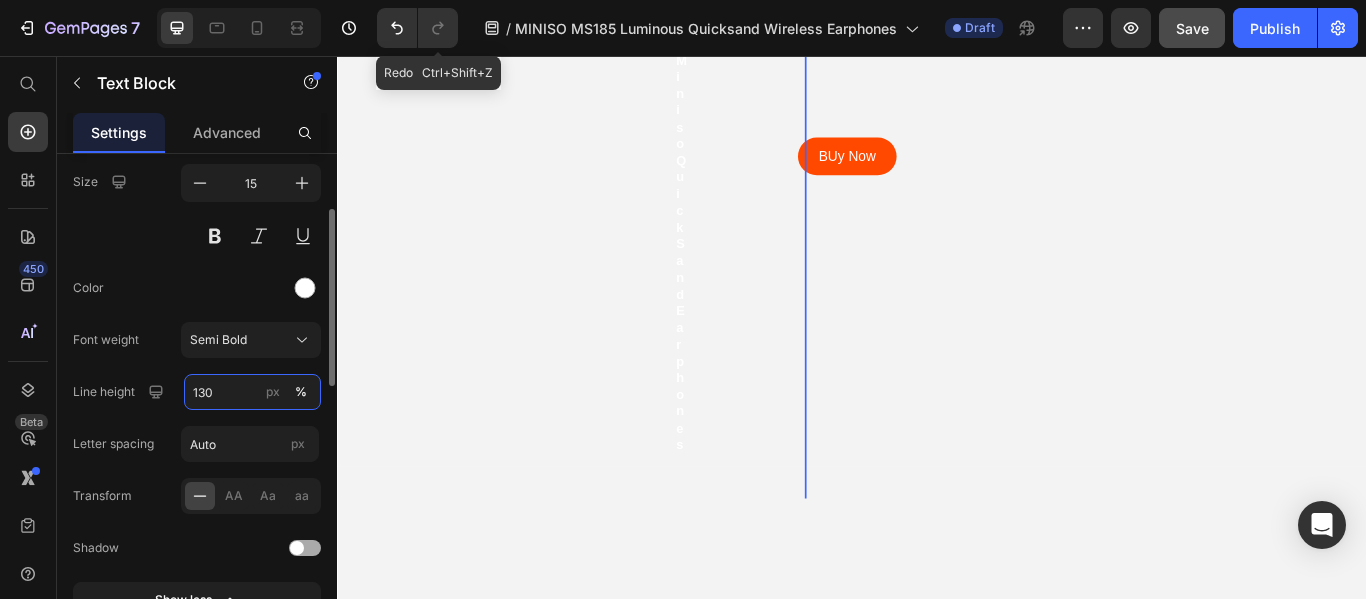 click on "130" at bounding box center [252, 392] 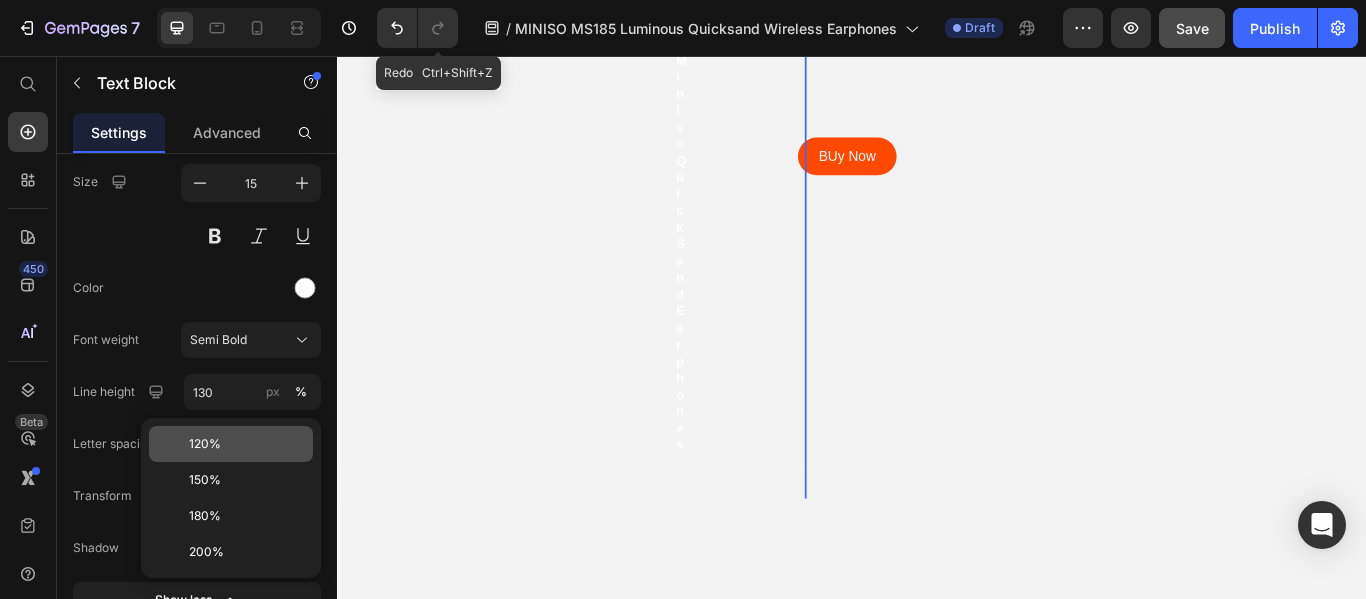 click on "120%" at bounding box center [247, 444] 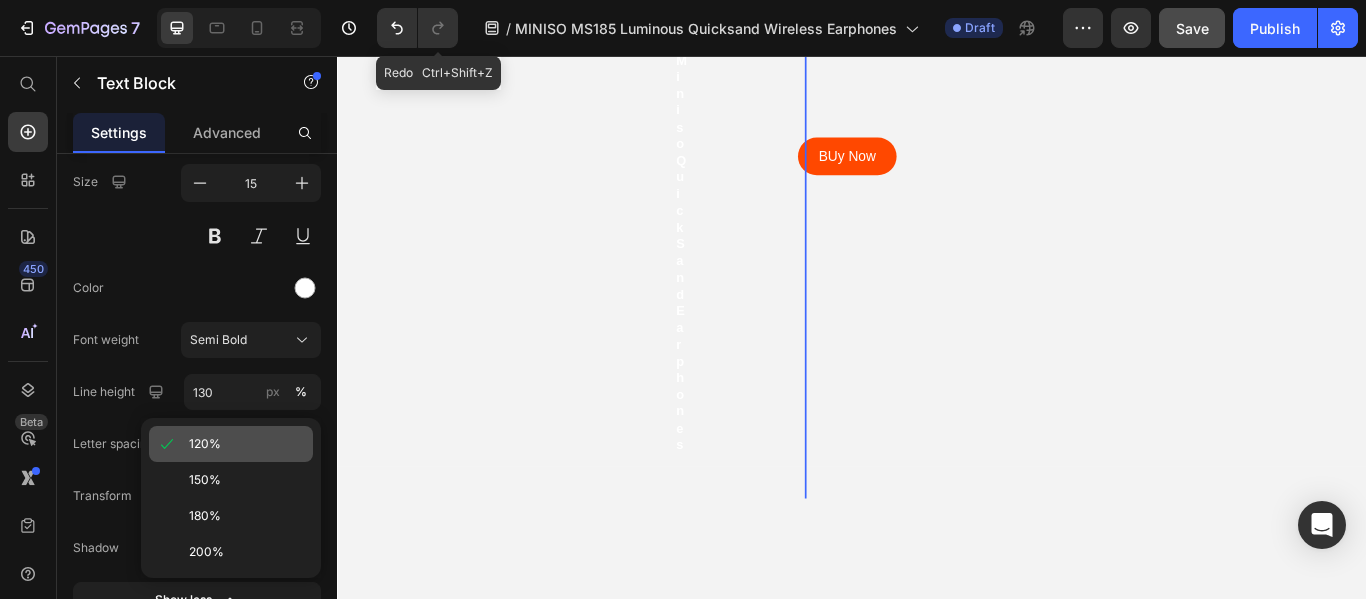 type on "120" 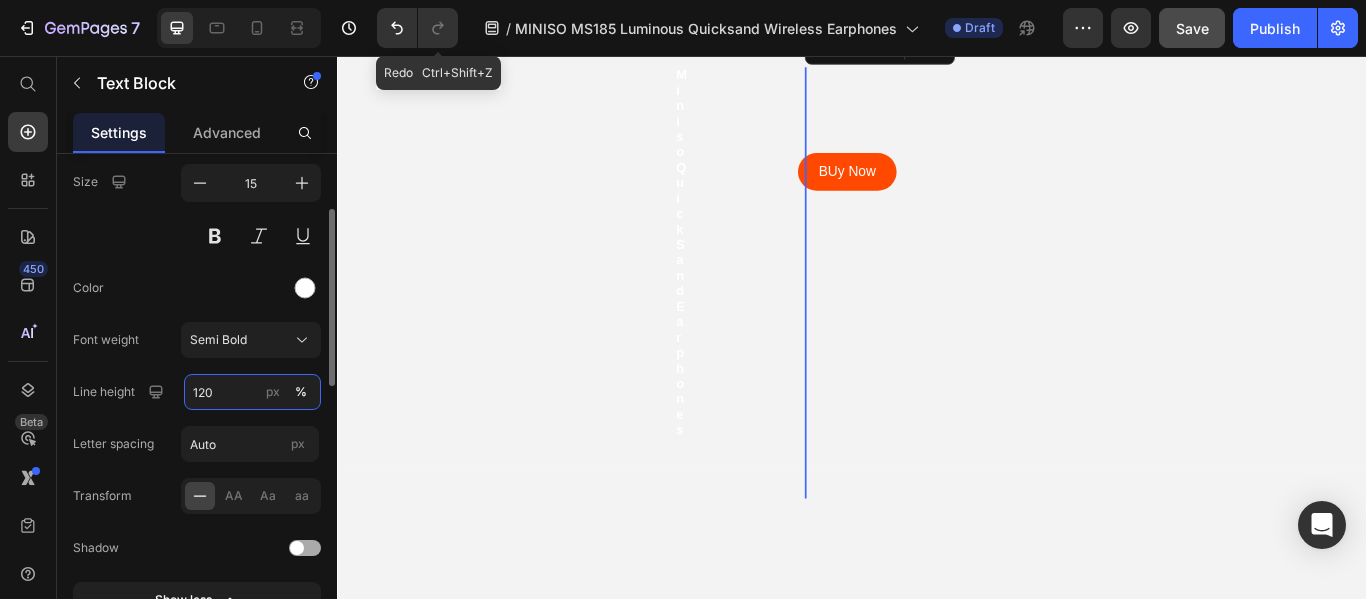 click on "120" at bounding box center [252, 392] 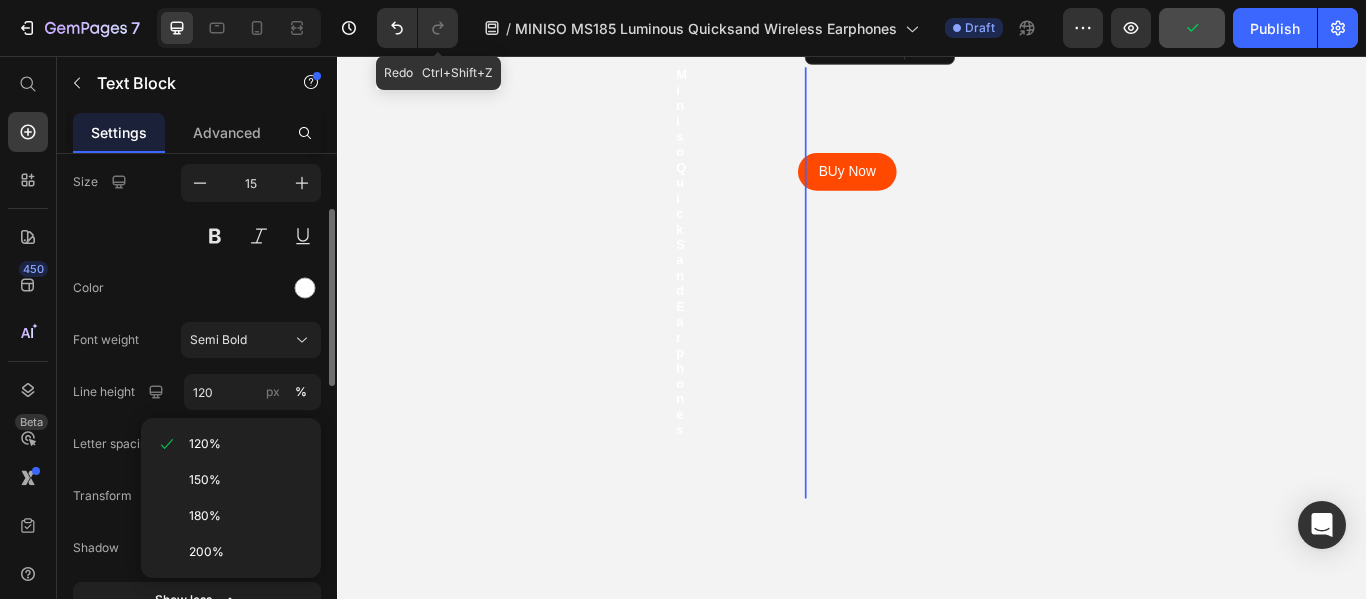 click on "Font sans-serif Size 15 Color Font weight Semi Bold Line height 120 px % Letter spacing Auto px Transform
AA Aa aa Shadow Show less" at bounding box center (197, 365) 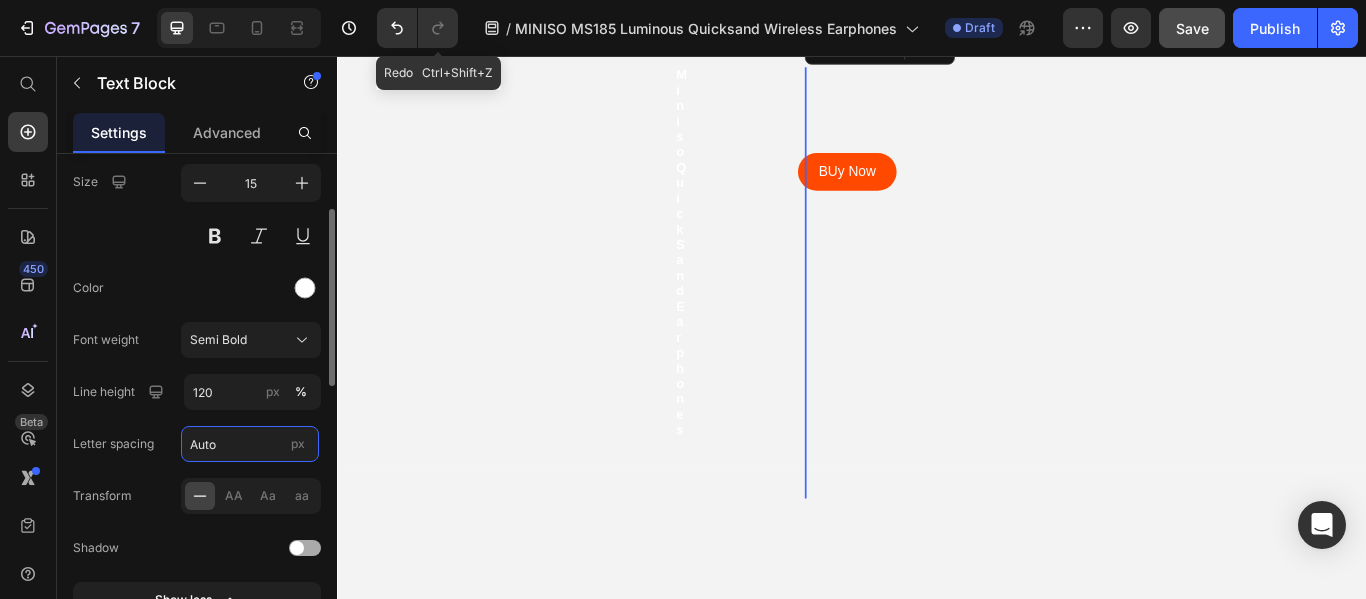 click on "Auto" at bounding box center [250, 444] 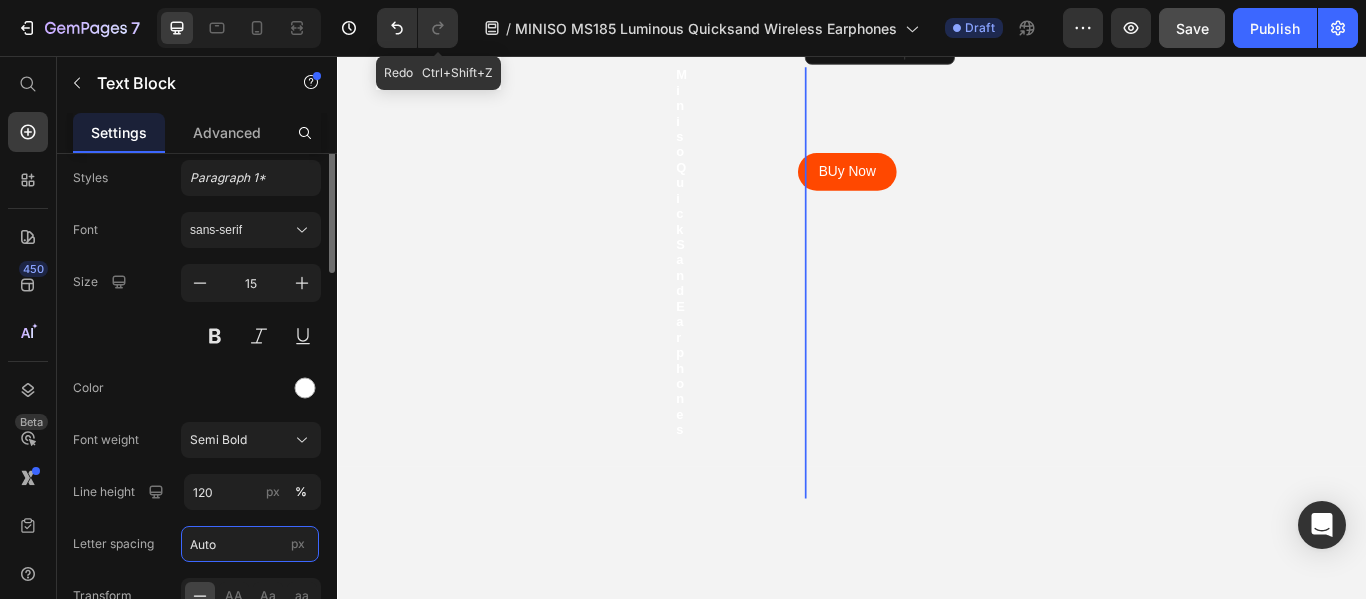 scroll, scrollTop: 0, scrollLeft: 0, axis: both 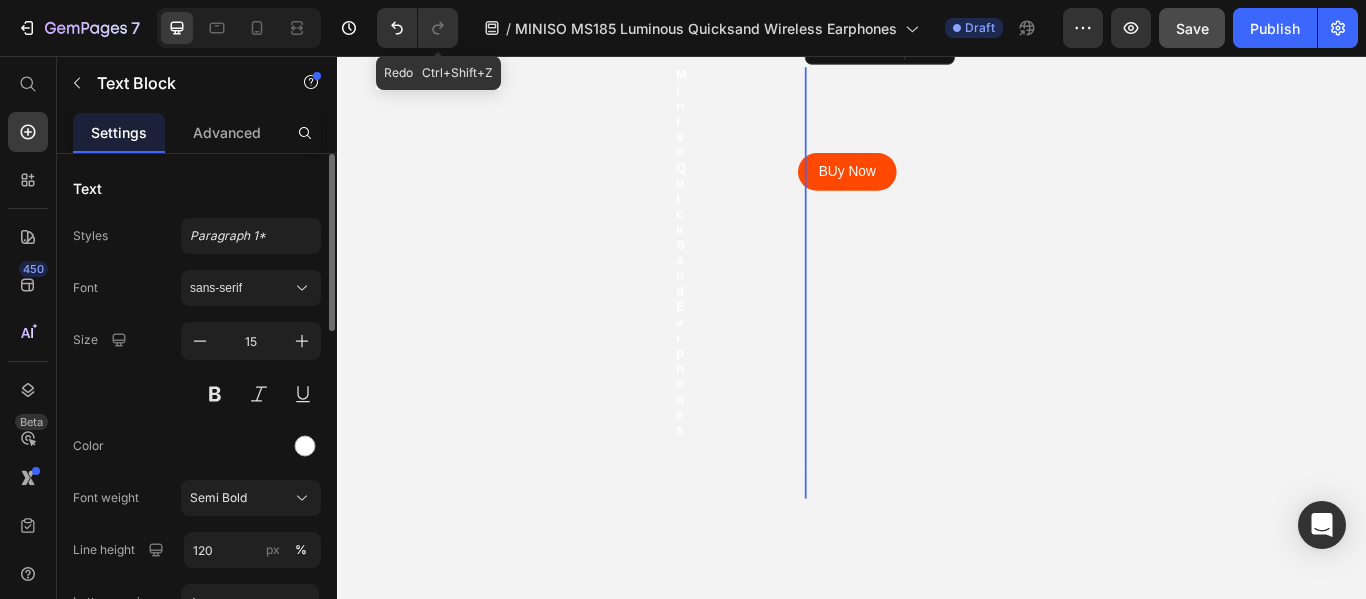 click on "Advanced" at bounding box center [227, 132] 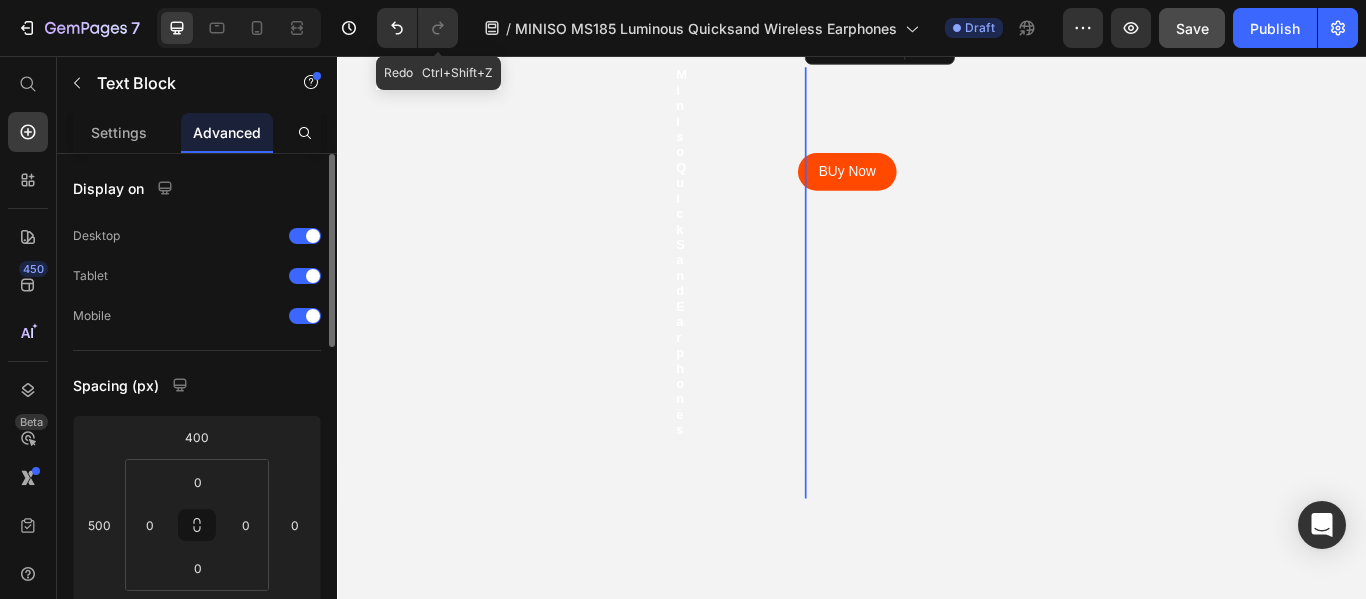 scroll, scrollTop: 200, scrollLeft: 0, axis: vertical 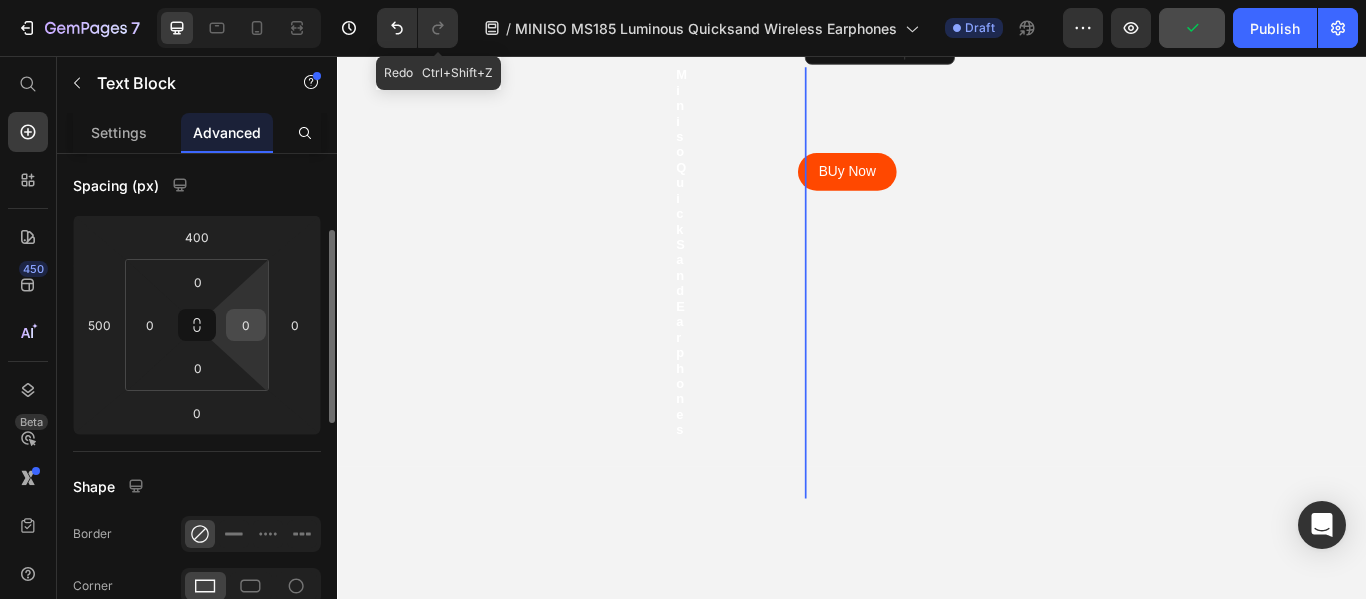 click on "0" at bounding box center [246, 325] 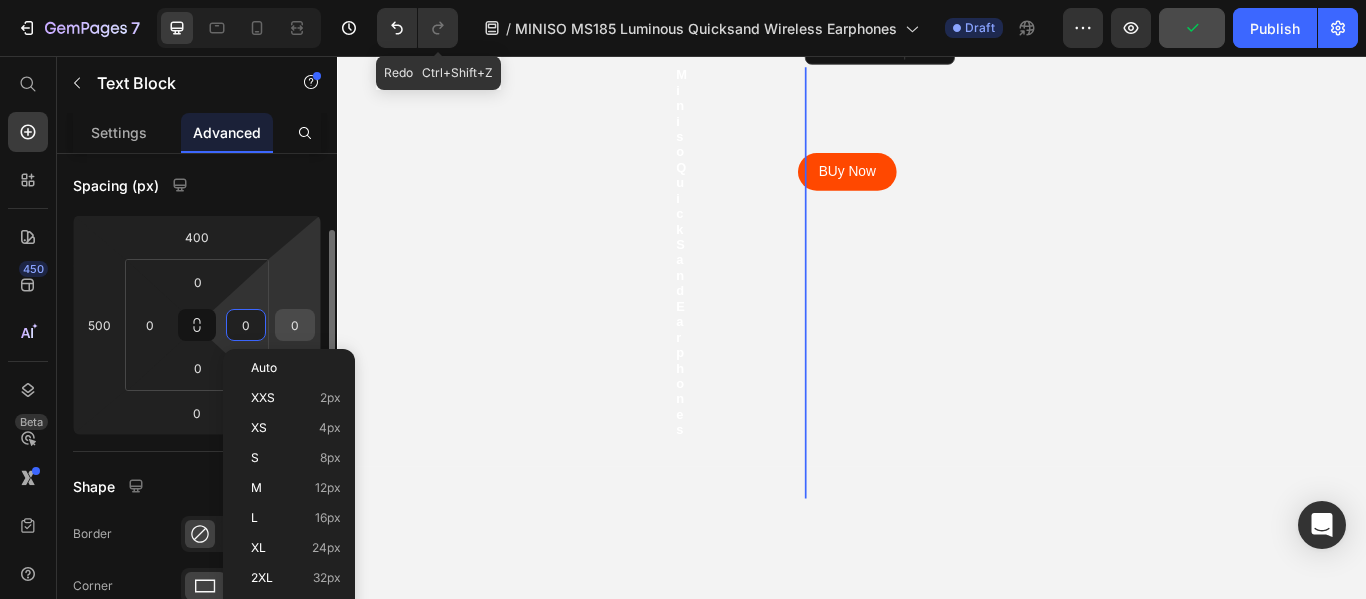 click on "0" at bounding box center (295, 325) 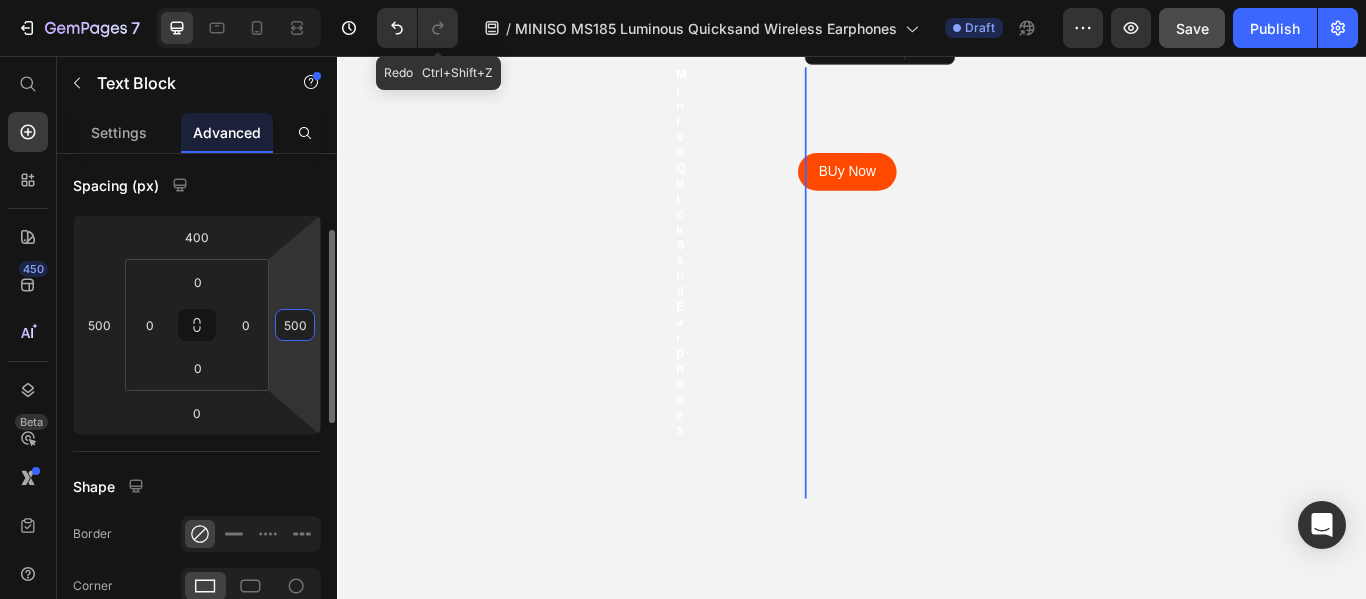 type on "500" 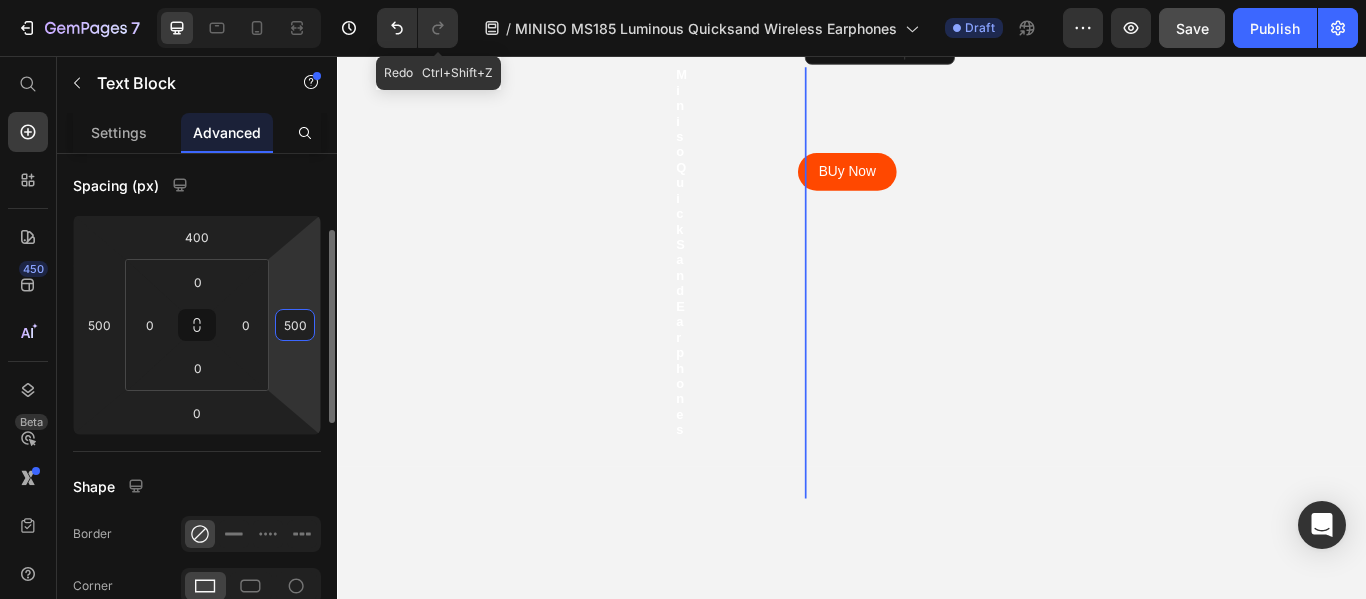 click on "7  Redo   Ctrl+Shift+Z  /  MINISO MS185 Luminous Quicksand Wireless Earphones Draft Preview  Save   Publish  450 Beta Start with Sections Elements Hero Section Product Detail Brands Trusted Badges Guarantee Product Breakdown How to use Testimonials Compare Bundle FAQs Social Proof Brand Story Product List Collection Blog List Contact Sticky Add to Cart Custom Footer Browse Library 450 Layout
Row
Row
Row
Row Text
Heading
Text Block Button
Button
Button
Sticky Back to top Media" at bounding box center (683, 0) 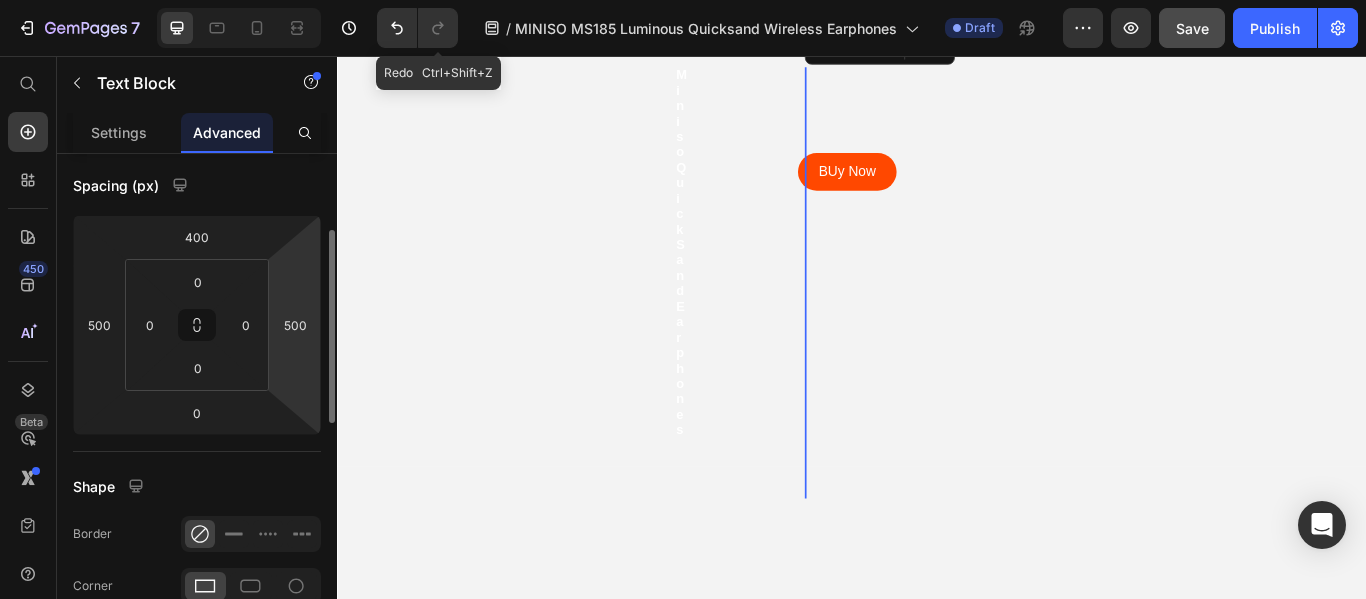 click on "Spacing (px)" at bounding box center (197, 185) 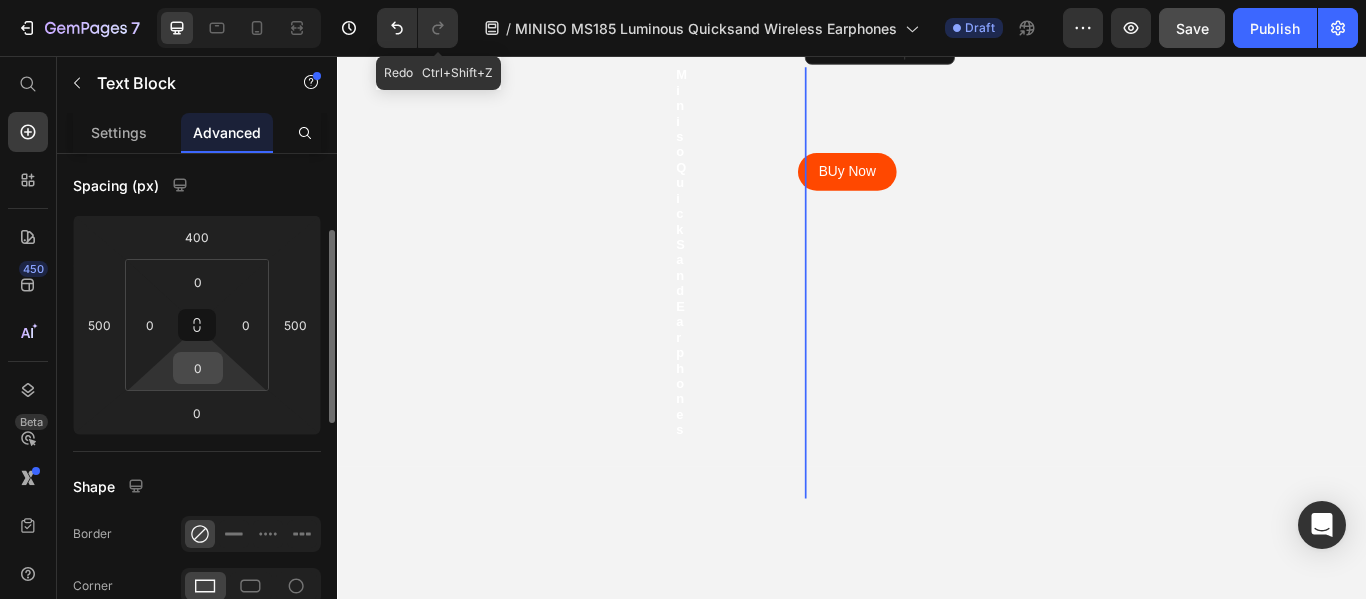 click on "0" at bounding box center [198, 368] 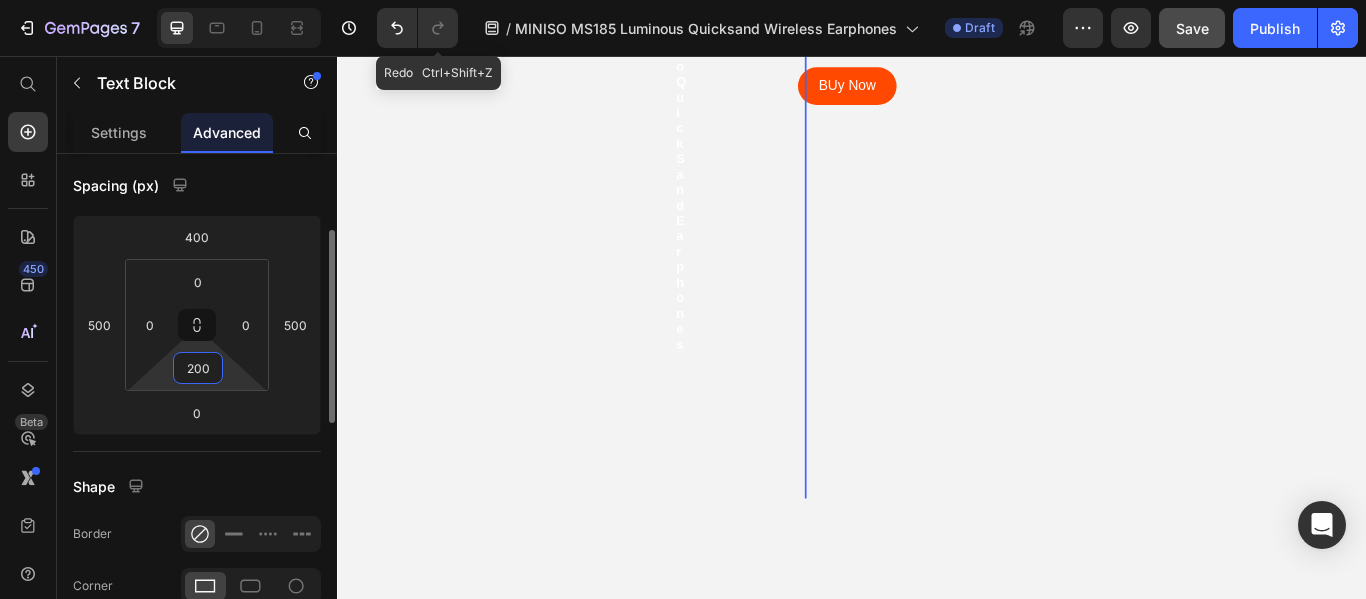 drag, startPoint x: 215, startPoint y: 363, endPoint x: 177, endPoint y: 364, distance: 38.013157 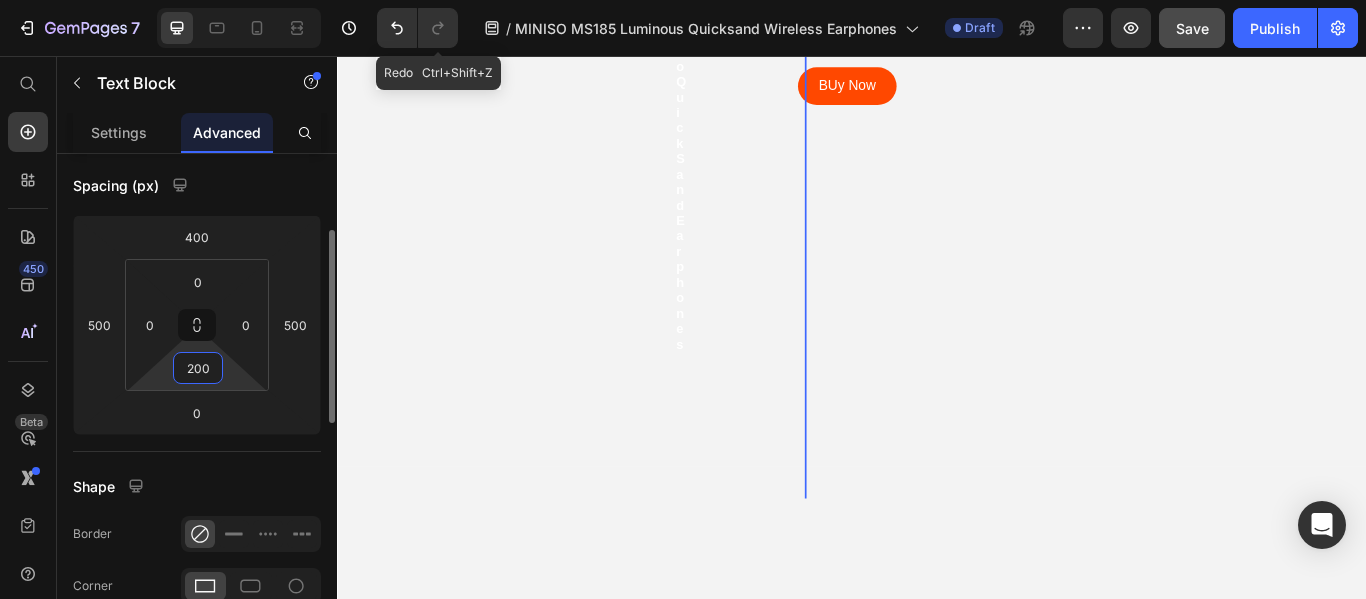 click on "200" at bounding box center [198, 368] 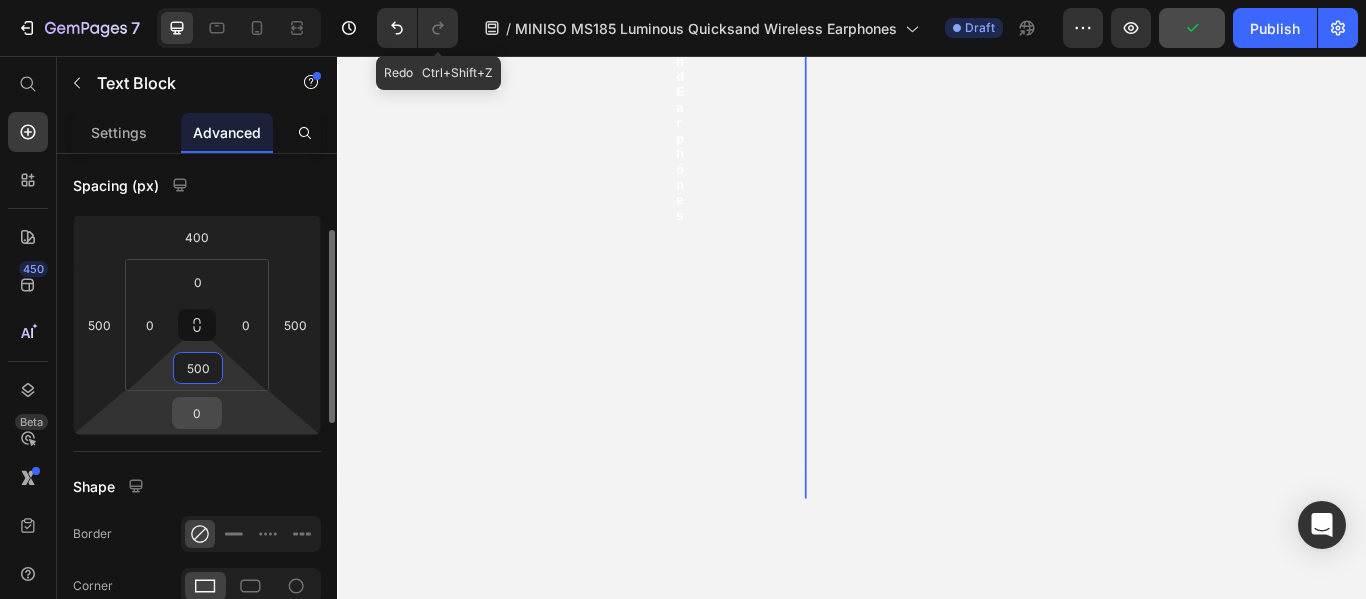 type on "500" 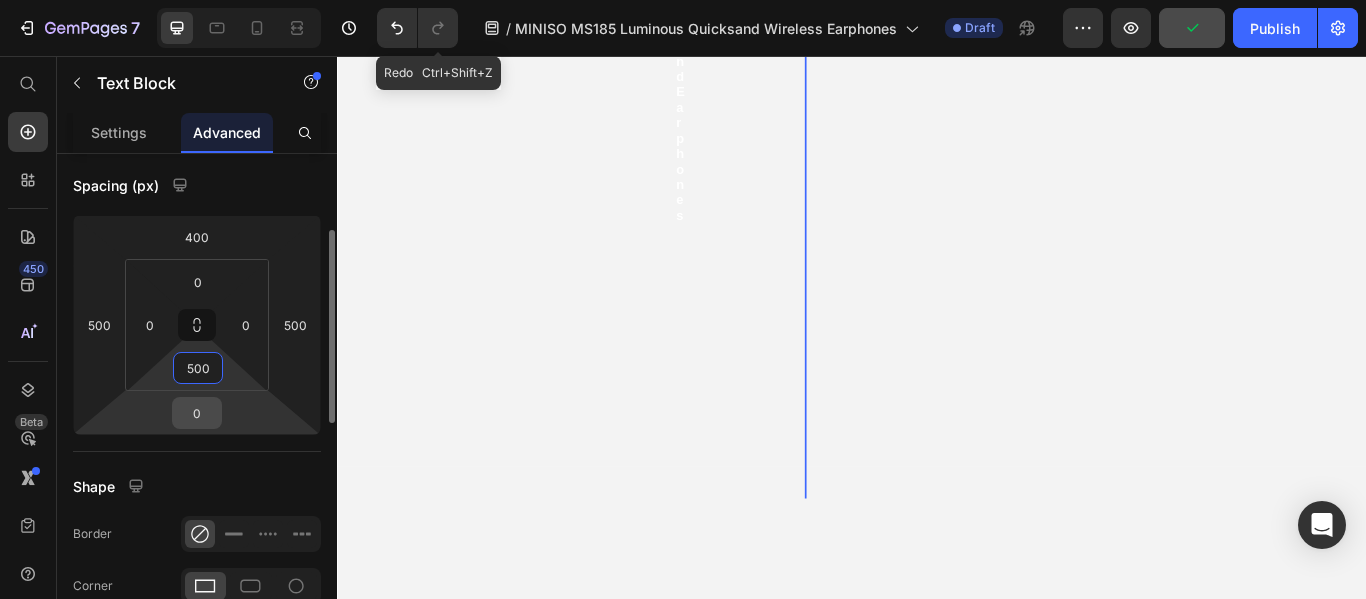 click on "0" at bounding box center [197, 413] 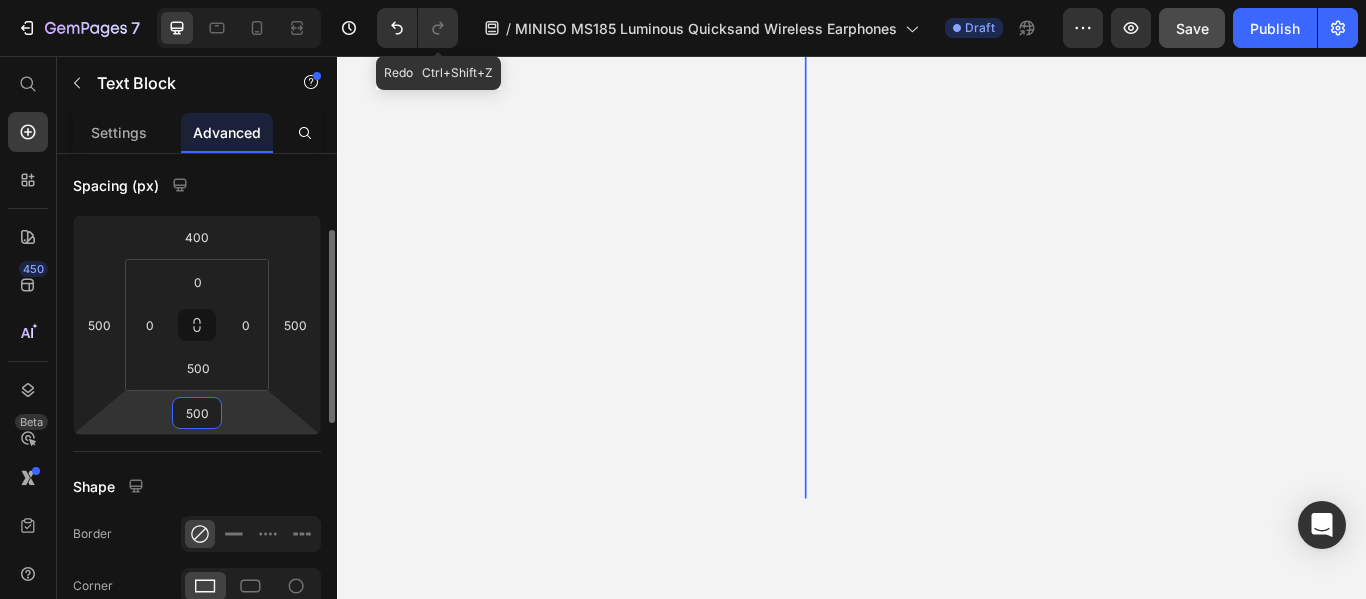 click on "500" at bounding box center (197, 413) 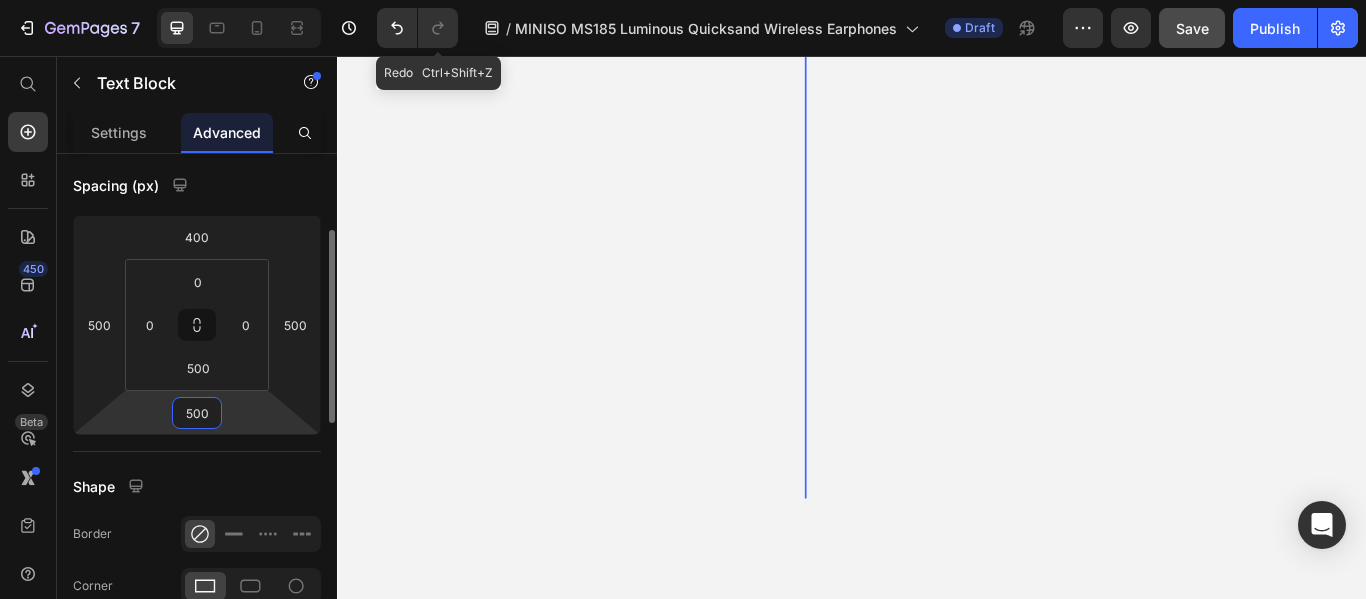 click on "500" at bounding box center (197, 413) 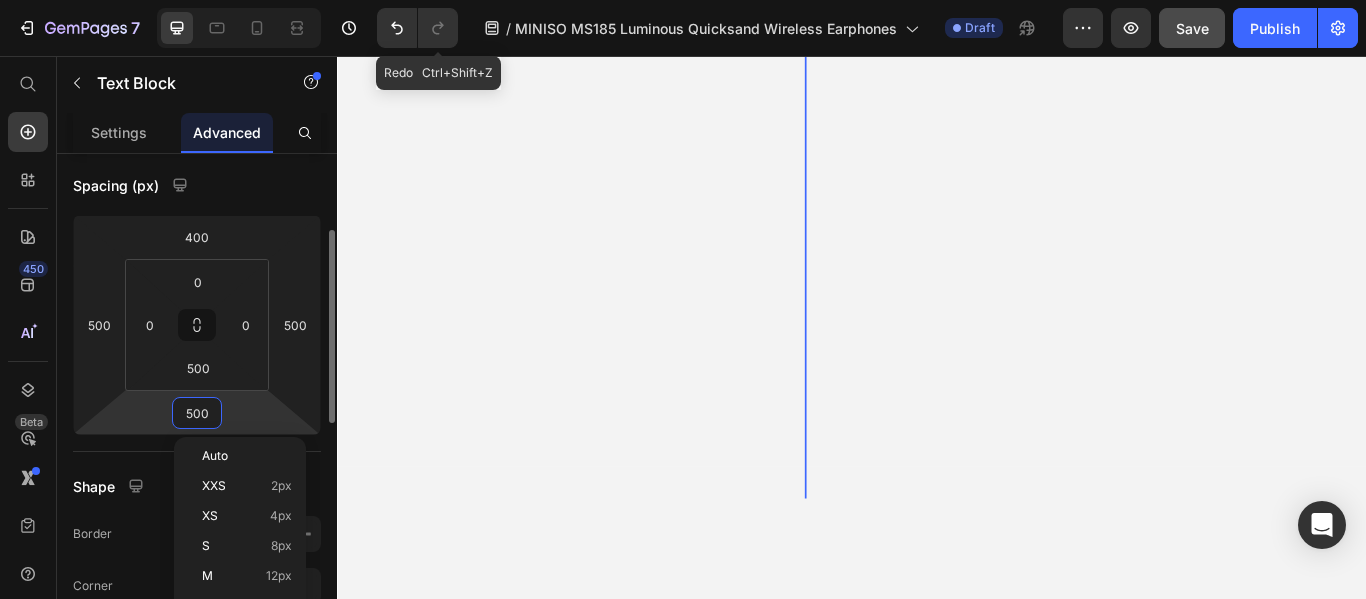 type on "0" 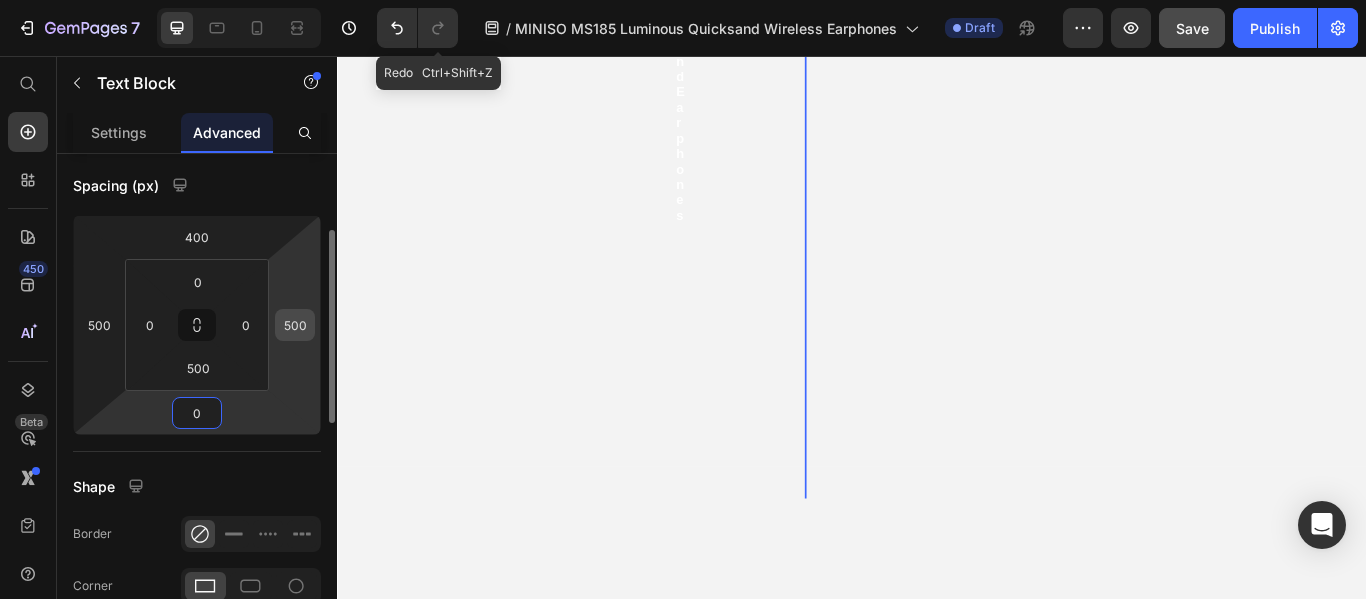click on "500" at bounding box center [295, 325] 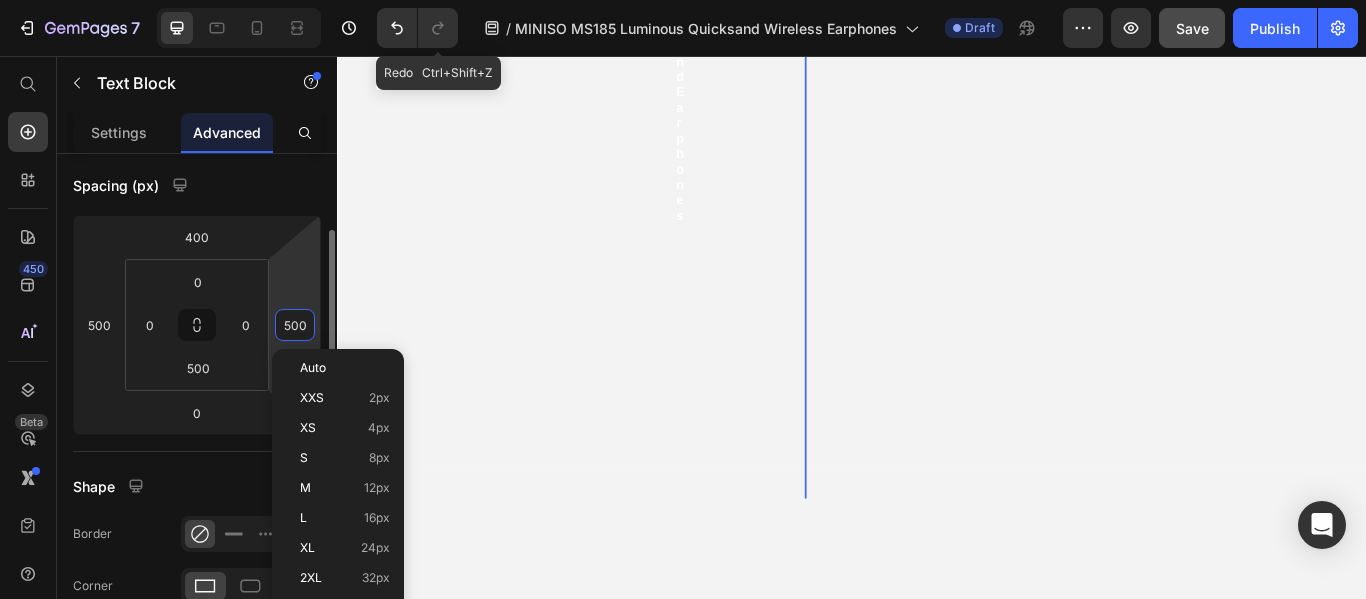 click on "500" at bounding box center [295, 325] 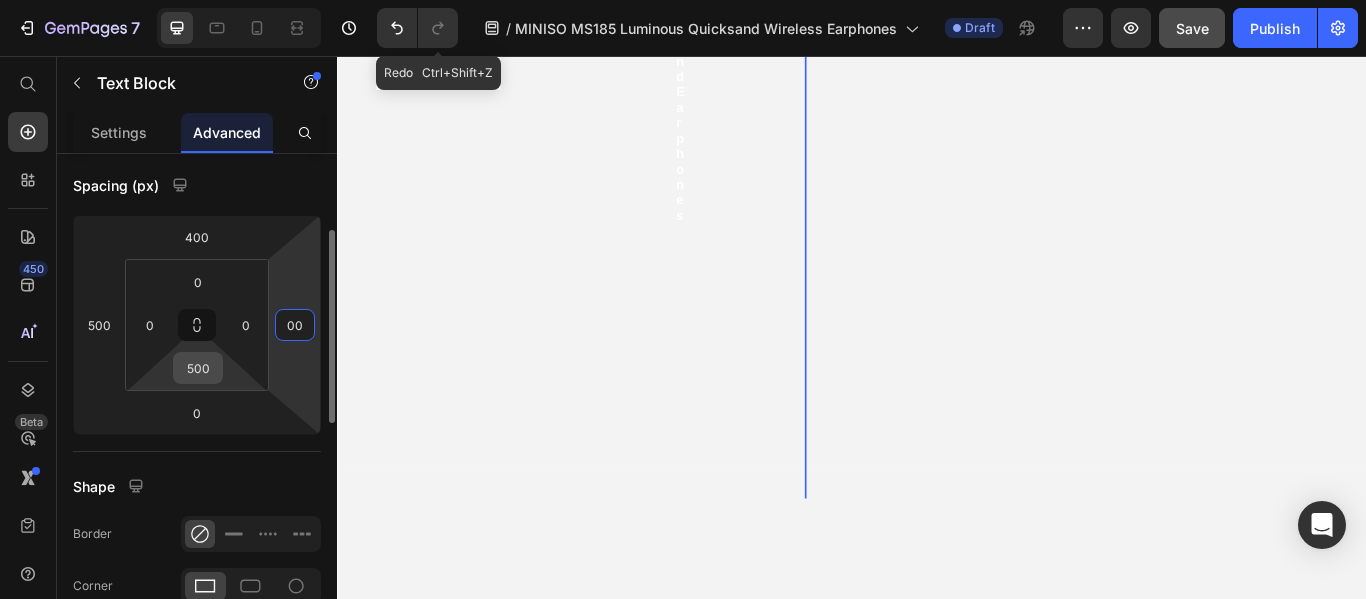type on "0" 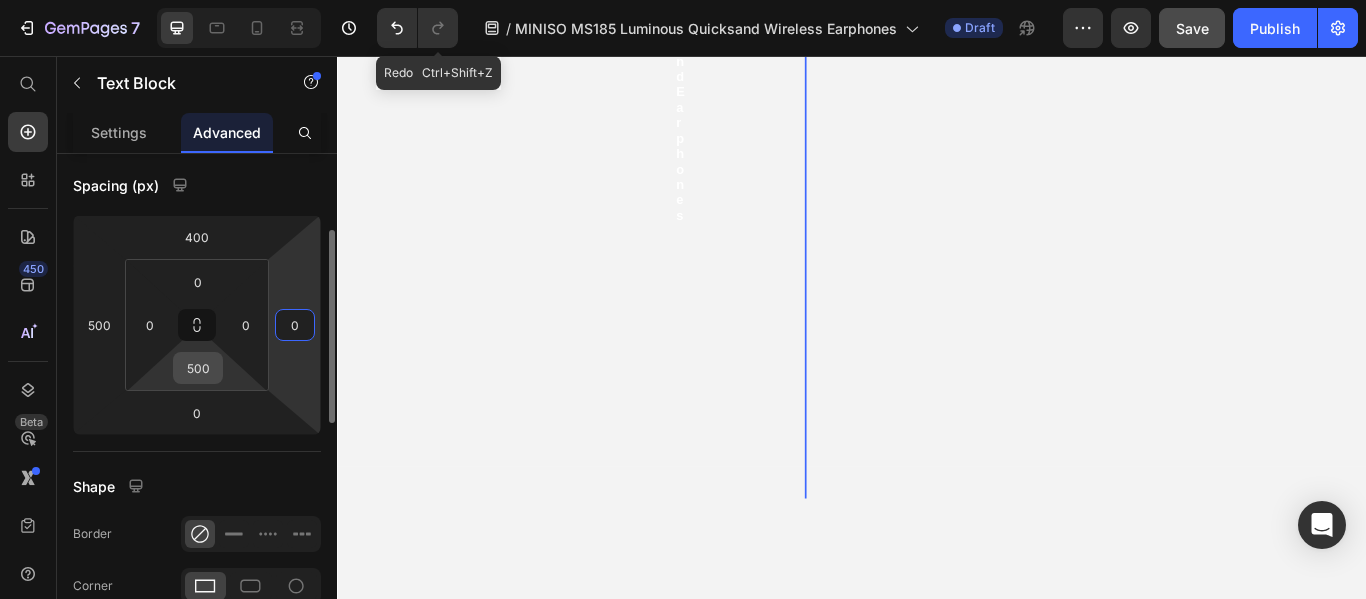 click on "500" at bounding box center [198, 368] 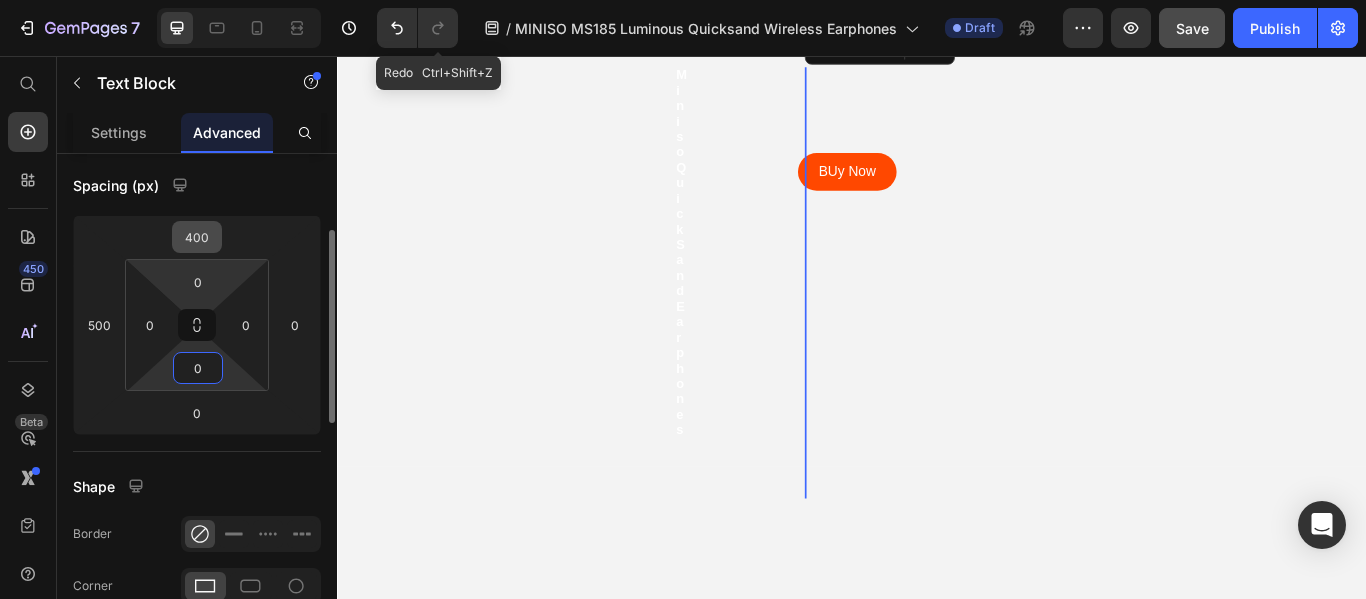 type on "0" 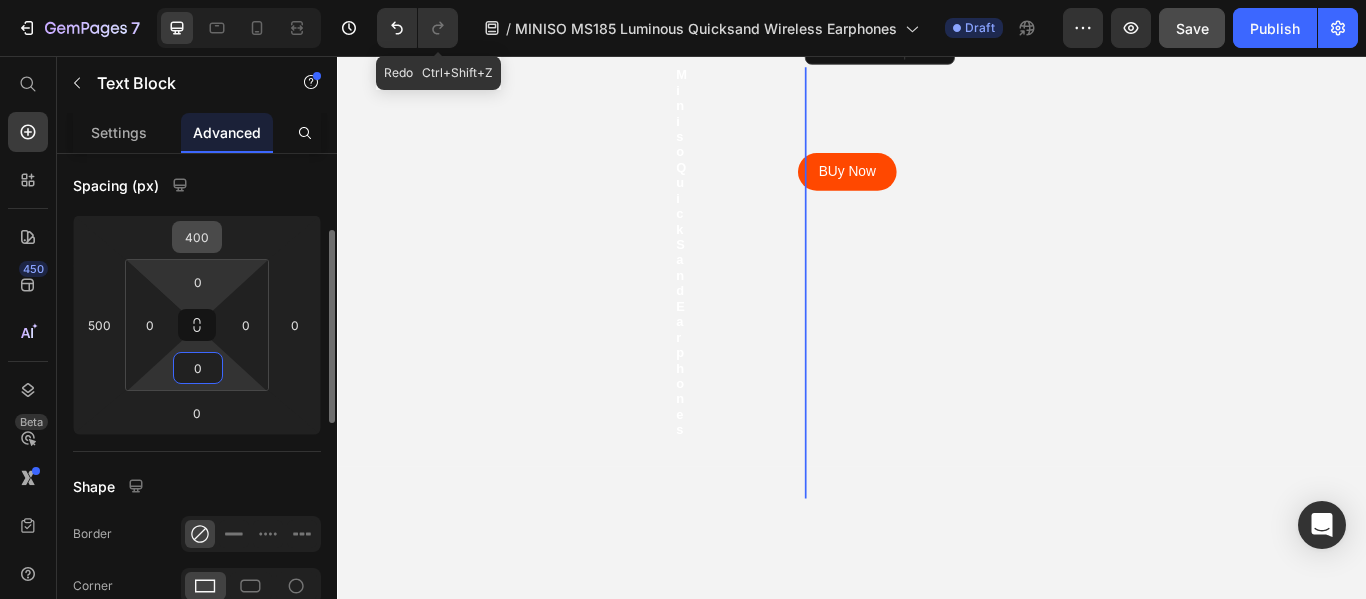 click on "400" at bounding box center (197, 237) 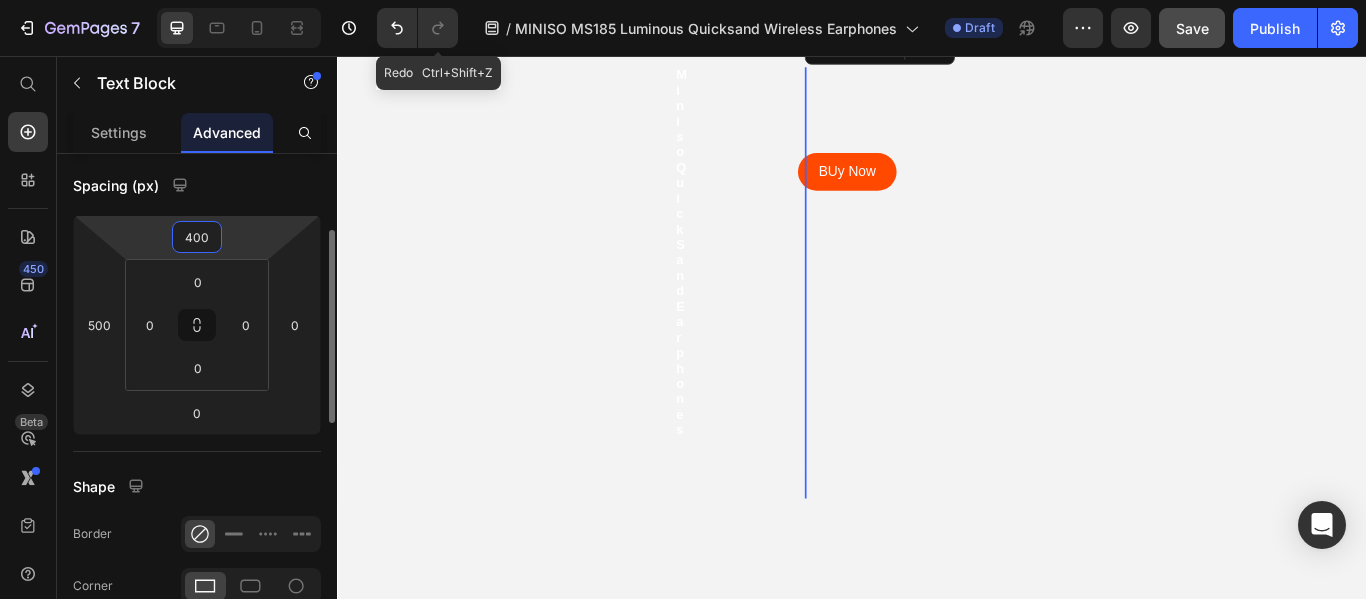 click on "400" at bounding box center (197, 237) 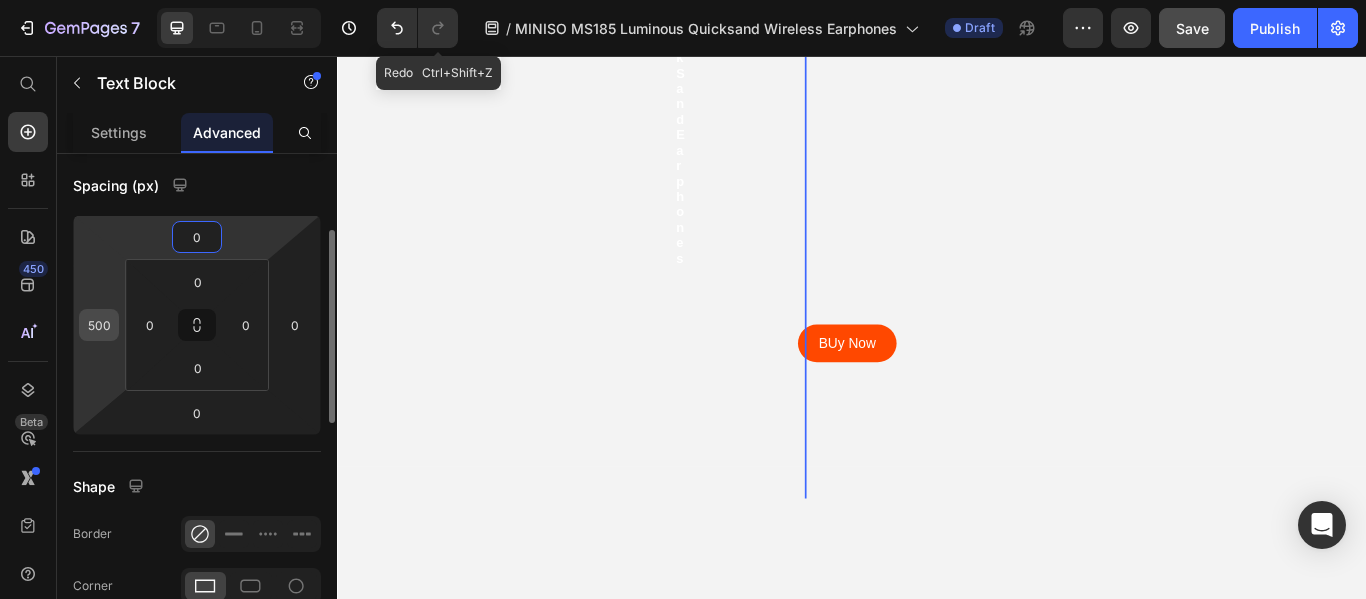 type on "0" 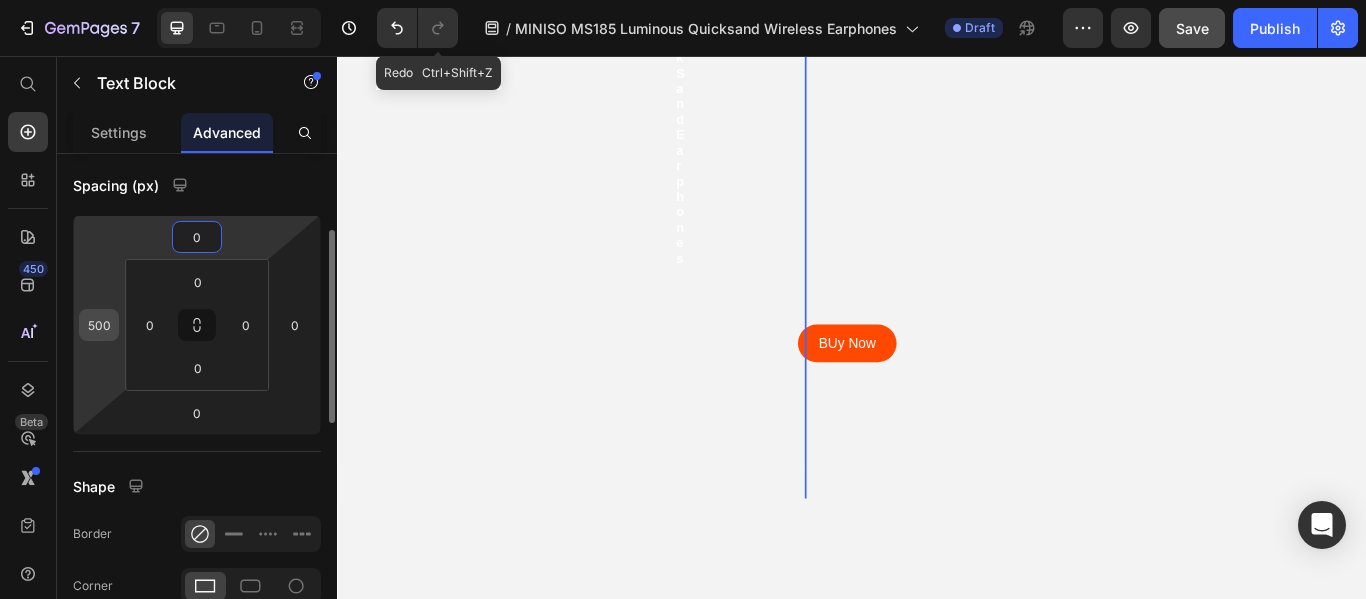 click on "500" at bounding box center [99, 325] 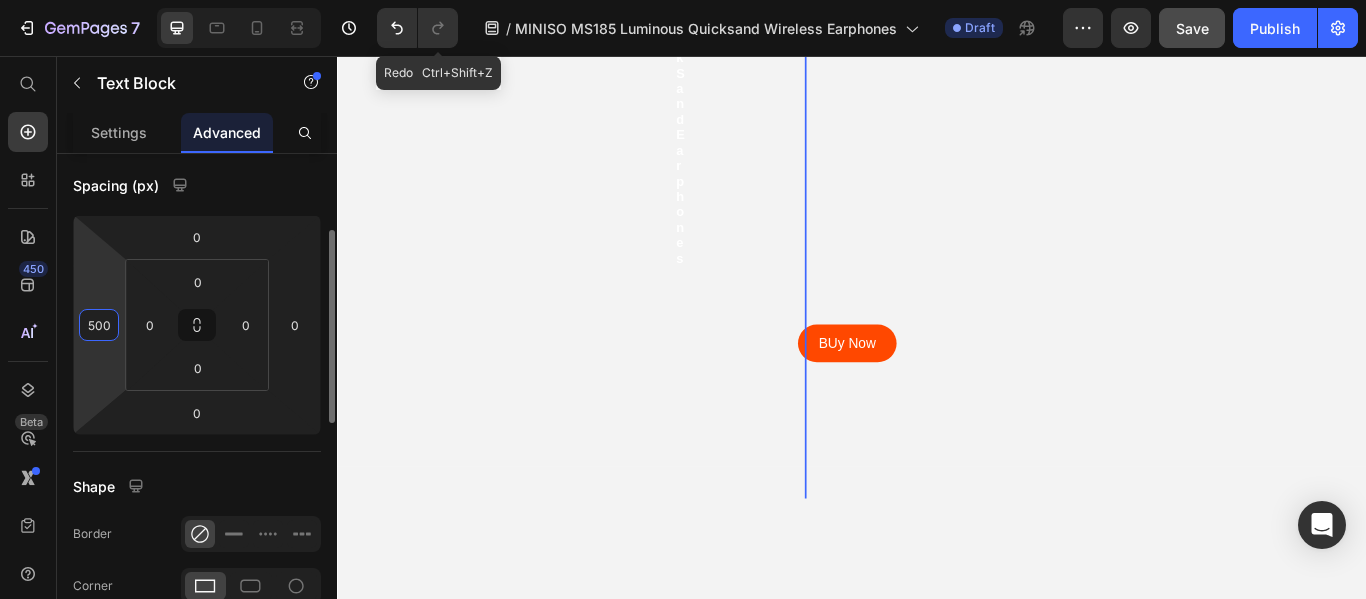 type on "0" 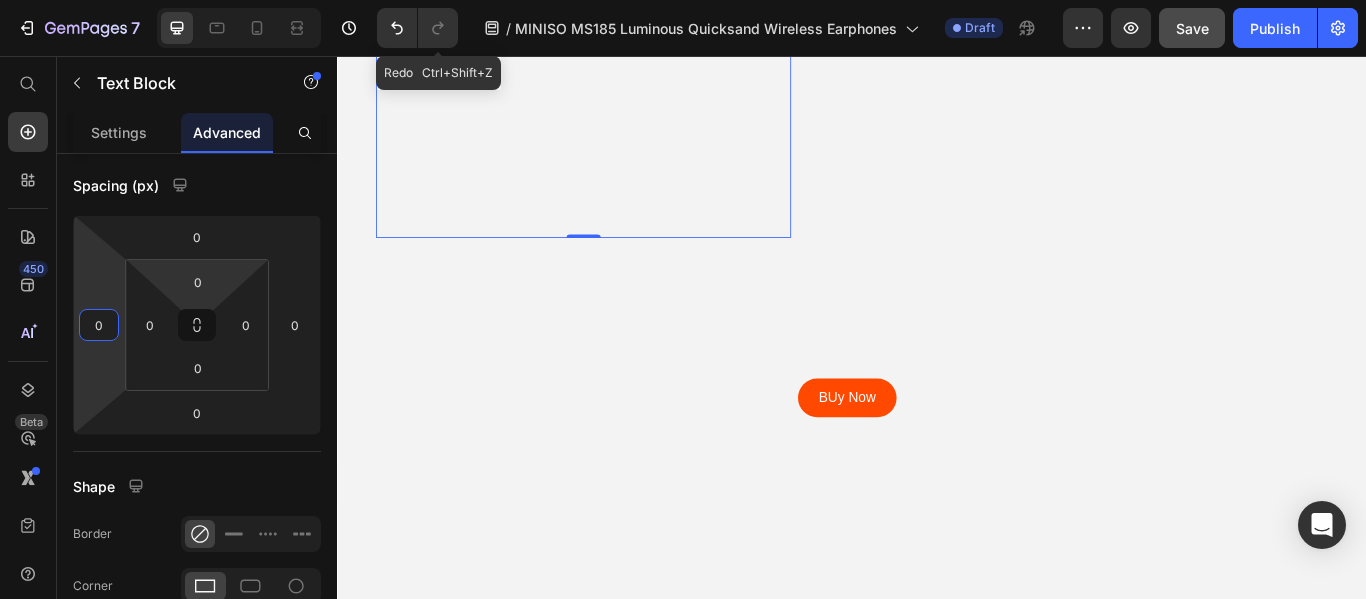 scroll, scrollTop: 0, scrollLeft: 0, axis: both 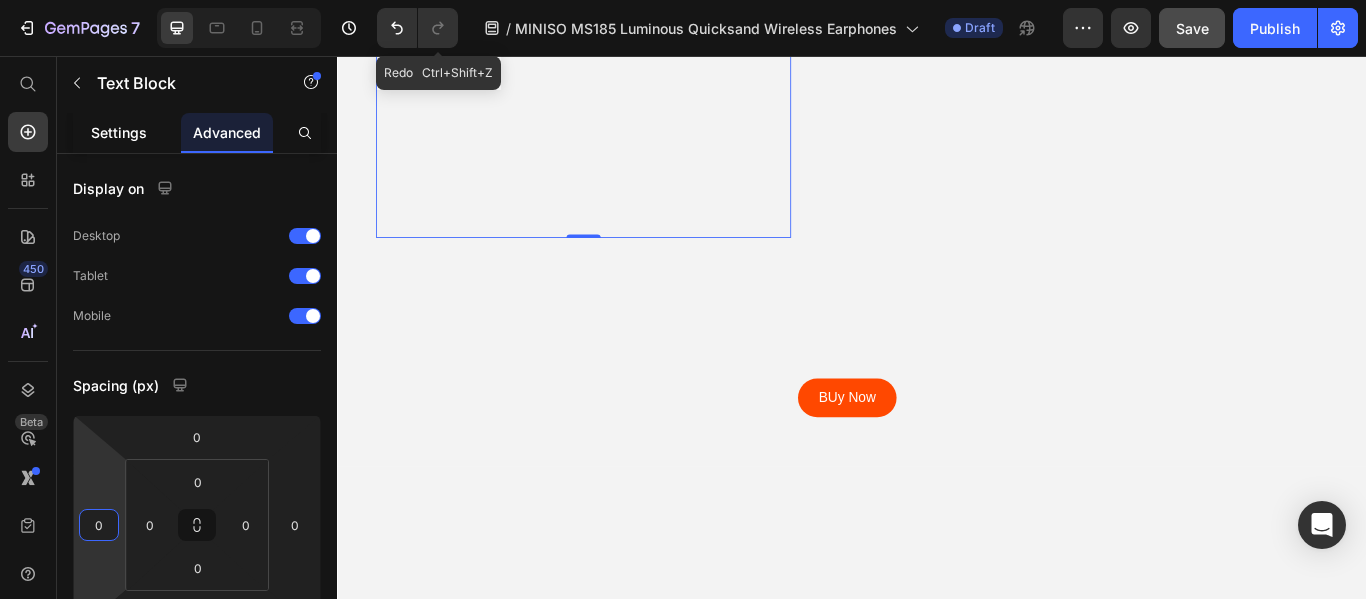 click on "Settings" at bounding box center [119, 132] 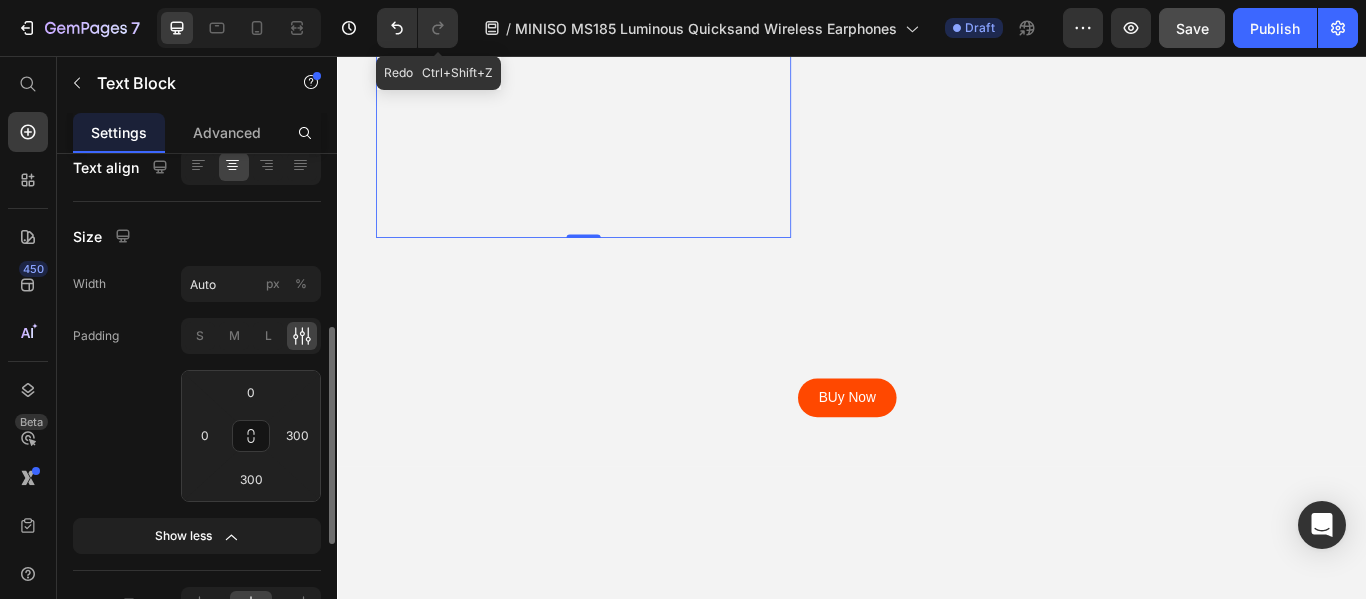 scroll, scrollTop: 600, scrollLeft: 0, axis: vertical 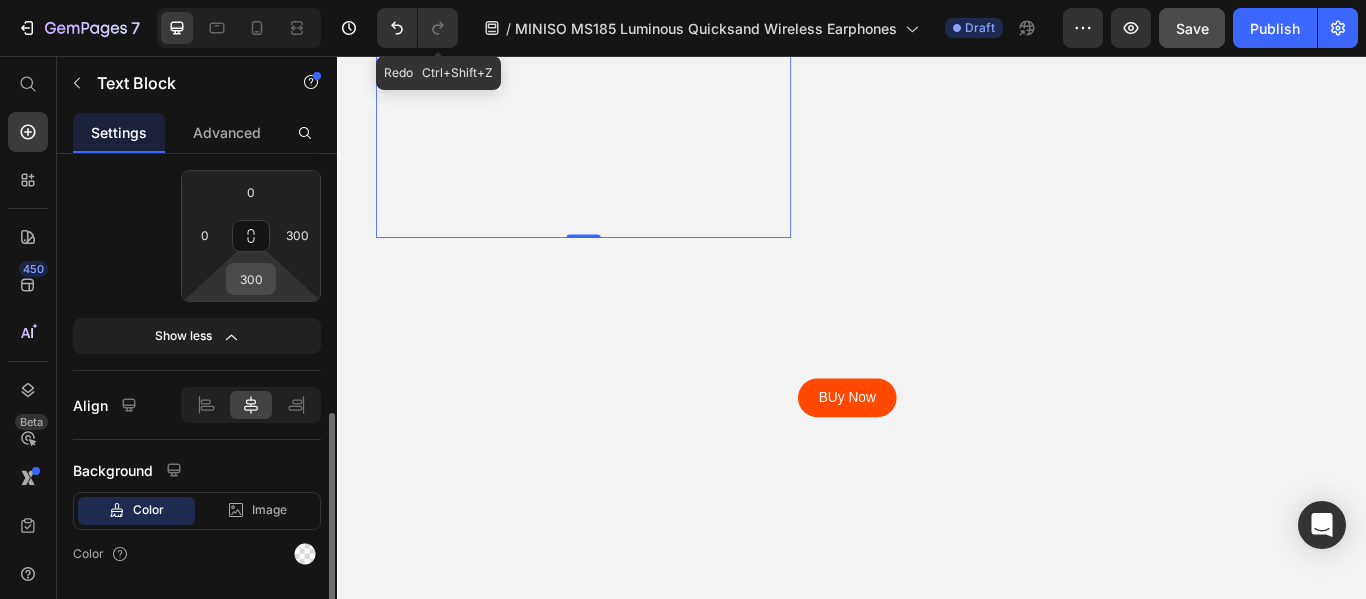 click on "300" at bounding box center (251, 279) 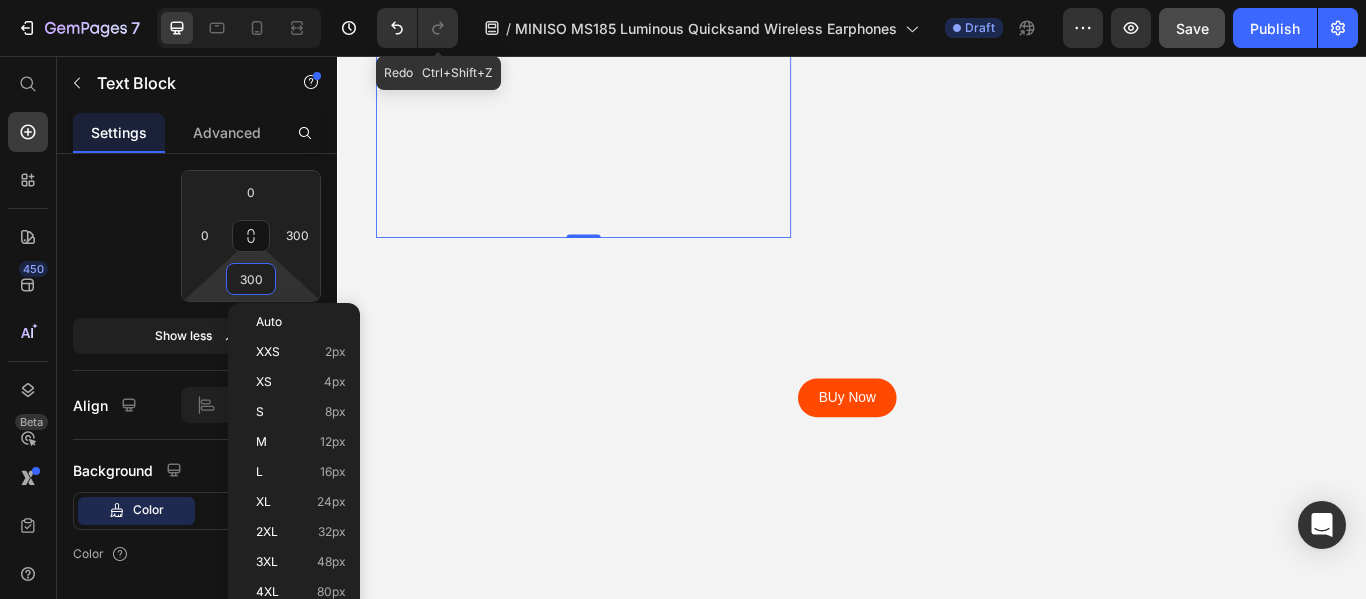 click on "300" at bounding box center (251, 279) 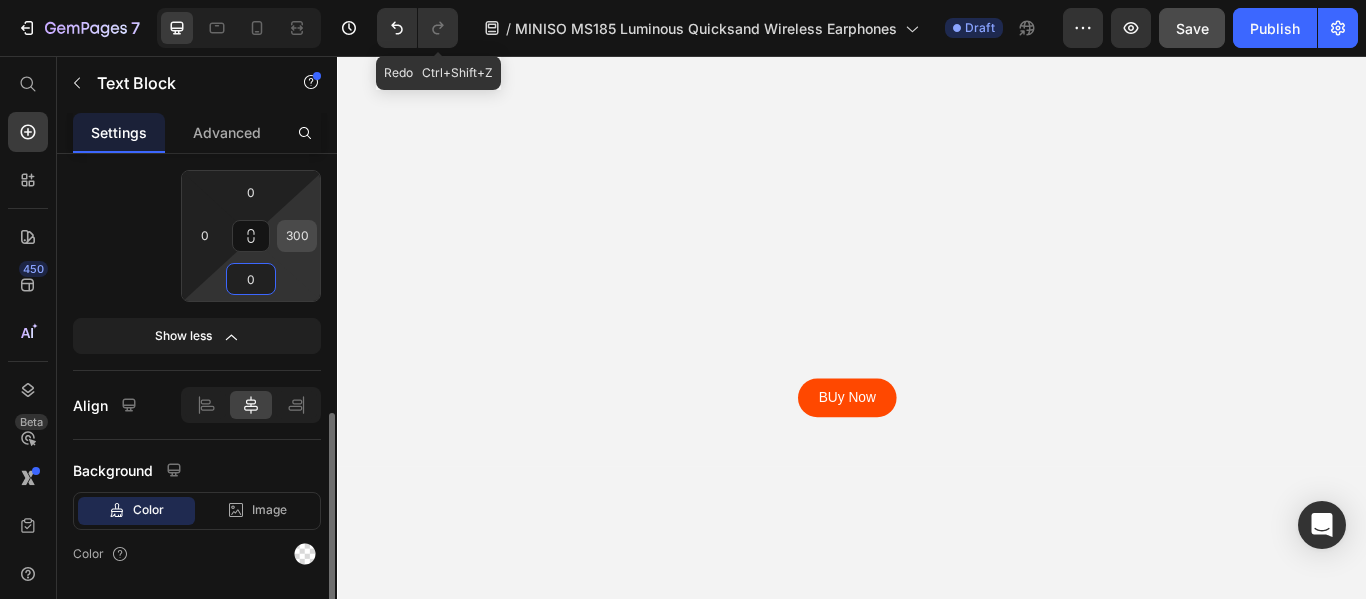 type on "0" 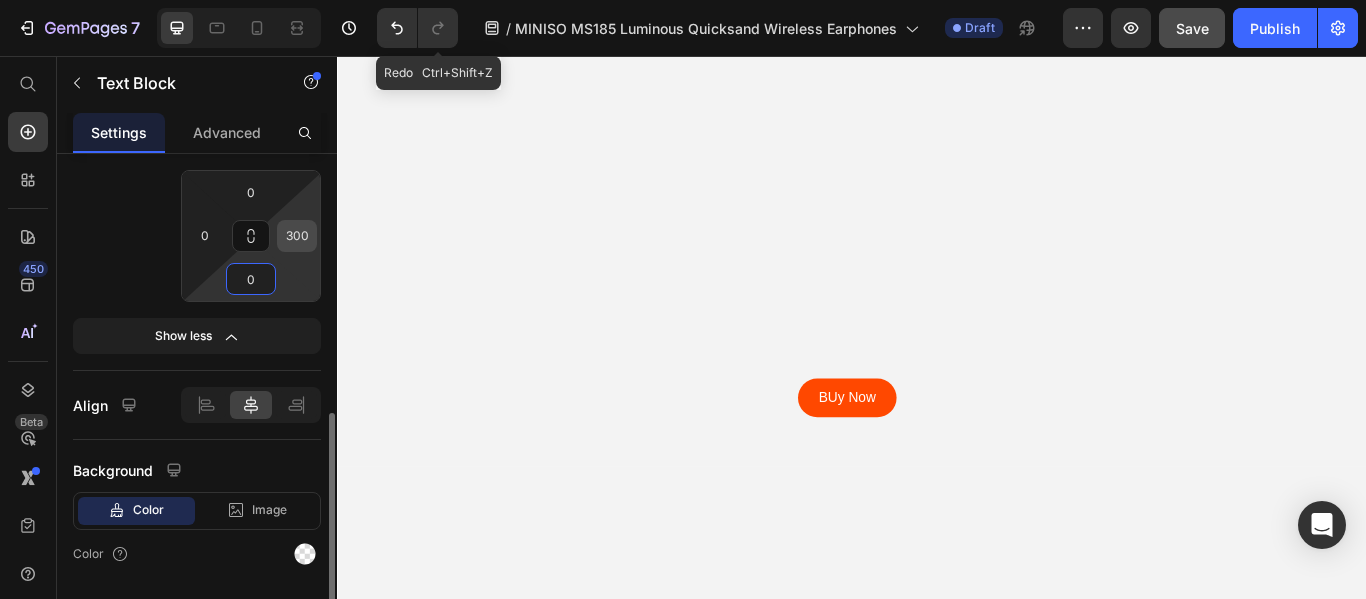 click on "300" at bounding box center (297, 236) 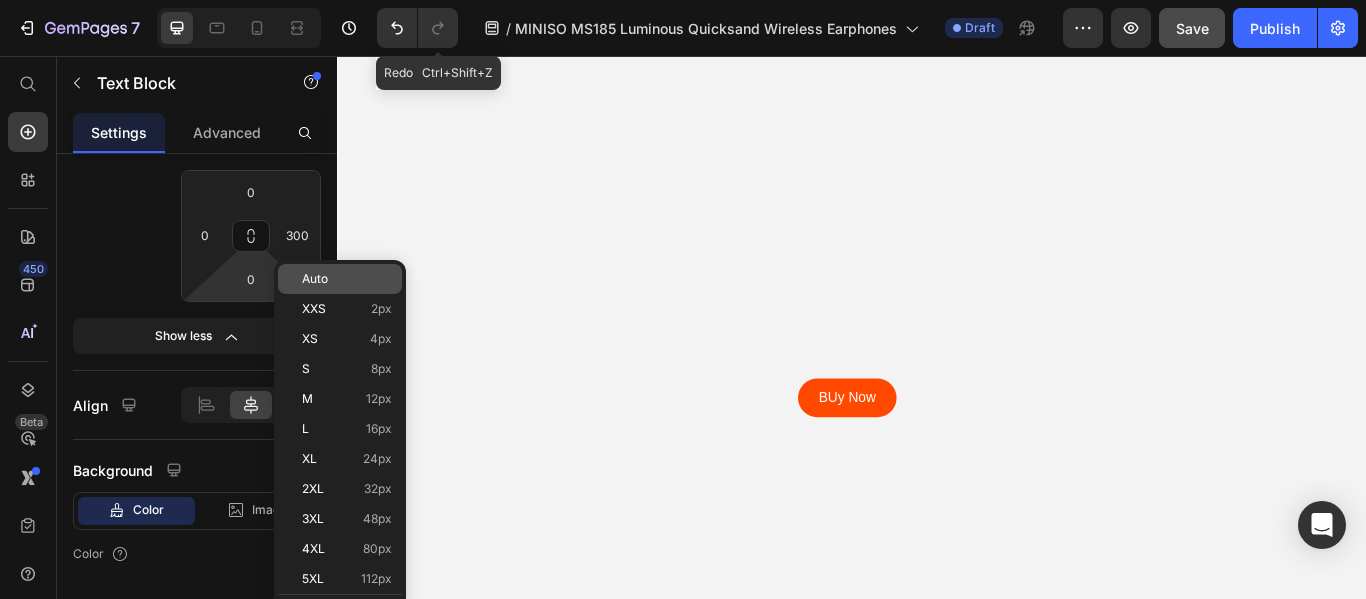 click on "Auto" at bounding box center (315, 279) 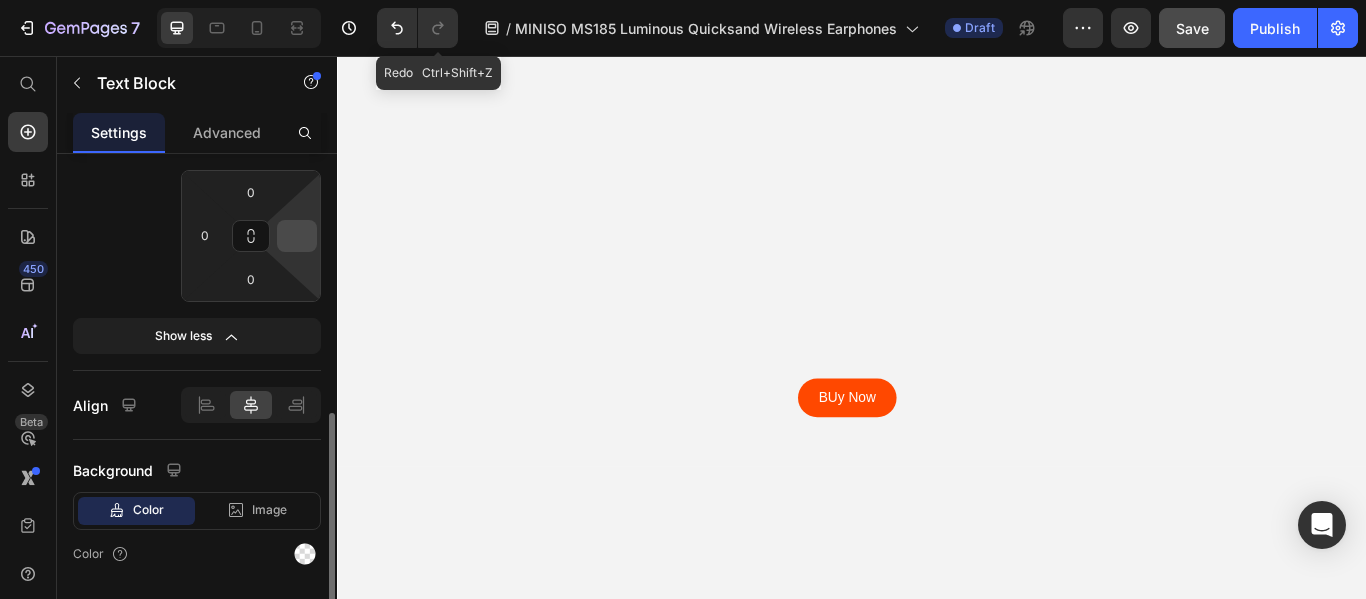 click at bounding box center (297, 236) 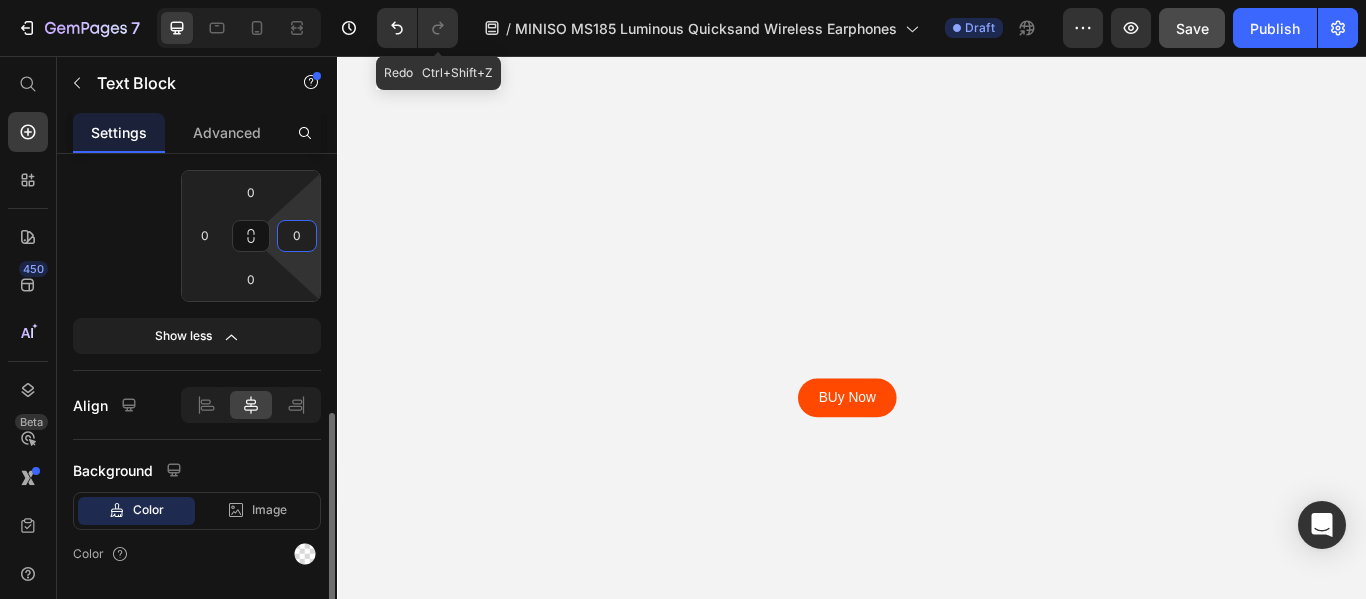 type on "0" 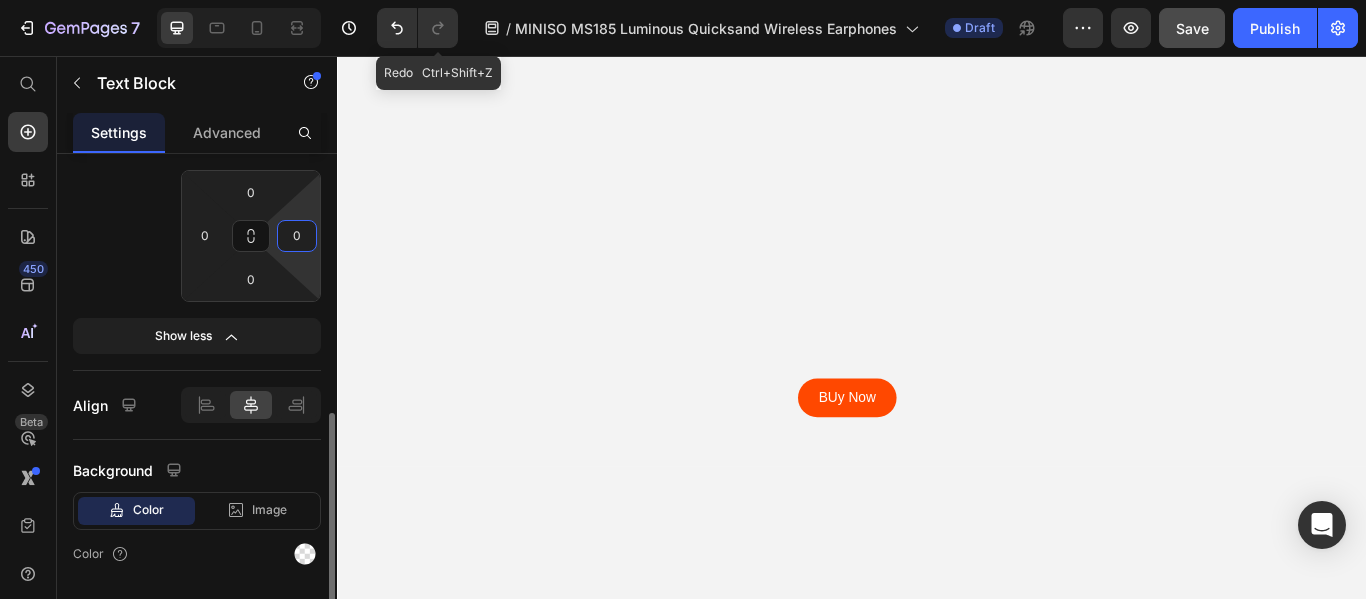 click on "Padding S M L 0 0 0 0" 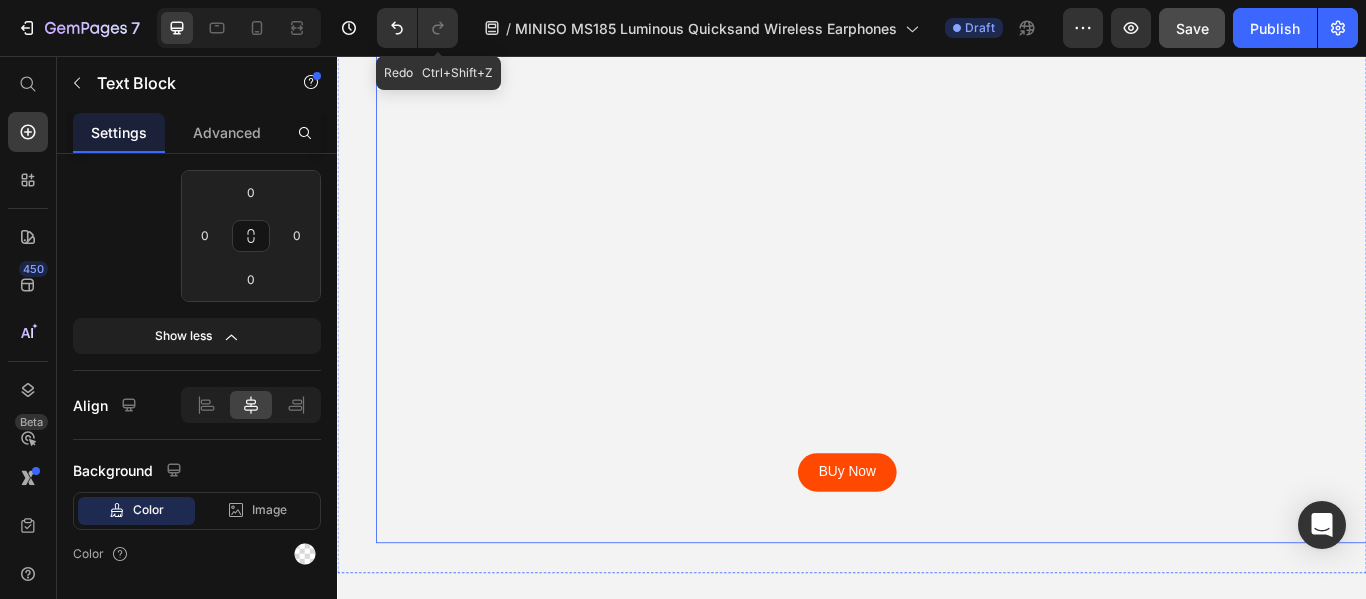 scroll, scrollTop: 0, scrollLeft: 0, axis: both 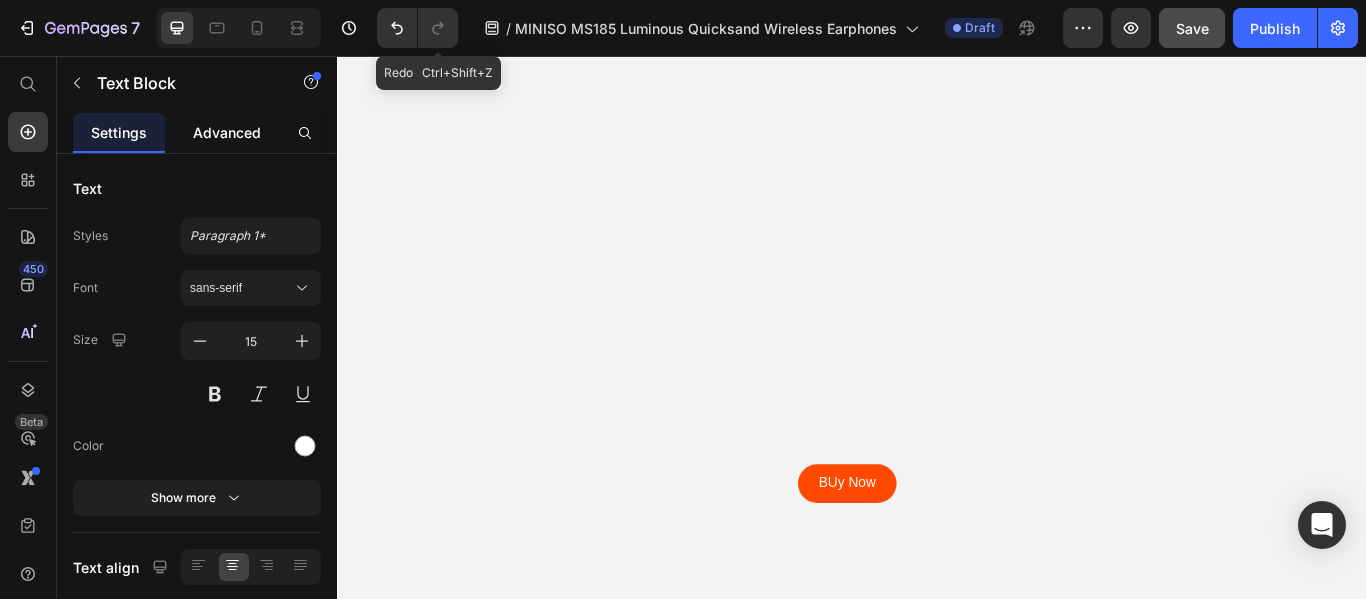 click on "Advanced" 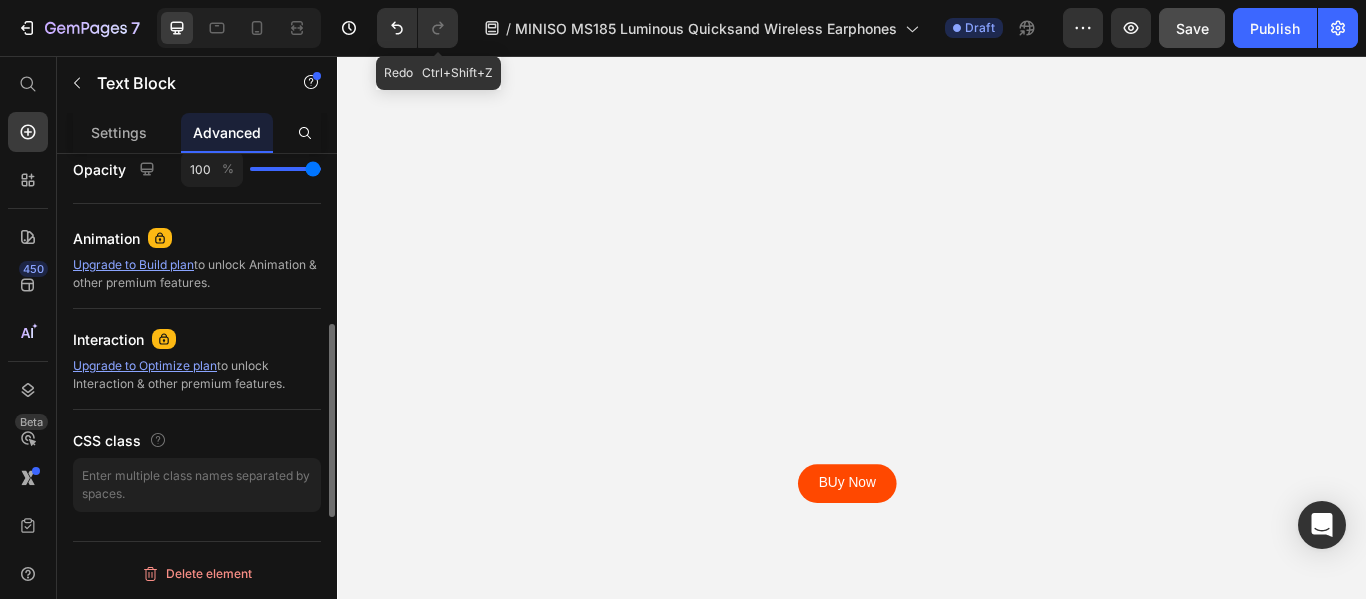 scroll, scrollTop: 503, scrollLeft: 0, axis: vertical 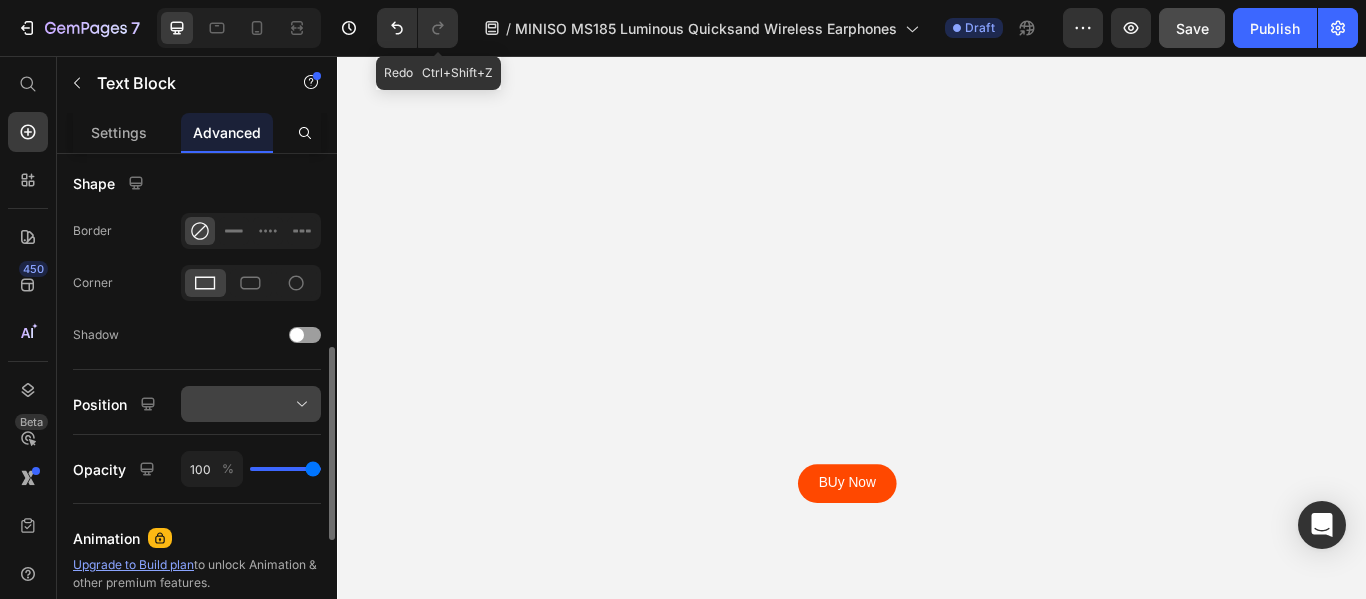 click at bounding box center [251, 404] 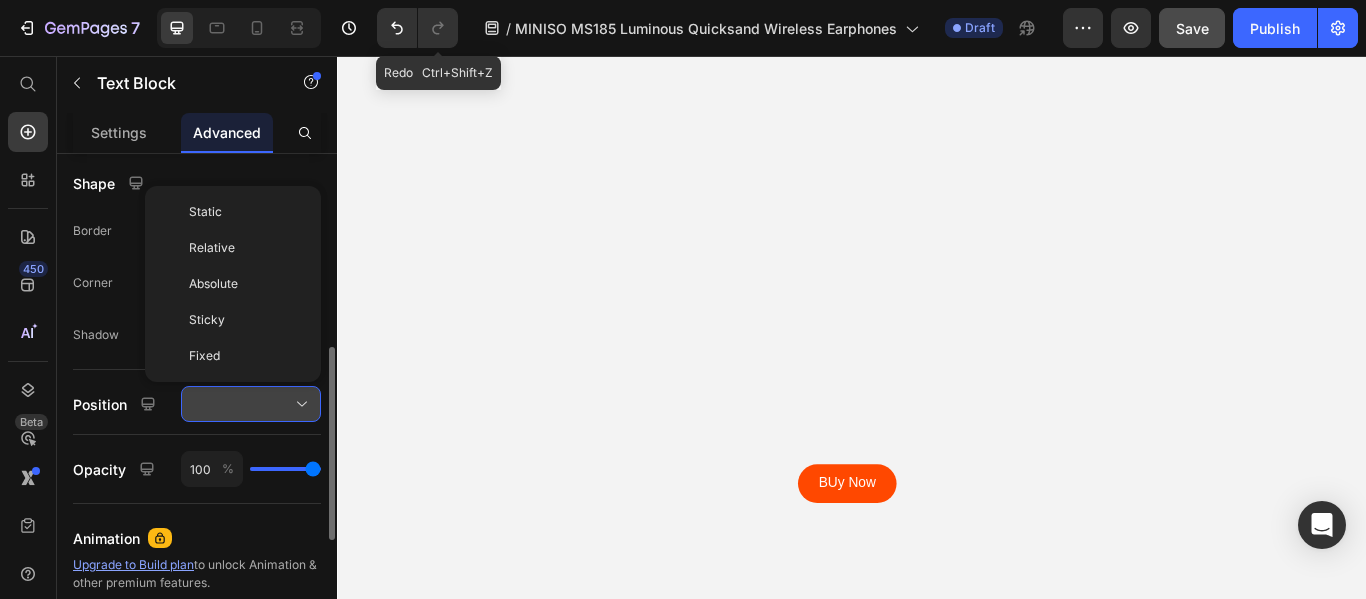 click at bounding box center (251, 404) 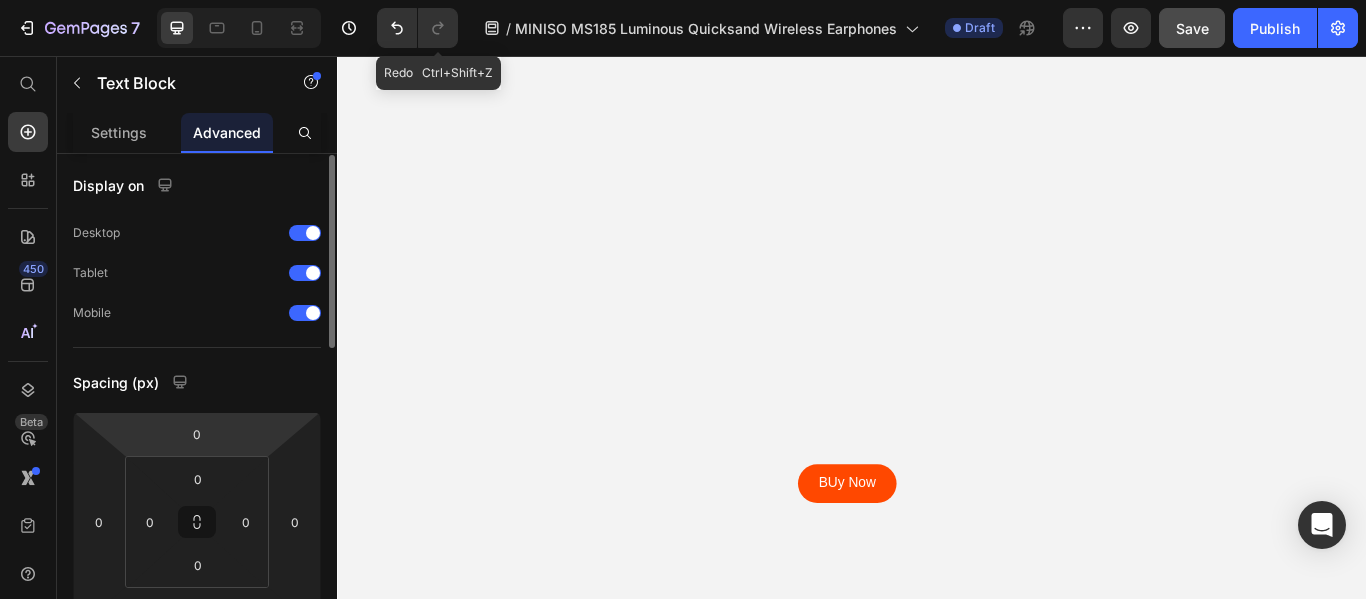 scroll, scrollTop: 0, scrollLeft: 0, axis: both 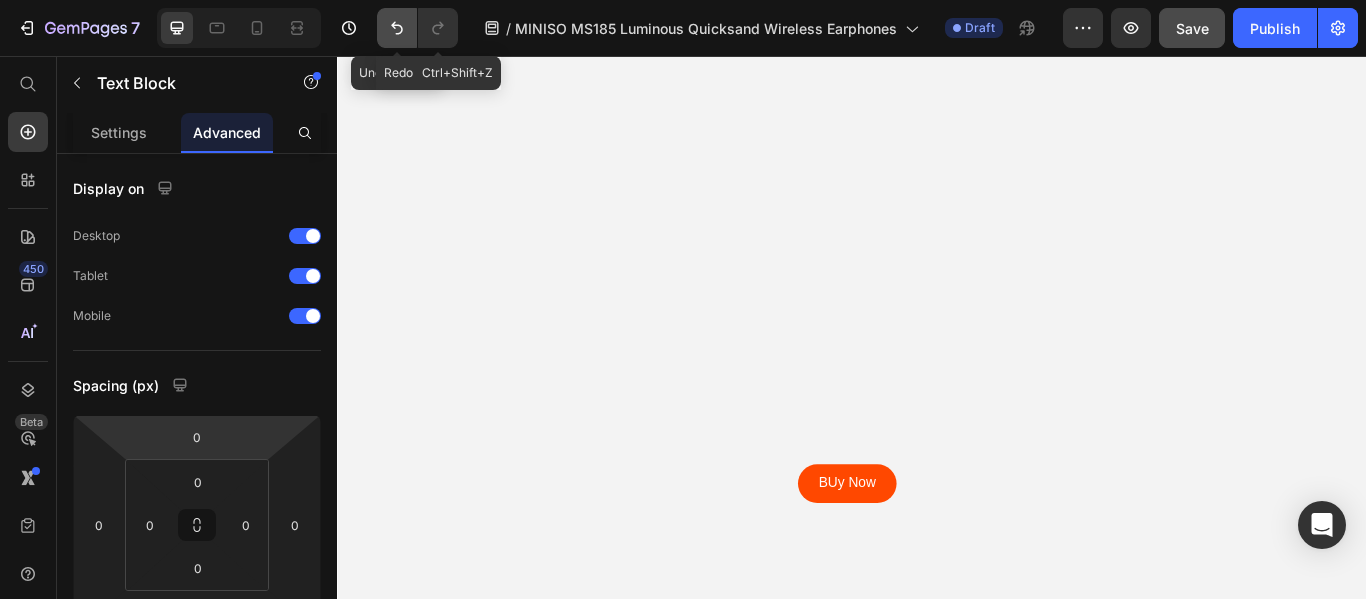 click 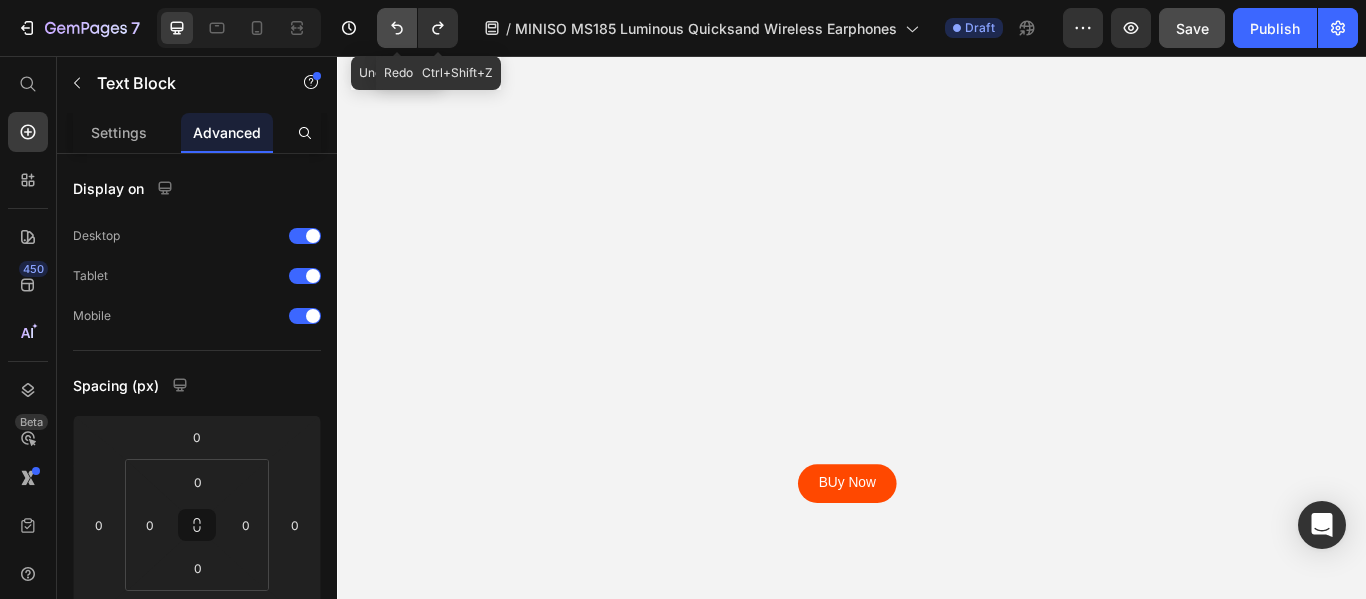 click 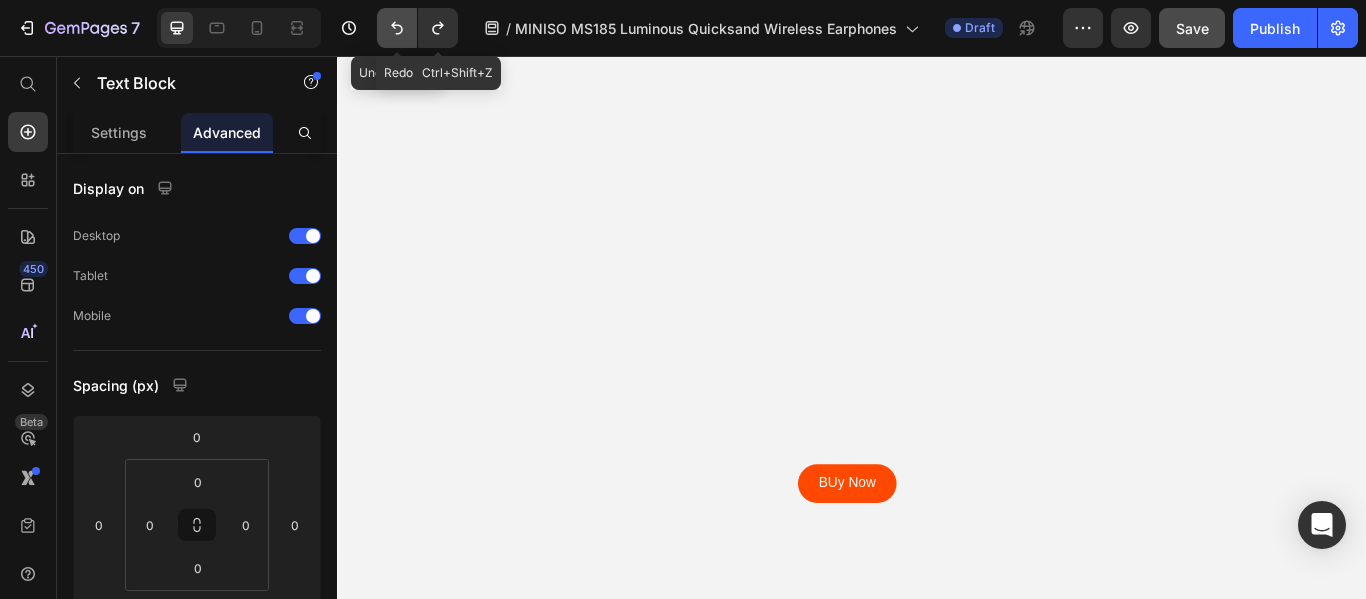 click 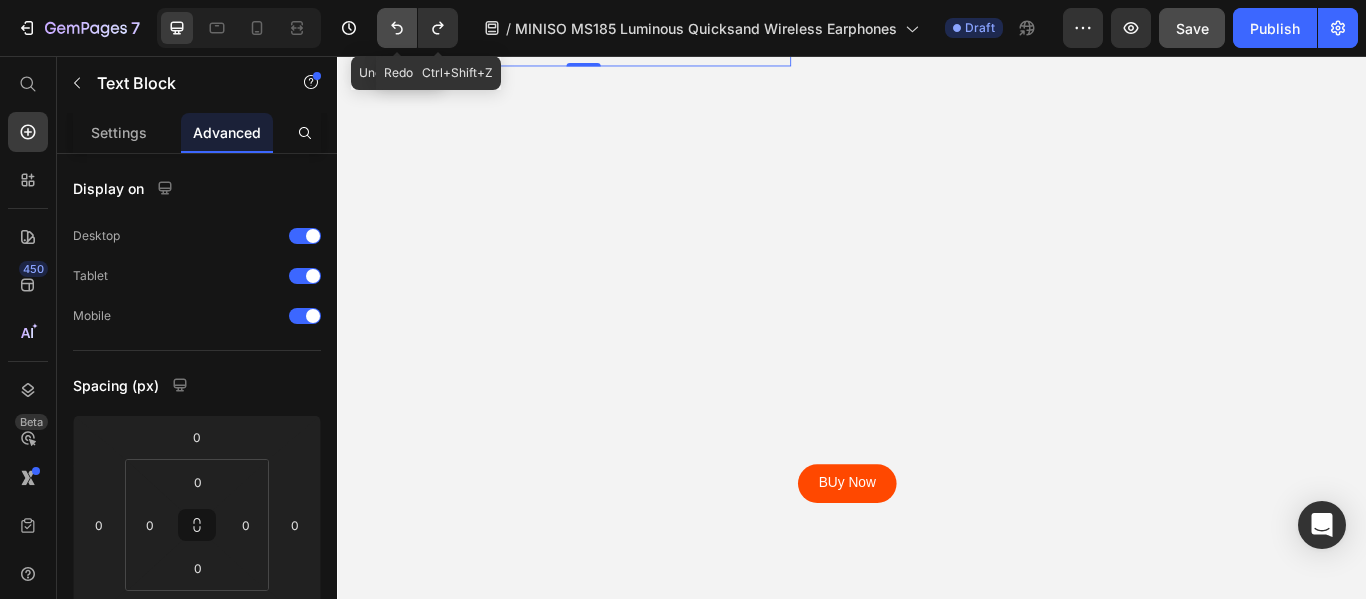 click 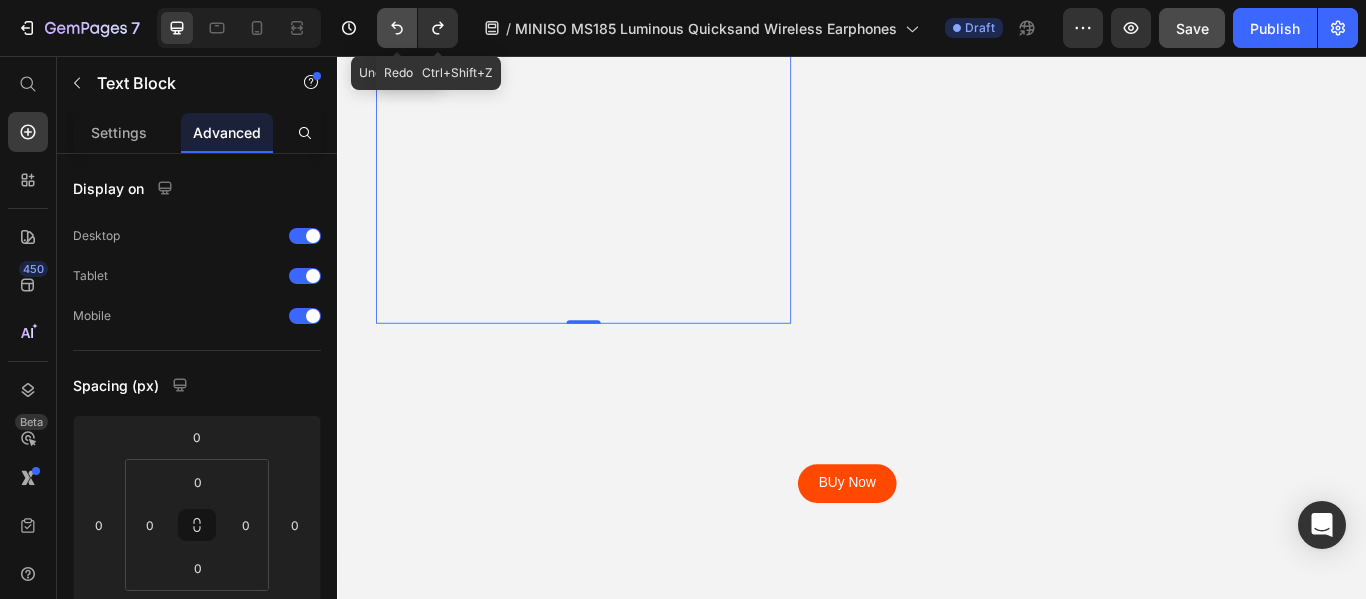 click 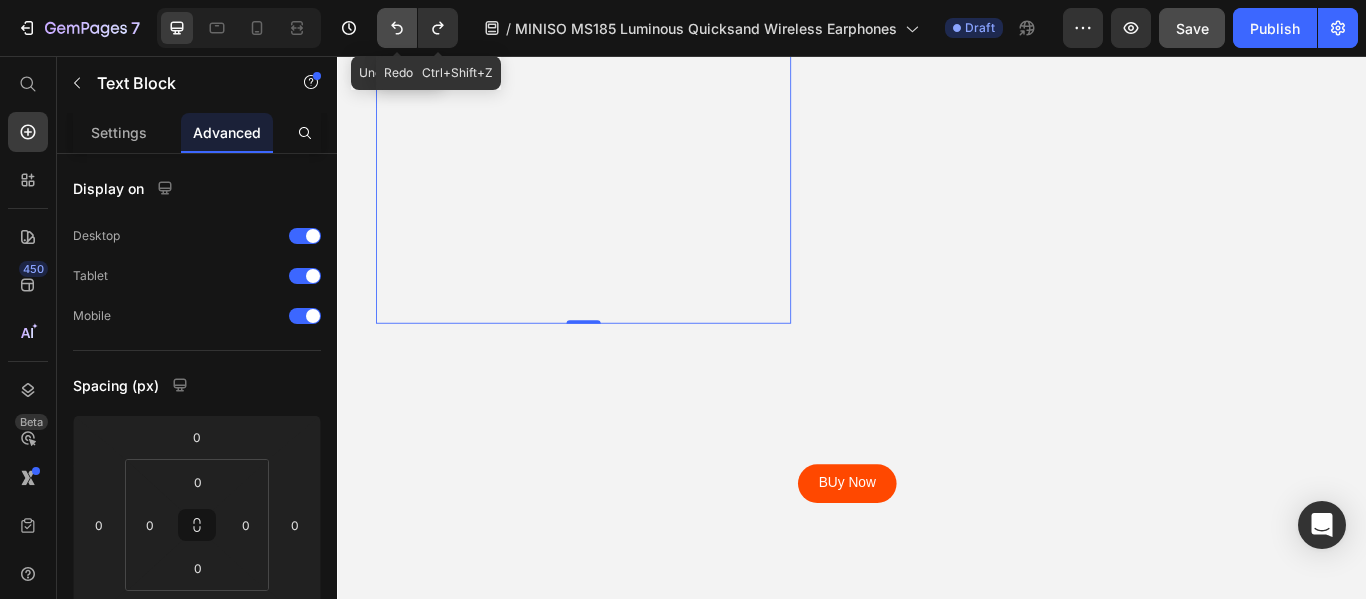 click 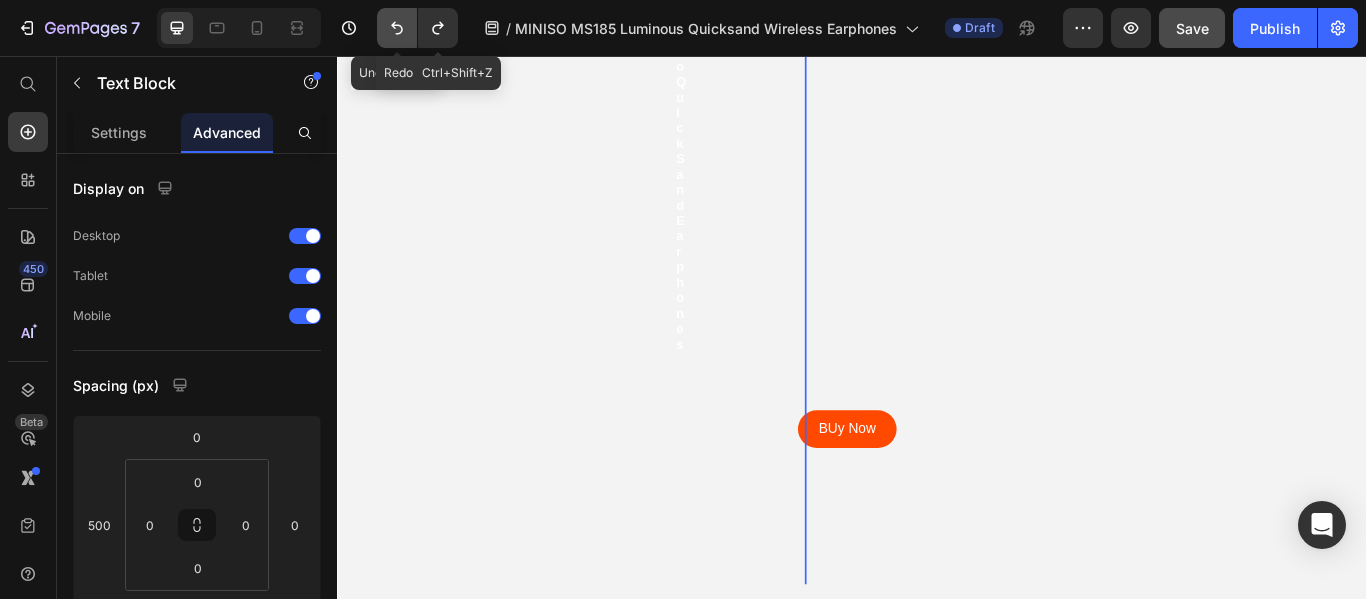 click 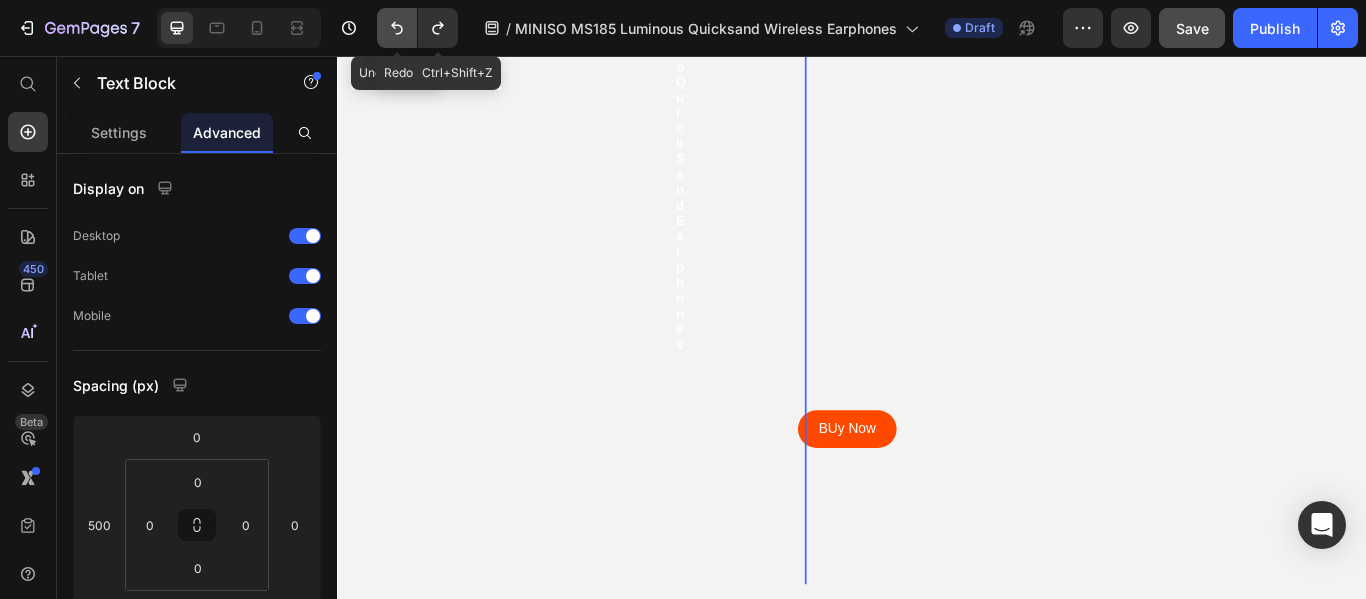 click 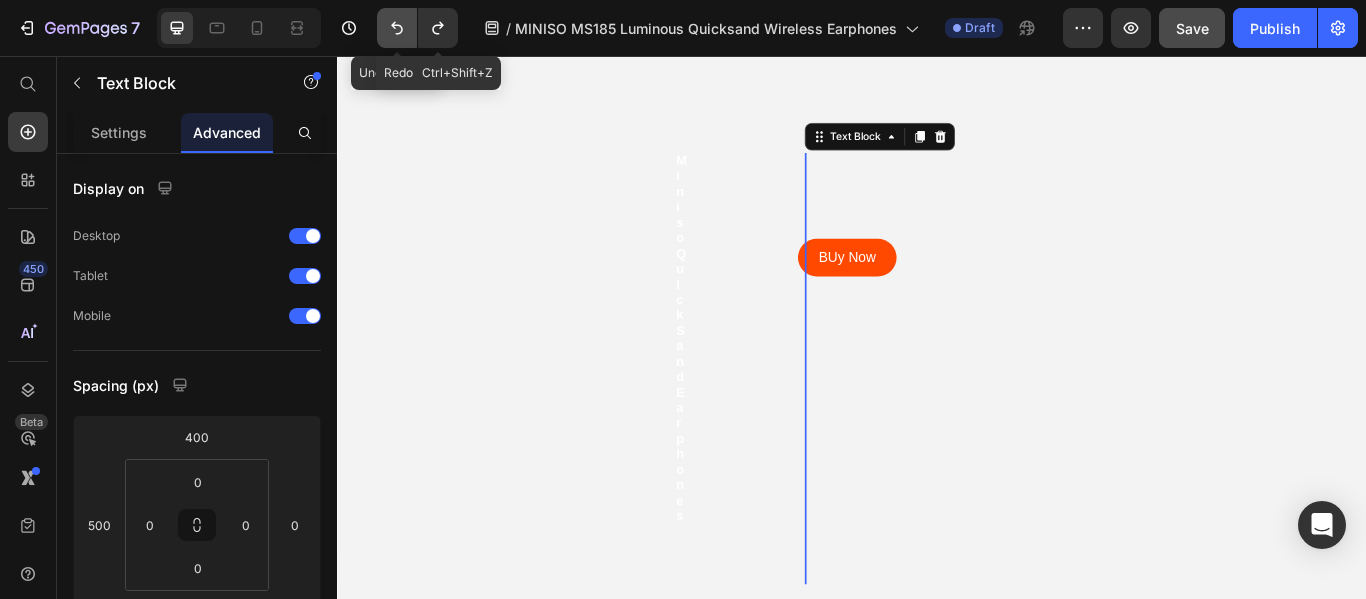 click 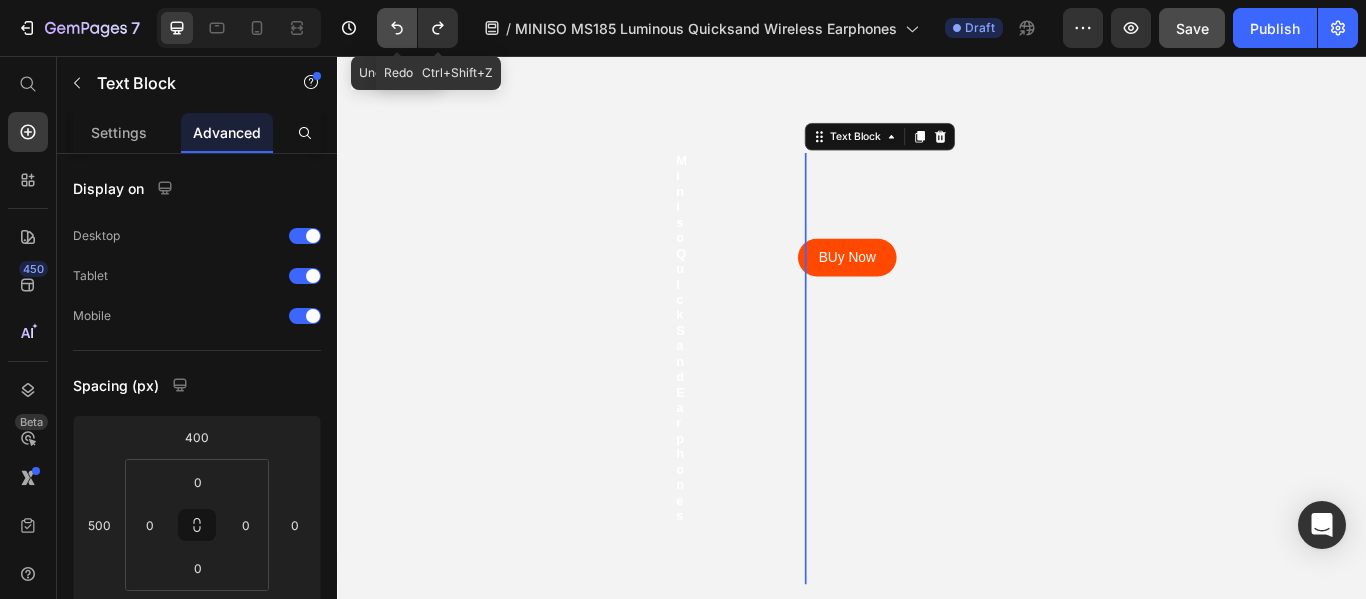click 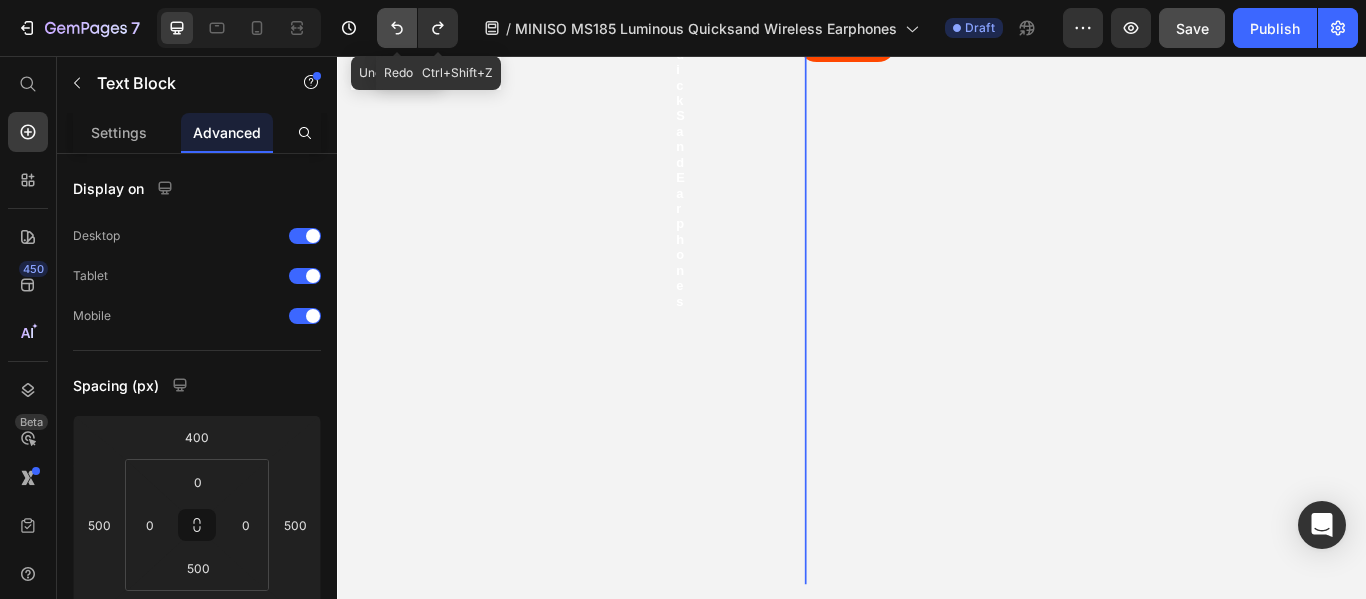click 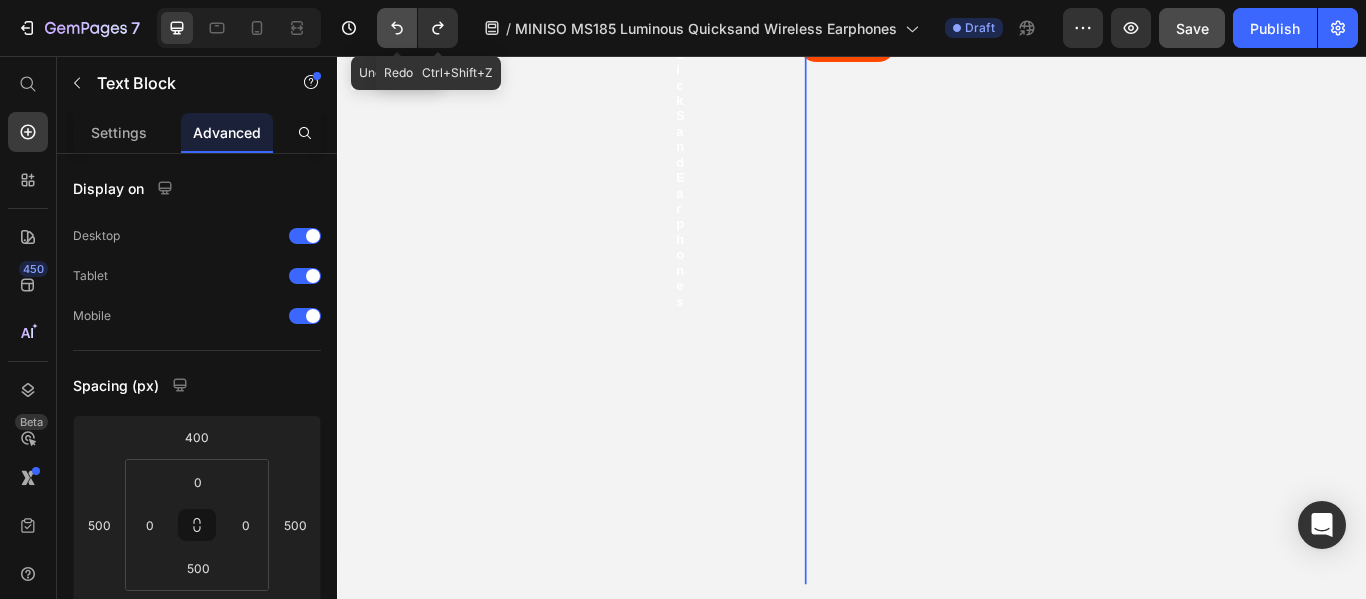 click 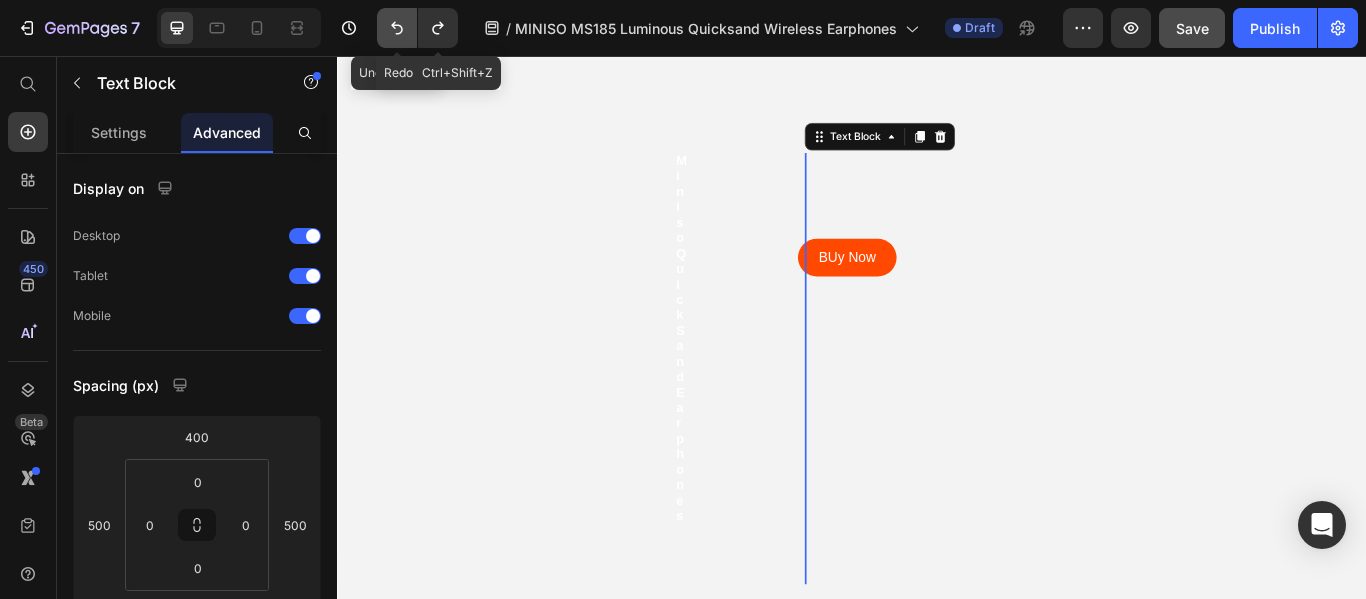 click 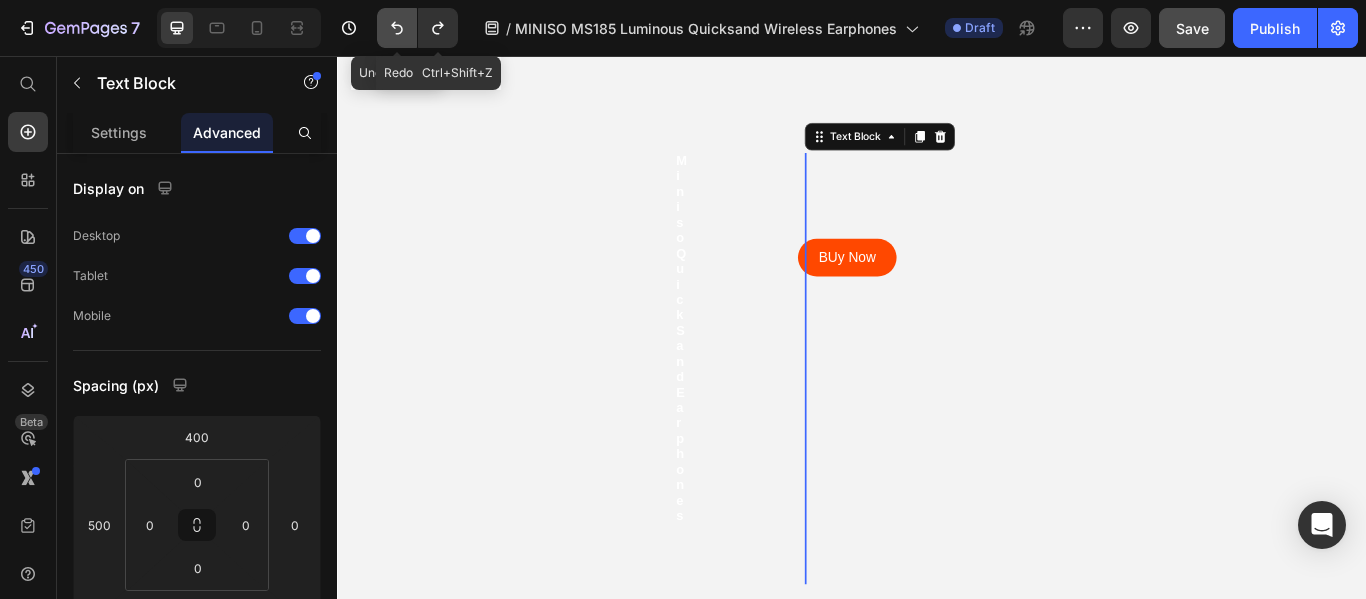 click 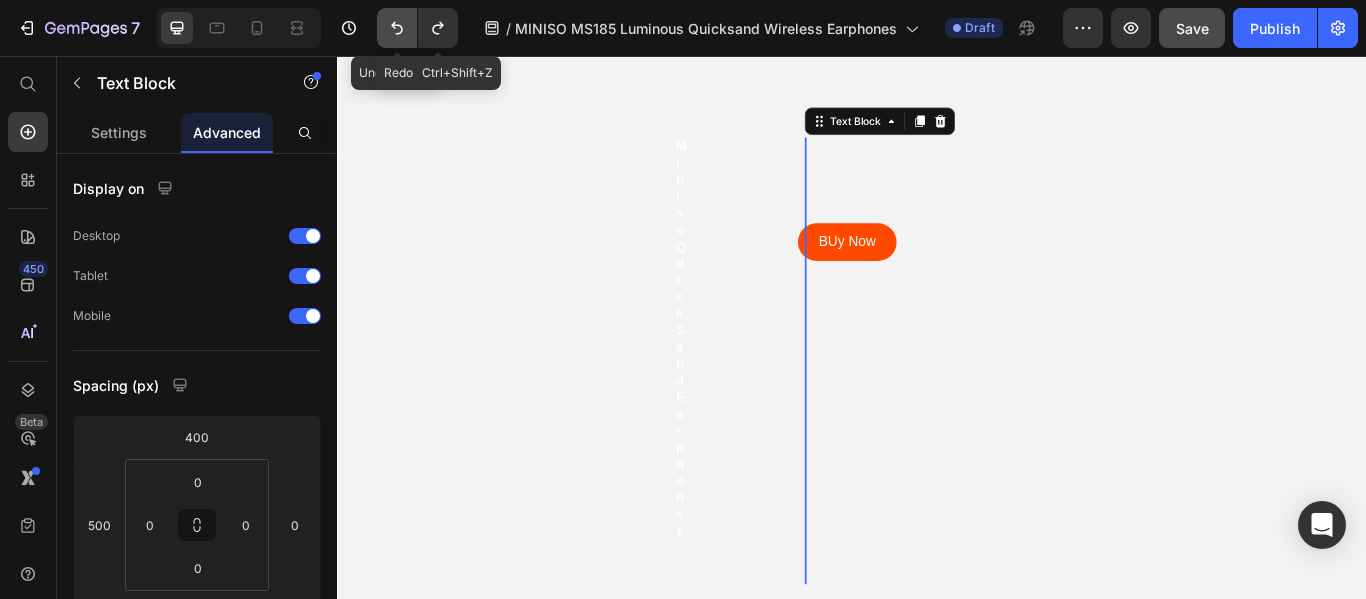 click 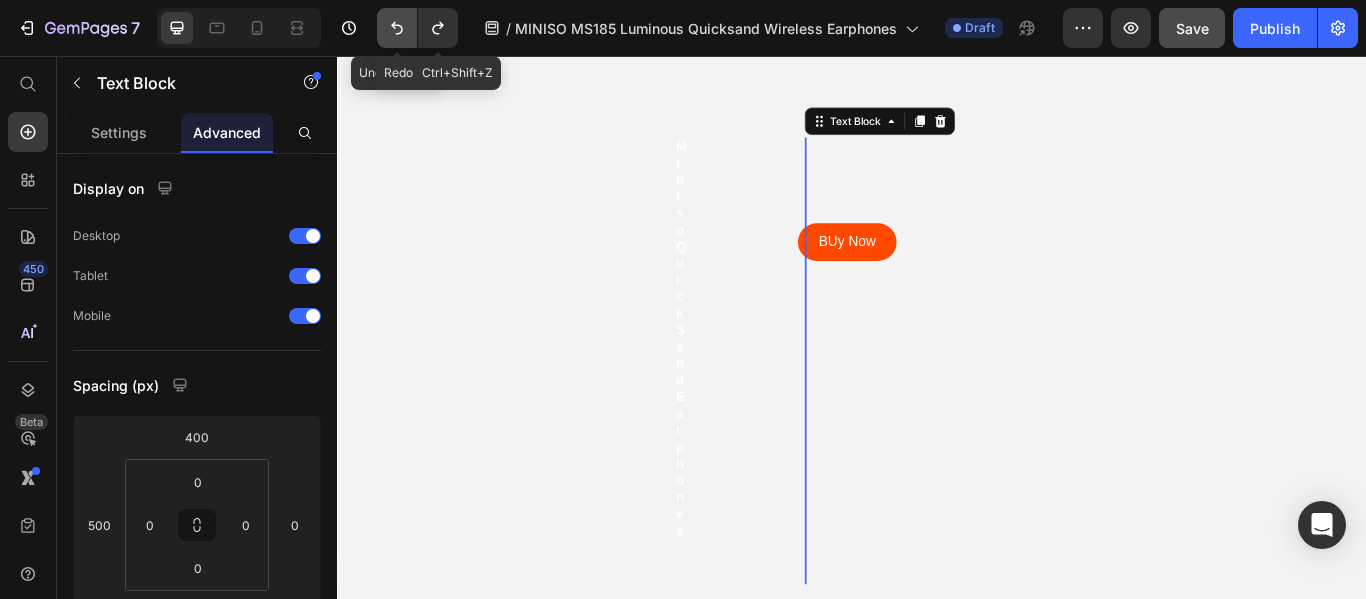 click 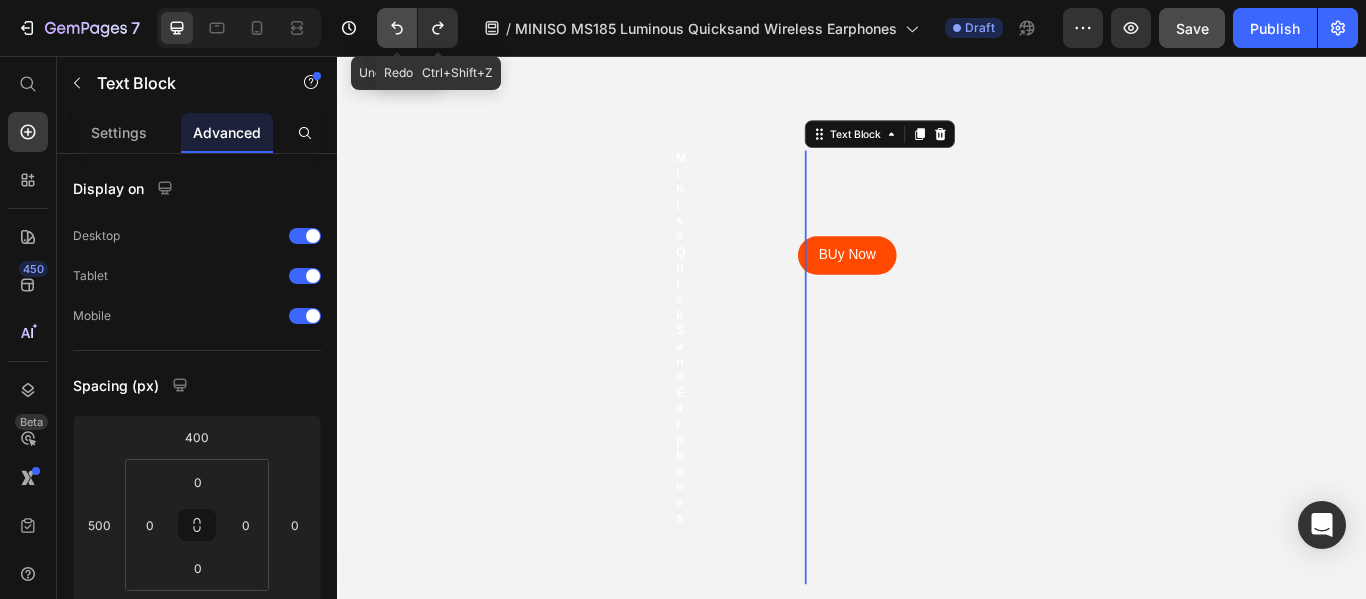 click 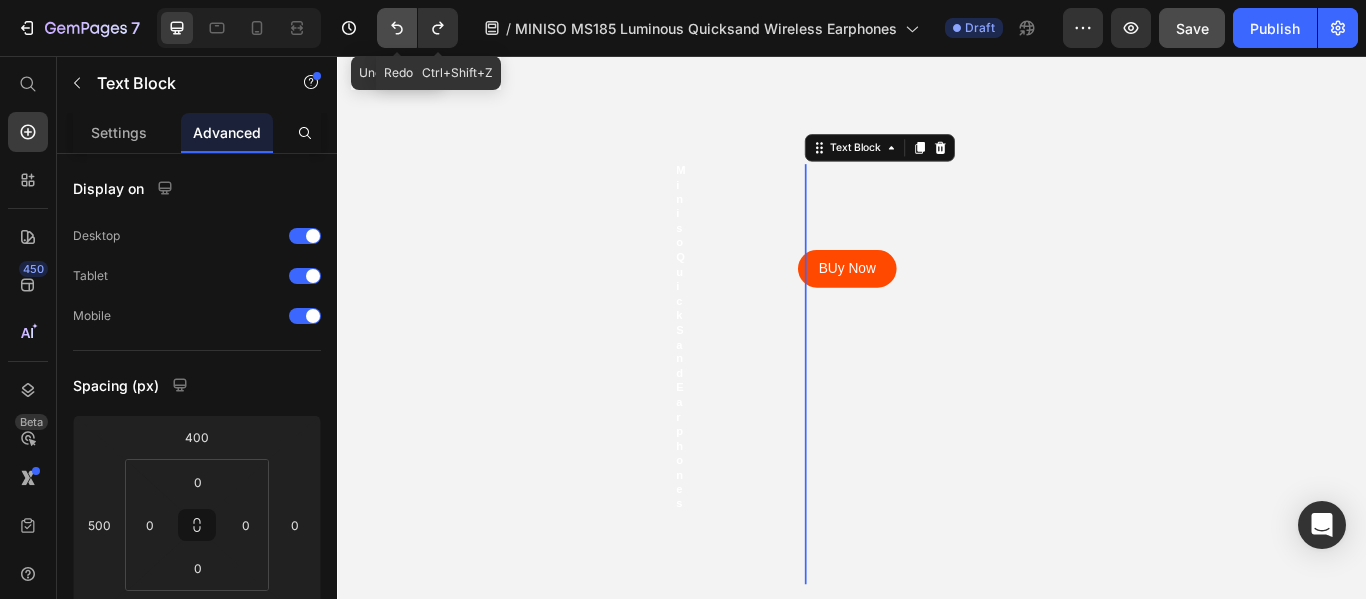 click 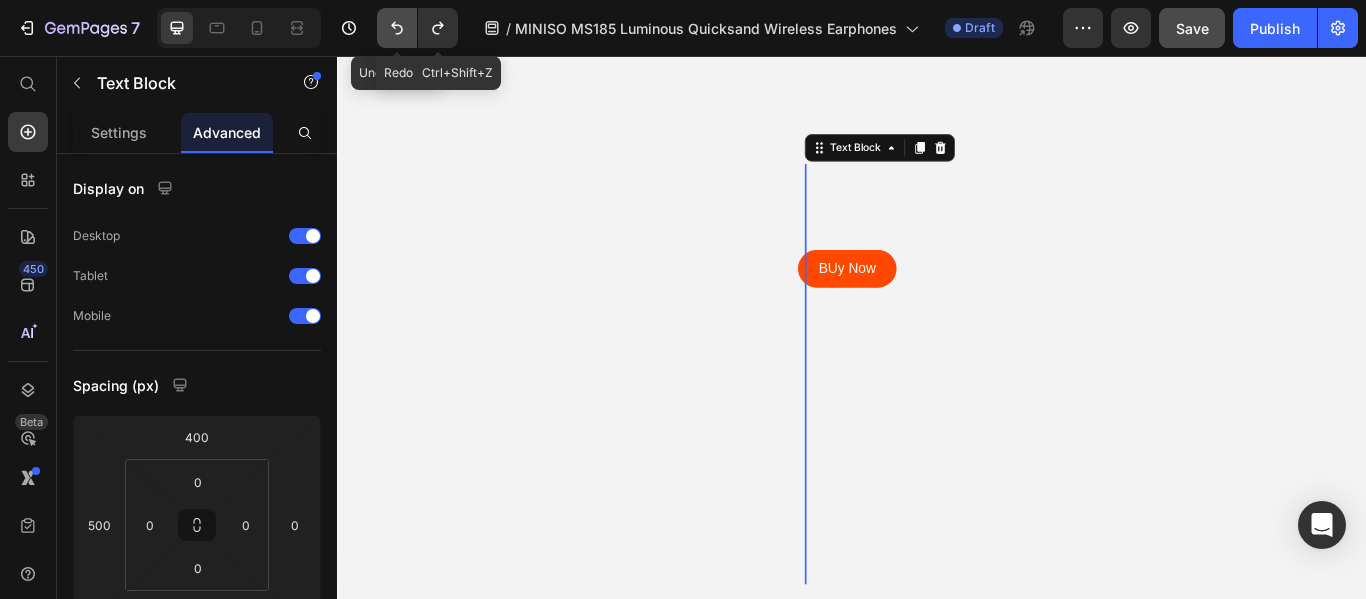 click 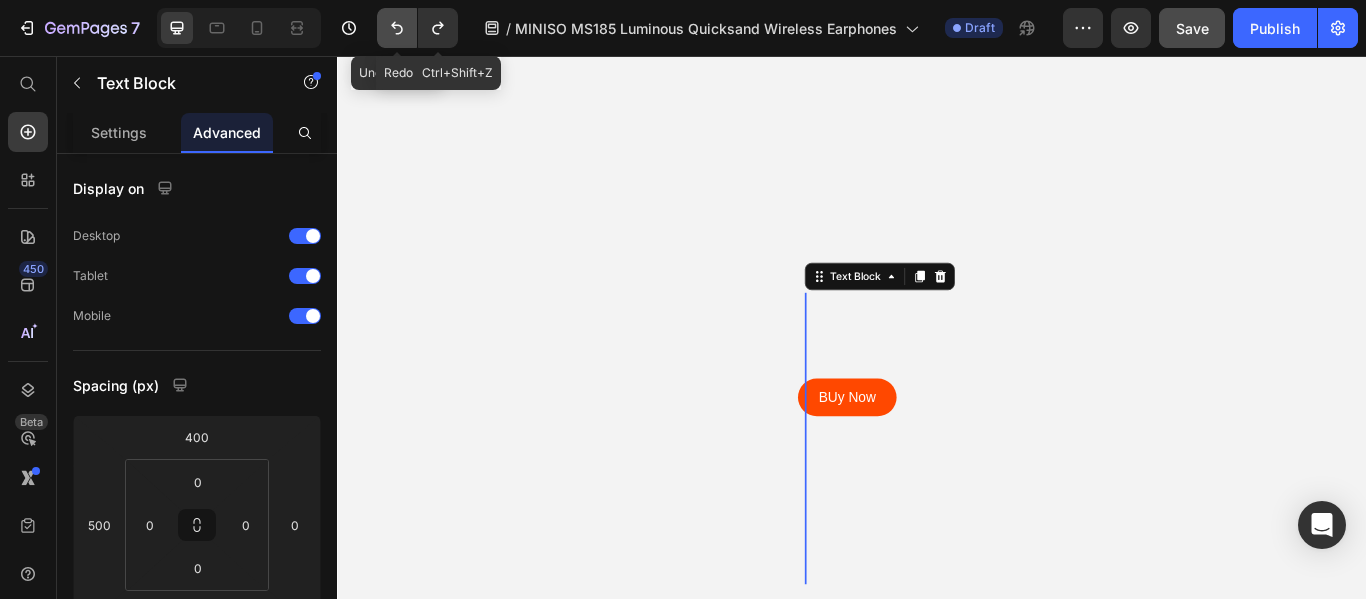 click 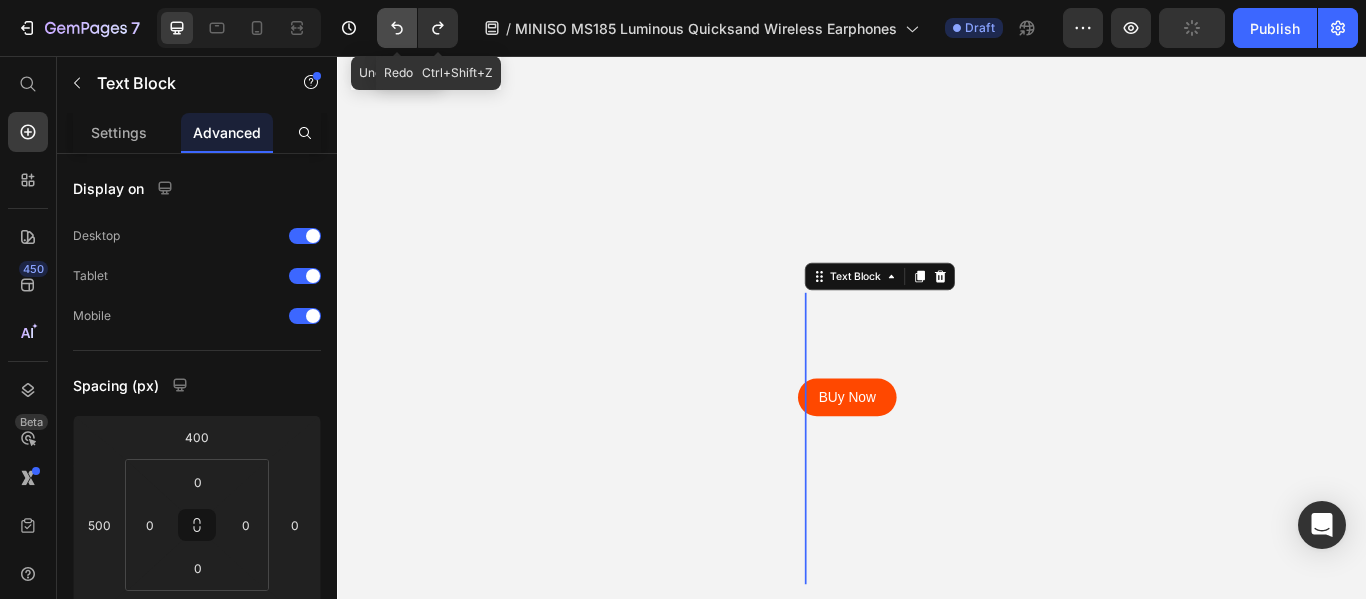 click 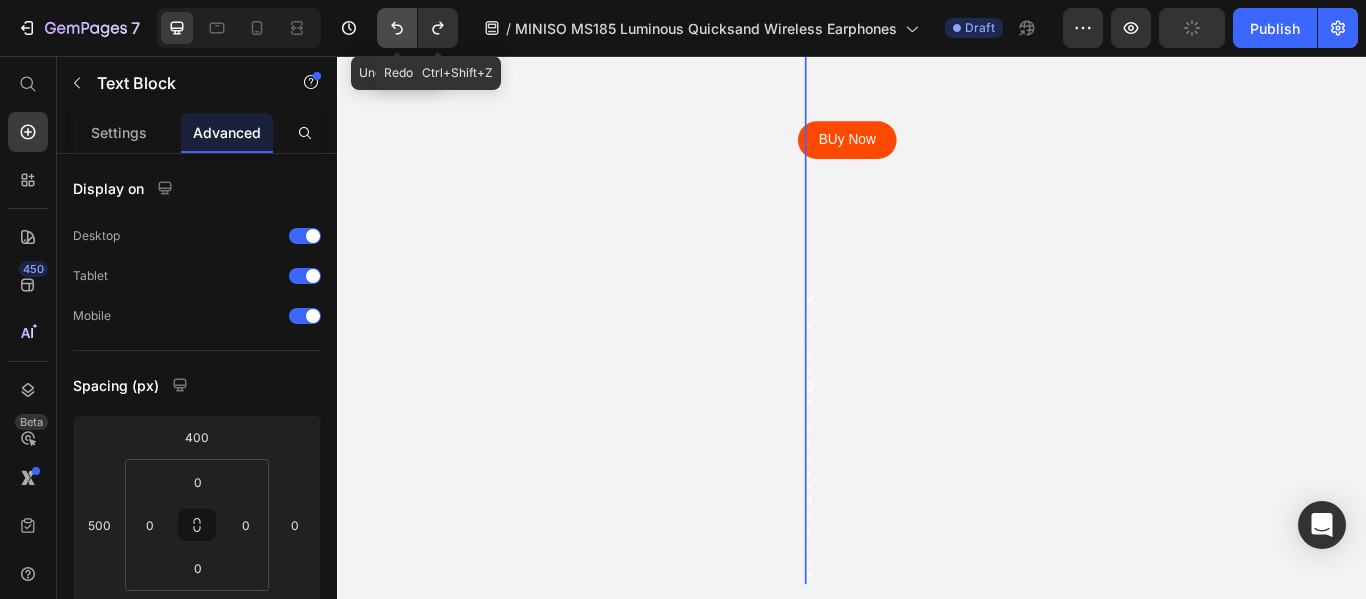 click 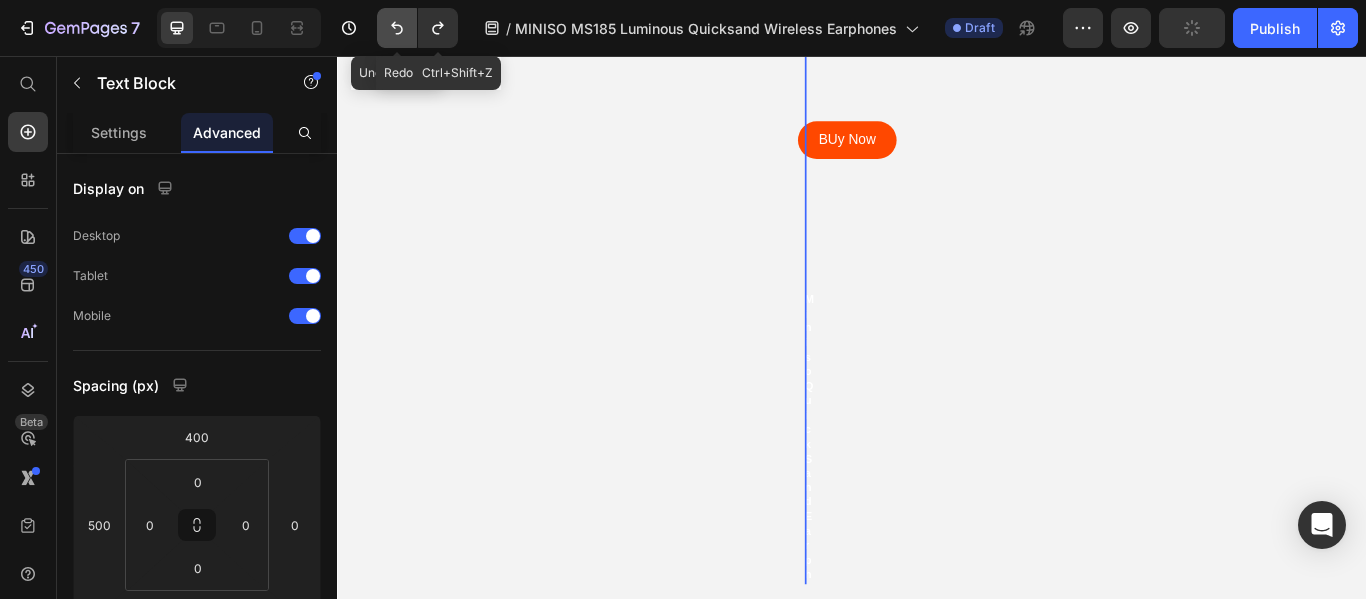 click 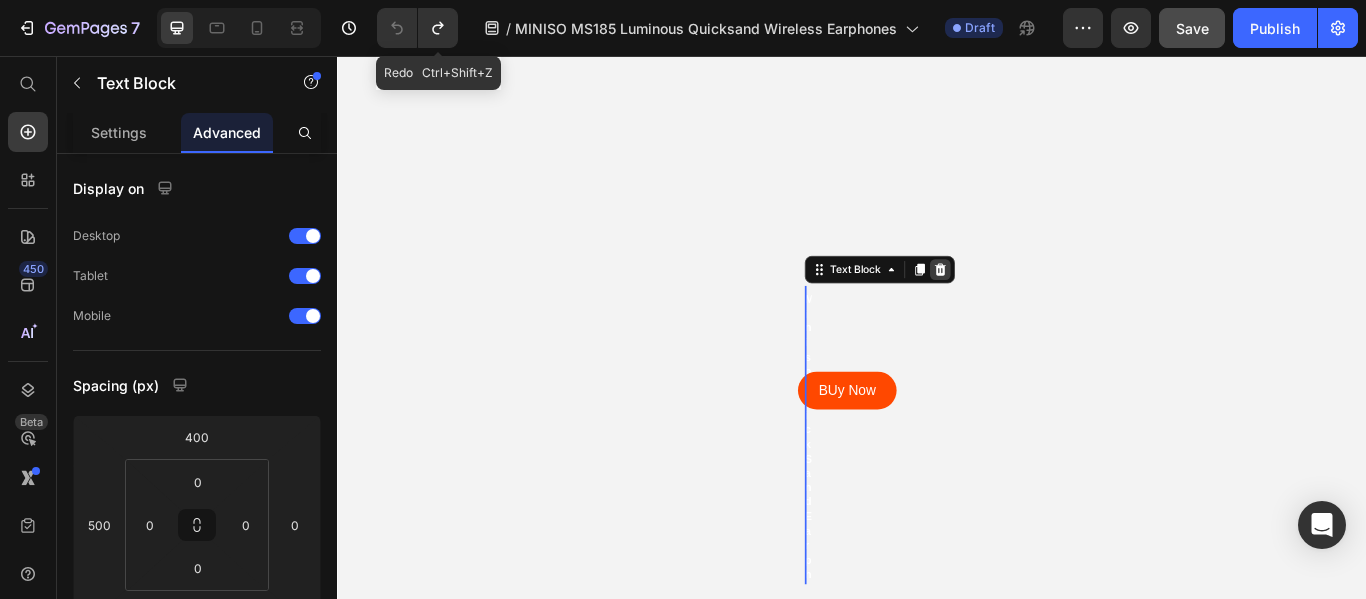 click 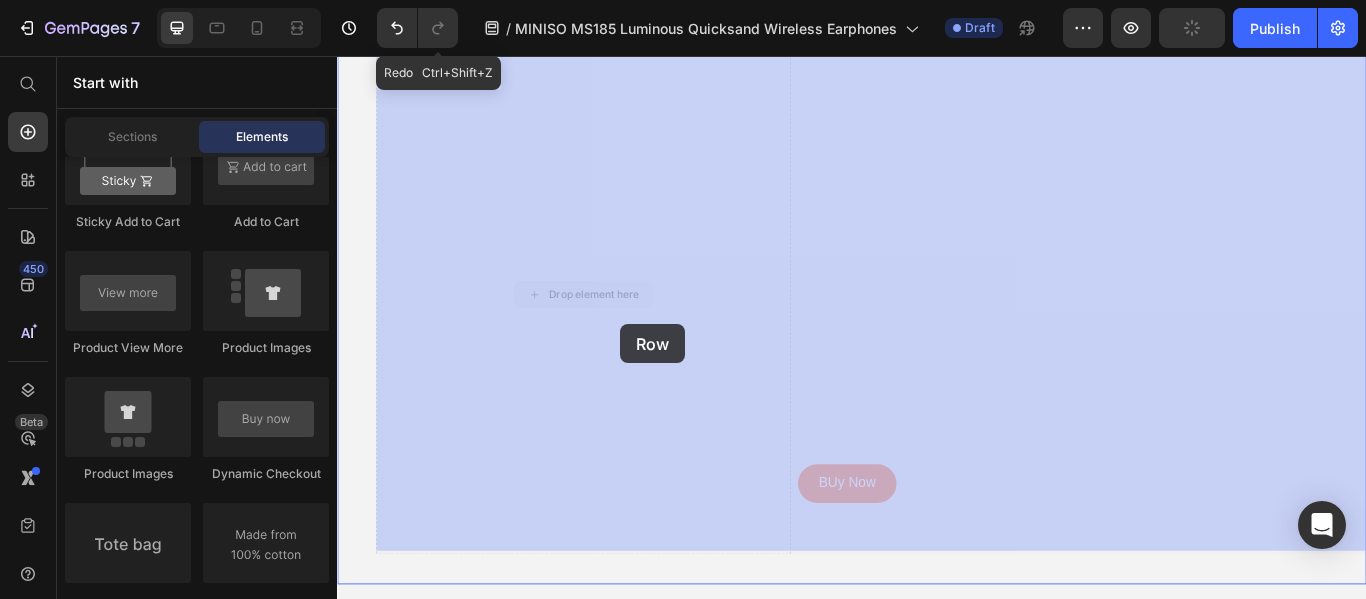drag, startPoint x: 635, startPoint y: 331, endPoint x: 667, endPoint y: 369, distance: 49.67897 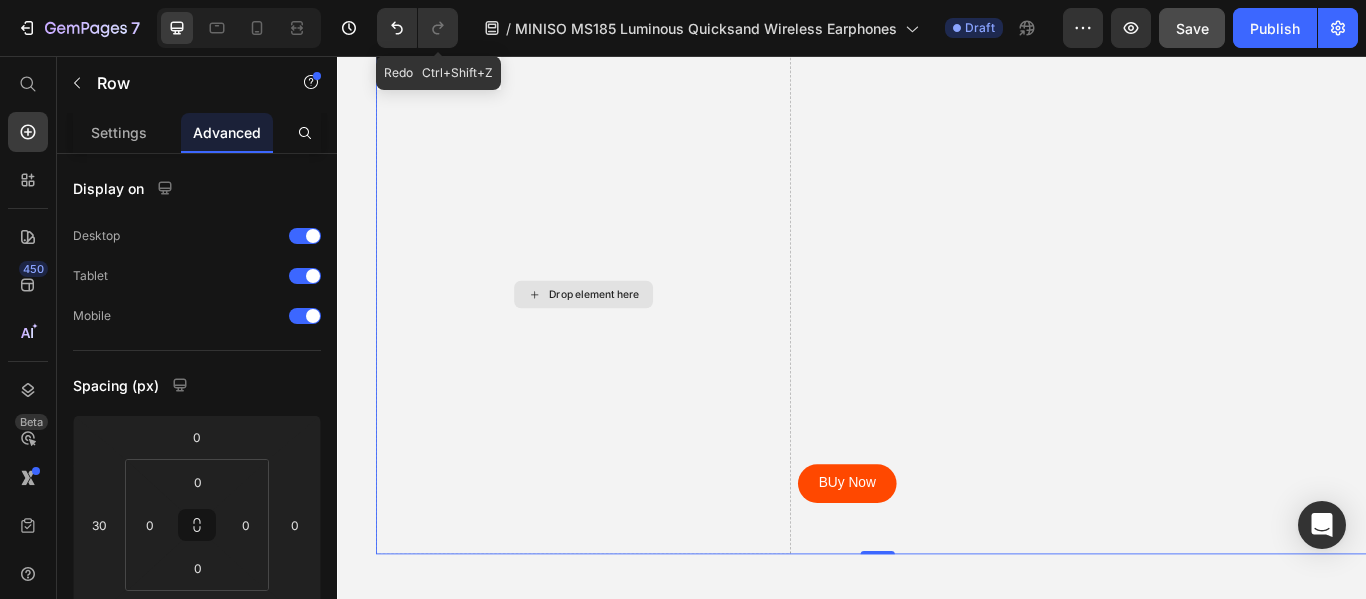 click on "Drop element here" at bounding box center [636, 334] 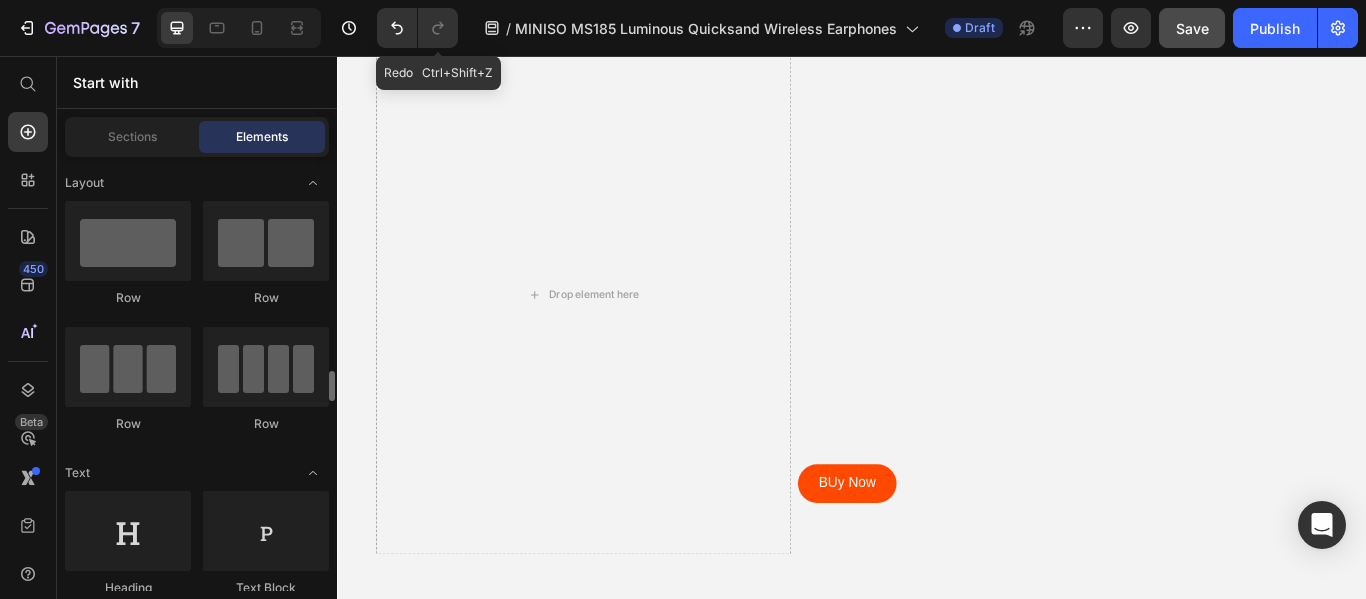 scroll, scrollTop: 300, scrollLeft: 0, axis: vertical 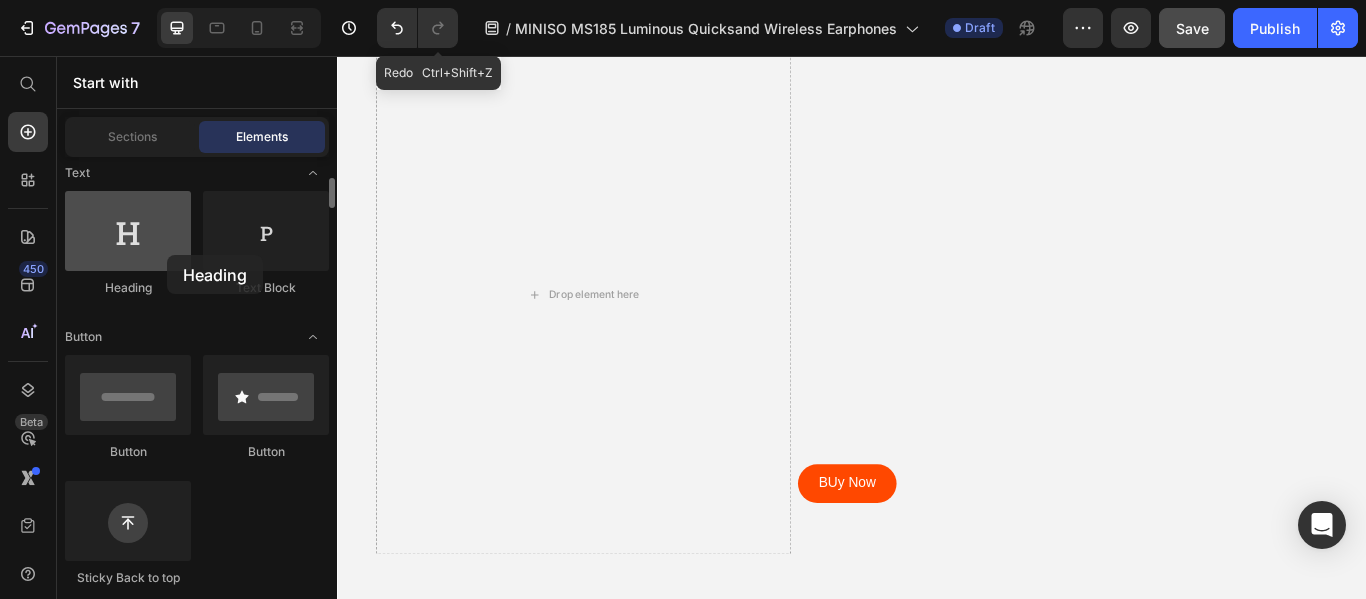 click at bounding box center (128, 231) 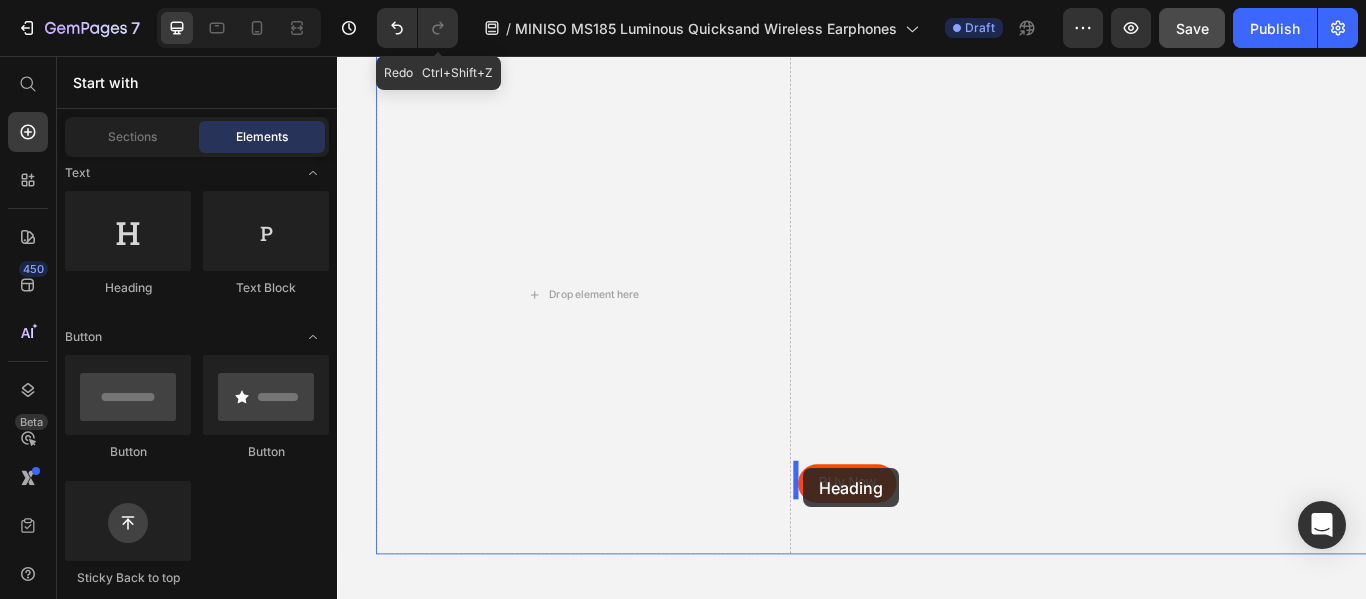 scroll, scrollTop: 94, scrollLeft: 0, axis: vertical 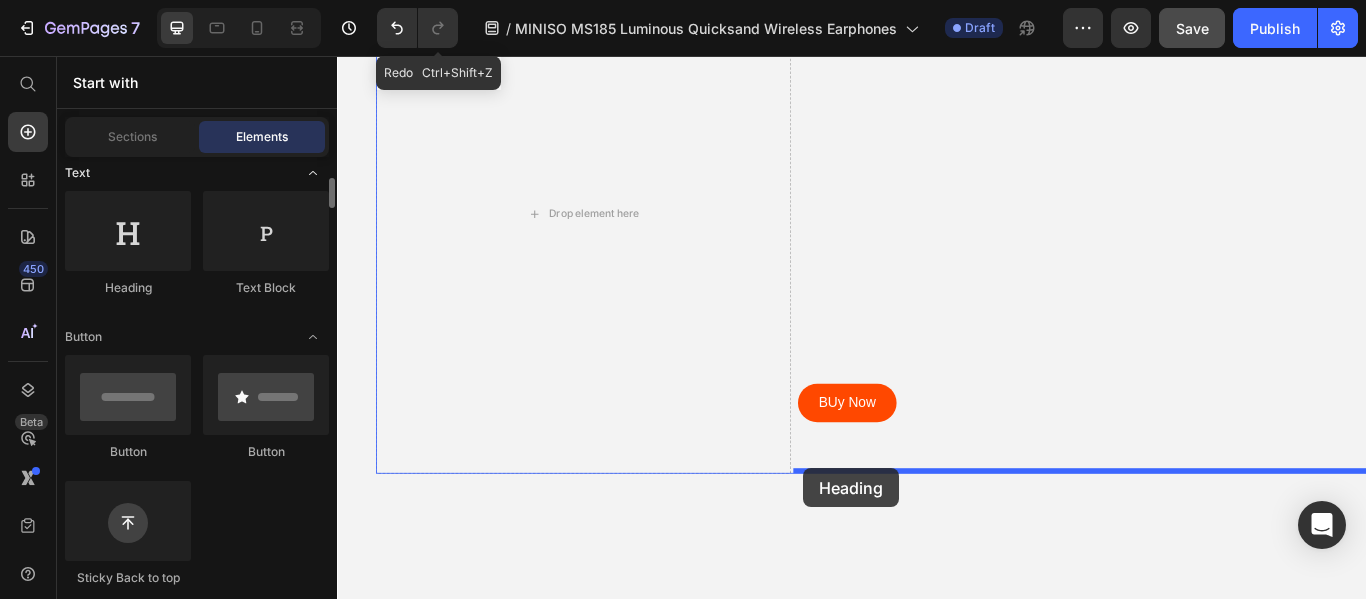 drag, startPoint x: 154, startPoint y: 255, endPoint x: 207, endPoint y: 175, distance: 95.96353 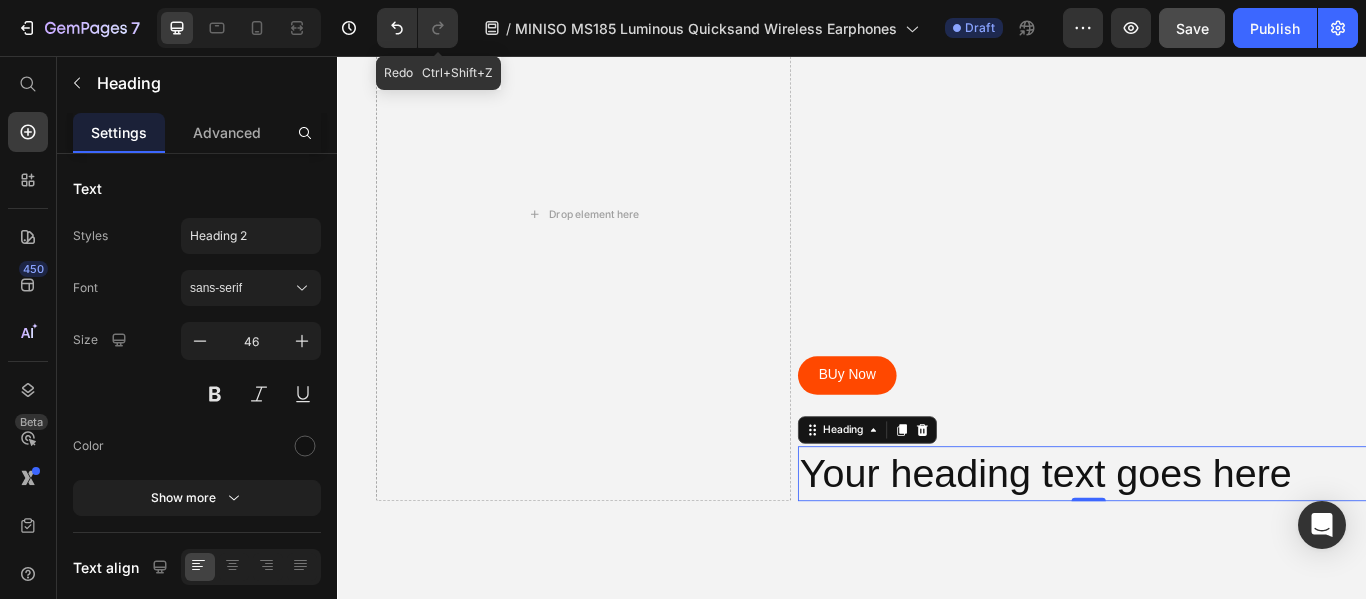 drag, startPoint x: 1015, startPoint y: 483, endPoint x: 665, endPoint y: 490, distance: 350.07 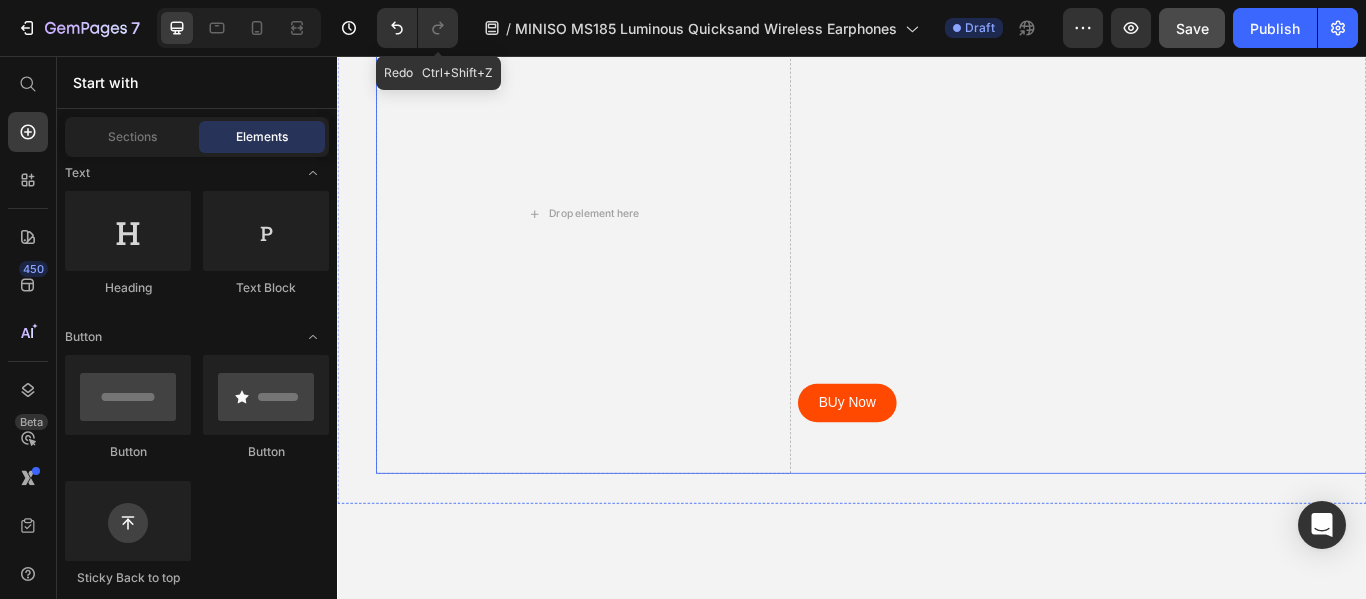 scroll, scrollTop: 101, scrollLeft: 0, axis: vertical 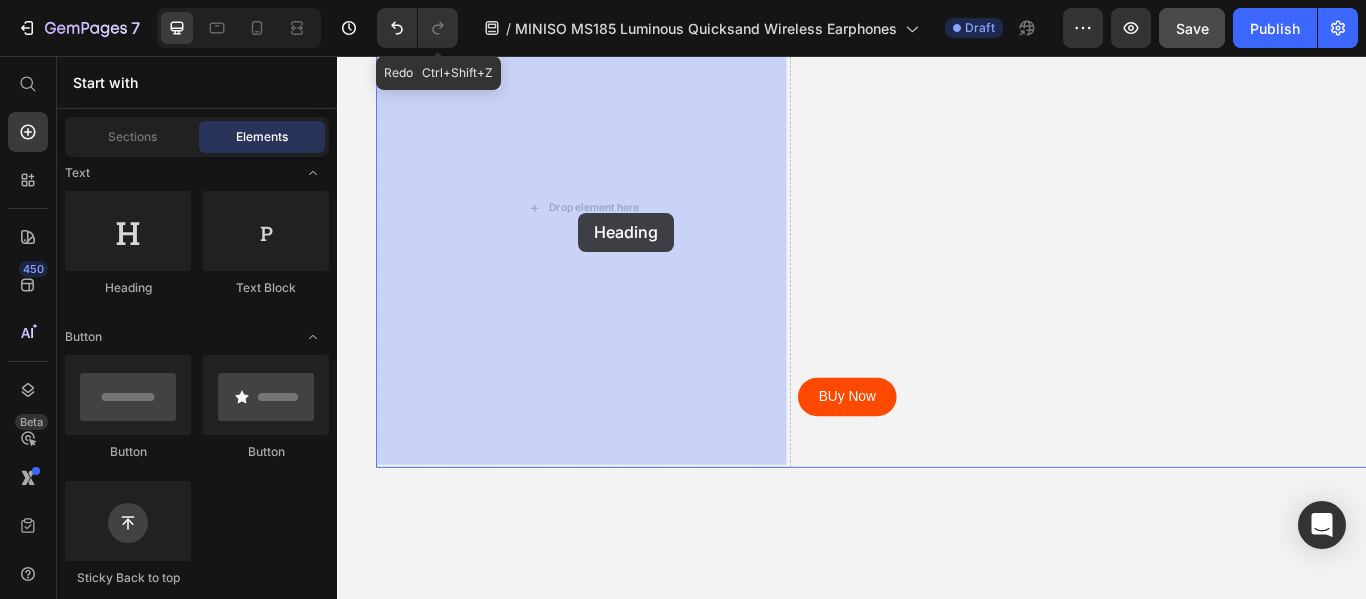 drag, startPoint x: 476, startPoint y: 291, endPoint x: 618, endPoint y: 239, distance: 151.2217 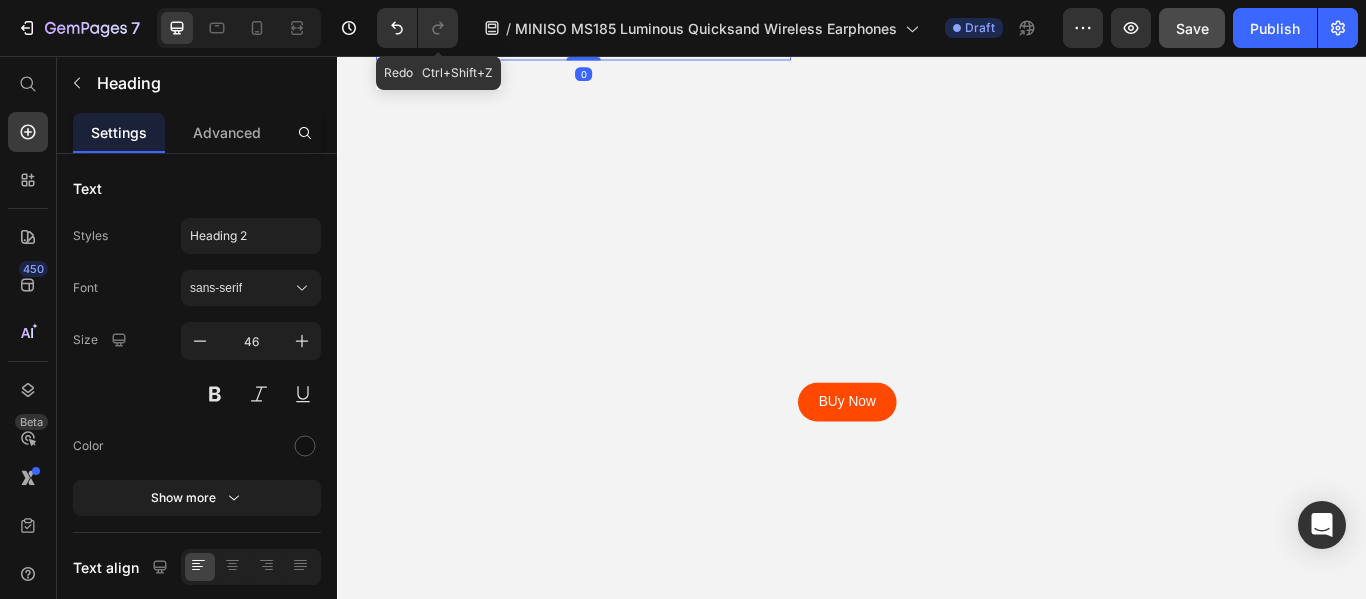 scroll, scrollTop: 0, scrollLeft: 0, axis: both 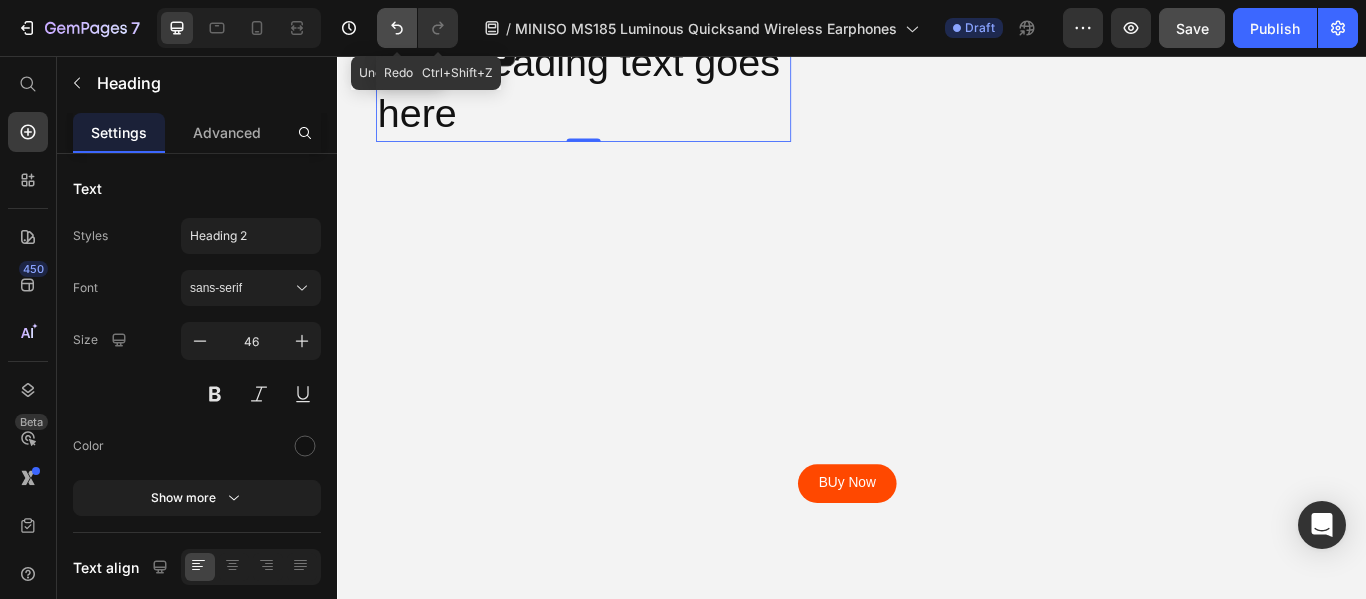 click 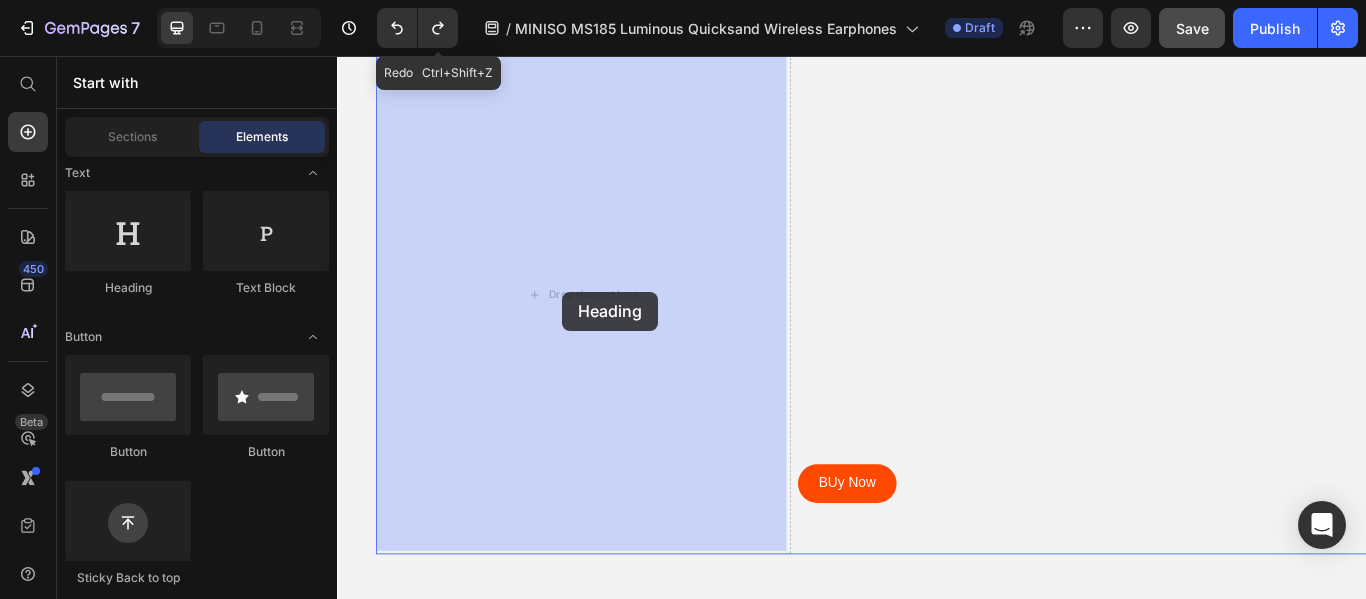 drag, startPoint x: 487, startPoint y: 299, endPoint x: 599, endPoint y: 331, distance: 116.48176 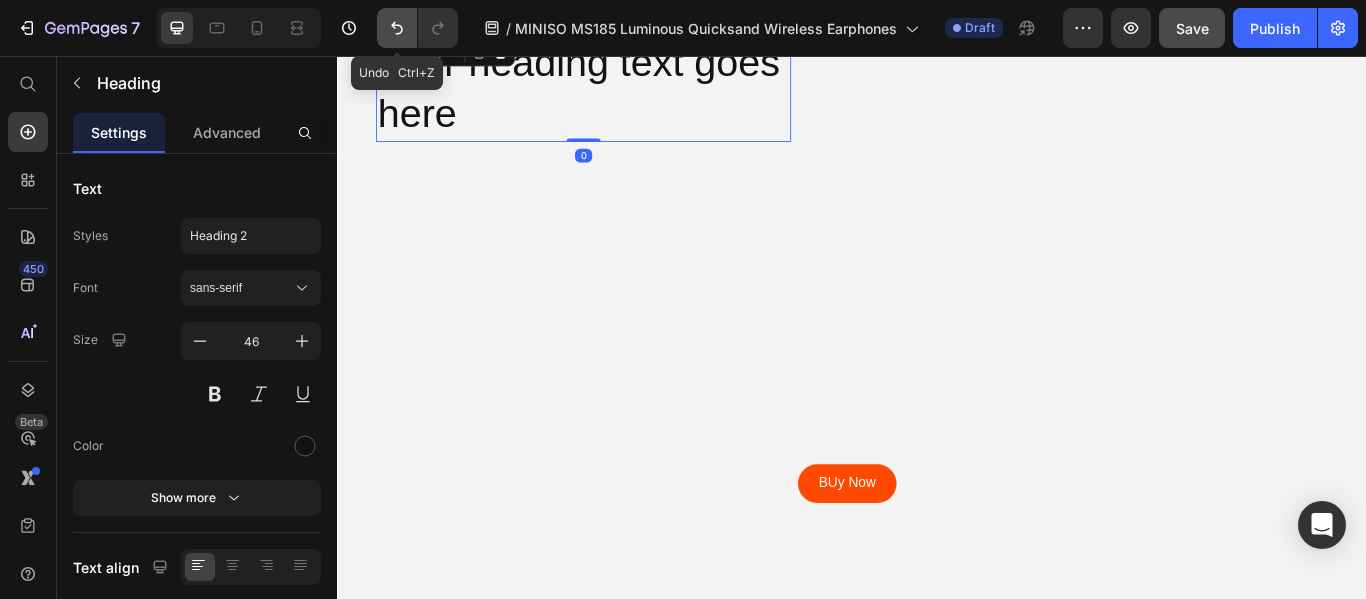 click 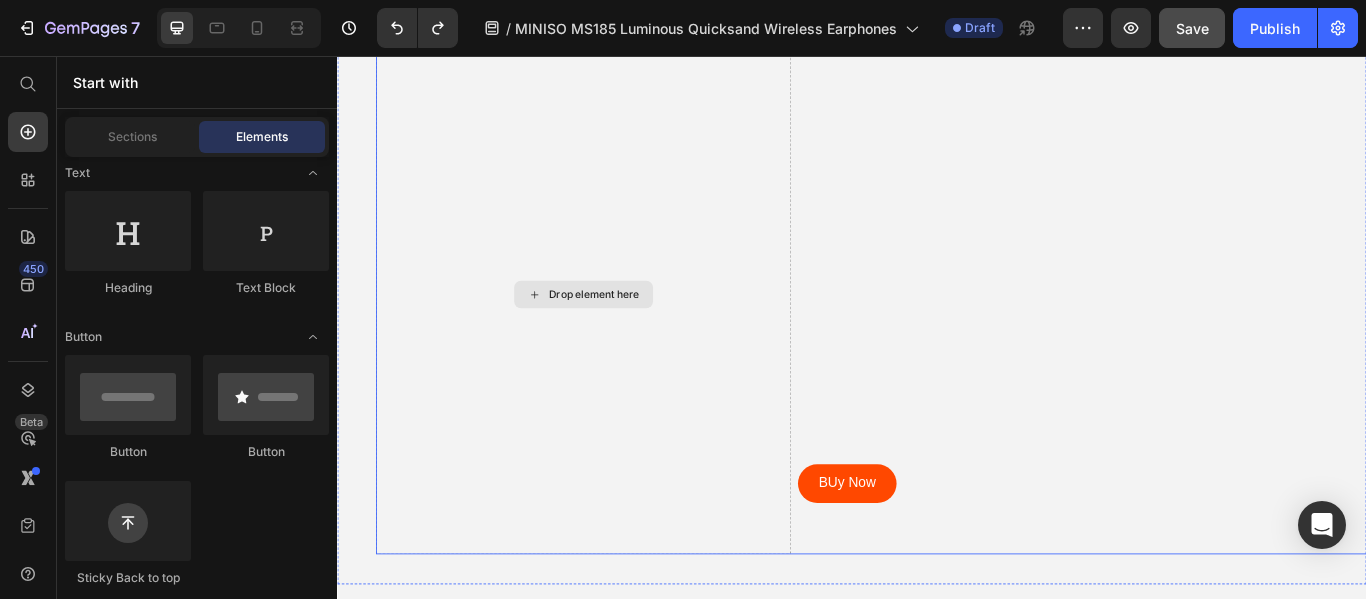 scroll, scrollTop: 83, scrollLeft: 0, axis: vertical 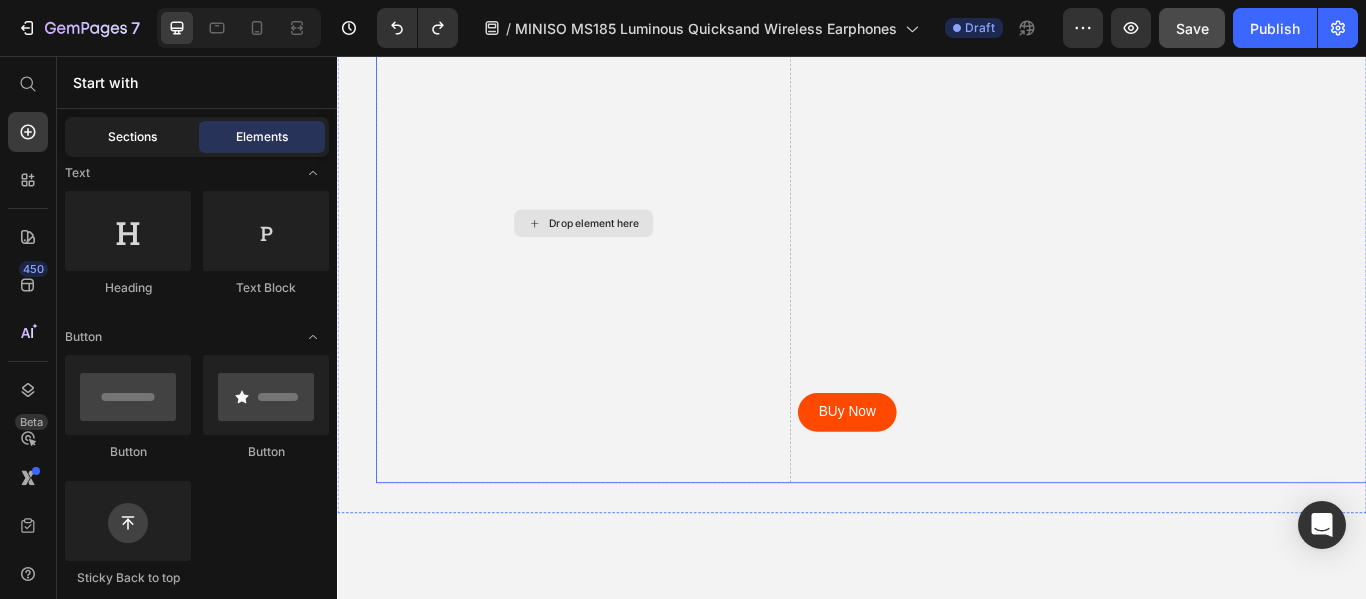 click on "Sections" at bounding box center [132, 137] 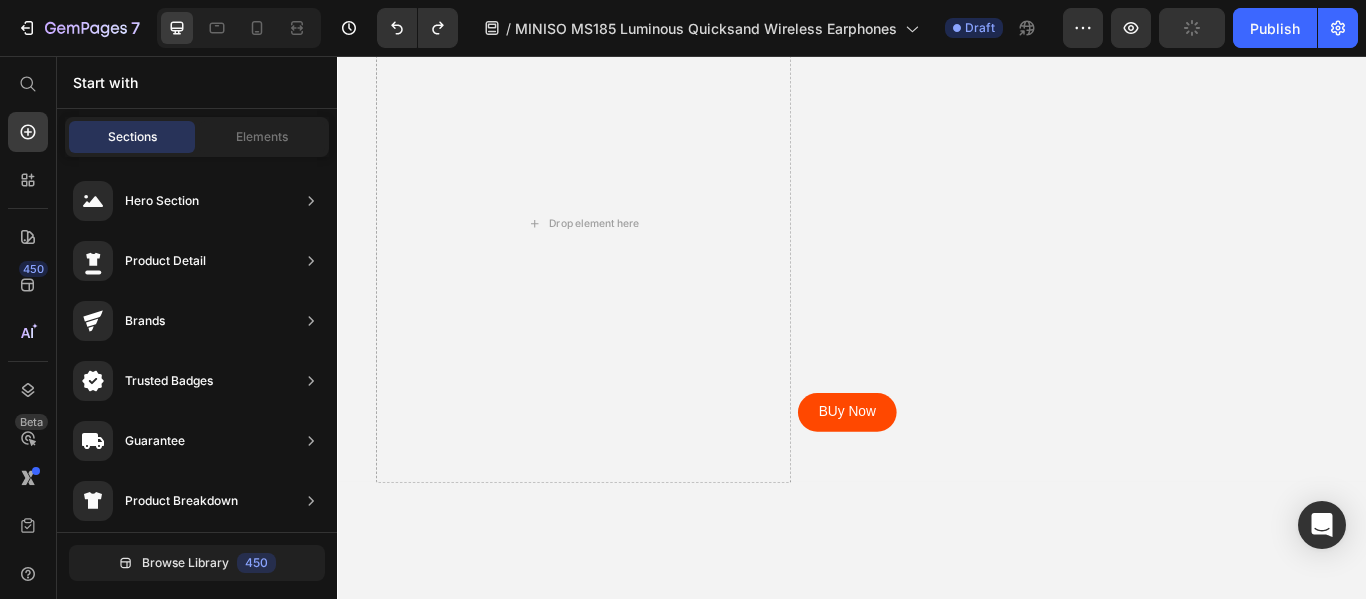 click 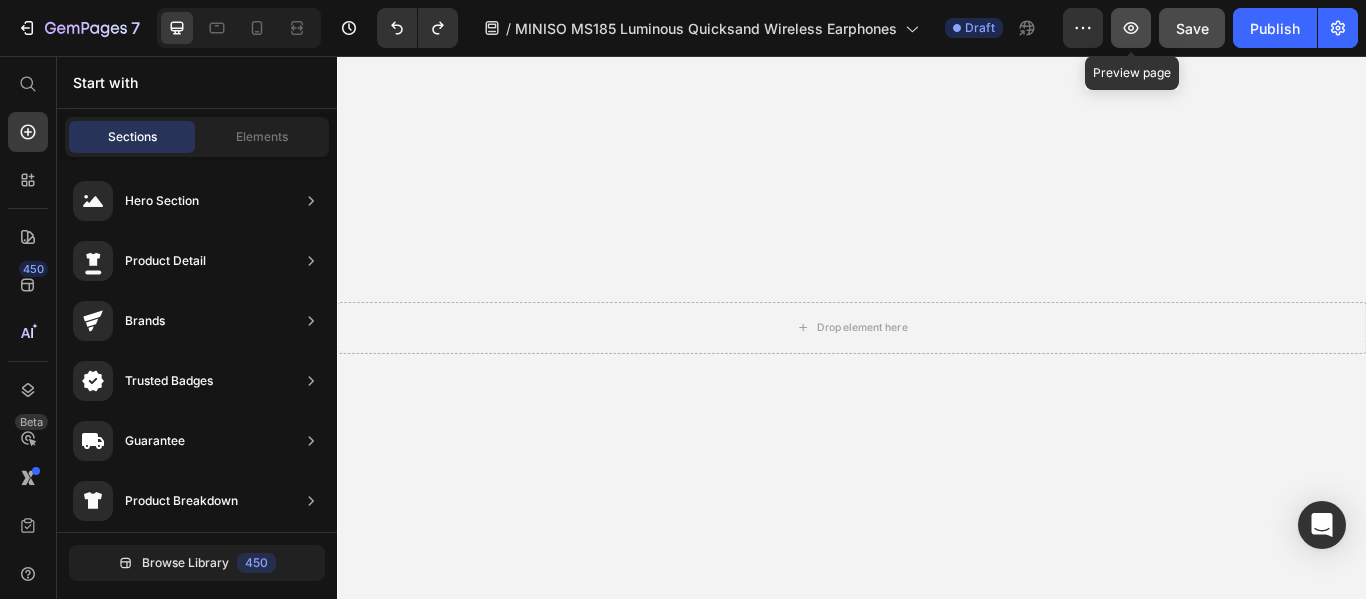 click 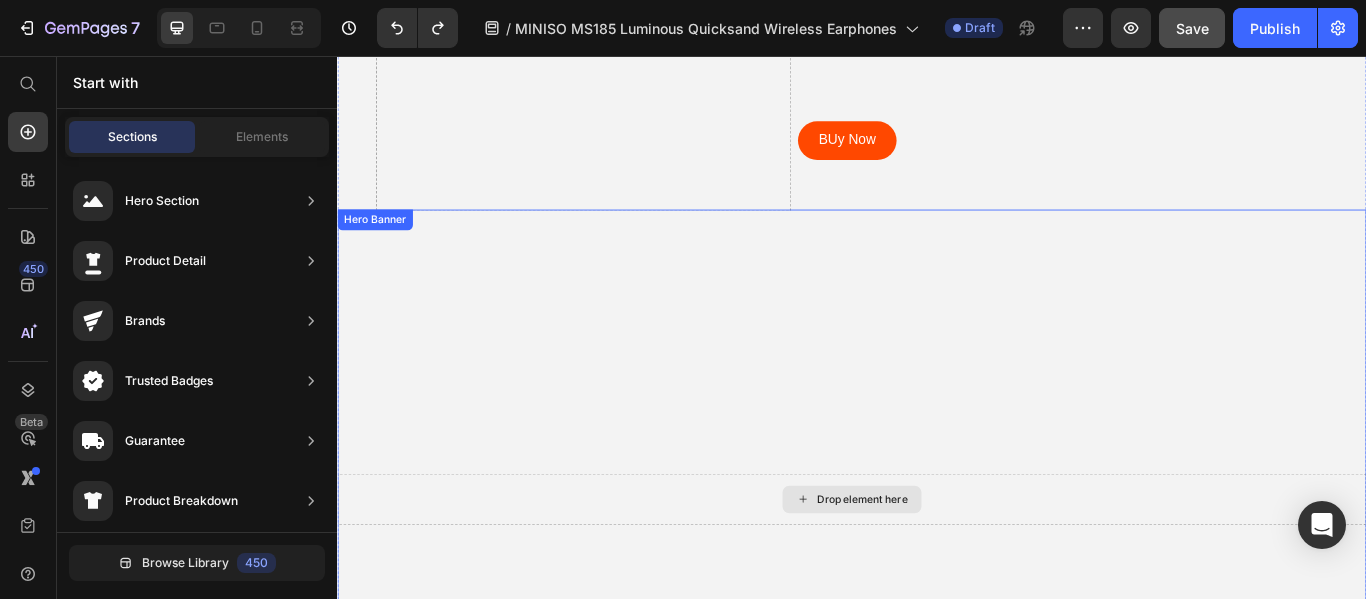 scroll, scrollTop: 304, scrollLeft: 0, axis: vertical 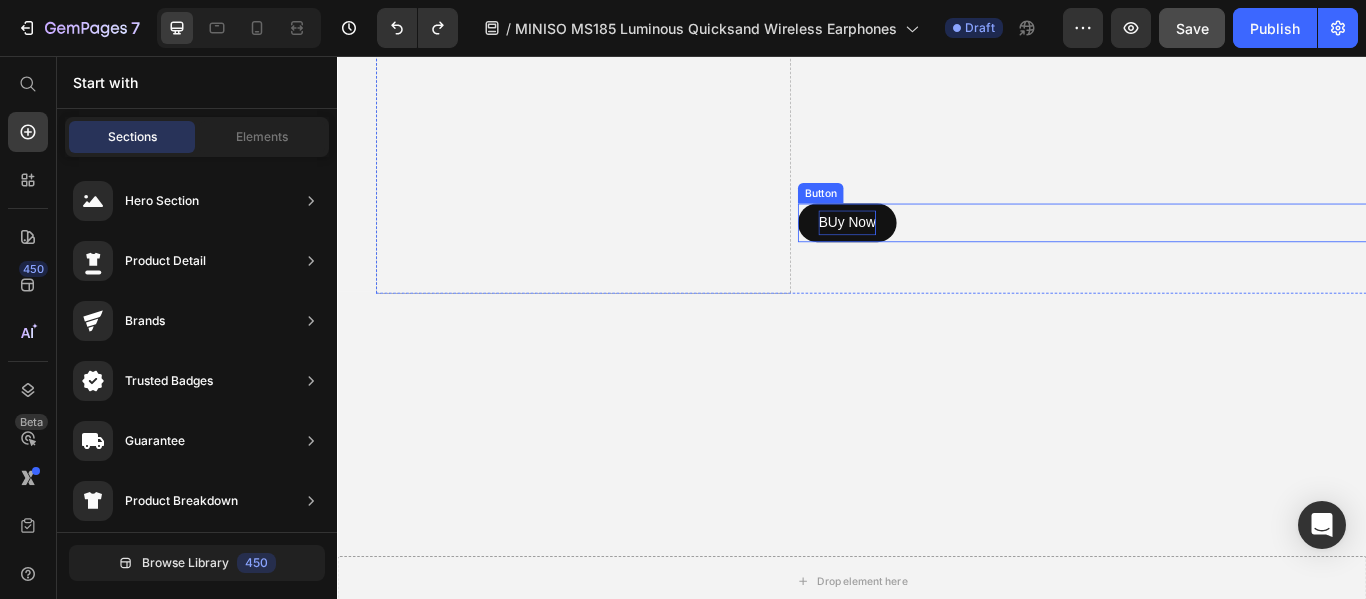 click on "BUy Now" at bounding box center (931, 250) 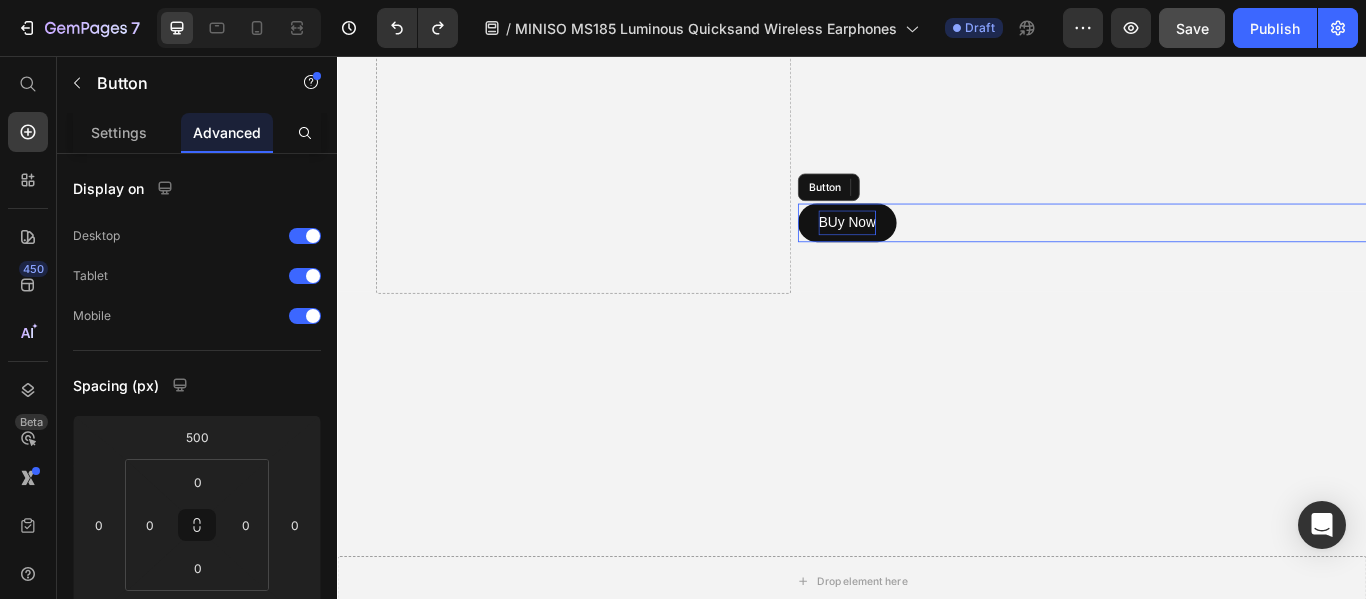 scroll, scrollTop: 300, scrollLeft: 0, axis: vertical 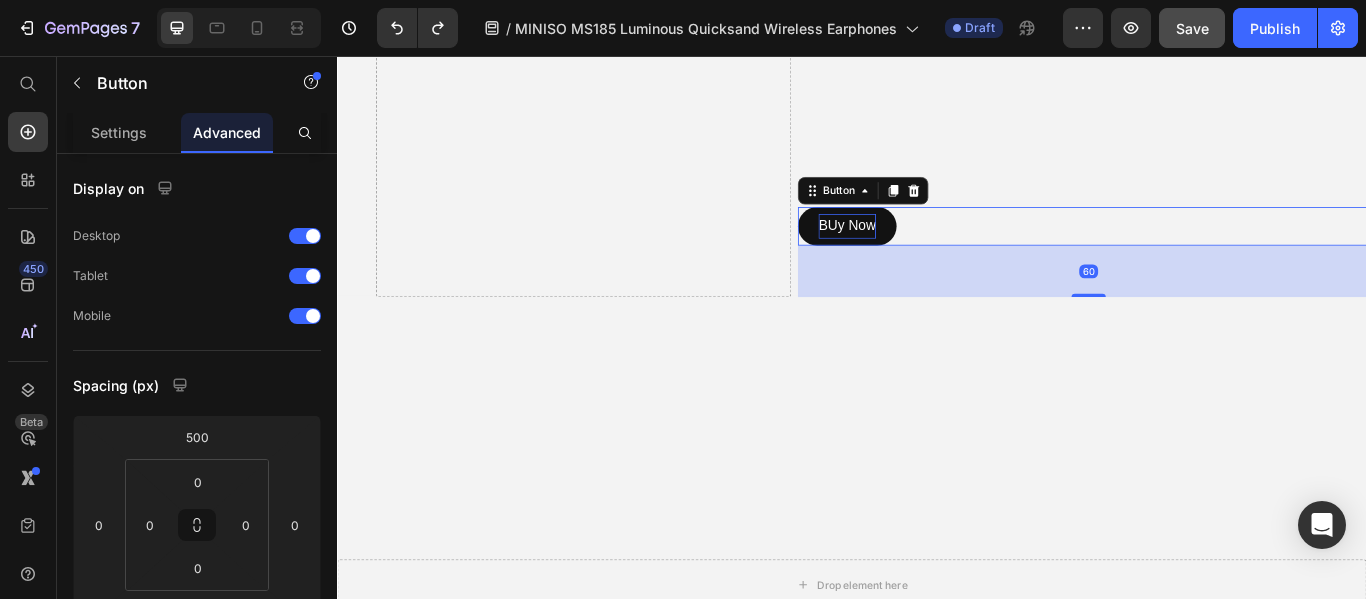 click on "BUy Now" at bounding box center [931, 254] 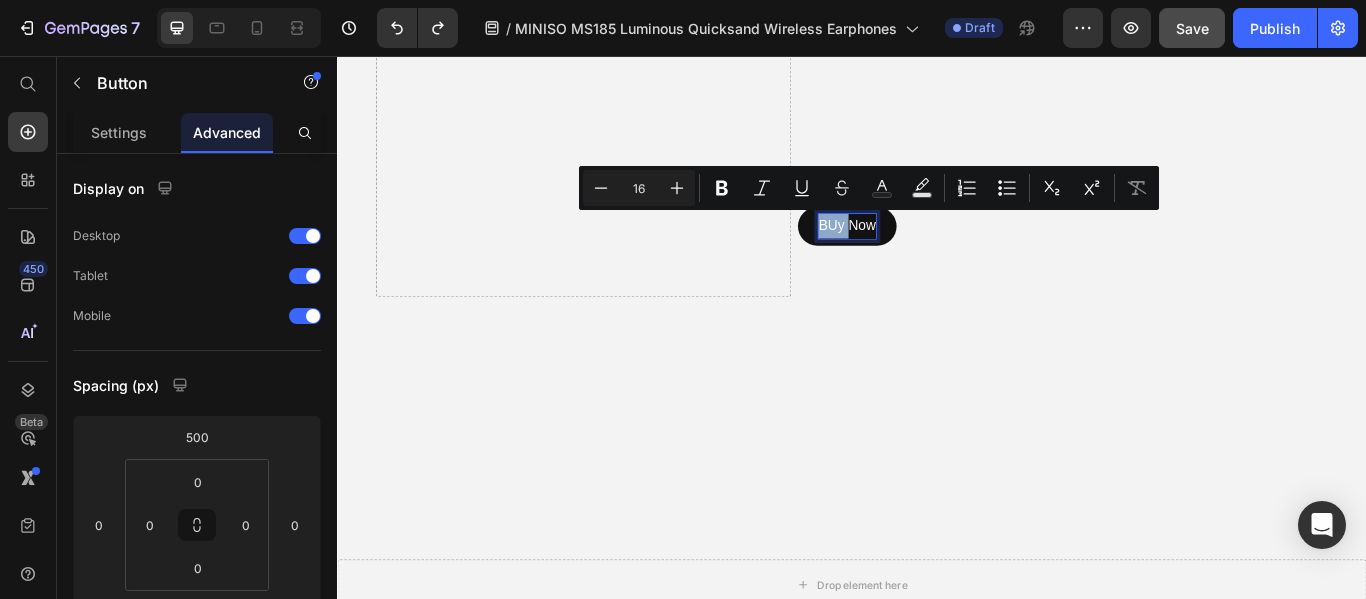 click on "BUy Now" at bounding box center [931, 254] 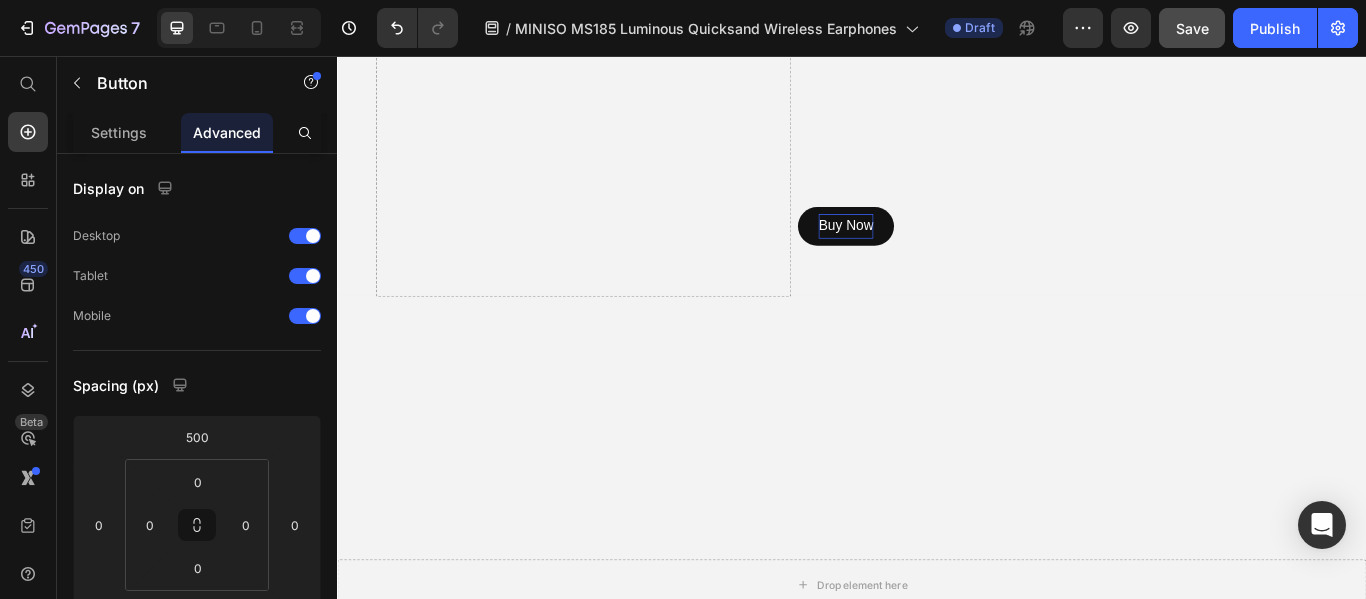 click on "Buy Now" at bounding box center [930, 254] 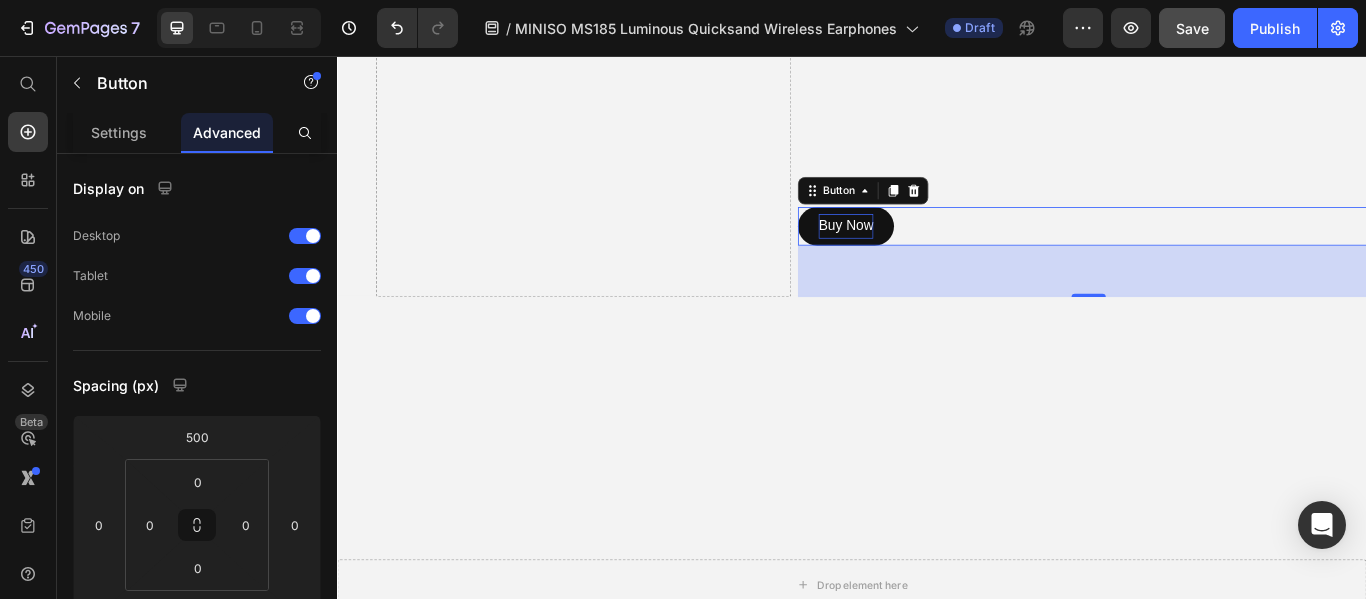 click on "Buy Now" at bounding box center (930, 254) 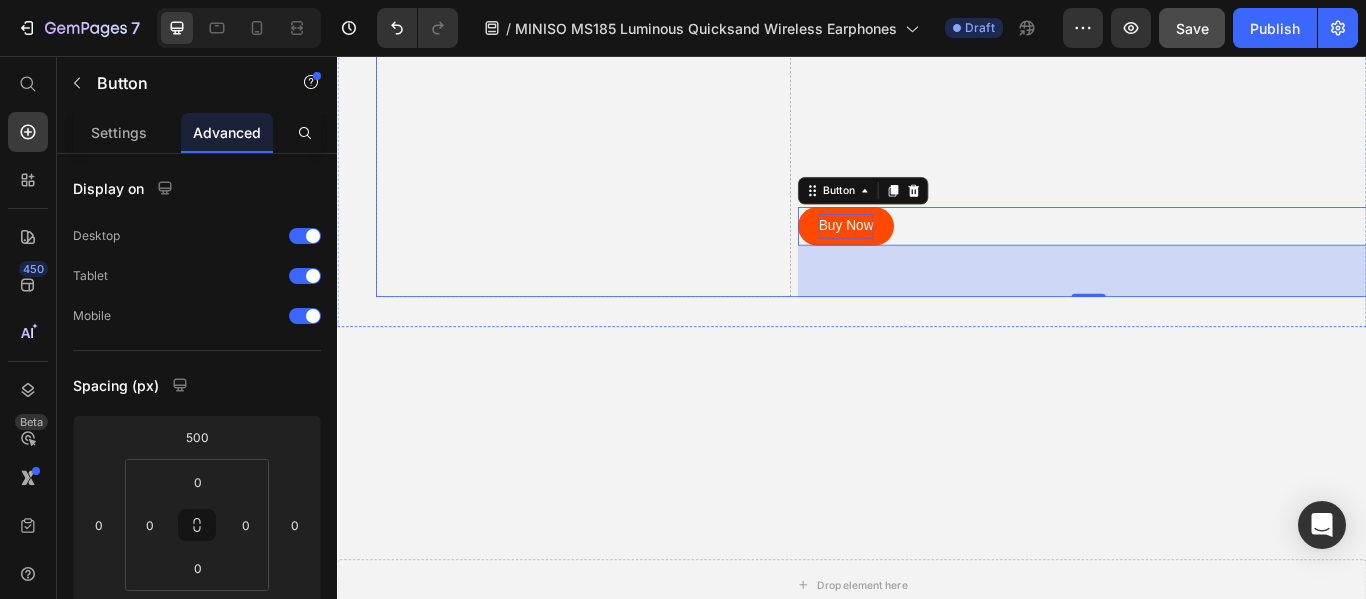 click on "Drop element here" at bounding box center (624, 34) 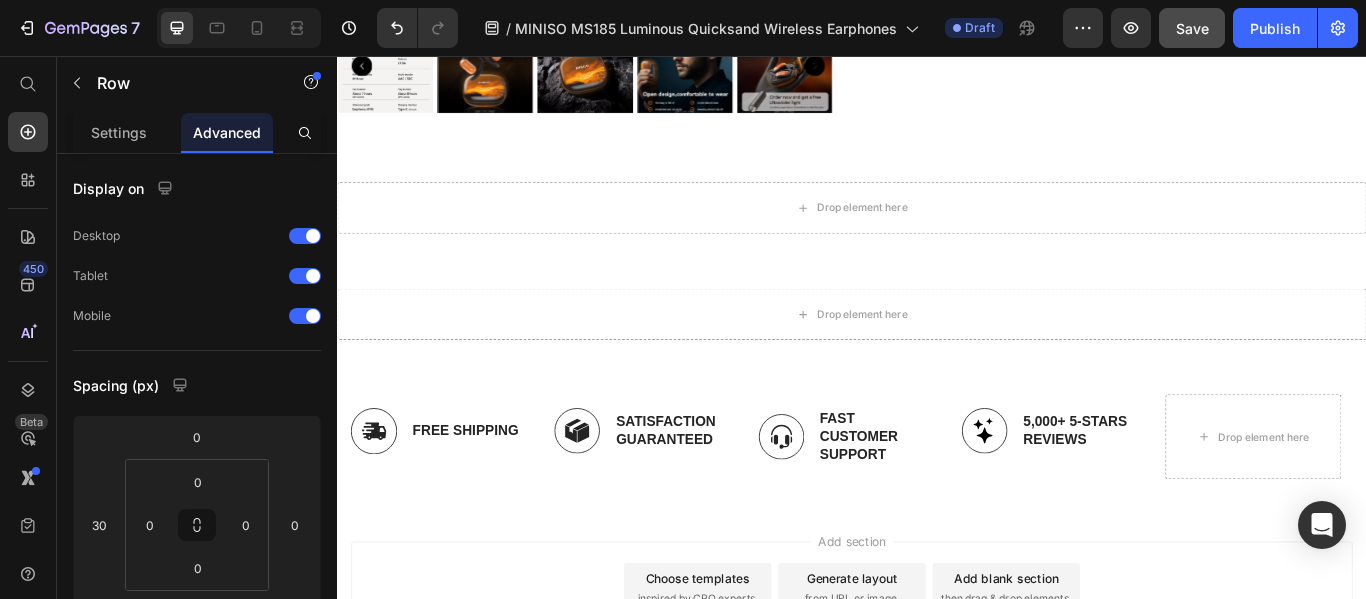 scroll, scrollTop: 15657, scrollLeft: 0, axis: vertical 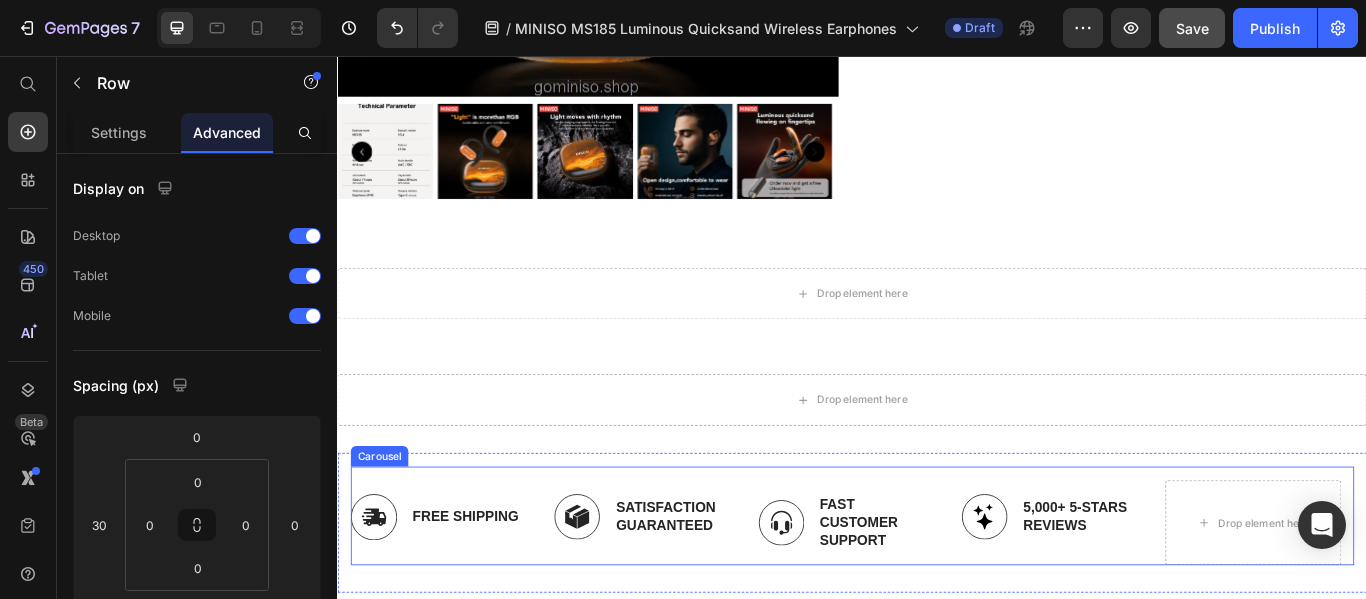 click on "Image Free Shipping Text Block Row Image Satisfaction Guaranteed Text Block Row Image Fast Customer Support Text Block Row Image 5,000+ 5-Stars Reviews Text Block Row
Drop element here Carousel" at bounding box center [937, 592] 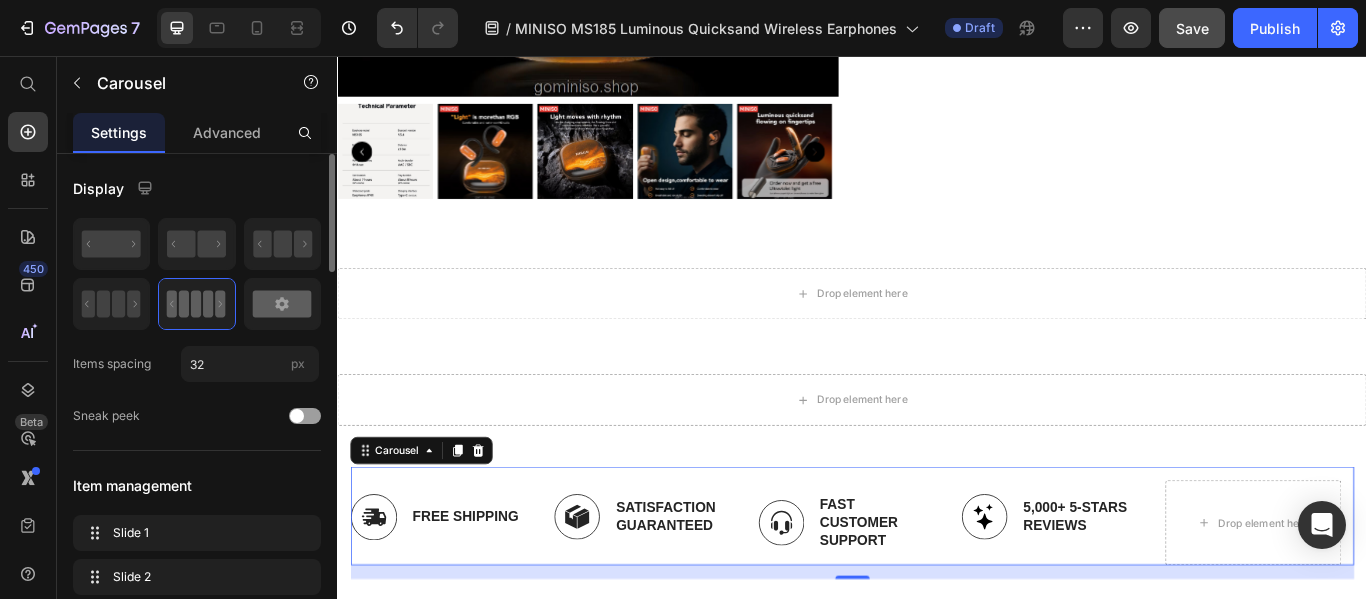 click 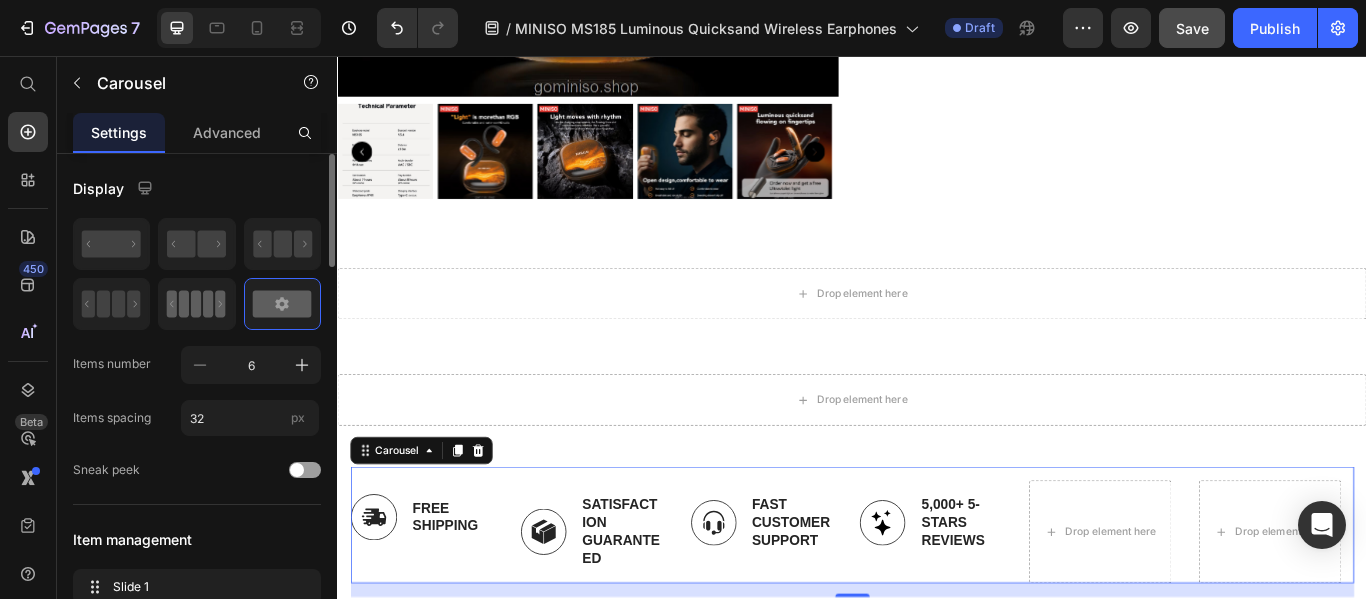 drag, startPoint x: 195, startPoint y: 303, endPoint x: 136, endPoint y: 361, distance: 82.73451 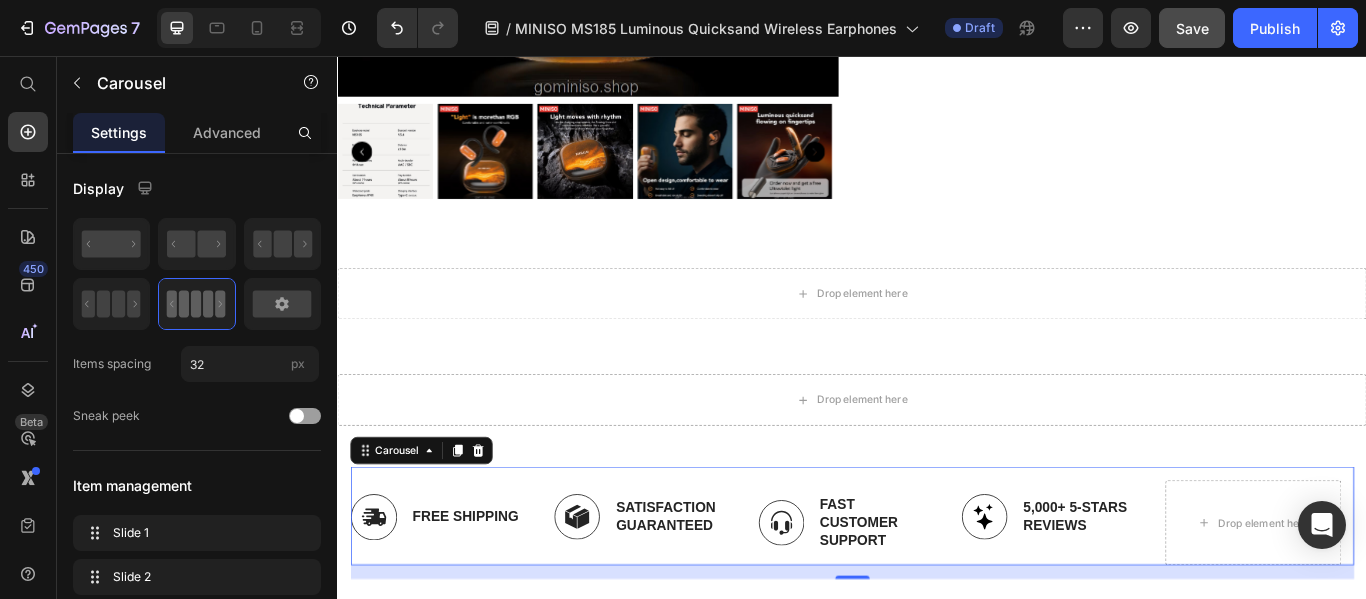 click on "Image Free Shipping Text Block Row" at bounding box center [454, 600] 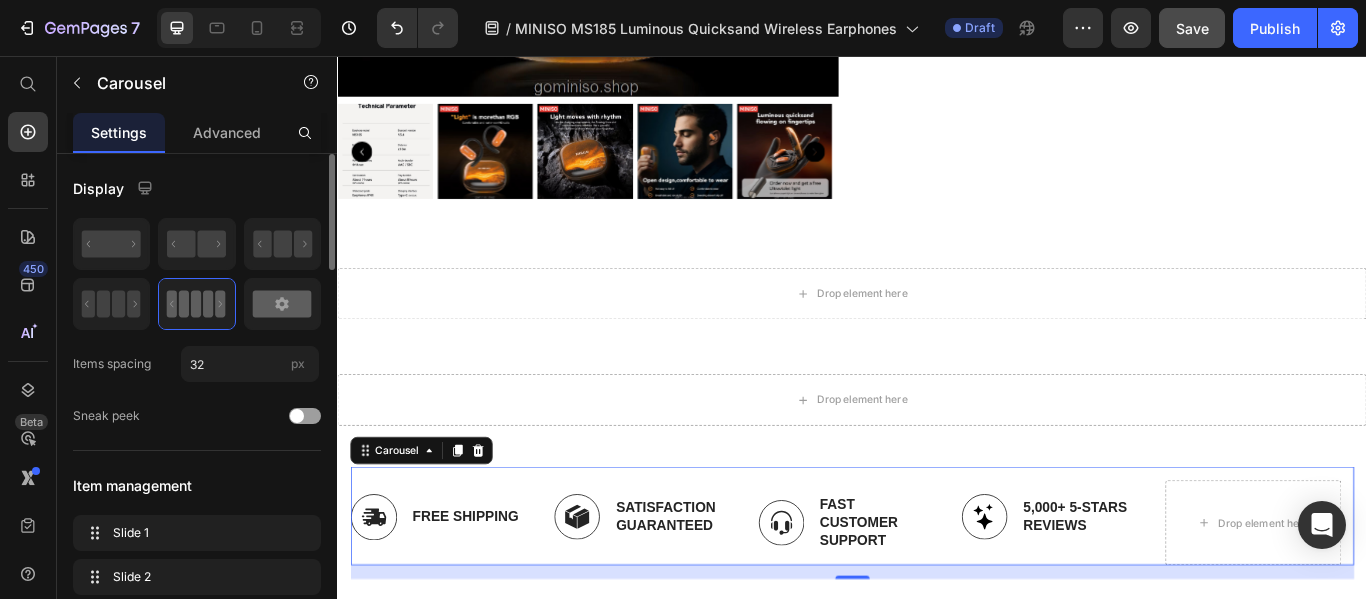 click 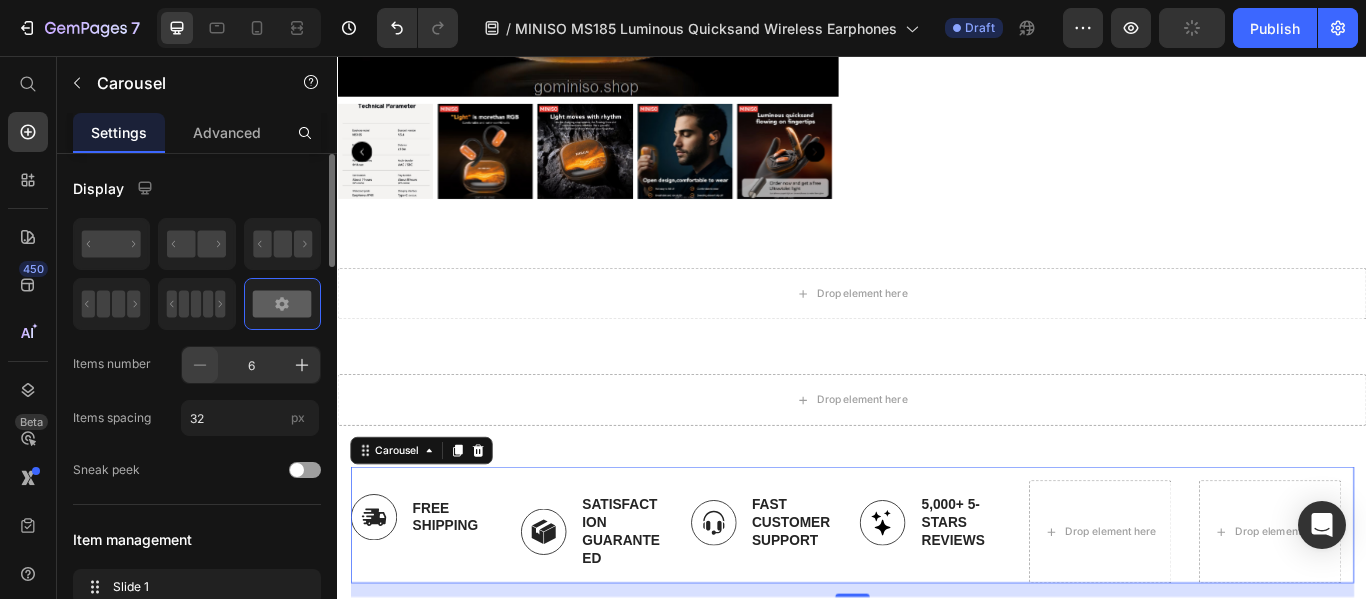 click 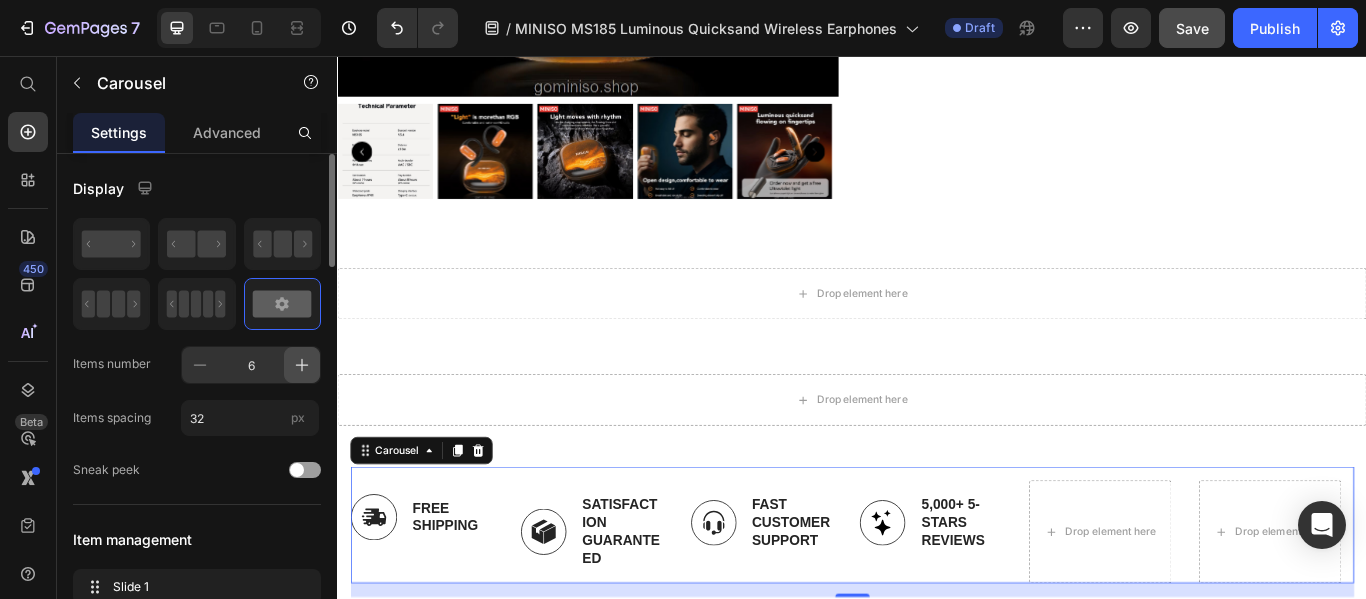 click 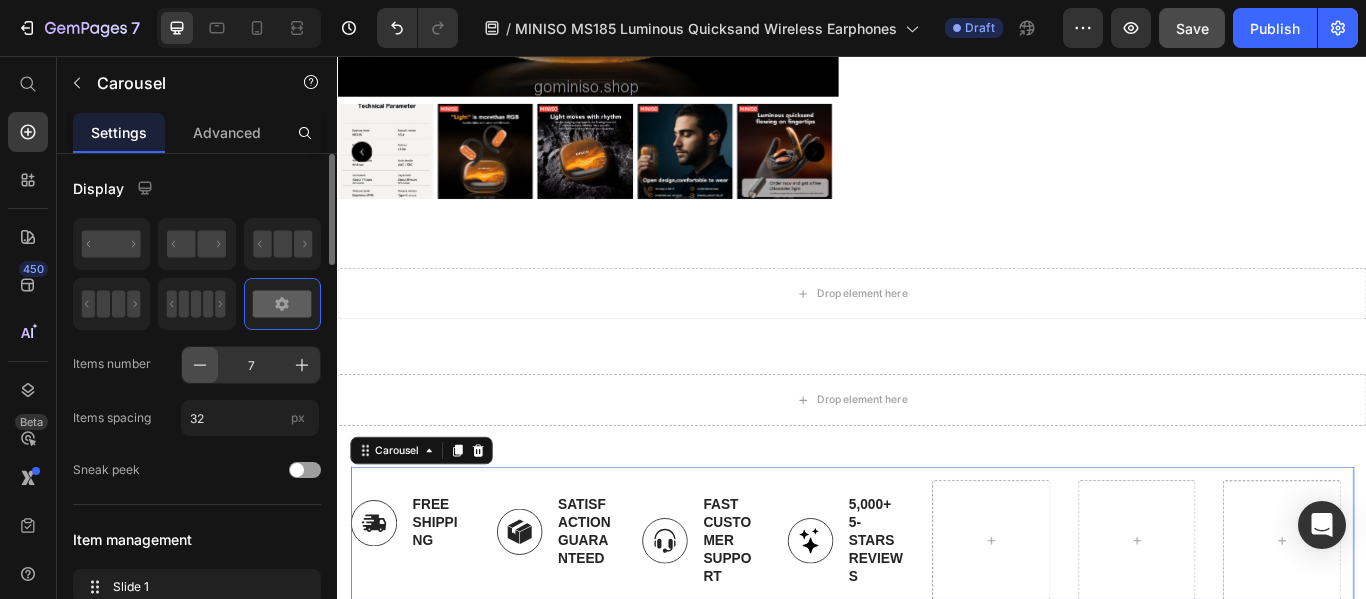 click 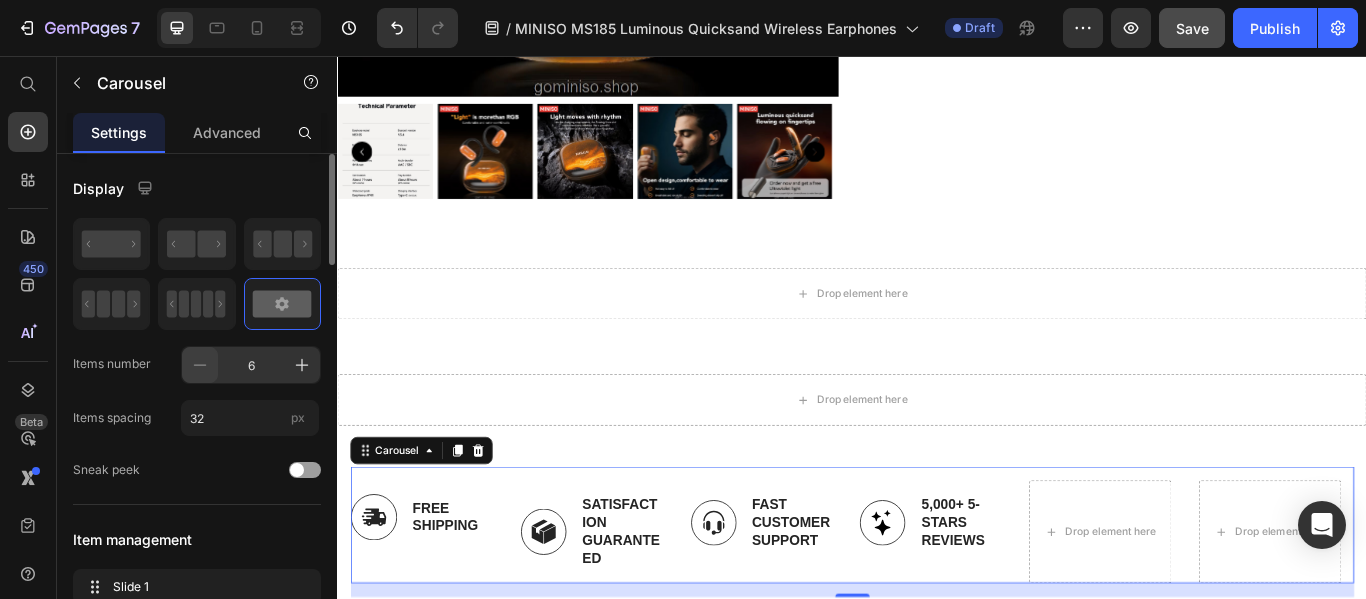 click at bounding box center (200, 365) 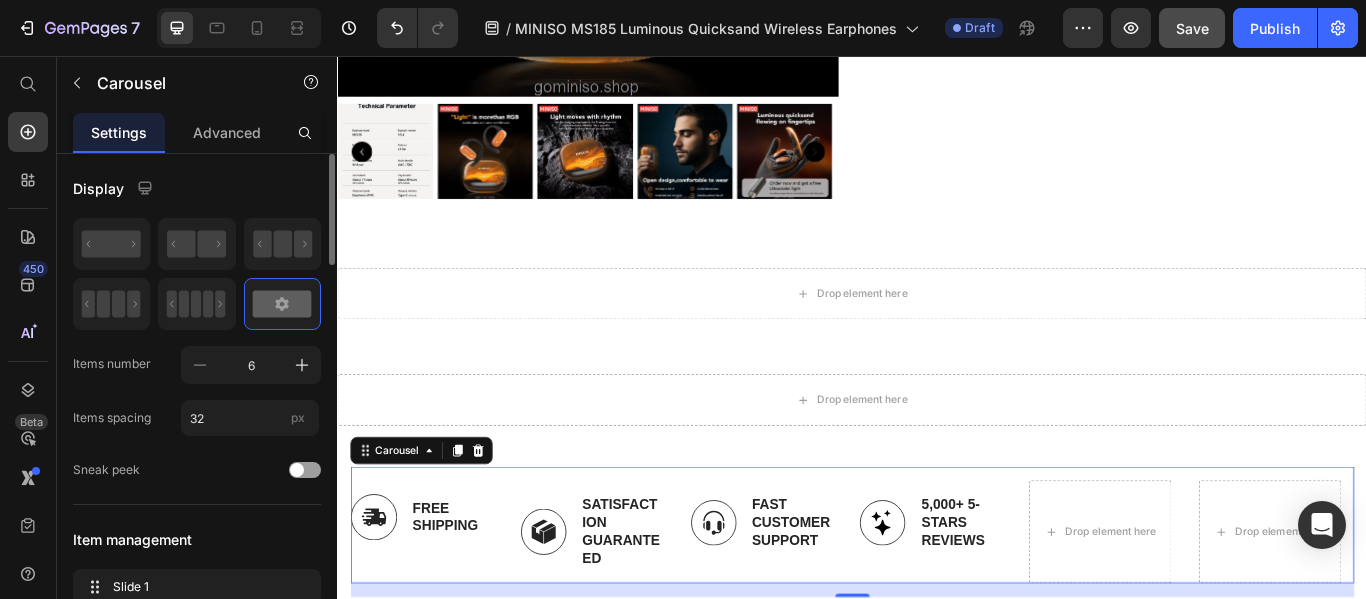 click 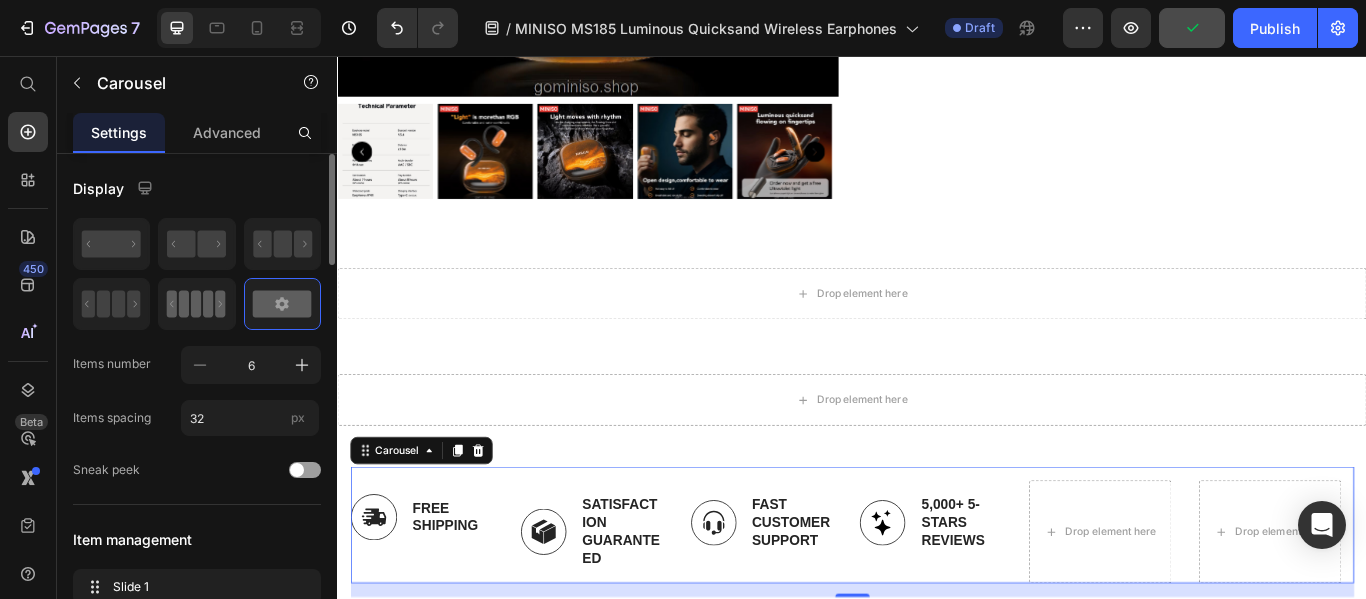 click 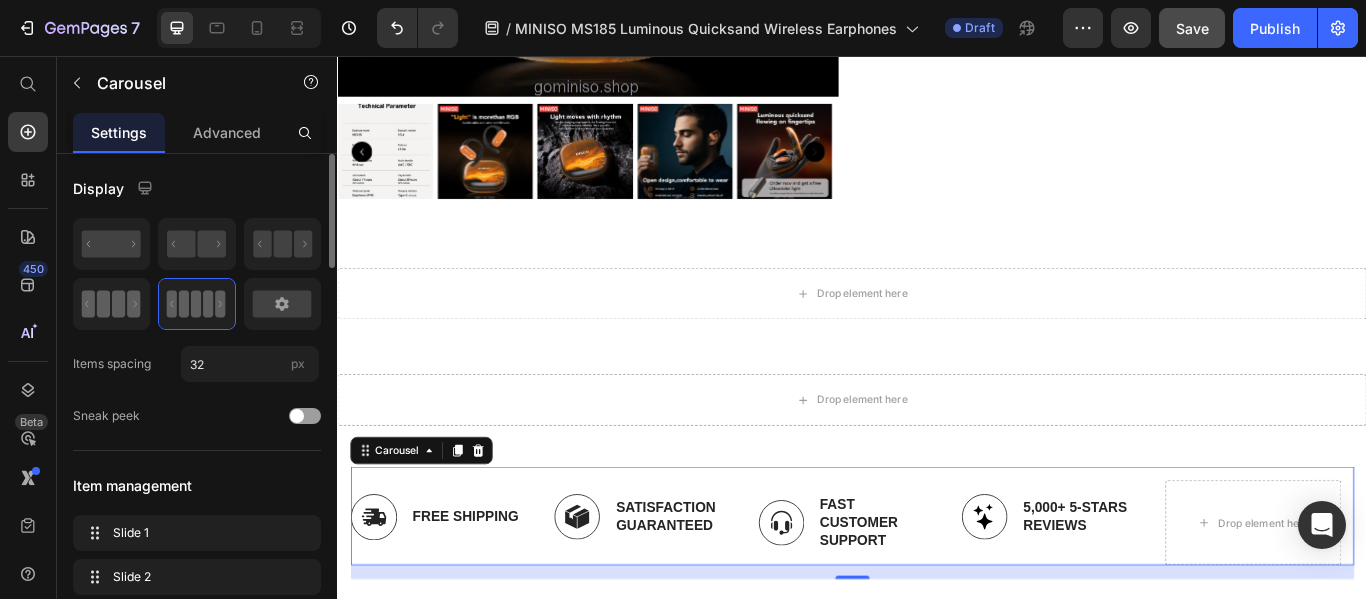 click 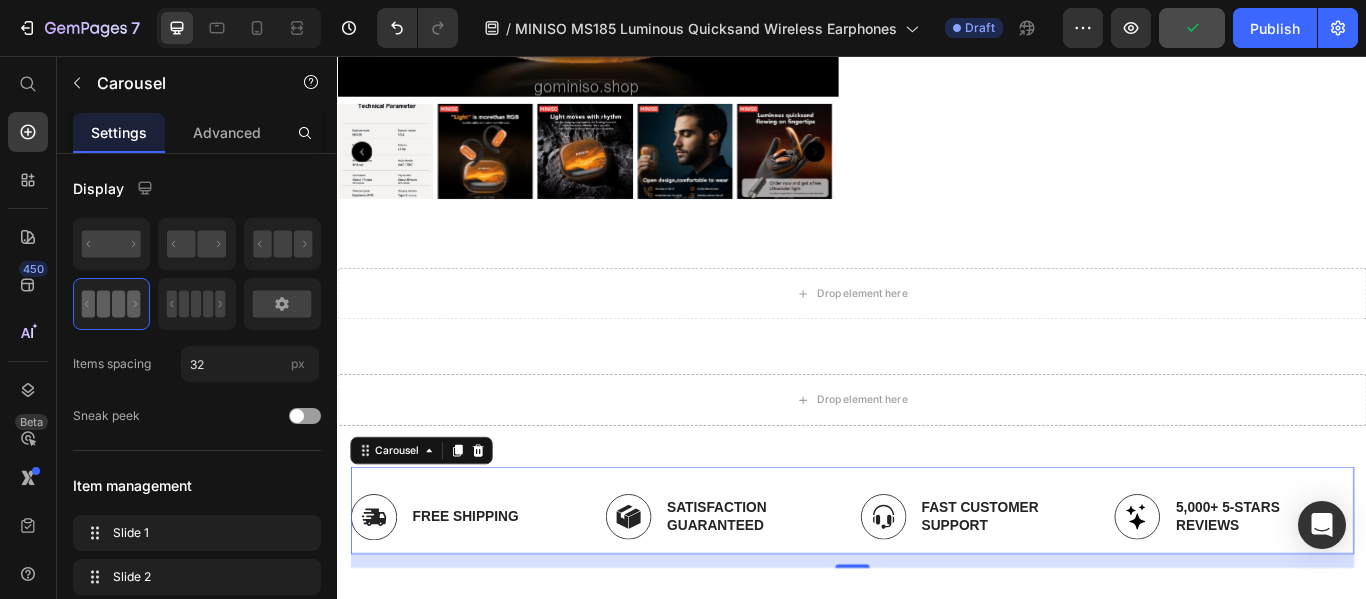 scroll, scrollTop: 15744, scrollLeft: 0, axis: vertical 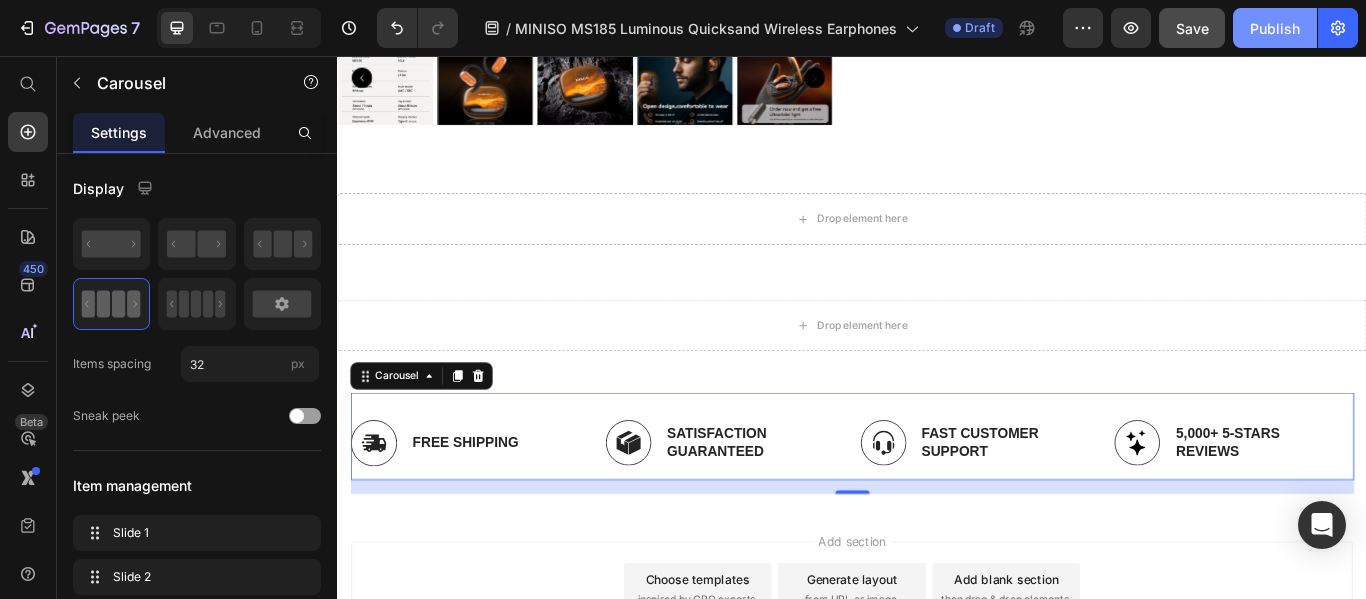 click on "Publish" at bounding box center [1275, 28] 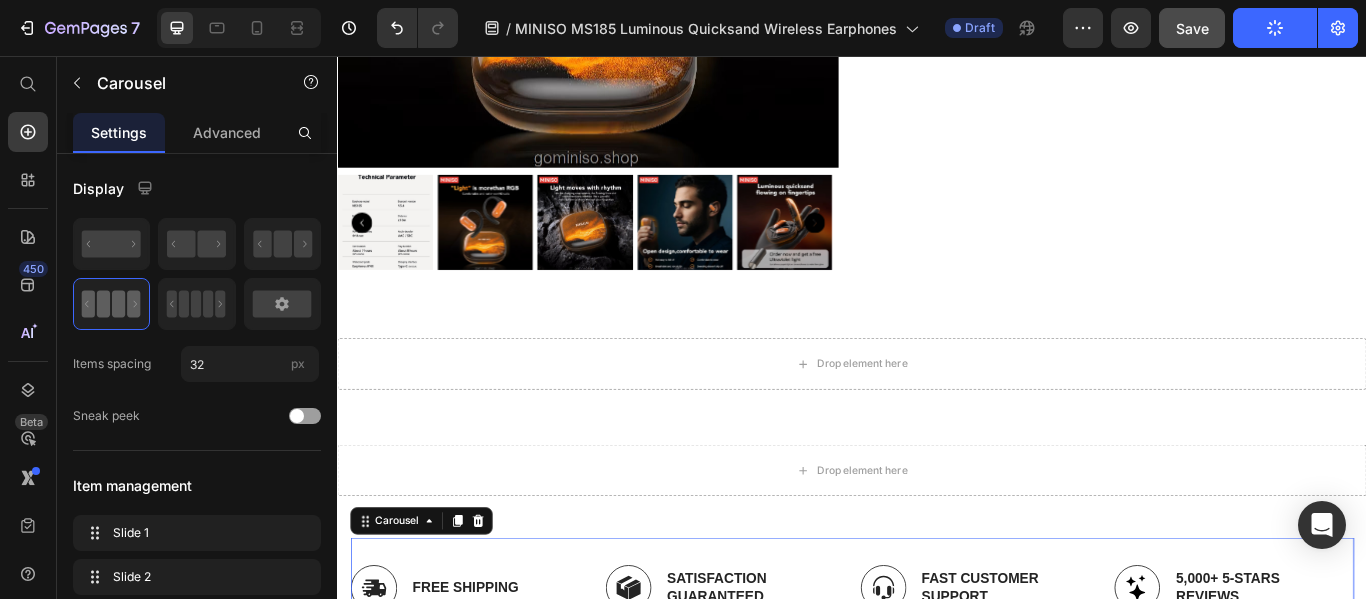 scroll, scrollTop: 15544, scrollLeft: 0, axis: vertical 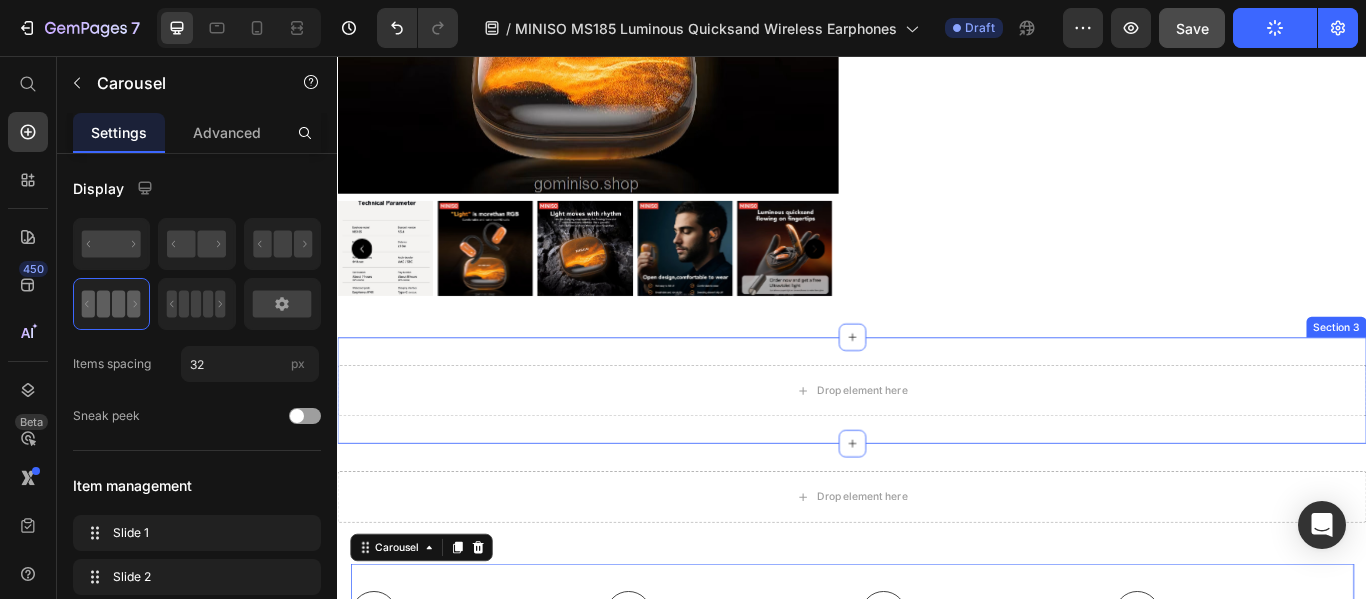 click on "Section 3" at bounding box center [1502, 372] 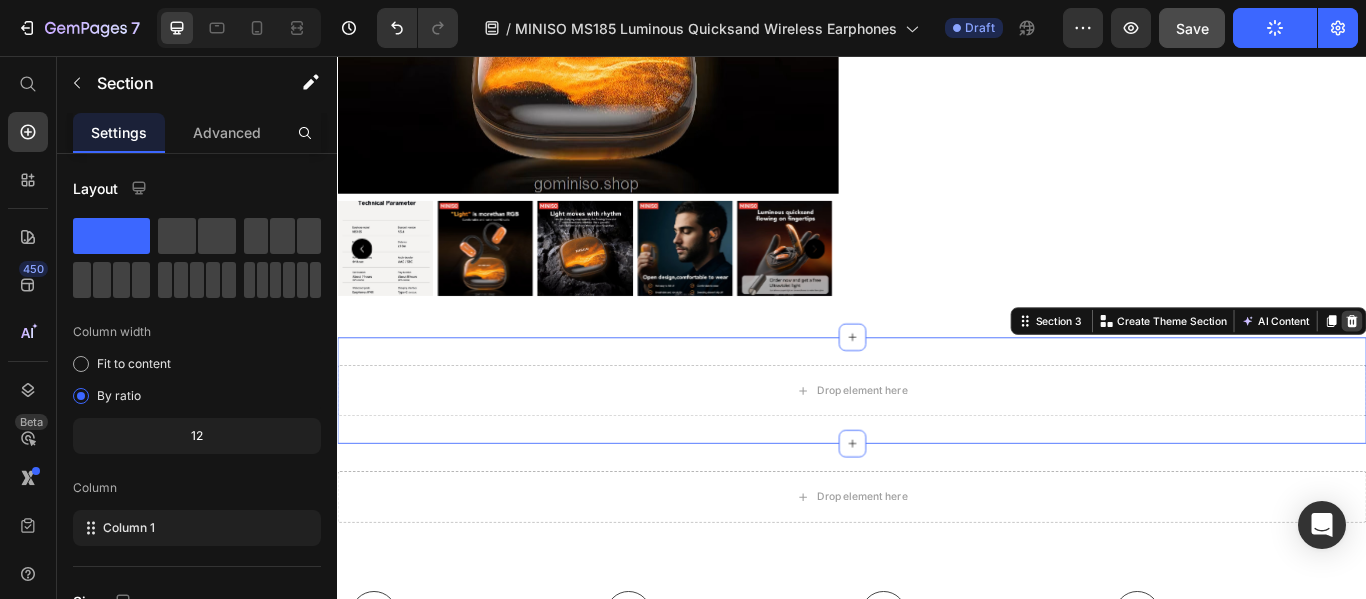 click 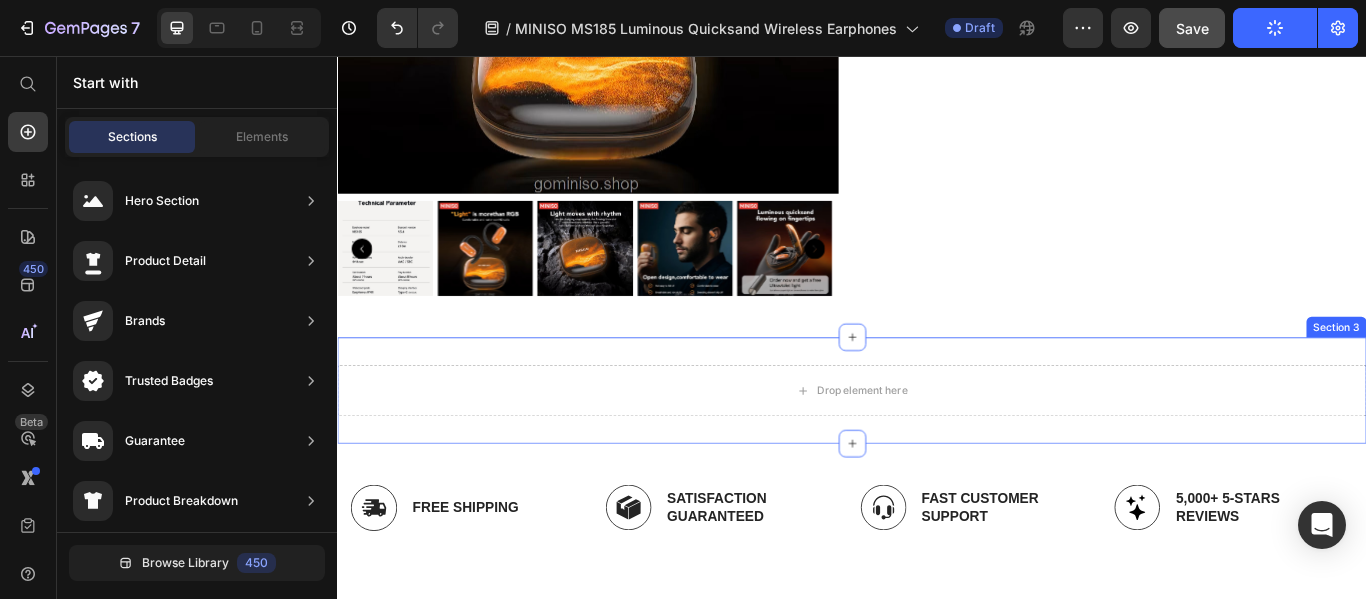 click on "Section 3" at bounding box center (1502, 372) 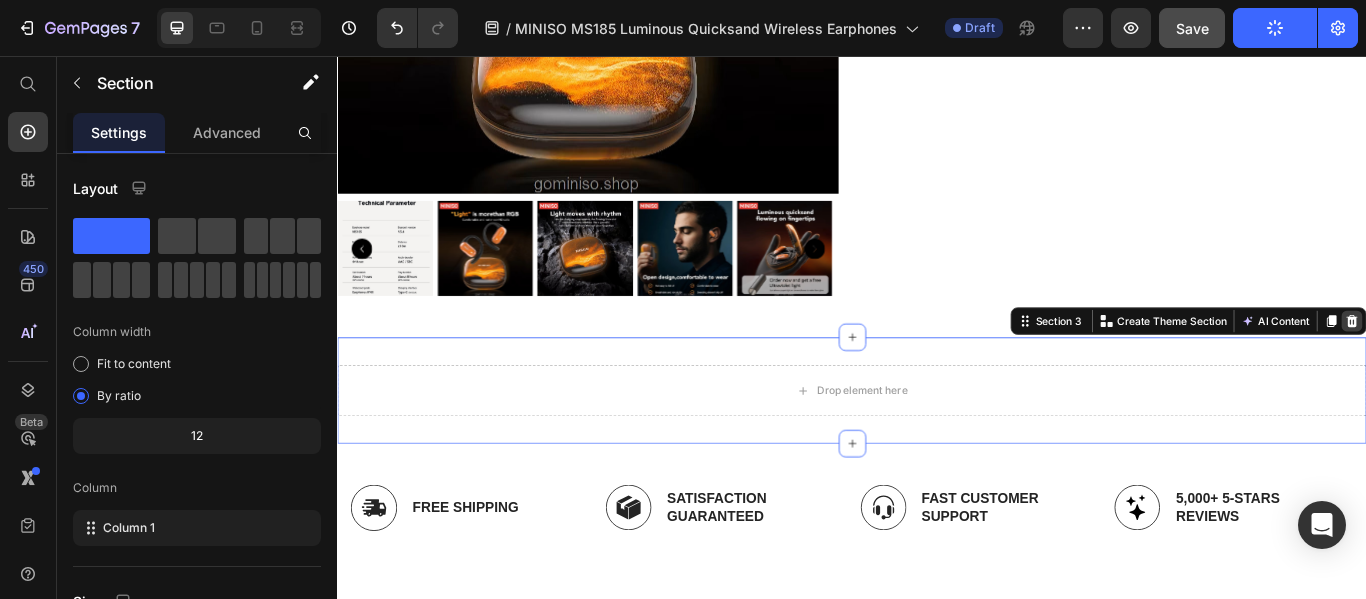 click 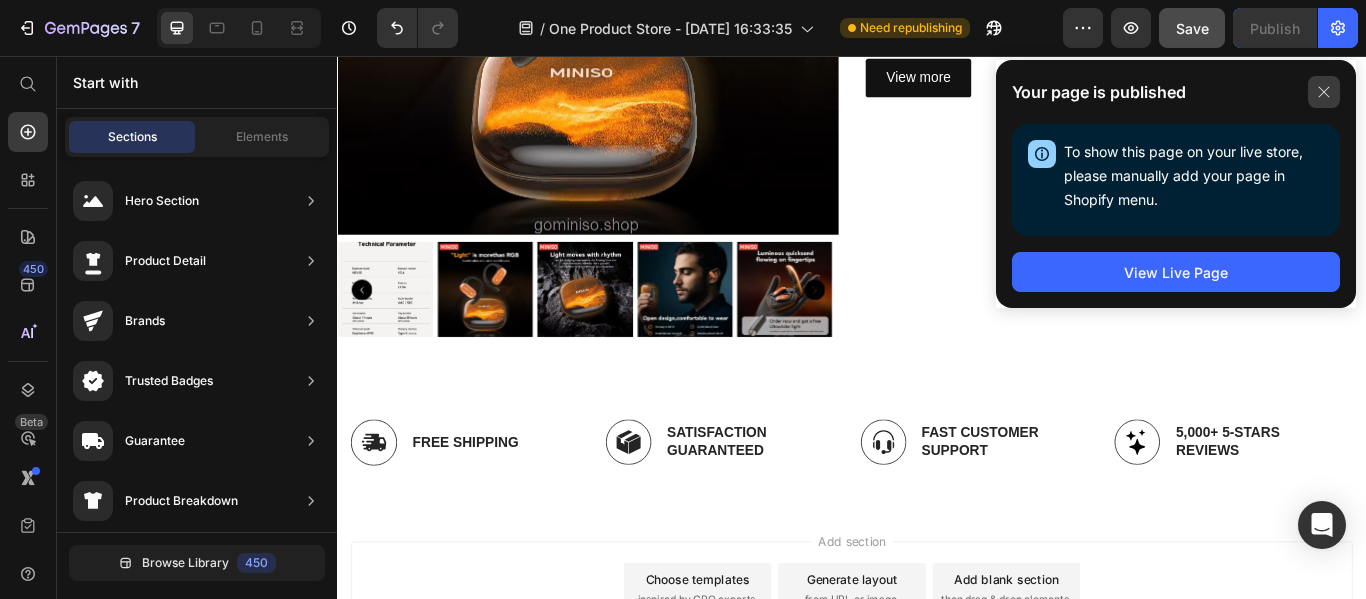 click 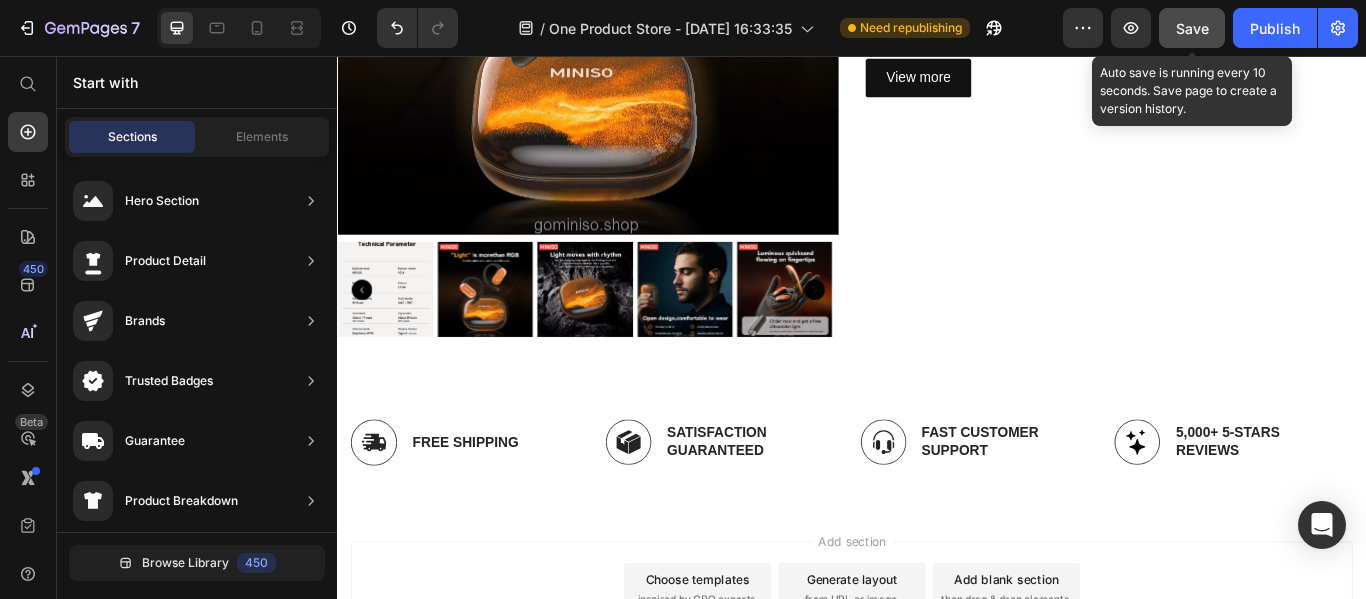 click on "Save" 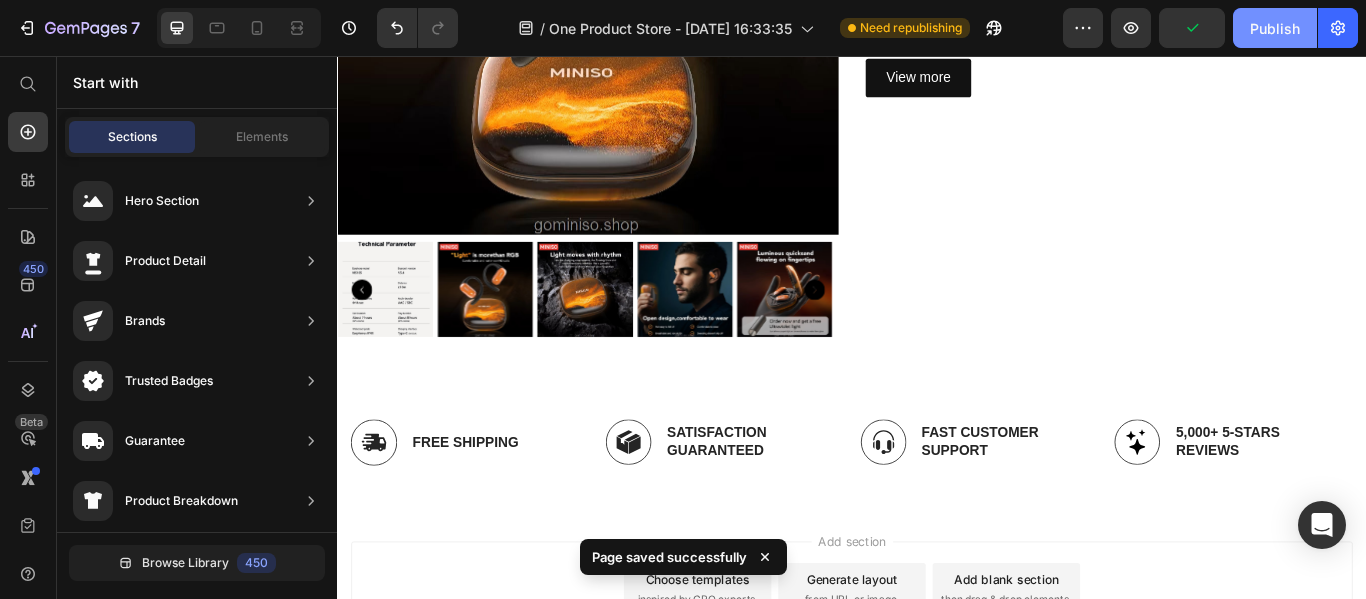click on "Publish" at bounding box center (1275, 28) 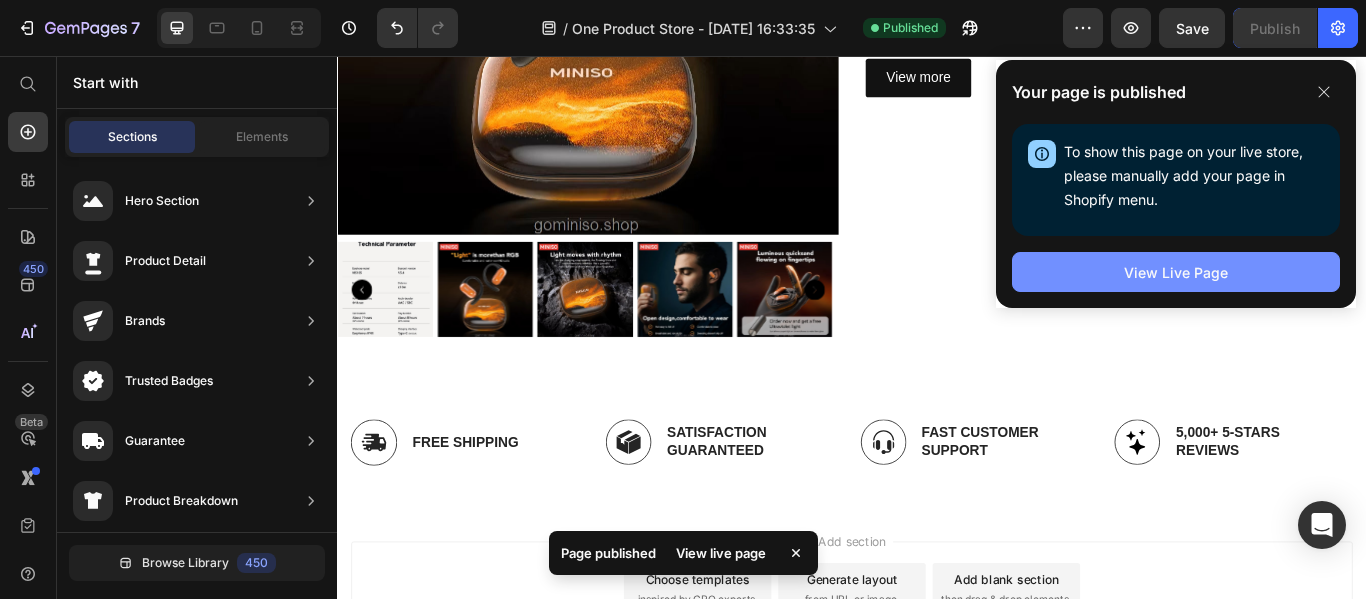 click on "View Live Page" at bounding box center [1176, 272] 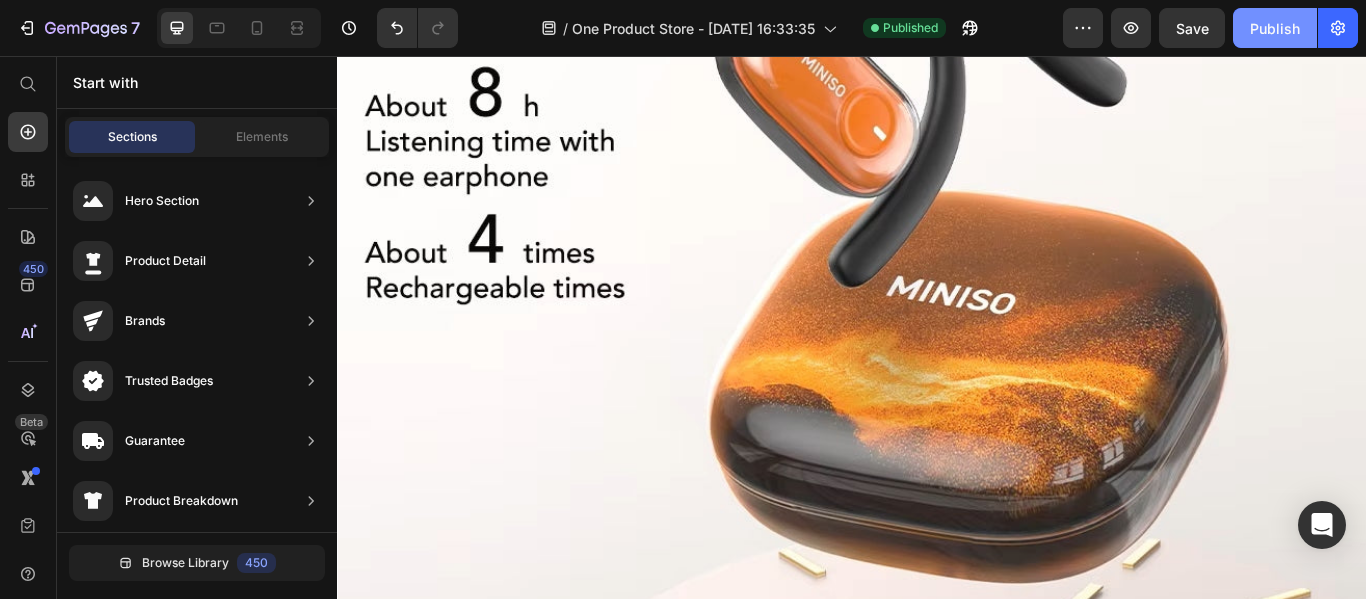 scroll, scrollTop: 13696, scrollLeft: 0, axis: vertical 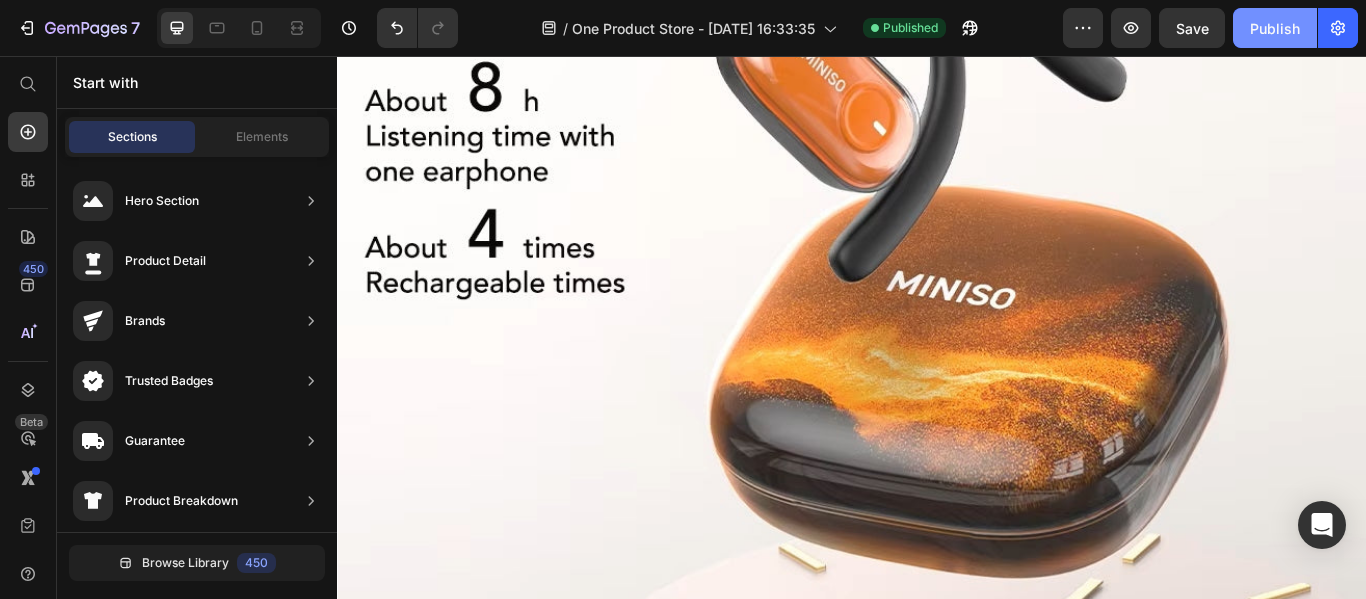 click on "Publish" at bounding box center (1275, 28) 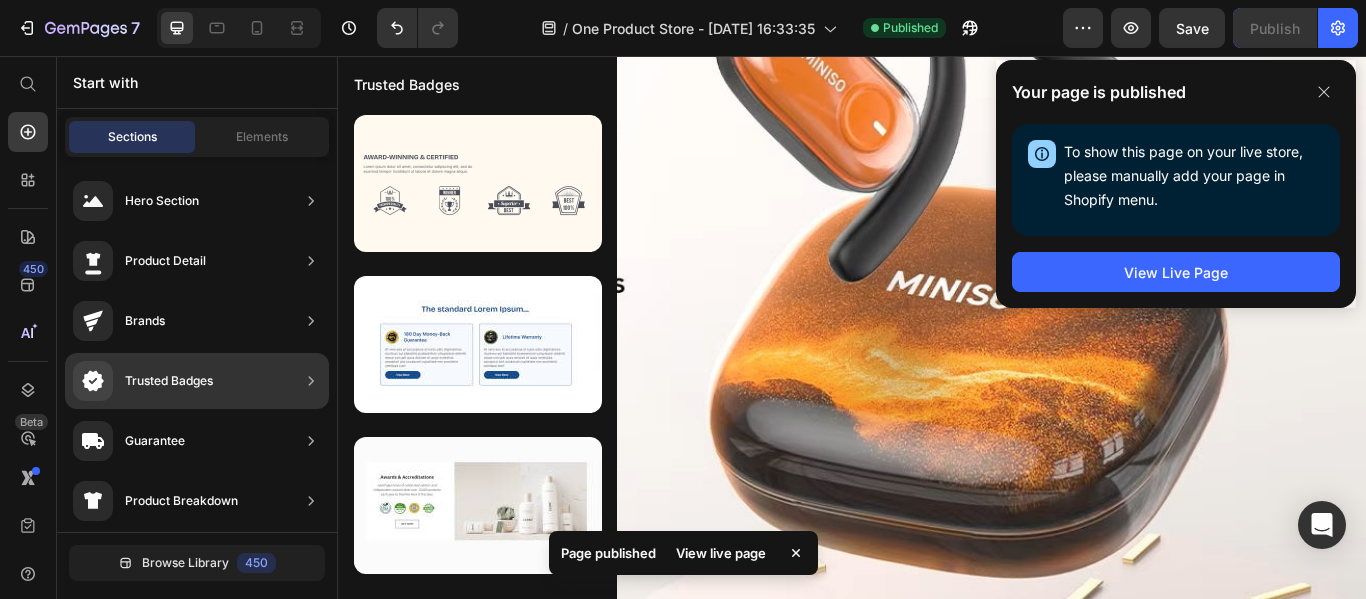 scroll, scrollTop: 465, scrollLeft: 0, axis: vertical 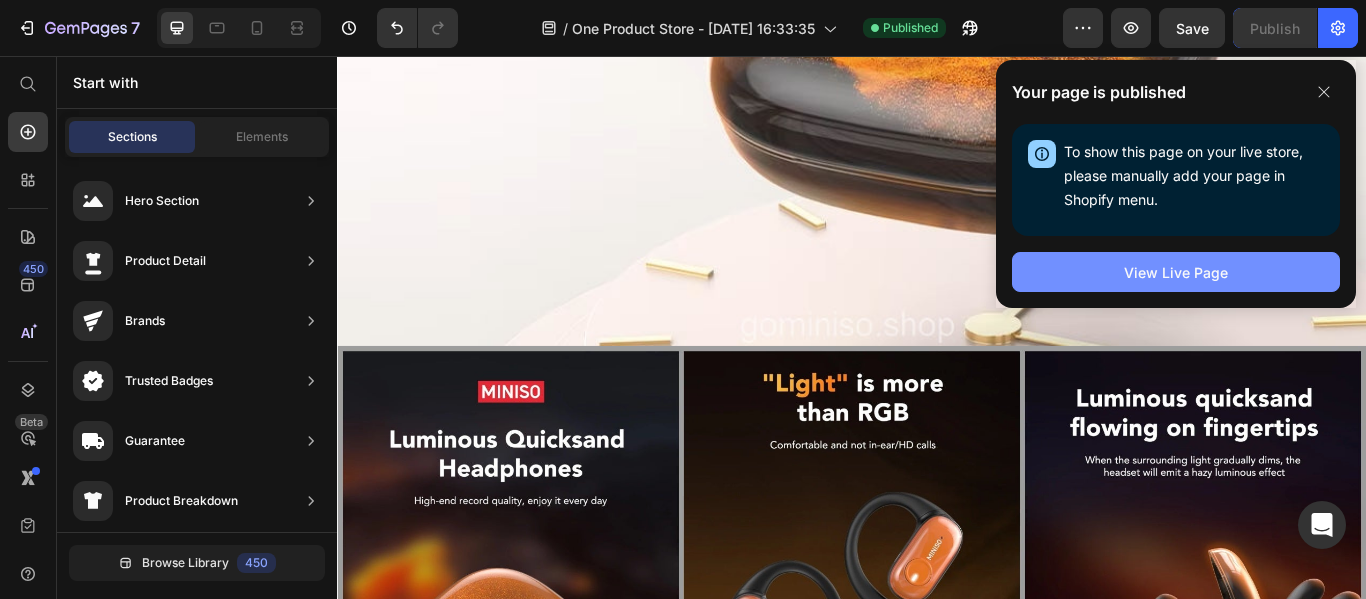 click on "View Live Page" at bounding box center [1176, 272] 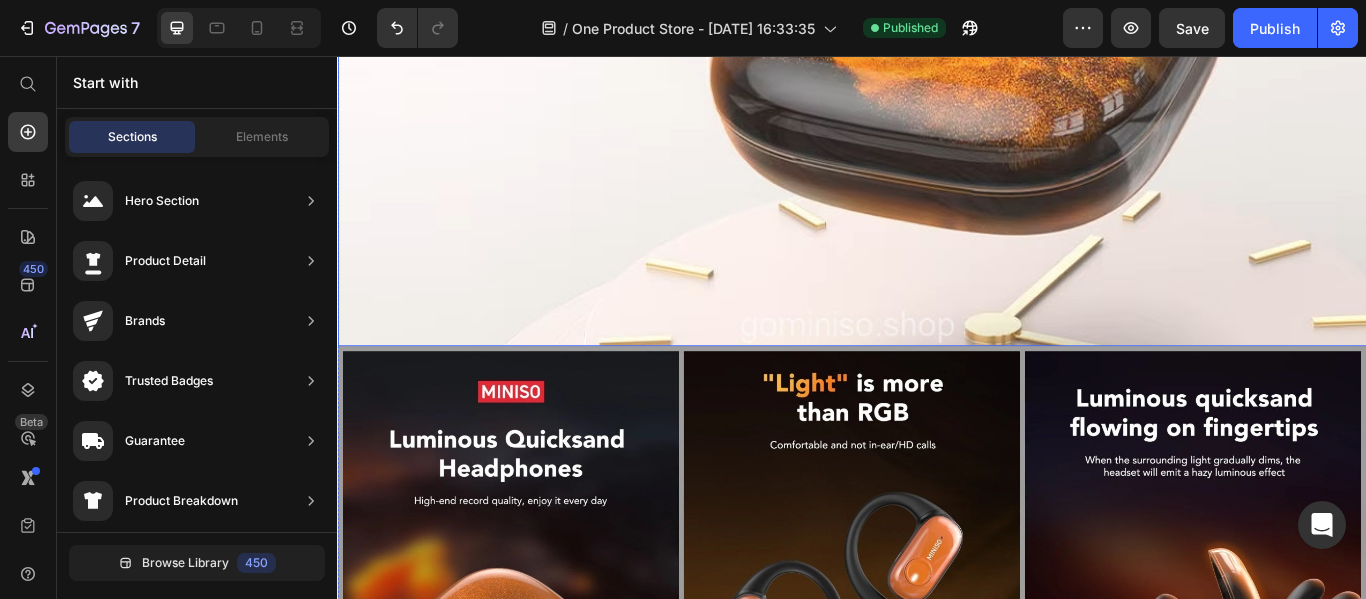 scroll, scrollTop: 13796, scrollLeft: 0, axis: vertical 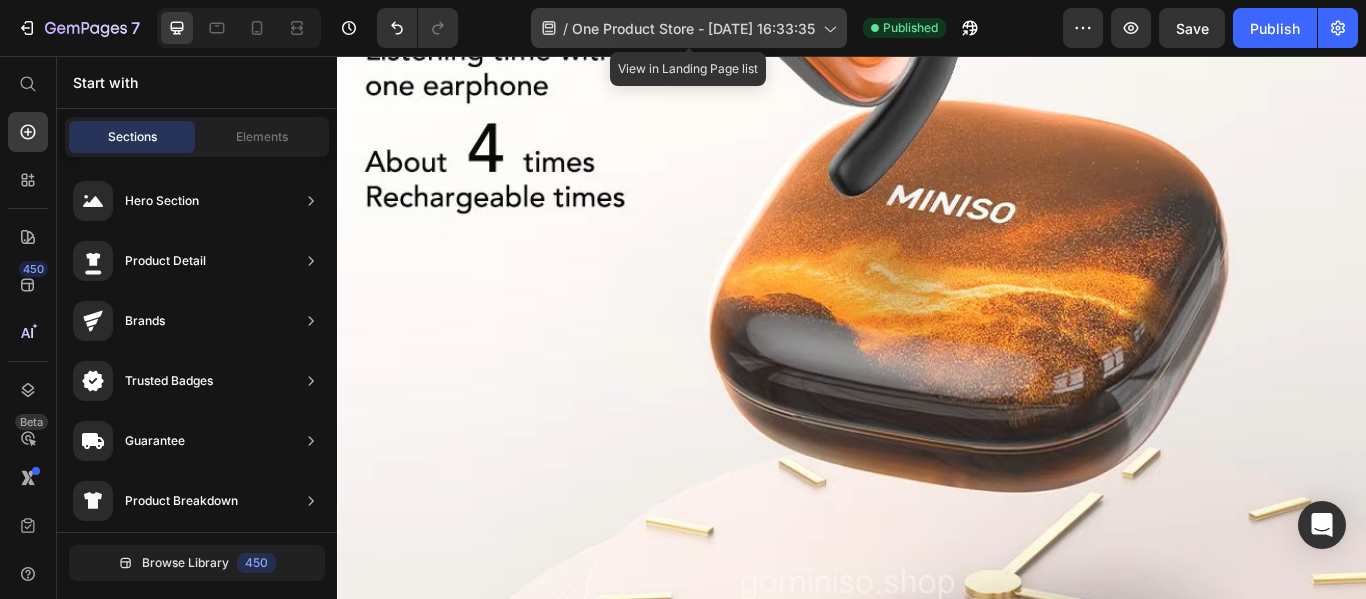 click on "One Product Store - [DATE] 16:33:35" at bounding box center (693, 28) 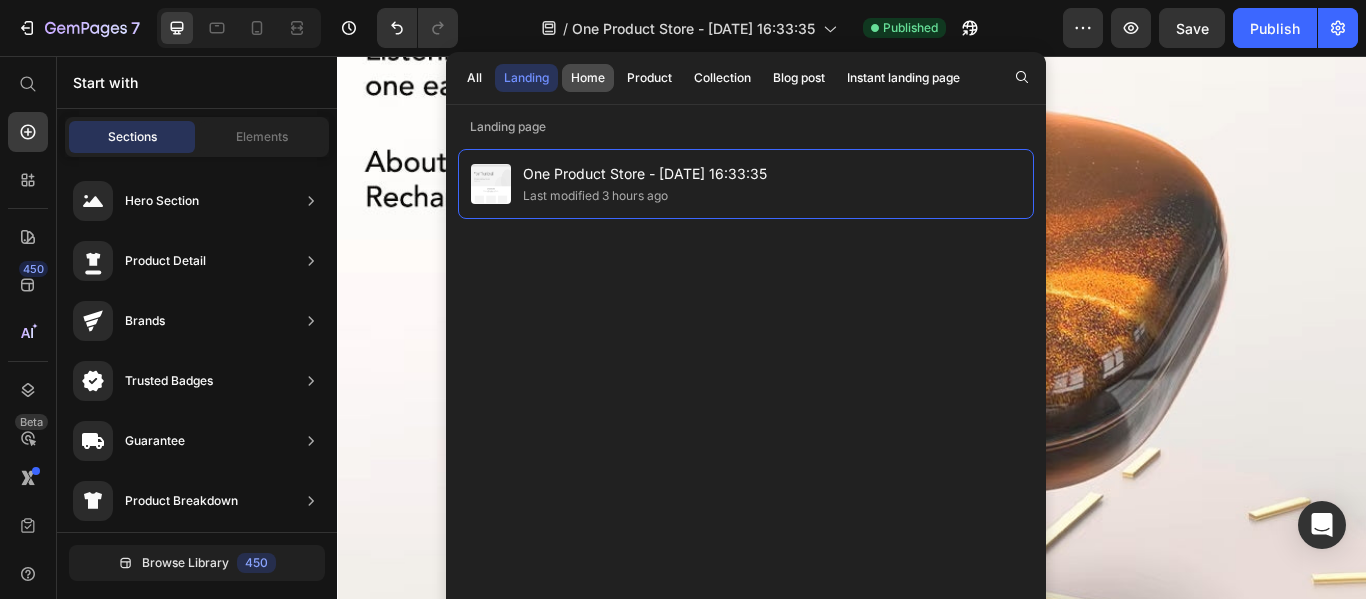 click on "Home" at bounding box center [588, 78] 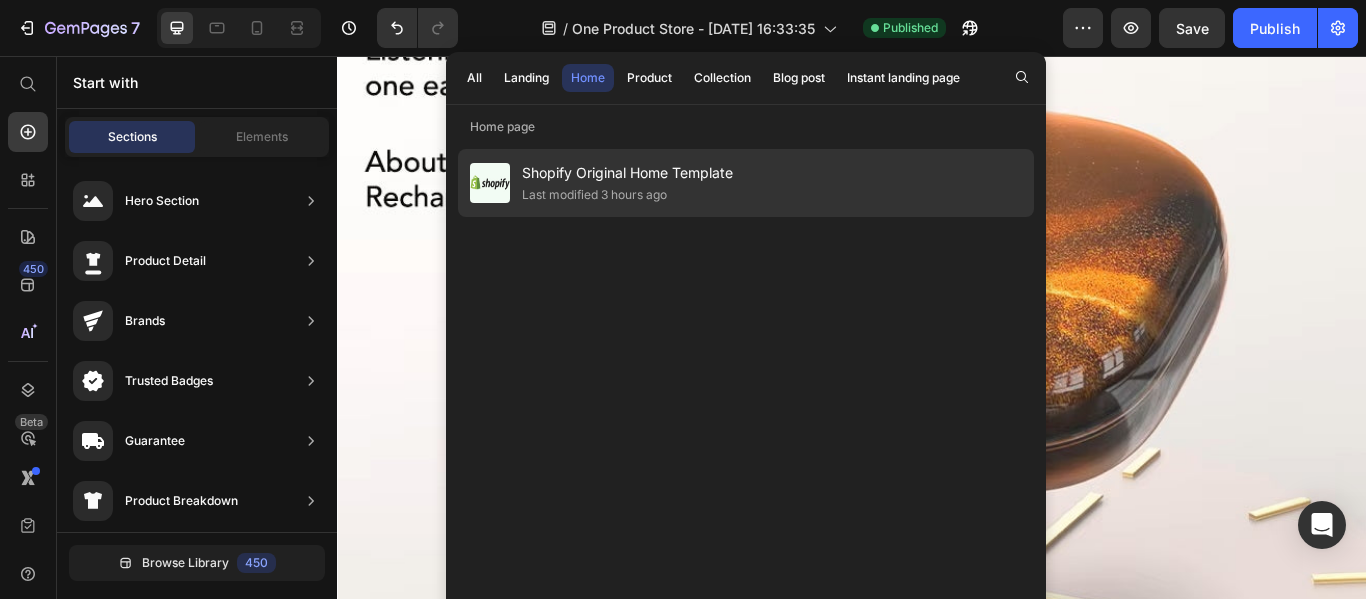 click on "Shopify Original Home Template" at bounding box center (627, 173) 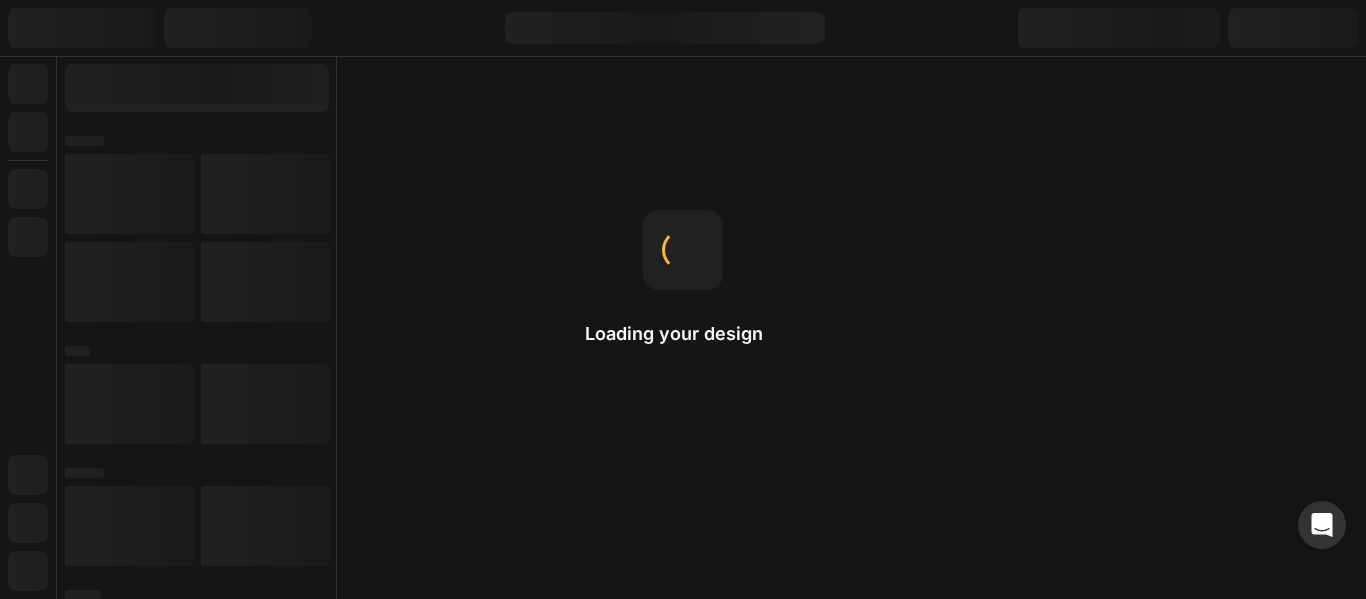 scroll, scrollTop: 0, scrollLeft: 0, axis: both 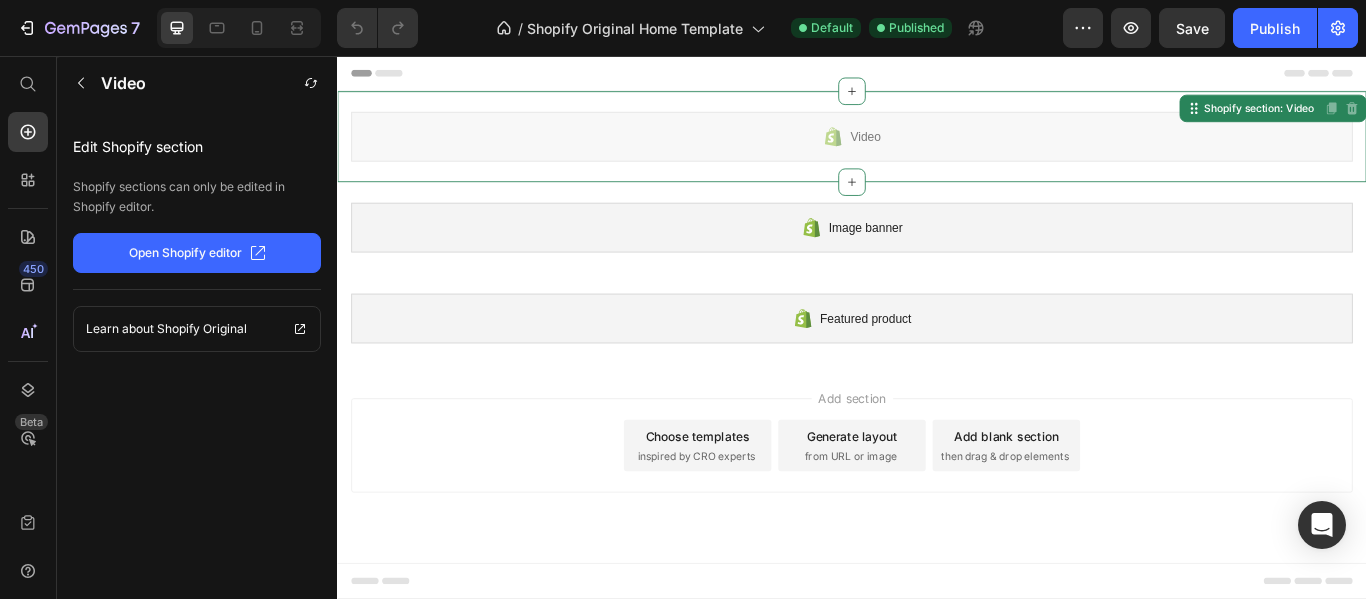 click on "Video" at bounding box center (937, 150) 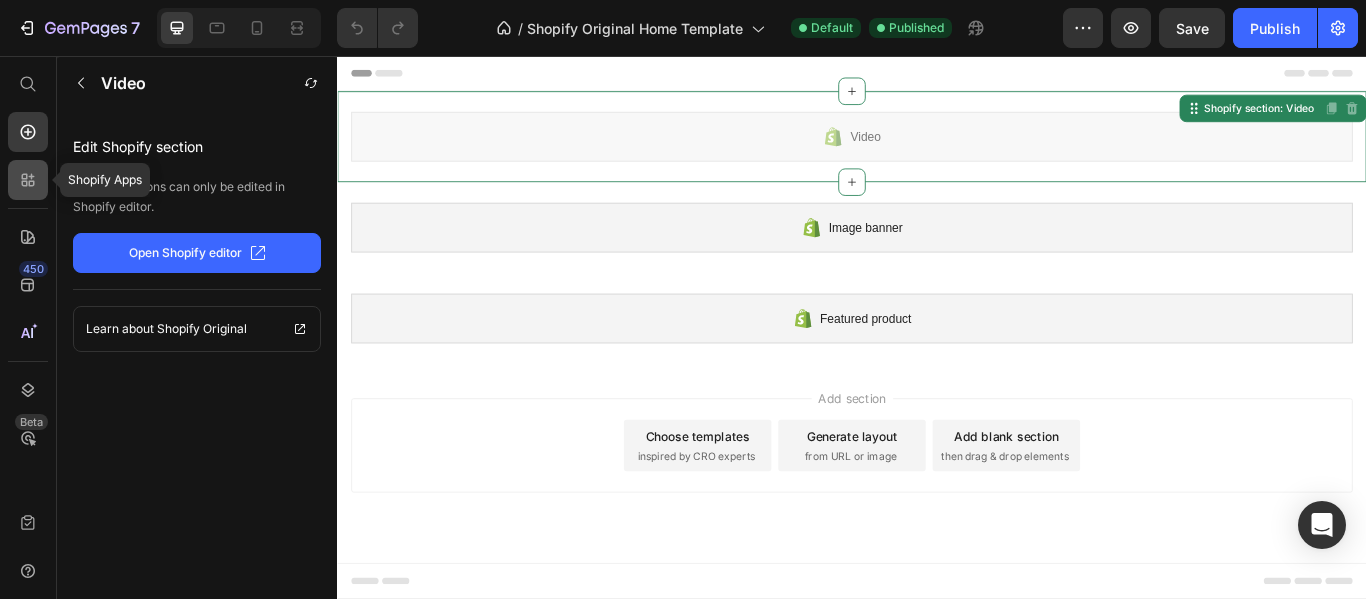 click 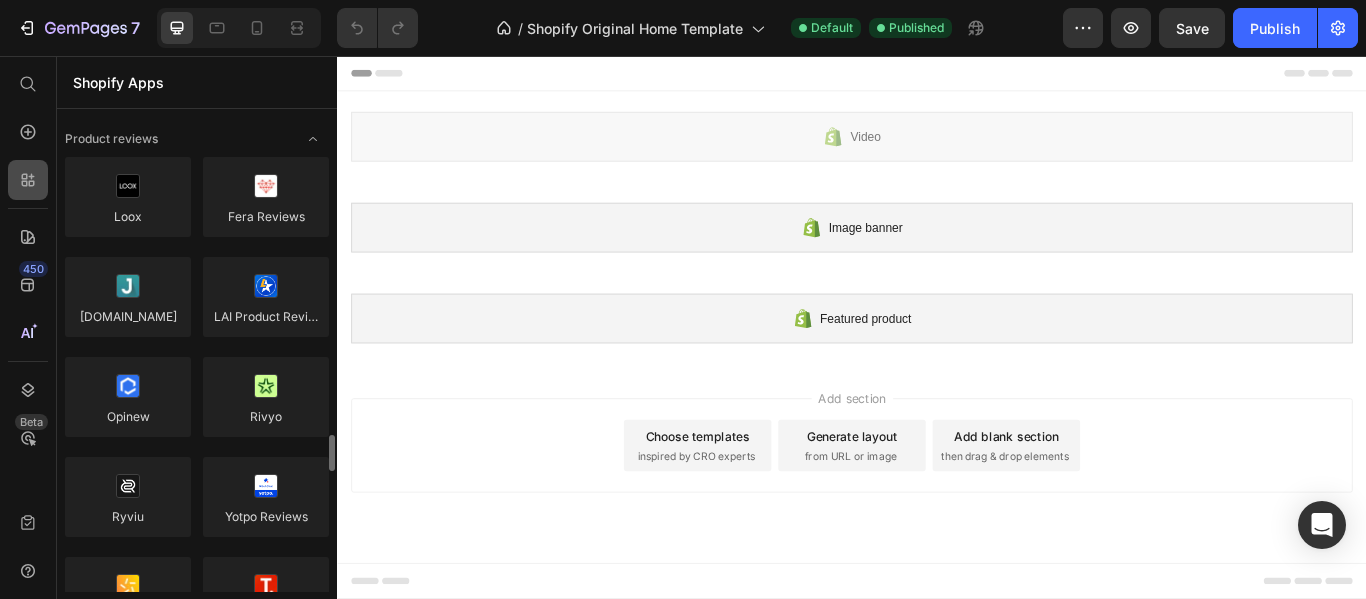 scroll, scrollTop: 300, scrollLeft: 0, axis: vertical 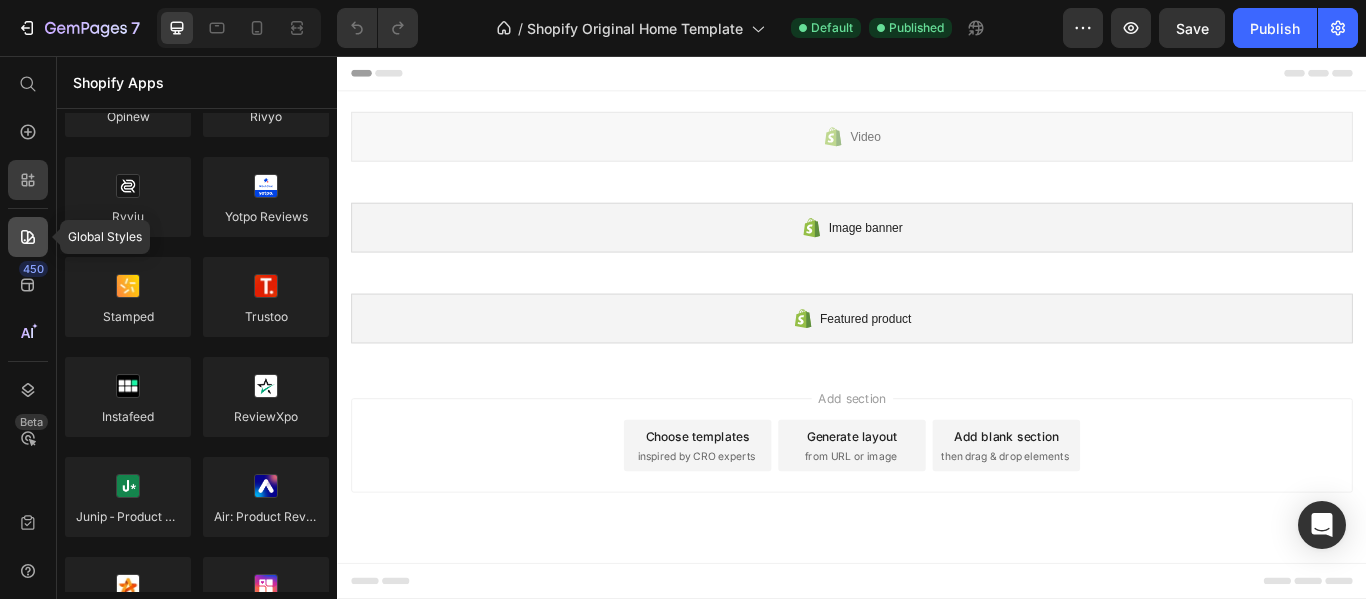 click 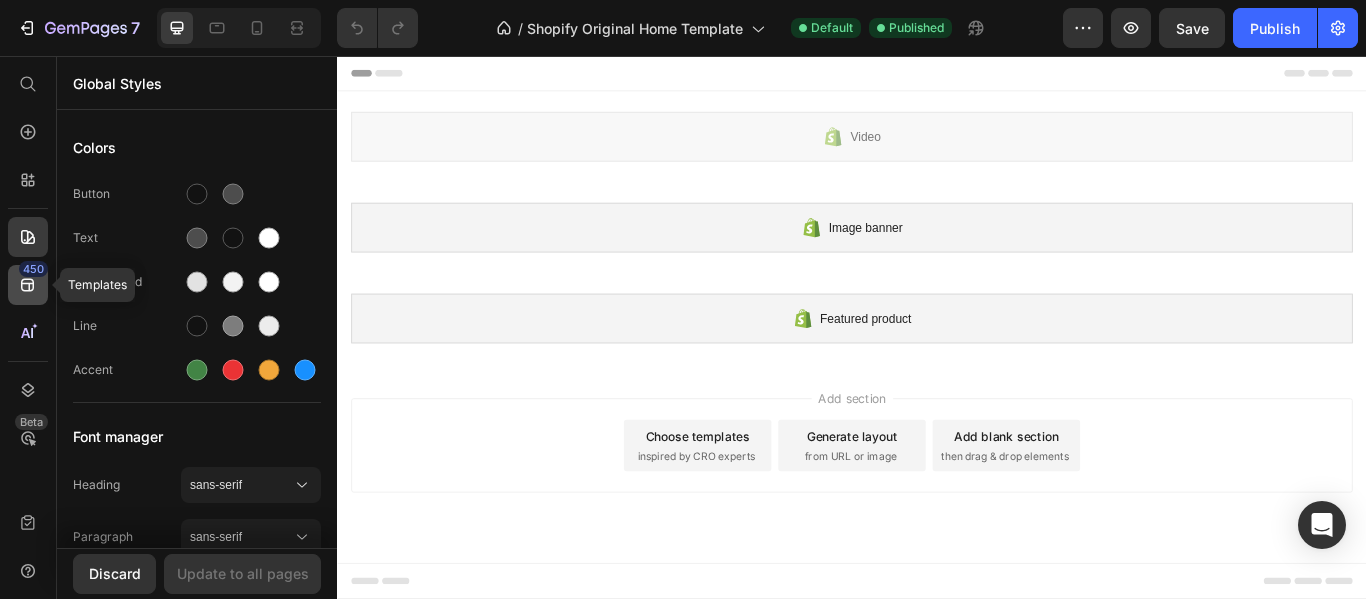 click 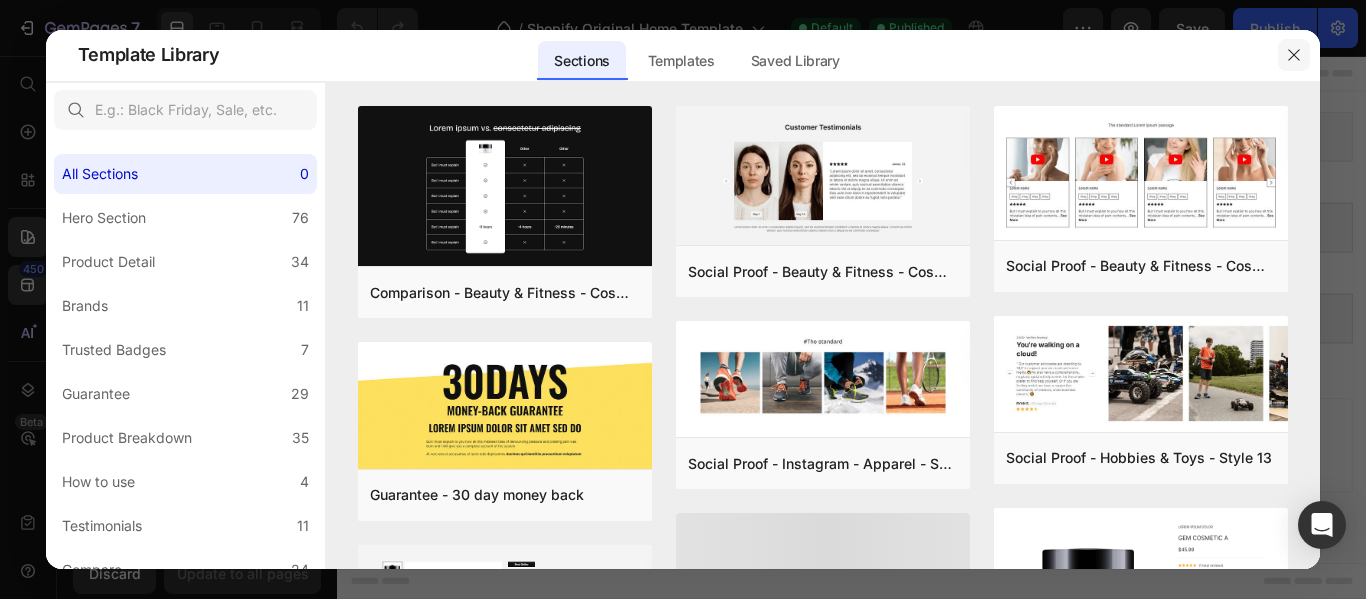 click 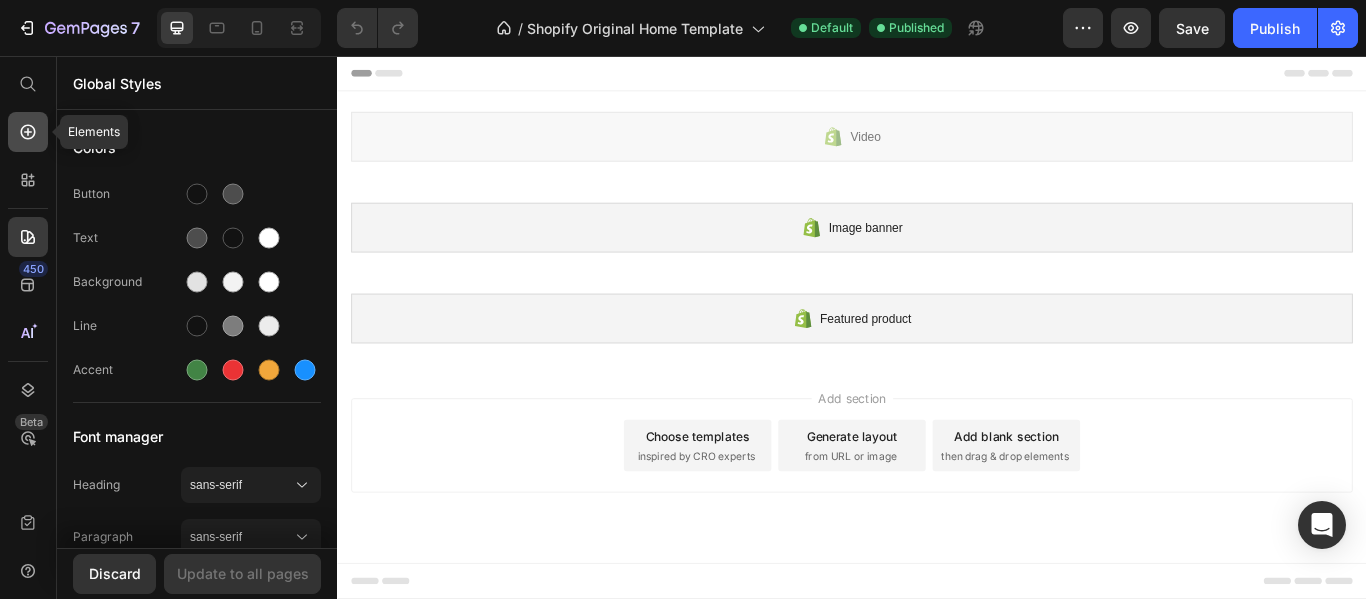 click 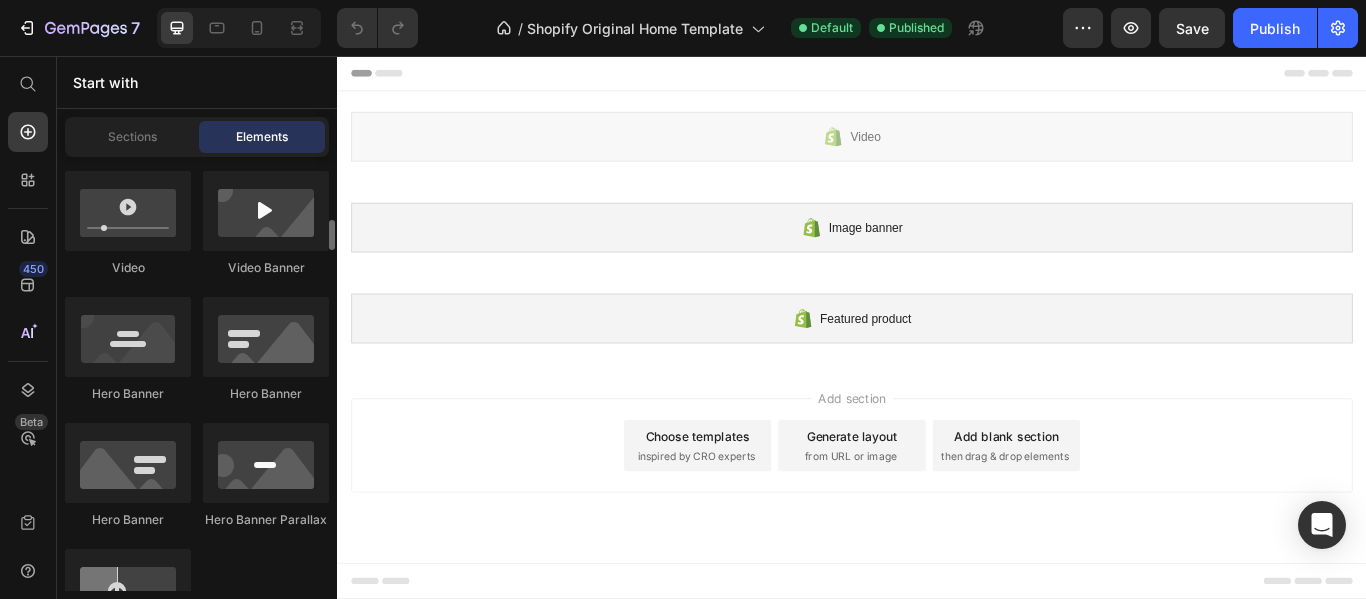 scroll, scrollTop: 800, scrollLeft: 0, axis: vertical 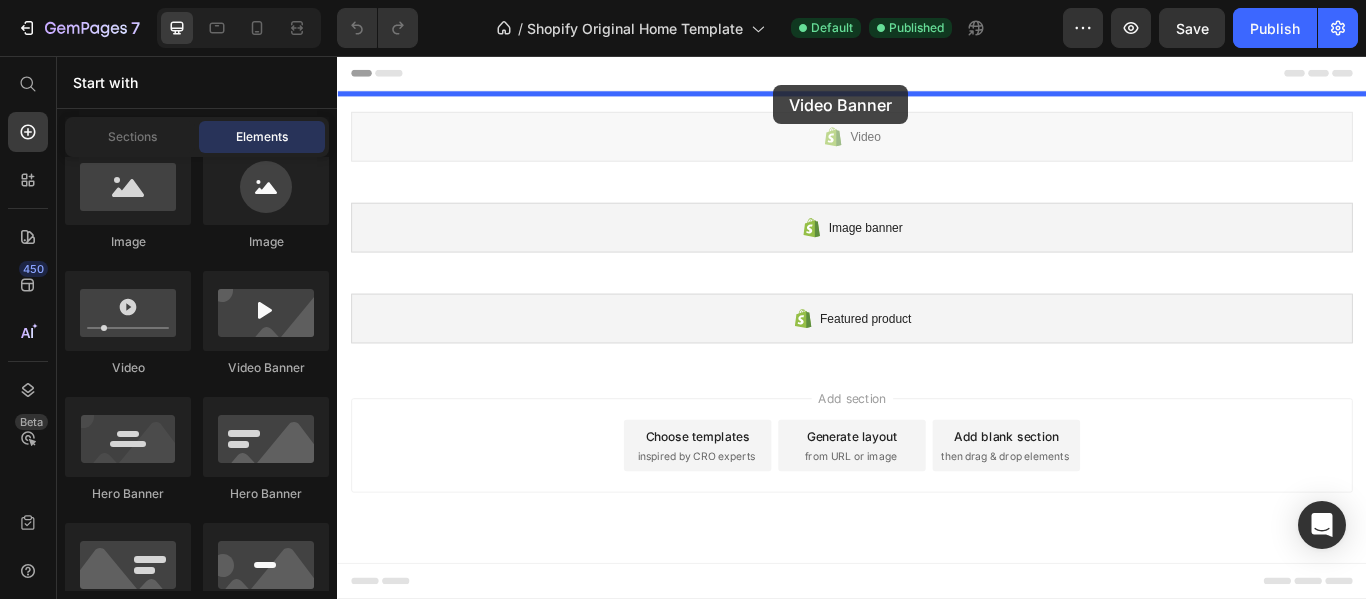 drag, startPoint x: 596, startPoint y: 386, endPoint x: 846, endPoint y: 90, distance: 387.44806 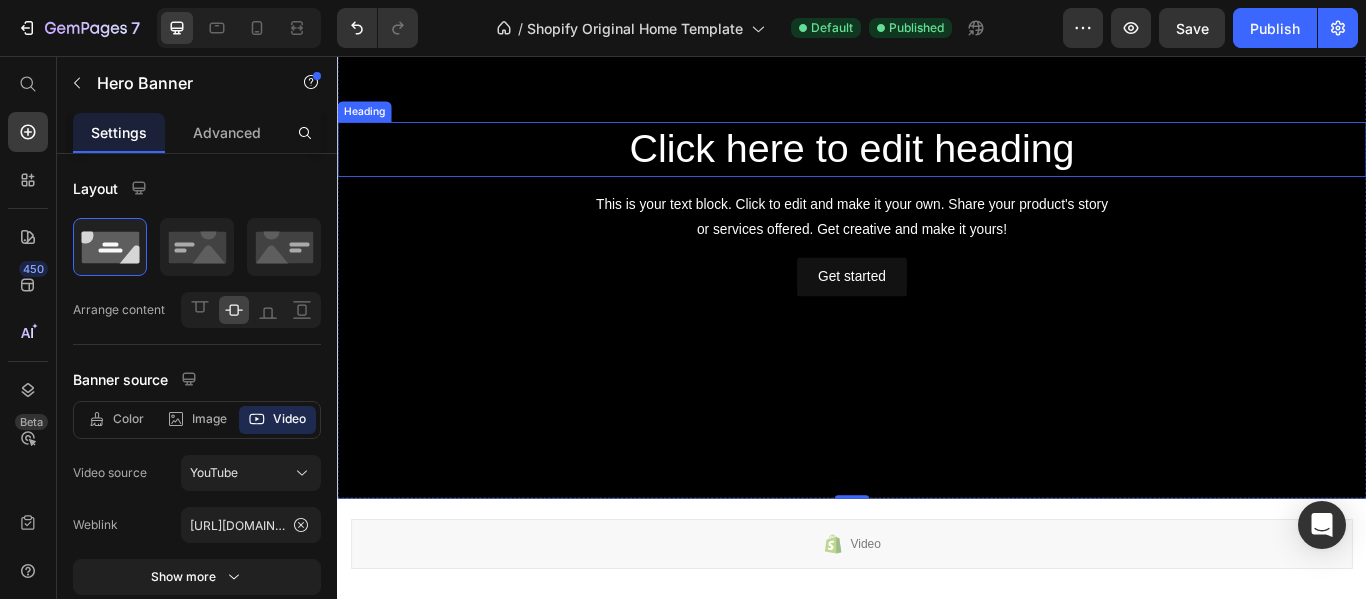 scroll, scrollTop: 0, scrollLeft: 0, axis: both 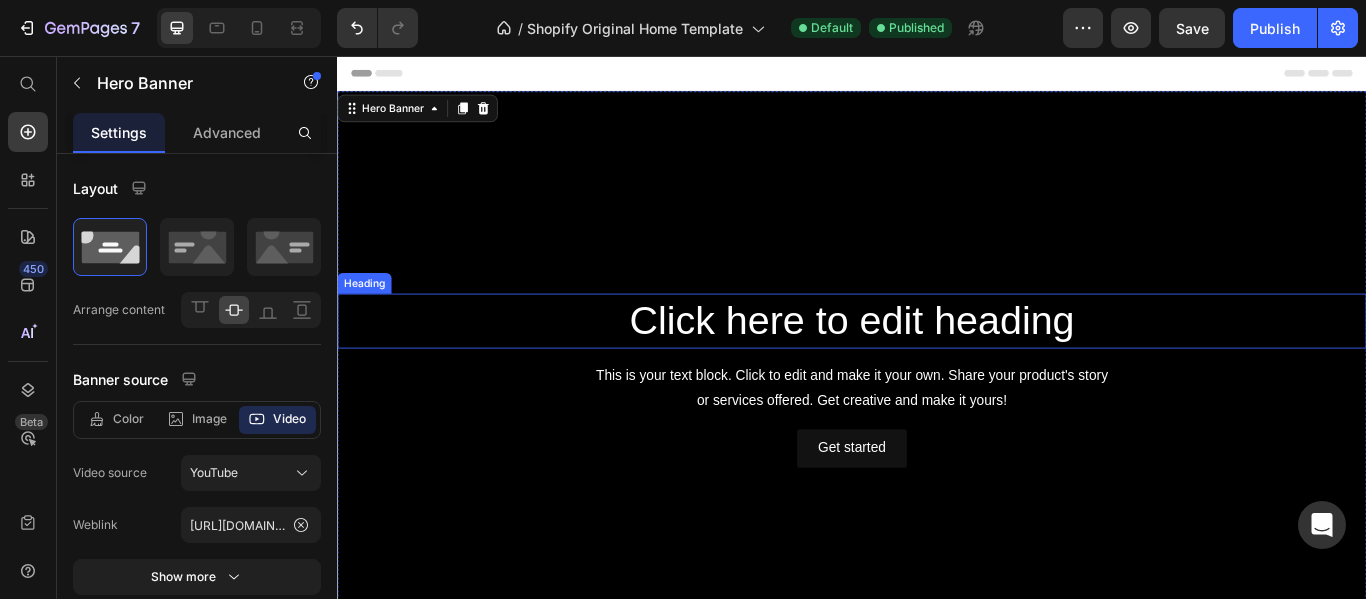 click on "Click here to edit heading" at bounding box center [937, 365] 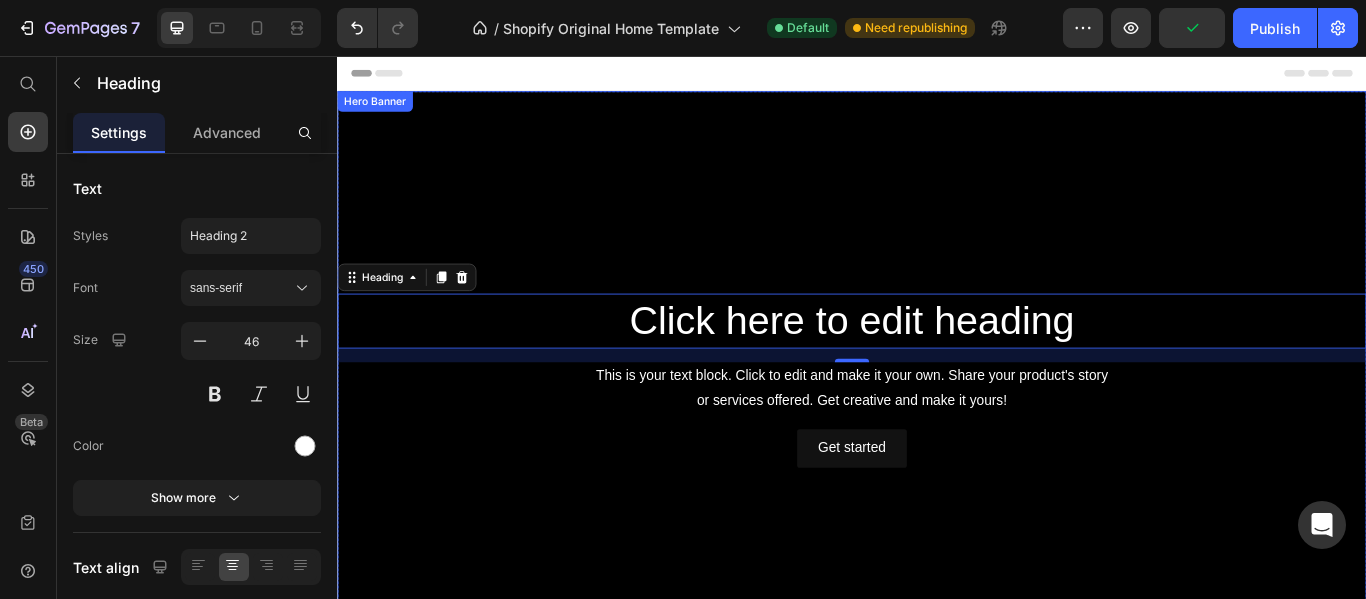 click at bounding box center (937, 434) 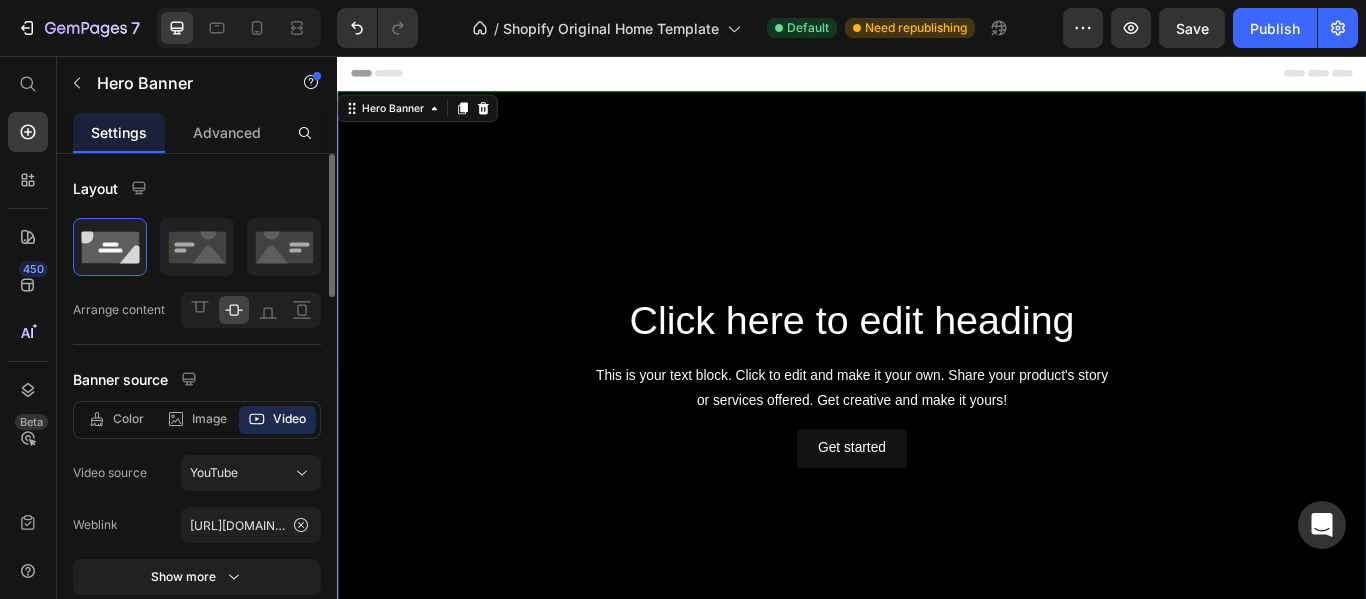 scroll, scrollTop: 100, scrollLeft: 0, axis: vertical 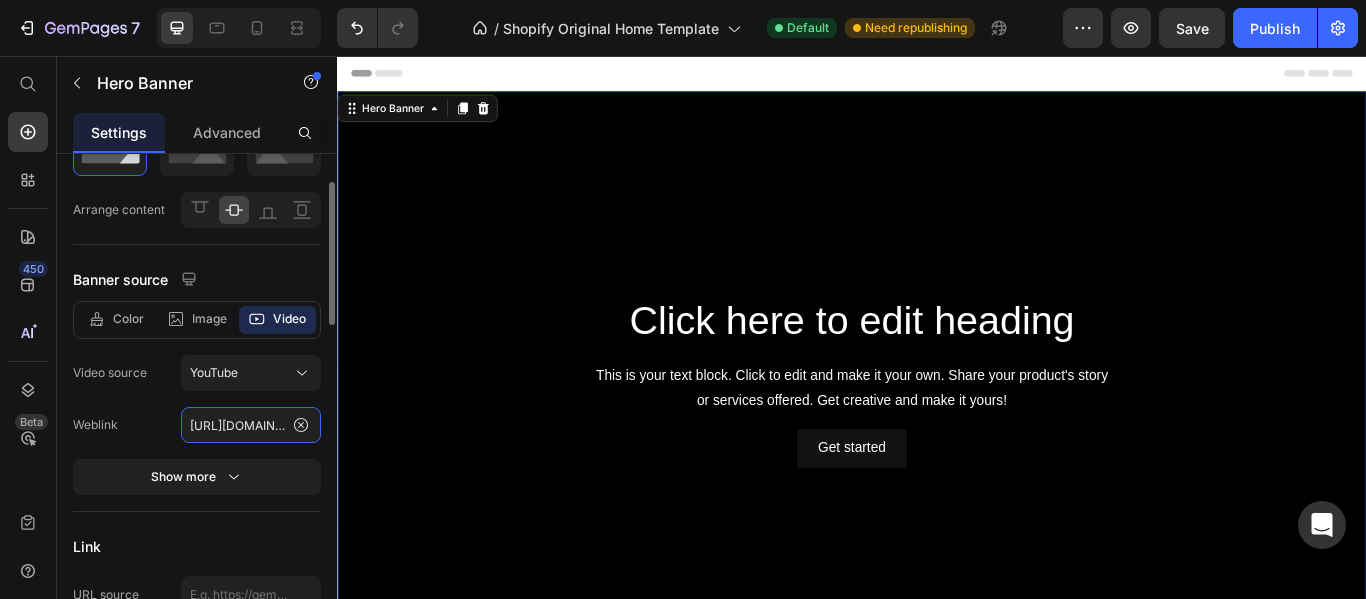 click on "https://youtu.be/KOxfzBp72uk" 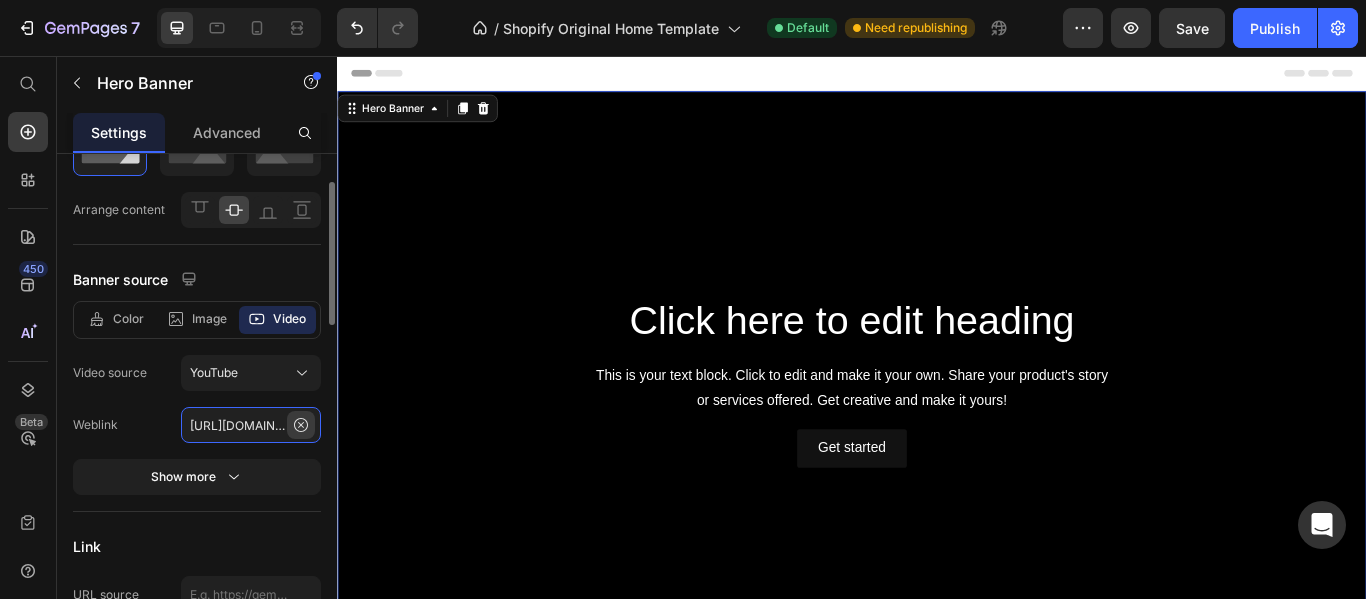 type on "https://cdn.shopify.com/videos/c/o/v/1e5d75a4023b4bada3c47fb4cb50b835.mp4" 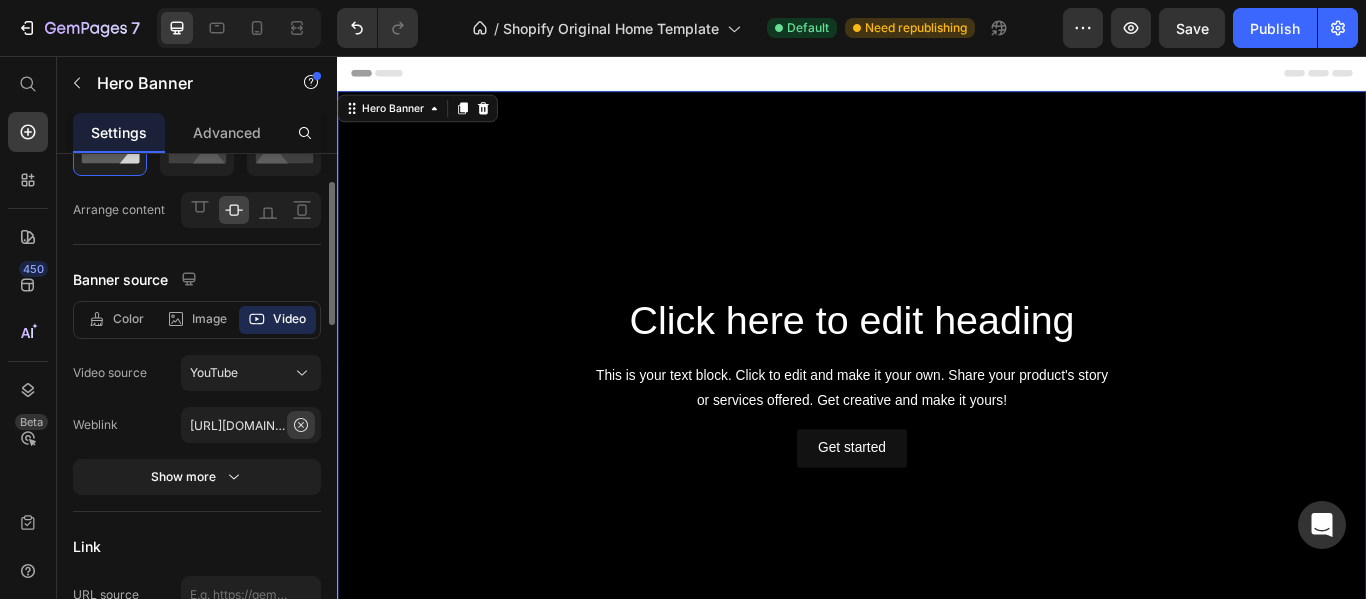 click 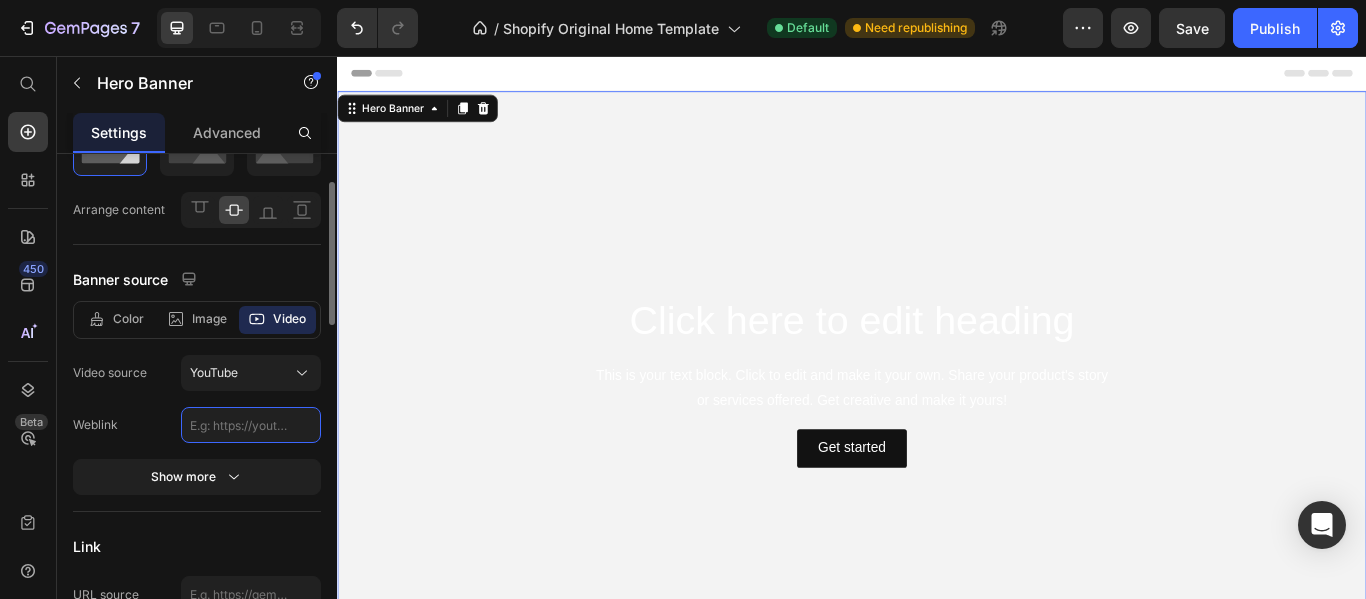 scroll, scrollTop: 0, scrollLeft: 0, axis: both 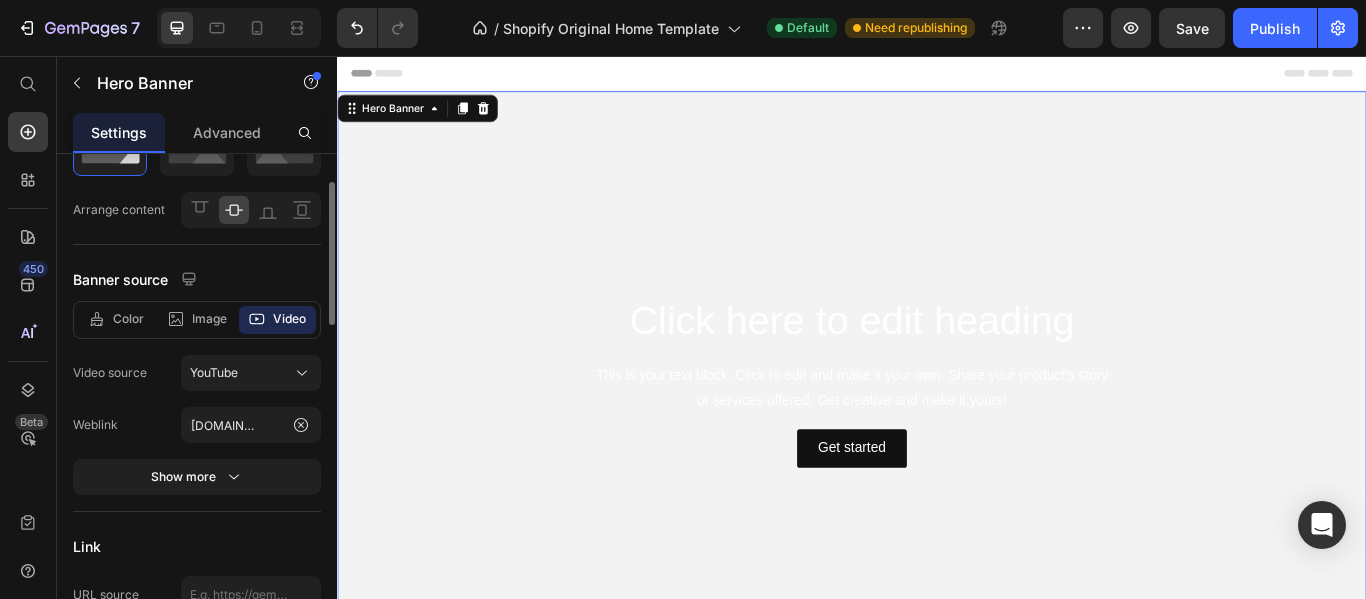 click on "YouTube" 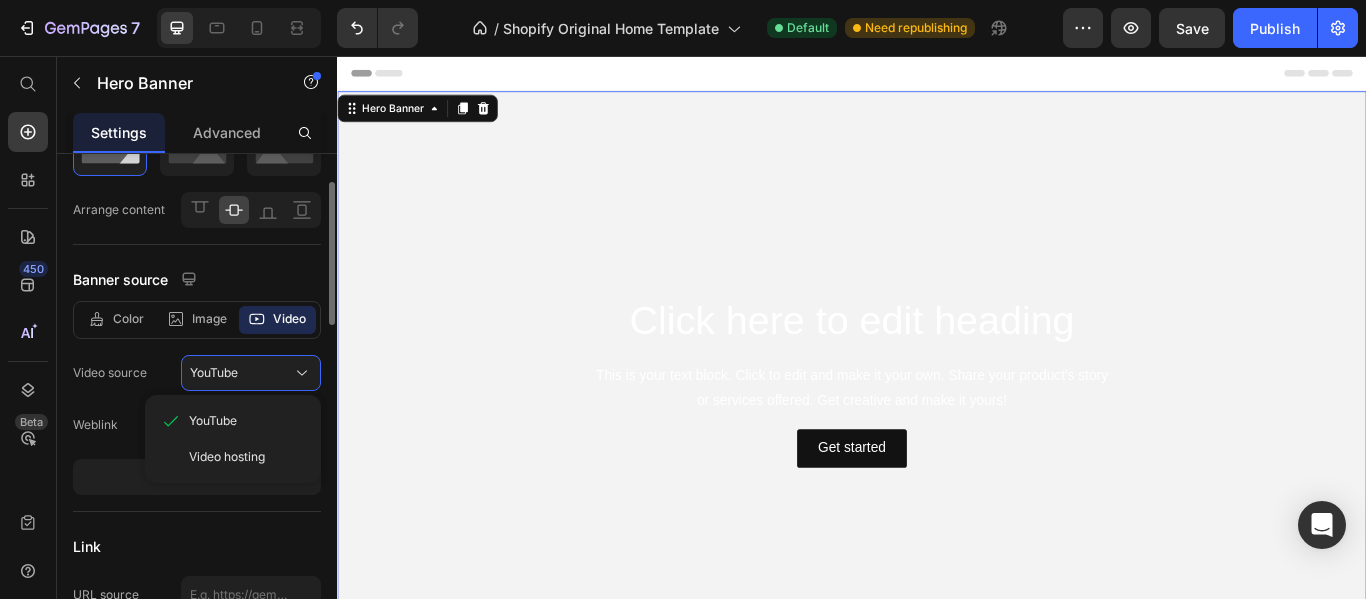 scroll, scrollTop: 0, scrollLeft: 0, axis: both 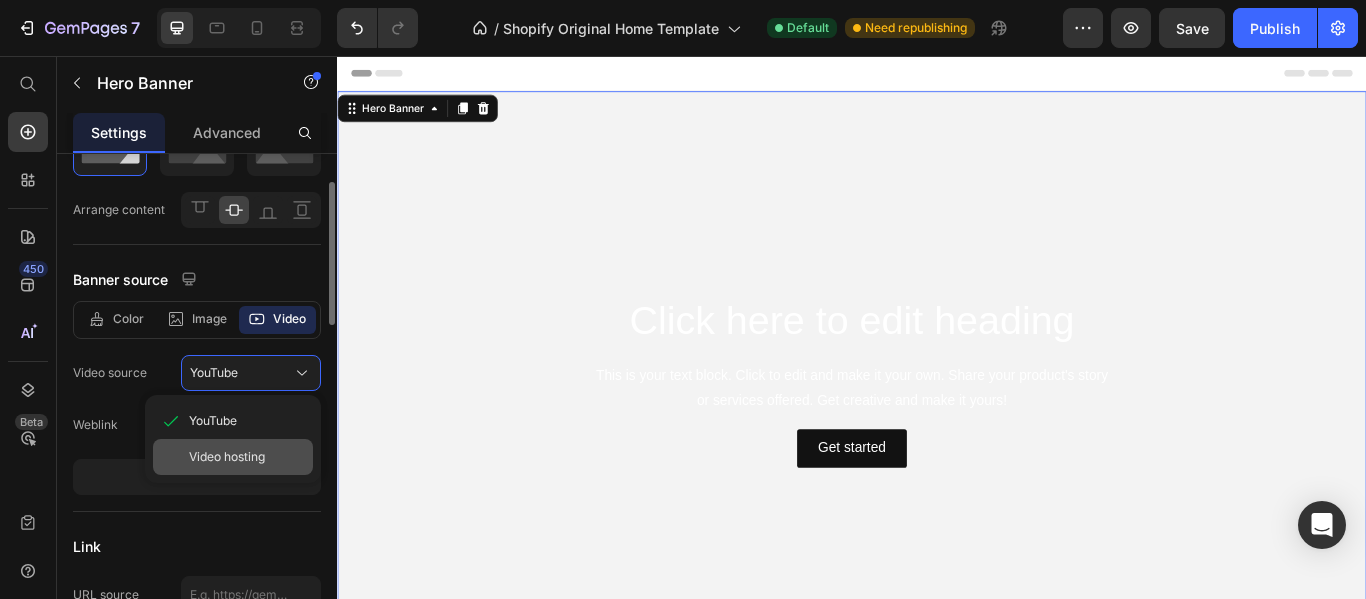 click on "Video hosting" at bounding box center [227, 457] 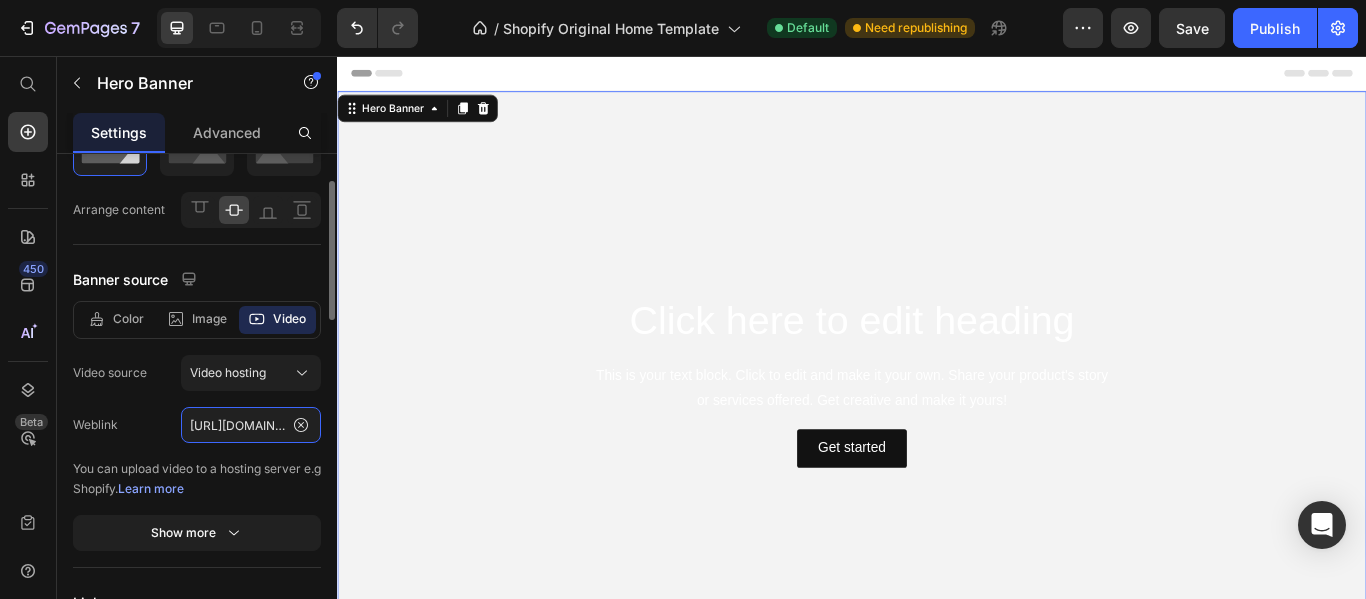 click on "https://media.w3.org/2010/05/sintel/trailer.mp4" 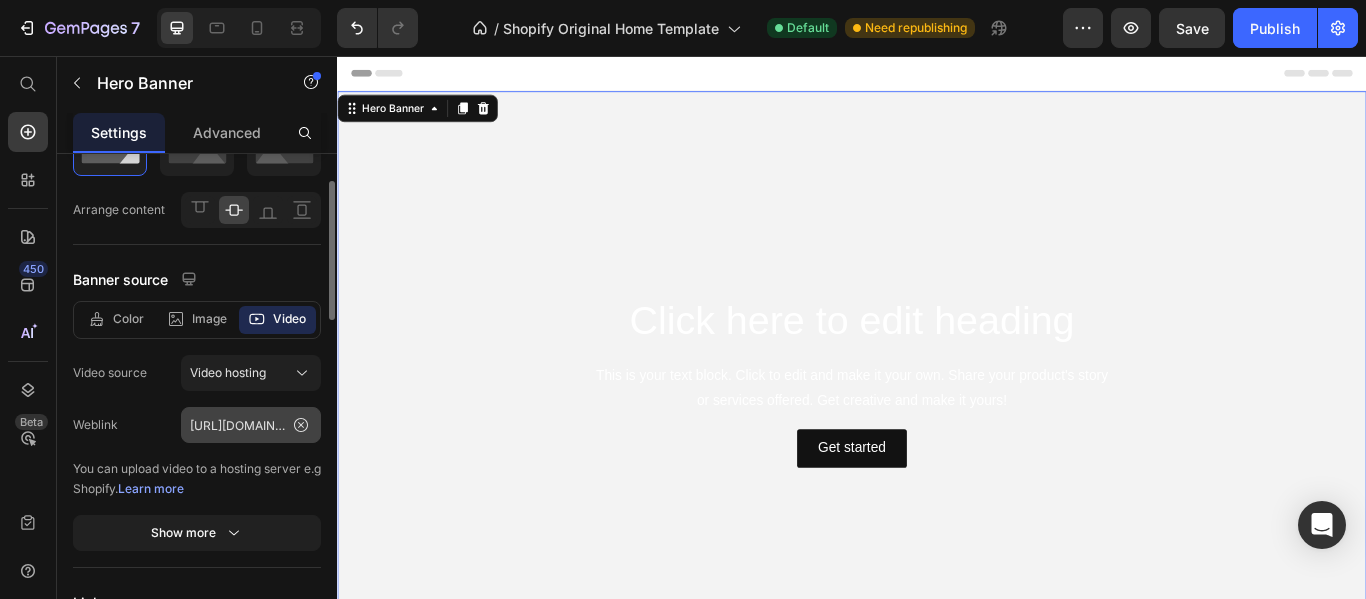 click 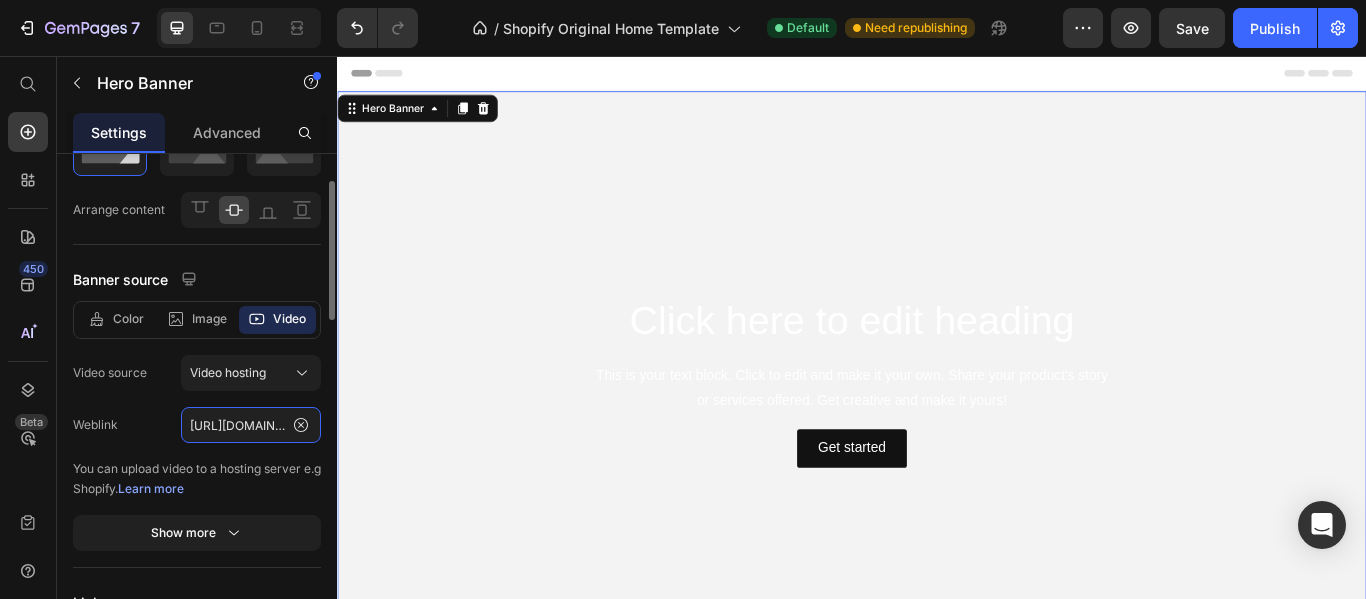 click on "https://cdn.shopify.com/videos/c/o/v/1e5d75a4023b4bada3c47fb4cb50b835.mp4" 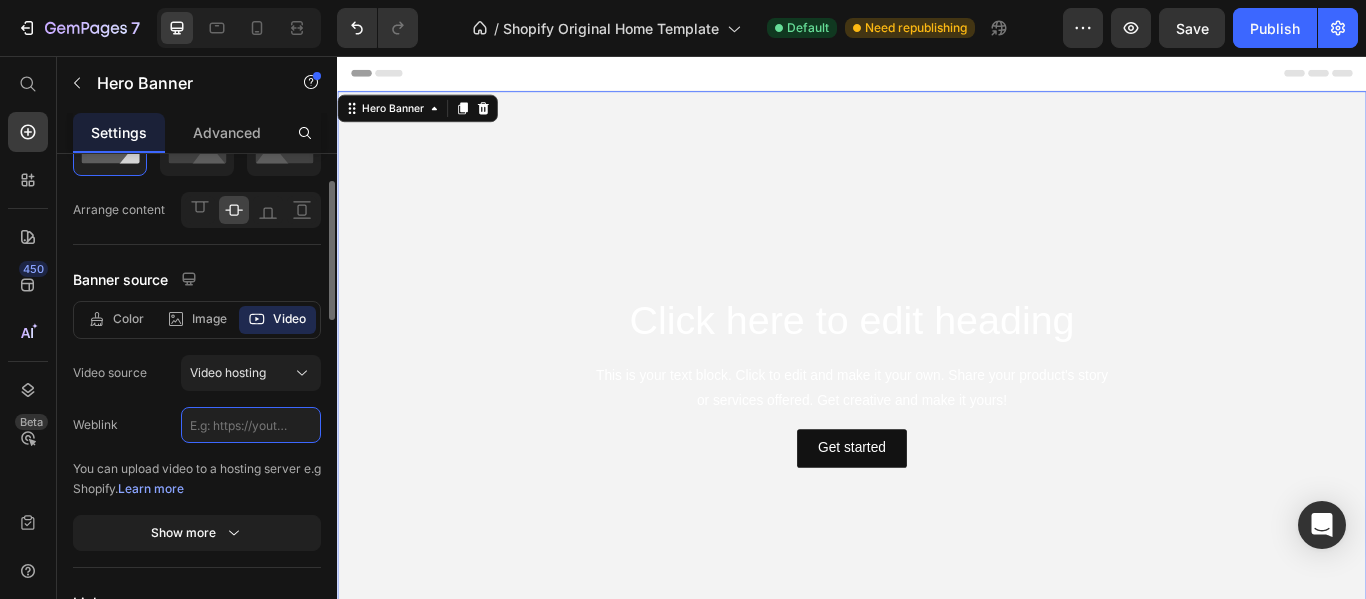 click 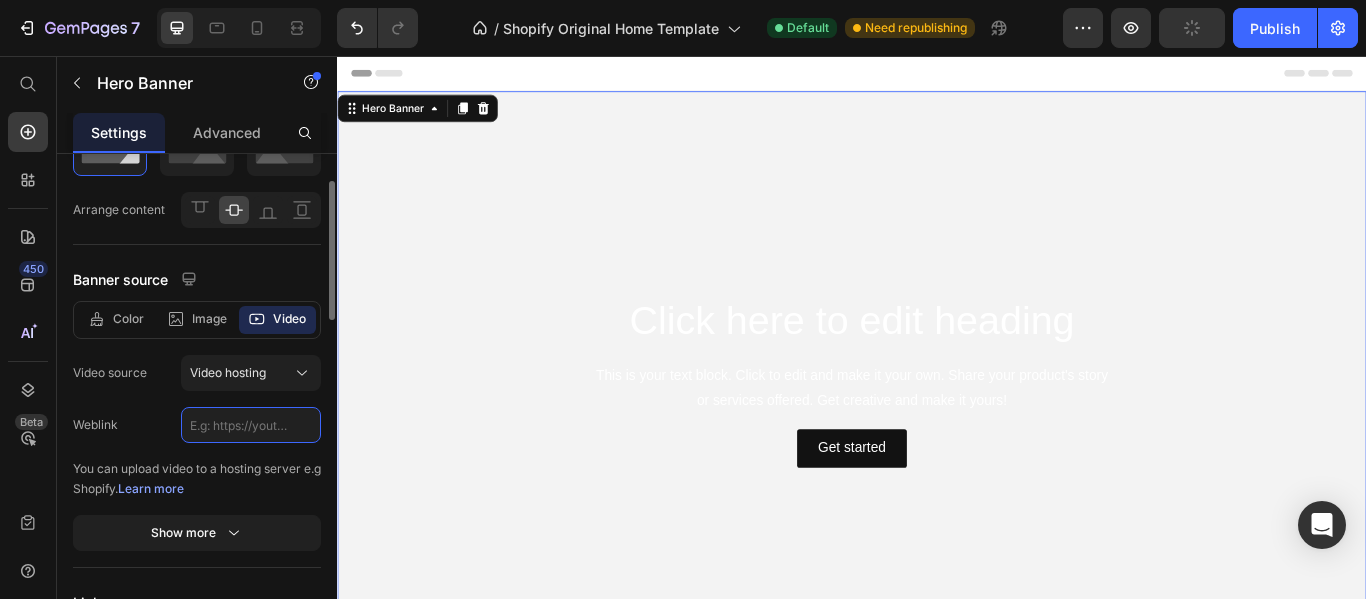 scroll, scrollTop: 0, scrollLeft: 0, axis: both 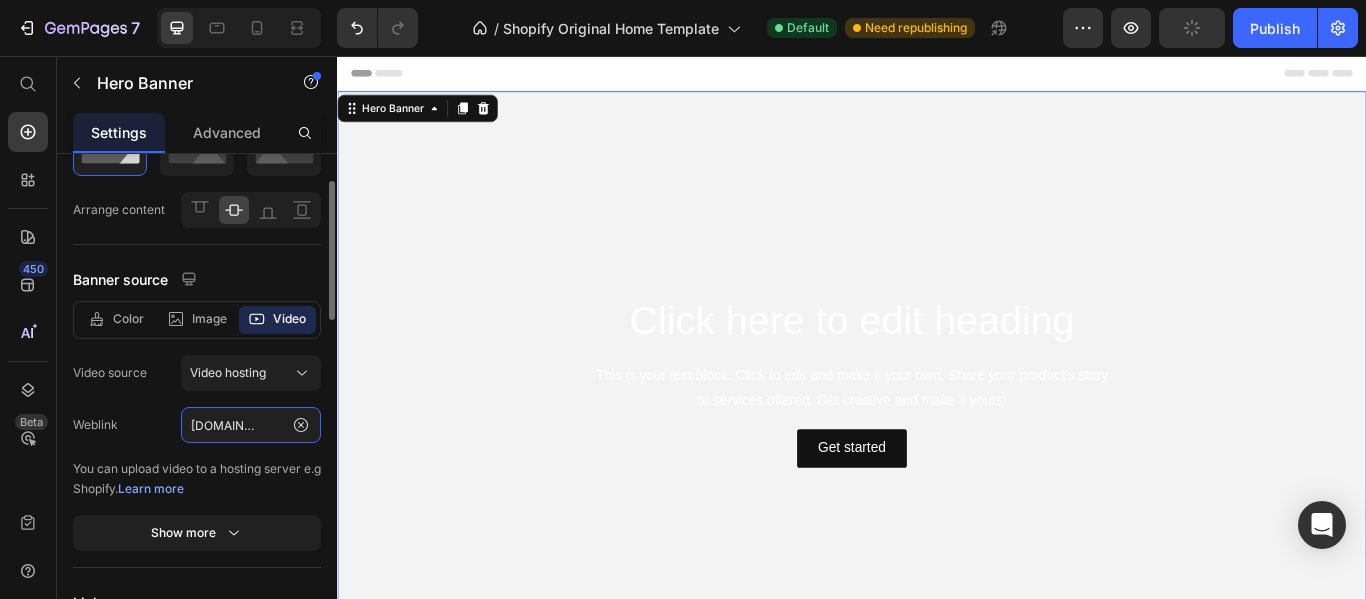 type on "https://cdn.shopify.com/videos/c/o/v/1e5d75a4023b4bada3c47fb4cb50b835.mp4" 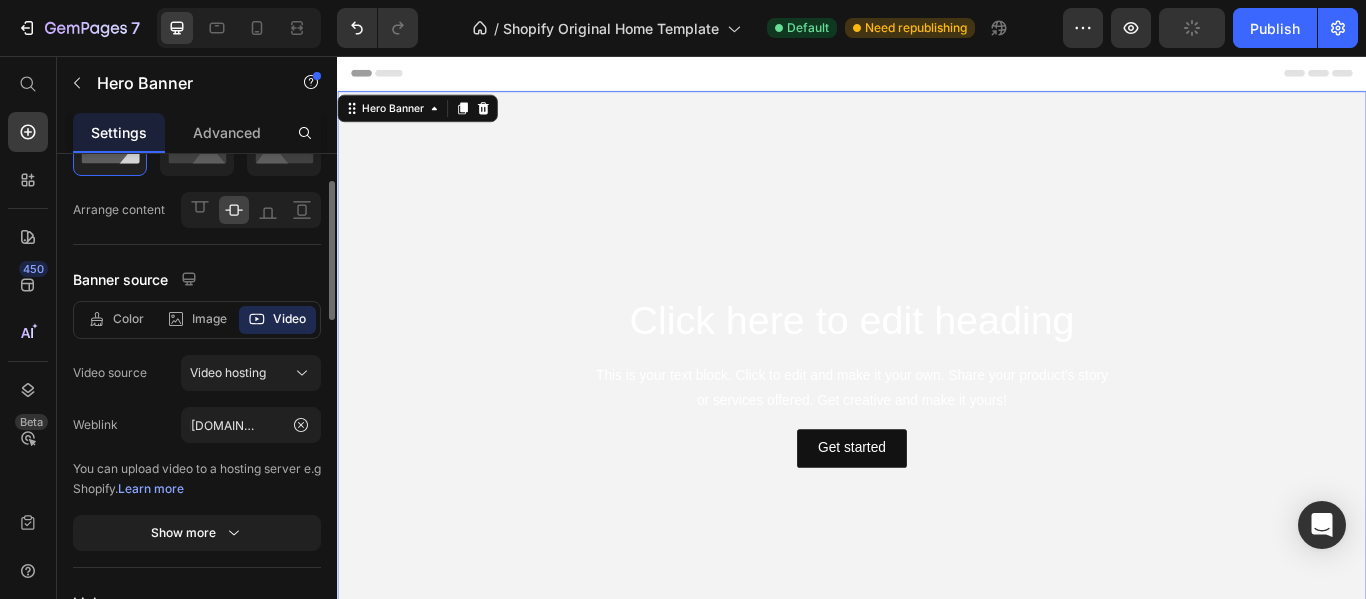 click on "Color Image Video Video source Video hosting Weblink https://cdn.shopify.com/videos/c/o/v/1e5d75a4023b4bada3c47fb4cb50b835.mp4 You can upload video to a hosting server e.g Shopify.   Learn more Show more" 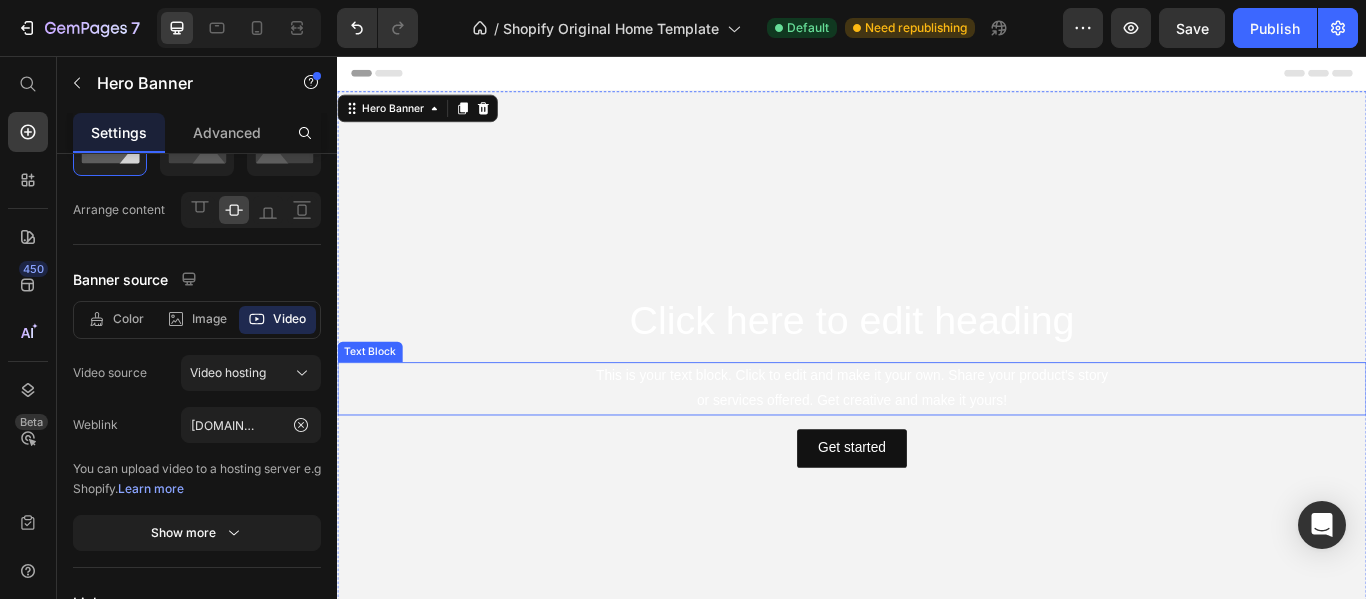 scroll, scrollTop: 0, scrollLeft: 0, axis: both 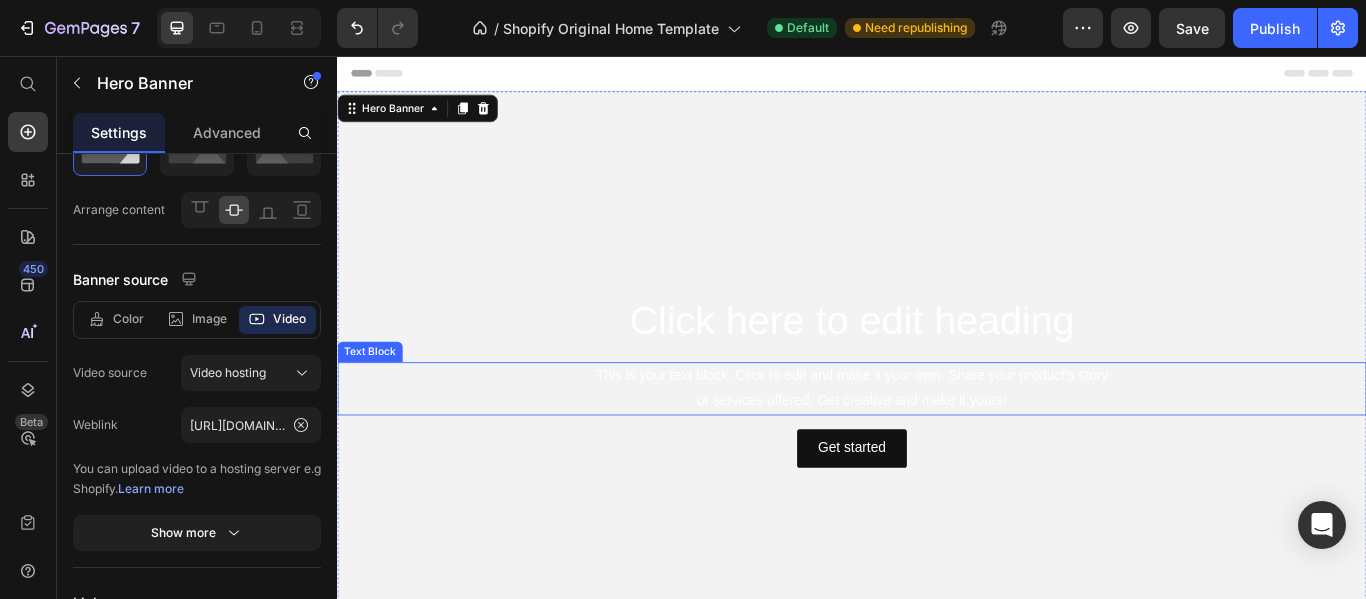 click on "This is your text block. Click to edit and make it your own. Share your product's story                   or services offered. Get creative and make it yours!" at bounding box center [937, 444] 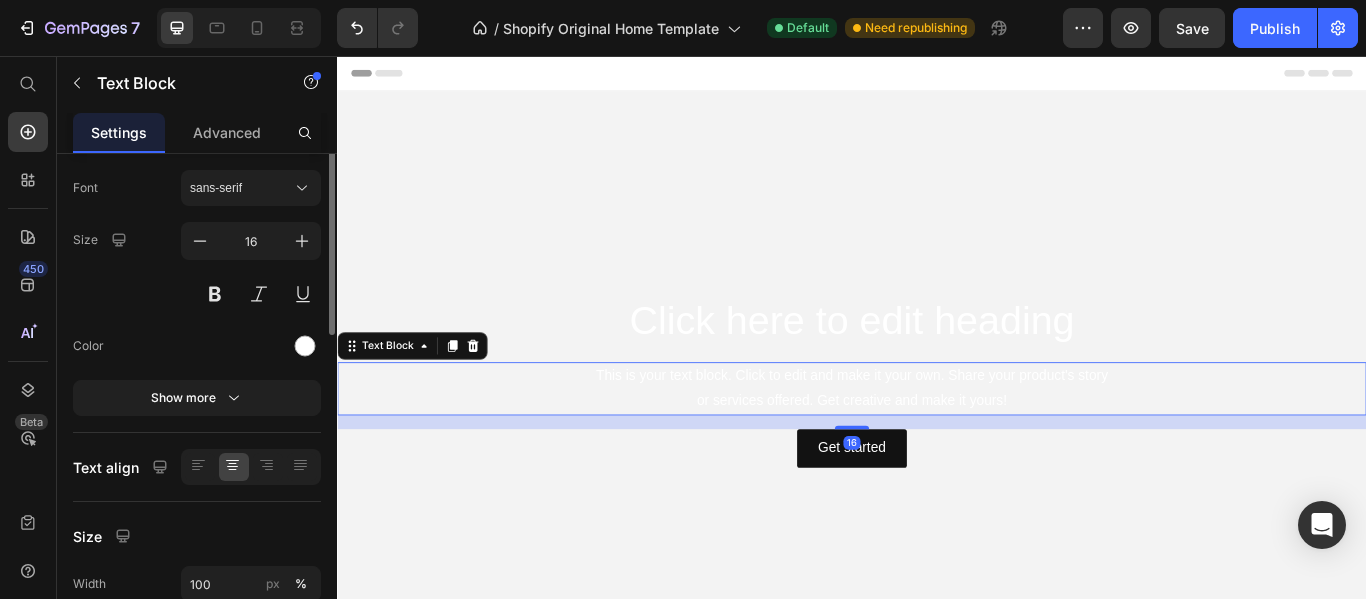 scroll, scrollTop: 0, scrollLeft: 0, axis: both 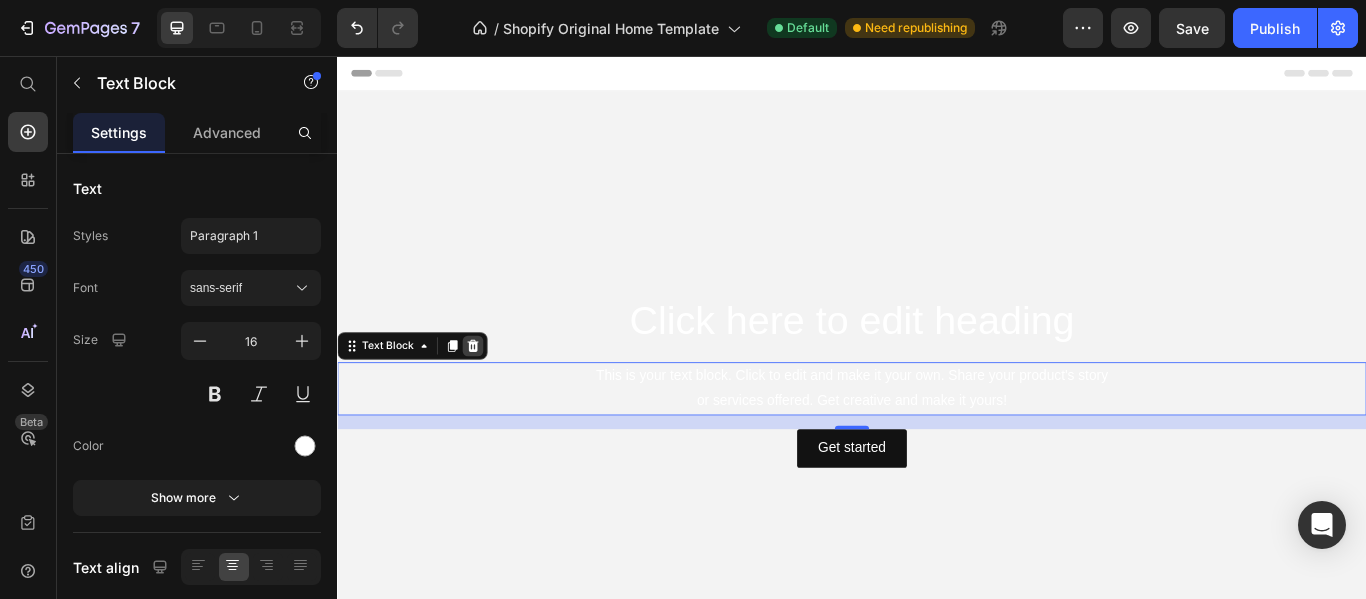 click 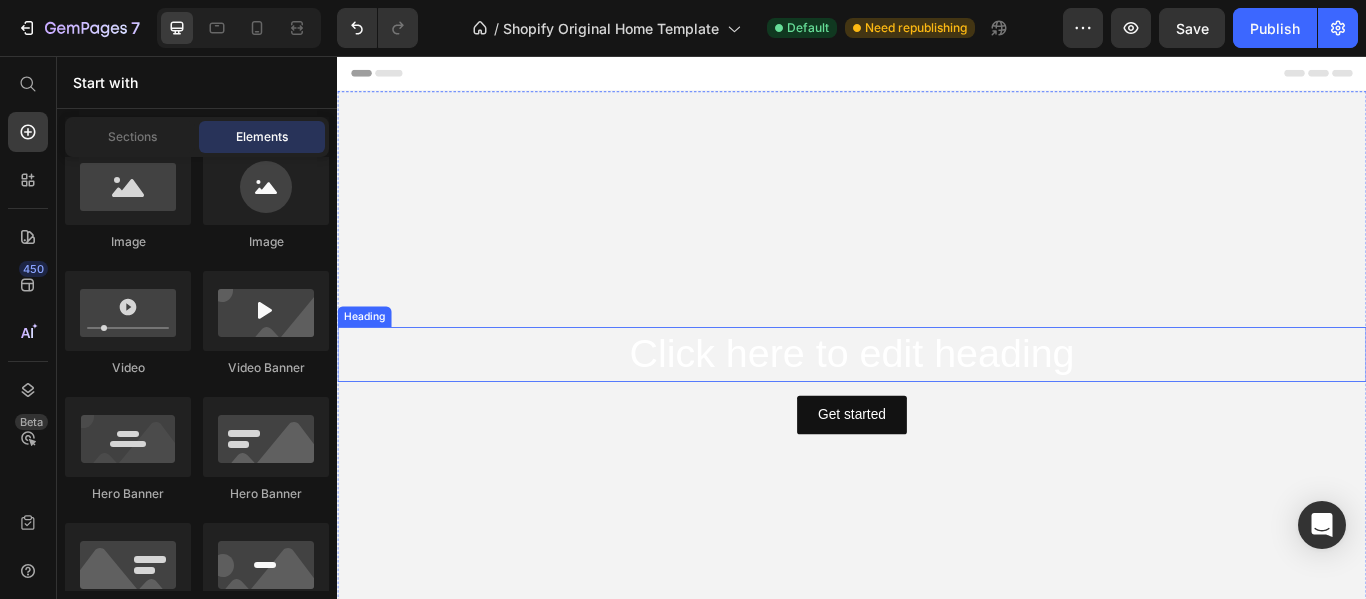 click on "Click here to edit heading" at bounding box center (937, 404) 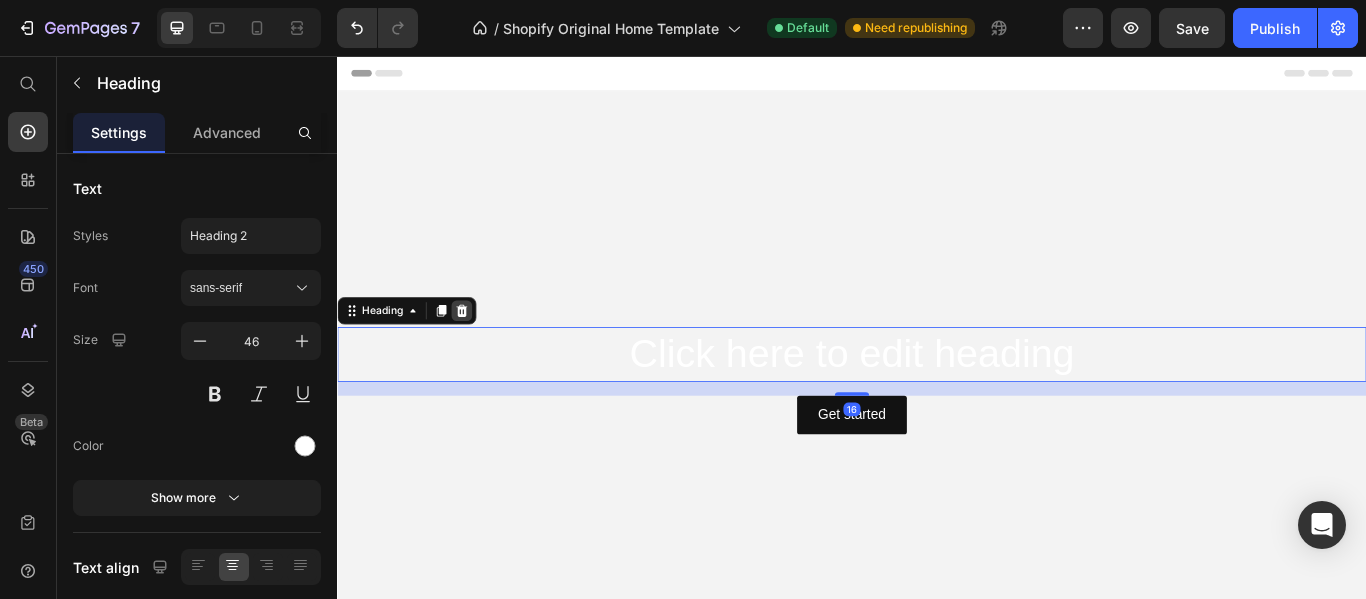 click 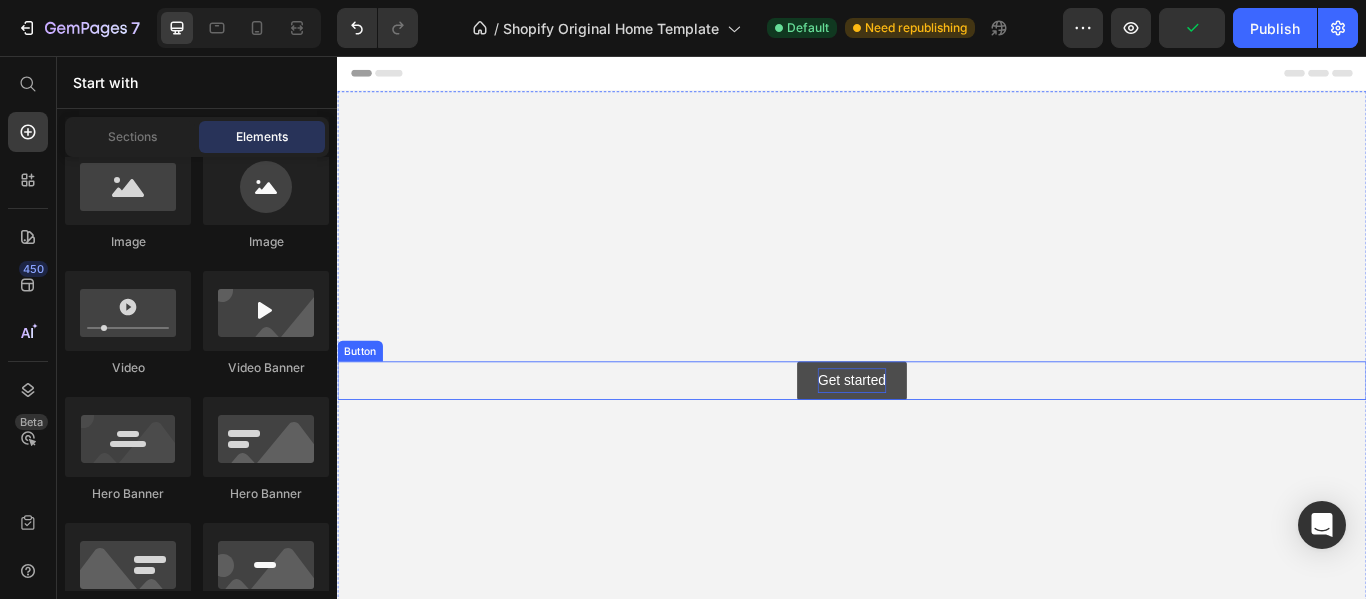 click on "Get started" at bounding box center (936, 434) 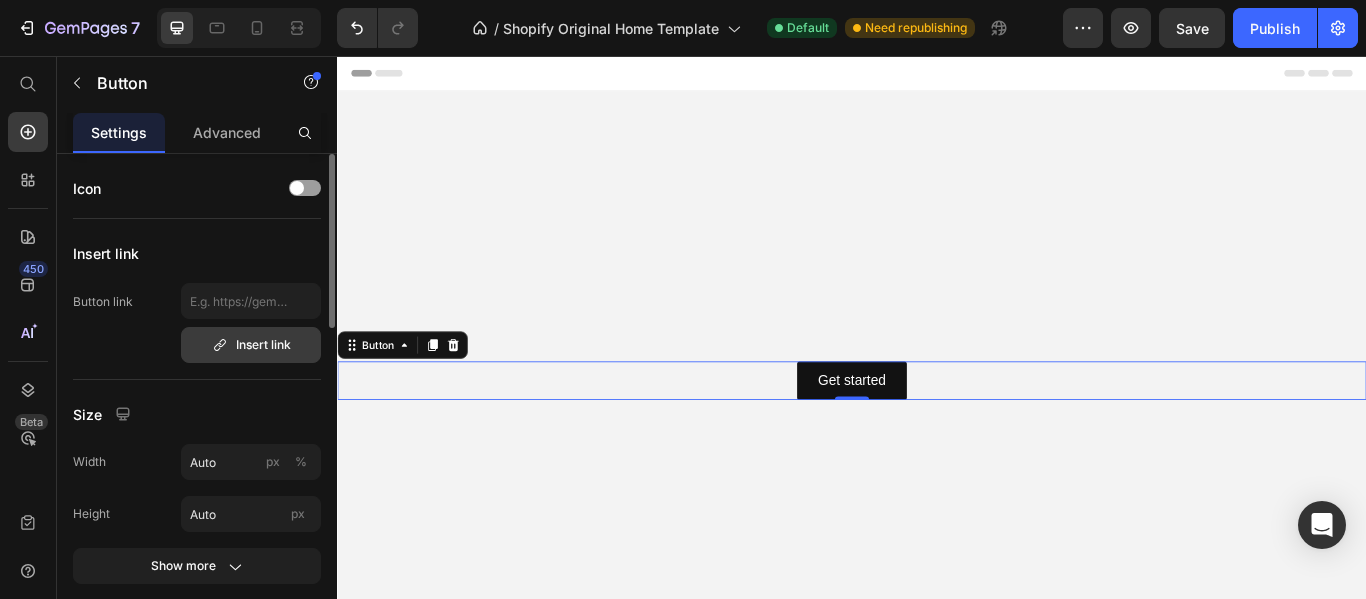 click on "Insert link" at bounding box center (251, 345) 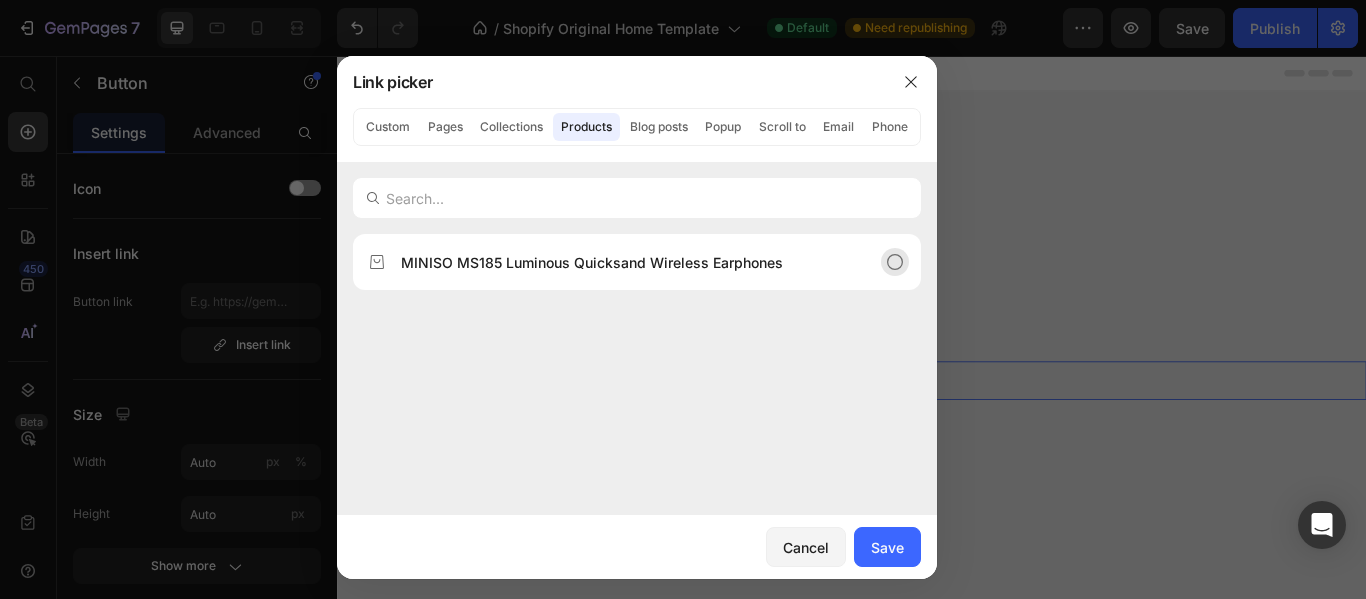 click on "MINISO MS185 Luminous Quicksand Wireless Earphones" 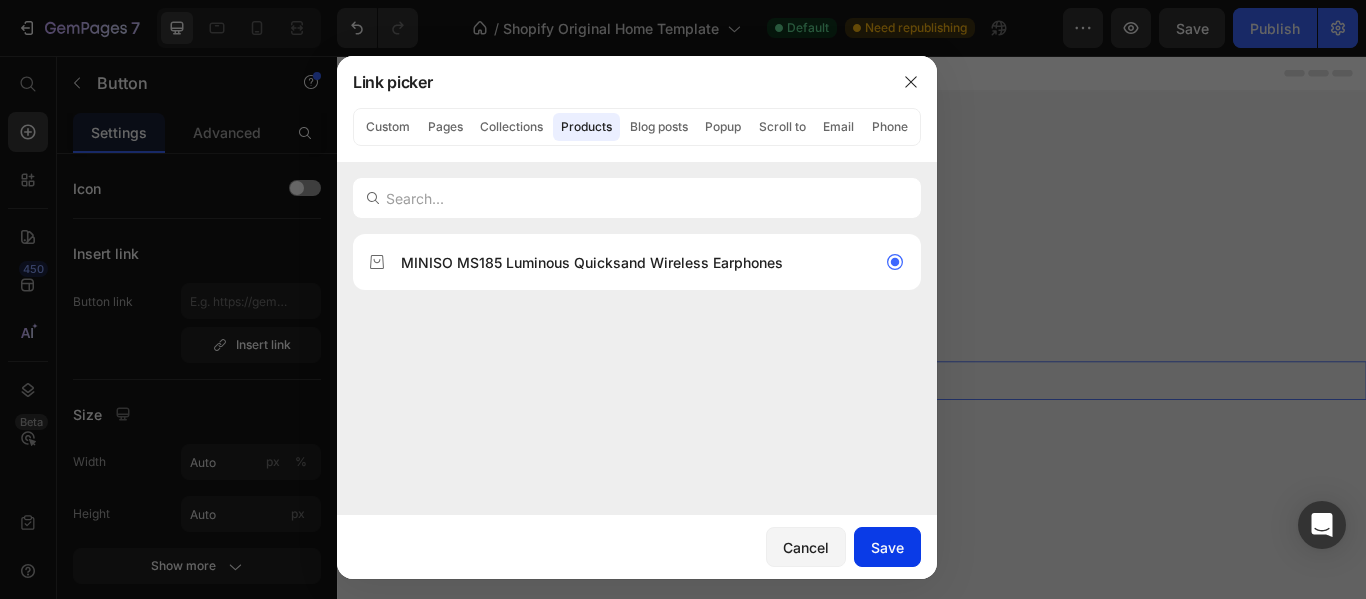 click on "Save" at bounding box center (887, 547) 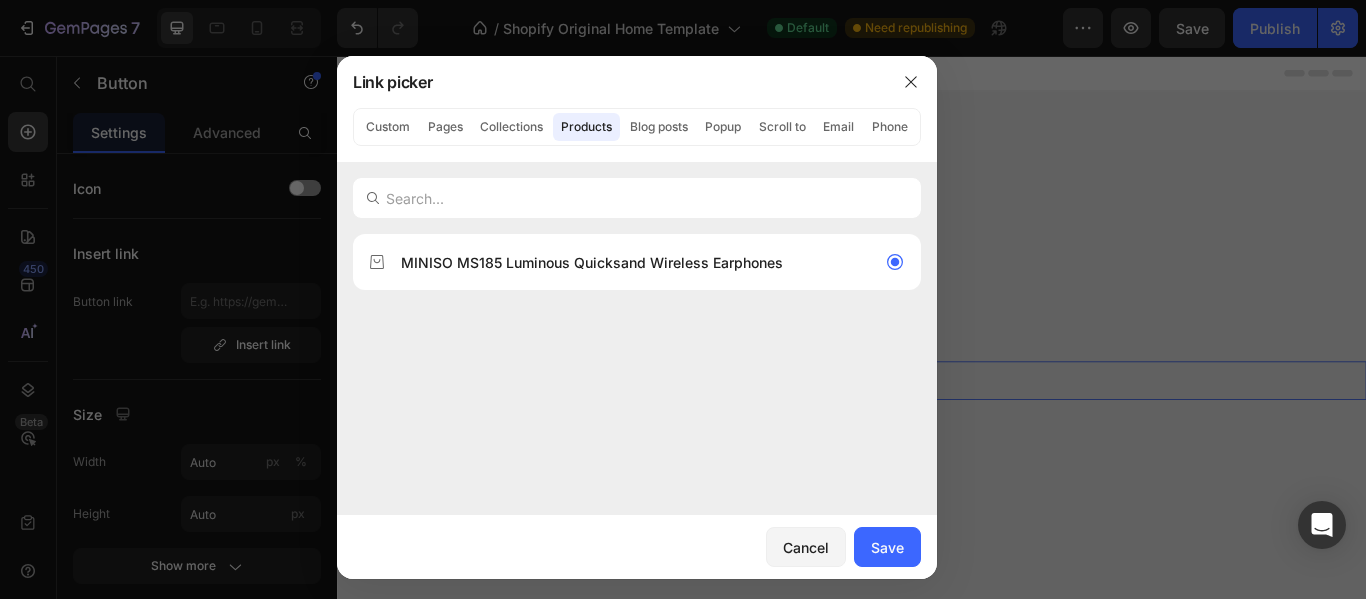 type on "/products/miniso-ms185-wireless-earbuds-pakistan-for-android" 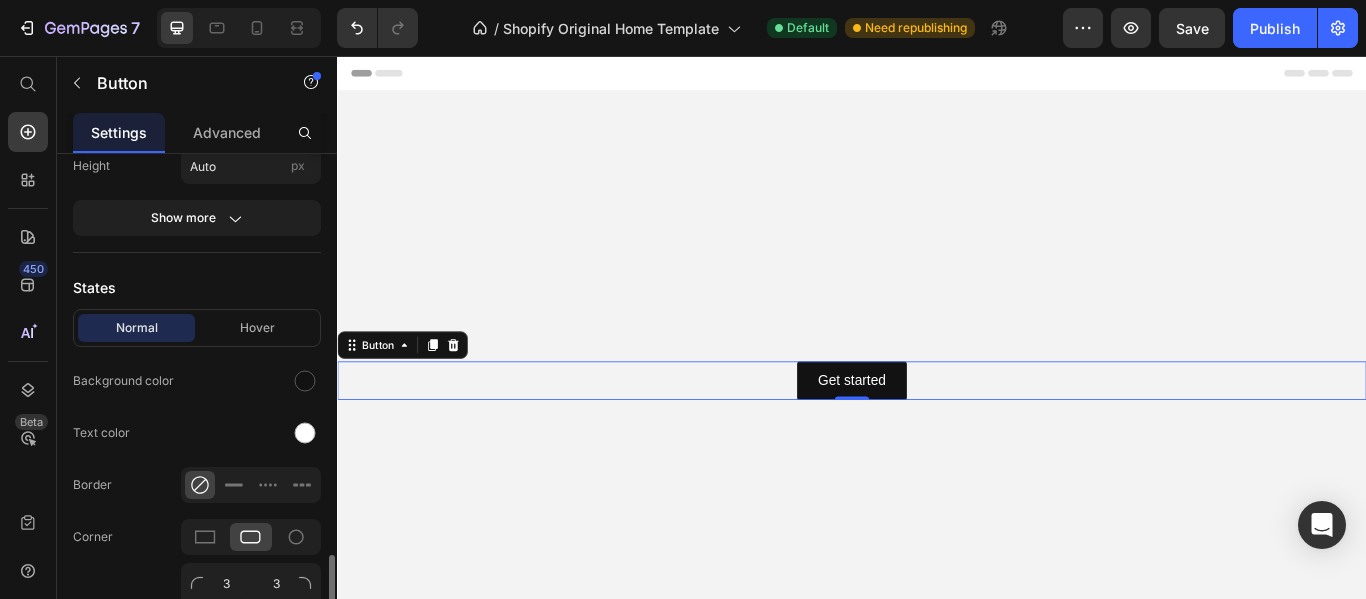 scroll, scrollTop: 600, scrollLeft: 0, axis: vertical 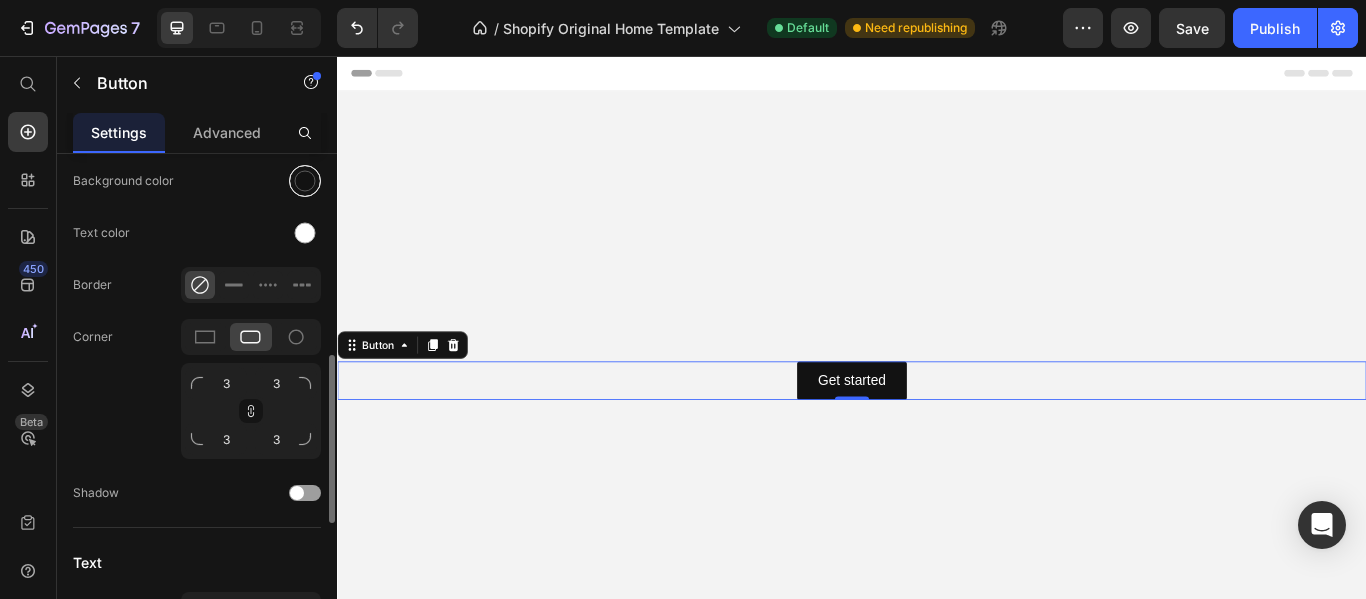 click at bounding box center [305, 181] 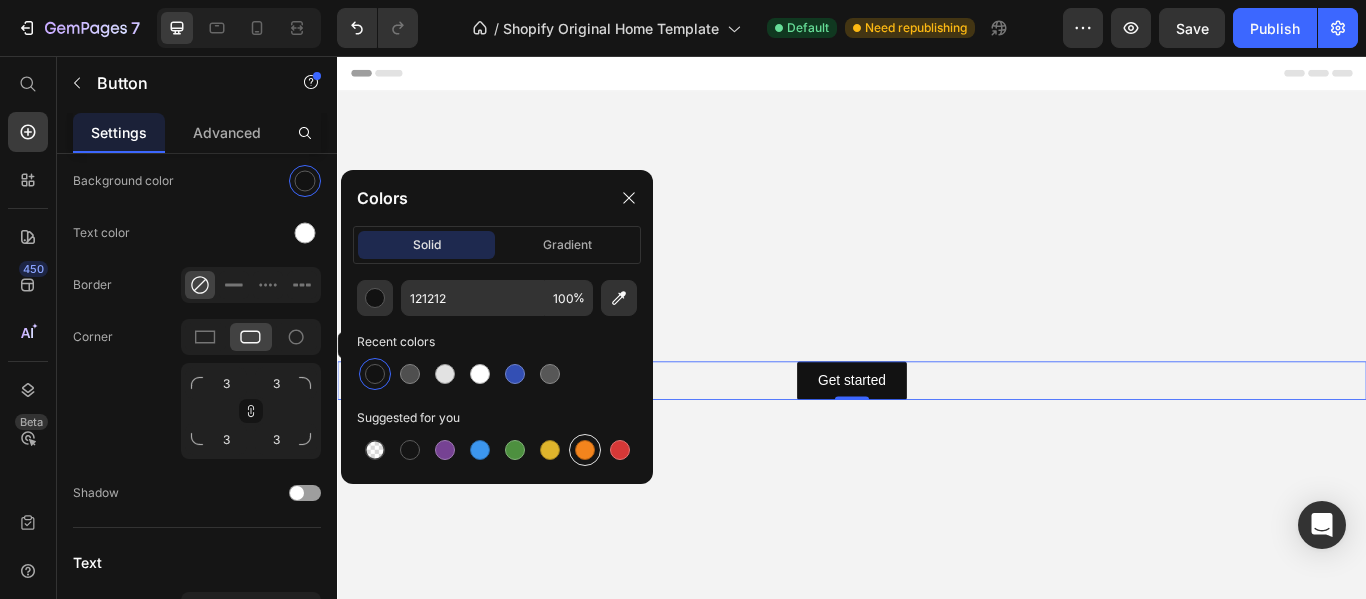 click at bounding box center [585, 450] 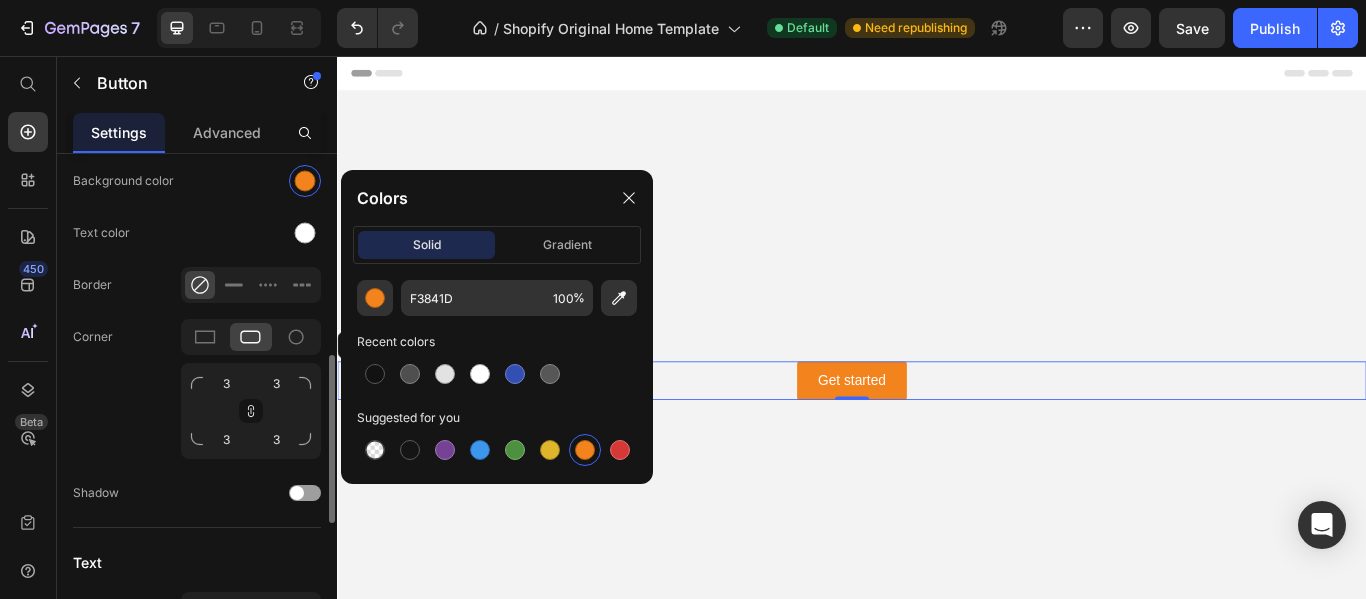 click on "Text color" 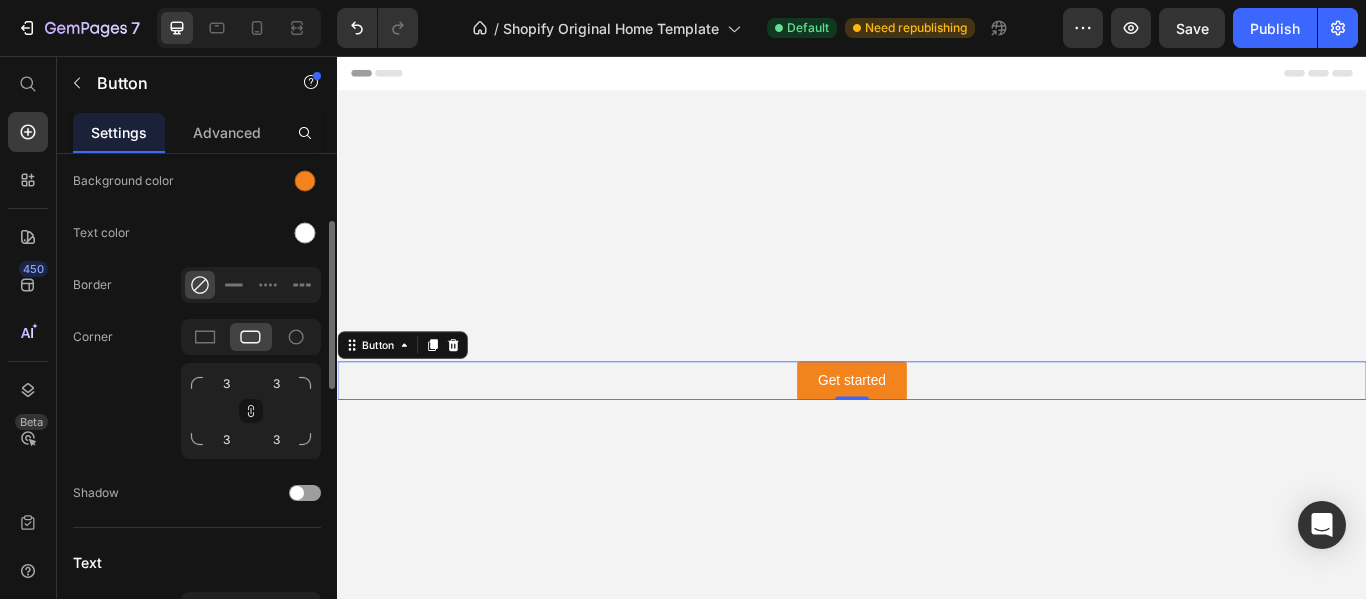 scroll, scrollTop: 500, scrollLeft: 0, axis: vertical 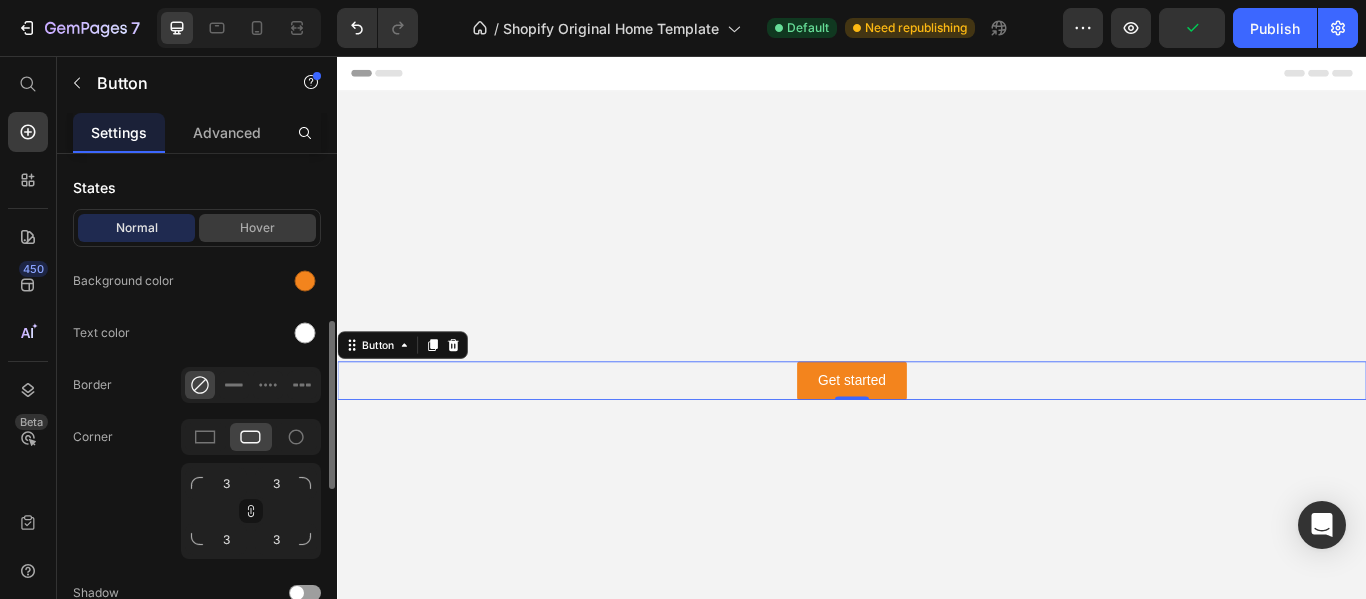 click on "Hover" at bounding box center [257, 228] 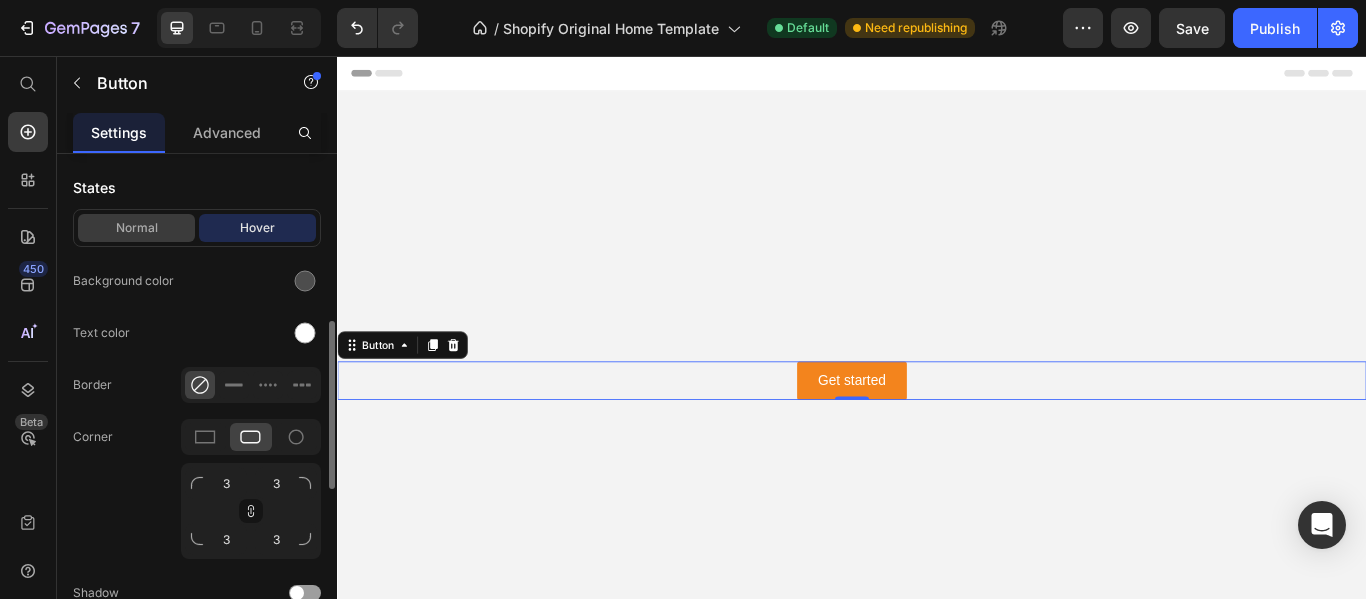click on "Normal" at bounding box center (136, 228) 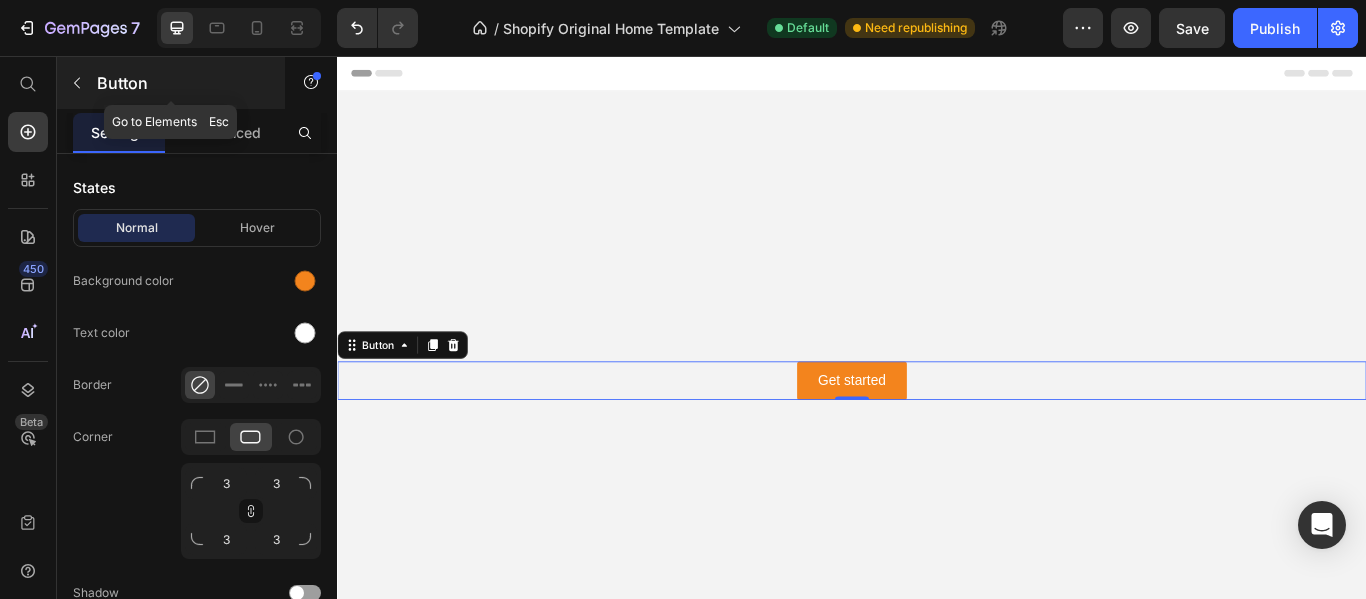 click on "Button" at bounding box center [171, 83] 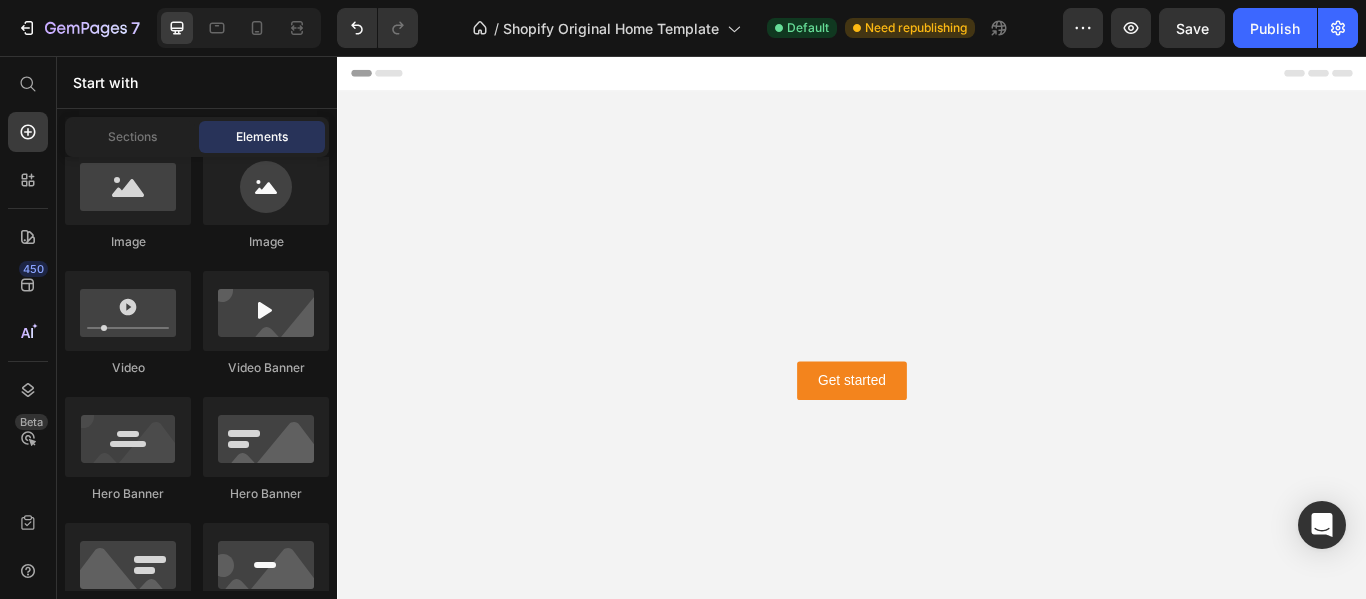 click on "Start with" at bounding box center [197, 82] 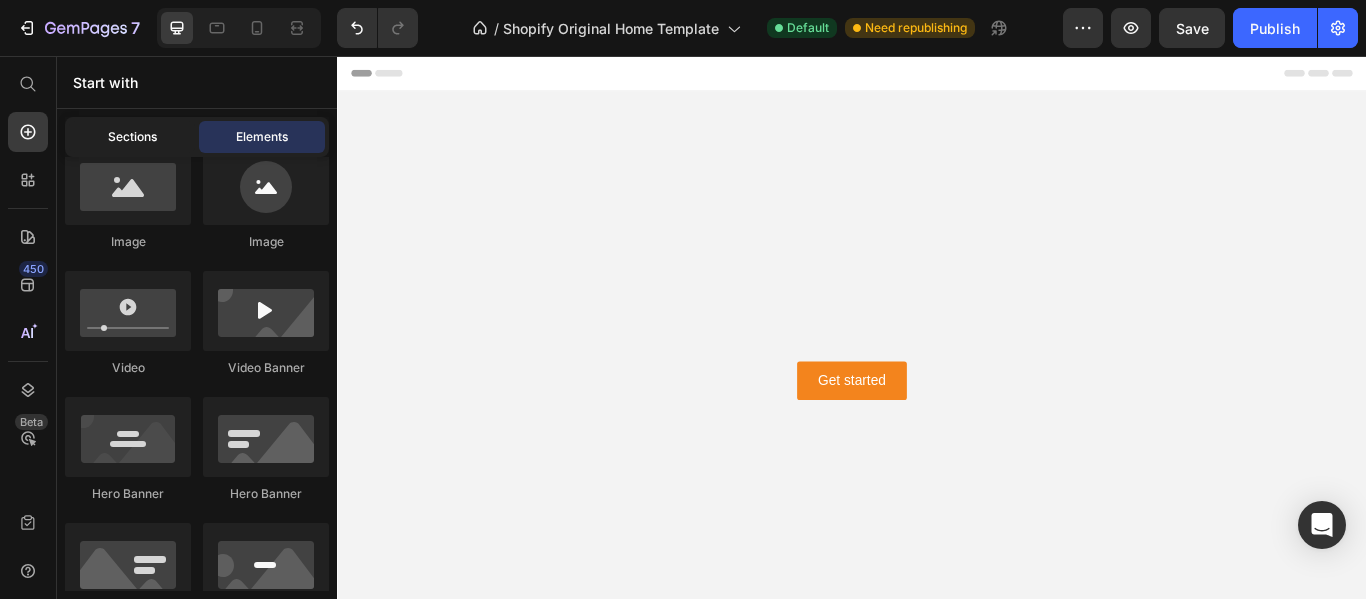 click on "Sections" at bounding box center [132, 137] 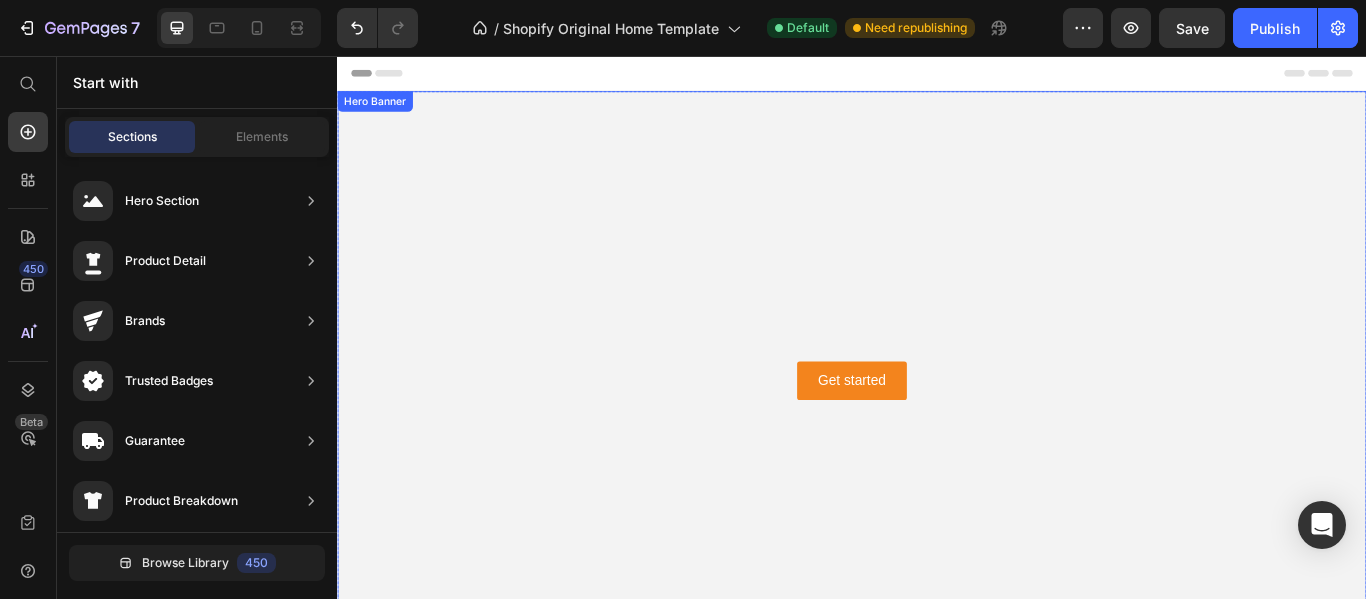 scroll, scrollTop: 0, scrollLeft: 0, axis: both 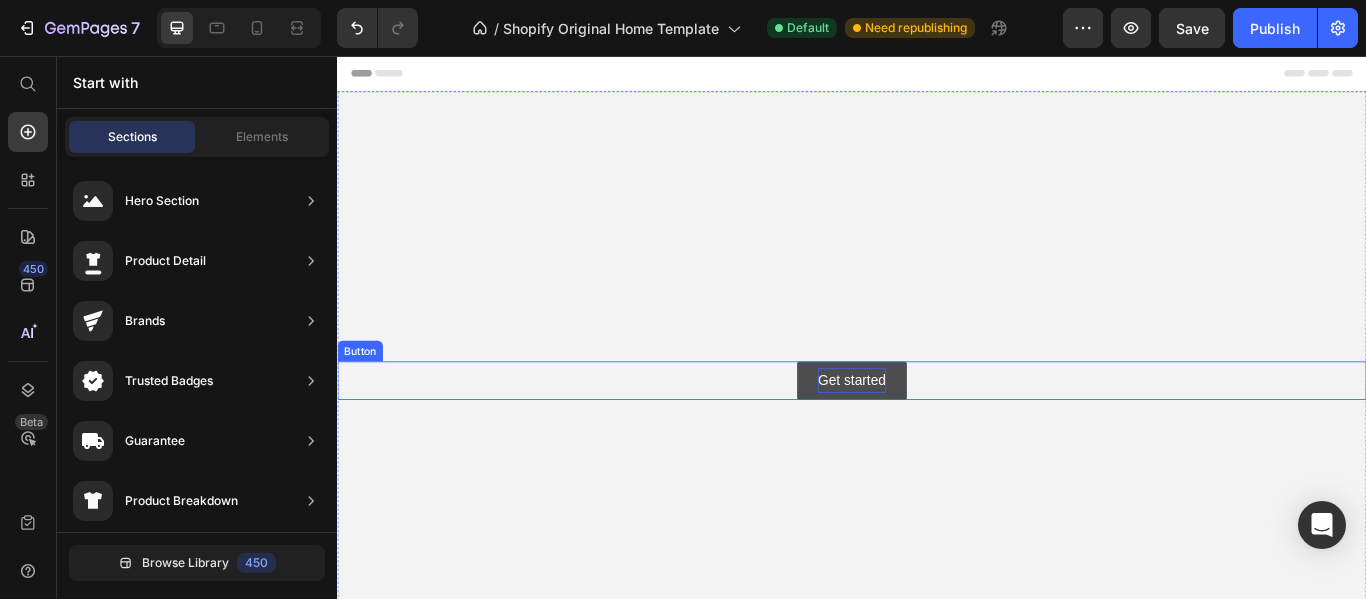 click on "Get started" at bounding box center [936, 434] 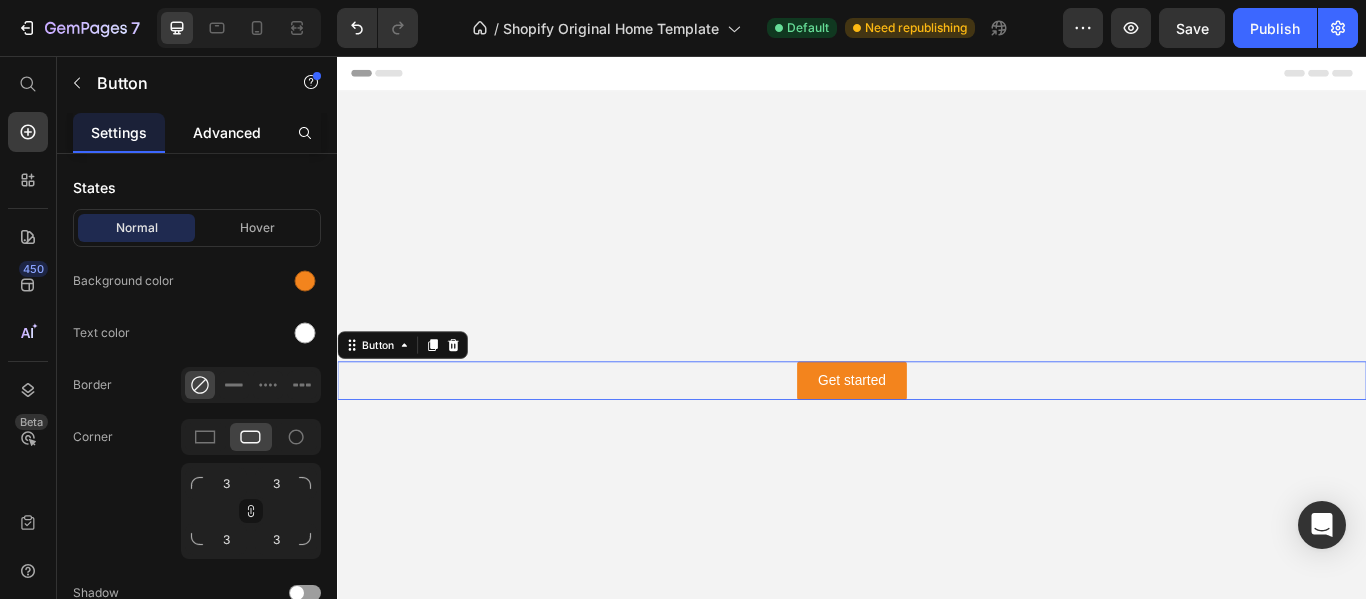drag, startPoint x: 197, startPoint y: 138, endPoint x: 233, endPoint y: 321, distance: 186.50737 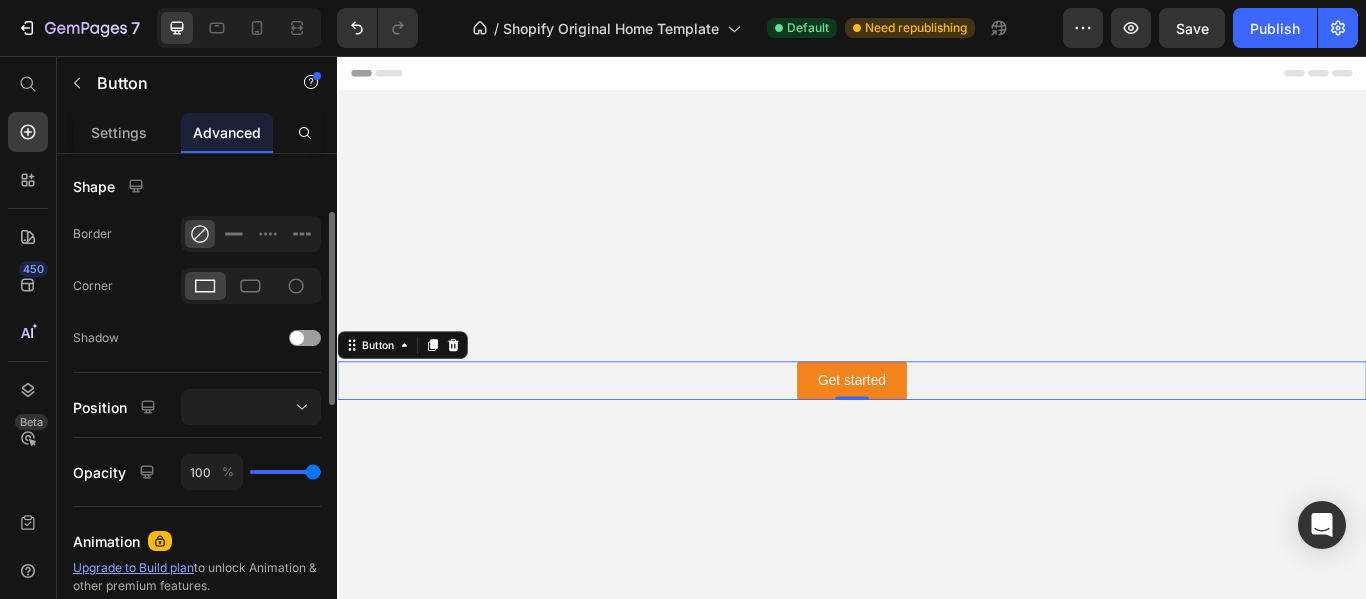 scroll, scrollTop: 0, scrollLeft: 0, axis: both 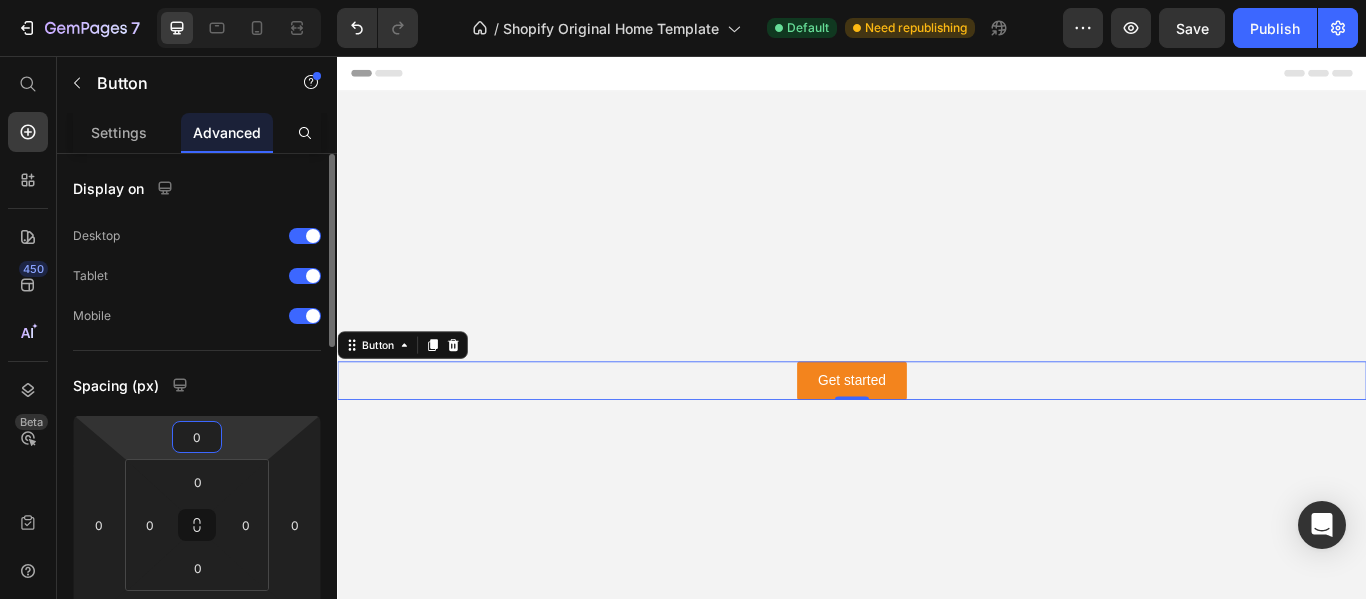 click on "0" at bounding box center (197, 437) 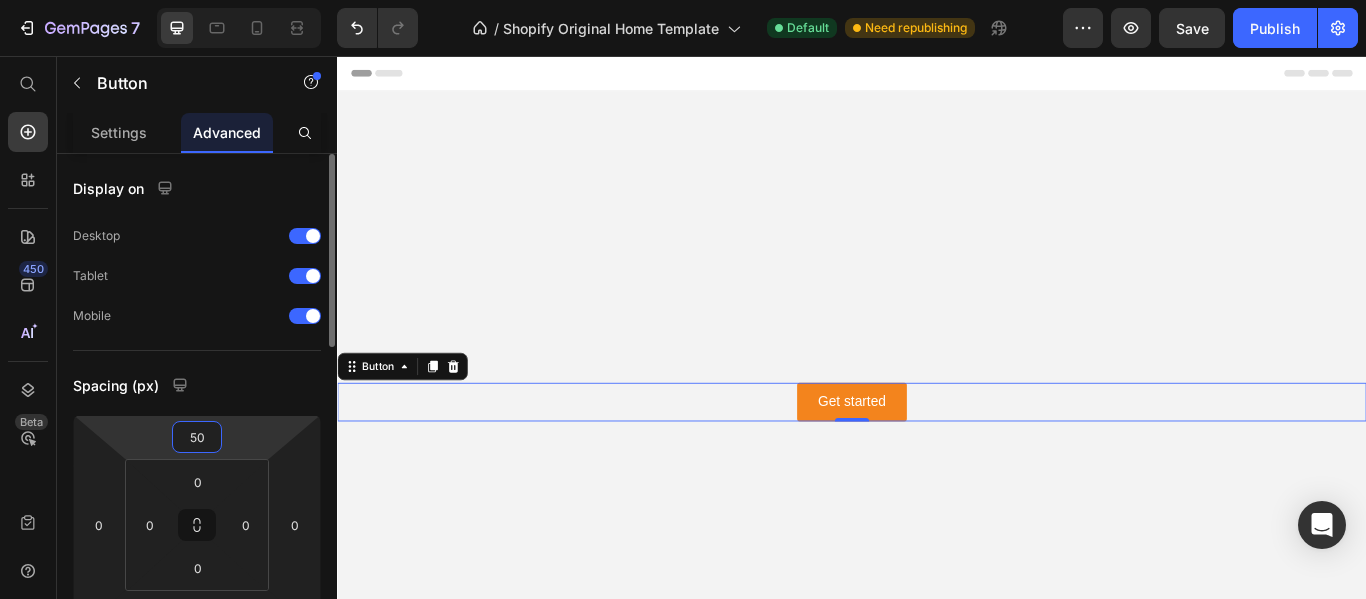 drag, startPoint x: 208, startPoint y: 435, endPoint x: 179, endPoint y: 437, distance: 29.068884 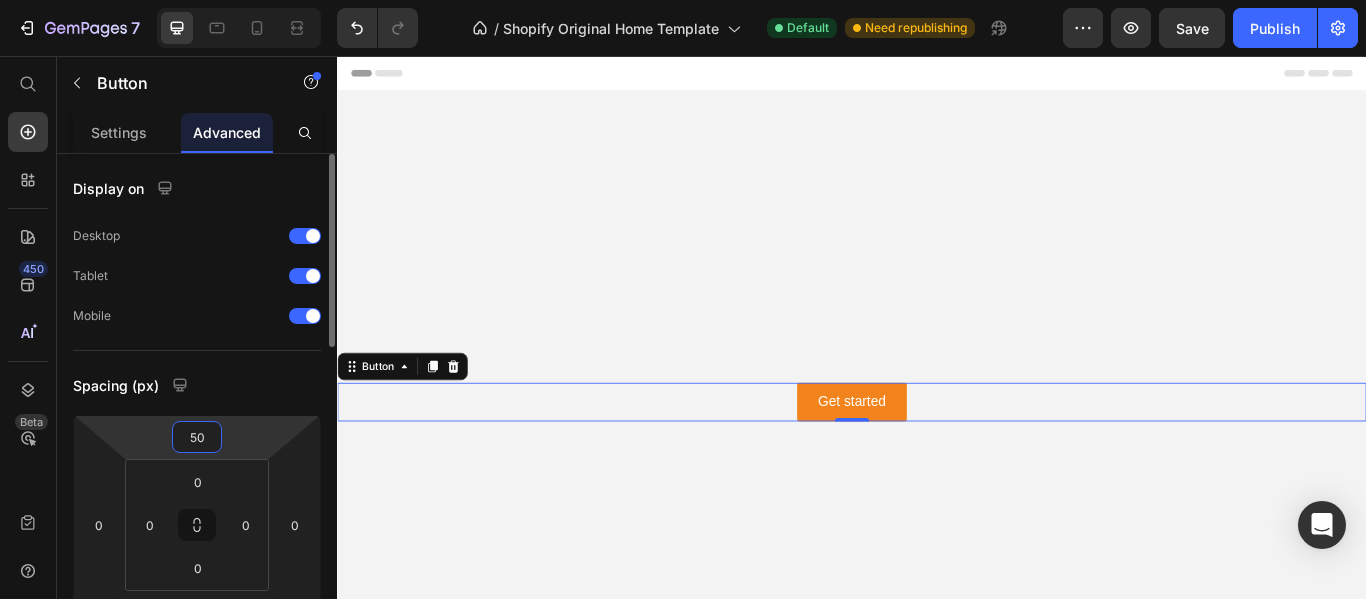 click on "50" at bounding box center (197, 437) 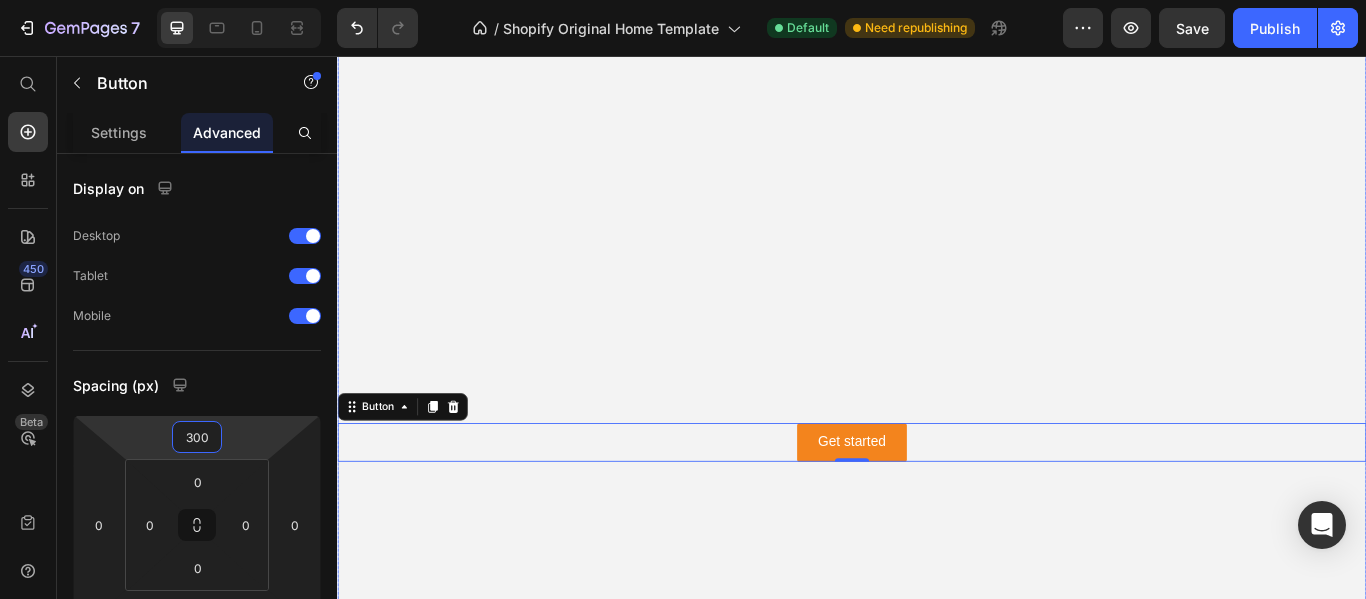 scroll, scrollTop: 200, scrollLeft: 0, axis: vertical 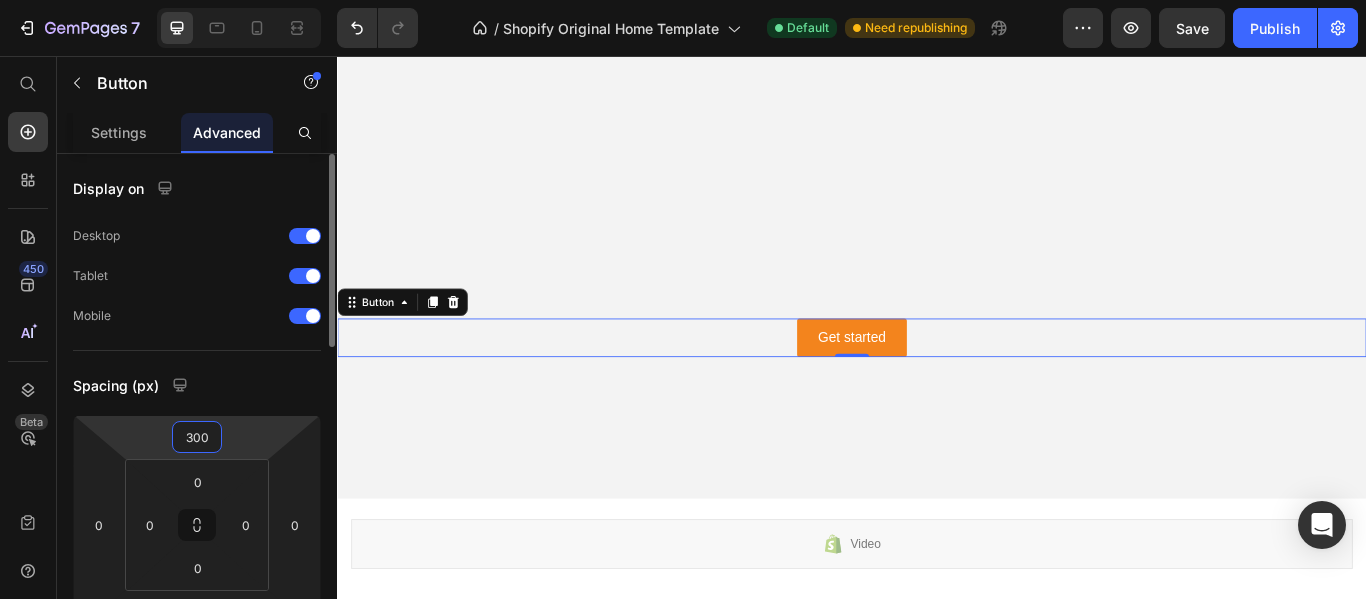 click on "300" at bounding box center [197, 437] 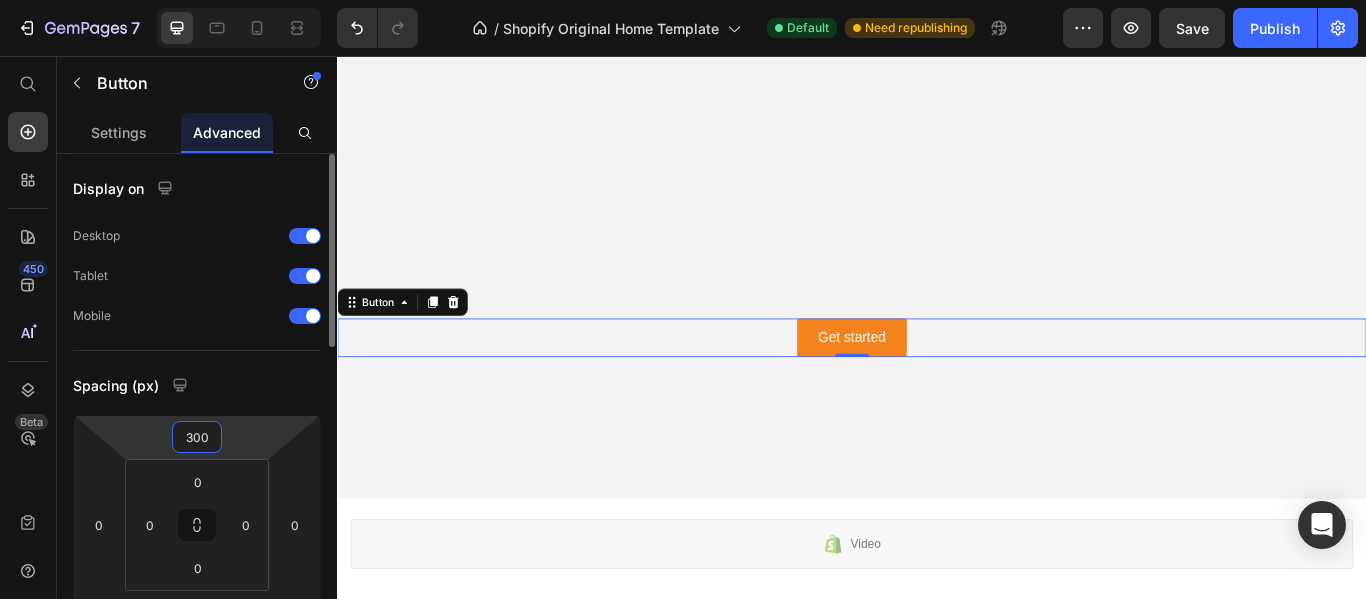 click on "300" at bounding box center [197, 437] 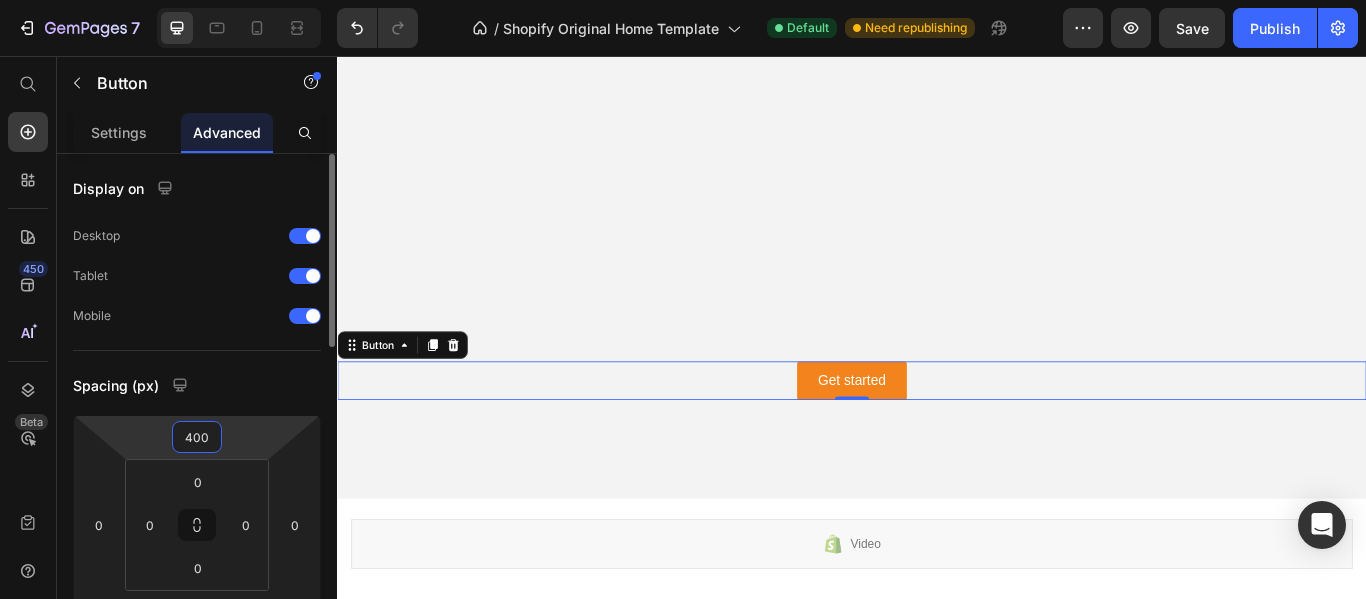 click on "400" at bounding box center [197, 437] 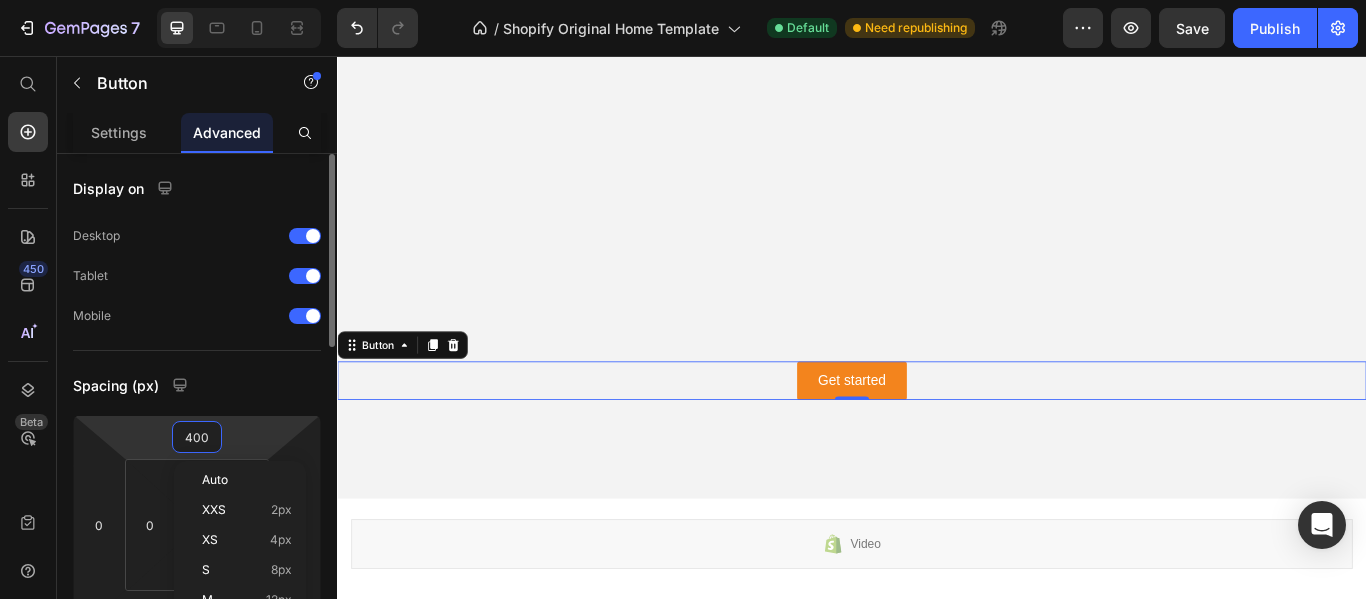 click on "400" at bounding box center [197, 437] 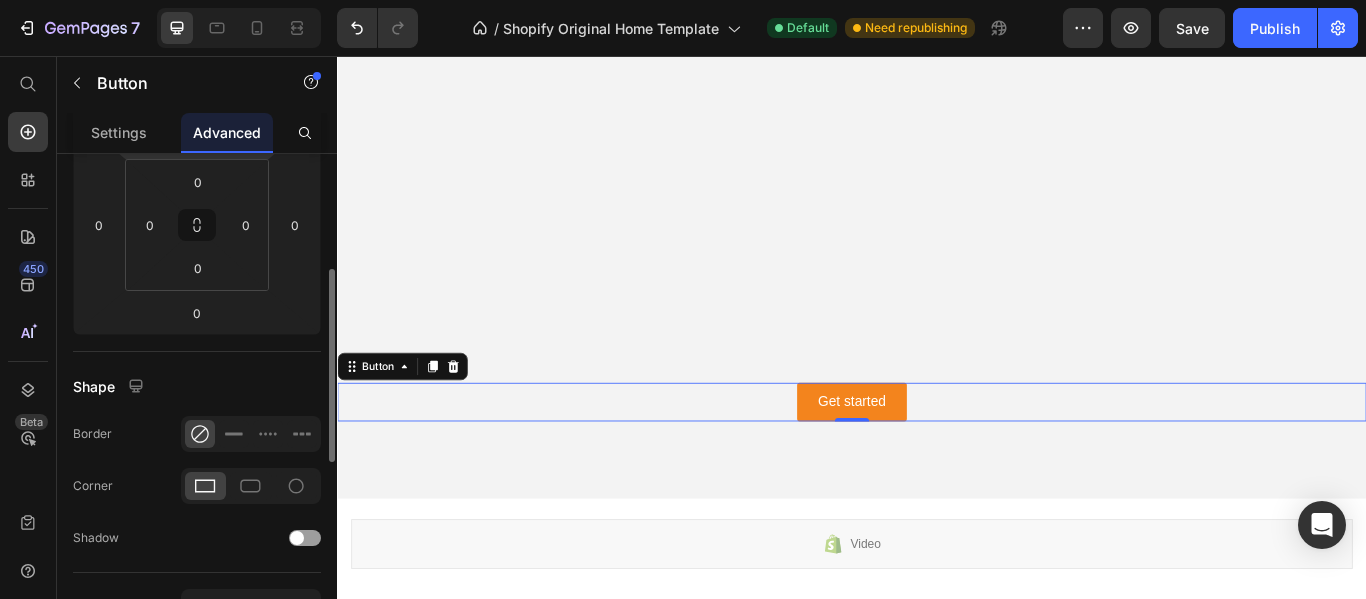 scroll, scrollTop: 400, scrollLeft: 0, axis: vertical 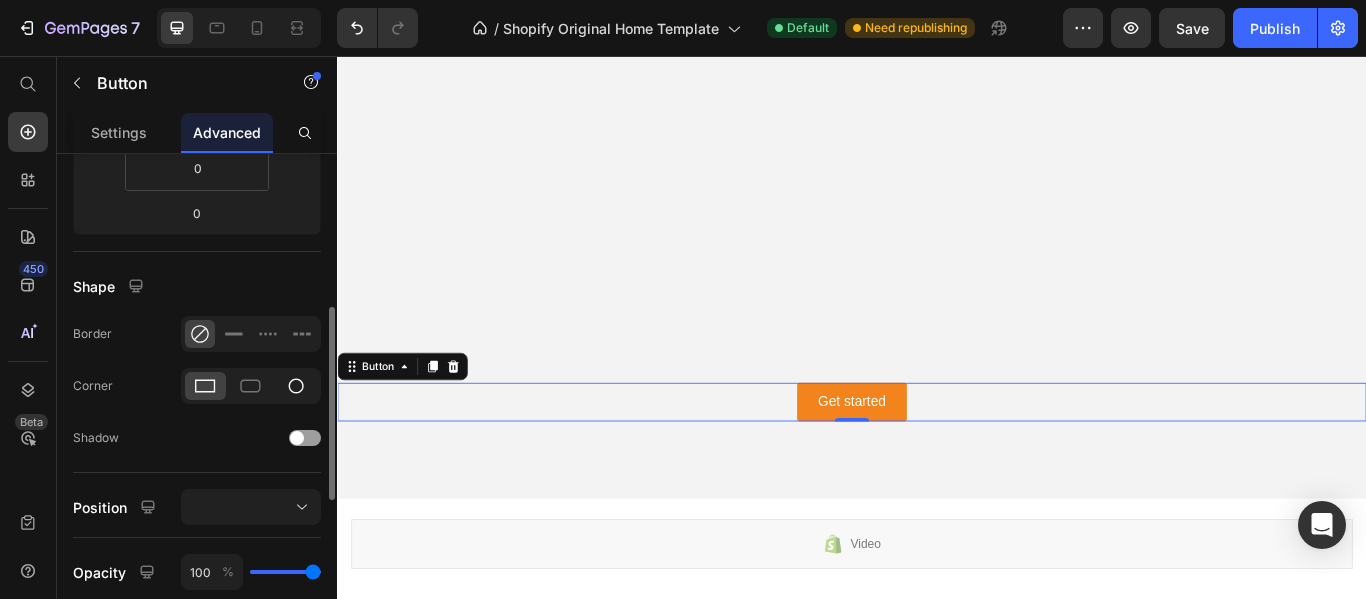 type on "450" 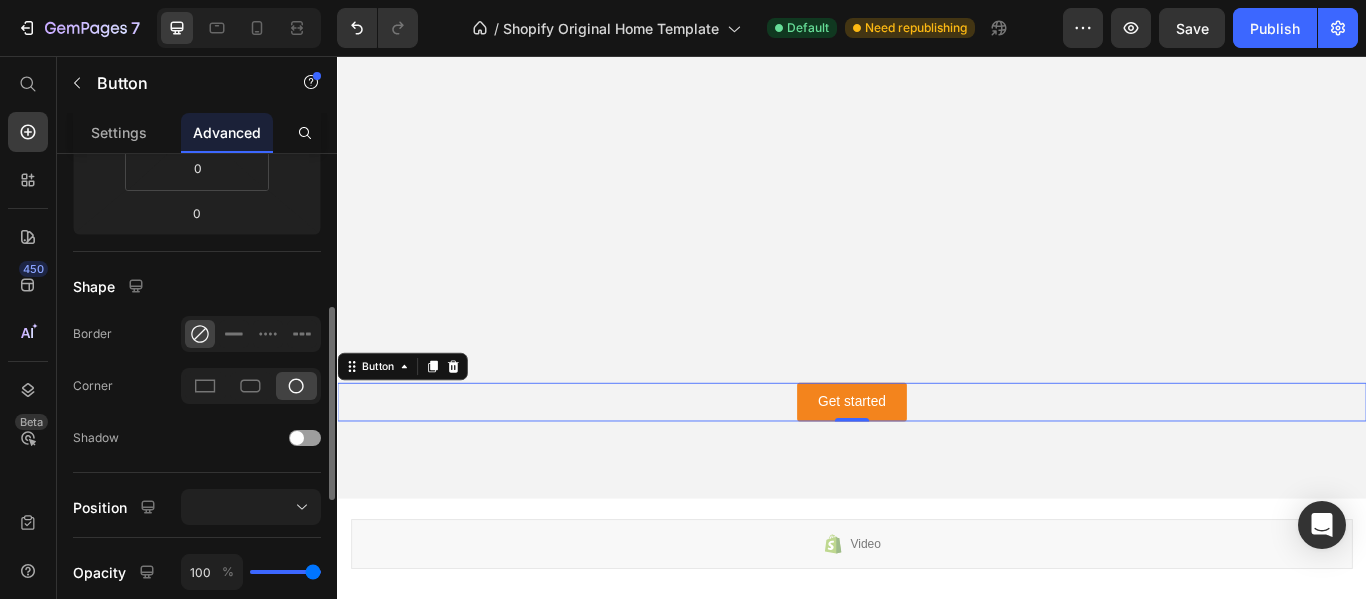 click on "Shape Border Corner Shadow" 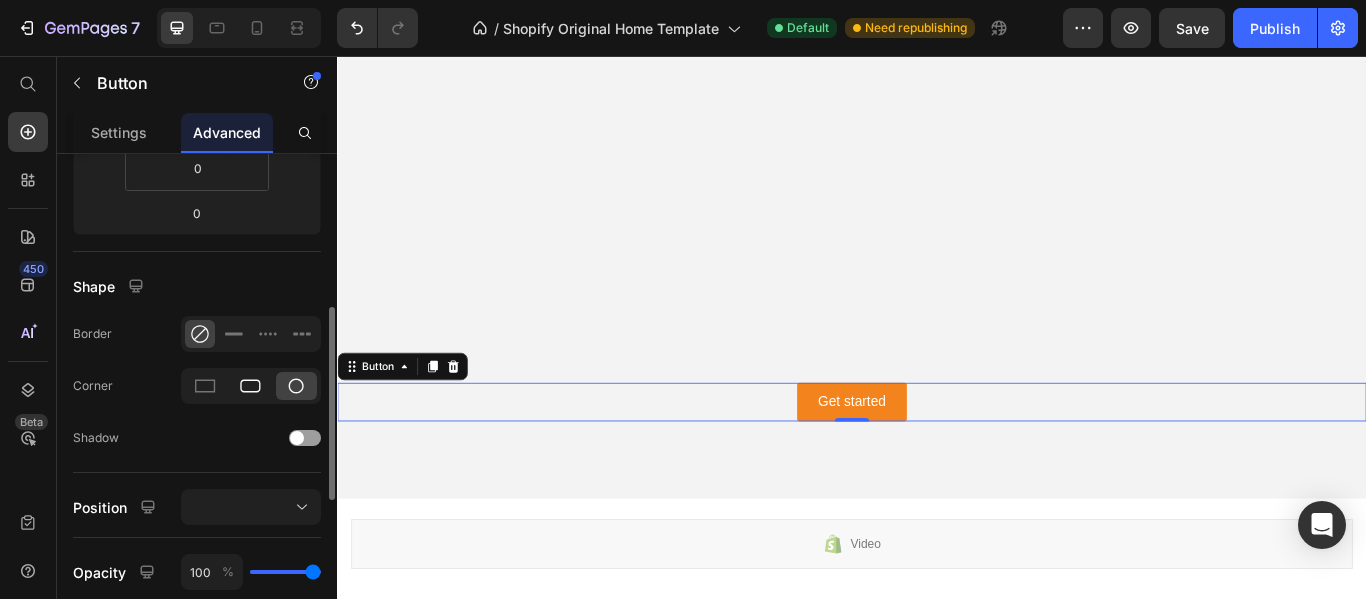 click 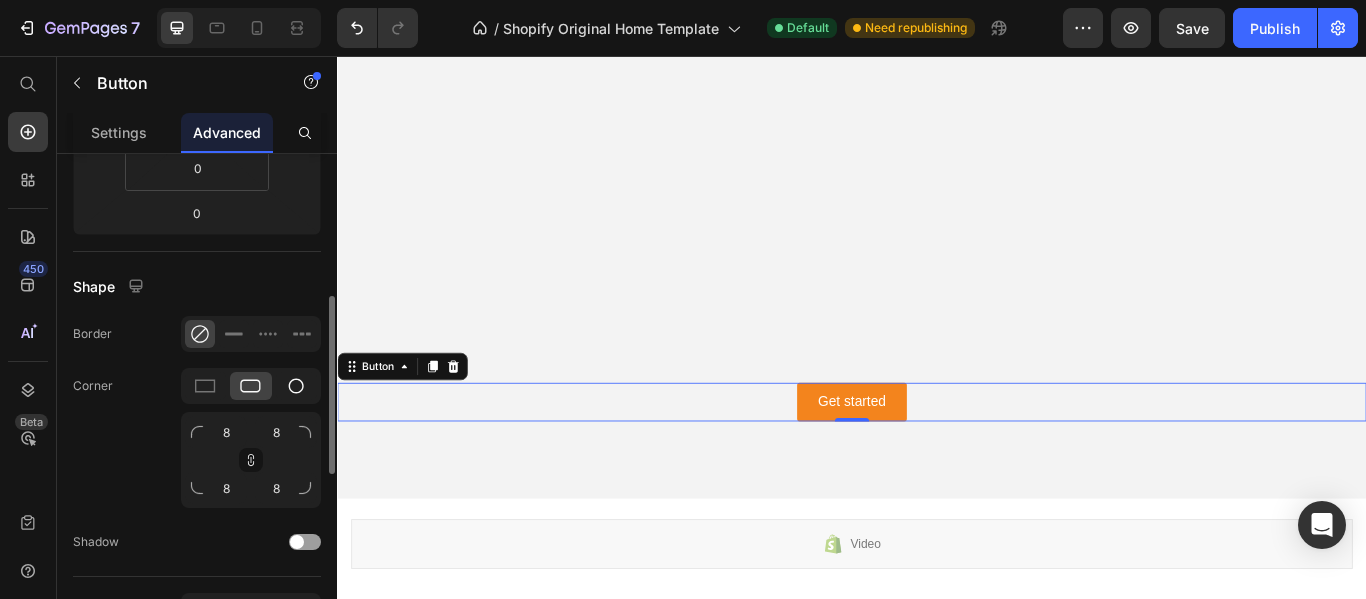 click 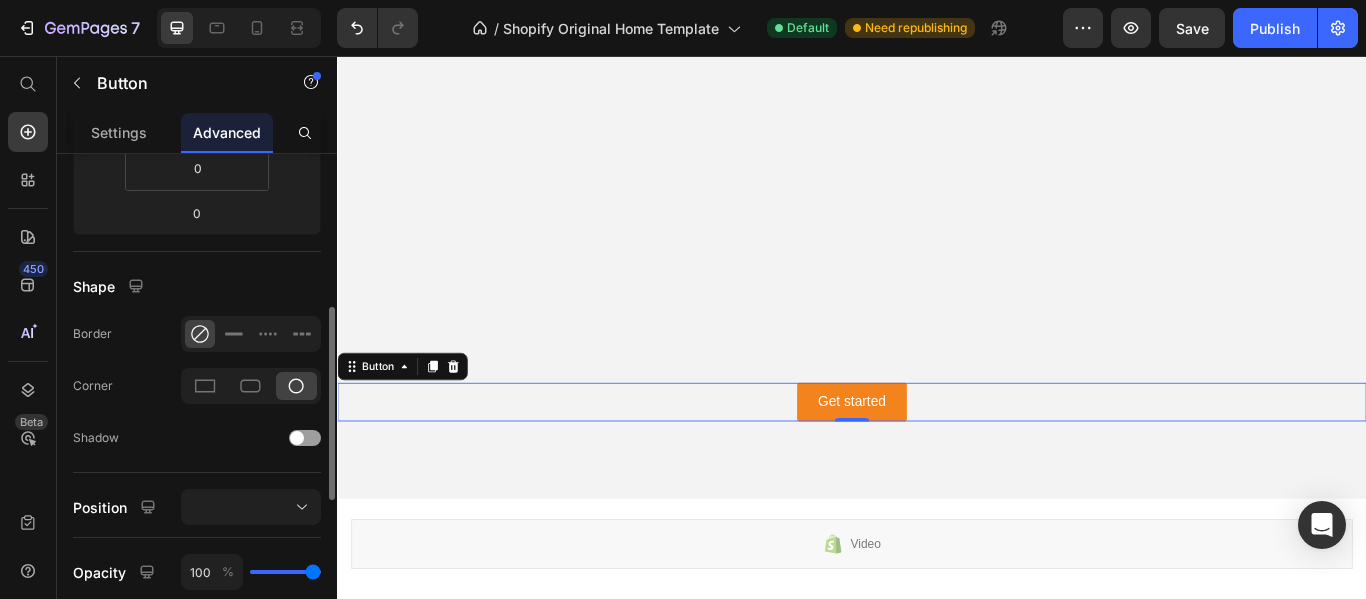 scroll, scrollTop: 600, scrollLeft: 0, axis: vertical 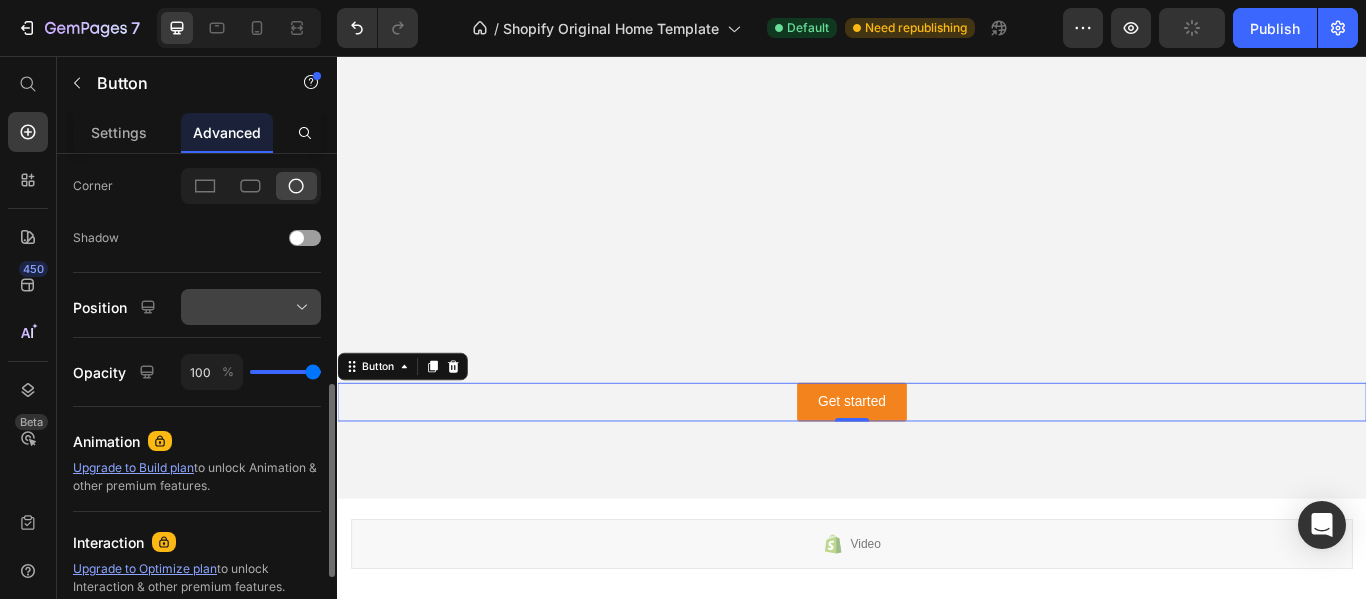 click at bounding box center (251, 307) 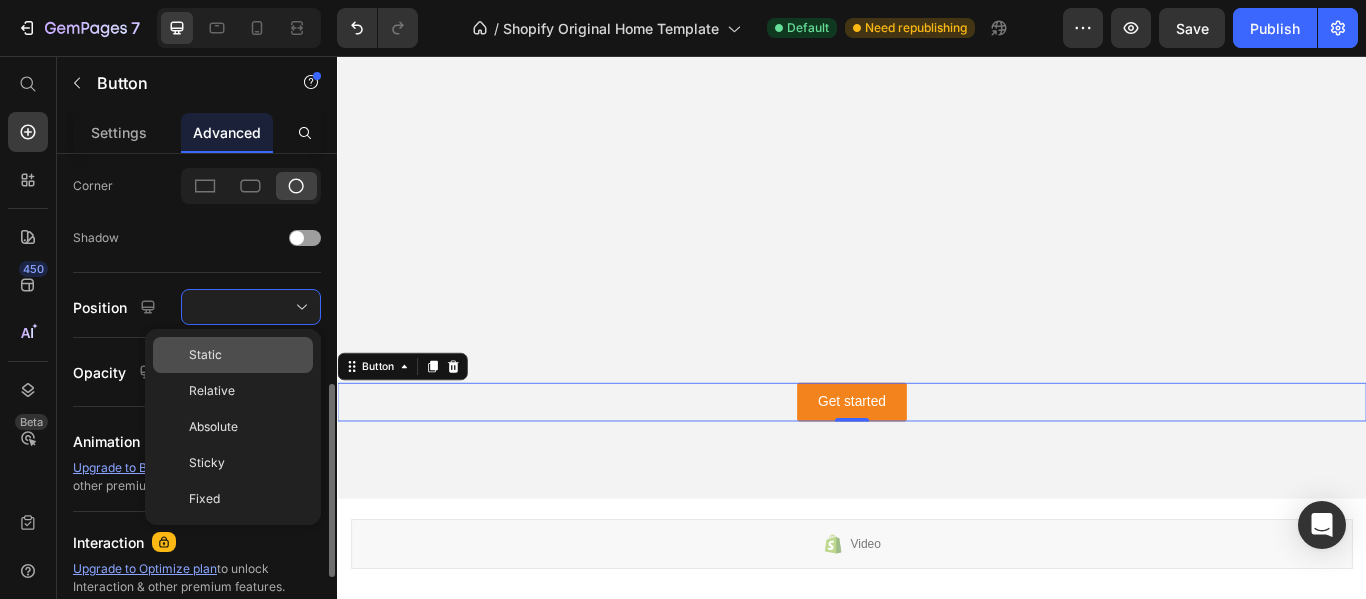 click on "Static" at bounding box center [247, 355] 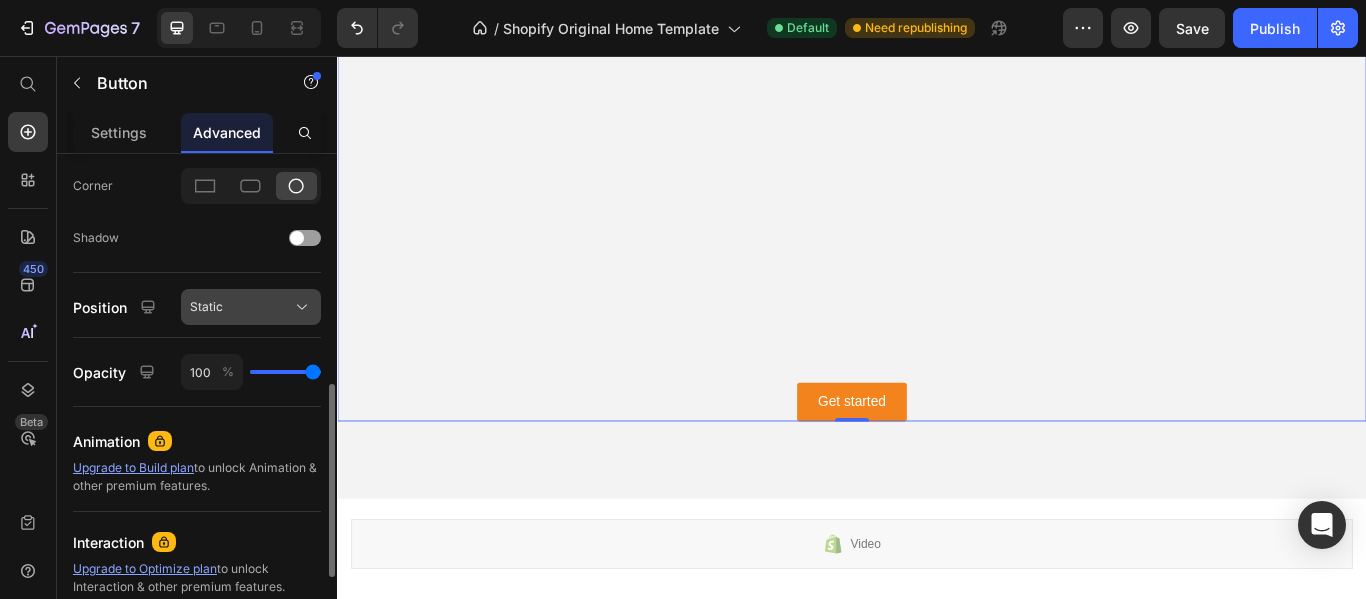 click on "Static" 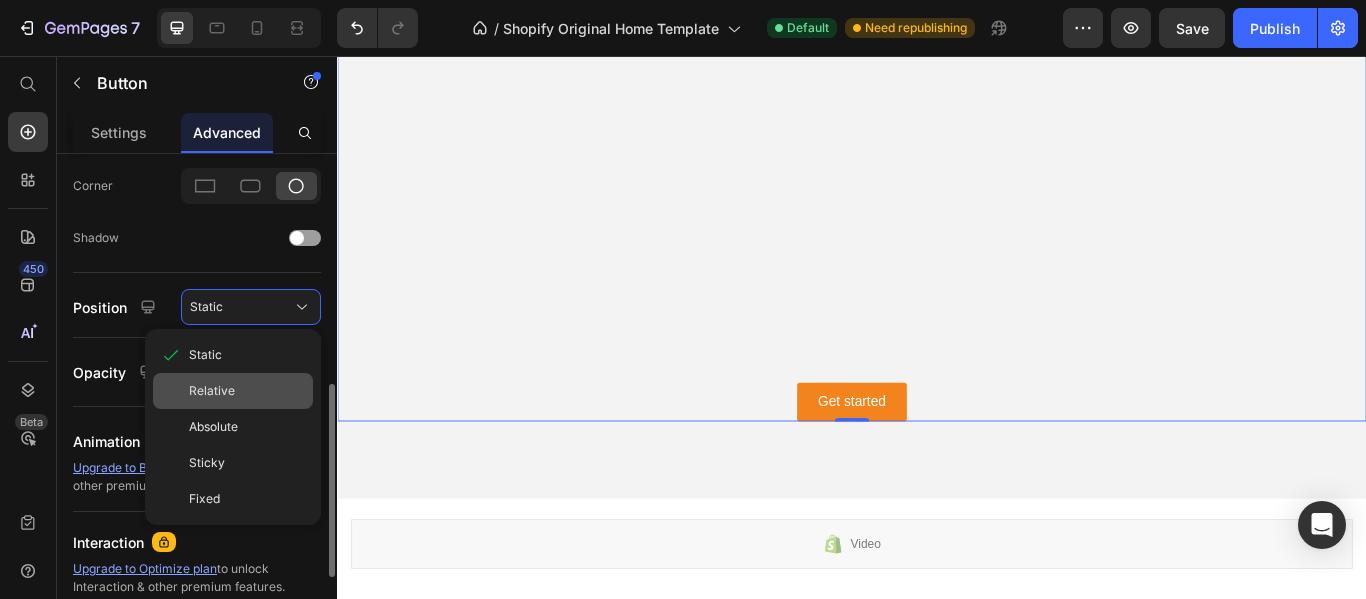 click on "Relative" at bounding box center [212, 391] 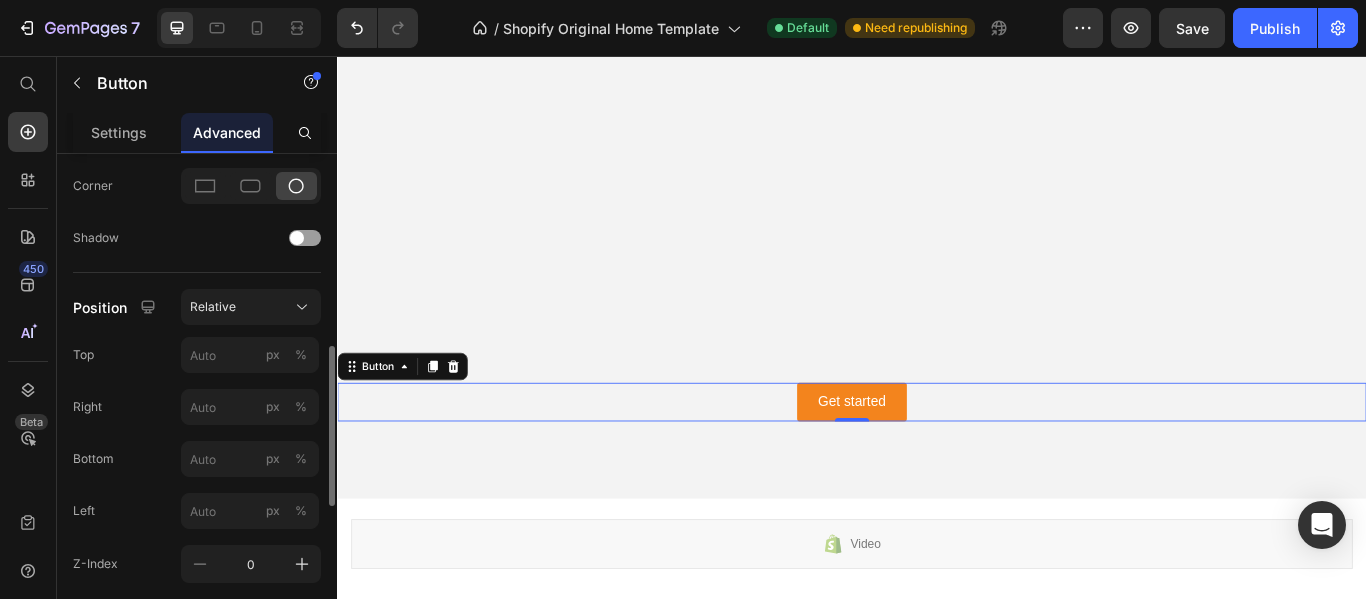 click on "Position Relative Top px % Right px % Bottom px % Left px % Z-Index 0" 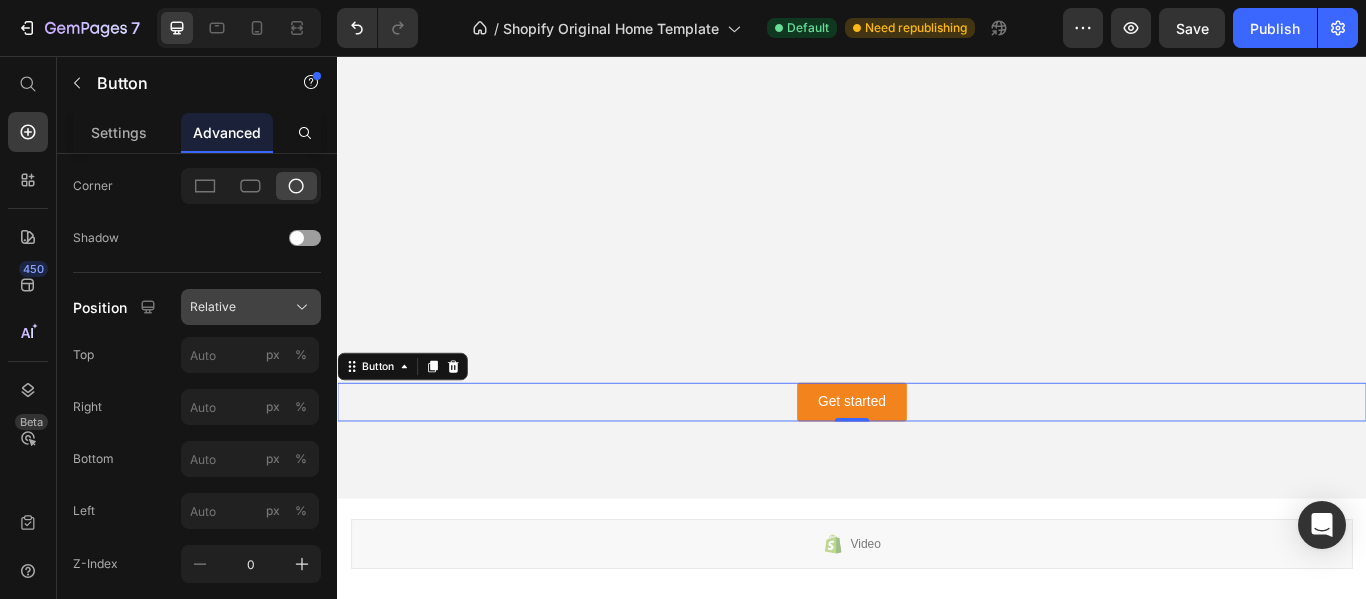 click on "Relative" 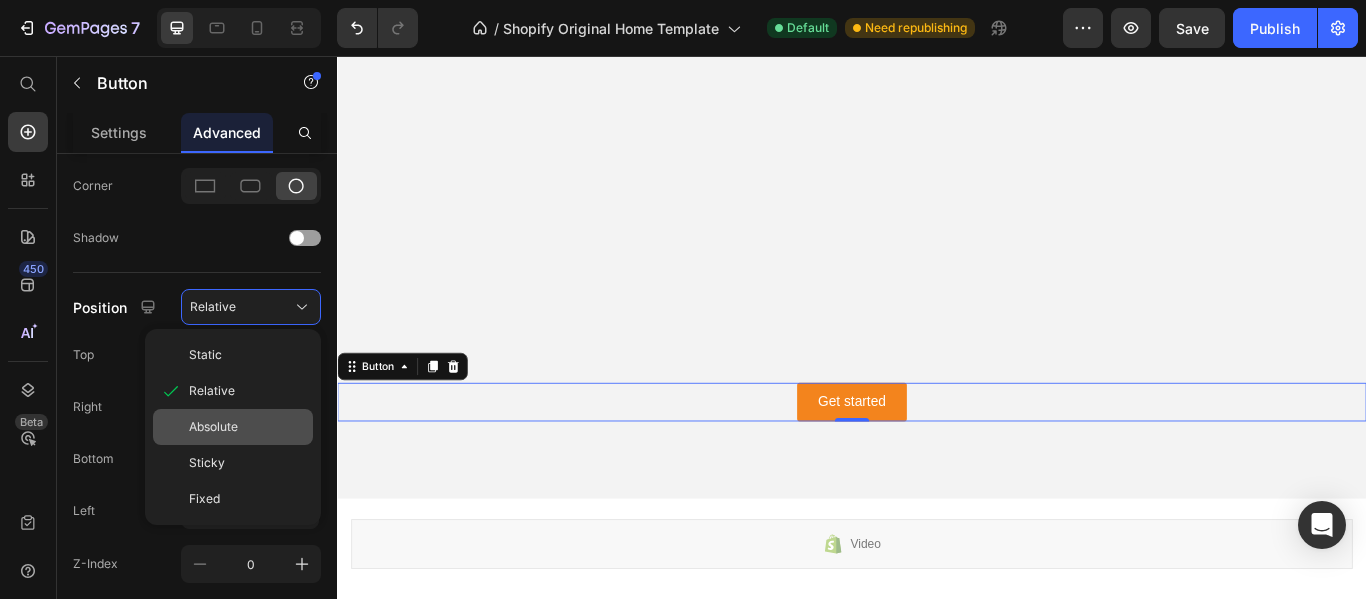 click on "Absolute" at bounding box center [247, 427] 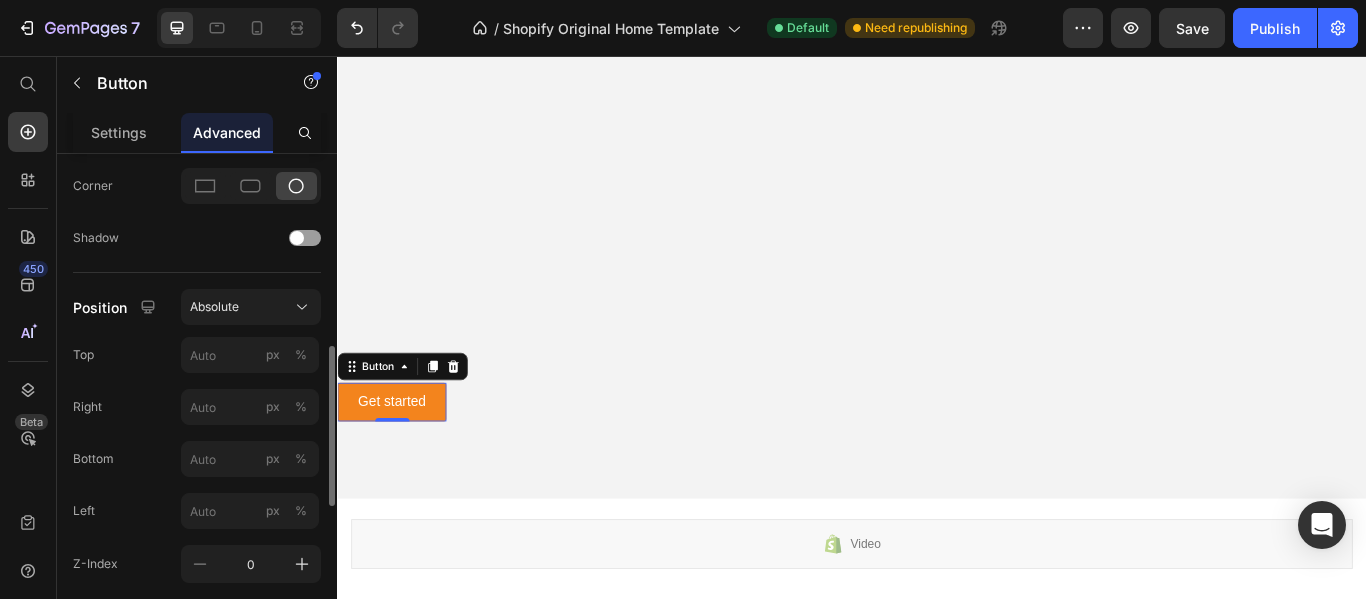 click on "Position Absolute Top px % Right px % Bottom px % Left px % Z-Index 0" 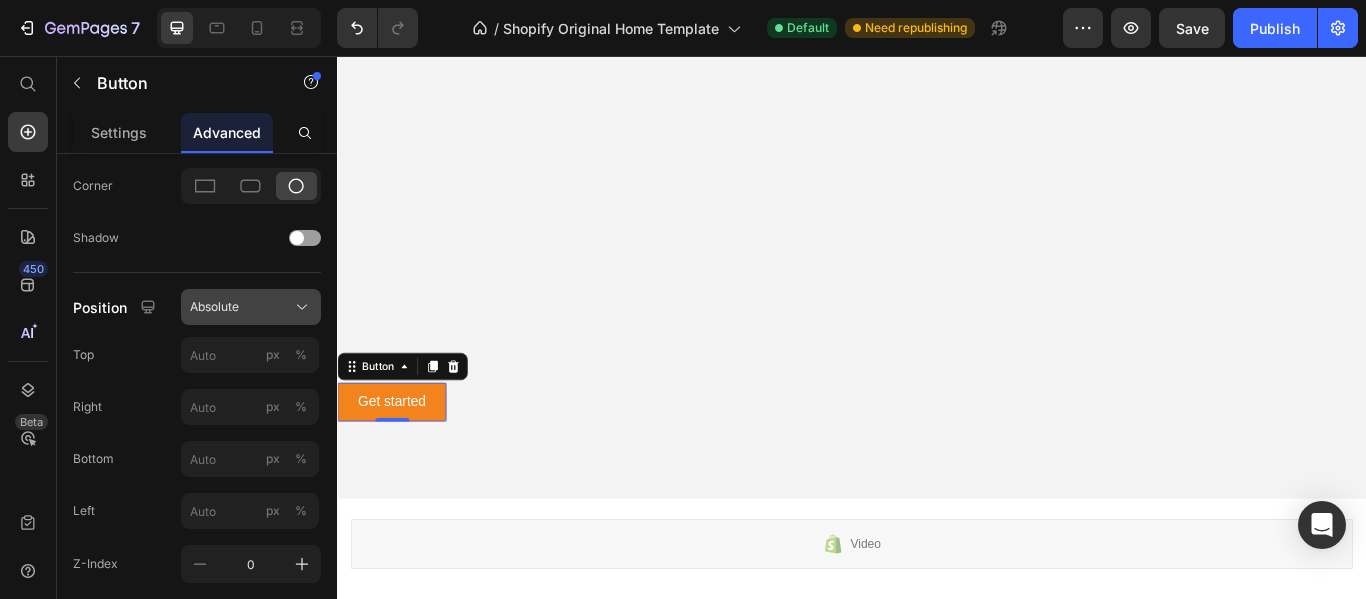 click on "Absolute" 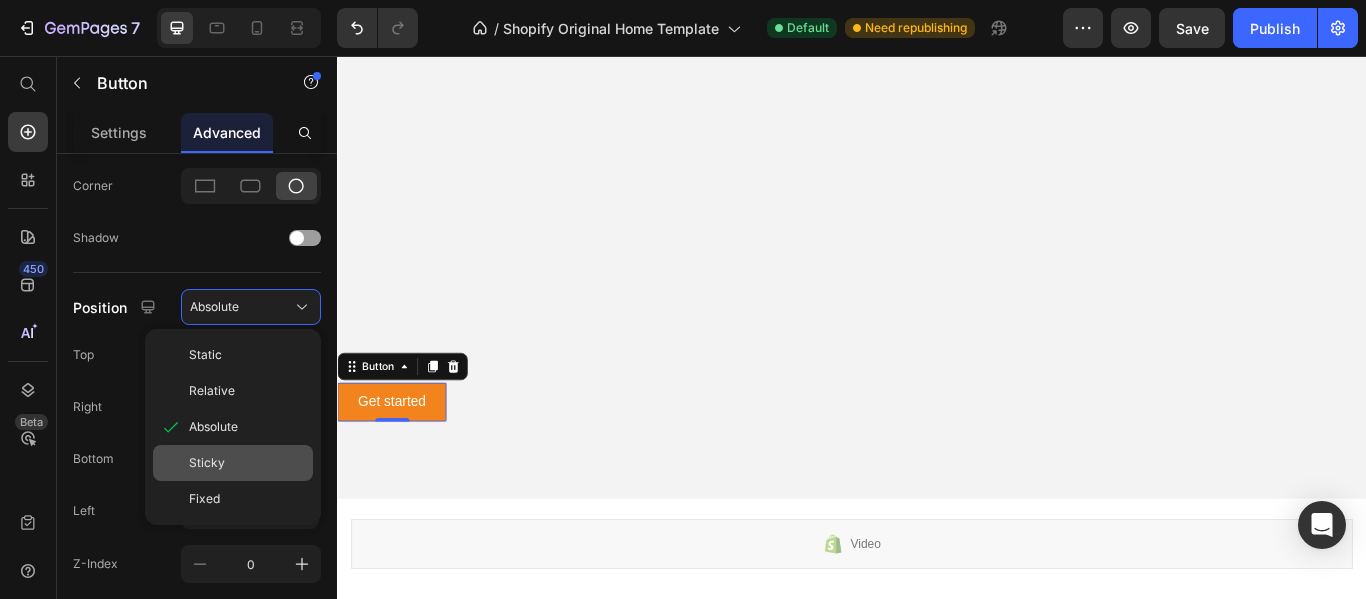 click on "Sticky" at bounding box center (247, 463) 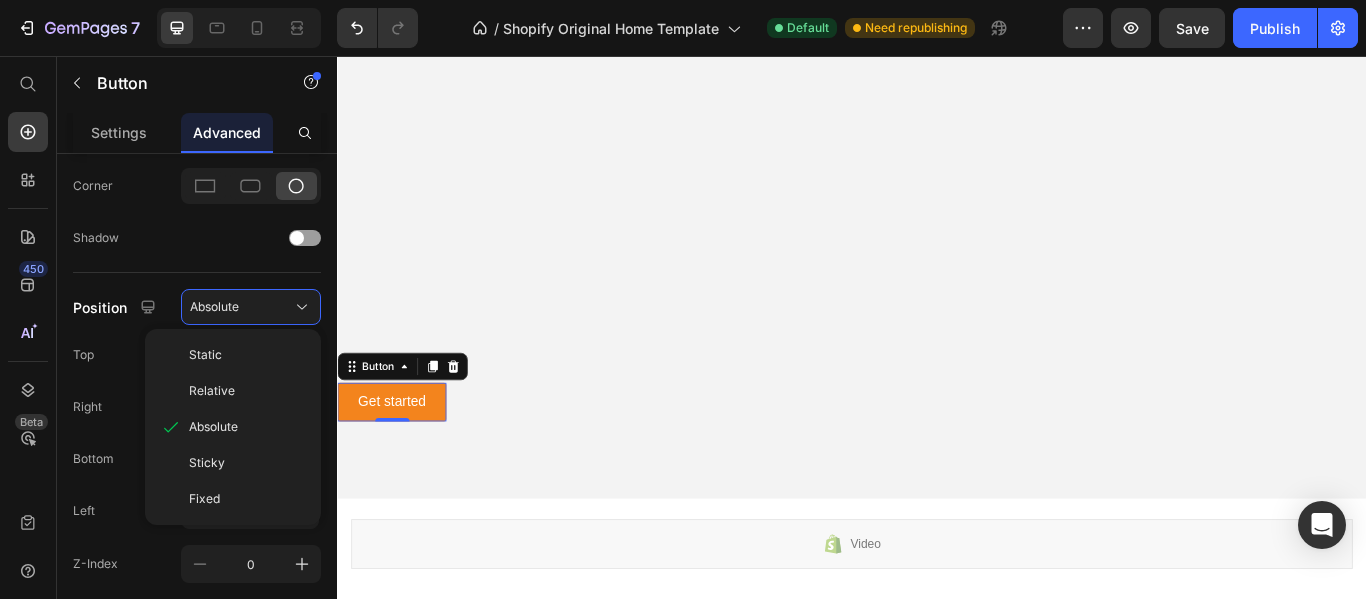 type on "0" 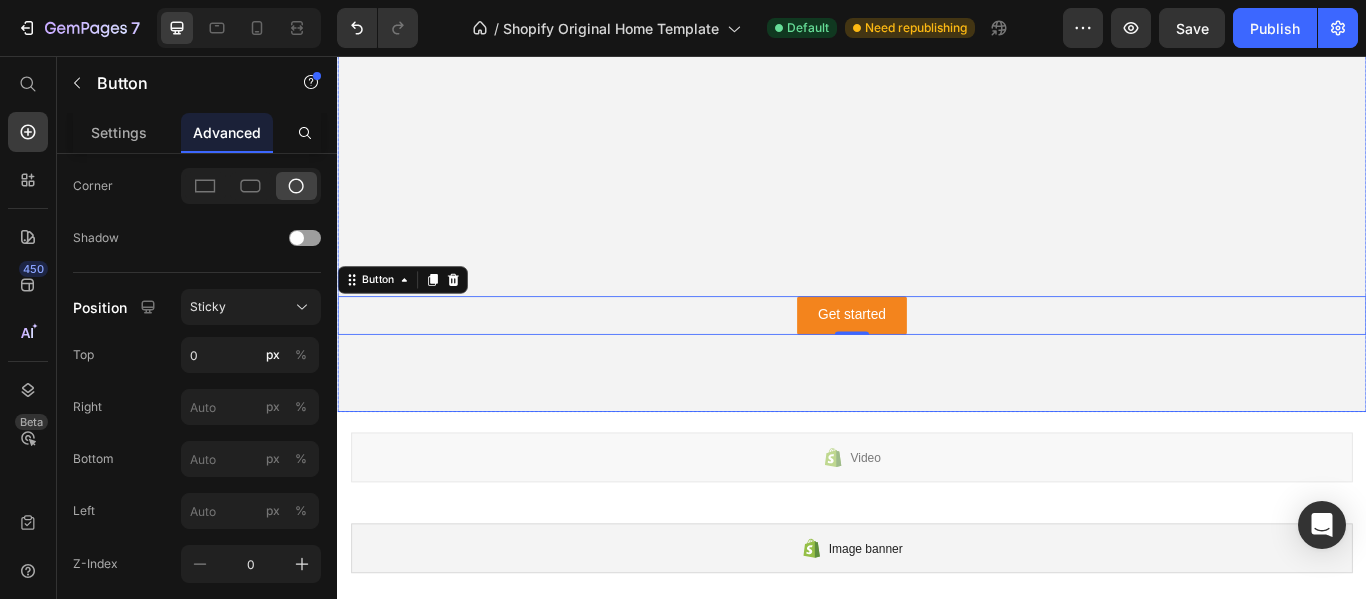 scroll, scrollTop: 300, scrollLeft: 0, axis: vertical 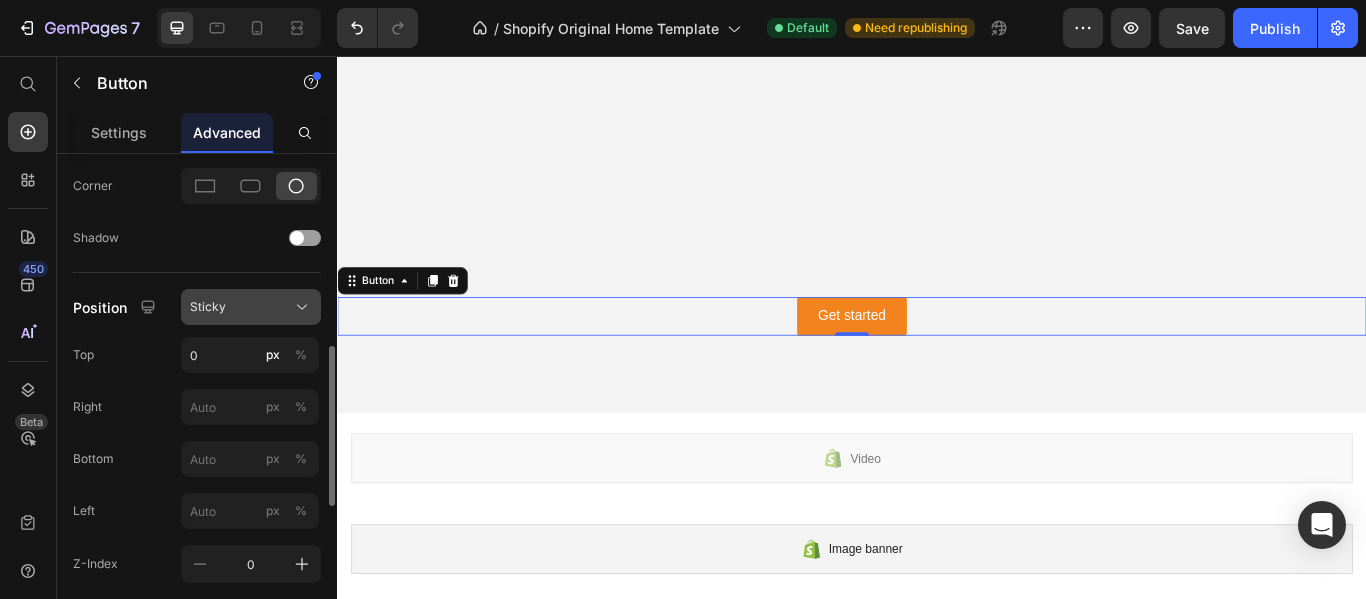 click on "Sticky" at bounding box center (251, 307) 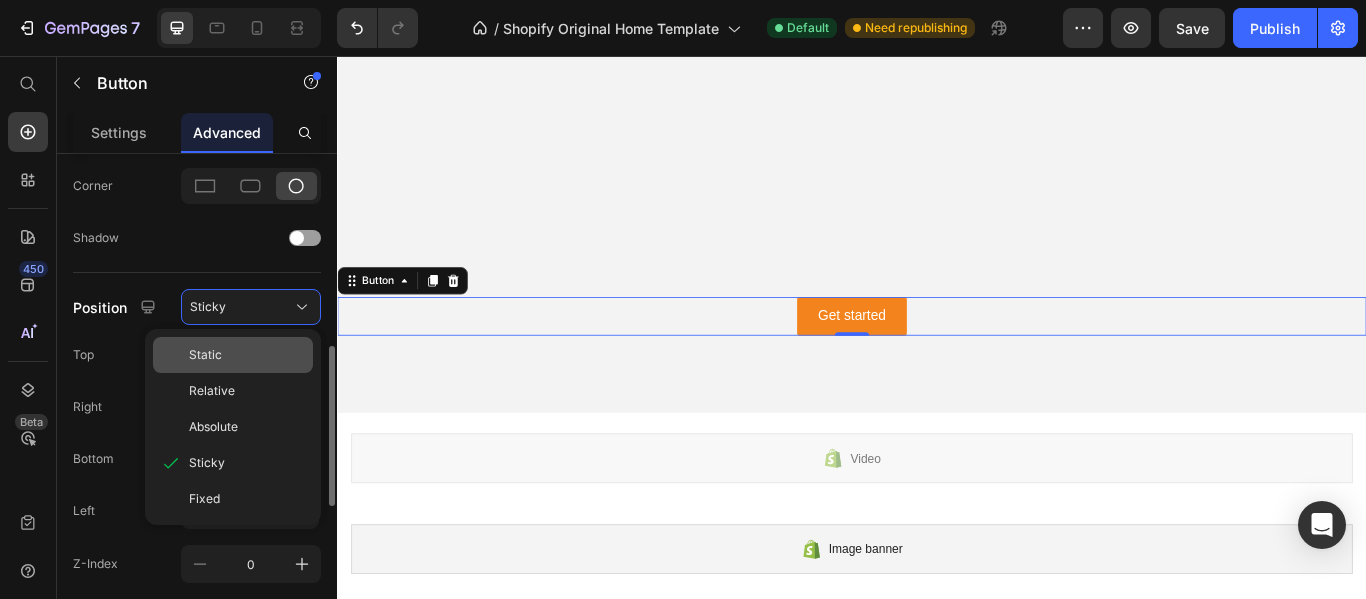 click on "Static" at bounding box center (247, 355) 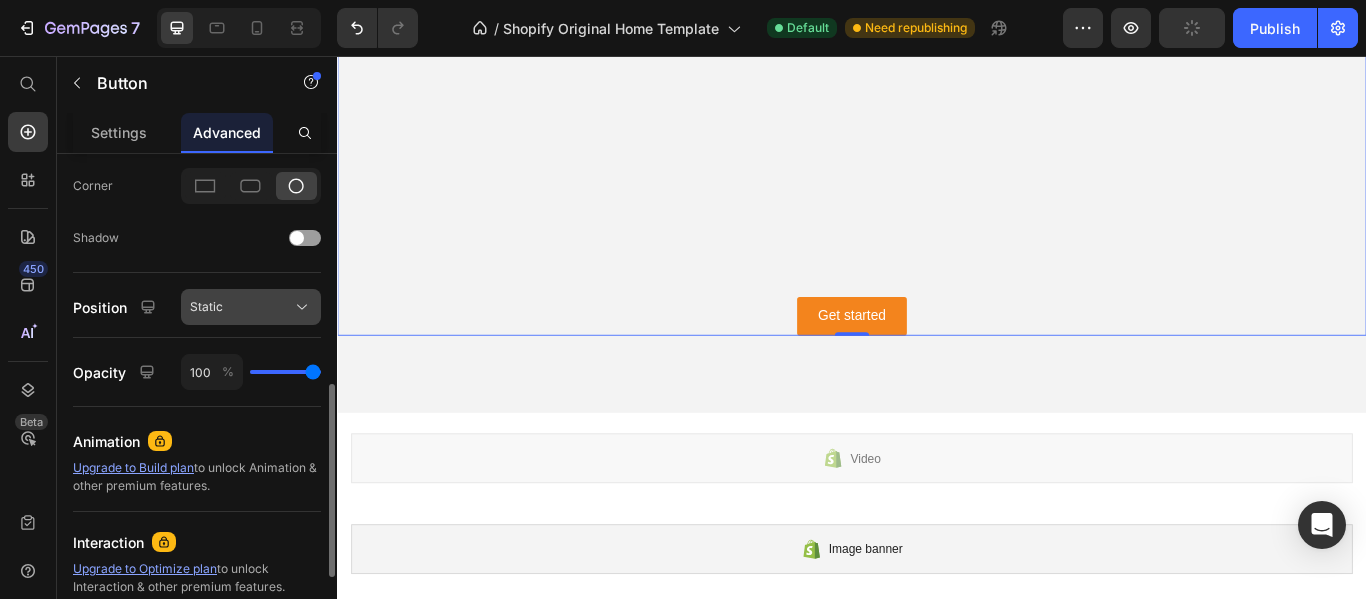click on "Static" 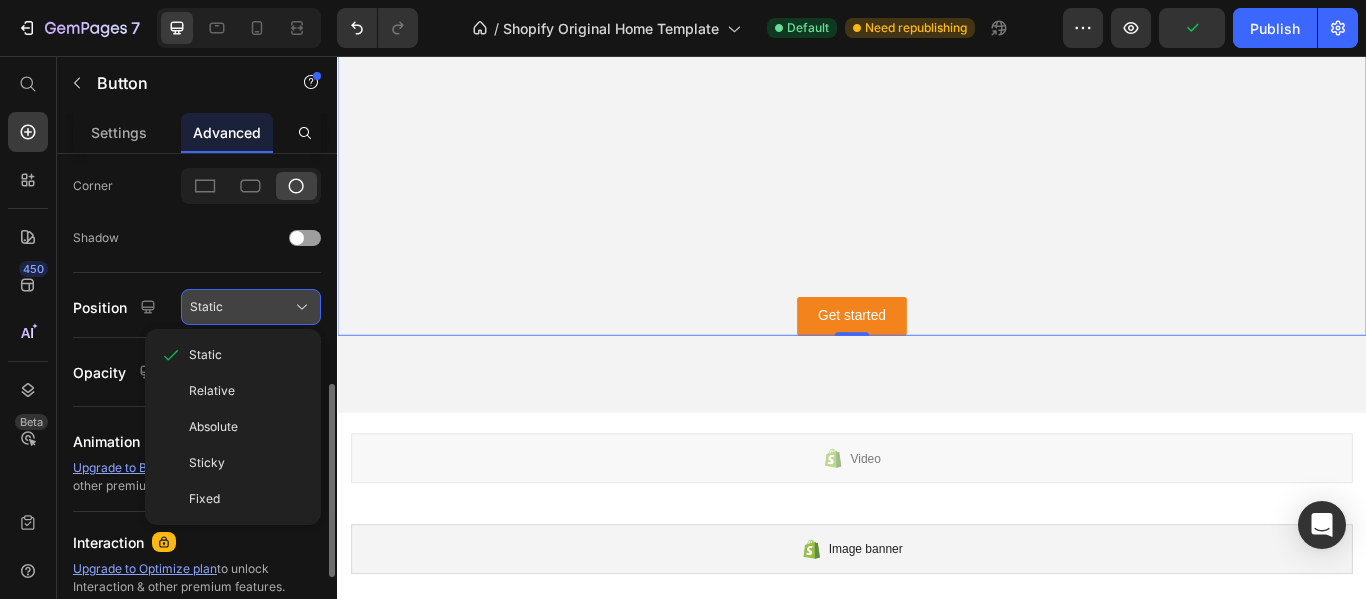 click on "Static" 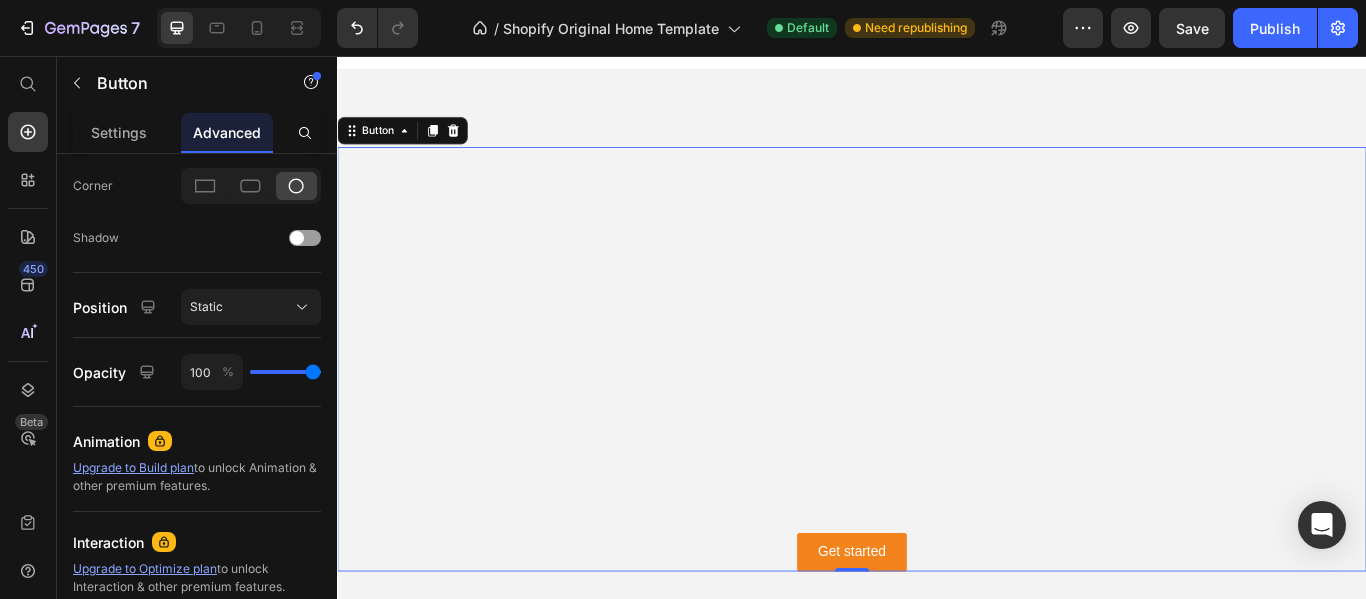 scroll, scrollTop: 0, scrollLeft: 0, axis: both 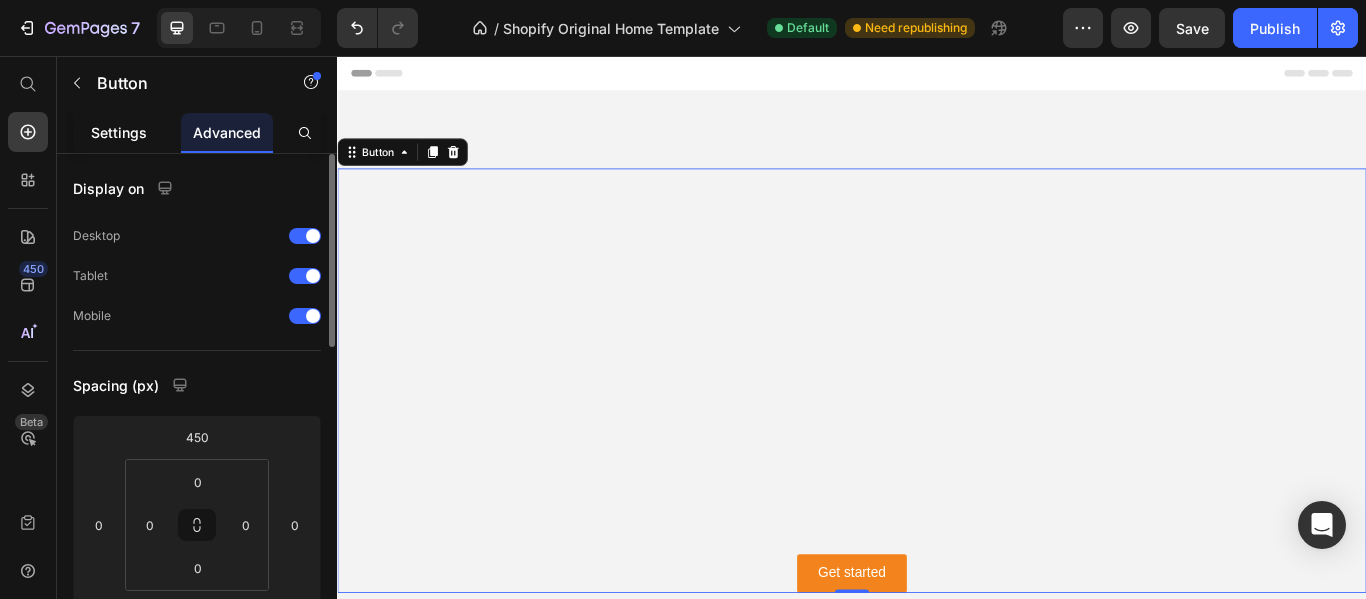 click on "Settings" at bounding box center [119, 132] 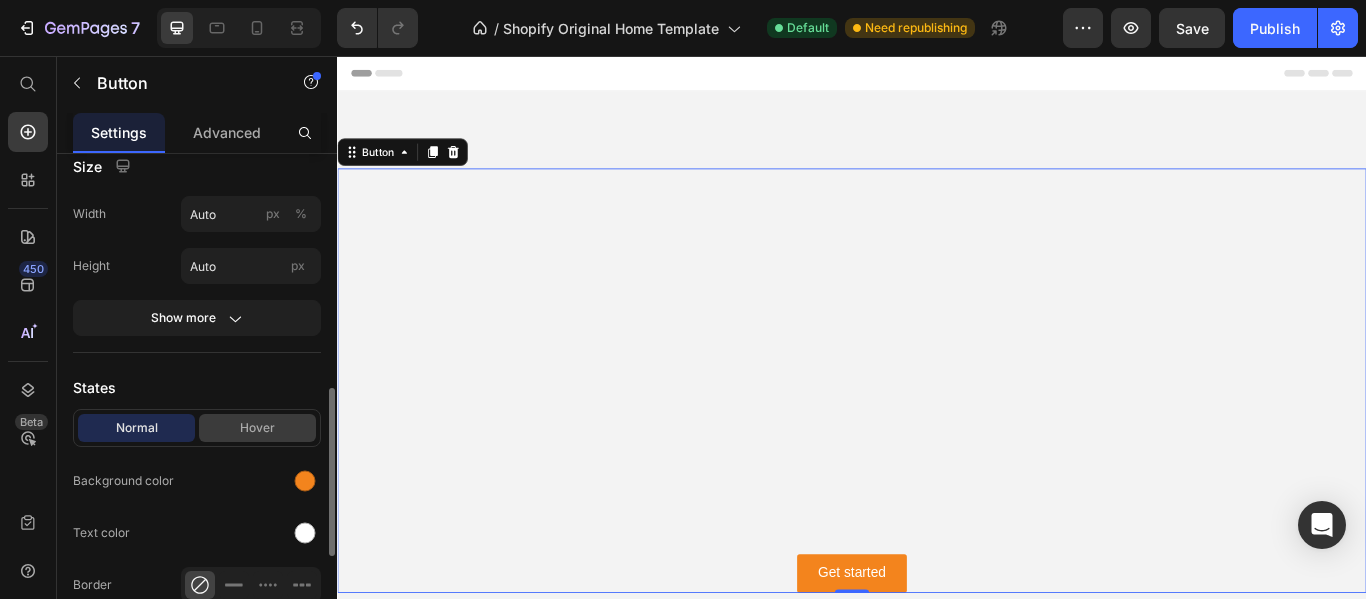 scroll, scrollTop: 500, scrollLeft: 0, axis: vertical 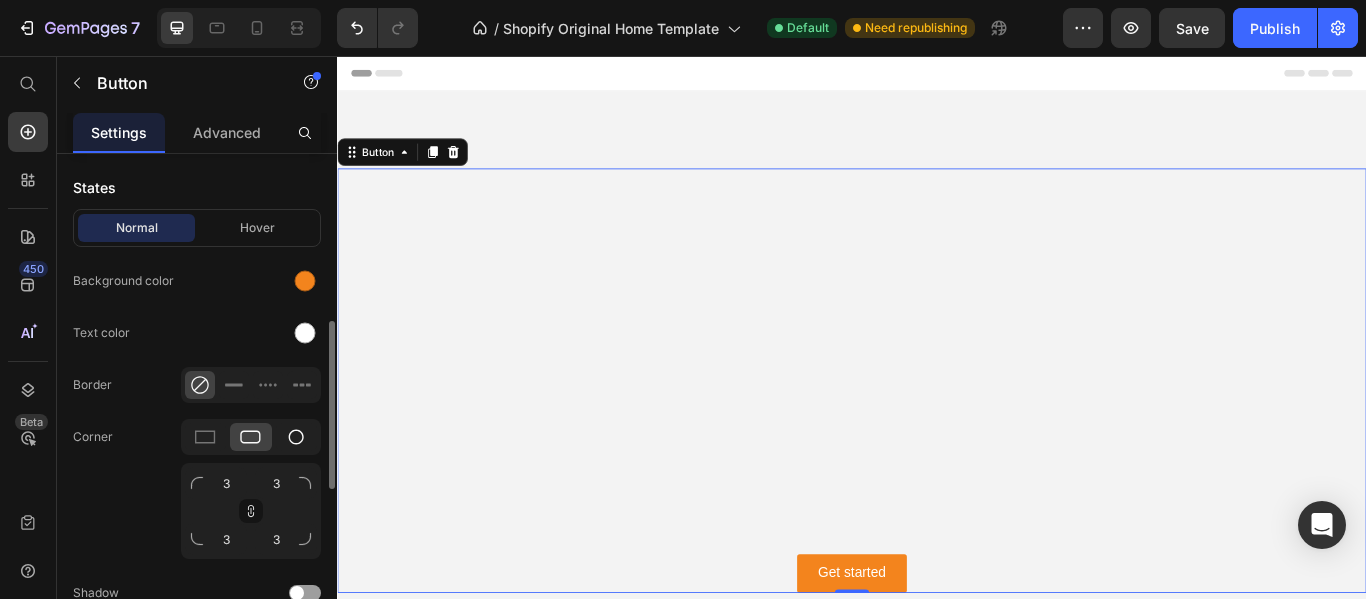 click 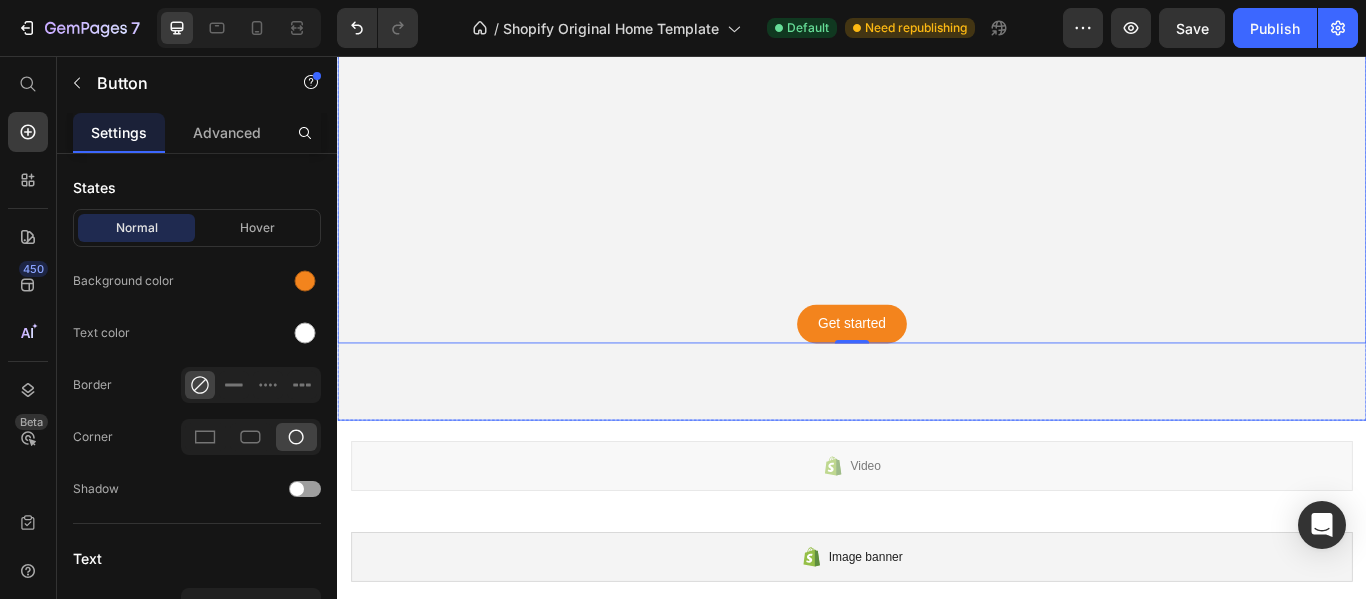 scroll, scrollTop: 500, scrollLeft: 0, axis: vertical 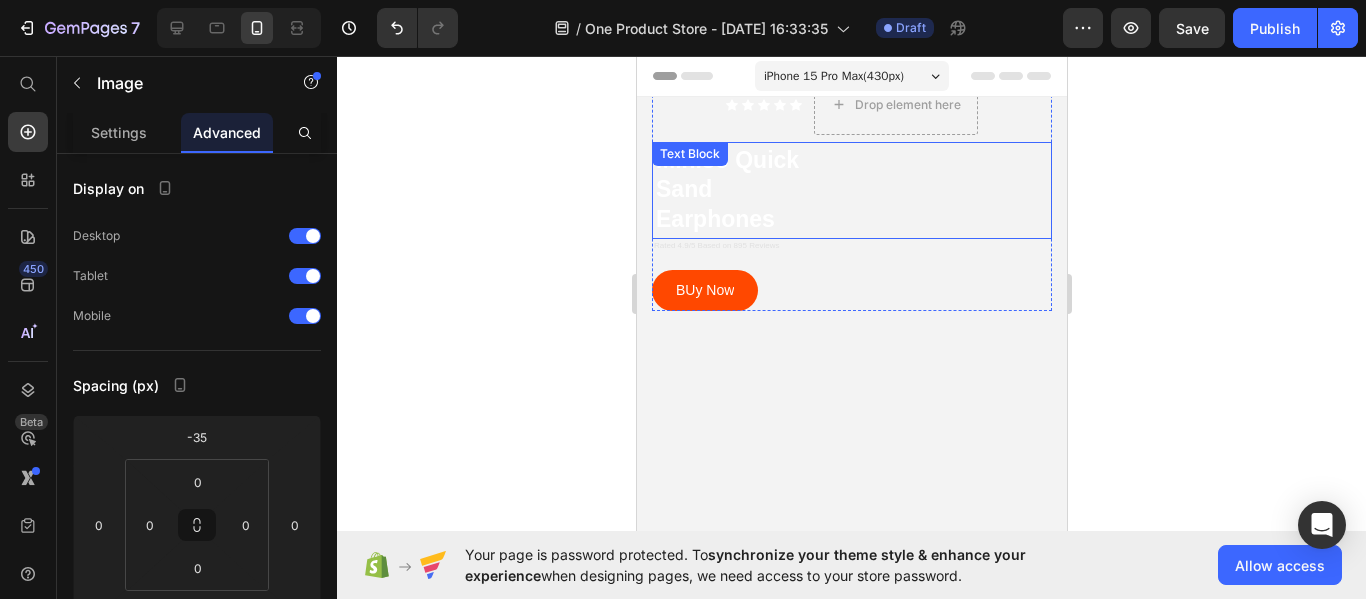 click on "Miniso Quick Sand Earphones" at bounding box center (851, 191) 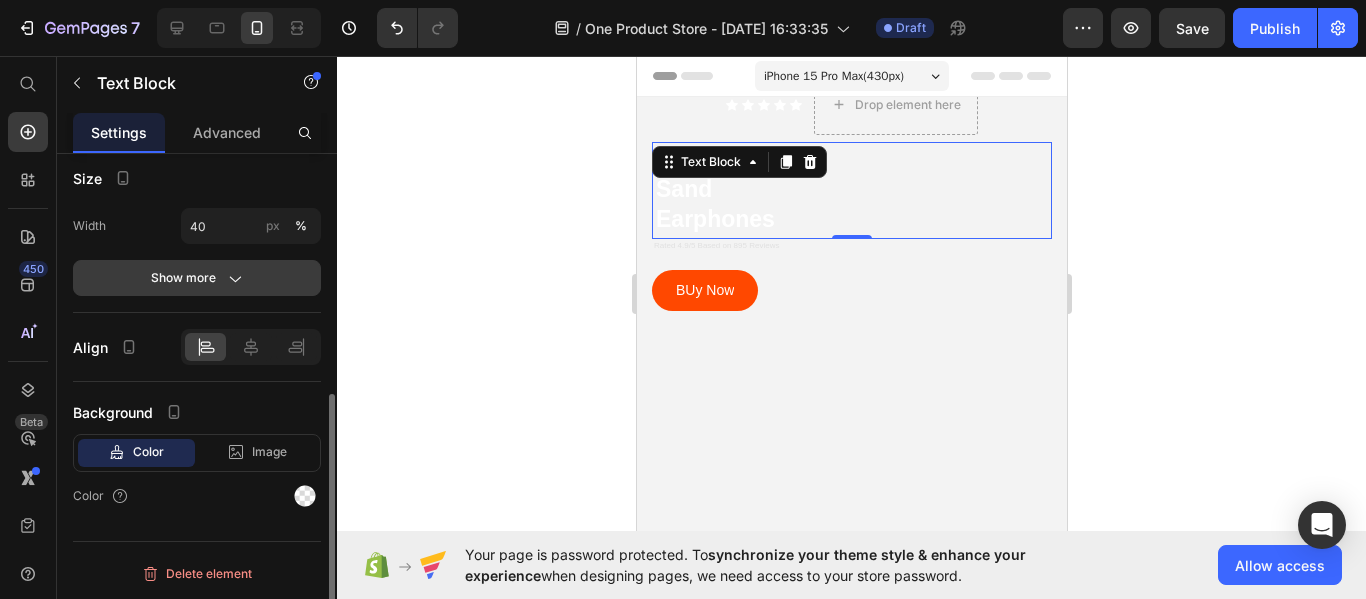 scroll, scrollTop: 0, scrollLeft: 0, axis: both 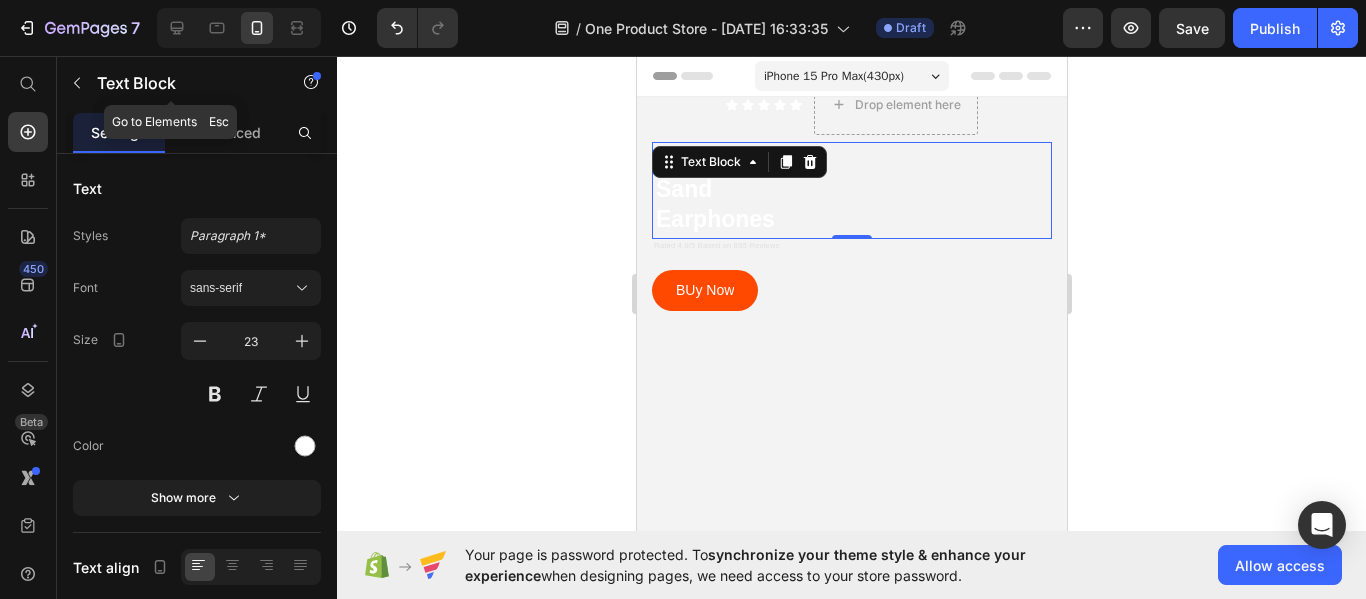 click on "Text Block" at bounding box center (171, 83) 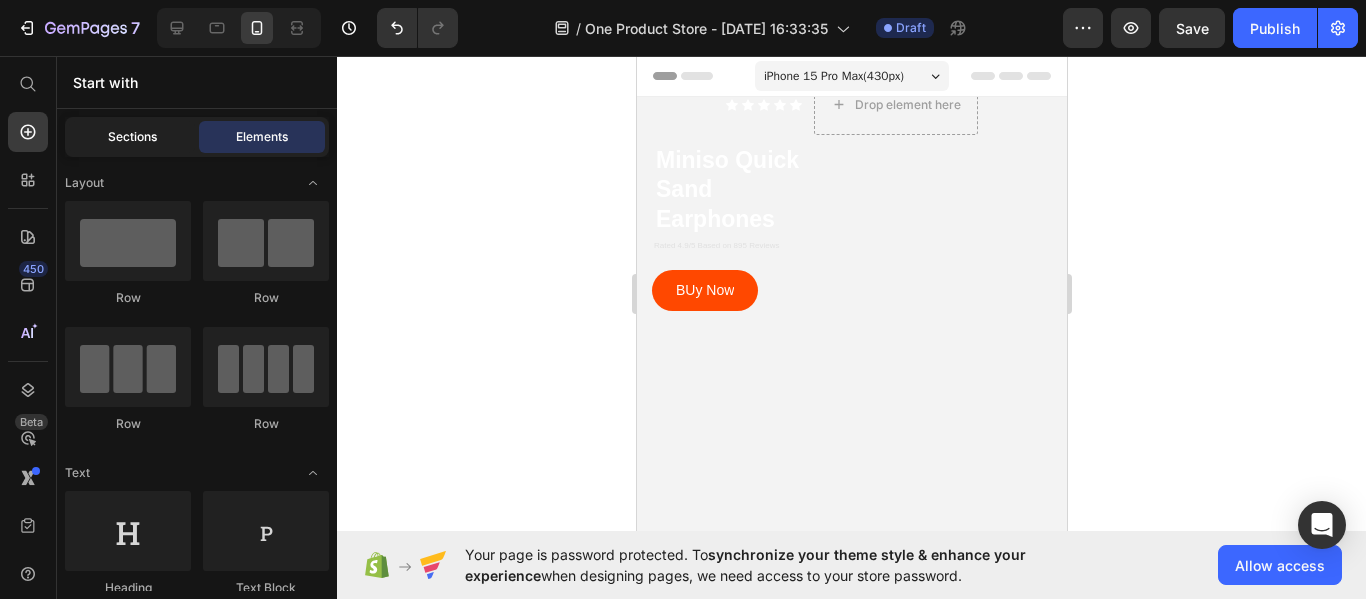 click on "Sections" at bounding box center [132, 137] 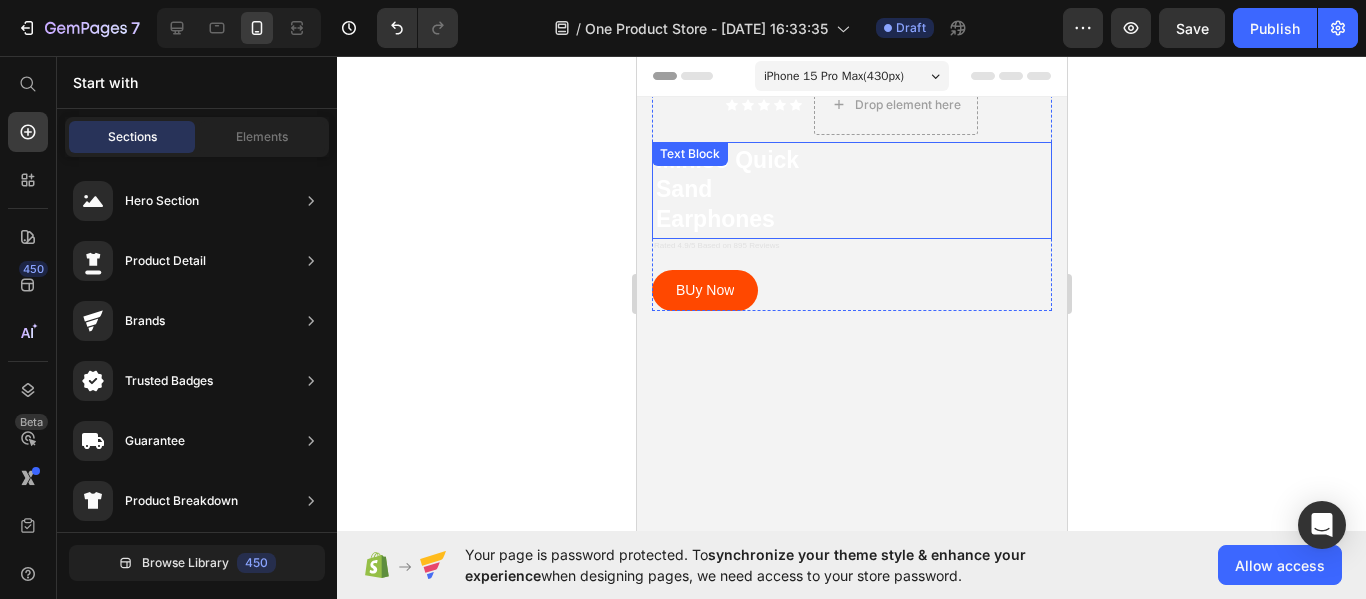 click on "Miniso Quick Sand Earphones" at bounding box center (851, 191) 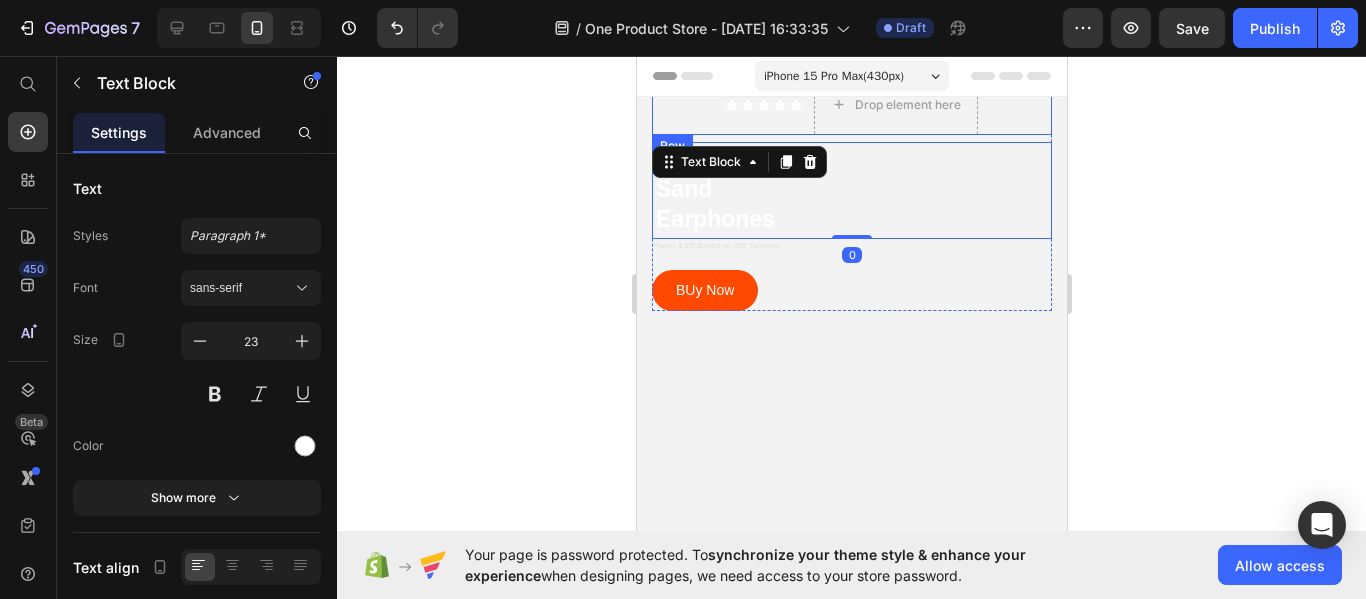 click on "Icon Icon Icon Icon Icon Icon List" at bounding box center (763, 105) 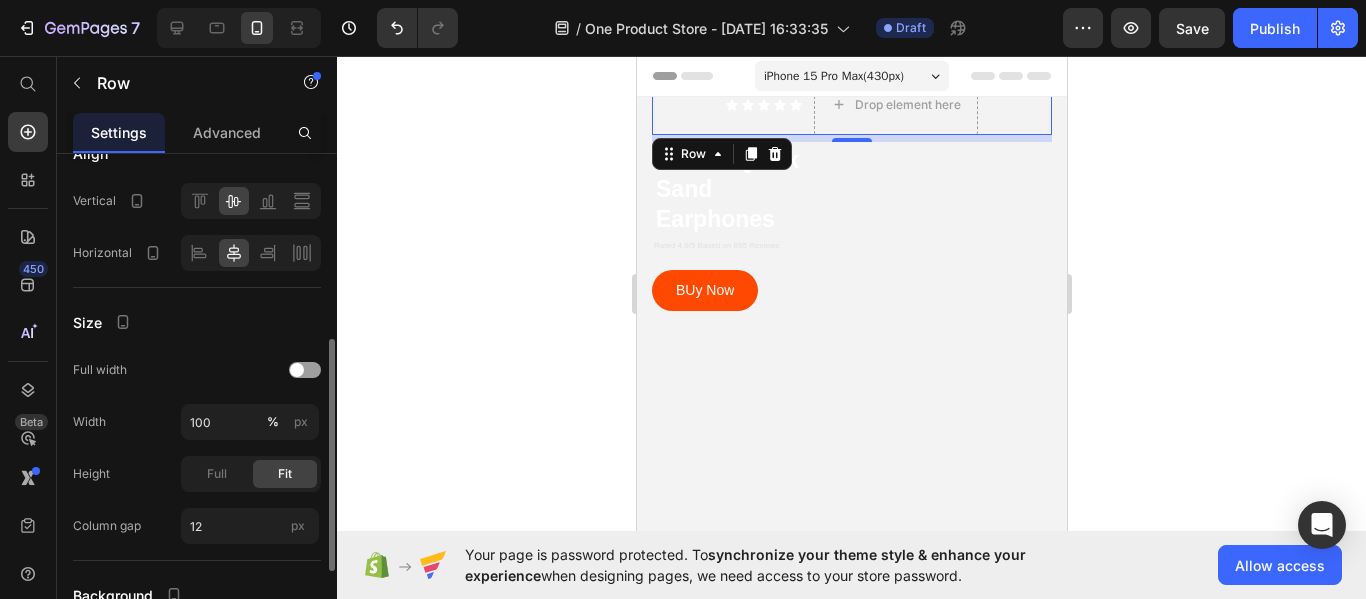 scroll, scrollTop: 583, scrollLeft: 0, axis: vertical 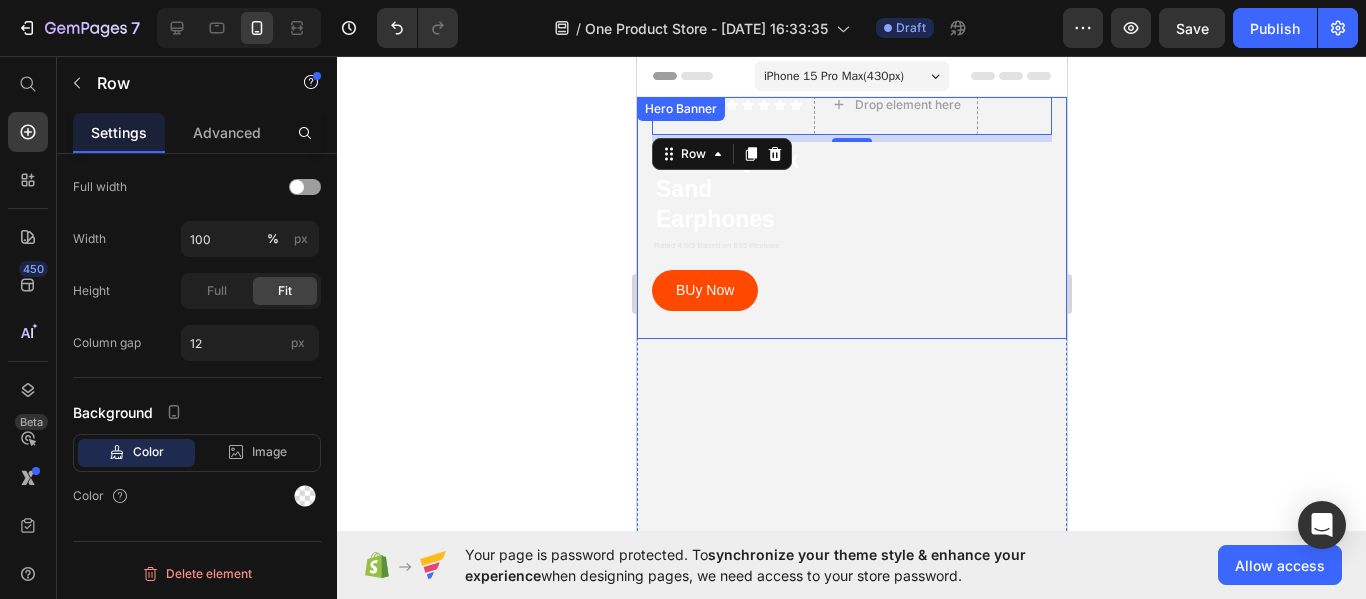 click on "Icon Icon Icon Icon Icon Icon List
Drop element here Row   7 Miniso Quick Sand Earphones Text Block Rated 4.9/5 Based on 895 Reviews Text Block BUy Now Button Row Hero Banner" at bounding box center [851, 218] 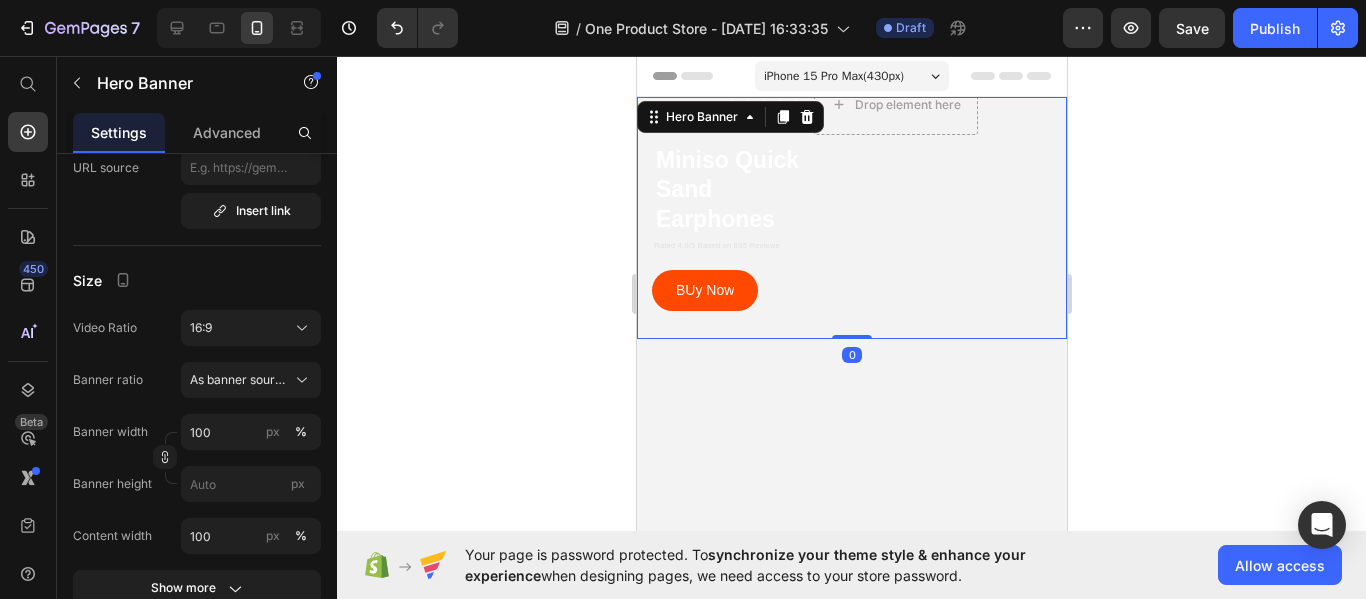 scroll, scrollTop: 0, scrollLeft: 0, axis: both 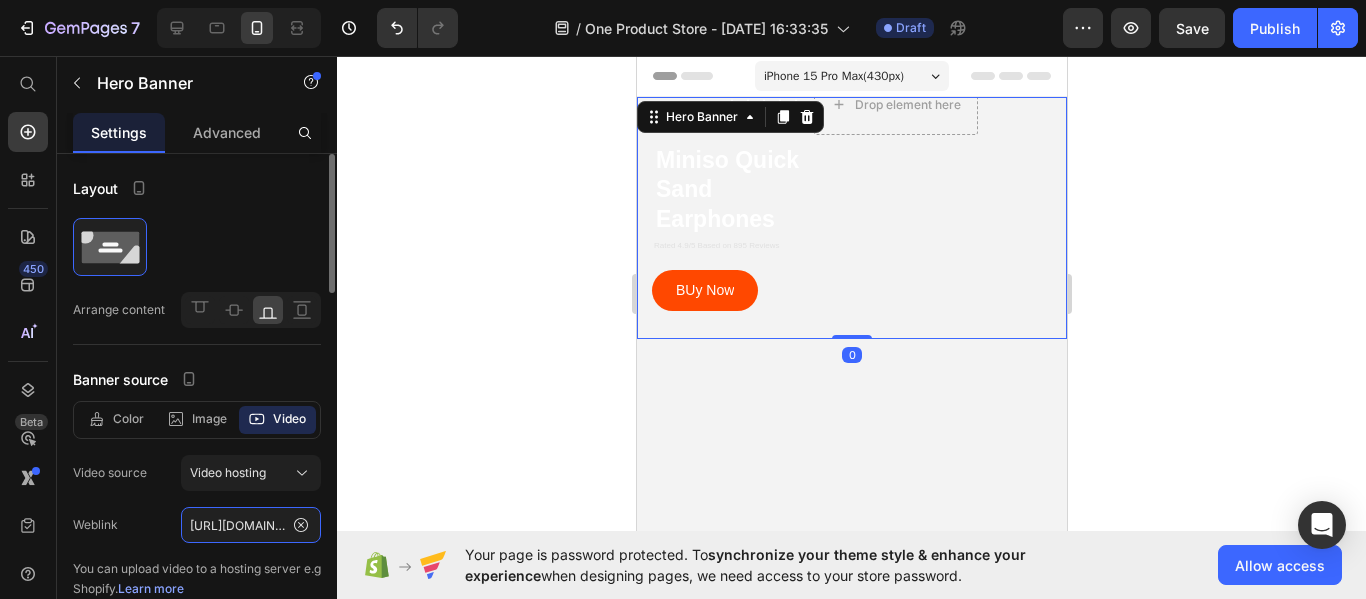 click on "[URL][DOMAIN_NAME]" 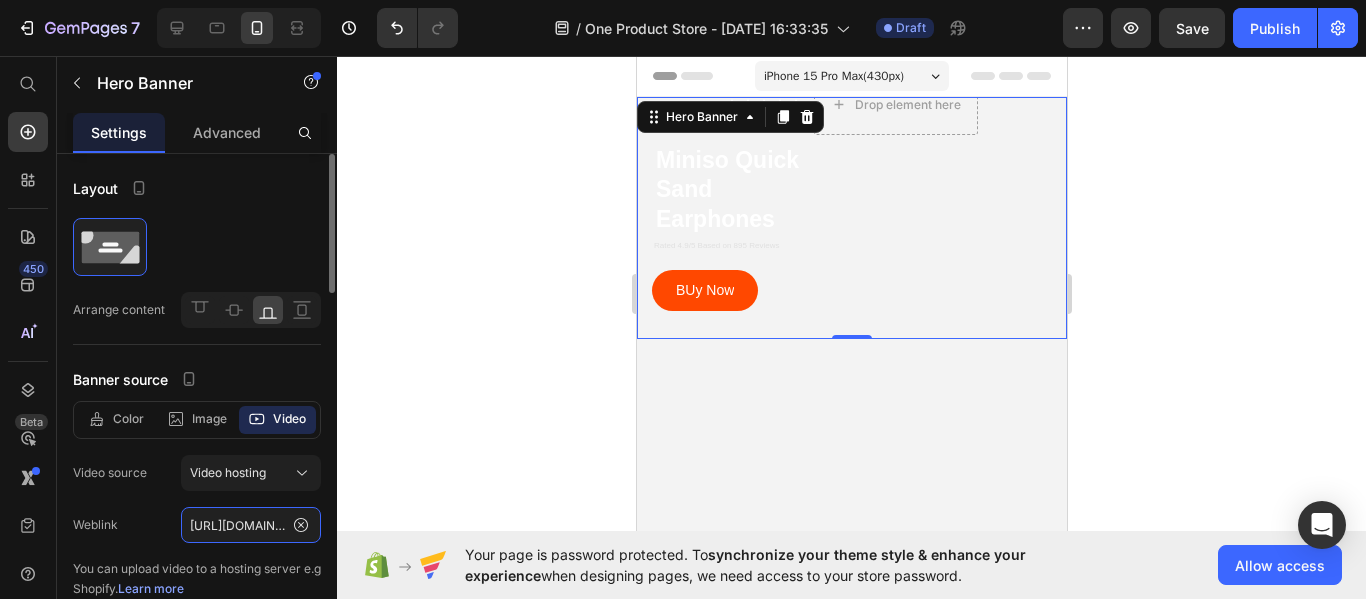 click on "[URL][DOMAIN_NAME]" 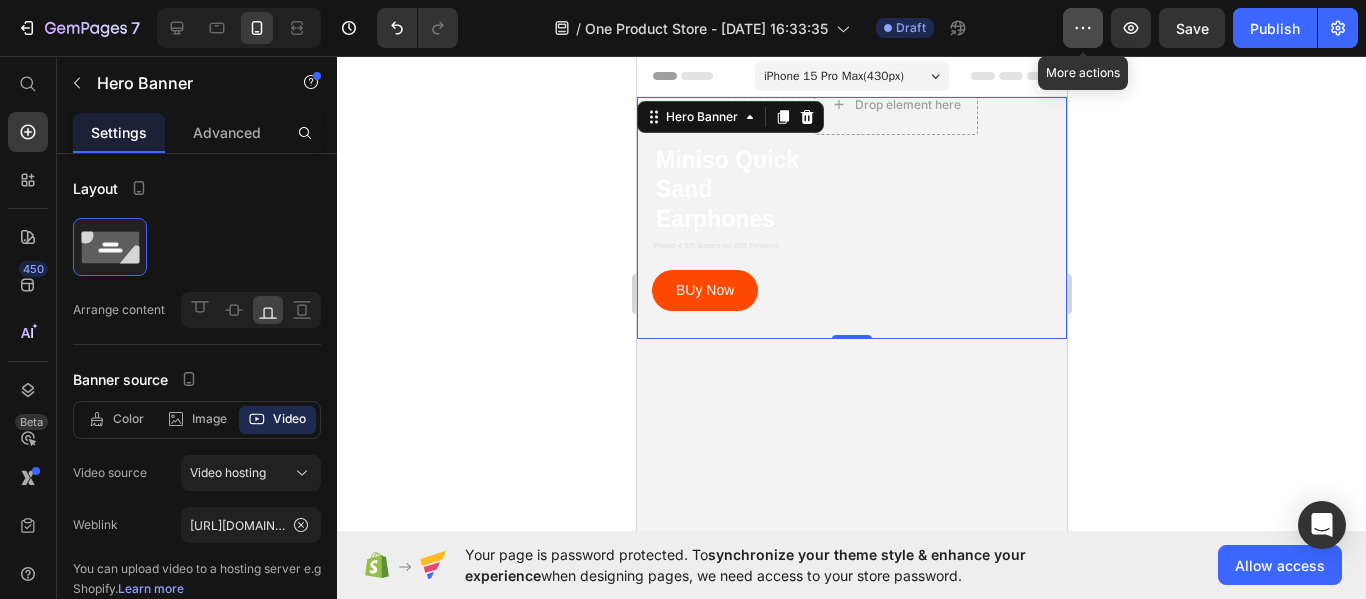 click 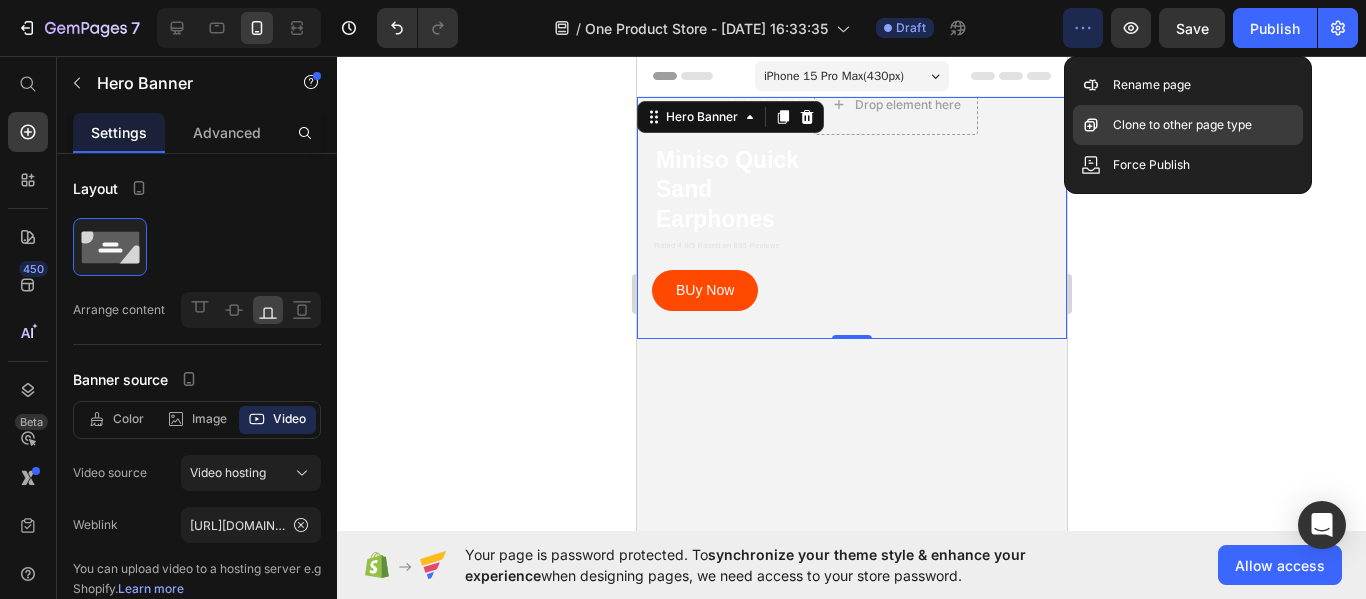 click on "Clone to other page type" at bounding box center (1182, 125) 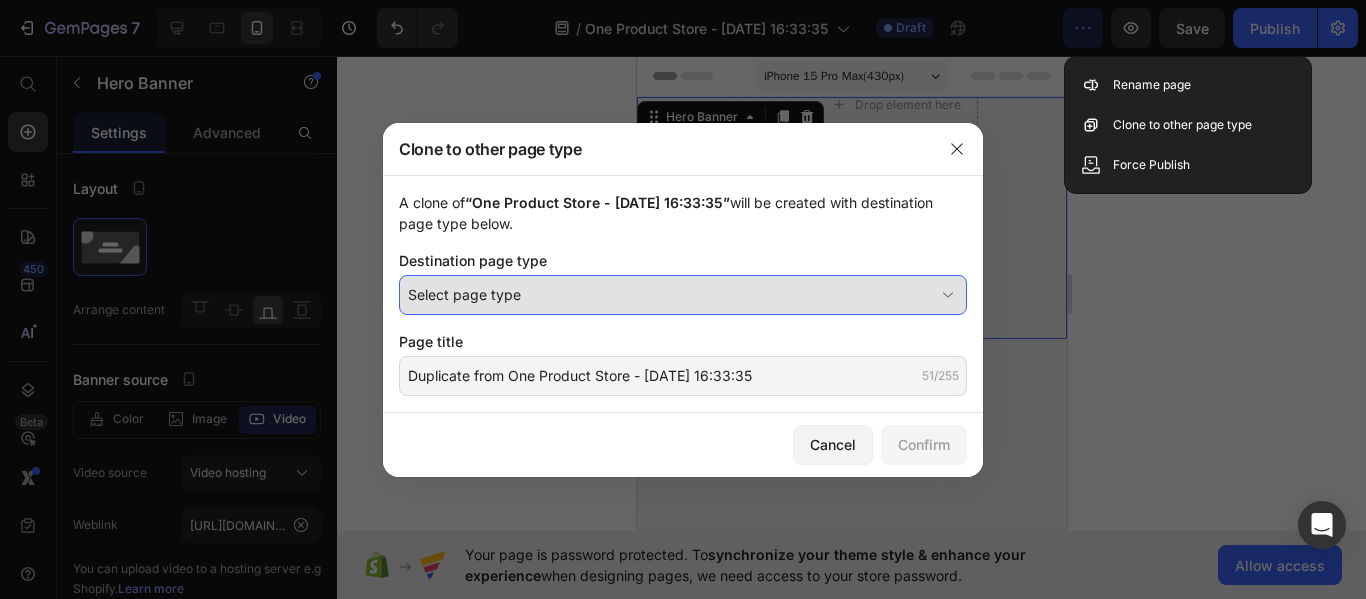 click on "Select page type" at bounding box center [683, 295] 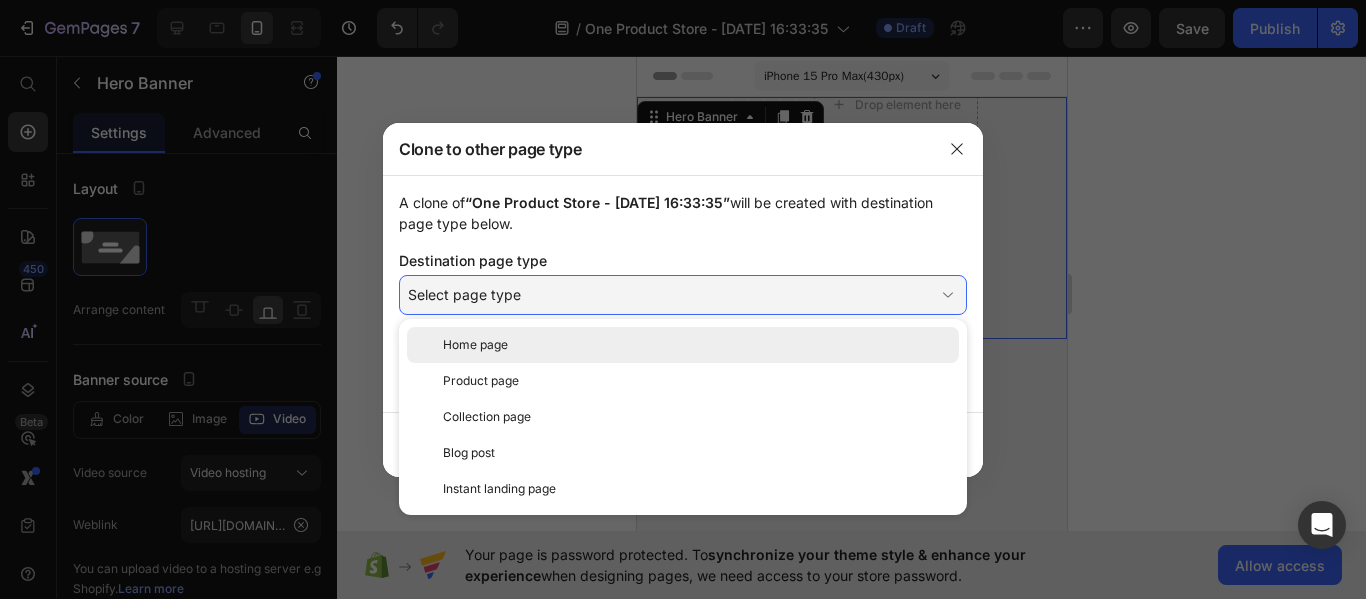 click on "Home page" at bounding box center (697, 345) 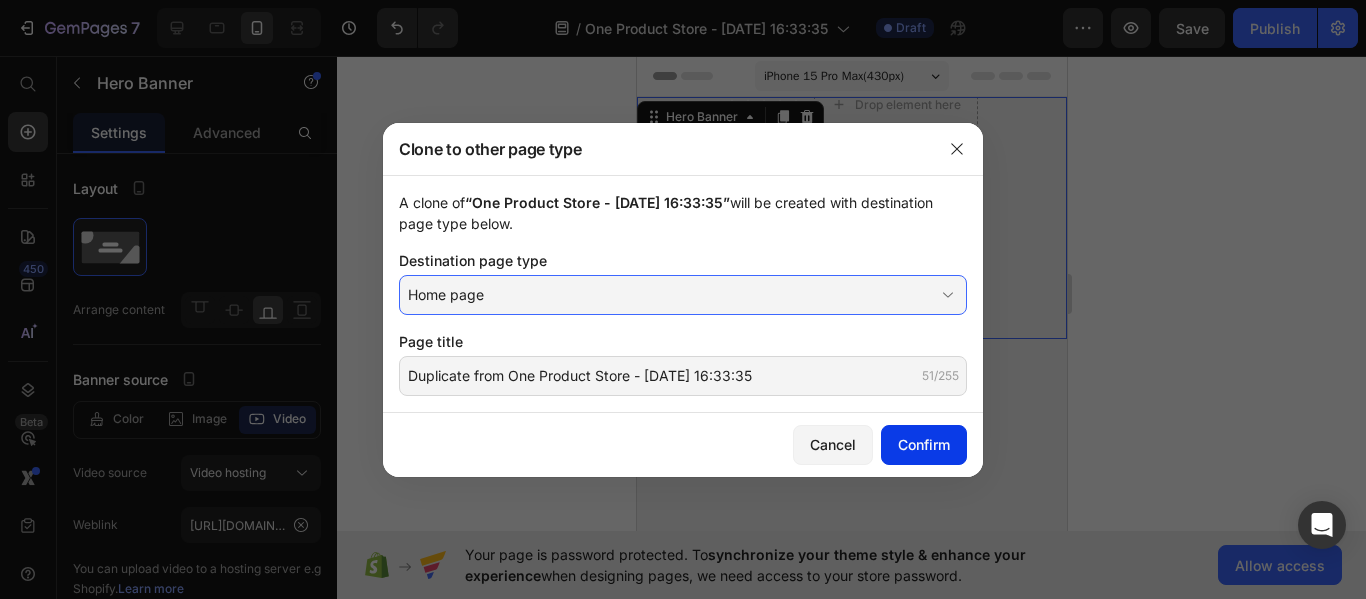 click on "Confirm" at bounding box center (924, 444) 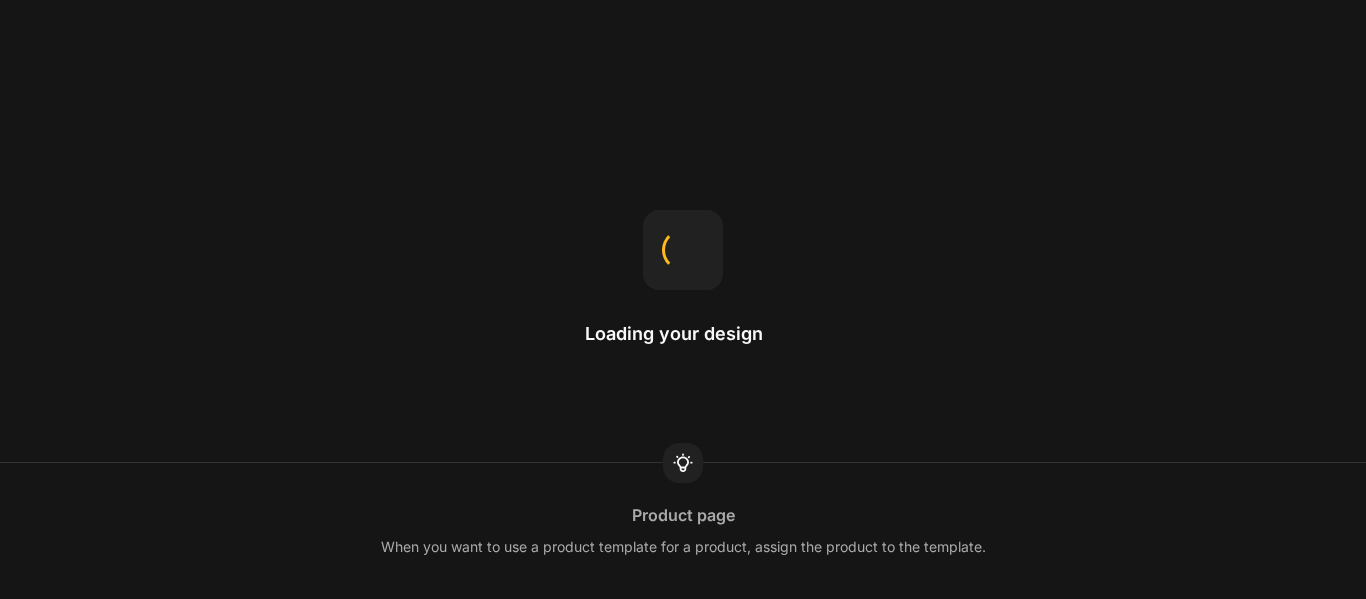 scroll, scrollTop: 0, scrollLeft: 0, axis: both 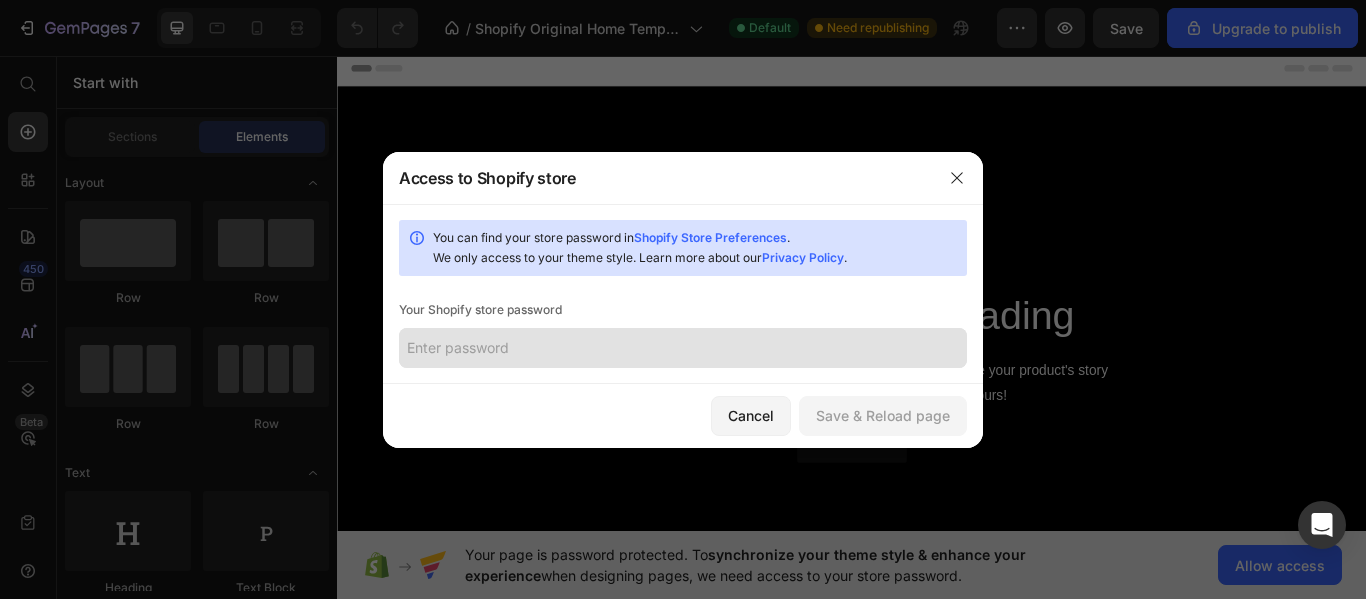 drag, startPoint x: 951, startPoint y: 179, endPoint x: 727, endPoint y: 357, distance: 286.11188 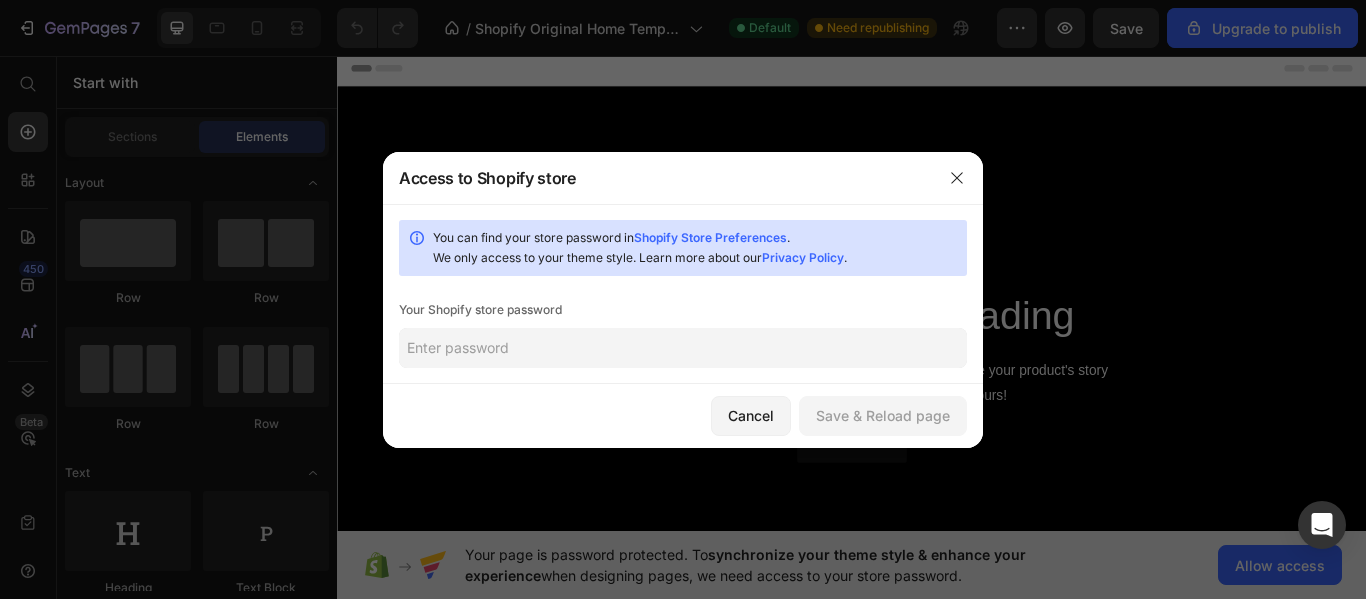 click 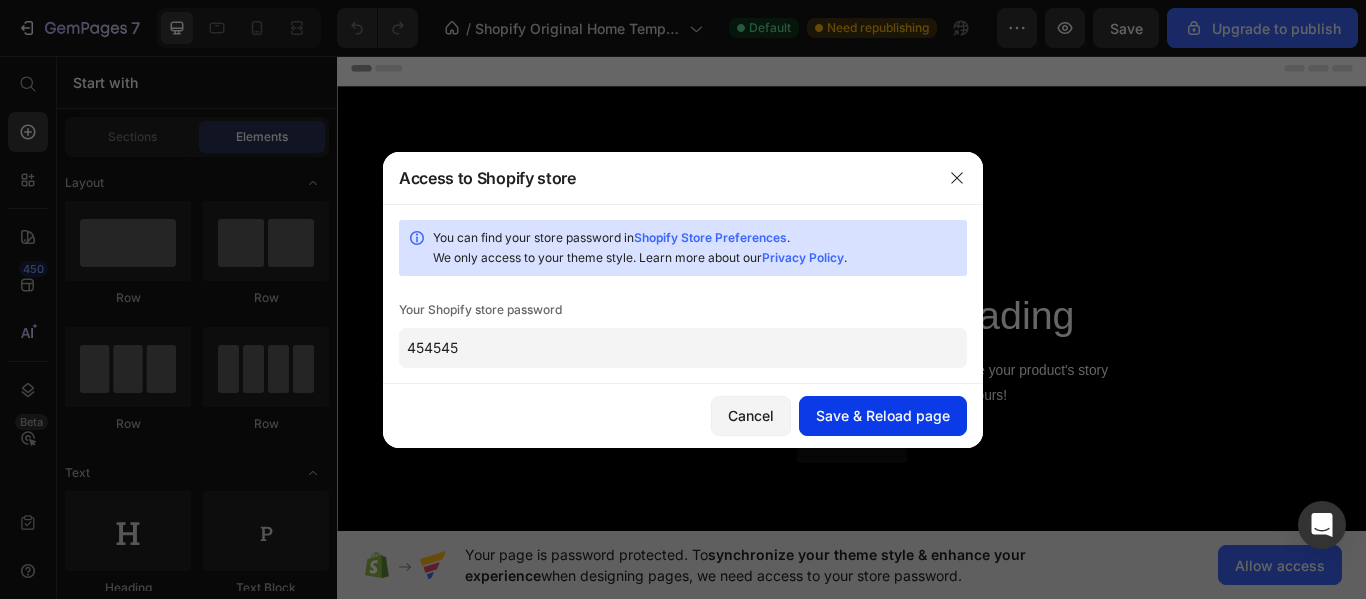 type on "454545" 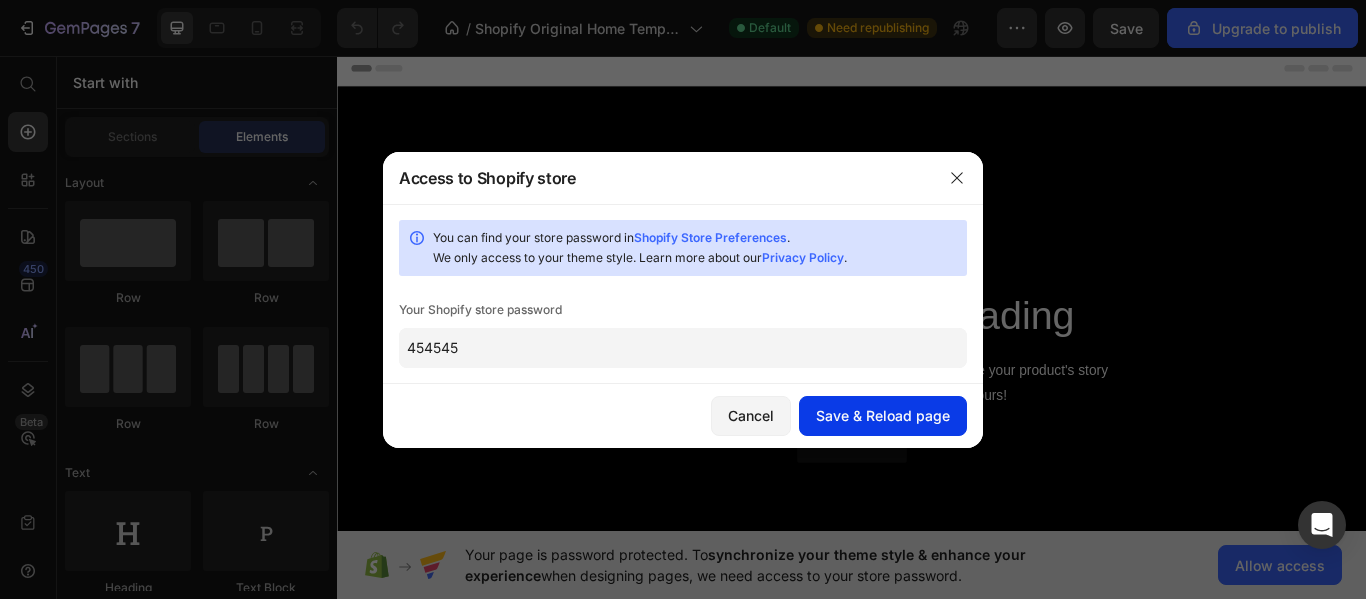 click on "Save & Reload page" at bounding box center [883, 415] 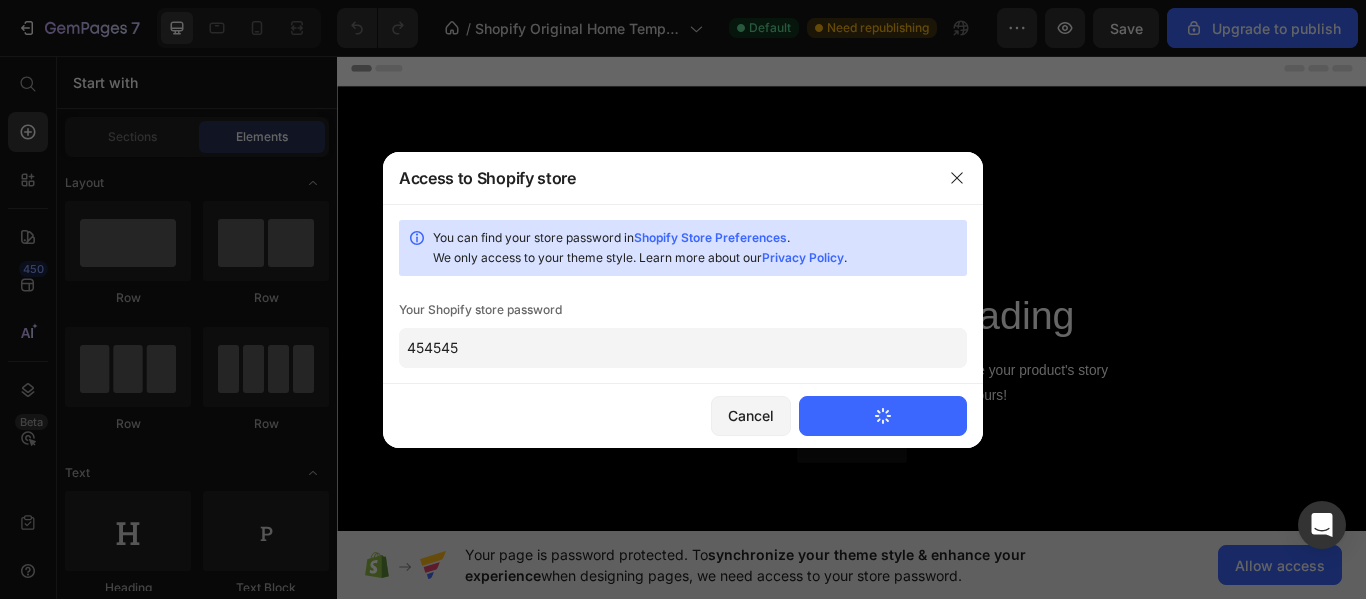 type 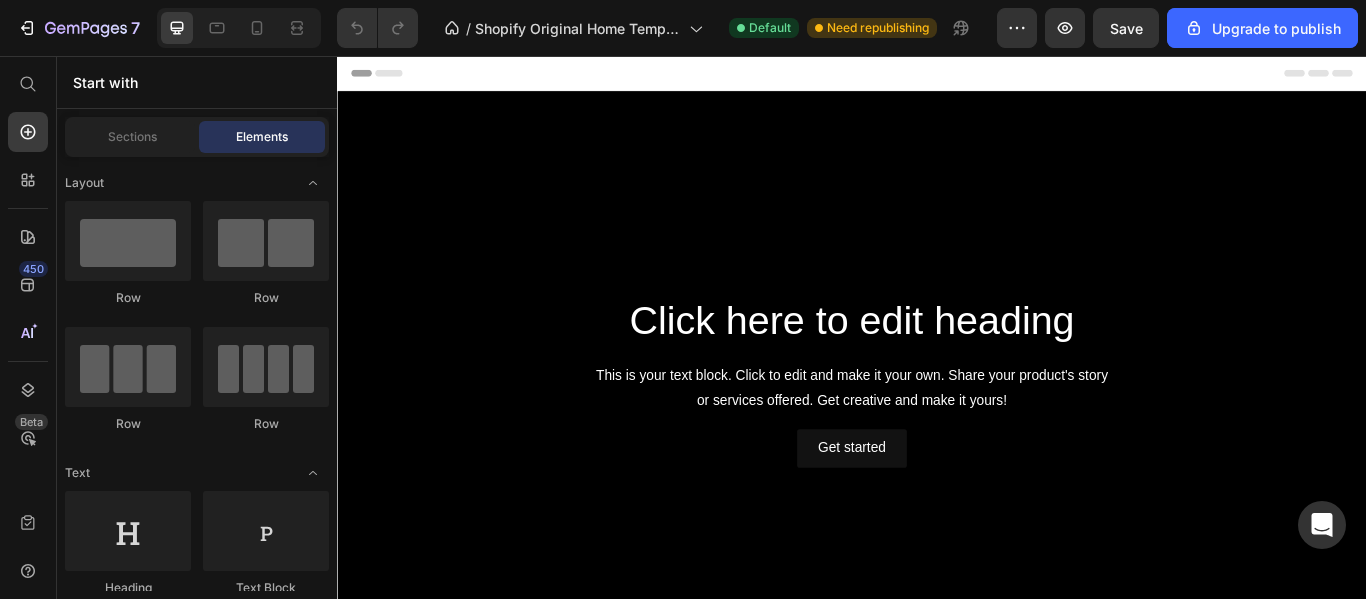 scroll, scrollTop: 0, scrollLeft: 0, axis: both 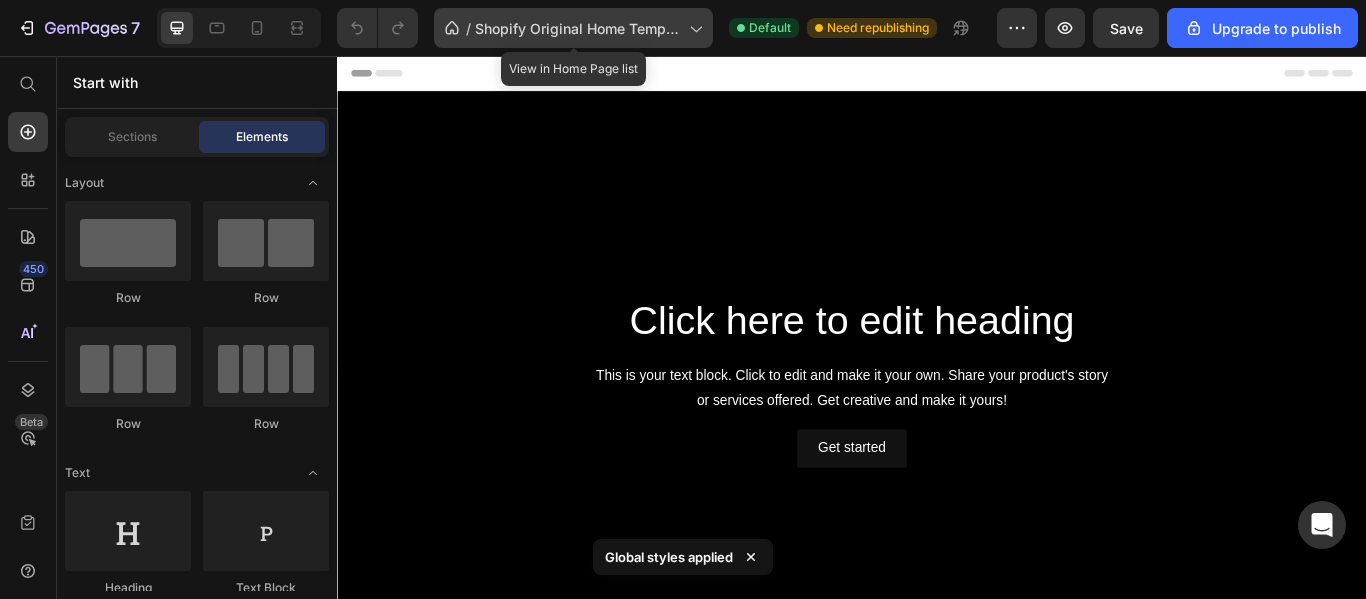 click on "Shopify Original Home Template" at bounding box center (578, 28) 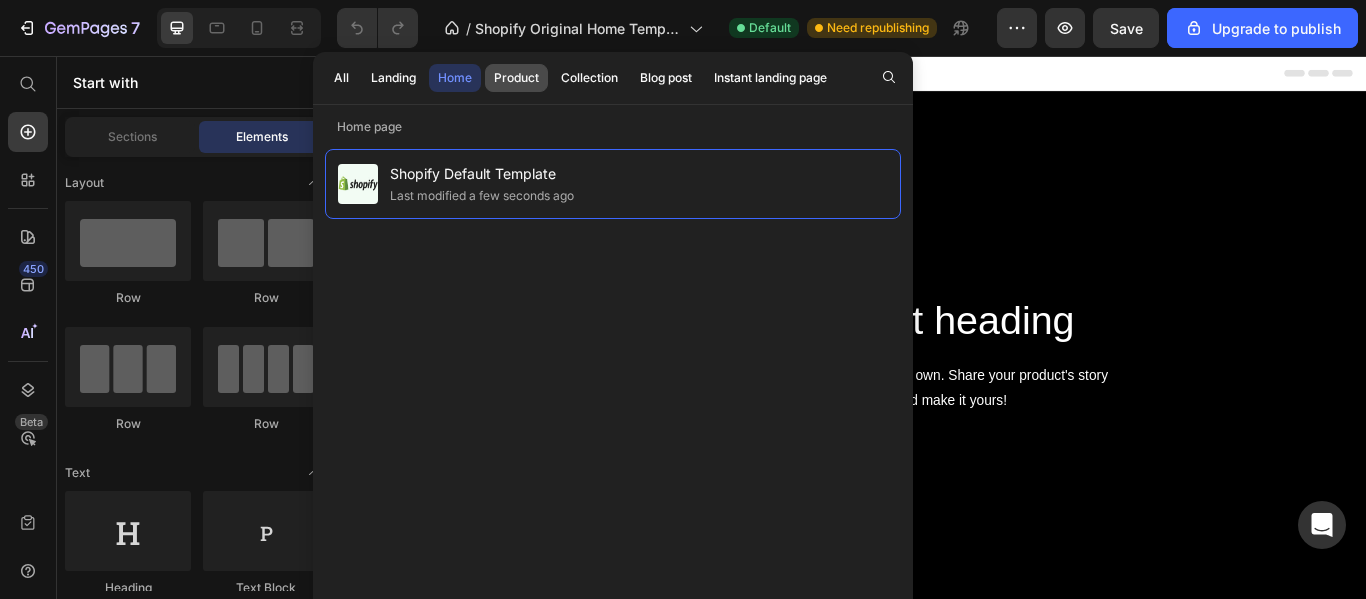 click on "Product" at bounding box center (516, 78) 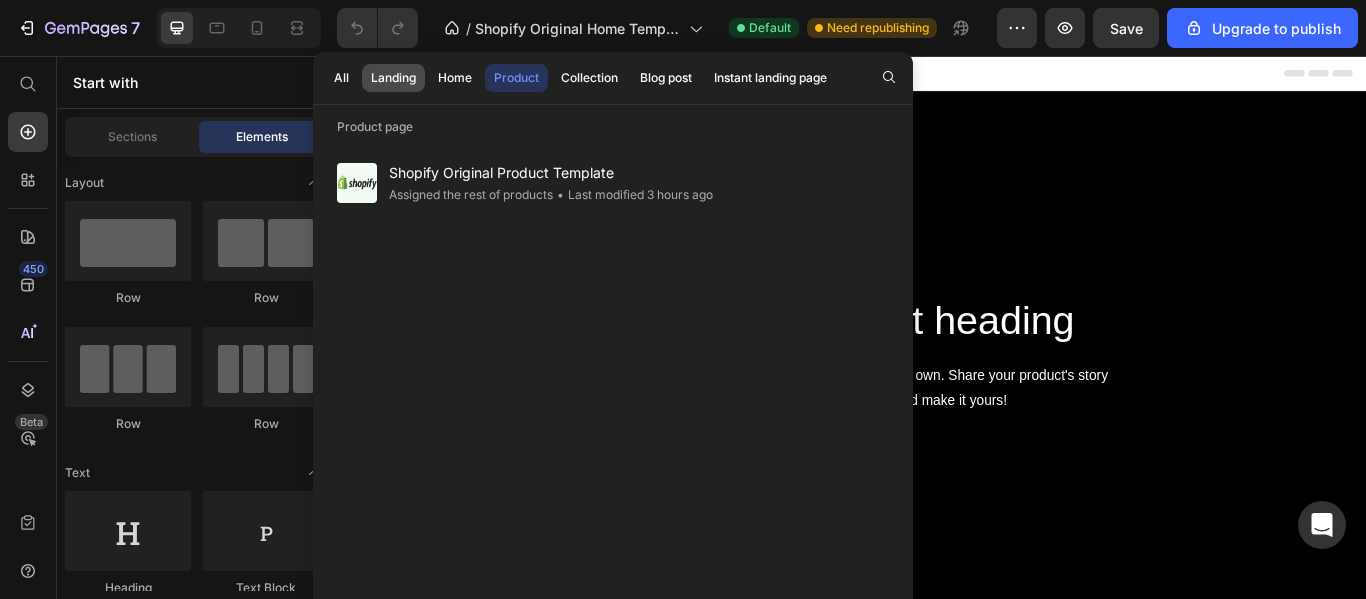 click on "Landing" at bounding box center [393, 78] 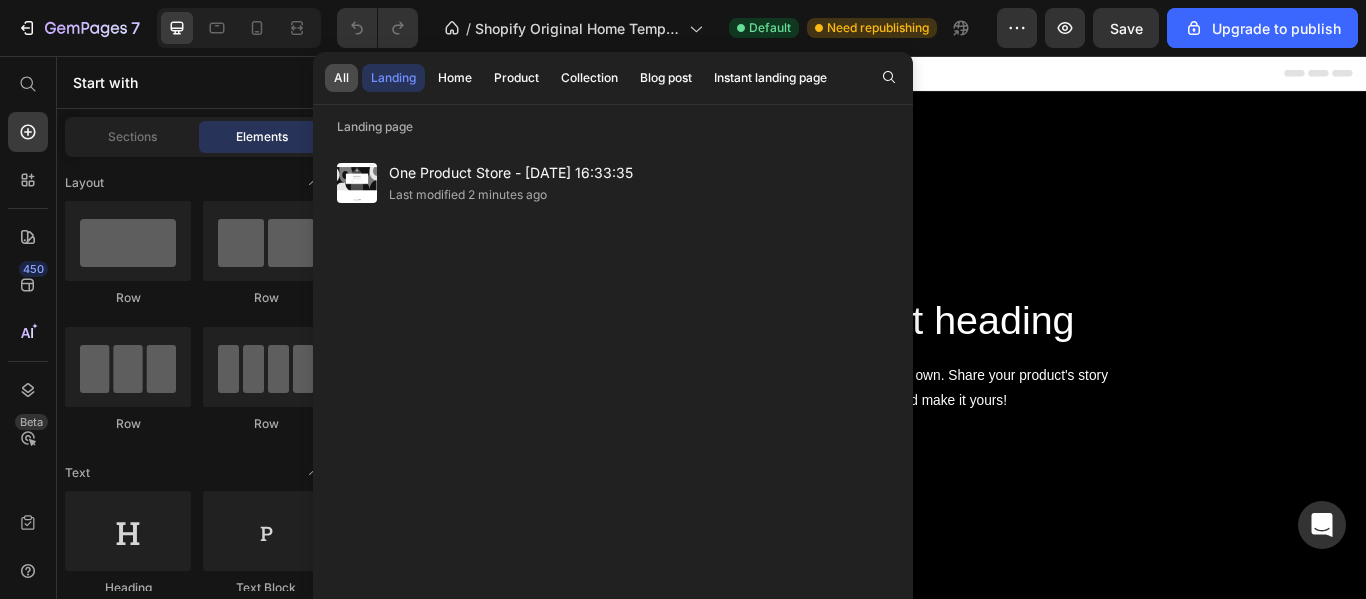 click on "All" at bounding box center [341, 78] 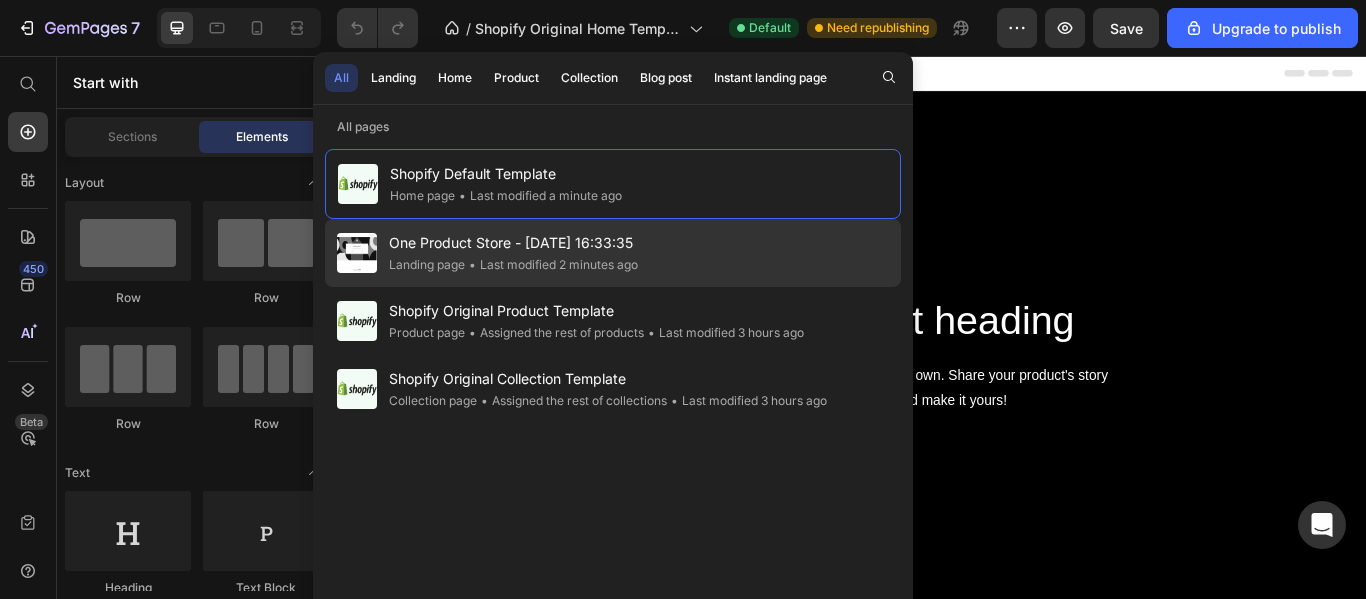 click on "• Last modified 2 minutes ago" 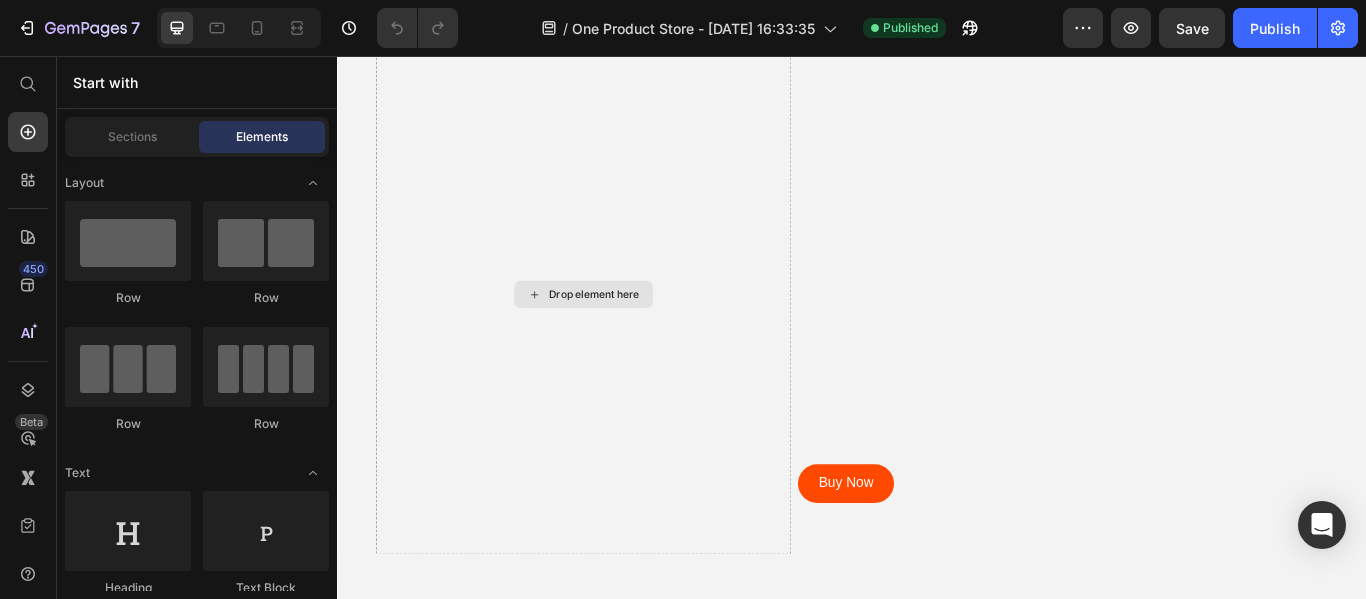 scroll, scrollTop: 0, scrollLeft: 0, axis: both 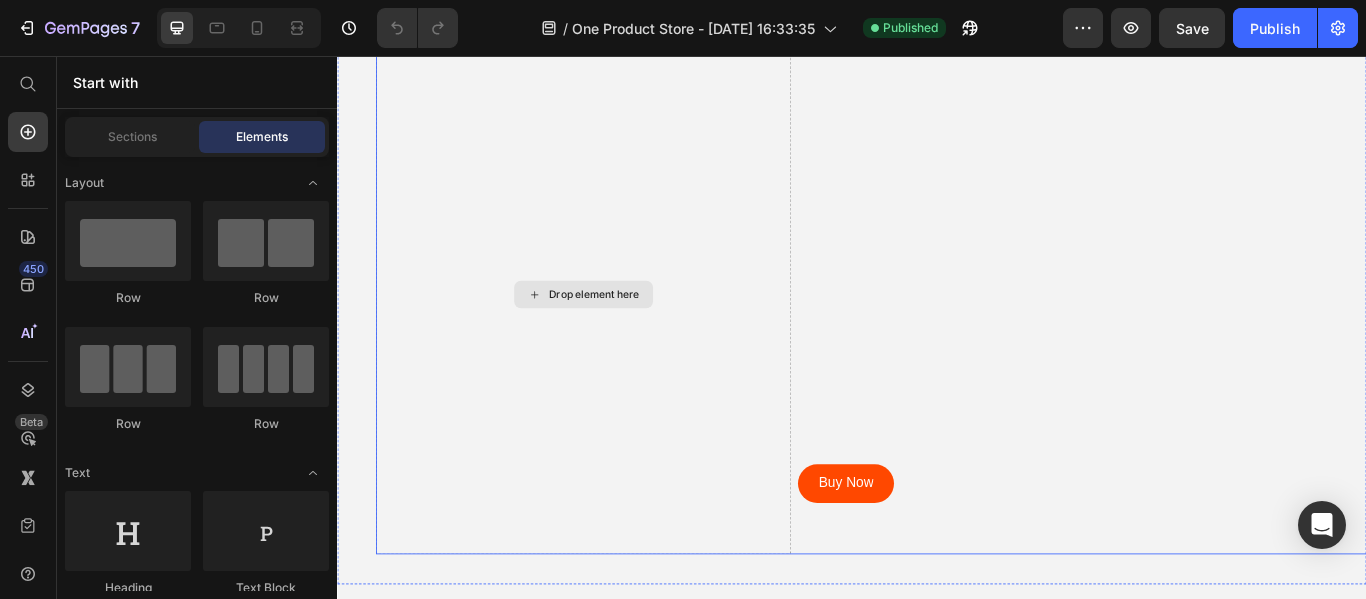 click on "Drop element here" at bounding box center [624, 334] 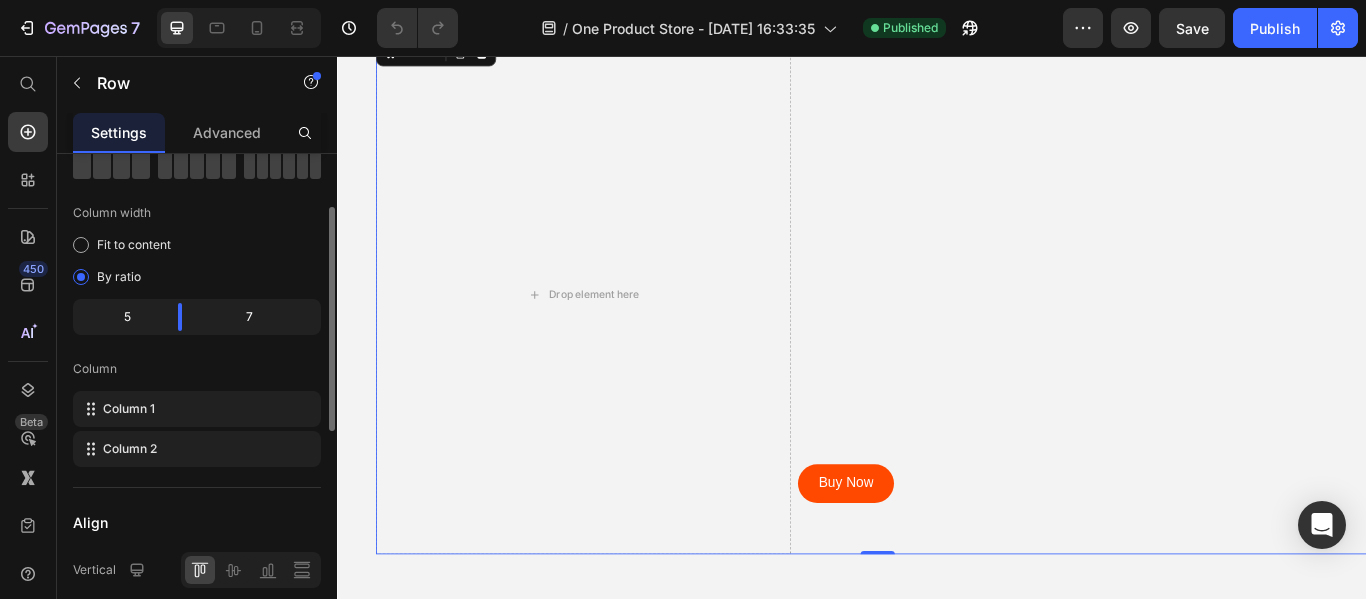 scroll, scrollTop: 0, scrollLeft: 0, axis: both 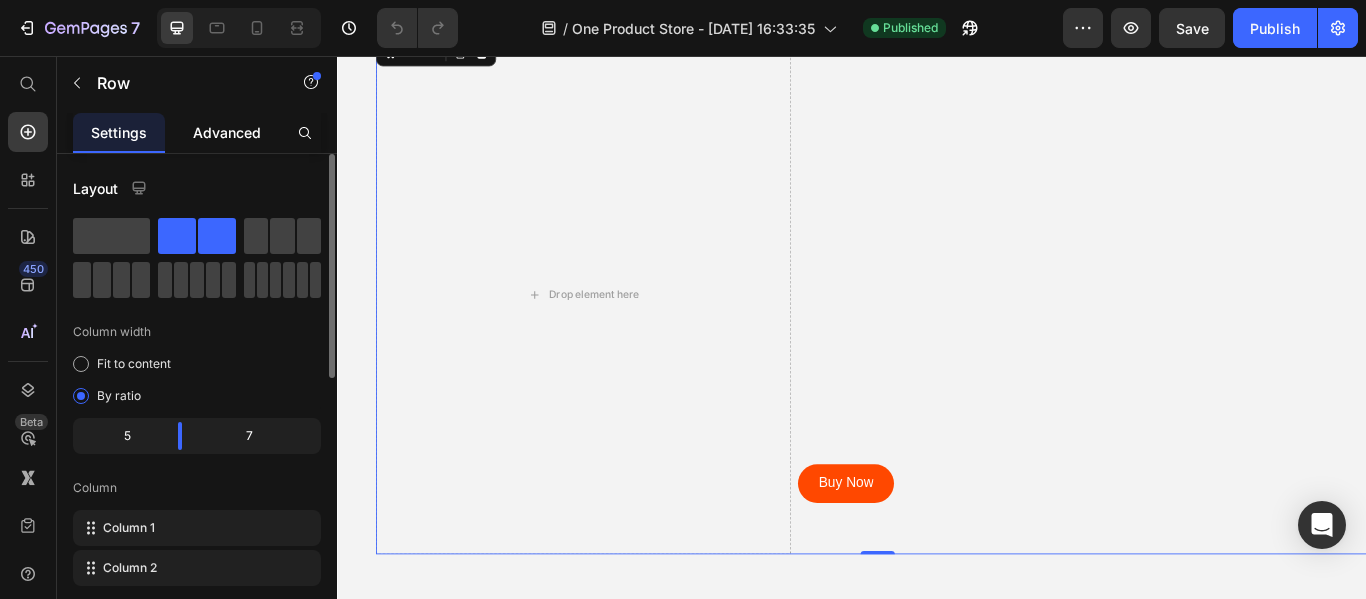 click on "Advanced" at bounding box center (227, 132) 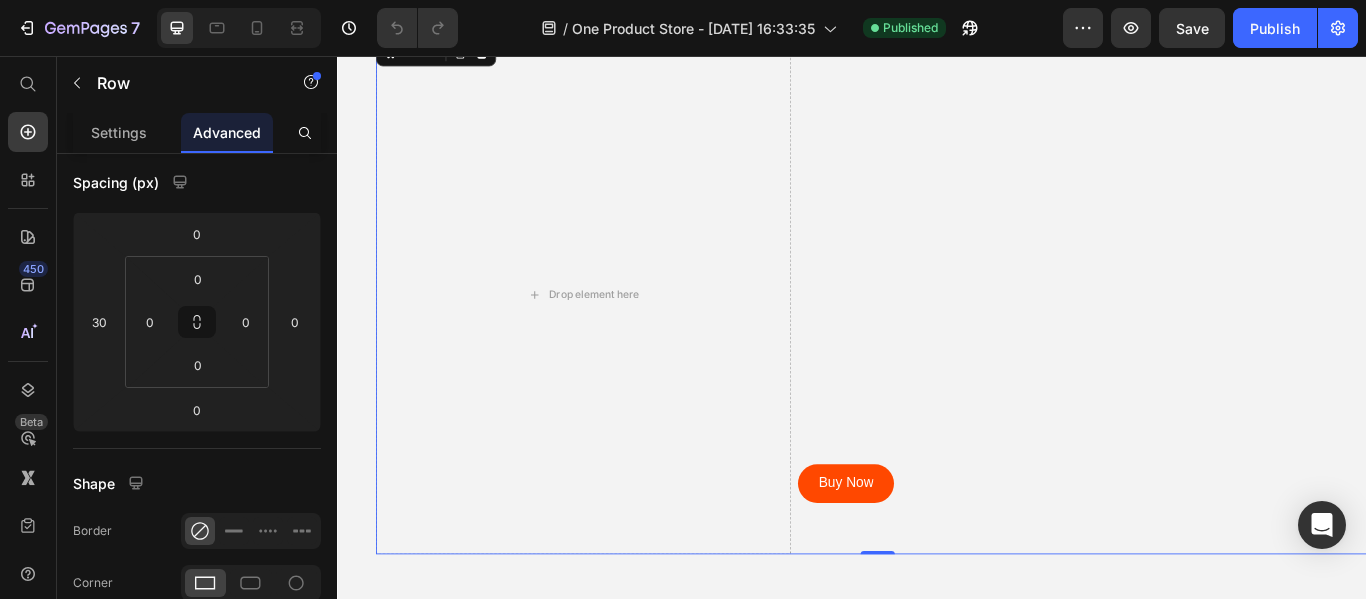 scroll, scrollTop: 0, scrollLeft: 0, axis: both 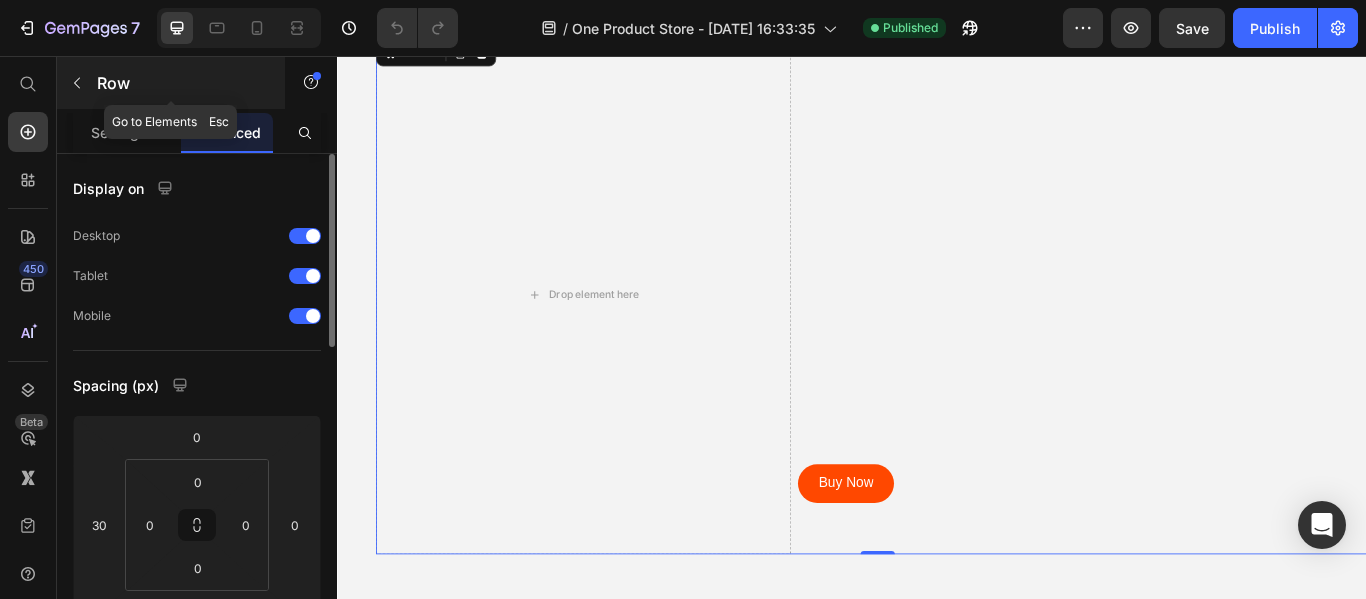 click 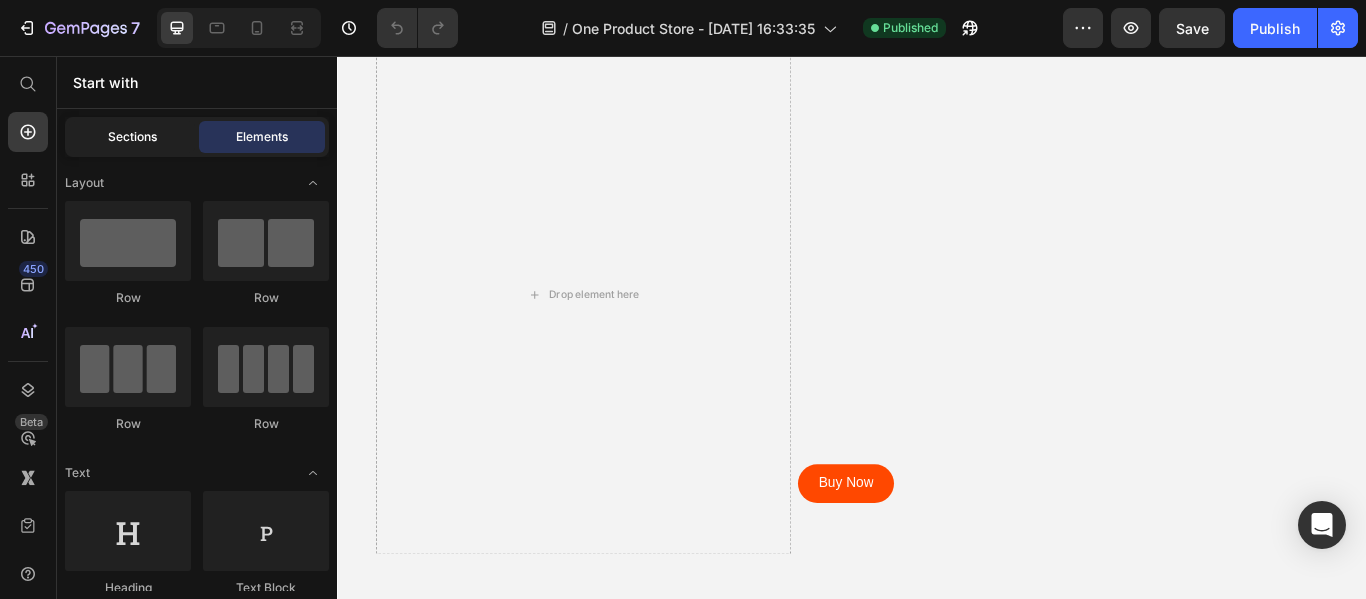 click on "Sections" at bounding box center (132, 137) 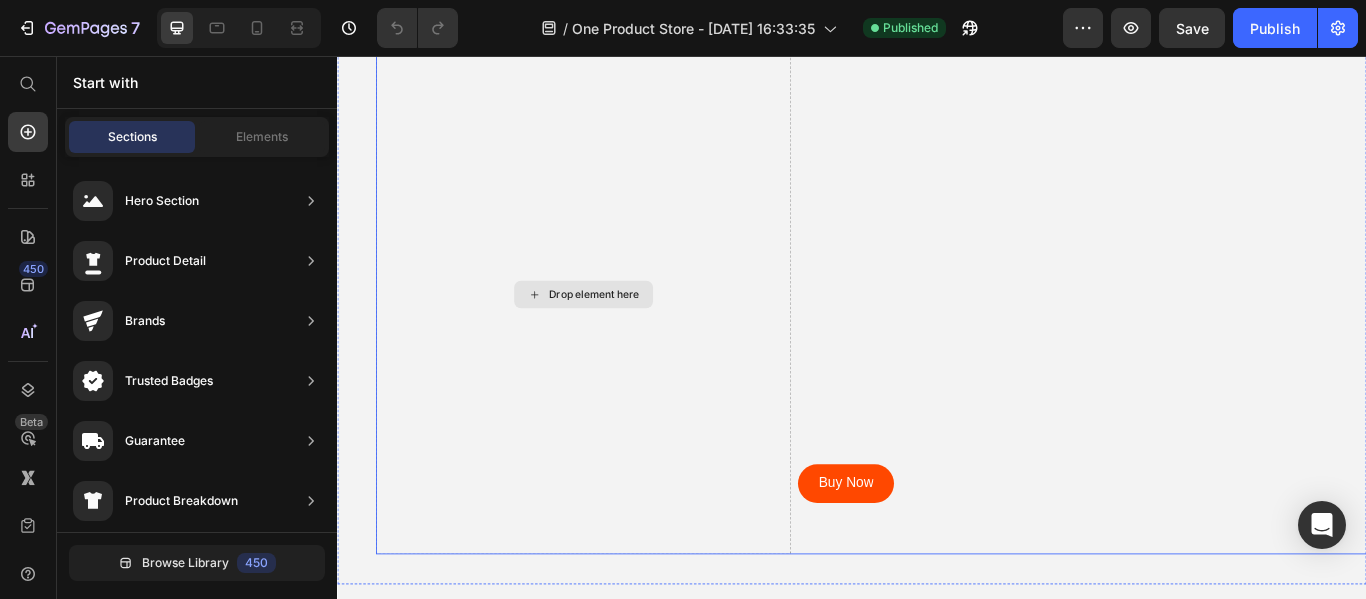 click on "Drop element here" at bounding box center (624, 334) 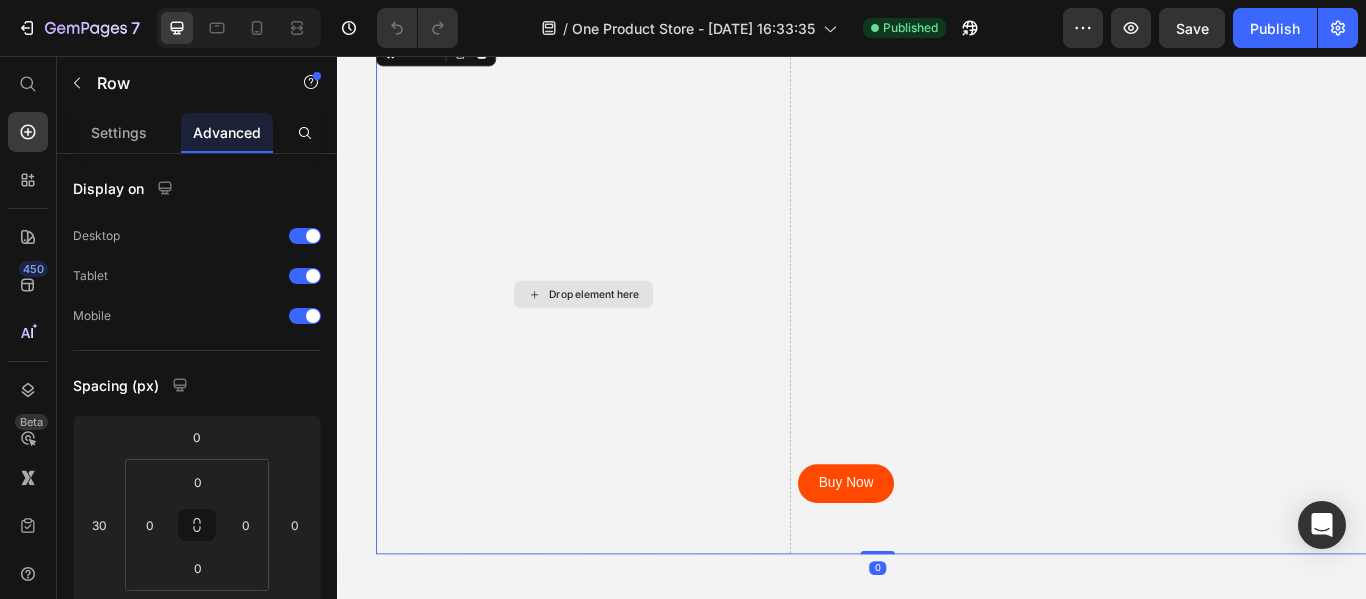 click on "Drop element here" at bounding box center [624, 334] 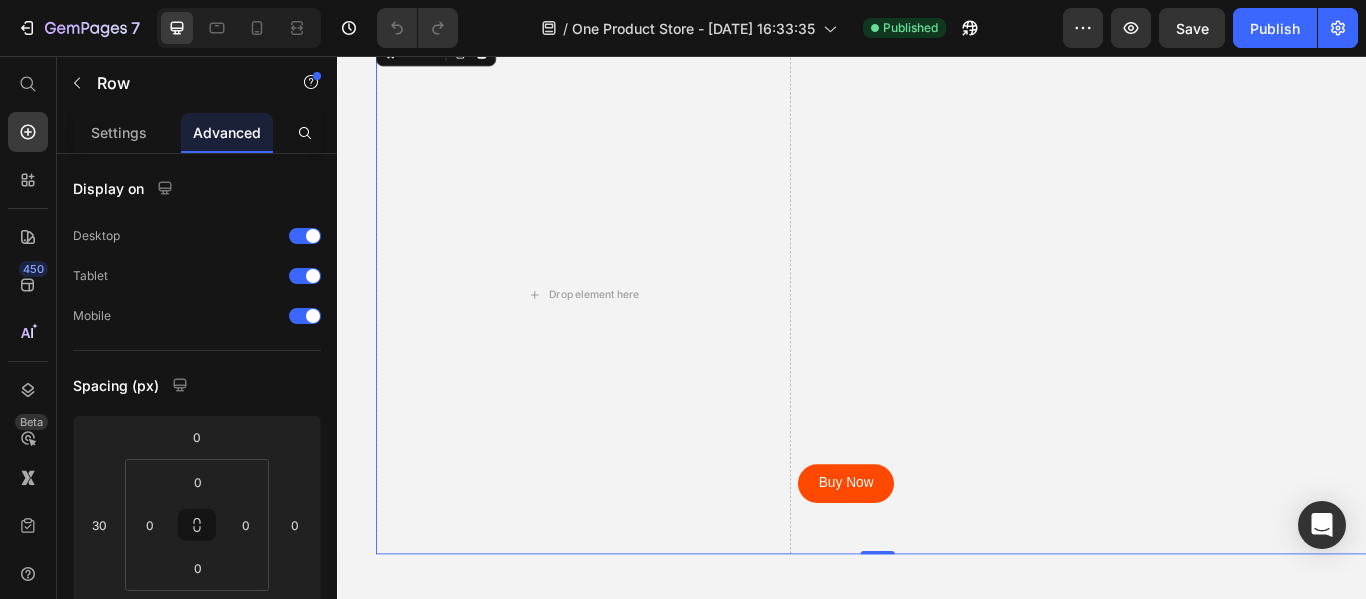 click on "Buy Now Button" at bounding box center (1213, 334) 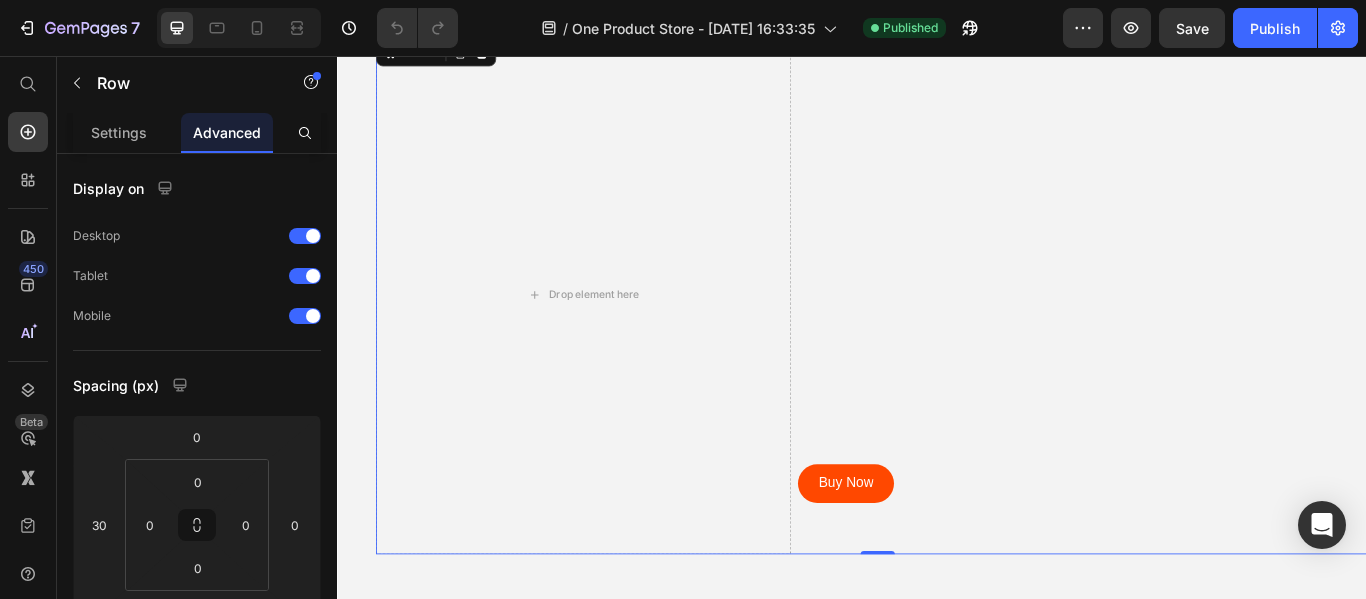 click on "Buy Now Button" at bounding box center [1213, 334] 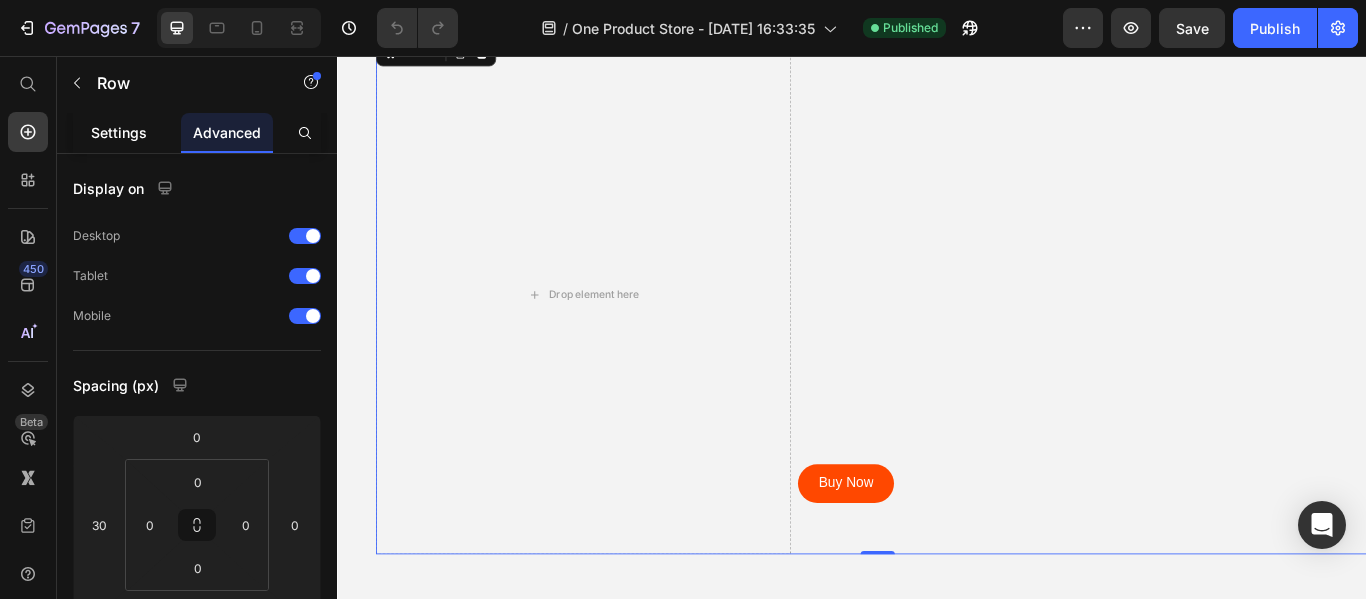 scroll, scrollTop: 200, scrollLeft: 0, axis: vertical 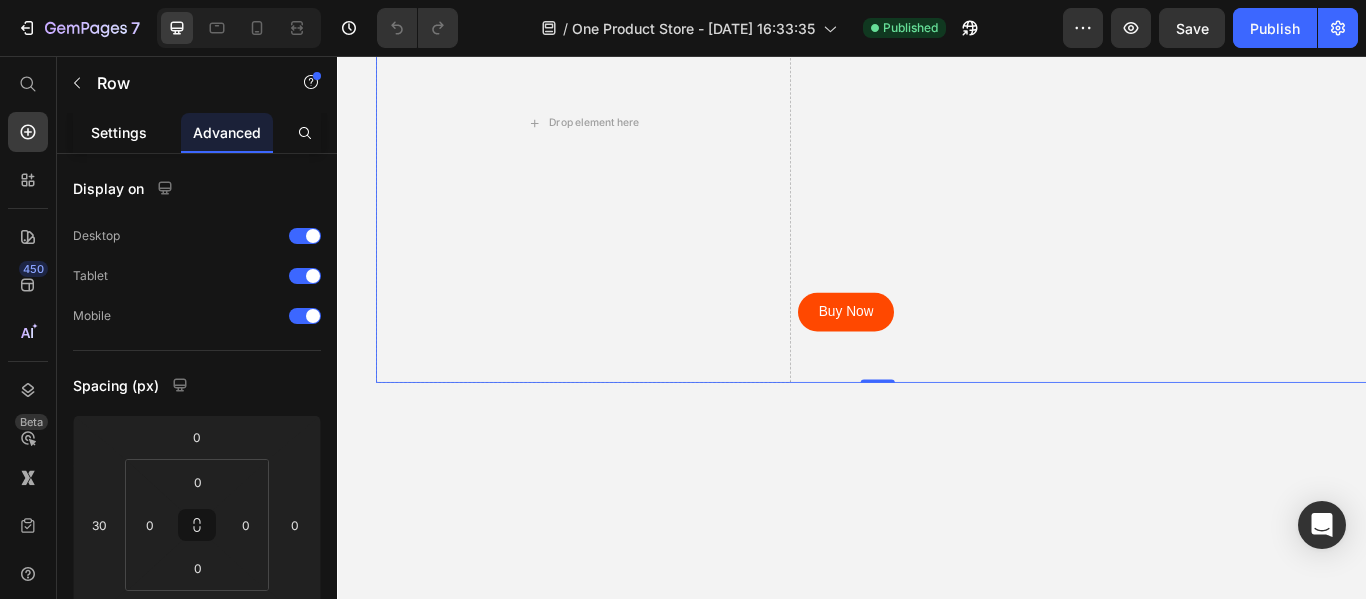click on "Settings" at bounding box center (119, 132) 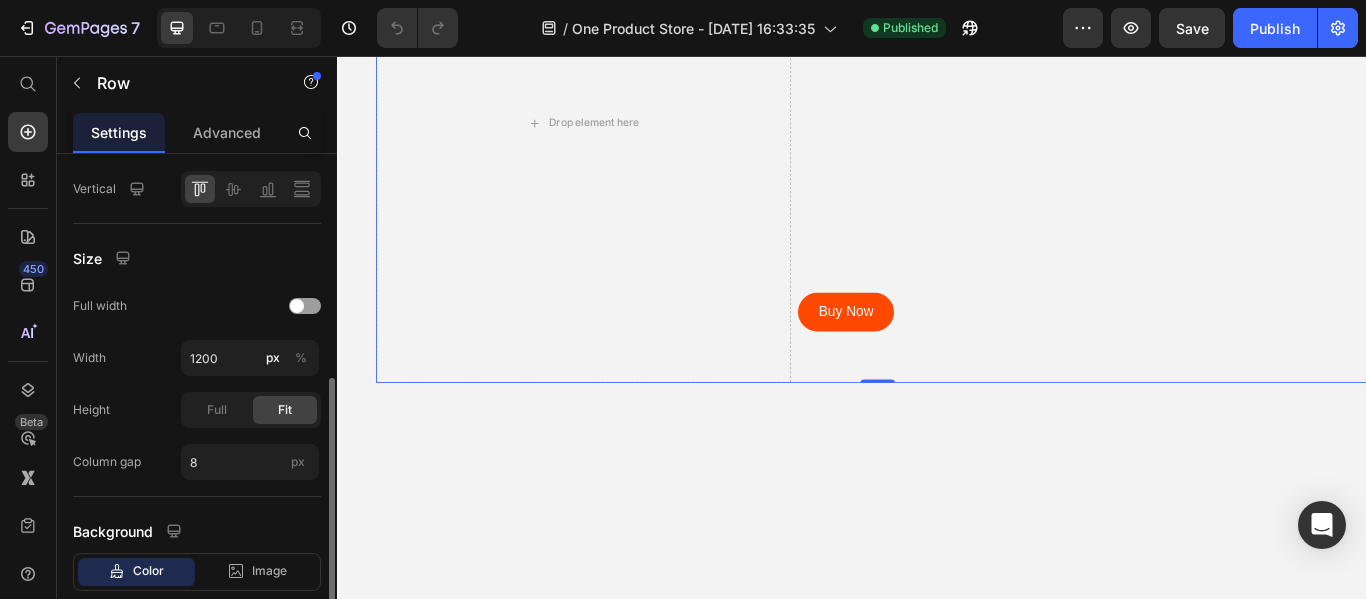 scroll, scrollTop: 619, scrollLeft: 0, axis: vertical 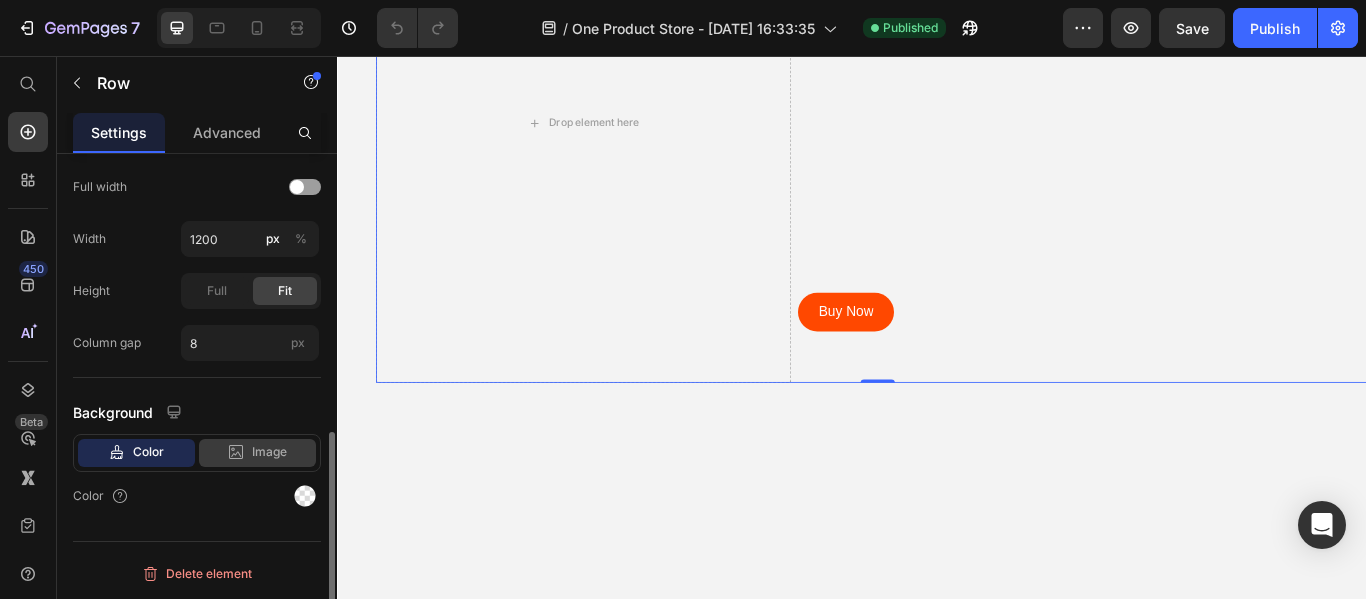 click on "Image" 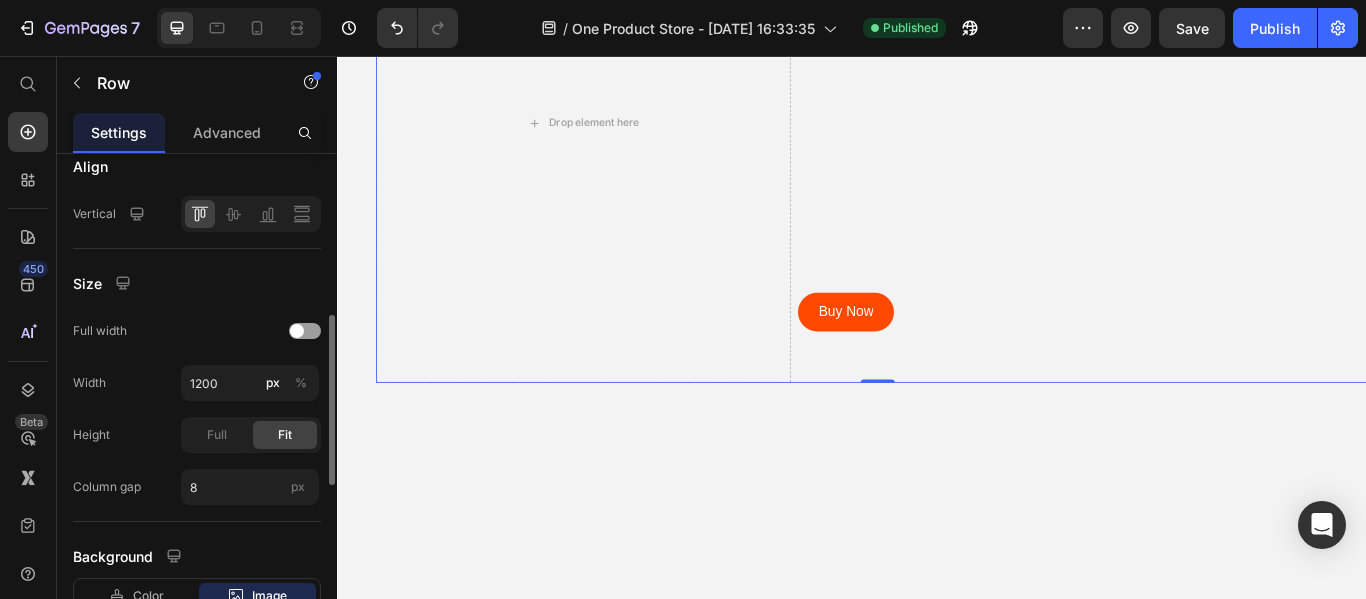 scroll, scrollTop: 0, scrollLeft: 0, axis: both 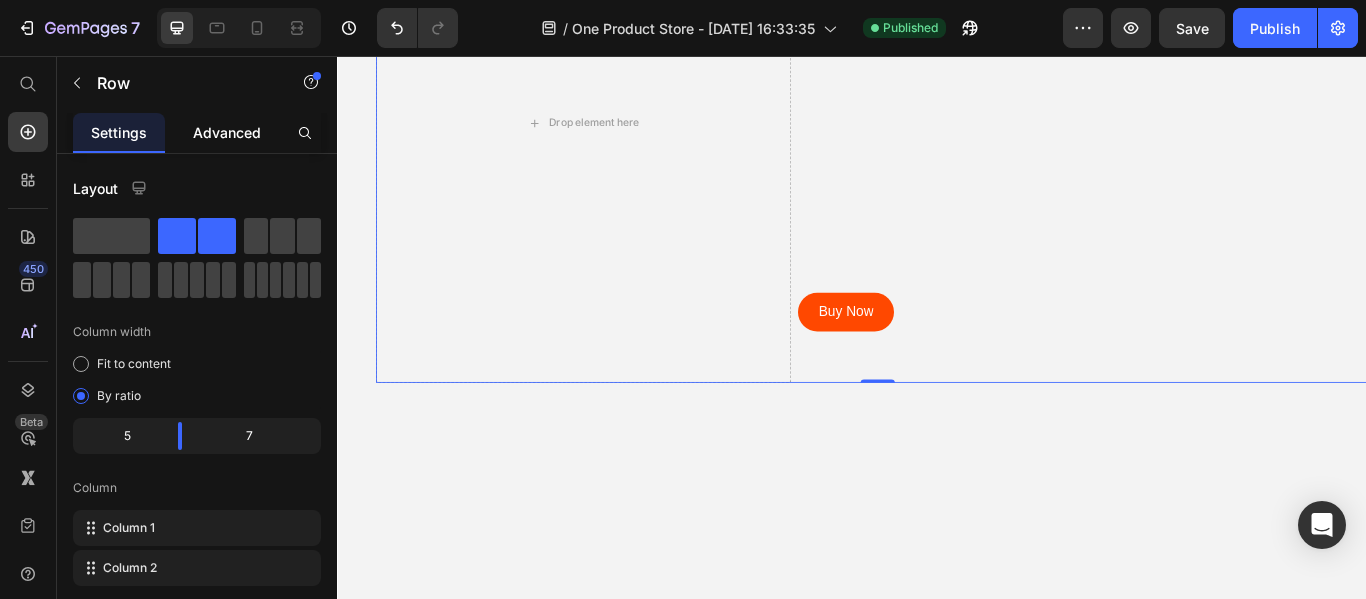click on "Advanced" at bounding box center [227, 132] 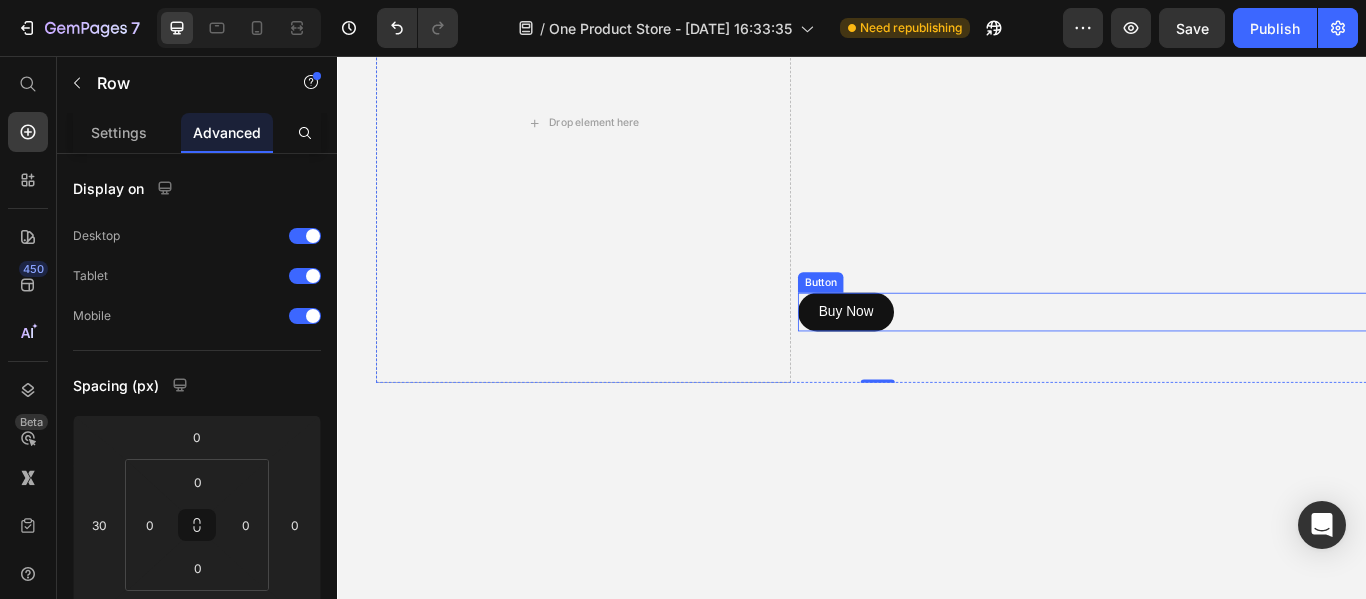 click on "Buy Now" at bounding box center [930, 354] 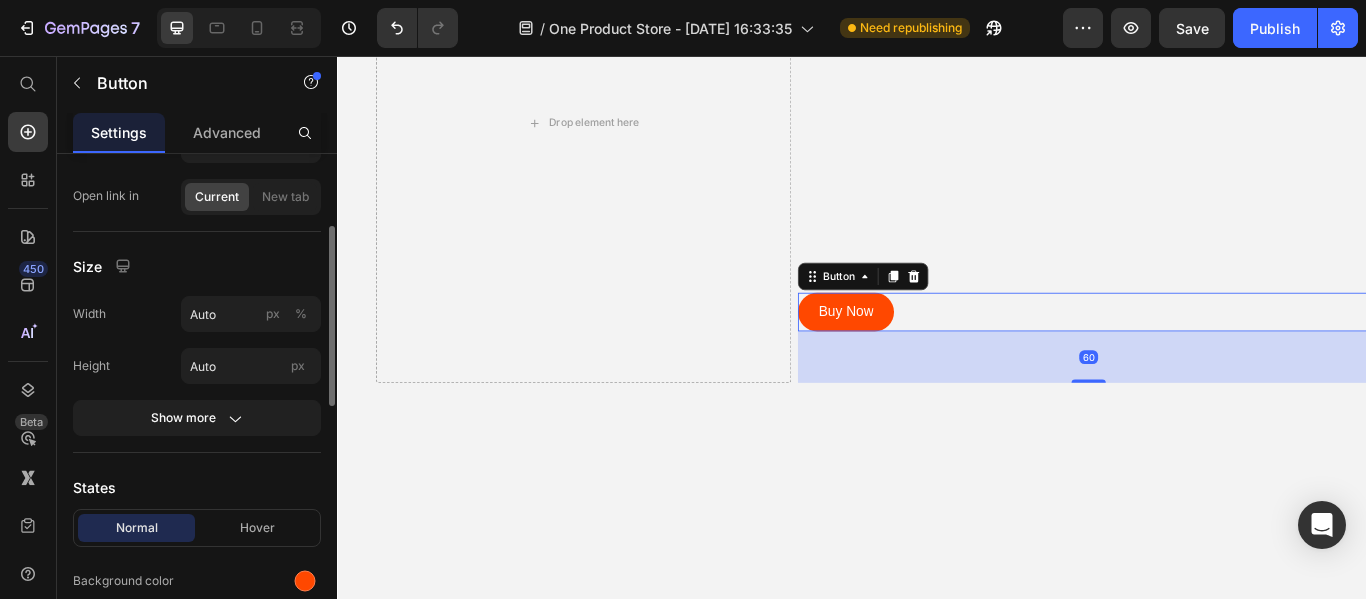 scroll, scrollTop: 300, scrollLeft: 0, axis: vertical 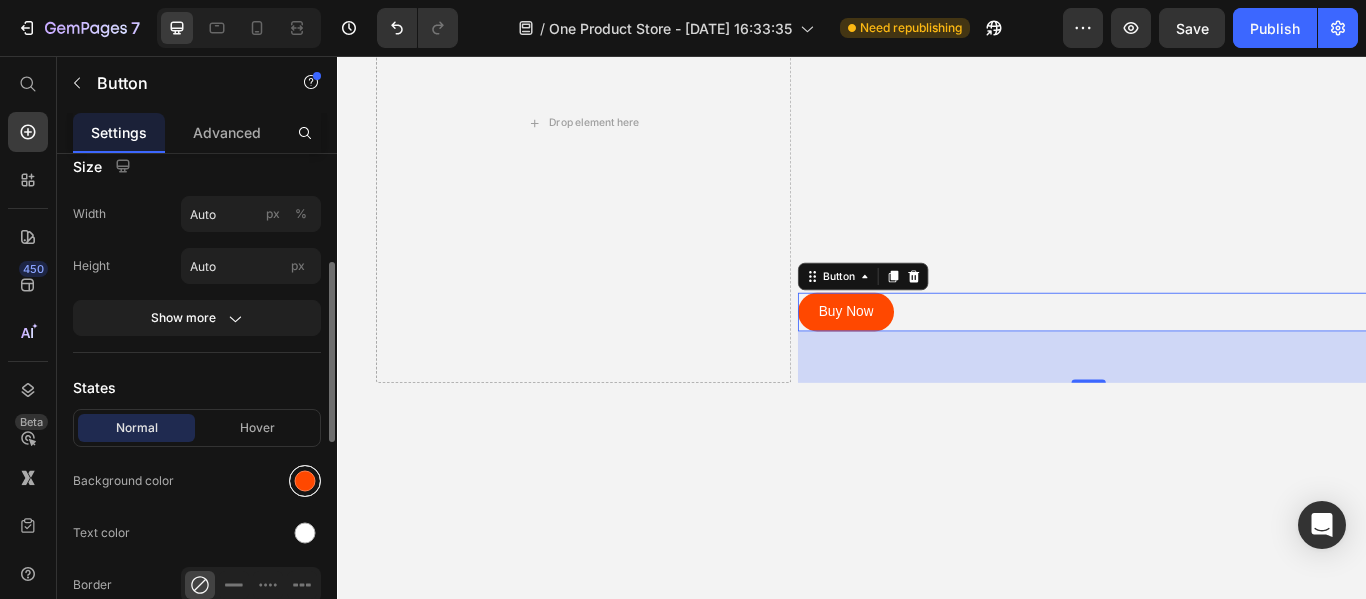 click at bounding box center (305, 481) 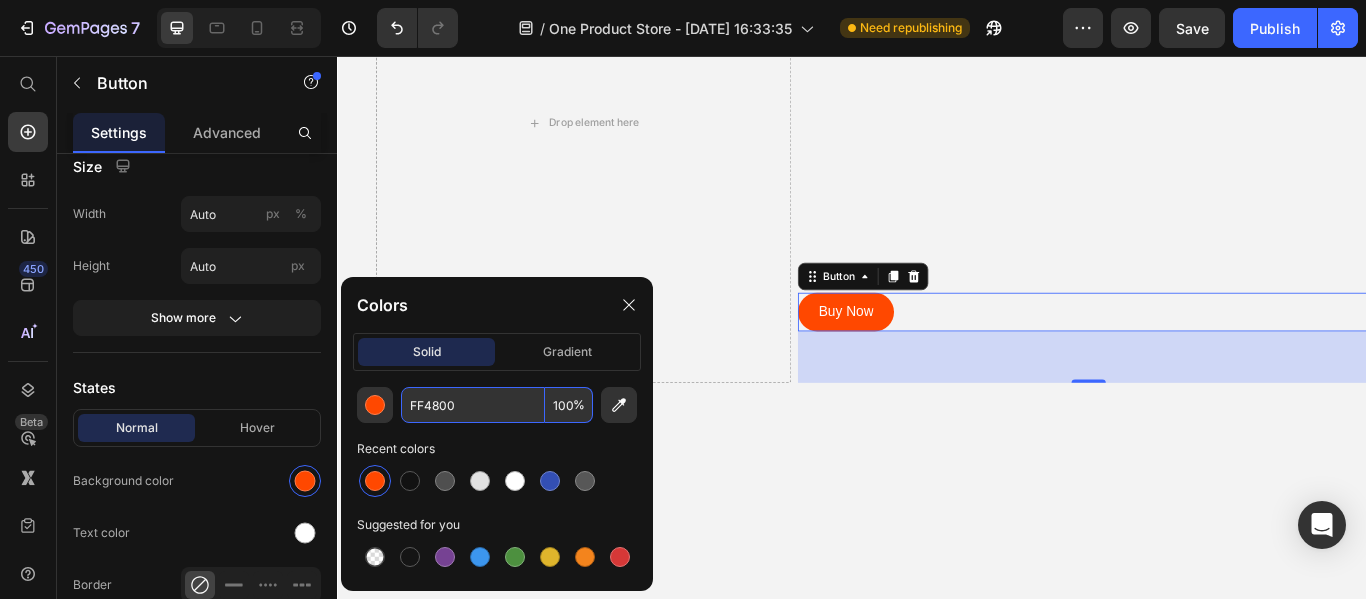 click on "FF4800" at bounding box center (473, 405) 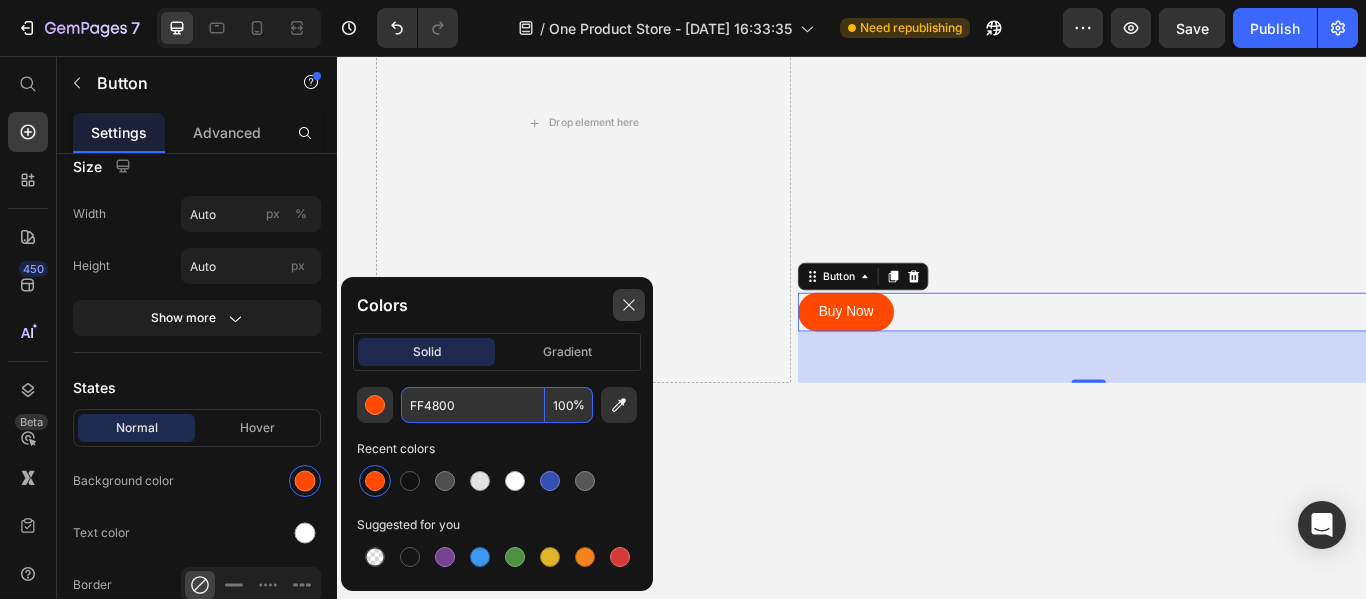 click 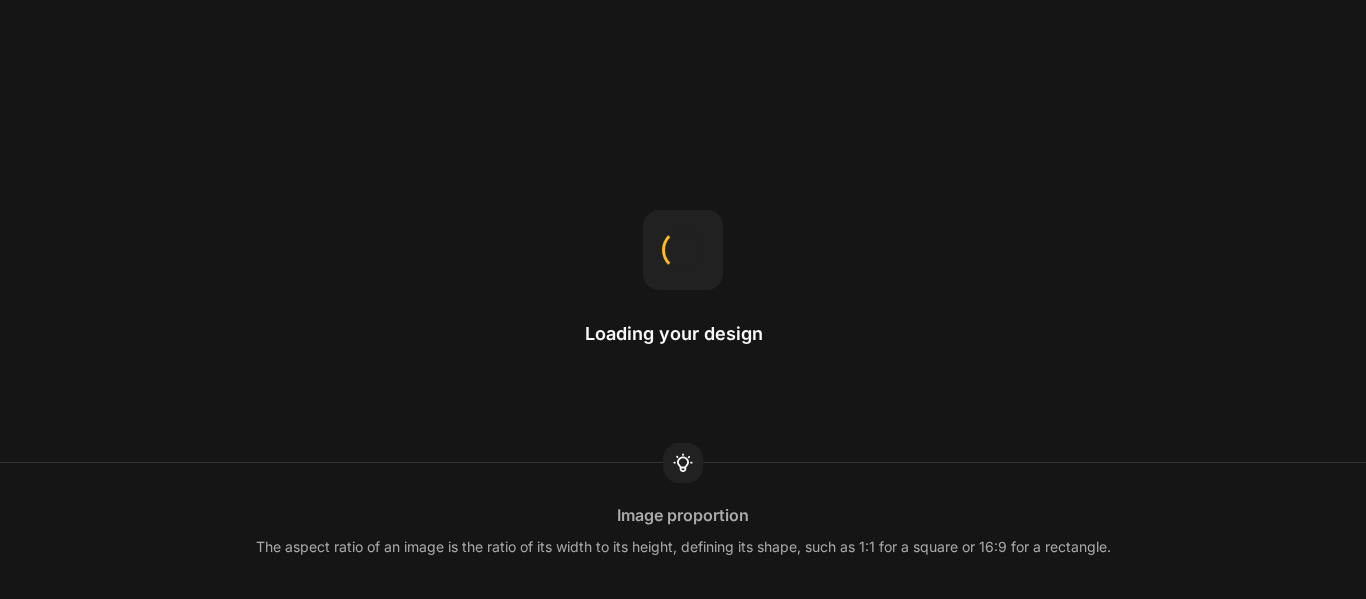 scroll, scrollTop: 0, scrollLeft: 0, axis: both 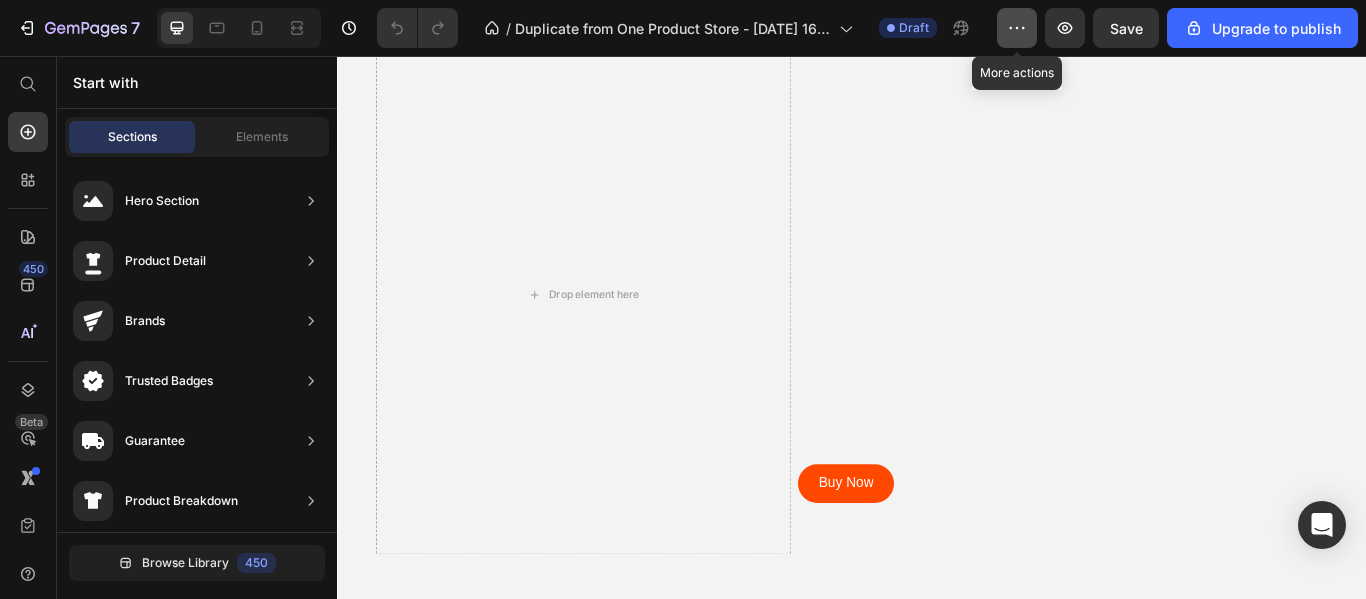 click 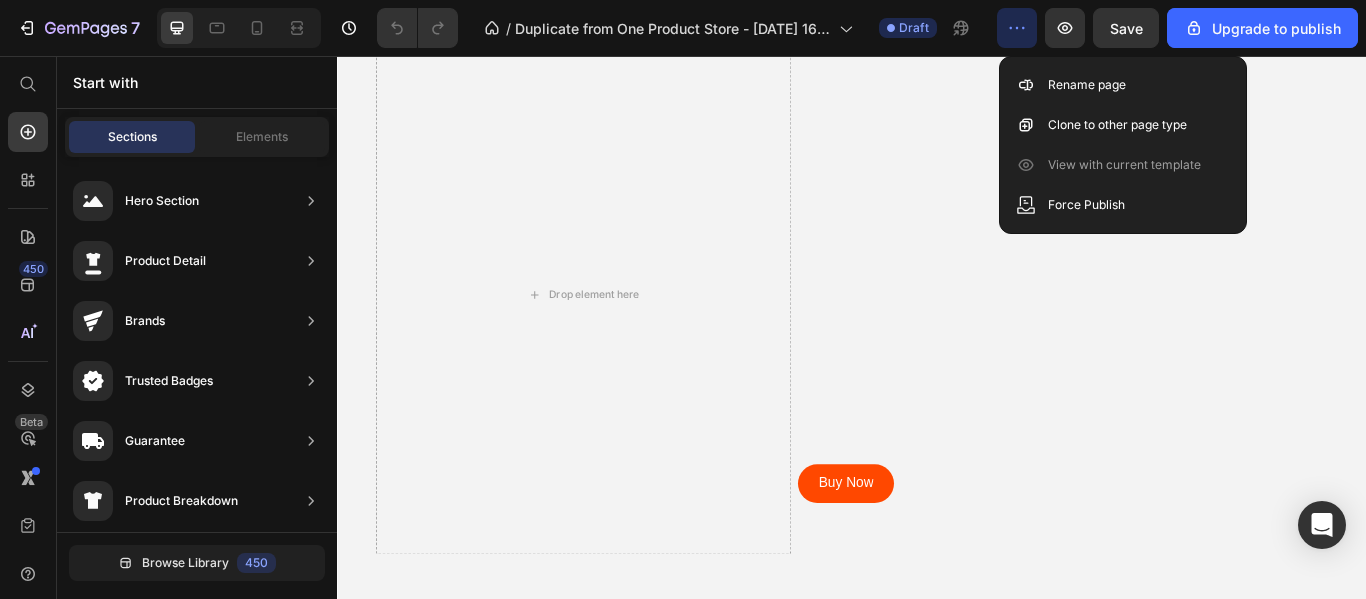 click 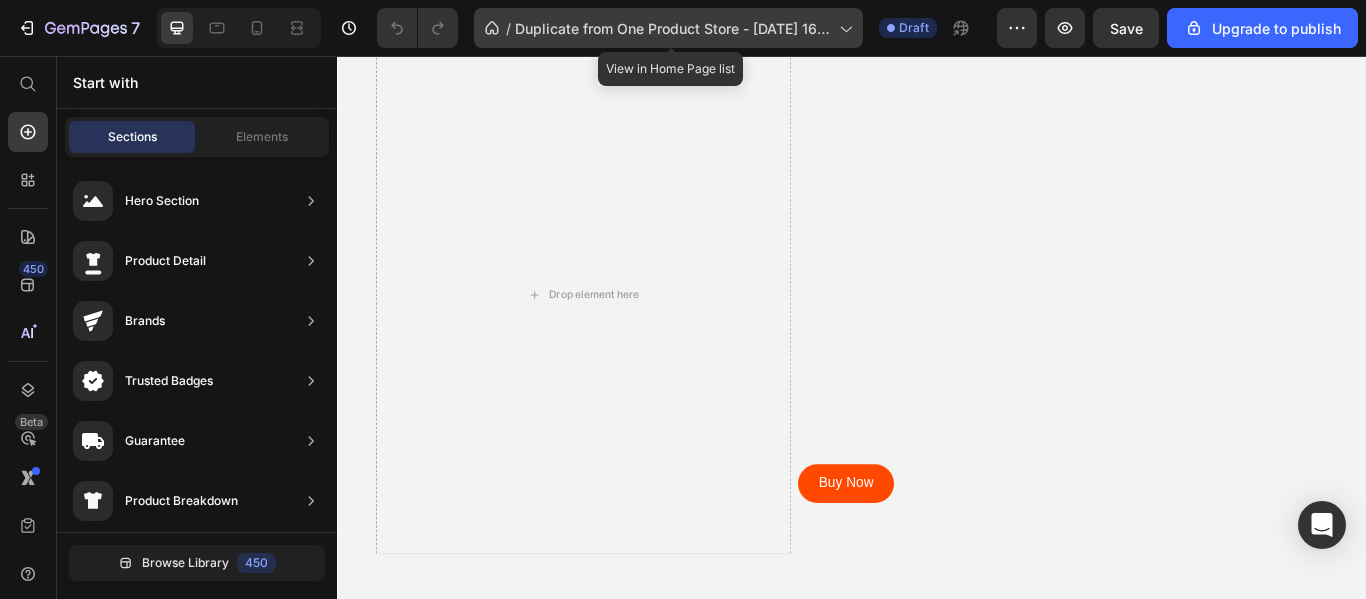 click on "Duplicate from One Product Store - [DATE] 16:33:35" at bounding box center [673, 28] 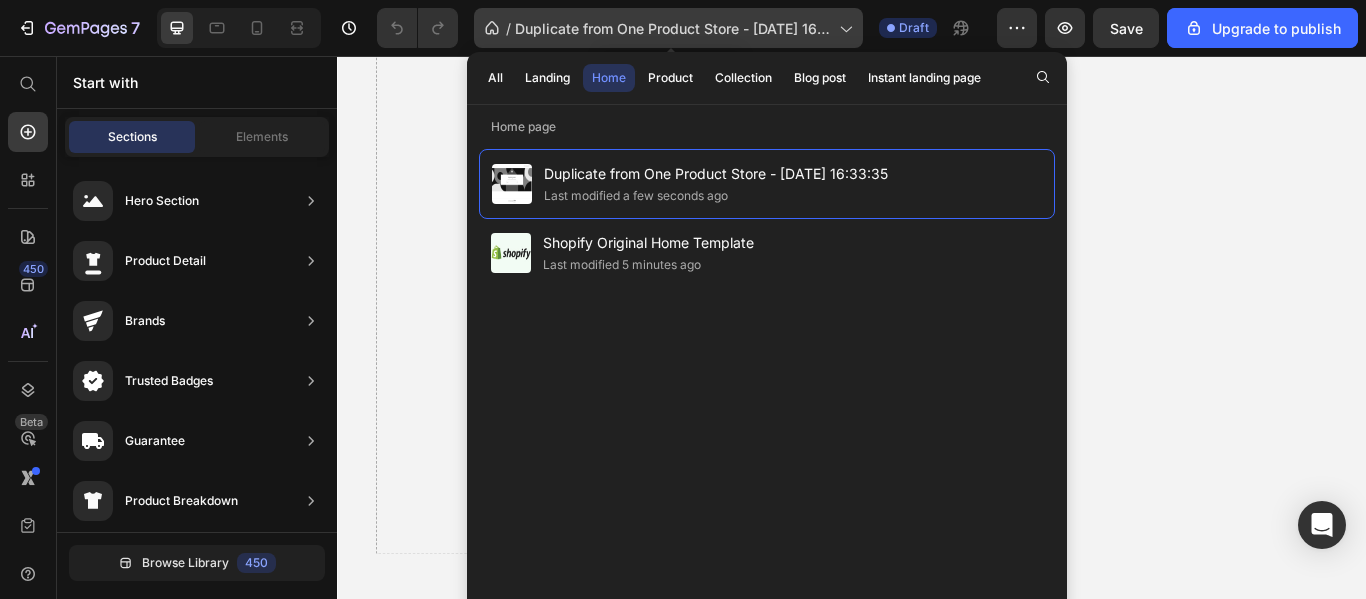 click on "Duplicate from One Product Store - [DATE] 16:33:35" at bounding box center (673, 28) 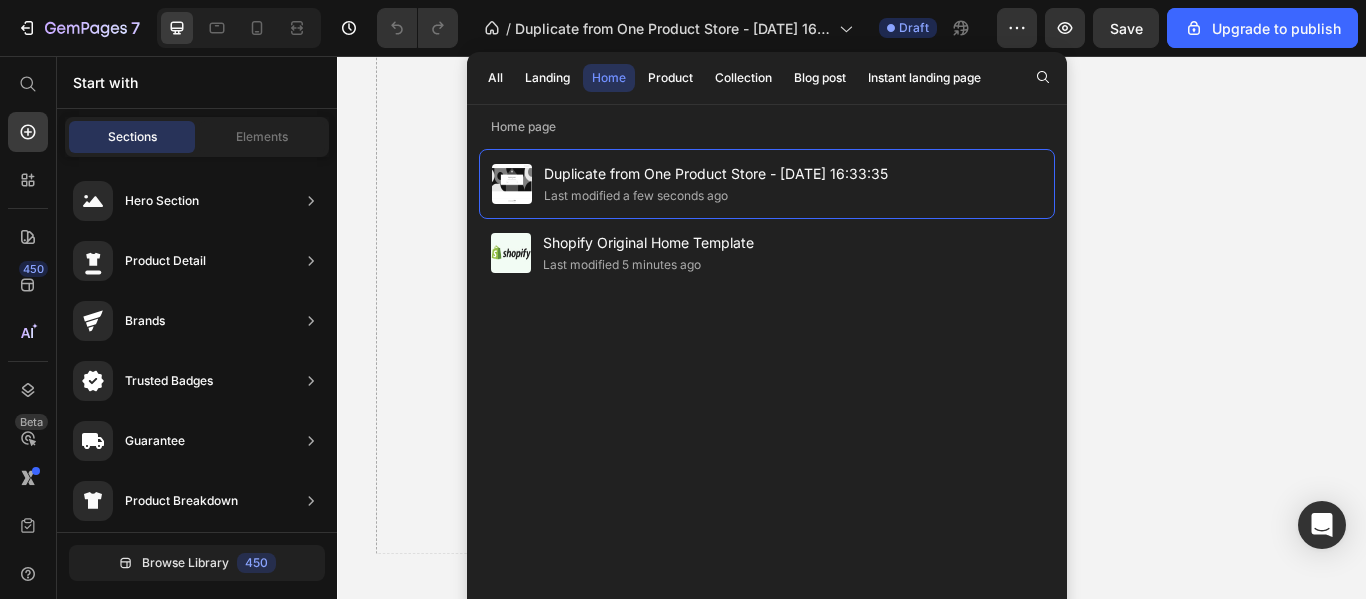 click on "7   /  Duplicate from One Product Store - [DATE] 16:33:35 Draft Preview  Save  Upgrade to publish" 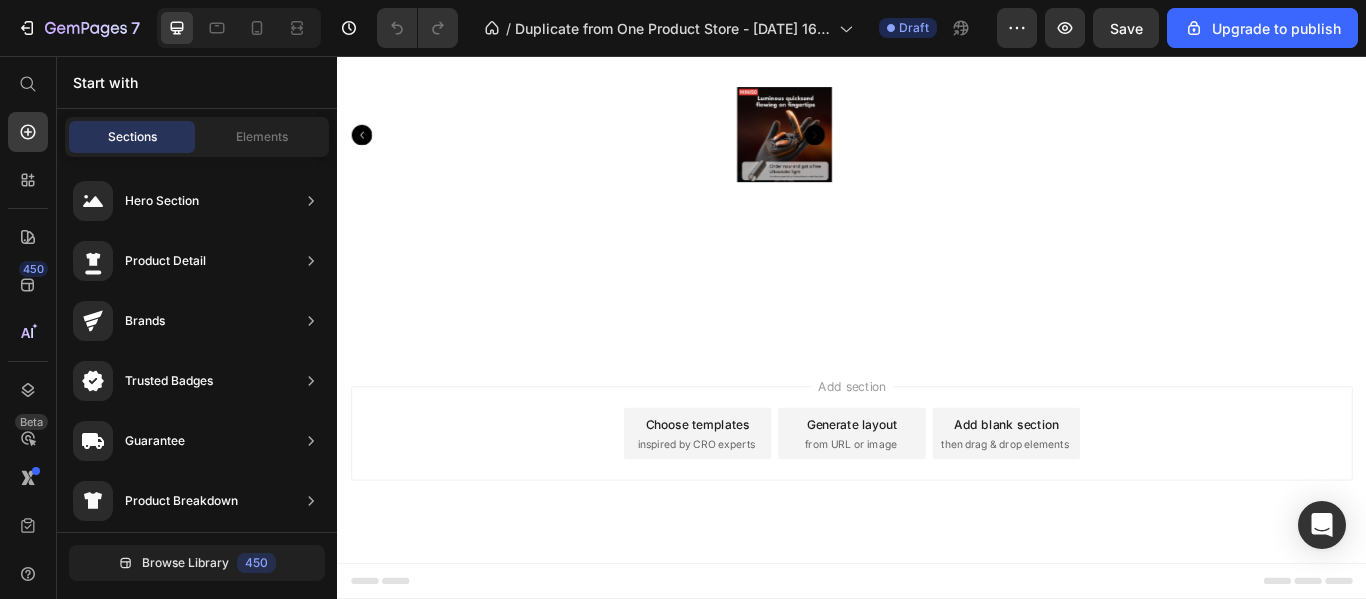 scroll, scrollTop: 10296, scrollLeft: 0, axis: vertical 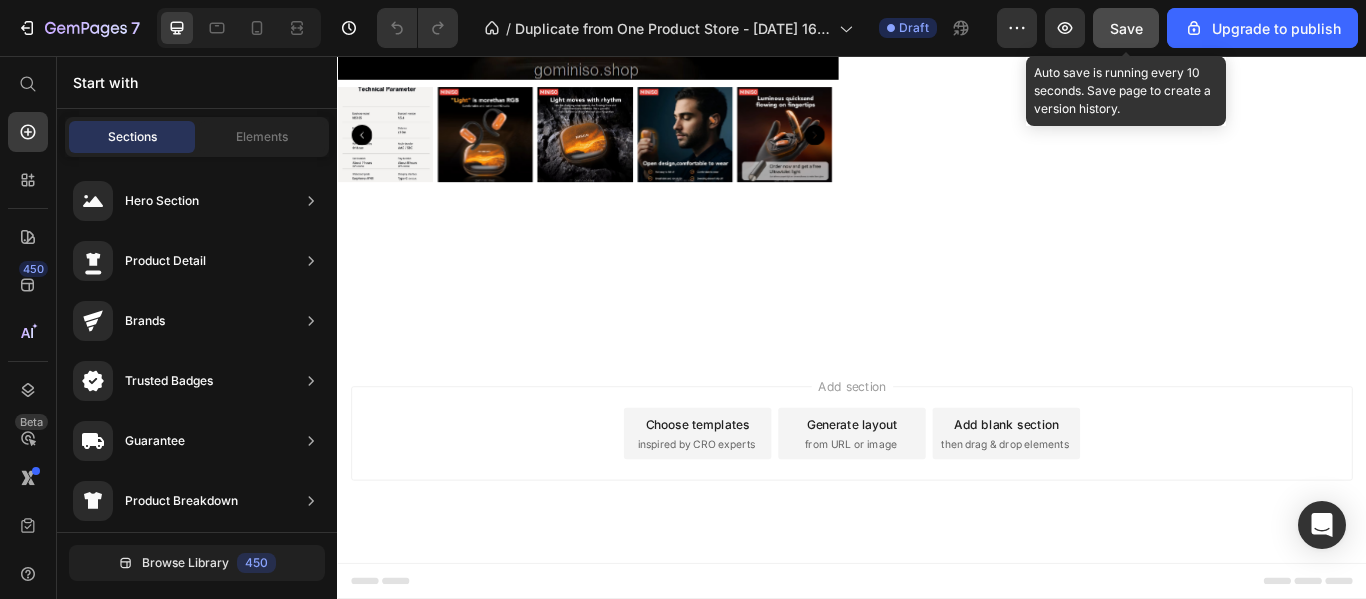 click on "Save" at bounding box center [1126, 28] 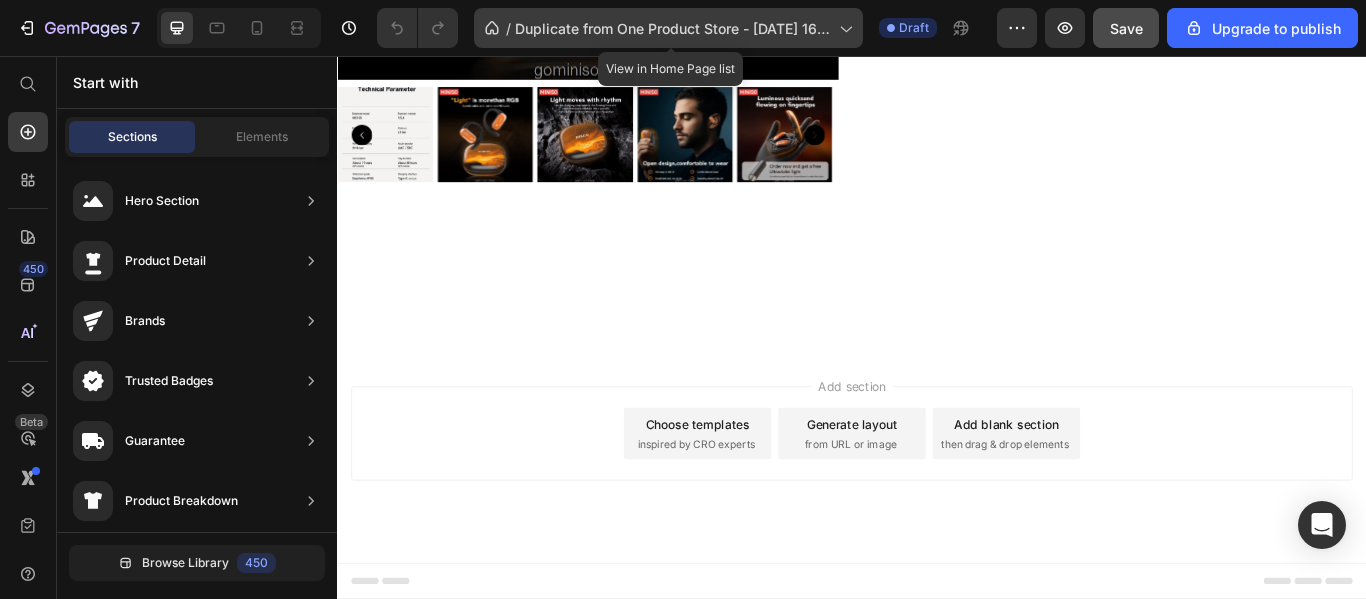 click 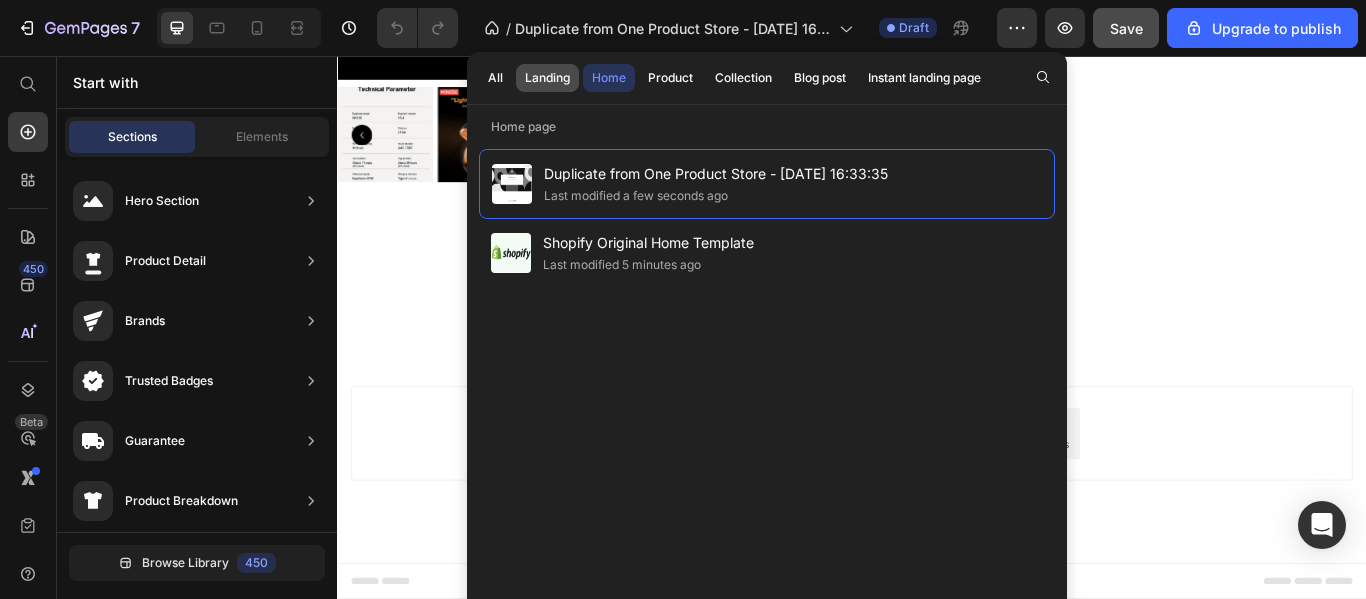click on "Landing" at bounding box center [547, 78] 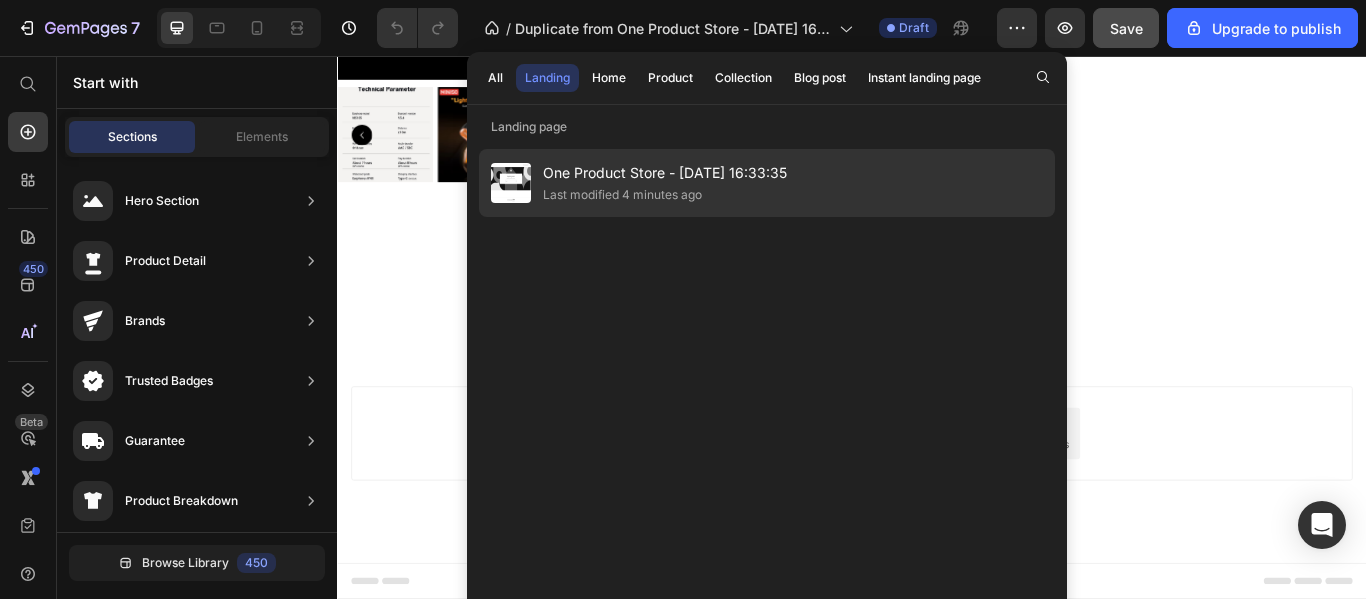click on "One Product Store - [DATE] 16:33:35" at bounding box center (665, 173) 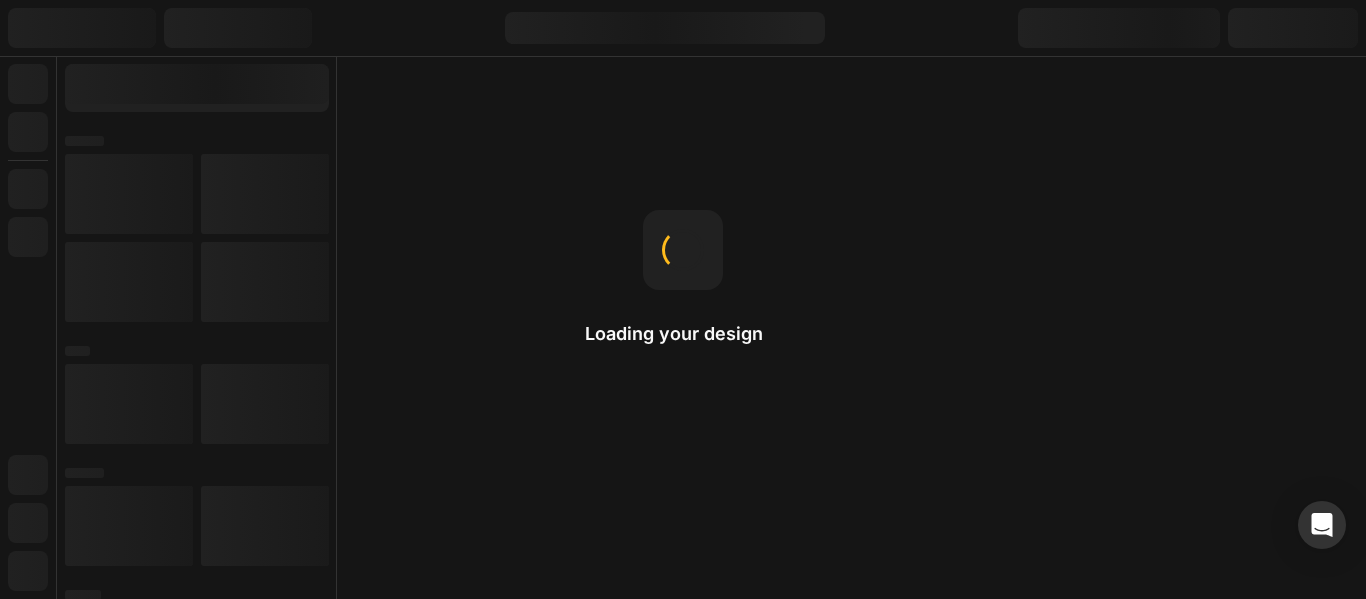 scroll, scrollTop: 0, scrollLeft: 0, axis: both 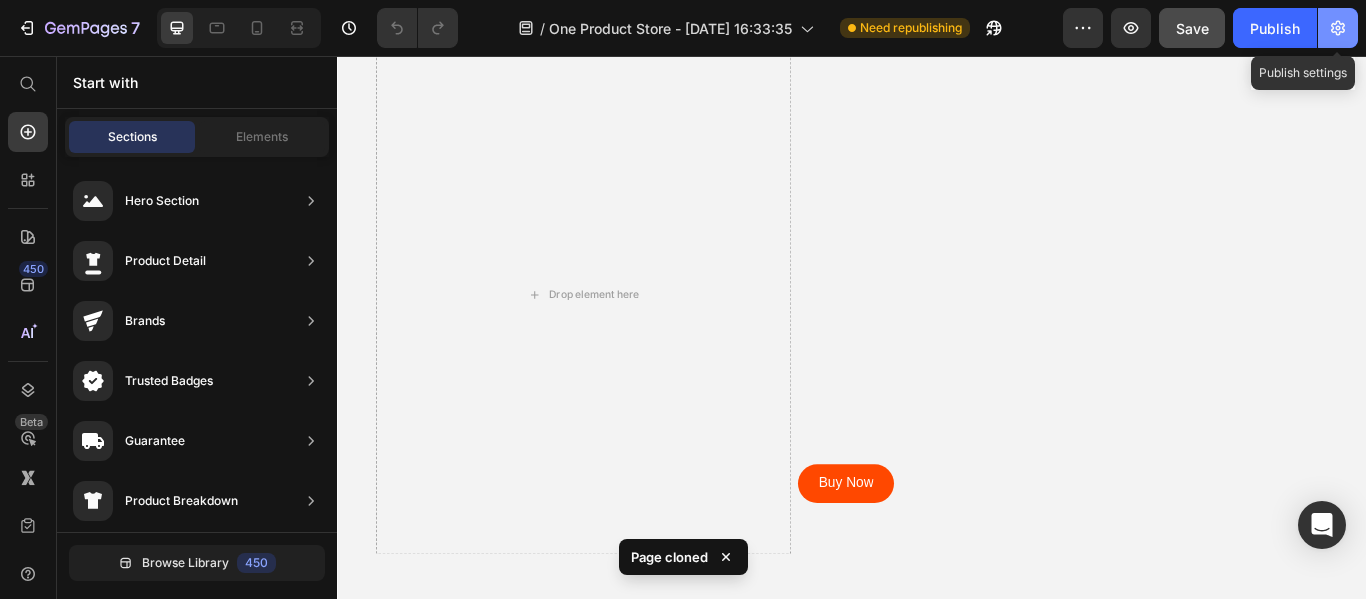click 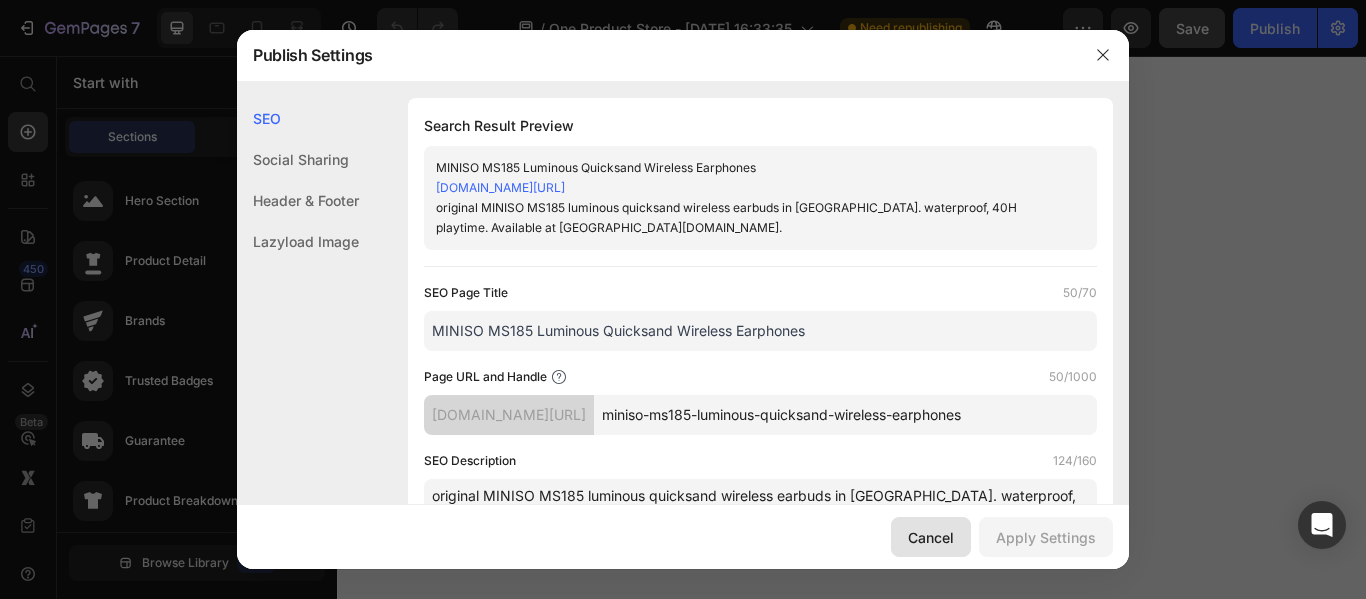 click on "Cancel" at bounding box center (931, 537) 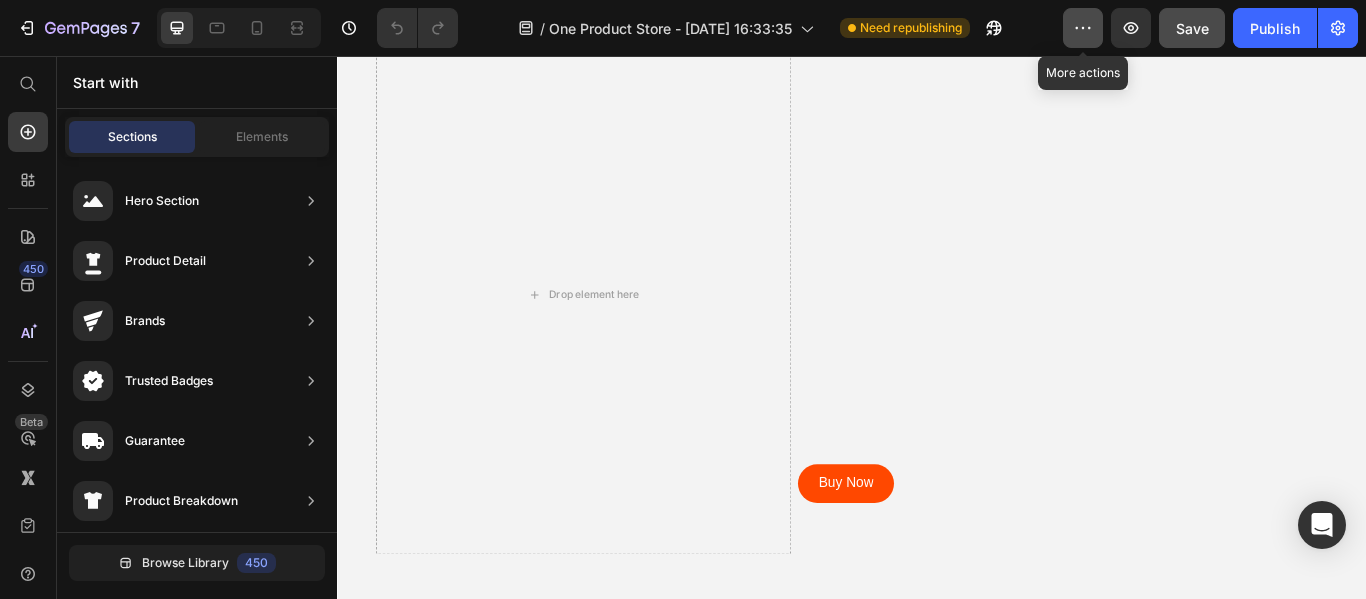 click 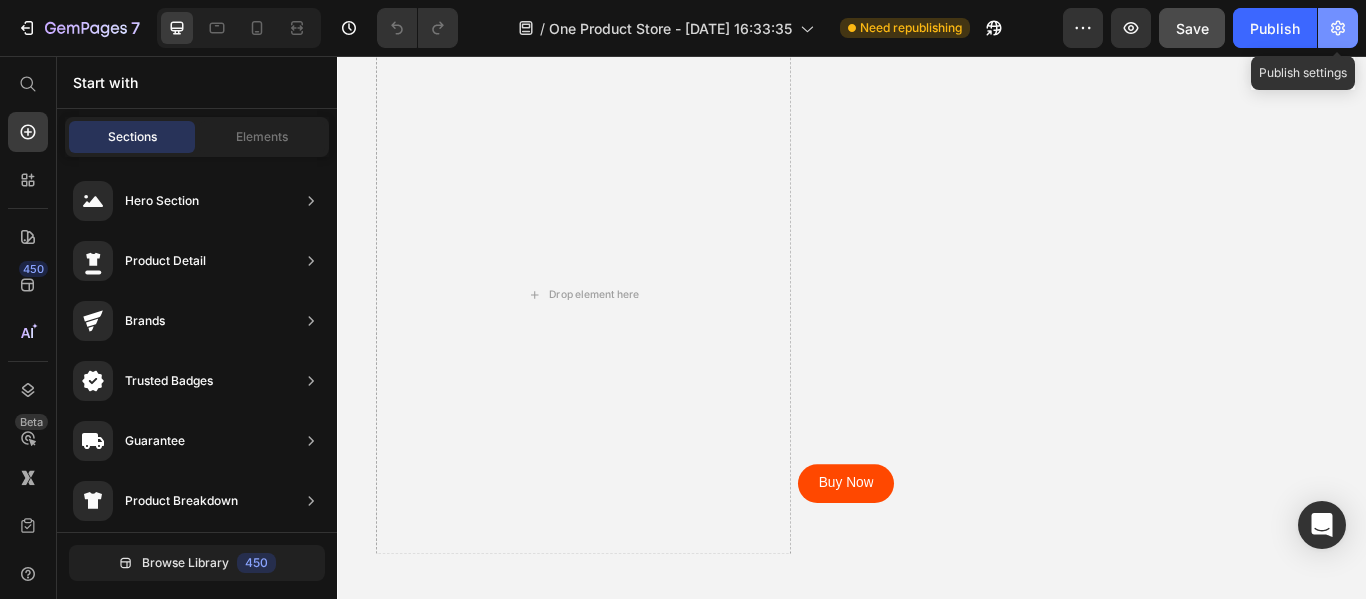 click 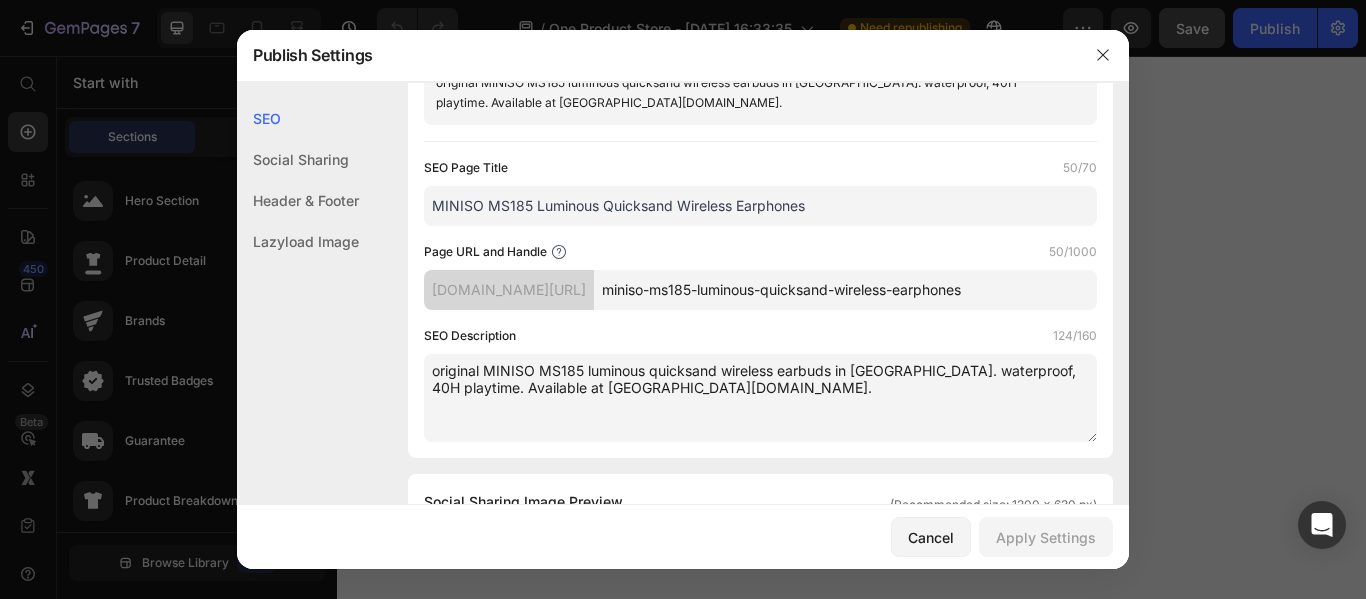 scroll, scrollTop: 0, scrollLeft: 0, axis: both 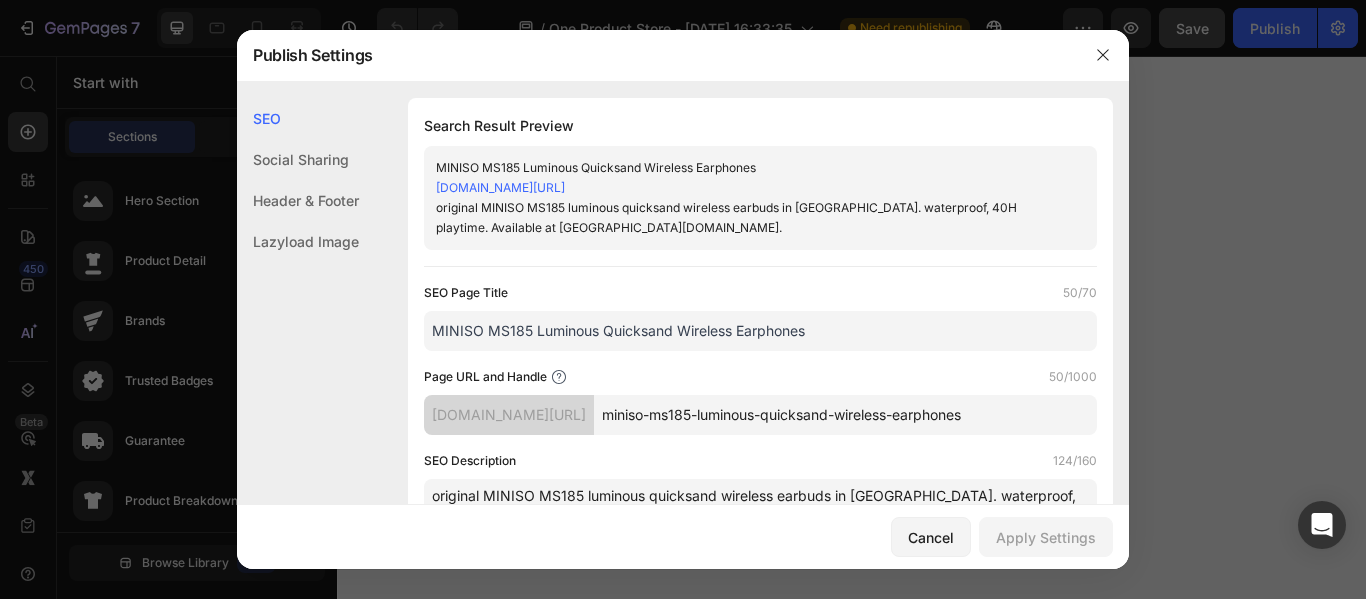 click on "Social Sharing" 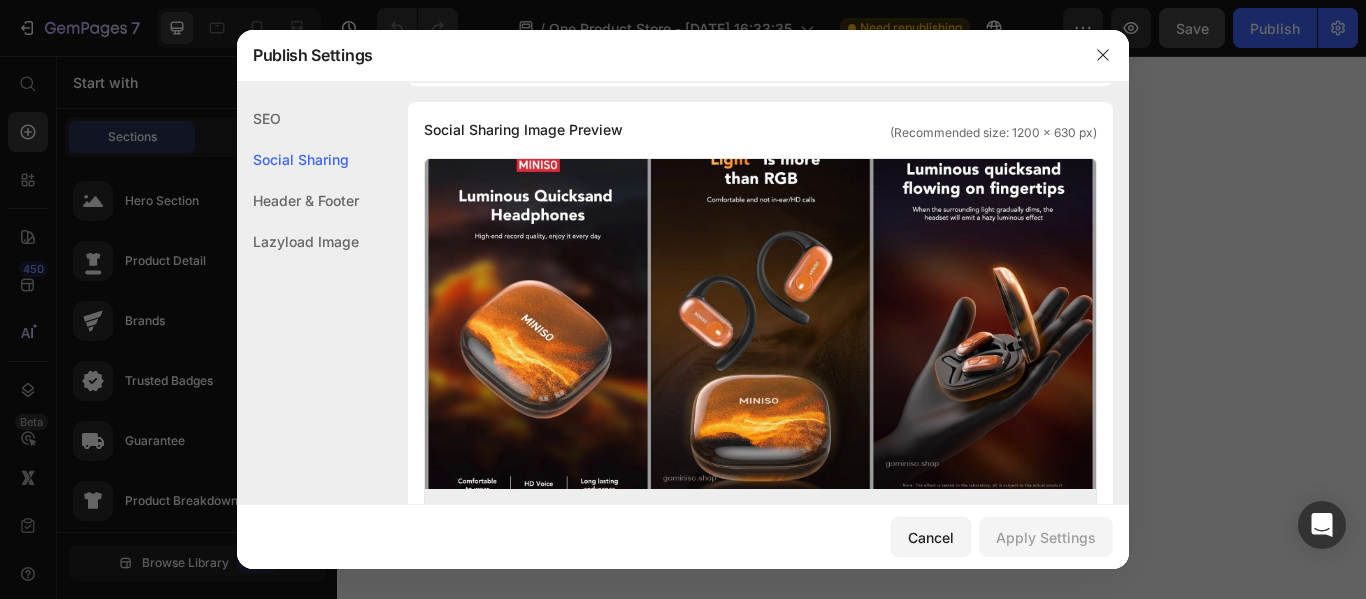 click on "Header & Footer" 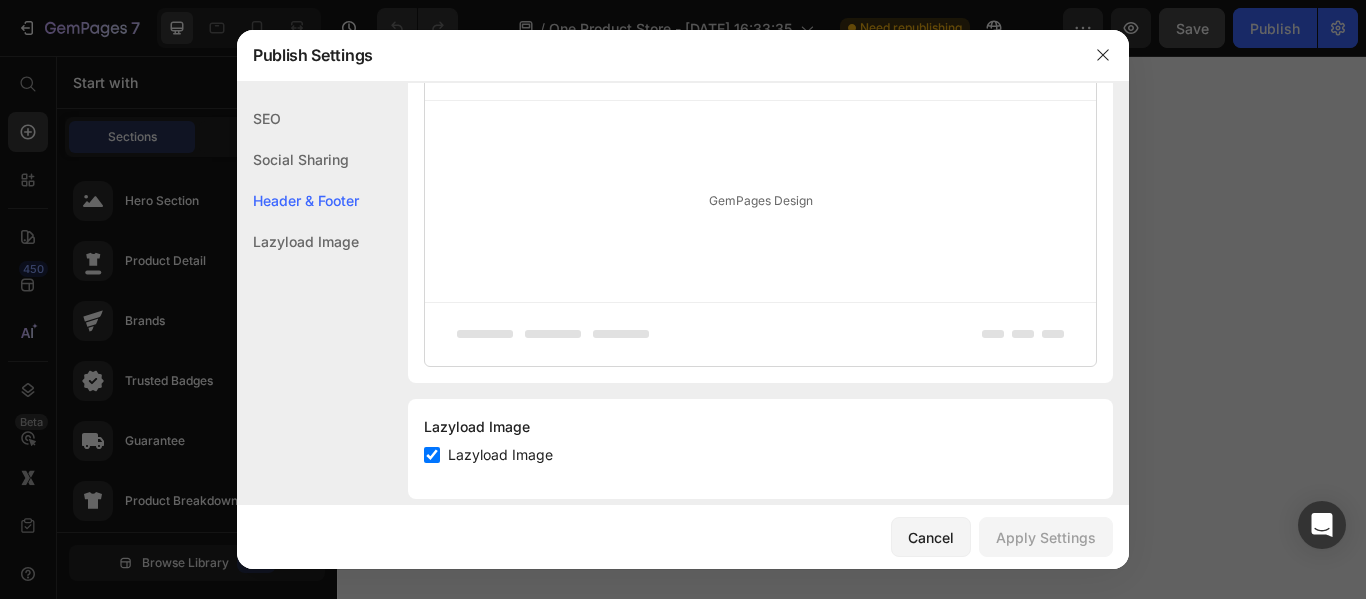 scroll, scrollTop: 1240, scrollLeft: 0, axis: vertical 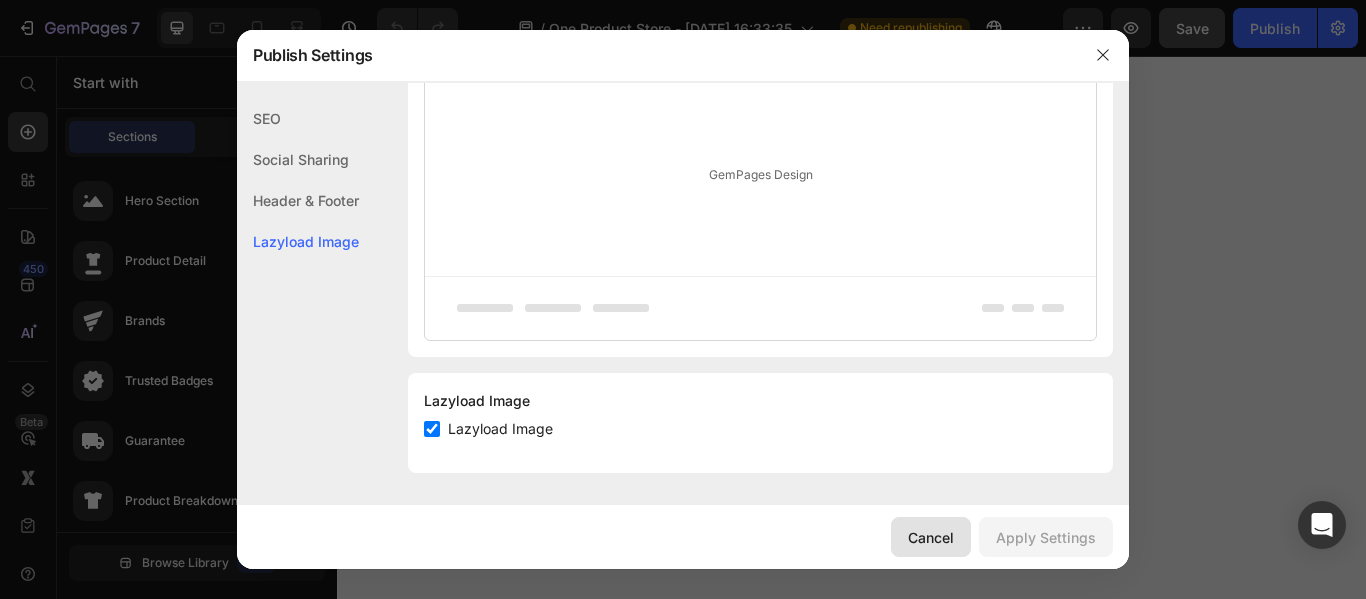 click on "Cancel" at bounding box center (931, 537) 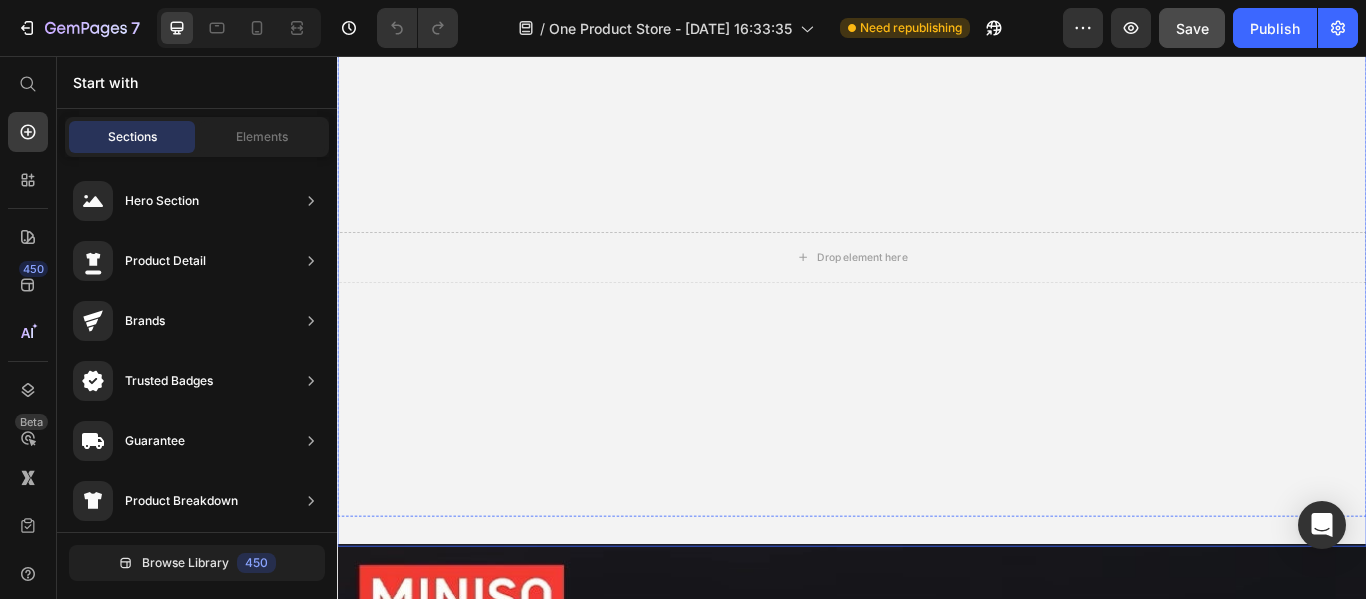 scroll, scrollTop: 800, scrollLeft: 0, axis: vertical 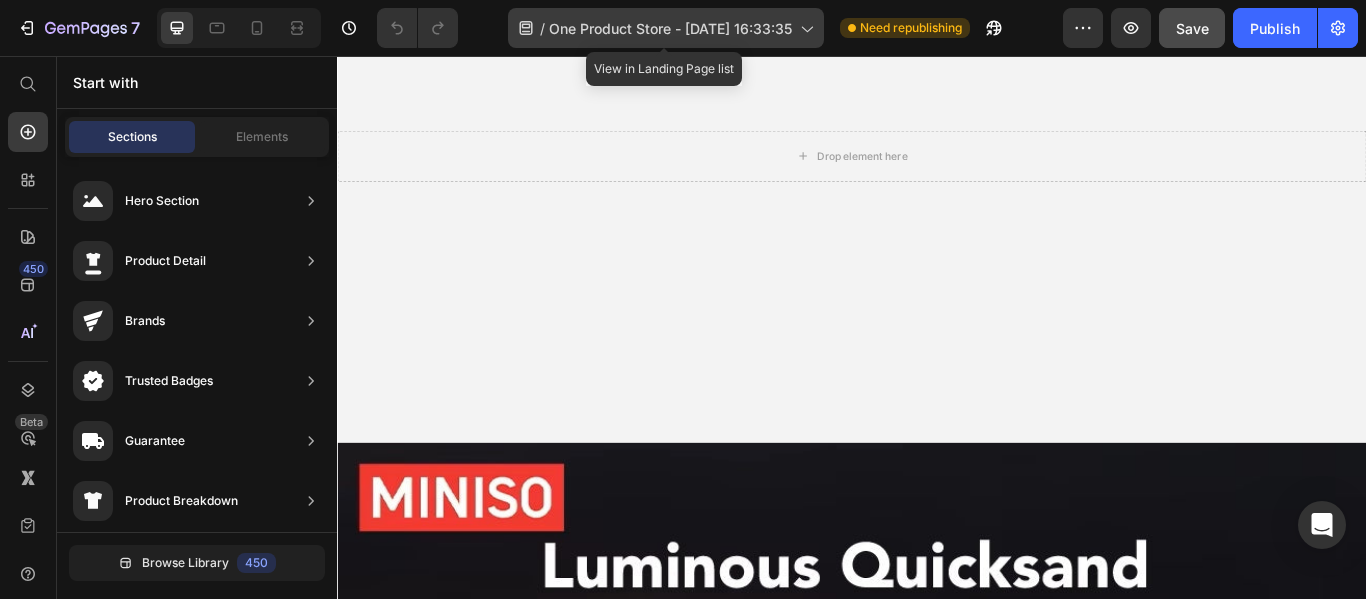 click on "One Product Store - [DATE] 16:33:35" at bounding box center [670, 28] 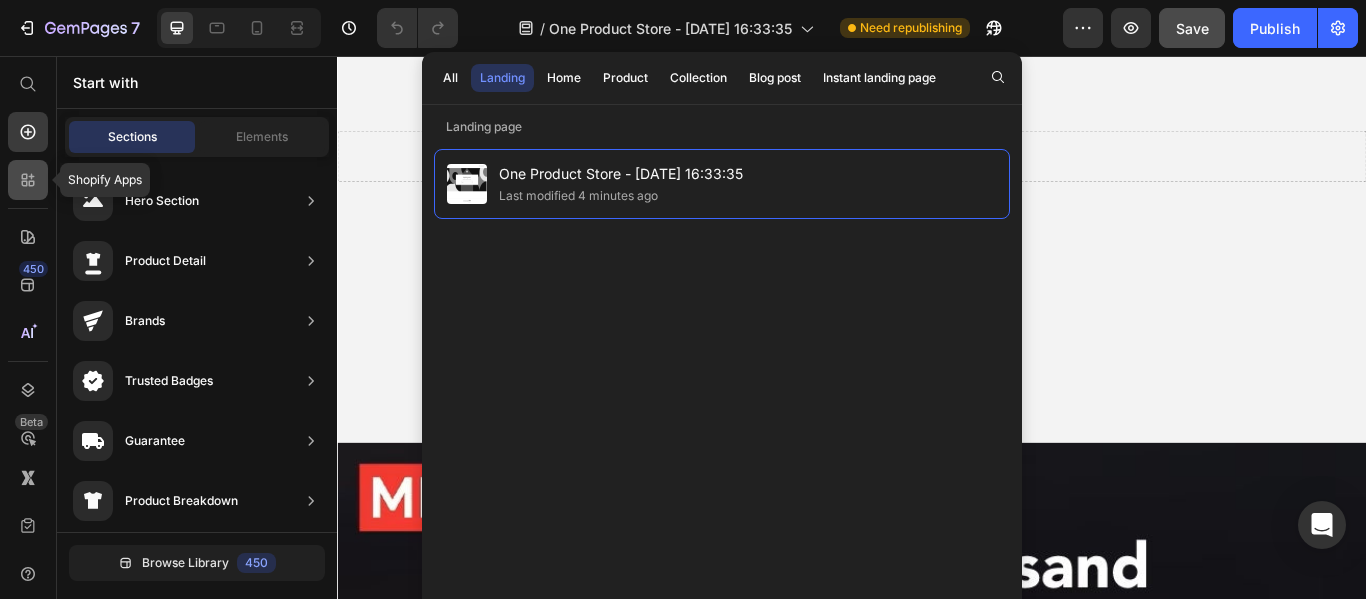 click 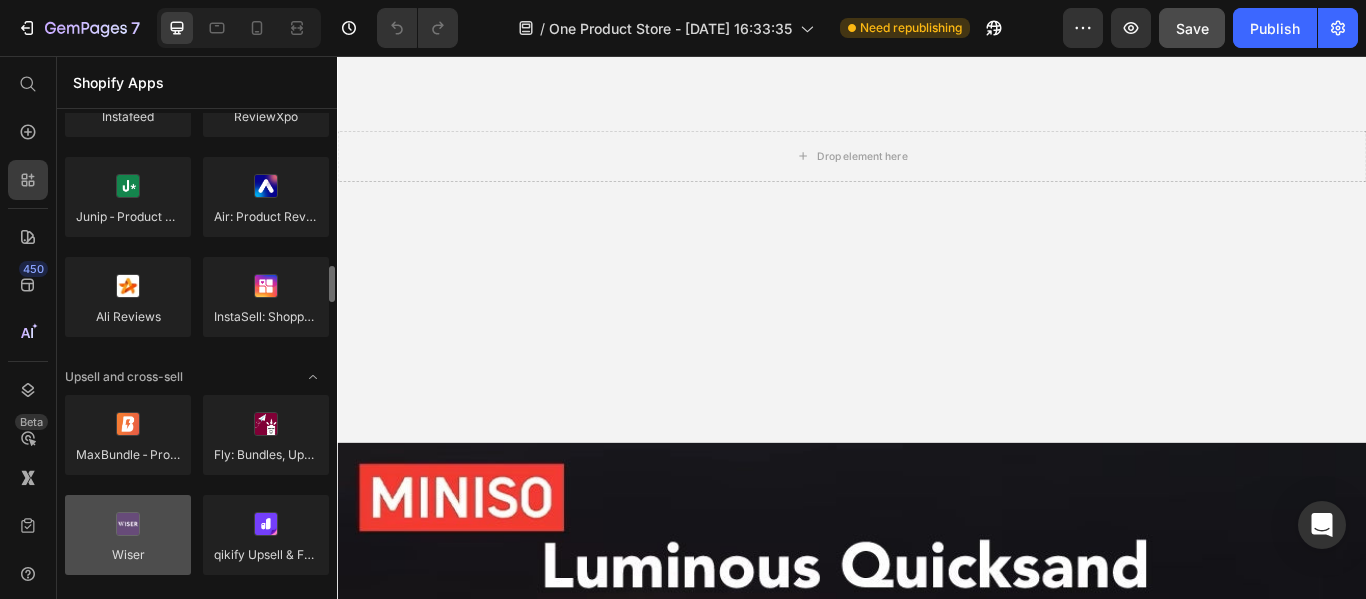scroll, scrollTop: 800, scrollLeft: 0, axis: vertical 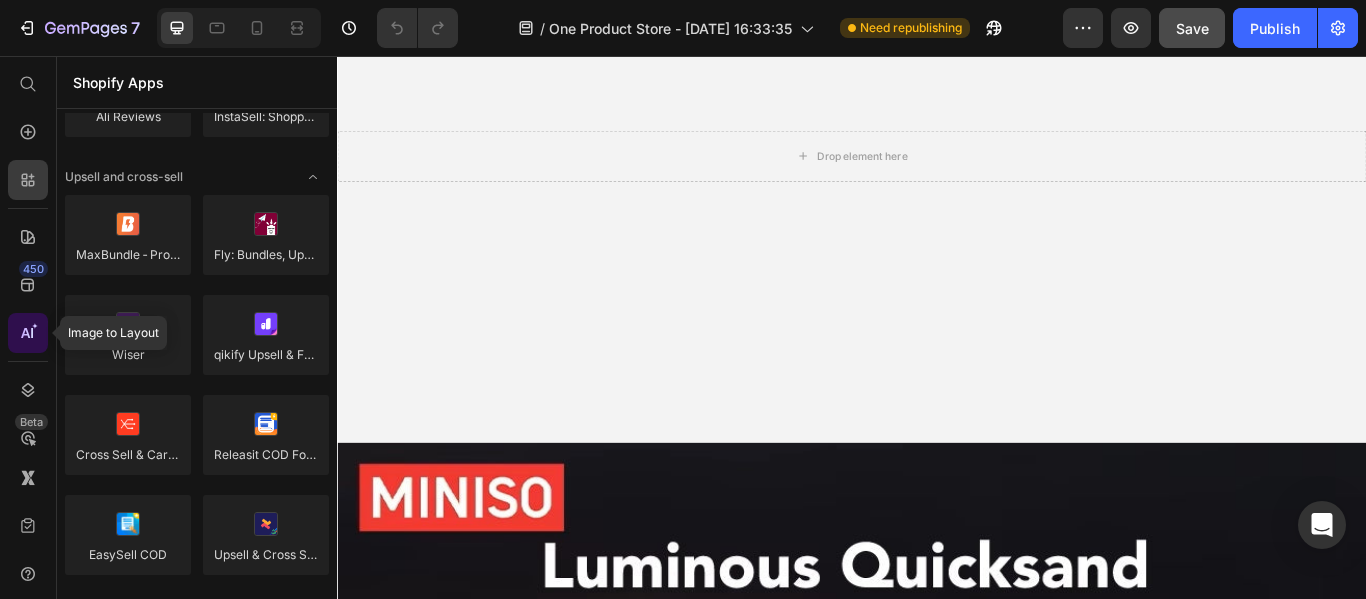 click 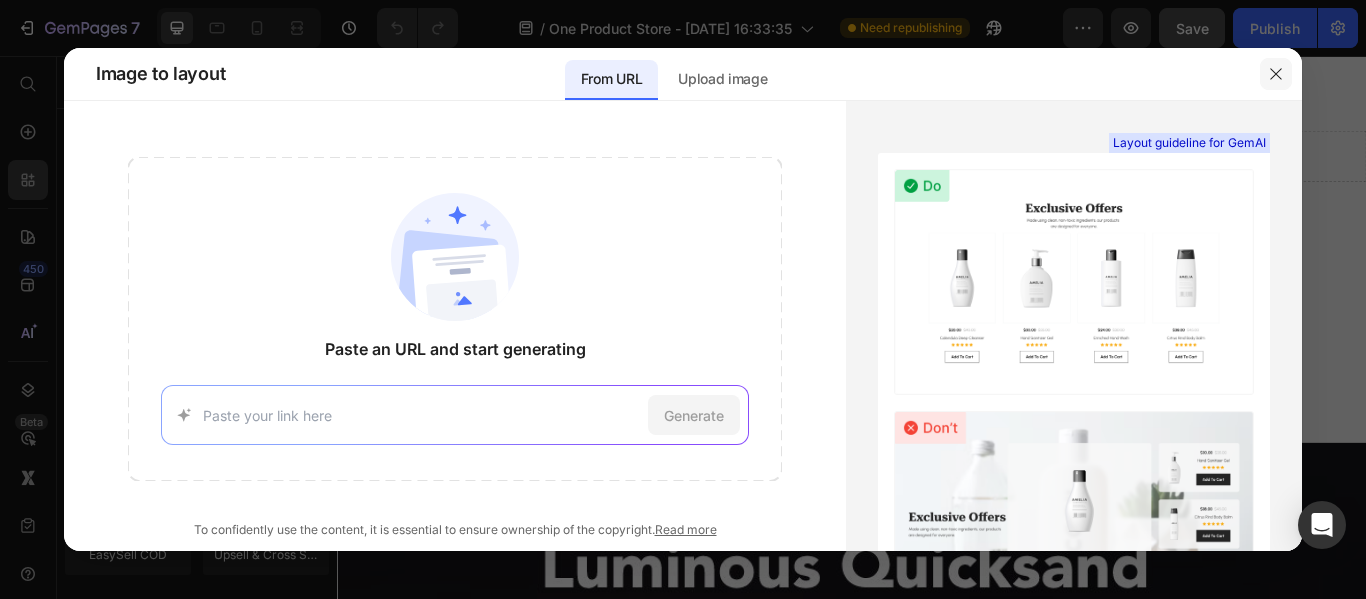 click 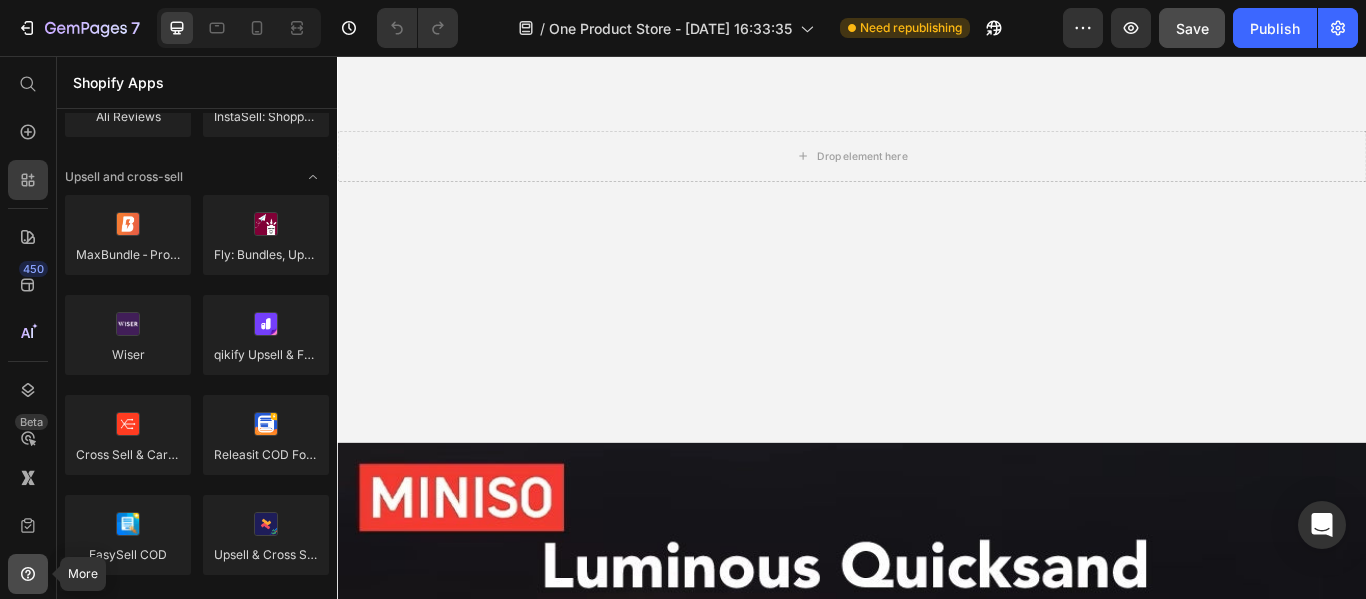 click 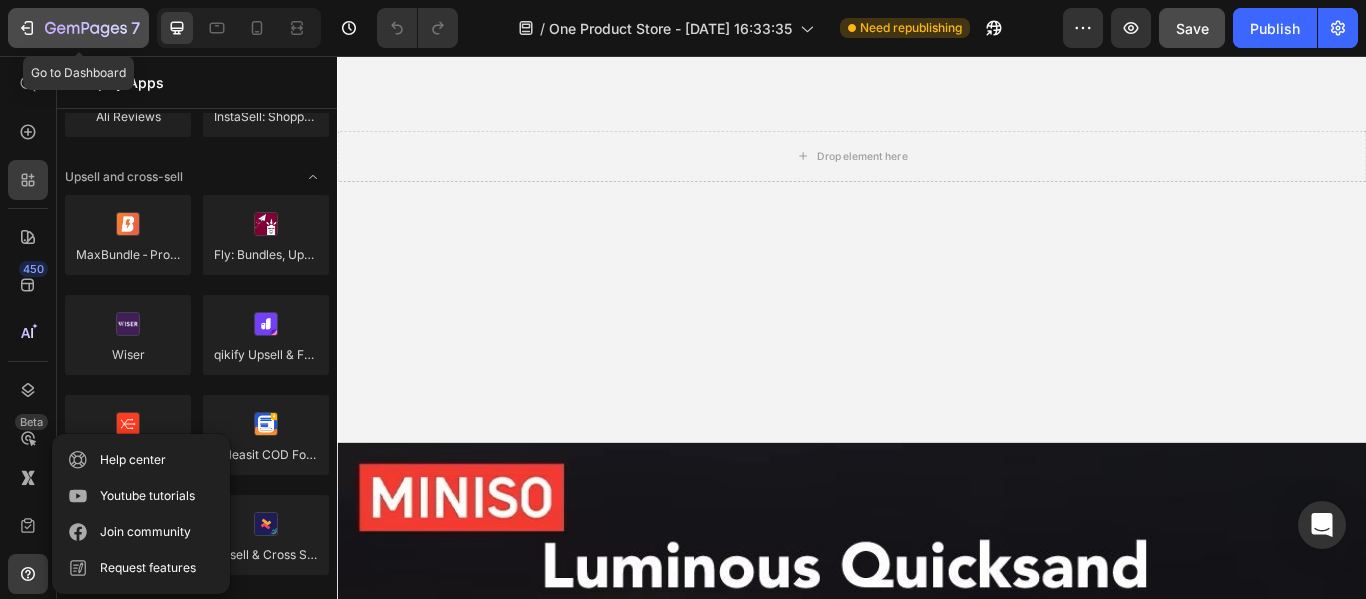 click 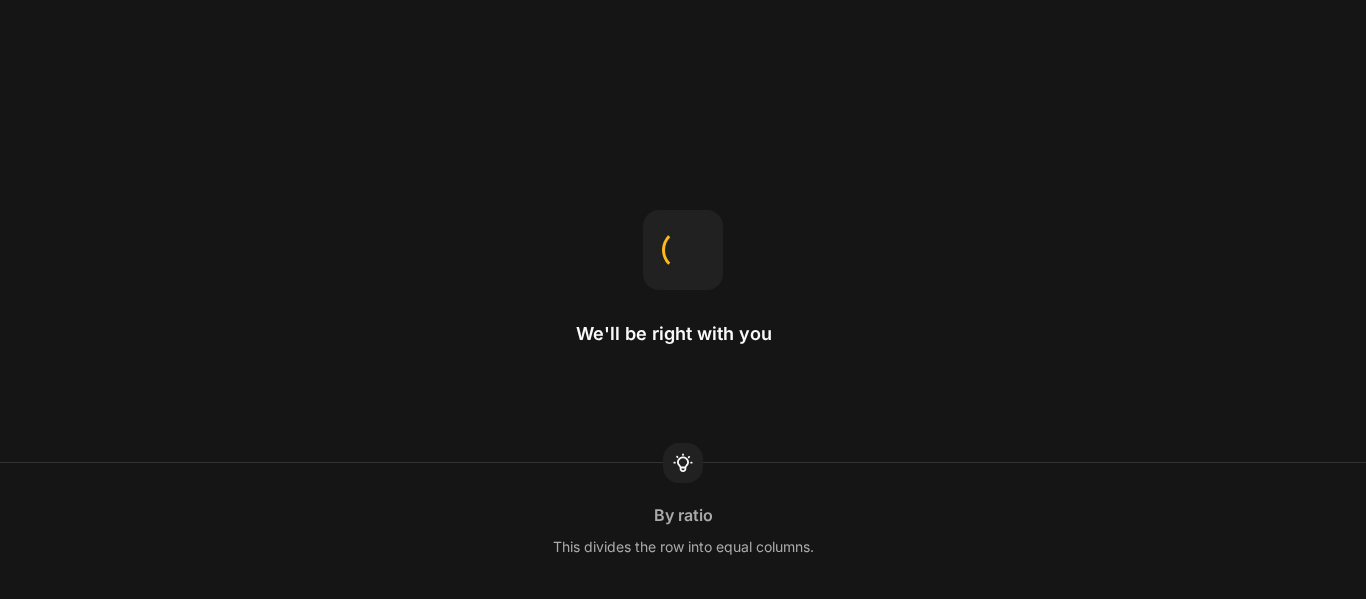 scroll, scrollTop: 0, scrollLeft: 0, axis: both 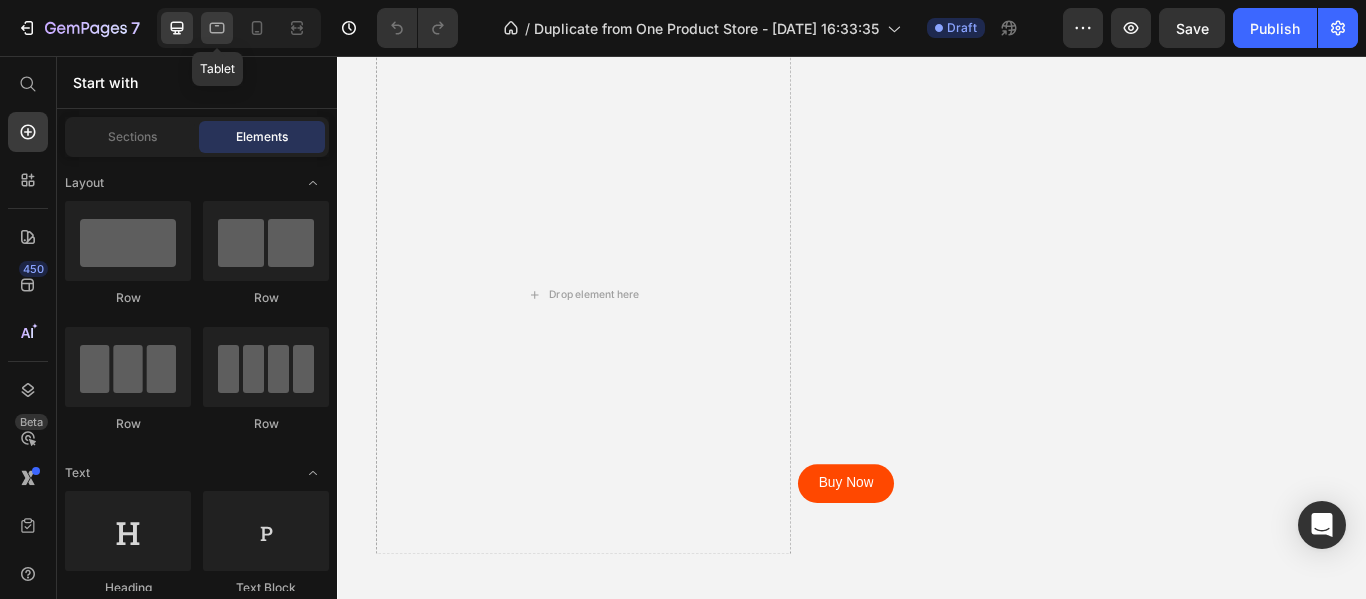 click 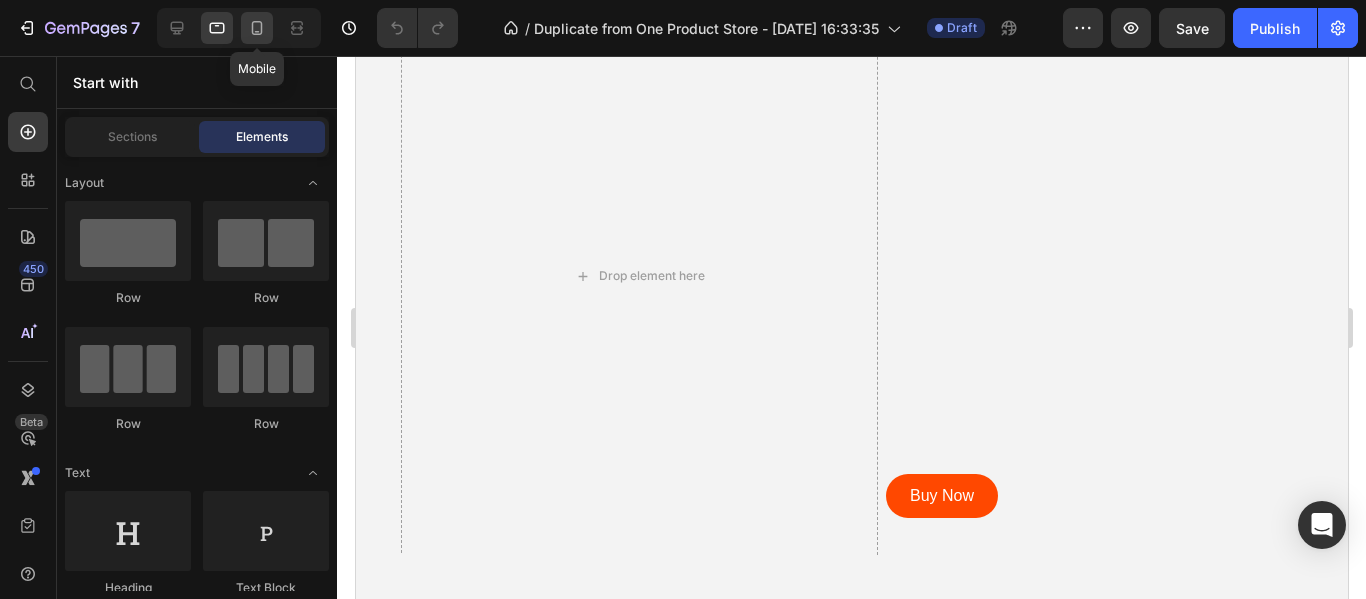 click 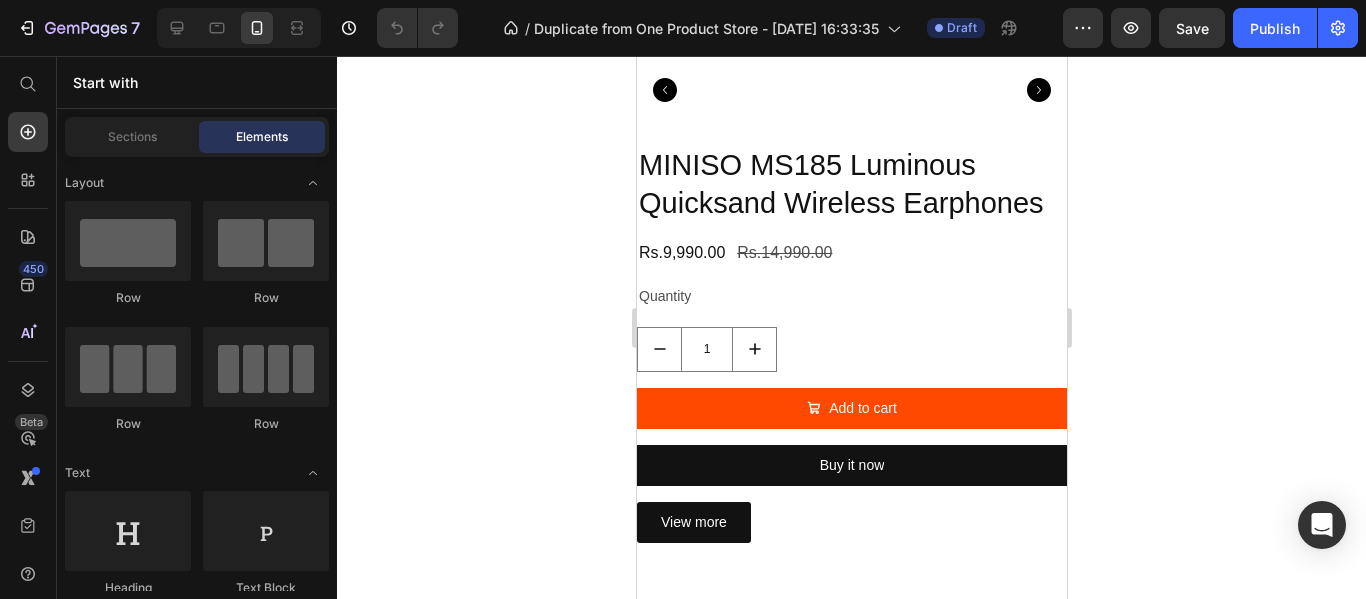 scroll, scrollTop: 3400, scrollLeft: 0, axis: vertical 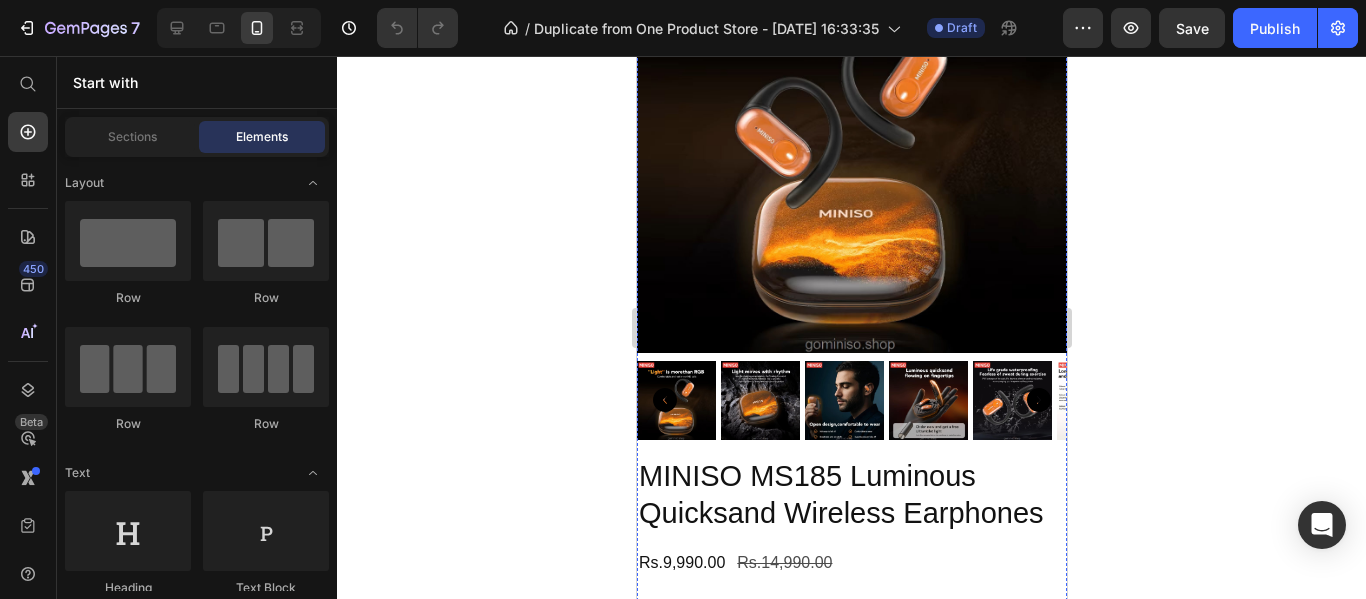 click at bounding box center [851, -1650] 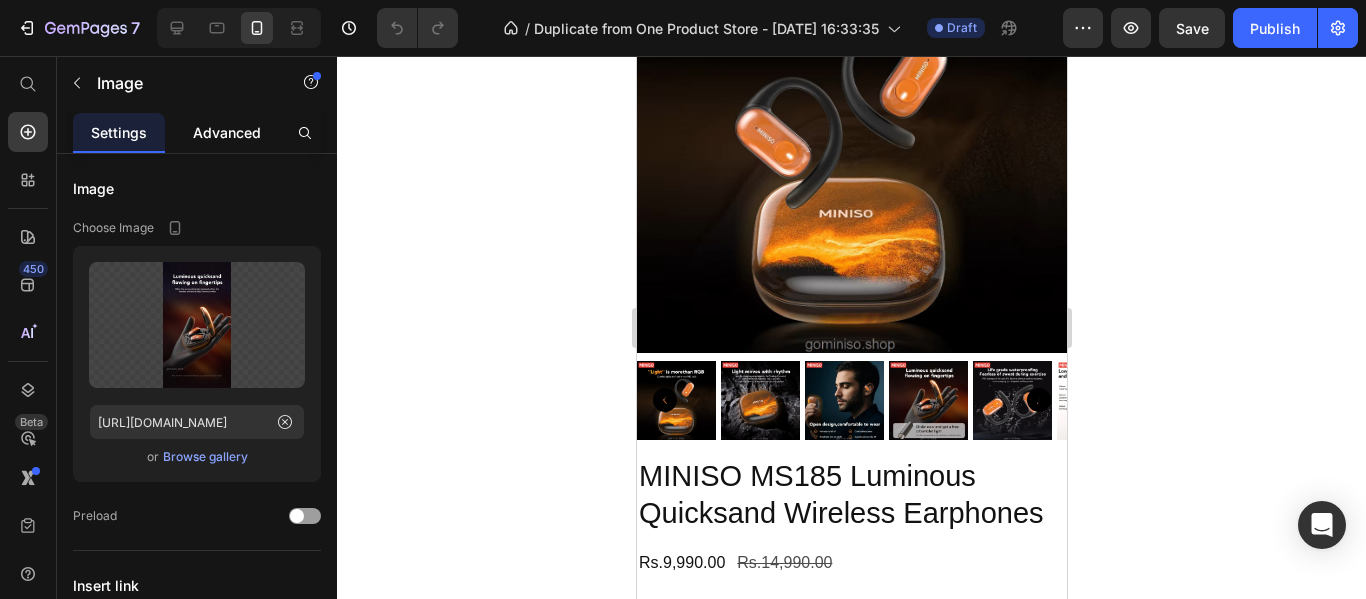 click on "Advanced" at bounding box center (227, 132) 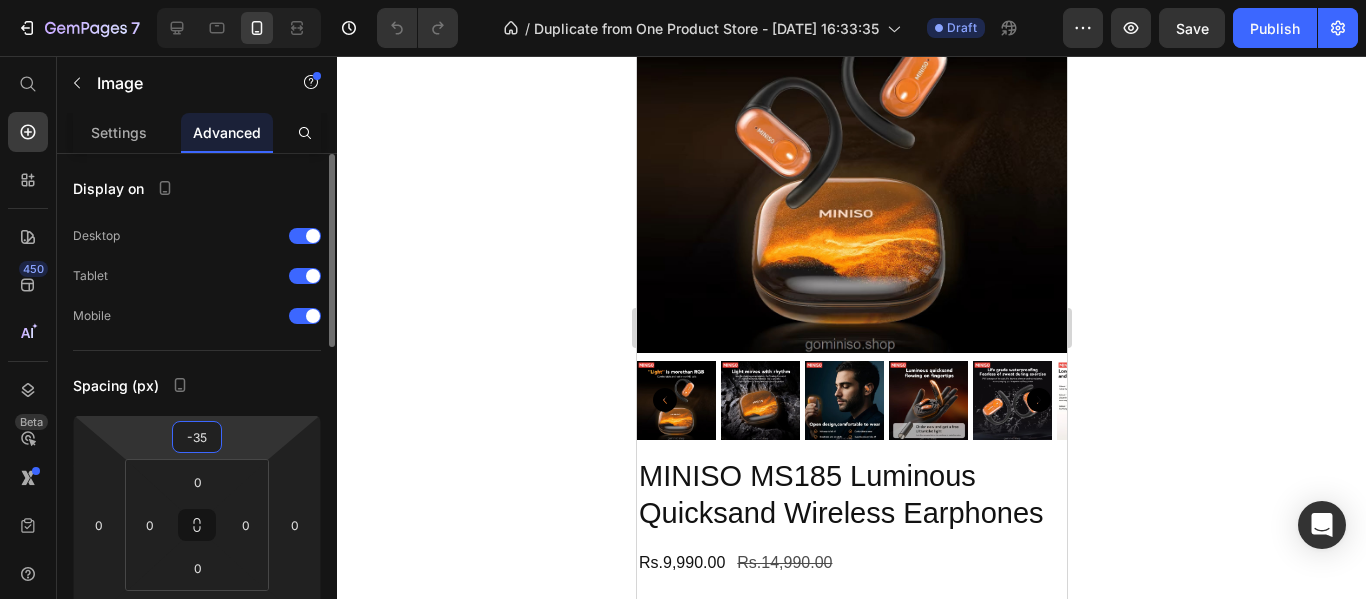 click on "-35" at bounding box center [197, 437] 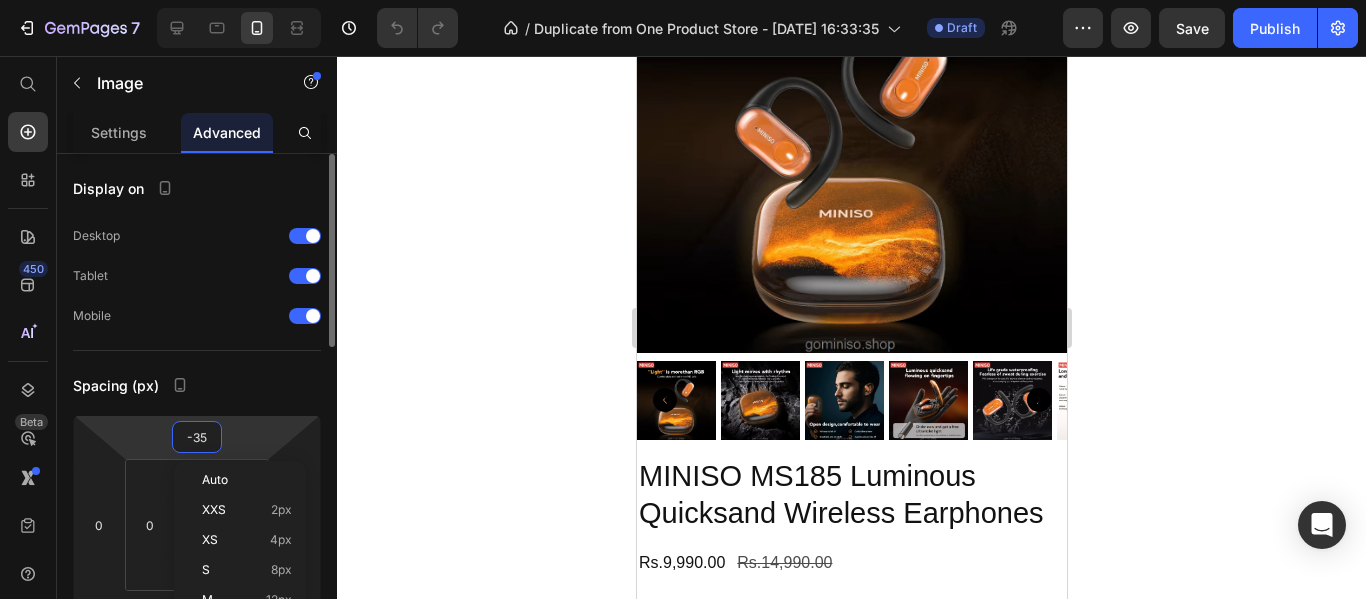 type on "0" 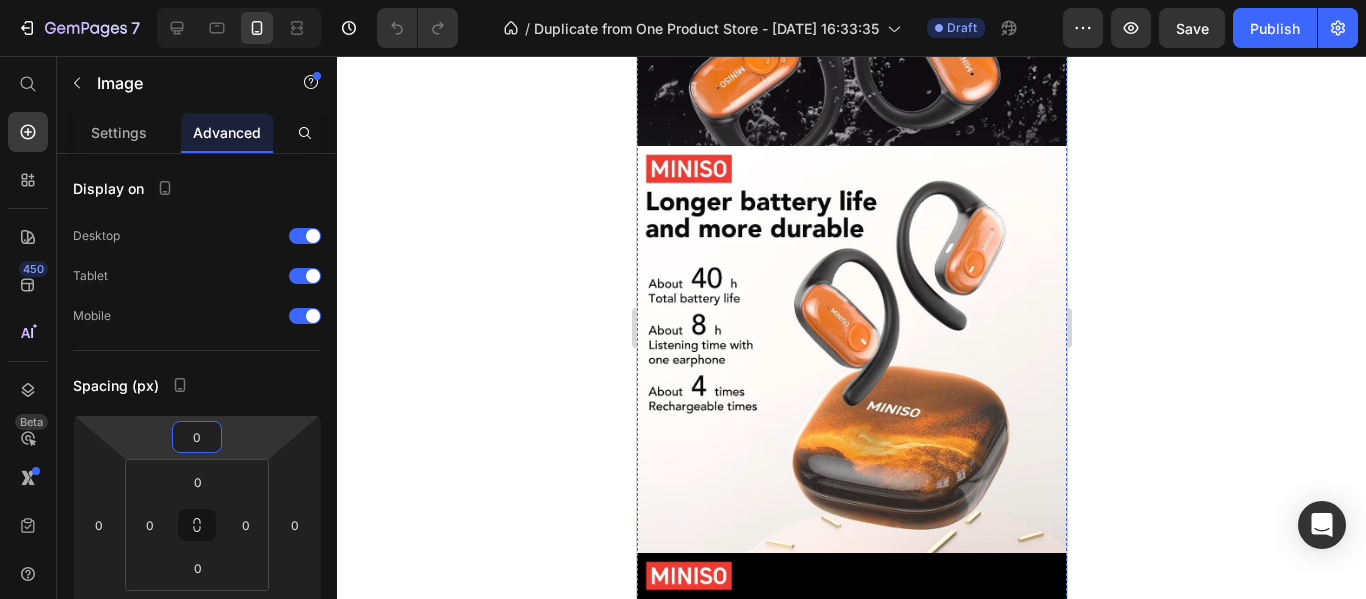 scroll, scrollTop: 2800, scrollLeft: 0, axis: vertical 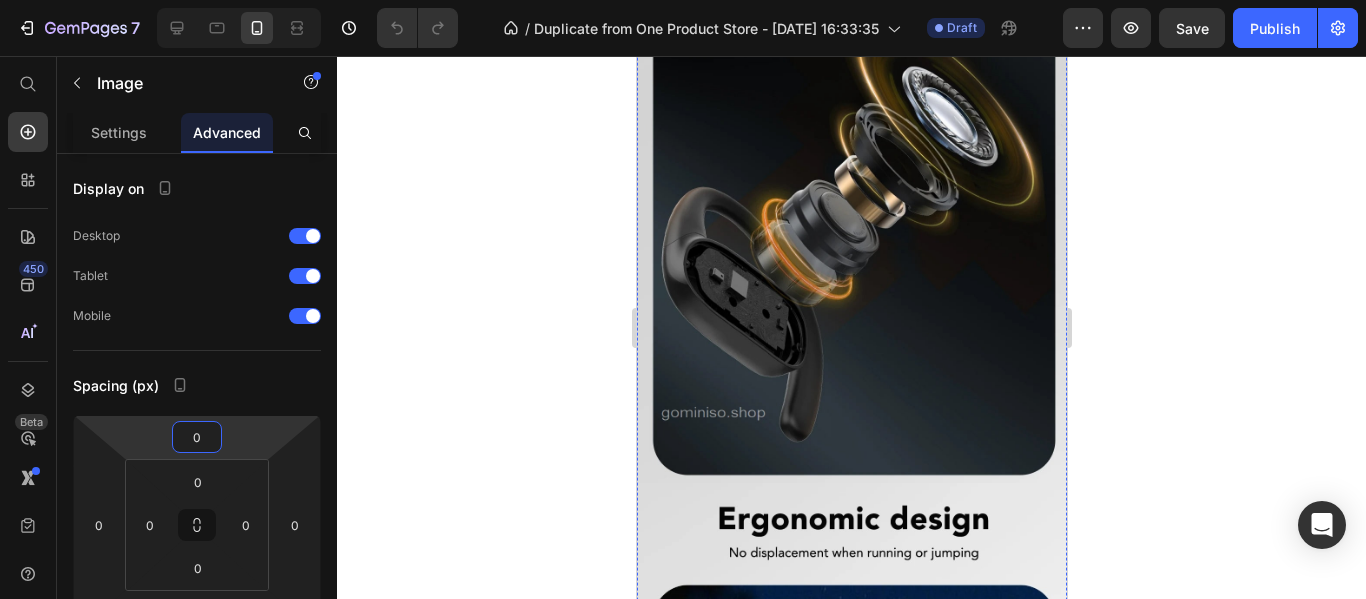 click at bounding box center (851, -1230) 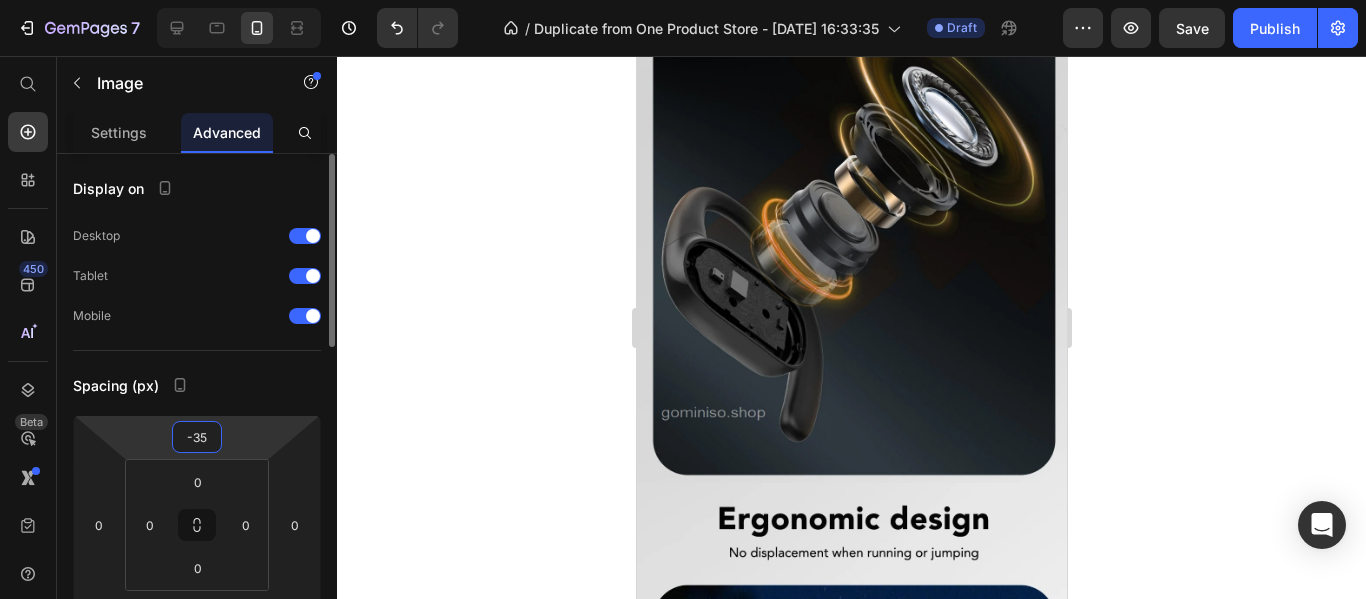click on "-35" at bounding box center (197, 437) 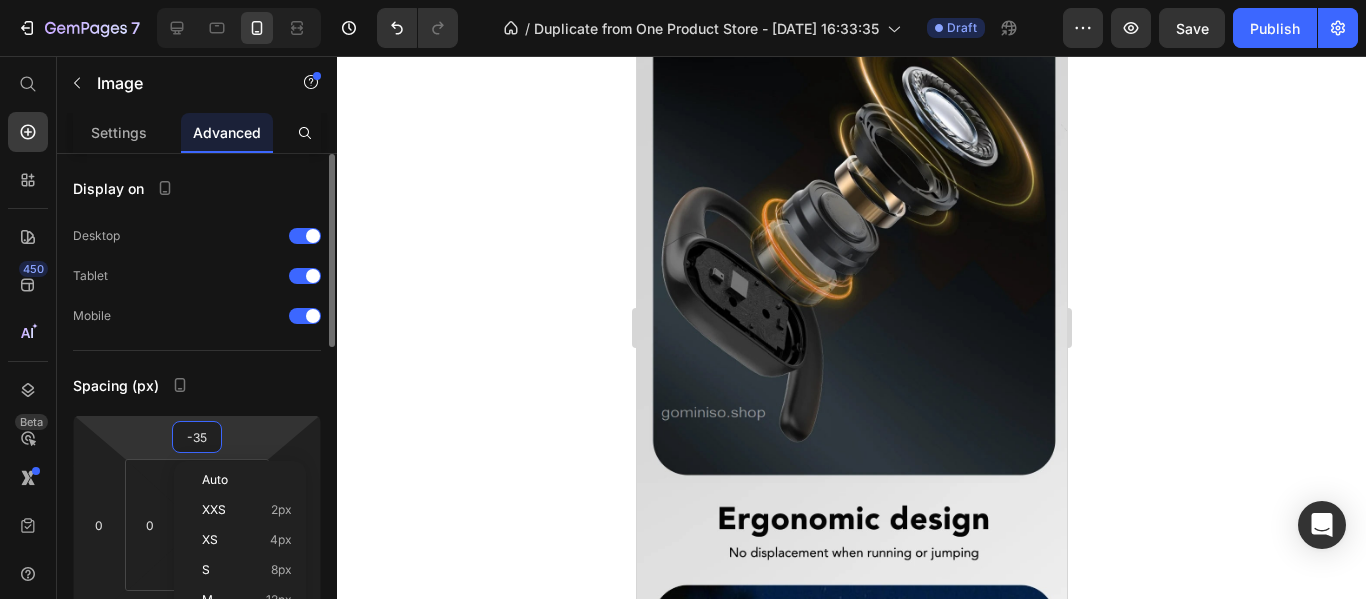 type on "0" 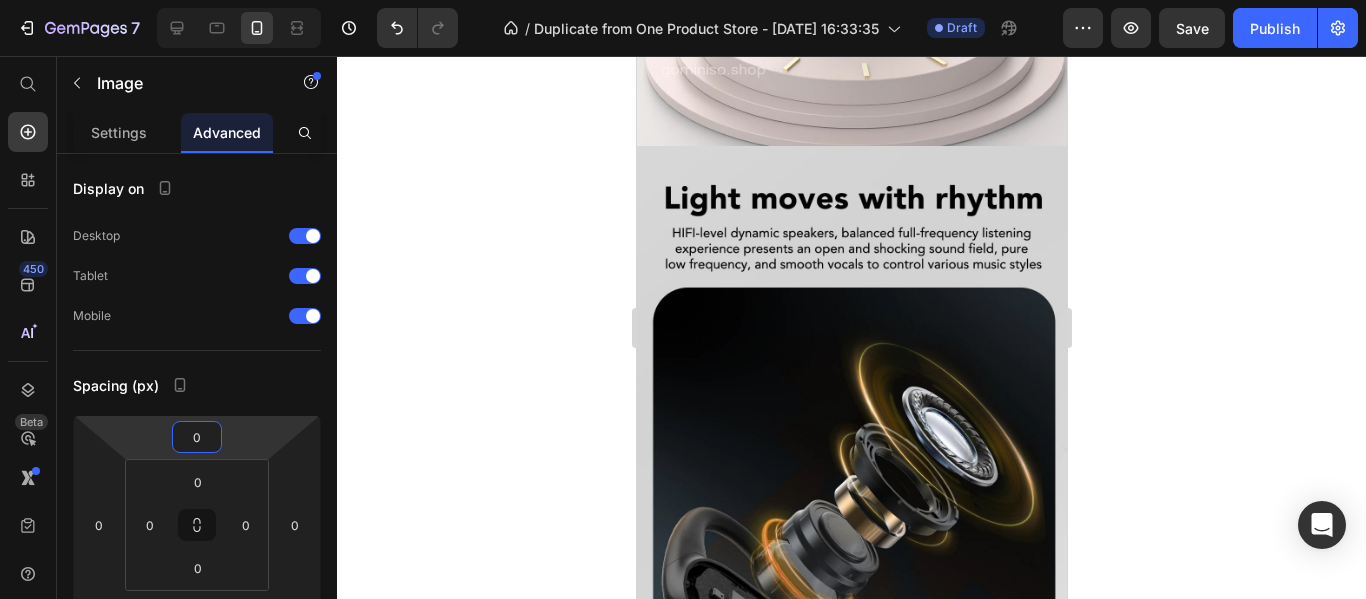 scroll, scrollTop: 2400, scrollLeft: 0, axis: vertical 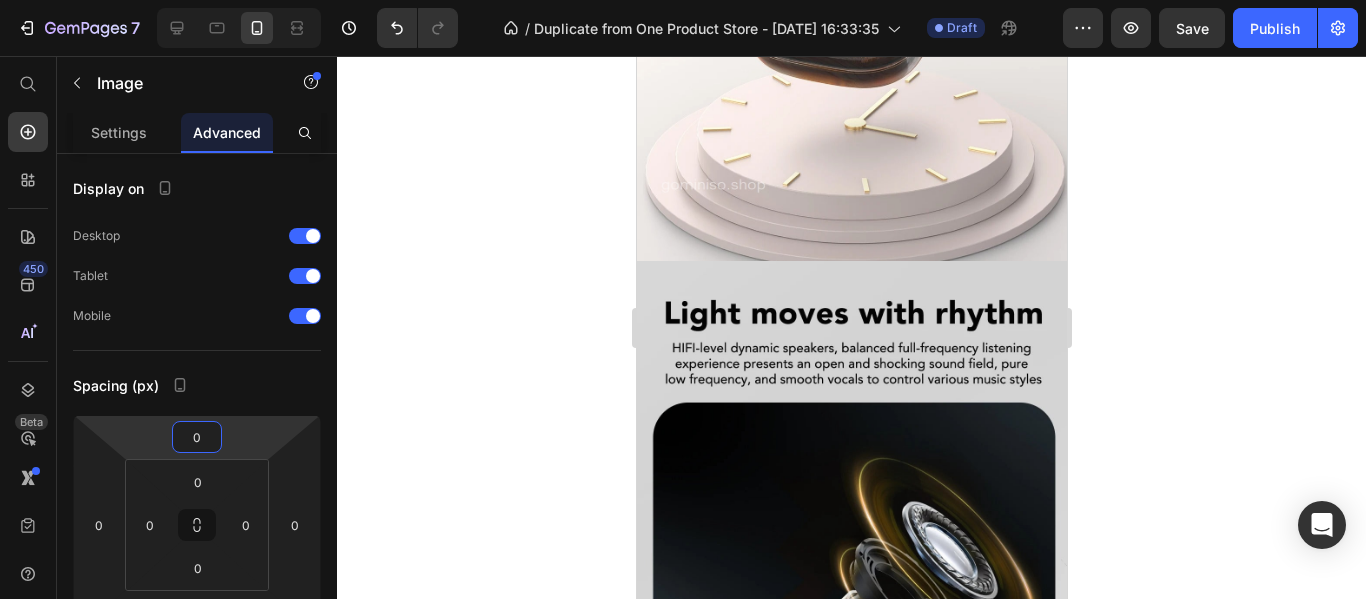 click at bounding box center (851, -1010) 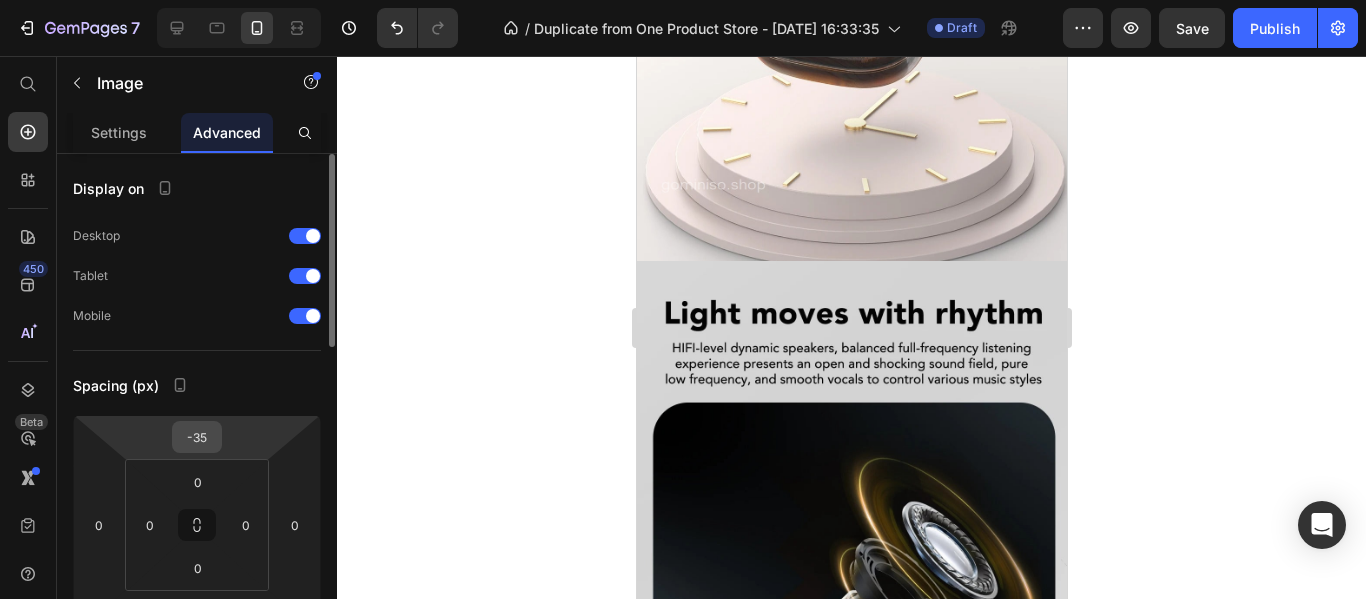 click on "-35" at bounding box center [197, 437] 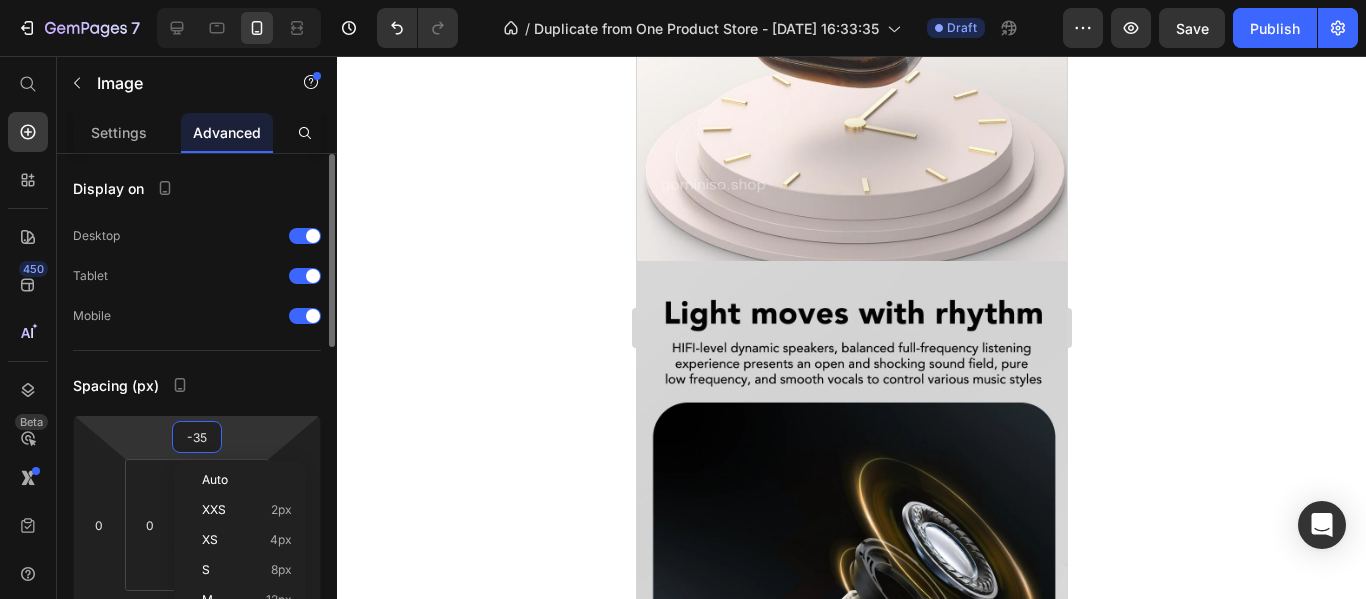 type on "0" 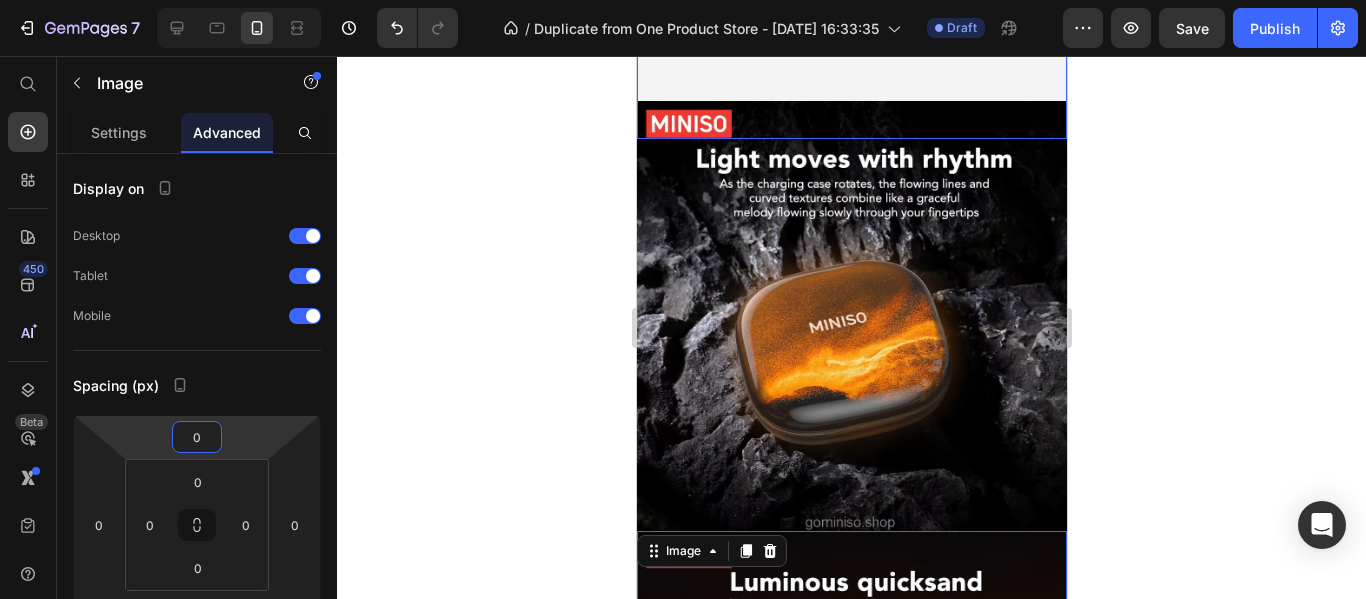 scroll, scrollTop: 700, scrollLeft: 0, axis: vertical 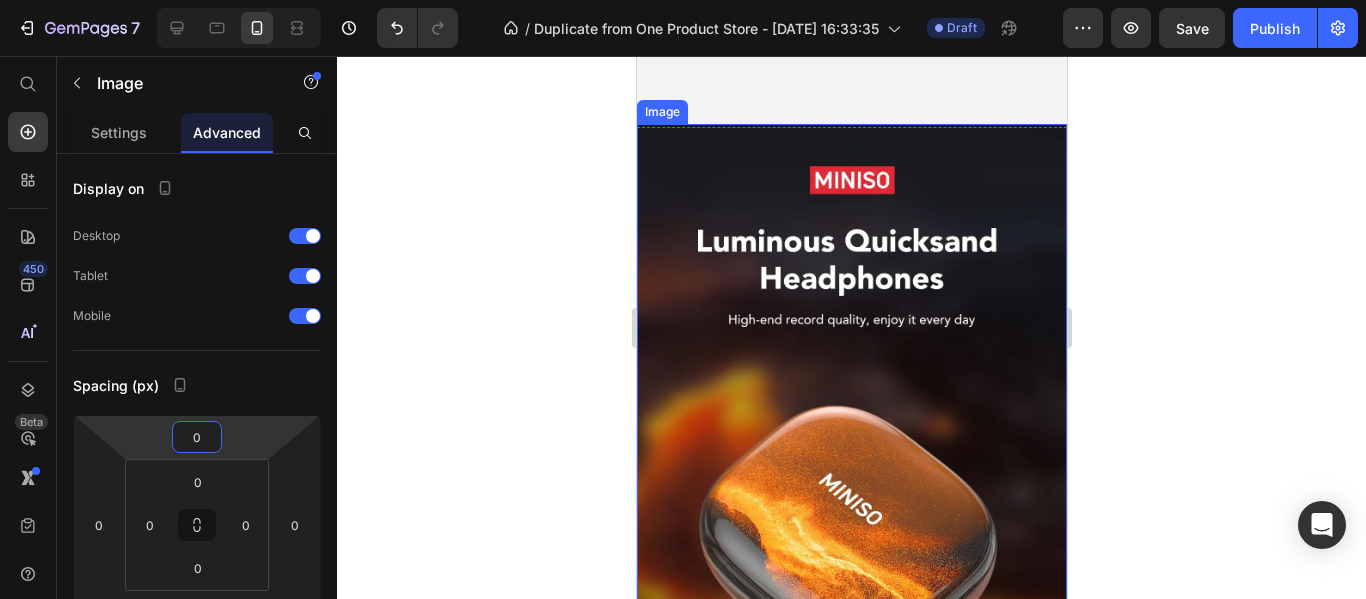 click at bounding box center (851, 492) 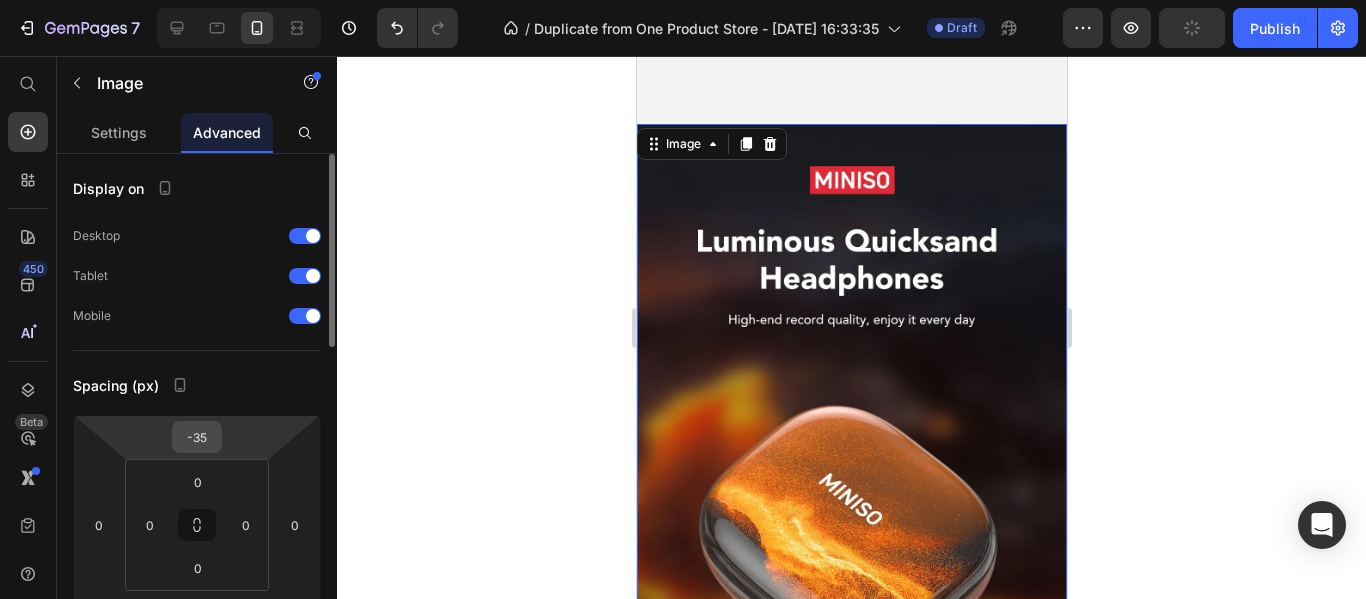 click on "-35" at bounding box center (197, 437) 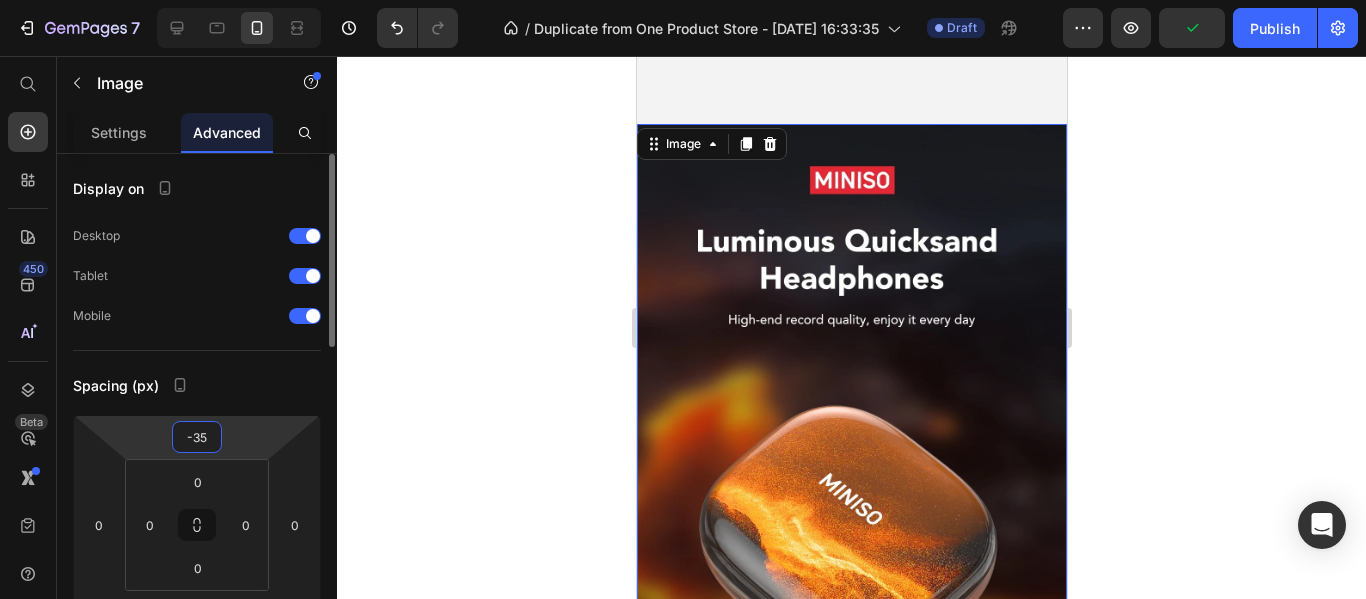 click on "-35" at bounding box center [197, 437] 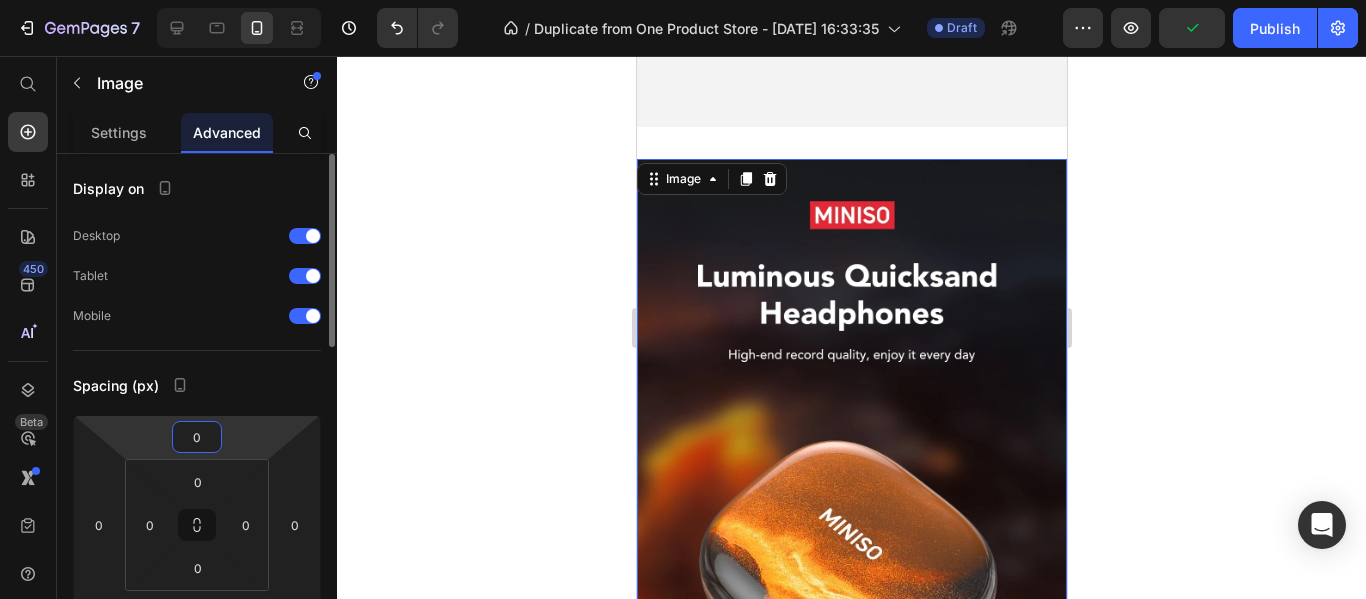 type on "-35" 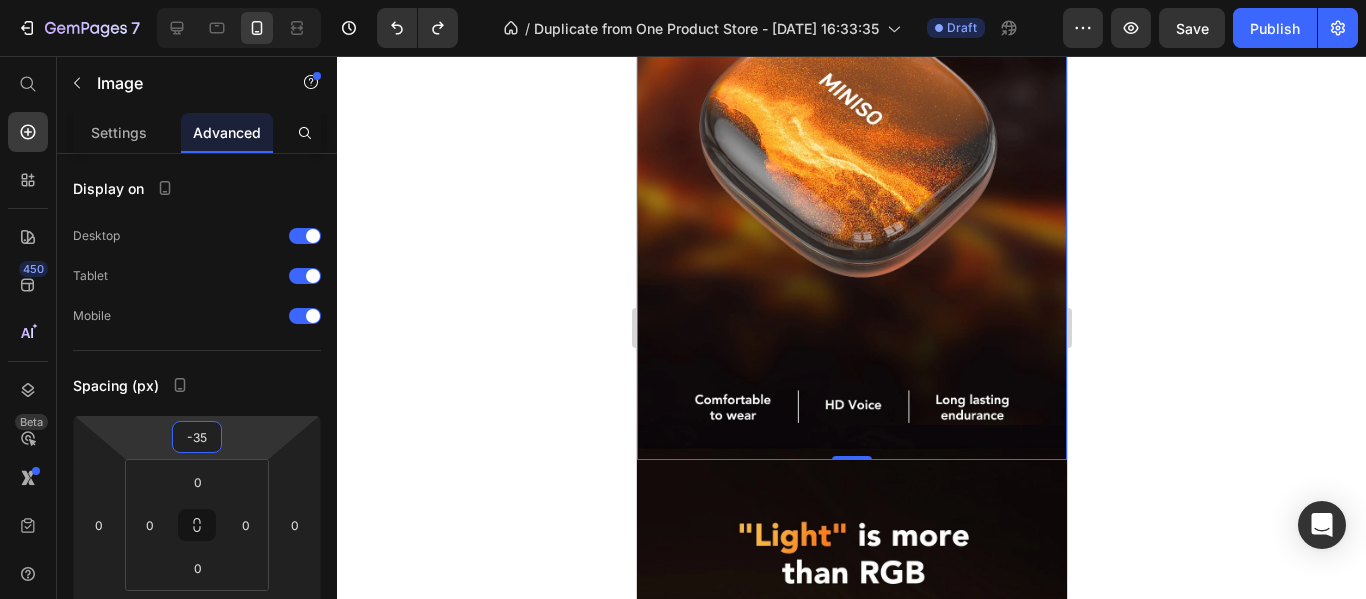 scroll, scrollTop: 1300, scrollLeft: 0, axis: vertical 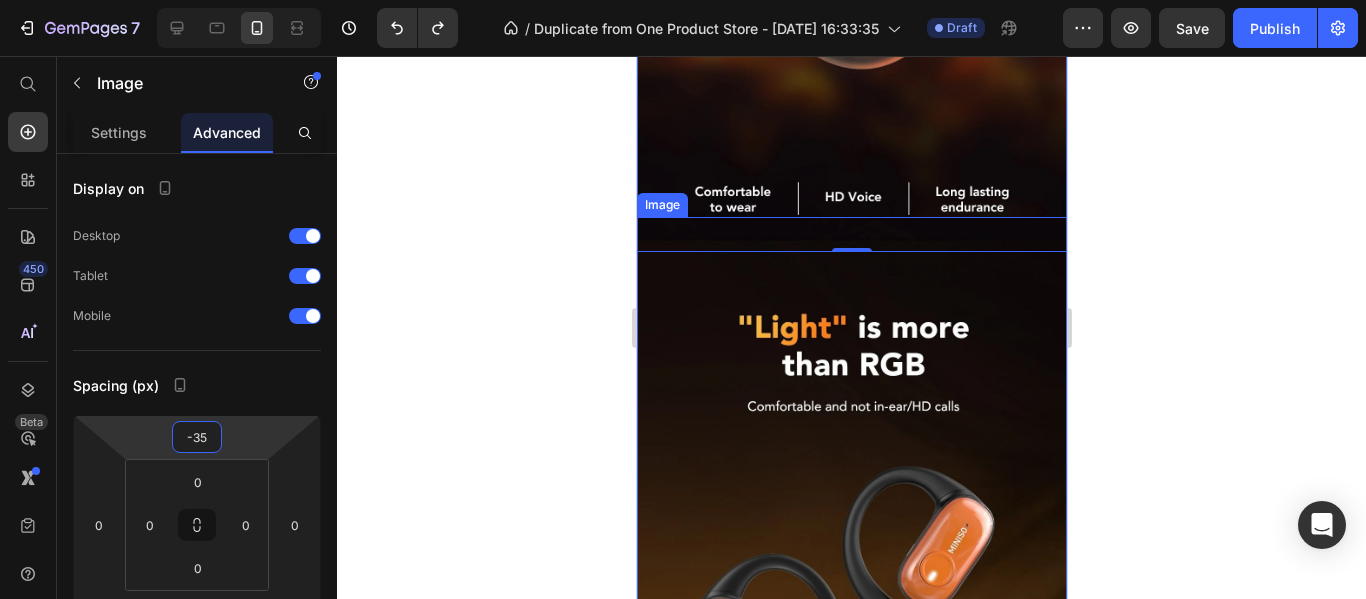 click at bounding box center [851, 650] 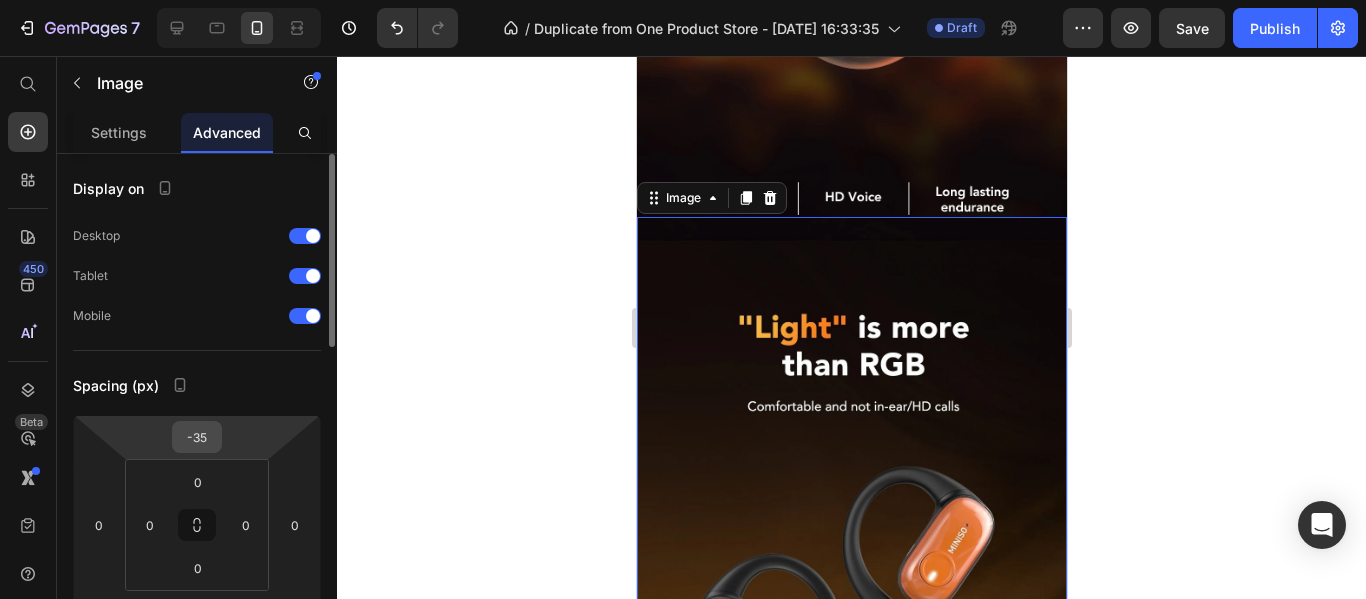 click on "-35" at bounding box center [197, 437] 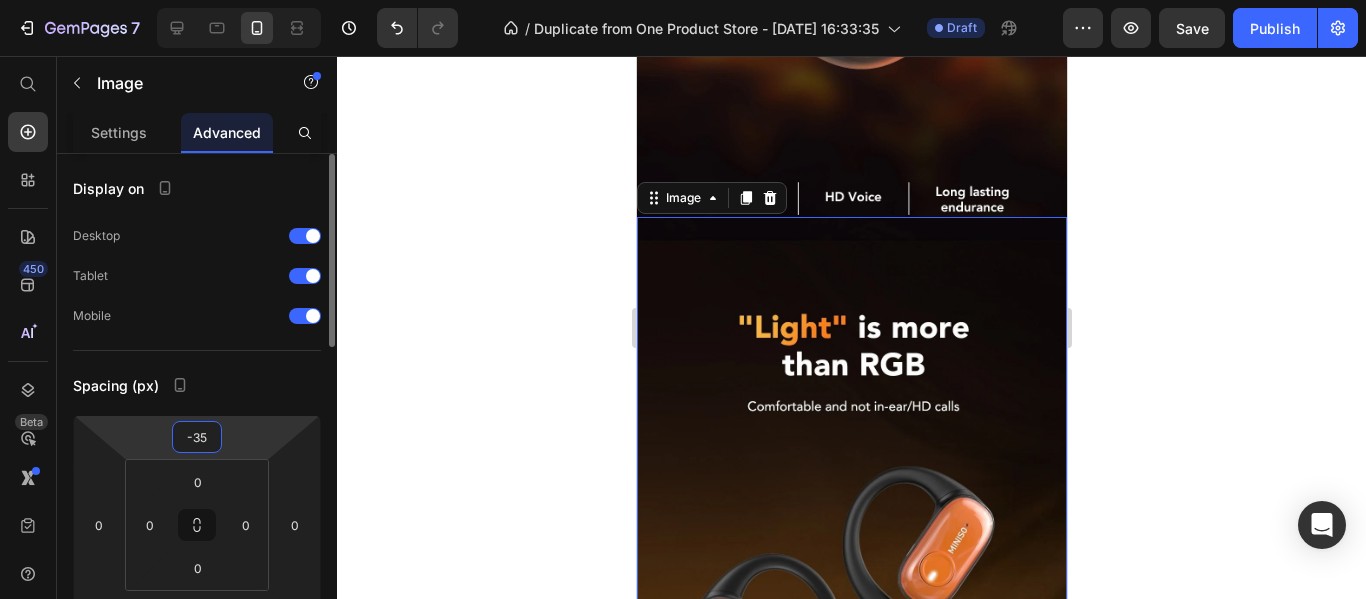 click on "-35" at bounding box center [197, 437] 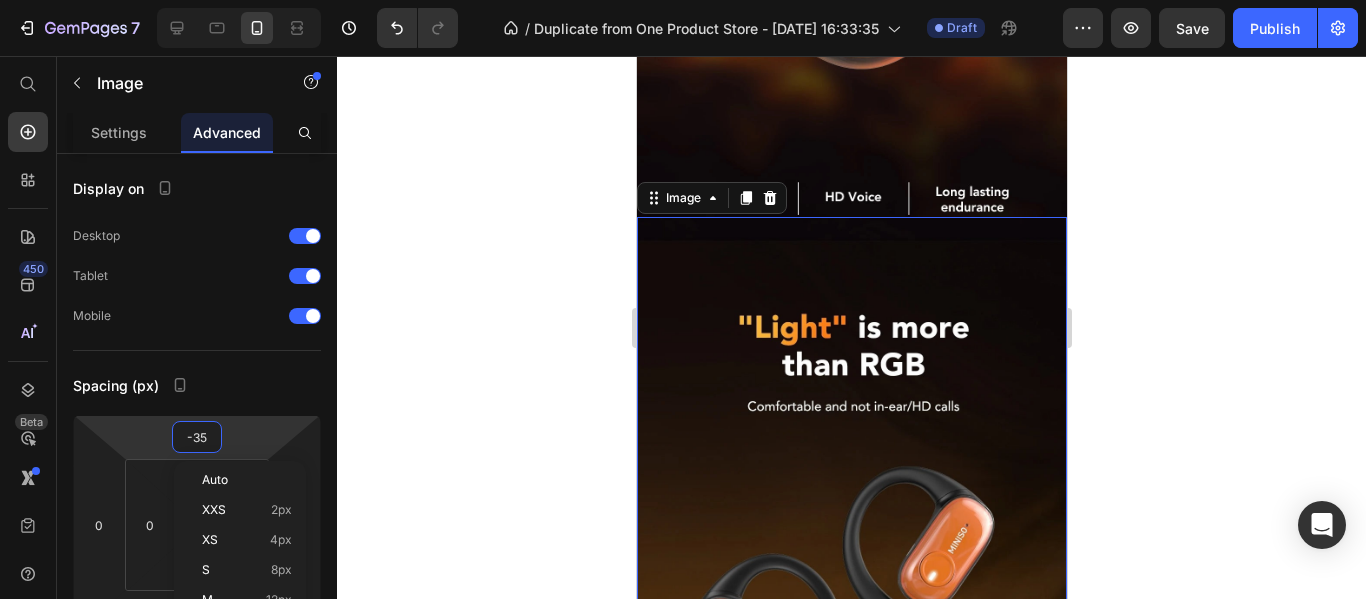 type on "0" 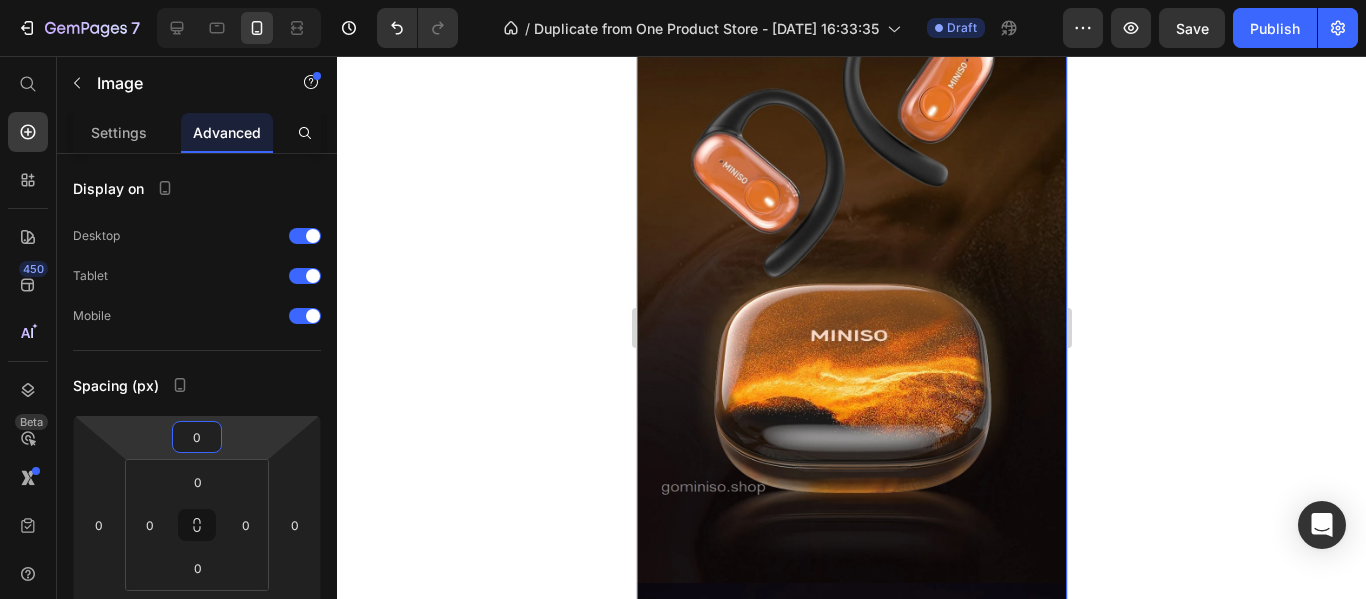 scroll, scrollTop: 2200, scrollLeft: 0, axis: vertical 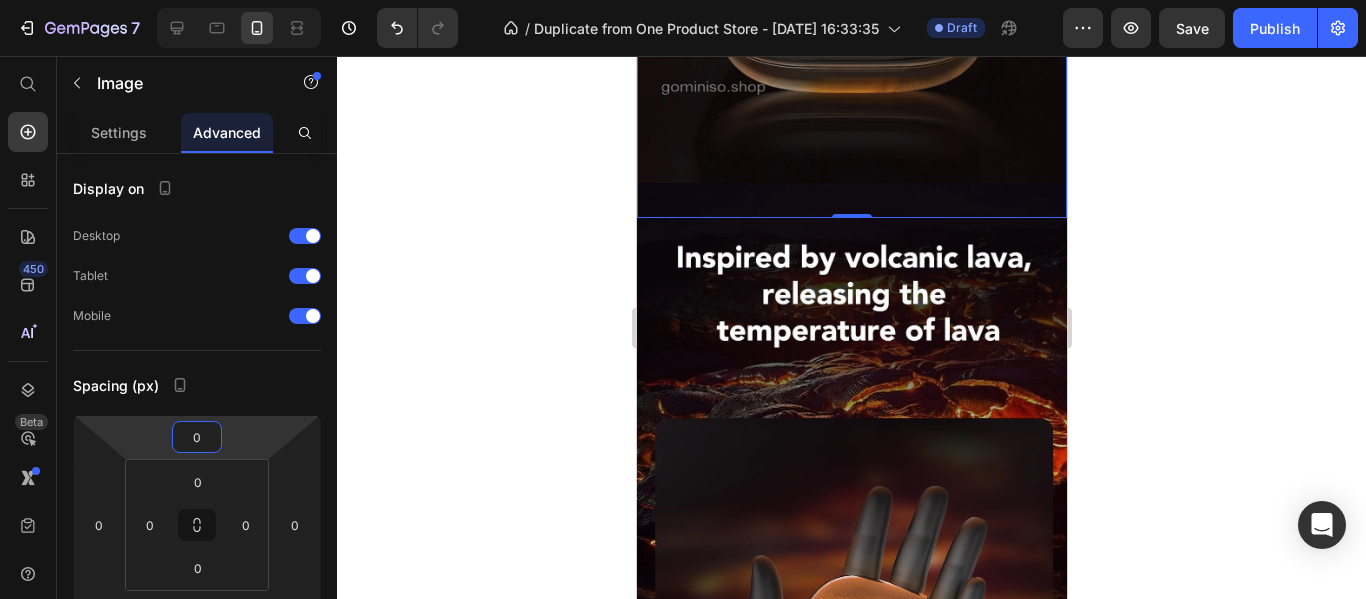 click at bounding box center [851, 550] 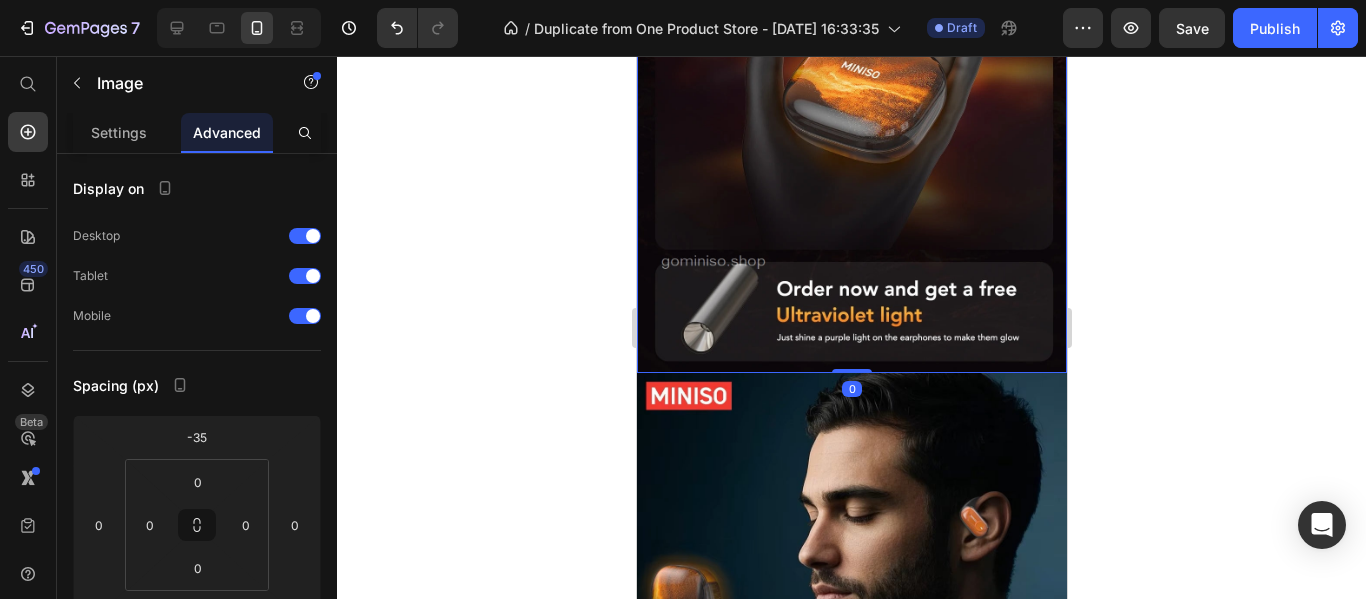 scroll, scrollTop: 2900, scrollLeft: 0, axis: vertical 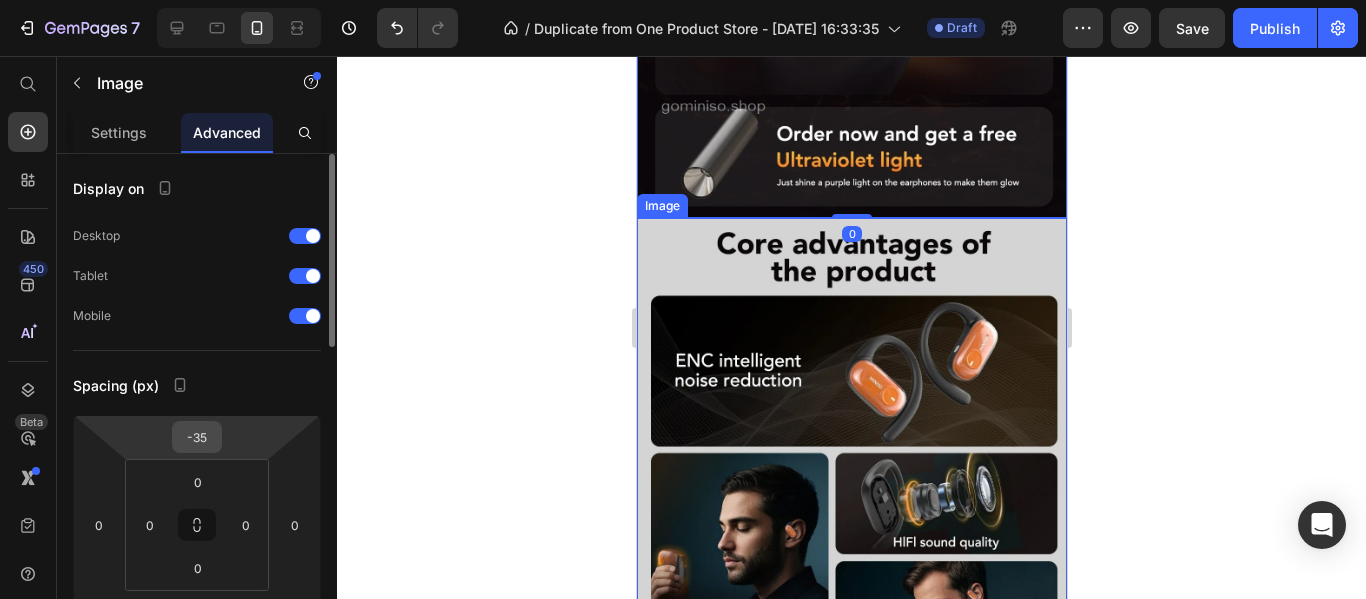 click on "-35" at bounding box center [197, 437] 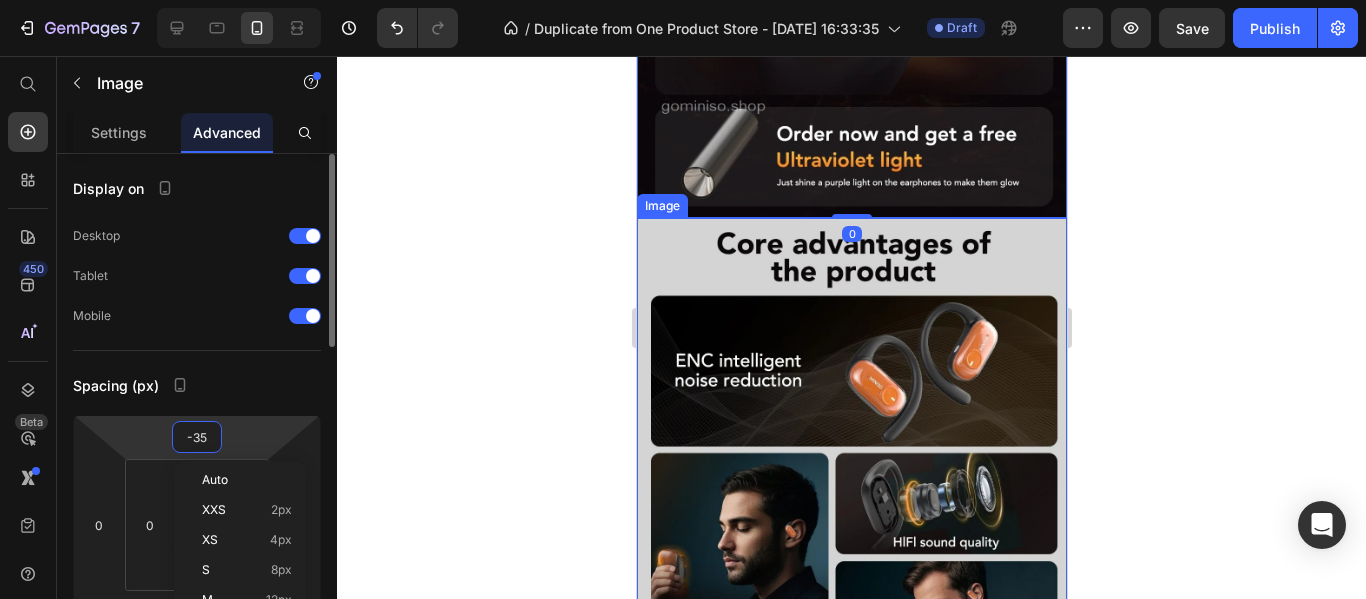 click on "-35" at bounding box center (197, 437) 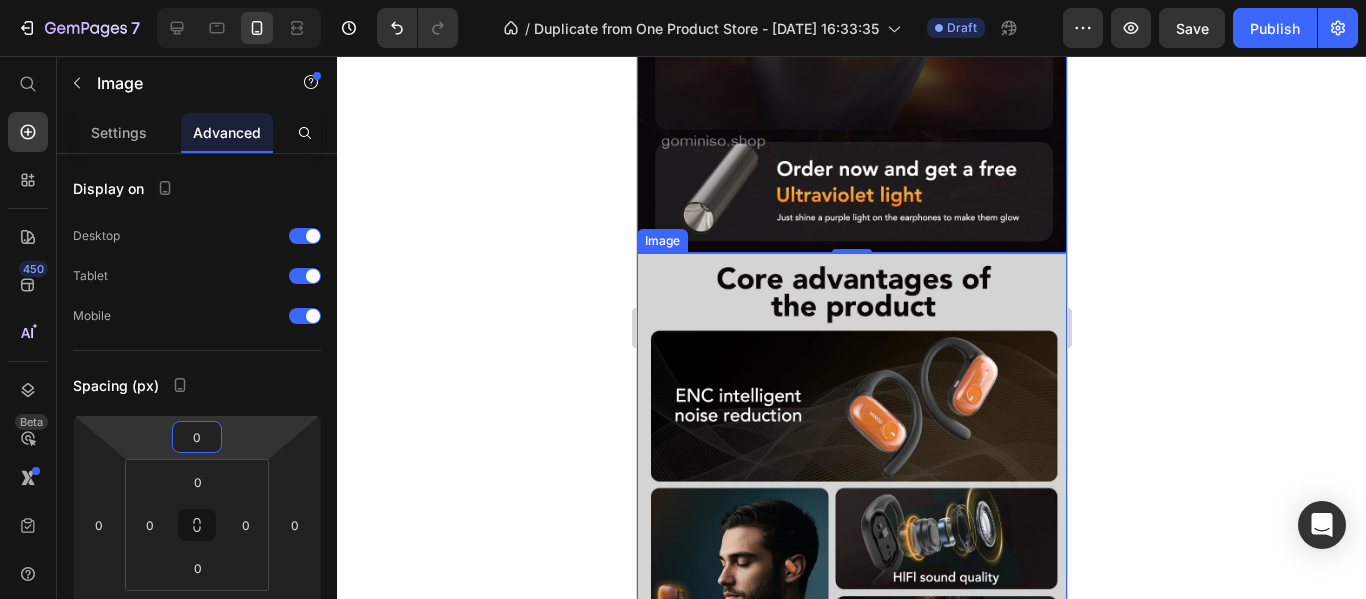 click at bounding box center (851, 617) 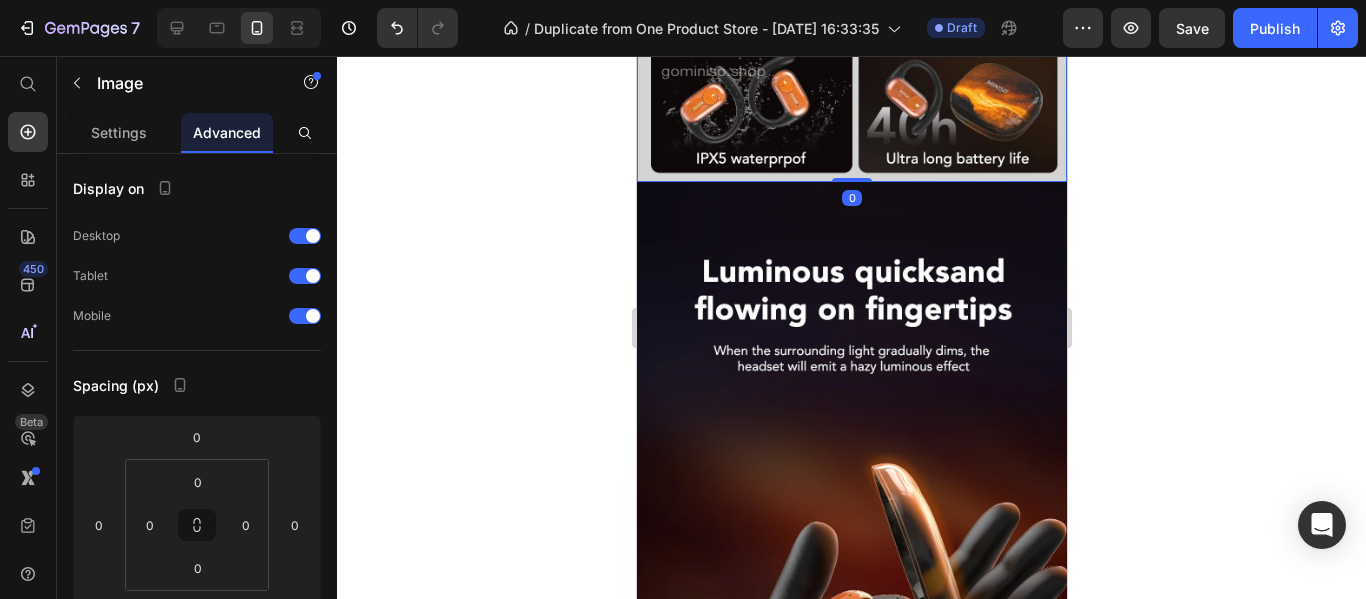 click at bounding box center (851, 575) 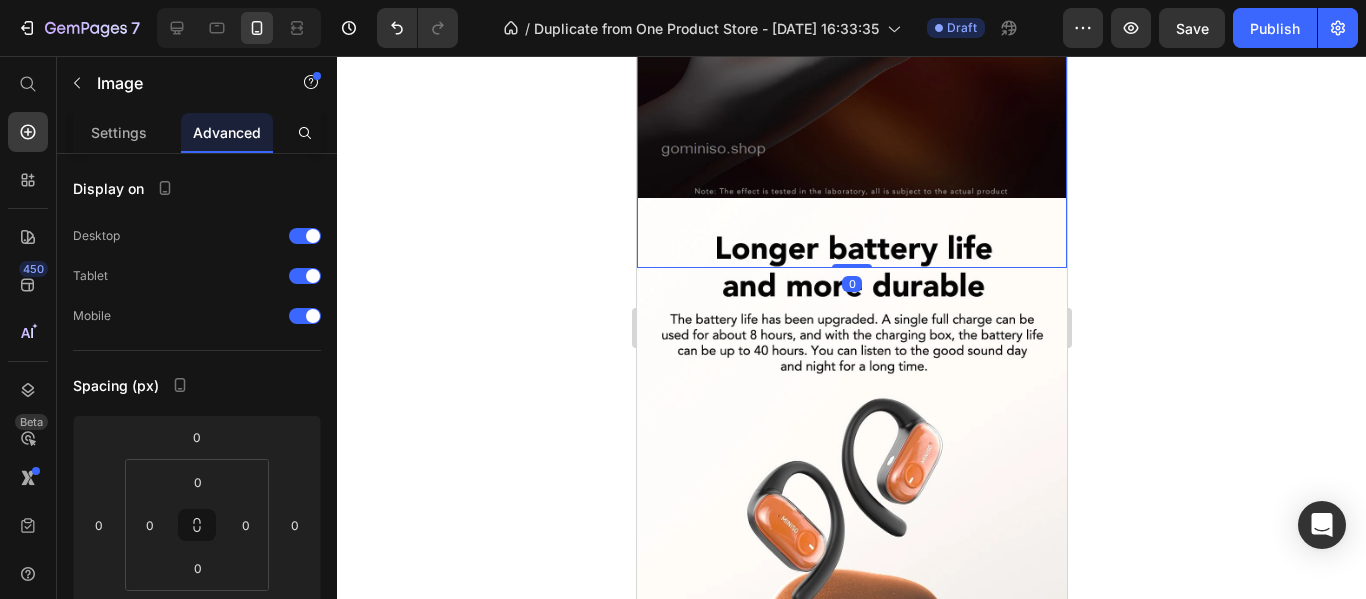 click at bounding box center (851, 578) 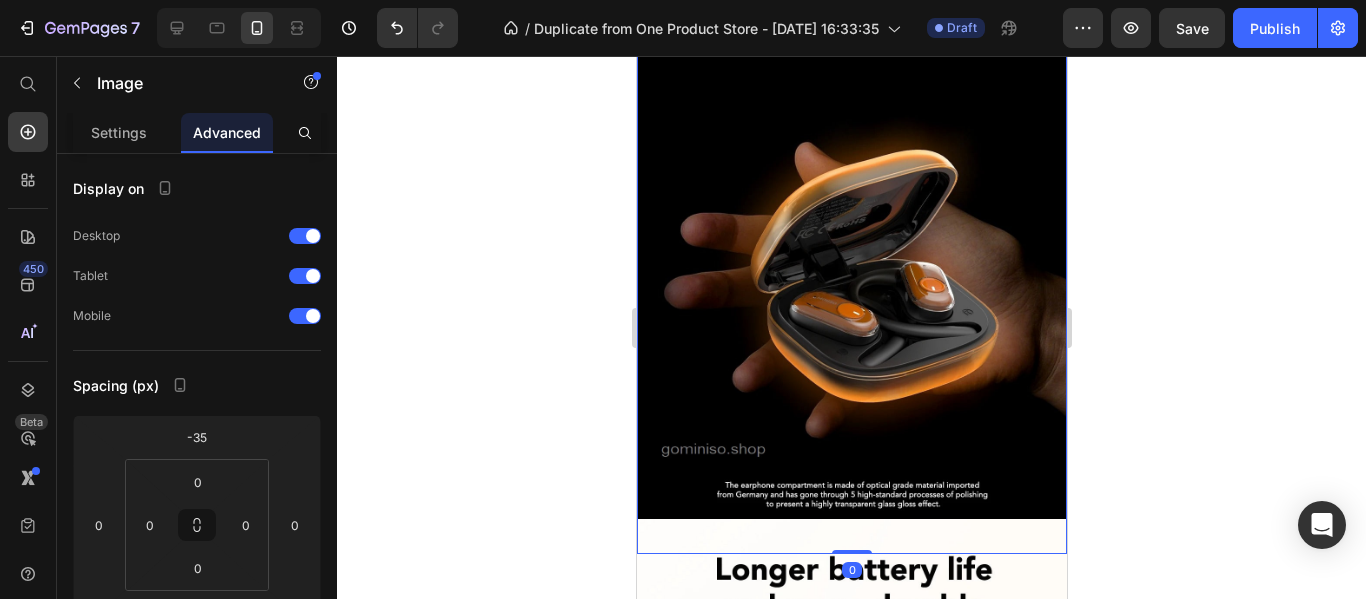 scroll, scrollTop: 4900, scrollLeft: 0, axis: vertical 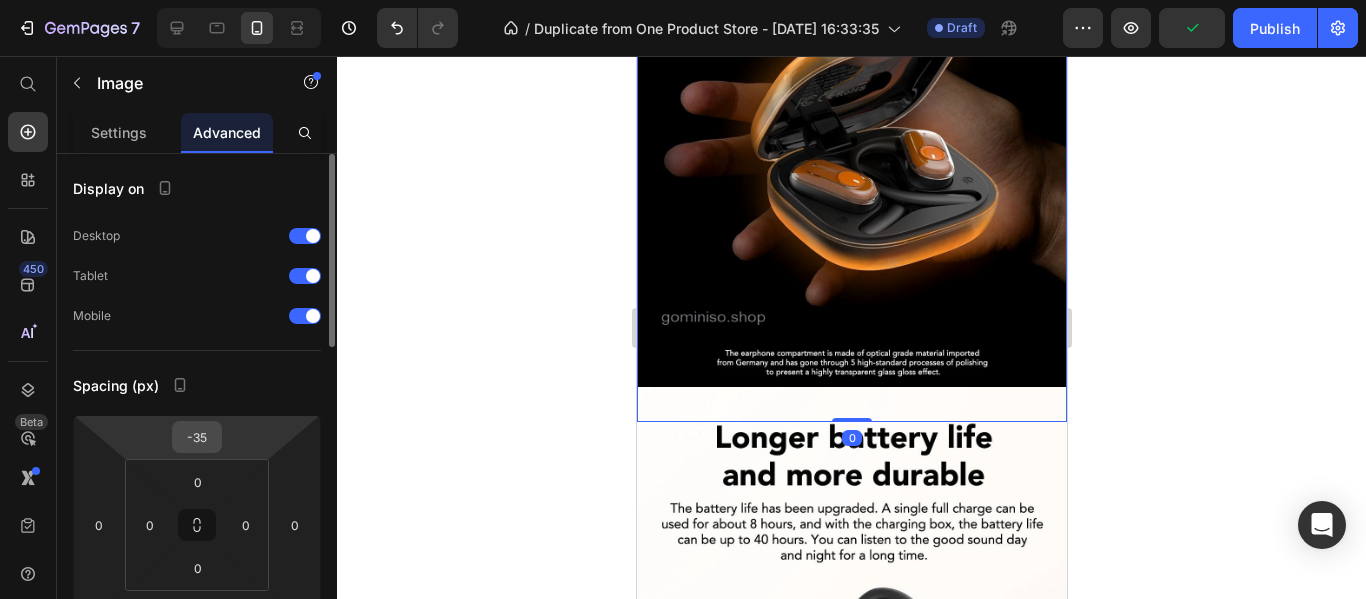 click on "-35" at bounding box center [197, 437] 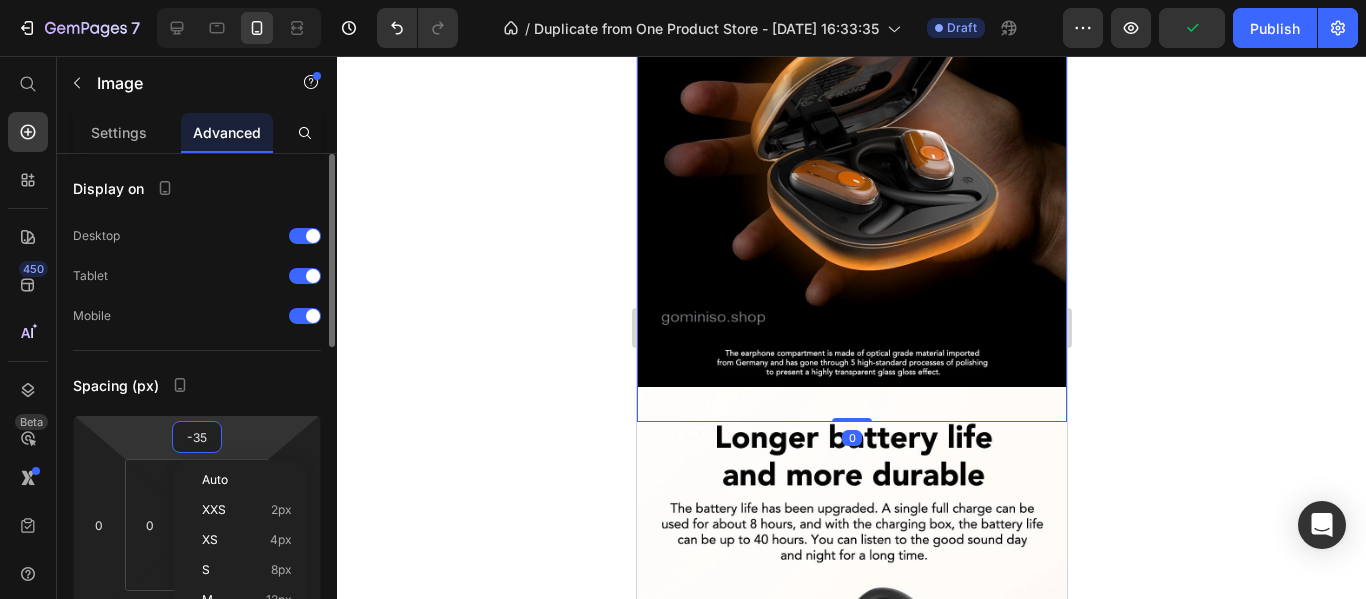 click on "-35" at bounding box center [197, 437] 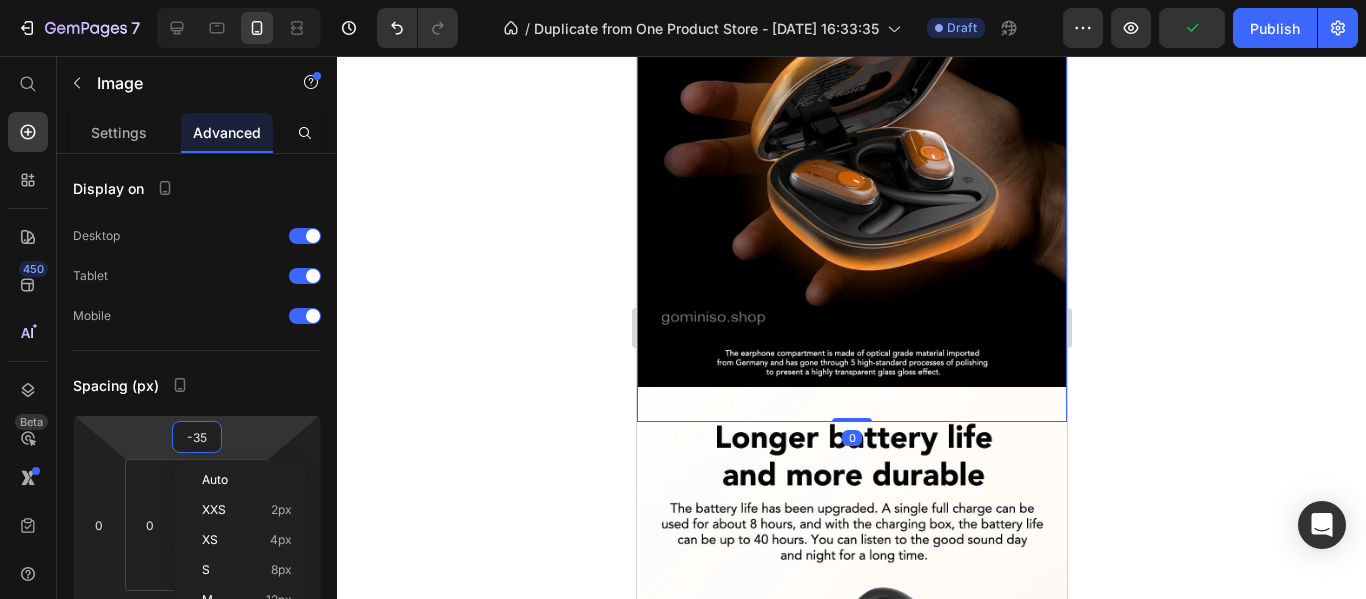 type on "0" 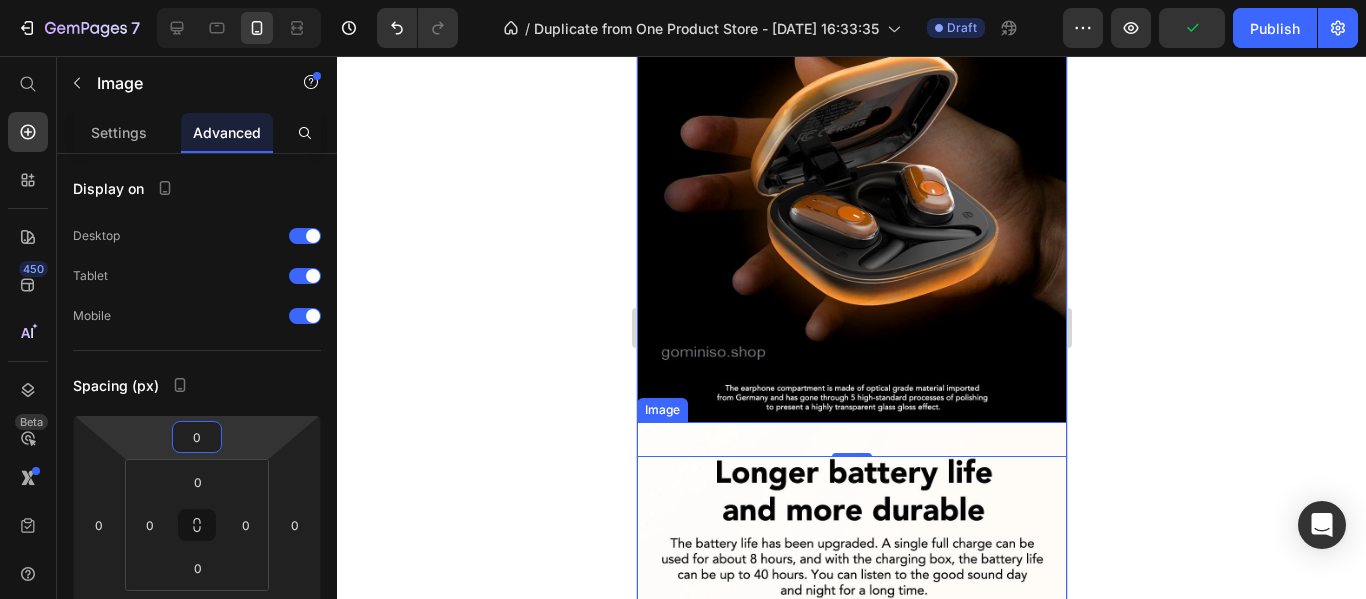 click at bounding box center [851, 787] 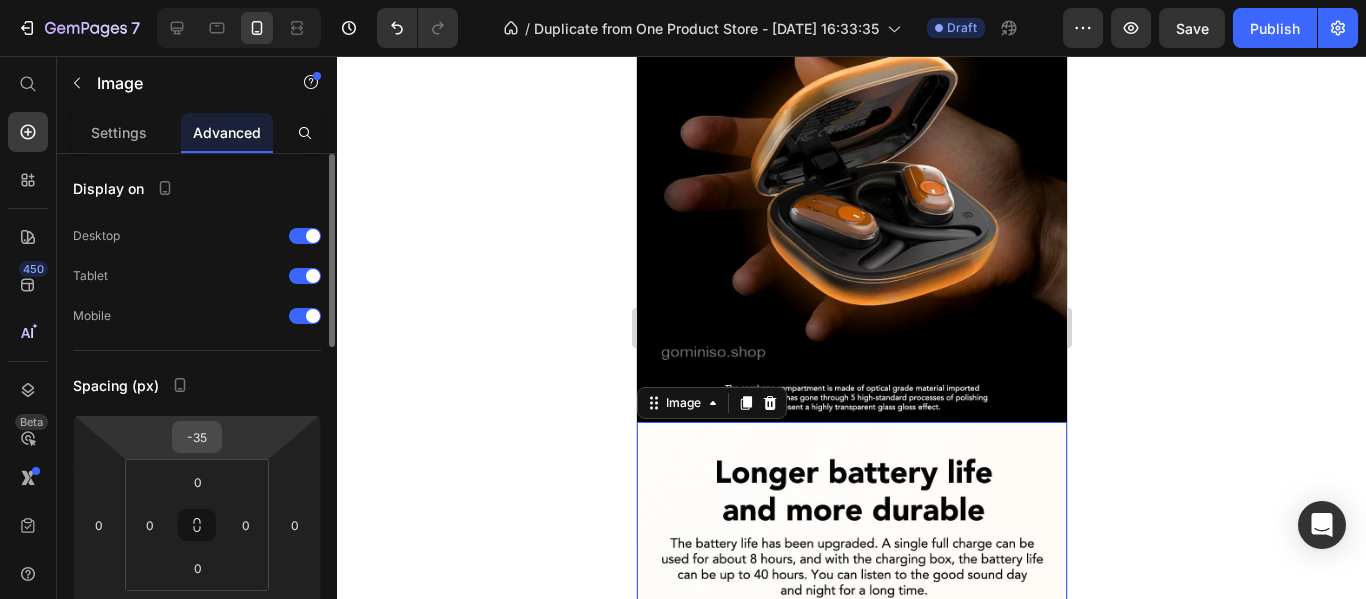 click on "-35" at bounding box center (197, 437) 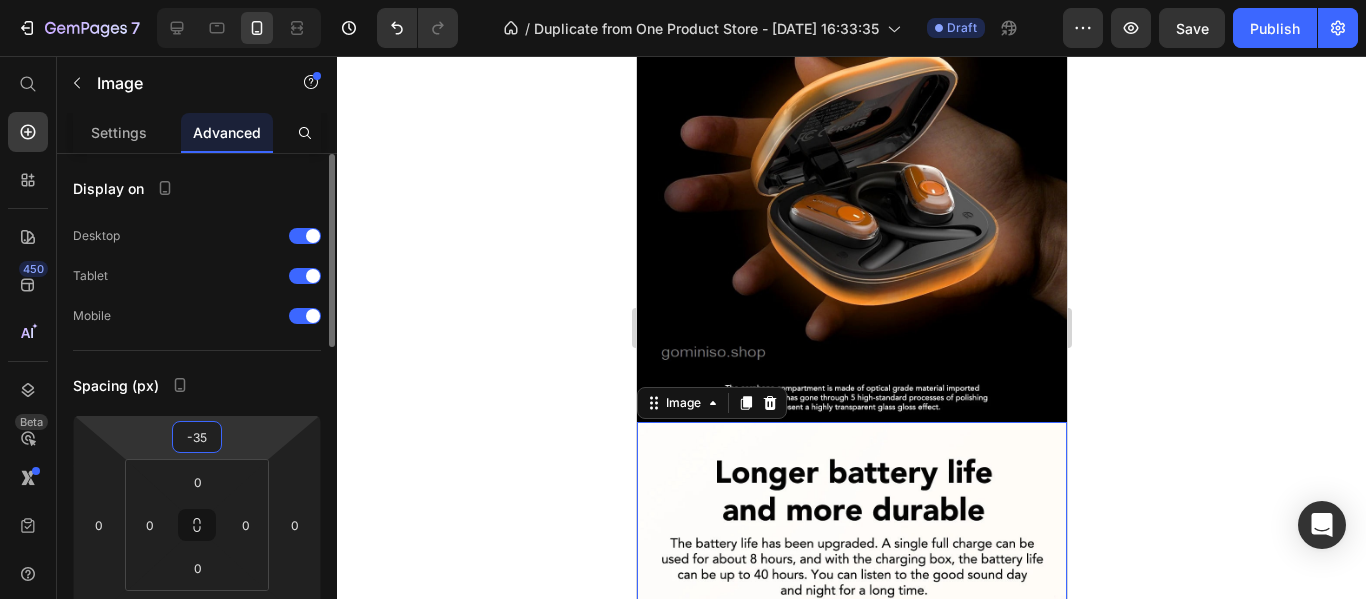 click on "-35" at bounding box center (197, 437) 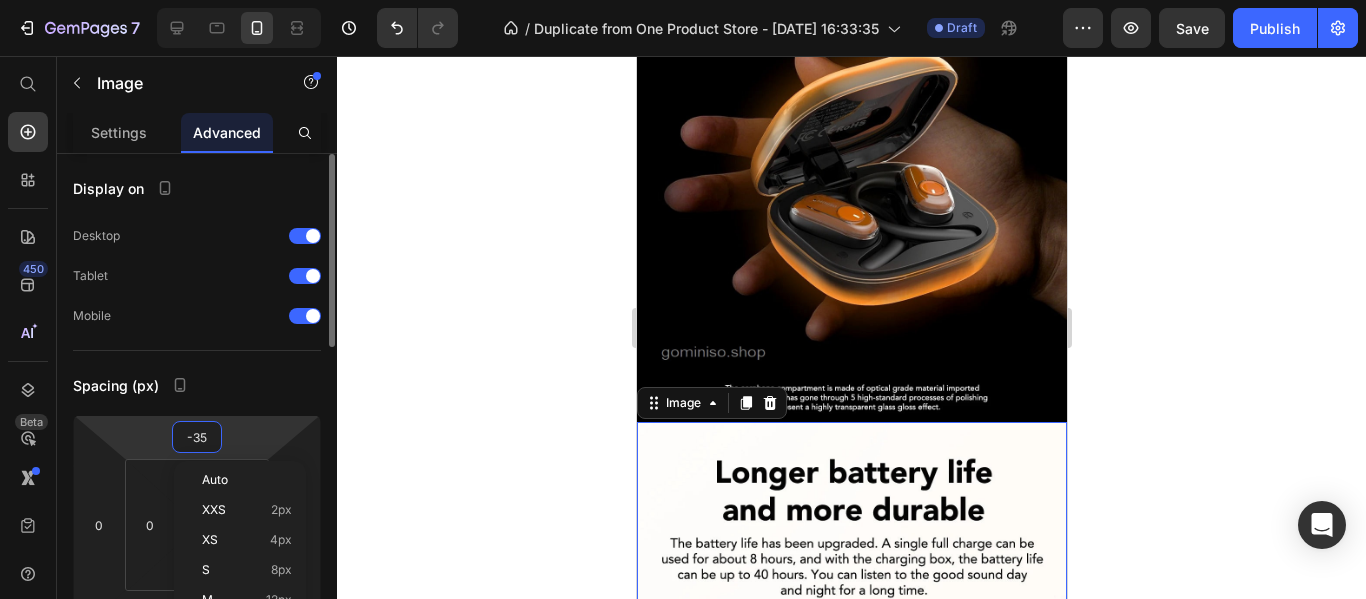 type on "0" 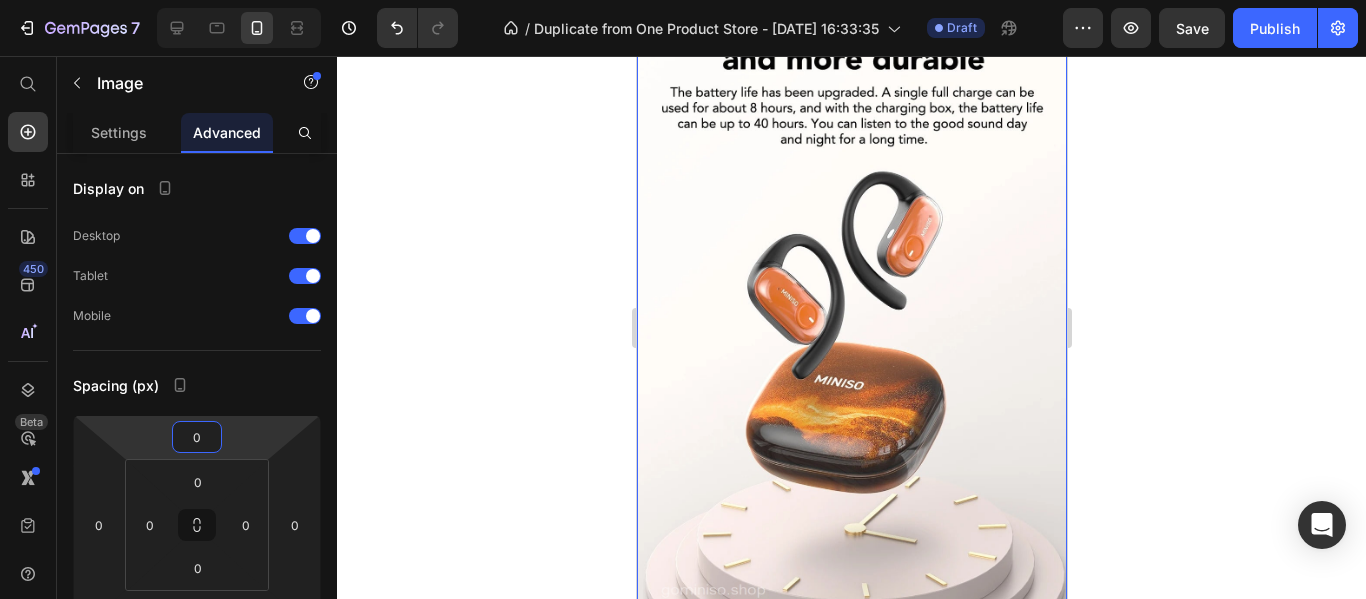 scroll, scrollTop: 5500, scrollLeft: 0, axis: vertical 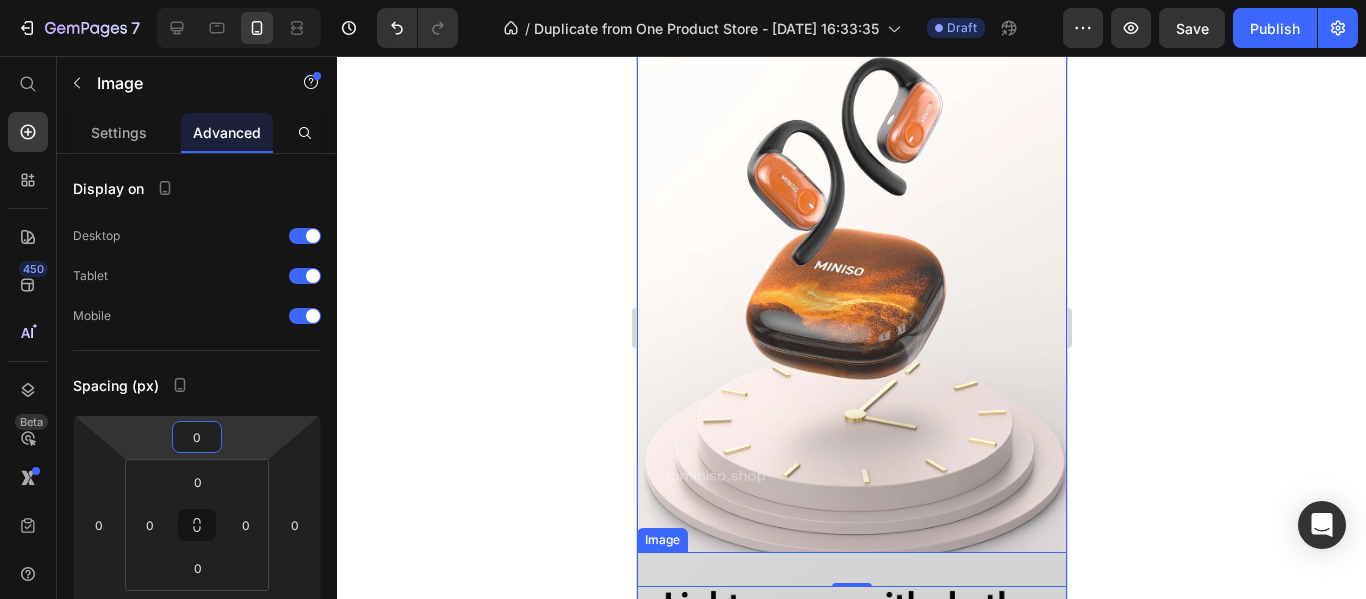 click at bounding box center (851, 898) 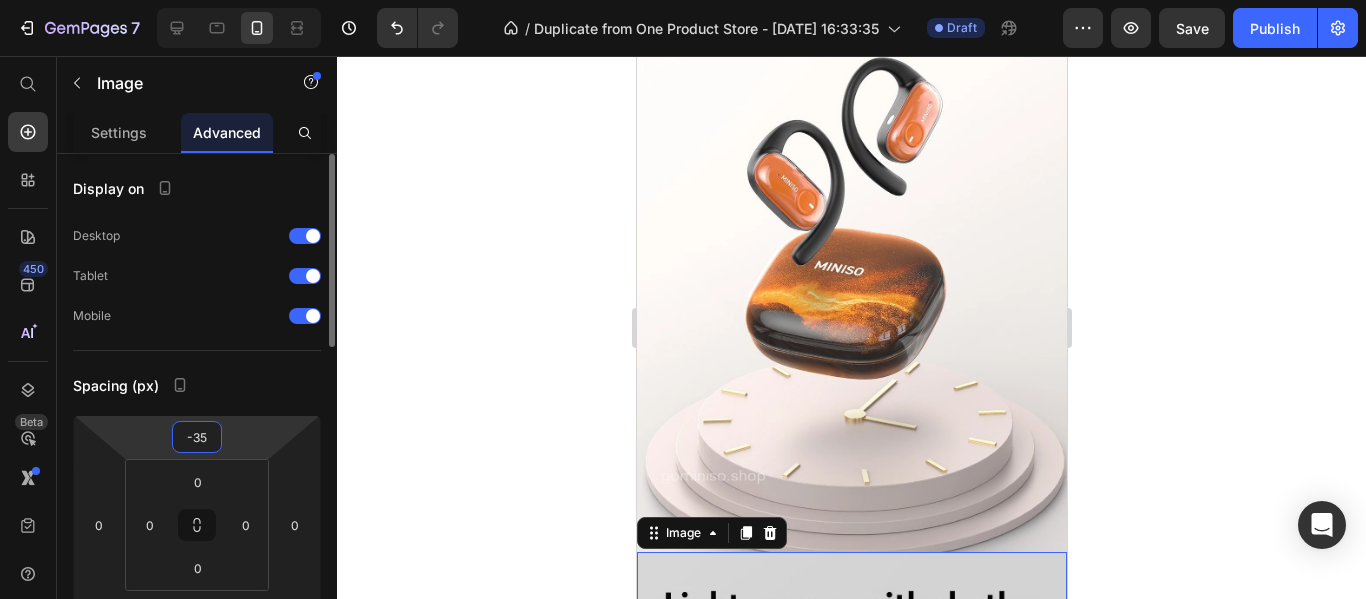 click on "-35" at bounding box center (197, 437) 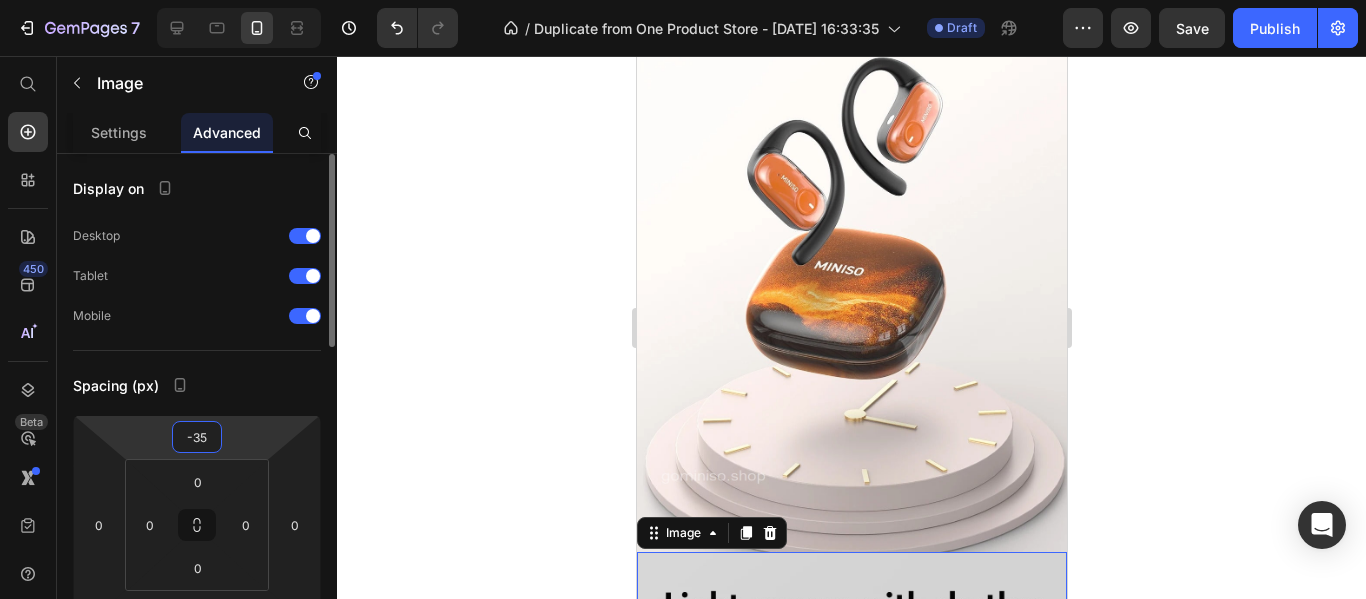 click on "-35" at bounding box center [197, 437] 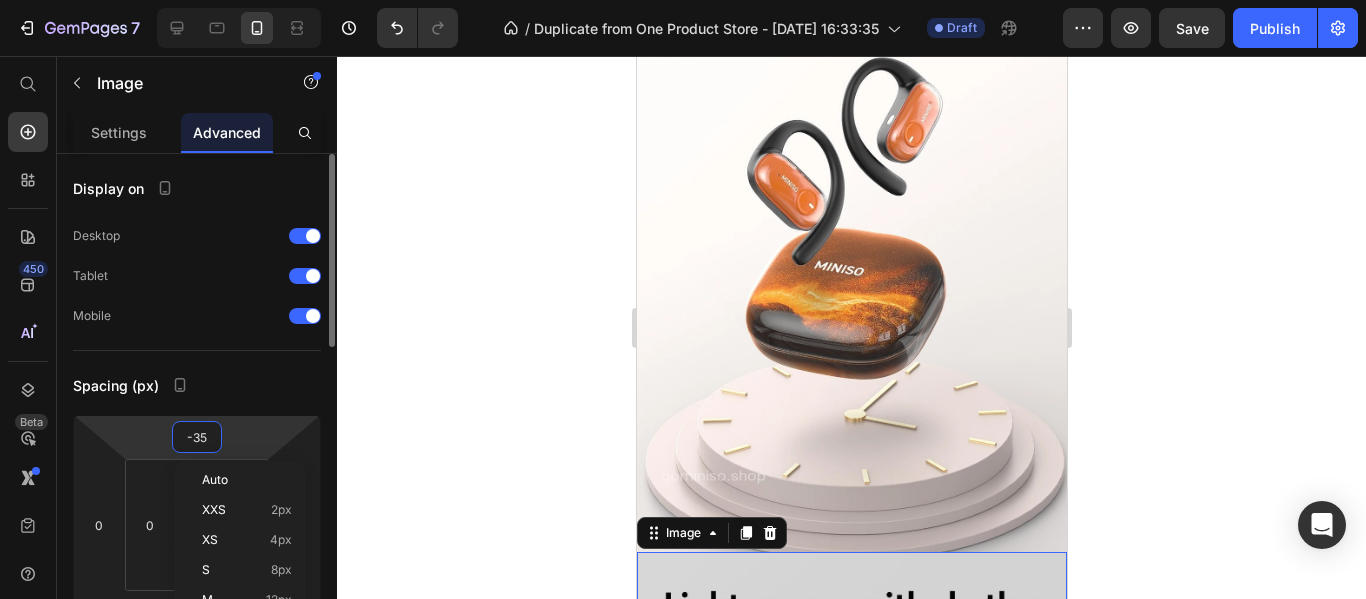 type on "0" 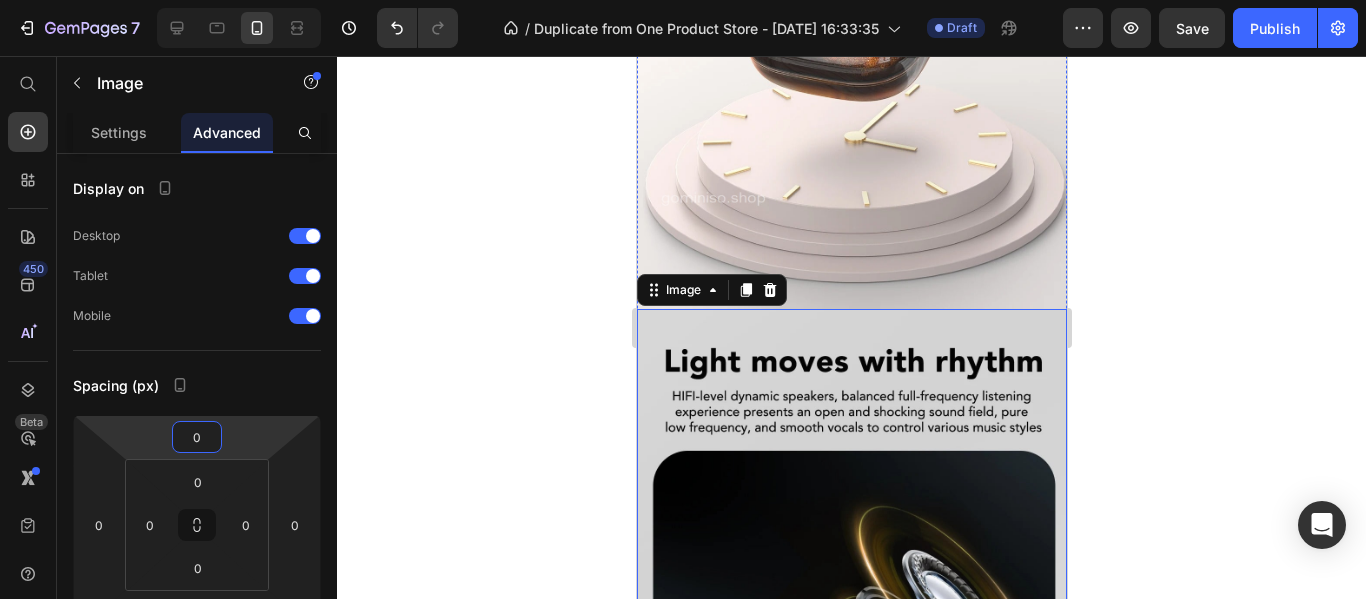 scroll, scrollTop: 6200, scrollLeft: 0, axis: vertical 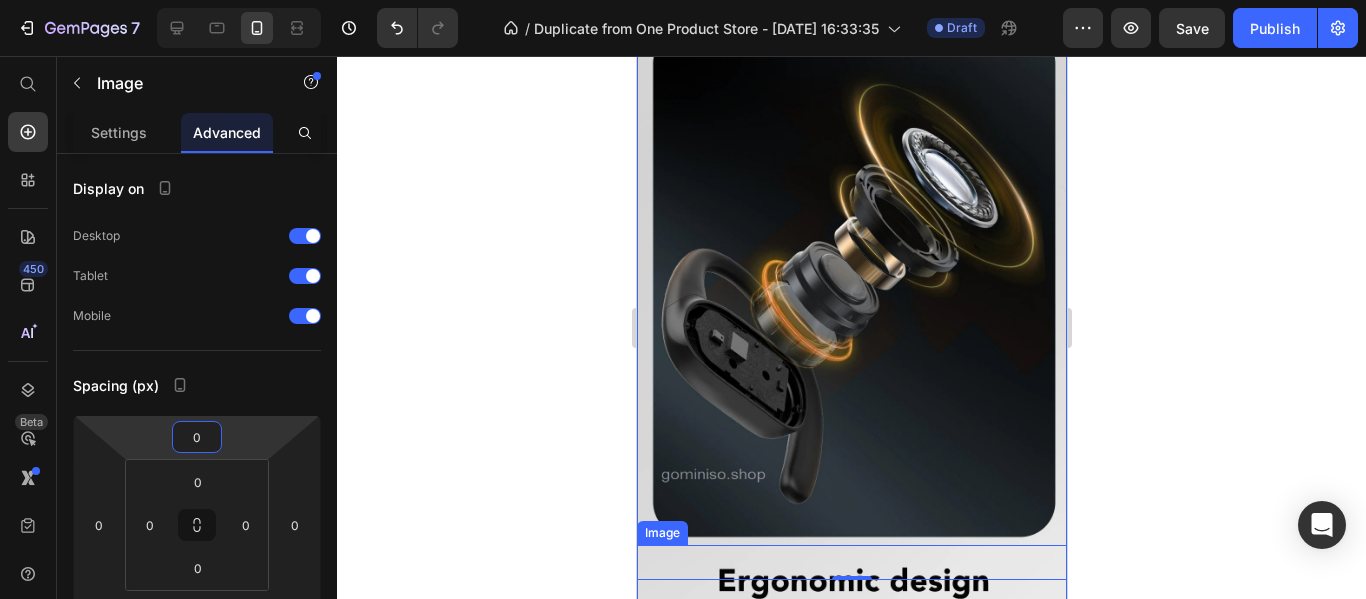 click at bounding box center (851, 871) 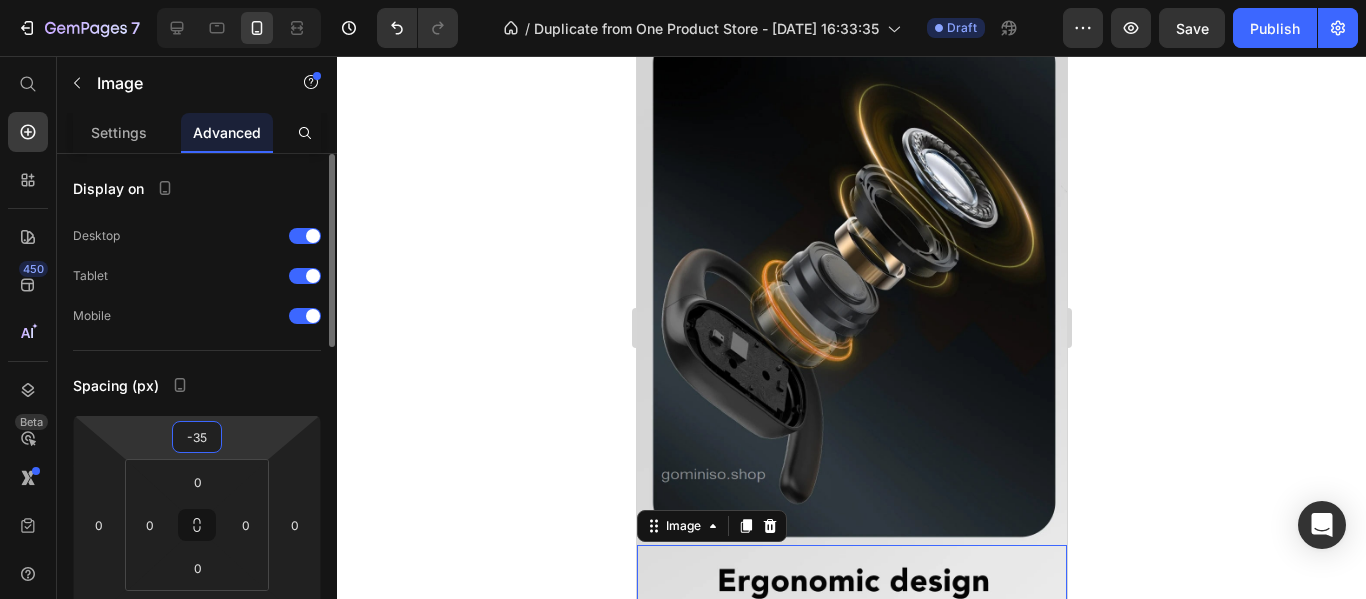 click on "-35" at bounding box center [197, 437] 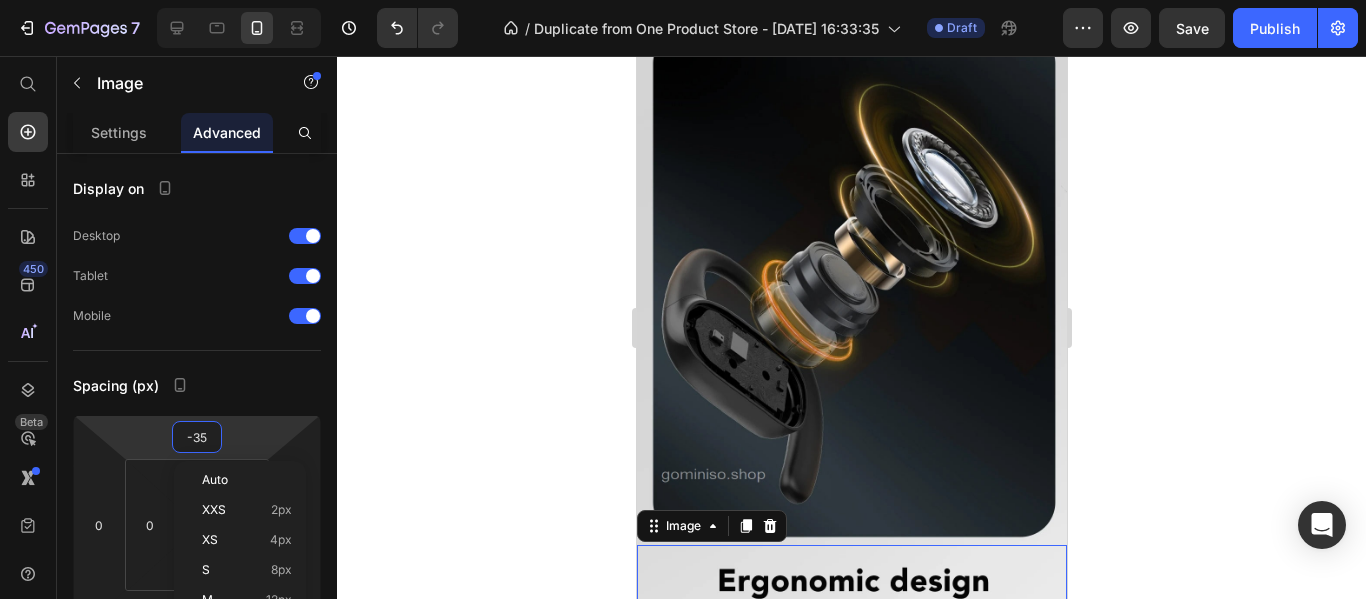 type on "0" 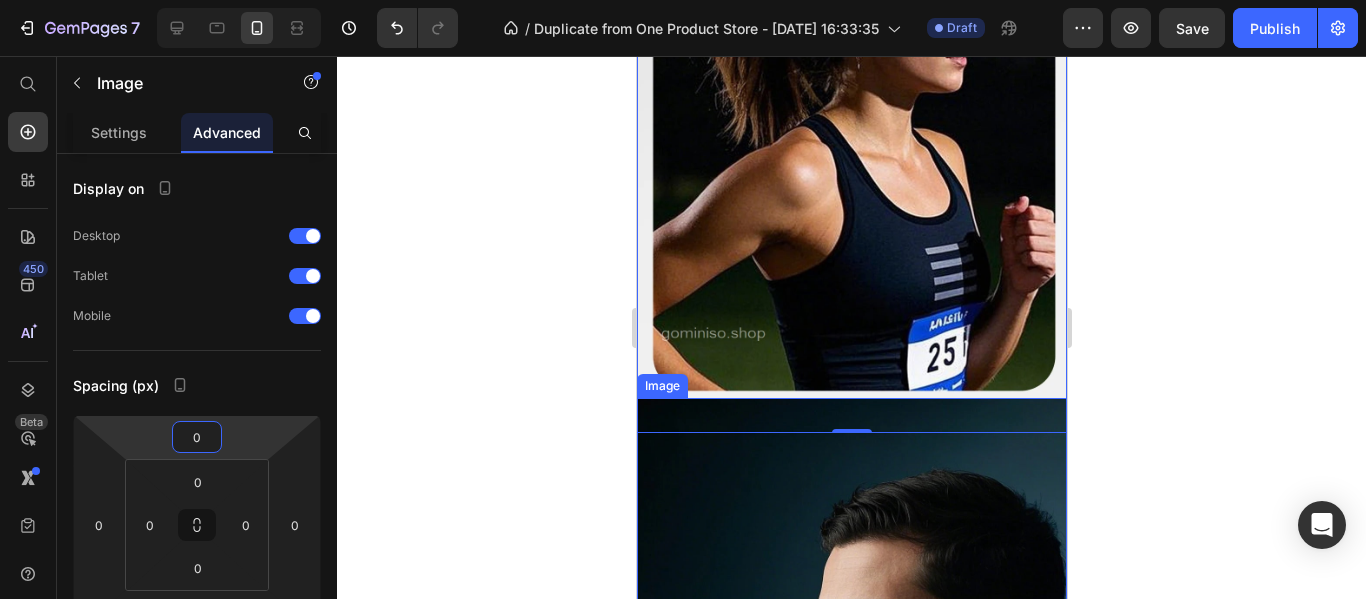 scroll, scrollTop: 7000, scrollLeft: 0, axis: vertical 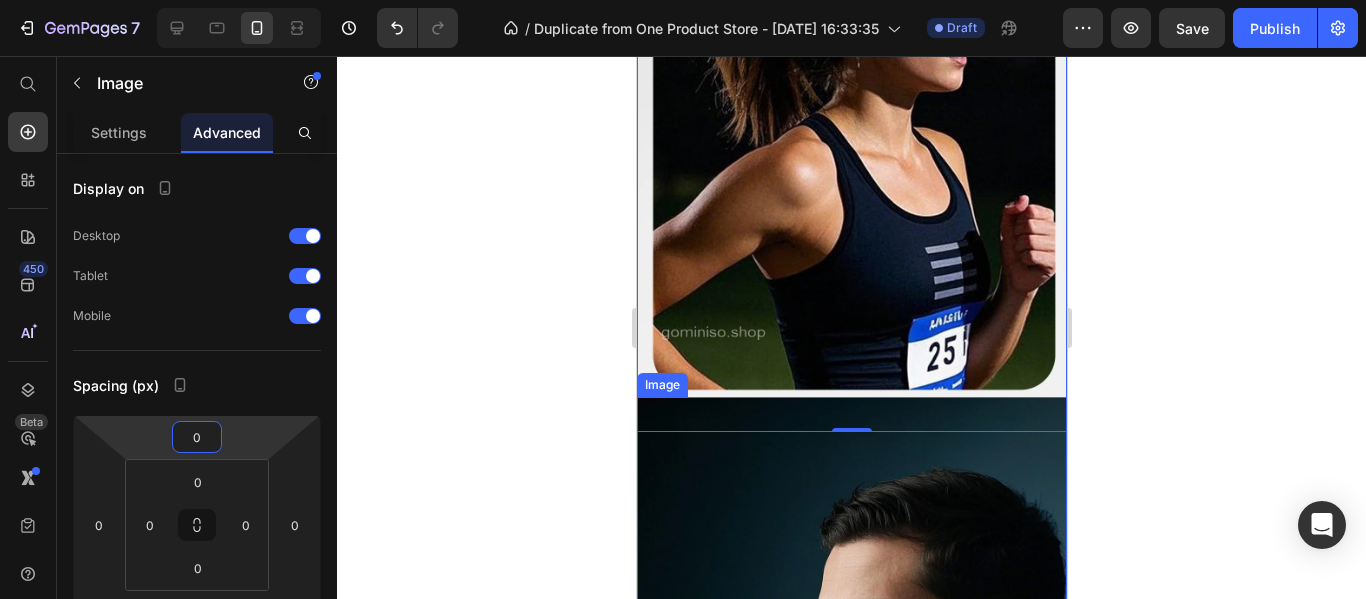 click at bounding box center [851, 751] 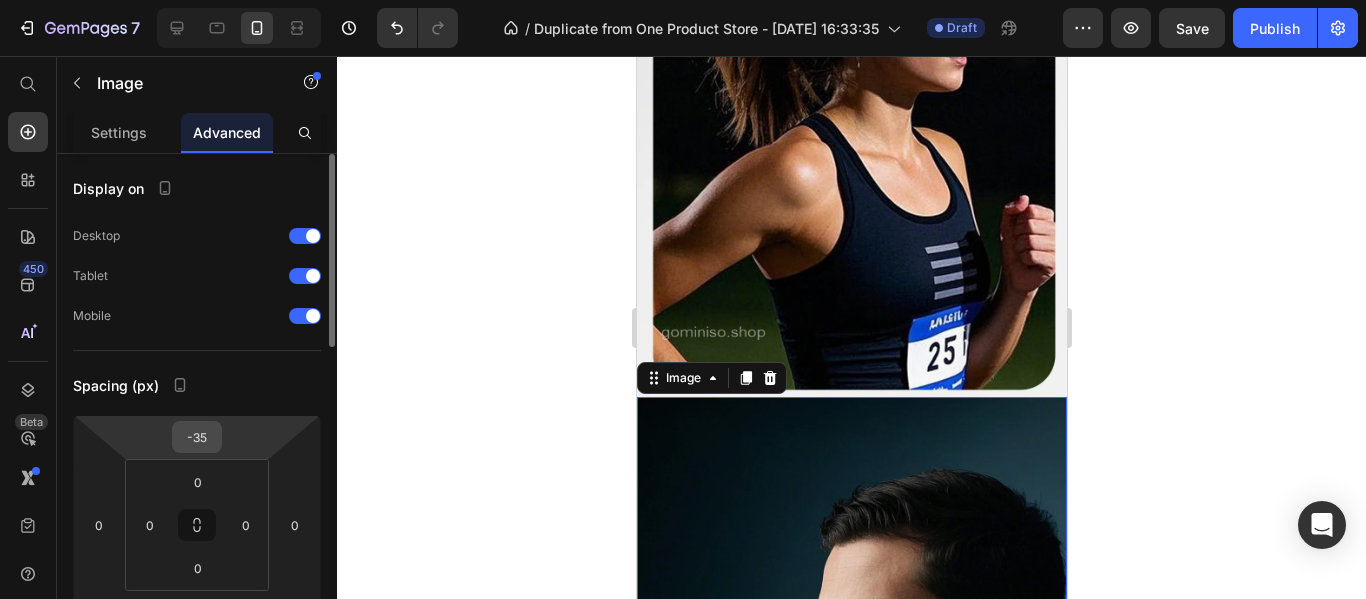 click on "-35" at bounding box center [197, 437] 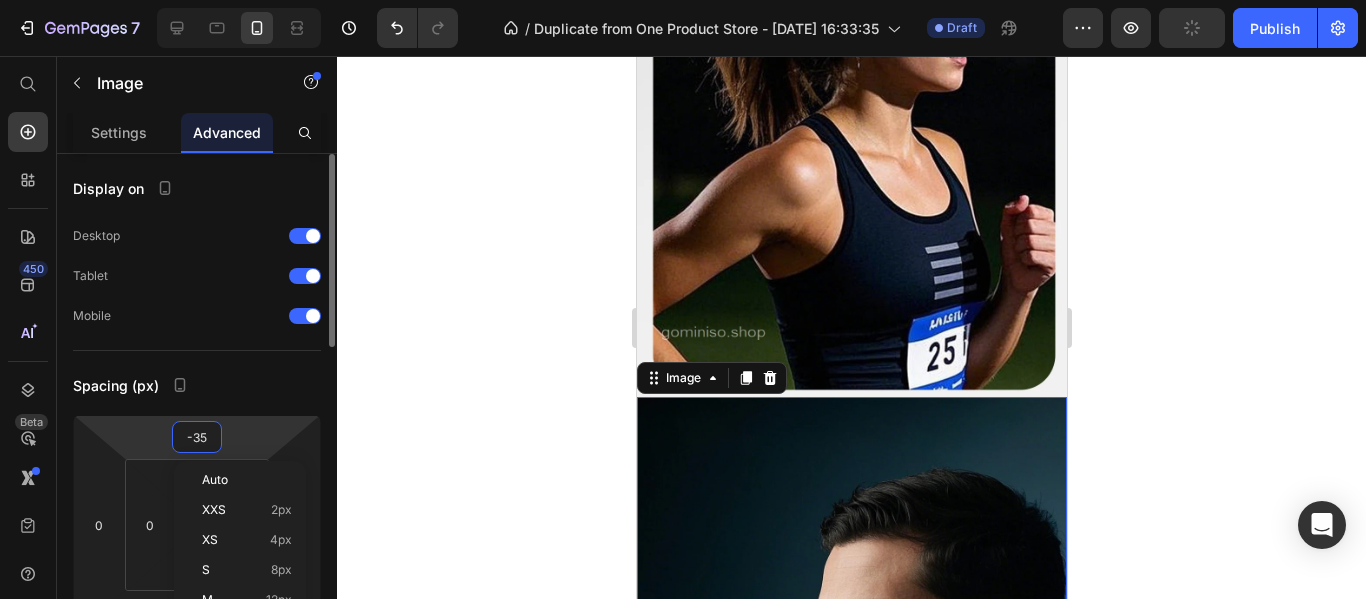 click on "-35" at bounding box center [197, 437] 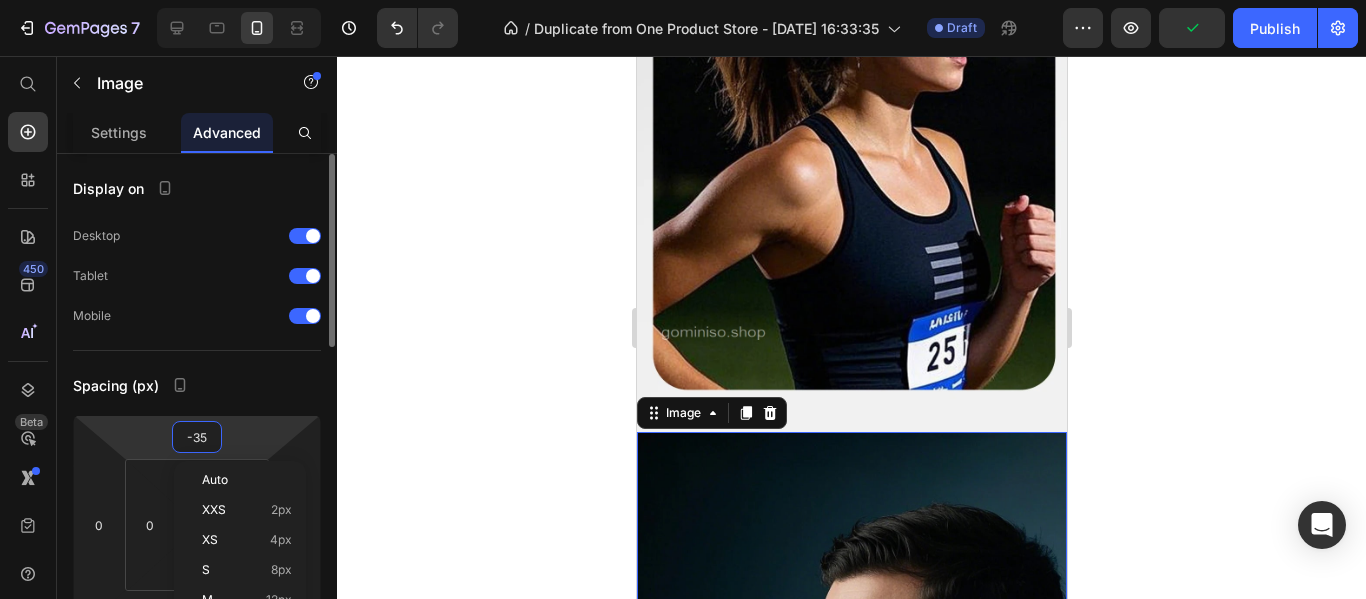 type on "0" 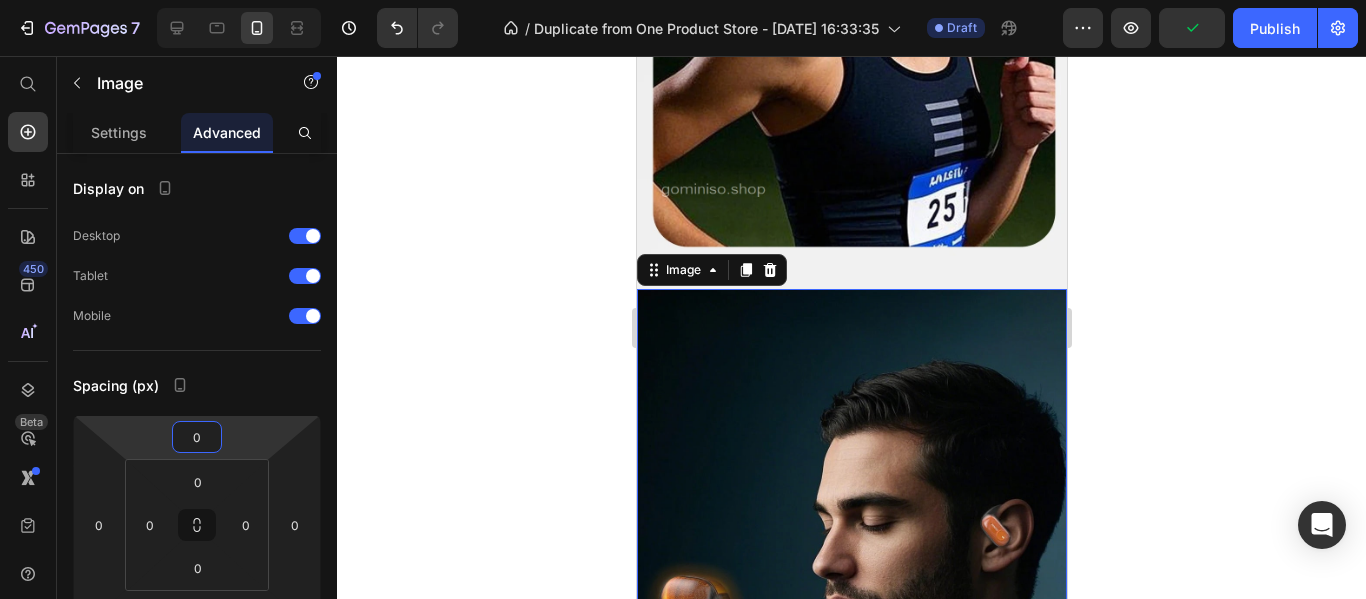 scroll, scrollTop: 7600, scrollLeft: 0, axis: vertical 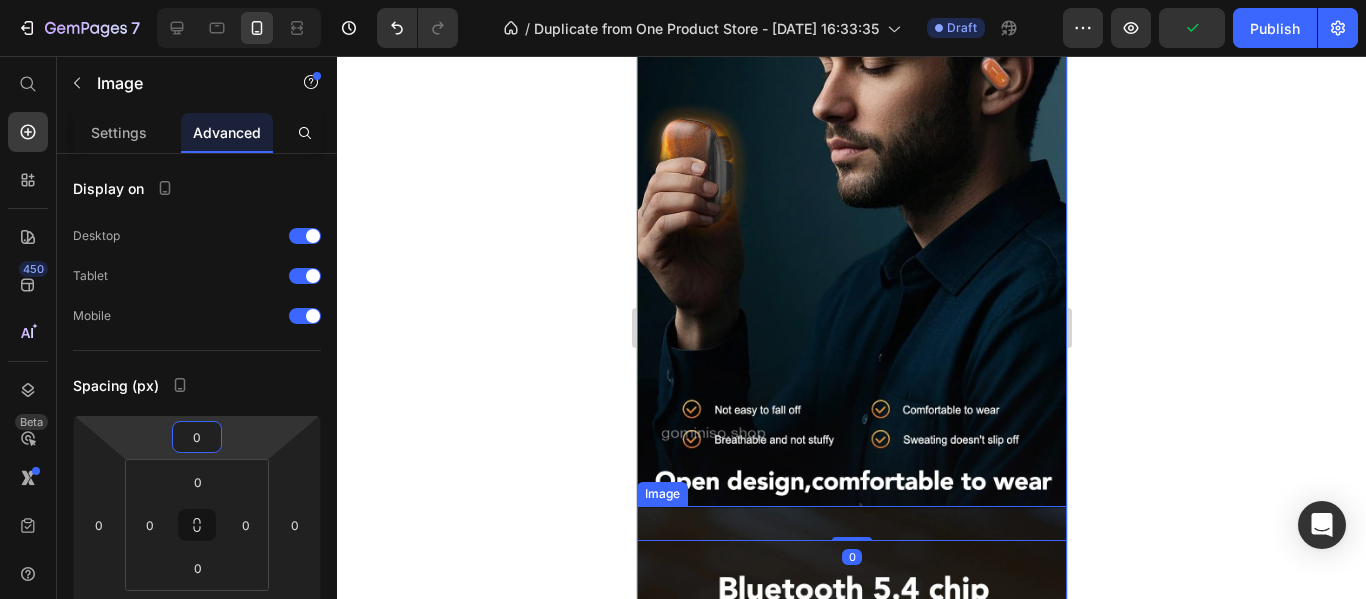 click at bounding box center (851, 882) 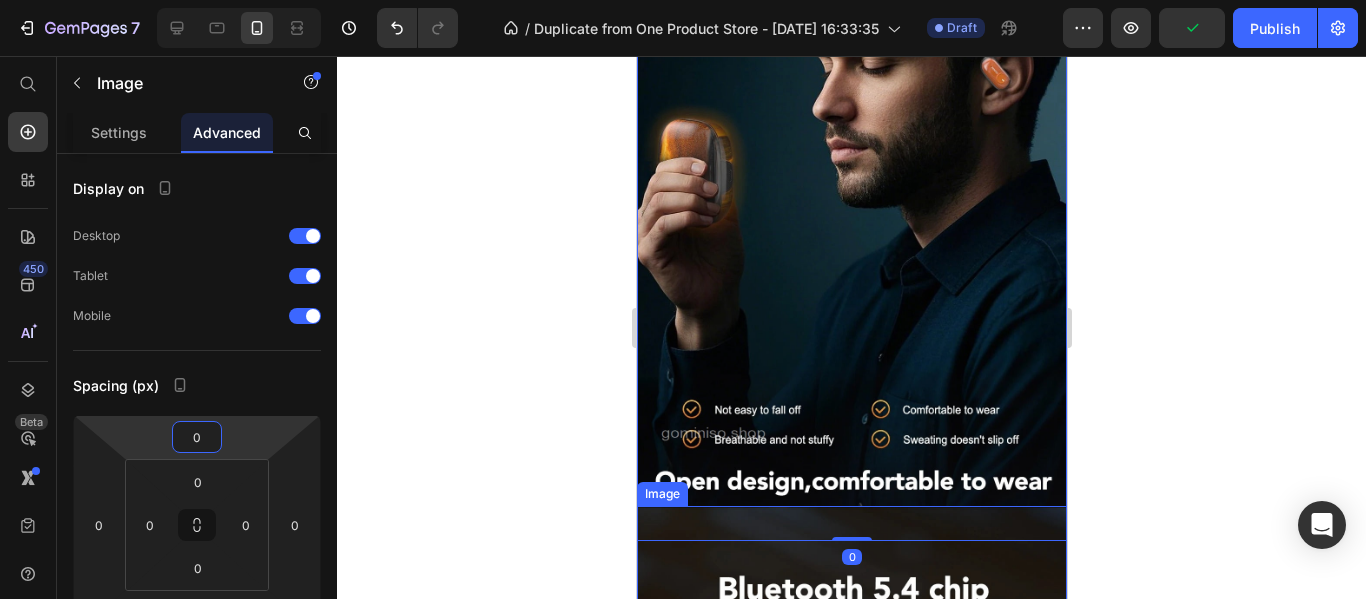 click at bounding box center (851, 882) 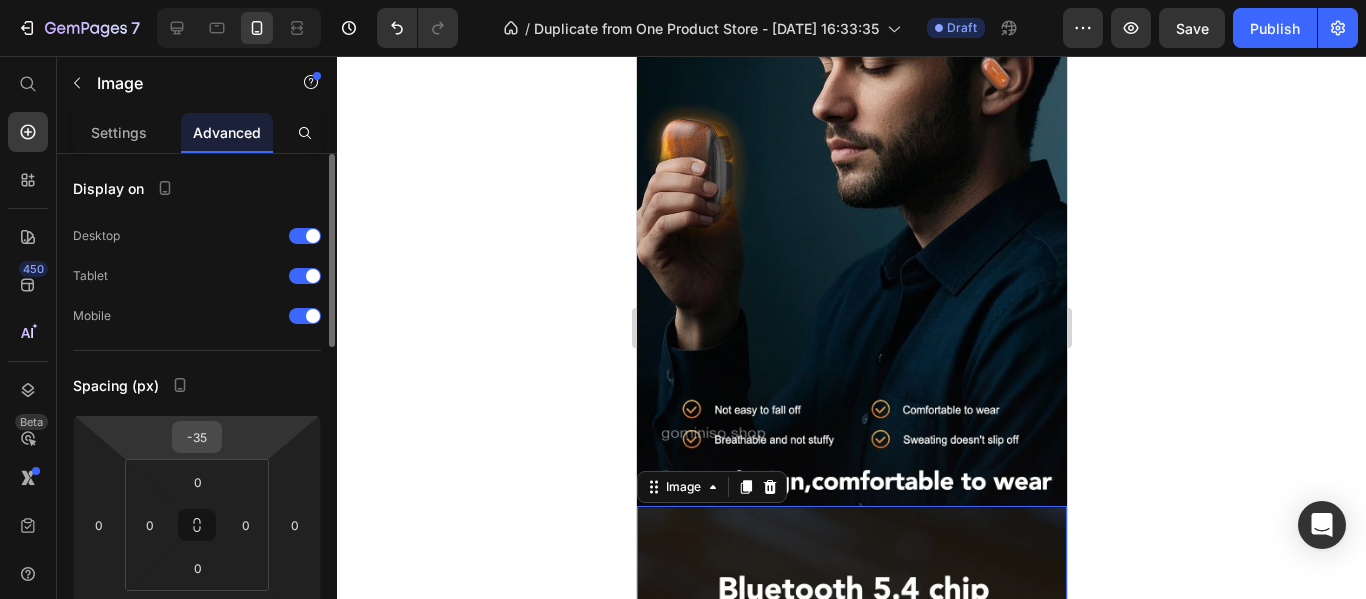 click on "-35" at bounding box center [197, 437] 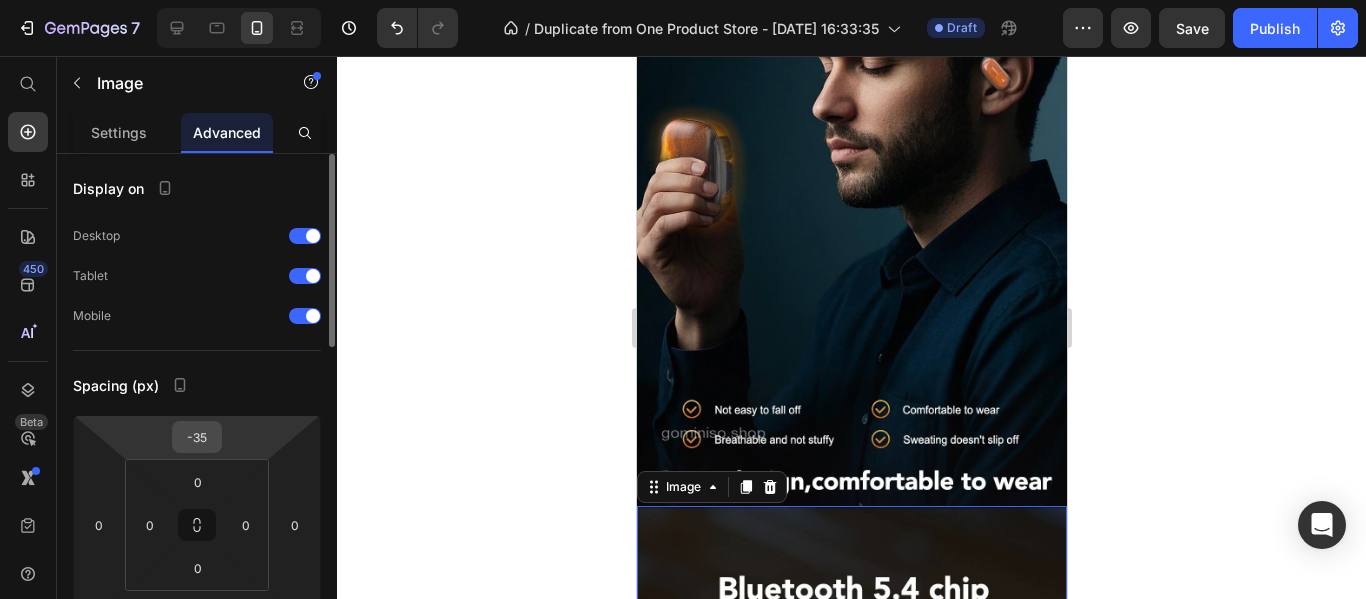 click on "-35" at bounding box center [197, 437] 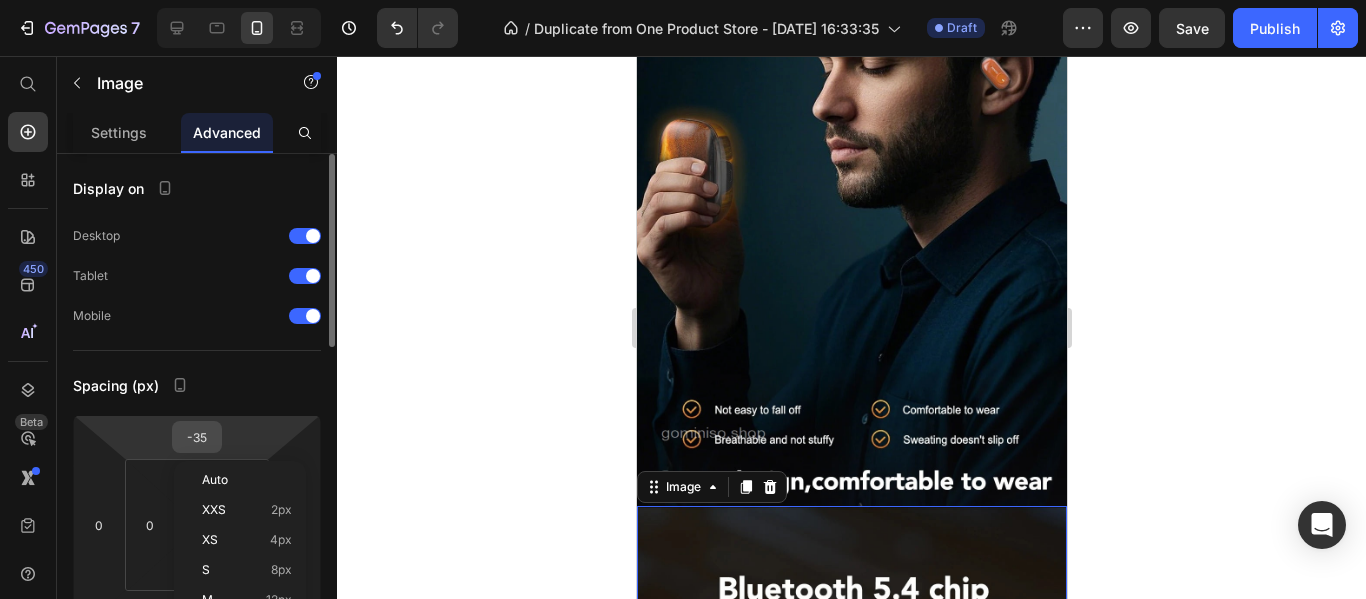 click on "-35" at bounding box center [197, 437] 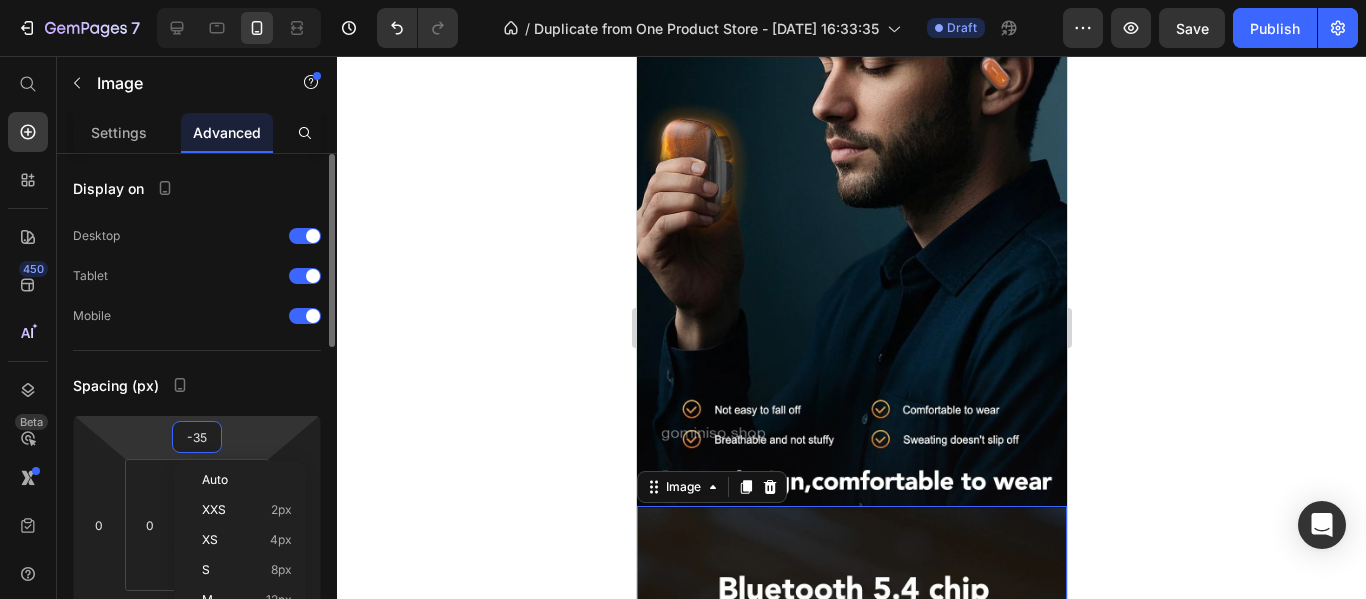 type on "0" 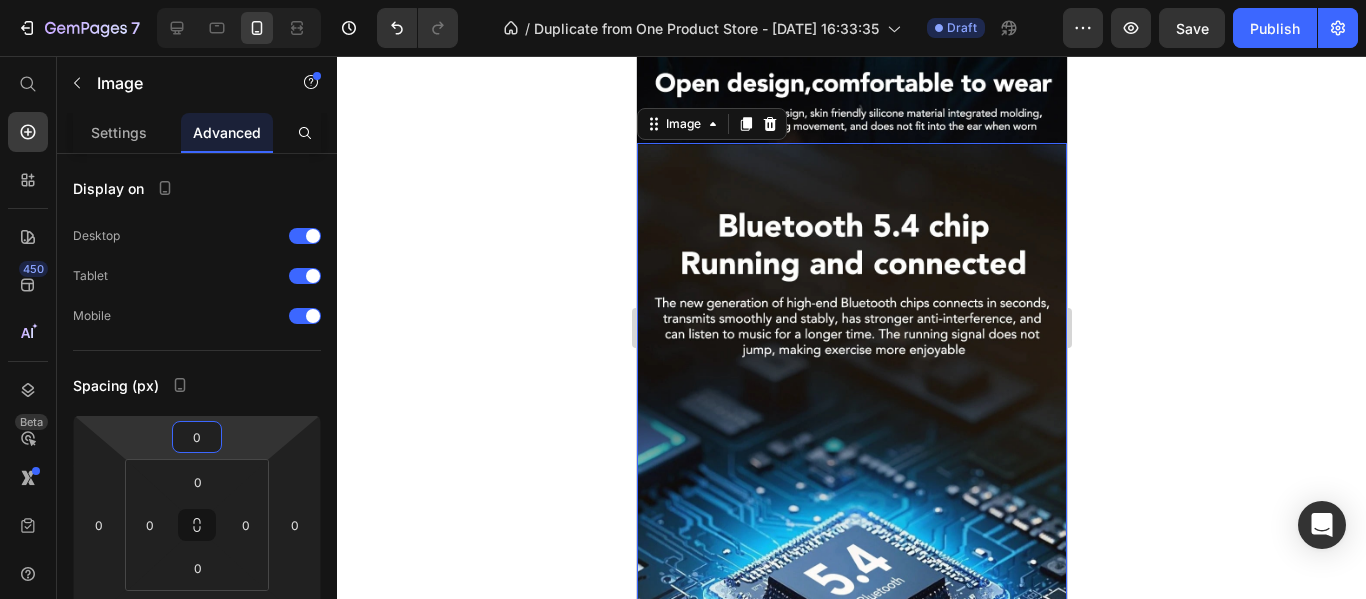 scroll, scrollTop: 8300, scrollLeft: 0, axis: vertical 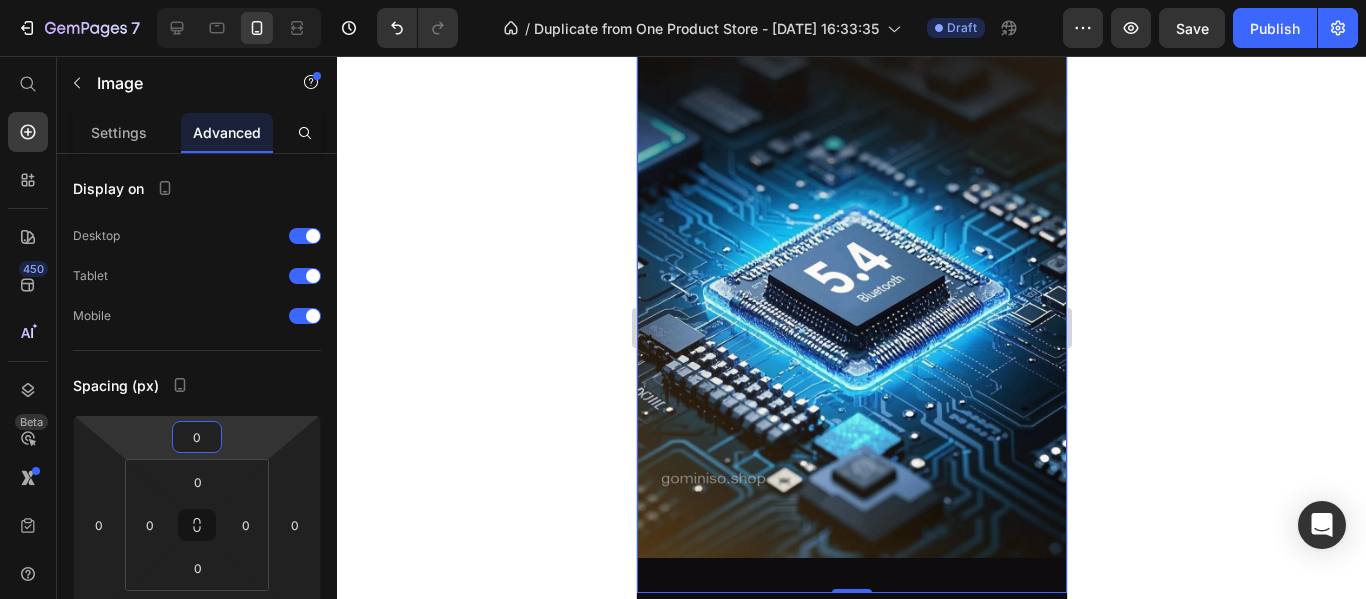 click at bounding box center (851, 900) 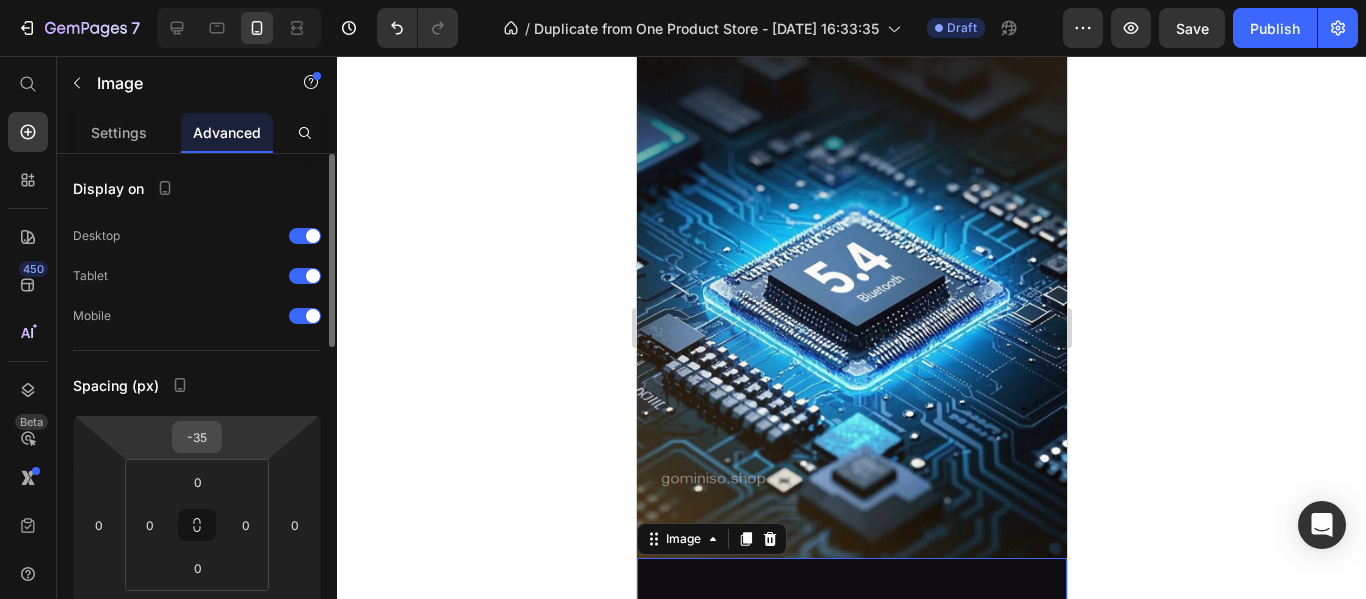 click on "-35" at bounding box center (197, 437) 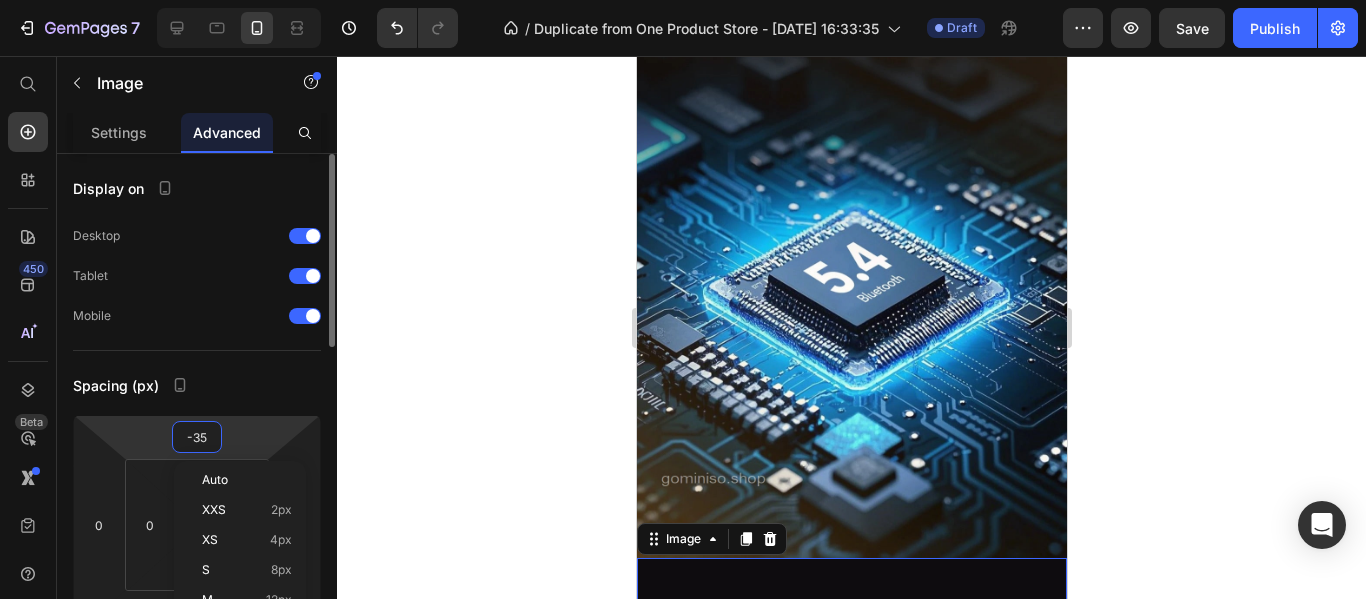 type on "0" 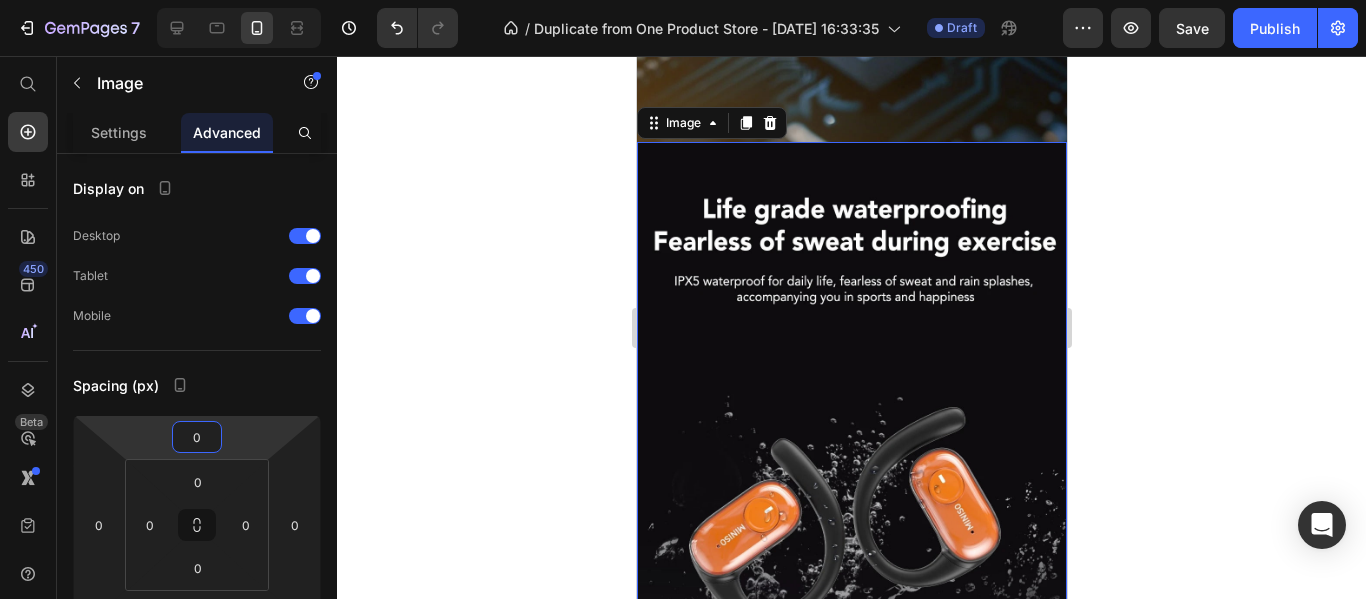 scroll, scrollTop: 8900, scrollLeft: 0, axis: vertical 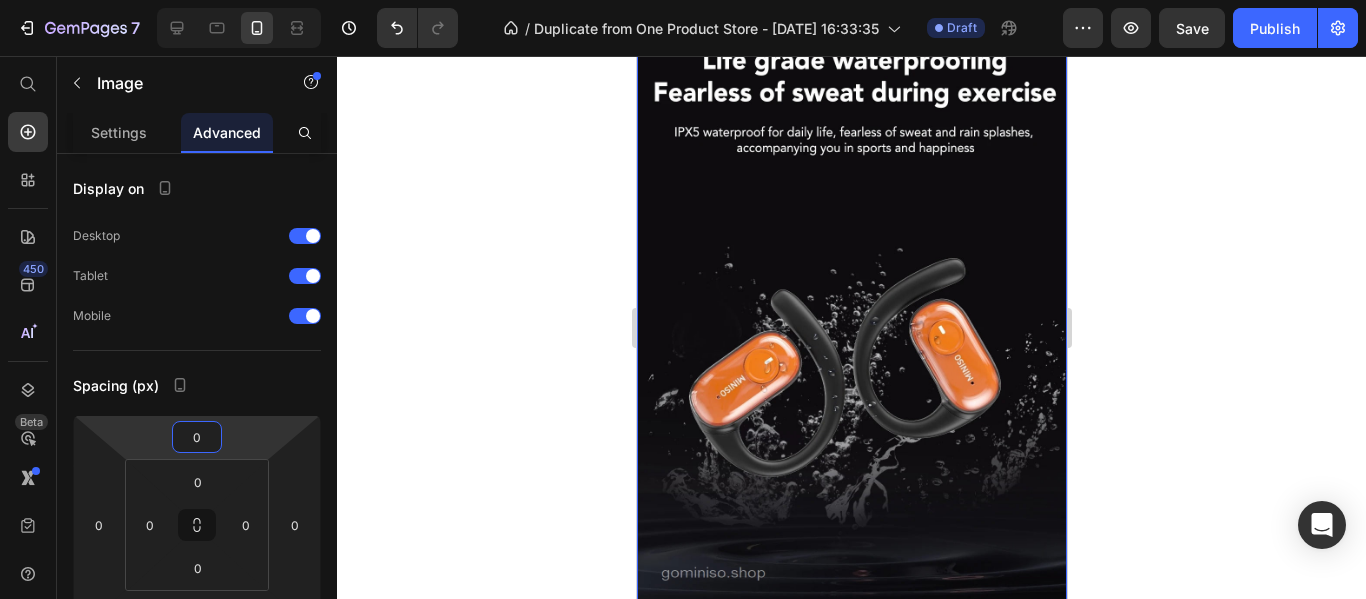 click at bounding box center (851, 904) 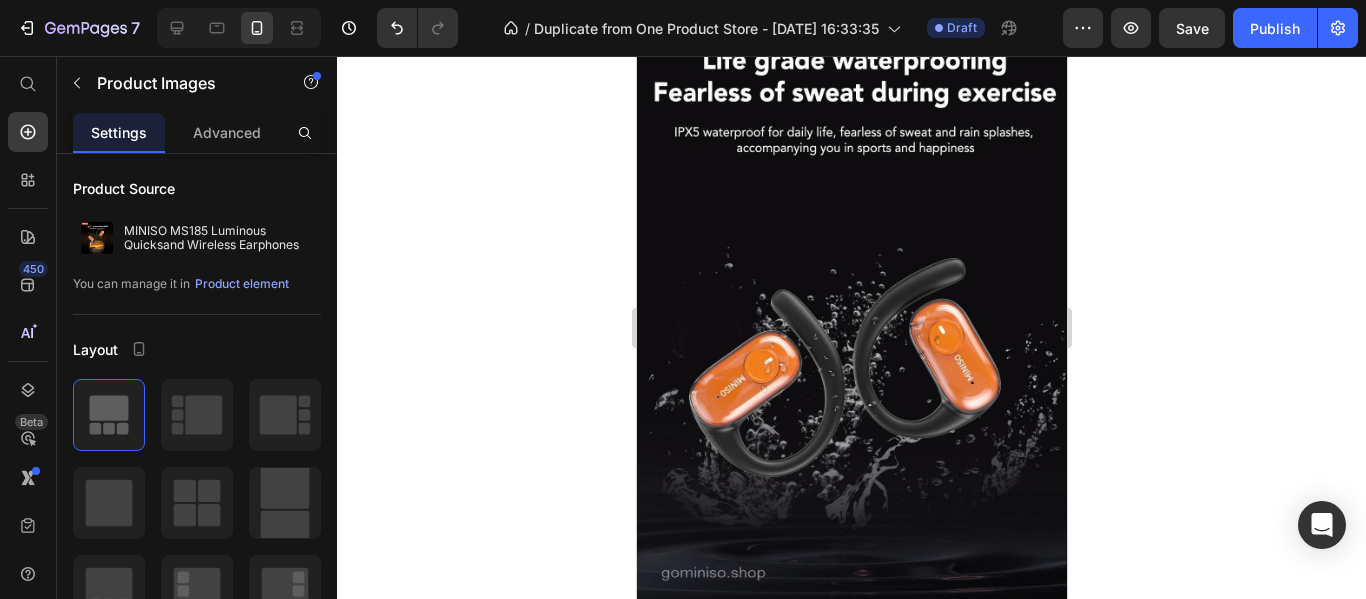 click at bounding box center [851, 904] 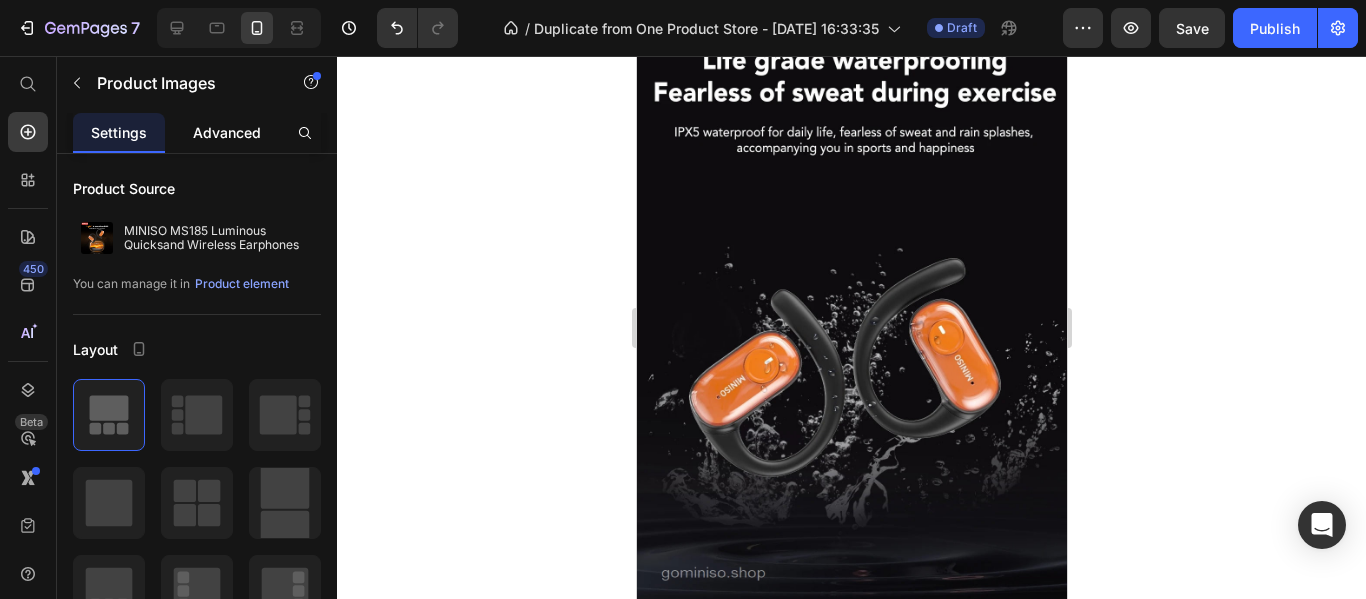 click on "Advanced" at bounding box center [227, 132] 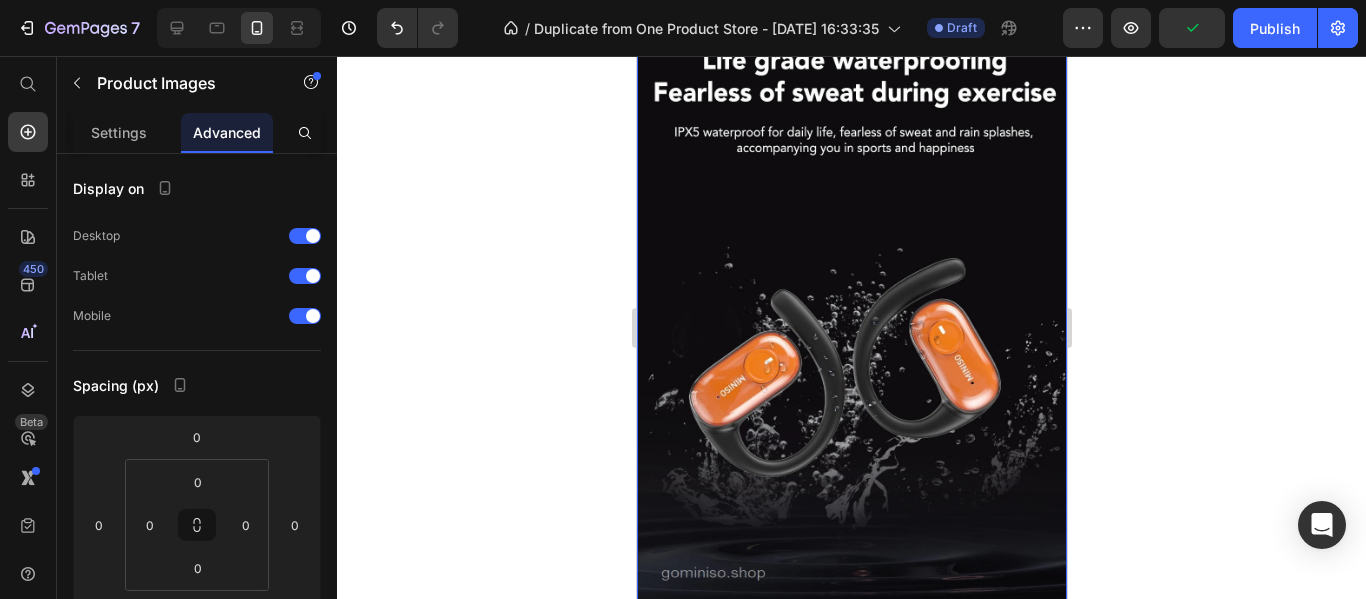 click at bounding box center [851, 335] 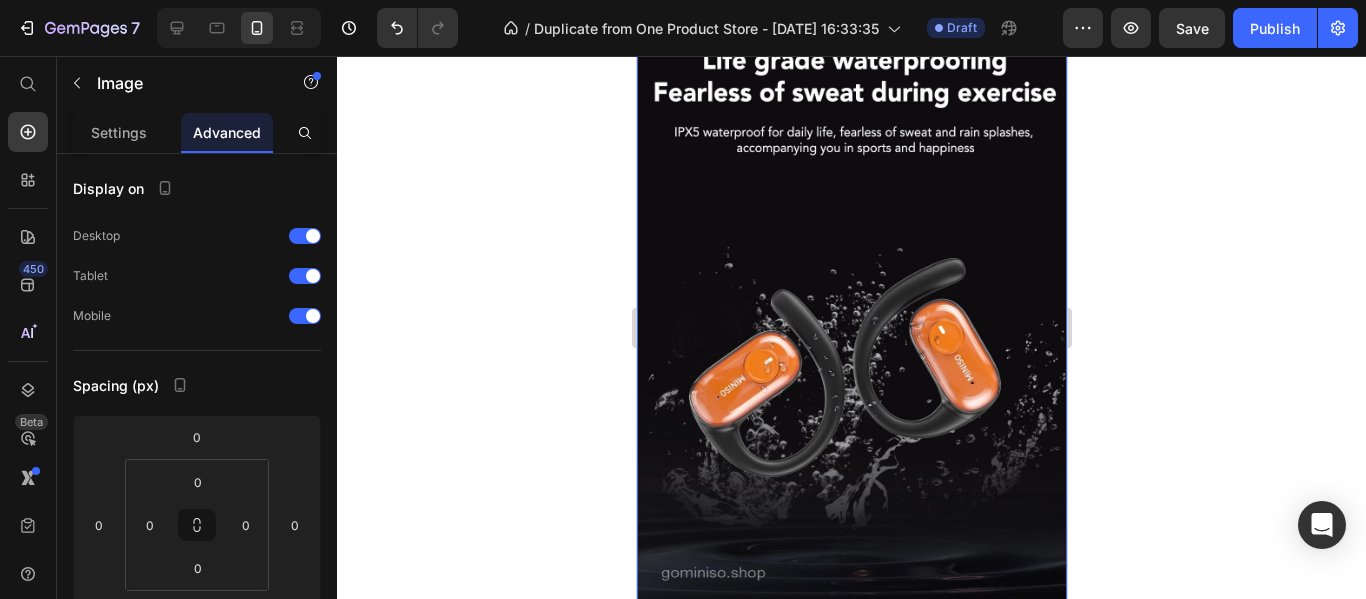 click at bounding box center [851, 904] 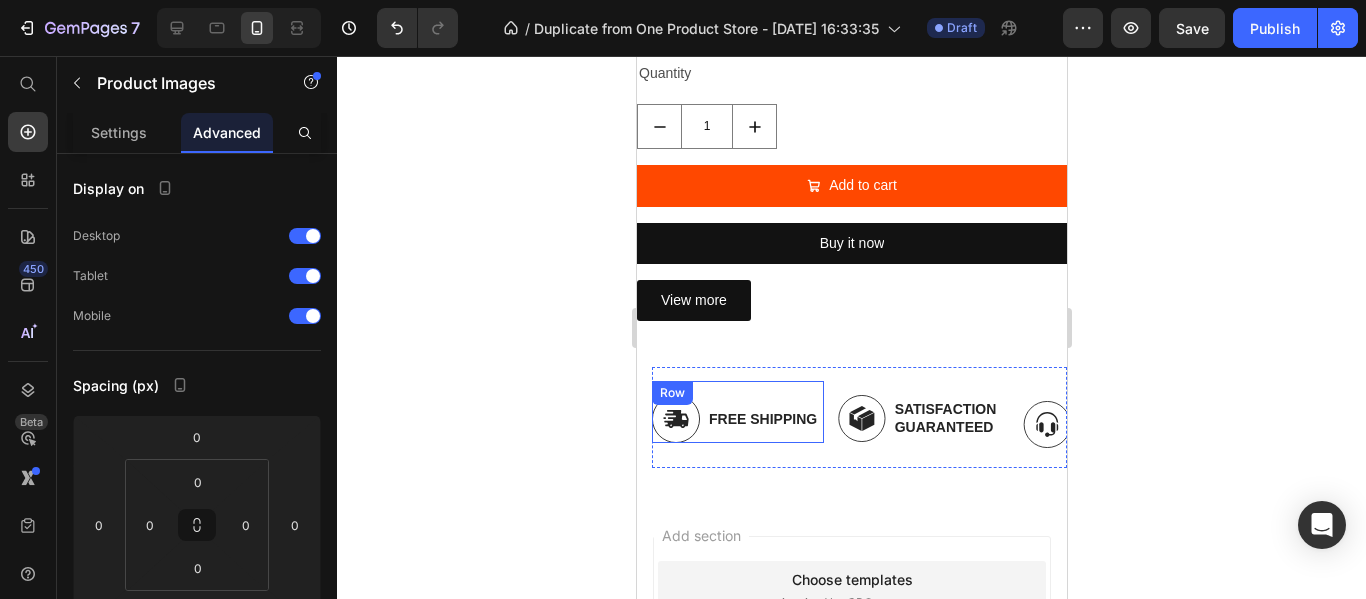 scroll, scrollTop: 9799, scrollLeft: 0, axis: vertical 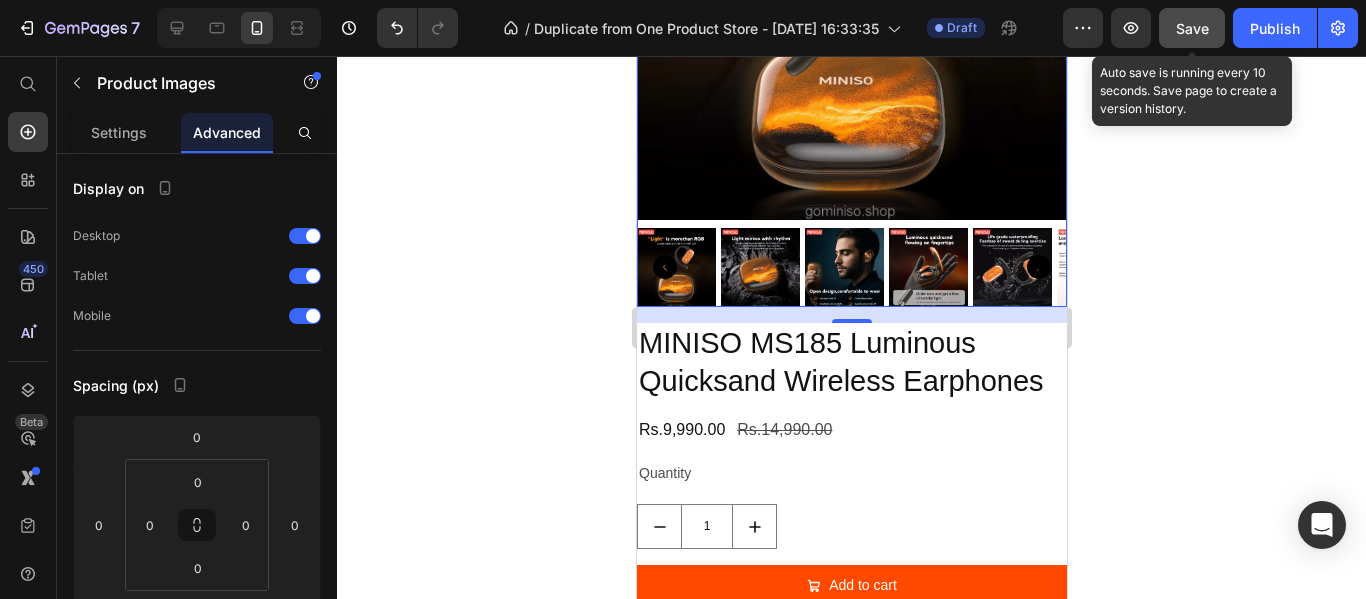 click on "Save" at bounding box center (1192, 28) 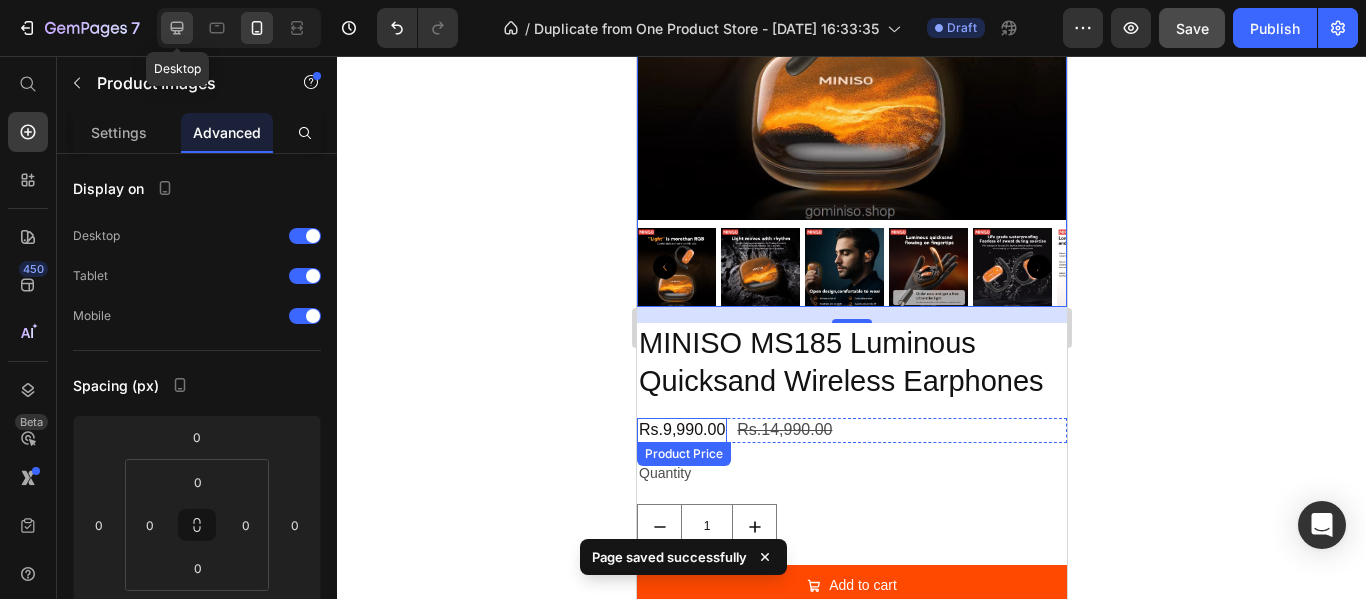 click 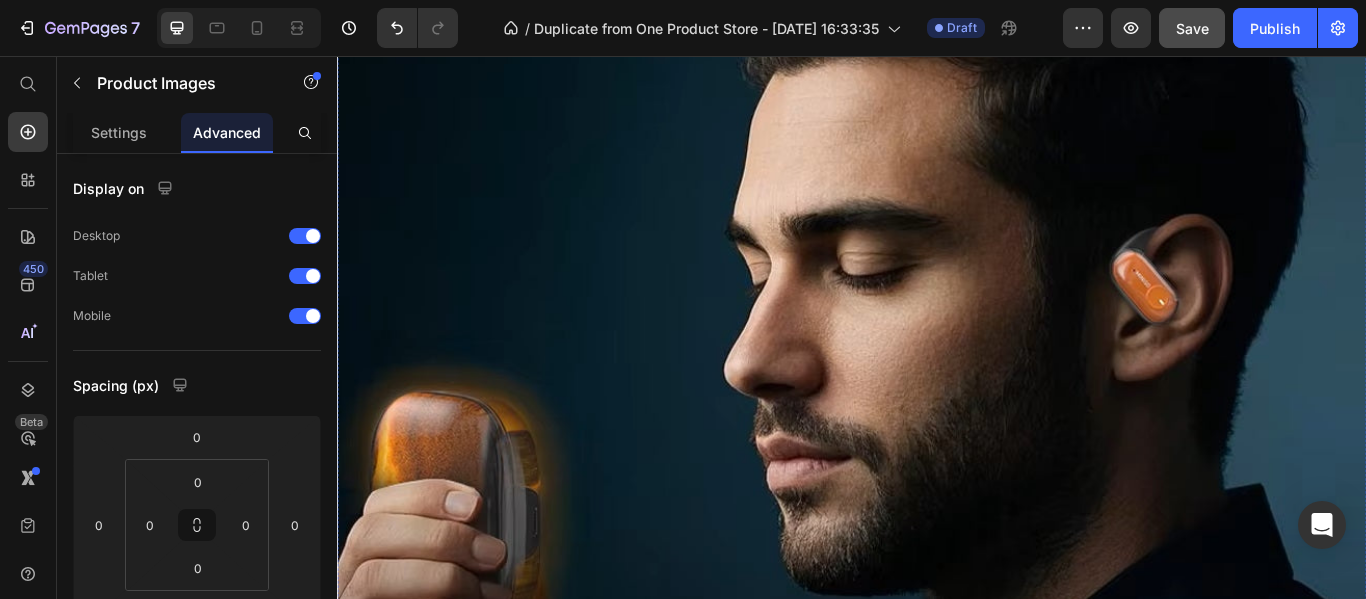 scroll, scrollTop: 7338, scrollLeft: 0, axis: vertical 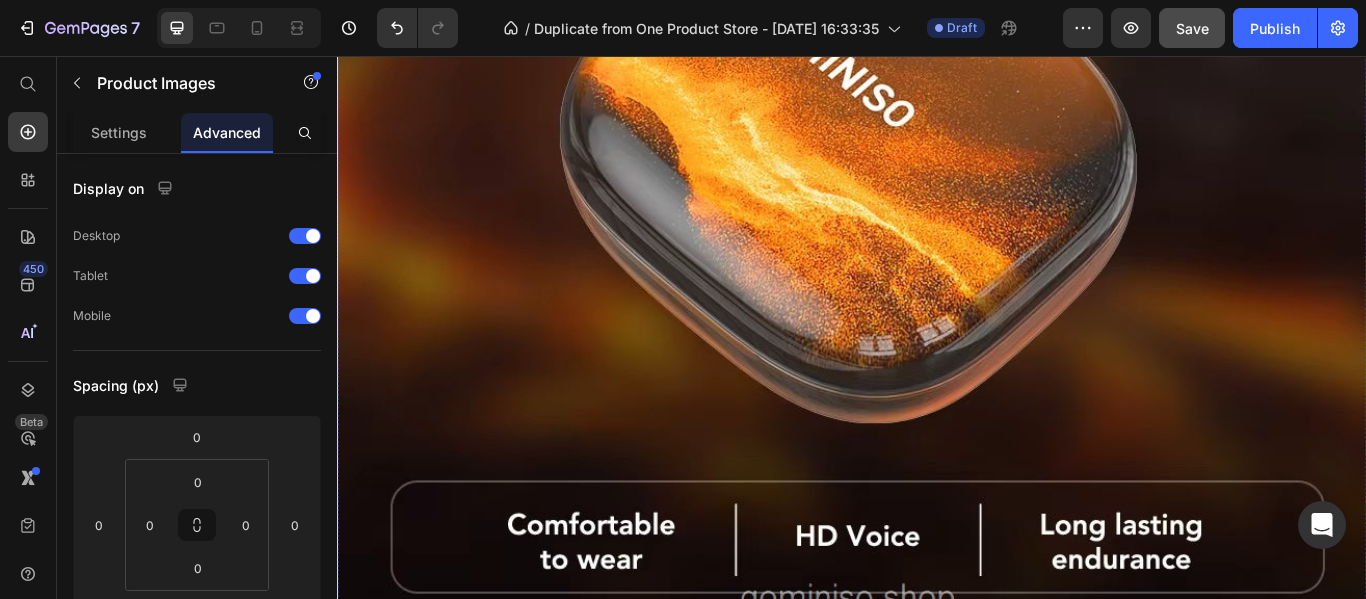 click at bounding box center [937, 112] 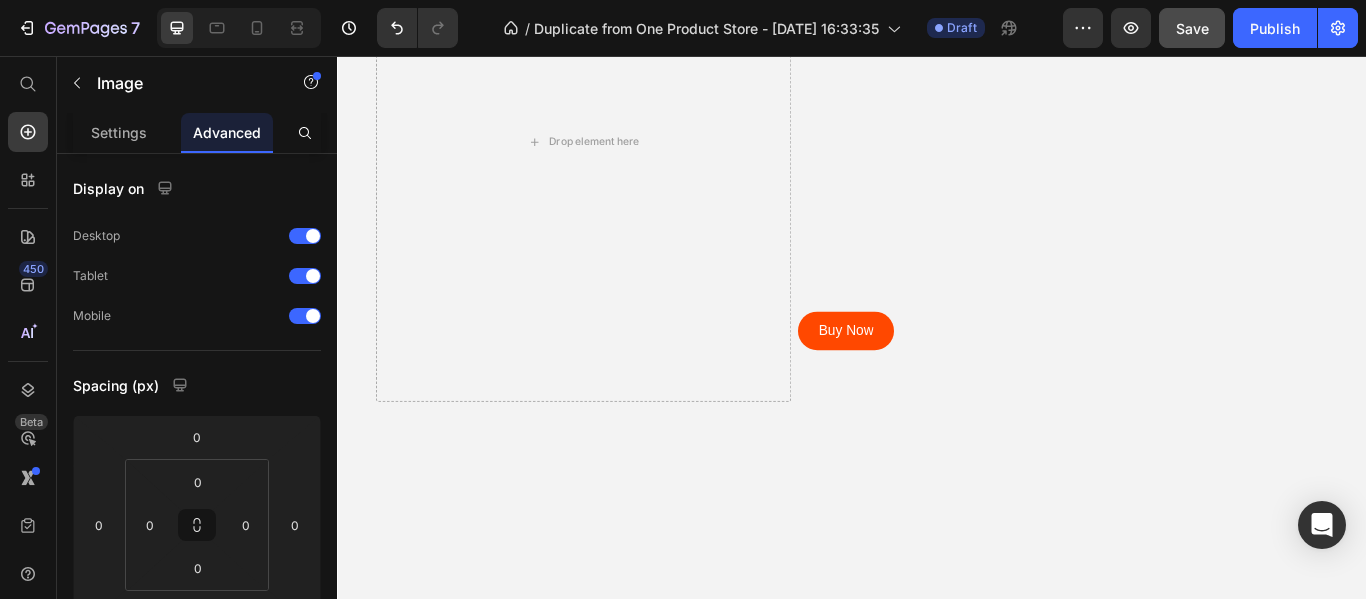 scroll, scrollTop: 0, scrollLeft: 0, axis: both 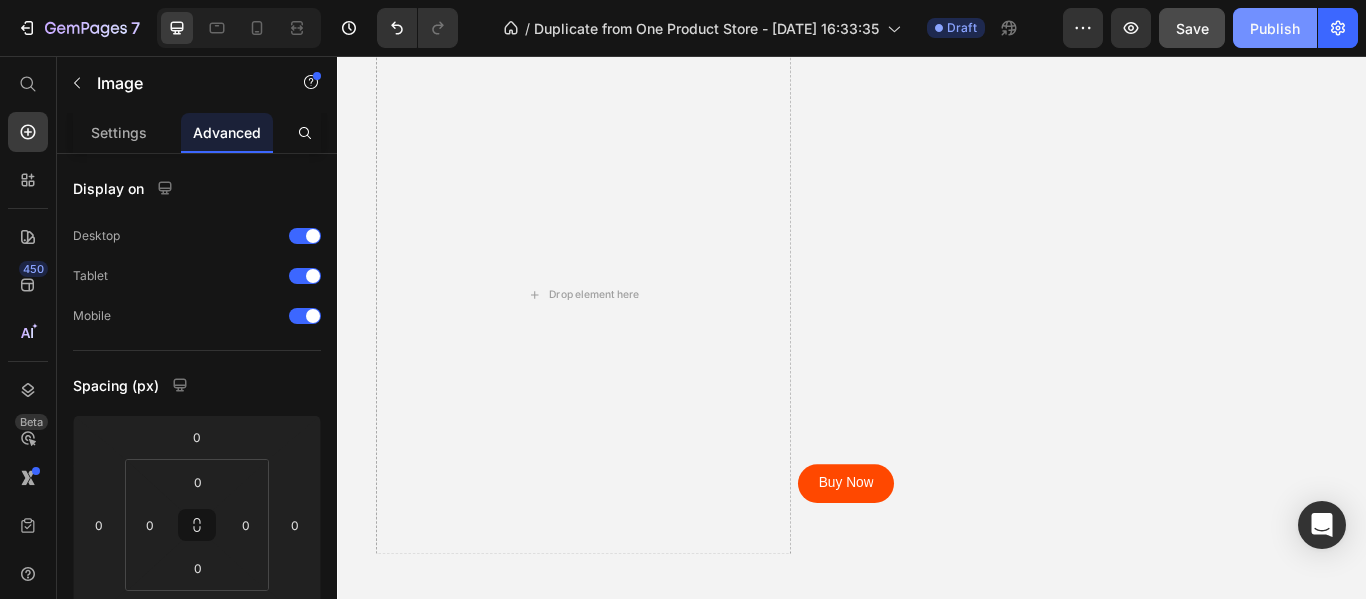 click on "Publish" at bounding box center [1275, 28] 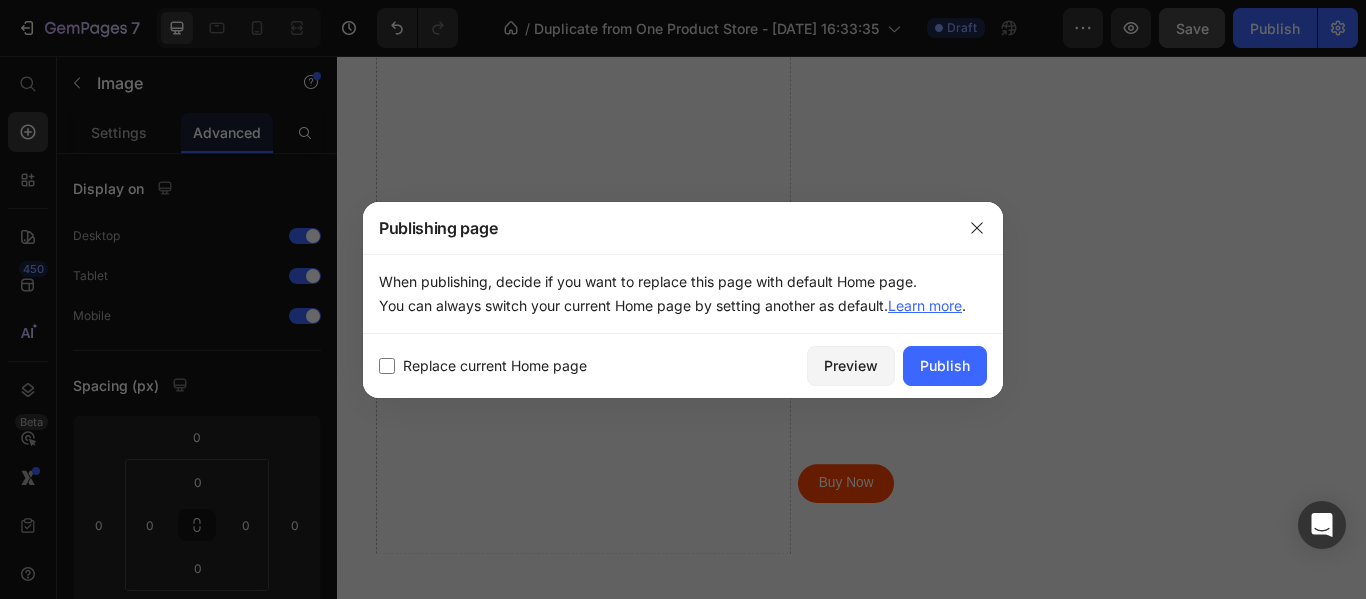 click on "Replace current Home page" at bounding box center (495, 366) 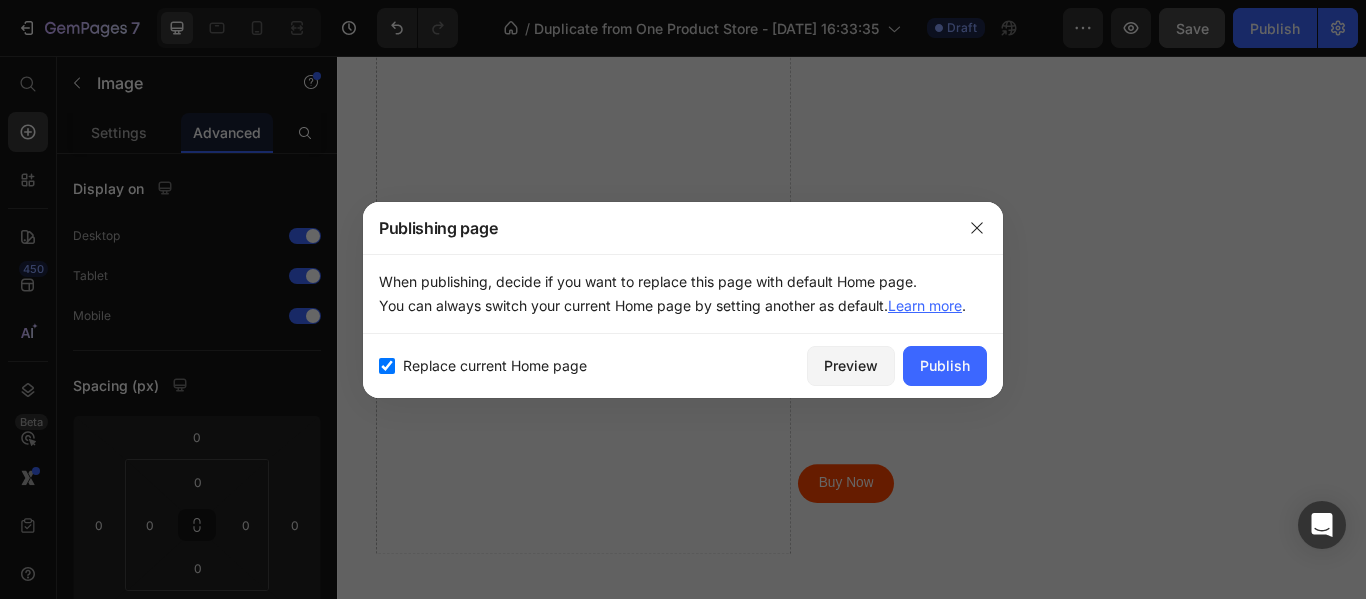 checkbox on "true" 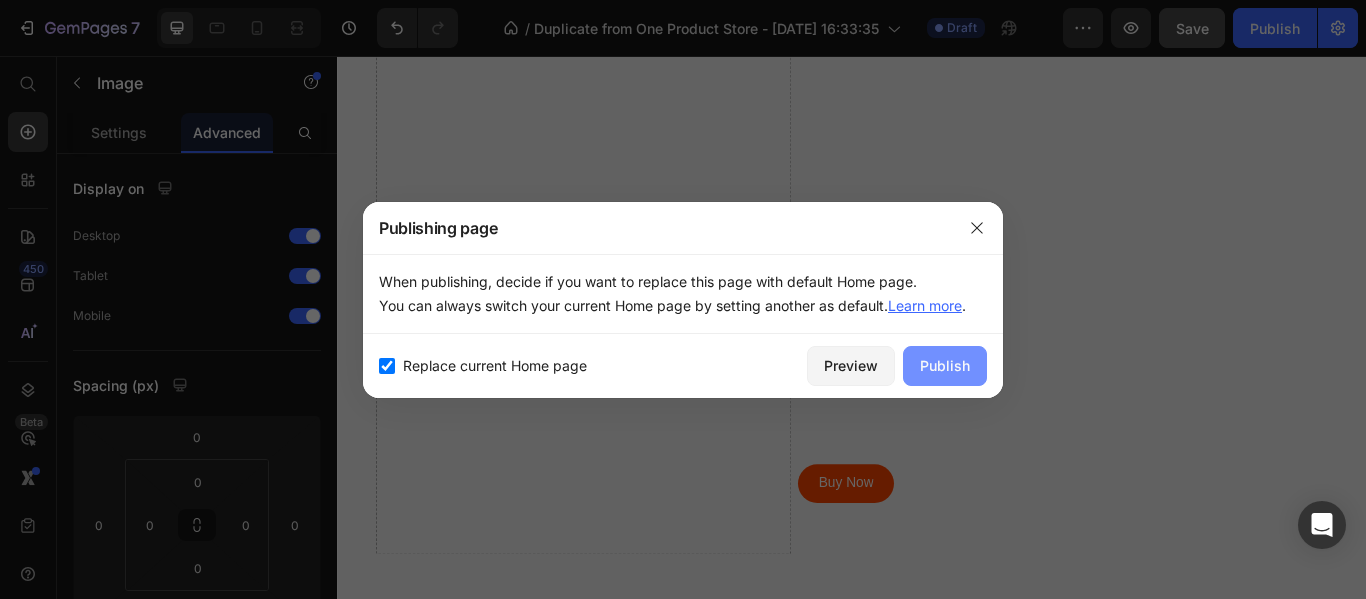 click on "Publish" at bounding box center [945, 365] 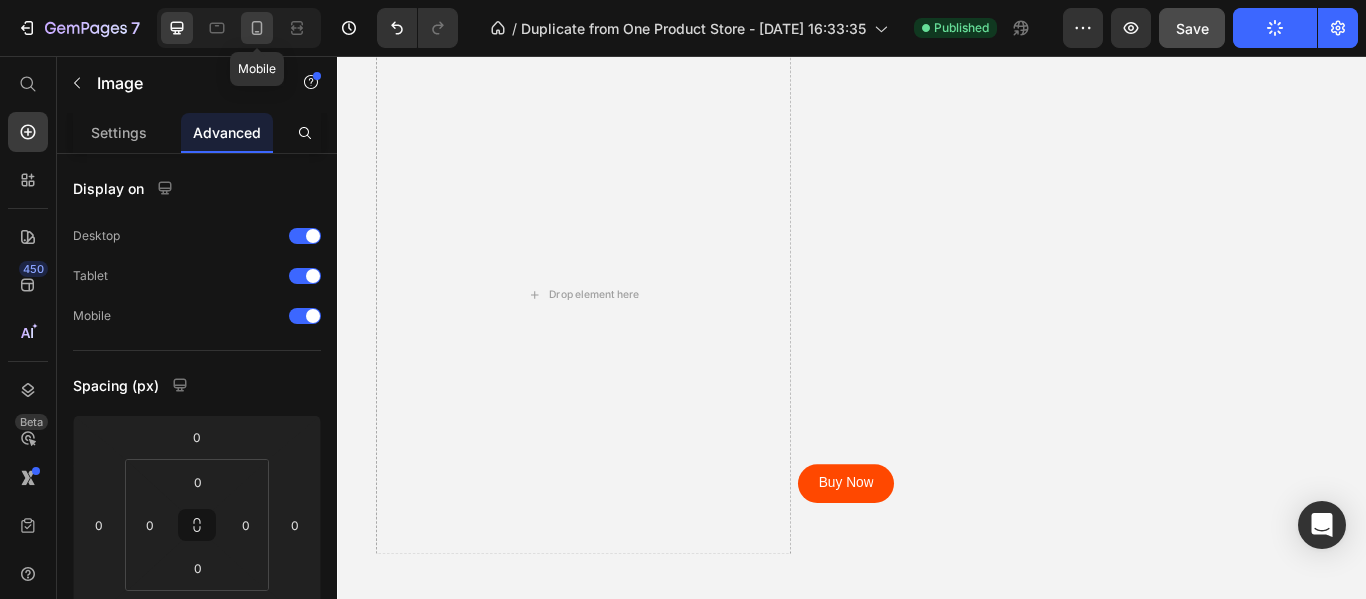 click 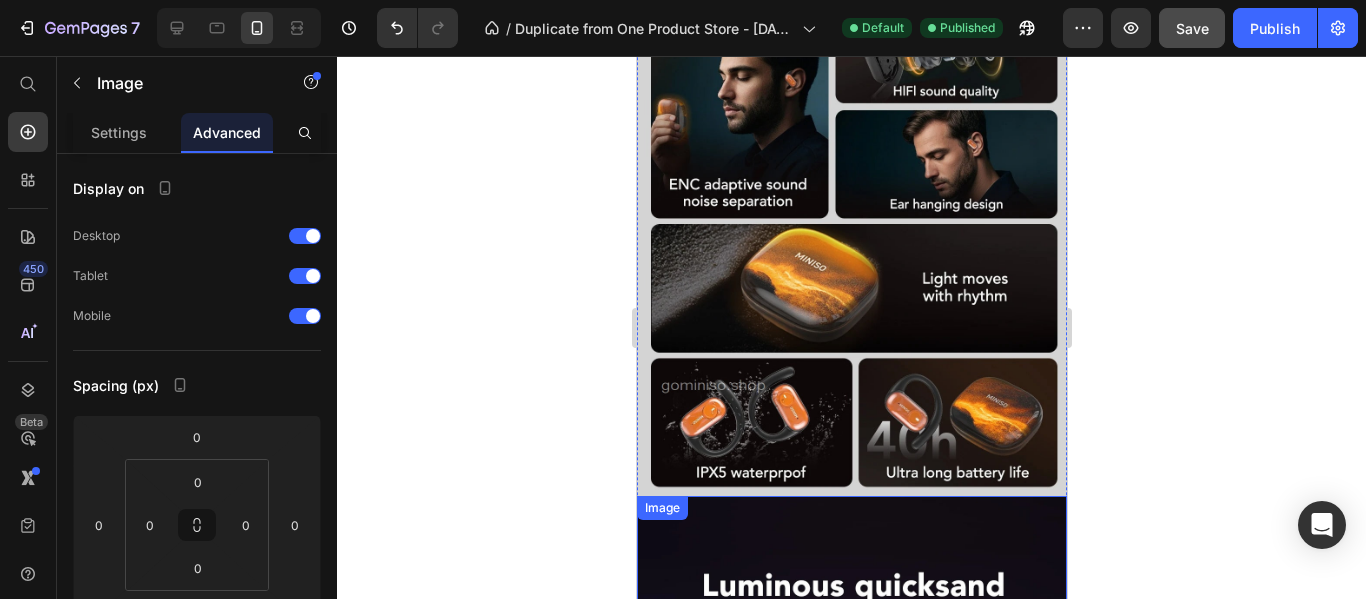 scroll, scrollTop: 4407, scrollLeft: 0, axis: vertical 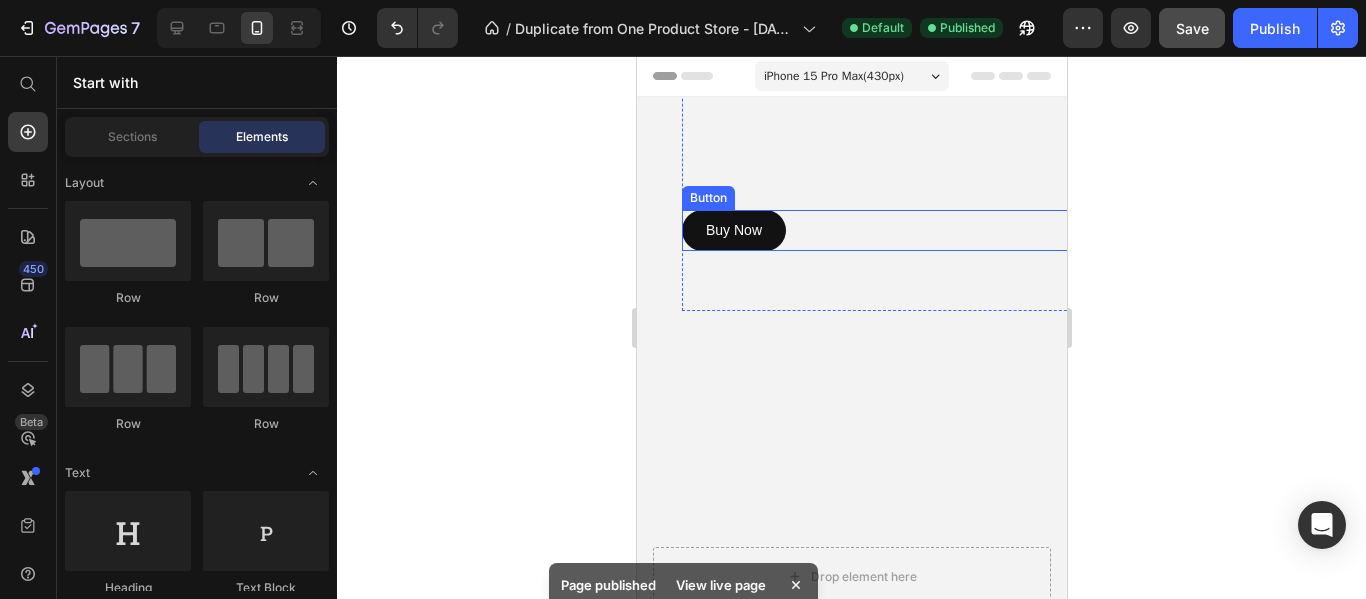 click on "Buy Now" at bounding box center [733, 230] 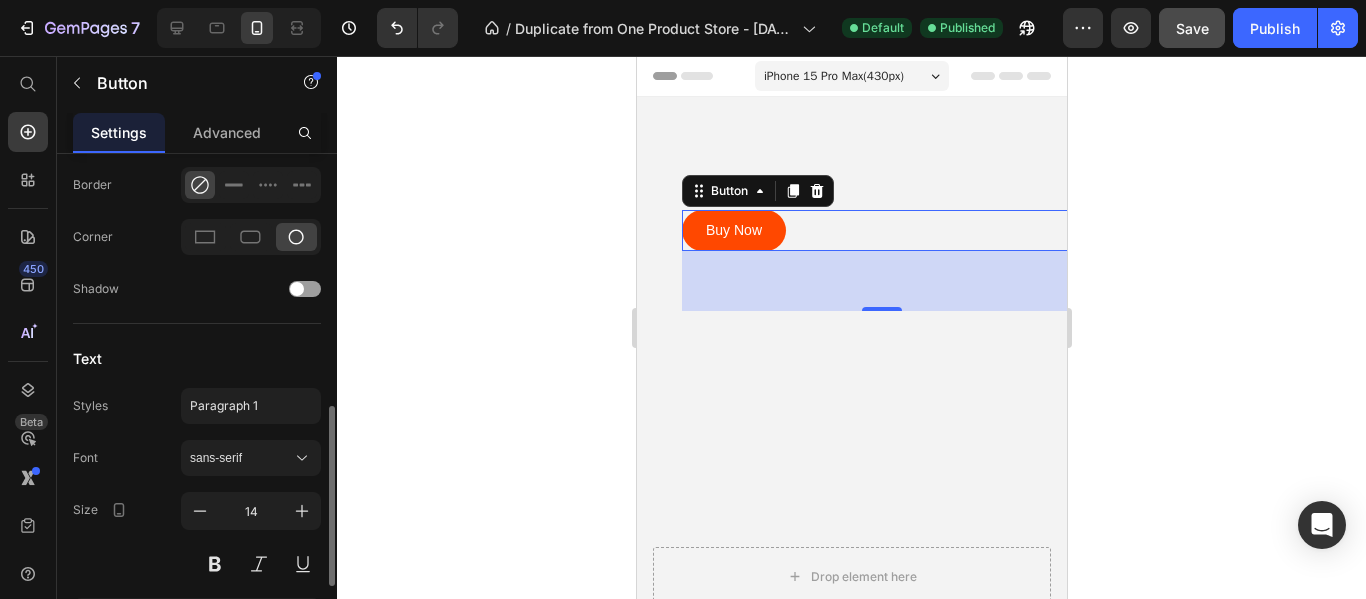 scroll, scrollTop: 891, scrollLeft: 0, axis: vertical 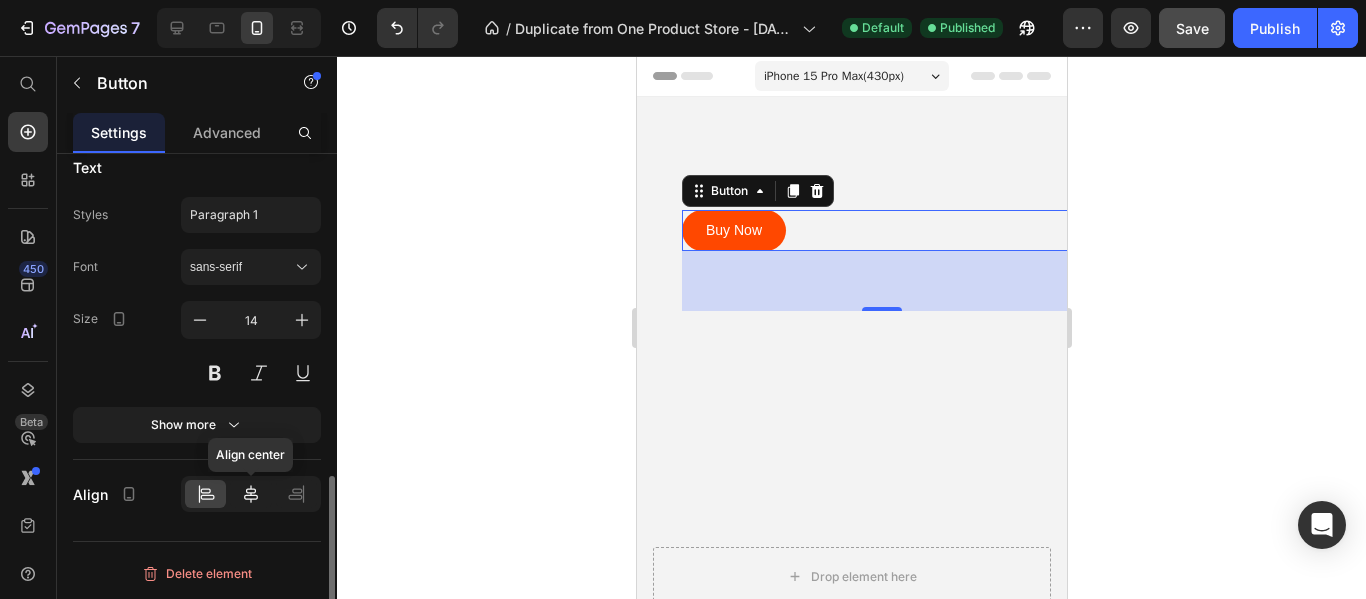 click 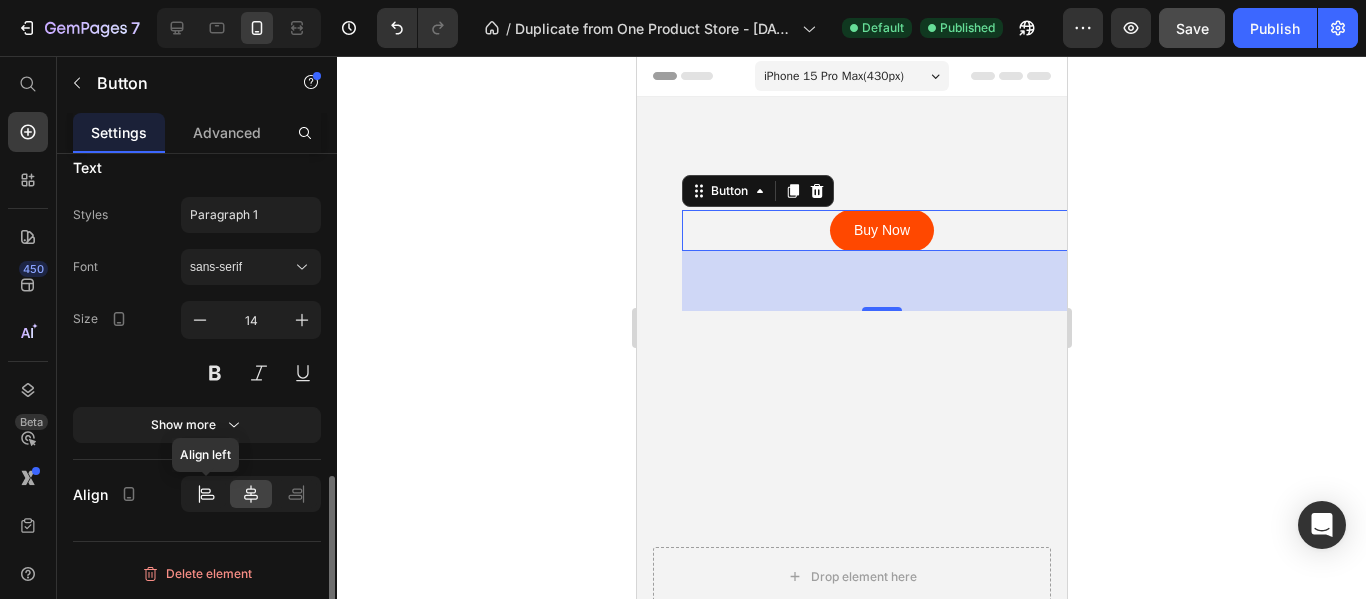 click 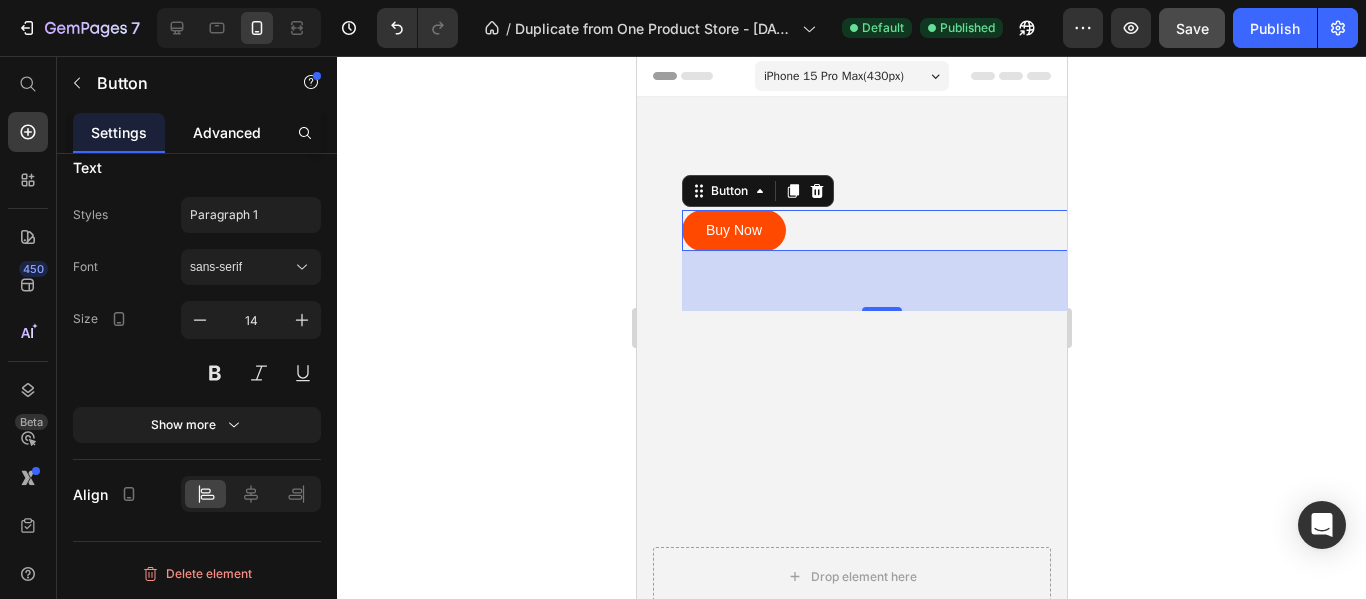 click on "Advanced" at bounding box center (227, 132) 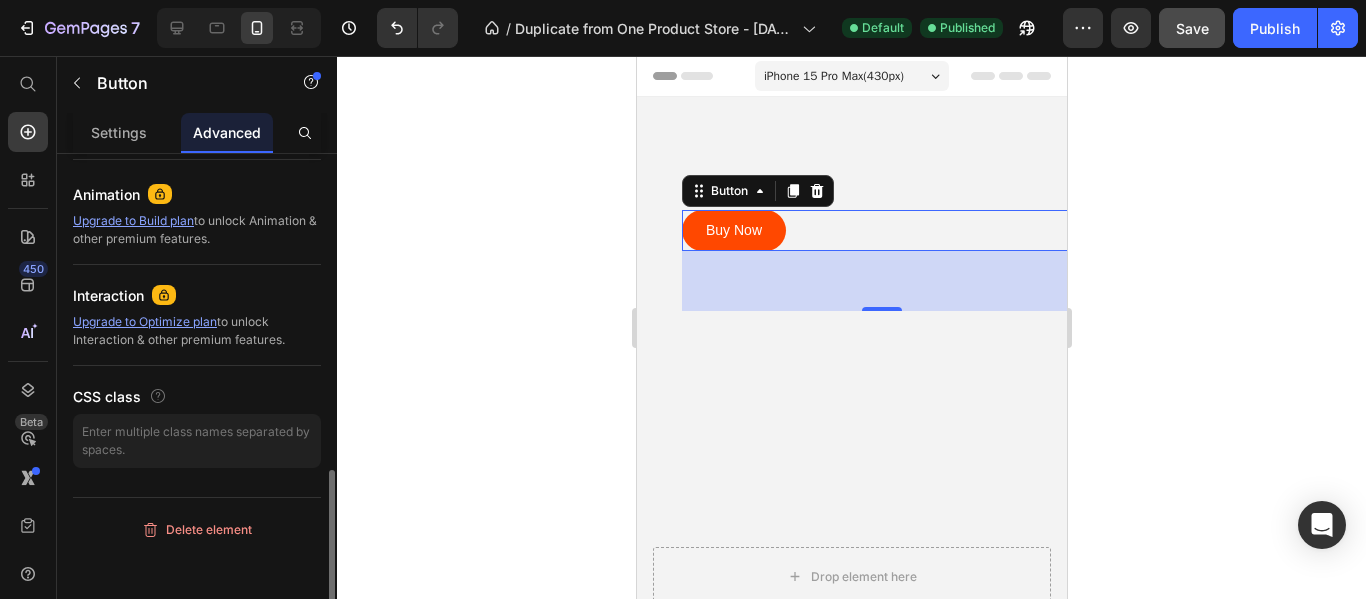 scroll, scrollTop: 0, scrollLeft: 0, axis: both 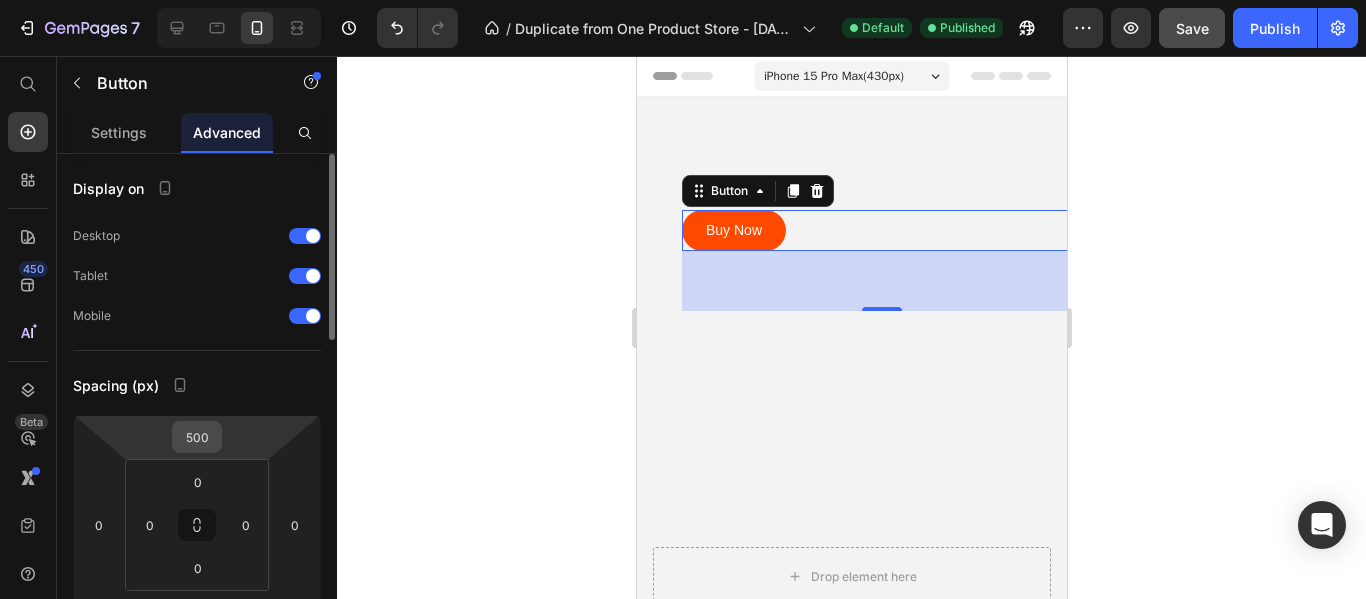 click on "500" at bounding box center (197, 437) 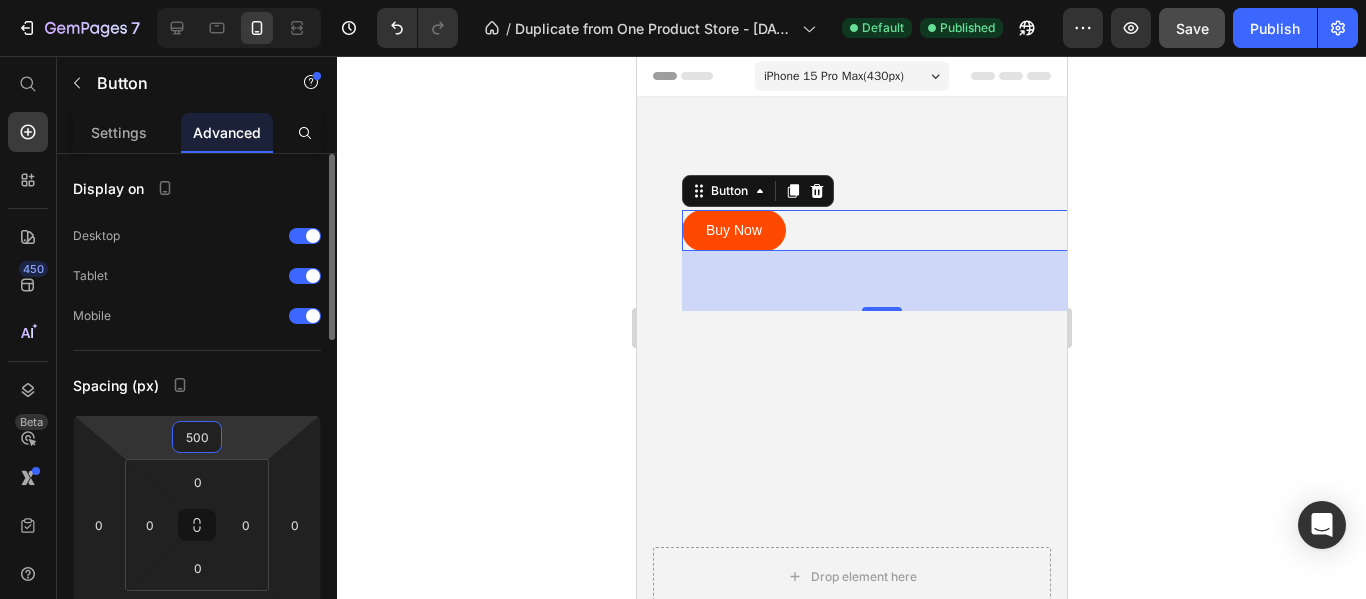 click on "500" at bounding box center [197, 437] 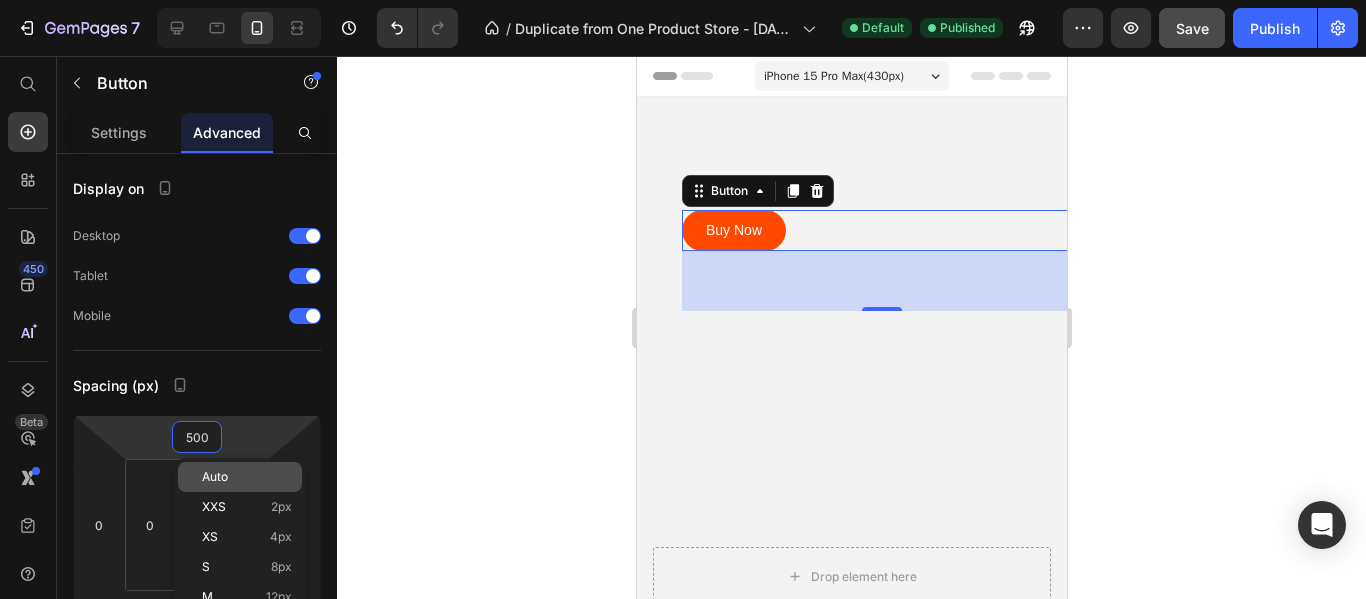 click on "Auto" 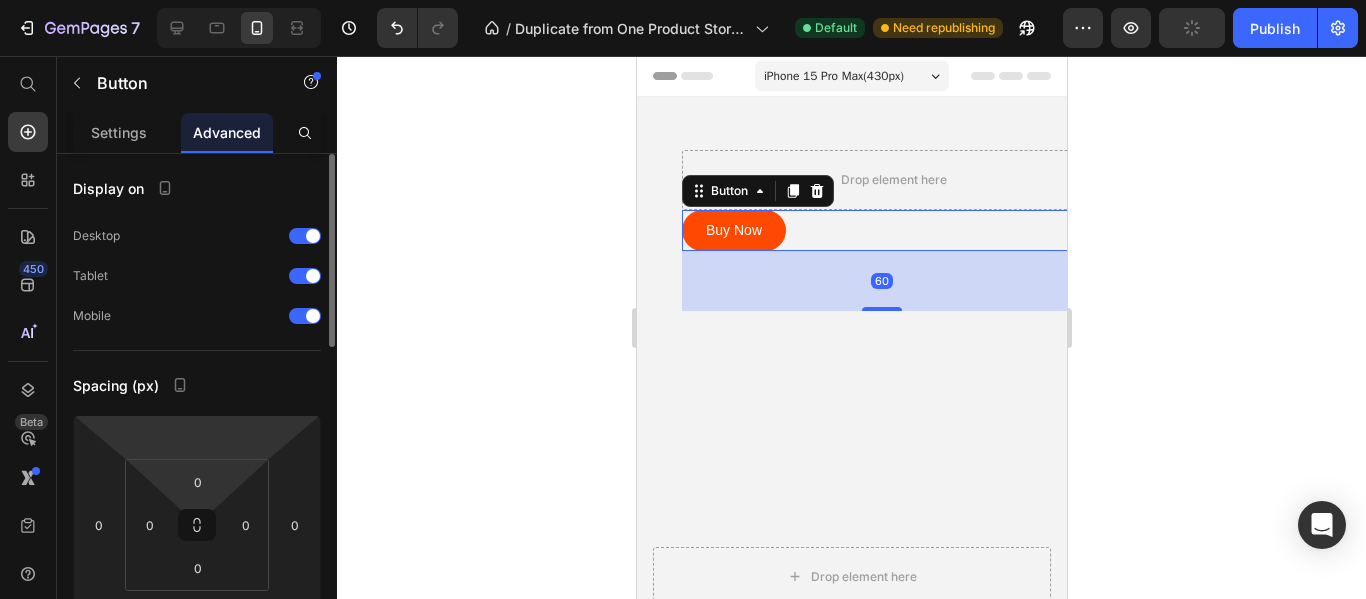 click on "7   /  Duplicate from One Product Store - Jul 10, 16:33:35 Default Need republishing Preview  Publish  450 Beta Start with Sections Elements Hero Section Product Detail Brands Trusted Badges Guarantee Product Breakdown How to use Testimonials Compare Bundle FAQs Social Proof Brand Story Product List Collection Blog List Contact Sticky Add to Cart Custom Footer Browse Library 450 Layout
Row
Row
Row
Row Text
Heading
Text Block Button
Button
Button
Sticky Back to top Media" at bounding box center [683, 0] 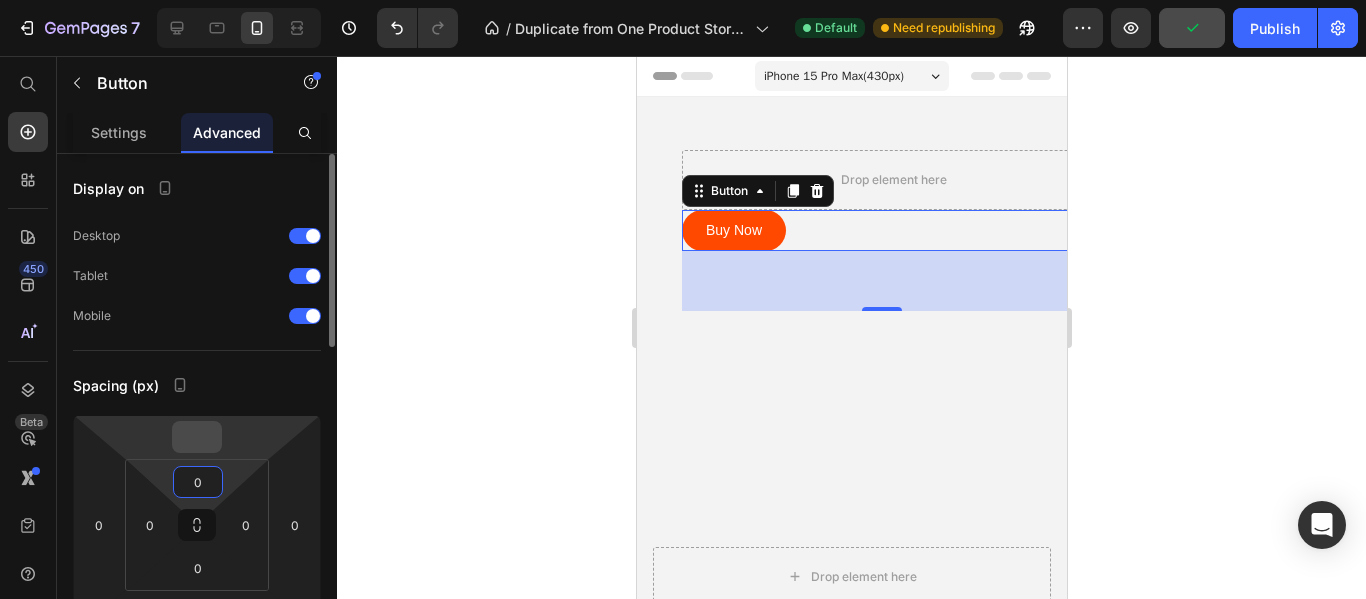 click at bounding box center (197, 437) 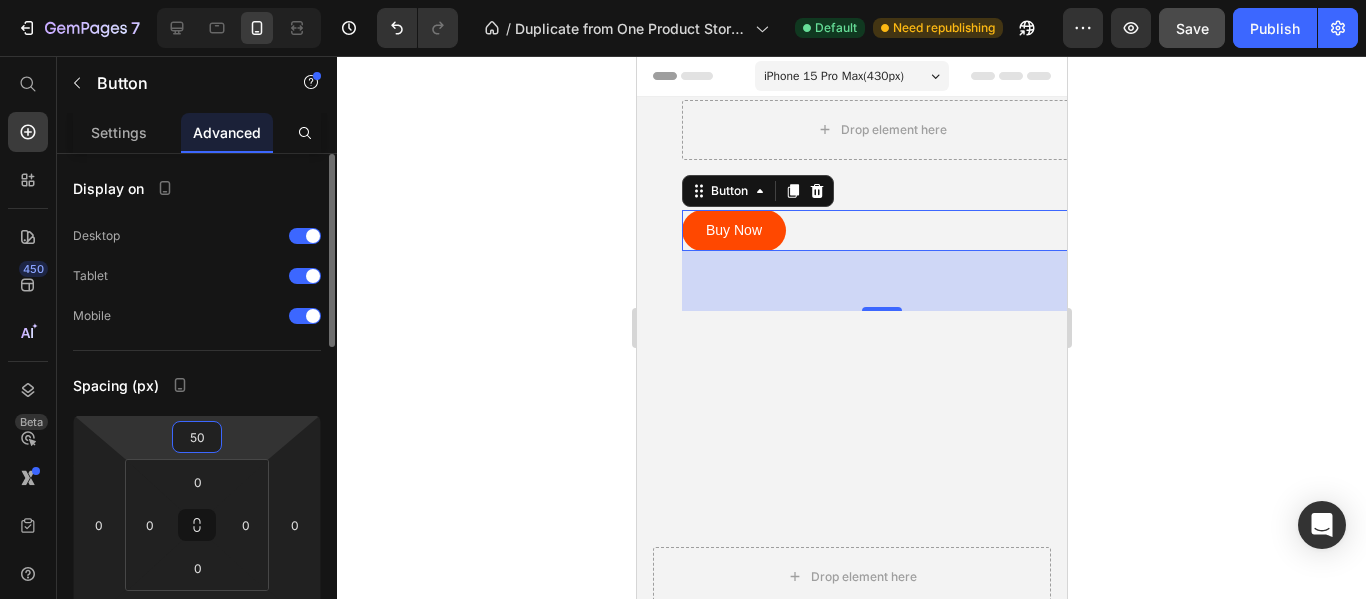 type on "500" 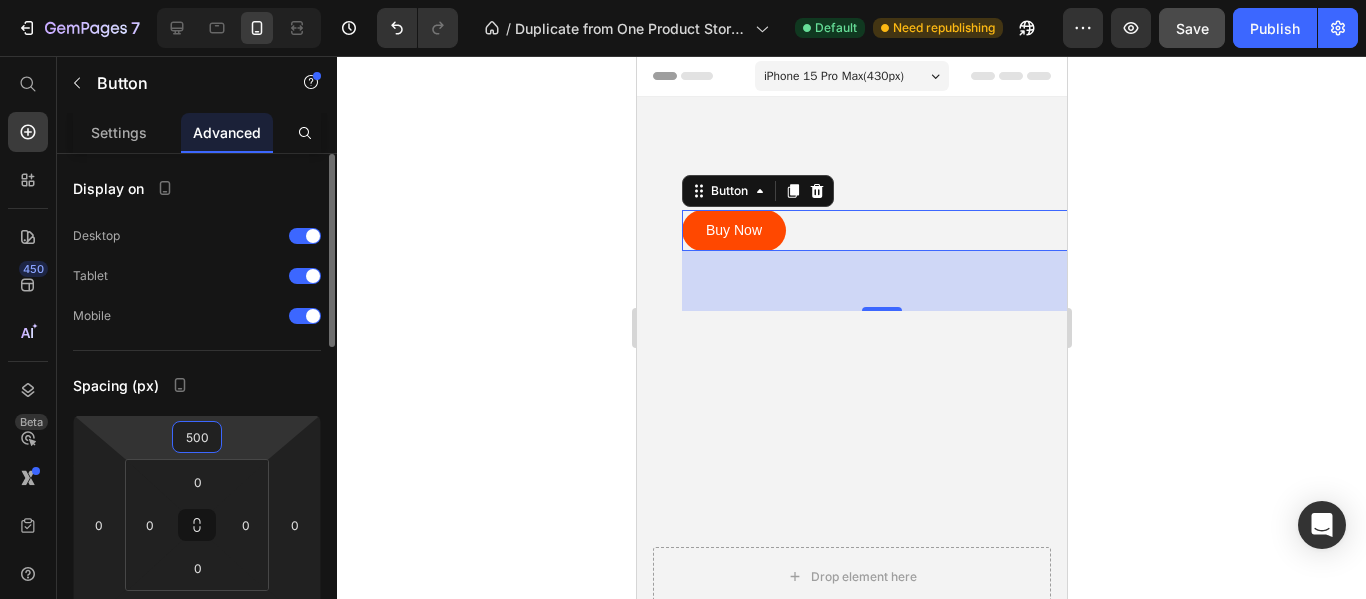 drag, startPoint x: 203, startPoint y: 434, endPoint x: 182, endPoint y: 436, distance: 21.095022 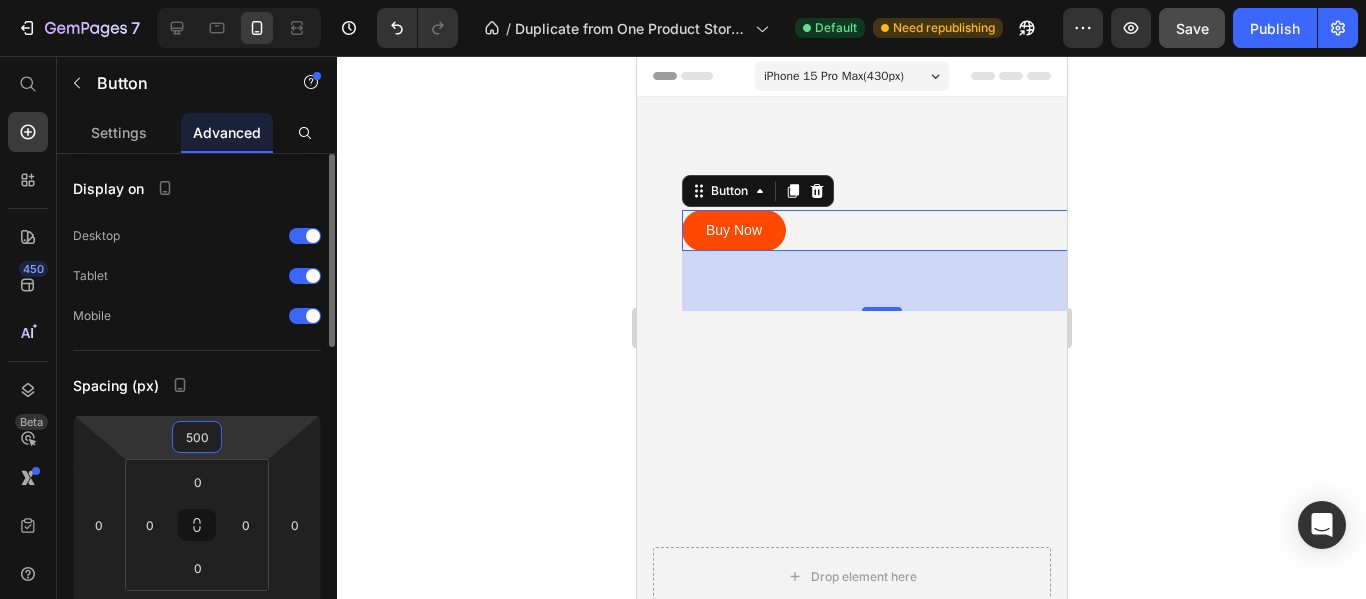 click on "500" at bounding box center (197, 437) 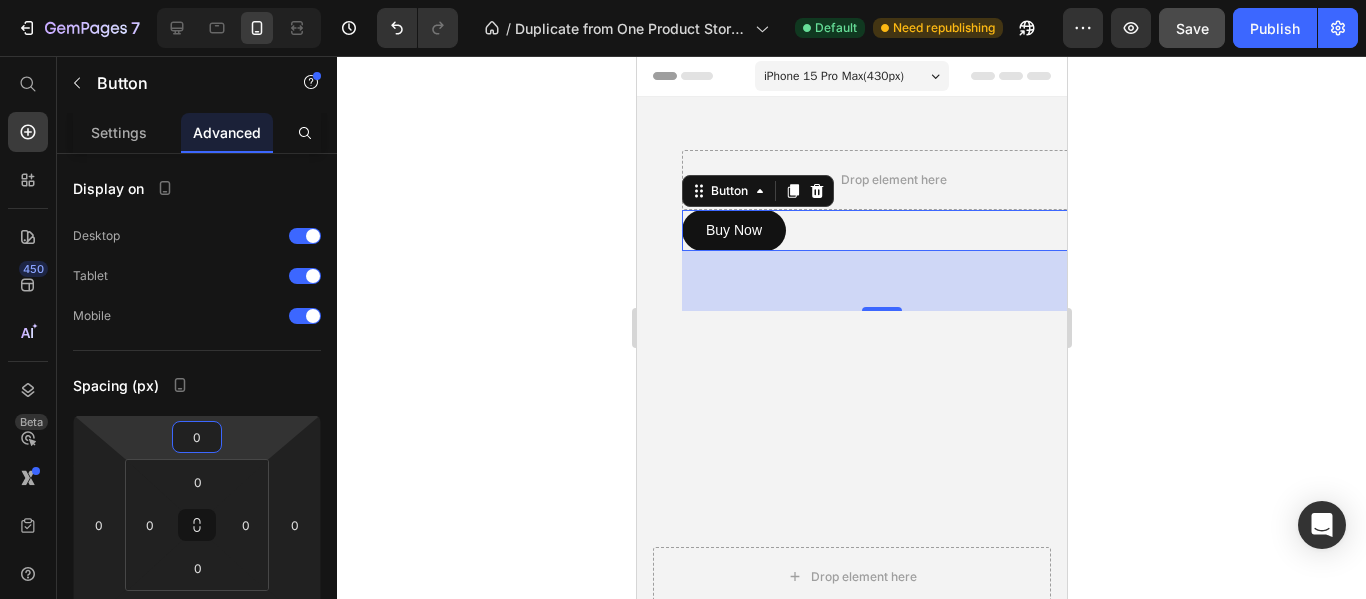 type on "0" 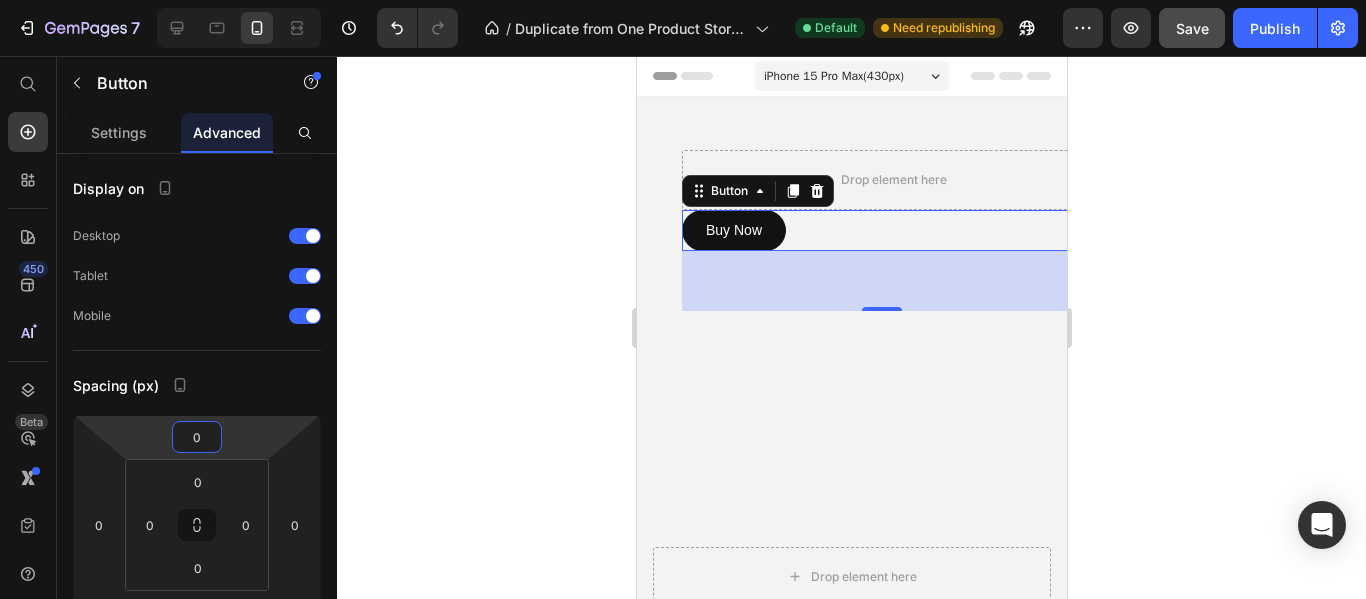 click on "Buy Now" at bounding box center (733, 230) 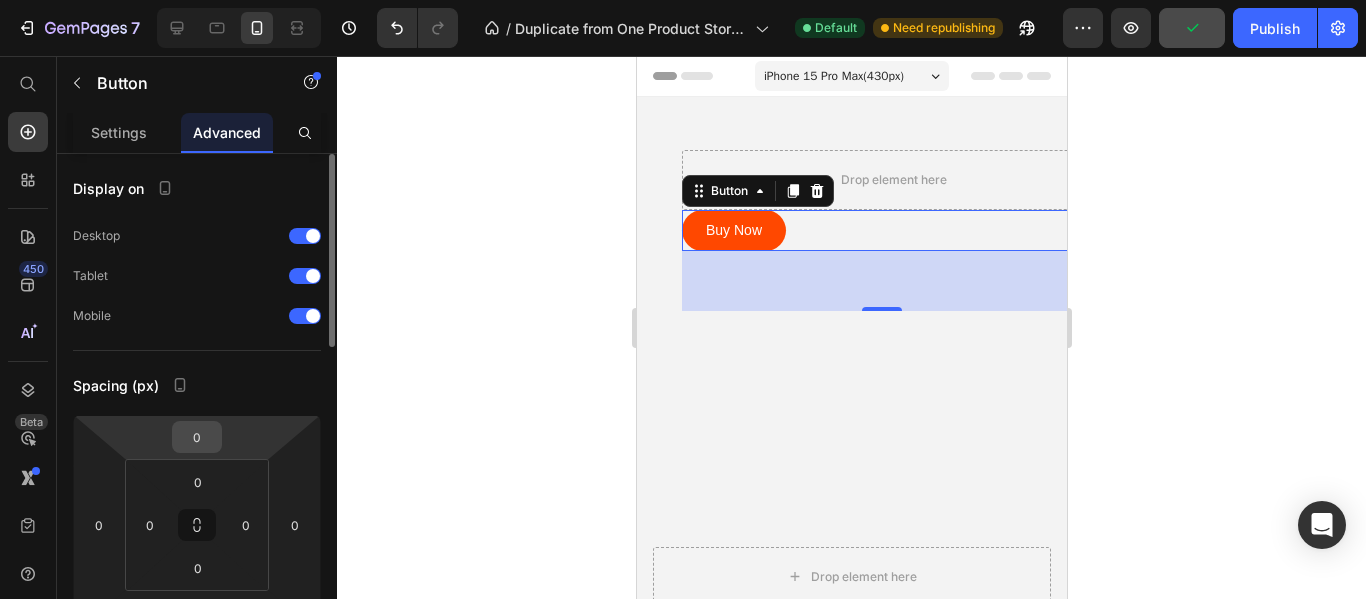 scroll, scrollTop: 100, scrollLeft: 0, axis: vertical 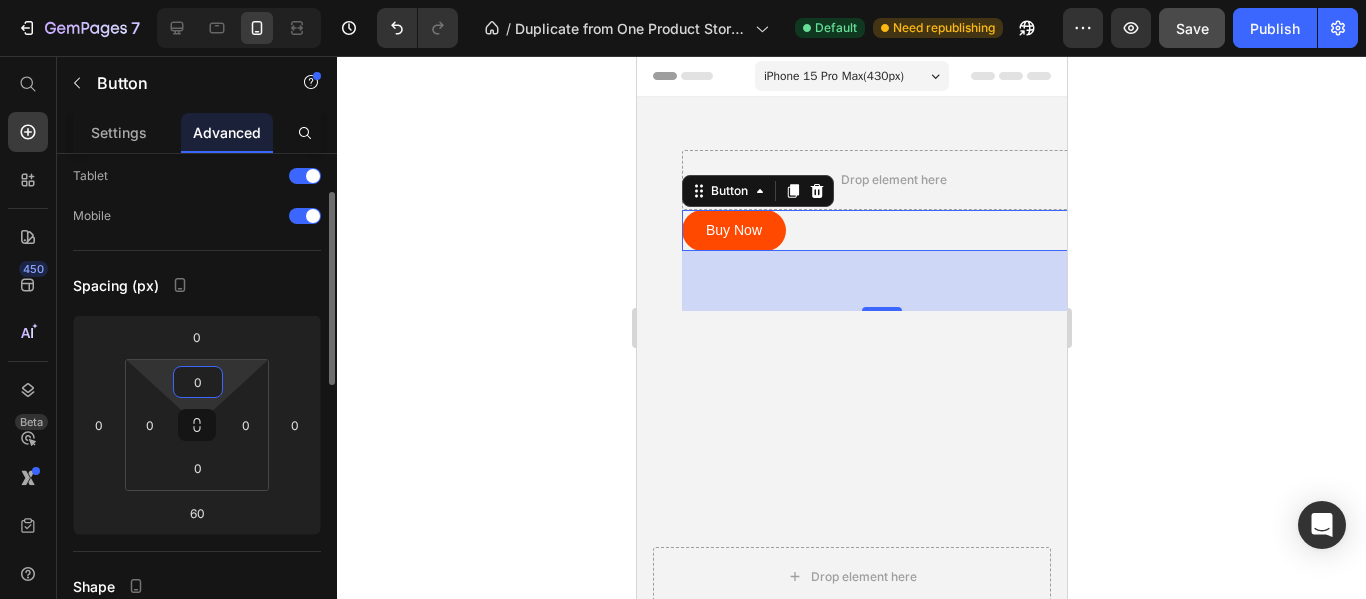 click on "0" at bounding box center [198, 382] 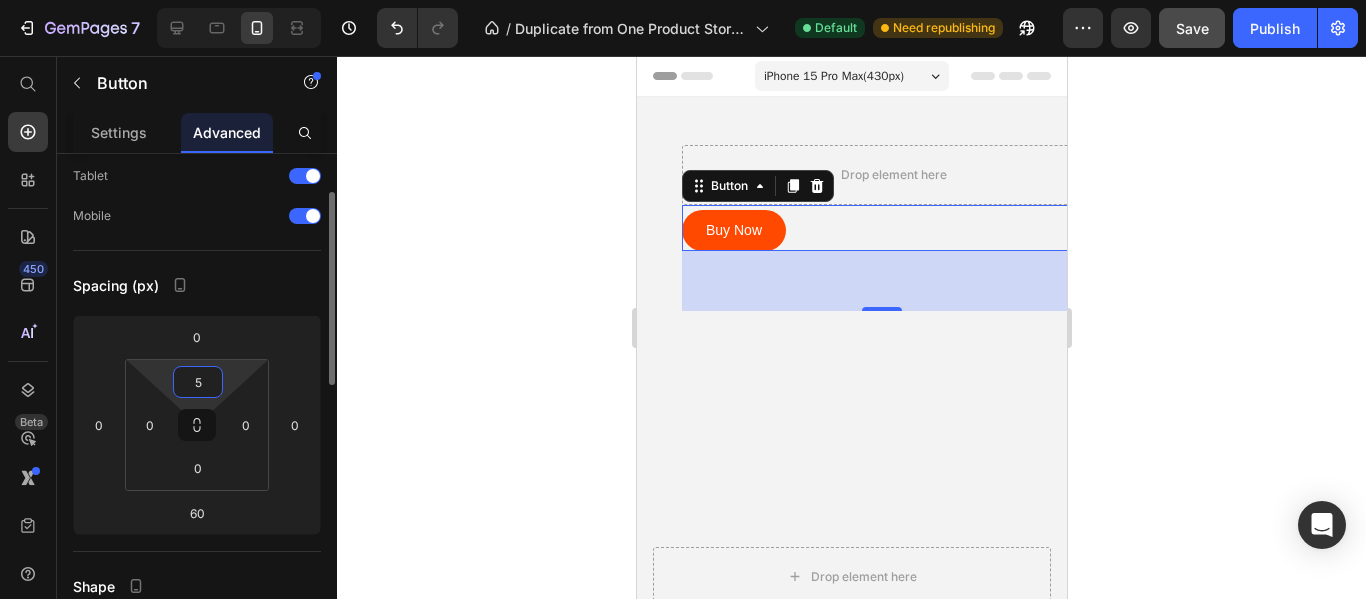 type on "50" 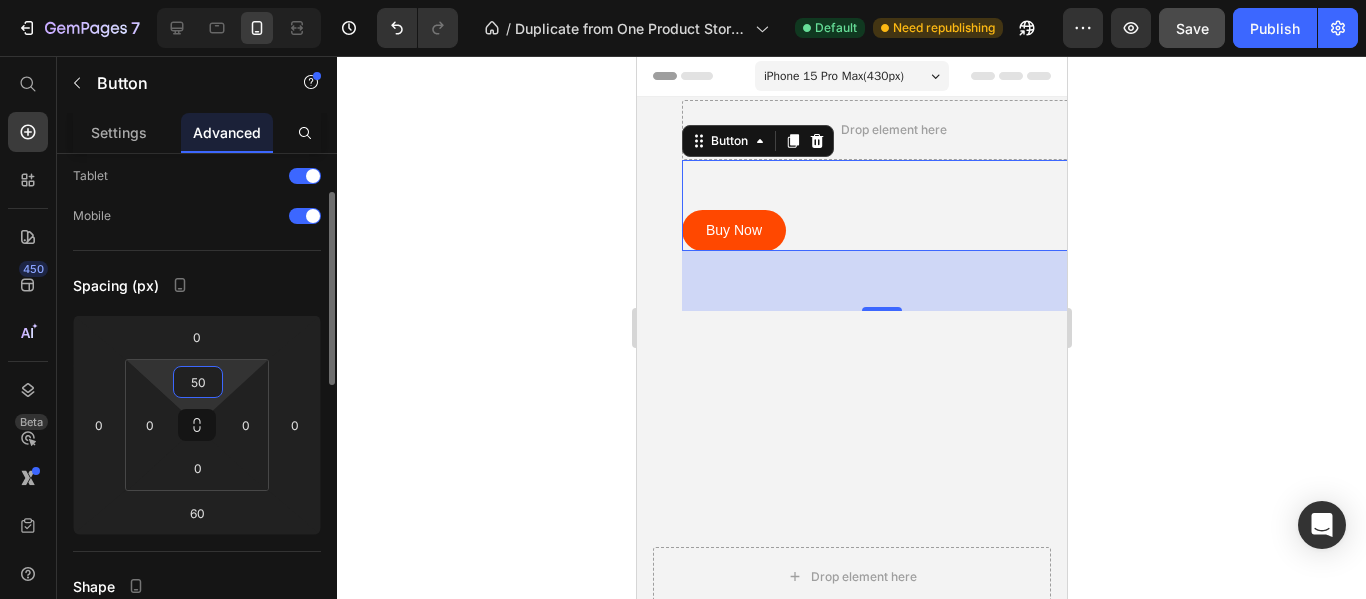 type 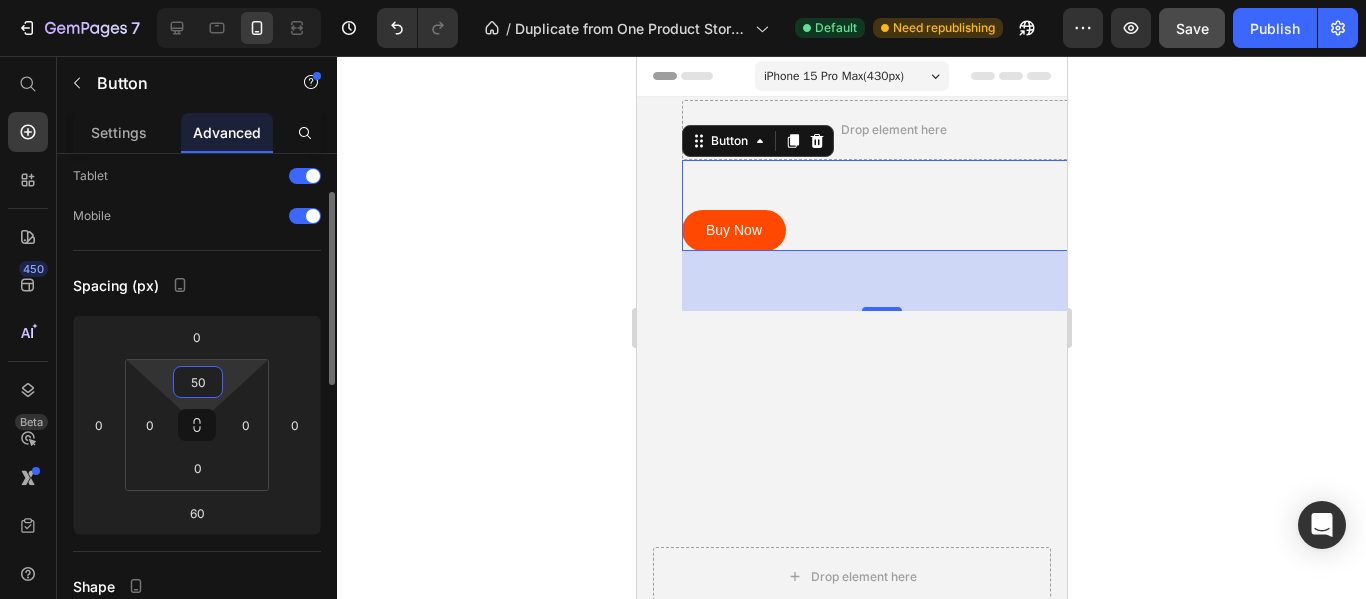 type on "0" 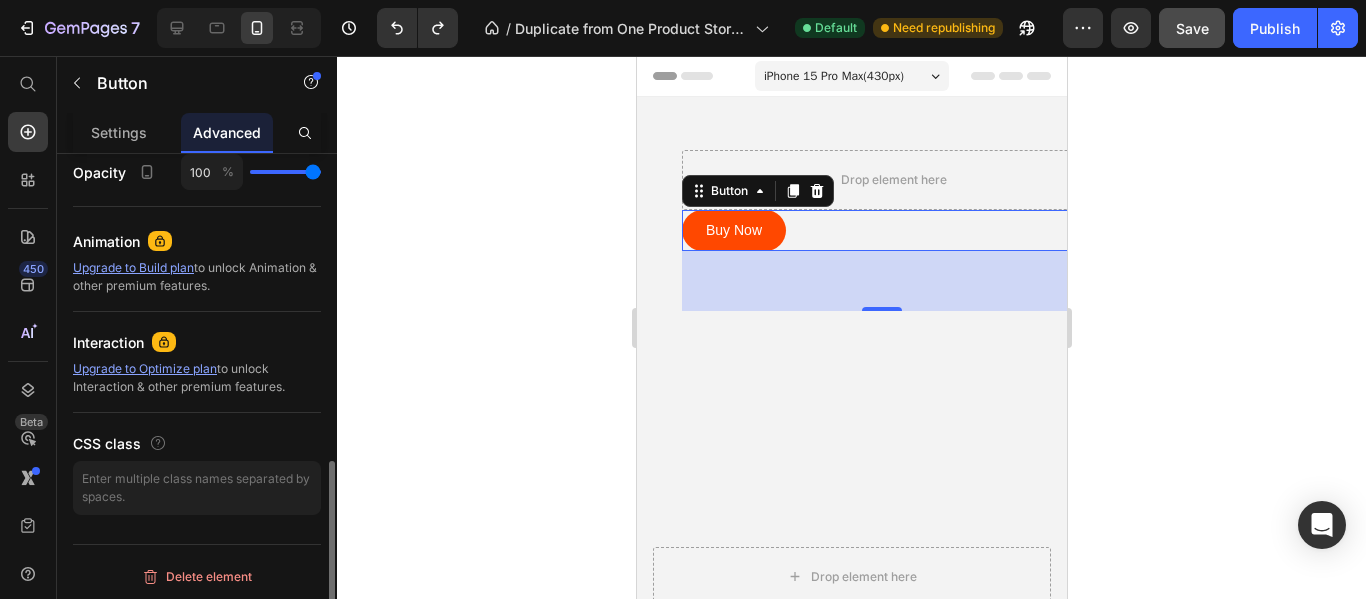 scroll, scrollTop: 803, scrollLeft: 0, axis: vertical 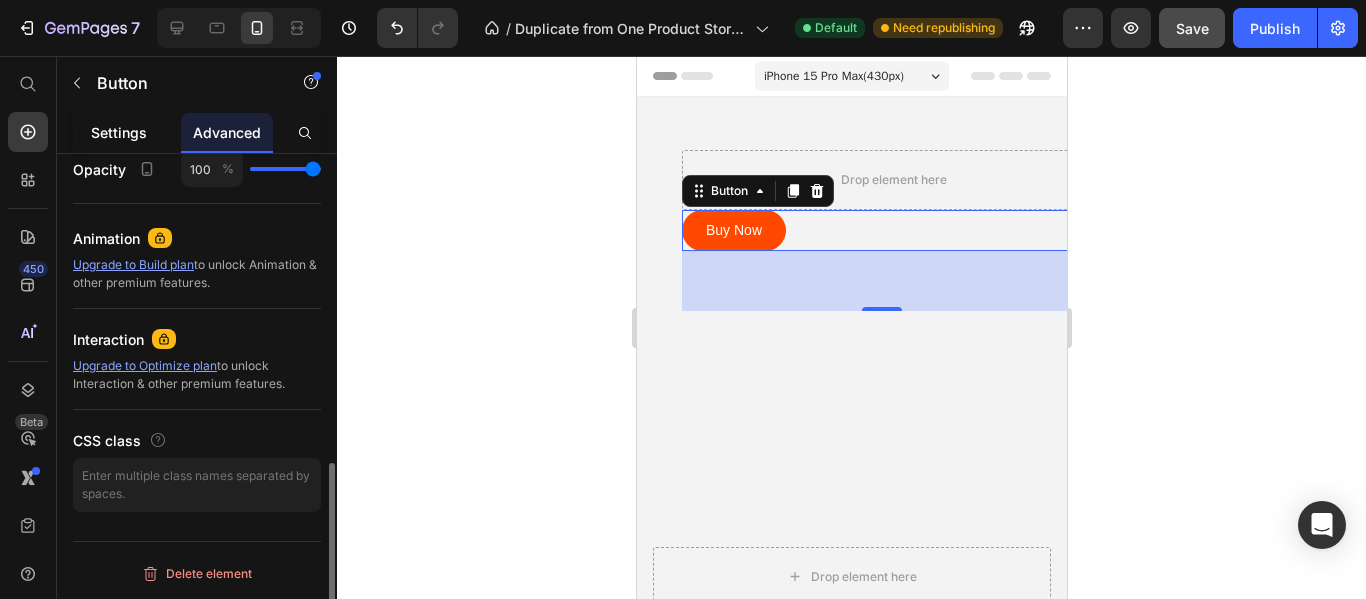 click on "Settings" at bounding box center [119, 132] 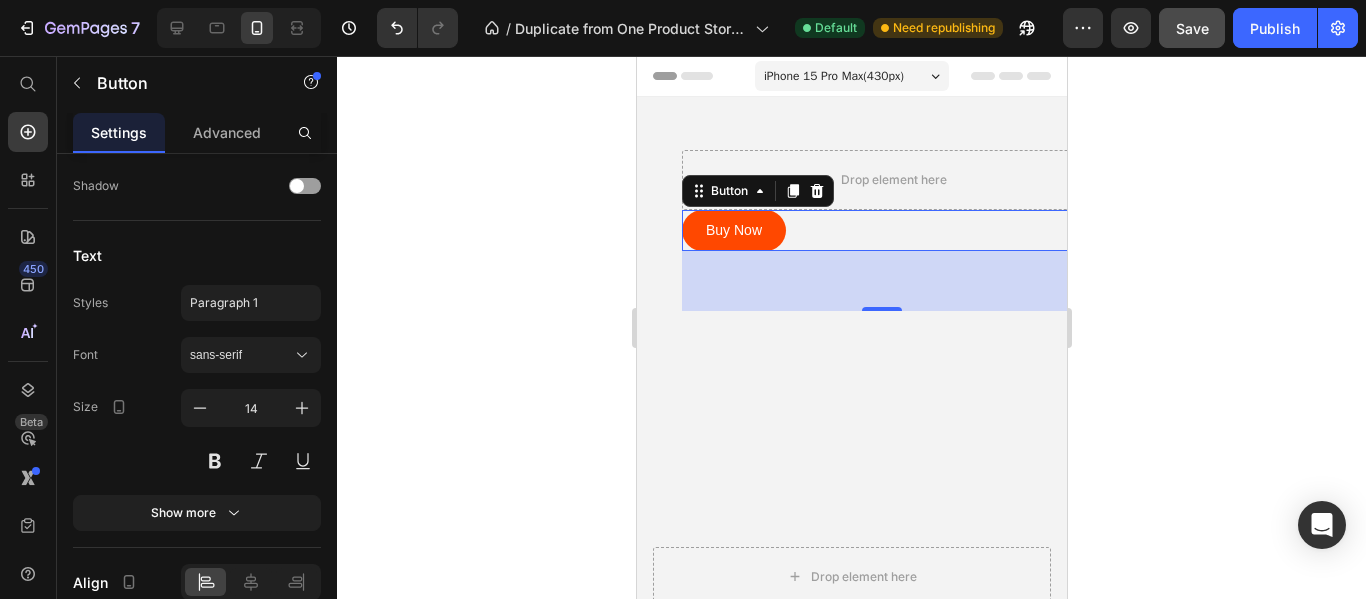 scroll, scrollTop: 0, scrollLeft: 0, axis: both 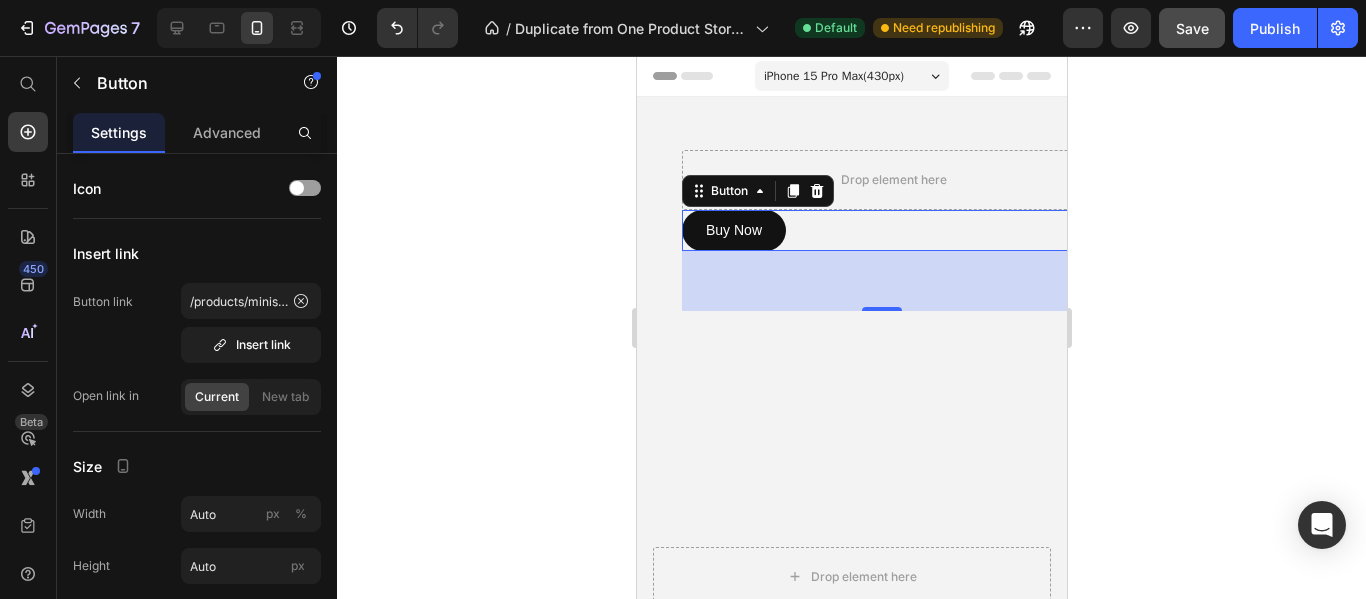 click on "Buy Now" at bounding box center (733, 230) 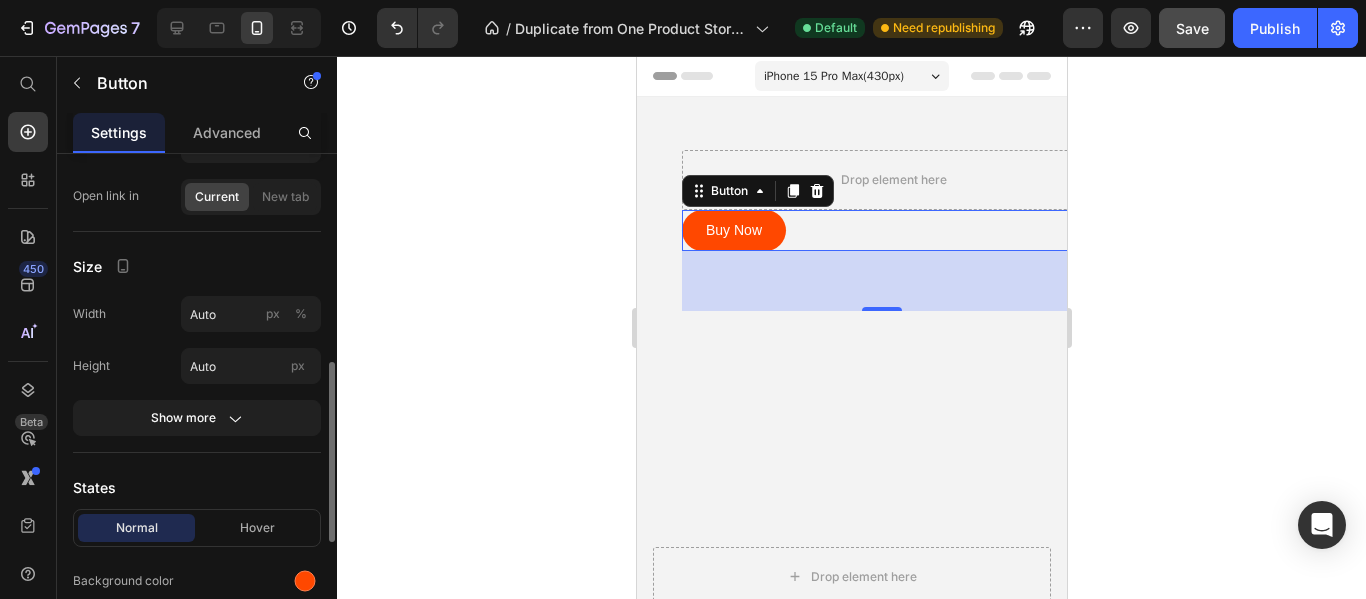 scroll, scrollTop: 300, scrollLeft: 0, axis: vertical 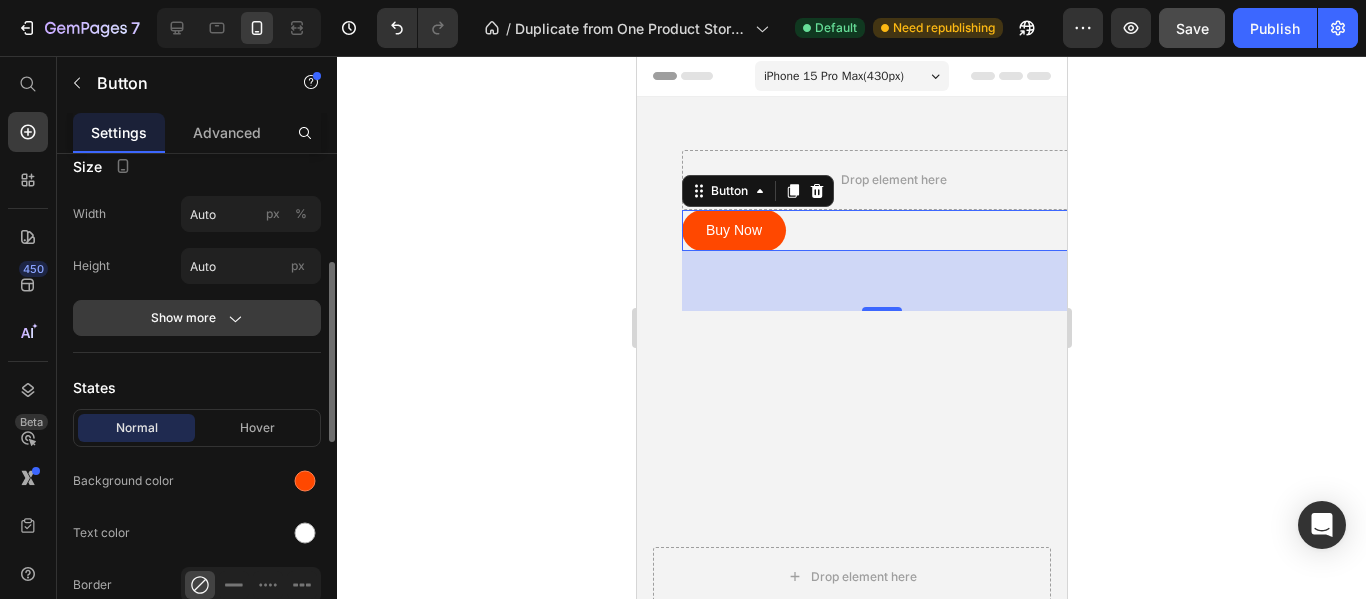 click on "Show more" at bounding box center [197, 318] 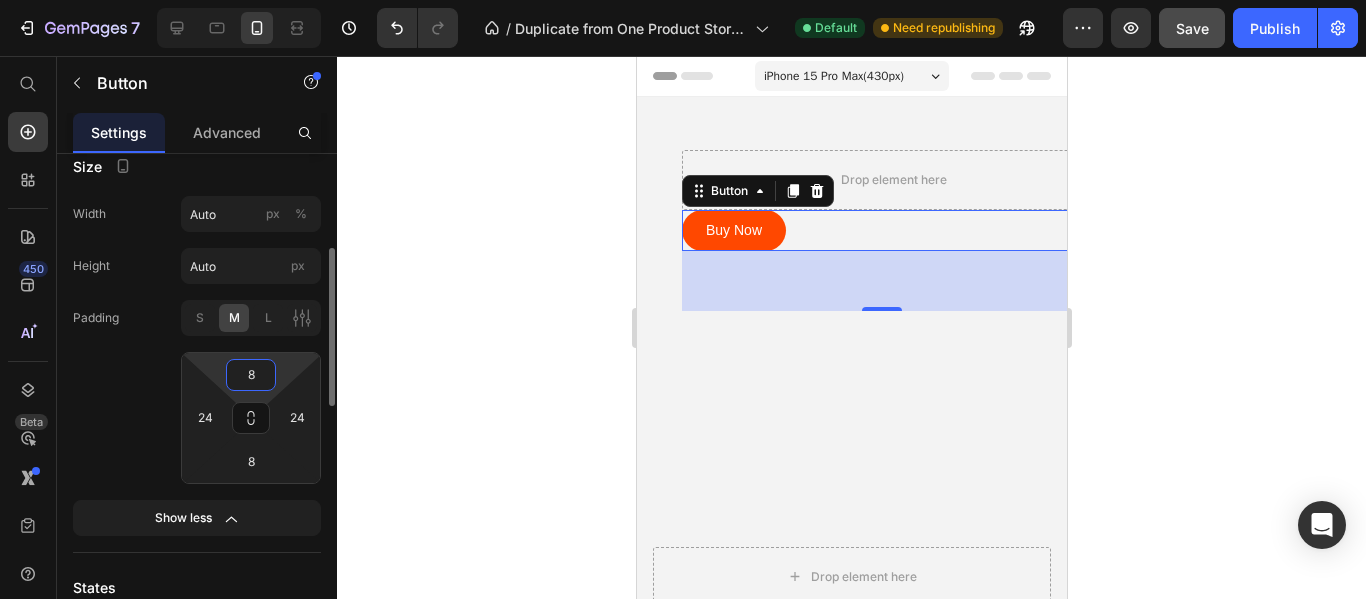 click on "8" at bounding box center [251, 375] 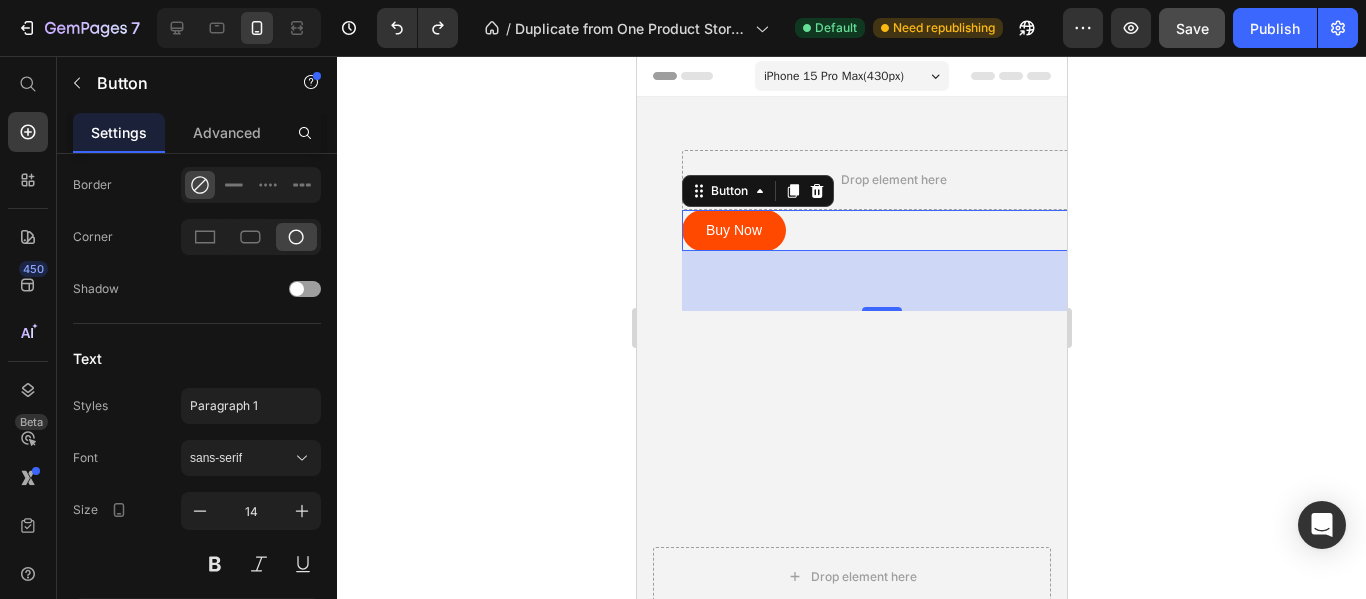 scroll, scrollTop: 1091, scrollLeft: 0, axis: vertical 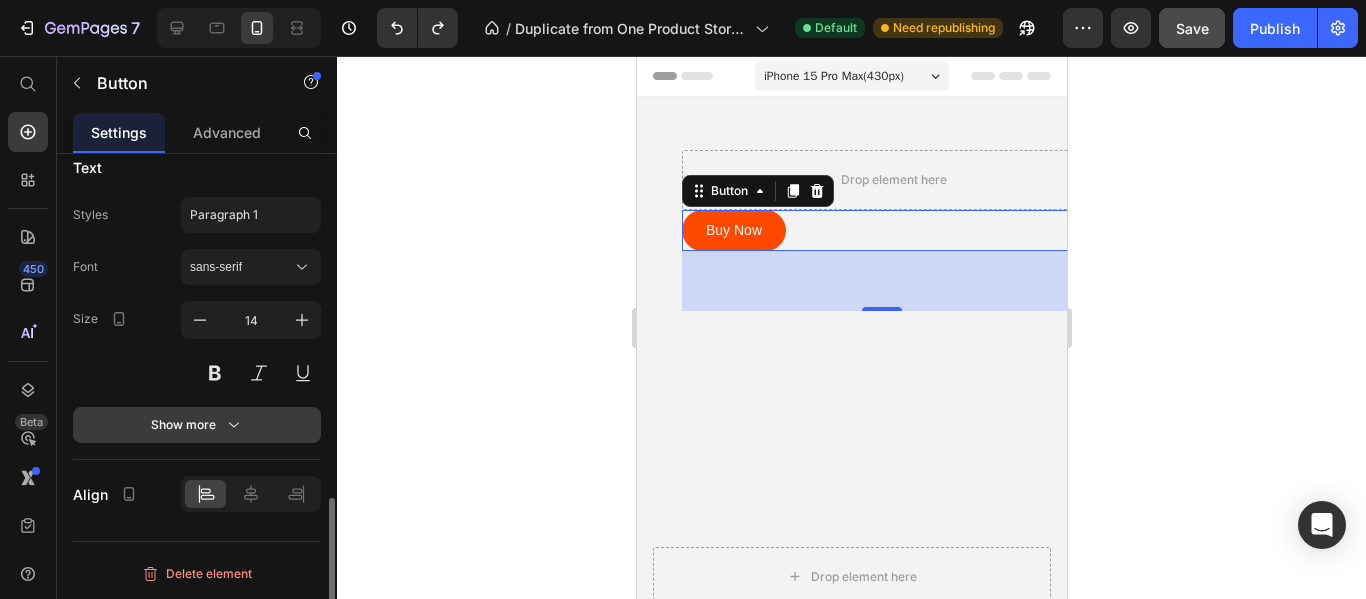 click on "Show more" at bounding box center (197, 425) 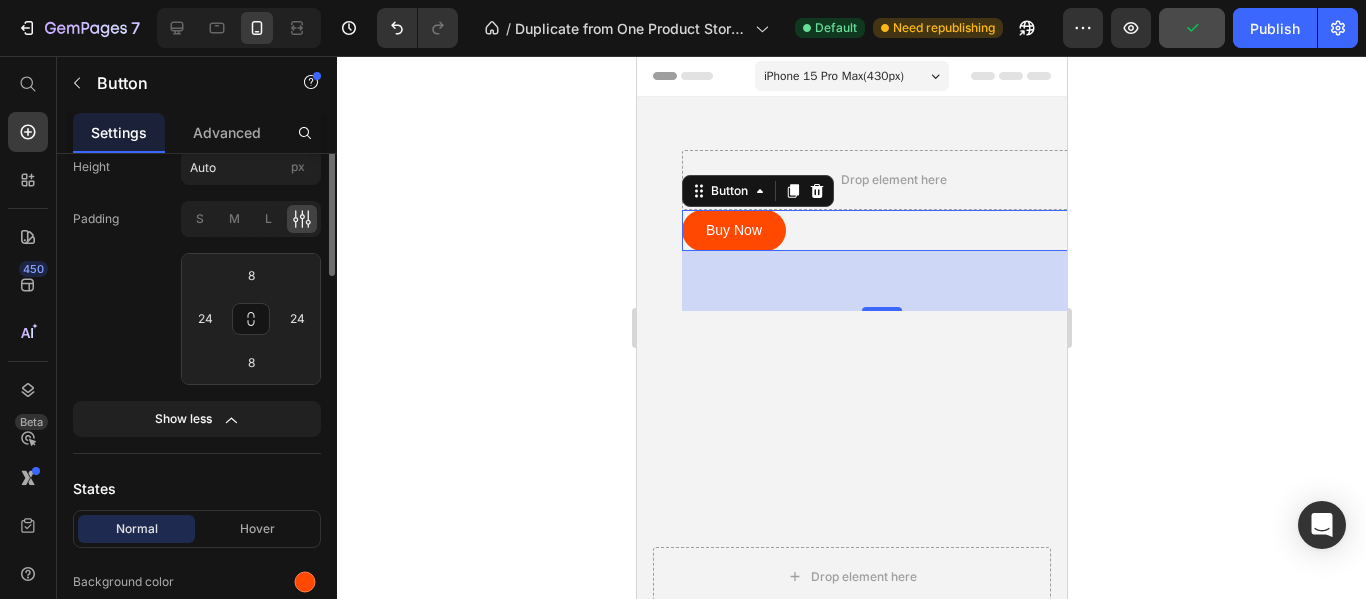 scroll, scrollTop: 299, scrollLeft: 0, axis: vertical 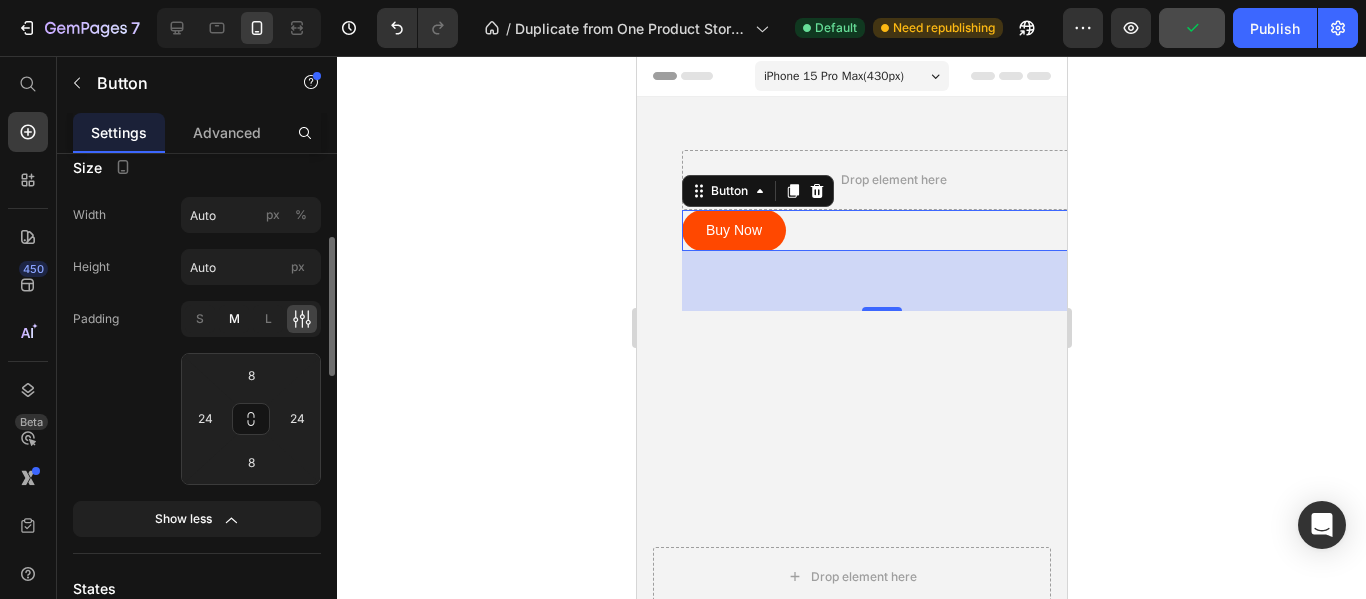 click on "M" 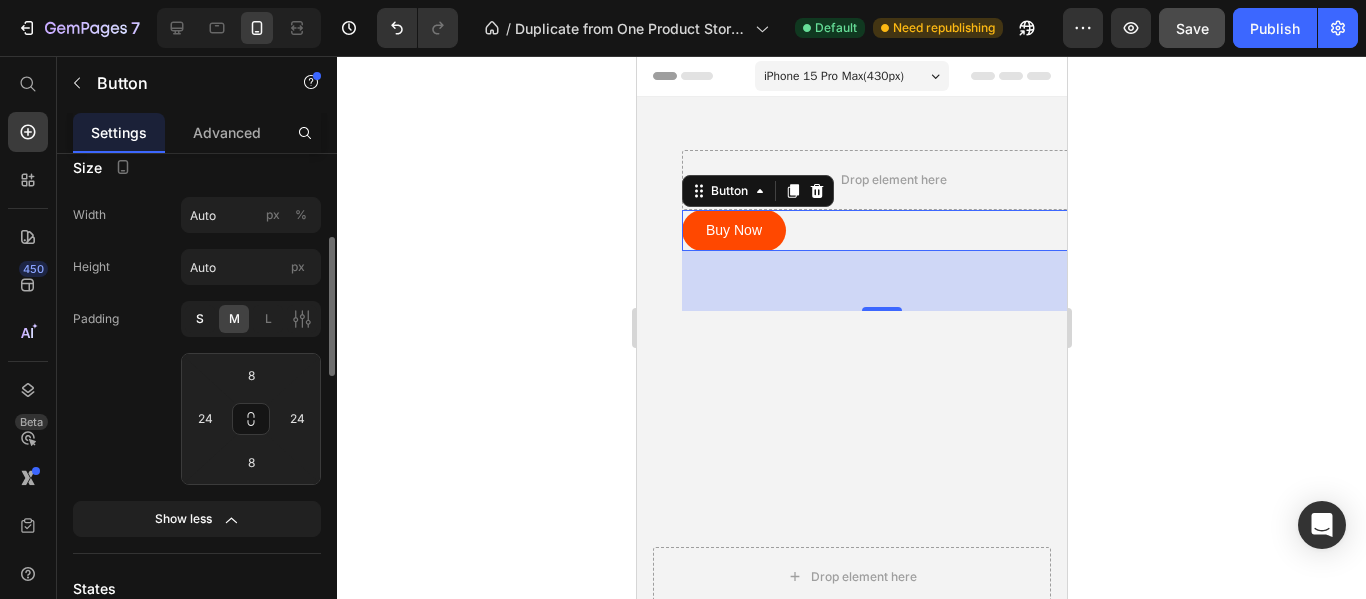 click on "S" 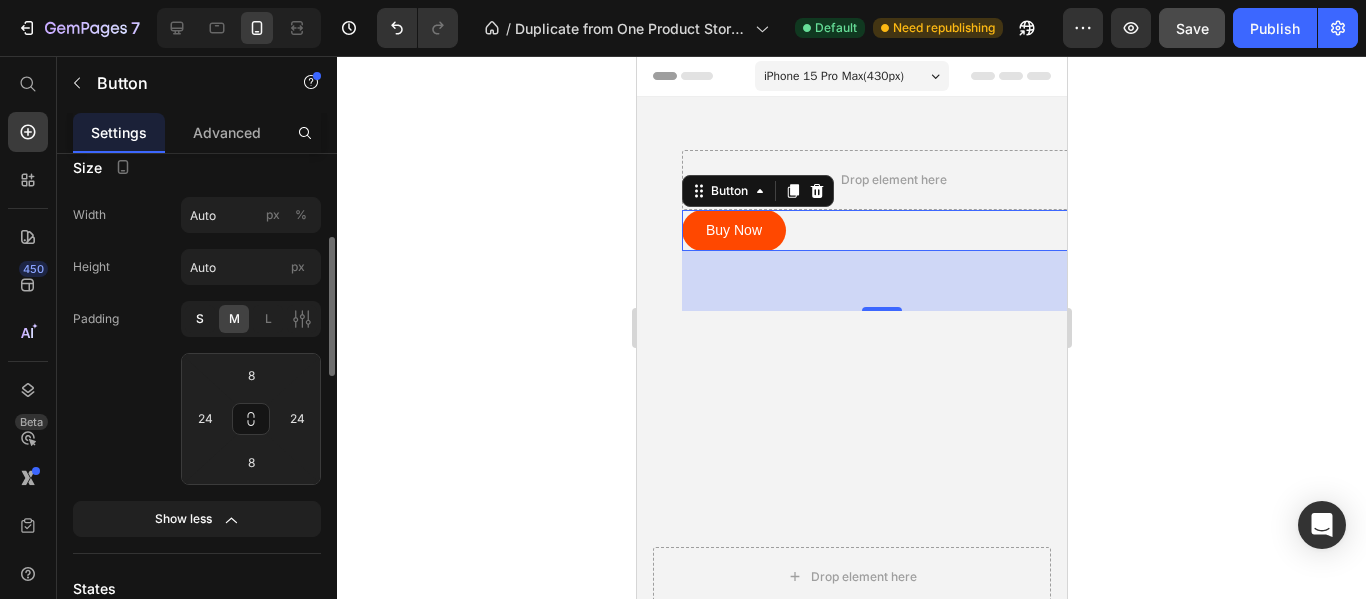 type on "4" 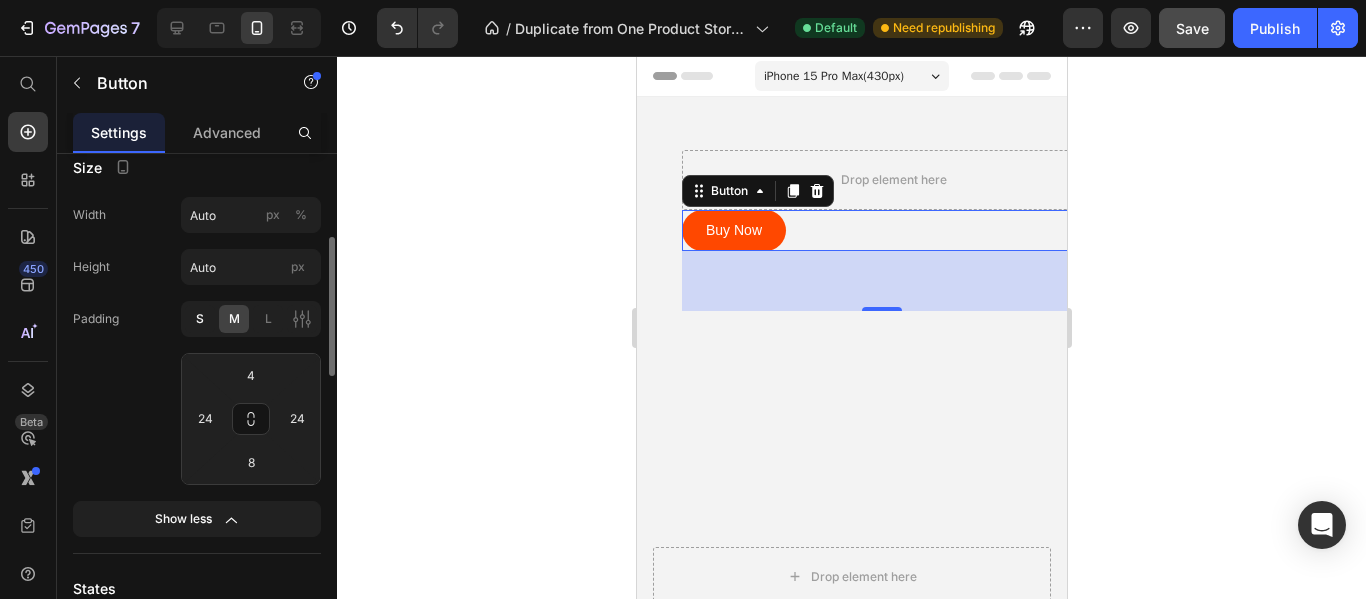type on "16" 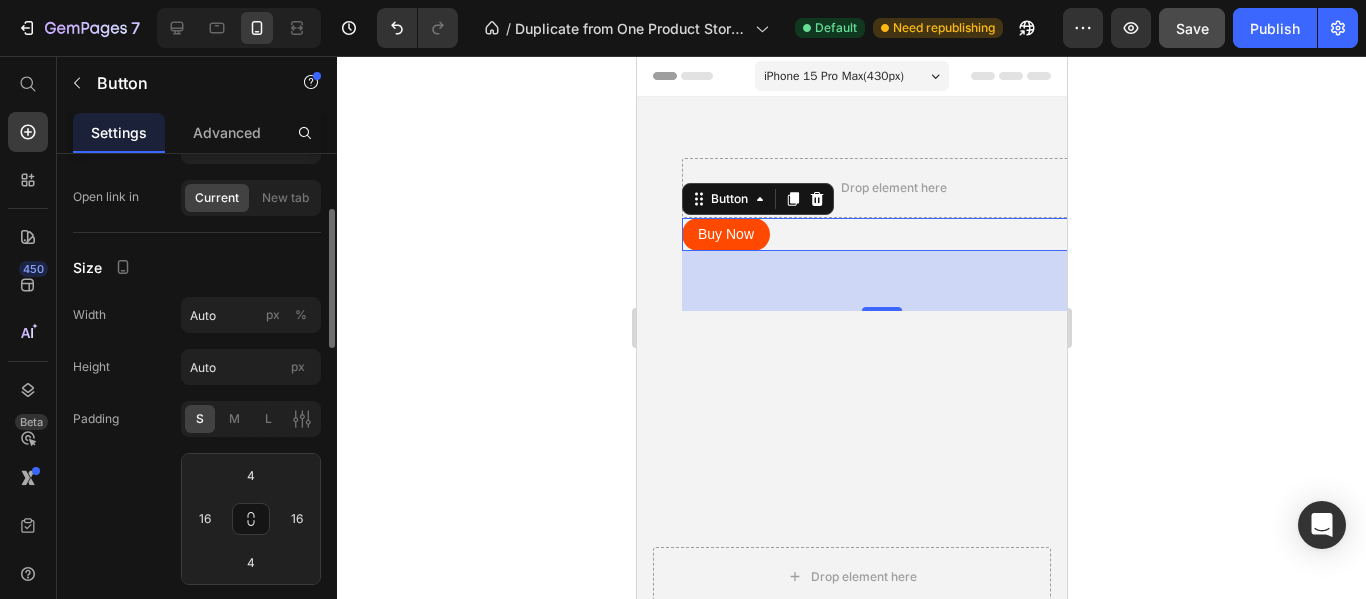 scroll, scrollTop: 0, scrollLeft: 0, axis: both 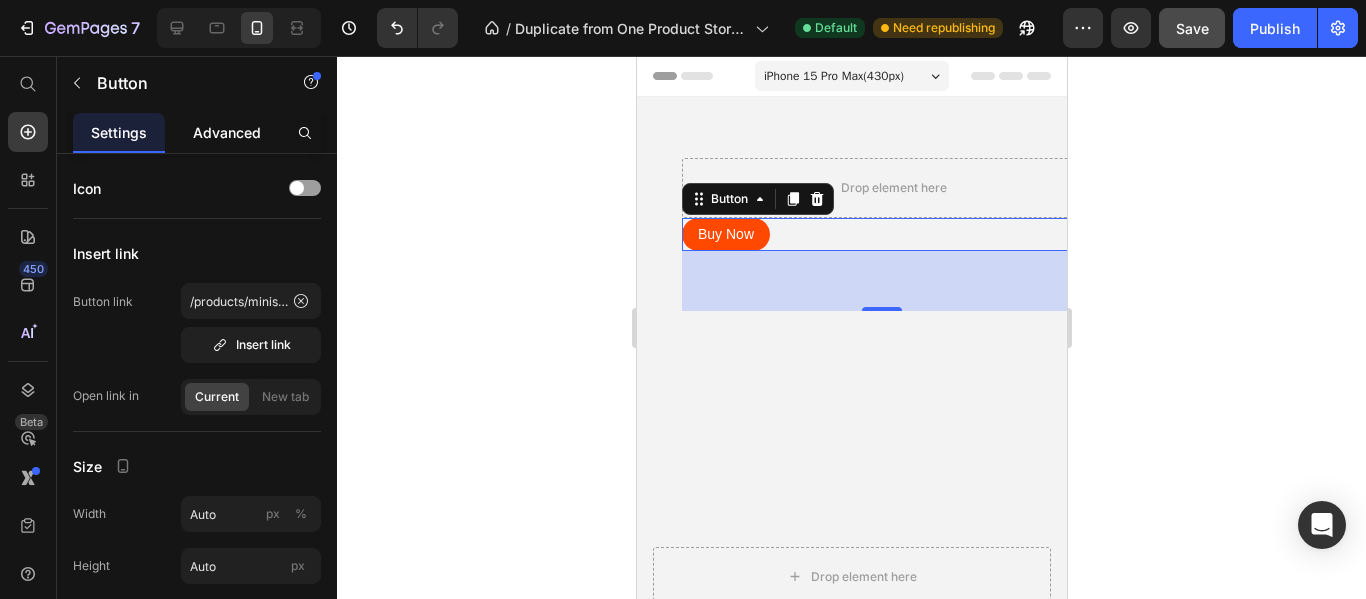 click on "Advanced" at bounding box center [227, 132] 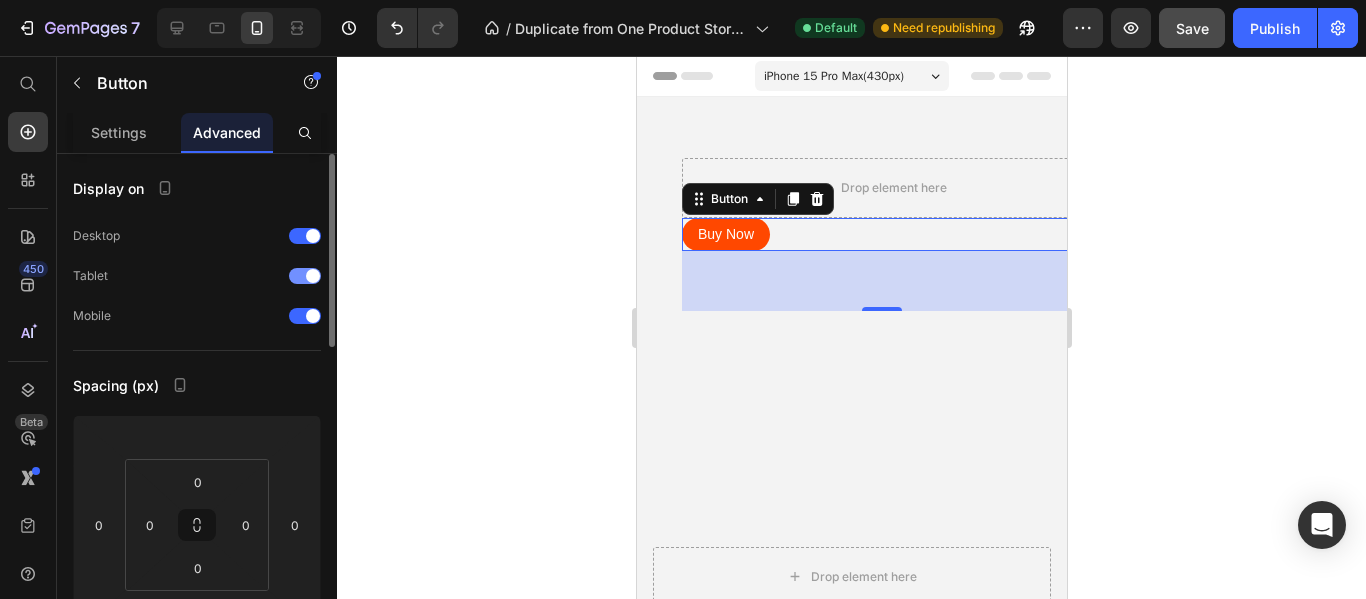scroll, scrollTop: 200, scrollLeft: 0, axis: vertical 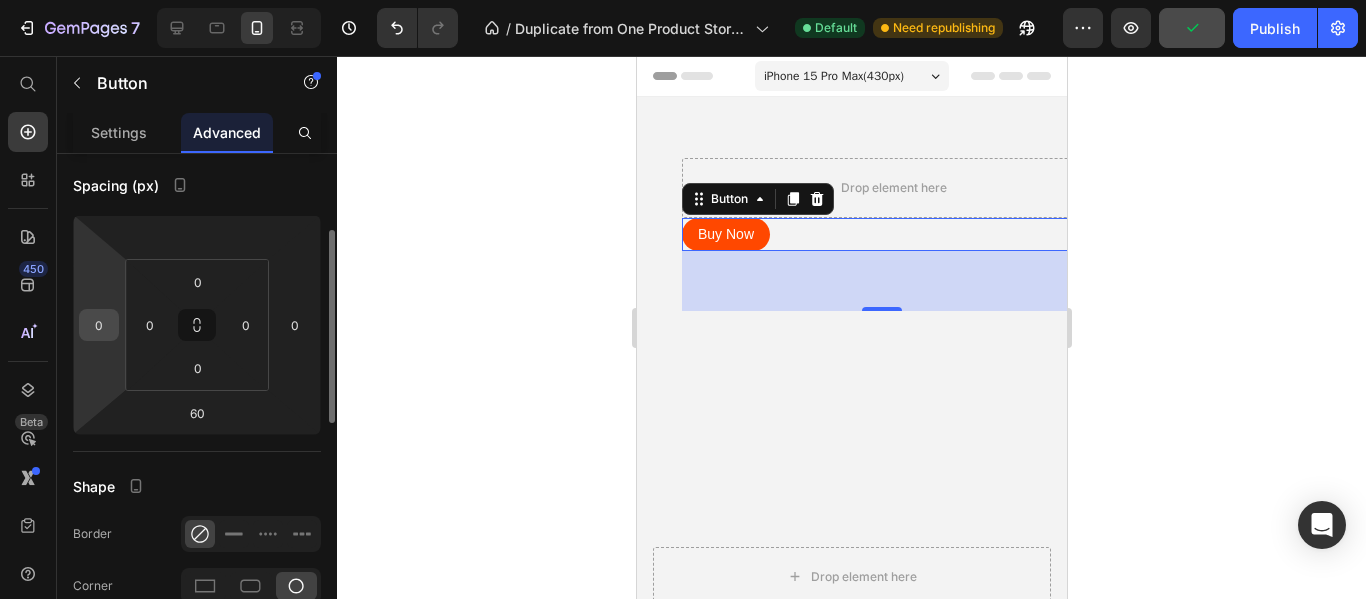 click on "0" at bounding box center [99, 325] 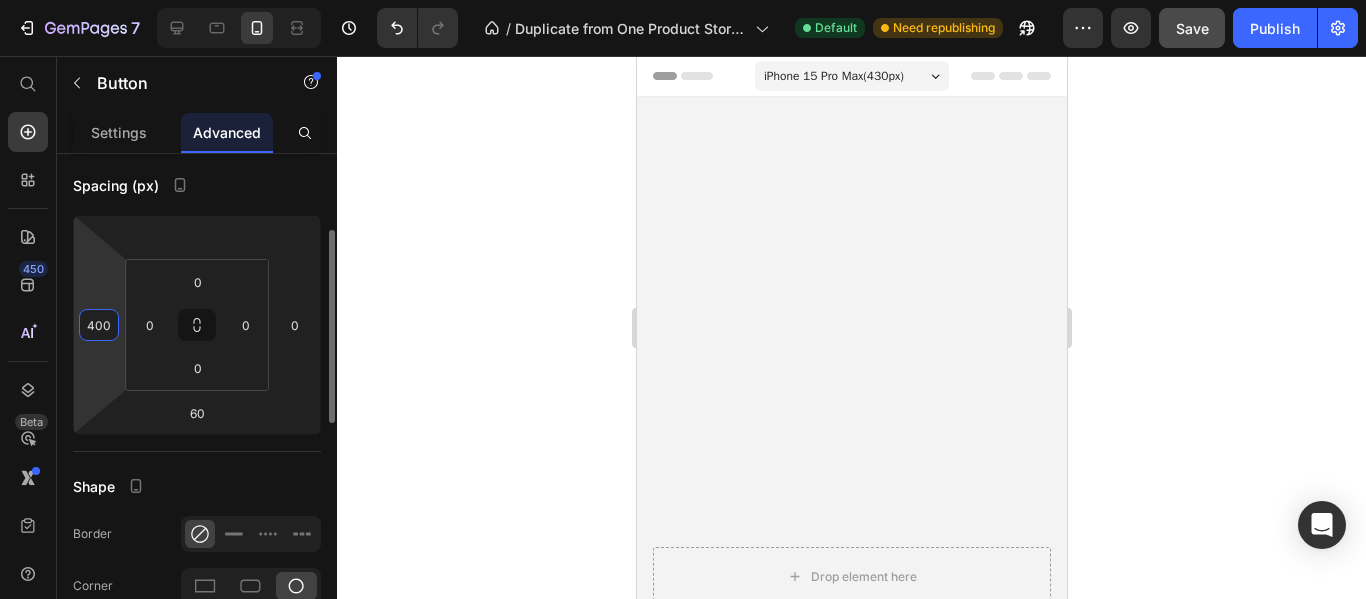 click on "400" at bounding box center [99, 325] 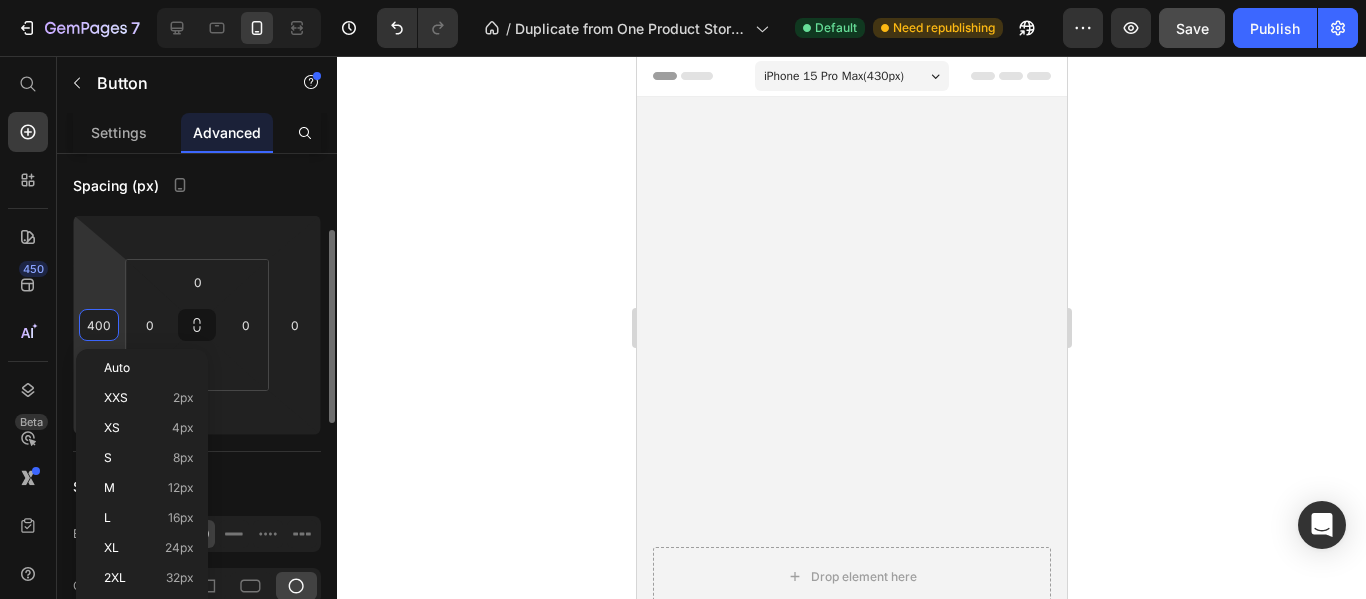 type on "40" 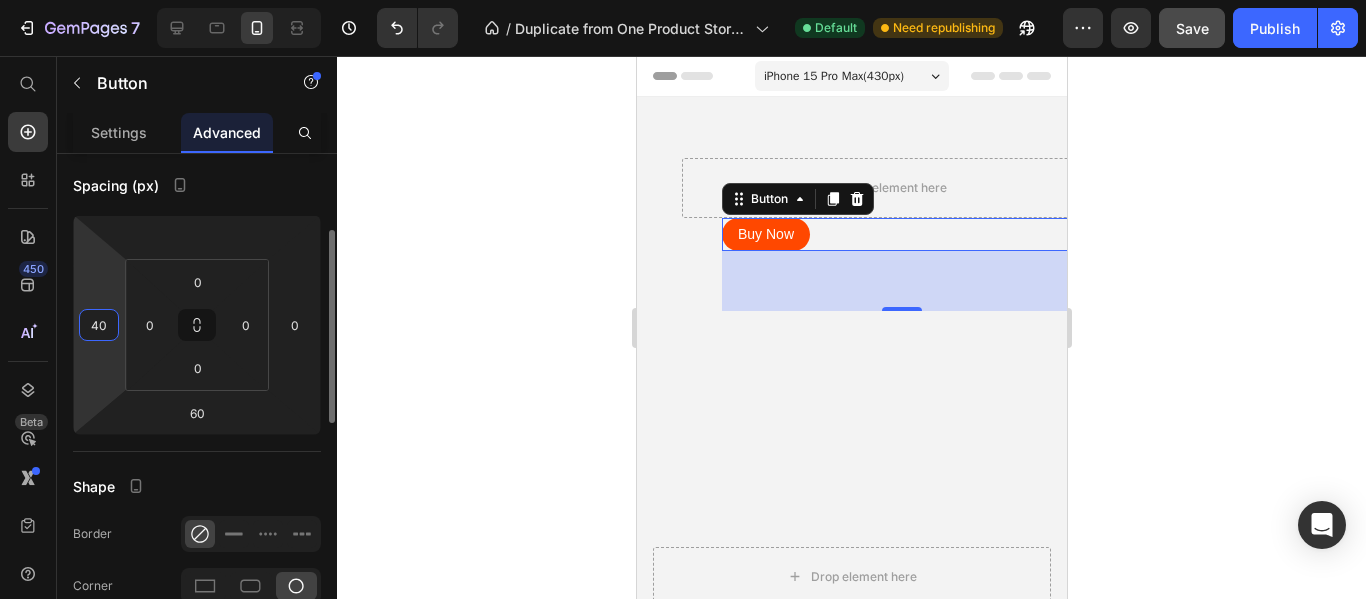 click on "40" at bounding box center (99, 325) 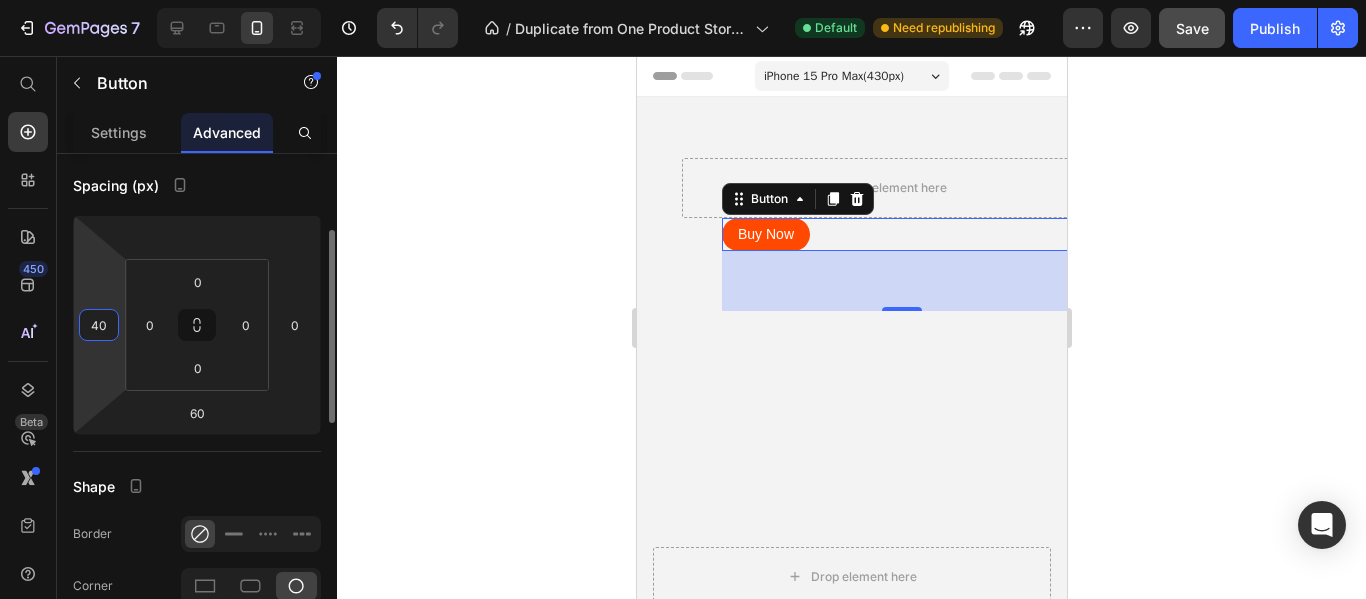 click on "40" at bounding box center (99, 325) 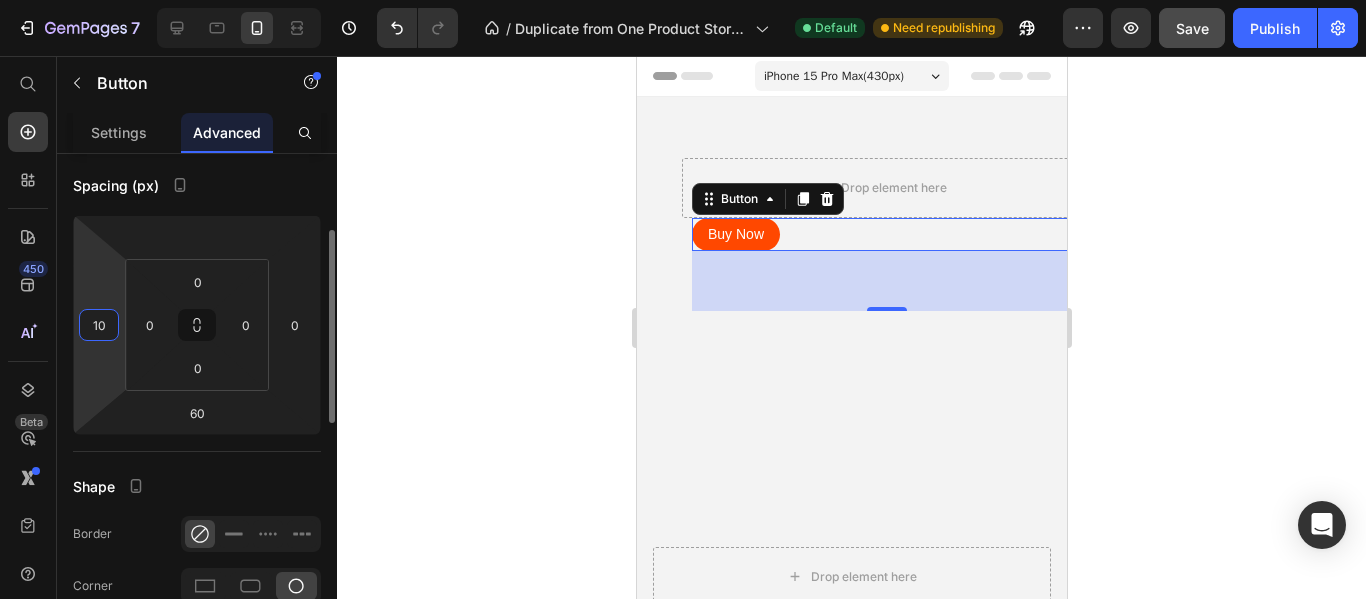 type on "100" 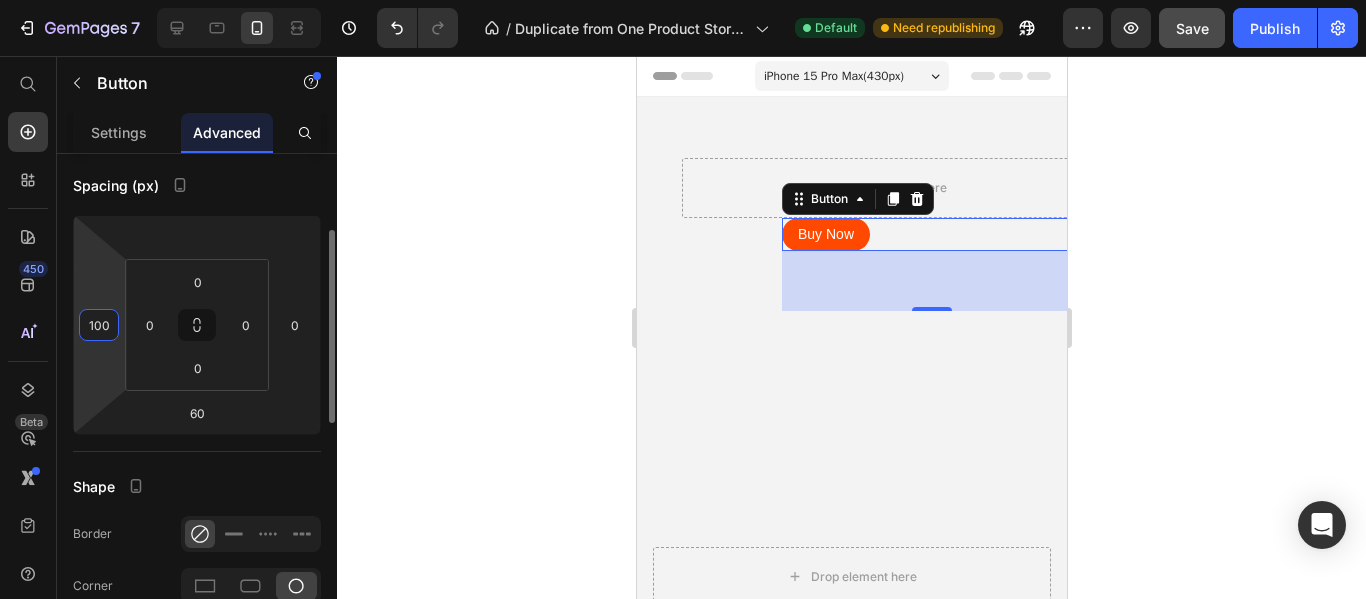 click on "100" at bounding box center [99, 325] 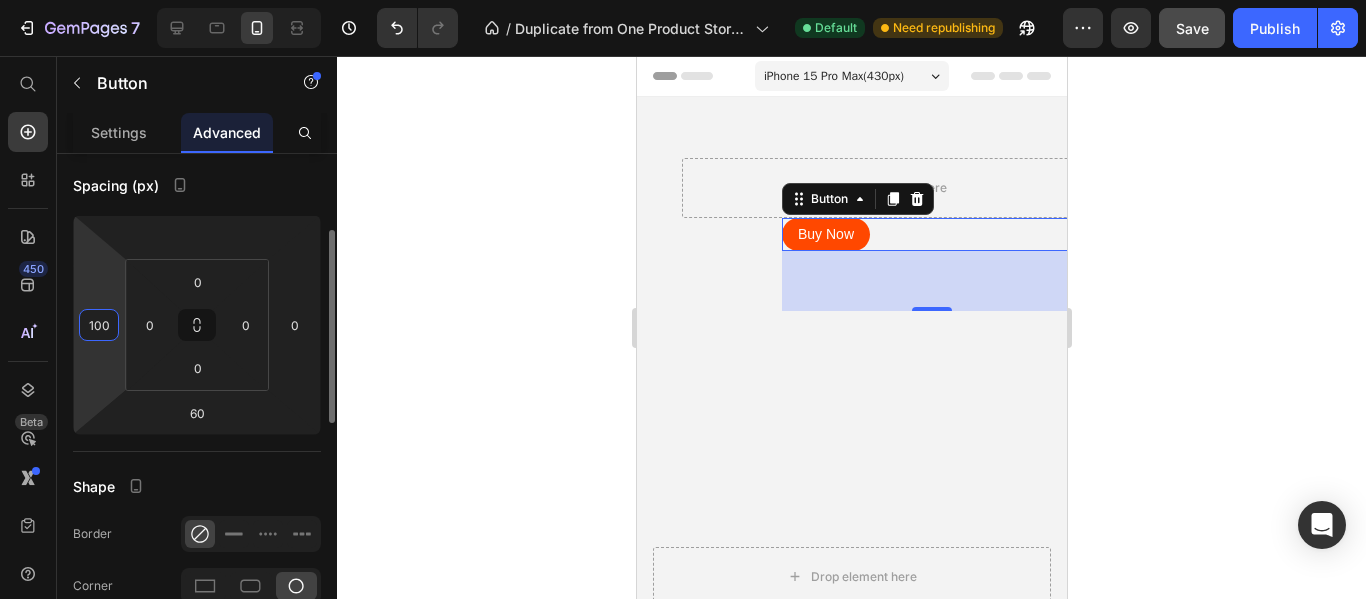 click on "100" at bounding box center [99, 325] 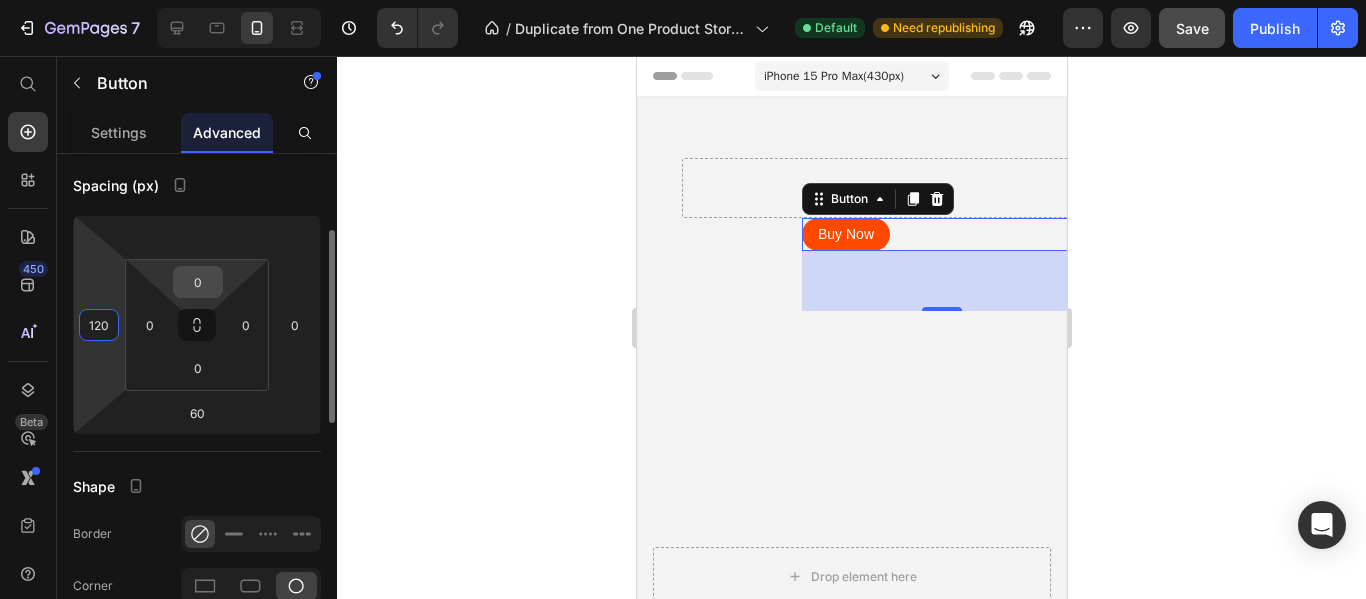 type on "120" 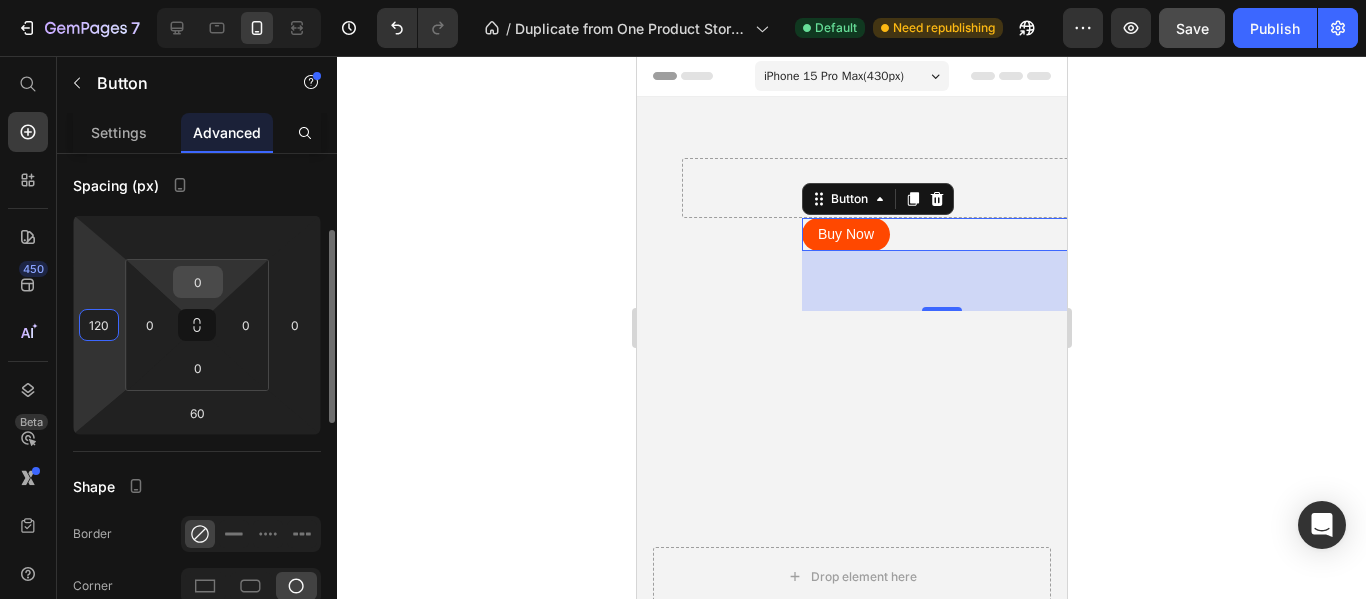 click on "0" at bounding box center [198, 282] 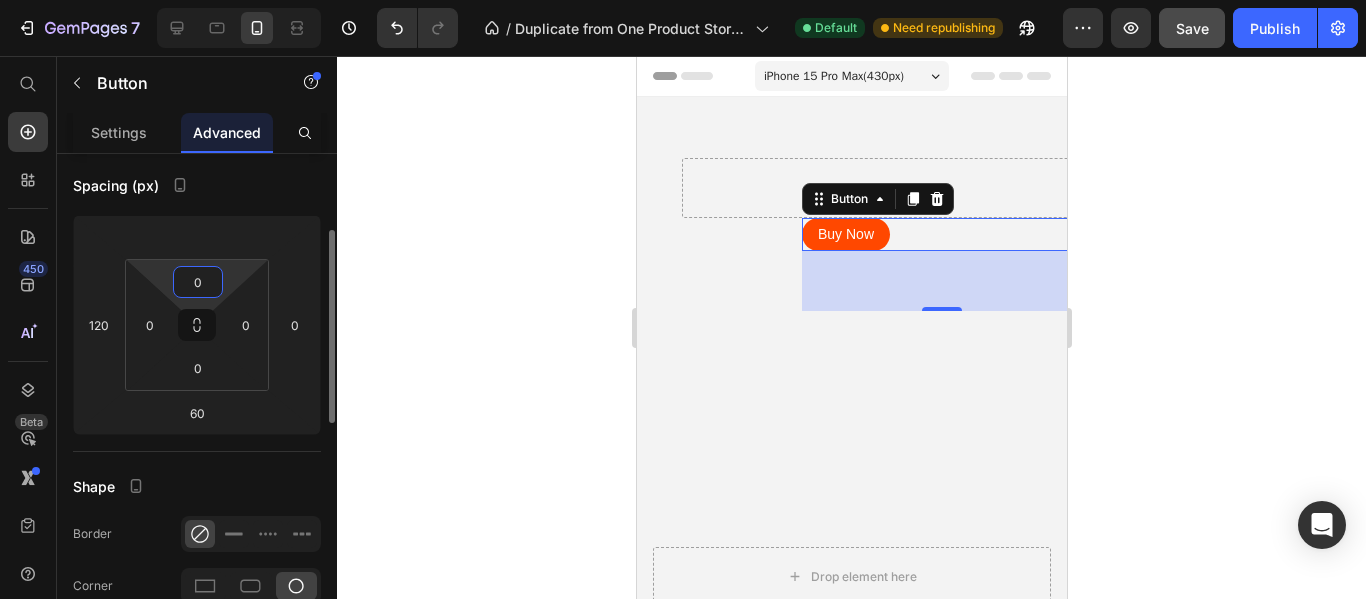click on "0" at bounding box center (198, 282) 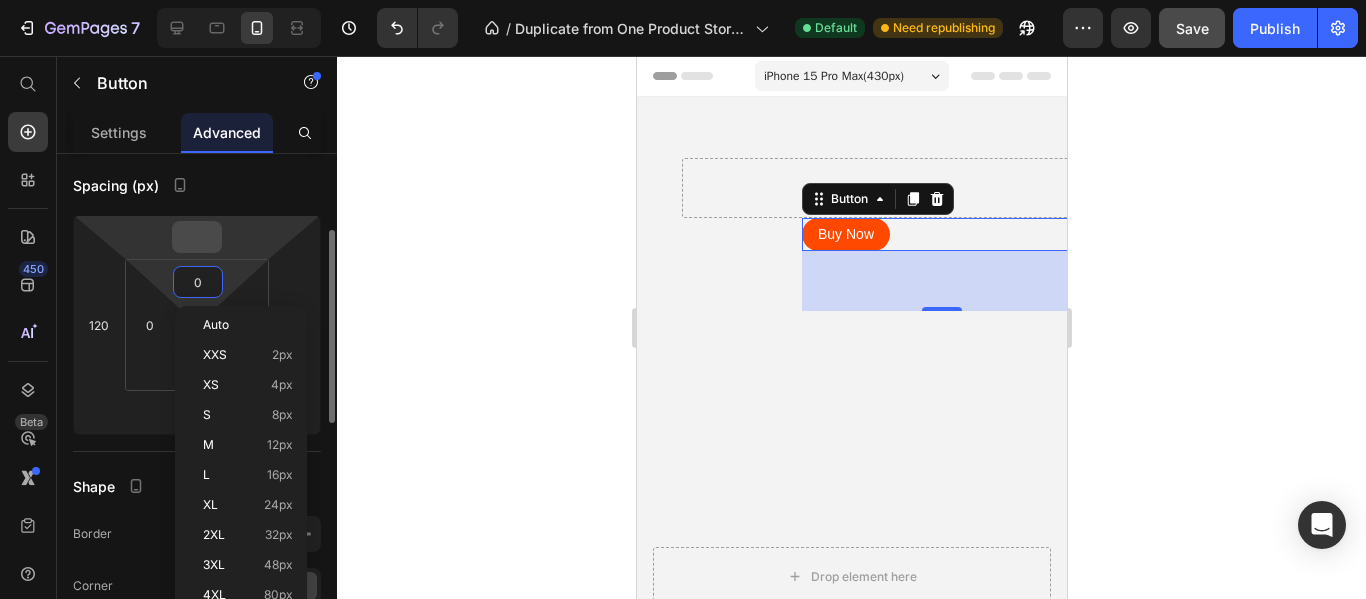 click at bounding box center (197, 237) 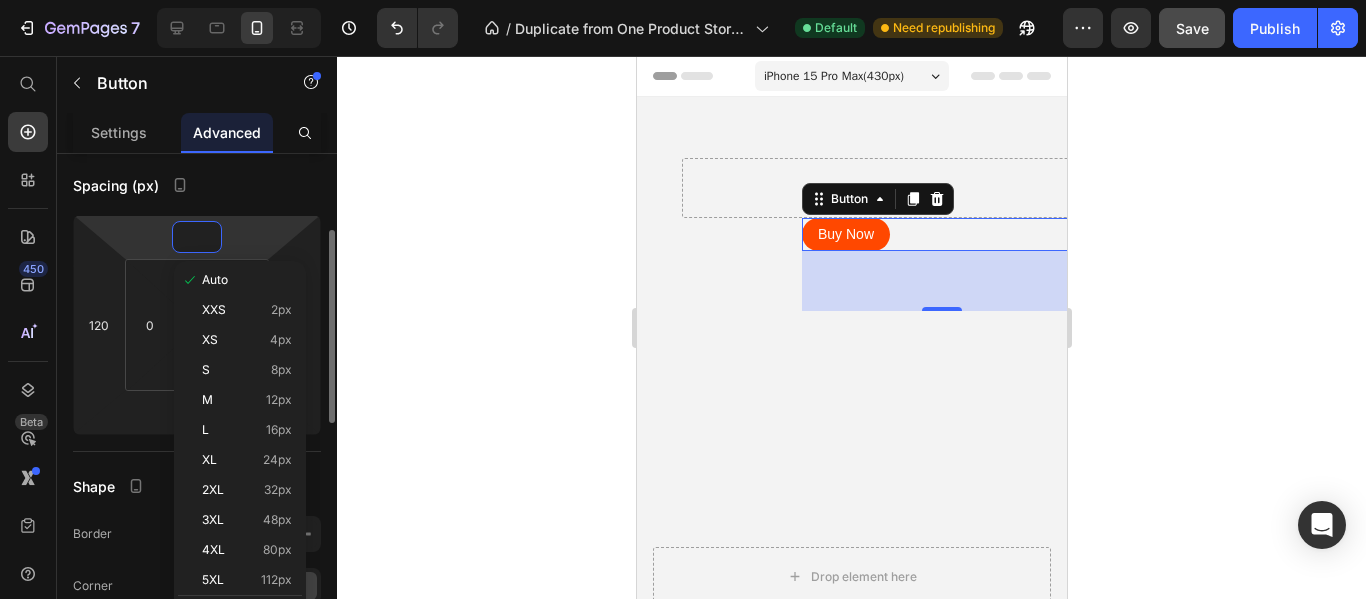 click at bounding box center (197, 237) 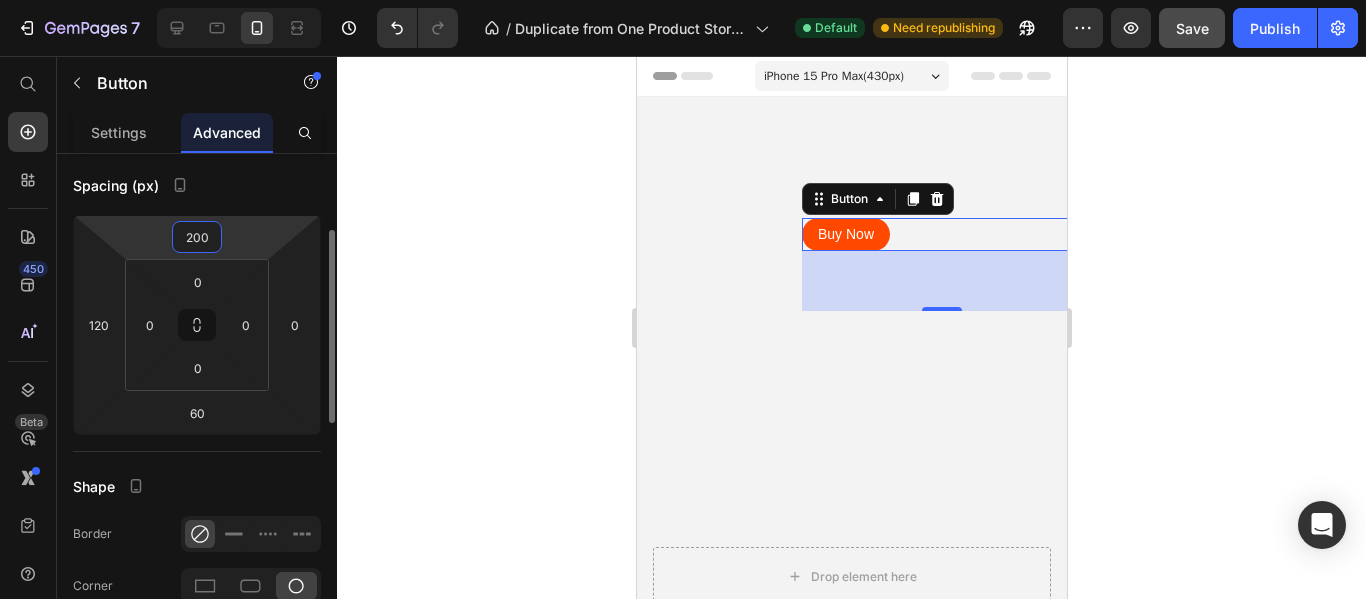 click on "200" at bounding box center [197, 237] 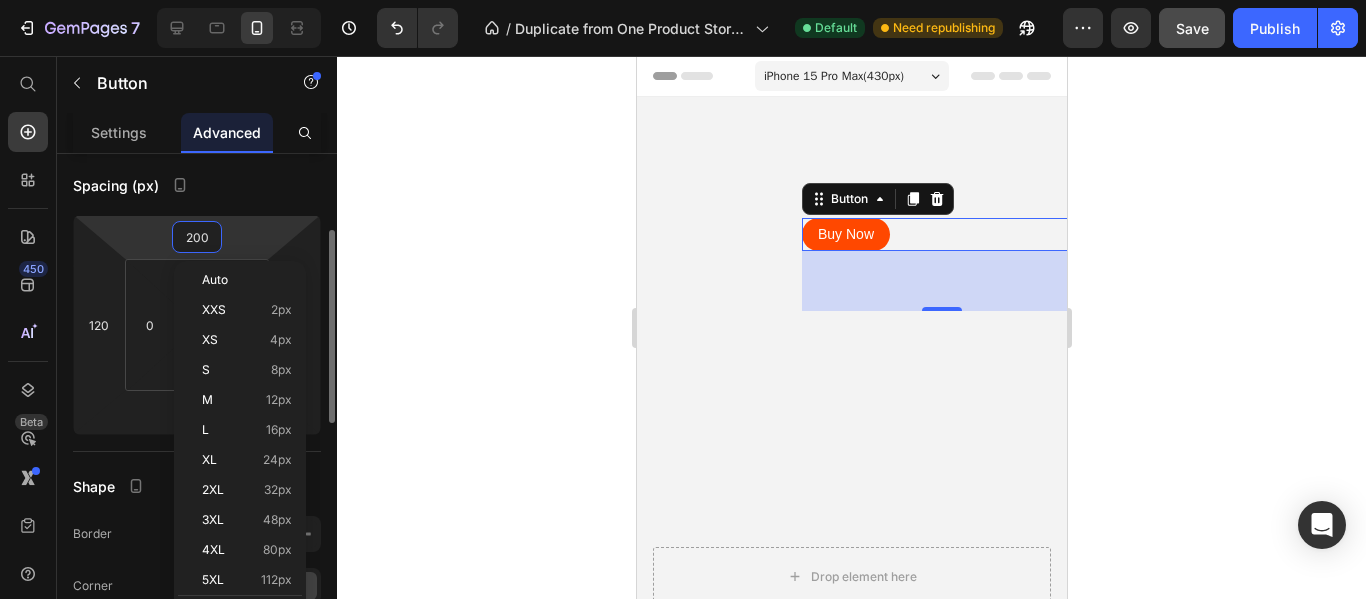click on "200" at bounding box center (197, 237) 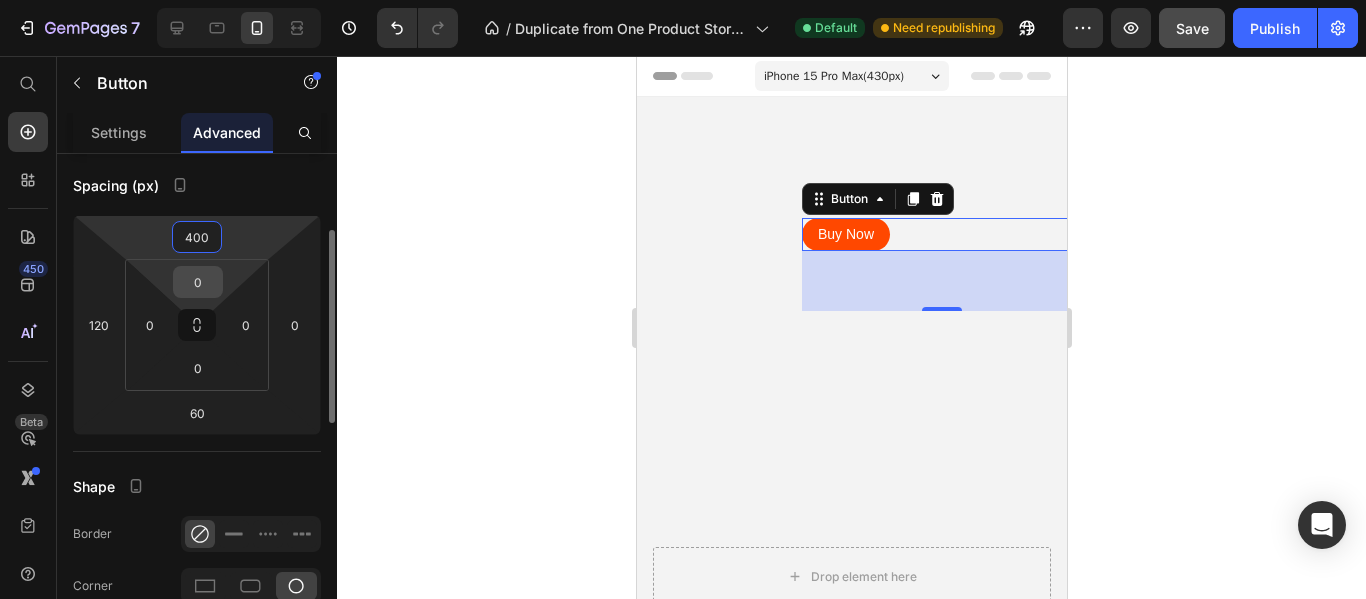 type on "400" 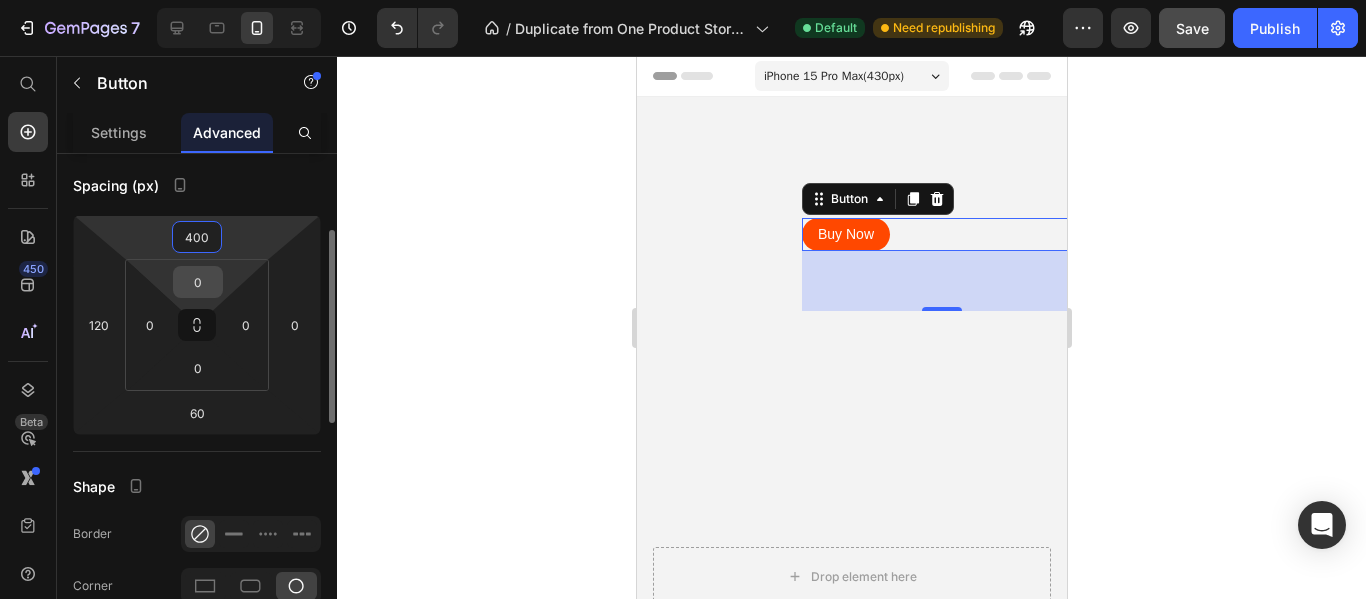 click on "0" at bounding box center [198, 282] 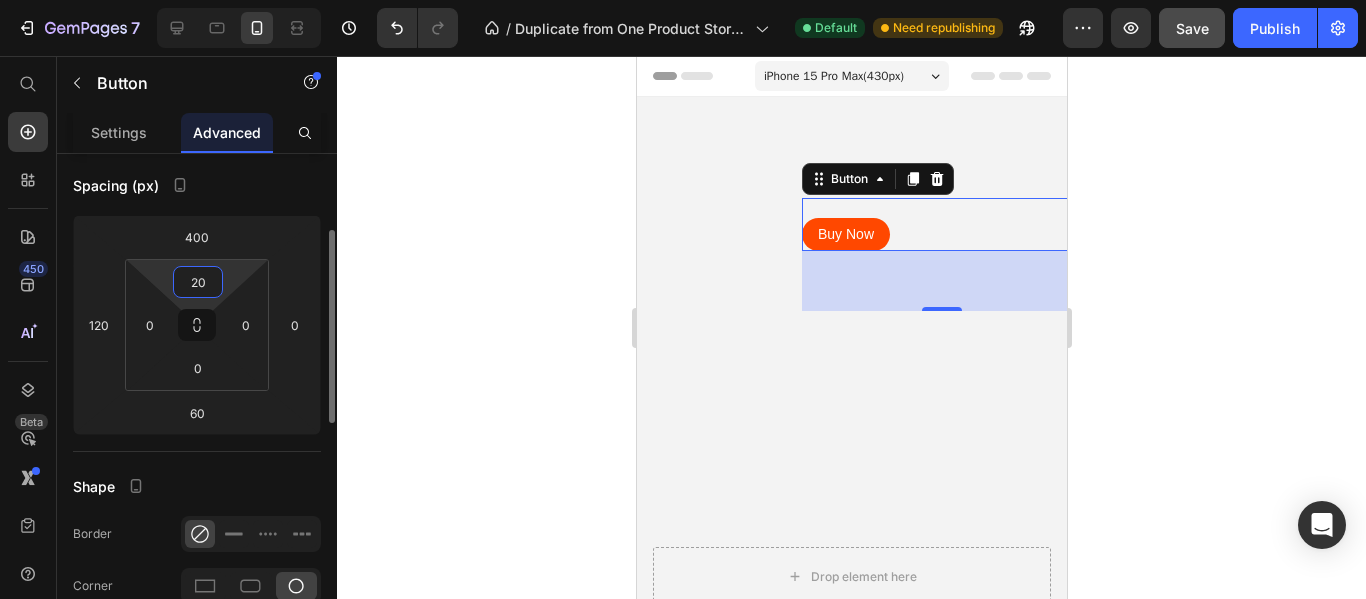 type on "200" 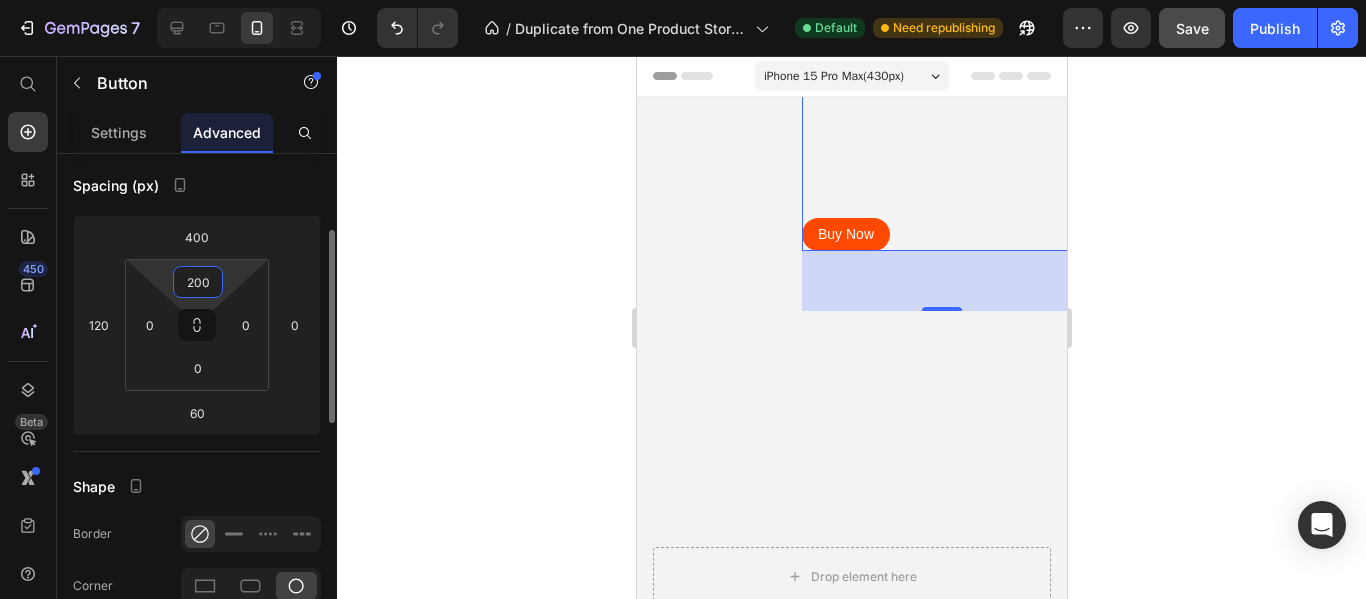 click on "200" at bounding box center (198, 282) 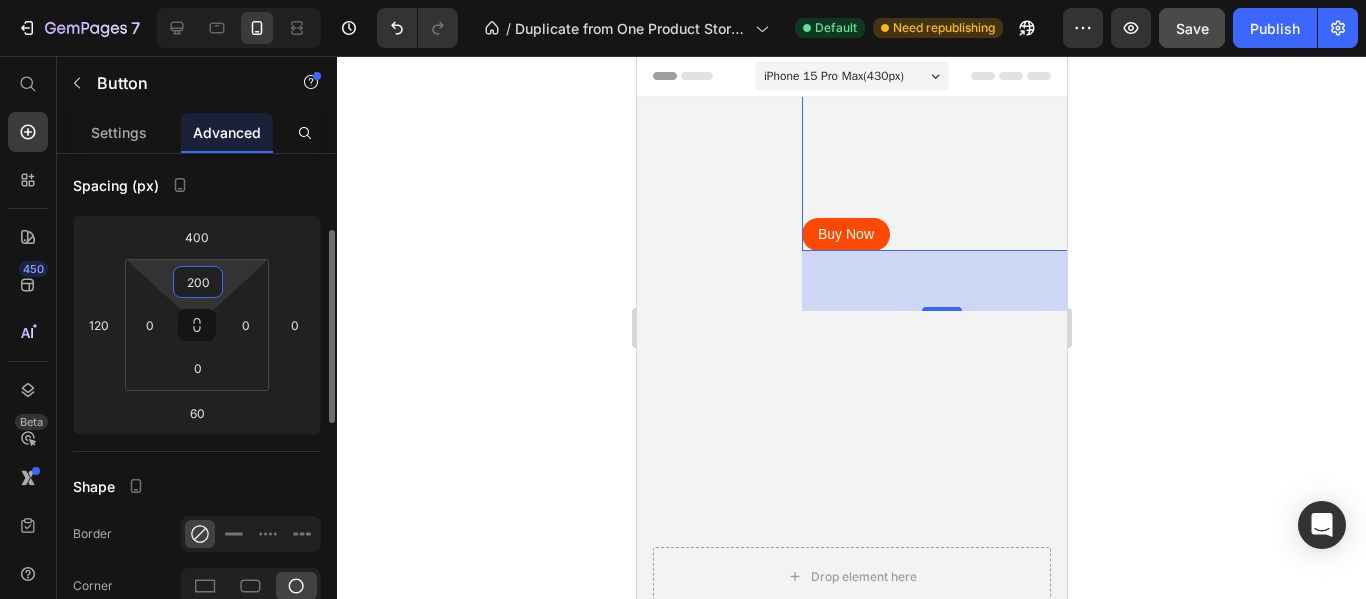 click on "200" at bounding box center (198, 282) 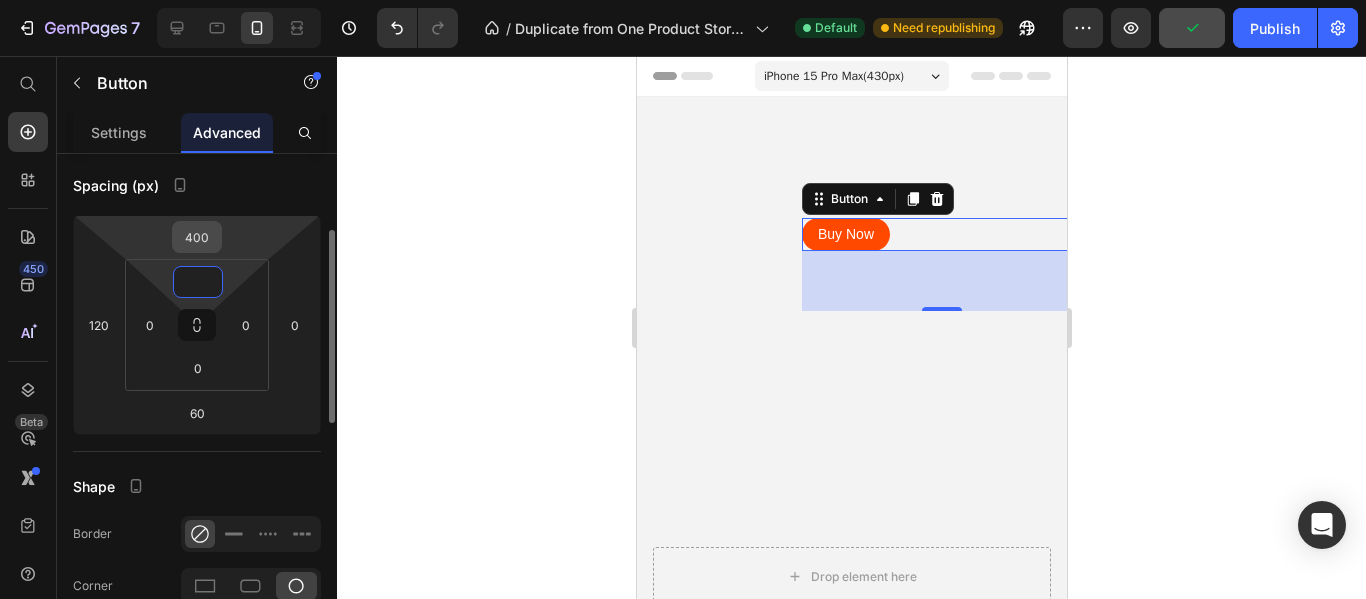 click on "400" at bounding box center [197, 237] 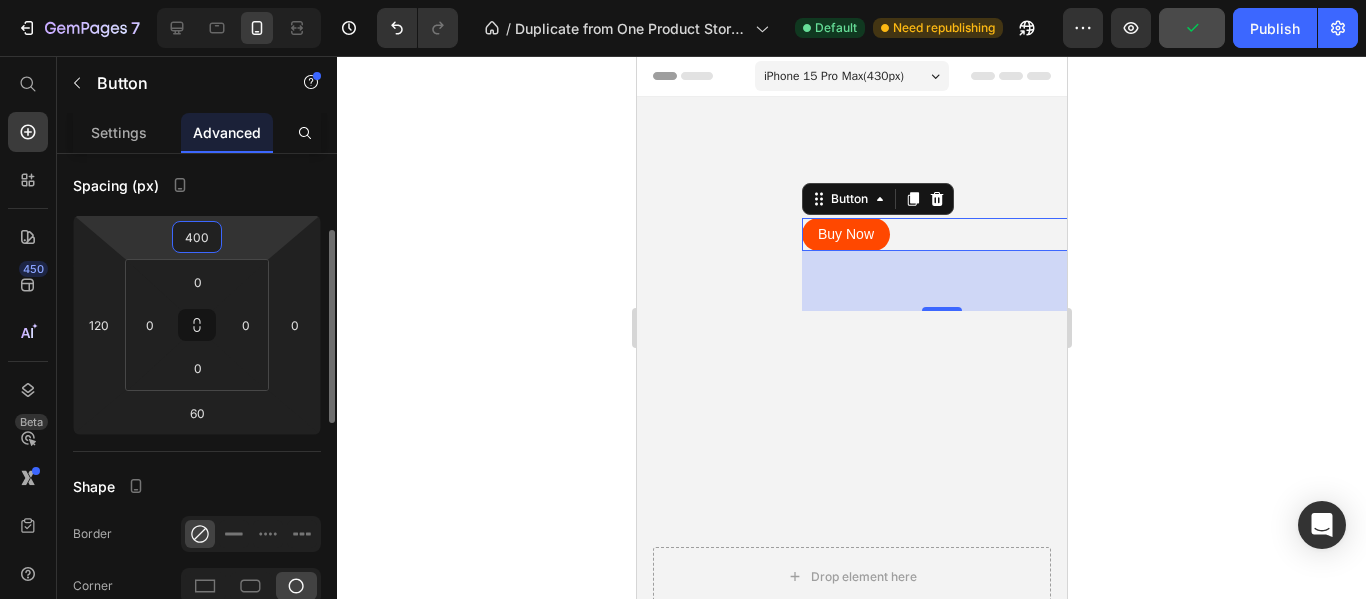click on "400" at bounding box center [197, 237] 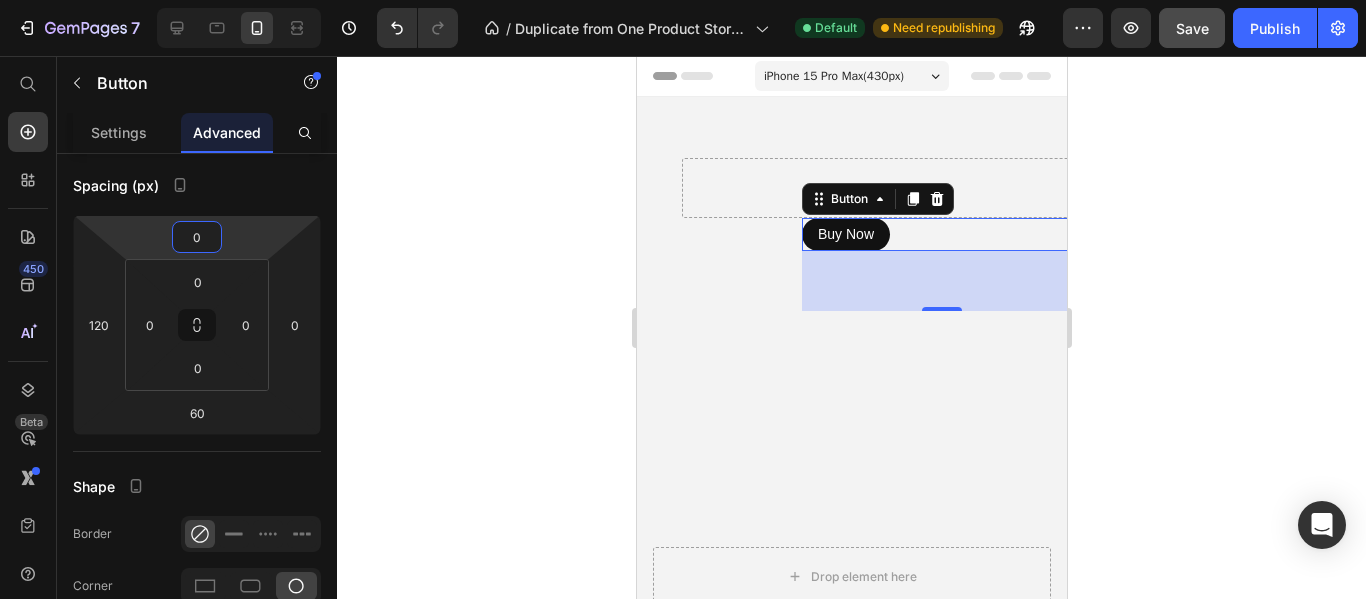 type on "0" 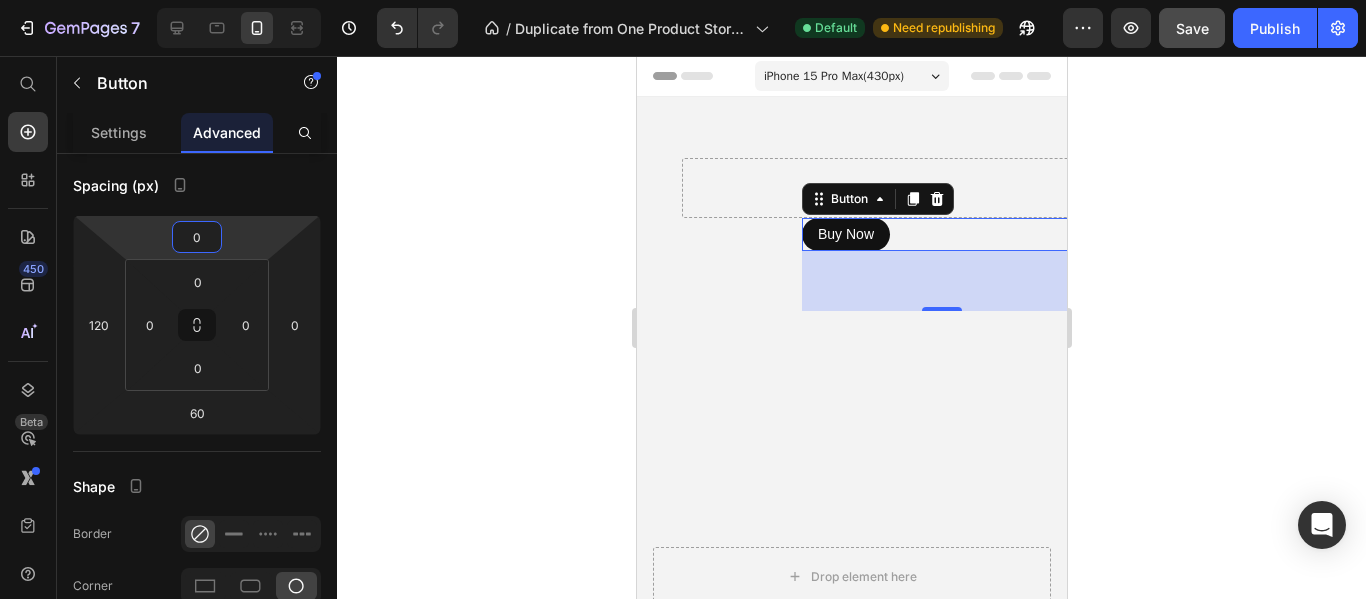 click on "Buy Now" at bounding box center (845, 234) 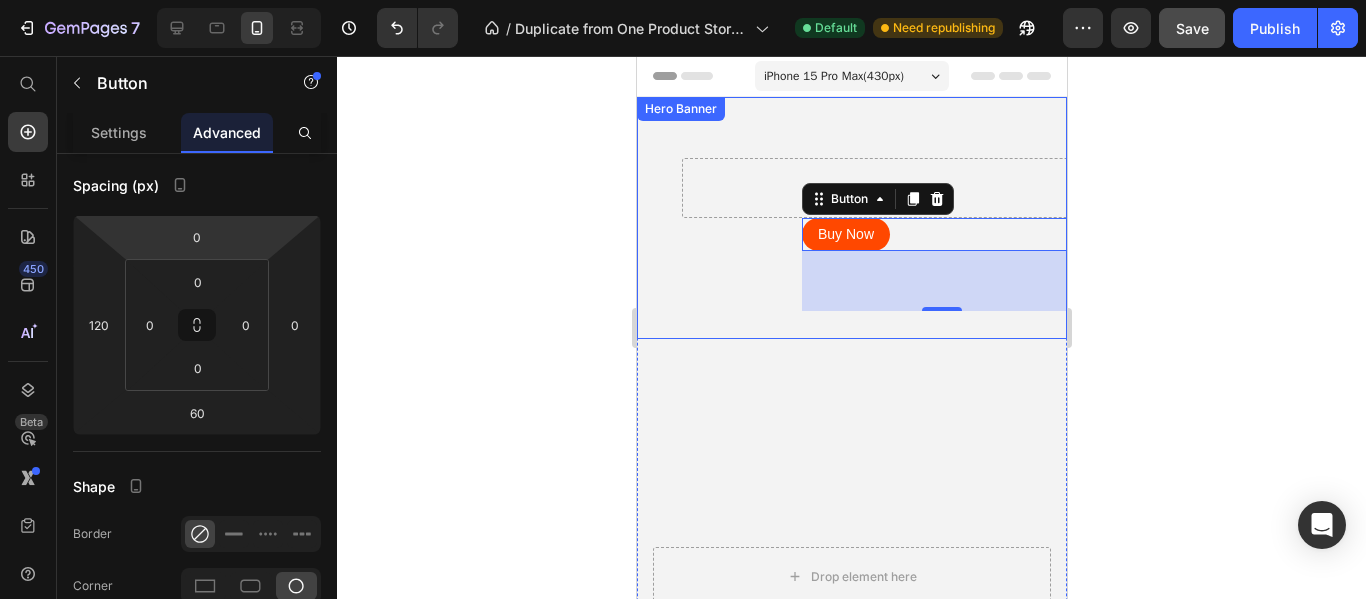 click 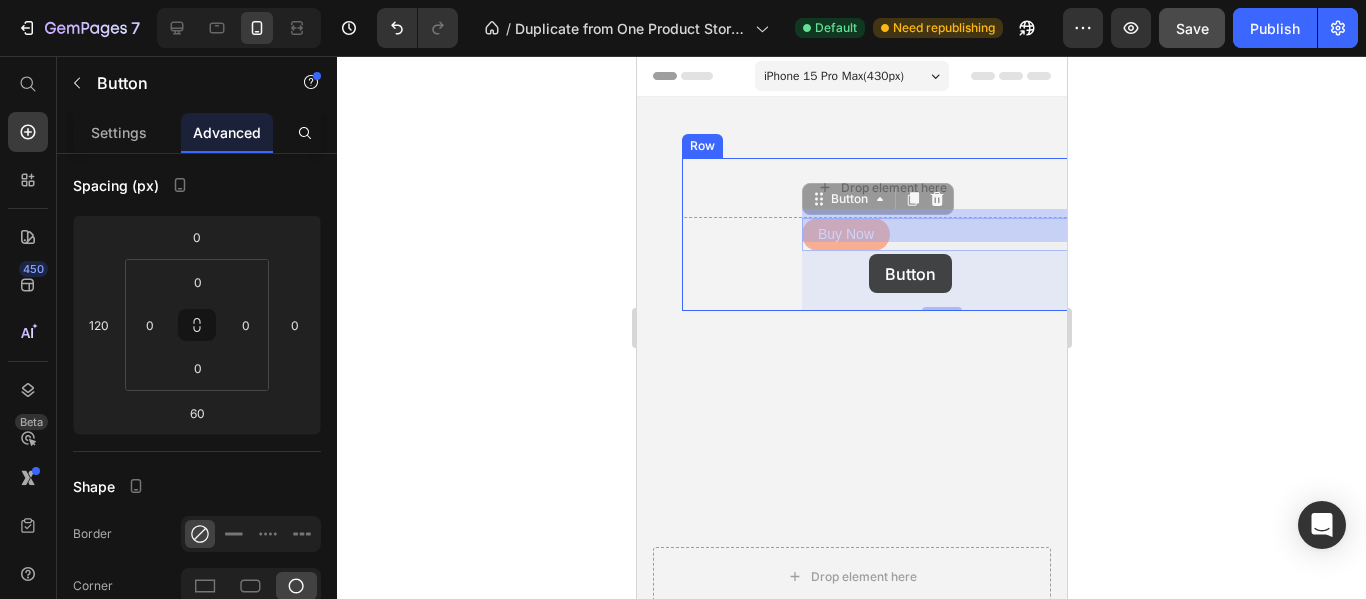 drag, startPoint x: 877, startPoint y: 223, endPoint x: 874, endPoint y: 240, distance: 17.262676 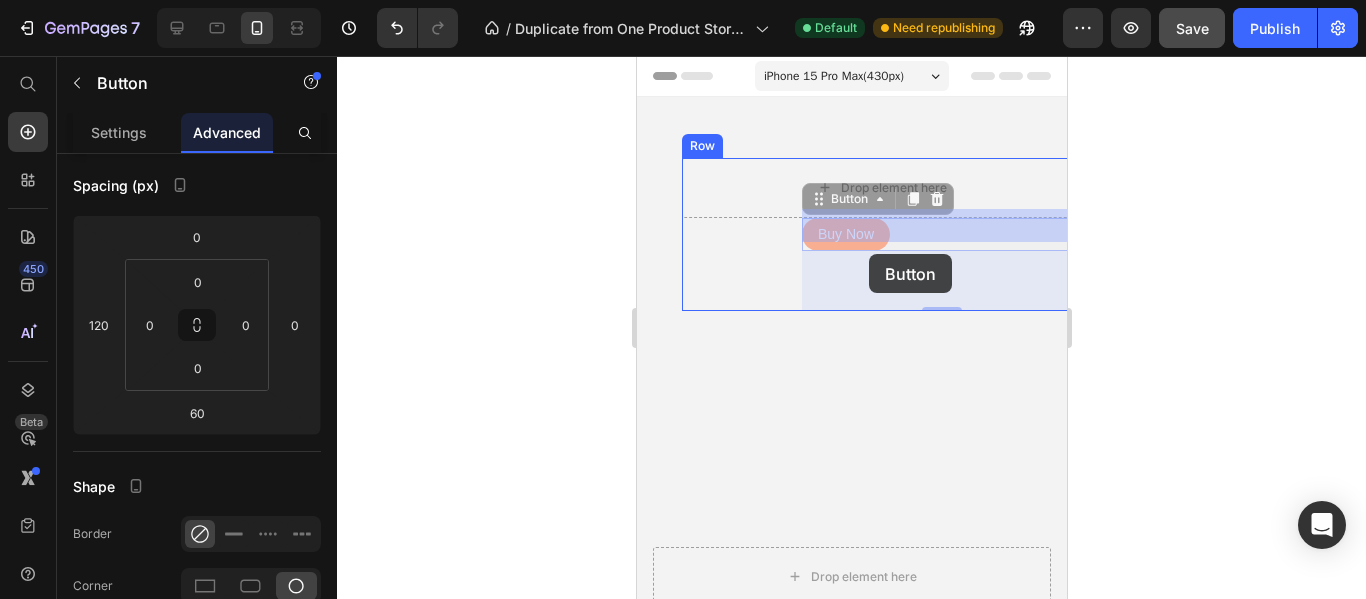 click on "iPhone 15 Pro Max  ( 430 px) iPhone 13 Mini iPhone 13 Pro iPhone 11 Pro Max iPhone 15 Pro Max Pixel 7 Galaxy S8+ Galaxy S20 Ultra iPad Mini iPad Air iPad Pro Header
Drop element here Buy Now Button   60 Buy Now Button   0 Row Hero Banner
Drop element here Hero Banner Section 1 Image Image Image Image Image Image Image Image Image Image Image Image
Product Images MINISO MS185 Luminous Quicksand Wireless Earphones Product Title Rs.9,990.00 Product Price Rs.14,990.00 Product Price Row Quantity Text Block 1 Product Quantity
Add to cart Add to Cart Buy it now Dynamic Checkout View more Product View More Product Section 2 Root Start with Sections from sidebar Add sections Add elements Start with Generating from URL or image Add section Choose templates inspired by CRO experts Generate layout from URL or image Add blank section then drag & drop elements Footer" at bounding box center (851, 5593) 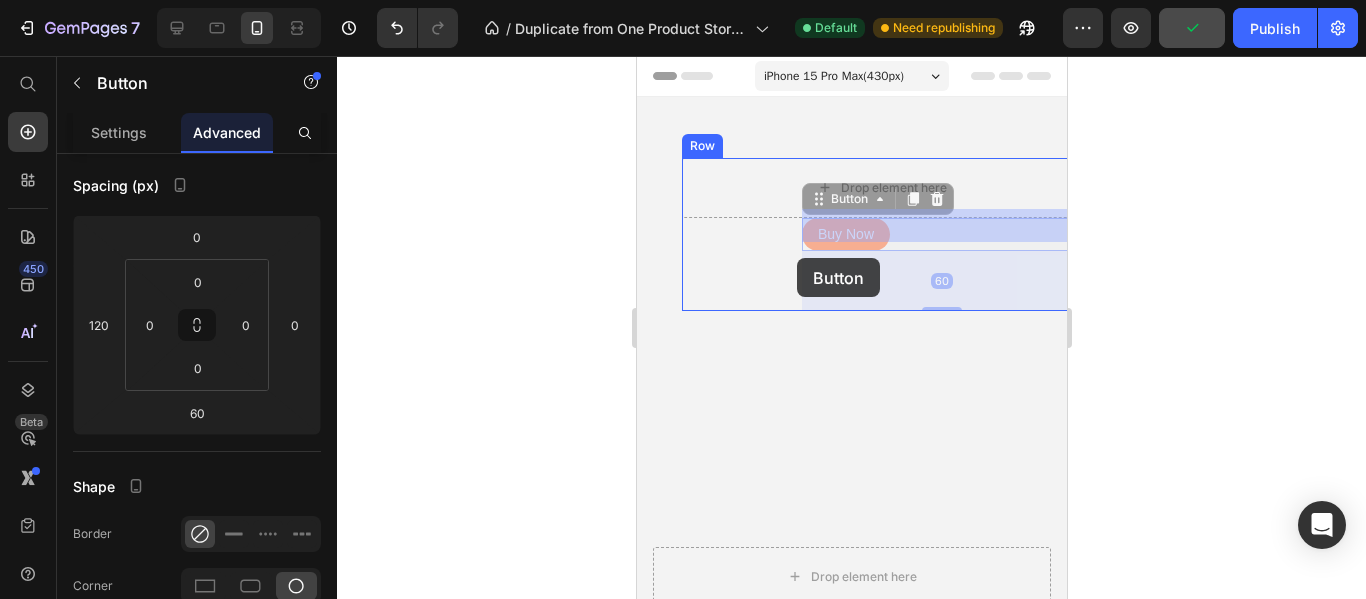 drag, startPoint x: 874, startPoint y: 221, endPoint x: 796, endPoint y: 258, distance: 86.33076 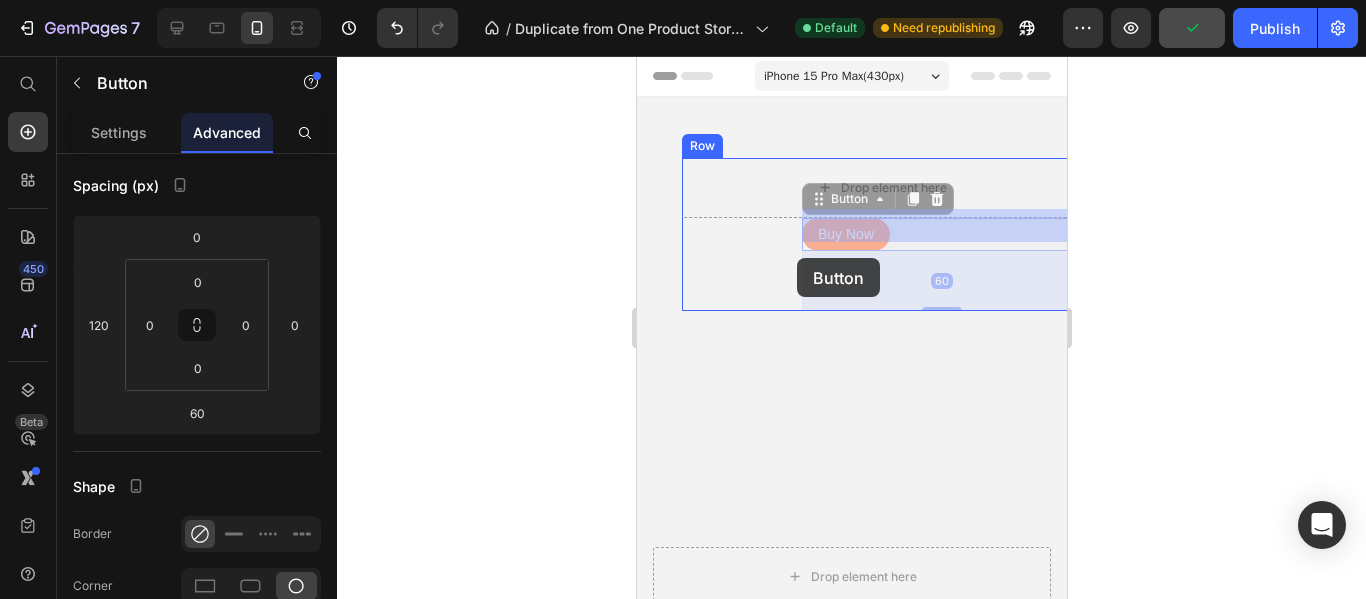 click on "iPhone 15 Pro Max  ( 430 px) iPhone 13 Mini iPhone 13 Pro iPhone 11 Pro Max iPhone 15 Pro Max Pixel 7 Galaxy S8+ Galaxy S20 Ultra iPad Mini iPad Air iPad Pro Header
Drop element here Buy Now Button   60 Buy Now Button   60 Row Hero Banner
Drop element here Hero Banner Section 1 Image Image Image Image Image Image Image Image Image Image Image Image
Product Images MINISO MS185 Luminous Quicksand Wireless Earphones Product Title Rs.9,990.00 Product Price Rs.14,990.00 Product Price Row Quantity Text Block 1 Product Quantity
Add to cart Add to Cart Buy it now Dynamic Checkout View more Product View More Product Section 2 Root Start with Sections from sidebar Add sections Add elements Start with Generating from URL or image Add section Choose templates inspired by CRO experts Generate layout from URL or image Add blank section then drag & drop elements Footer" at bounding box center (851, 5593) 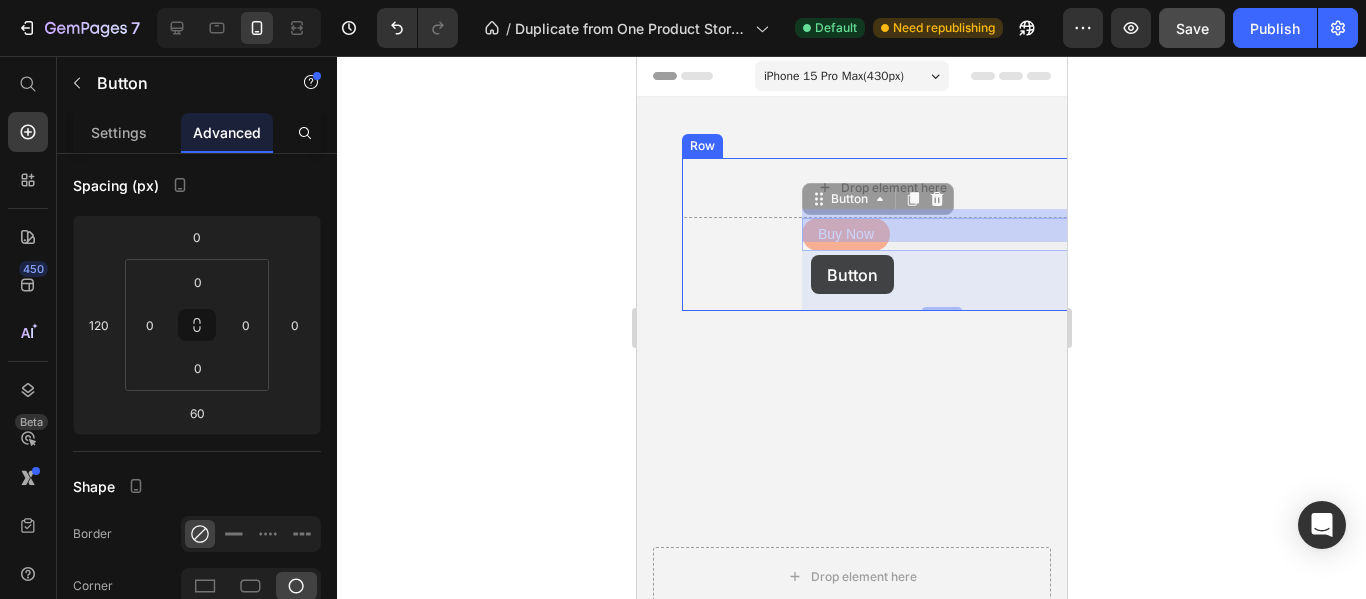 drag, startPoint x: 814, startPoint y: 191, endPoint x: 810, endPoint y: 255, distance: 64.12488 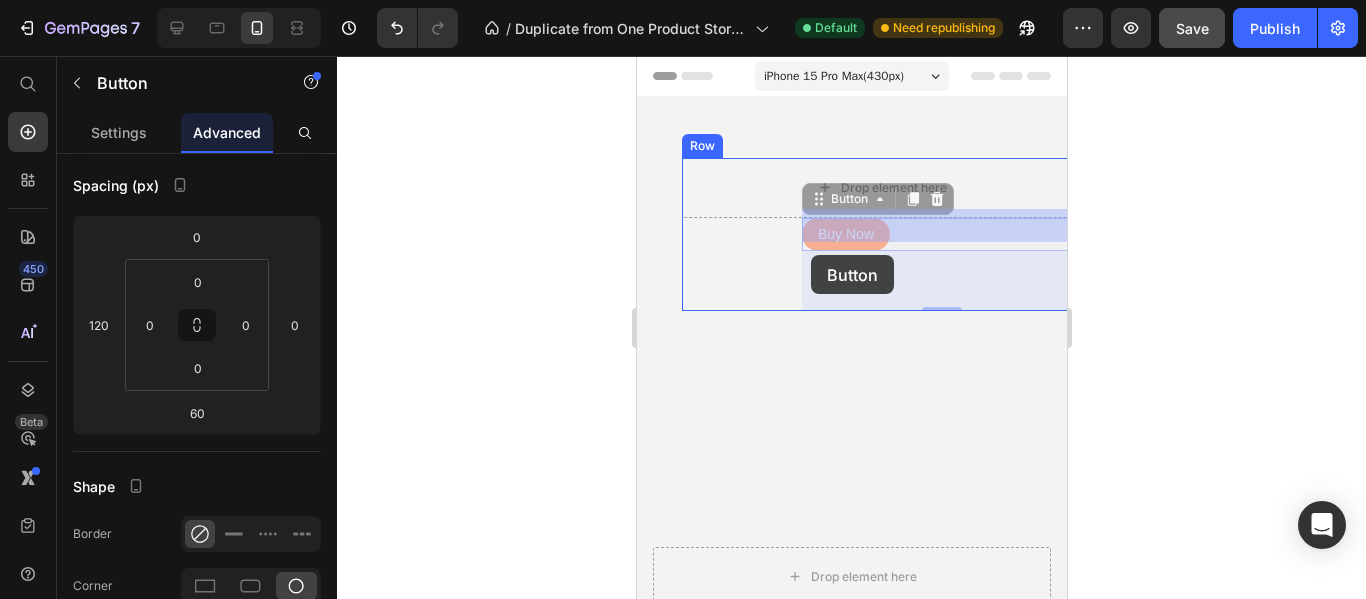 click on "iPhone 15 Pro Max  ( 430 px) iPhone 13 Mini iPhone 13 Pro iPhone 11 Pro Max iPhone 15 Pro Max Pixel 7 Galaxy S8+ Galaxy S20 Ultra iPad Mini iPad Air iPad Pro Header
Drop element here Buy Now Button   60 Buy Now Button   60 Row Hero Banner
Drop element here Hero Banner Section 1 Image Image Image Image Image Image Image Image Image Image Image Image
Product Images MINISO MS185 Luminous Quicksand Wireless Earphones Product Title Rs.9,990.00 Product Price Rs.14,990.00 Product Price Row Quantity Text Block 1 Product Quantity
Add to cart Add to Cart Buy it now Dynamic Checkout View more Product View More Product Section 2 Root Start with Sections from sidebar Add sections Add elements Start with Generating from URL or image Add section Choose templates inspired by CRO experts Generate layout from URL or image Add blank section then drag & drop elements Footer" at bounding box center [851, 5593] 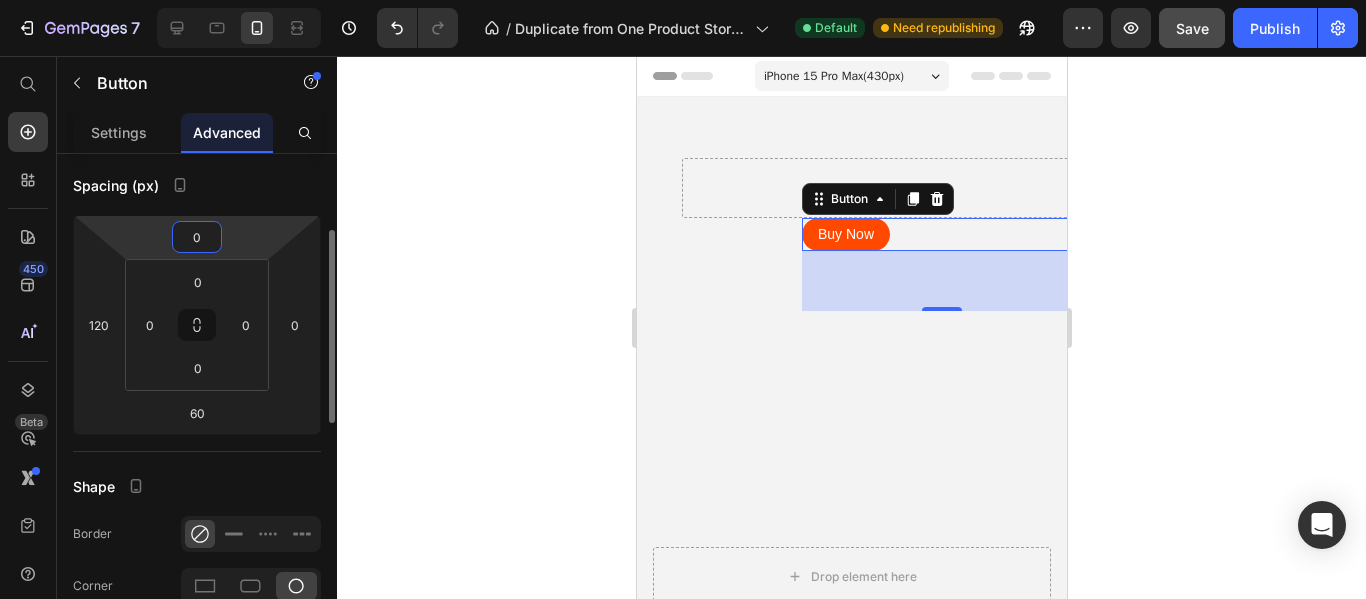 click on "0" at bounding box center [197, 237] 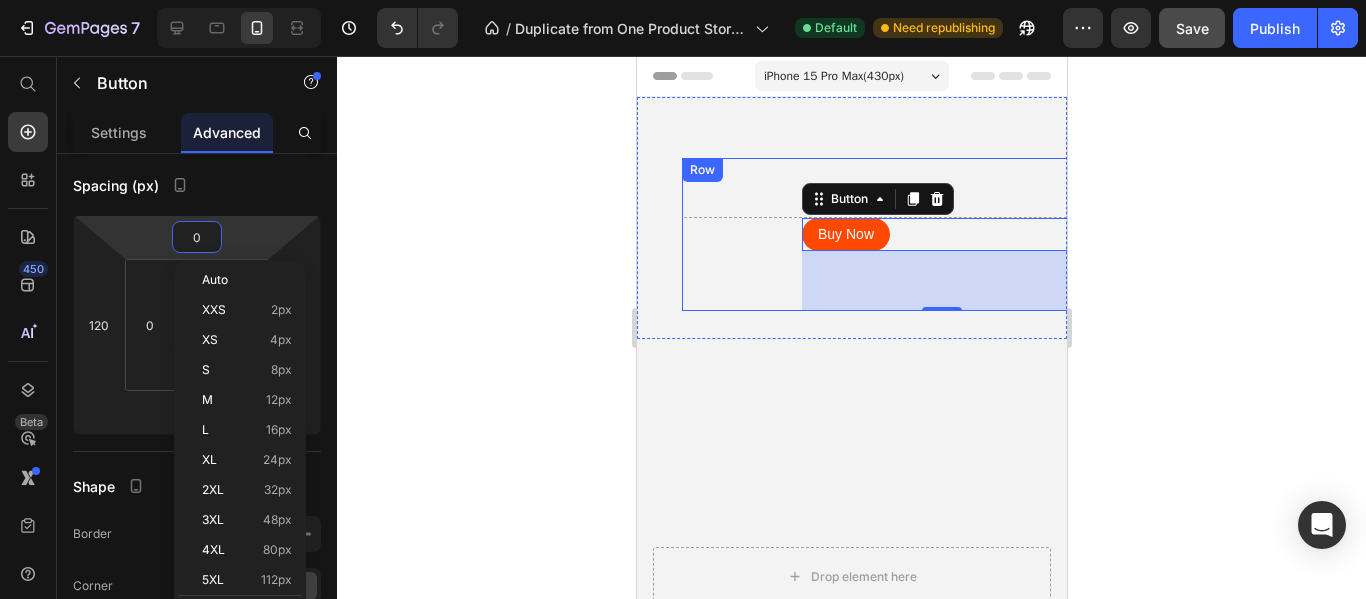 click on "Row" at bounding box center [701, 170] 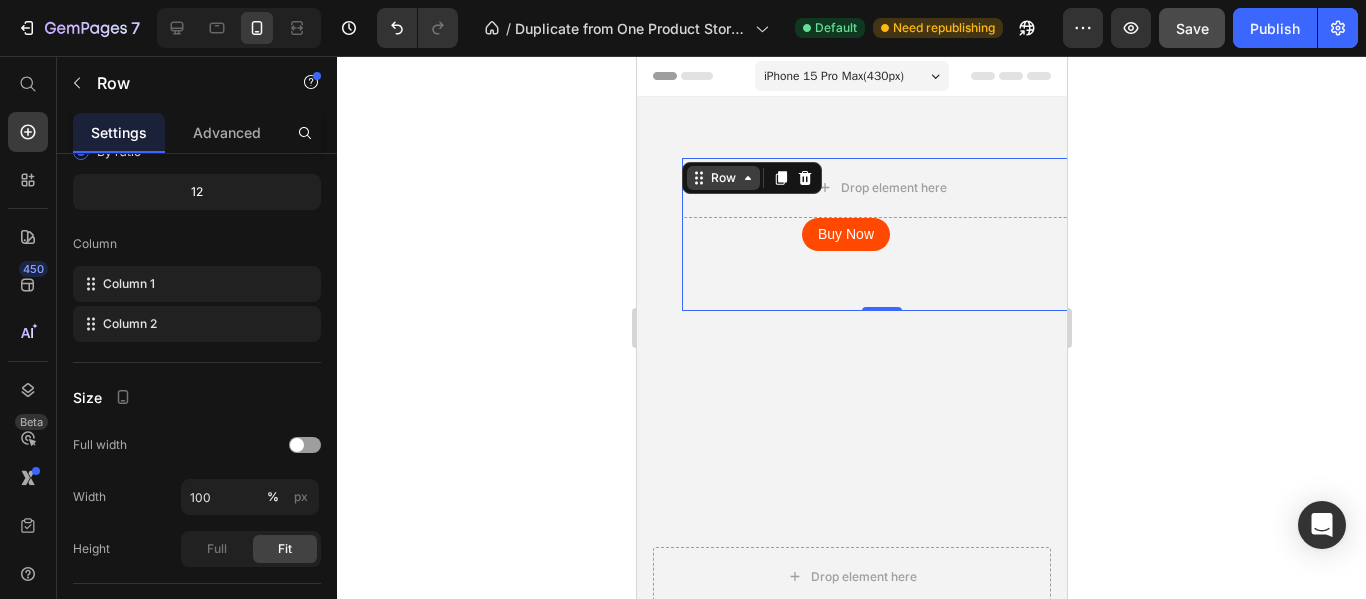 scroll, scrollTop: 0, scrollLeft: 0, axis: both 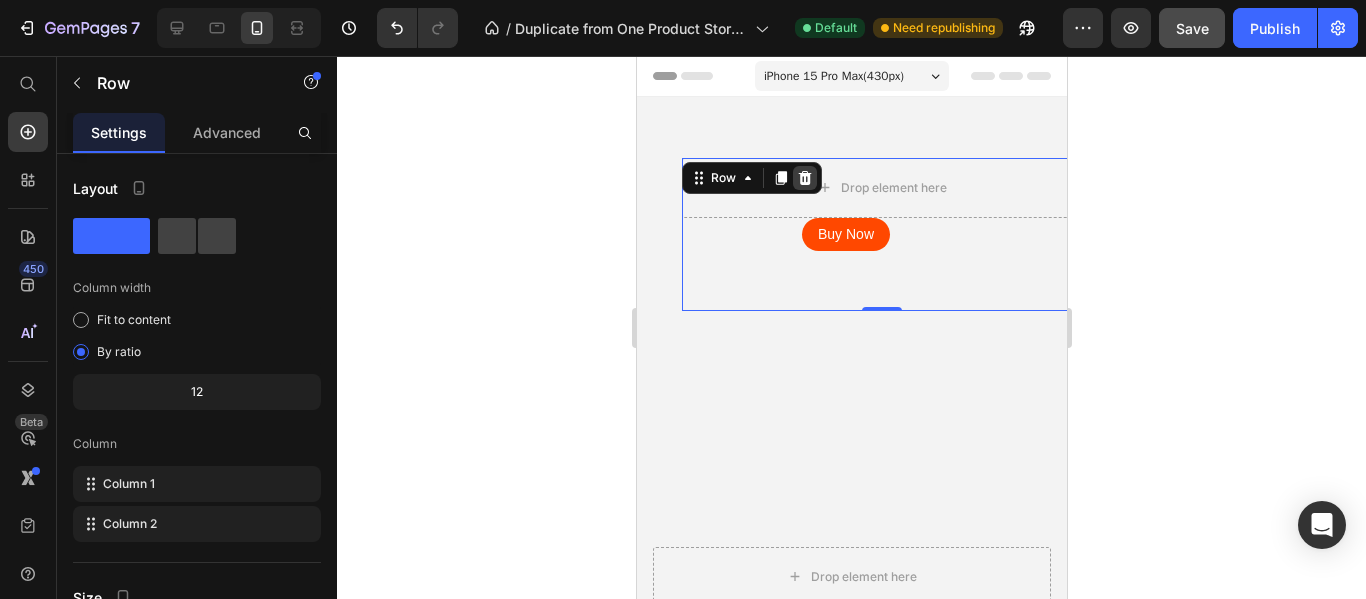click at bounding box center [804, 178] 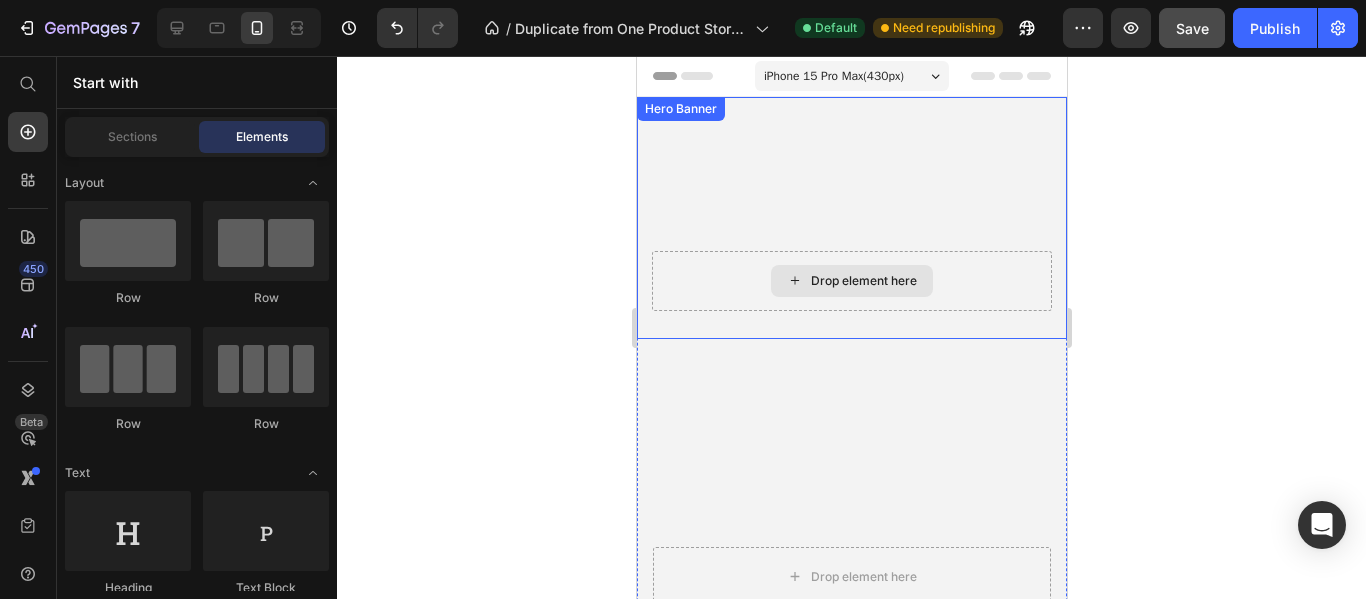 click on "Drop element here" at bounding box center (863, 281) 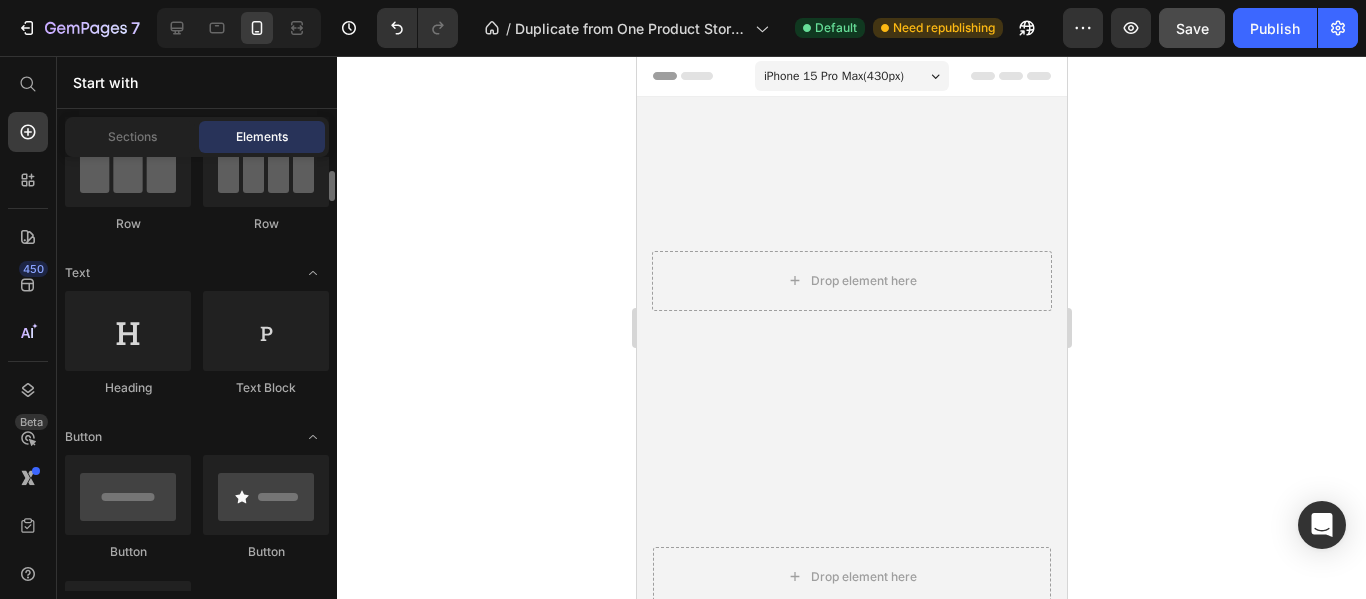 scroll, scrollTop: 300, scrollLeft: 0, axis: vertical 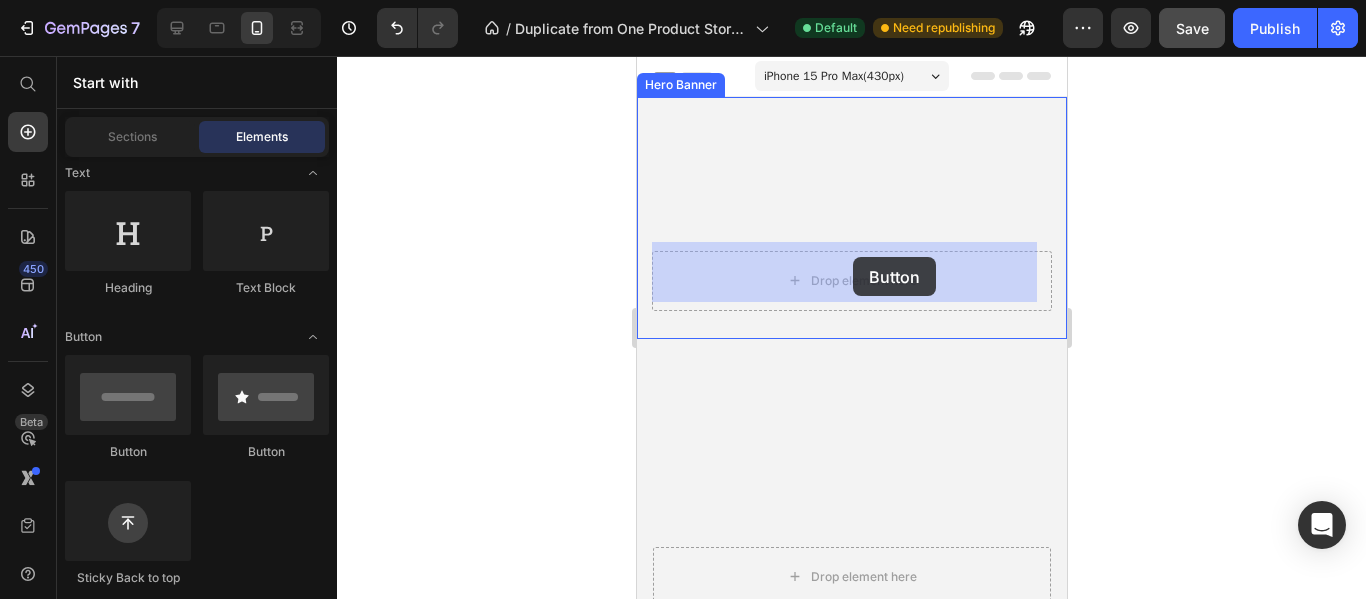 drag, startPoint x: 765, startPoint y: 467, endPoint x: 852, endPoint y: 263, distance: 221.77692 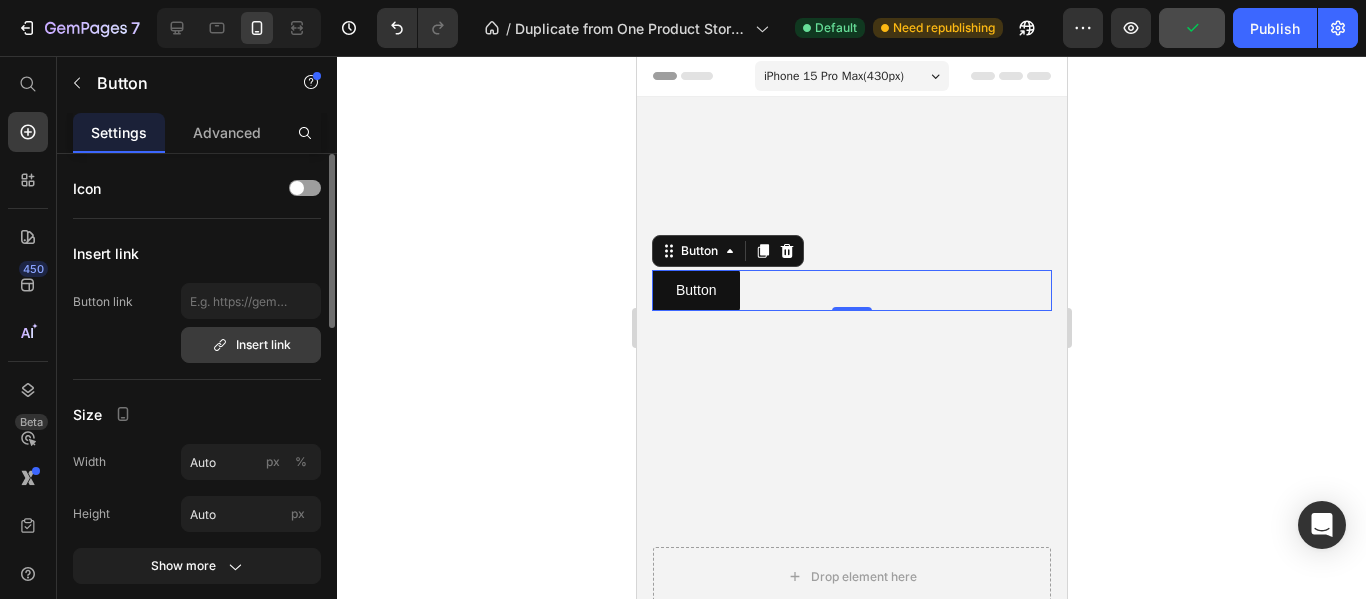 click on "Insert link" at bounding box center [251, 345] 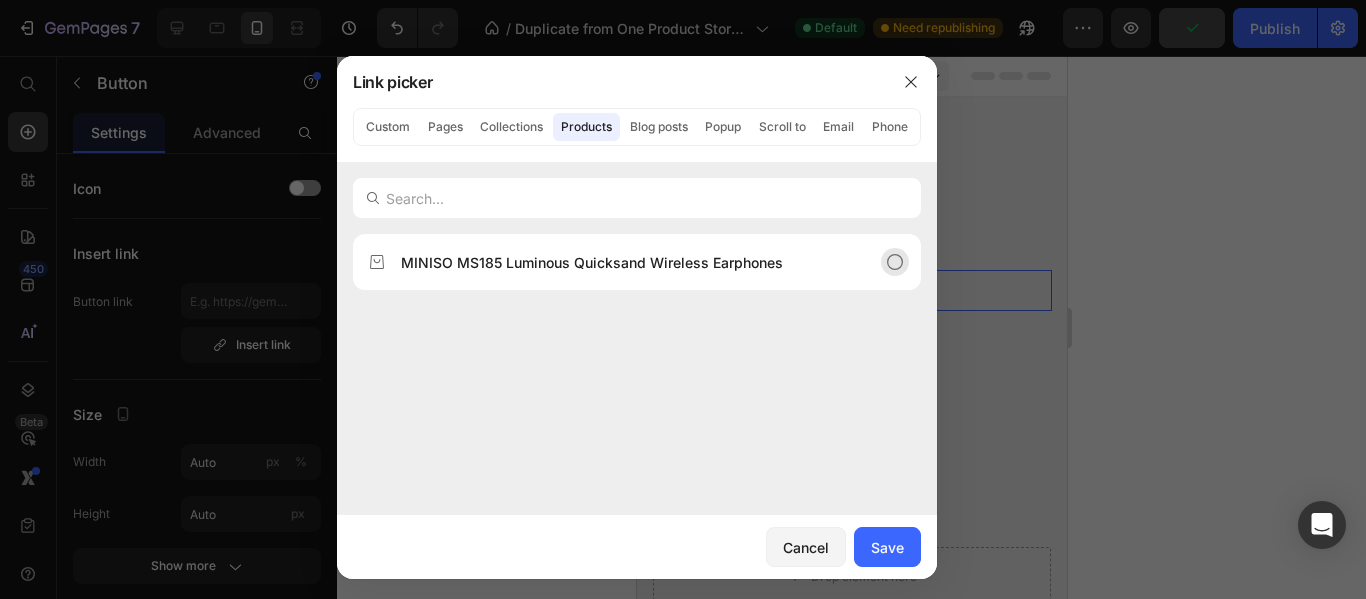 click on "MINISO MS185 Luminous Quicksand Wireless Earphones" 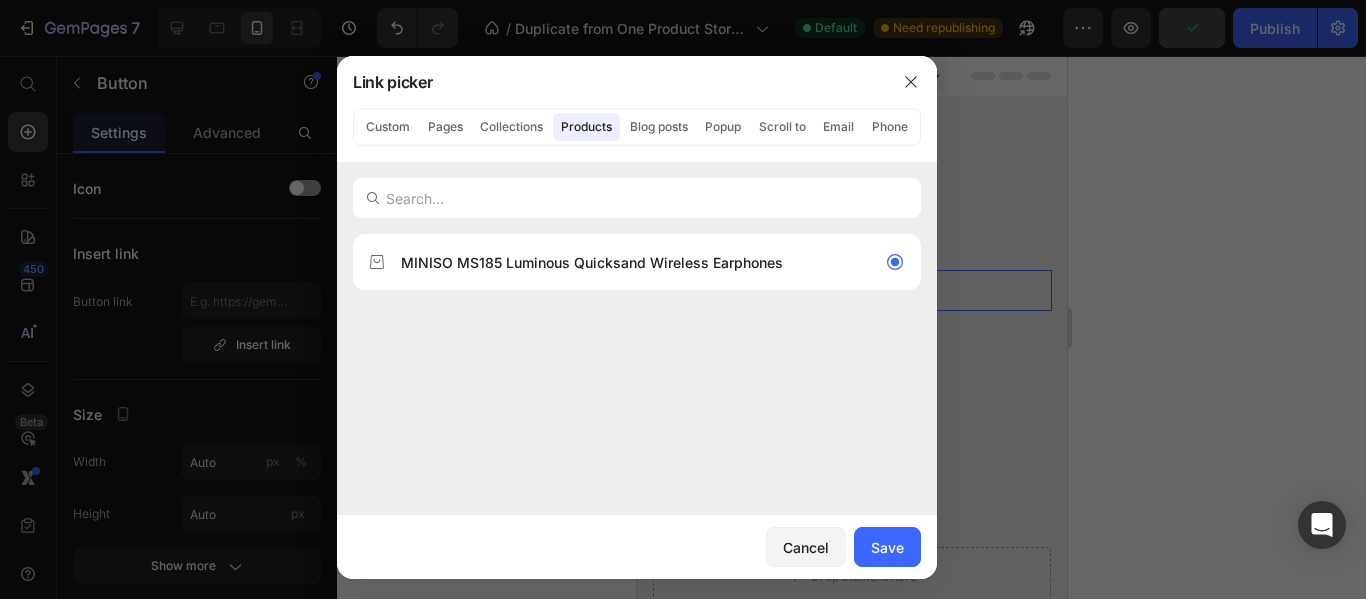 drag, startPoint x: 894, startPoint y: 552, endPoint x: 609, endPoint y: 447, distance: 303.72684 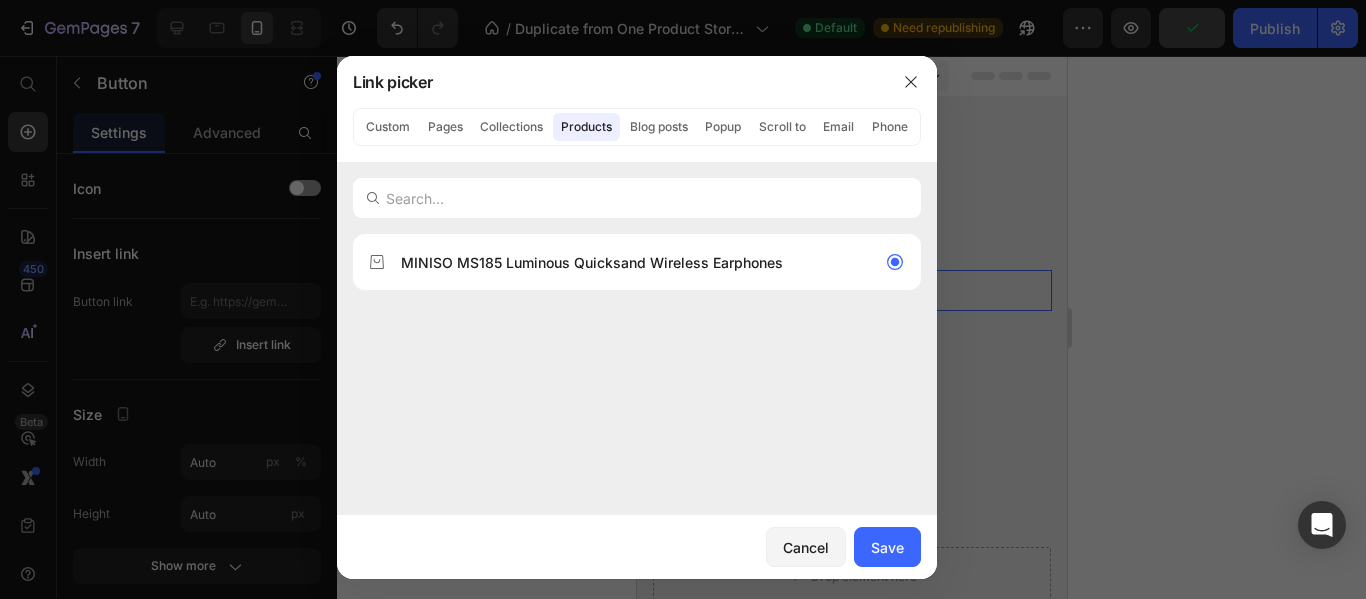 type on "/products/miniso-ms185-wireless-earbuds-pakistan-for-android" 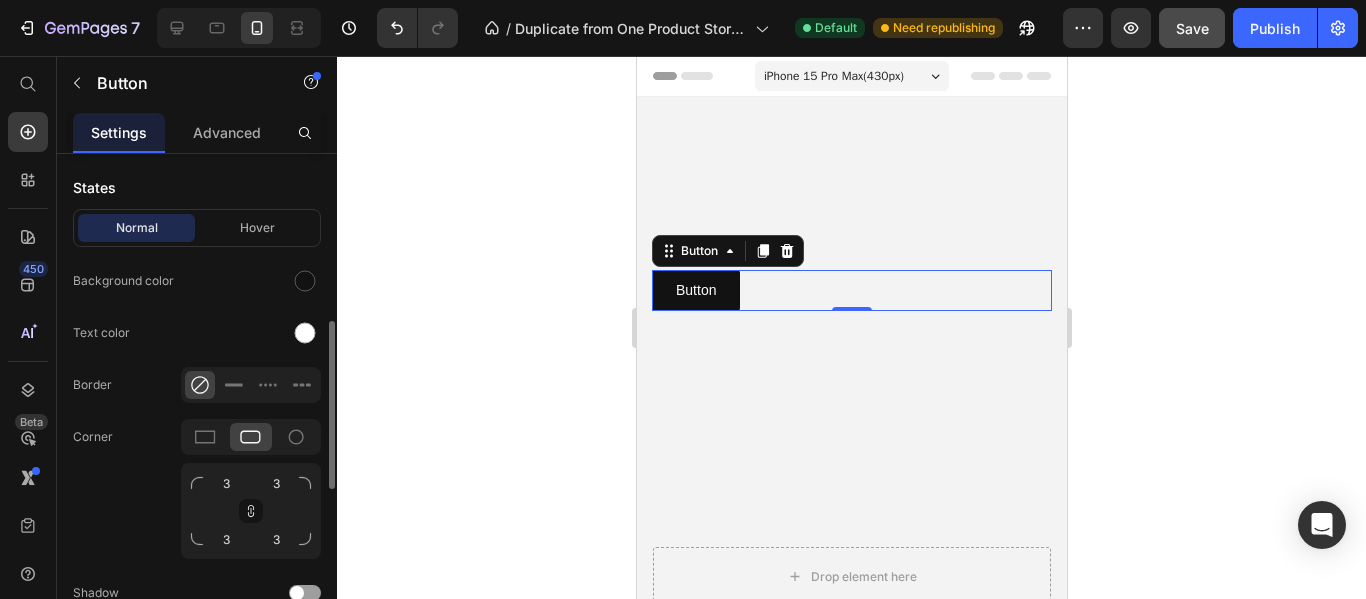 scroll, scrollTop: 600, scrollLeft: 0, axis: vertical 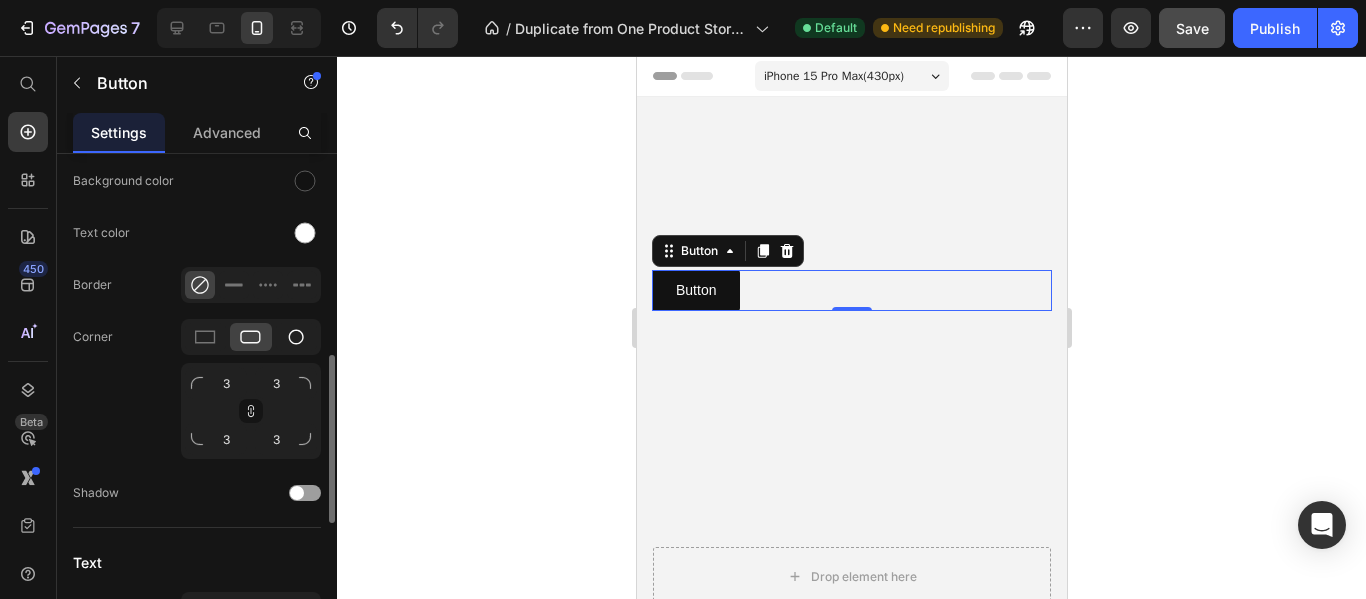 click 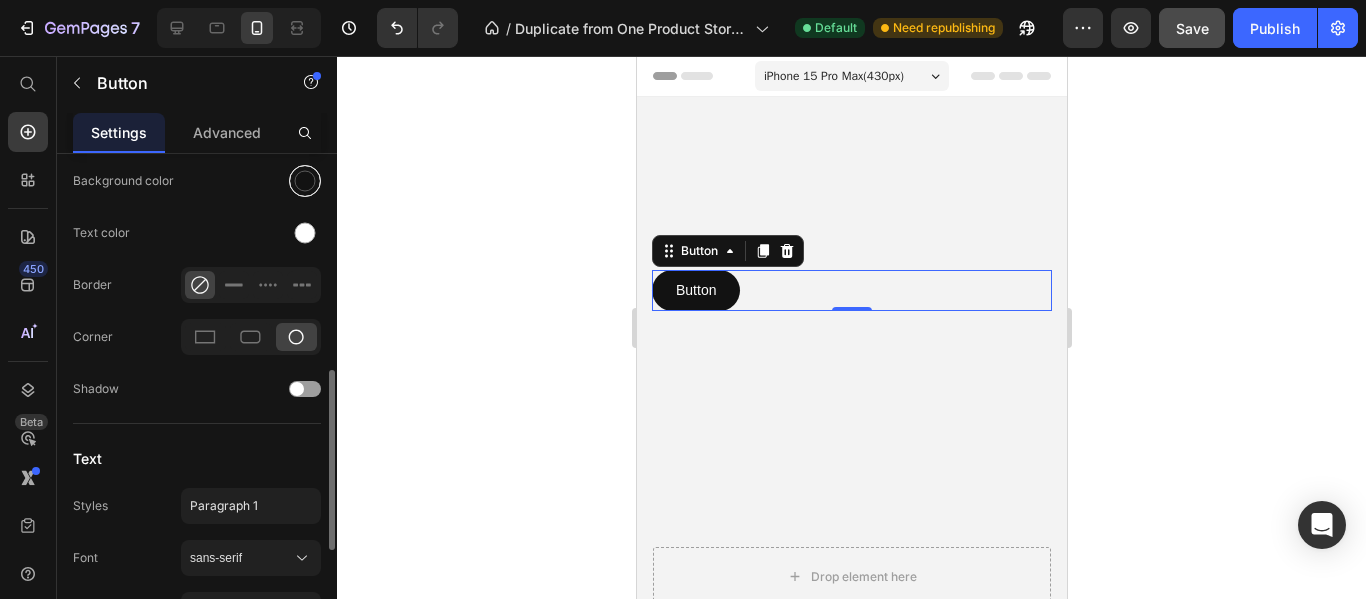 click at bounding box center [305, 181] 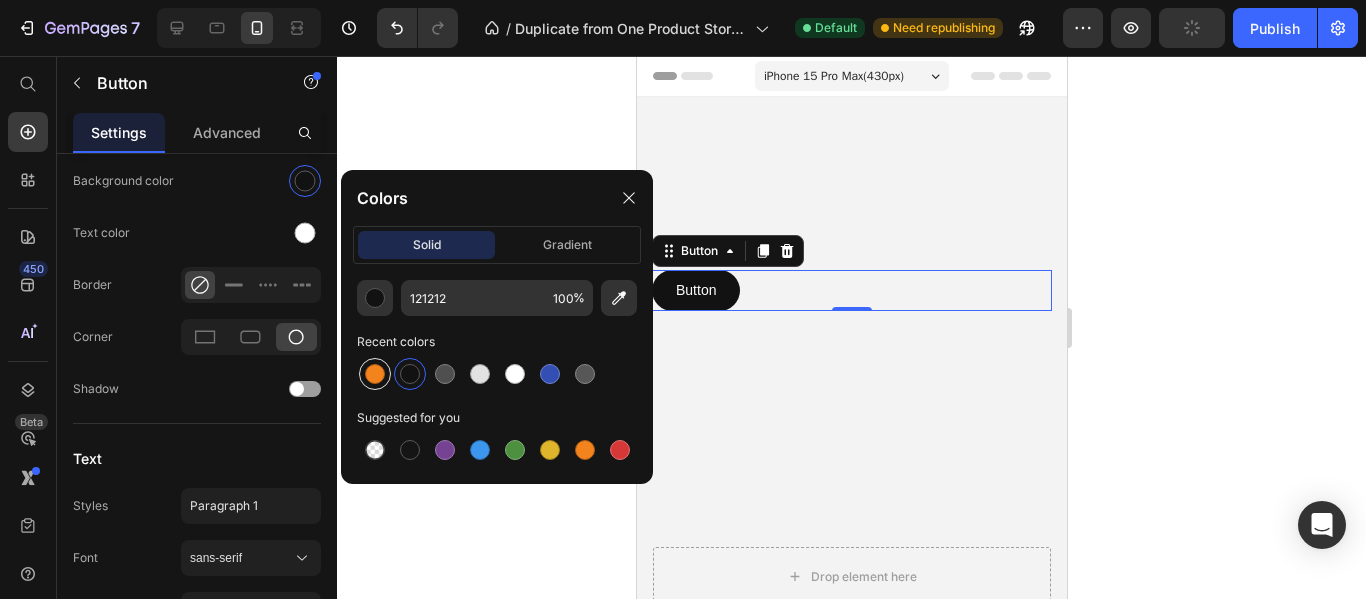 click at bounding box center (375, 374) 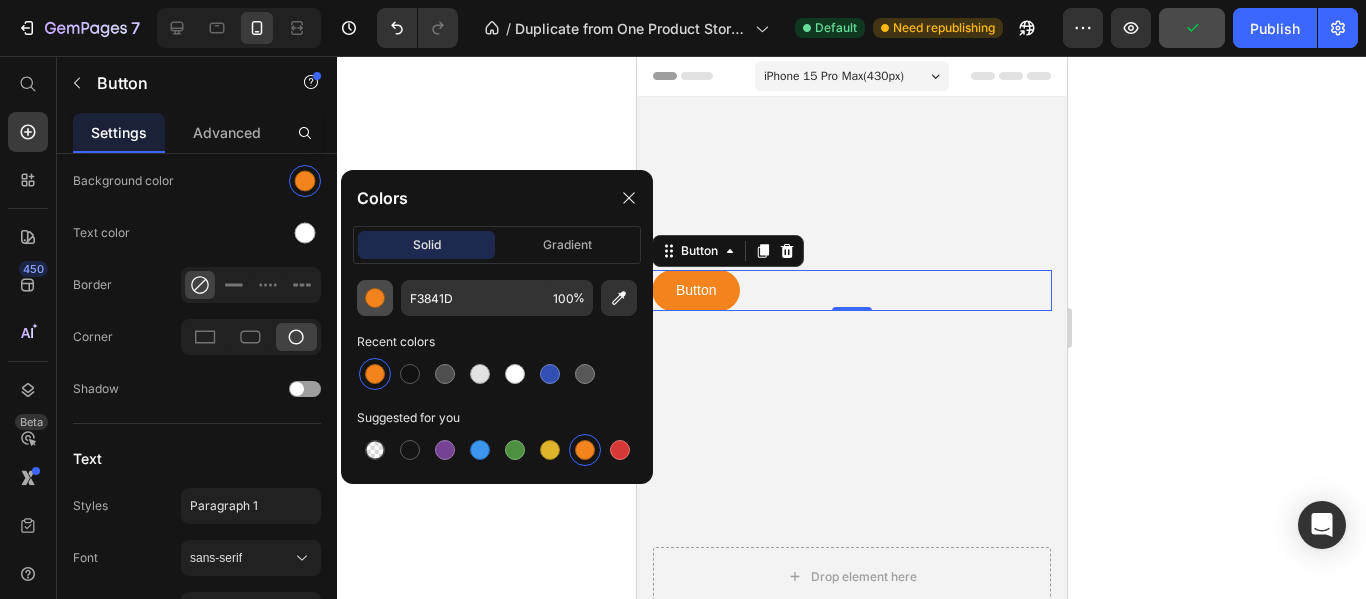 click at bounding box center [375, 298] 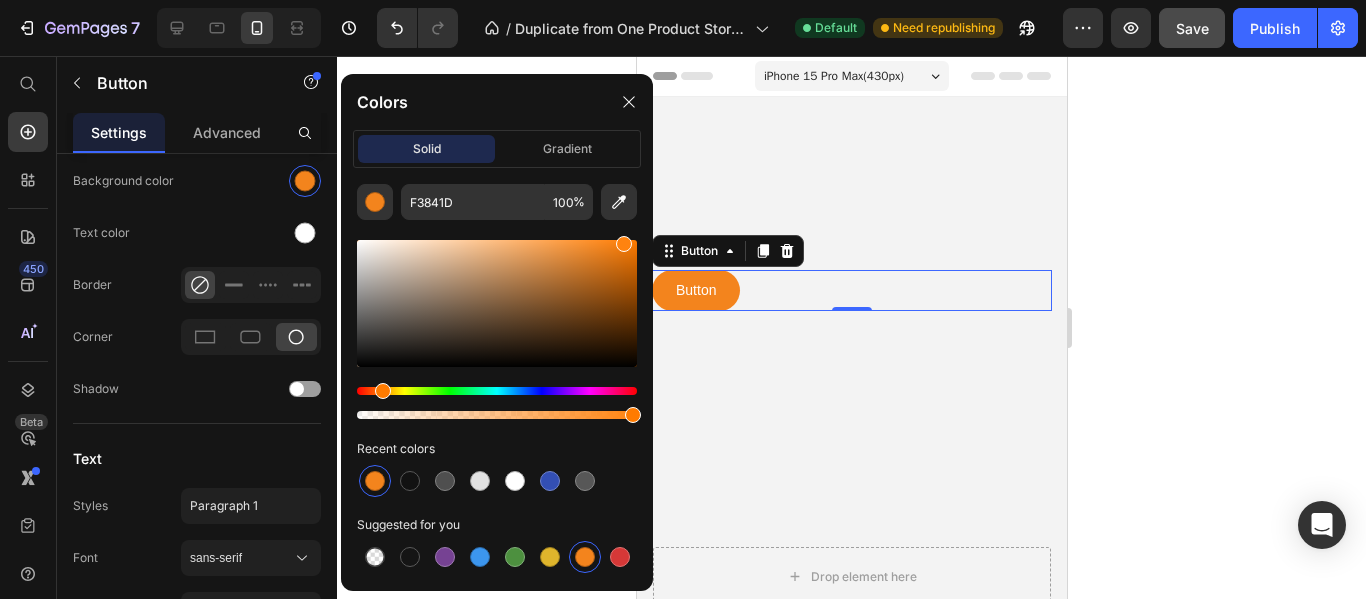 type on "FF830F" 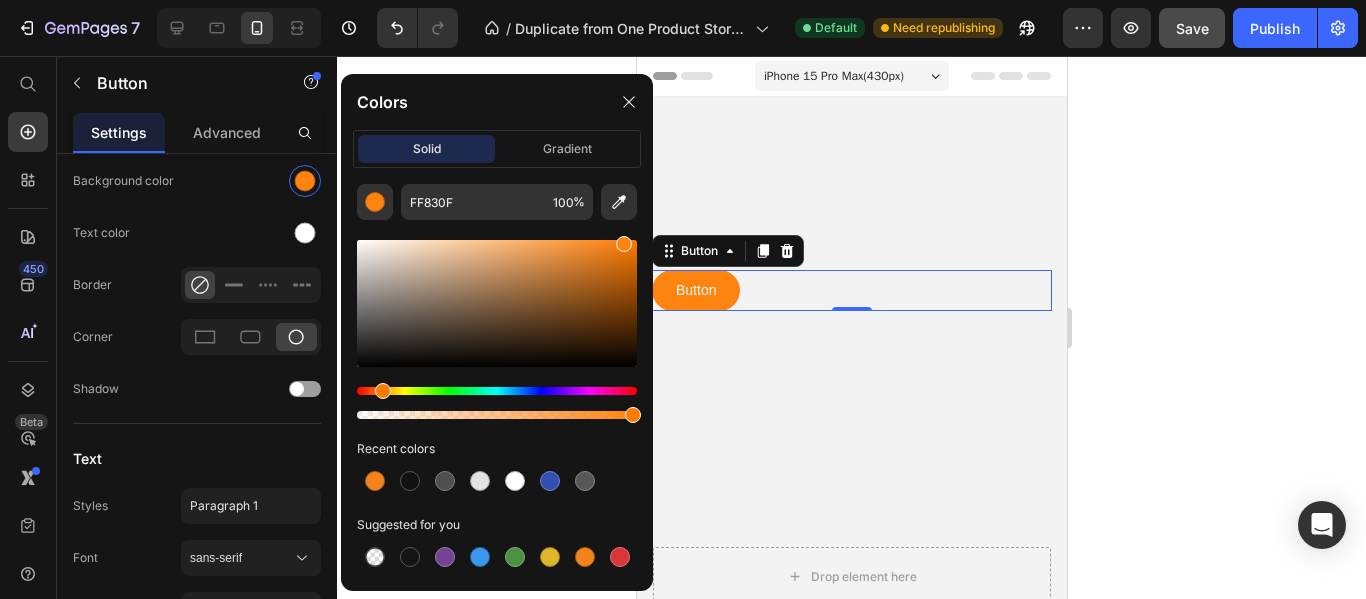 drag, startPoint x: 609, startPoint y: 252, endPoint x: 622, endPoint y: 240, distance: 17.691807 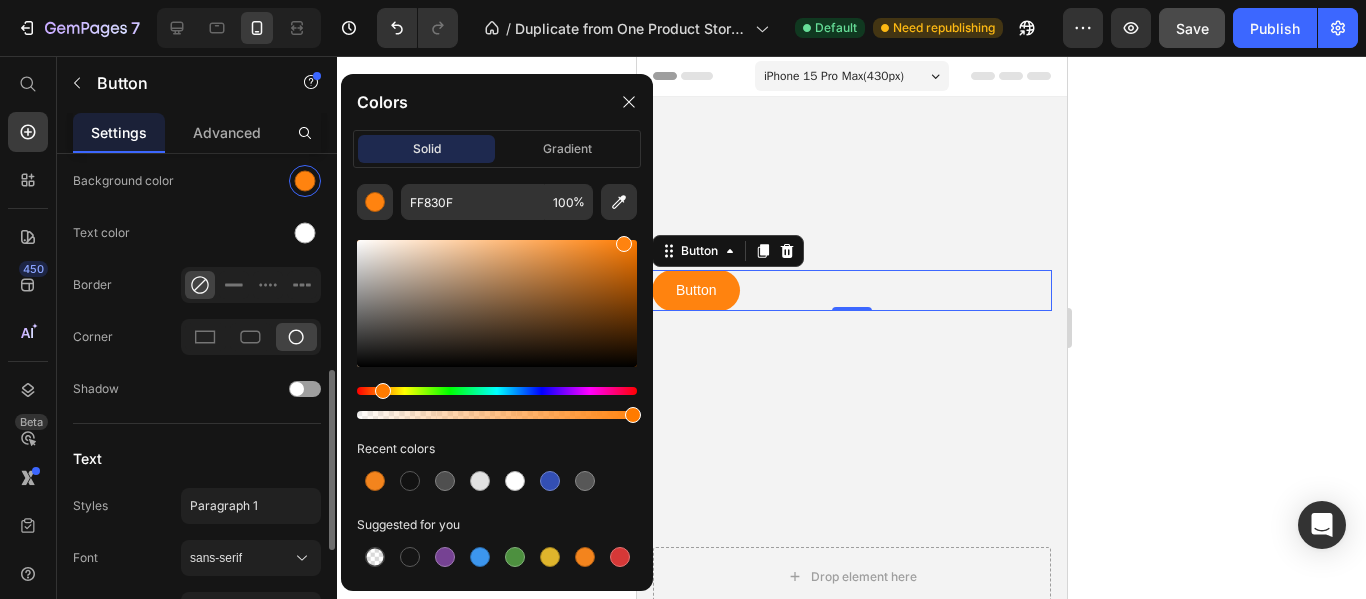 click on "Text color" 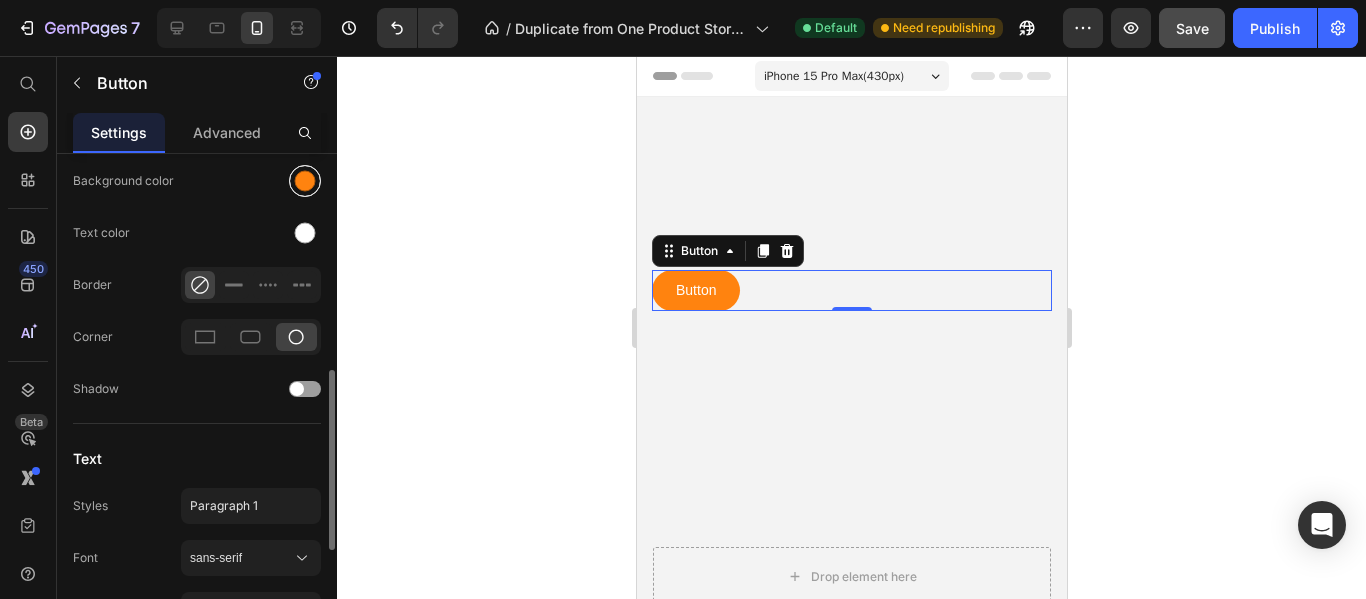 click at bounding box center (305, 181) 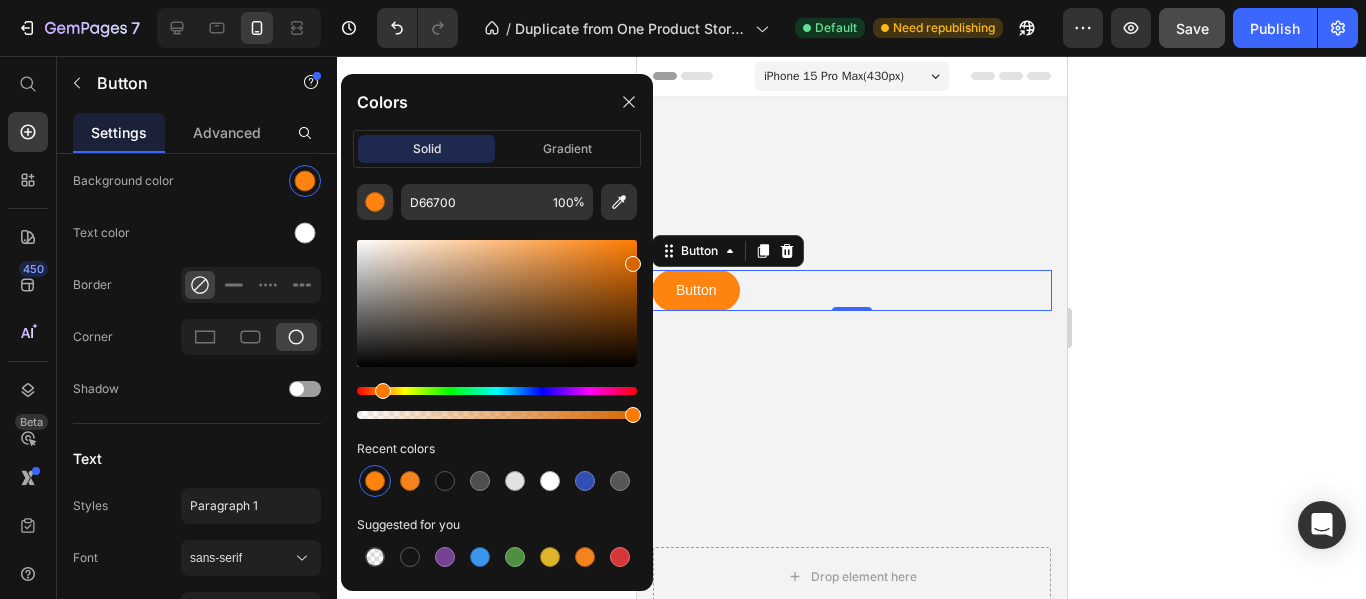drag, startPoint x: 623, startPoint y: 244, endPoint x: 646, endPoint y: 260, distance: 28.01785 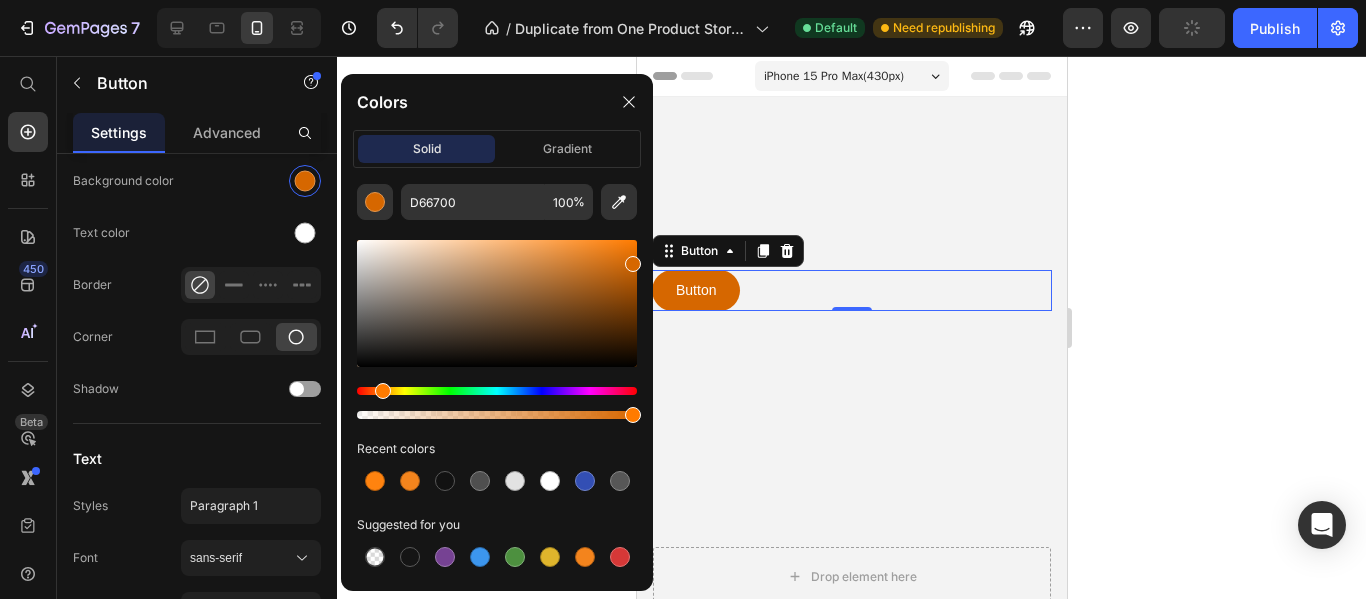 click at bounding box center [633, 264] 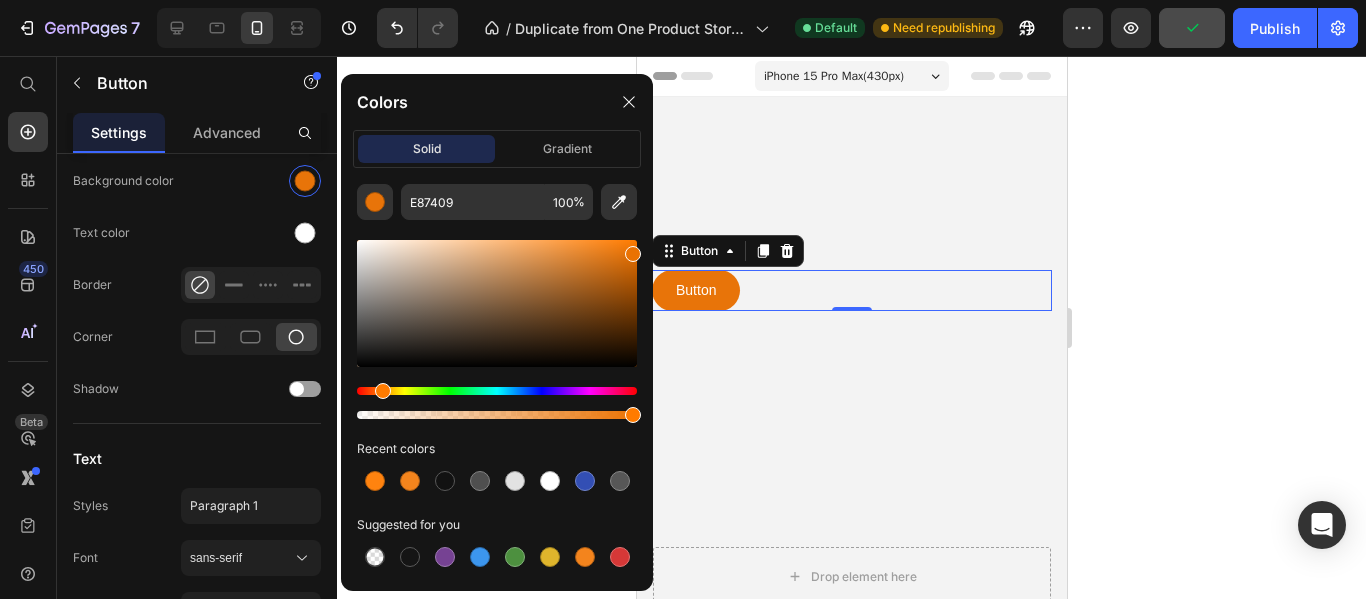 click at bounding box center (497, 303) 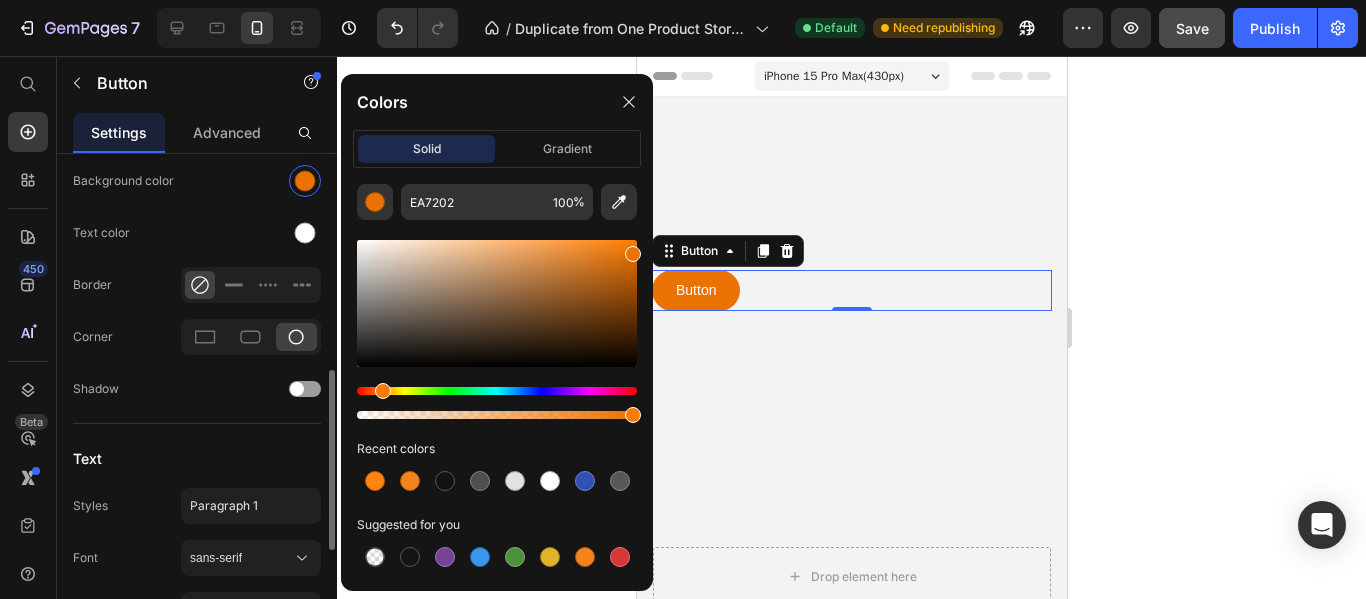 click on "Text color" 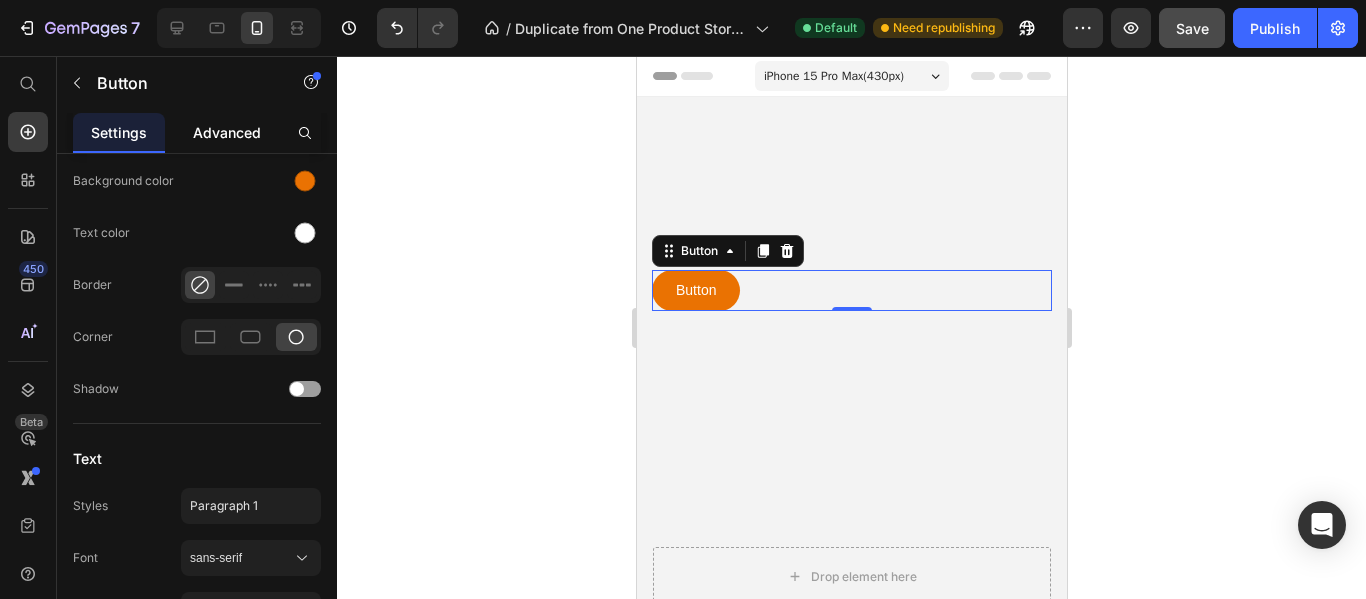 click on "Advanced" at bounding box center [227, 132] 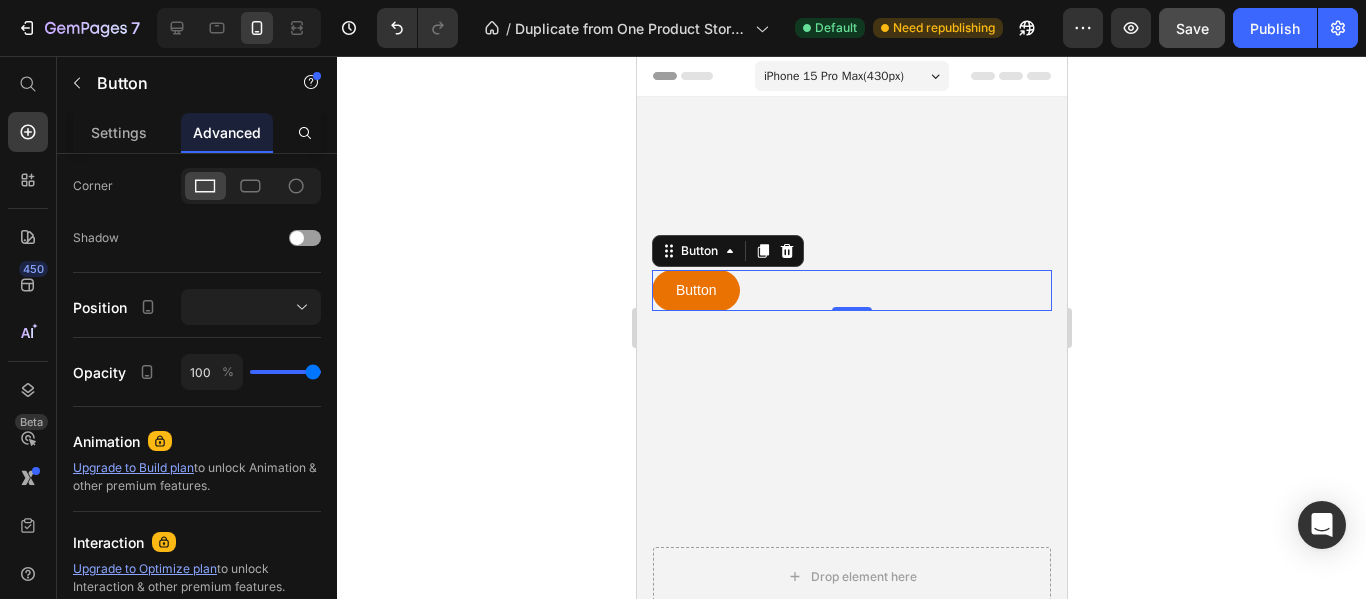 scroll, scrollTop: 0, scrollLeft: 0, axis: both 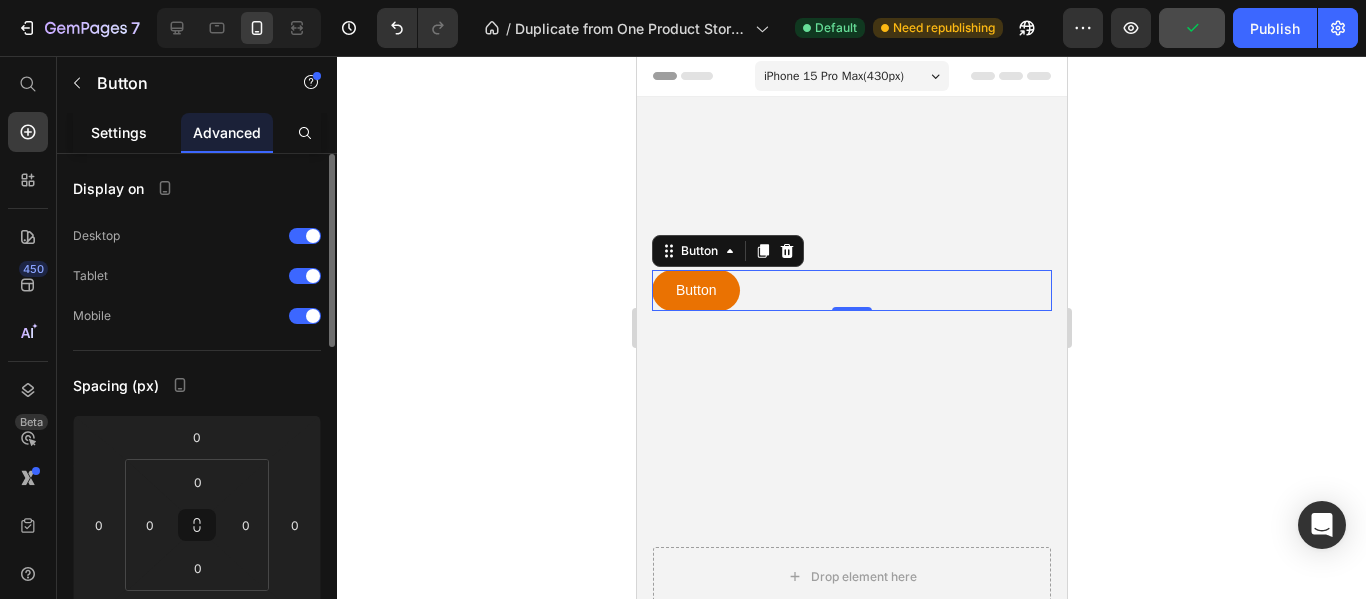 click on "Settings" at bounding box center (119, 132) 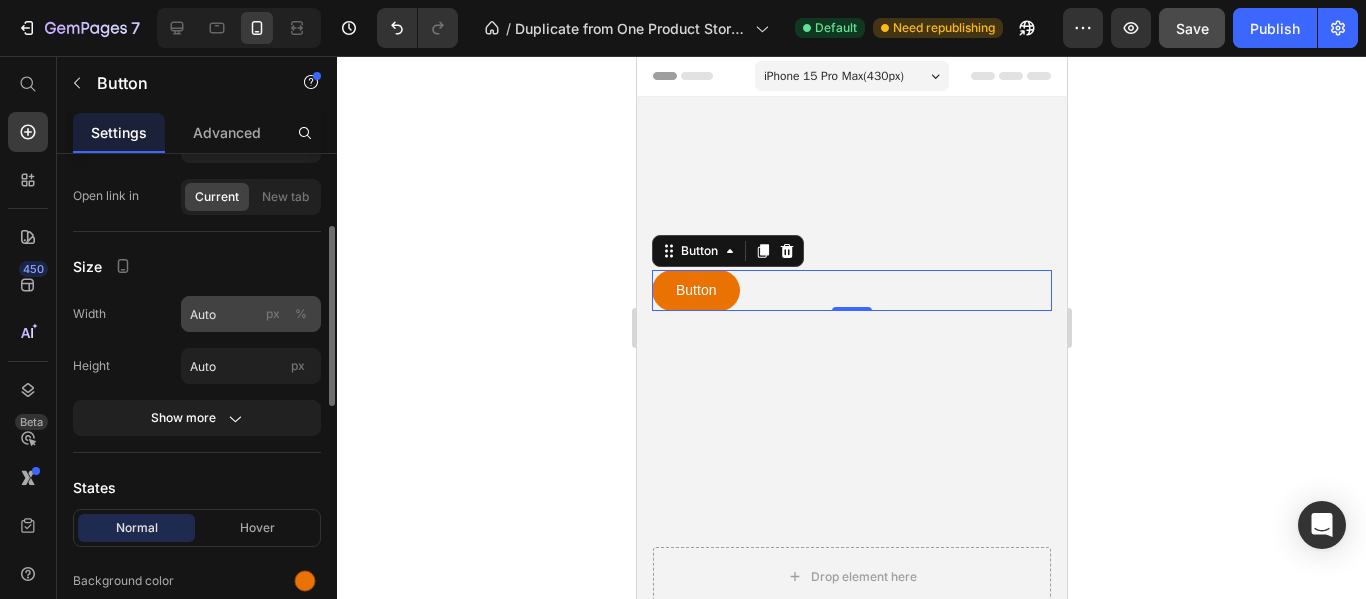 scroll, scrollTop: 400, scrollLeft: 0, axis: vertical 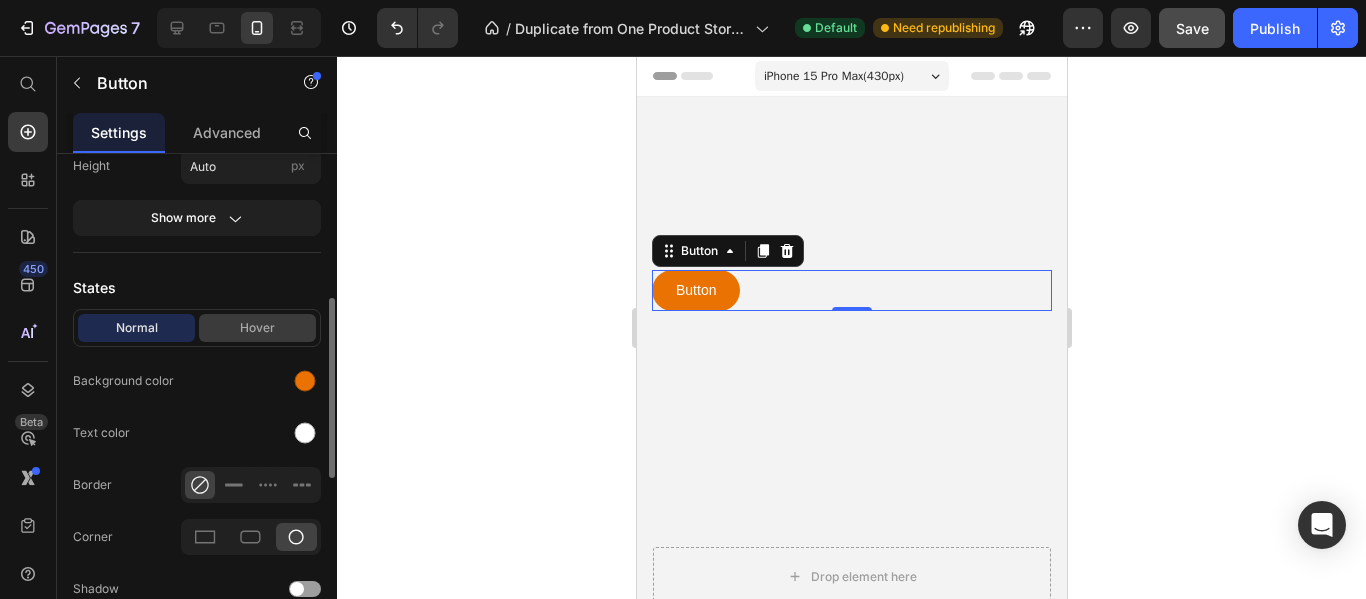 click on "Hover" at bounding box center (257, 328) 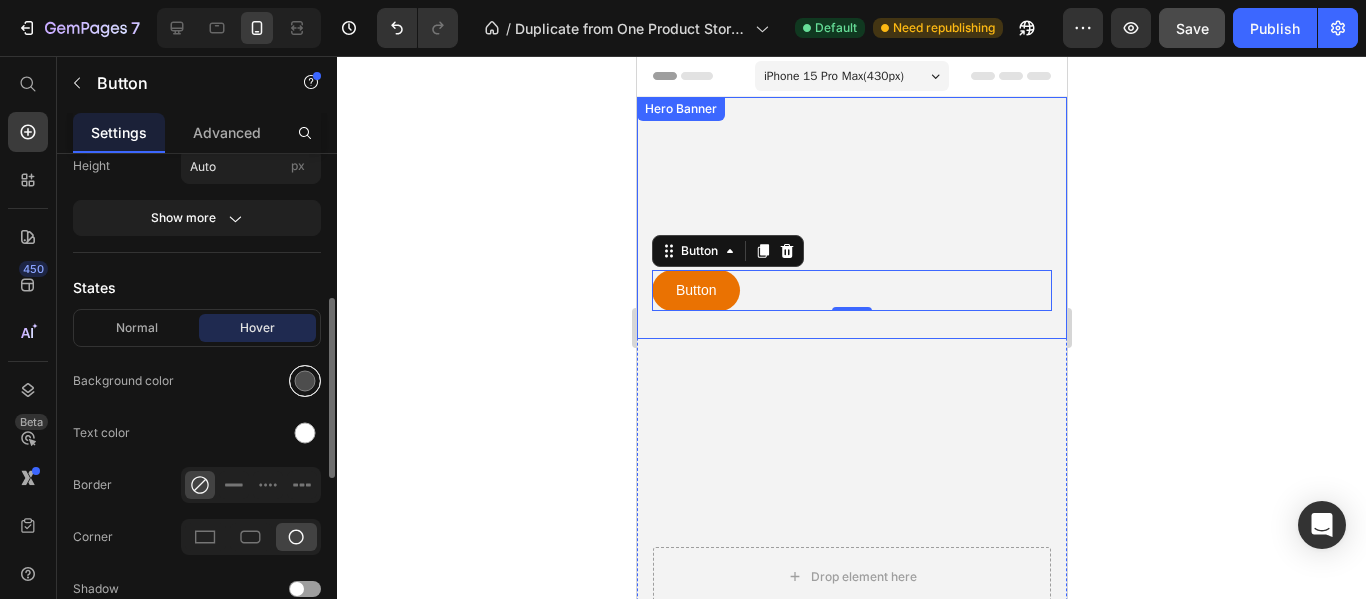 click at bounding box center [305, 381] 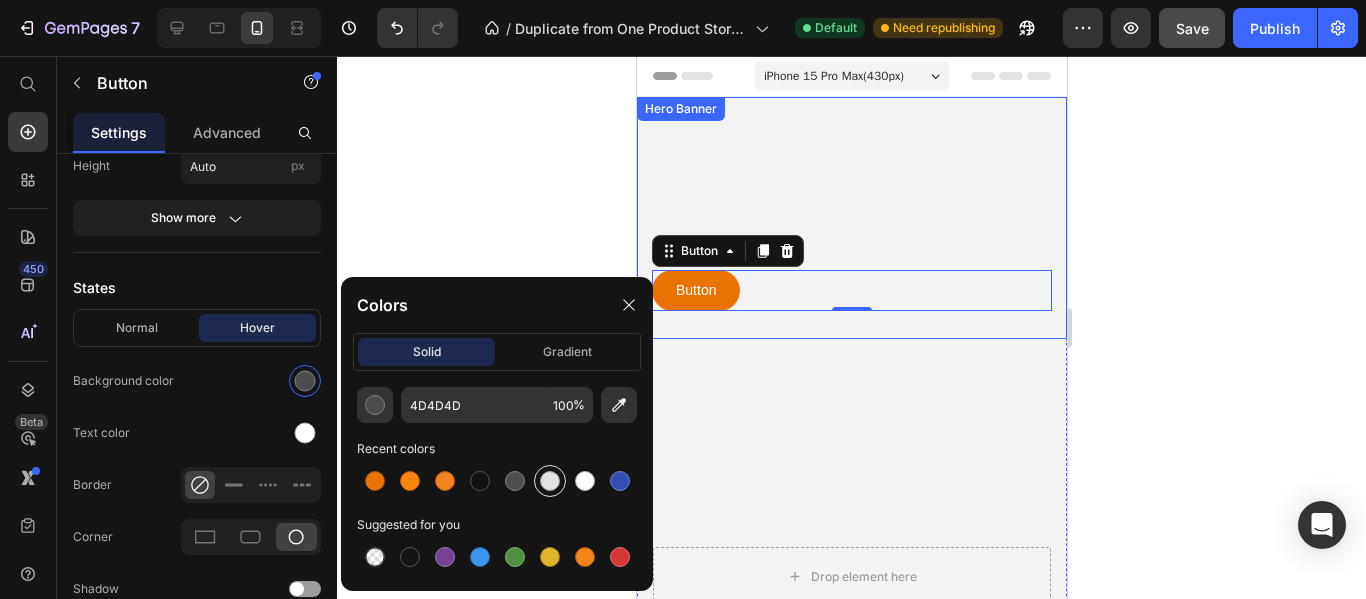 click at bounding box center (550, 481) 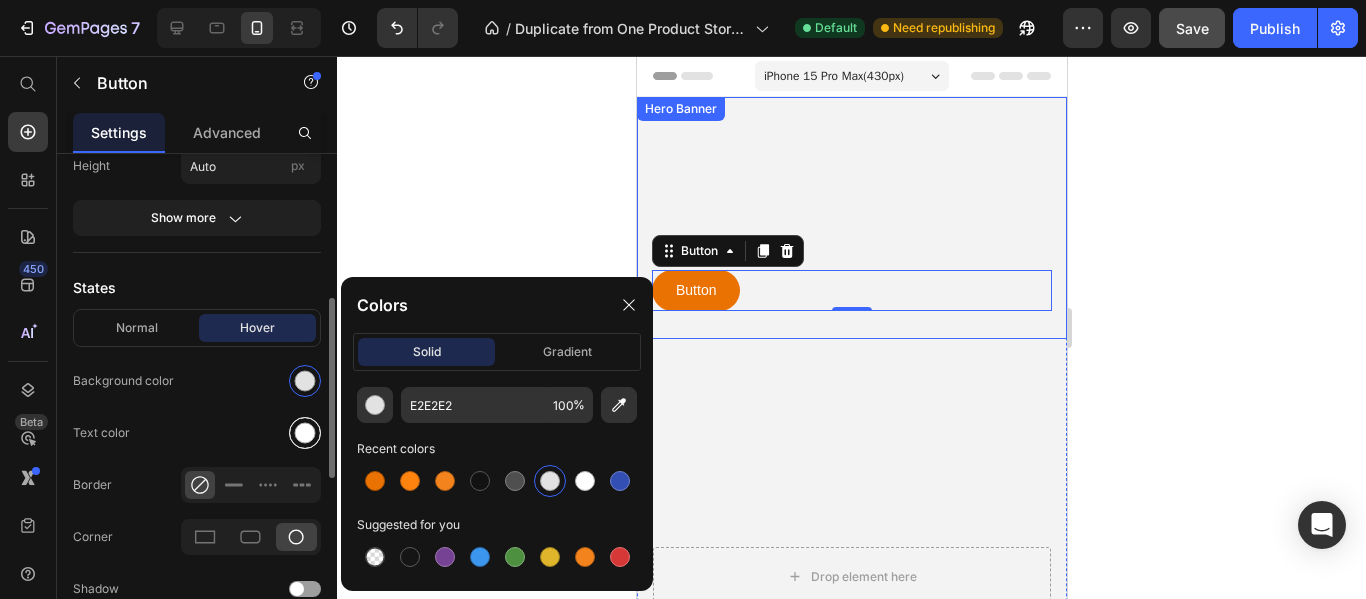 click at bounding box center (305, 433) 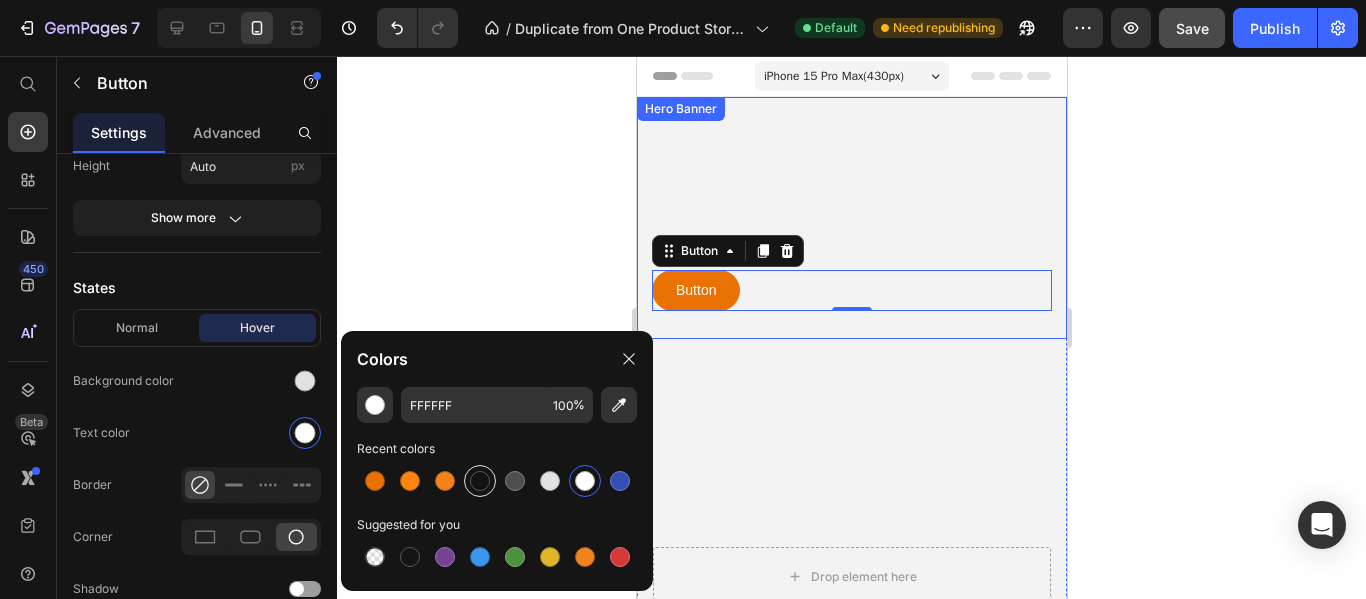click at bounding box center (480, 481) 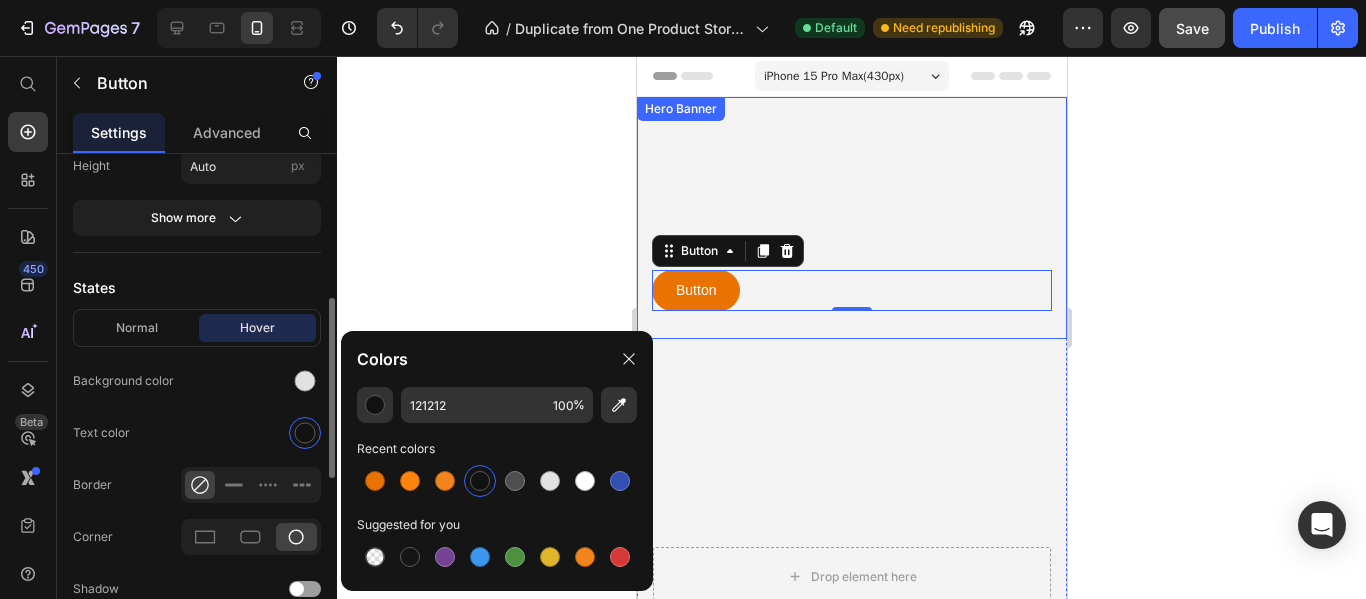 click on "Icon Insert link Button link /products/miniso-ms185-wireless-earbuds-pakistan-for-android  Insert link   Open link in  Current New tab Size Width Auto px % Height Auto px Show more States Normal Hover Background color Text color Border Corner Shadow Text Styles Paragraph 1 Font sans-serif Size 14 Show more Align" at bounding box center (197, 401) 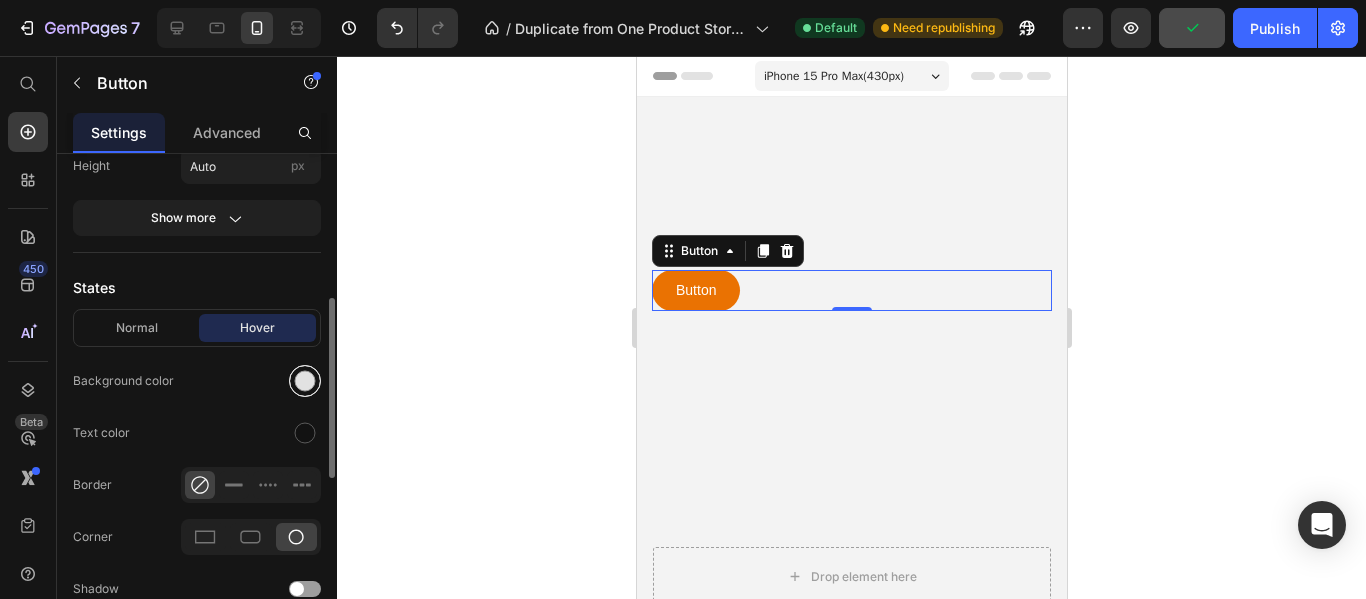 click at bounding box center (305, 381) 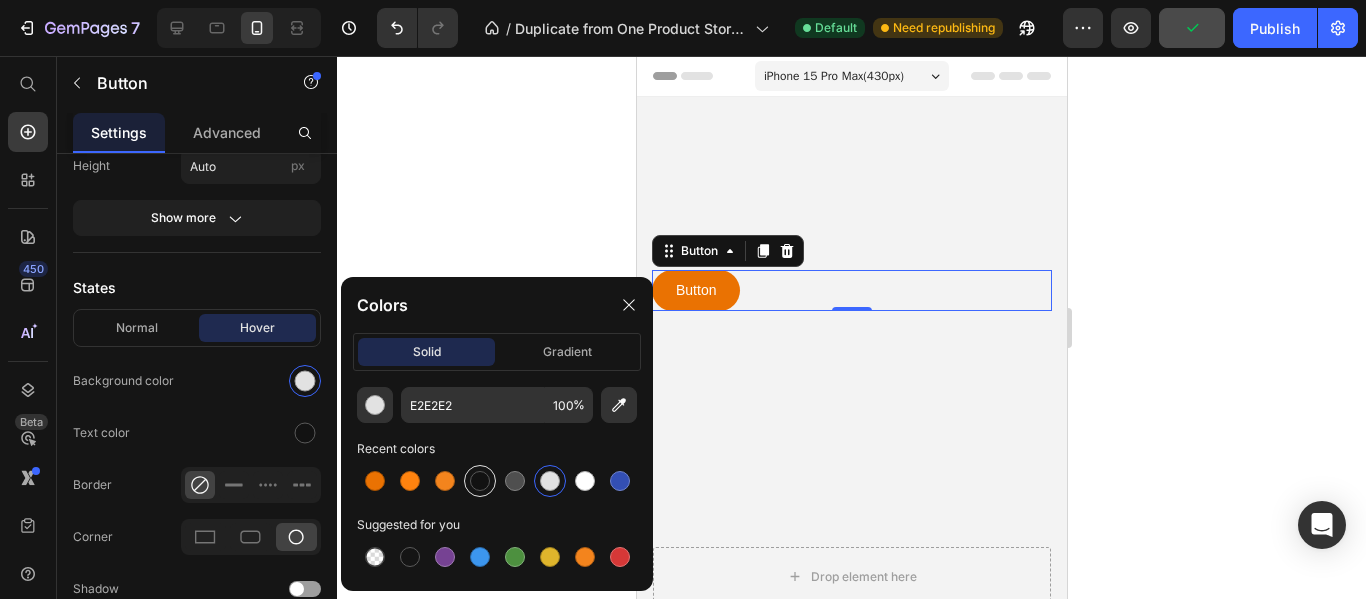 click at bounding box center (480, 481) 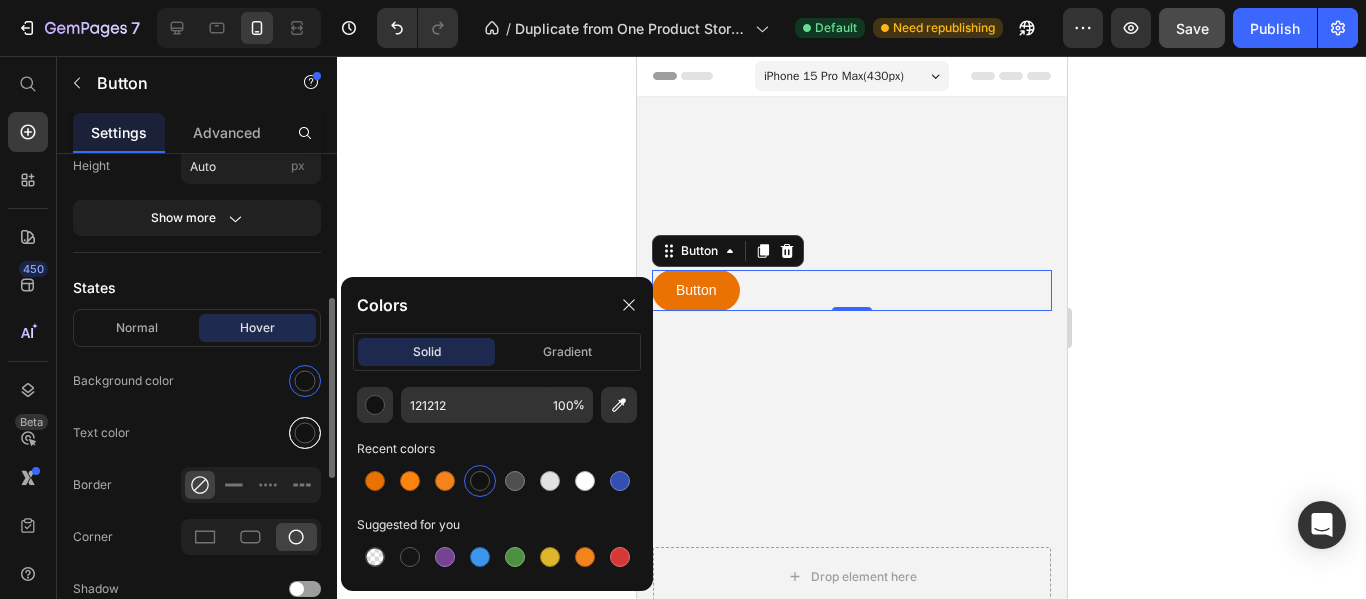 click at bounding box center (305, 433) 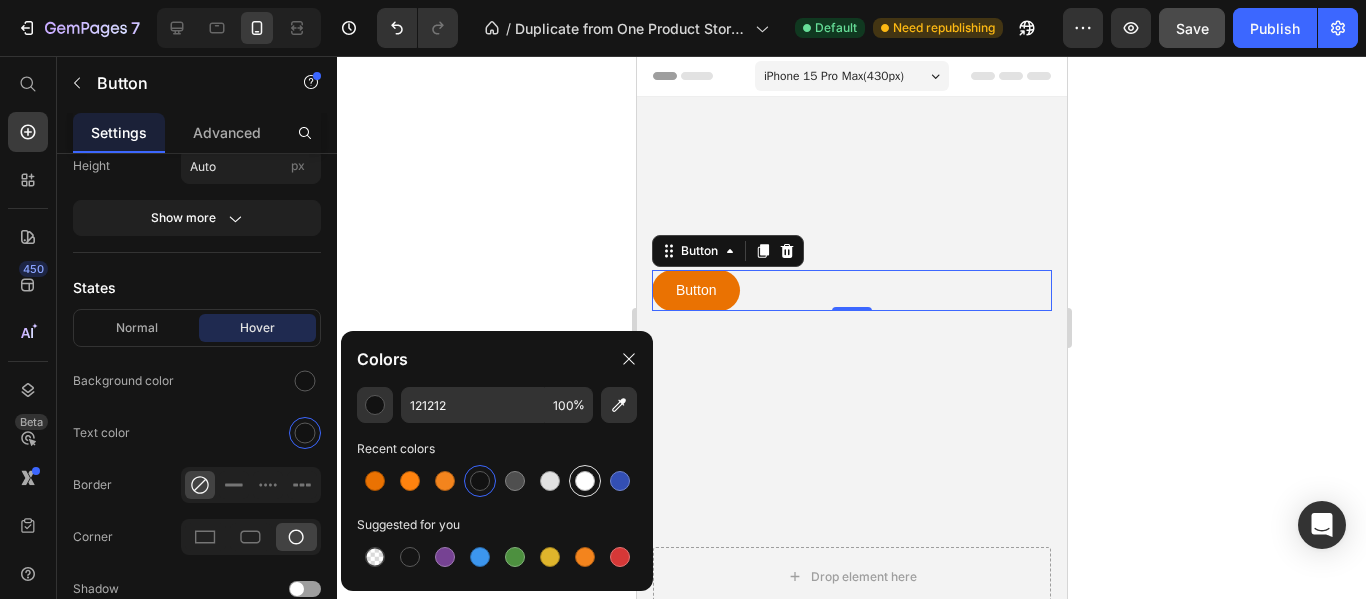 click at bounding box center [585, 481] 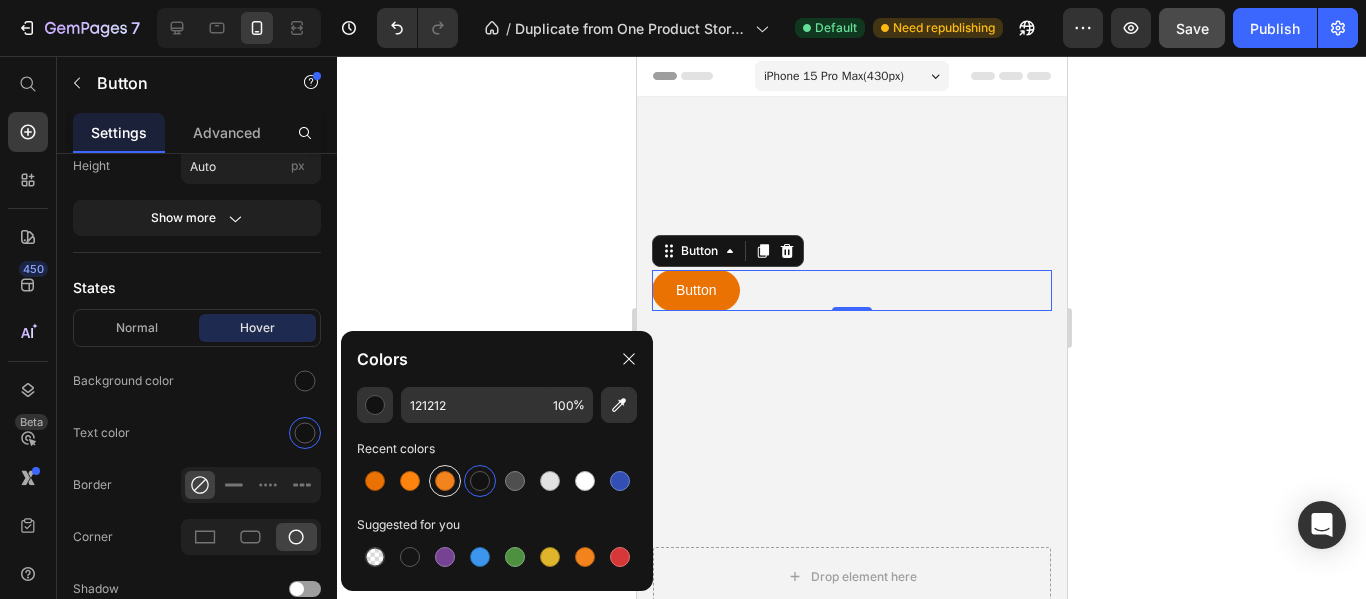 type on "FFFFFF" 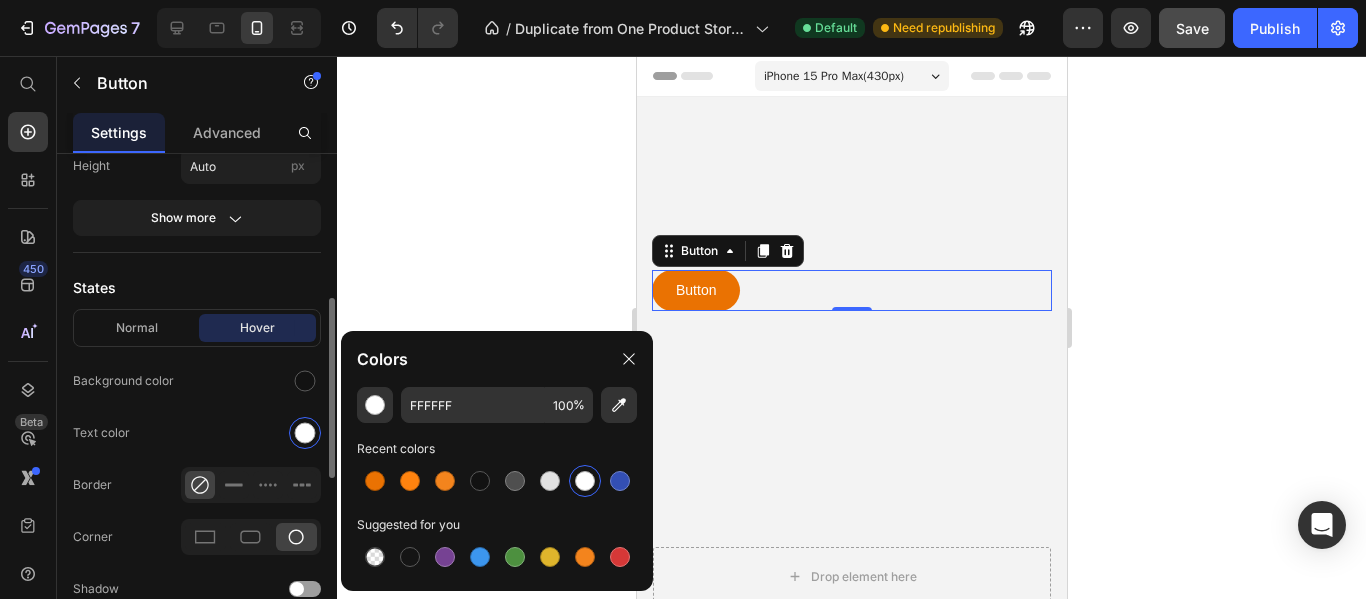 click at bounding box center (251, 381) 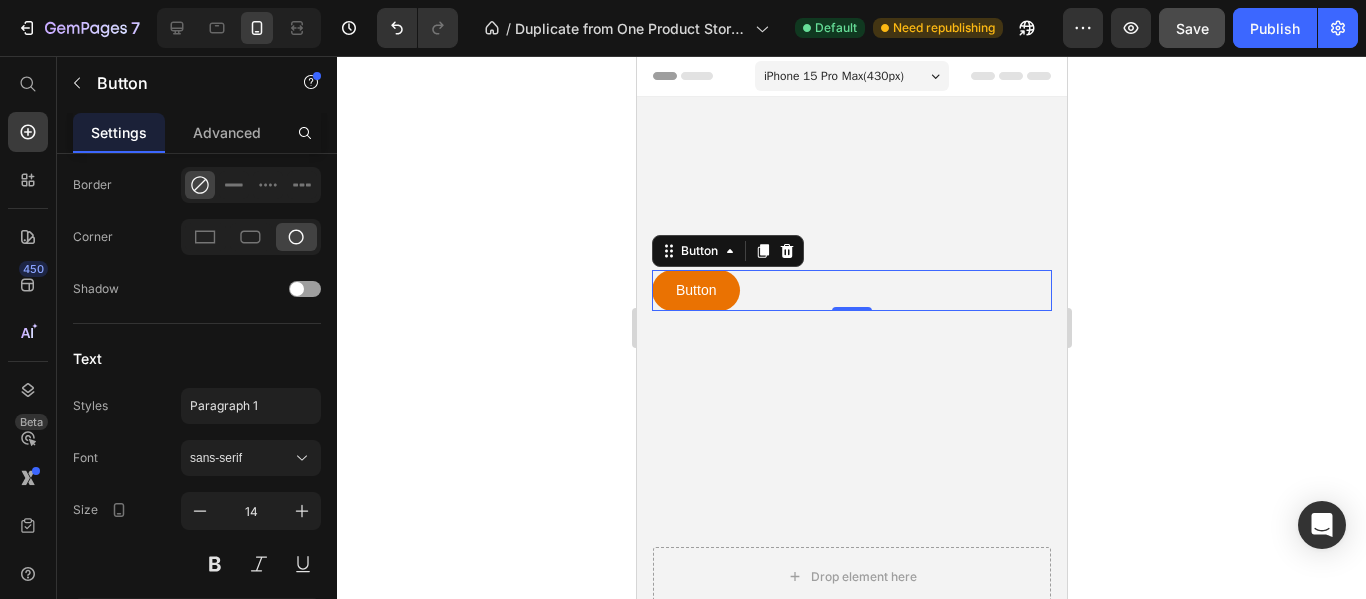 scroll, scrollTop: 891, scrollLeft: 0, axis: vertical 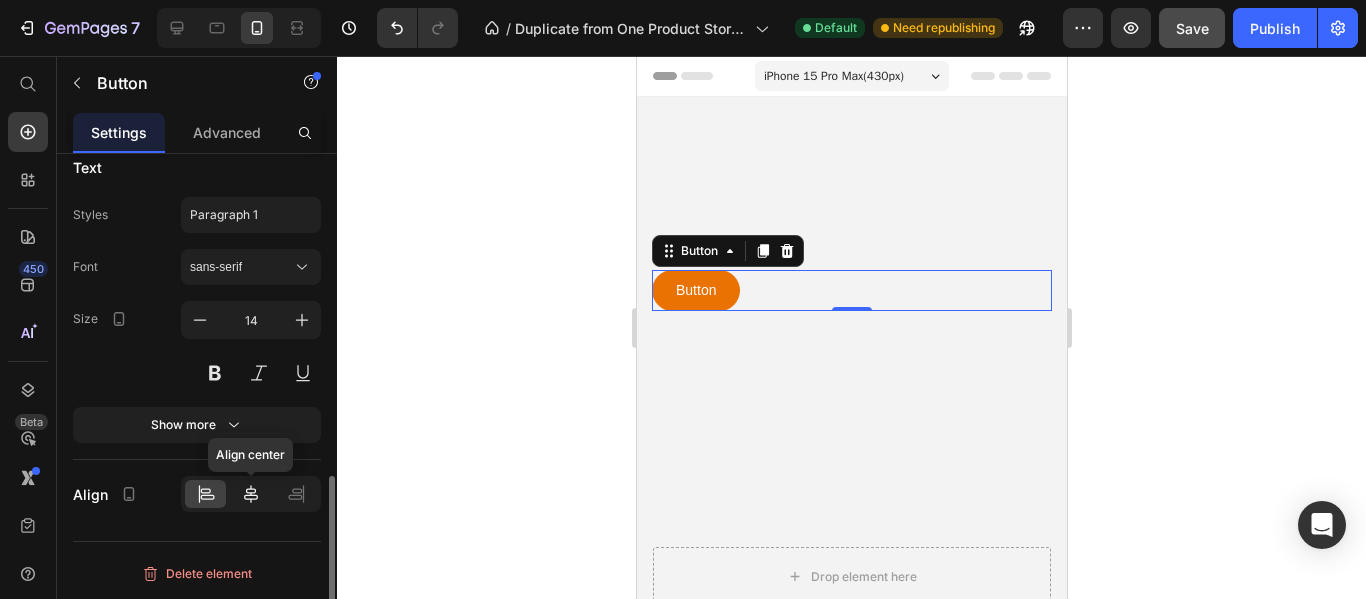 click 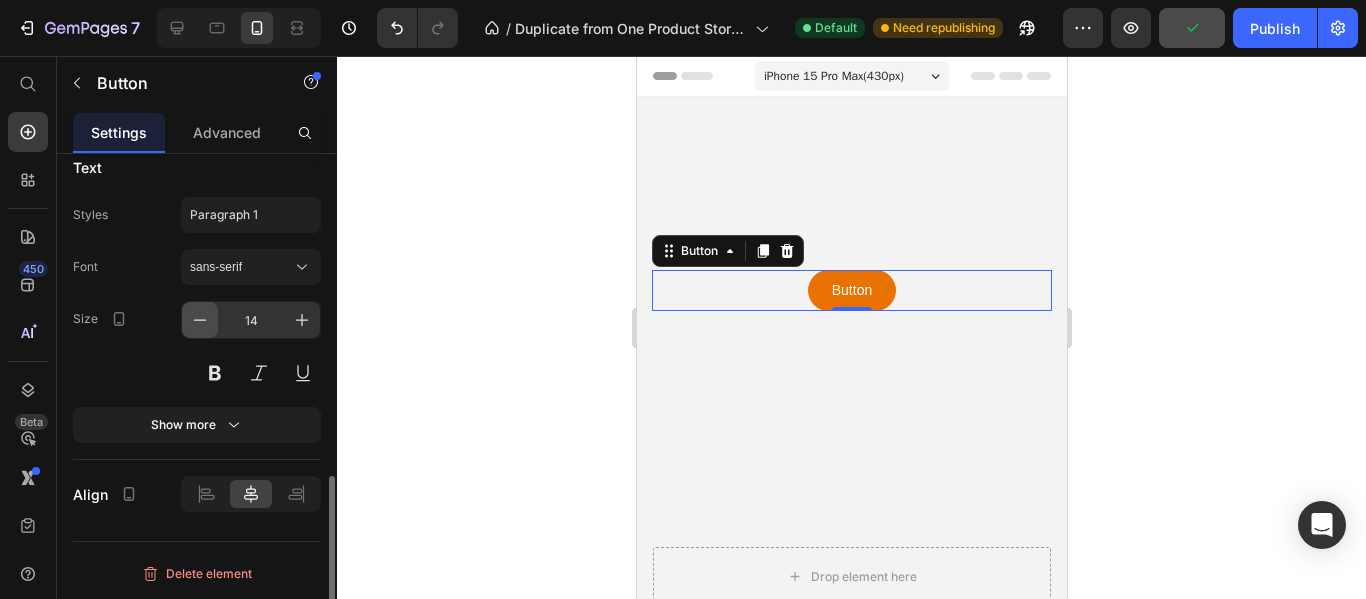 click 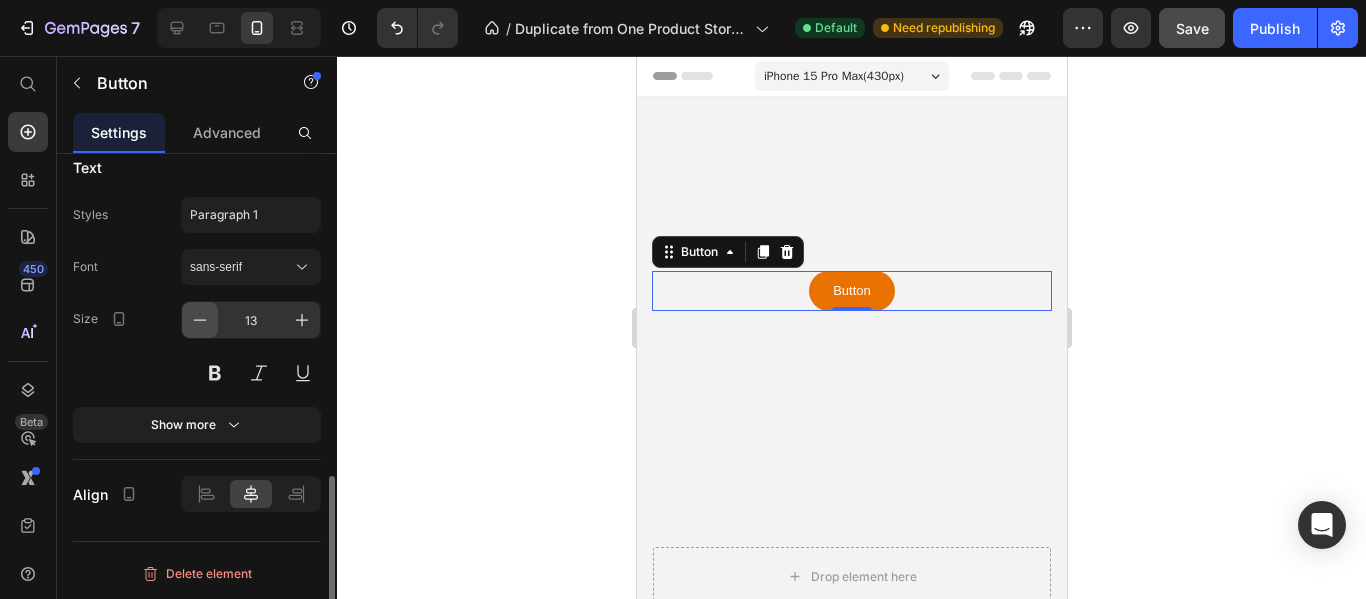 click 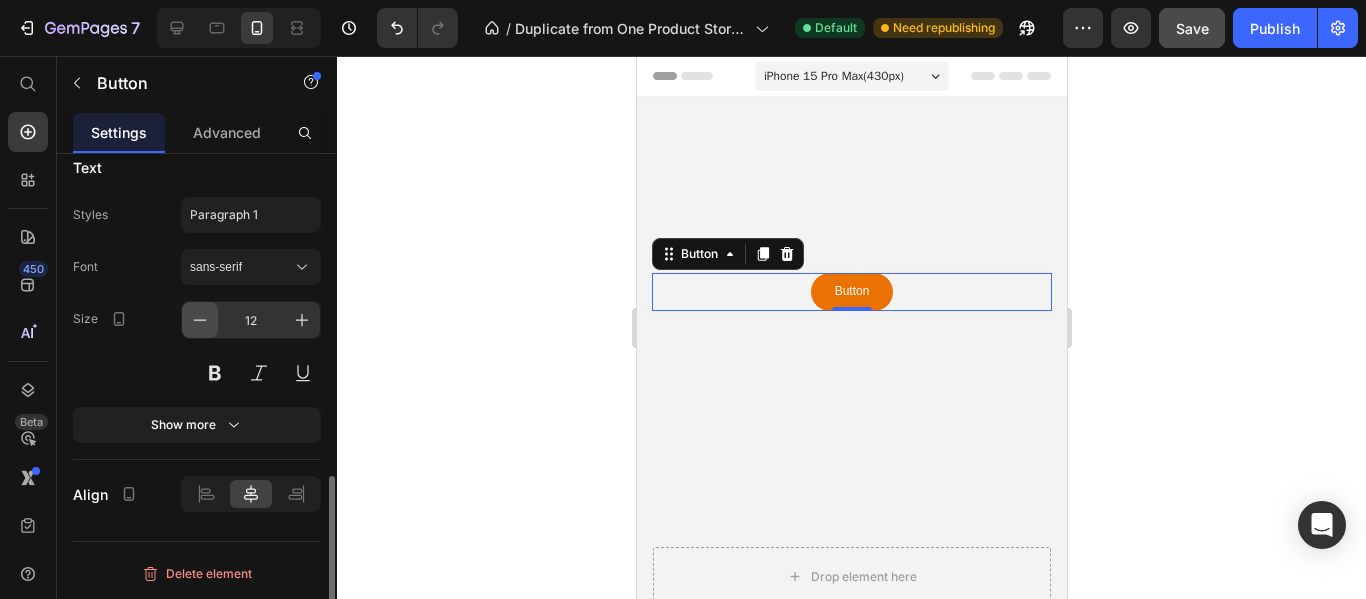 click 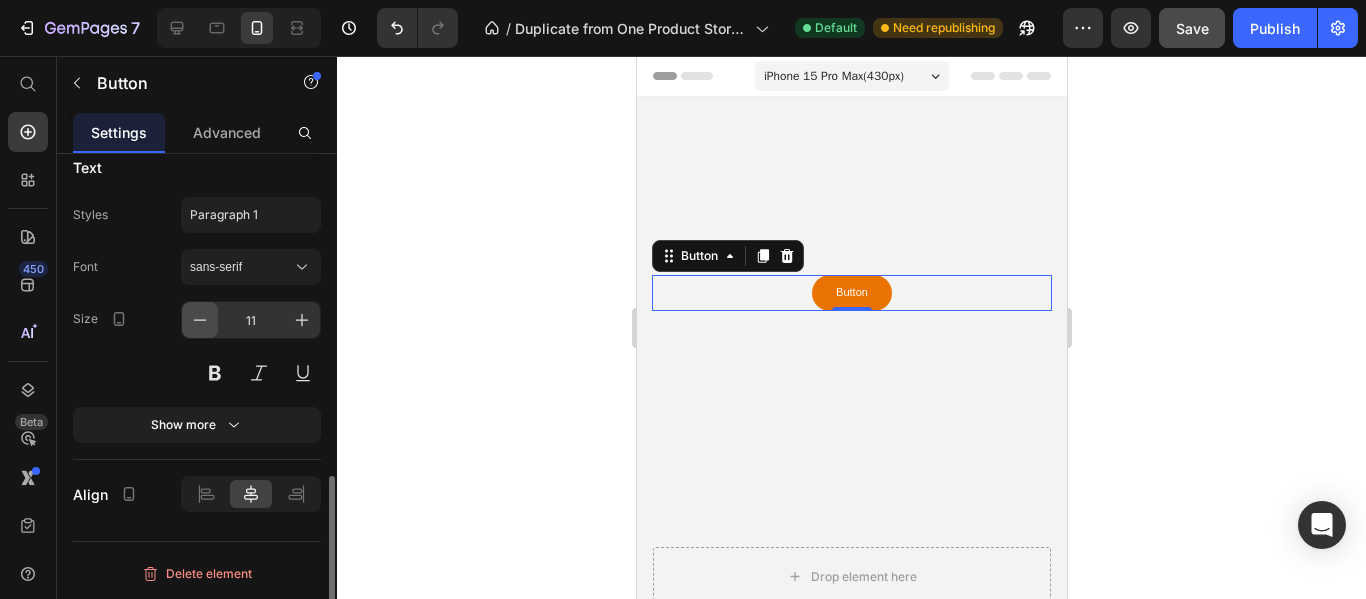 click 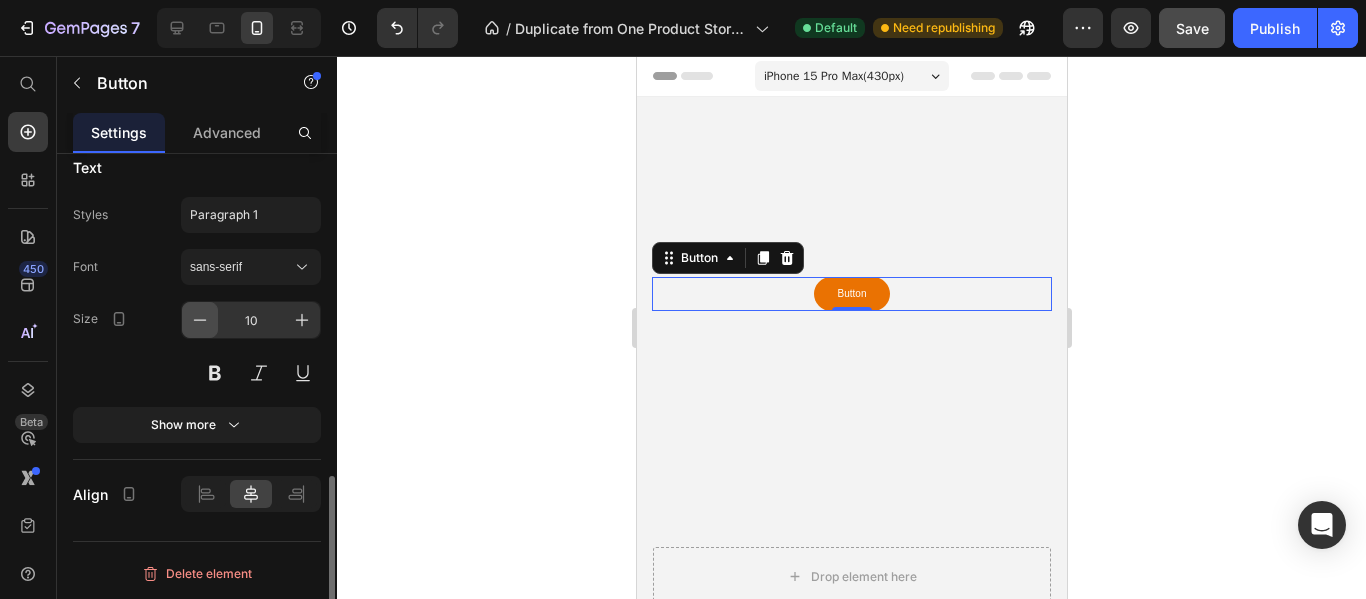 click 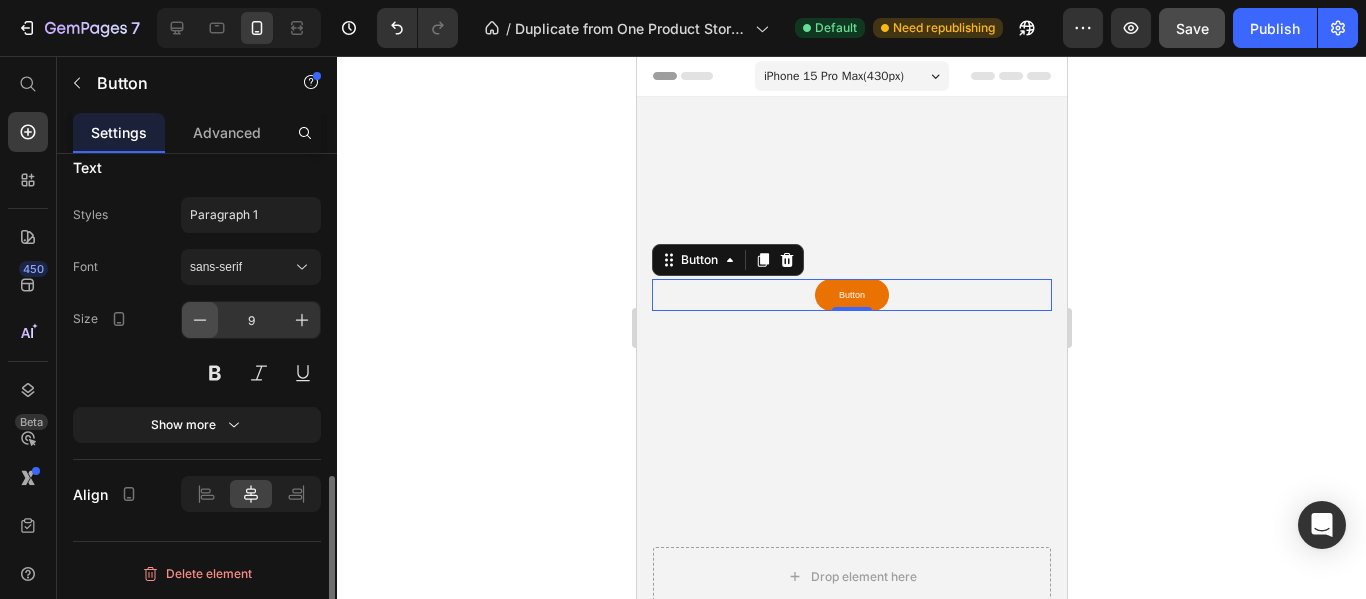 click 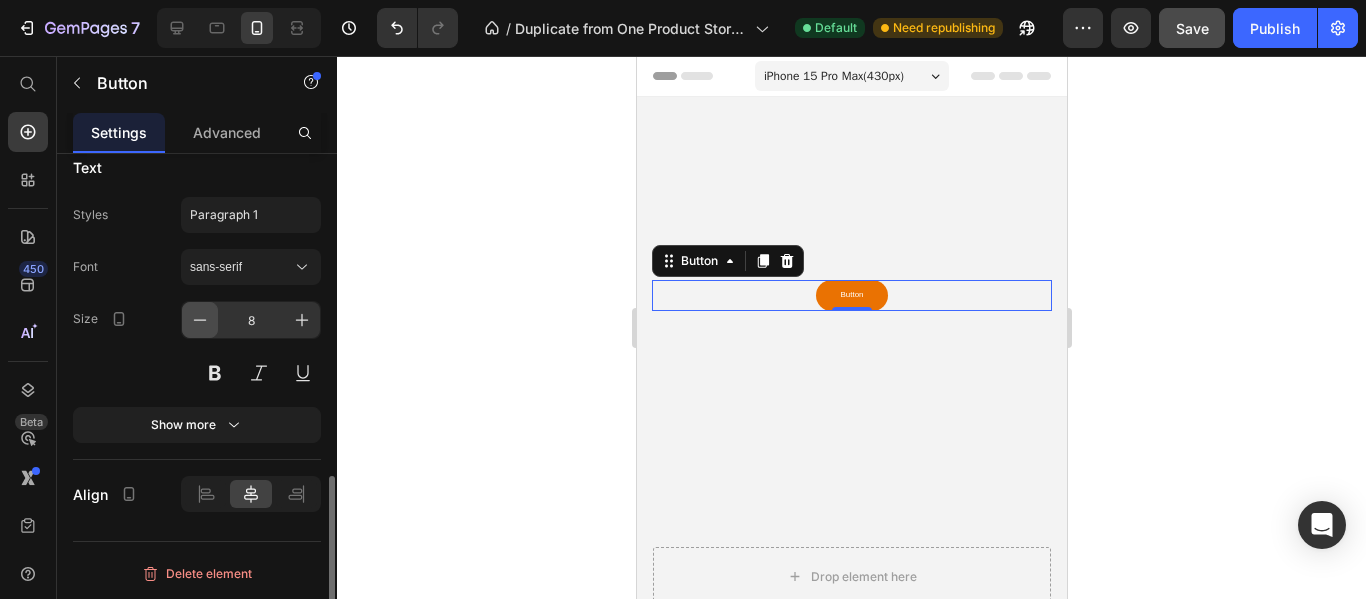 click 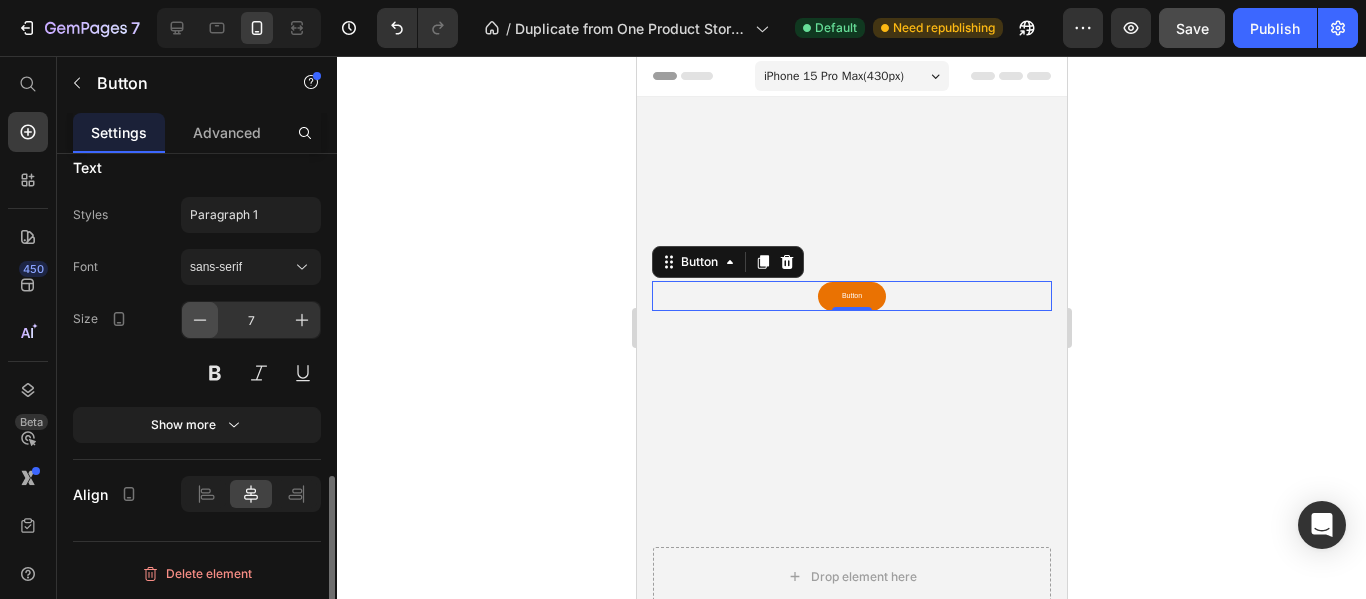 click 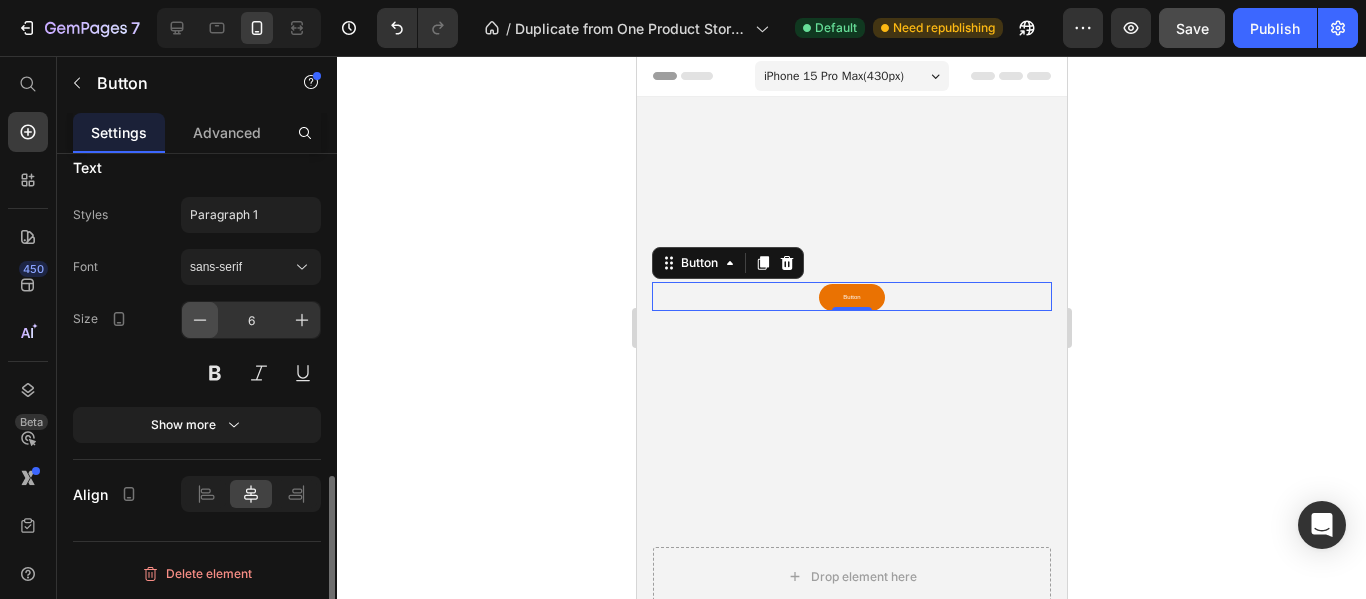 click 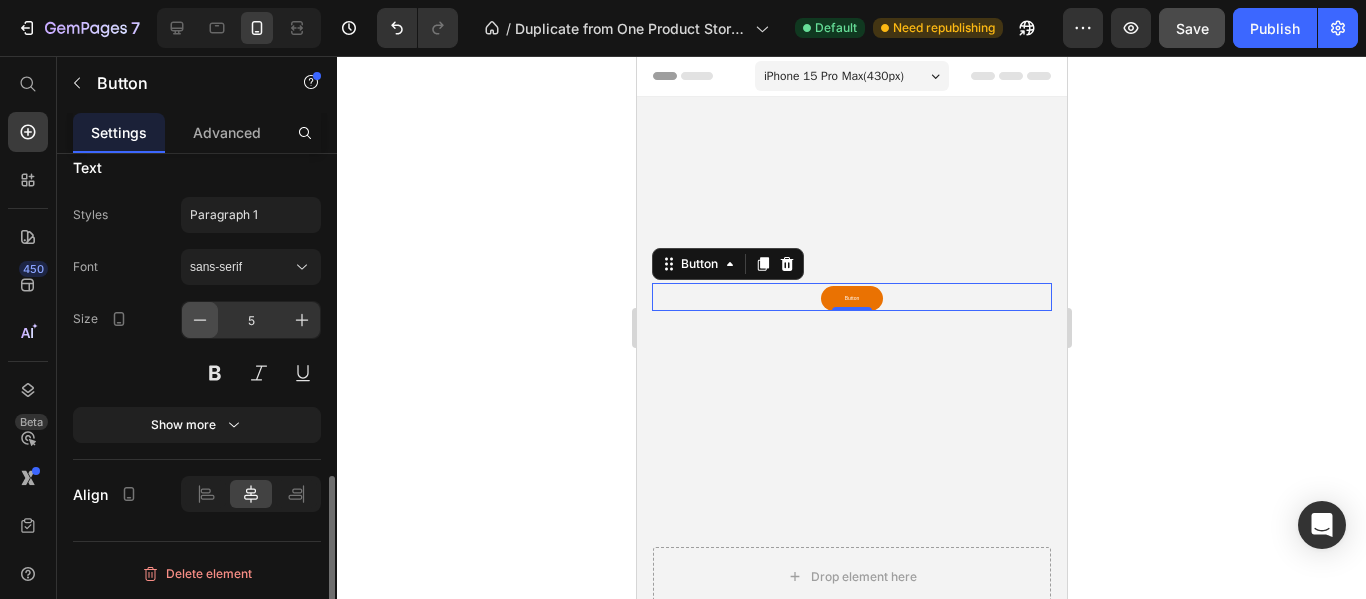 click 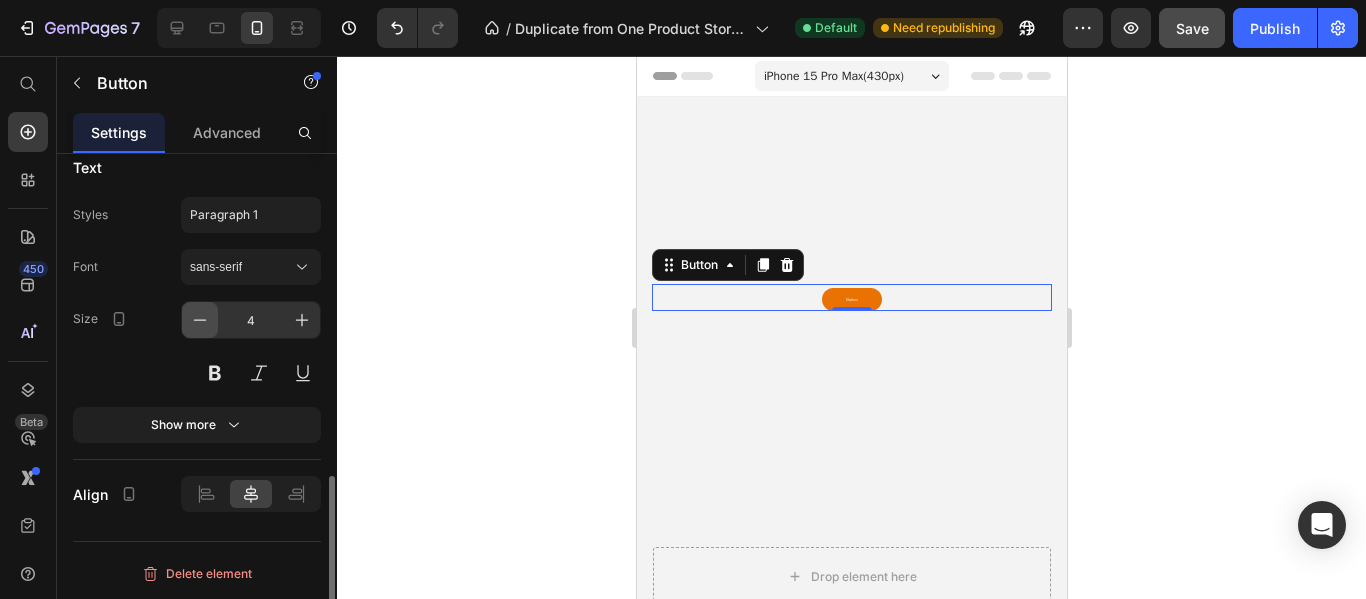 click 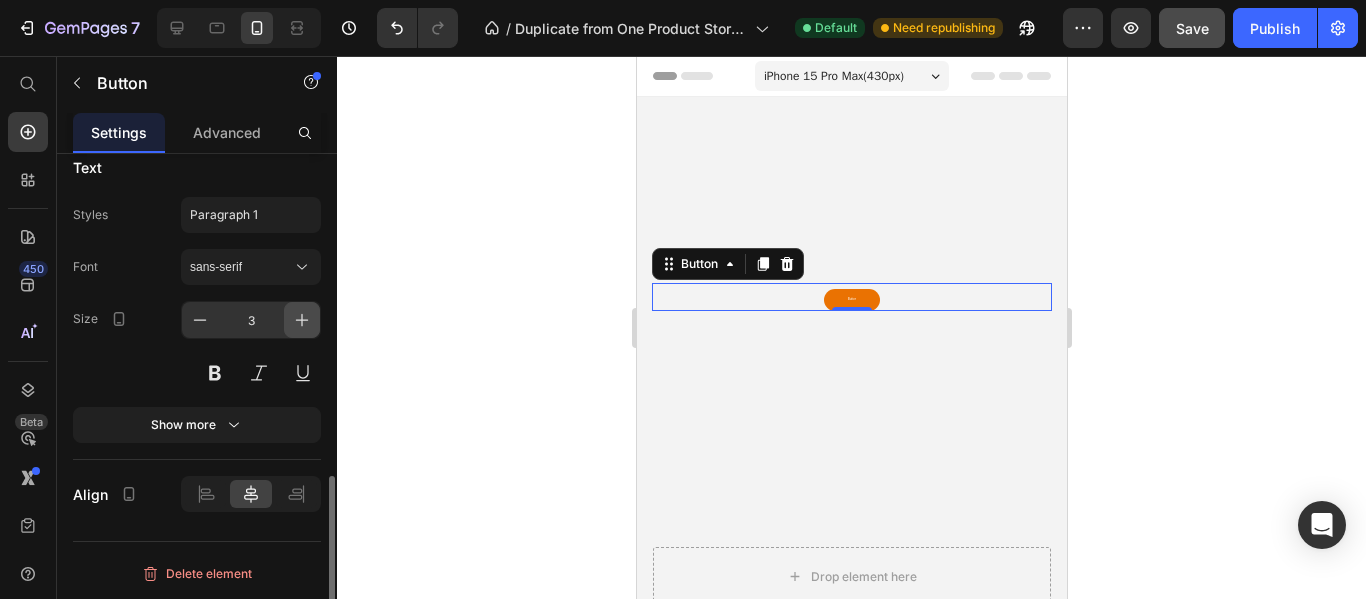click 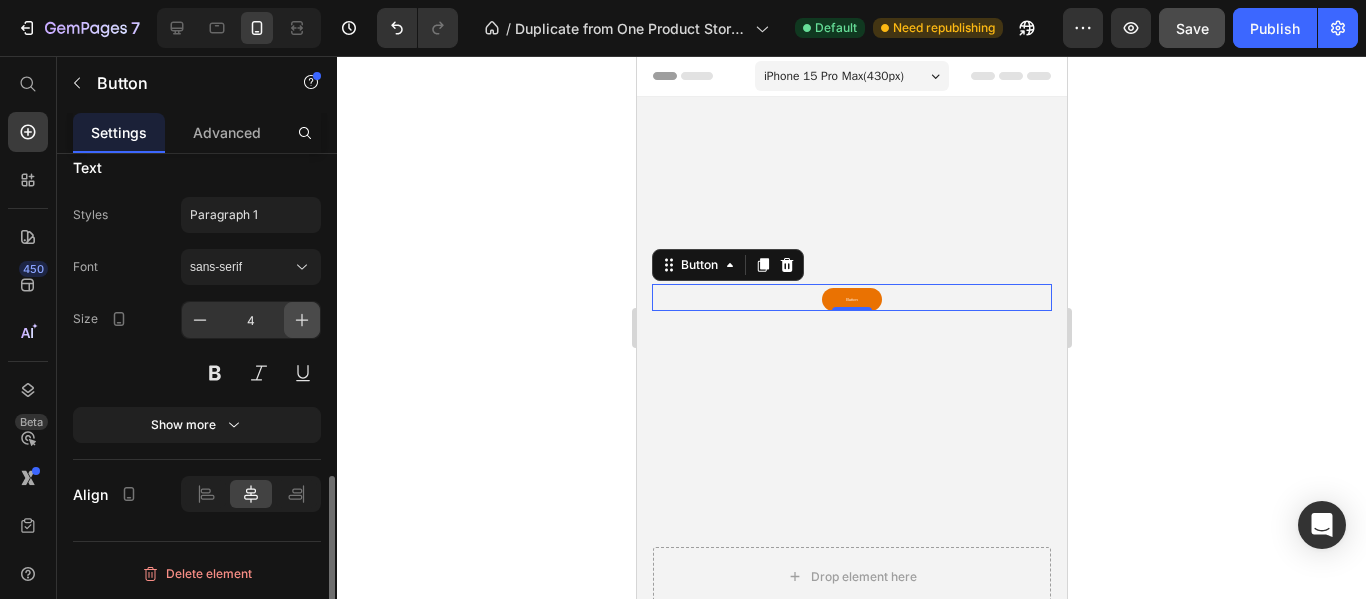 click 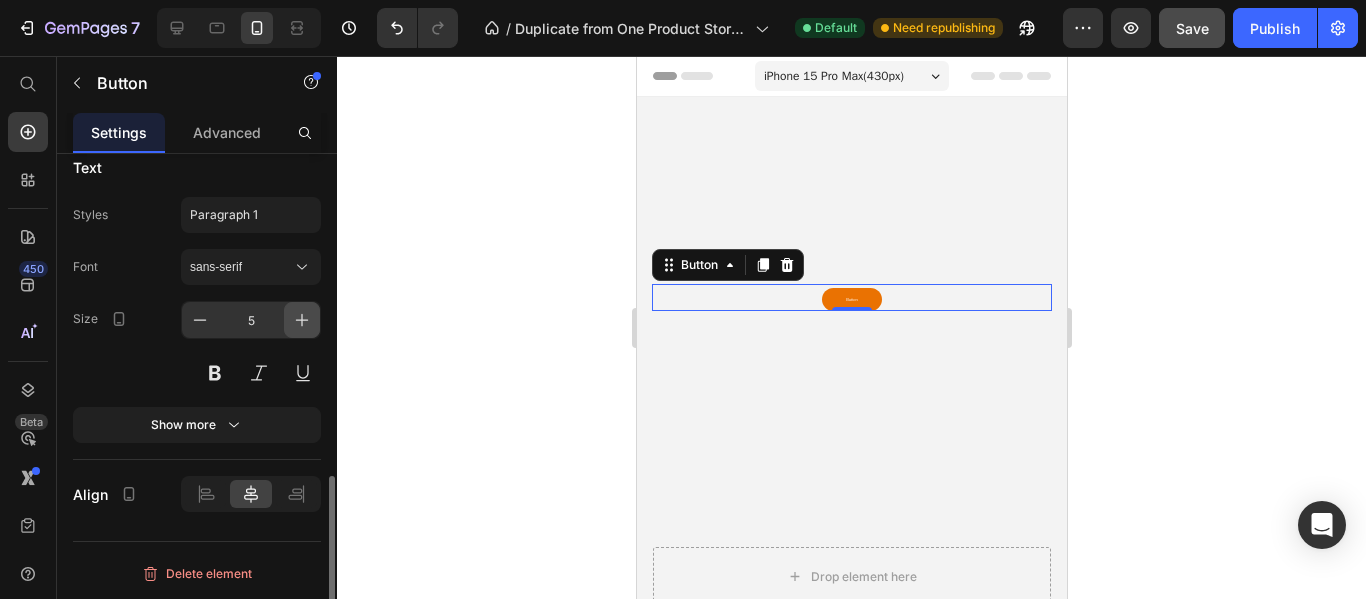 click 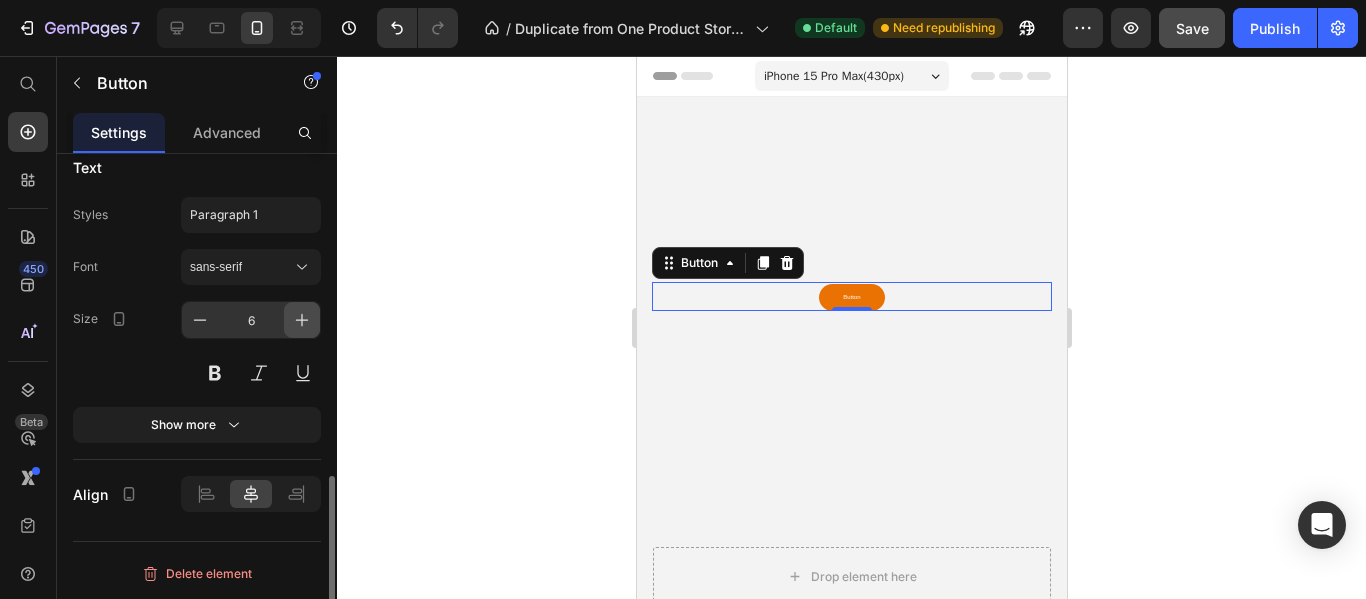 click 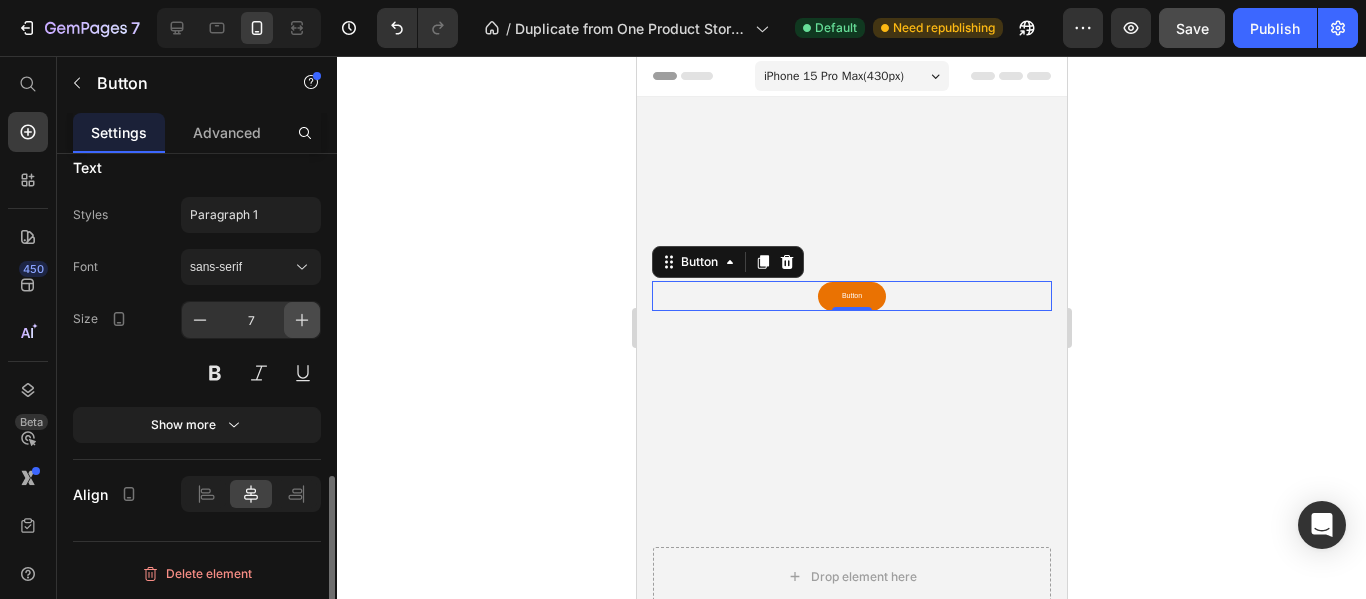 click 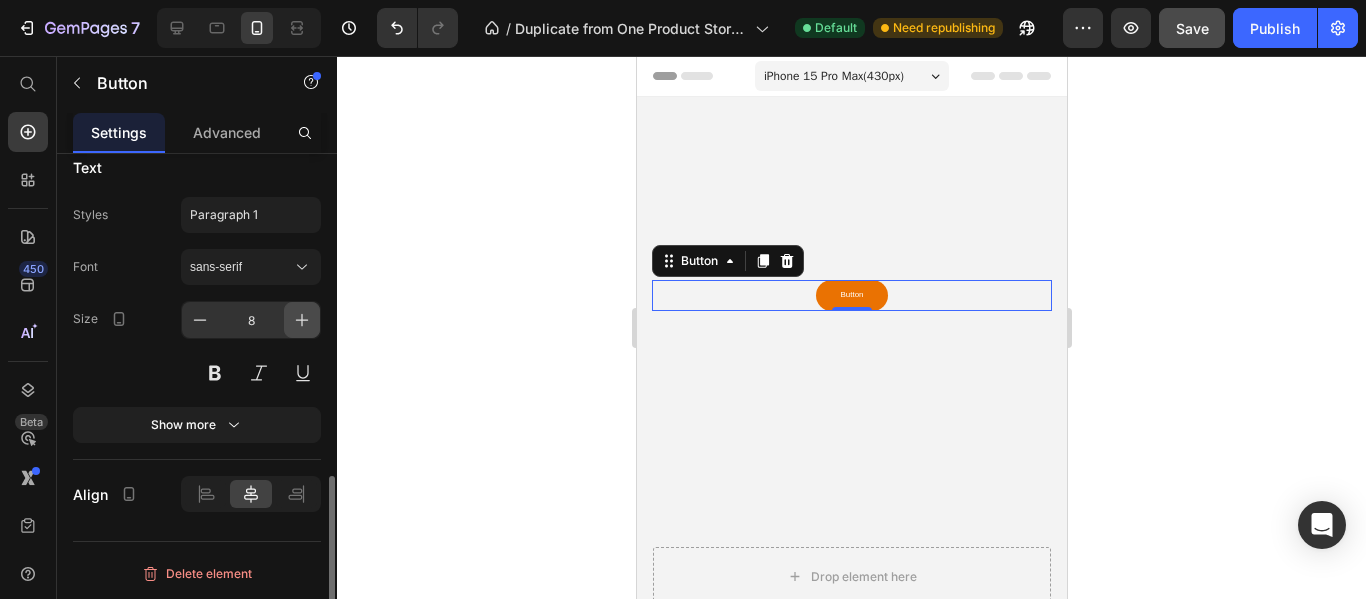 click 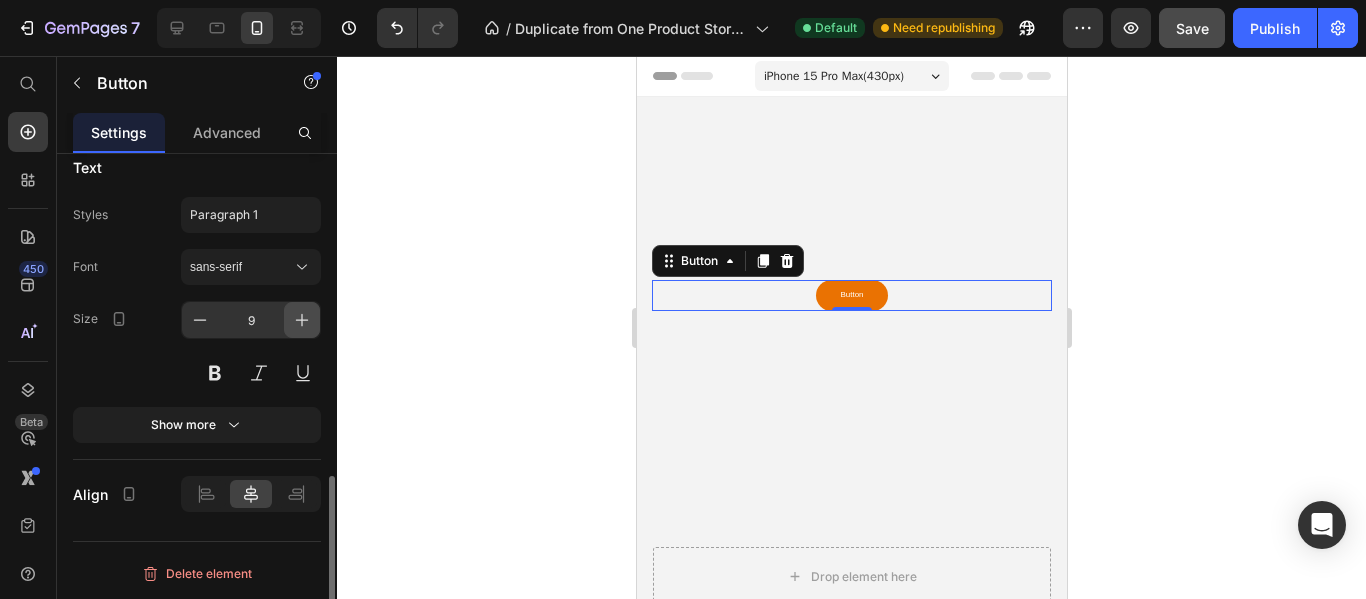 click 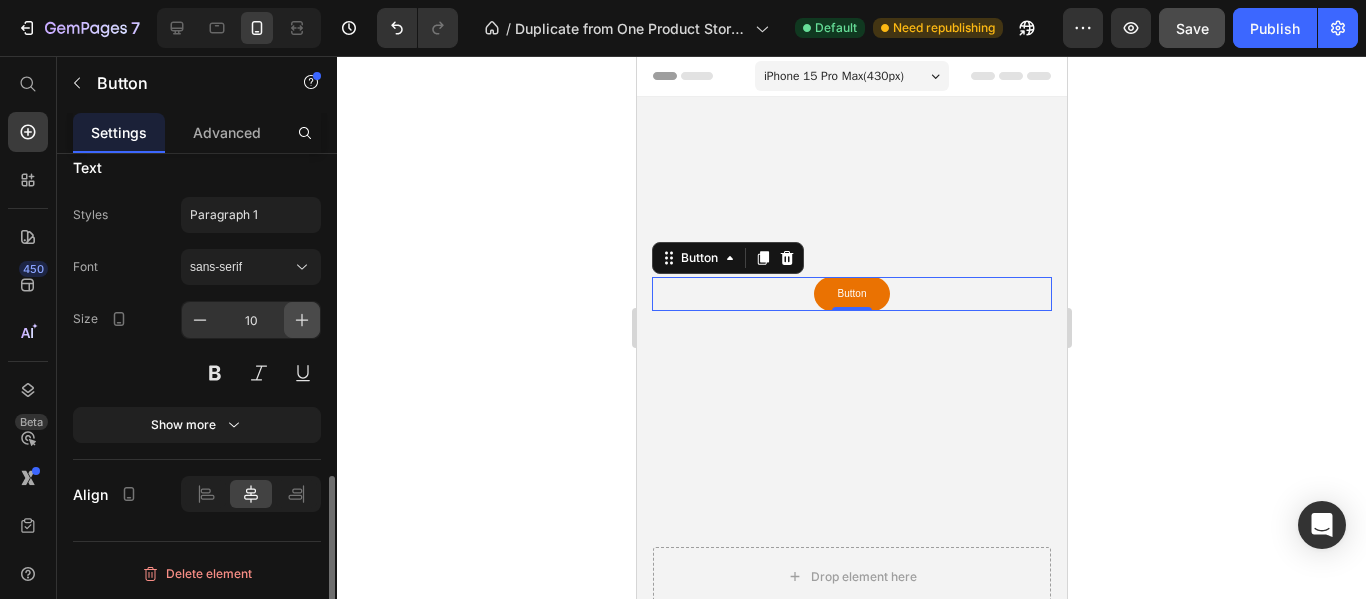 click 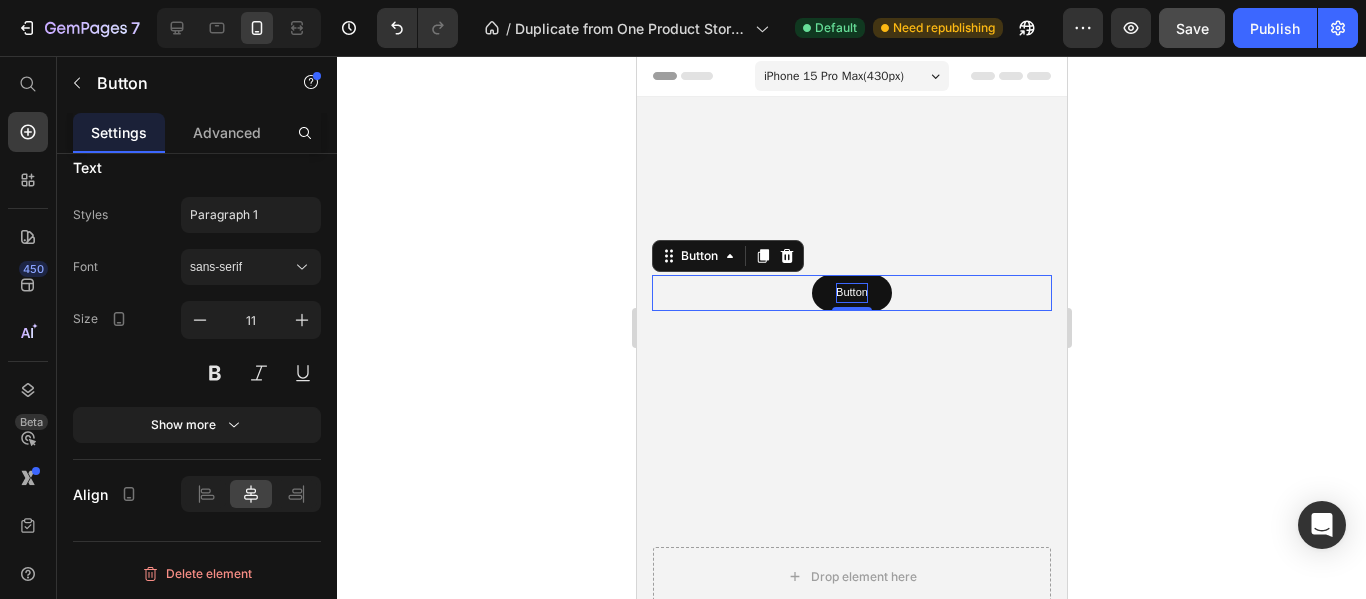 click on "Button" at bounding box center (851, 293) 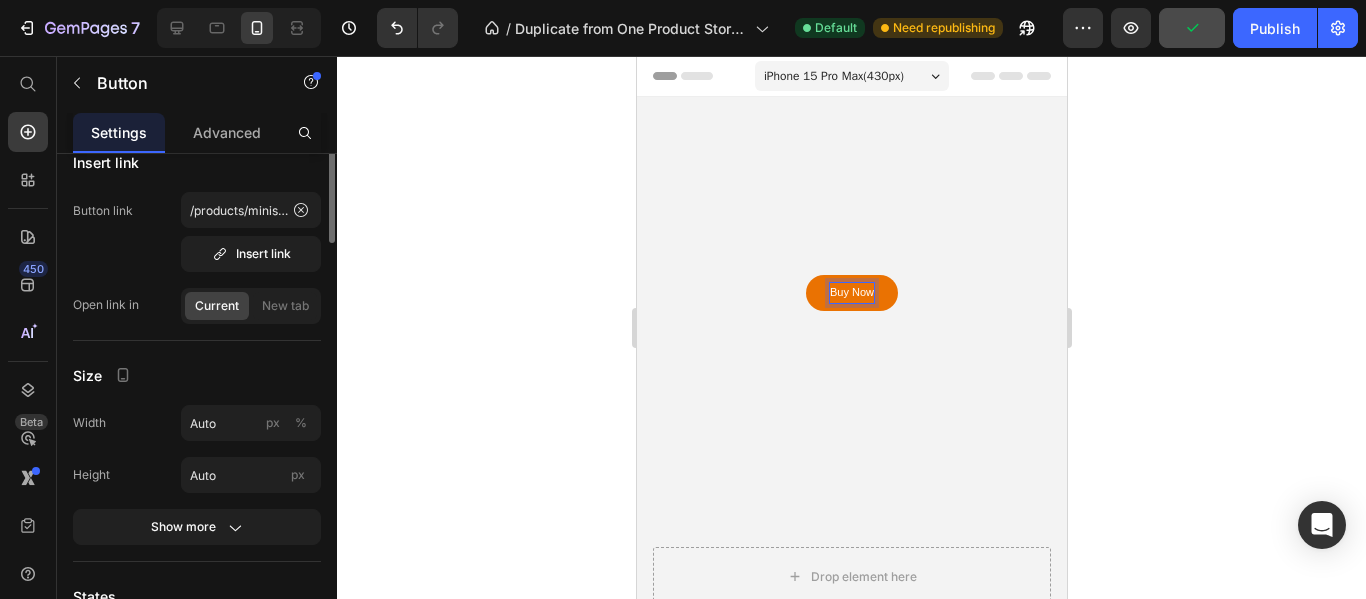 scroll, scrollTop: 0, scrollLeft: 0, axis: both 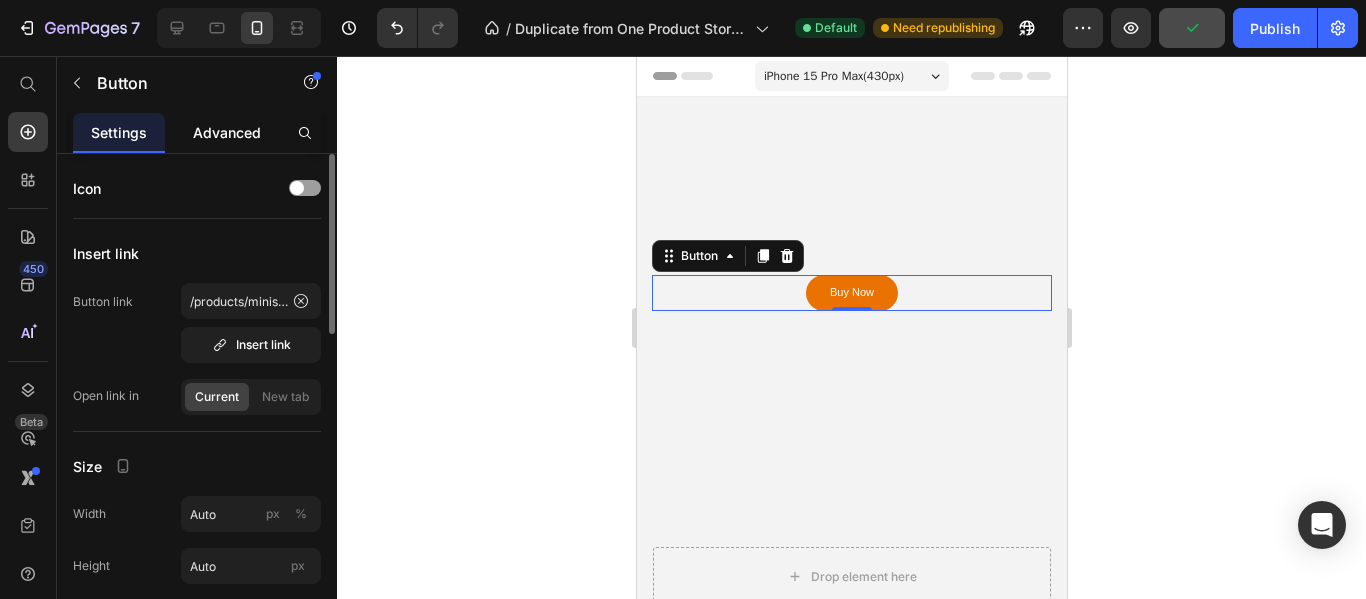 click on "Advanced" at bounding box center (227, 132) 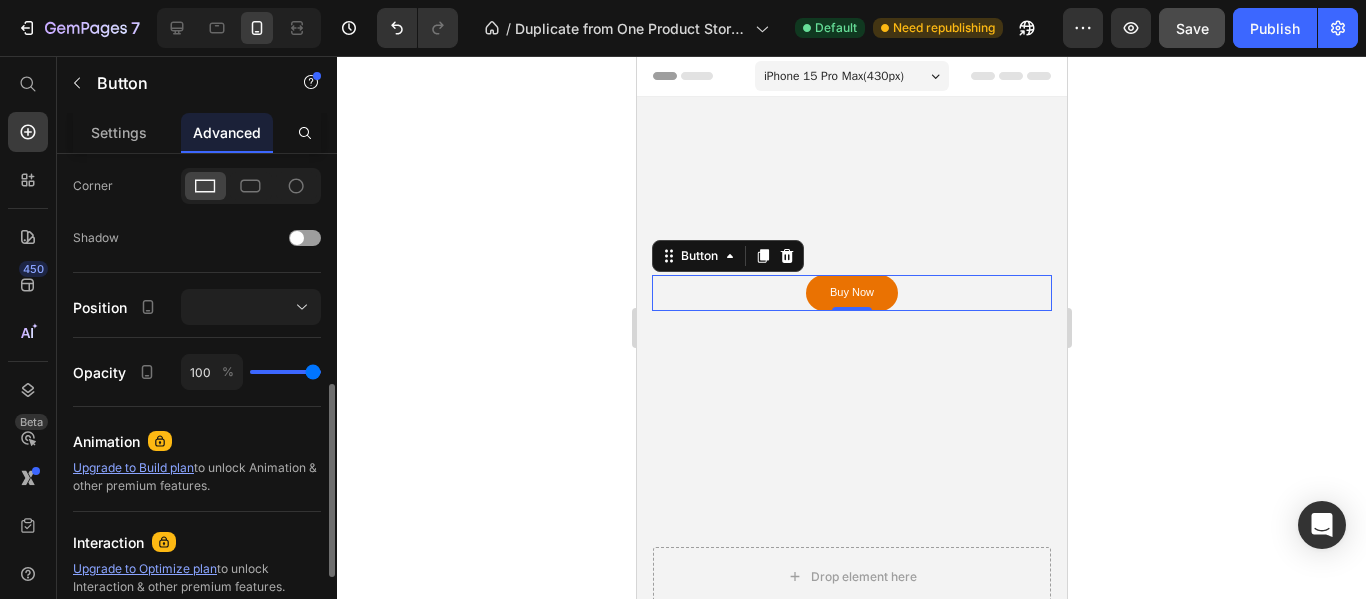 scroll, scrollTop: 700, scrollLeft: 0, axis: vertical 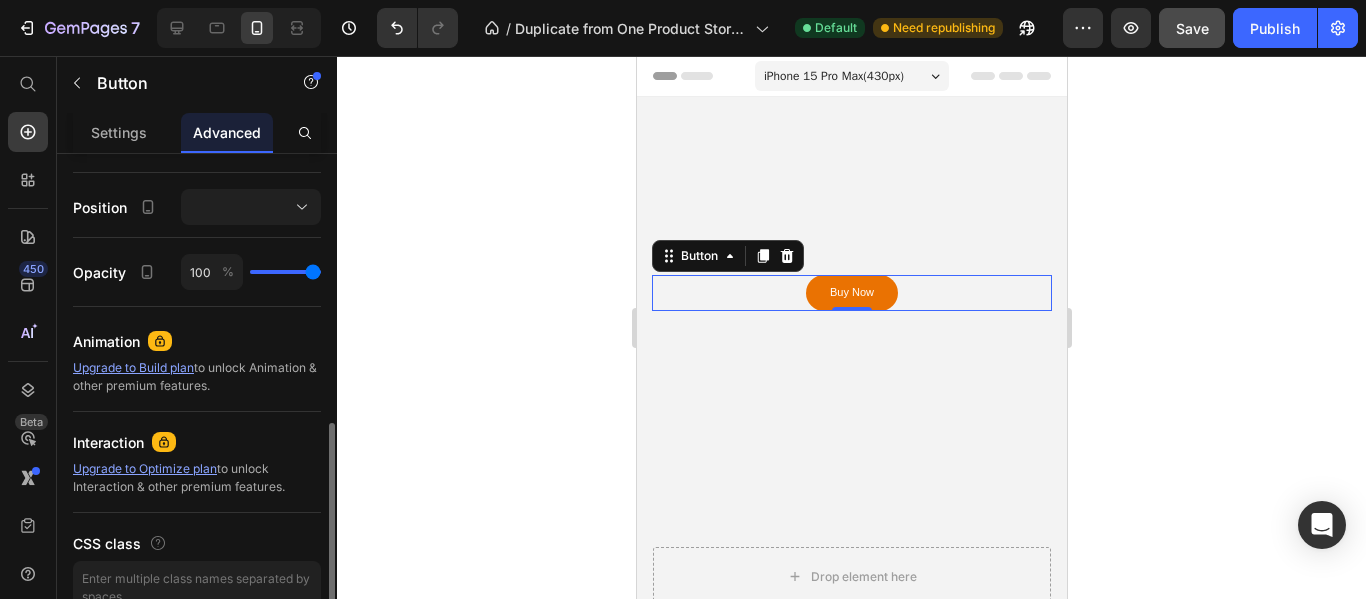 type on "98" 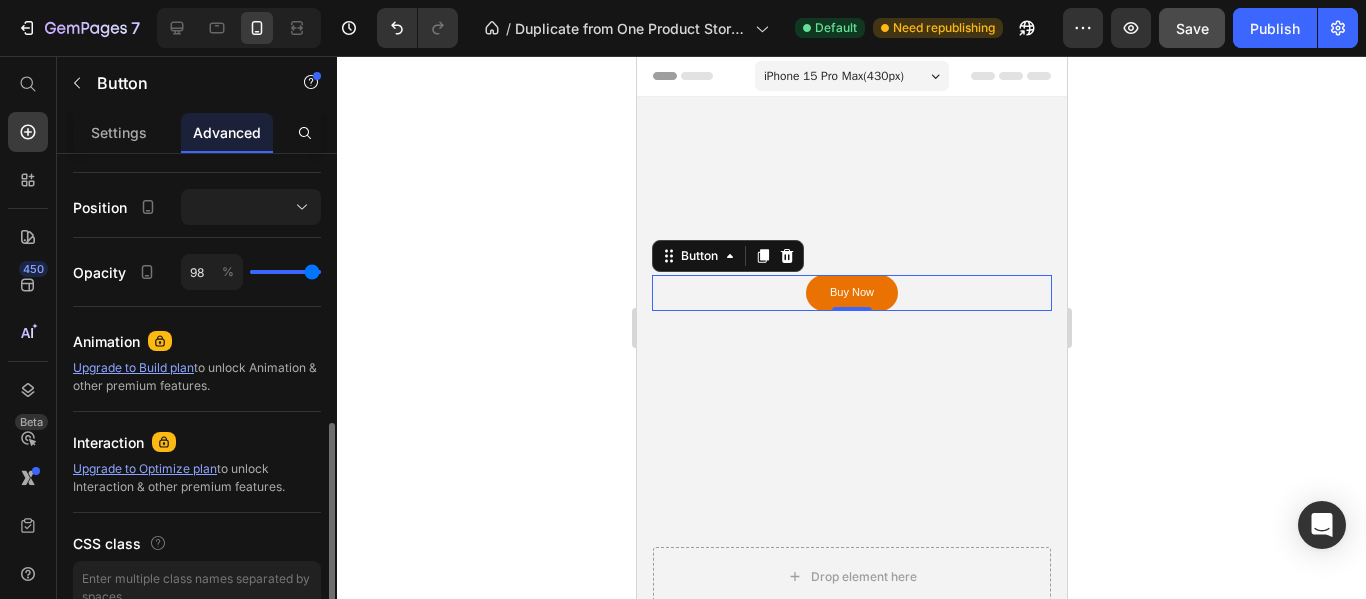 type on "95" 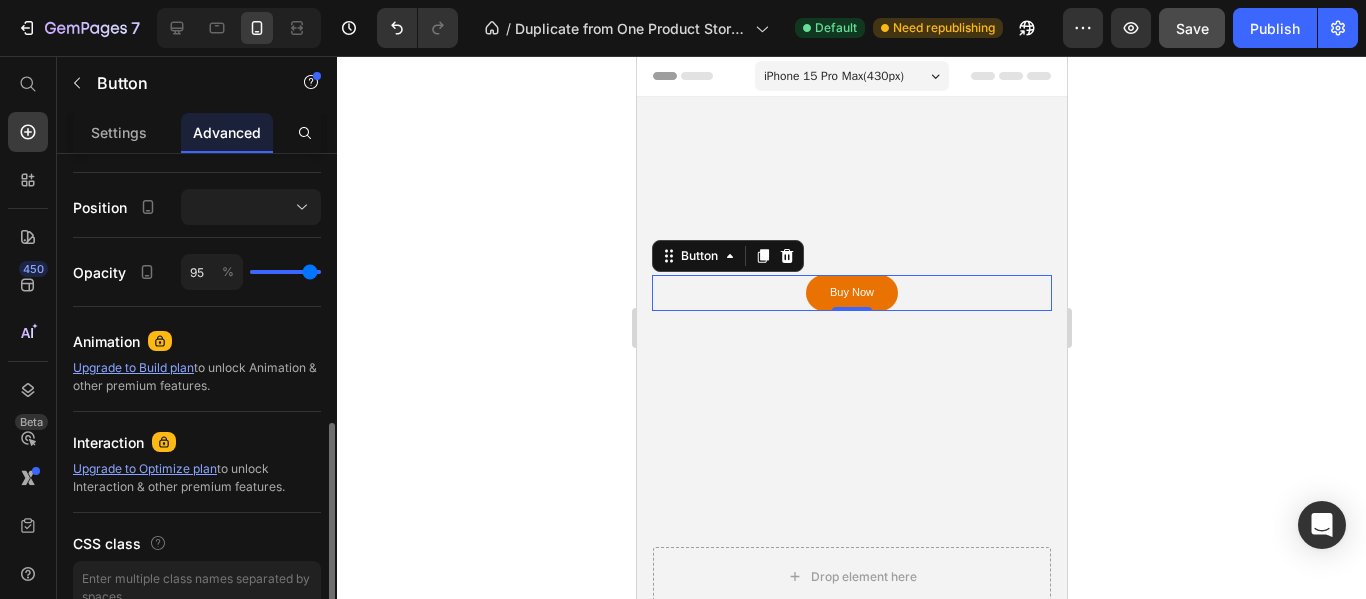 type on "91" 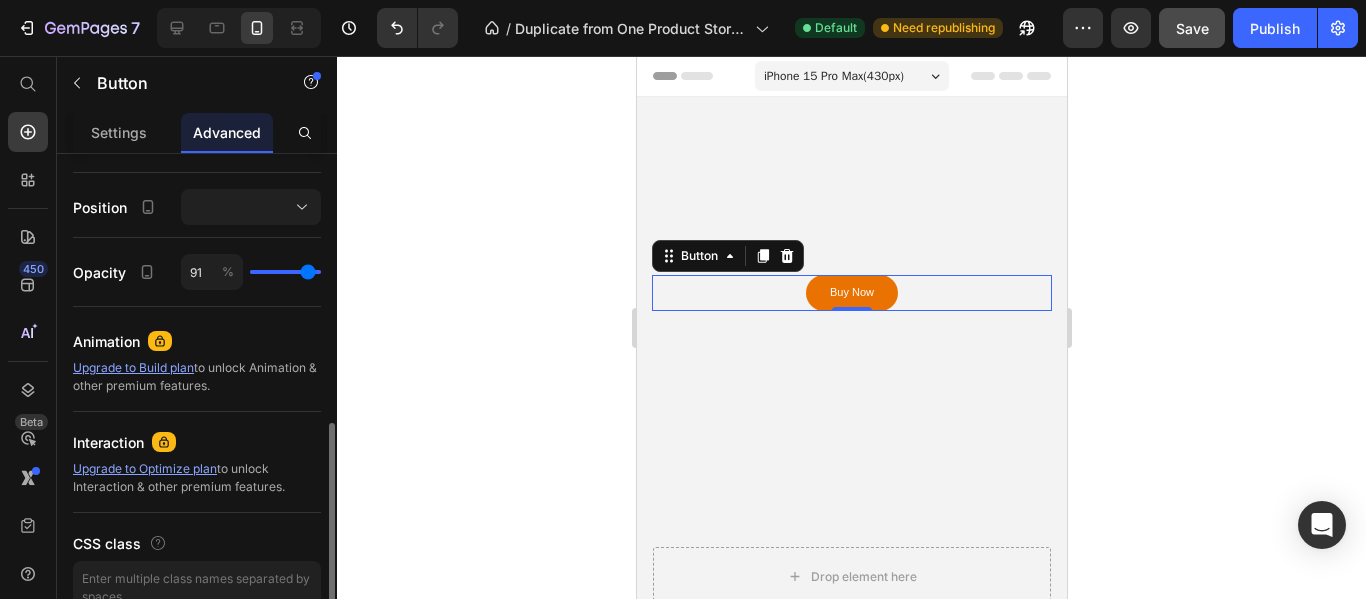 type on "89" 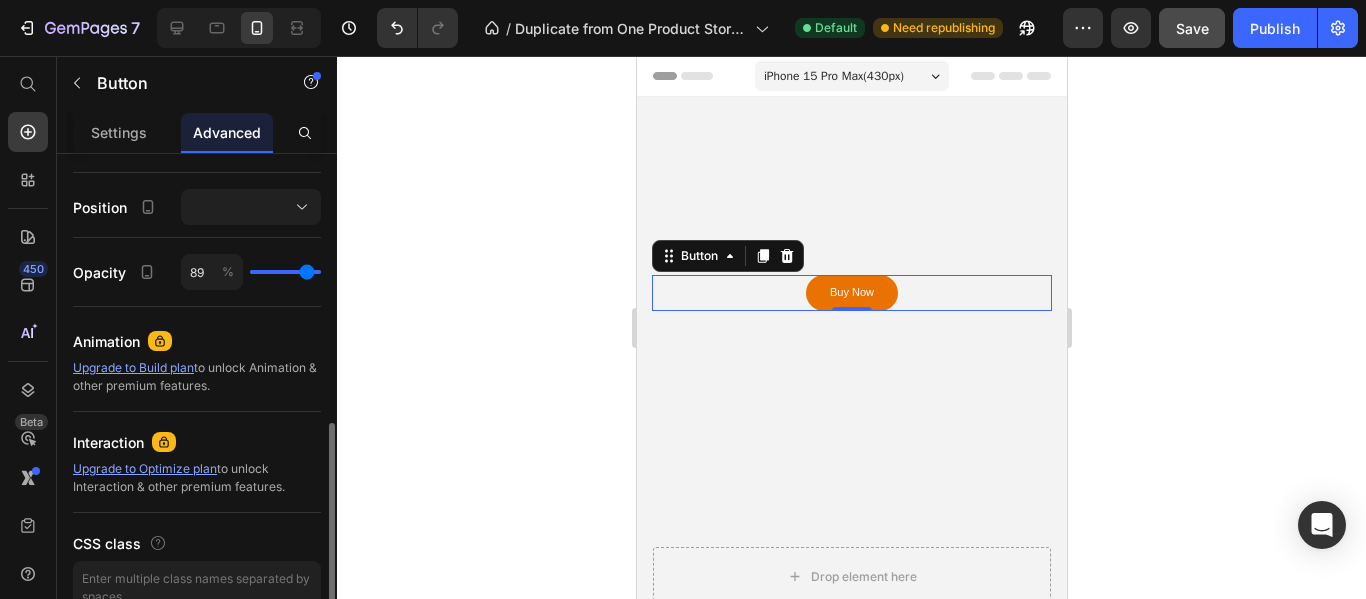 type on "87" 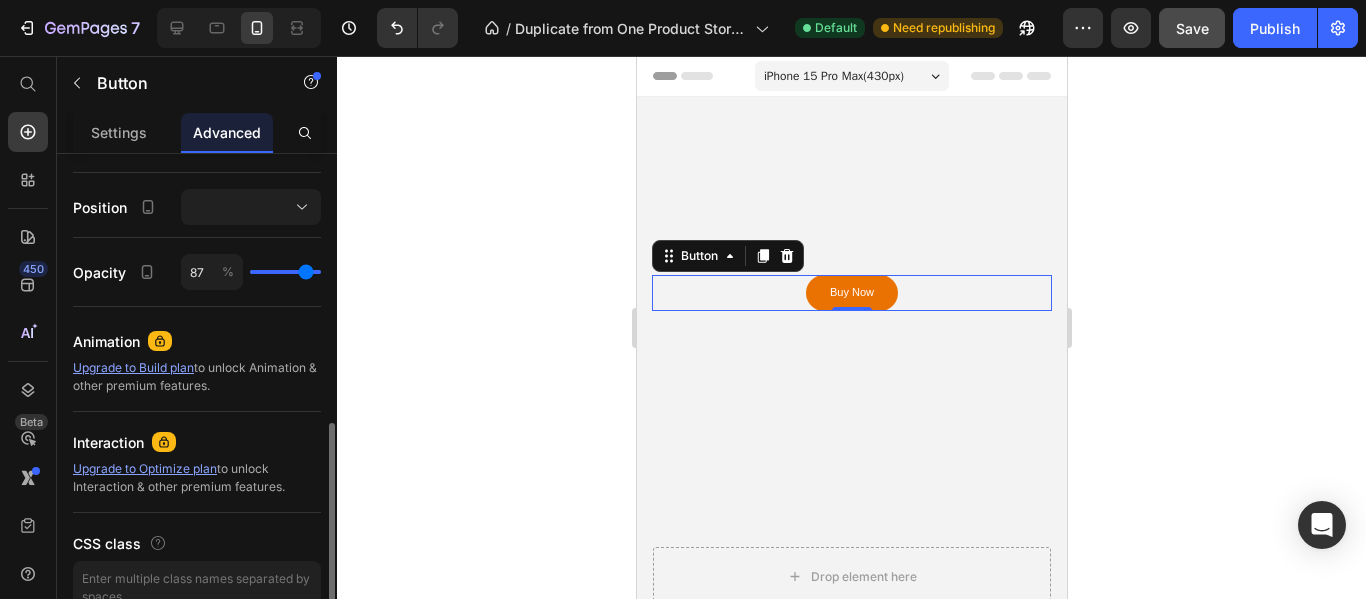 type on "85" 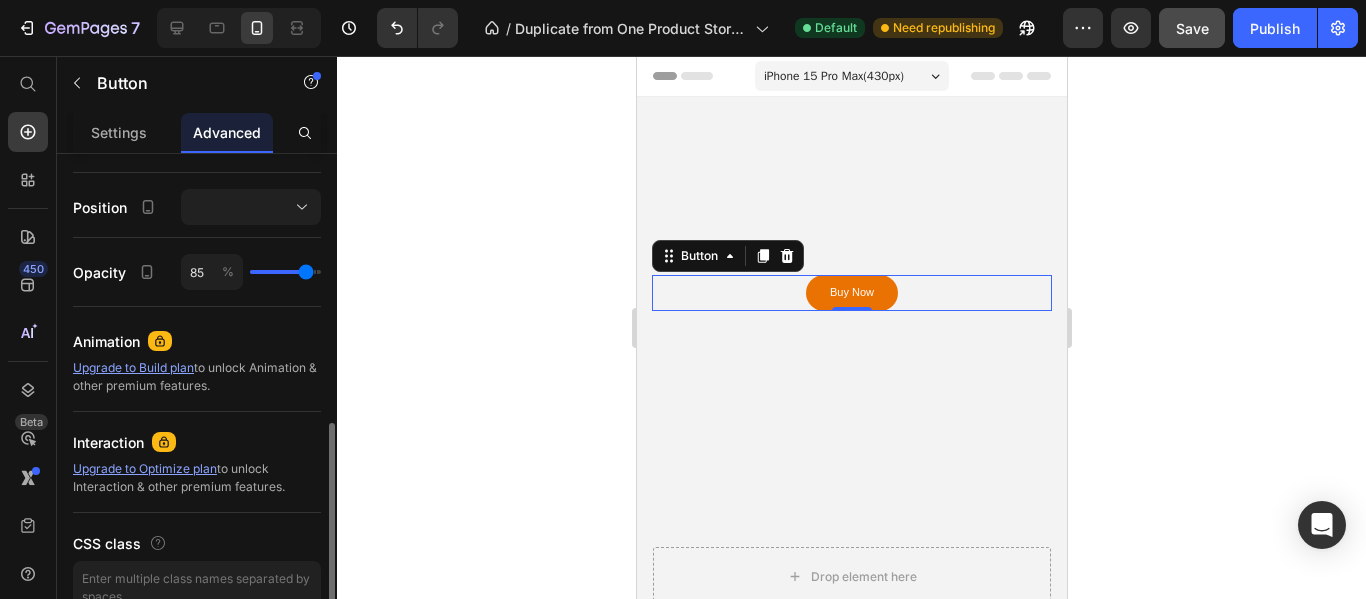 type on "85" 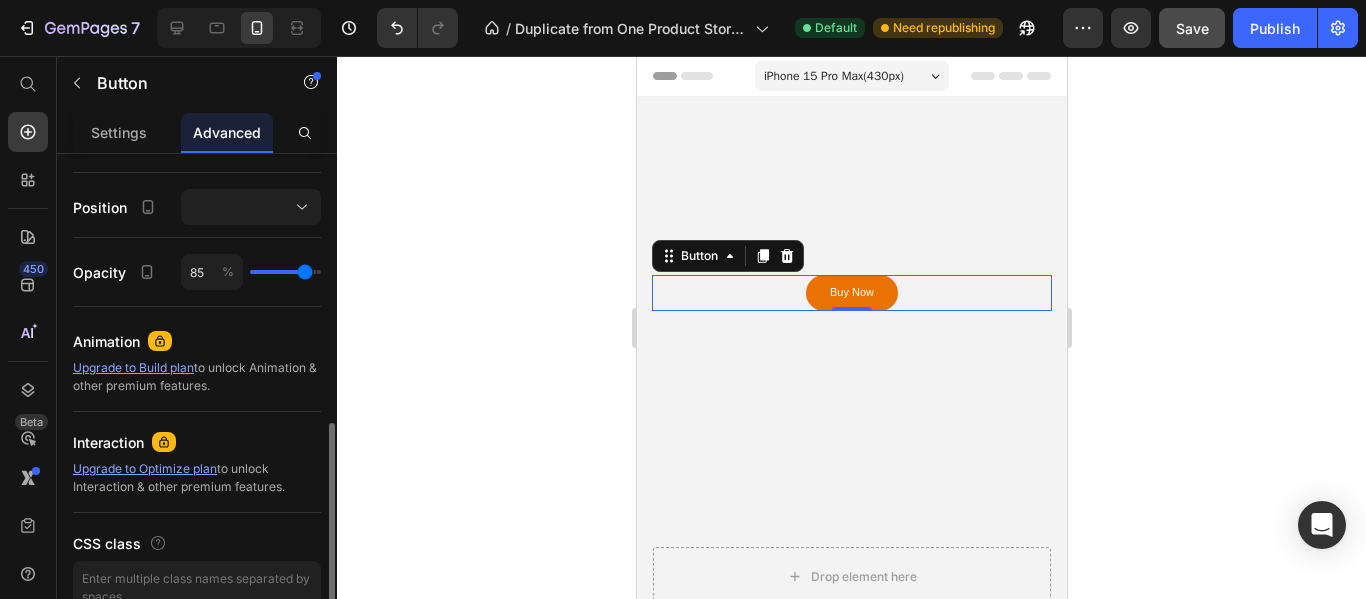 type on "84" 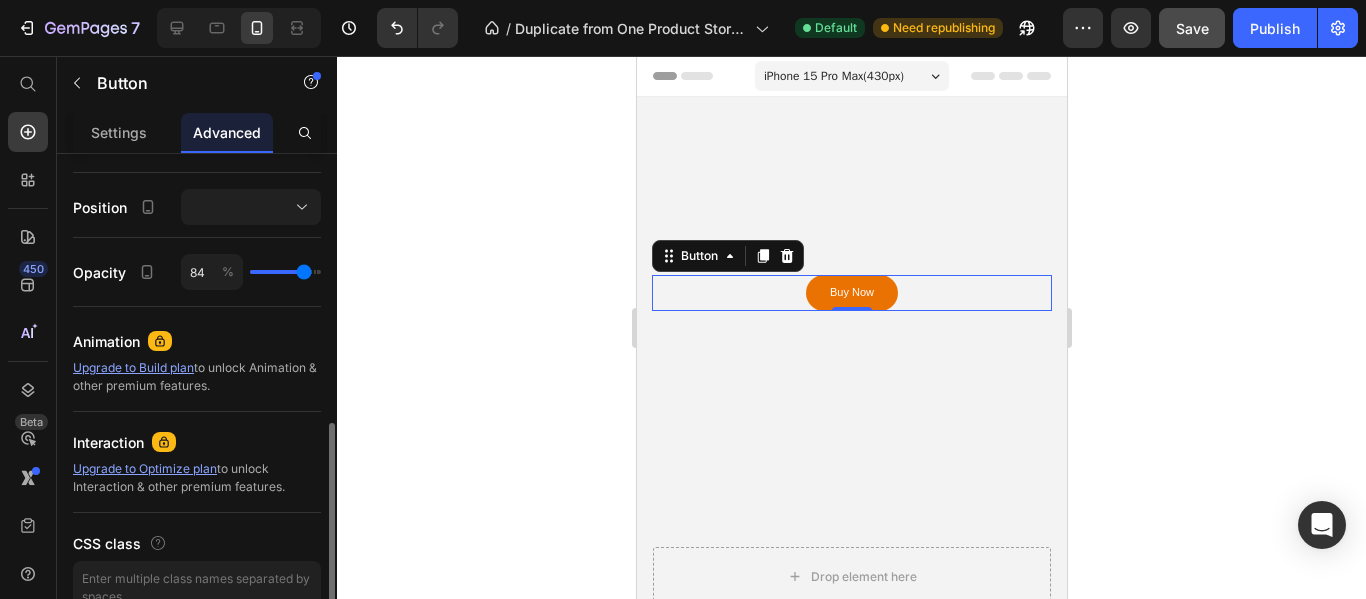 type on "82" 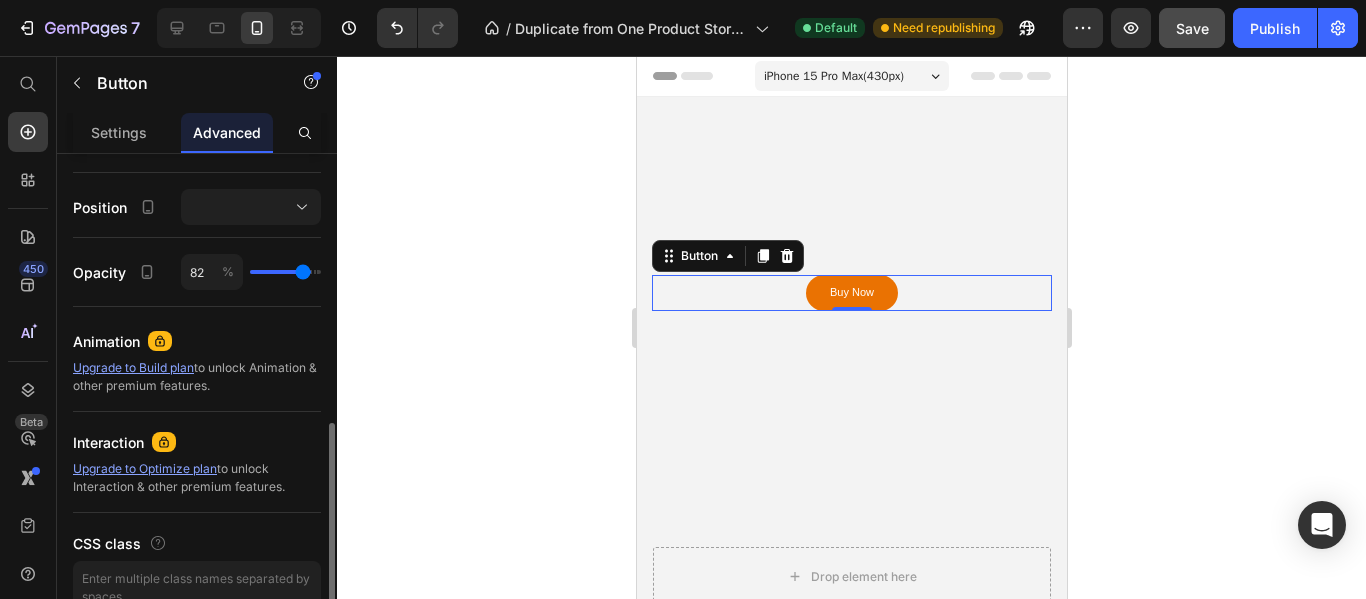 type on "80" 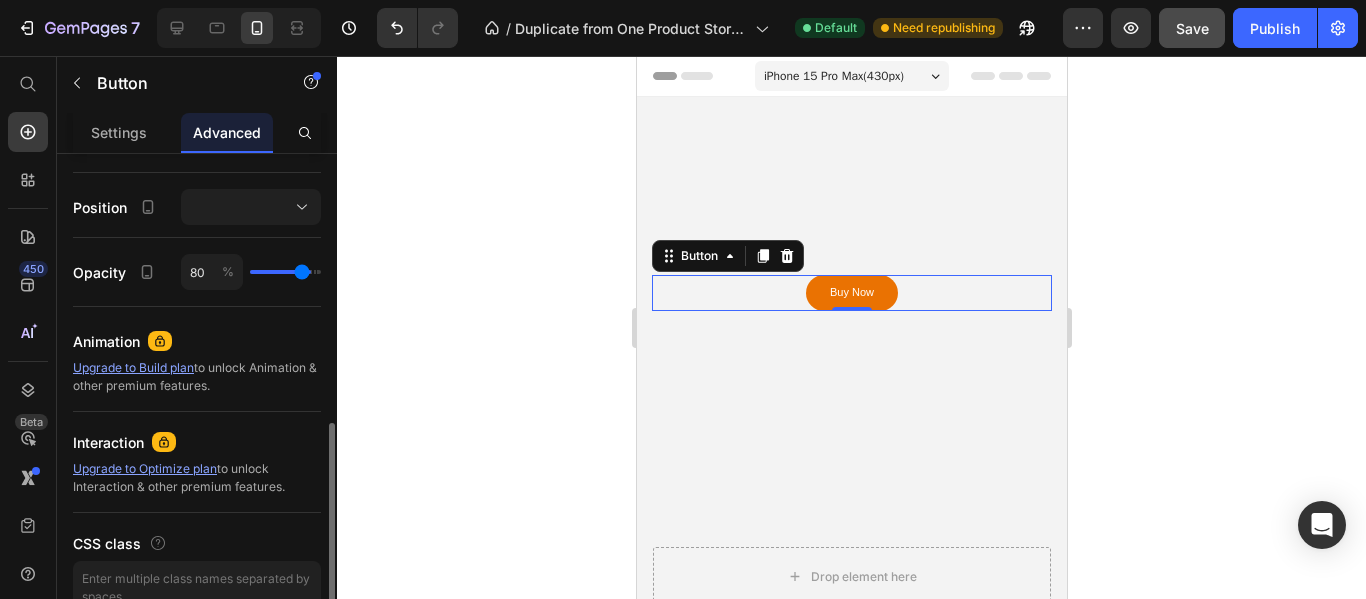 type on "78" 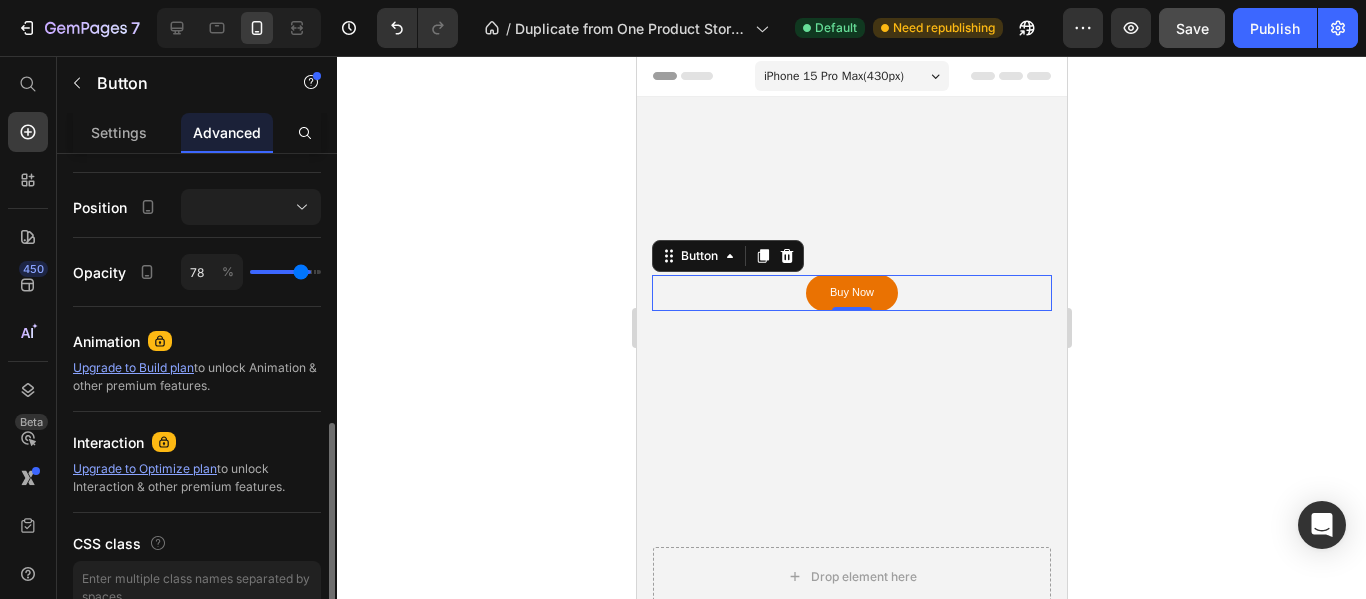 type on "76" 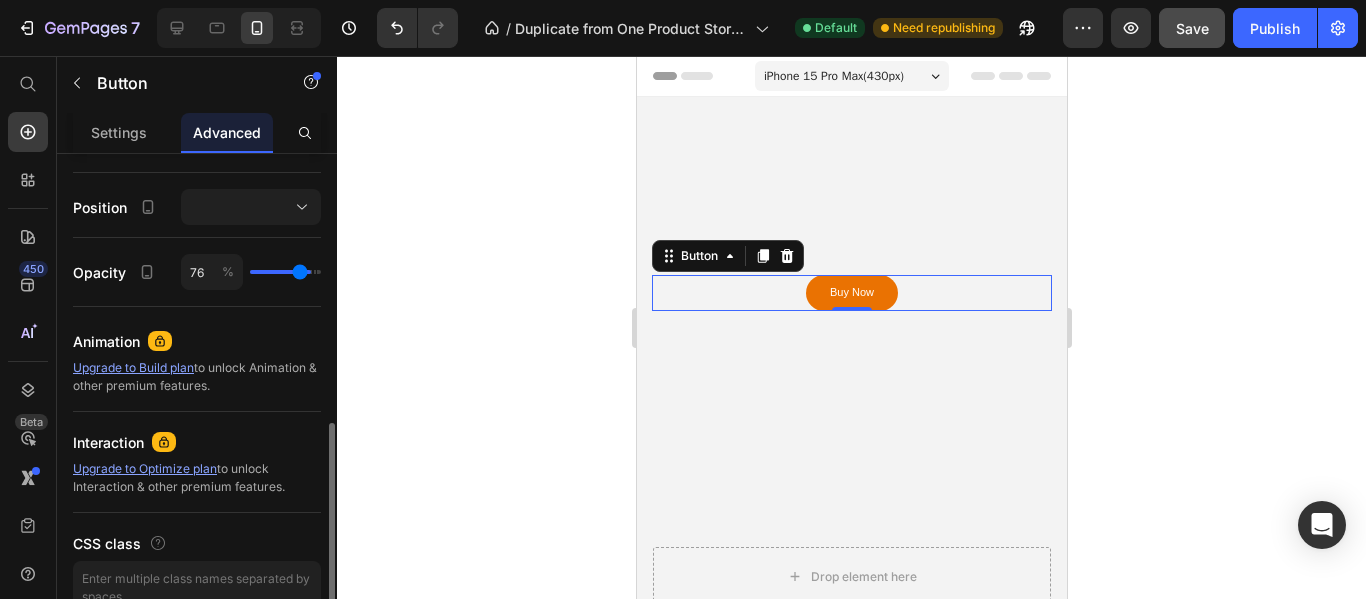 type on "73" 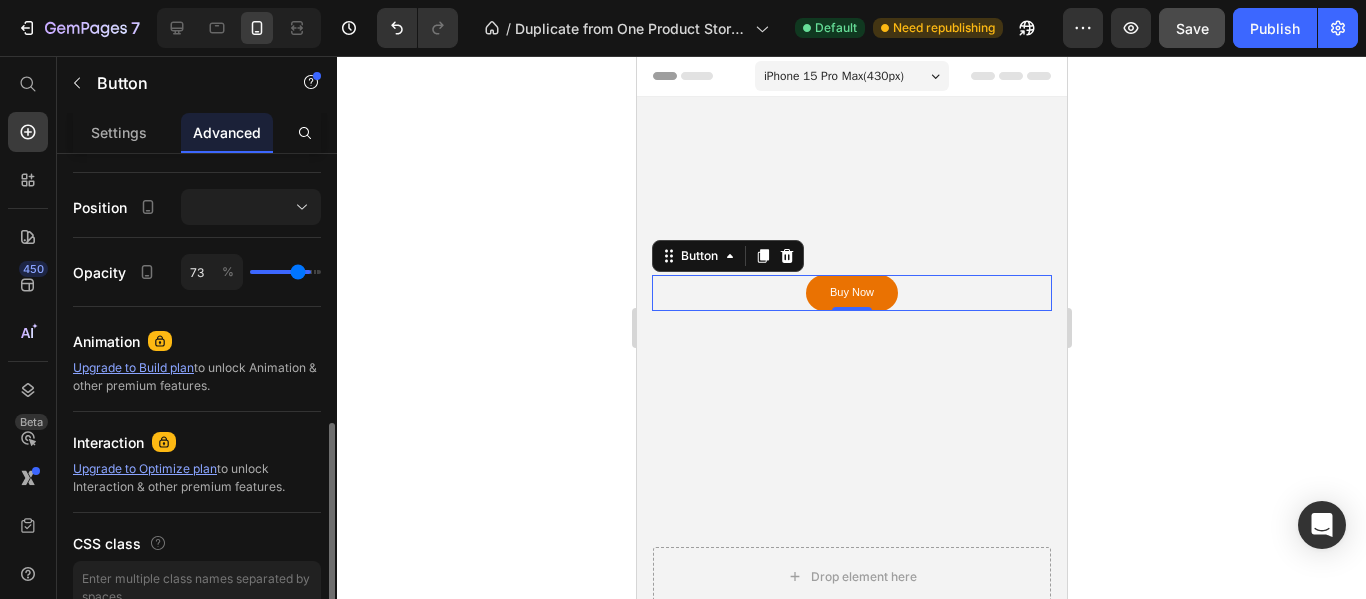 type on "71" 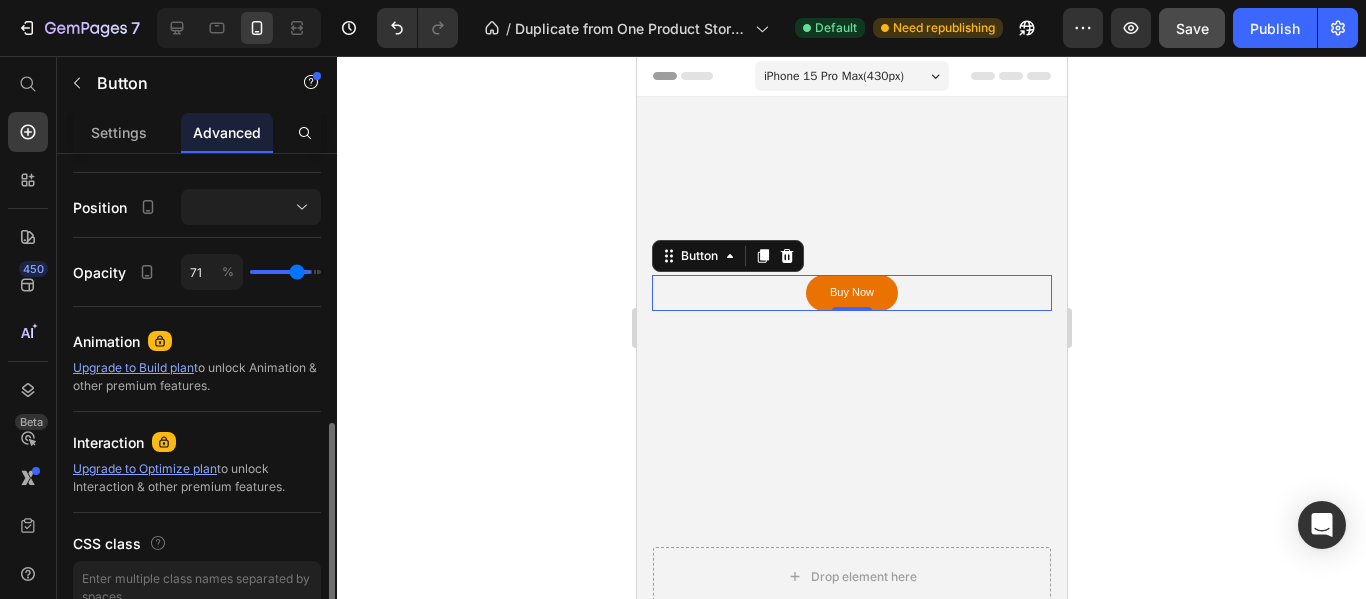 type on "67" 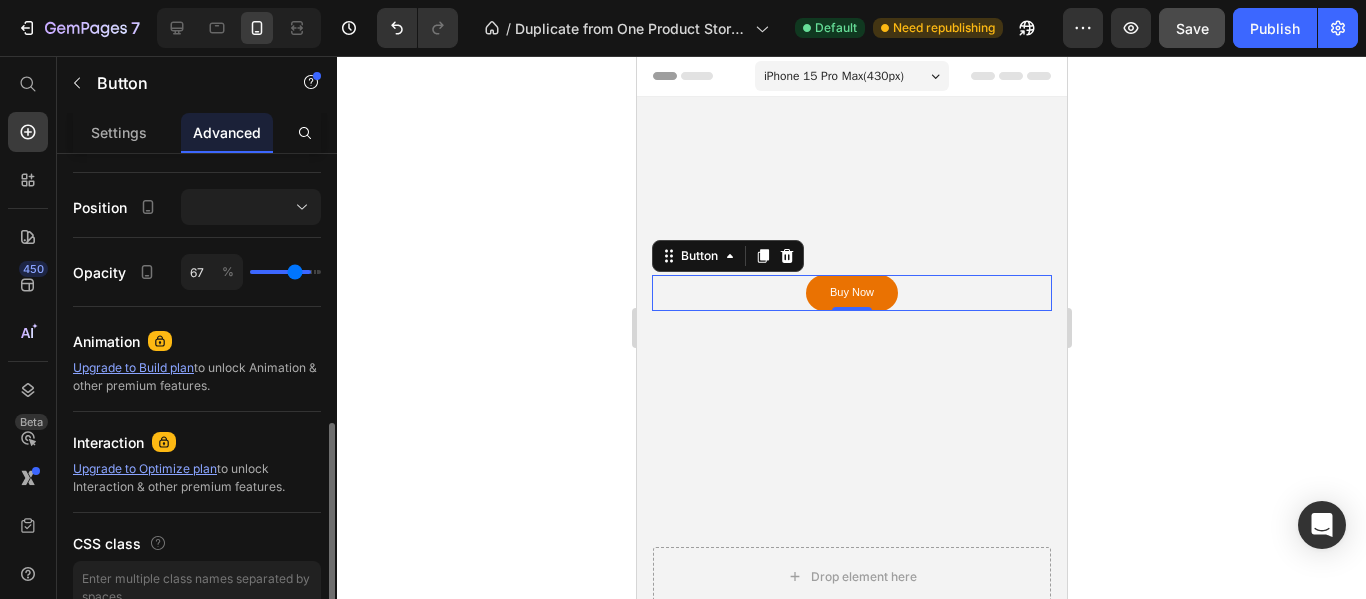 type on "65" 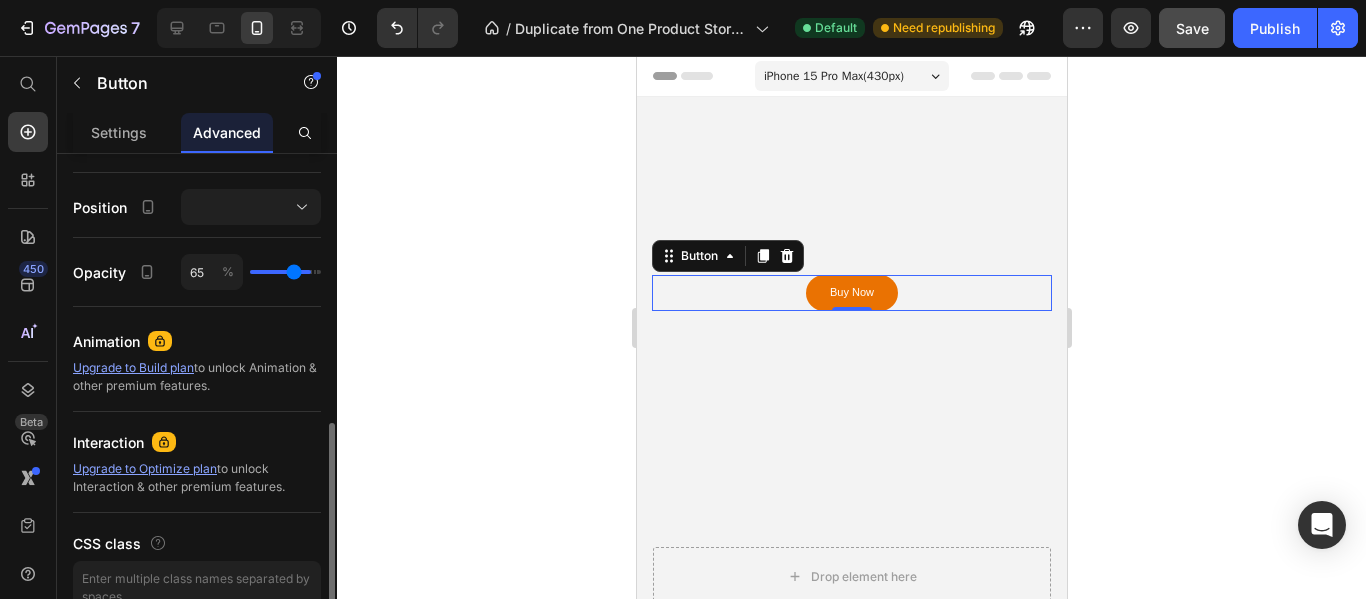 type on "64" 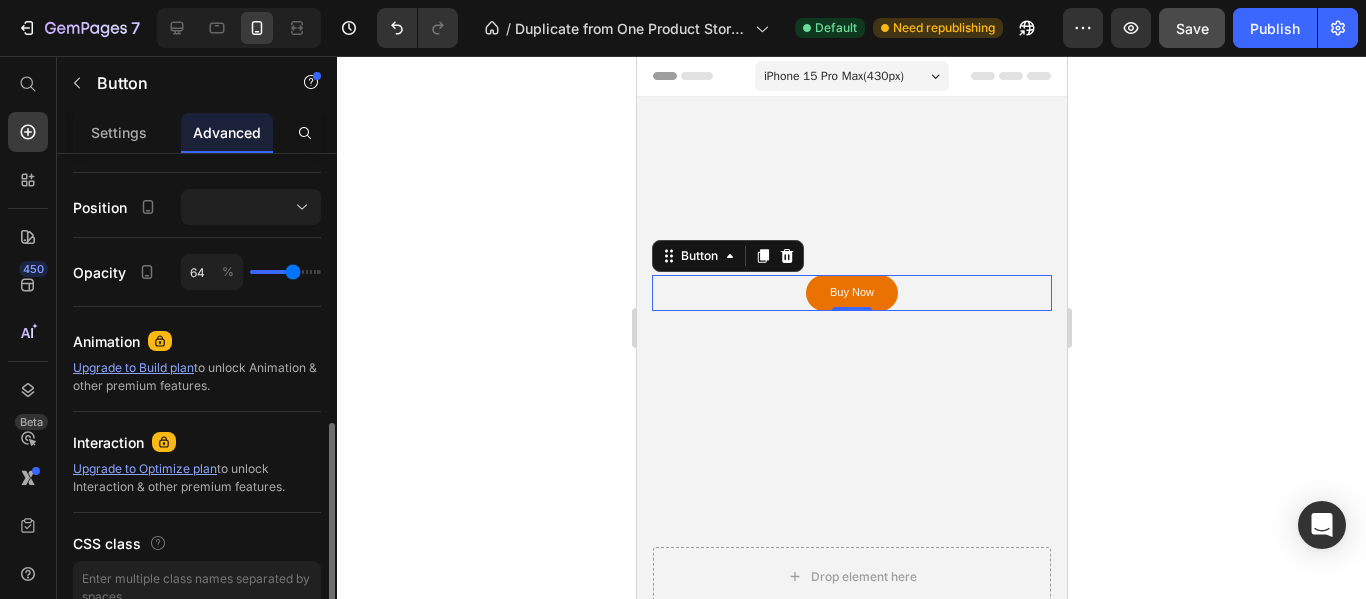 type on "62" 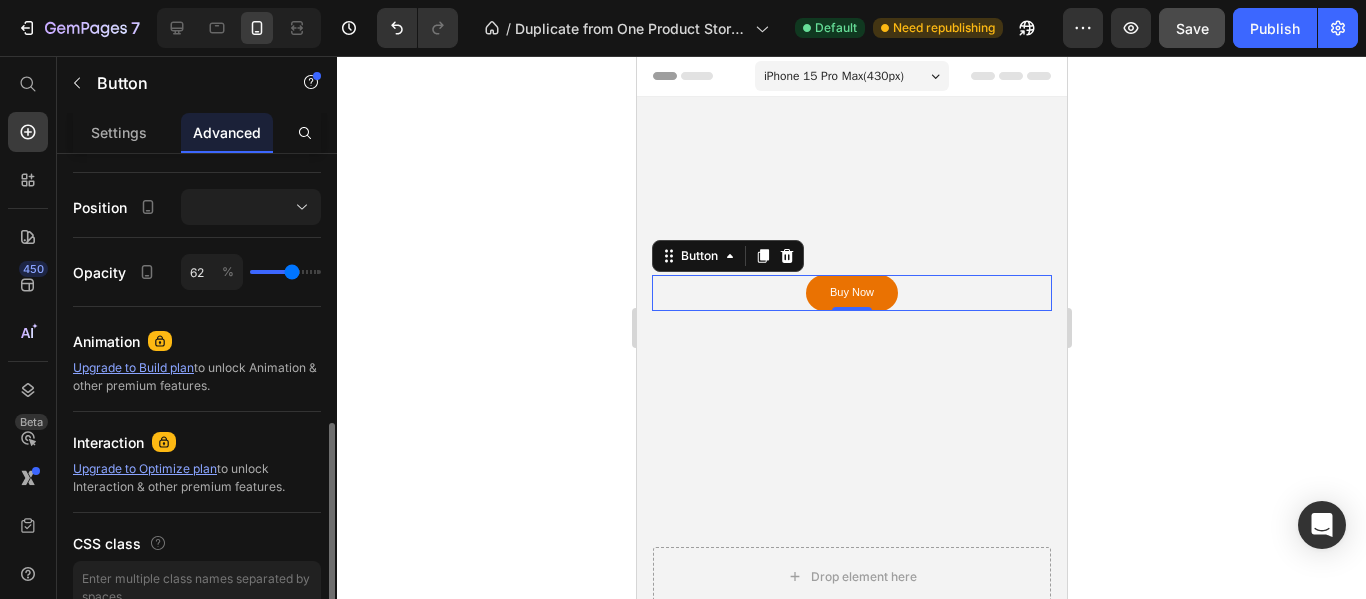 type on "60" 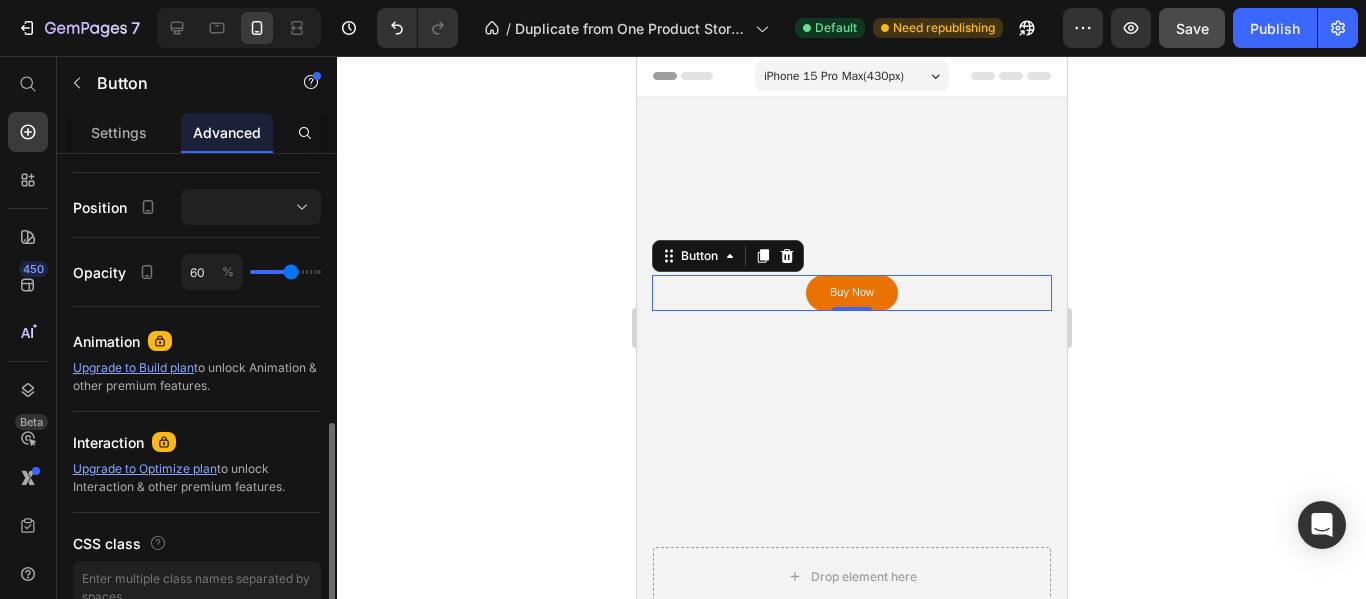 type on "55" 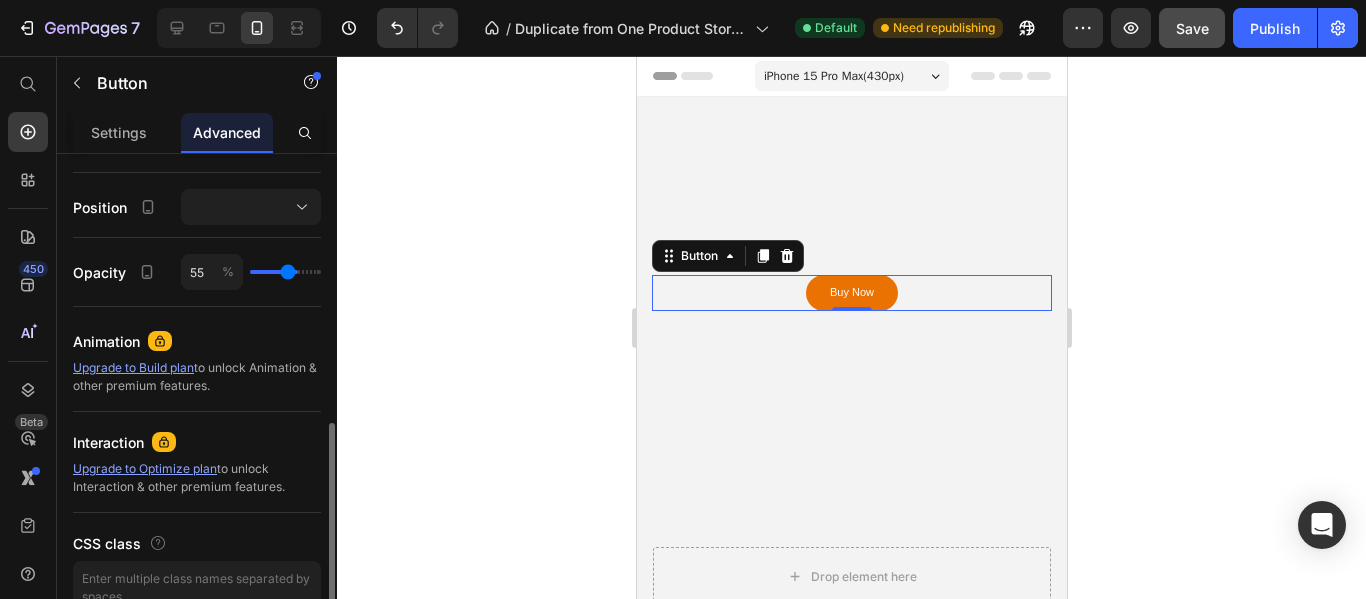 type on "51" 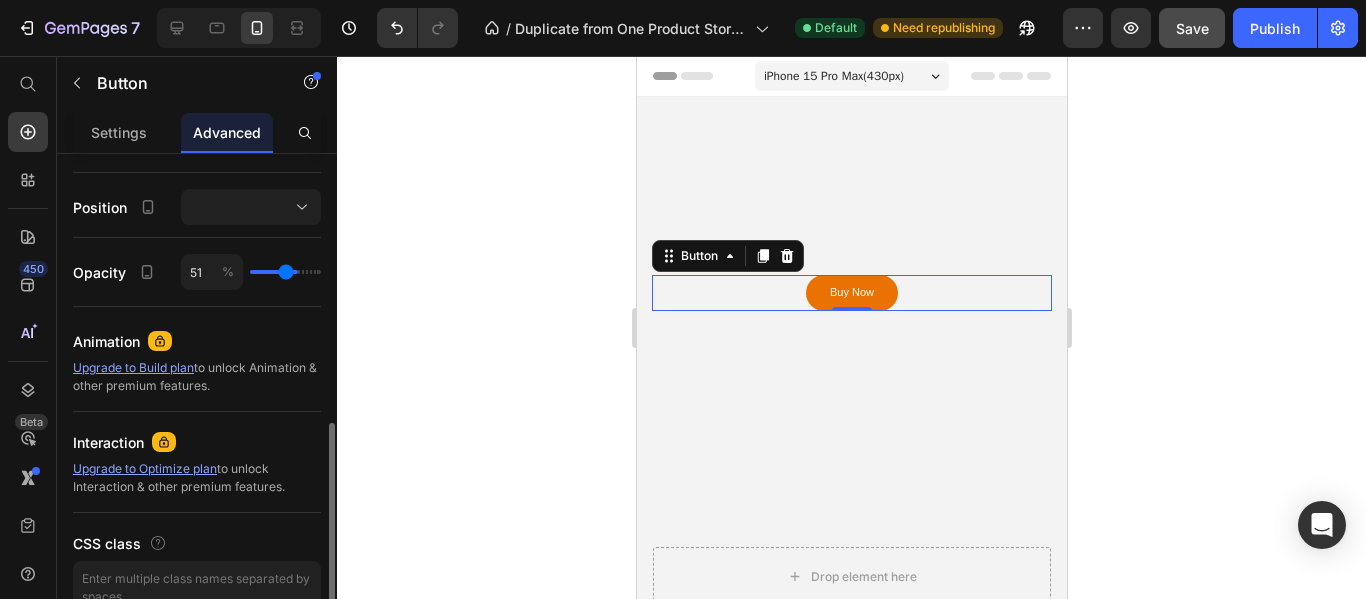 type on "47" 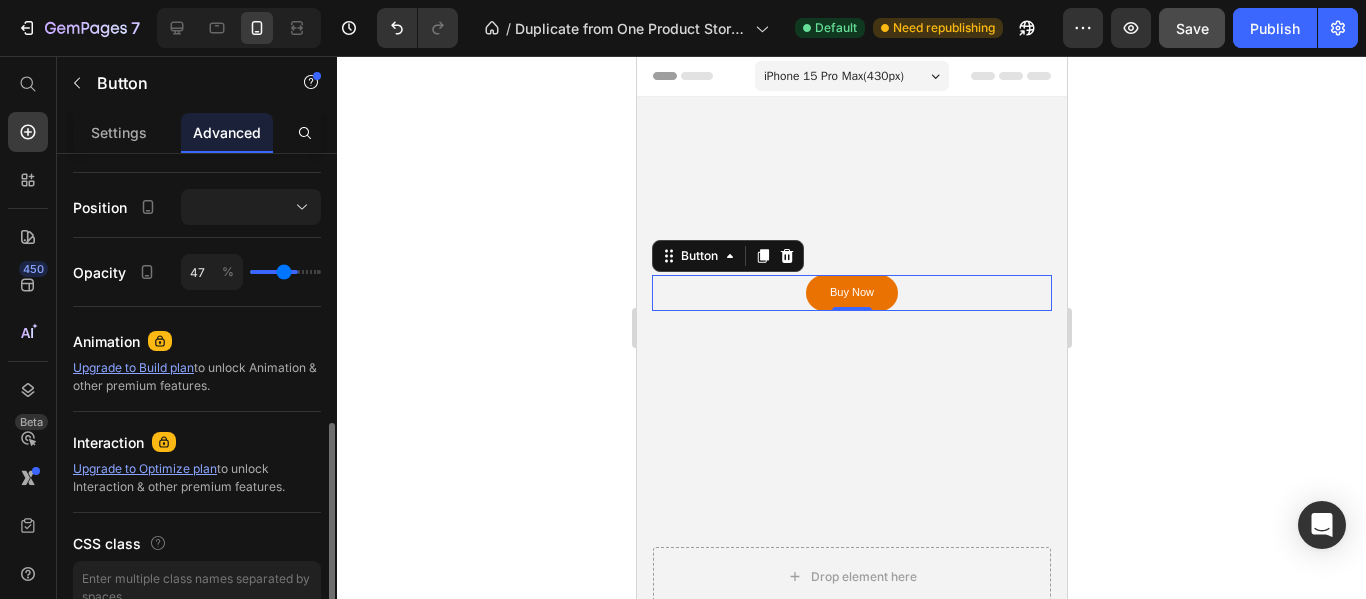 type on "45" 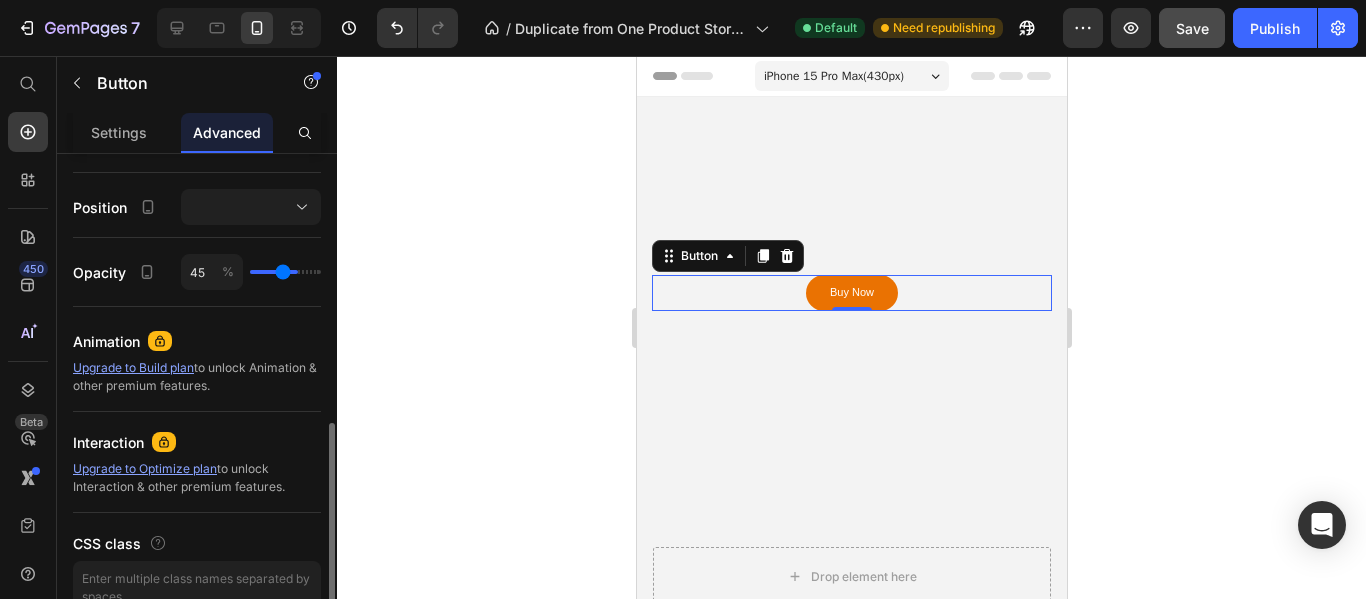 type on "44" 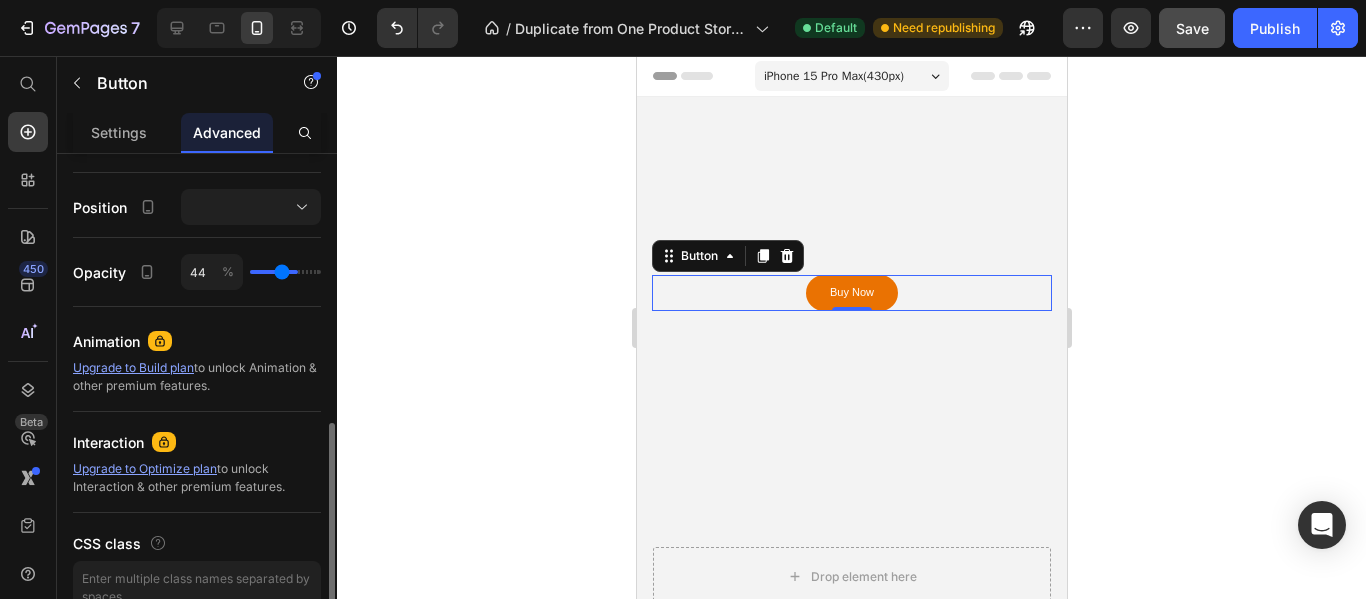 type on "40" 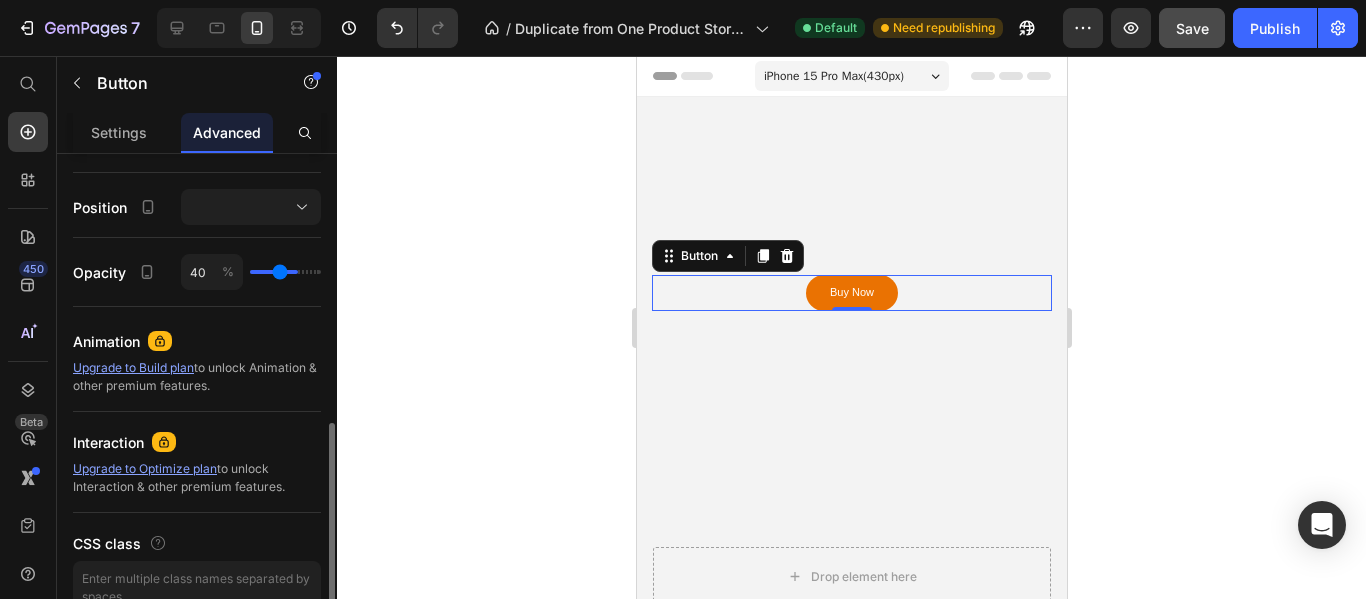 type on "38" 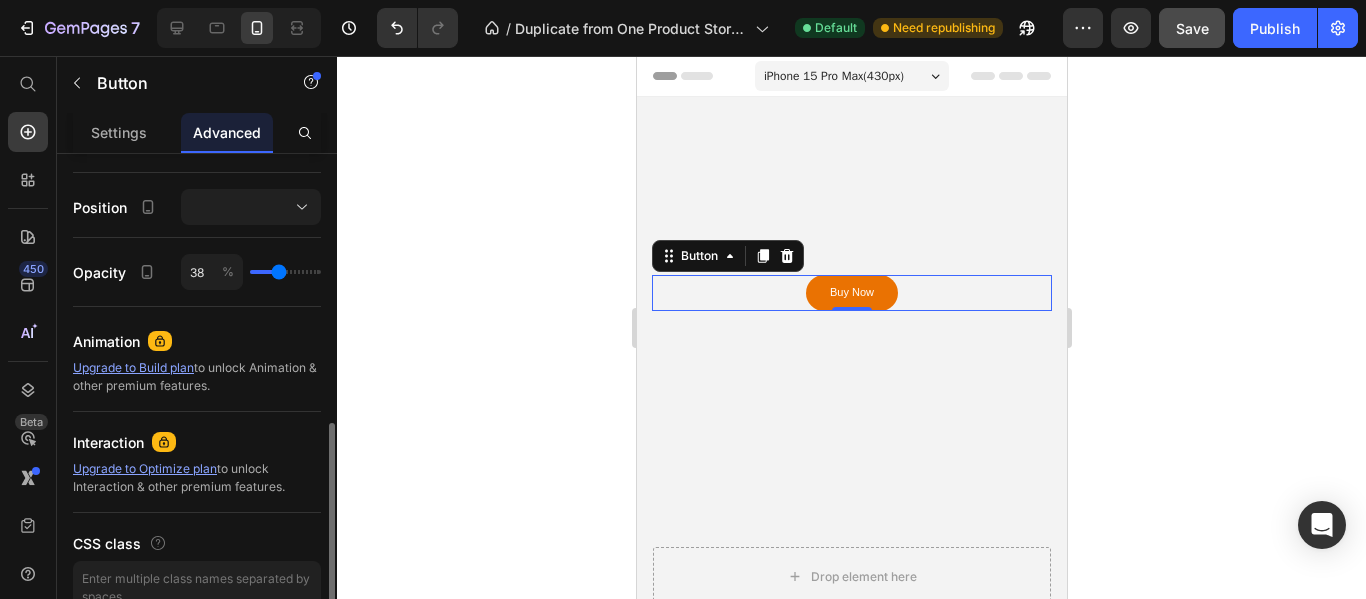 type on "36" 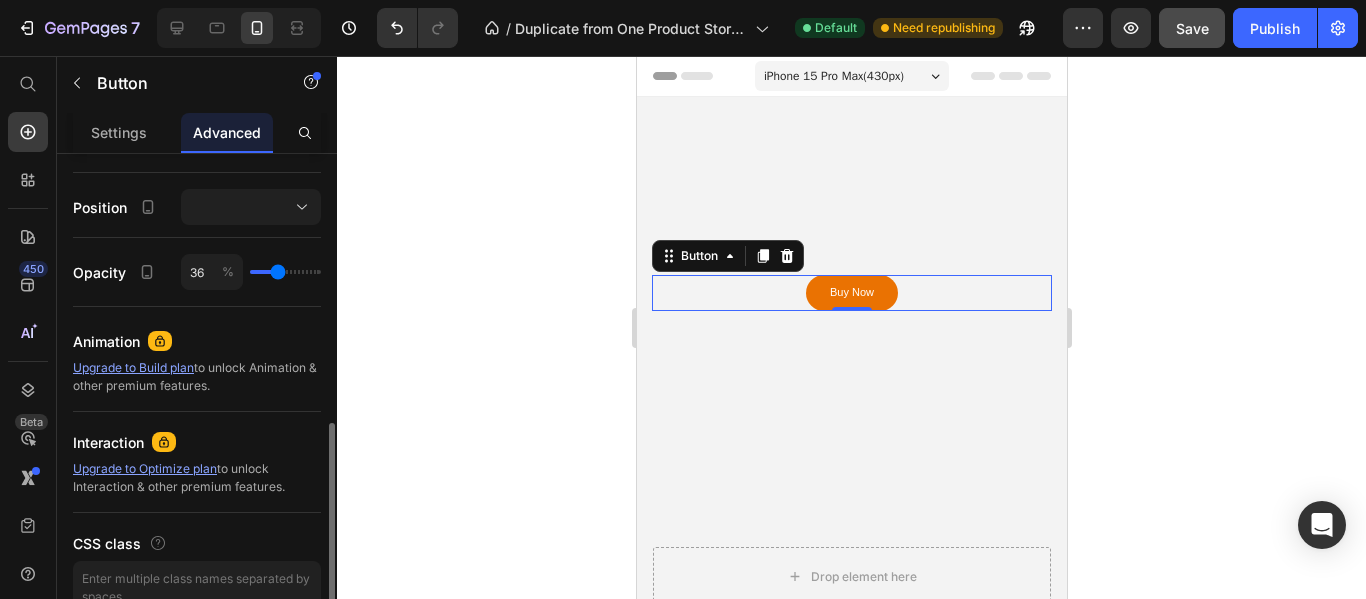 type on "35" 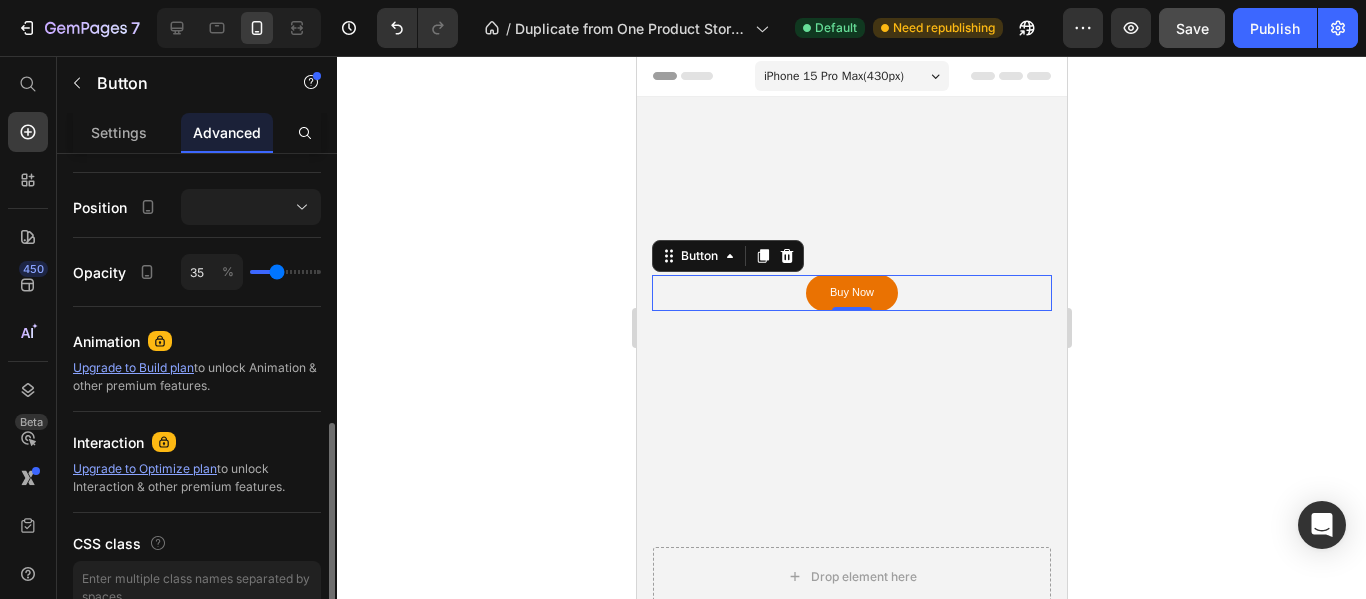 type on "29" 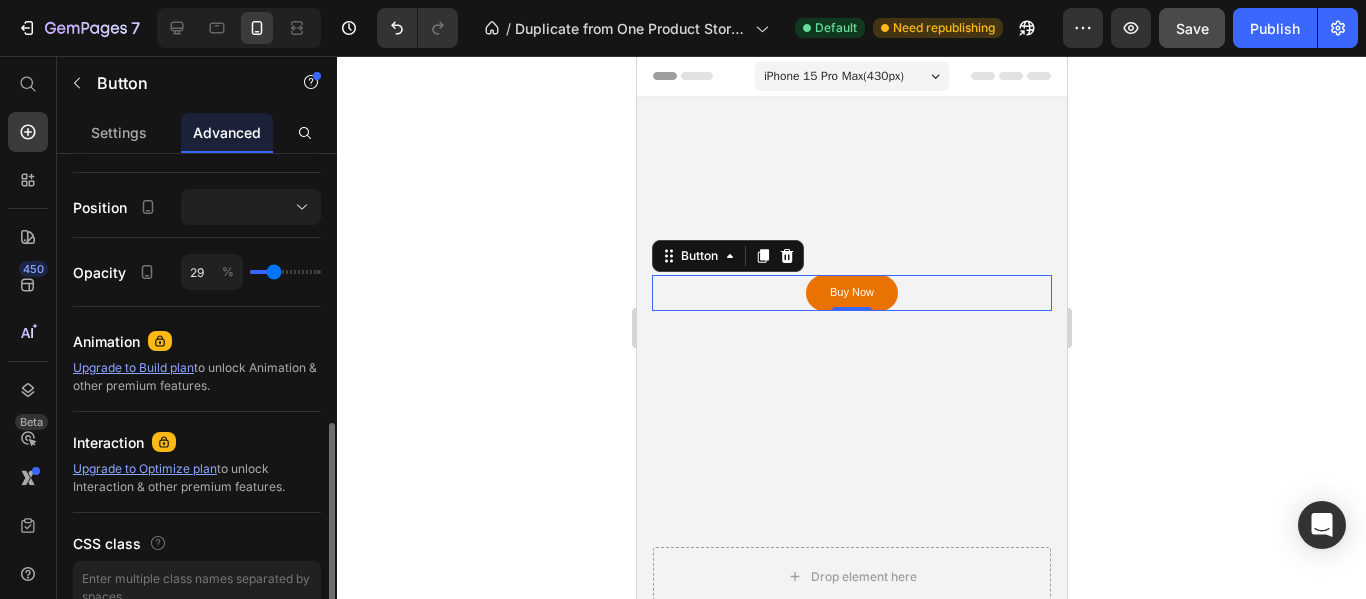 type on "25" 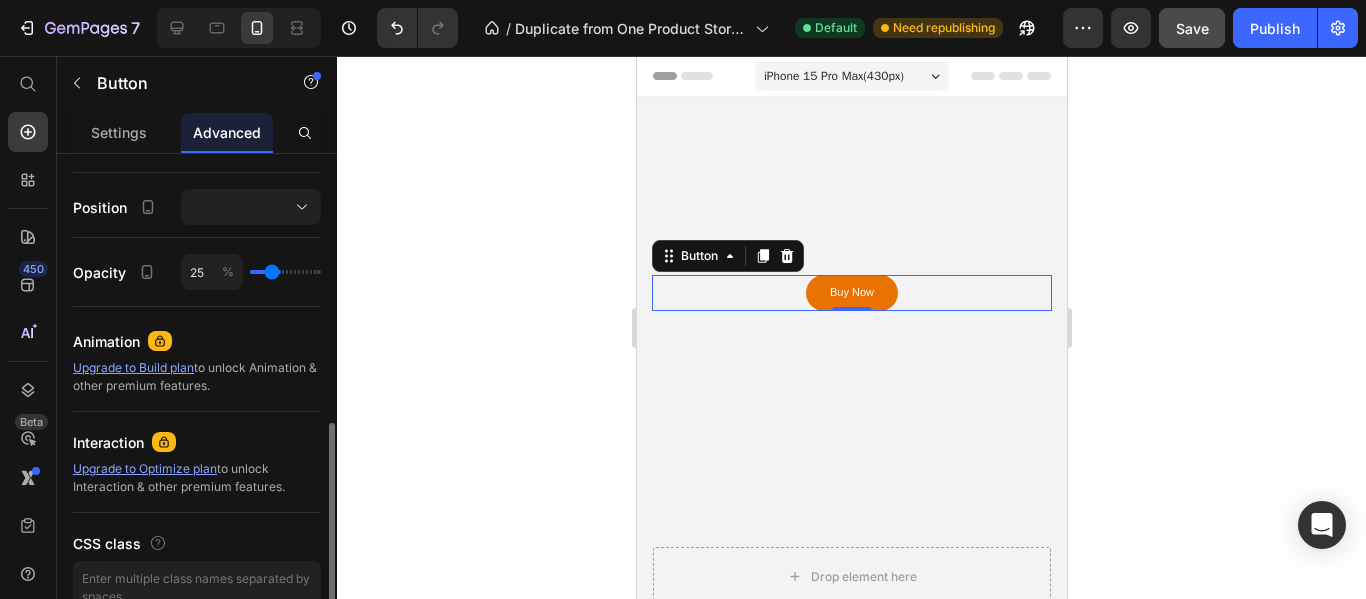 type on "22" 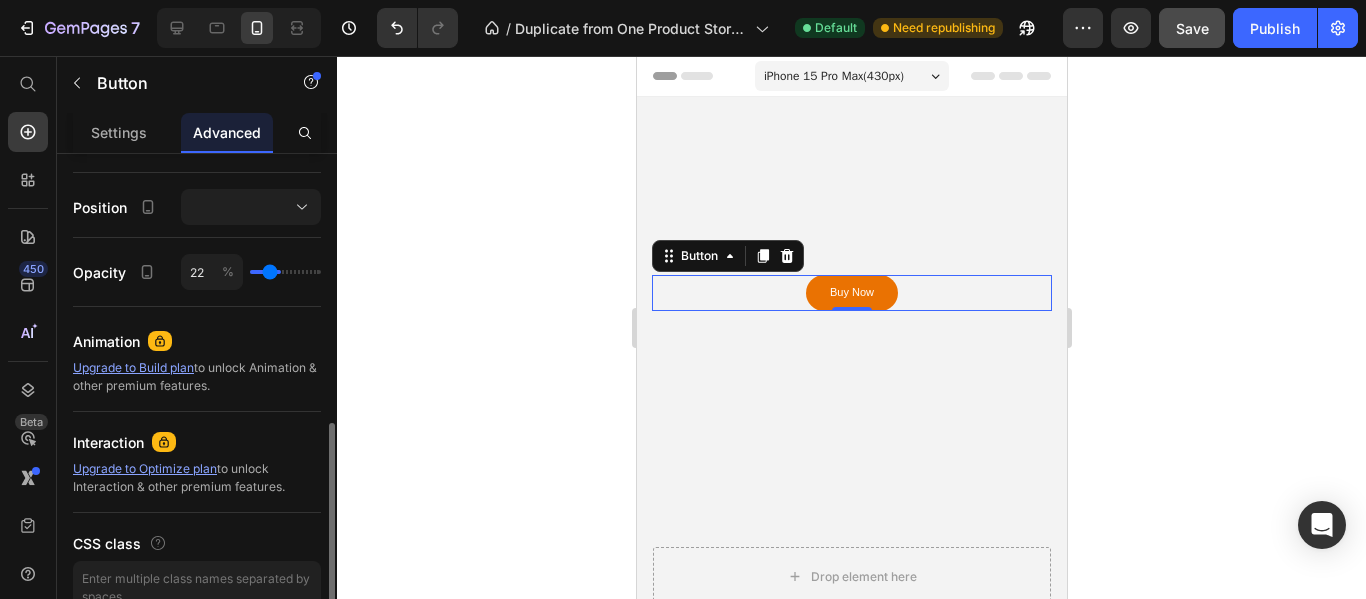 type on "9" 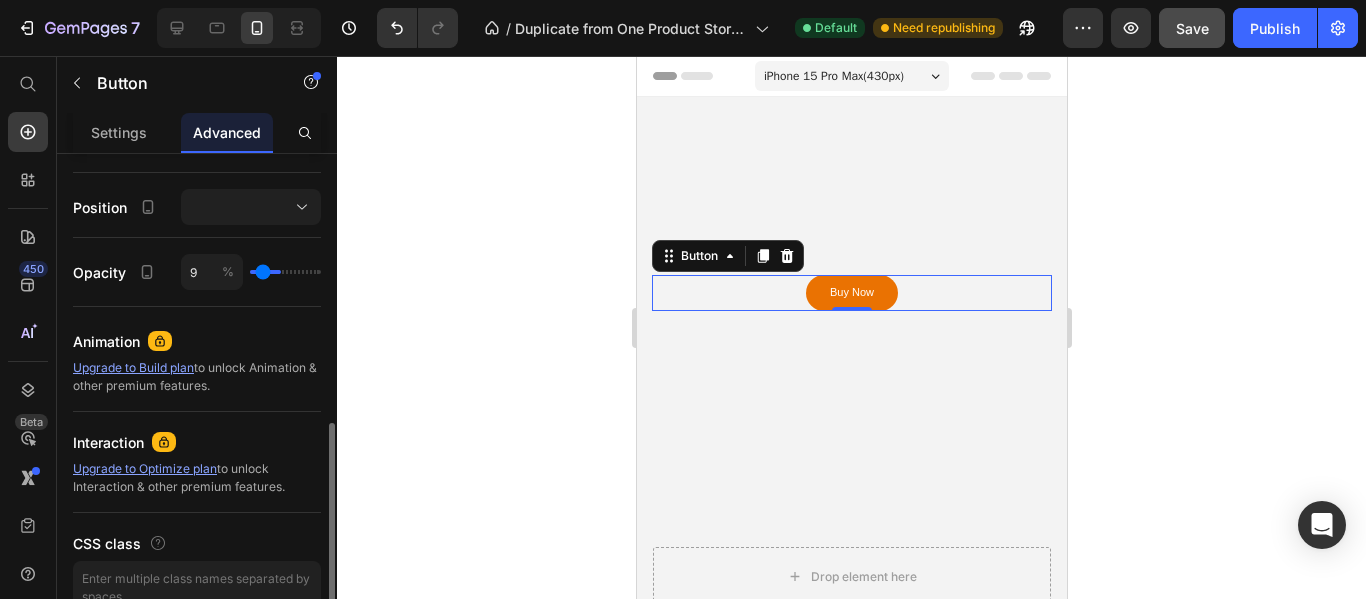 type on "7" 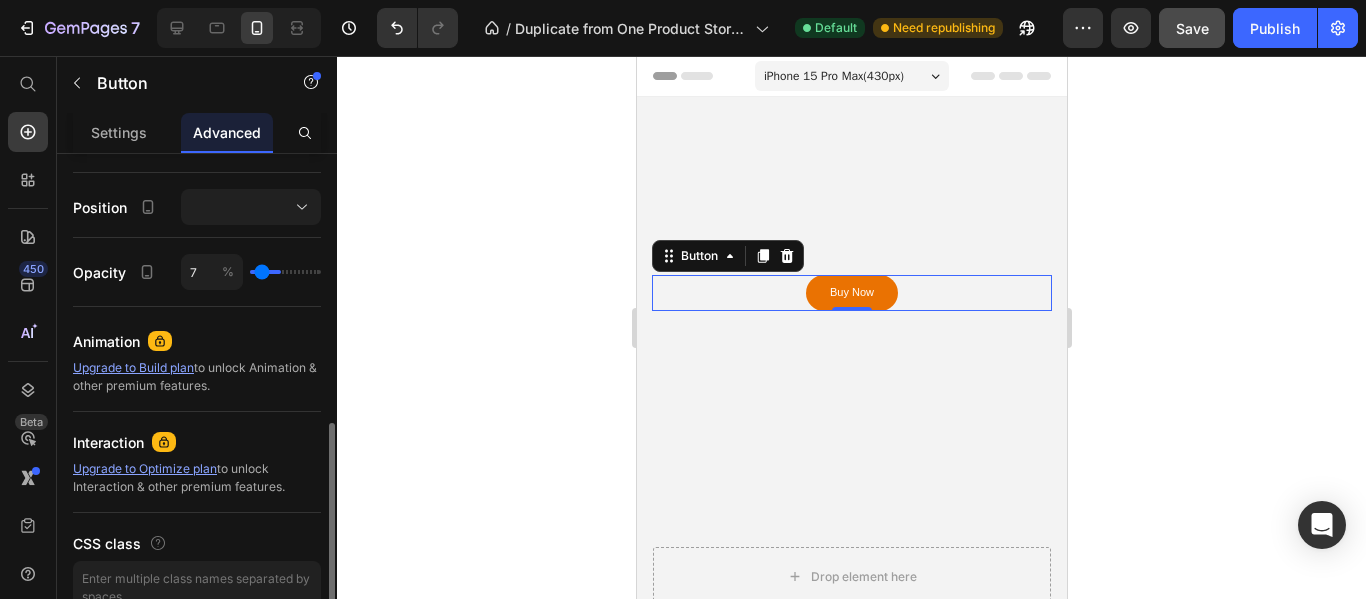type on "0" 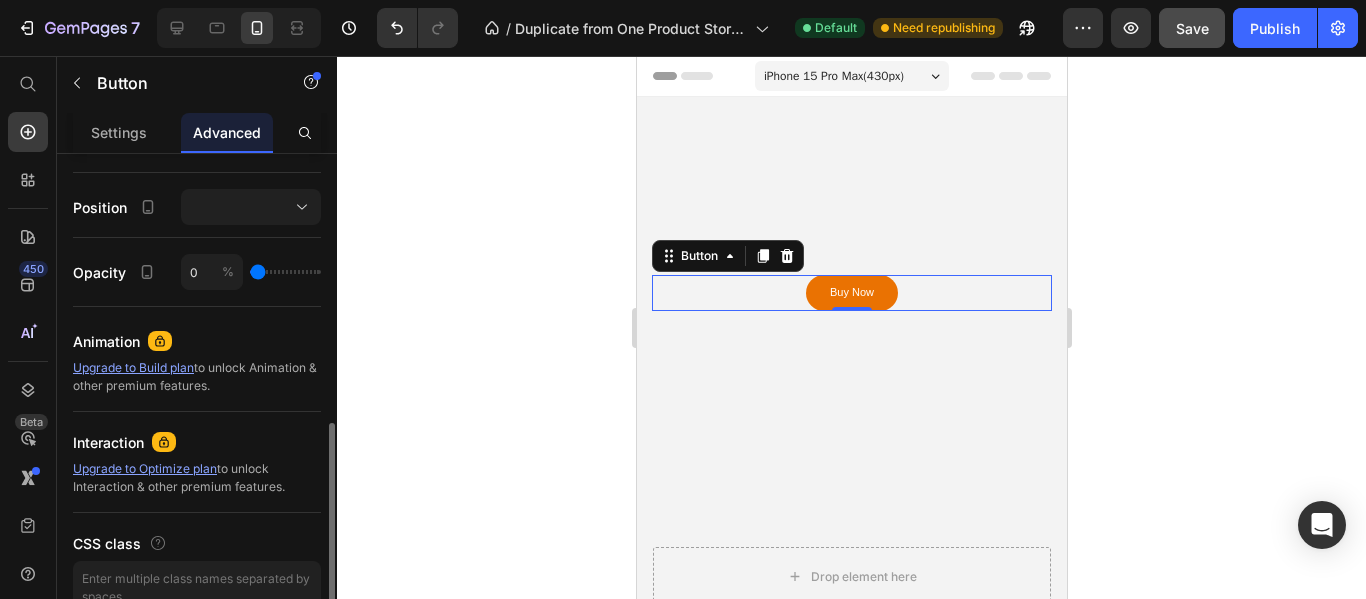 drag, startPoint x: 314, startPoint y: 273, endPoint x: 225, endPoint y: 263, distance: 89.560036 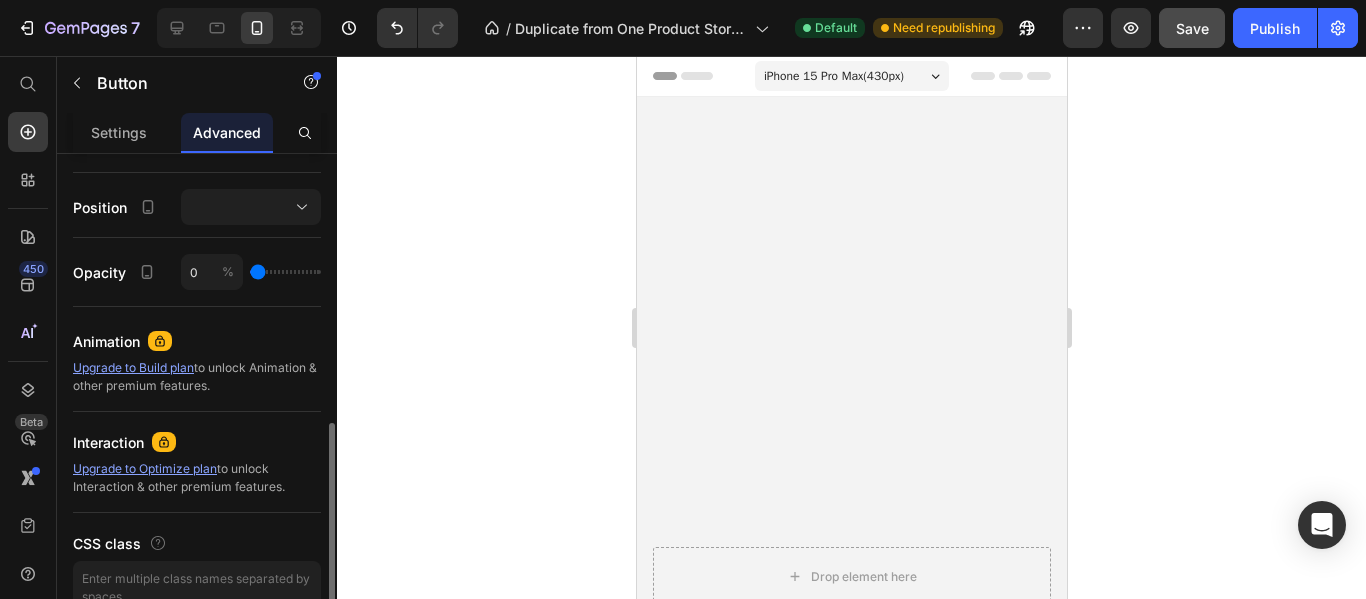 type on "2" 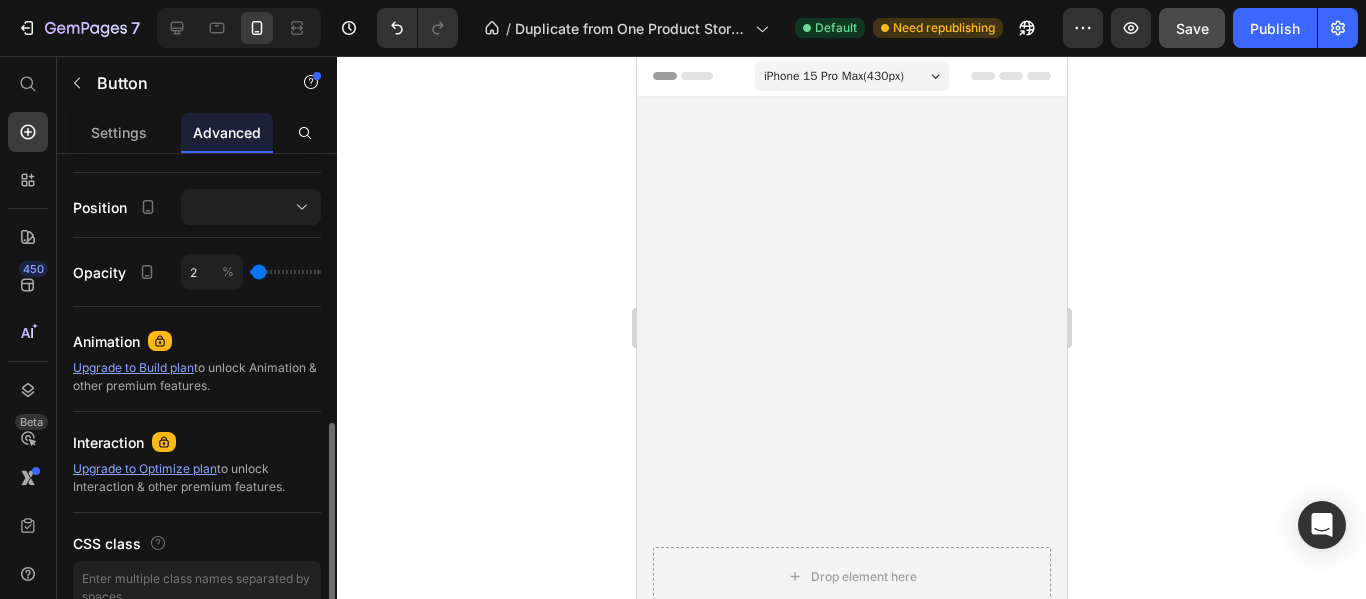 type on "9" 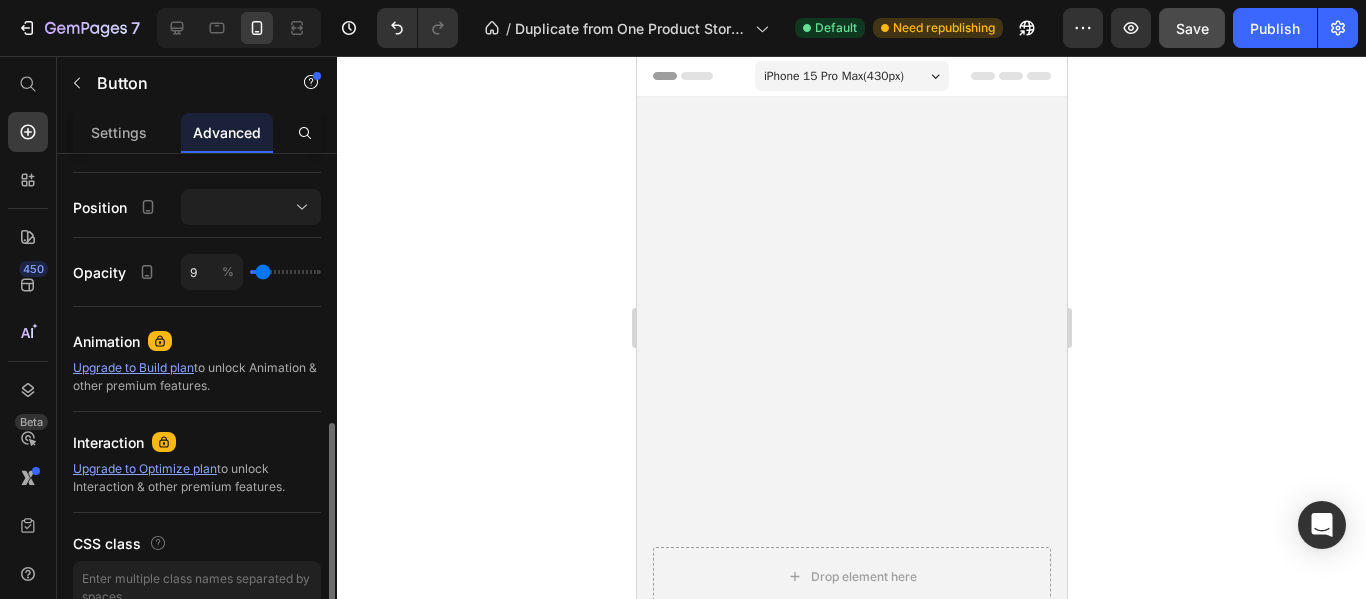 type on "13" 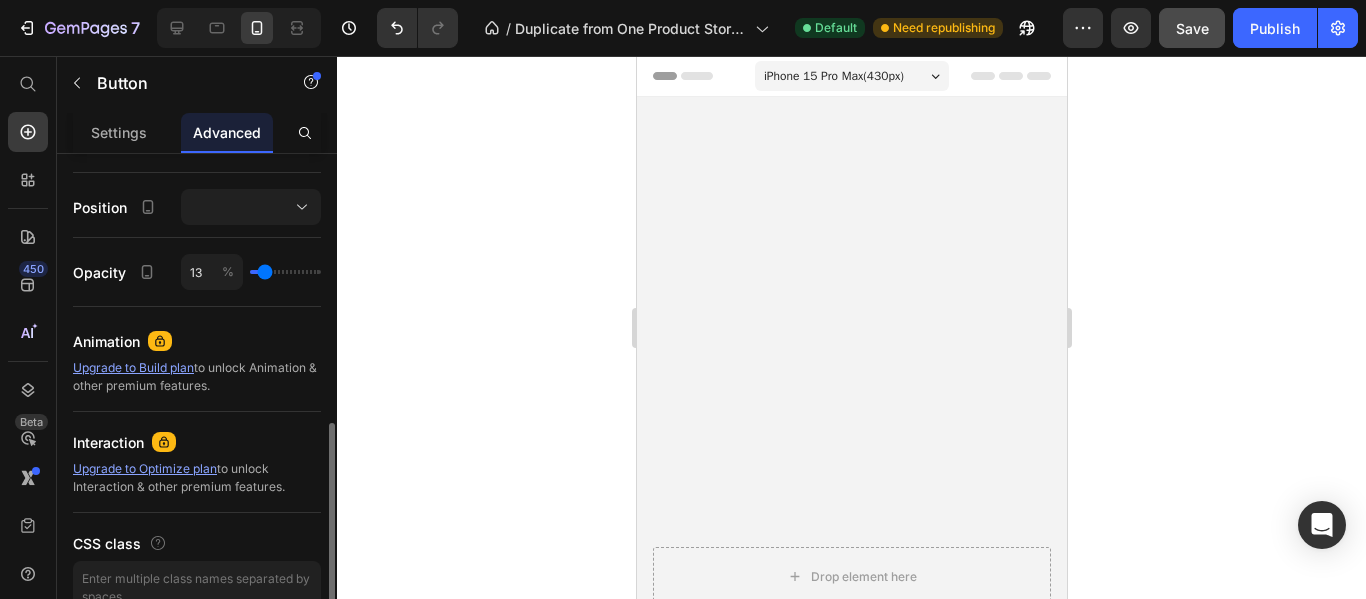 type on "18" 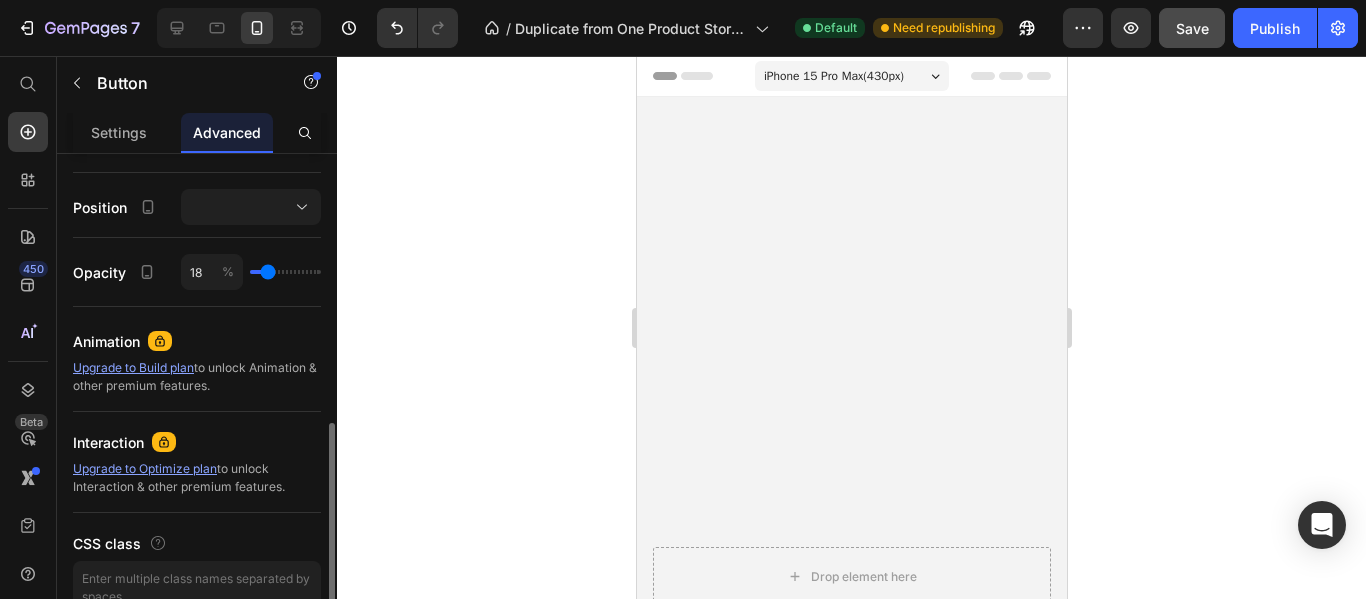 type on "20" 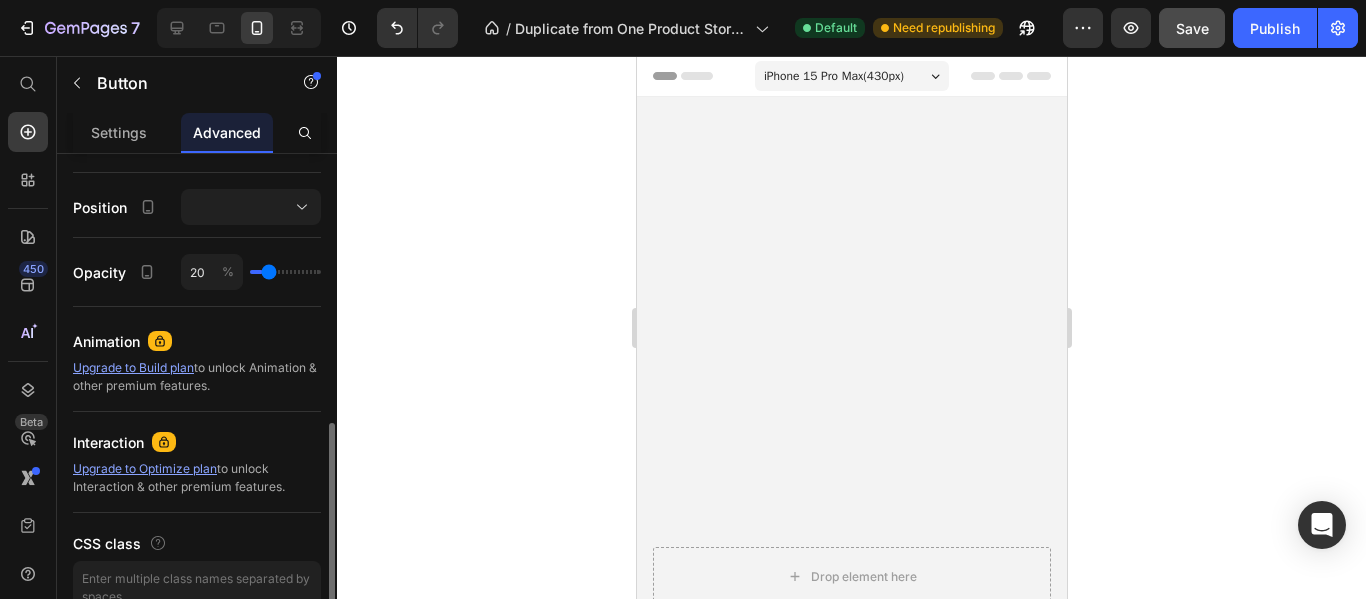 type on "22" 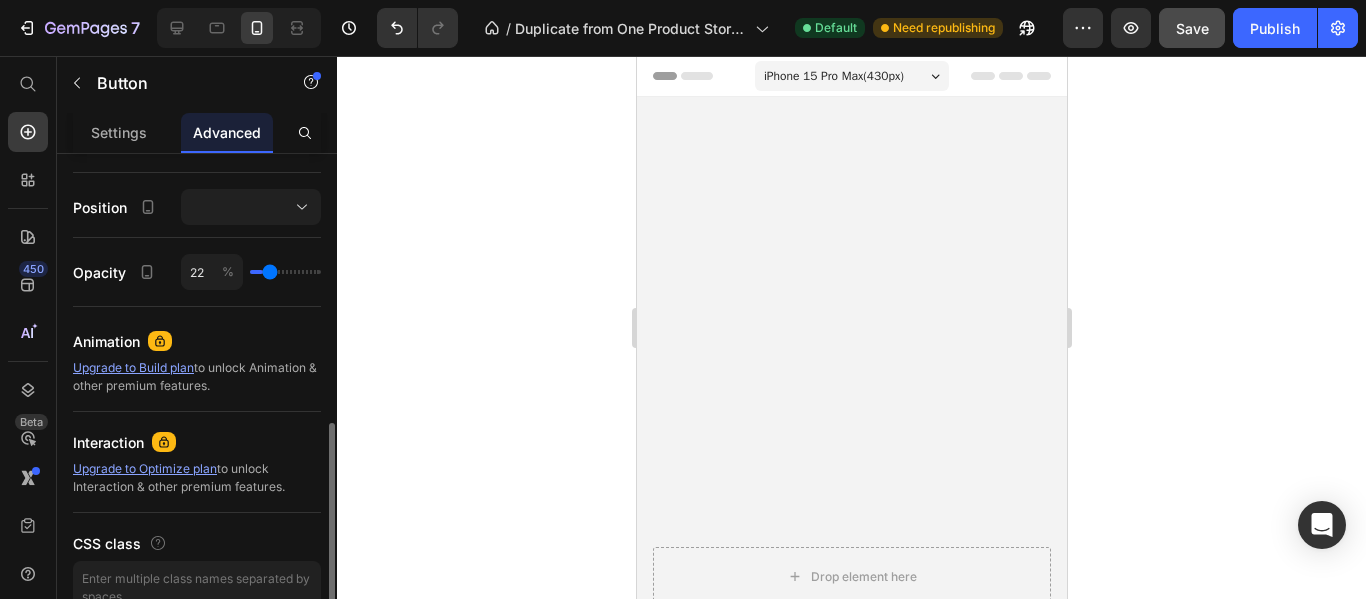 type on "24" 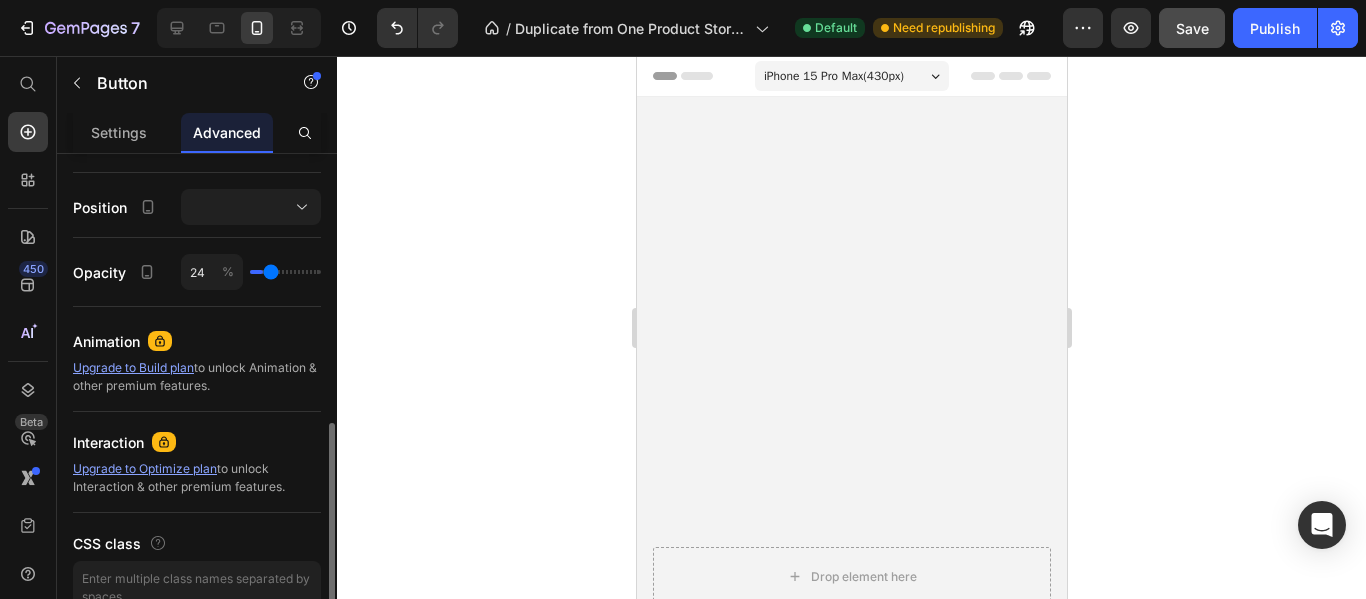 type on "27" 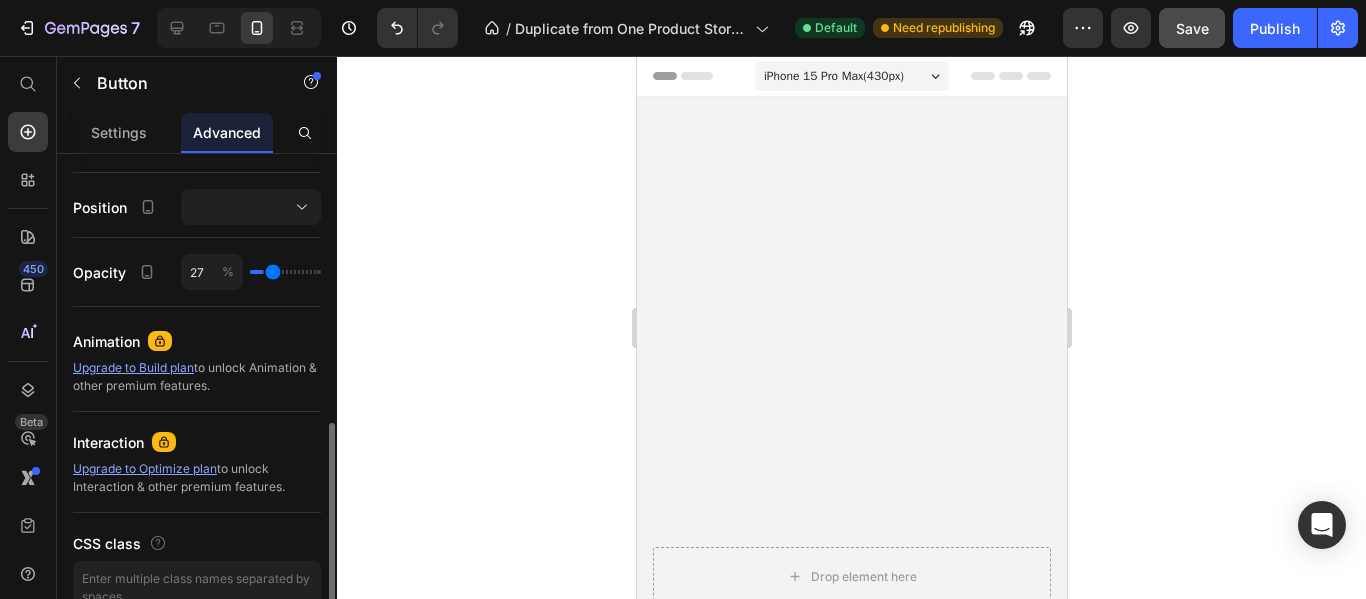 type on "33" 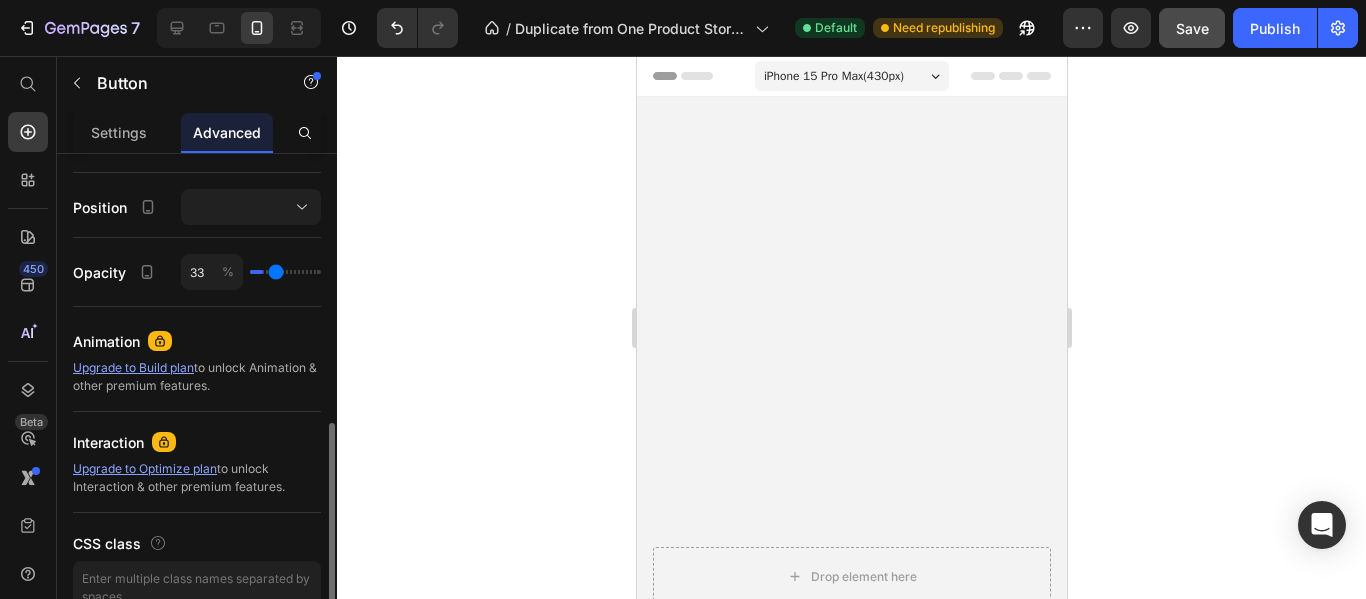 type on "35" 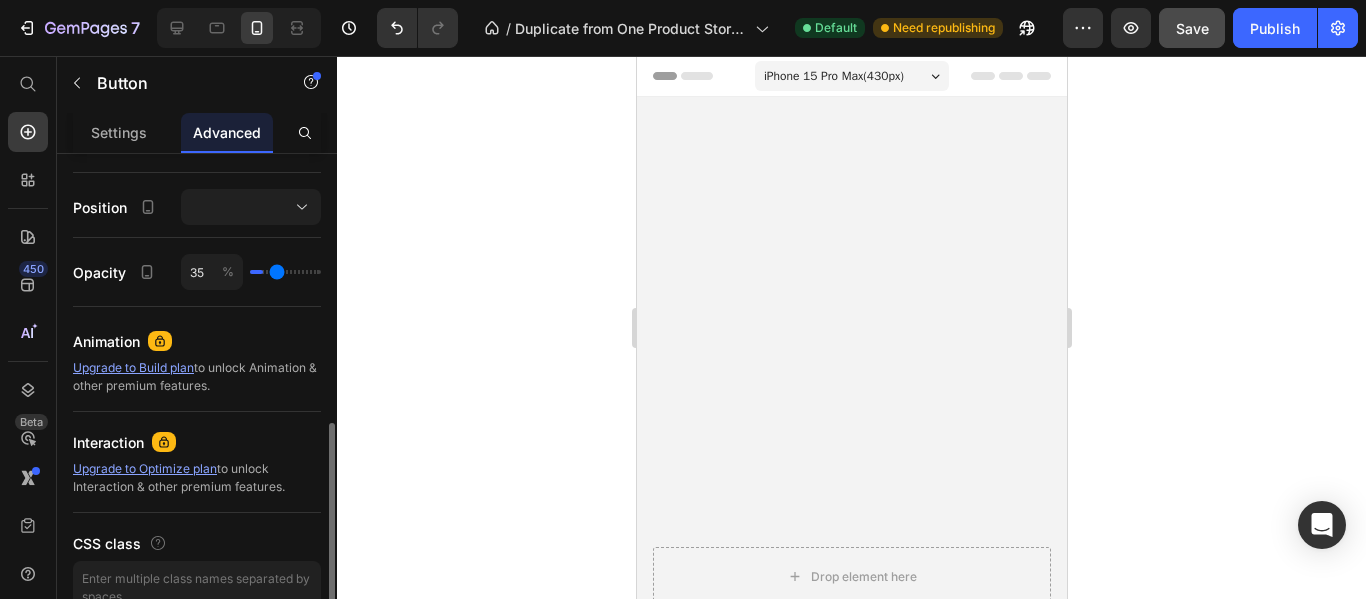 type on "36" 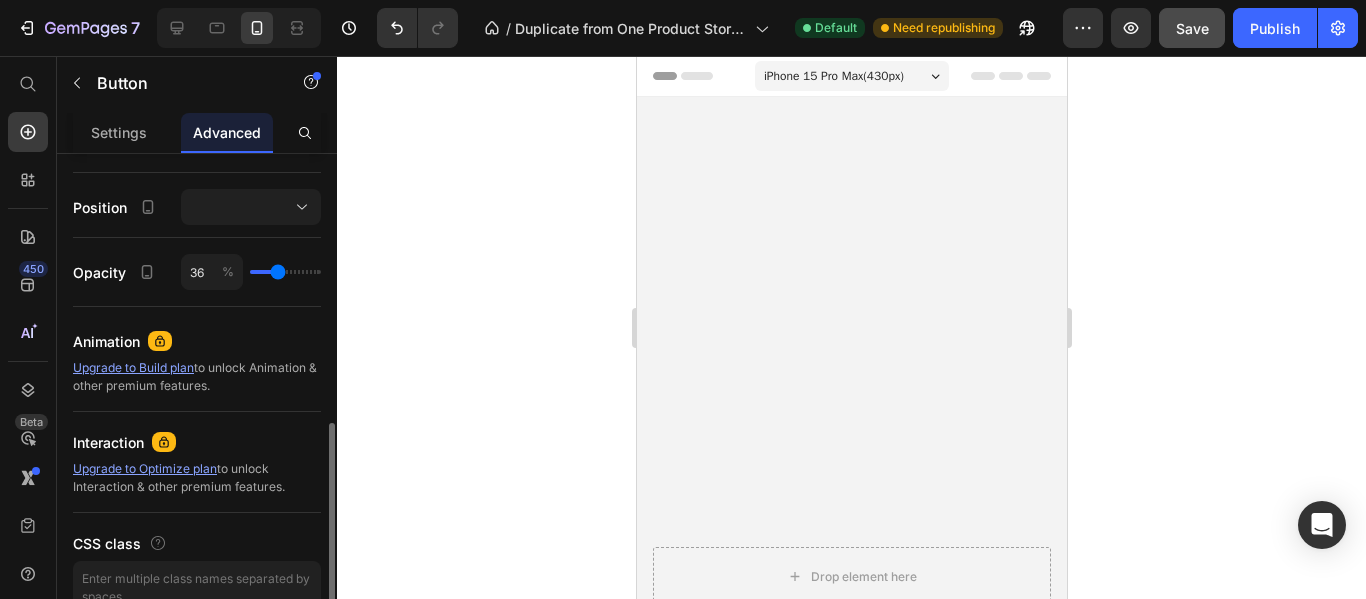 drag, startPoint x: 257, startPoint y: 274, endPoint x: 278, endPoint y: 275, distance: 21.023796 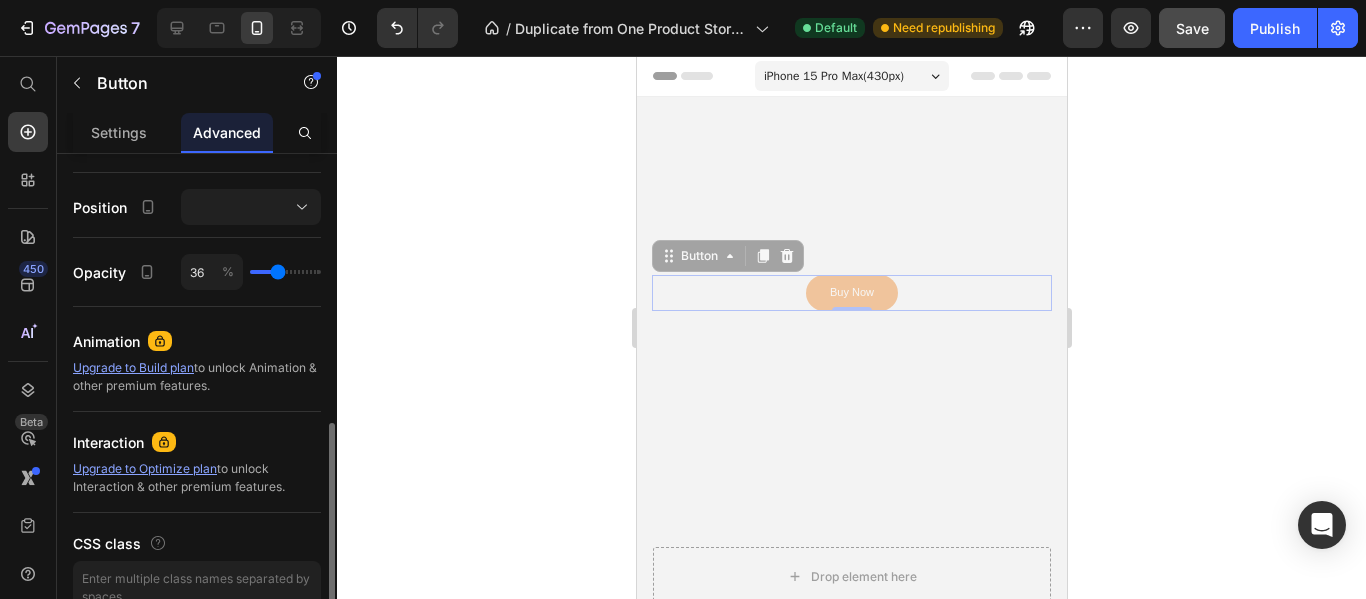 type on "45" 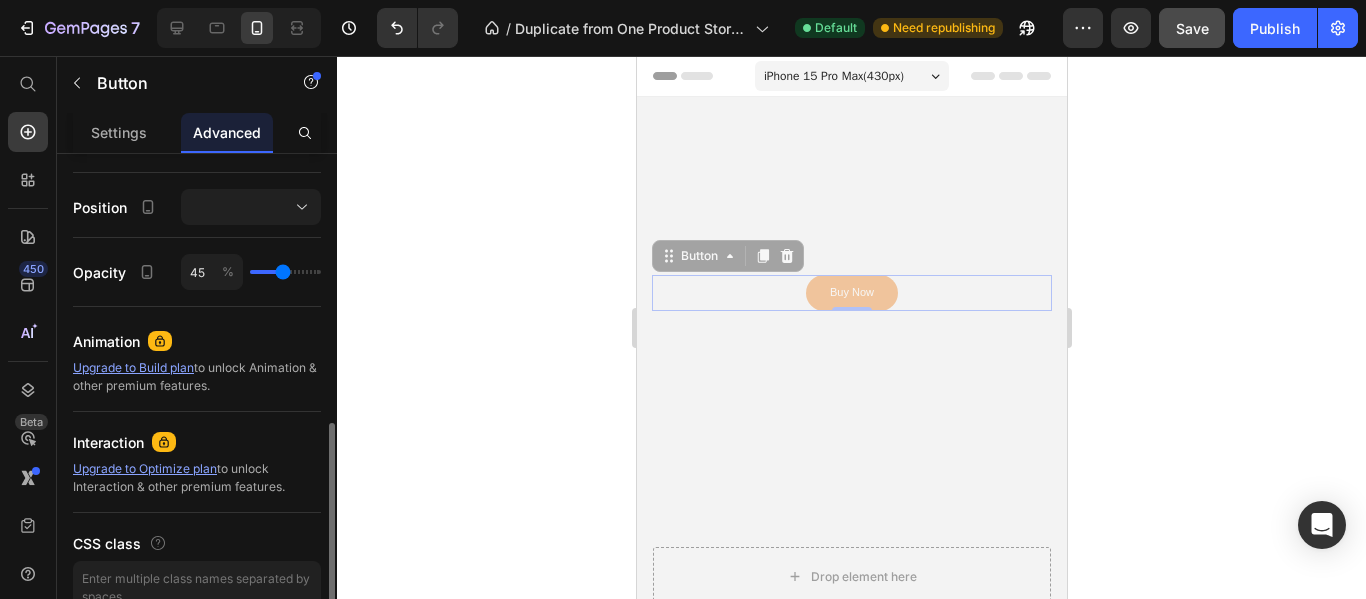 type on "47" 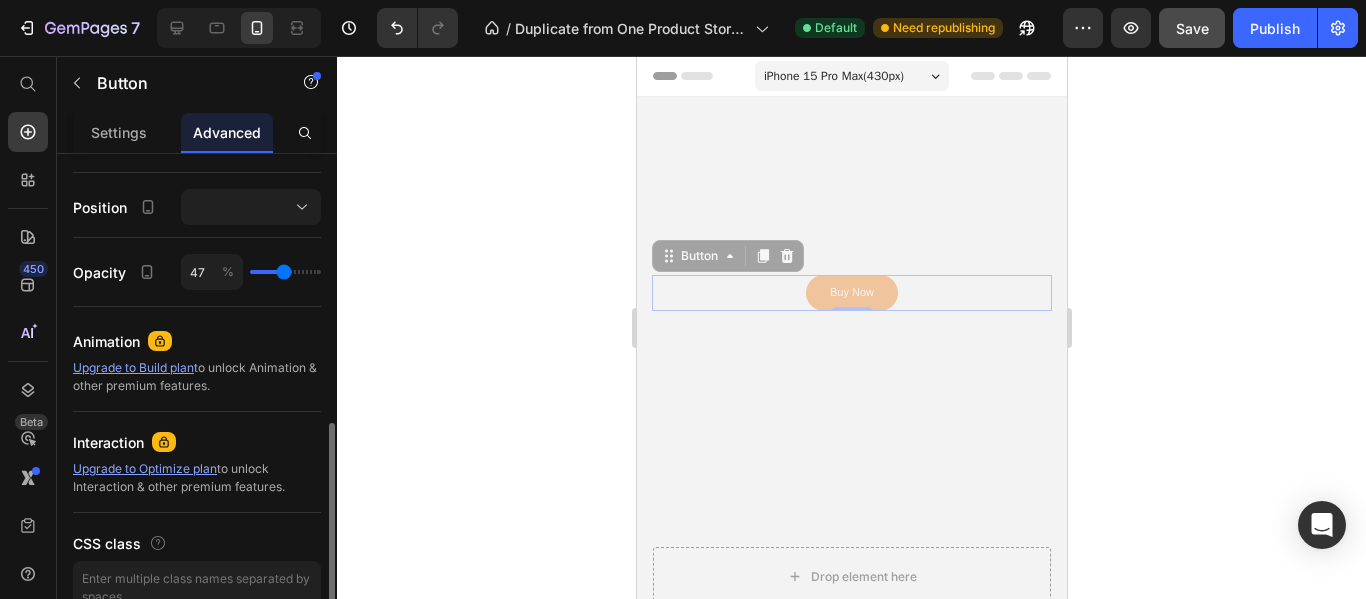 type on "51" 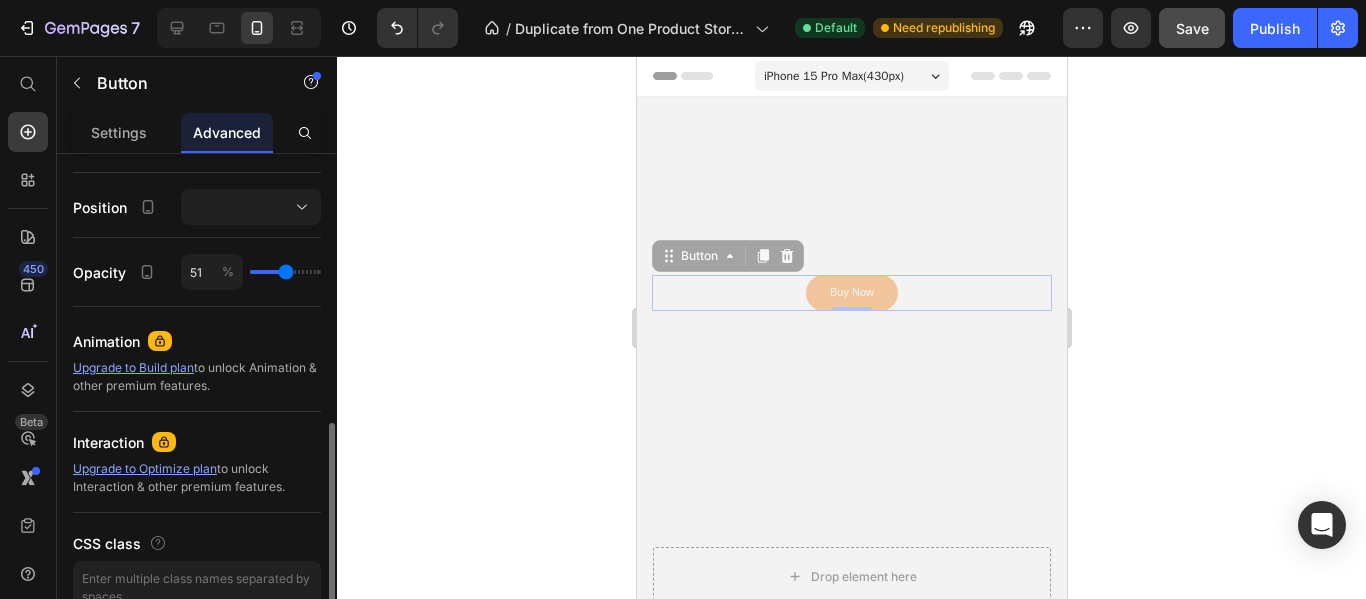 type on "55" 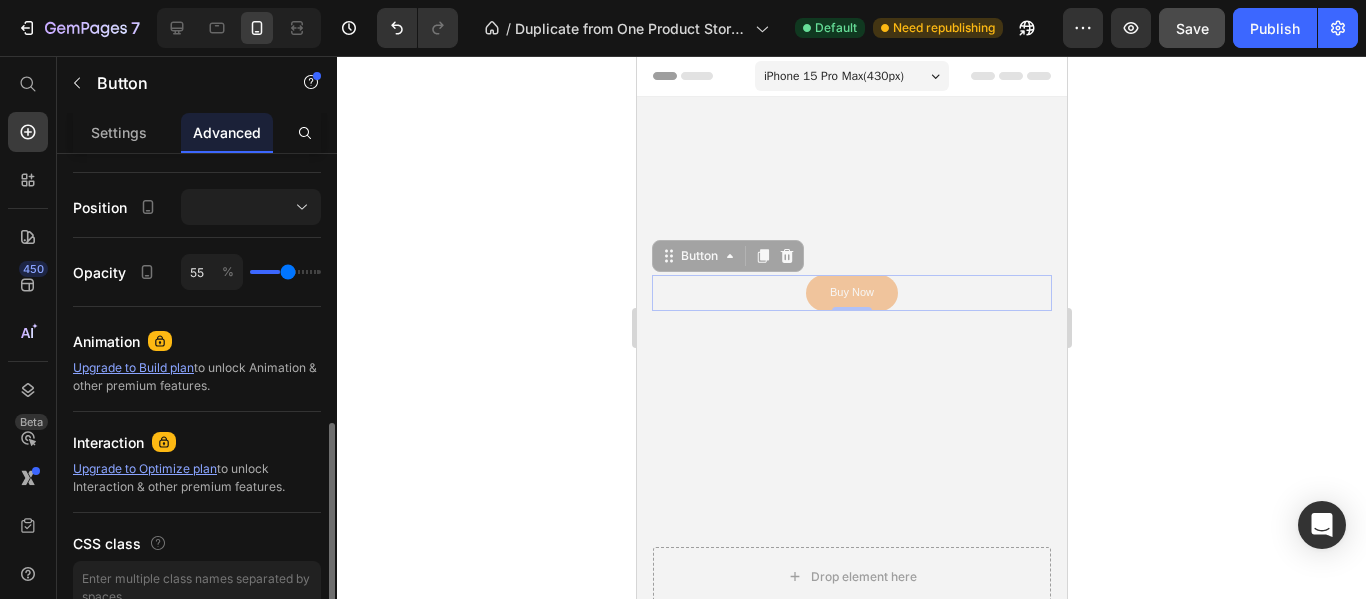 type on "56" 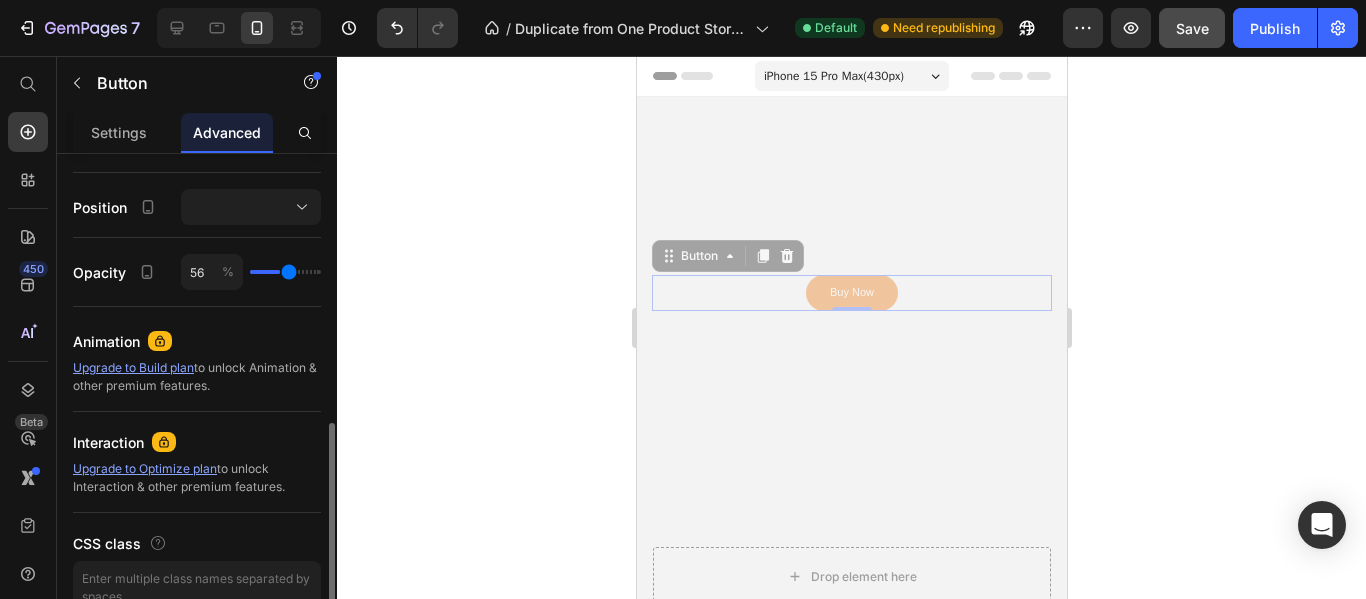 type on "60" 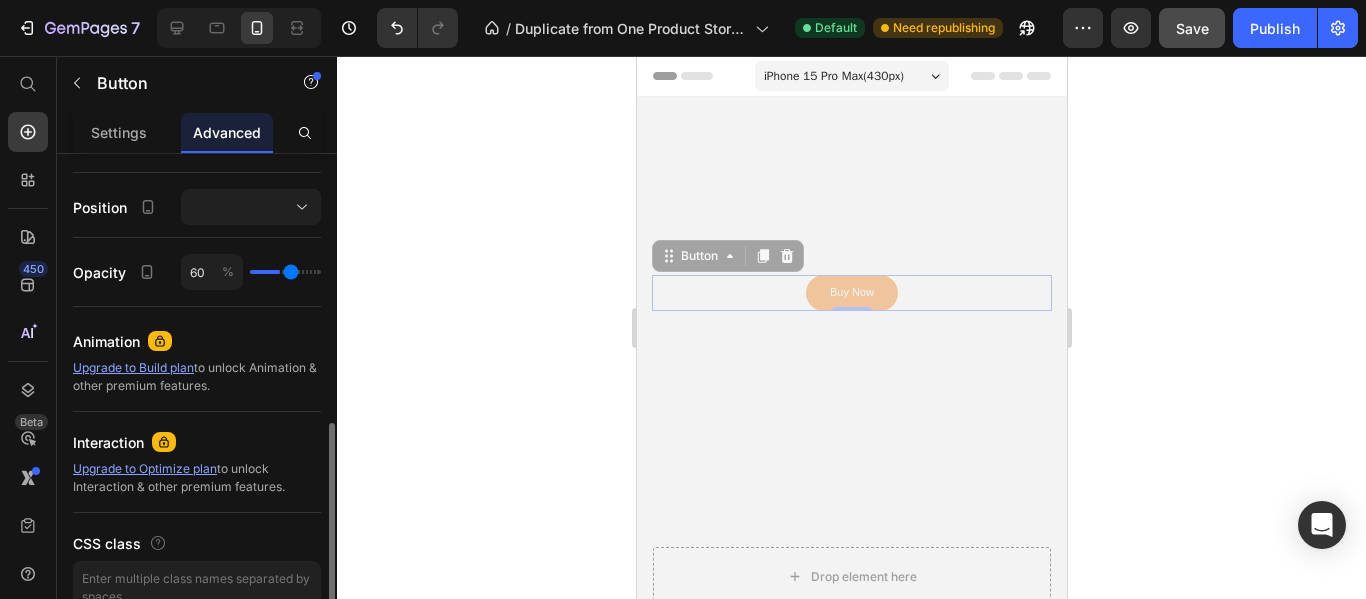 type on "62" 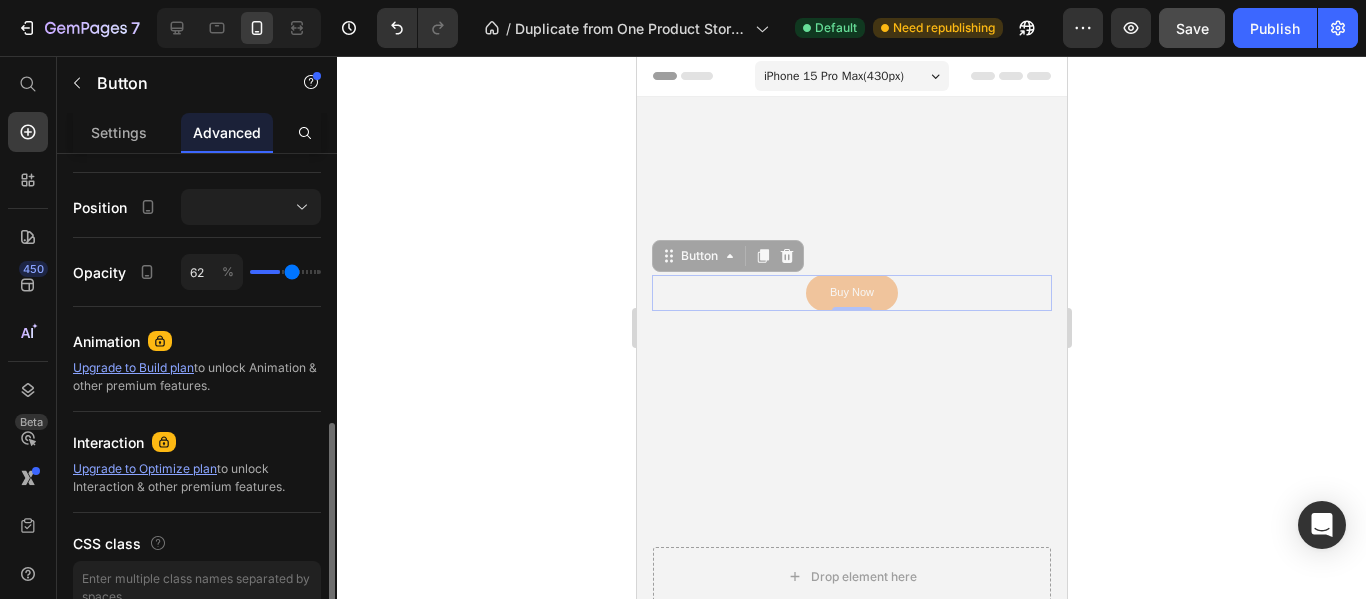type on "64" 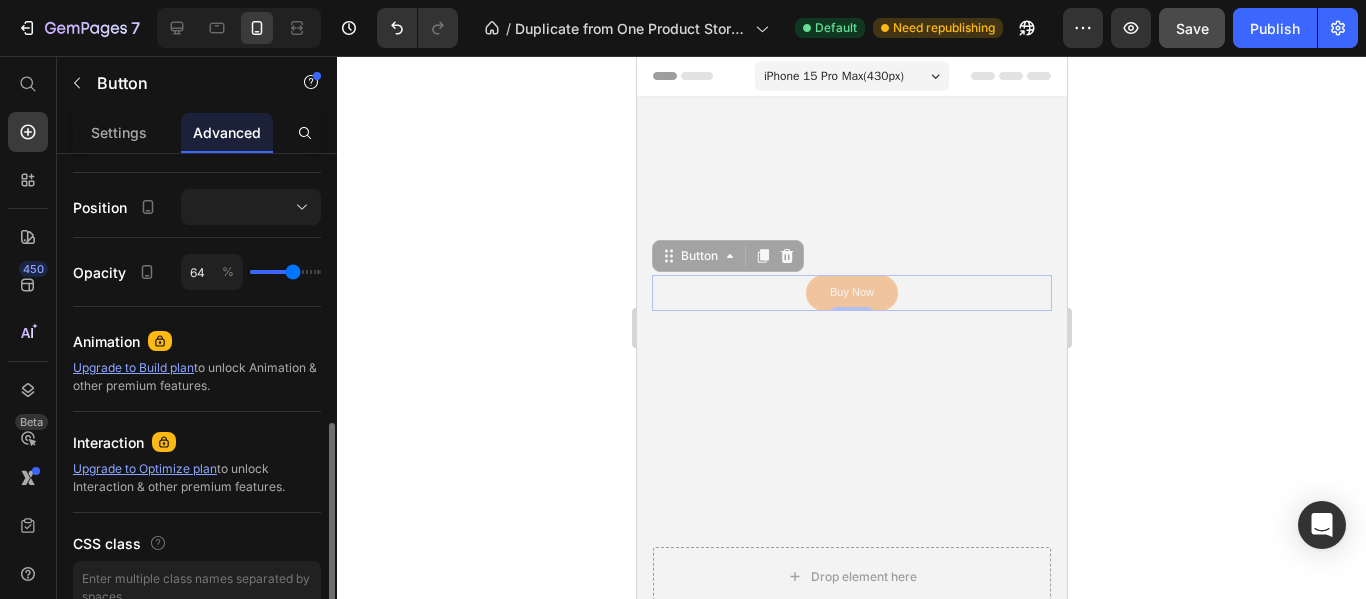 type on "65" 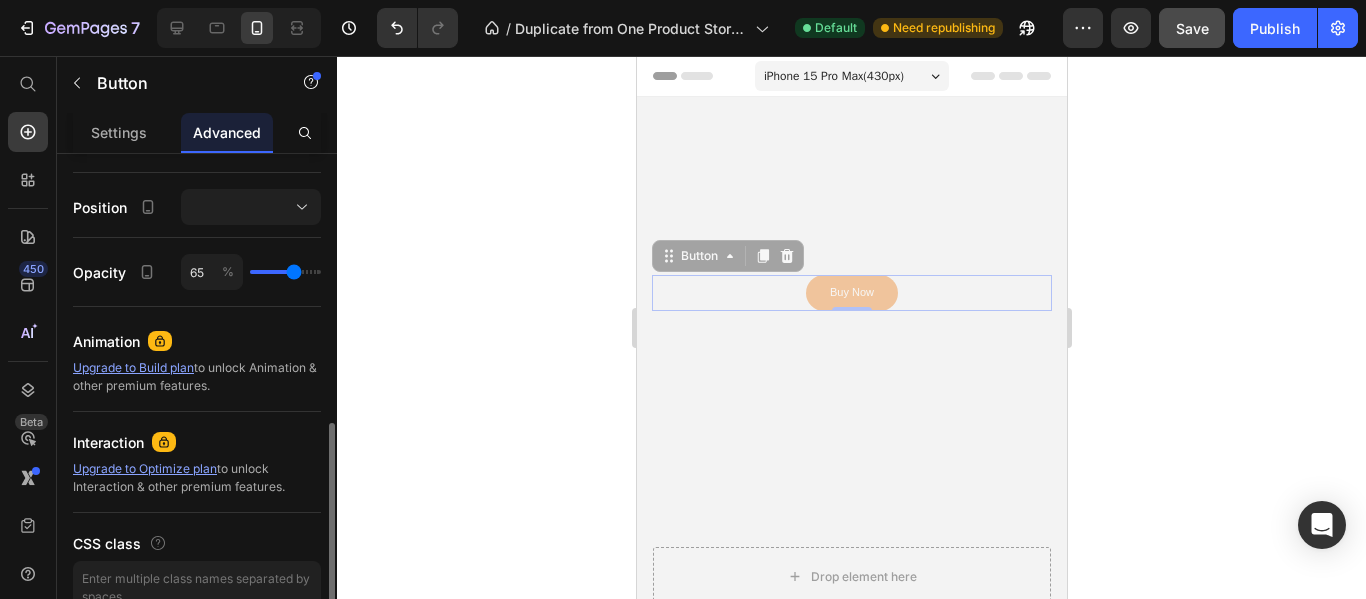type on "67" 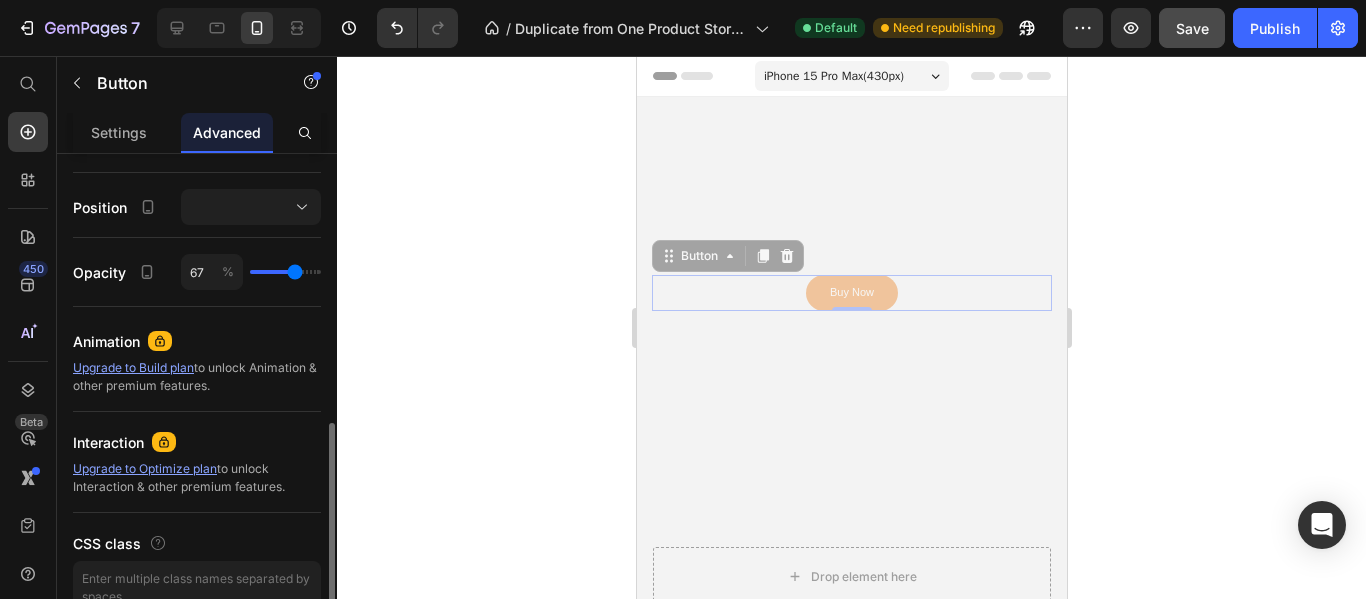 type on "69" 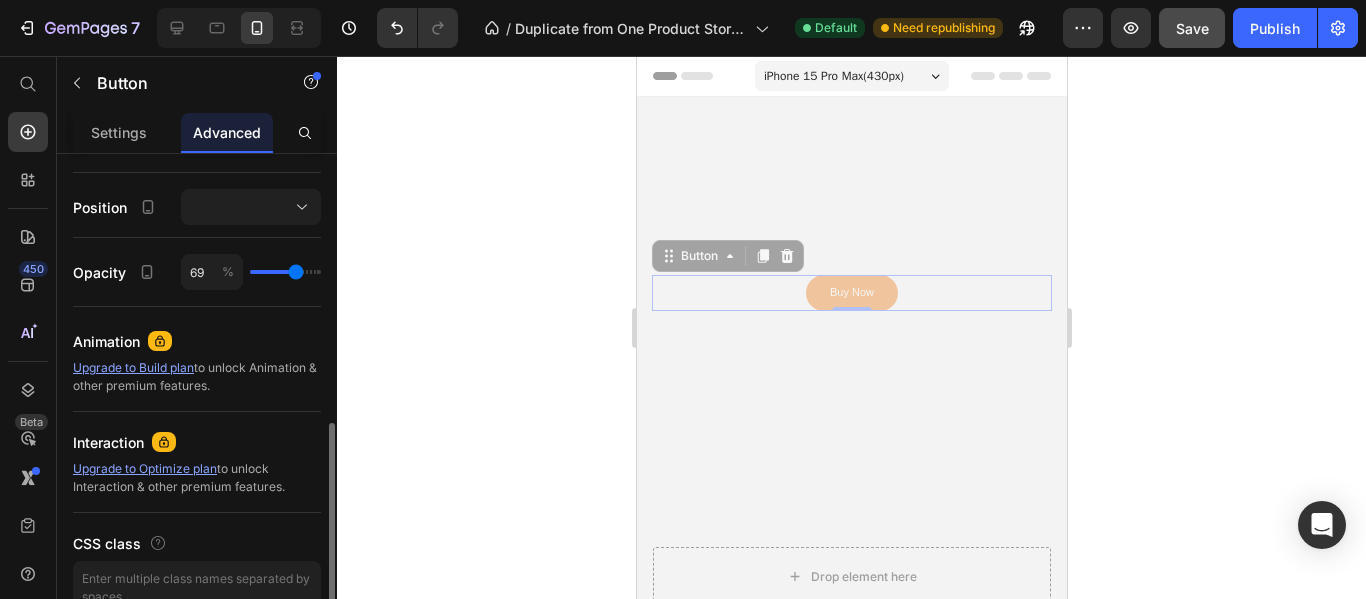 drag, startPoint x: 282, startPoint y: 273, endPoint x: 296, endPoint y: 273, distance: 14 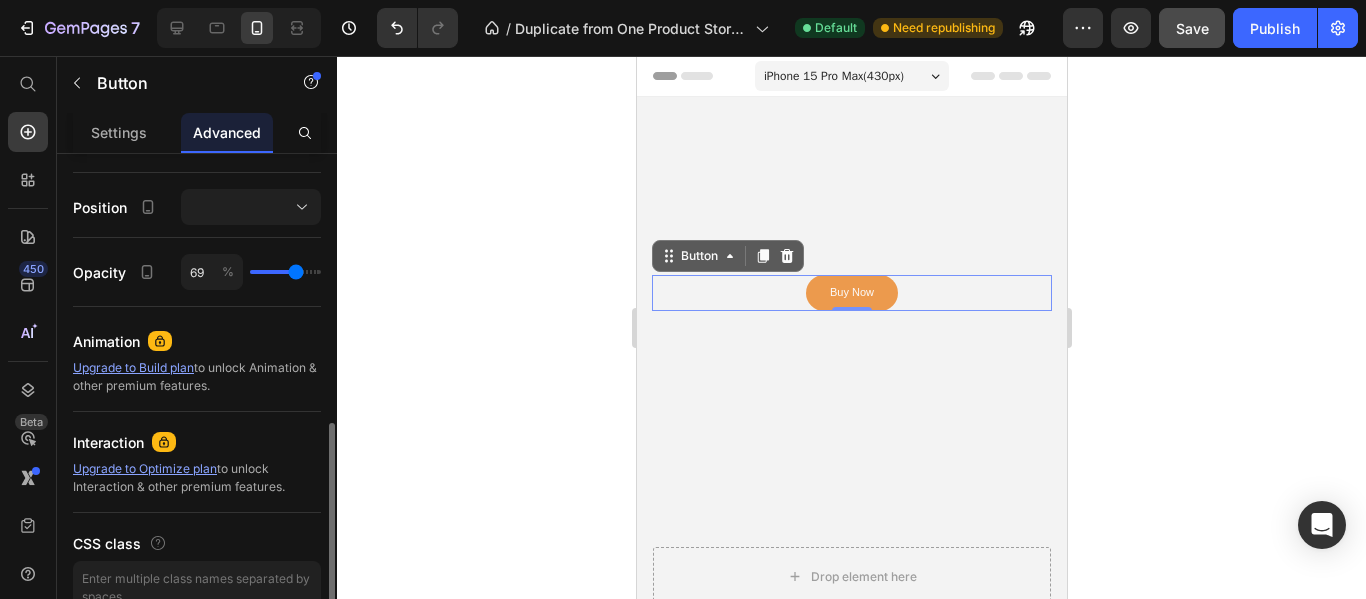 type on "71" 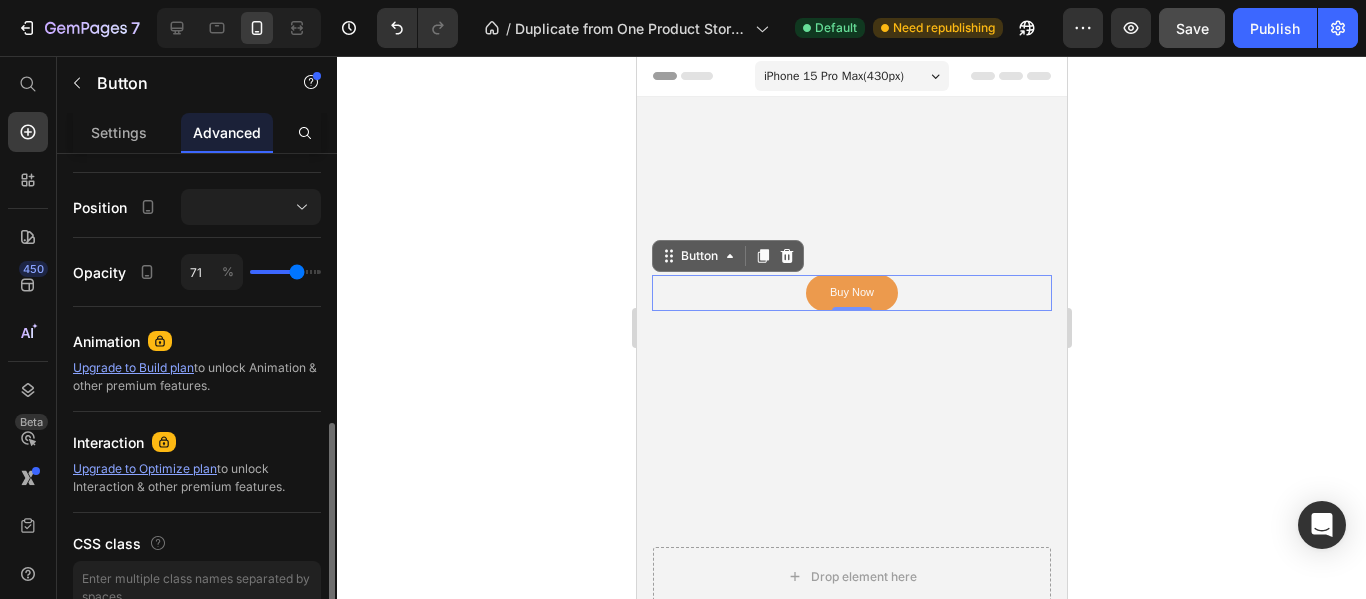 type on "73" 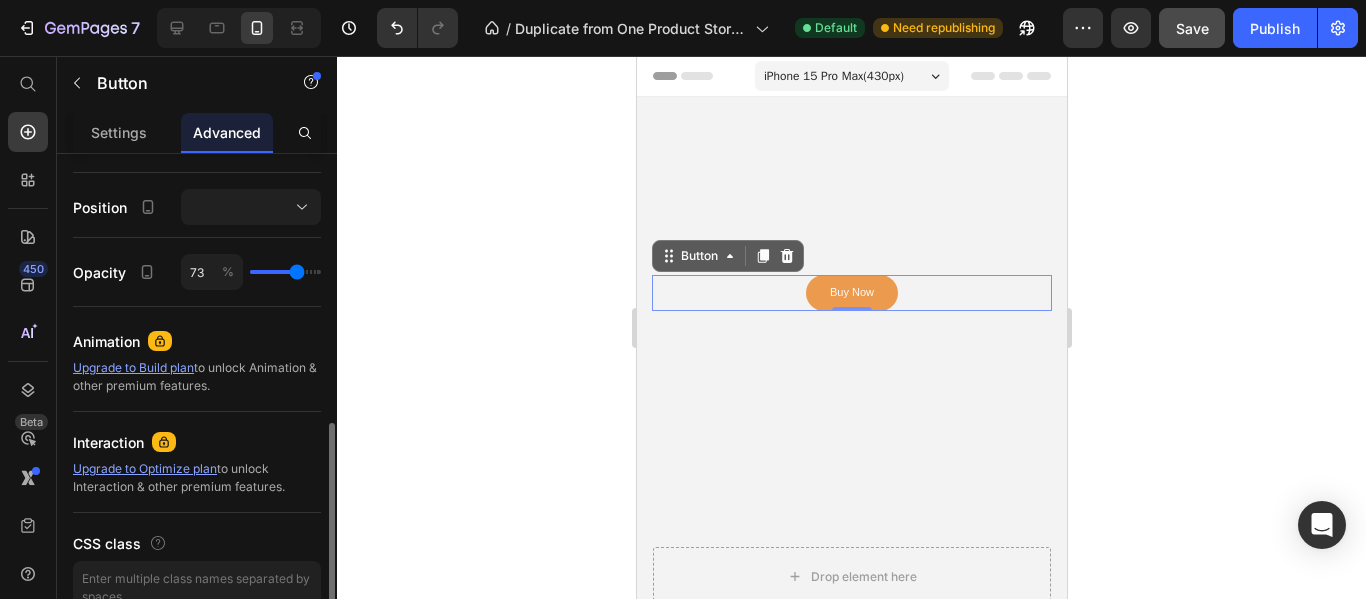 type on "73" 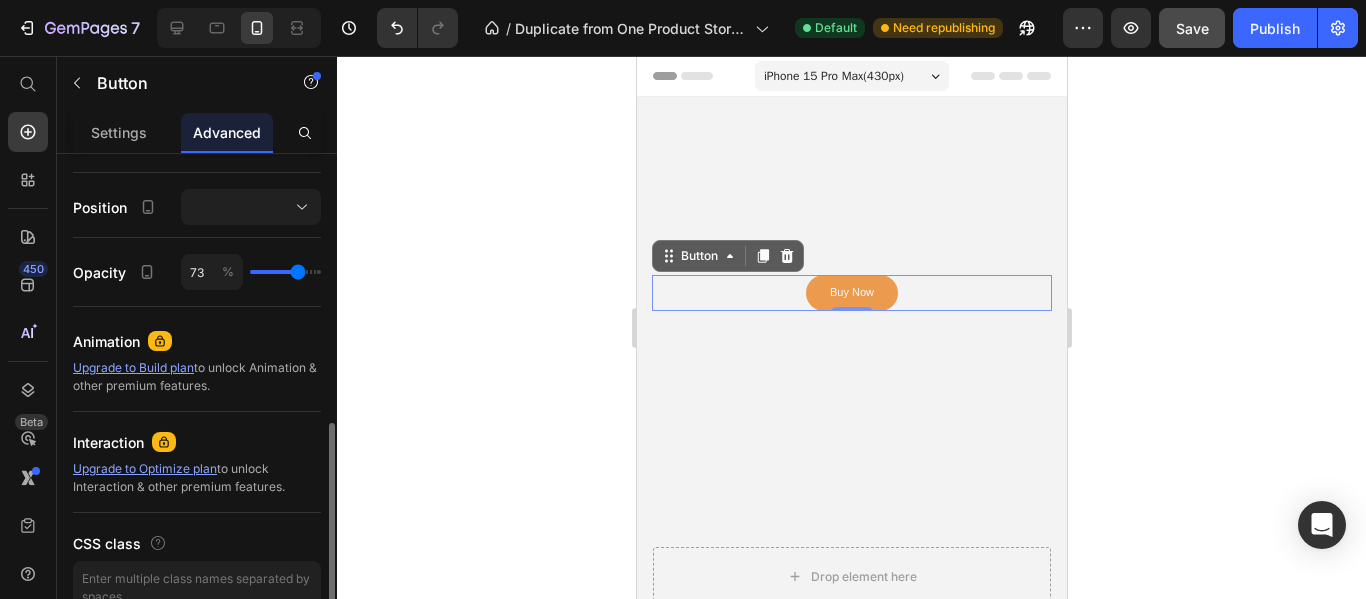 type on "76" 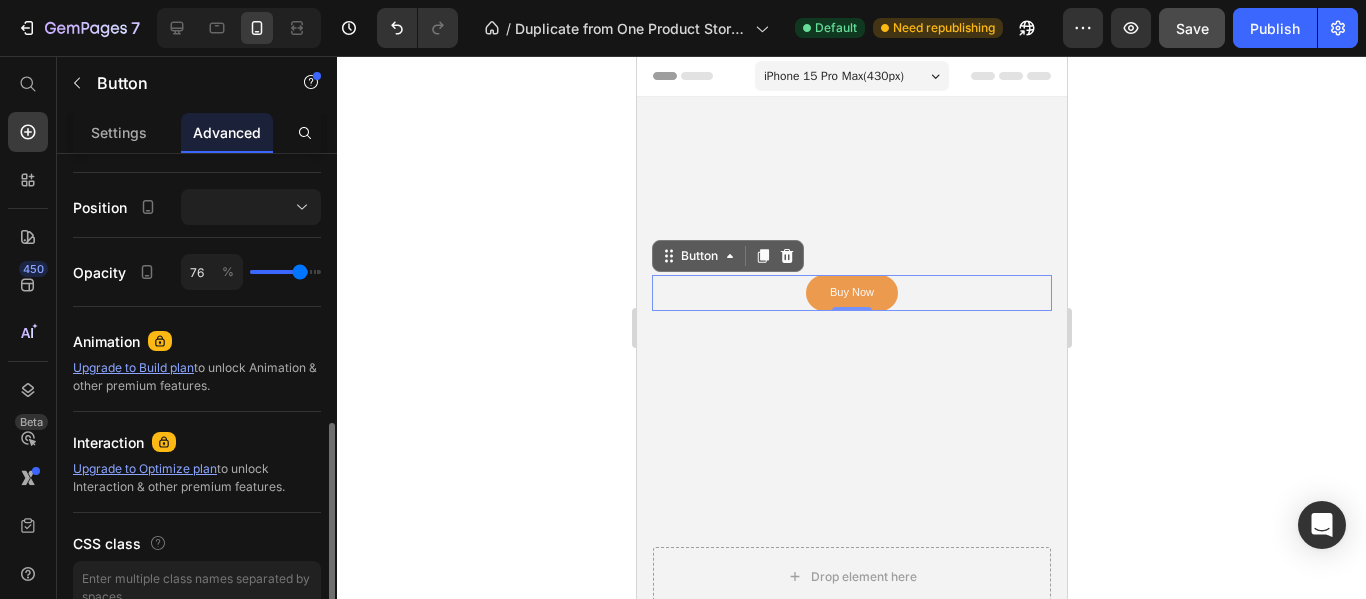 type on "78" 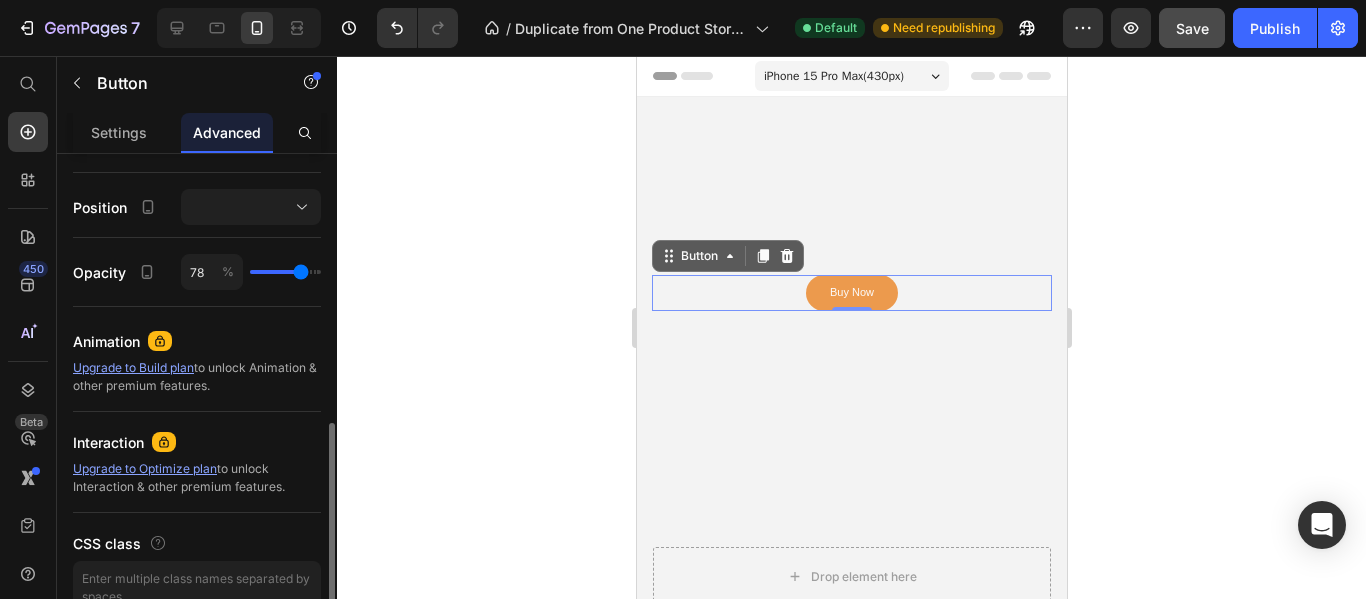 type on "80" 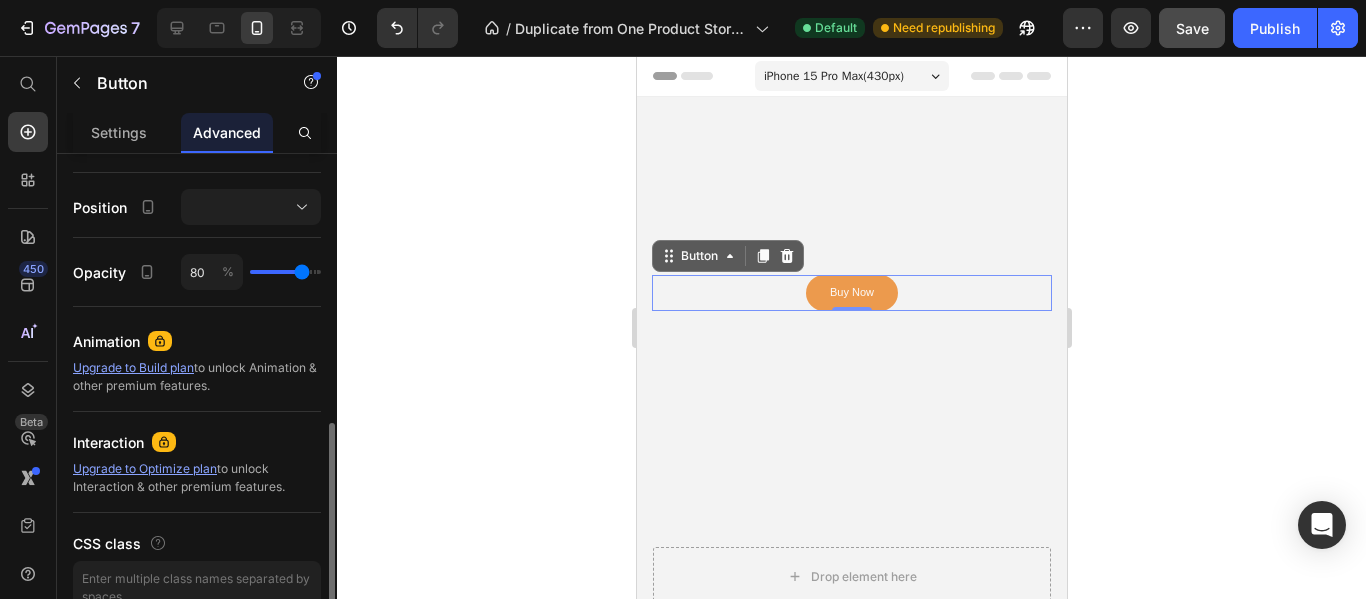 type on "80" 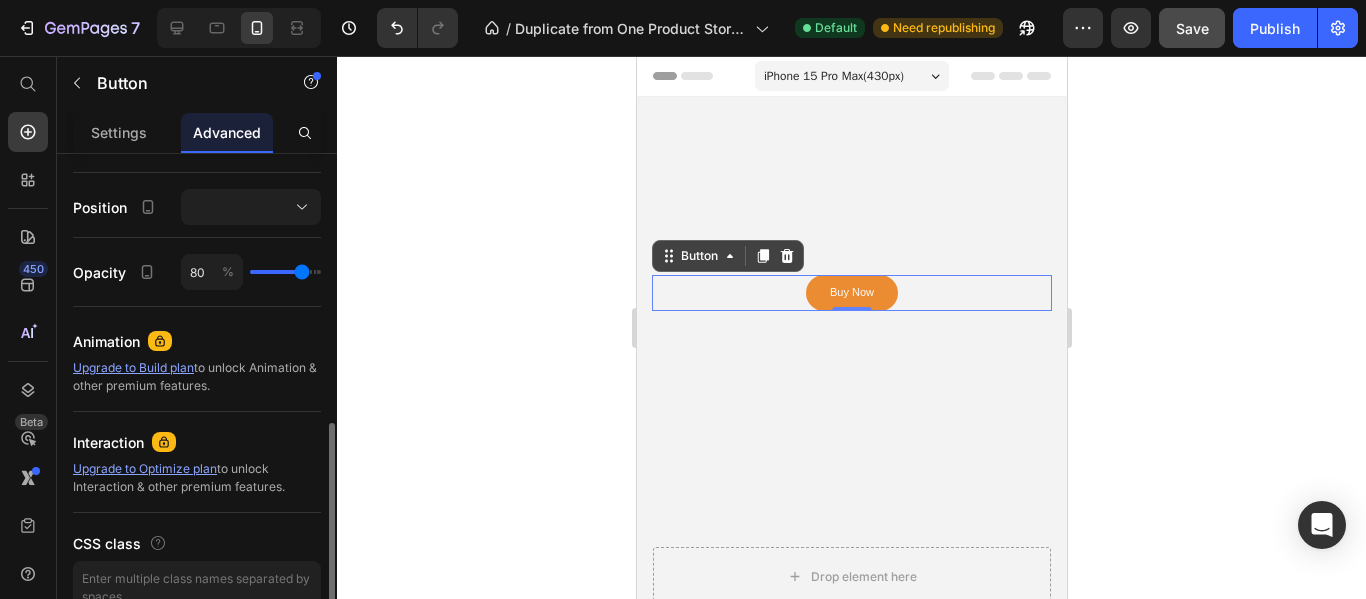 click at bounding box center (285, 272) 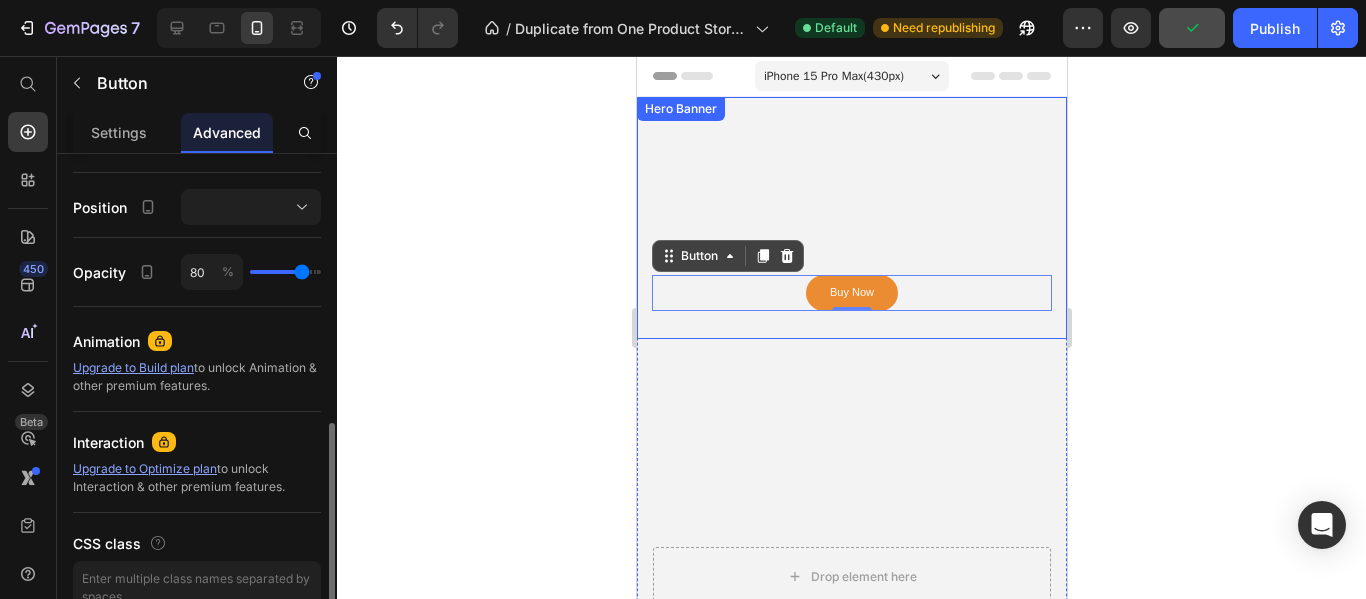 type on "78" 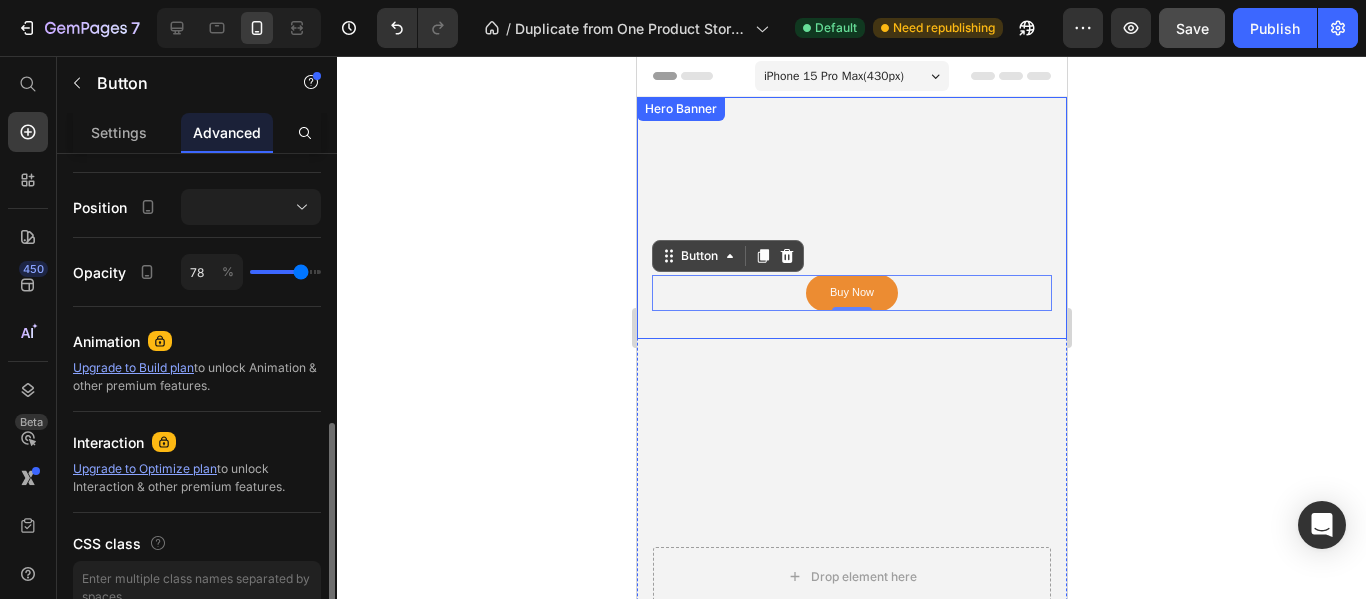 type on "76" 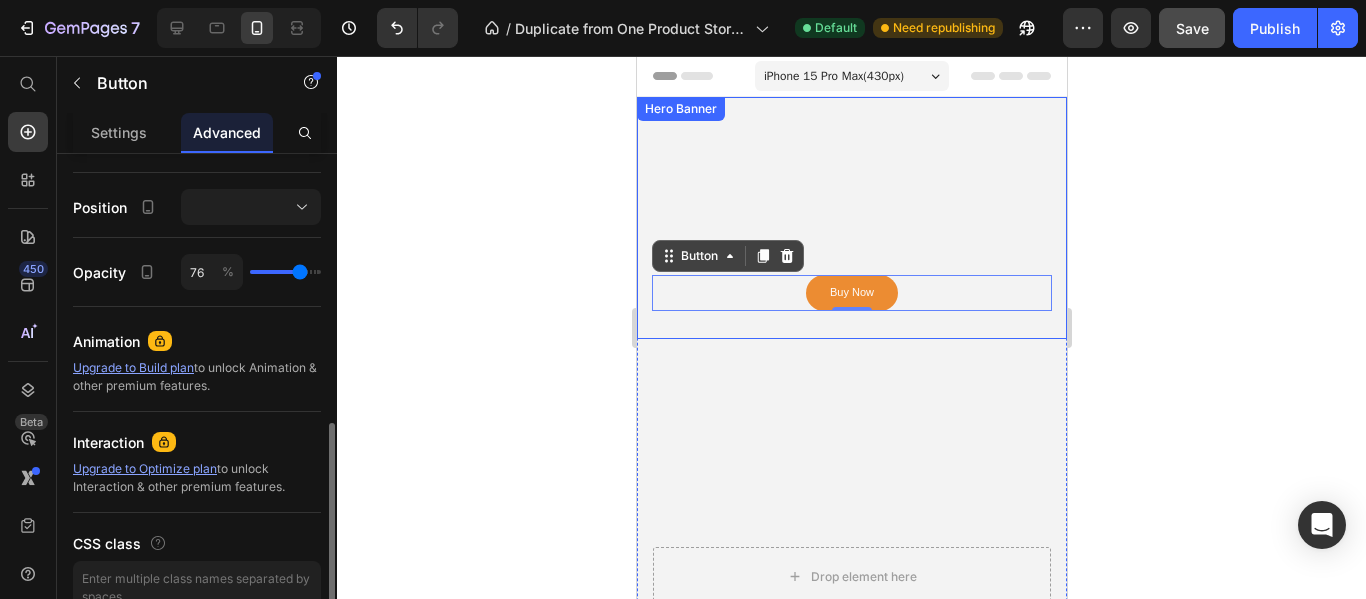 type on "71" 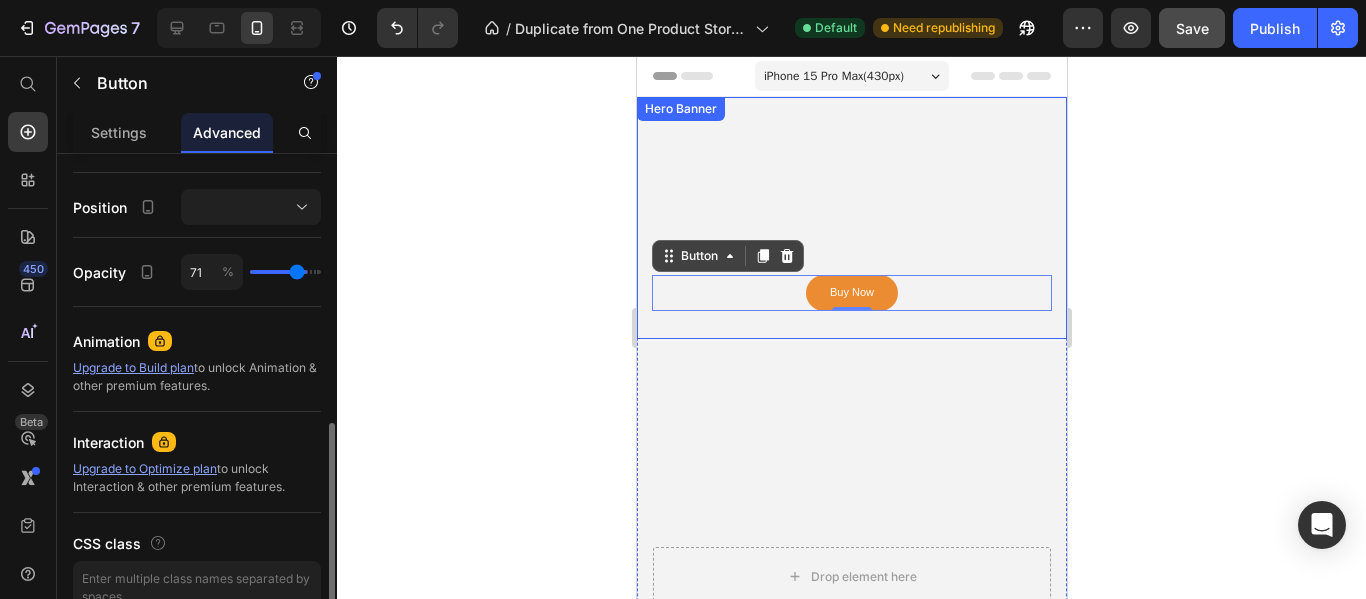 type on "69" 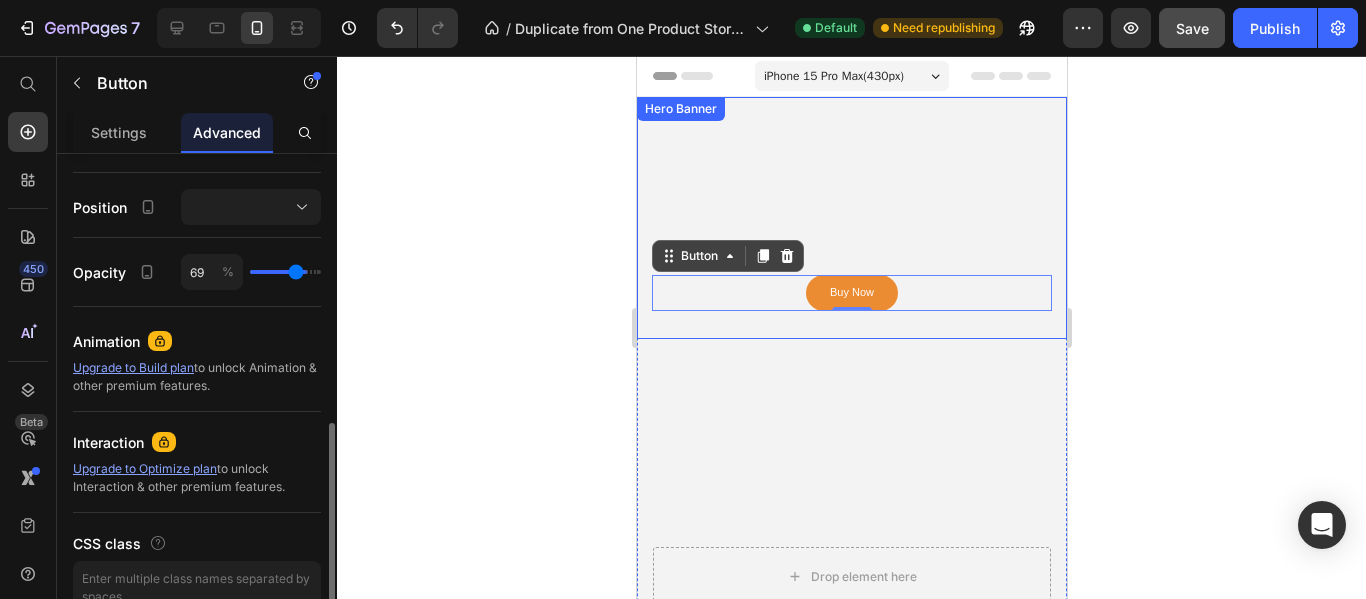type on "65" 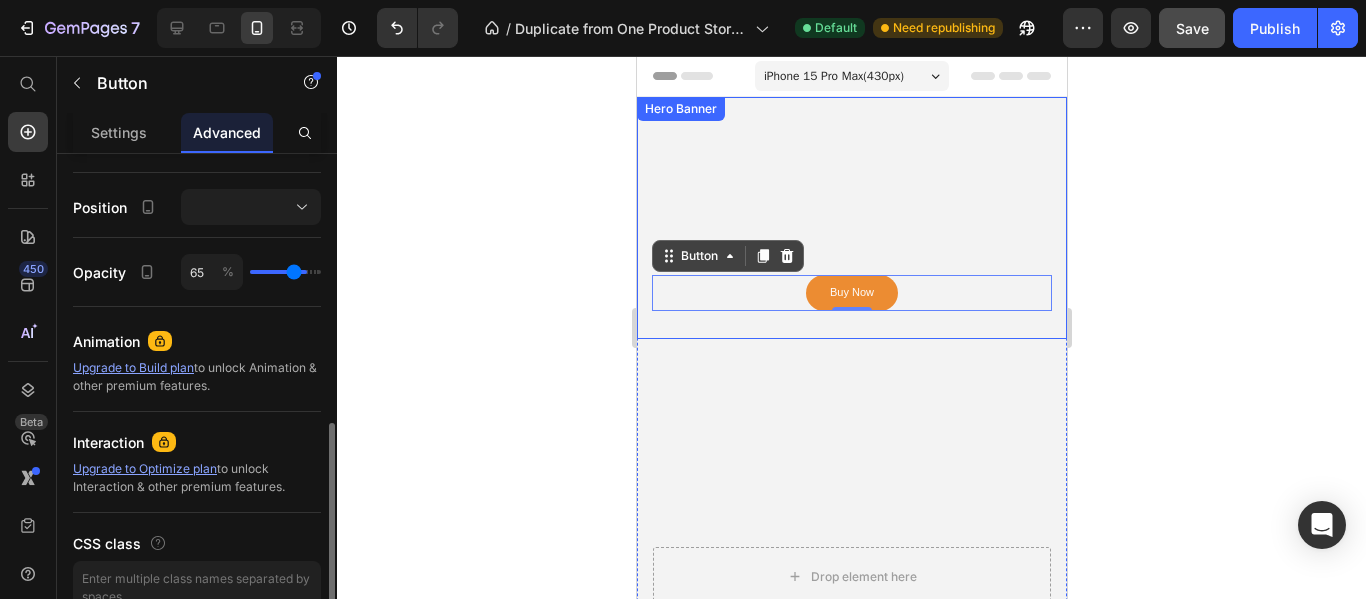 type on "62" 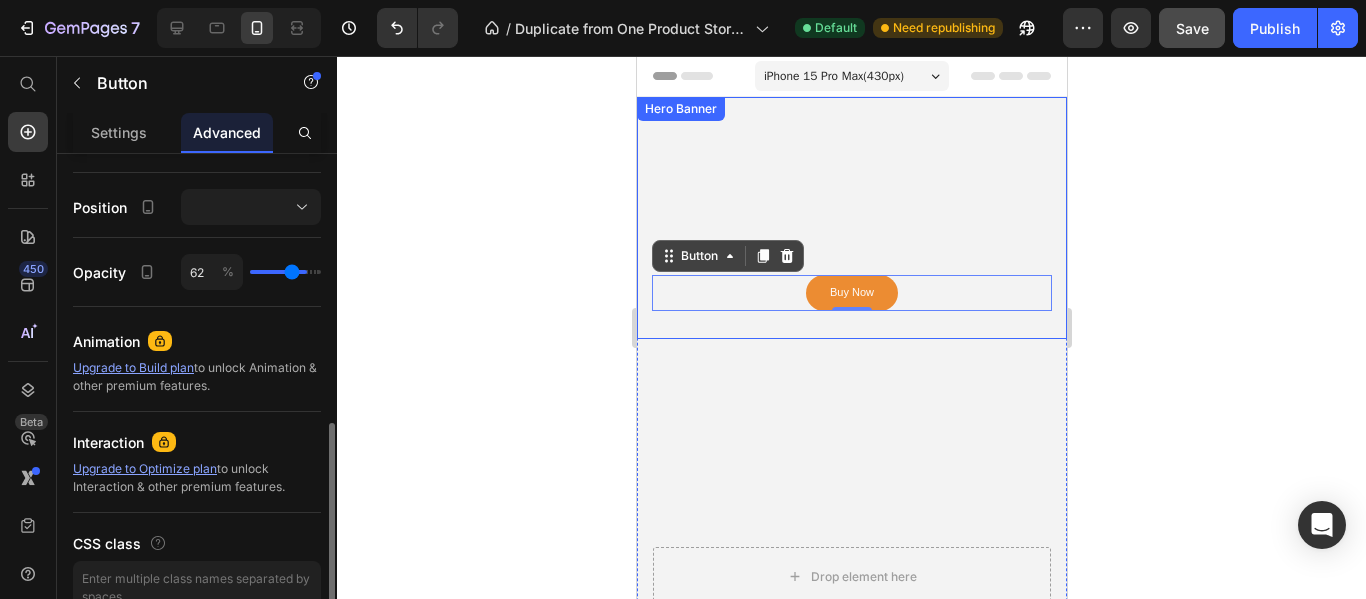 type on "60" 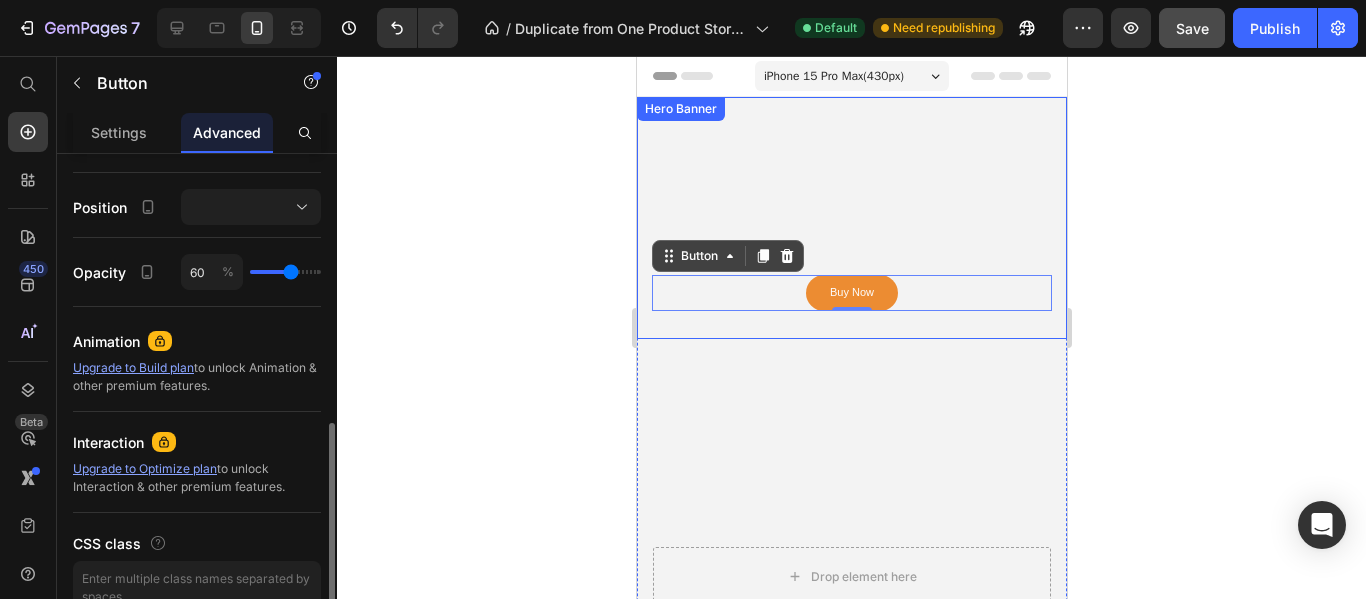 drag, startPoint x: 303, startPoint y: 274, endPoint x: 291, endPoint y: 274, distance: 12 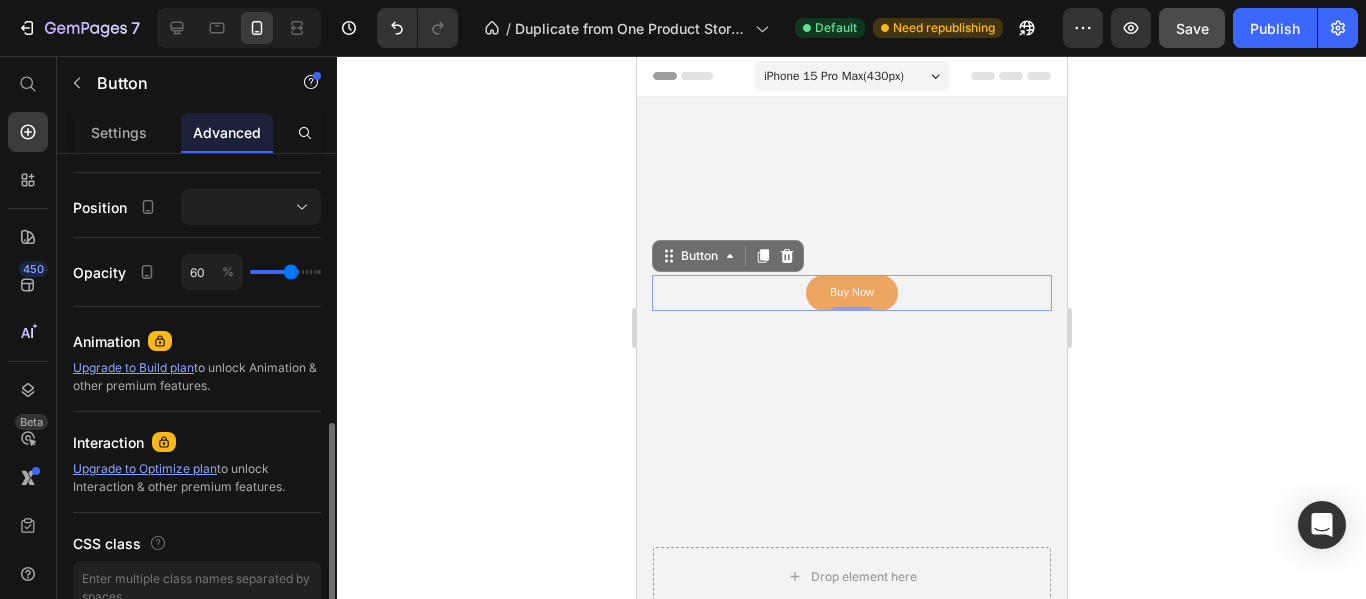 type on "64" 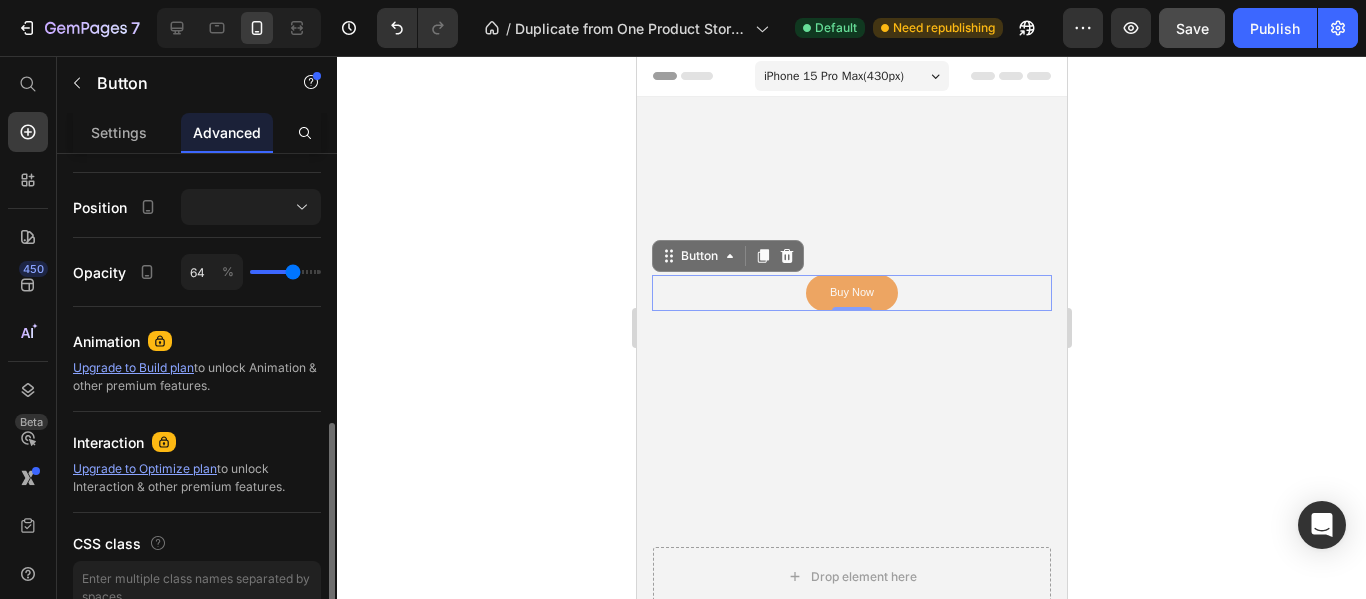 type on "67" 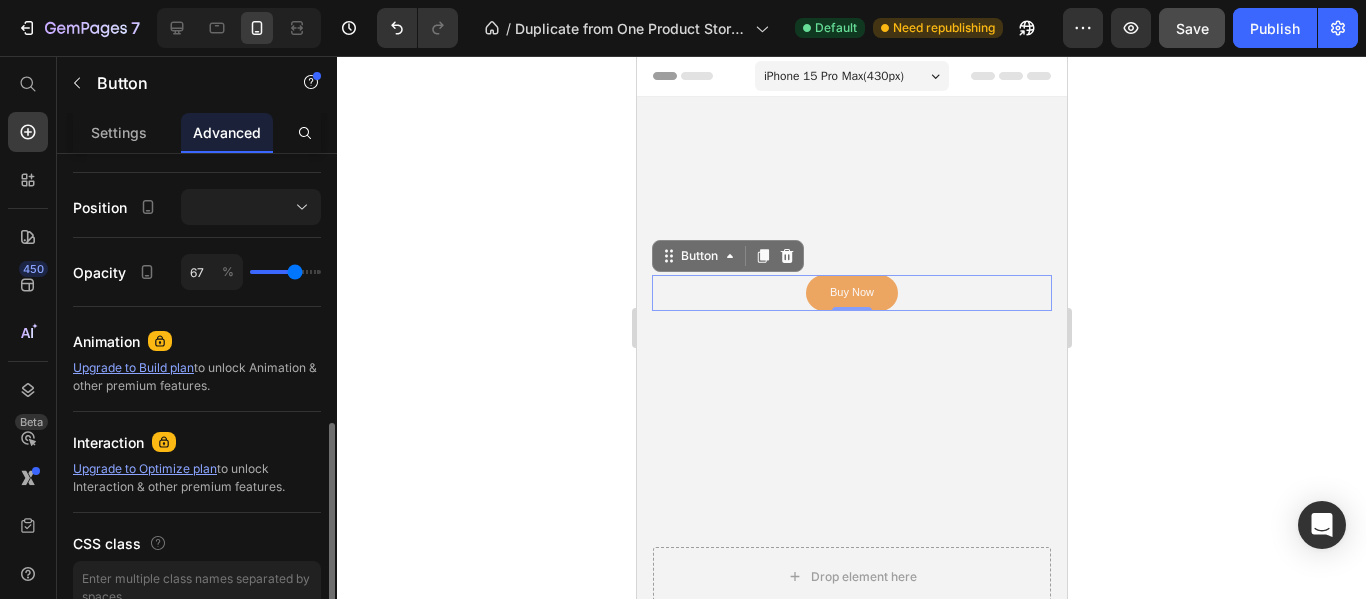 type on "76" 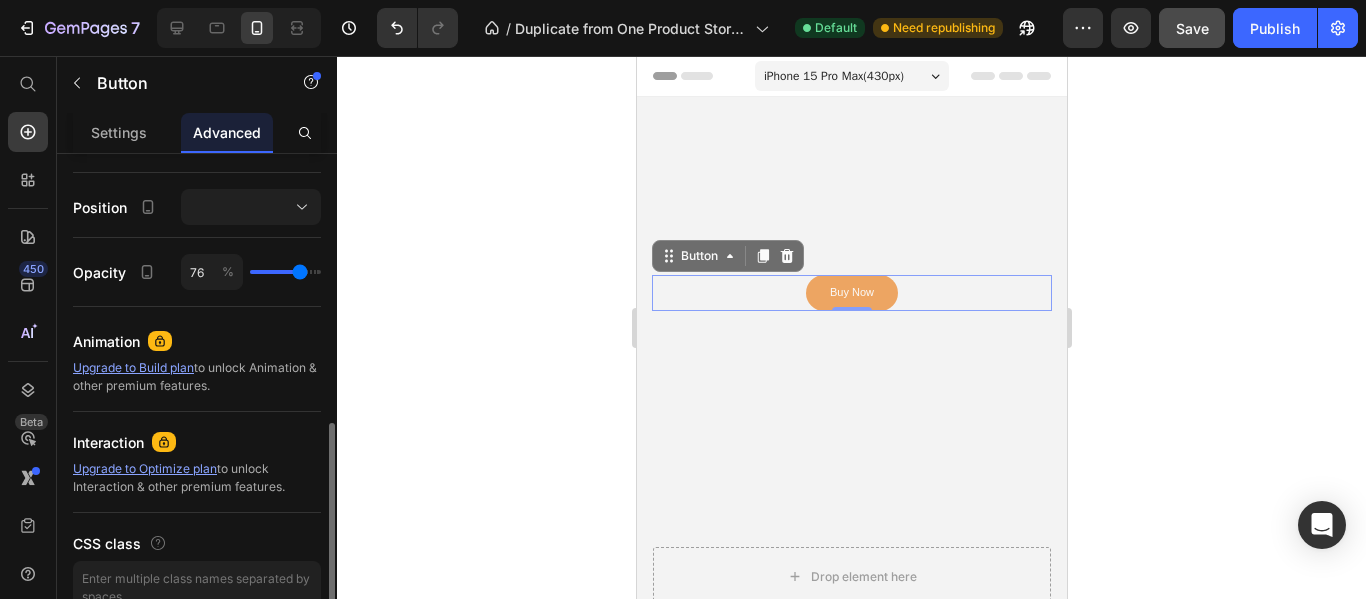 type on "84" 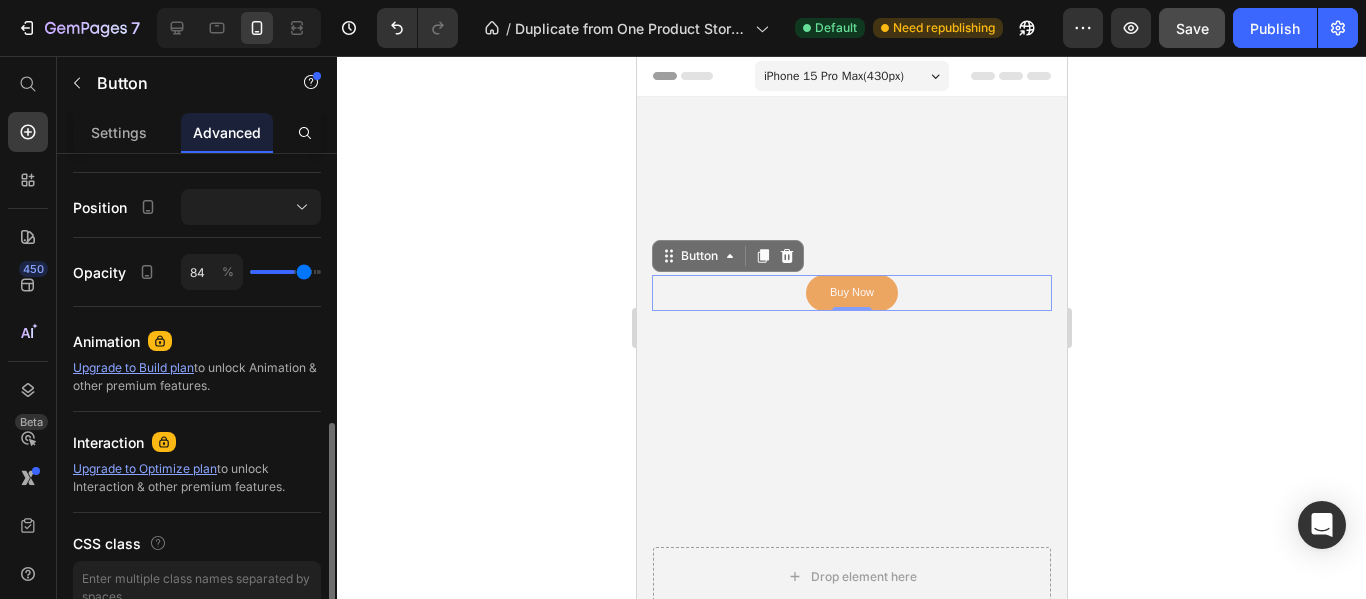 type on "89" 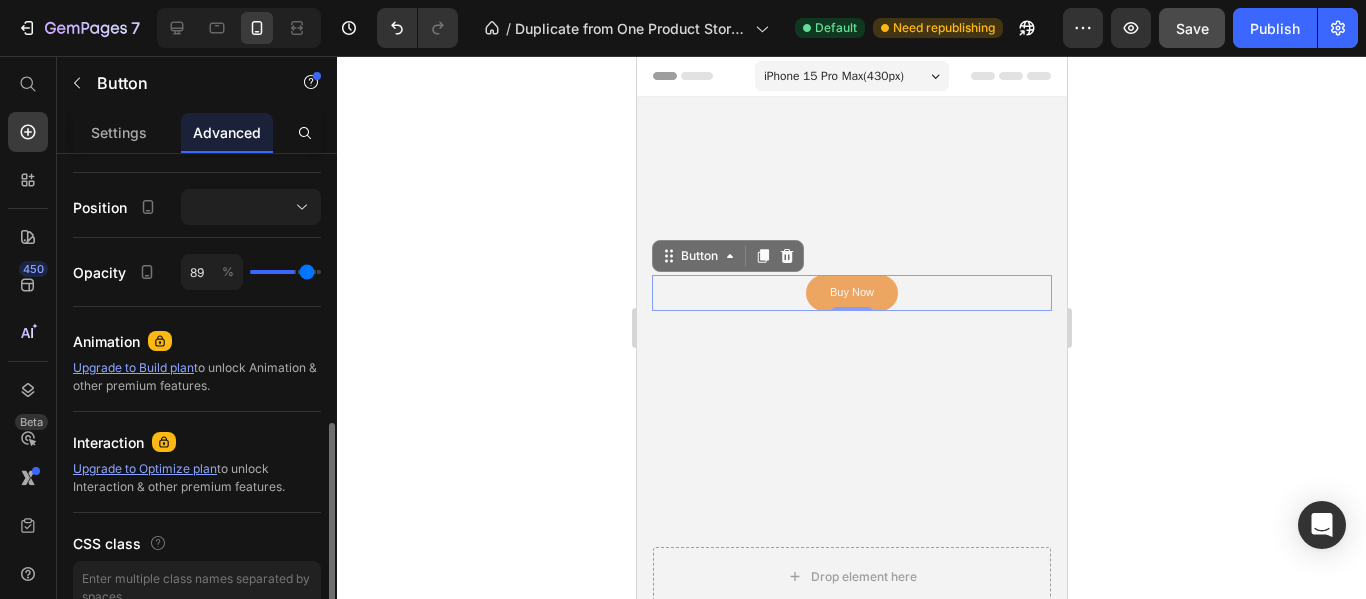 type on "100" 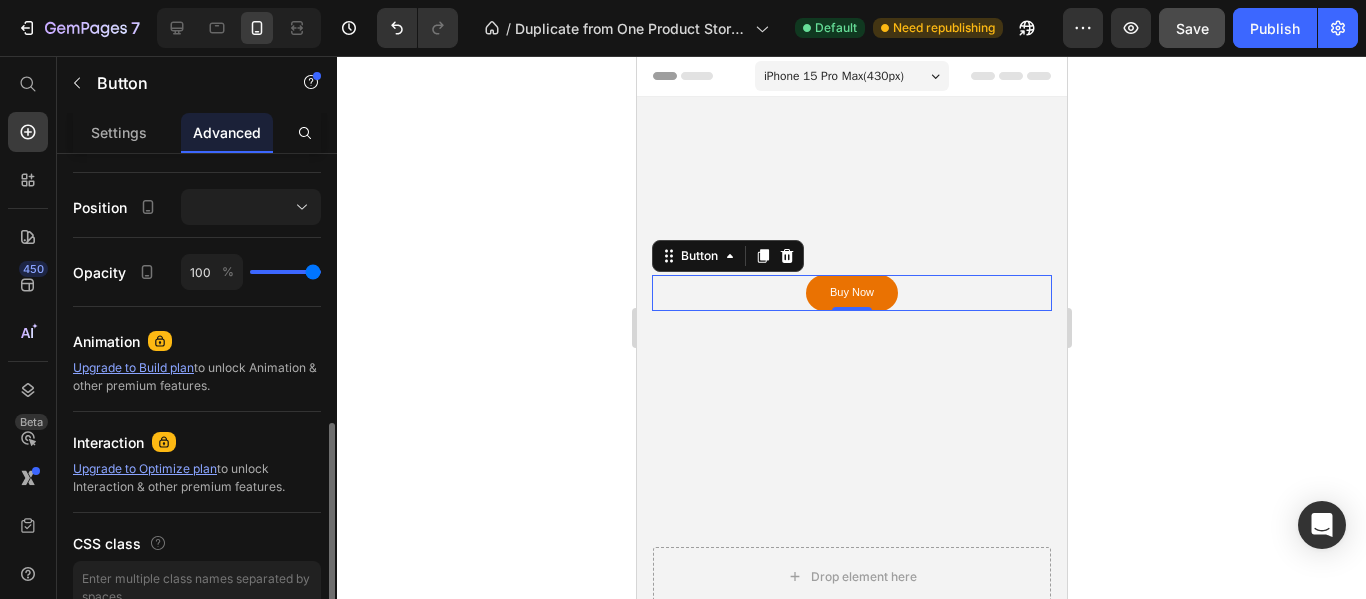 drag, startPoint x: 293, startPoint y: 276, endPoint x: 324, endPoint y: 277, distance: 31.016125 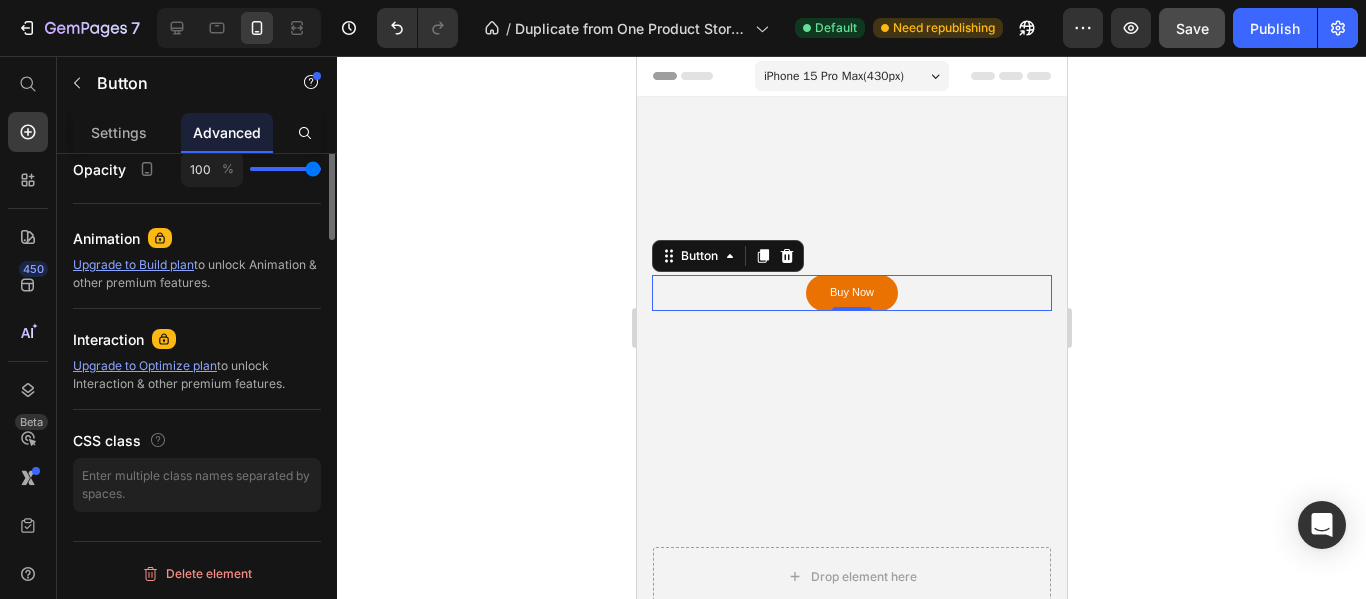 scroll, scrollTop: 503, scrollLeft: 0, axis: vertical 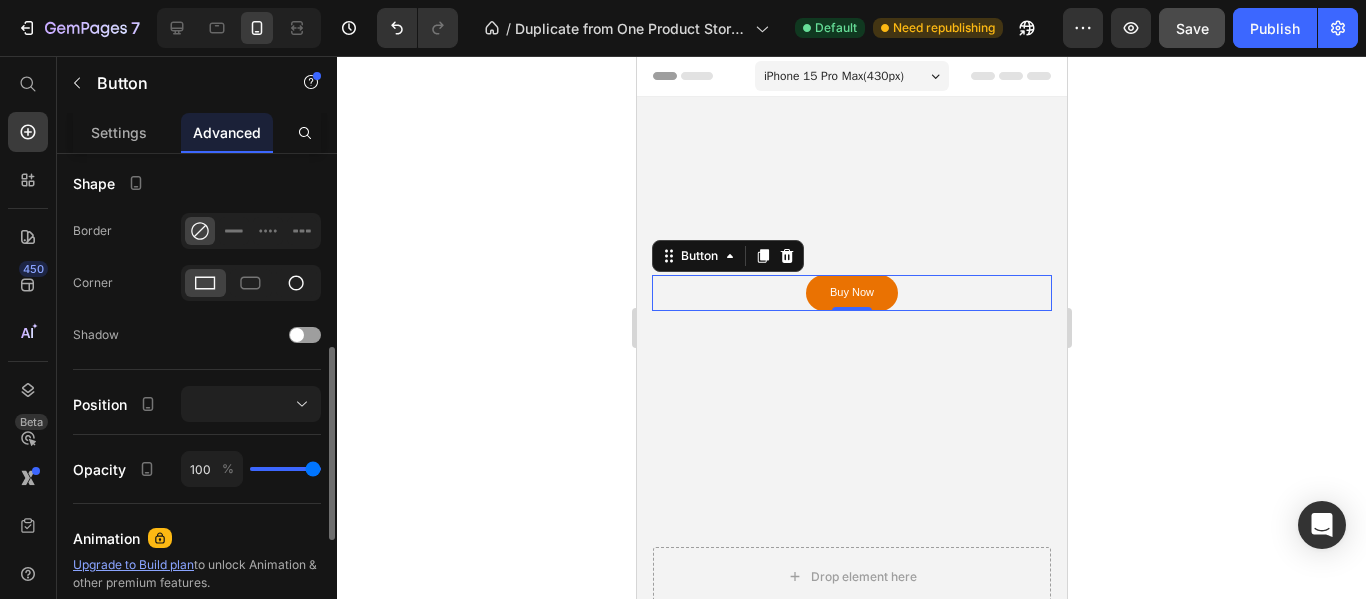 click 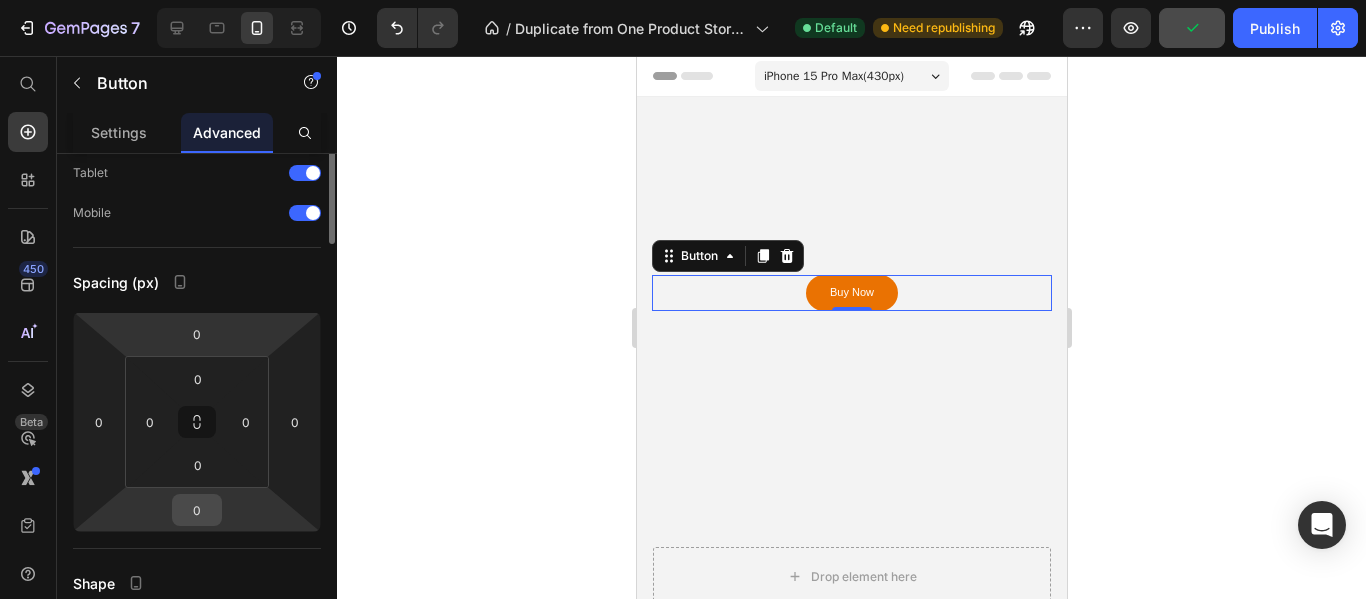 scroll, scrollTop: 0, scrollLeft: 0, axis: both 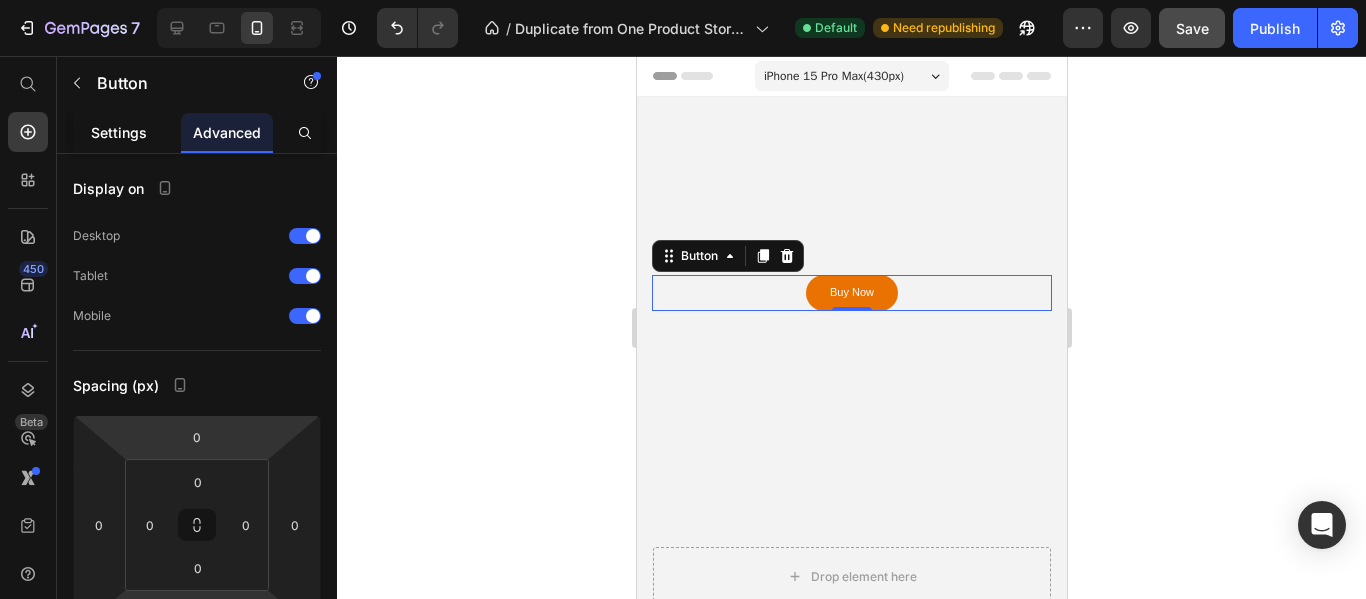 click on "Settings" at bounding box center [119, 132] 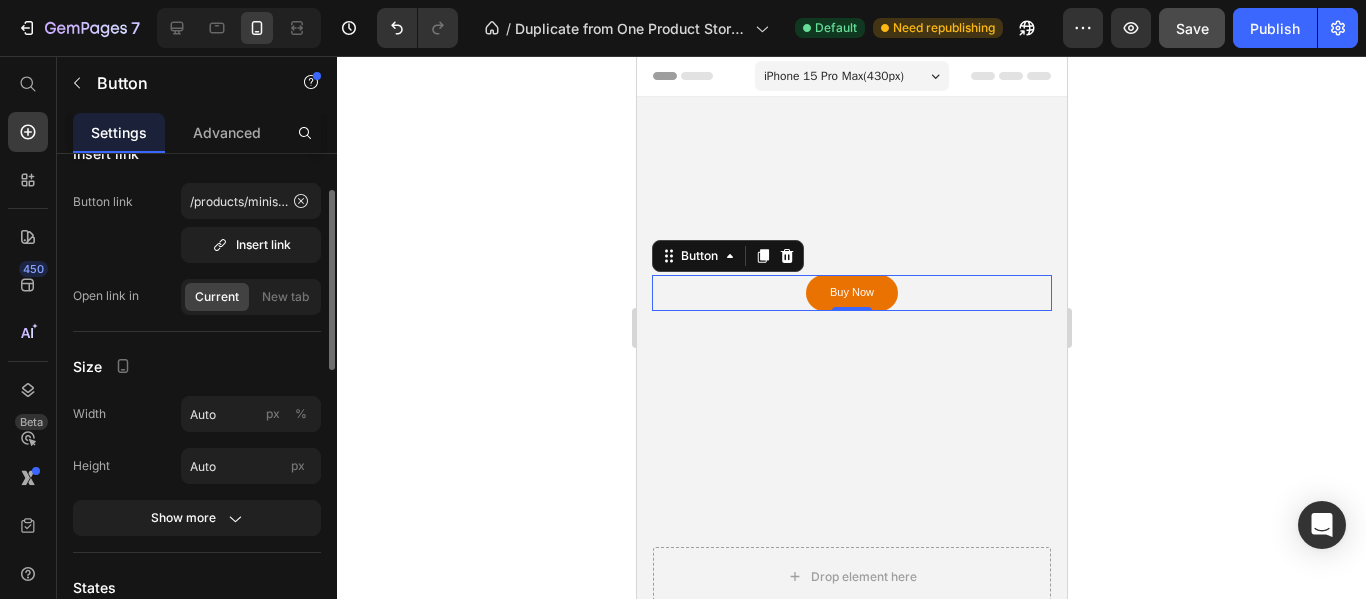 scroll, scrollTop: 200, scrollLeft: 0, axis: vertical 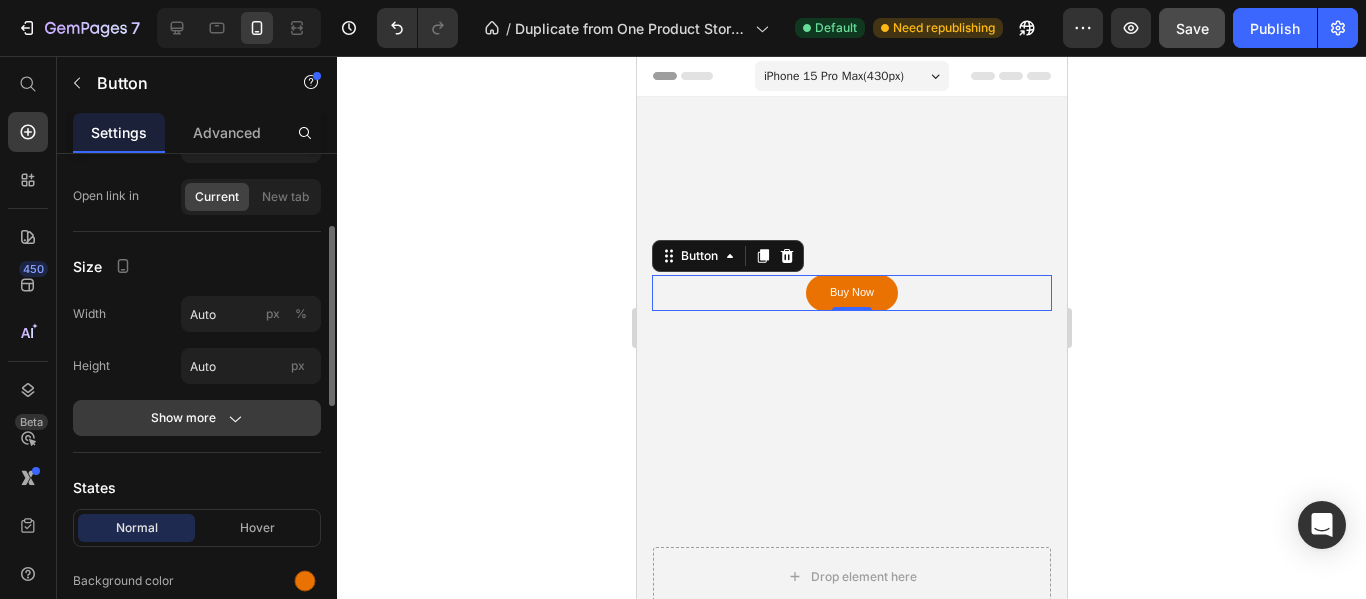 click on "Show more" at bounding box center [197, 418] 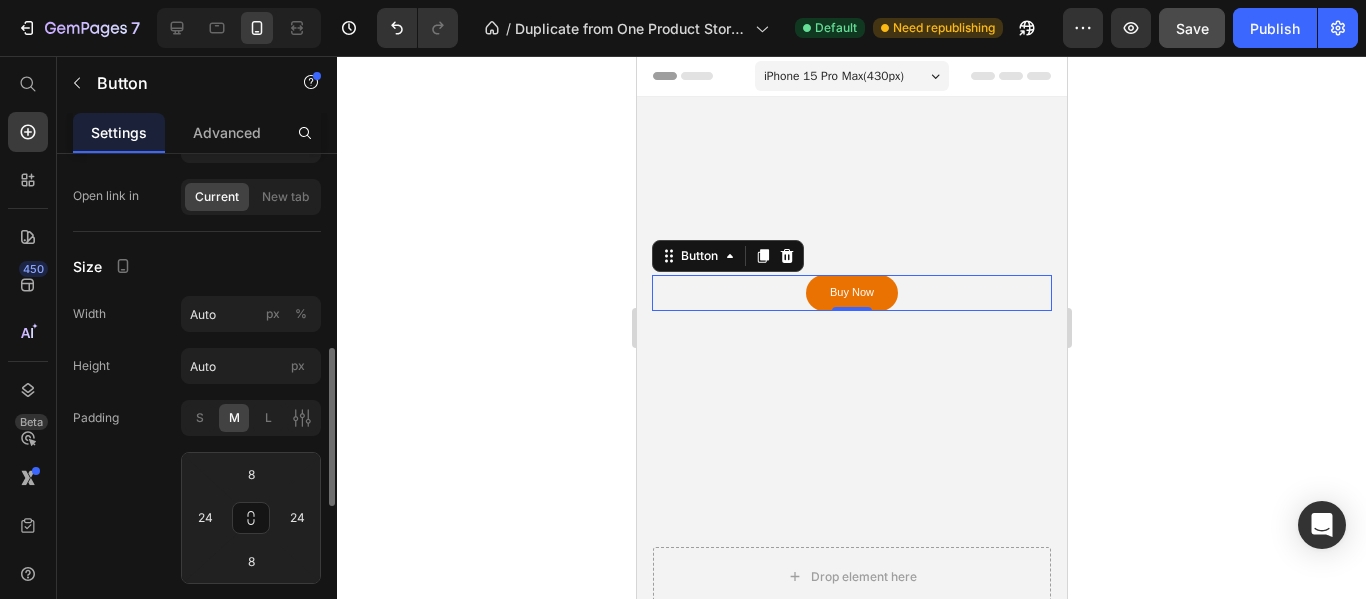 scroll, scrollTop: 300, scrollLeft: 0, axis: vertical 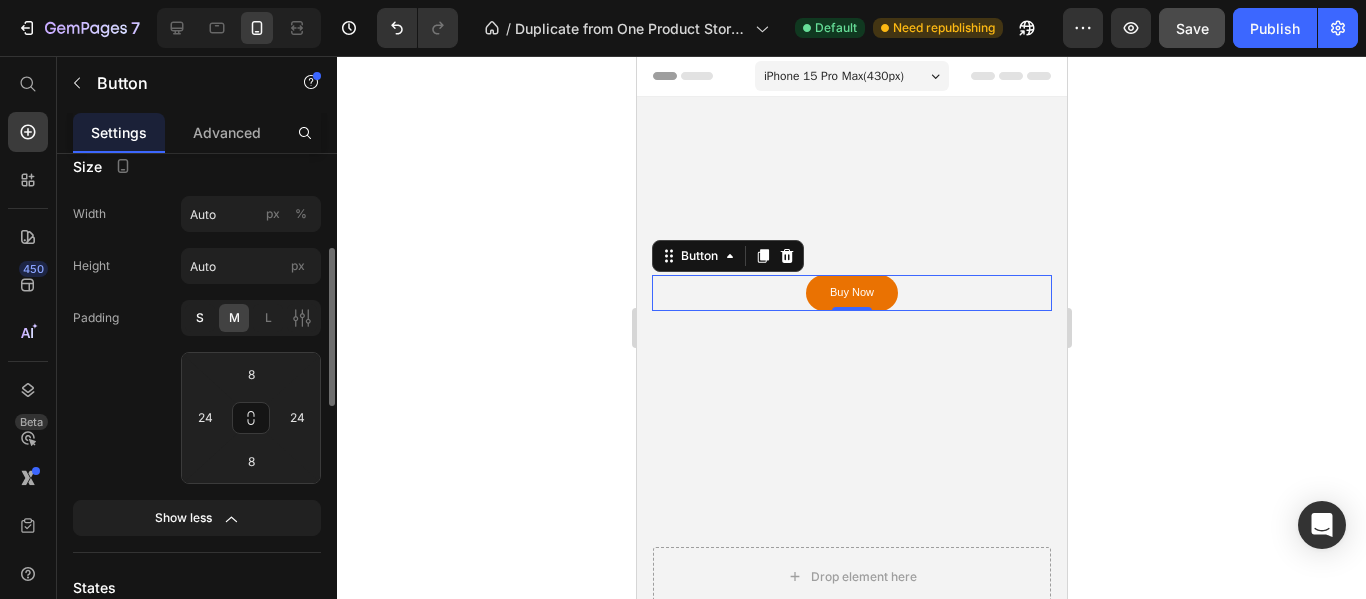 click on "S" 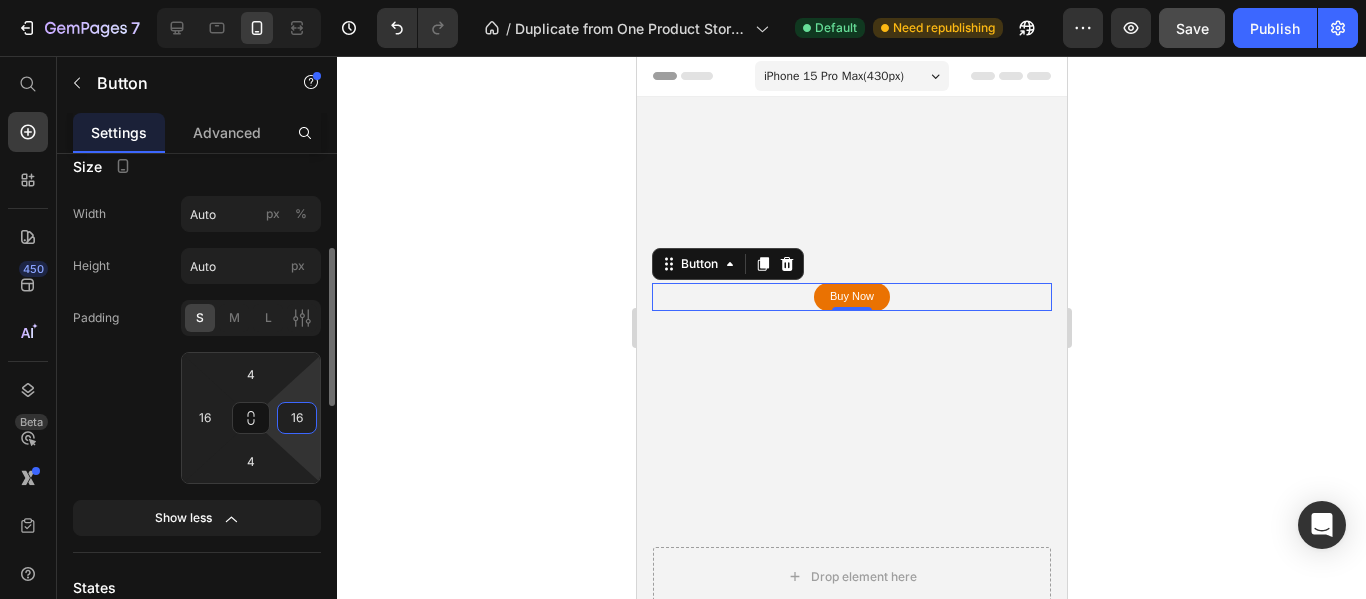 click on "16" at bounding box center (297, 418) 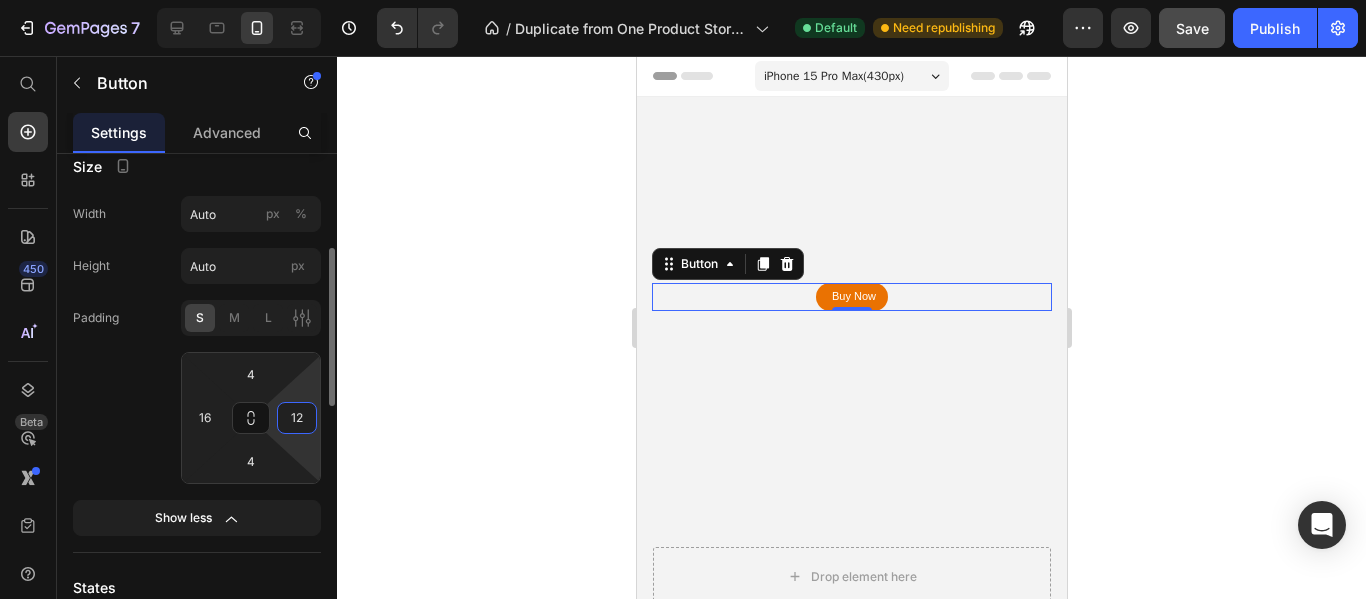 click on "12" at bounding box center (297, 418) 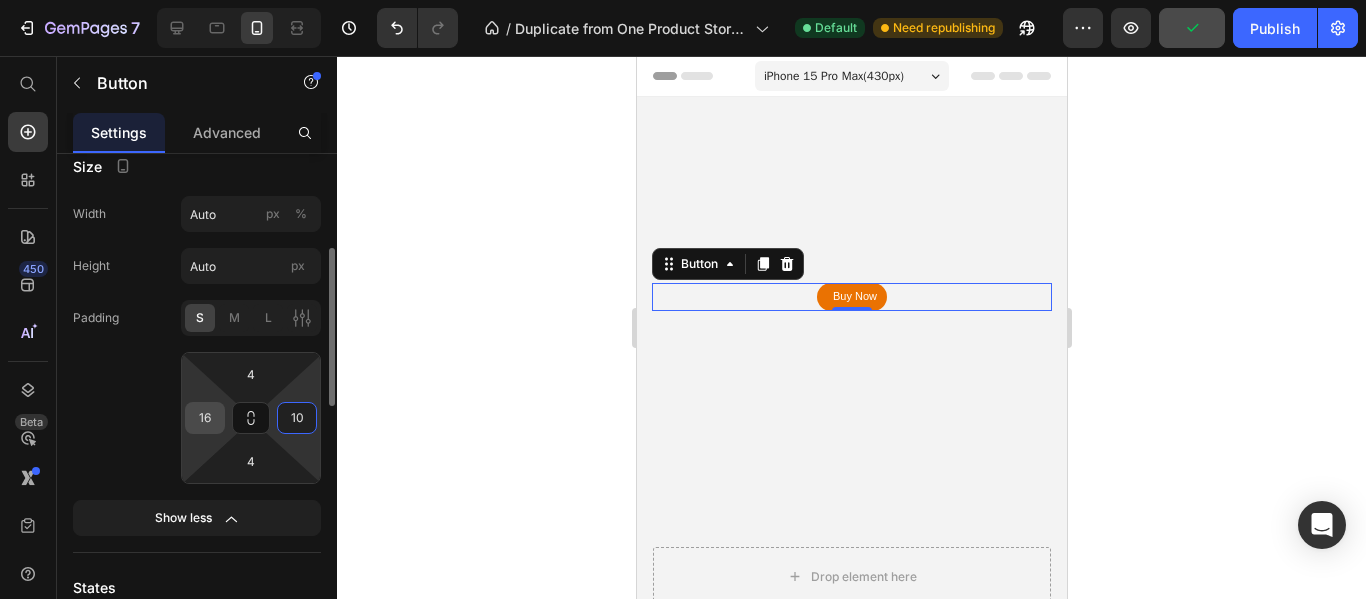 type on "10" 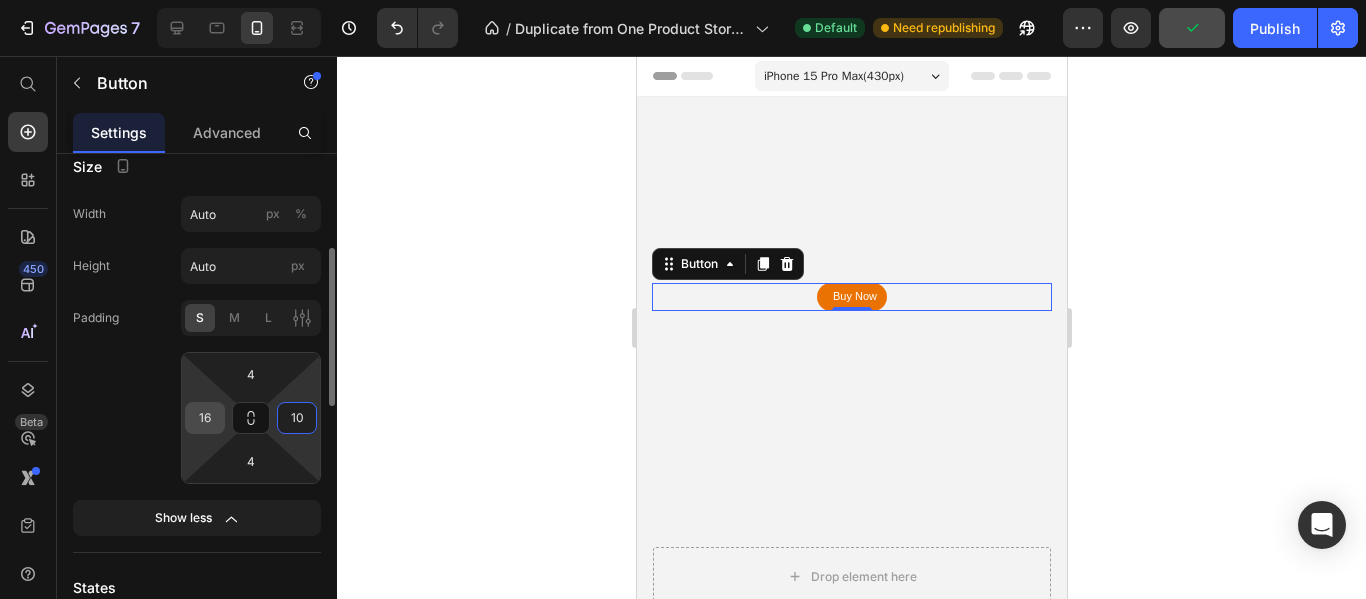 click on "16" at bounding box center [205, 418] 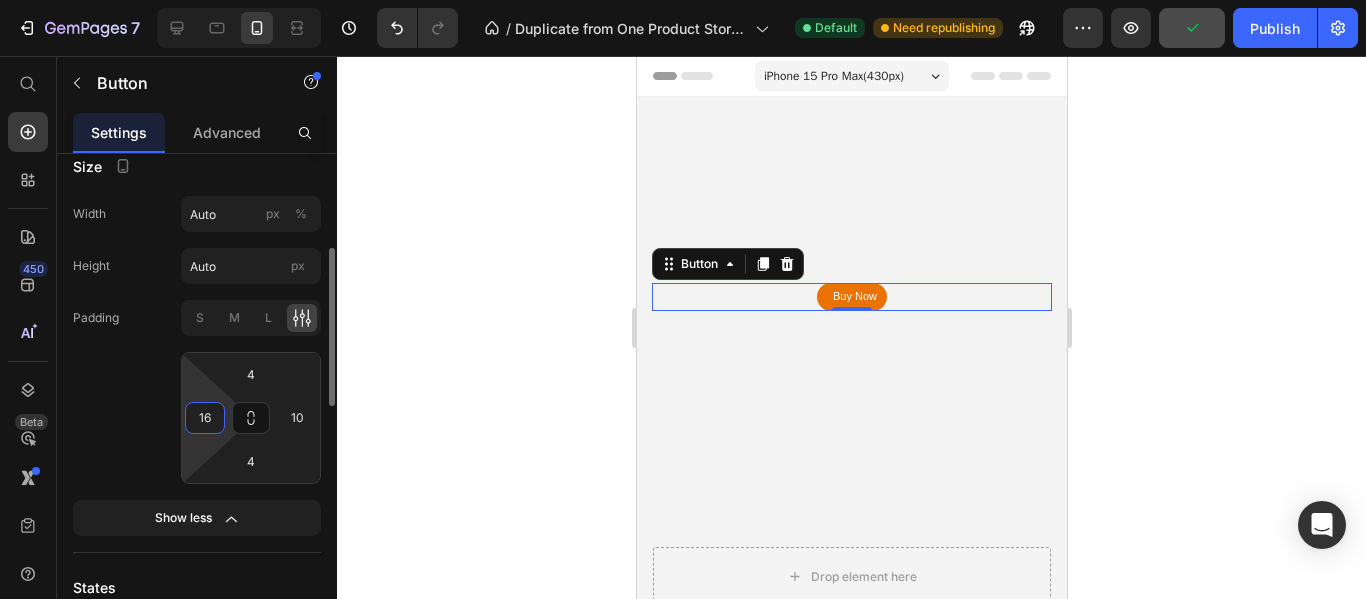 click on "16" at bounding box center (205, 418) 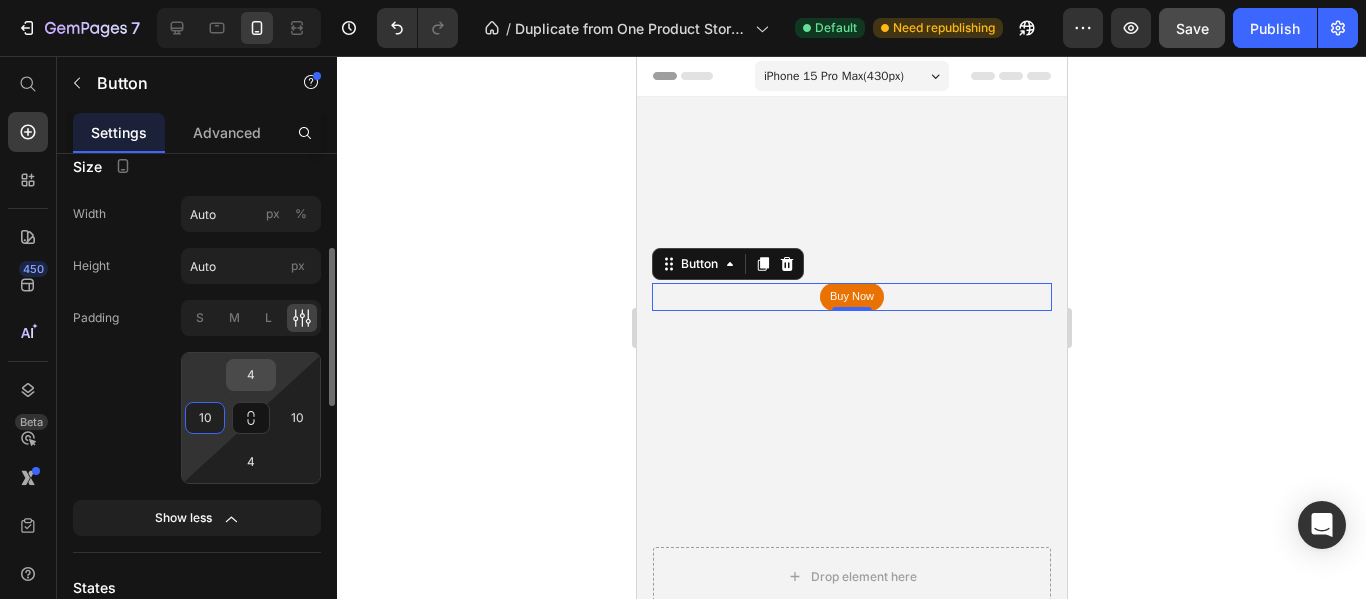 type on "10" 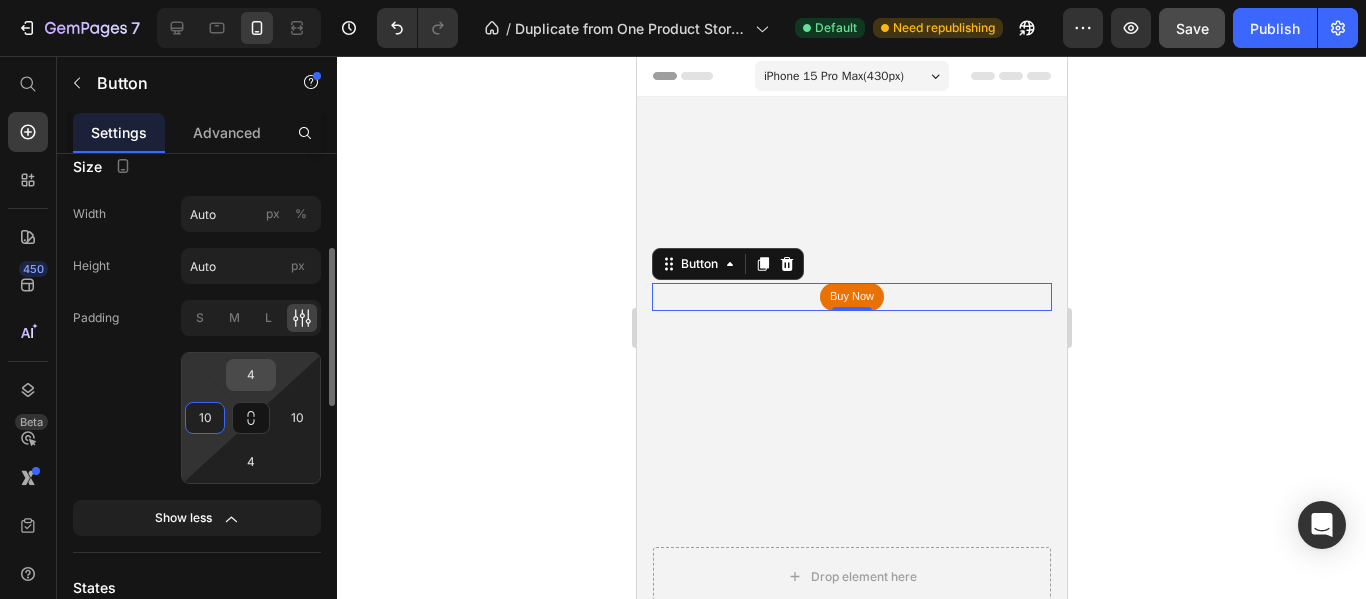 click on "4" at bounding box center (251, 375) 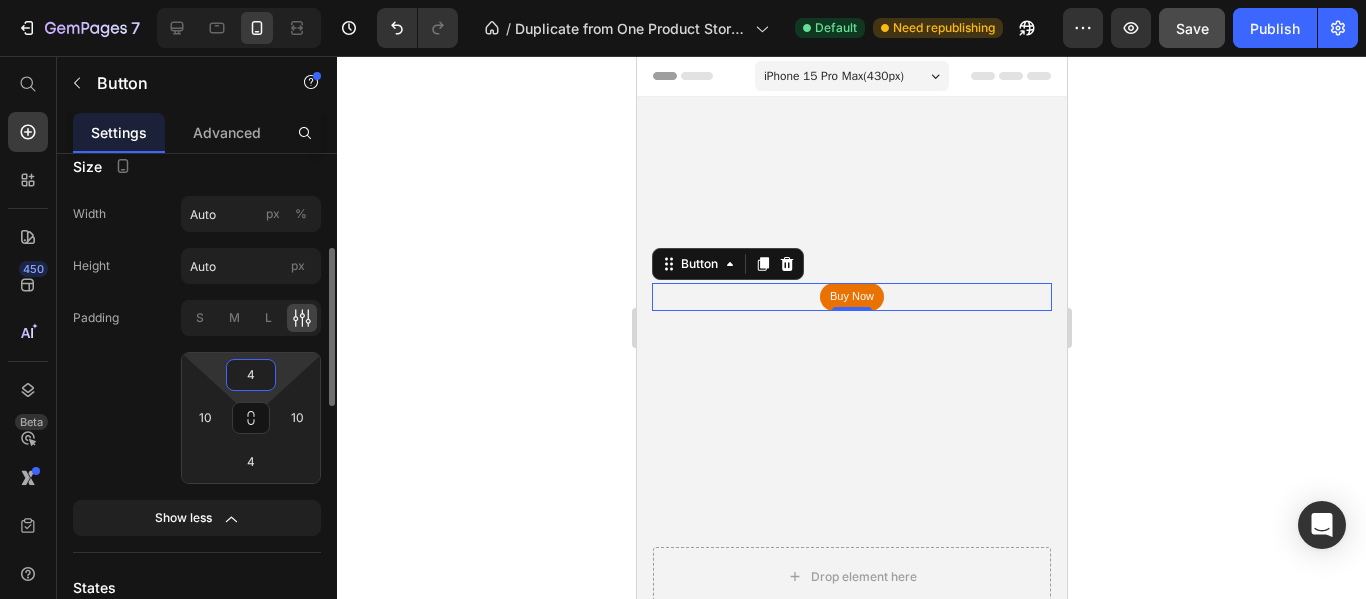 click on "4" at bounding box center [251, 375] 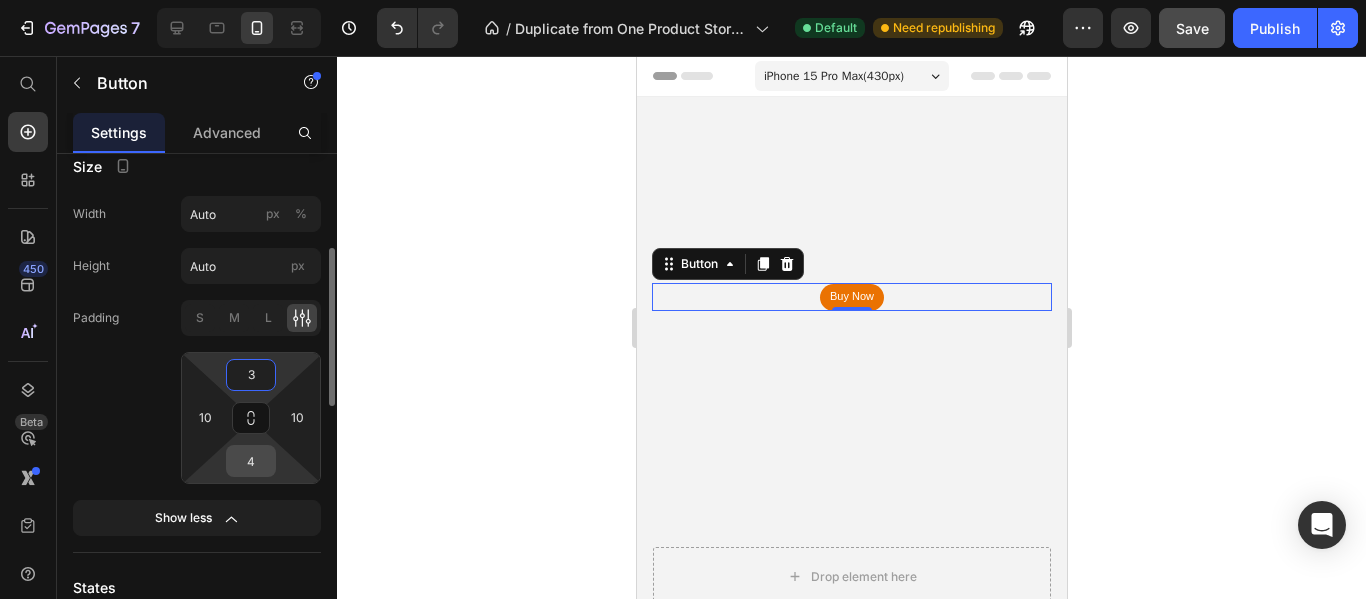 type on "3" 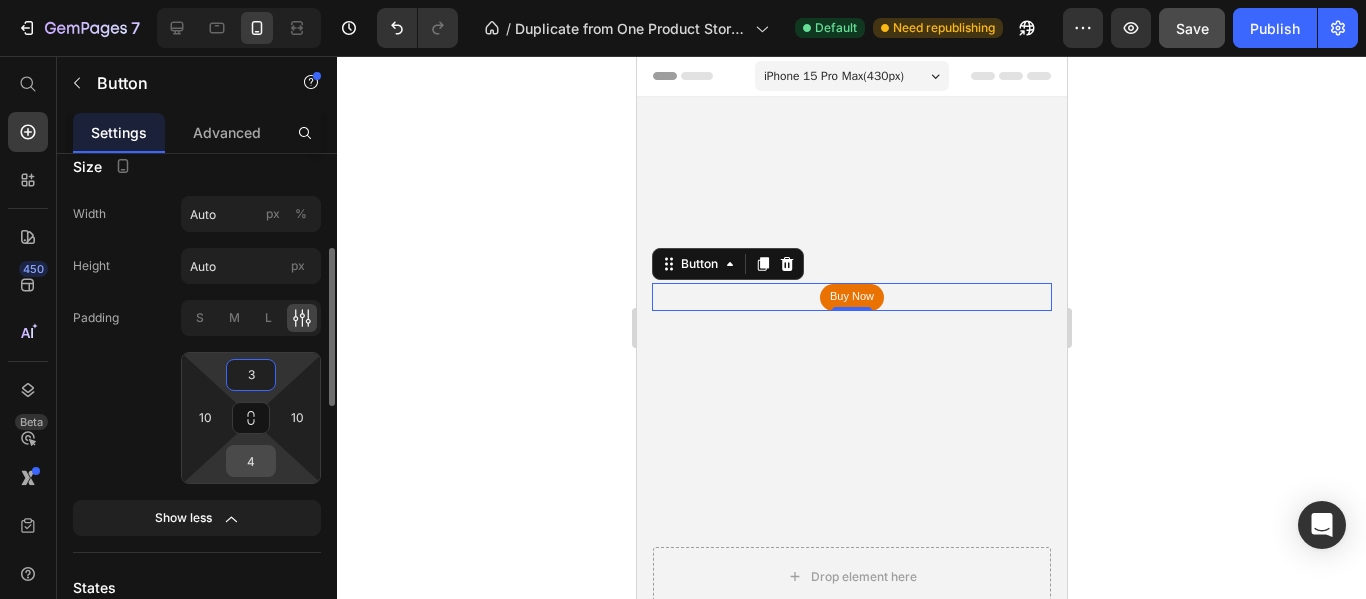 click on "4" at bounding box center (251, 461) 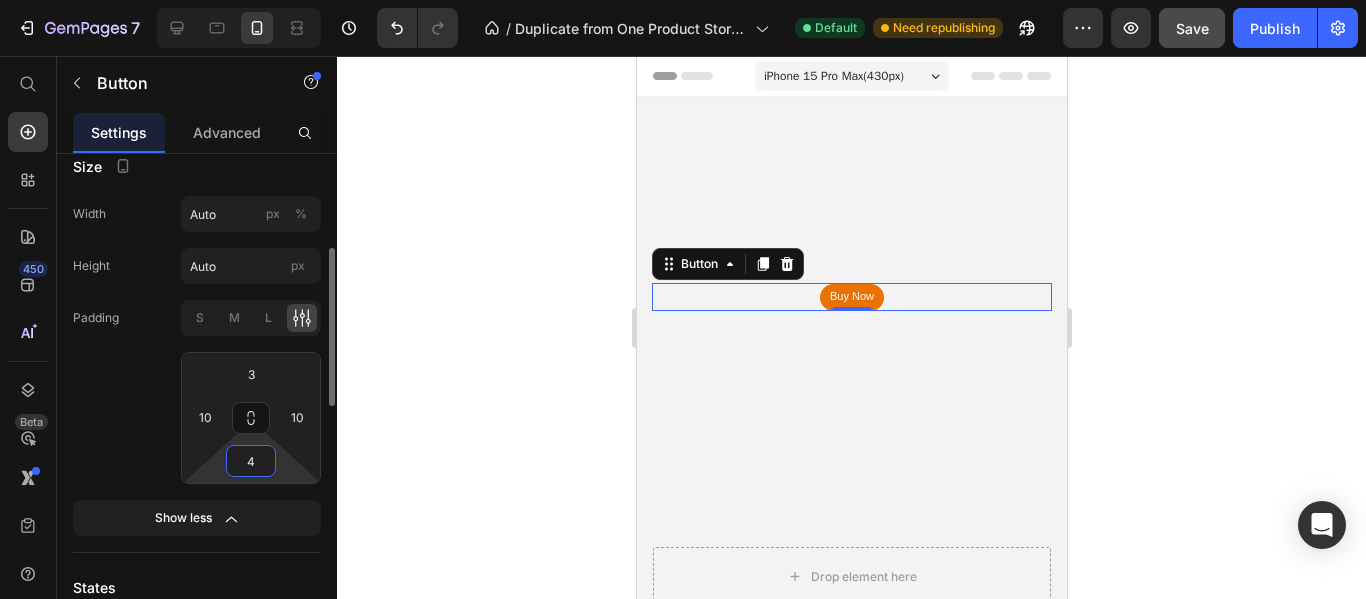click on "4" at bounding box center (251, 461) 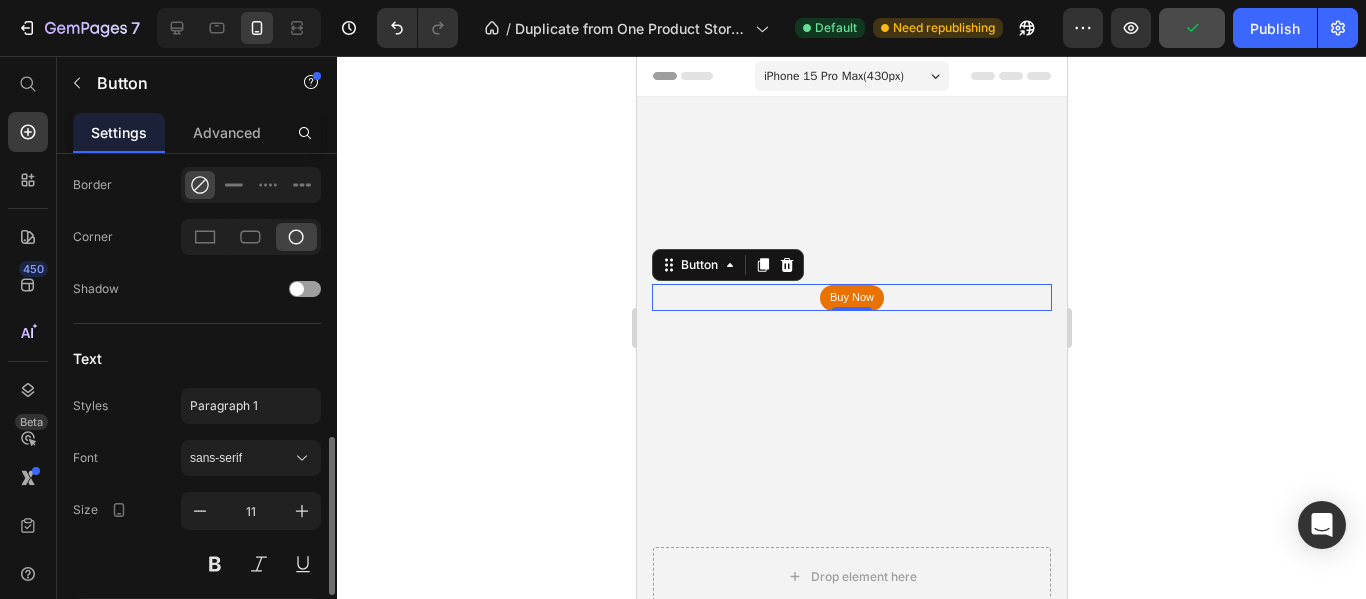 scroll, scrollTop: 1000, scrollLeft: 0, axis: vertical 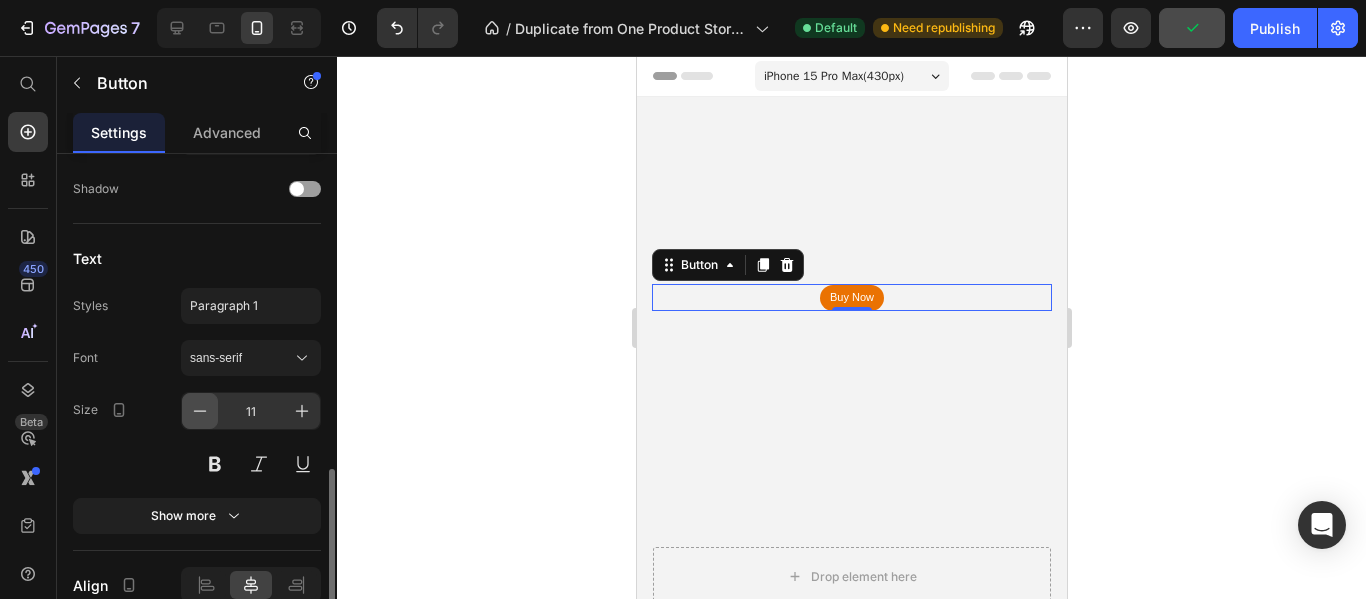 type on "3" 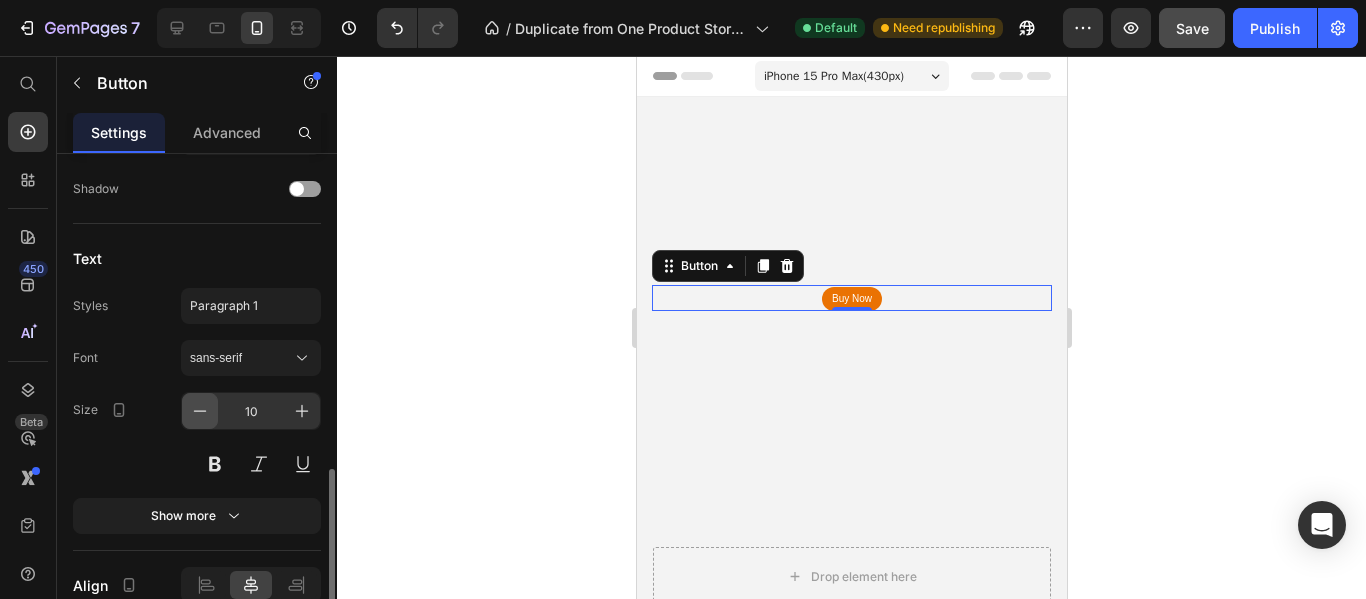 click 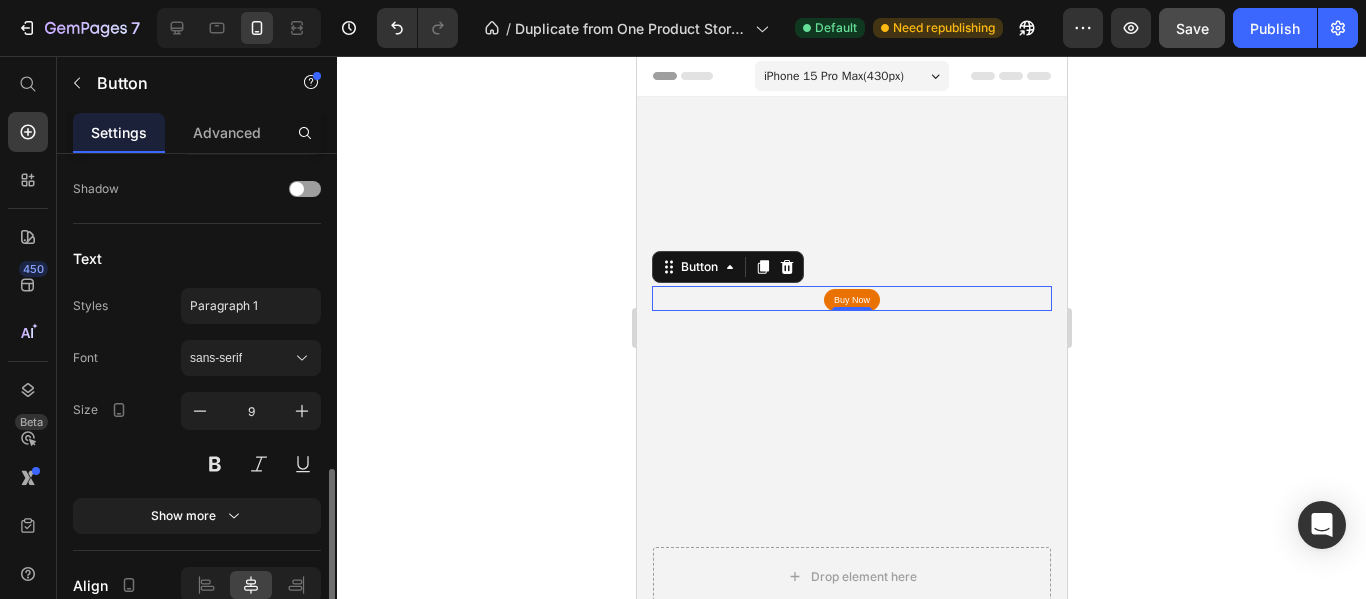click on "Text" at bounding box center [197, 258] 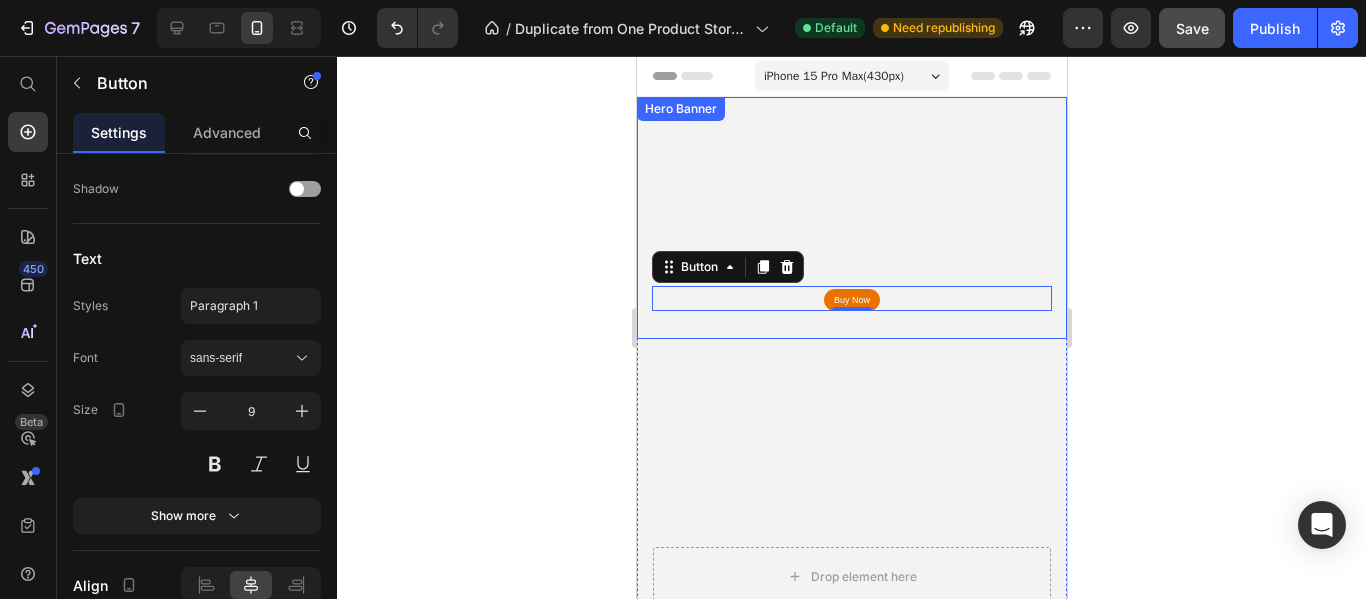 click at bounding box center (851, 218) 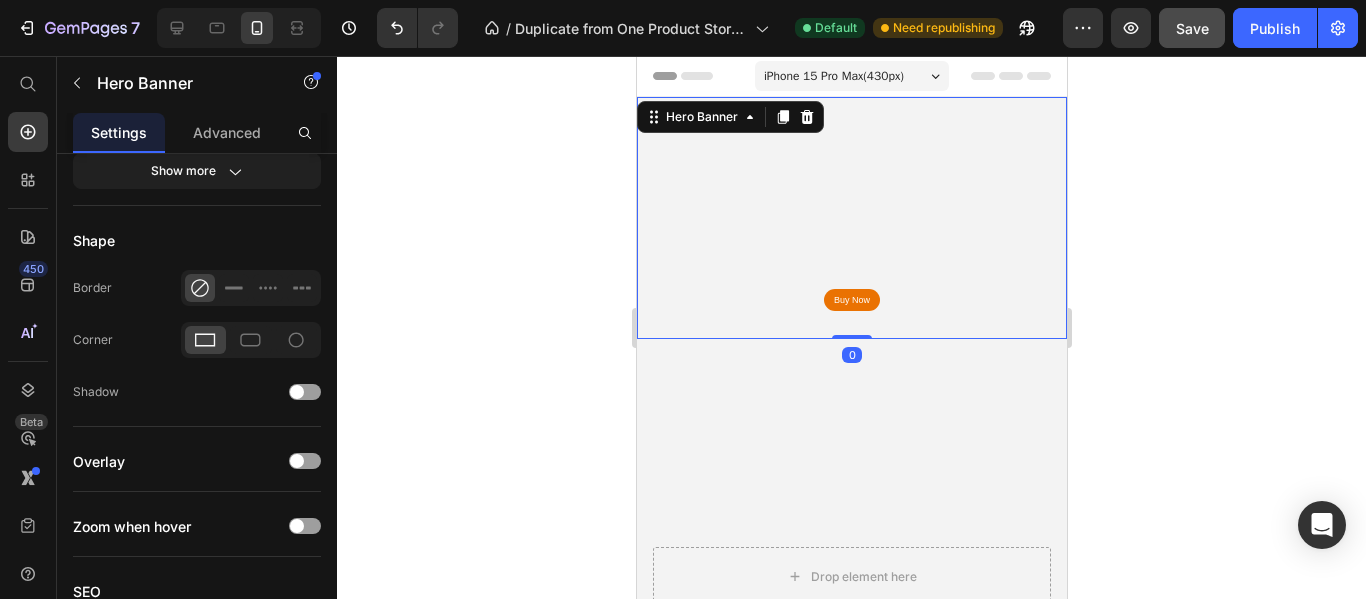 scroll, scrollTop: 0, scrollLeft: 0, axis: both 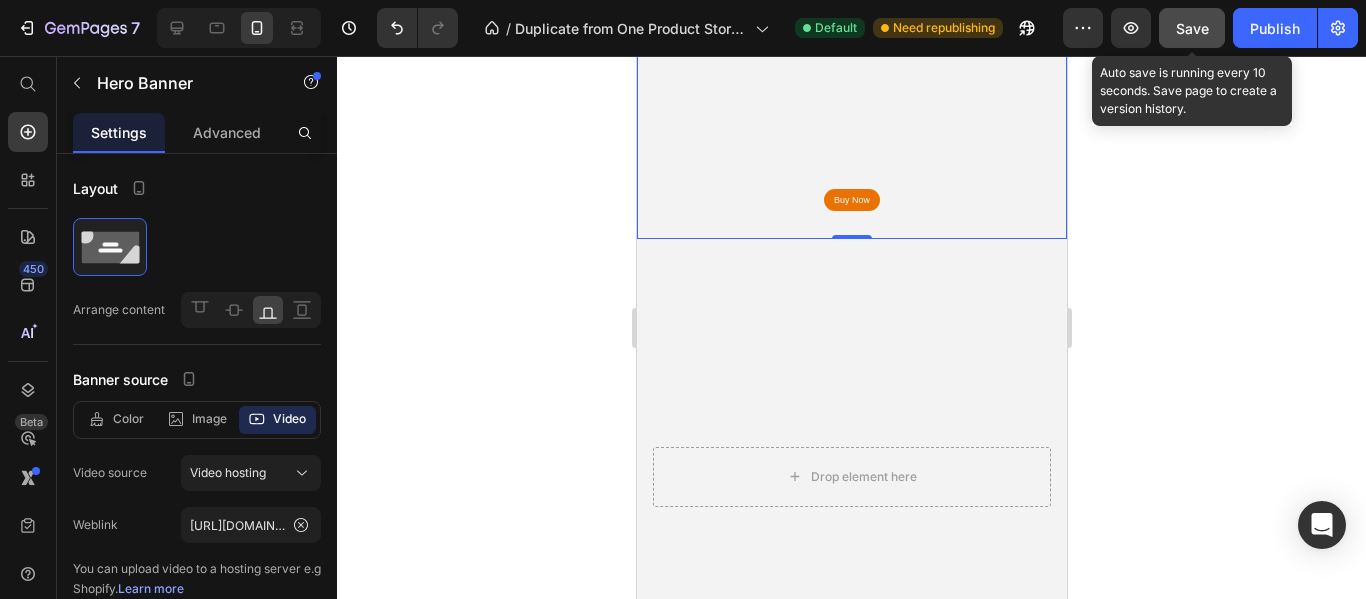 click on "Save" at bounding box center (1192, 28) 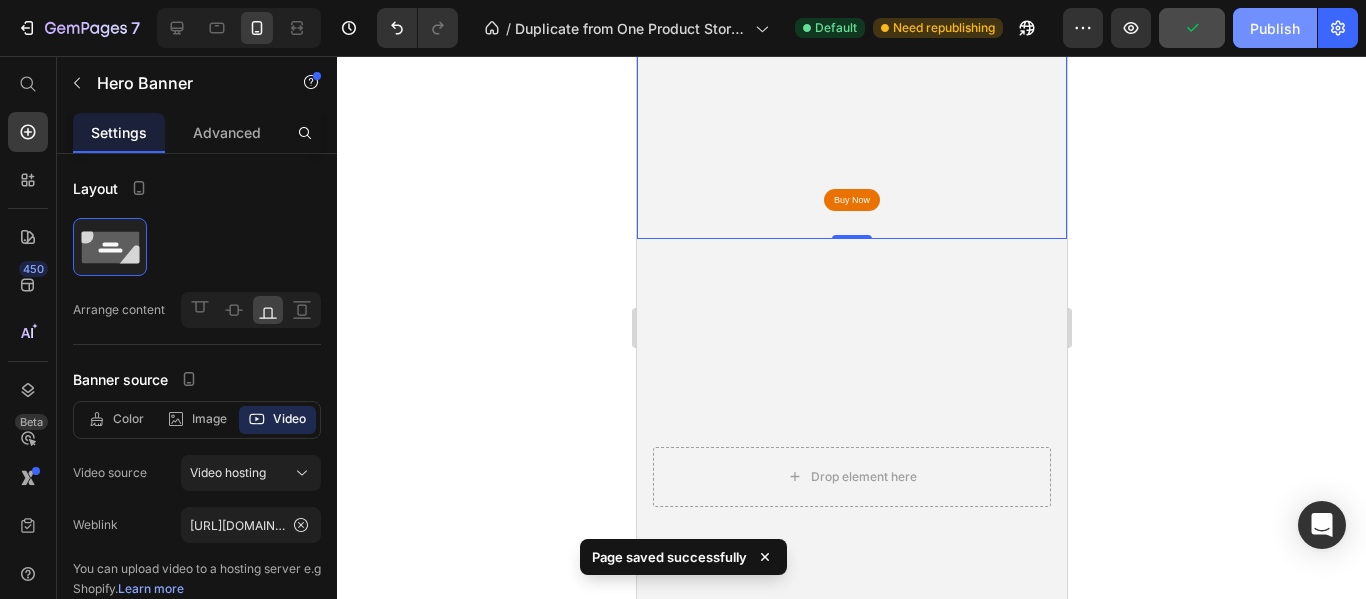 click on "Publish" at bounding box center [1275, 28] 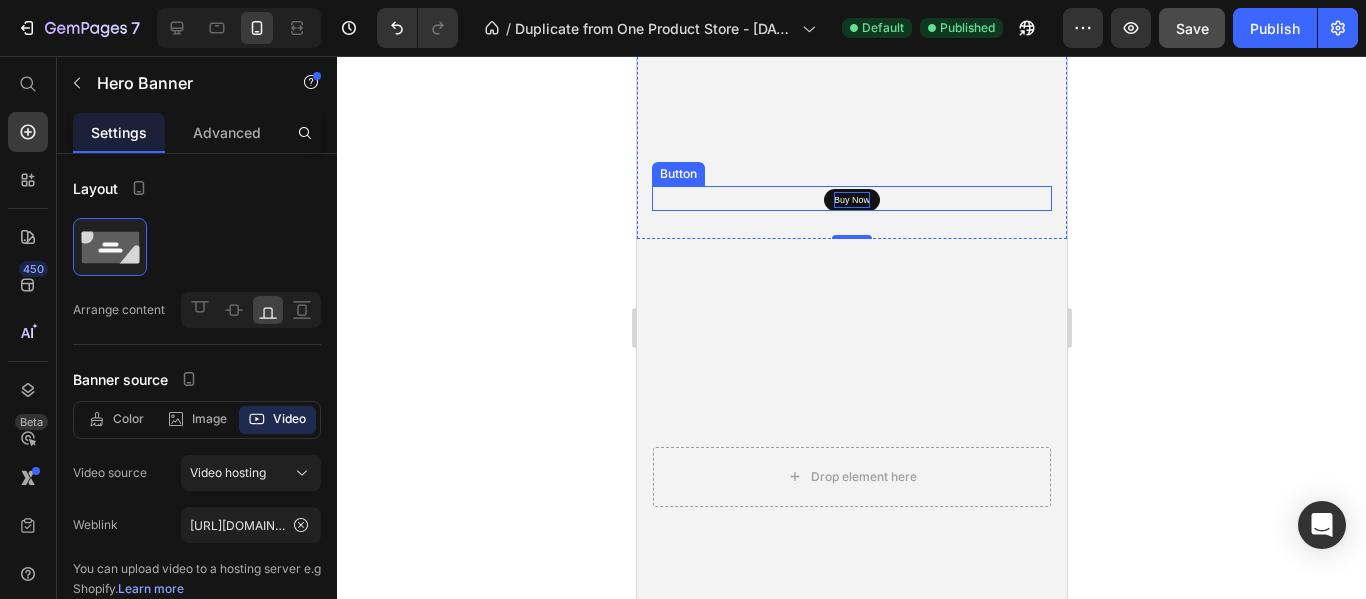 click on "Buy Now" at bounding box center [851, 200] 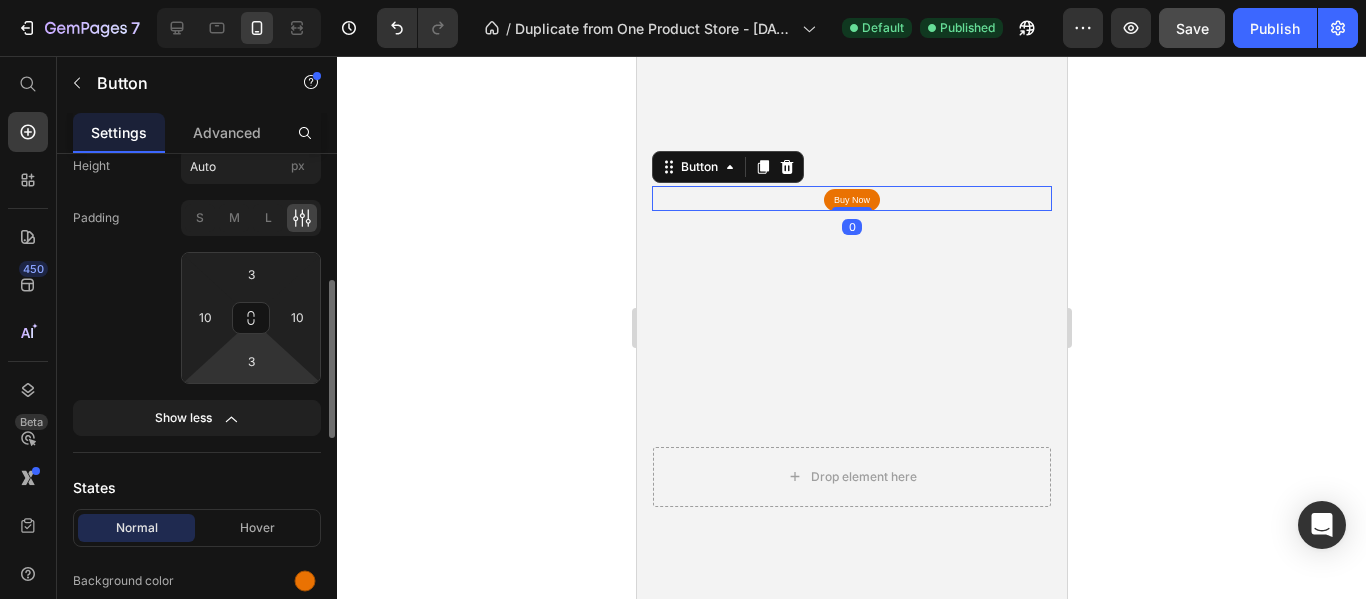 scroll, scrollTop: 600, scrollLeft: 0, axis: vertical 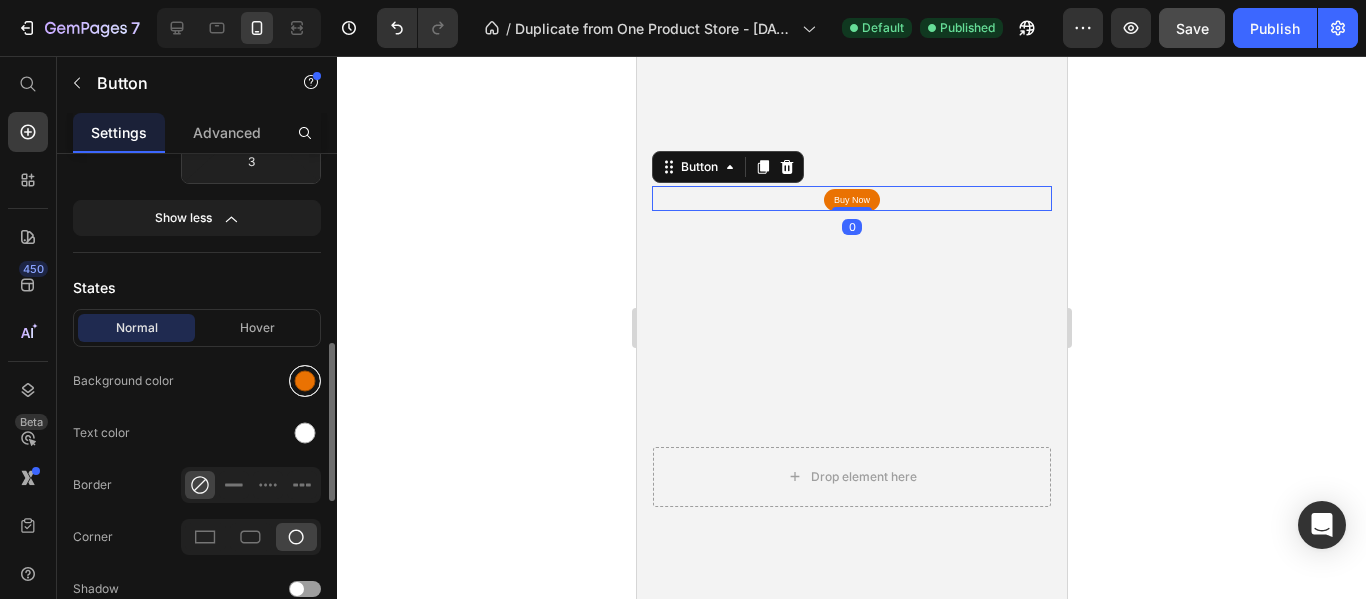 click at bounding box center (305, 381) 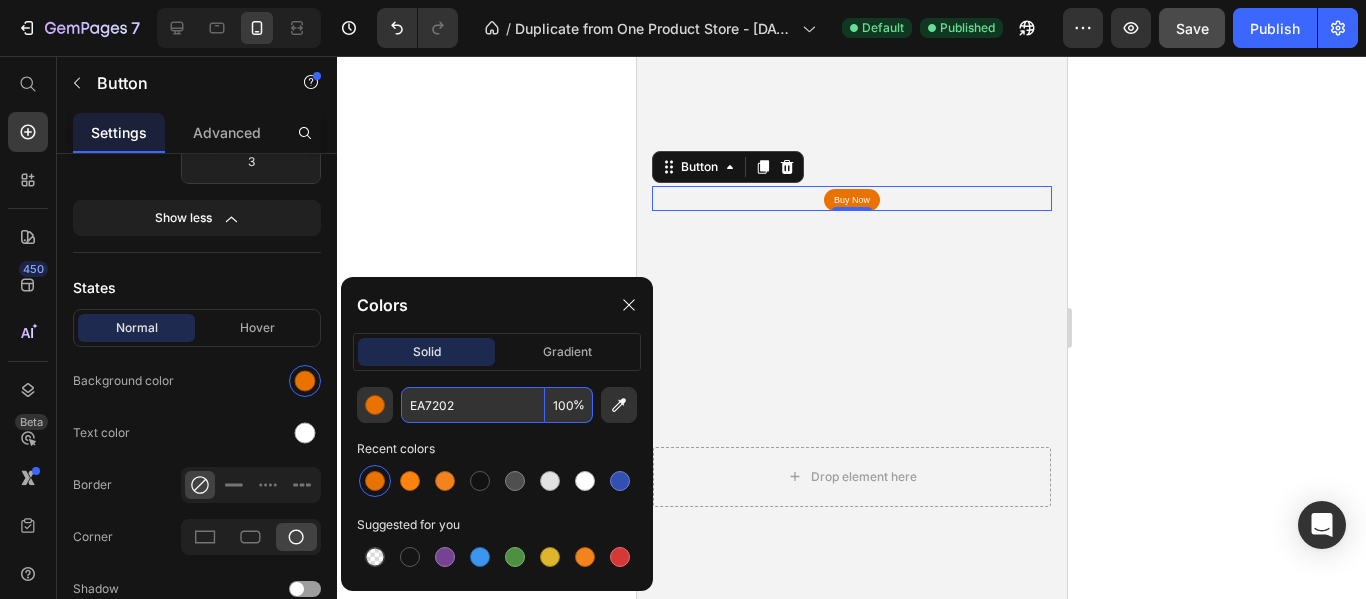 click on "EA7202" at bounding box center [473, 405] 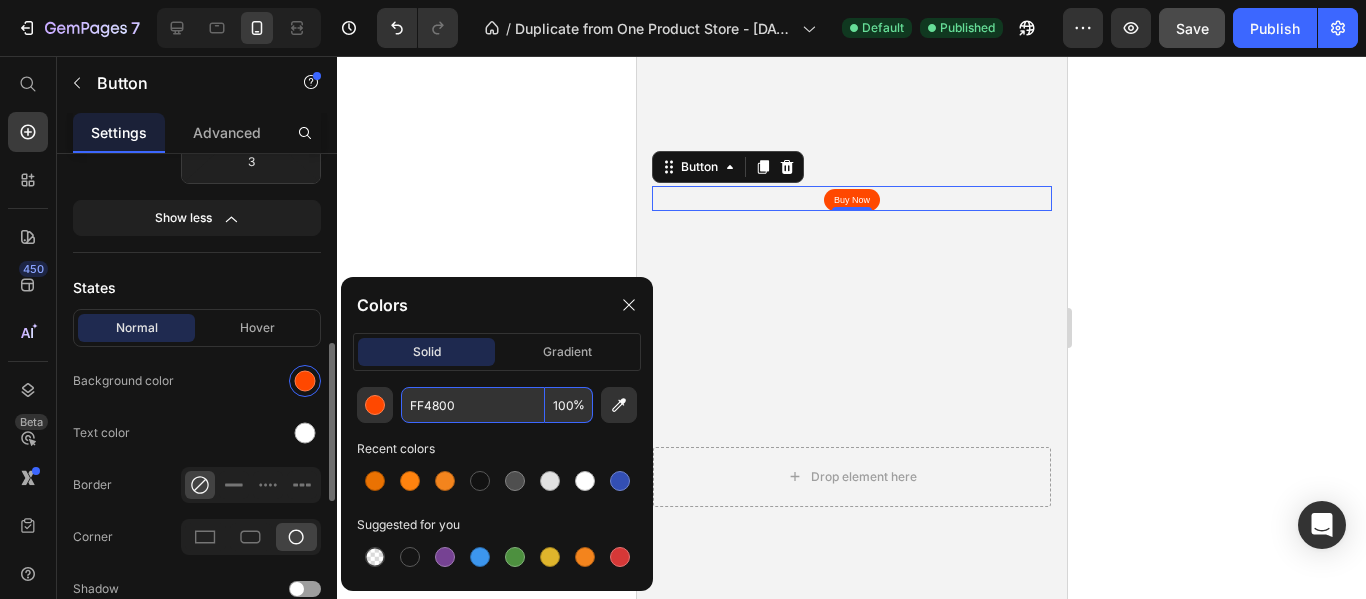 type on "FF4800" 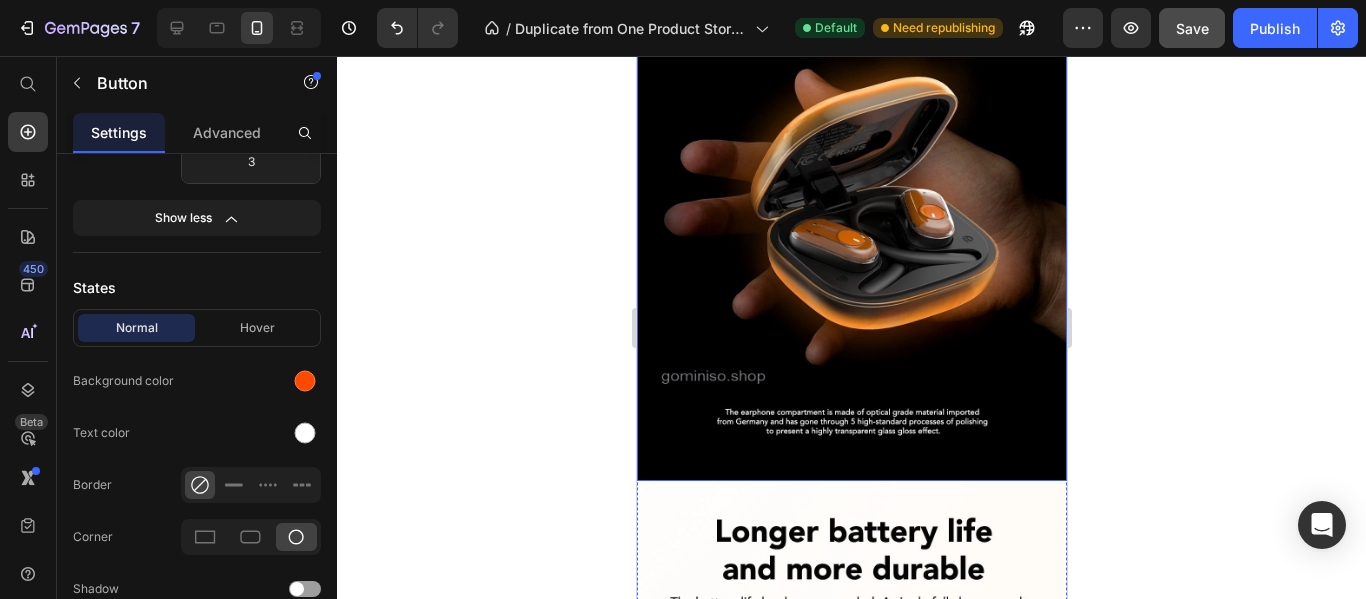 scroll, scrollTop: 4599, scrollLeft: 0, axis: vertical 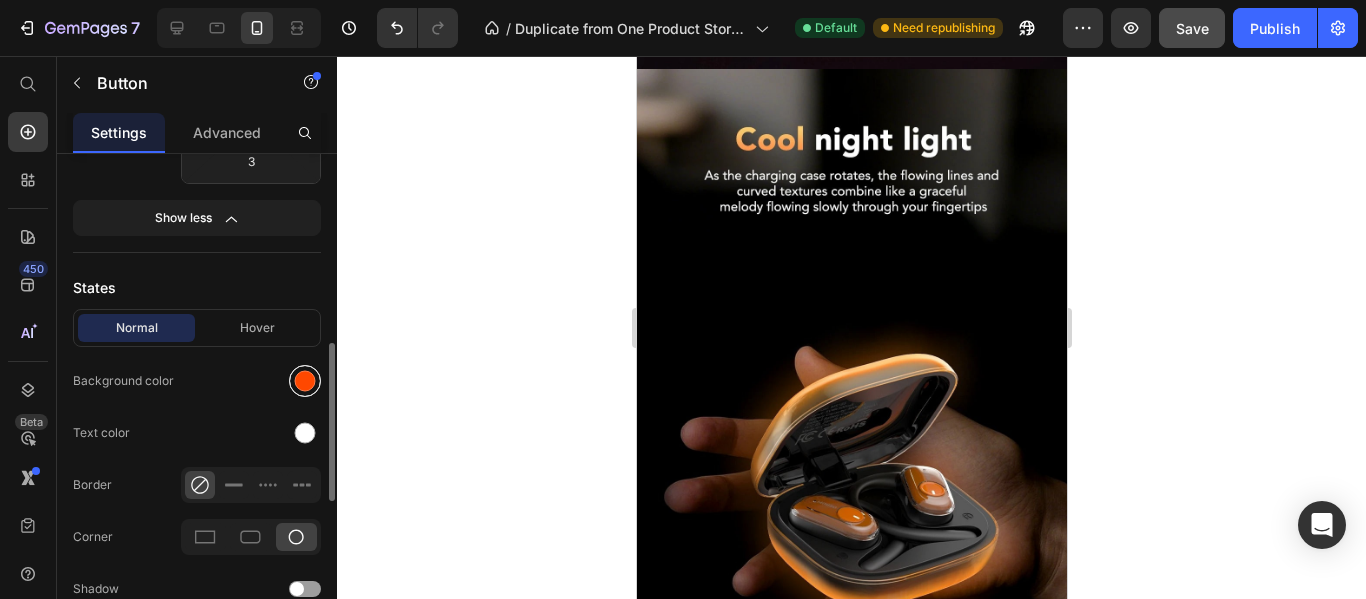 click at bounding box center [305, 381] 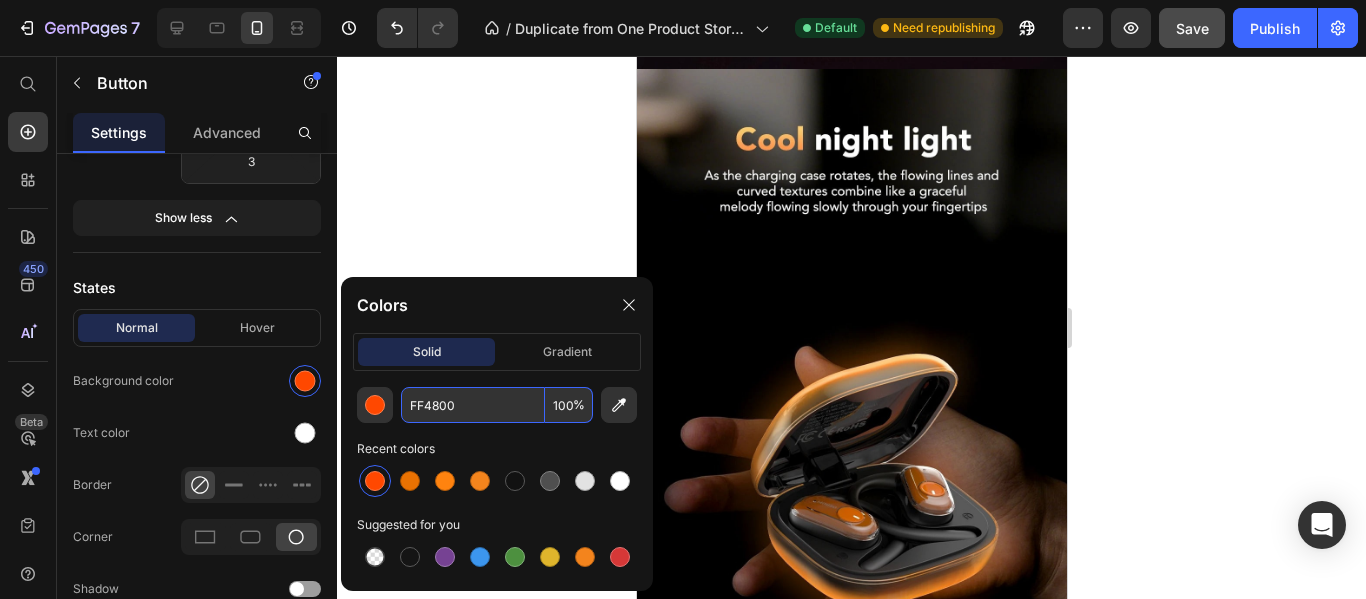 click on "FF4800" at bounding box center (473, 405) 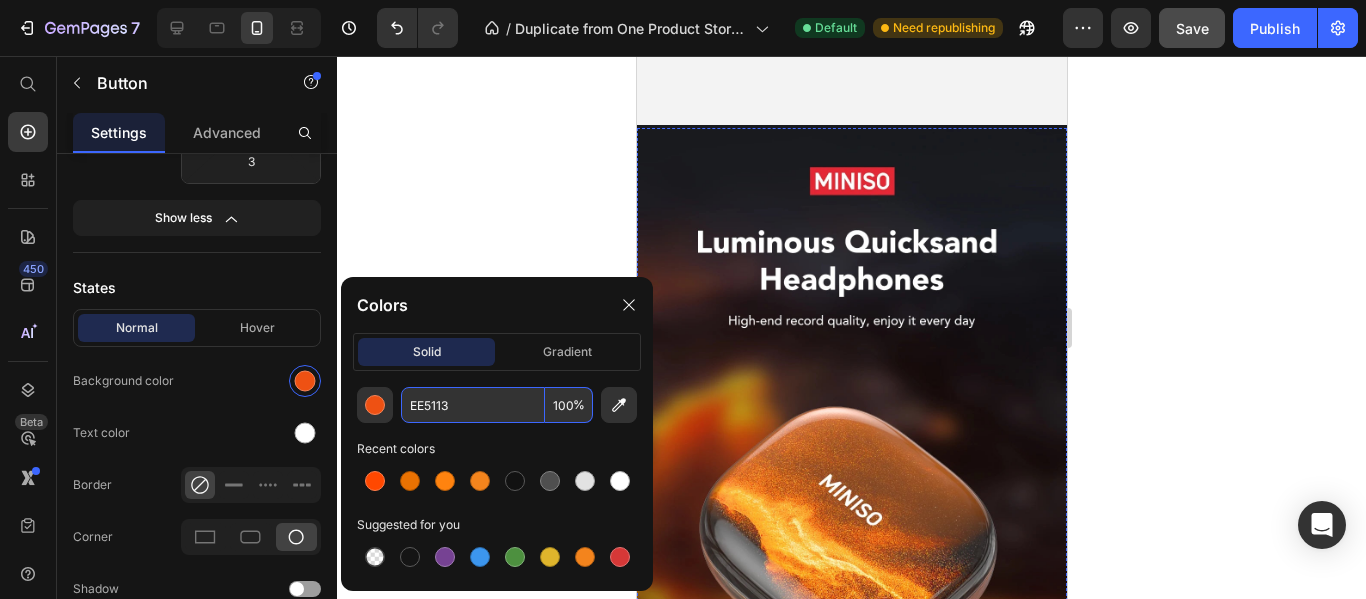 scroll, scrollTop: 0, scrollLeft: 0, axis: both 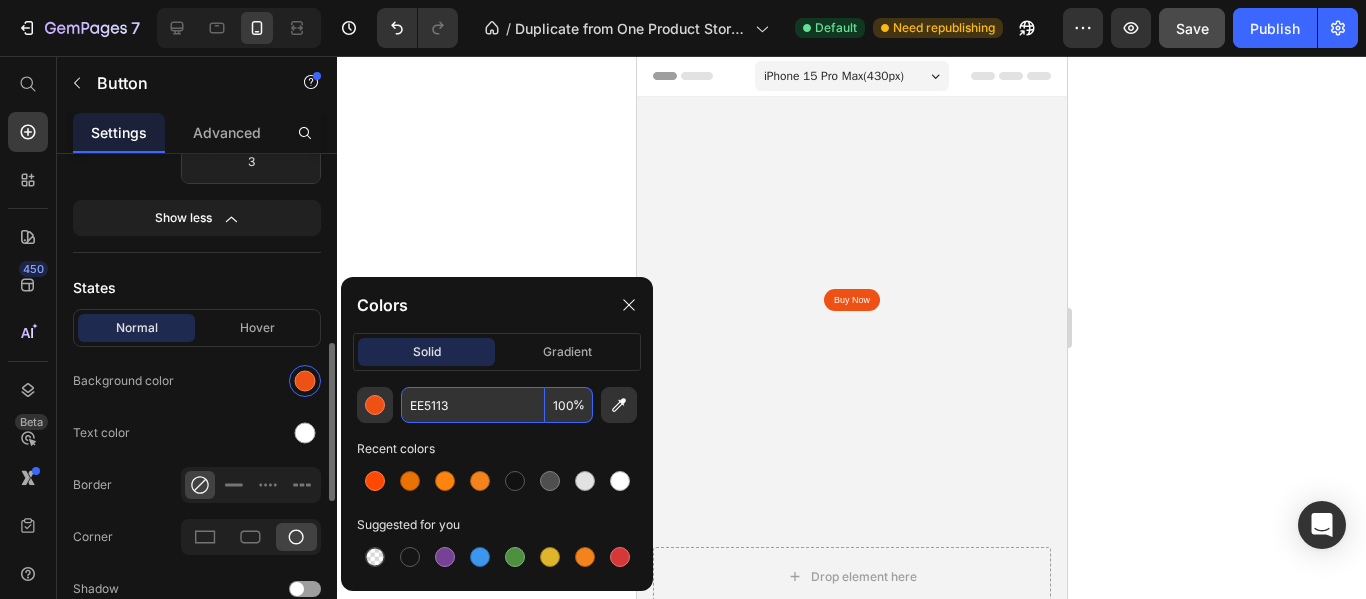 type on "EE5113" 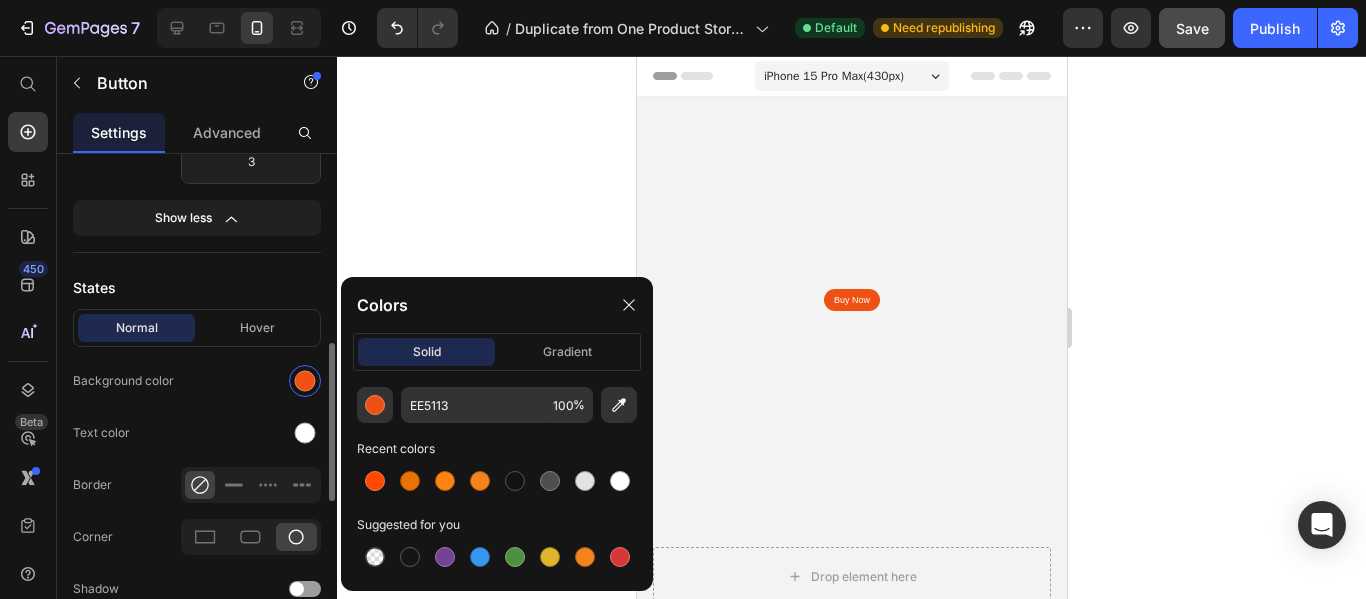 drag, startPoint x: 305, startPoint y: 286, endPoint x: 110, endPoint y: 238, distance: 200.82082 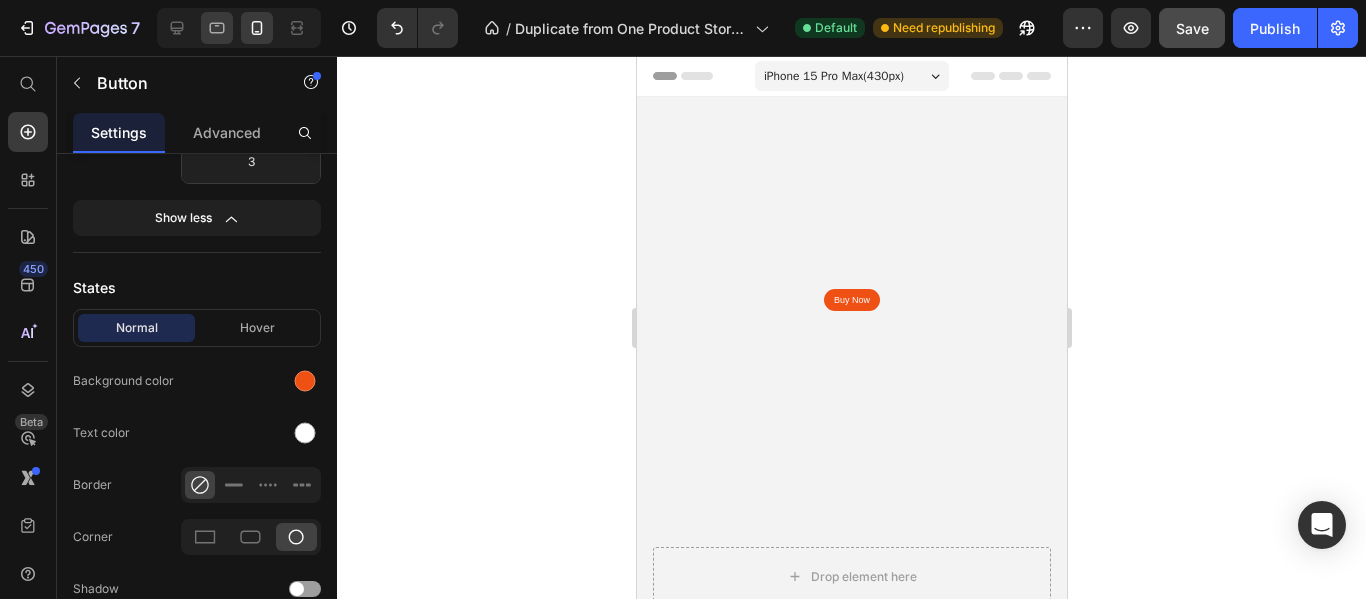 click 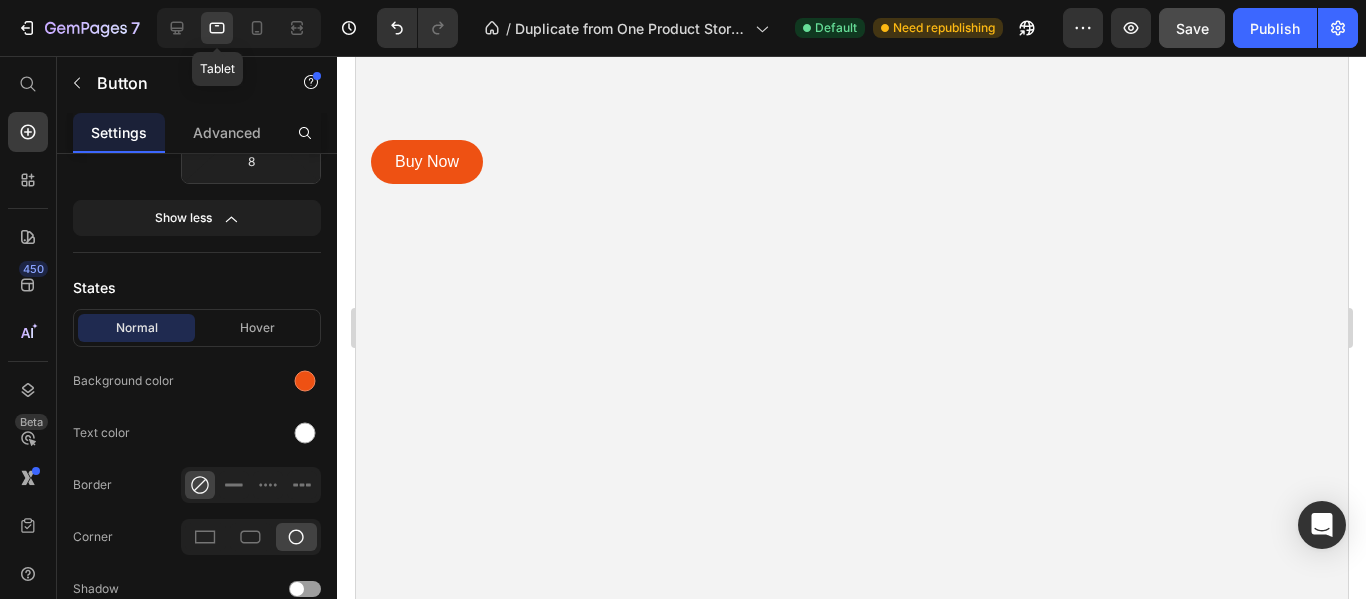 scroll, scrollTop: 123, scrollLeft: 0, axis: vertical 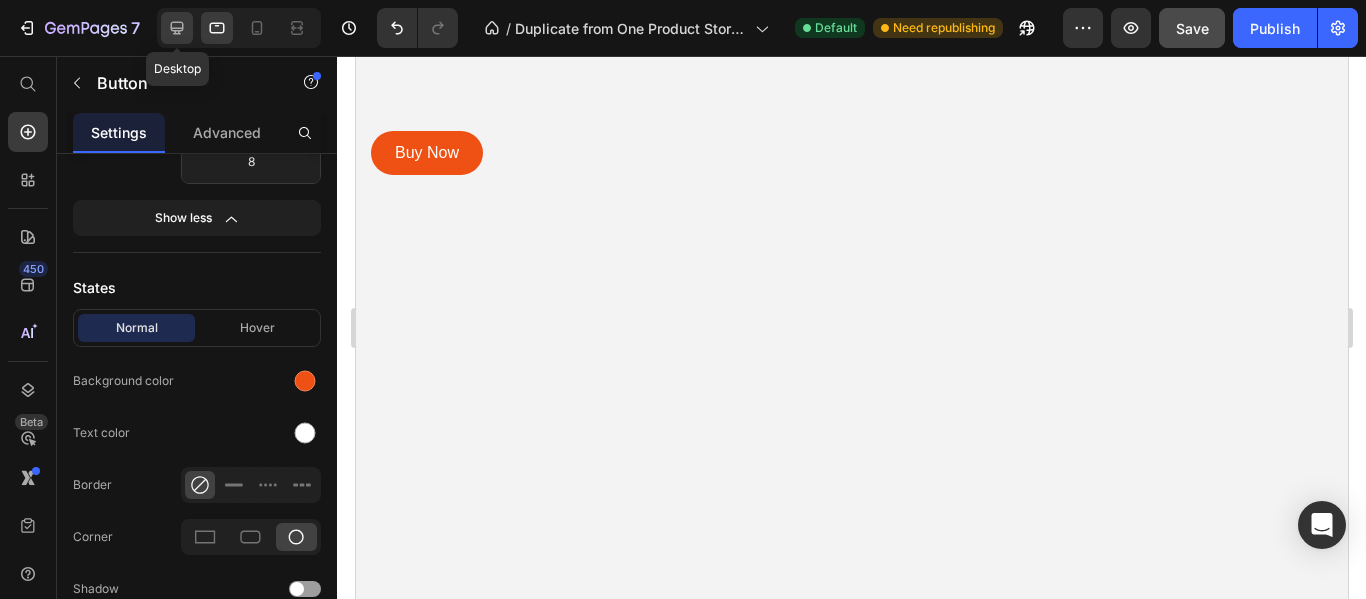 click 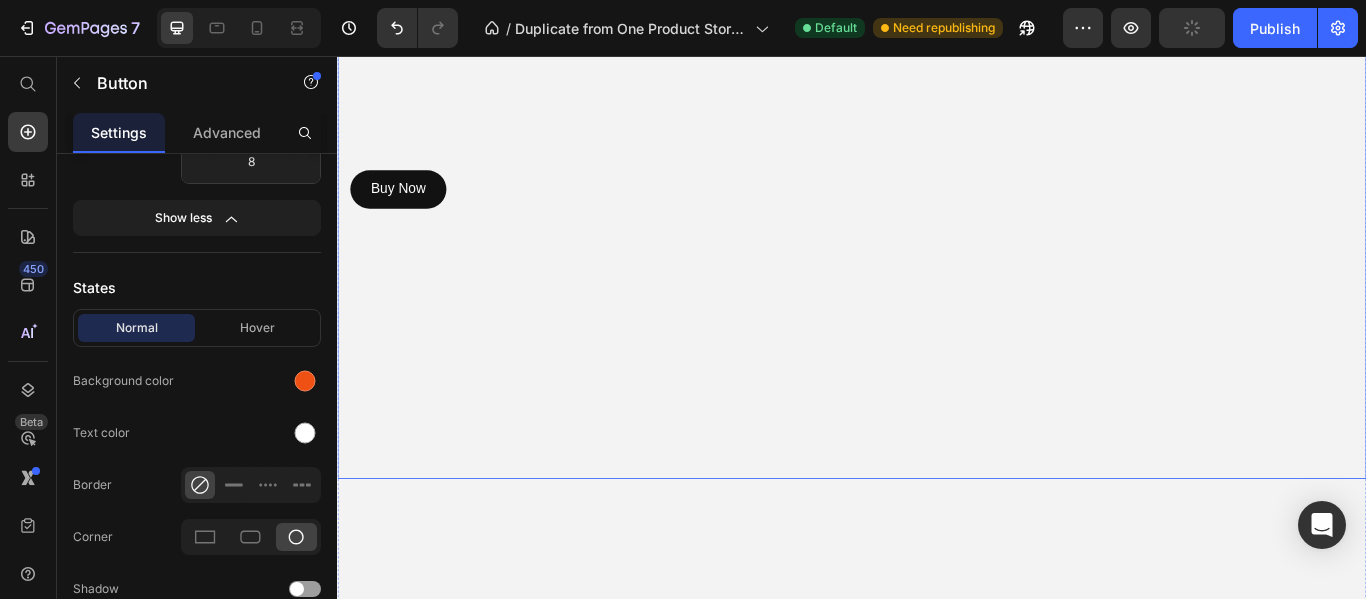 scroll, scrollTop: 182, scrollLeft: 0, axis: vertical 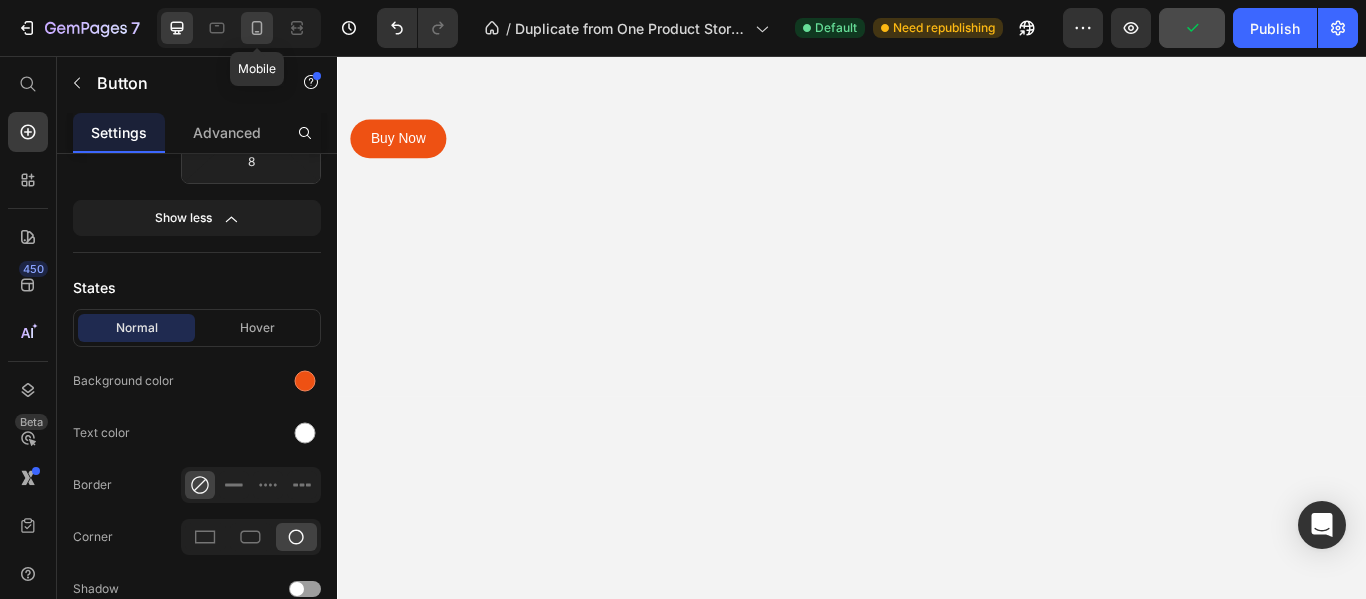 click 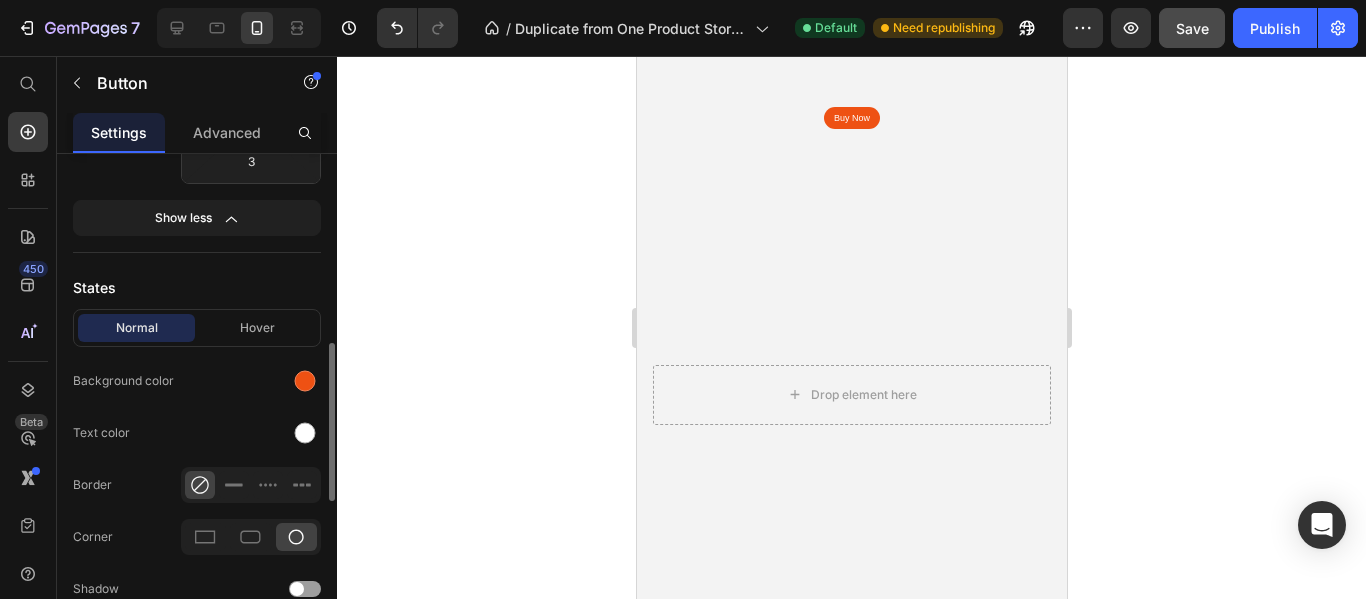 scroll, scrollTop: 151, scrollLeft: 0, axis: vertical 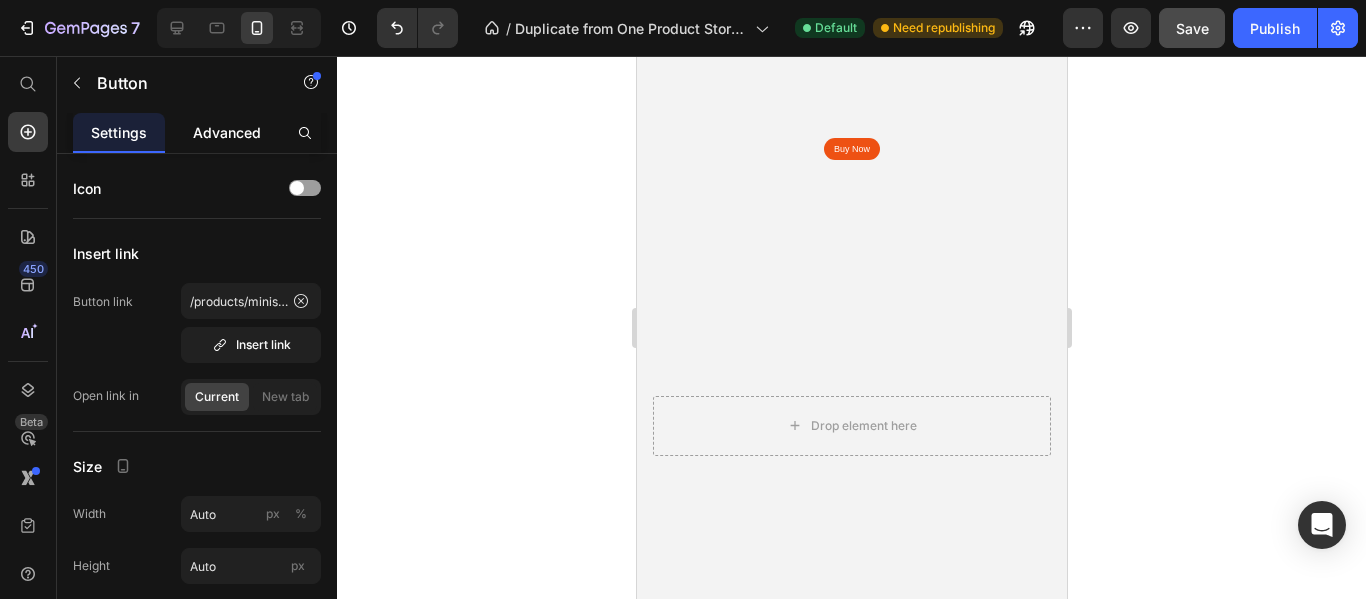 click on "Advanced" at bounding box center [227, 132] 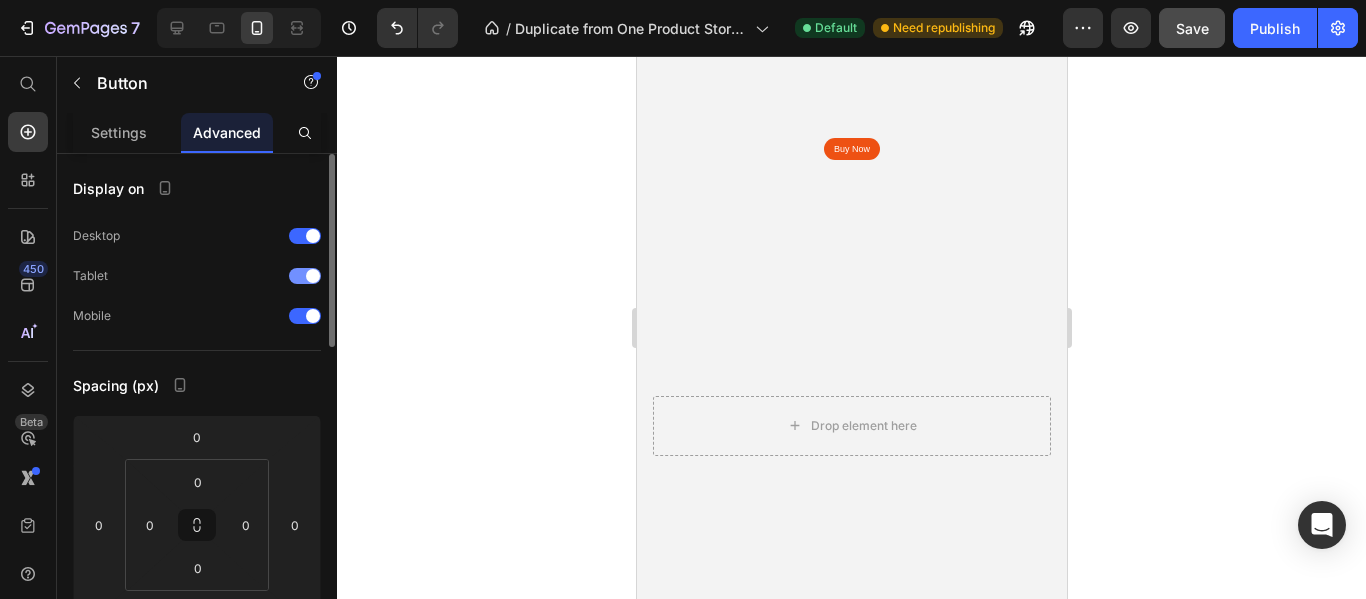 click at bounding box center (305, 276) 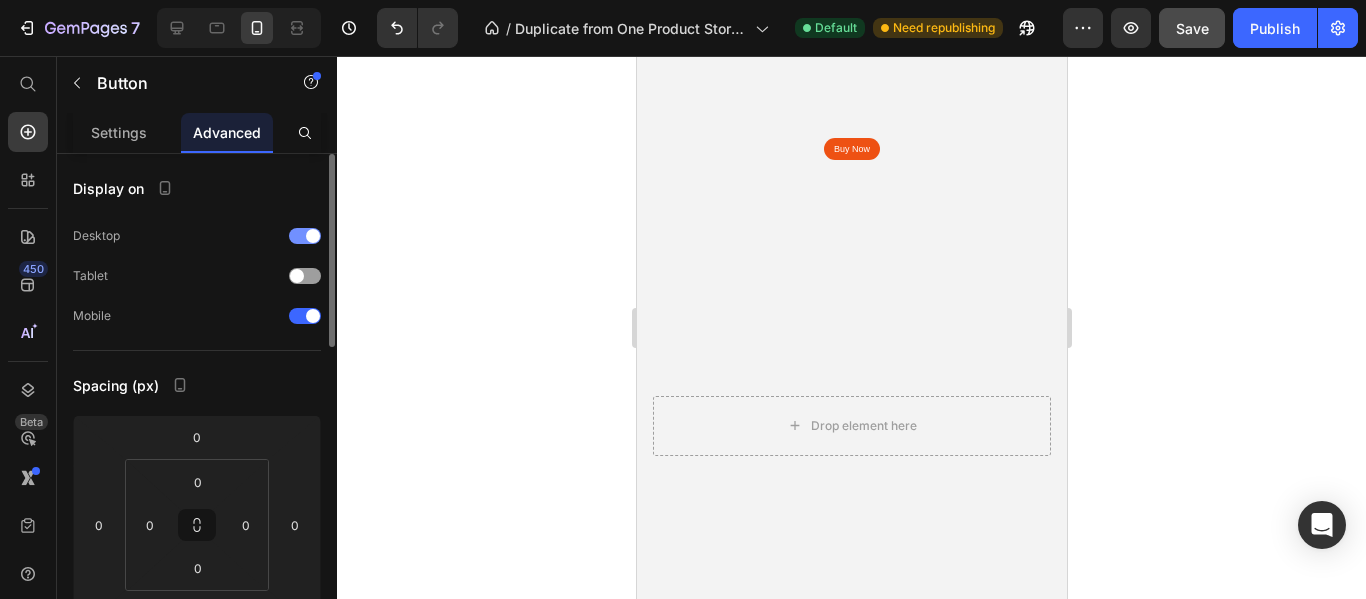 click at bounding box center [313, 236] 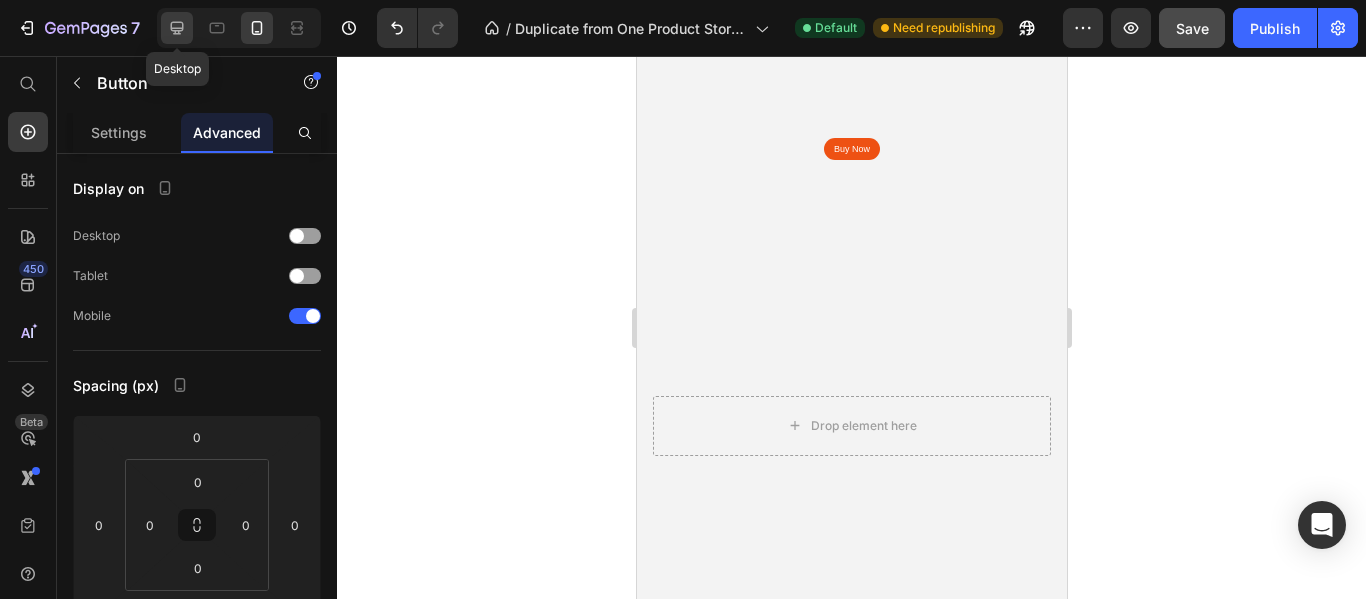 click 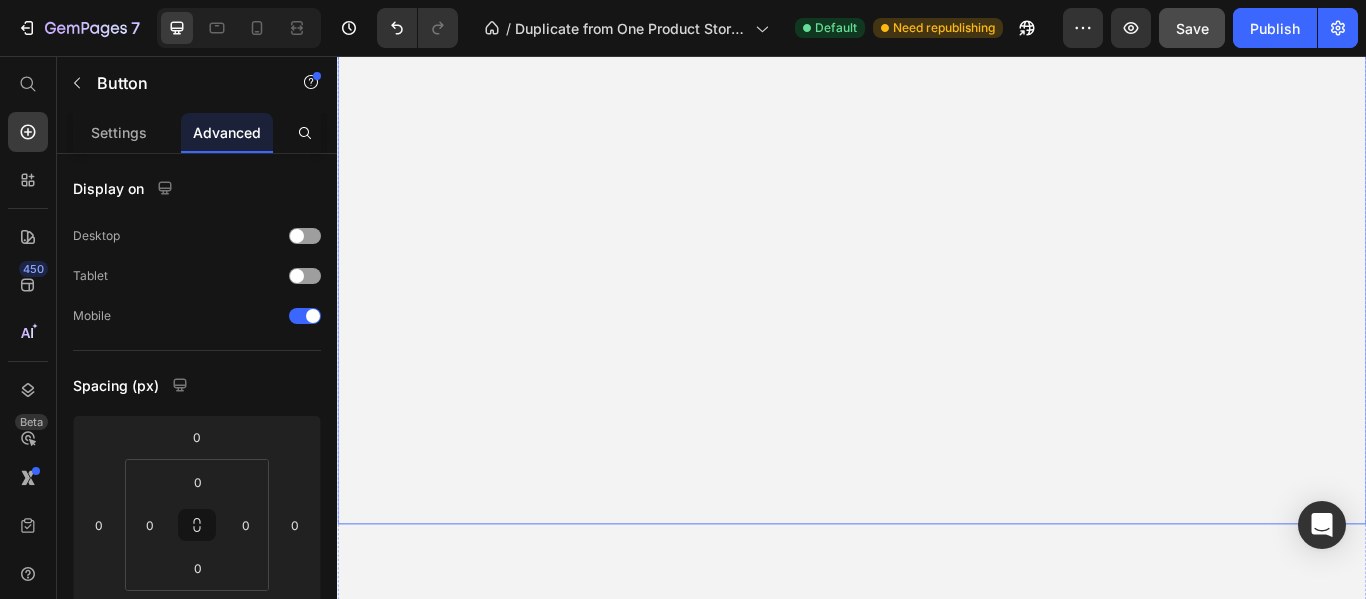 scroll, scrollTop: 0, scrollLeft: 0, axis: both 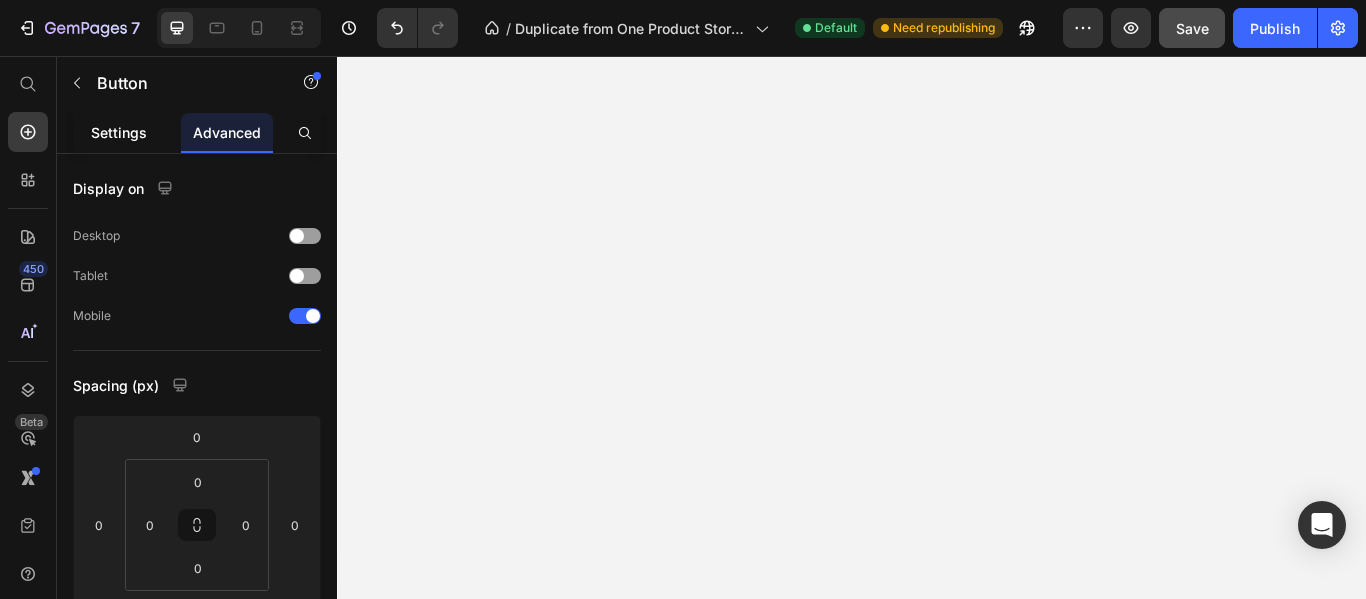 click on "Settings" at bounding box center [119, 132] 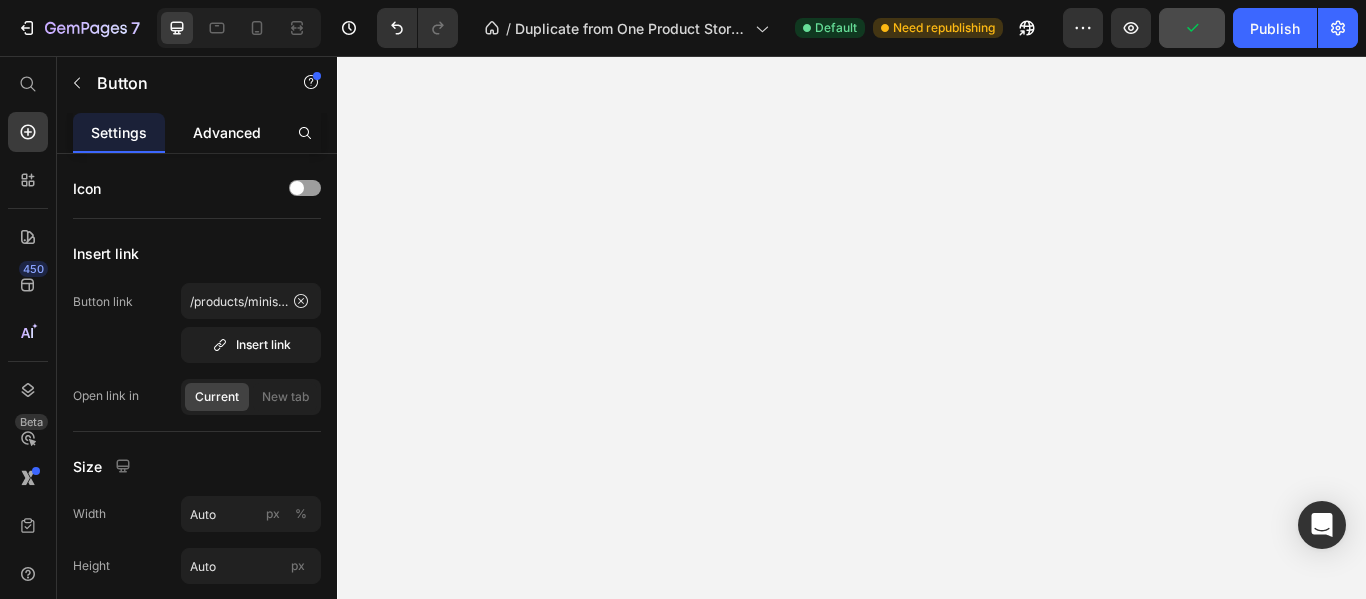 click on "Advanced" at bounding box center [227, 132] 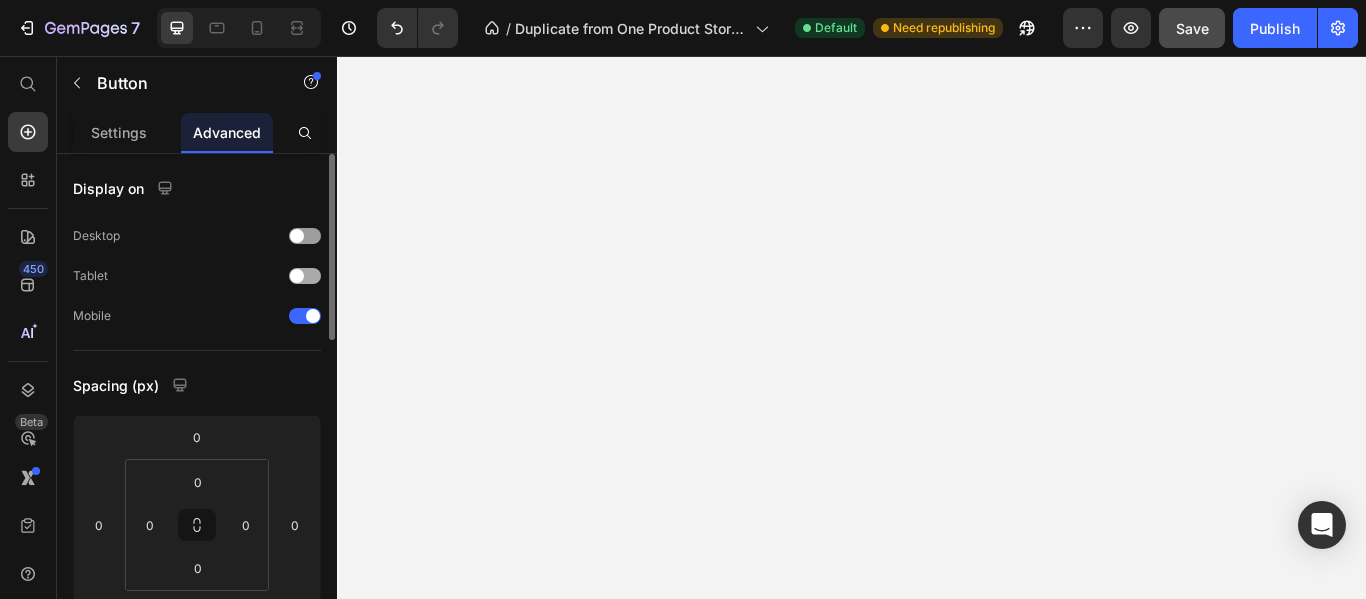 click at bounding box center (305, 276) 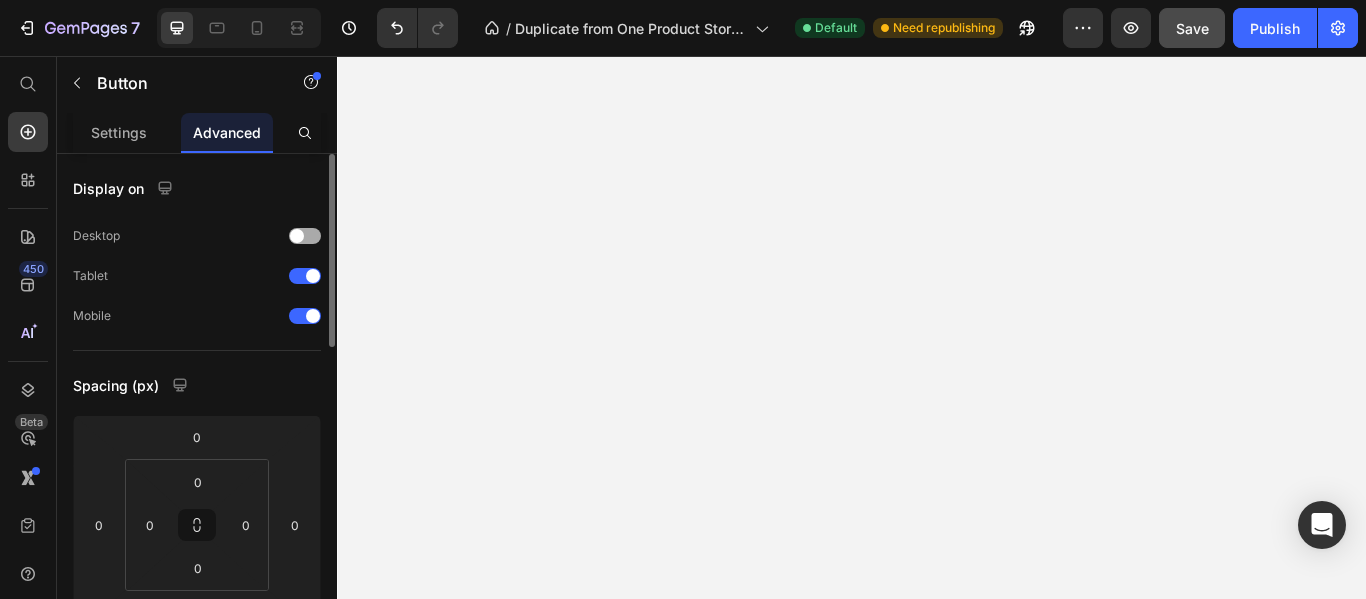 click at bounding box center (297, 236) 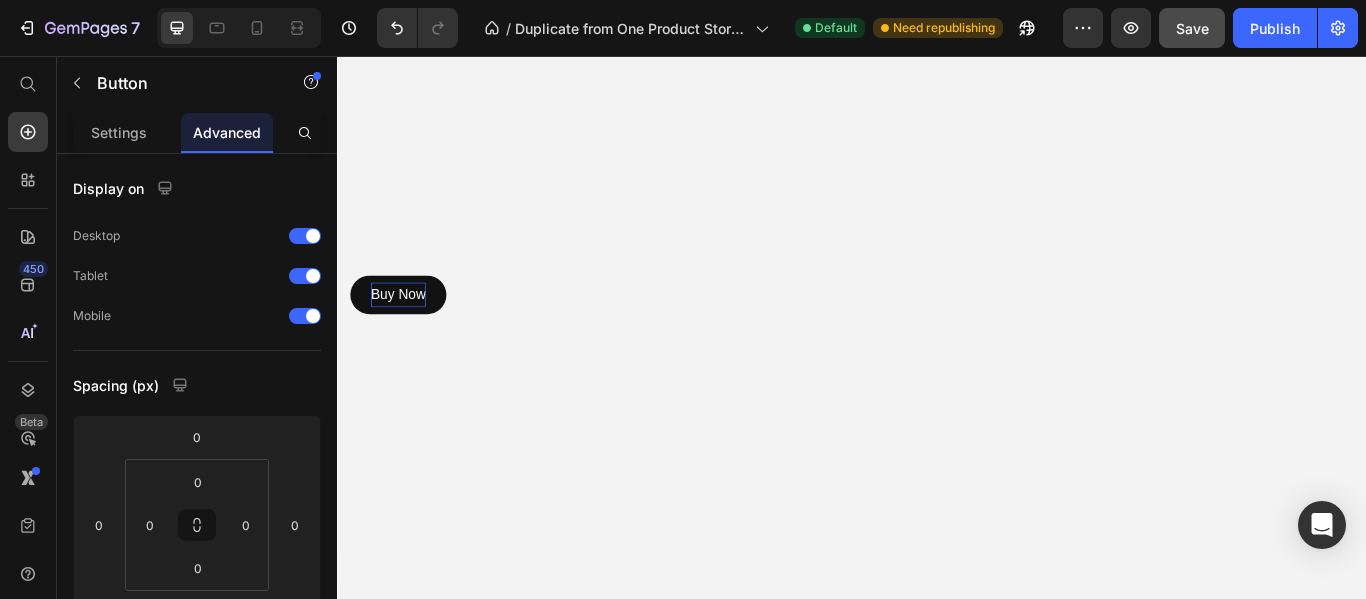click on "Buy Now" at bounding box center [408, 334] 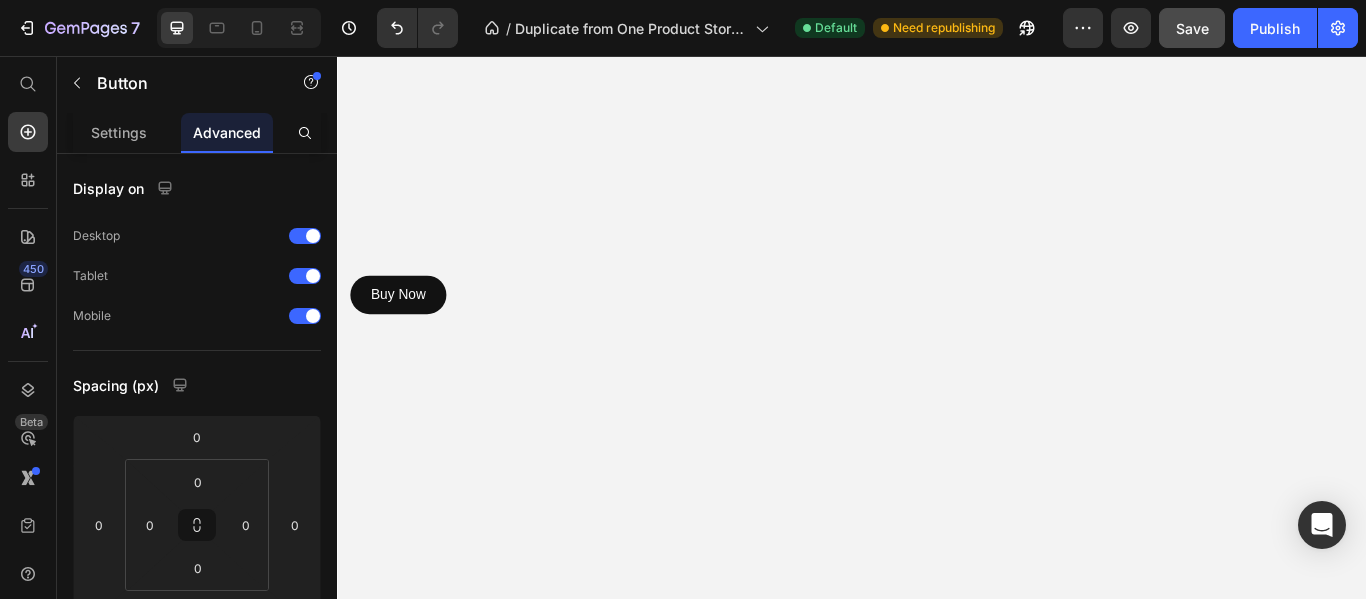 click on "Buy Now" at bounding box center [408, 334] 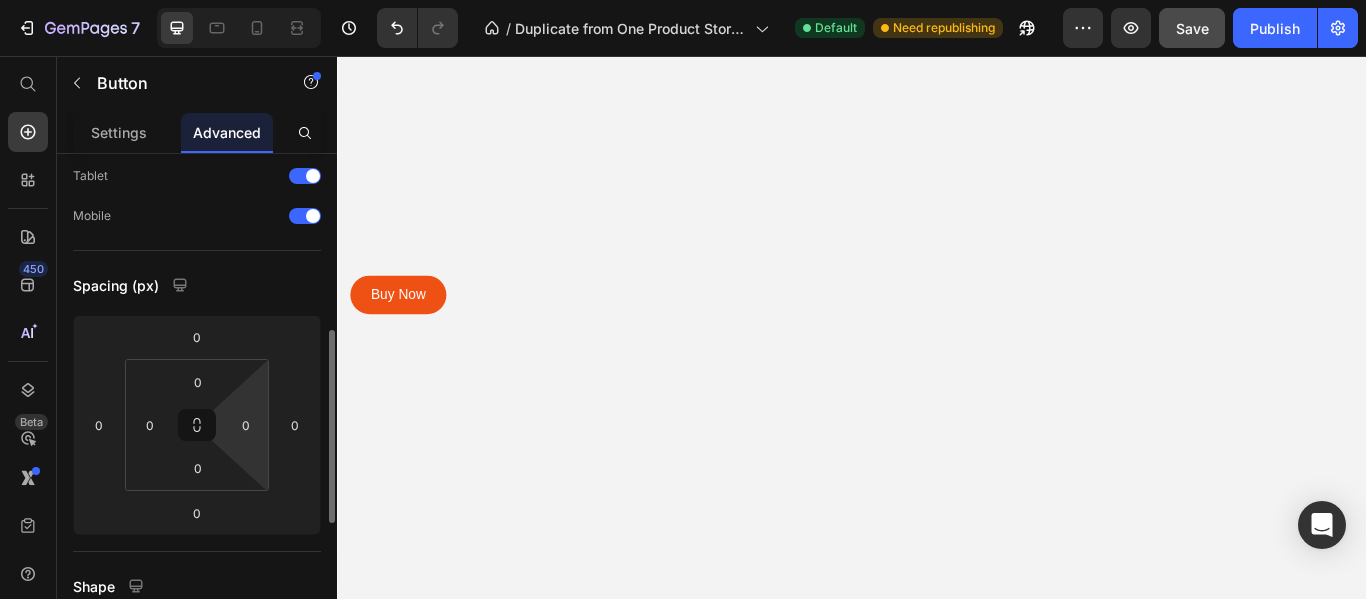 scroll, scrollTop: 200, scrollLeft: 0, axis: vertical 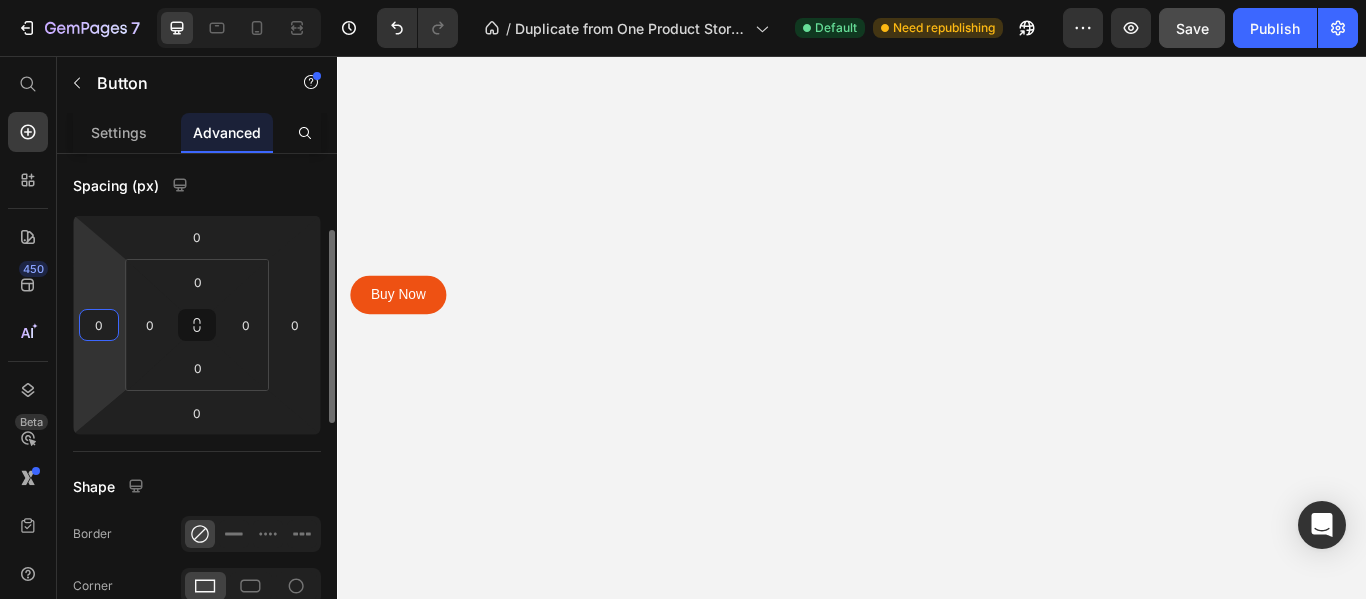 click on "0" at bounding box center [99, 325] 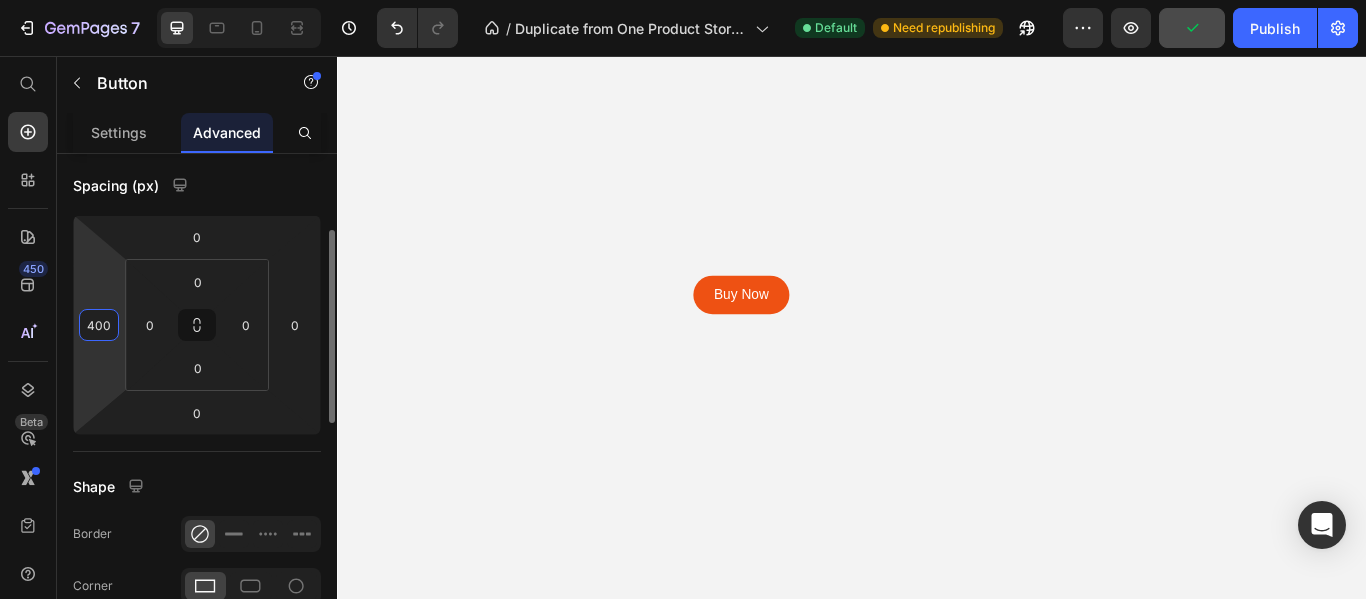 click on "400" at bounding box center [99, 325] 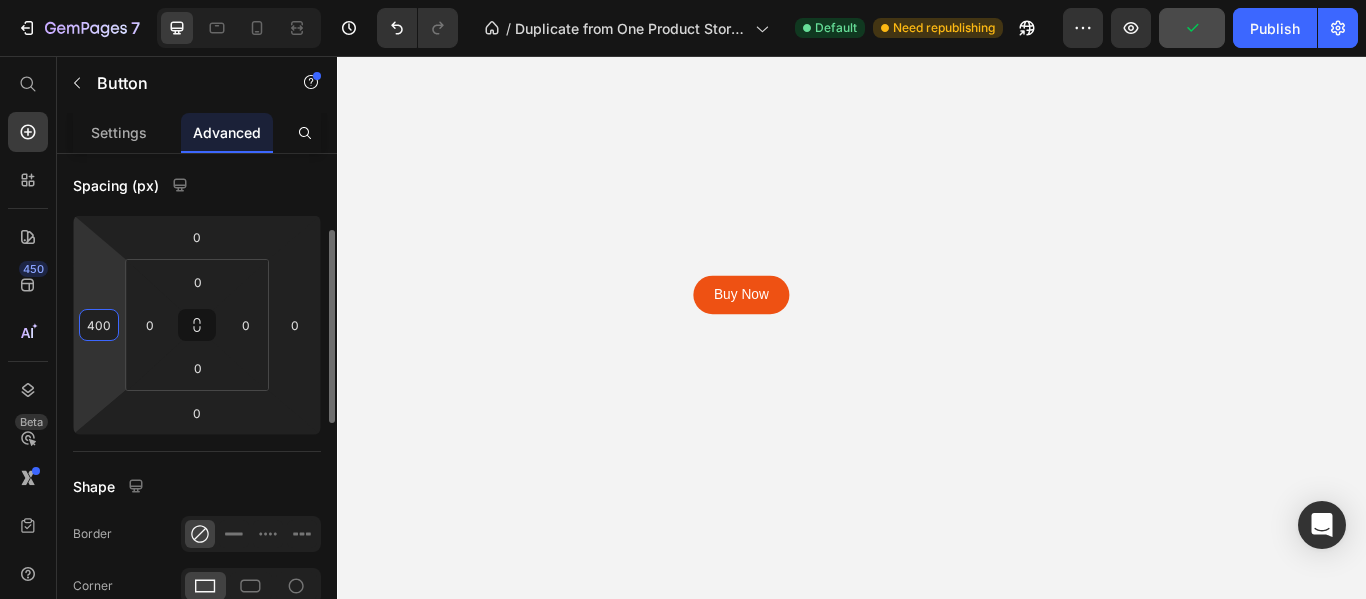 click on "400" at bounding box center (99, 325) 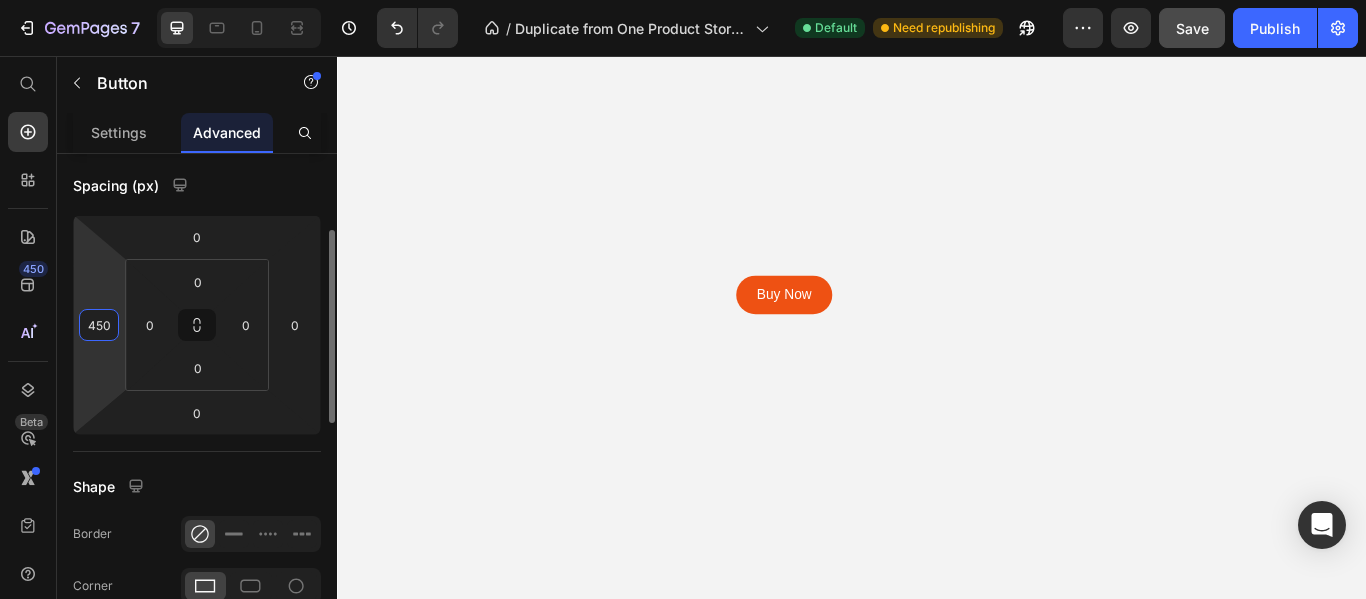 click on "450" at bounding box center (99, 325) 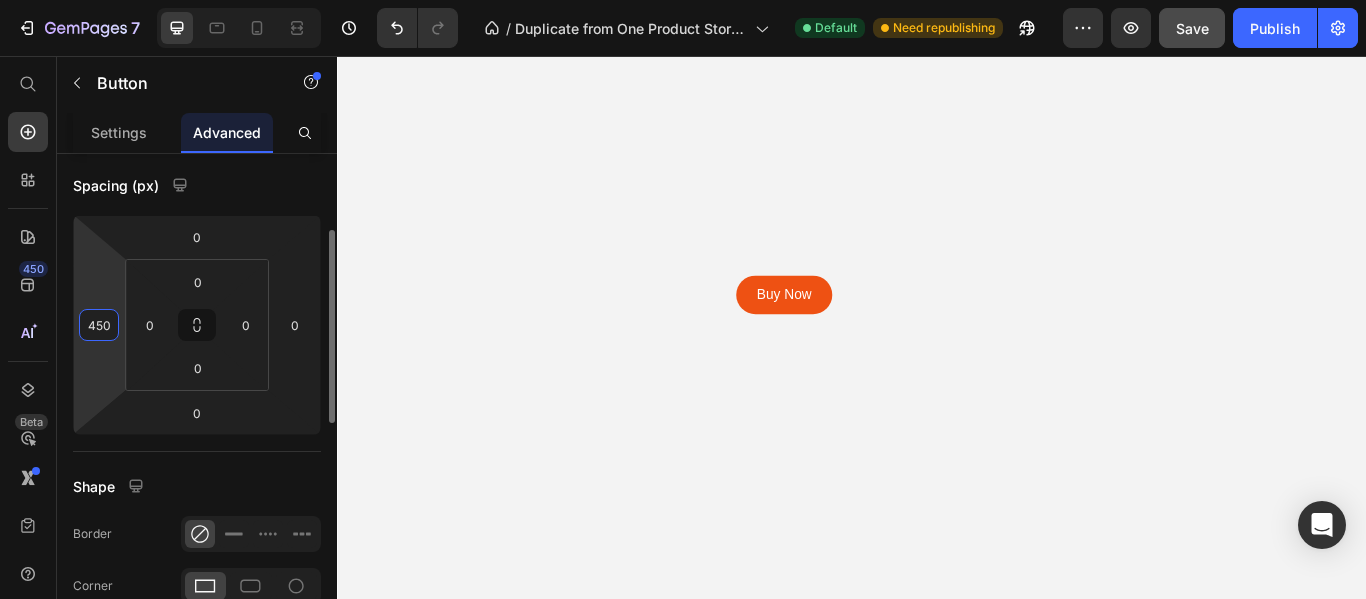 click on "450" at bounding box center (99, 325) 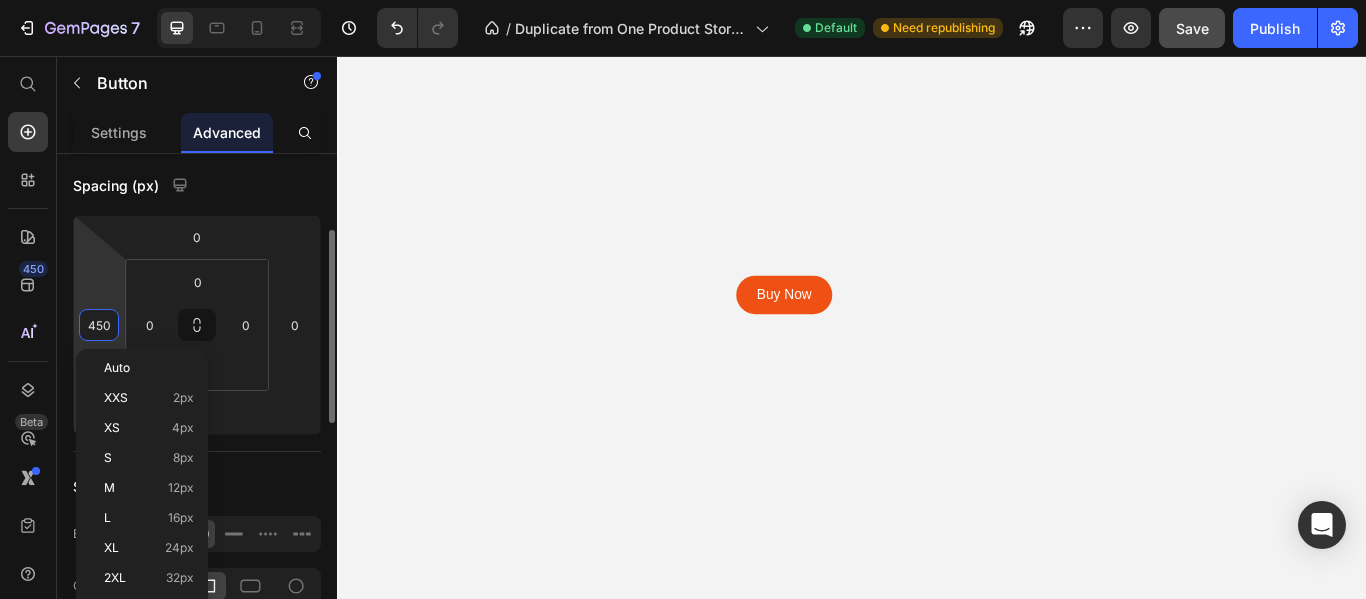 type on "0" 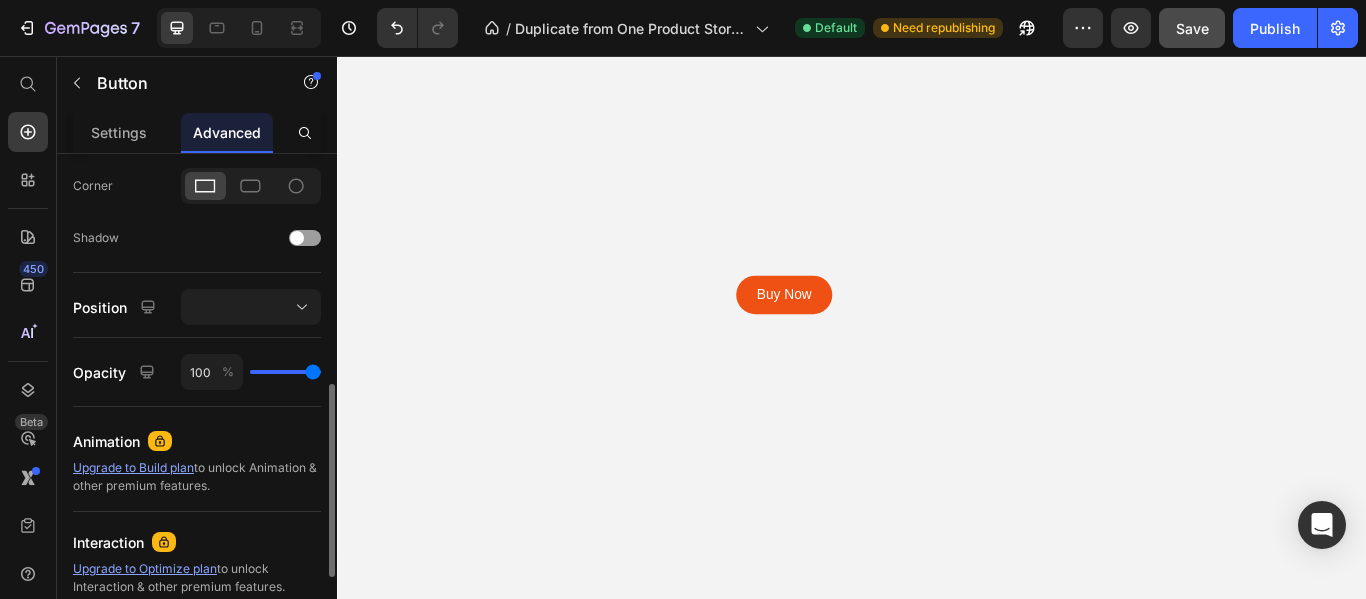 scroll, scrollTop: 800, scrollLeft: 0, axis: vertical 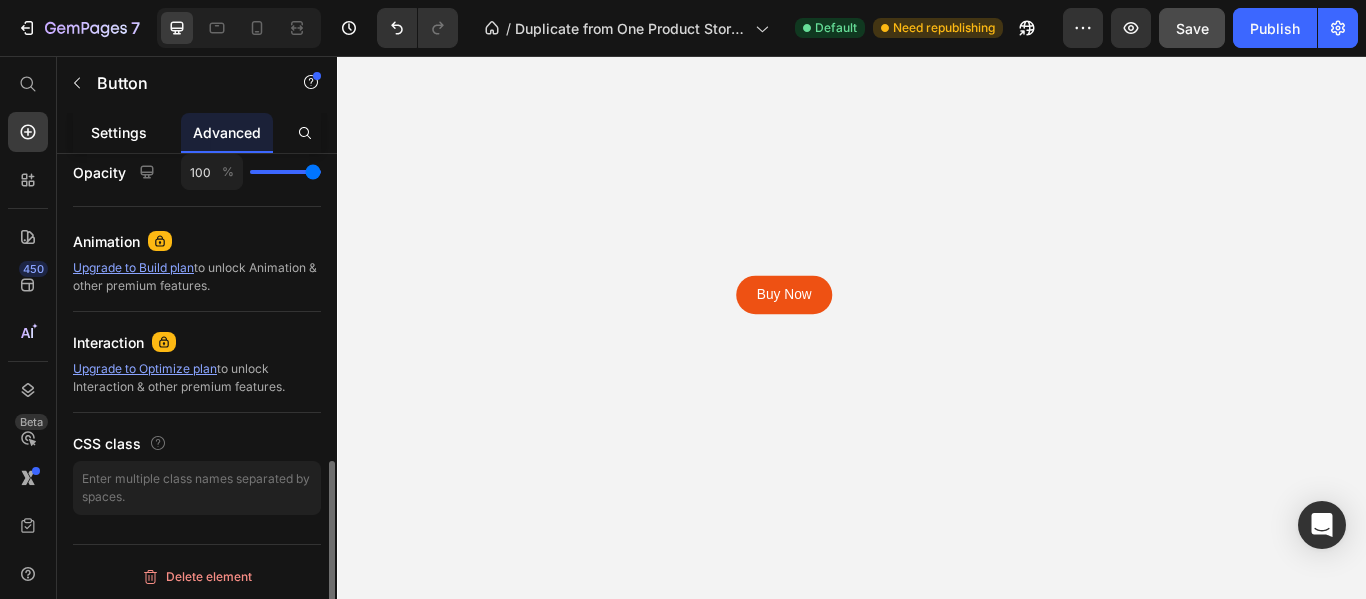 click on "Settings" at bounding box center [119, 132] 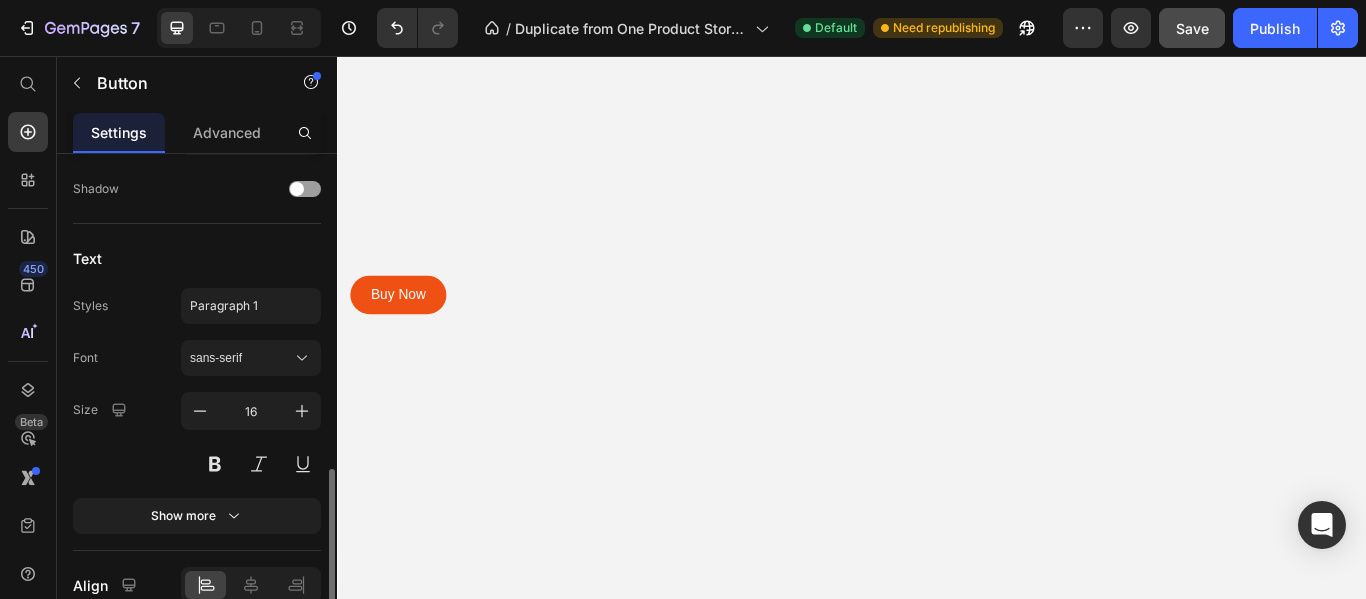 scroll, scrollTop: 1091, scrollLeft: 0, axis: vertical 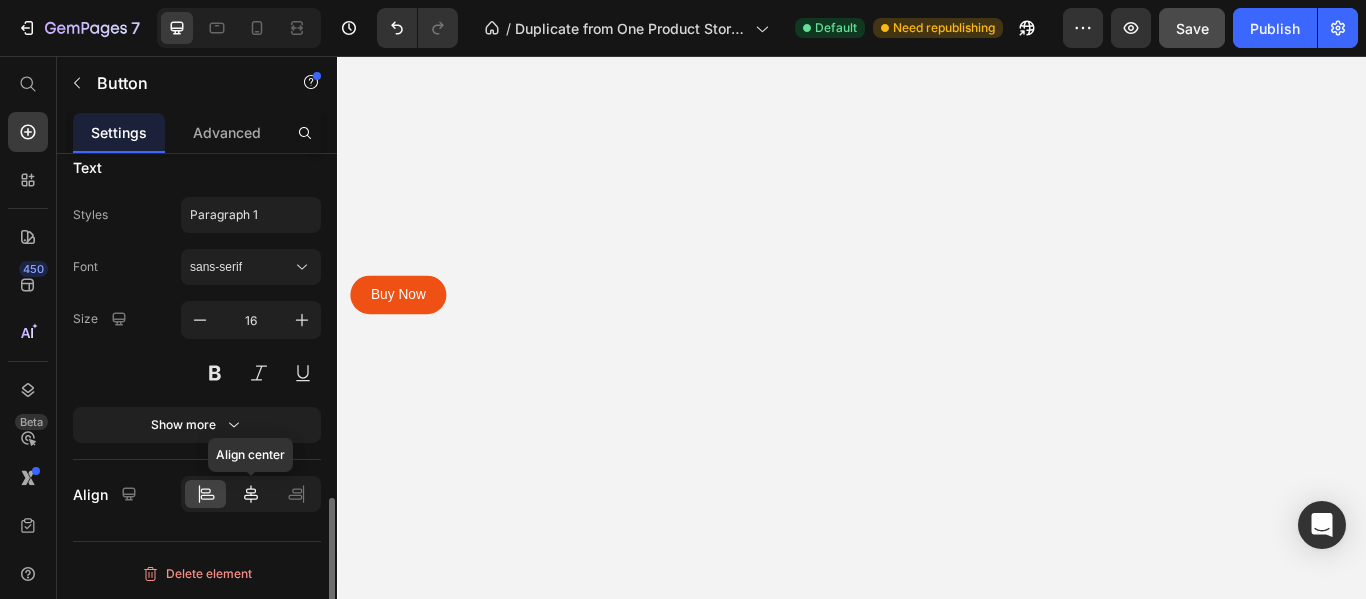 click 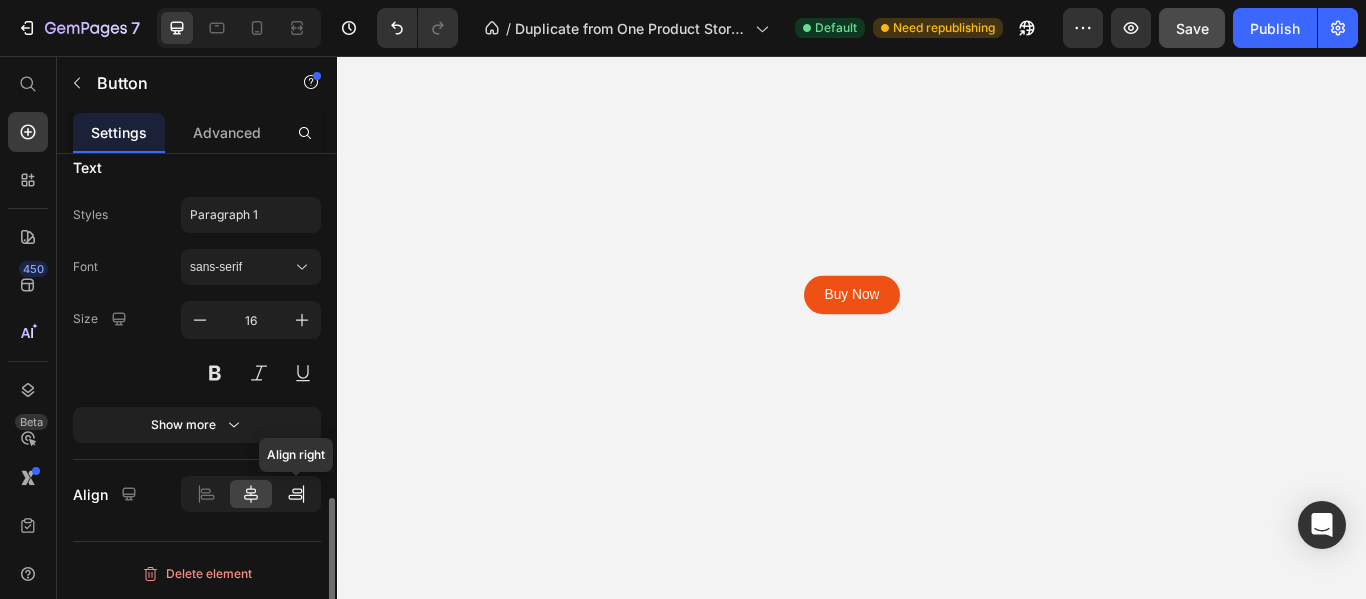 click 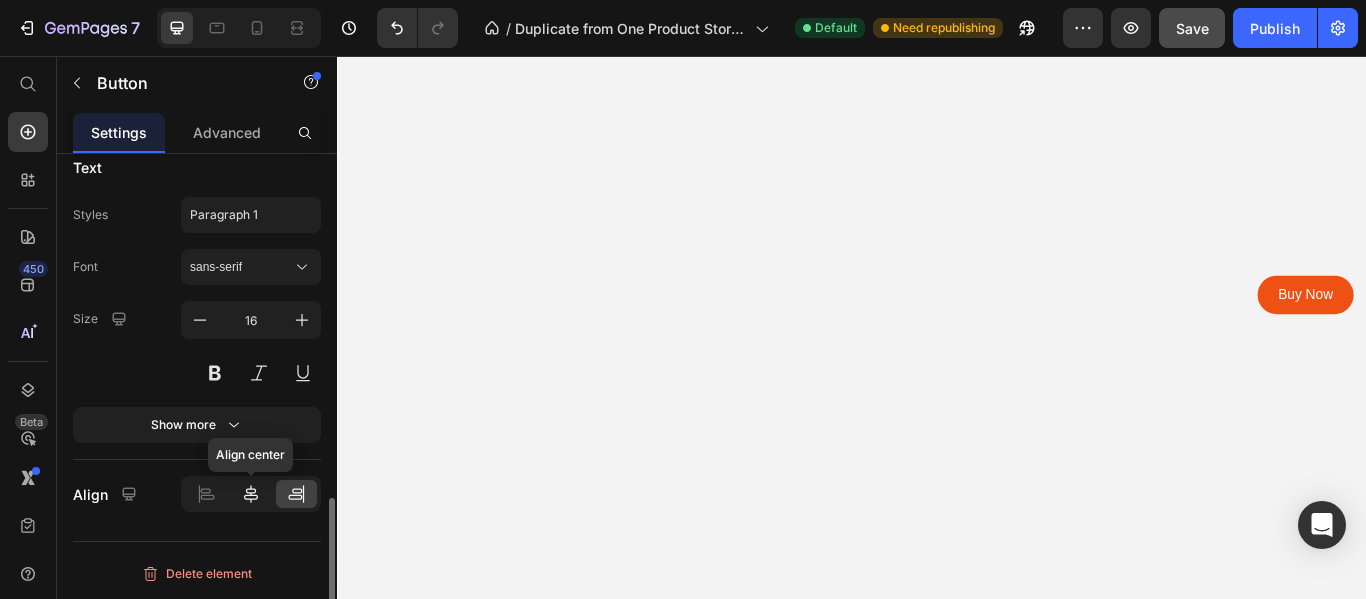 click 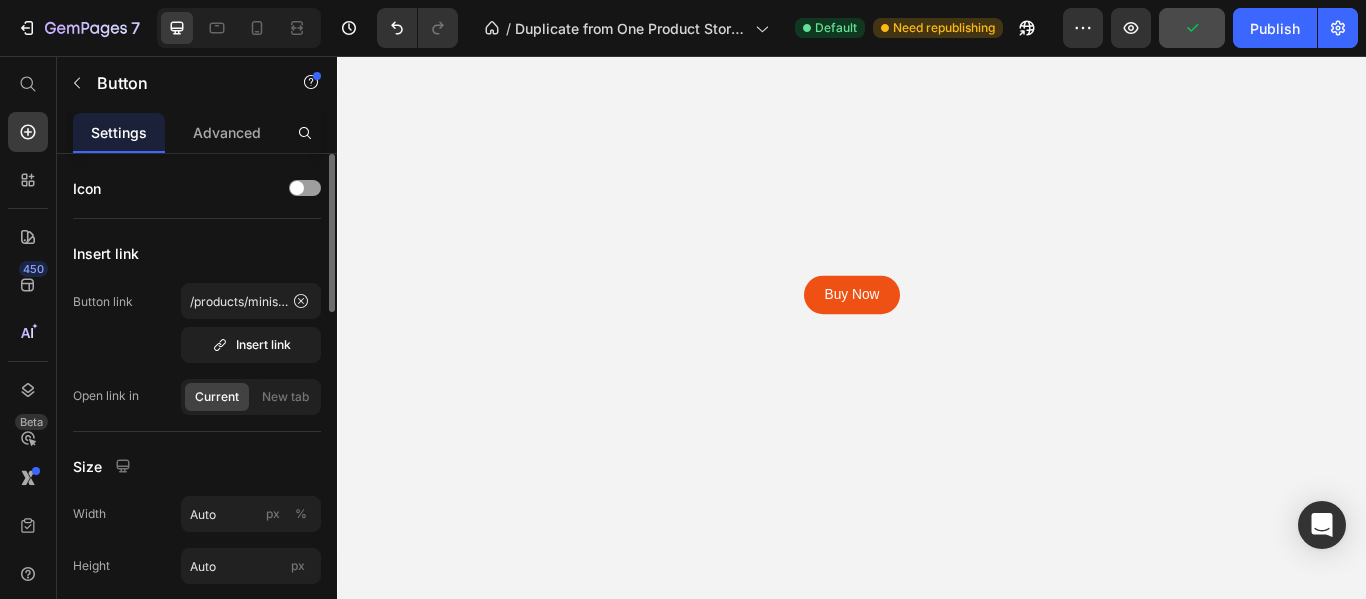 scroll, scrollTop: 200, scrollLeft: 0, axis: vertical 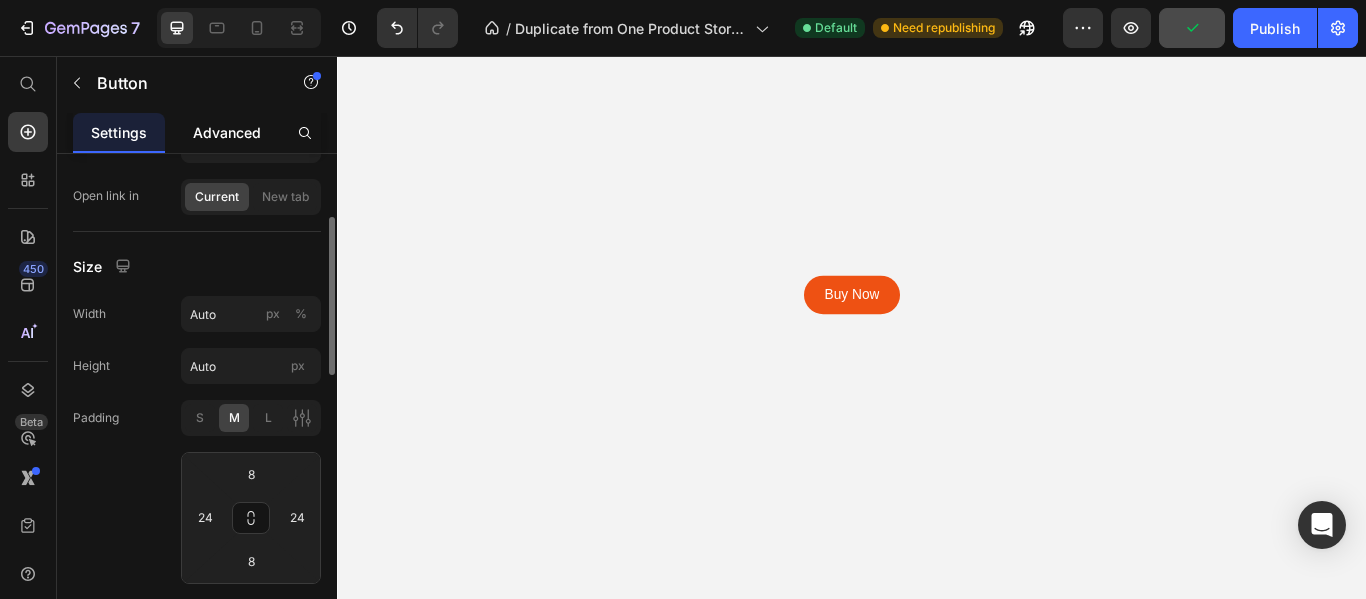 click on "Advanced" at bounding box center (227, 132) 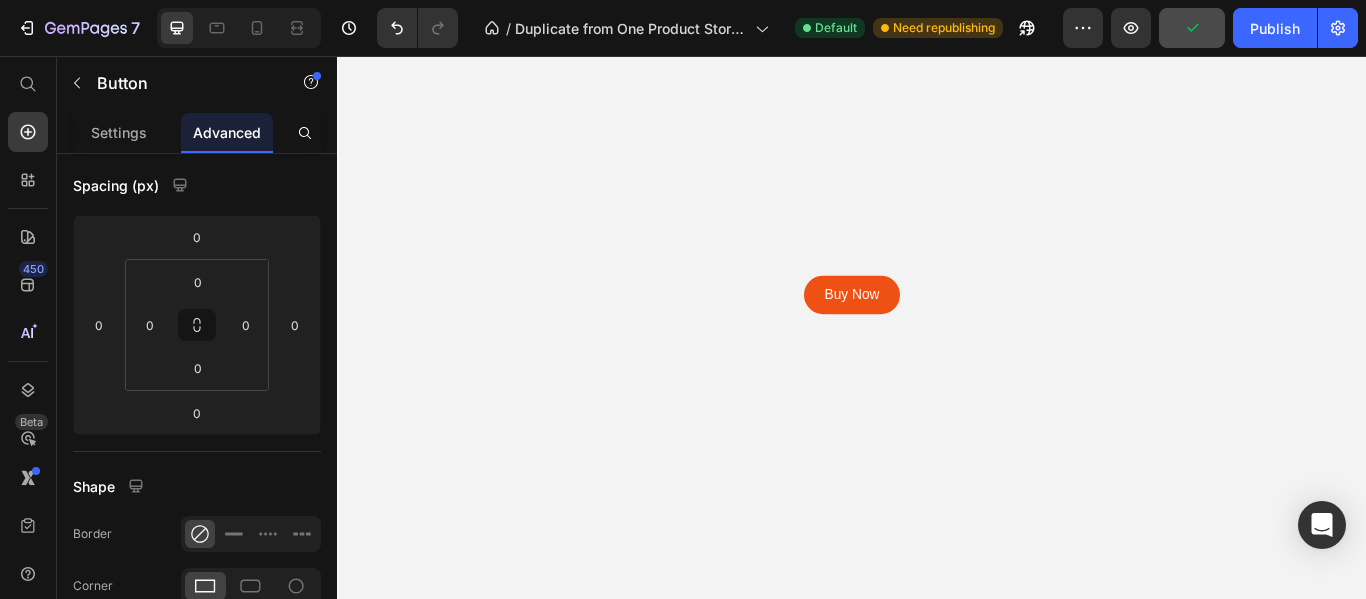 scroll, scrollTop: 0, scrollLeft: 0, axis: both 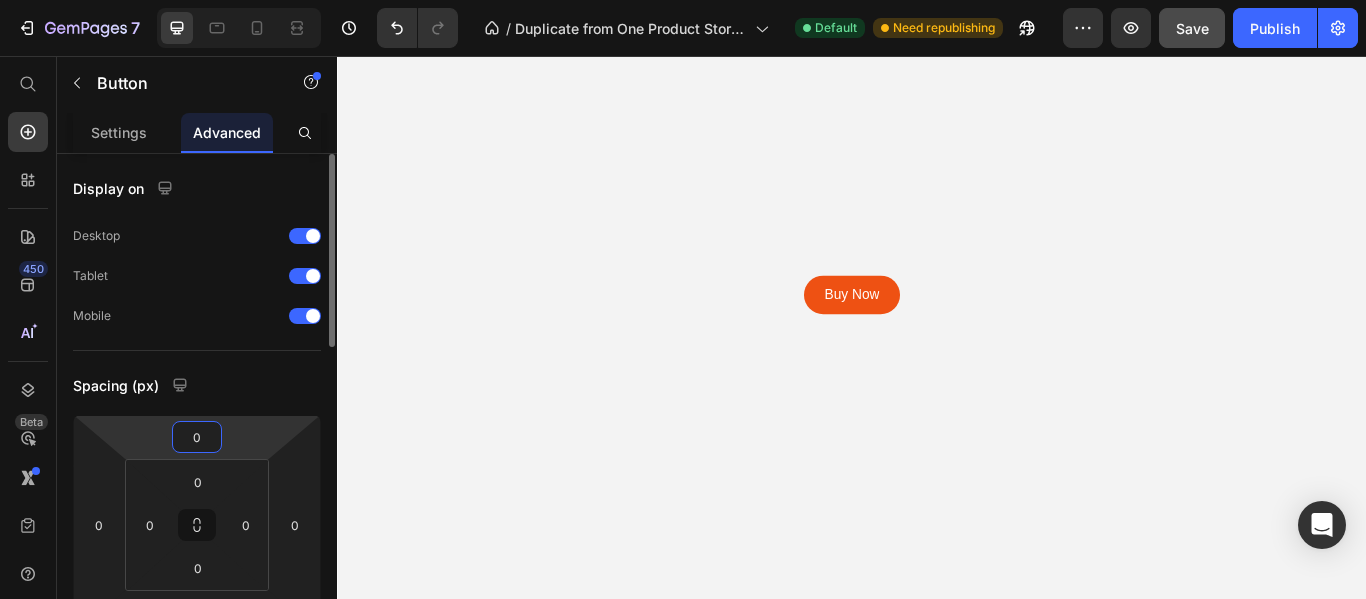 click on "0" at bounding box center (197, 437) 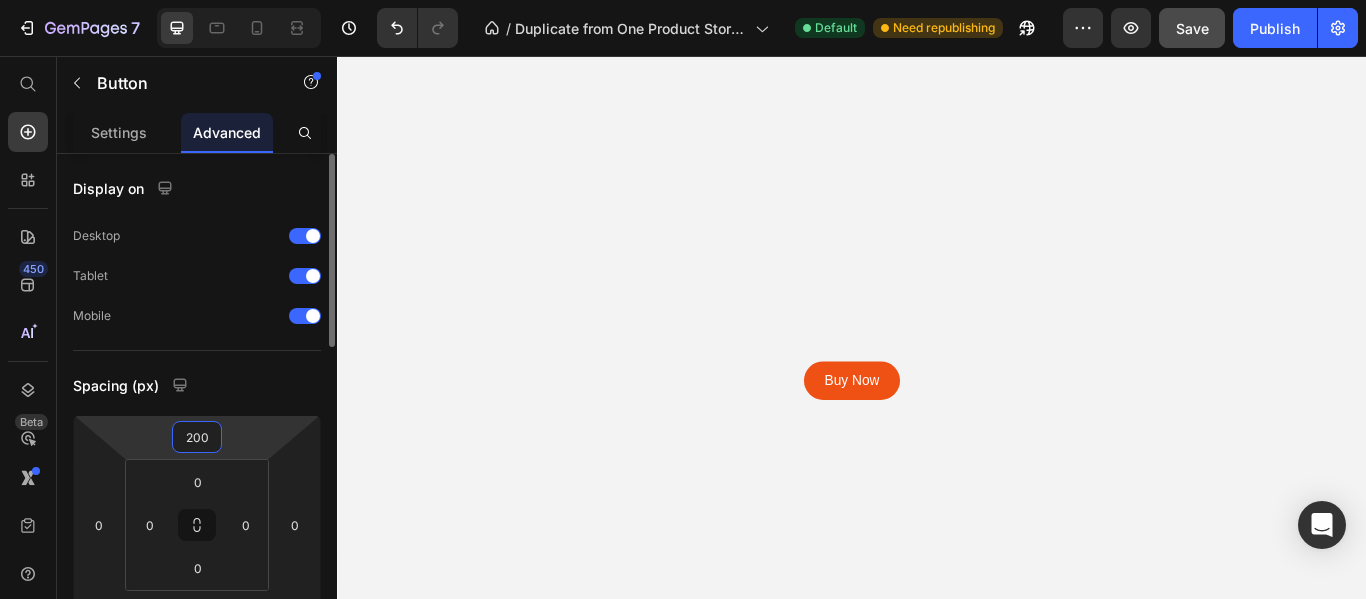 click on "200" at bounding box center (197, 437) 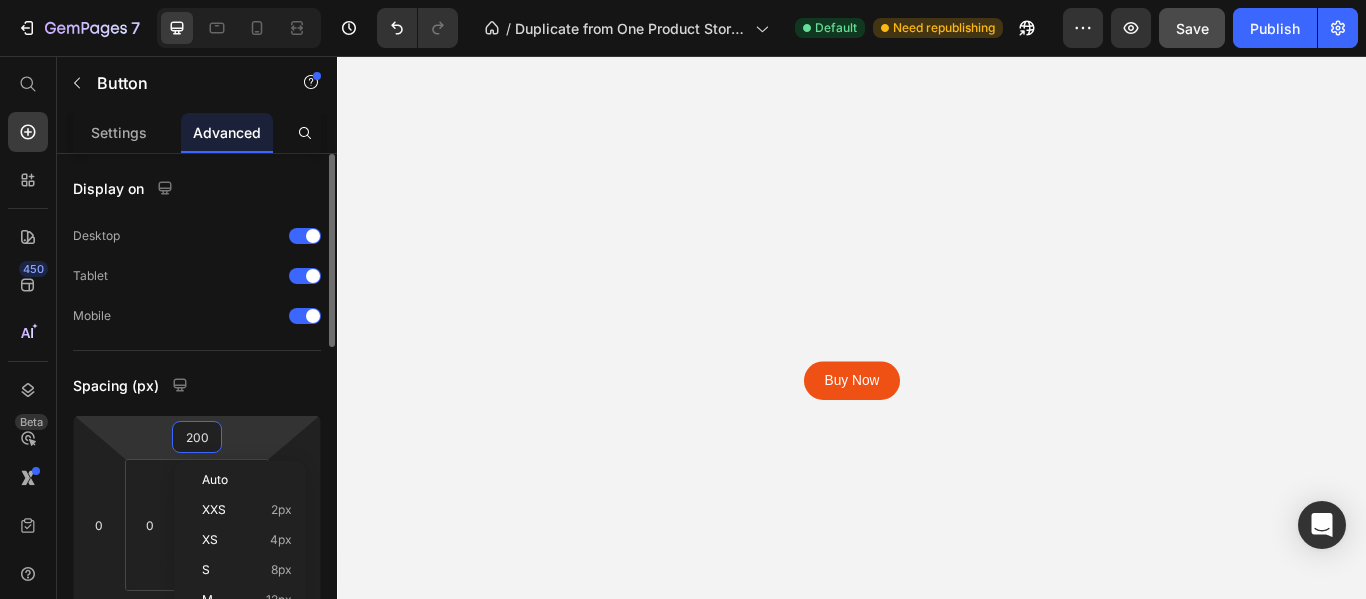 click on "200" at bounding box center (197, 437) 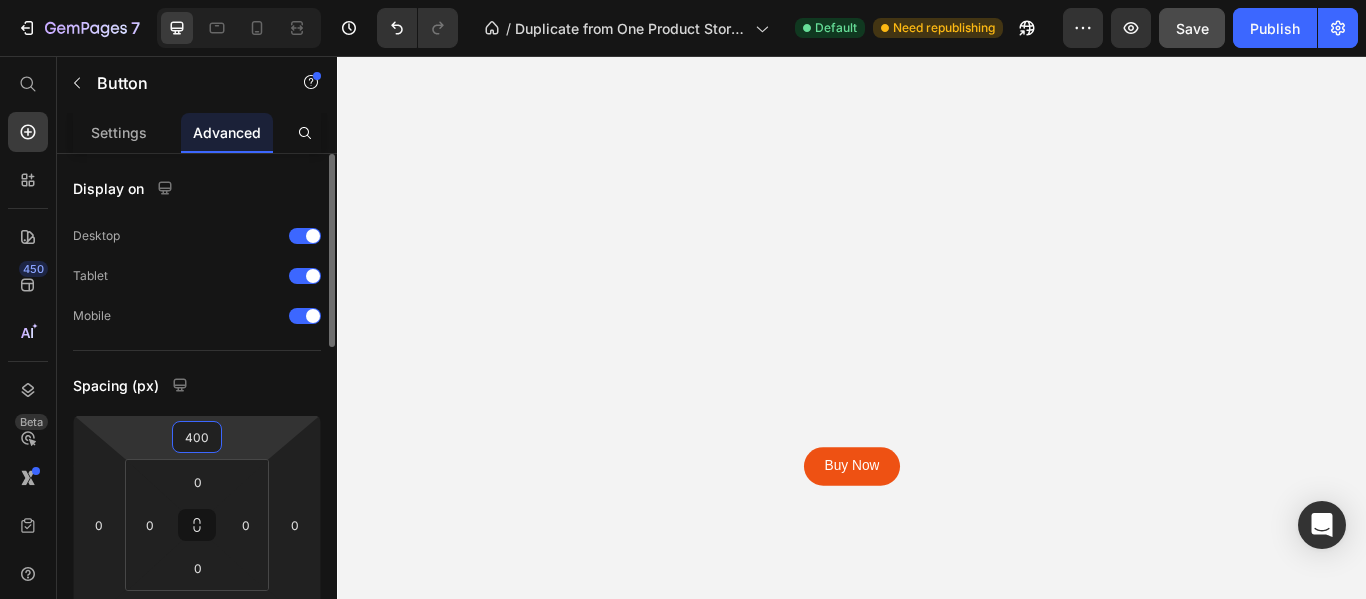 click on "400" at bounding box center (197, 437) 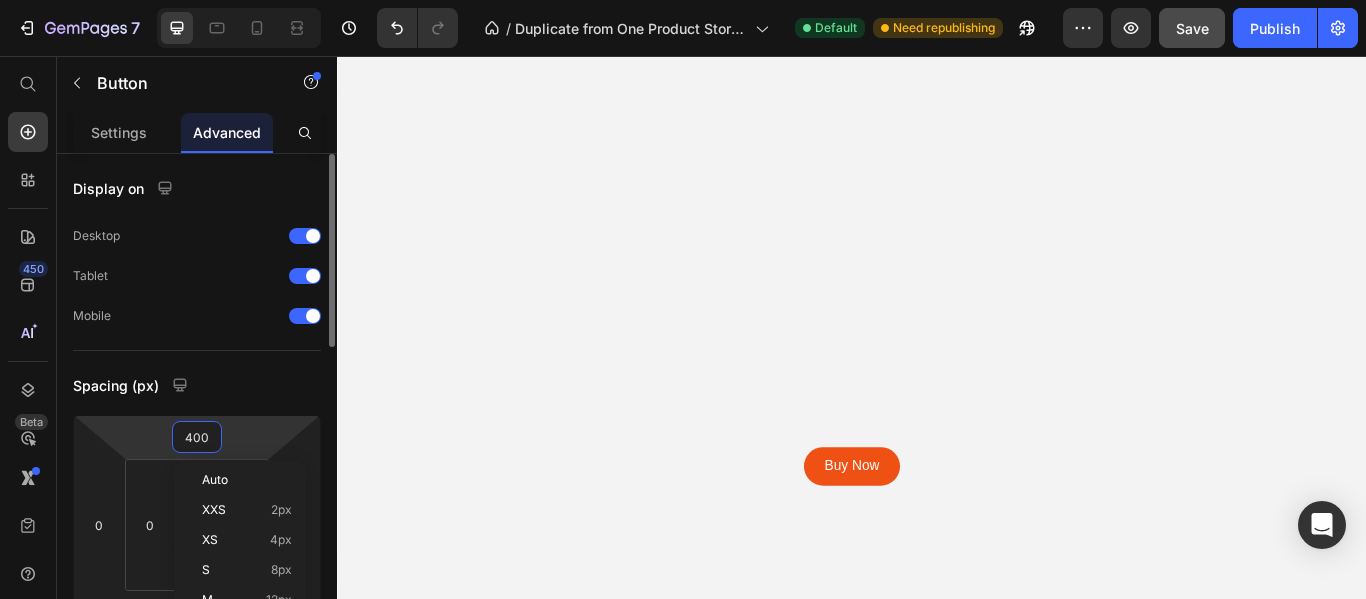 click on "400" at bounding box center (197, 437) 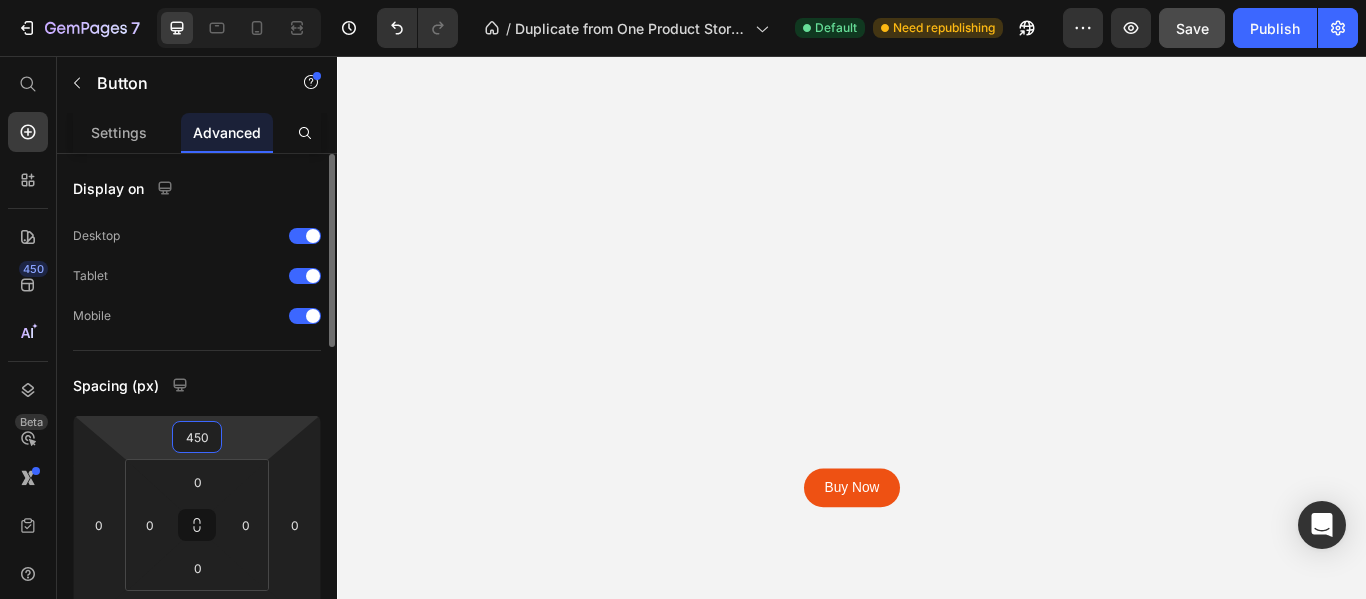 click on "450" at bounding box center (197, 437) 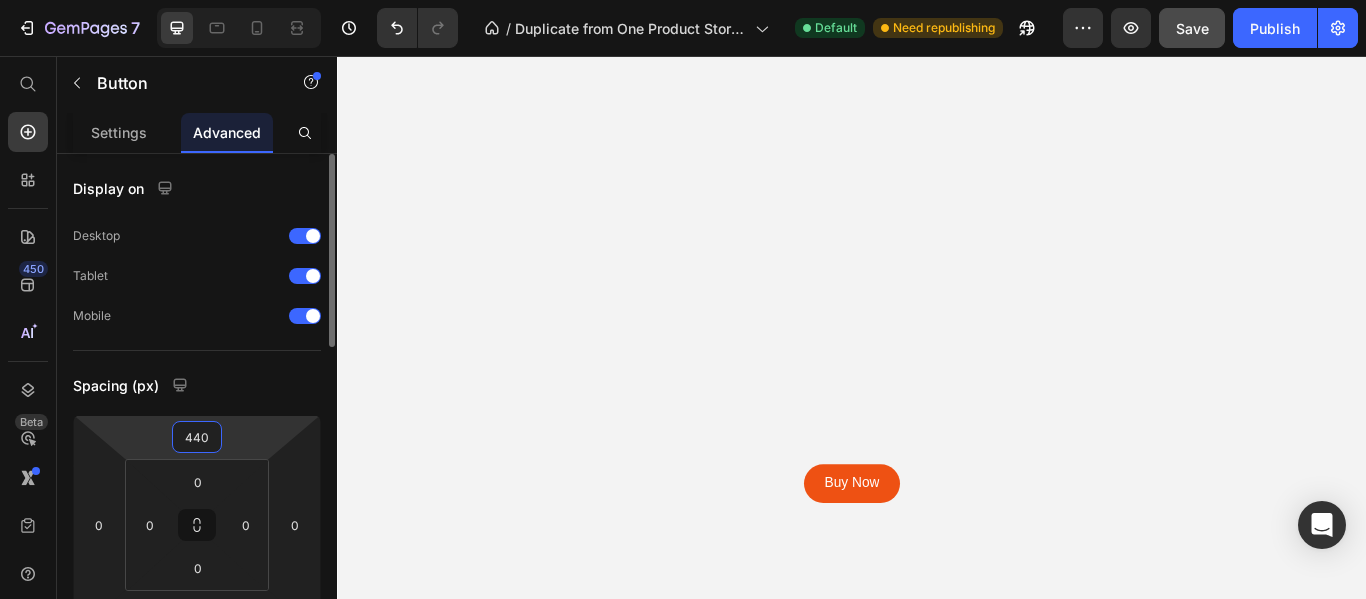 type on "440" 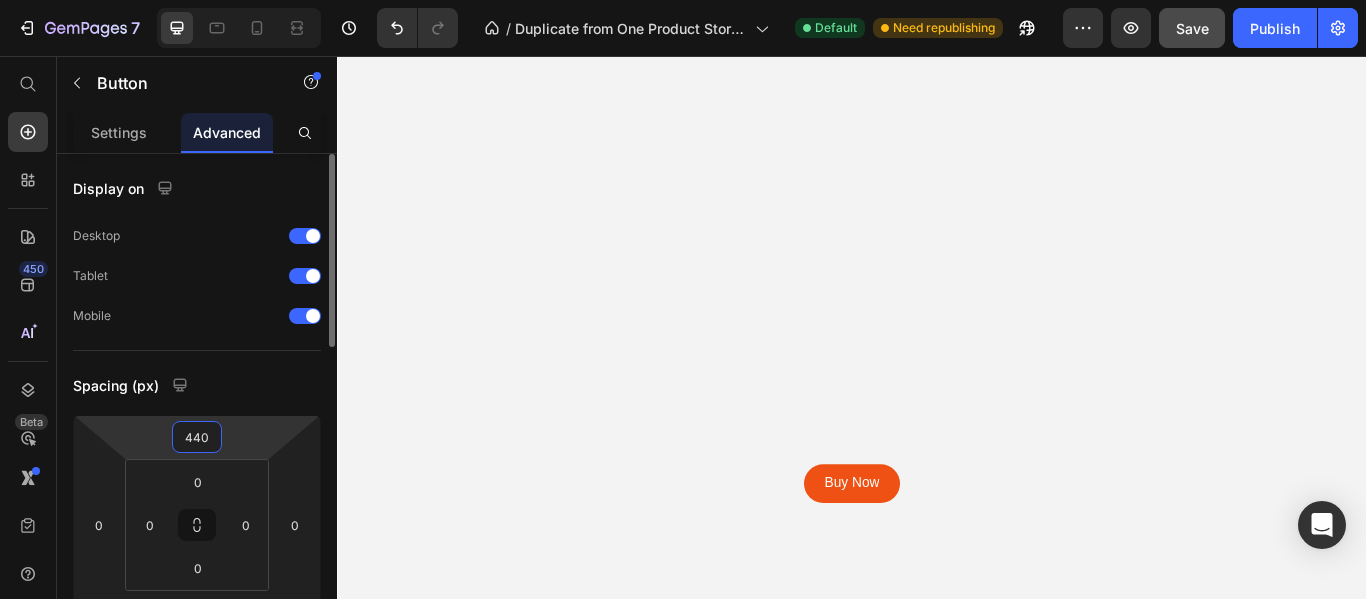 click on "Spacing (px)" at bounding box center [197, 385] 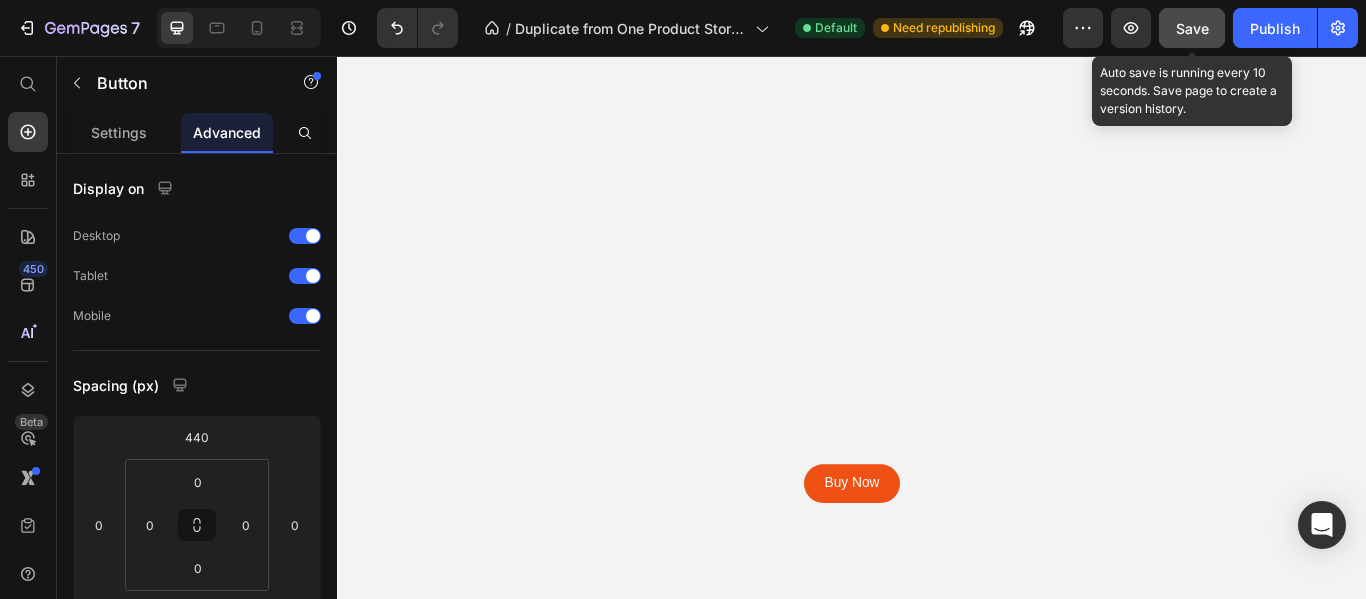 click on "Save" 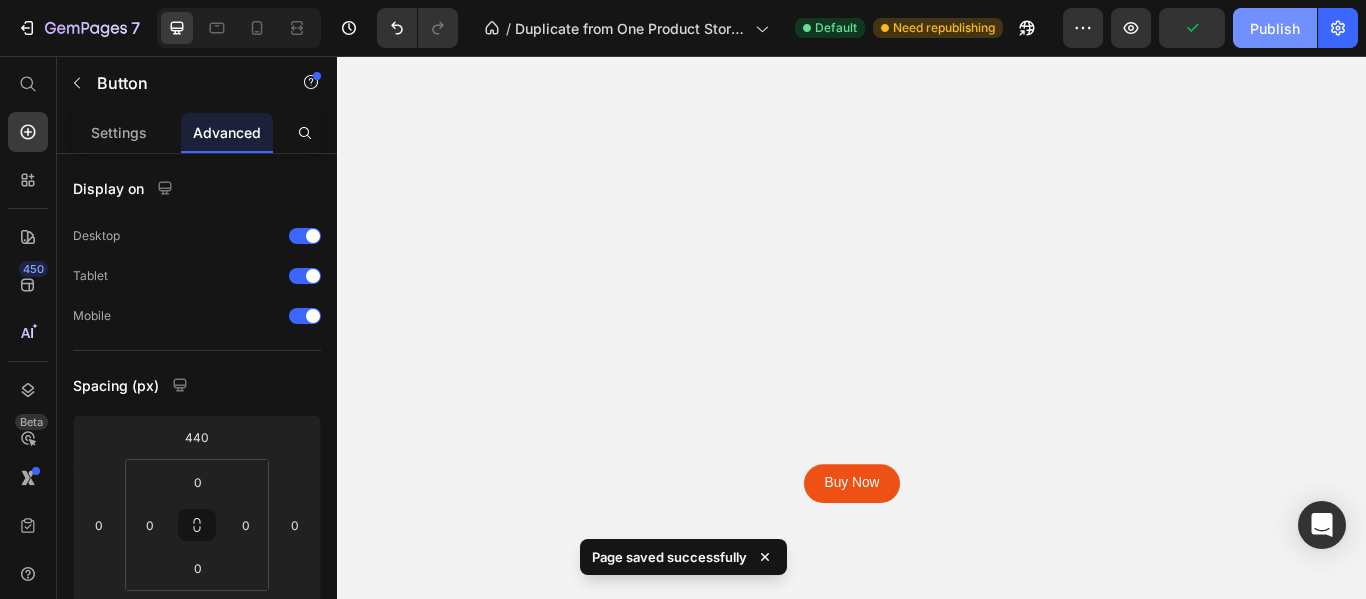 click on "Publish" at bounding box center [1275, 28] 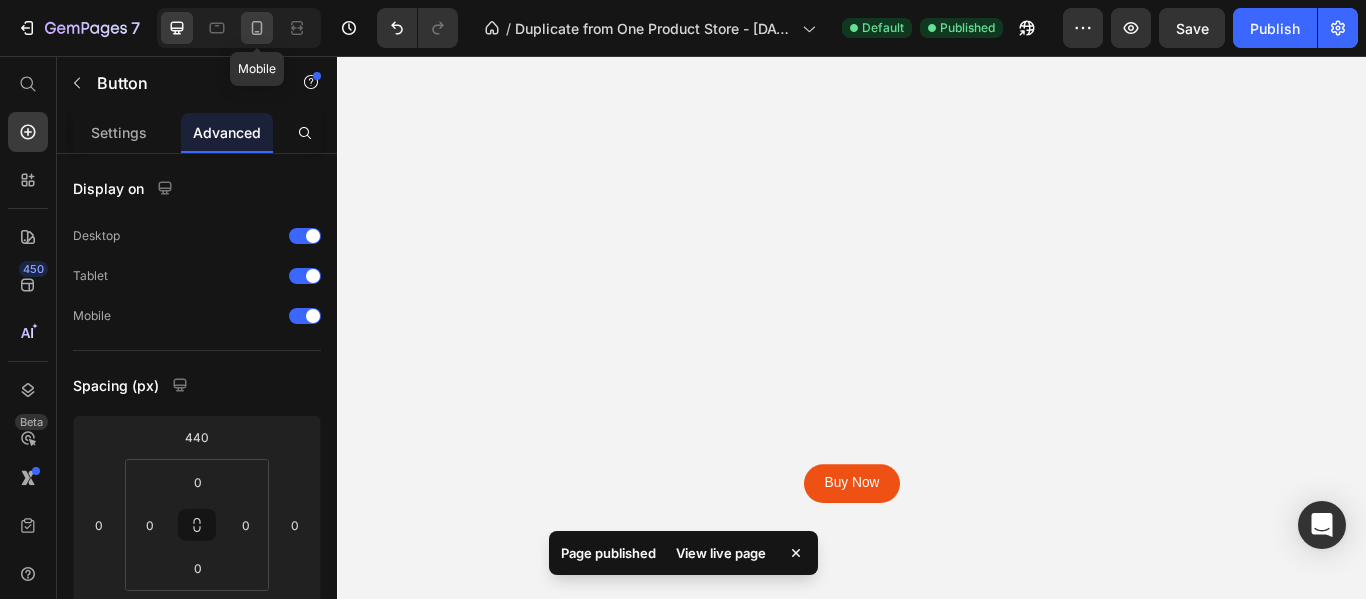 click 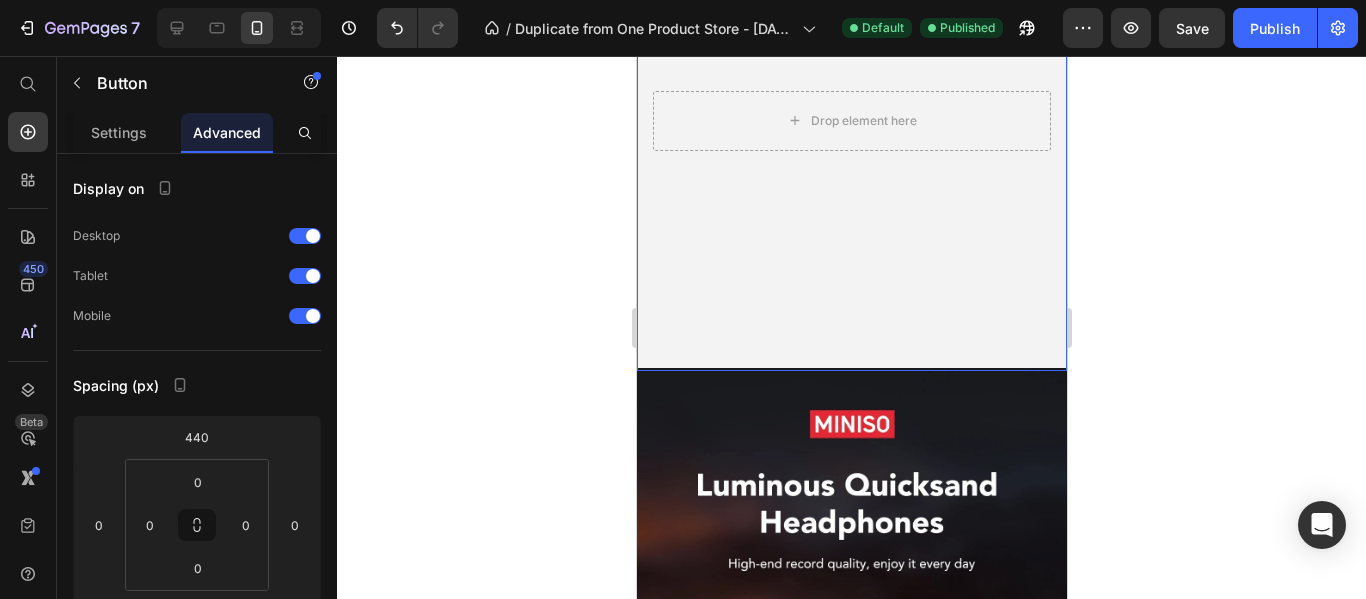 scroll, scrollTop: 0, scrollLeft: 0, axis: both 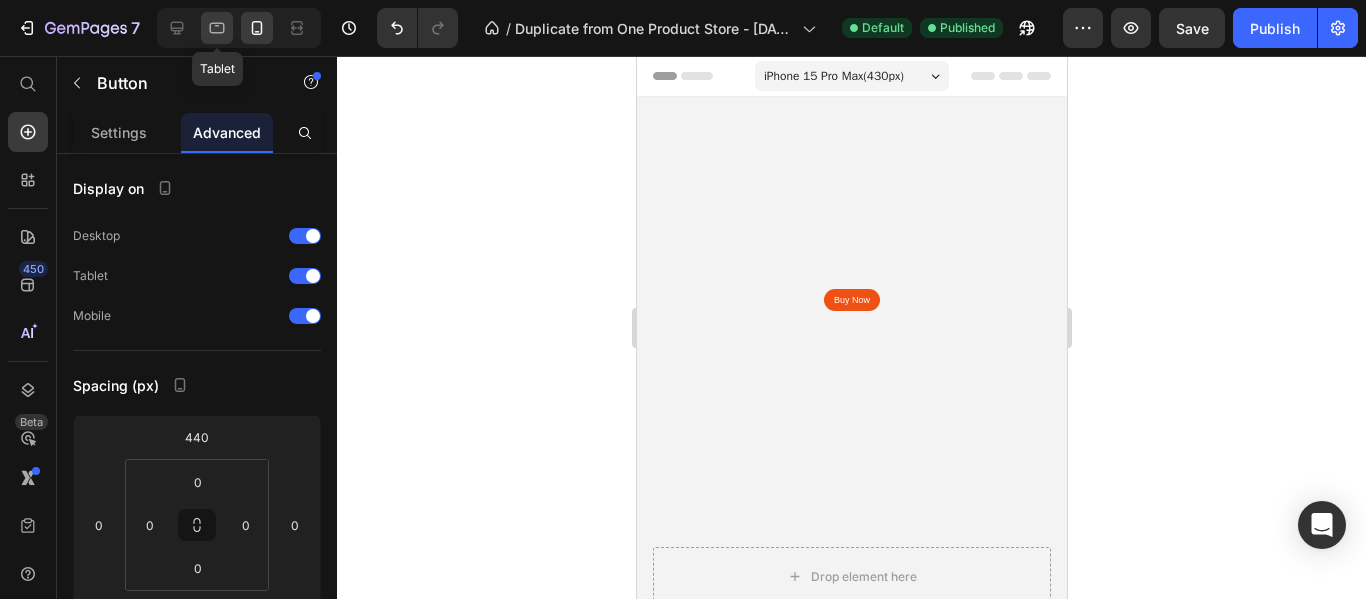 click 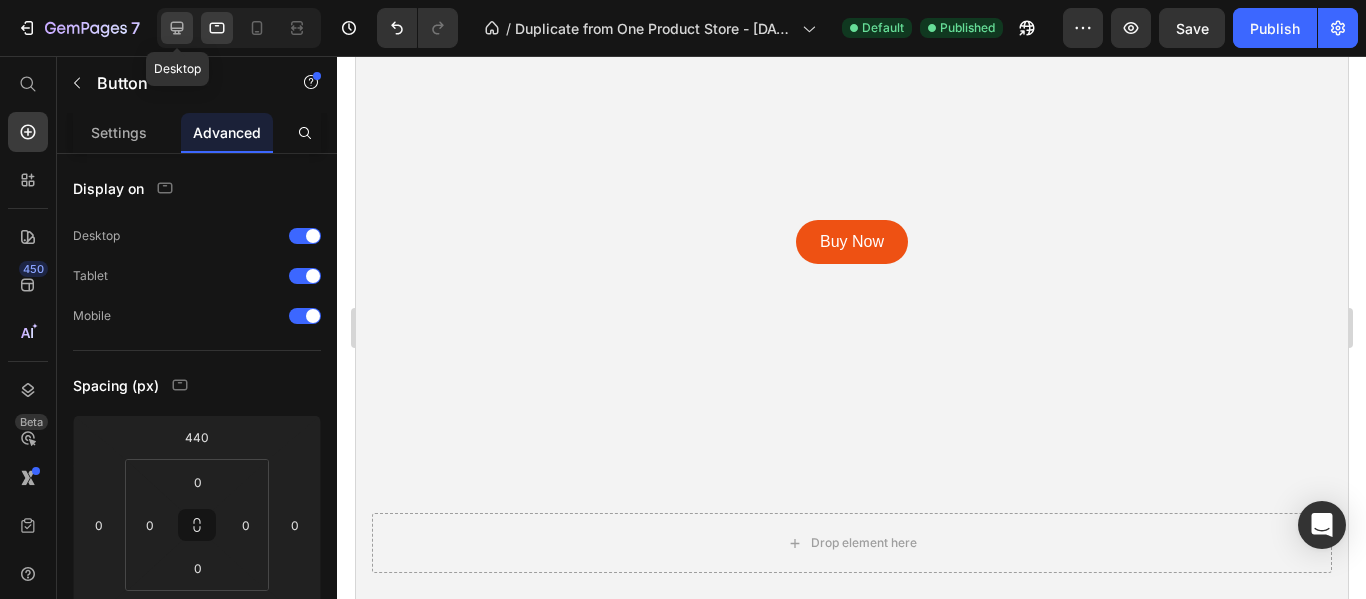 scroll, scrollTop: 343, scrollLeft: 0, axis: vertical 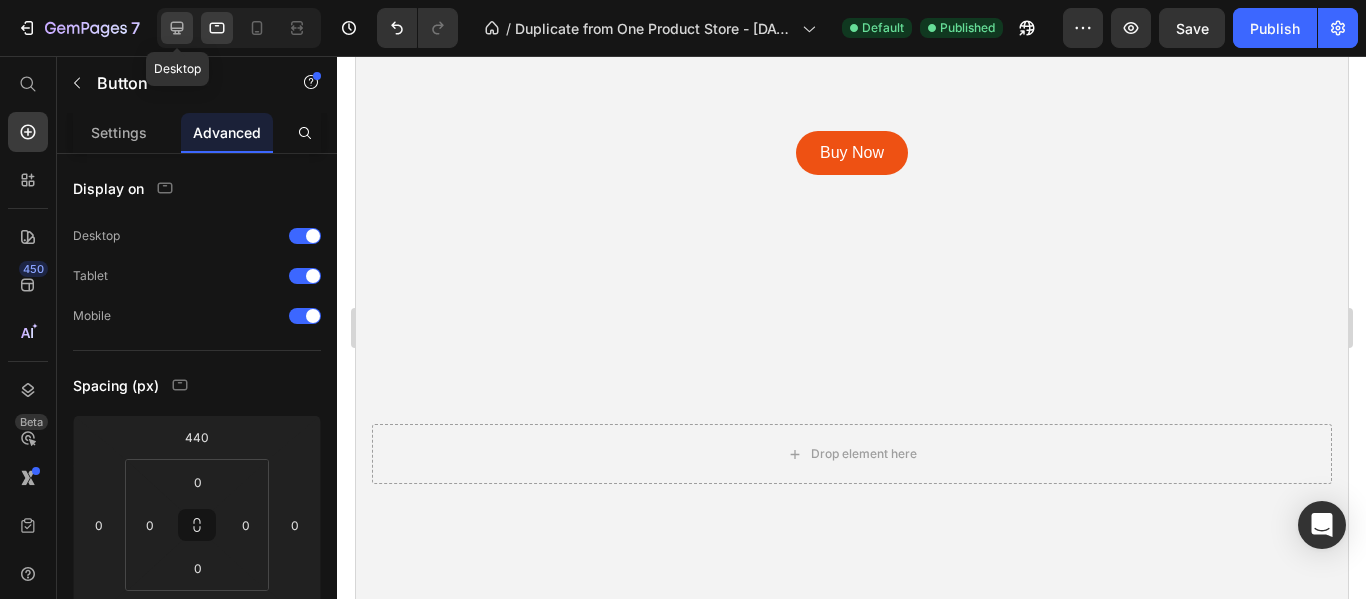click 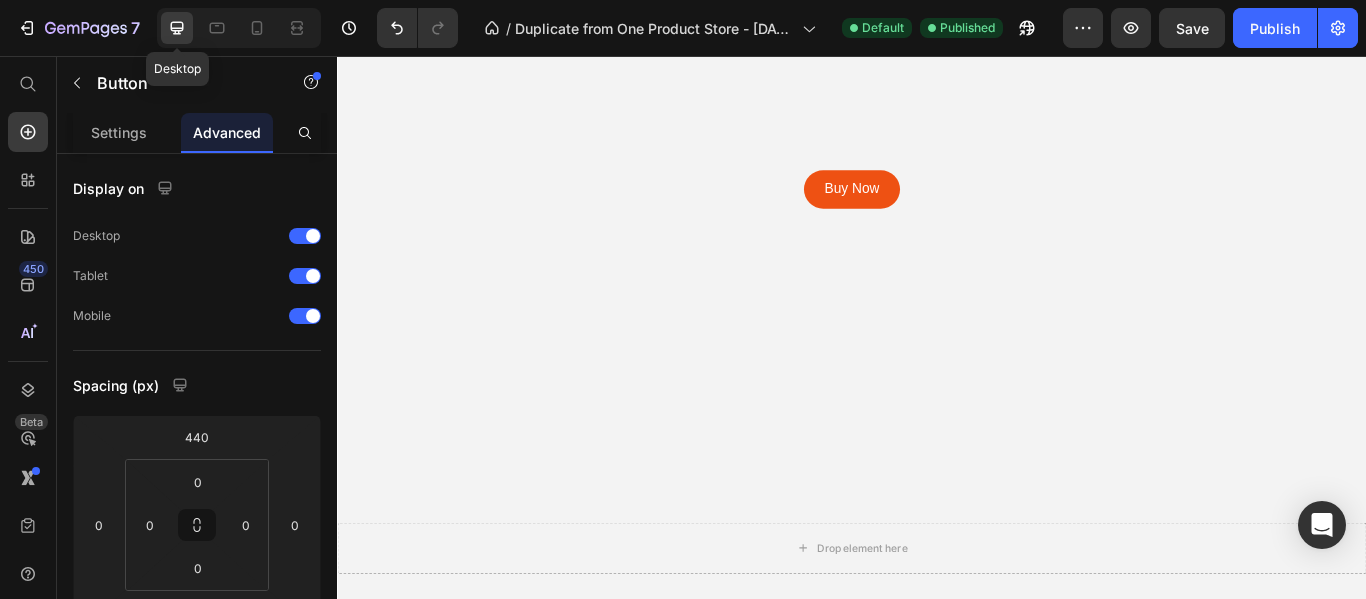 scroll, scrollTop: 402, scrollLeft: 0, axis: vertical 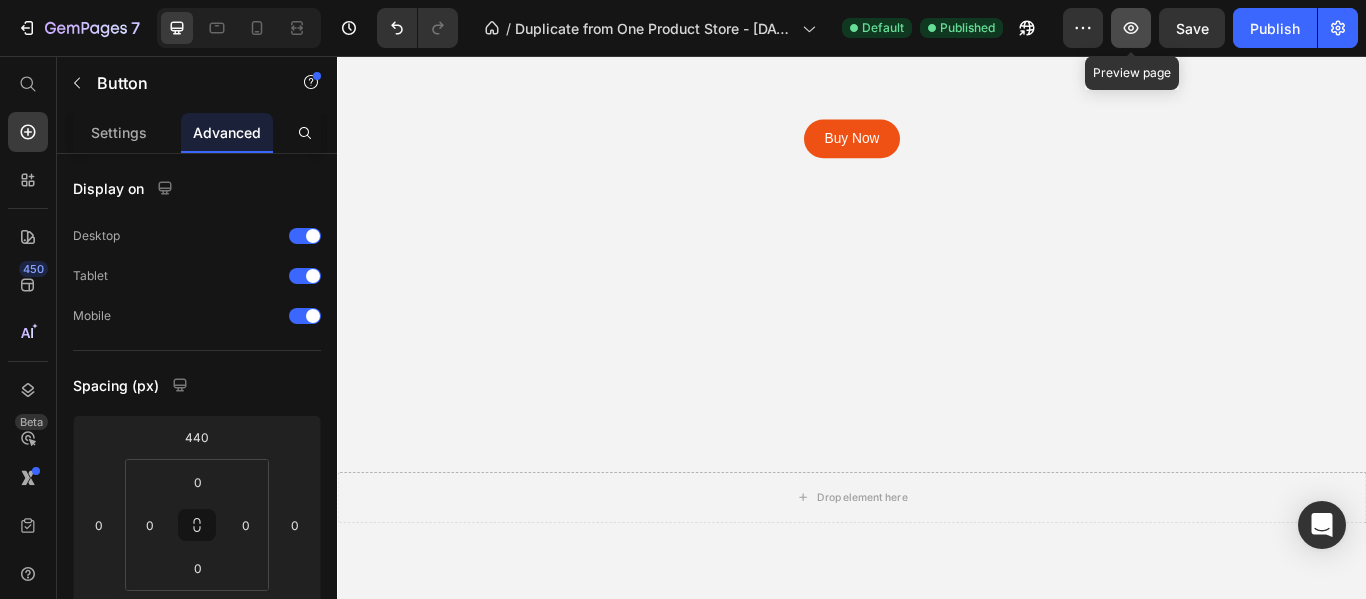 click 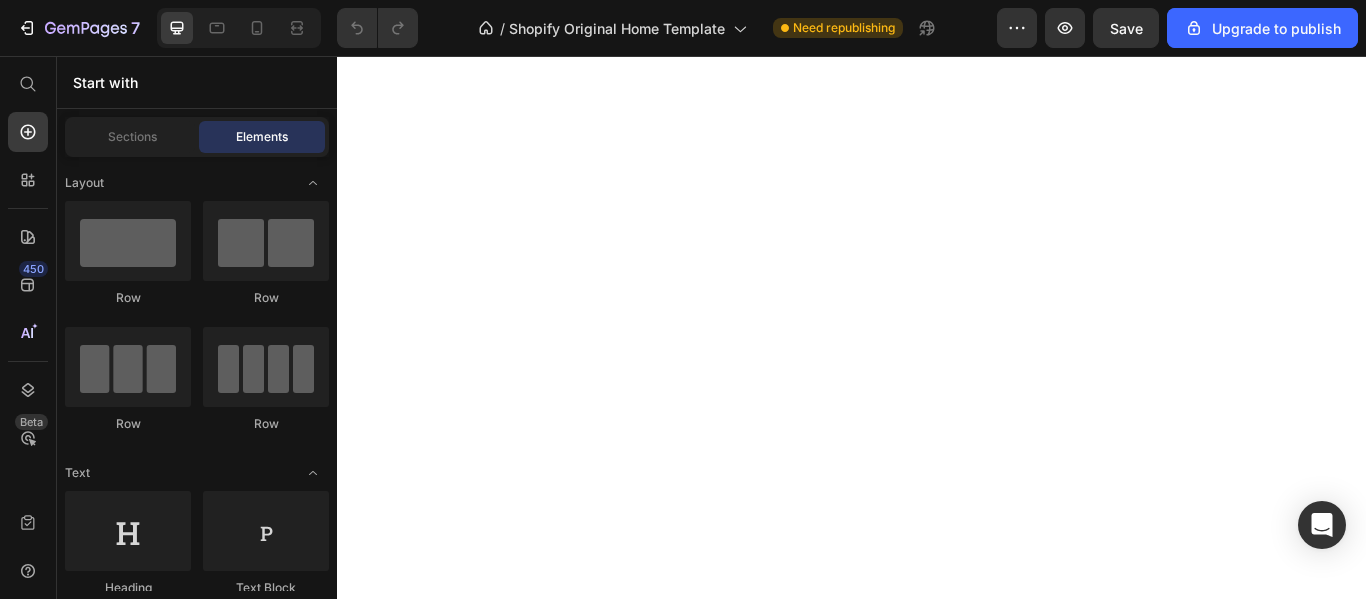 scroll, scrollTop: 0, scrollLeft: 0, axis: both 